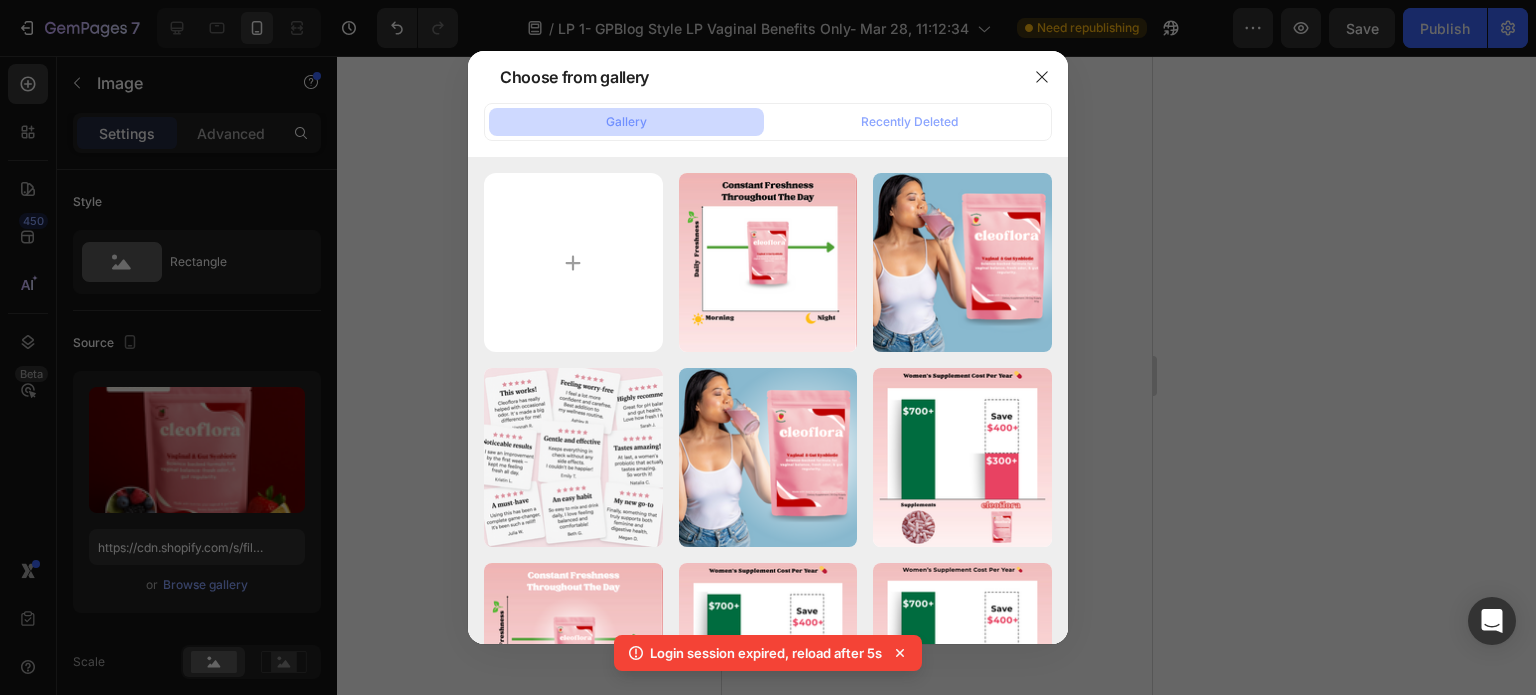 scroll, scrollTop: 0, scrollLeft: 0, axis: both 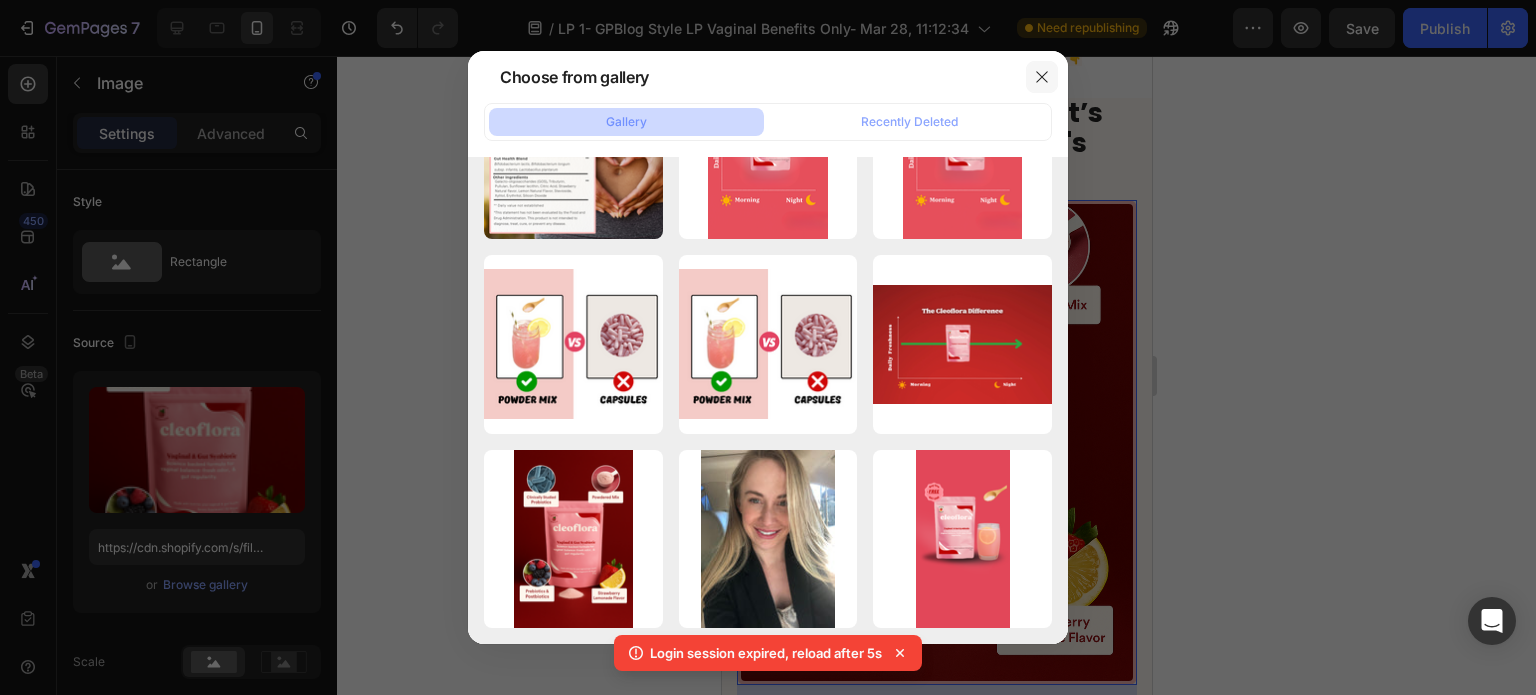 click 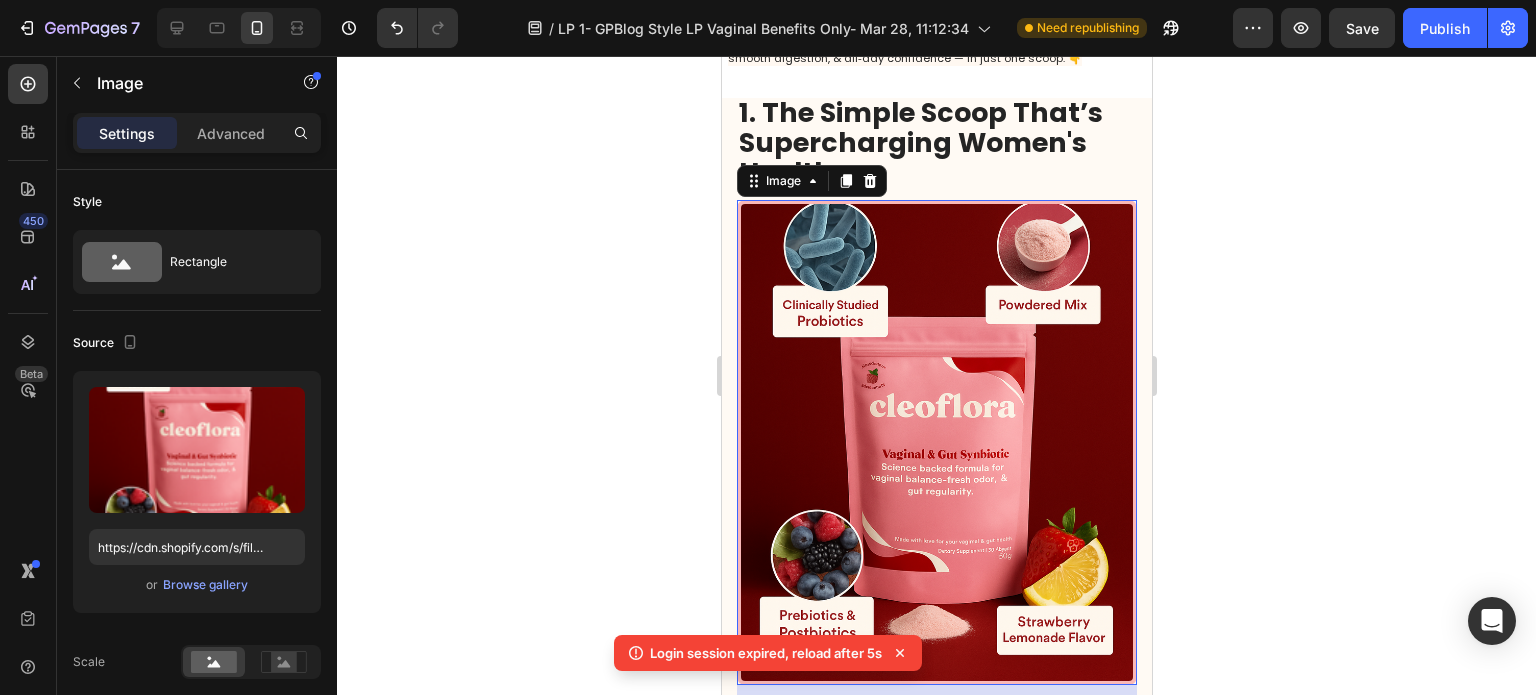 drag, startPoint x: 1335, startPoint y: 607, endPoint x: 1280, endPoint y: 567, distance: 68.007355 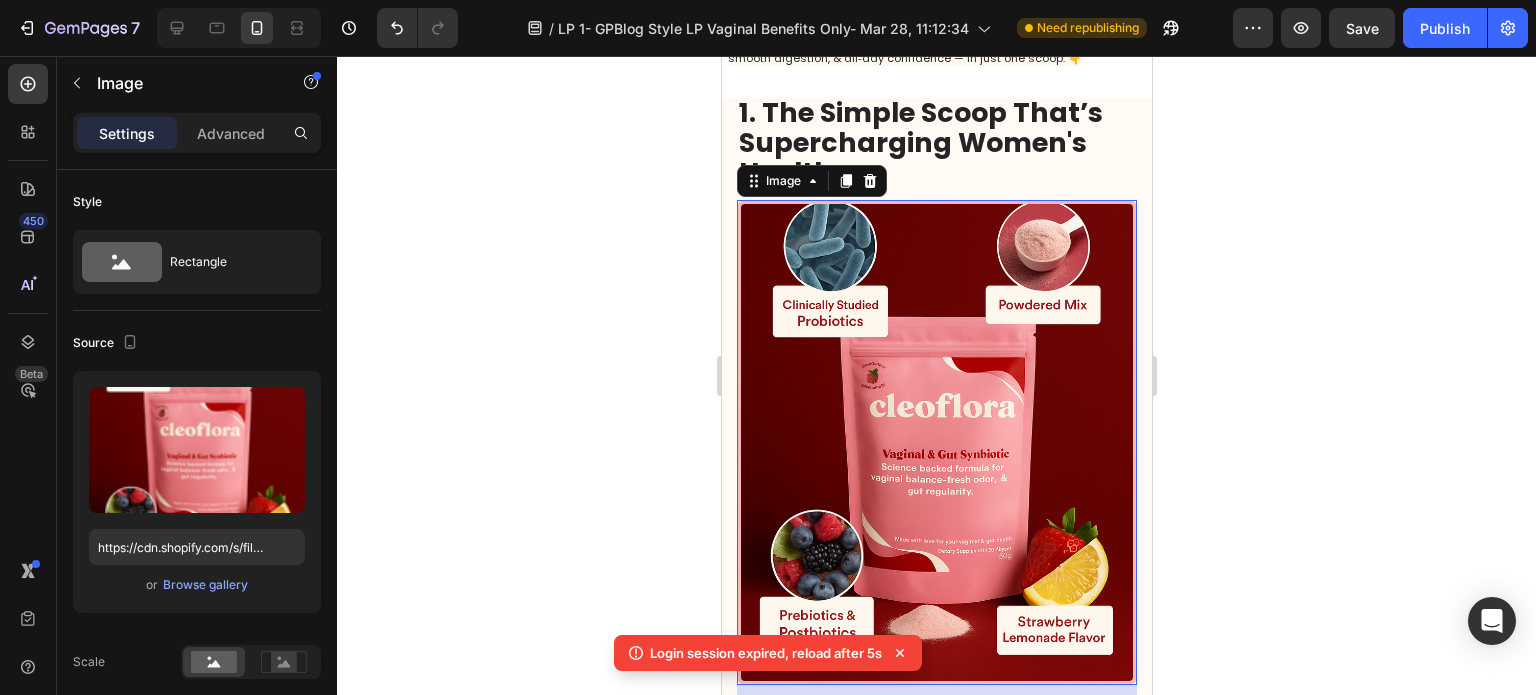 click at bounding box center (936, 442) 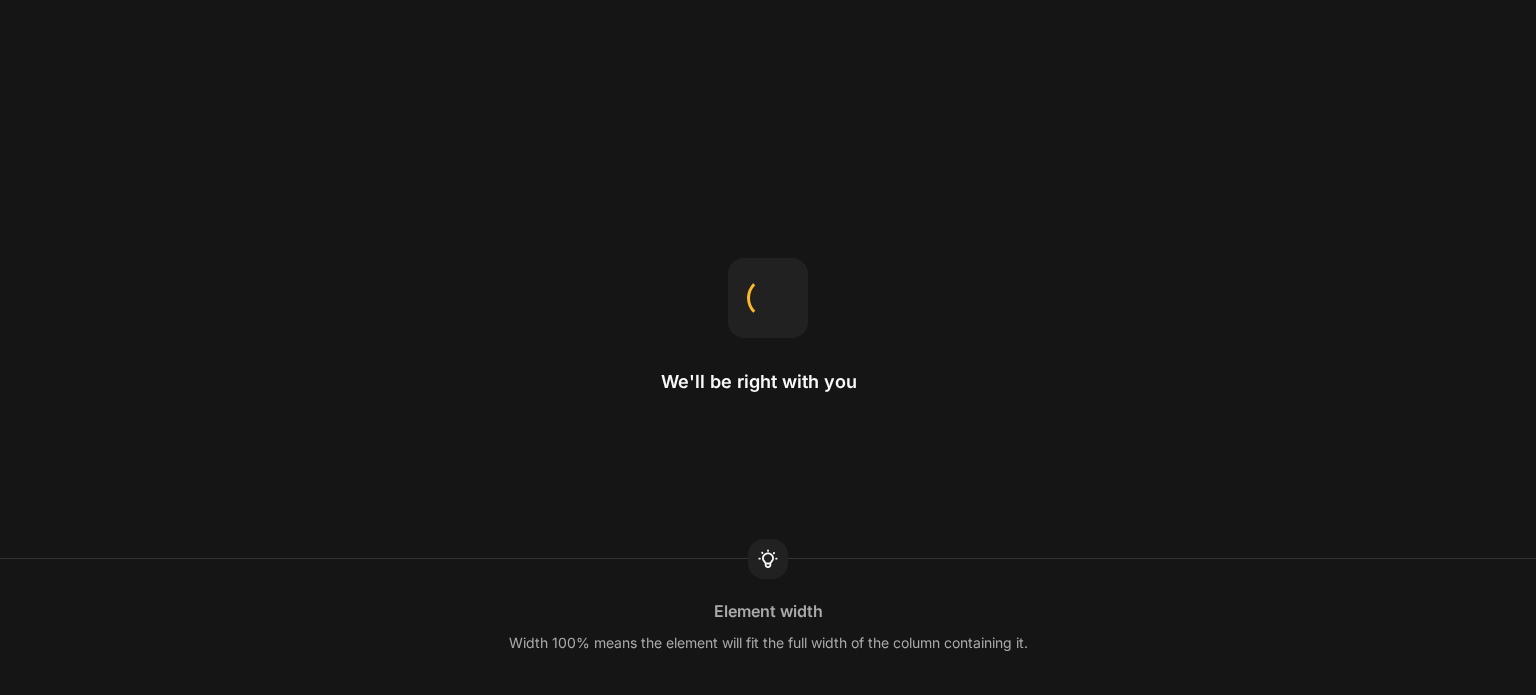 scroll, scrollTop: 0, scrollLeft: 0, axis: both 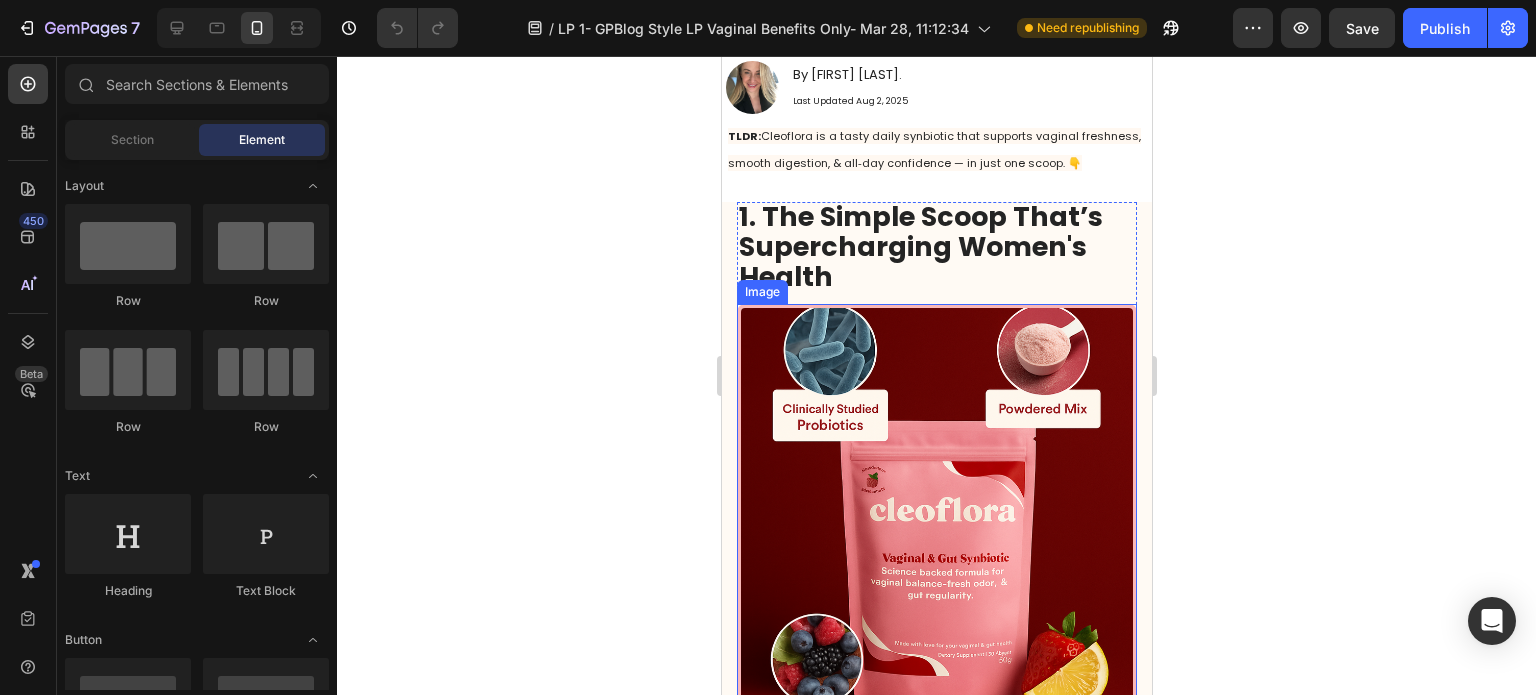 click at bounding box center [936, 546] 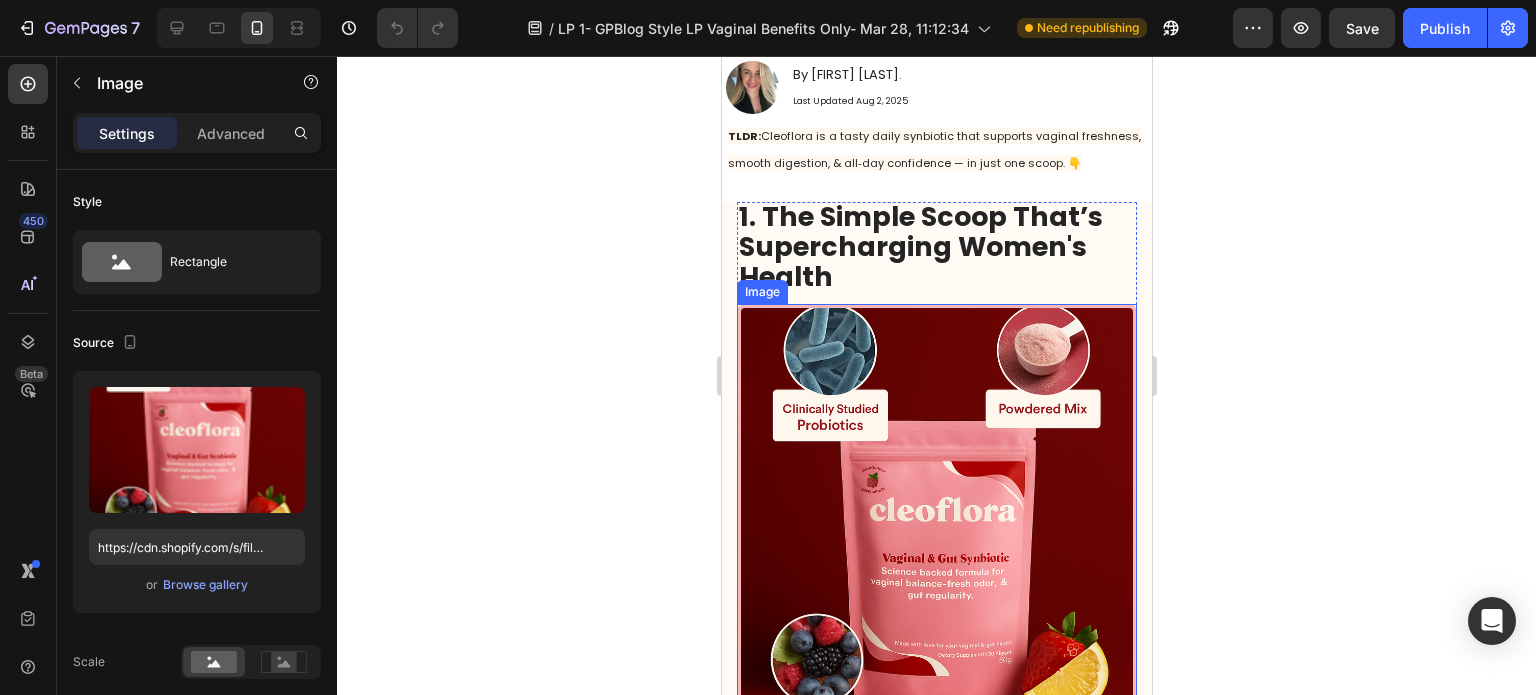 scroll, scrollTop: 200, scrollLeft: 0, axis: vertical 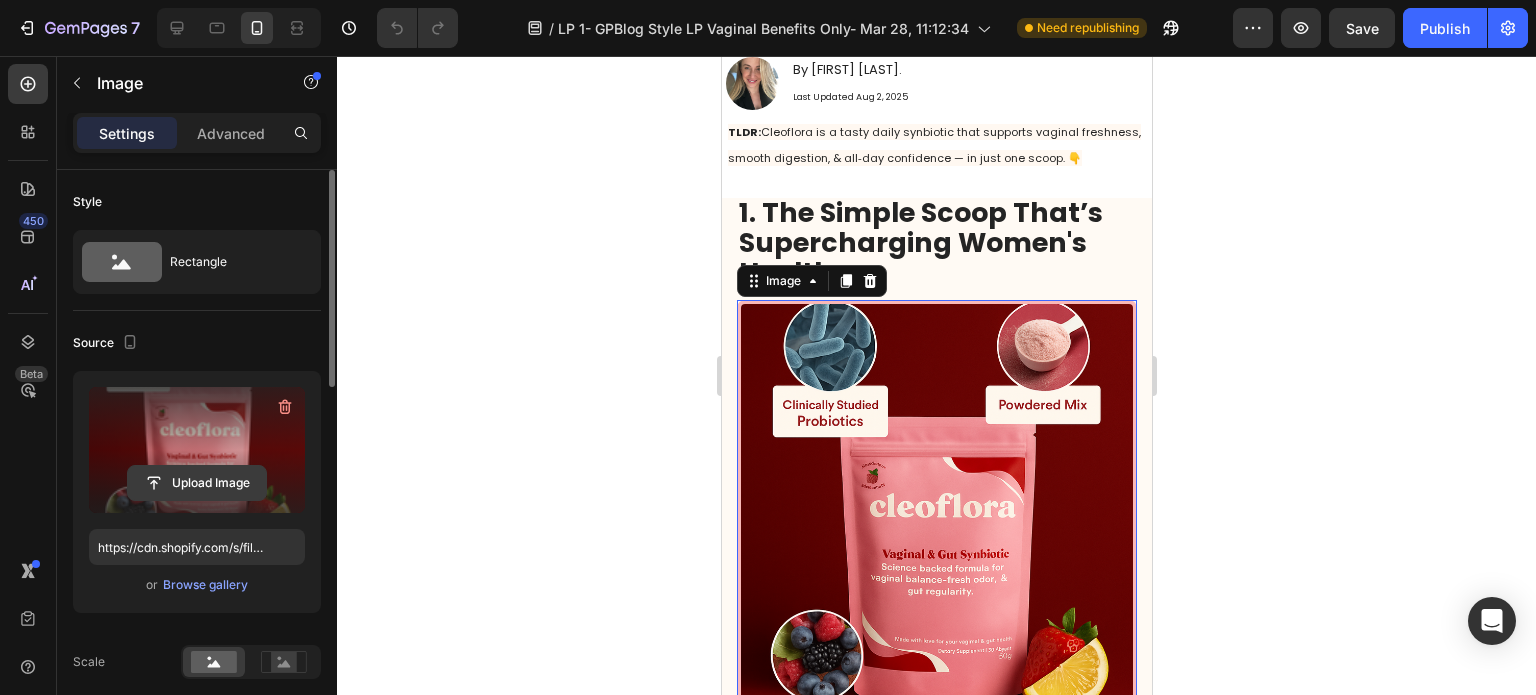 click 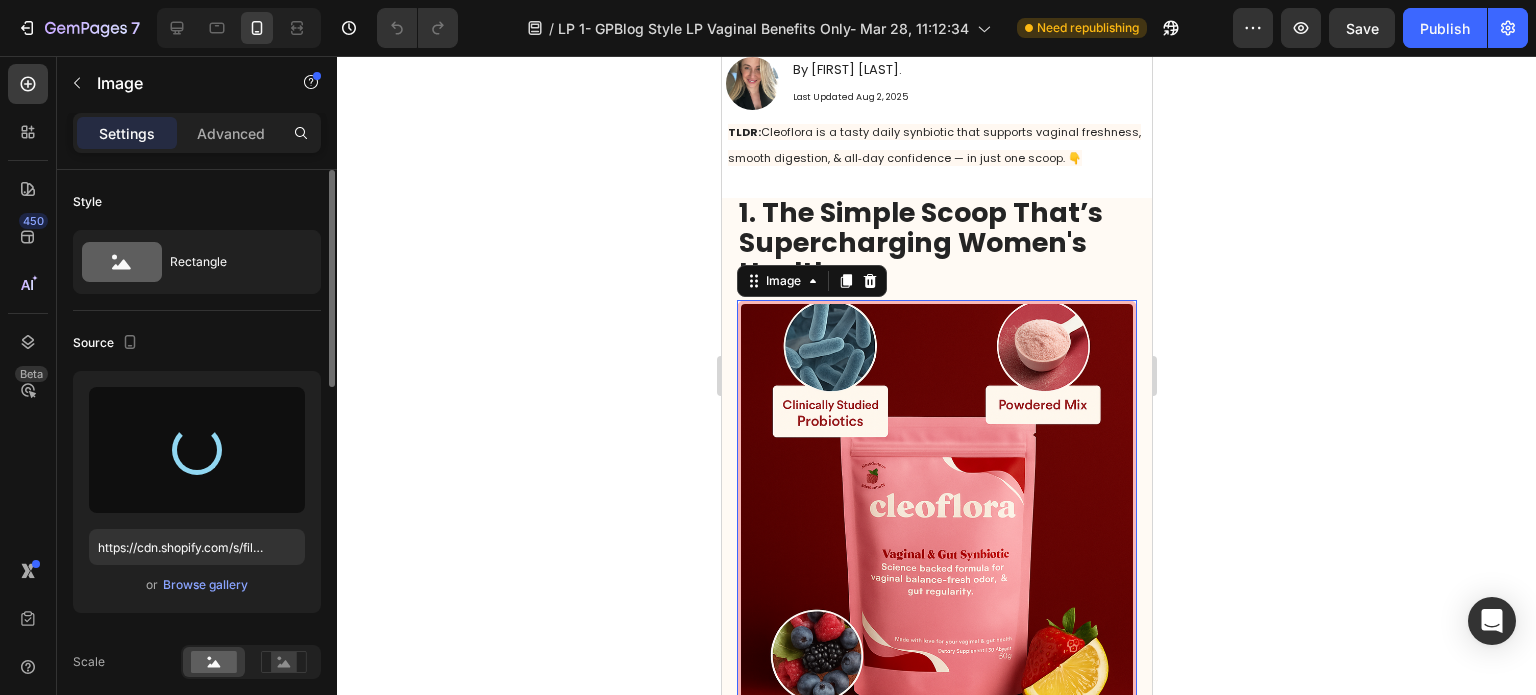 type on "https://cdn.shopify.com/s/files/1/0619/4610/1869/files/gempages_557185986245690617-c32cfadb-f500-48aa-8d19-12e693867976.png" 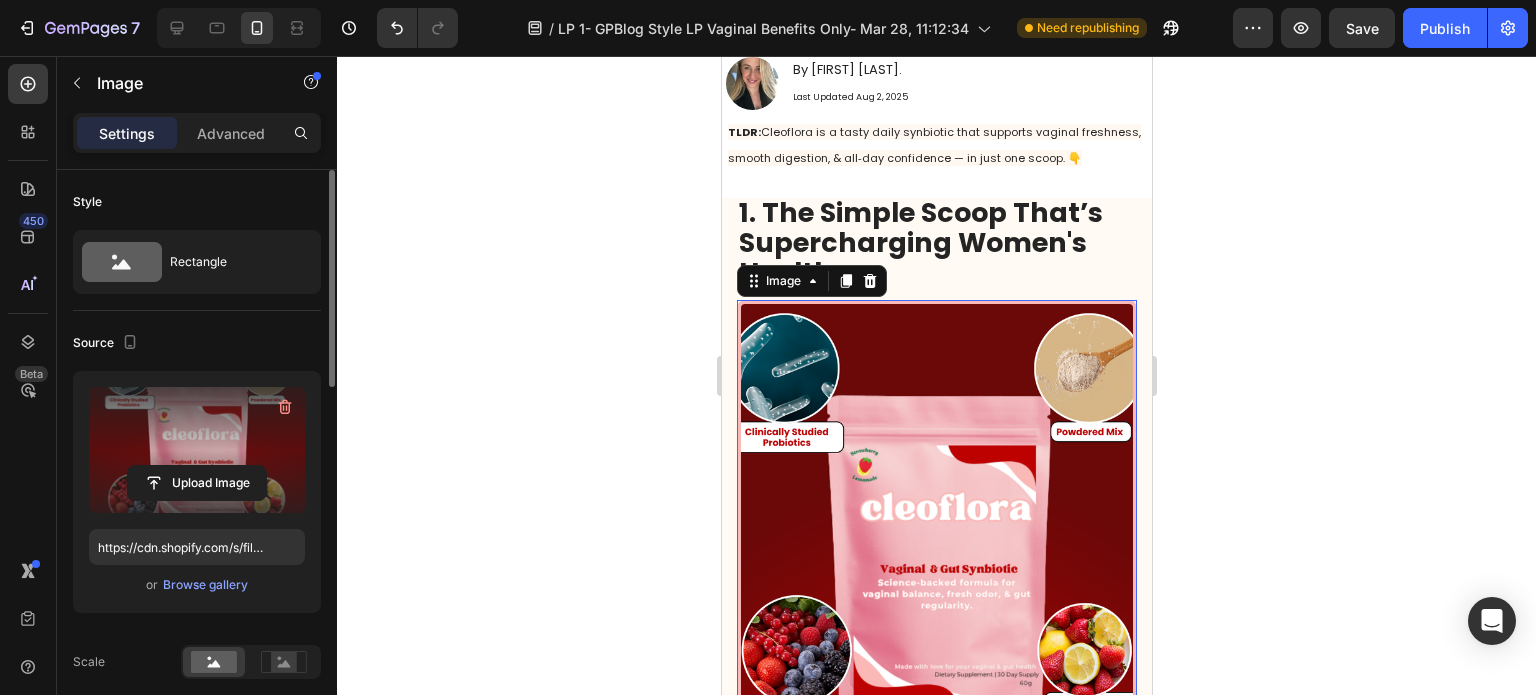 scroll, scrollTop: 200, scrollLeft: 0, axis: vertical 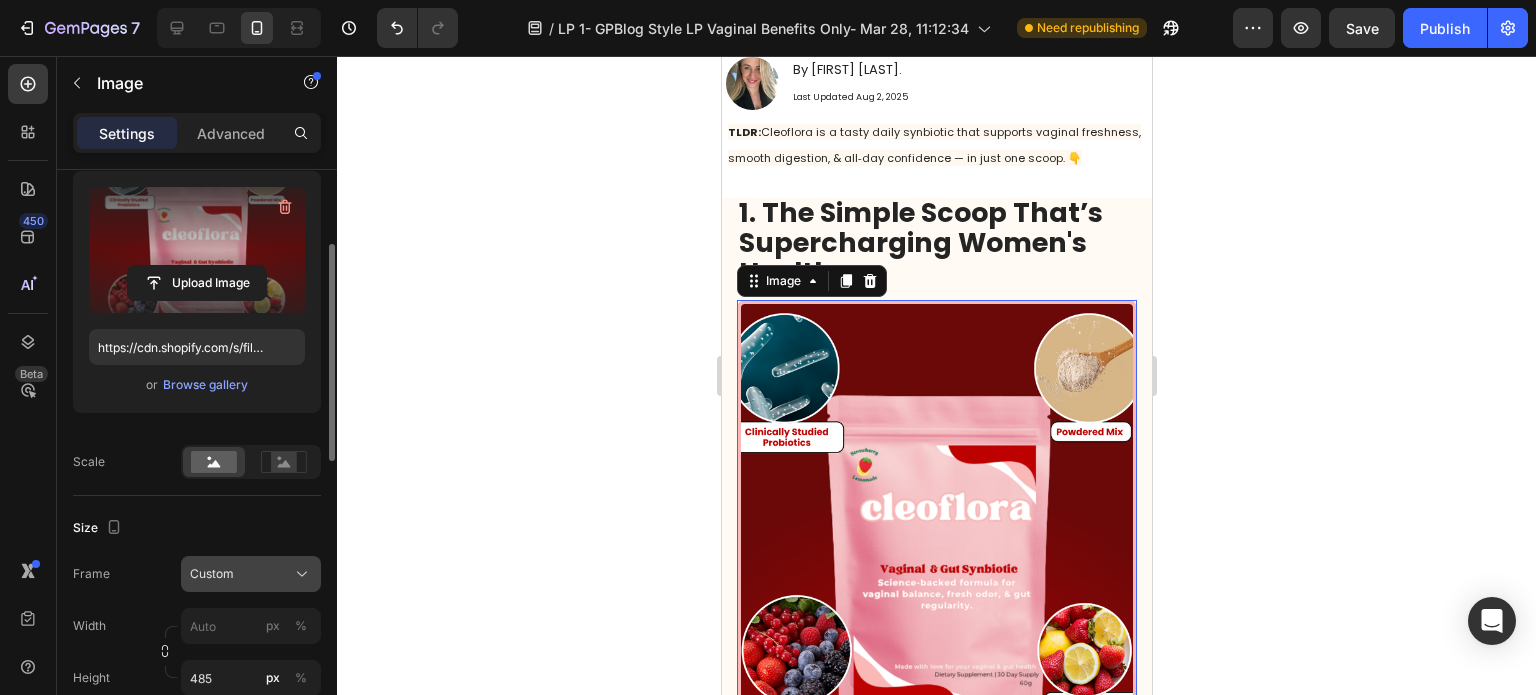 click on "Custom" 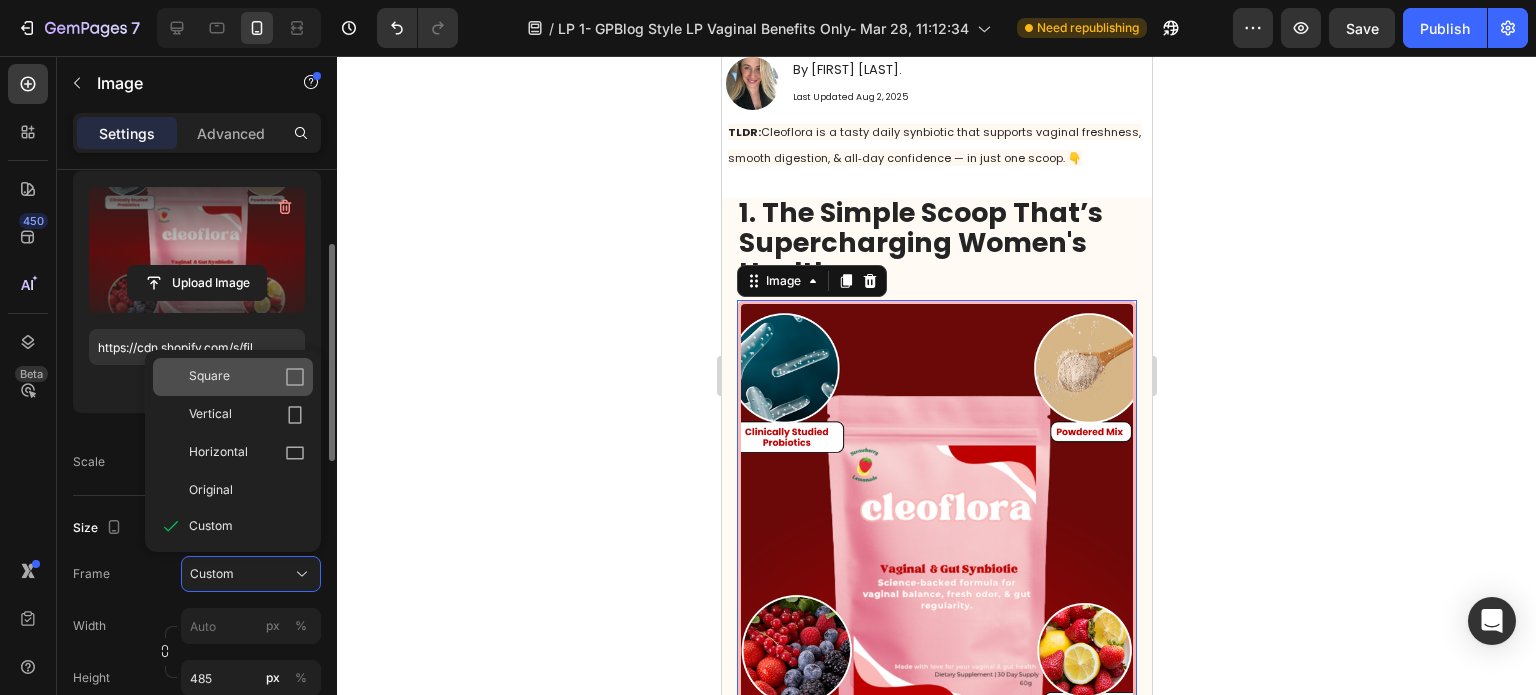 click on "Square" at bounding box center [247, 377] 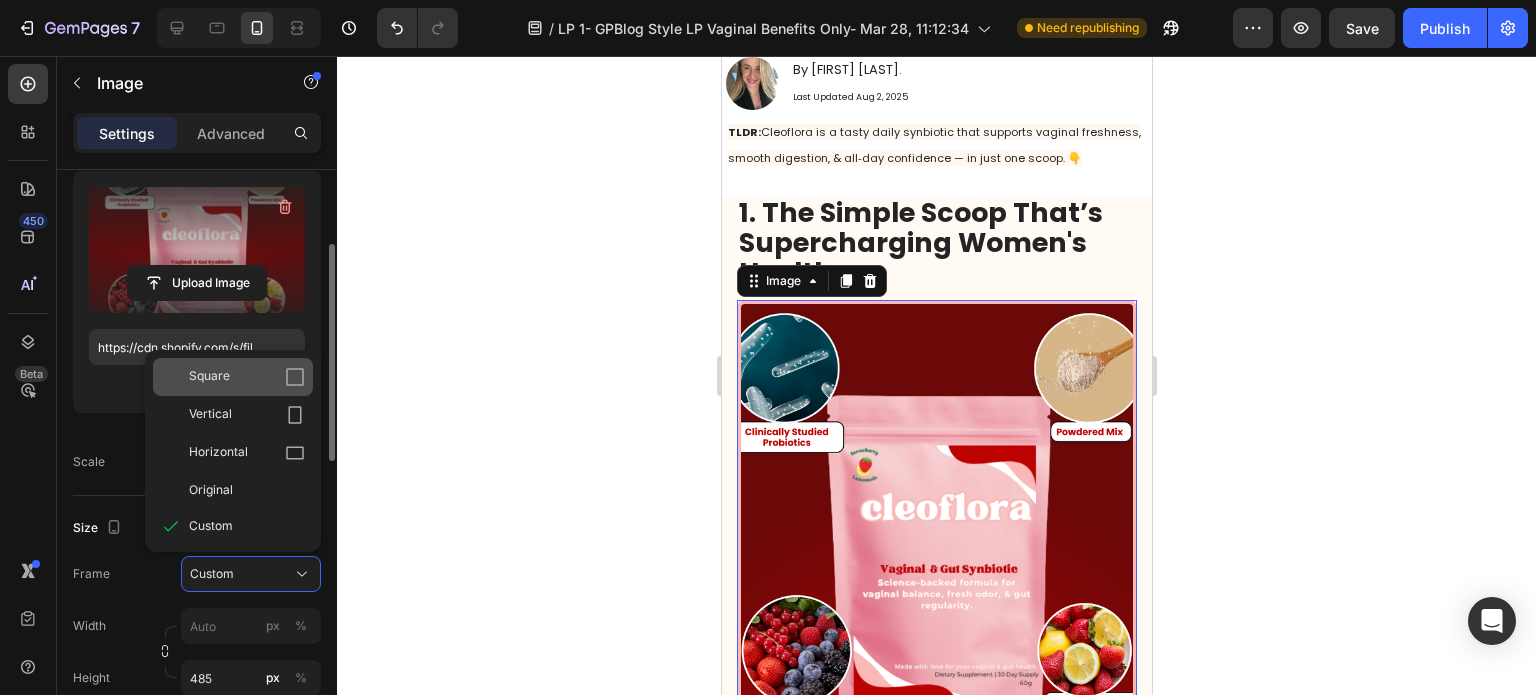 type on "485" 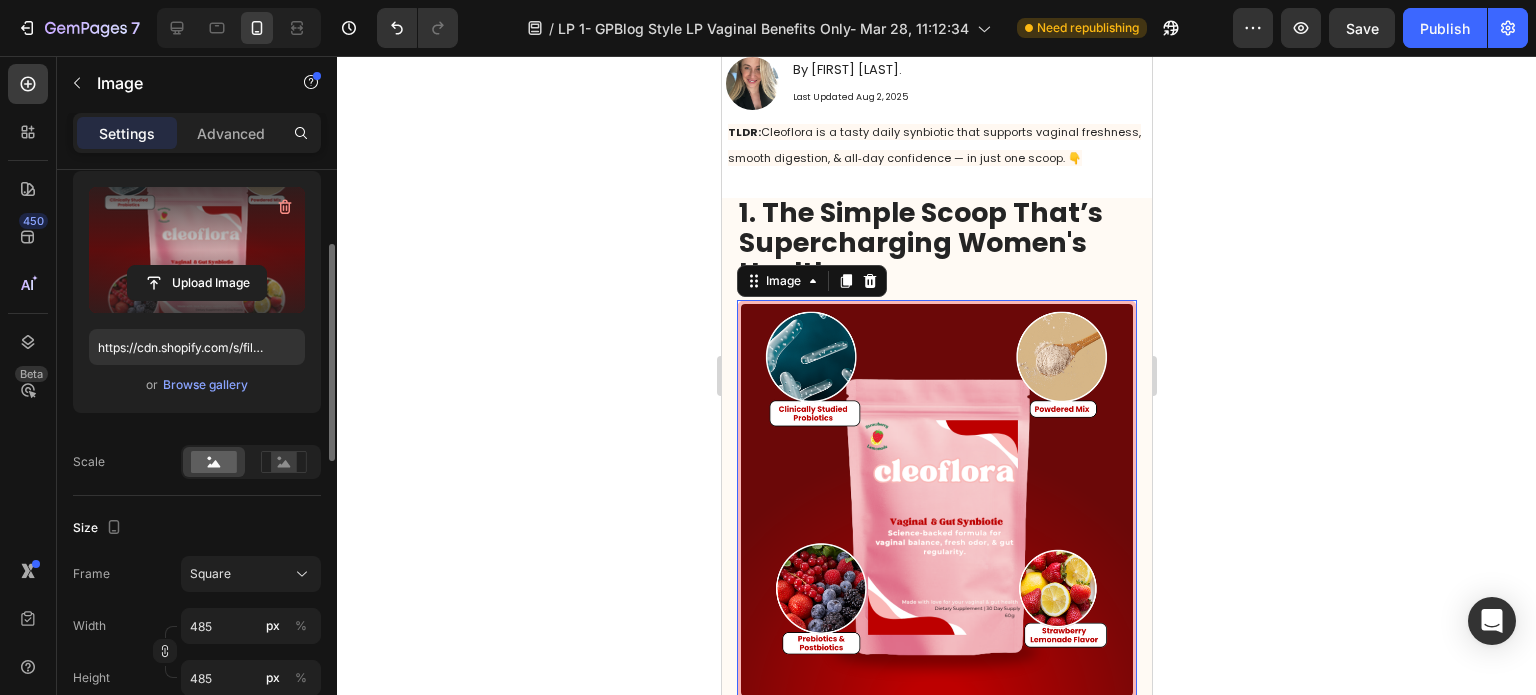 click 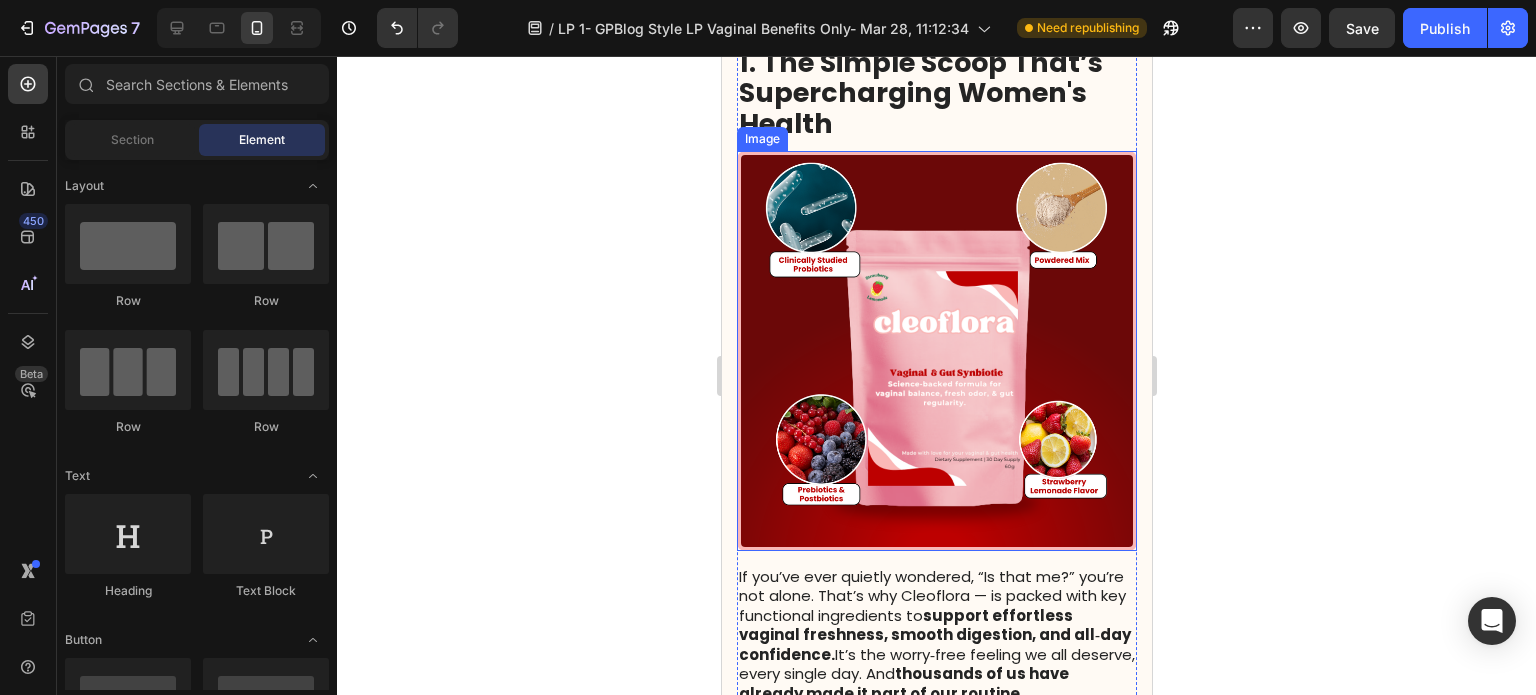 scroll, scrollTop: 300, scrollLeft: 0, axis: vertical 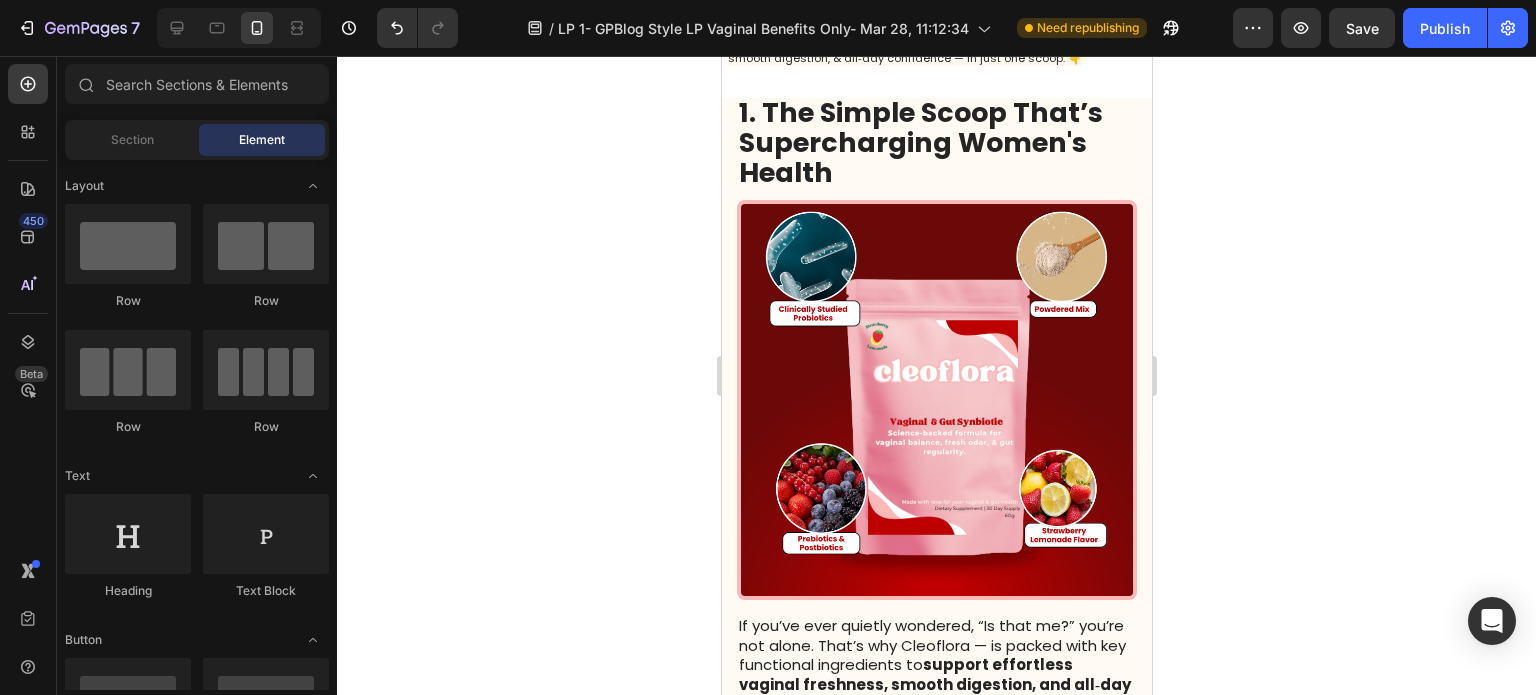 click 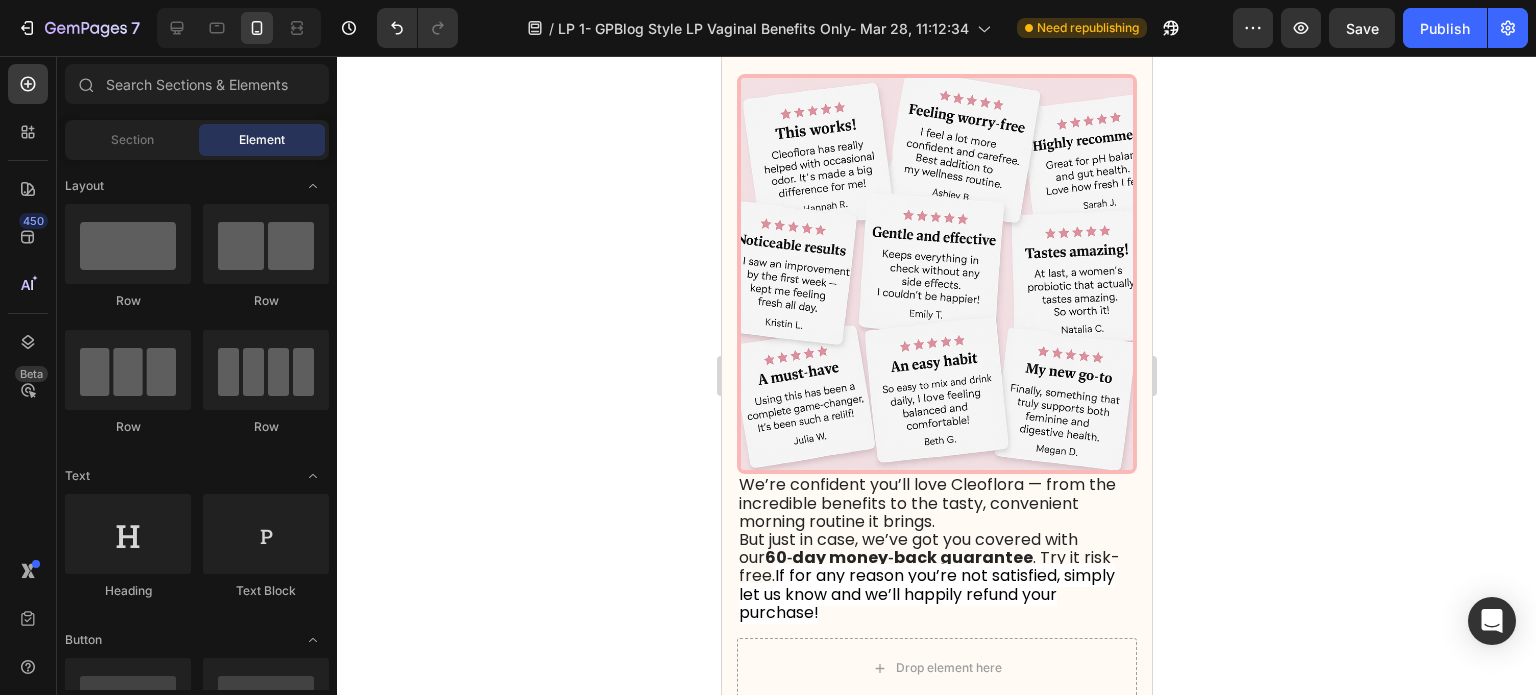 scroll, scrollTop: 5300, scrollLeft: 0, axis: vertical 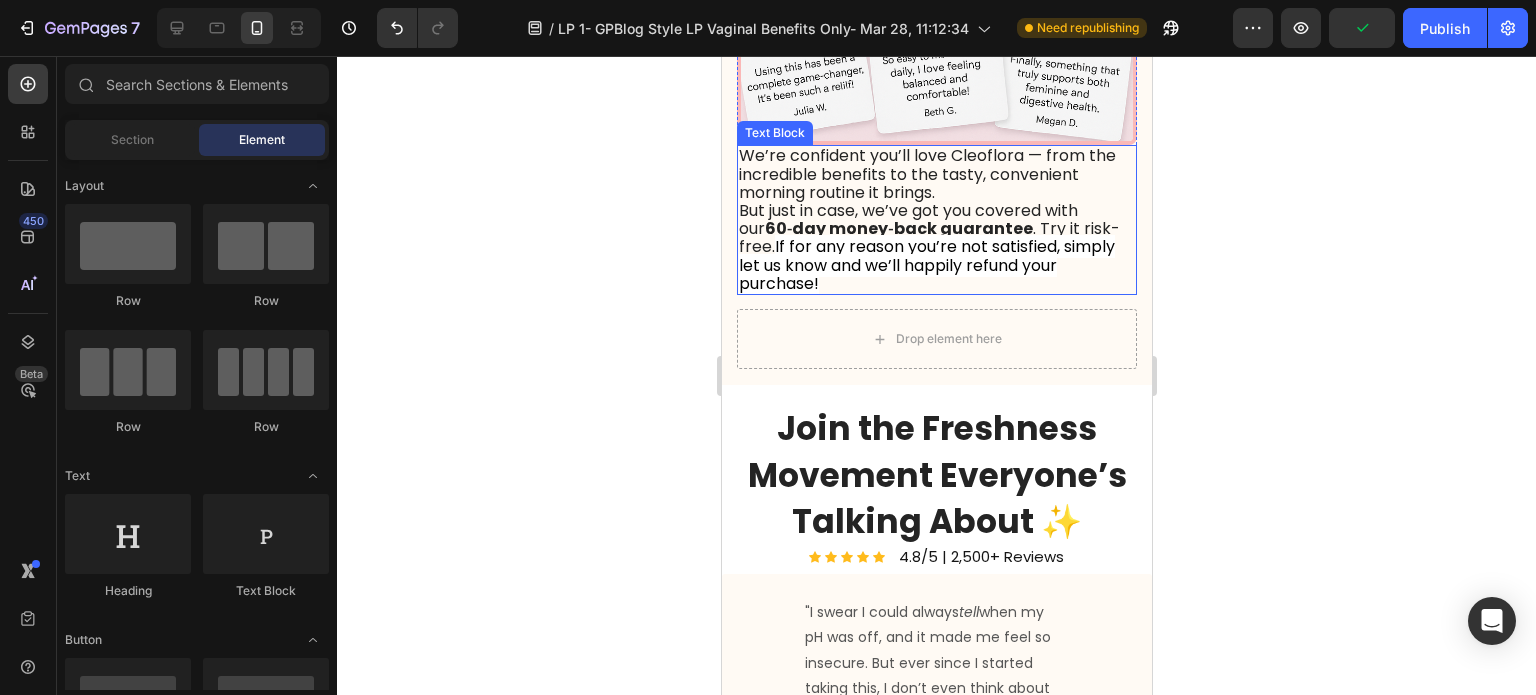 click on "We’re confident you’ll love Cleoflora — from the incredible benefits to the tasty, convenient morning routine it brings." at bounding box center [926, 173] 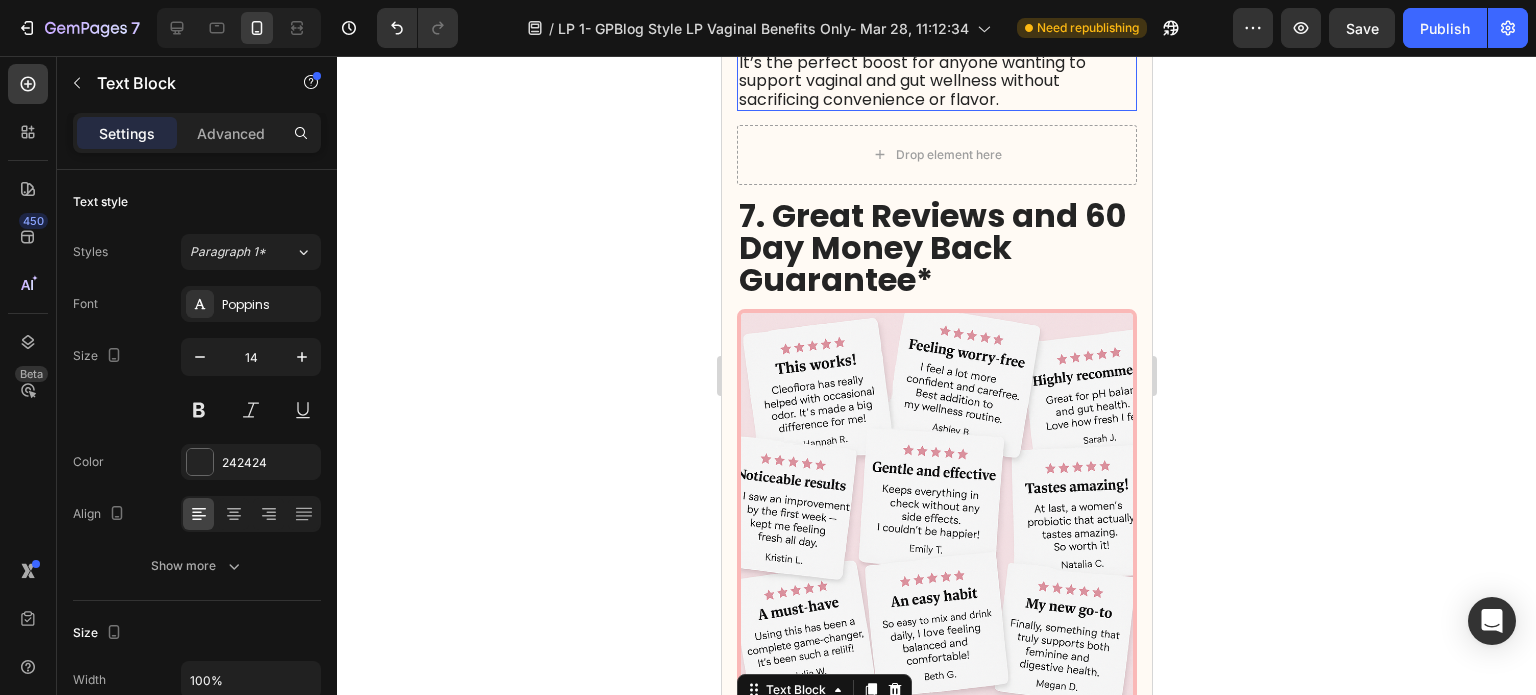 scroll, scrollTop: 4800, scrollLeft: 0, axis: vertical 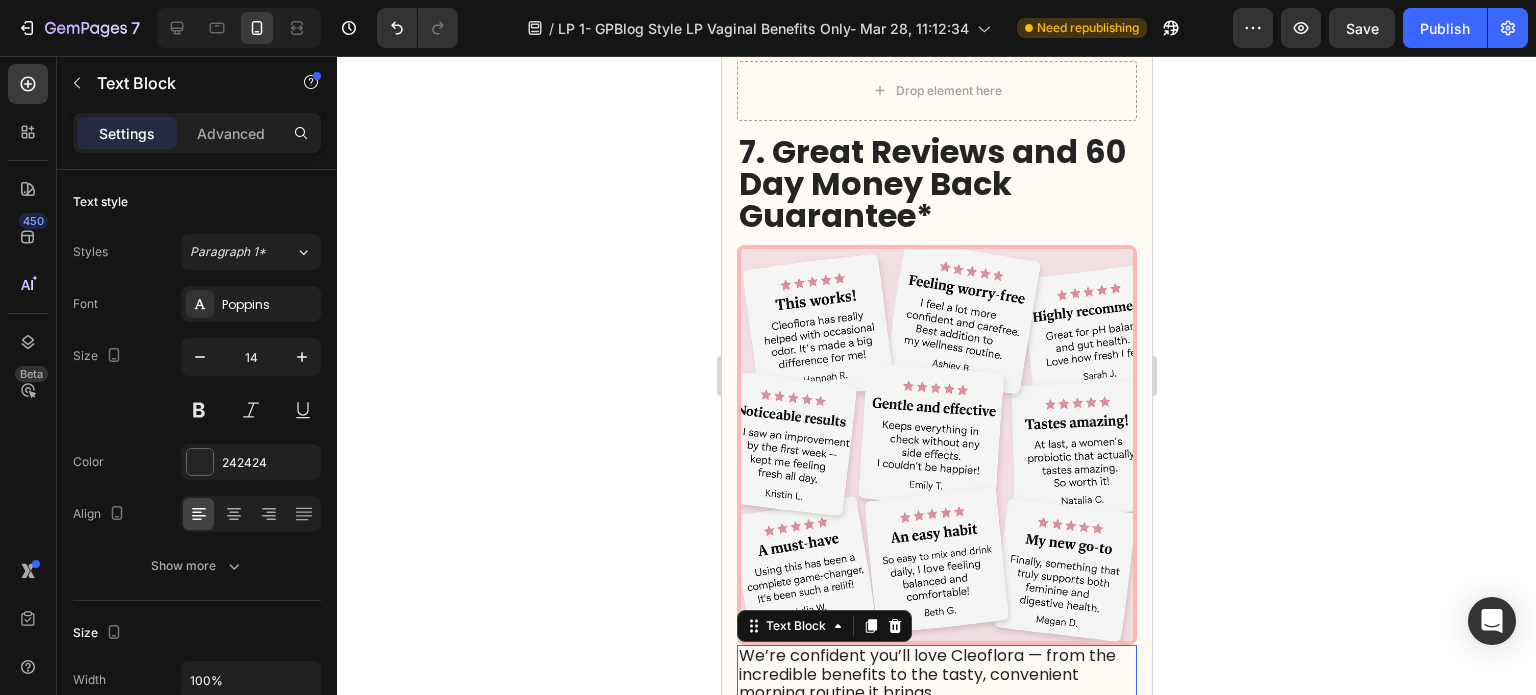 click 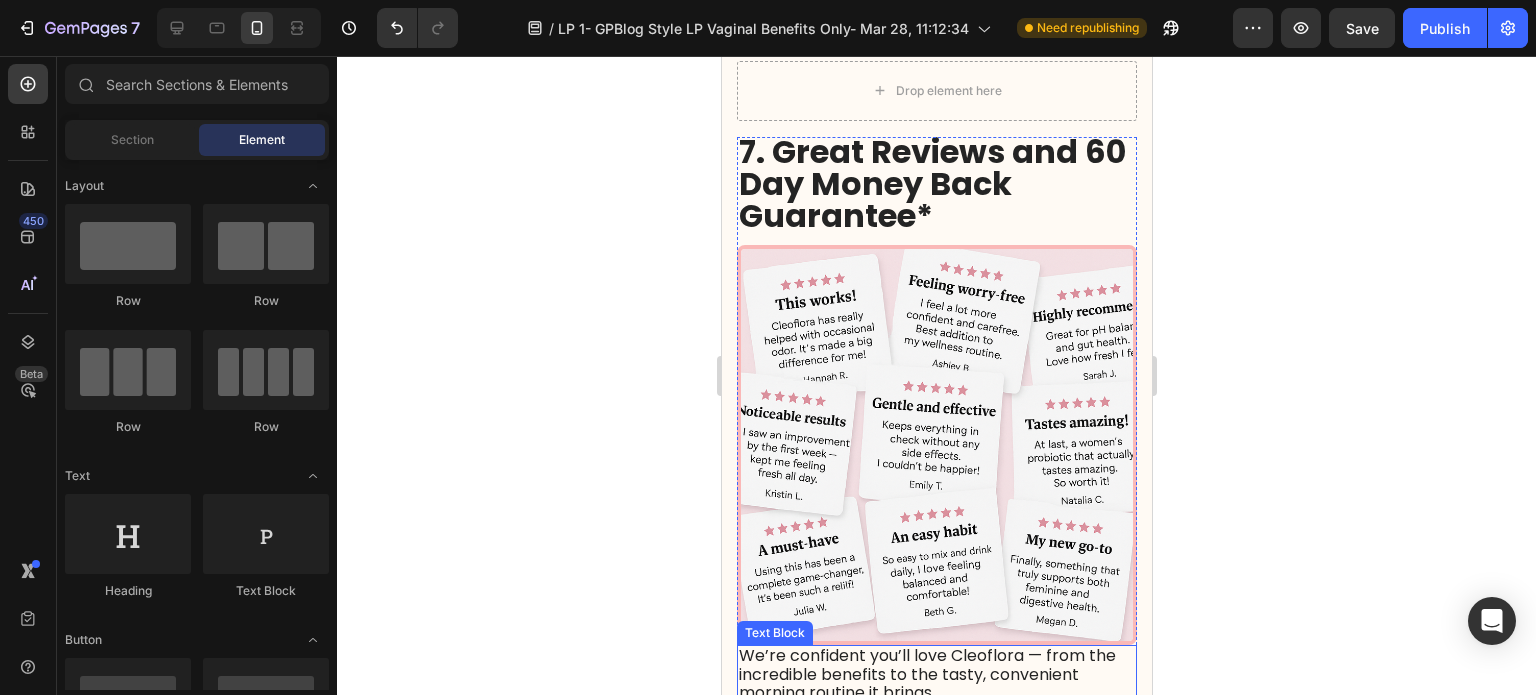 click on "We’re confident you’ll love Cleoflora — from the incredible benefits to the tasty, convenient morning routine it brings." at bounding box center (926, 673) 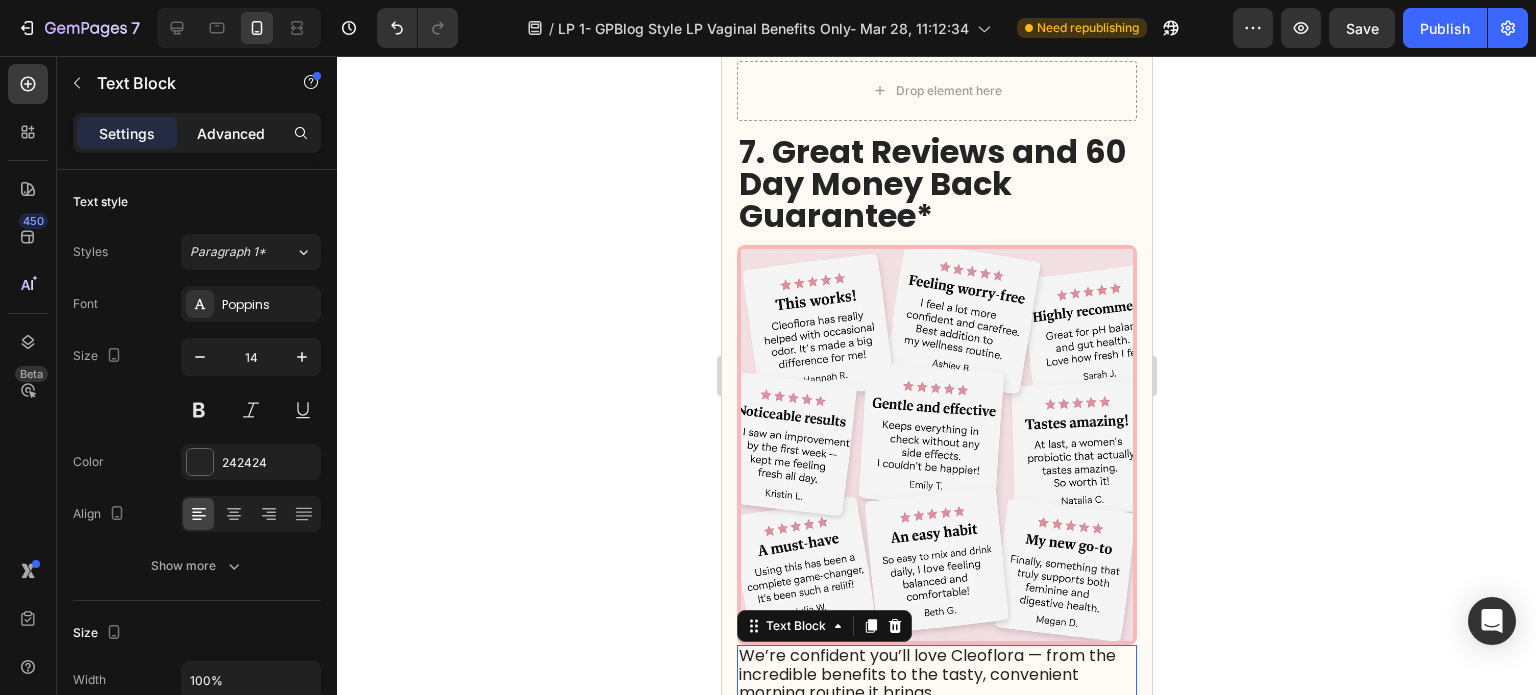 click on "Advanced" at bounding box center (231, 133) 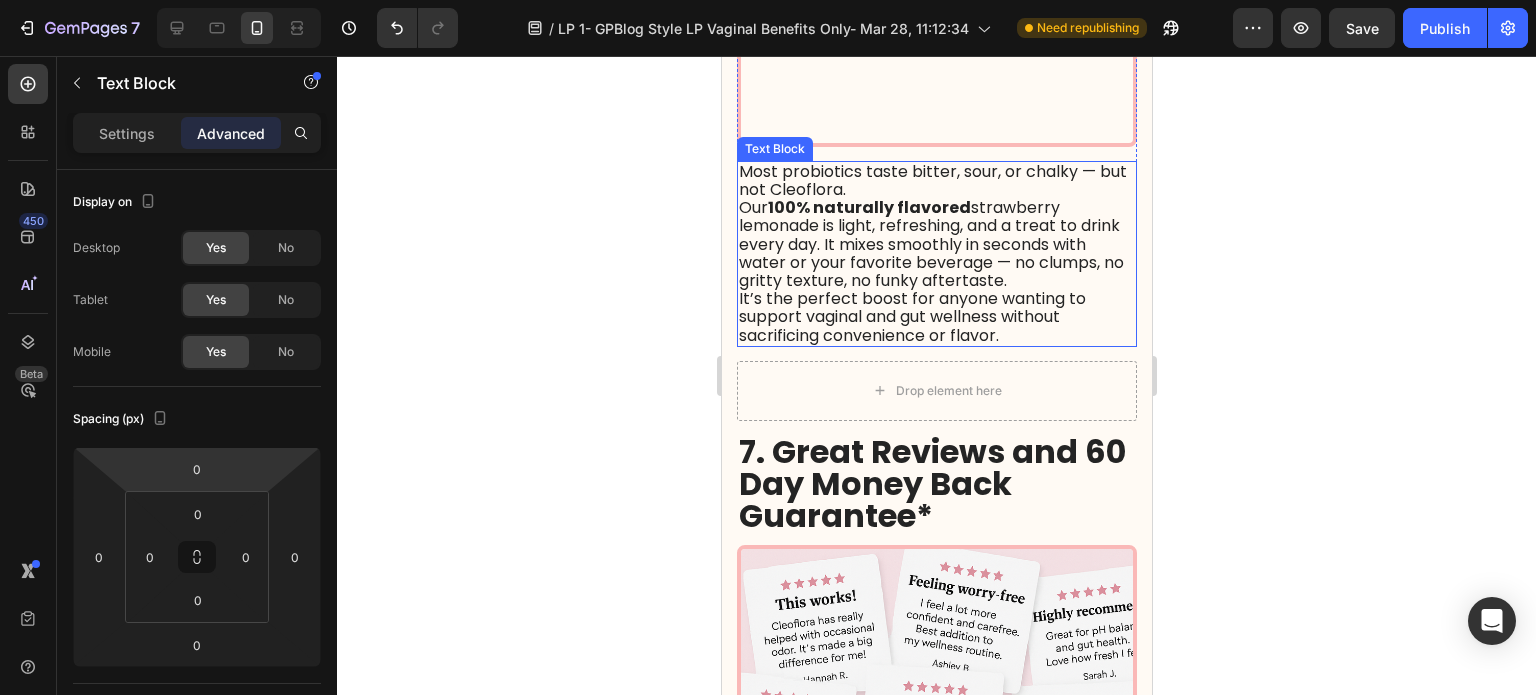 scroll, scrollTop: 4500, scrollLeft: 0, axis: vertical 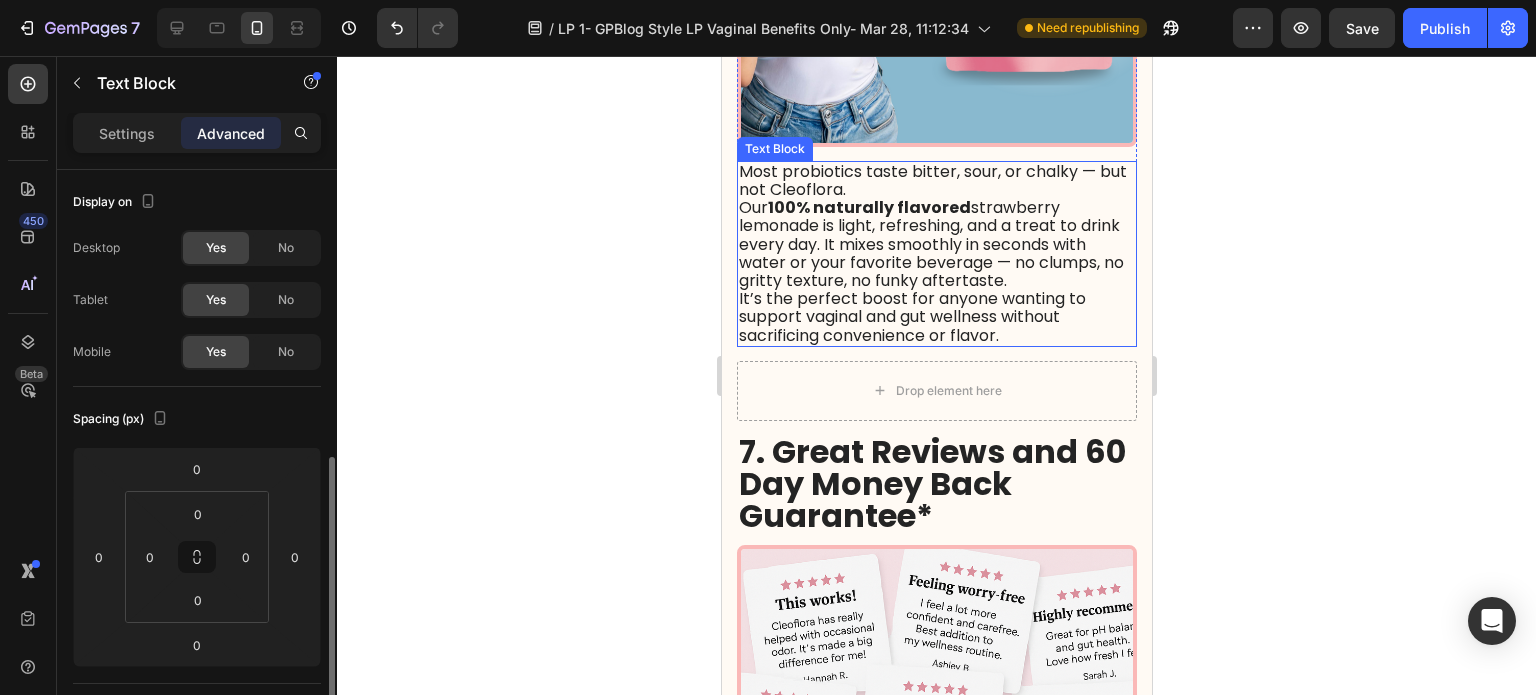 click on "Our  100% naturally flavored  strawberry lemonade is light, refreshing, and a treat to drink every day. It mixes smoothly in seconds with water or your favorite beverage — no clumps, no gritty texture, no funky aftertaste." at bounding box center [930, 244] 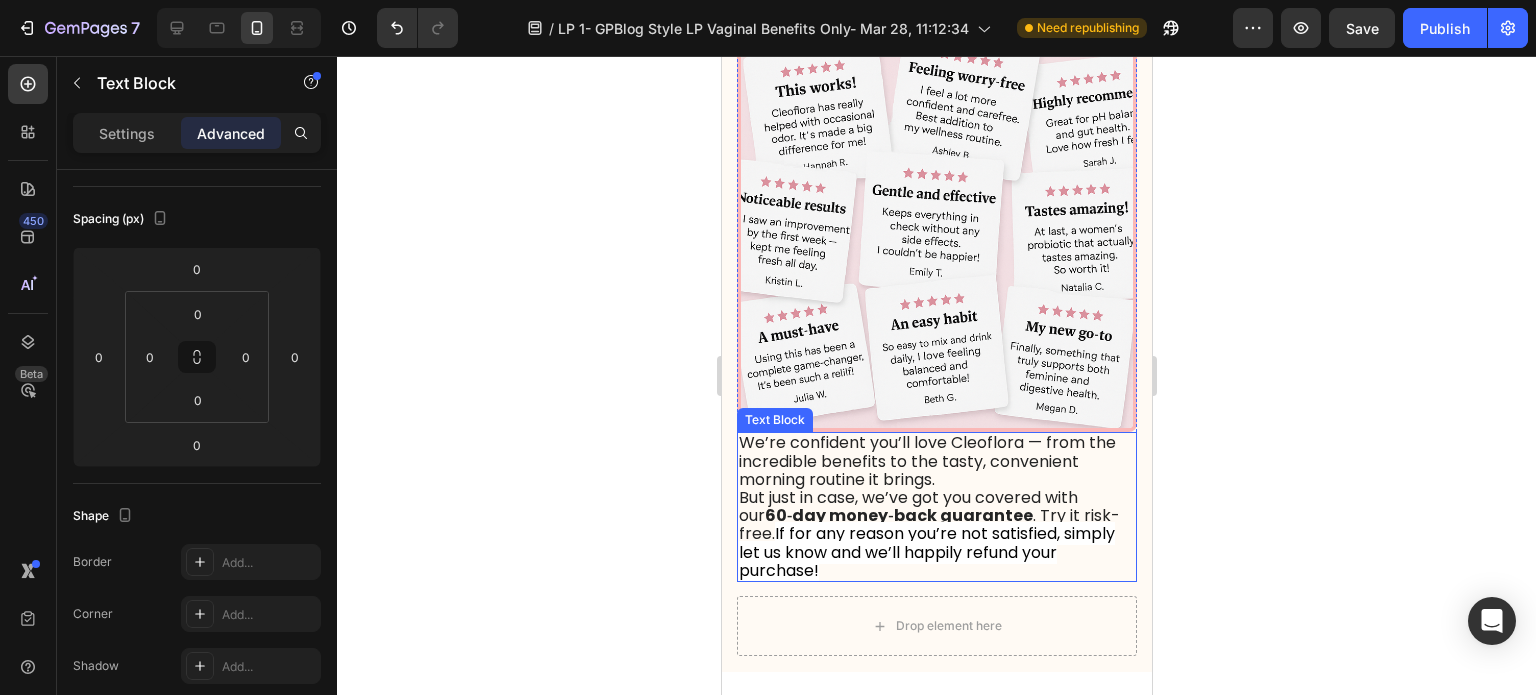 scroll, scrollTop: 5100, scrollLeft: 0, axis: vertical 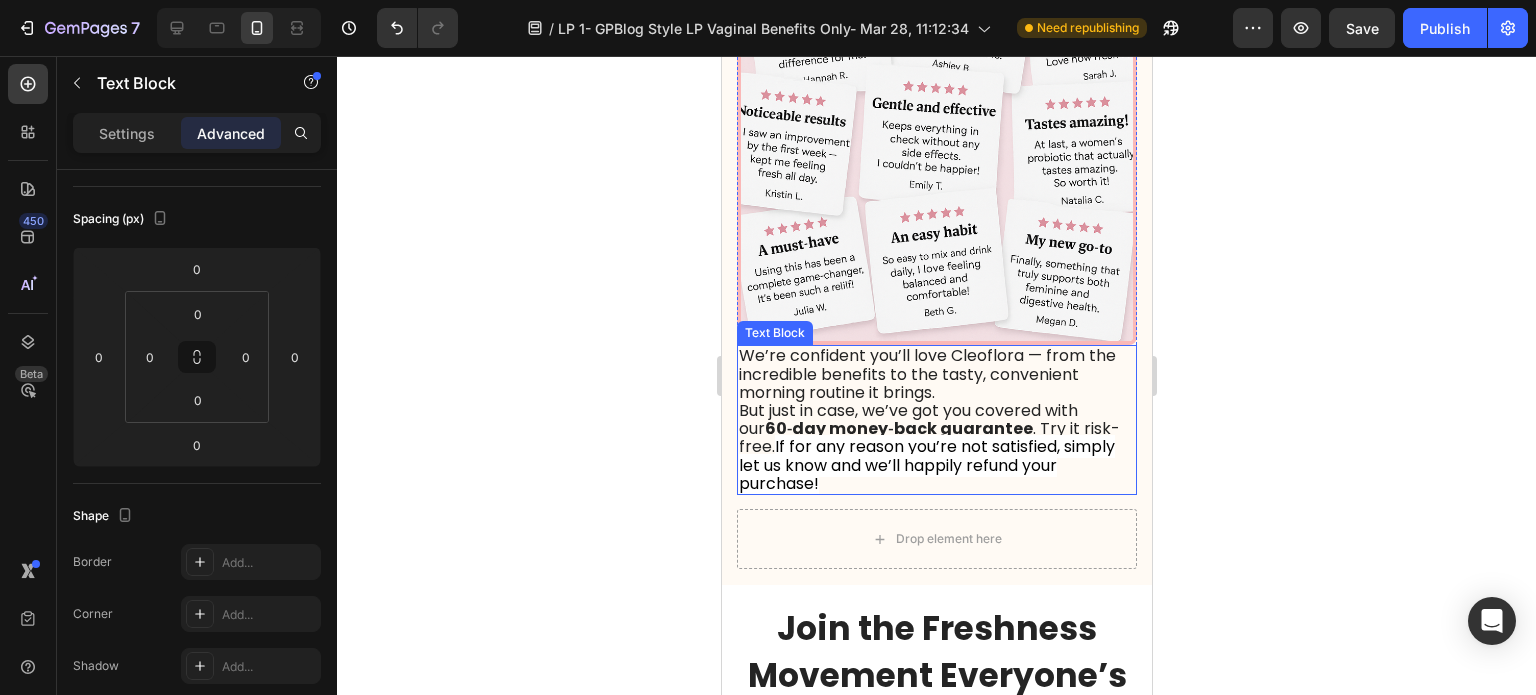 click on "60‑day money‑back guarantee" at bounding box center [898, 428] 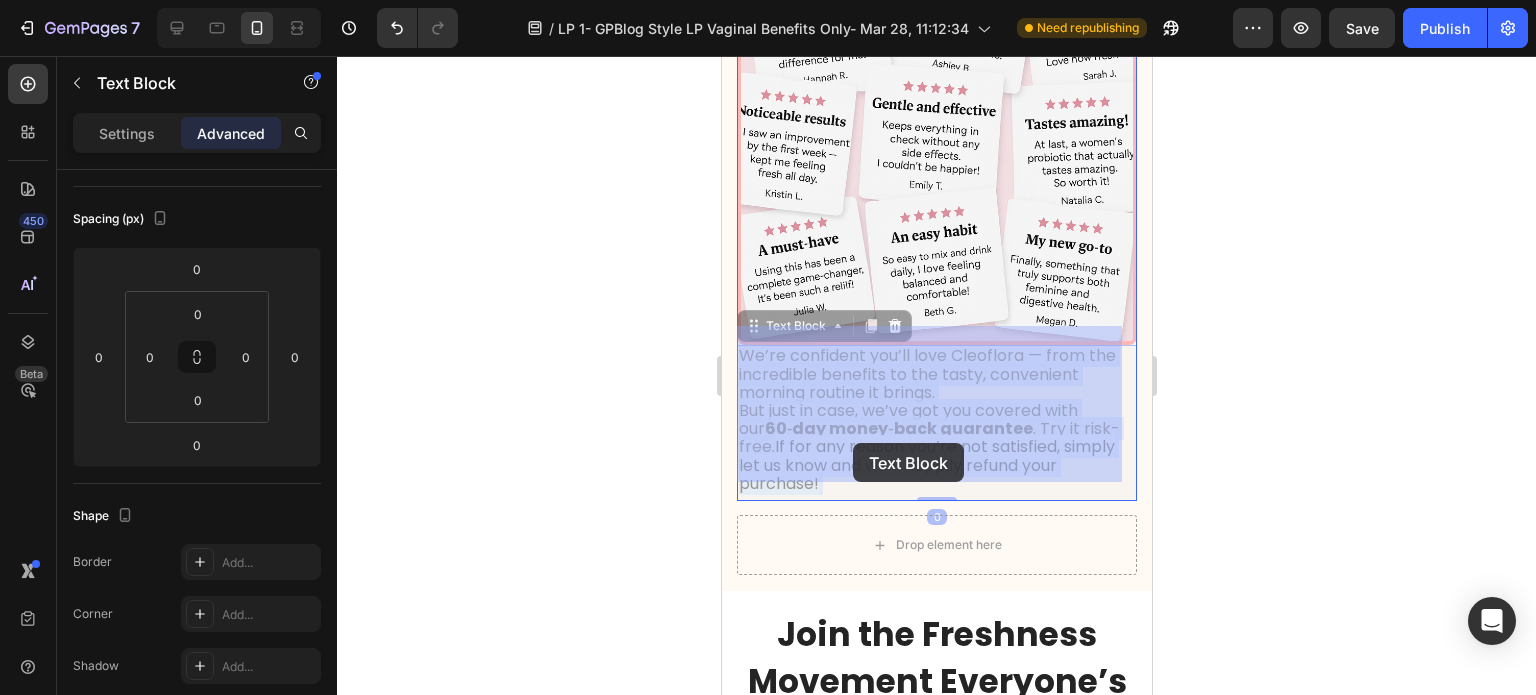 drag, startPoint x: 852, startPoint y: 403, endPoint x: 852, endPoint y: 438, distance: 35 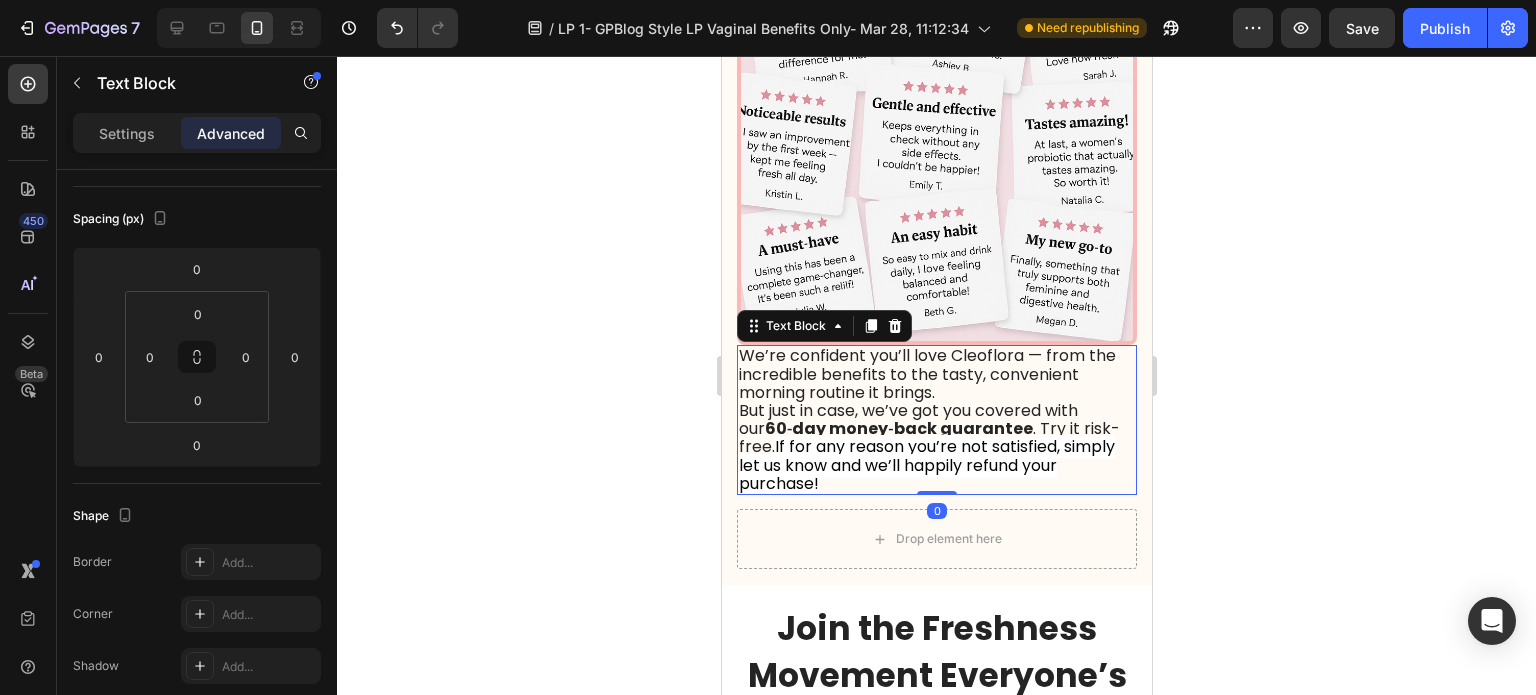 click 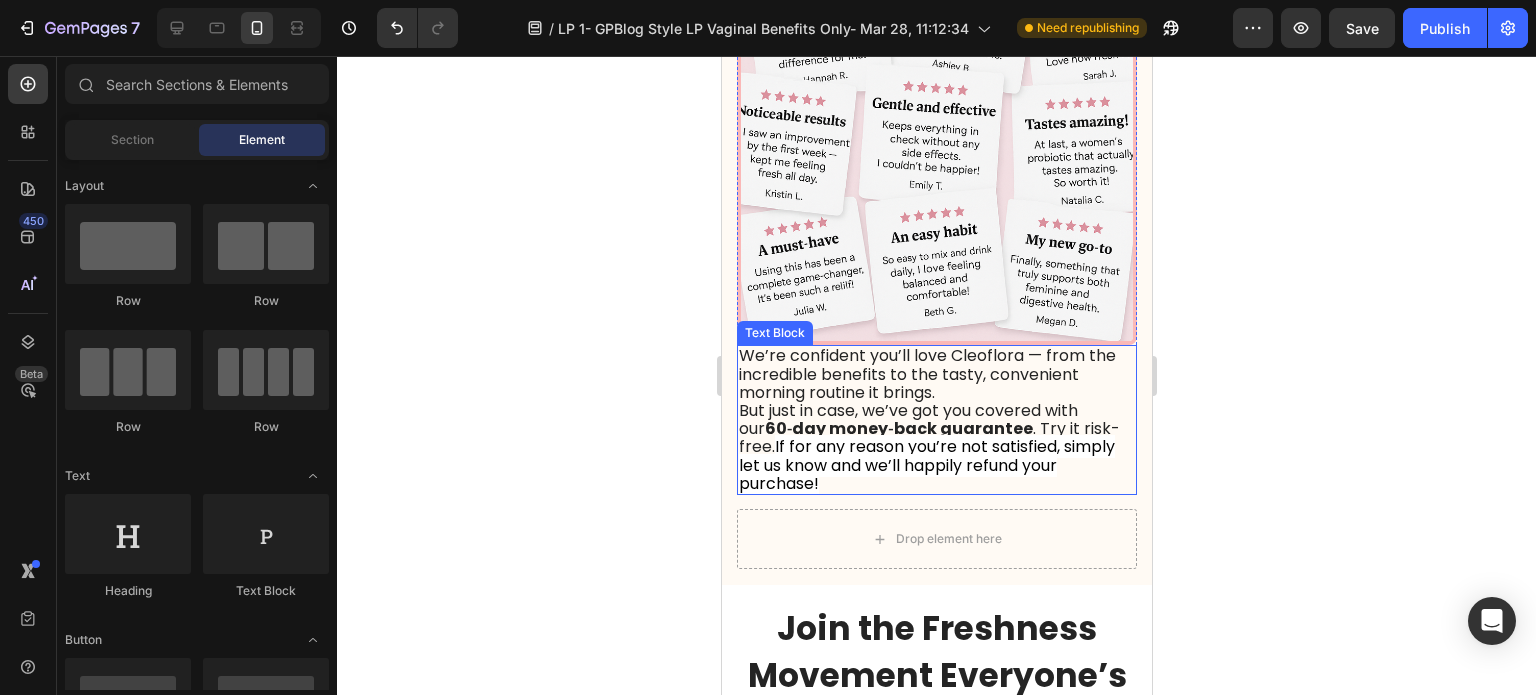 click on "We’re confident you’ll love Cleoflora — from the incredible benefits to the tasty, convenient morning routine it brings." at bounding box center (926, 373) 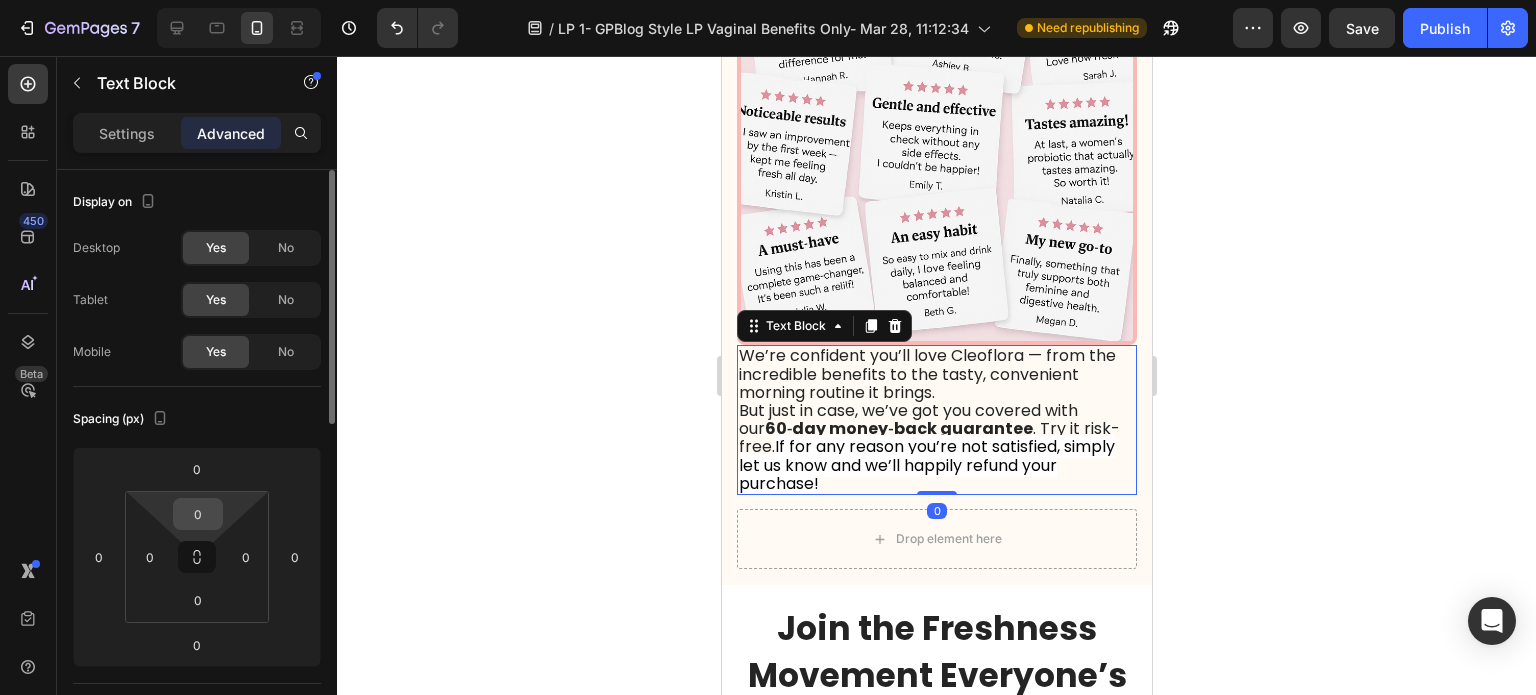 click on "0" at bounding box center [198, 514] 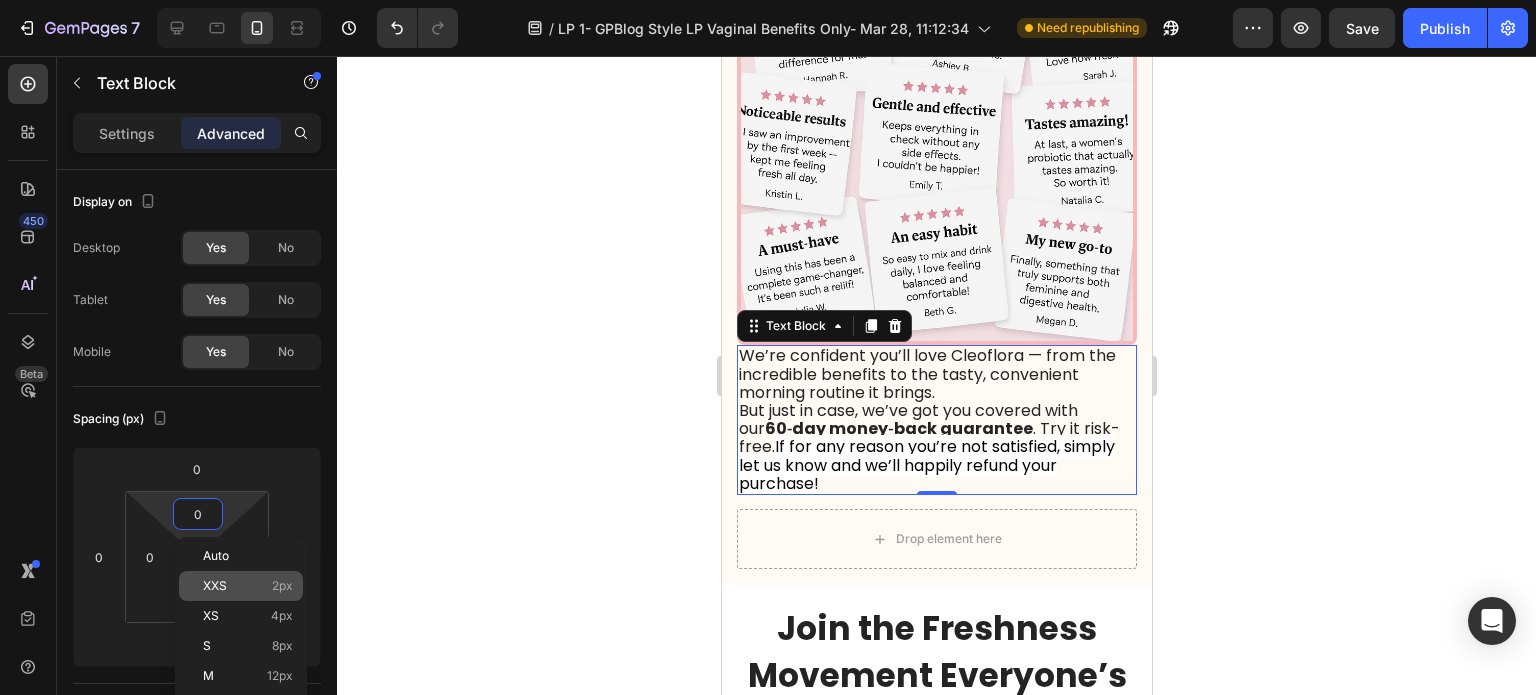 click on "XXS 2px" at bounding box center (248, 586) 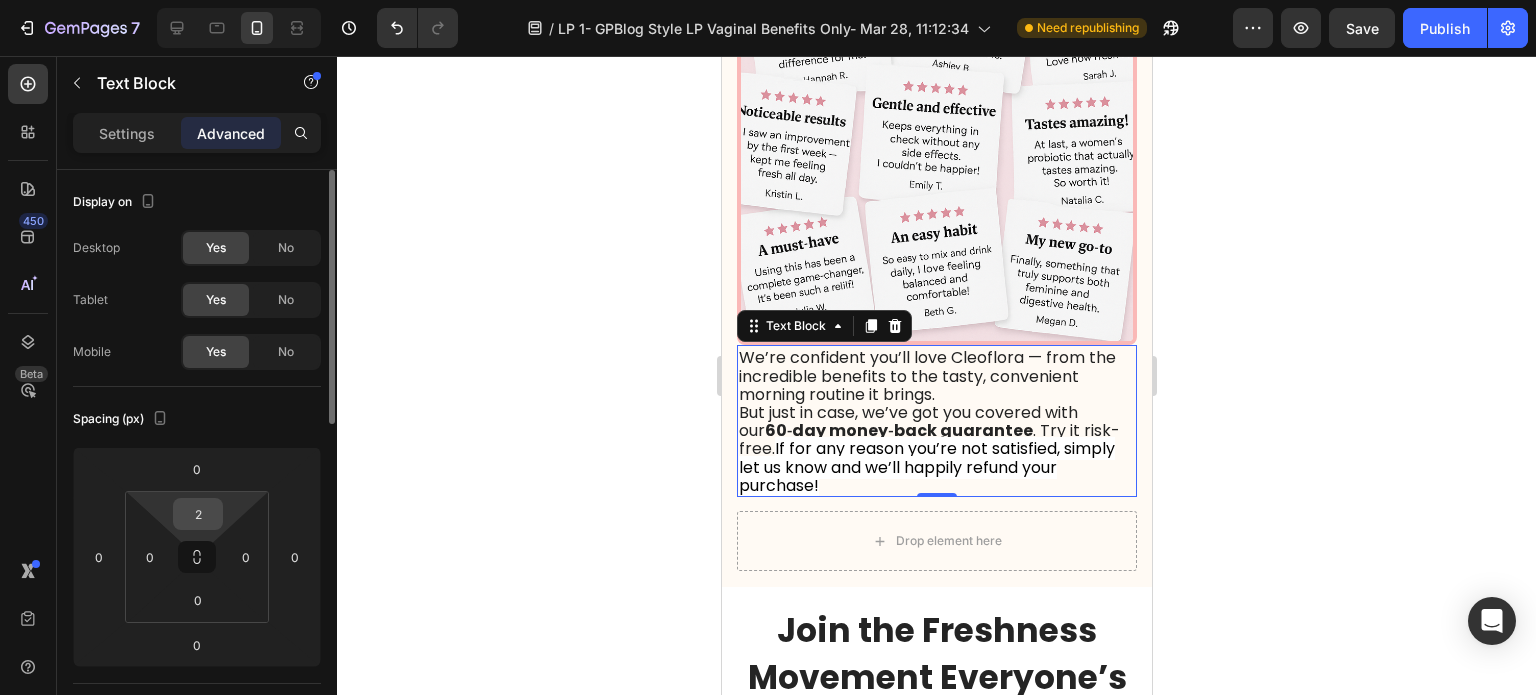 click on "2" at bounding box center [198, 514] 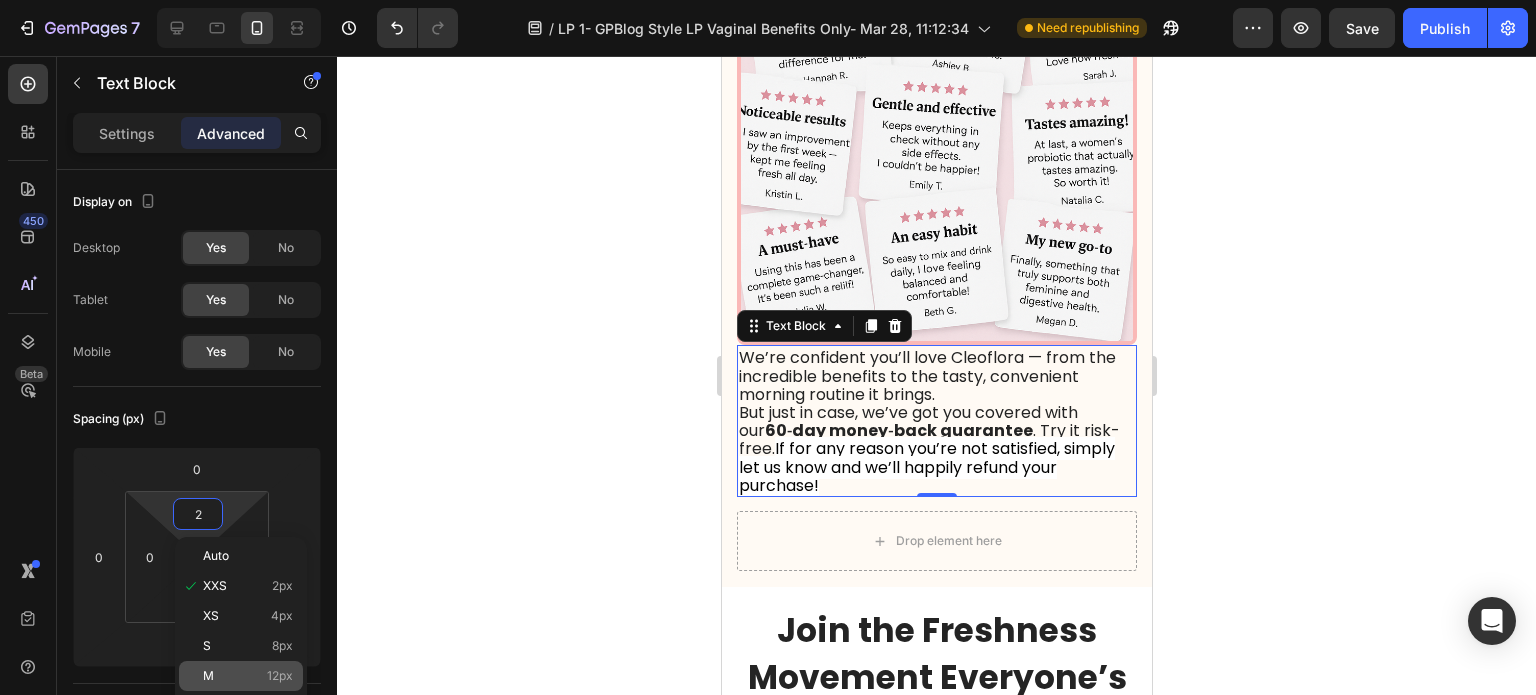 click on "M 12px" 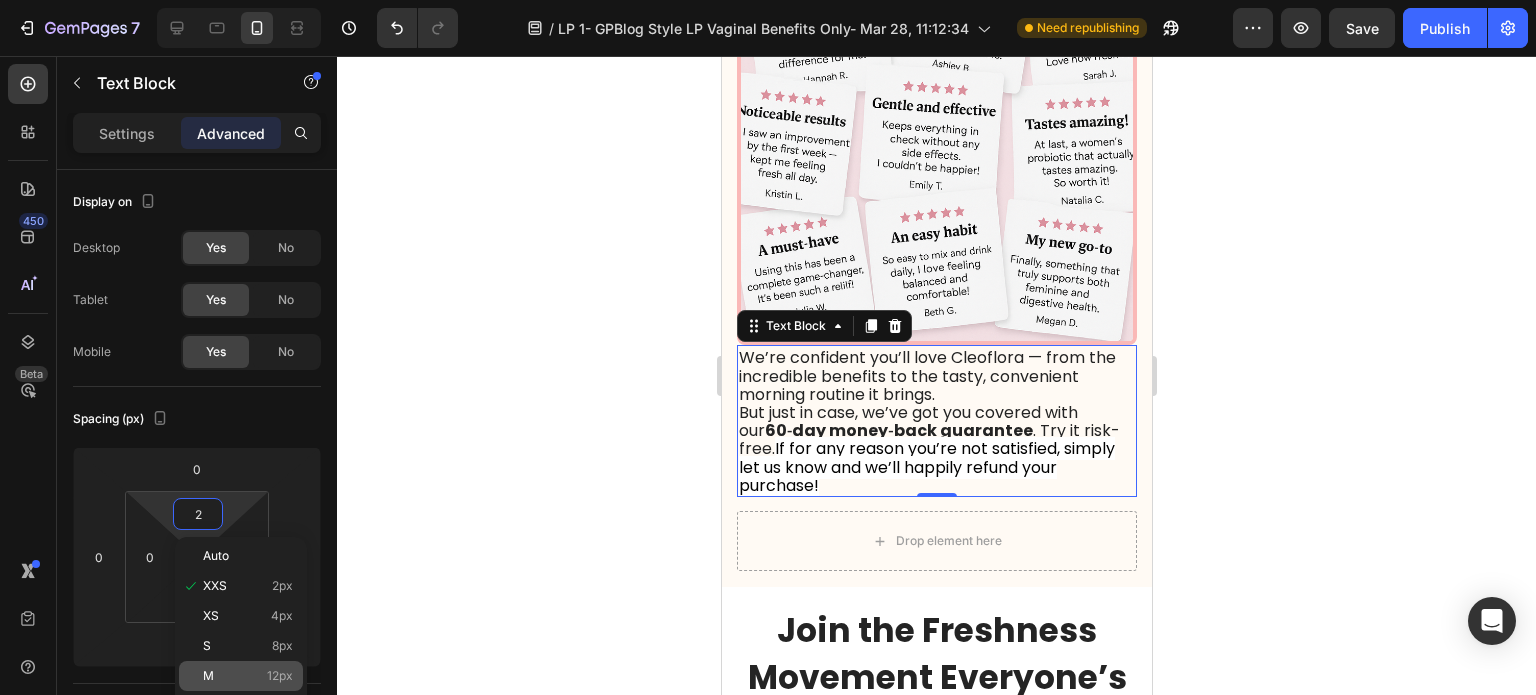 type on "12" 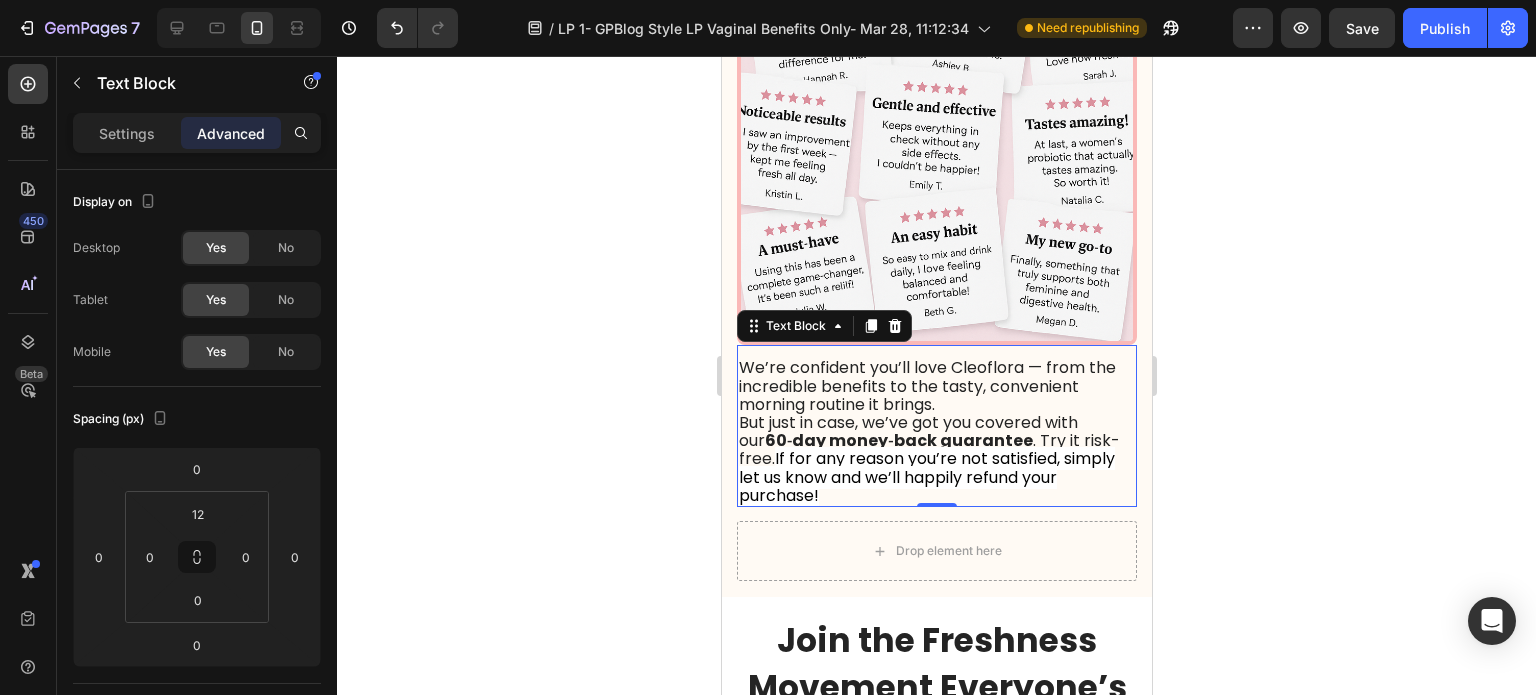 click 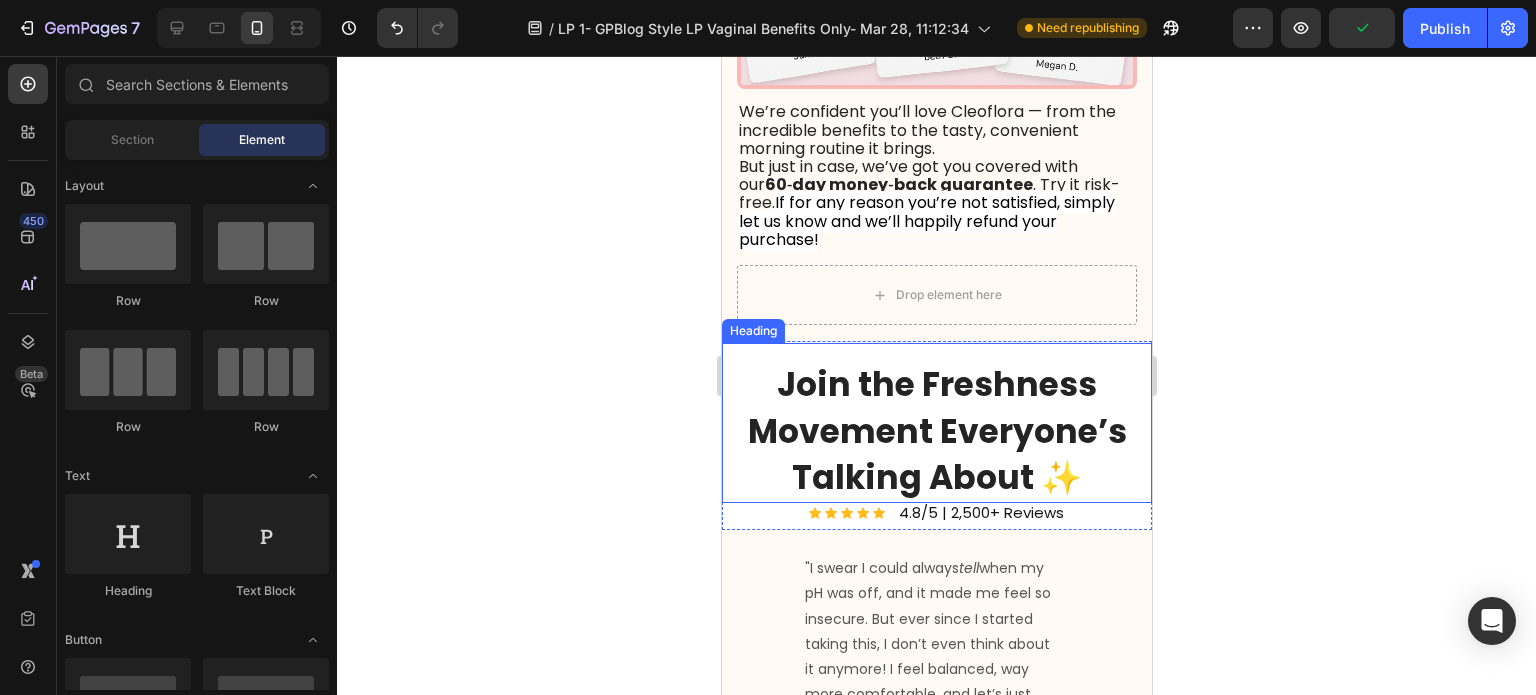 scroll, scrollTop: 5400, scrollLeft: 0, axis: vertical 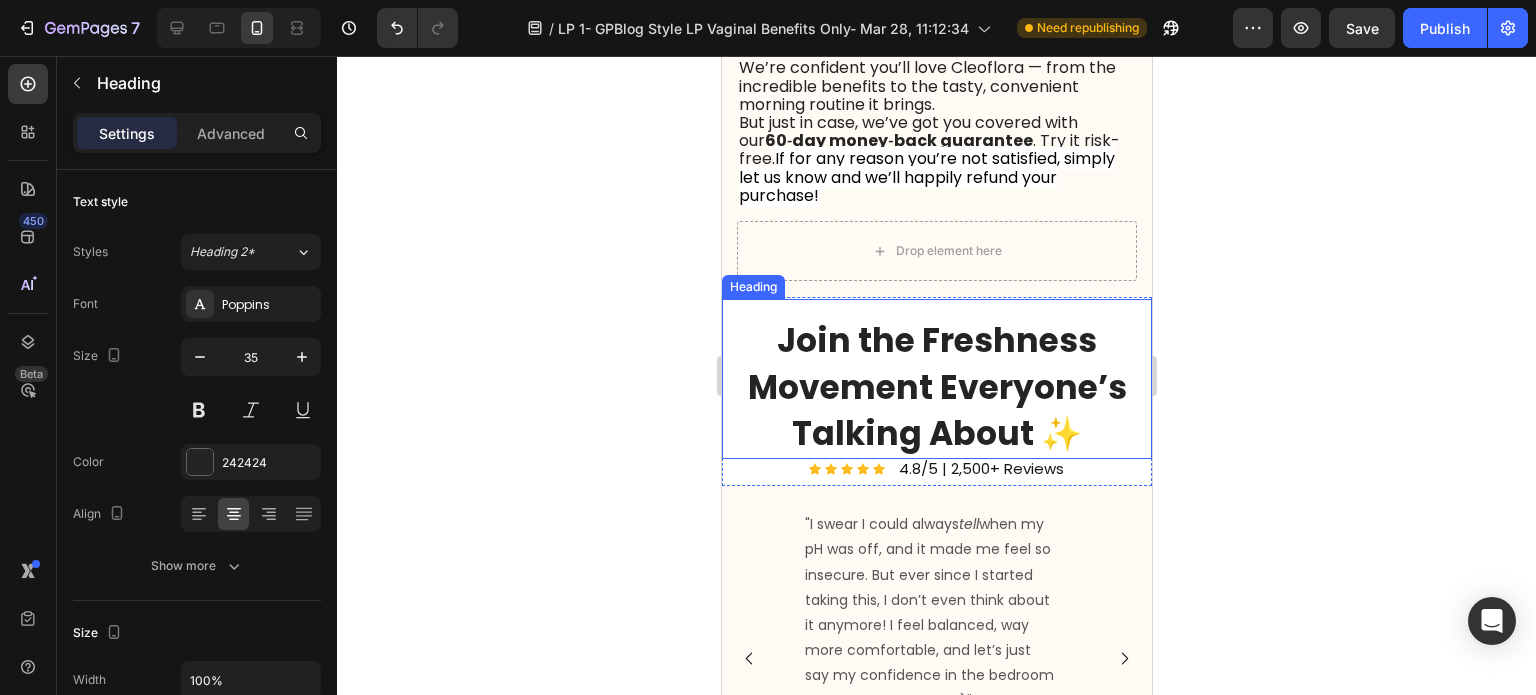 click on "Join the Freshness Movement Everyone’s Talking About ✨" at bounding box center [936, 387] 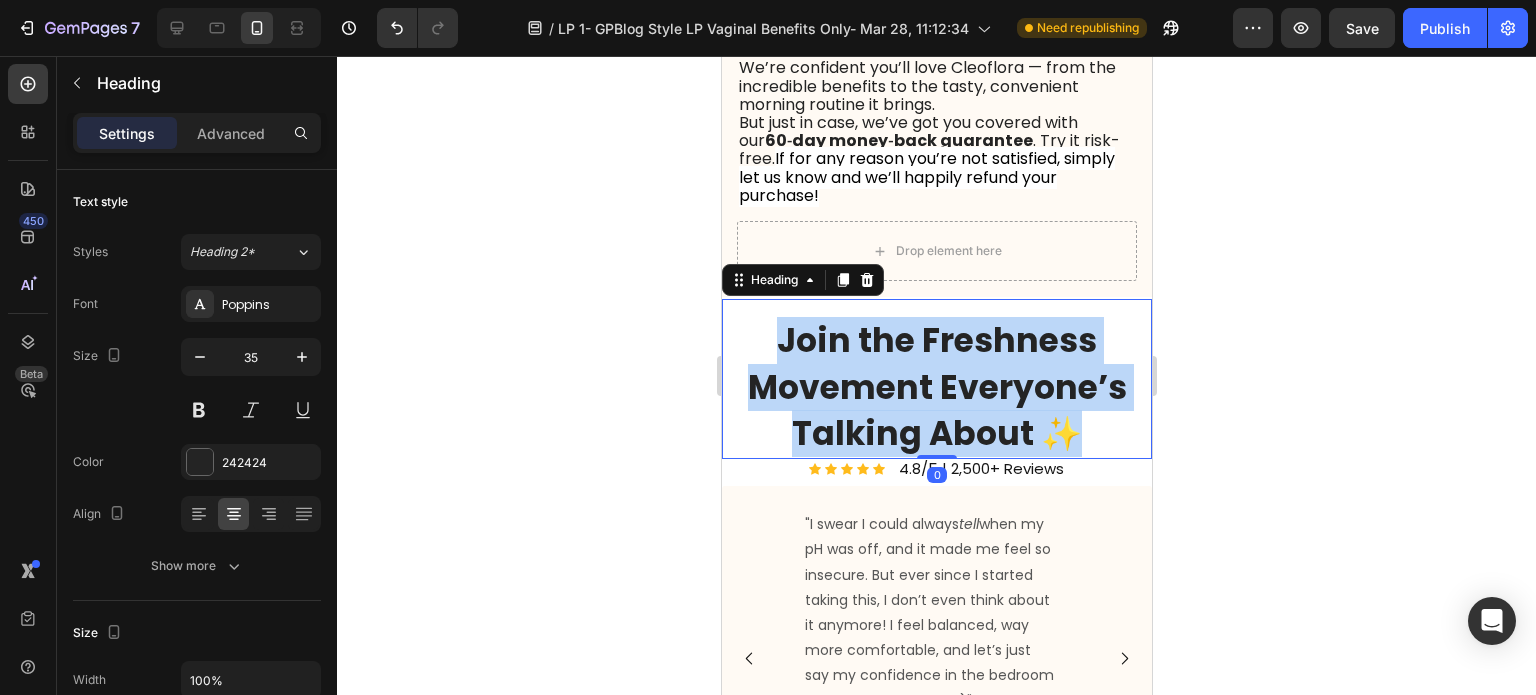 click on "Join the Freshness Movement Everyone’s Talking About ✨" at bounding box center [936, 387] 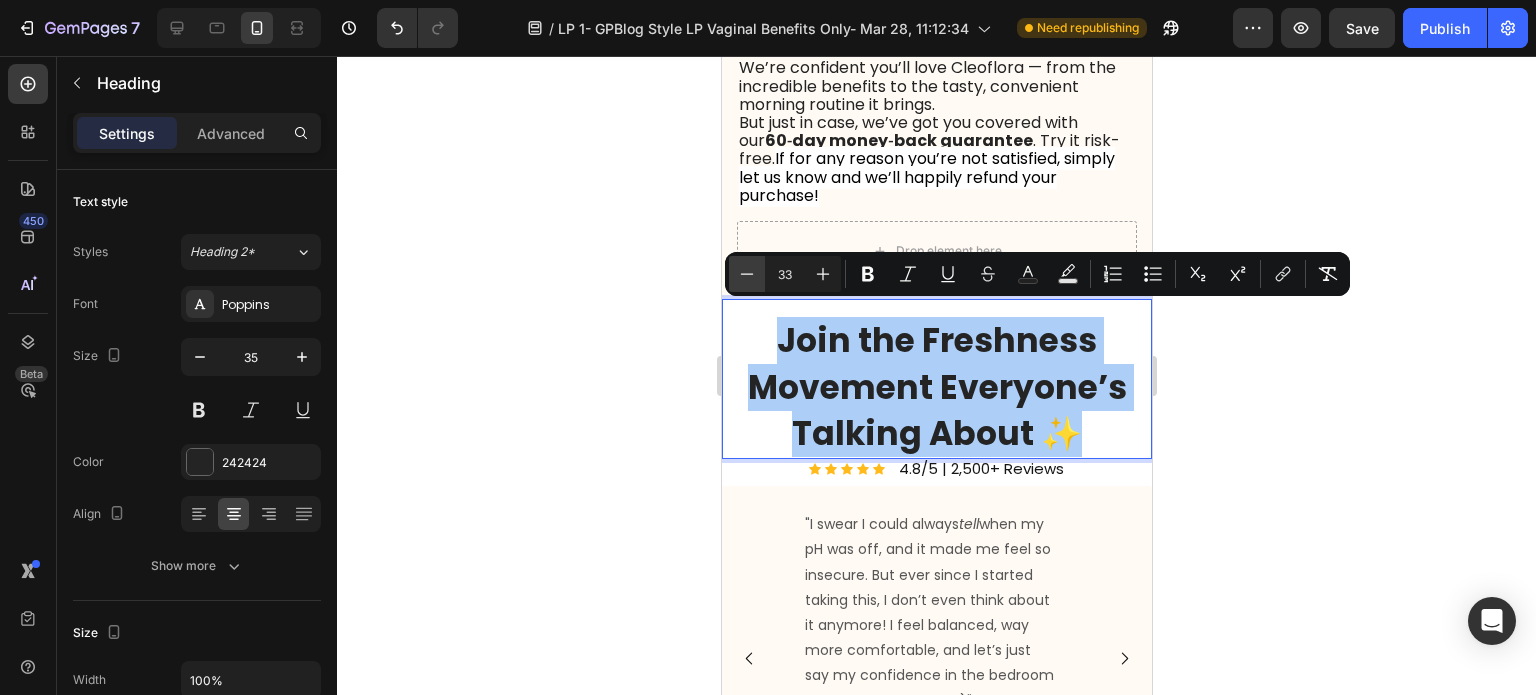 click on "Minus" at bounding box center (747, 274) 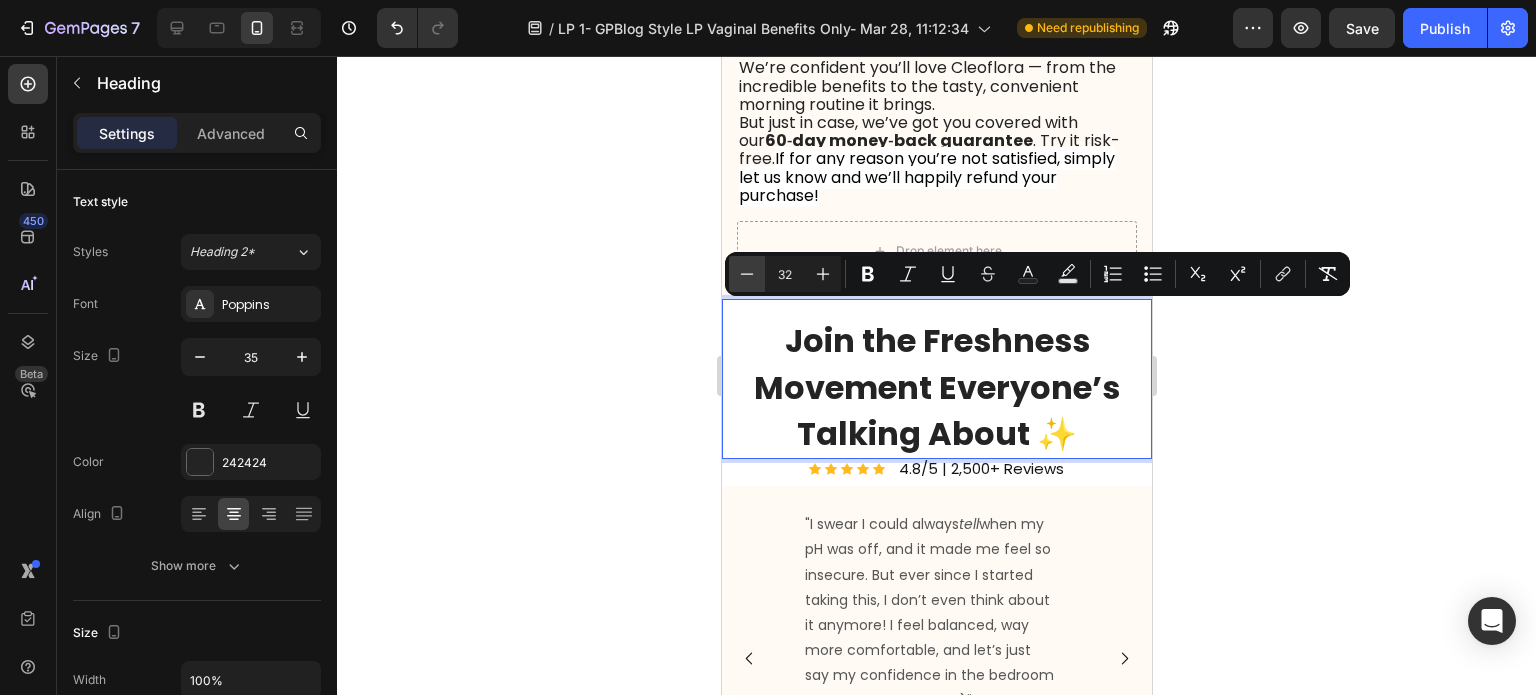 click on "Minus" at bounding box center [747, 274] 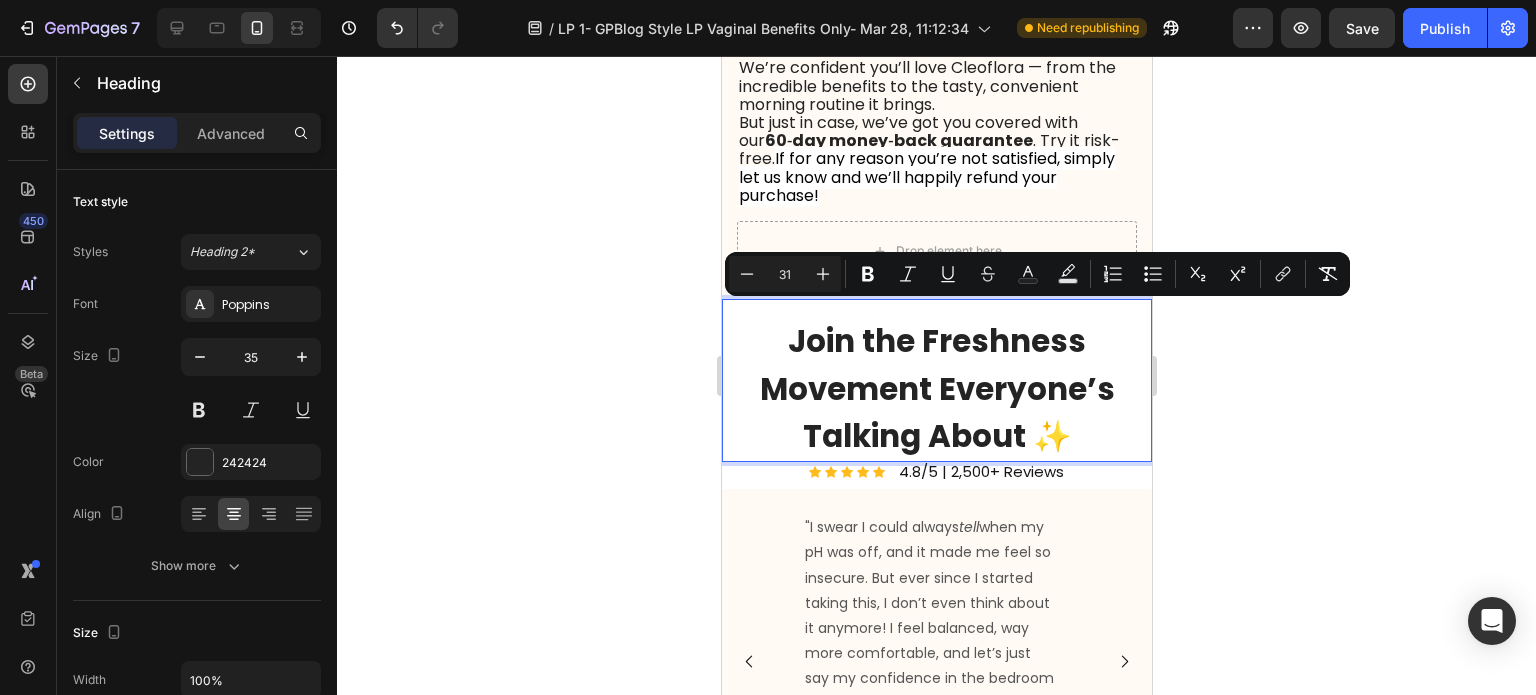 click 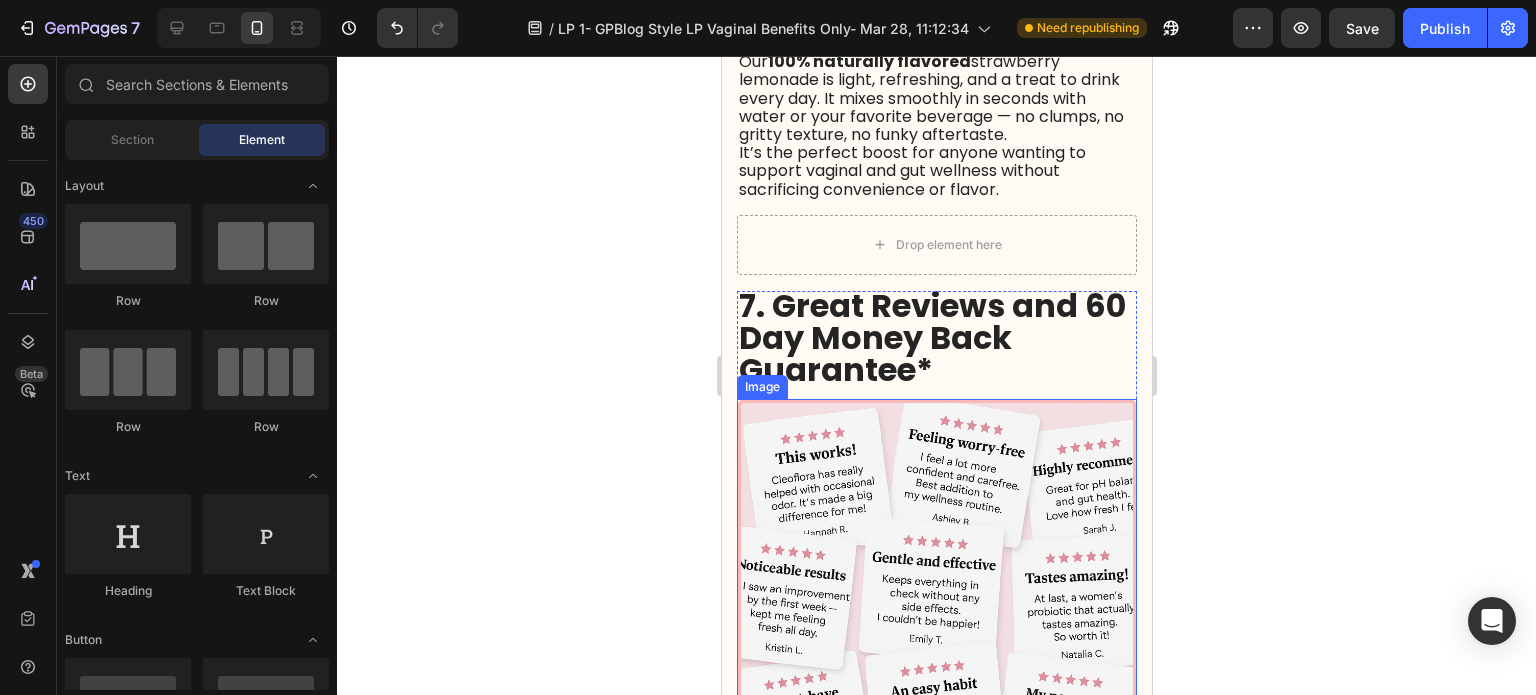 scroll, scrollTop: 4500, scrollLeft: 0, axis: vertical 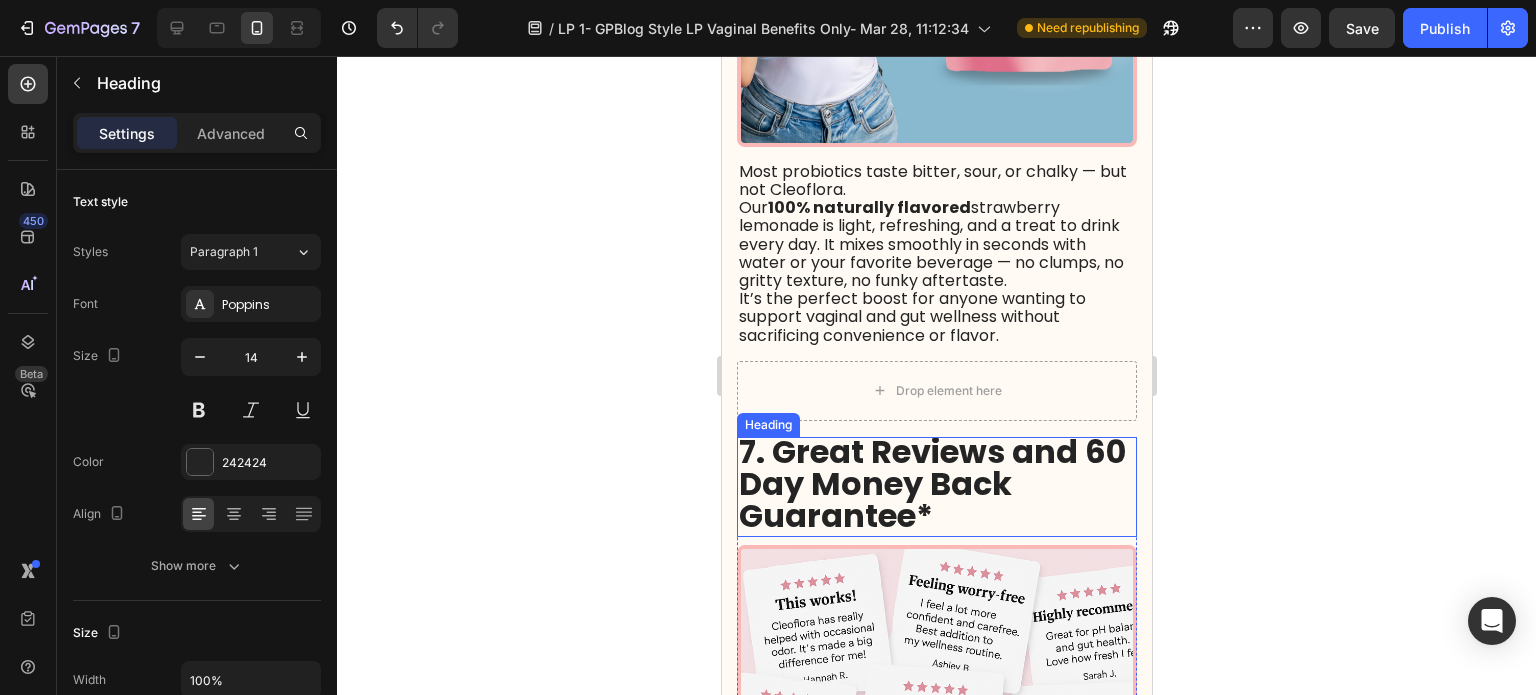 click on "7. Great Reviews and 60 Day Money Back Guarantee*" at bounding box center (931, 483) 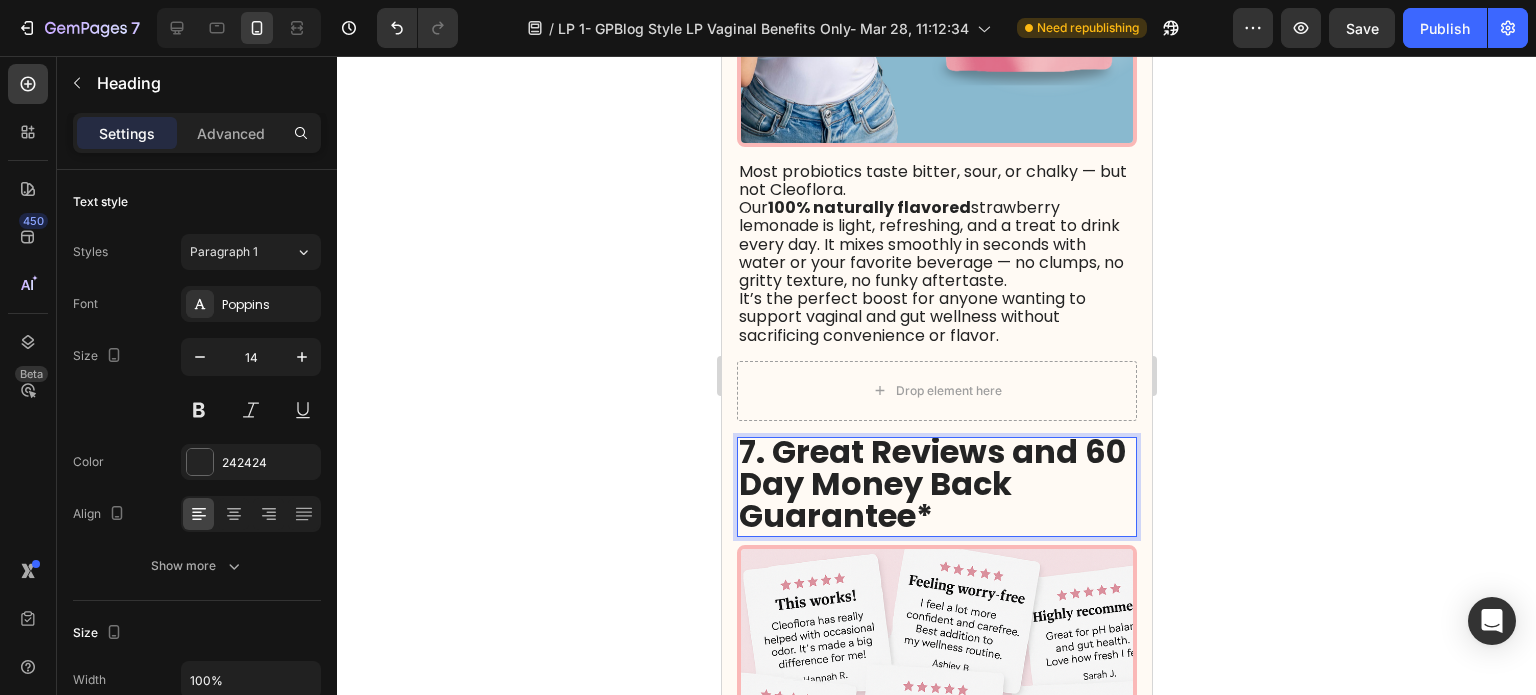 click on "7. Great Reviews and 60 Day Money Back Guarantee*" at bounding box center [931, 483] 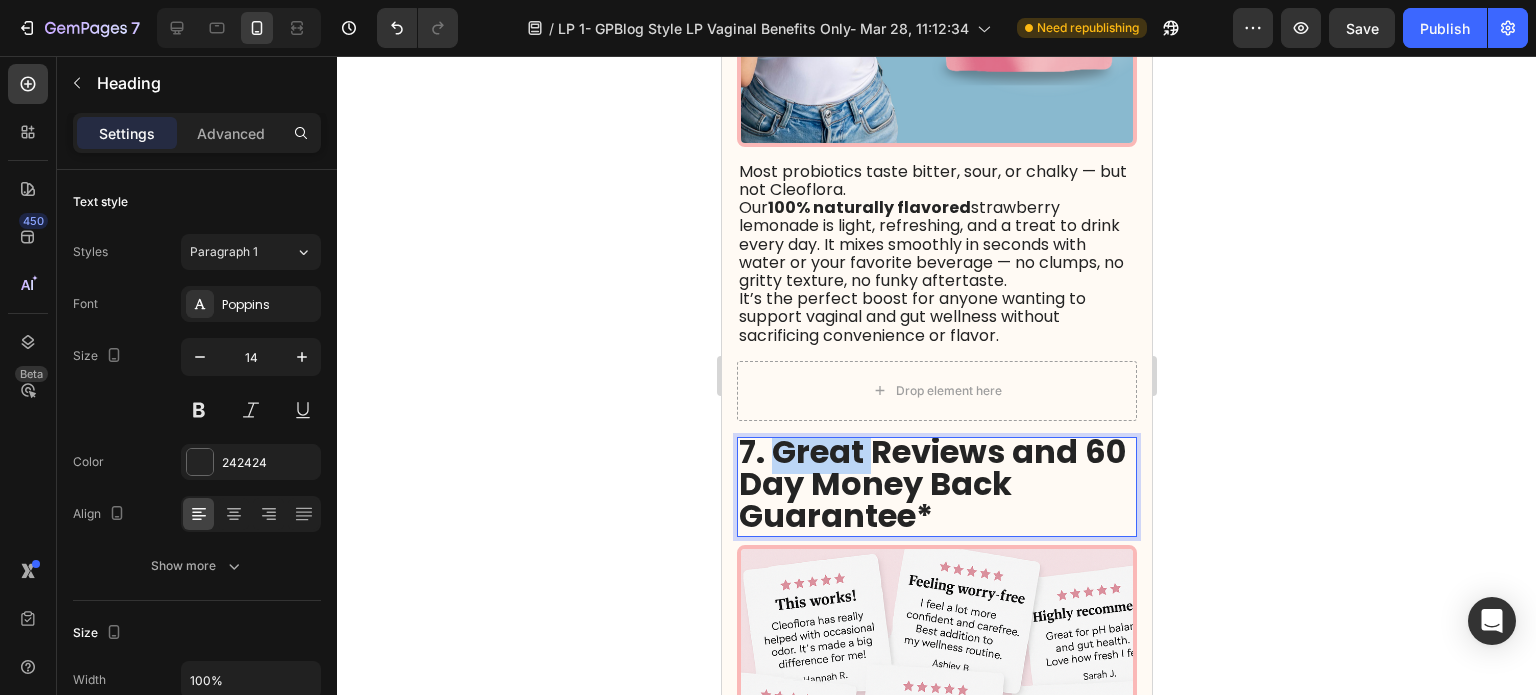 click on "7. Great Reviews and 60 Day Money Back Guarantee*" at bounding box center (931, 483) 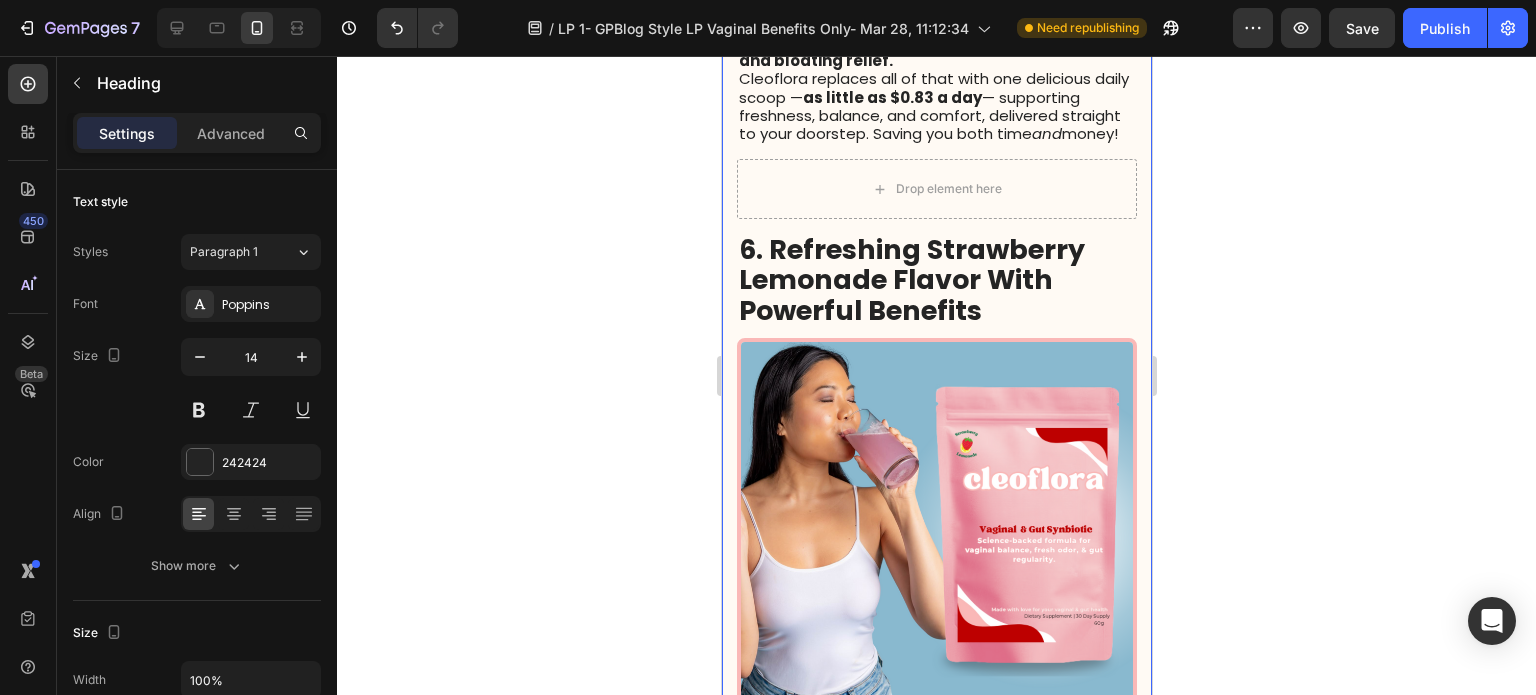scroll, scrollTop: 3900, scrollLeft: 0, axis: vertical 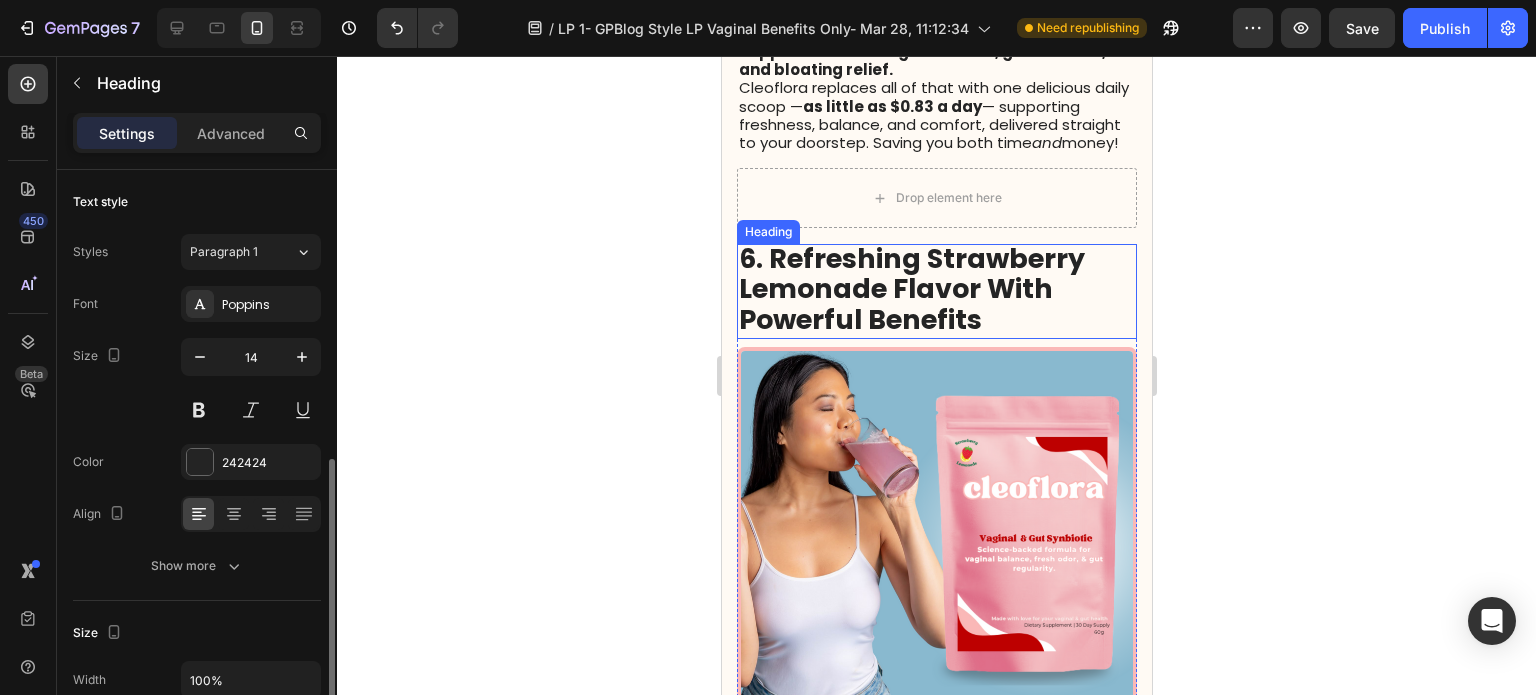click on "6. Refreshing Strawberry Lemonade Flavor With Powerful Benefits" at bounding box center [911, 288] 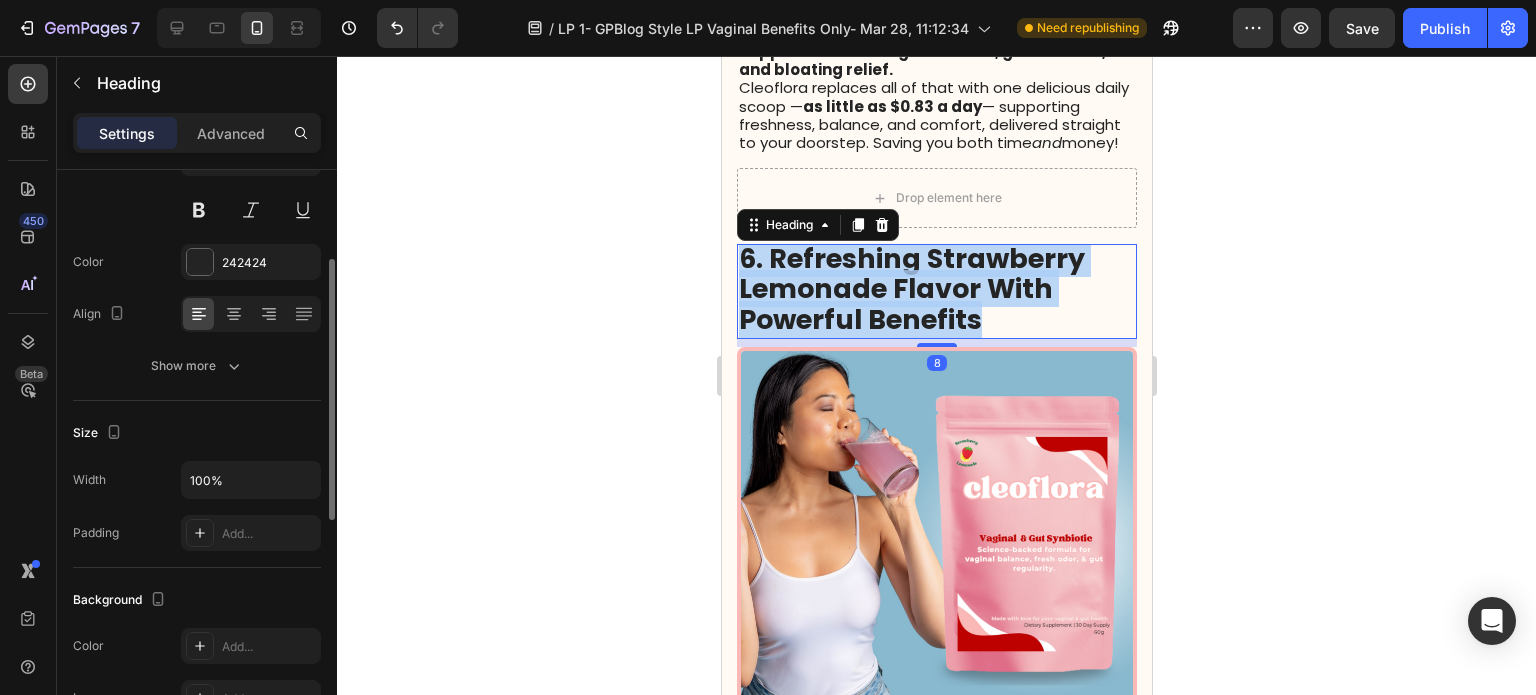 click on "6. Refreshing Strawberry Lemonade Flavor With Powerful Benefits" at bounding box center (911, 288) 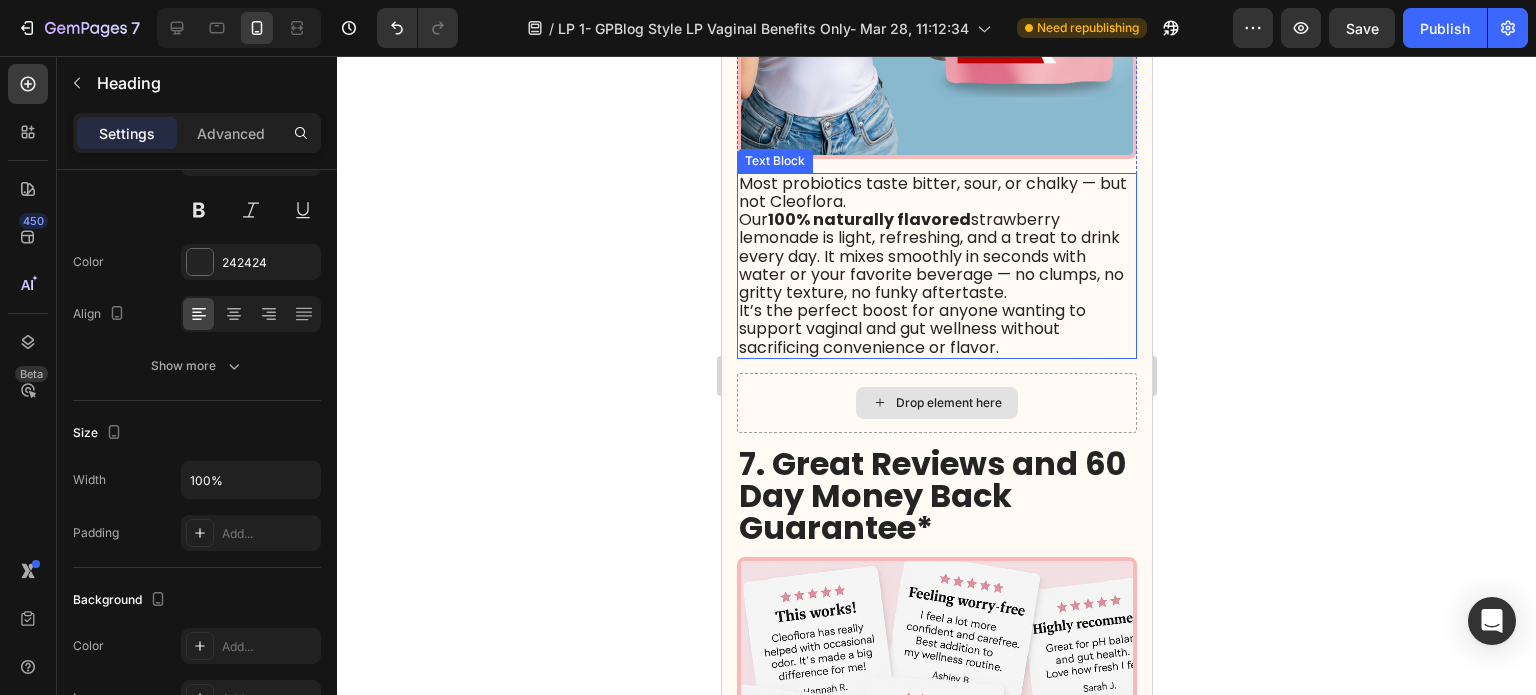 scroll, scrollTop: 4500, scrollLeft: 0, axis: vertical 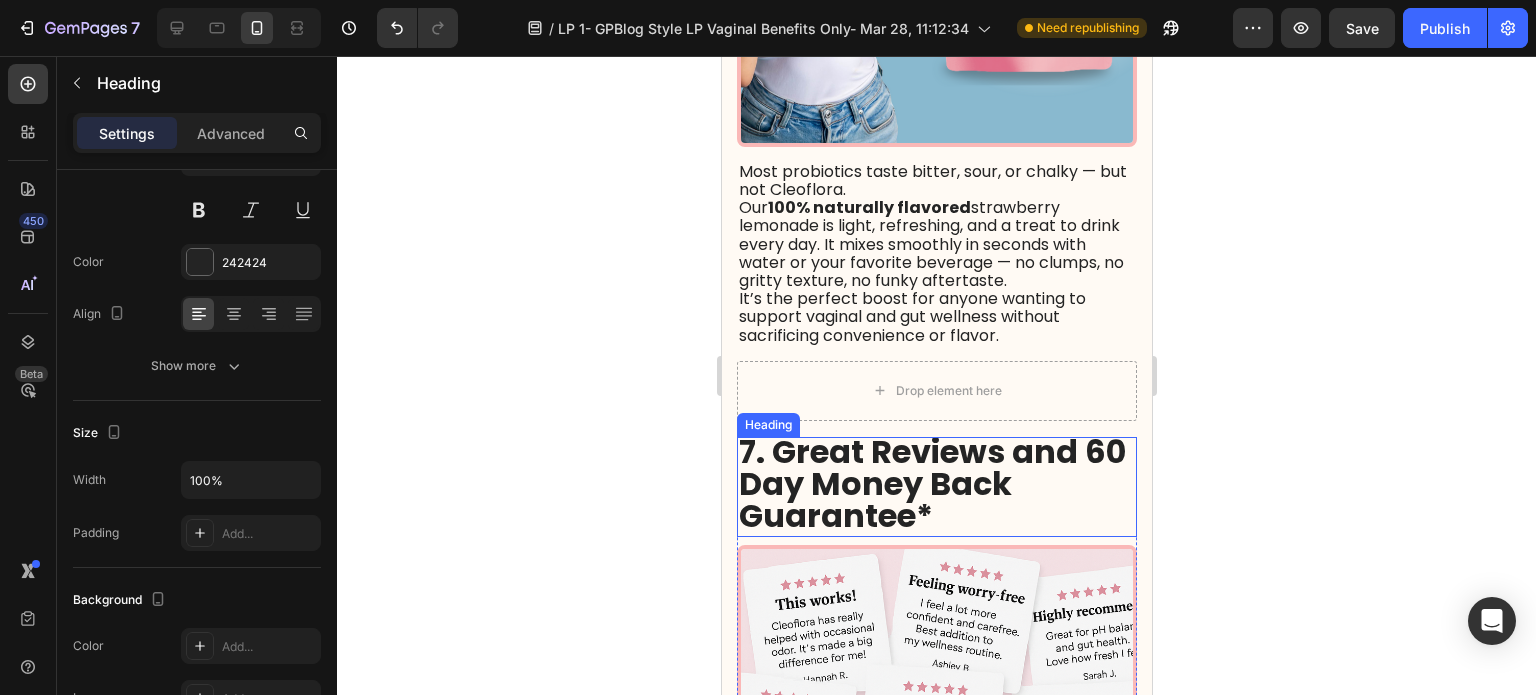 click on "7. Great Reviews and 60 Day Money Back Guarantee*" at bounding box center [931, 483] 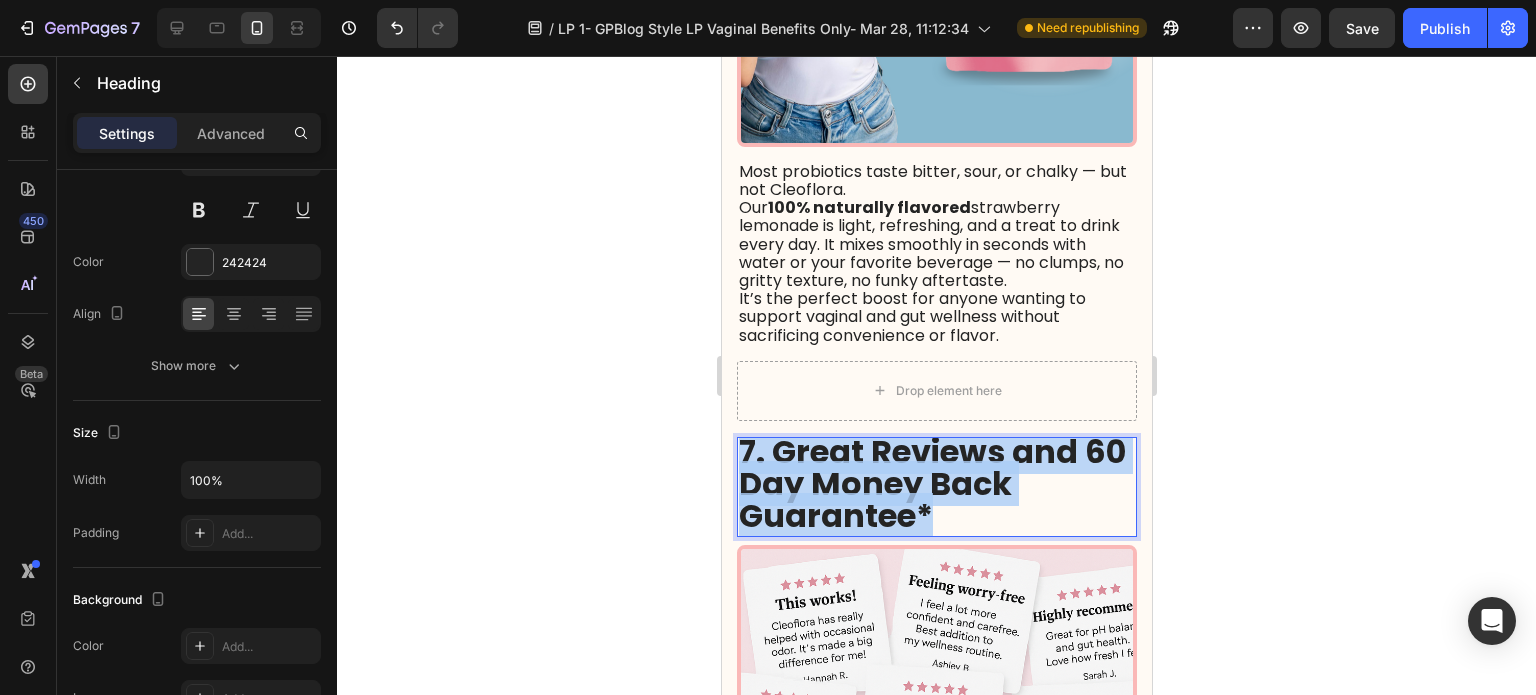 click on "7. Great Reviews and 60 Day Money Back Guarantee*" at bounding box center (931, 483) 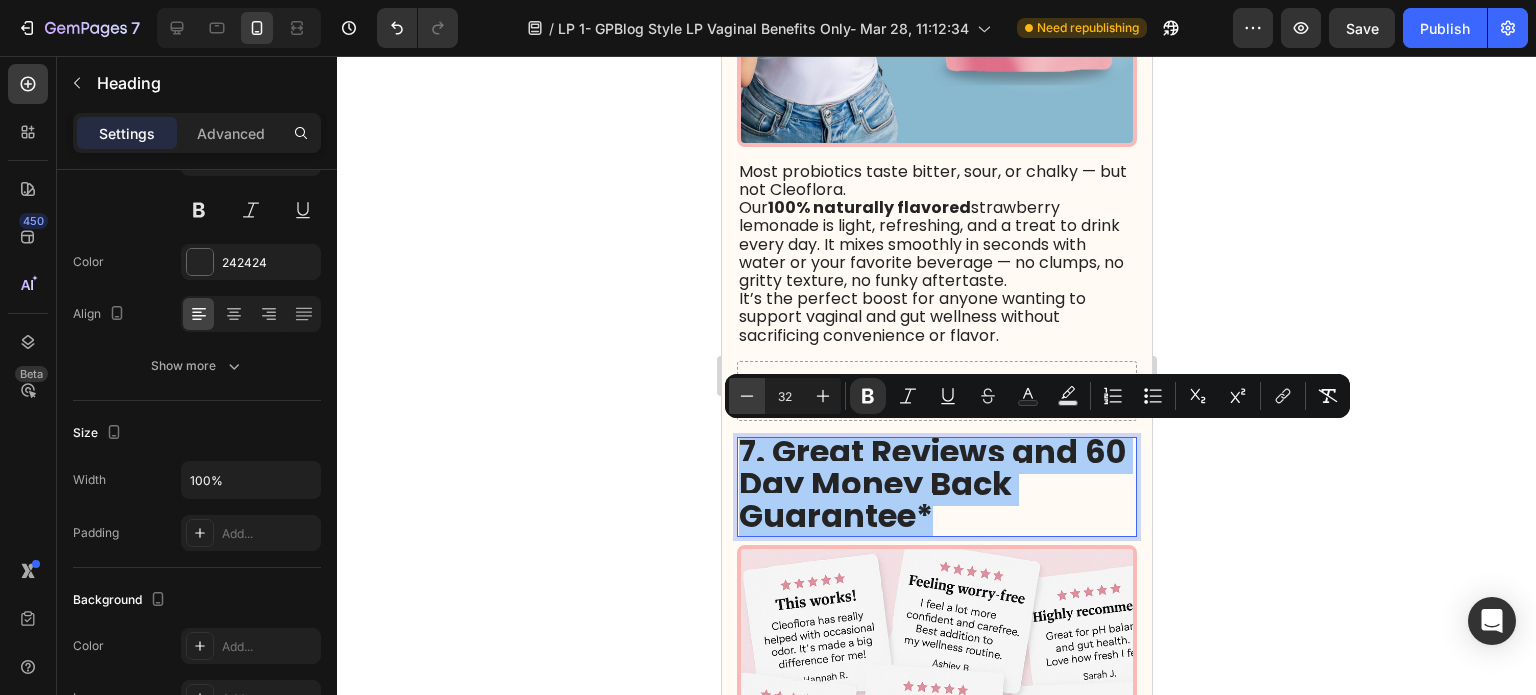 click 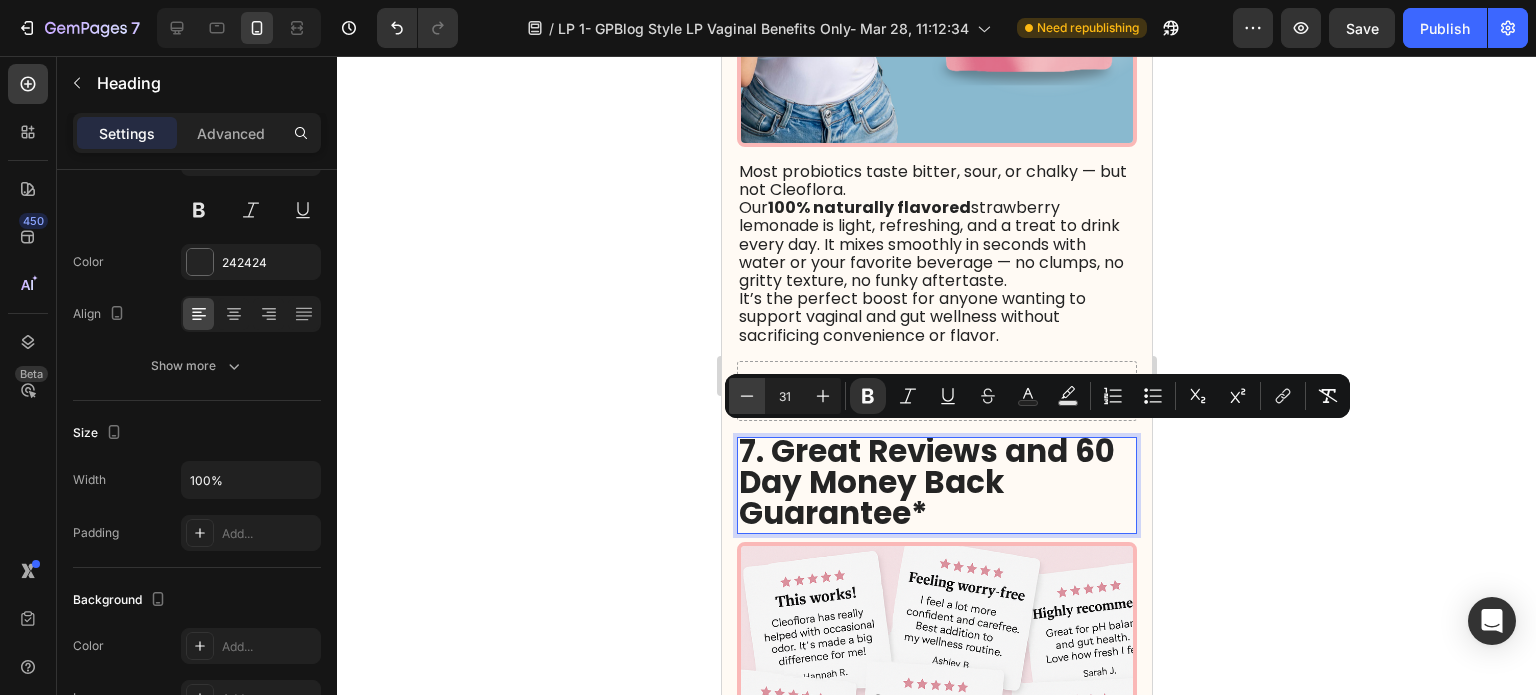 click 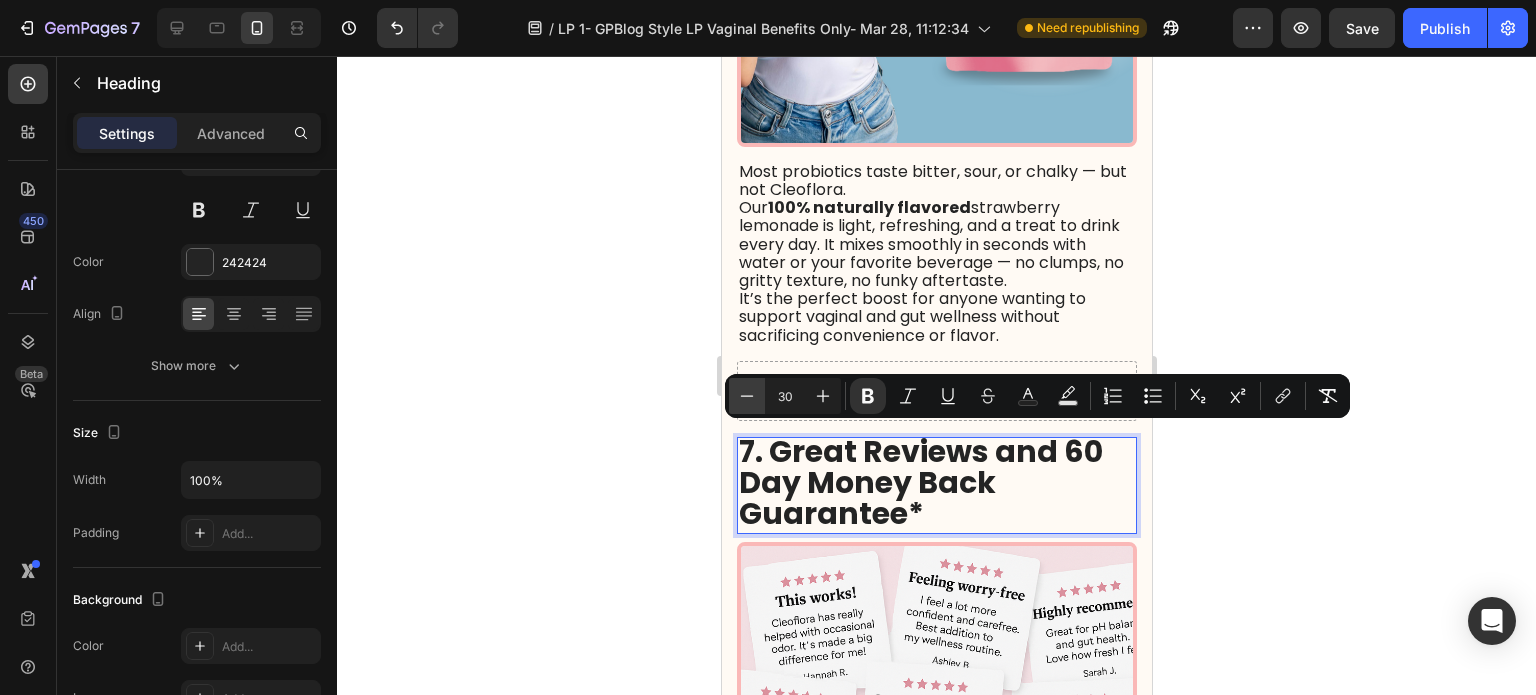 click 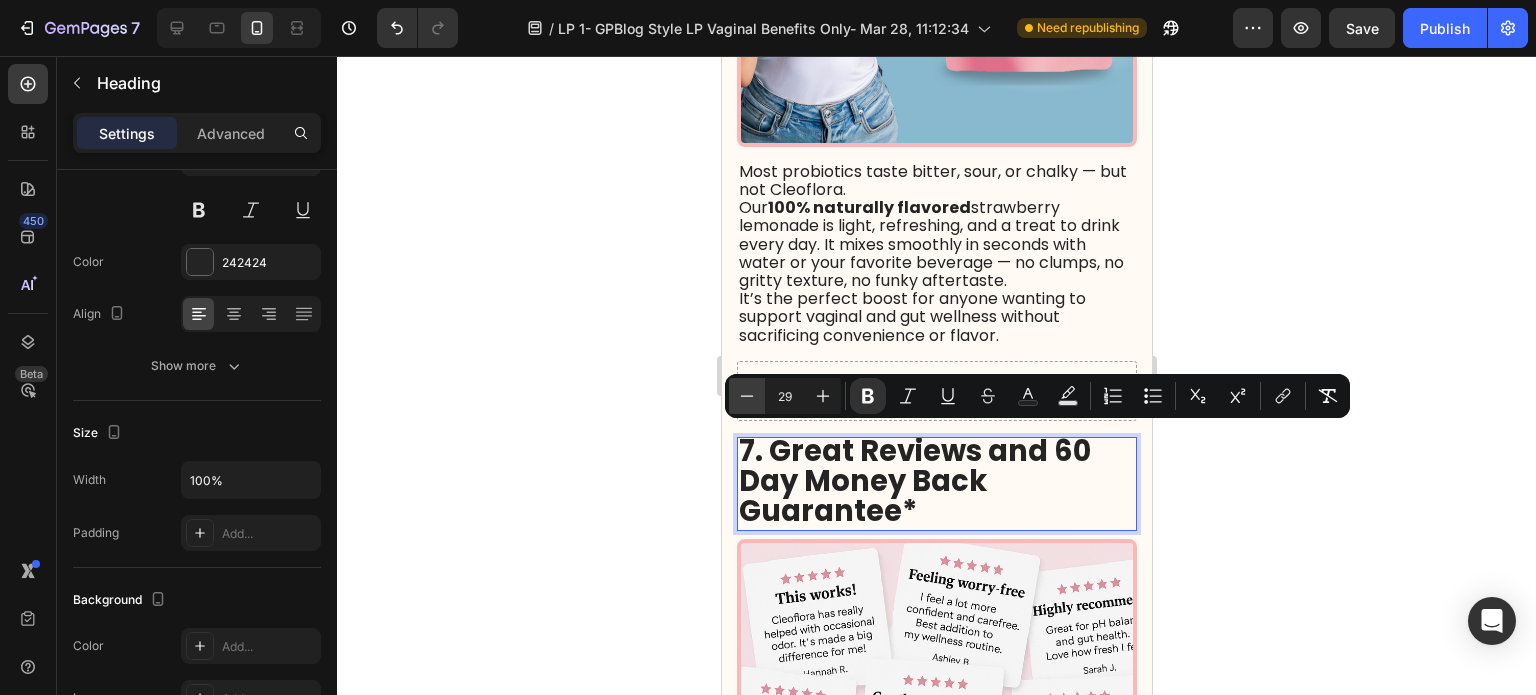 click 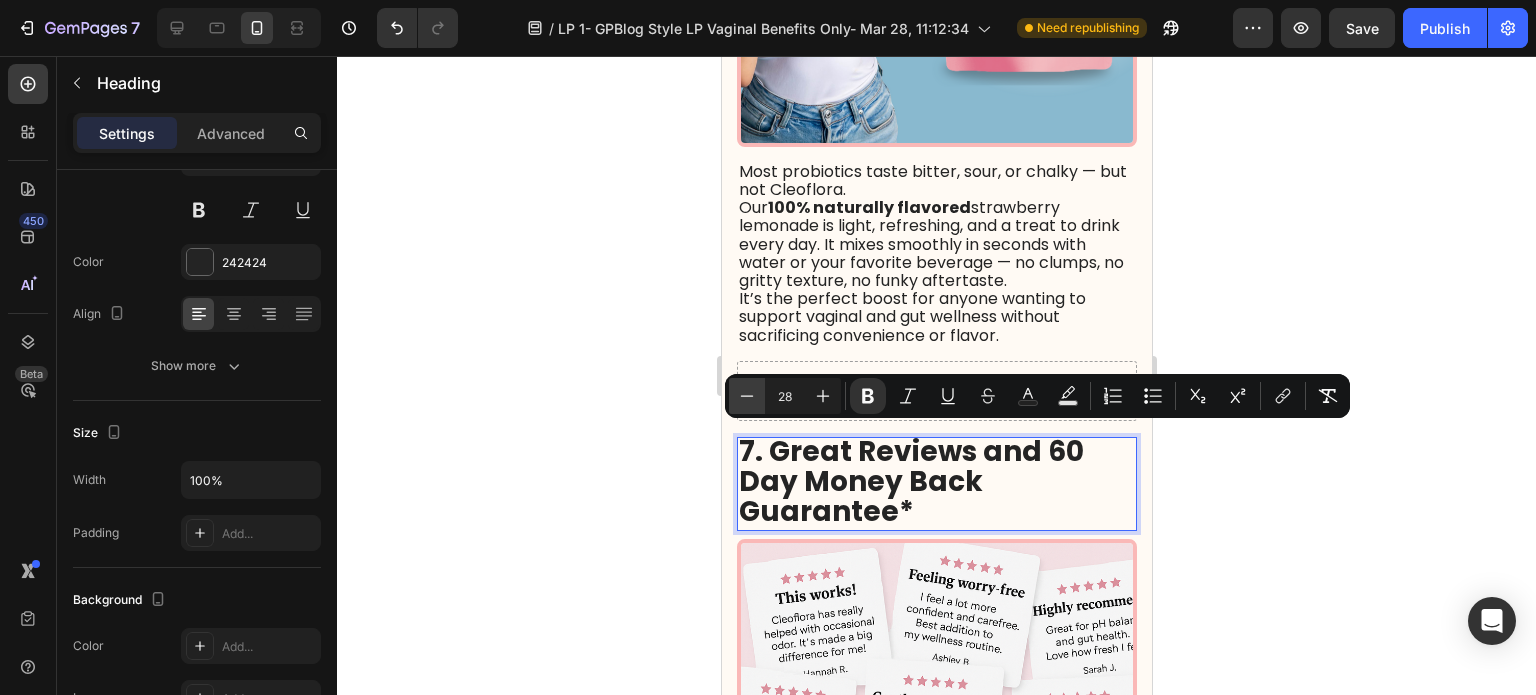 click 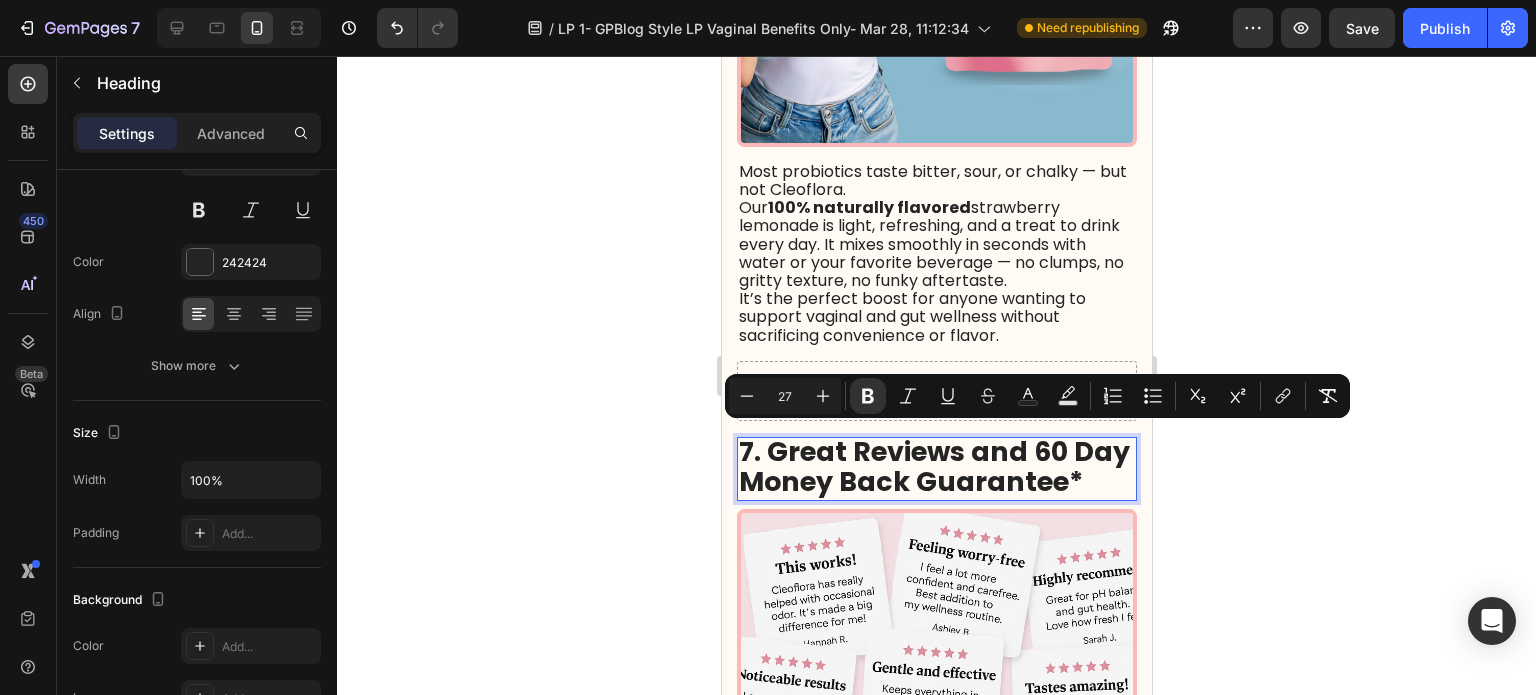 click 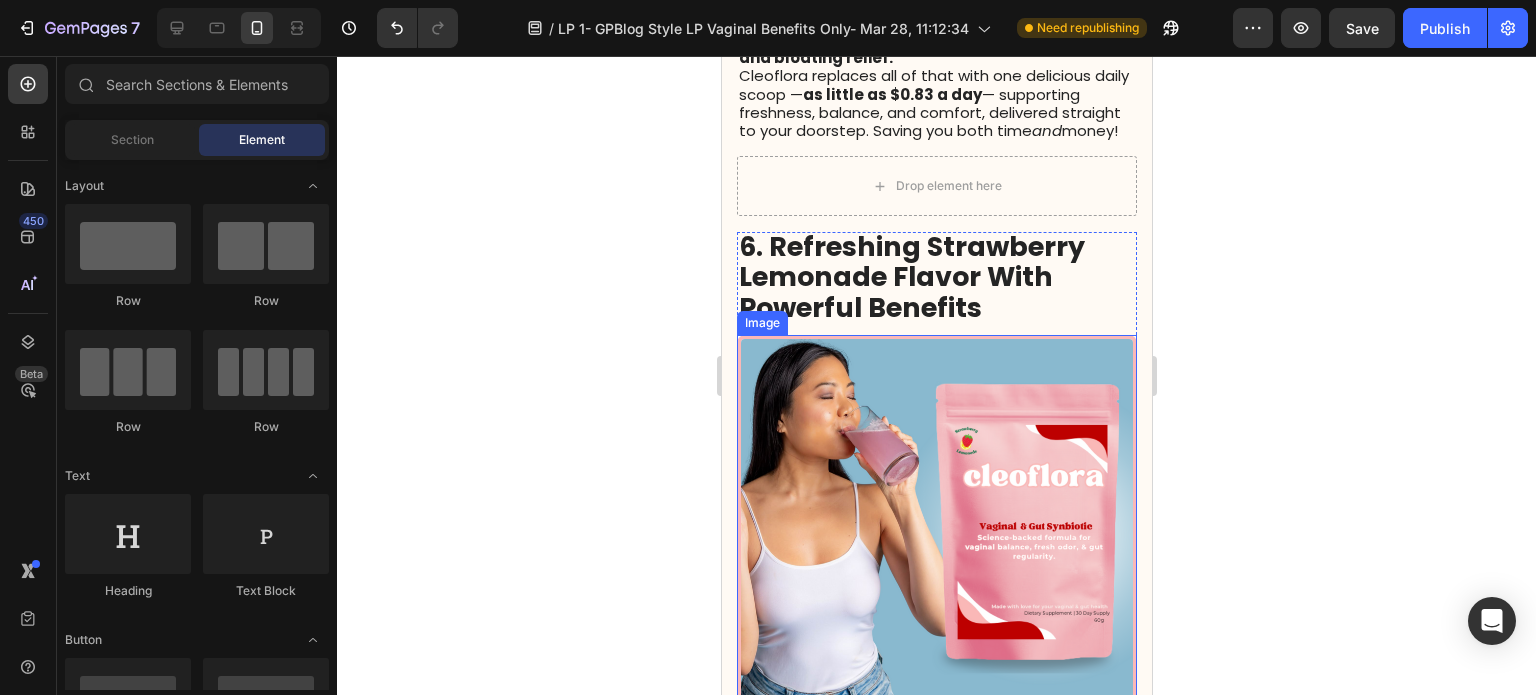 scroll, scrollTop: 3800, scrollLeft: 0, axis: vertical 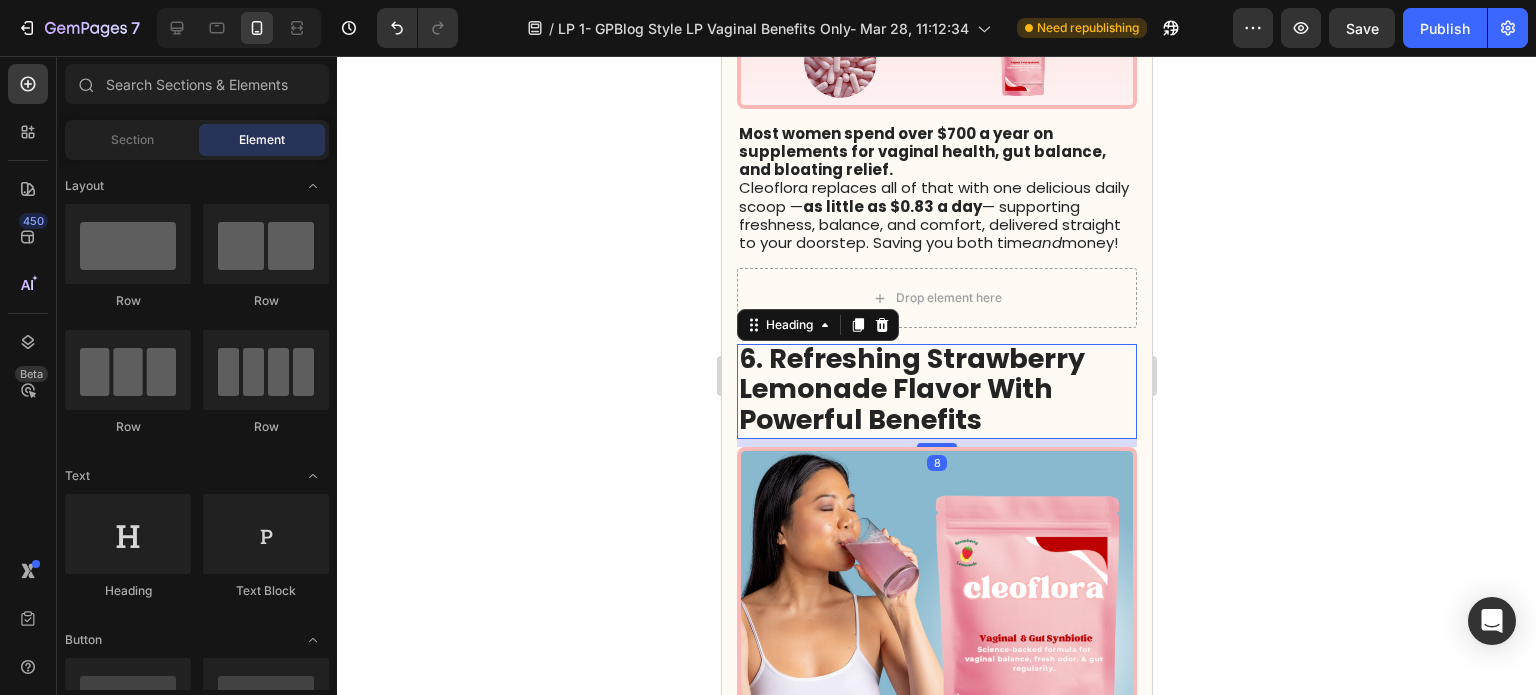 click on "6. Refreshing Strawberry Lemonade Flavor With Powerful Benefits" at bounding box center [911, 388] 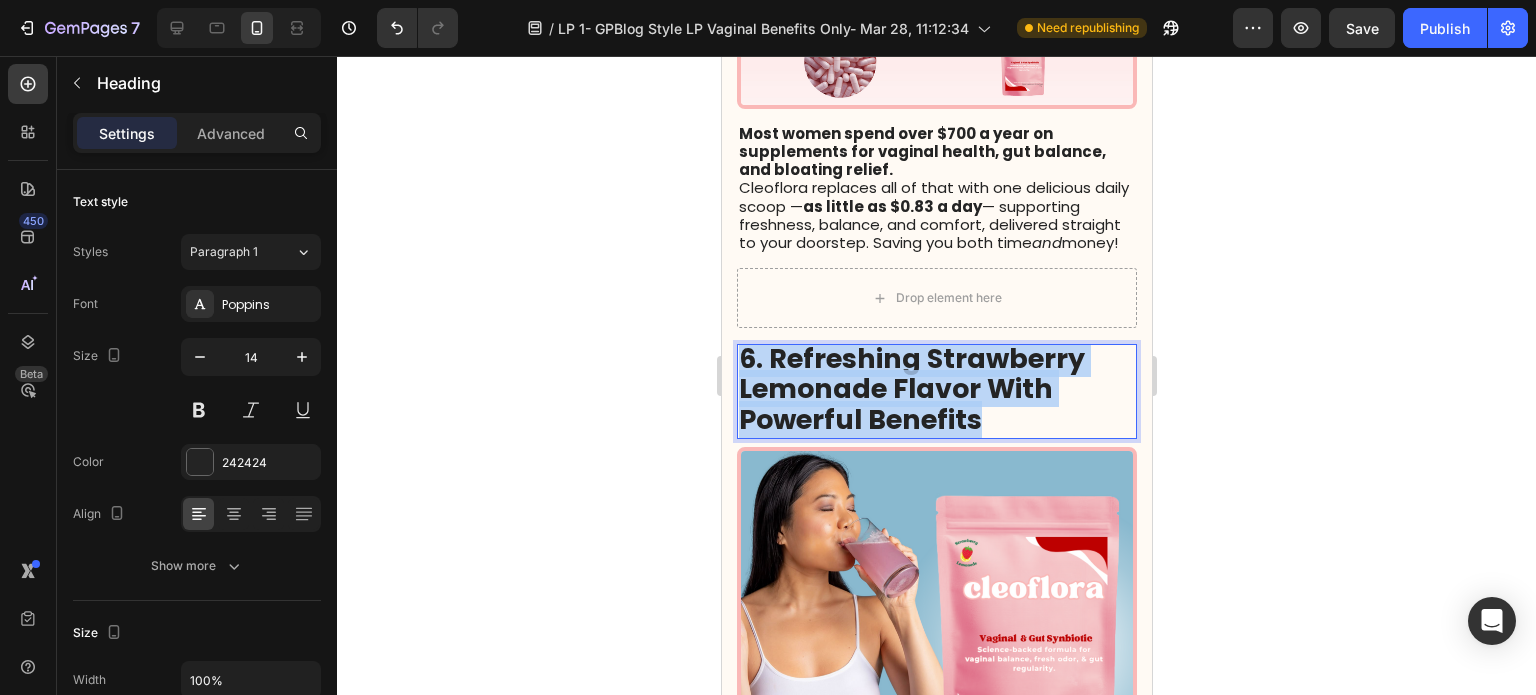 click on "6. Refreshing Strawberry Lemonade Flavor With Powerful Benefits" at bounding box center [911, 388] 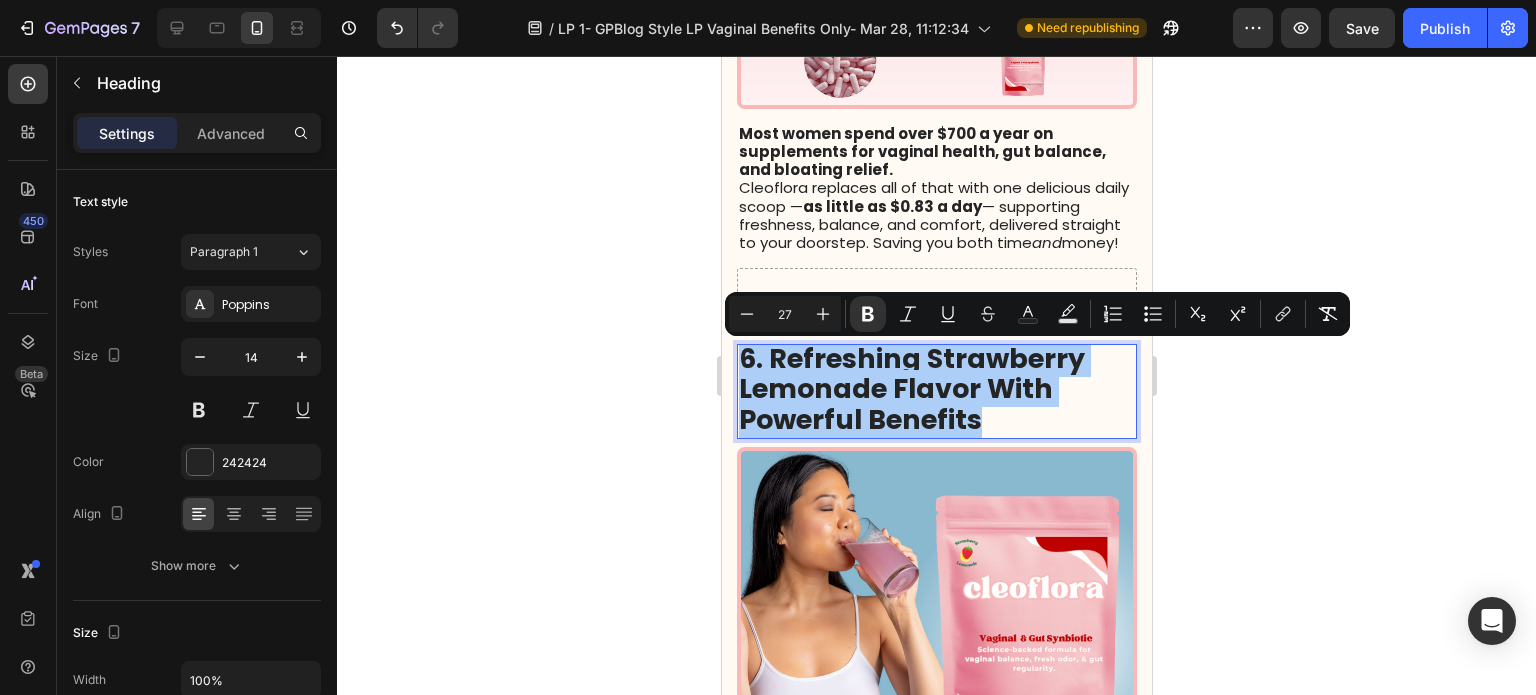 click 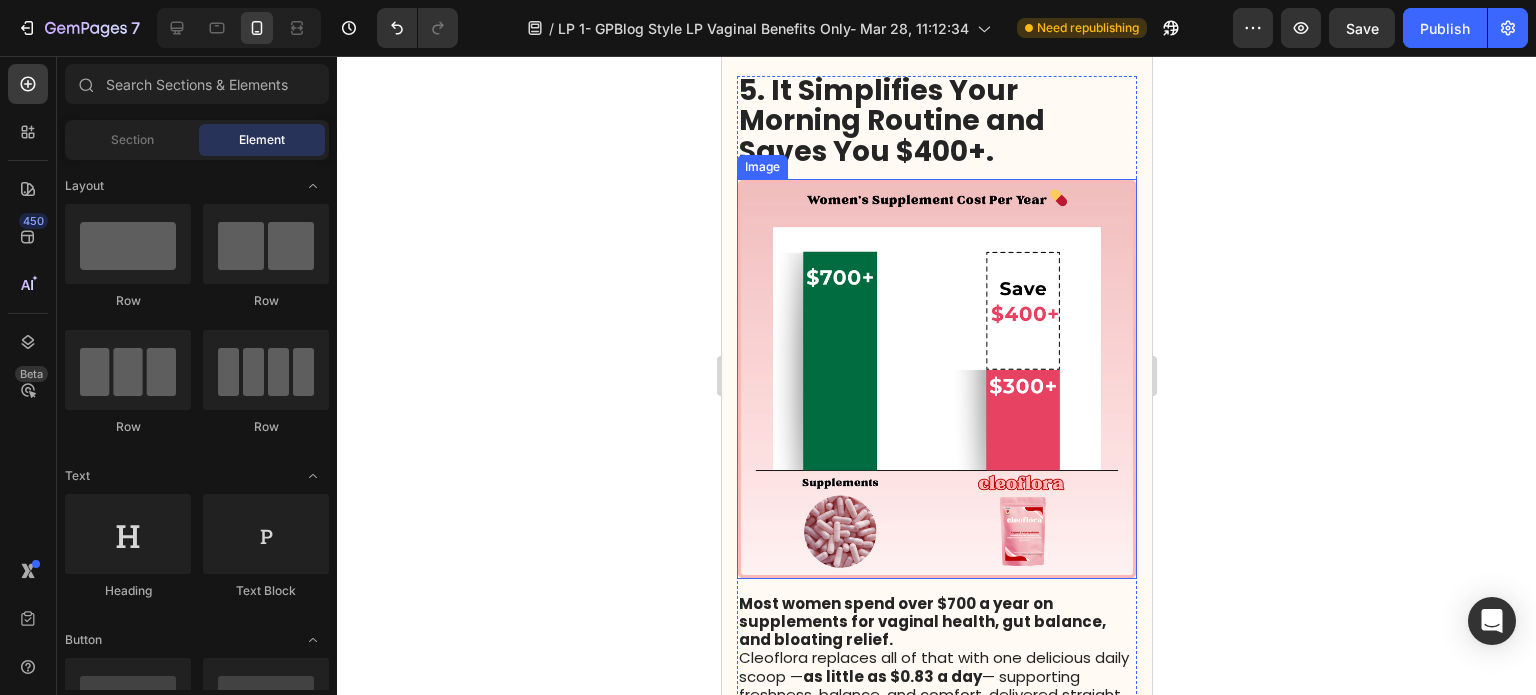 scroll, scrollTop: 3200, scrollLeft: 0, axis: vertical 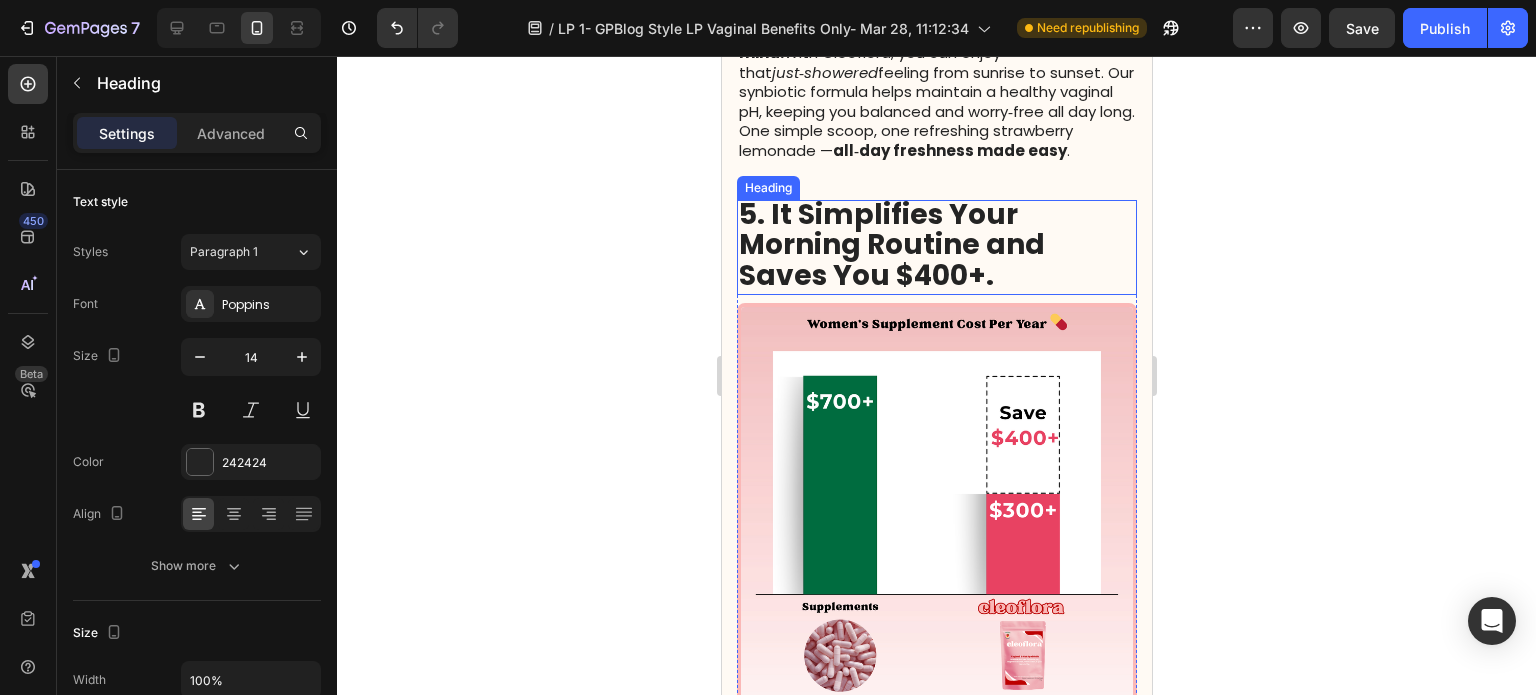 click on "5. It Simplifies Your Morning Routine and Saves You $400+." at bounding box center [891, 244] 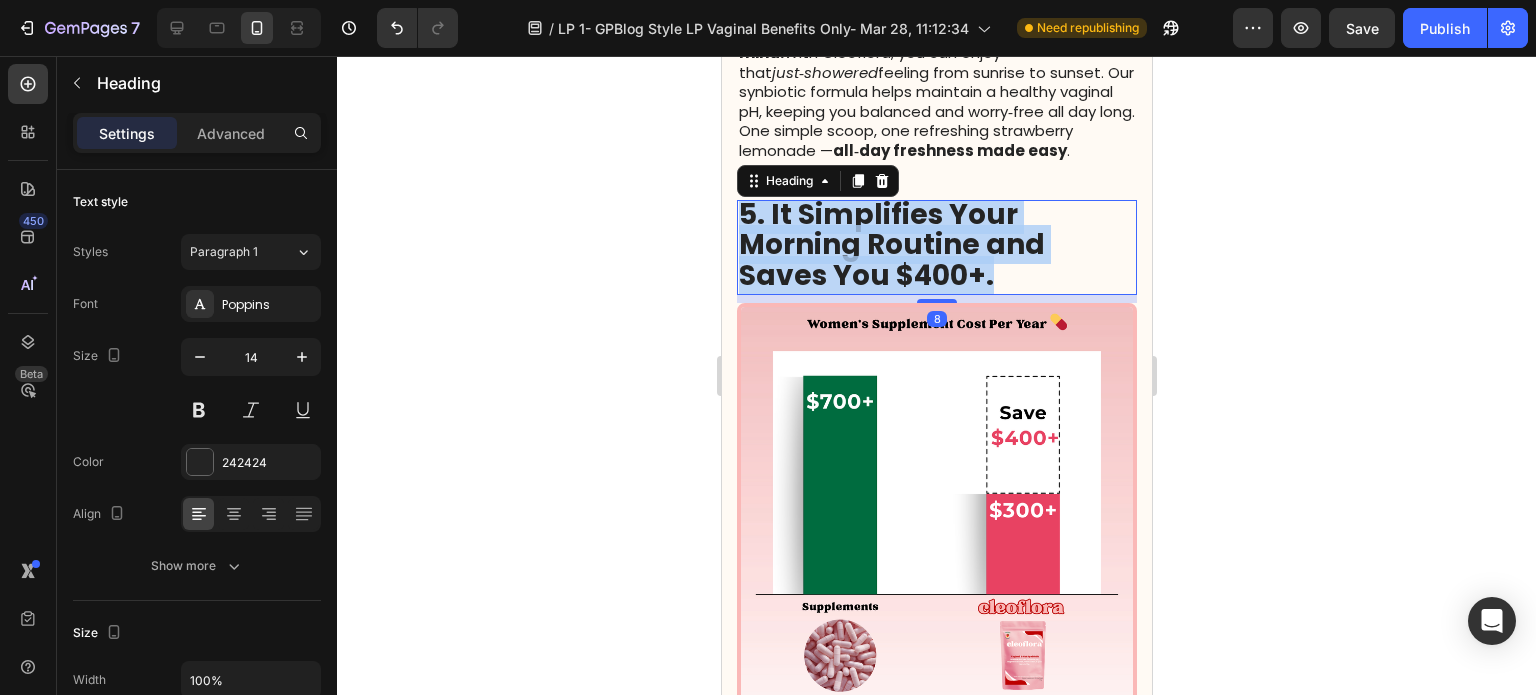 click on "5. It Simplifies Your Morning Routine and Saves You $400+." at bounding box center [891, 244] 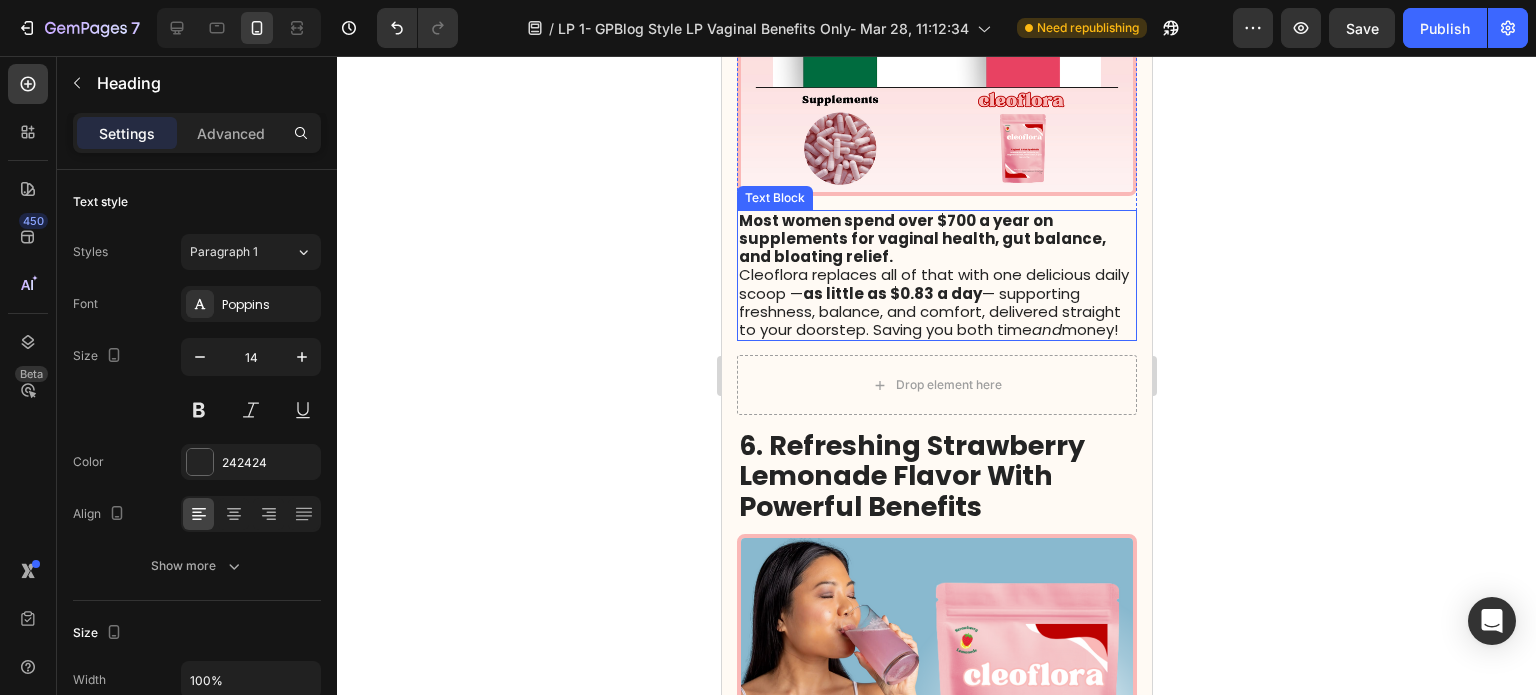 scroll, scrollTop: 3800, scrollLeft: 0, axis: vertical 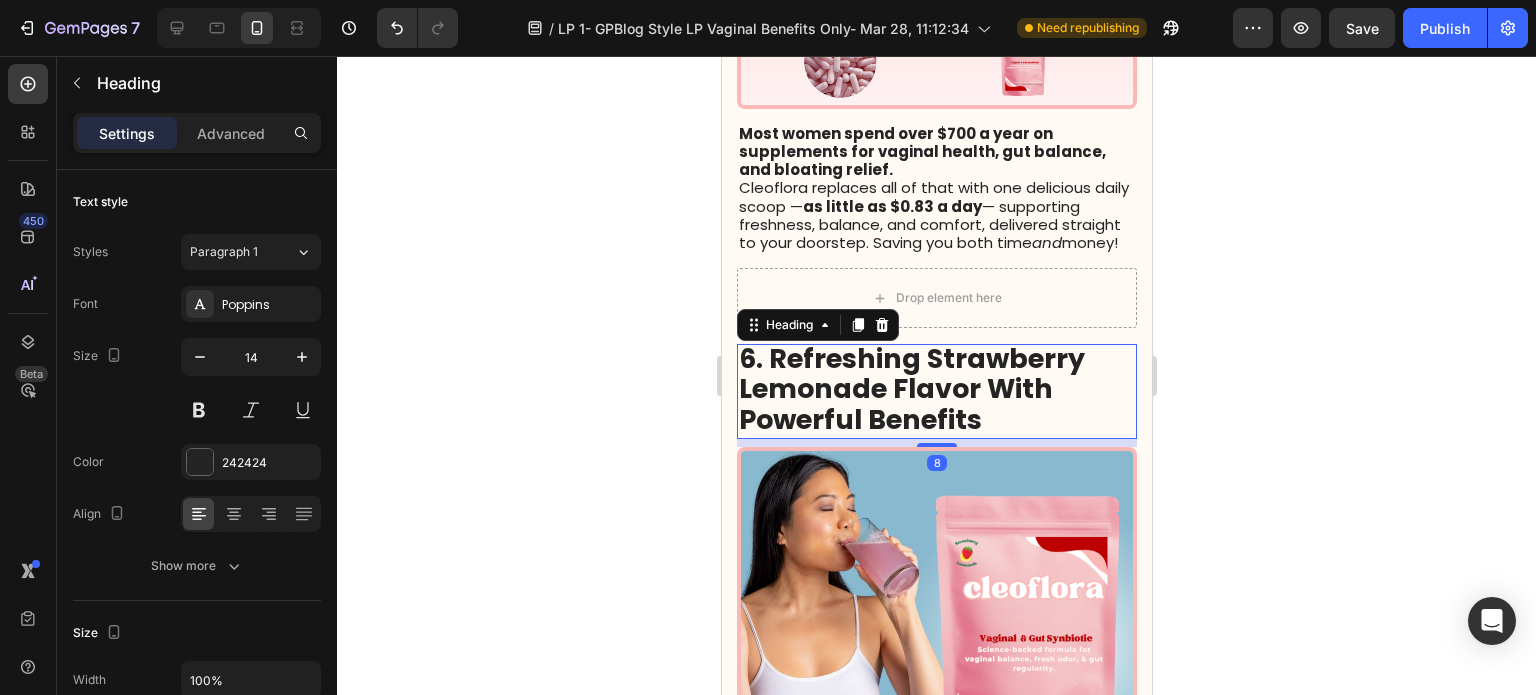 click on "6. Refreshing Strawberry Lemonade Flavor With Powerful Benefits" at bounding box center [911, 388] 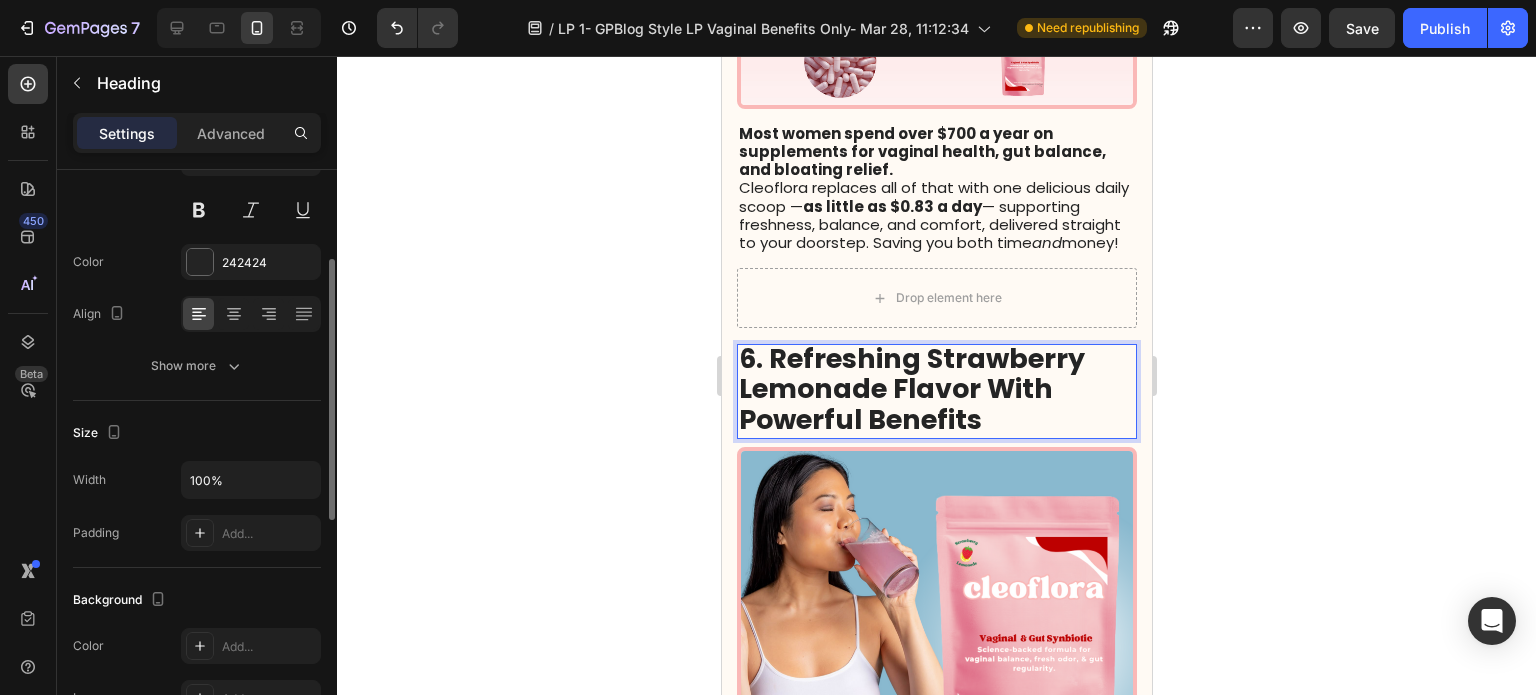 click 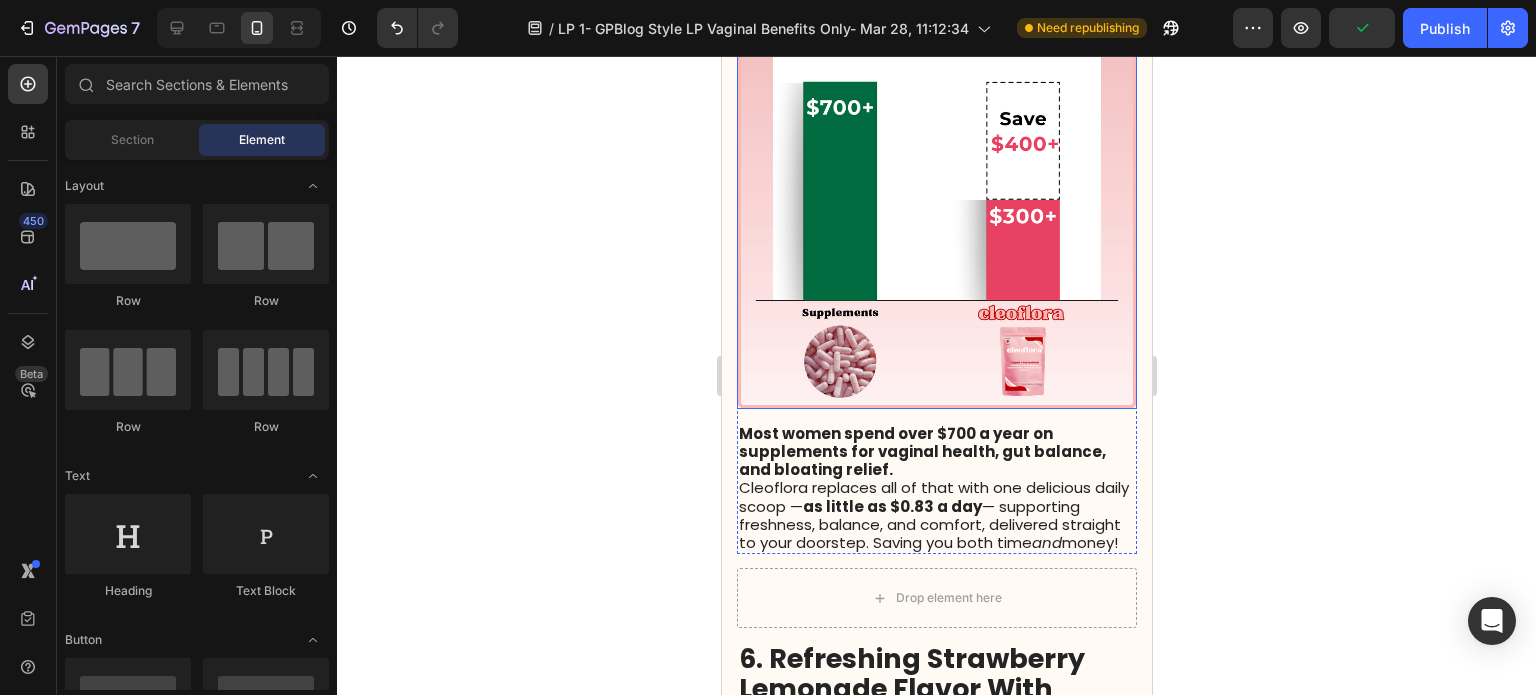 scroll, scrollTop: 3200, scrollLeft: 0, axis: vertical 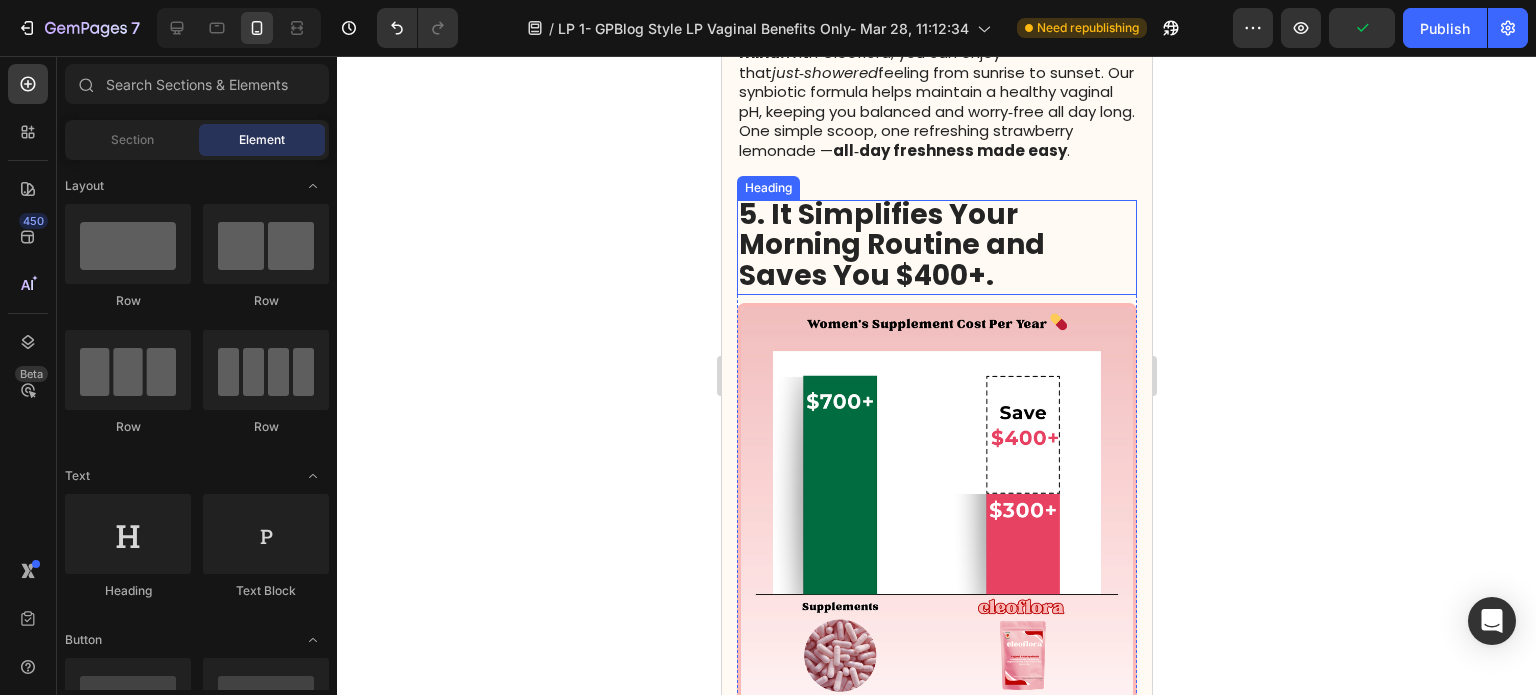 click on "5. It Simplifies Your Morning Routine and Saves You $400+." at bounding box center (891, 244) 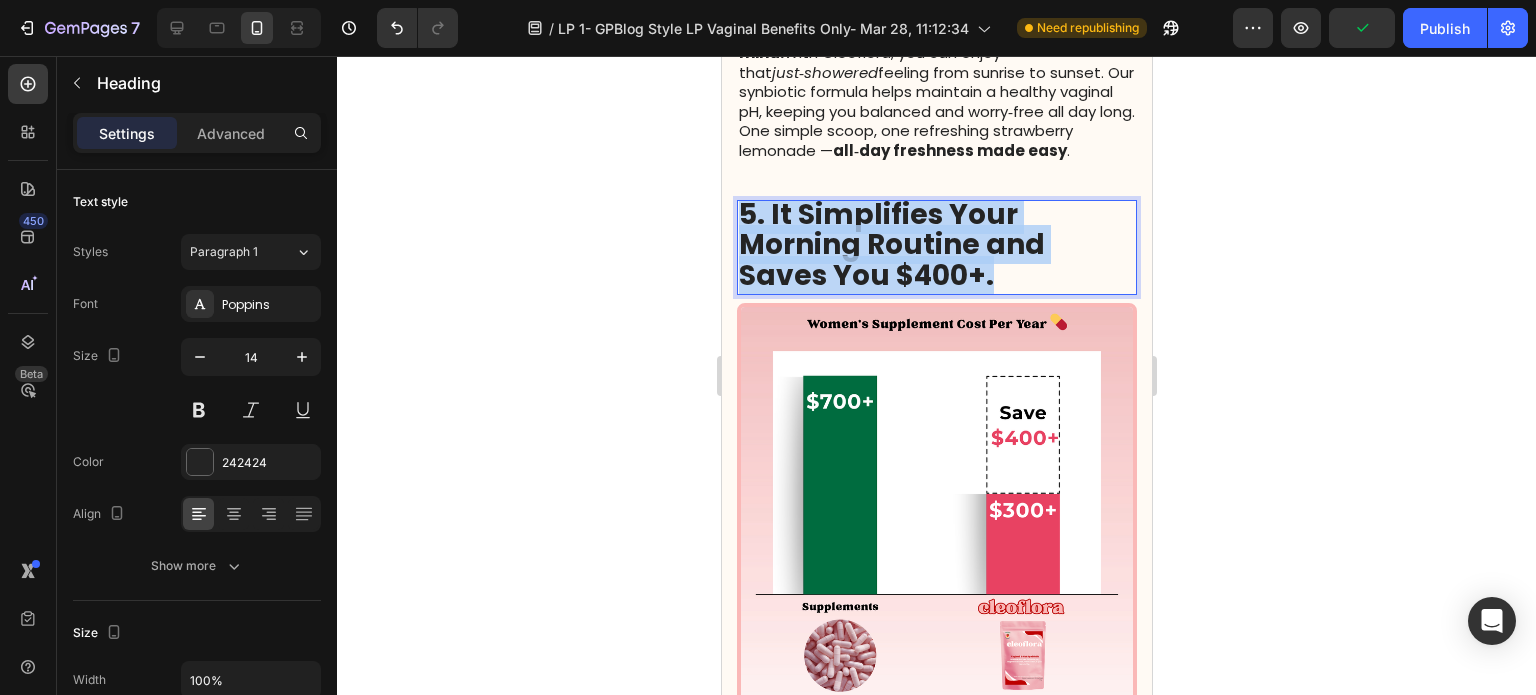 click on "5. It Simplifies Your Morning Routine and Saves You $400+." at bounding box center (891, 244) 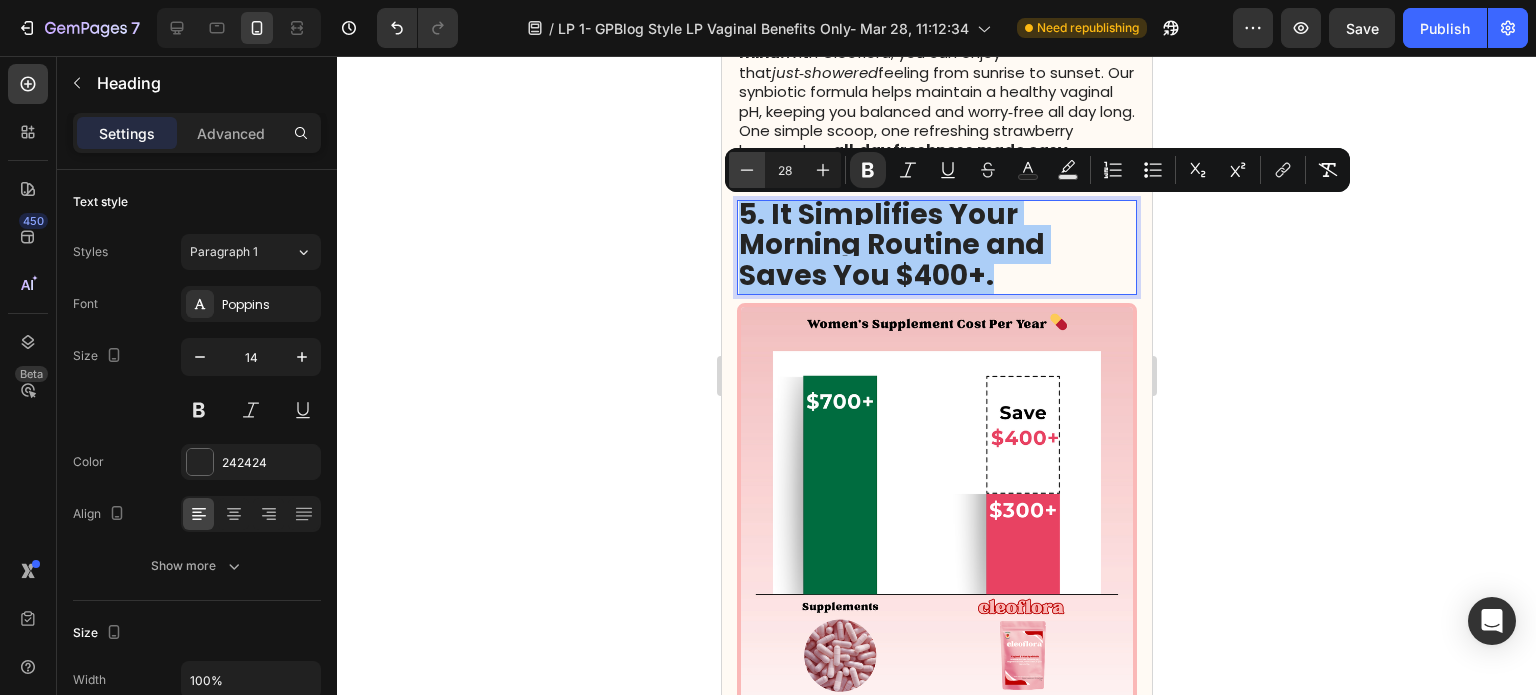click 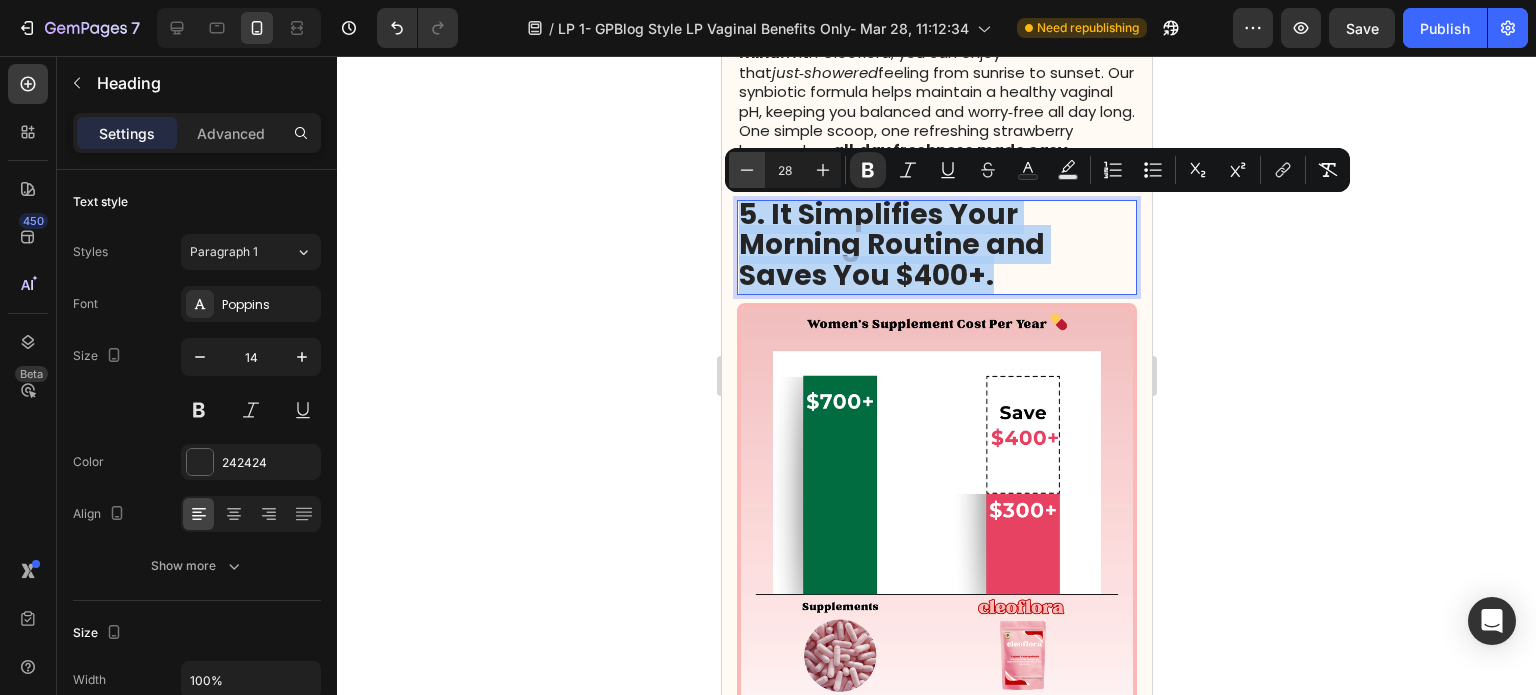 type on "27" 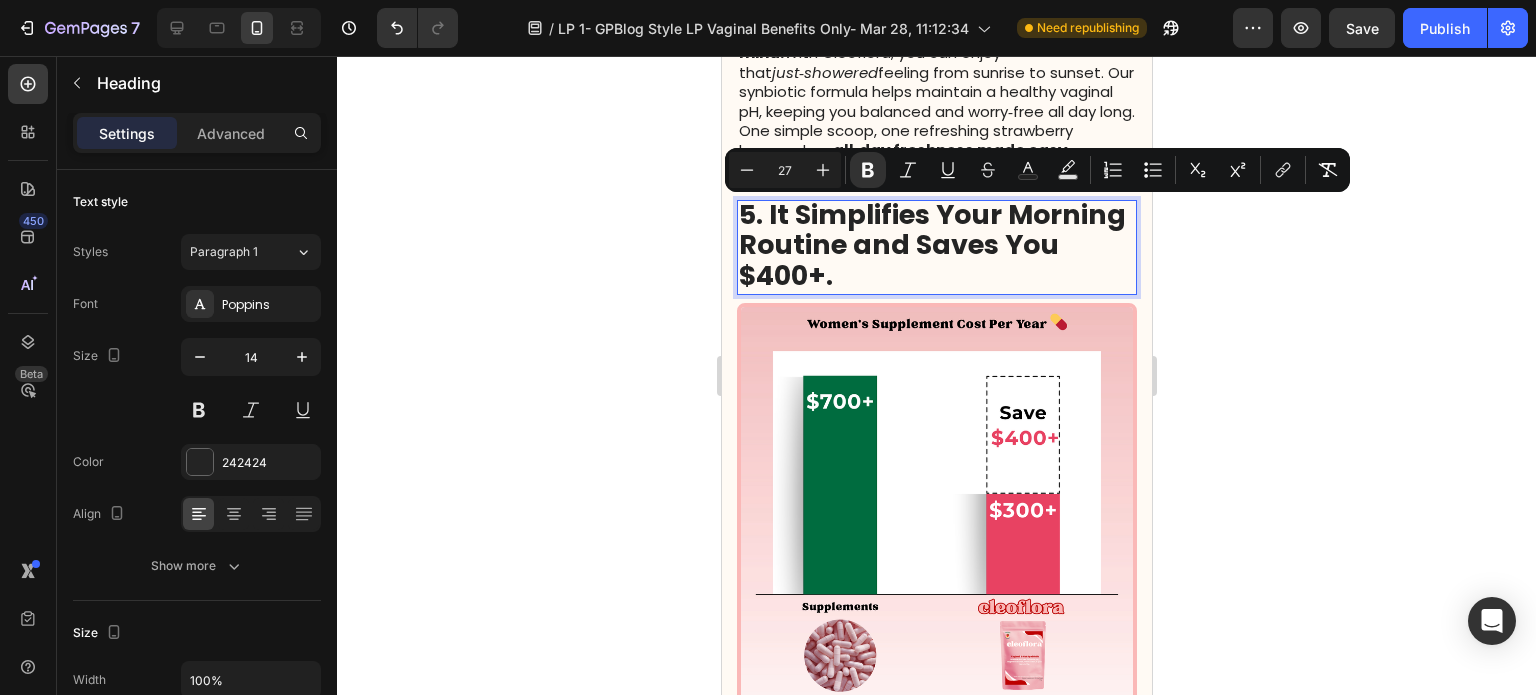click 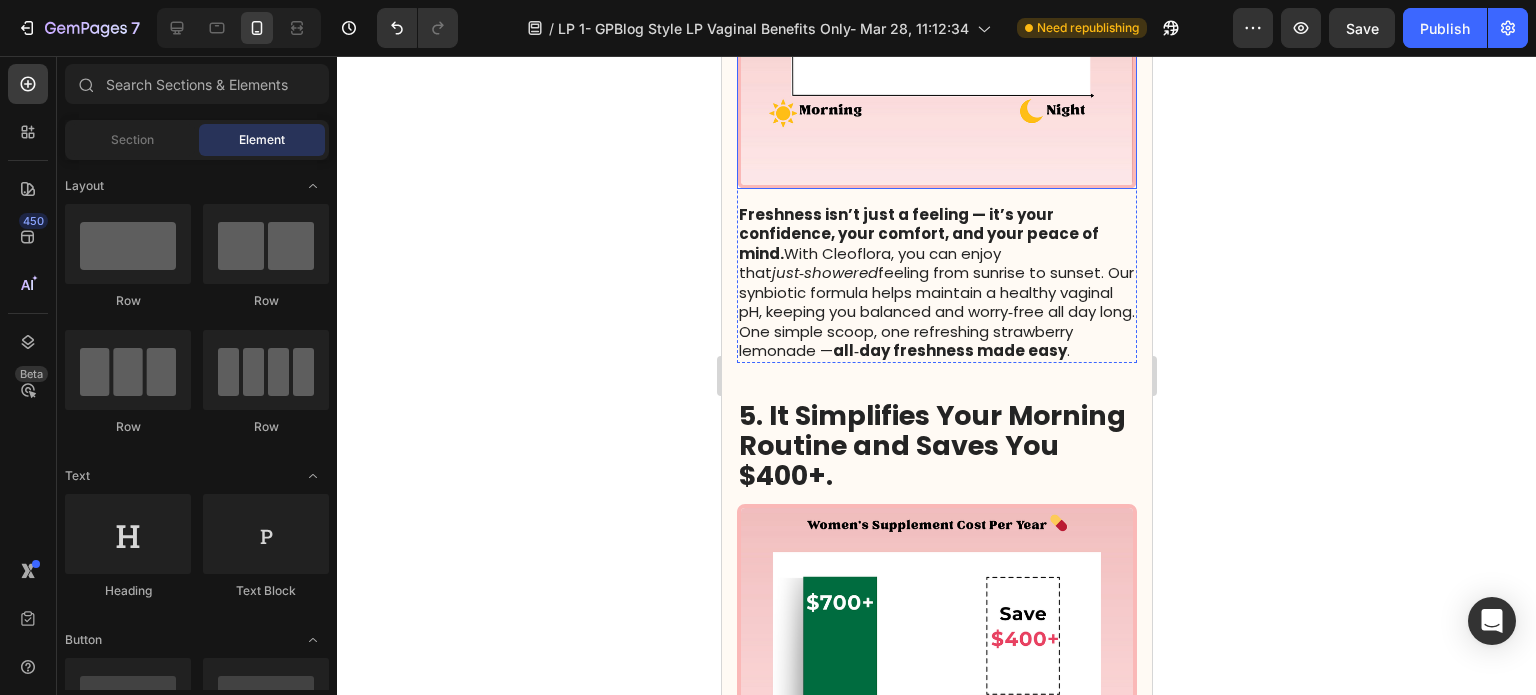 scroll, scrollTop: 2700, scrollLeft: 0, axis: vertical 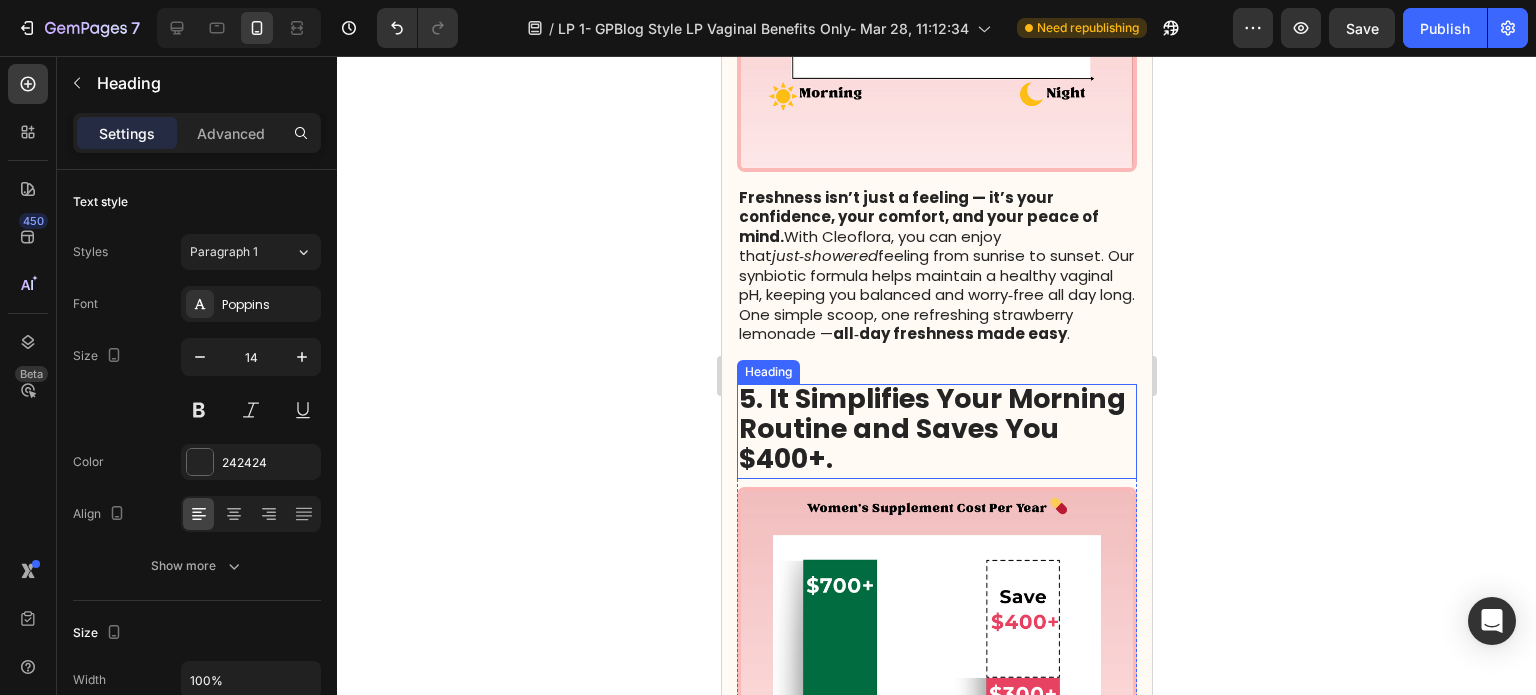 click on "5. It Simplifies Your Morning Routine and Saves You $400+." at bounding box center [931, 428] 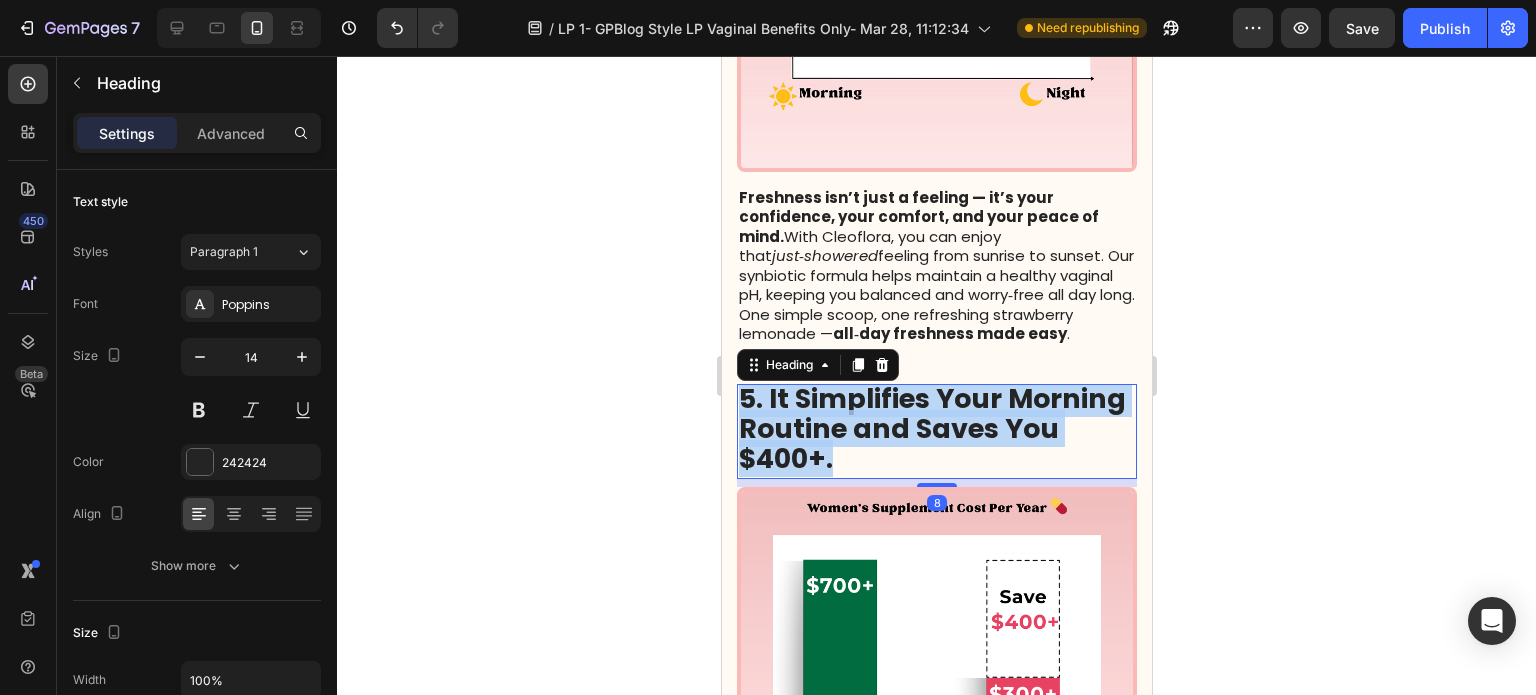 click on "5. It Simplifies Your Morning Routine and Saves You $400+." at bounding box center (931, 428) 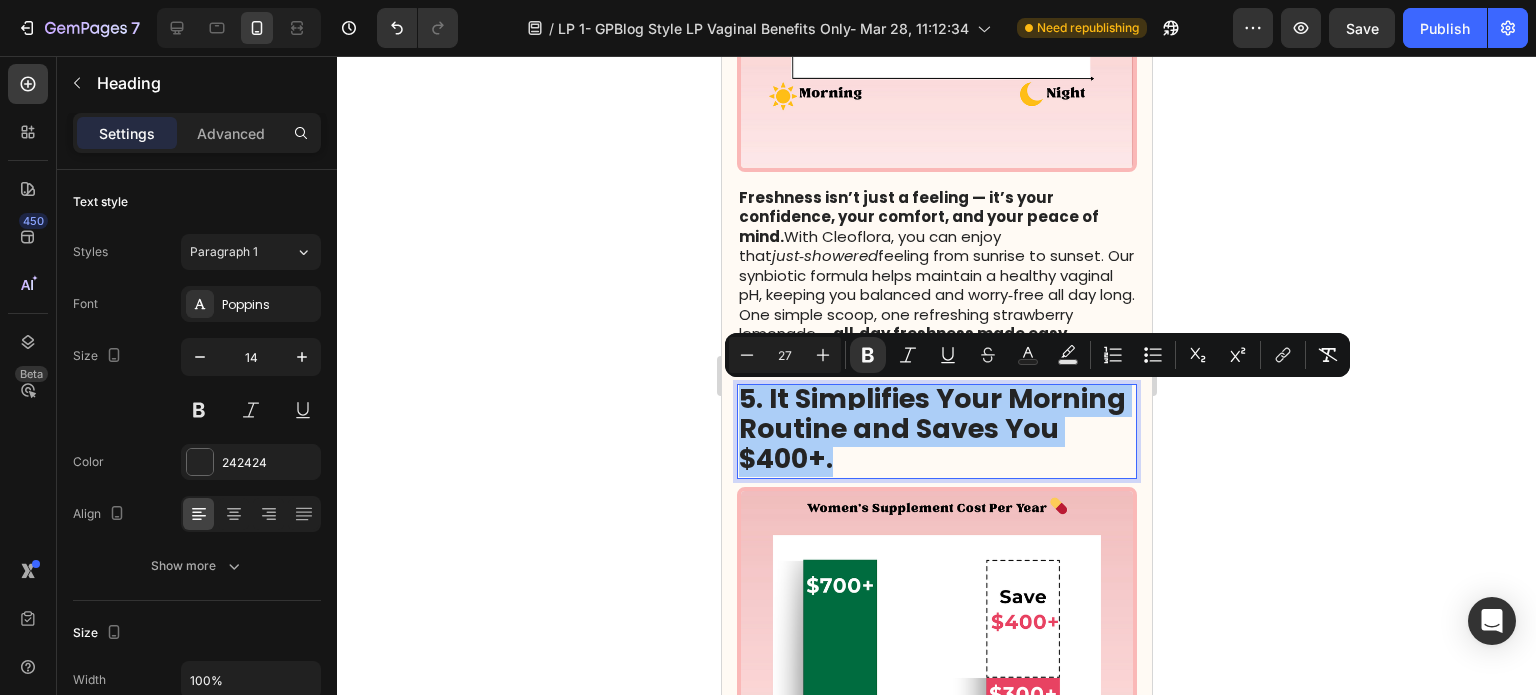click 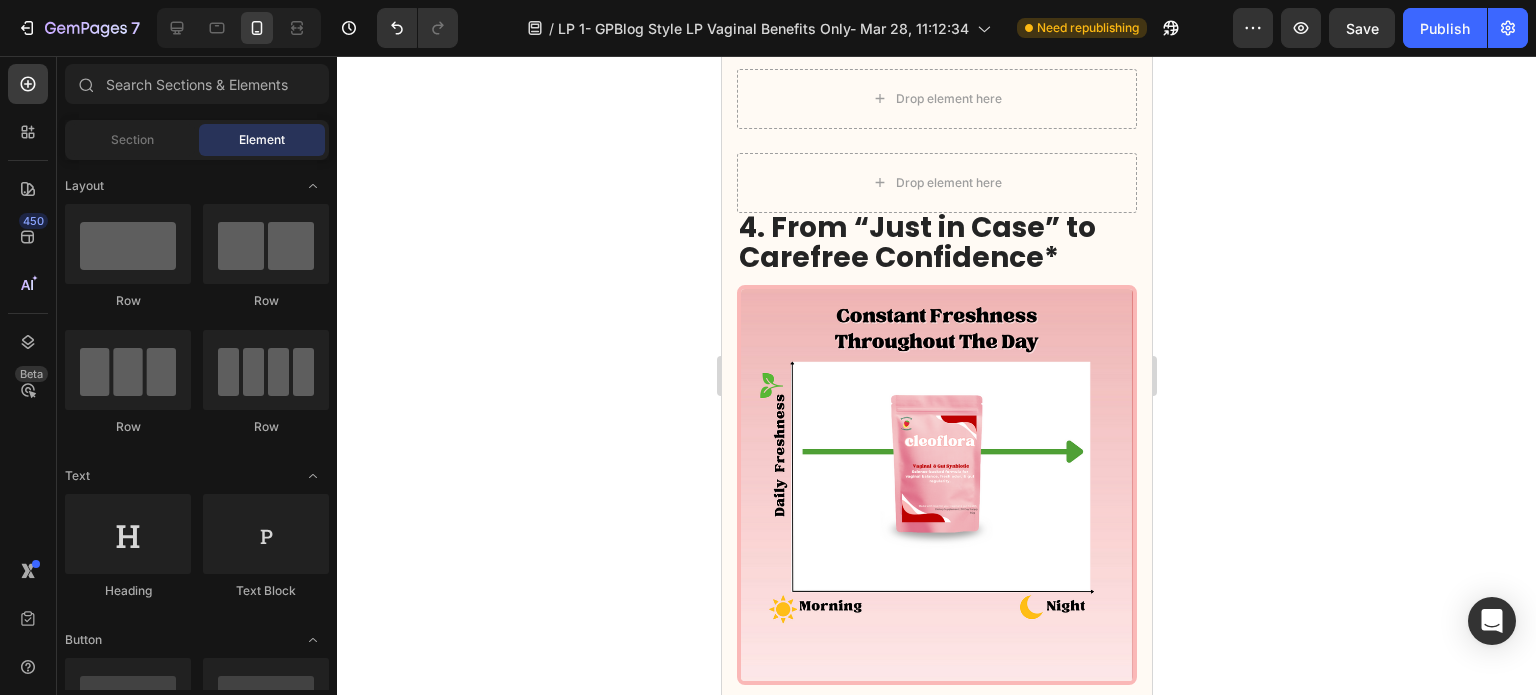 scroll, scrollTop: 2300, scrollLeft: 0, axis: vertical 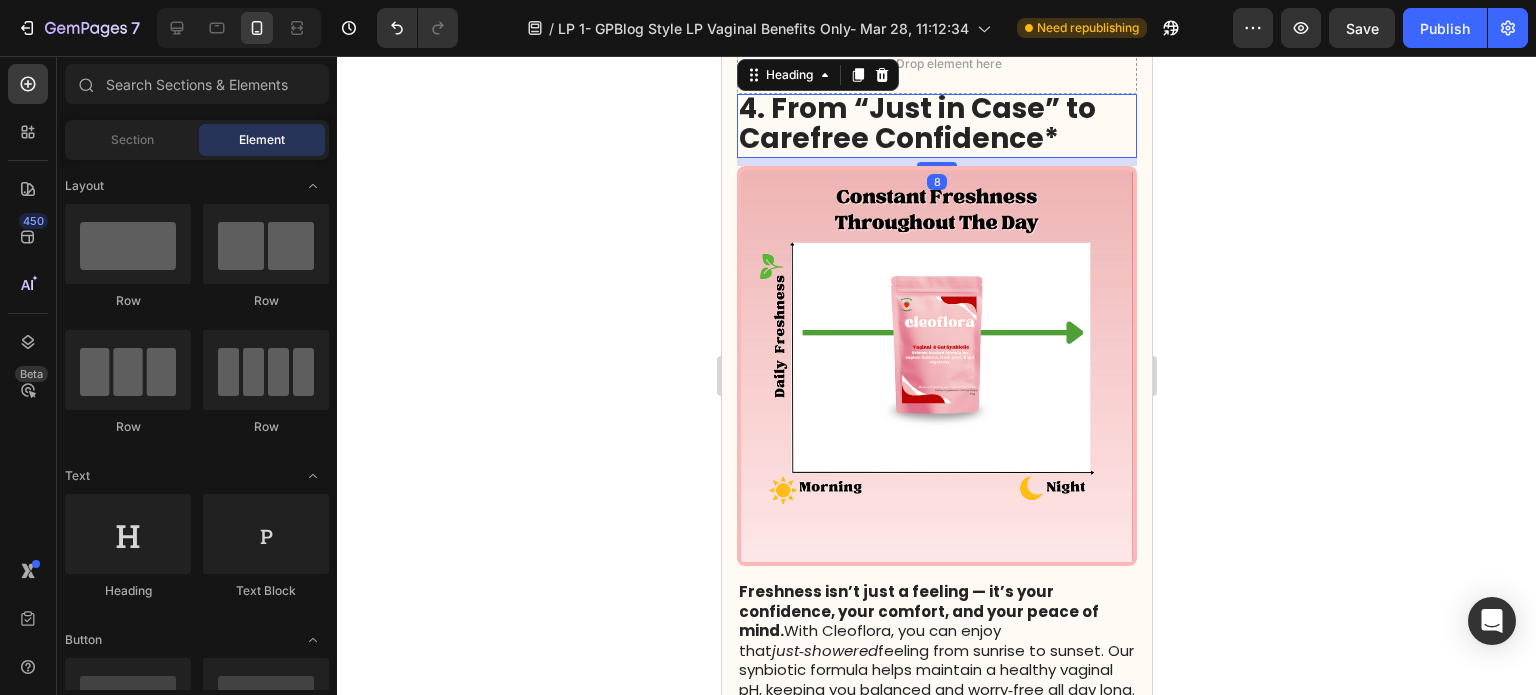 click on "4. From “Just in Case” to Carefree Confidence*" at bounding box center (916, 123) 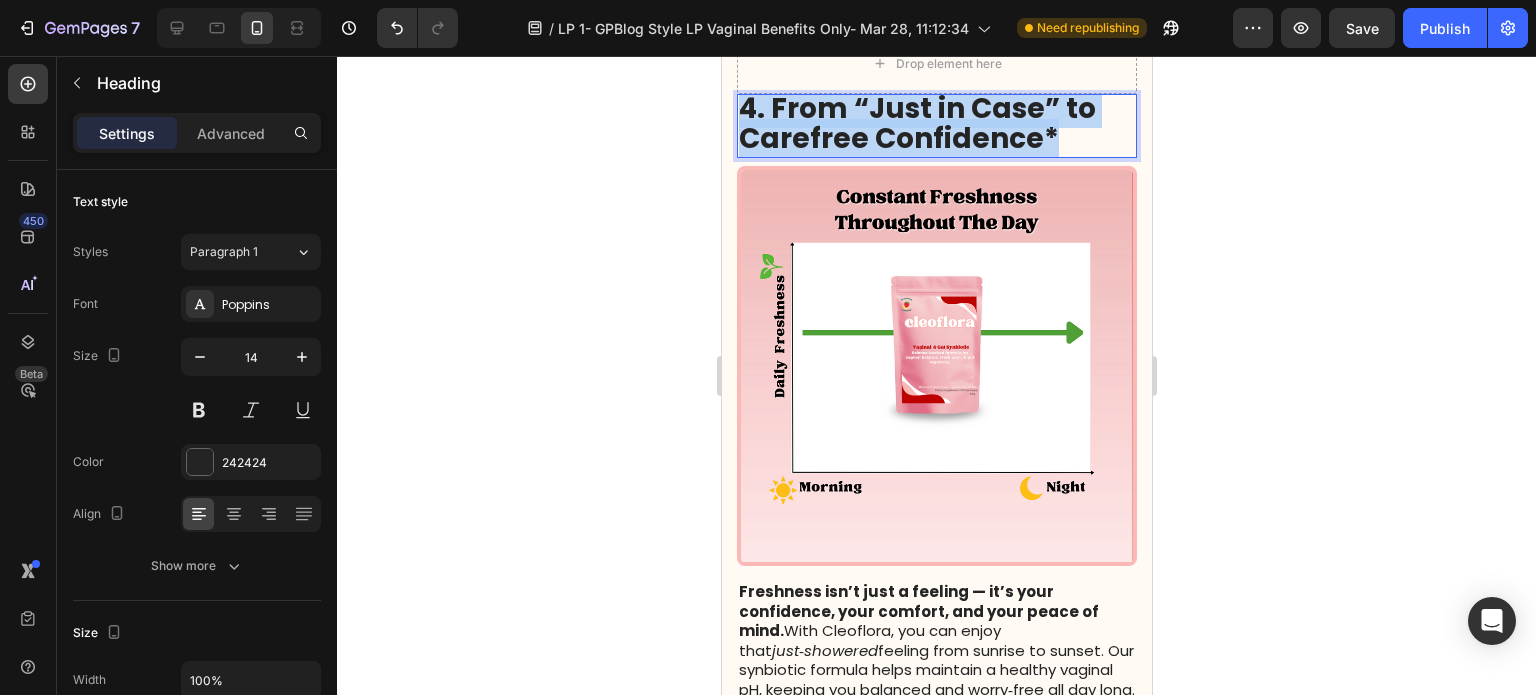 click on "4. From “Just in Case” to Carefree Confidence*" at bounding box center (916, 123) 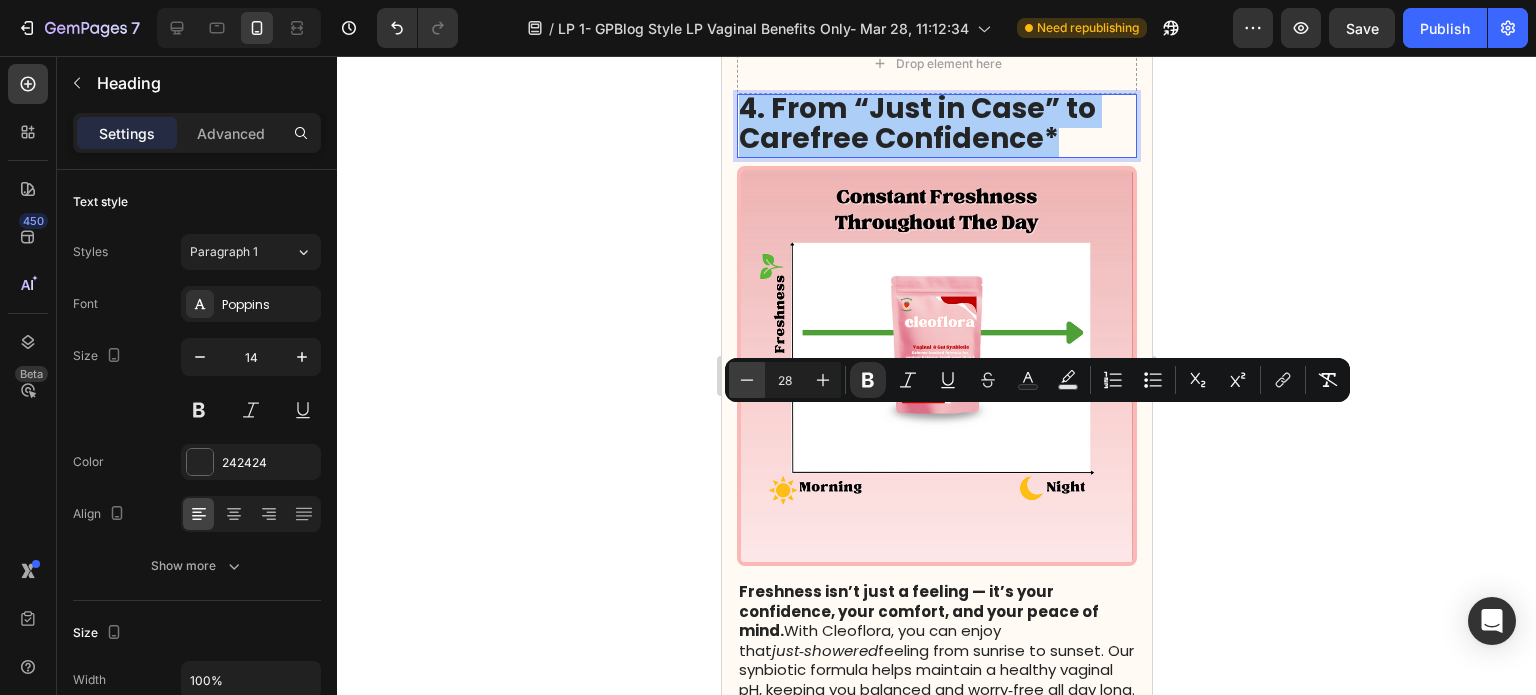 click 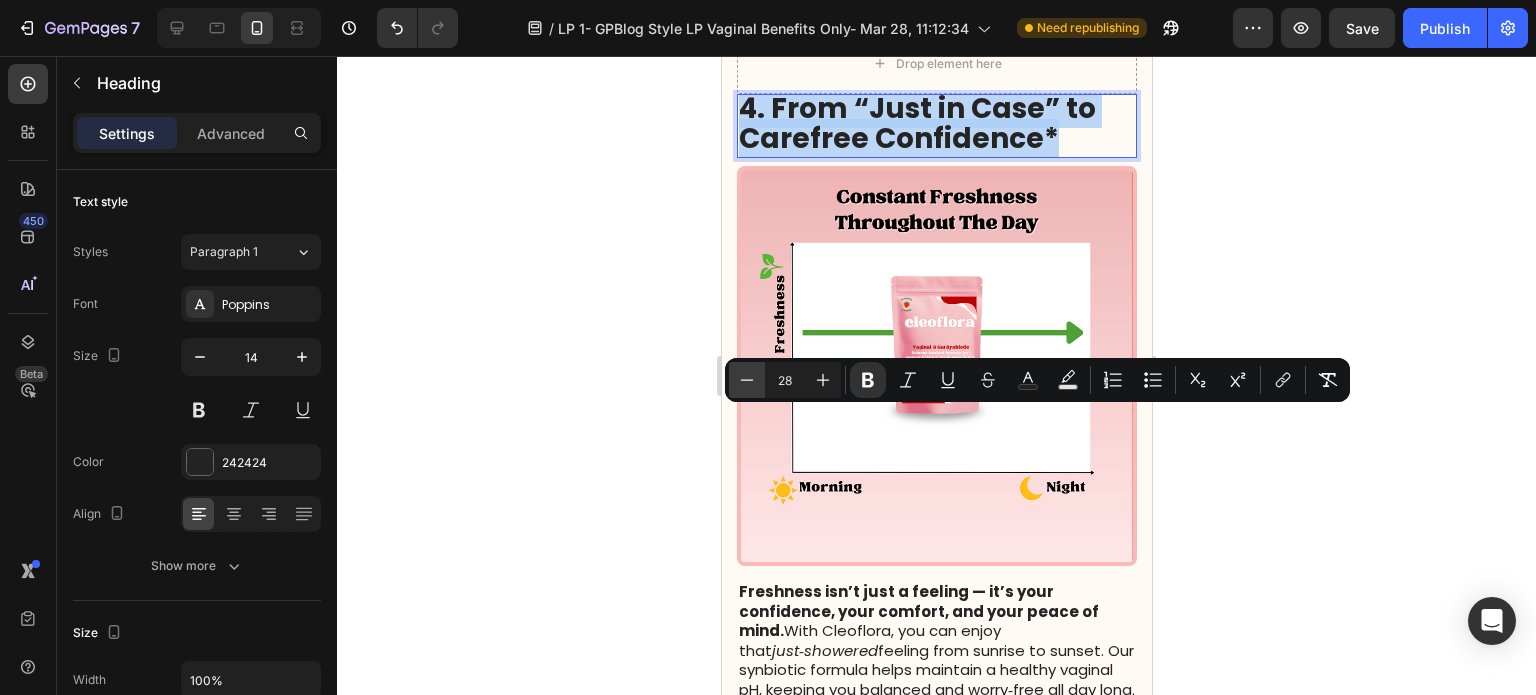 type on "27" 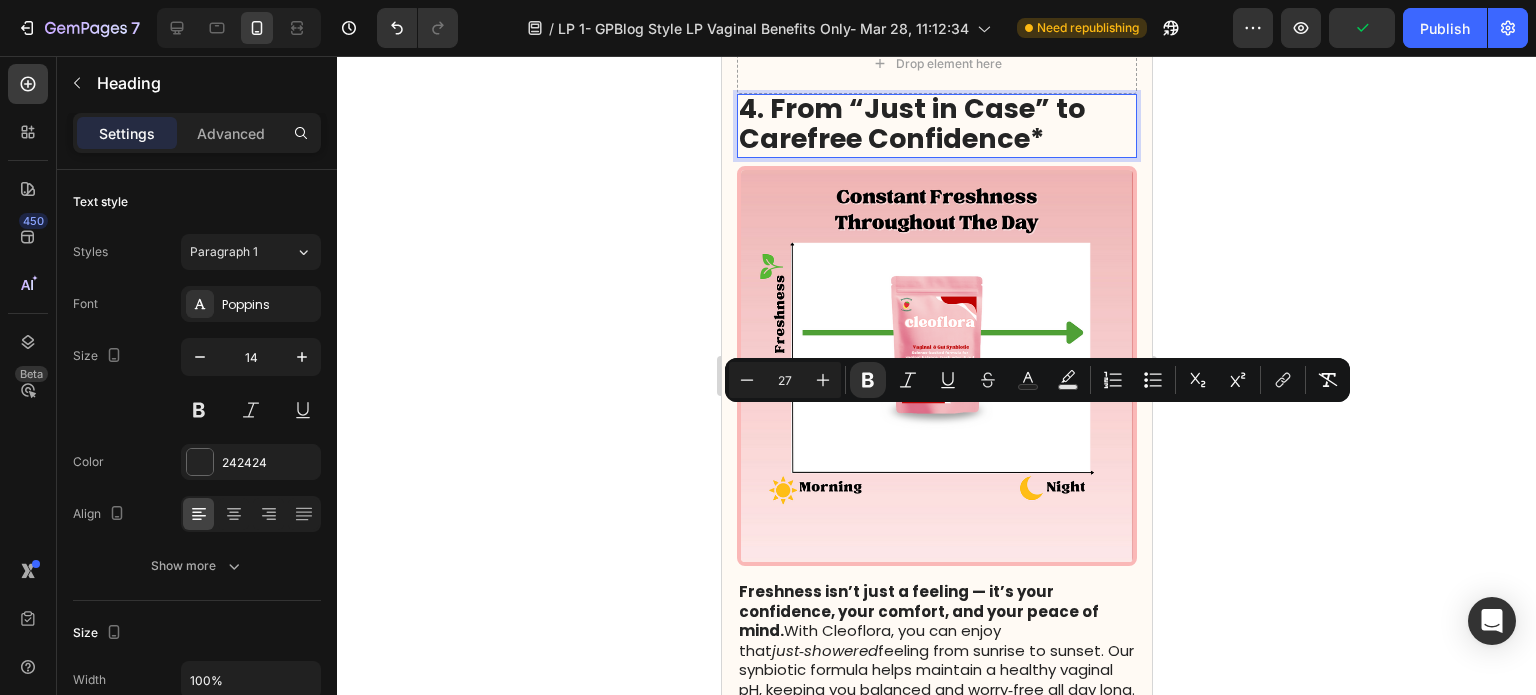 click 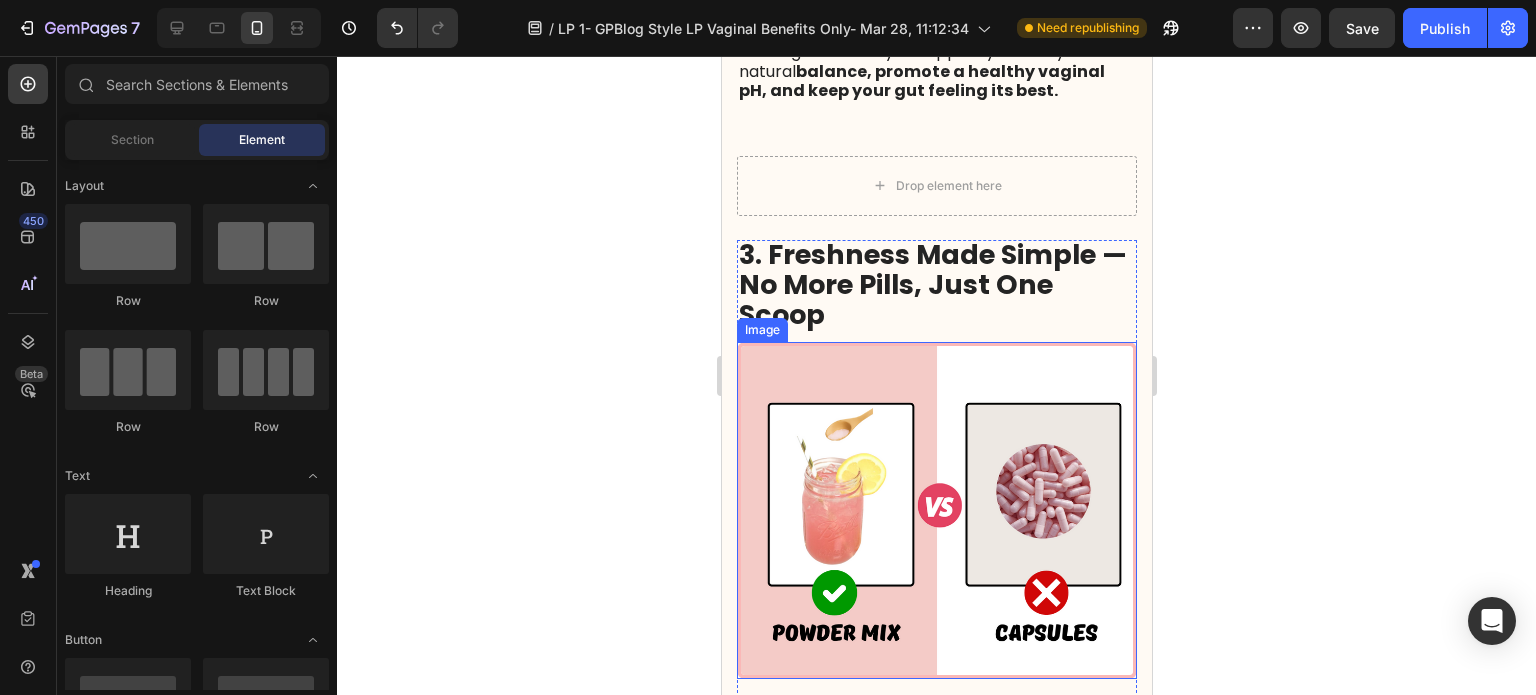 scroll, scrollTop: 1600, scrollLeft: 0, axis: vertical 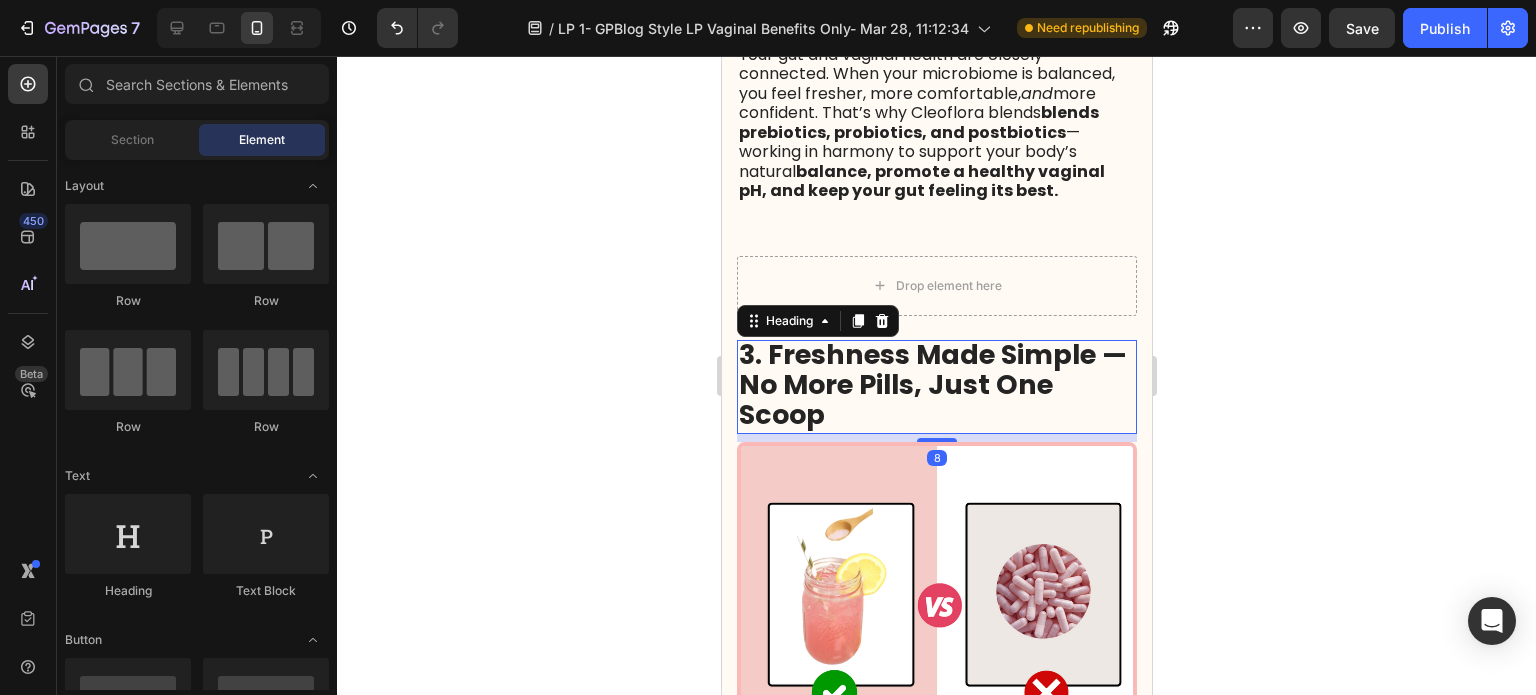 click on "3. Freshness Made Simple — No More Pills, Just One Scoop" at bounding box center (932, 384) 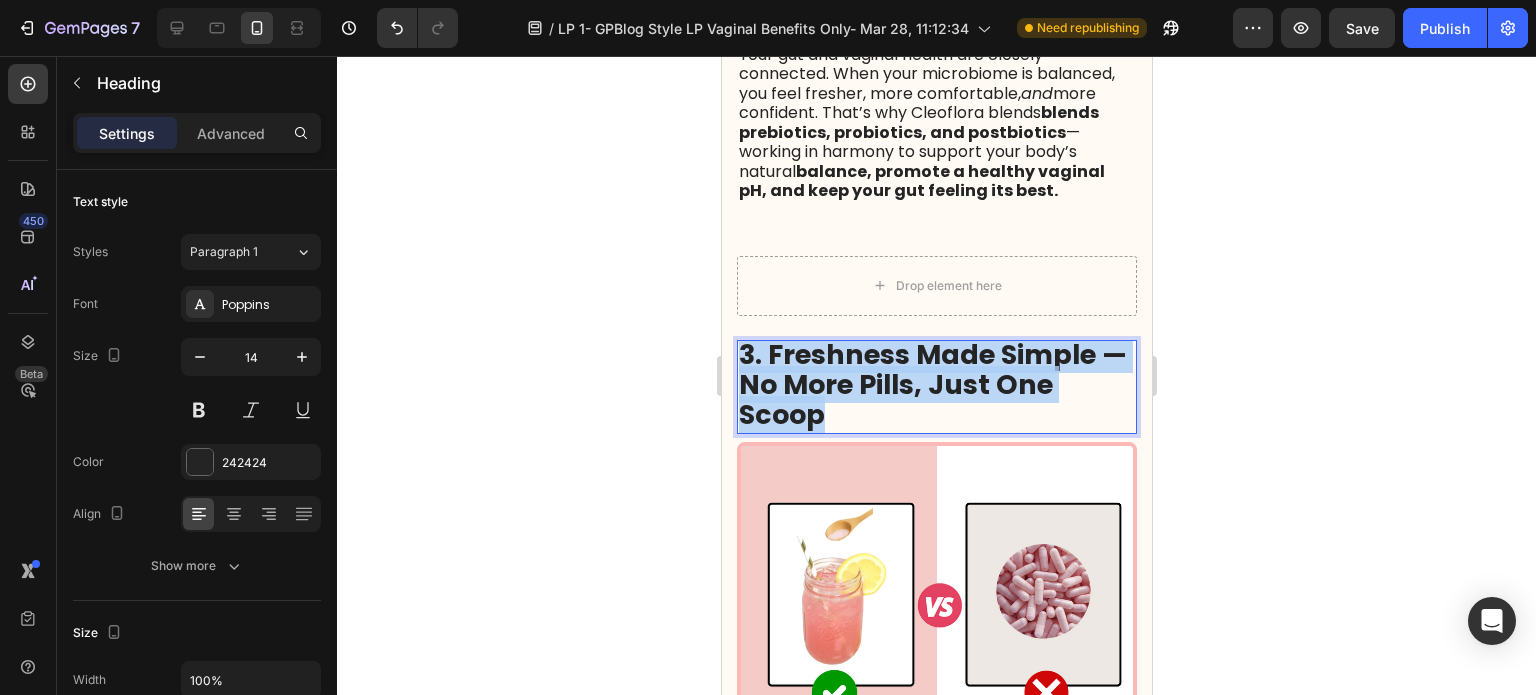 click on "3. Freshness Made Simple — No More Pills, Just One Scoop" at bounding box center (932, 384) 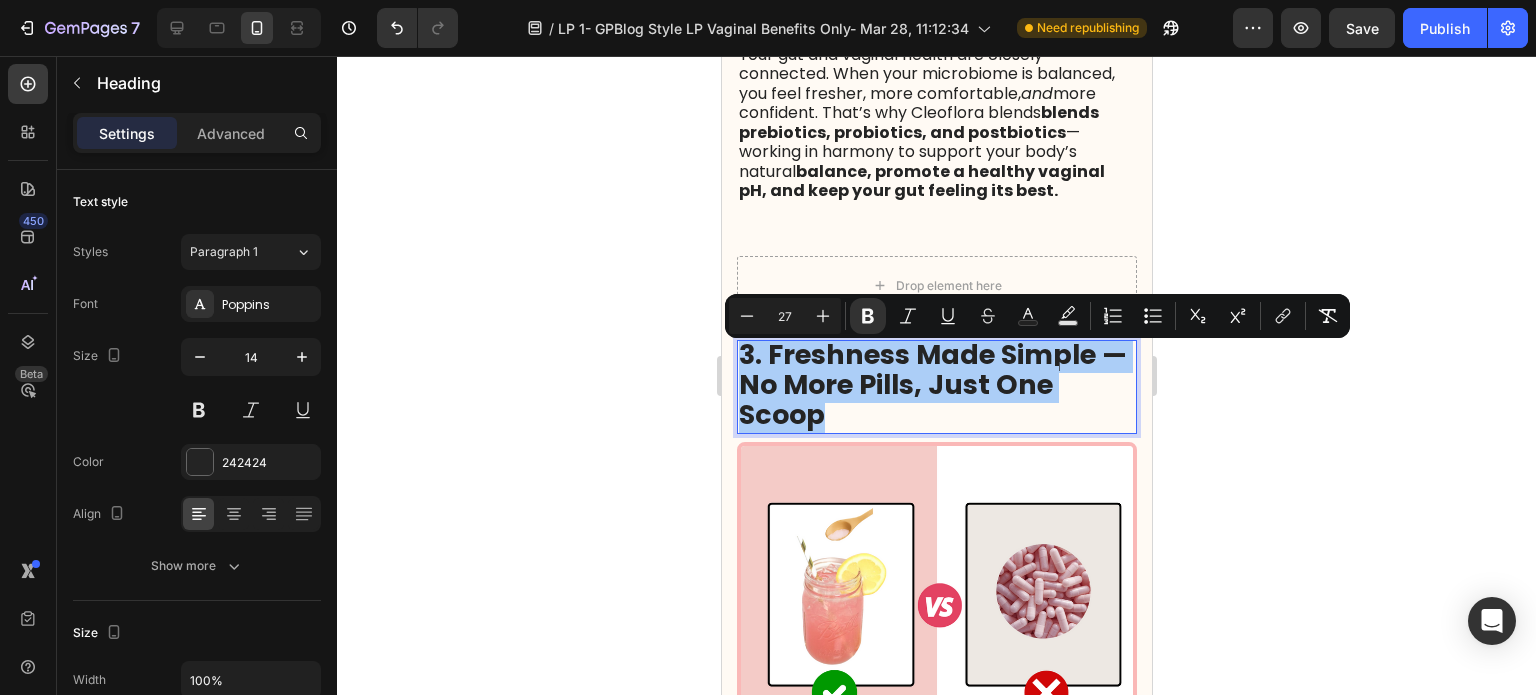 drag, startPoint x: 628, startPoint y: 337, endPoint x: 7, endPoint y: 307, distance: 621.72424 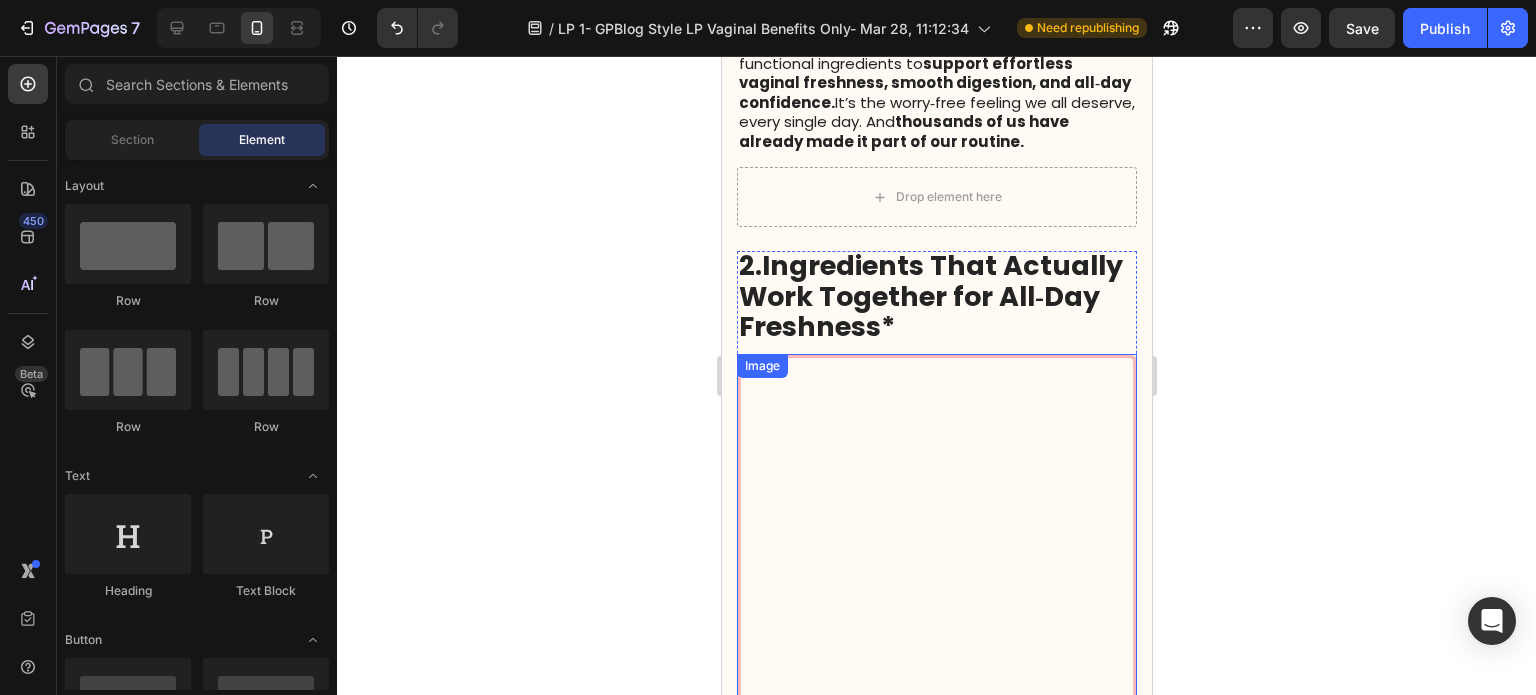 scroll, scrollTop: 800, scrollLeft: 0, axis: vertical 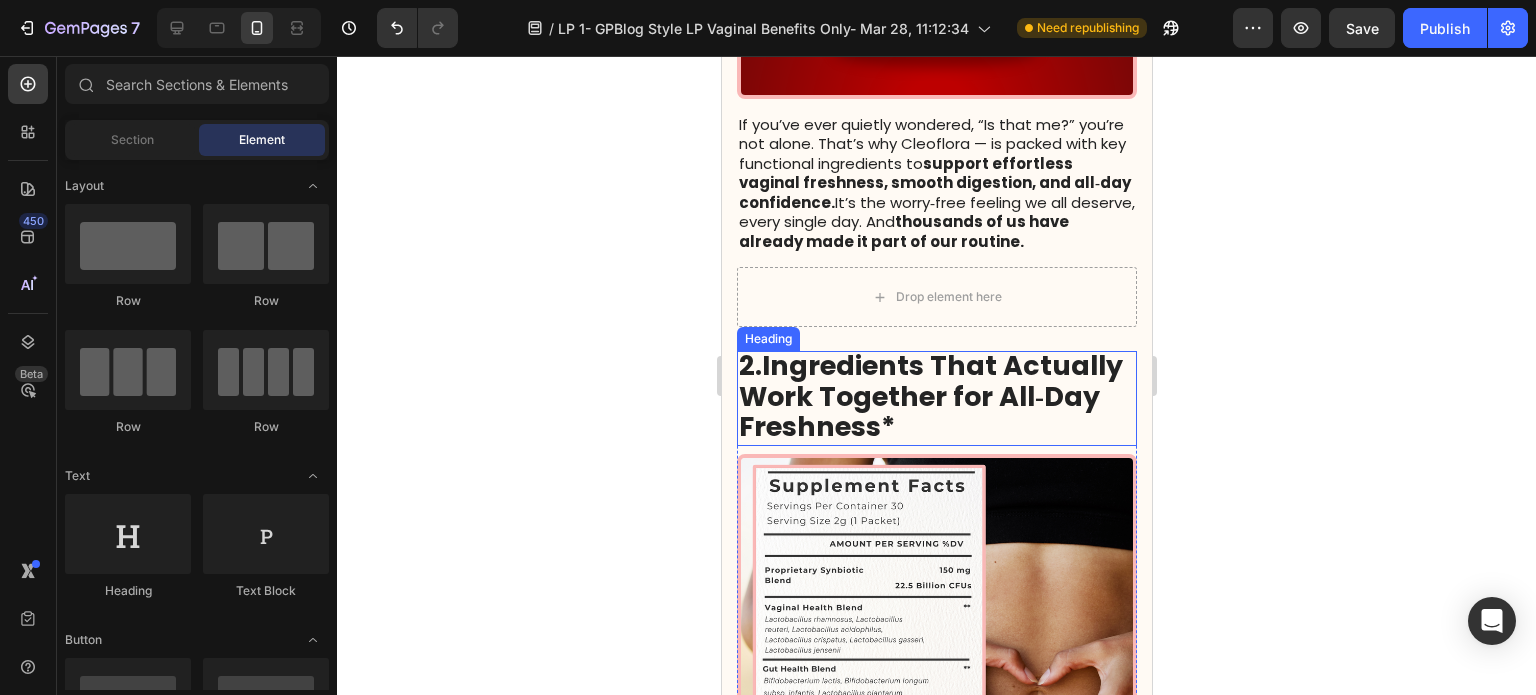 click on "2.Ingredients That Actually Work Together for All‑Day Freshness*" at bounding box center (930, 395) 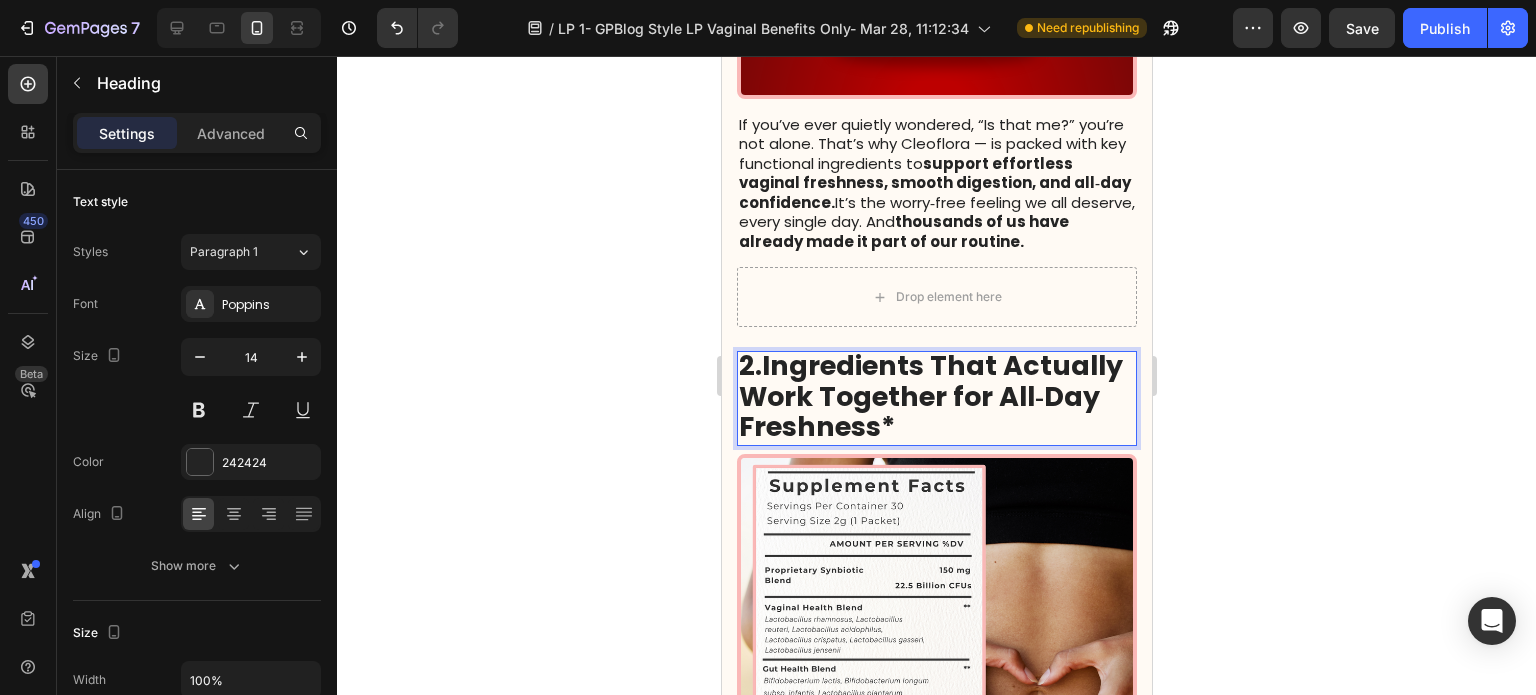 click on "2.Ingredients That Actually Work Together for All‑Day Freshness*" at bounding box center [930, 395] 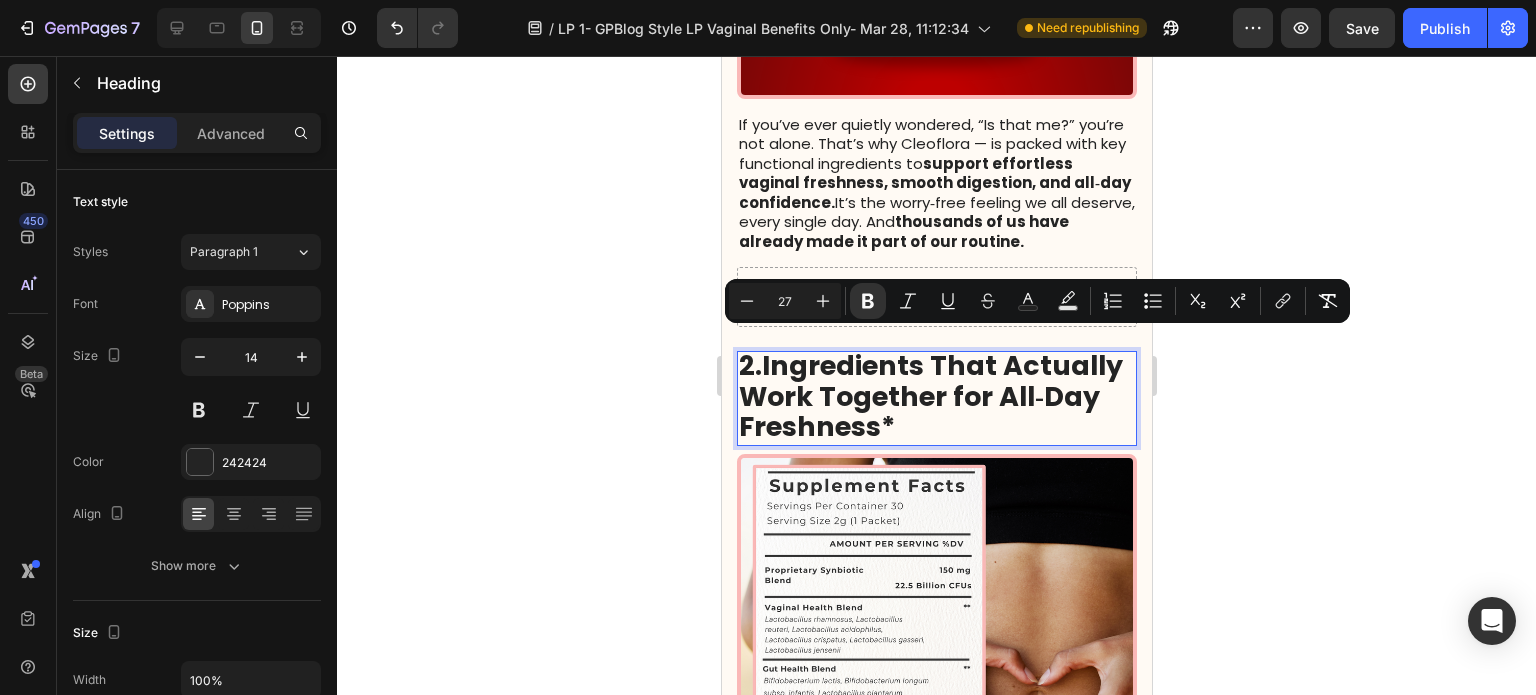 click 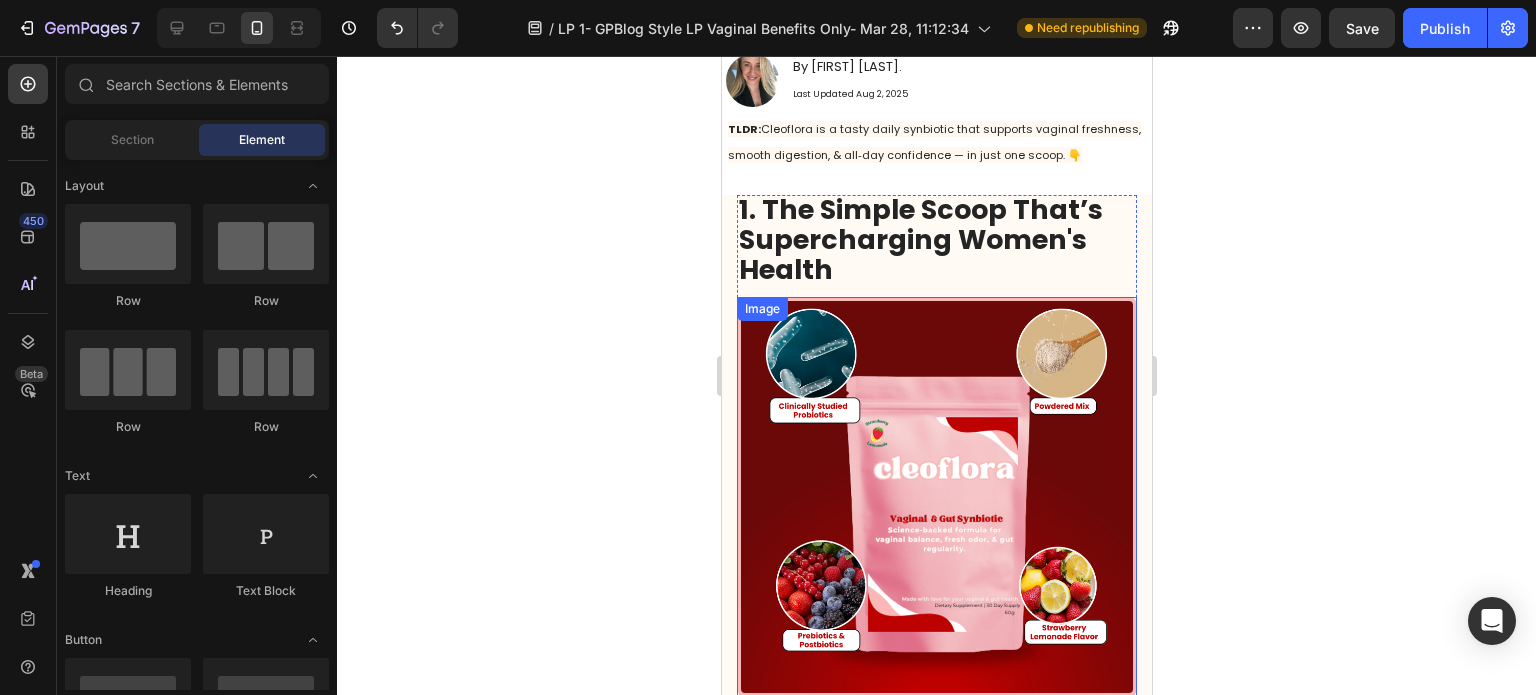 scroll, scrollTop: 200, scrollLeft: 0, axis: vertical 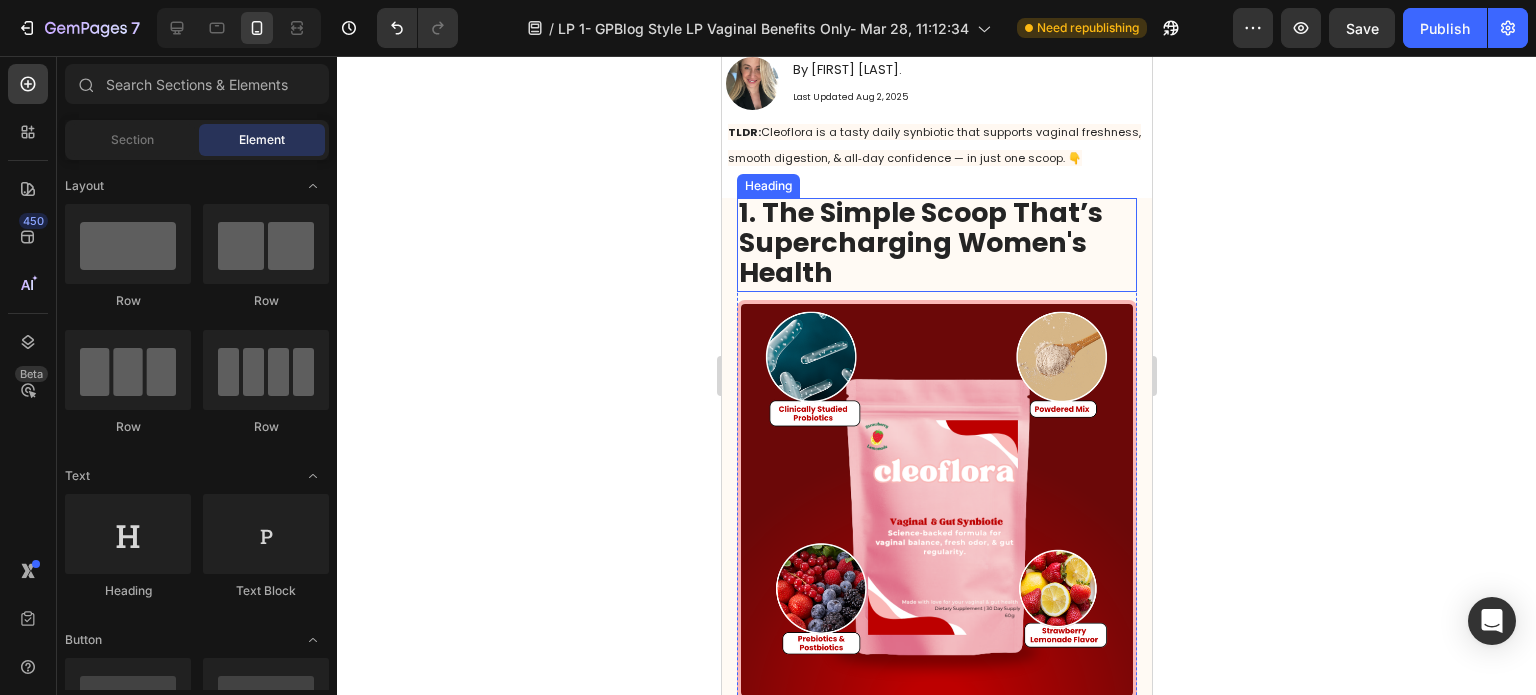 click on "1. The Simple Scoop That’s Supercharging Women's Health" at bounding box center [920, 242] 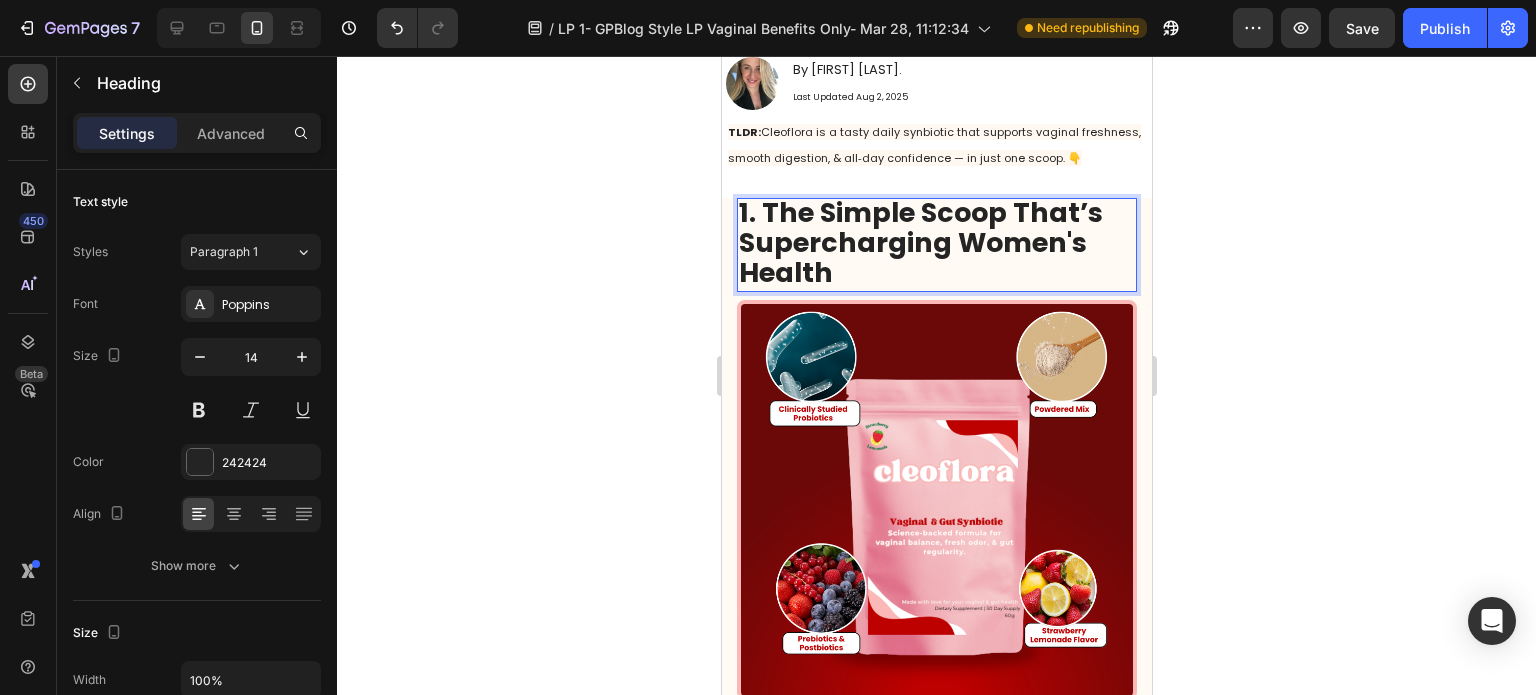 click on "1. The Simple Scoop That’s Supercharging Women's Health" at bounding box center (920, 242) 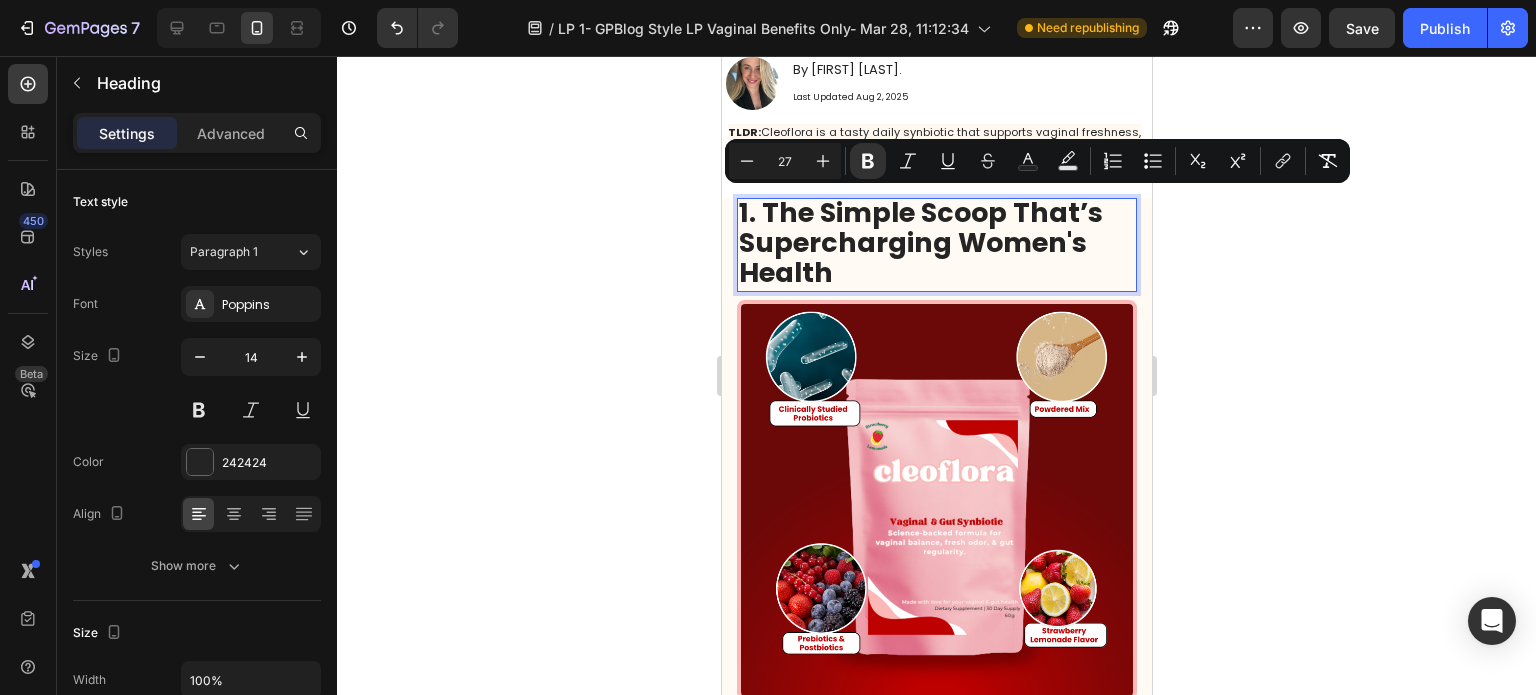 click 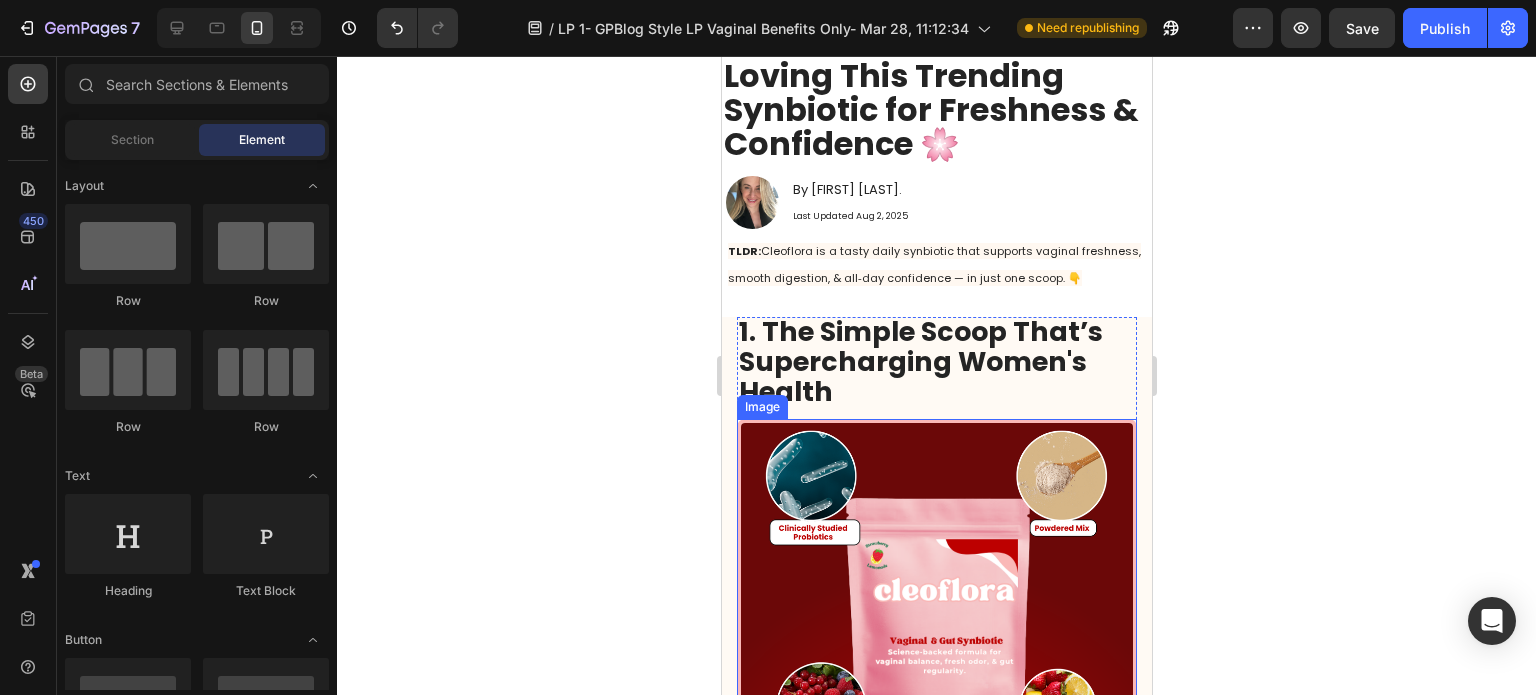 scroll, scrollTop: 0, scrollLeft: 0, axis: both 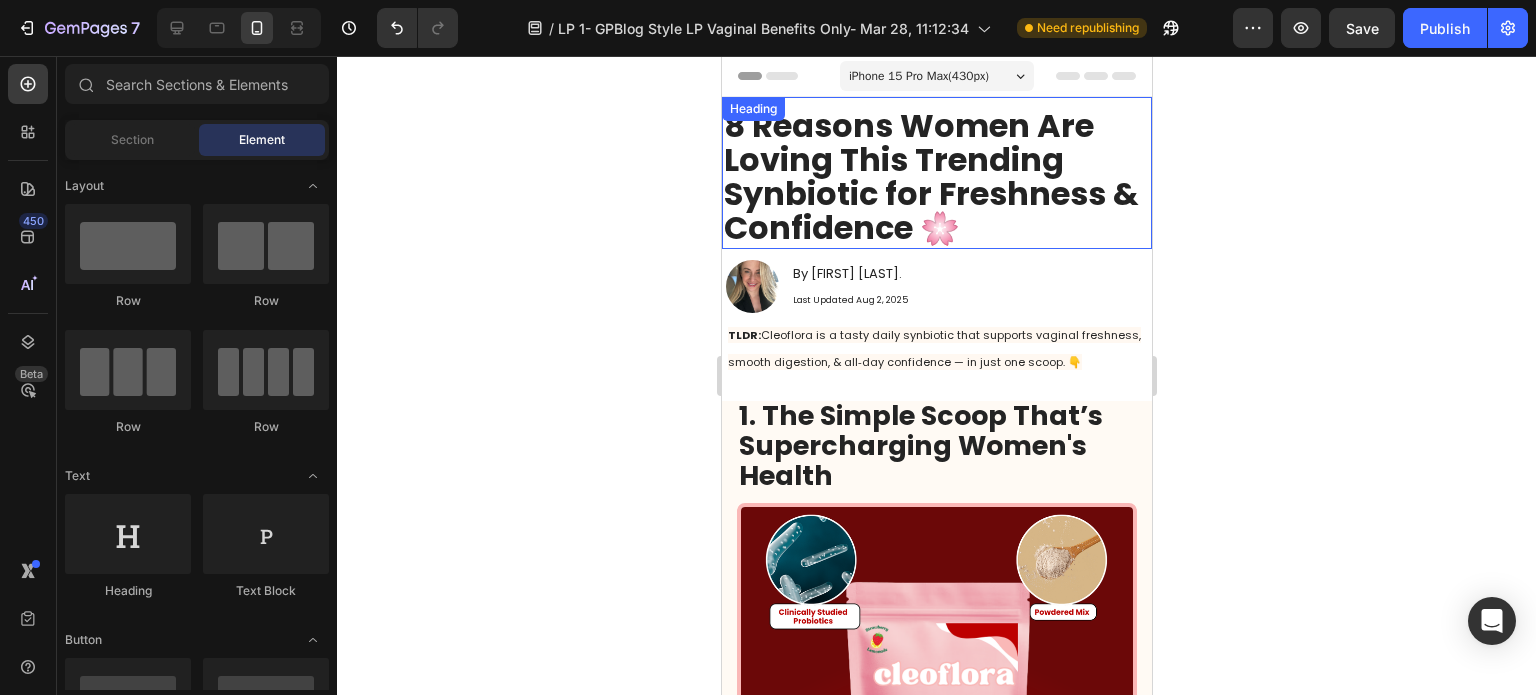 click on "8 Reasons Women Are Loving This Trending Synbiotic for Freshness & Confidence 🌸" at bounding box center [930, 176] 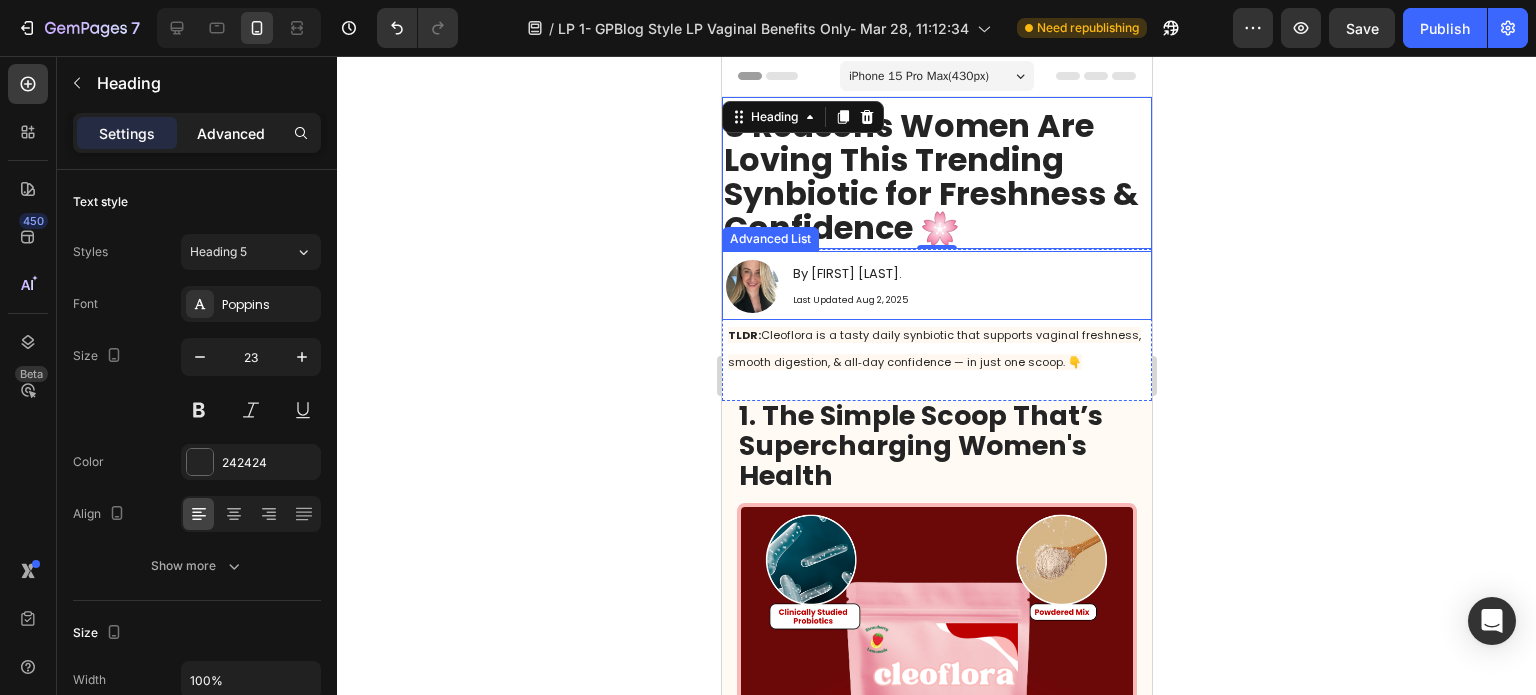 click on "Advanced" 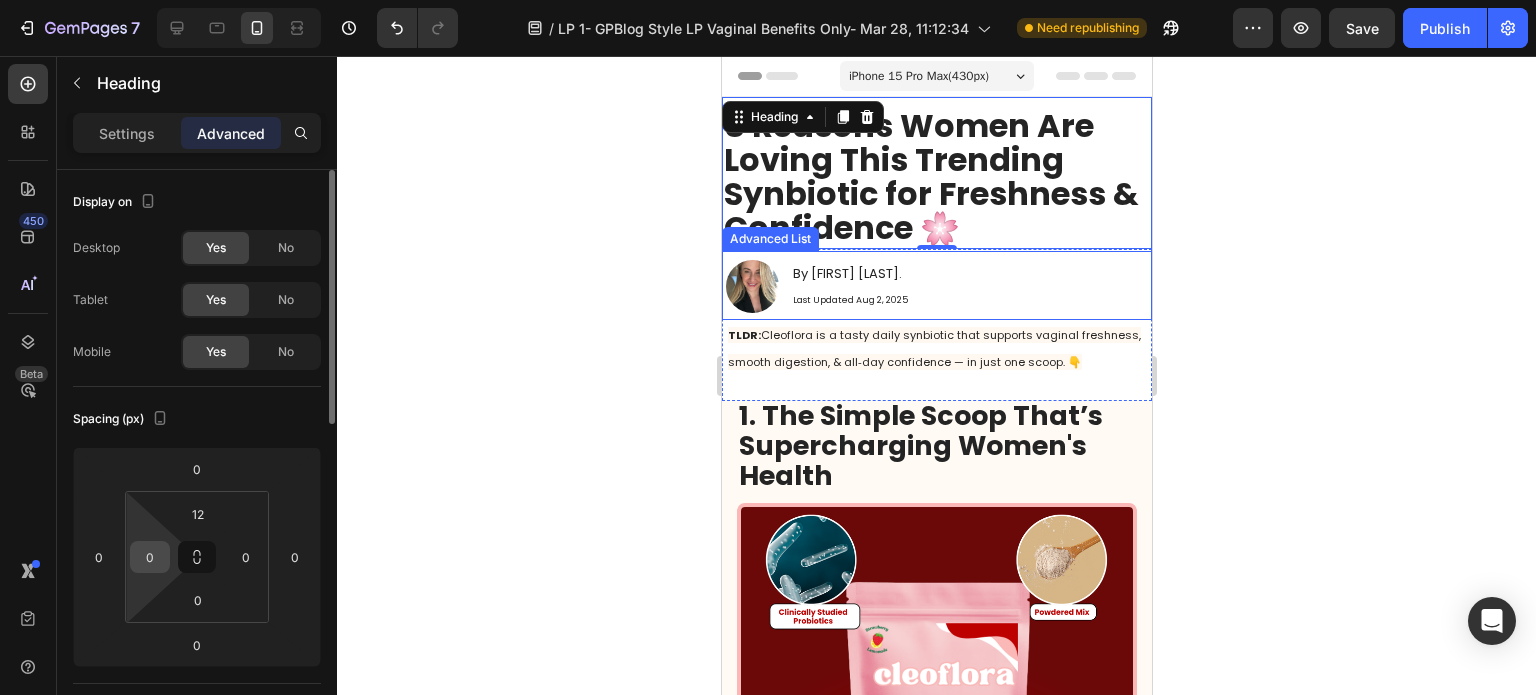 click on "0" at bounding box center [150, 557] 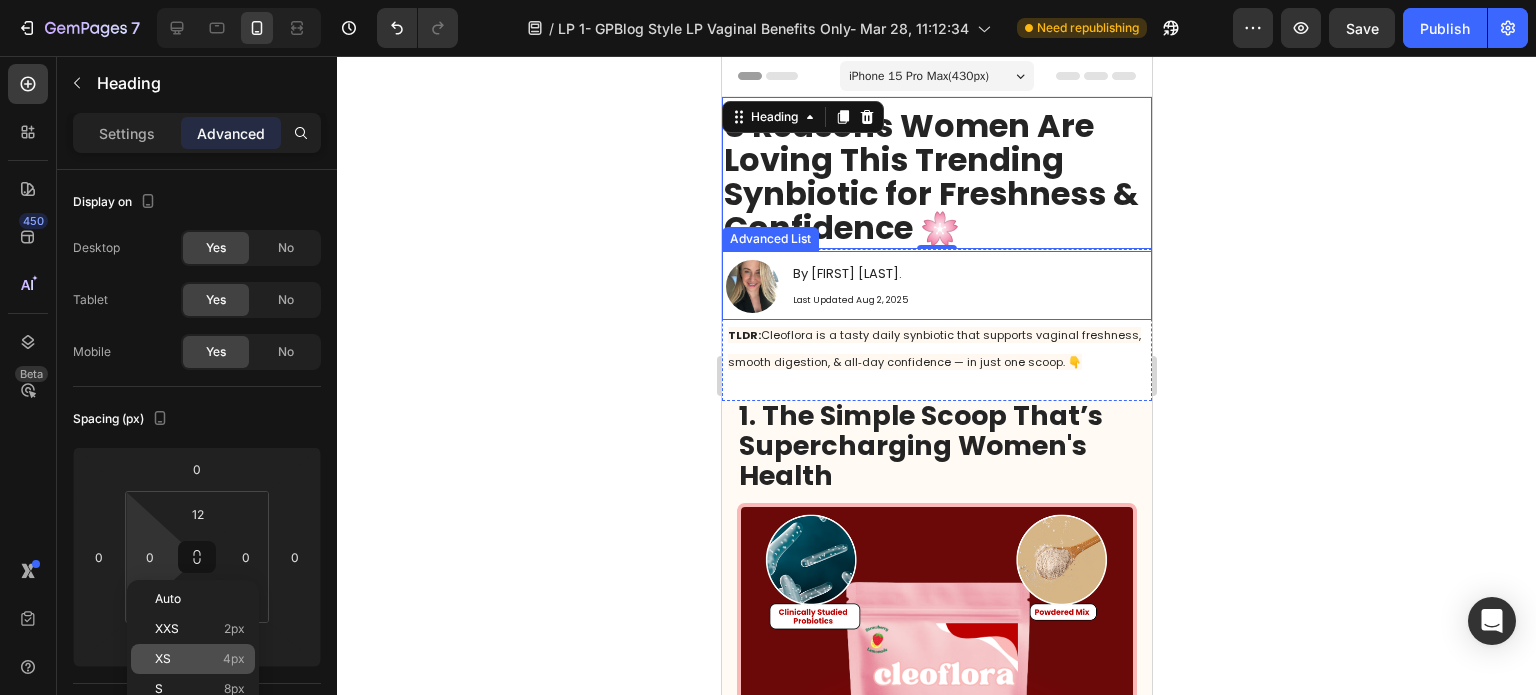 click on "XS 4px" 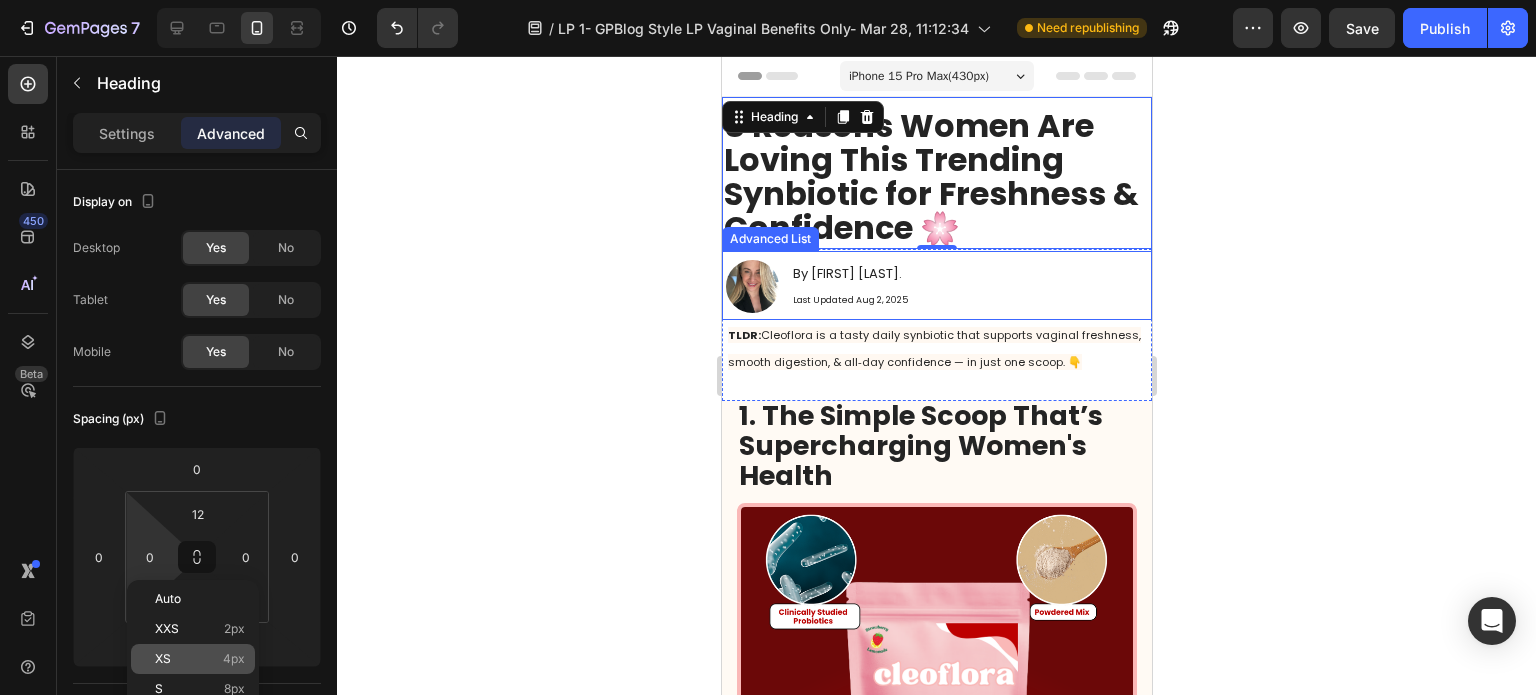 type on "4" 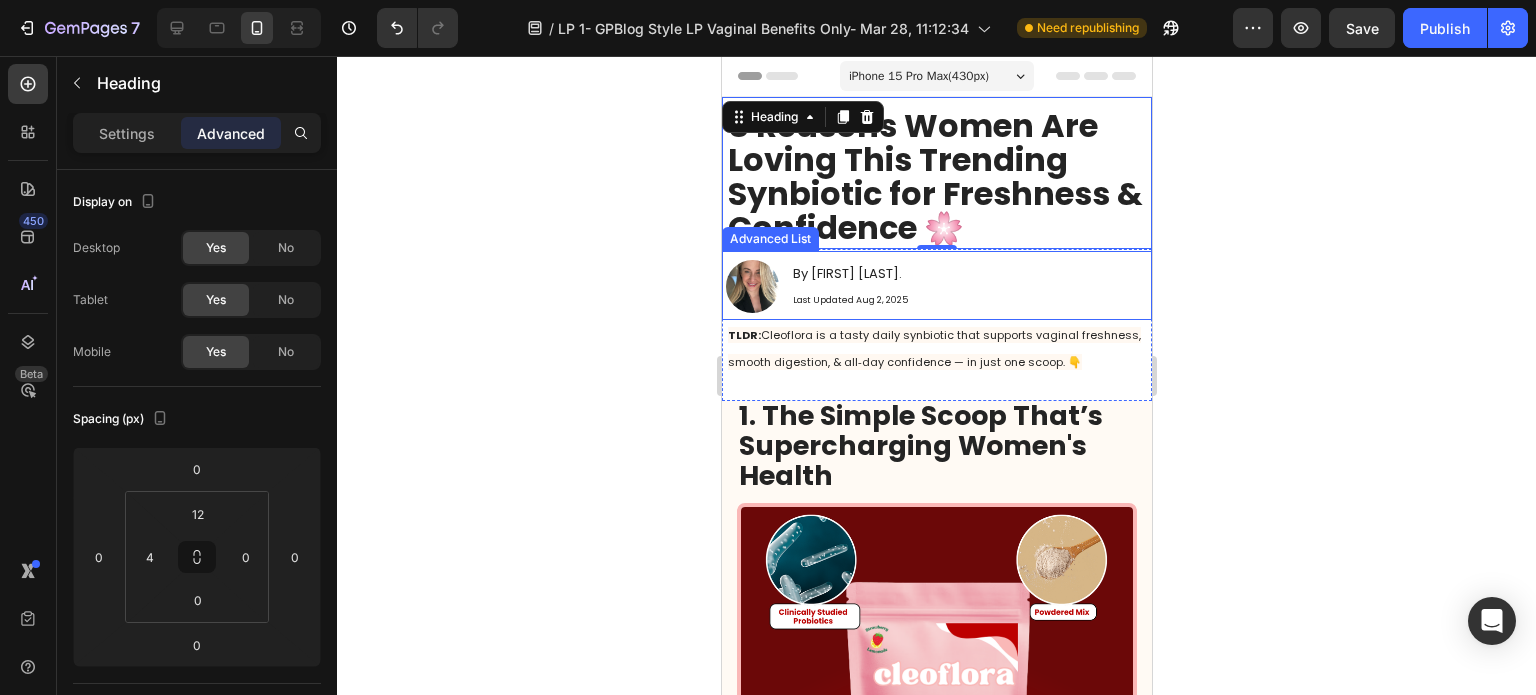 click on "0" at bounding box center [197, 645] 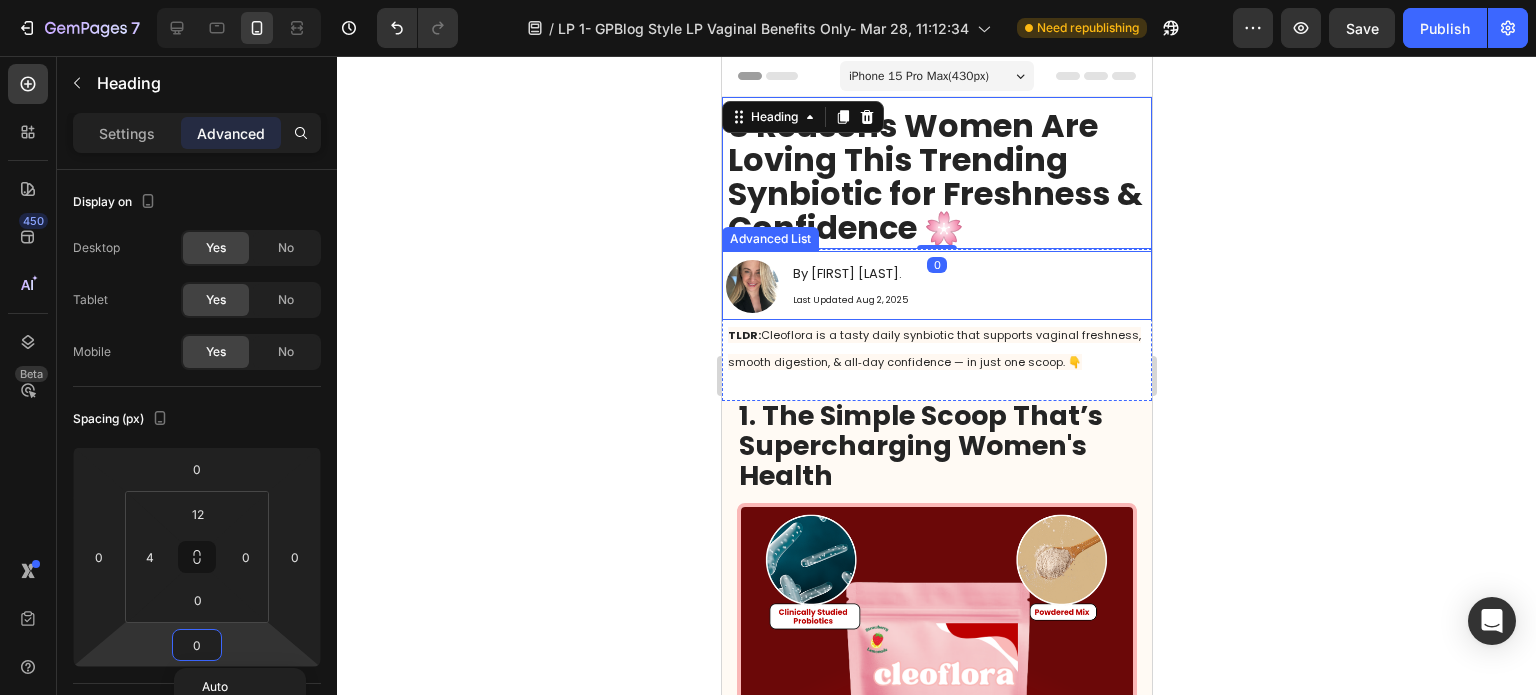 click 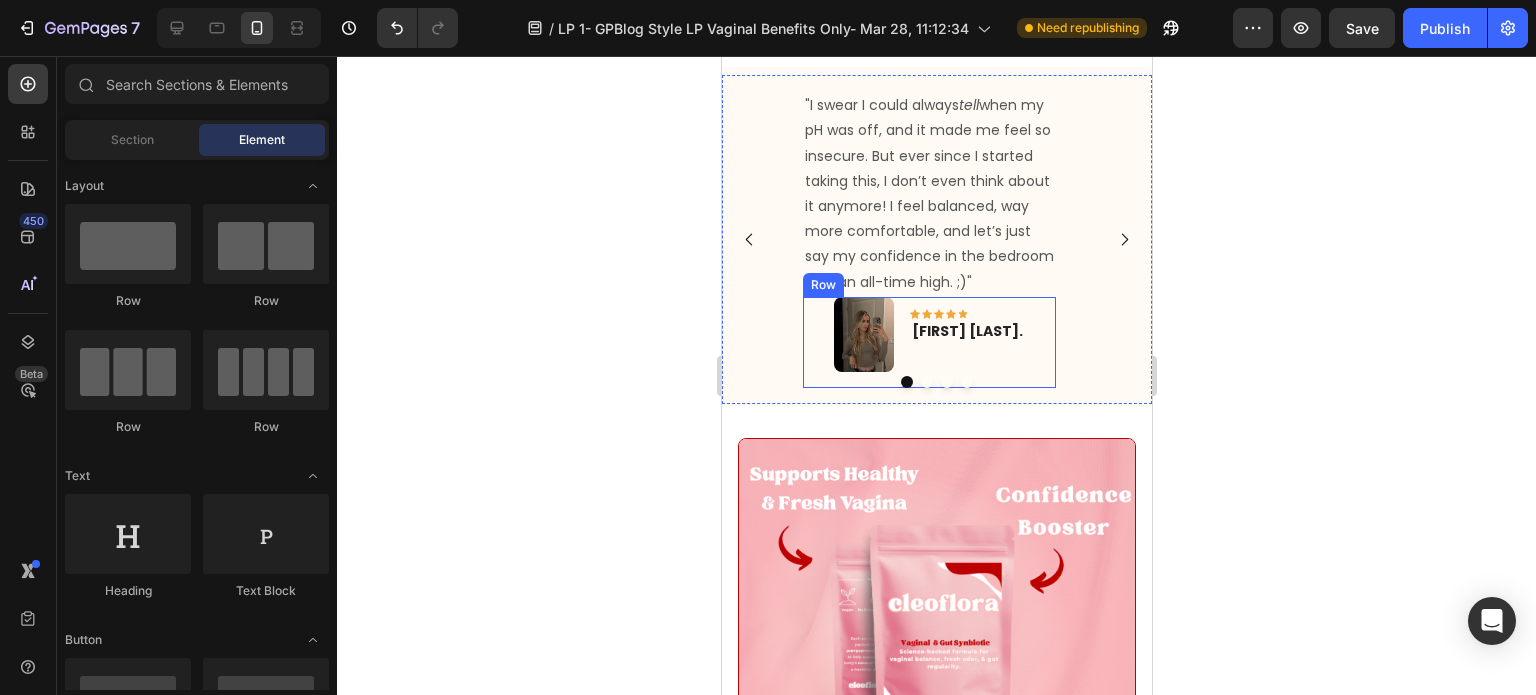scroll, scrollTop: 5600, scrollLeft: 0, axis: vertical 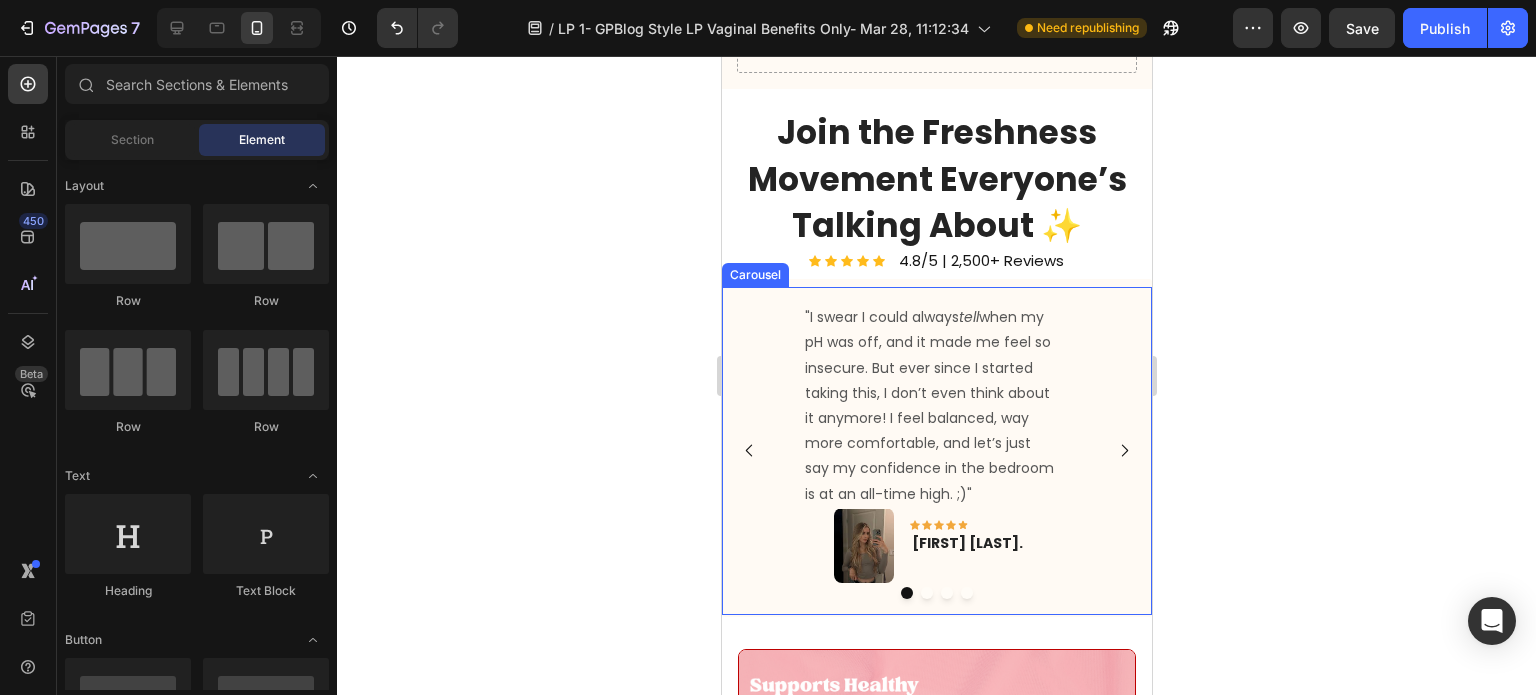 click 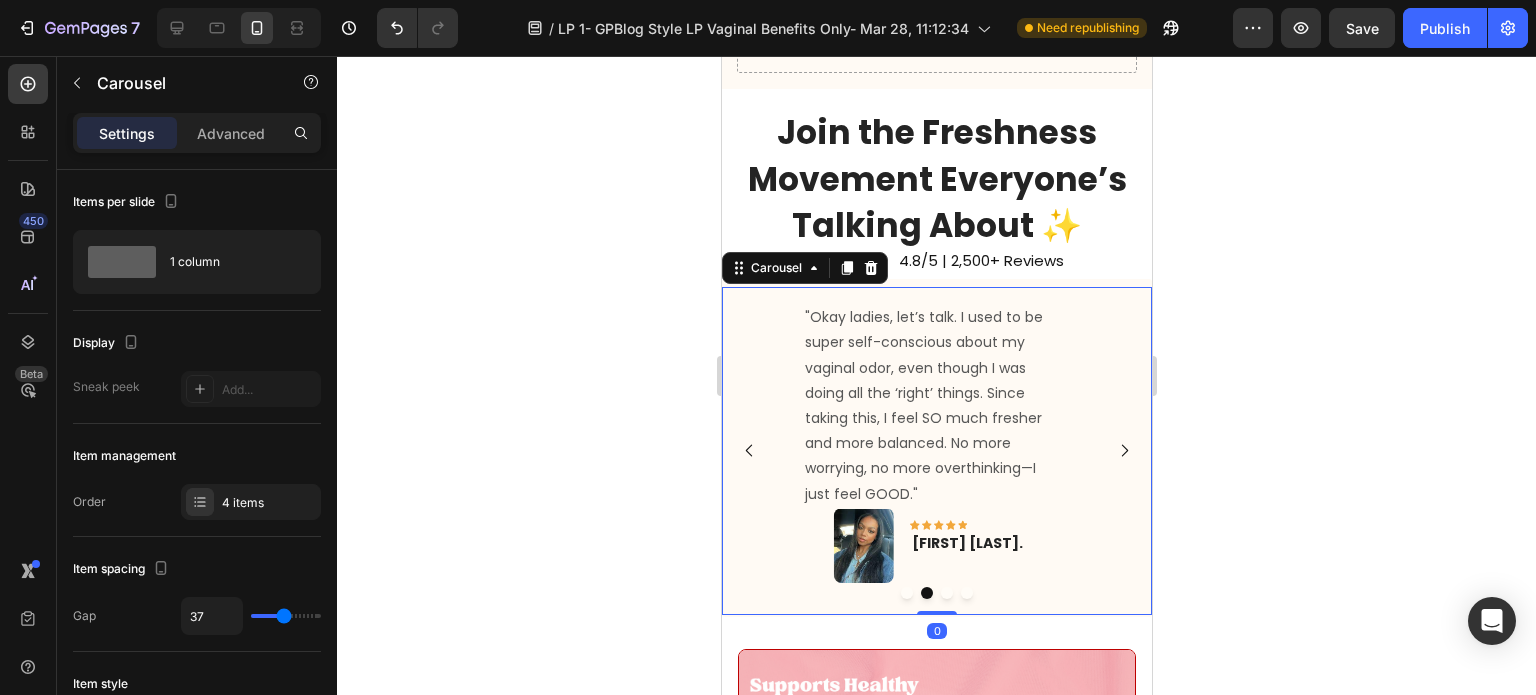 click 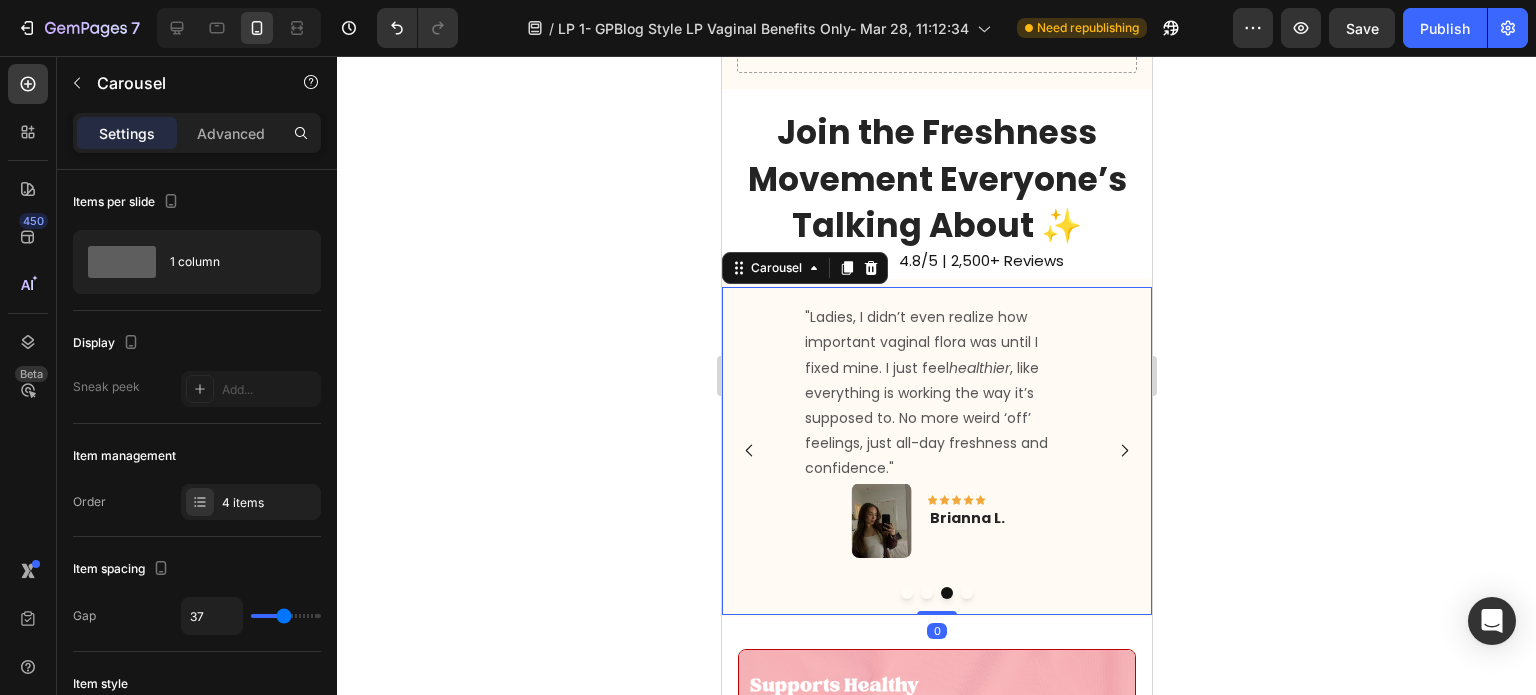 click 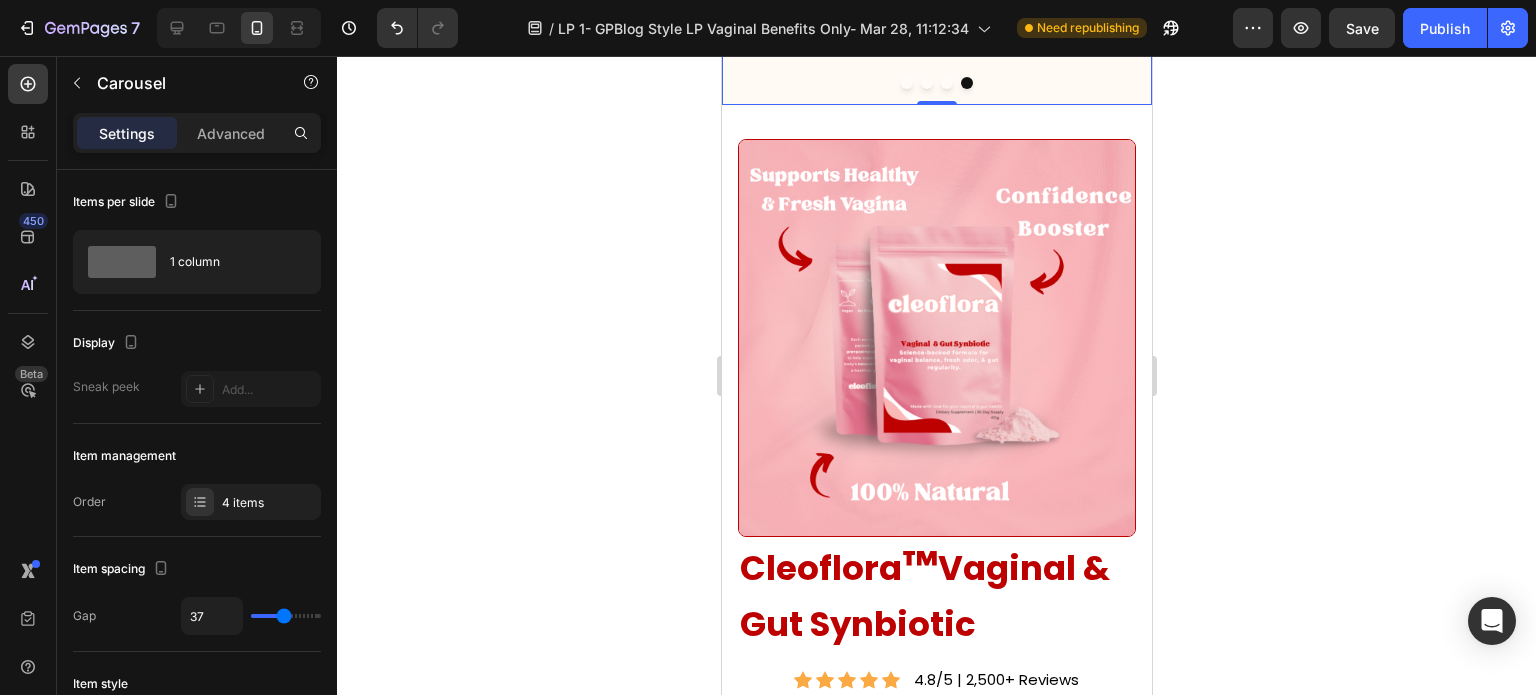 scroll, scrollTop: 6100, scrollLeft: 0, axis: vertical 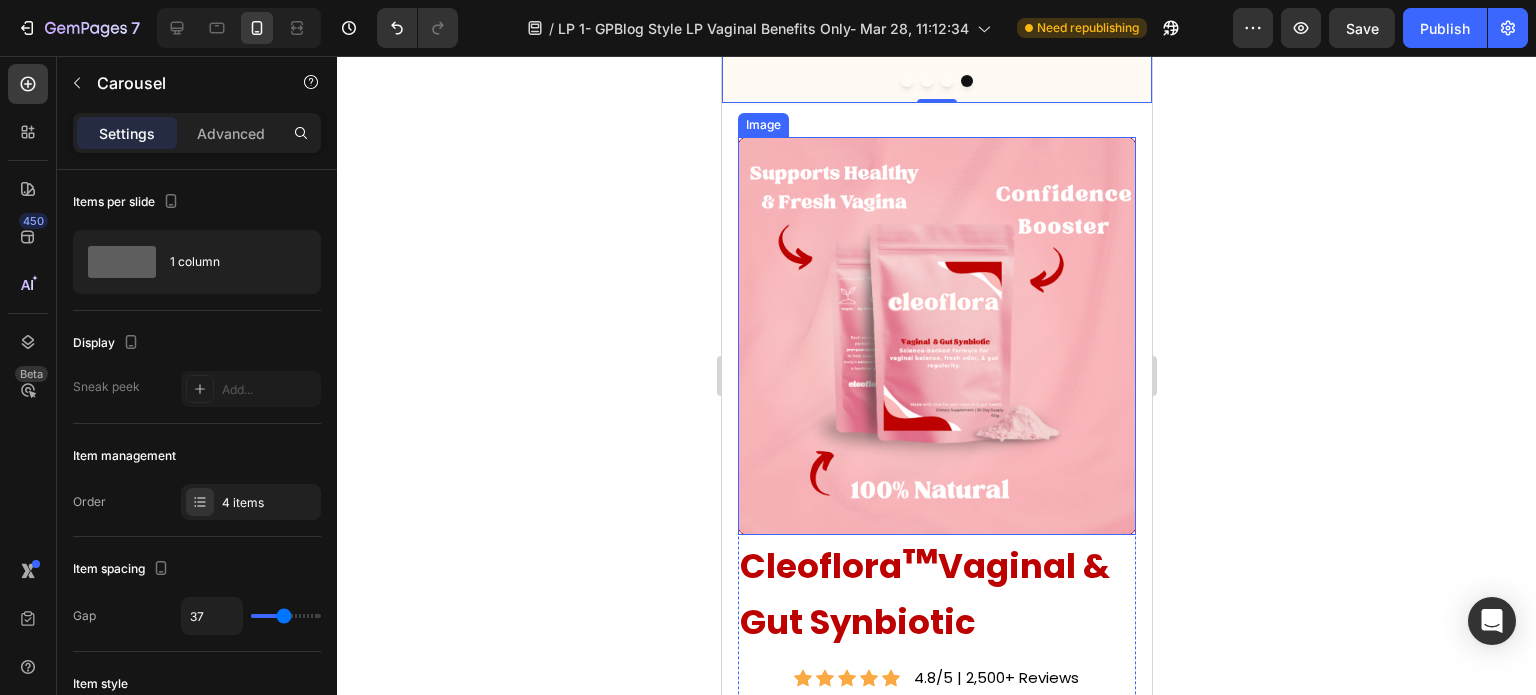 click at bounding box center (936, 336) 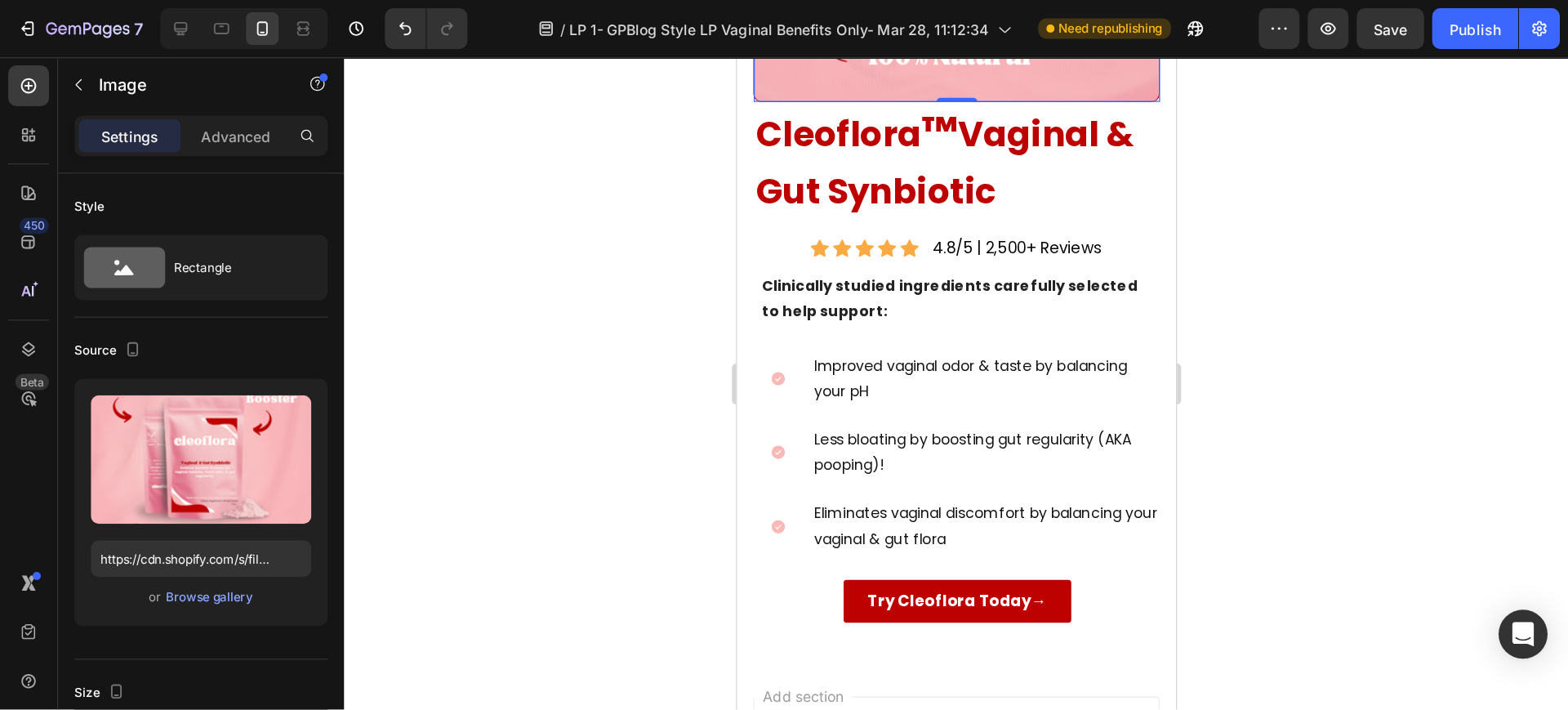 scroll, scrollTop: 5311, scrollLeft: 0, axis: vertical 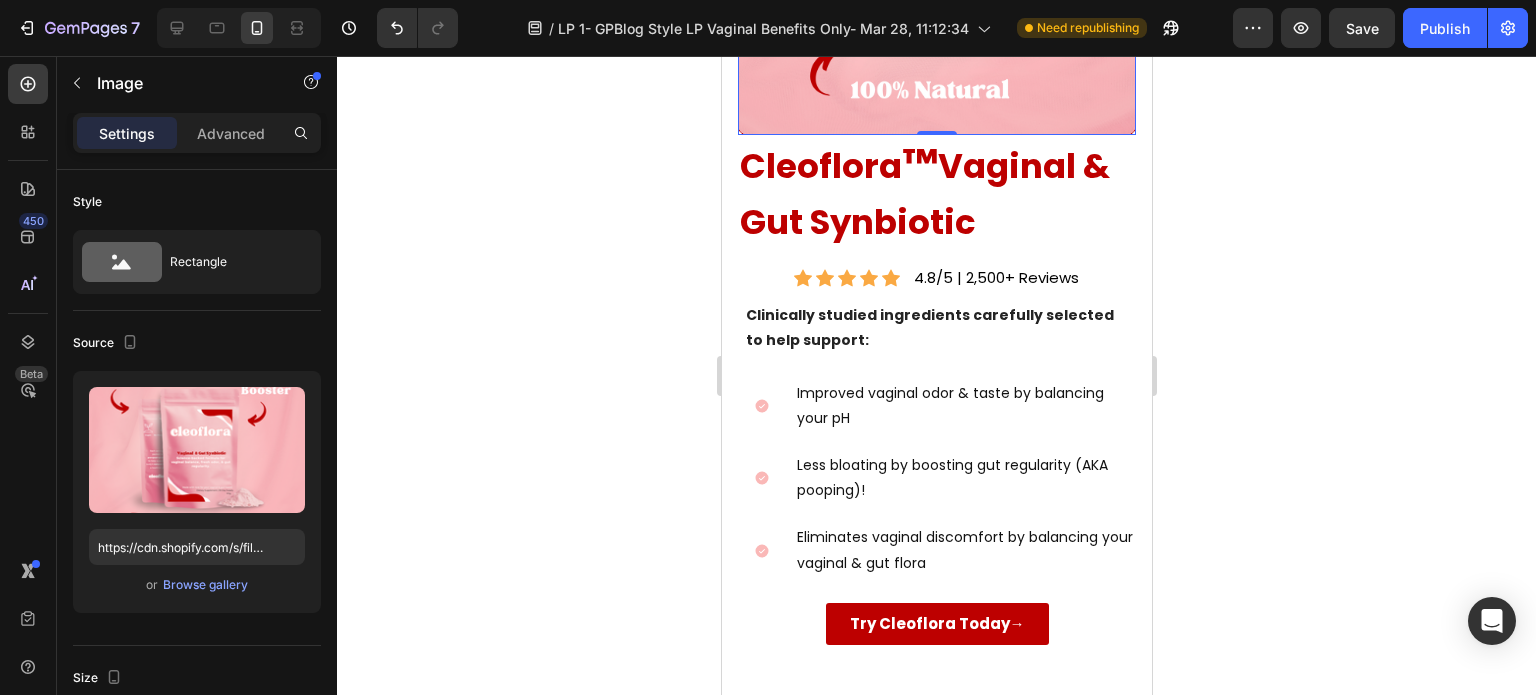 click 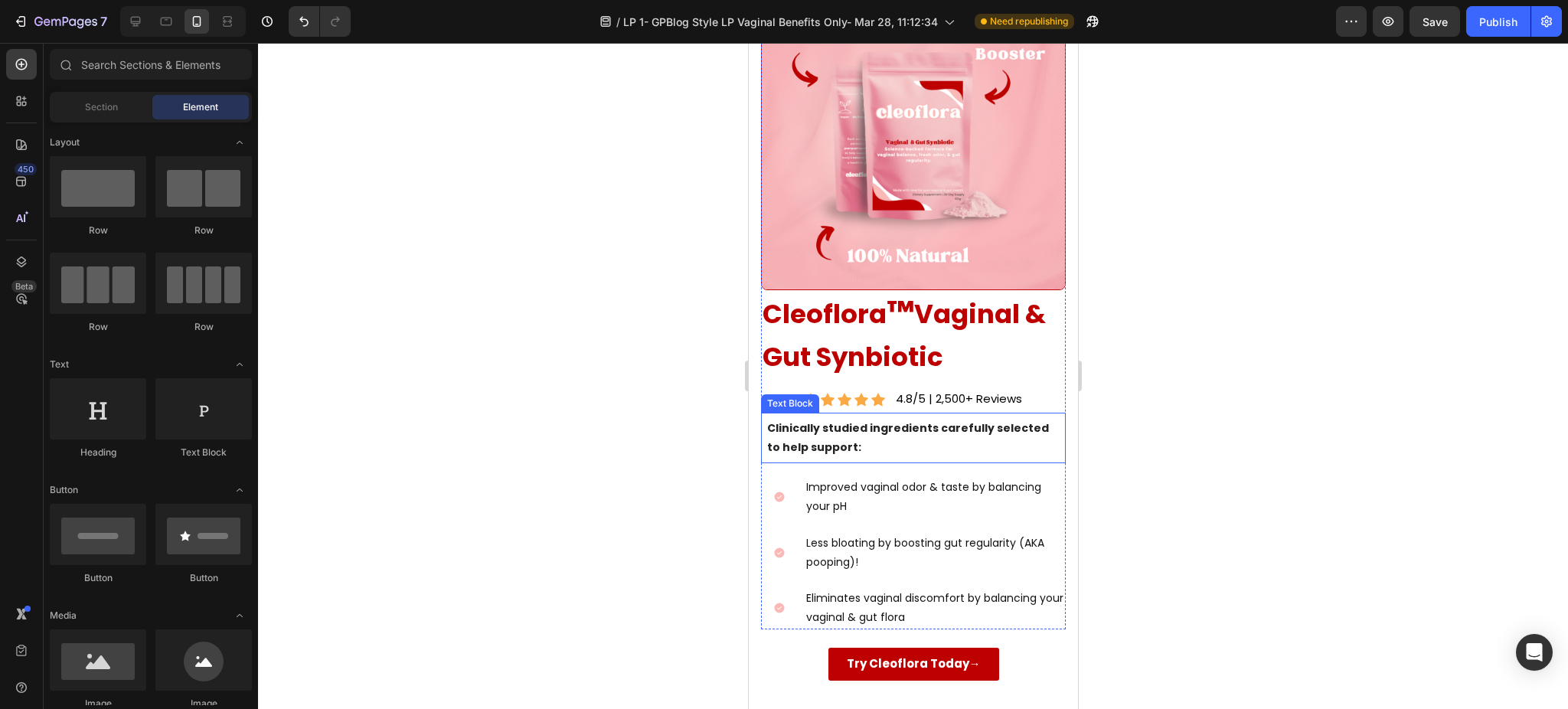 scroll, scrollTop: 4683, scrollLeft: 0, axis: vertical 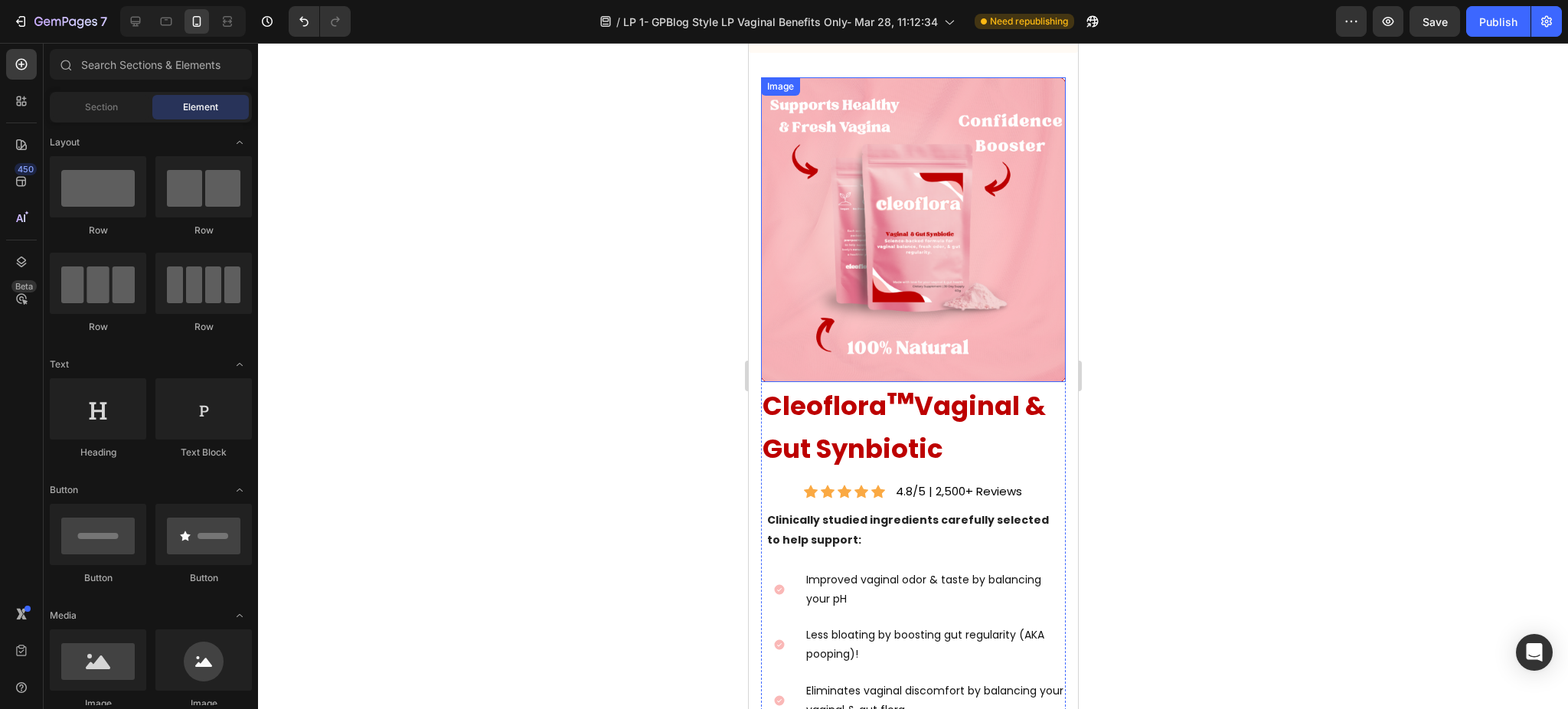 click at bounding box center [913, 230] 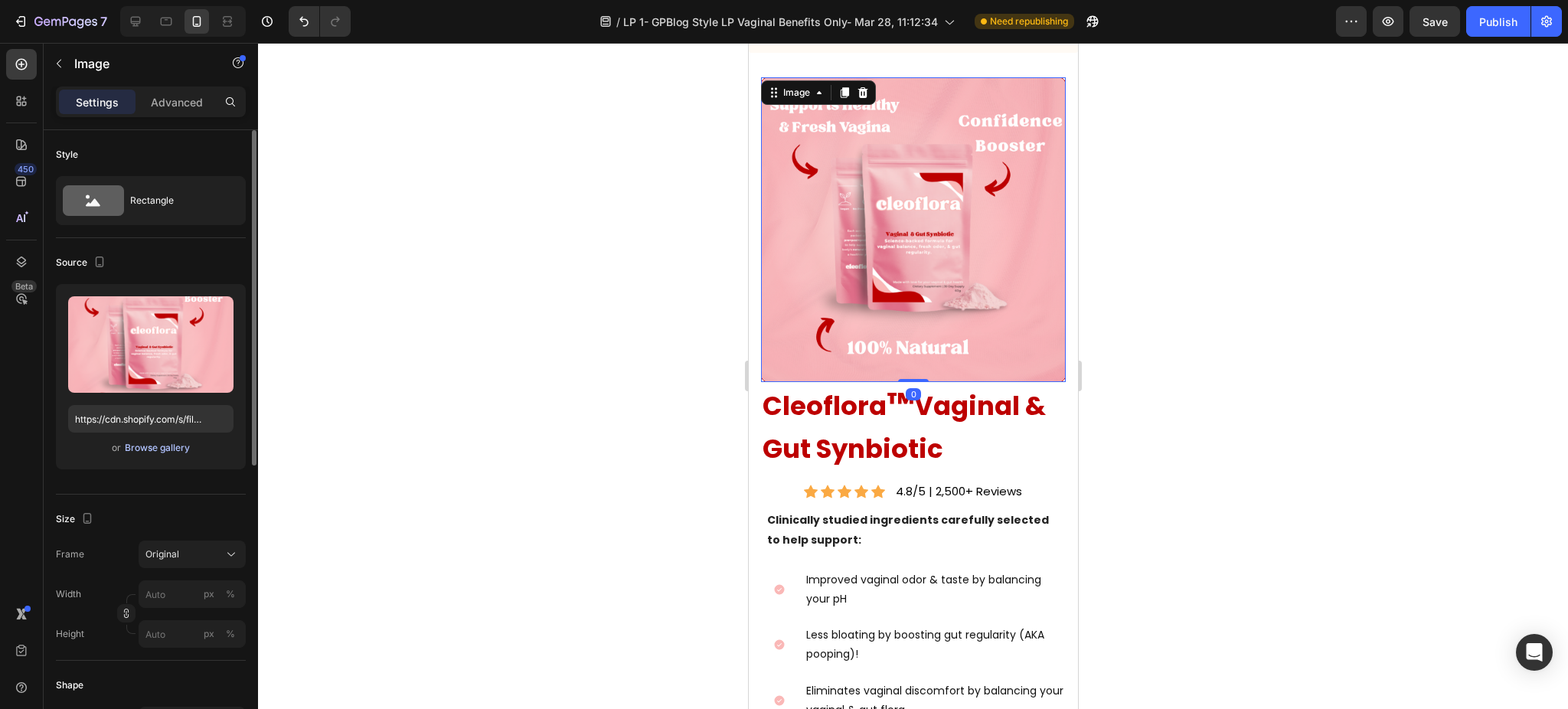 click on "Browse gallery" at bounding box center [157, 448] 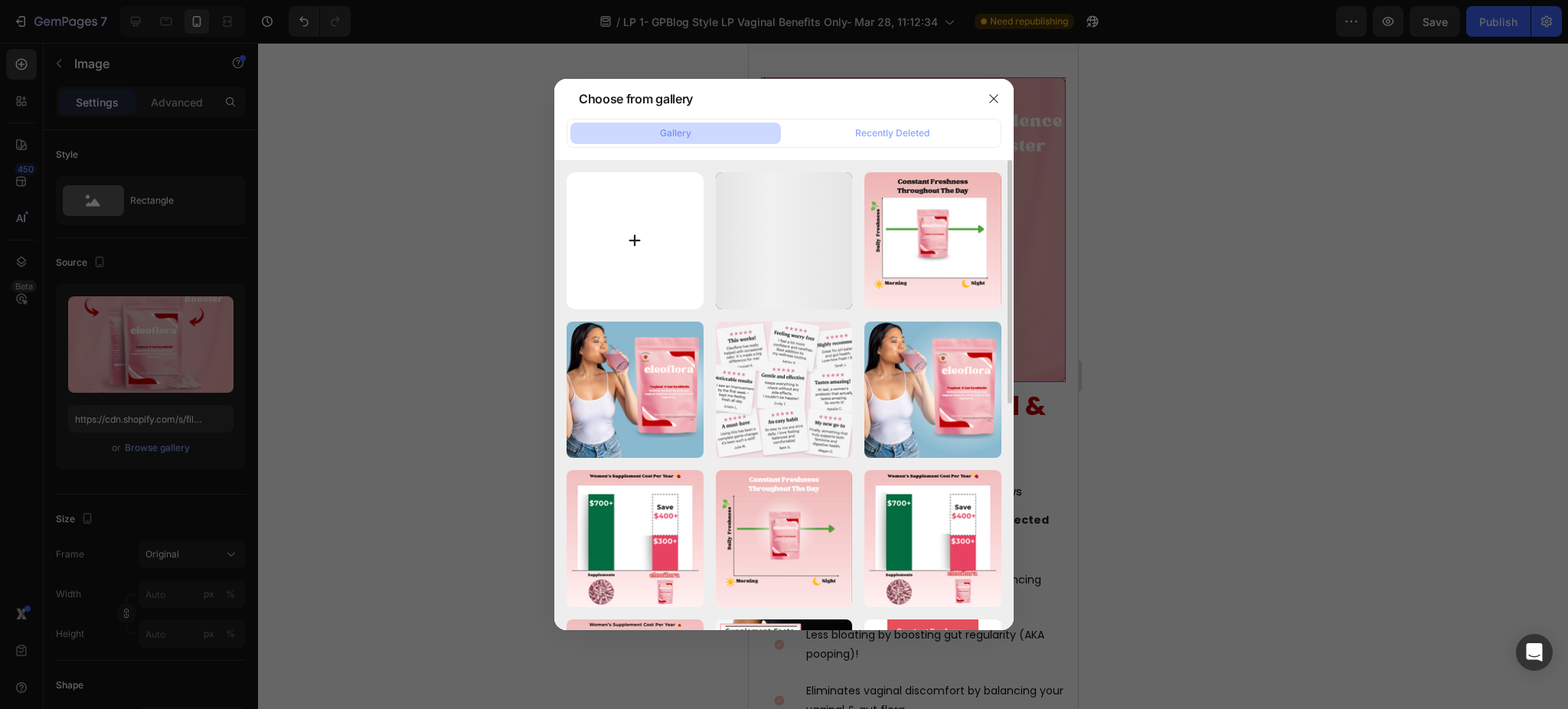 click at bounding box center [635, 240] 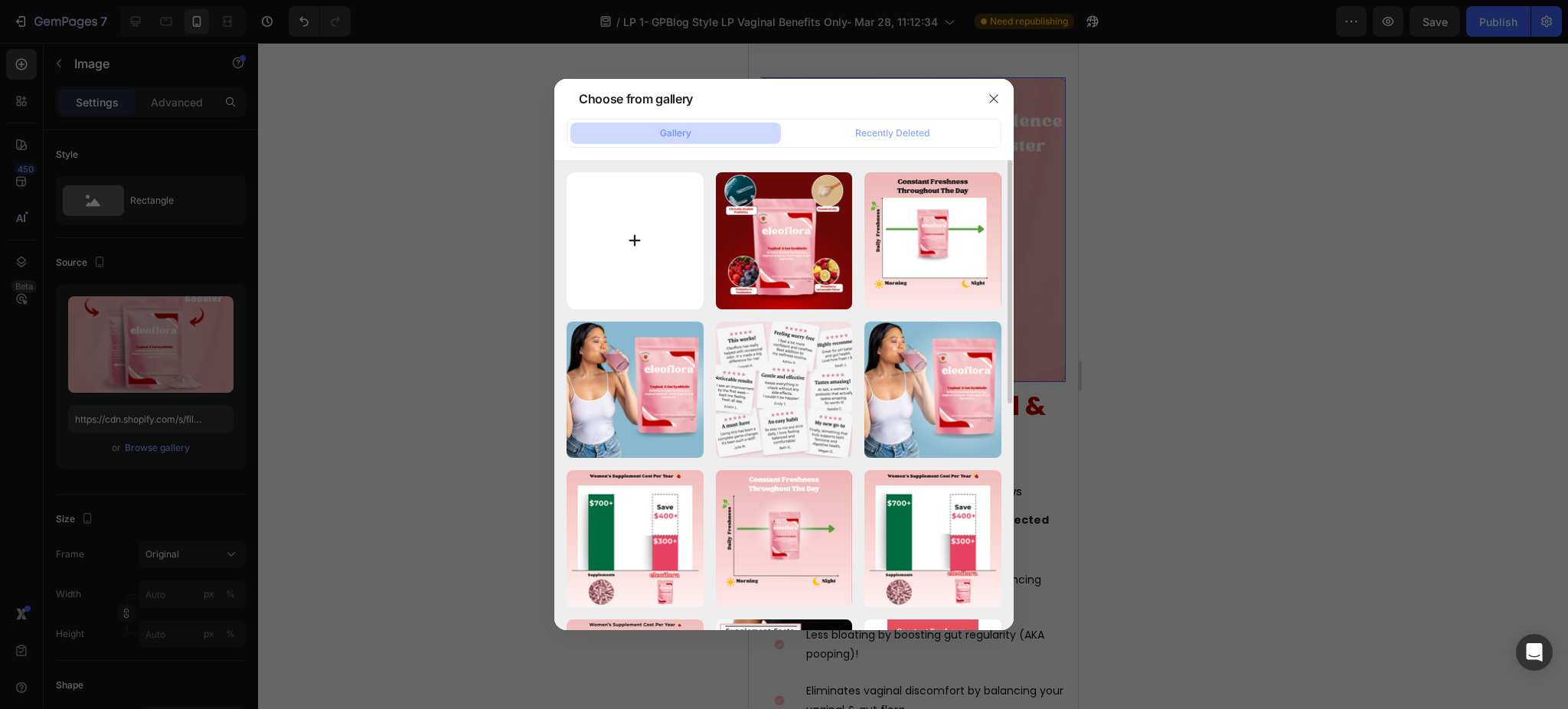 type on "C:\fakepath\Shopify Product Images (13).png" 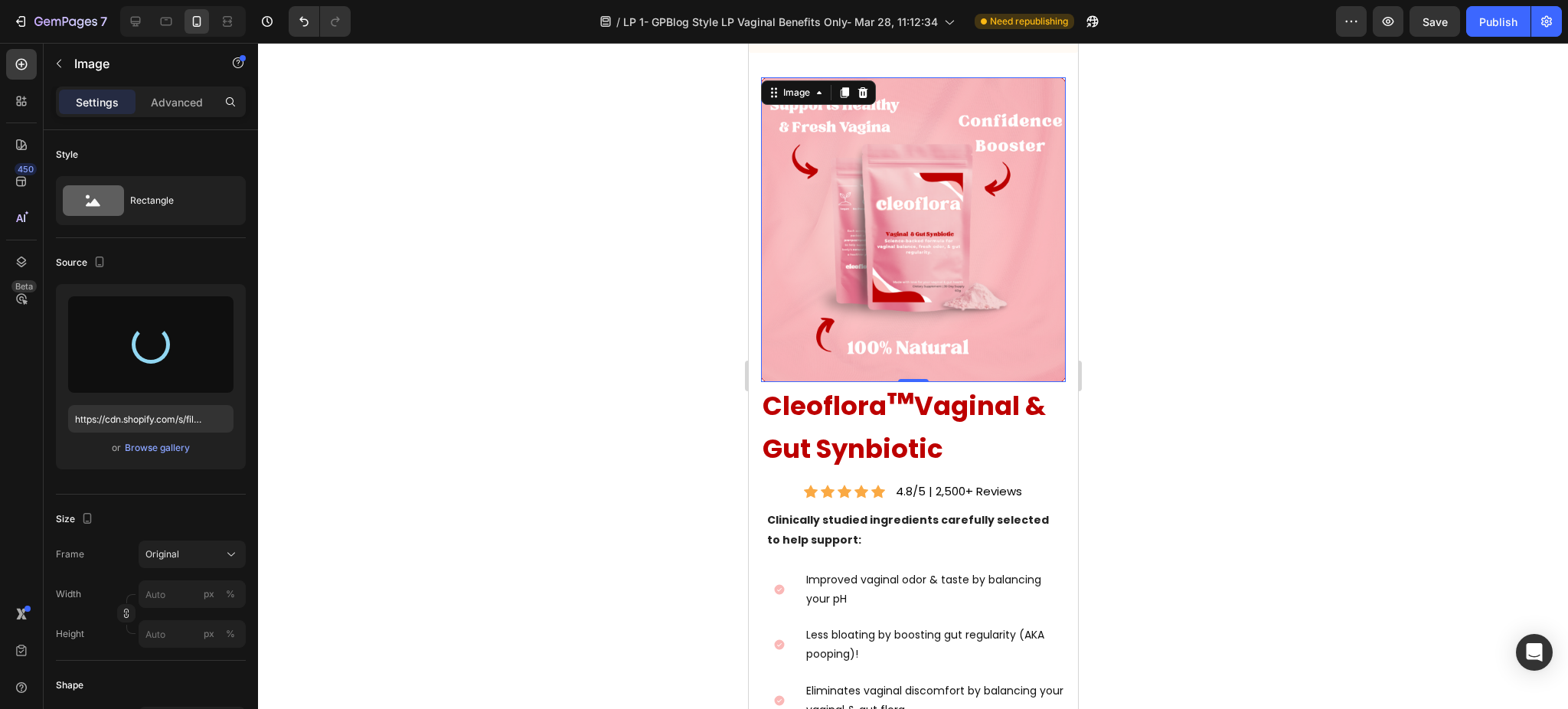 type on "https://cdn.shopify.com/s/files/1/0619/4610/1869/files/gempages_557185986245690617-9f39e70c-f94c-46dc-aa84-18b5a9a0eba4.png" 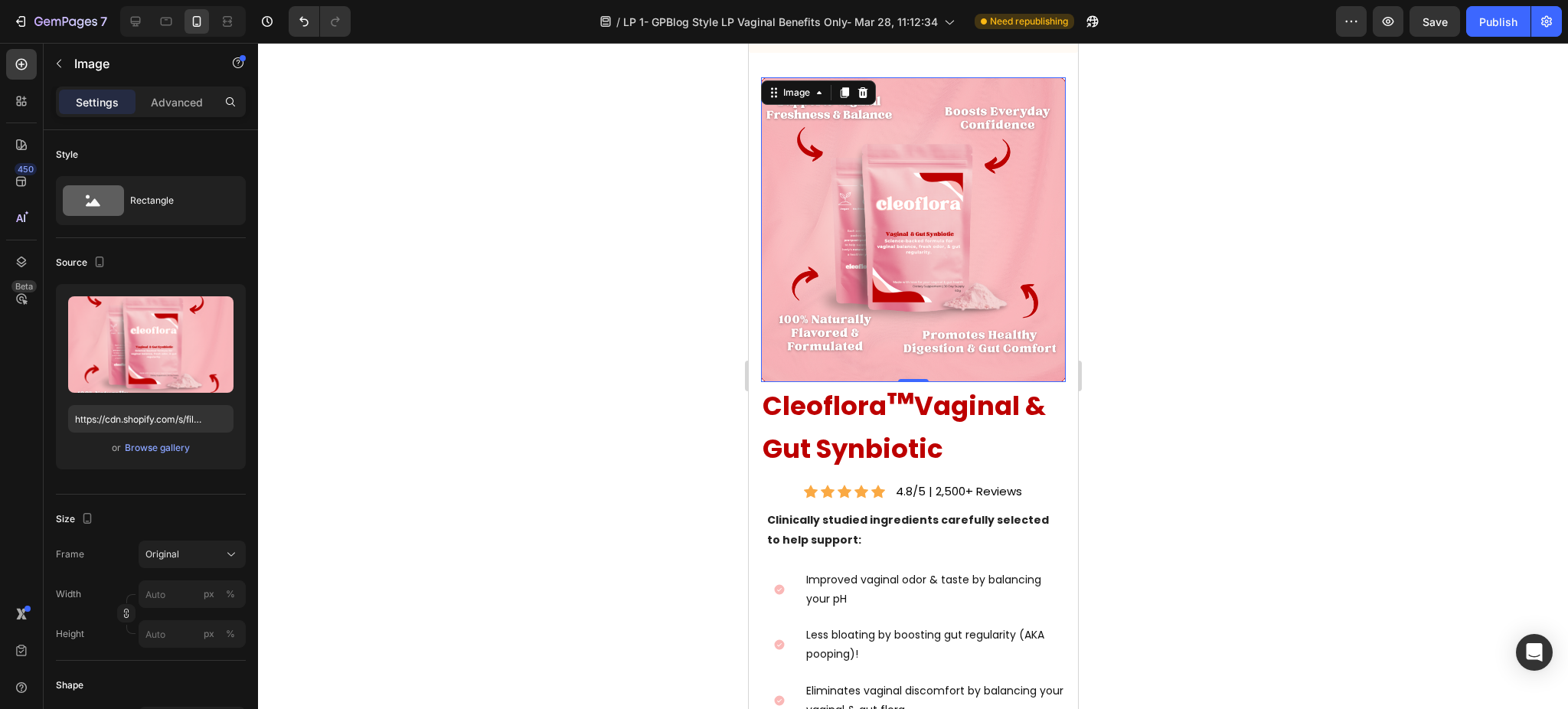 click 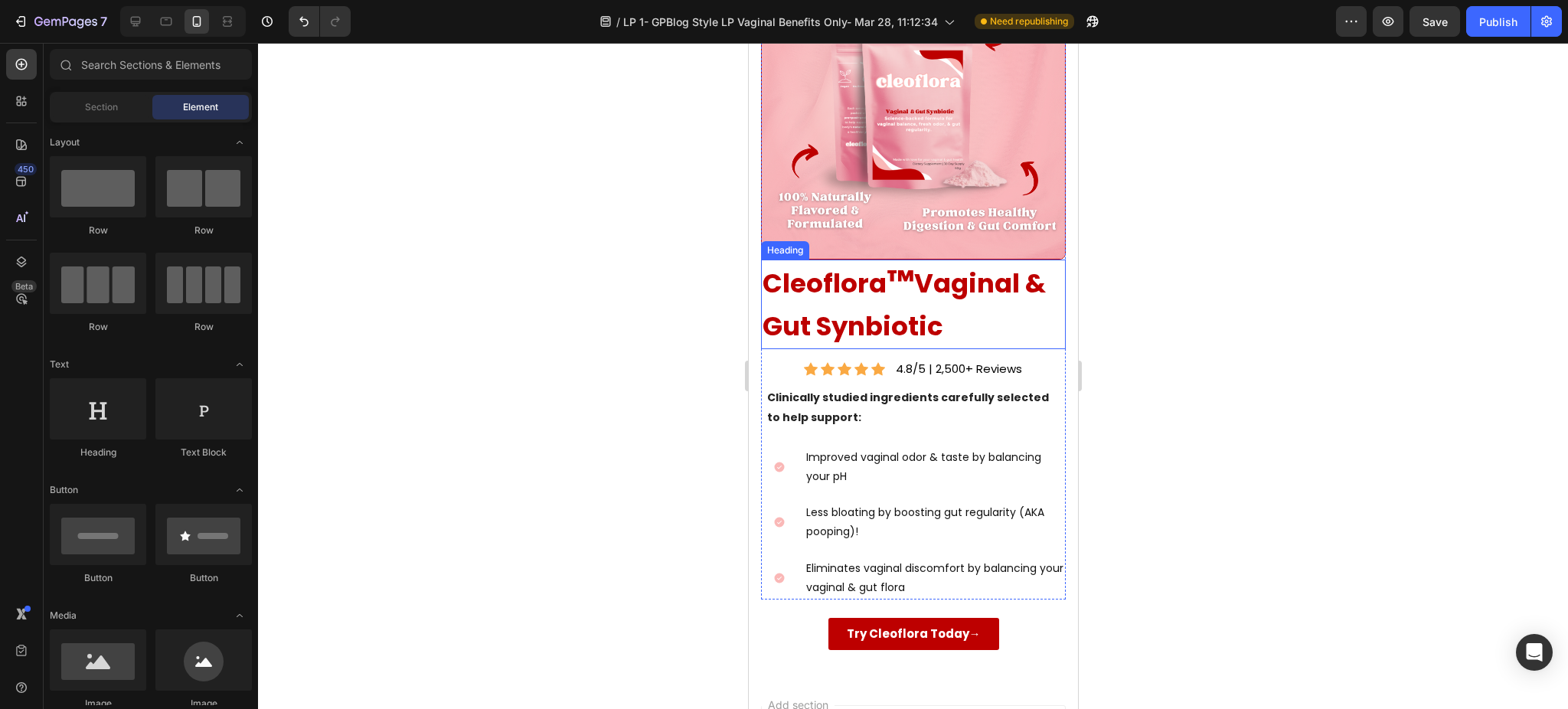 scroll, scrollTop: 4921, scrollLeft: 0, axis: vertical 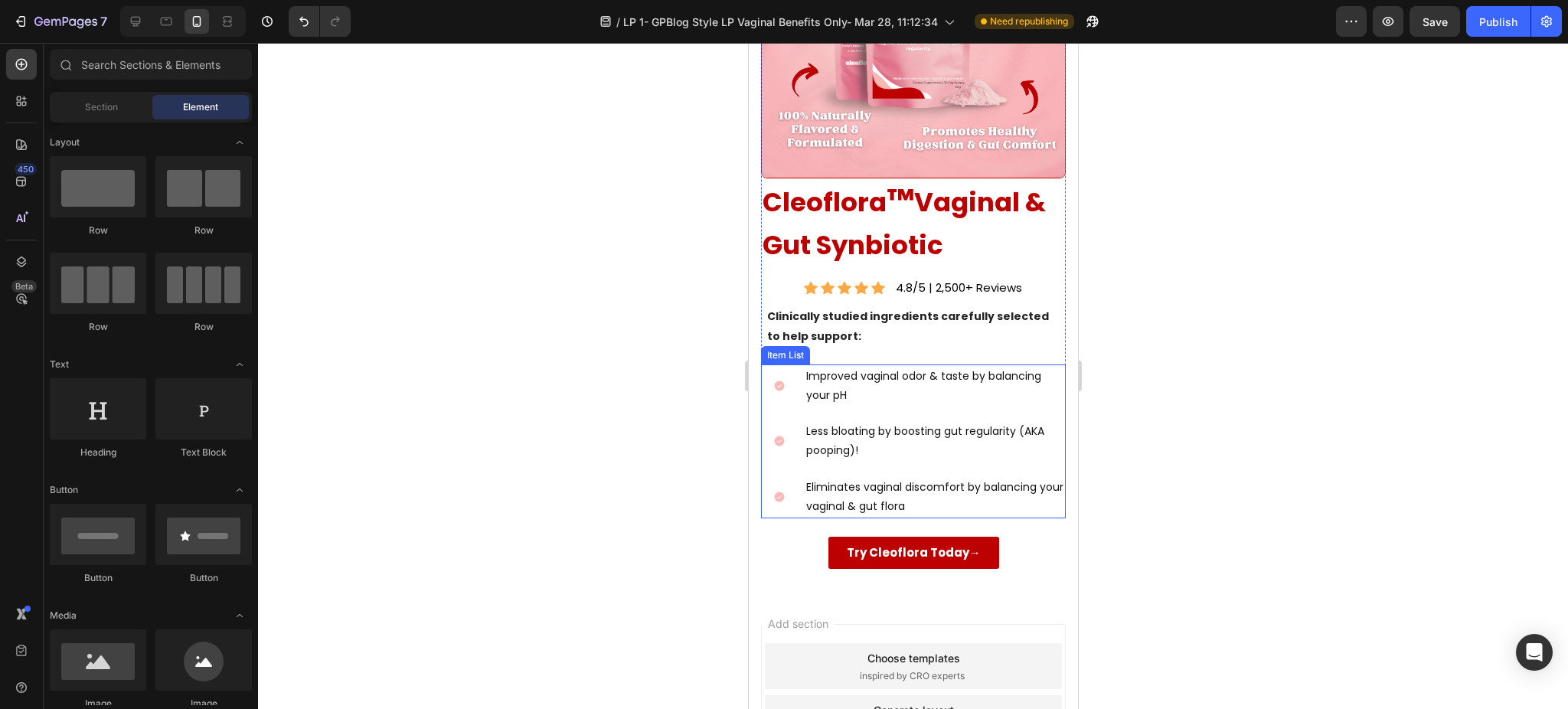 click on "Improved vaginal odor & taste by balancing your pH" at bounding box center [934, 386] 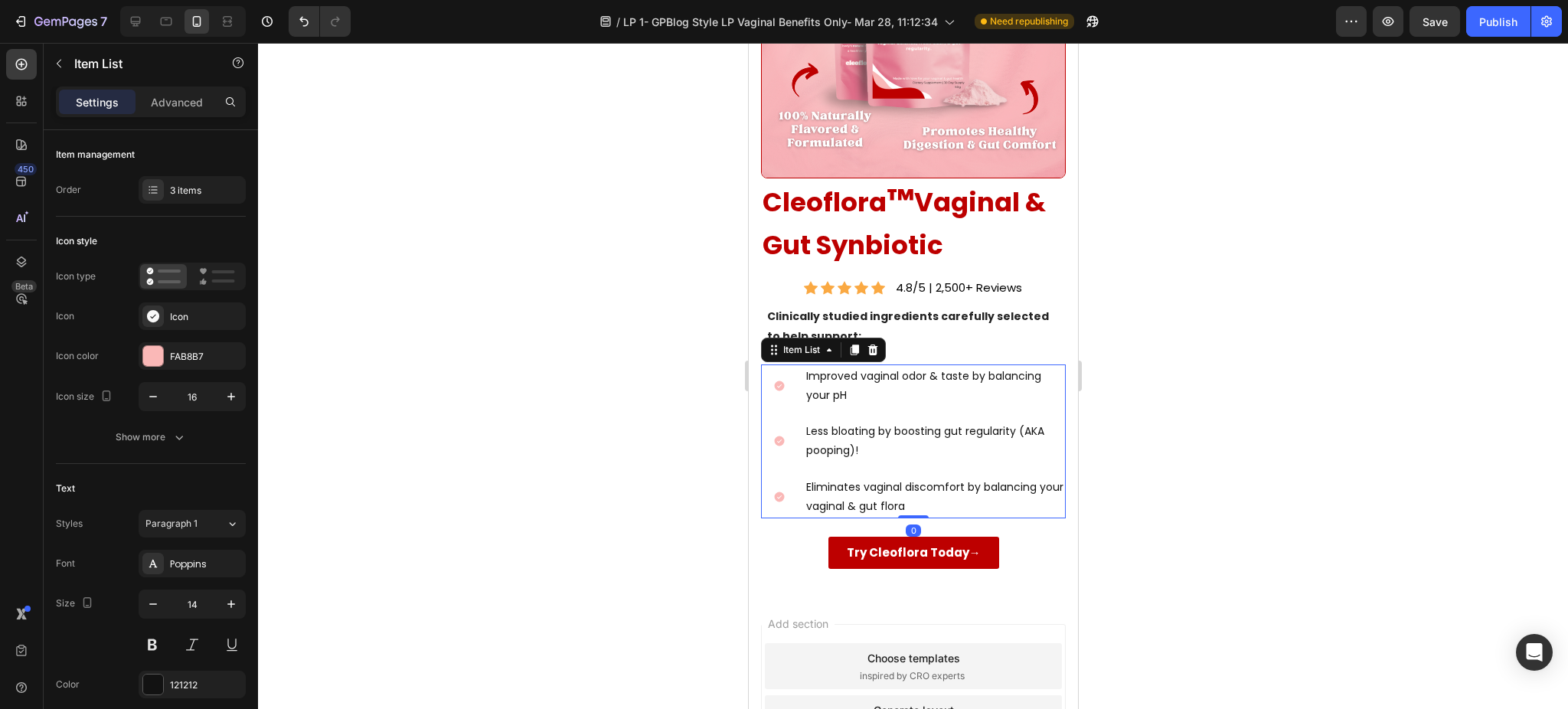 click on "Improved vaginal odor & taste by balancing your pH" at bounding box center [934, 386] 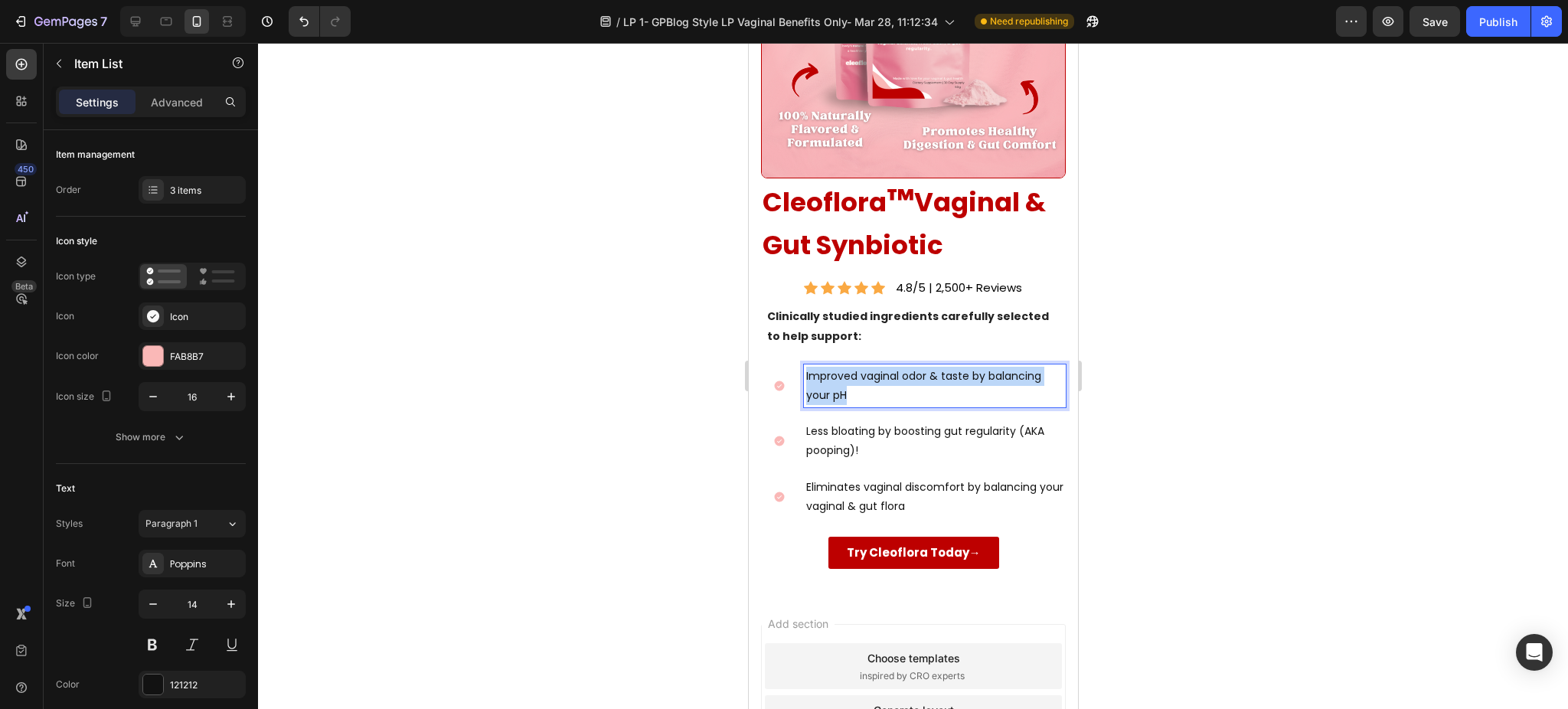 click on "Improved vaginal odor & taste by balancing your pH" at bounding box center [934, 386] 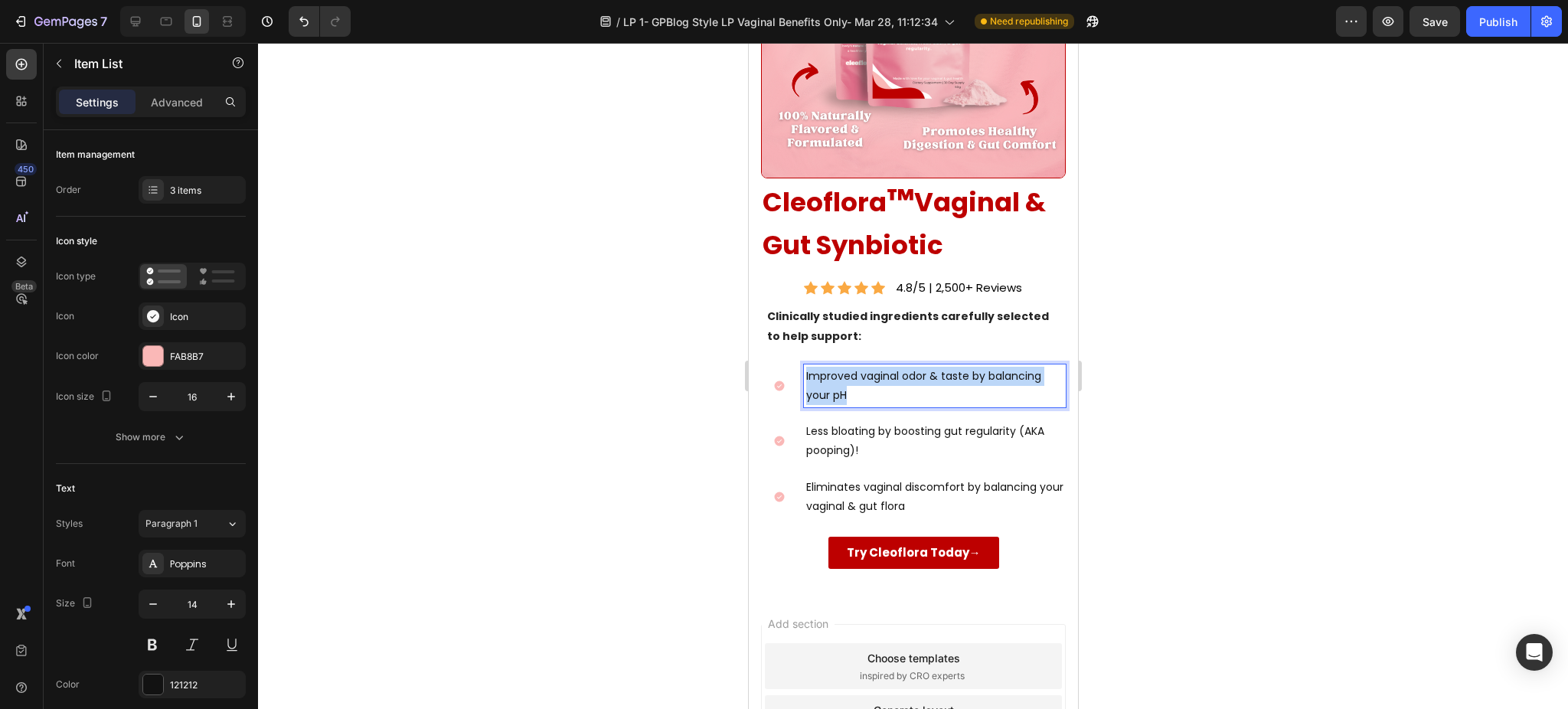 click on "Improved vaginal odor & taste by balancing your pH" at bounding box center [934, 386] 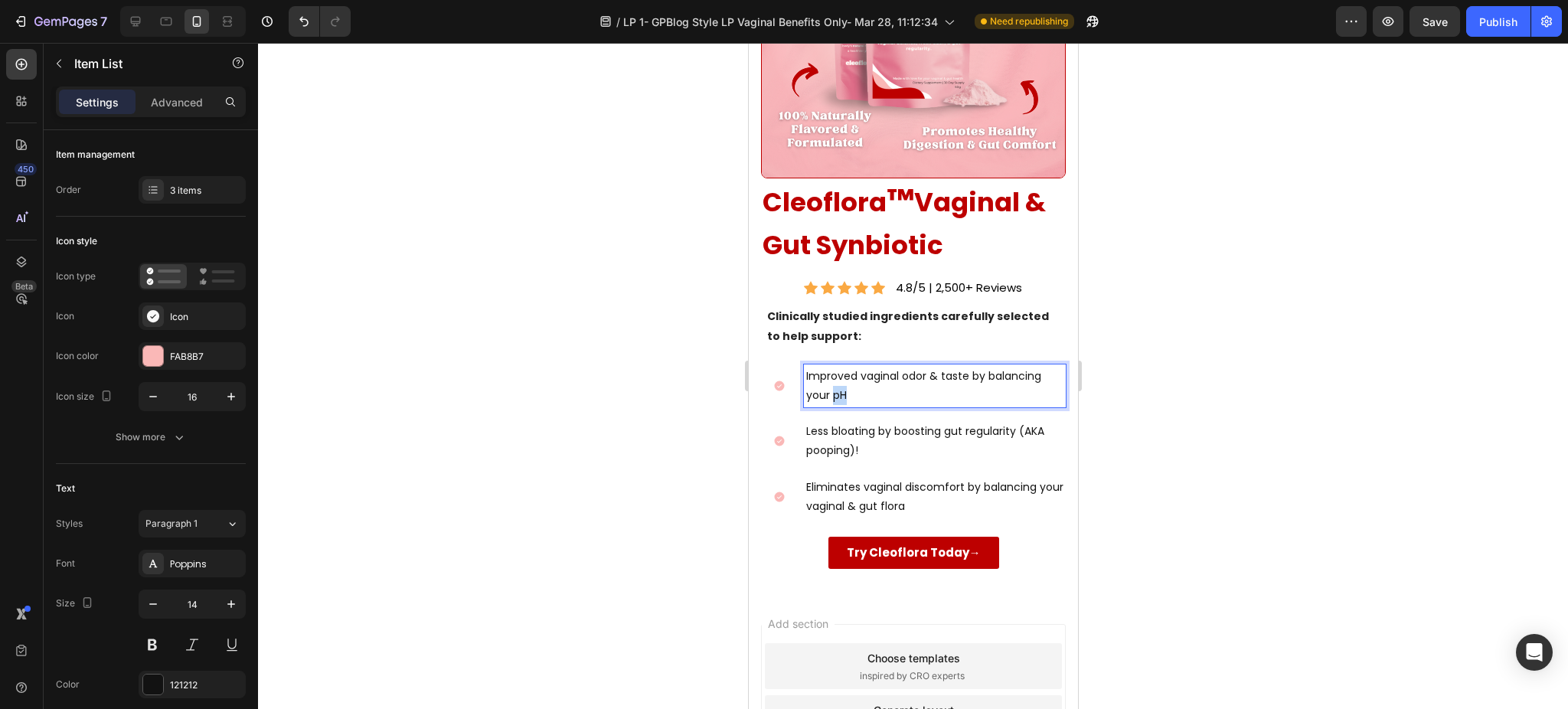click on "Improved vaginal odor & taste by balancing your pH" at bounding box center [934, 386] 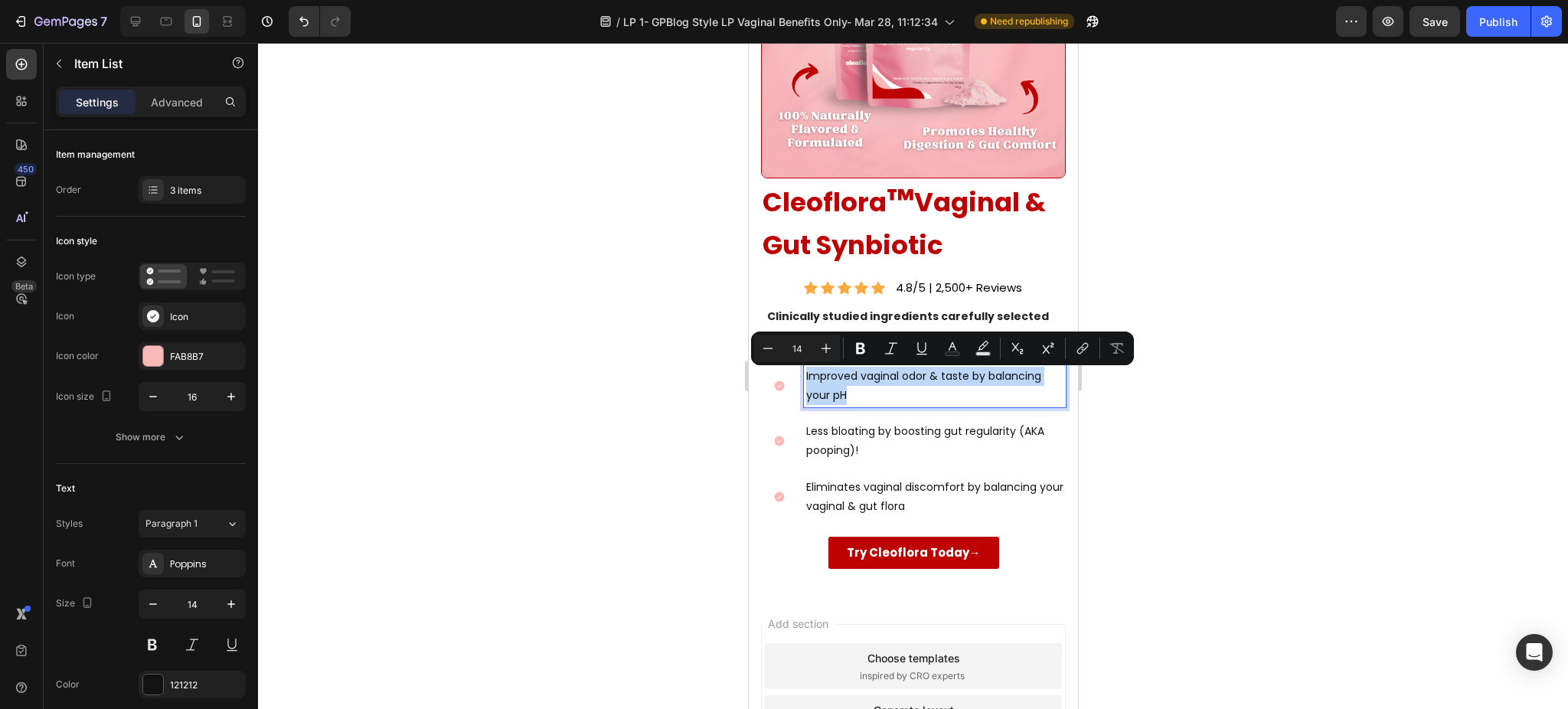click on "Improved vaginal odor & taste by balancing your pH" at bounding box center [934, 386] 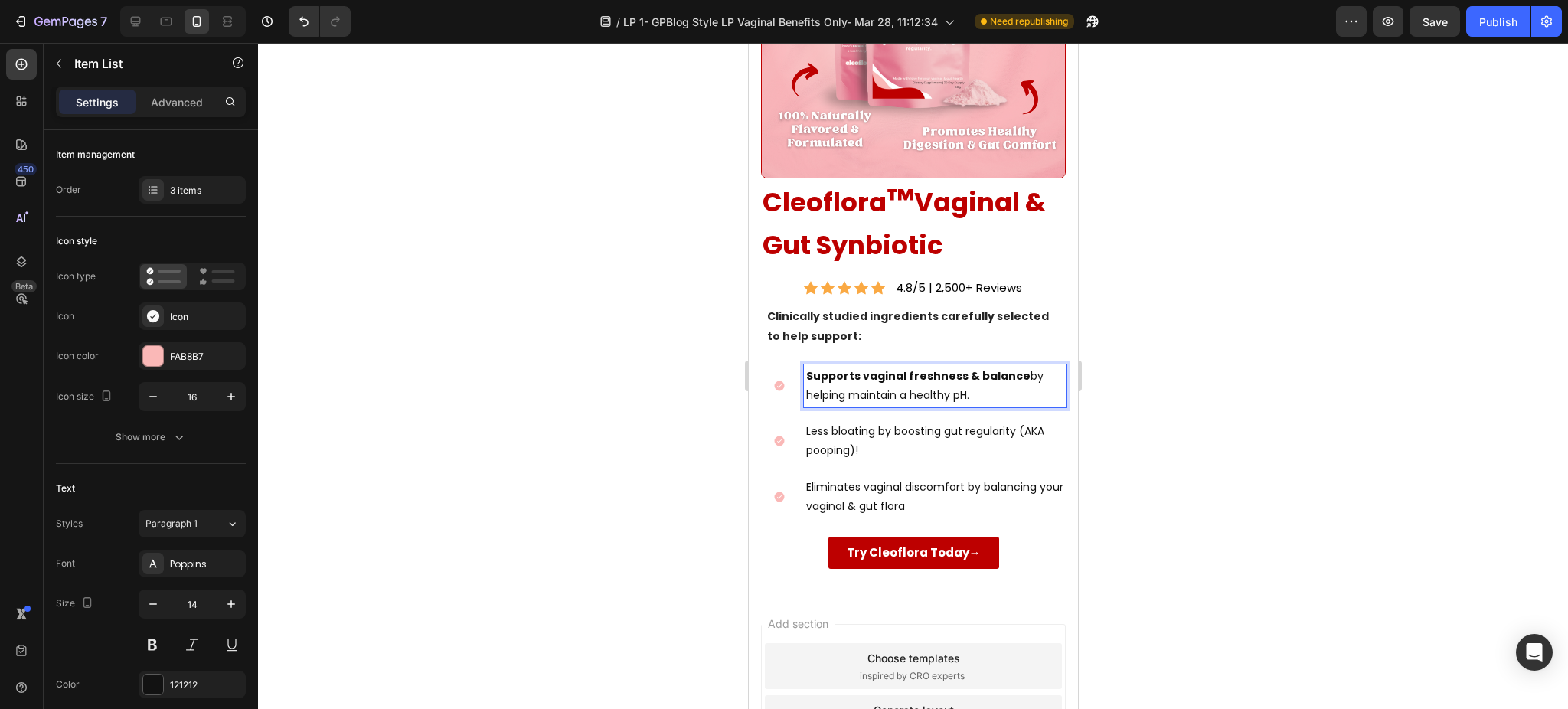 click on "Less bloating by boosting gut regularity (AKA pooping)!" at bounding box center (934, 441) 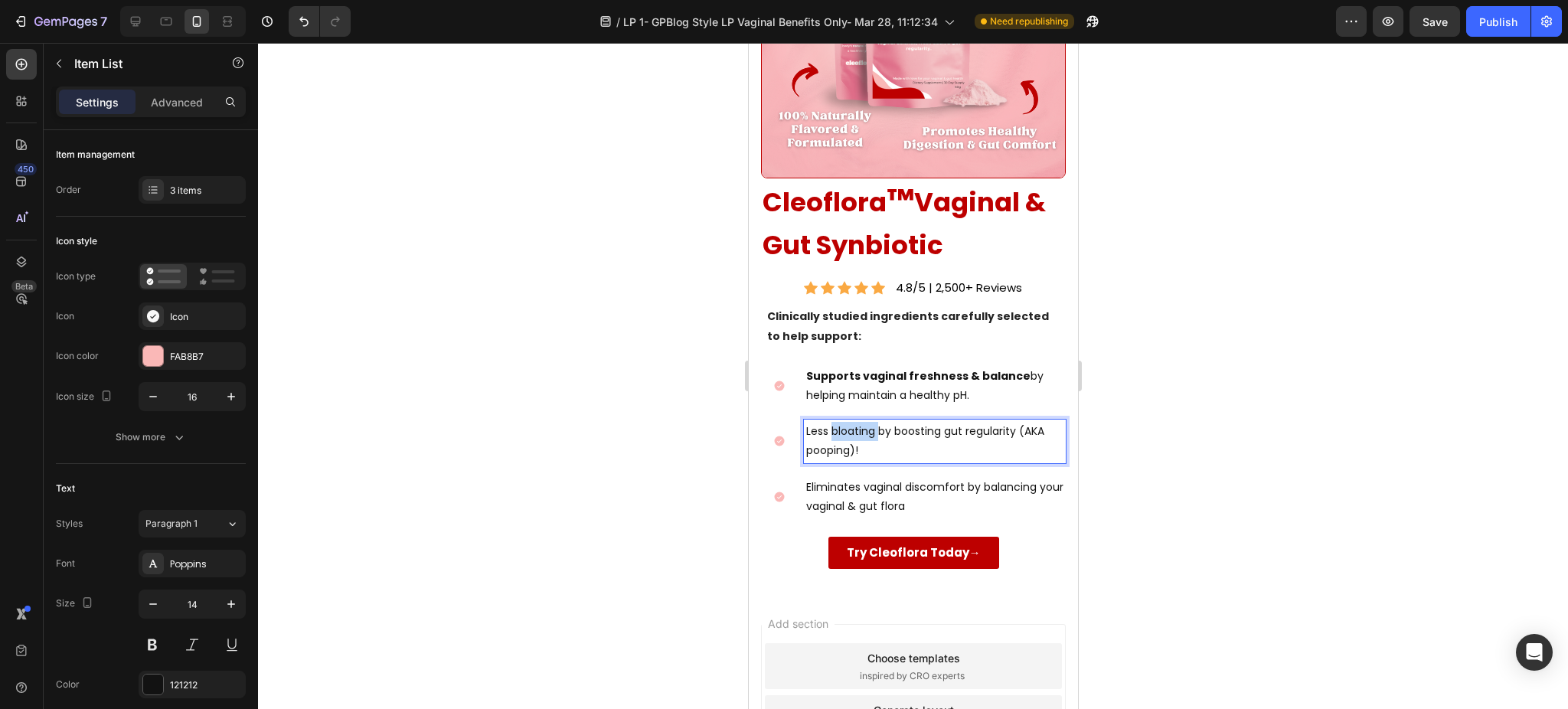 click on "Less bloating by boosting gut regularity (AKA pooping)!" at bounding box center [934, 441] 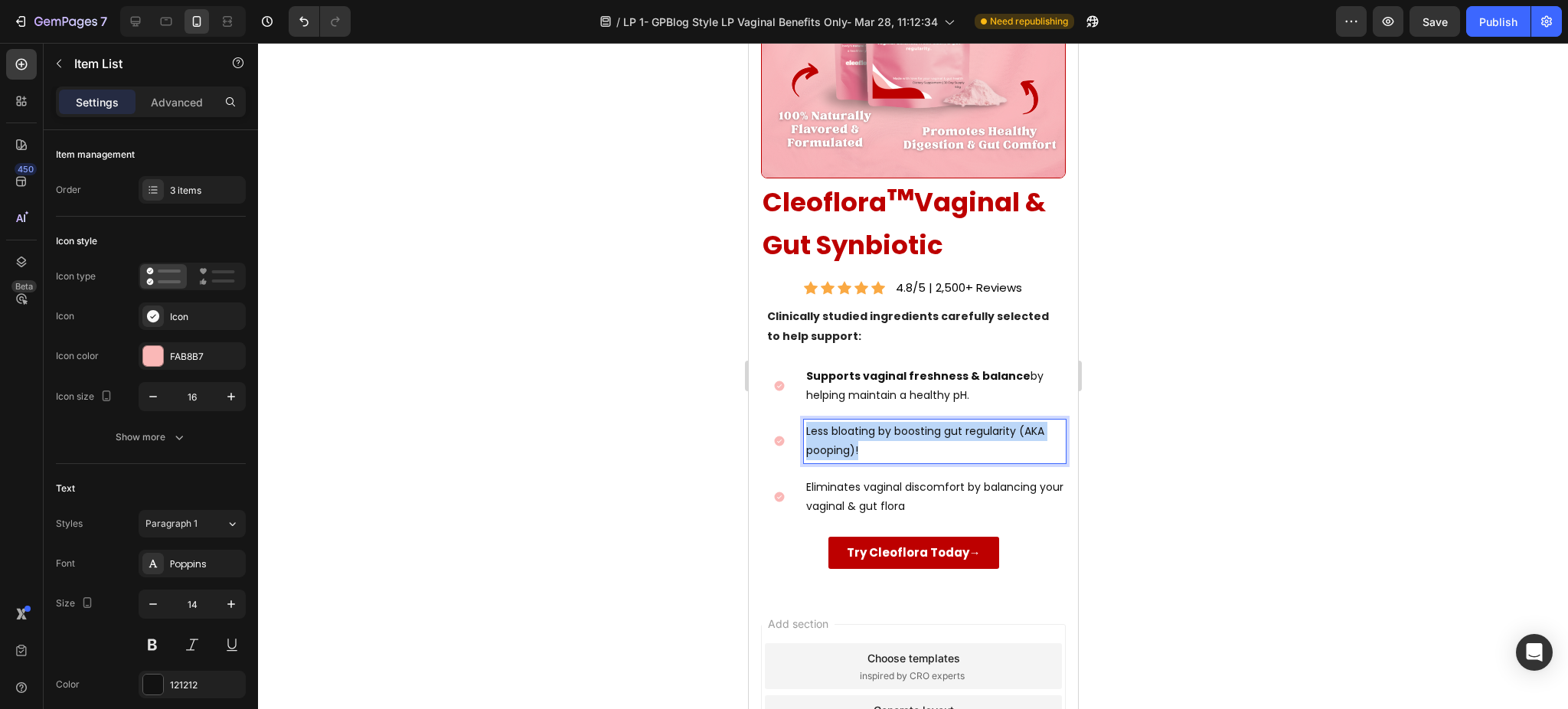 click on "Less bloating by boosting gut regularity (AKA pooping)!" at bounding box center [934, 441] 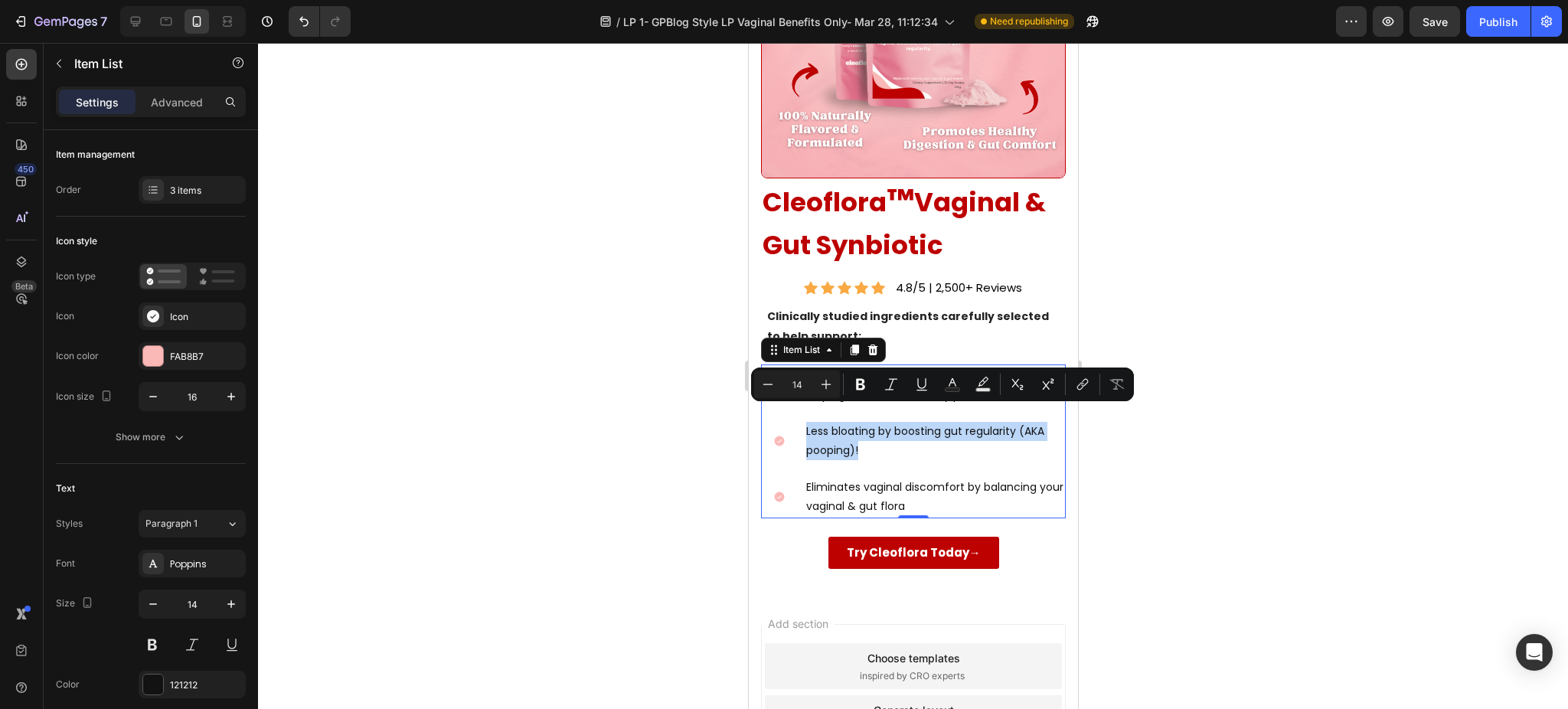 click on "Less bloating by boosting gut regularity (AKA pooping)!" at bounding box center [934, 441] 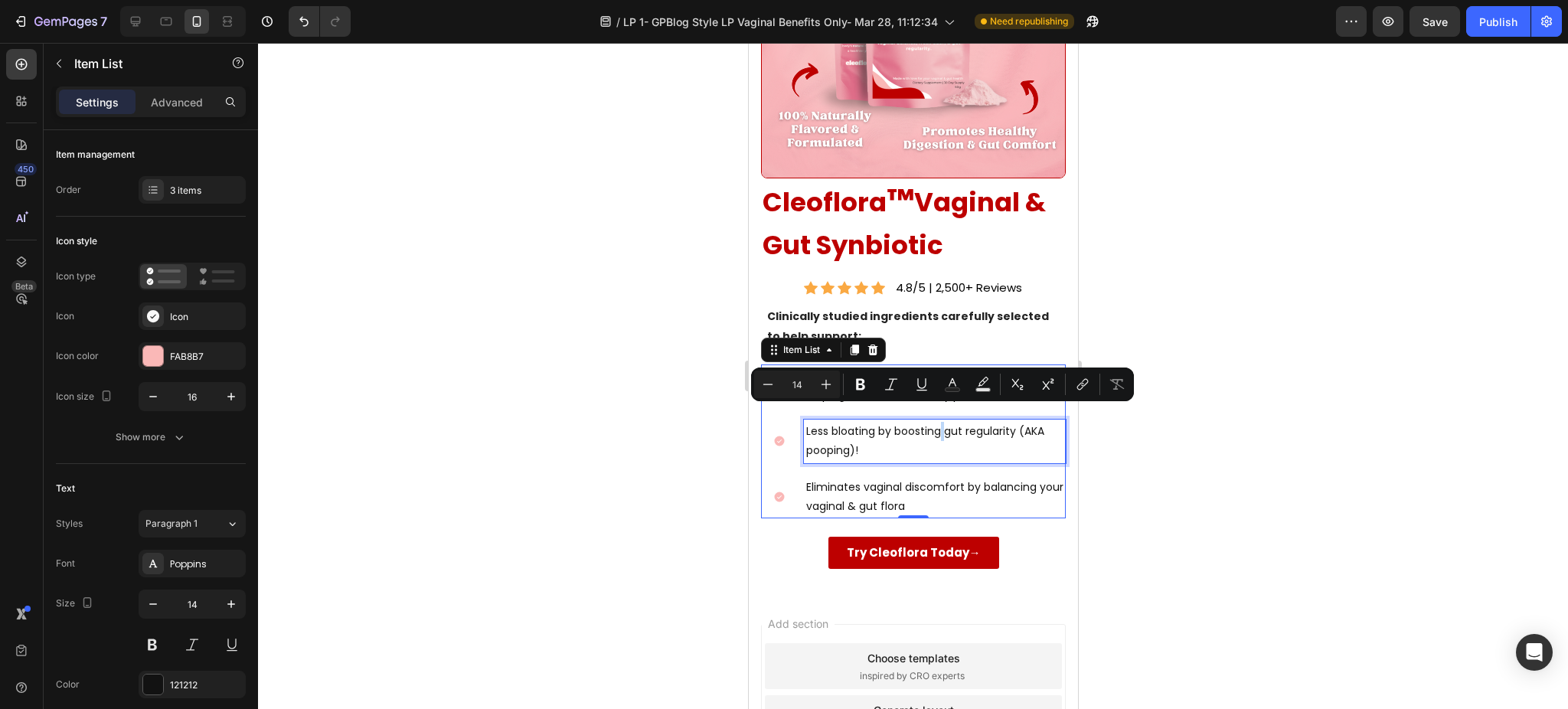 click on "Less bloating by boosting gut regularity (AKA pooping)!" at bounding box center (934, 441) 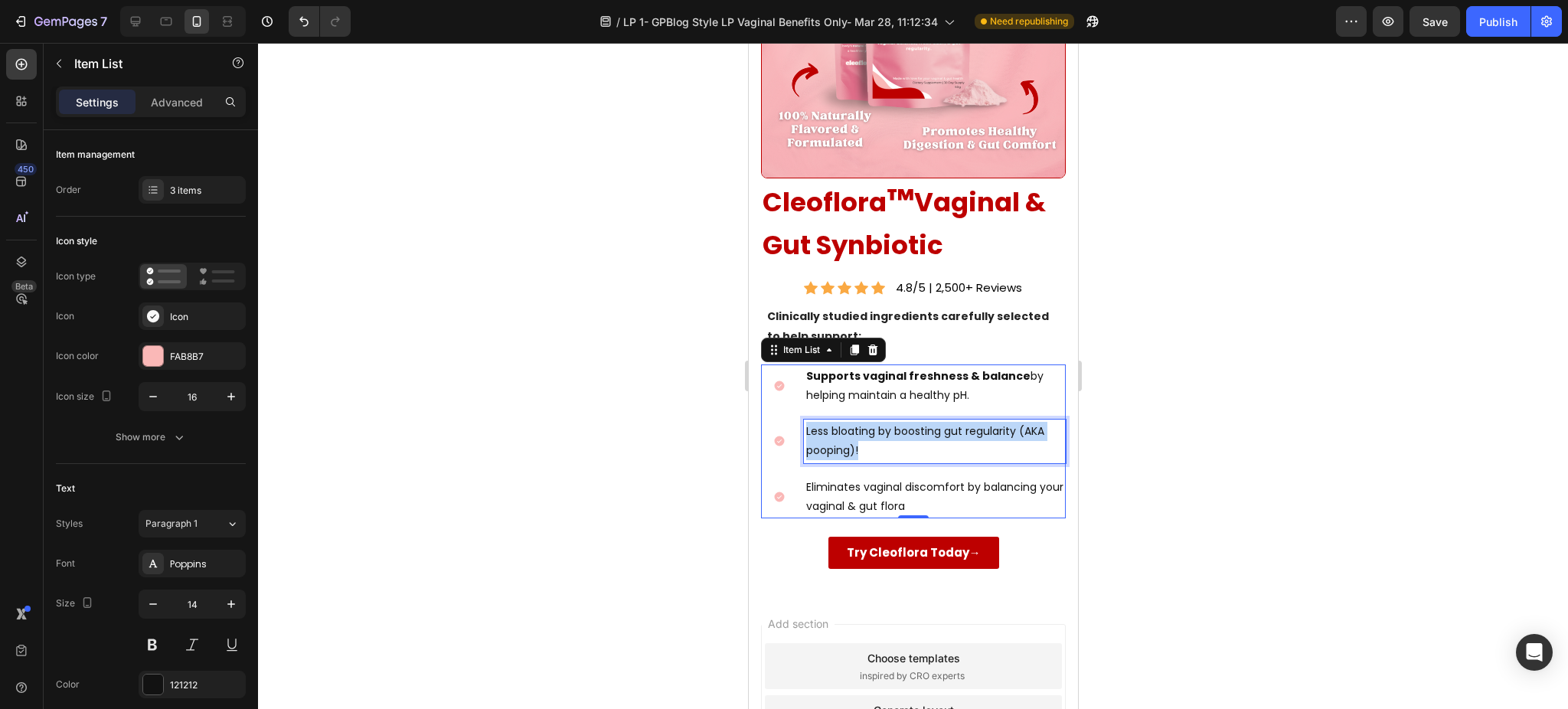 click on "Less bloating by boosting gut regularity (AKA pooping)!" at bounding box center [934, 441] 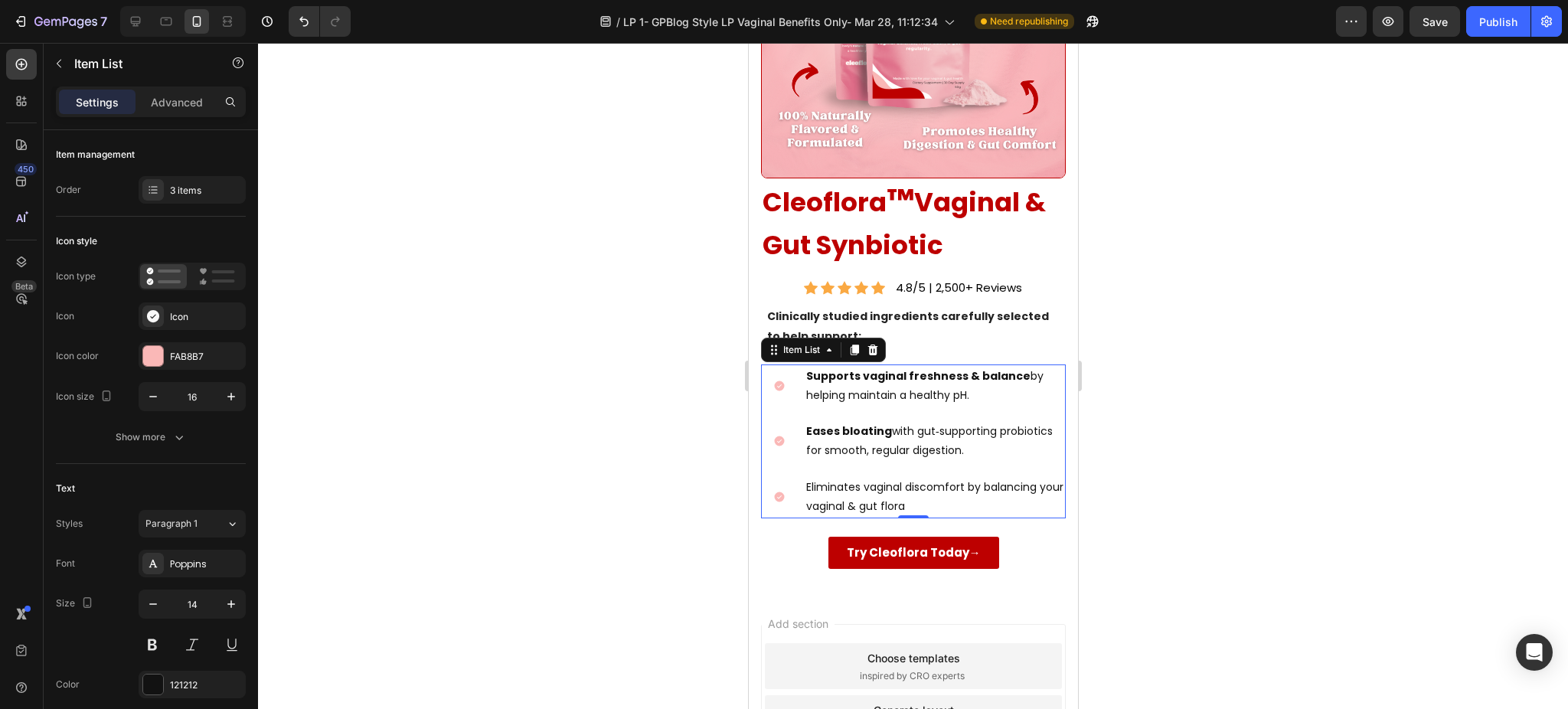 click on "Eliminates vaginal discomfort by balancing your vaginal & gut flora" at bounding box center (934, 497) 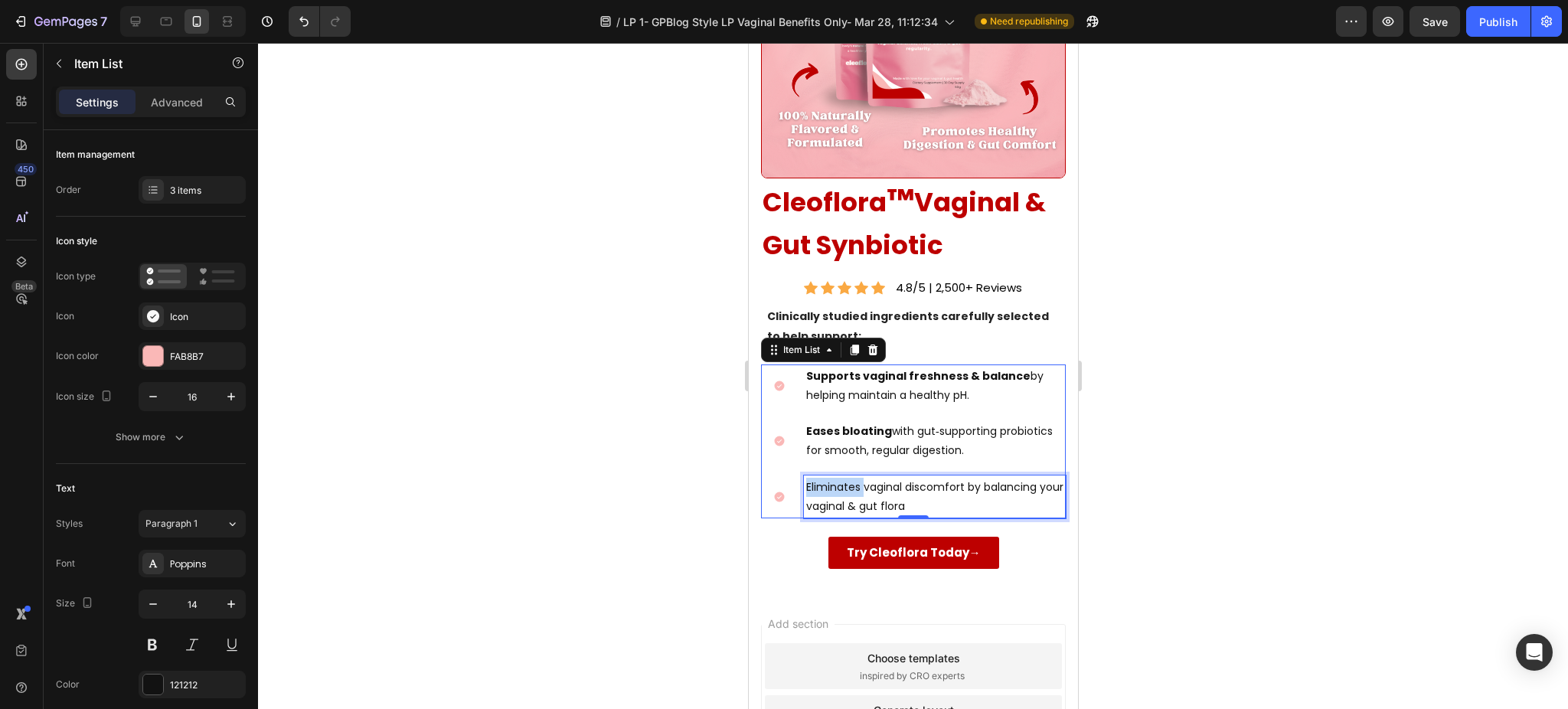 click on "Eliminates vaginal discomfort by balancing your vaginal & gut flora" at bounding box center (934, 497) 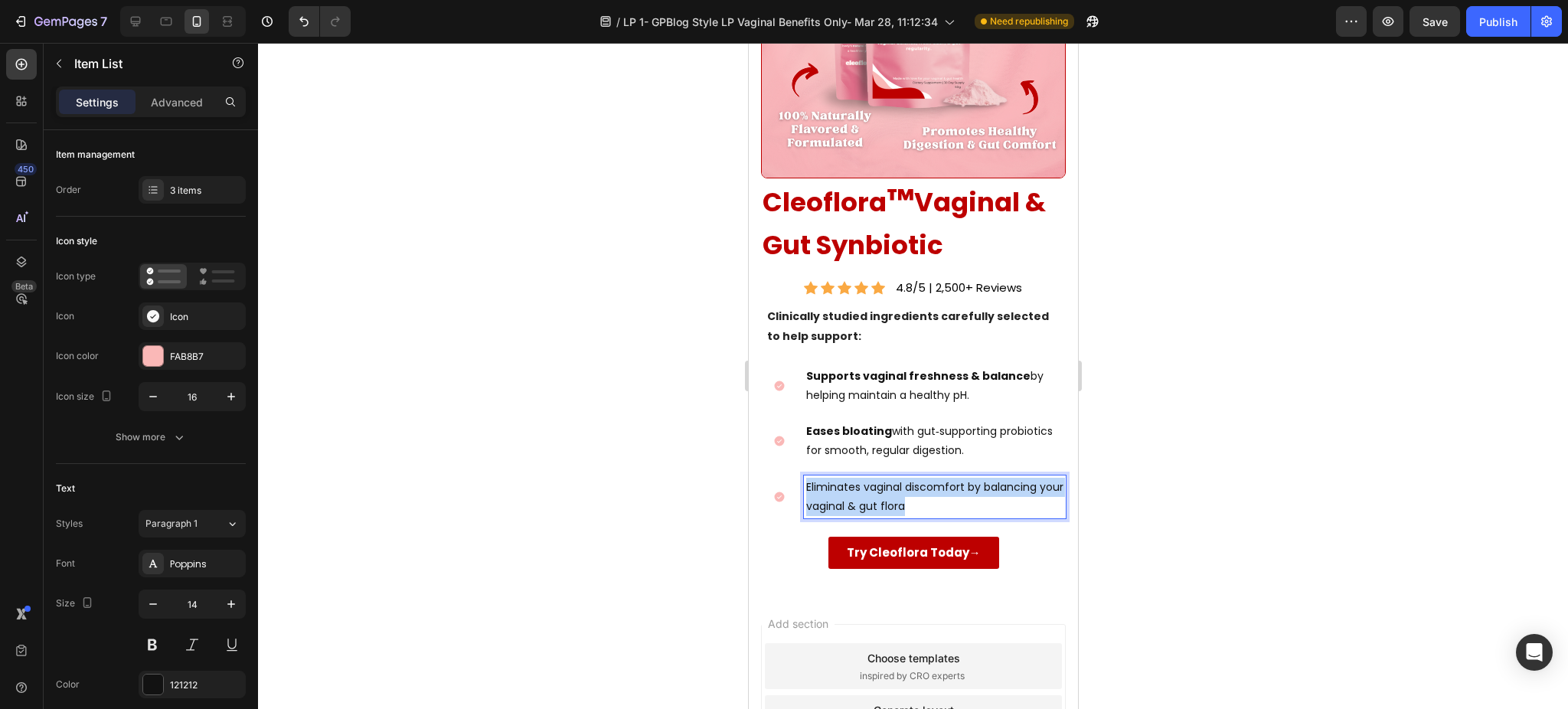 click on "Eliminates vaginal discomfort by balancing your vaginal & gut flora" at bounding box center [934, 497] 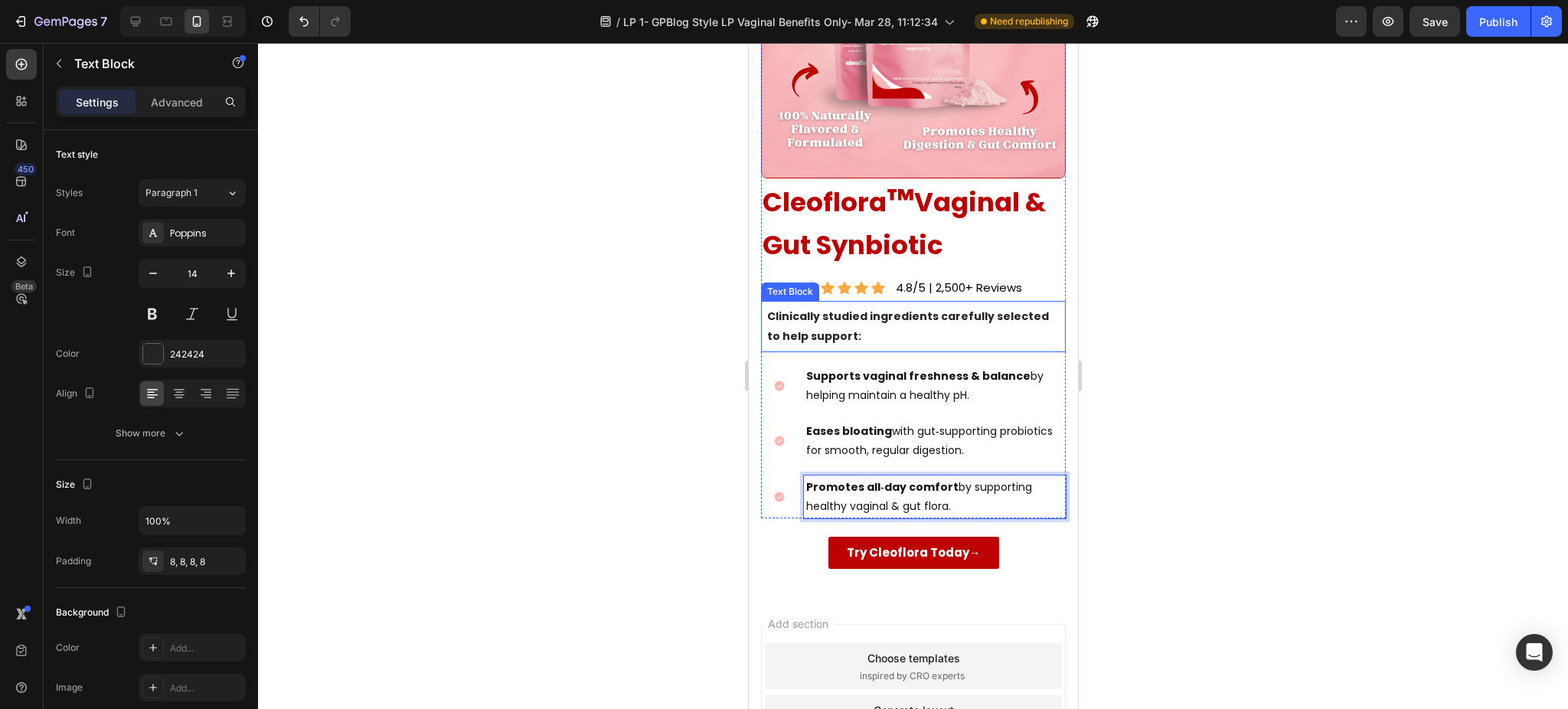 click on "Clinically studied ingredients carefully selected to help support:" at bounding box center (913, 326) 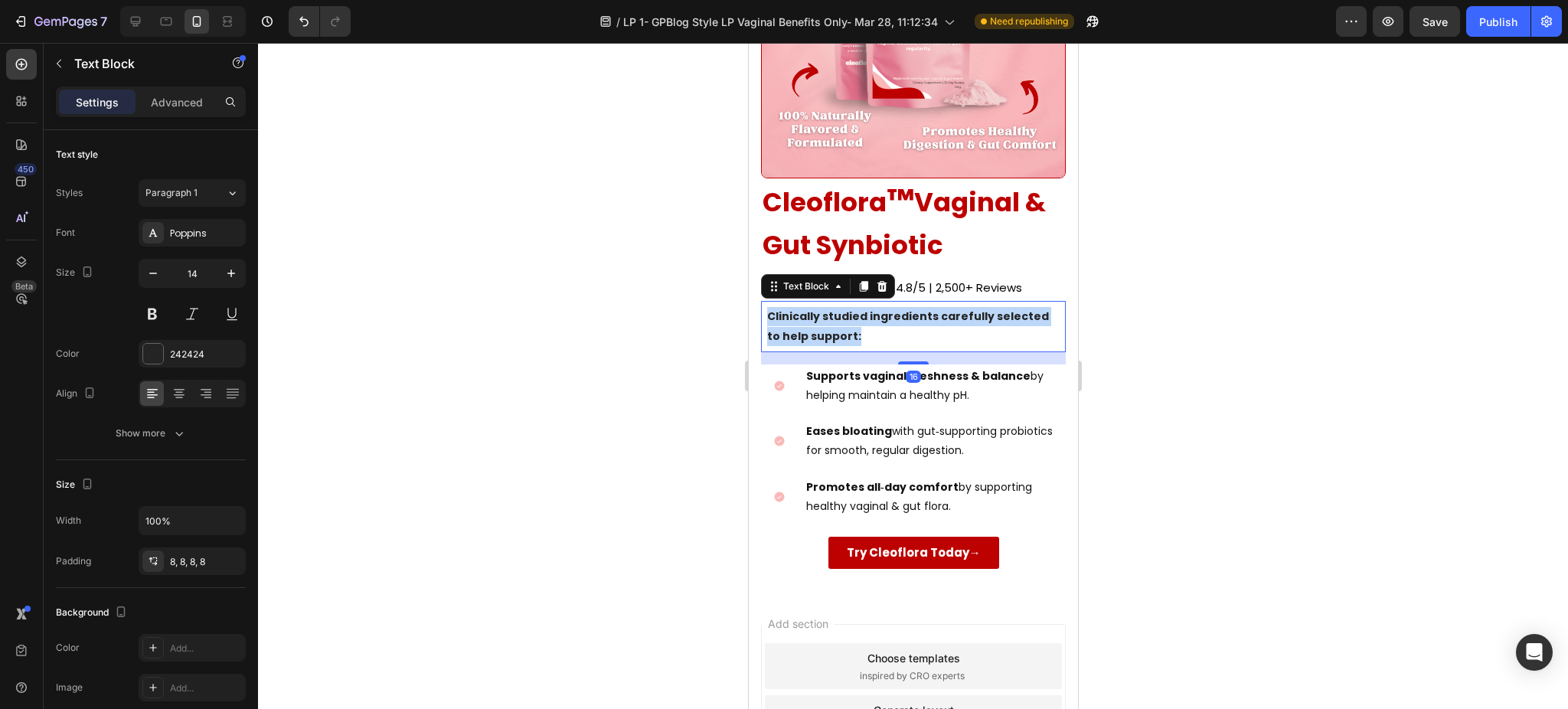 click on "Clinically studied ingredients carefully selected to help support:" at bounding box center [913, 326] 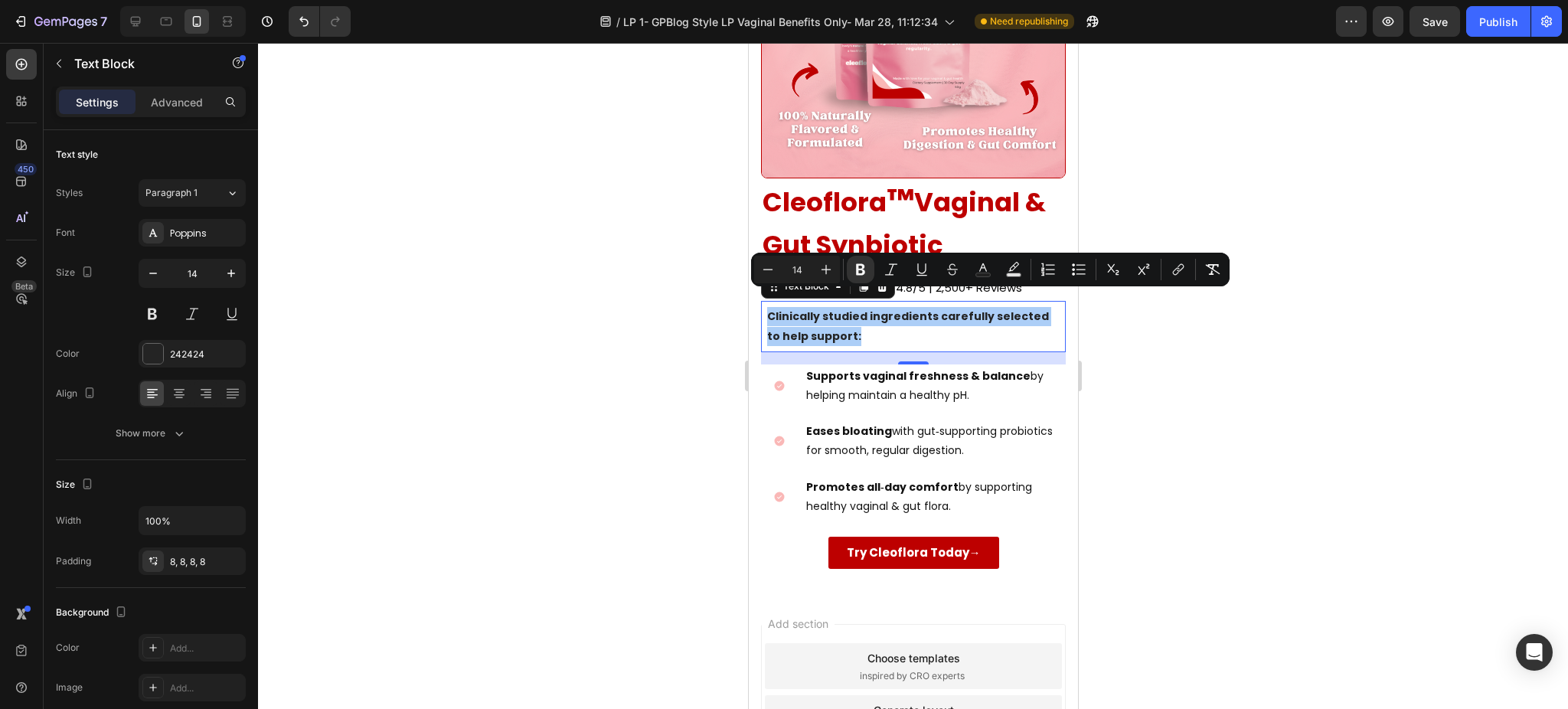 click 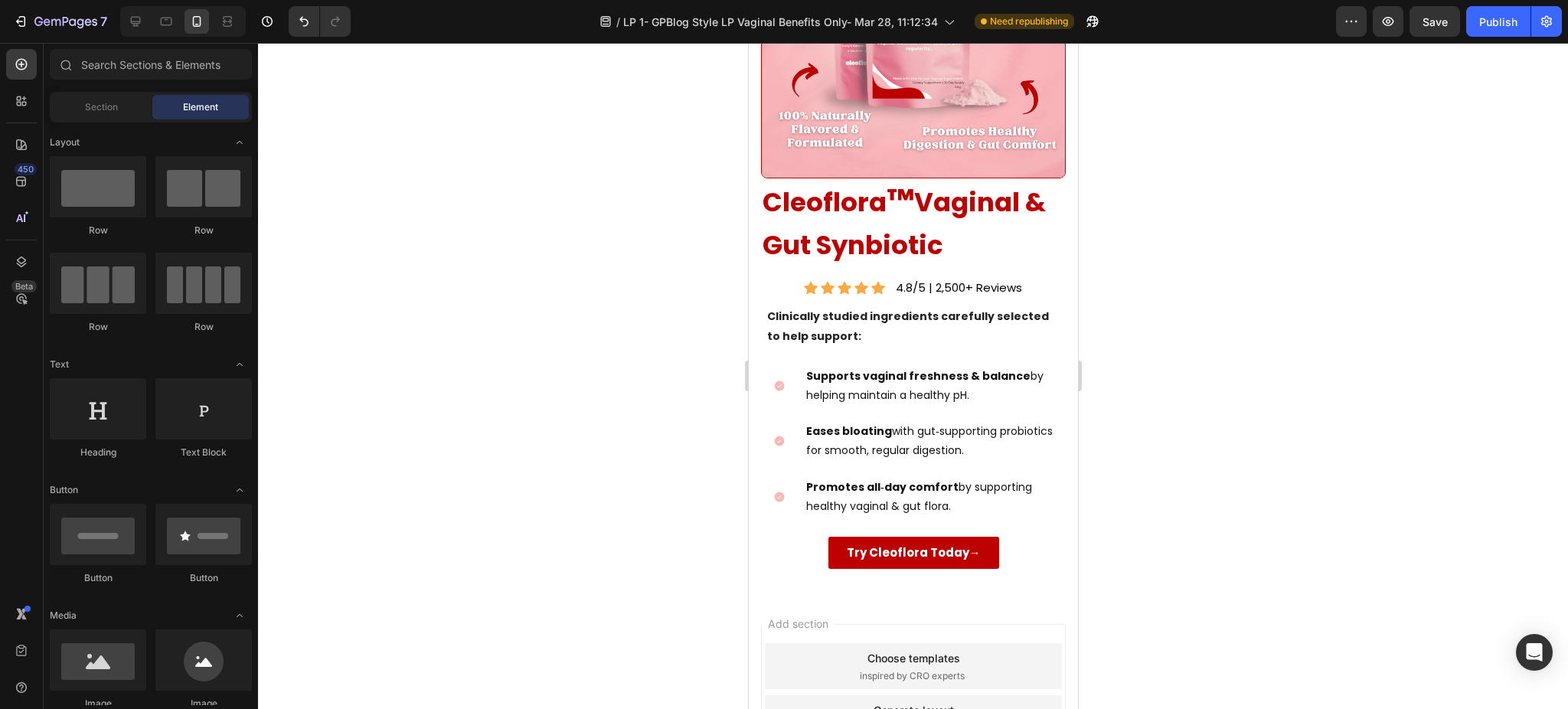 click 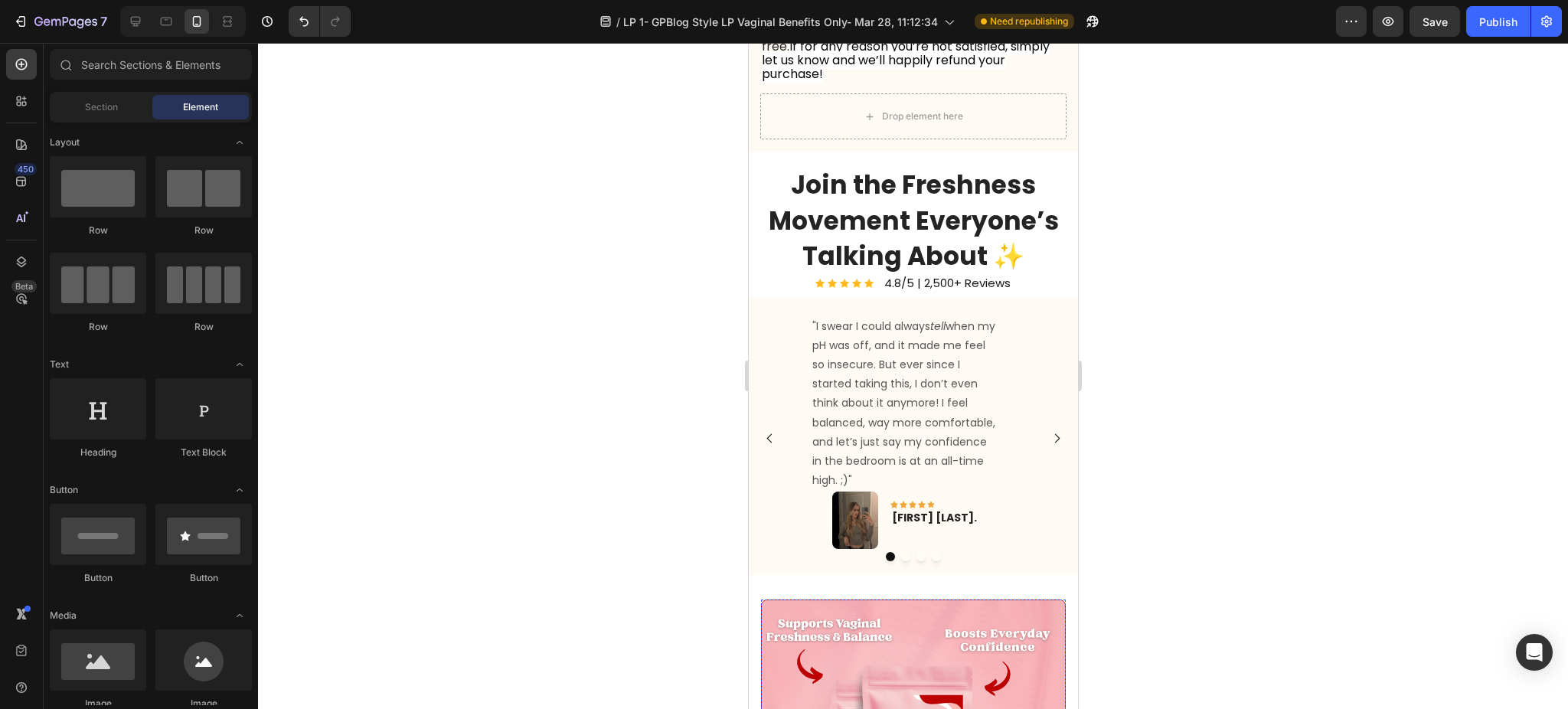 scroll, scrollTop: 4145, scrollLeft: 0, axis: vertical 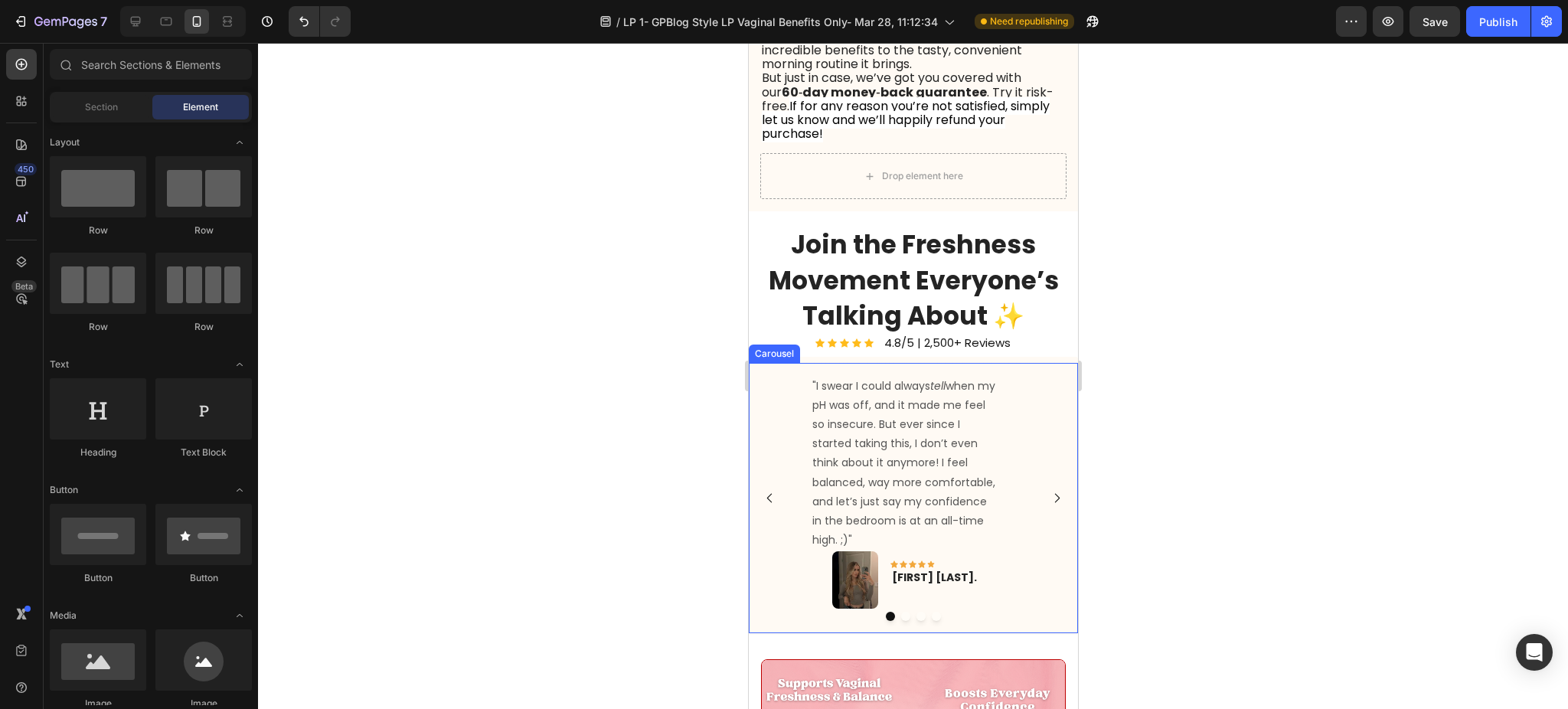 click 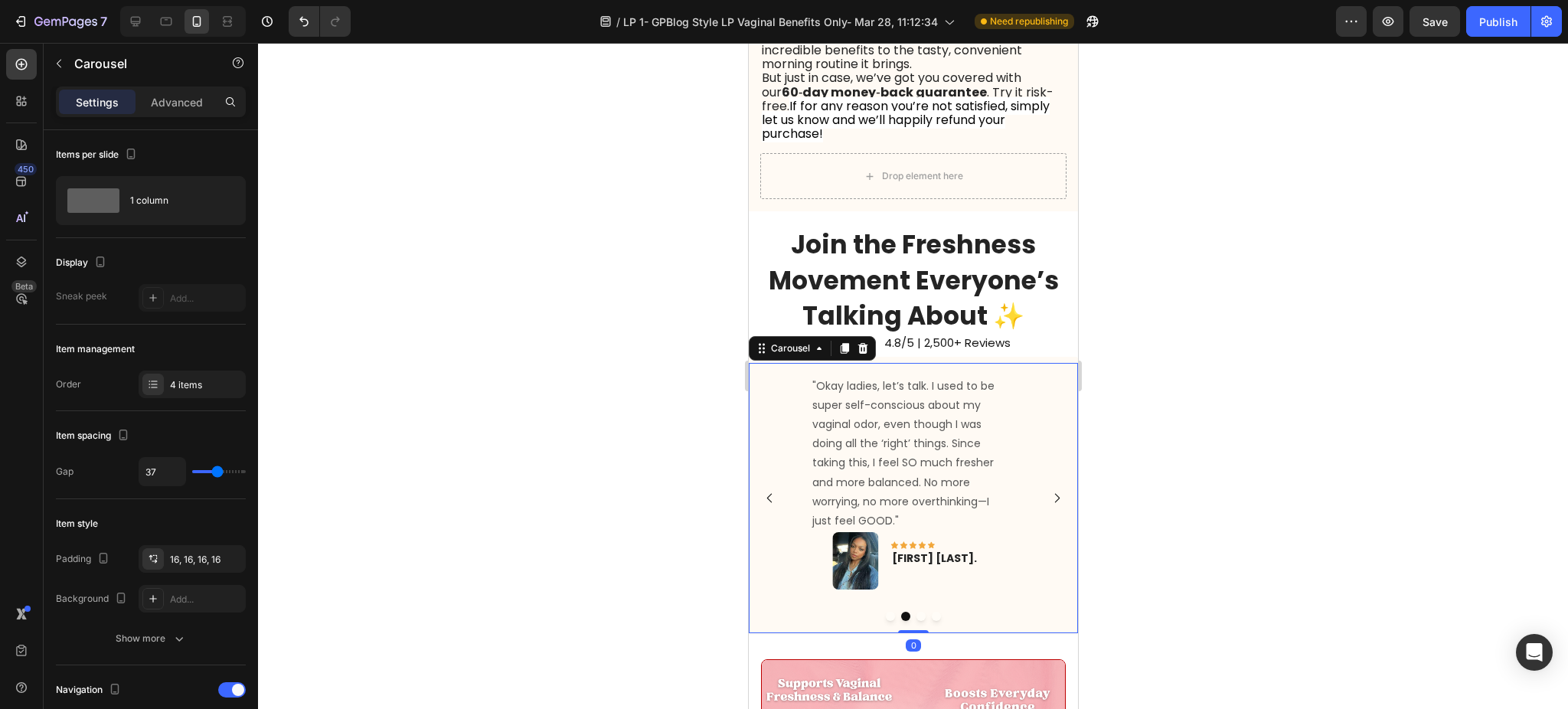 click 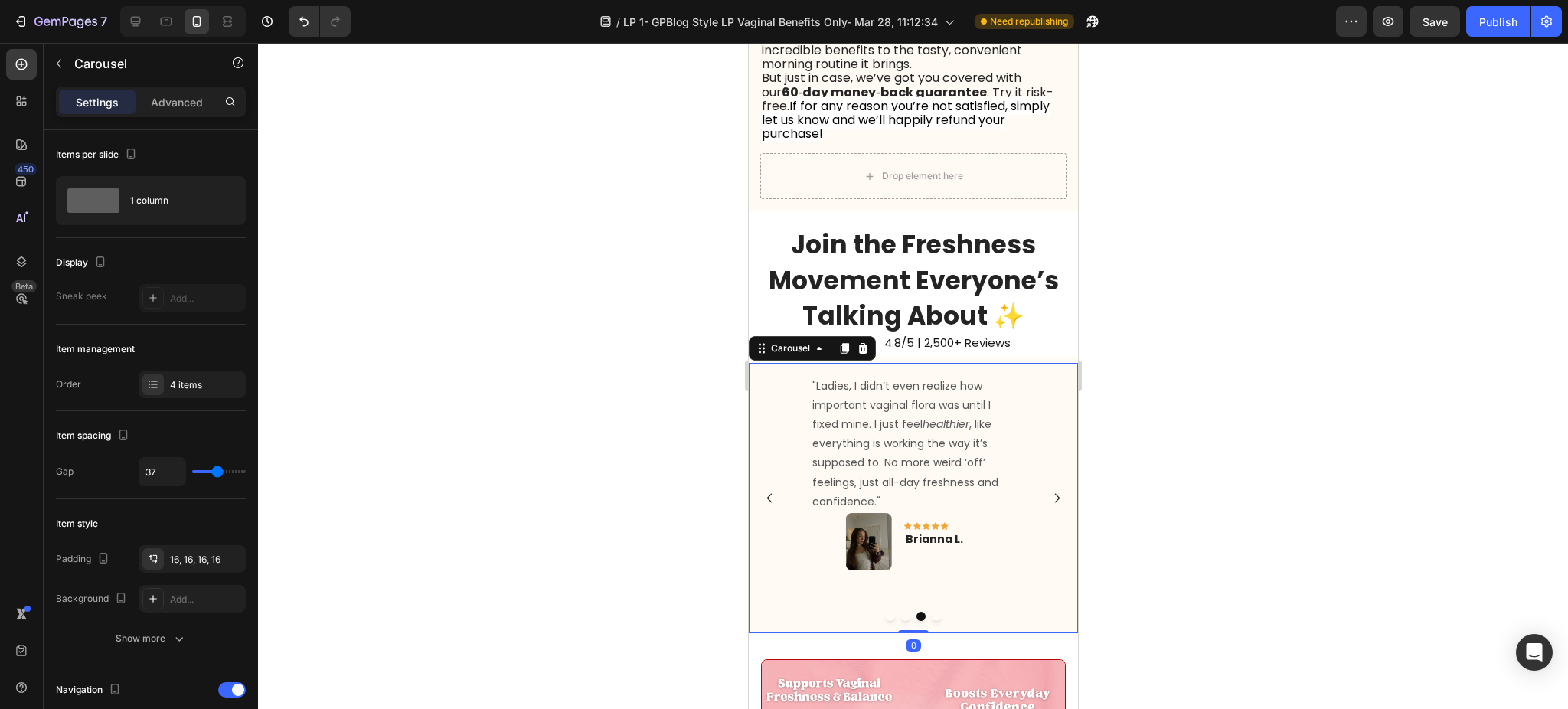 click 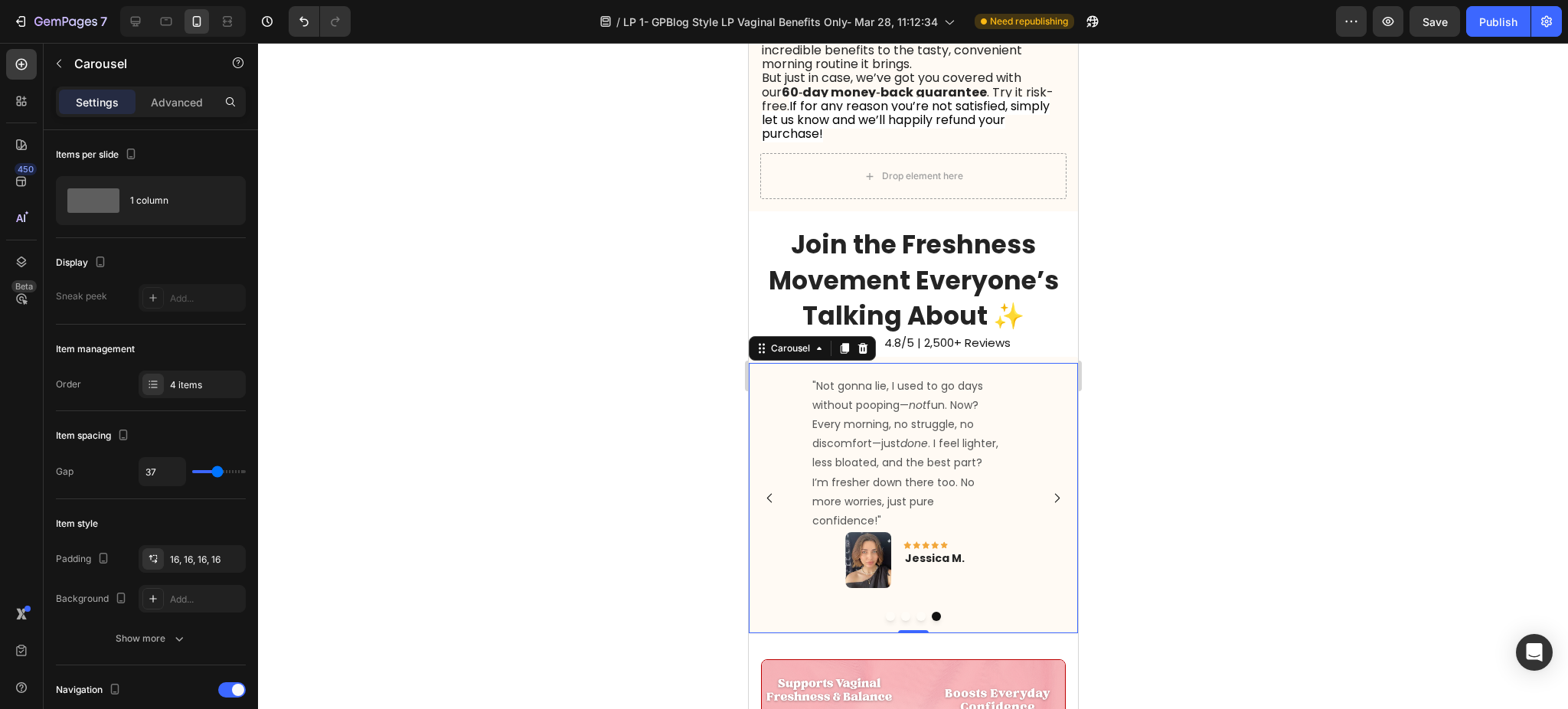 click 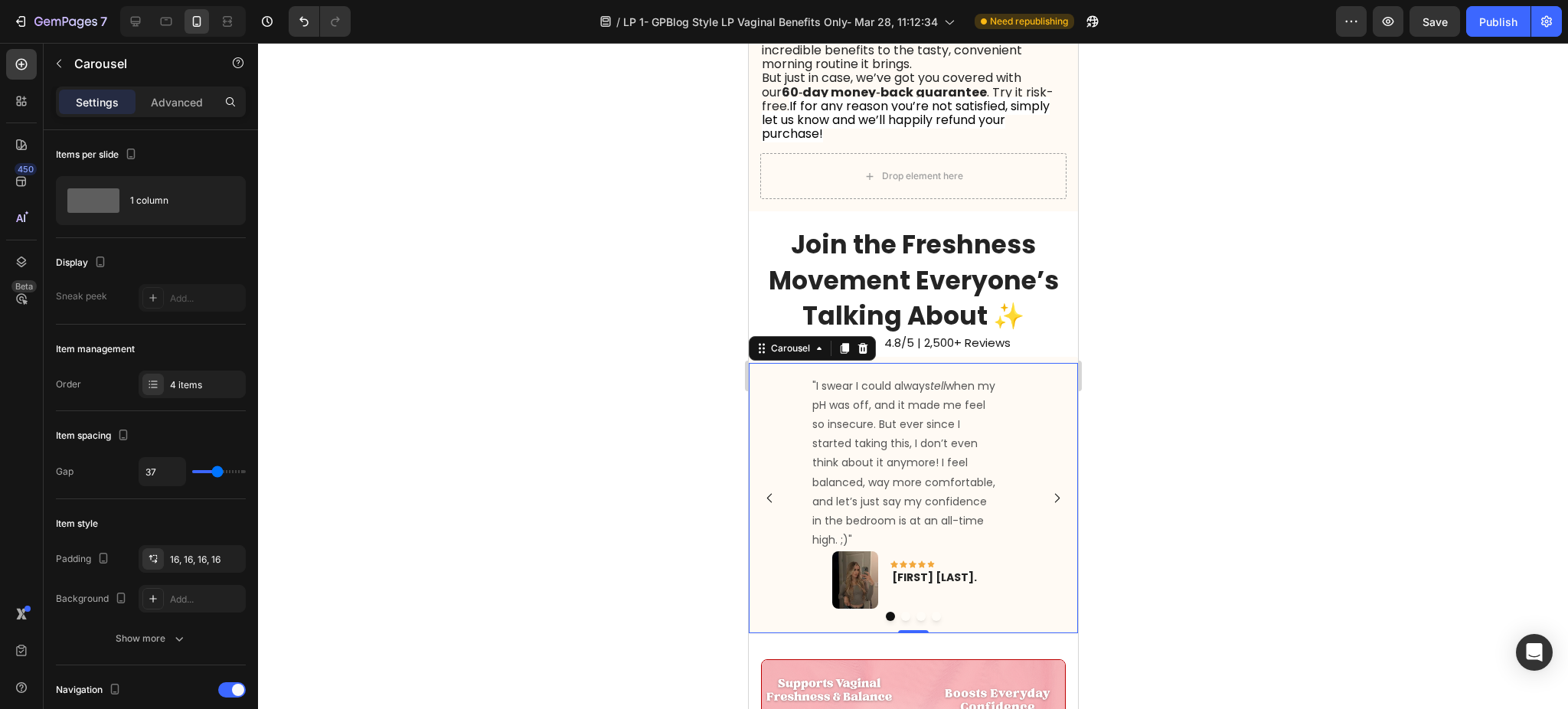 click 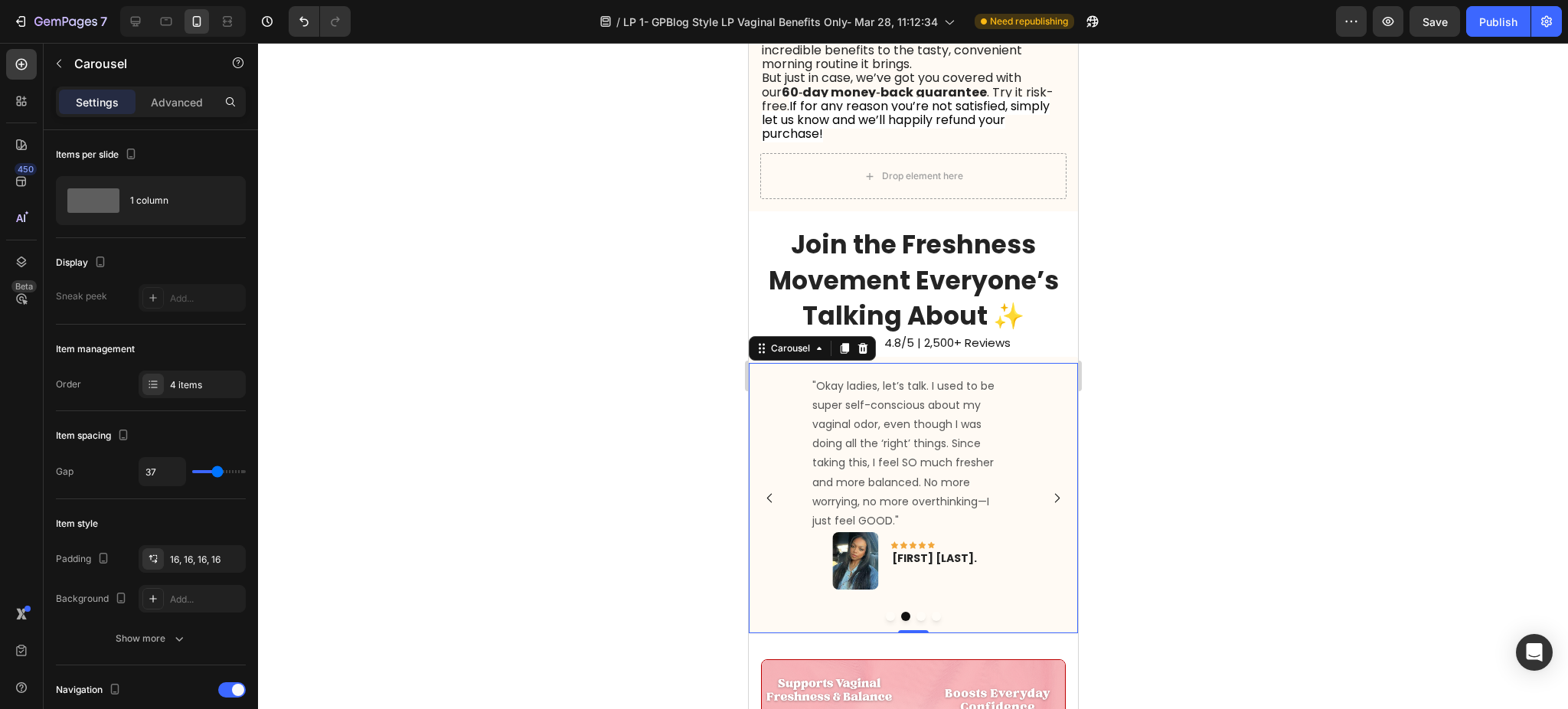click 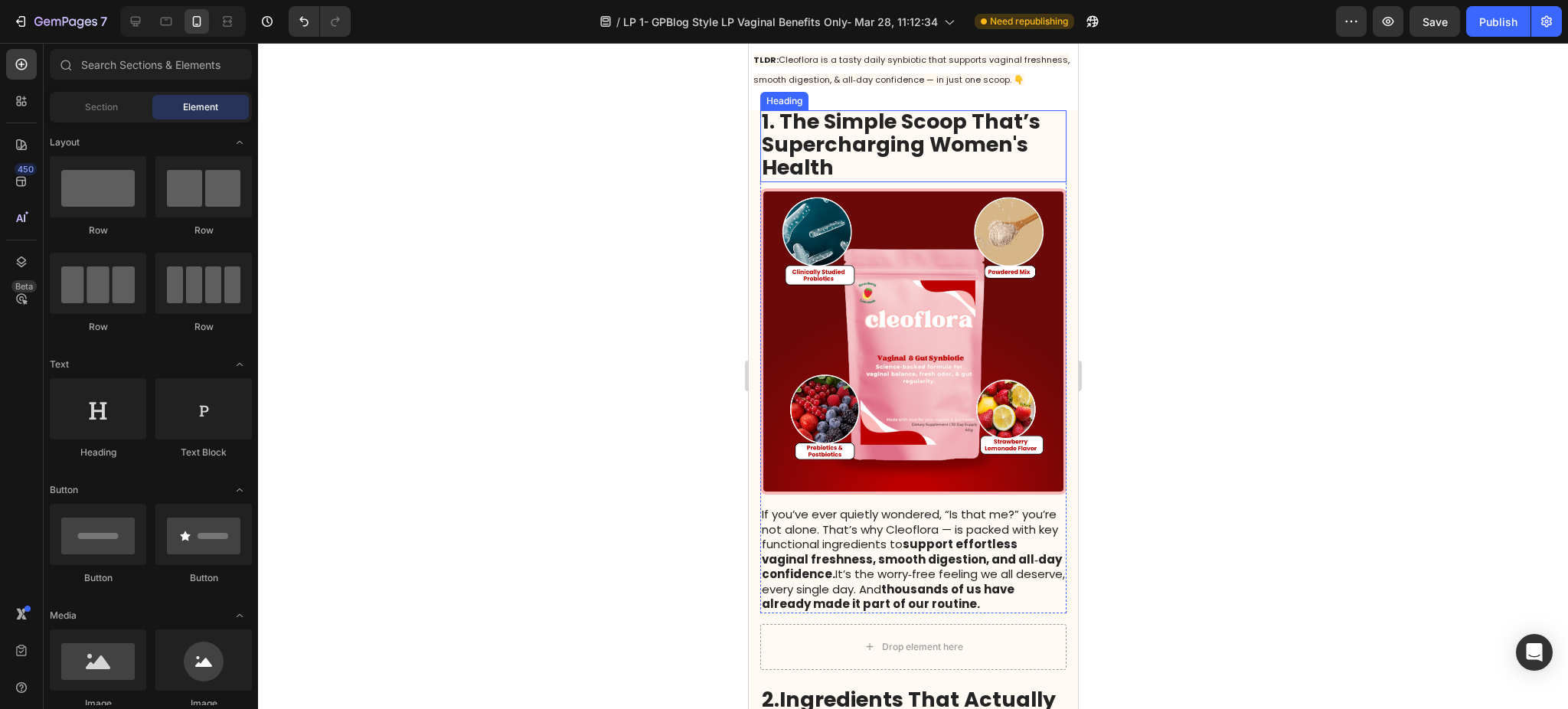 scroll, scrollTop: 204, scrollLeft: 0, axis: vertical 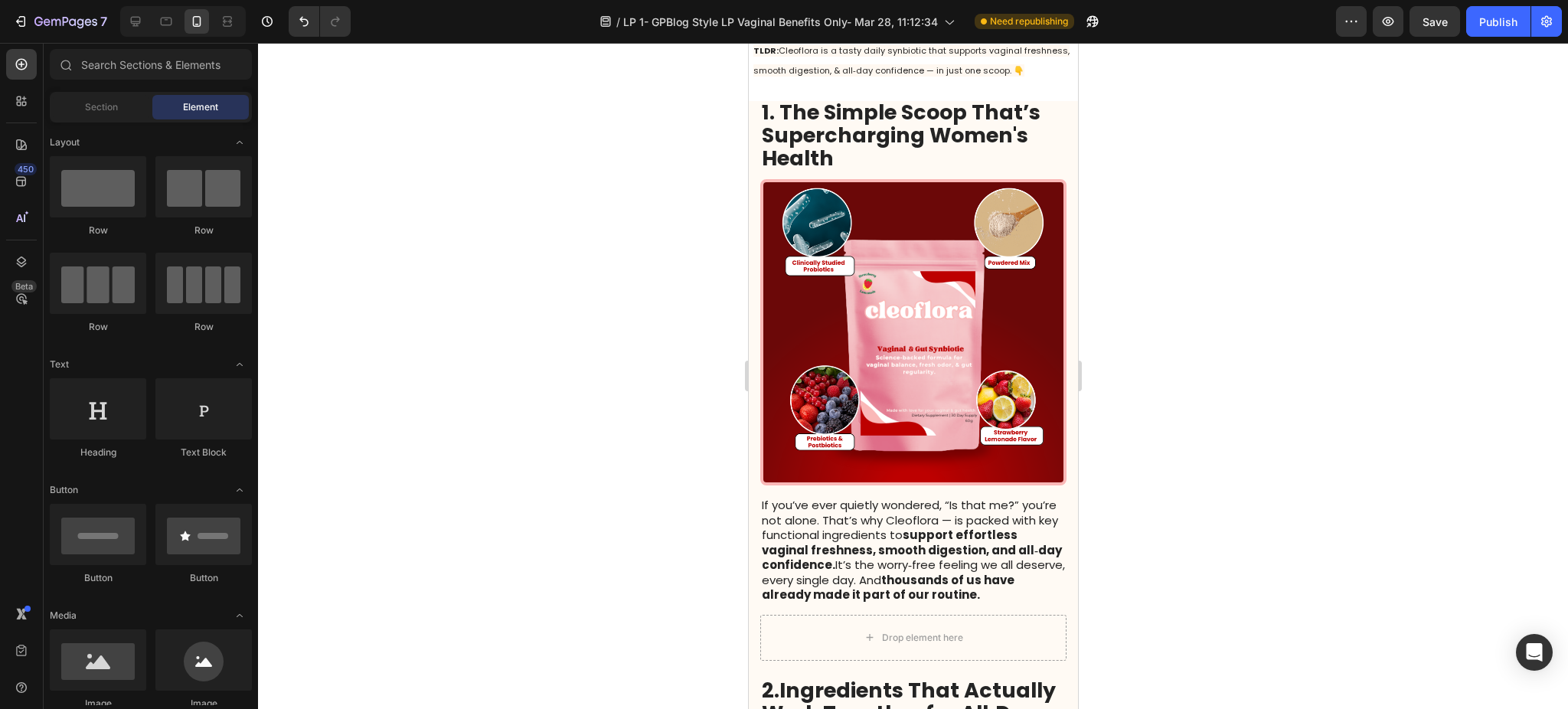 click 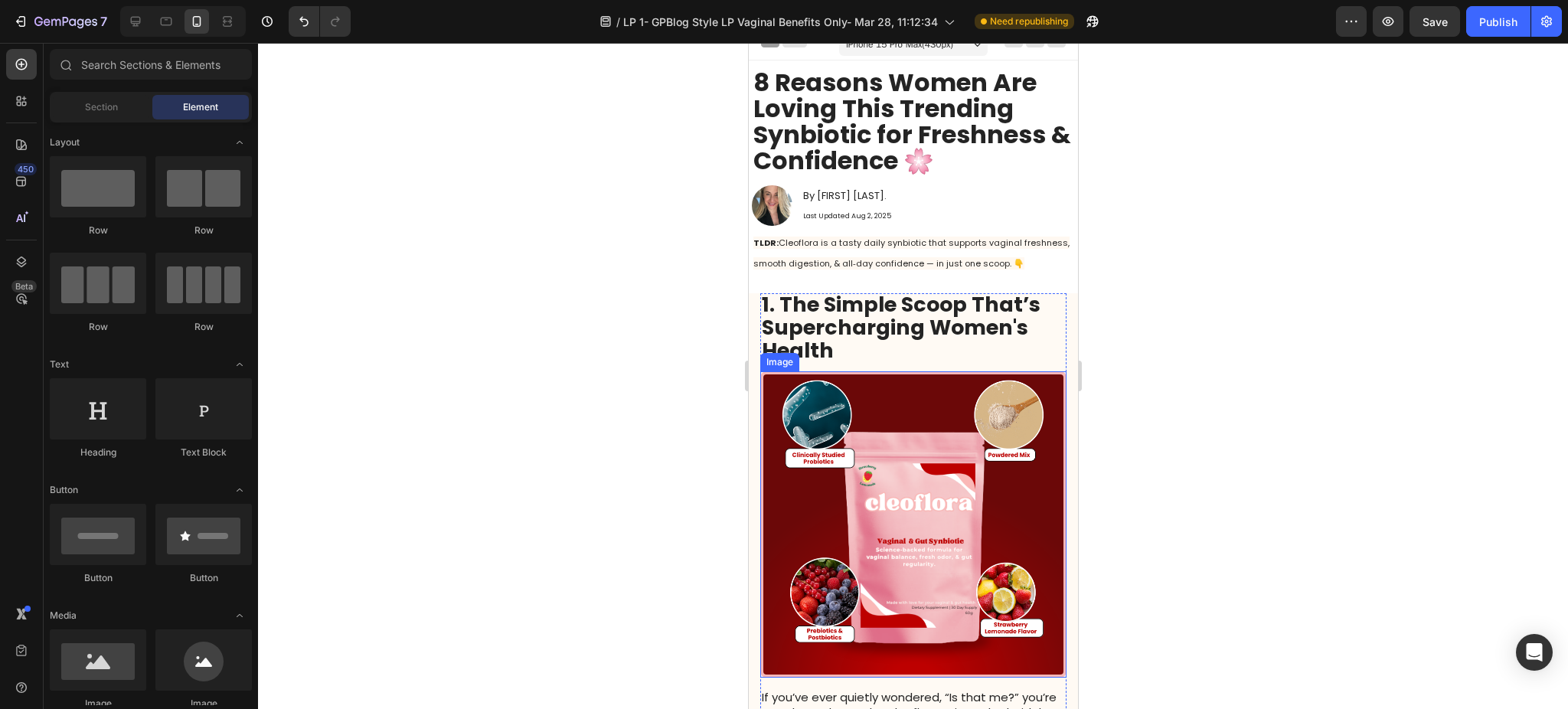 scroll, scrollTop: 0, scrollLeft: 0, axis: both 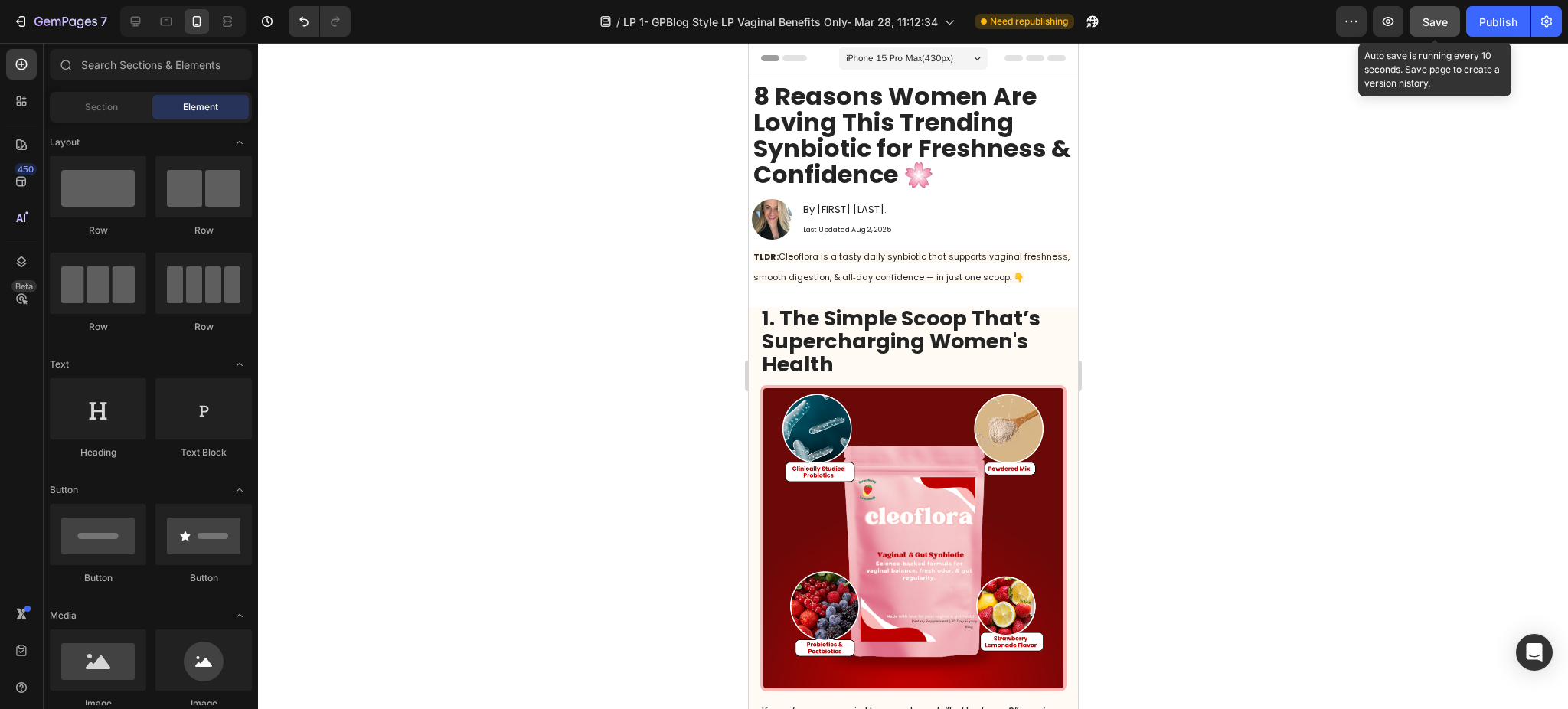 click on "Save" at bounding box center [1435, 21] 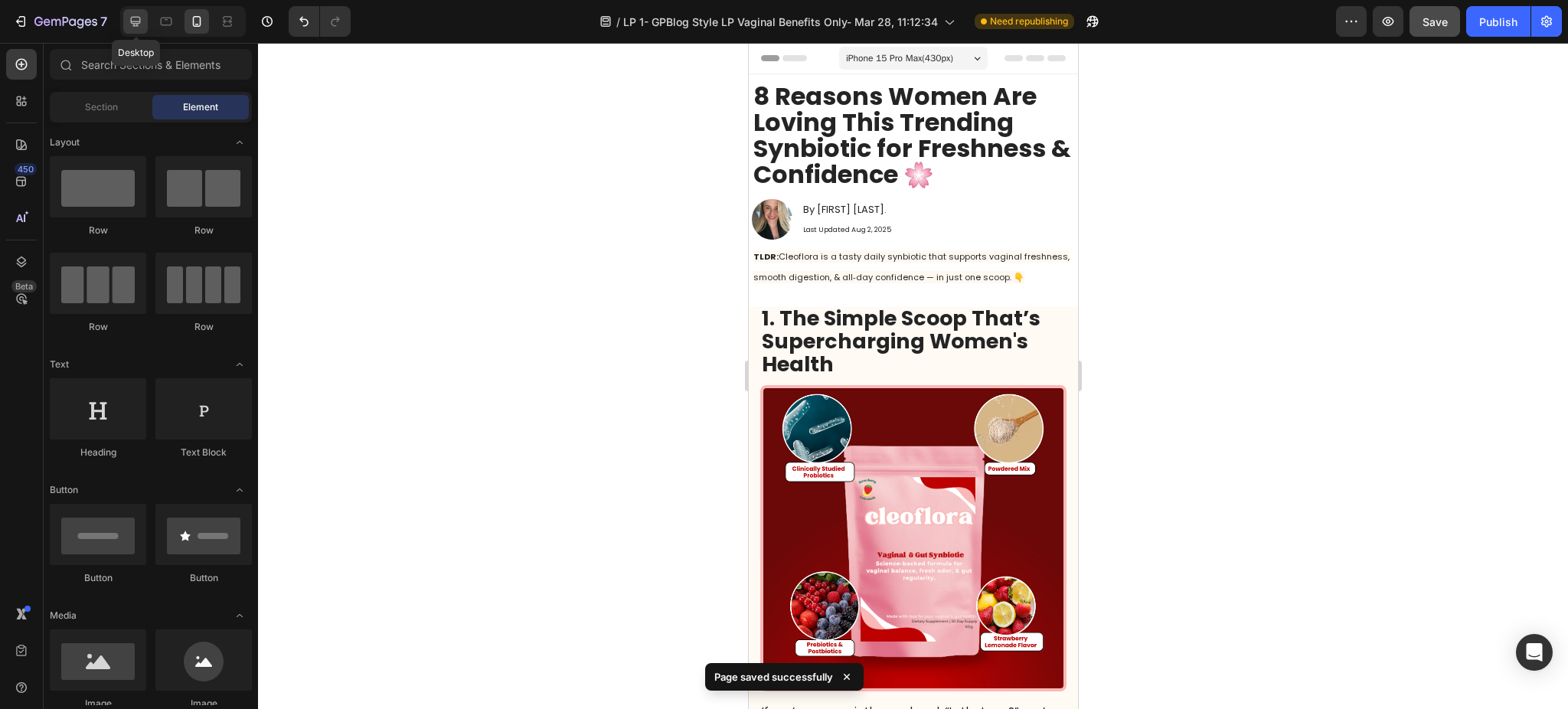 click 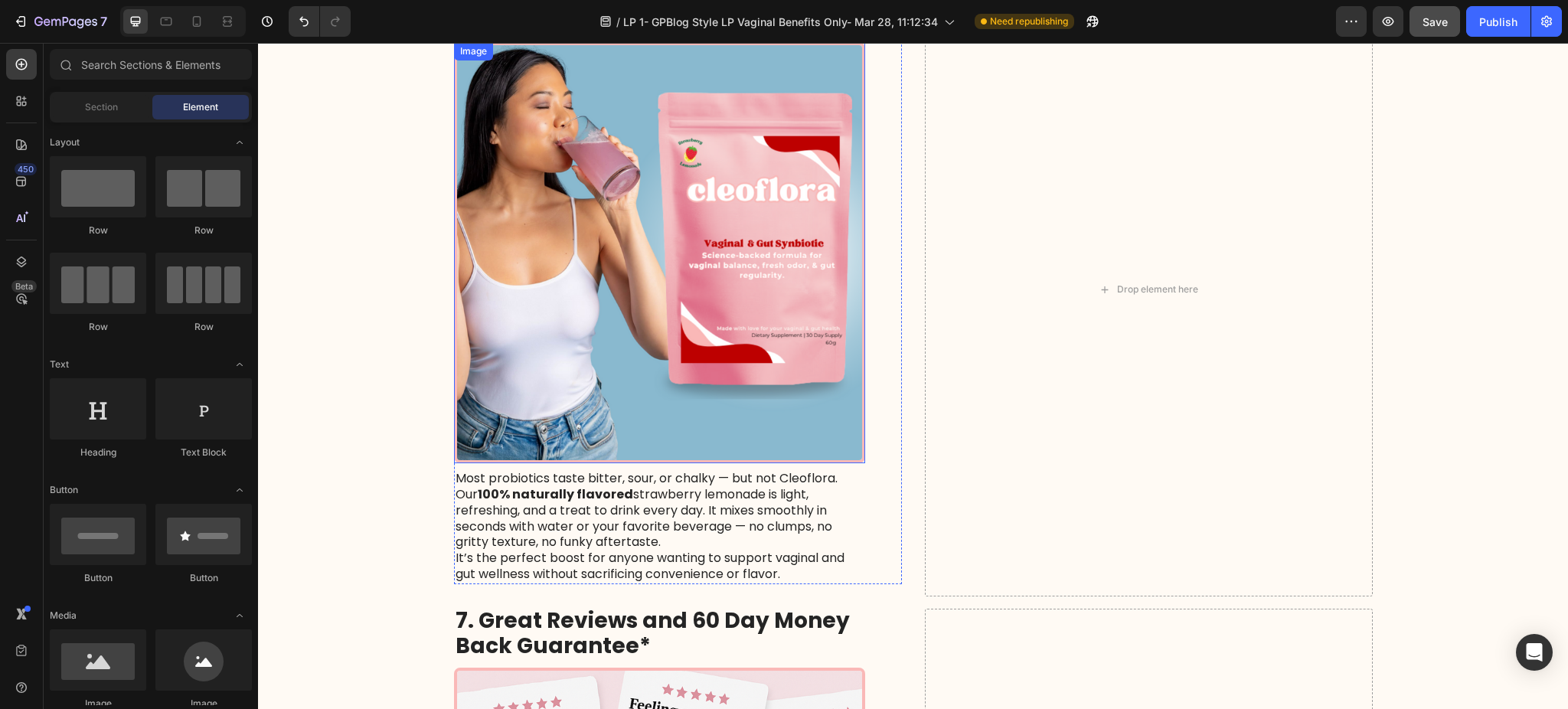 scroll, scrollTop: 3266, scrollLeft: 0, axis: vertical 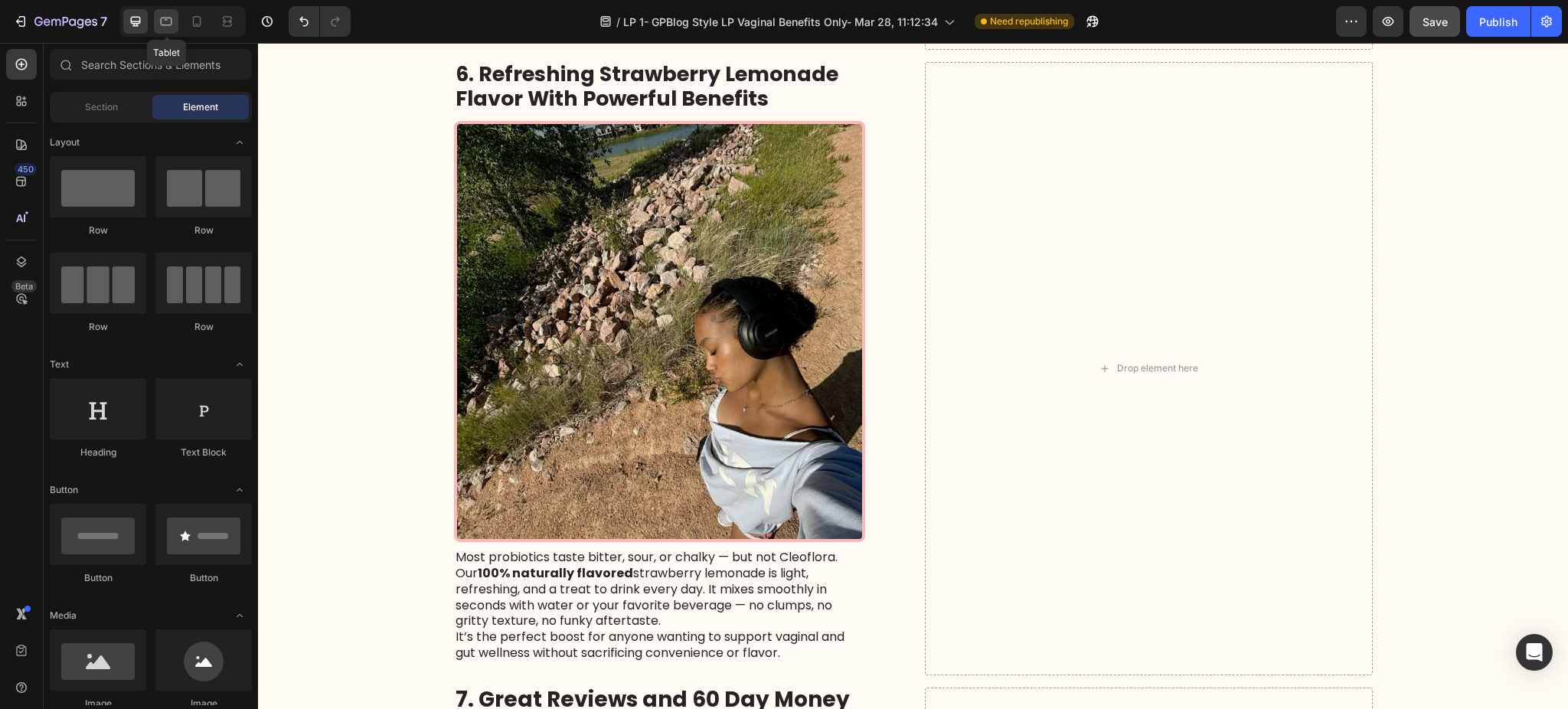 click 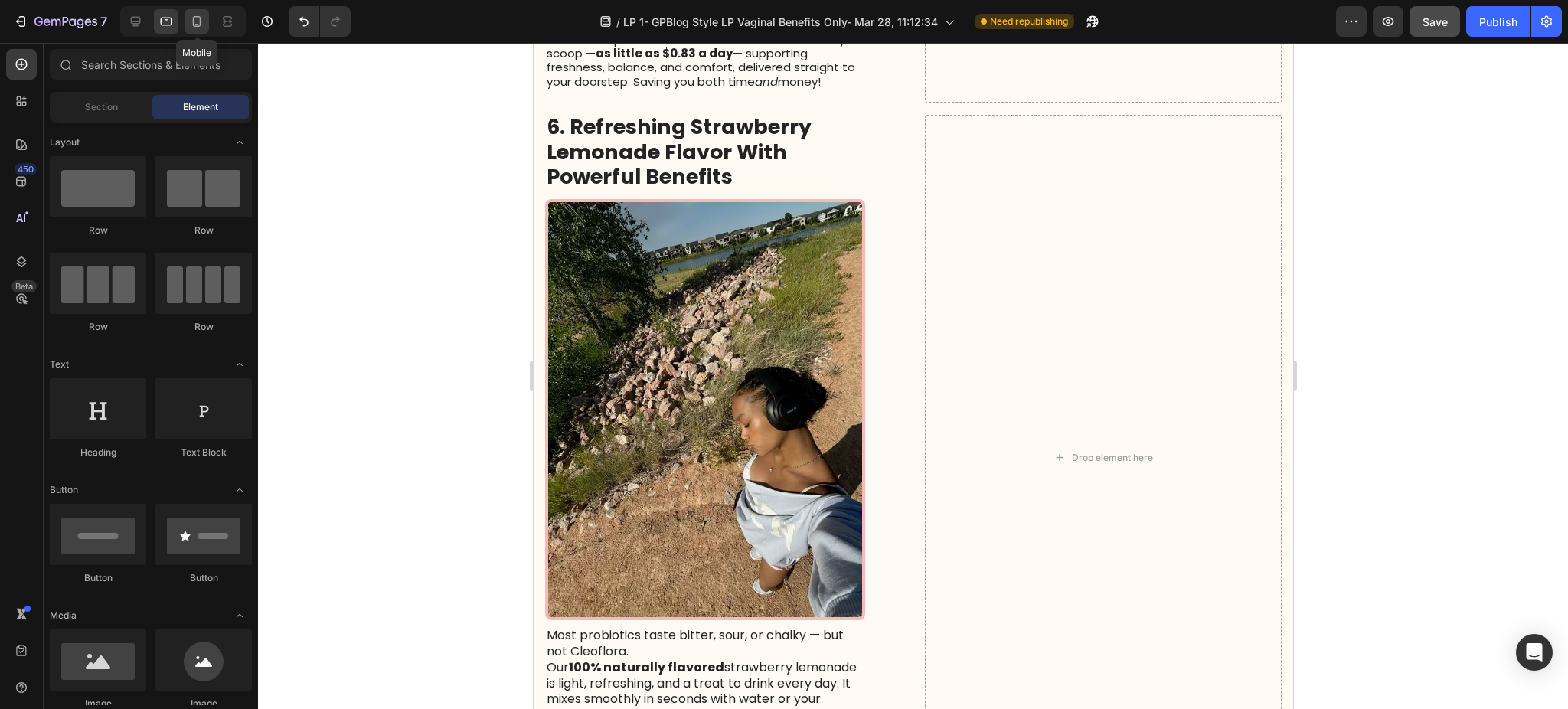 click 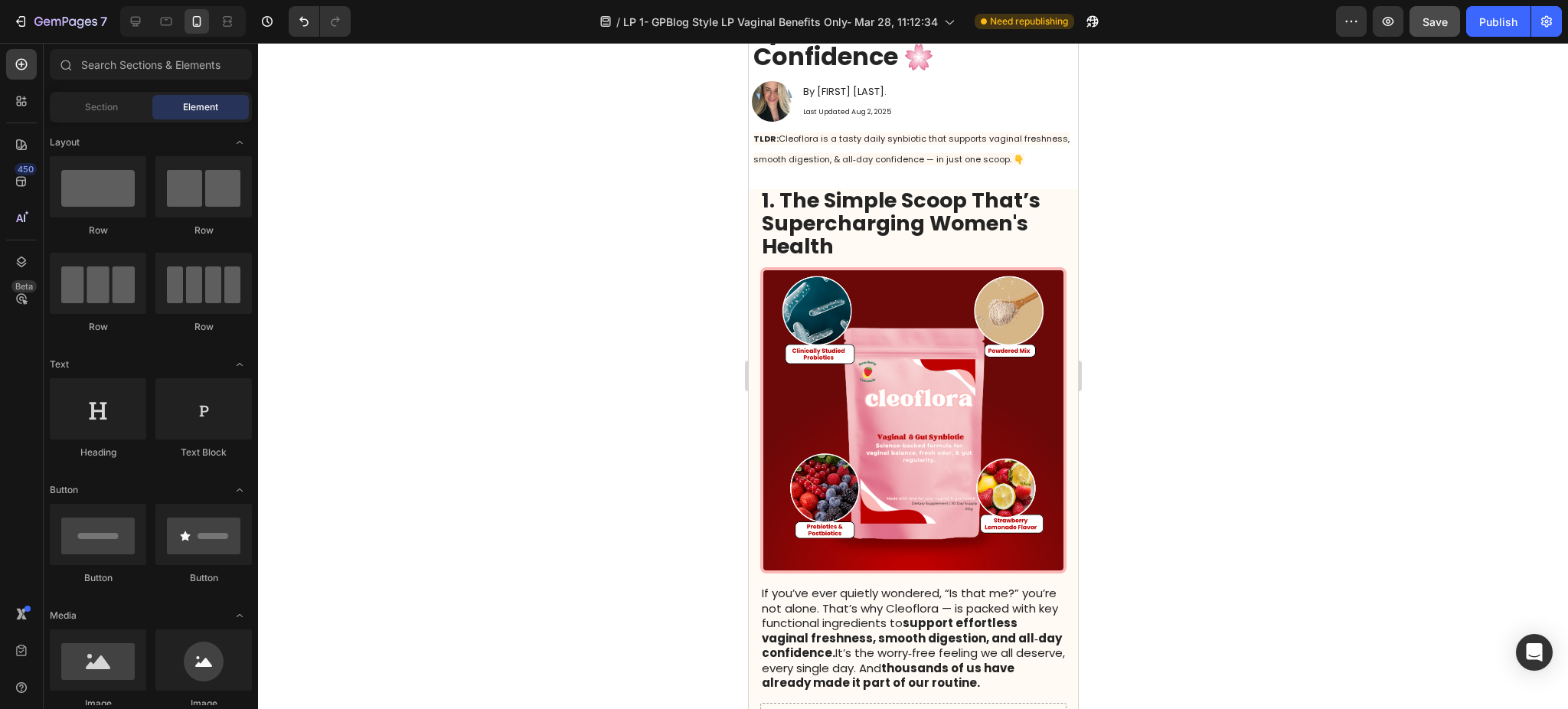 scroll, scrollTop: 0, scrollLeft: 0, axis: both 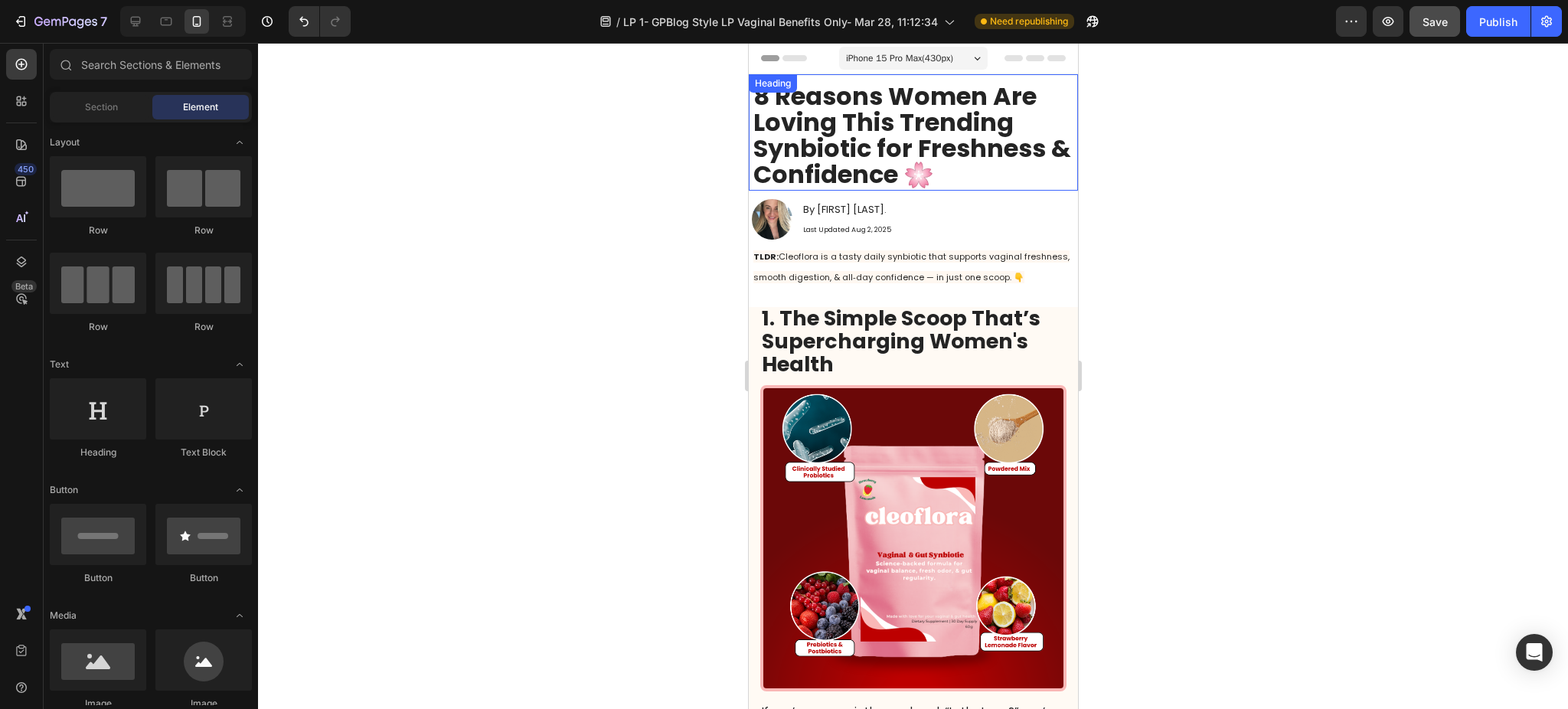 click on "8 Reasons Women Are Loving This Trending Synbiotic for Freshness & Confidence 🌸" at bounding box center (911, 135) 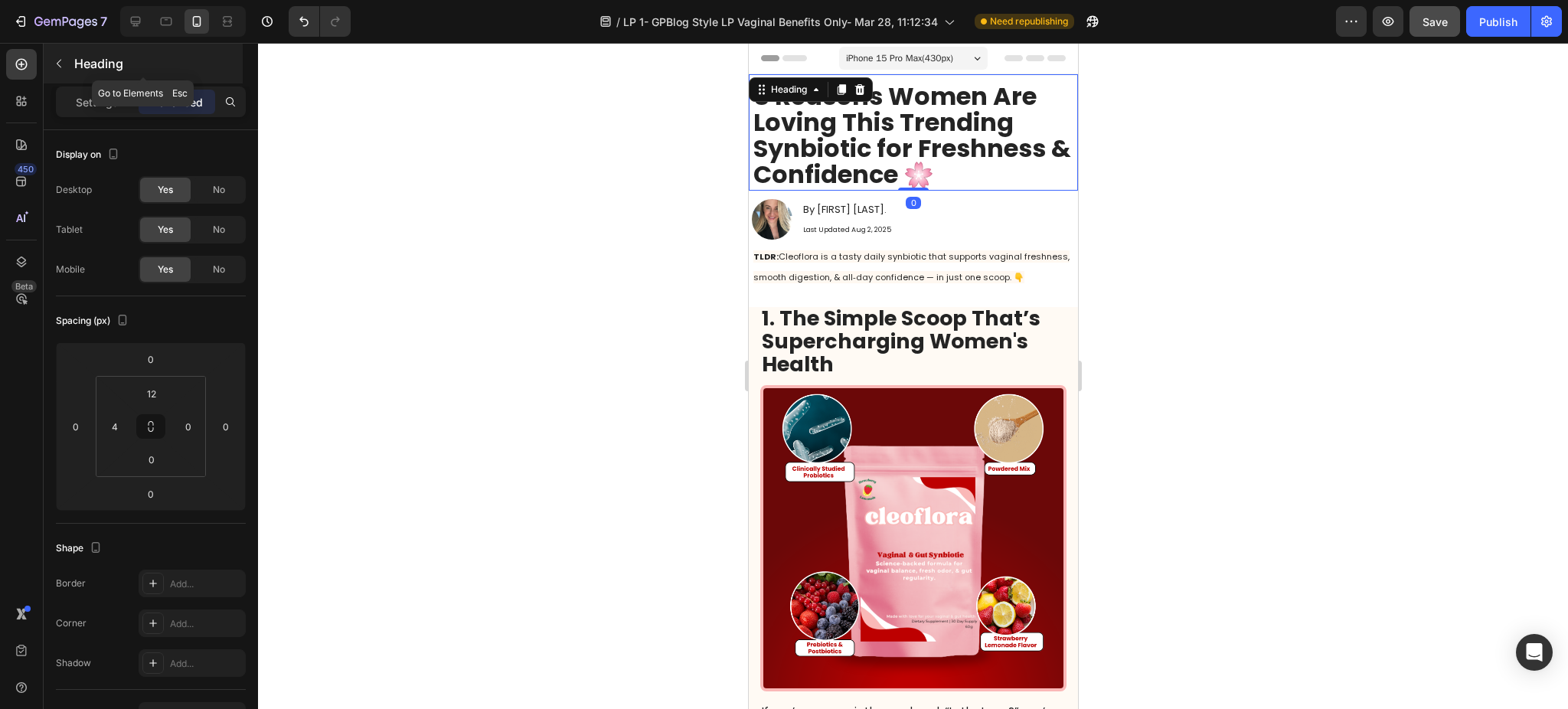 click at bounding box center (59, 64) 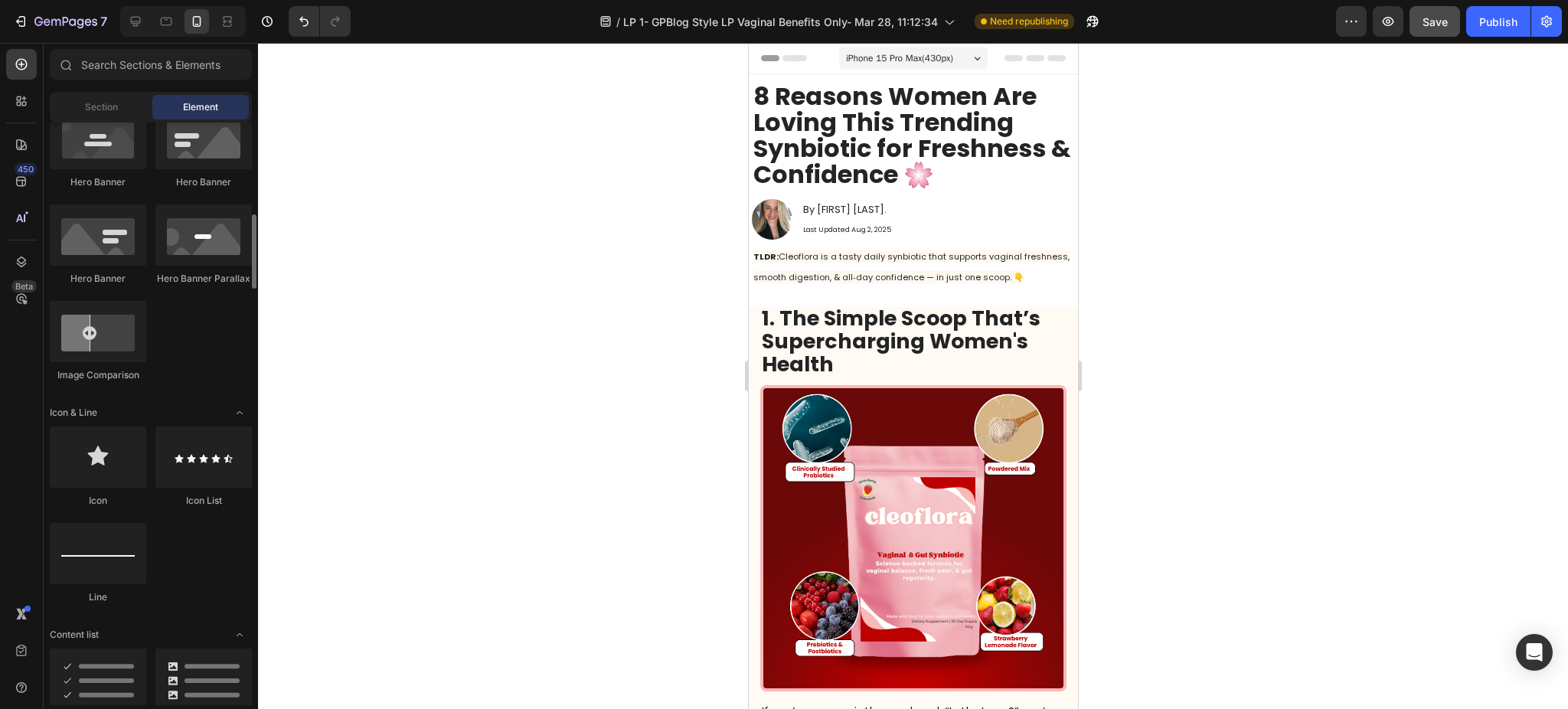 scroll, scrollTop: 816, scrollLeft: 0, axis: vertical 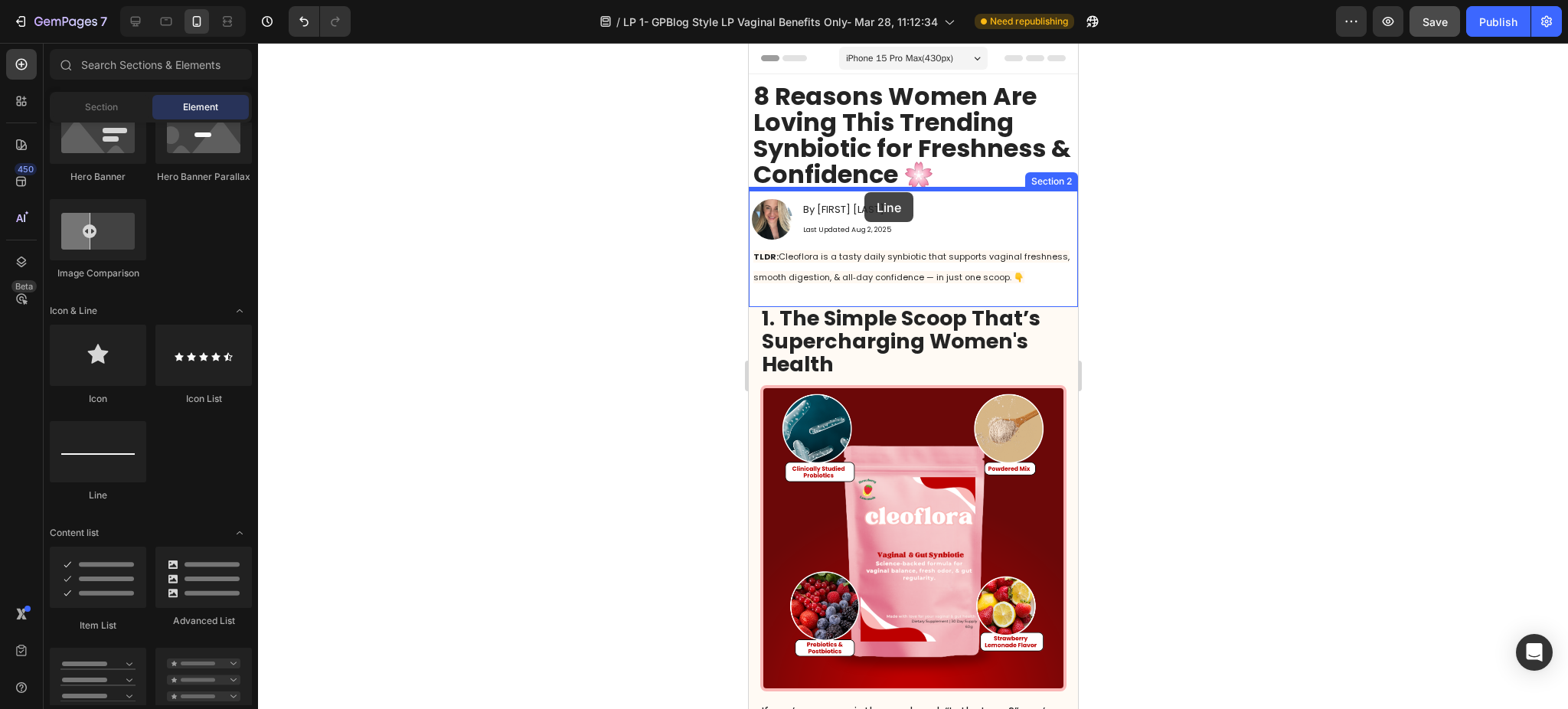 drag, startPoint x: 837, startPoint y: 509, endPoint x: 864, endPoint y: 192, distance: 318.14776 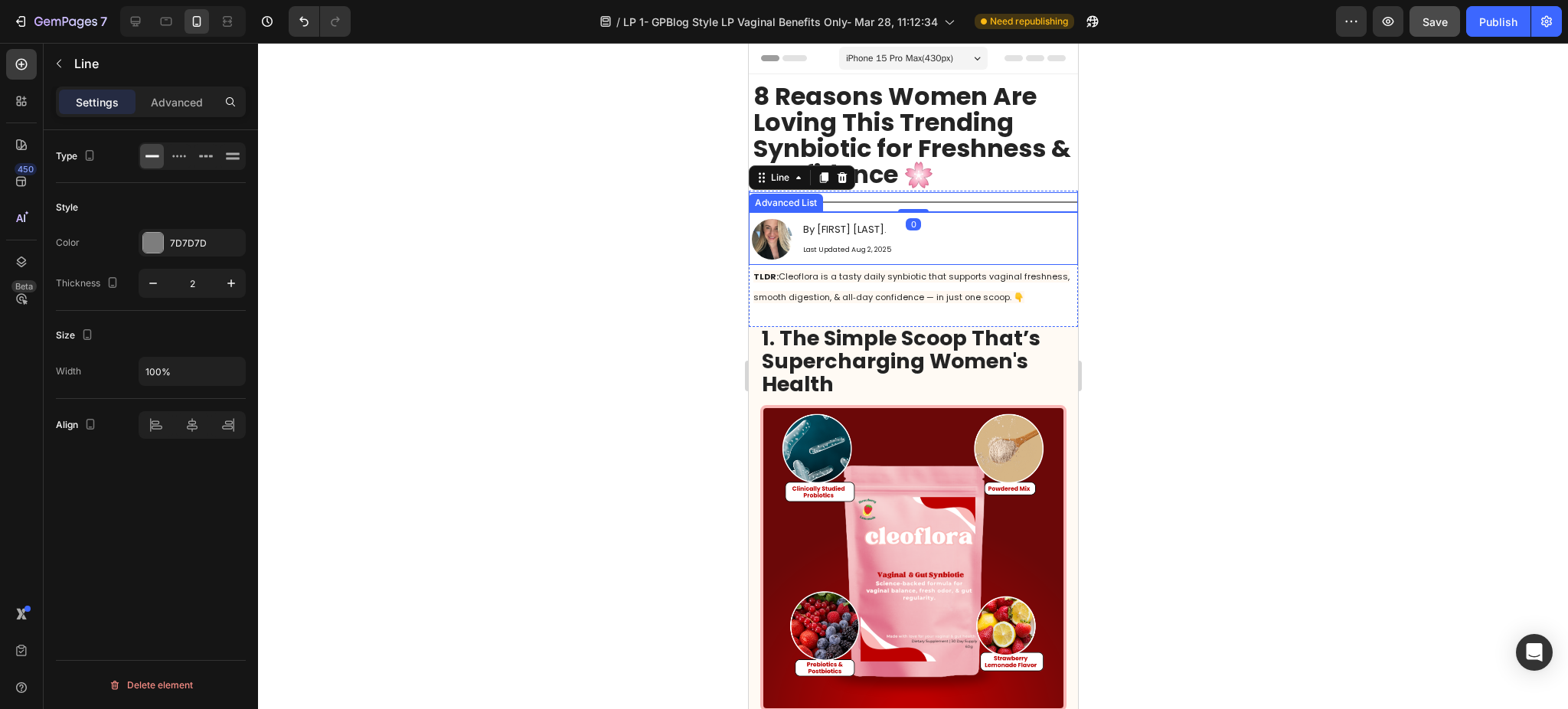 click 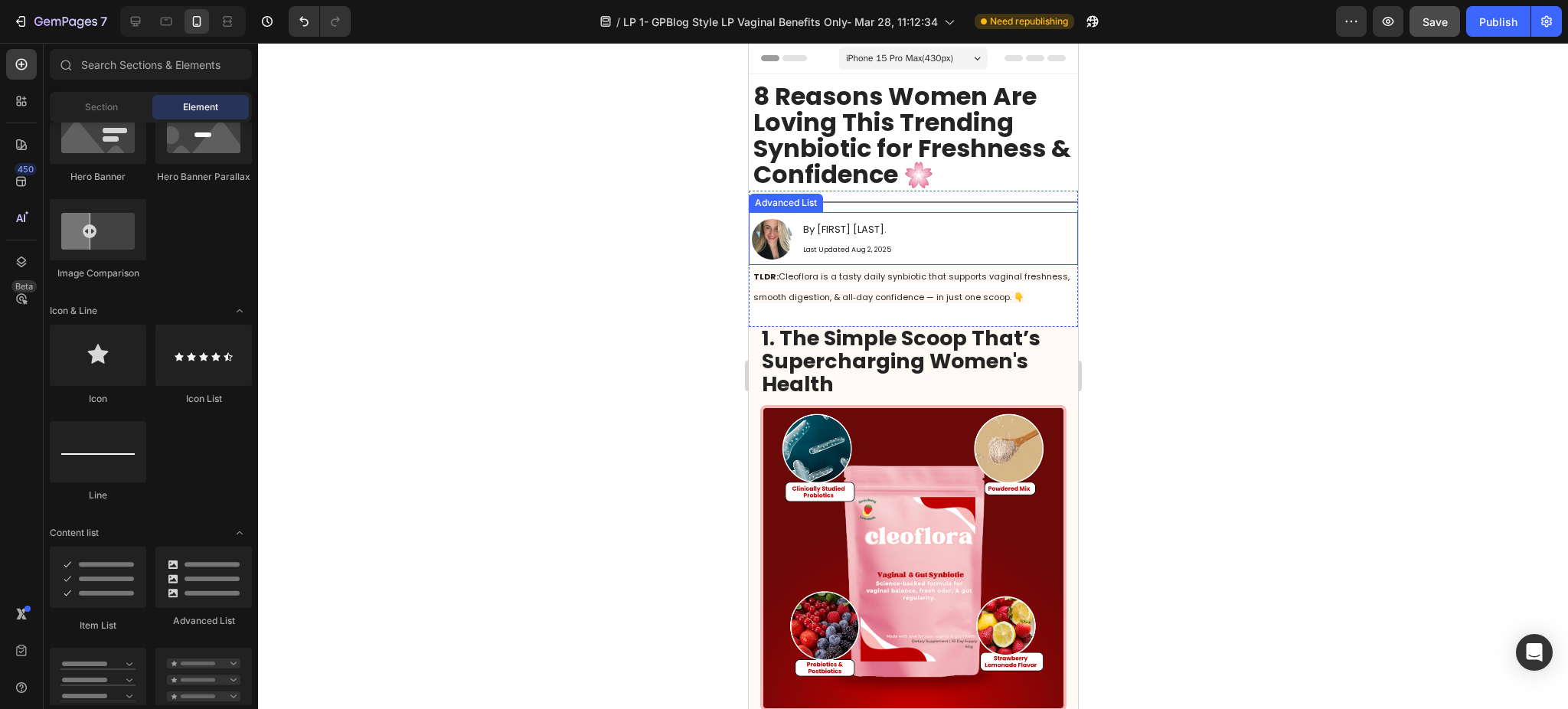 click 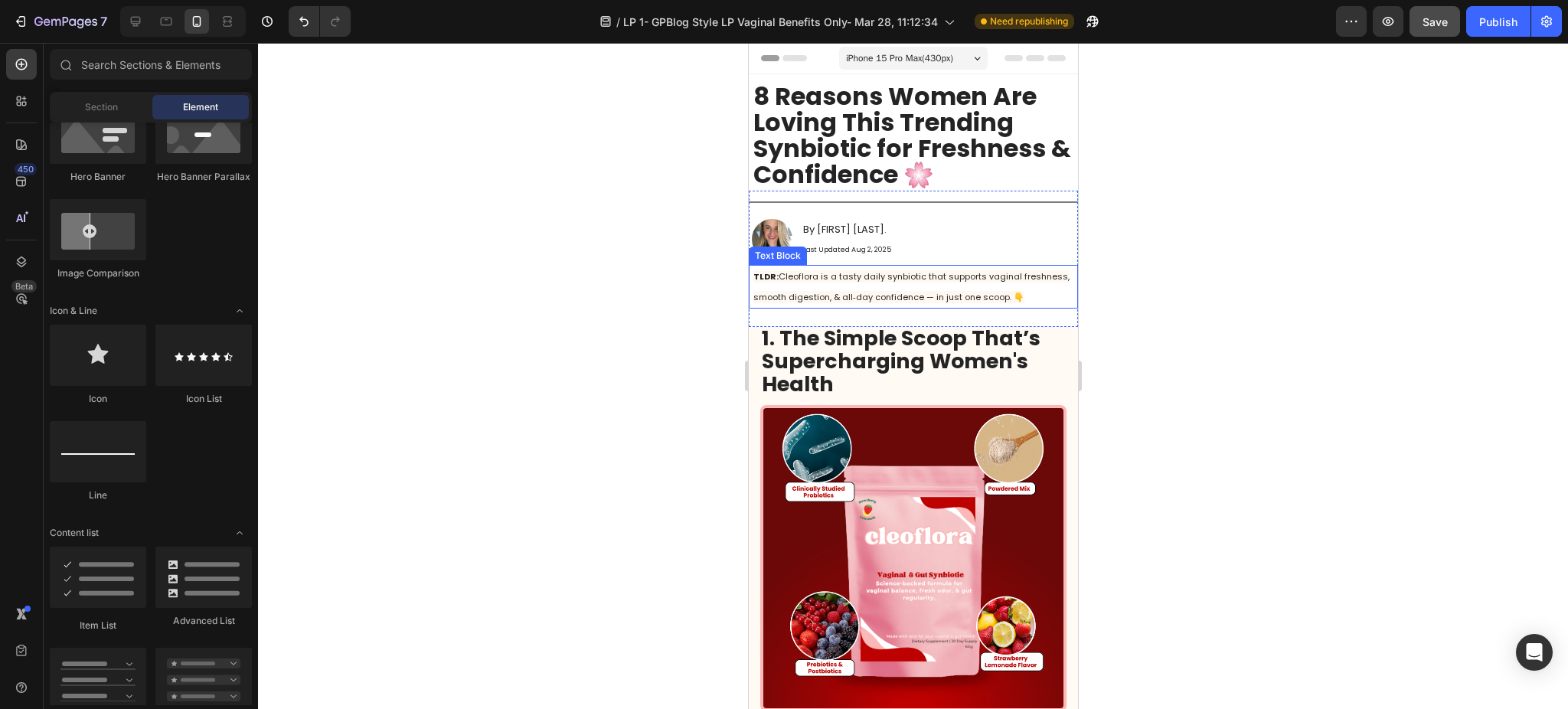 click 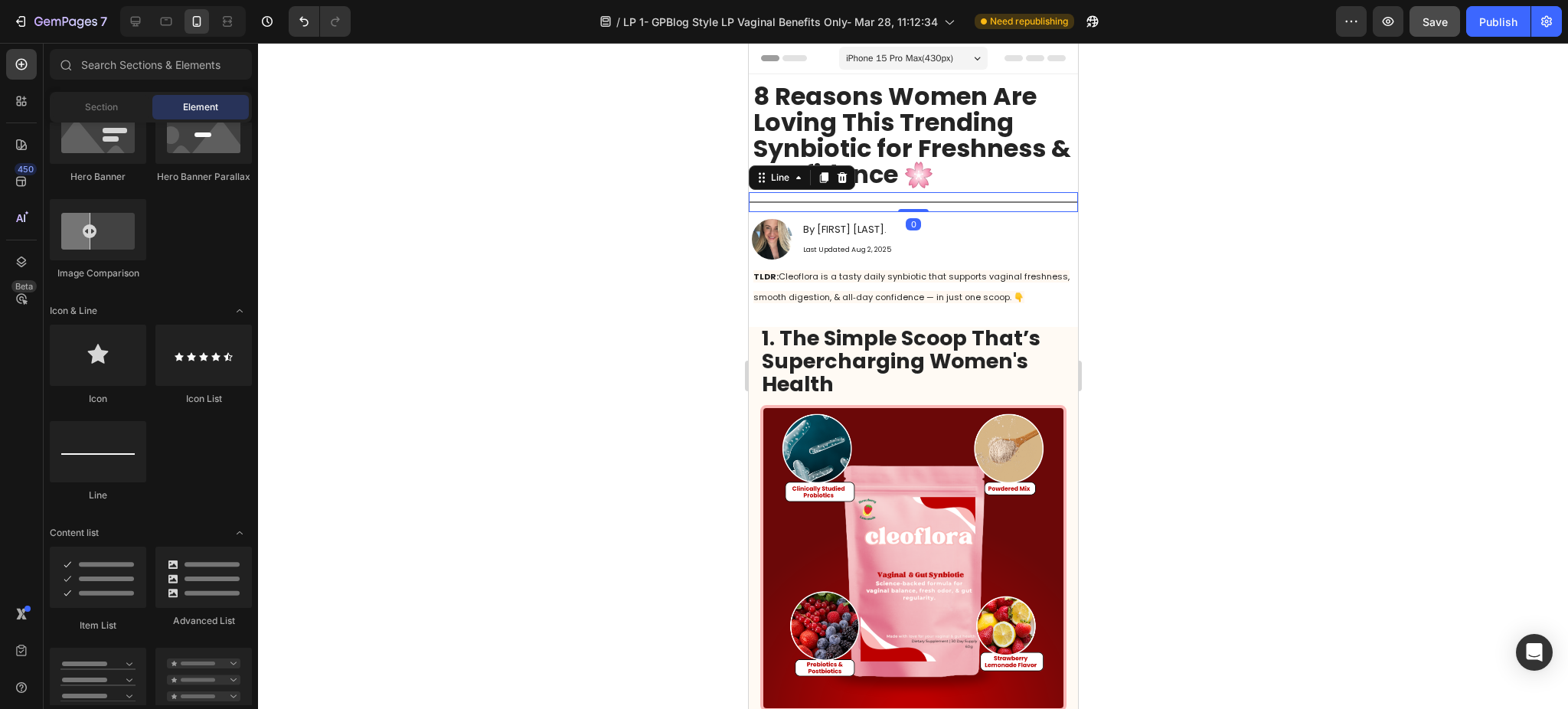 click on "Title Line   0" at bounding box center [913, 202] 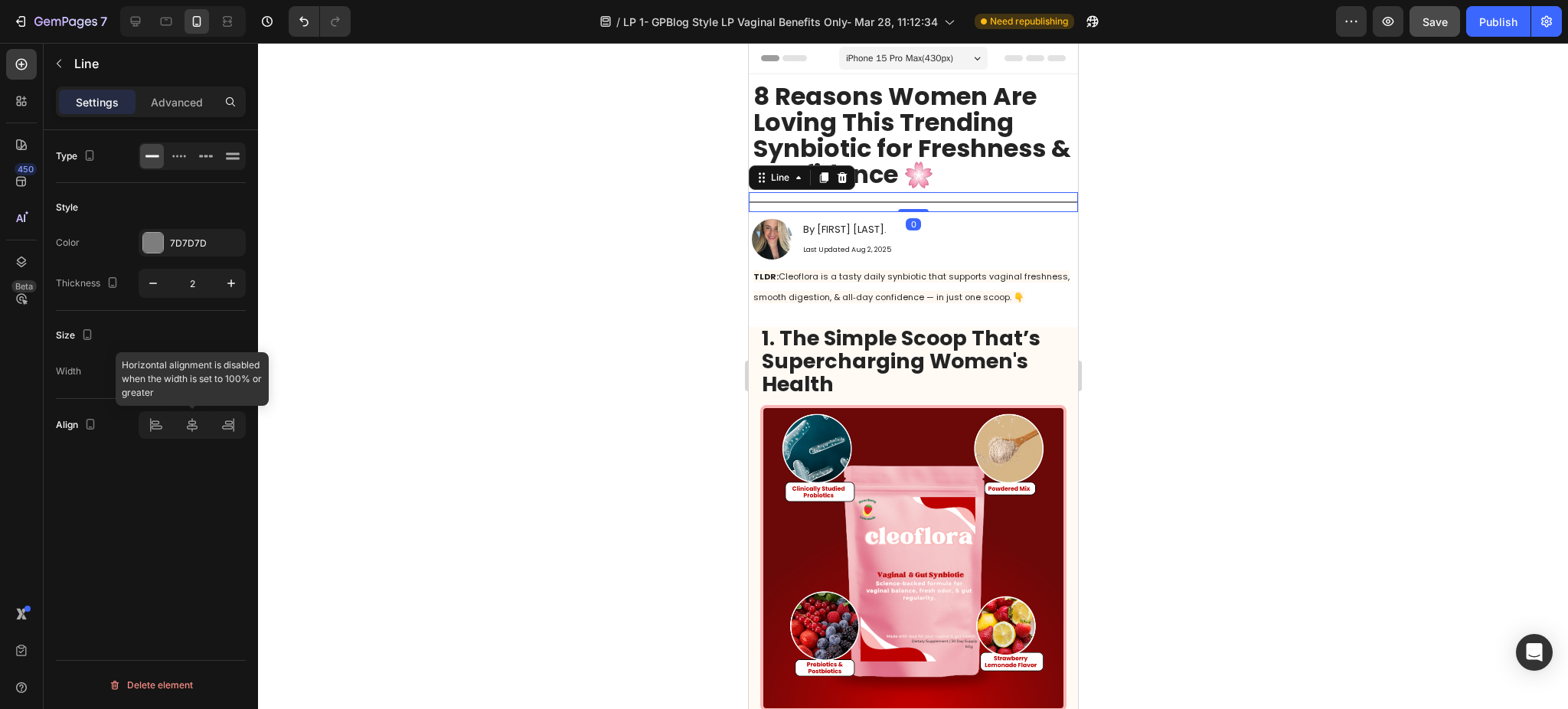 click 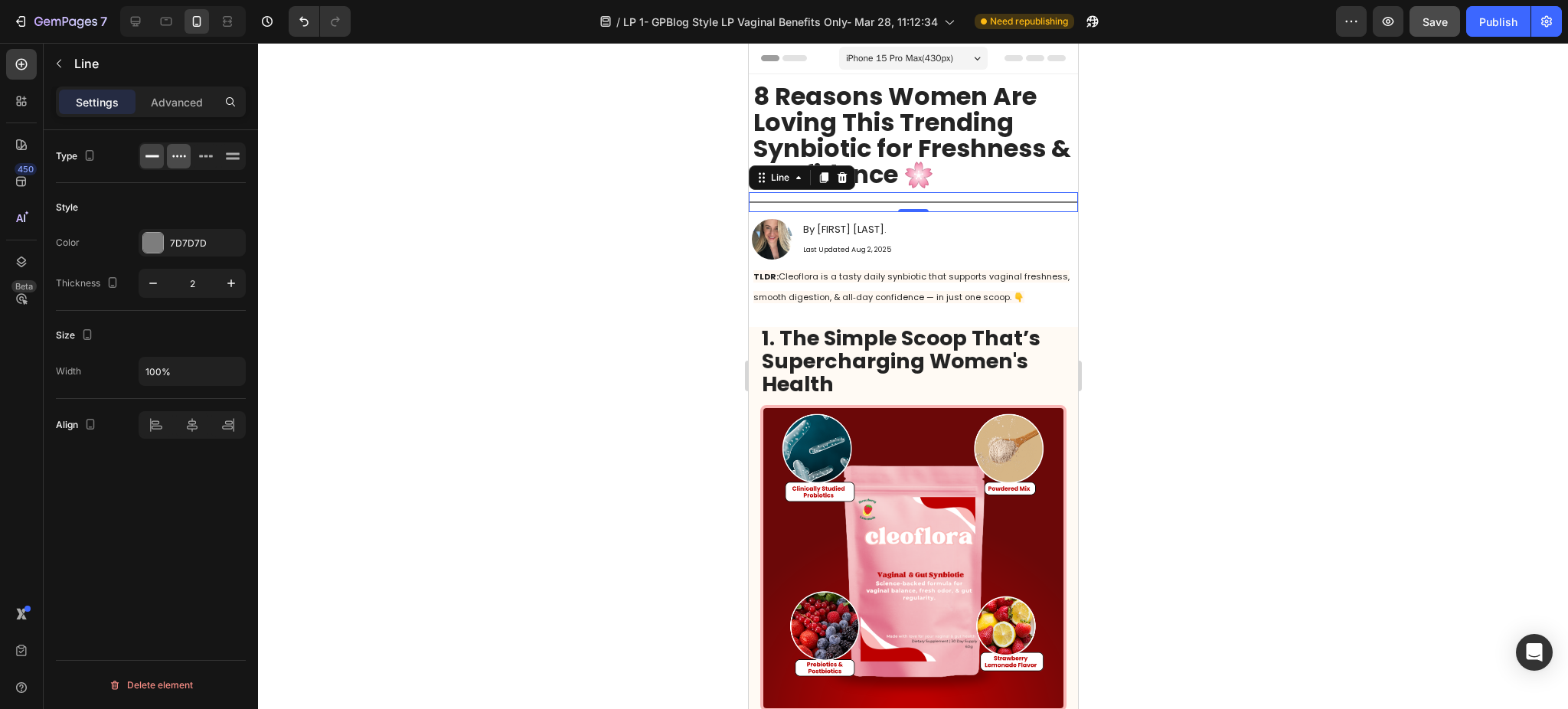 click 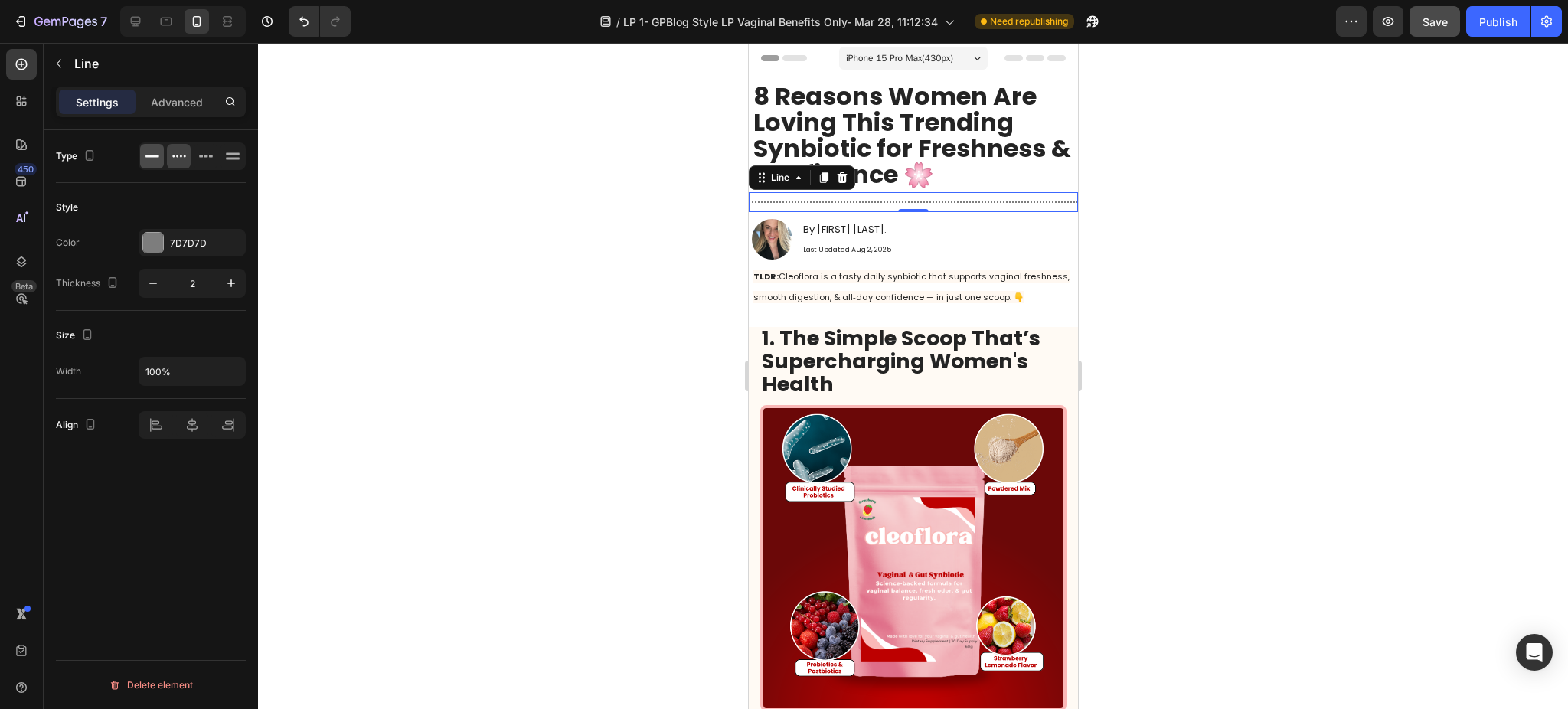 click 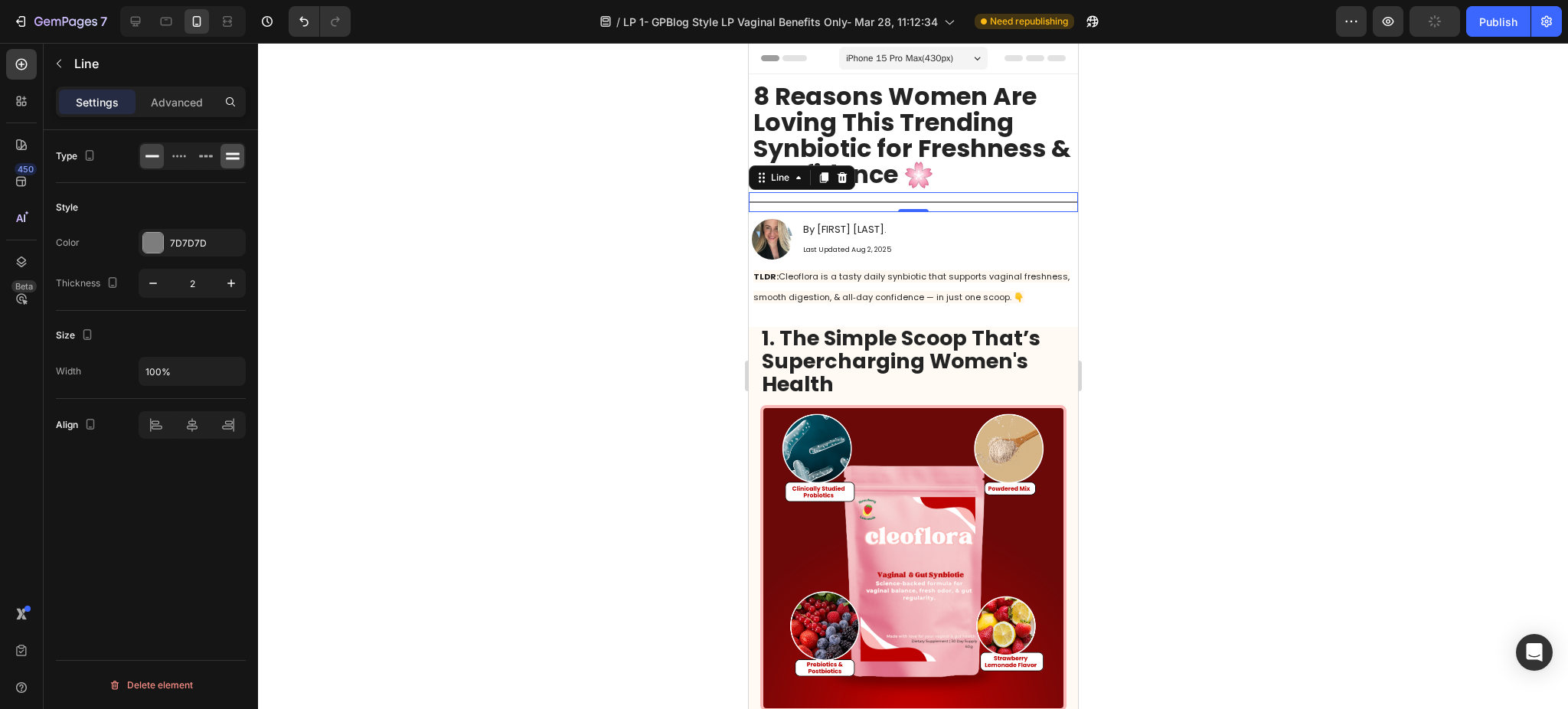 click 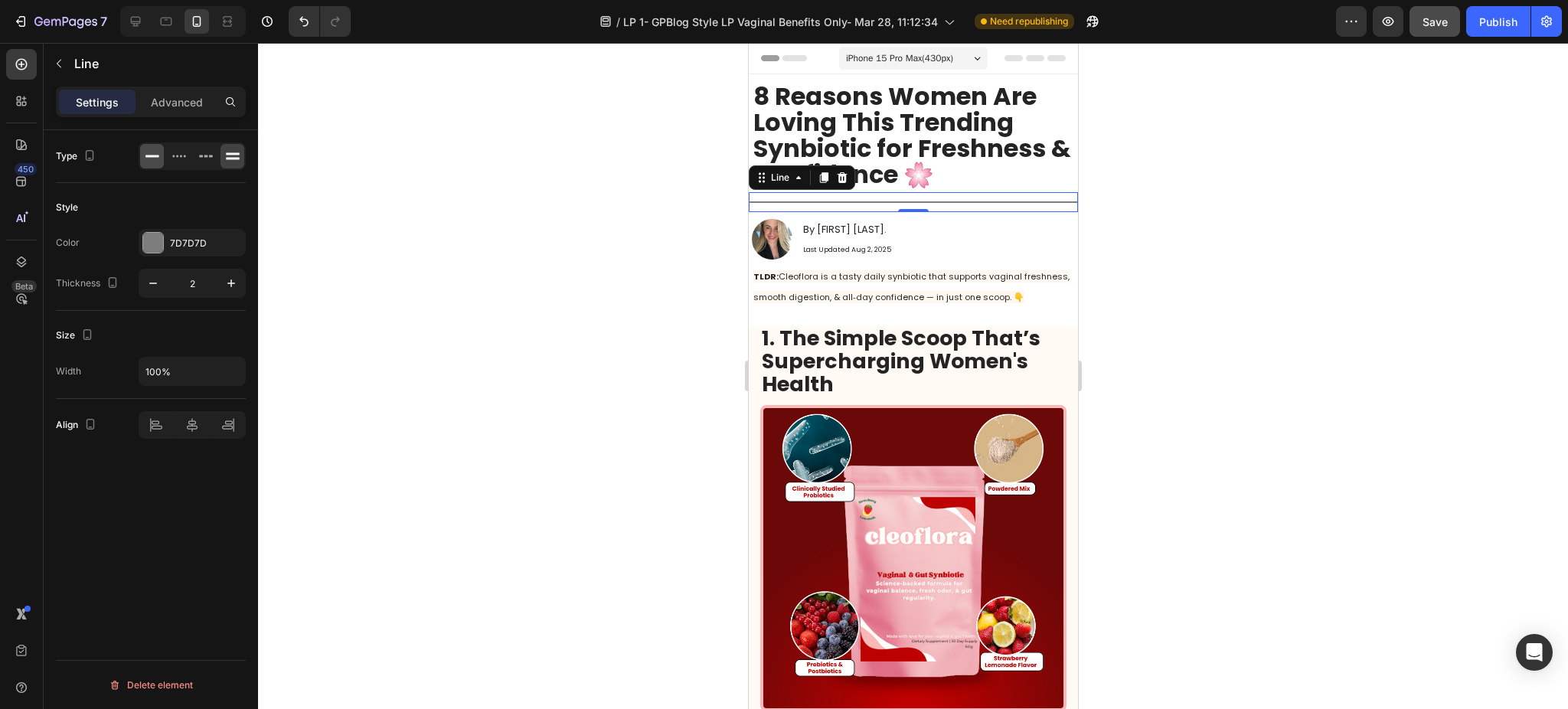 click 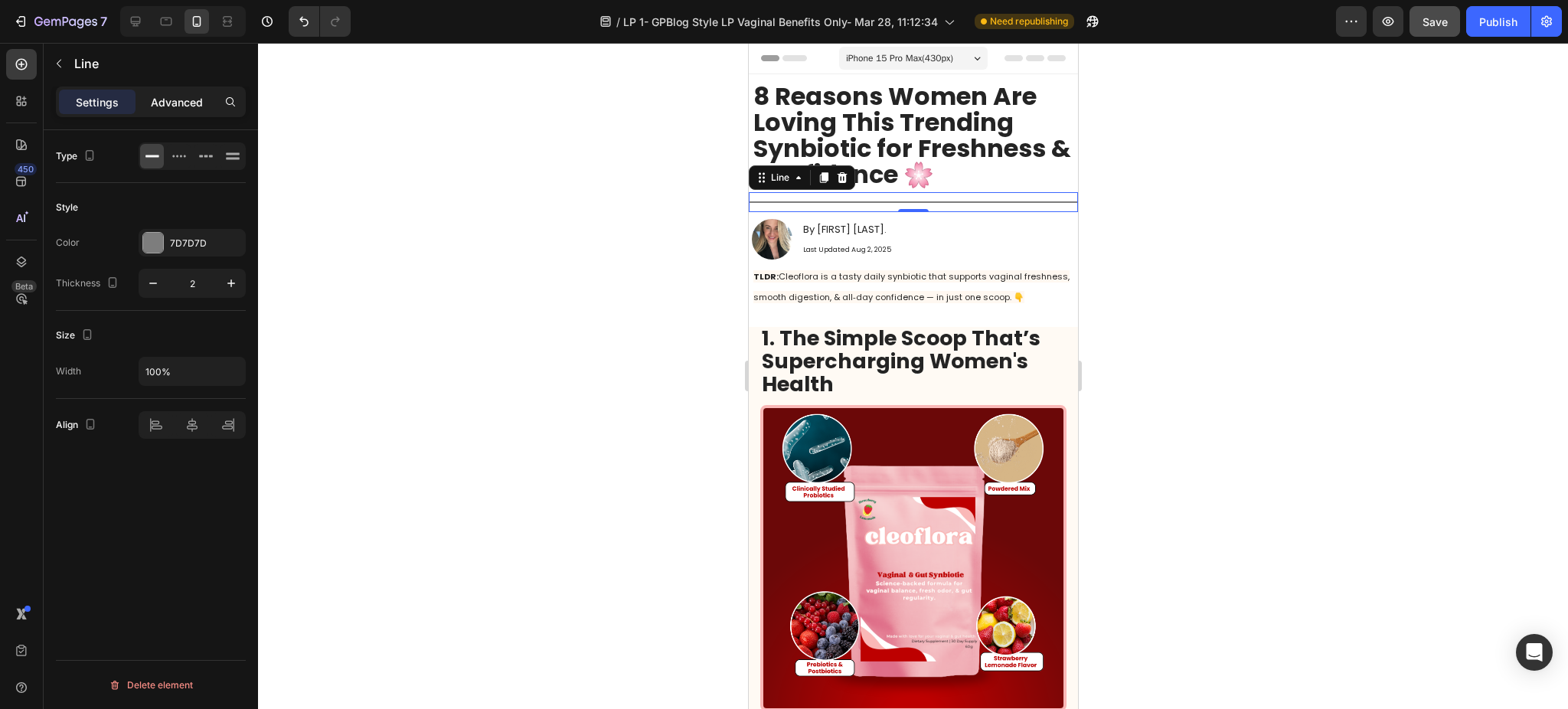 click on "Advanced" at bounding box center (177, 102) 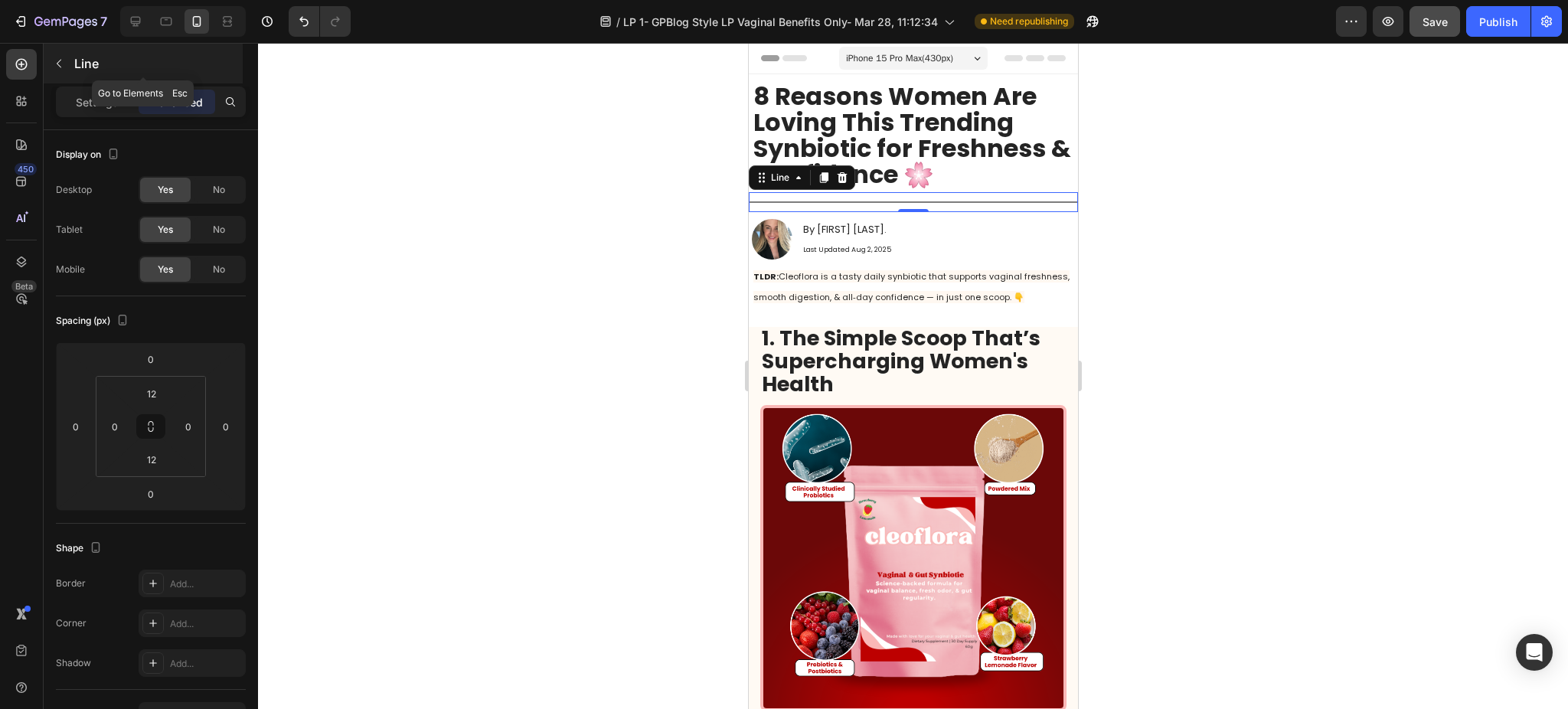 click at bounding box center (59, 64) 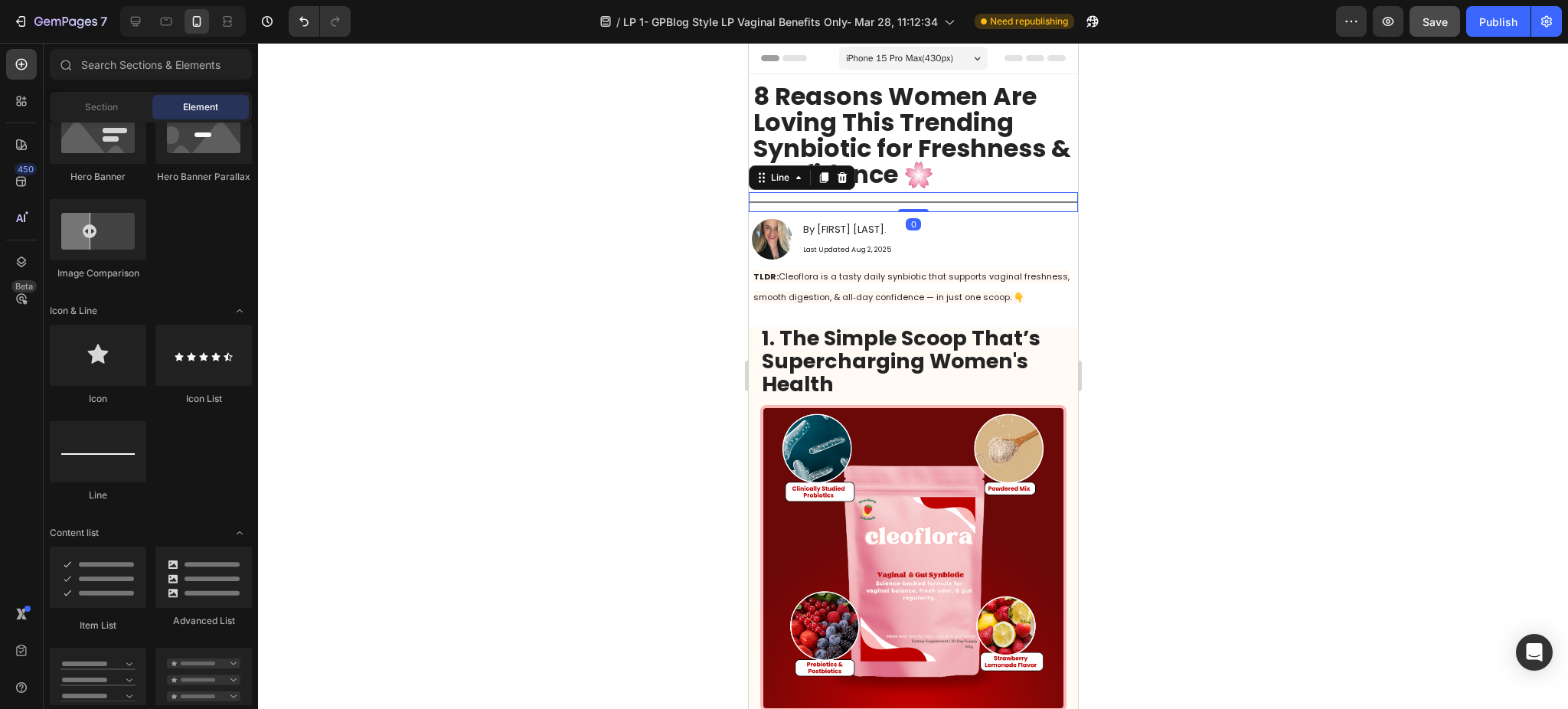 click on "Title Line   0" at bounding box center (913, 202) 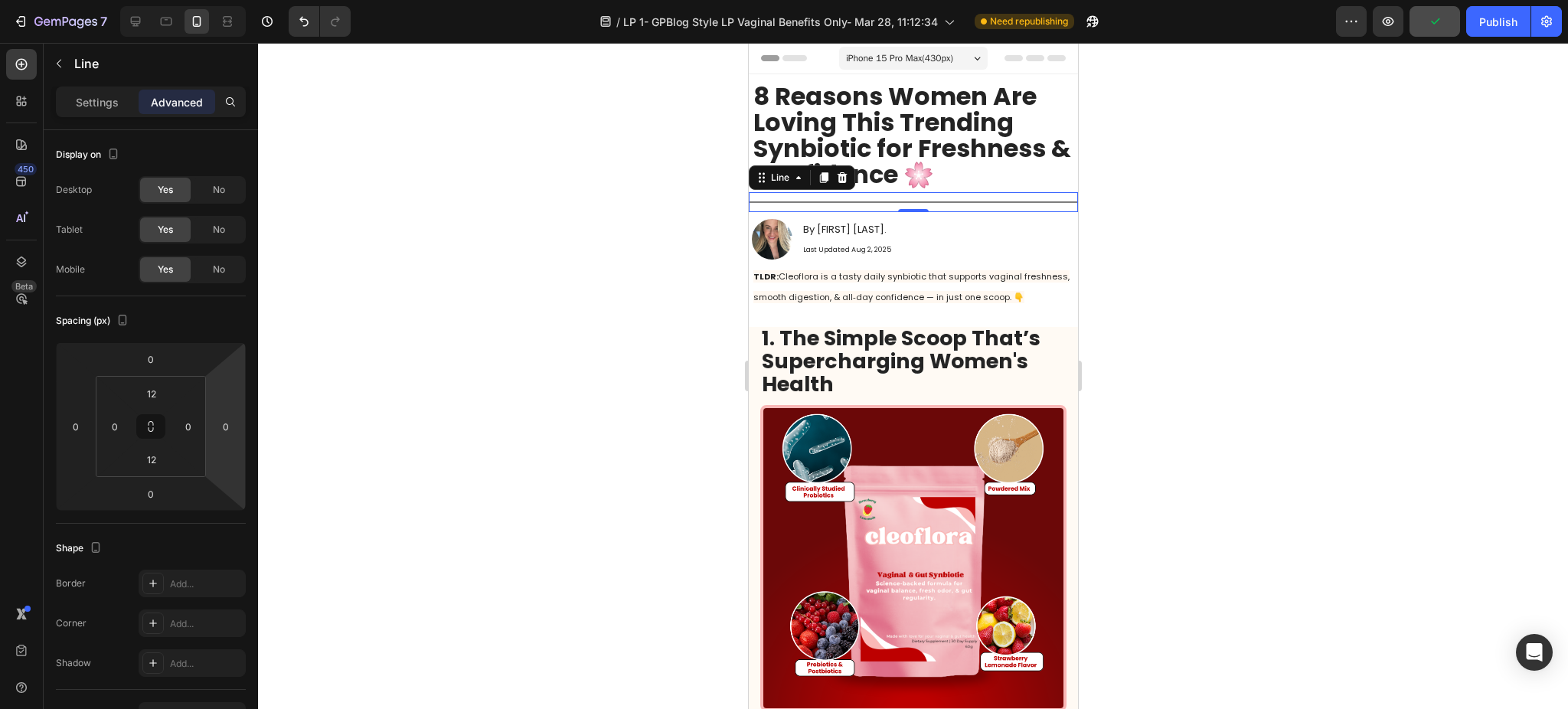 click 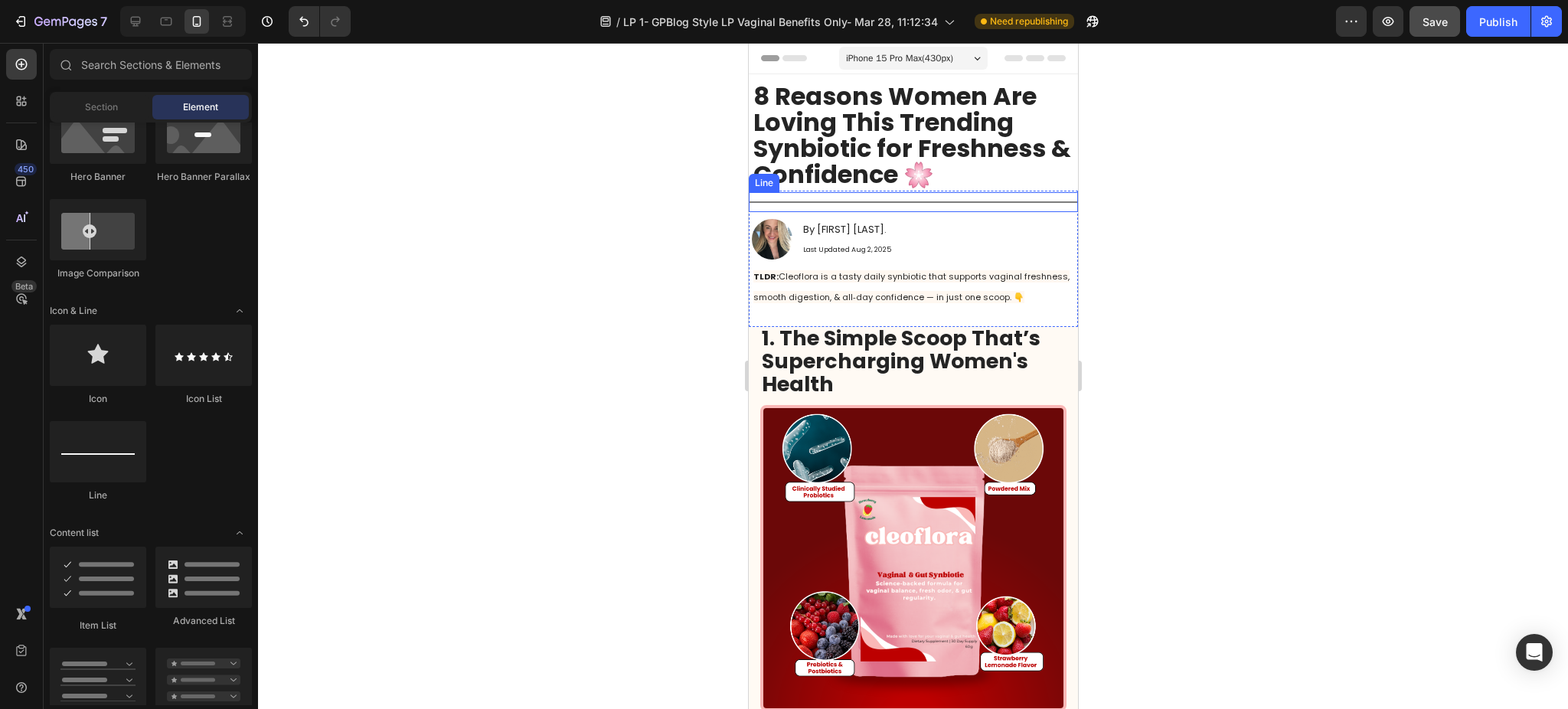 click on "Title Line" at bounding box center (913, 202) 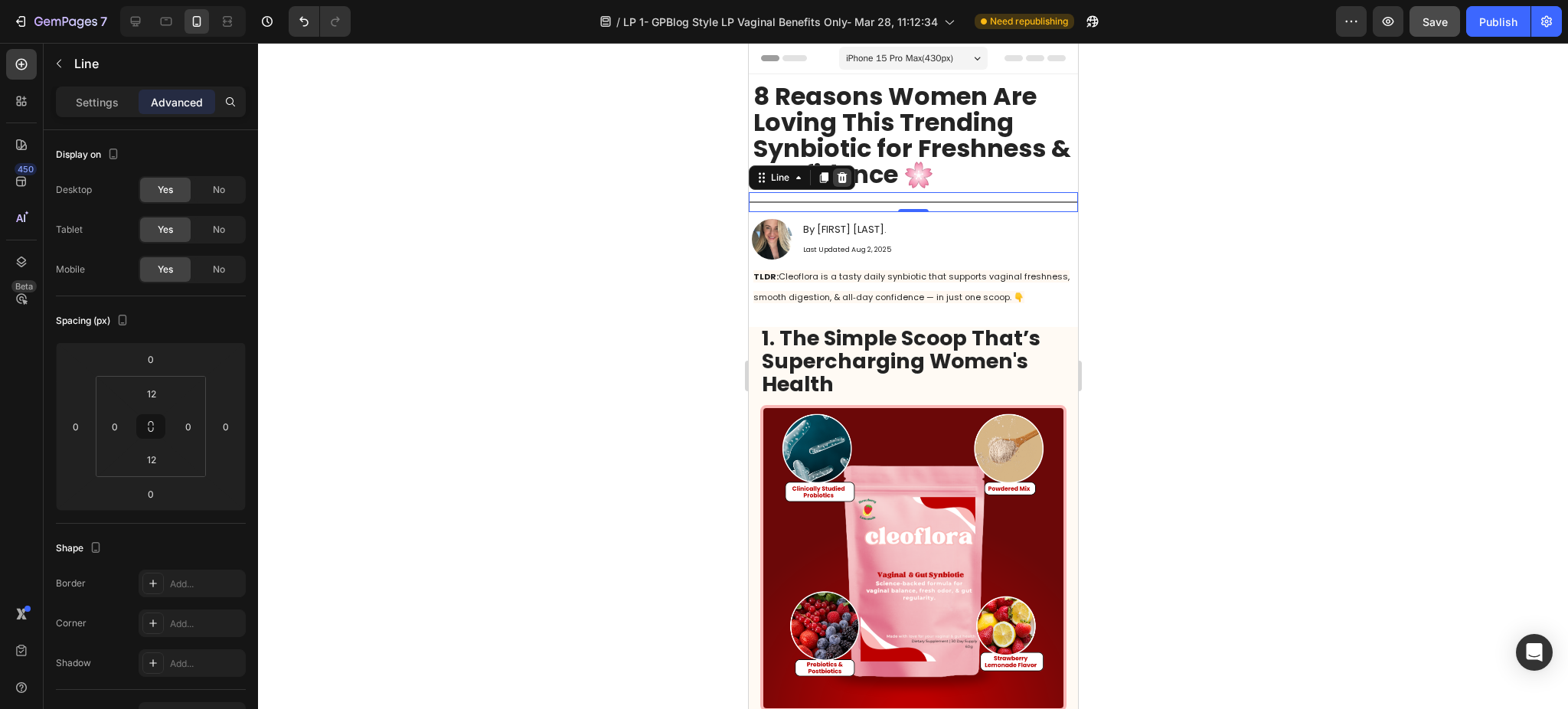 click 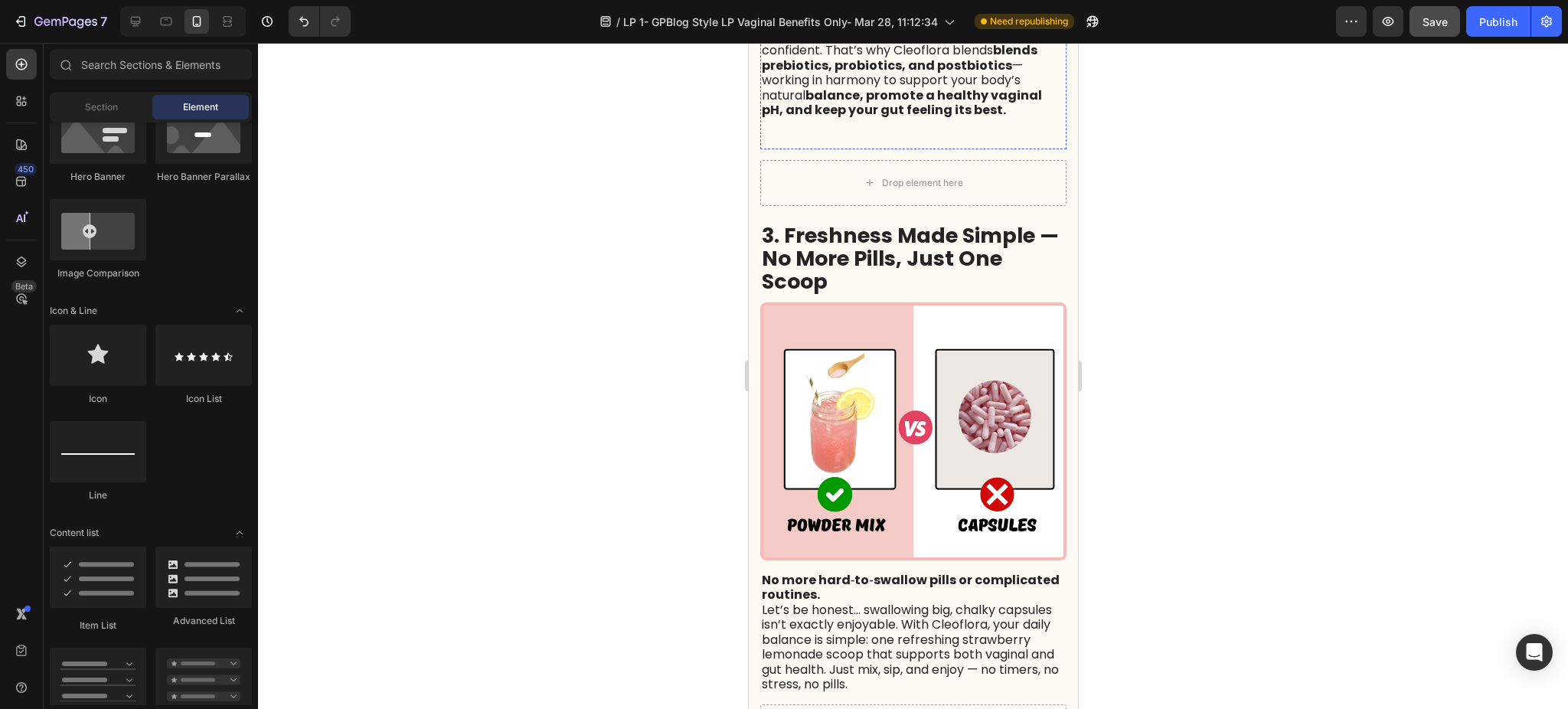 scroll, scrollTop: 1327, scrollLeft: 0, axis: vertical 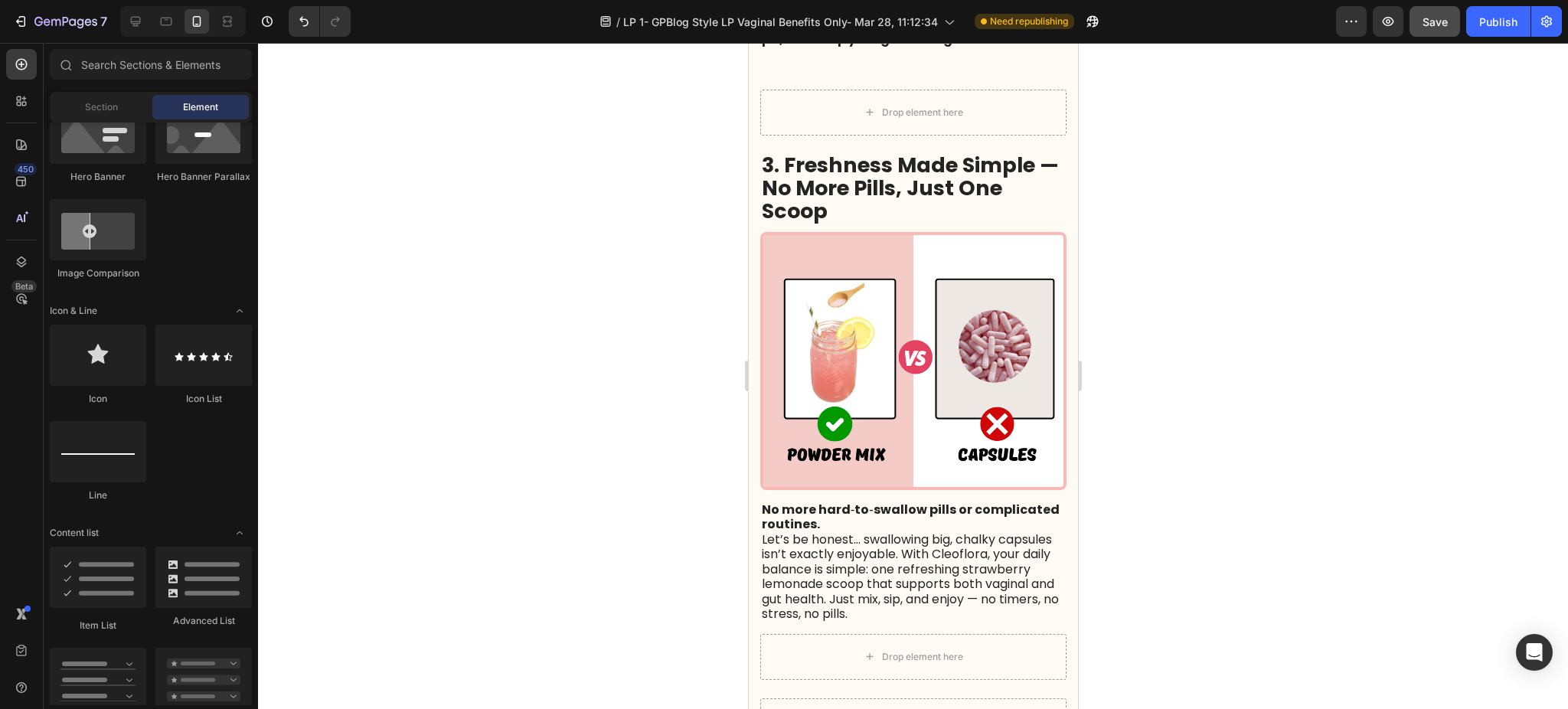 click 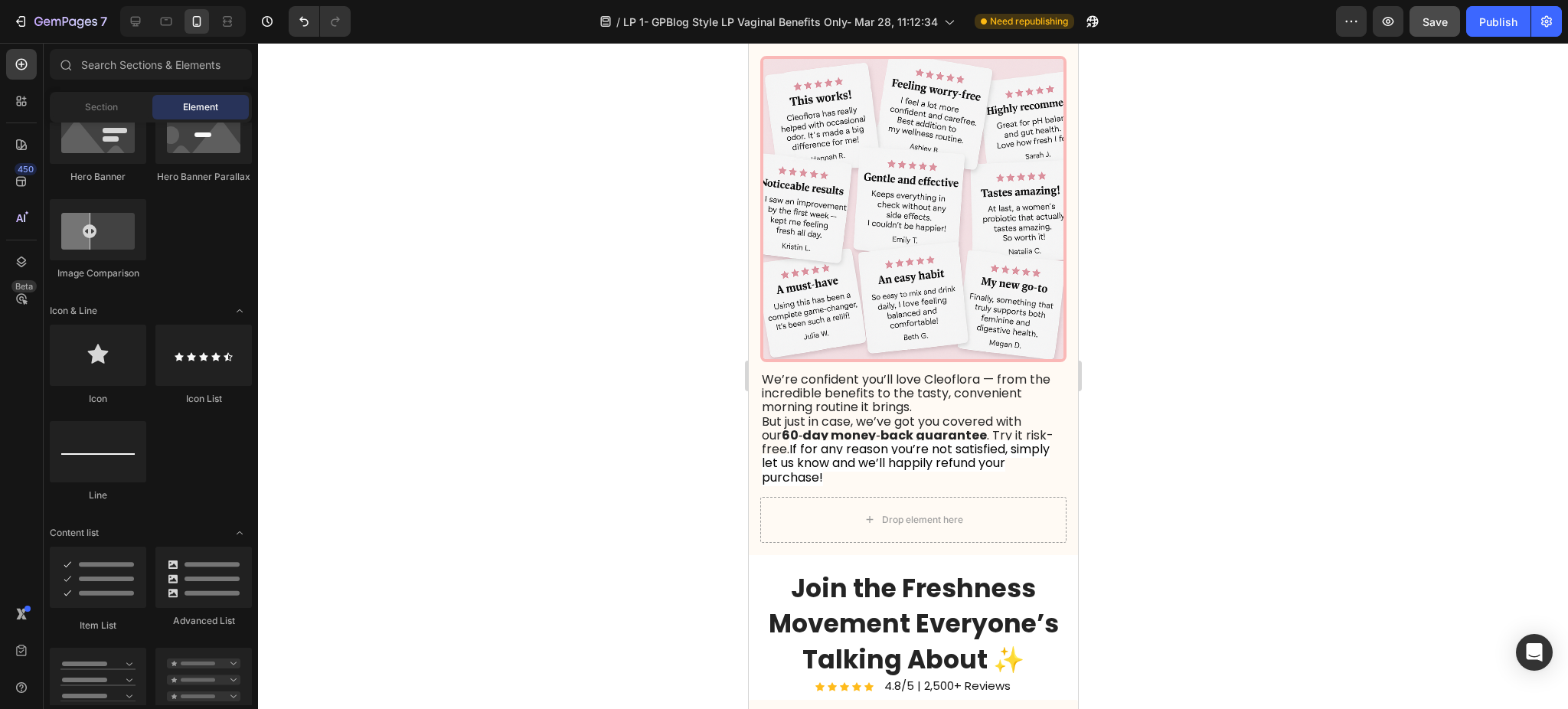 scroll, scrollTop: 3777, scrollLeft: 0, axis: vertical 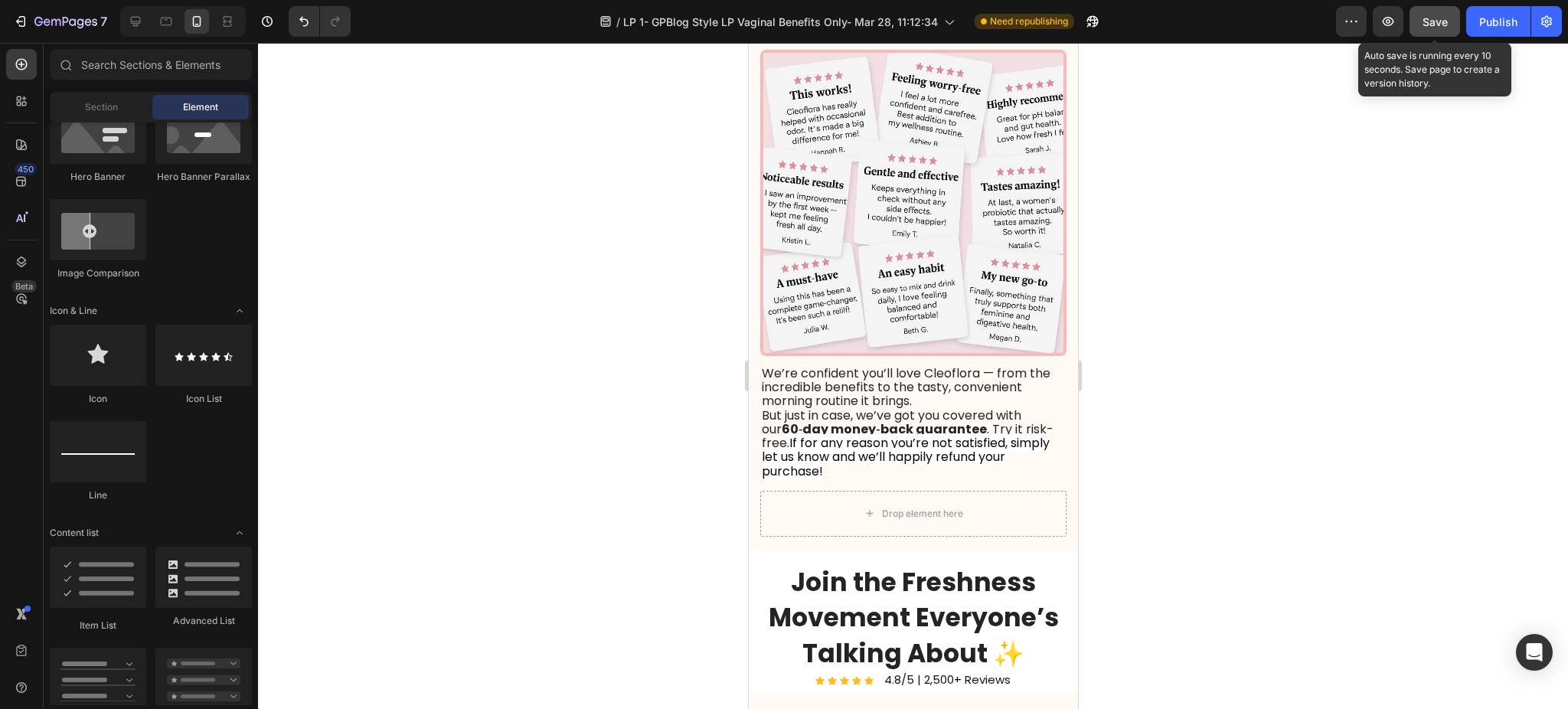 click on "Save" at bounding box center [1435, 21] 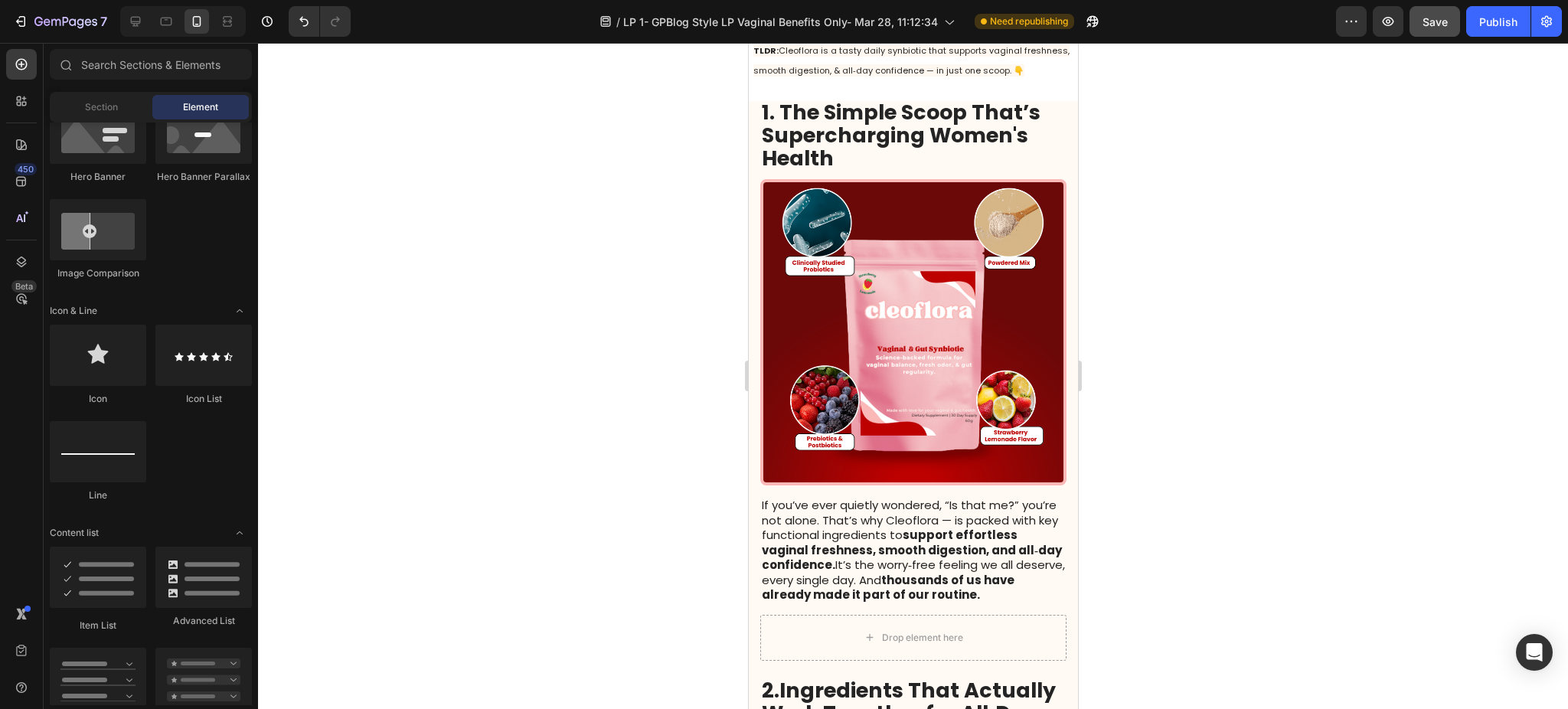 scroll, scrollTop: 0, scrollLeft: 0, axis: both 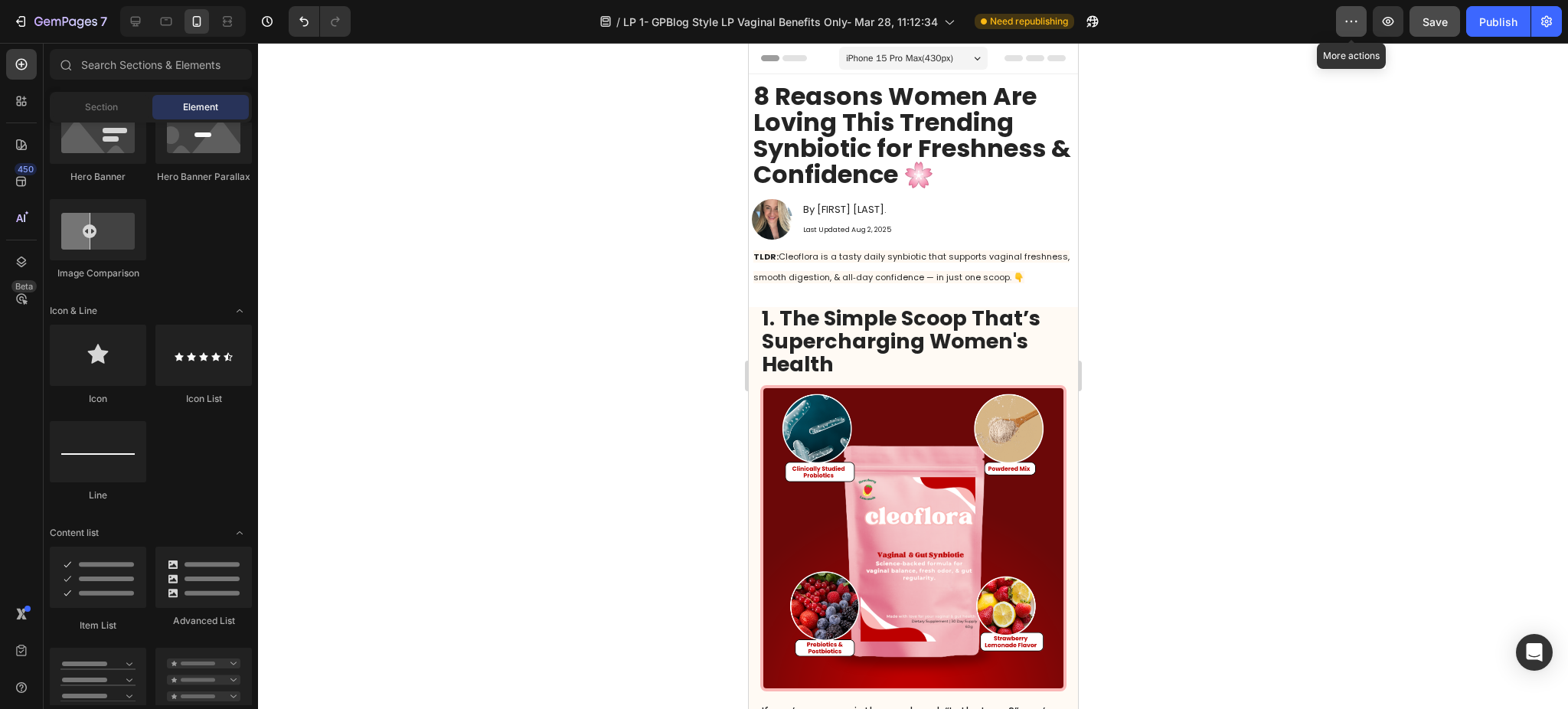 click 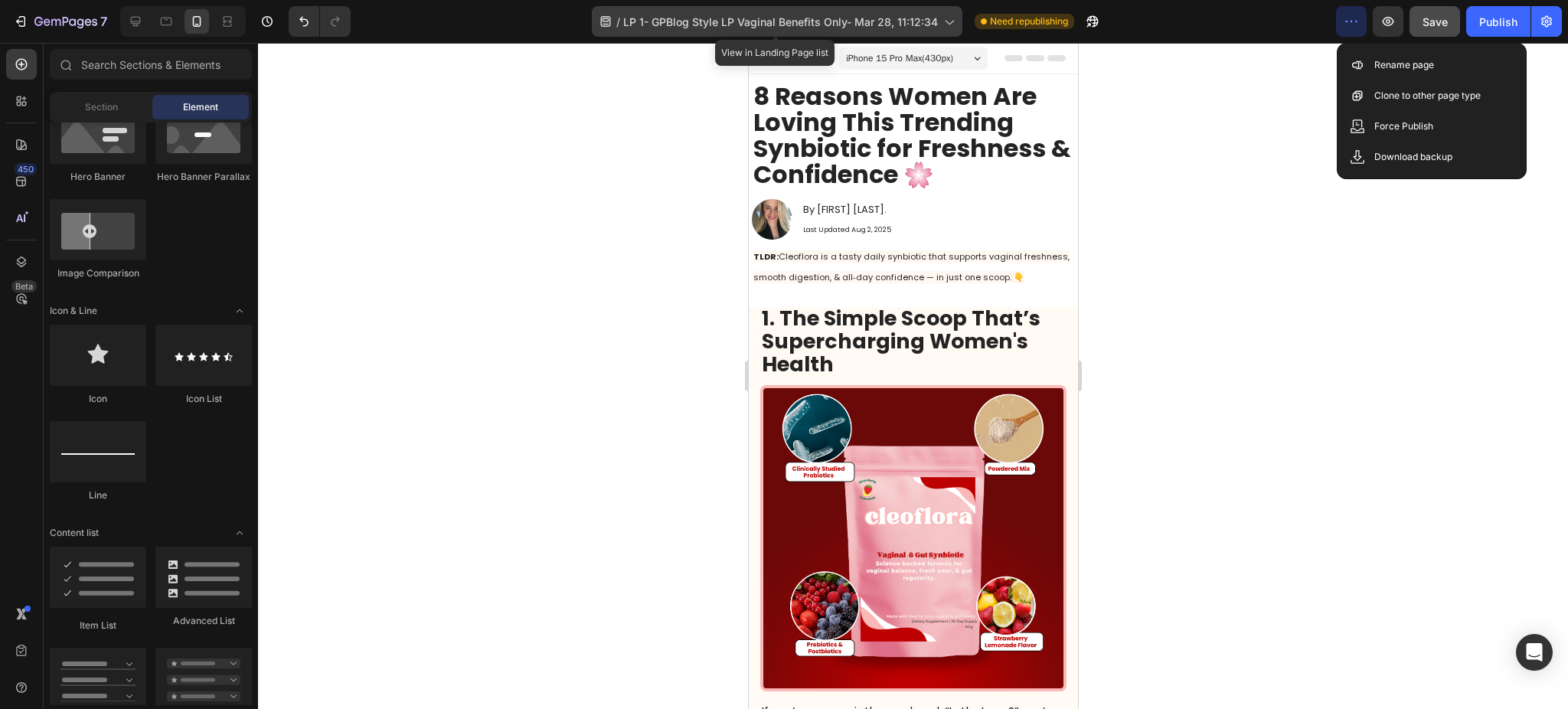 click on "/  LP 1- GPBlog Style LP Vaginal Benefits Only- Mar 28, 11:12:34" 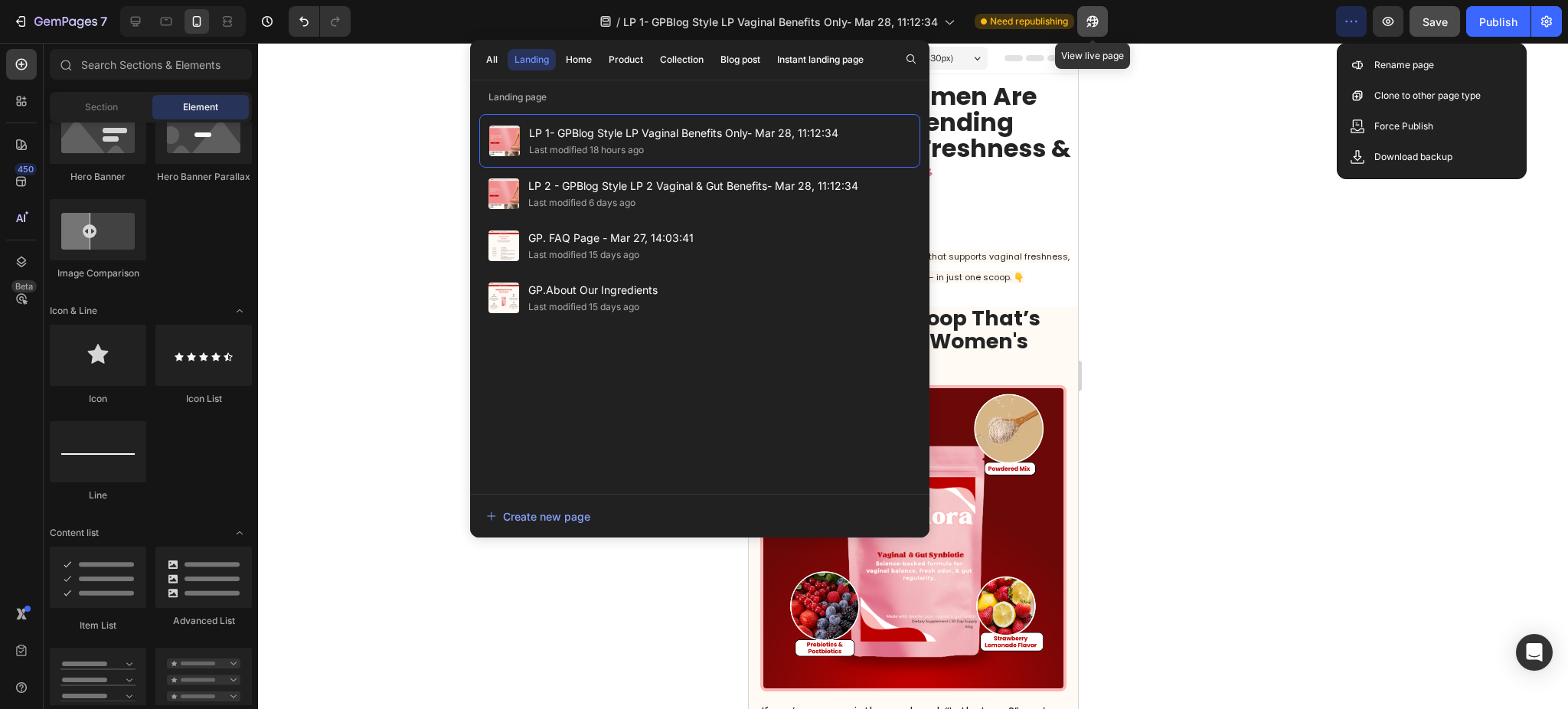 click 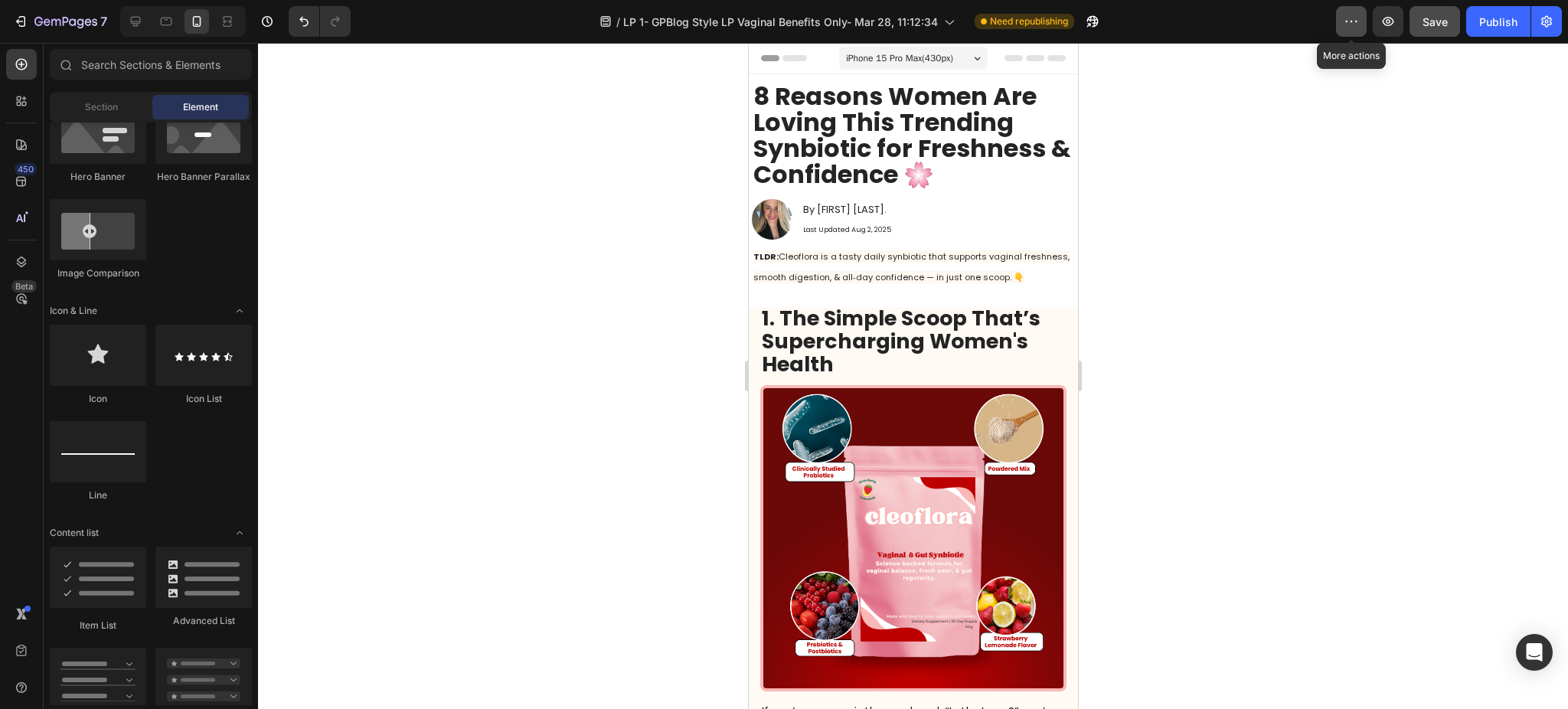 click 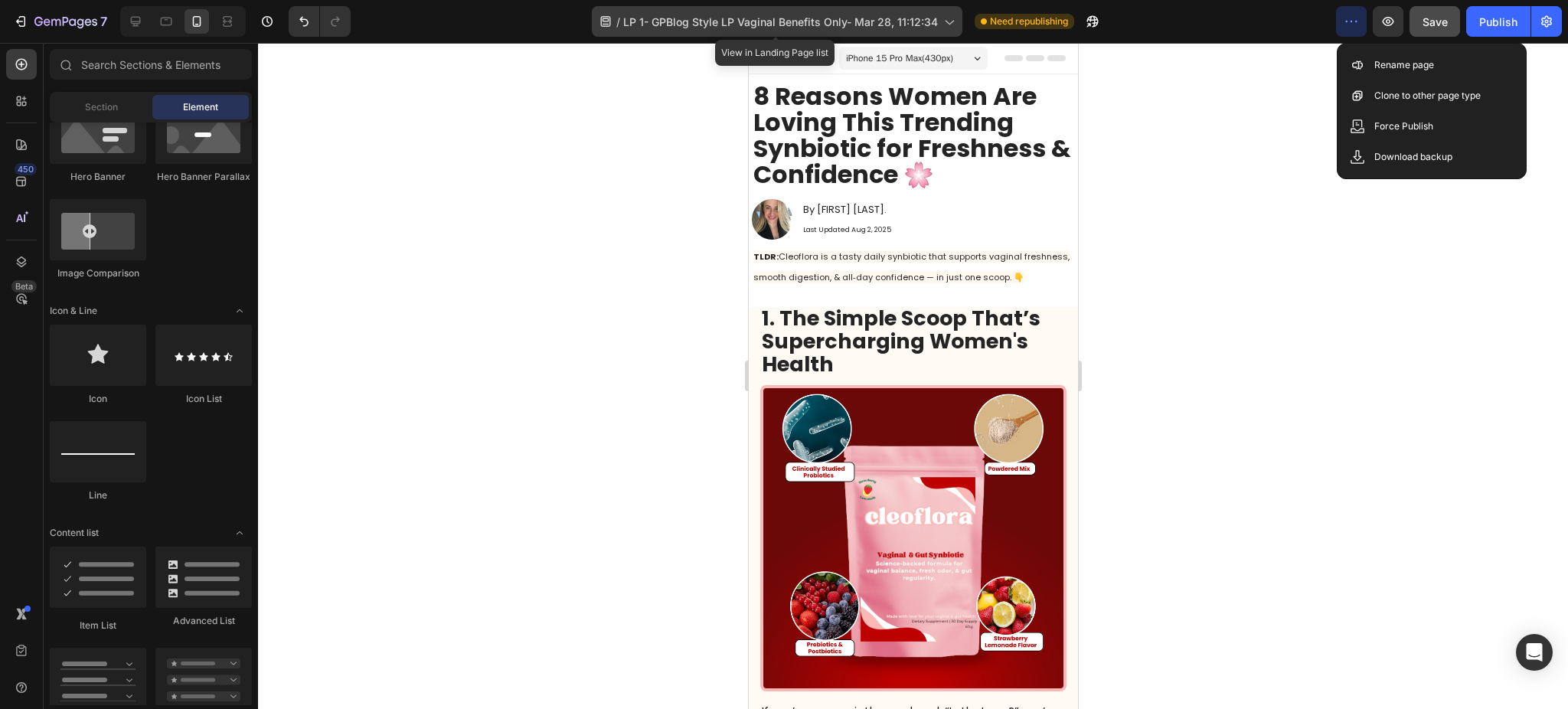 click on "/  LP 1- GPBlog Style LP Vaginal Benefits Only- Mar 28, 11:12:34" 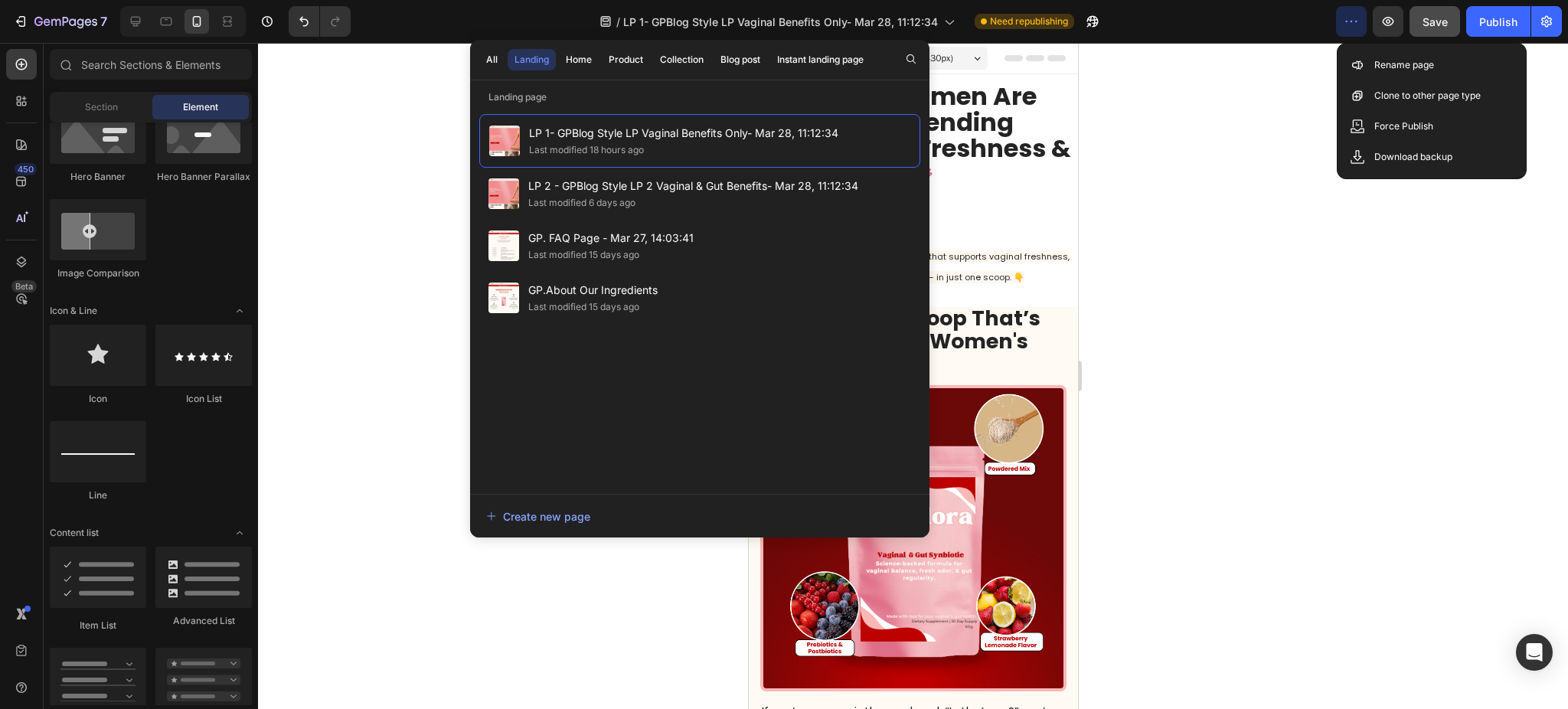click 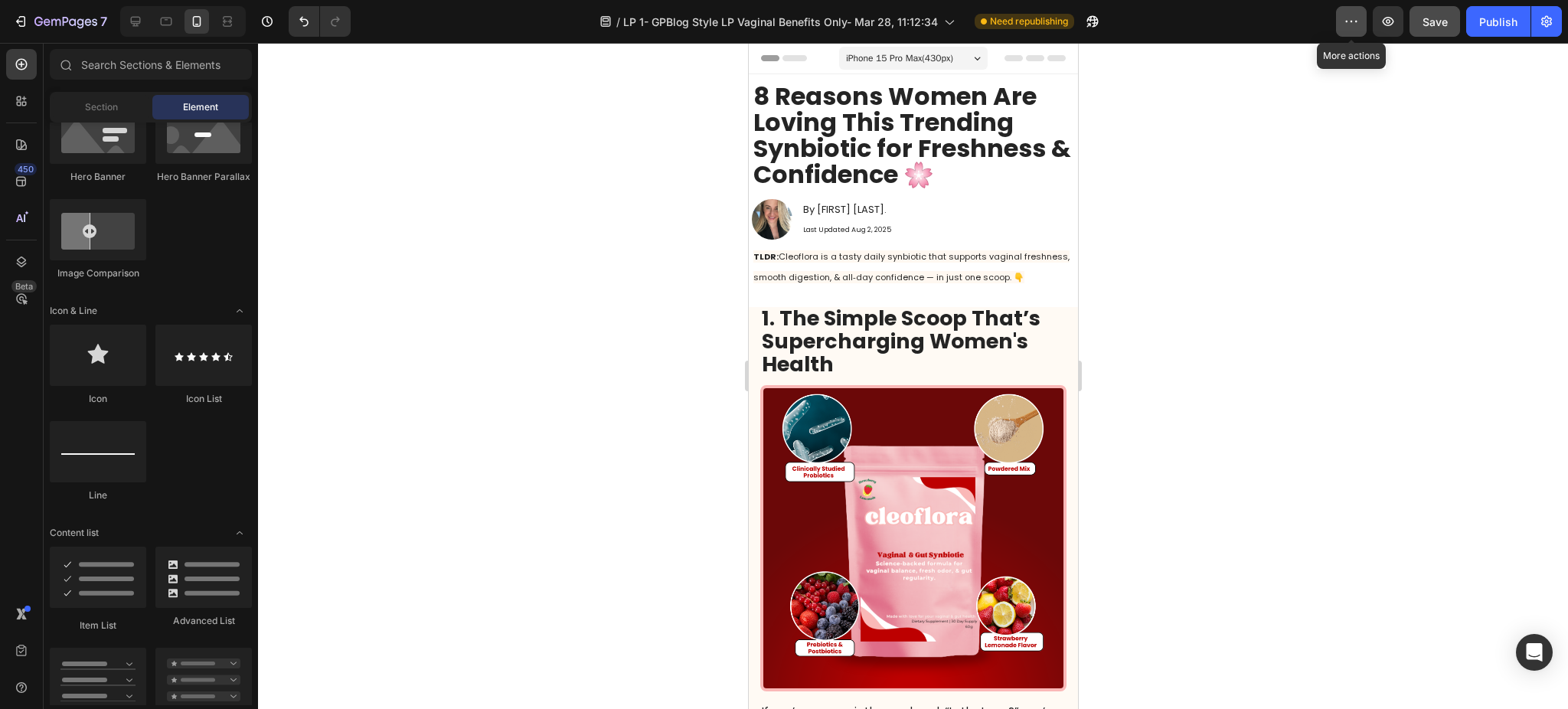 click 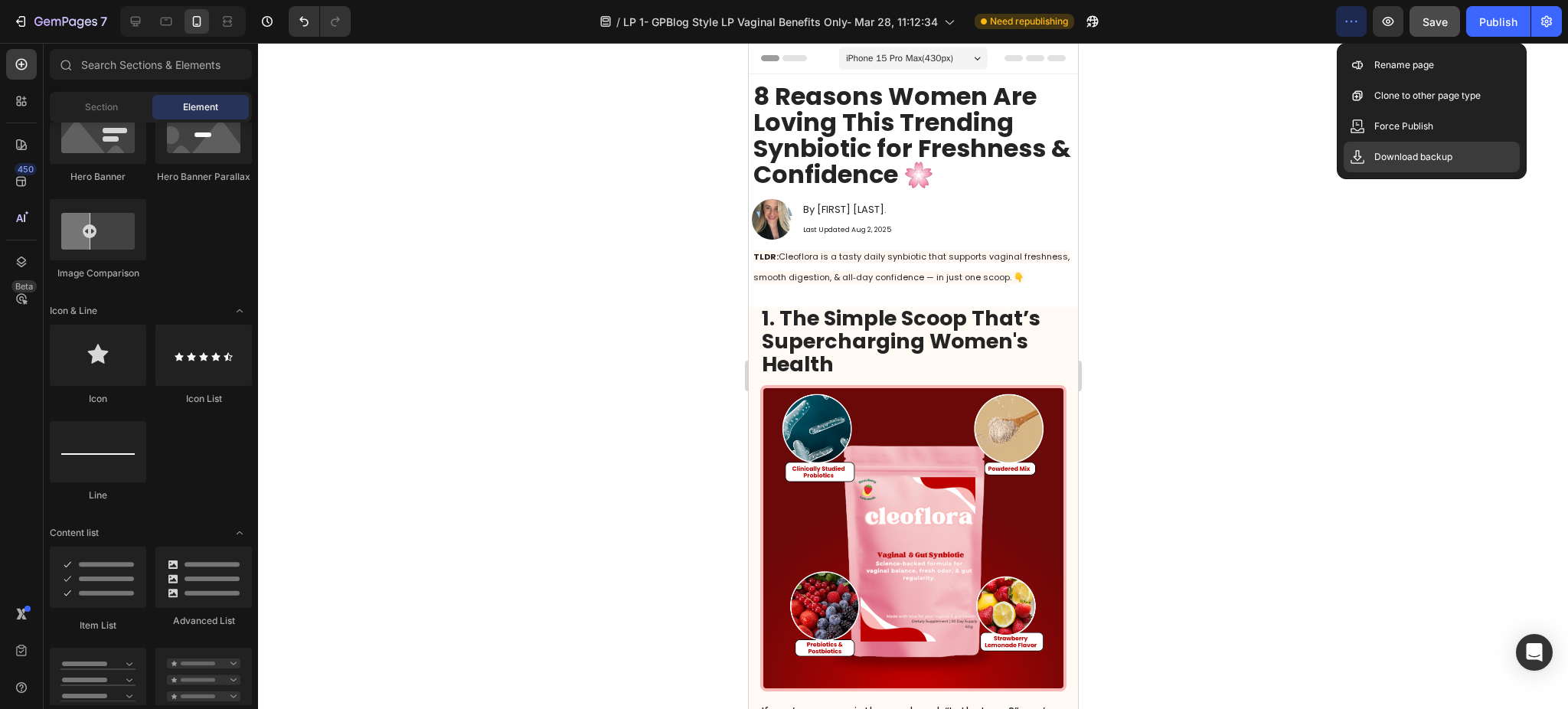 click on "Download backup" at bounding box center (1413, 157) 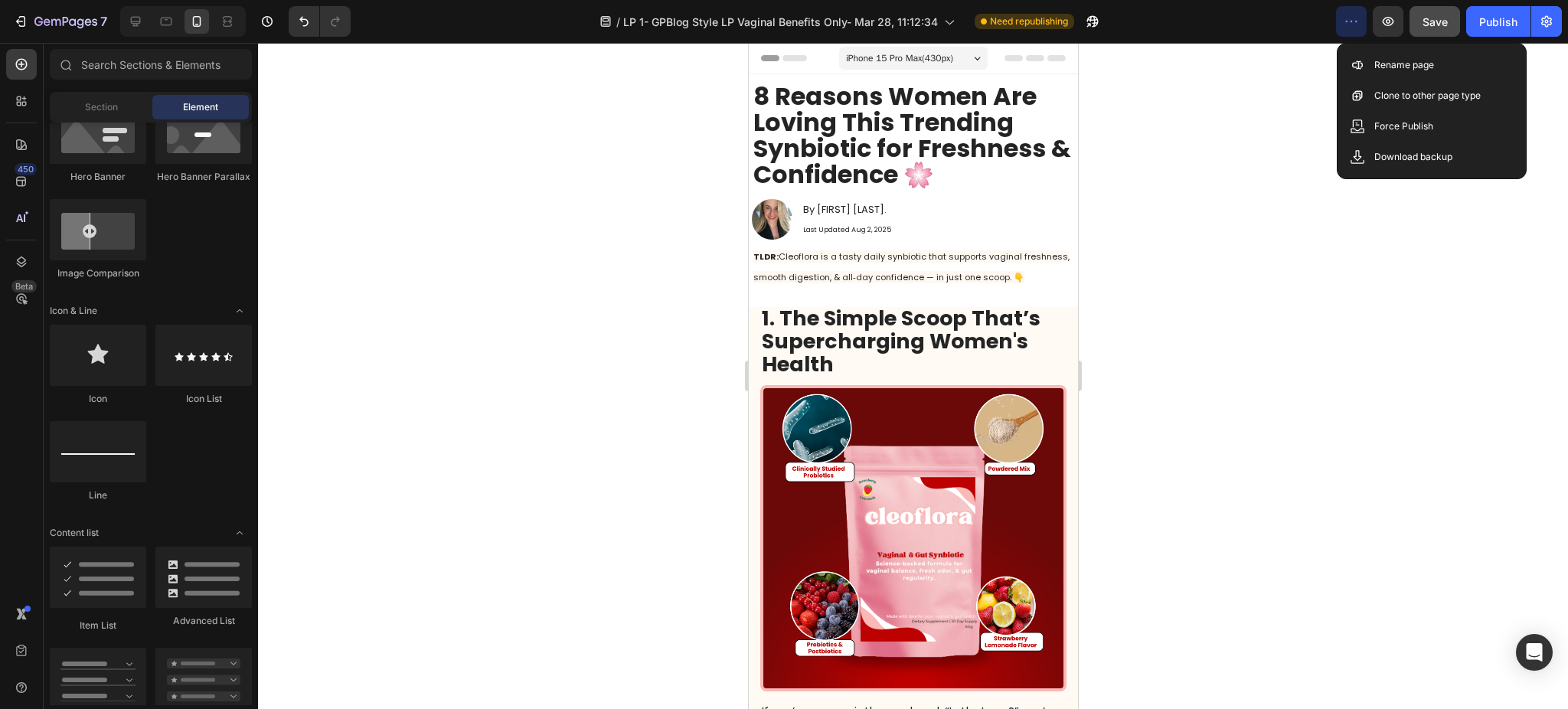 click 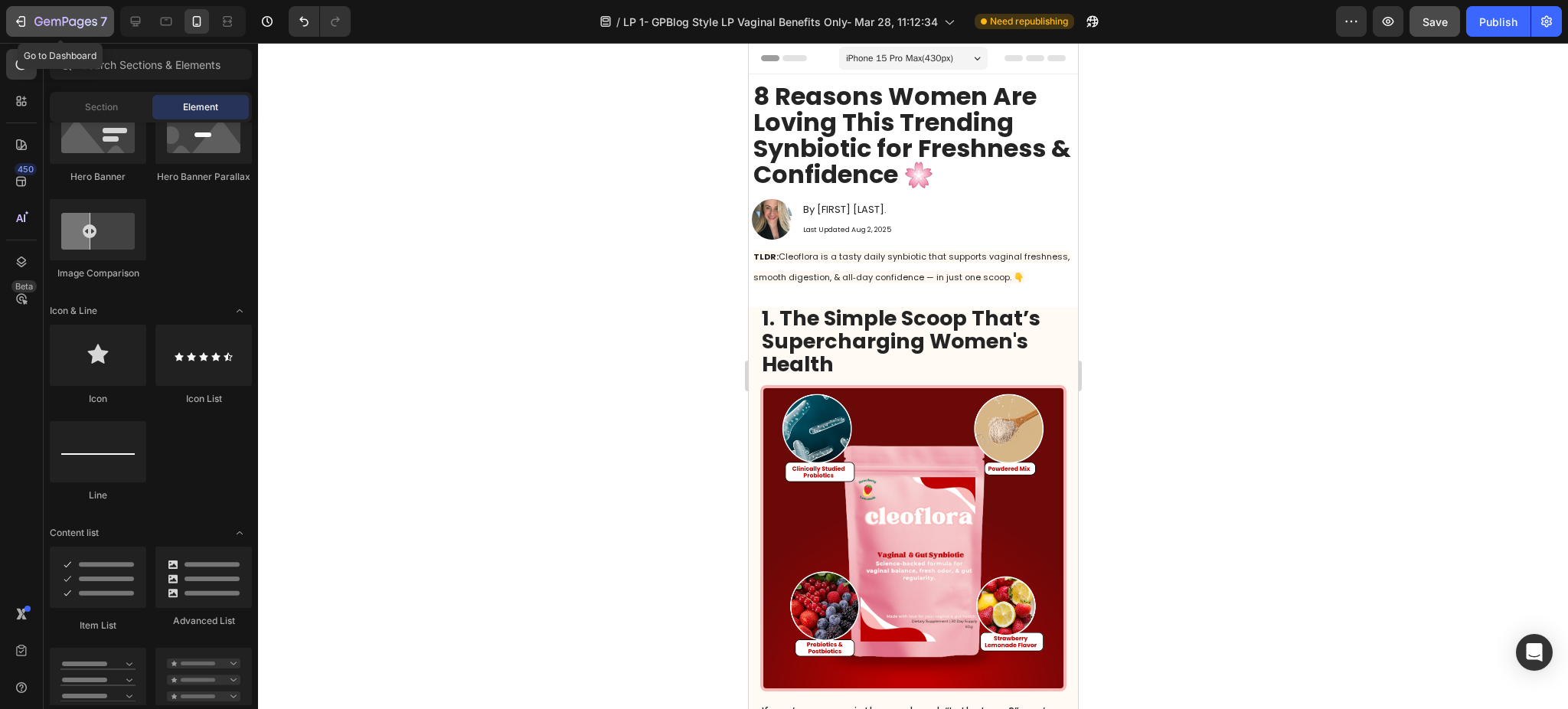 click 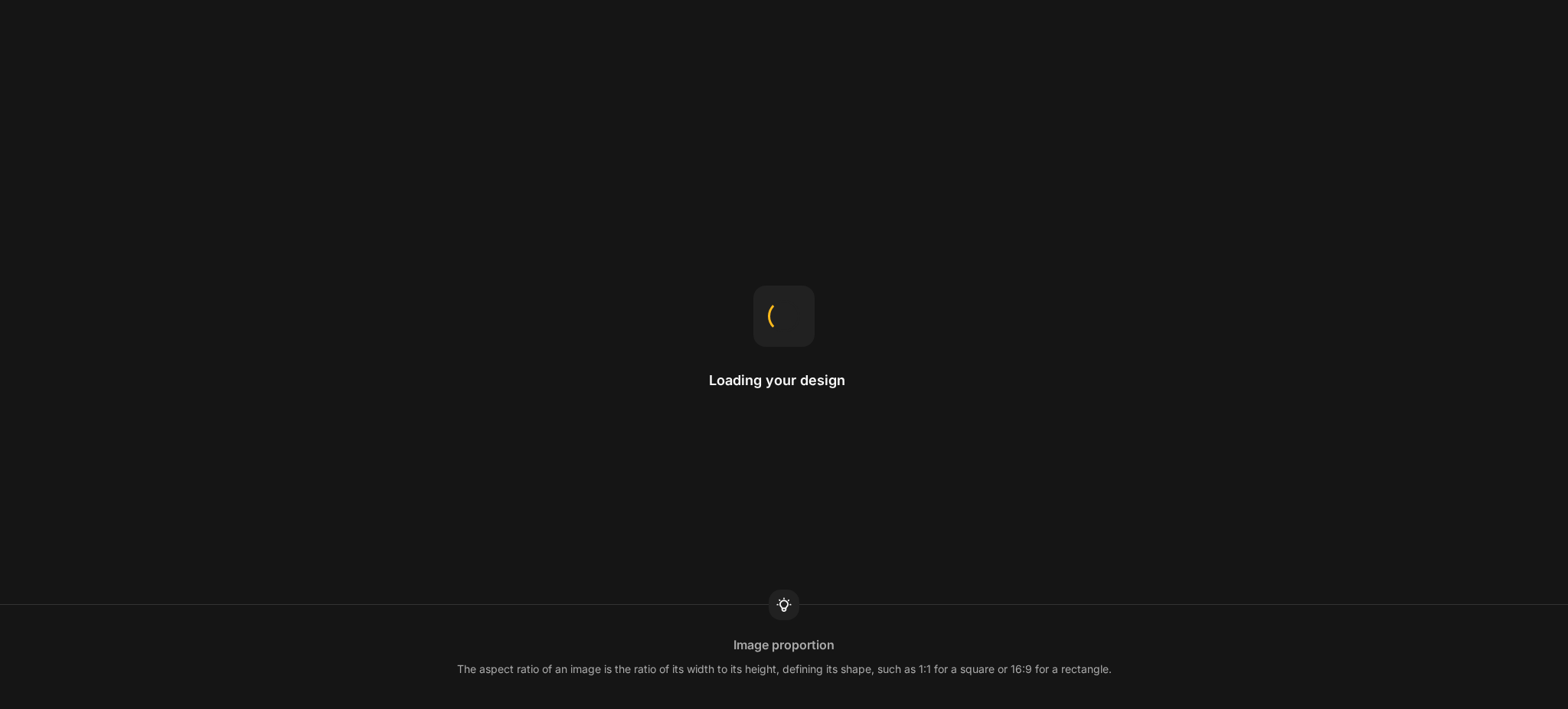 scroll, scrollTop: 0, scrollLeft: 0, axis: both 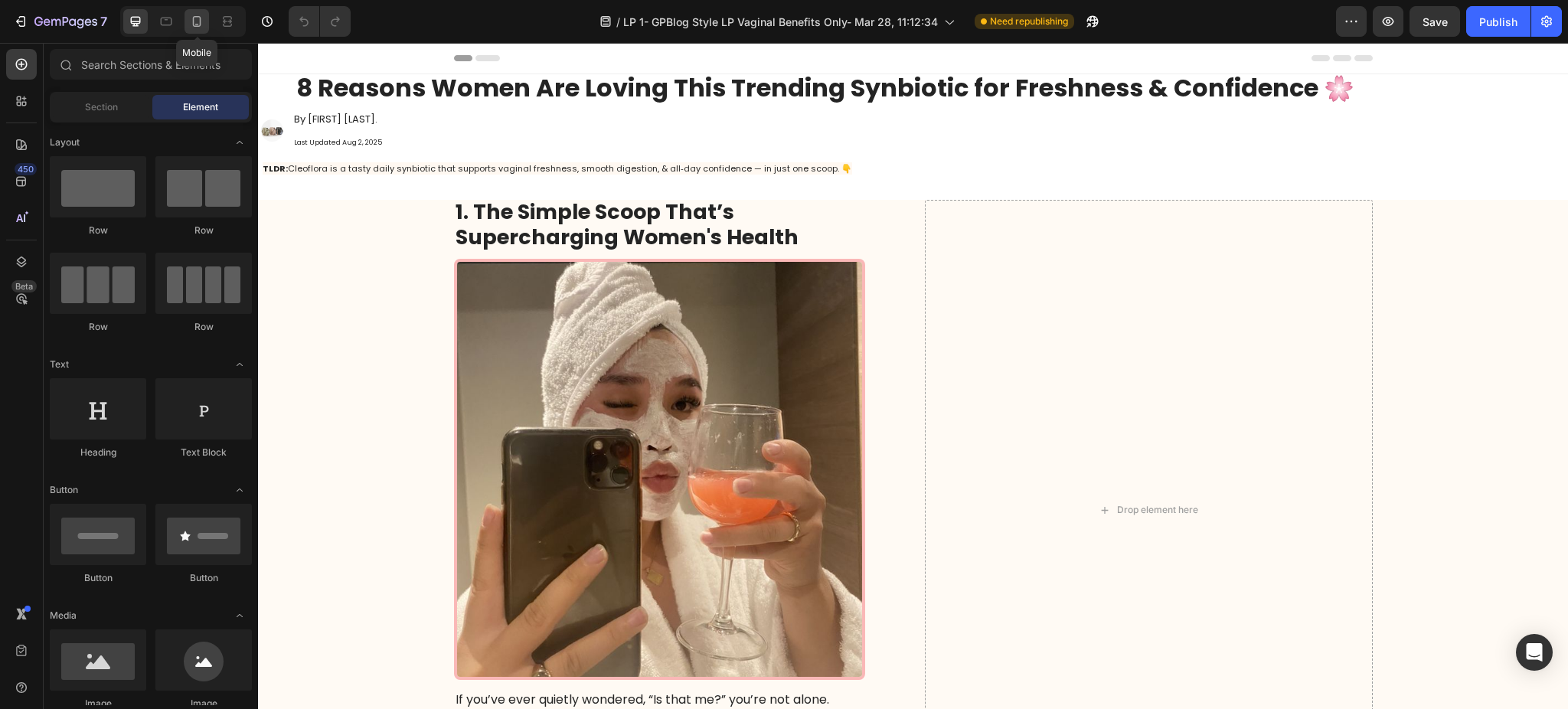 click 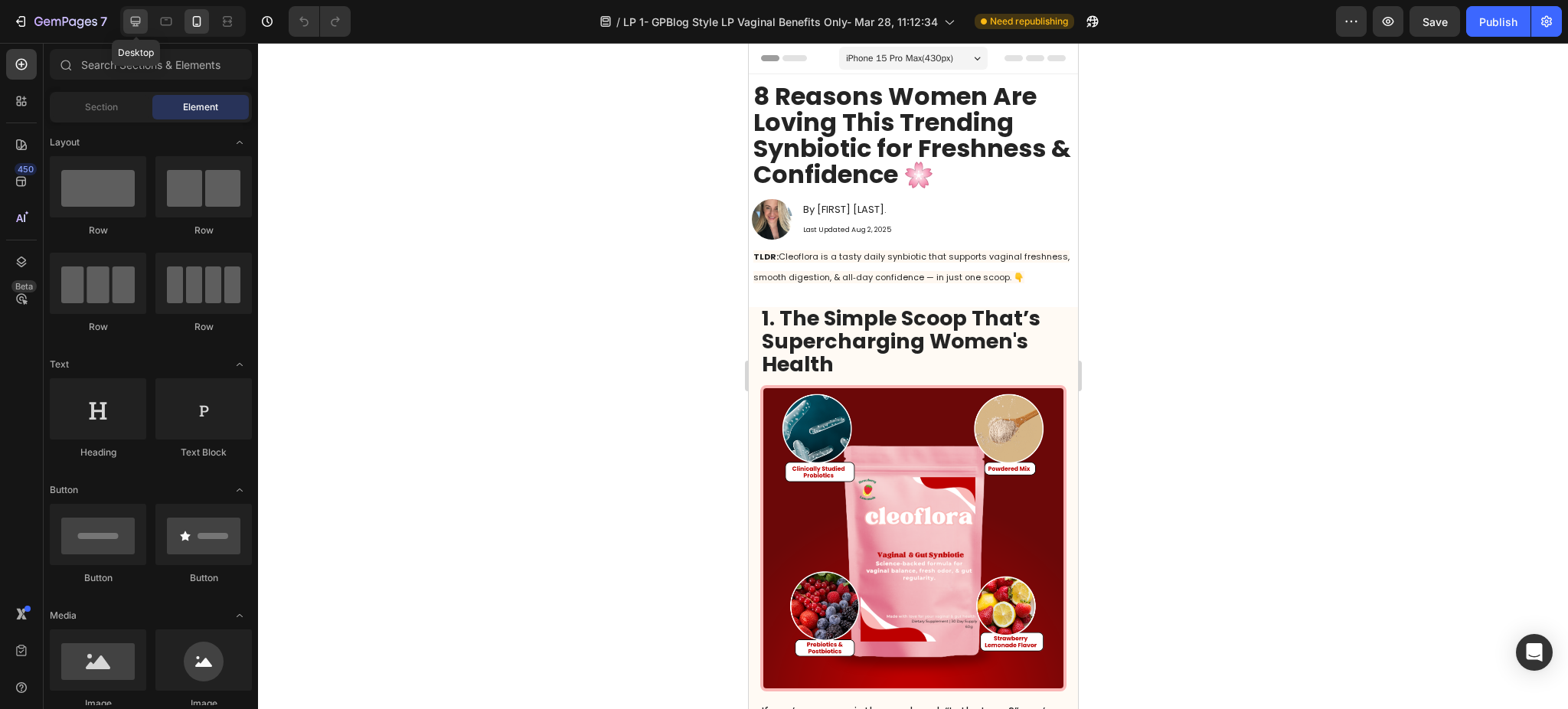 click 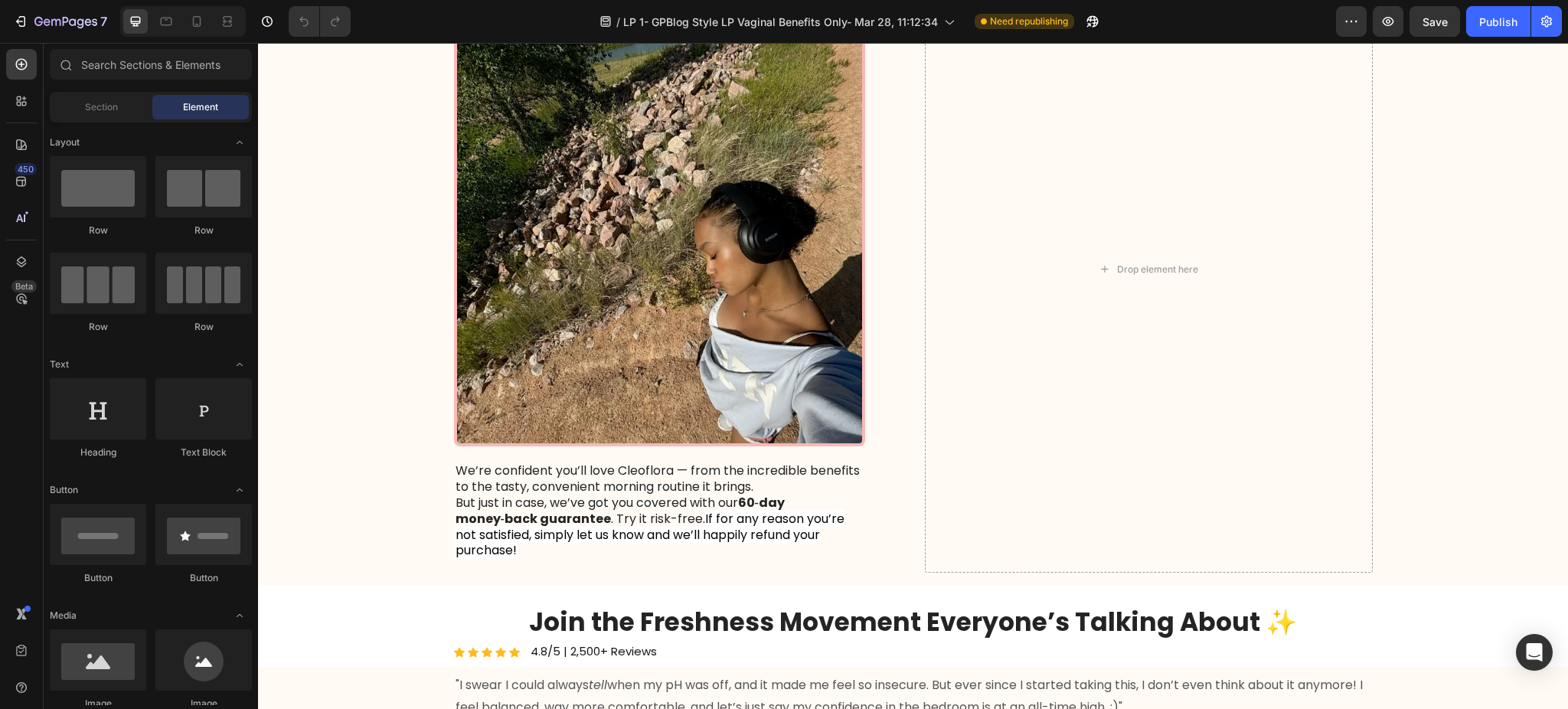 scroll, scrollTop: 3764, scrollLeft: 0, axis: vertical 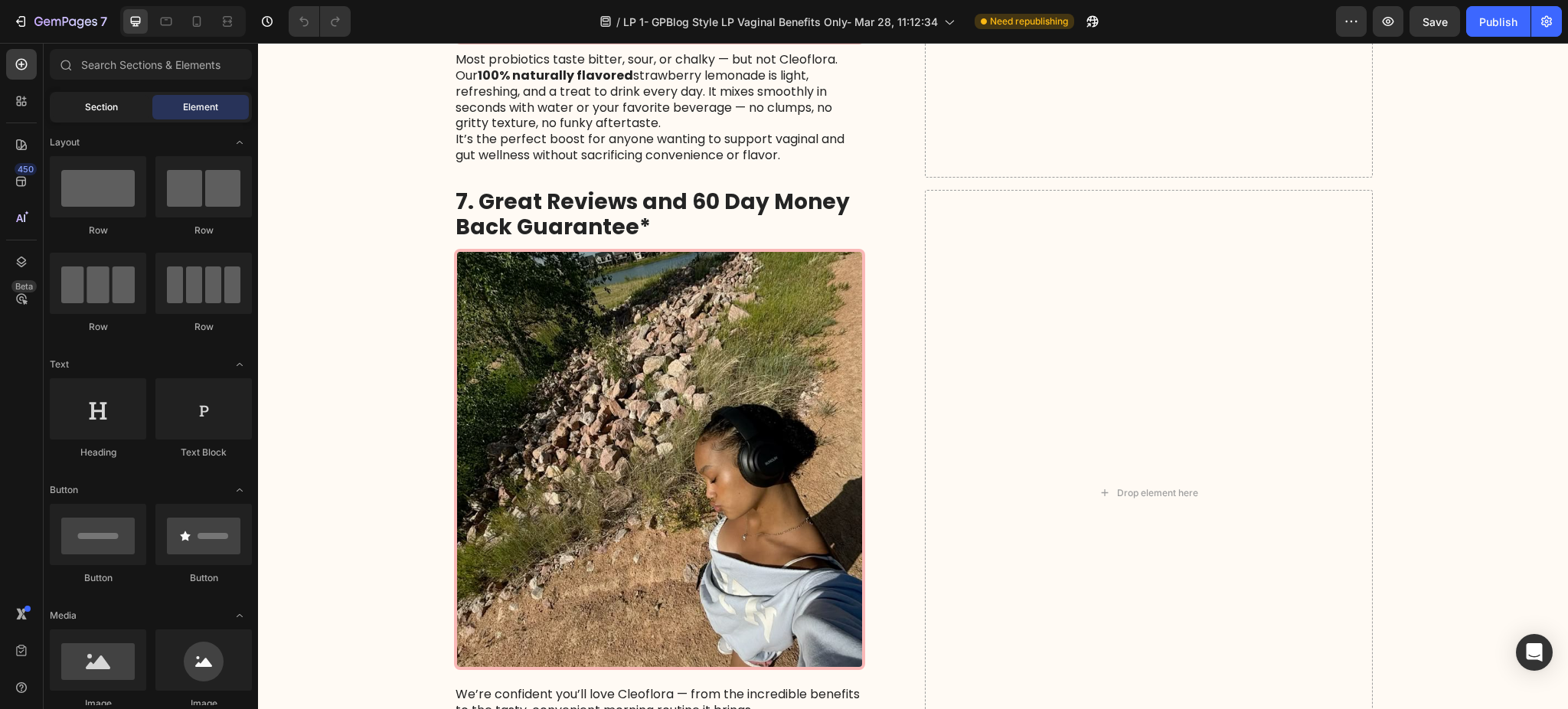 click on "Section" at bounding box center [101, 107] 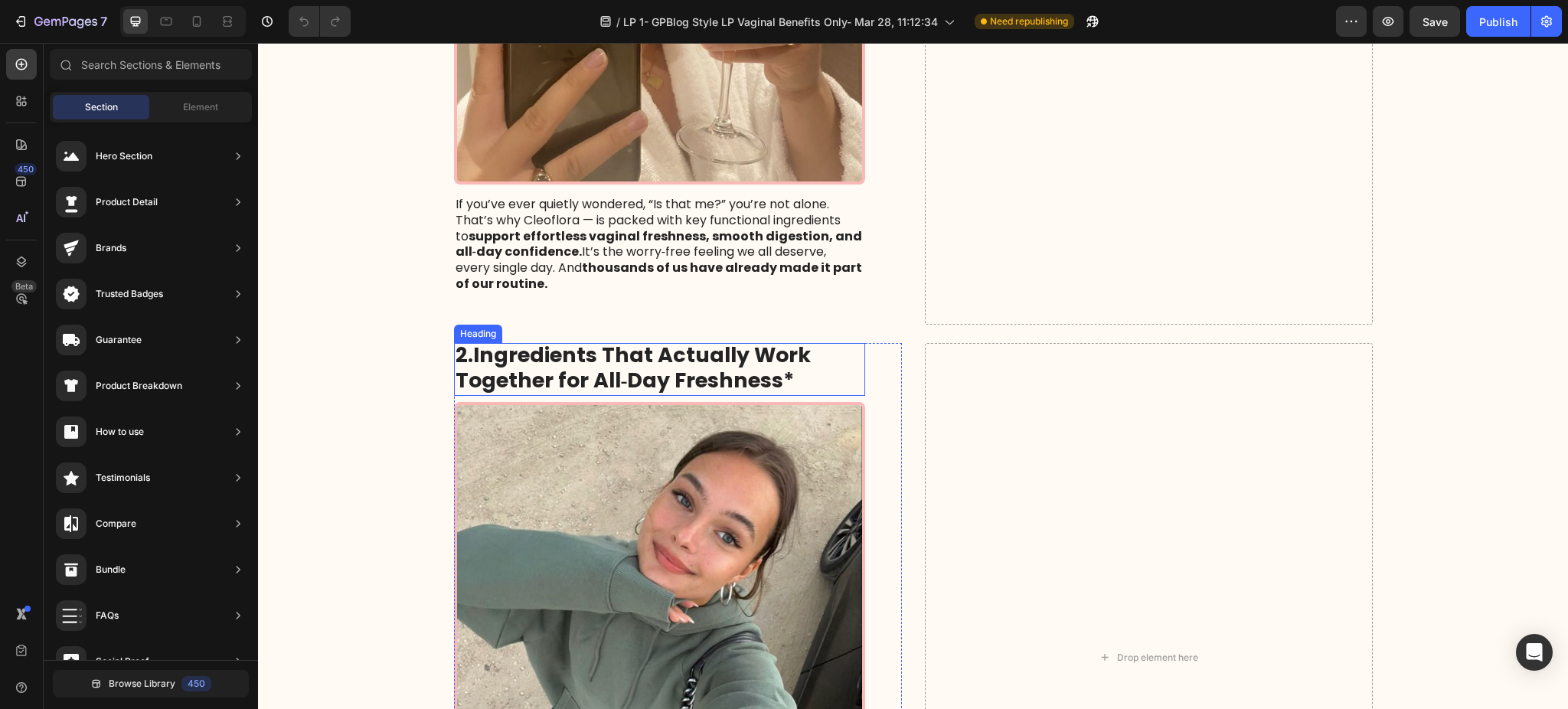 scroll, scrollTop: 0, scrollLeft: 0, axis: both 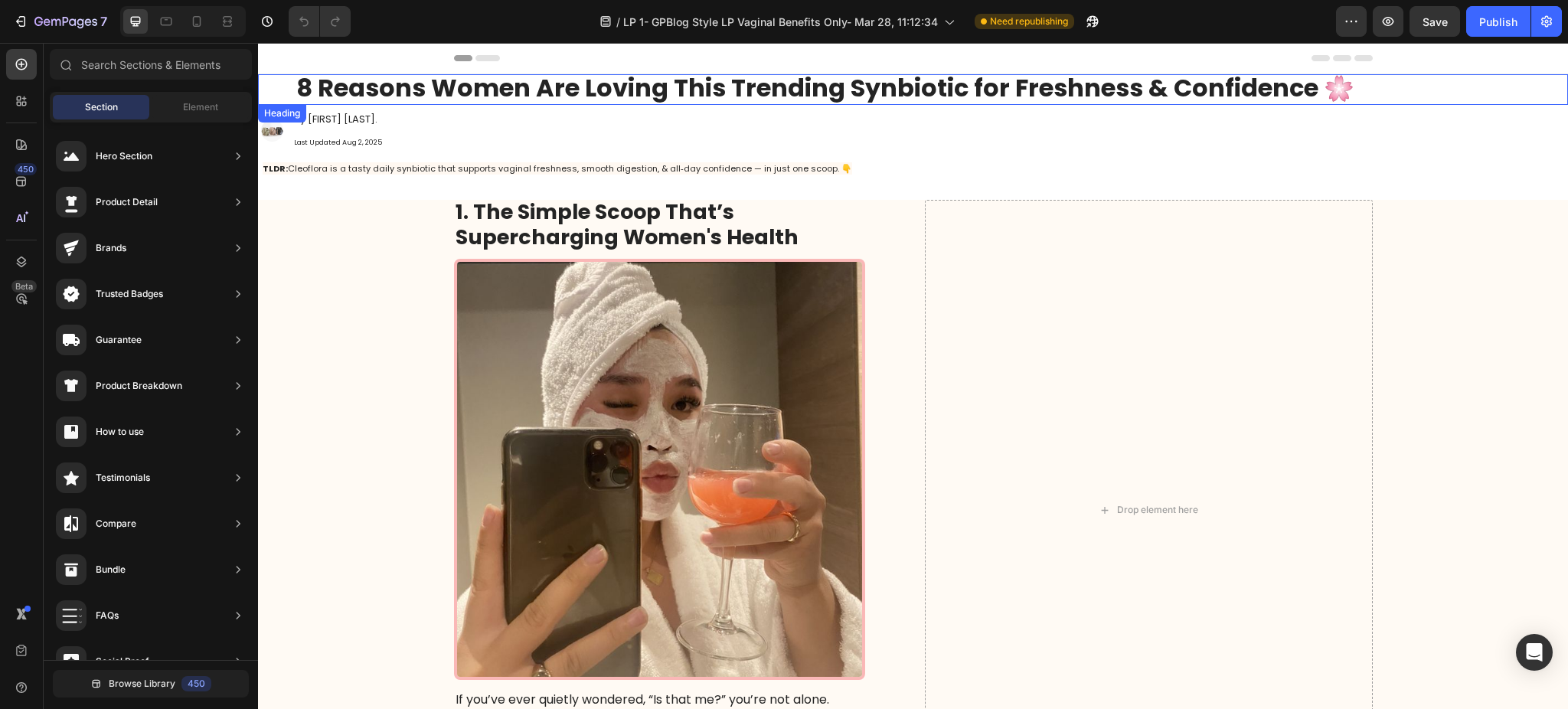 click on "8 Reasons Women Are Loving This Trending Synbiotic for Freshness & Confidence 🌸 Heading" at bounding box center [913, 90] 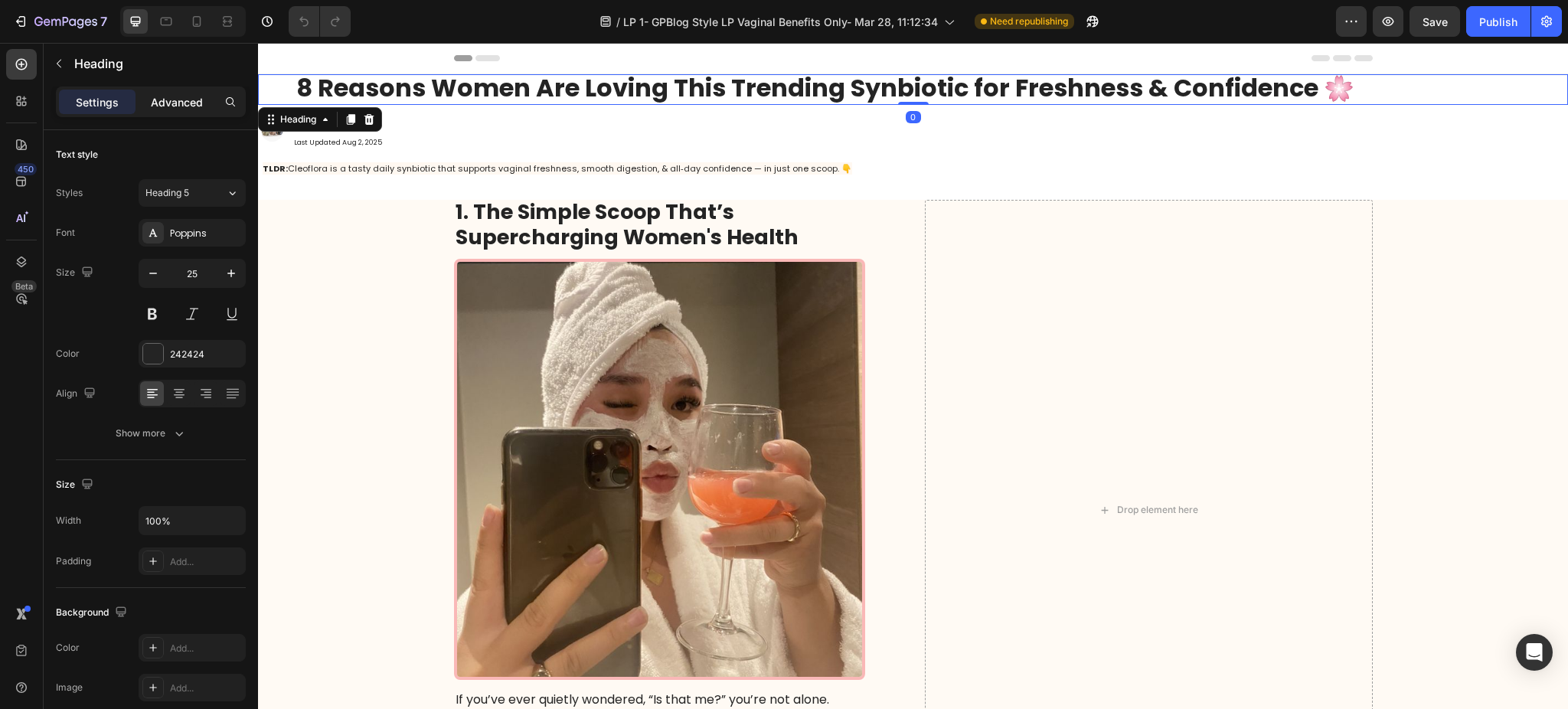 click on "Advanced" 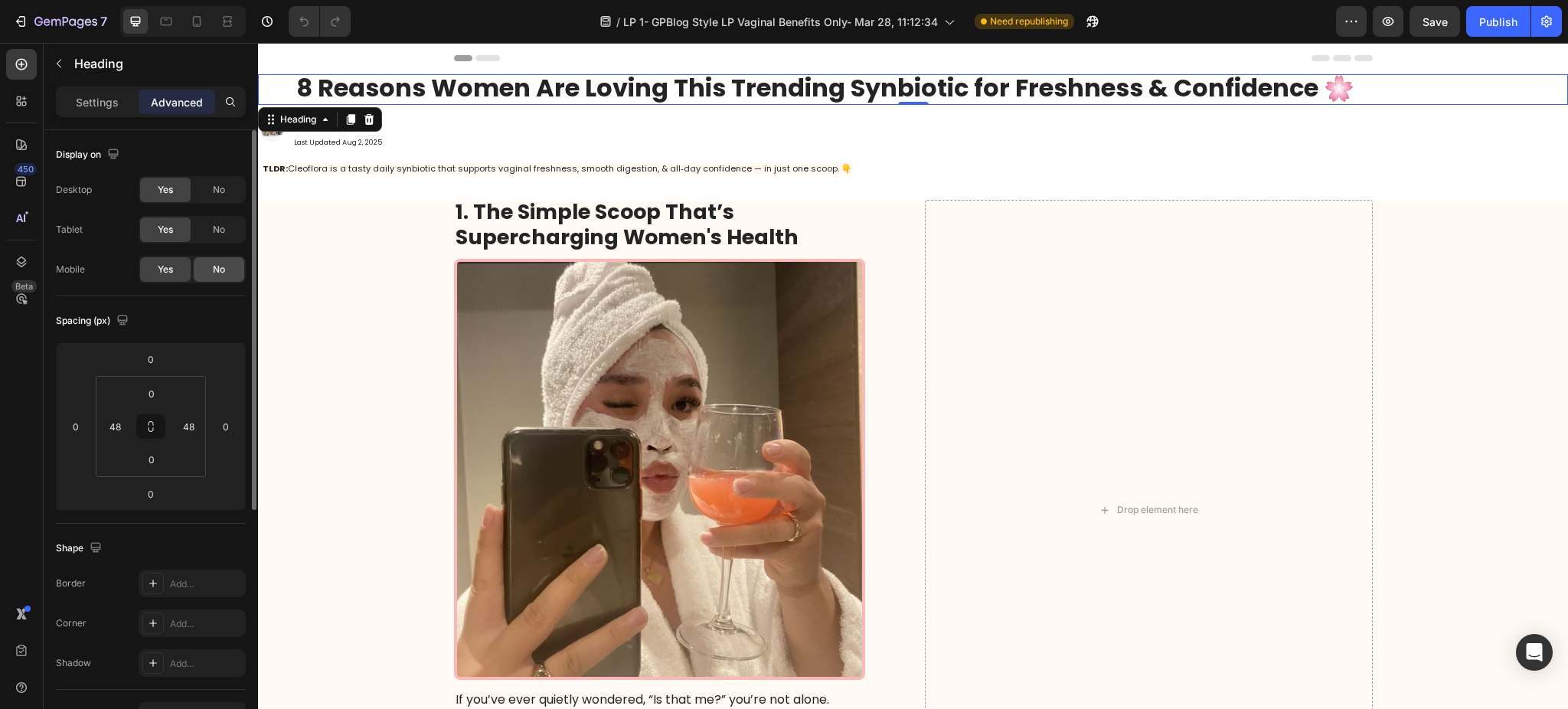 click on "No" 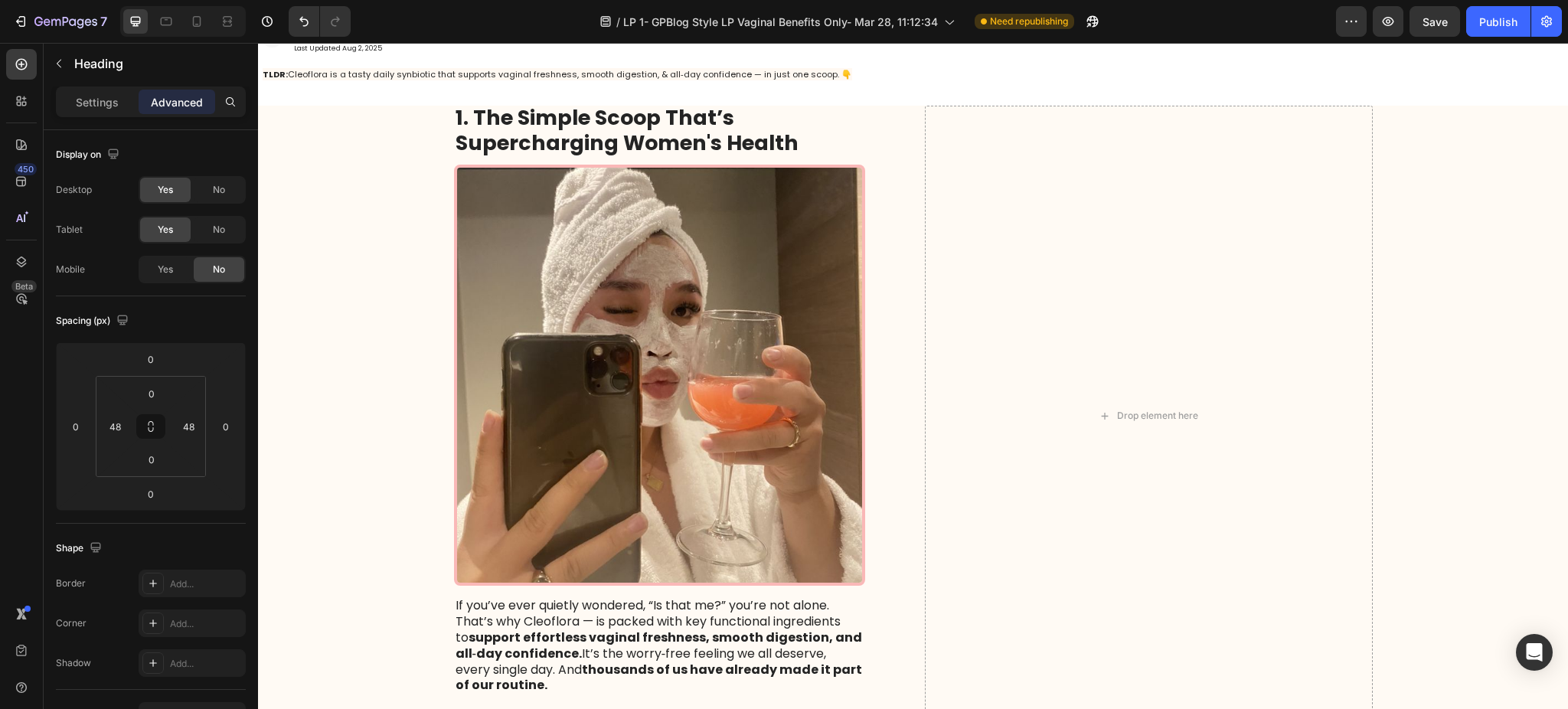scroll, scrollTop: 0, scrollLeft: 0, axis: both 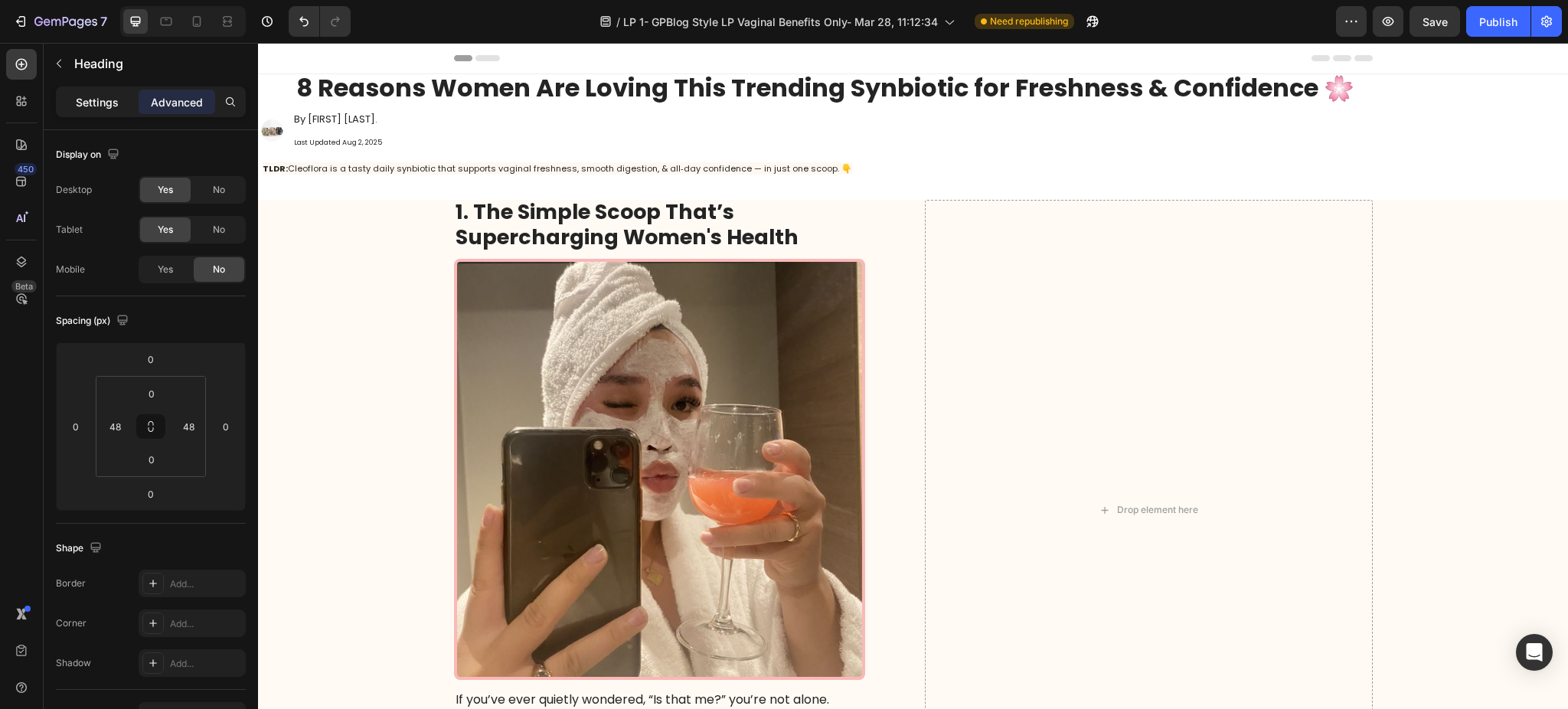 click on "Settings" at bounding box center (97, 102) 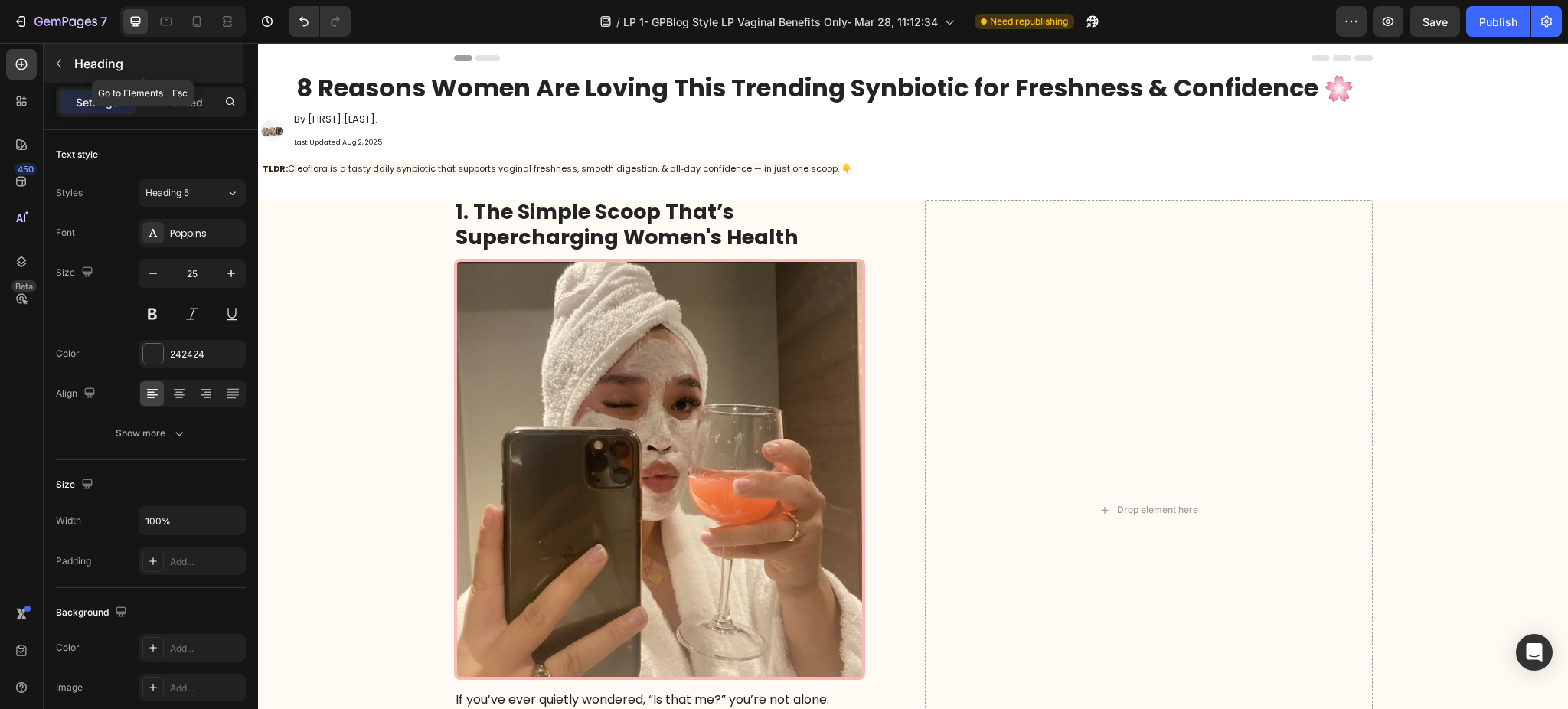 click 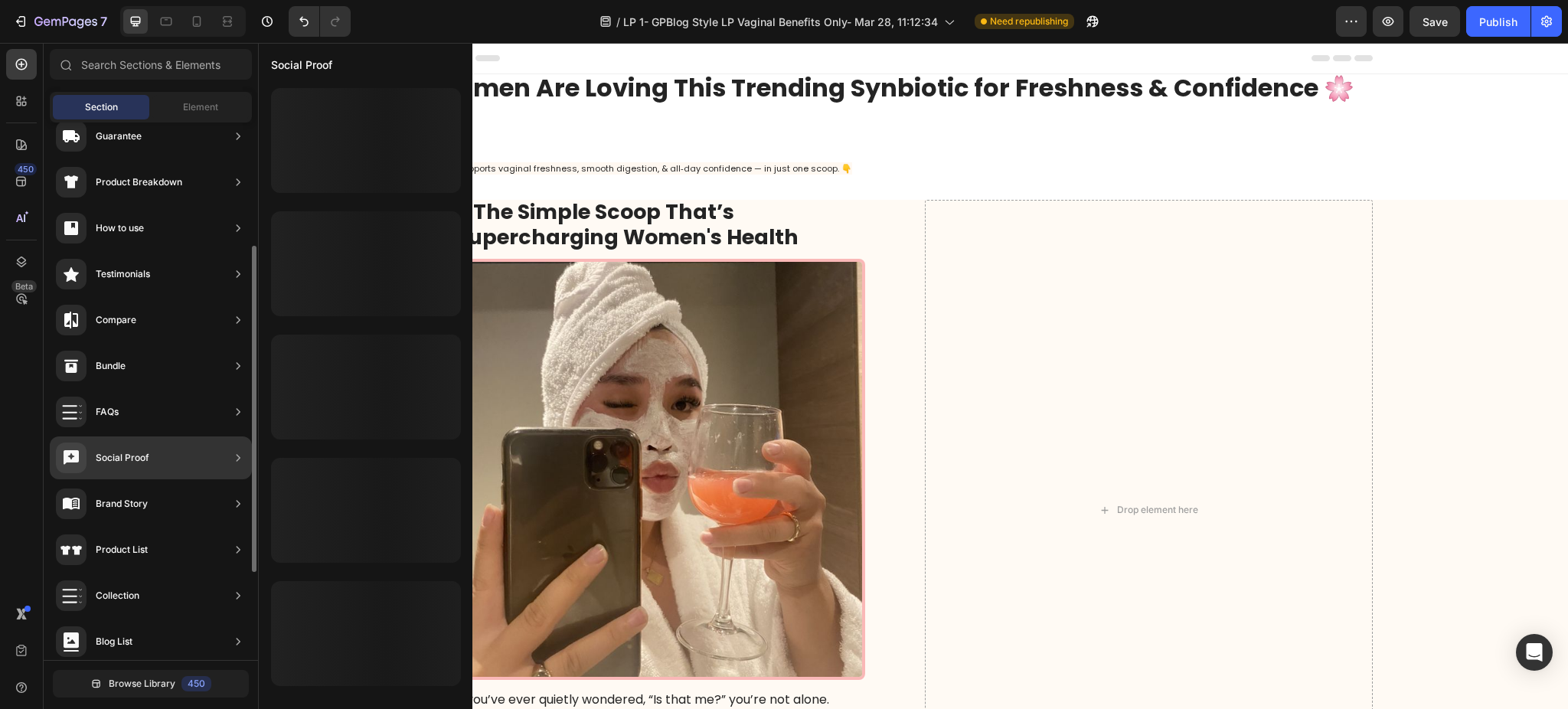 scroll, scrollTop: 350, scrollLeft: 0, axis: vertical 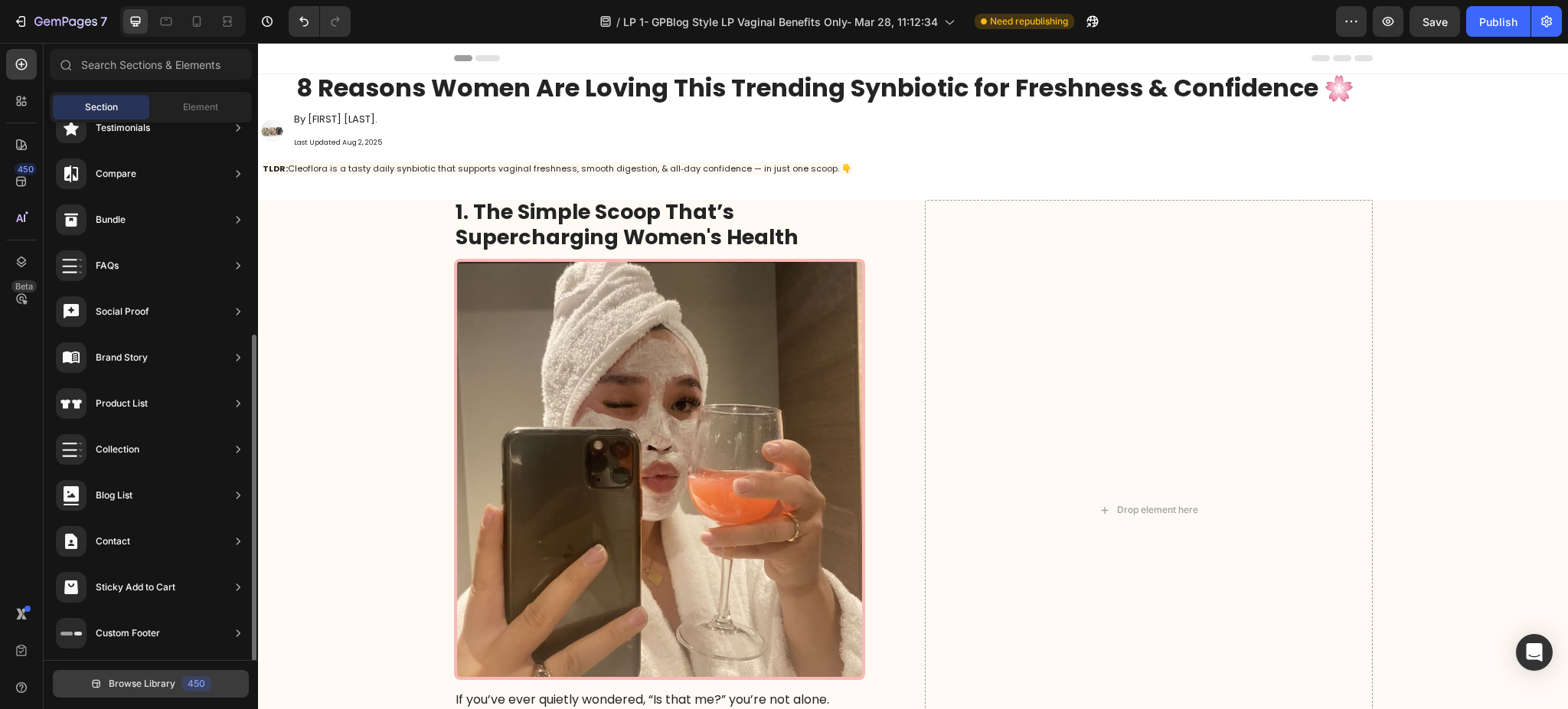 click on "Browse Library" at bounding box center (142, 684) 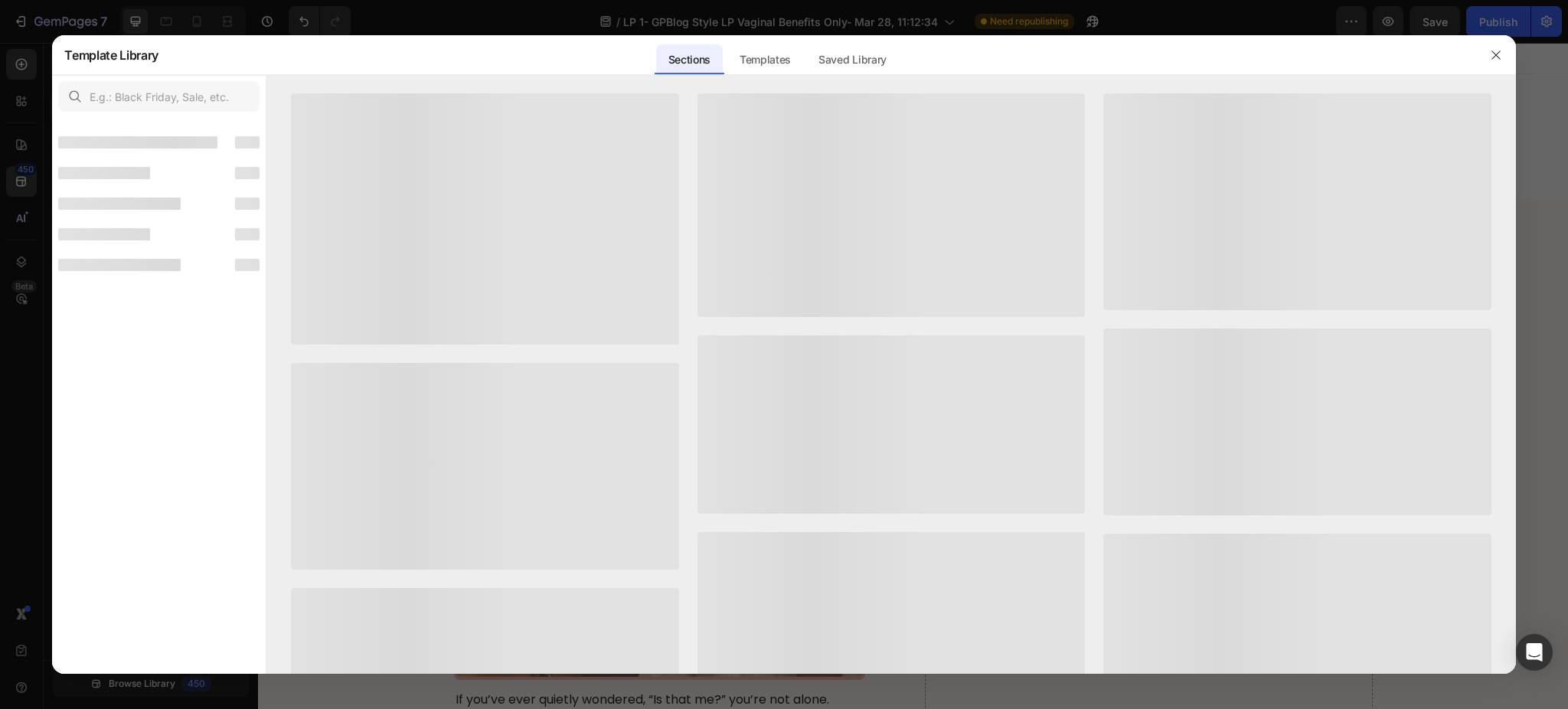 scroll, scrollTop: 332, scrollLeft: 0, axis: vertical 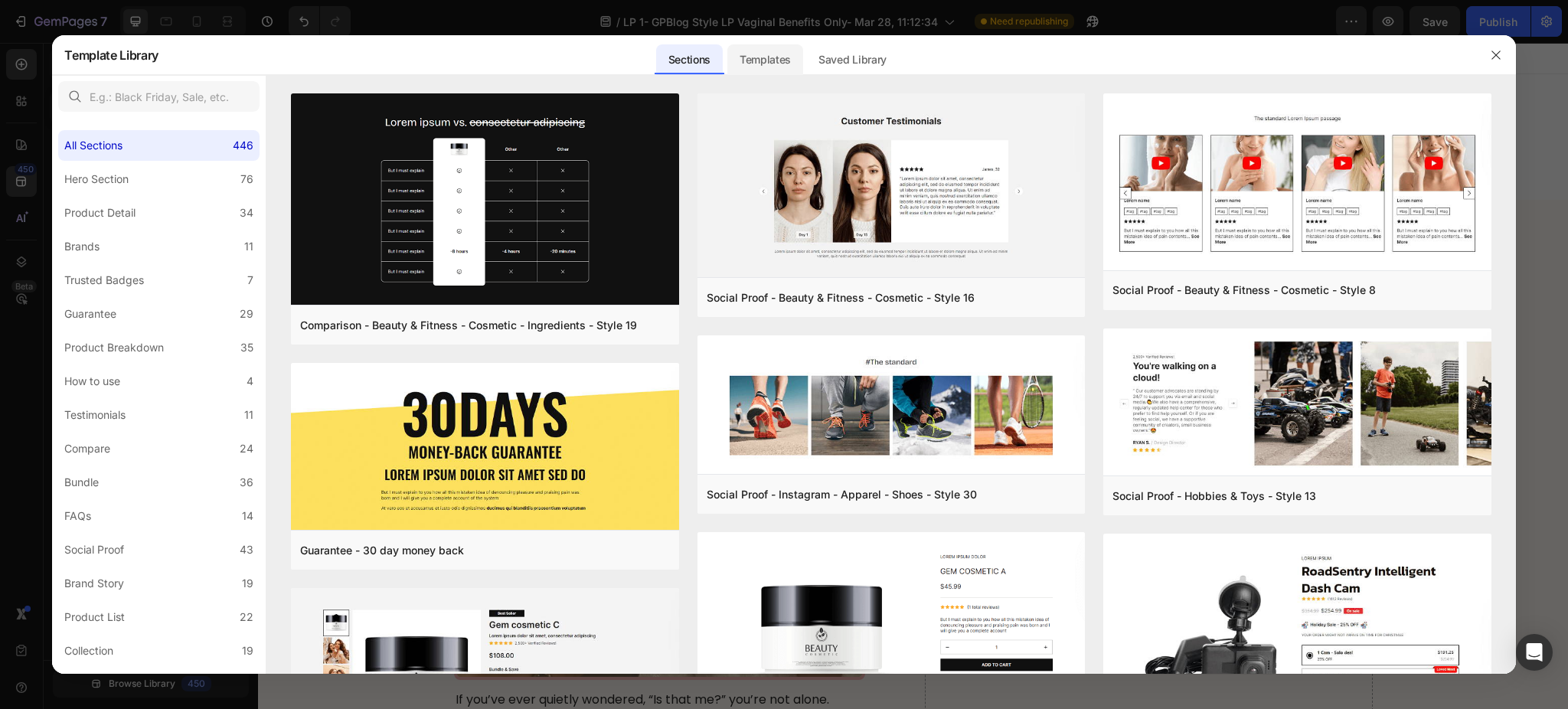 click on "Templates" 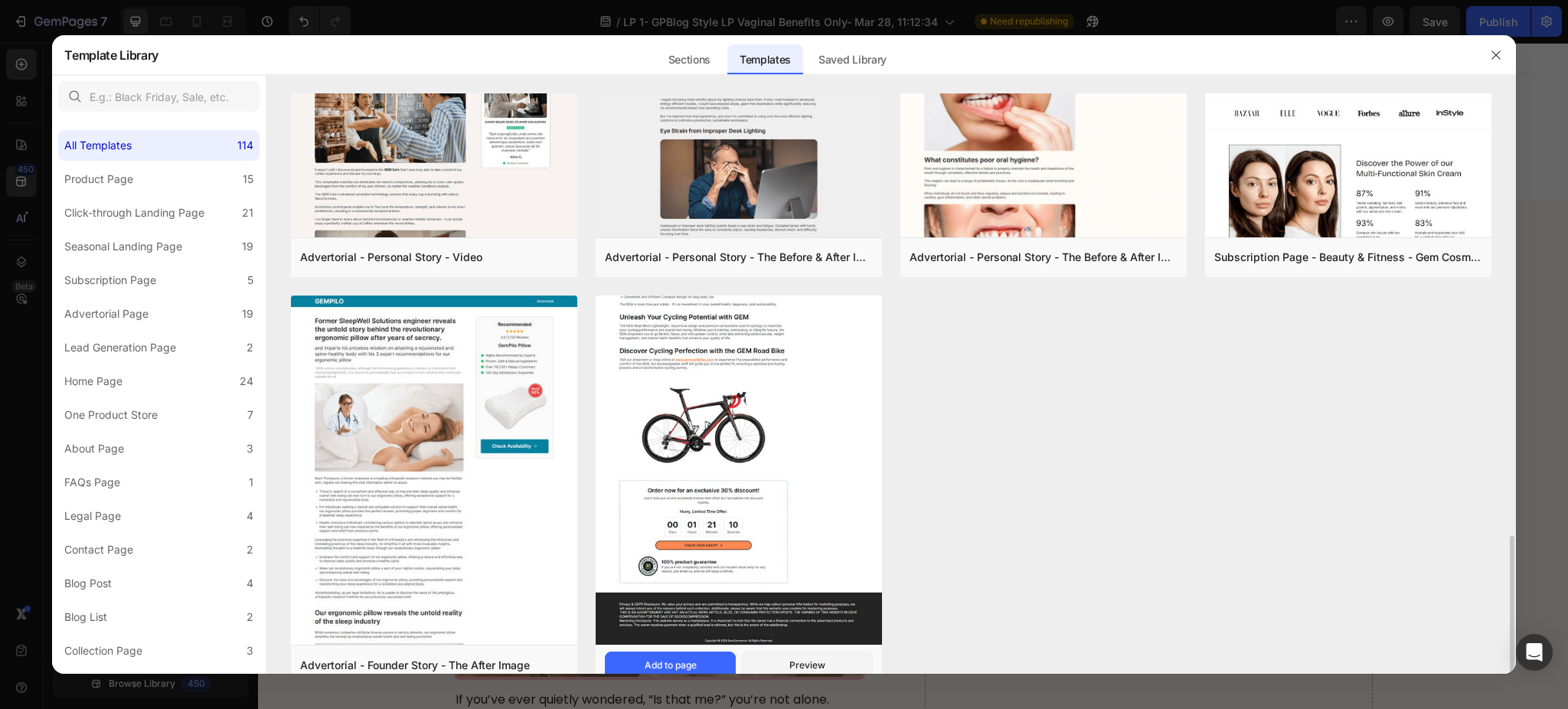 scroll, scrollTop: 1456, scrollLeft: 0, axis: vertical 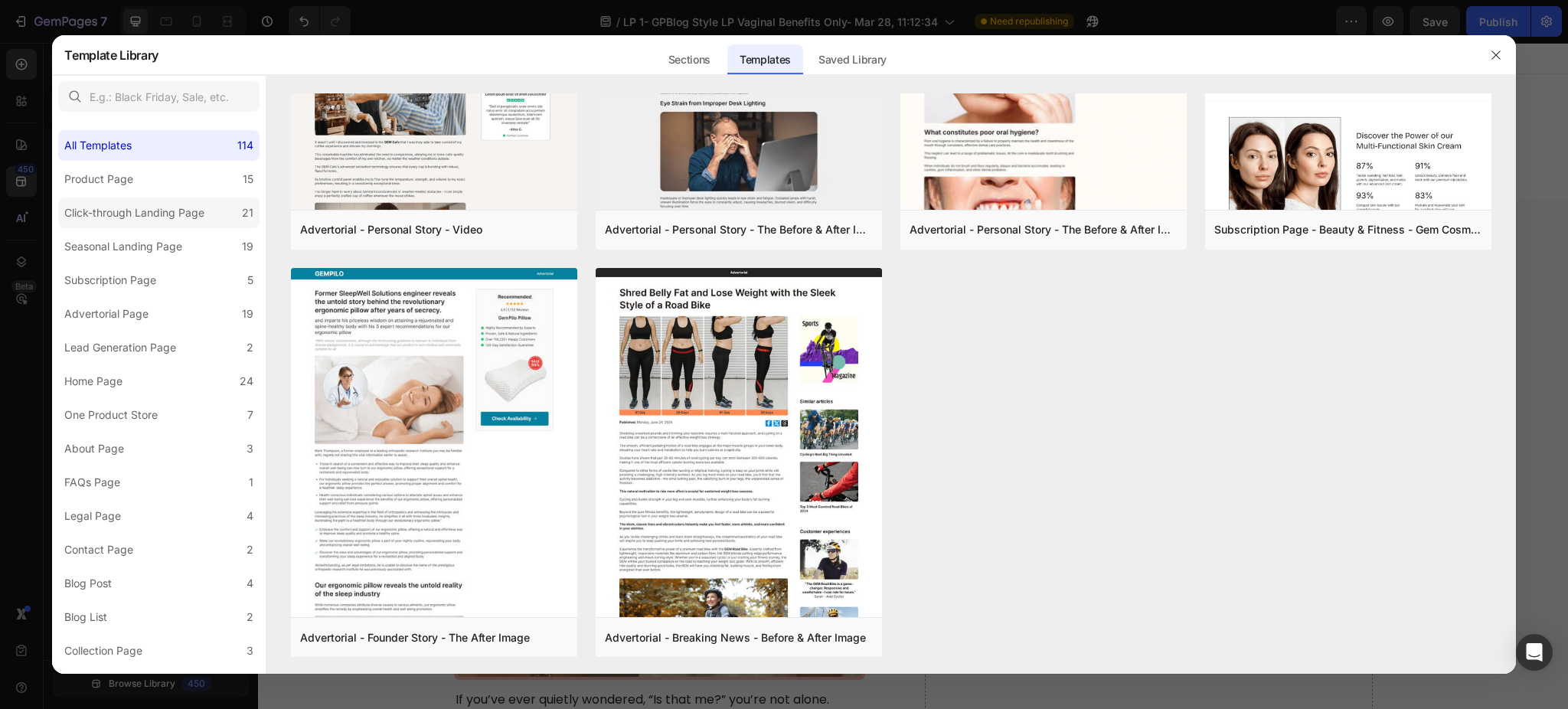 click on "Click-through Landing Page" at bounding box center (134, 213) 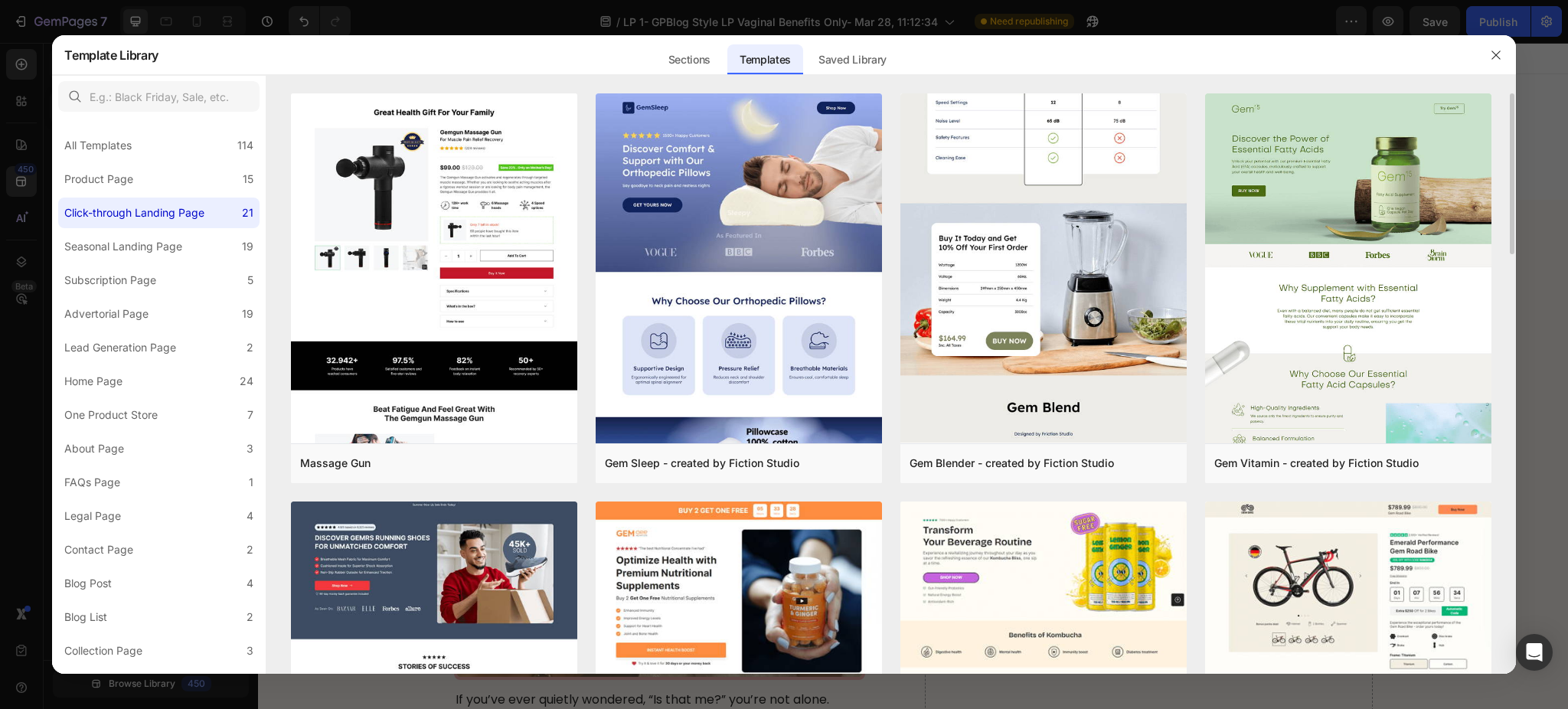scroll, scrollTop: 510, scrollLeft: 0, axis: vertical 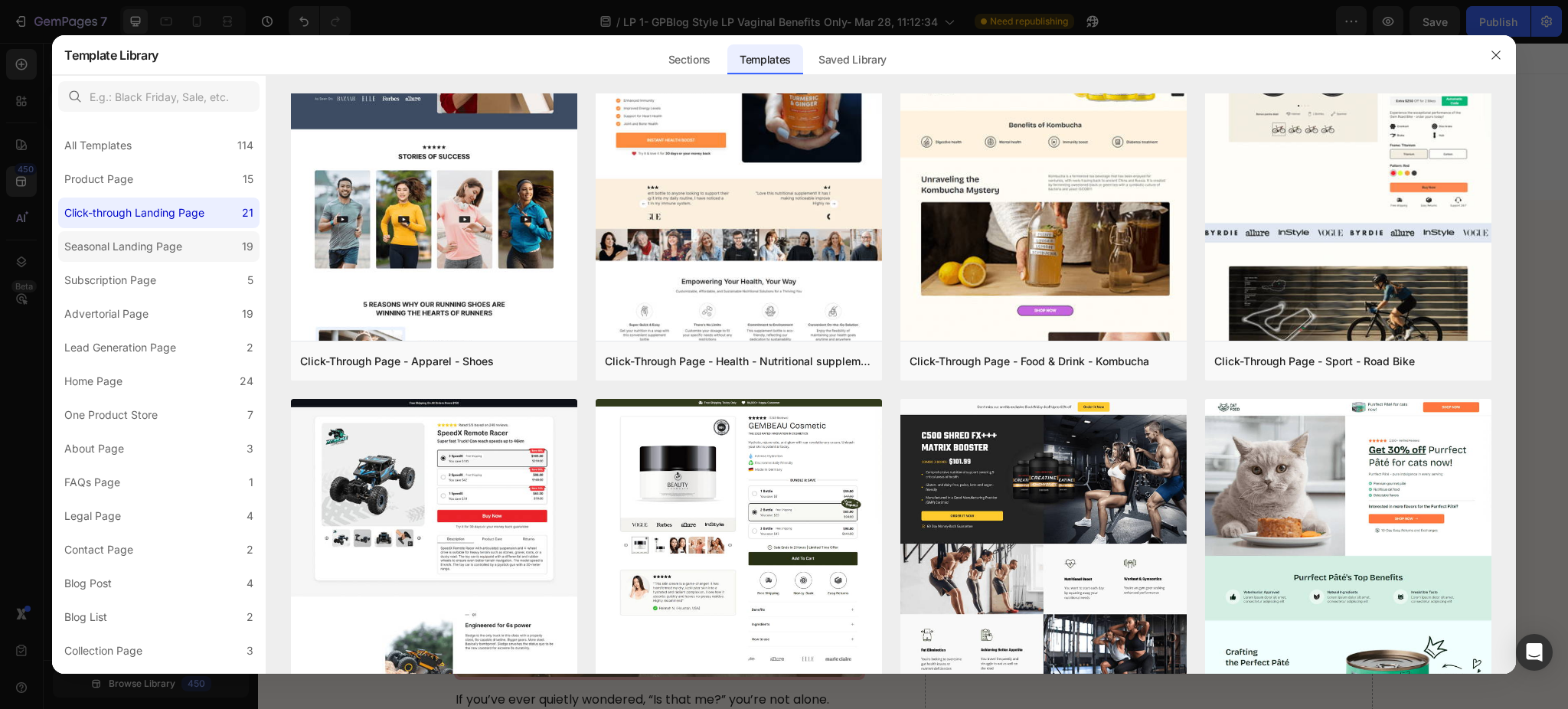 click on "Seasonal Landing Page" at bounding box center (123, 247) 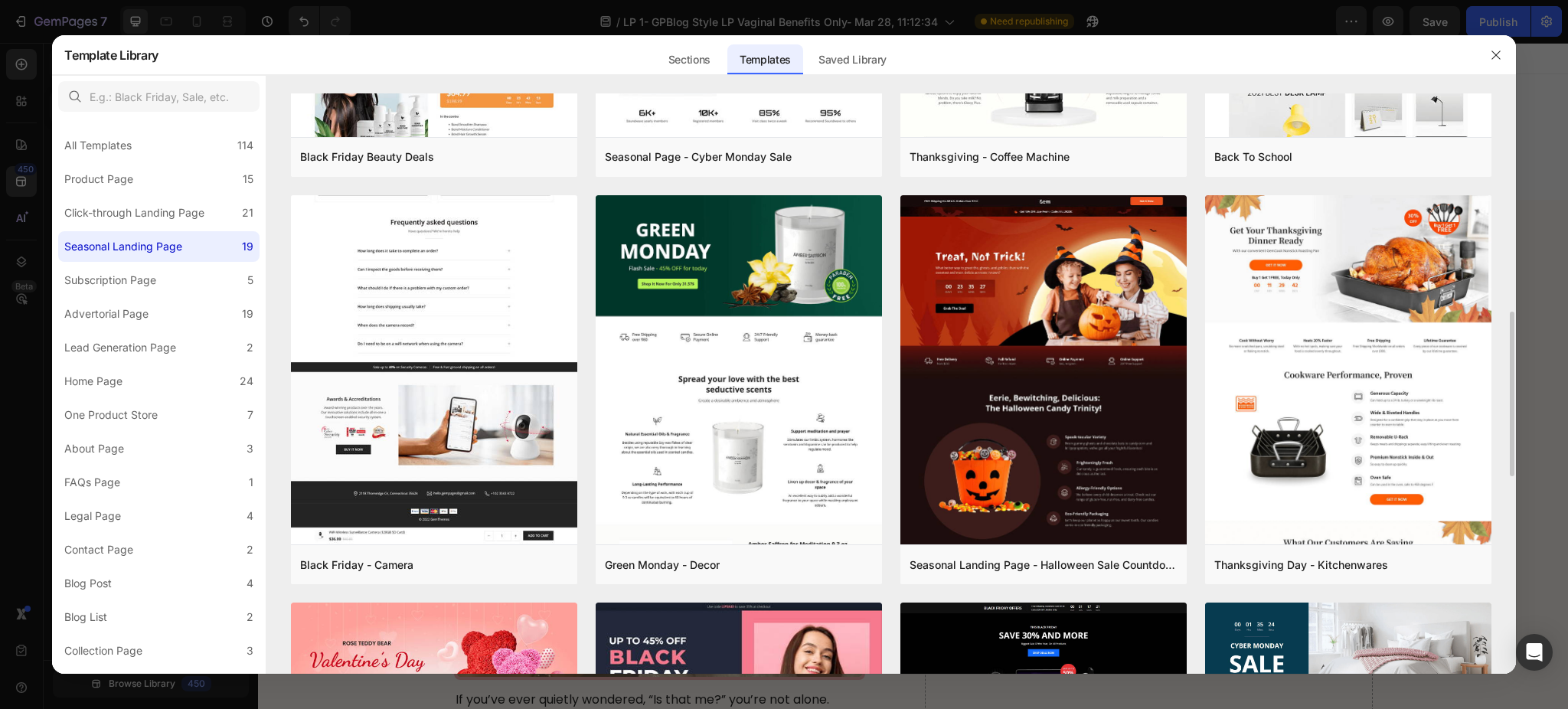 scroll, scrollTop: 408, scrollLeft: 0, axis: vertical 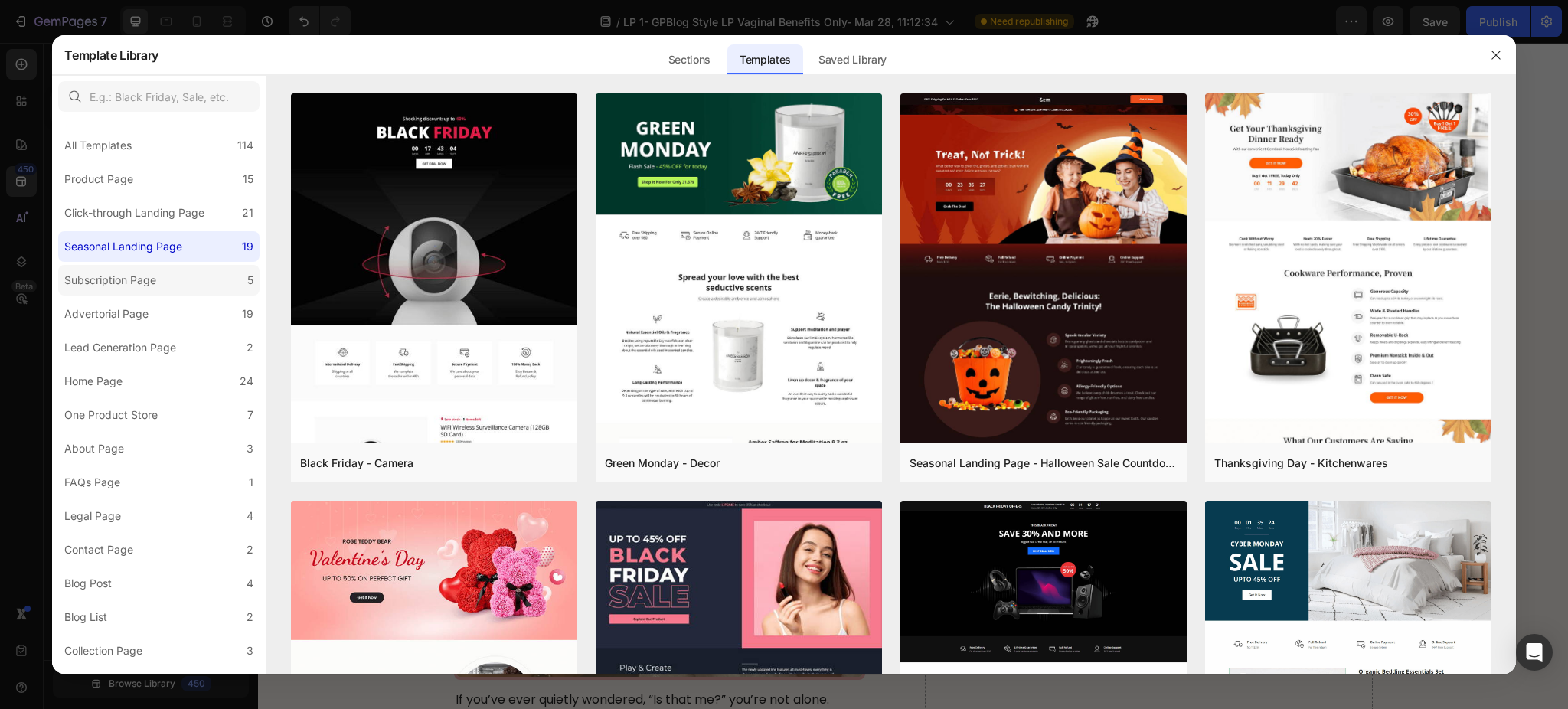 click on "Subscription Page 5" 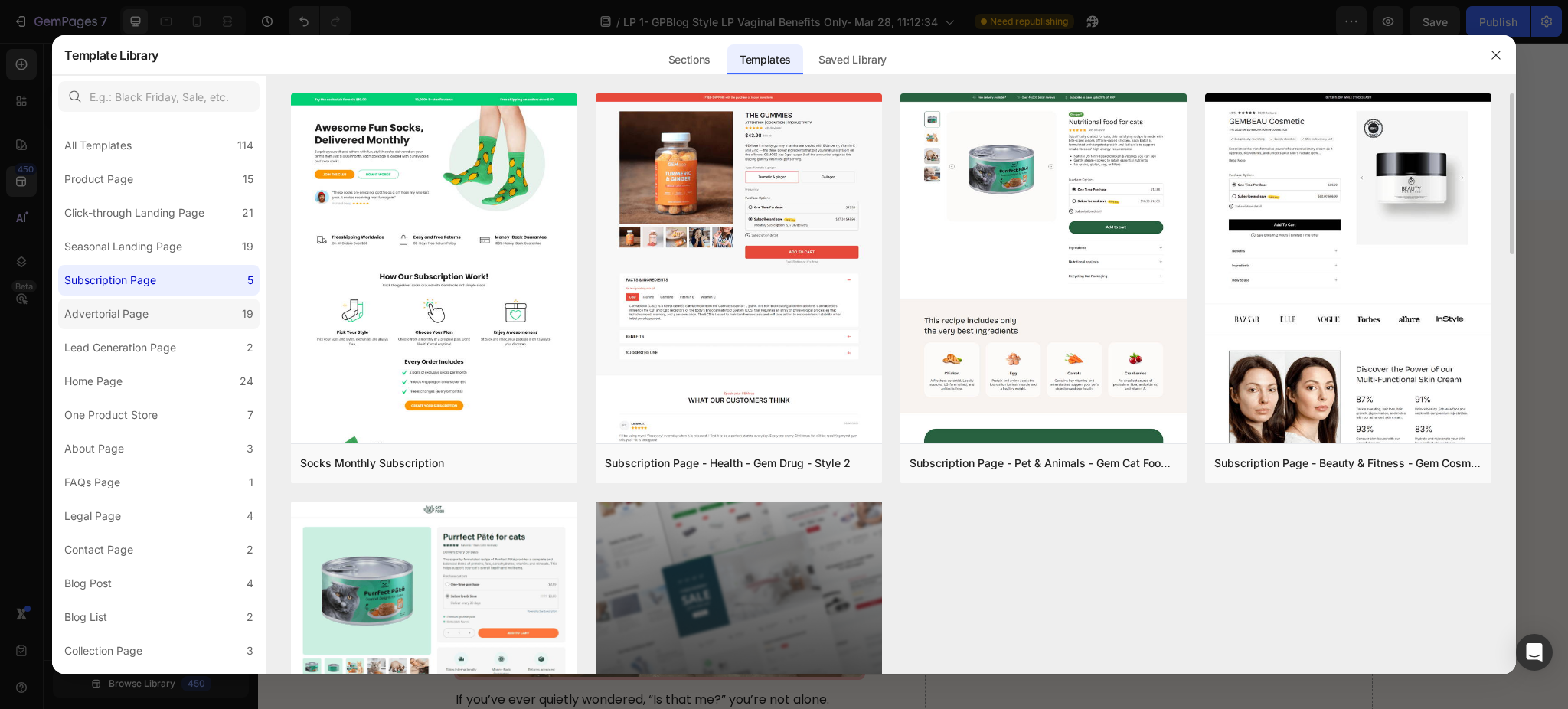 click on "Advertorial Page 19" 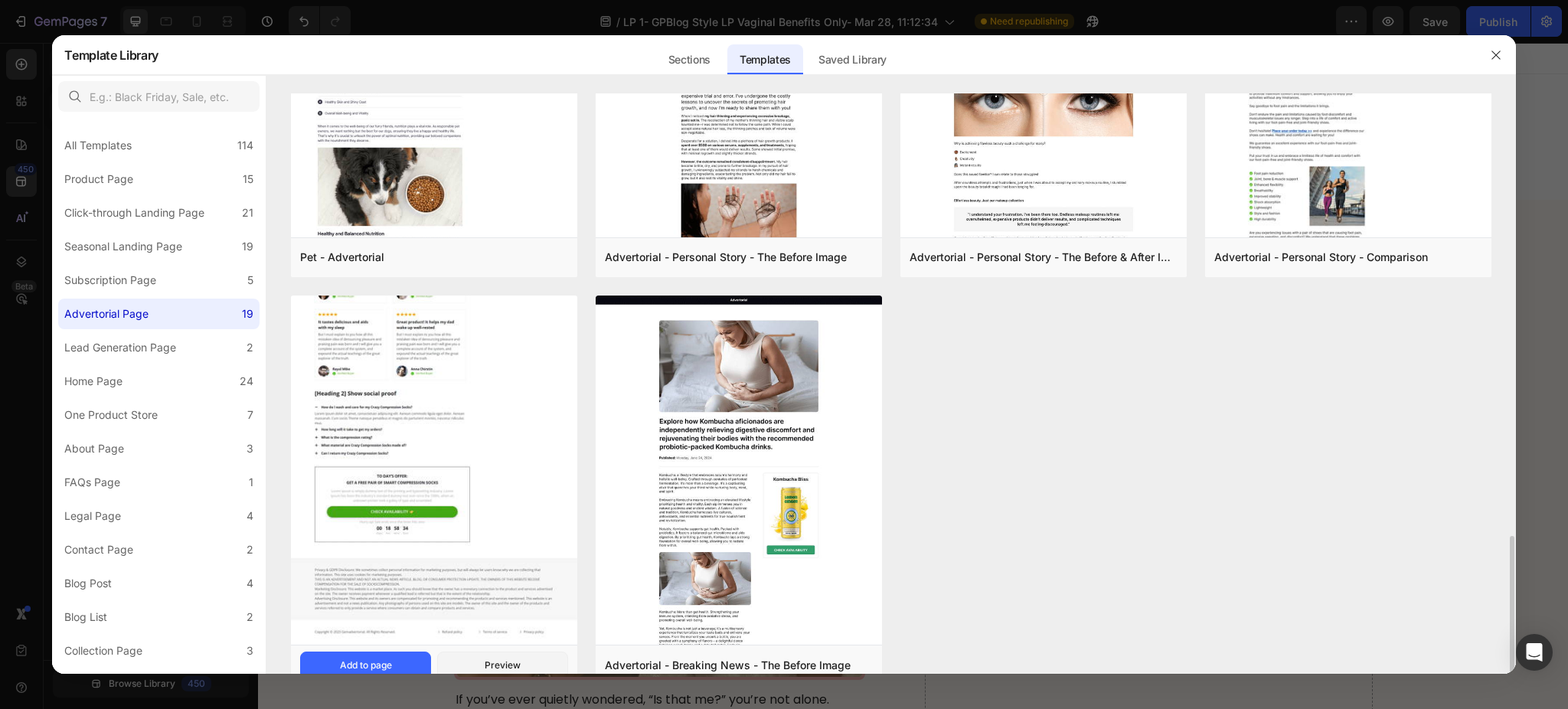 scroll, scrollTop: 1456, scrollLeft: 0, axis: vertical 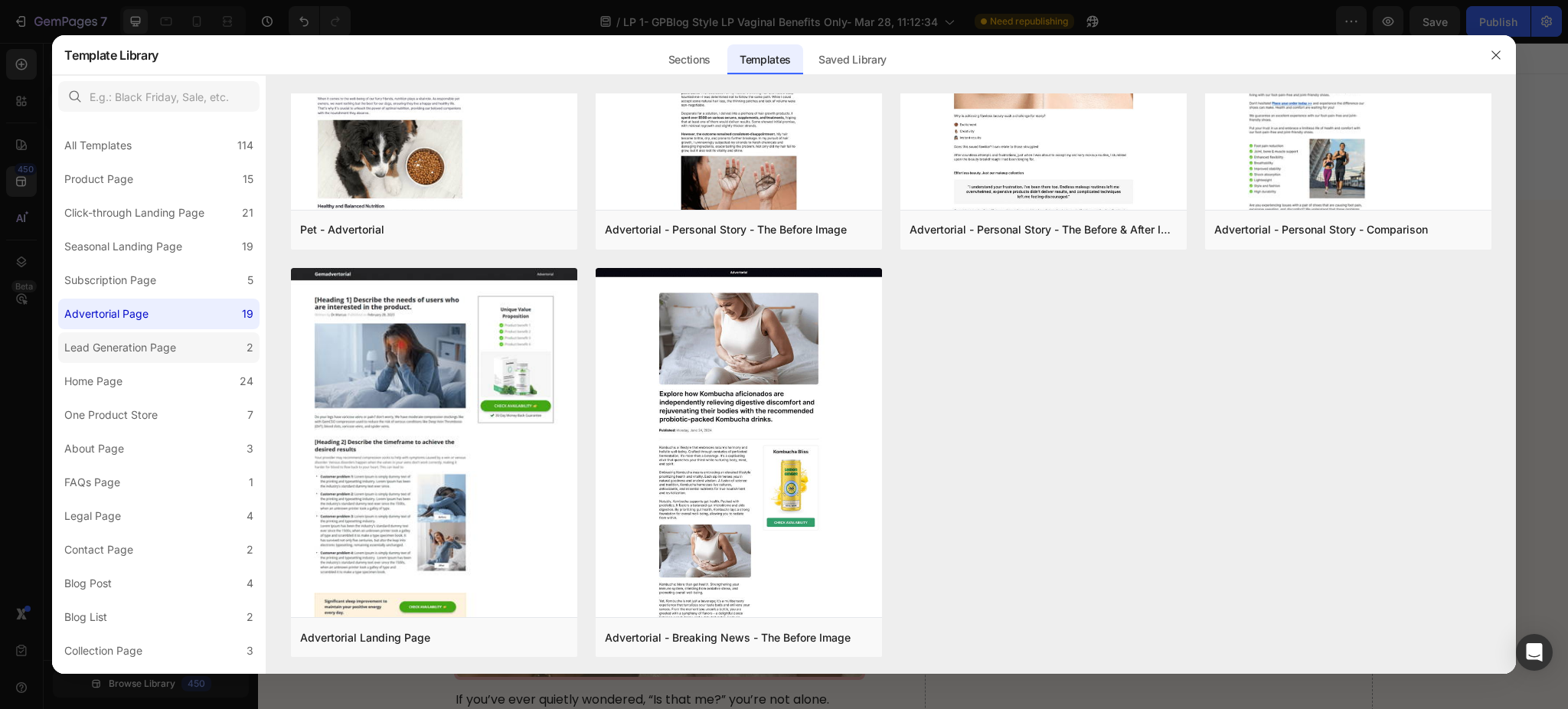 click on "Lead Generation Page" at bounding box center [120, 348] 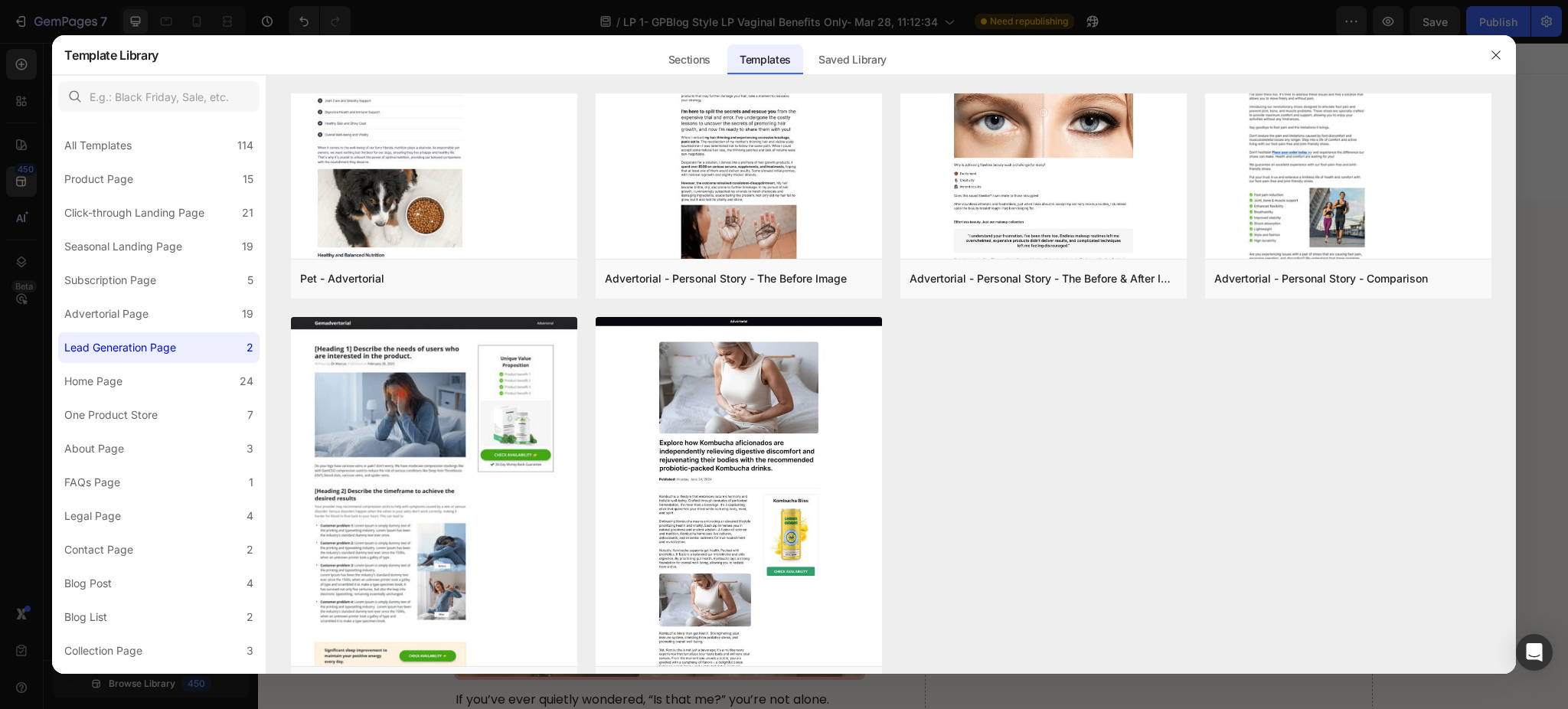 scroll, scrollTop: 0, scrollLeft: 0, axis: both 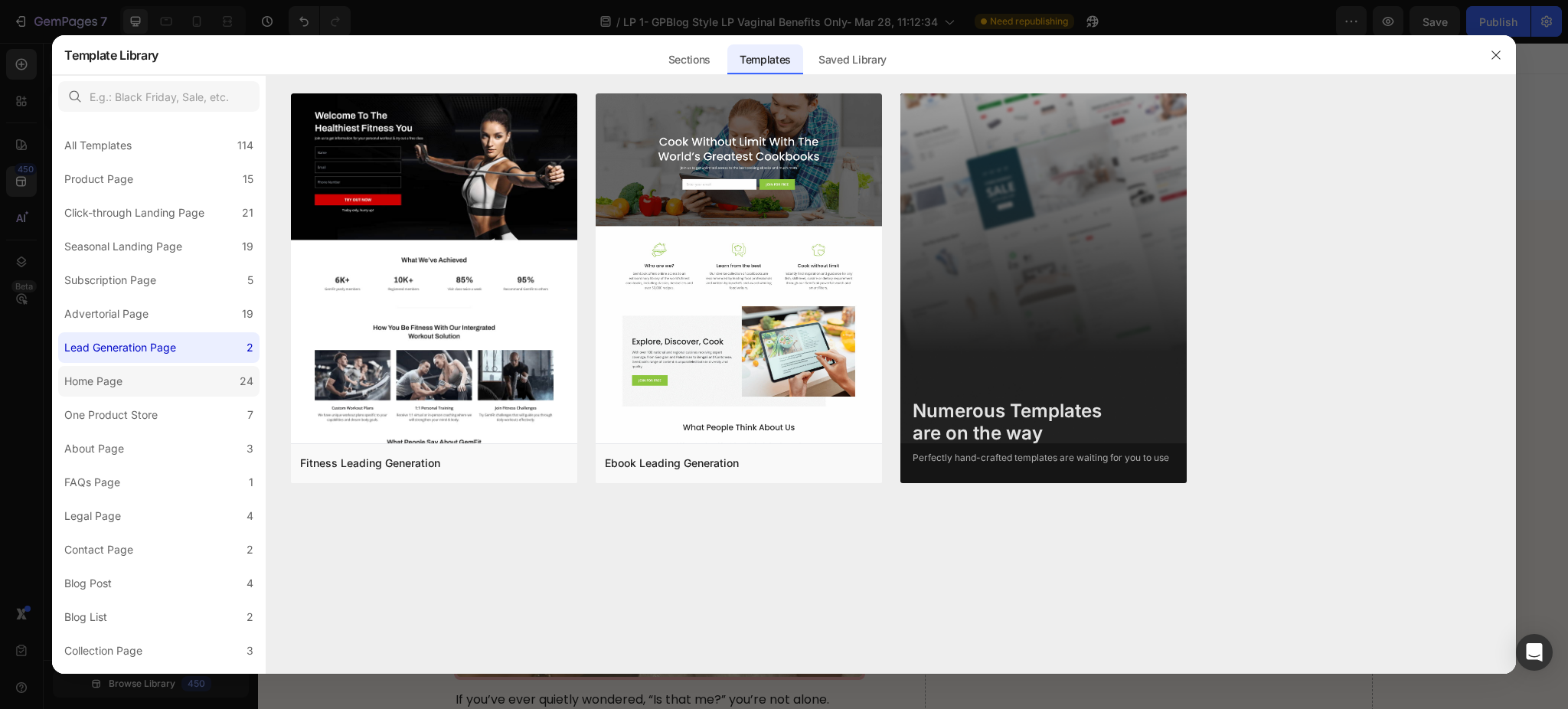 click on "Home Page" at bounding box center (93, 381) 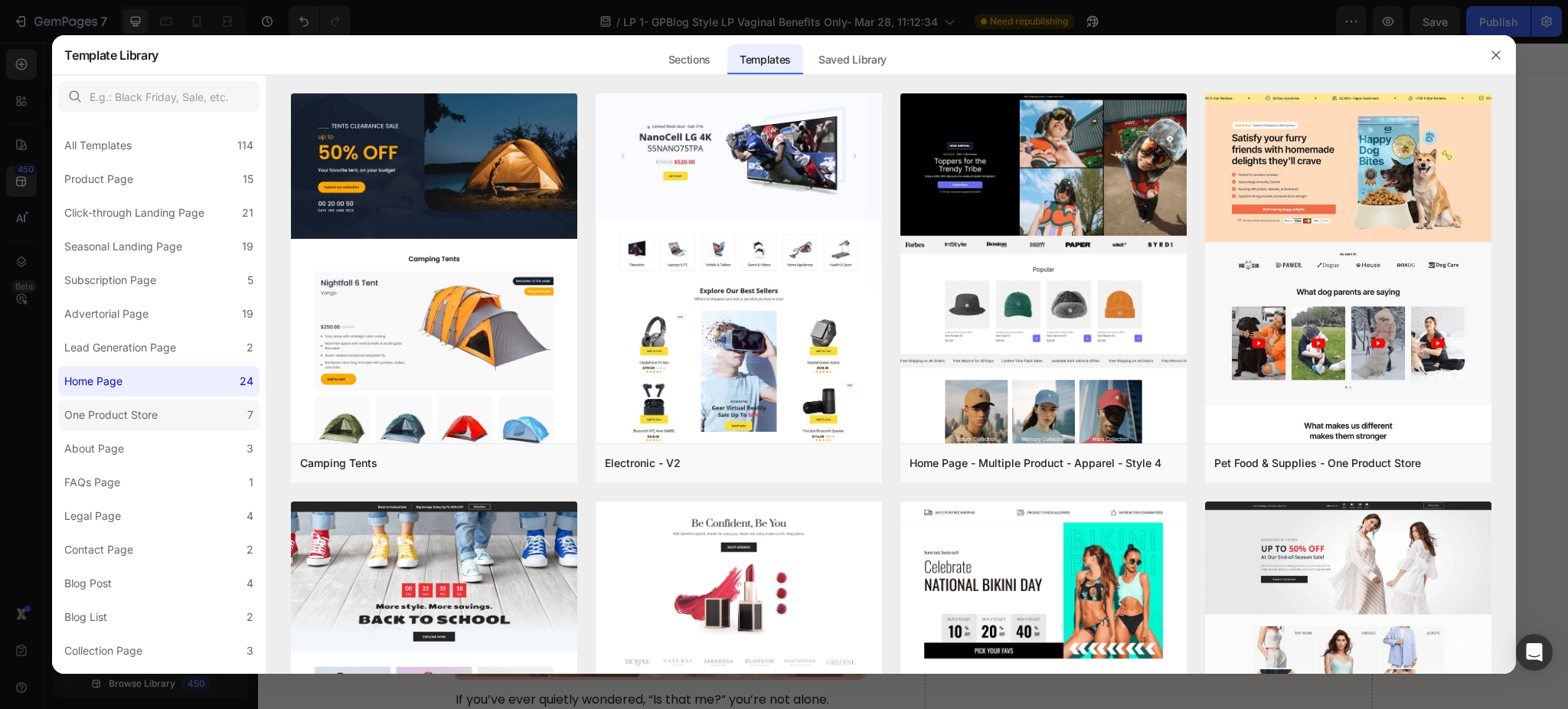 click on "One Product Store" at bounding box center [111, 415] 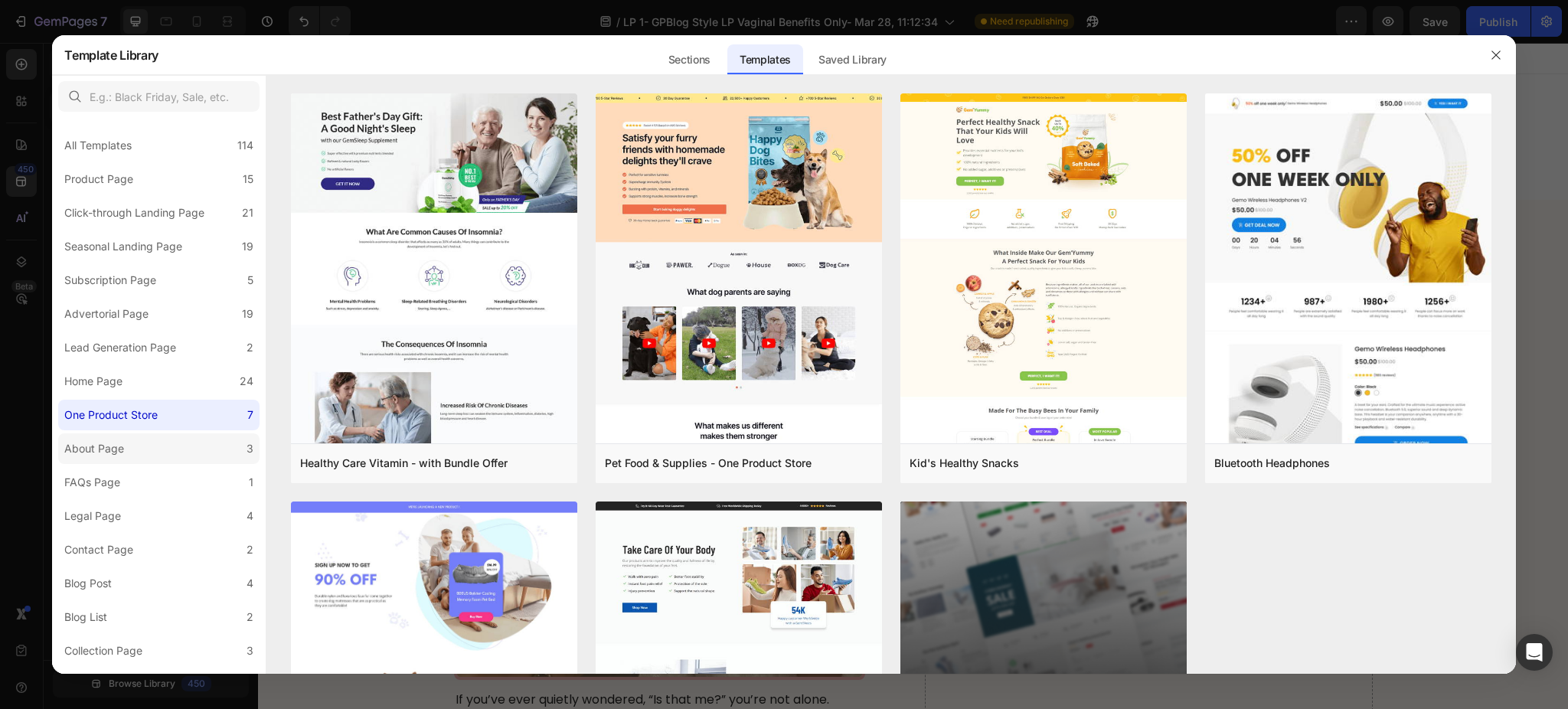click on "About Page" at bounding box center [94, 449] 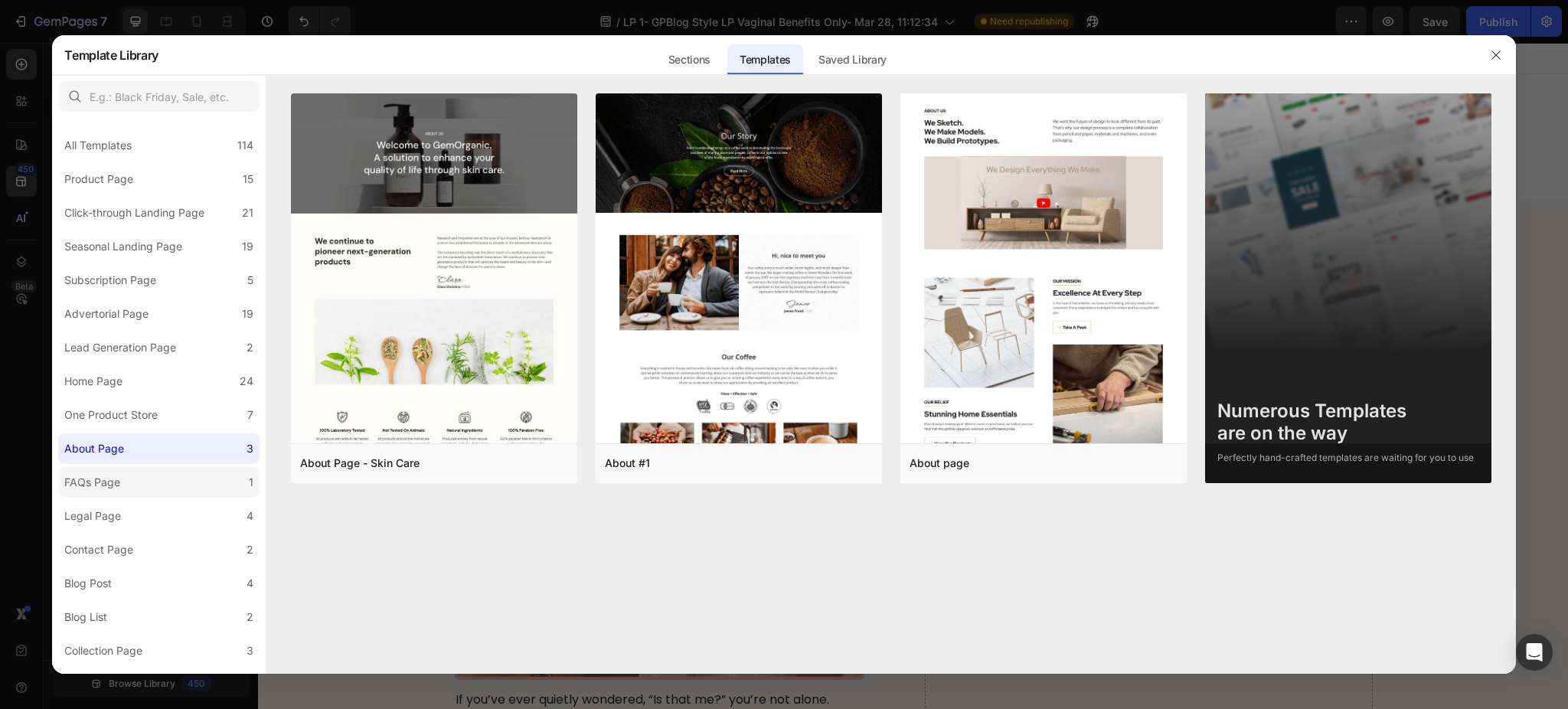 click on "FAQs Page" at bounding box center [95, 482] 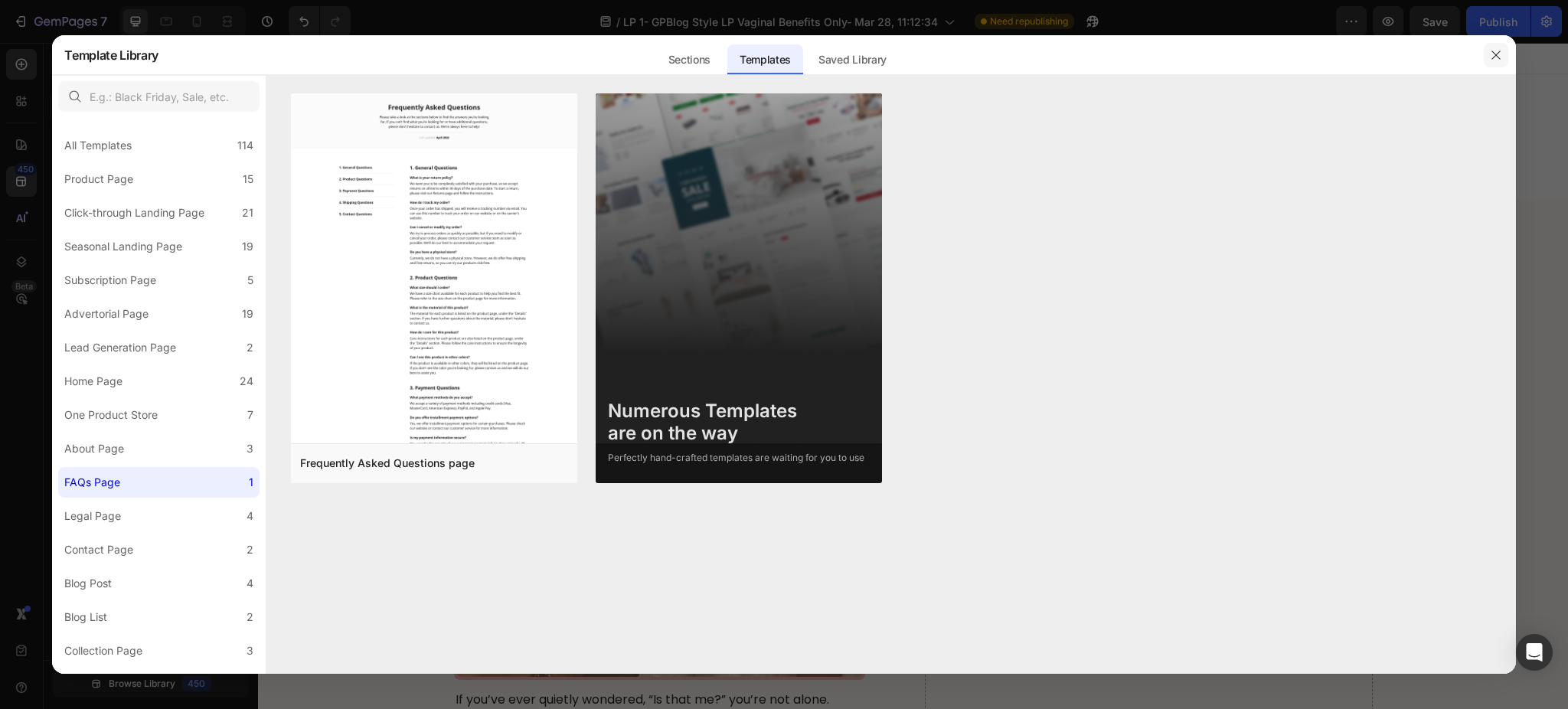 click 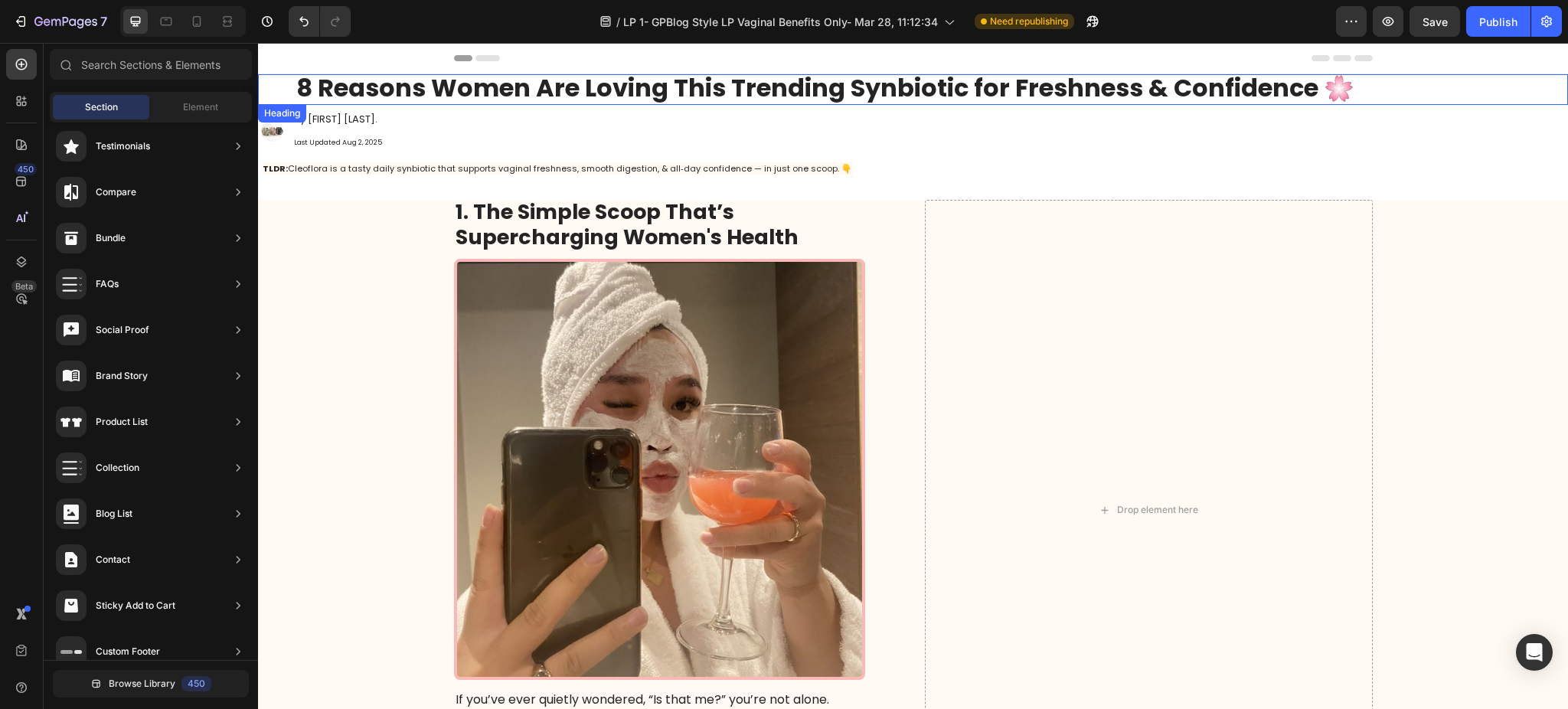 click on "8 Reasons Women Are Loving This Trending Synbiotic for Freshness & Confidence 🌸 Heading" at bounding box center (913, 90) 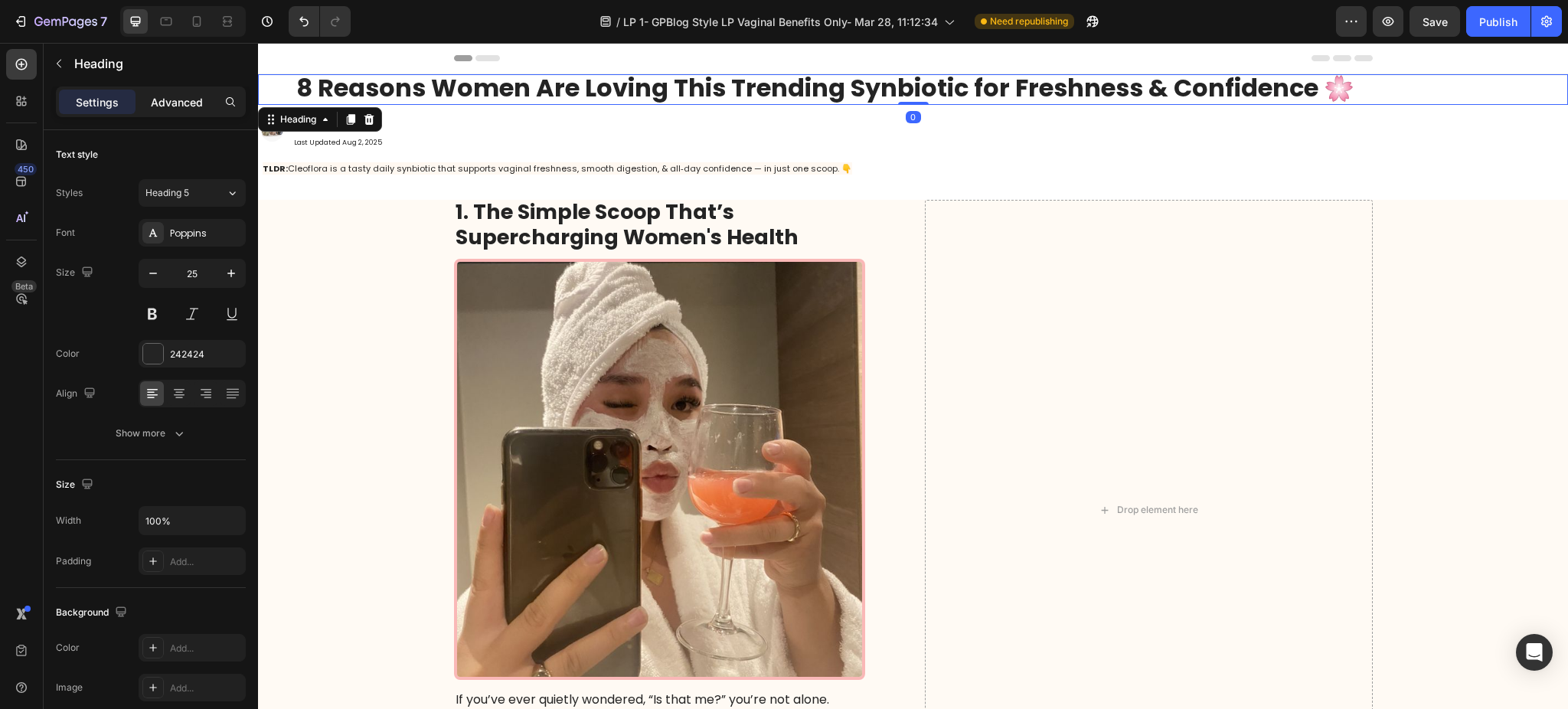 click on "Advanced" at bounding box center (177, 102) 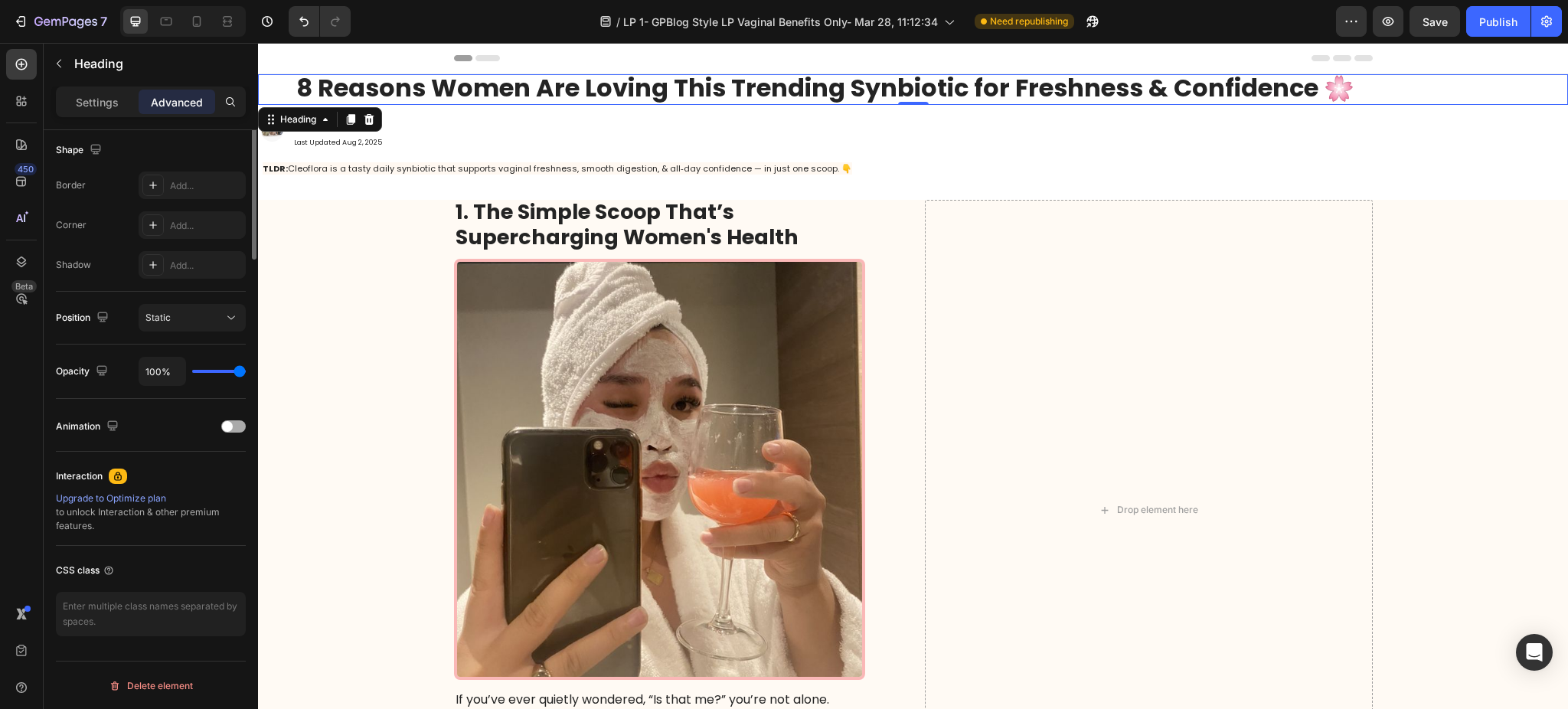 scroll, scrollTop: 0, scrollLeft: 0, axis: both 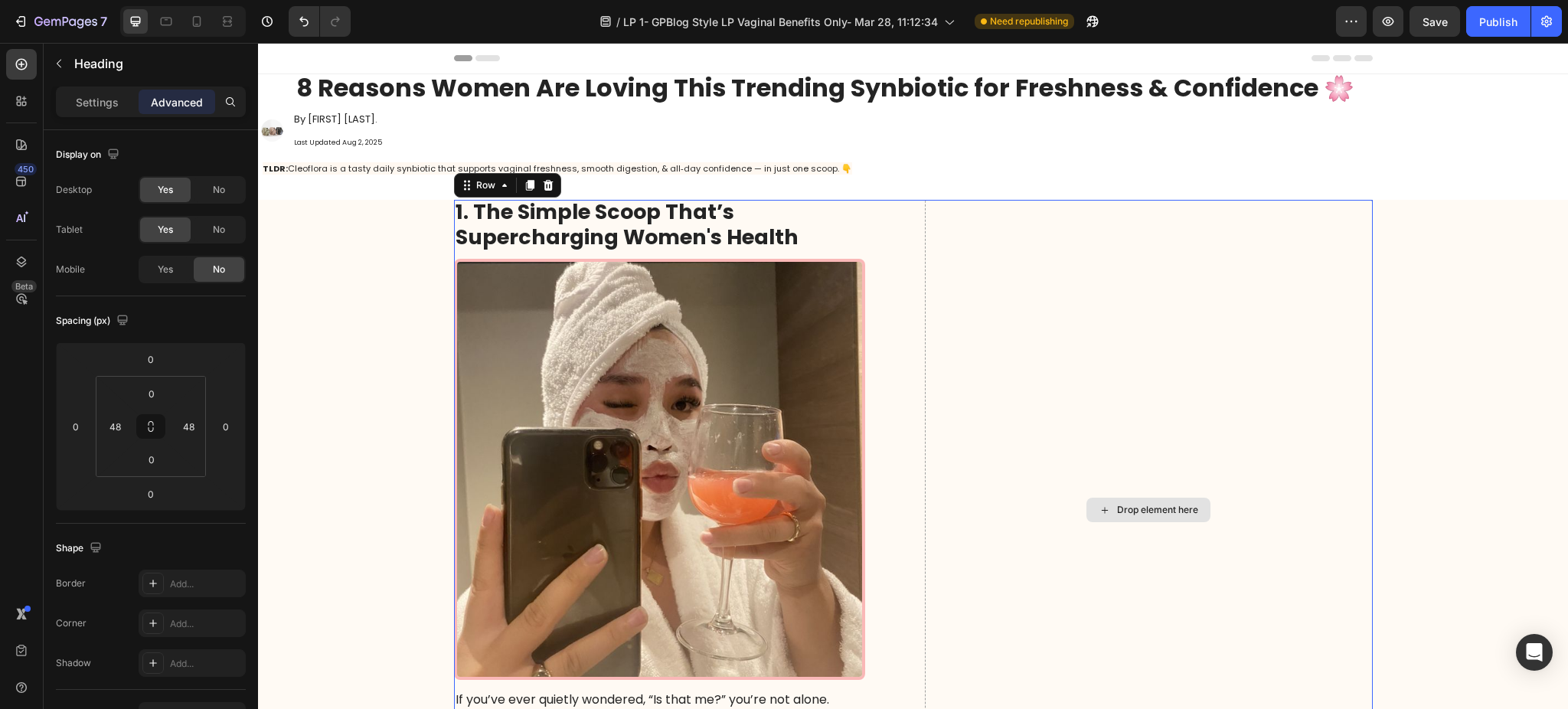 click on "Drop element here" at bounding box center (1148, 510) 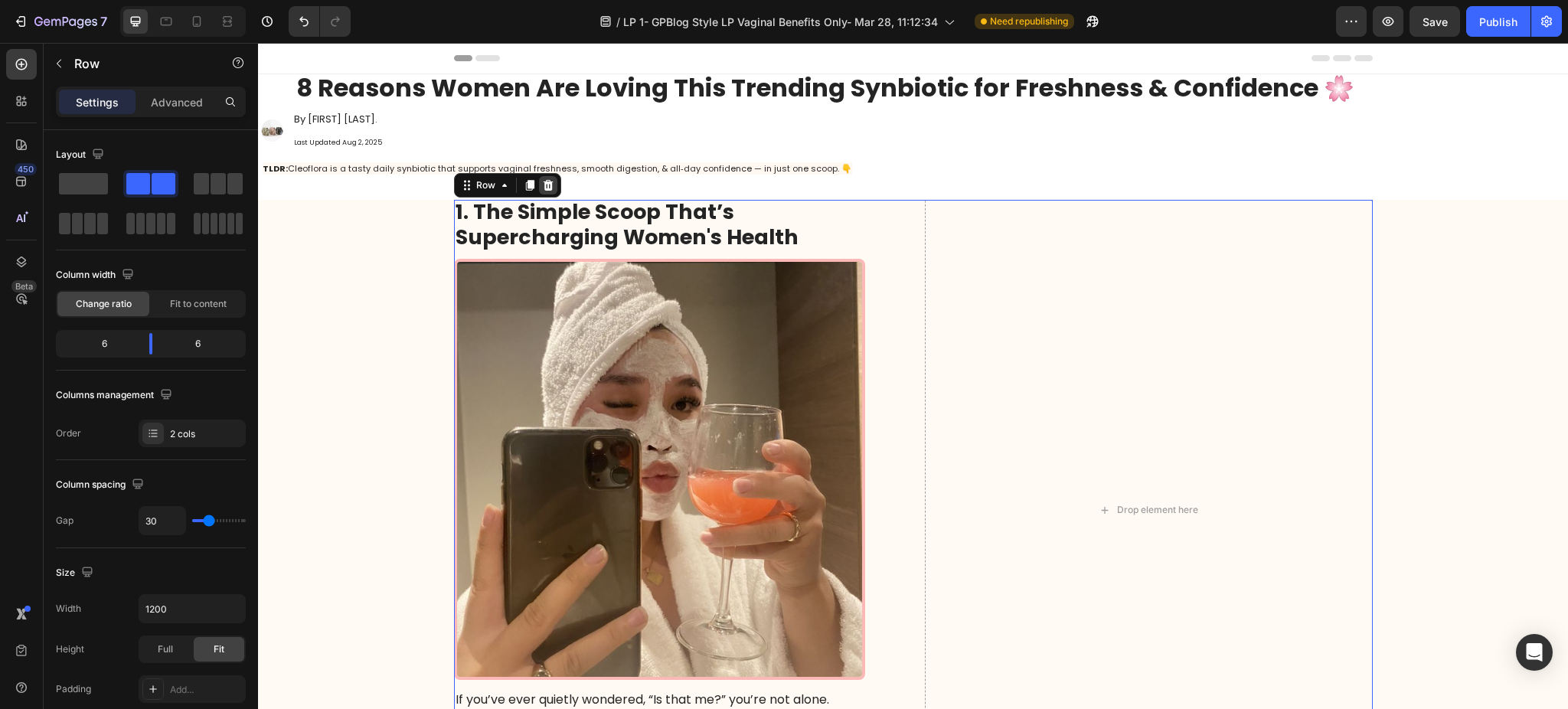 click 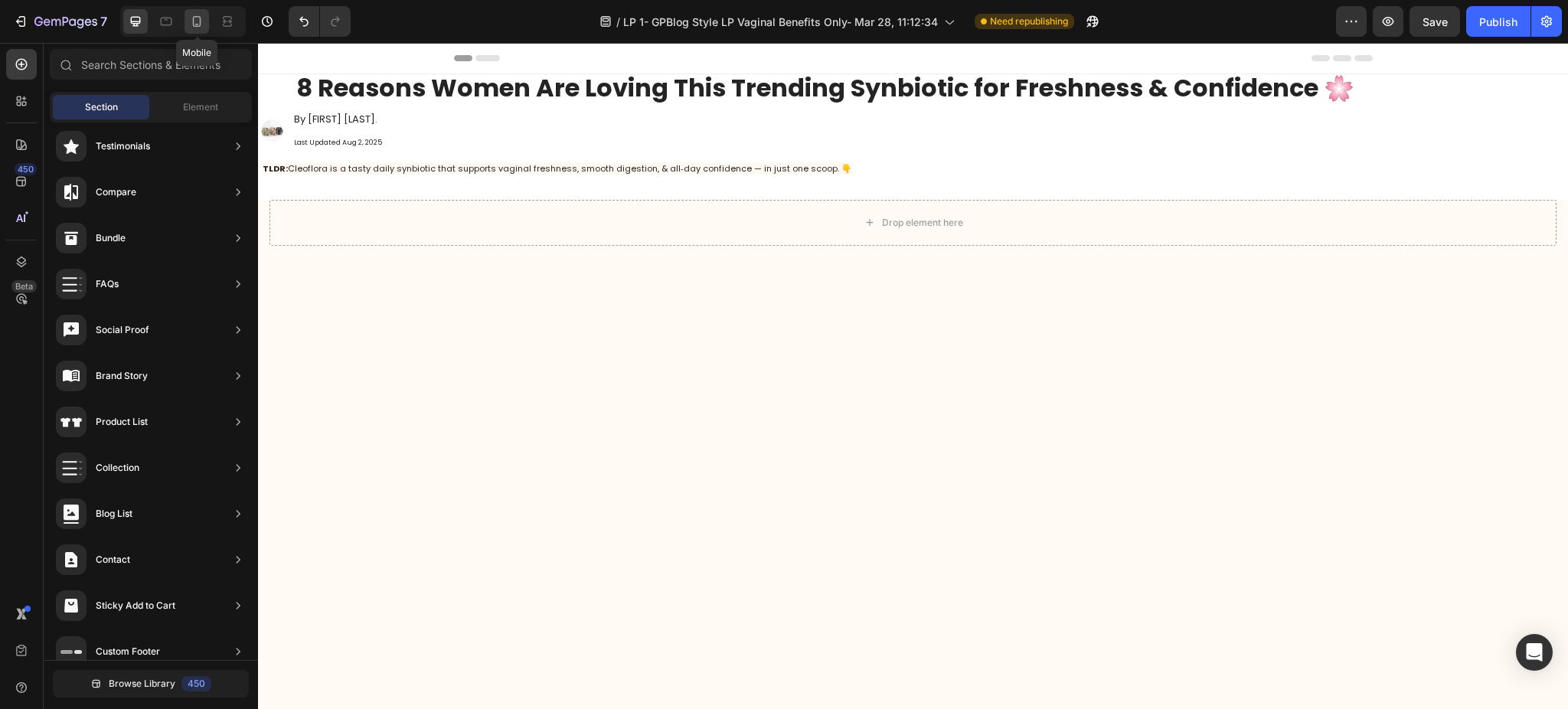 click 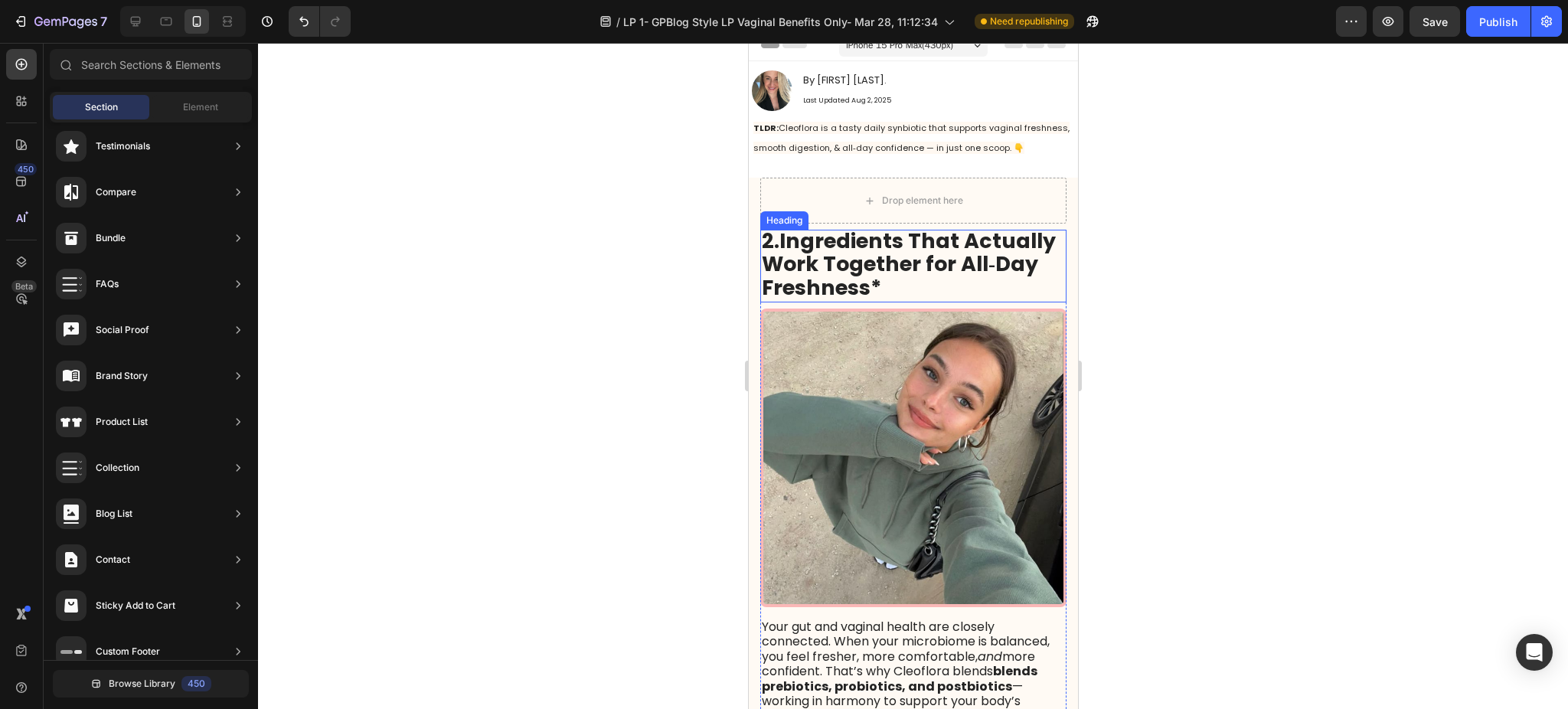 scroll, scrollTop: 0, scrollLeft: 0, axis: both 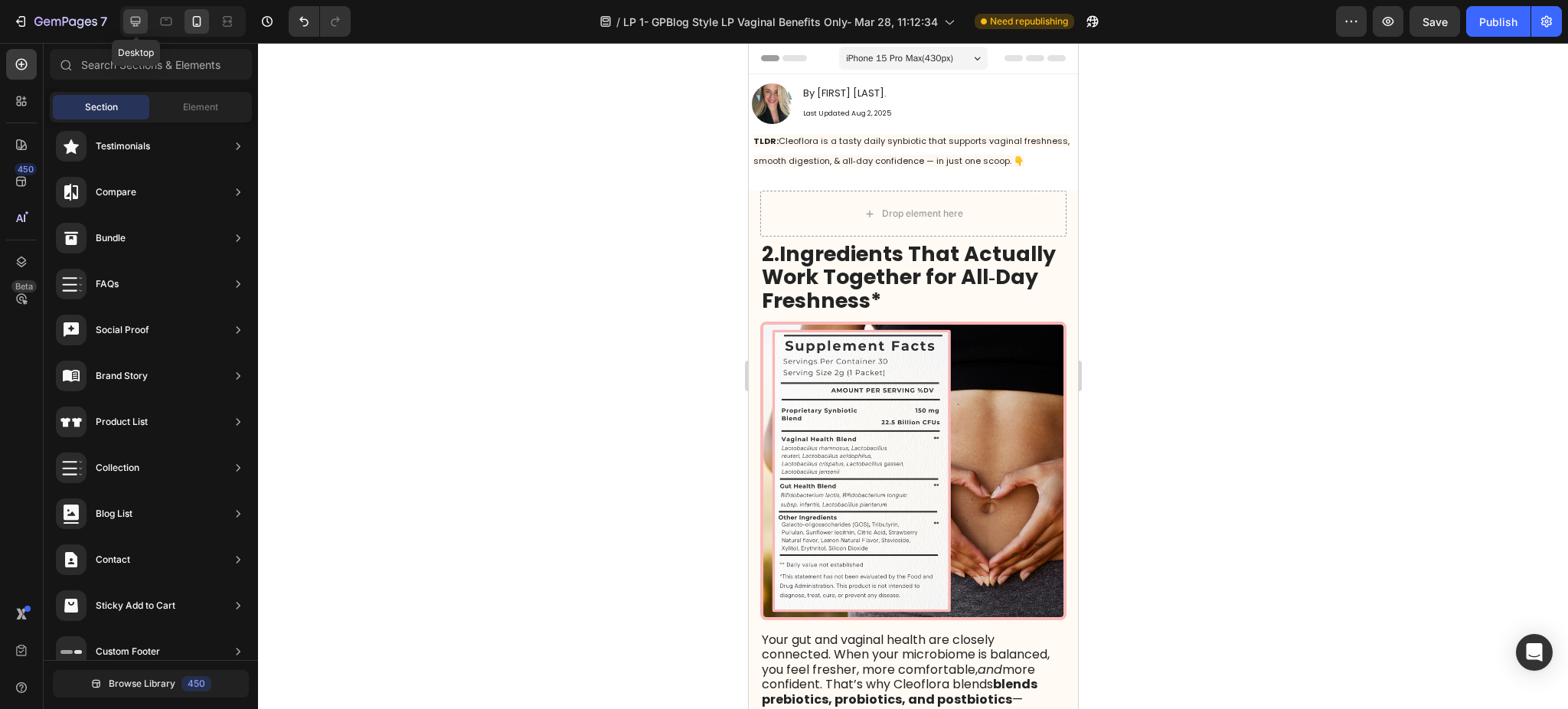 click 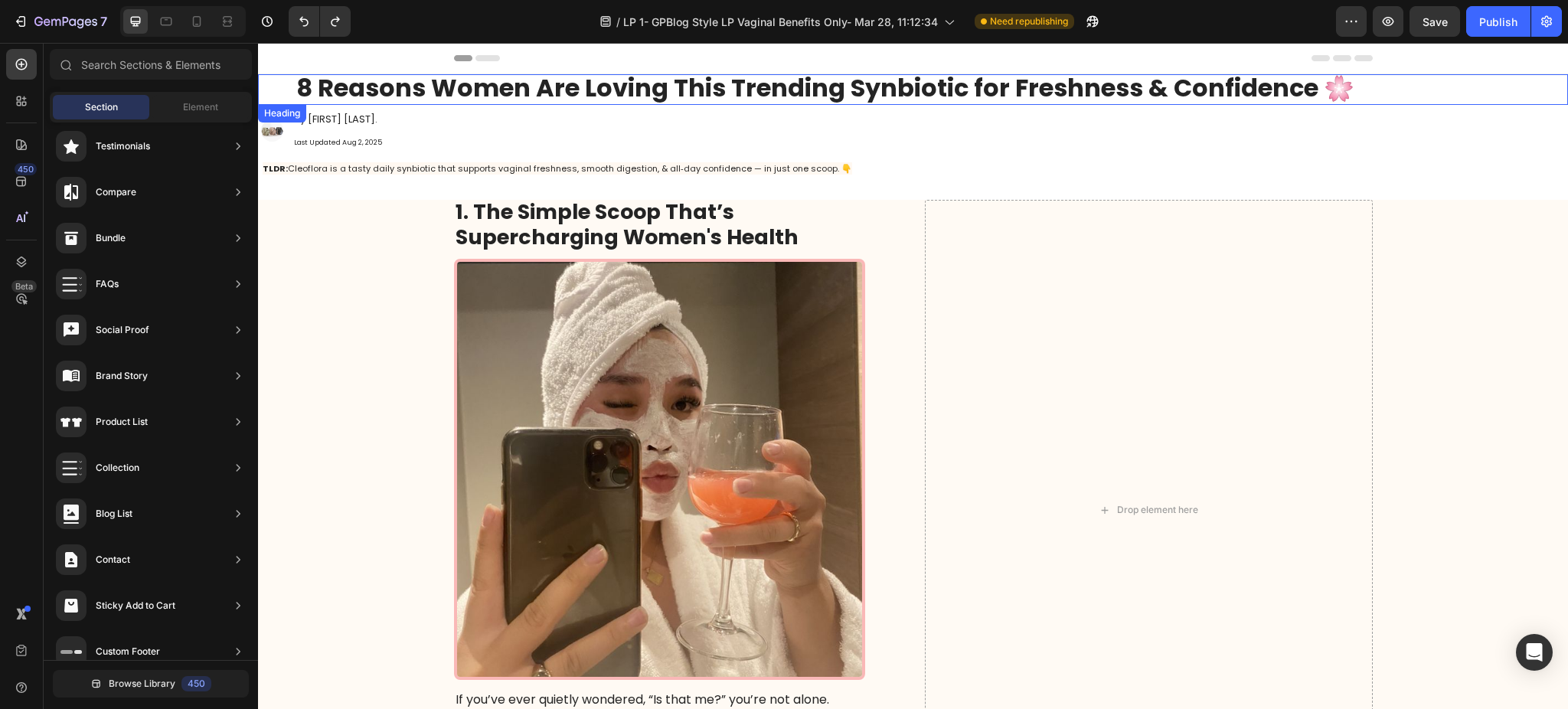 click on "8 Reasons Women Are Loving This Trending Synbiotic for Freshness & Confidence 🌸 Heading" at bounding box center (913, 90) 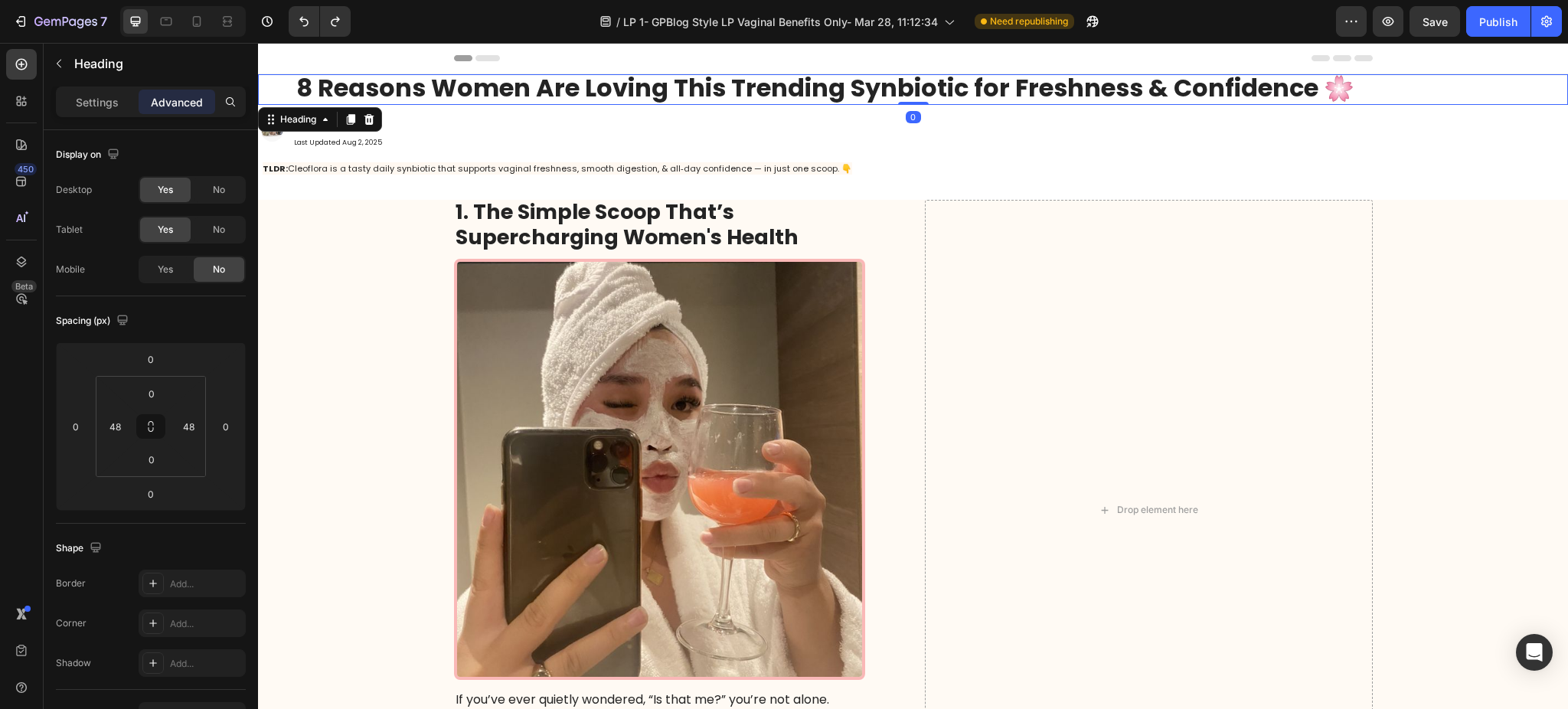 click on "8 Reasons Women Are Loving This Trending Synbiotic for Freshness & Confidence 🌸 Heading   0" at bounding box center (913, 90) 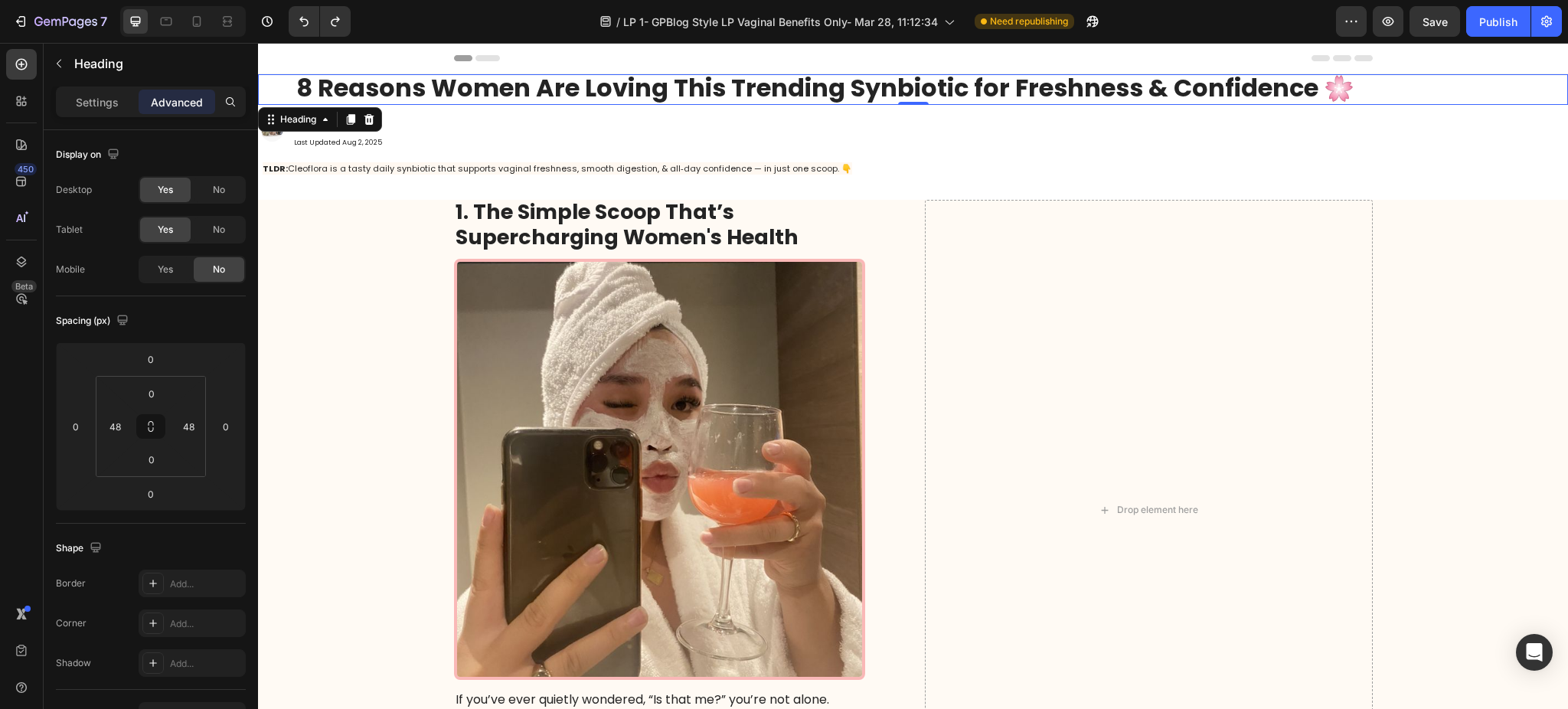 click on "8 Reasons Women Are Loving This Trending Synbiotic for Freshness & Confidence 🌸 Heading   0" at bounding box center (913, 90) 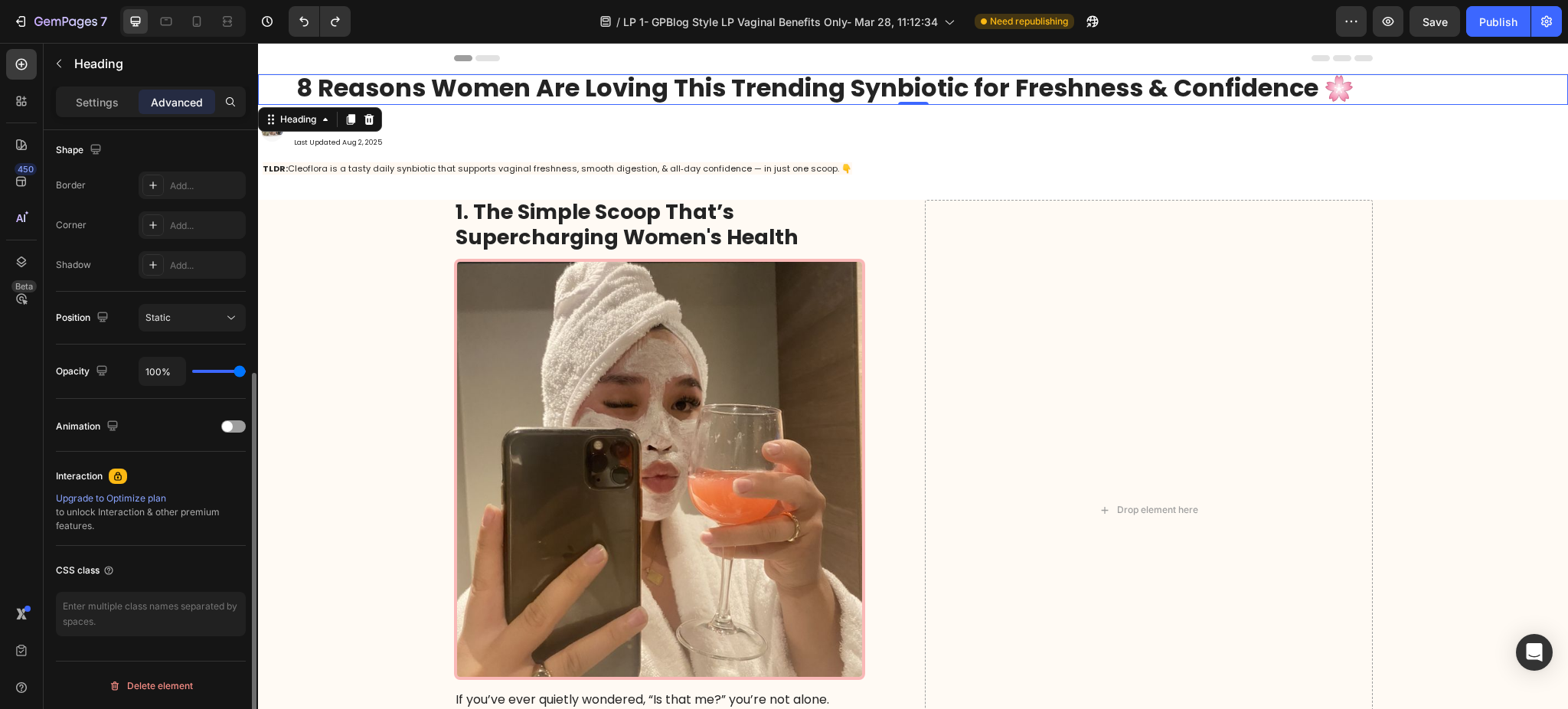 scroll, scrollTop: 0, scrollLeft: 0, axis: both 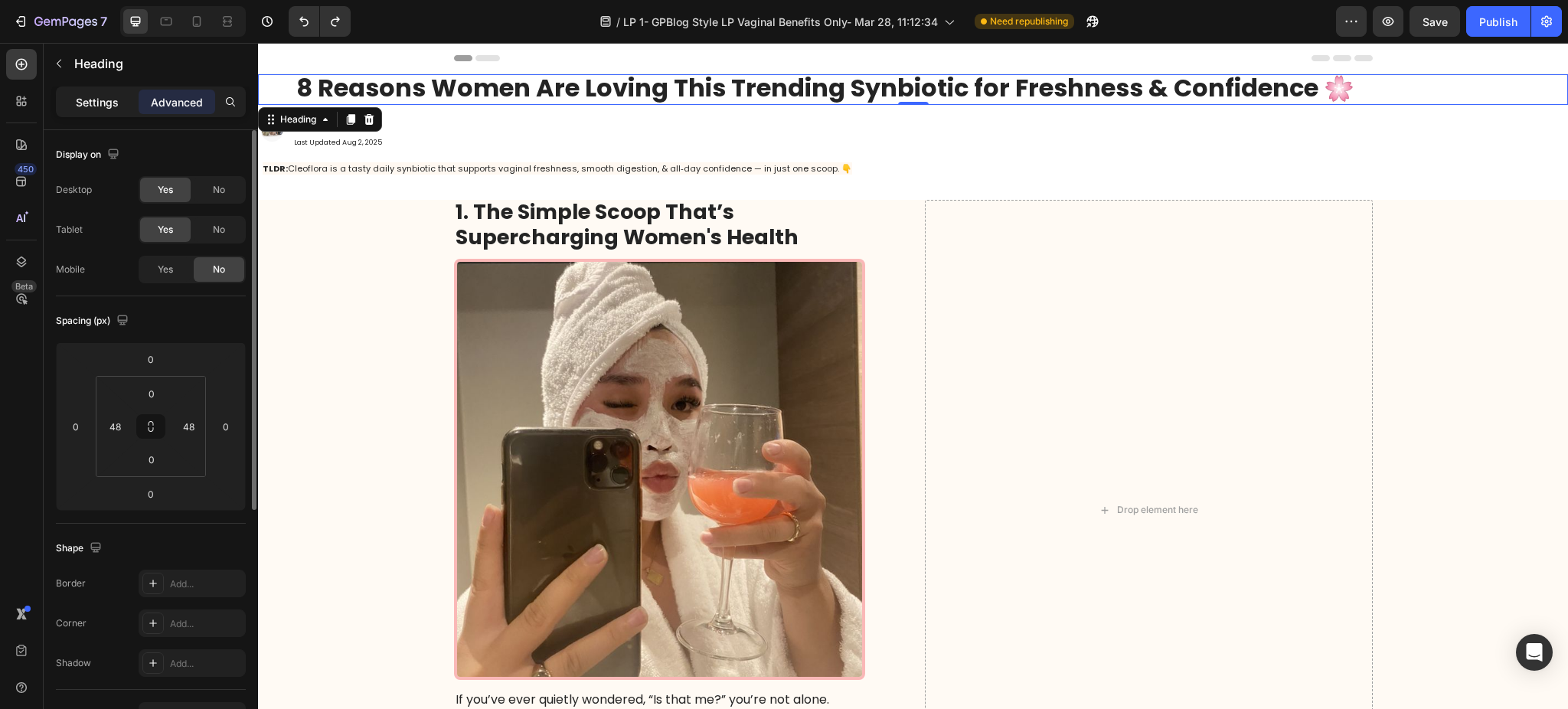 click on "Settings" at bounding box center [97, 102] 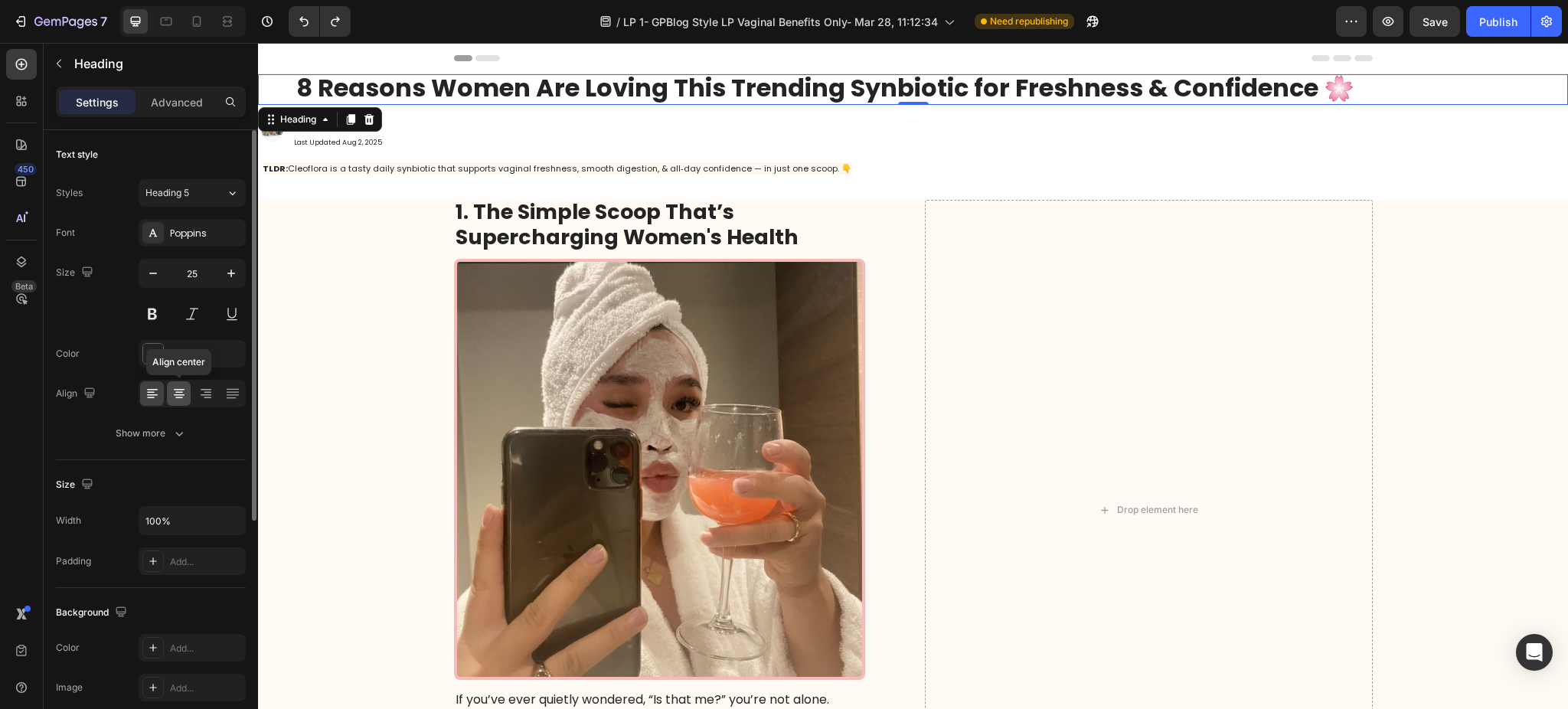 click 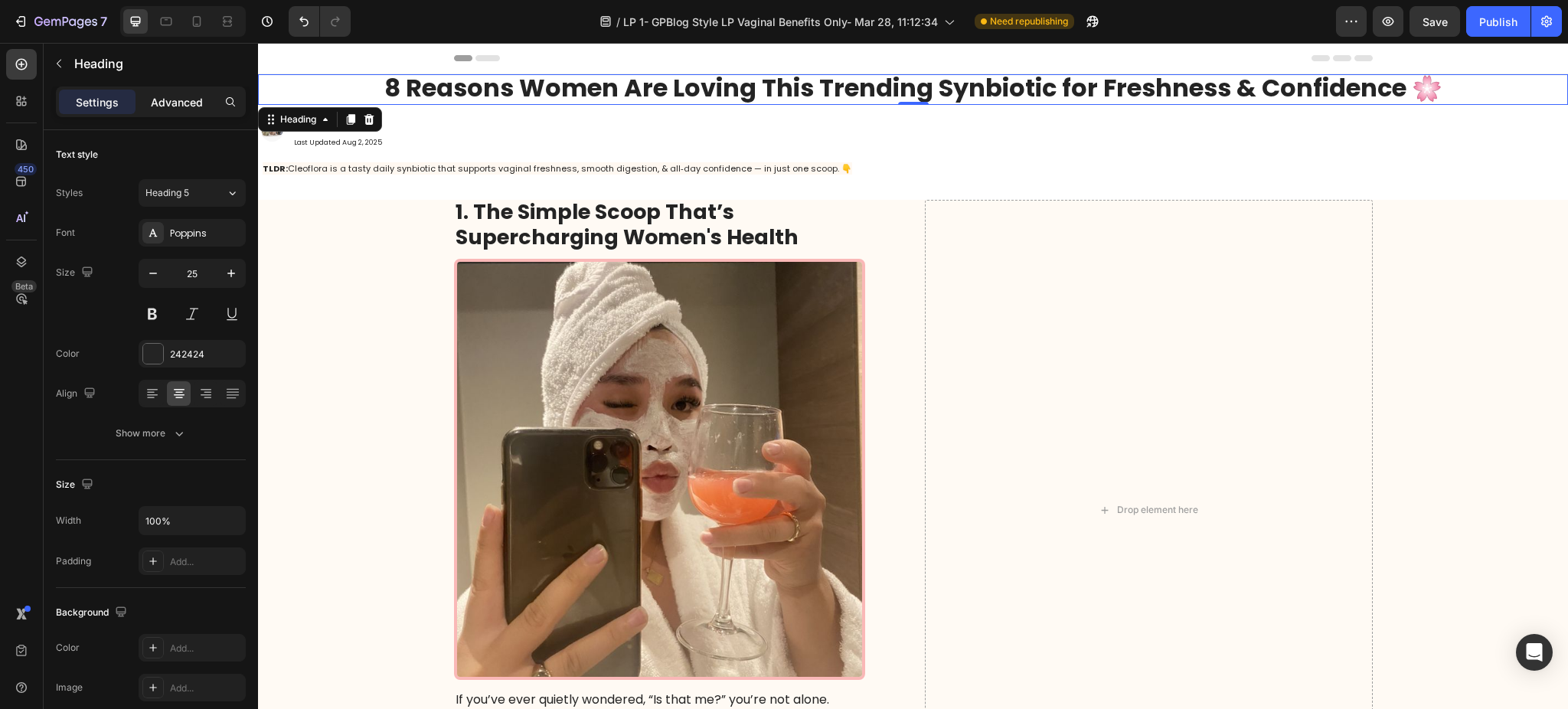 click on "Advanced" at bounding box center [177, 102] 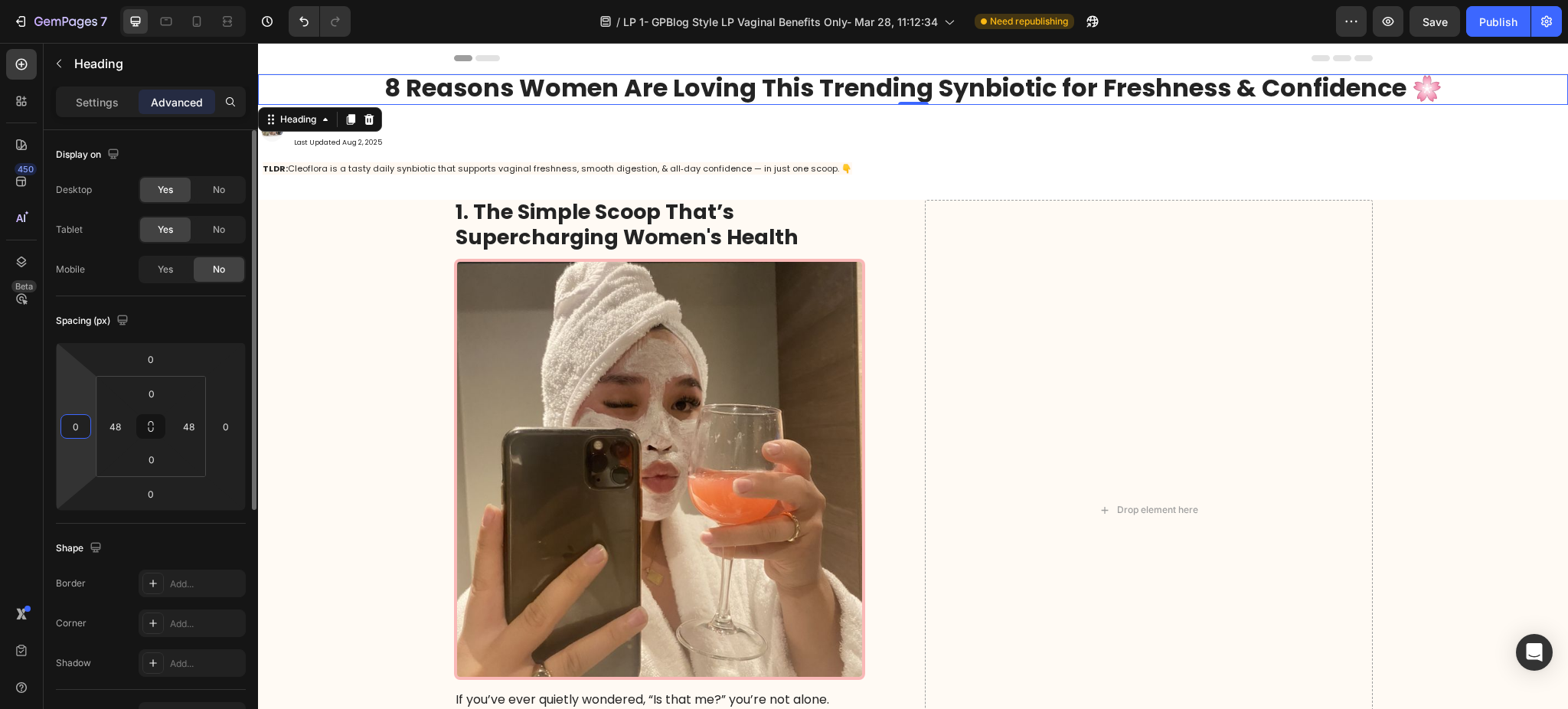 click on "0" at bounding box center [76, 426] 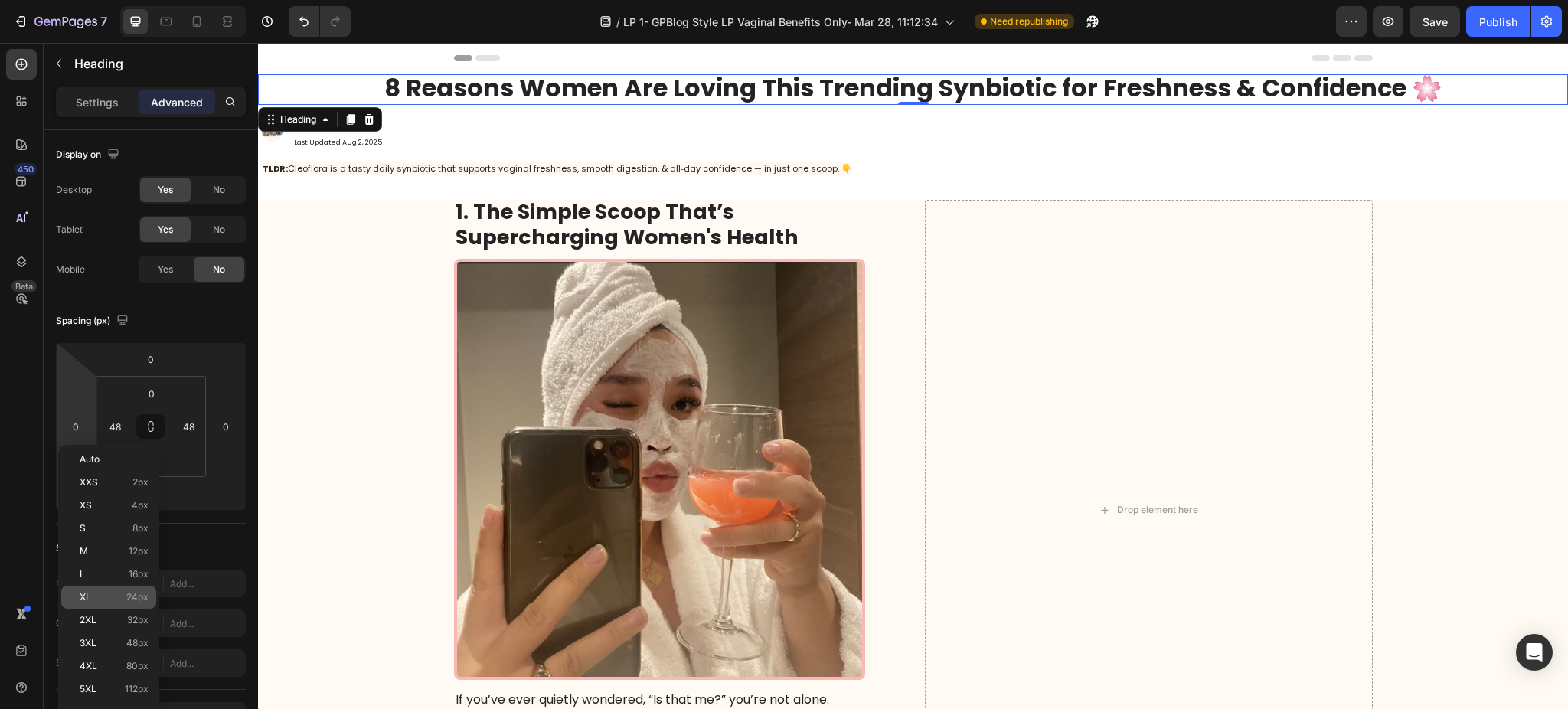 click on "XL 24px" 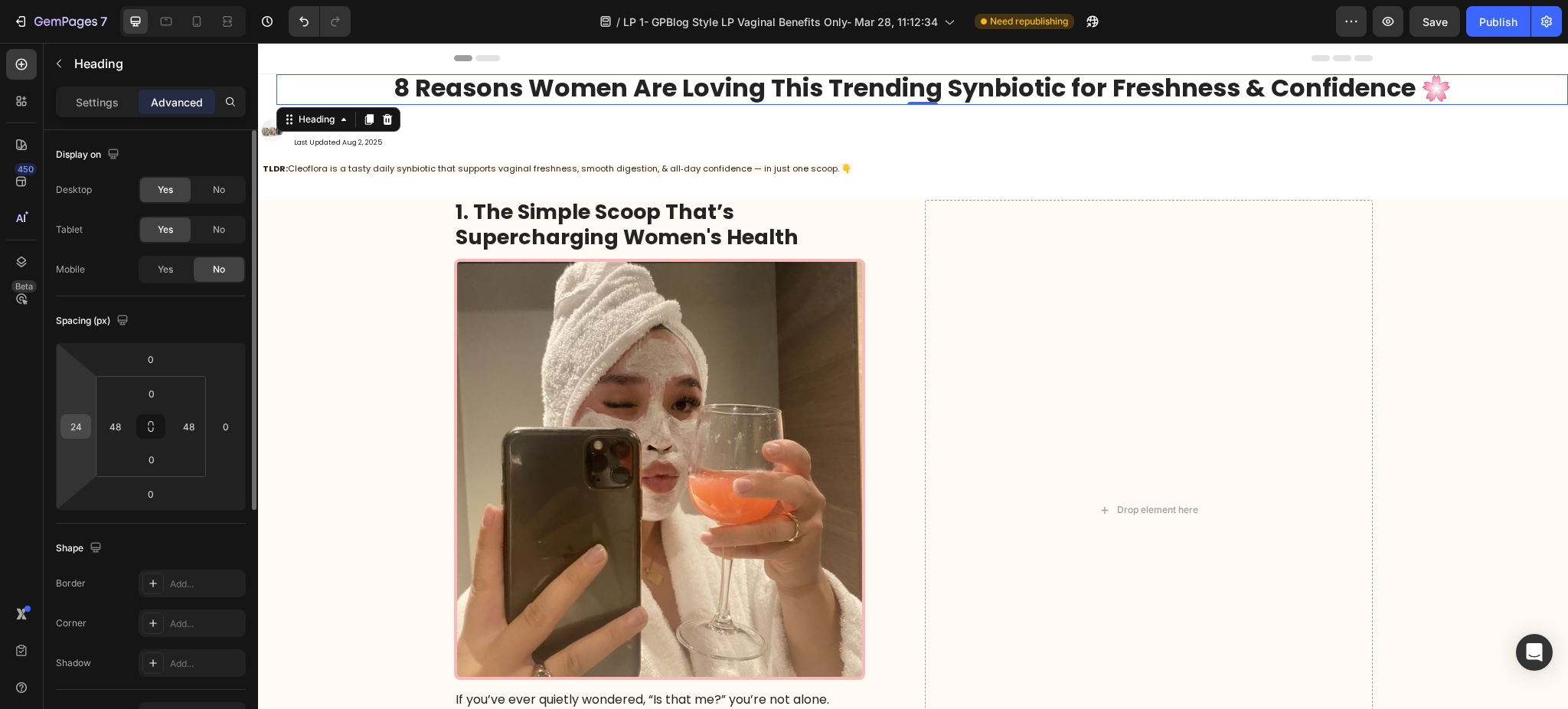 click on "24" at bounding box center (76, 426) 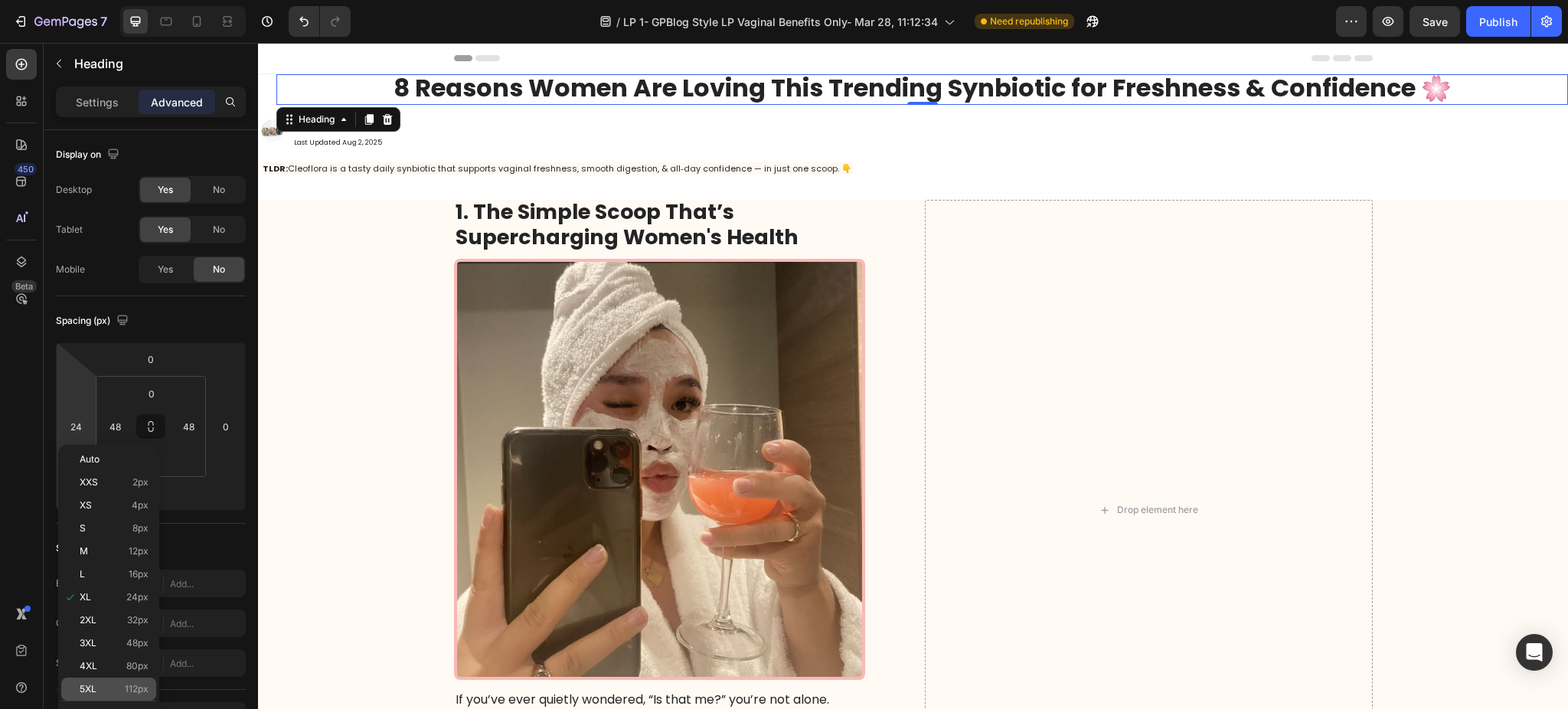 click on "5XL 112px" 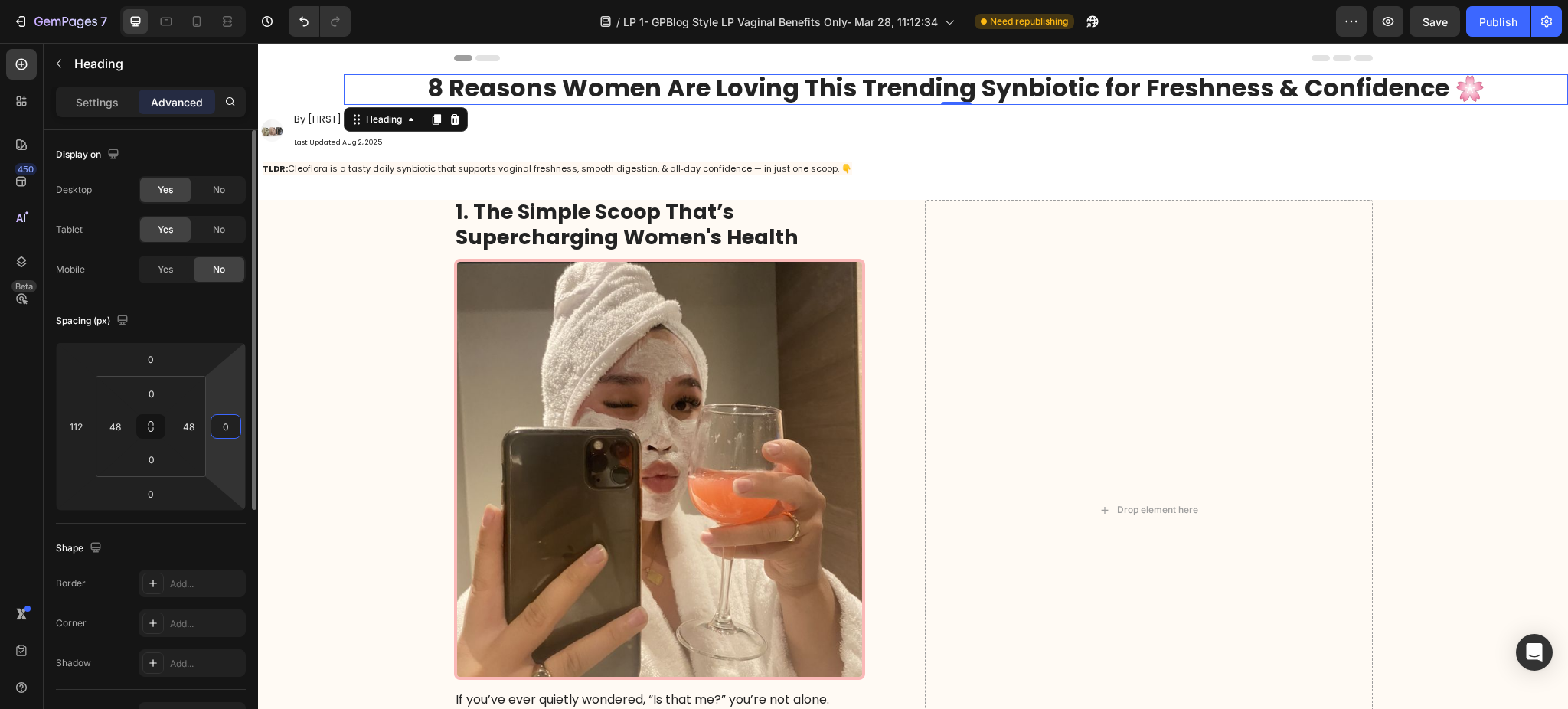click on "0" at bounding box center (226, 426) 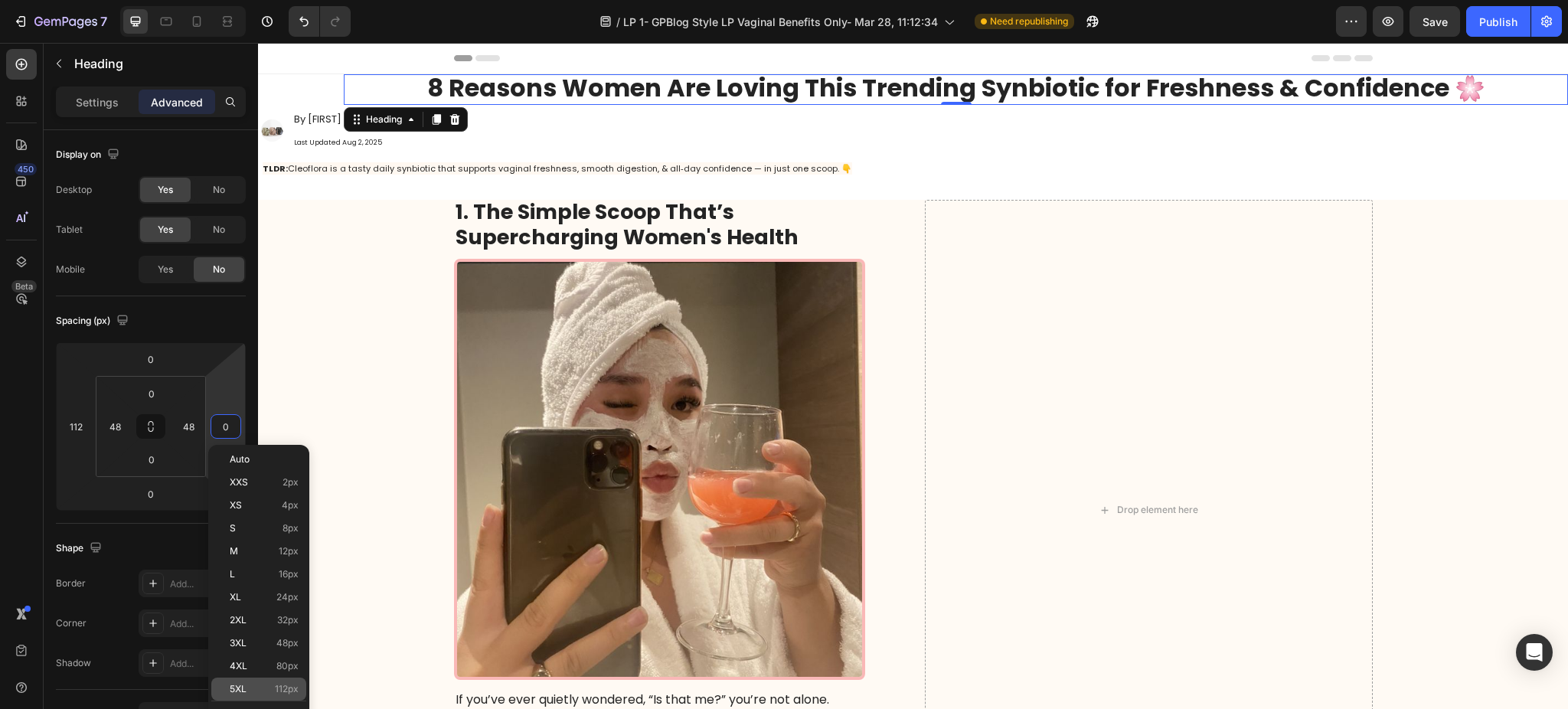 click on "5XL" at bounding box center [238, 689] 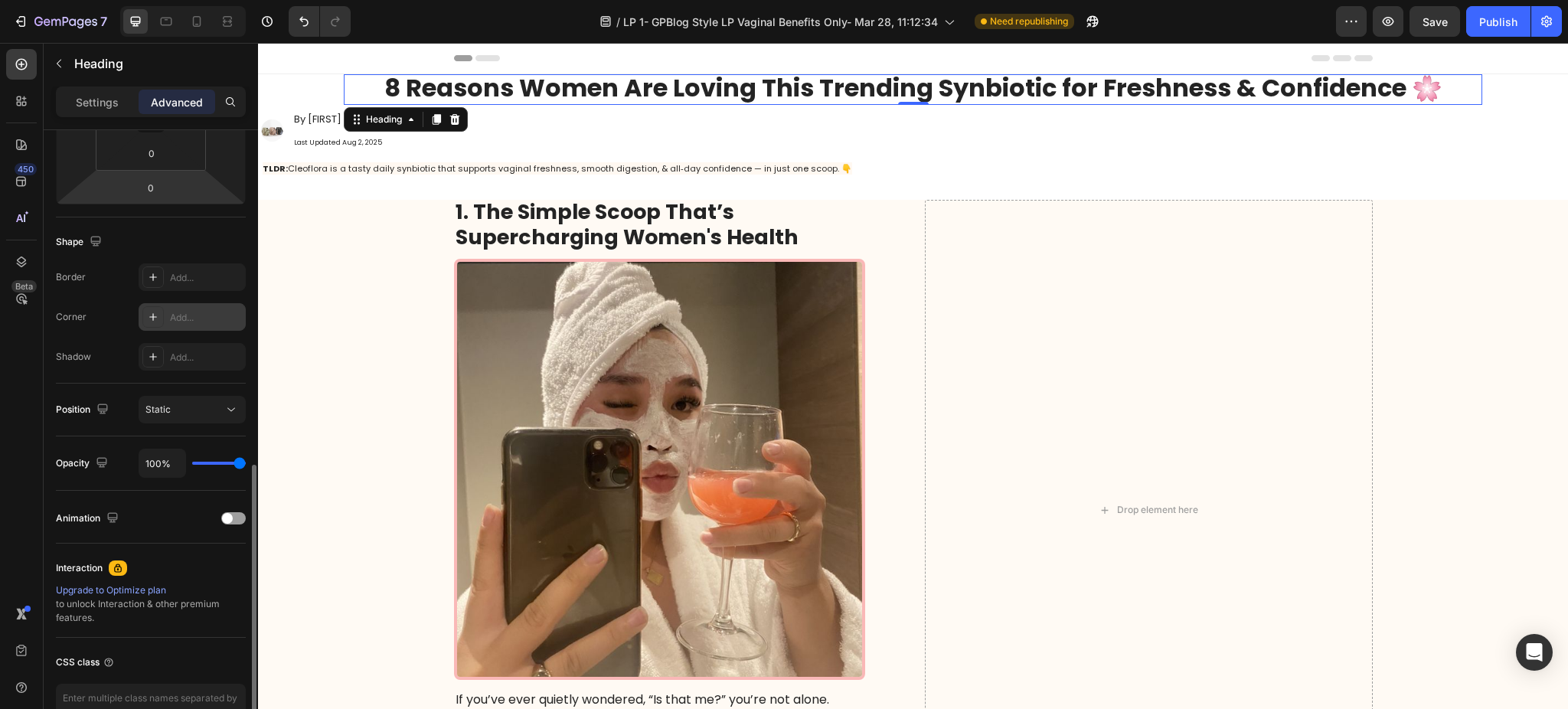 scroll, scrollTop: 398, scrollLeft: 0, axis: vertical 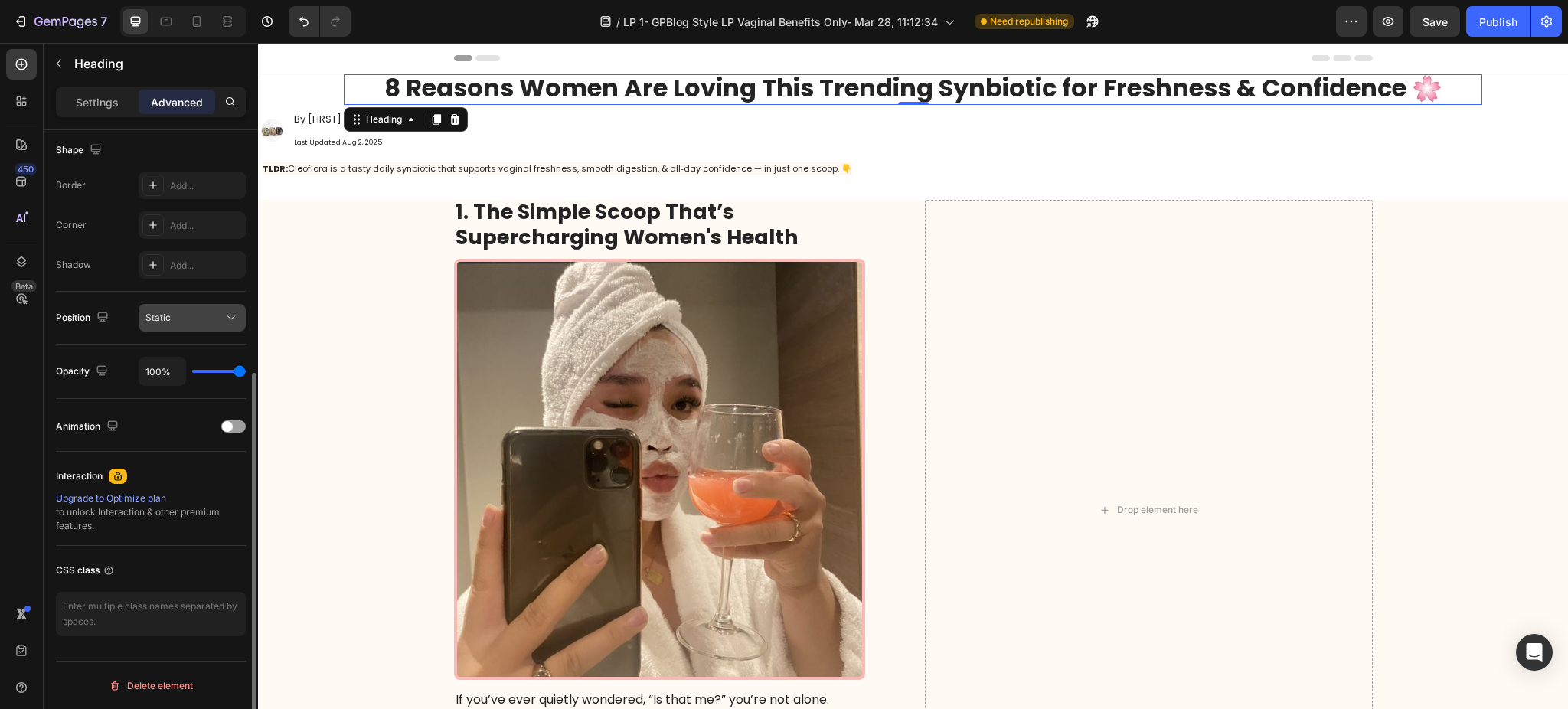 click on "Static" at bounding box center [185, 318] 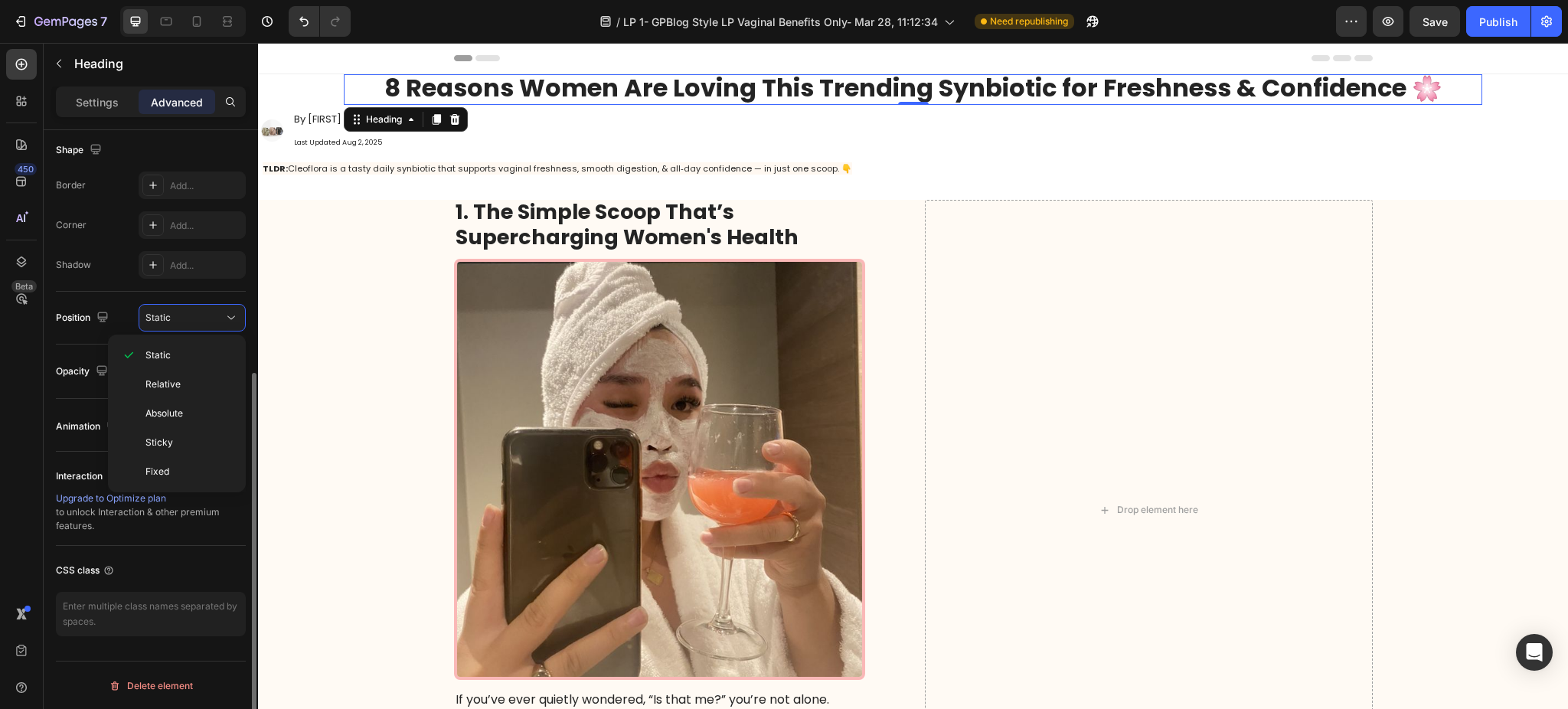 click on "Display on Desktop Yes No Tablet Yes No Mobile Yes No Spacing (px) 0 112 0 112 0 48 0 48 Shape Border Add... Corner Add... Shadow Add... Position Static Opacity 100% Animation Interaction Upgrade to Optimize plan  to unlock Interaction & other premium features. CSS class" at bounding box center (151, 190) 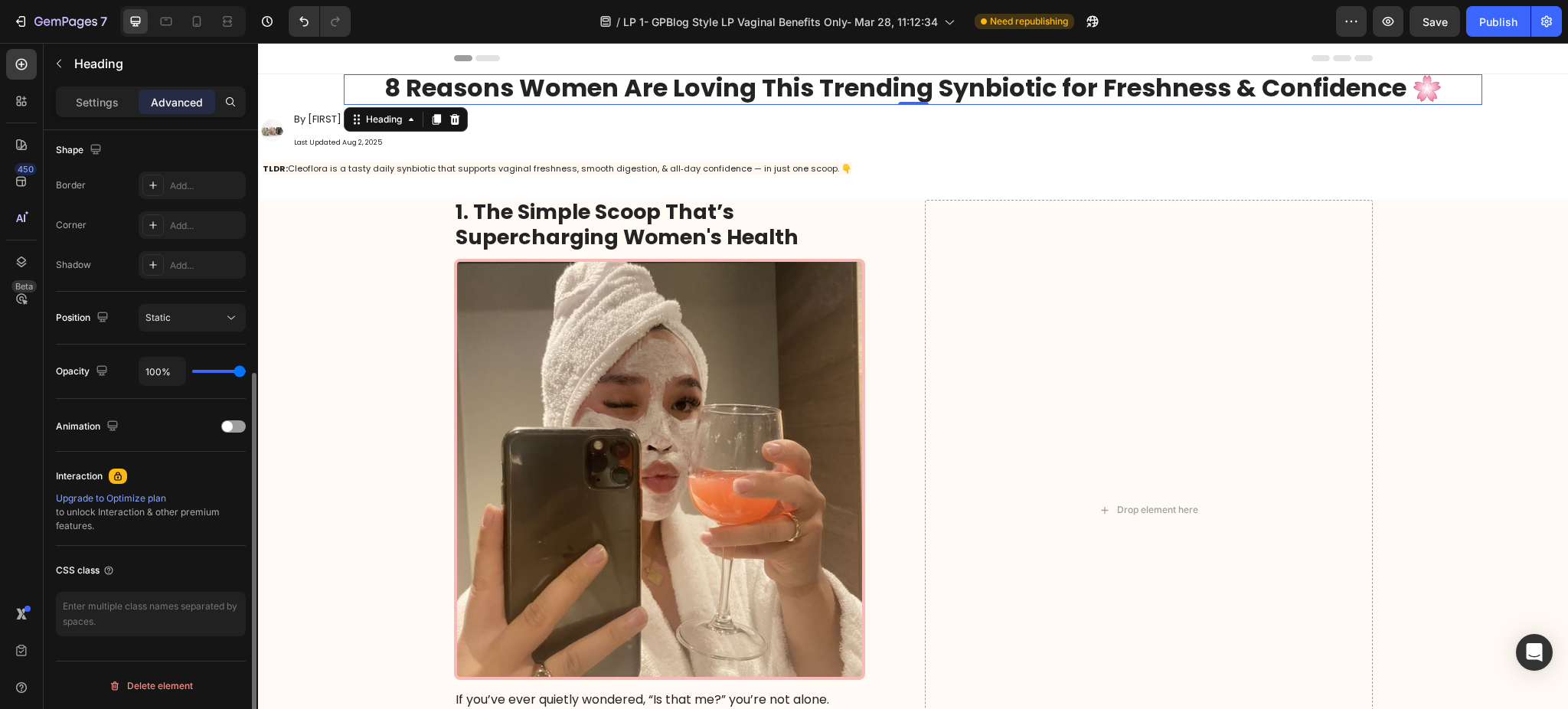 scroll, scrollTop: 0, scrollLeft: 0, axis: both 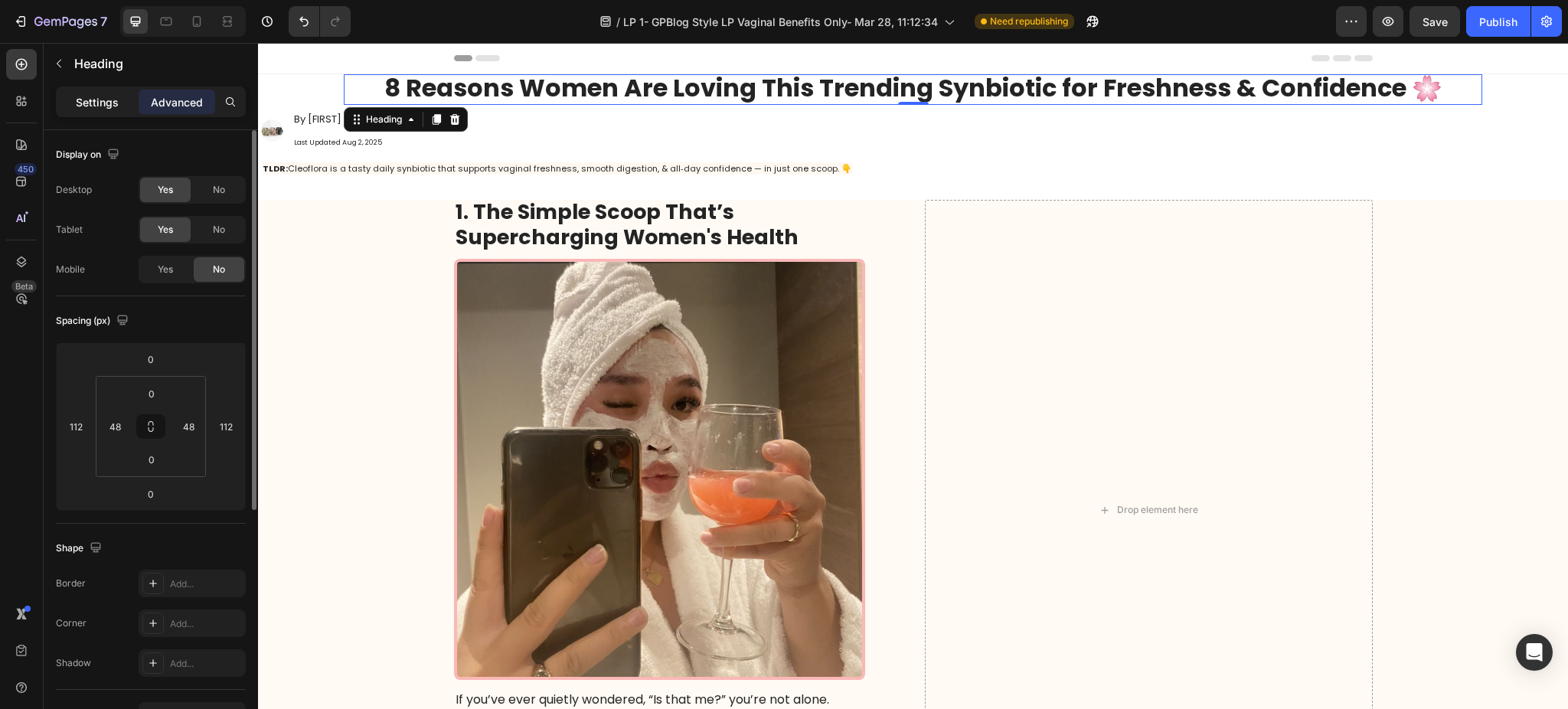 click on "Settings" at bounding box center (97, 102) 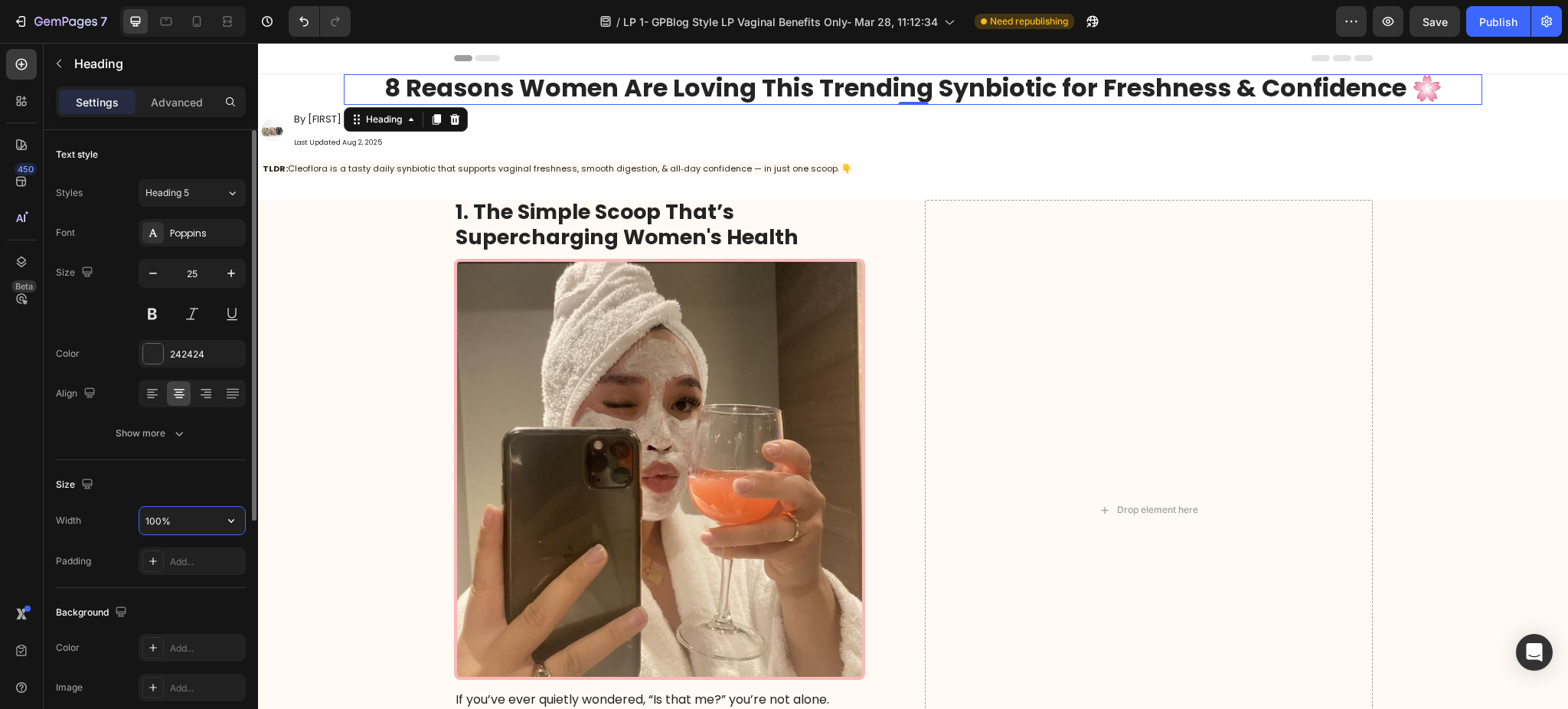 click on "100%" at bounding box center (192, 521) 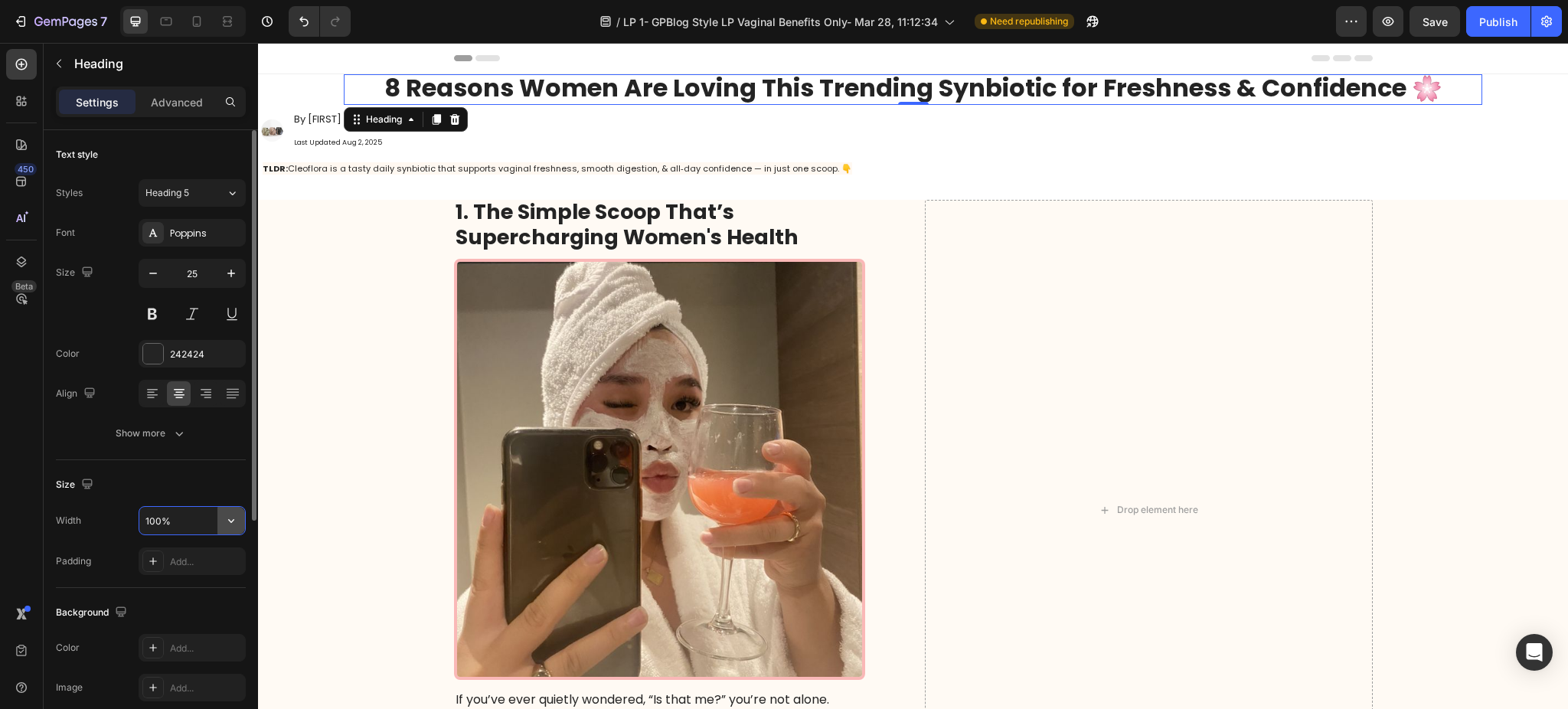 click 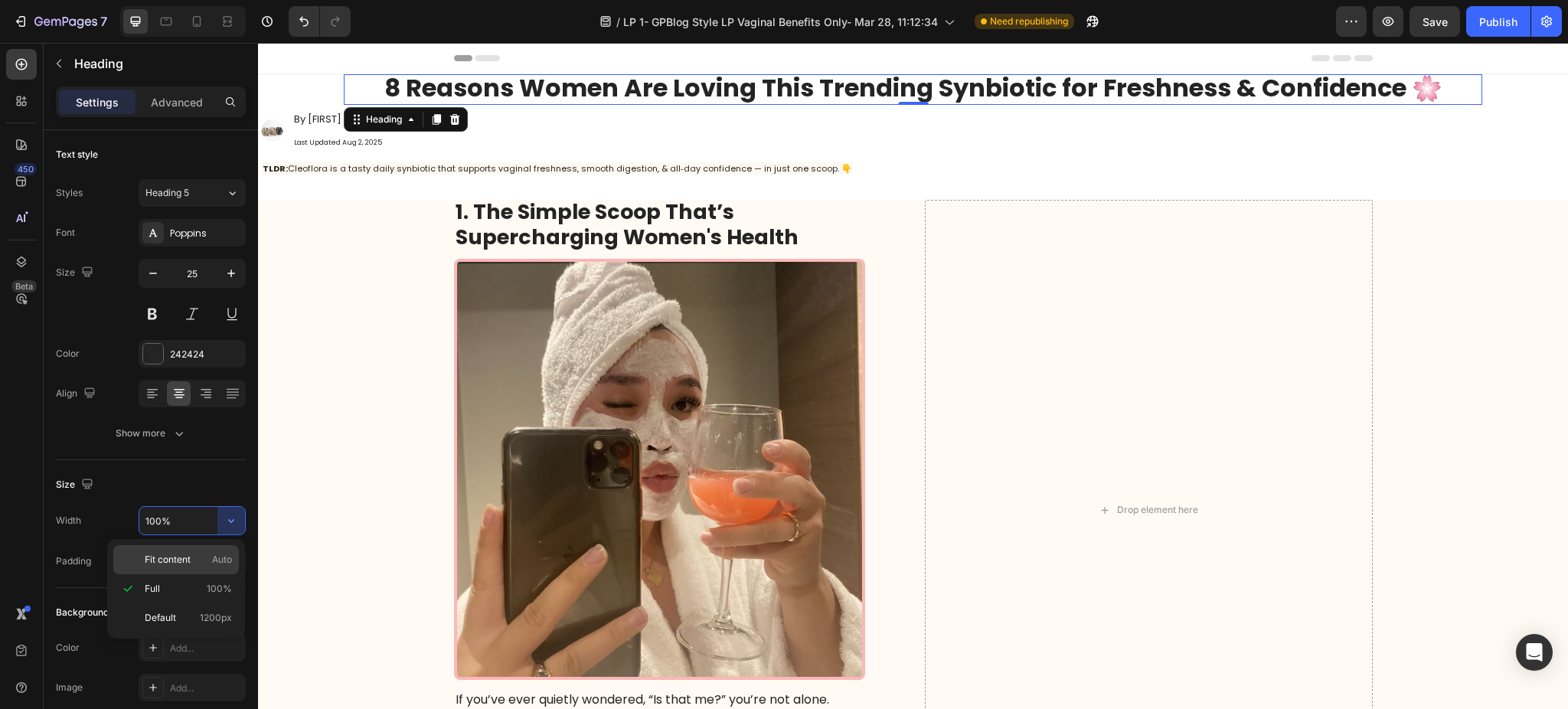 click on "Fit content" at bounding box center [168, 560] 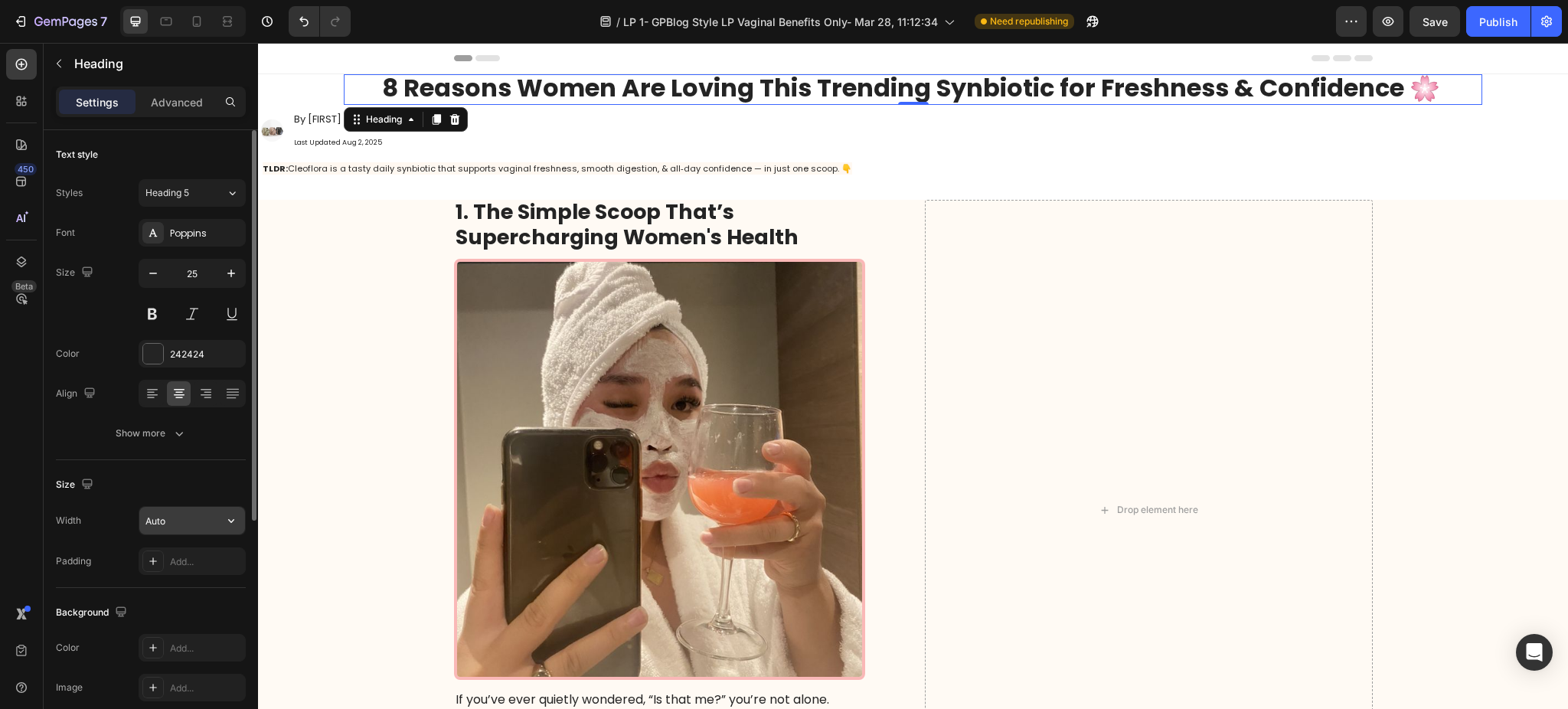 click on "Auto" at bounding box center (192, 521) 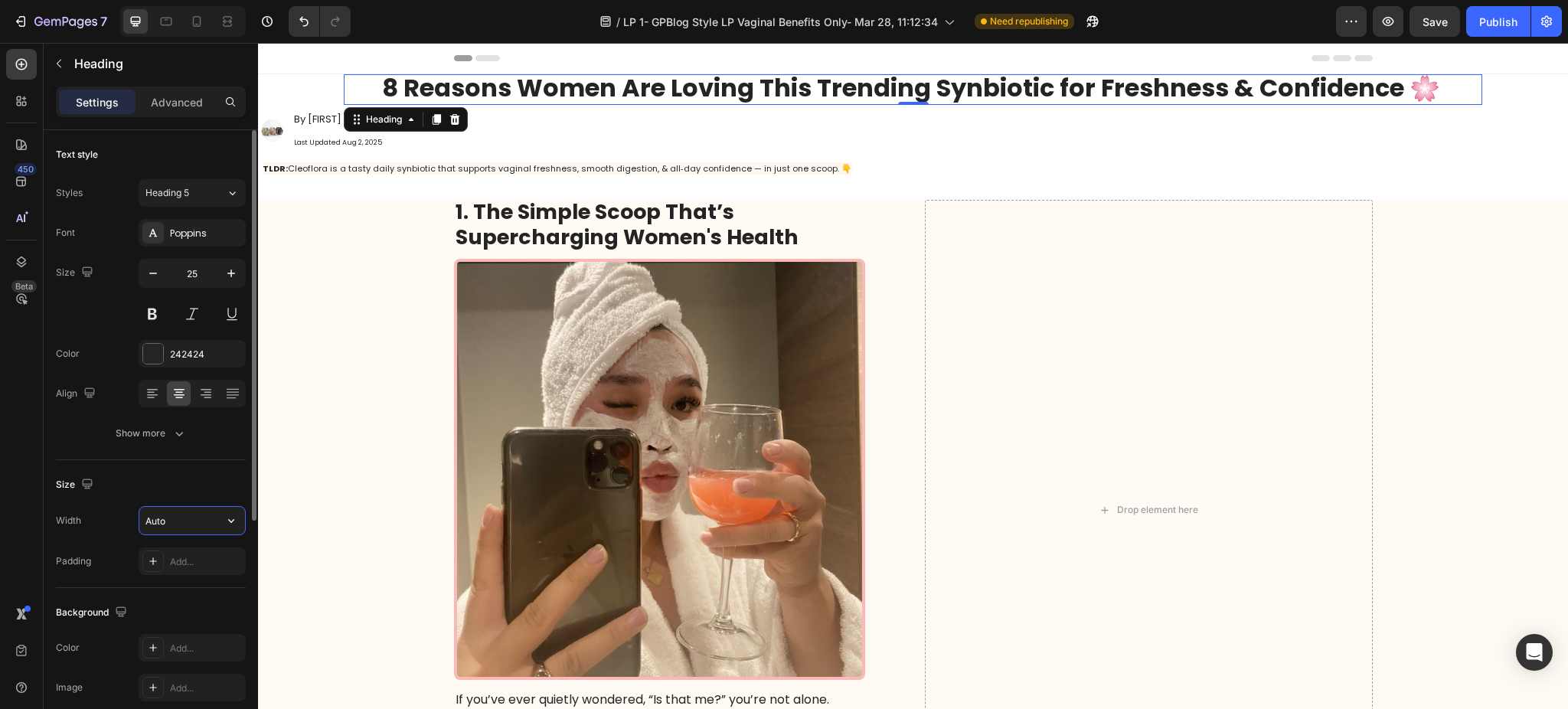 click on "Auto" at bounding box center [192, 521] 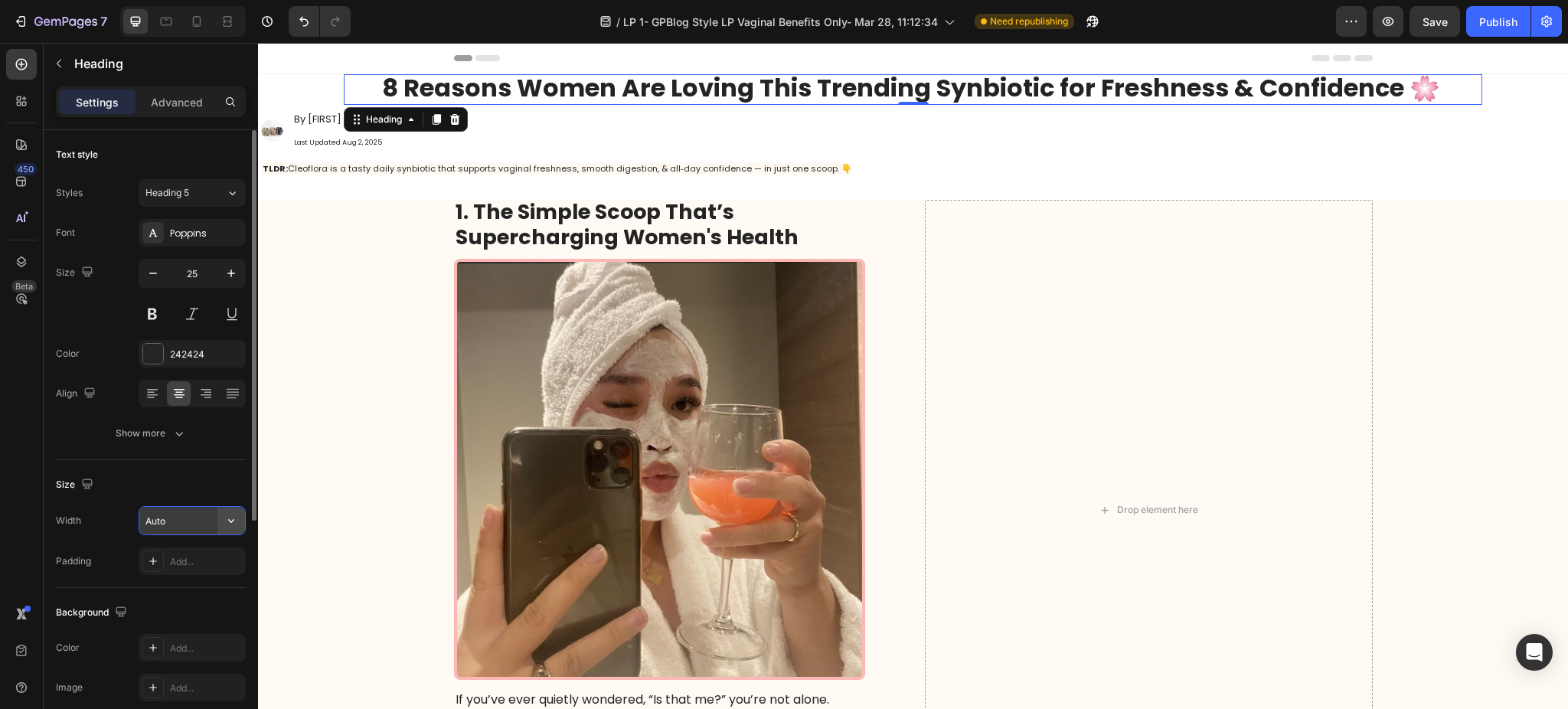 click 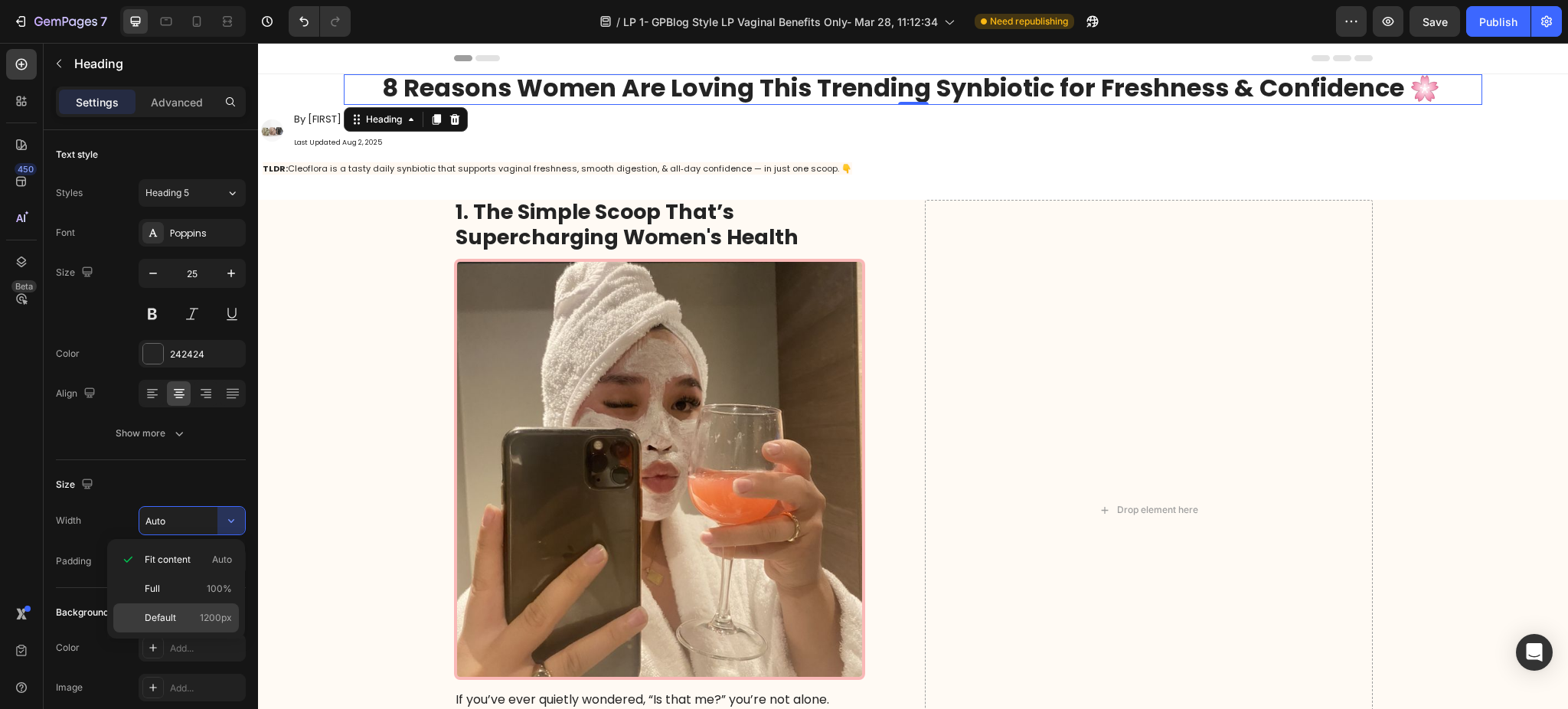 click on "Default 1200px" at bounding box center [188, 618] 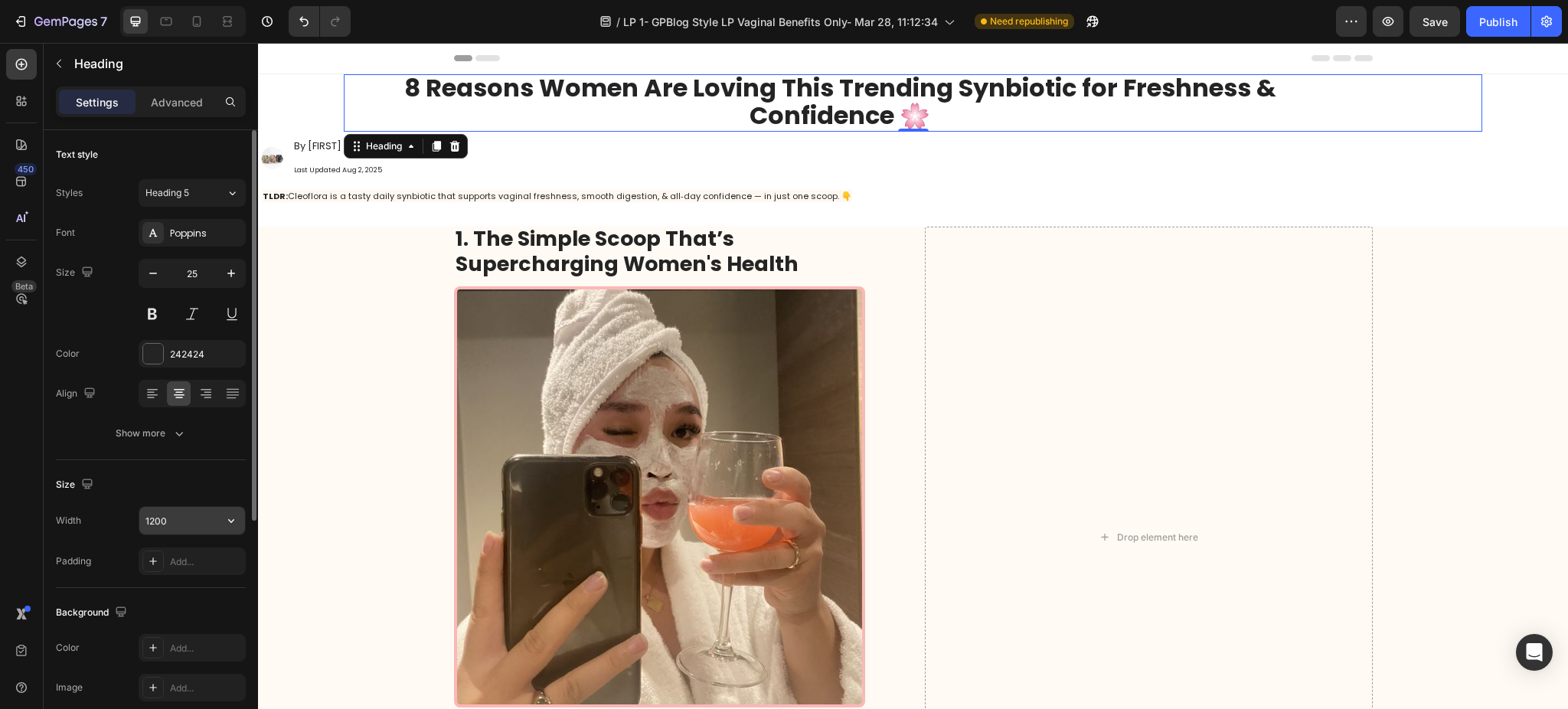 click on "1200" at bounding box center (192, 521) 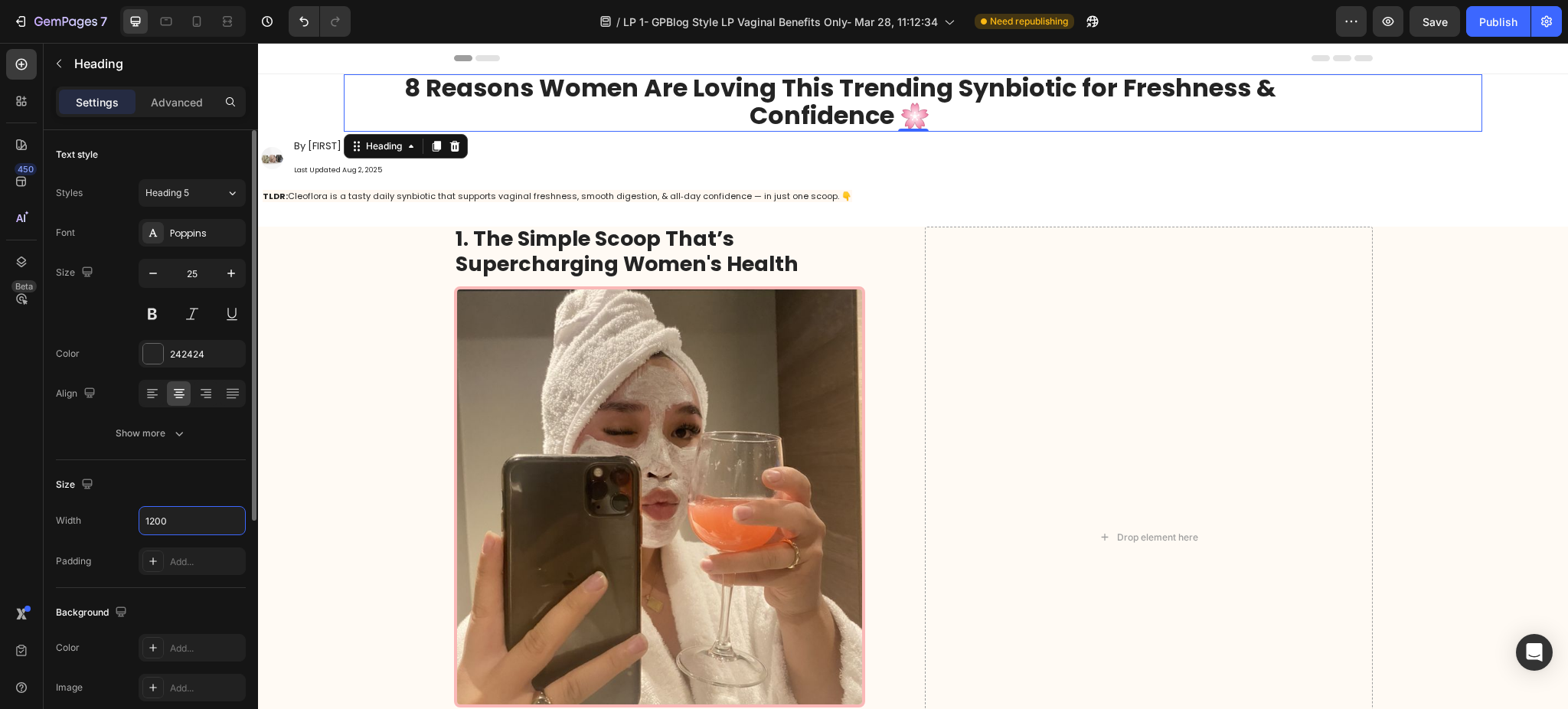 click on "Padding Add..." at bounding box center (151, 561) 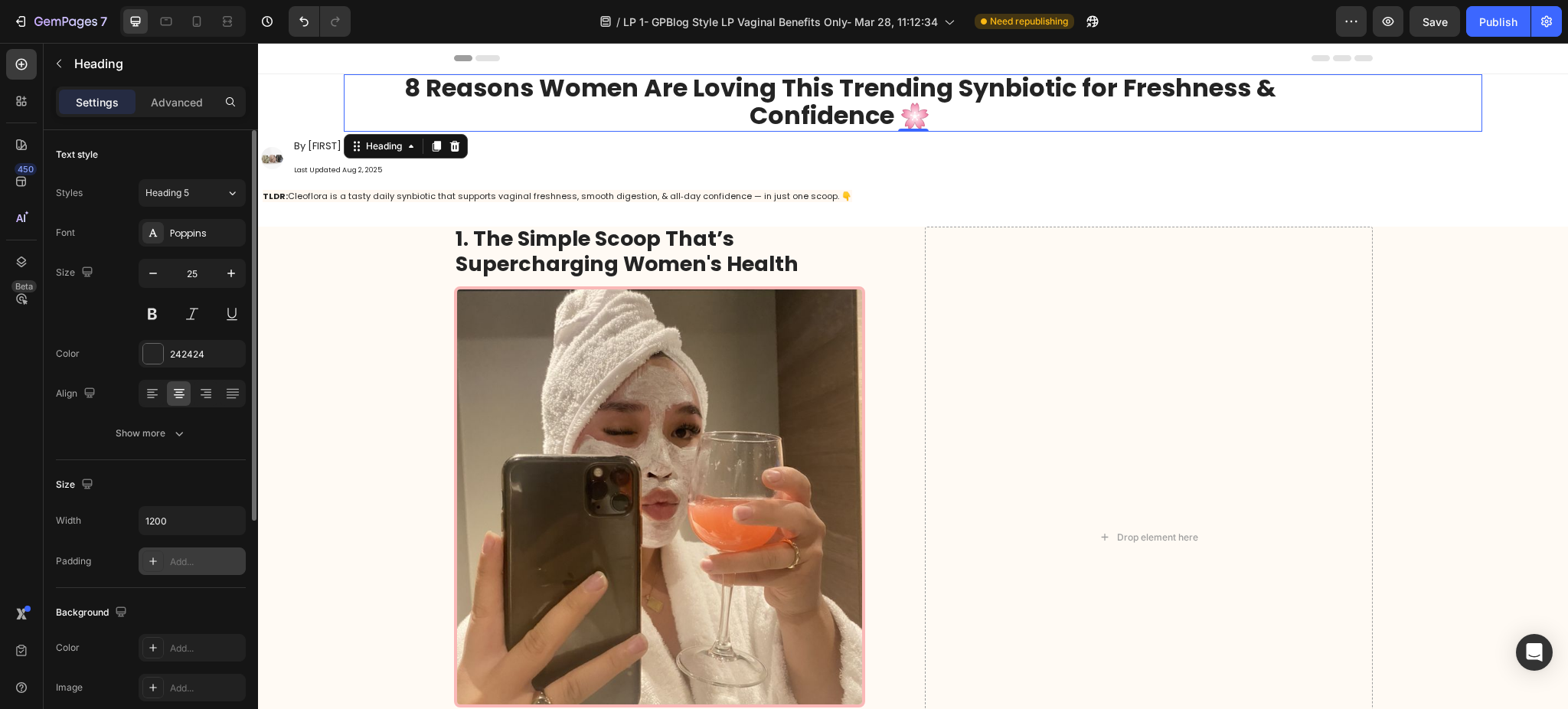 click on "Add..." at bounding box center [206, 562] 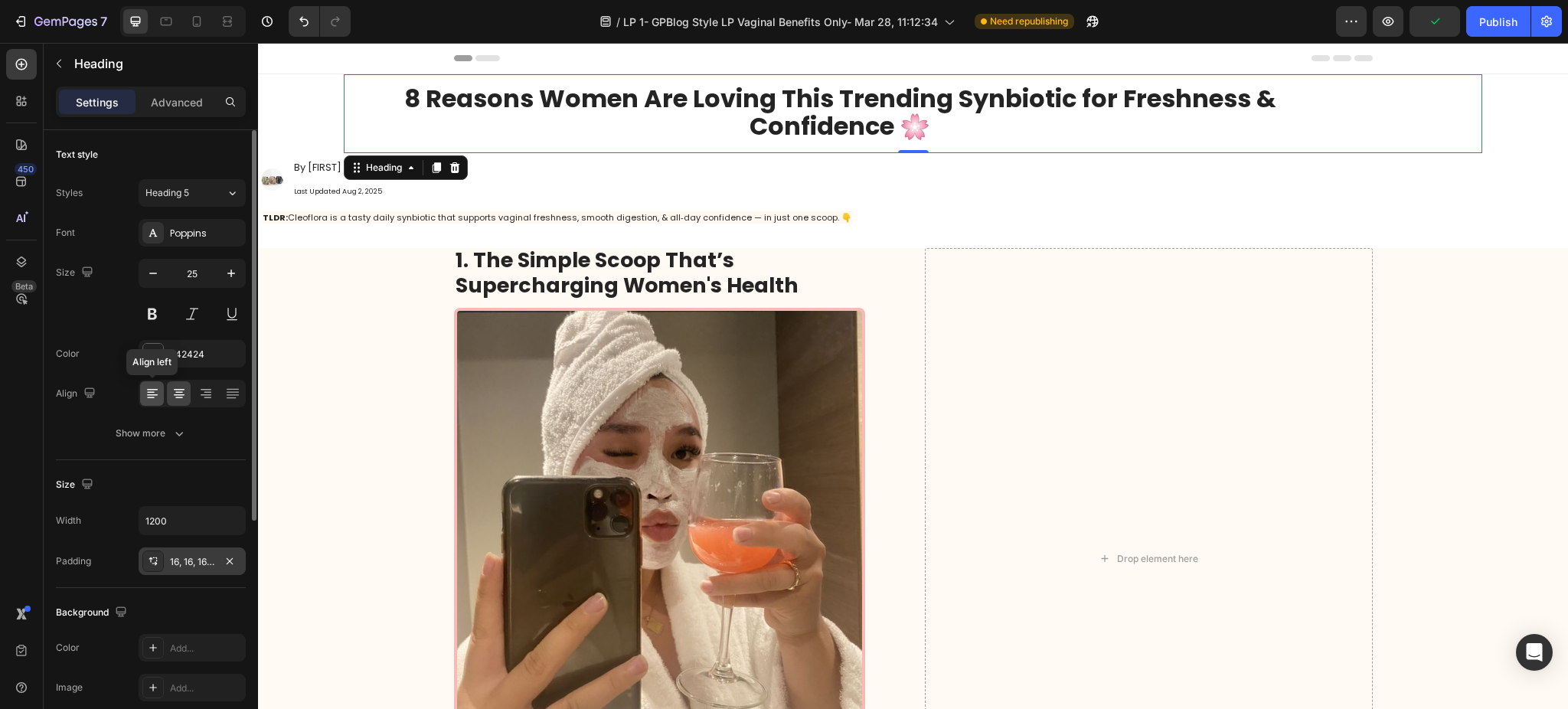 click 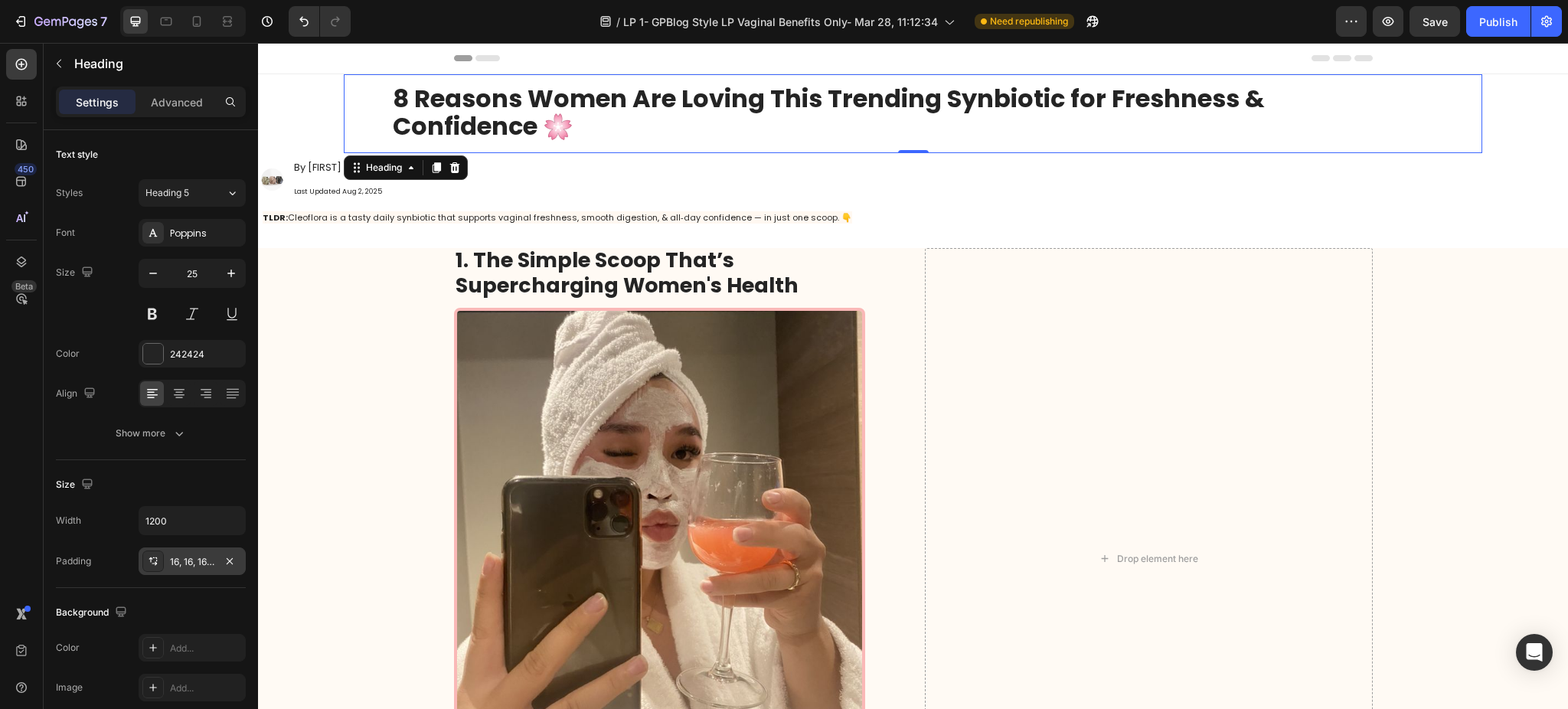 click on "Image By Alexia R. Last Updated Aug 2, 2025 Text Block" at bounding box center (913, 179) 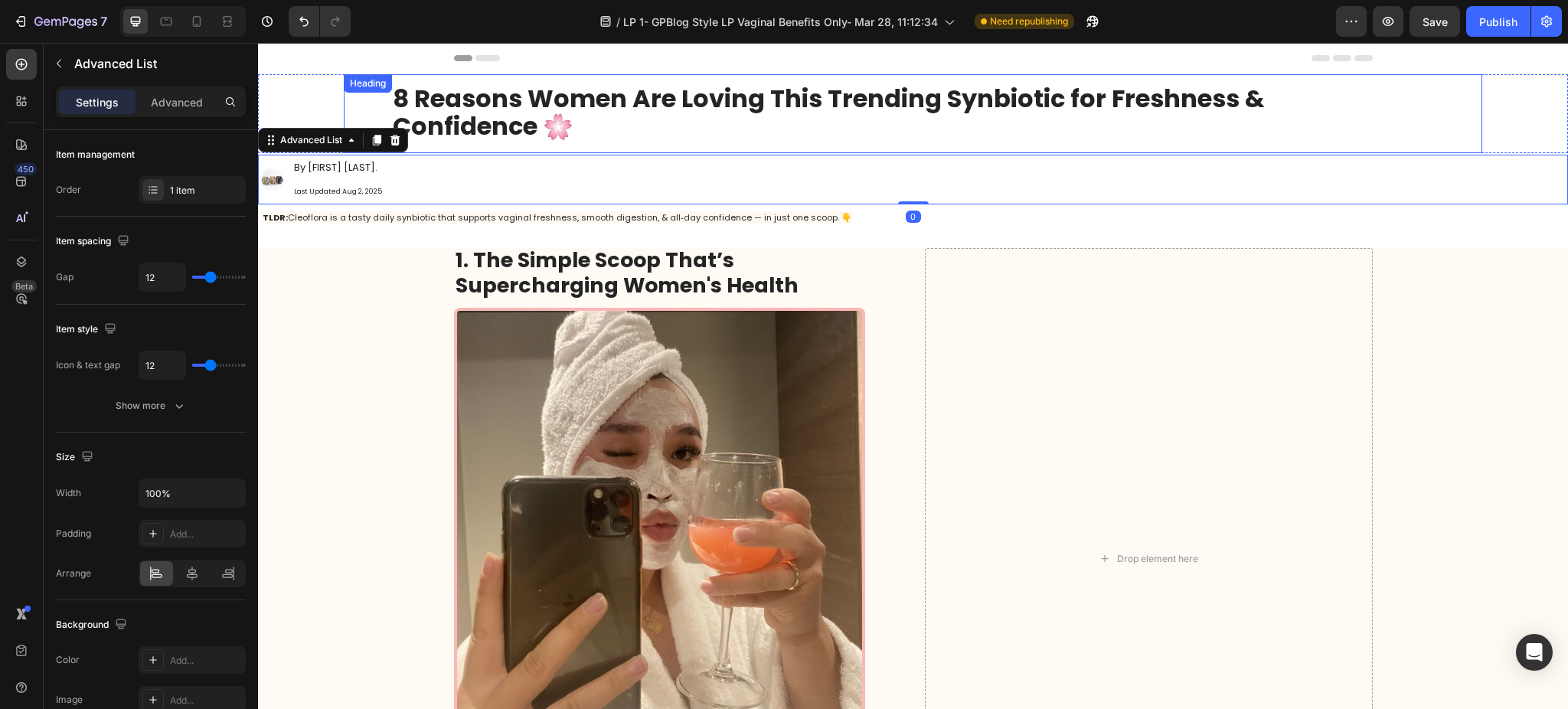 click on "8 Reasons Women Are Loving This Trending Synbiotic for Freshness & Confidence 🌸" at bounding box center (840, 113) 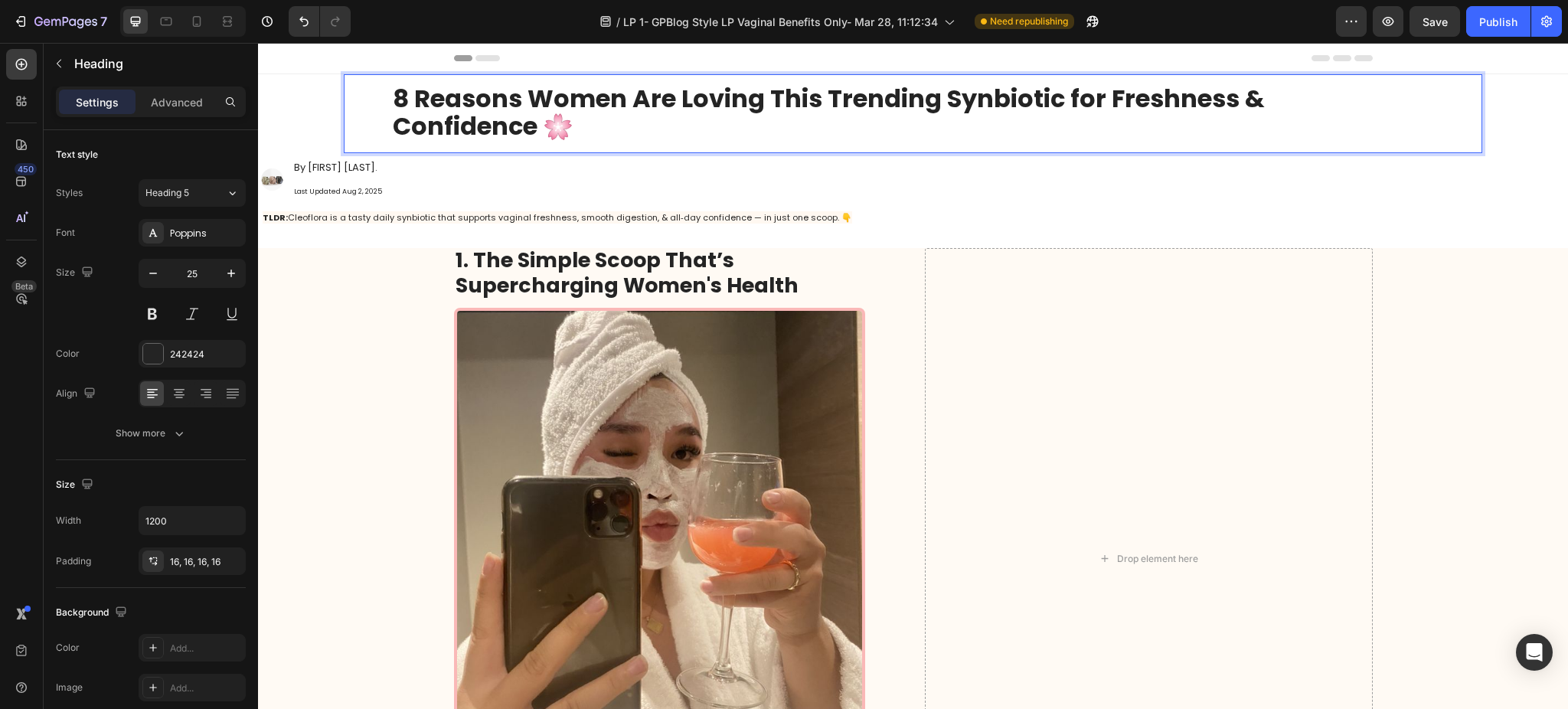 click on "8 Reasons Women Are Loving This Trending Synbiotic for Freshness & Confidence 🌸" at bounding box center (828, 112) 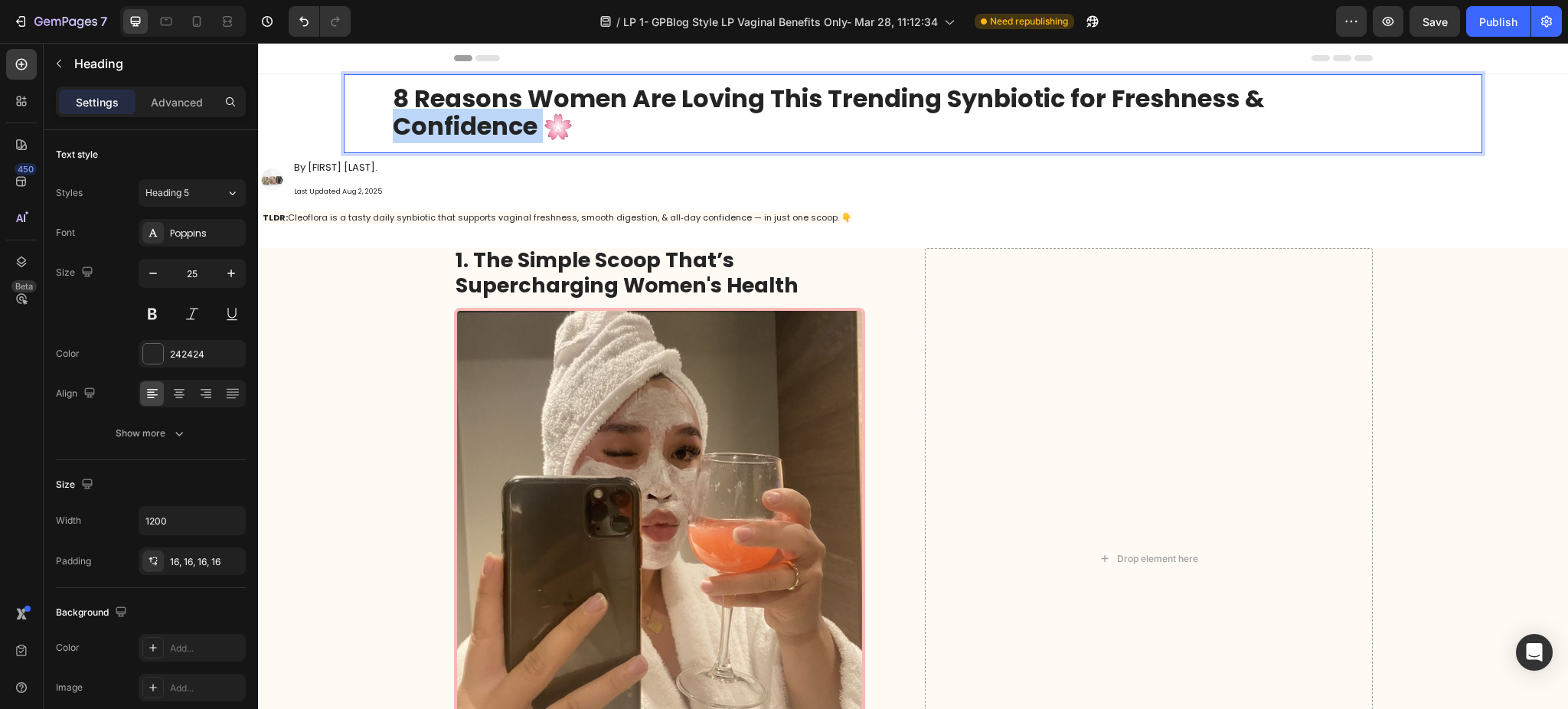 click on "8 Reasons Women Are Loving This Trending Synbiotic for Freshness & Confidence 🌸" at bounding box center (828, 112) 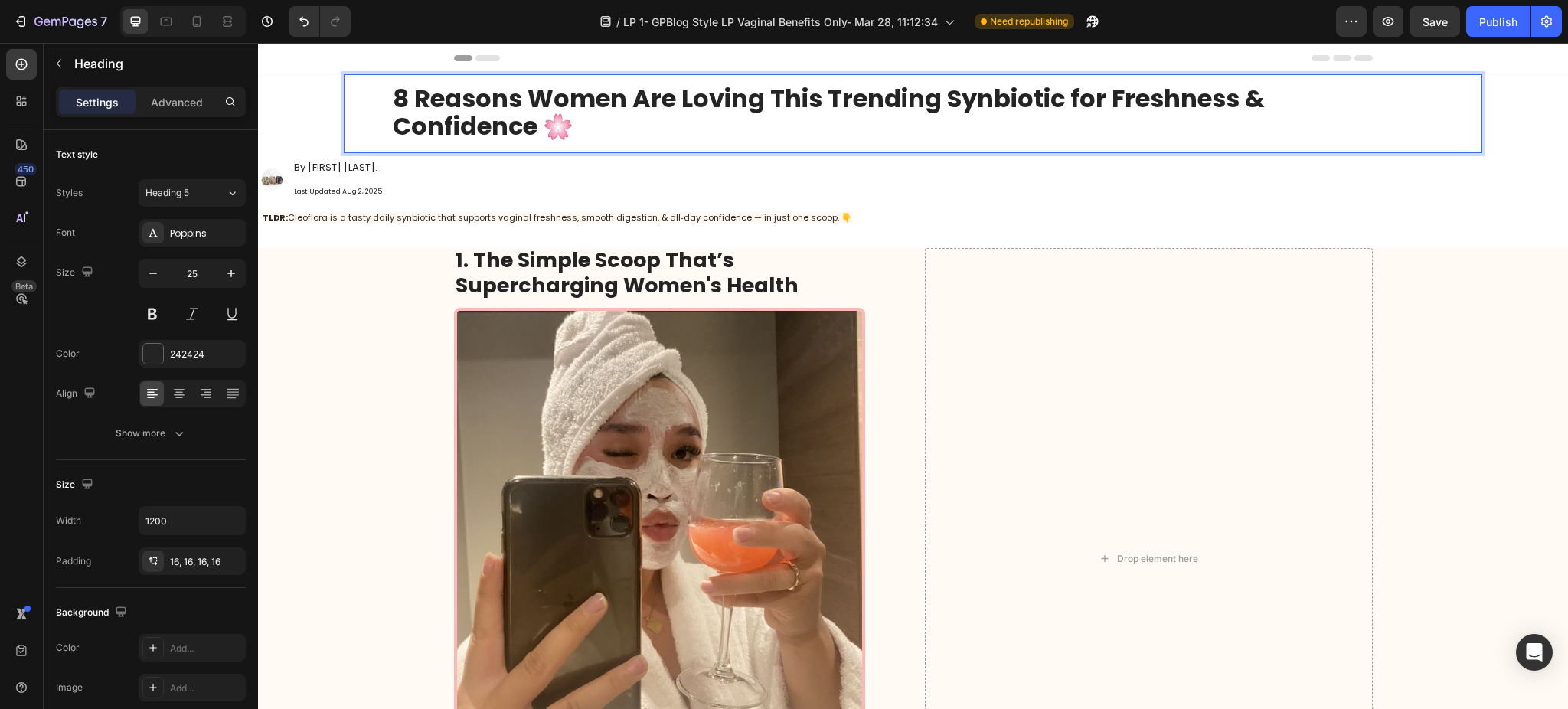 click on "8 Reasons Women Are Loving This Trending Synbiotic for Freshness & Confidence 🌸" at bounding box center (840, 113) 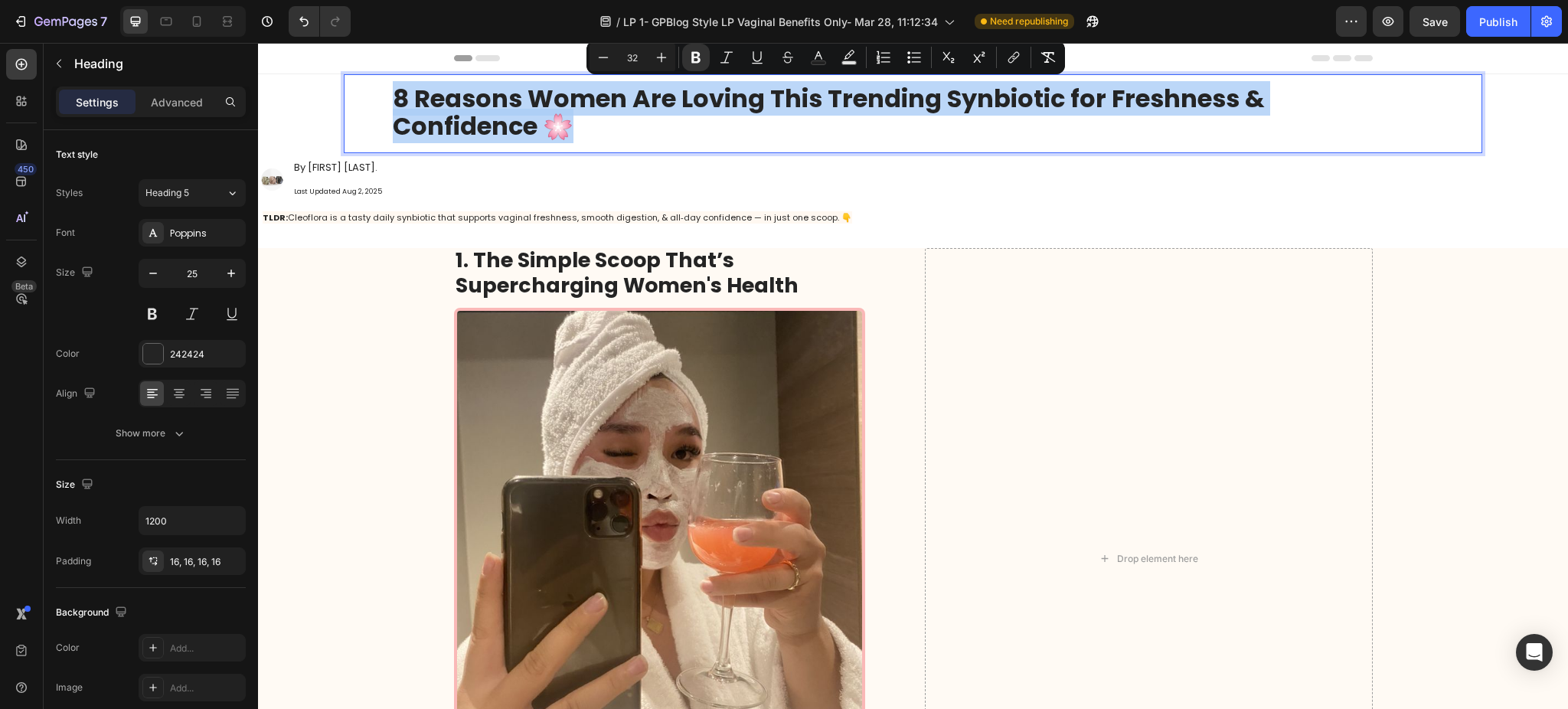 drag, startPoint x: 387, startPoint y: 91, endPoint x: 642, endPoint y: 136, distance: 258.94015 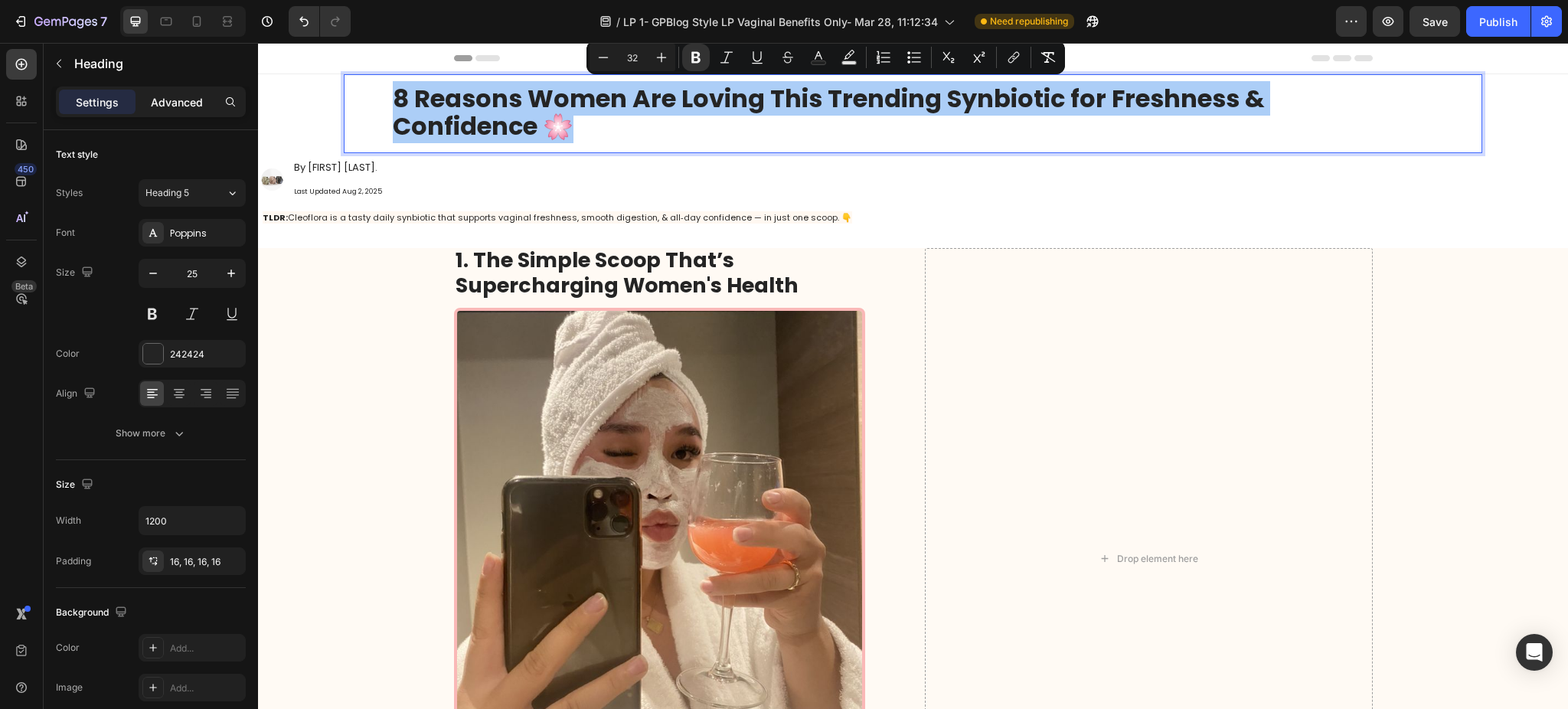 click on "Advanced" at bounding box center (177, 102) 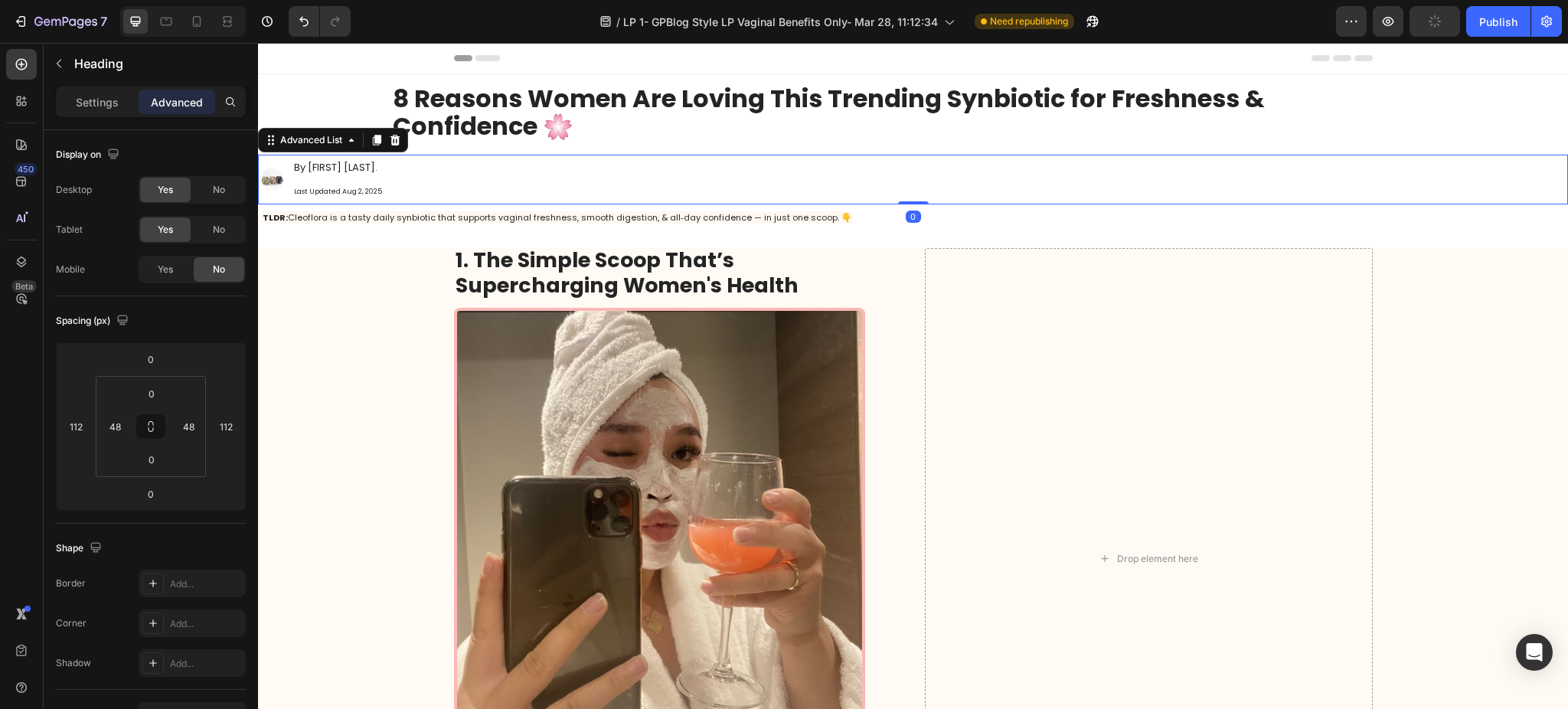 click on "Image By Alexia R. Last Updated Aug 2, 2025 Text Block" at bounding box center [325, 179] 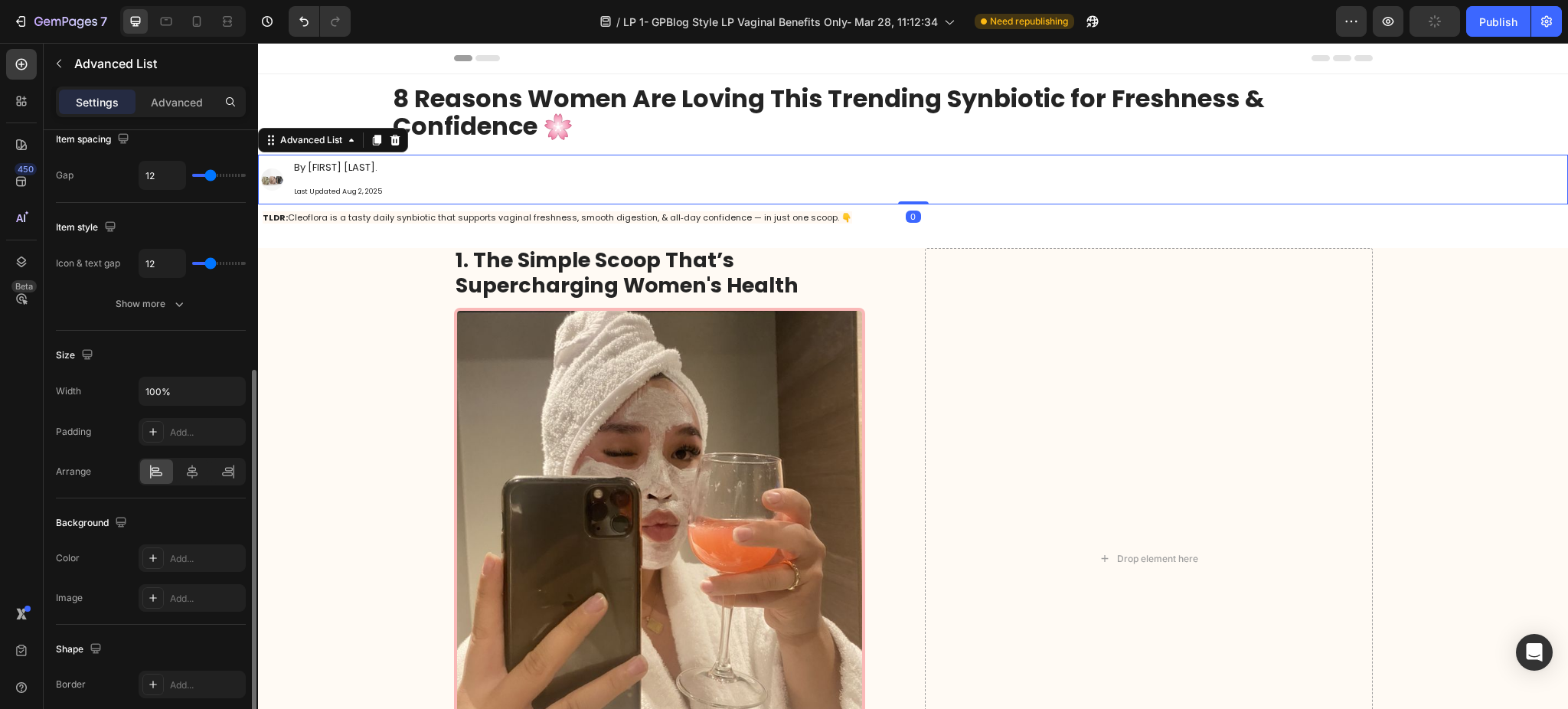 scroll, scrollTop: 204, scrollLeft: 0, axis: vertical 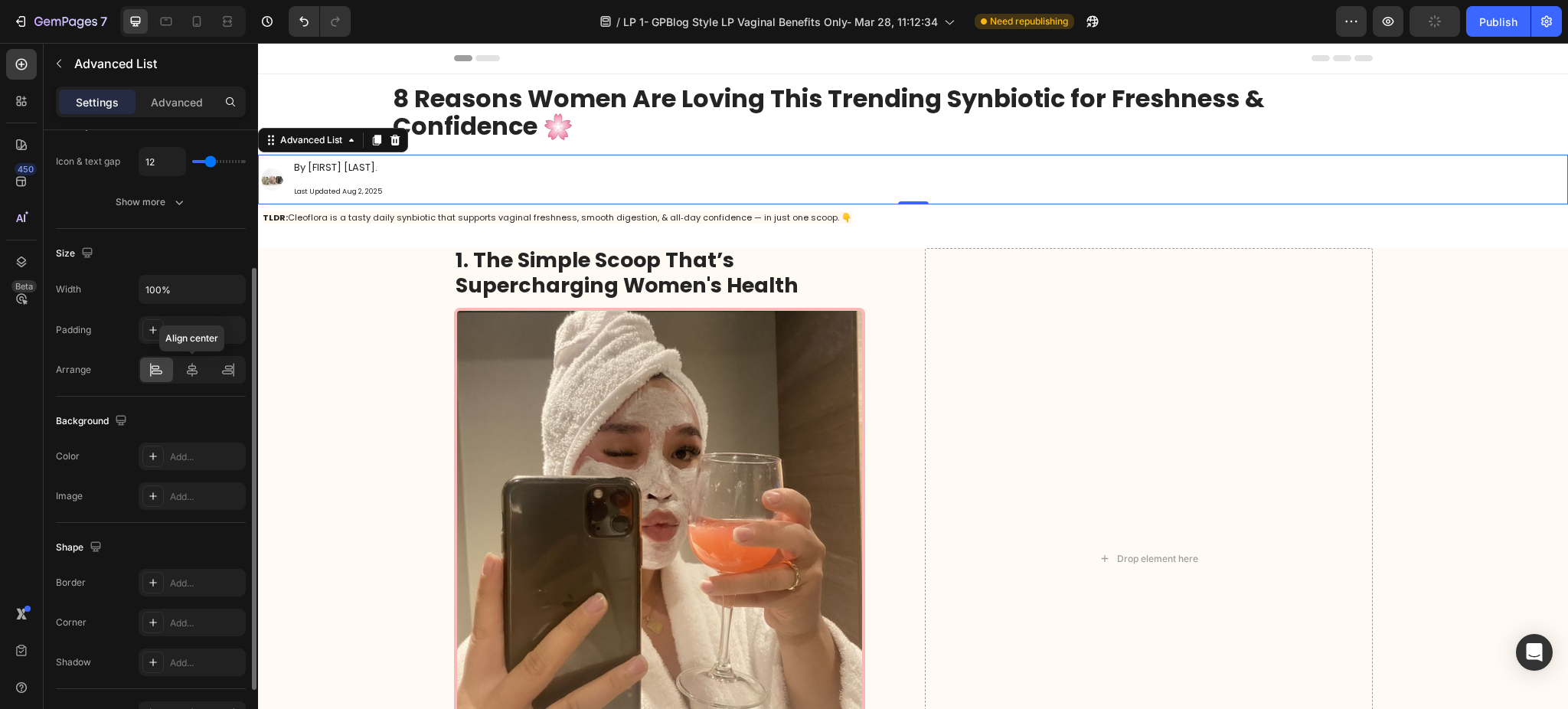 click on "Align center" at bounding box center [192, 370] 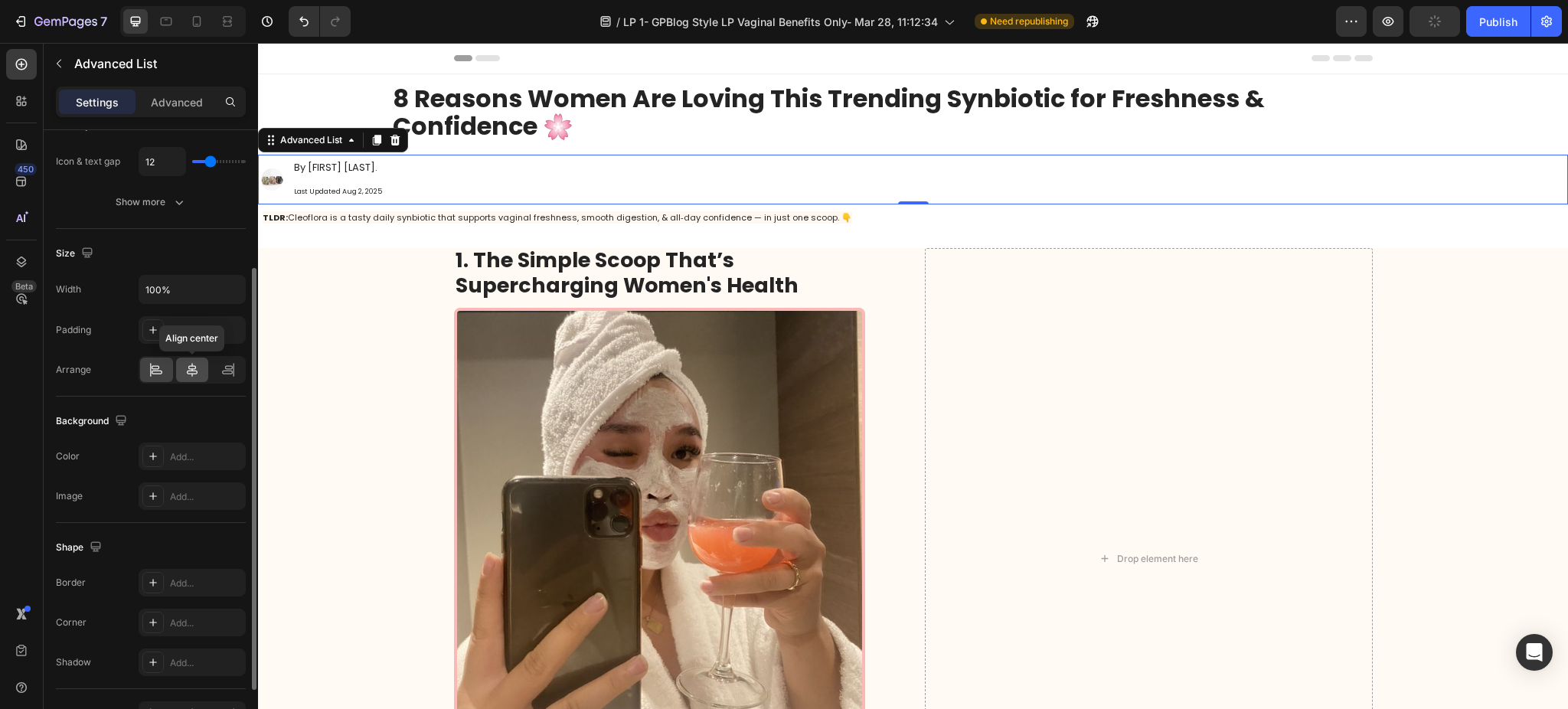 click 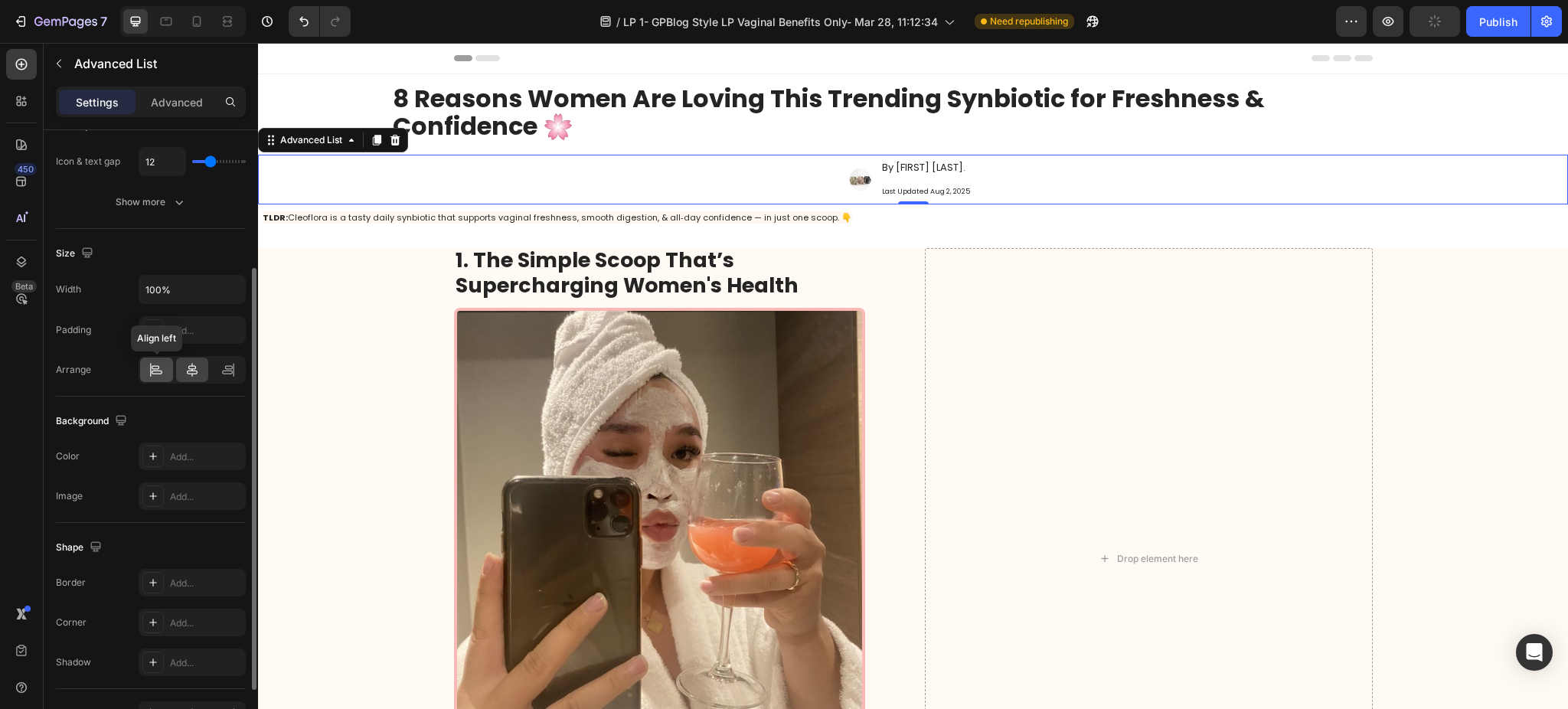 click 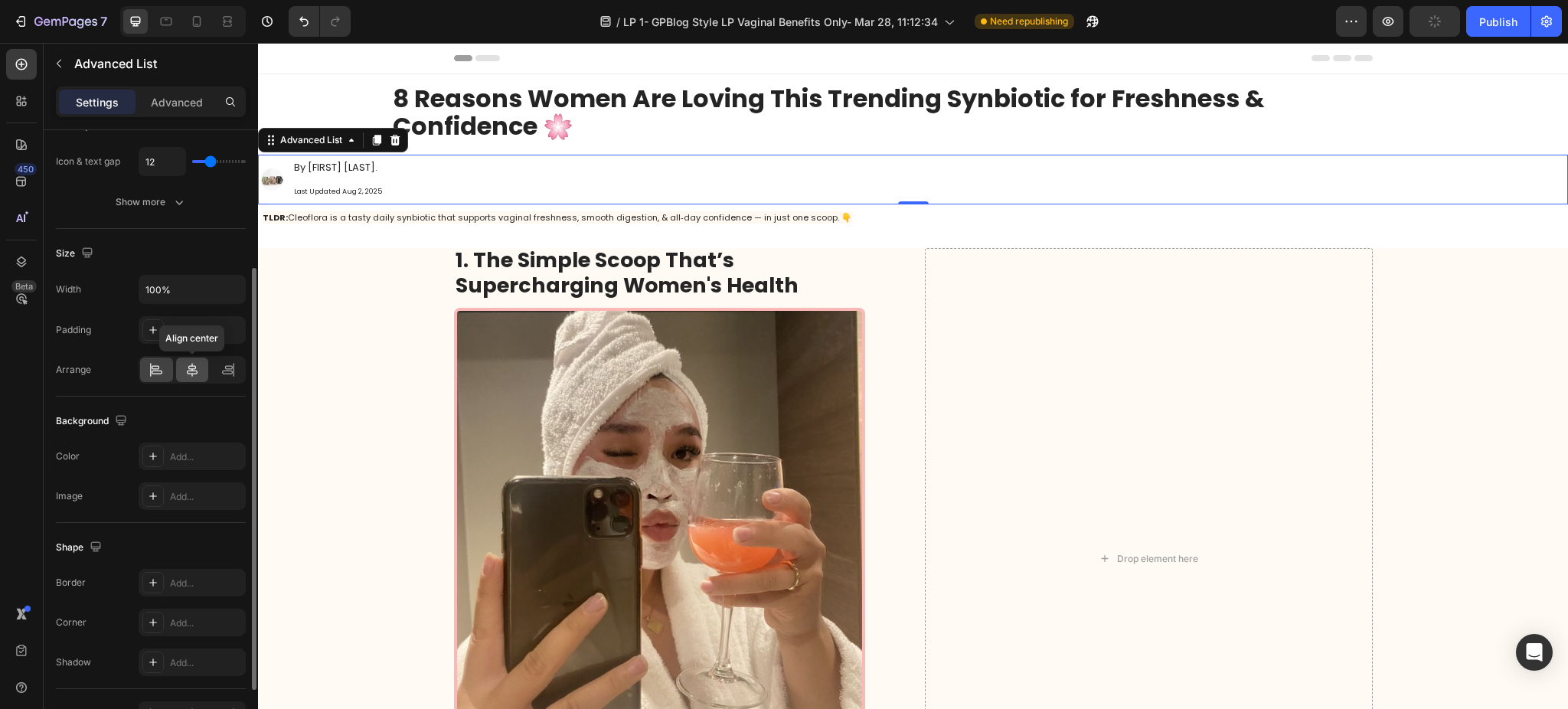 click 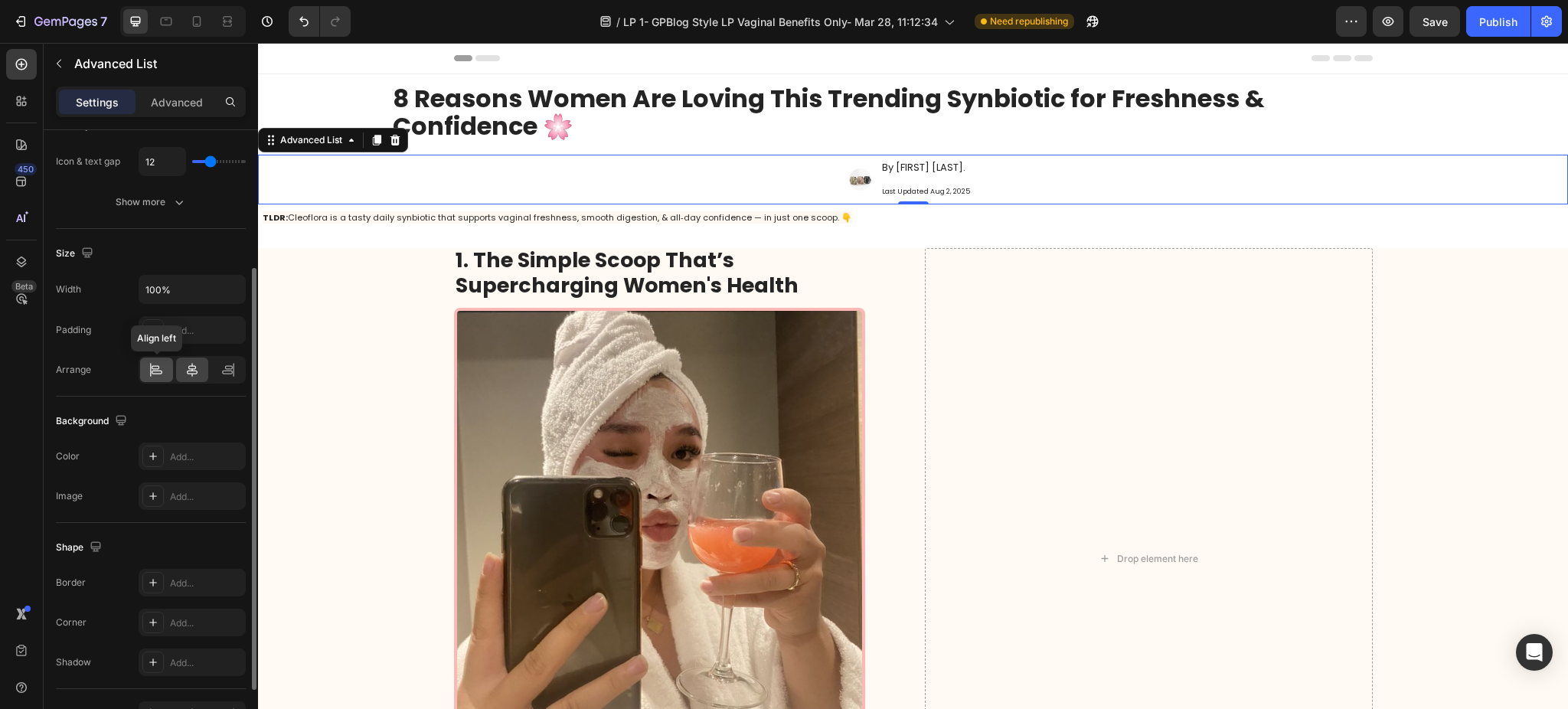 click 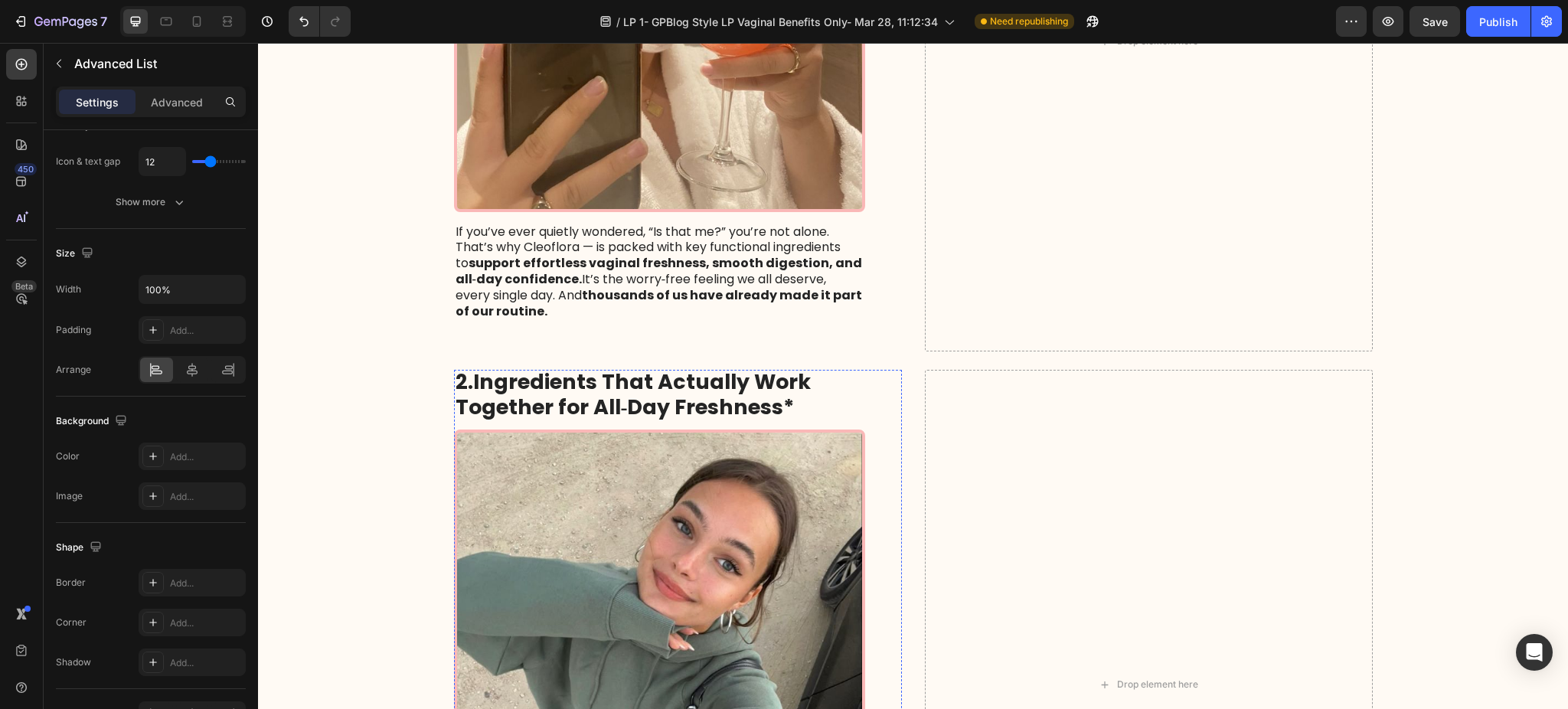 scroll, scrollTop: 510, scrollLeft: 0, axis: vertical 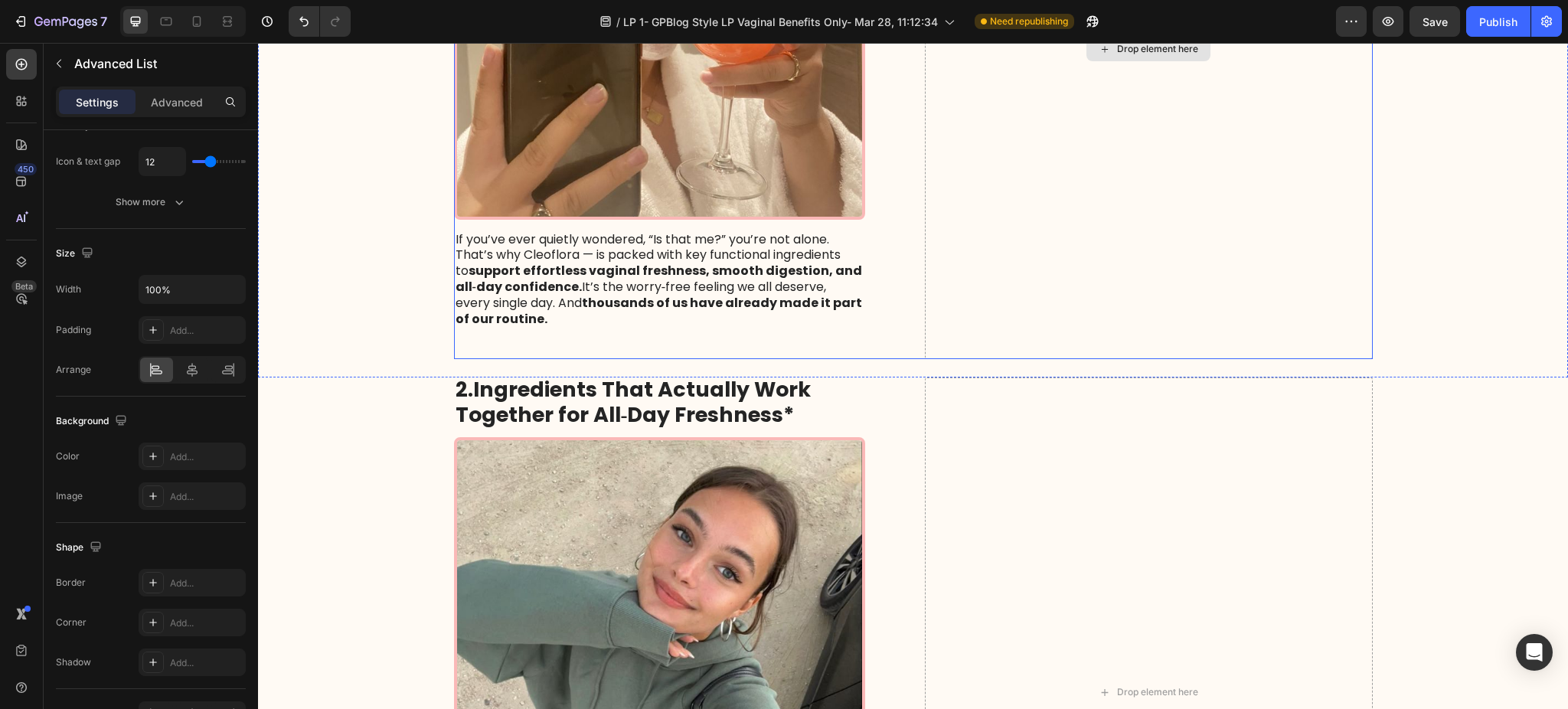 click on "Drop element here" at bounding box center (1148, 49) 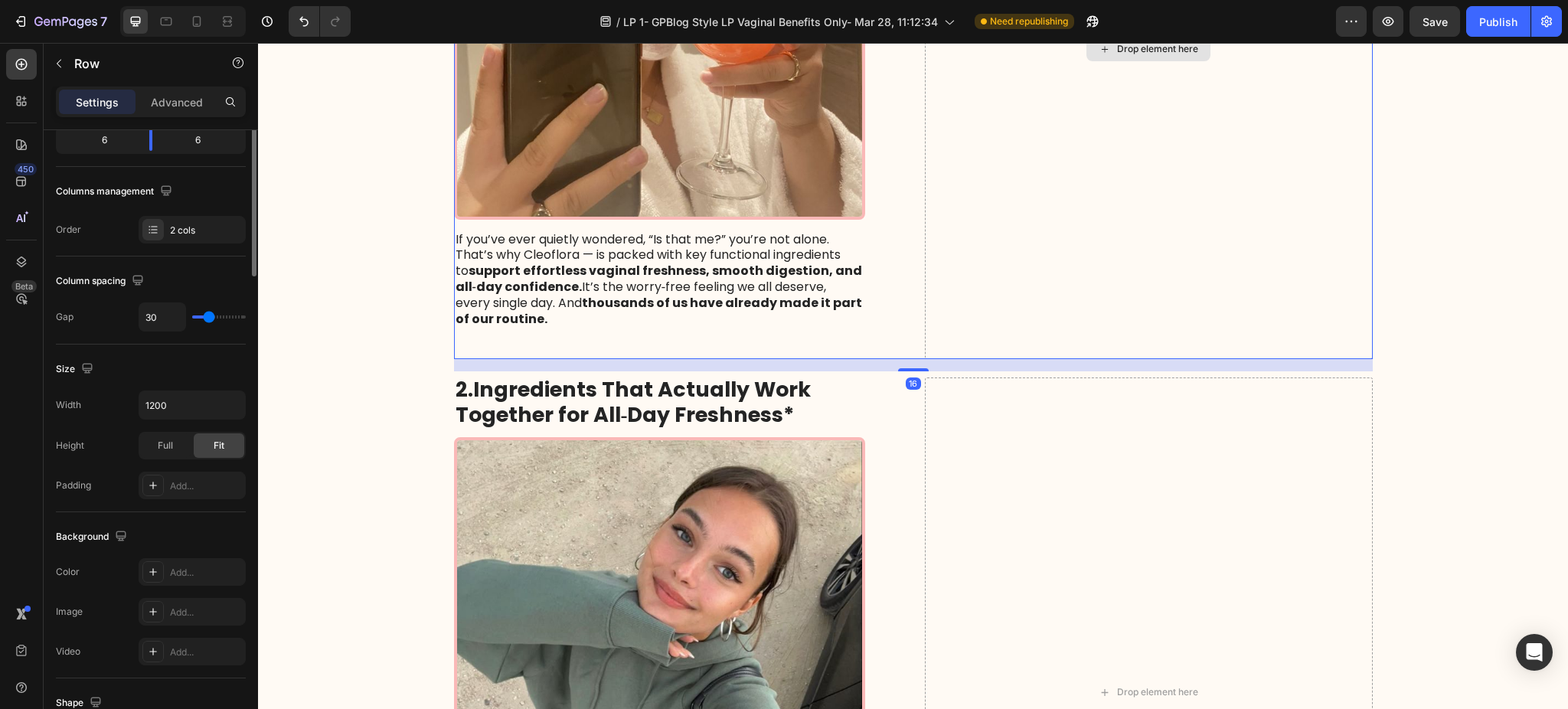 scroll, scrollTop: 0, scrollLeft: 0, axis: both 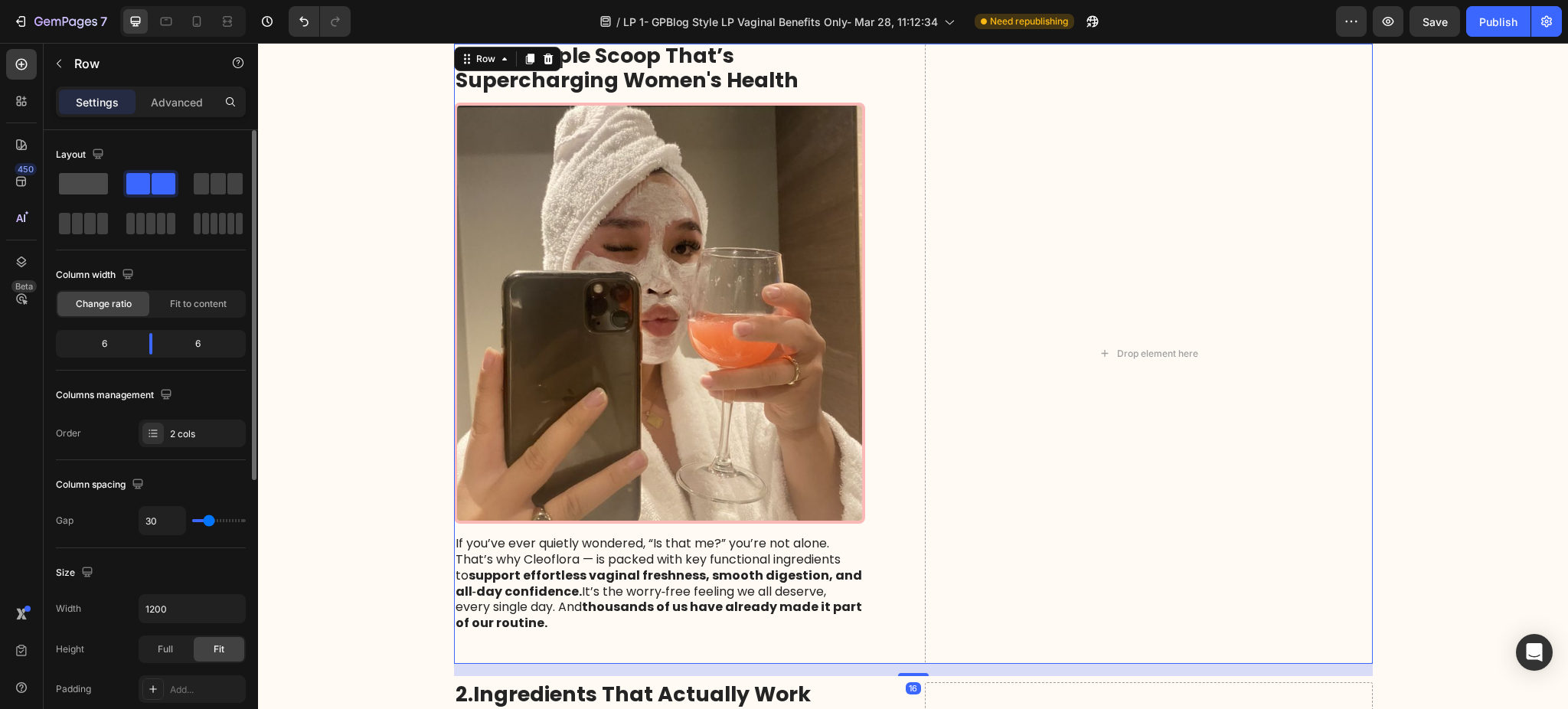 click 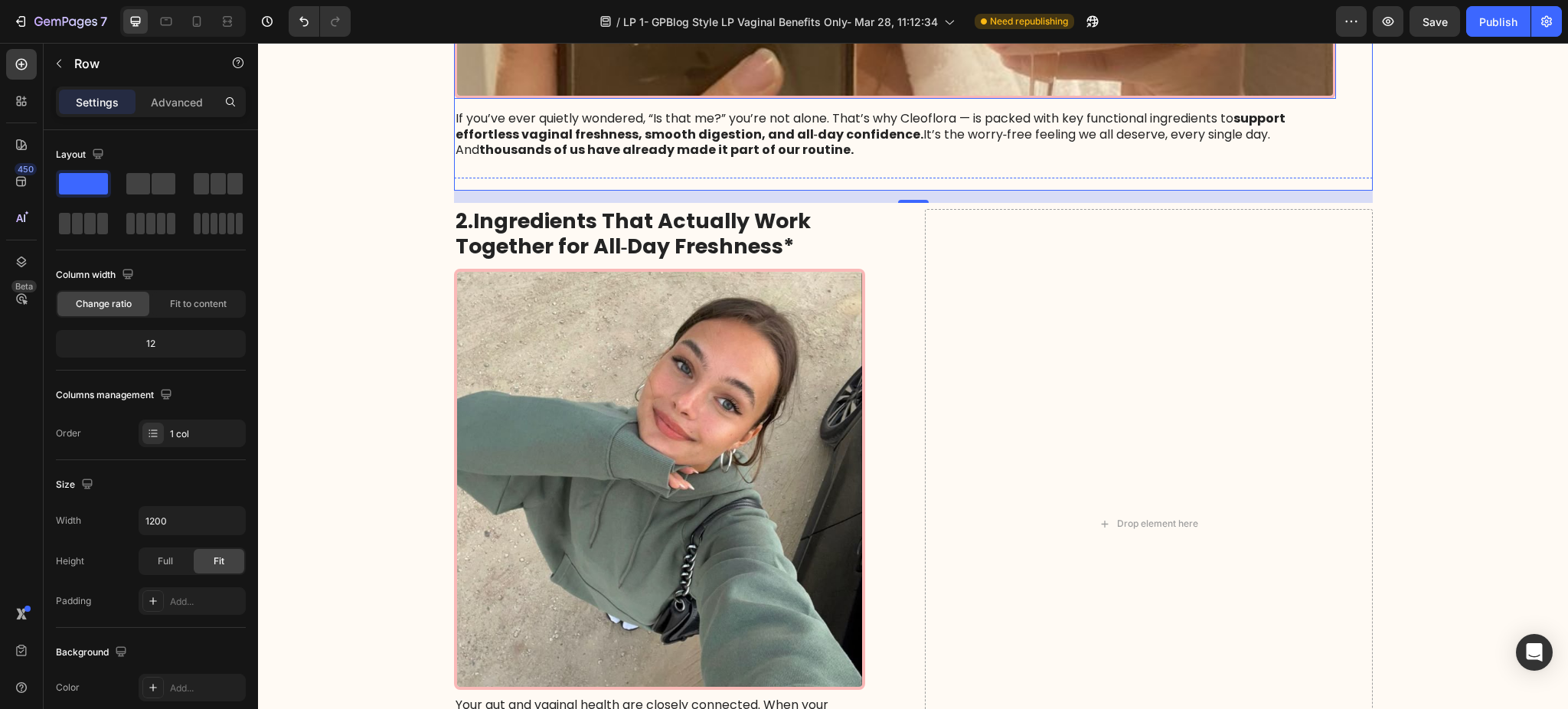 scroll, scrollTop: 613, scrollLeft: 0, axis: vertical 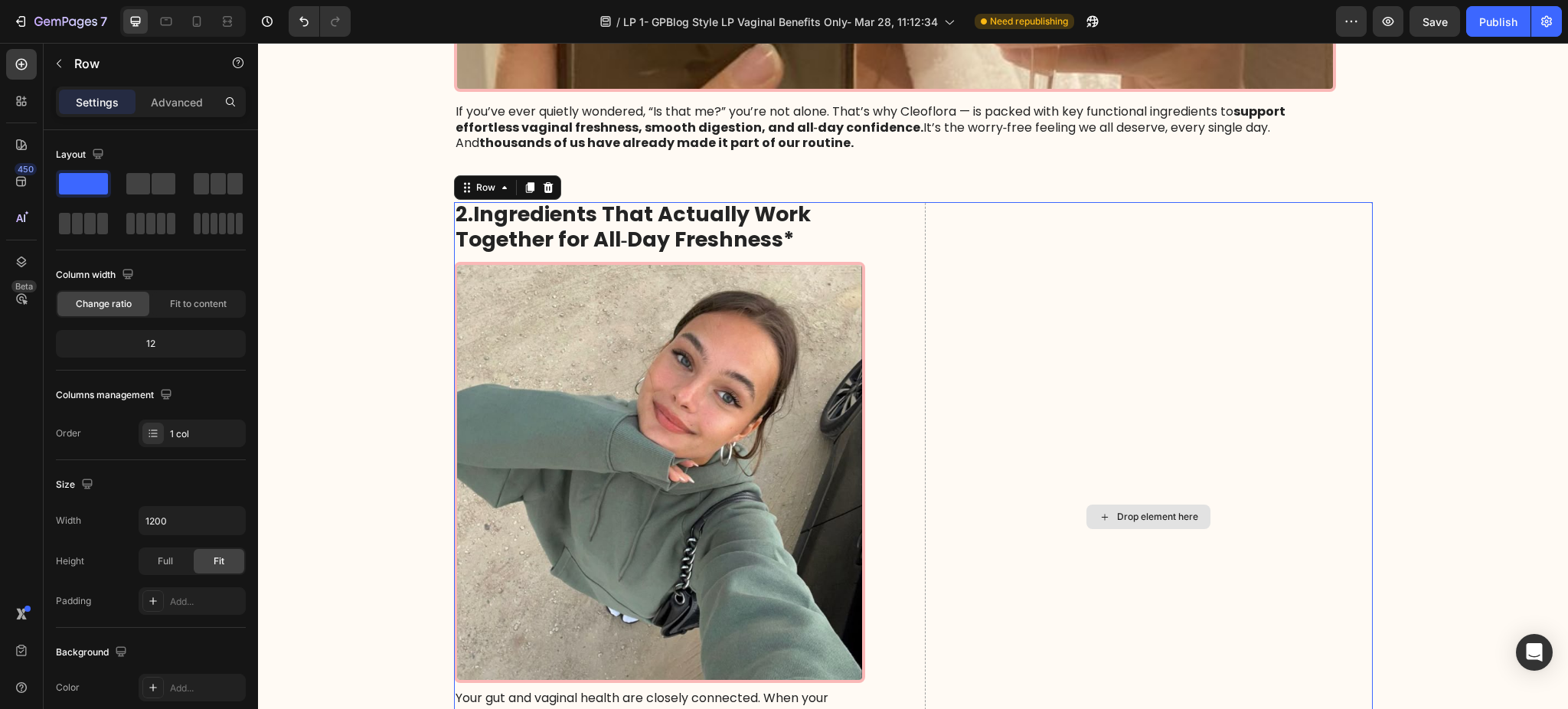 click on "Drop element here" at bounding box center [1148, 517] 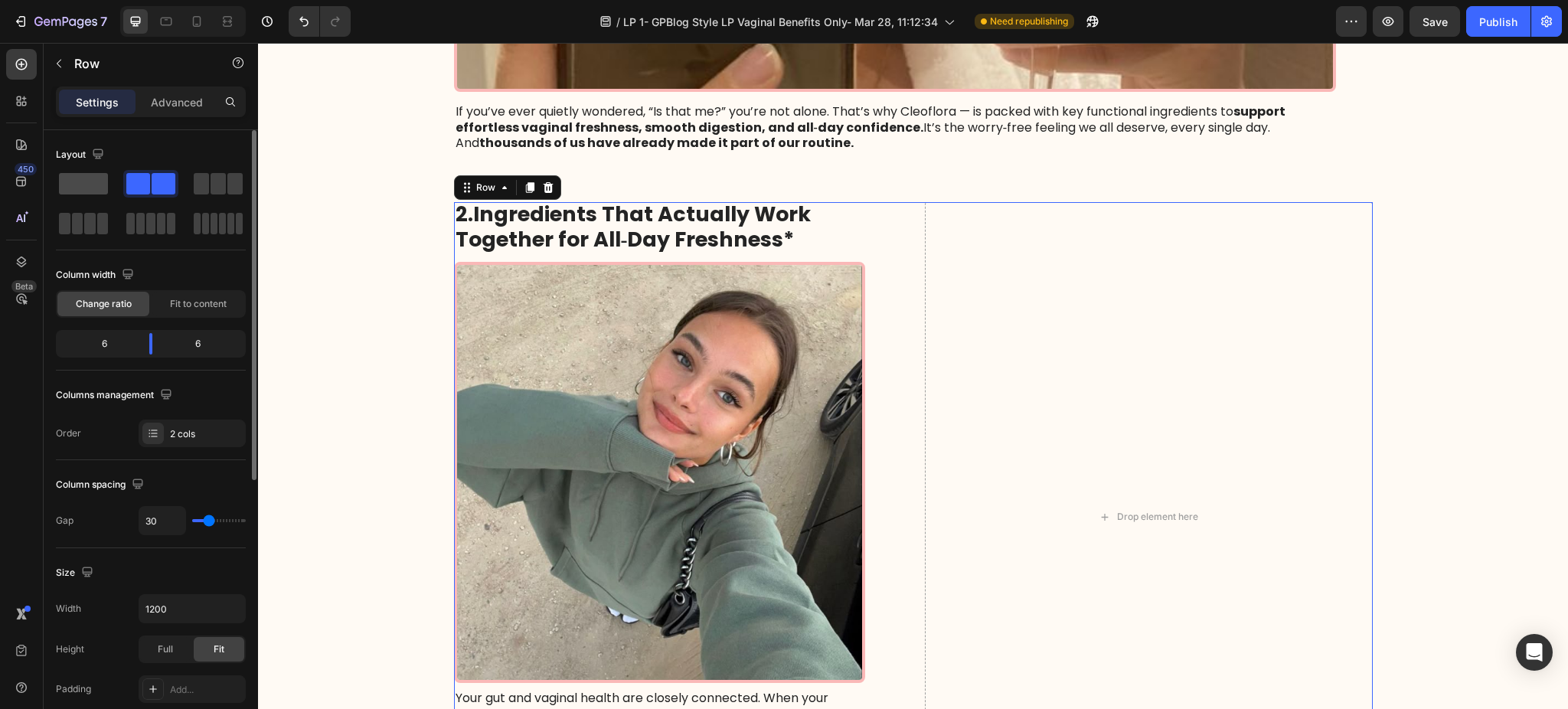 click 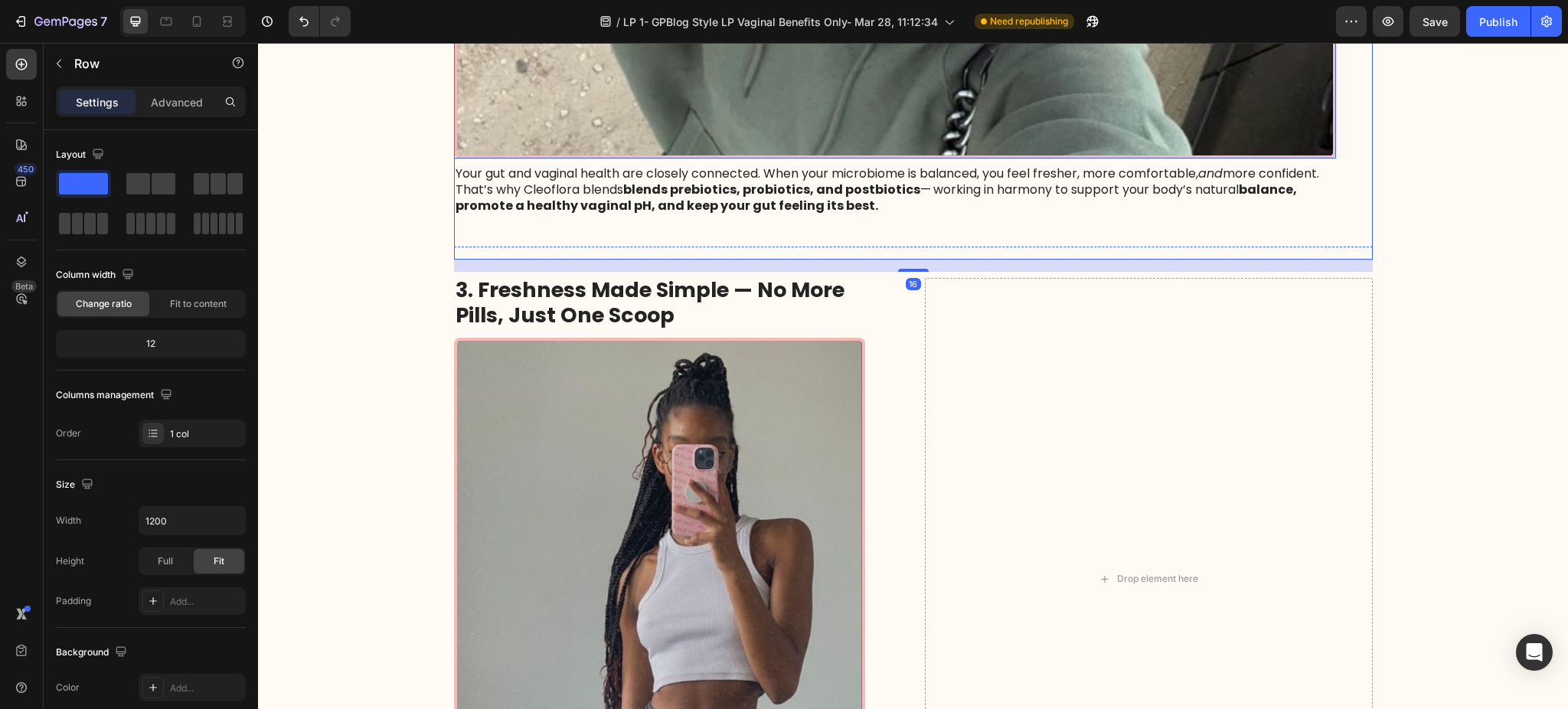 scroll, scrollTop: 1225, scrollLeft: 0, axis: vertical 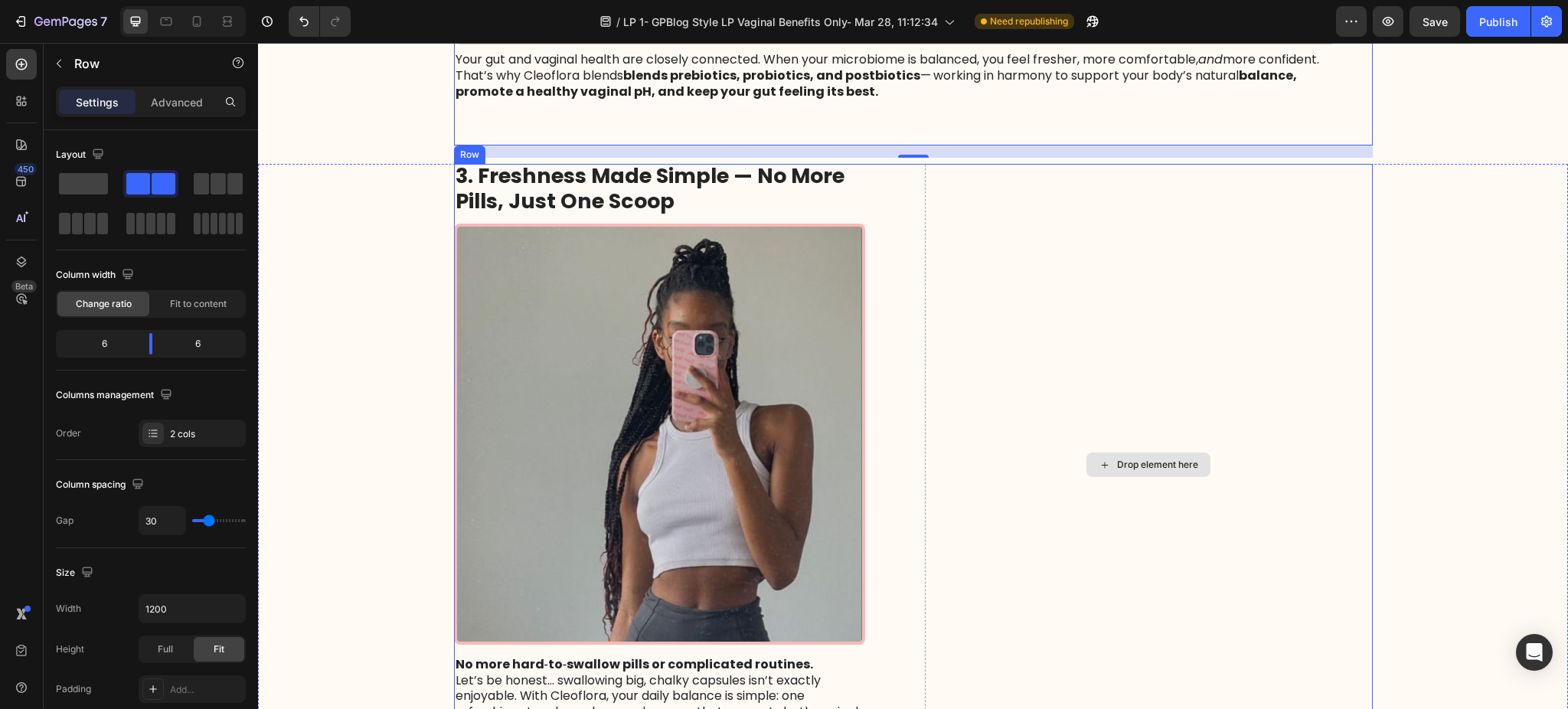 click on "Drop element here" at bounding box center [1148, 465] 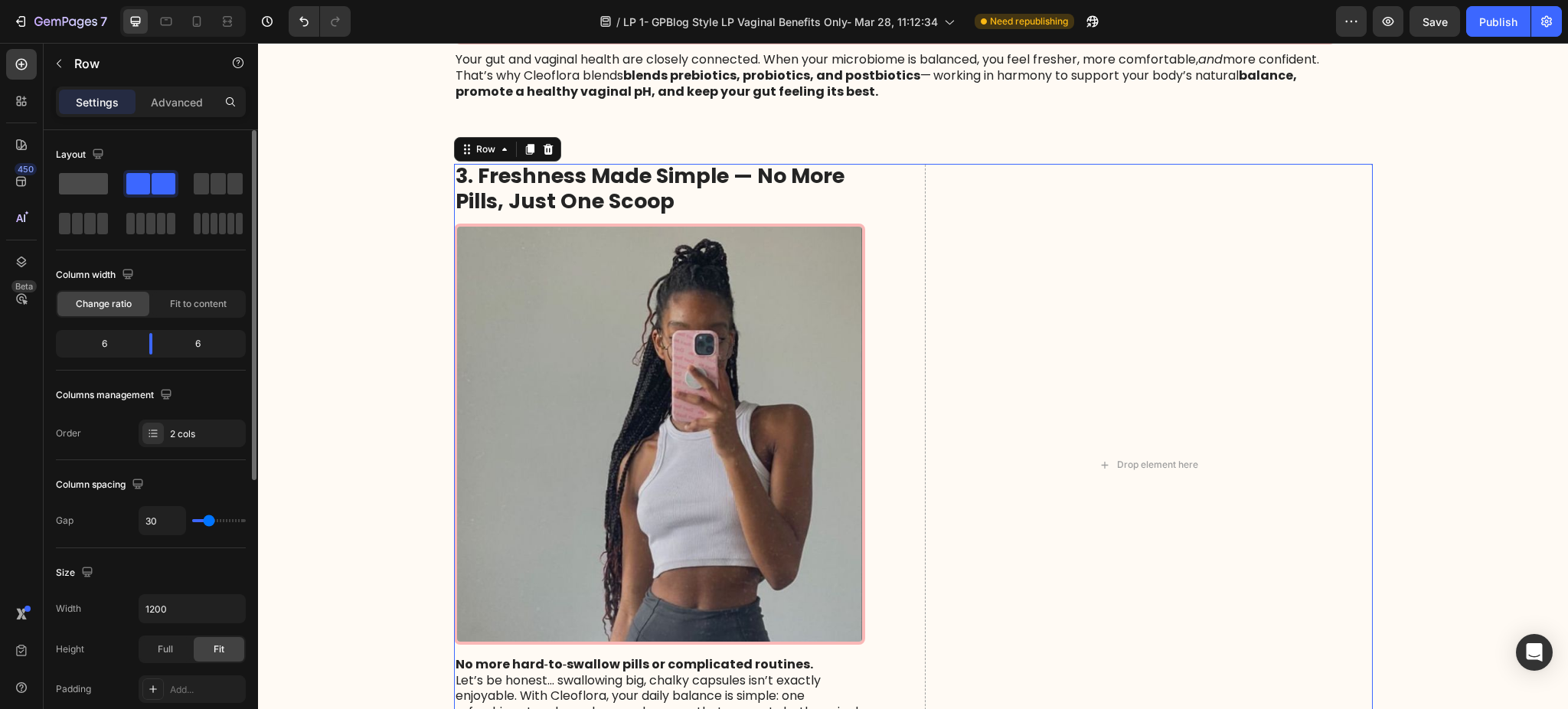 click 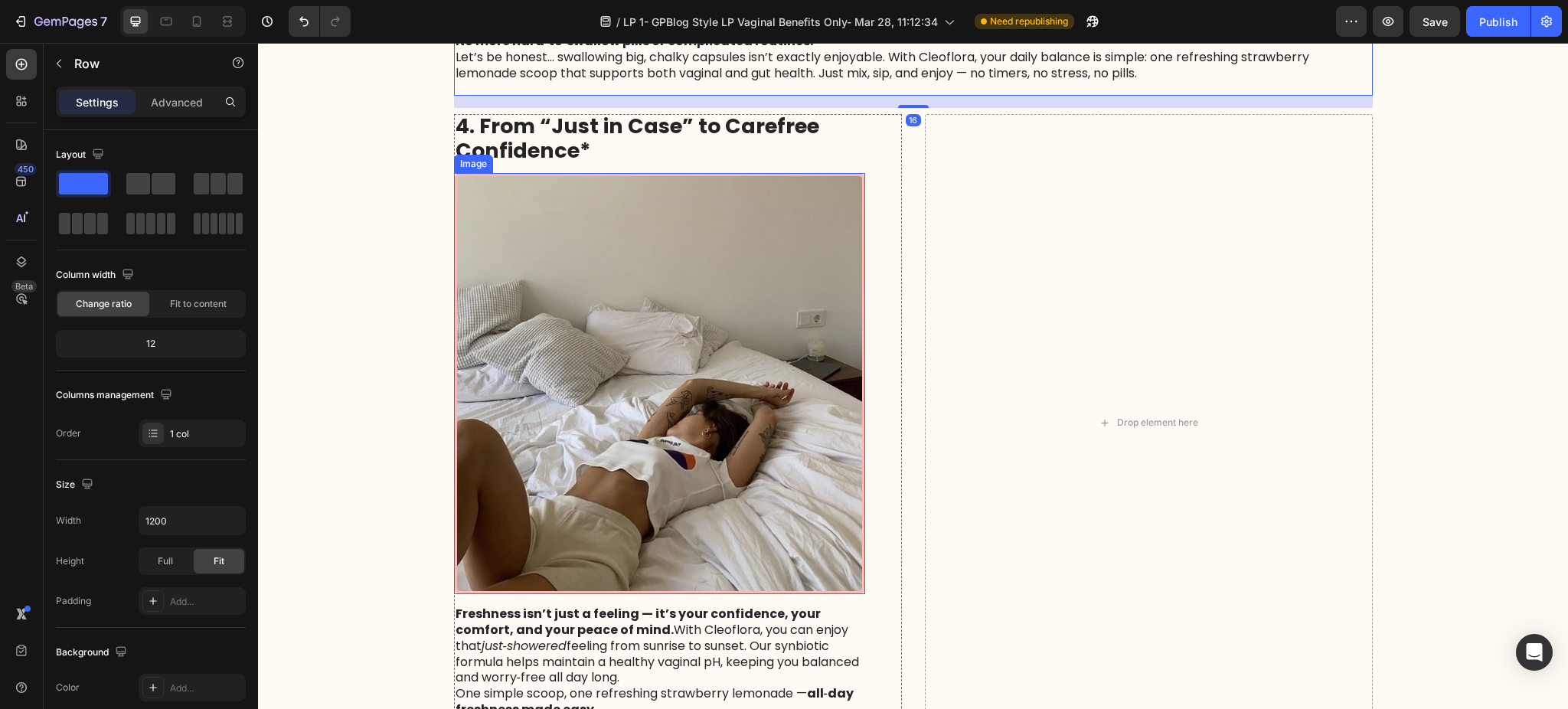 scroll, scrollTop: 1838, scrollLeft: 0, axis: vertical 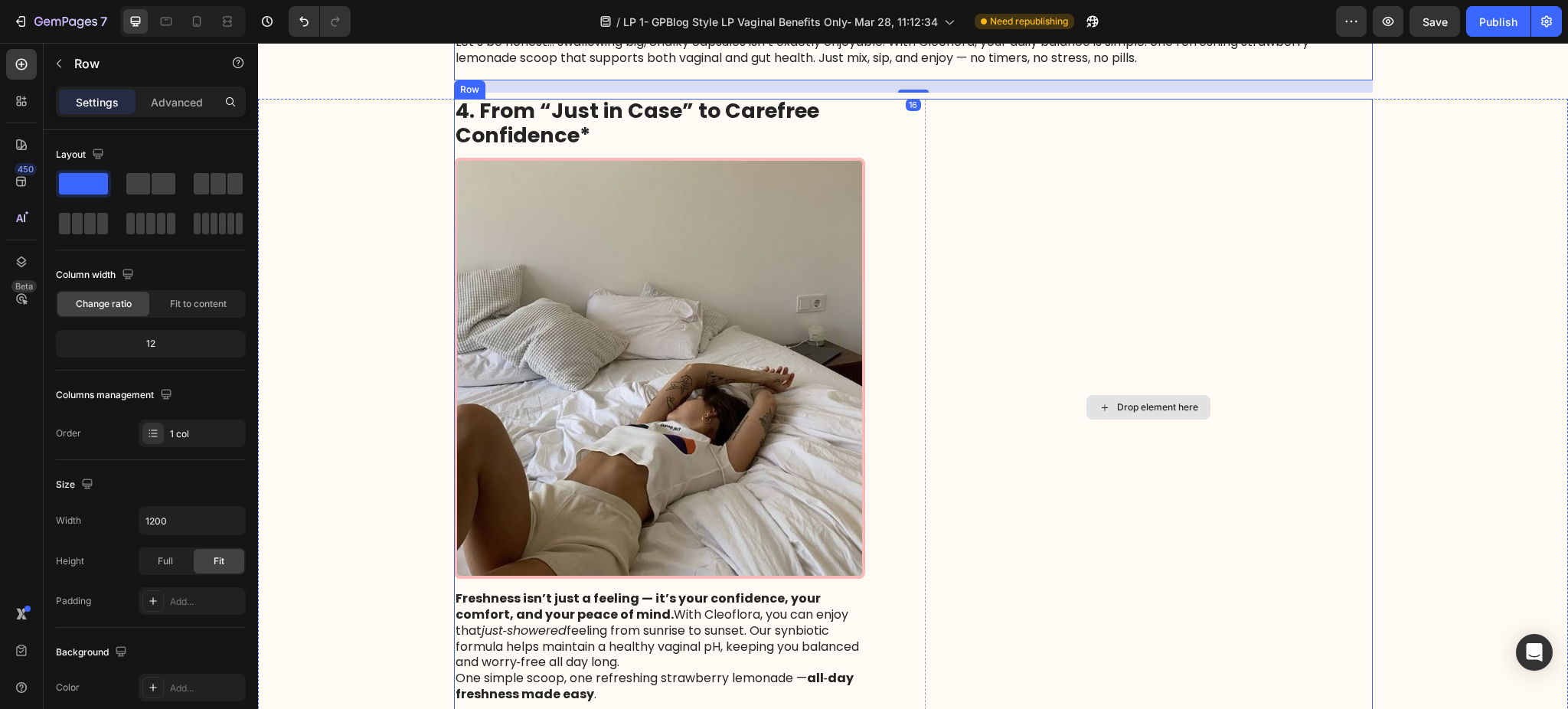 click on "Drop element here" at bounding box center (1148, 407) 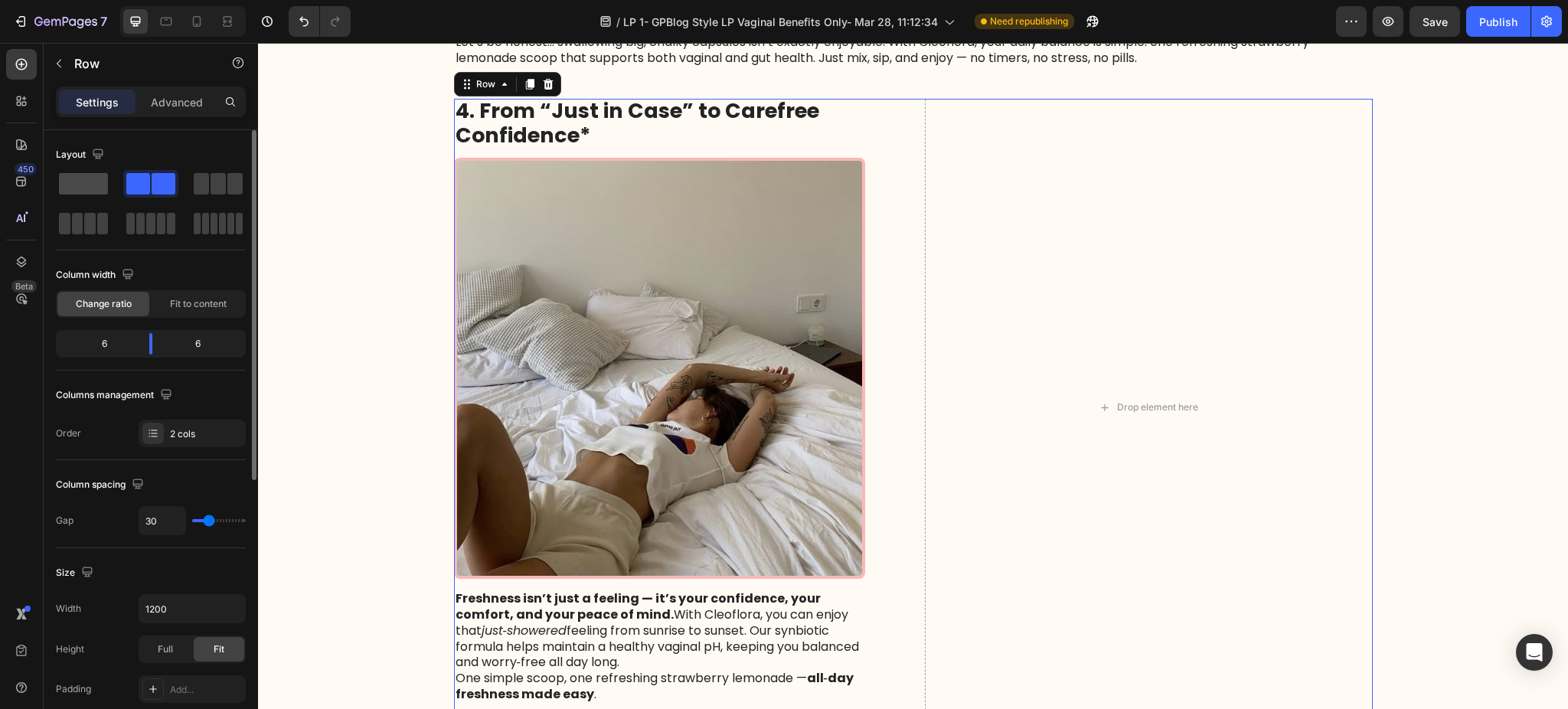 drag, startPoint x: 93, startPoint y: 188, endPoint x: 52, endPoint y: 194, distance: 41.436699 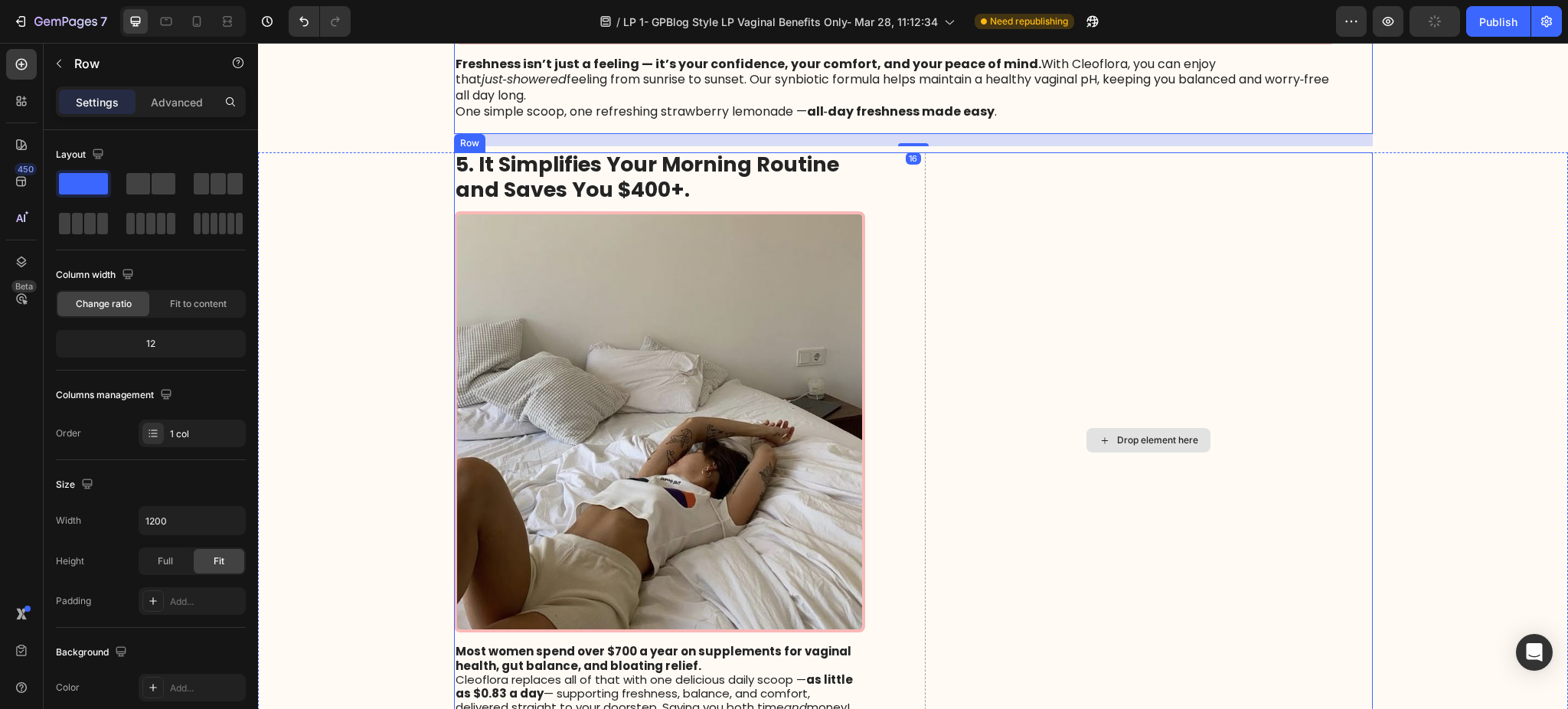 scroll, scrollTop: 2348, scrollLeft: 0, axis: vertical 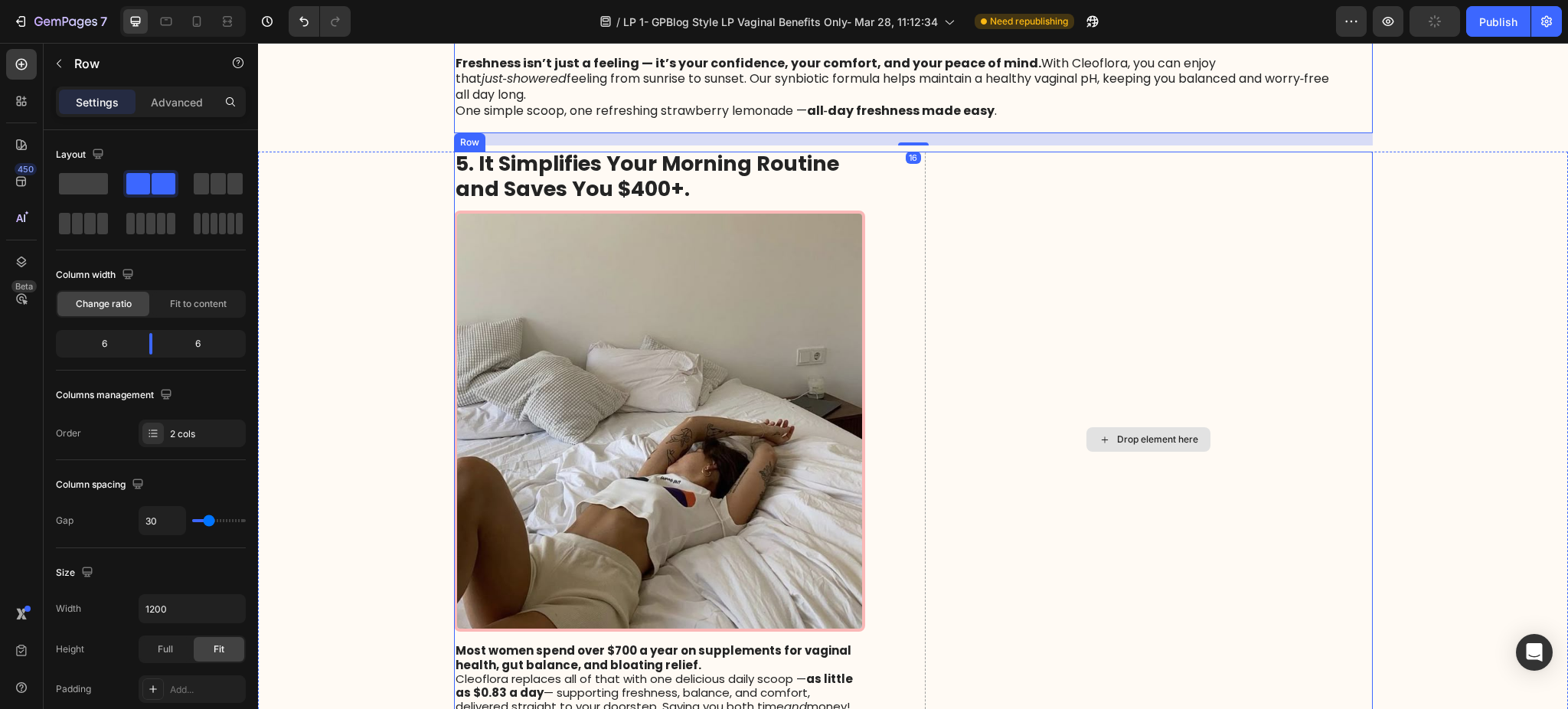 click on "Drop element here" at bounding box center [1148, 439] 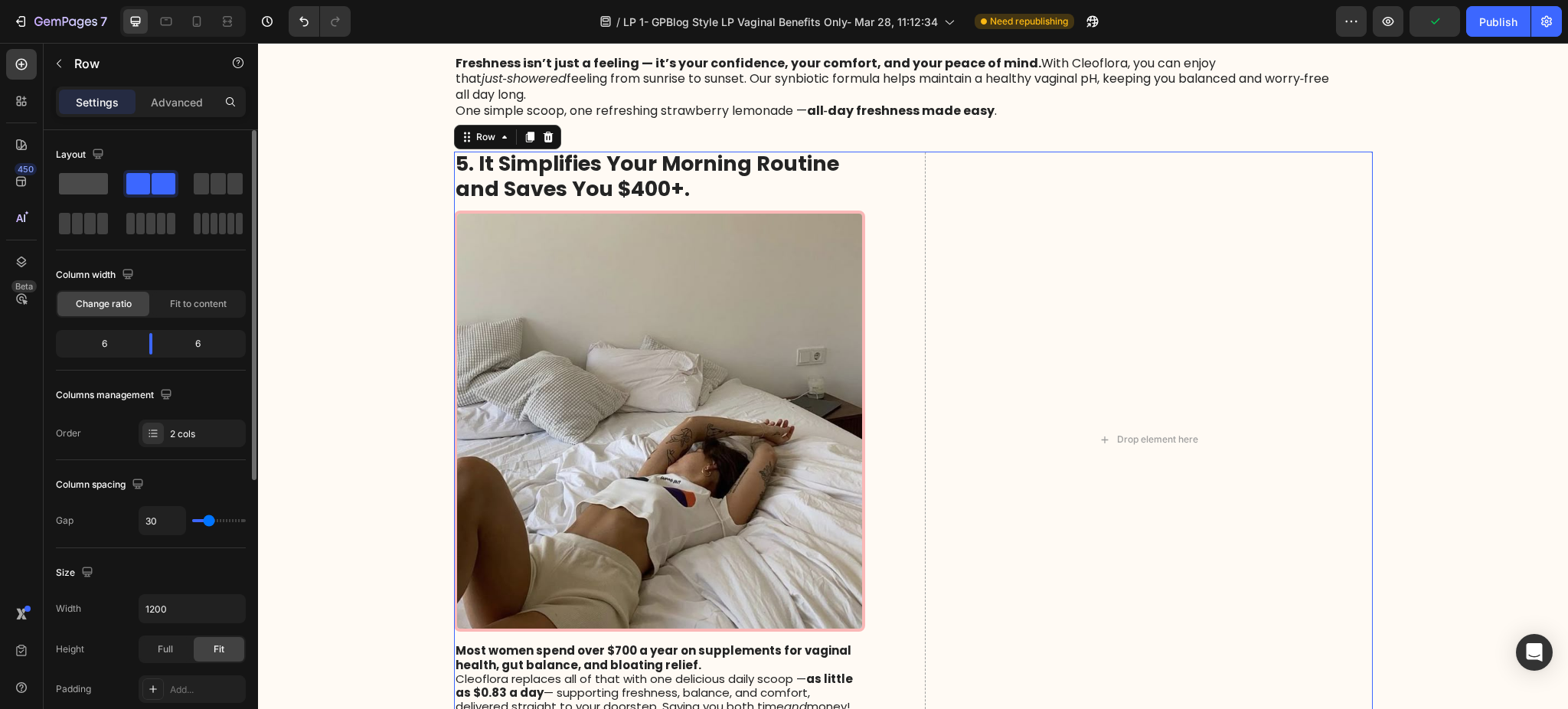 drag, startPoint x: 69, startPoint y: 188, endPoint x: 162, endPoint y: 227, distance: 100.84642 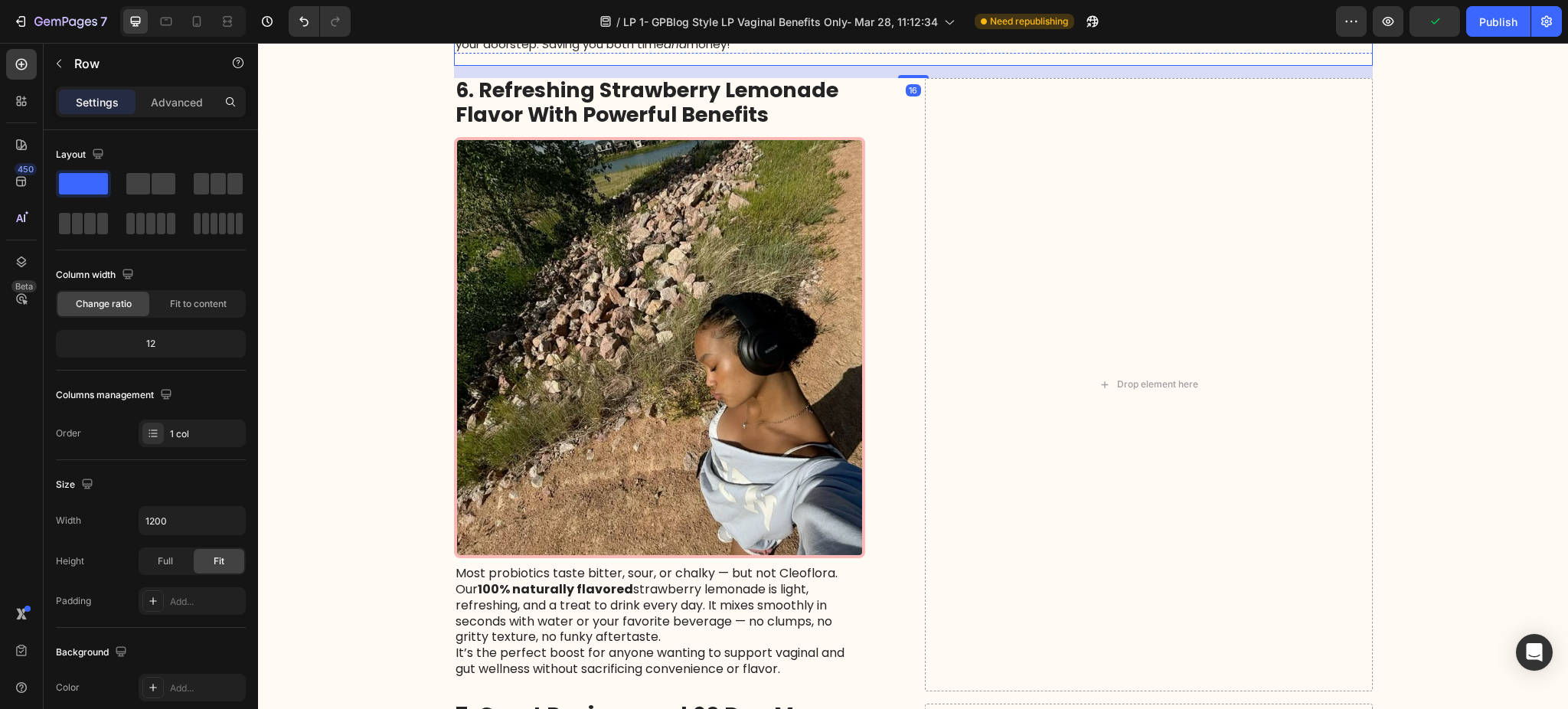 scroll, scrollTop: 2960, scrollLeft: 0, axis: vertical 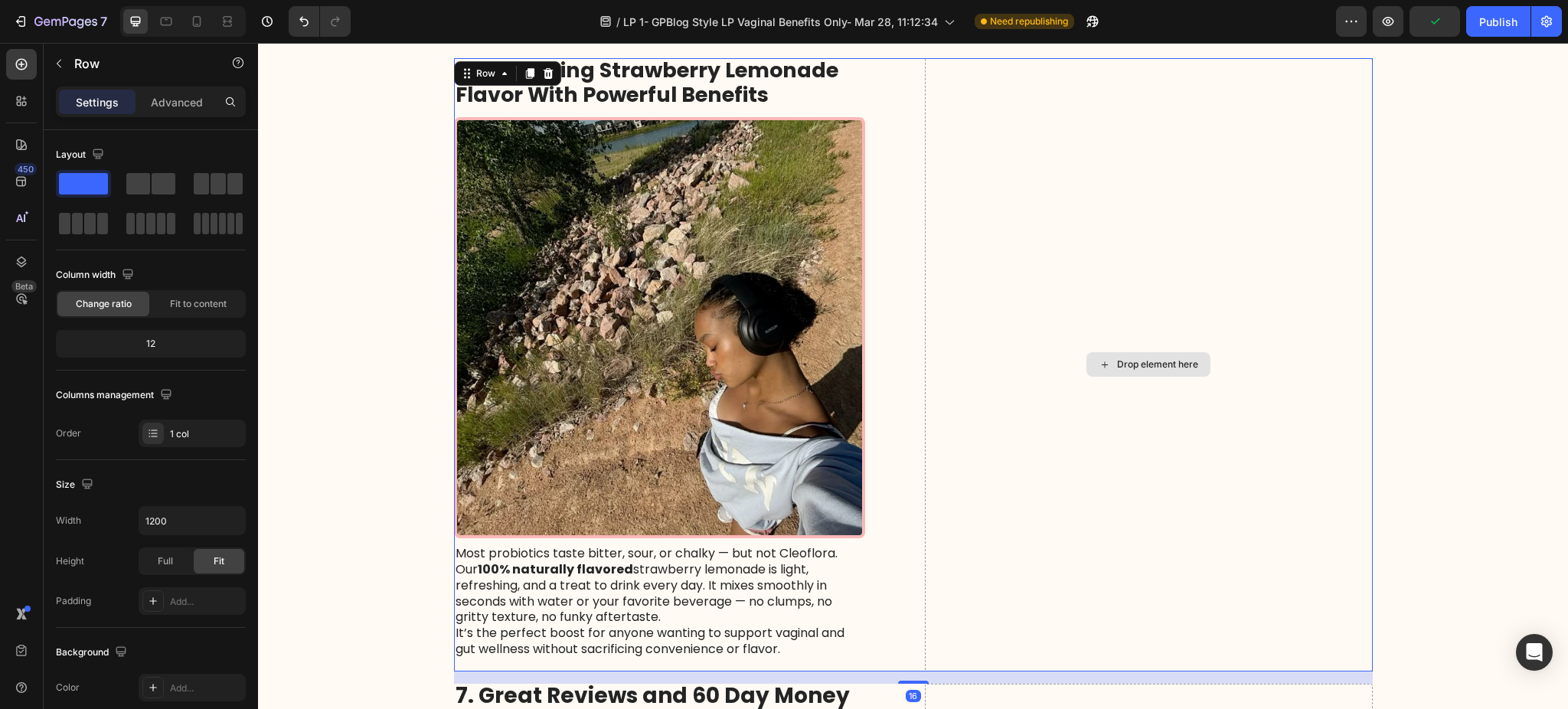 click on "Drop element here" at bounding box center [1148, 364] 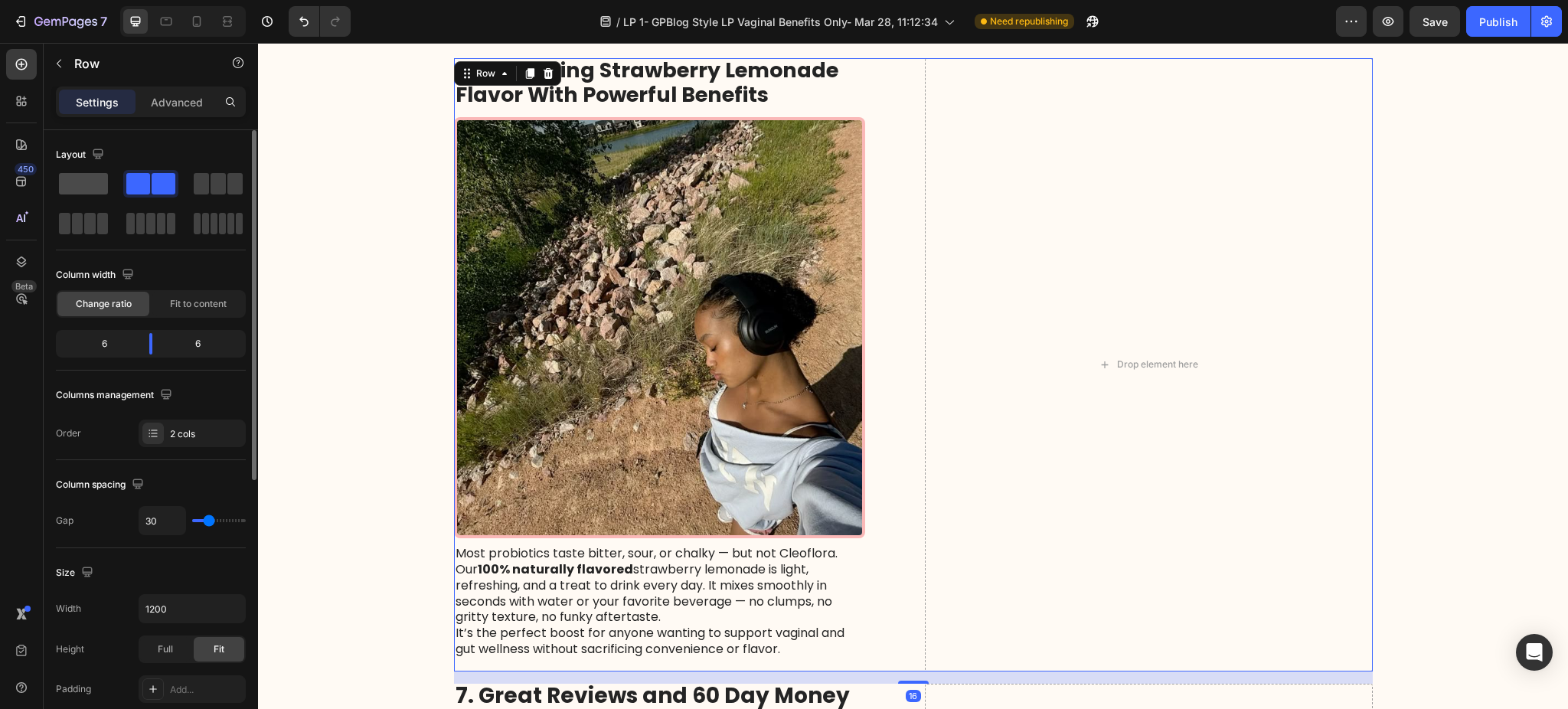 click 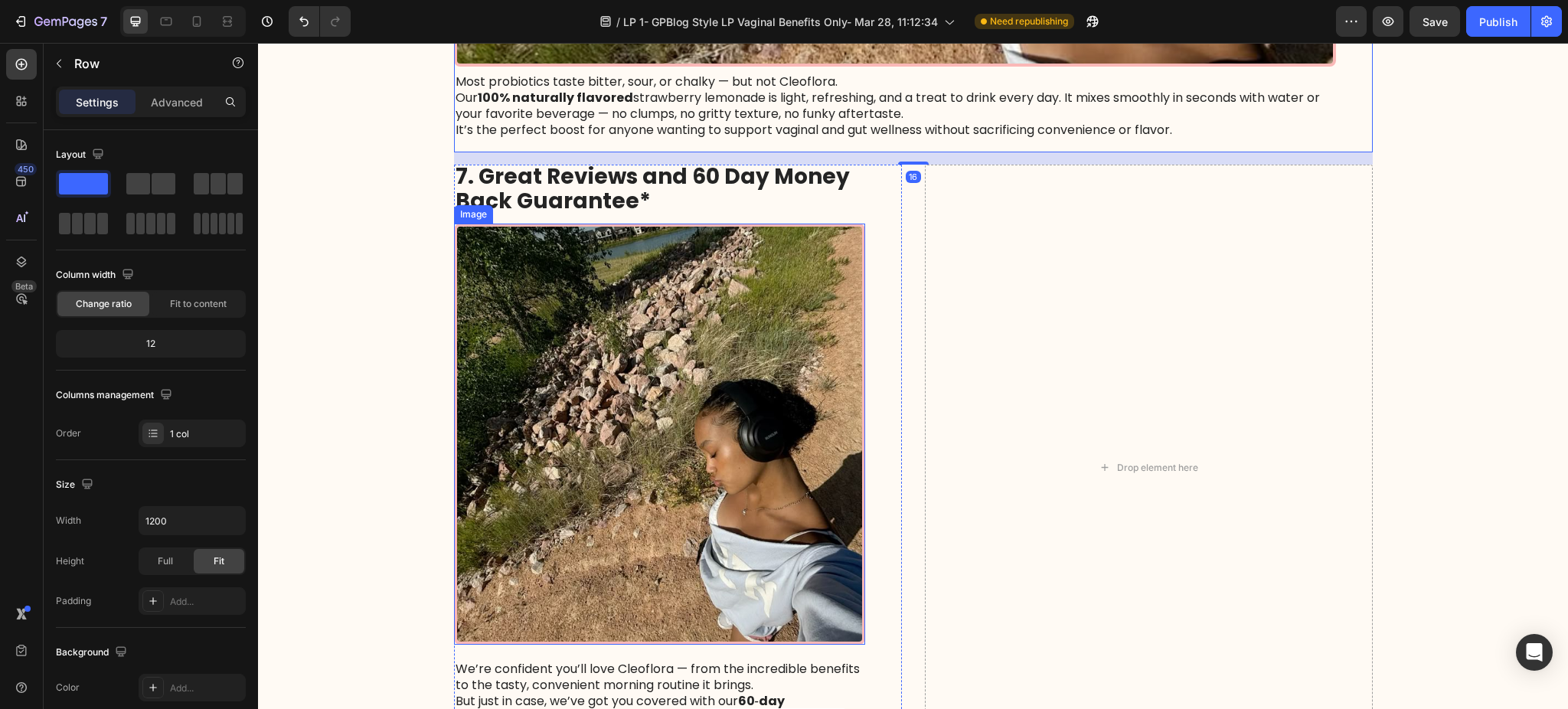 scroll, scrollTop: 3471, scrollLeft: 0, axis: vertical 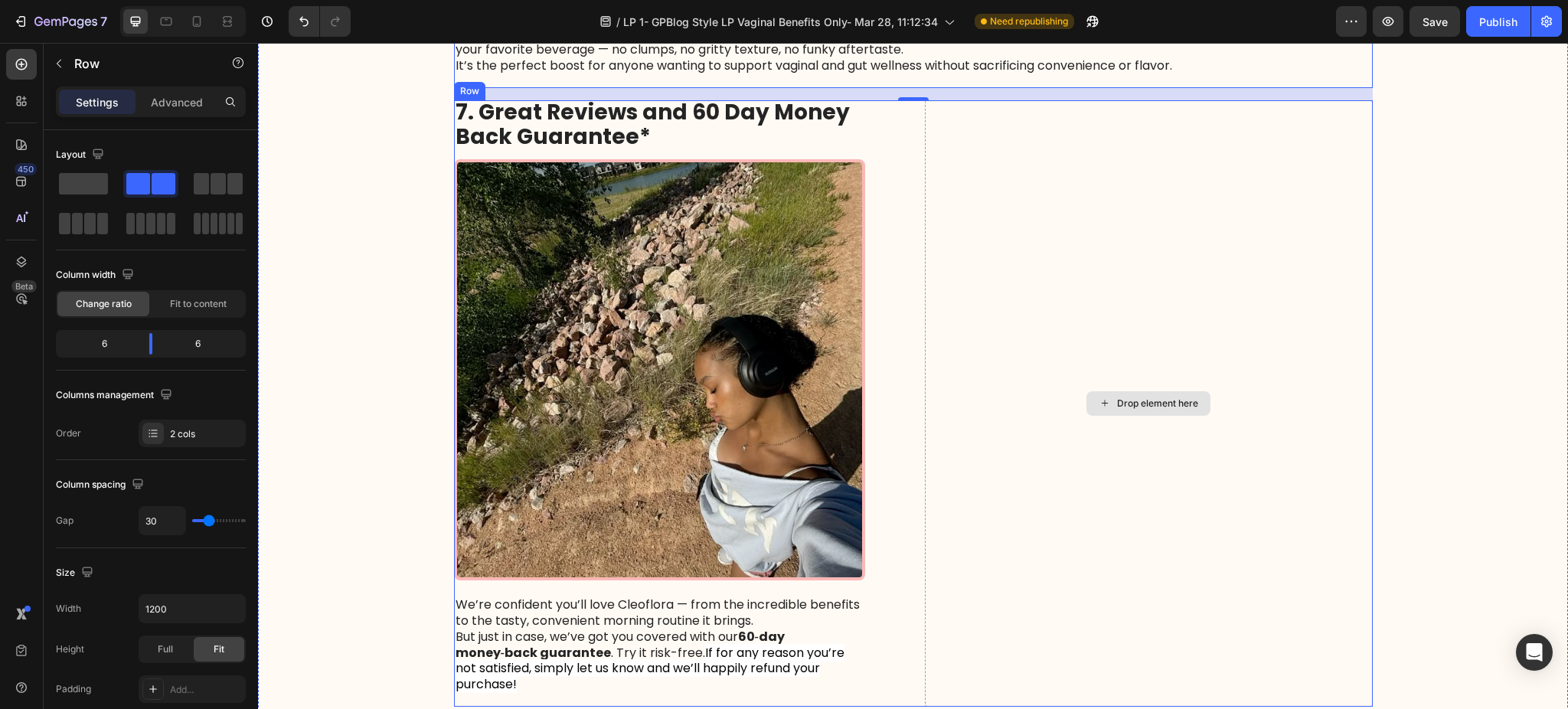 click on "Drop element here" at bounding box center (1148, 404) 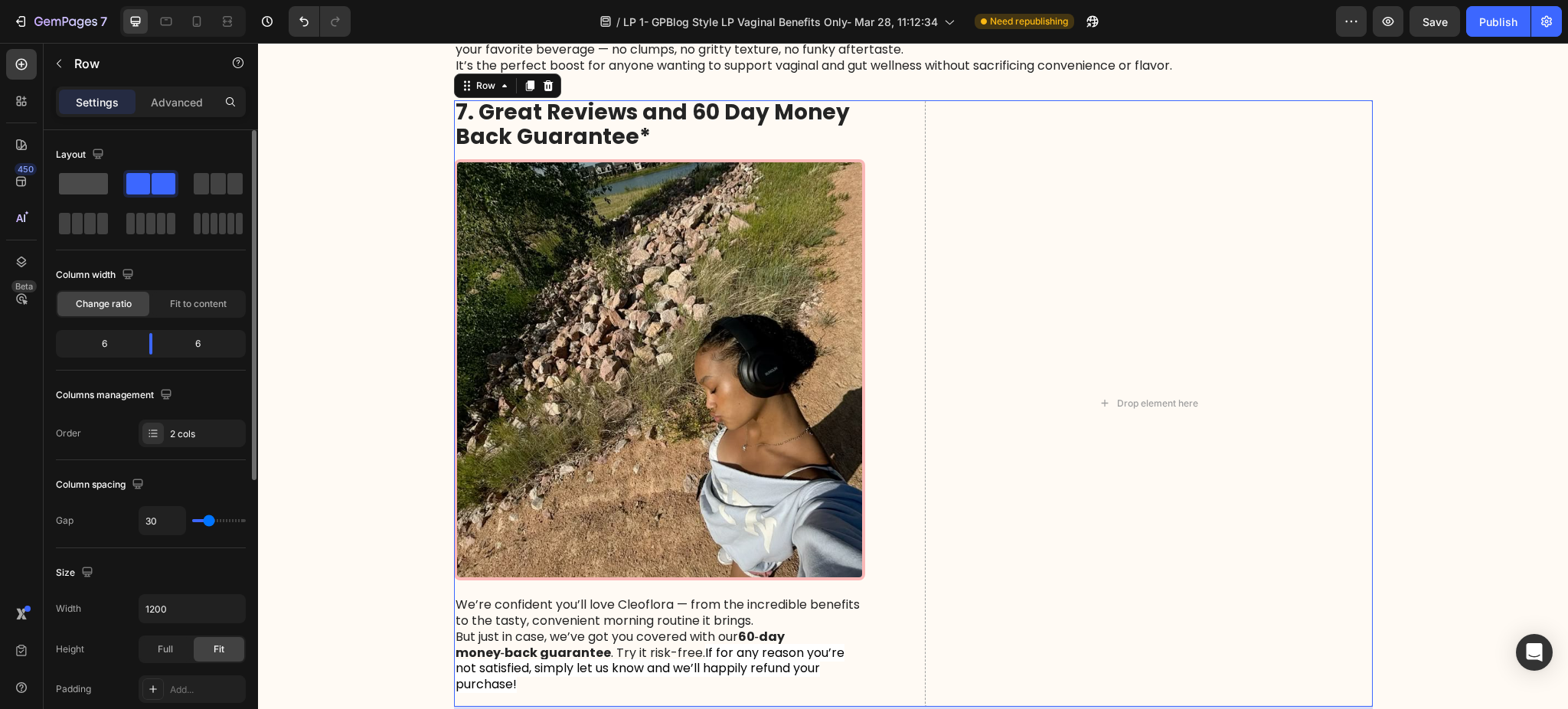 click 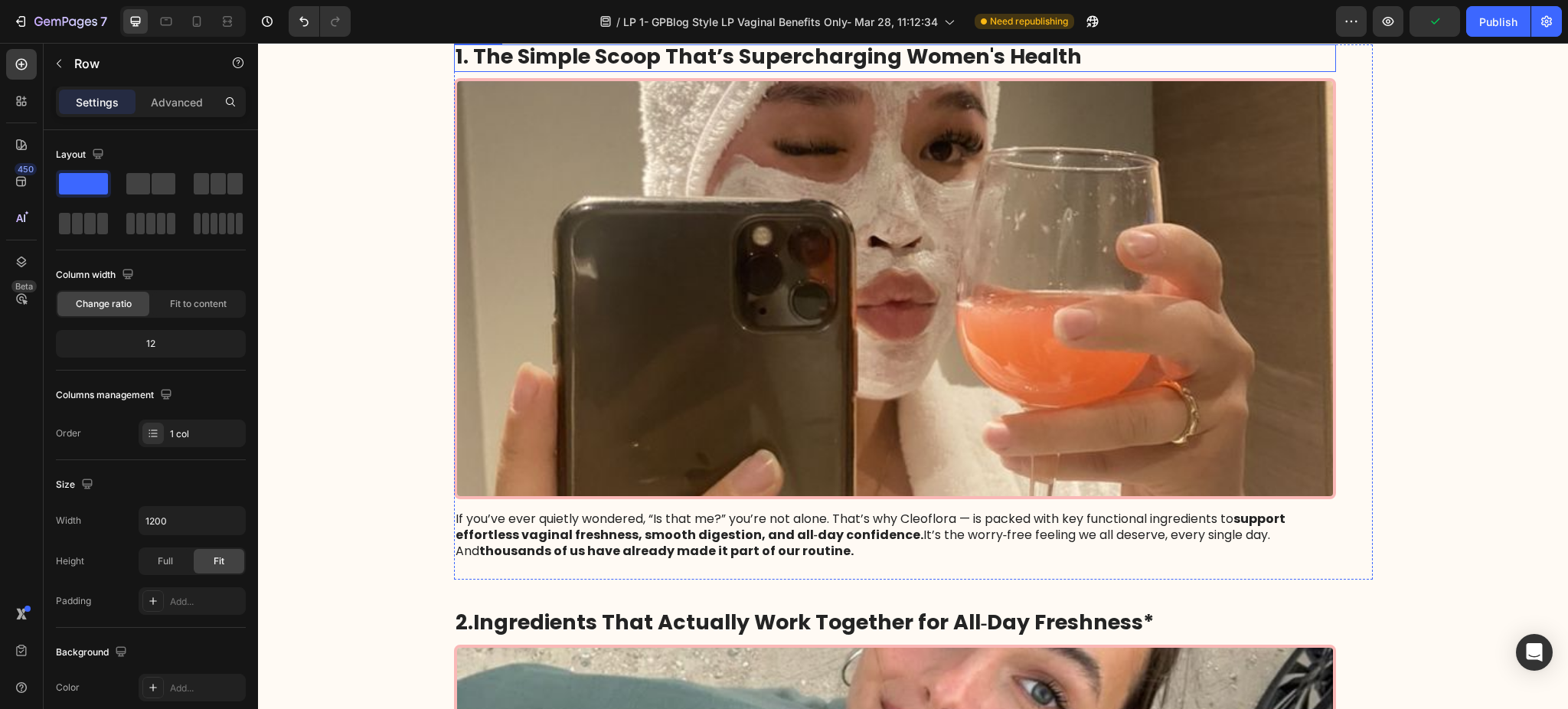 scroll, scrollTop: 204, scrollLeft: 0, axis: vertical 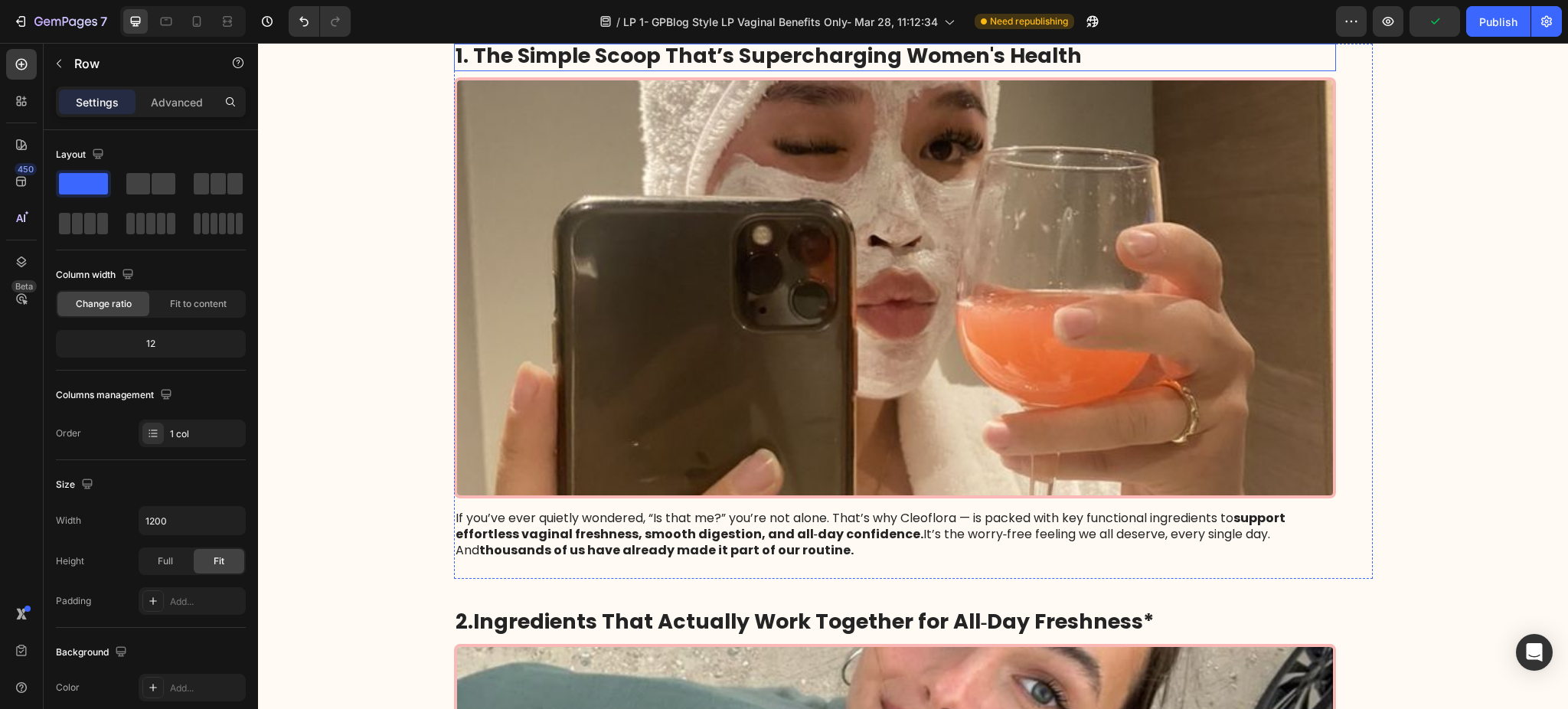 click at bounding box center [895, 288] 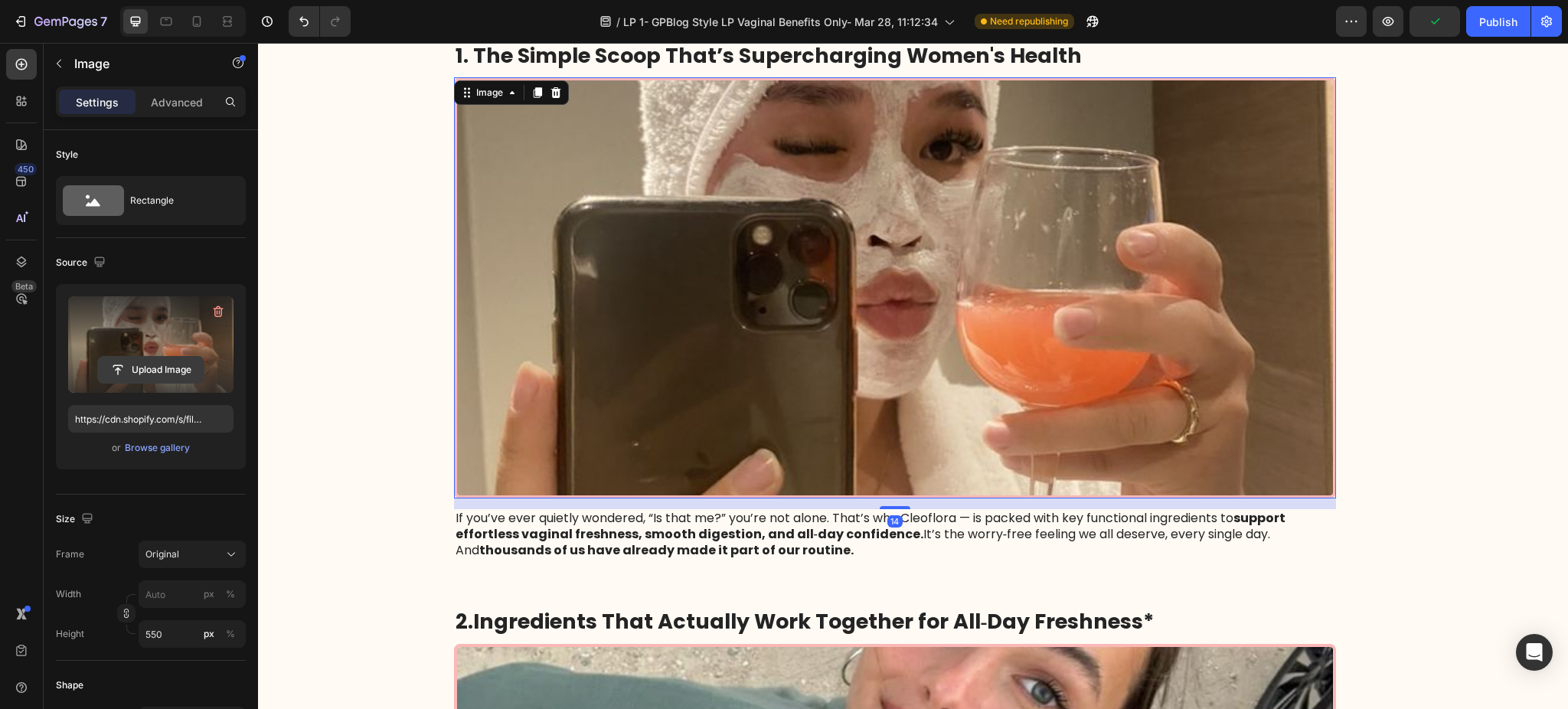 click 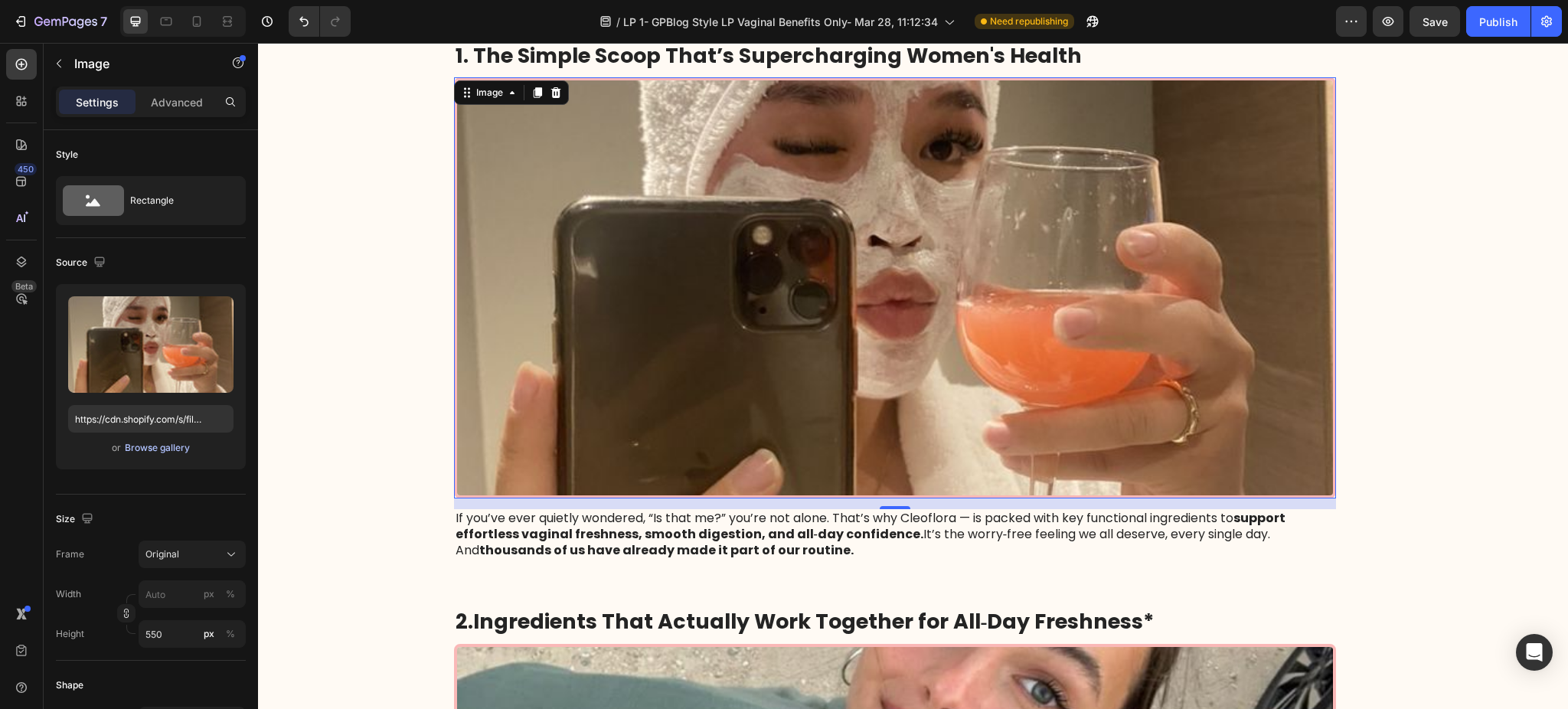 click on "Browse gallery" at bounding box center (157, 448) 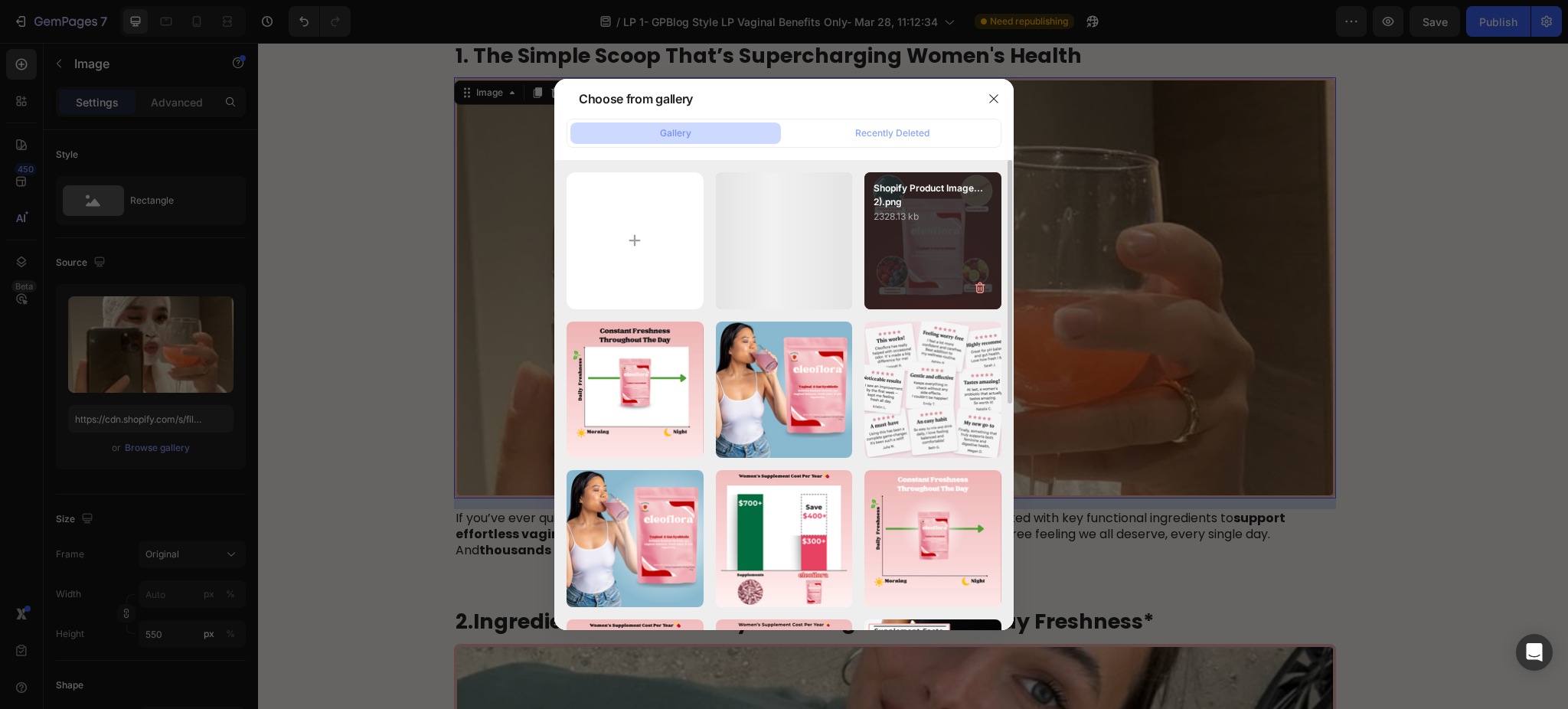 click on "Shopify Product Image...2).png 2328.13 kb" at bounding box center [933, 240] 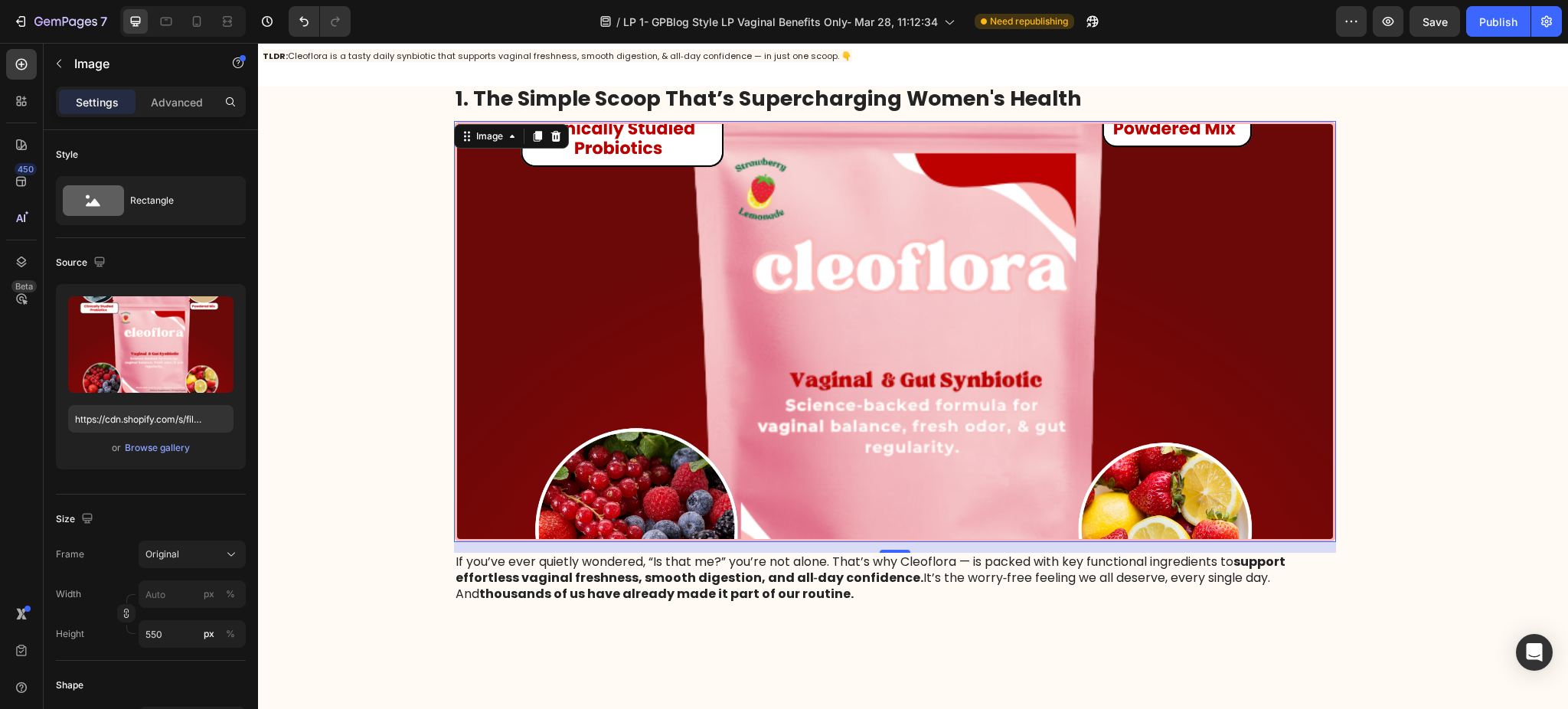 scroll, scrollTop: 204, scrollLeft: 0, axis: vertical 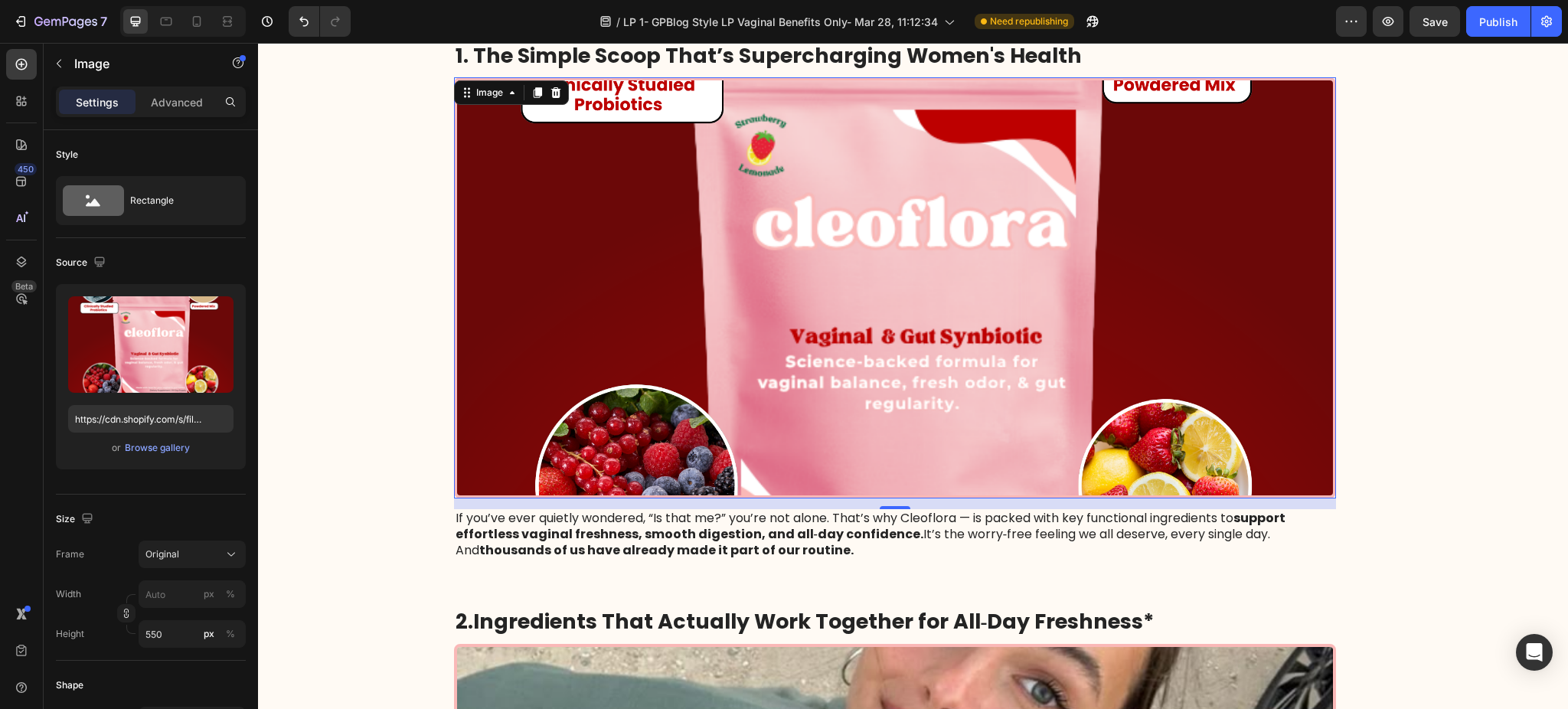 click at bounding box center (895, 288) 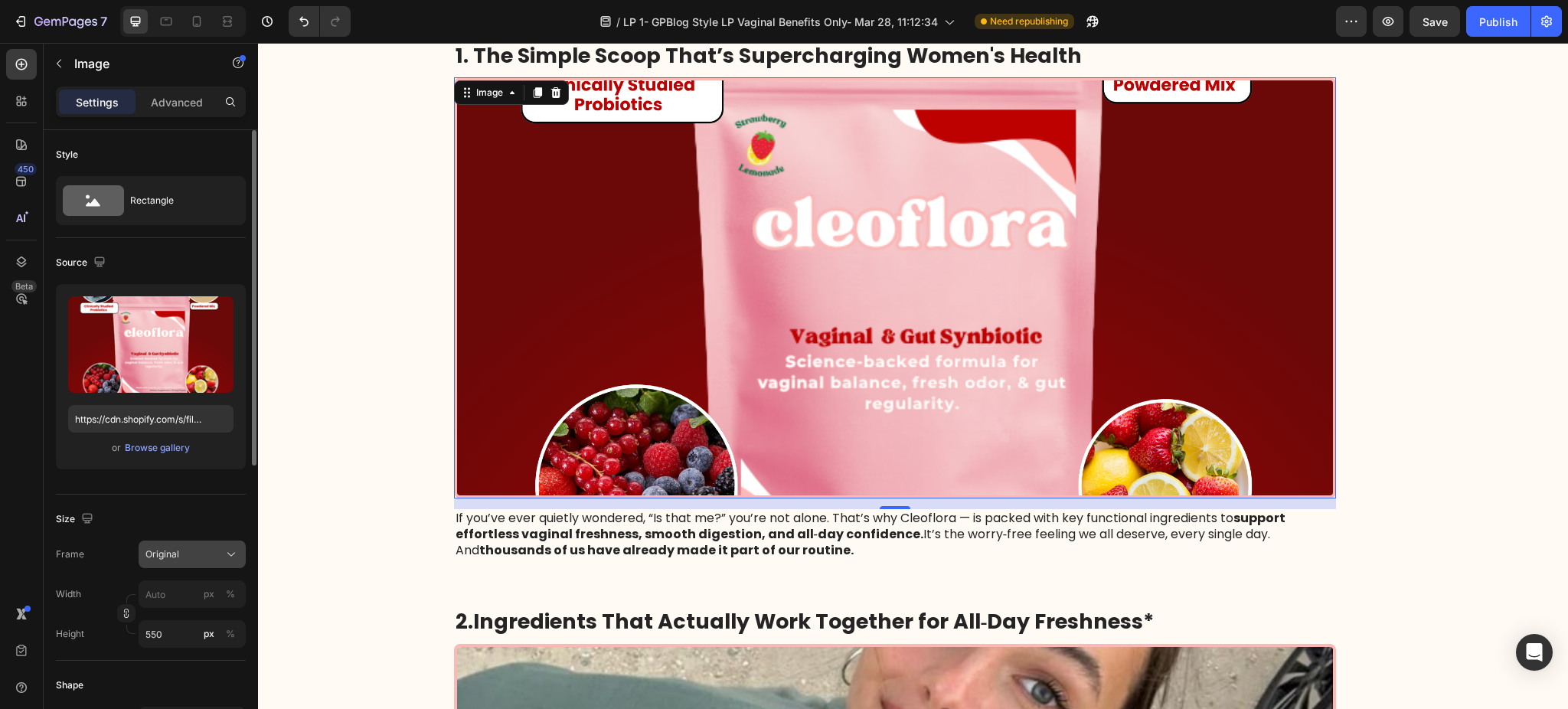 click on "Original" 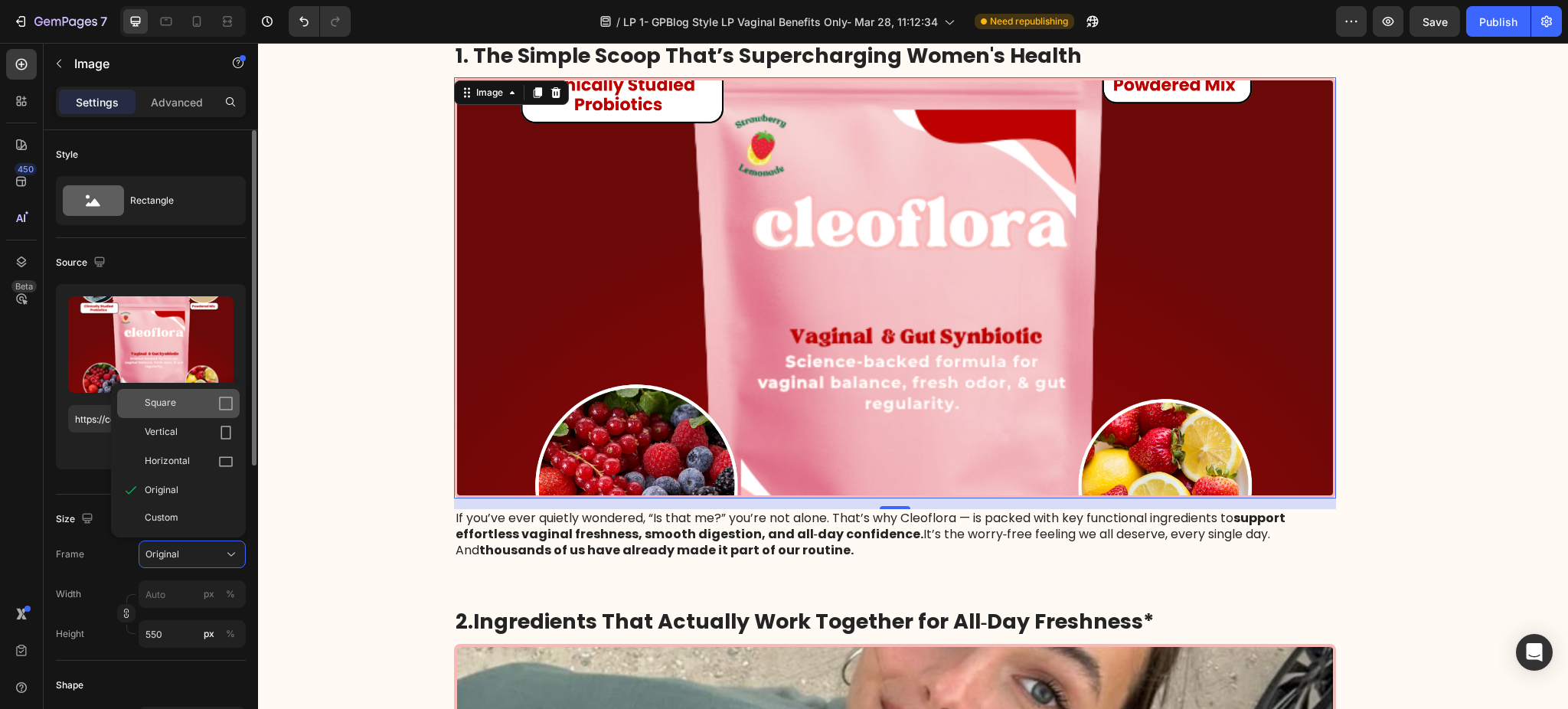click on "Square" at bounding box center (189, 404) 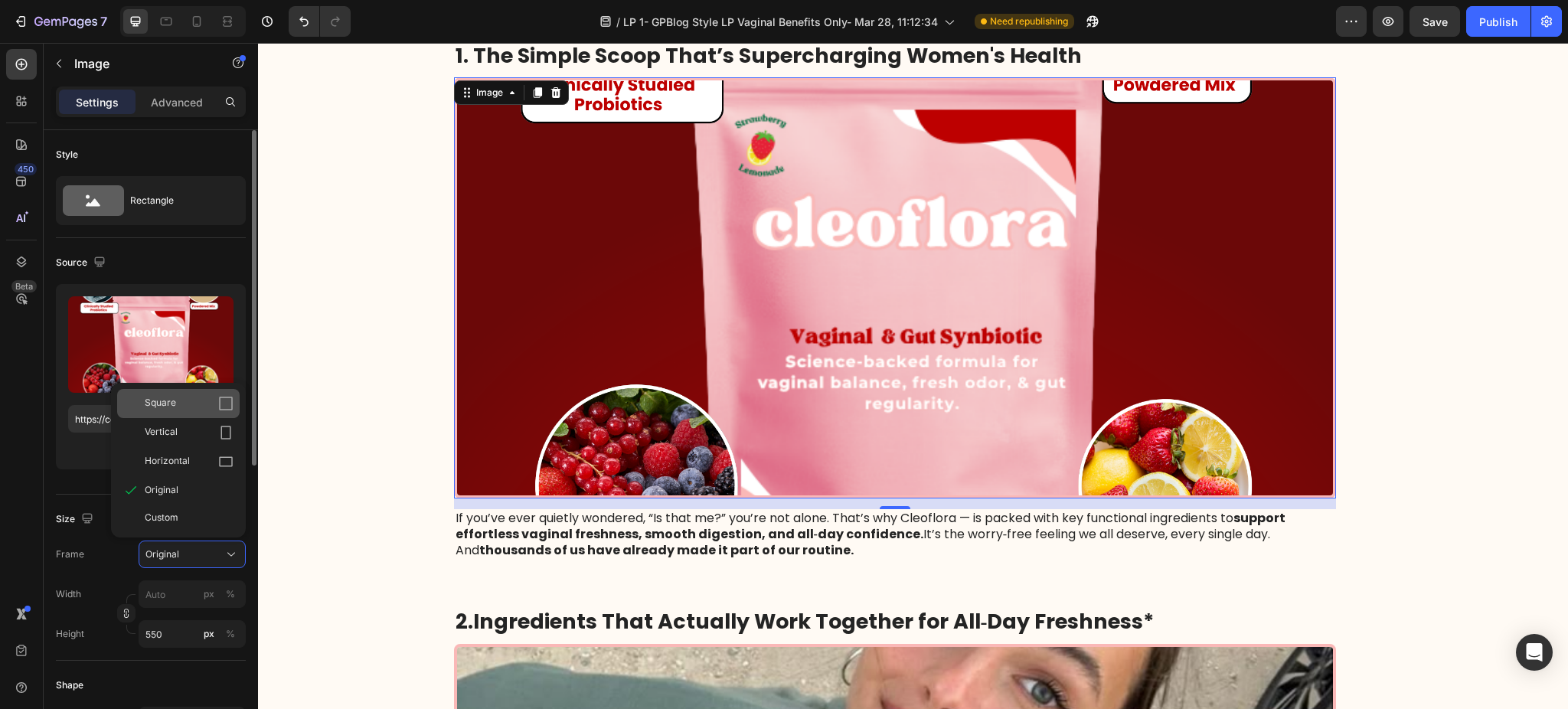 type on "550" 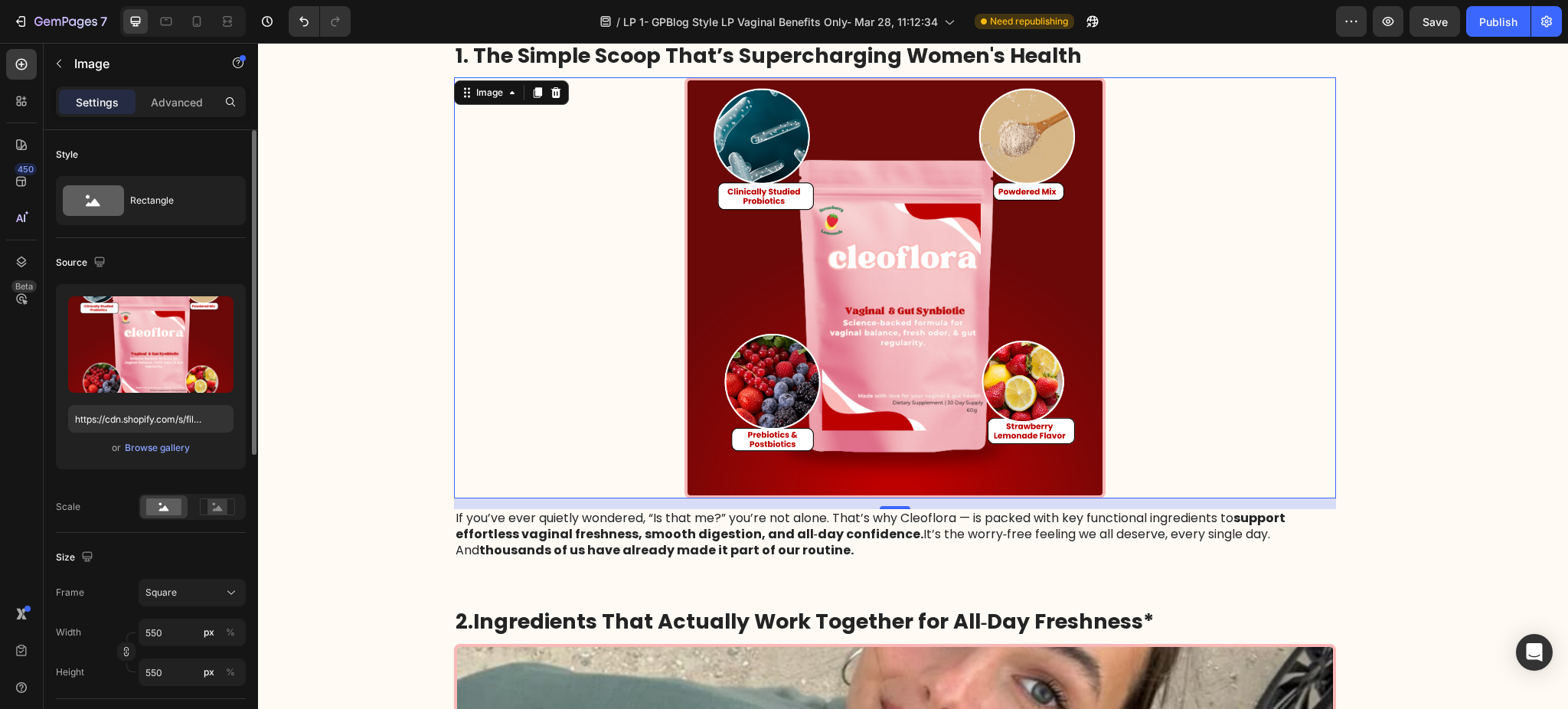 click at bounding box center (895, 288) 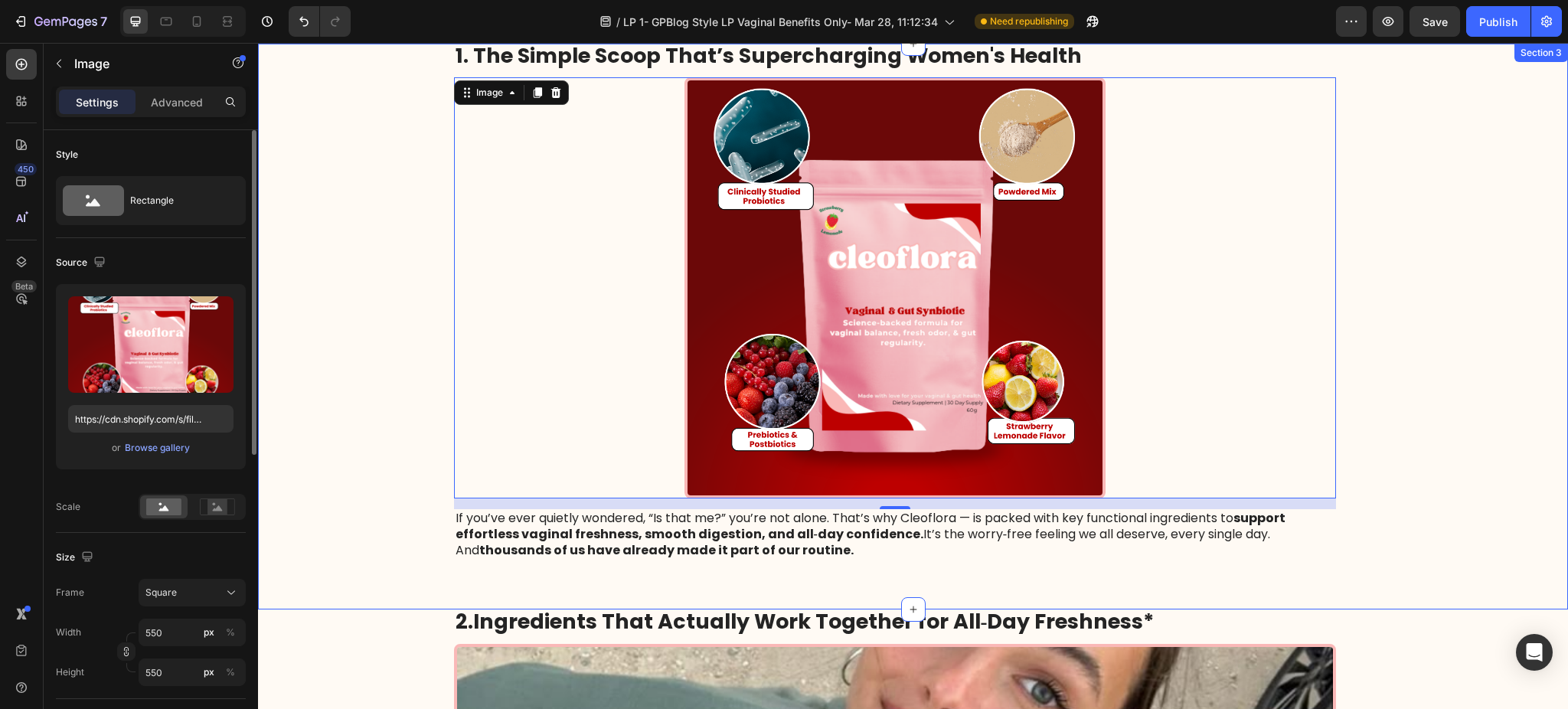 click on "1. The Simple Scoop That’s Supercharging Women's Health Heading Image   14 If you’ve ever quietly wondered, “Is that me?” you’re not alone. That’s why Cleoflora — is packed with key functional ingredients to  support effortless vaginal freshness, smooth digestion, and all‑day confidence.  It’s the worry‑free feeling we all deserve, every single day. And  thousands of us have already made it part of our routine. Text Block Row Row" at bounding box center [913, 323] 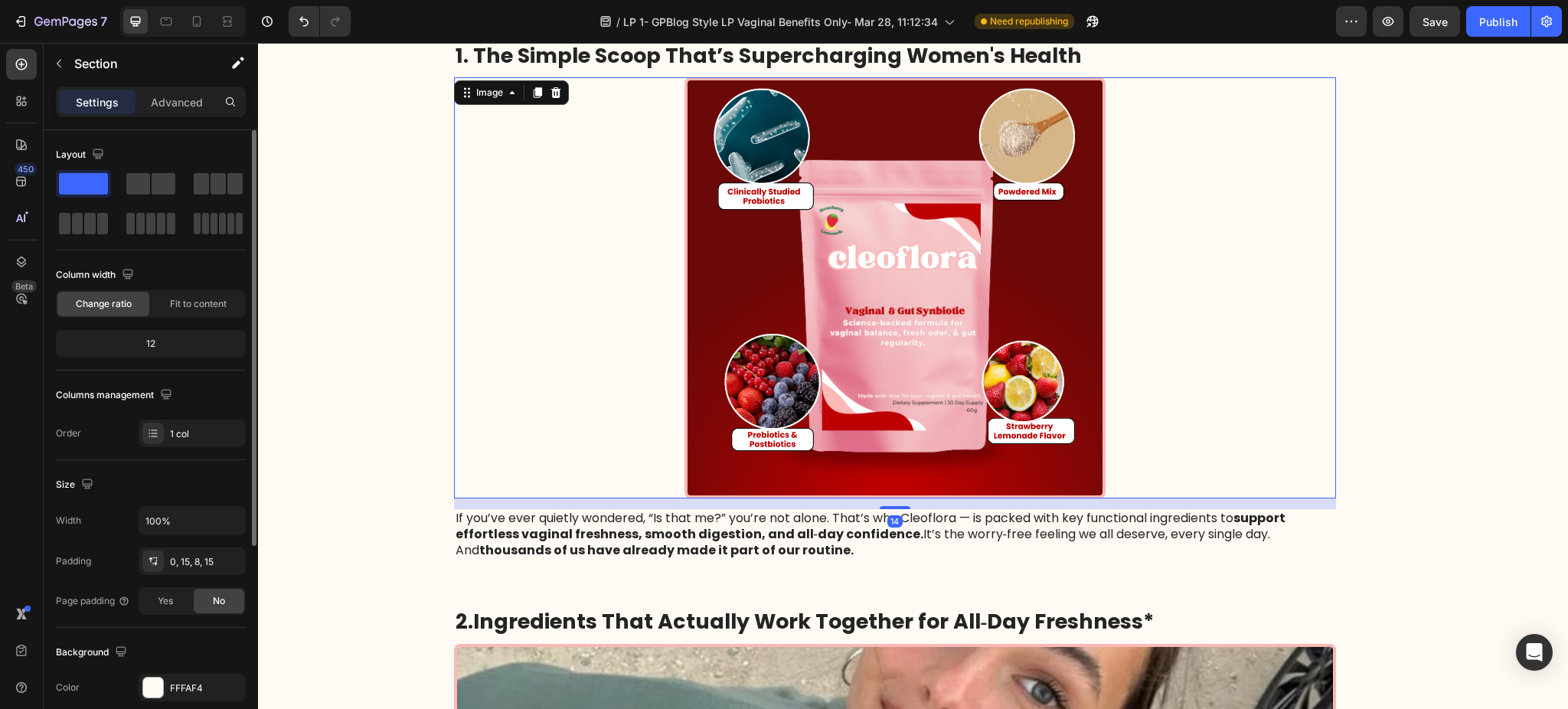 click at bounding box center [895, 288] 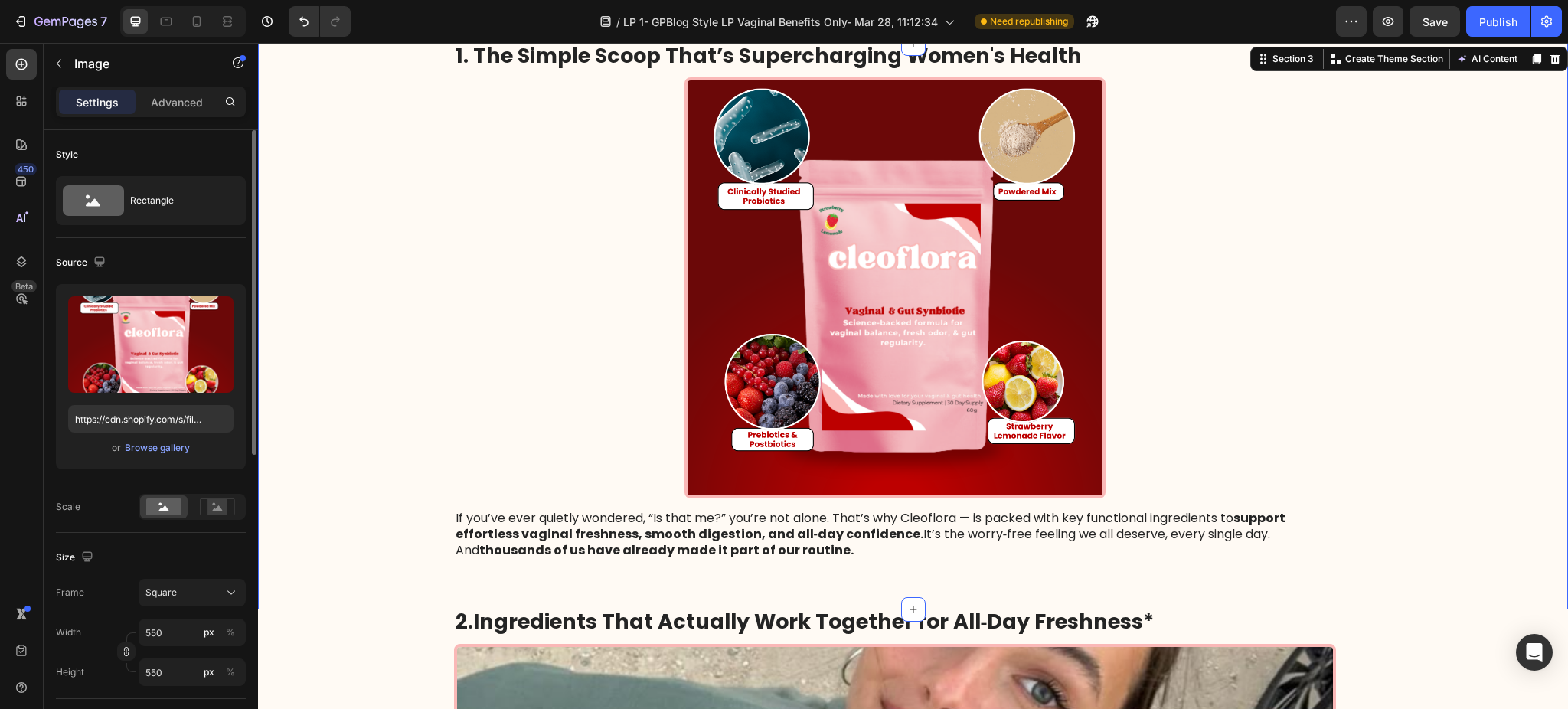 click on "1. The Simple Scoop That’s Supercharging Women's Health Heading Image If you’ve ever quietly wondered, “Is that me?” you’re not alone. That’s why Cleoflora — is packed with key functional ingredients to  support effortless vaginal freshness, smooth digestion, and all‑day confidence.  It’s the worry‑free feeling we all deserve, every single day. And  thousands of us have already made it part of our routine. Text Block Row Row" at bounding box center (913, 323) 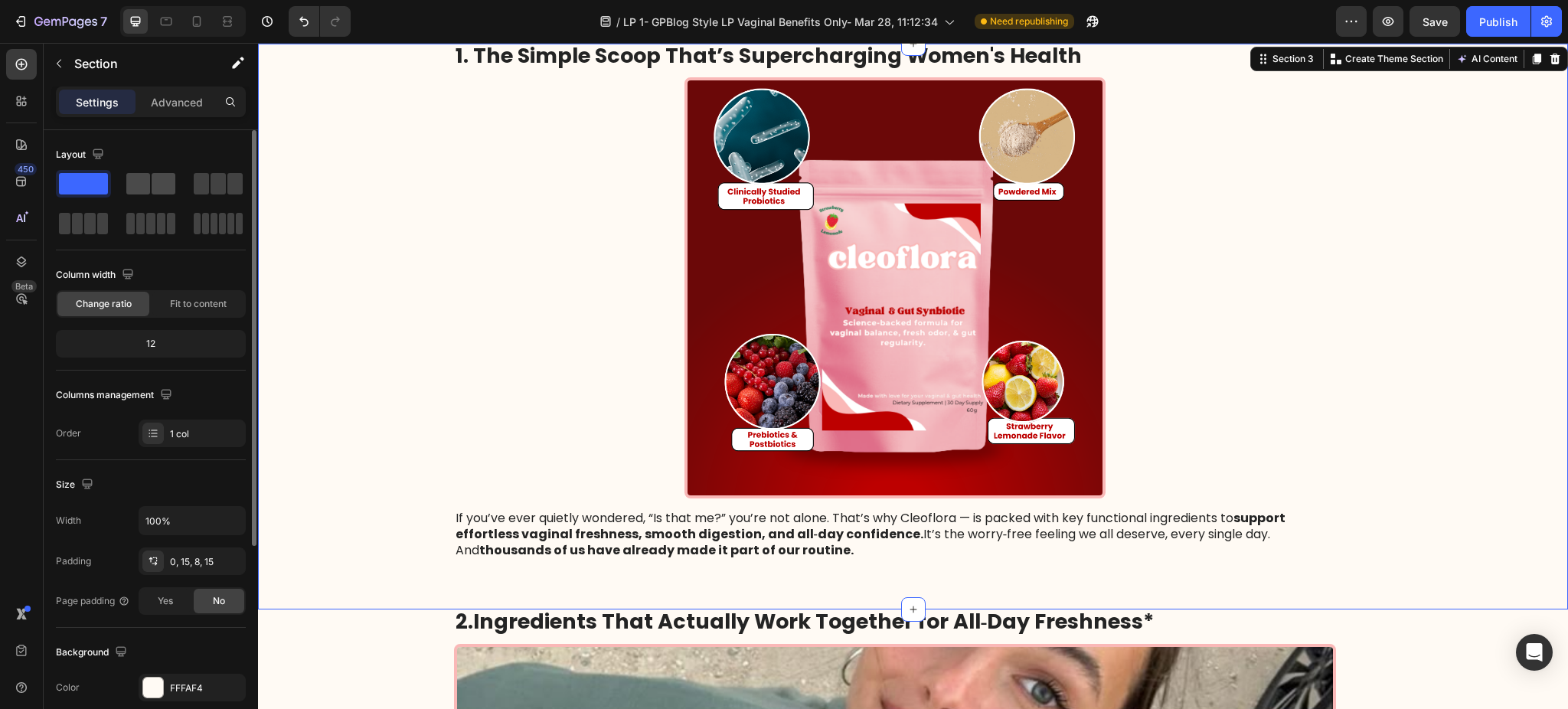 click 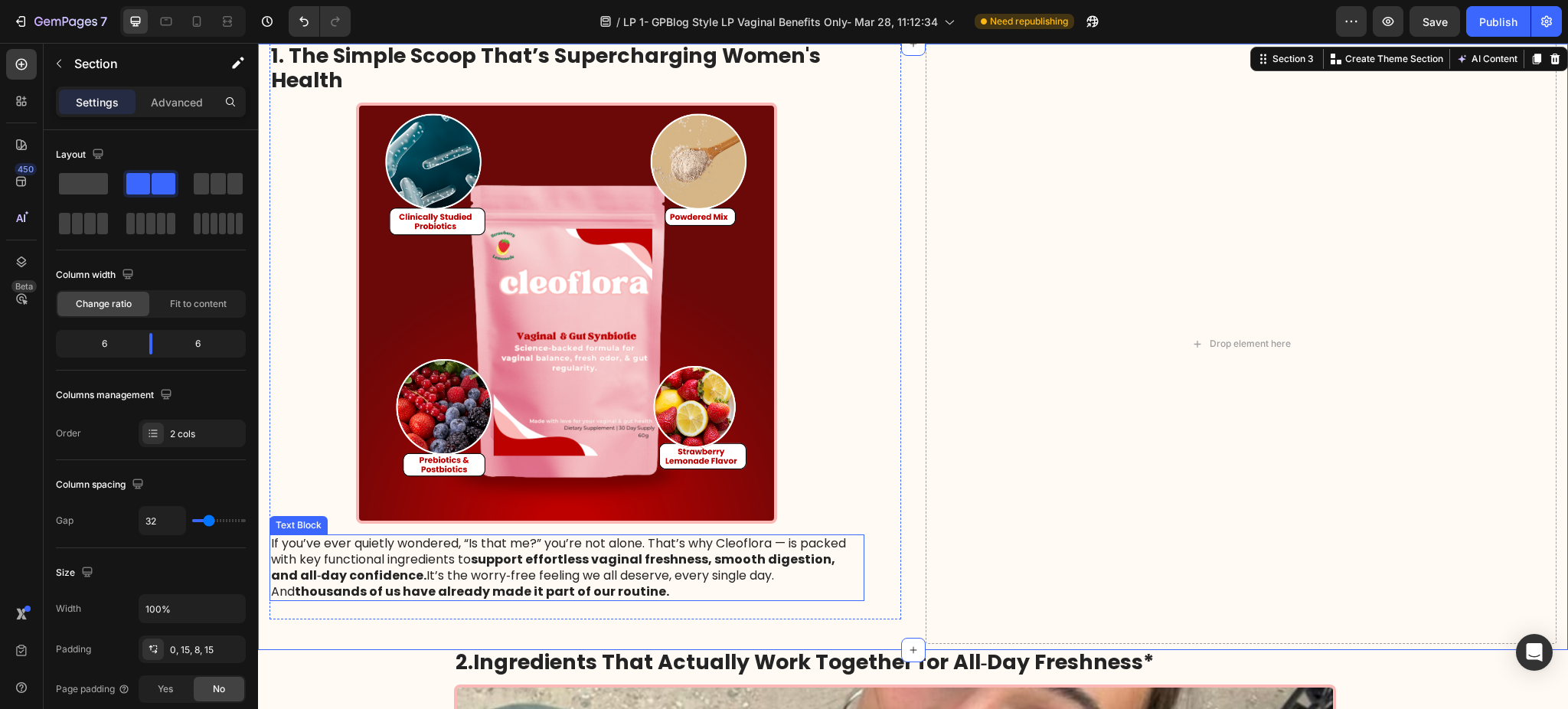 click on "If you’ve ever quietly wondered, “Is that me?” you’re not alone. That’s why Cleoflora — is packed with key functional ingredients to  support effortless vaginal freshness, smooth digestion, and all‑day confidence.  It’s the worry‑free feeling we all deserve, every single day. And  thousands of us have already made it part of our routine." at bounding box center [567, 567] 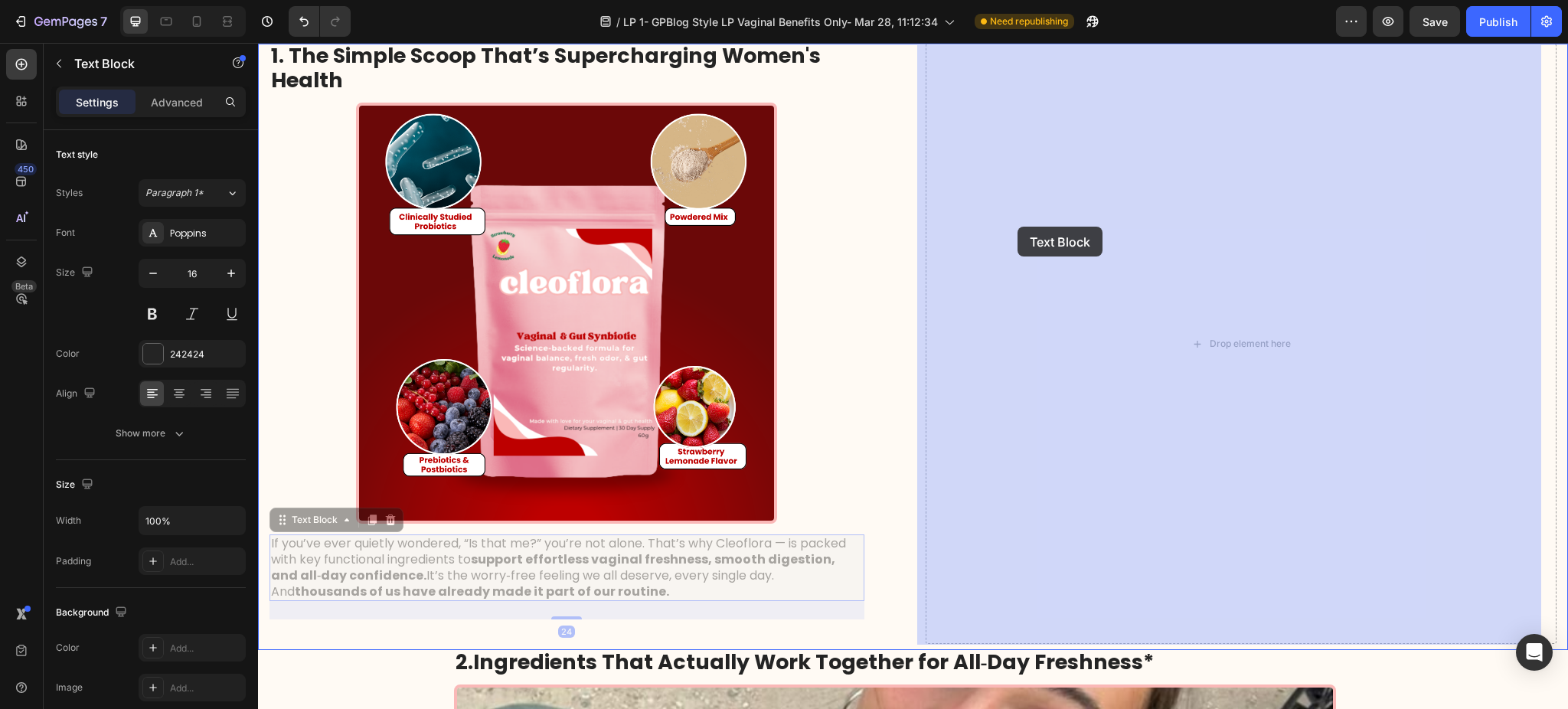 drag, startPoint x: 276, startPoint y: 522, endPoint x: 1018, endPoint y: 227, distance: 798.4917 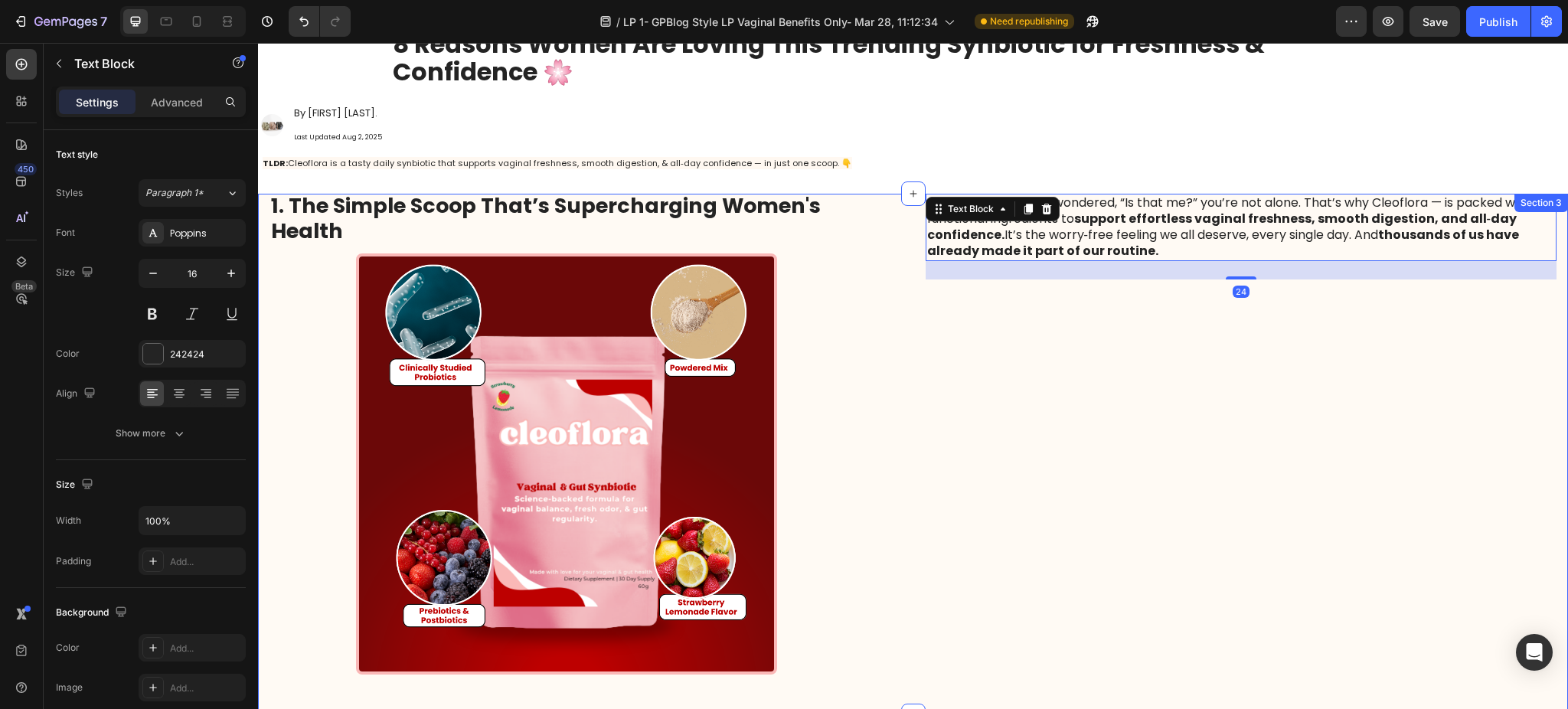 scroll, scrollTop: 102, scrollLeft: 0, axis: vertical 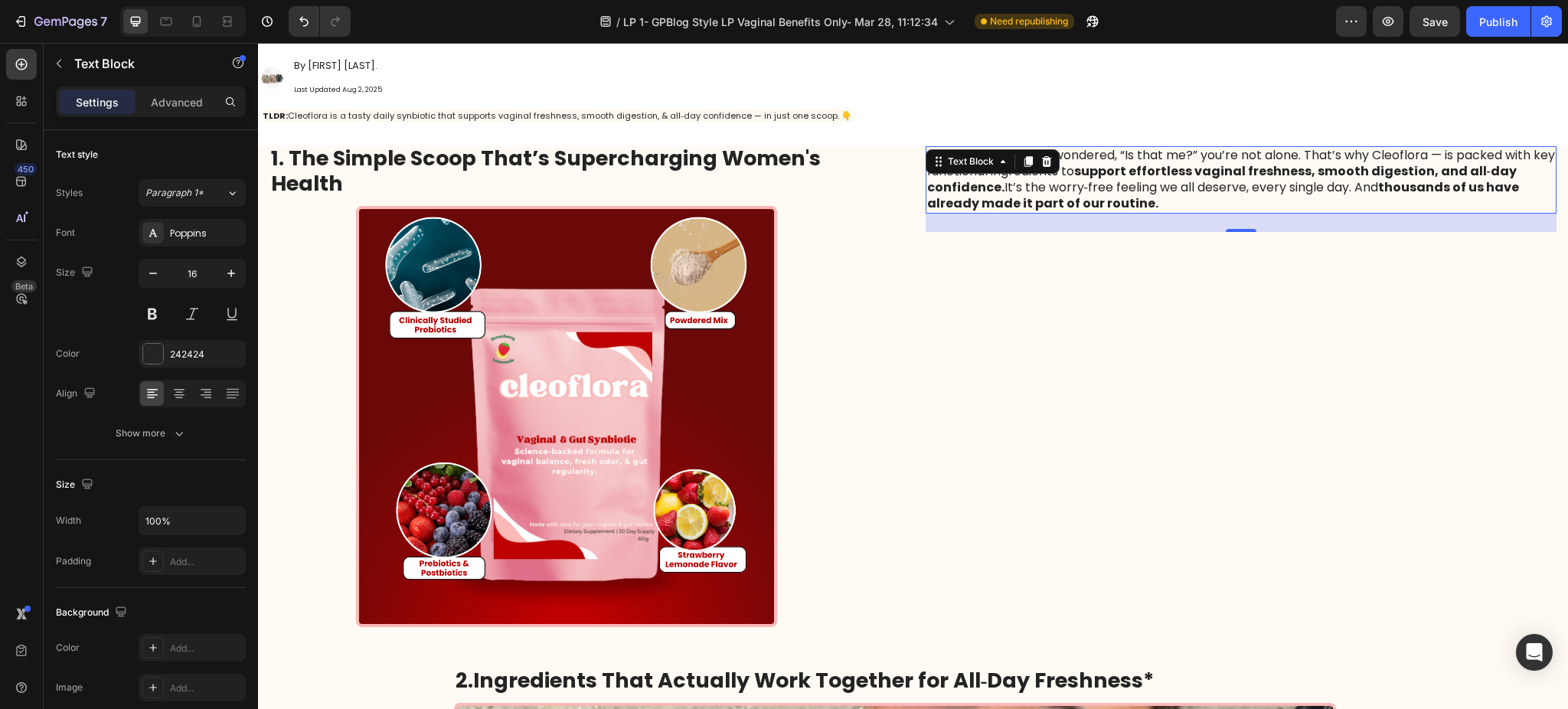 click on "If you’ve ever quietly wondered, “Is that me?” you’re not alone. That’s why Cleoflora — is packed with key functional ingredients to  support effortless vaginal freshness, smooth digestion, and all‑day confidence.  It’s the worry‑free feeling we all deserve, every single day. And  thousands of us have already made it part of our routine." at bounding box center [1241, 179] 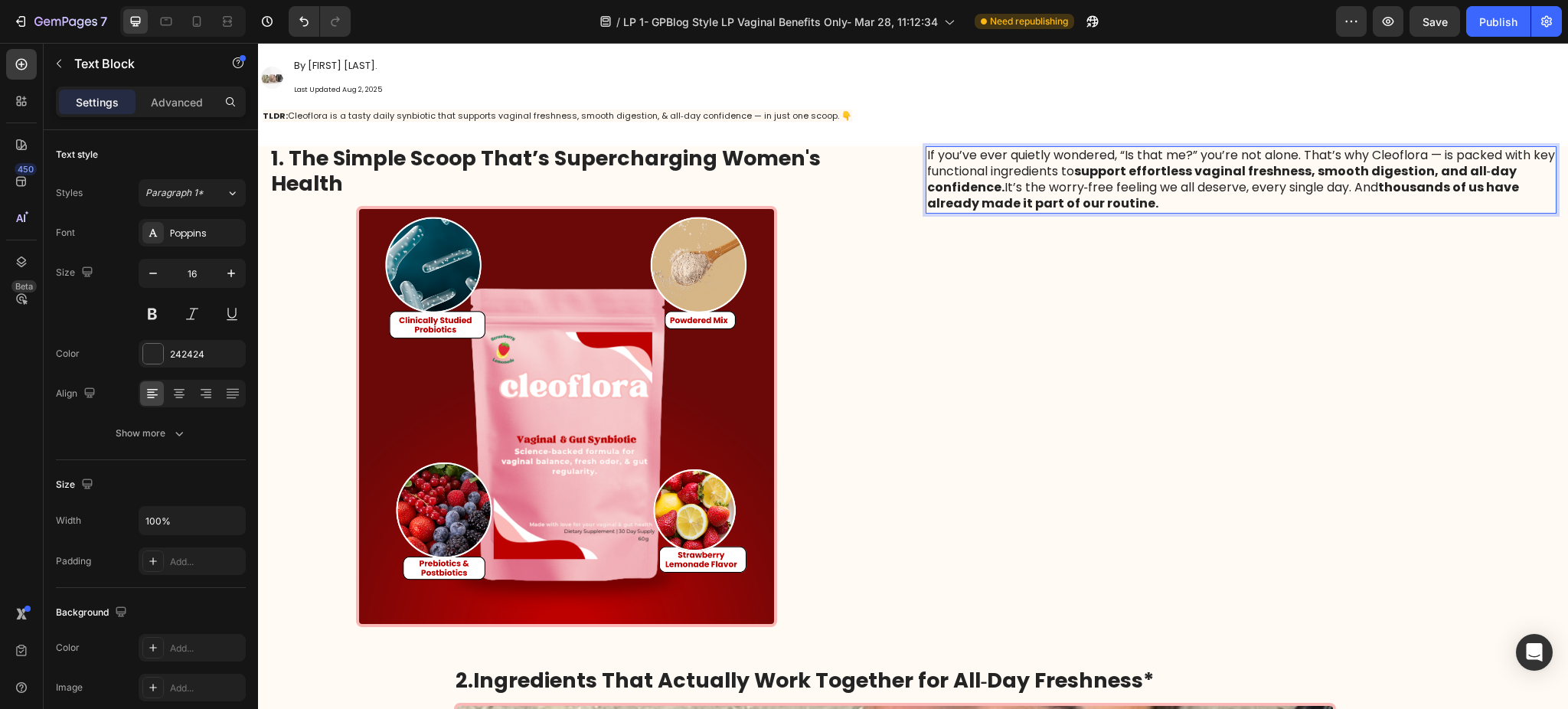 click on "If you’ve ever quietly wondered, “Is that me?” you’re not alone. That’s why Cleoflora — is packed with key functional ingredients to  support effortless vaginal freshness, smooth digestion, and all‑day confidence.  It’s the worry‑free feeling we all deserve, every single day. And  thousands of us have already made it part of our routine." at bounding box center [1241, 179] 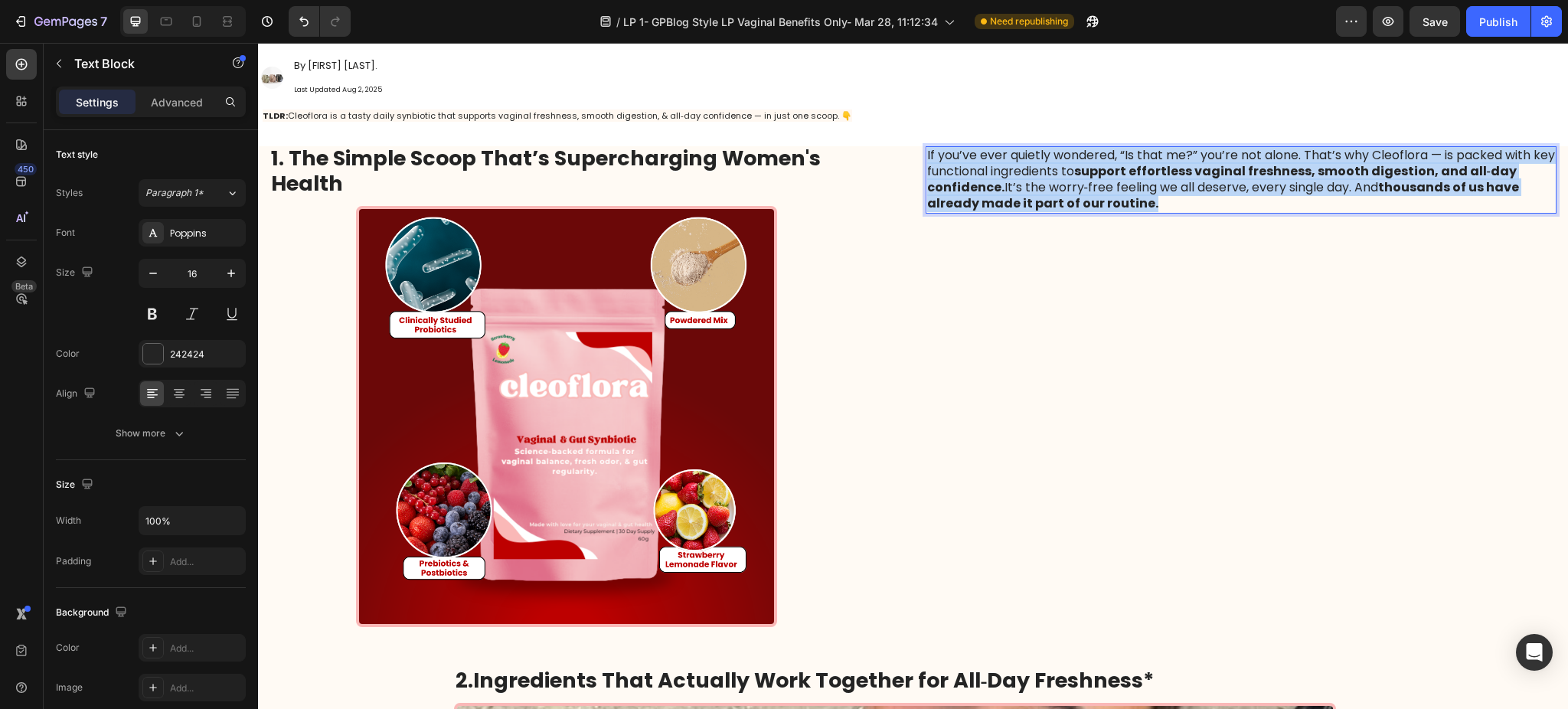 click on "If you’ve ever quietly wondered, “Is that me?” you’re not alone. That’s why Cleoflora — is packed with key functional ingredients to  support effortless vaginal freshness, smooth digestion, and all‑day confidence.  It’s the worry‑free feeling we all deserve, every single day. And  thousands of us have already made it part of our routine." at bounding box center [1241, 179] 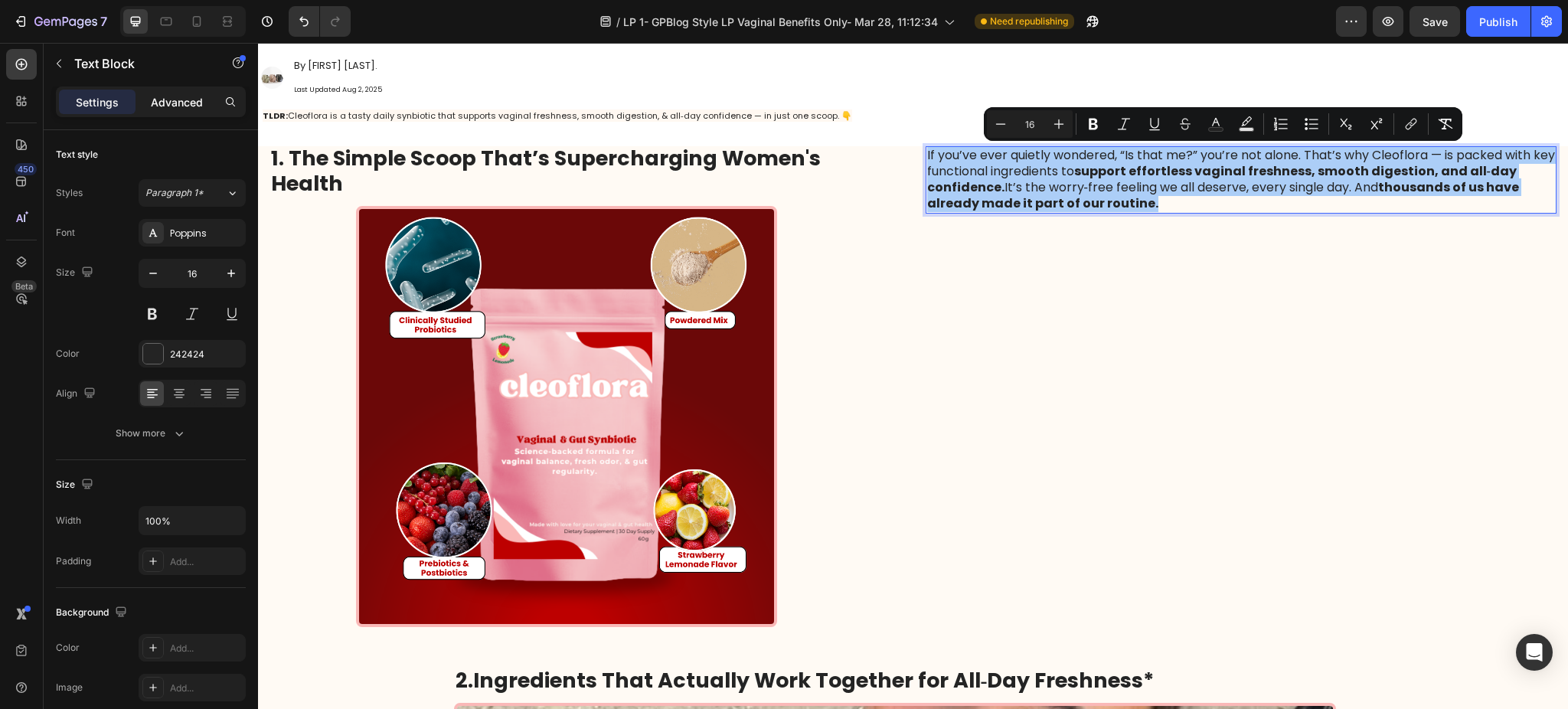 click on "Advanced" 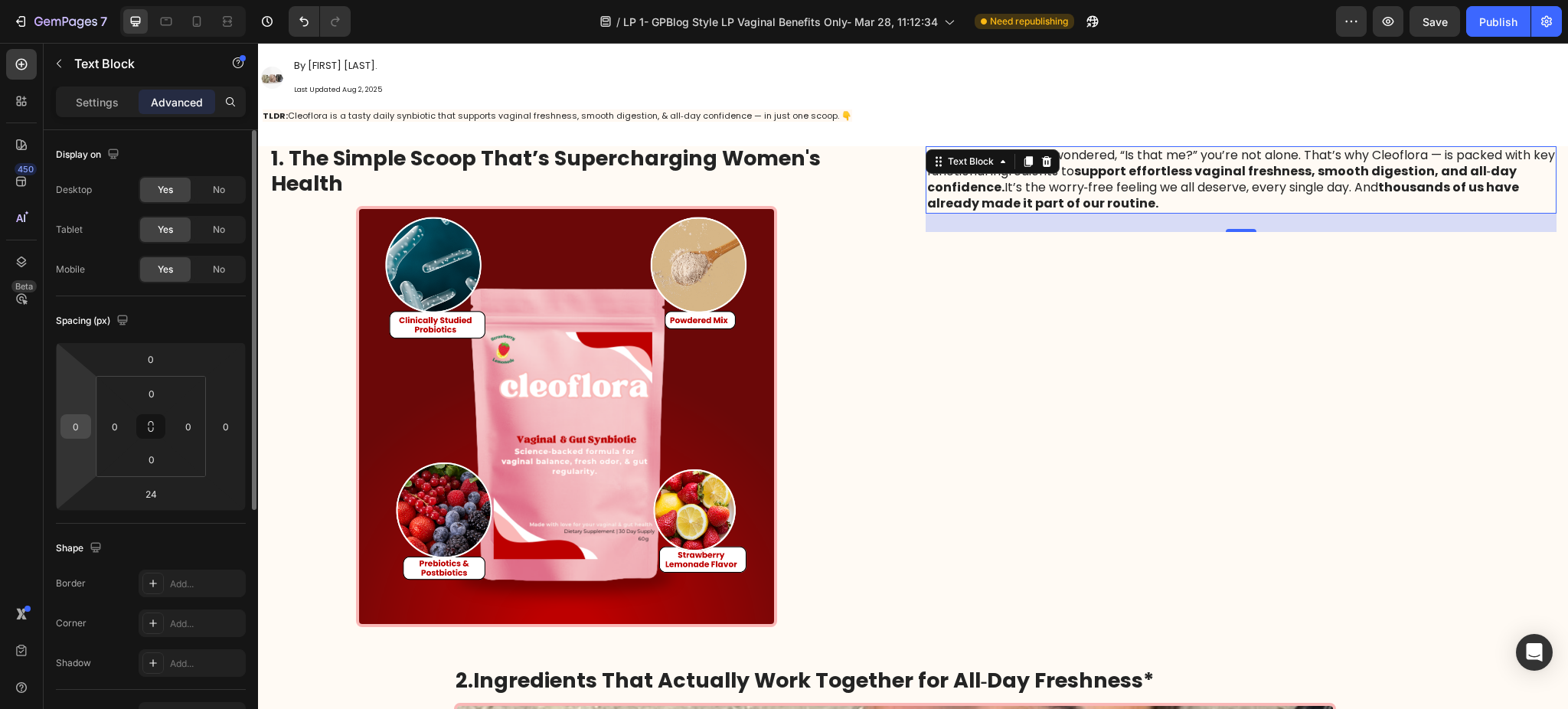 click on "0" at bounding box center (76, 426) 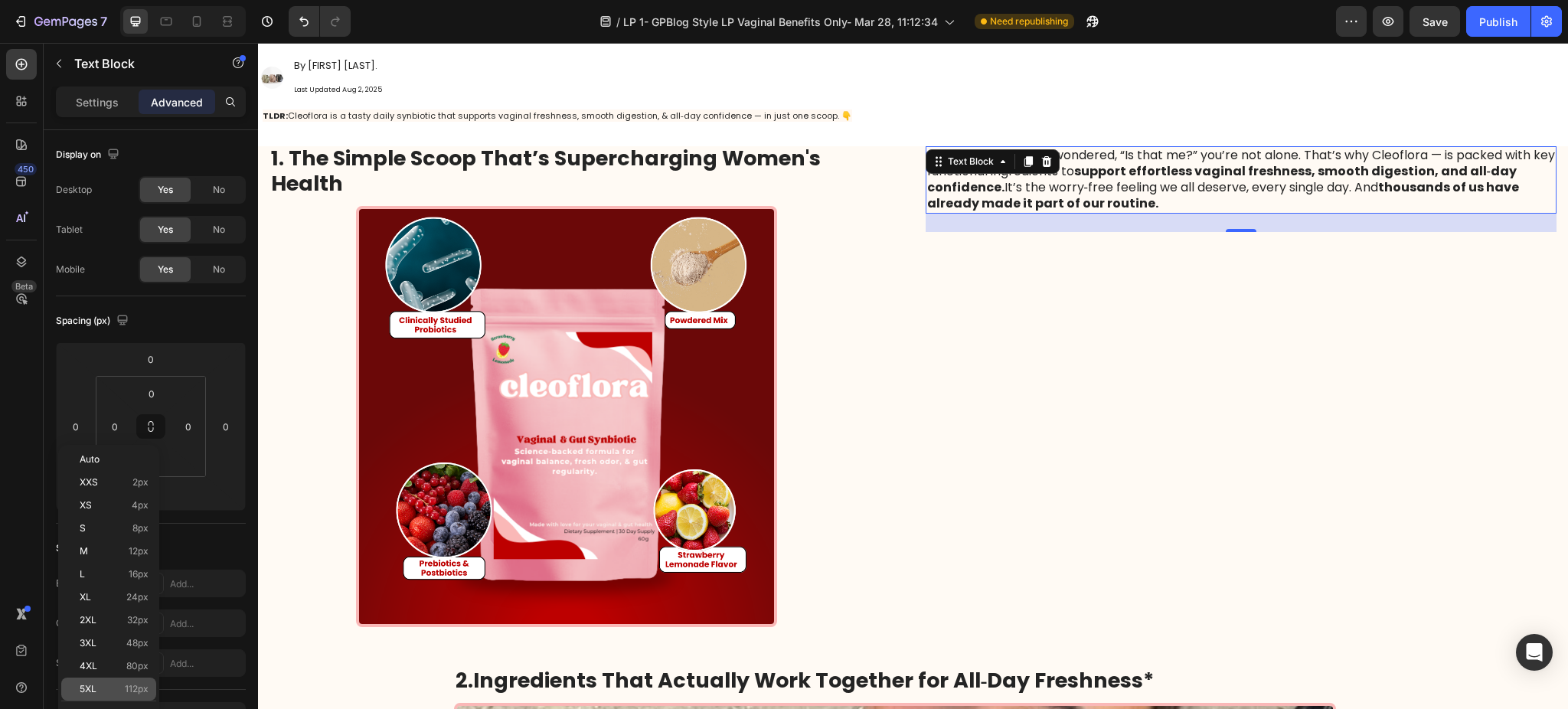 click on "112px" at bounding box center (136, 689) 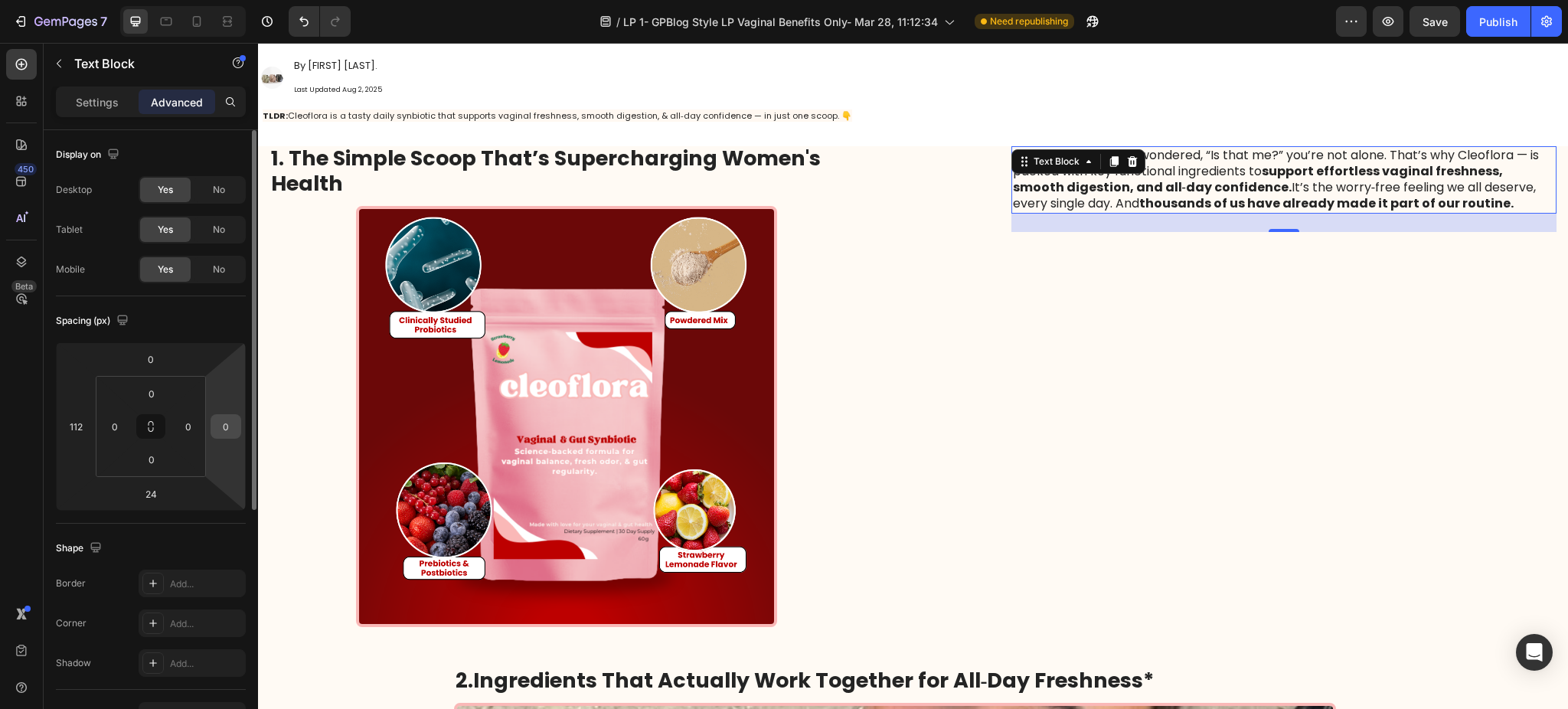 click on "0" at bounding box center [226, 426] 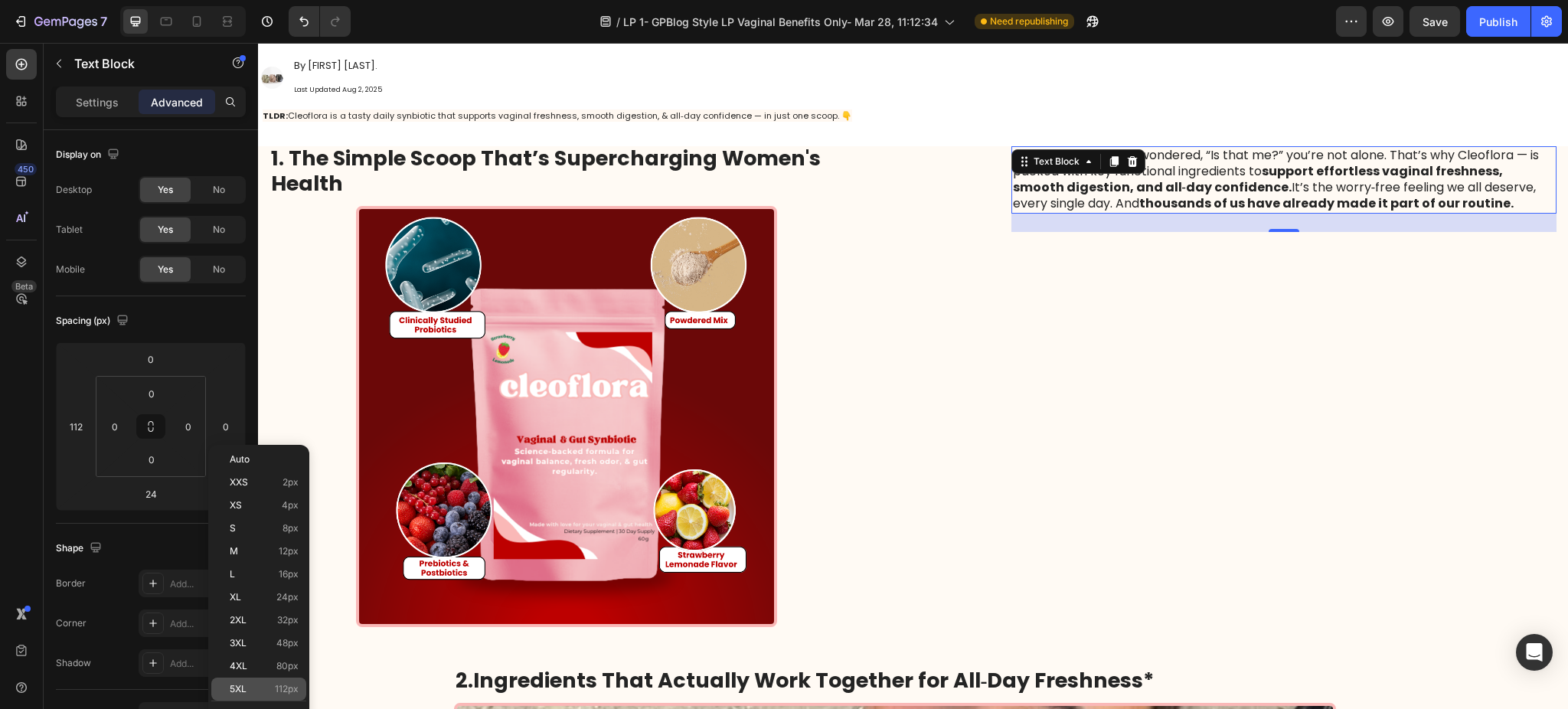 click on "5XL 112px" at bounding box center [264, 689] 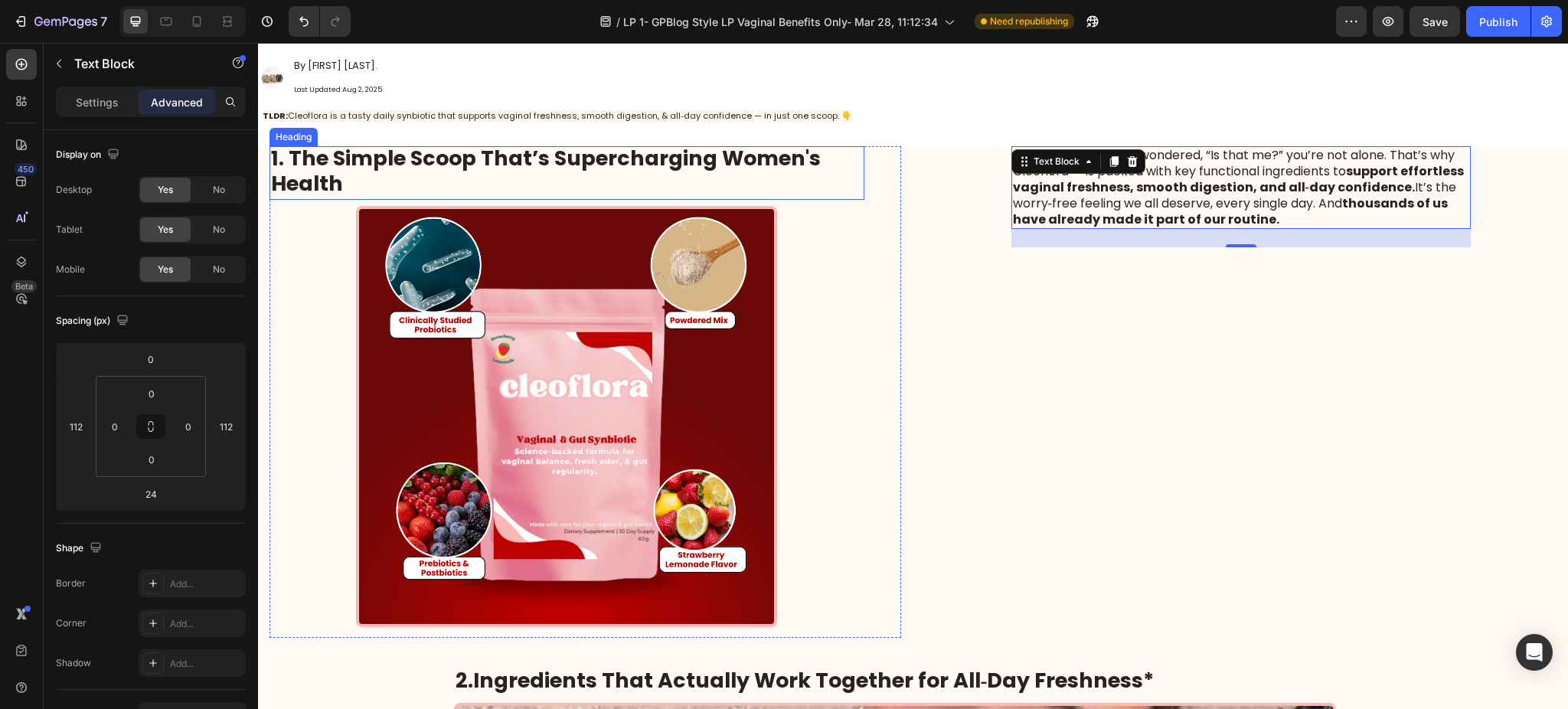 type on "0" 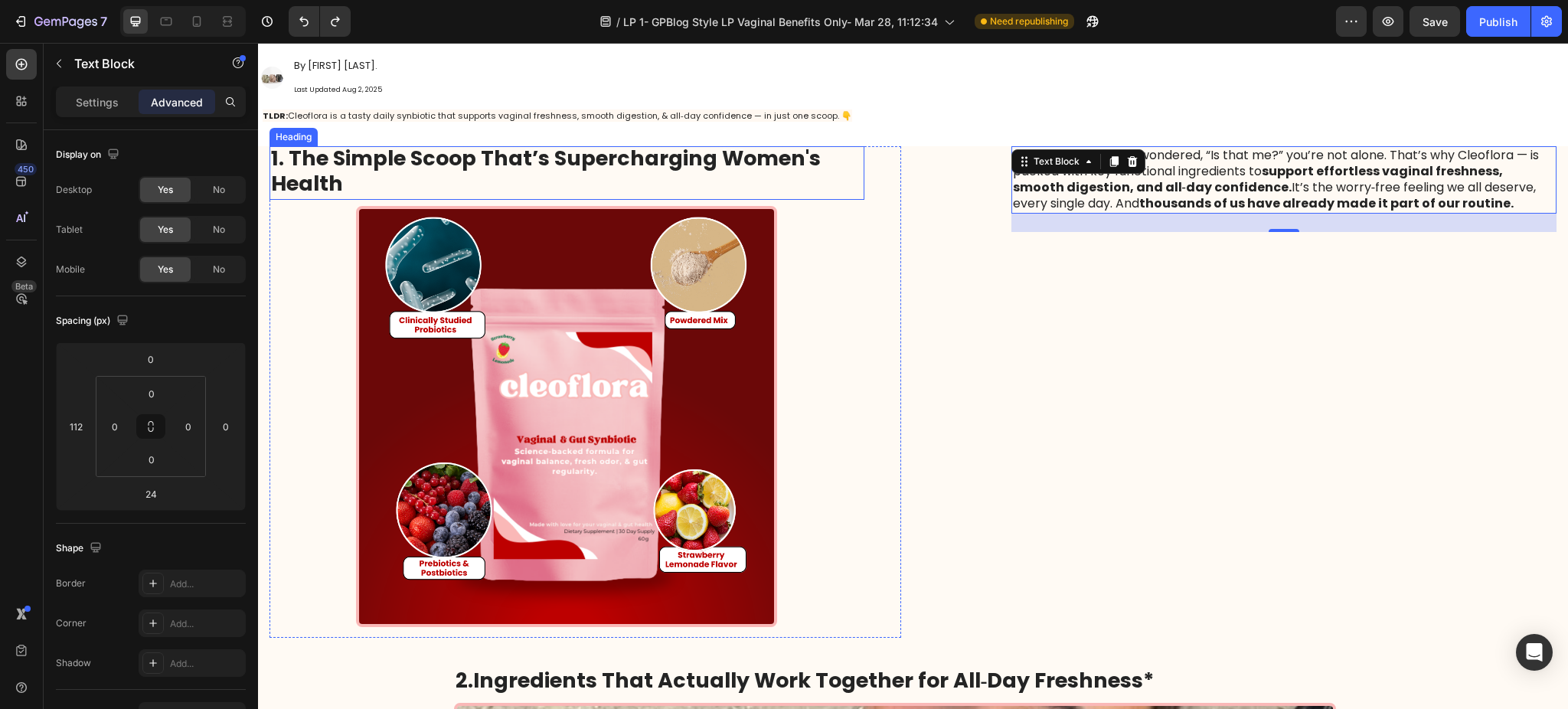 type on "0" 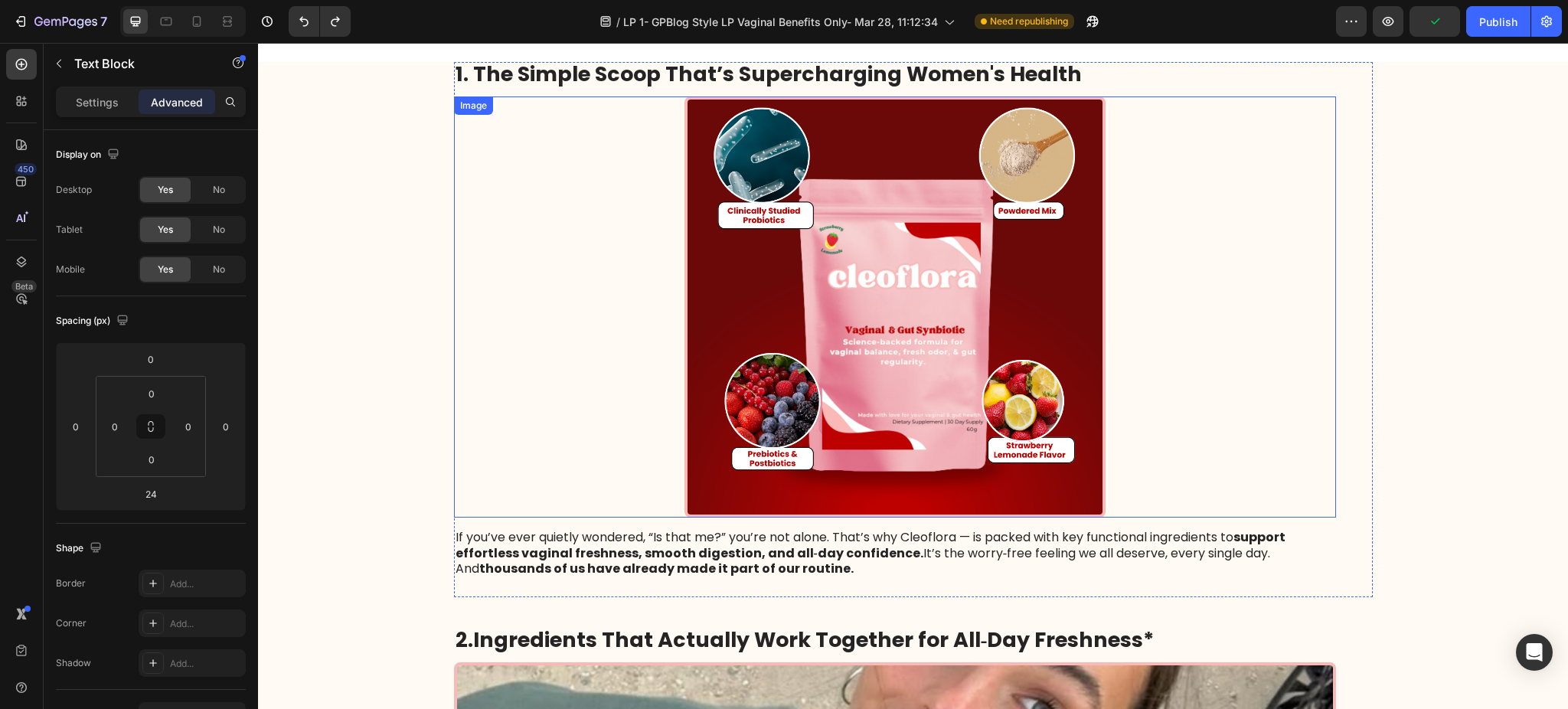 scroll, scrollTop: 0, scrollLeft: 0, axis: both 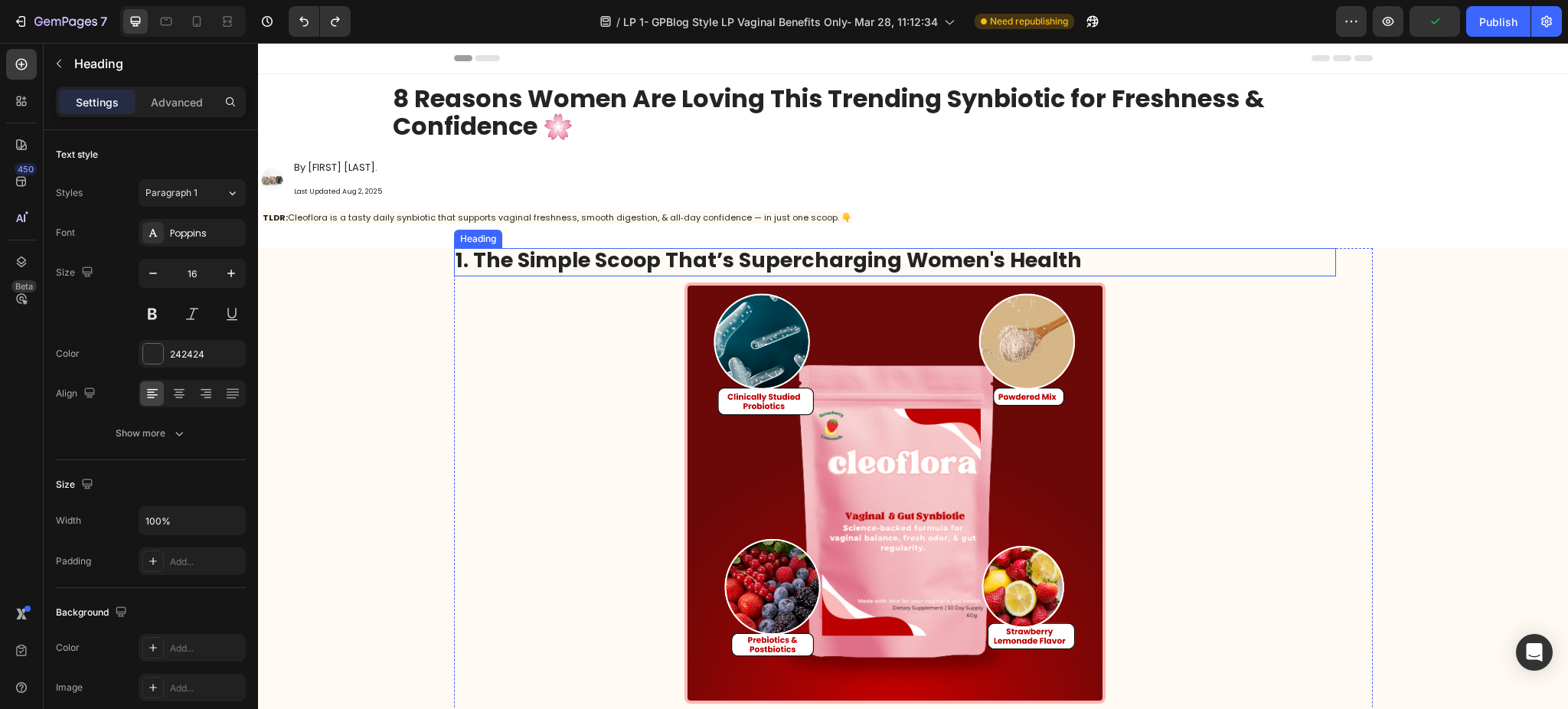 click on "1. The Simple Scoop That’s Supercharging Women's Health" at bounding box center (769, 260) 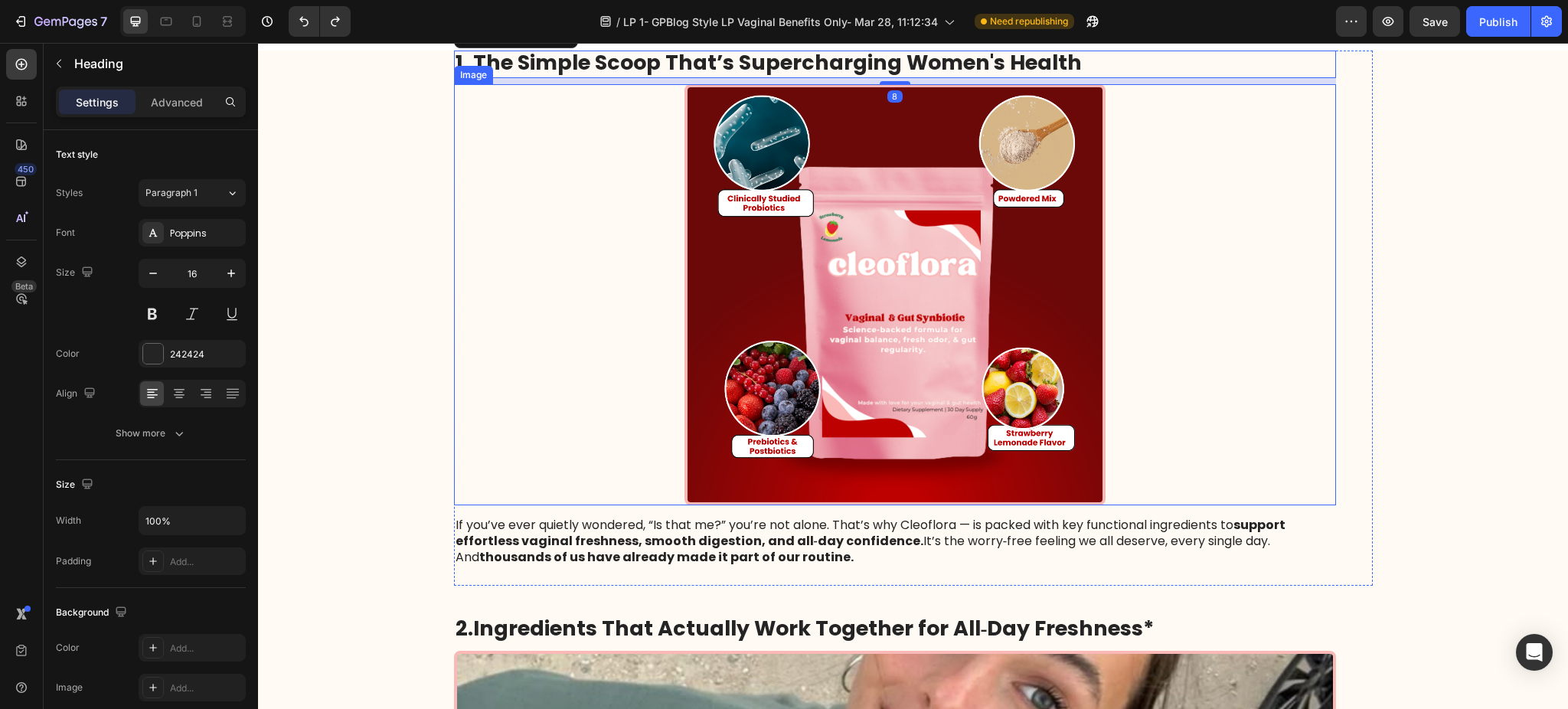 scroll, scrollTop: 204, scrollLeft: 0, axis: vertical 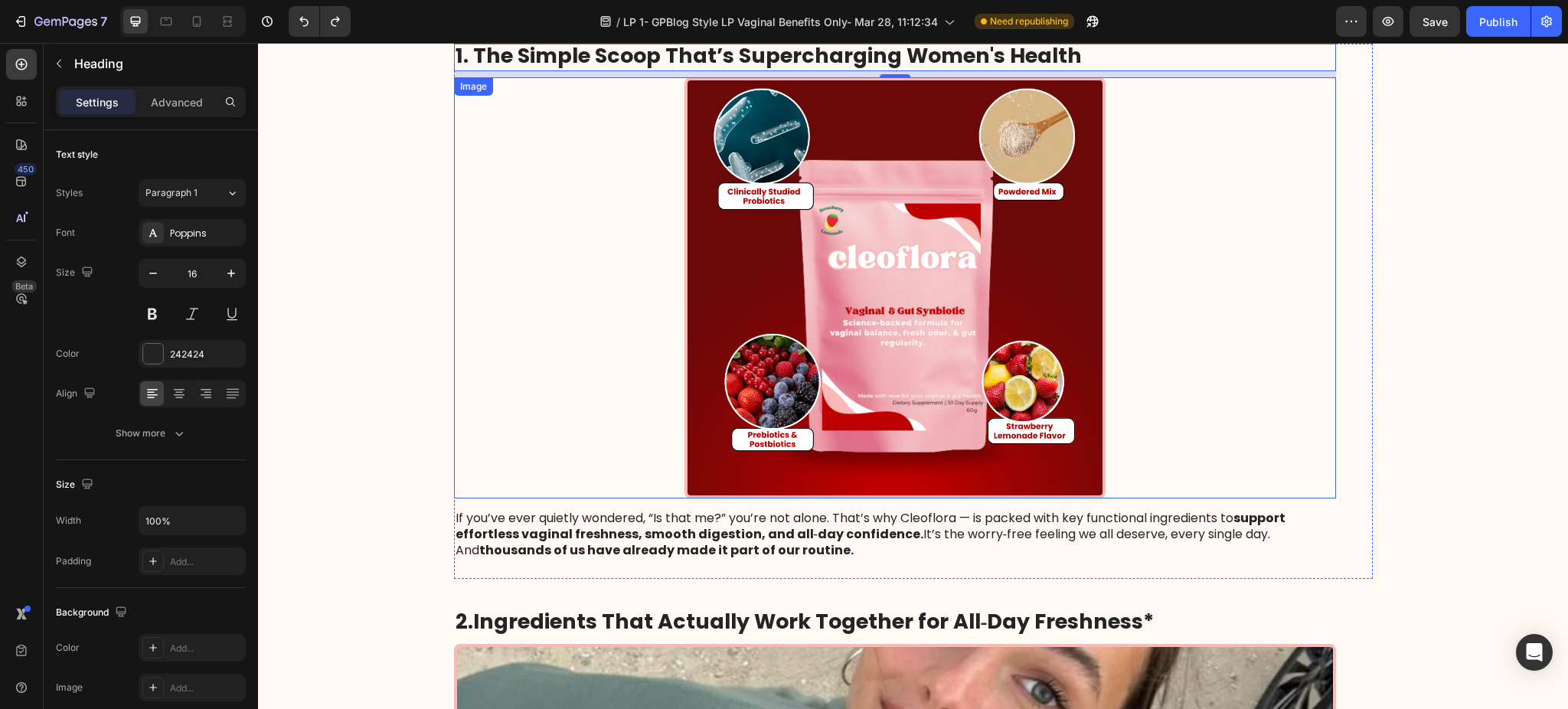 click at bounding box center (895, 288) 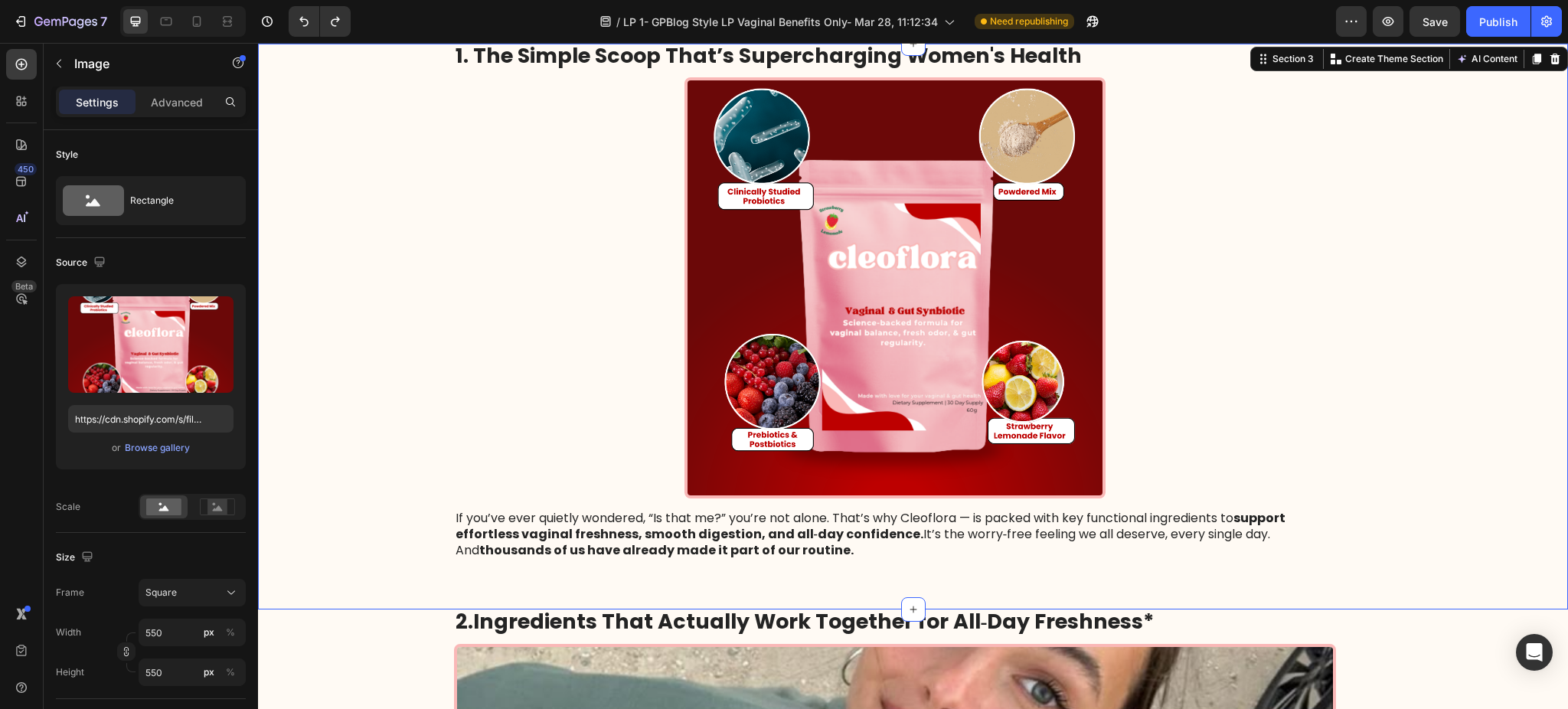 click on "1. The Simple Scoop That’s Supercharging Women's Health Heading Image If you’ve ever quietly wondered, “Is that me?” you’re not alone. That’s why Cleoflora — is packed with key functional ingredients to  support effortless vaginal freshness, smooth digestion, and all‑day confidence.  It’s the worry‑free feeling we all deserve, every single day. And  thousands of us have already made it part of our routine. Text Block Row Row" at bounding box center [913, 323] 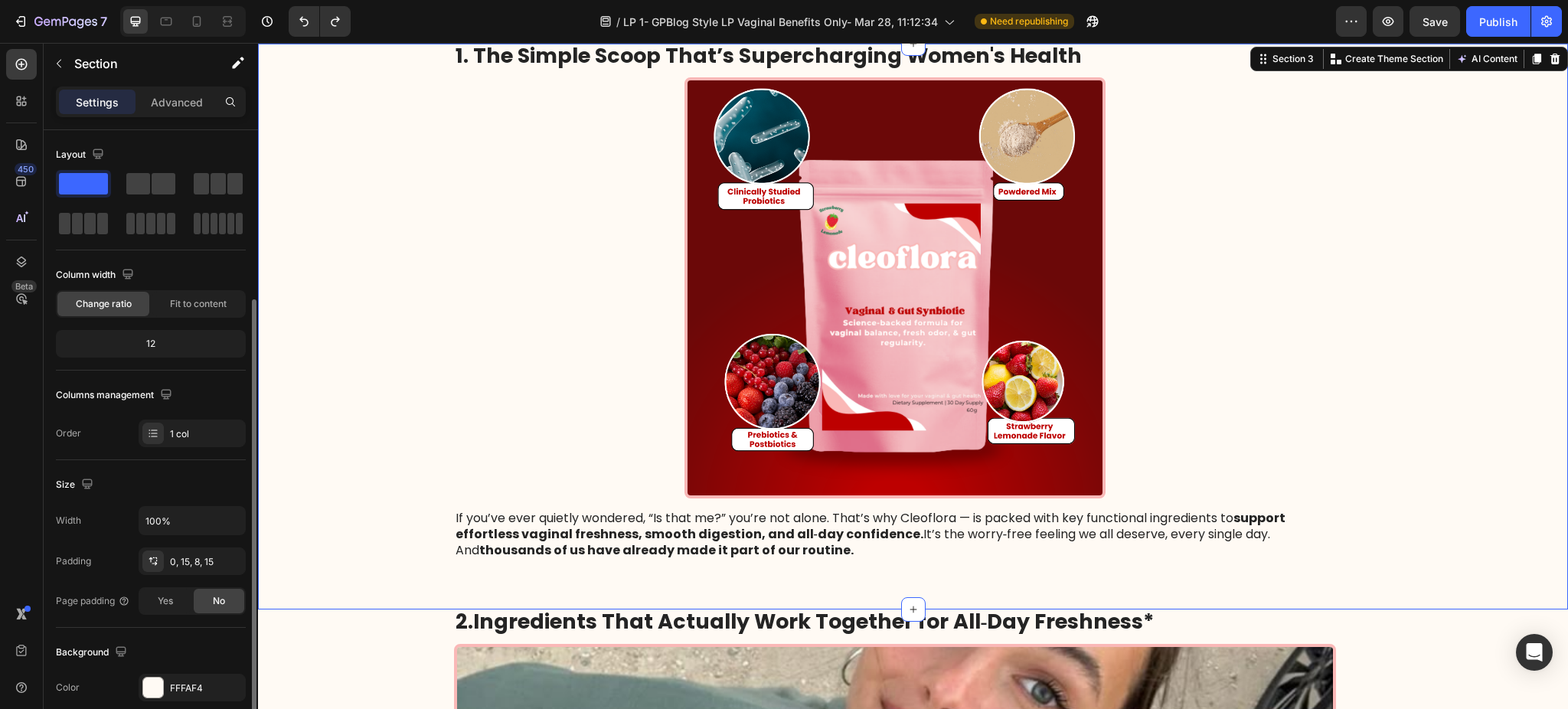 scroll, scrollTop: 204, scrollLeft: 0, axis: vertical 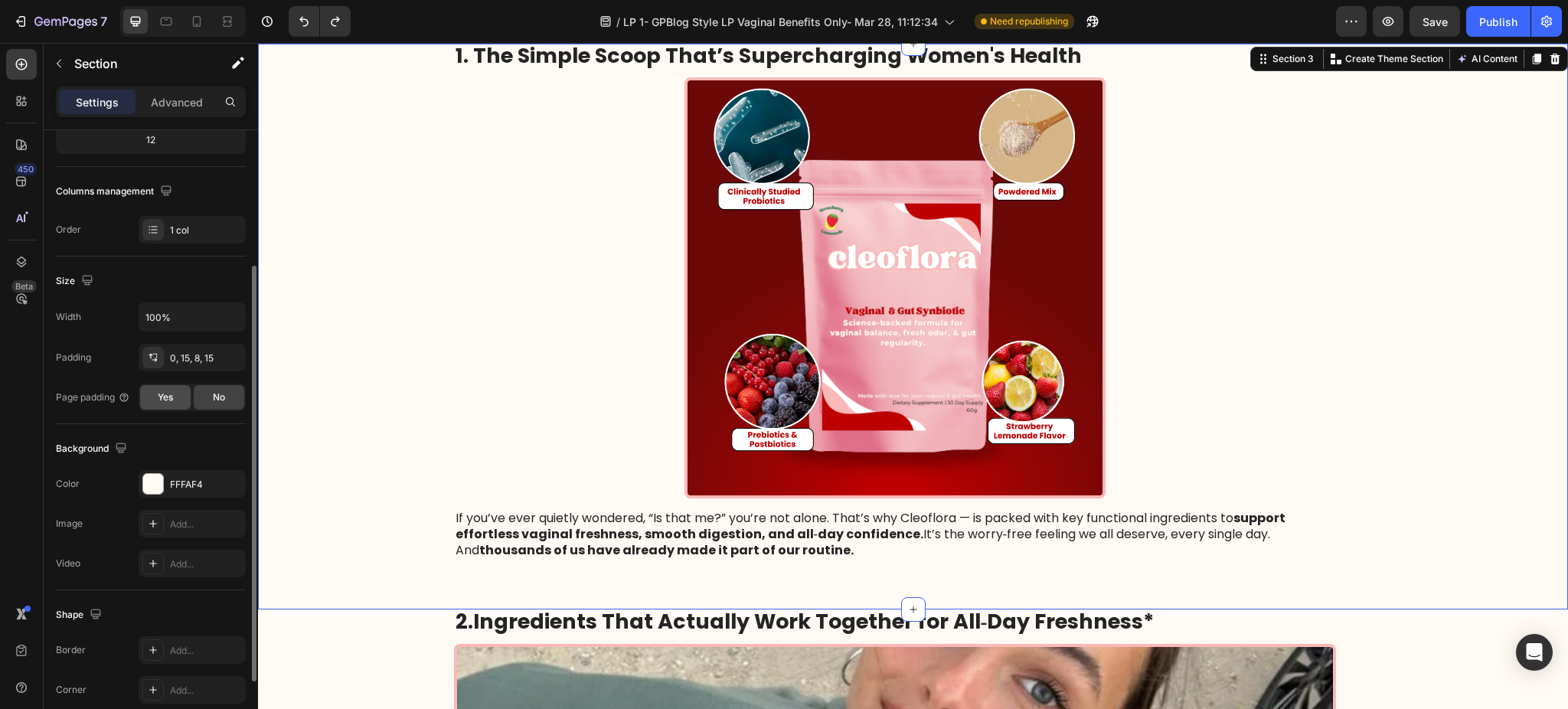 click on "Yes" 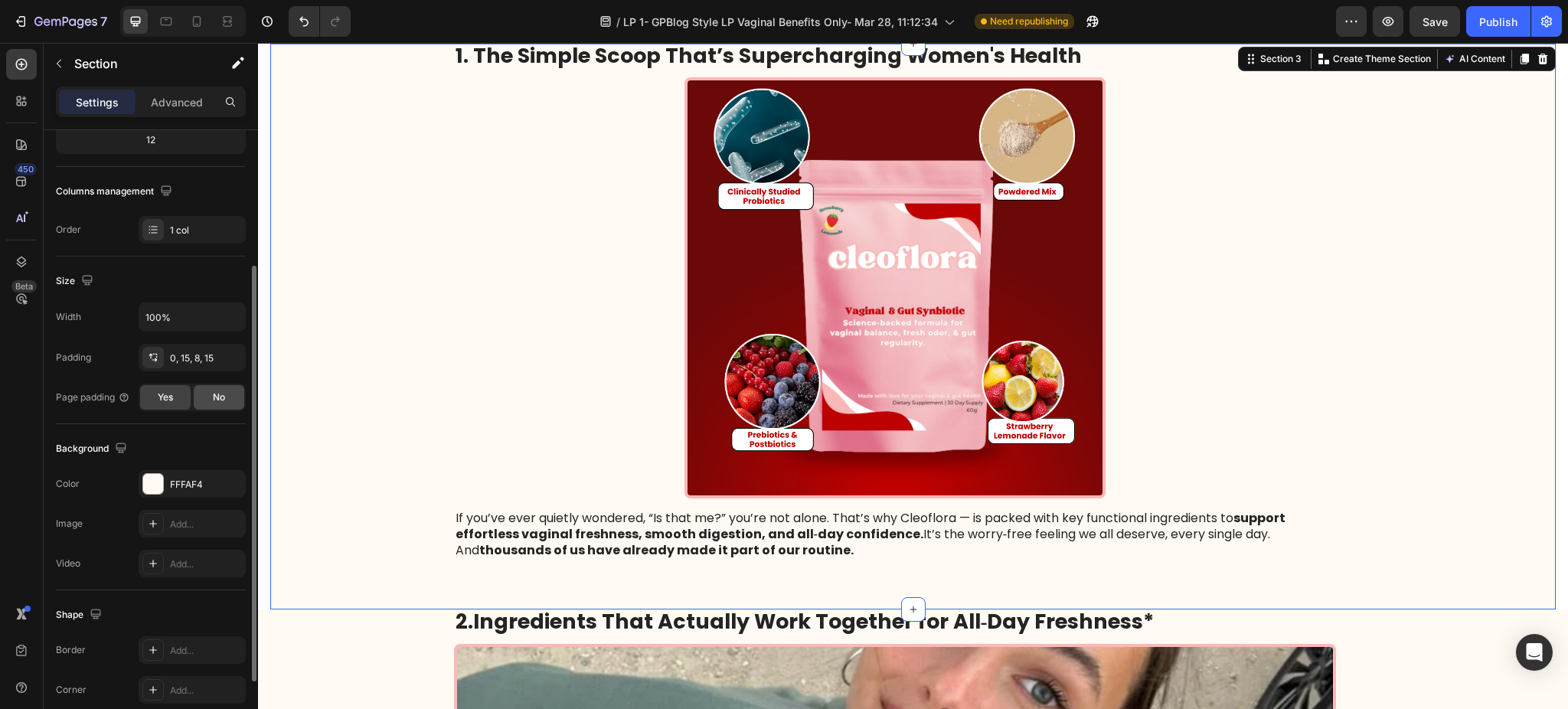 scroll, scrollTop: 0, scrollLeft: 0, axis: both 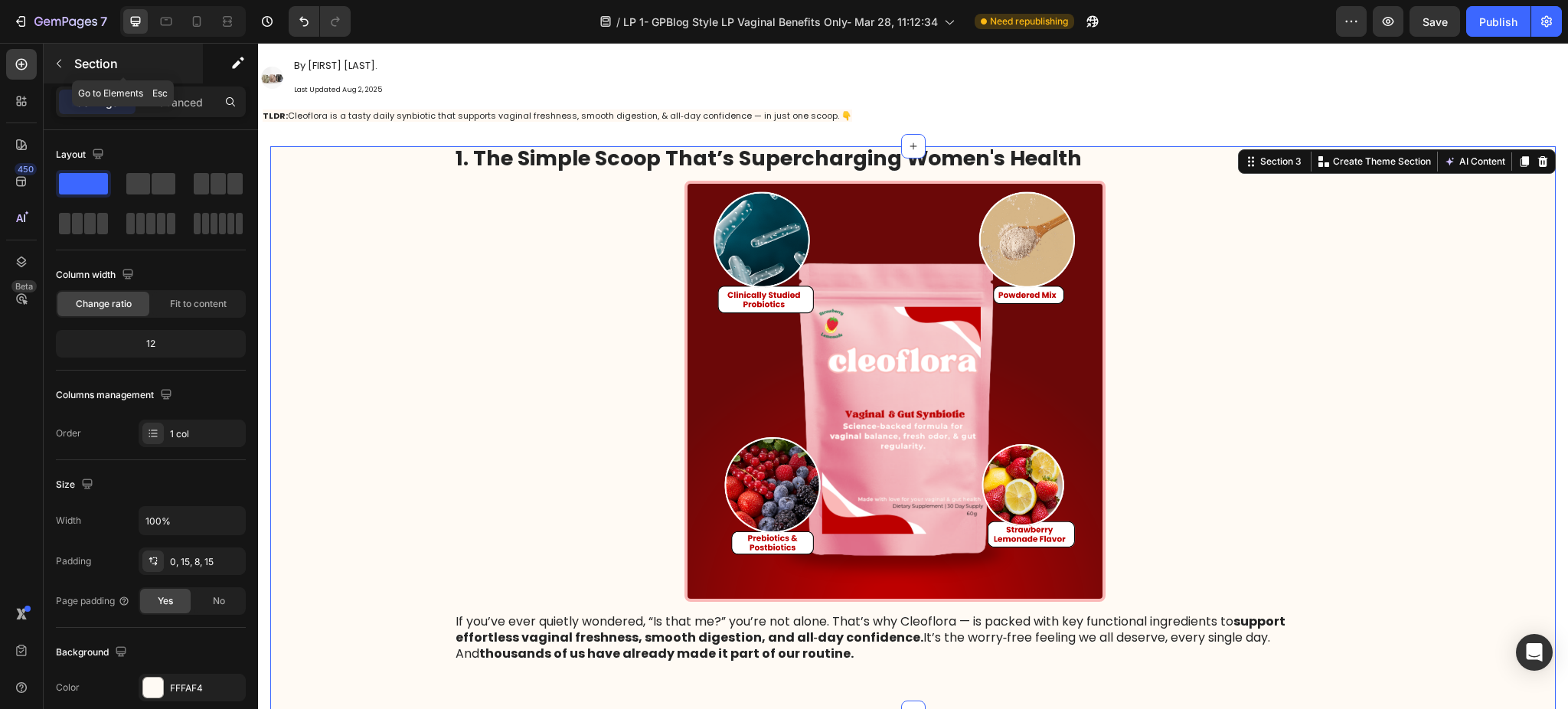 click 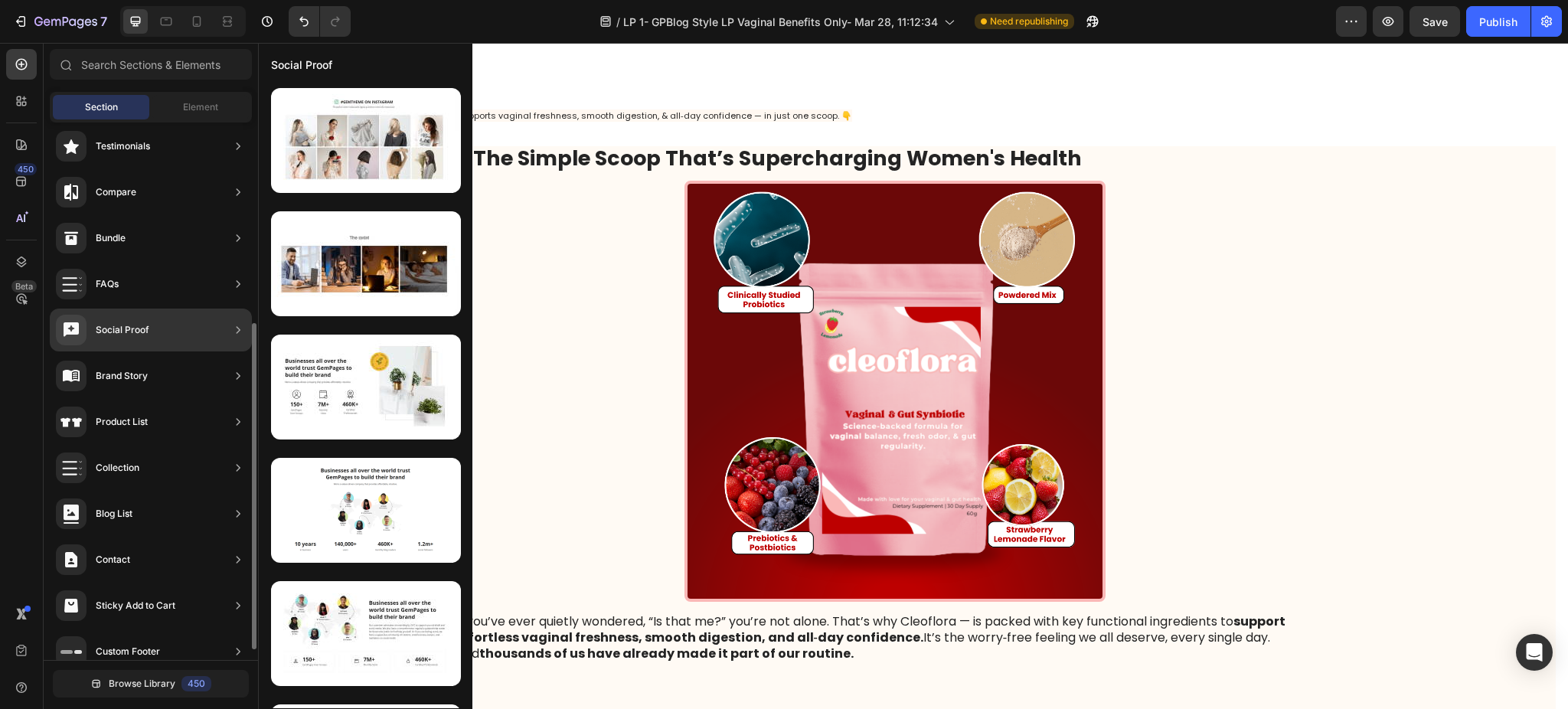 click on "Social Proof" 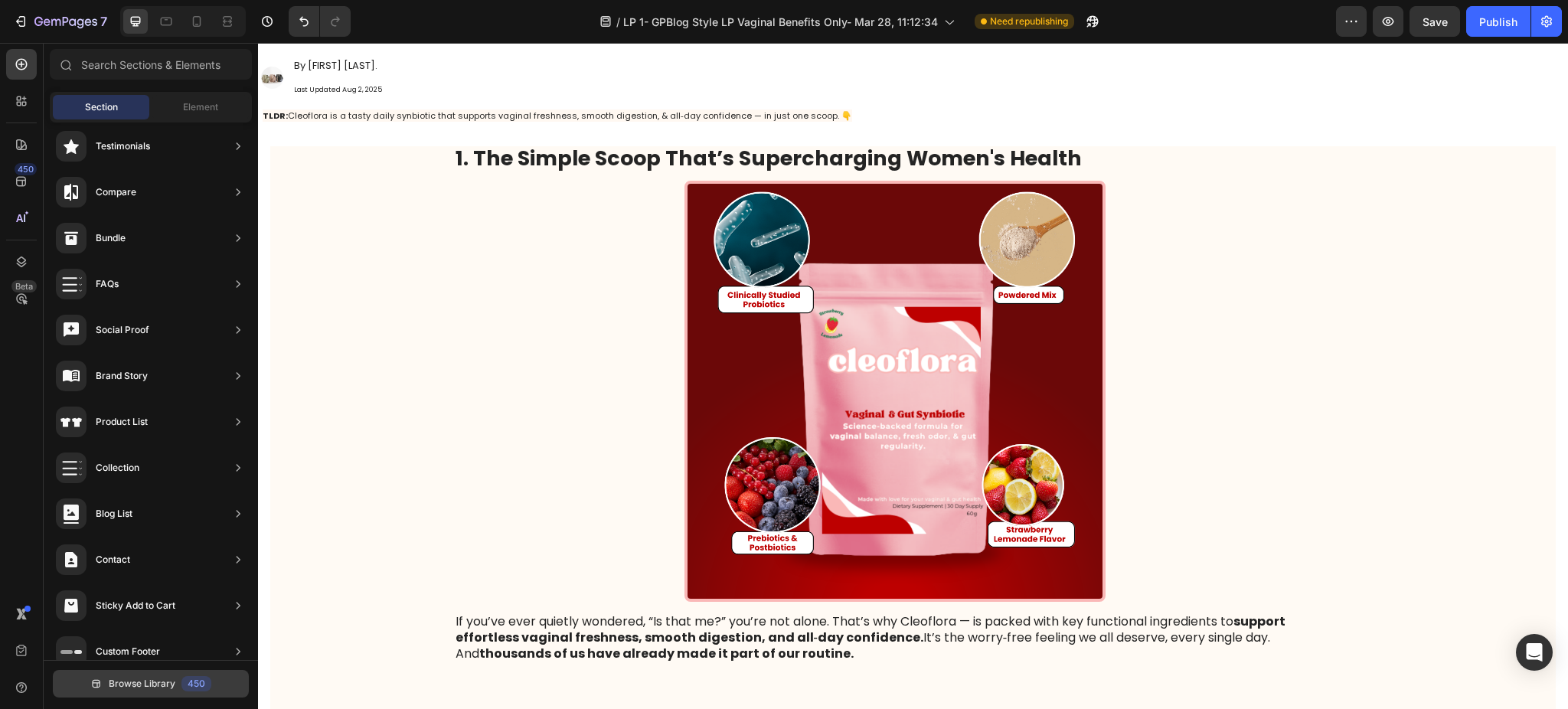 click on "Browse Library" at bounding box center (142, 684) 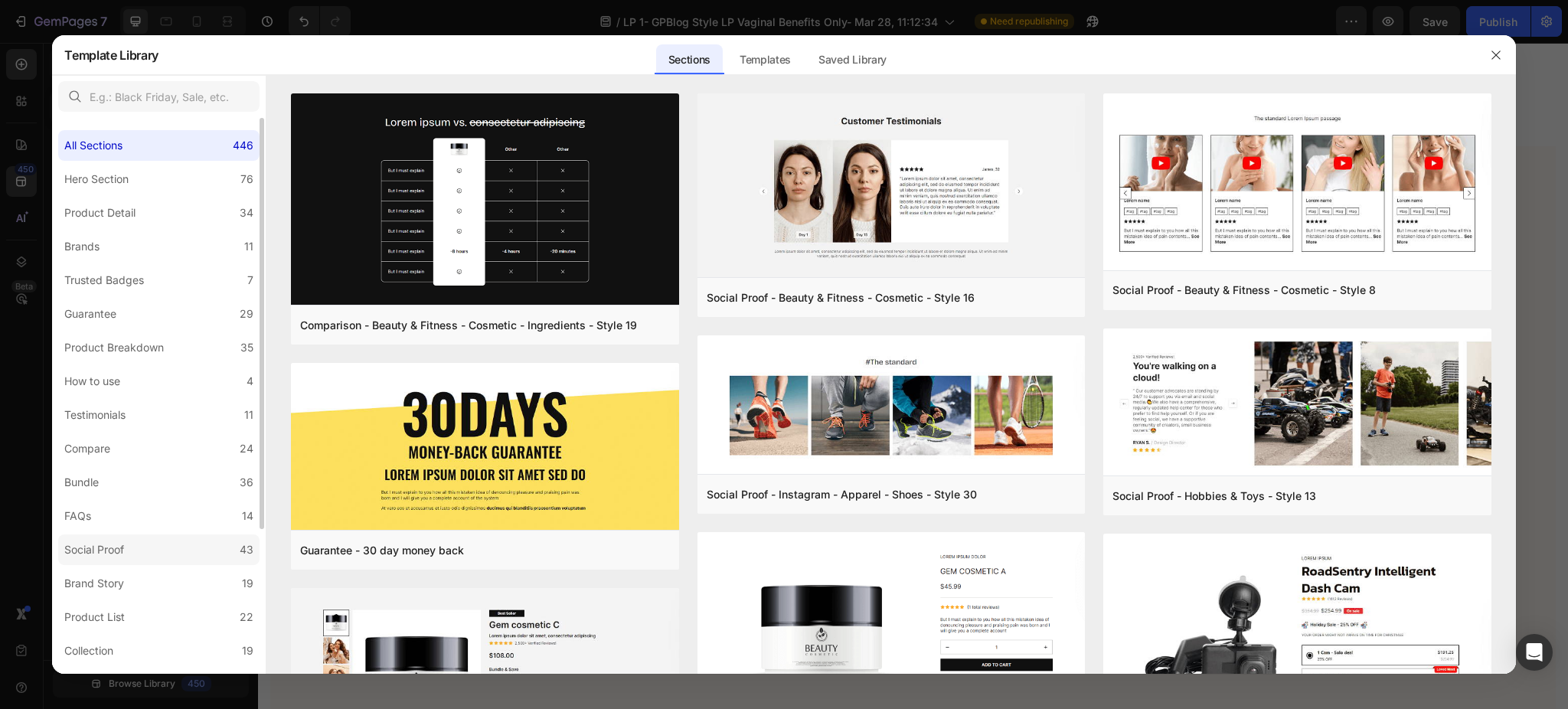click on "Social Proof" at bounding box center [94, 550] 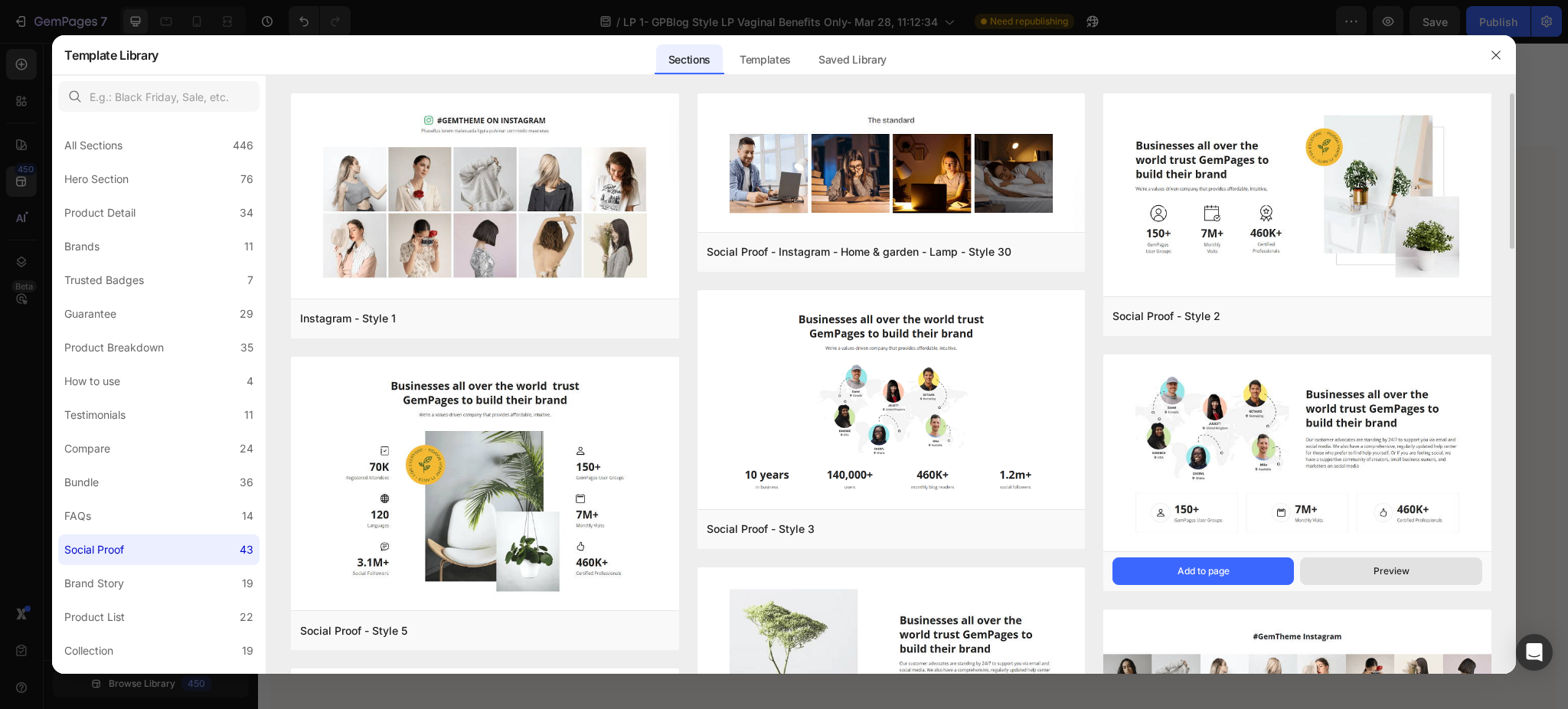 click on "Preview" at bounding box center (1391, 571) 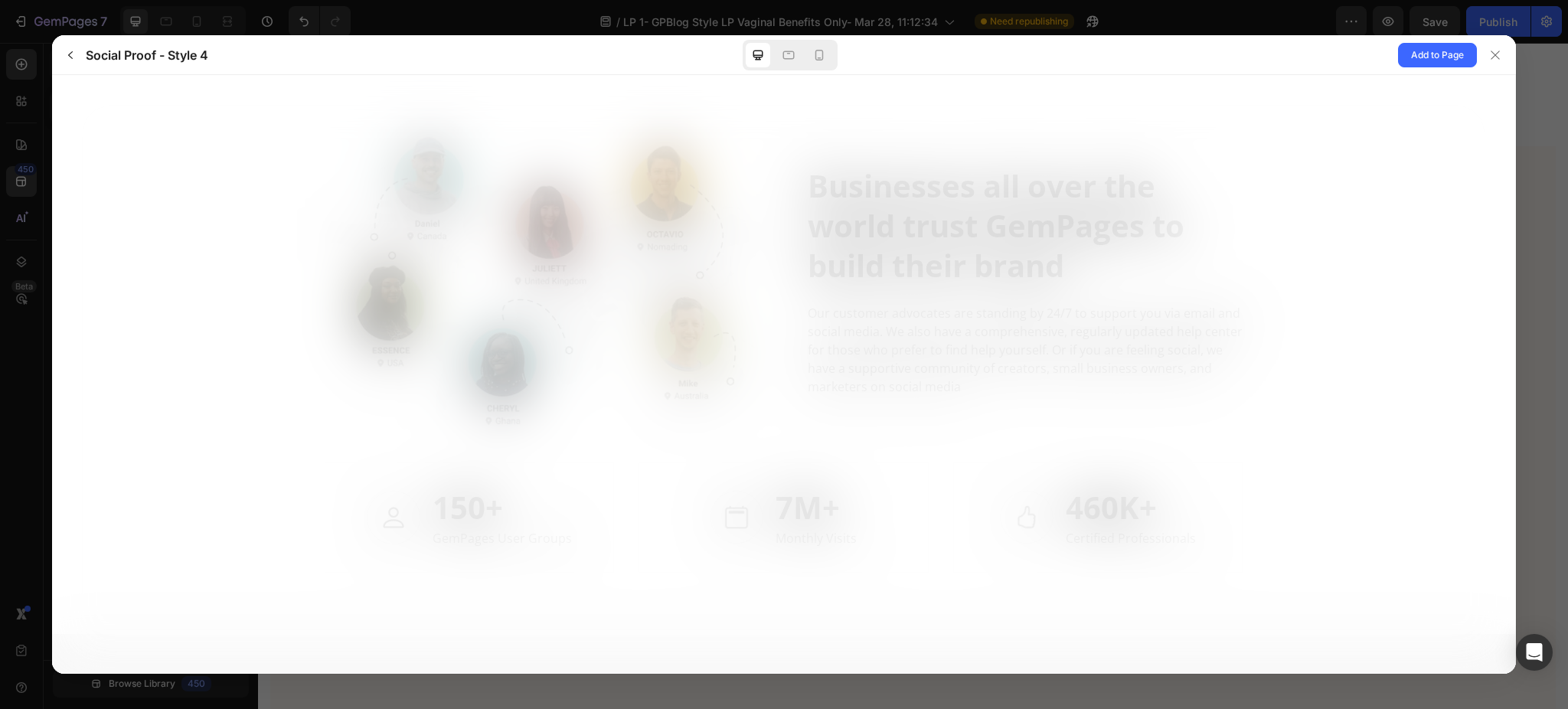 scroll, scrollTop: 0, scrollLeft: 0, axis: both 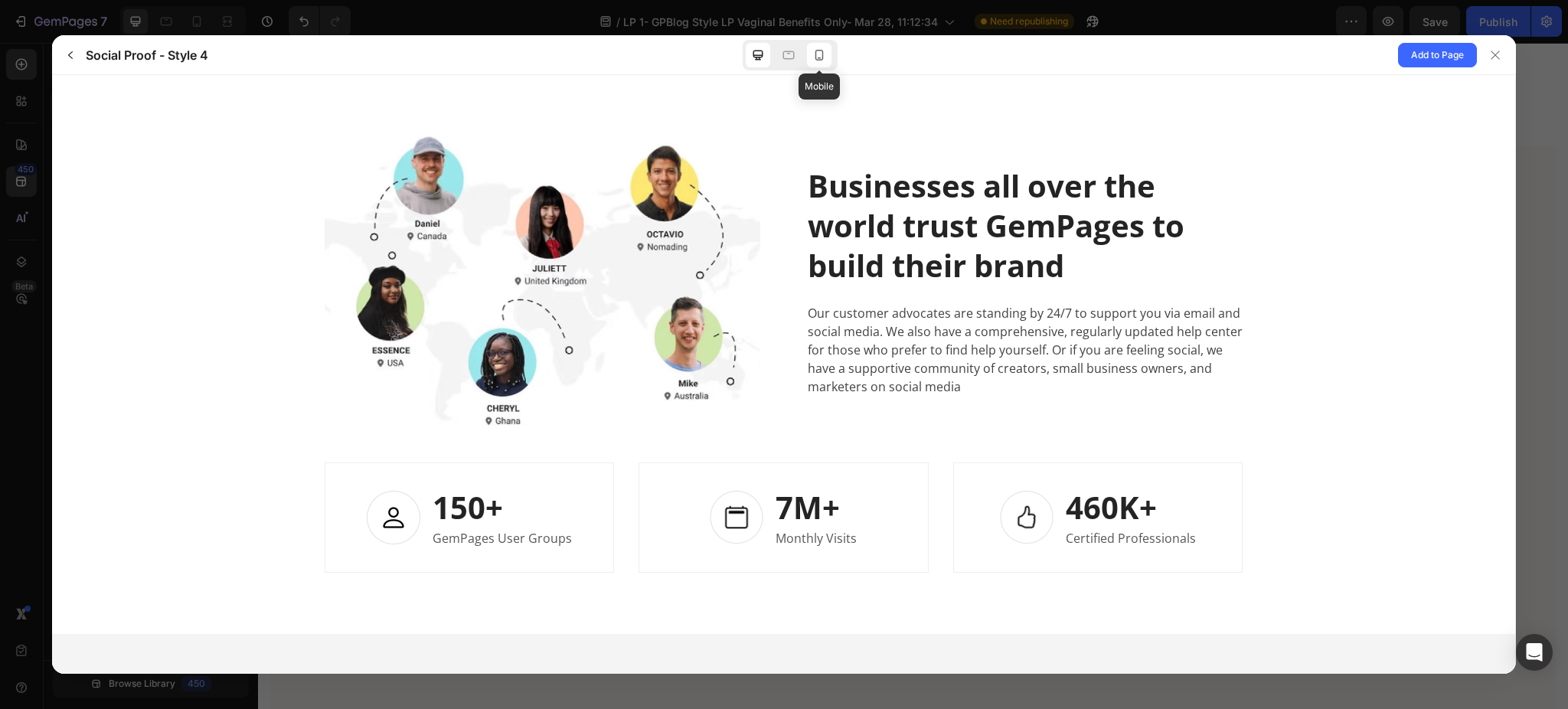 click 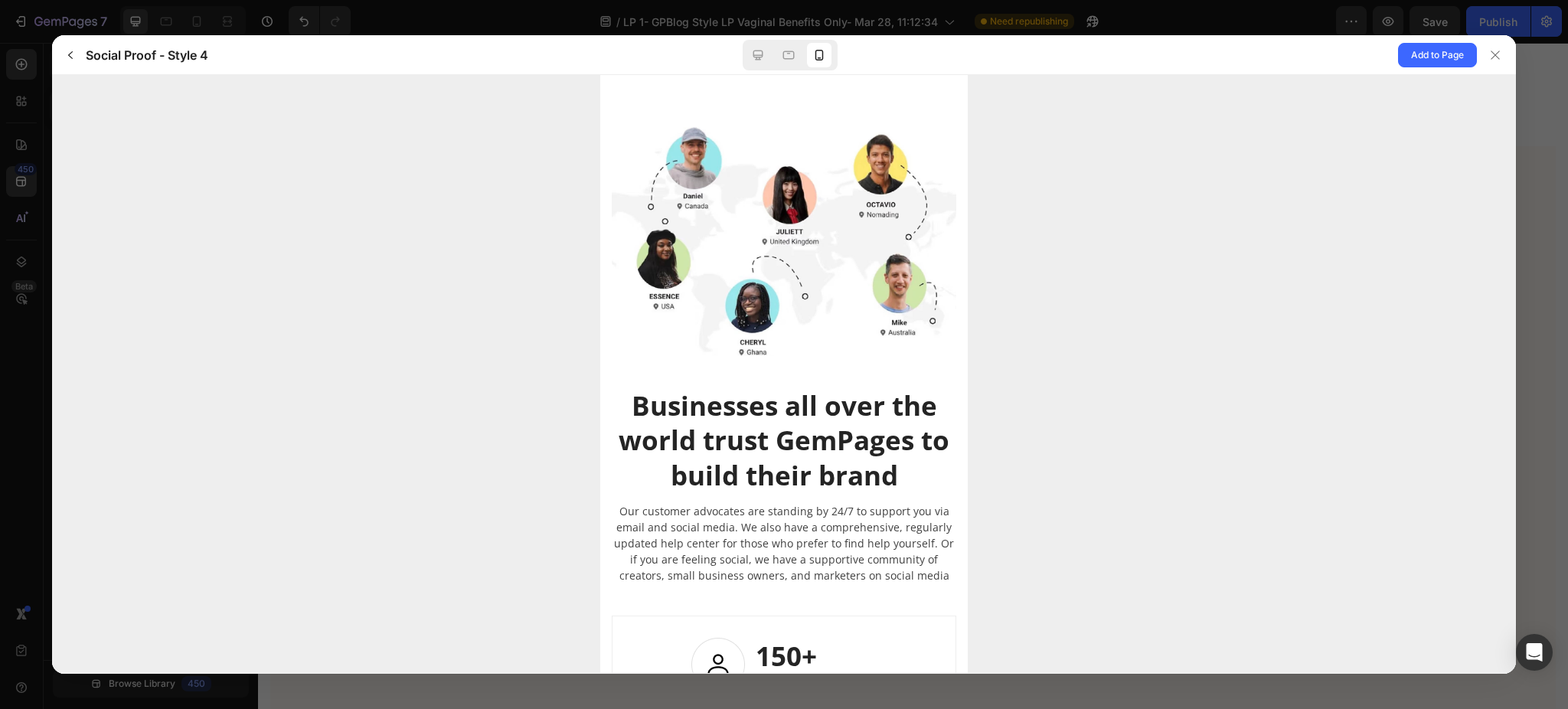 scroll, scrollTop: 0, scrollLeft: 0, axis: both 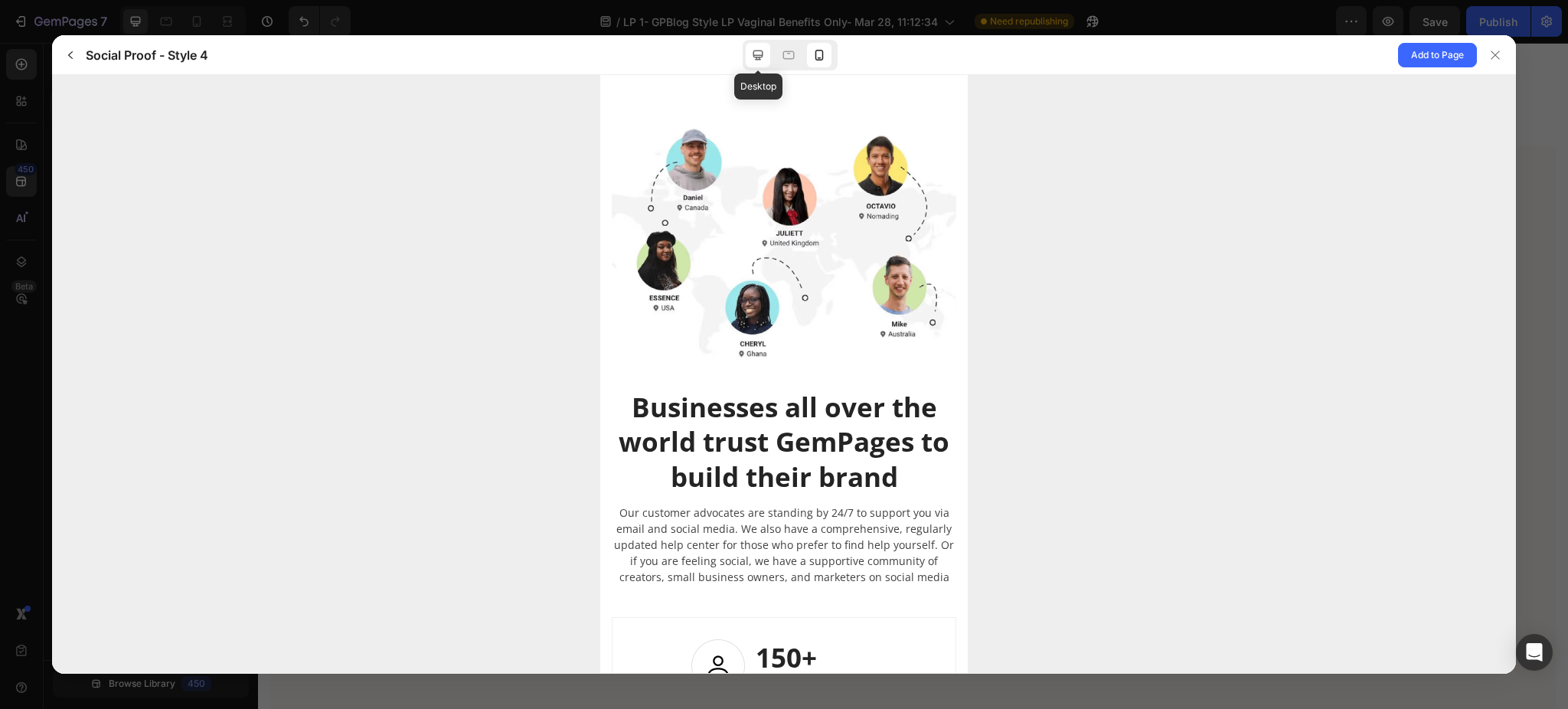 click 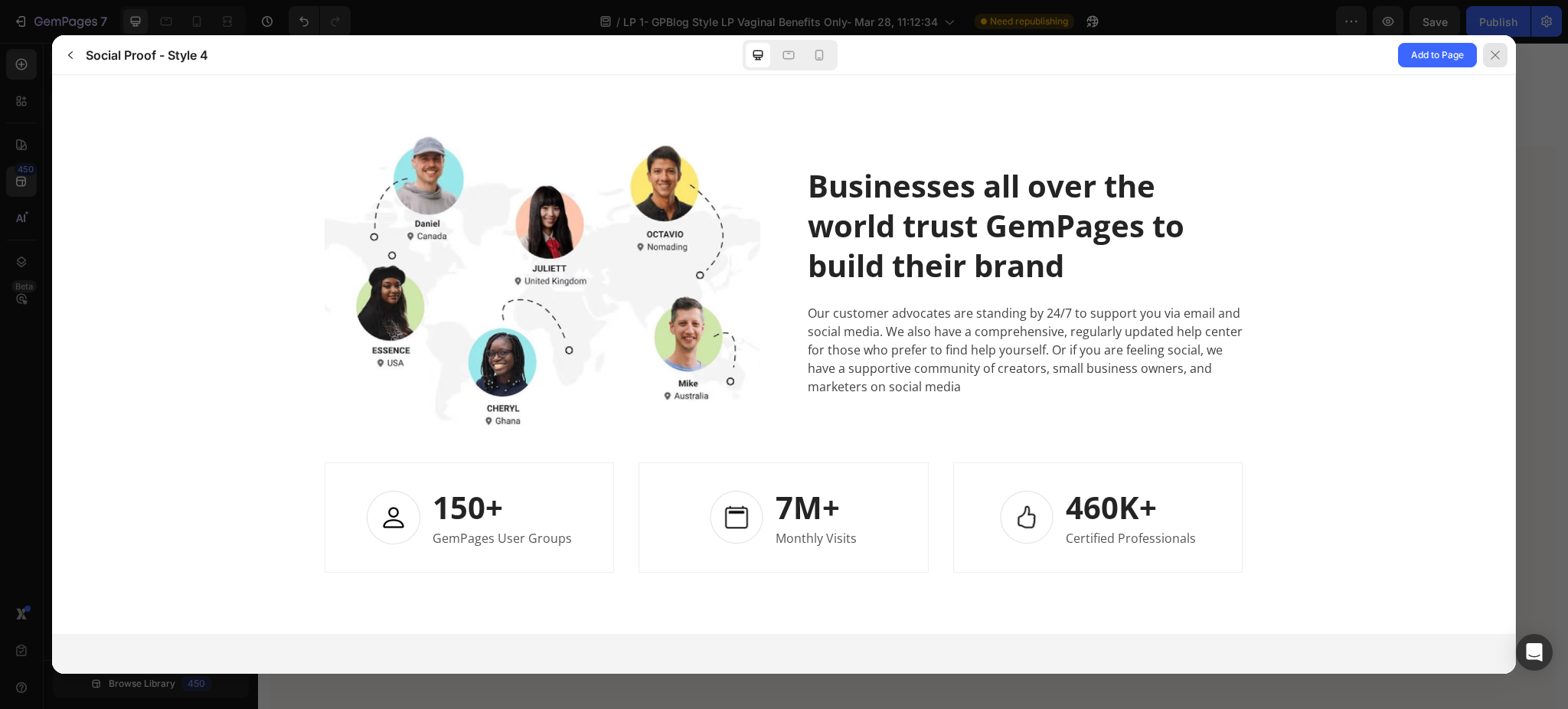 click at bounding box center (1495, 55) 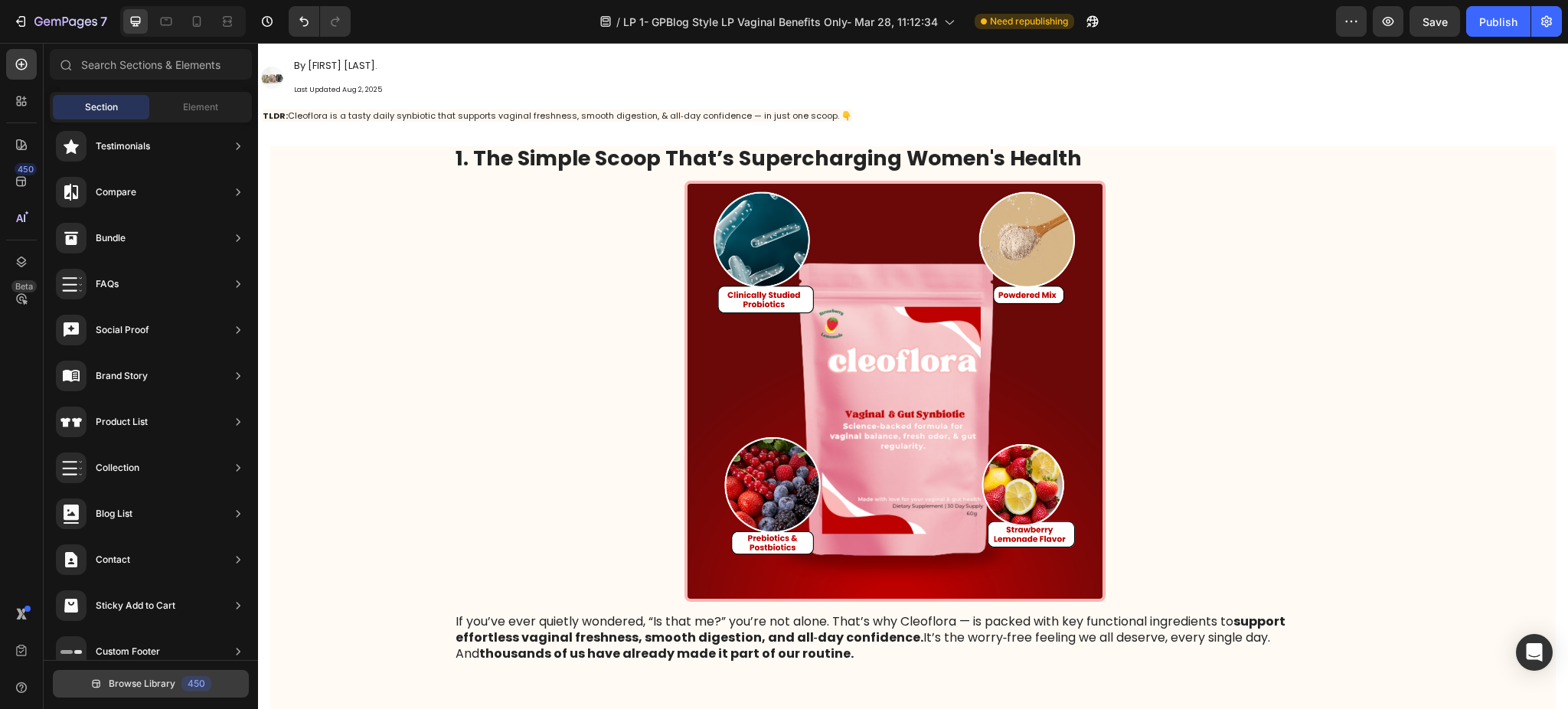 click on "Browse Library" at bounding box center (142, 684) 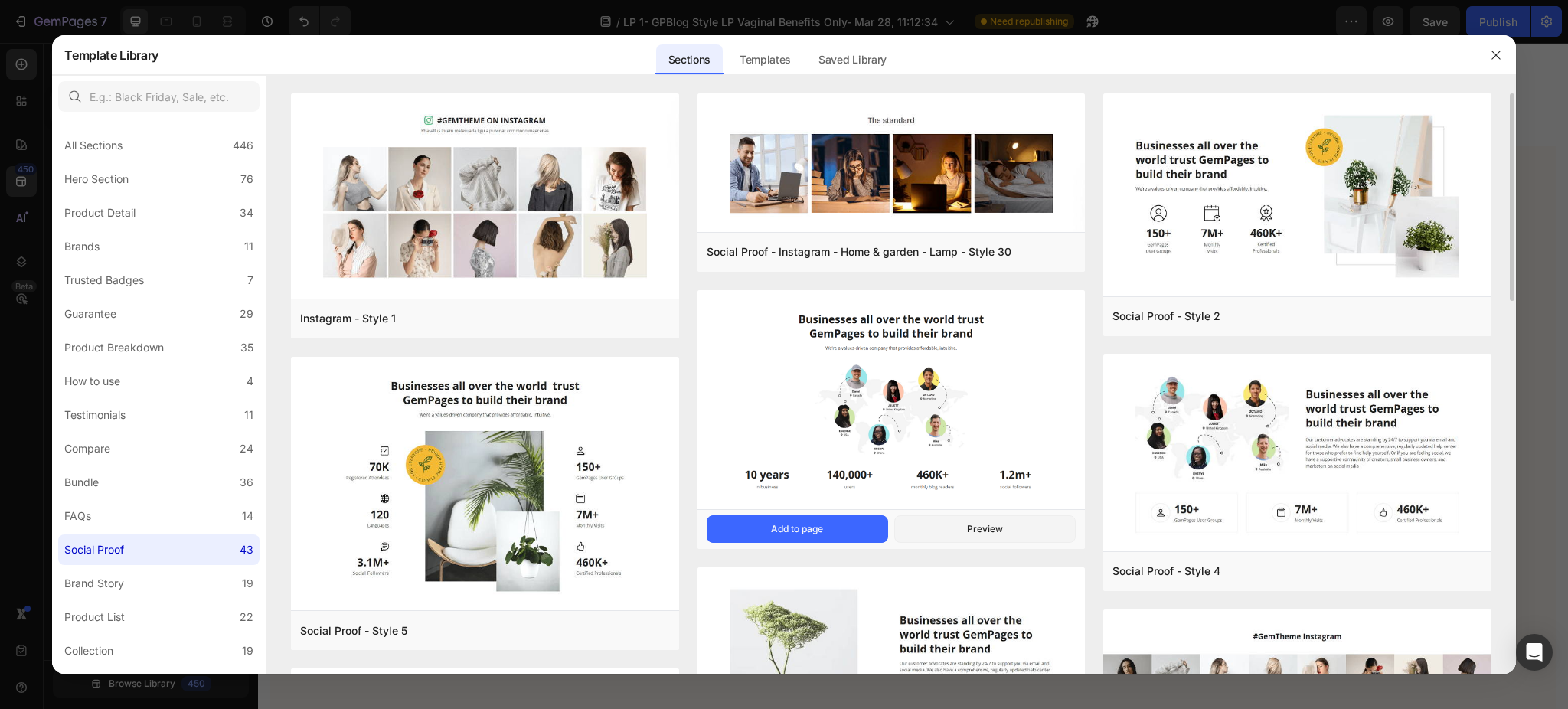 scroll, scrollTop: 204, scrollLeft: 0, axis: vertical 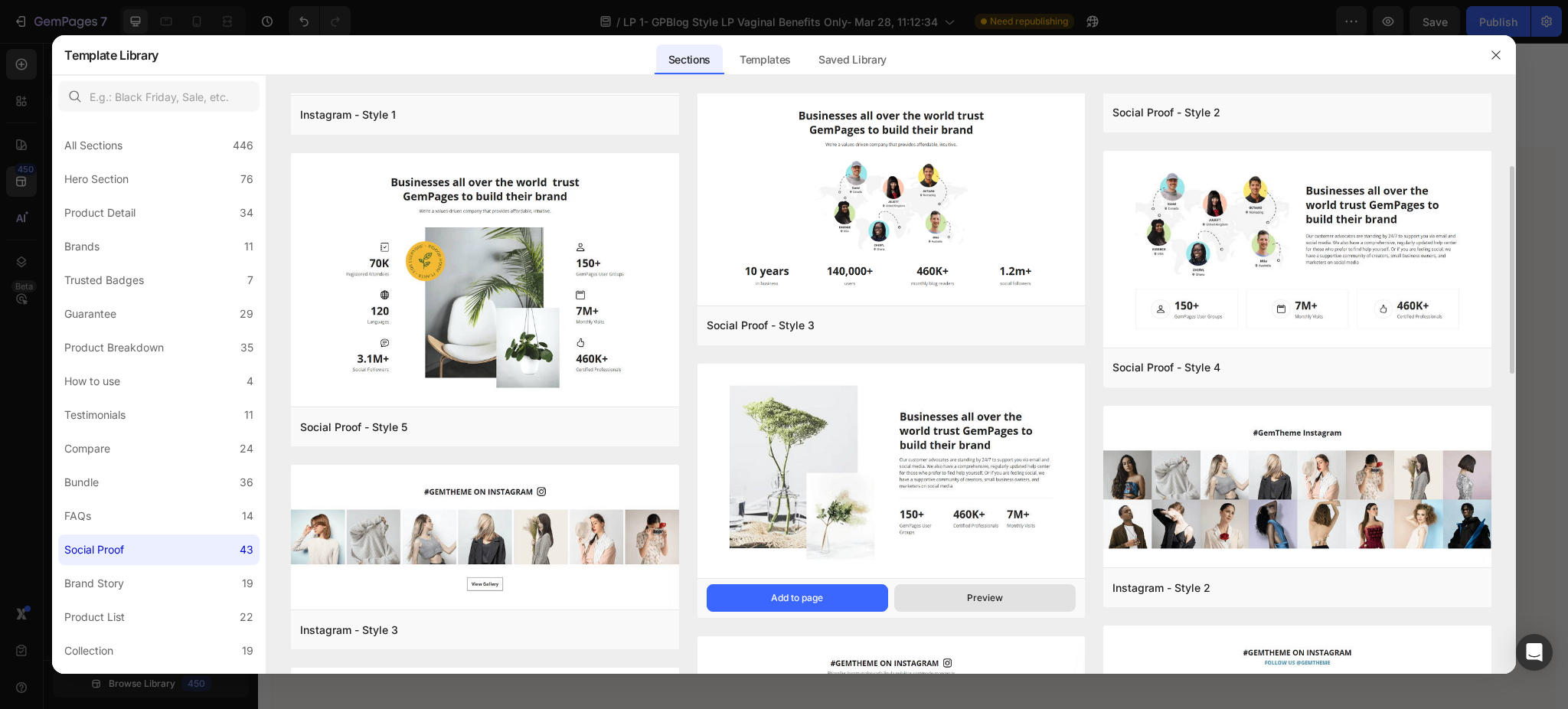 click on "Preview" at bounding box center [985, 598] 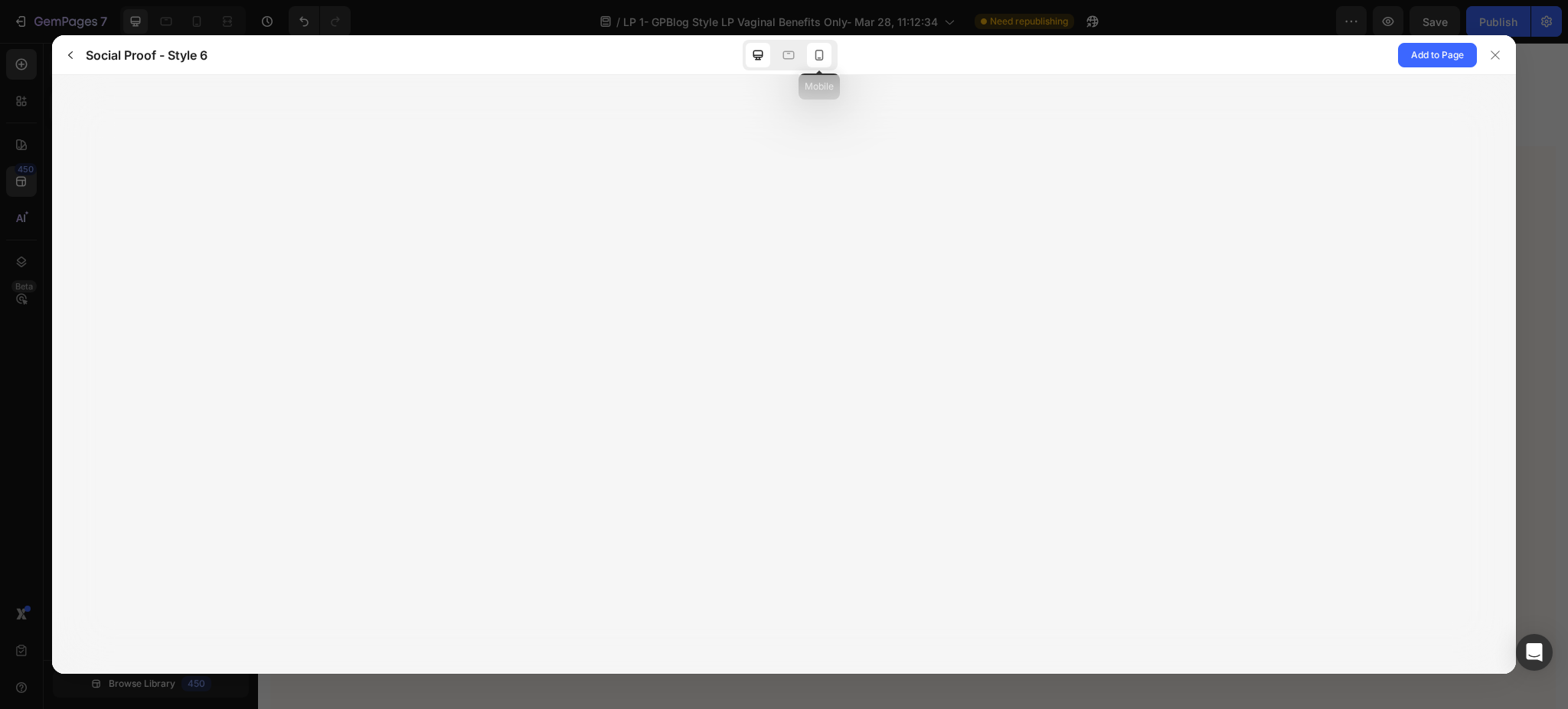 click 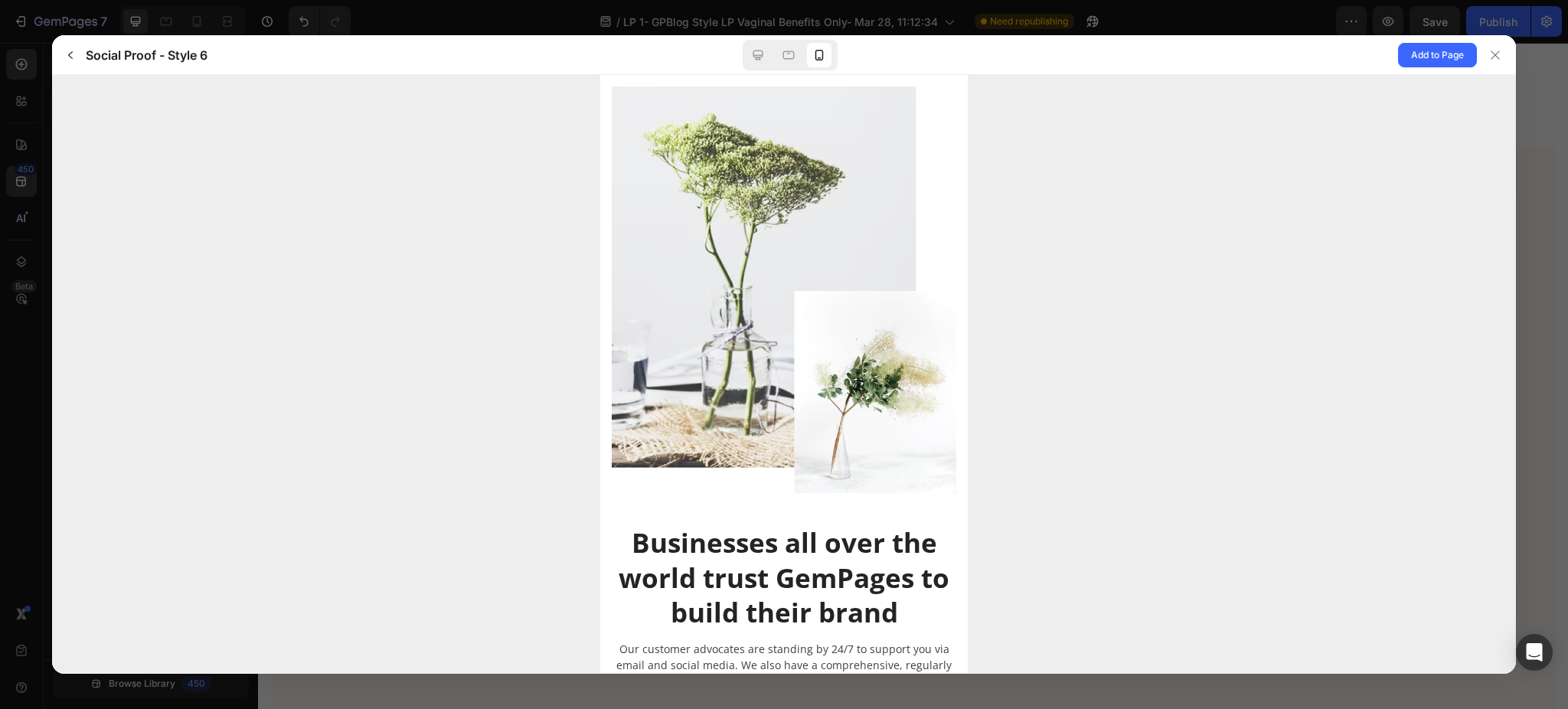scroll, scrollTop: 0, scrollLeft: 0, axis: both 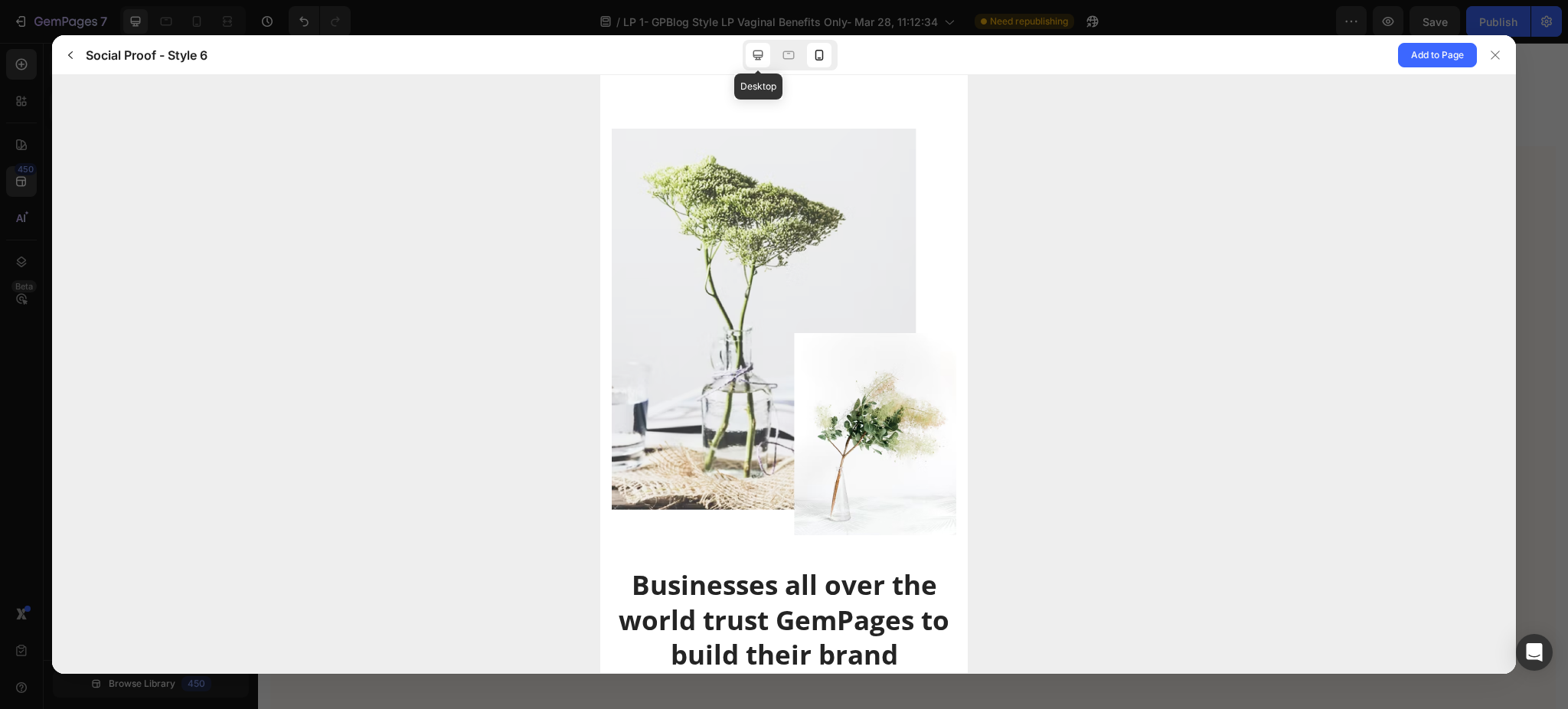 click 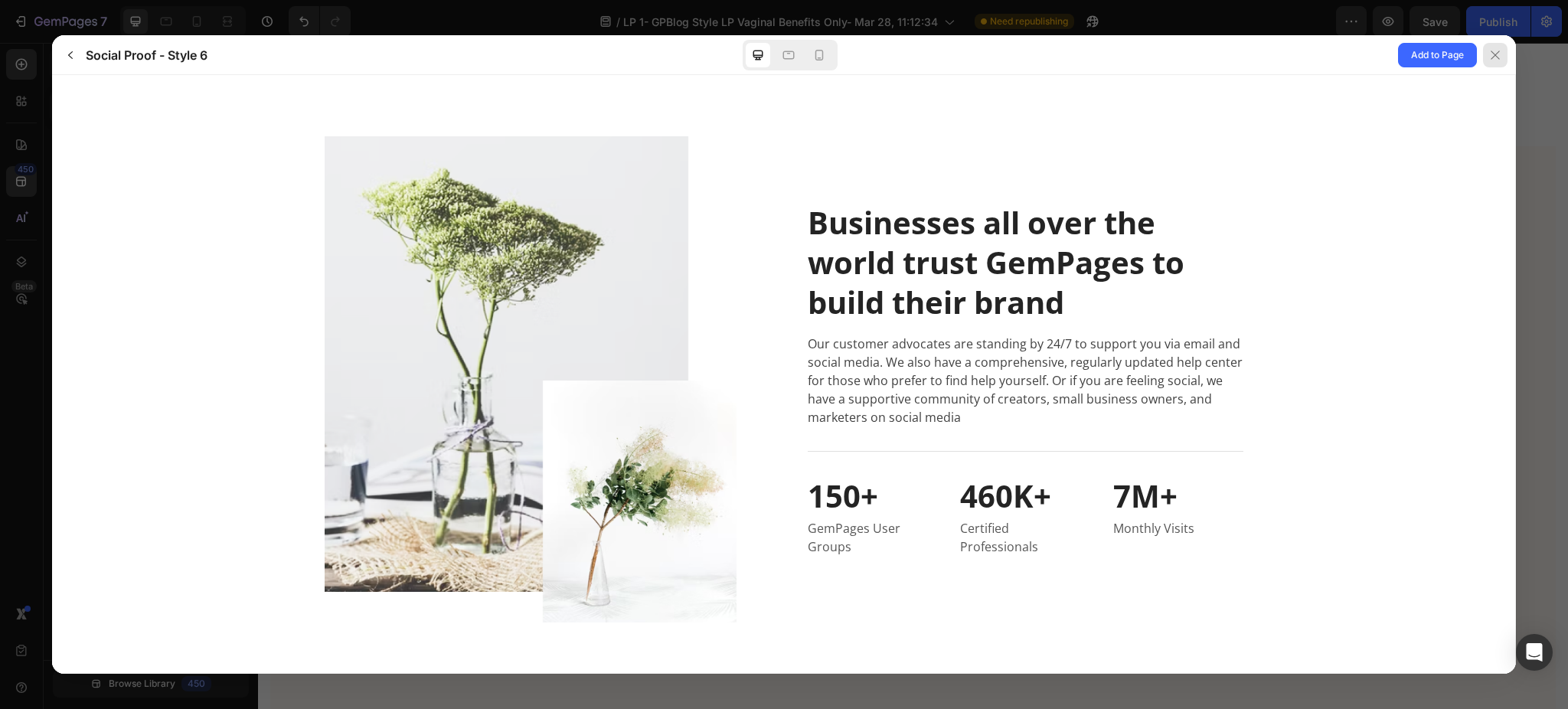 click at bounding box center [1495, 55] 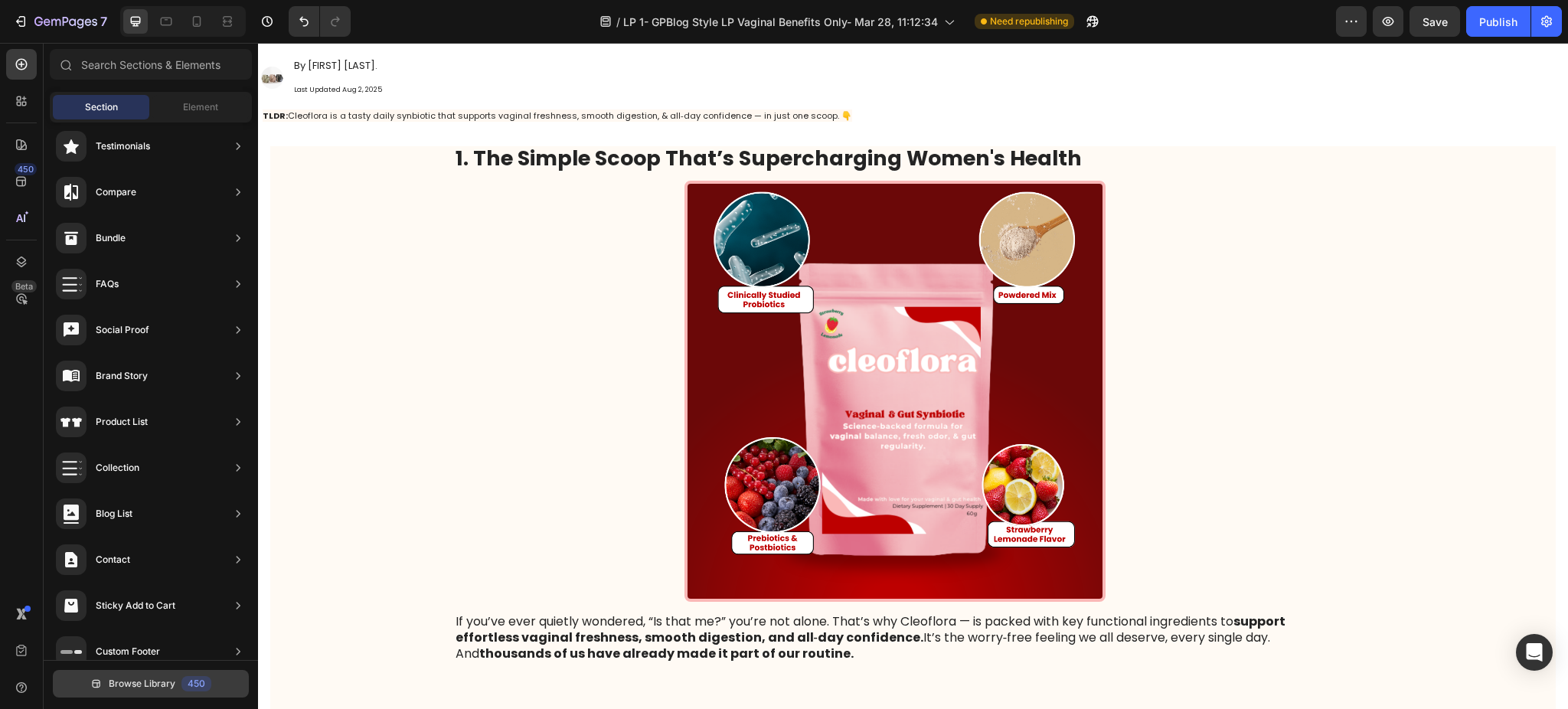 click on "Browse Library" at bounding box center [142, 684] 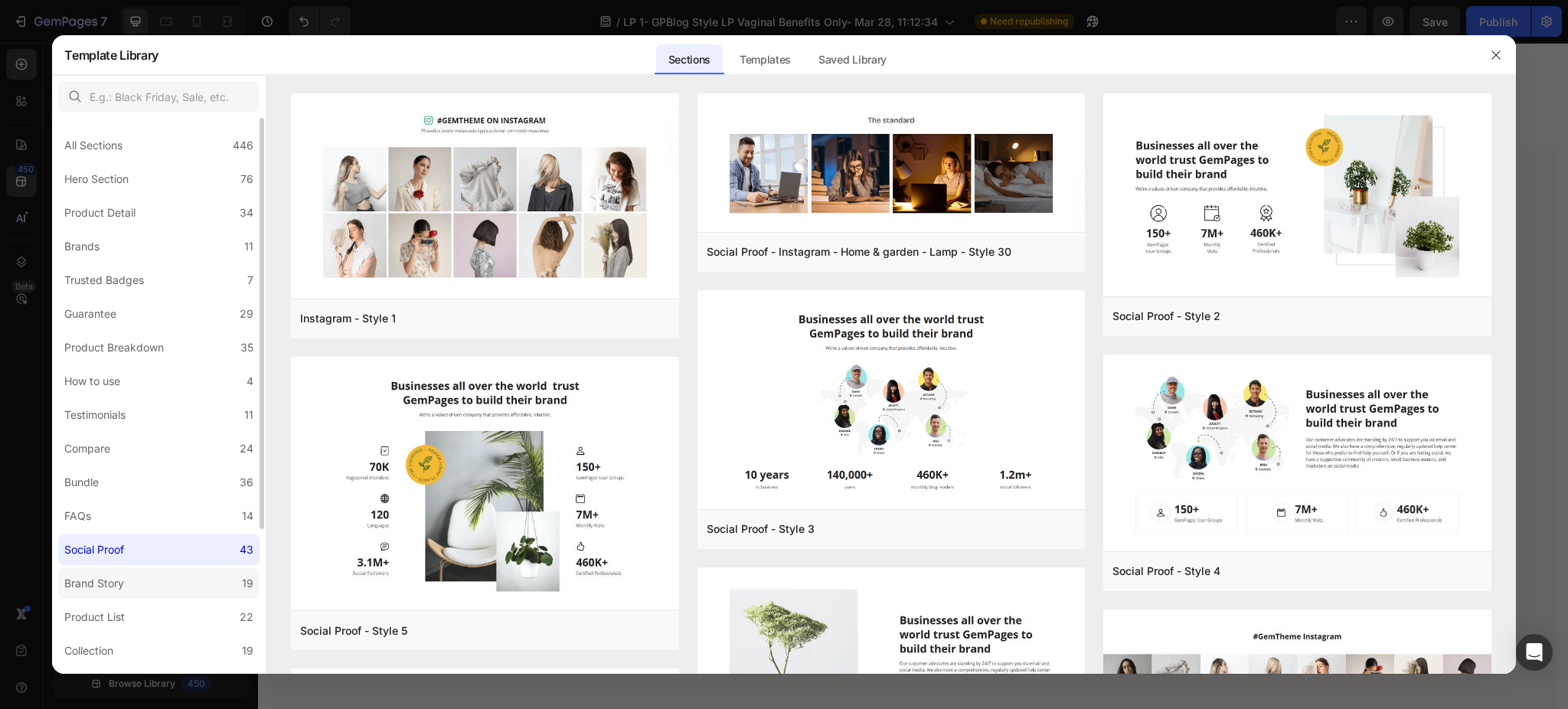 click on "Brand Story" at bounding box center [94, 583] 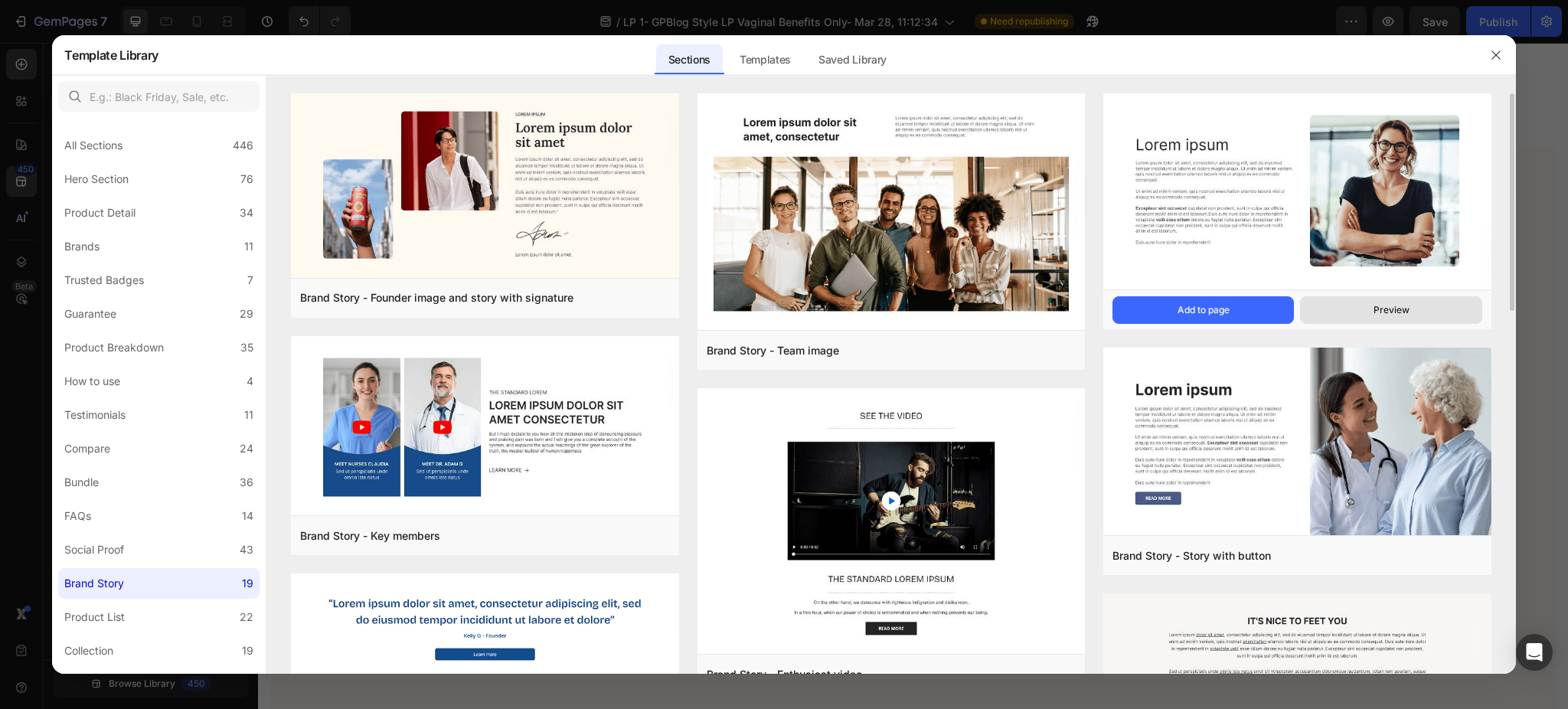 click on "Preview" at bounding box center (1391, 310) 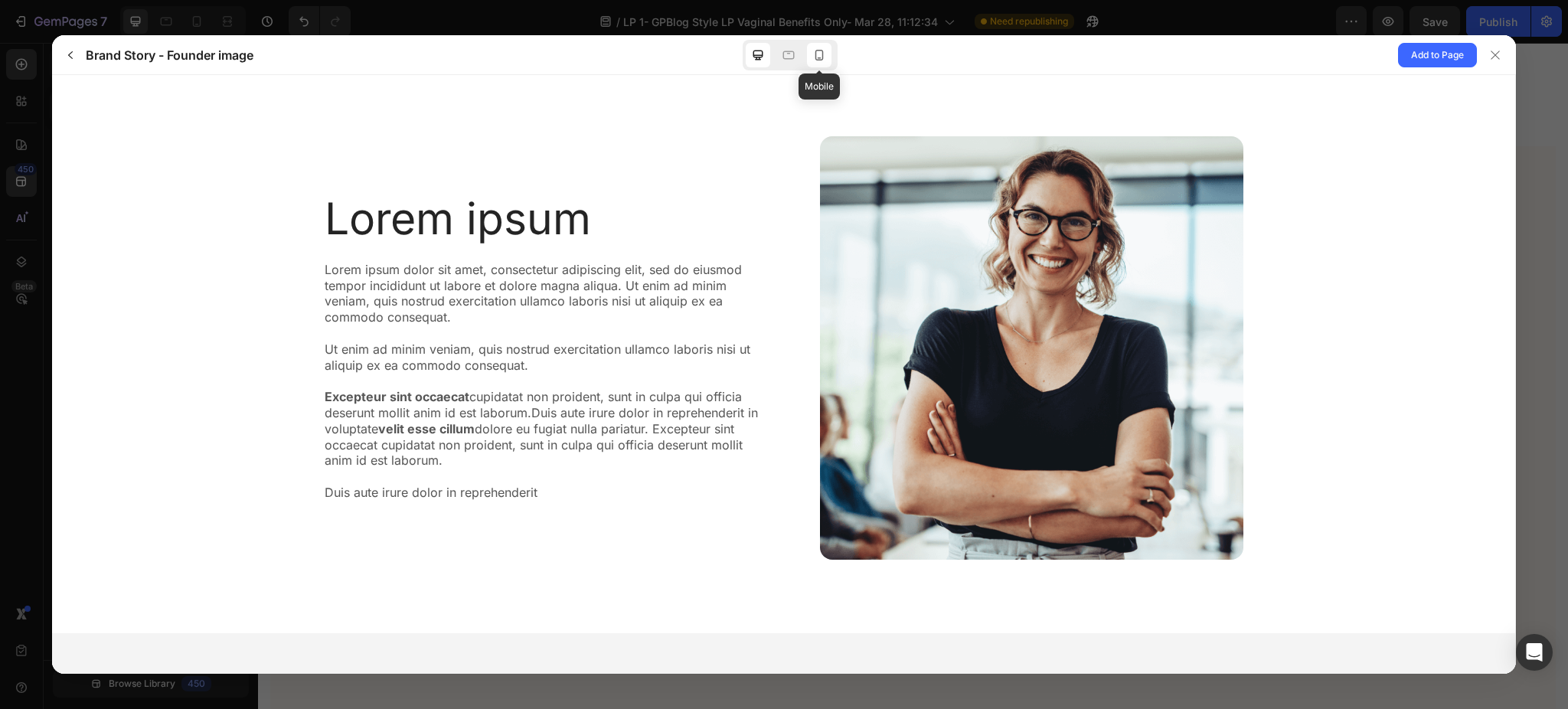 scroll, scrollTop: 0, scrollLeft: 0, axis: both 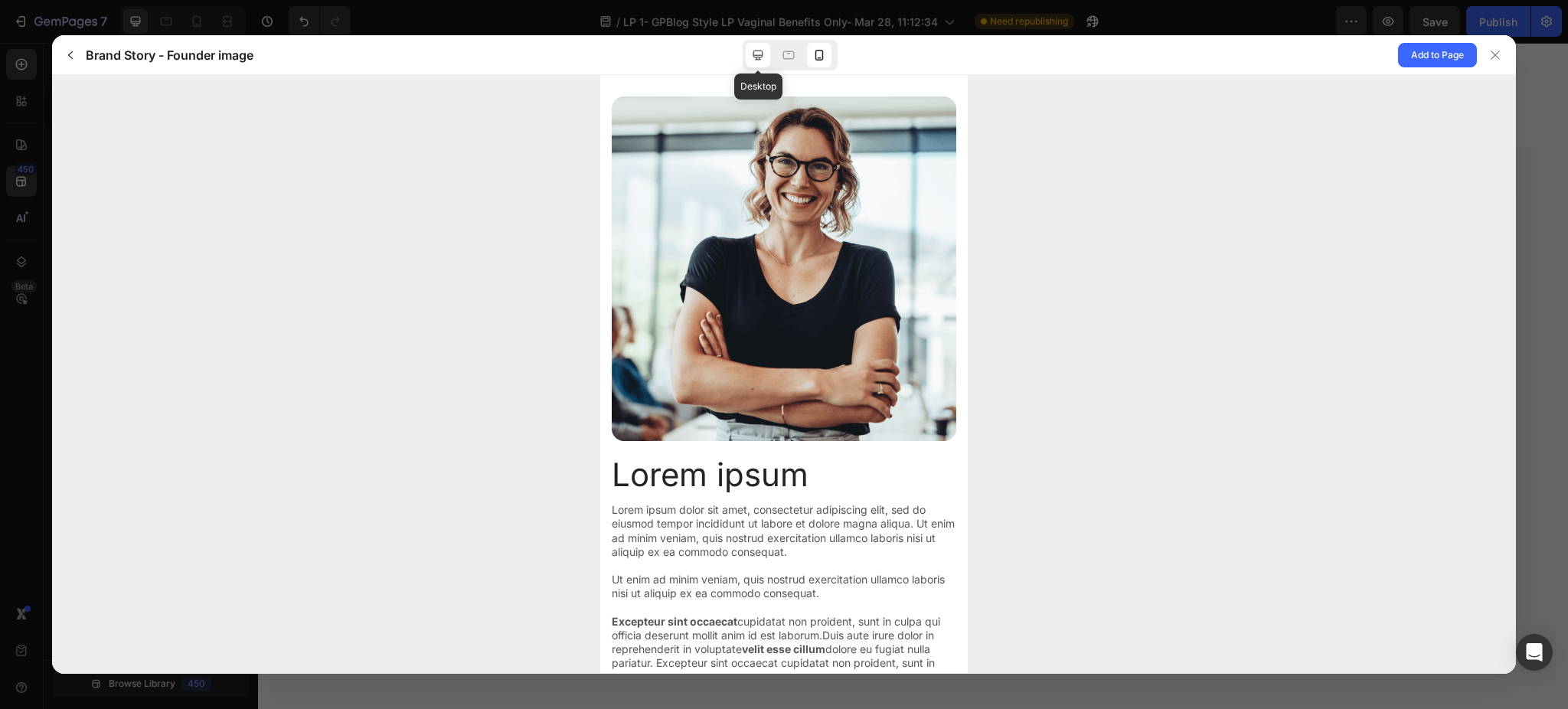 click 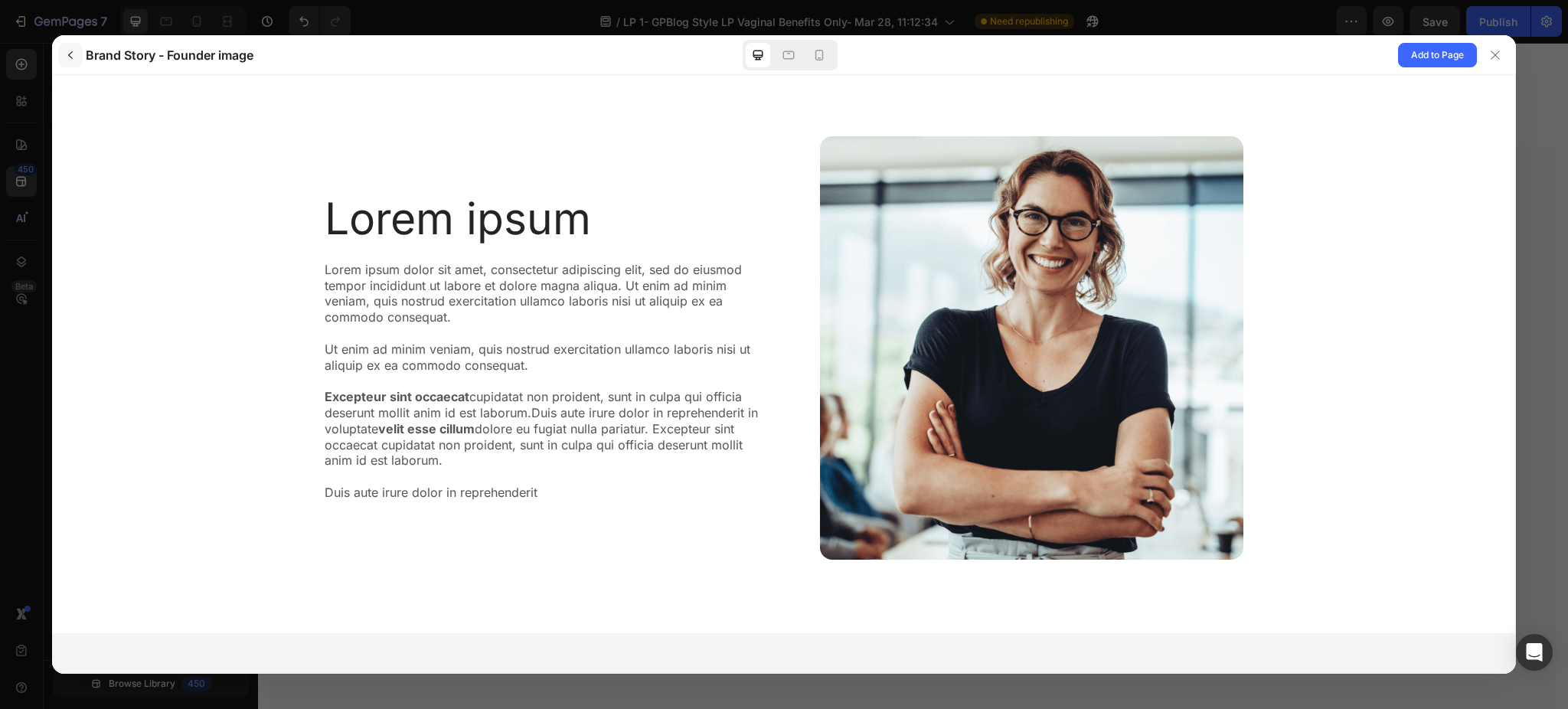 click at bounding box center [70, 55] 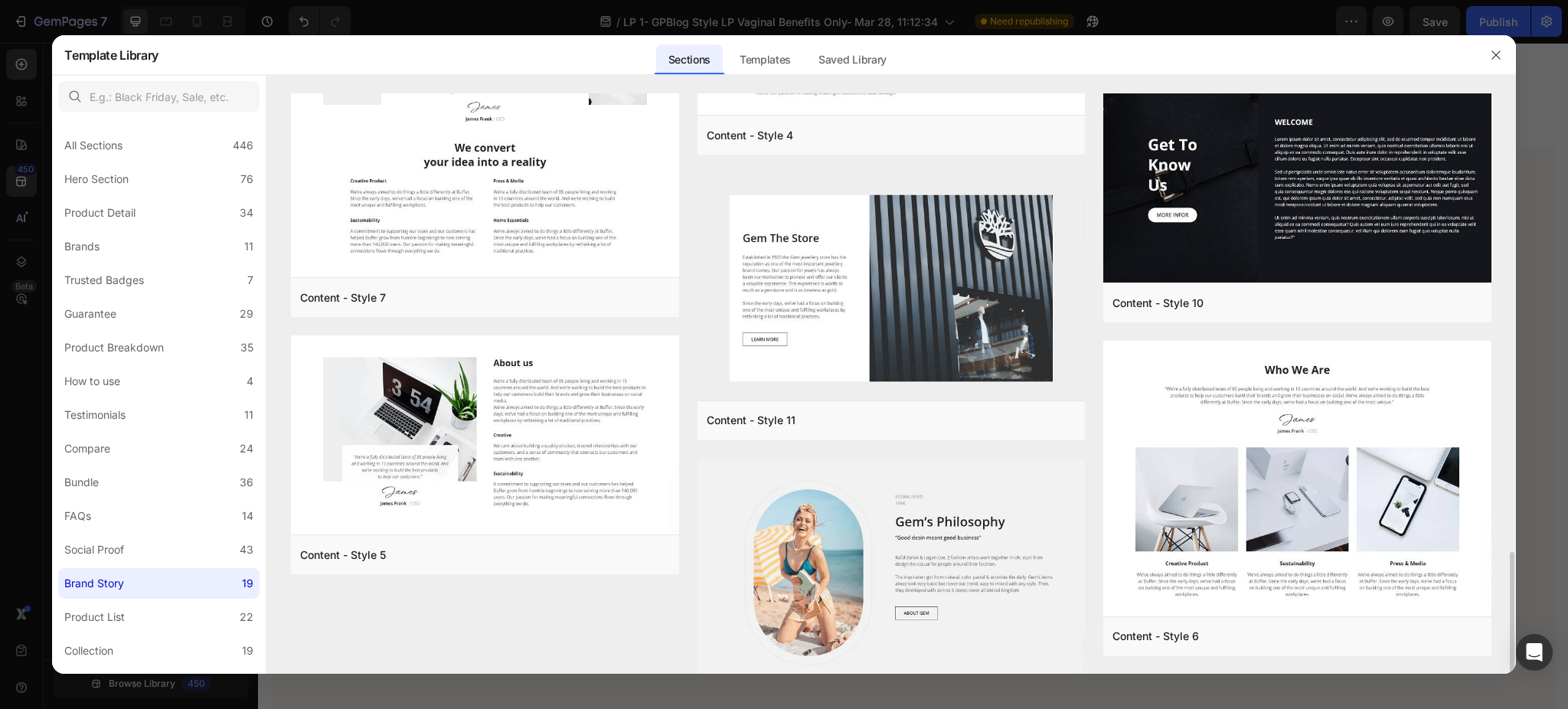scroll, scrollTop: 1191, scrollLeft: 0, axis: vertical 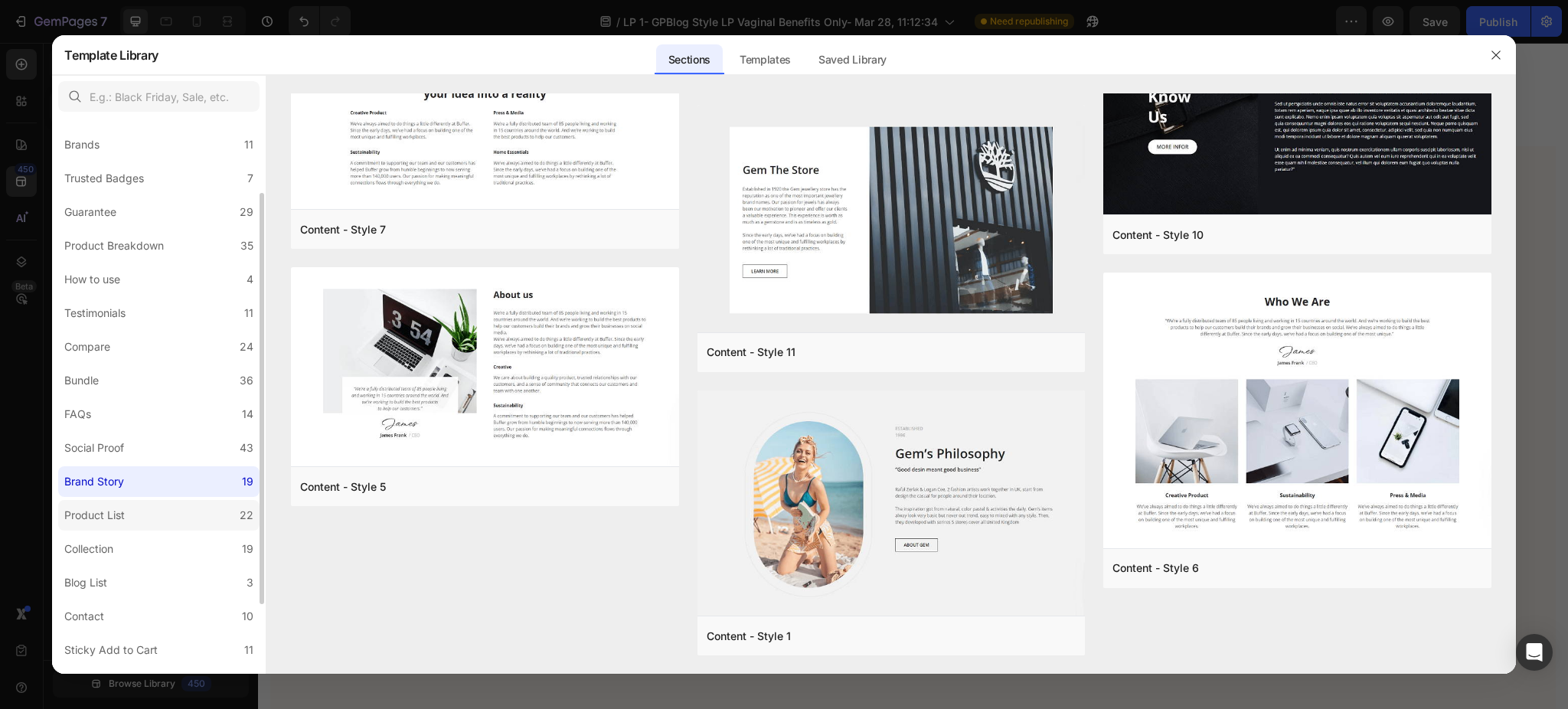 click on "Contact 10" 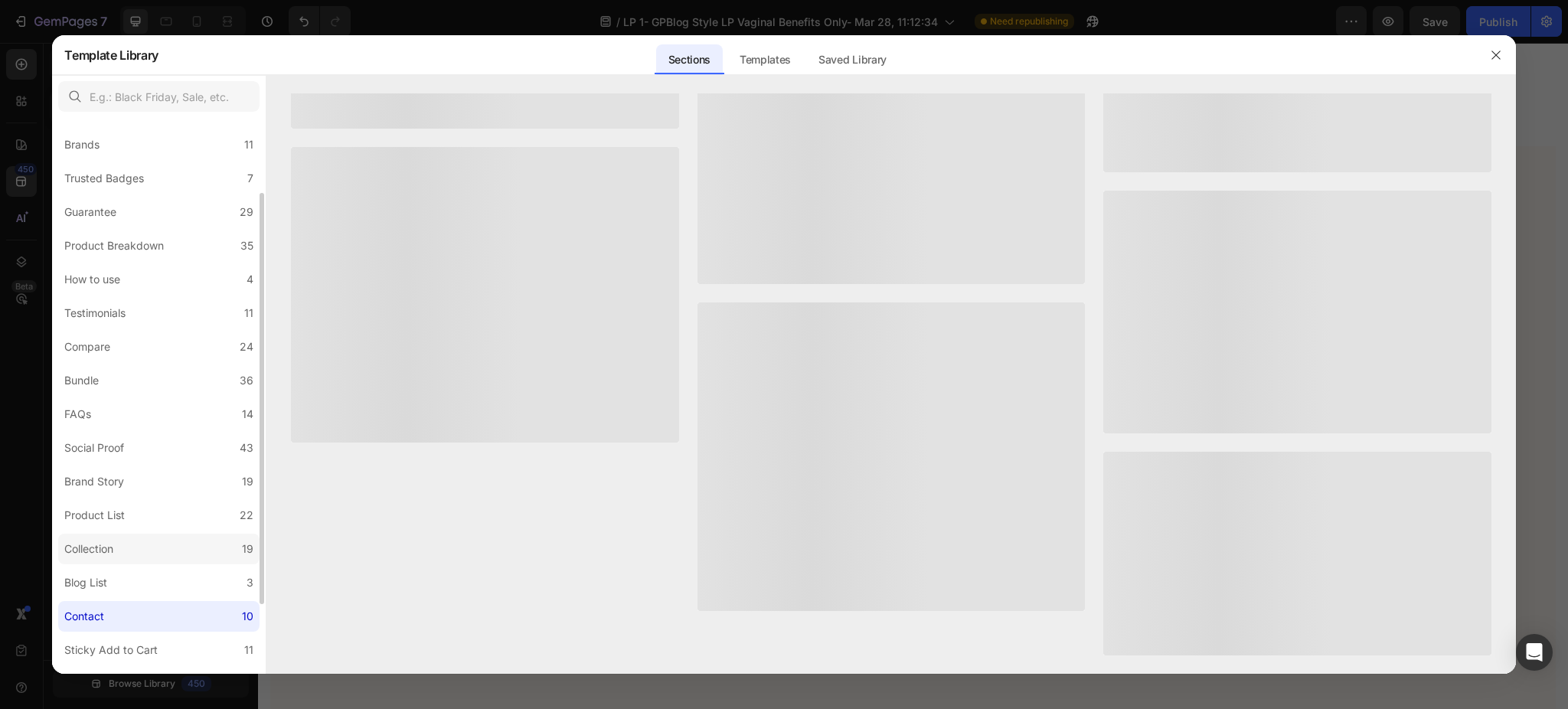 scroll, scrollTop: 0, scrollLeft: 0, axis: both 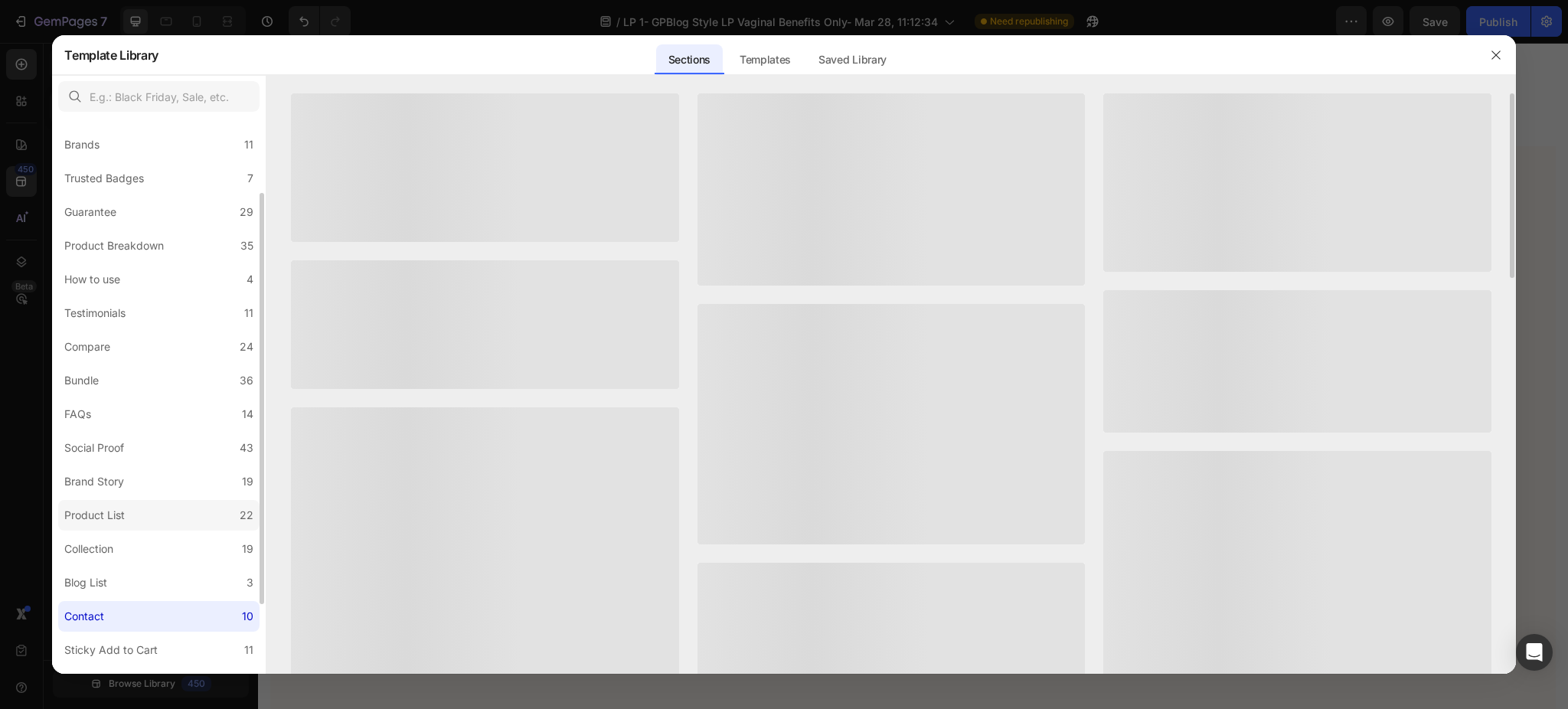 click on "Product List 22" 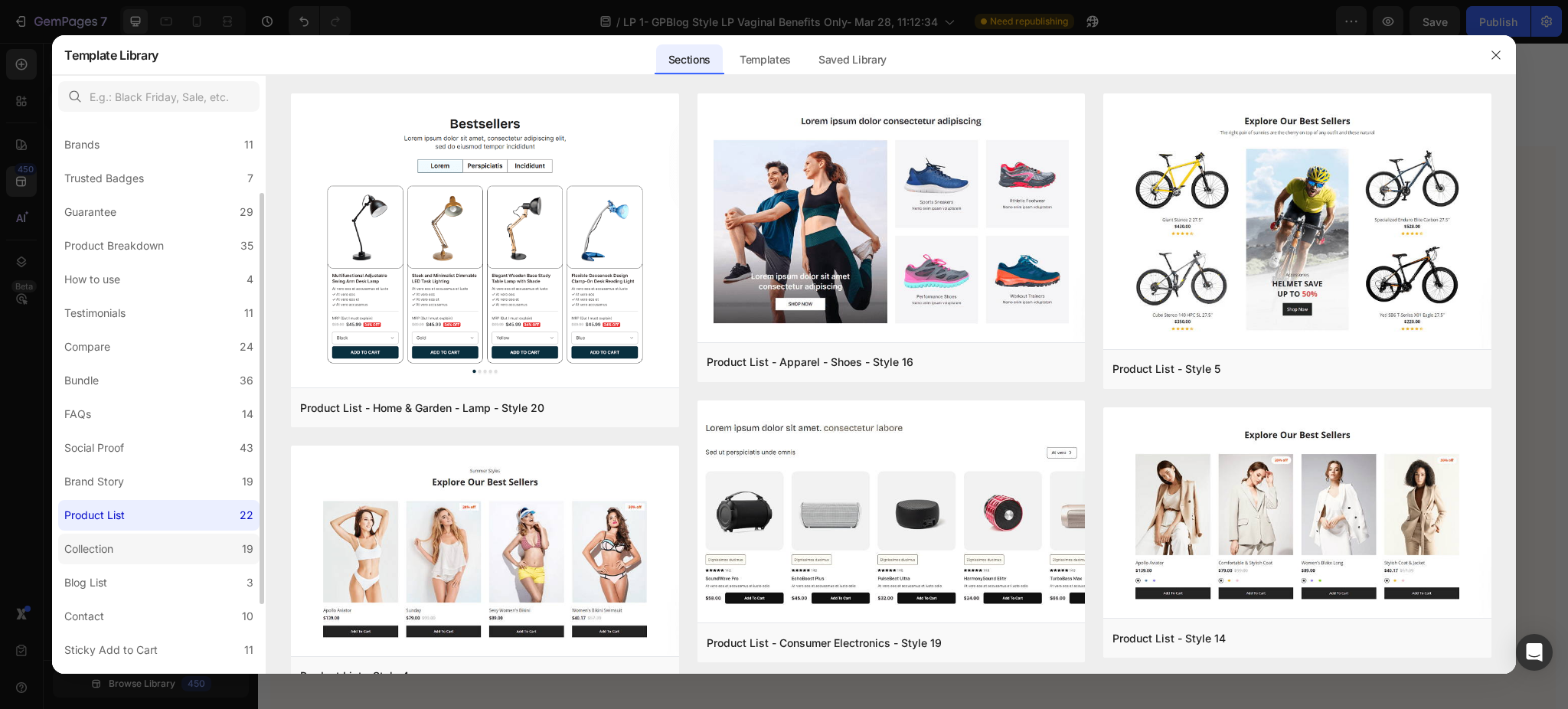 click on "Collection 19" 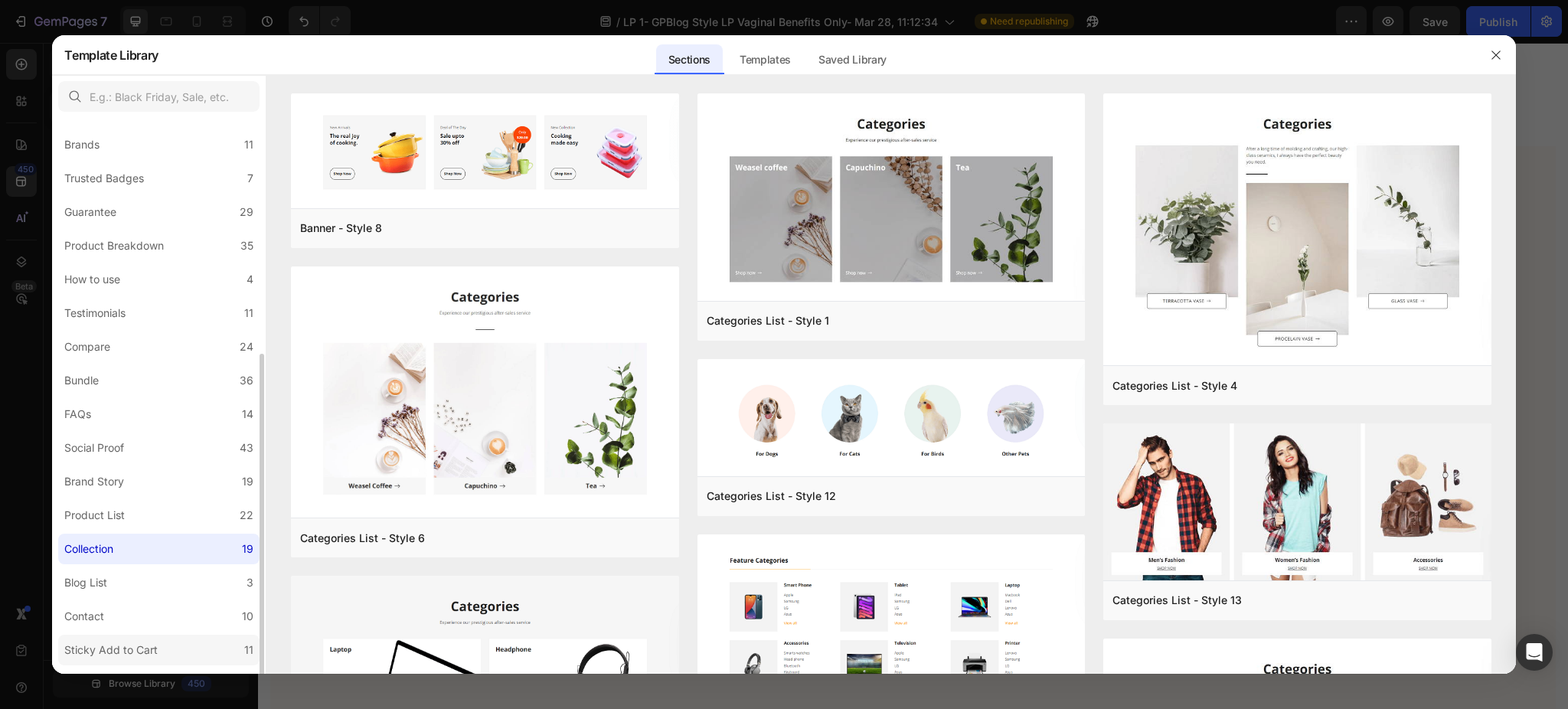 scroll, scrollTop: 194, scrollLeft: 0, axis: vertical 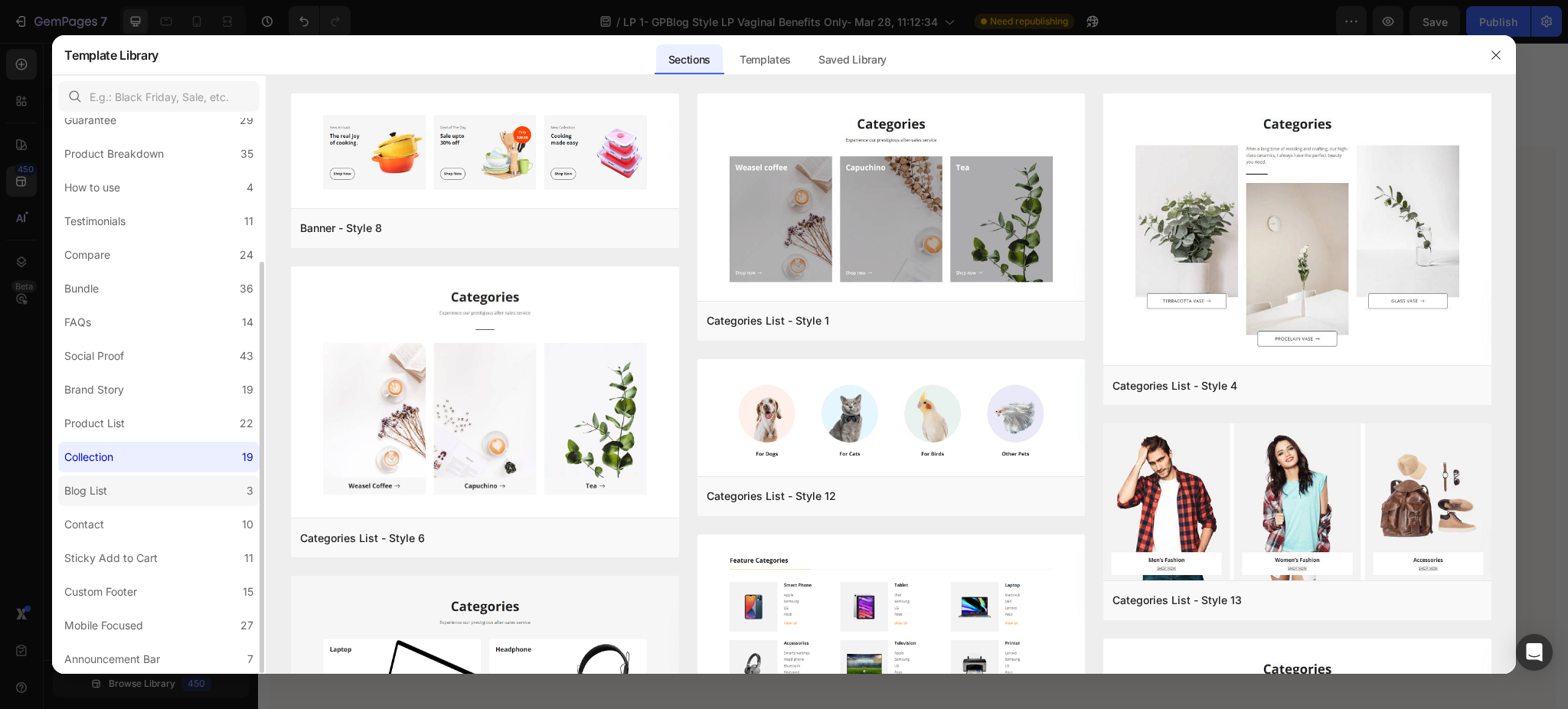 click on "Blog List 3" 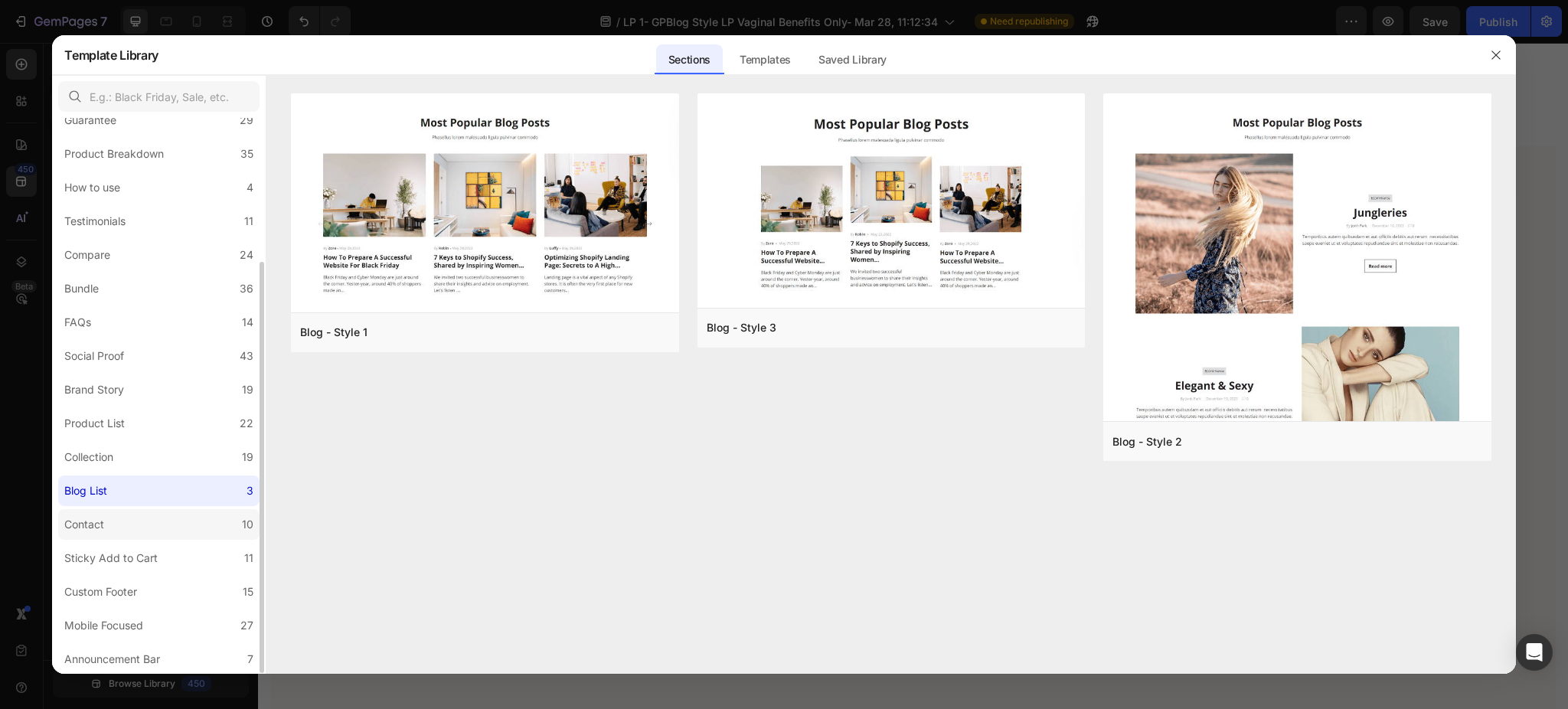 click on "Contact 10" 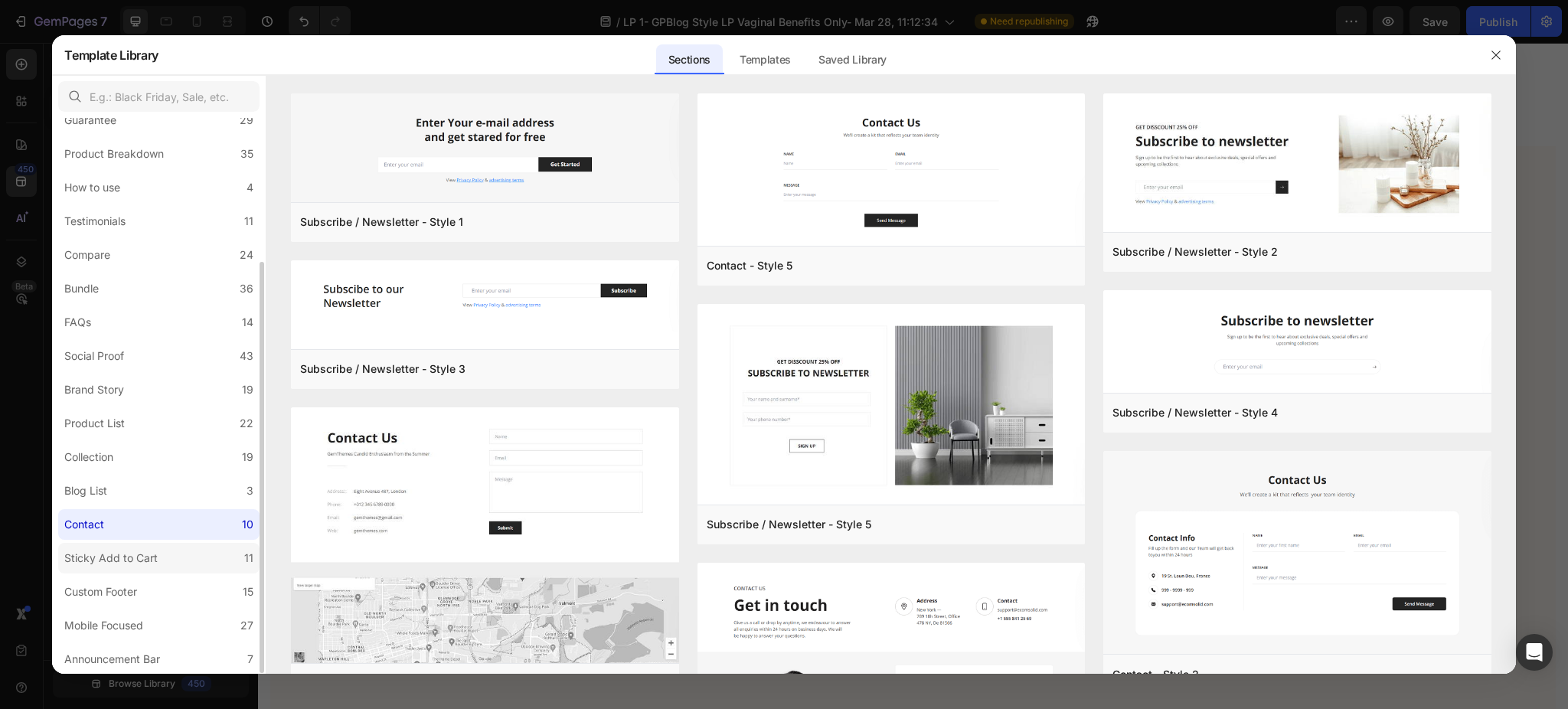 click on "Sticky Add to Cart" at bounding box center (111, 558) 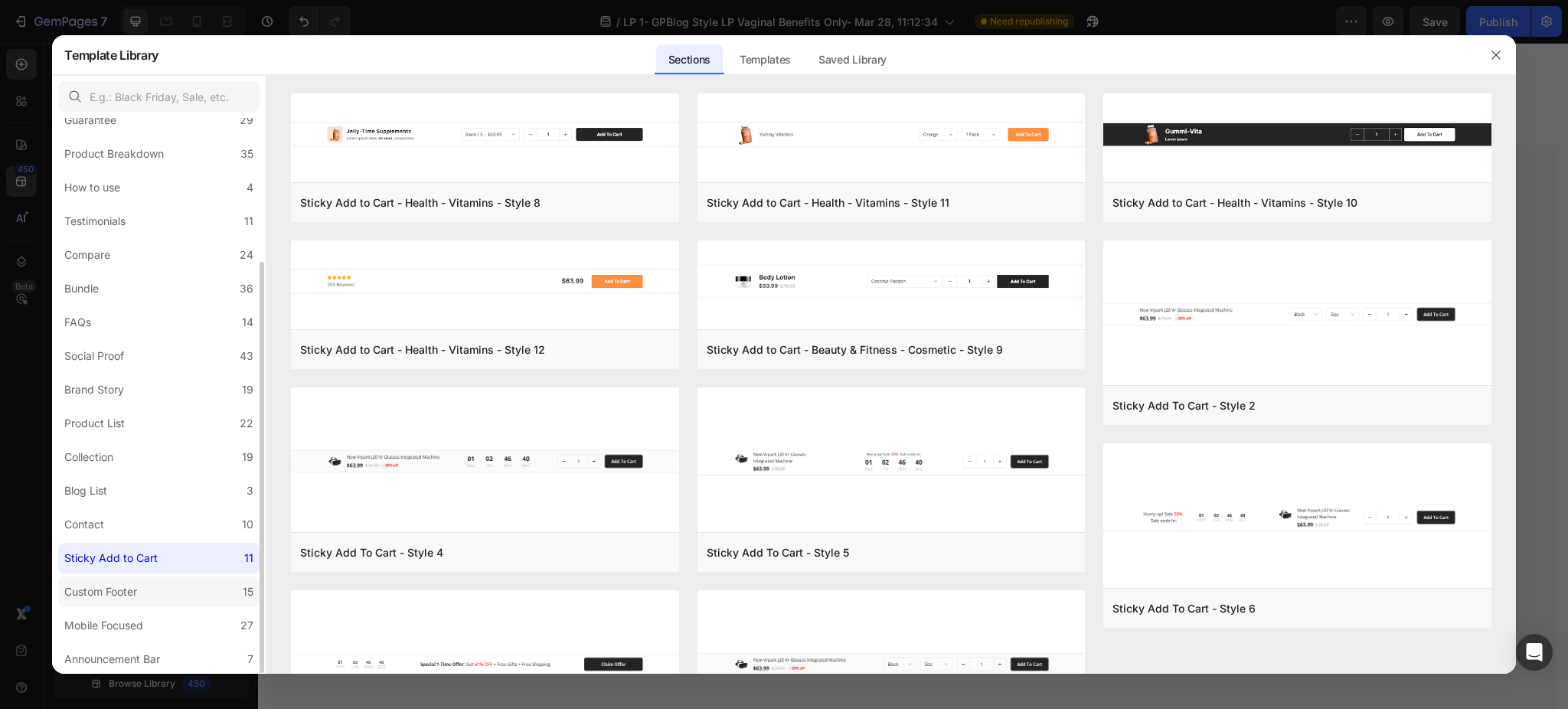 click on "Custom Footer" at bounding box center [100, 592] 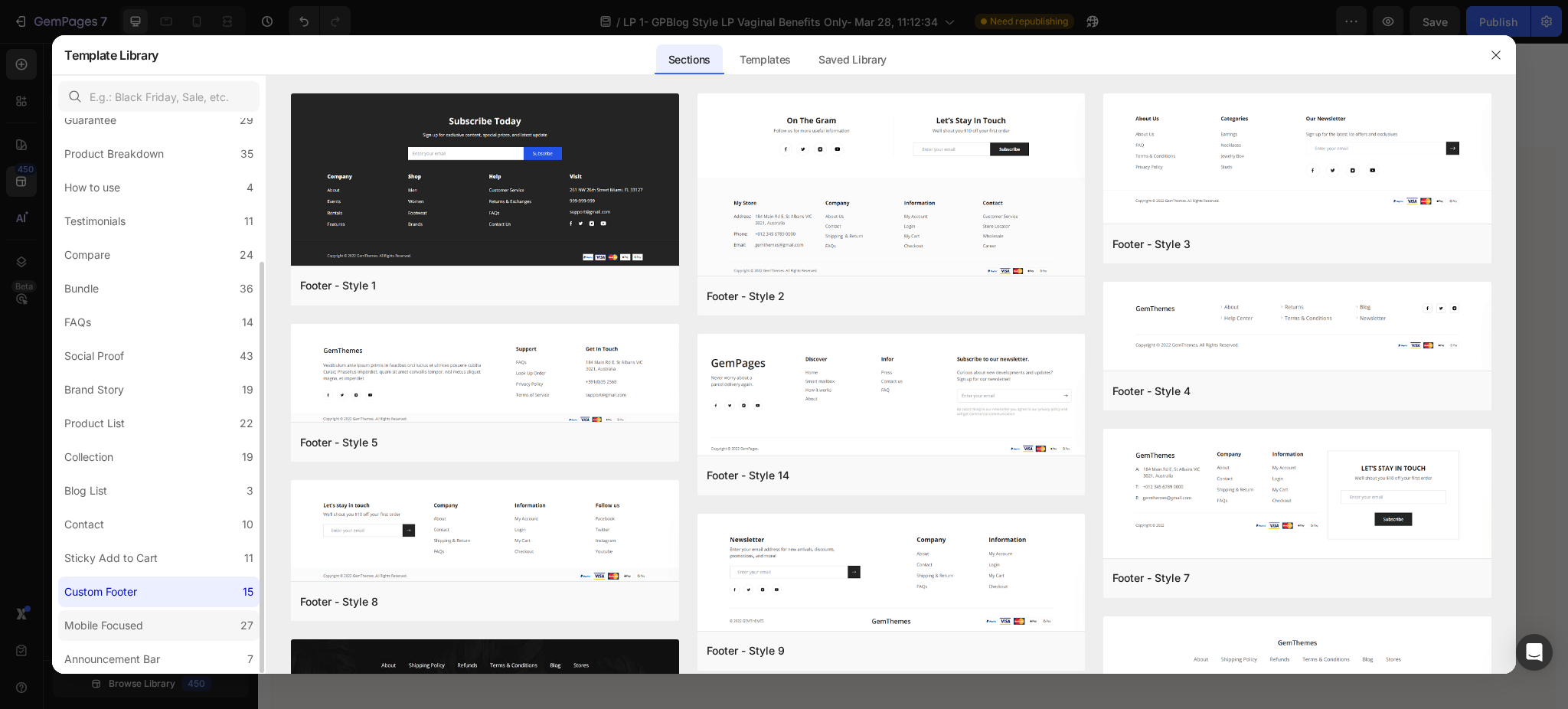 click on "Mobile Focused" at bounding box center [103, 626] 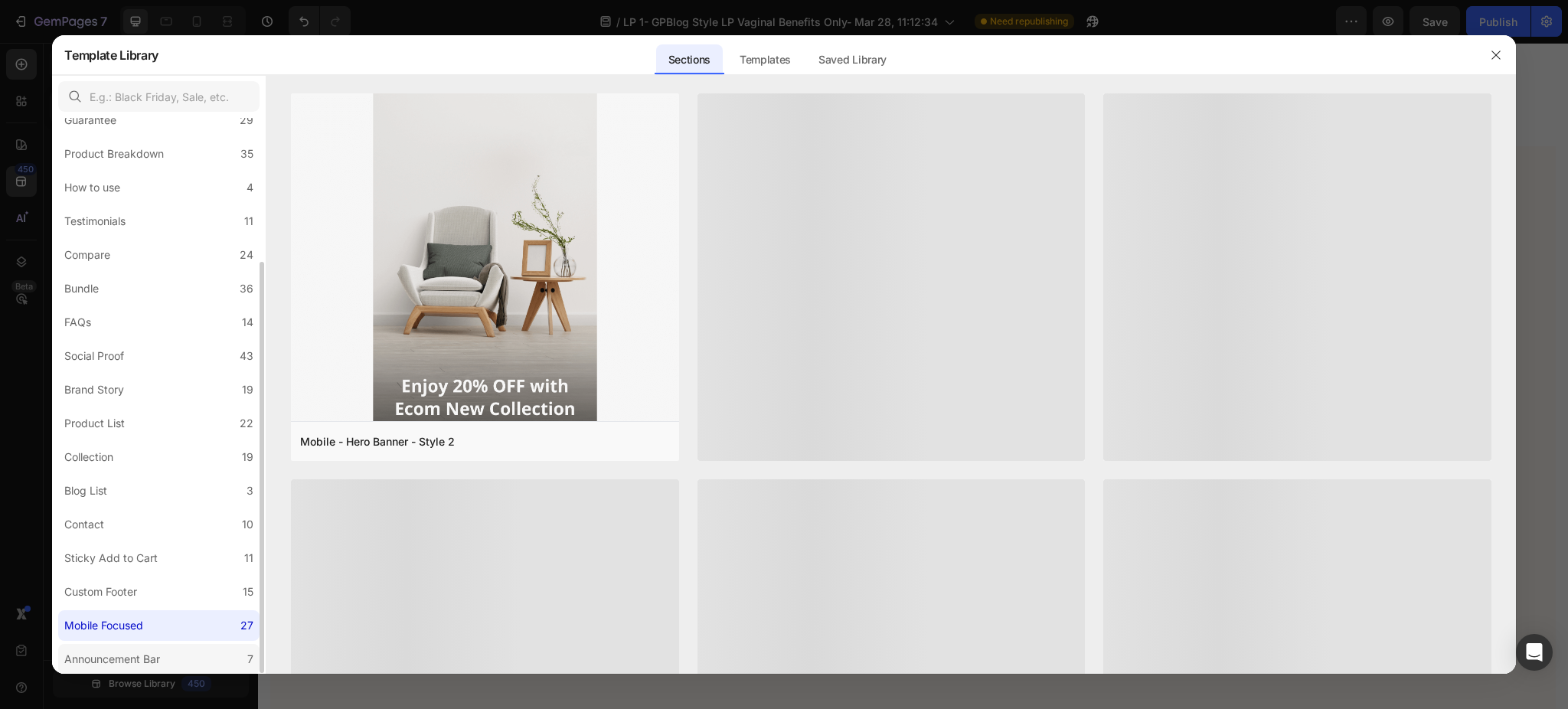 click on "Announcement Bar" at bounding box center (112, 659) 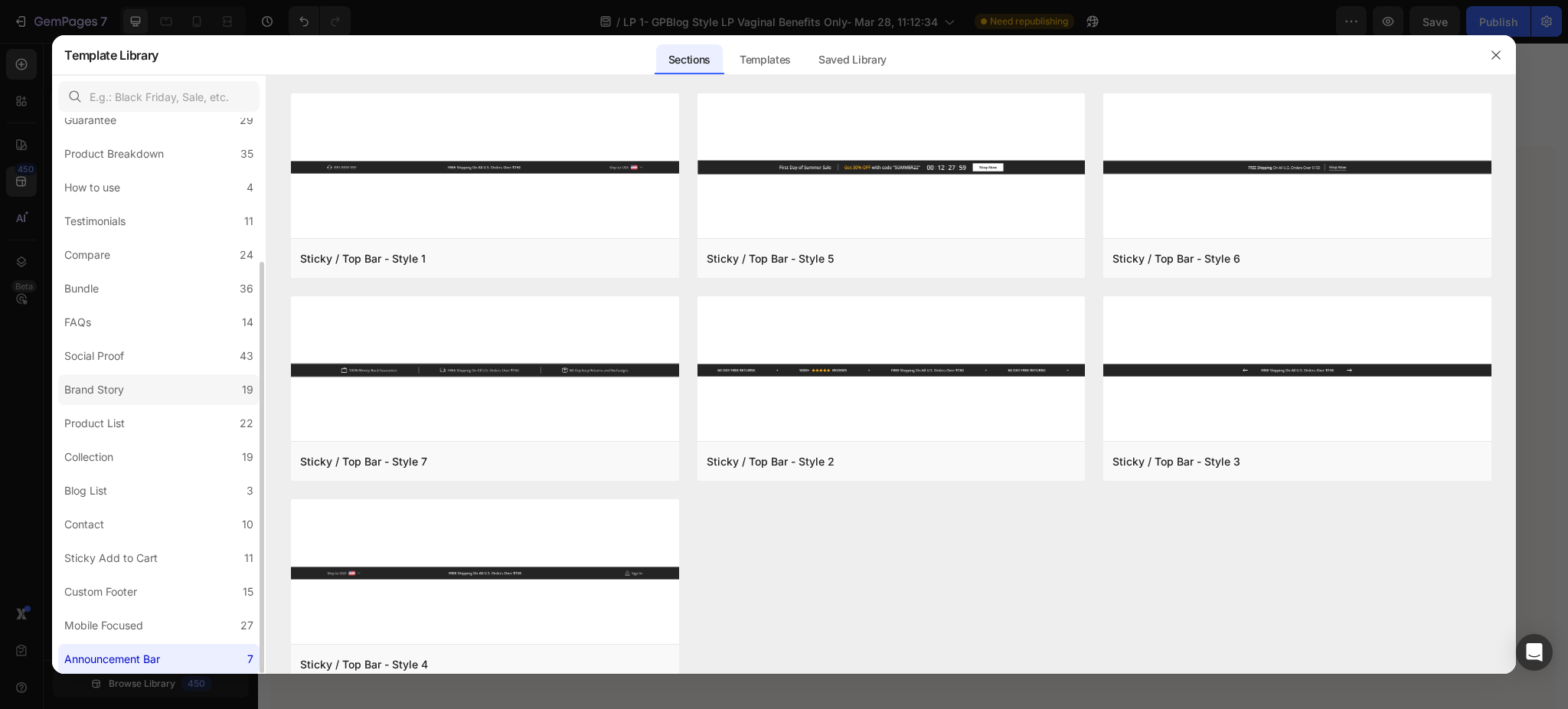 scroll, scrollTop: 0, scrollLeft: 0, axis: both 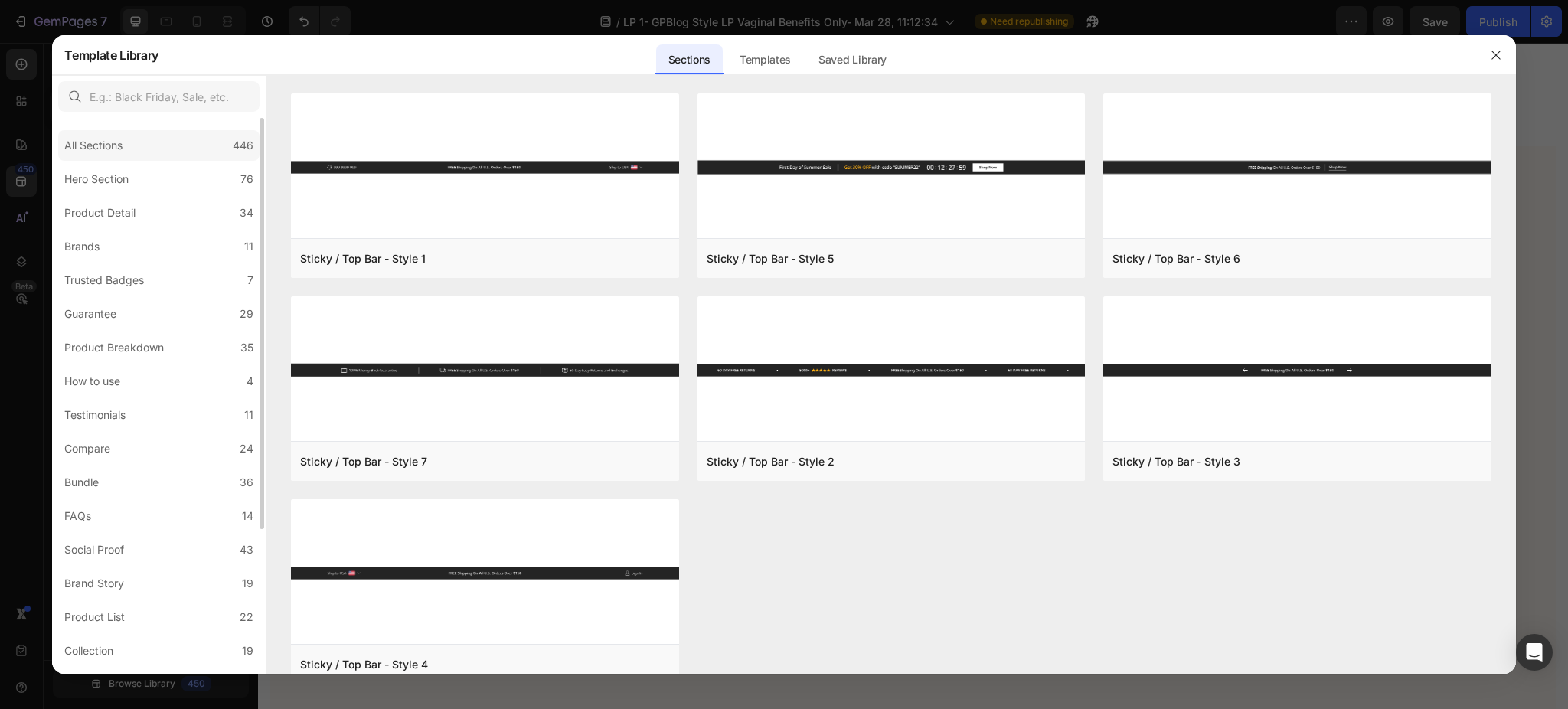 click on "All Sections 446" 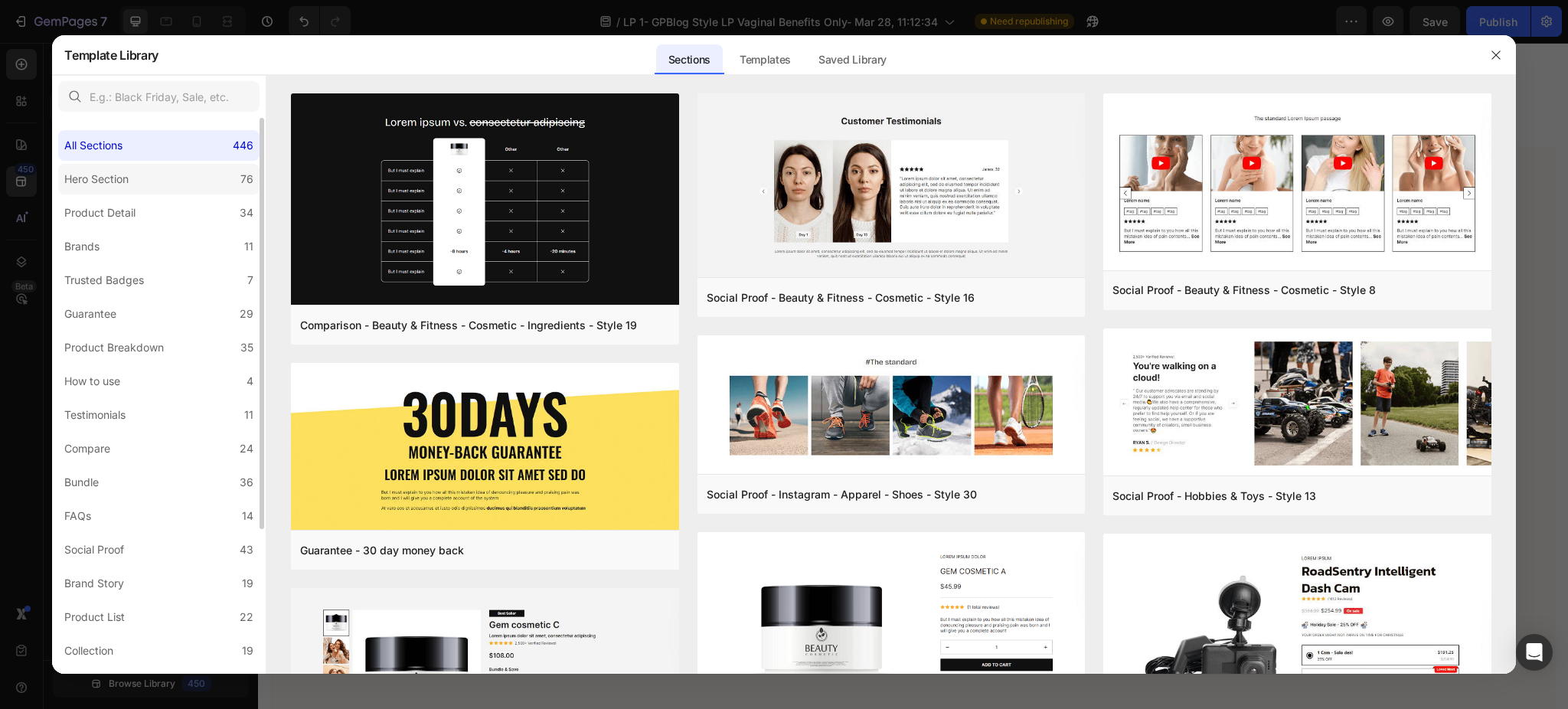 click on "Hero Section 76" 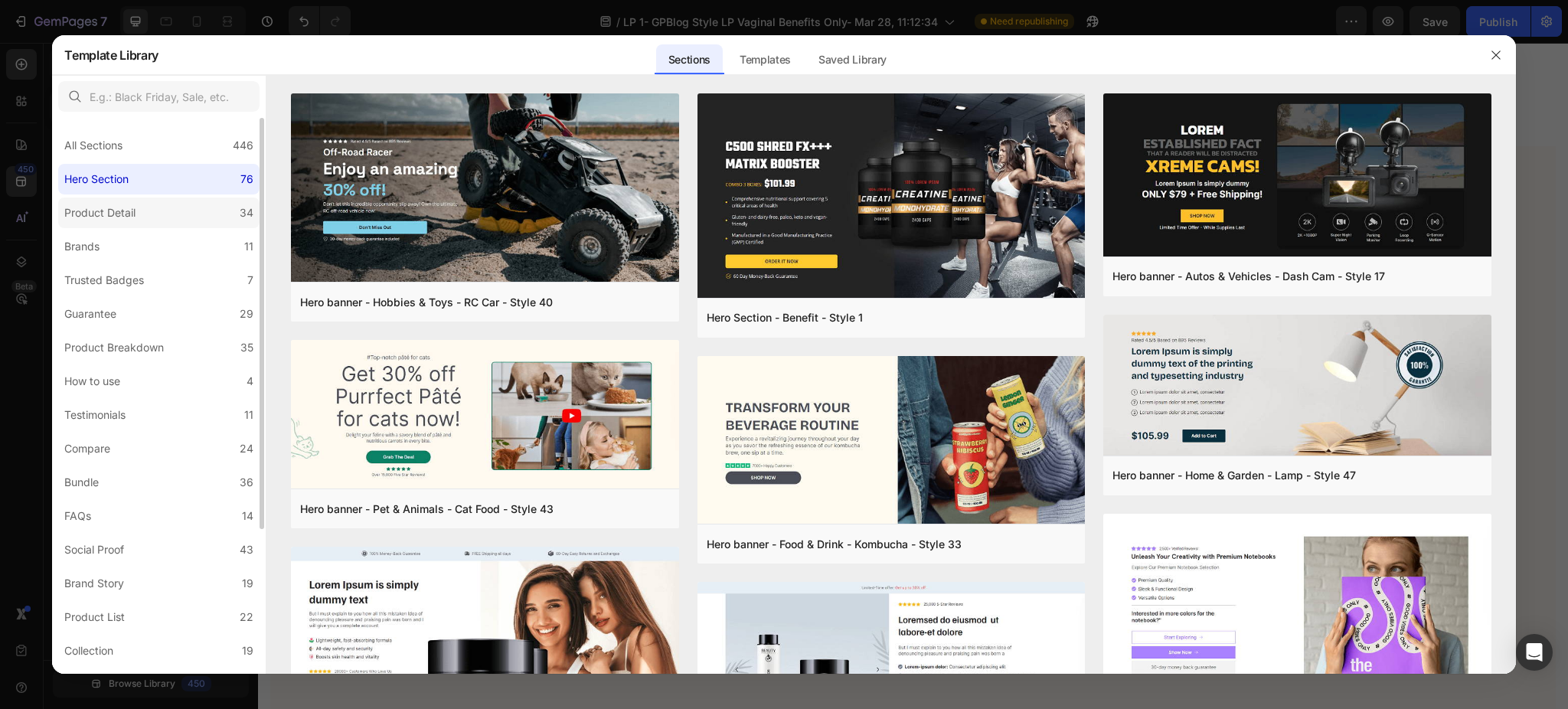 click on "Product Detail 34" 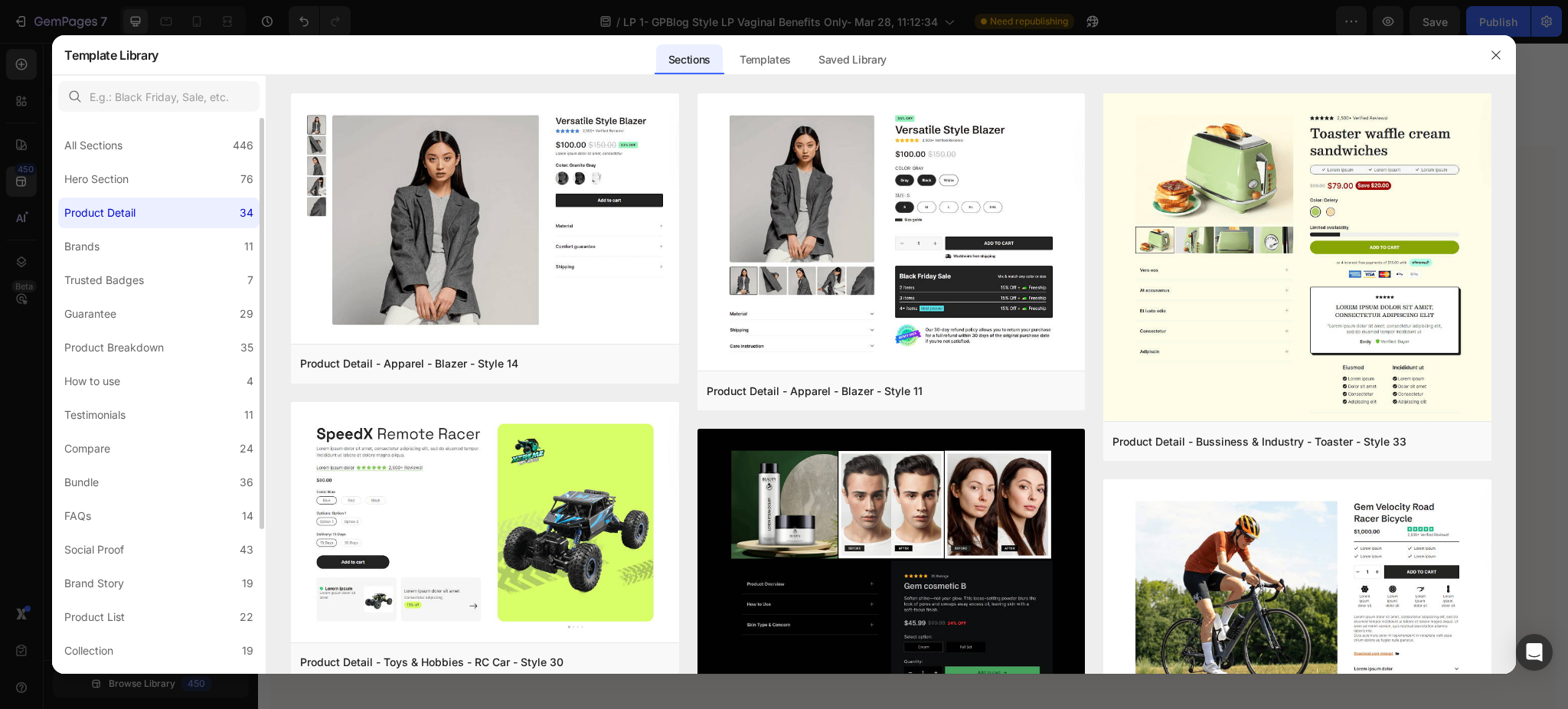 click on "All Sections 446 Hero Section 76 Product Detail 34 Brands 11 Trusted Badges 7 Guarantee 29 Product Breakdown 35 How to use 4 Testimonials 11 Compare 24 Bundle 36 FAQs 14 Social Proof 43 Brand Story 19 Product List 22 Collection 19 Blog List 3 Contact 10 Sticky Add to Cart 11 Custom Footer 15 Mobile Focused 27 Announcement Bar 7" at bounding box center (158, 493) 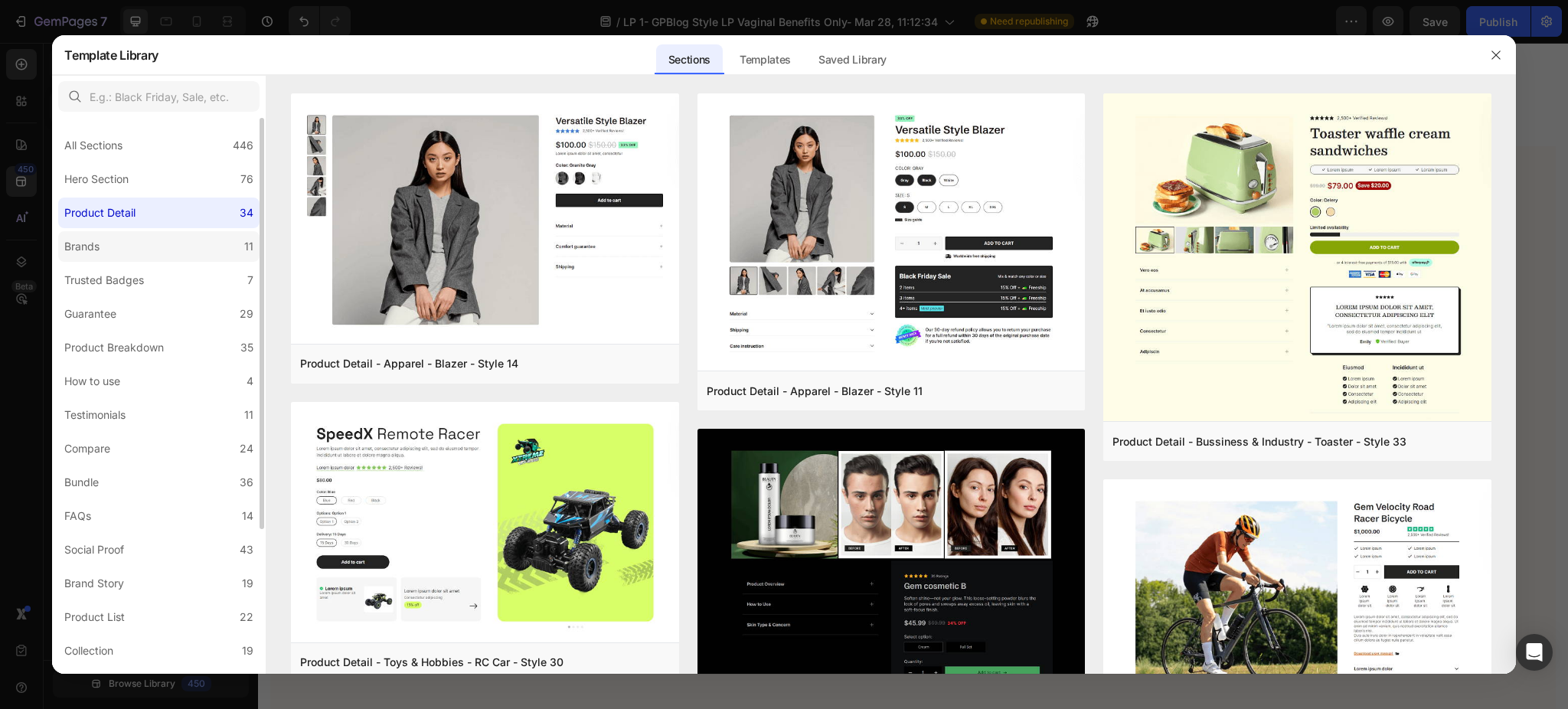 click on "Brands 11" 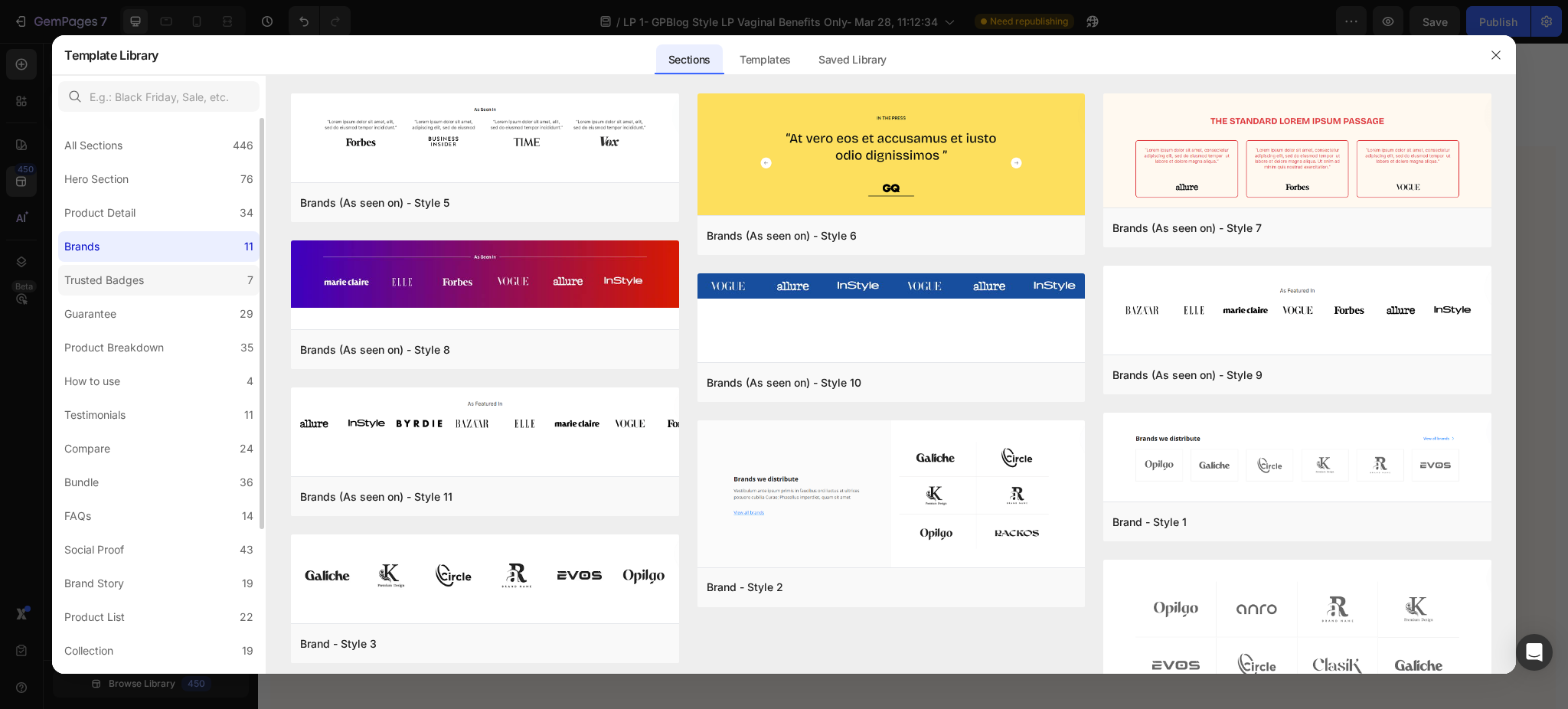 click on "Trusted Badges" at bounding box center (104, 280) 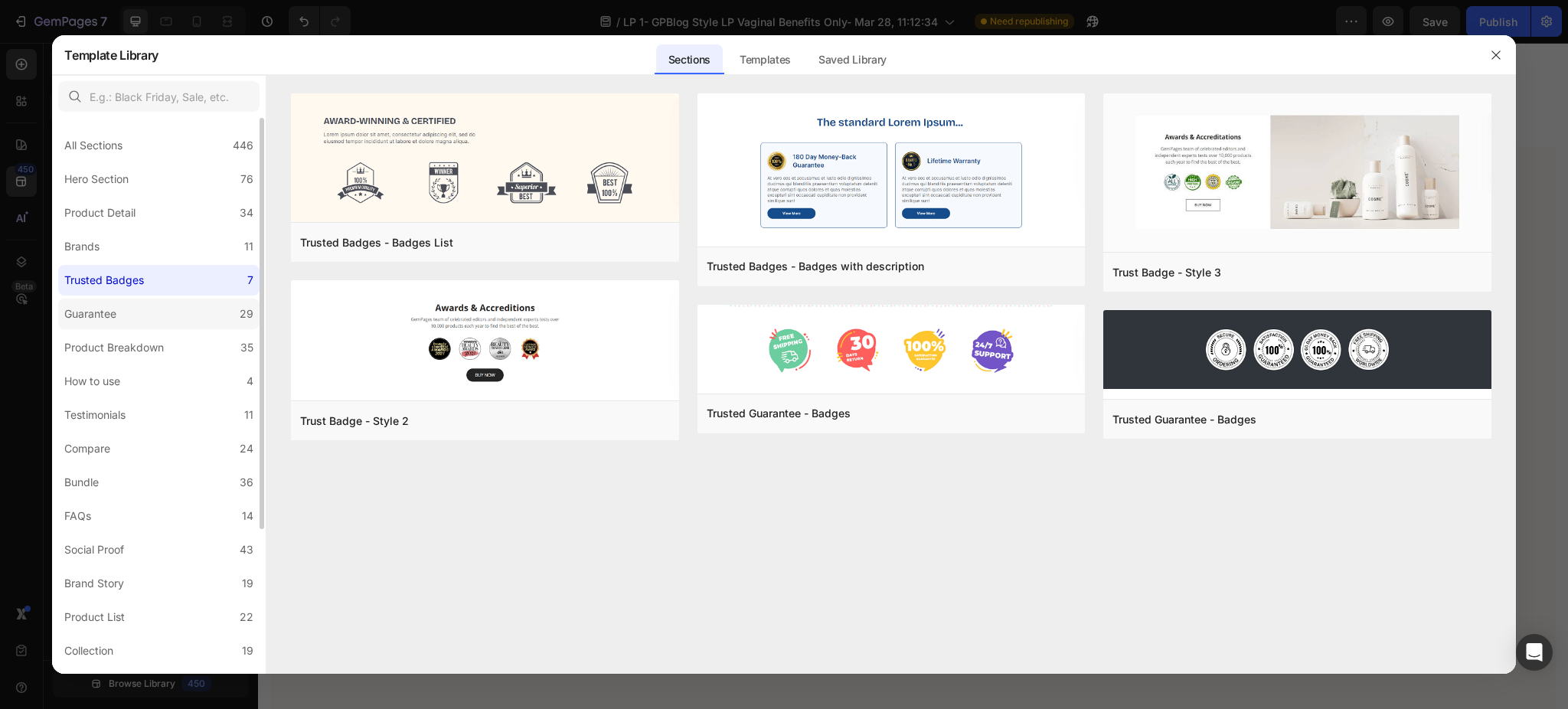 click on "Guarantee 29" 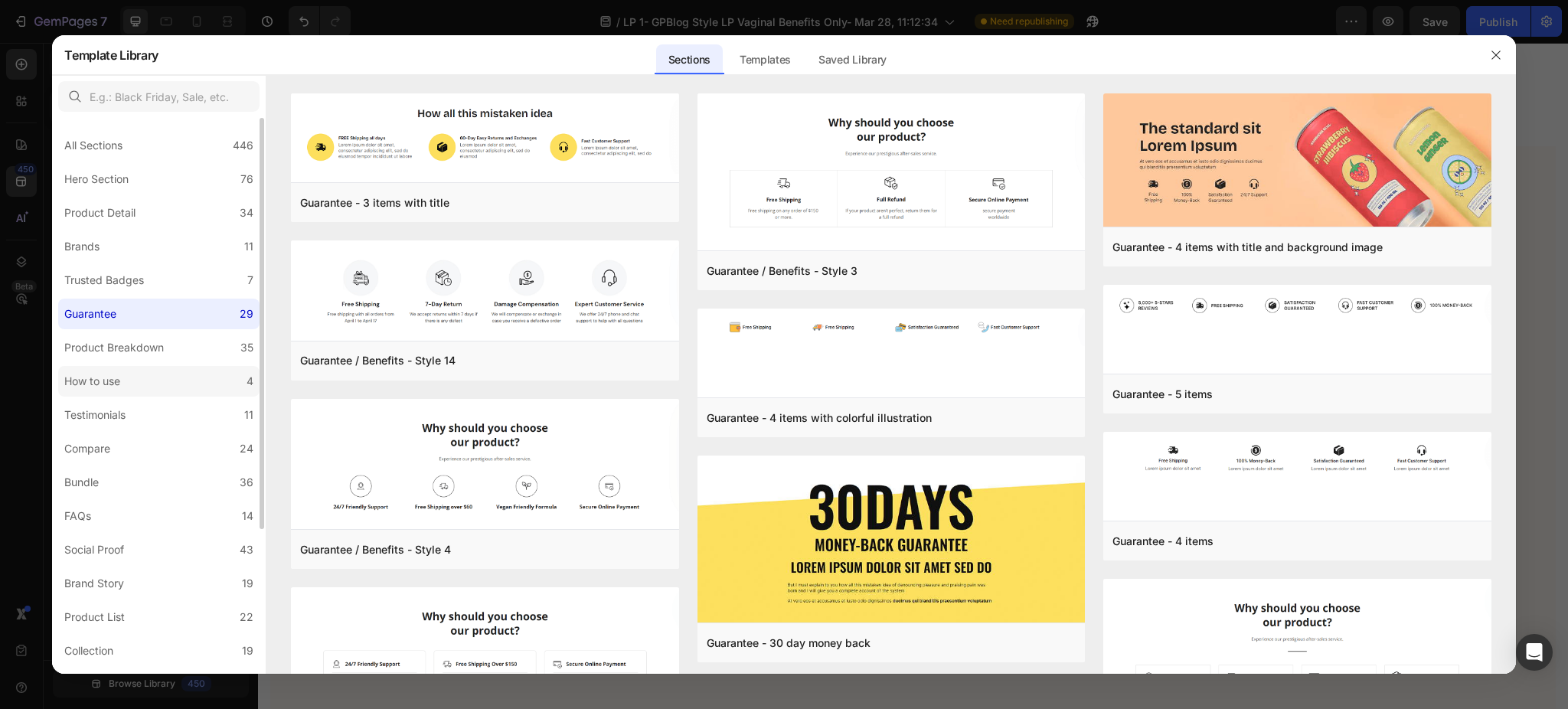 click on "How to use 4" 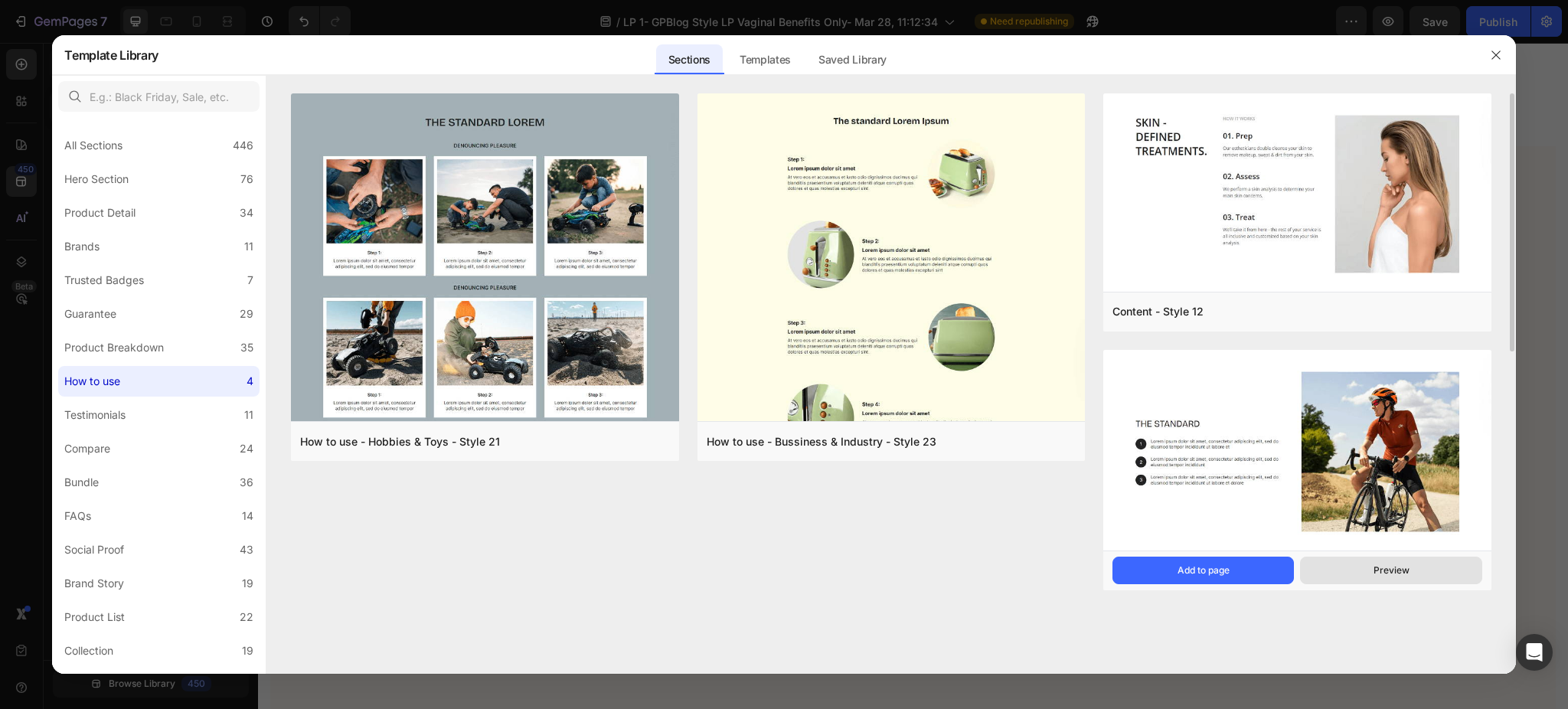 click on "Preview" at bounding box center (1391, 570) 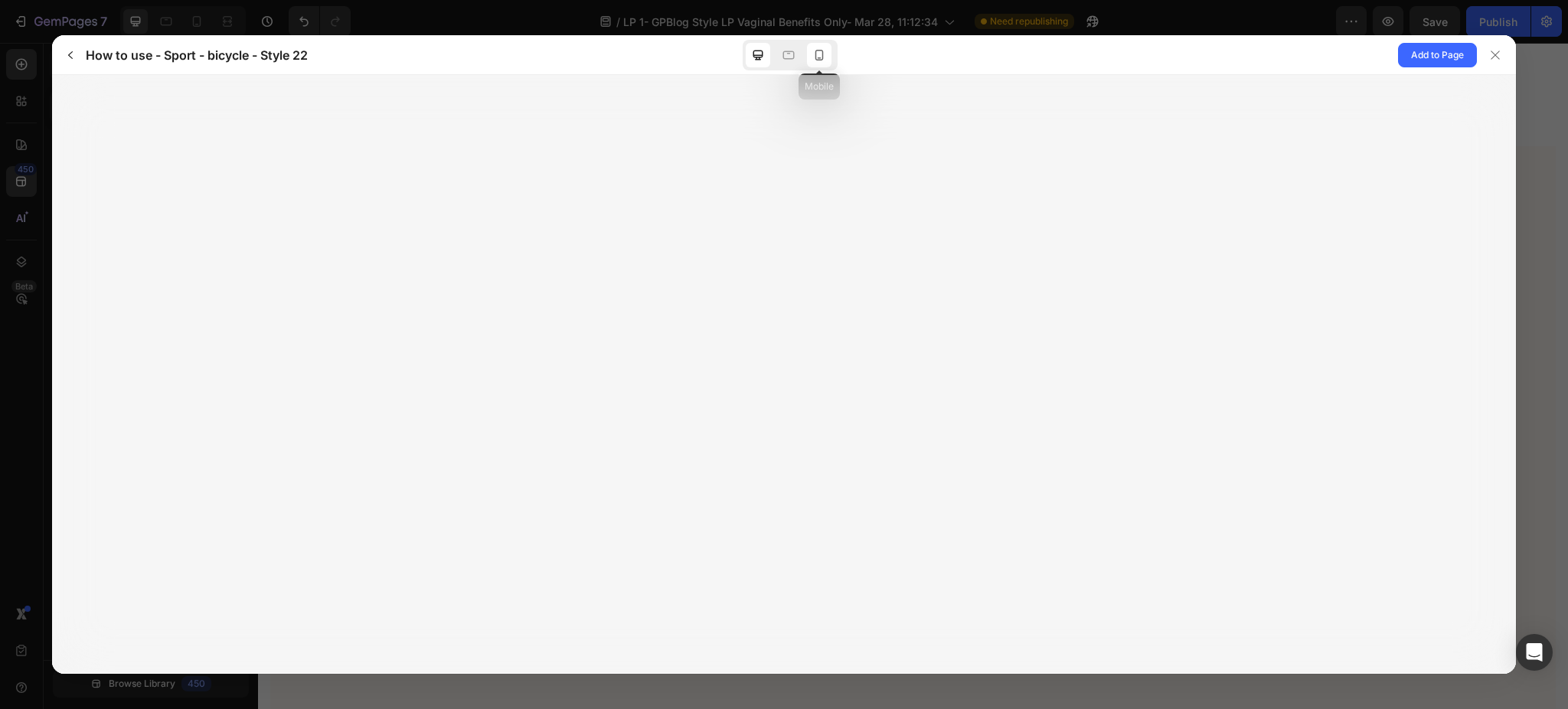 click 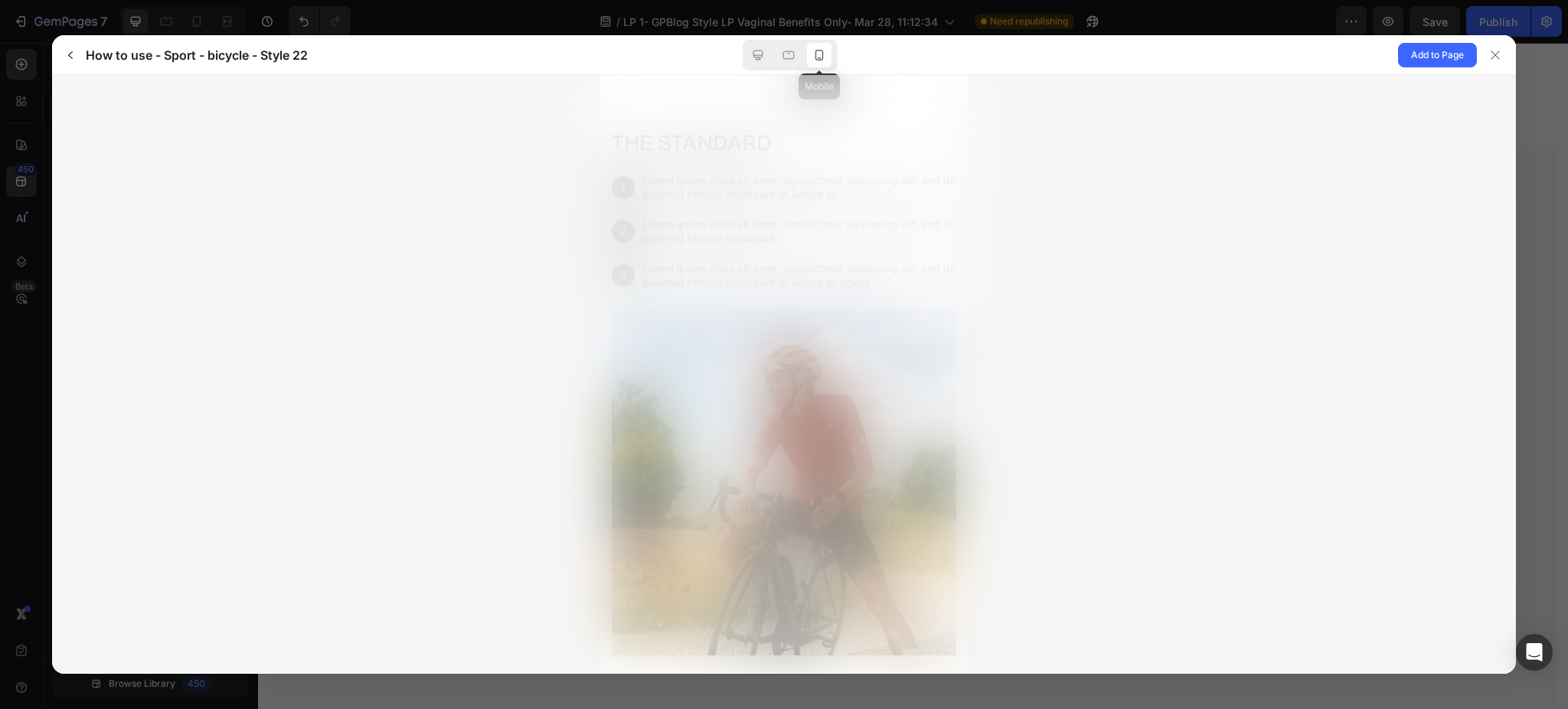 scroll, scrollTop: 0, scrollLeft: 0, axis: both 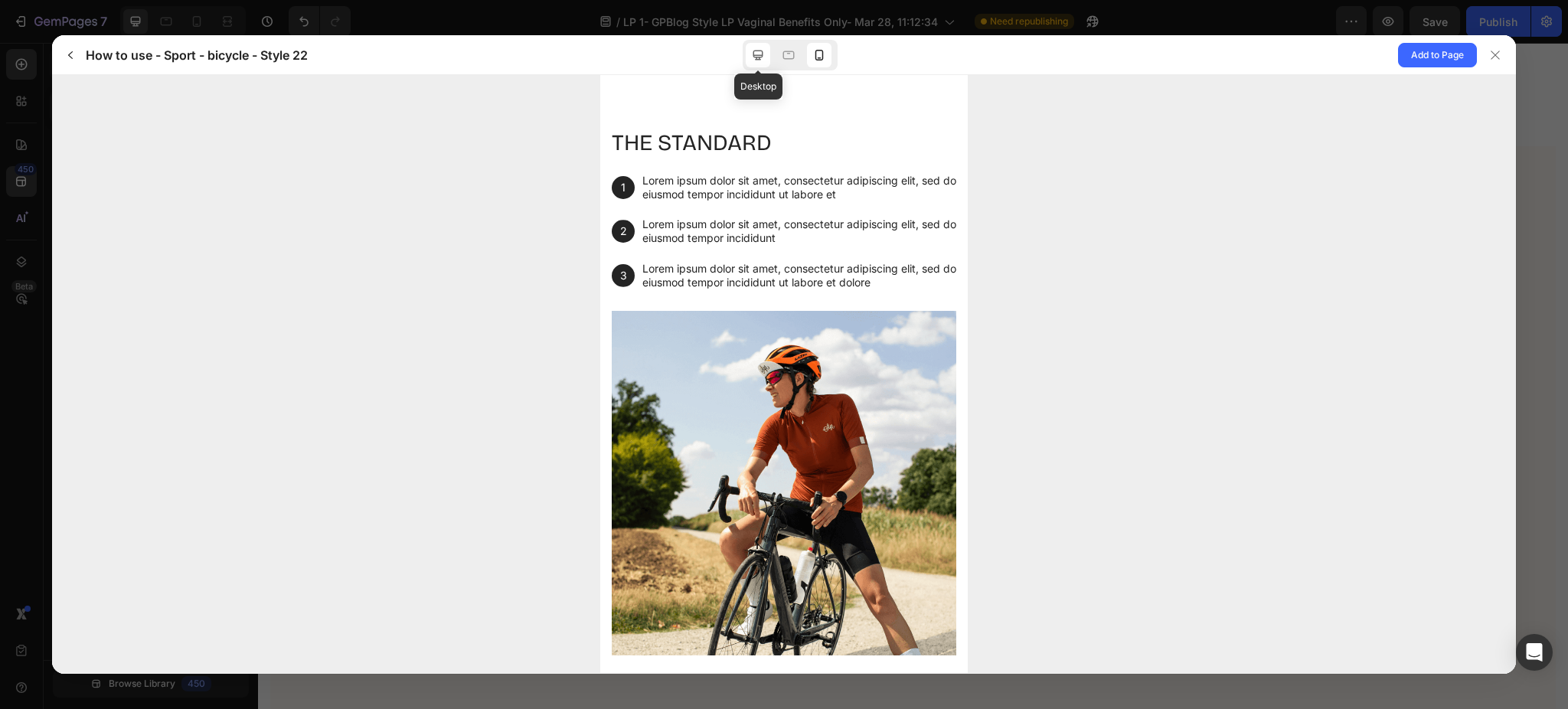 click 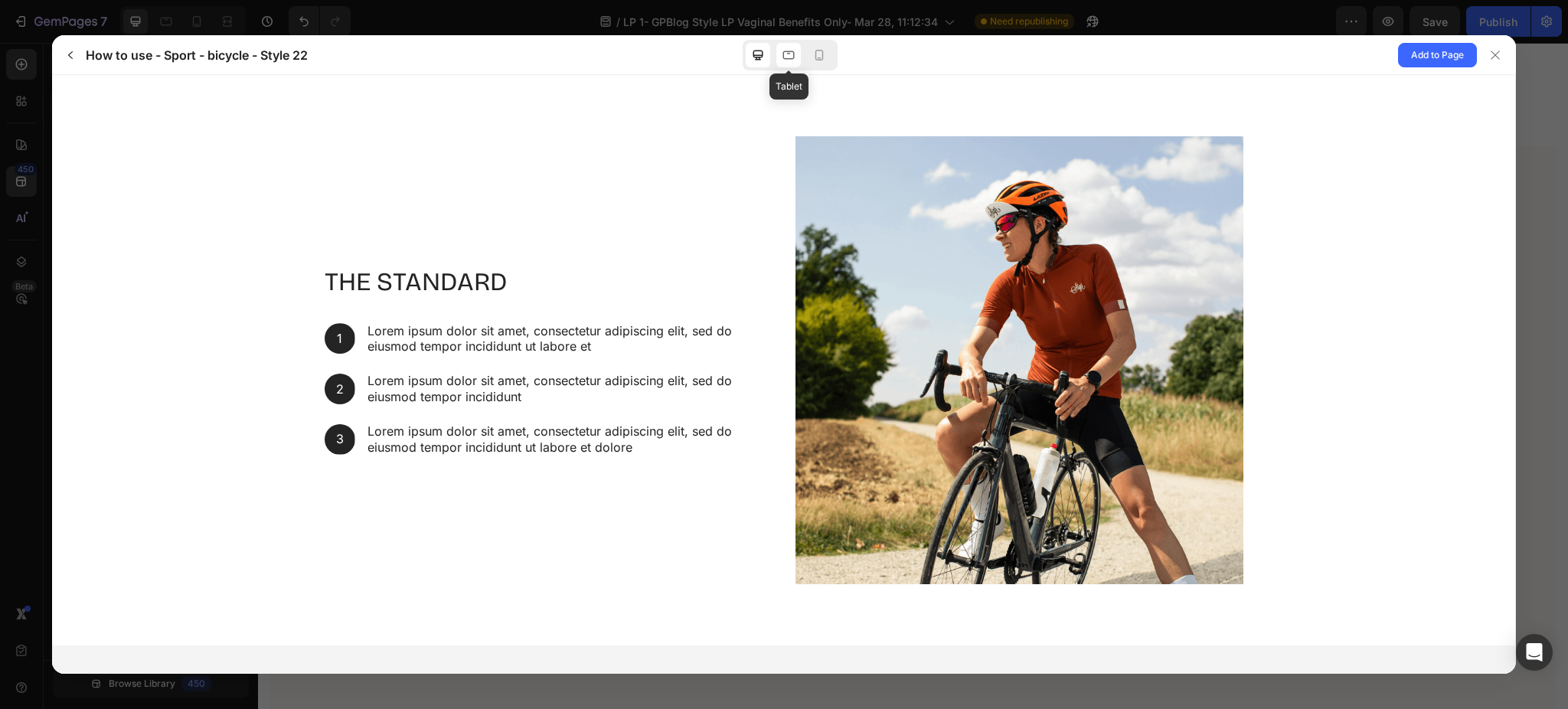 click 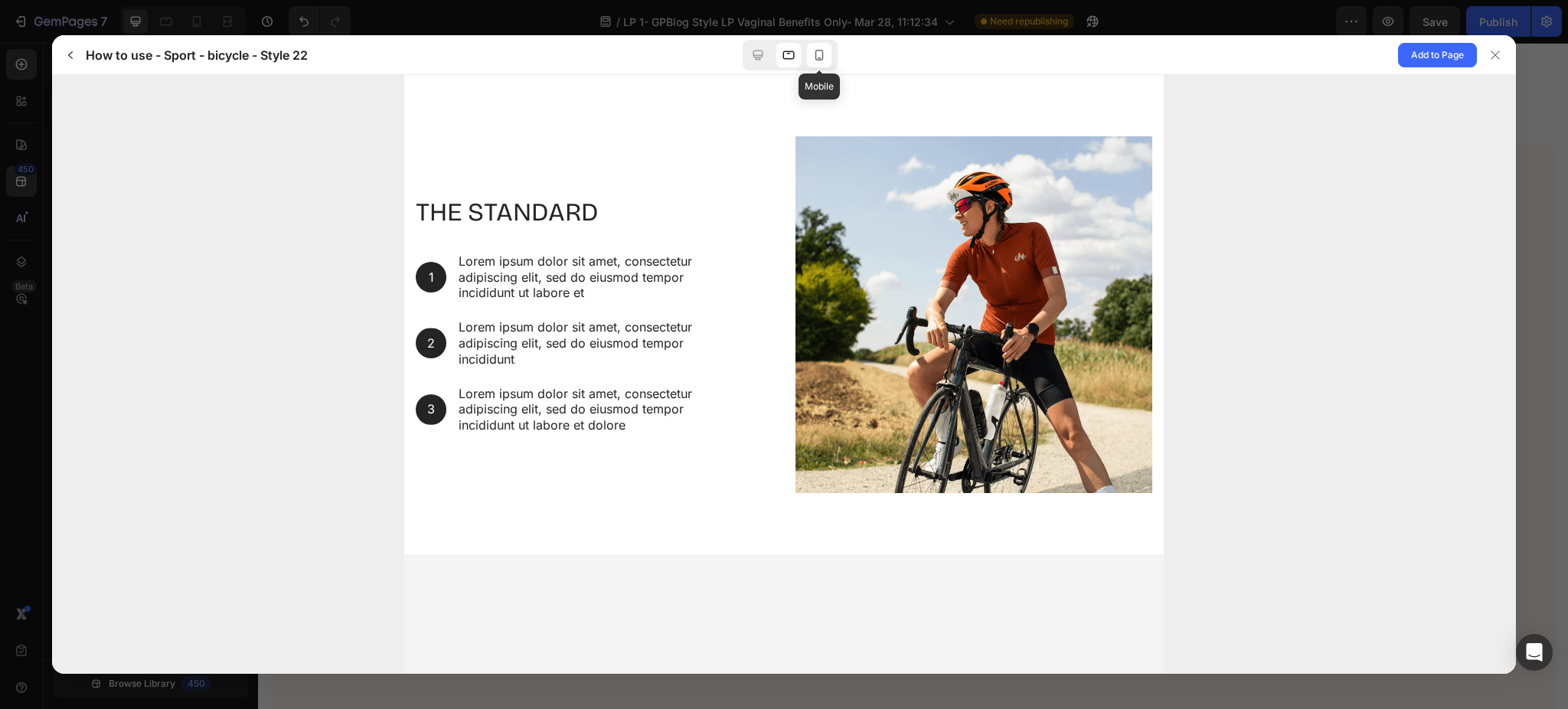 click 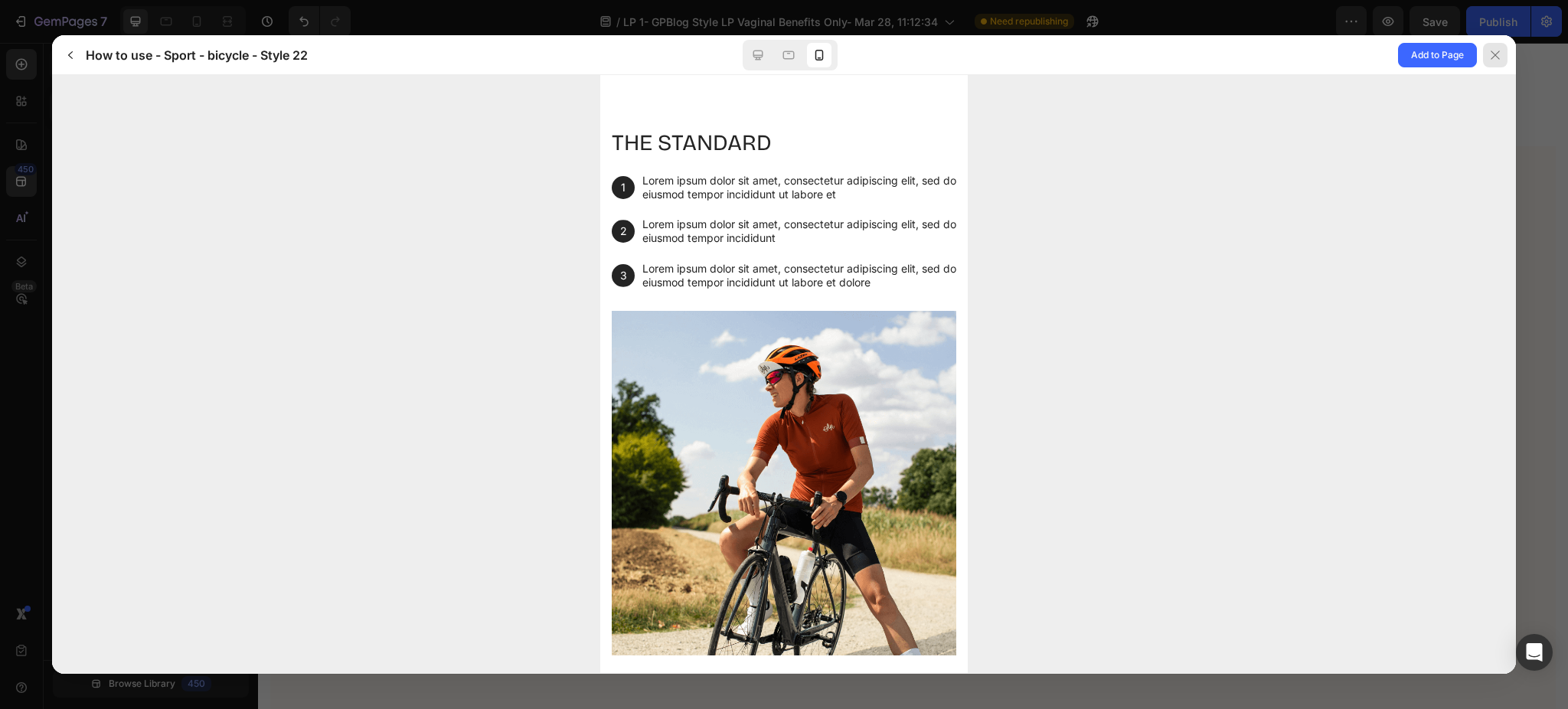 click 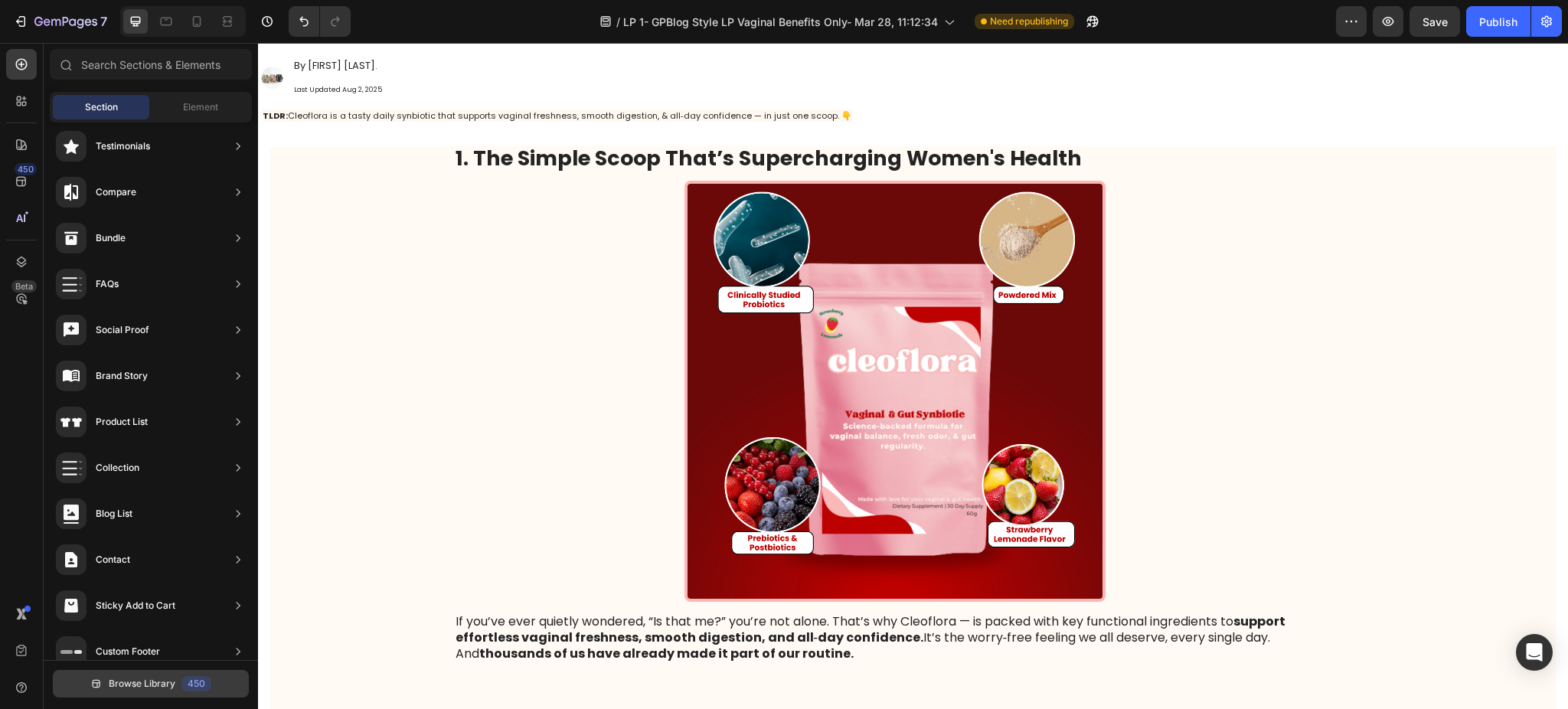 click on "450" at bounding box center [196, 684] 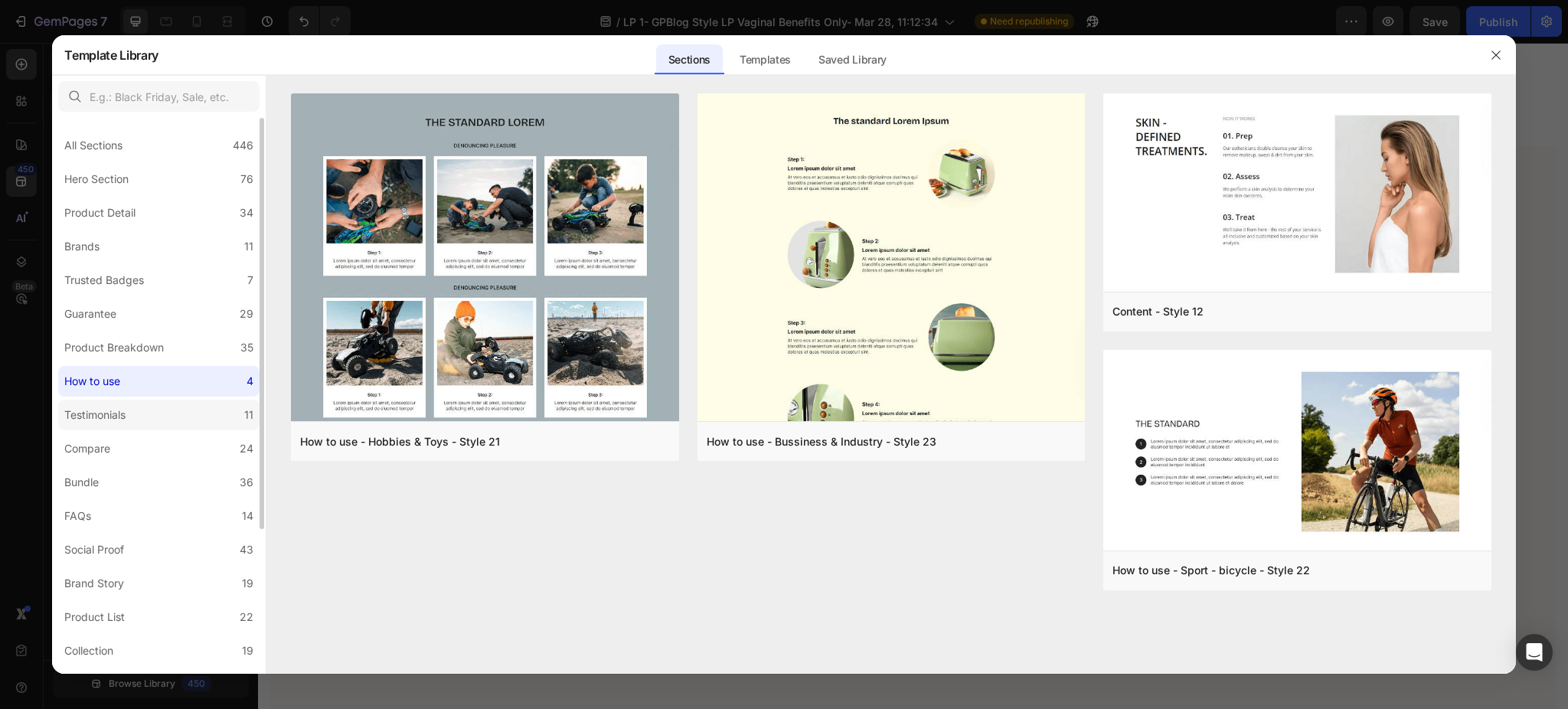 click on "Testimonials 11" 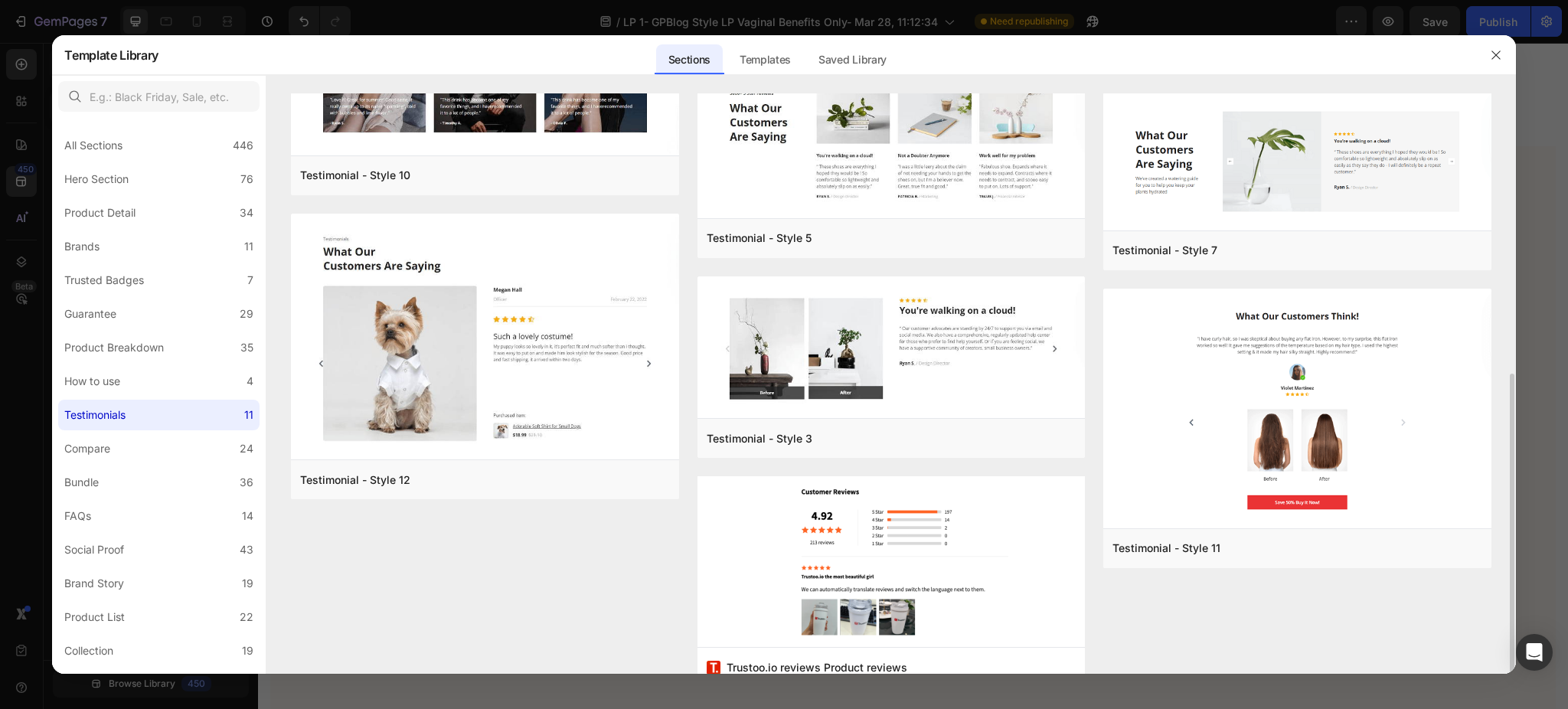 scroll, scrollTop: 439, scrollLeft: 0, axis: vertical 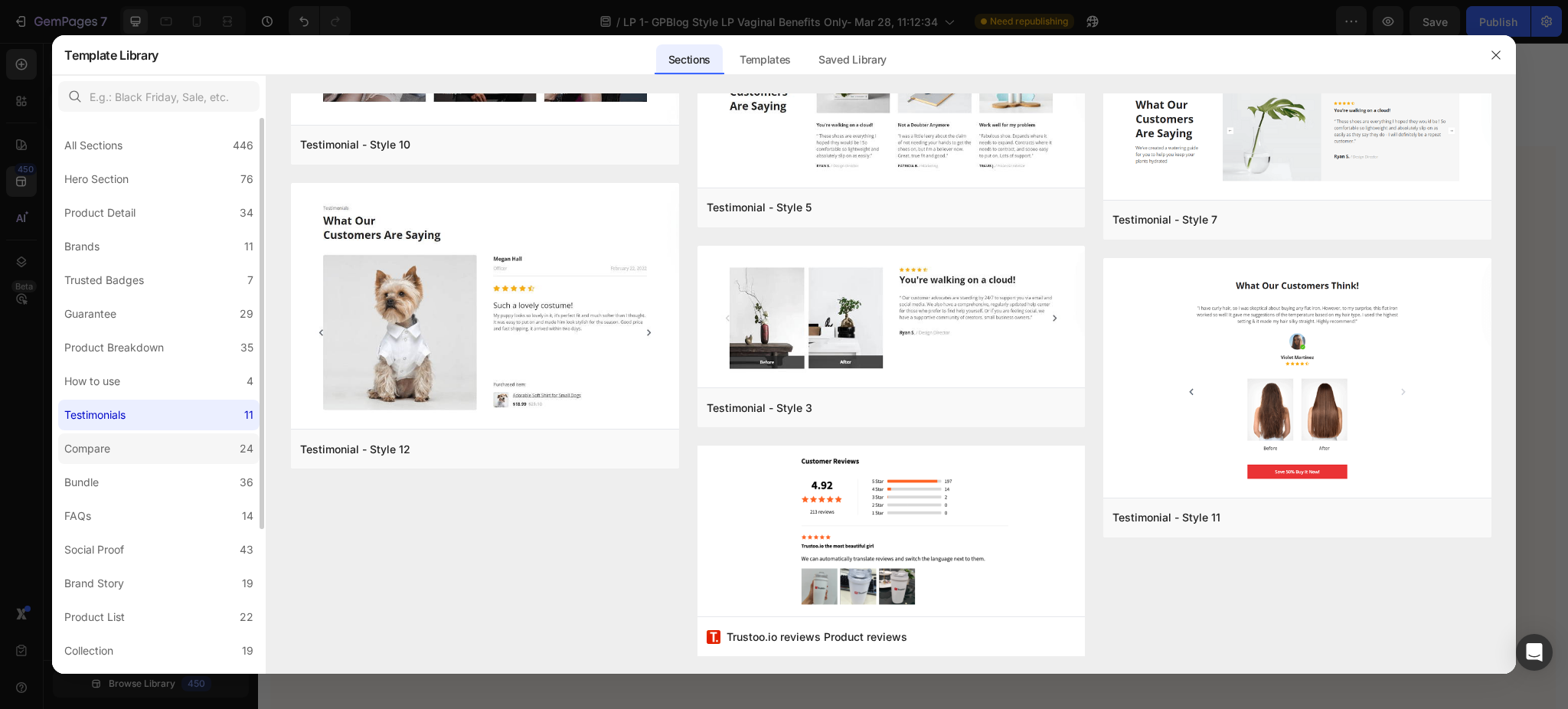 click on "Compare 24" 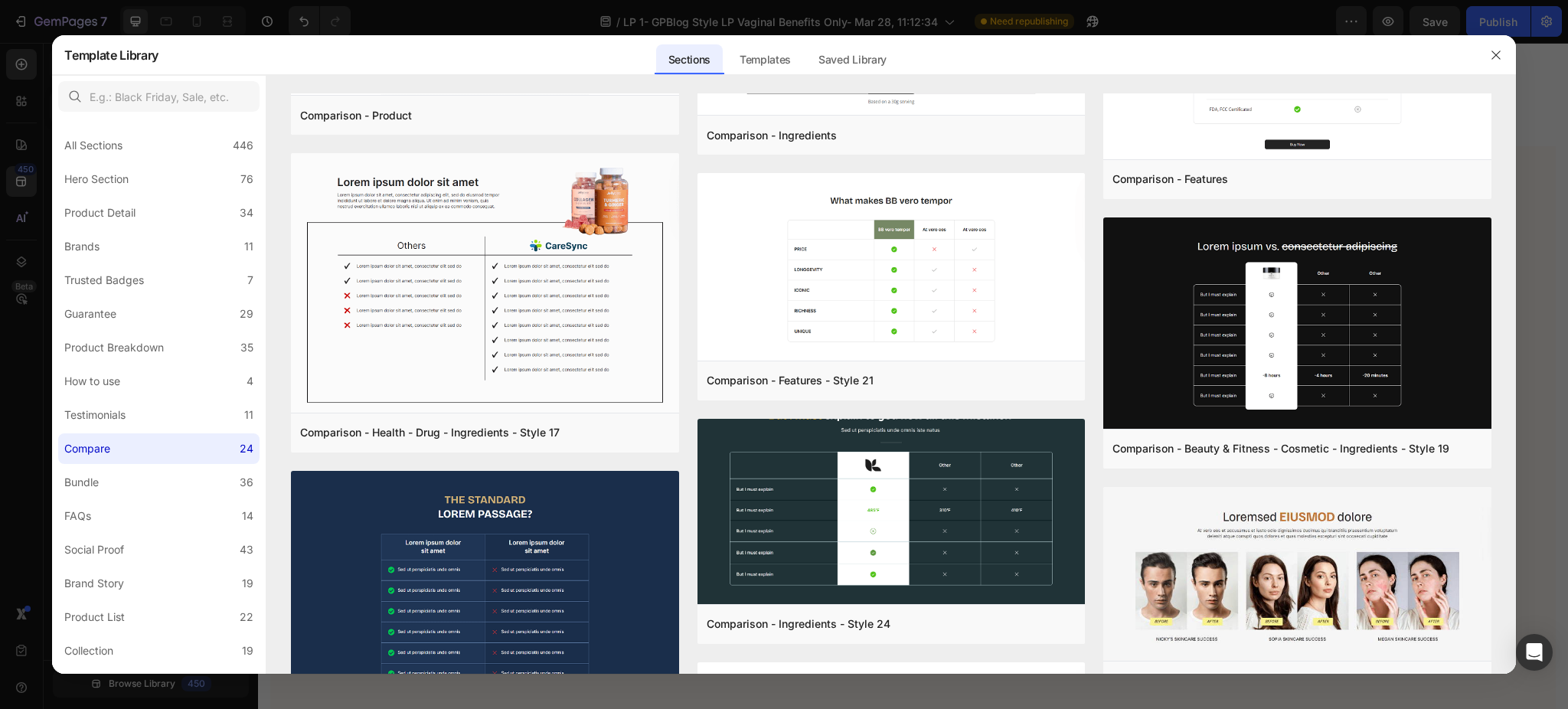 scroll, scrollTop: 1831, scrollLeft: 0, axis: vertical 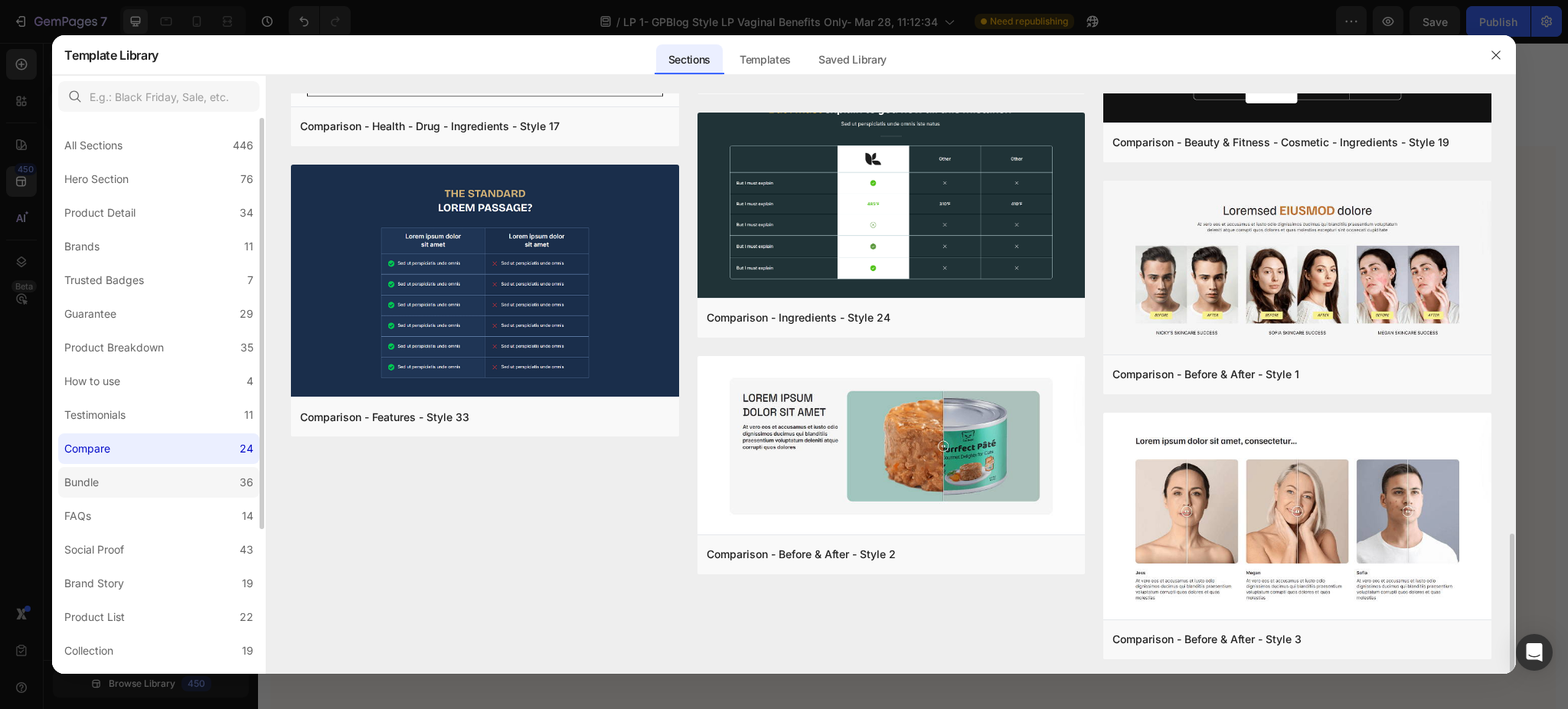 click on "Bundle 36" 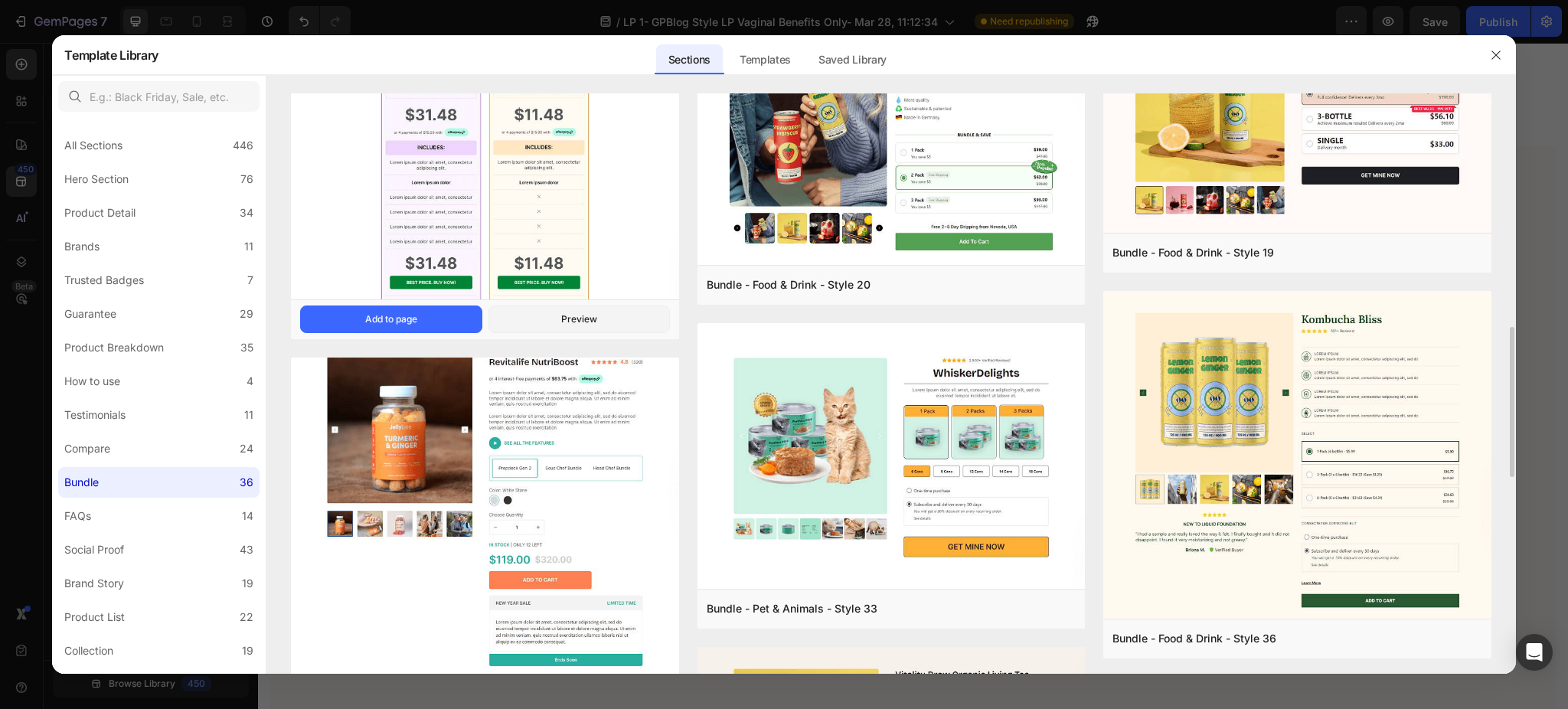 scroll, scrollTop: 816, scrollLeft: 0, axis: vertical 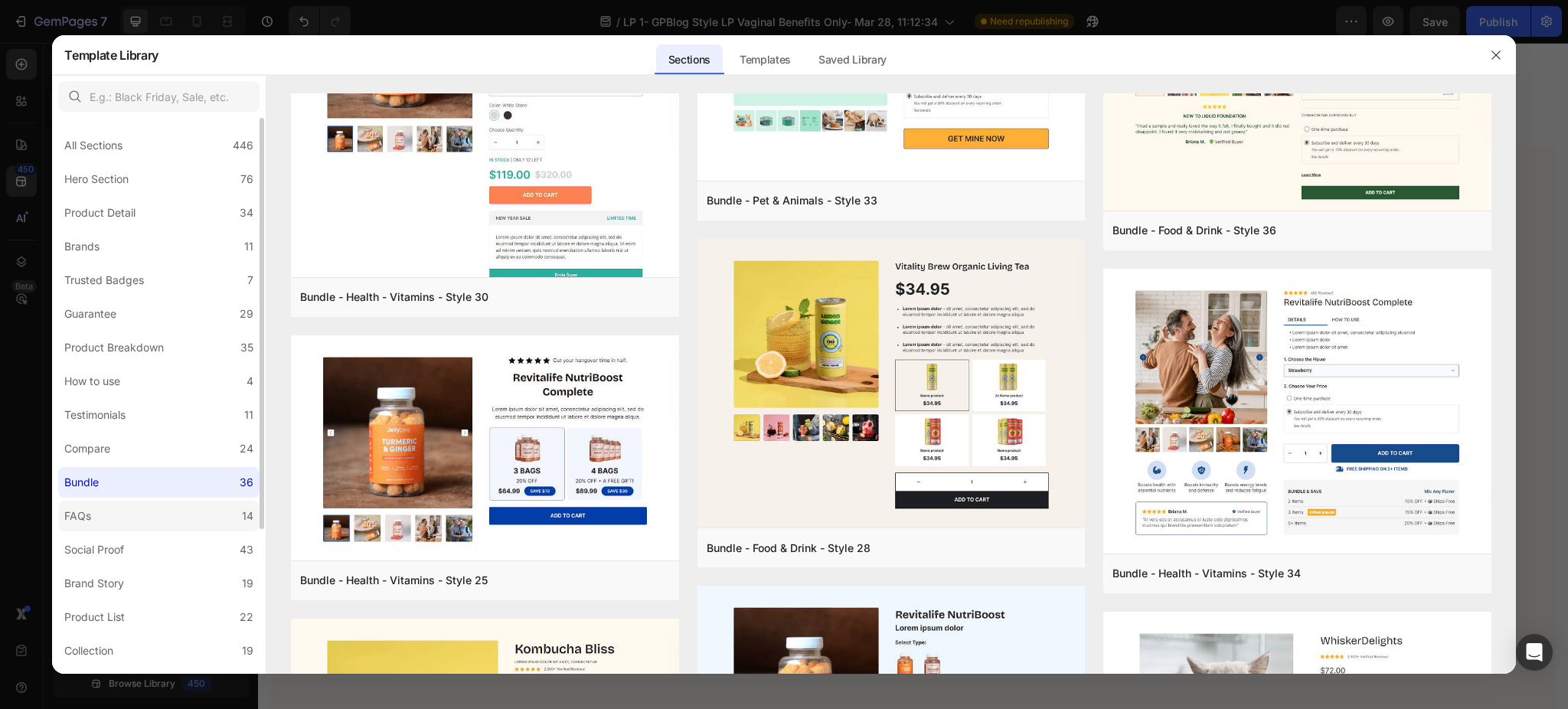 click on "FAQs 14" 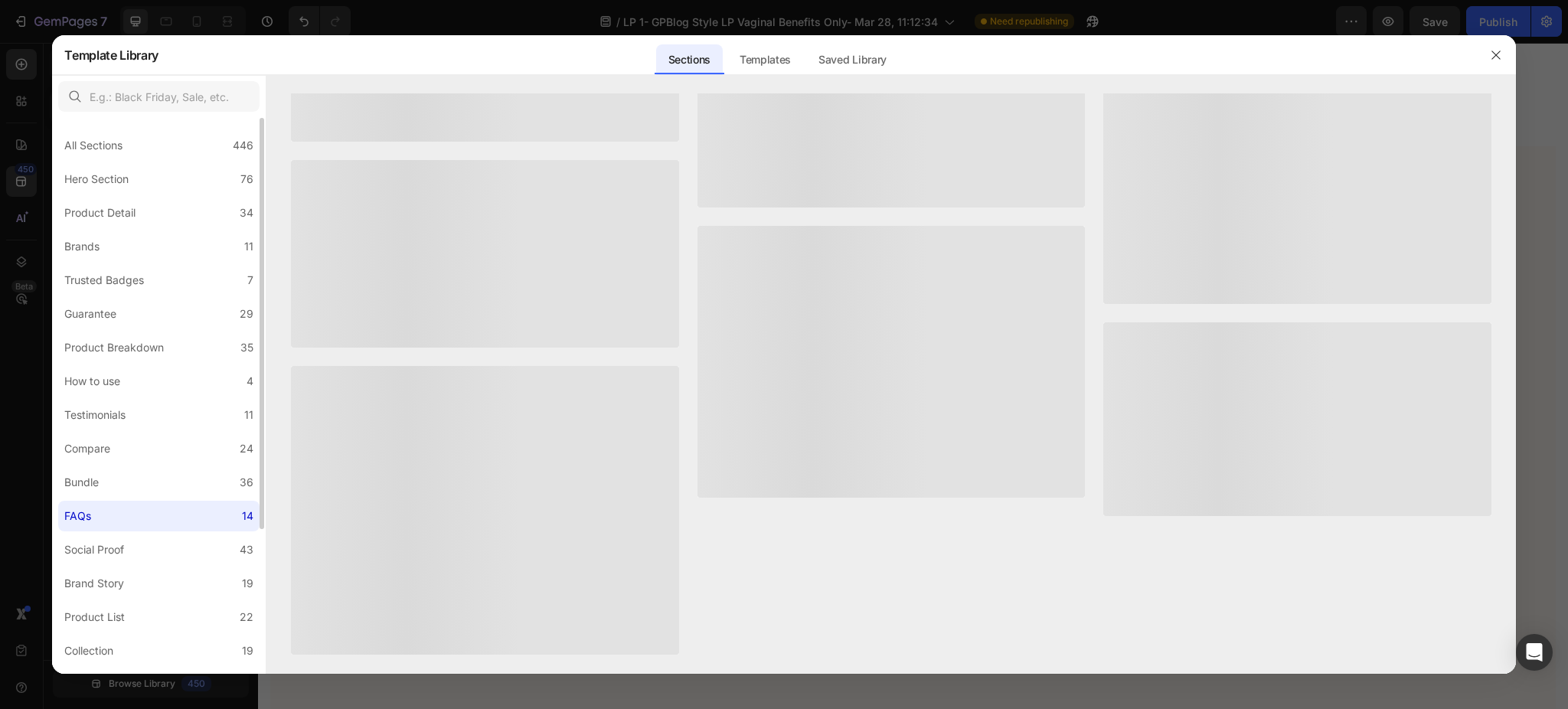 scroll, scrollTop: 0, scrollLeft: 0, axis: both 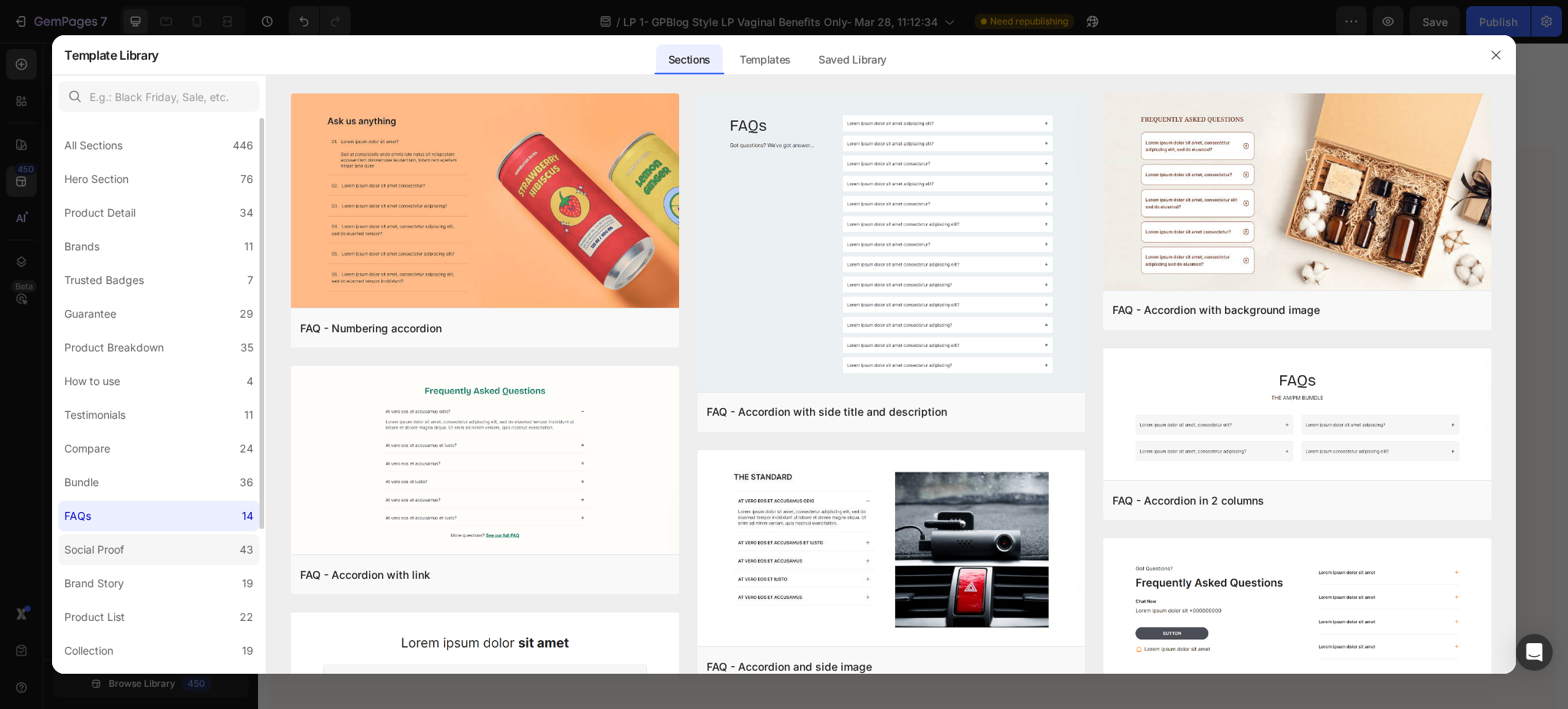click on "Social Proof" at bounding box center (97, 550) 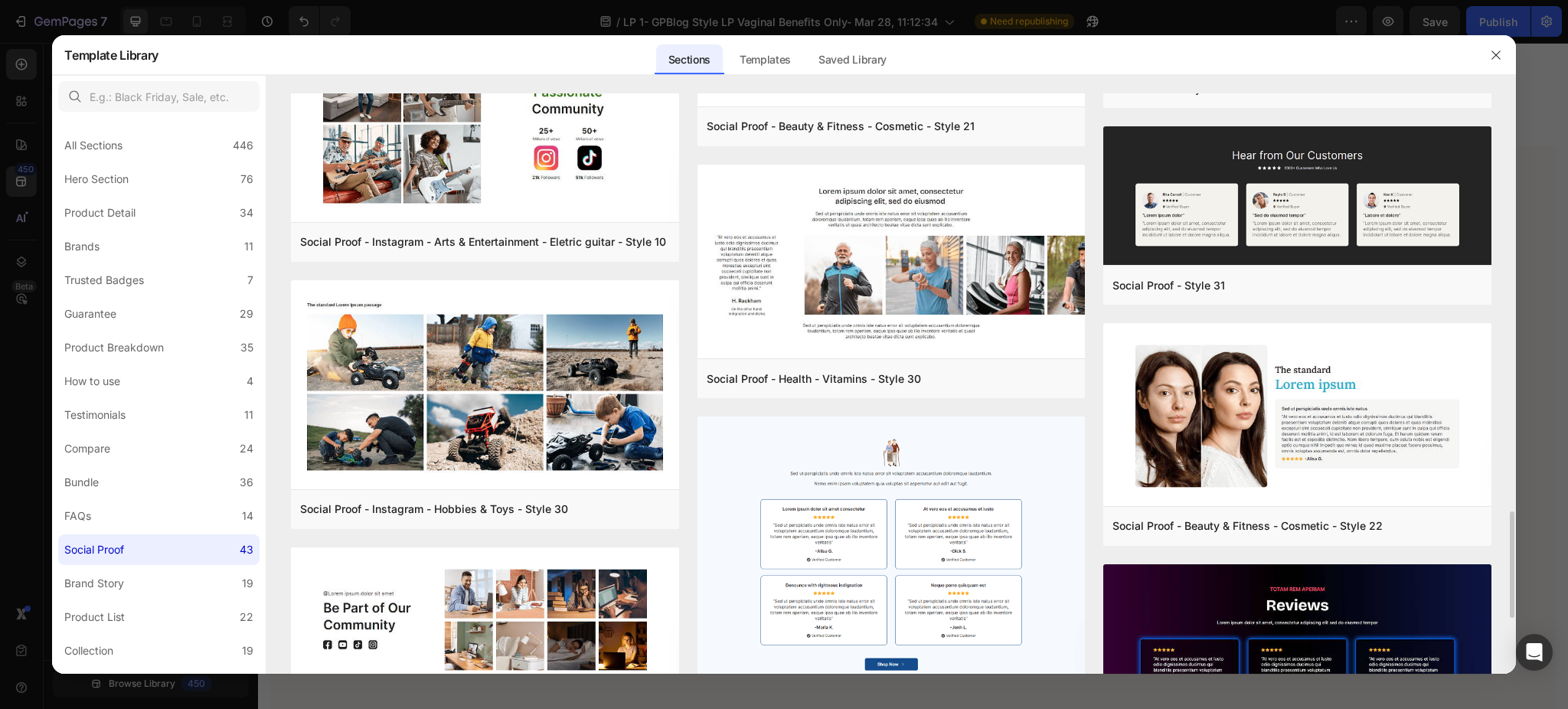 scroll, scrollTop: 2569, scrollLeft: 0, axis: vertical 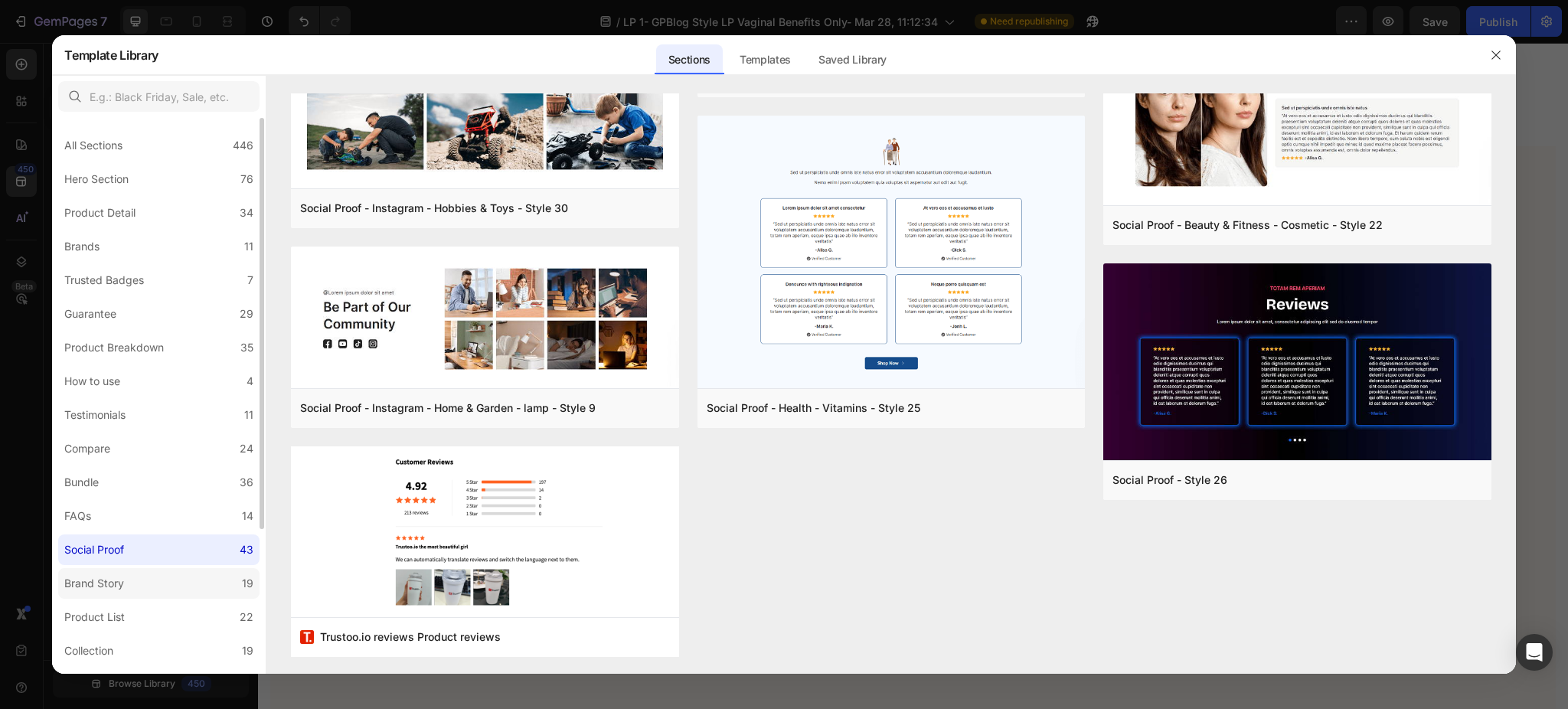 click on "Brand Story" at bounding box center [94, 583] 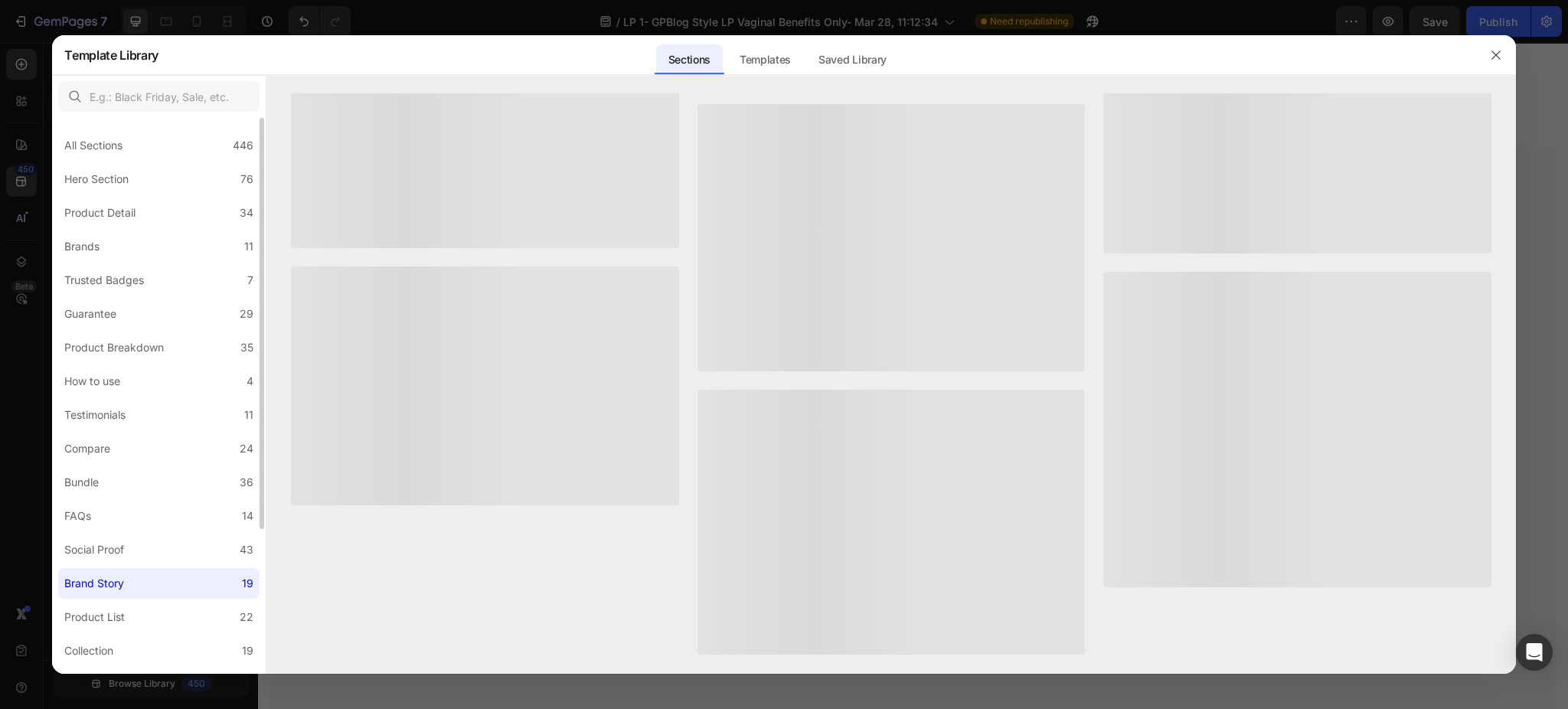 scroll, scrollTop: 0, scrollLeft: 0, axis: both 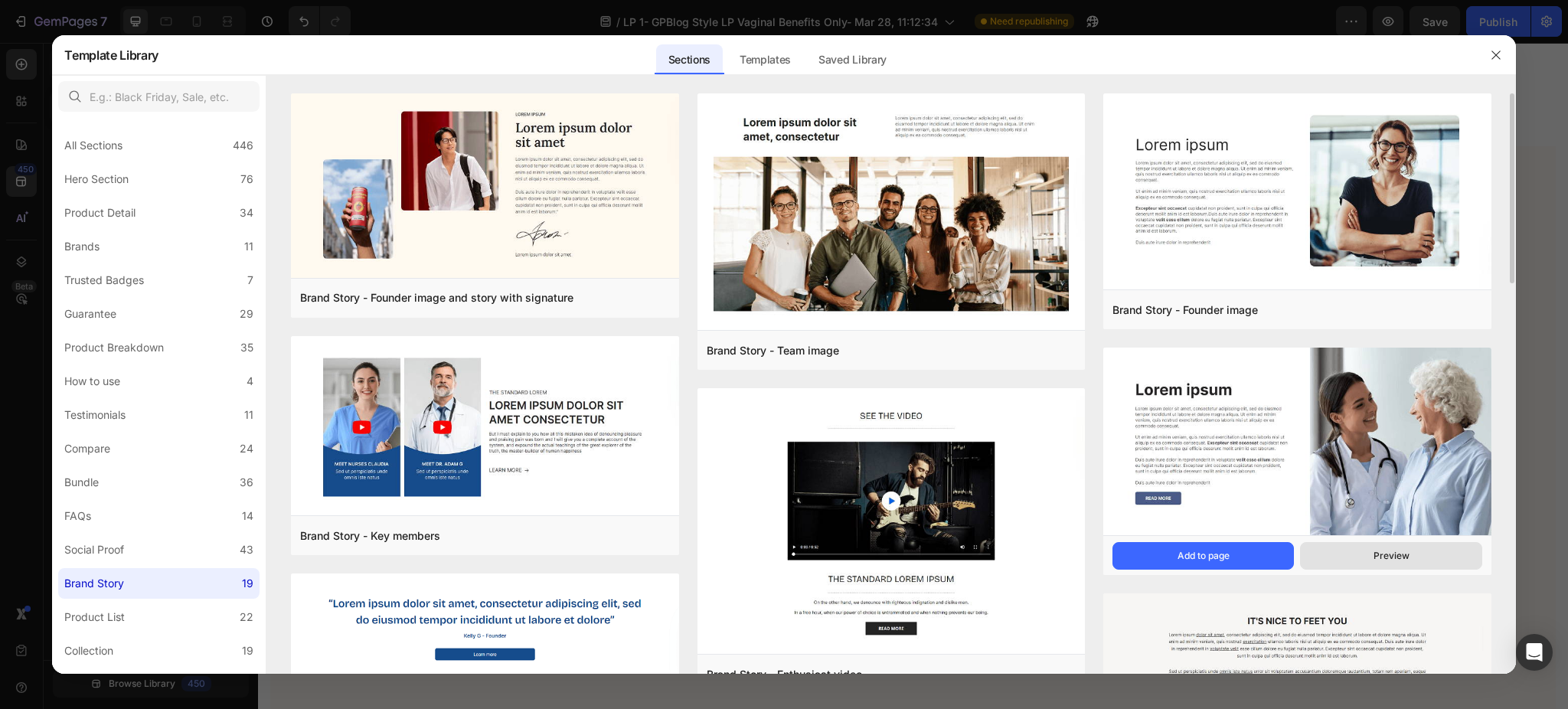 click on "Preview" at bounding box center (1390, 556) 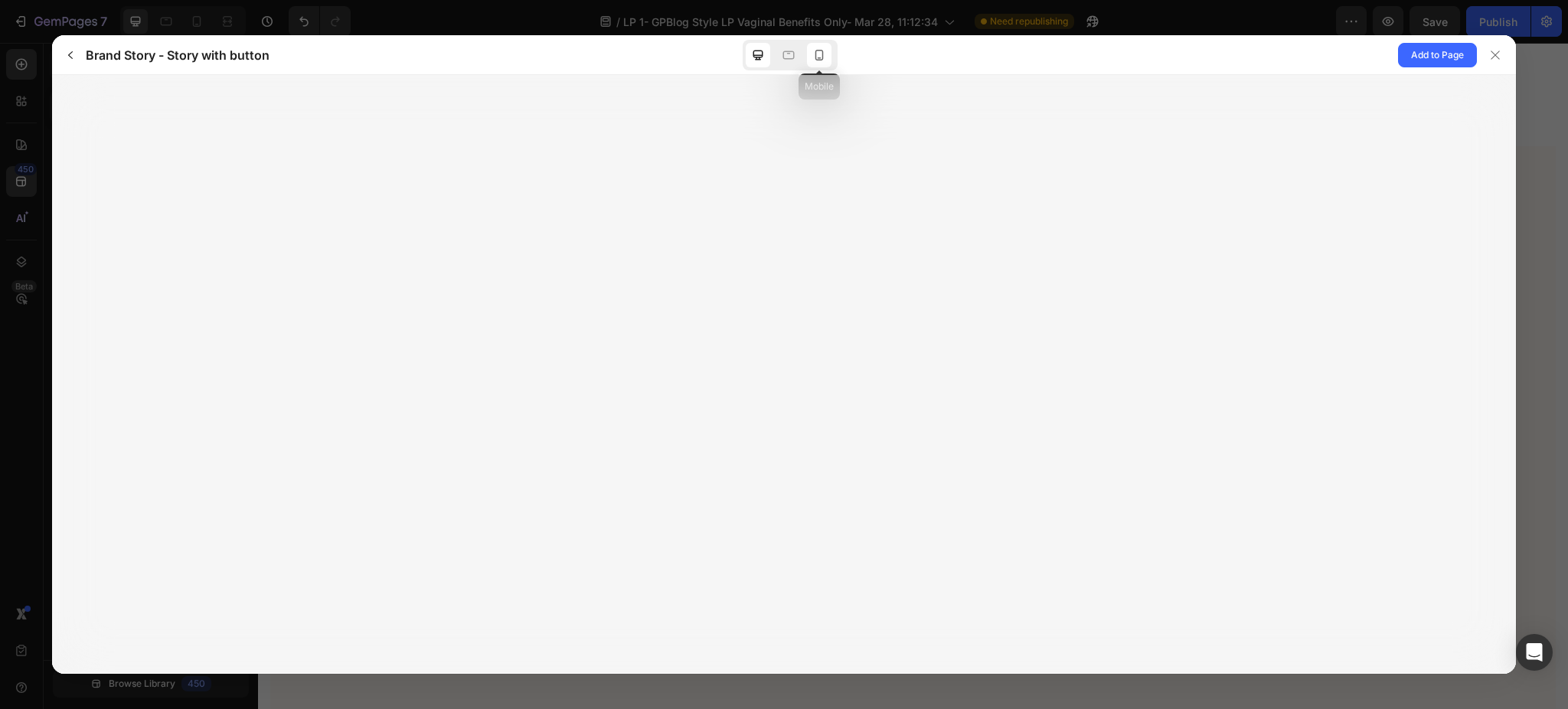 click 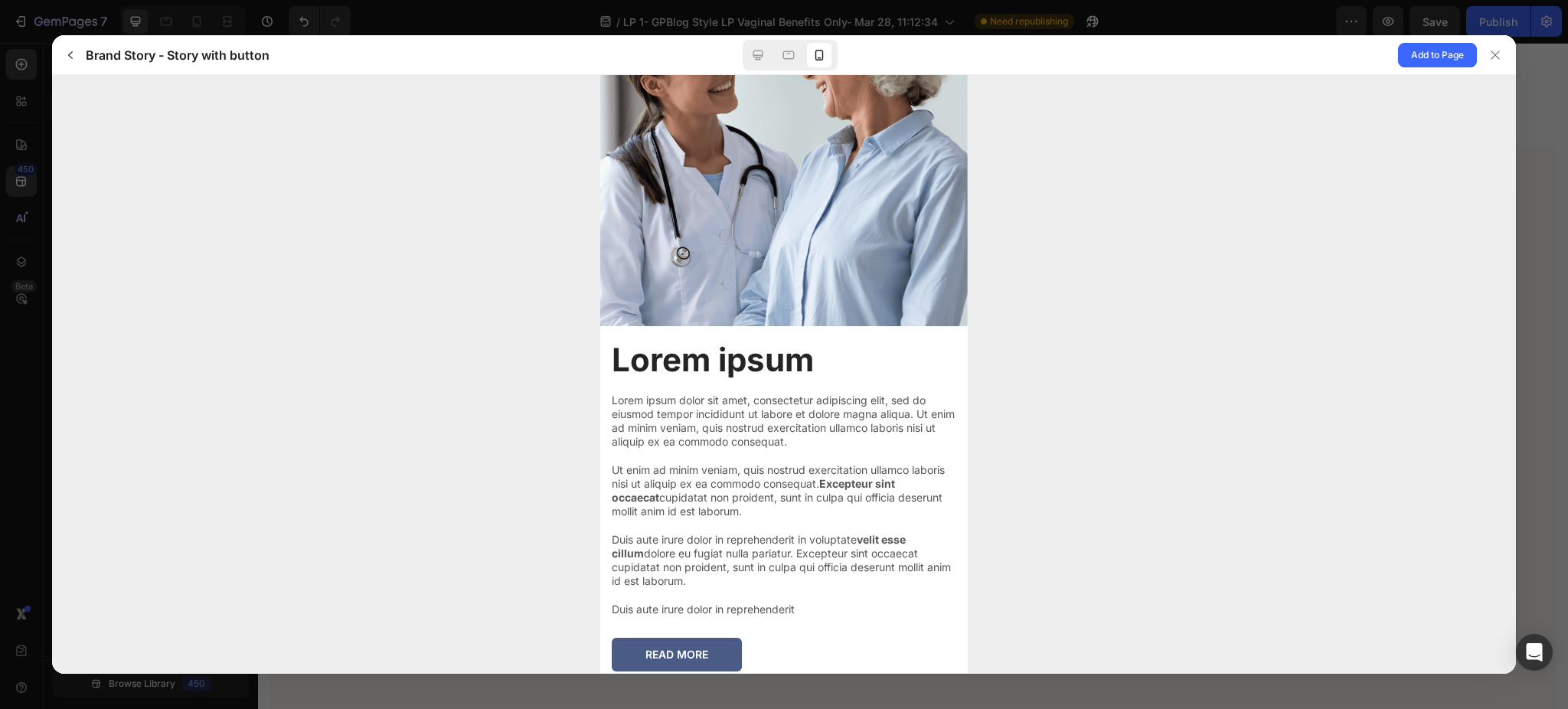 scroll, scrollTop: 0, scrollLeft: 0, axis: both 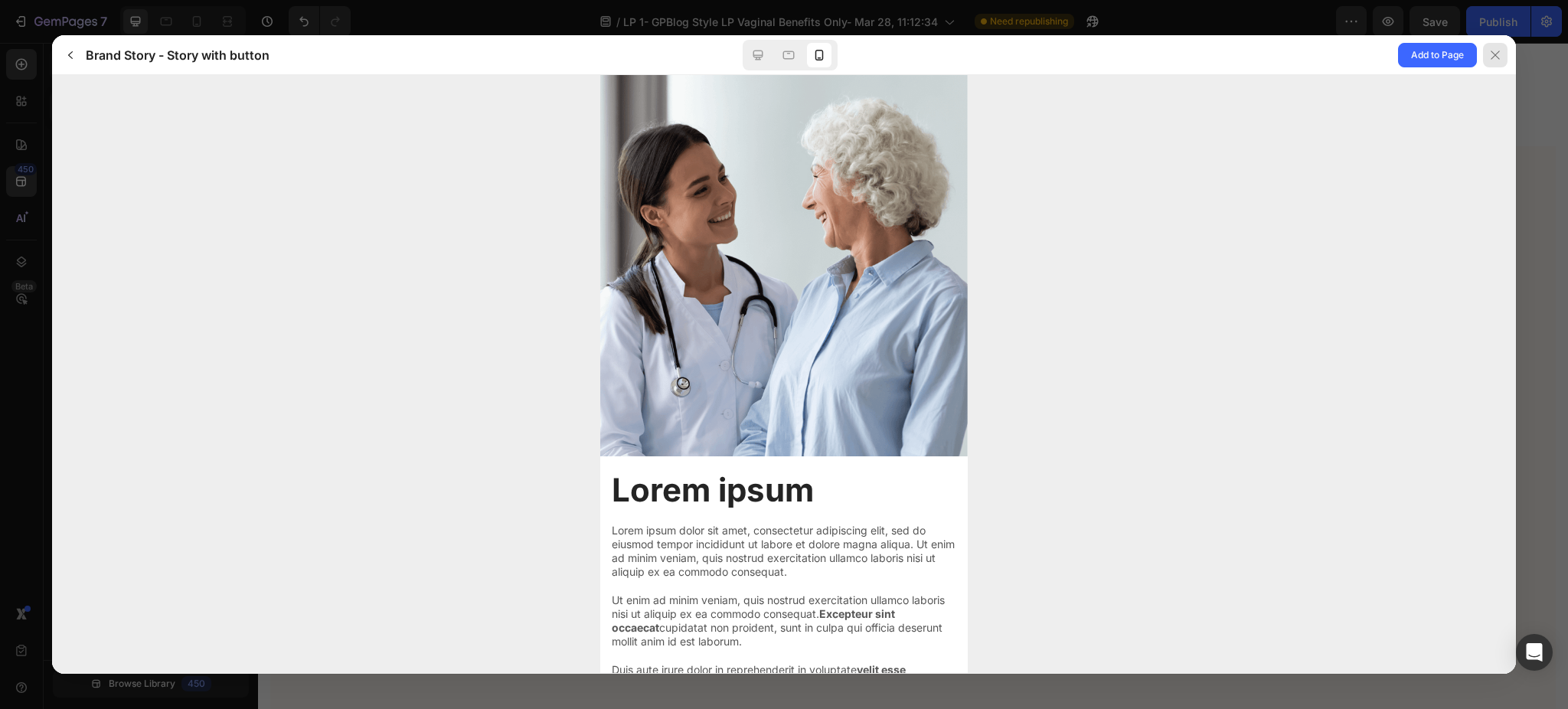 click at bounding box center (1495, 55) 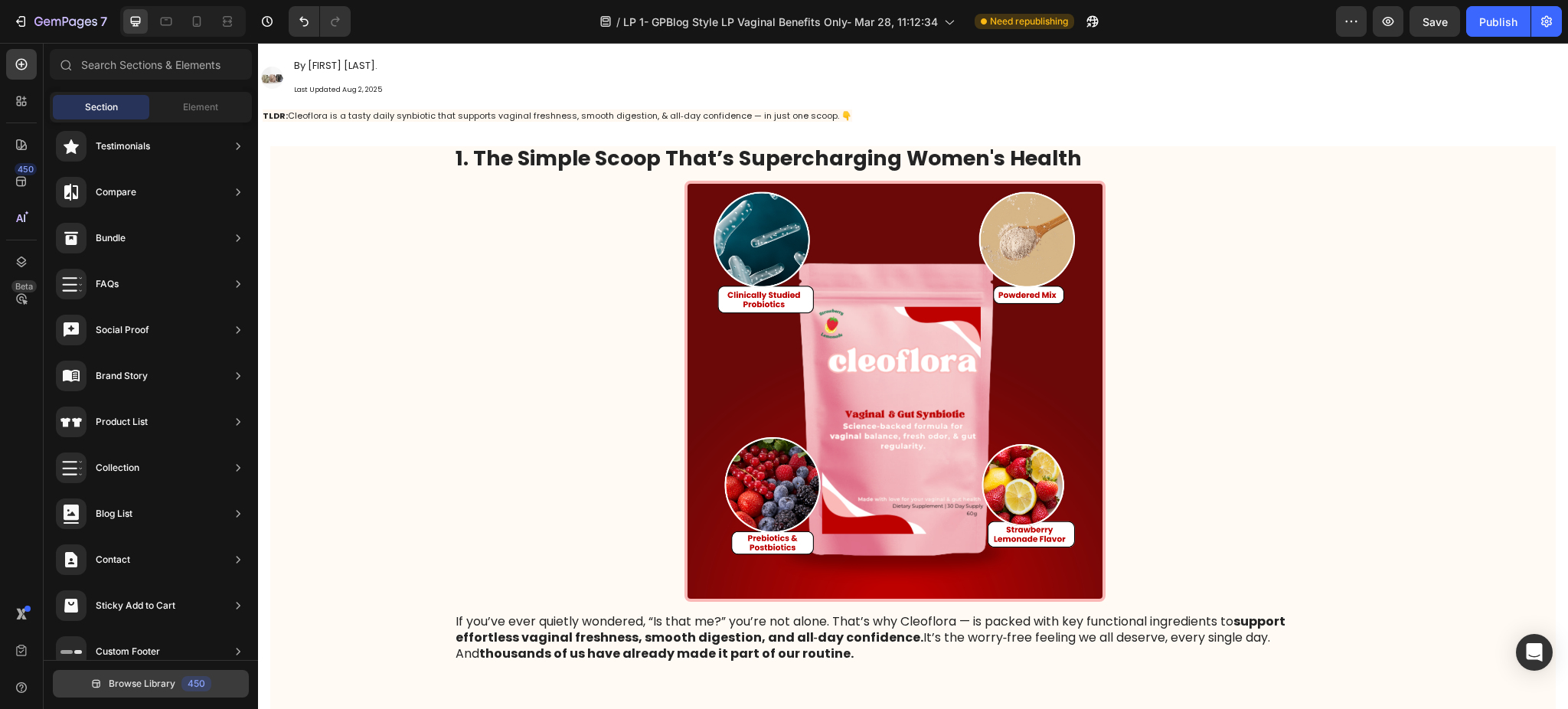click on "Browse Library" at bounding box center [142, 684] 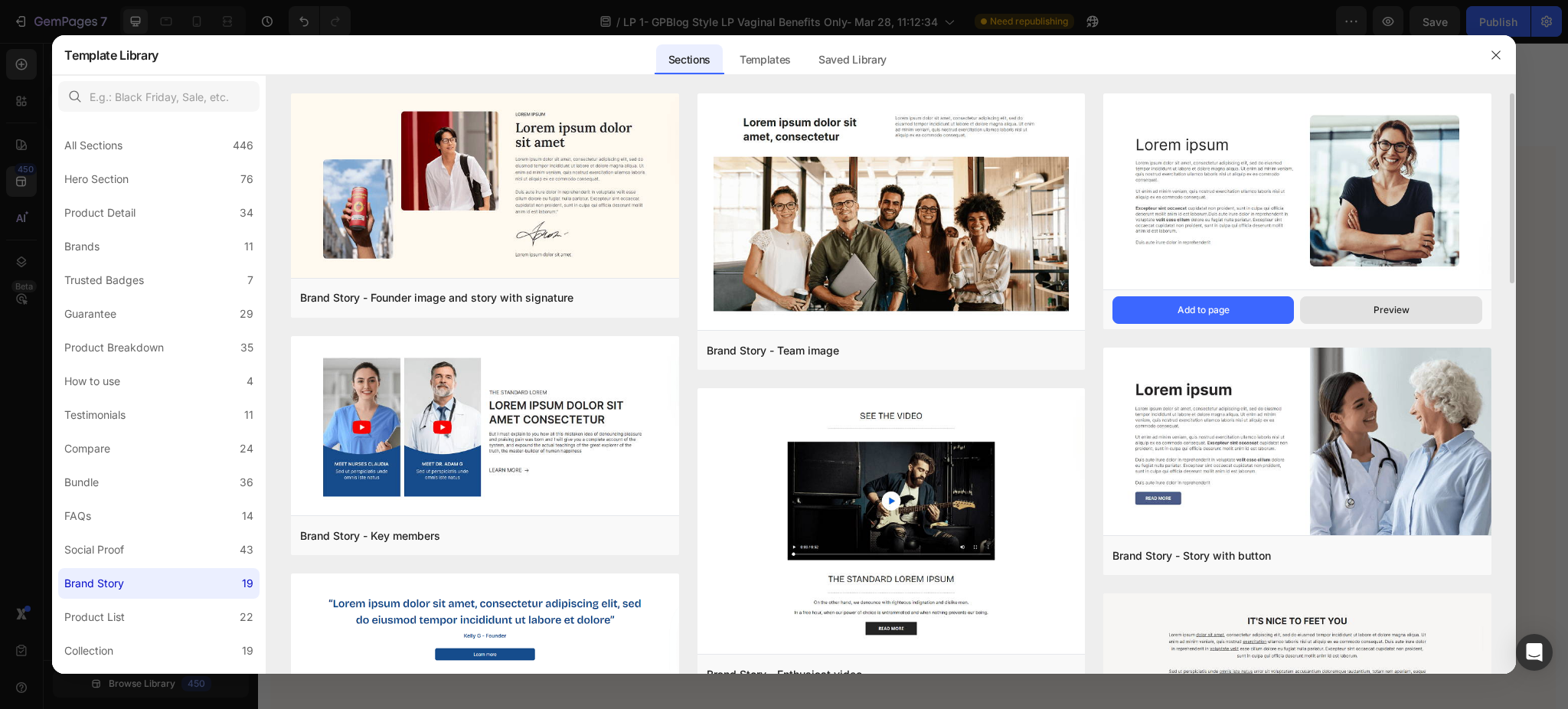 click on "Preview" at bounding box center (1390, 310) 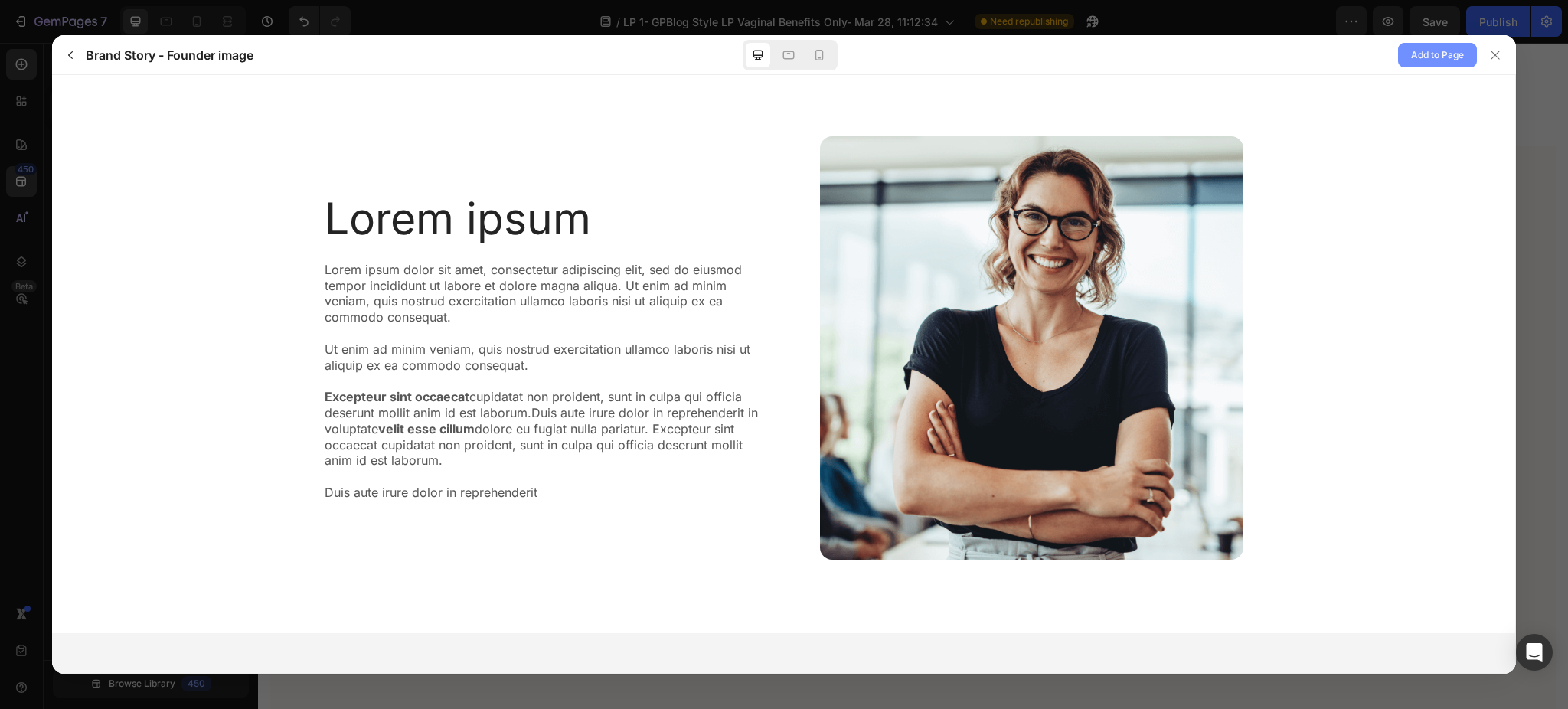 scroll, scrollTop: 0, scrollLeft: 0, axis: both 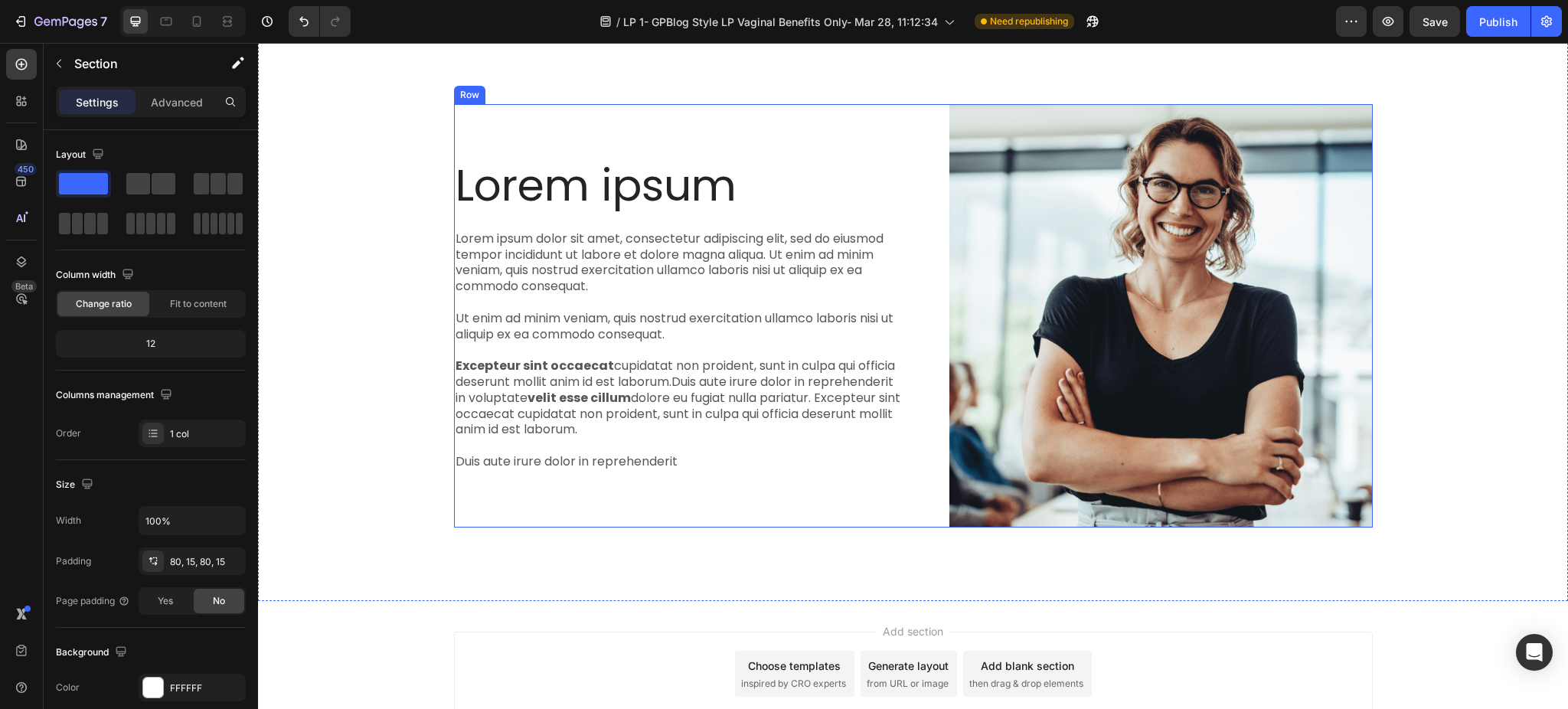 click on "Lorem ipsum Heading Lorem ipsum dolor sit amet, consectetur adipiscing elit, sed do eiusmod tempor incididunt ut labore et dolore magna aliqua. Ut enim ad minim veniam, quis nostrud exercitation ullamco laboris nisi ut aliquip ex ea commodo consequat. Ut enim ad minim veniam, quis nostrud exercitation ullamco laboris nisi ut aliquip ex ea commodo consequat. Excepteur sint occaecat  cupidatat non proident, sunt in culpa qui officia deserunt mollit anim id est laborum.Duis aute irure dolor in reprehenderit in voluptate  velit esse cillum  dolore eu fugiat nulla pariatur. Excepteur sint occaecat cupidatat non proident, sunt in culpa qui officia deserunt mollit anim id est laborum. Duis aute irure dolor in reprehenderit Text Block" at bounding box center [678, 315] 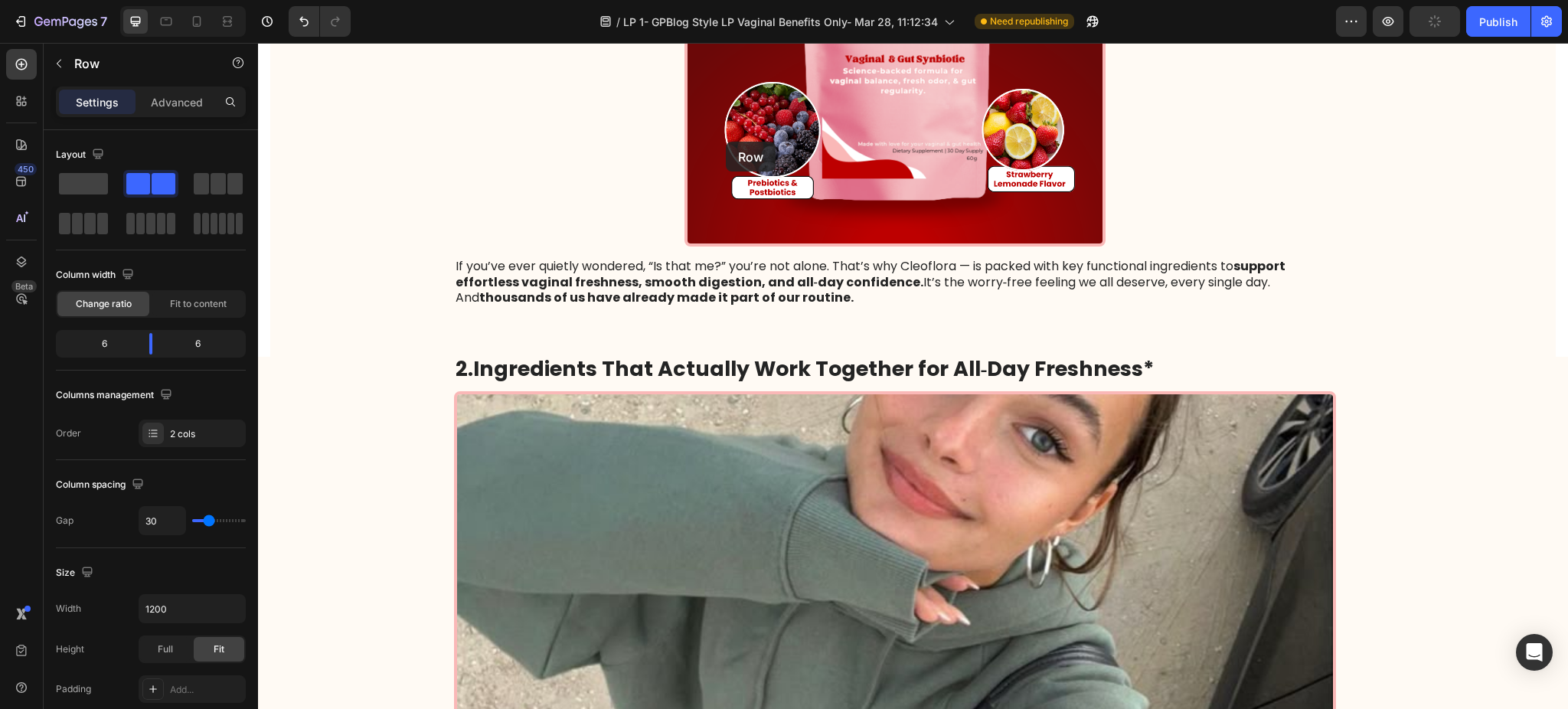 scroll, scrollTop: 0, scrollLeft: 0, axis: both 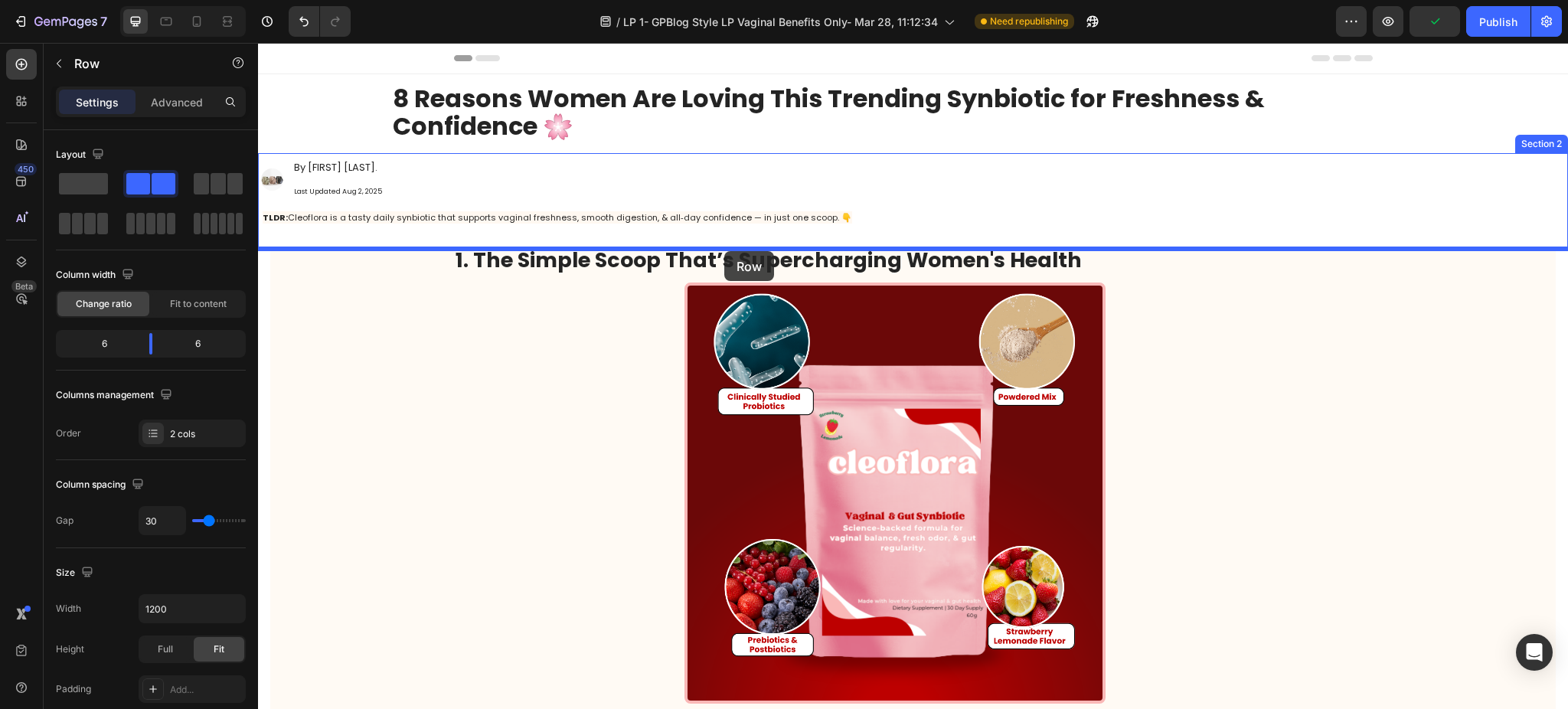 drag, startPoint x: 461, startPoint y: 90, endPoint x: 724, endPoint y: 251, distance: 308.3667 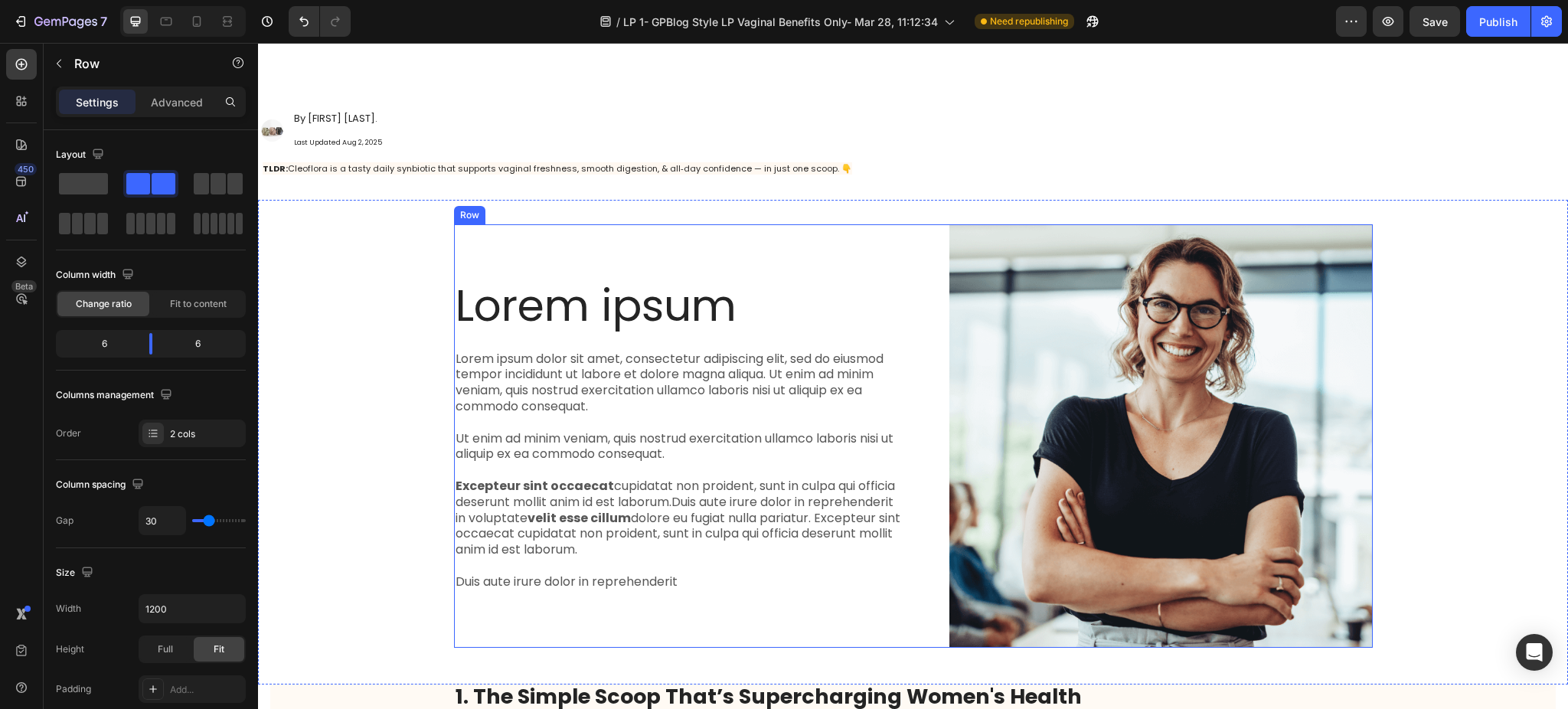scroll, scrollTop: 0, scrollLeft: 0, axis: both 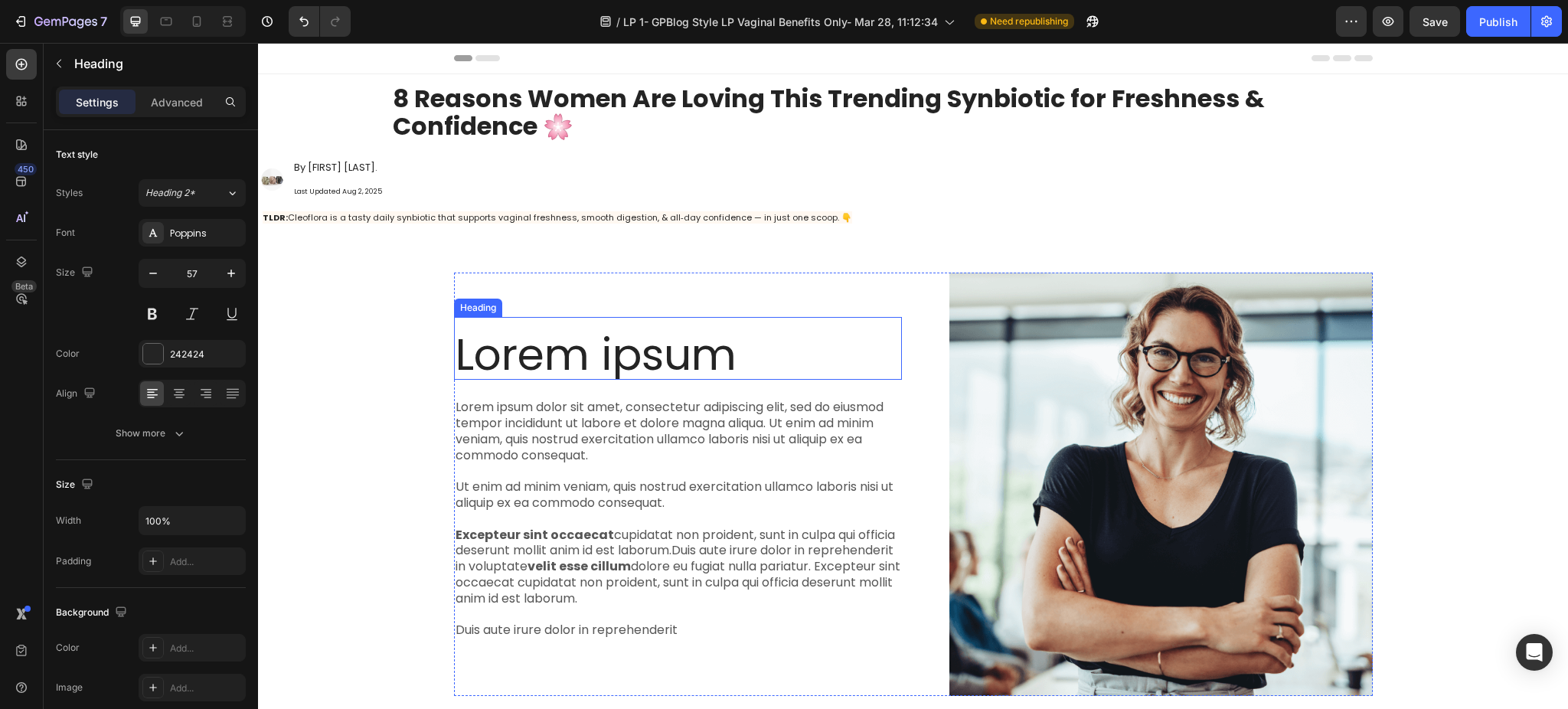 click on "Lorem ipsum" at bounding box center (678, 354) 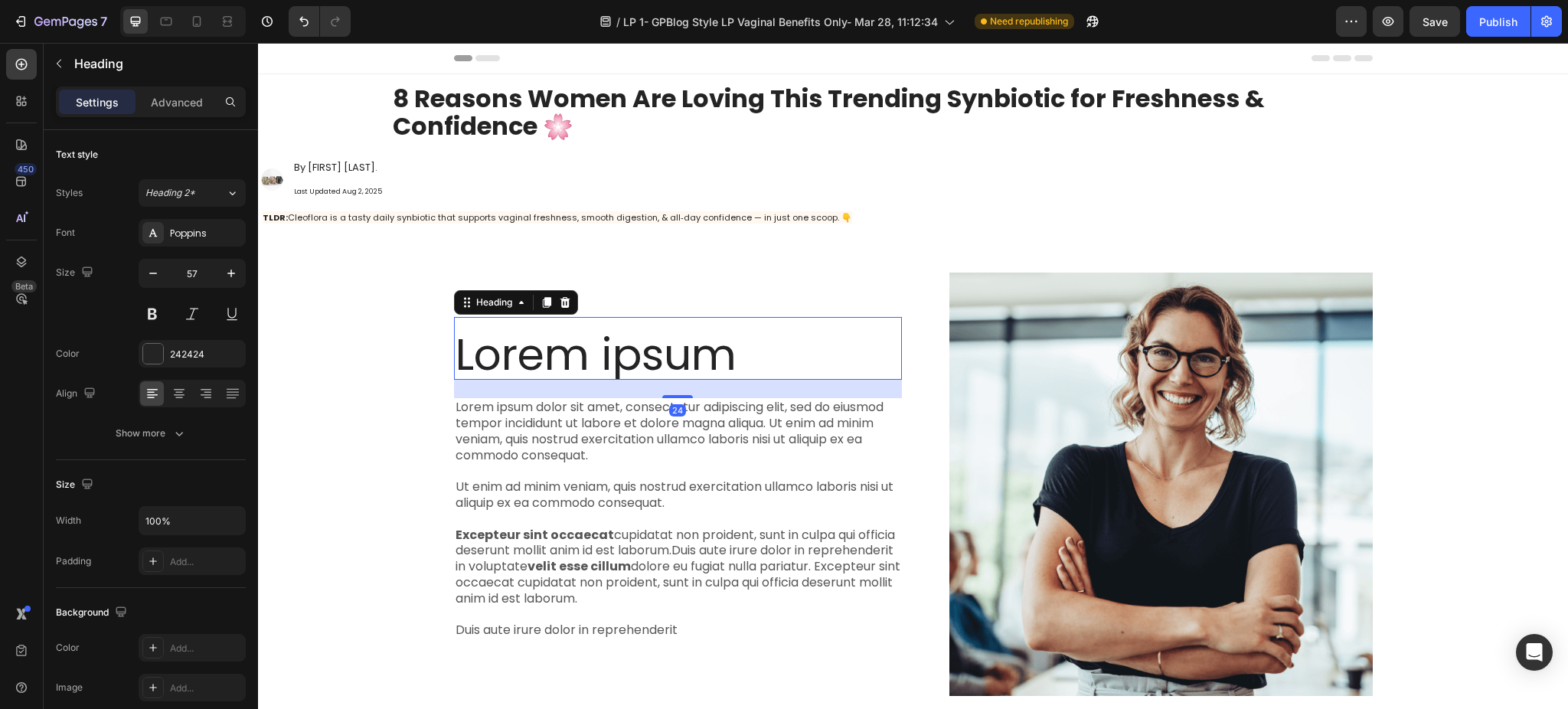click on "Lorem ipsum" at bounding box center [678, 354] 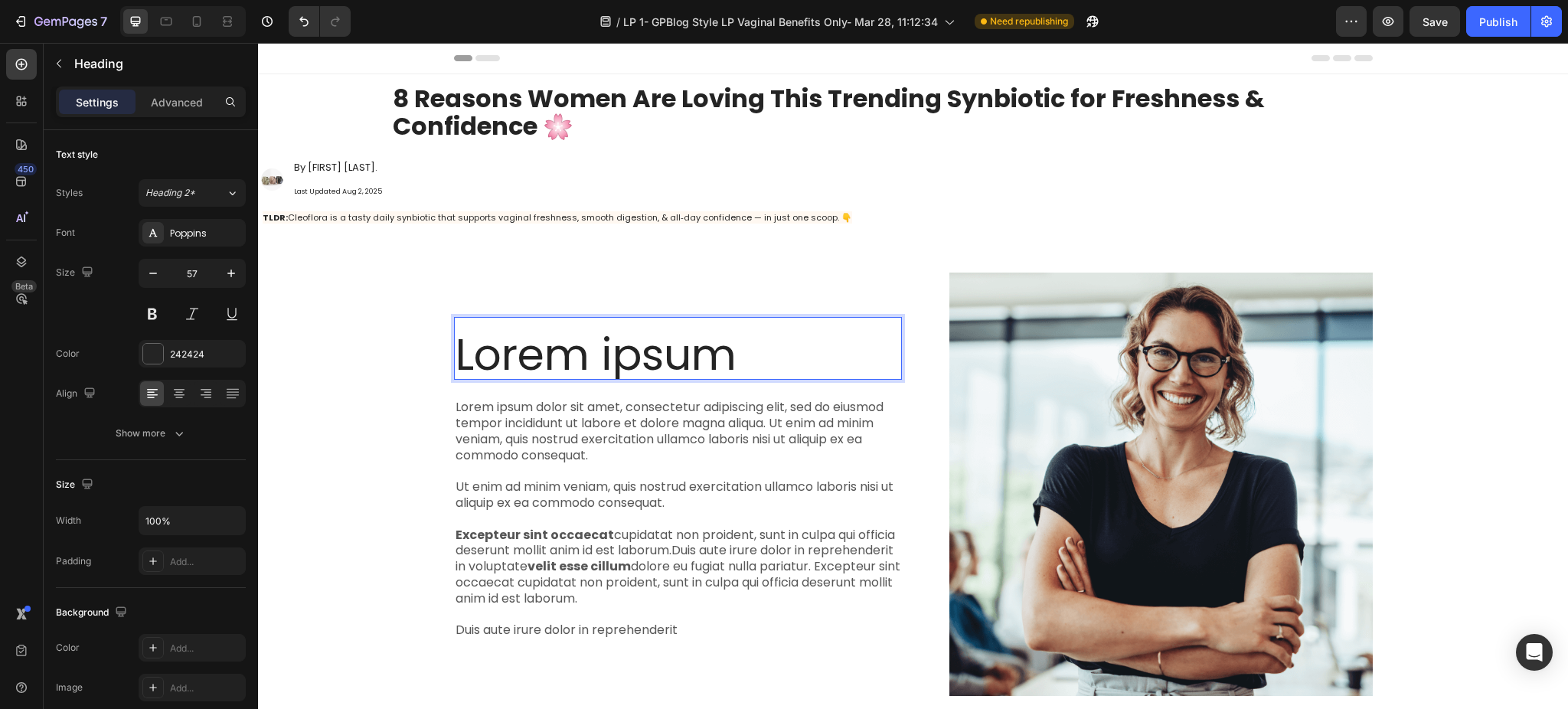 click on "Lorem ipsum" at bounding box center (678, 354) 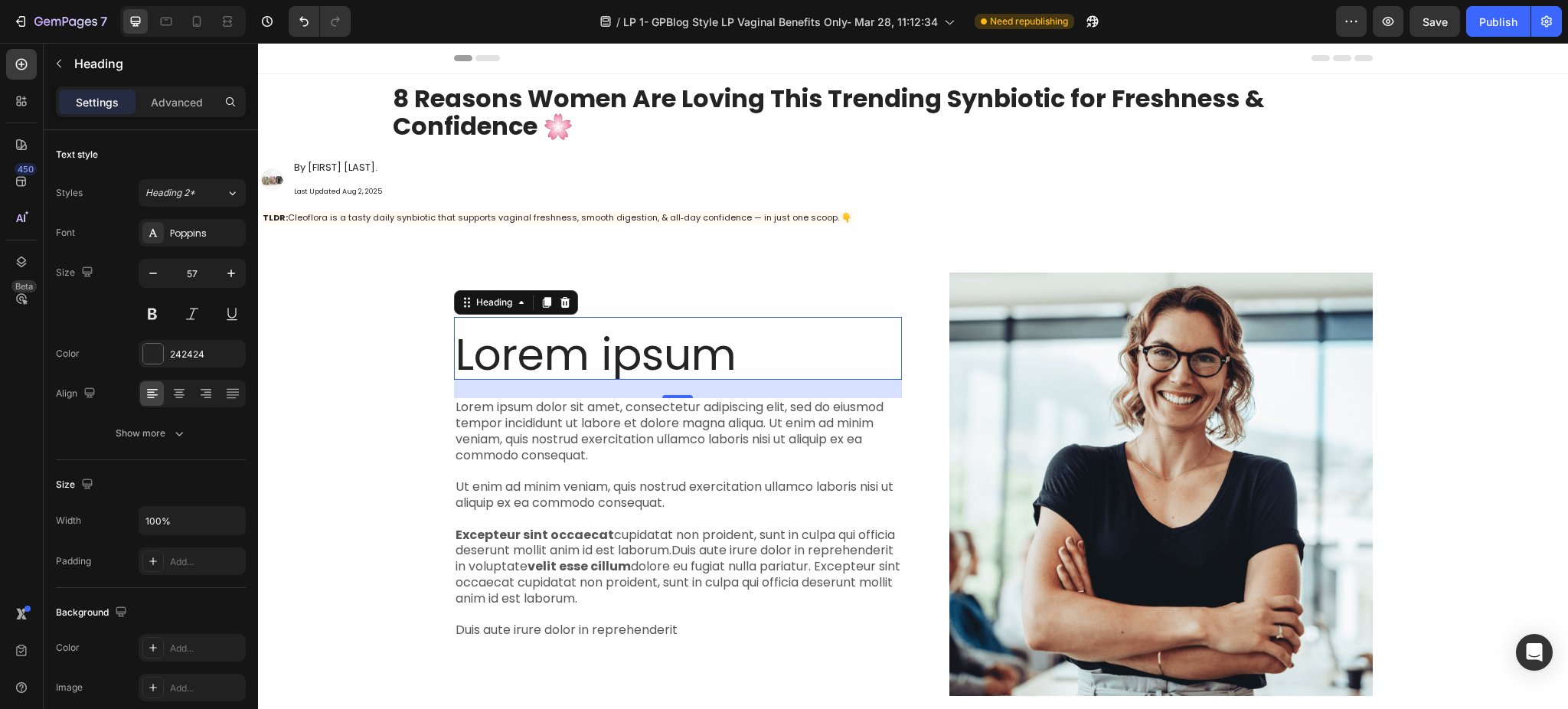 click on "Lorem ipsum" at bounding box center [678, 354] 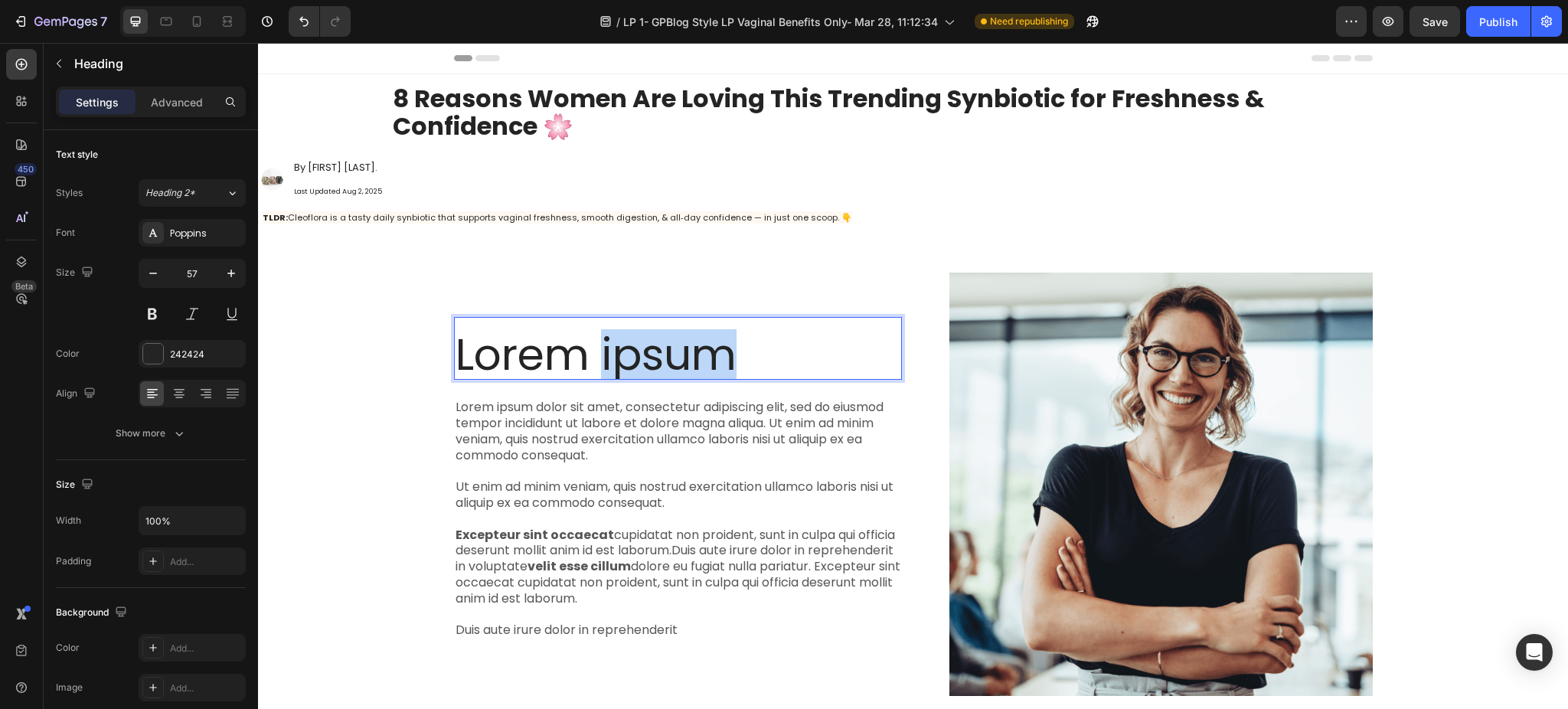 click on "Lorem ipsum" at bounding box center (678, 354) 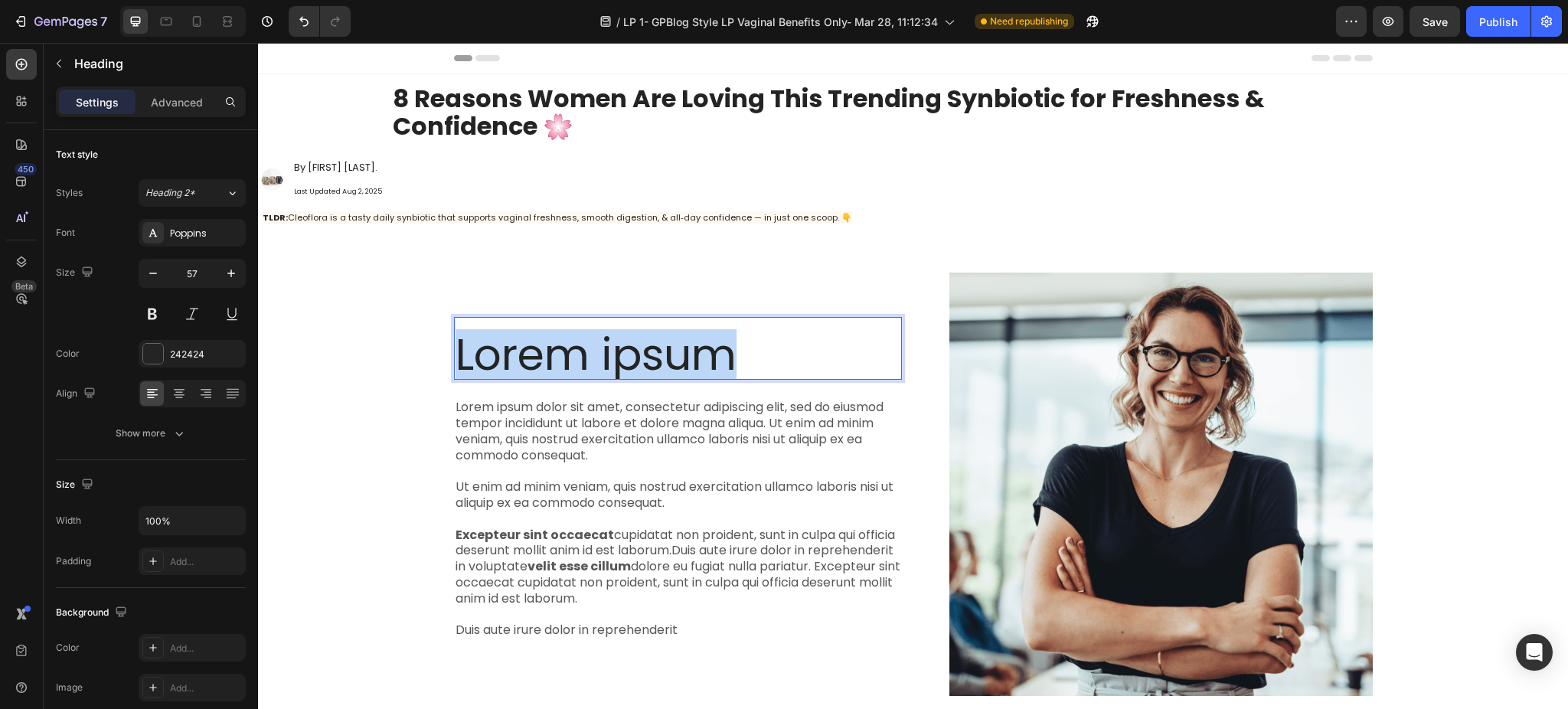 click on "Lorem ipsum" at bounding box center (678, 354) 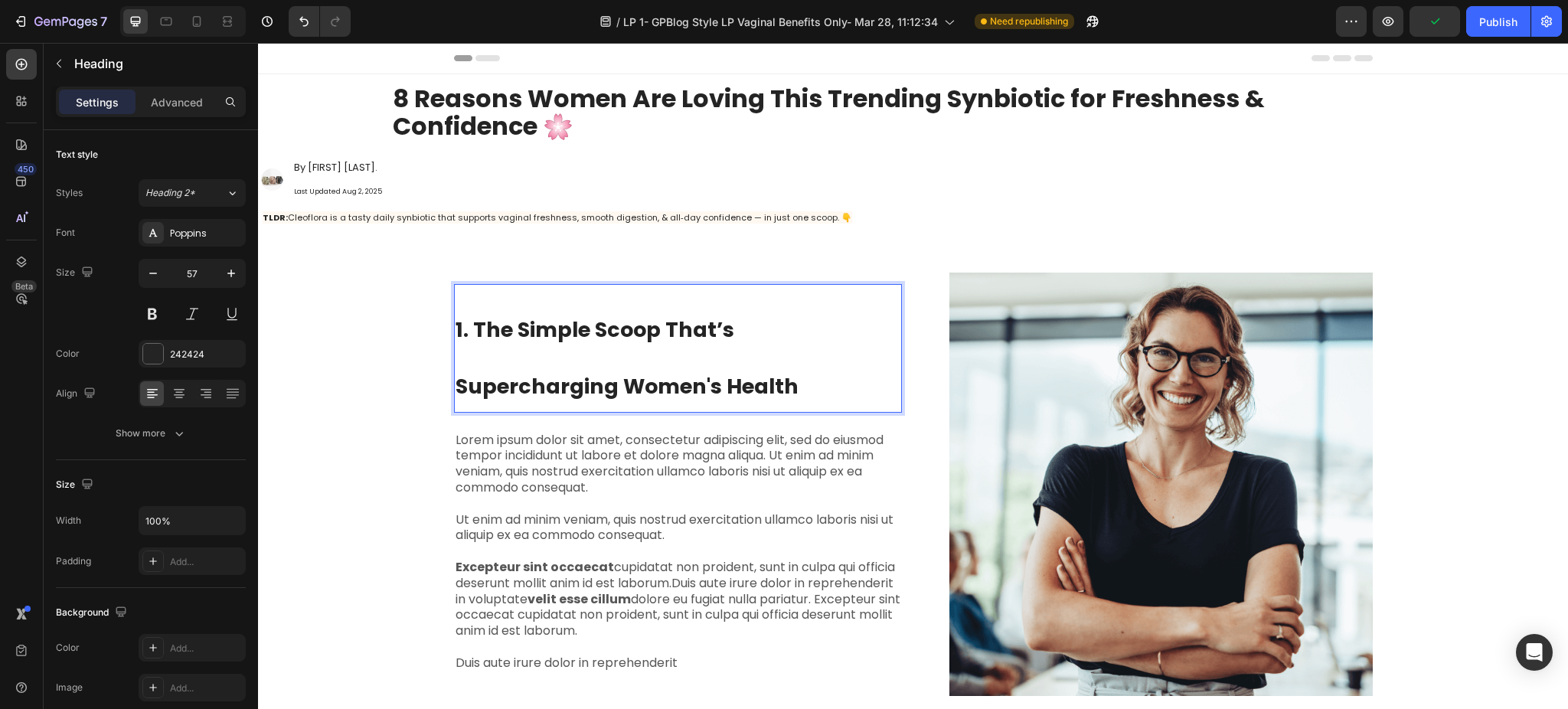 click on "1. The Simple Scoop That’s Supercharging Women's Health" at bounding box center [678, 354] 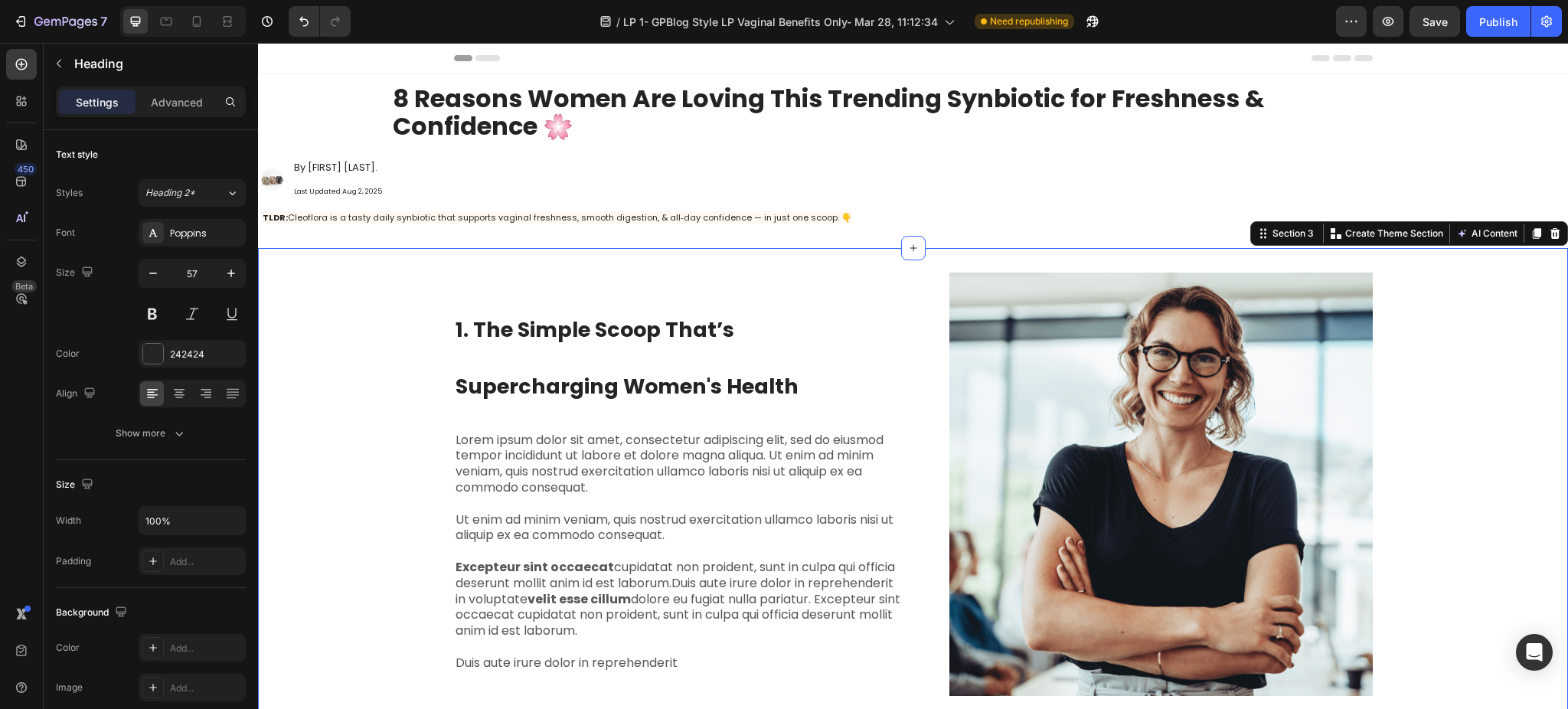 click on "⁠⁠⁠⁠⁠⁠⁠ 1. The Simple Scoop That’s Supercharging Women's Health Heading Lorem ipsum dolor sit amet, consectetur adipiscing elit, sed do eiusmod tempor incididunt ut labore et dolore magna aliqua. Ut enim ad minim veniam, quis nostrud exercitation ullamco laboris nisi ut aliquip ex ea commodo consequat. Ut enim ad minim veniam, quis nostrud exercitation ullamco laboris nisi ut aliquip ex ea commodo consequat. Excepteur sint occaecat  cupidatat non proident, sunt in culpa qui officia deserunt mollit anim id est laborum.Duis aute irure dolor in reprehenderit in voluptate  velit esse cillum  dolore eu fugiat nulla pariatur. Excepteur sint occaecat cupidatat non proident, sunt in culpa qui officia deserunt mollit anim id est laborum. Duis aute irure dolor in reprehenderit Text Block Image Row" at bounding box center [913, 490] 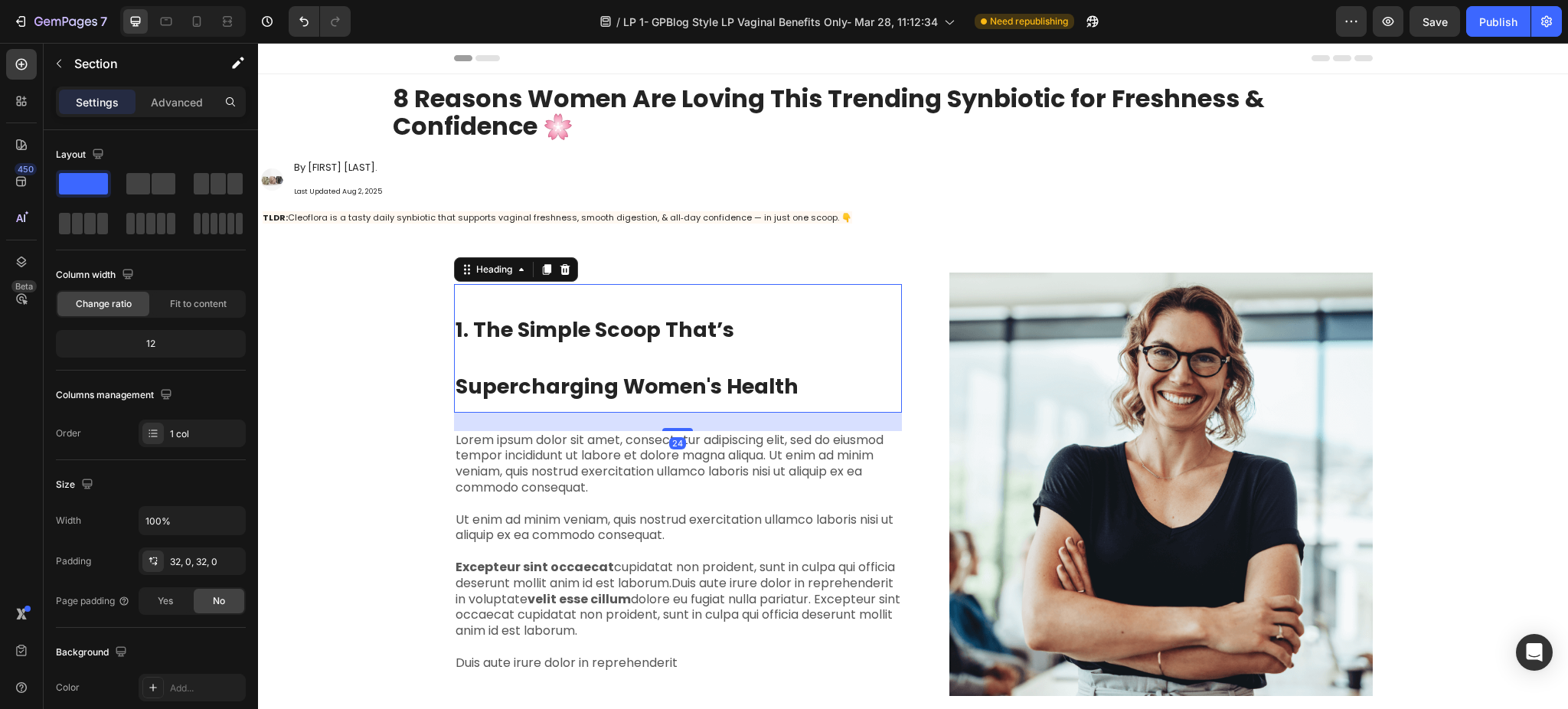 click on "1. The Simple Scoop That’s Supercharging Women's Health" at bounding box center (627, 358) 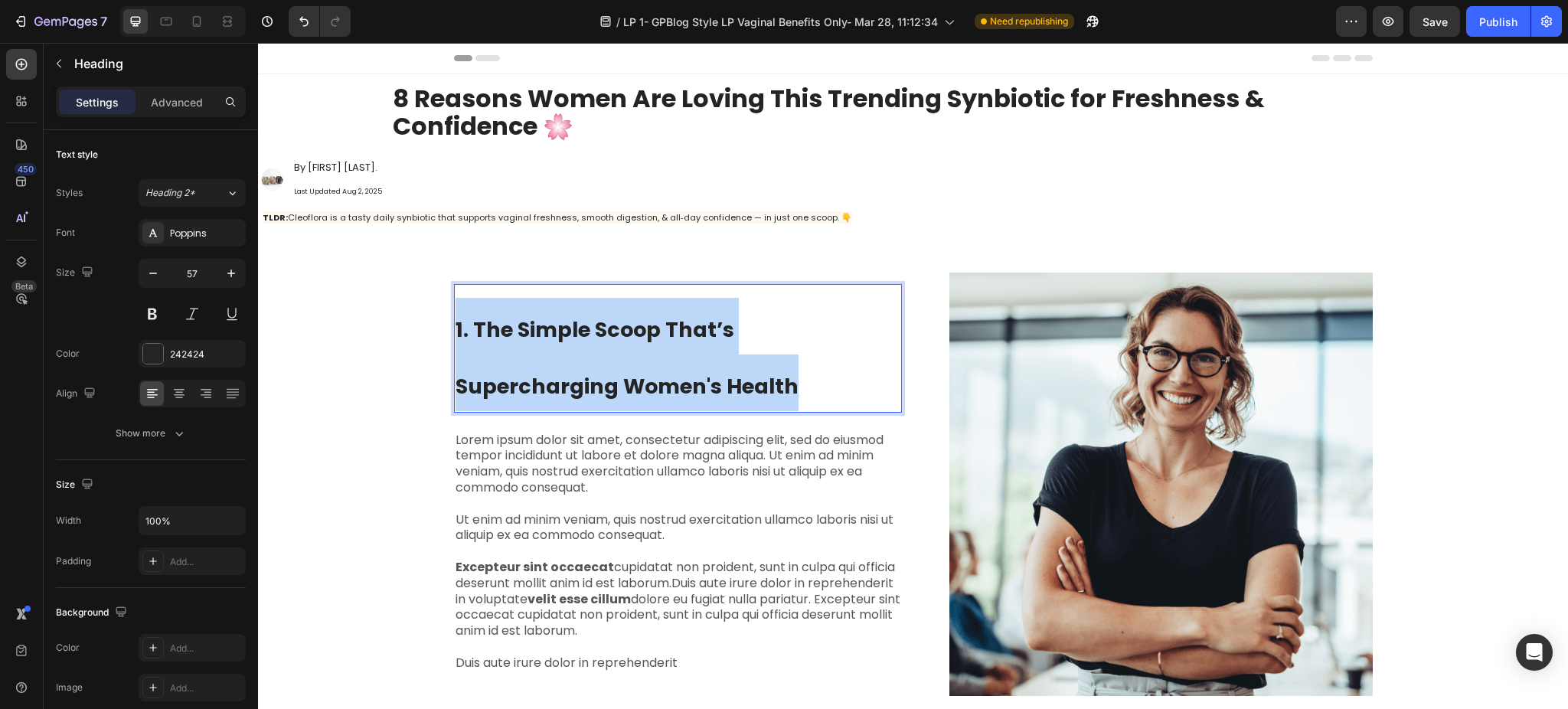 click on "1. The Simple Scoop That’s Supercharging Women's Health" at bounding box center (627, 358) 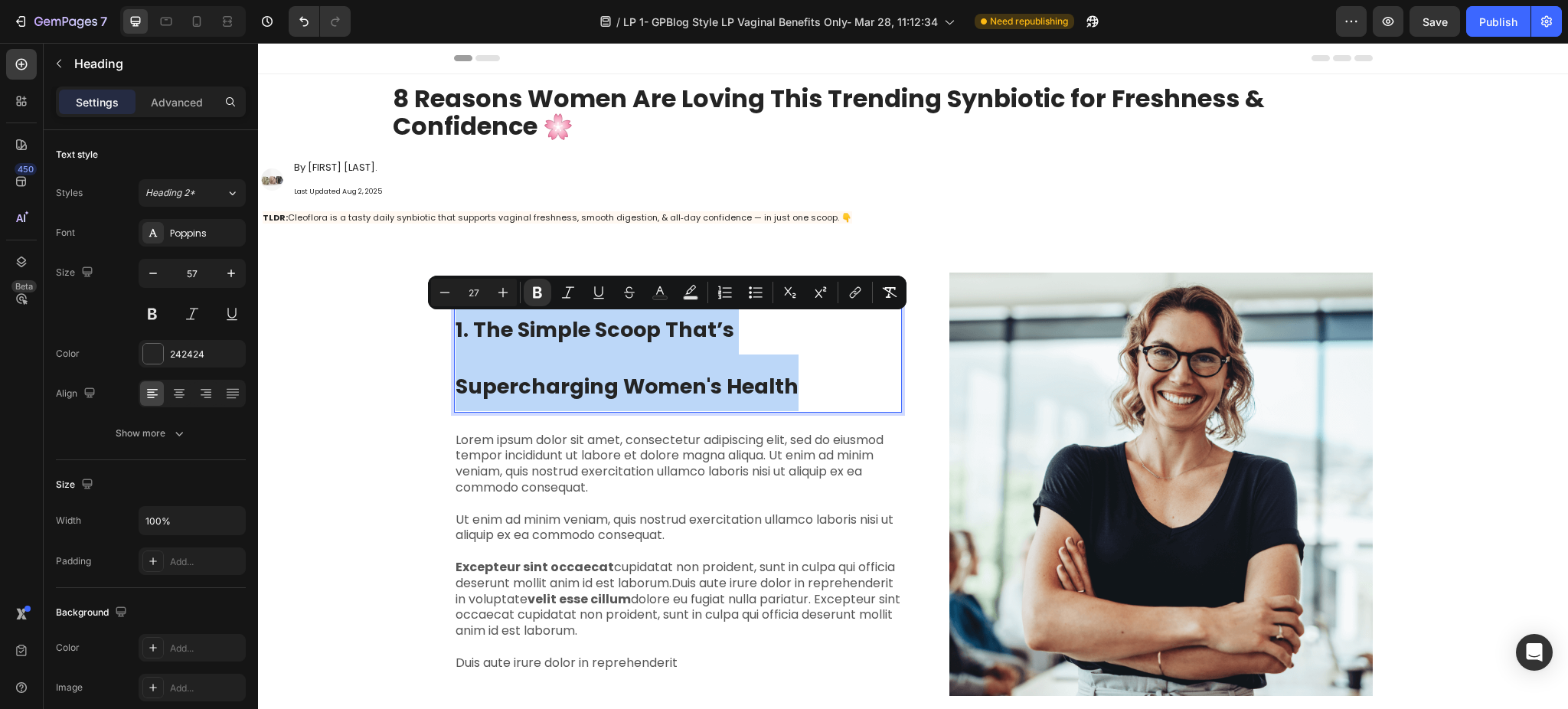 click on "1. The Simple Scoop That’s Supercharging Women's Health" at bounding box center [627, 358] 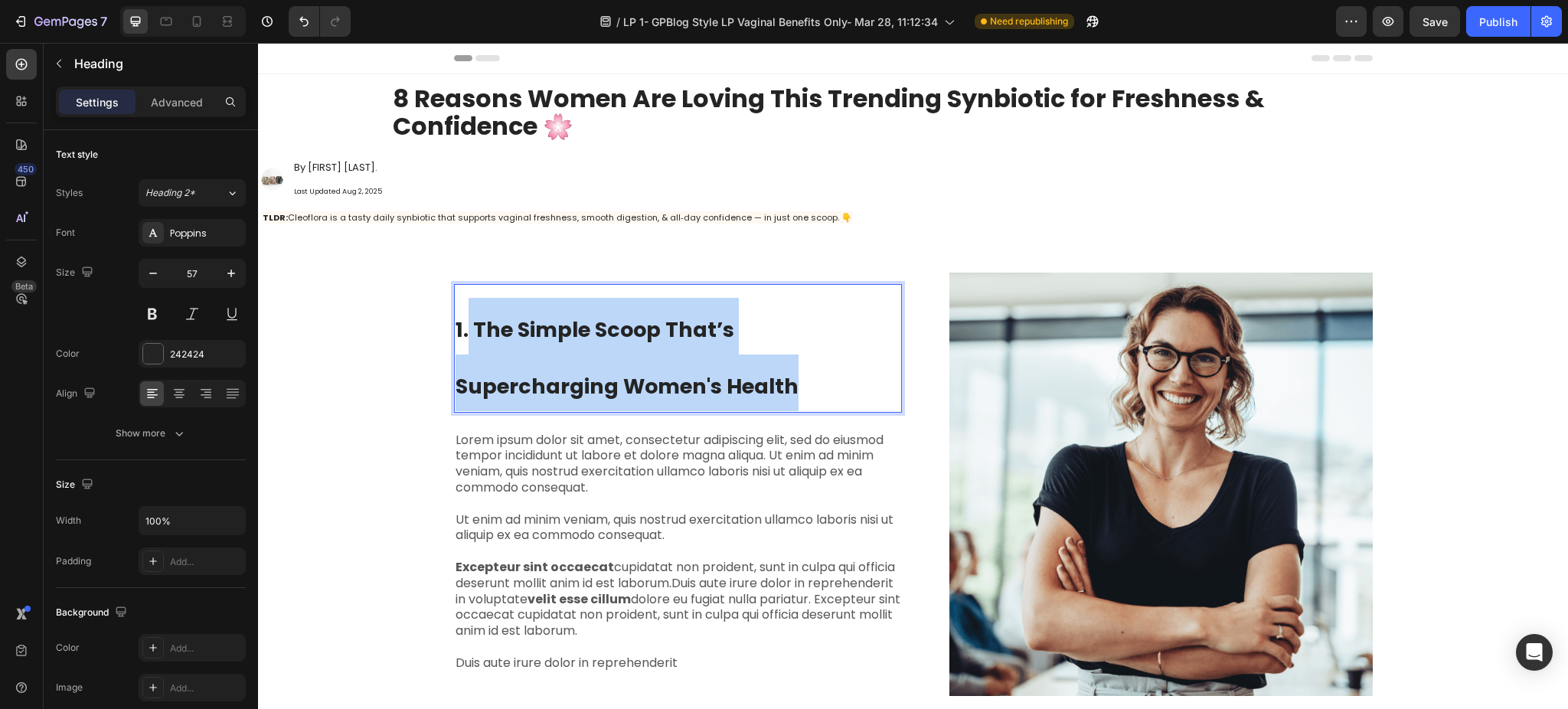 drag, startPoint x: 639, startPoint y: 384, endPoint x: 460, endPoint y: 320, distance: 190.09734 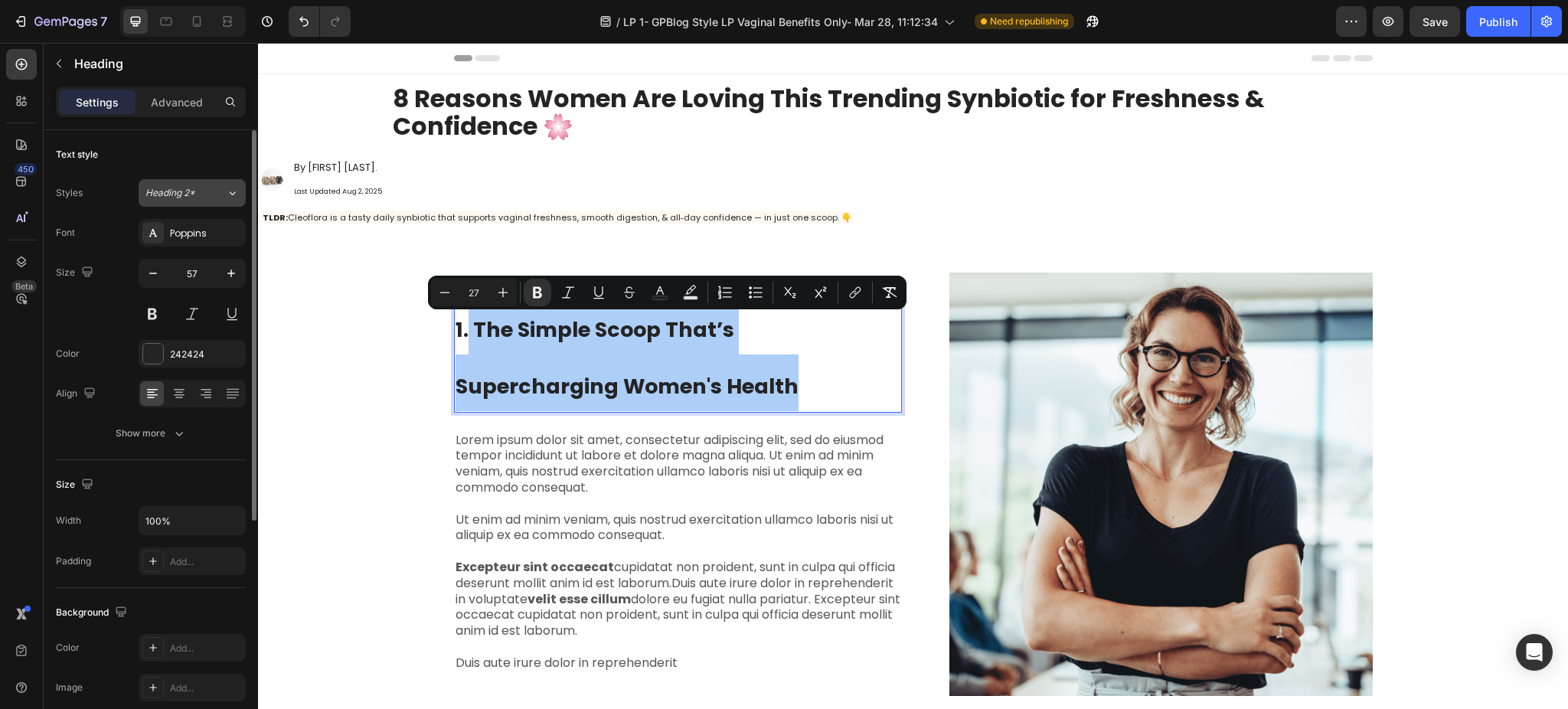click on "Heading 2*" 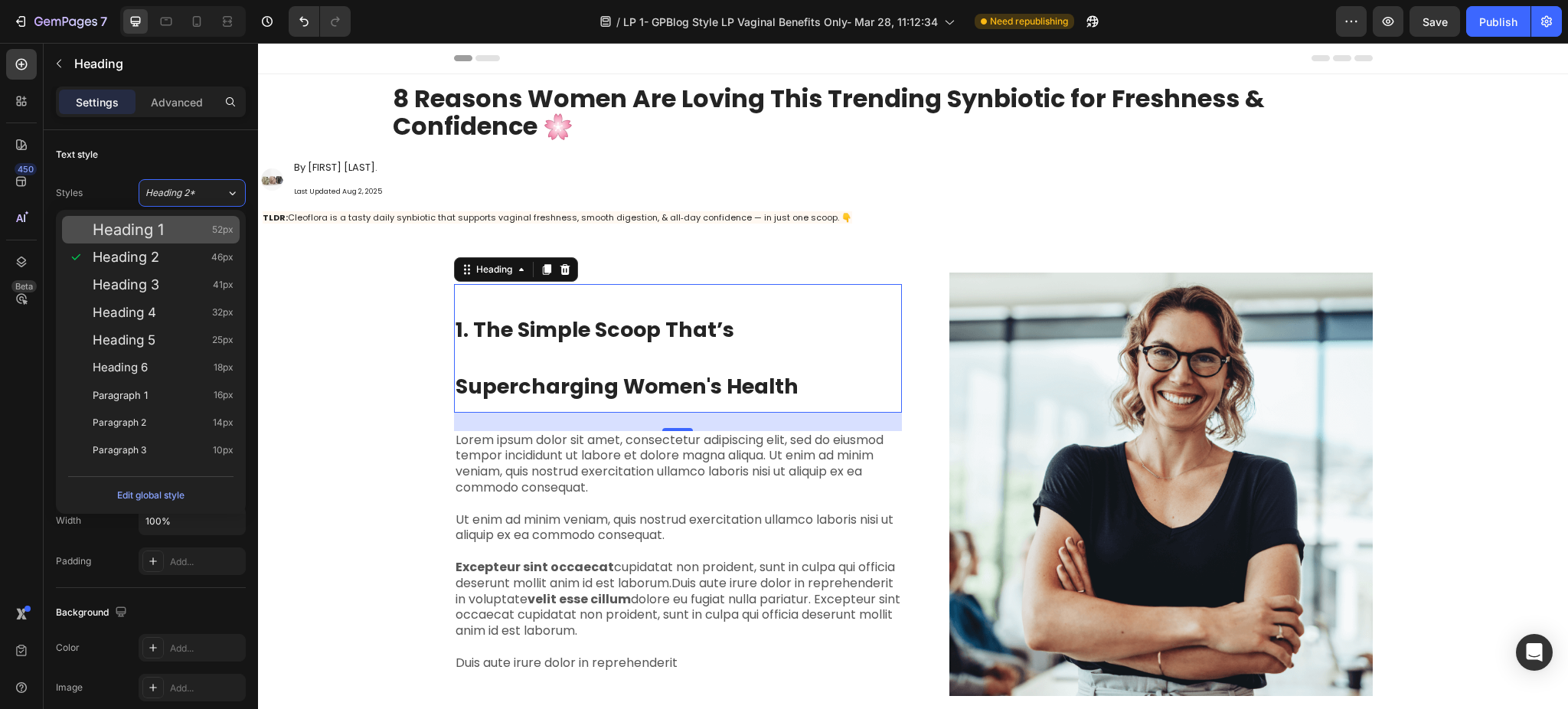 click on "Heading 1 52px" at bounding box center [163, 230] 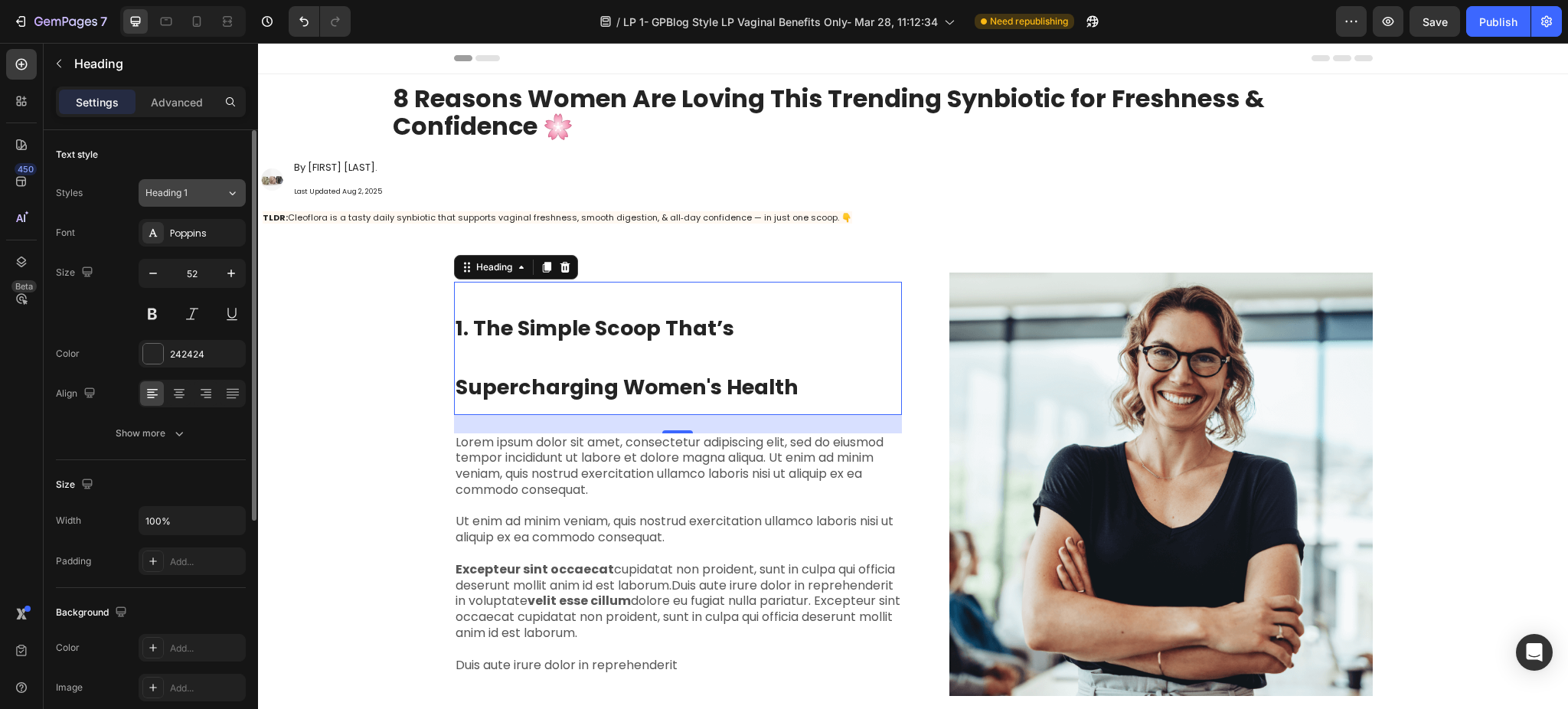 click 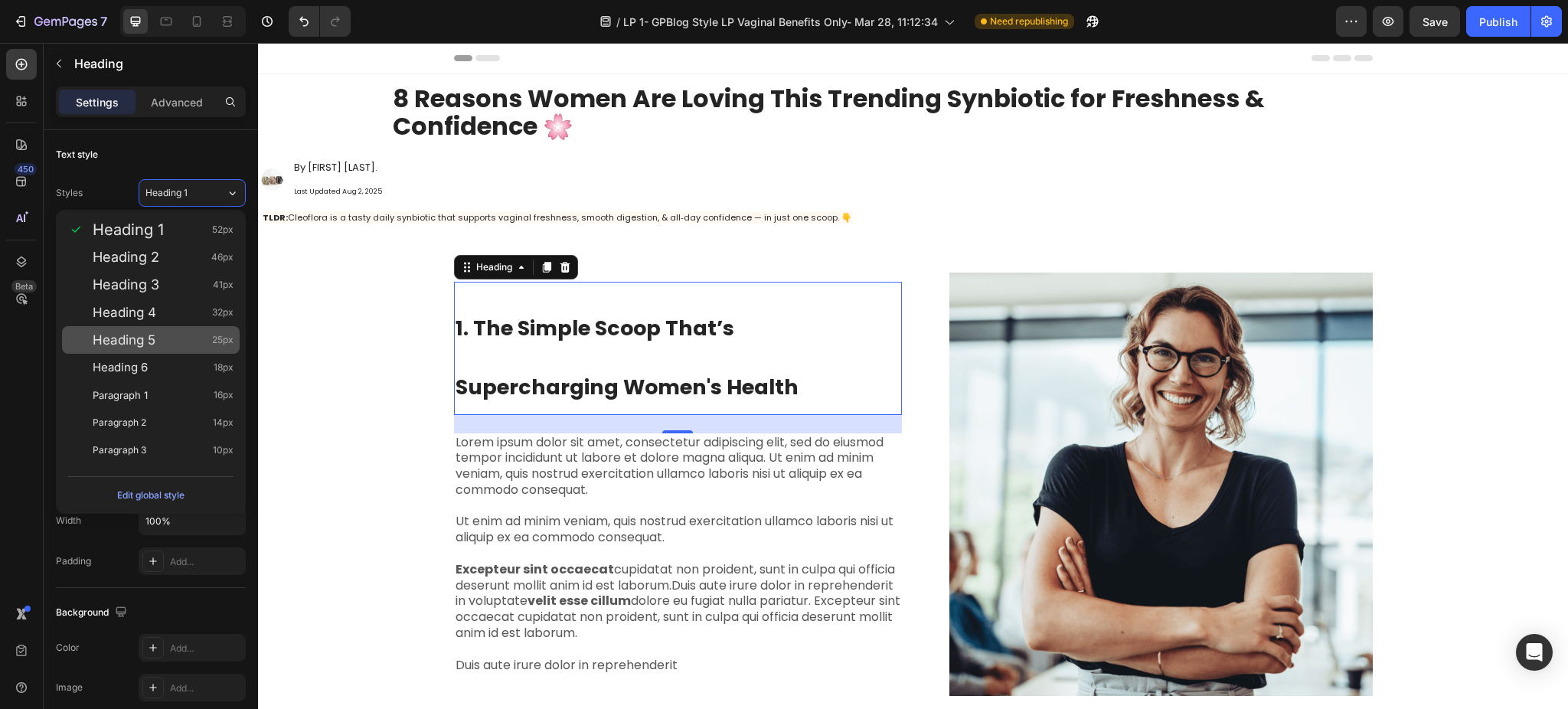 click on "Heading 5 25px" at bounding box center [163, 340] 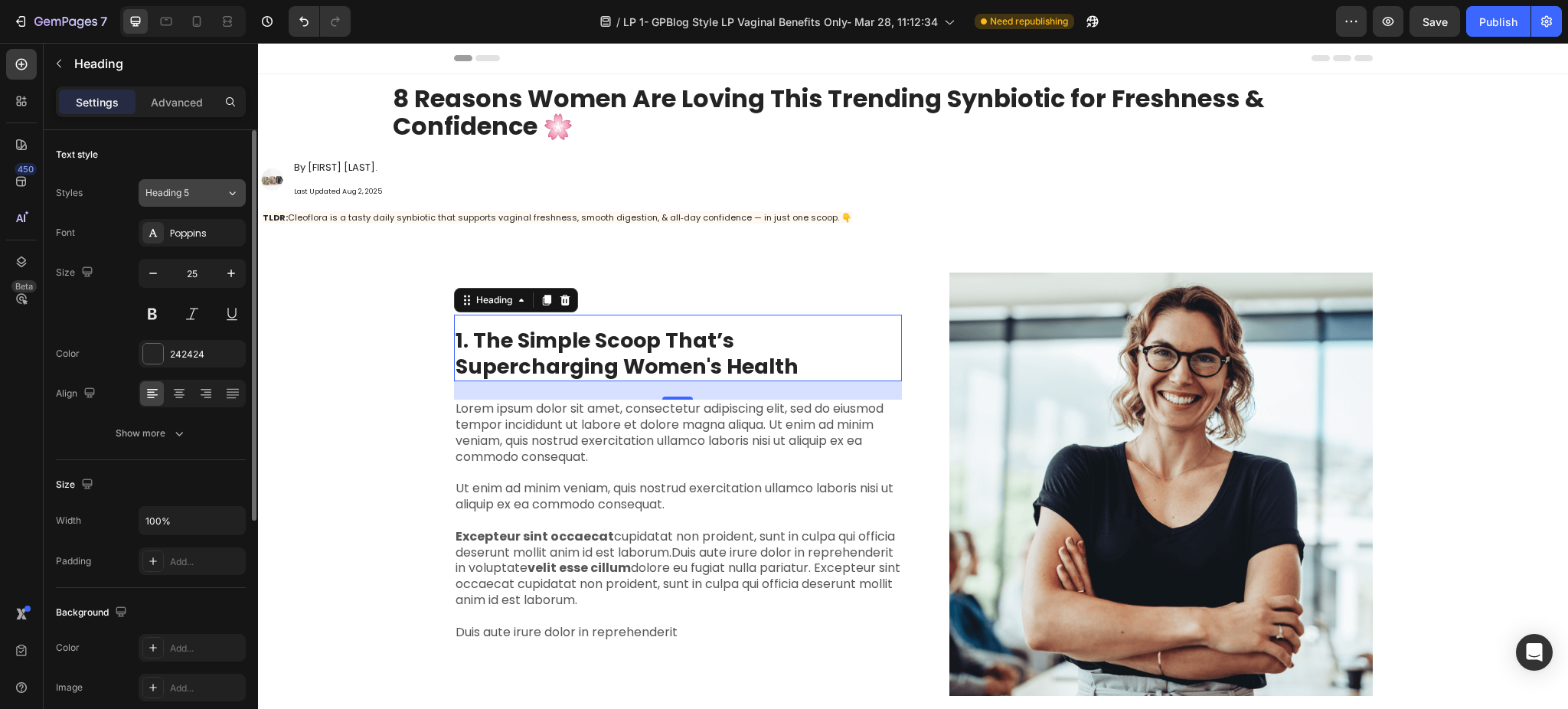 click on "Heading 5" at bounding box center (185, 193) 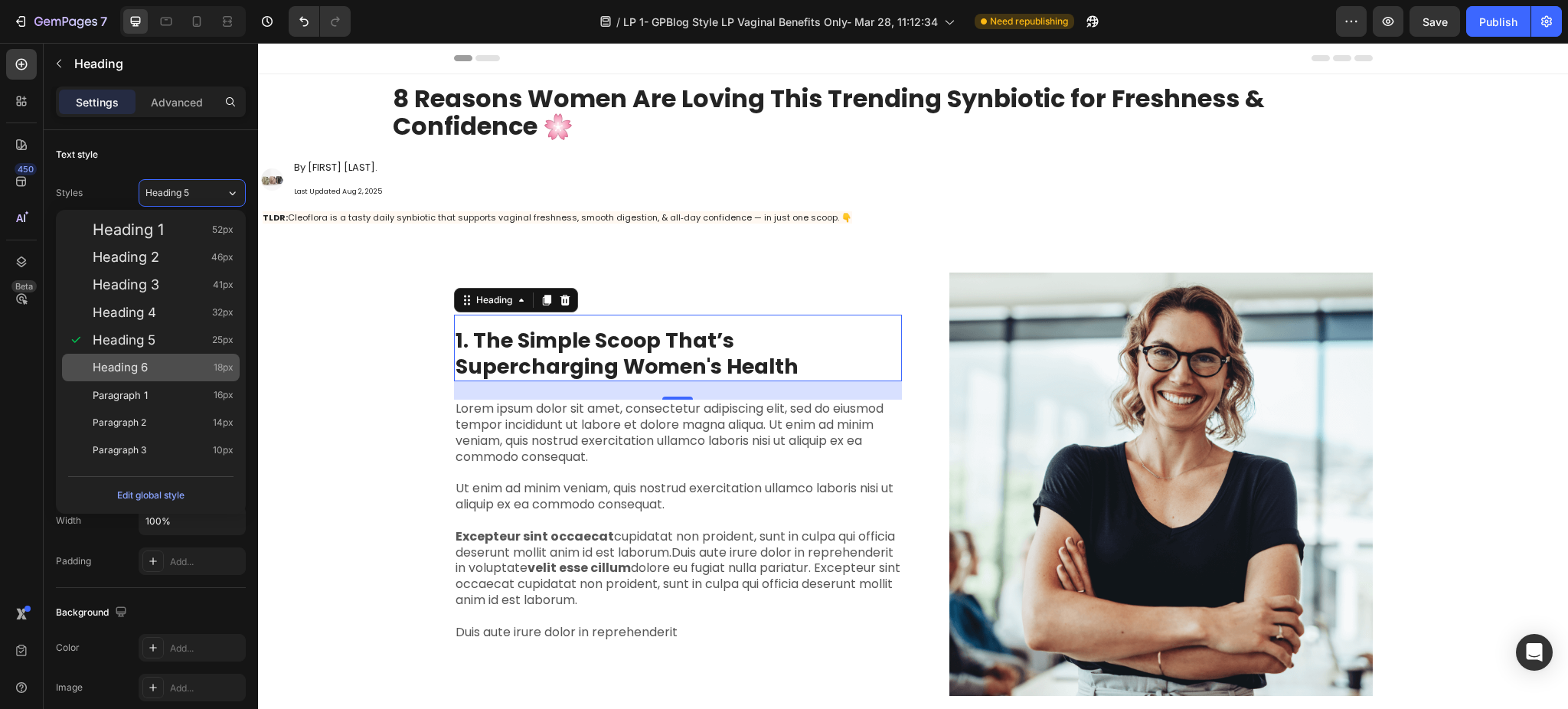 click on "Heading 6 18px" at bounding box center [163, 368] 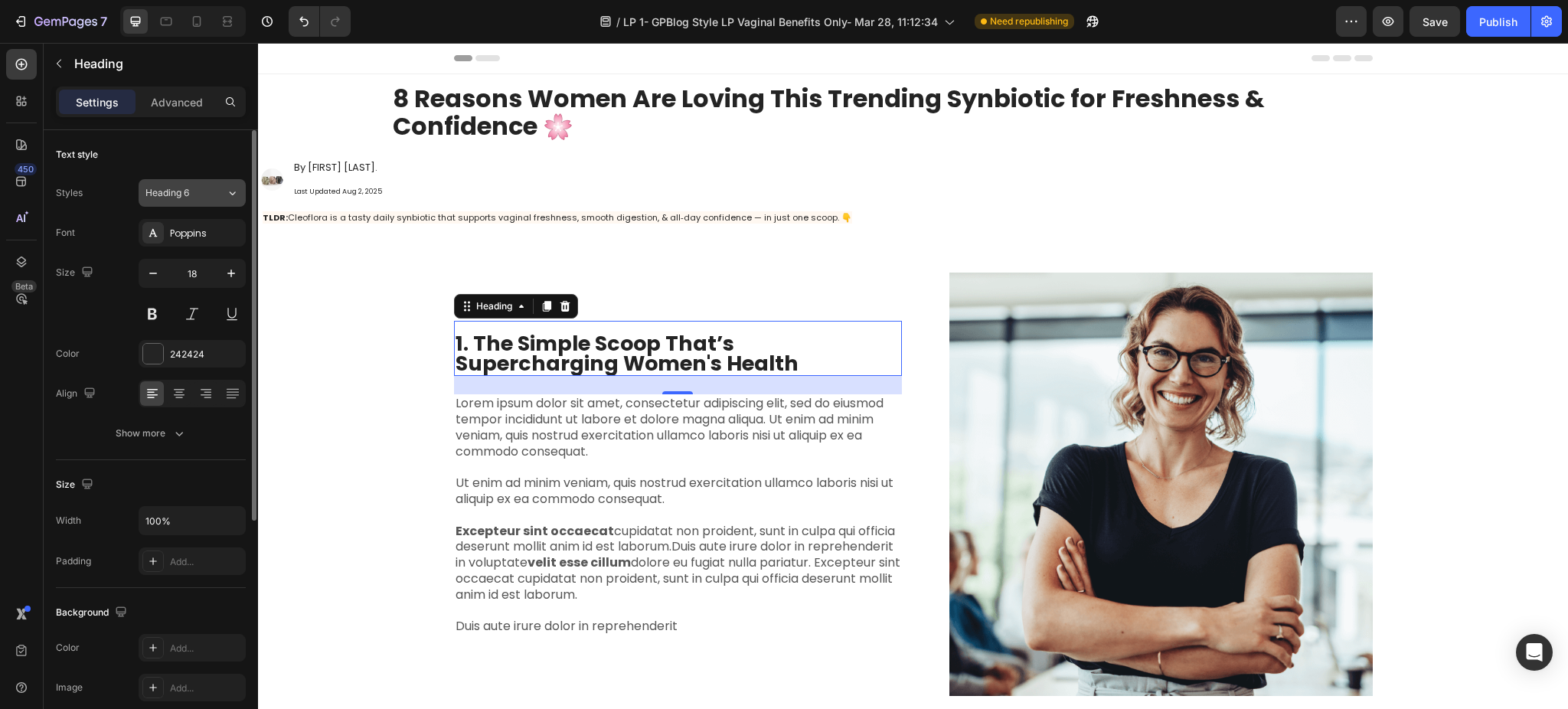 click on "Heading 6" at bounding box center (176, 193) 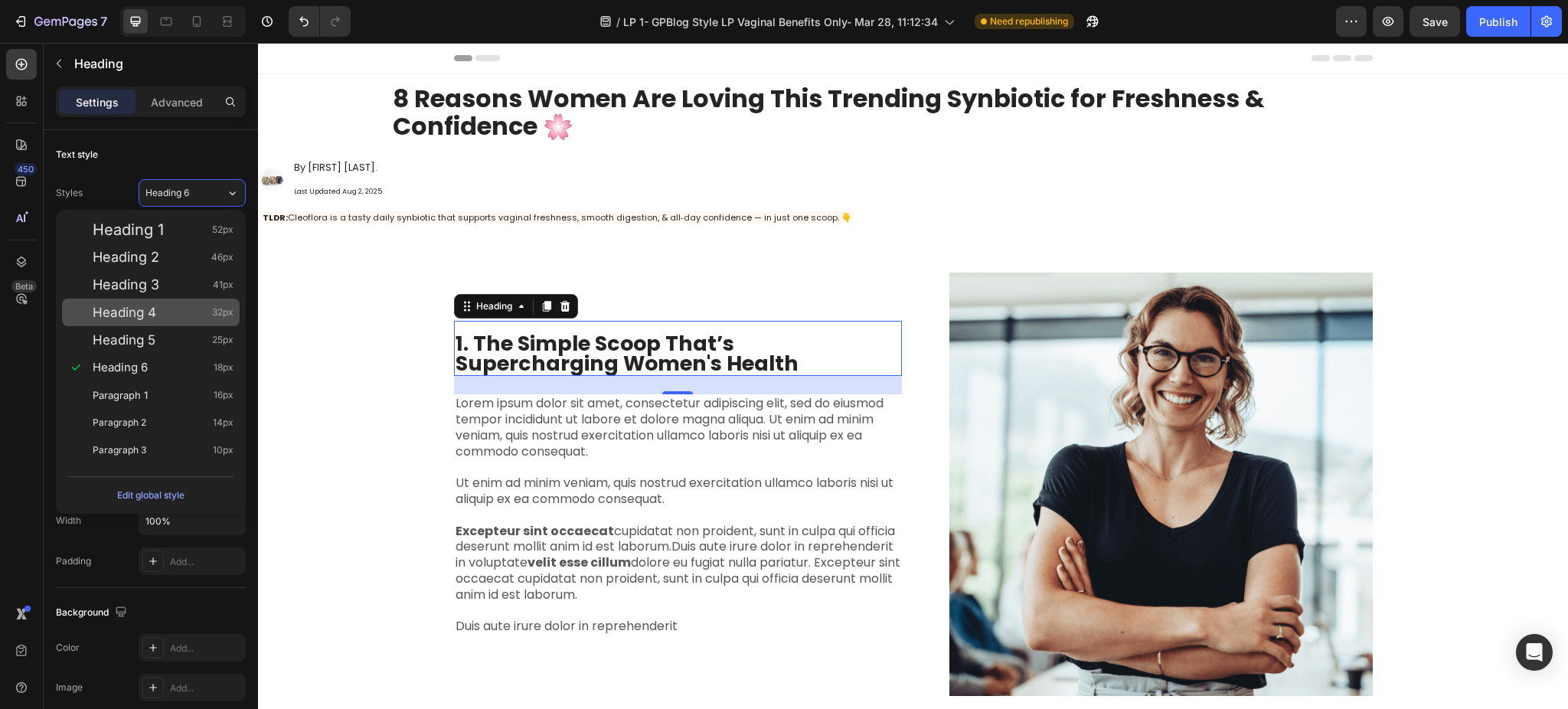 click on "Heading 4 32px" at bounding box center (163, 312) 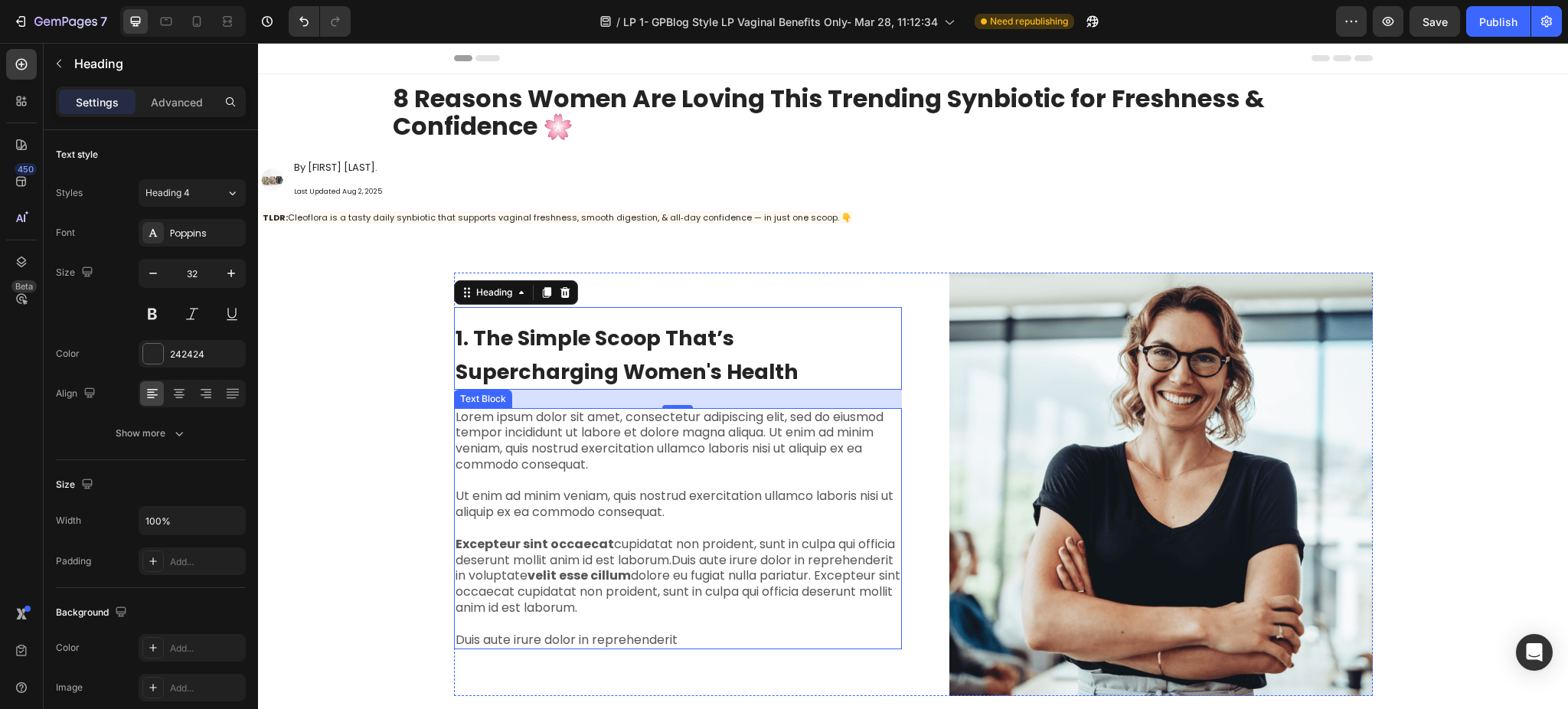click on "Lorem ipsum dolor sit amet, consectetur adipiscing elit, sed do eiusmod tempor incididunt ut labore et dolore magna aliqua. Ut enim ad minim veniam, quis nostrud exercitation ullamco laboris nisi ut aliquip ex ea commodo consequat. Ut enim ad minim veniam, quis nostrud exercitation ullamco laboris nisi ut aliquip ex ea commodo consequat. Excepteur sint occaecat  cupidatat non proident, sunt in culpa qui officia deserunt mollit anim id est laborum.Duis aute irure dolor in reprehenderit in voluptate  velit esse cillum  dolore eu fugiat nulla pariatur. Excepteur sint occaecat cupidatat non proident, sunt in culpa qui officia deserunt mollit anim id est laborum. Duis aute irure dolor in reprehenderit" at bounding box center (678, 529) 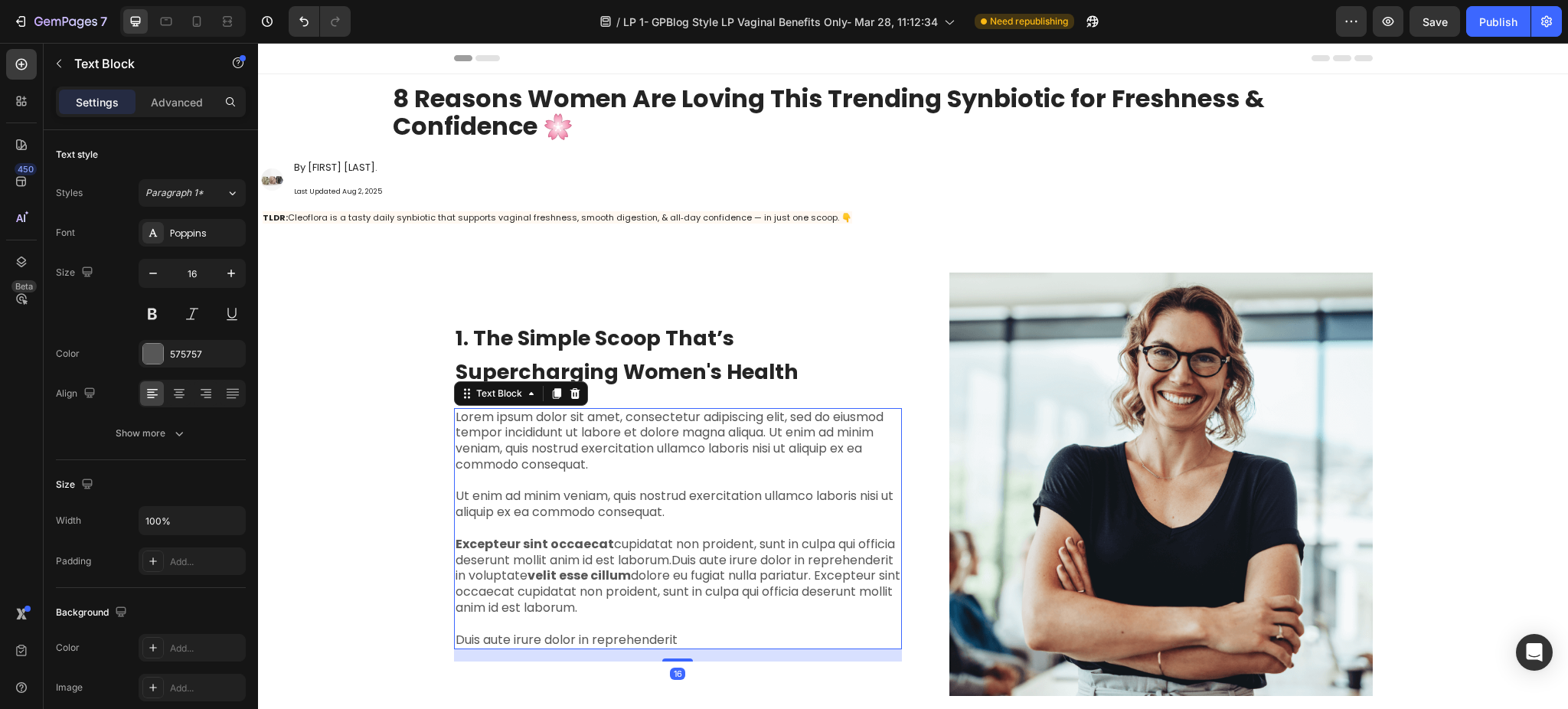 click on "Lorem ipsum dolor sit amet, consectetur adipiscing elit, sed do eiusmod tempor incididunt ut labore et dolore magna aliqua. Ut enim ad minim veniam, quis nostrud exercitation ullamco laboris nisi ut aliquip ex ea commodo consequat. Ut enim ad minim veniam, quis nostrud exercitation ullamco laboris nisi ut aliquip ex ea commodo consequat. Excepteur sint occaecat  cupidatat non proident, sunt in culpa qui officia deserunt mollit anim id est laborum.Duis aute irure dolor in reprehenderit in voluptate  velit esse cillum  dolore eu fugiat nulla pariatur. Excepteur sint occaecat cupidatat non proident, sunt in culpa qui officia deserunt mollit anim id est laborum. Duis aute irure dolor in reprehenderit" at bounding box center [678, 529] 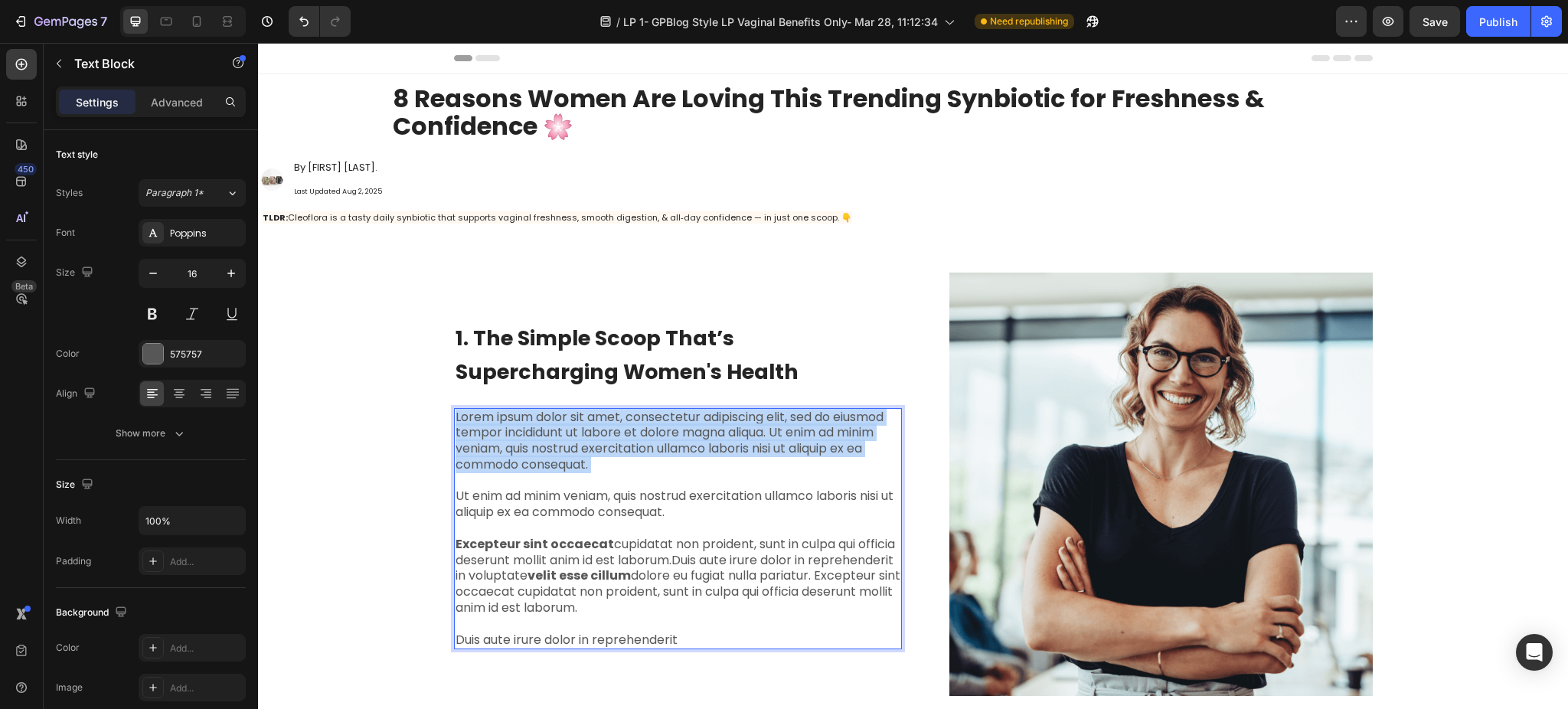 click on "Lorem ipsum dolor sit amet, consectetur adipiscing elit, sed do eiusmod tempor incididunt ut labore et dolore magna aliqua. Ut enim ad minim veniam, quis nostrud exercitation ullamco laboris nisi ut aliquip ex ea commodo consequat. Ut enim ad minim veniam, quis nostrud exercitation ullamco laboris nisi ut aliquip ex ea commodo consequat. Excepteur sint occaecat  cupidatat non proident, sunt in culpa qui officia deserunt mollit anim id est laborum.Duis aute irure dolor in reprehenderit in voluptate  velit esse cillum  dolore eu fugiat nulla pariatur. Excepteur sint occaecat cupidatat non proident, sunt in culpa qui officia deserunt mollit anim id est laborum. Duis aute irure dolor in reprehenderit" at bounding box center (678, 529) 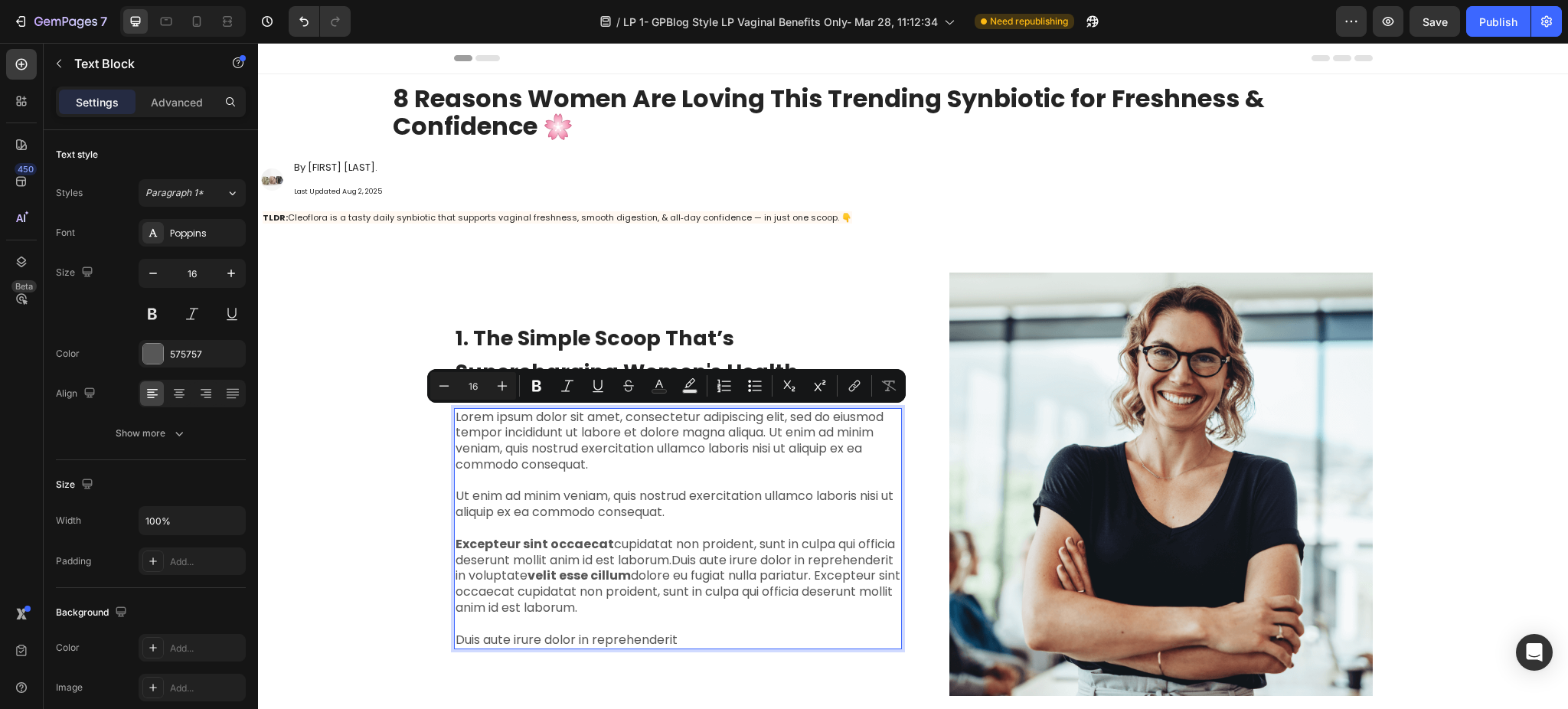 click on "Lorem ipsum dolor sit amet, consectetur adipiscing elit, sed do eiusmod tempor incididunt ut labore et dolore magna aliqua. Ut enim ad minim veniam, quis nostrud exercitation ullamco laboris nisi ut aliquip ex ea commodo consequat. Ut enim ad minim veniam, quis nostrud exercitation ullamco laboris nisi ut aliquip ex ea commodo consequat. Excepteur sint occaecat  cupidatat non proident, sunt in culpa qui officia deserunt mollit anim id est laborum.Duis aute irure dolor in reprehenderit in voluptate  velit esse cillum  dolore eu fugiat nulla pariatur. Excepteur sint occaecat cupidatat non proident, sunt in culpa qui officia deserunt mollit anim id est laborum. Duis aute irure dolor in reprehenderit" at bounding box center [678, 529] 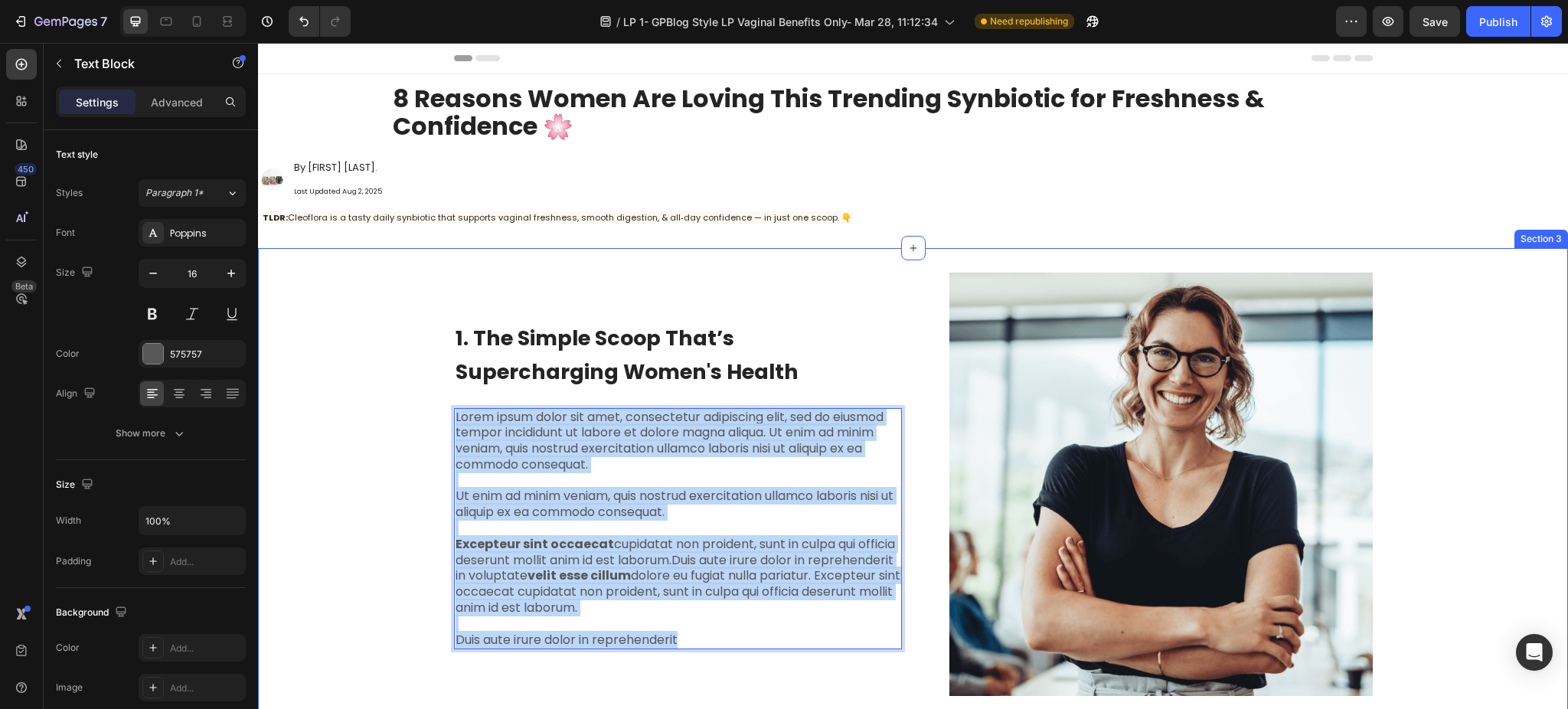 drag, startPoint x: 675, startPoint y: 638, endPoint x: 444, endPoint y: 417, distance: 319.6905 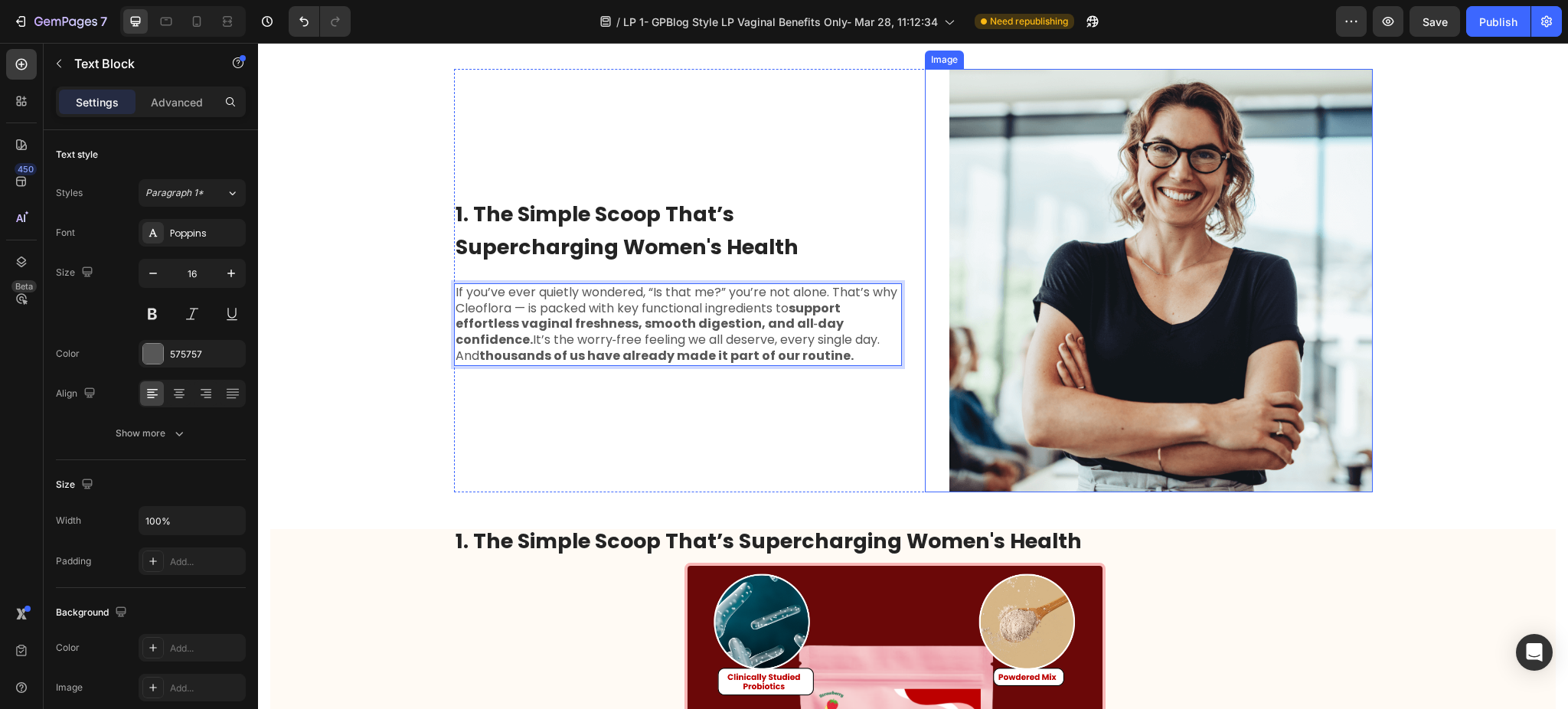 scroll, scrollTop: 204, scrollLeft: 0, axis: vertical 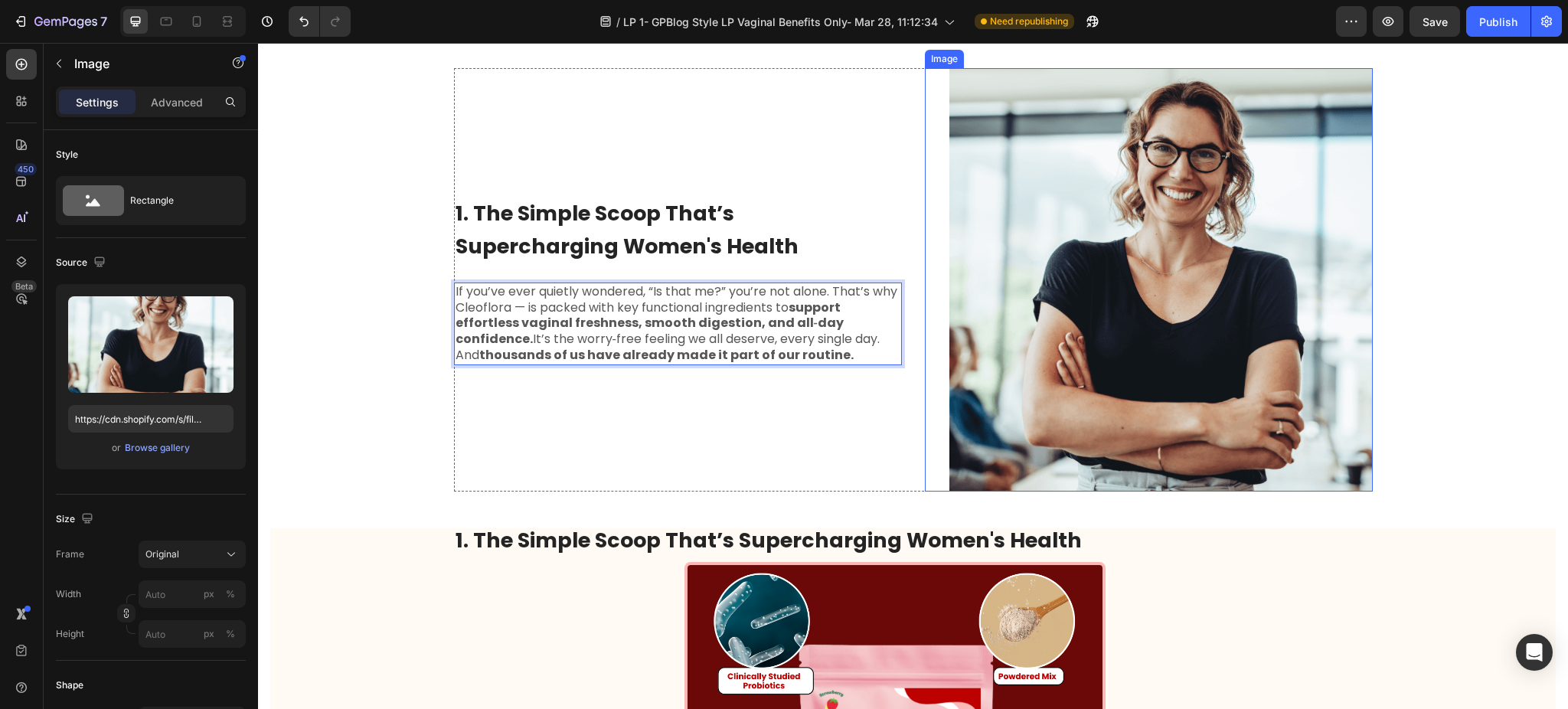click at bounding box center (1161, 279) 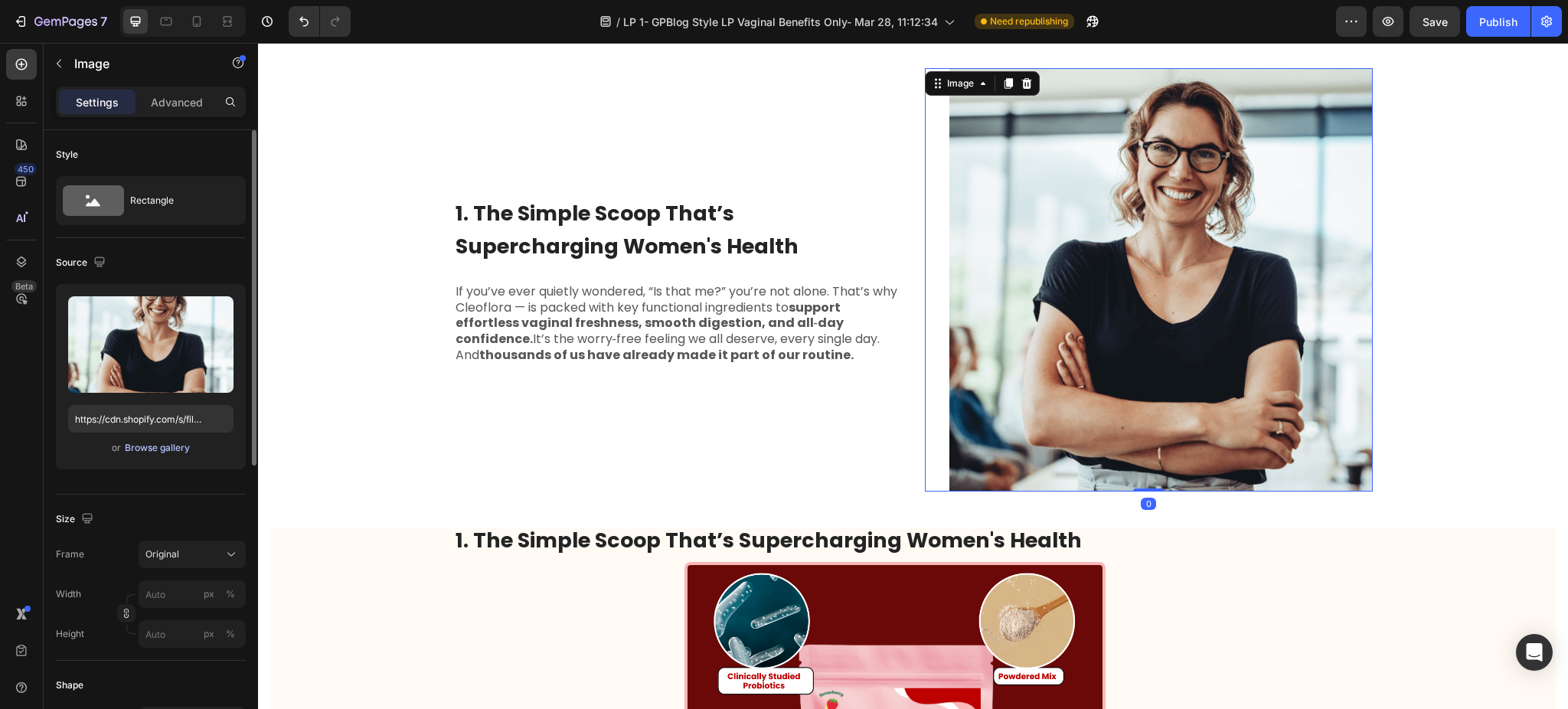 click on "Browse gallery" at bounding box center [157, 448] 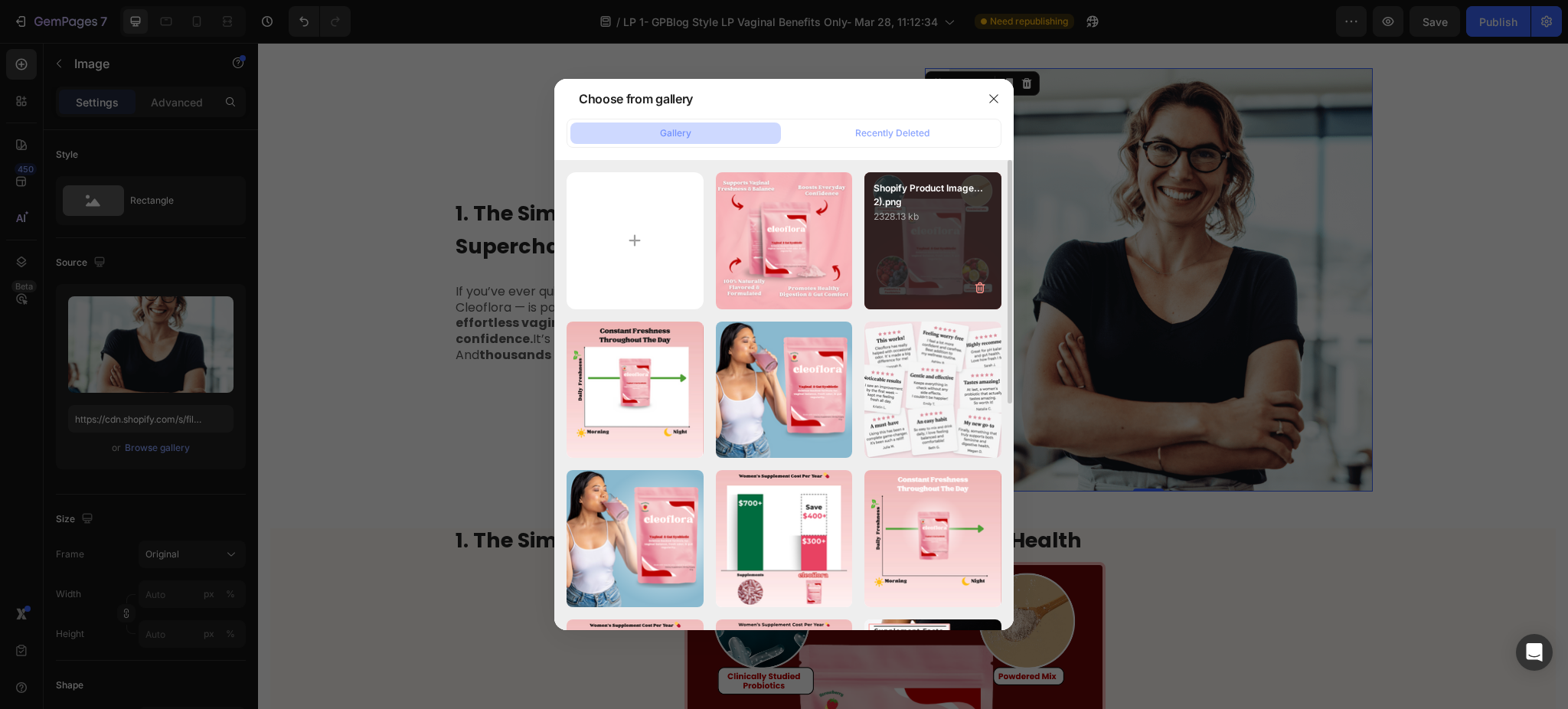click on "2328.13 kb" at bounding box center [933, 217] 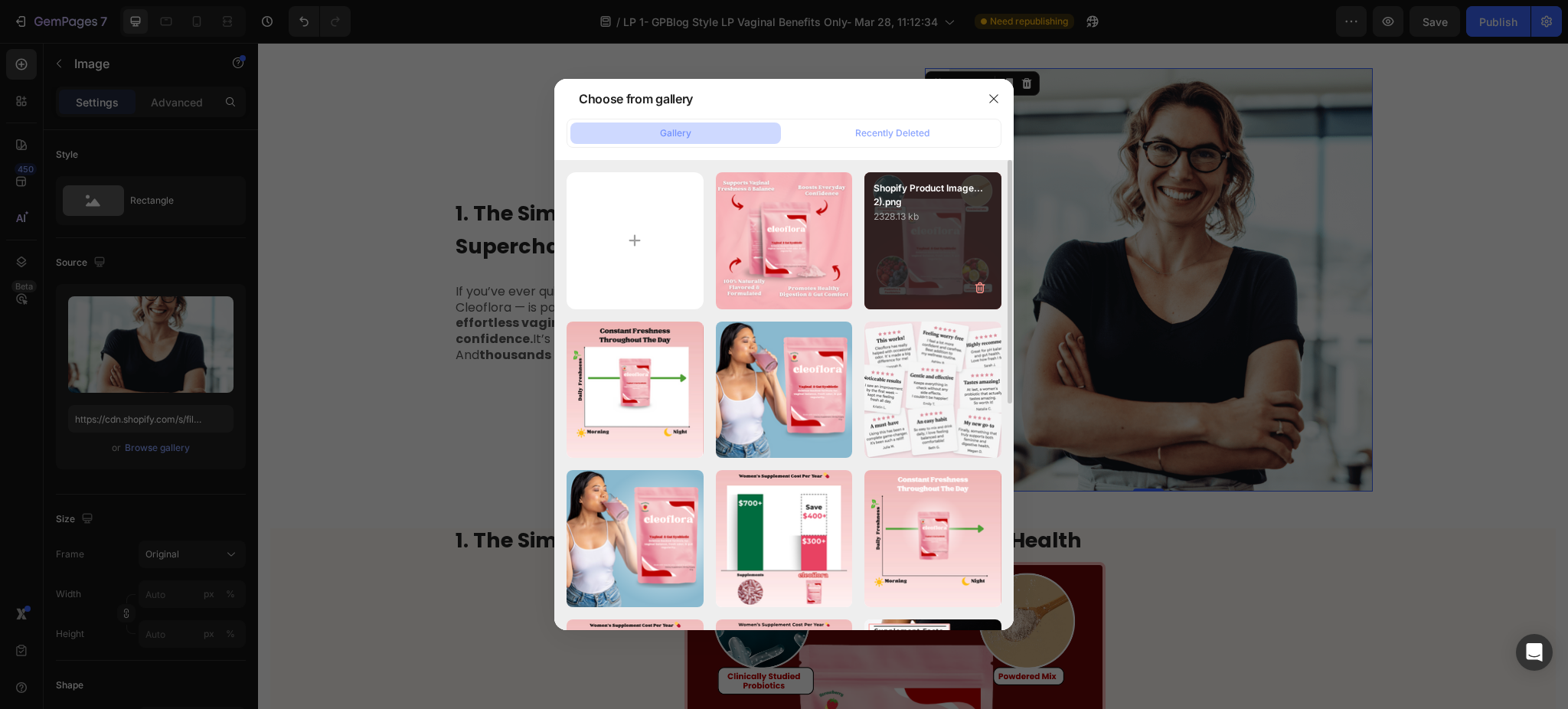 type on "https://cdn.shopify.com/s/files/1/0619/4610/1869/files/gempages_557185986245690617-c32cfadb-f500-48aa-8d19-12e693867976.png" 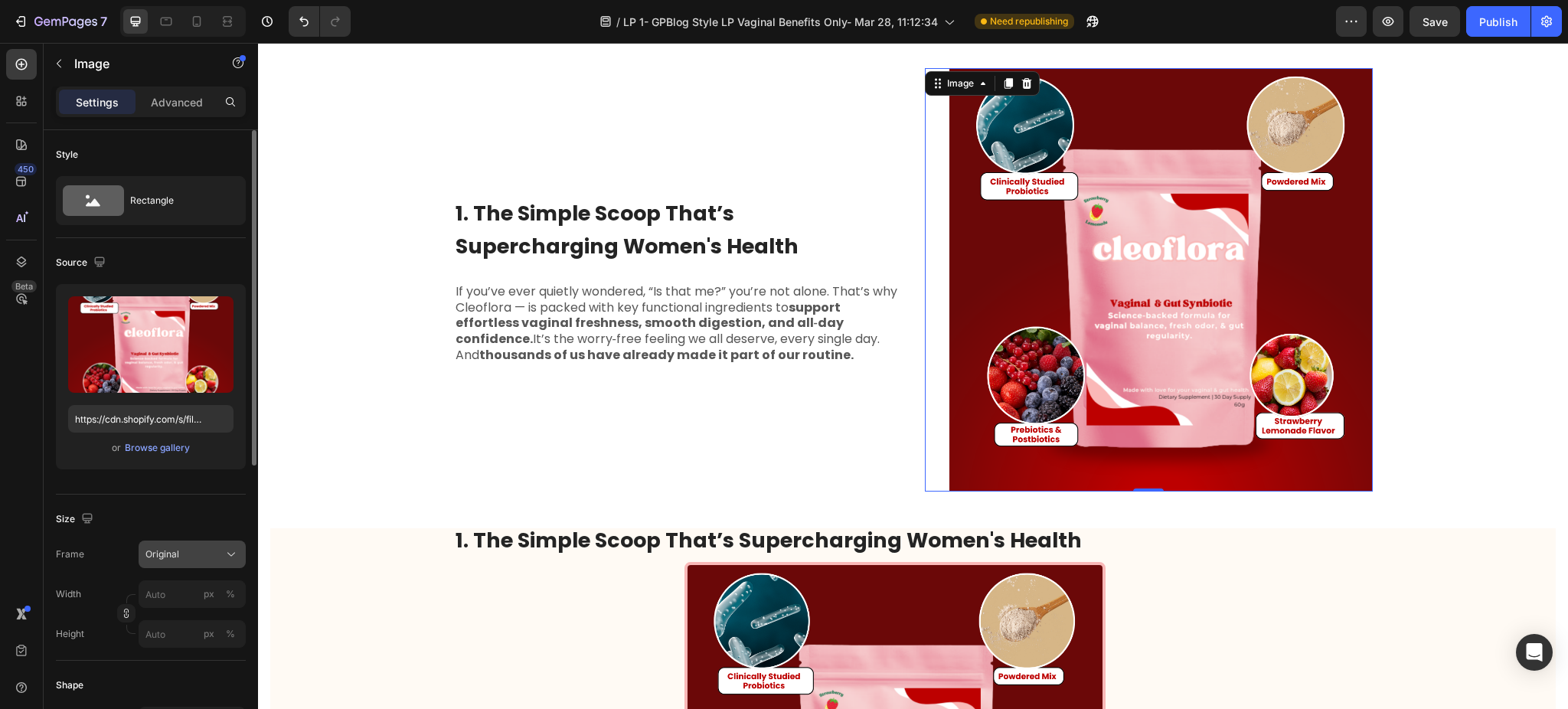 click on "Original" 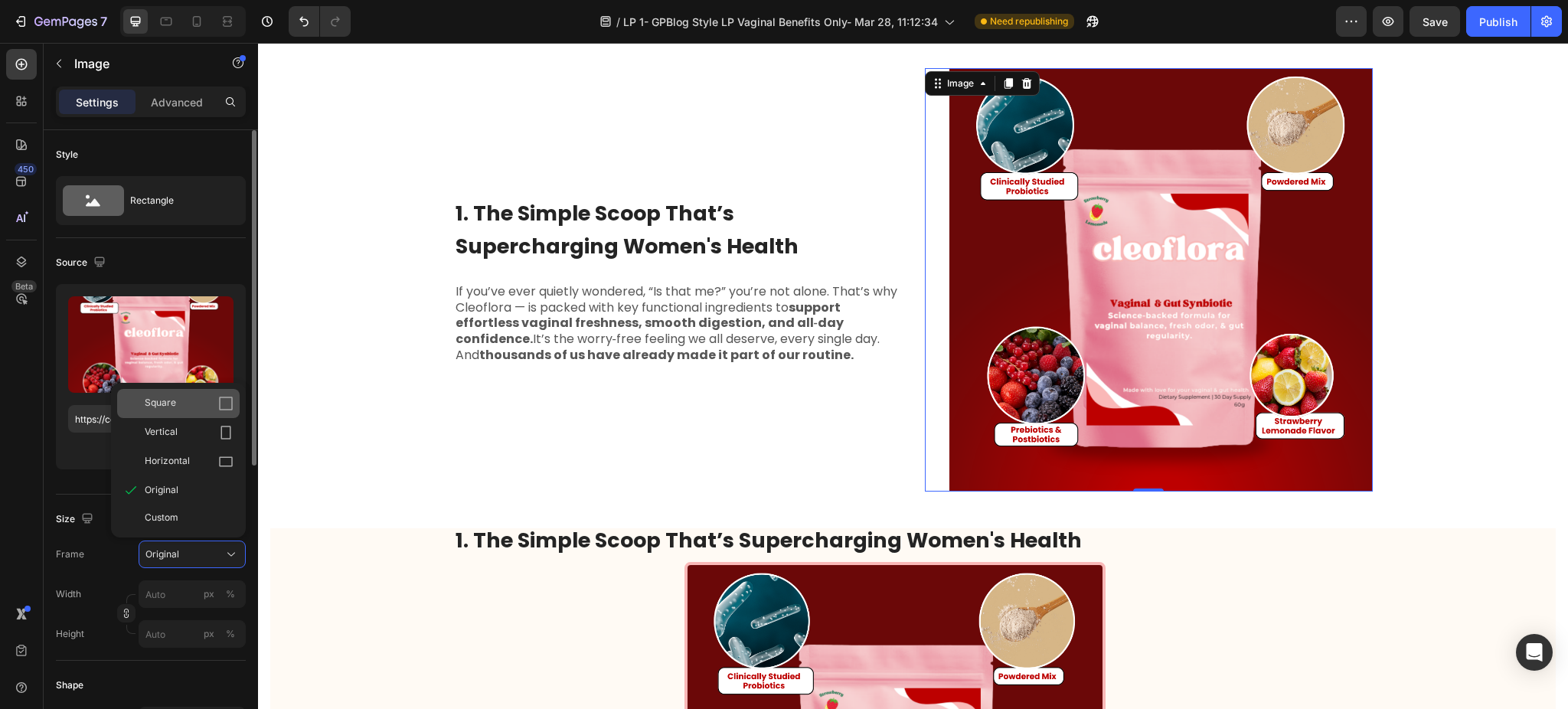 click on "Square" at bounding box center (189, 404) 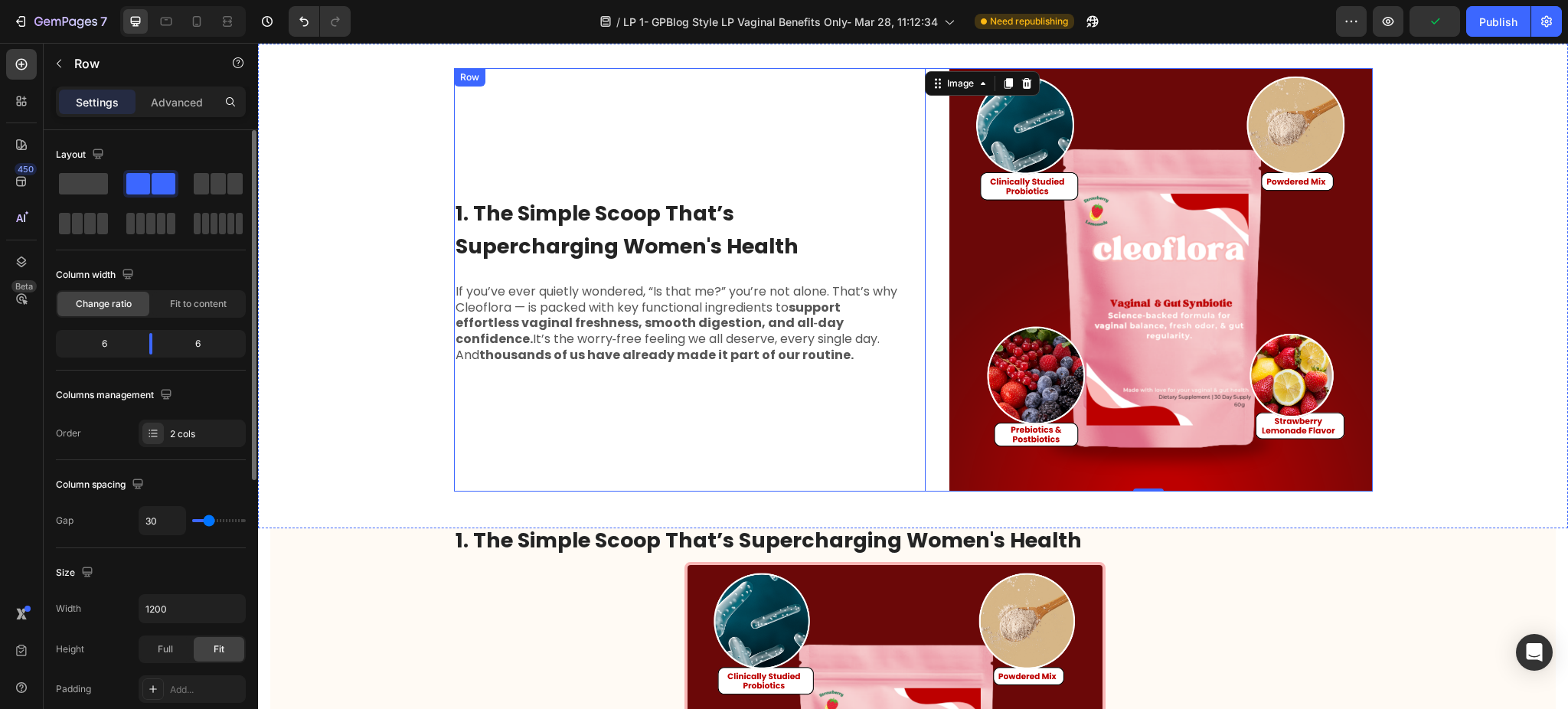 click on "⁠⁠⁠⁠⁠⁠⁠ 1. The Simple Scoop That’s Supercharging Women's Health Heading If you’ve ever quietly wondered, “Is that me?” you’re not alone. That’s why Cleoflora — is packed with key functional ingredients to  support effortless vaginal freshness, smooth digestion, and all‑day confidence.  It’s the worry‑free feeling we all deserve, every single day. And  thousands of us have already made it part of our routine. Text Block" at bounding box center [678, 279] 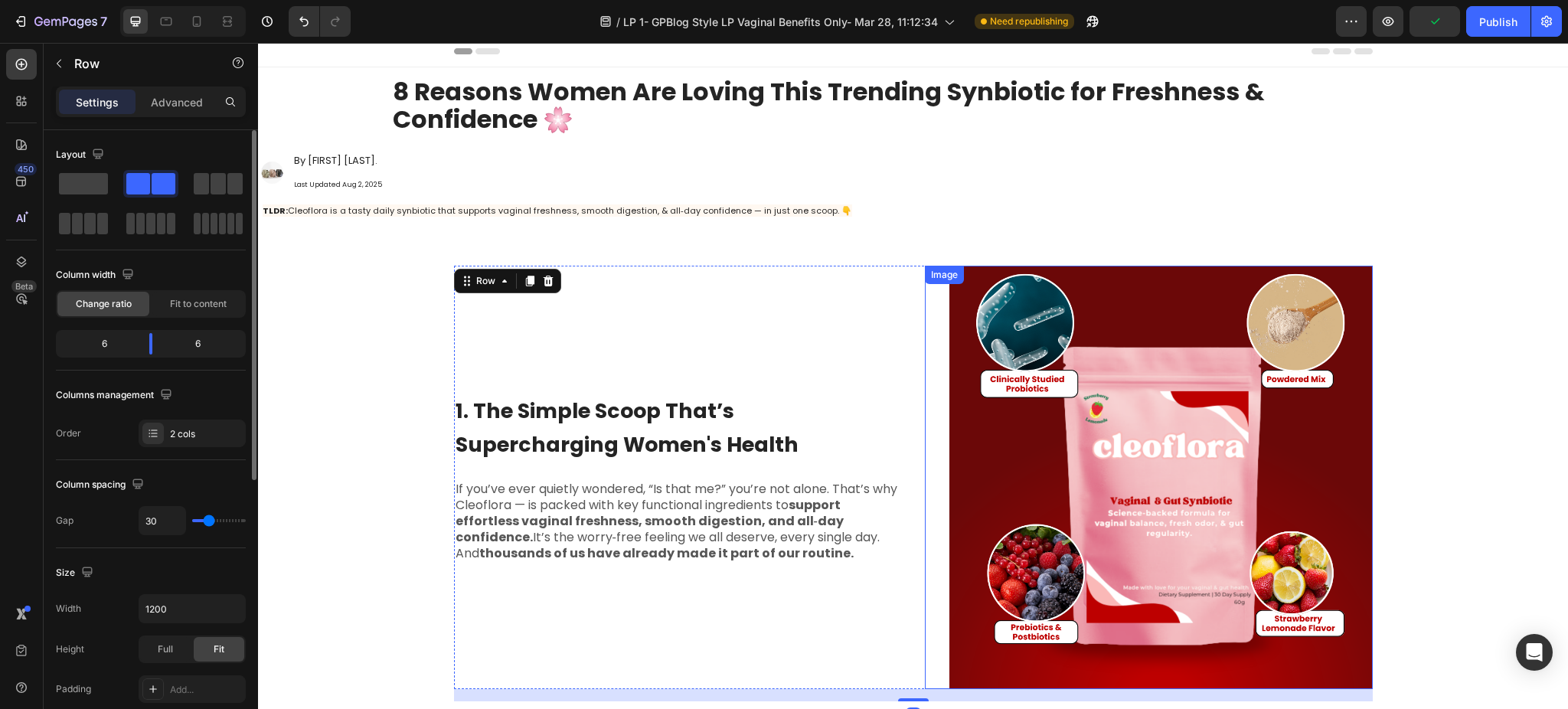scroll, scrollTop: 0, scrollLeft: 0, axis: both 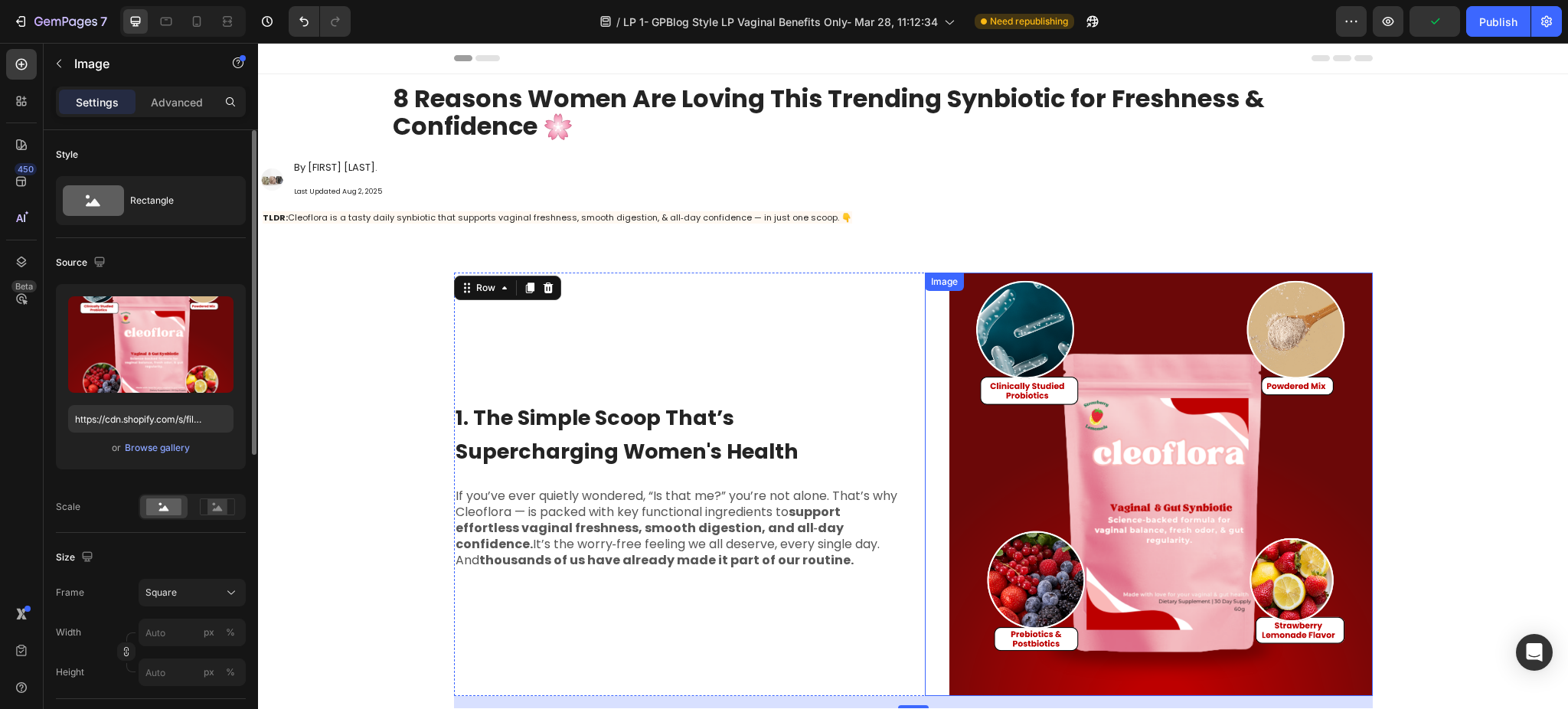 click at bounding box center [1161, 484] 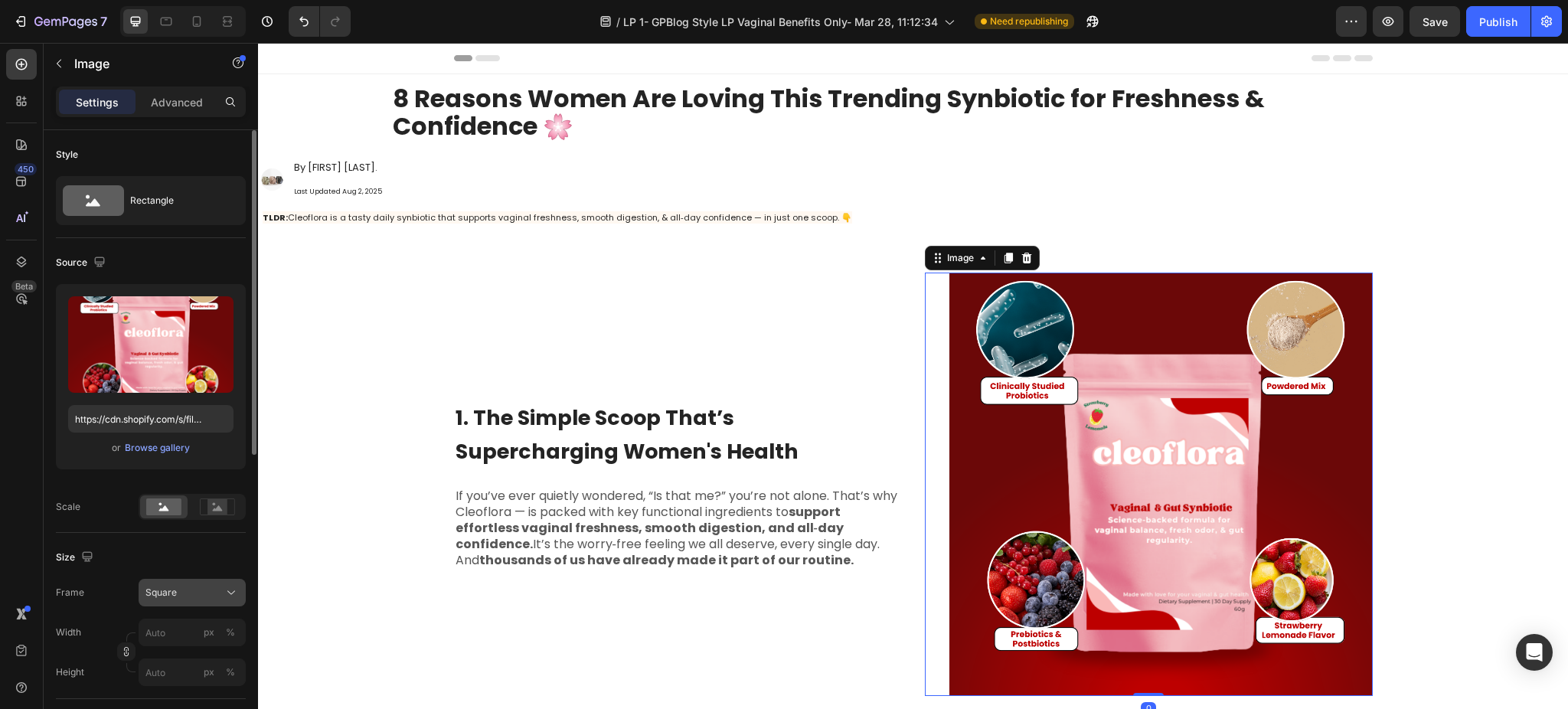 scroll, scrollTop: 204, scrollLeft: 0, axis: vertical 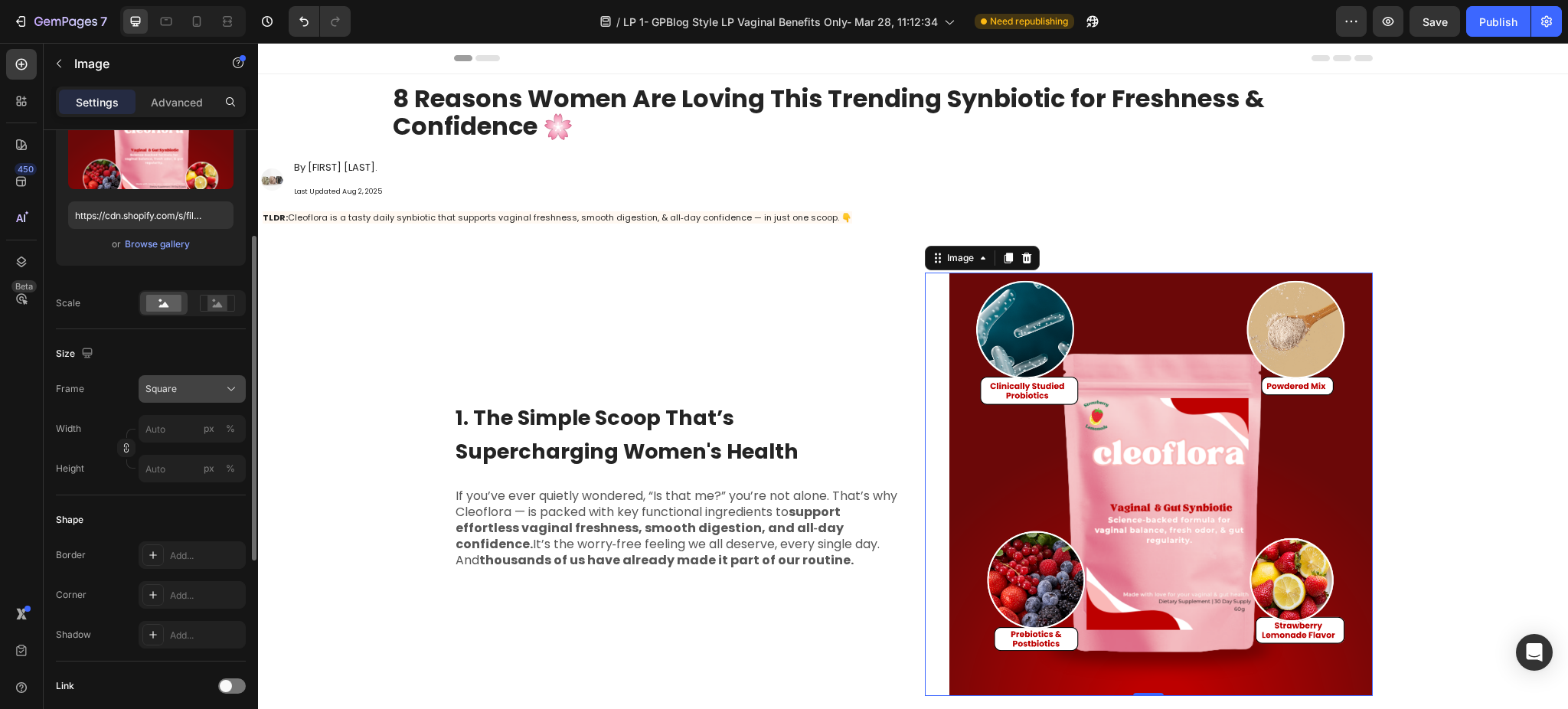 click on "Square" at bounding box center (192, 389) 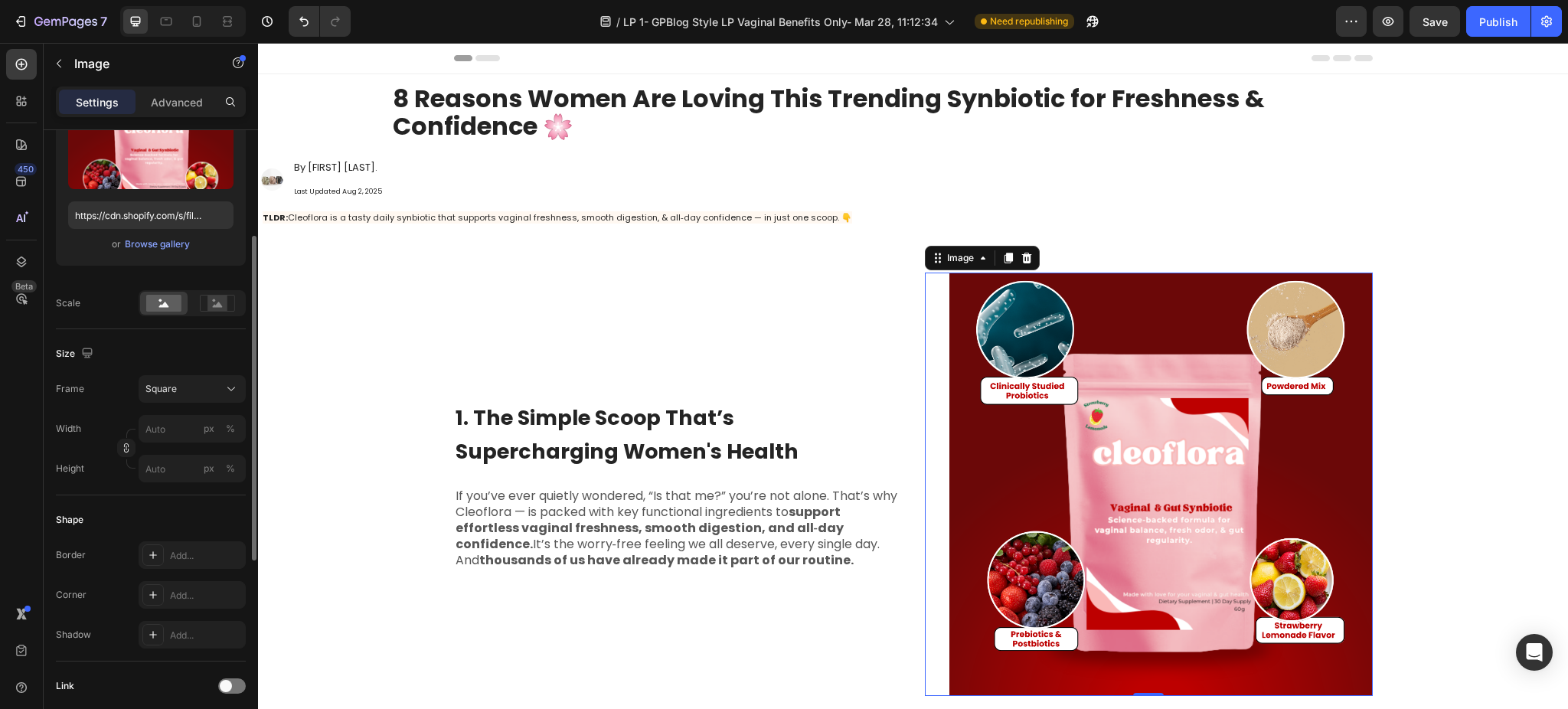 click on "Border Add..." at bounding box center (151, 555) 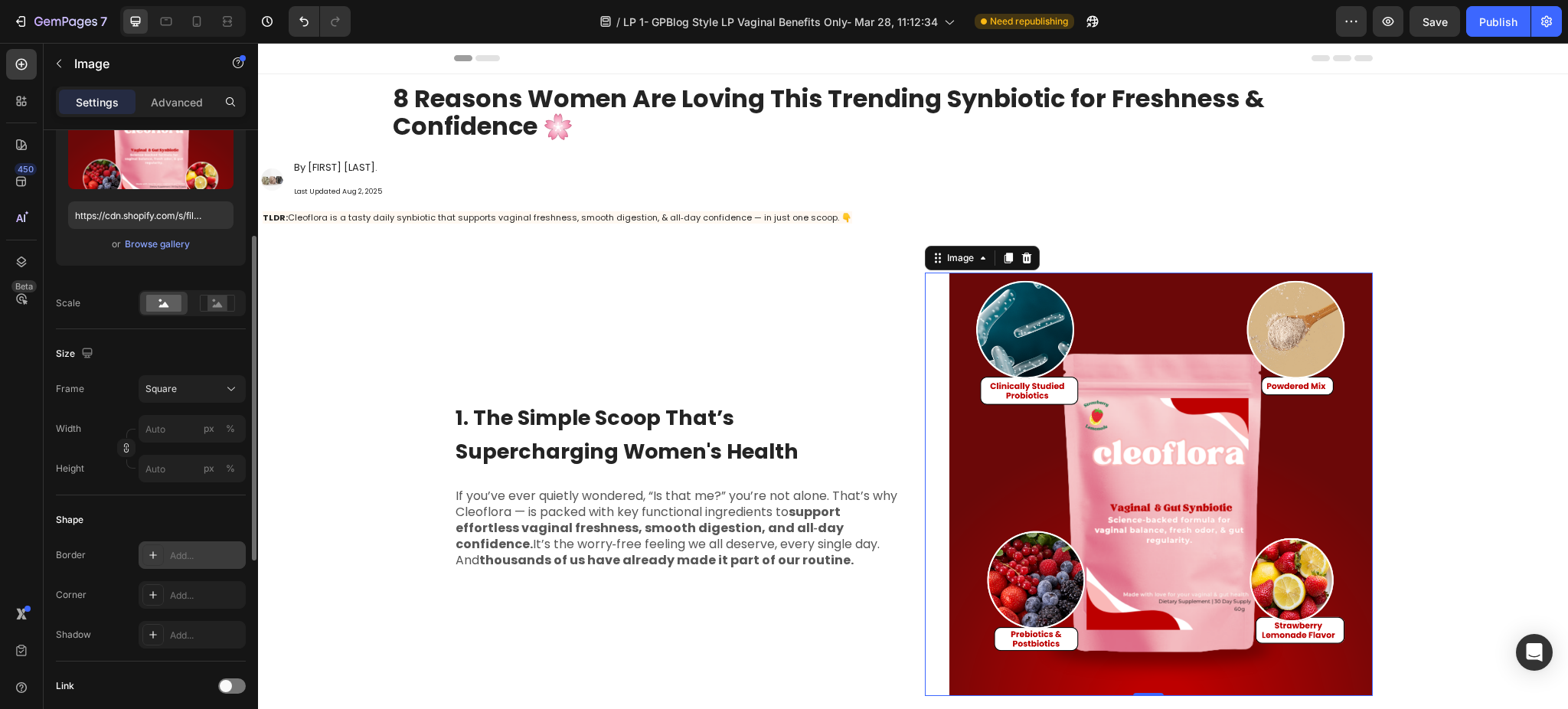 click 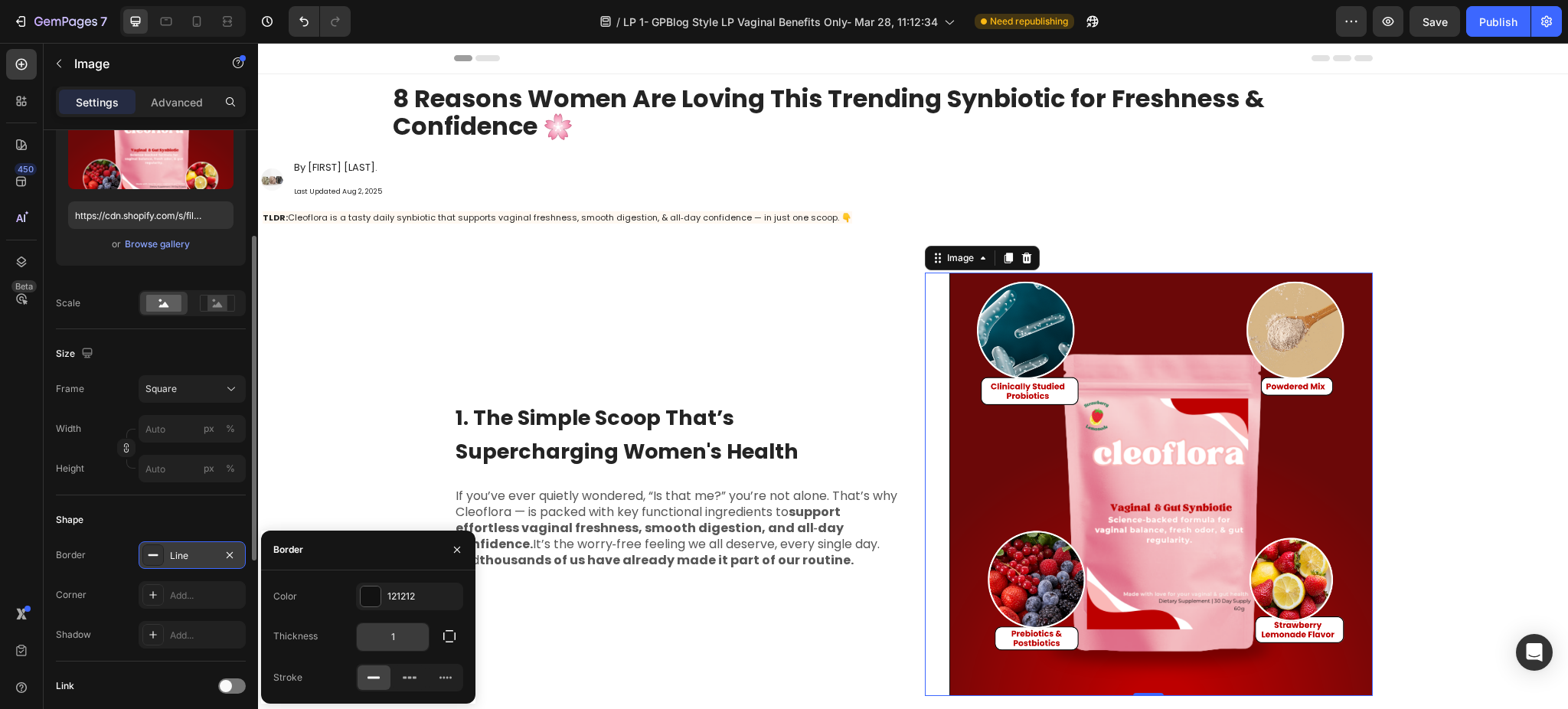 click on "1" at bounding box center (393, 637) 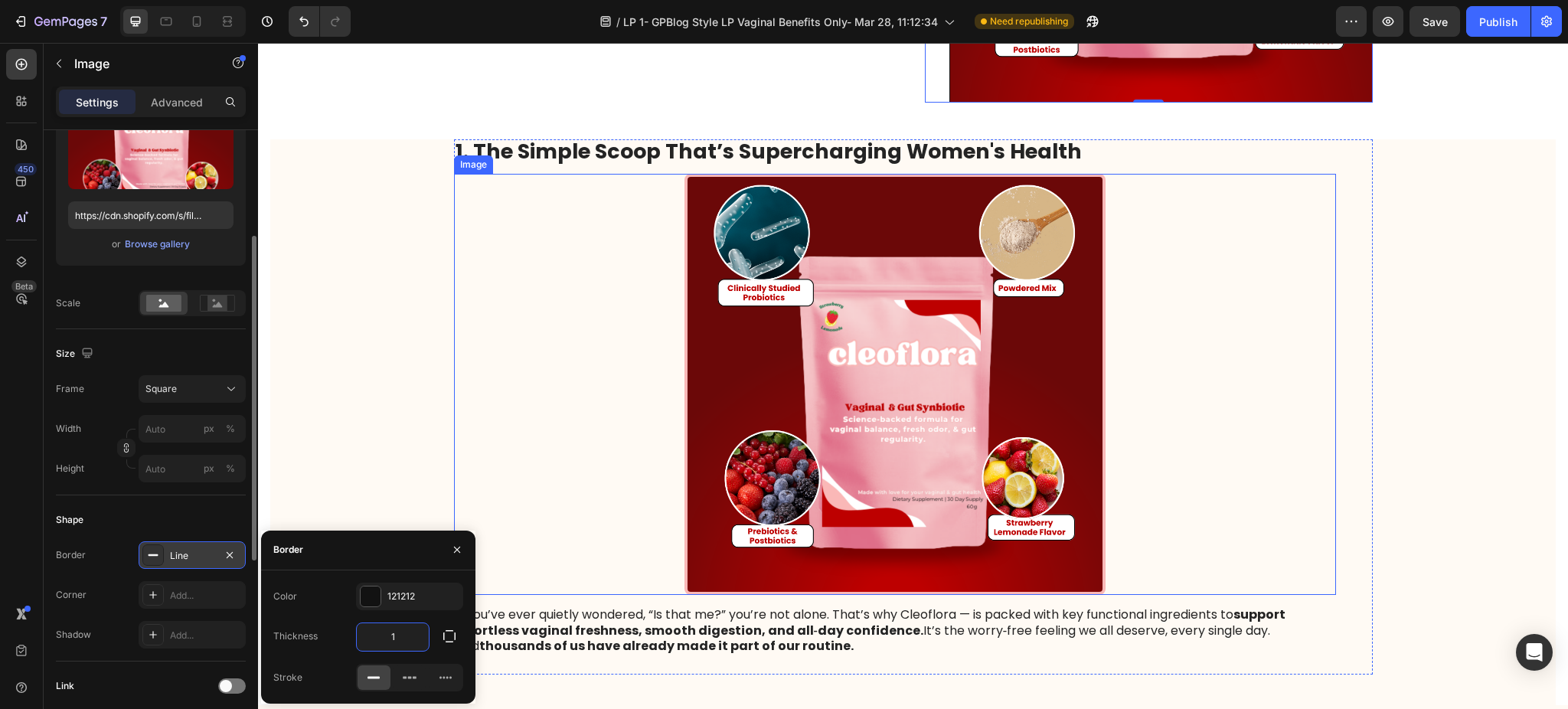 scroll, scrollTop: 613, scrollLeft: 0, axis: vertical 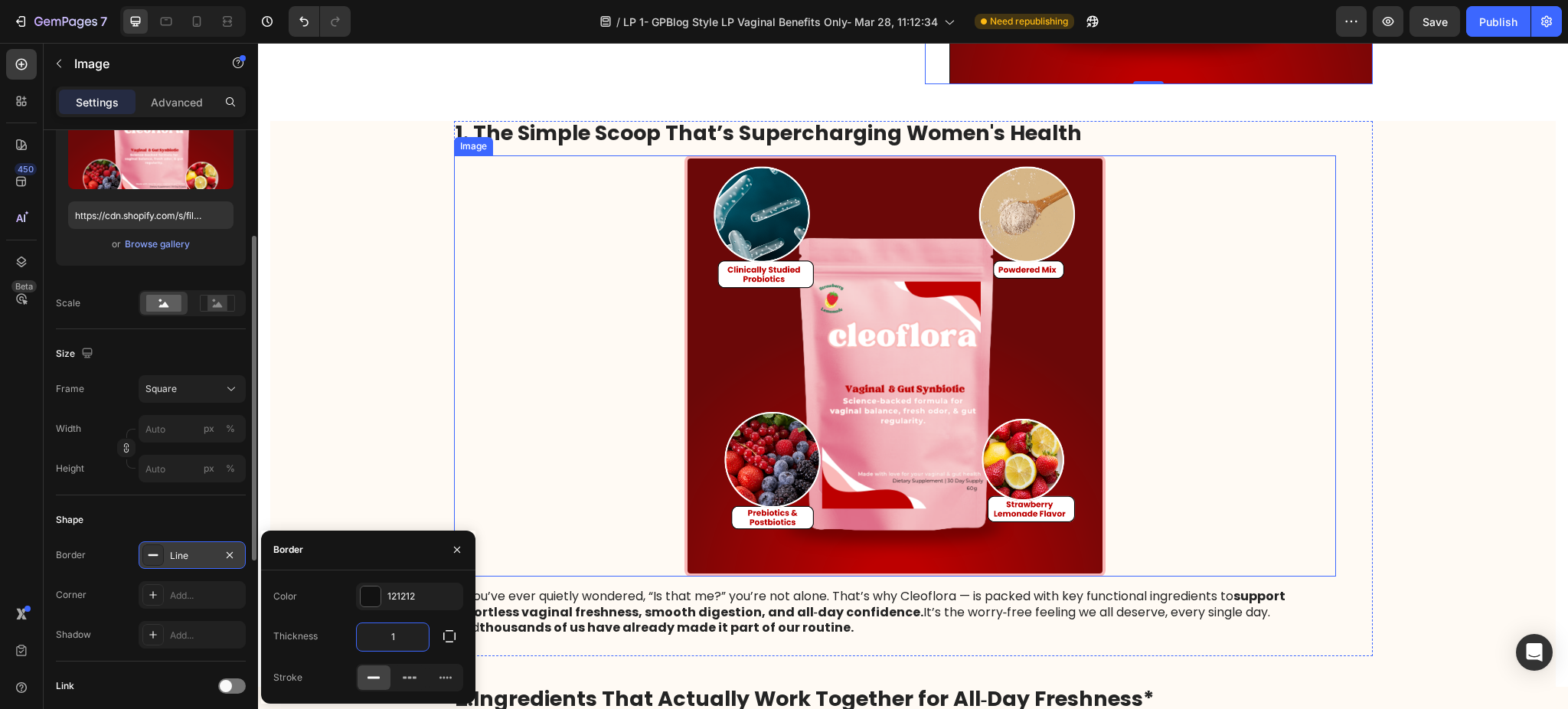 click at bounding box center [895, 366] 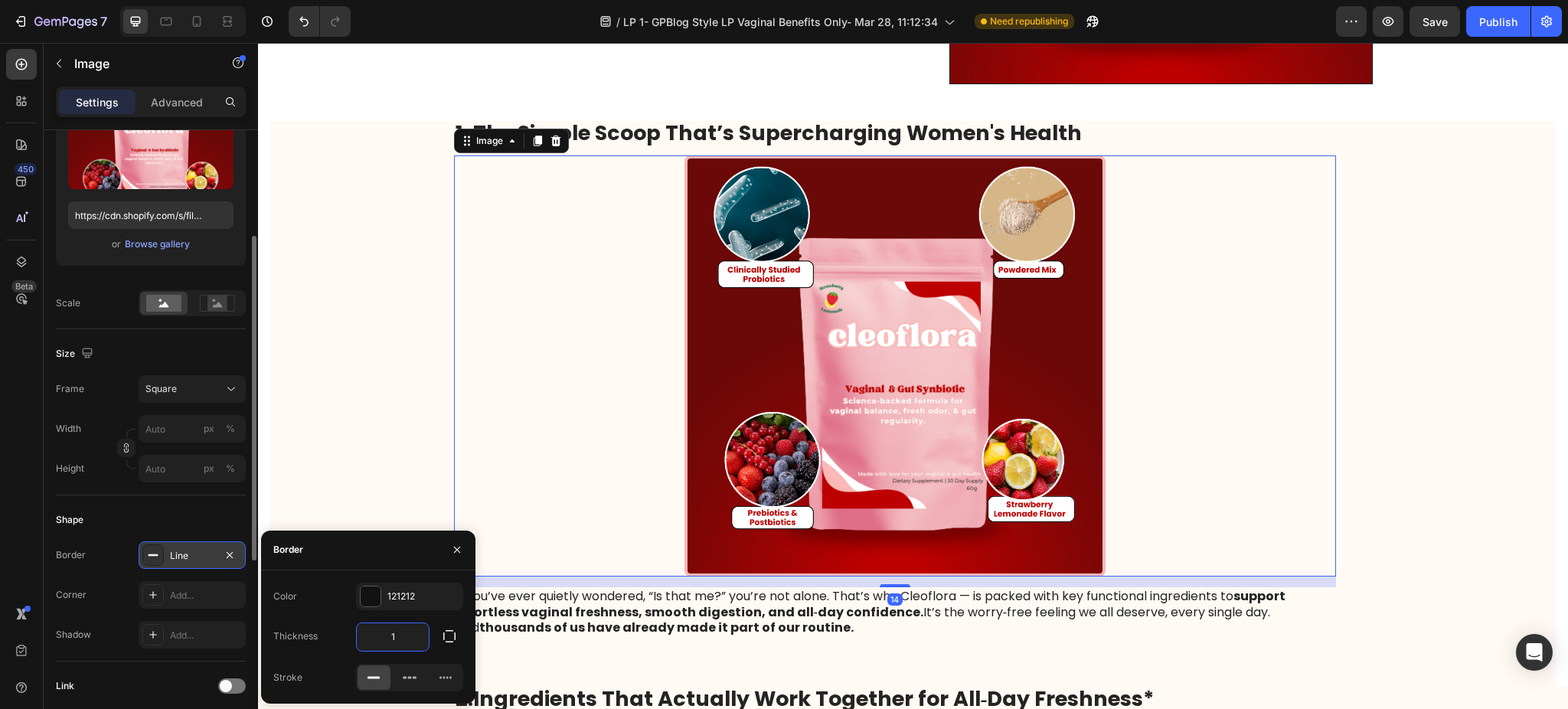 scroll, scrollTop: 203, scrollLeft: 0, axis: vertical 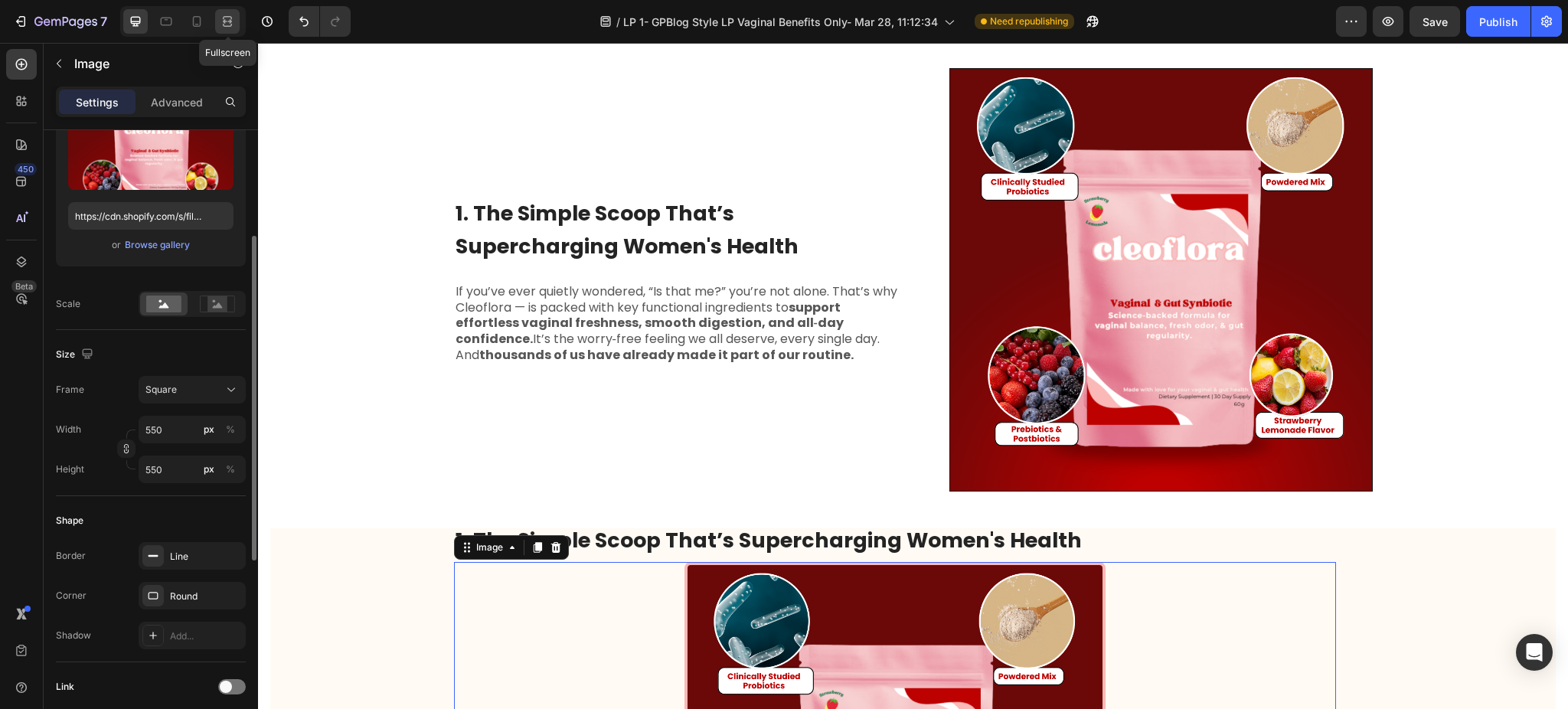 click 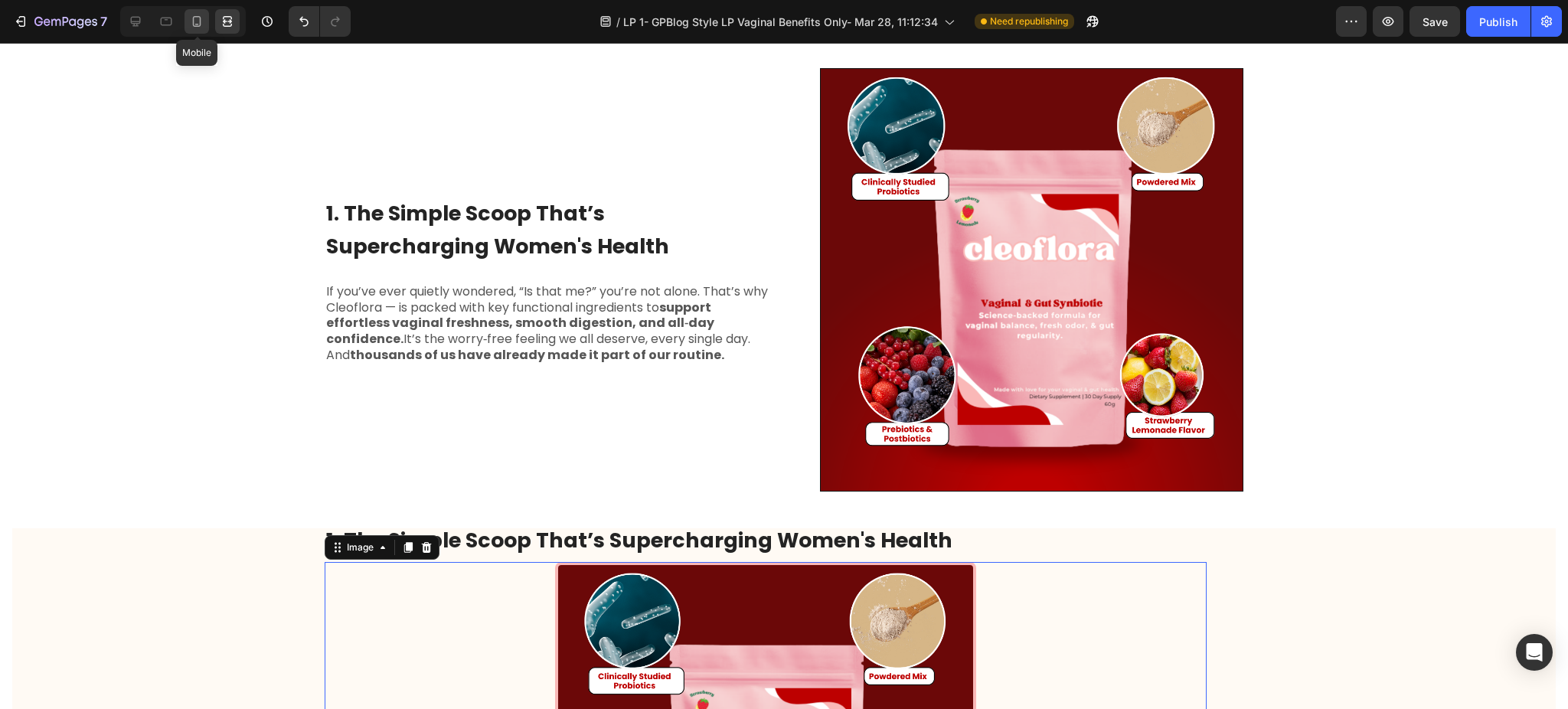 click 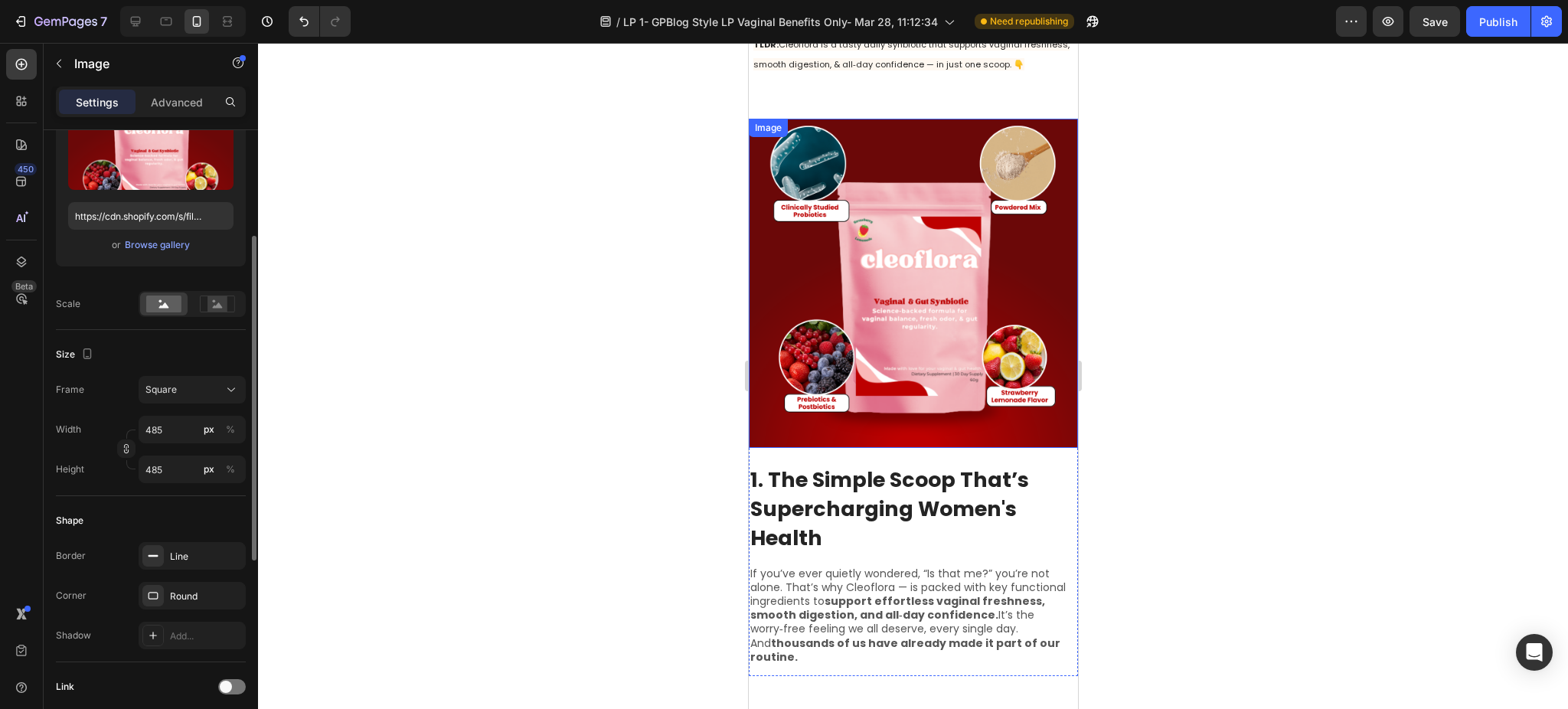 scroll, scrollTop: 138, scrollLeft: 0, axis: vertical 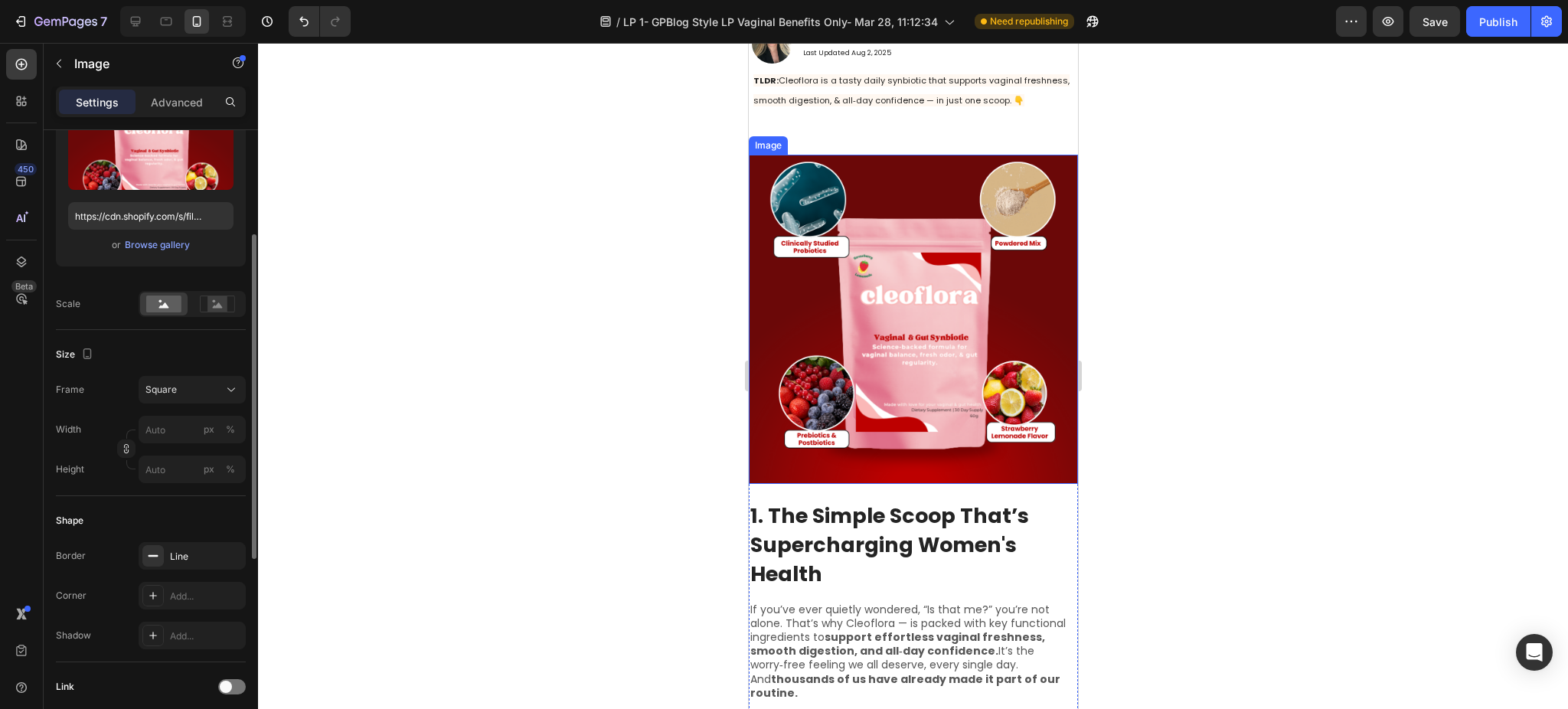 click at bounding box center (913, 319) 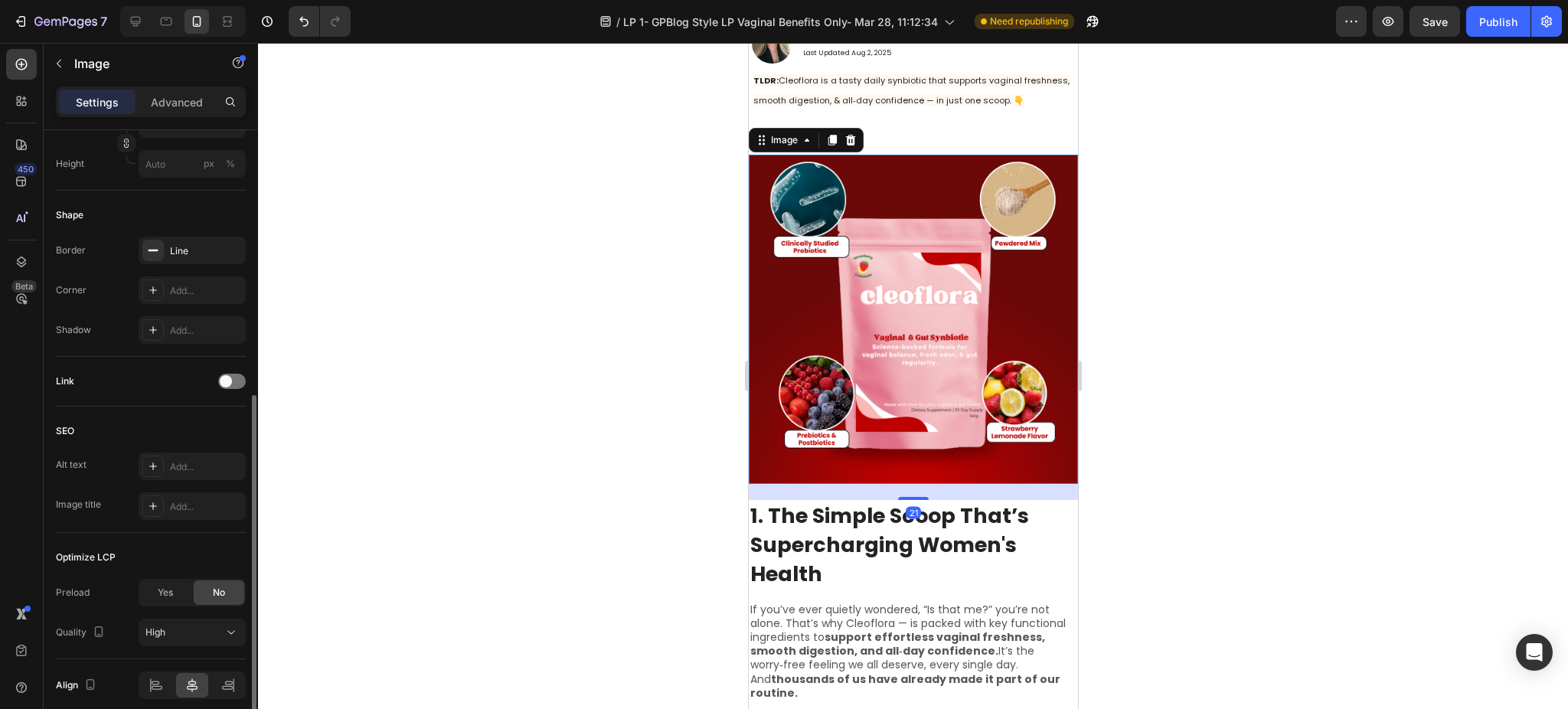 scroll, scrollTop: 571, scrollLeft: 0, axis: vertical 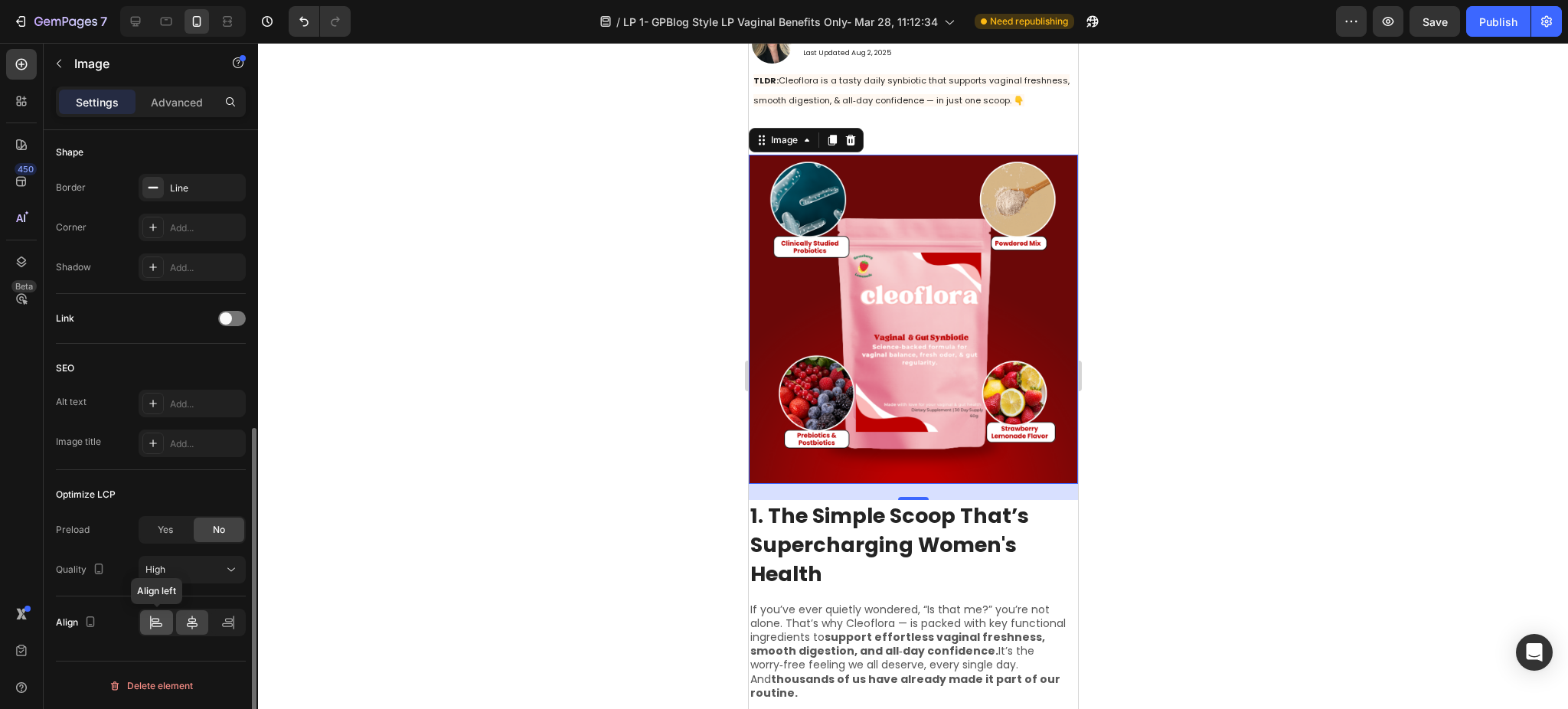 click 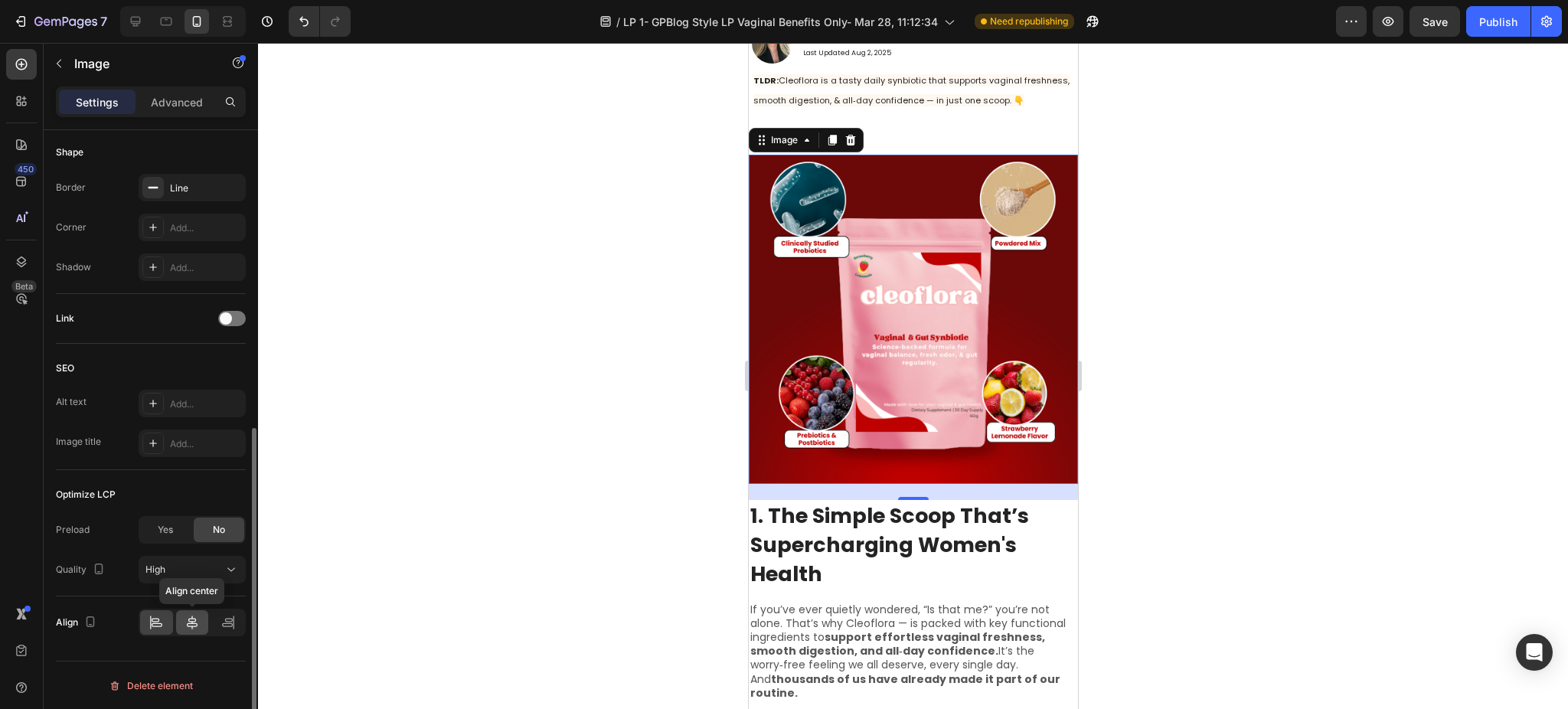 click 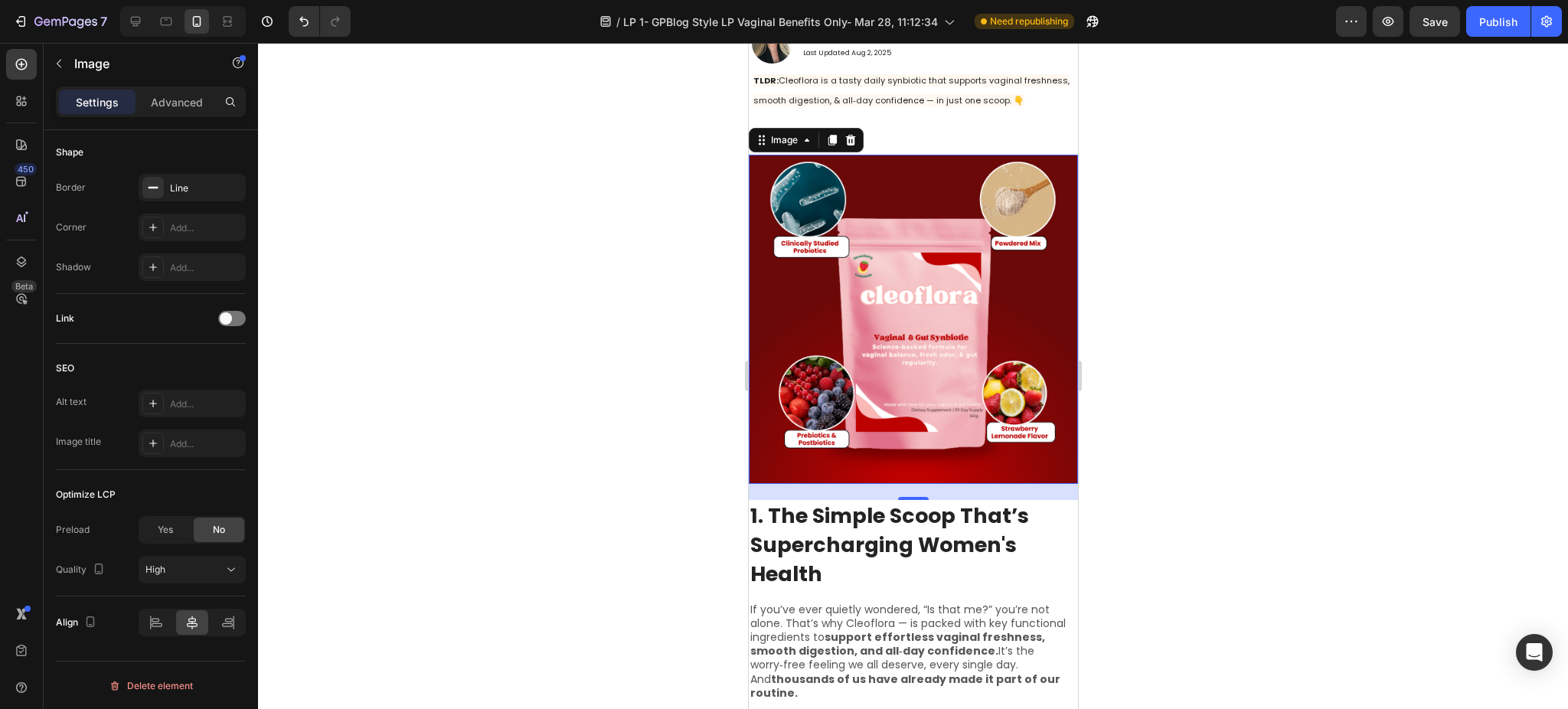 click 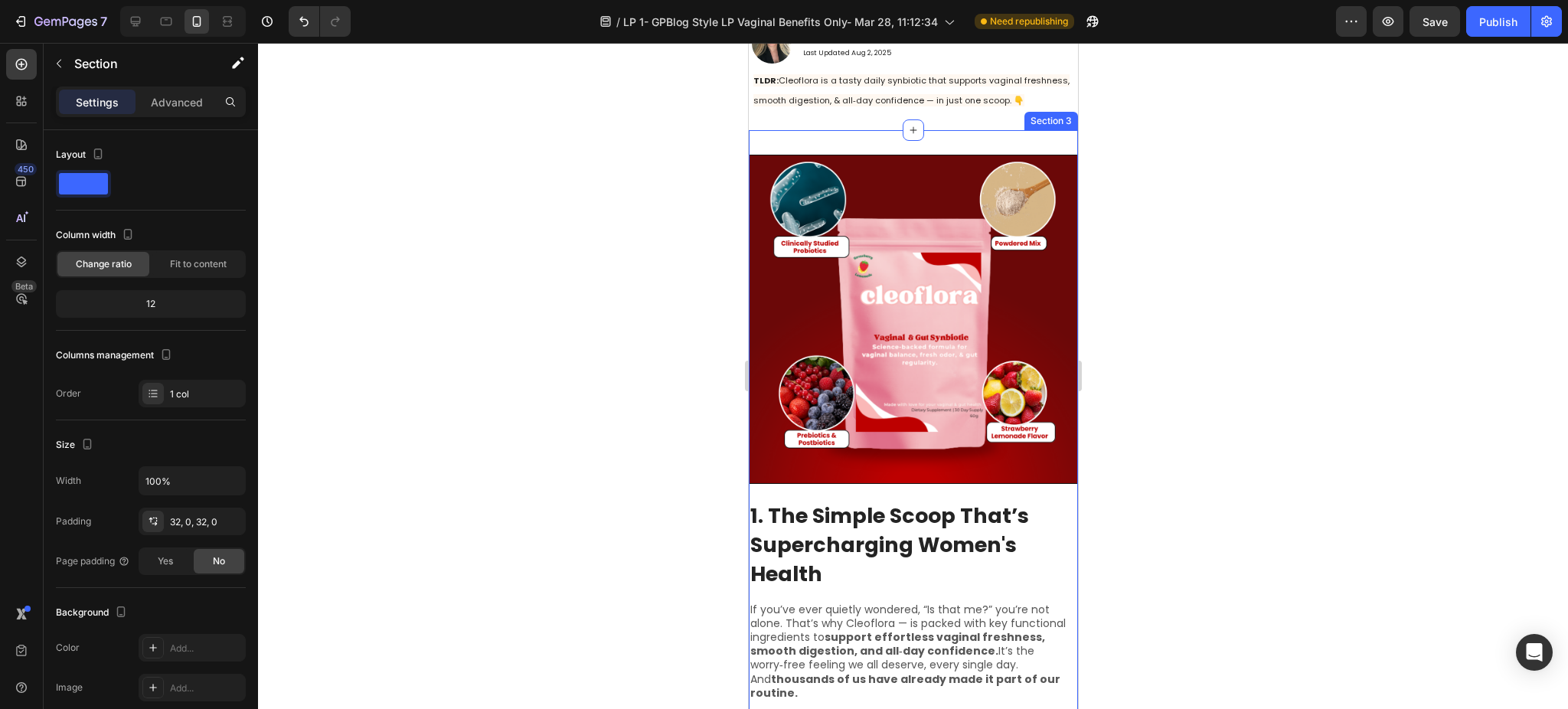 click on "1. The Simple Scoop That’s Supercharging Women's Health Heading If you’ve ever quietly wondered, “Is that me?” you’re not alone. That’s why Cleoflora — is packed with key functional ingredients to  support effortless vaginal freshness, smooth digestion, and all‑day confidence.  It’s the worry‑free feeling we all deserve, every single day. And  thousands of us have already made it part of our routine. Text Block Image Row Section 3" at bounding box center (913, 439) 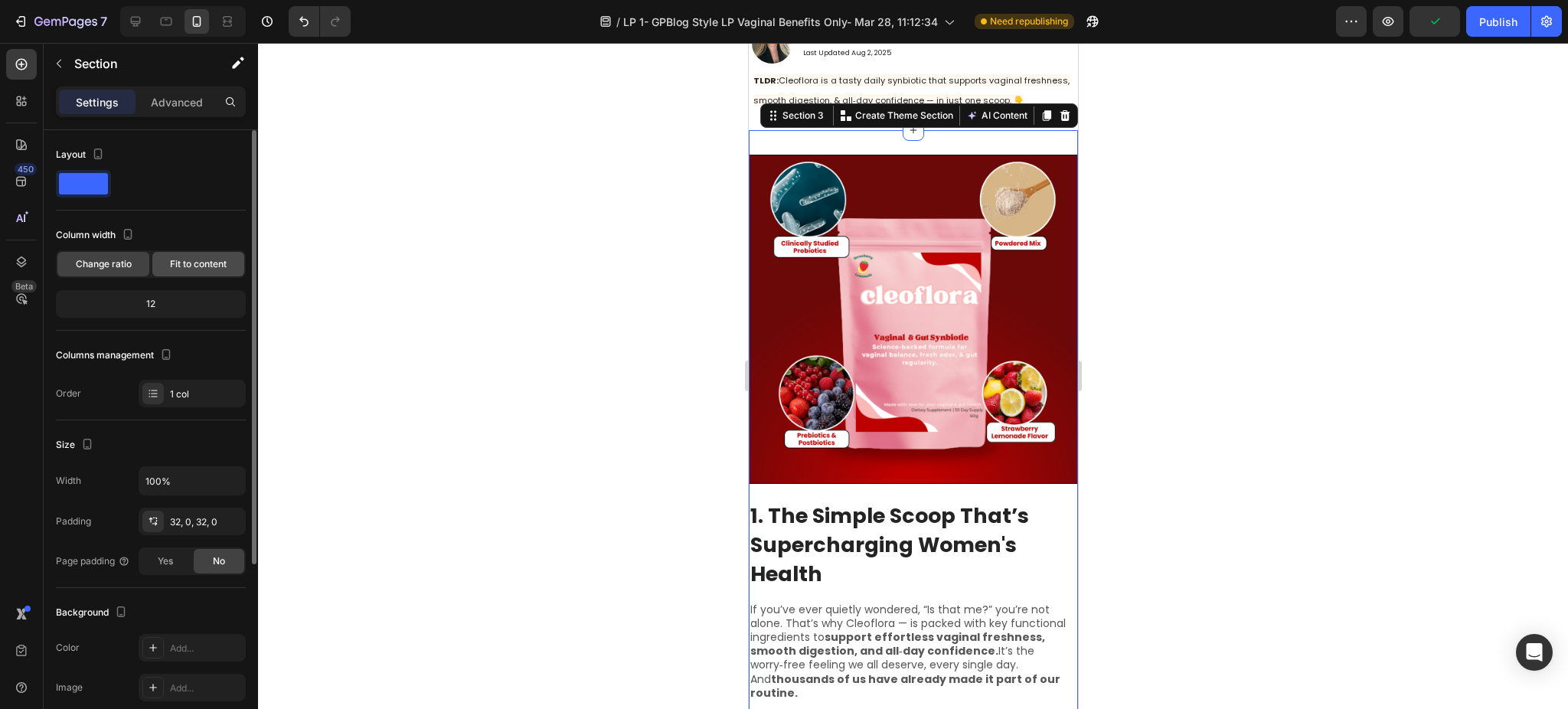 click on "Fit to content" 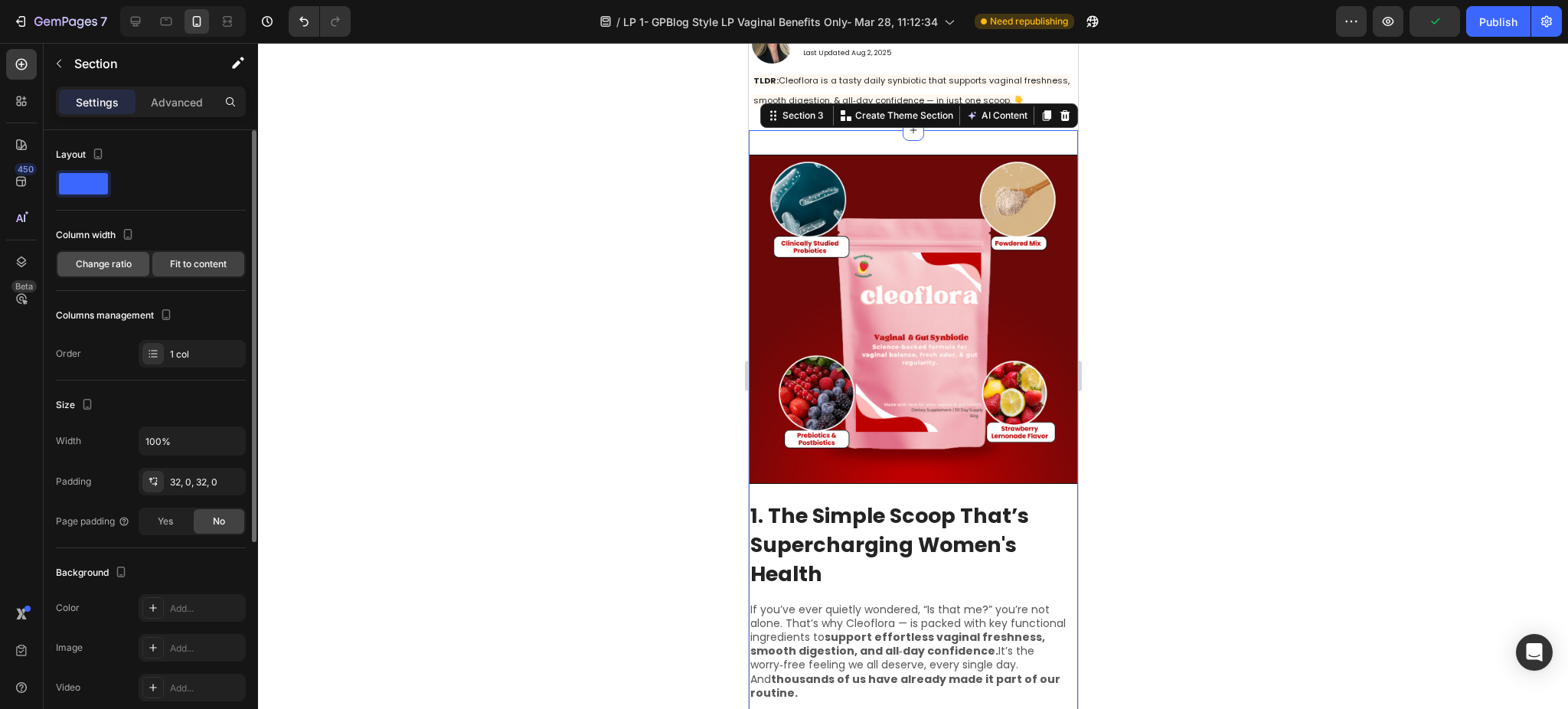 click on "Change ratio" 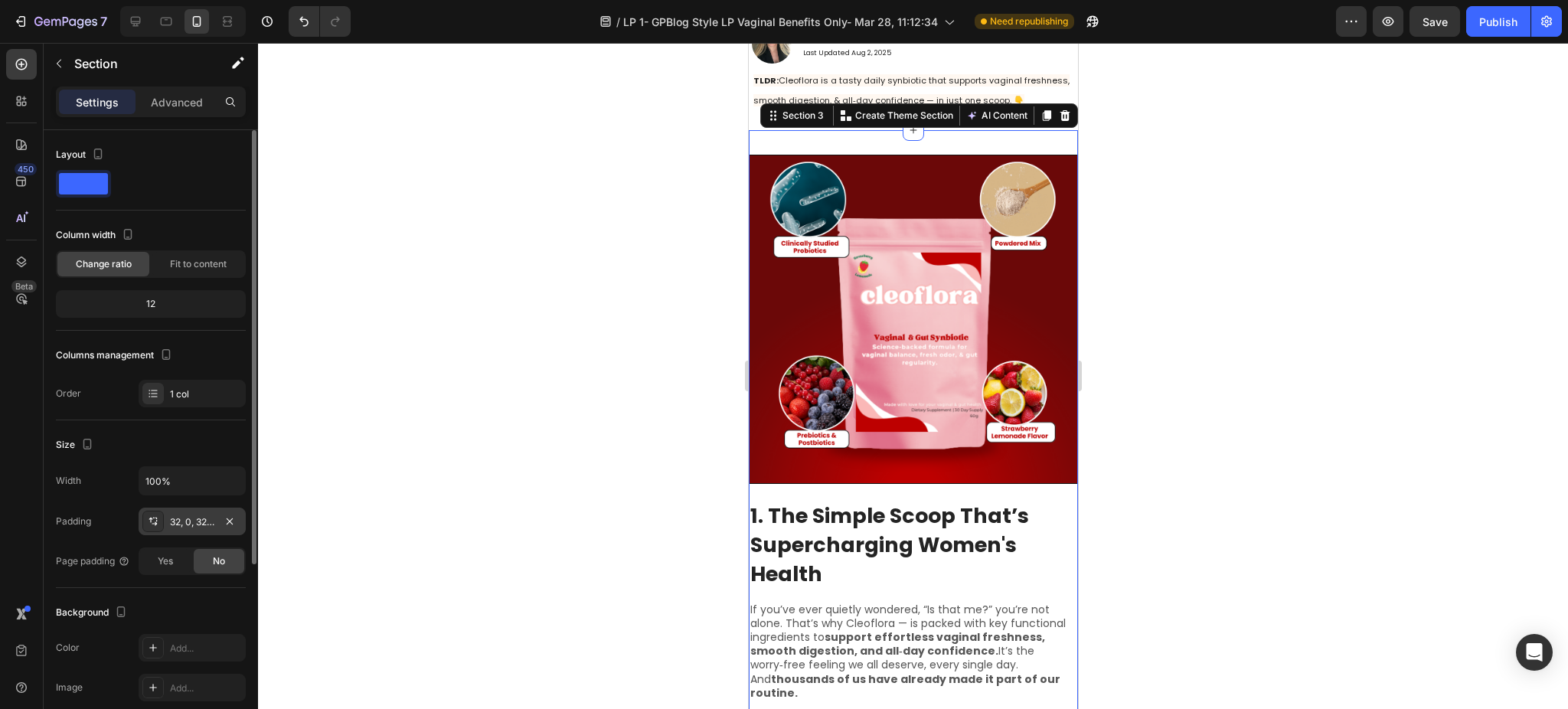 click on "32, 0, 32, 0" at bounding box center [192, 522] 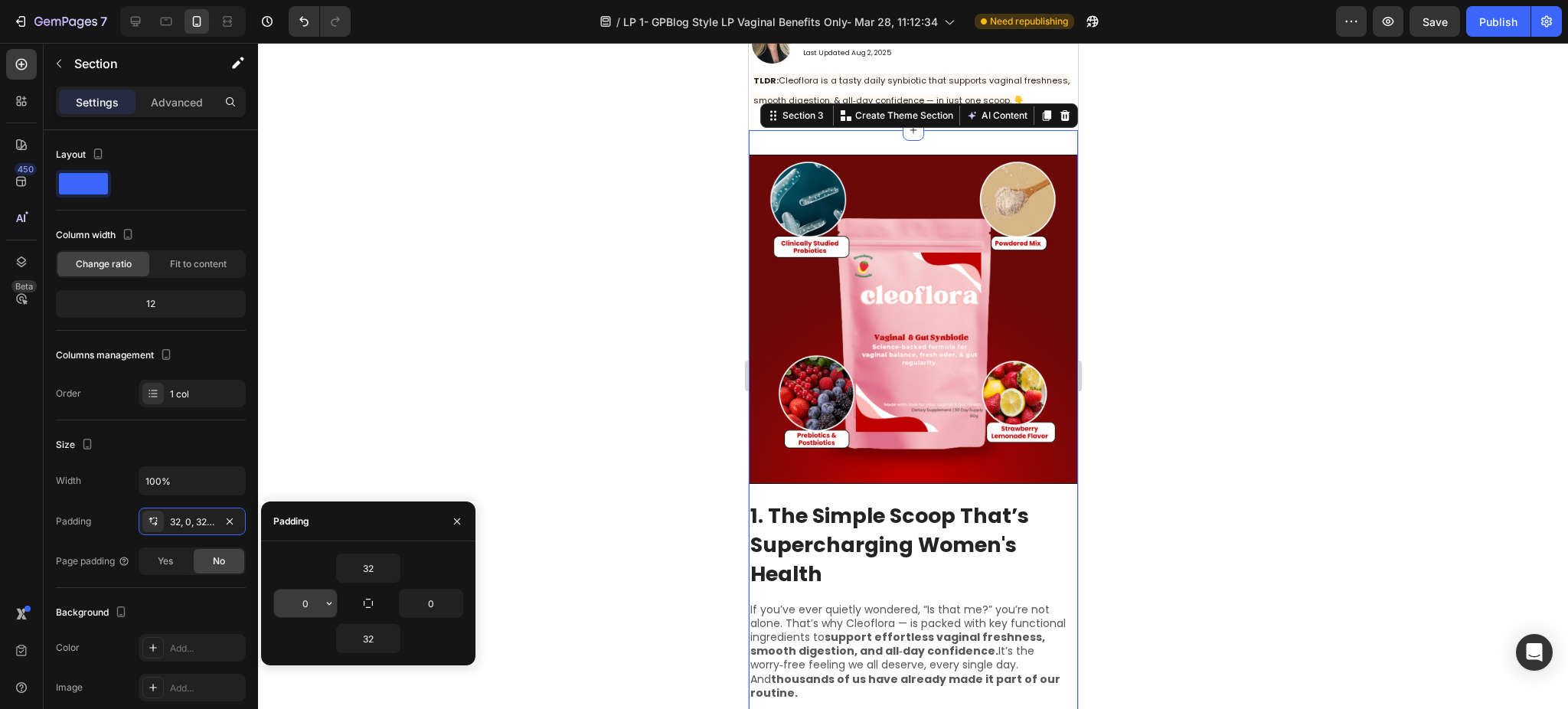 click 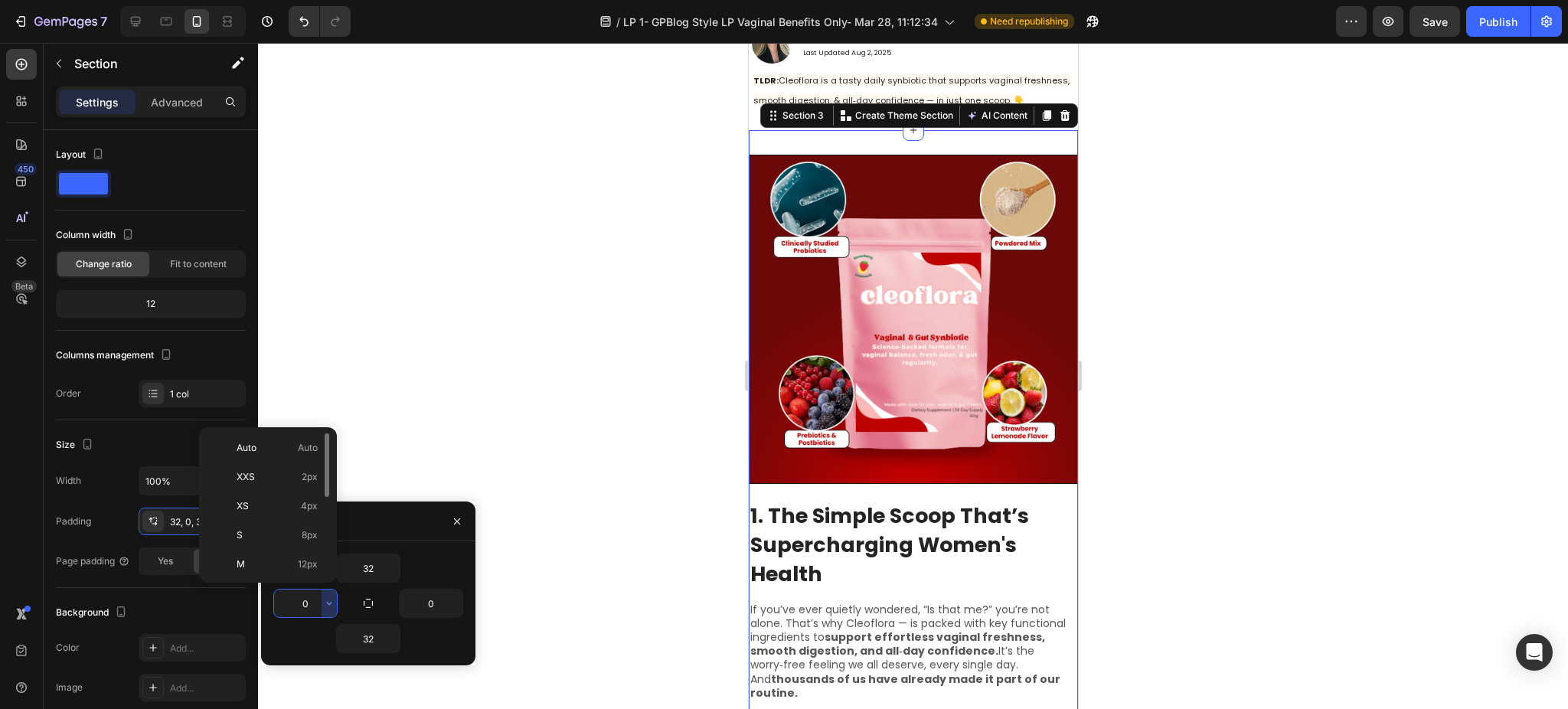 scroll, scrollTop: 102, scrollLeft: 0, axis: vertical 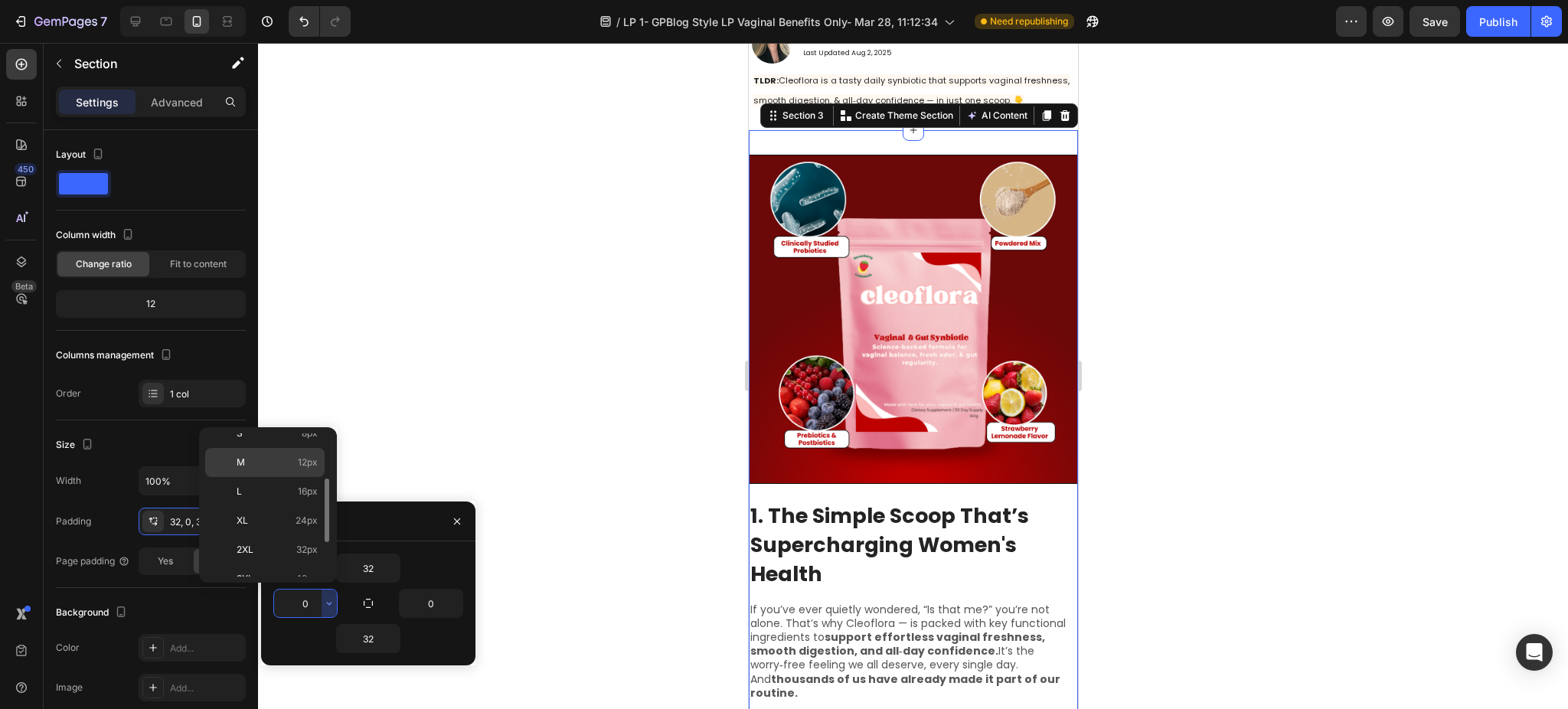 click on "M 12px" at bounding box center (277, 462) 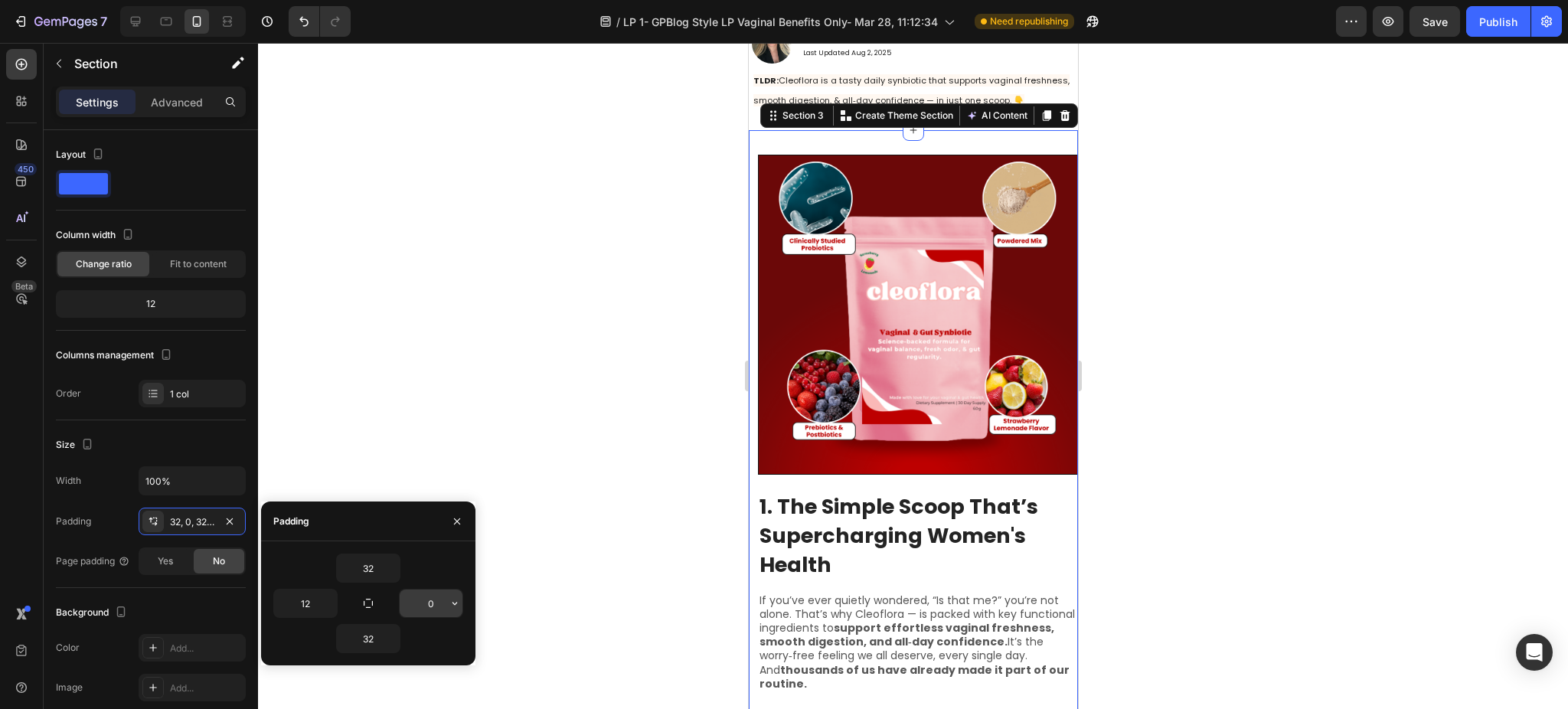 click on "0" at bounding box center [431, 603] 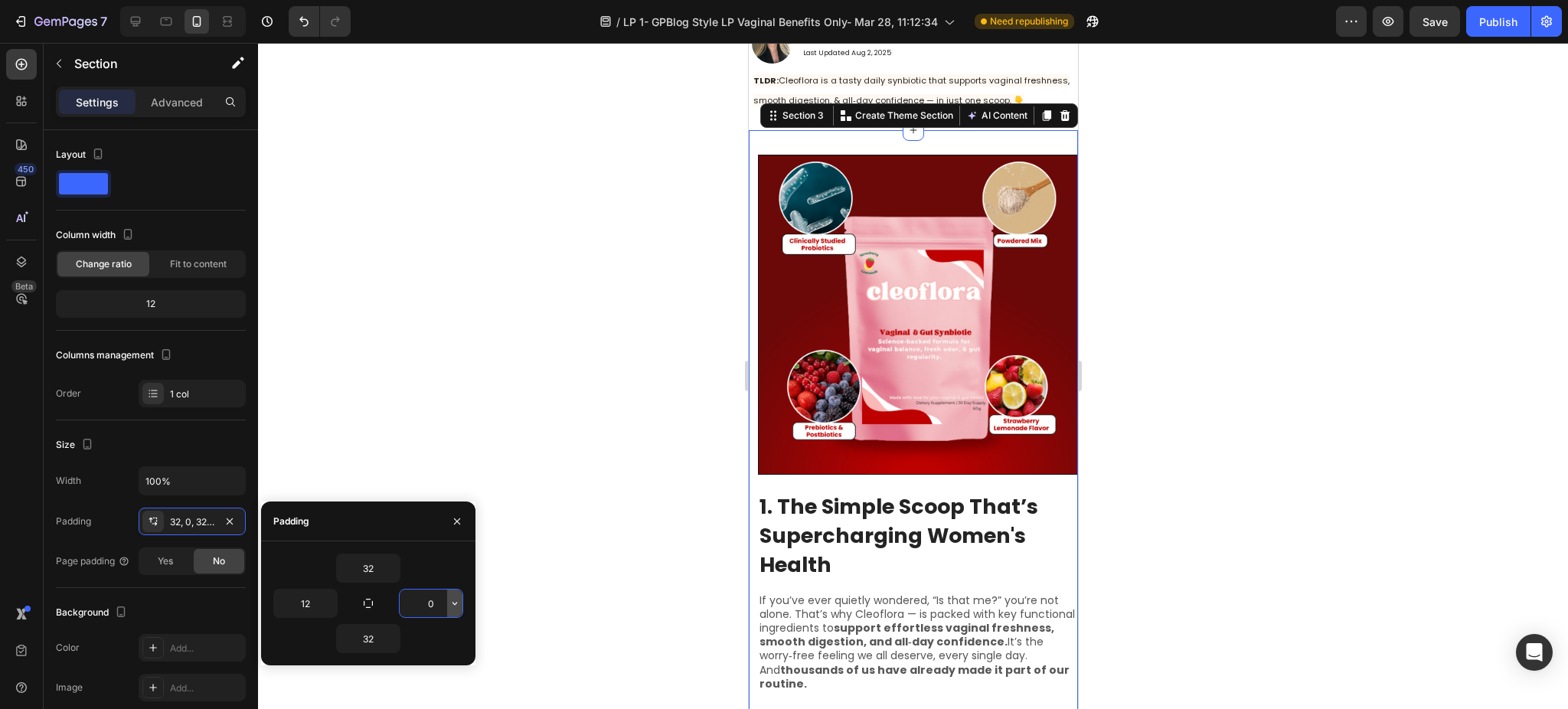 click 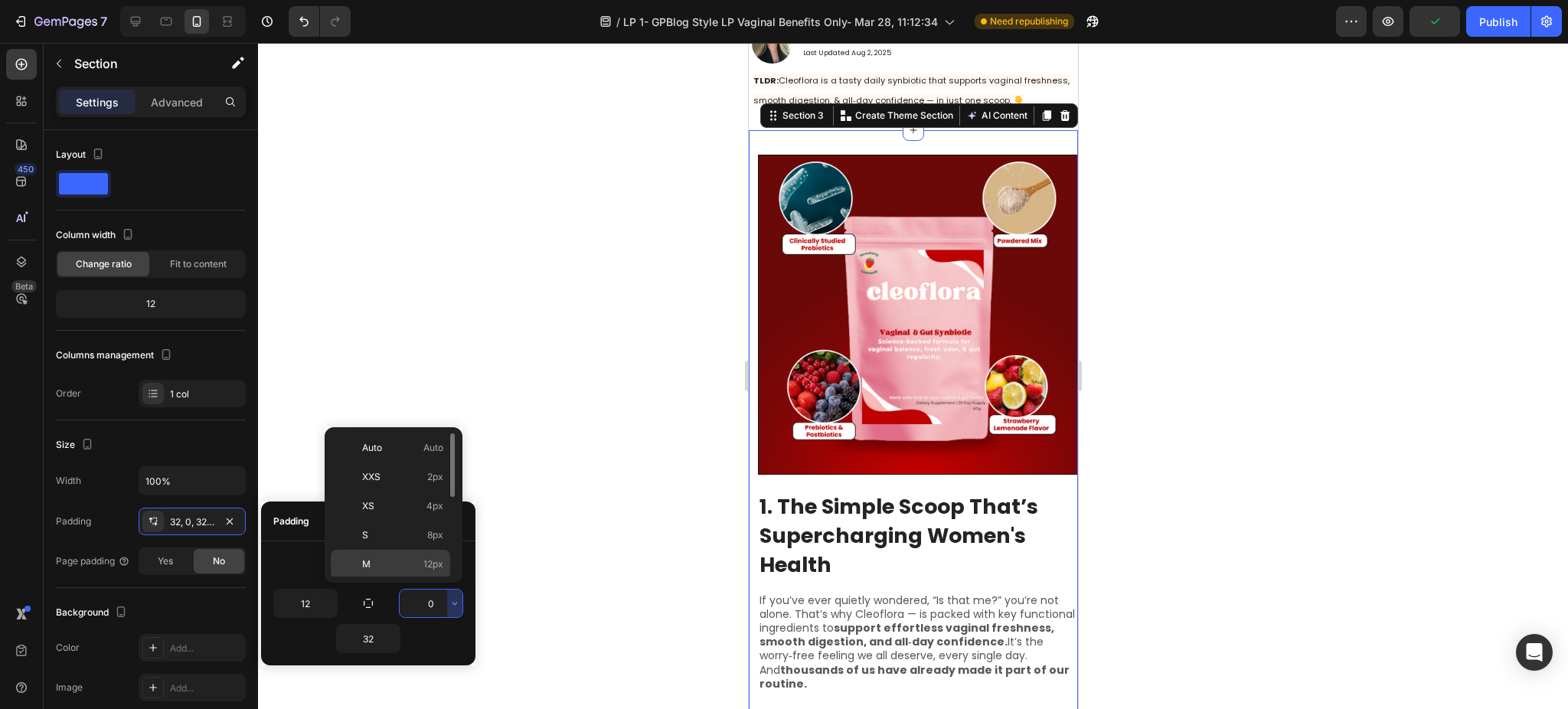 click on "M 12px" at bounding box center (403, 564) 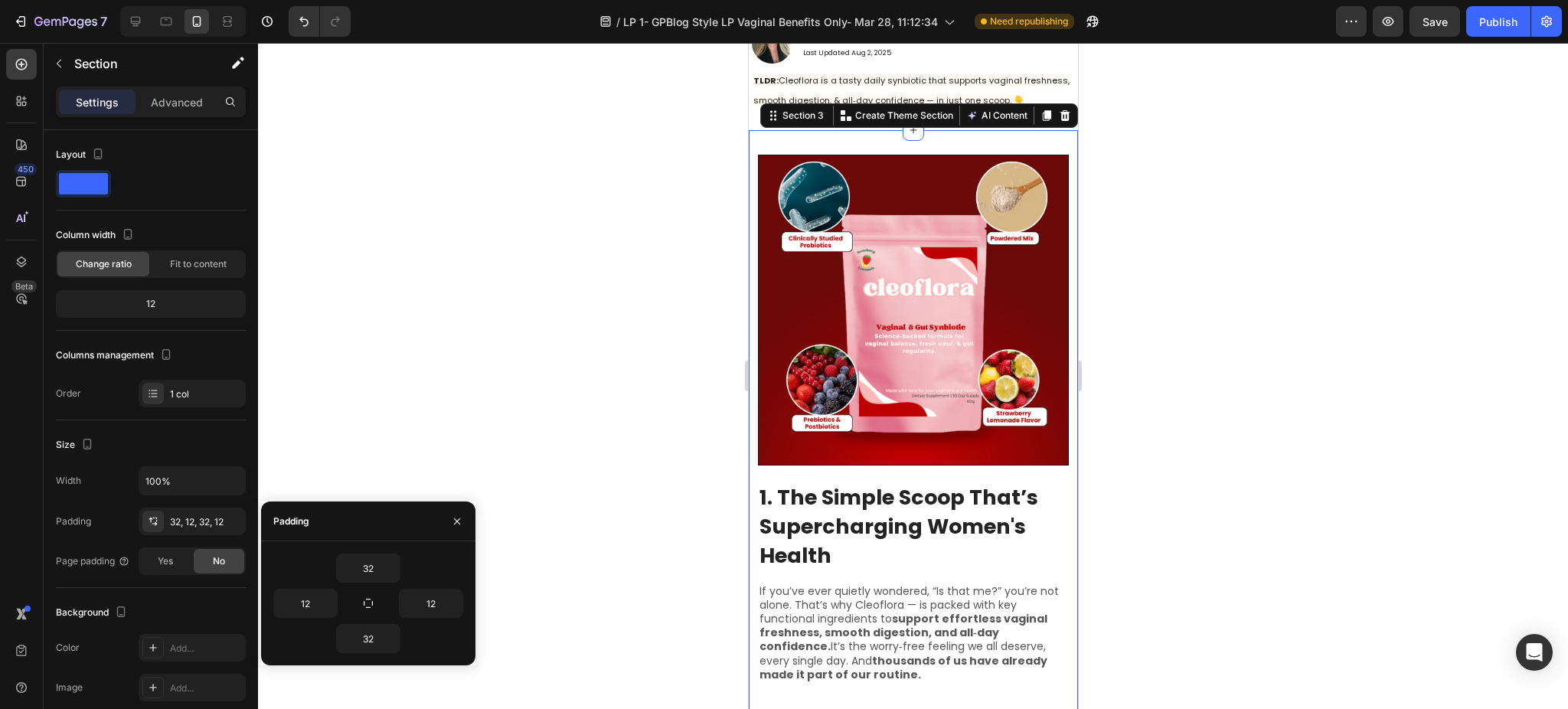 click 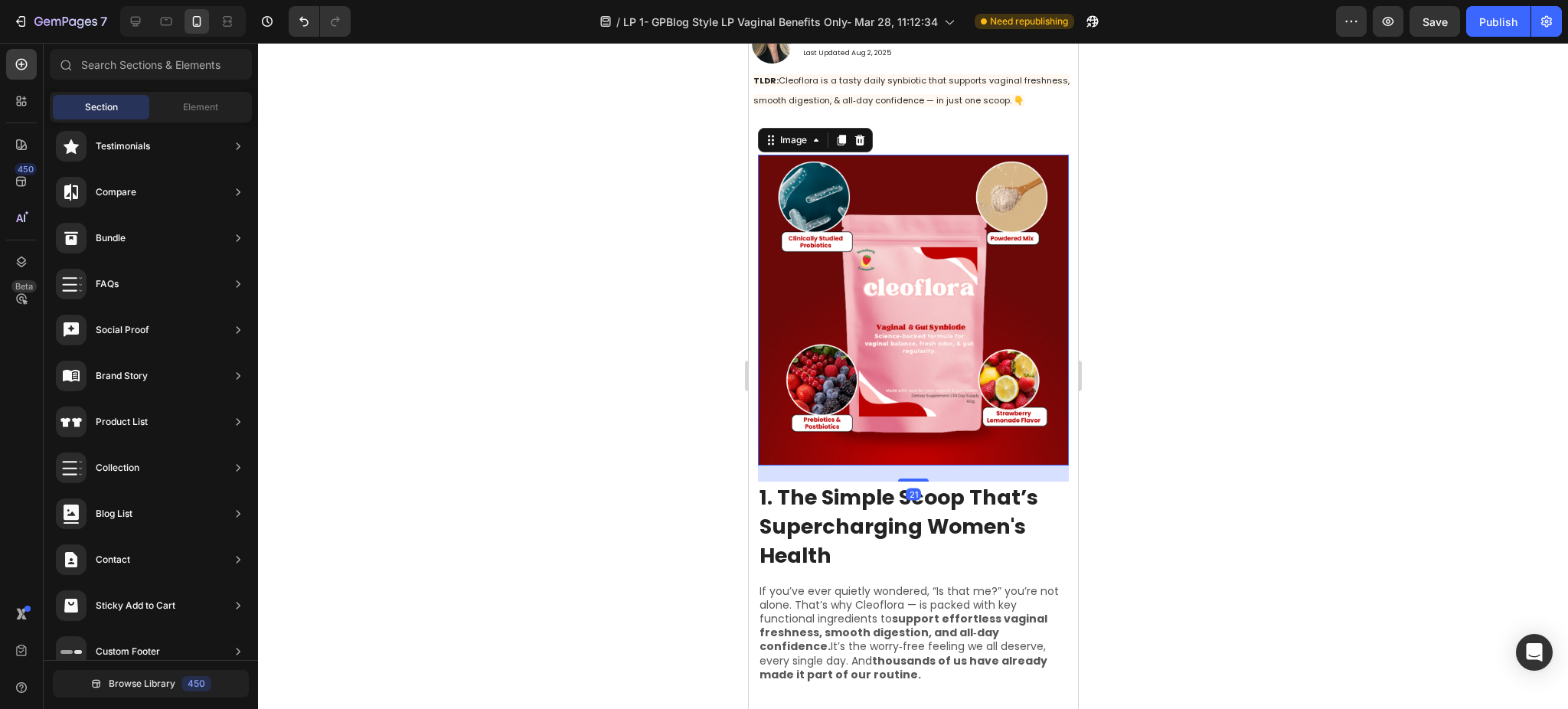 click at bounding box center [913, 310] 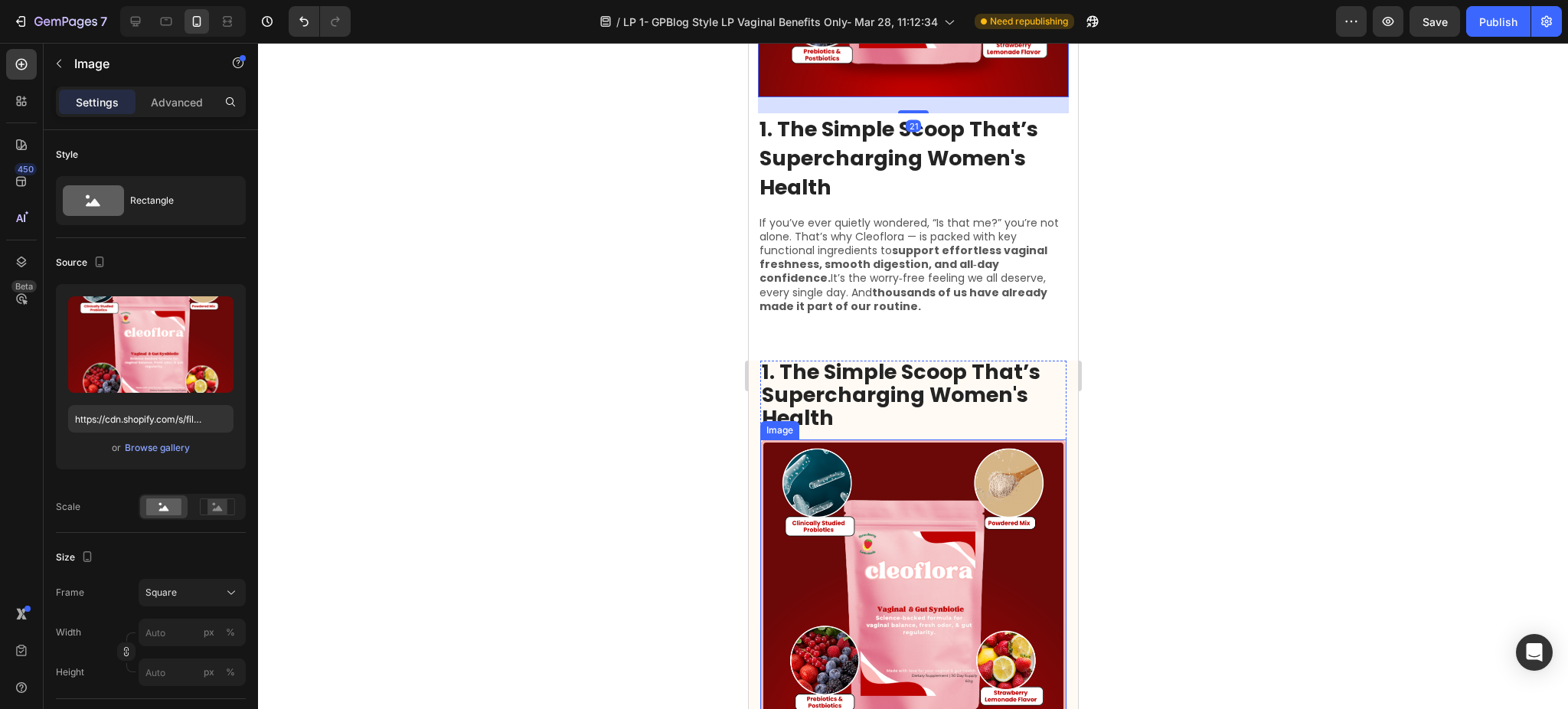 scroll, scrollTop: 546, scrollLeft: 0, axis: vertical 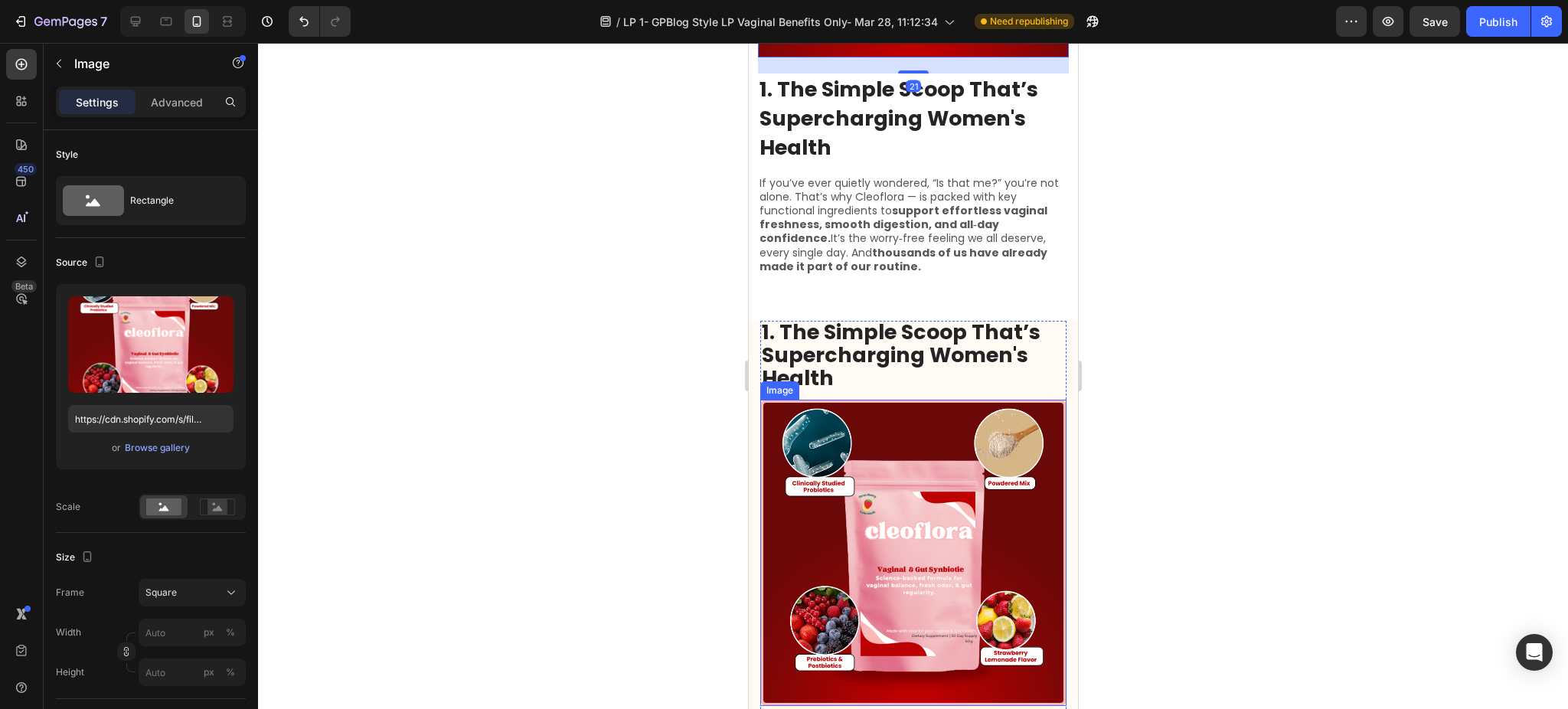 click at bounding box center (913, 553) 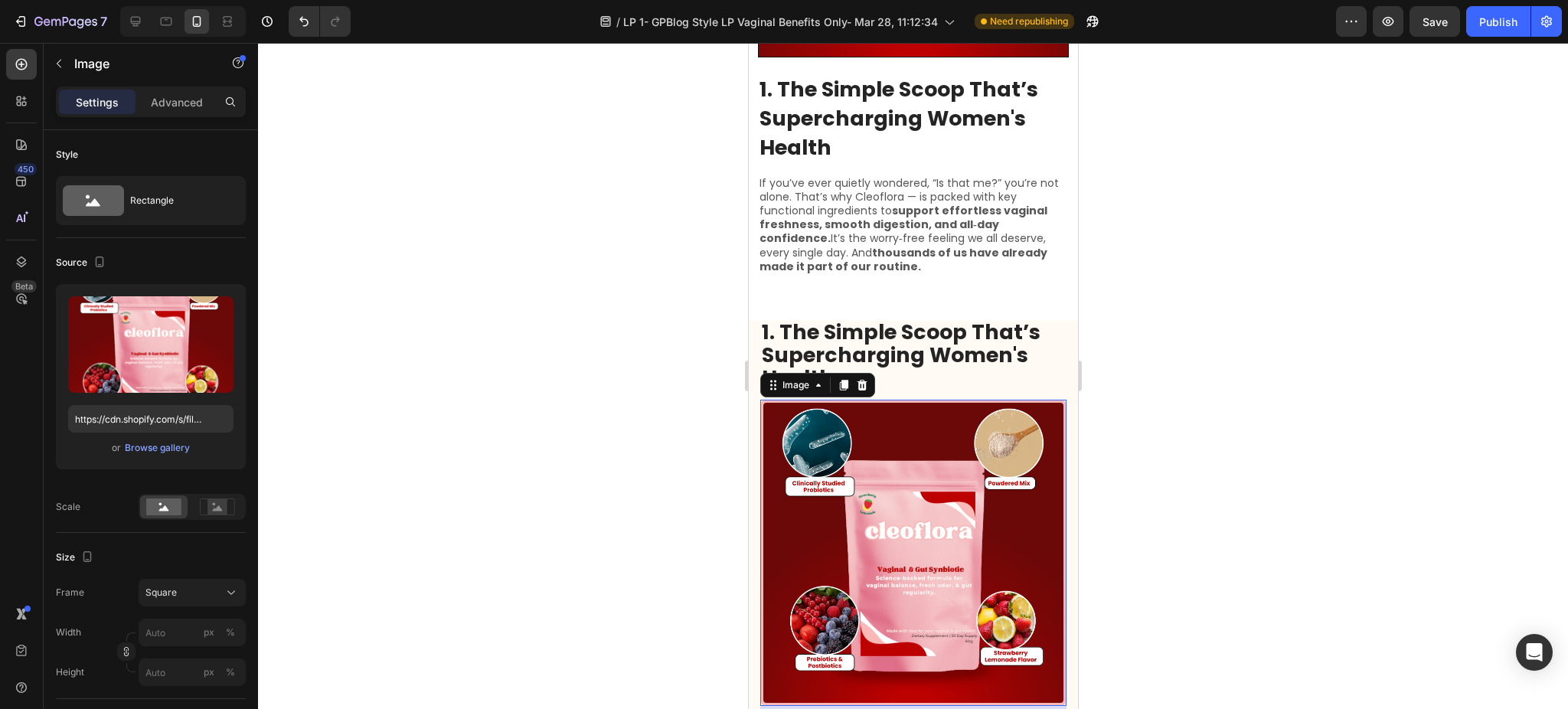 scroll, scrollTop: 464, scrollLeft: 0, axis: vertical 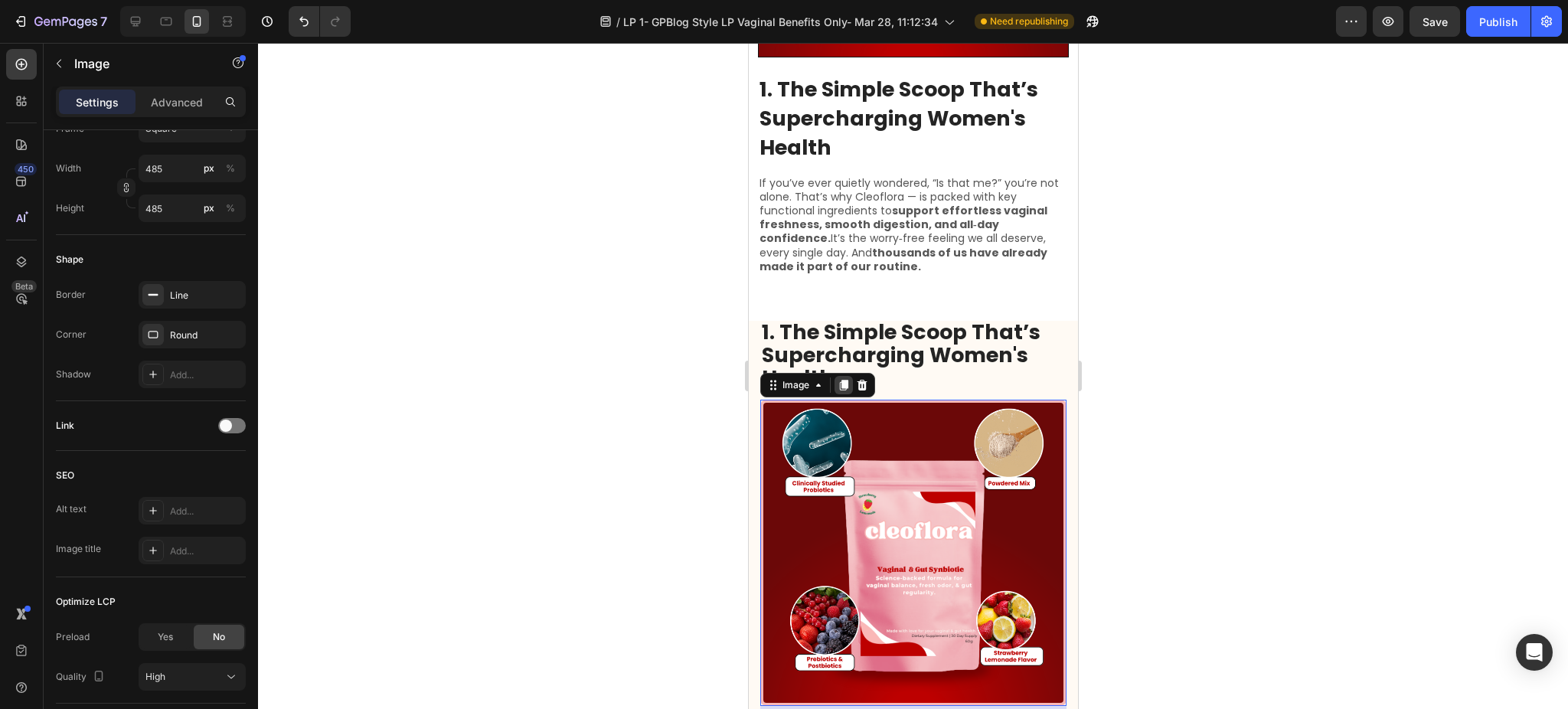 click 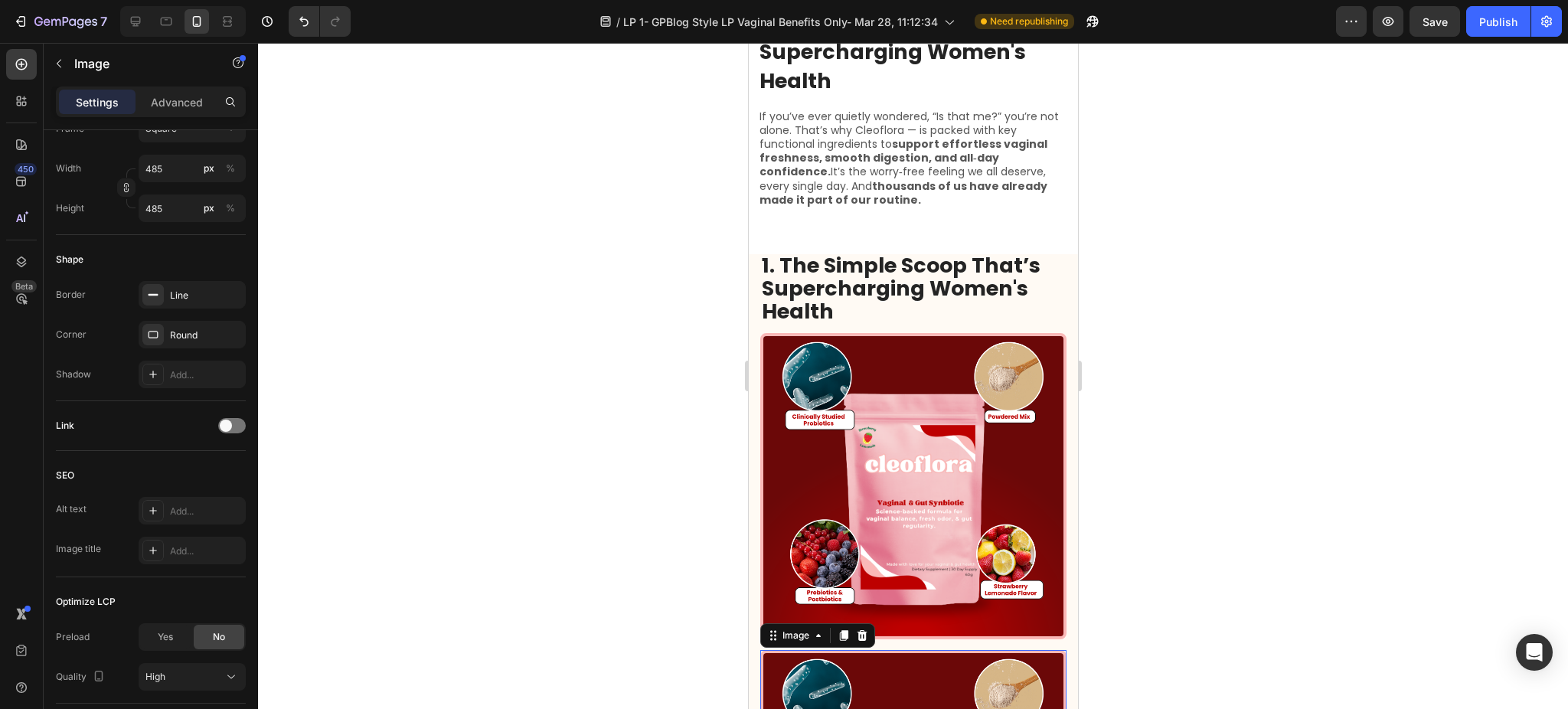 scroll, scrollTop: 463, scrollLeft: 0, axis: vertical 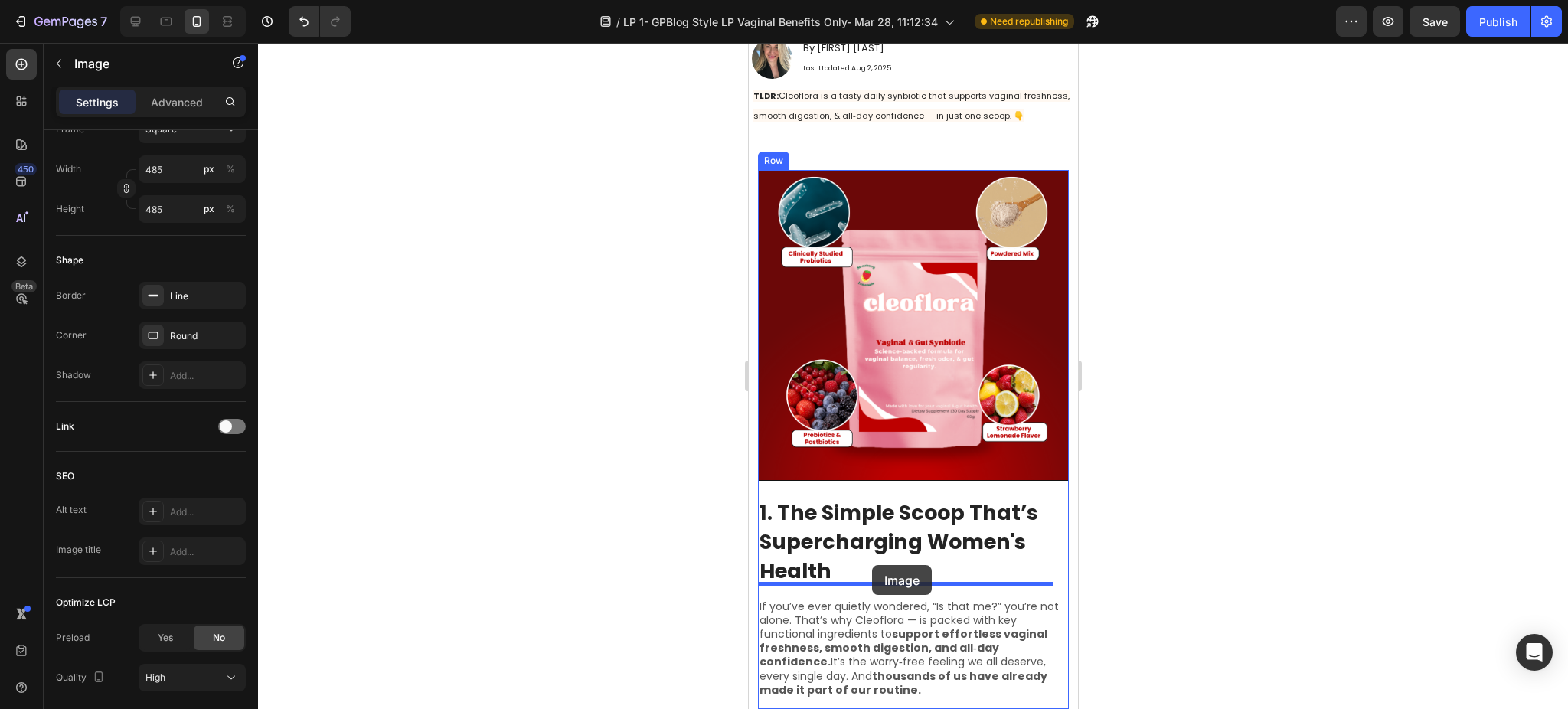 drag, startPoint x: 770, startPoint y: 83, endPoint x: 868, endPoint y: 567, distance: 493.8218 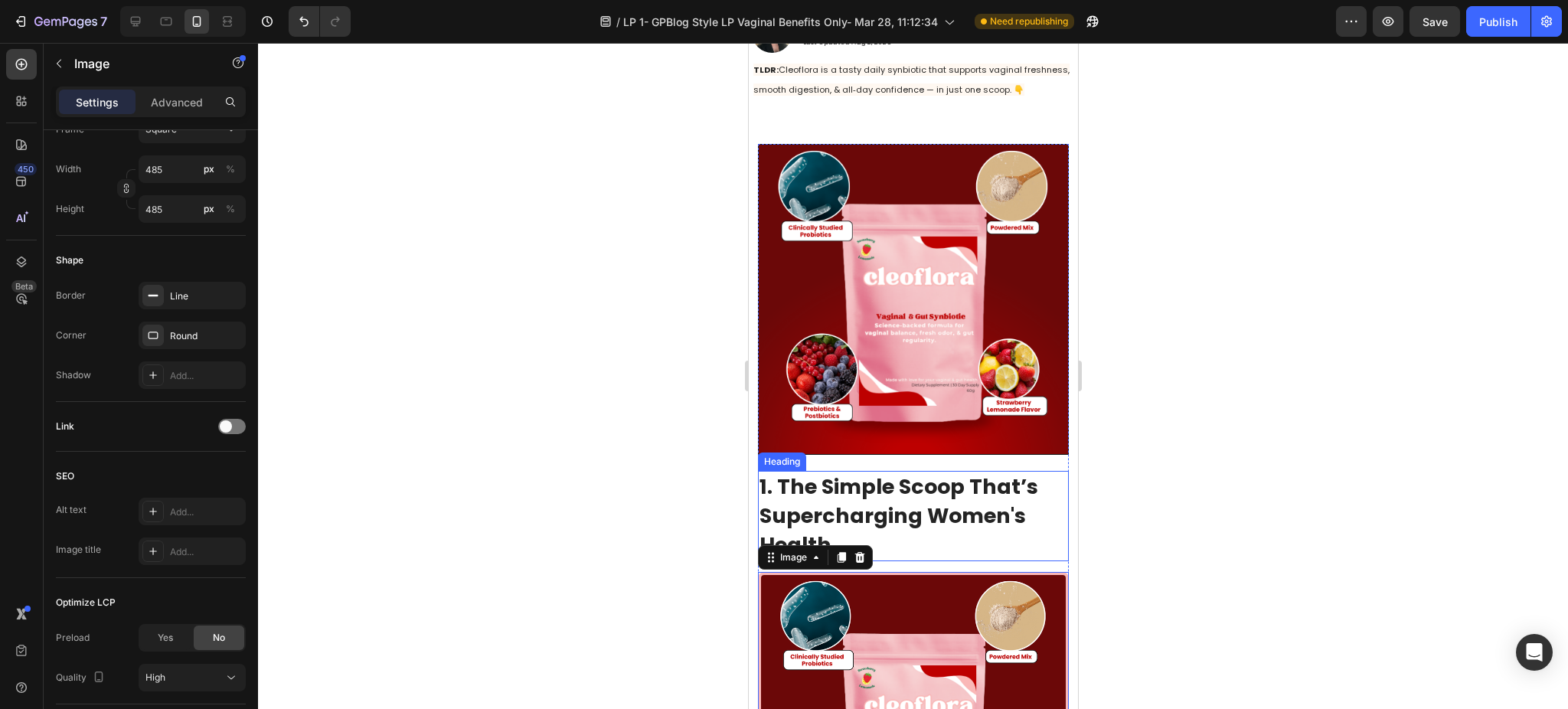 scroll, scrollTop: 326, scrollLeft: 0, axis: vertical 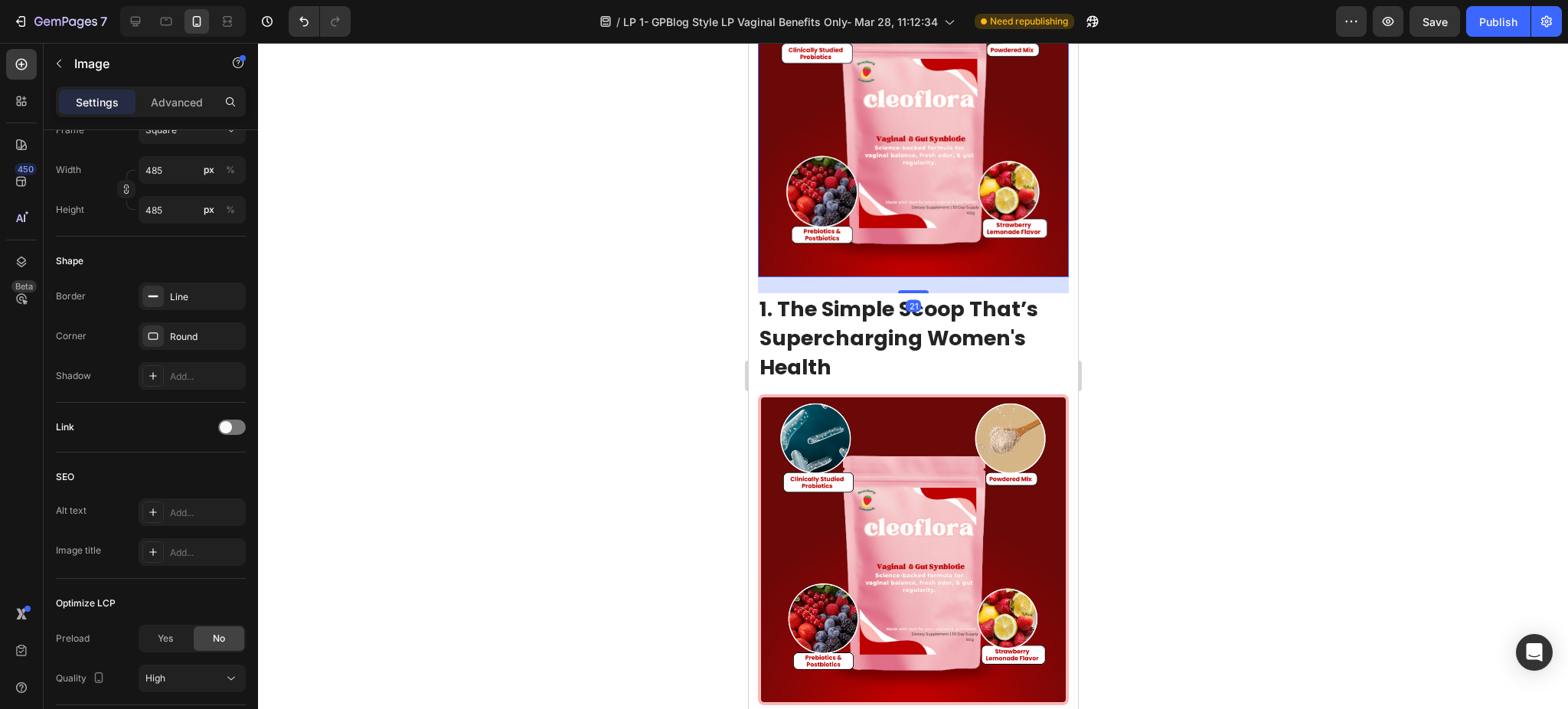 click at bounding box center (913, 122) 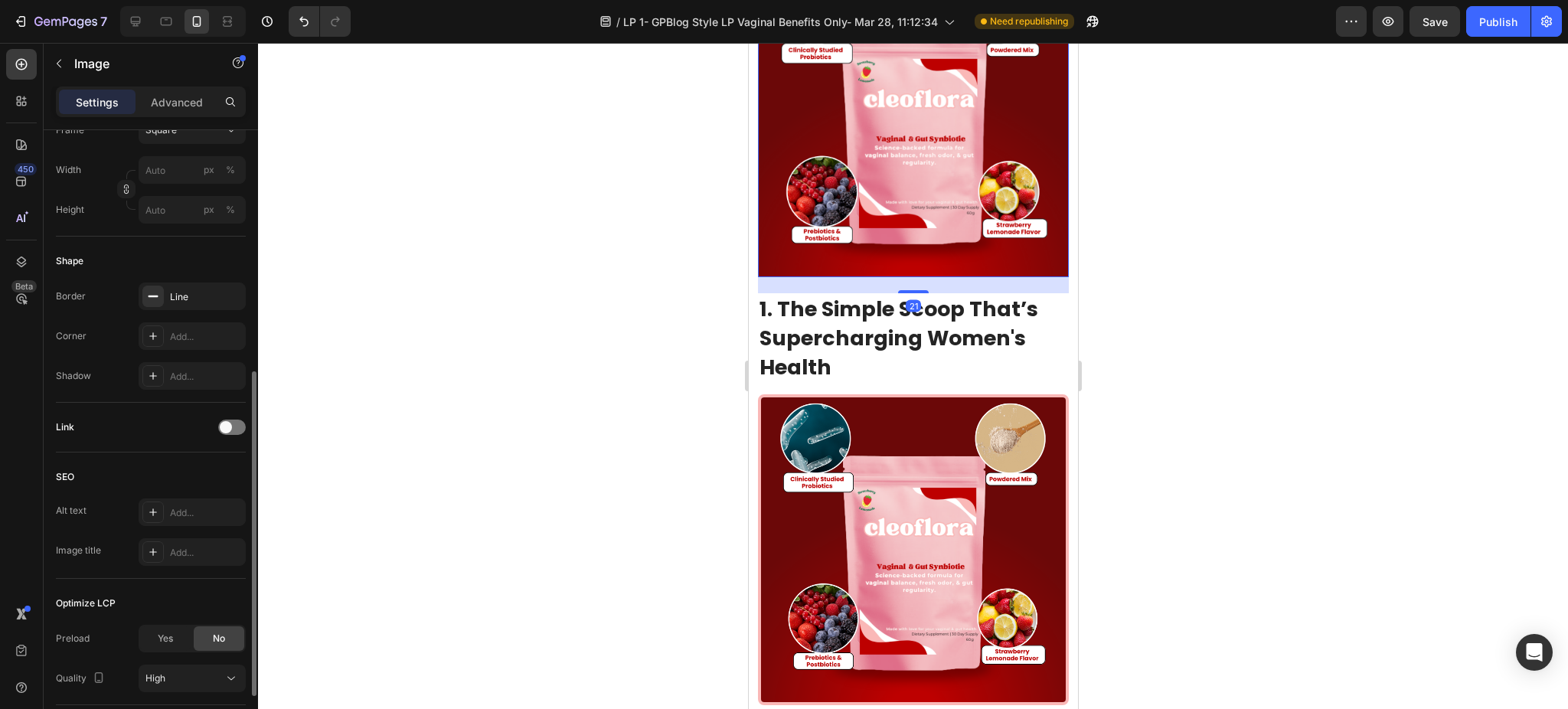 scroll, scrollTop: 224, scrollLeft: 0, axis: vertical 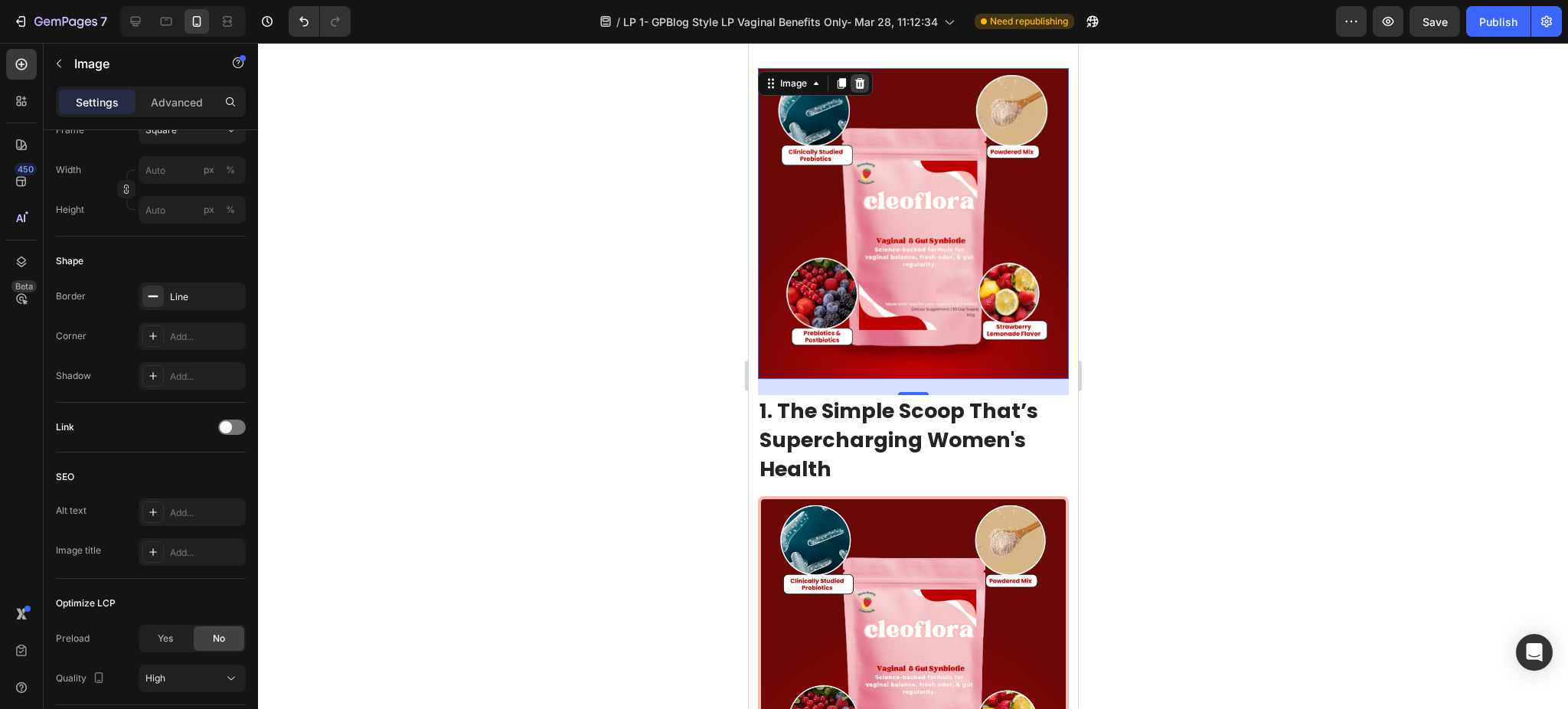 click 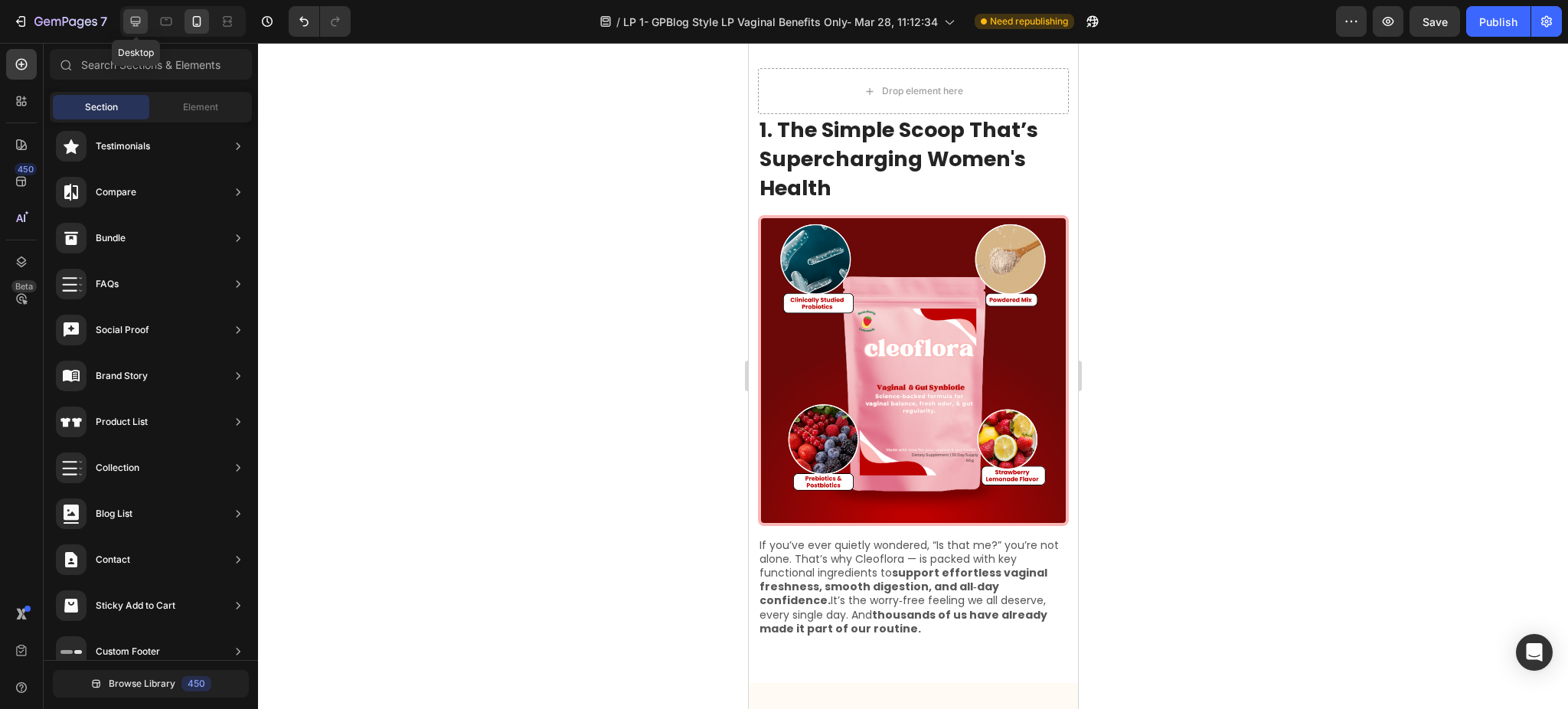 click 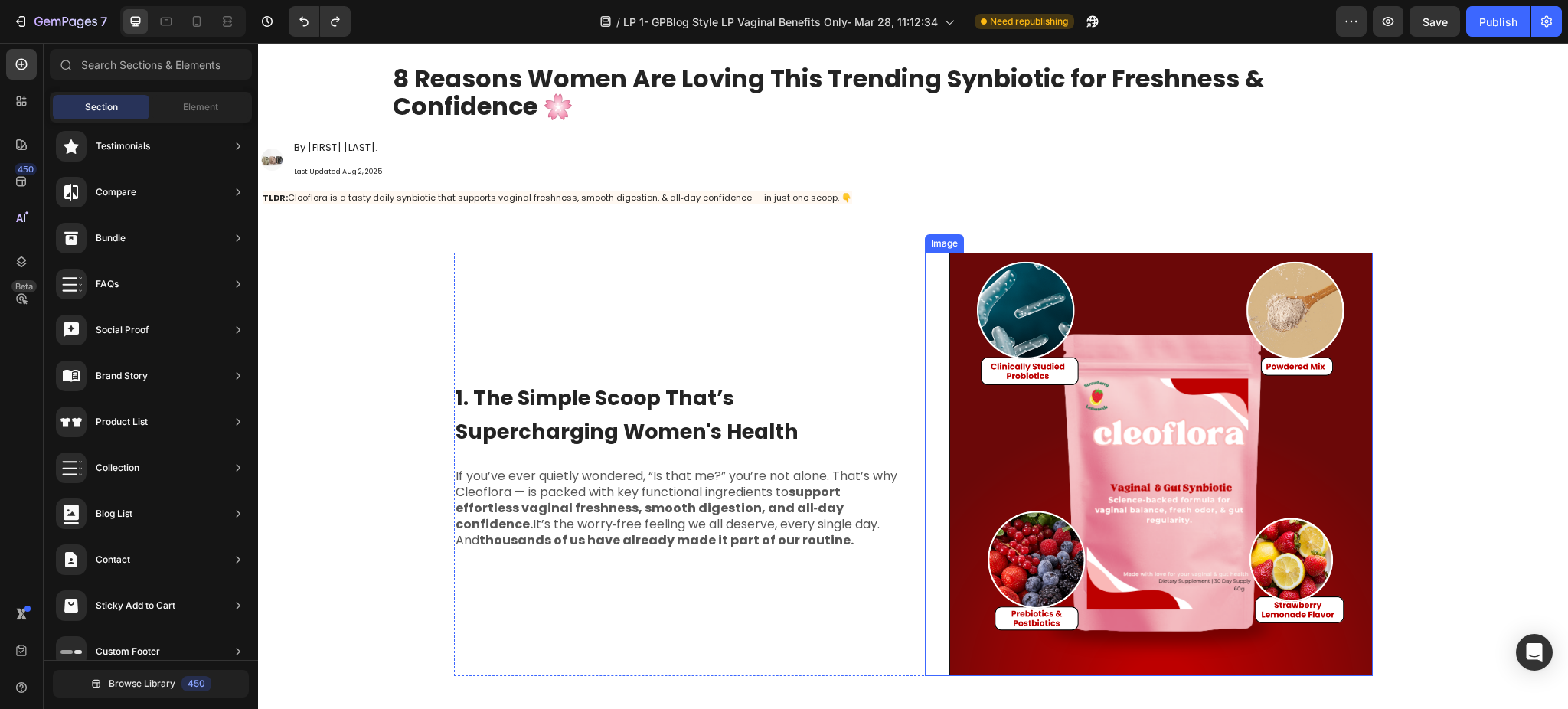 scroll, scrollTop: 123, scrollLeft: 0, axis: vertical 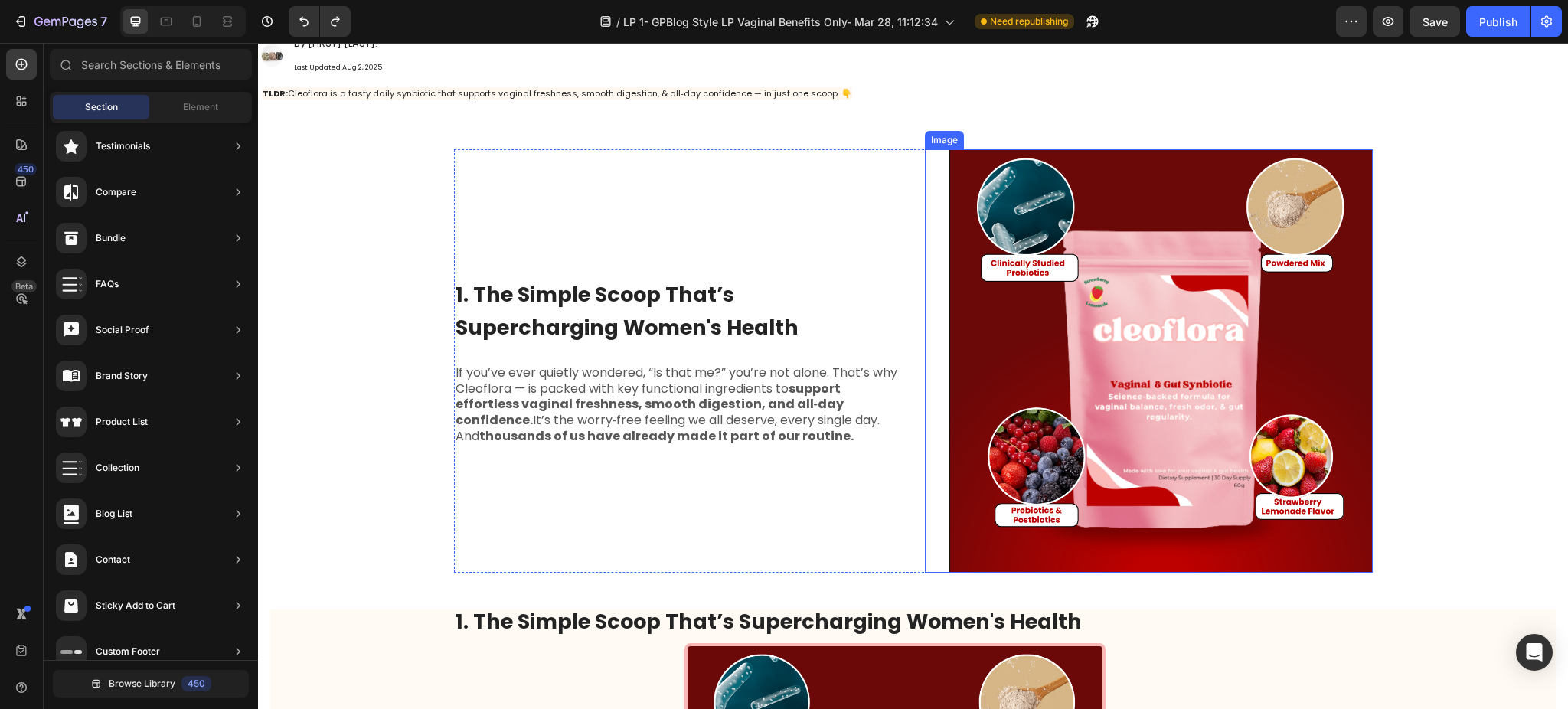 click at bounding box center [1161, 361] 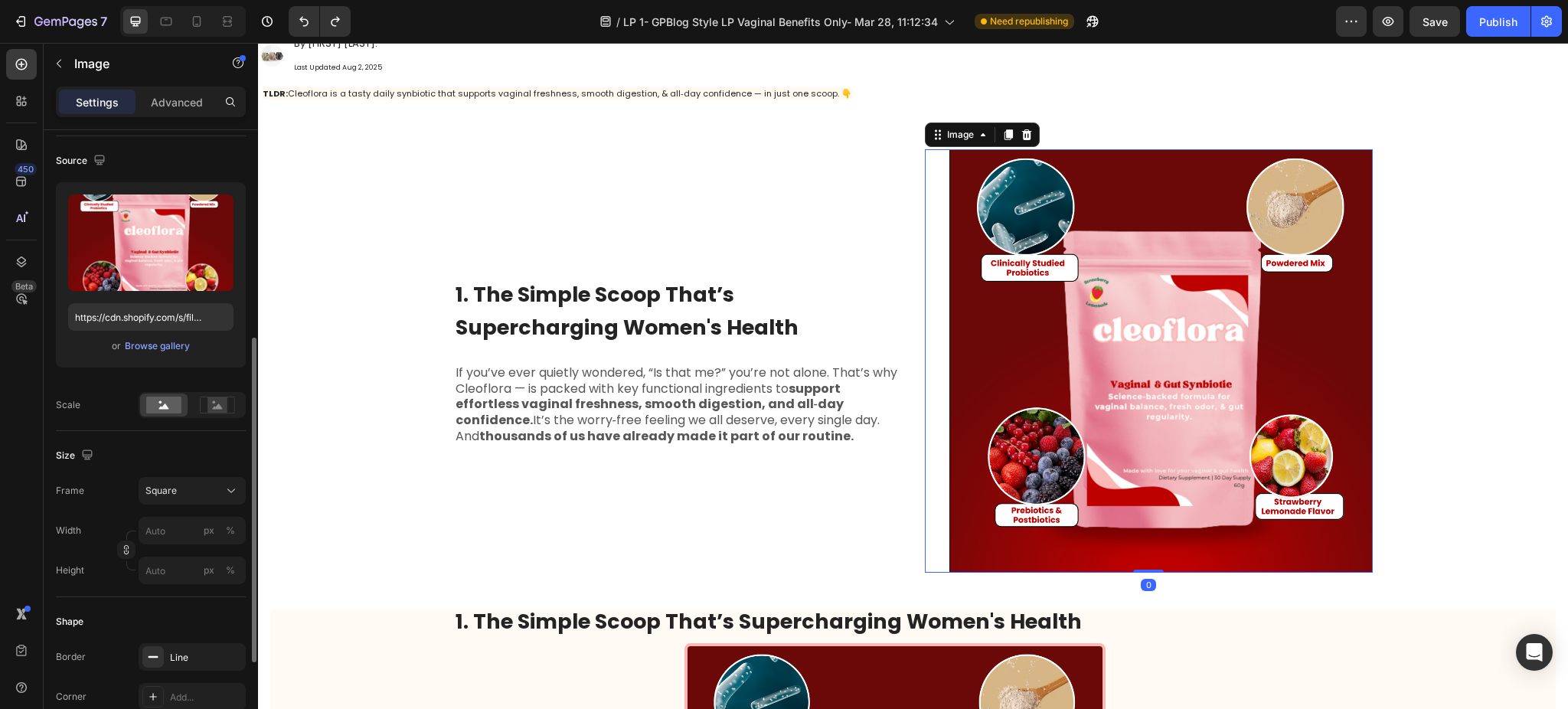scroll, scrollTop: 204, scrollLeft: 0, axis: vertical 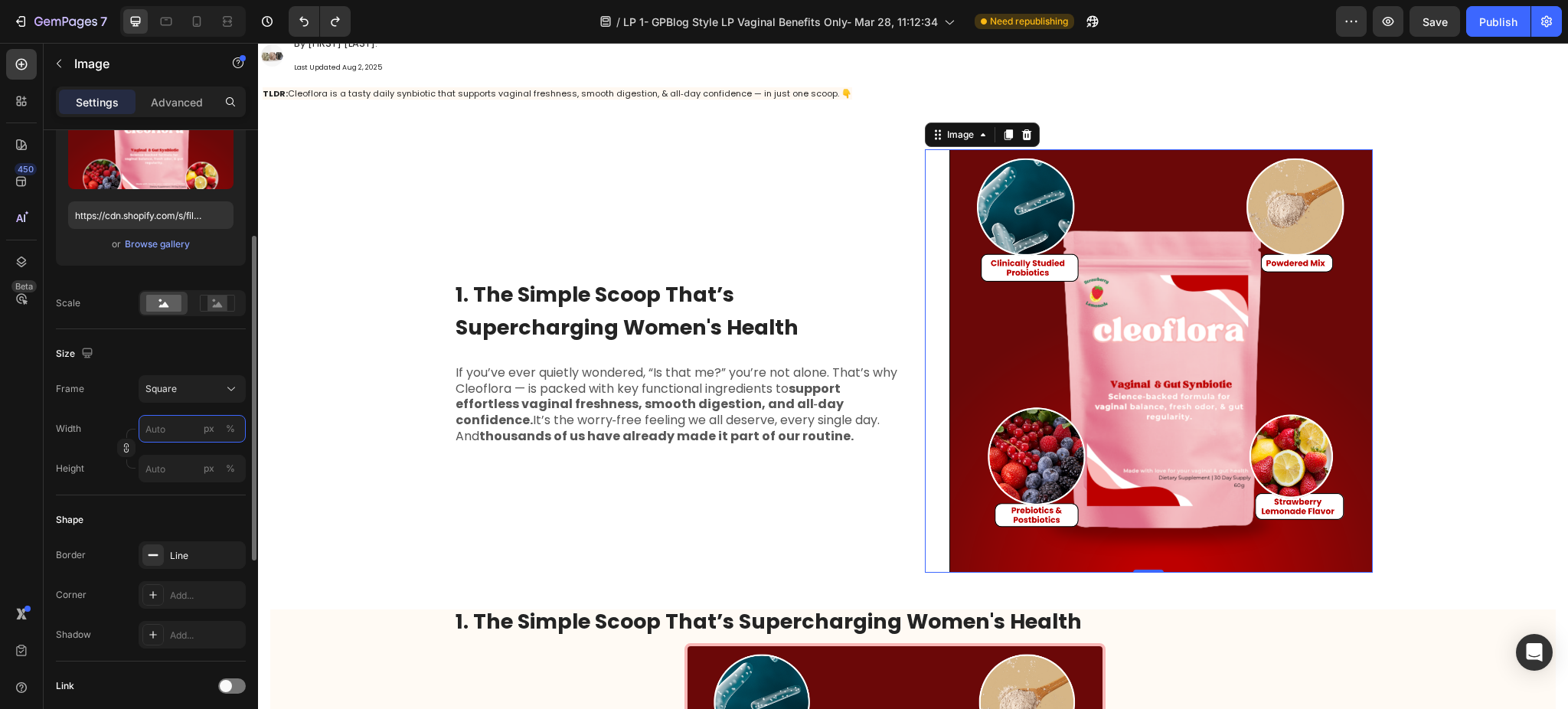 click on "px %" at bounding box center [192, 429] 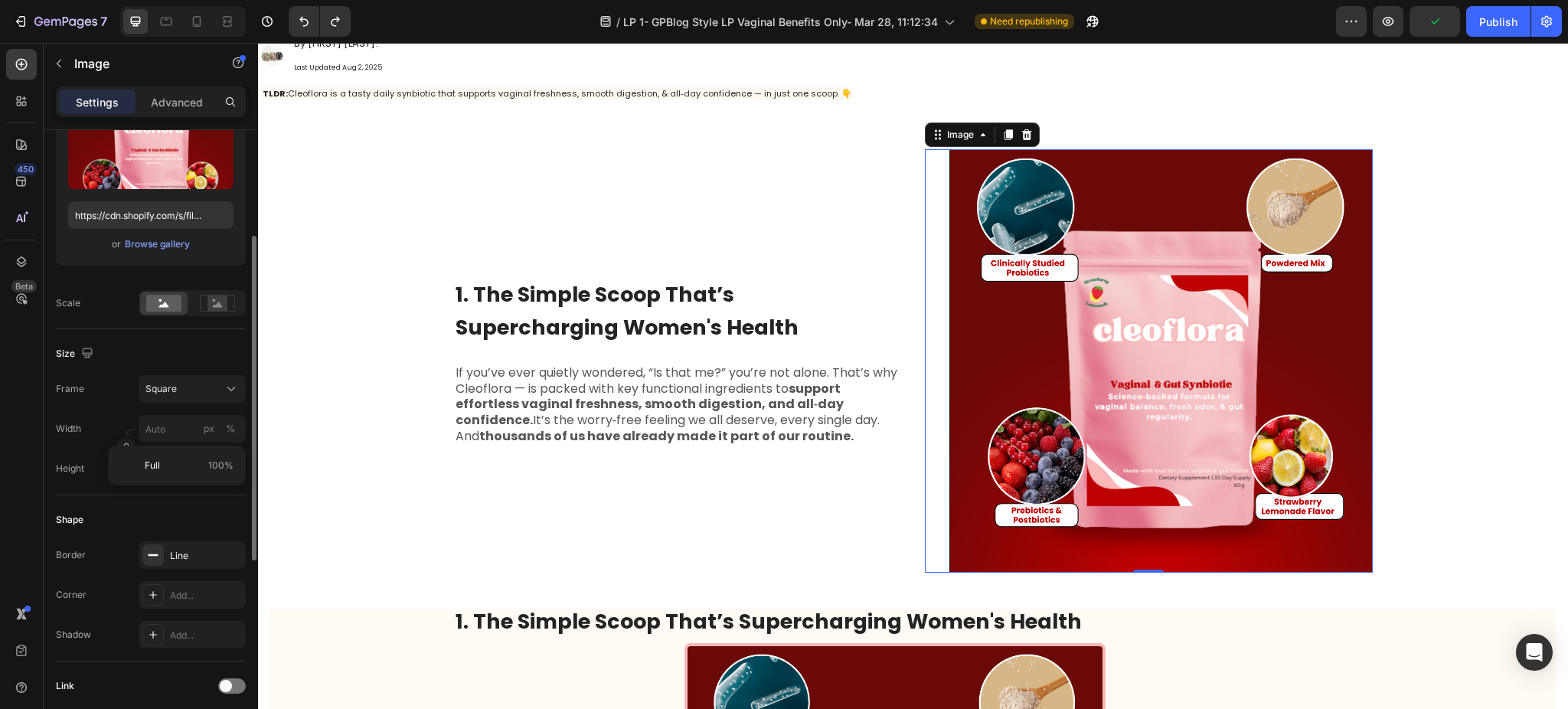 click on "Shape Border Line Corner Add... Shadow Add..." 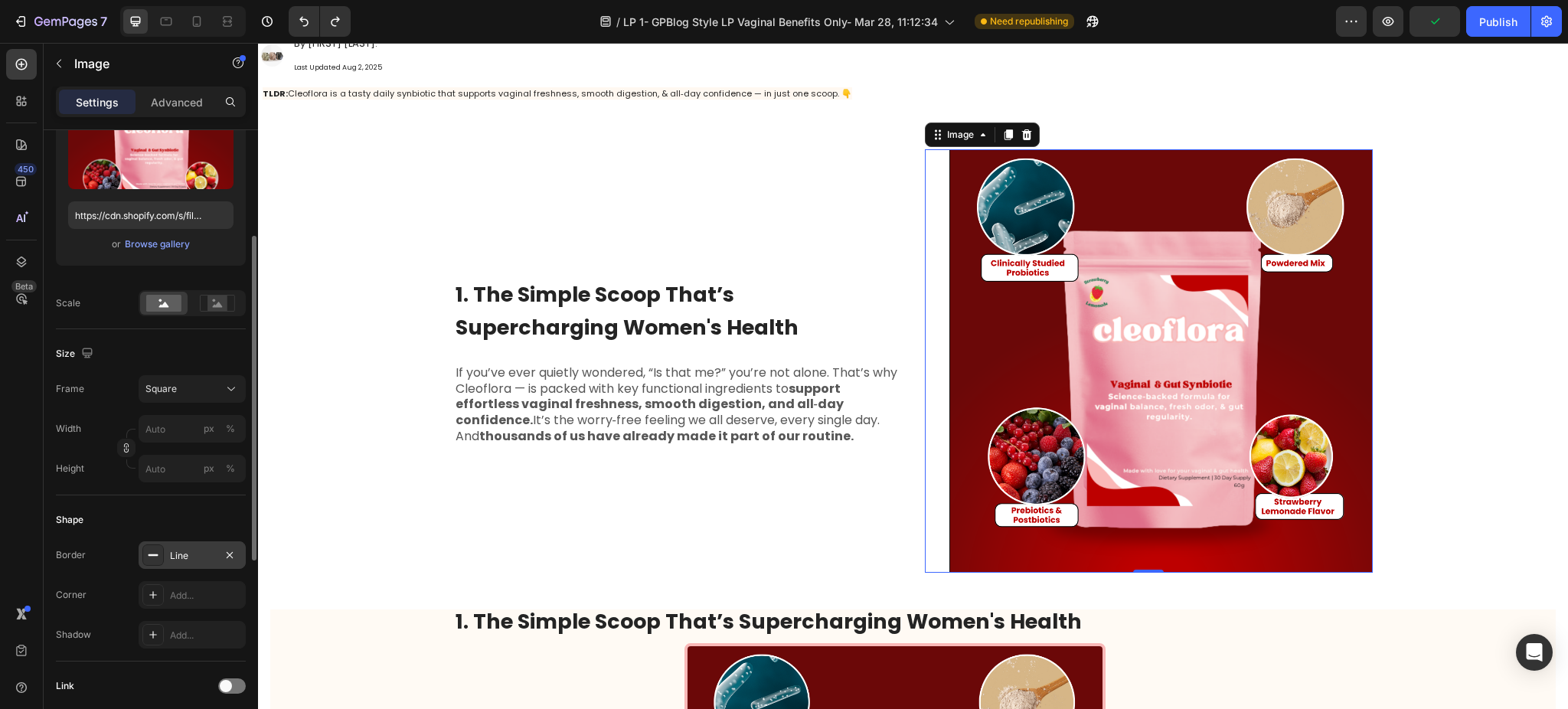 click on "Line" at bounding box center [192, 556] 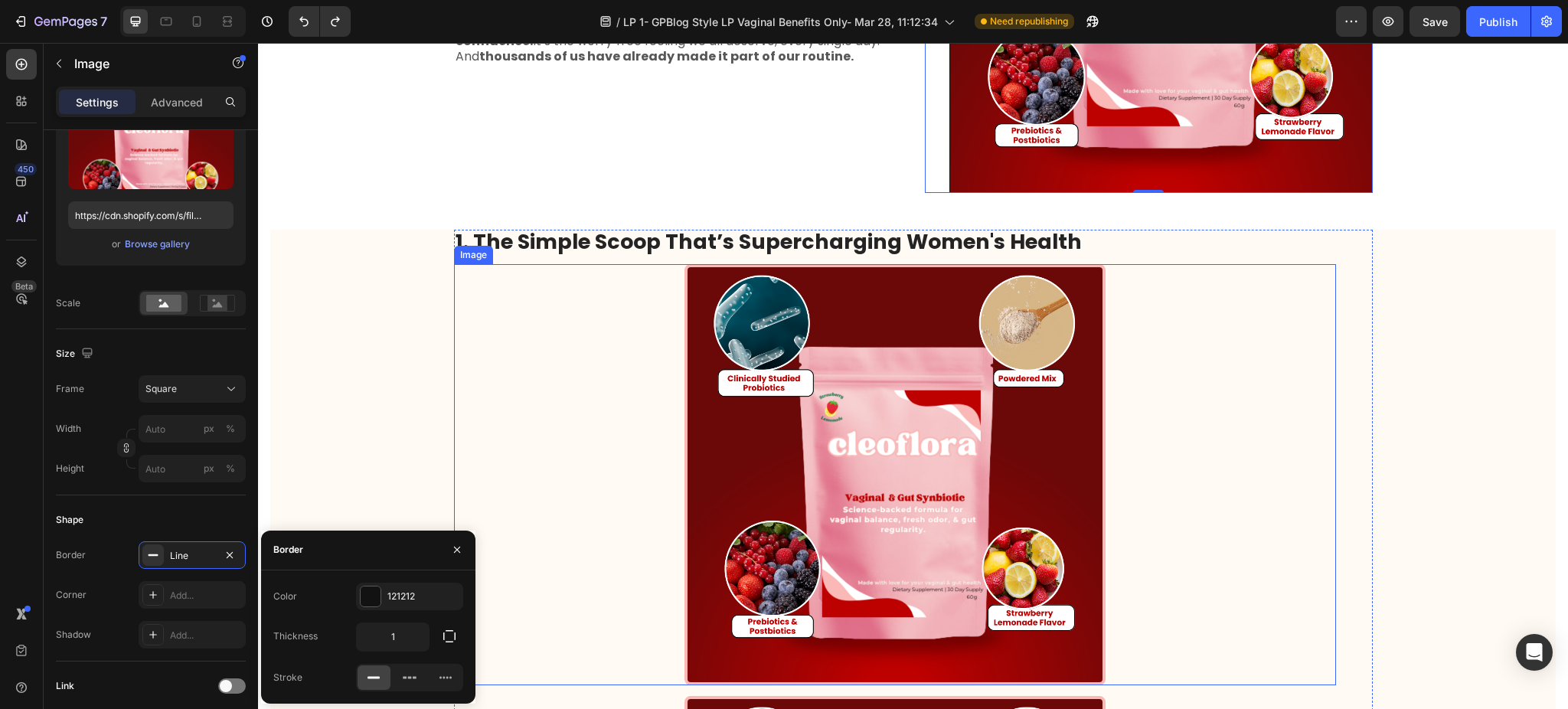 scroll, scrollTop: 531, scrollLeft: 0, axis: vertical 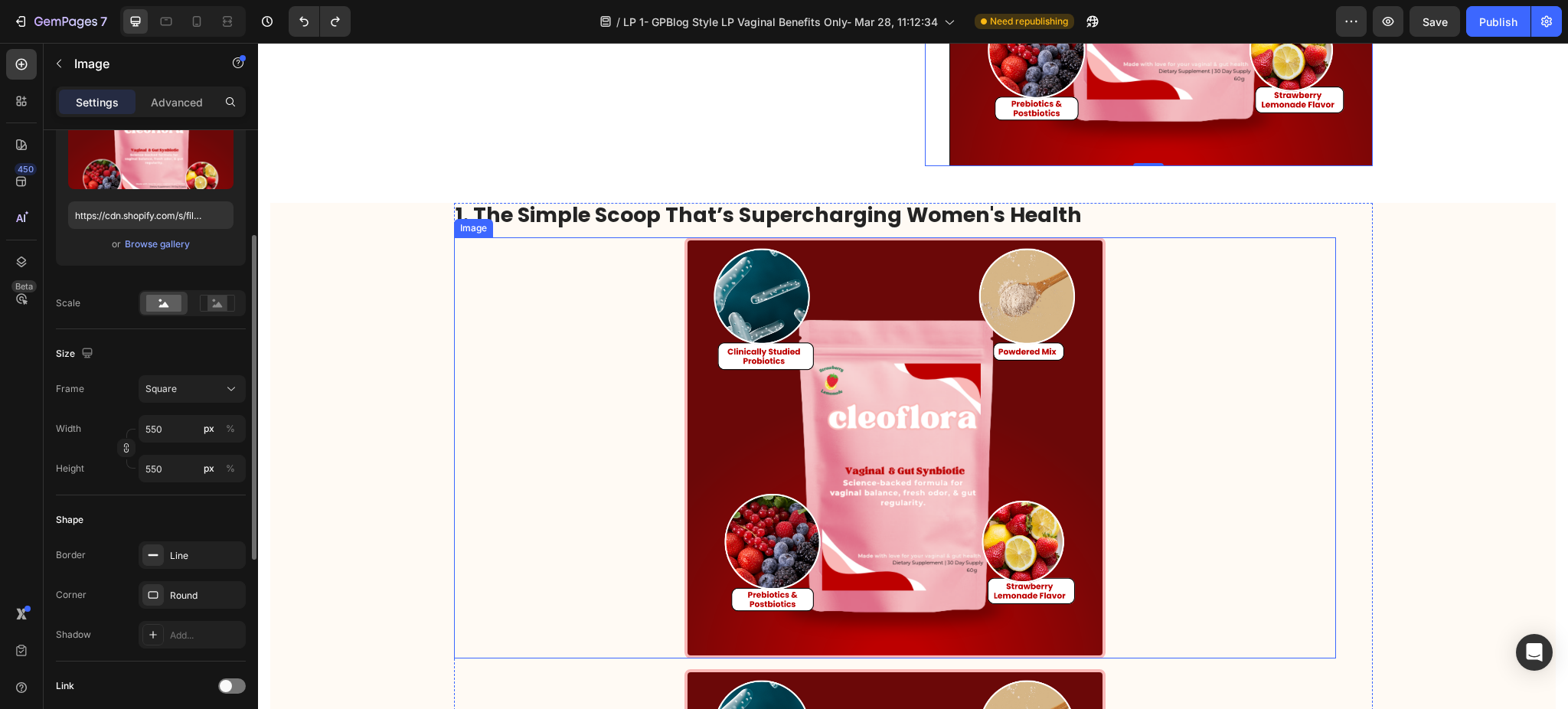 click at bounding box center [895, 448] 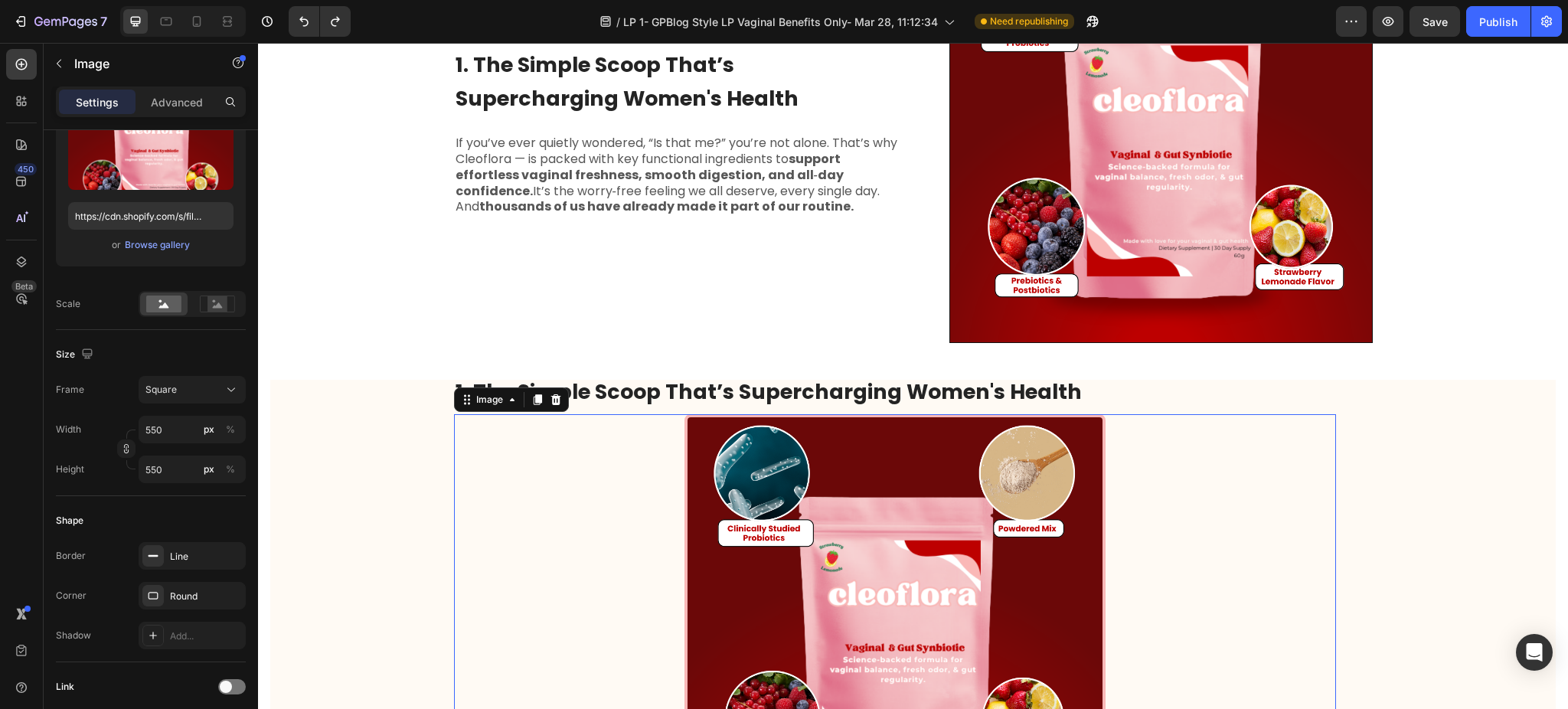 scroll, scrollTop: 326, scrollLeft: 0, axis: vertical 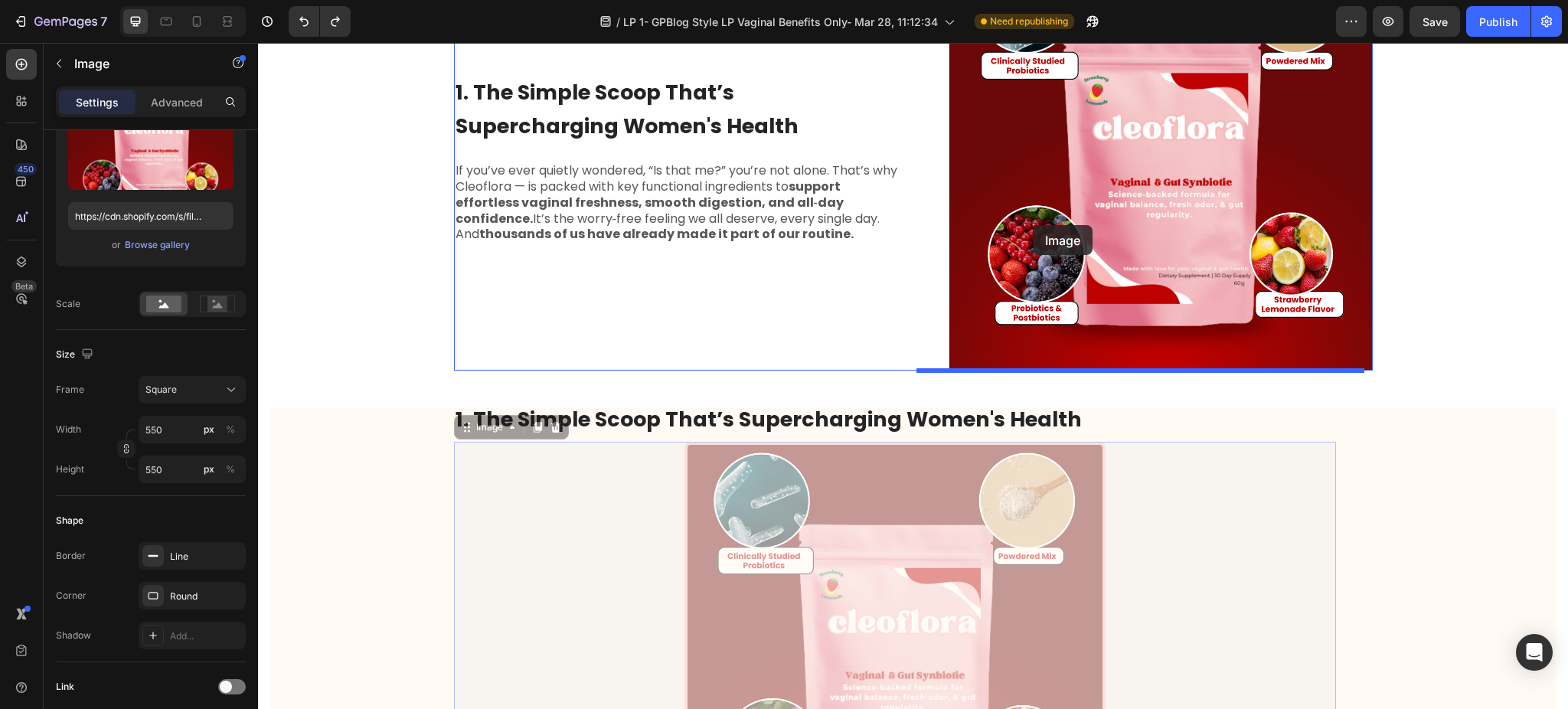 drag, startPoint x: 458, startPoint y: 424, endPoint x: 1033, endPoint y: 225, distance: 608.462 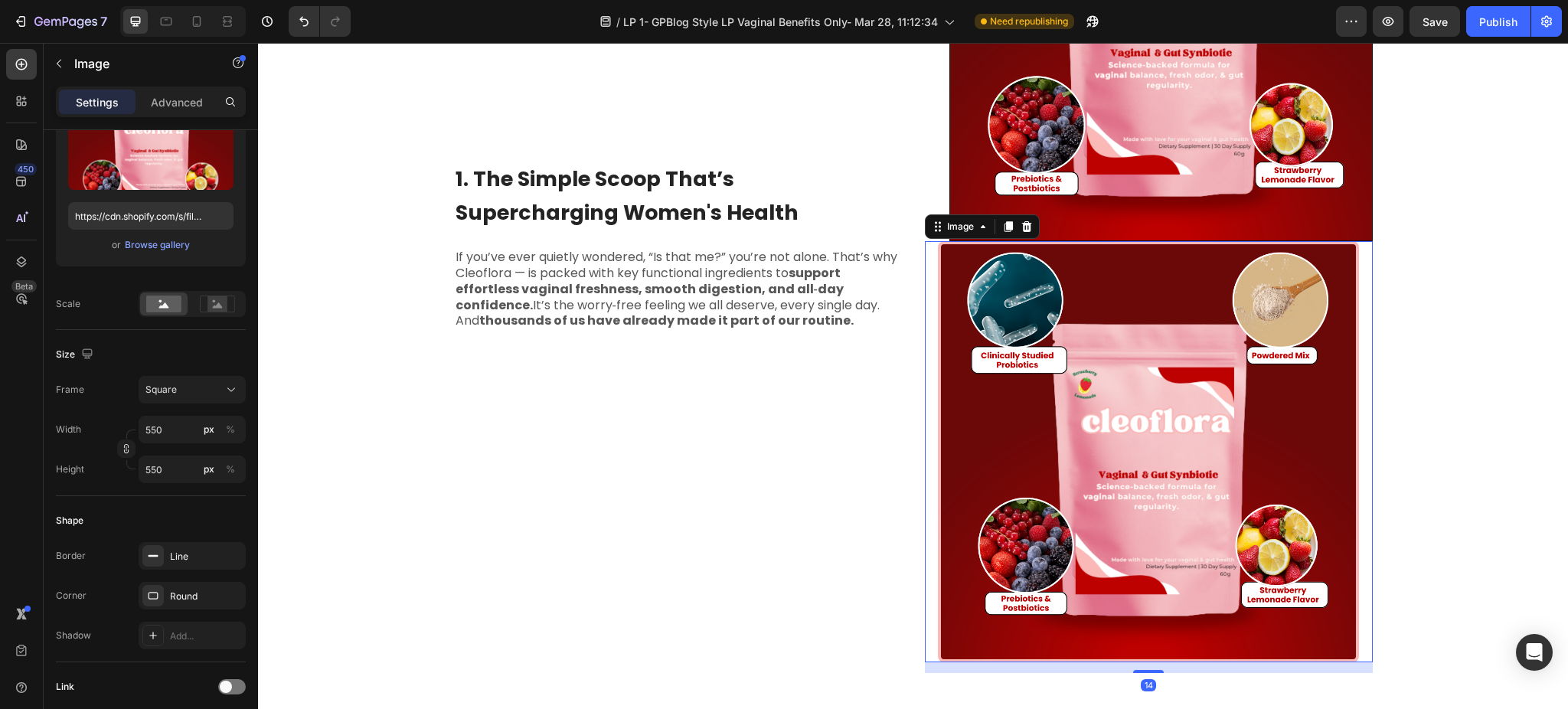 scroll, scrollTop: 338, scrollLeft: 0, axis: vertical 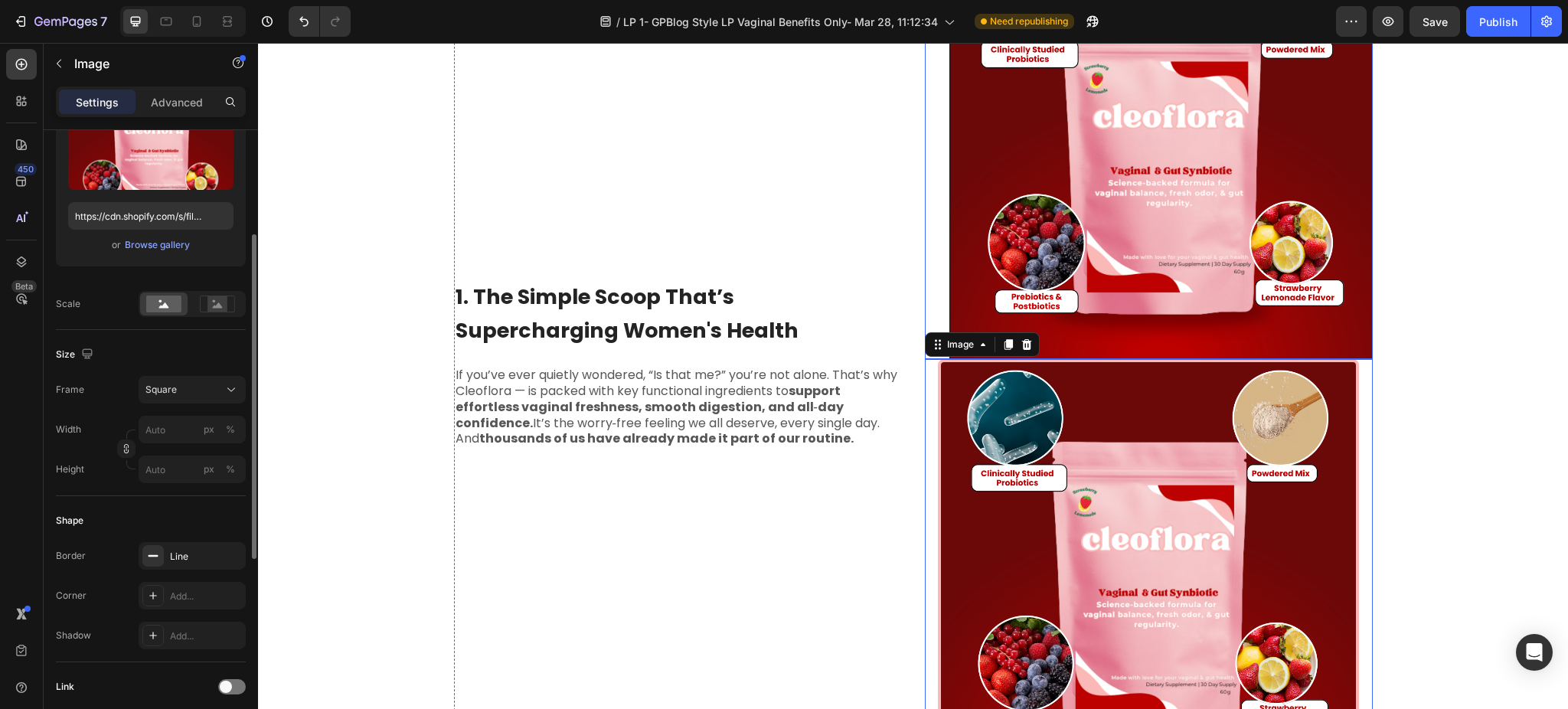 click at bounding box center [1161, 147] 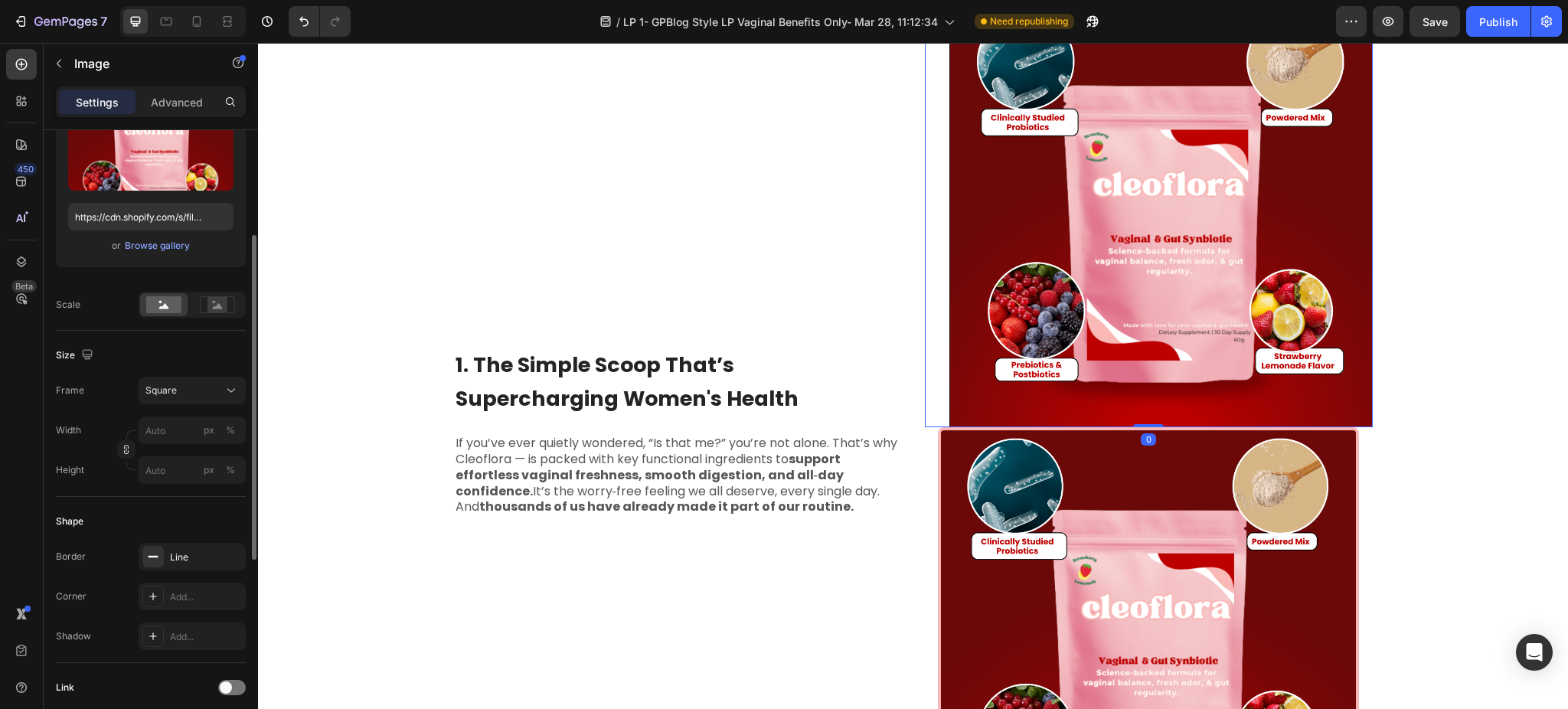 scroll, scrollTop: 133, scrollLeft: 0, axis: vertical 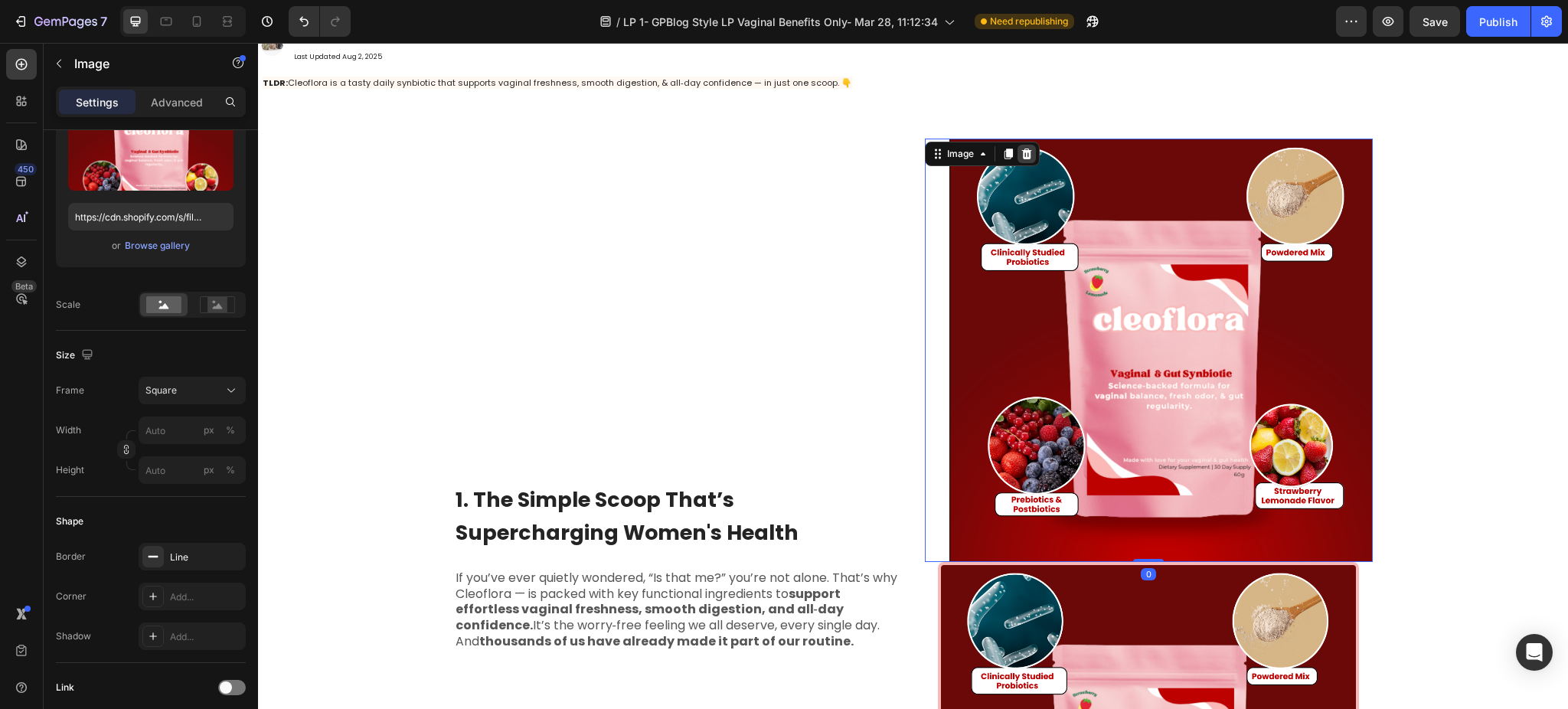 click 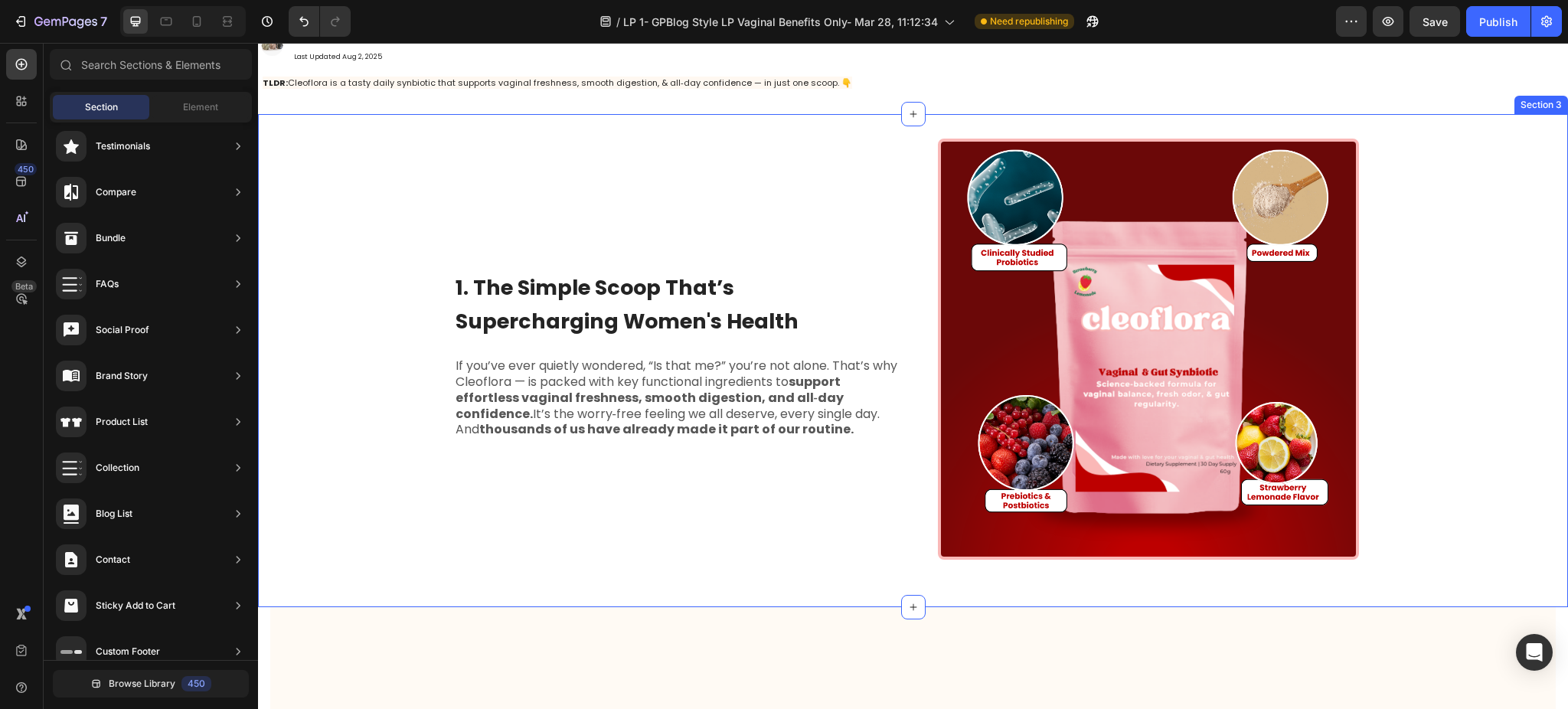 click on "1. The Simple Scoop That’s Supercharging Women's Health Heading If you’ve ever quietly wondered, “Is that me?” you’re not alone. That’s why Cleoflora — is packed with key functional ingredients to  support effortless vaginal freshness, smooth digestion, and all‑day confidence.  It’s the worry‑free feeling we all deserve, every single day. And  thousands of us have already made it part of our routine. Text Block Image Row" at bounding box center (913, 361) 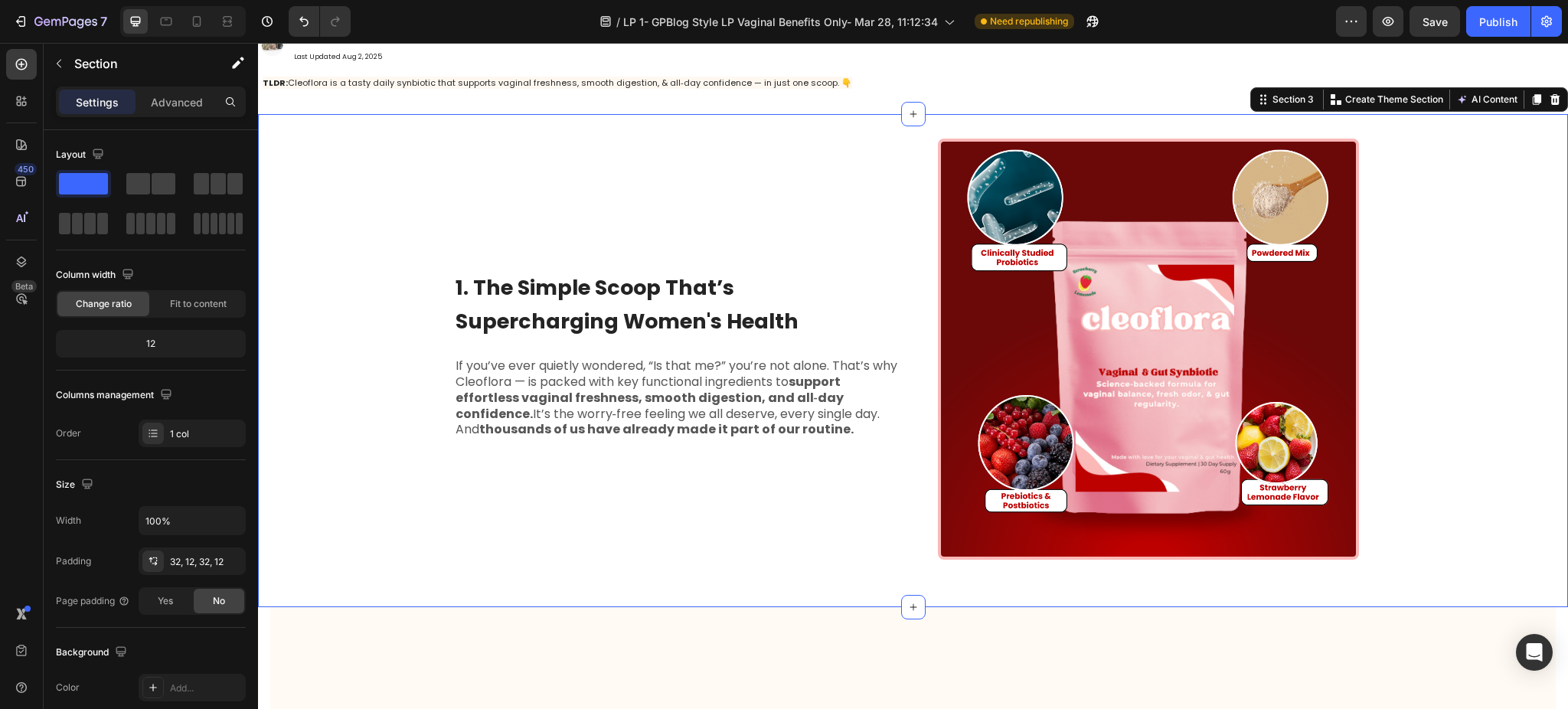 click at bounding box center [913, 887] 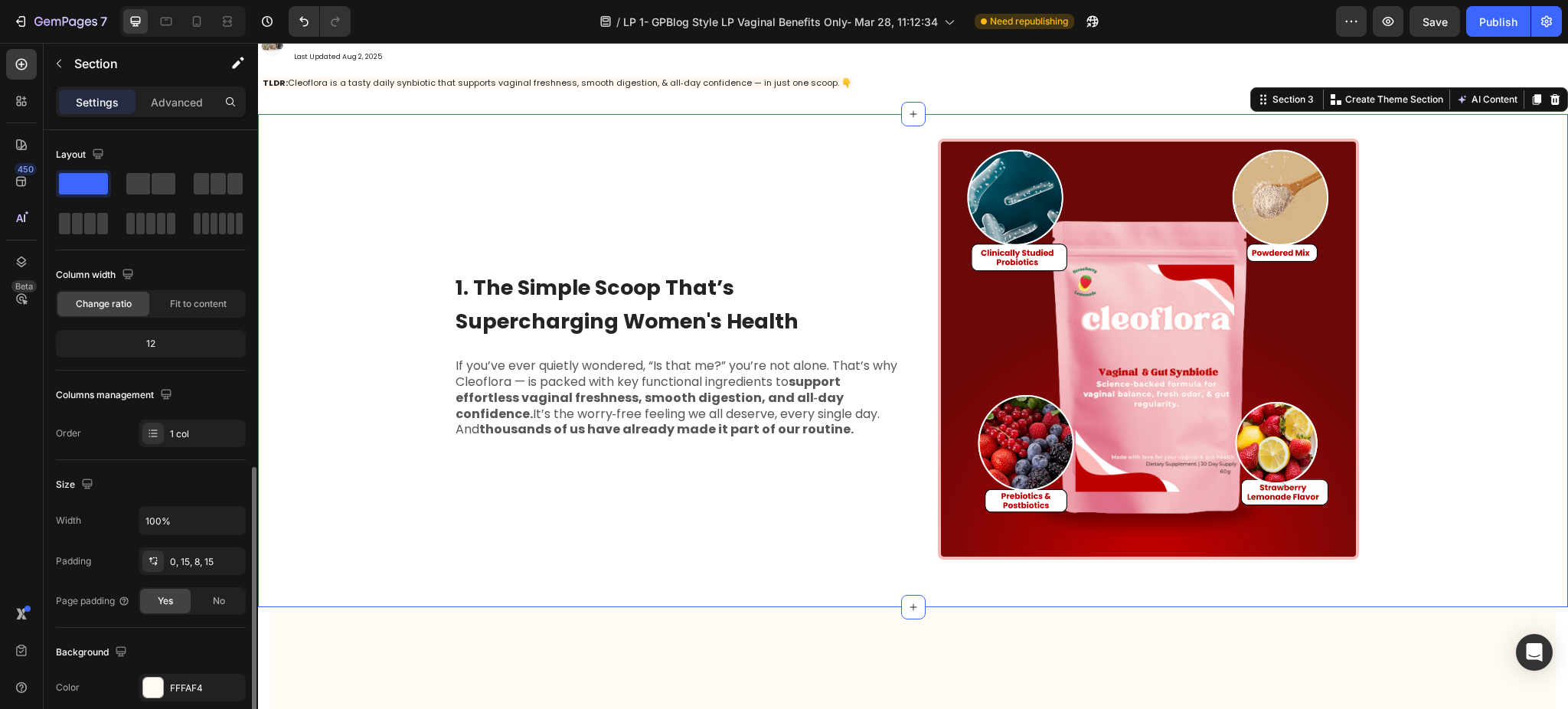 scroll, scrollTop: 202, scrollLeft: 0, axis: vertical 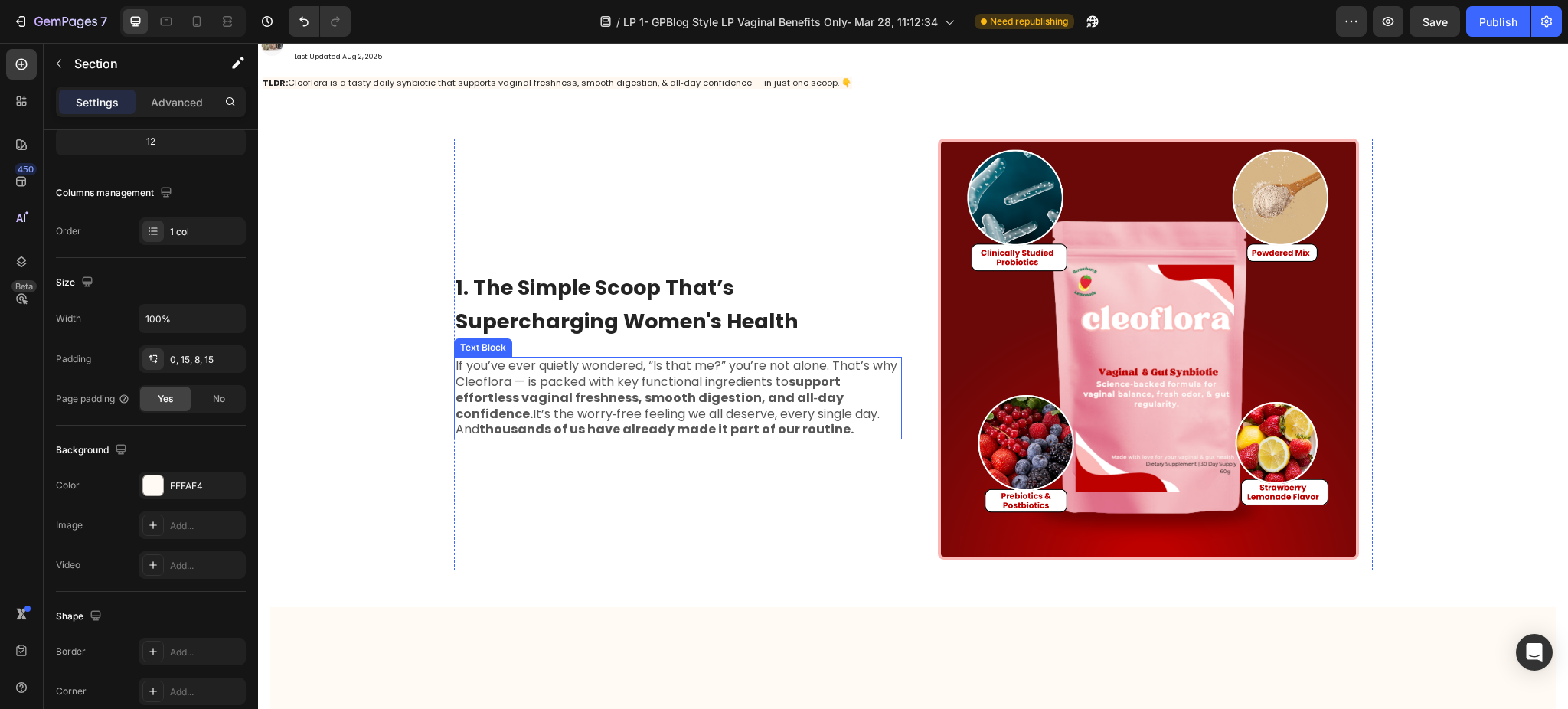 click on "If you’ve ever quietly wondered, “Is that me?” you’re not alone. That’s why Cleoflora — is packed with key functional ingredients to  support effortless vaginal freshness, smooth digestion, and all‑day confidence.  It’s the worry‑free feeling we all deserve, every single day. And  thousands of us have already made it part of our routine." at bounding box center (678, 398) 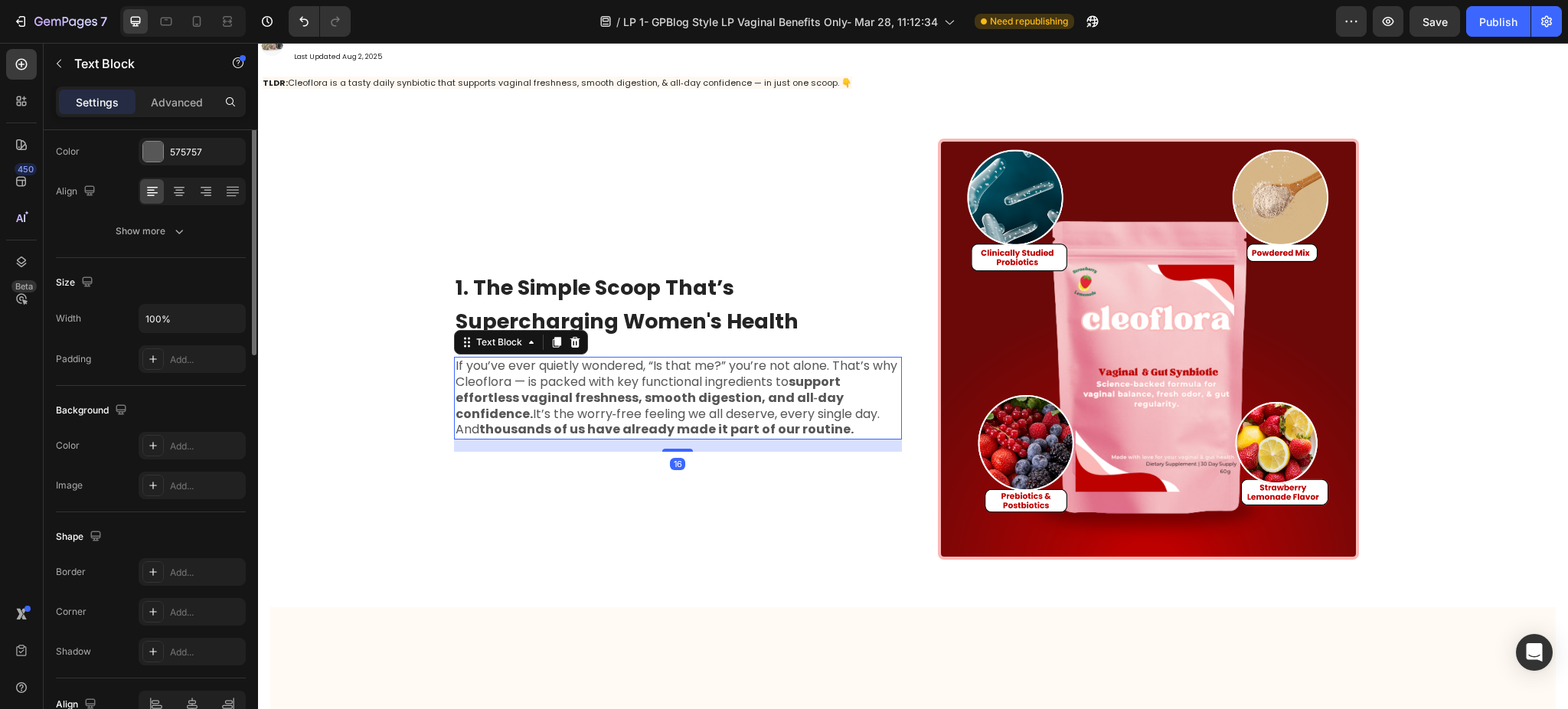 click on "If you’ve ever quietly wondered, “Is that me?” you’re not alone. That’s why Cleoflora — is packed with key functional ingredients to  support effortless vaginal freshness, smooth digestion, and all‑day confidence.  It’s the worry‑free feeling we all deserve, every single day. And  thousands of us have already made it part of our routine." at bounding box center (678, 398) 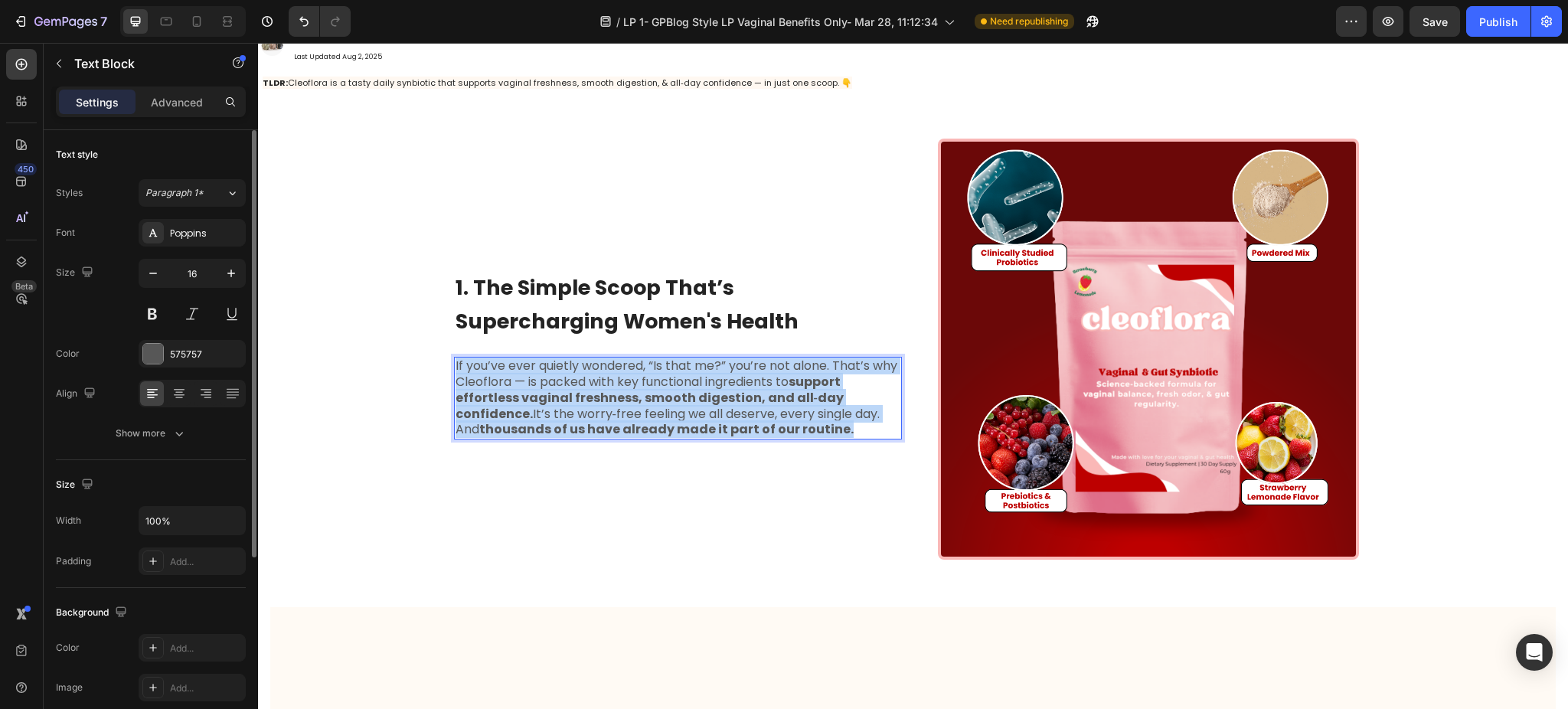 click on "If you’ve ever quietly wondered, “Is that me?” you’re not alone. That’s why Cleoflora — is packed with key functional ingredients to  support effortless vaginal freshness, smooth digestion, and all‑day confidence.  It’s the worry‑free feeling we all deserve, every single day. And  thousands of us have already made it part of our routine." at bounding box center [678, 398] 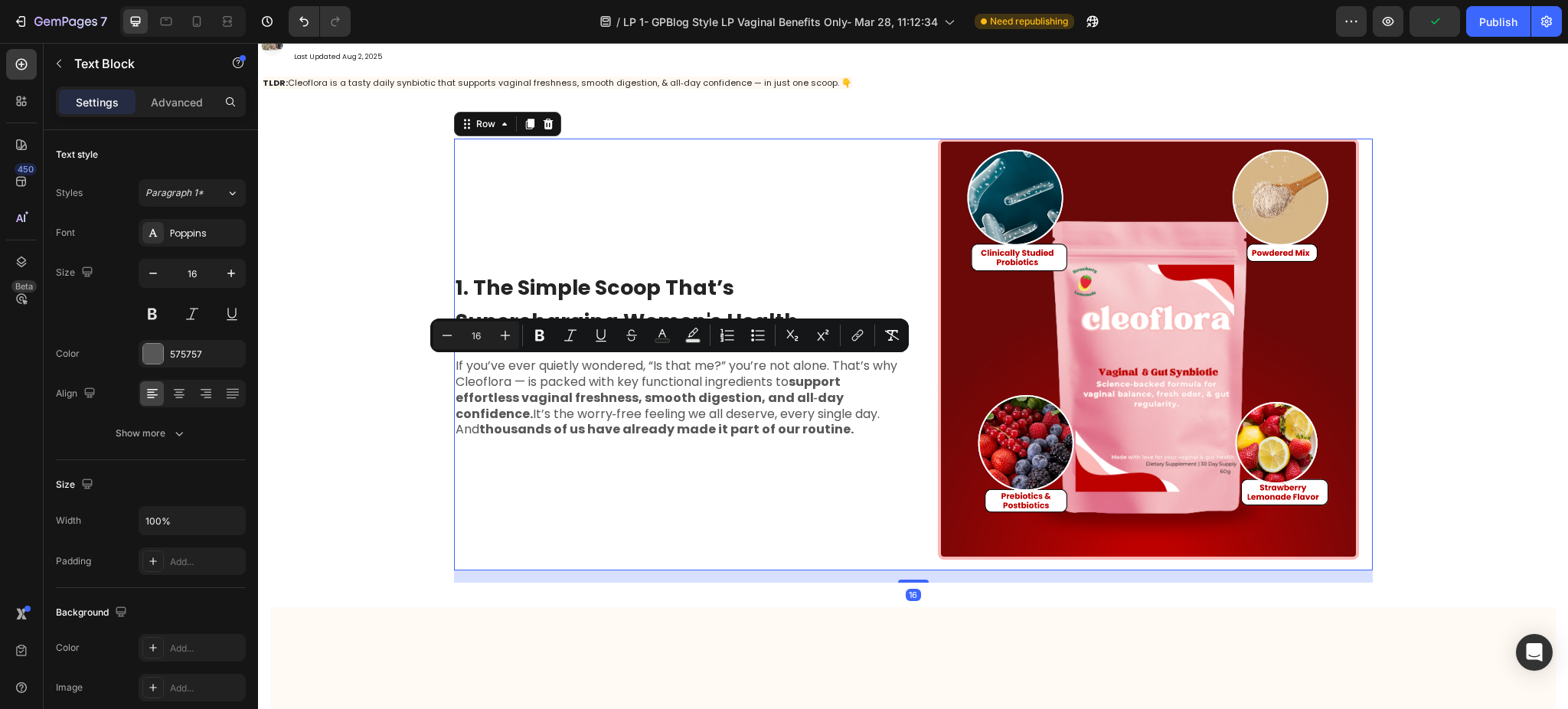click on "1. The Simple Scoop That’s Supercharging Women's Health Heading If you’ve ever quietly wondered, “Is that me?” you’re not alone. That’s why Cleoflora — is packed with key functional ingredients to  support effortless vaginal freshness, smooth digestion, and all‑day confidence.  It’s the worry‑free feeling we all deserve, every single day. And  thousands of us have already made it part of our routine. Text Block" at bounding box center [678, 354] 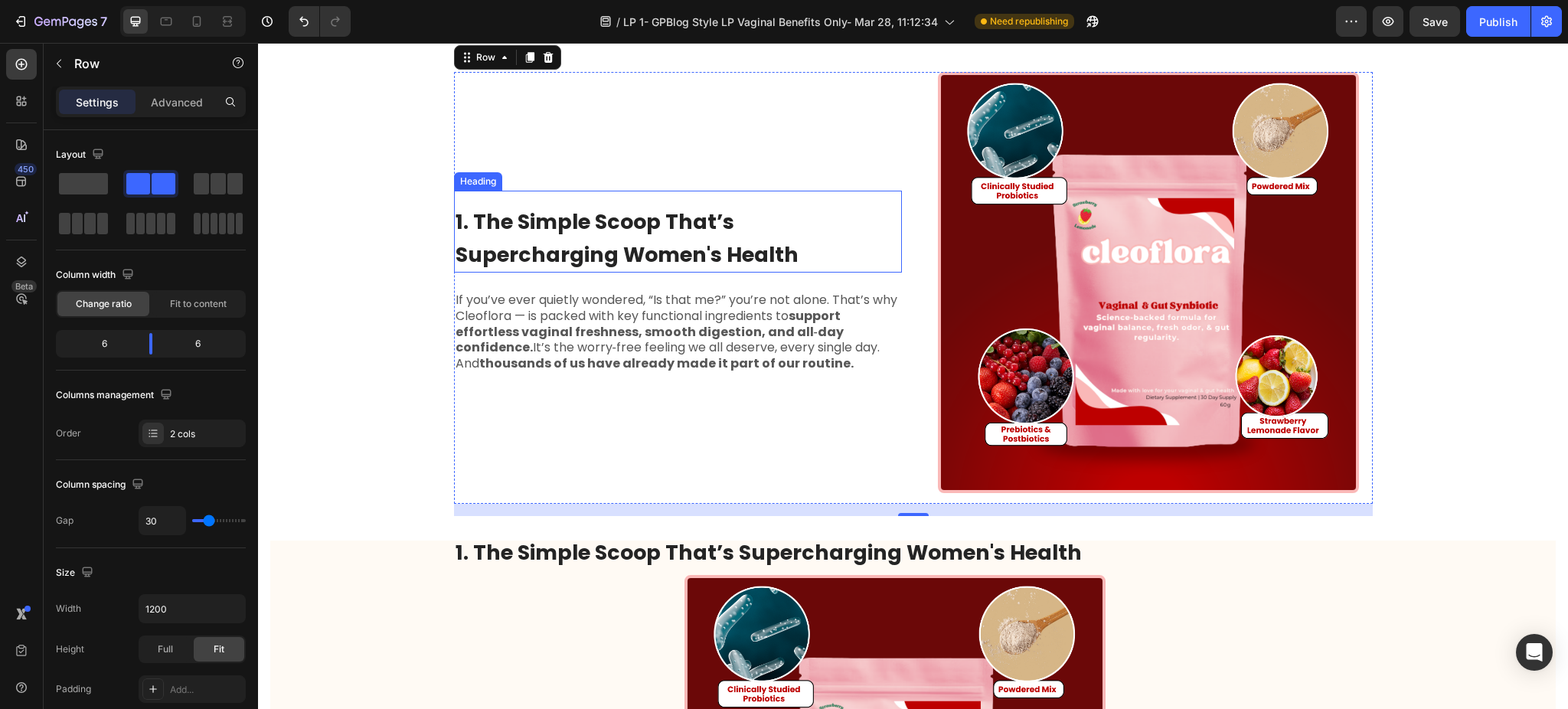 scroll, scrollTop: 31, scrollLeft: 0, axis: vertical 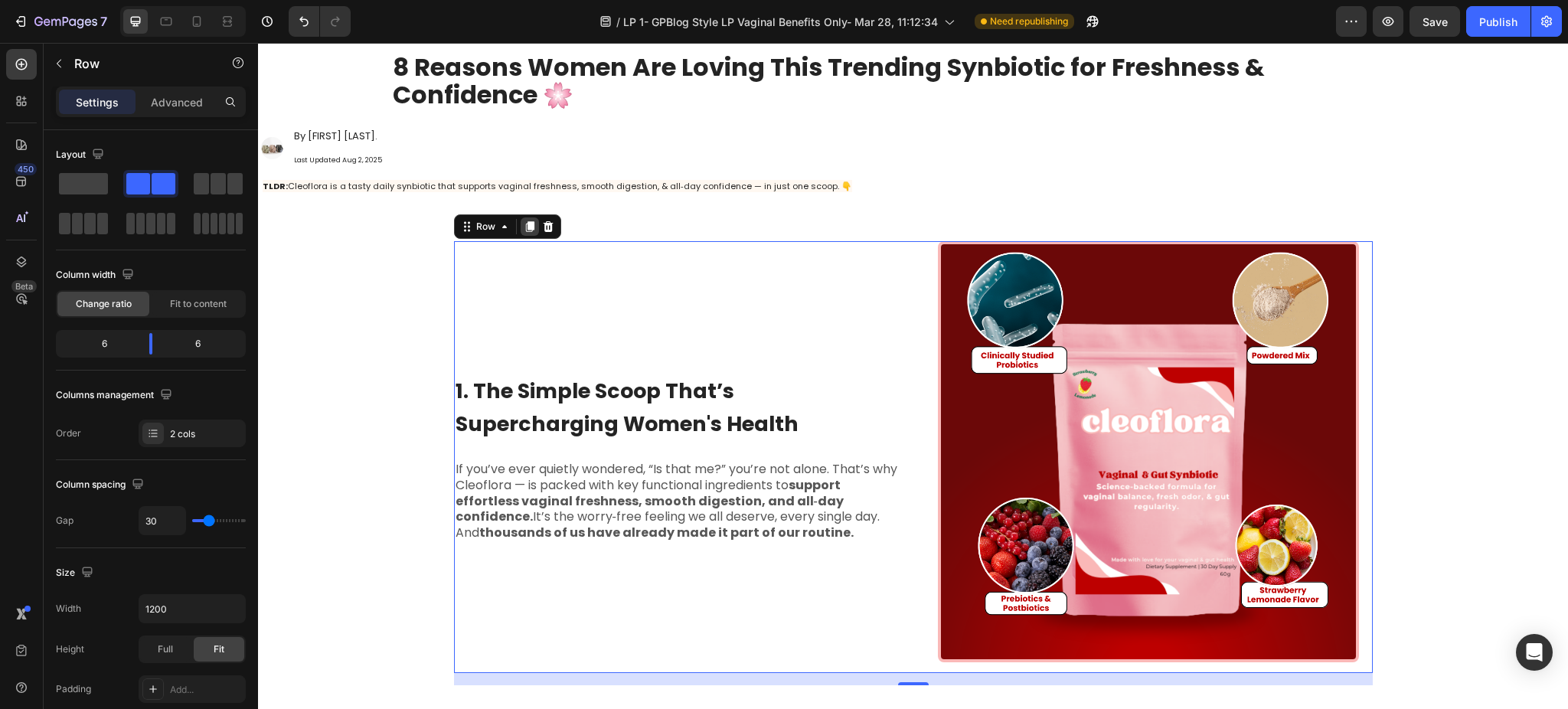 click 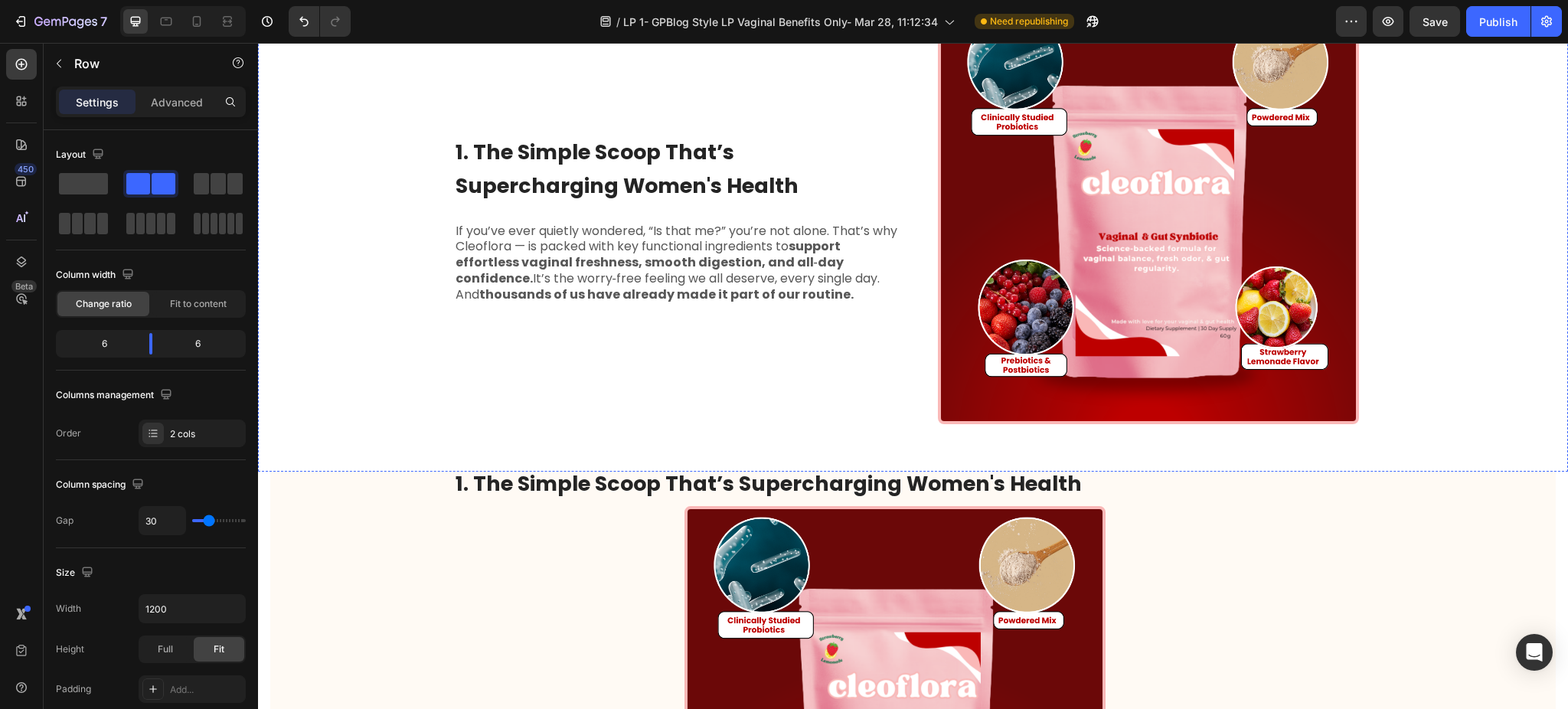 scroll, scrollTop: 613, scrollLeft: 0, axis: vertical 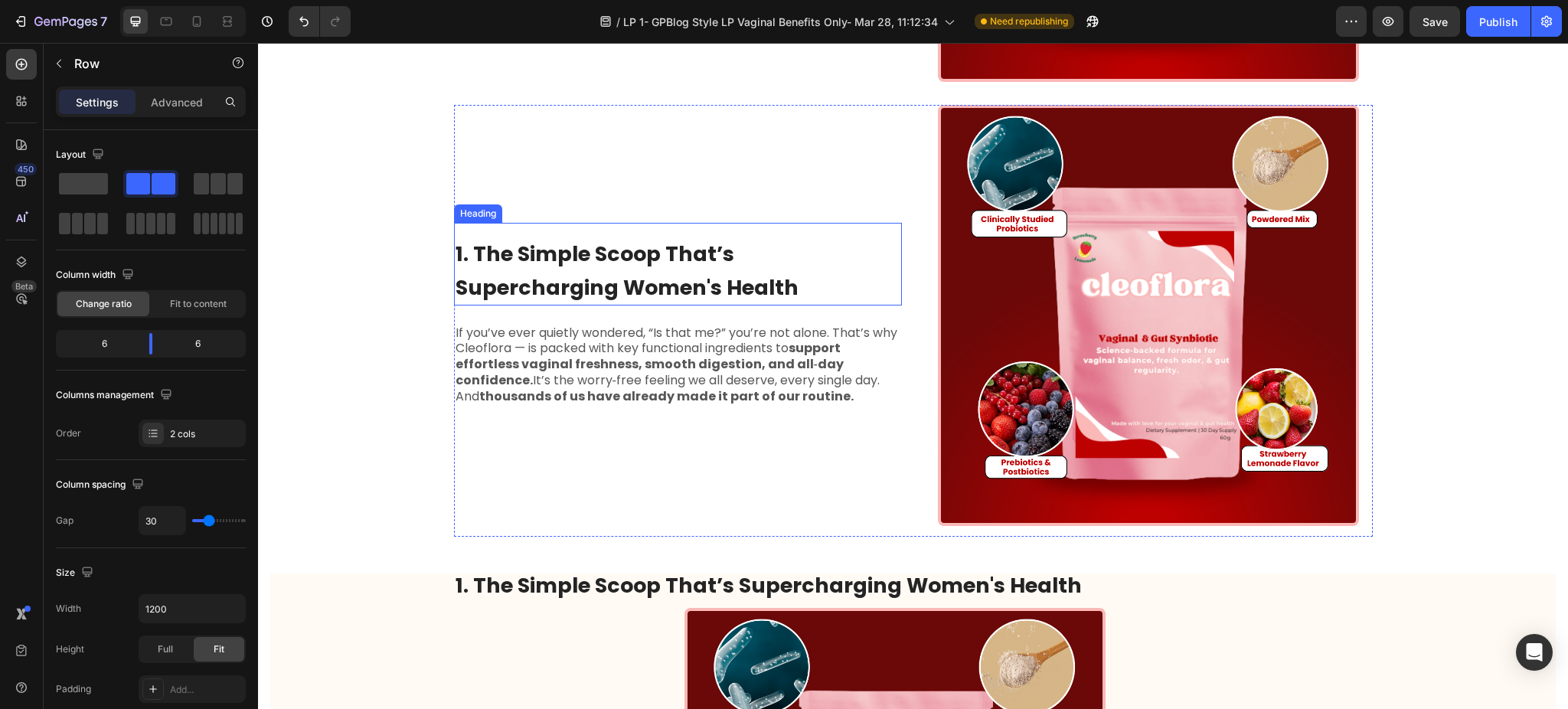 click on "1. The Simple Scoop That’s Supercharging Women's Health" at bounding box center (627, 270) 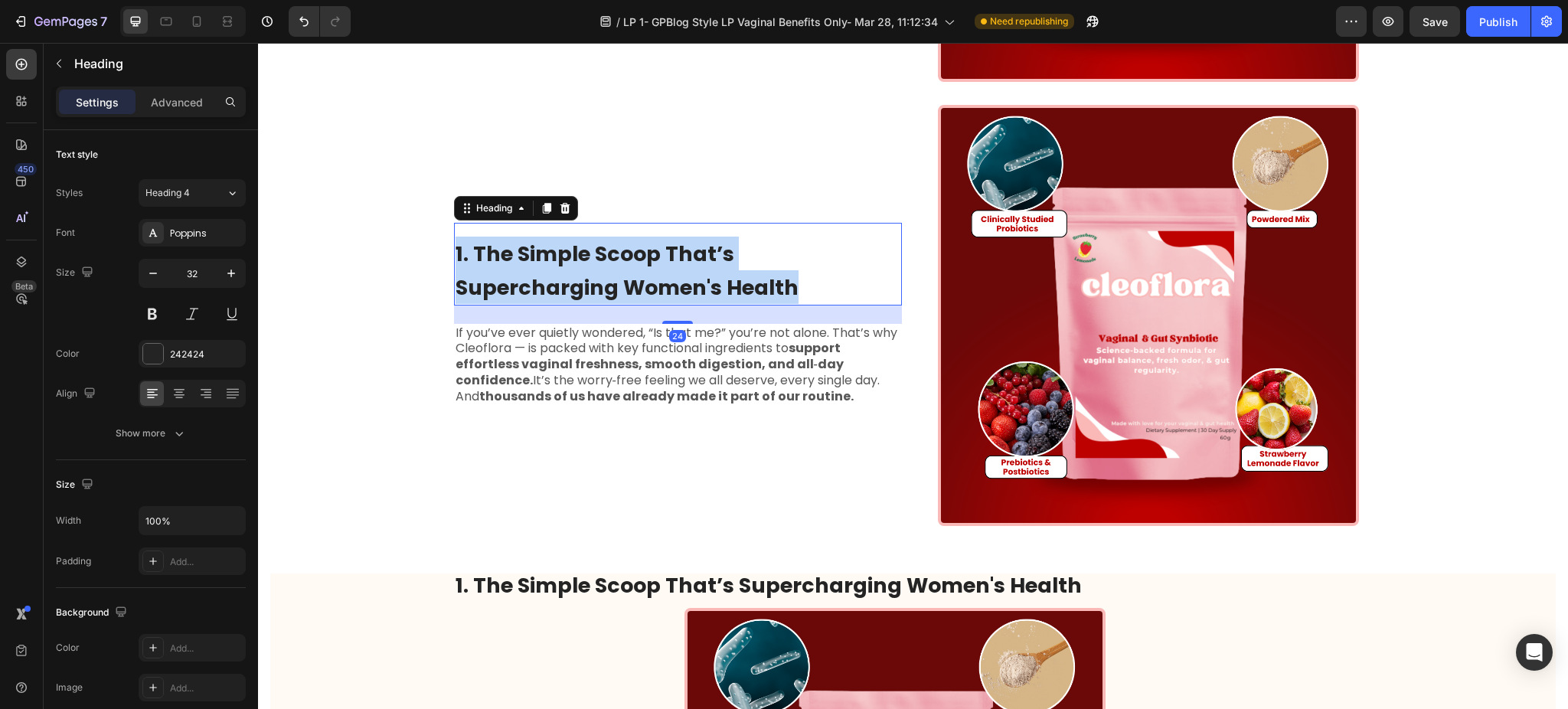 click on "1. The Simple Scoop That’s Supercharging Women's Health" at bounding box center (627, 270) 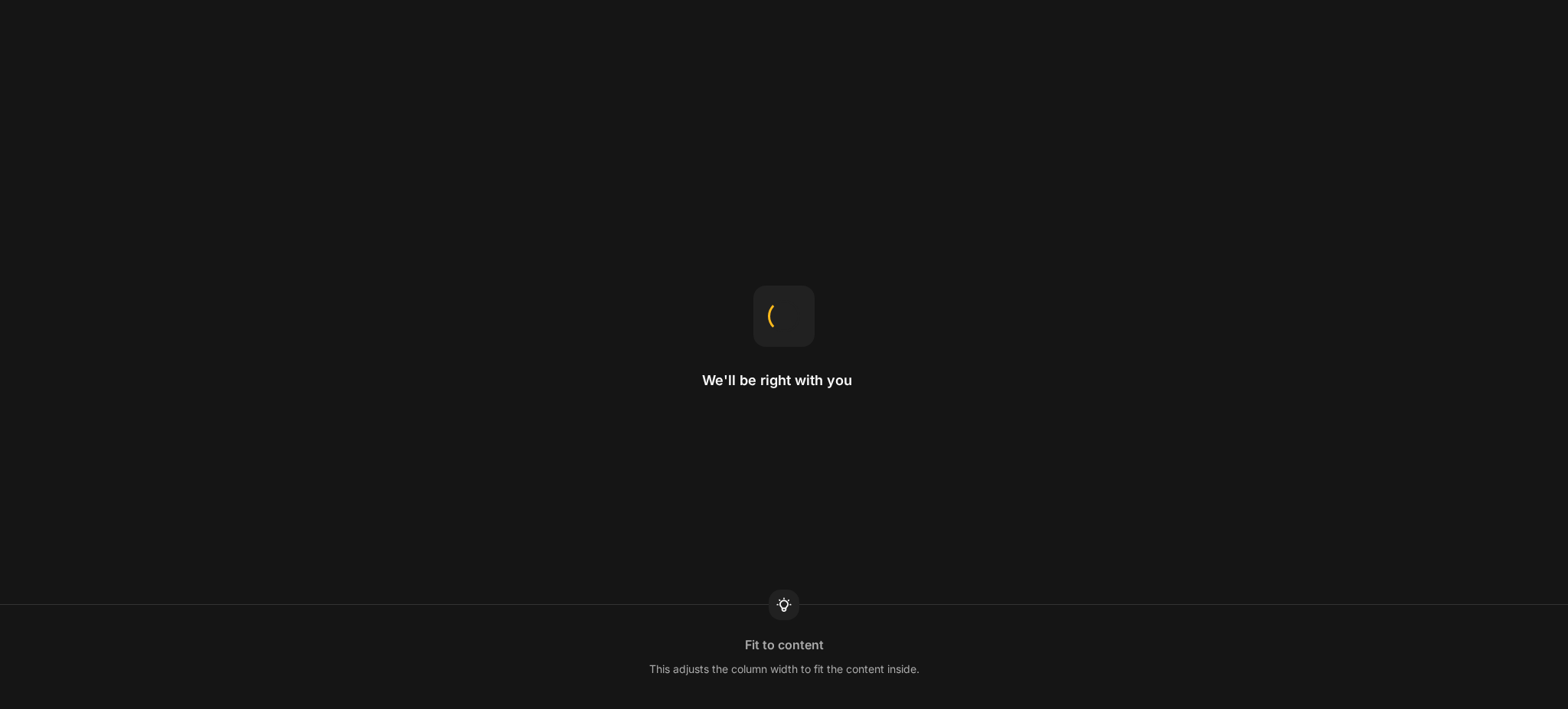 scroll, scrollTop: 0, scrollLeft: 0, axis: both 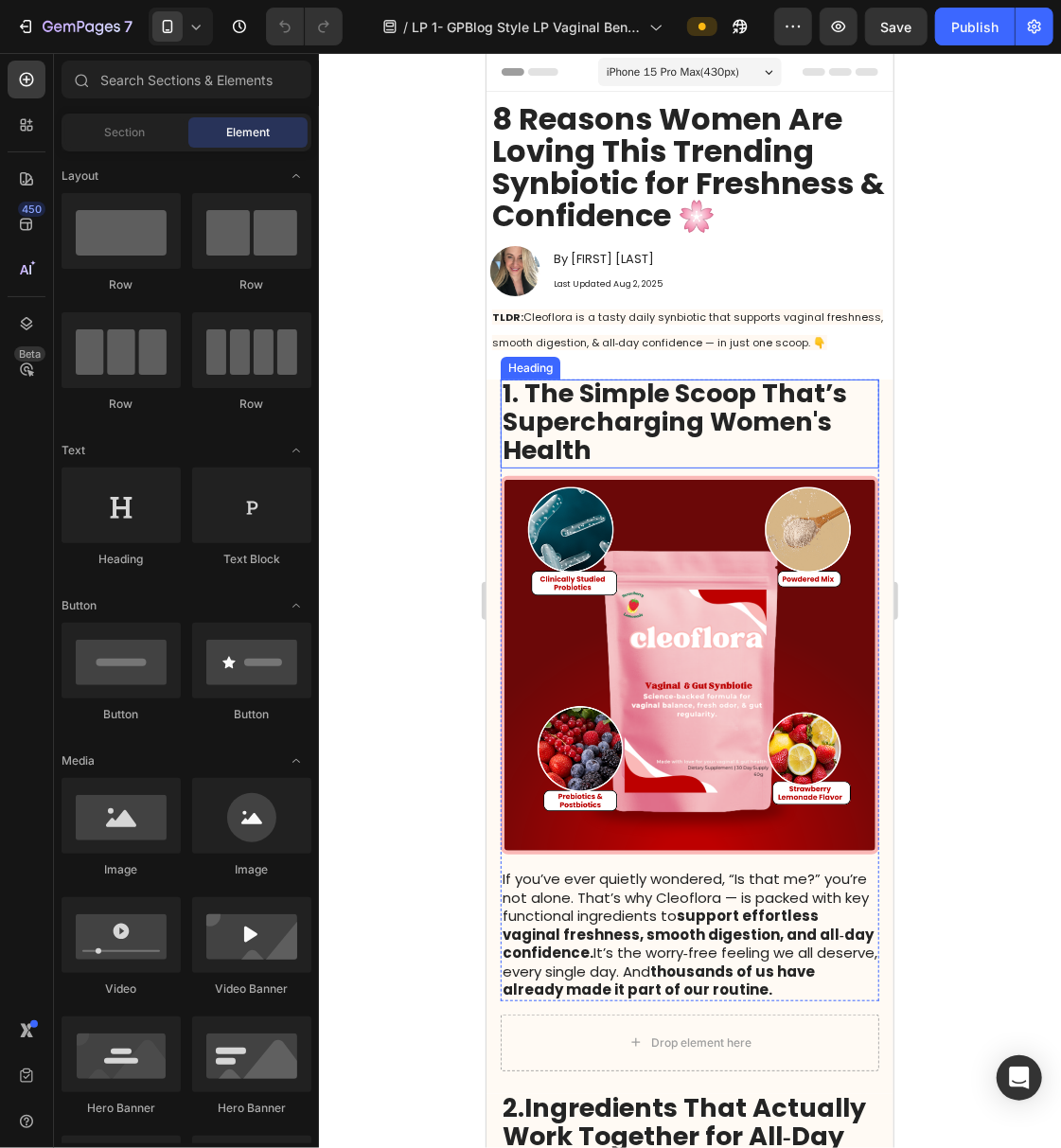 drag, startPoint x: 564, startPoint y: 420, endPoint x: 549, endPoint y: 402, distance: 23.430749 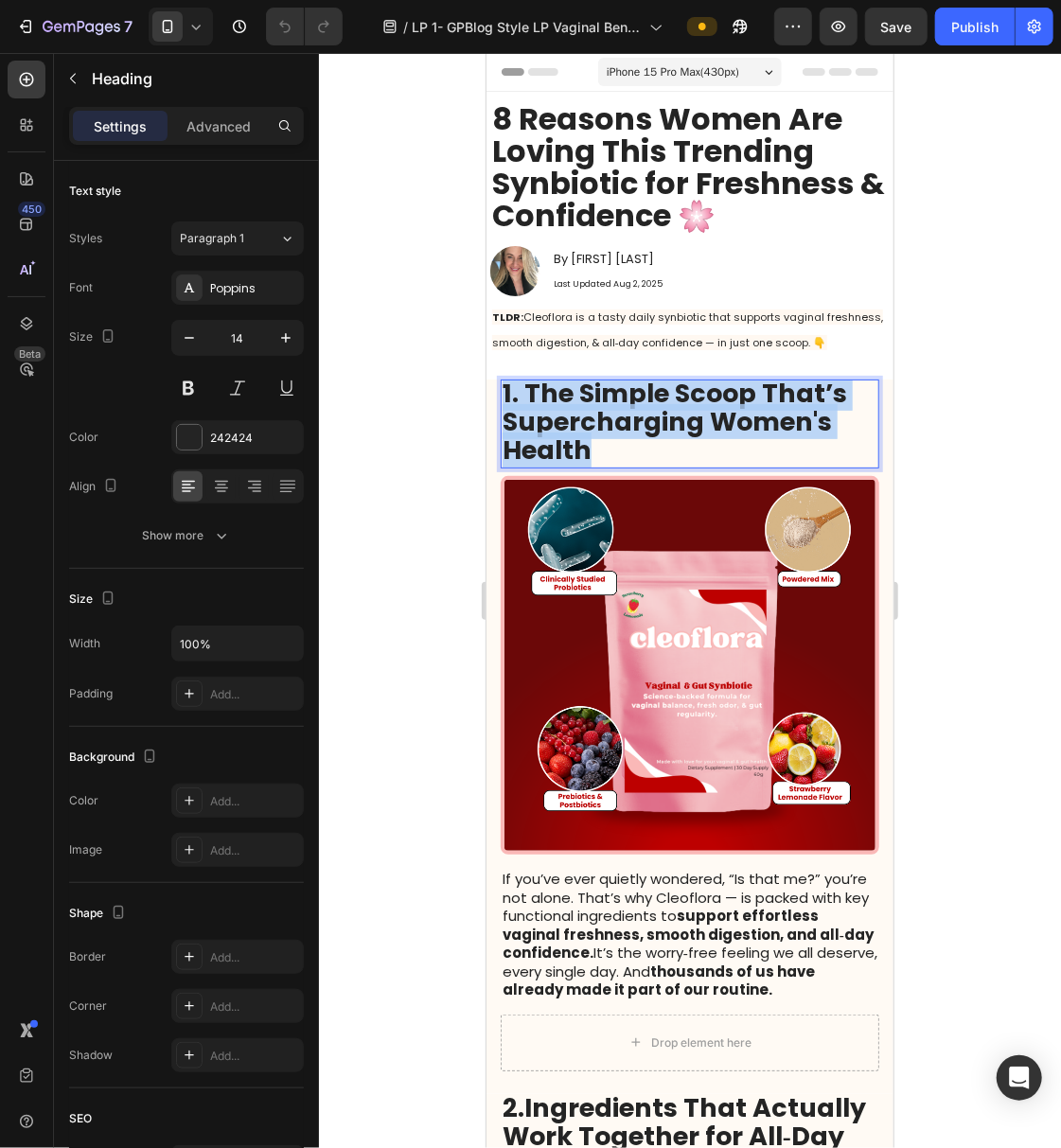 drag, startPoint x: 595, startPoint y: 442, endPoint x: 504, endPoint y: 382, distance: 109 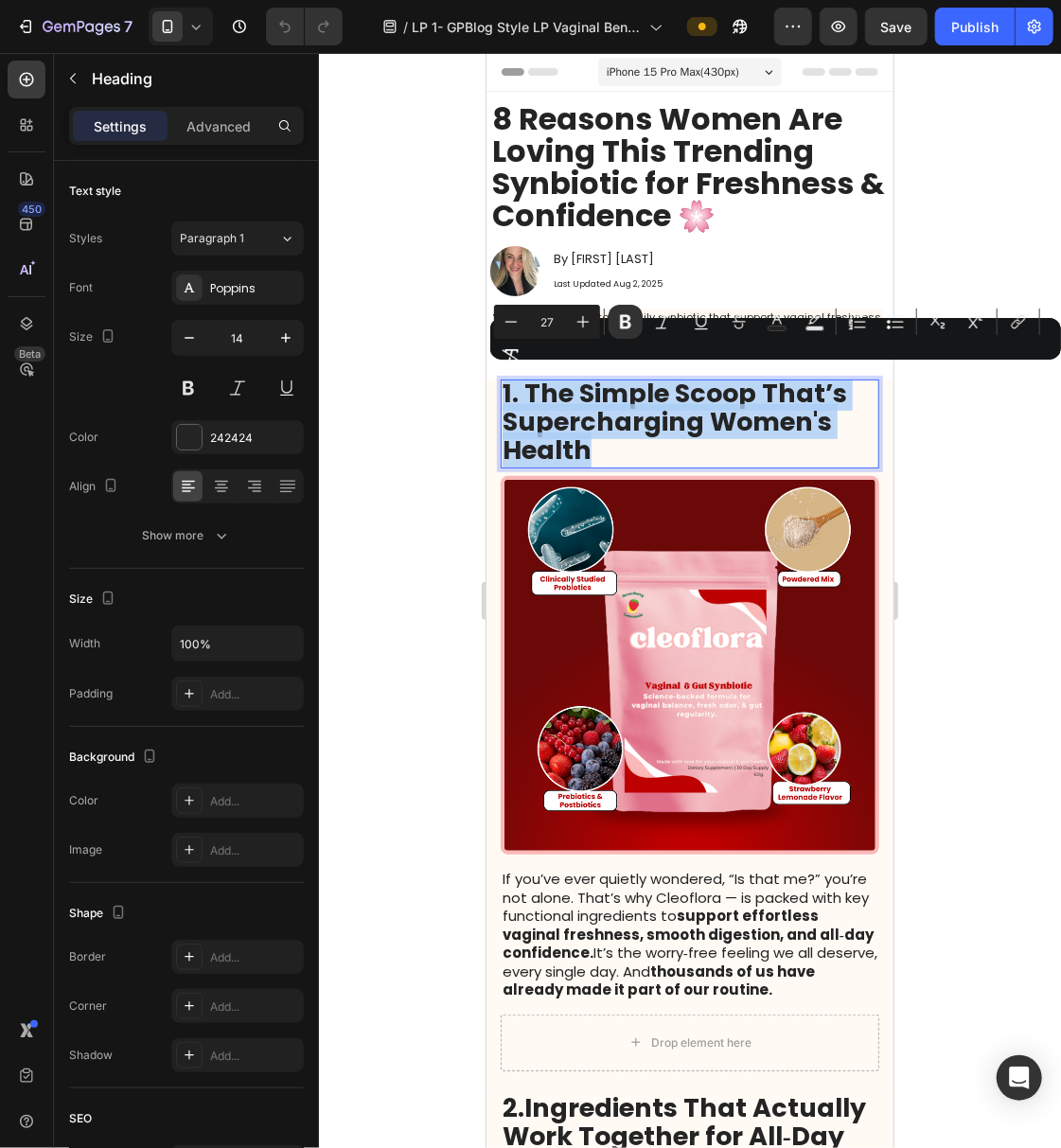copy on "1. The Simple Scoop That’s Supercharging Women's Health" 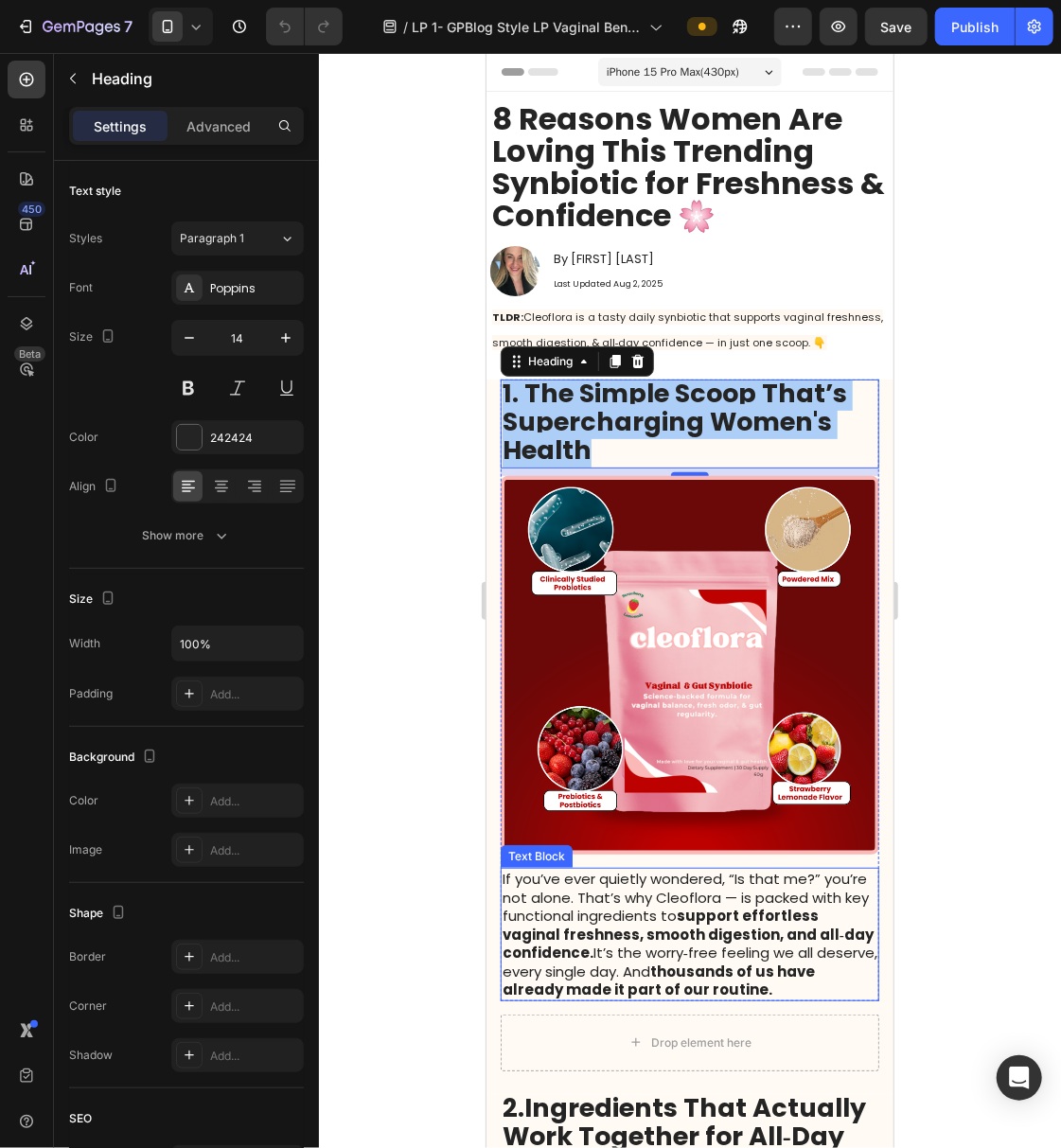 click on "If you’ve ever quietly wondered, “Is that me?” you’re not alone. That’s why Cleoflora — is packed with key functional ingredients to  support effortless vaginal freshness, smooth digestion, and all‑day confidence.  It’s the worry‑free feeling we all deserve, every single day. And  thousands of us have already made it part of our routine." at bounding box center [689, 933] 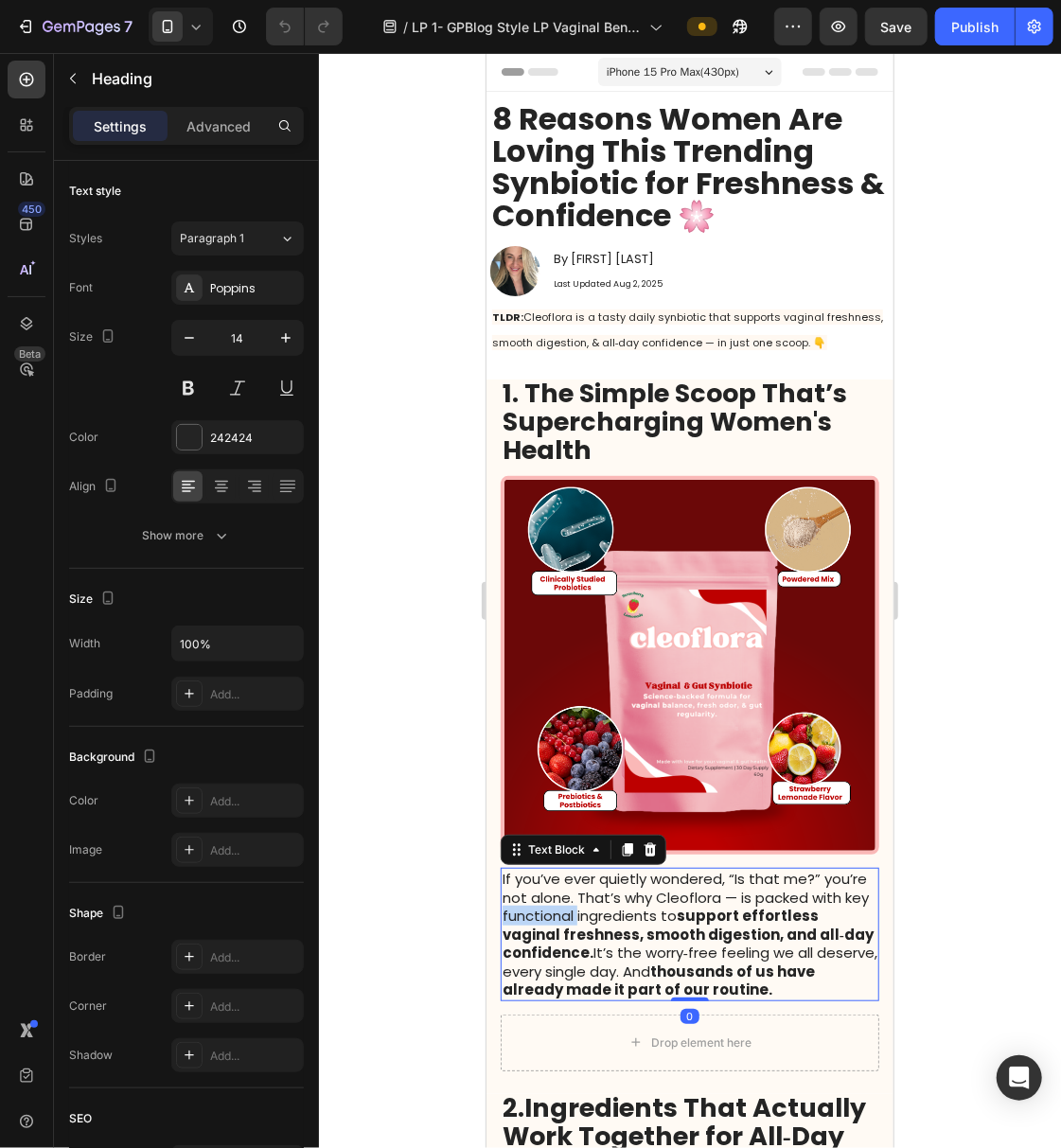 click on "If you’ve ever quietly wondered, “Is that me?” you’re not alone. That’s why Cleoflora — is packed with key functional ingredients to  support effortless vaginal freshness, smooth digestion, and all‑day confidence.  It’s the worry‑free feeling we all deserve, every single day. And  thousands of us have already made it part of our routine." at bounding box center [689, 933] 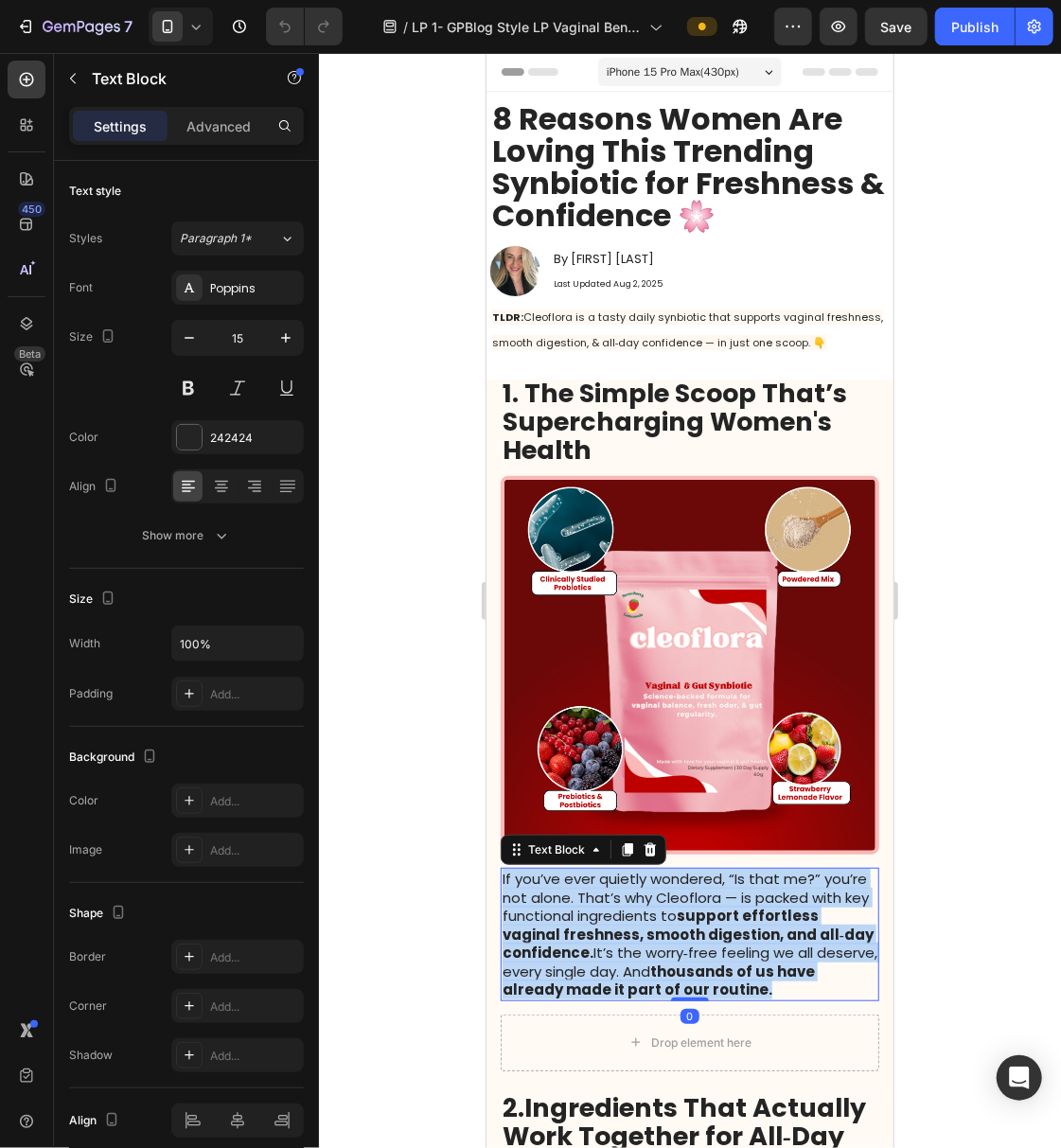 click on "If you’ve ever quietly wondered, “Is that me?” you’re not alone. That’s why Cleoflora — is packed with key functional ingredients to  support effortless vaginal freshness, smooth digestion, and all‑day confidence.  It’s the worry‑free feeling we all deserve, every single day. And  thousands of us have already made it part of our routine." at bounding box center [689, 933] 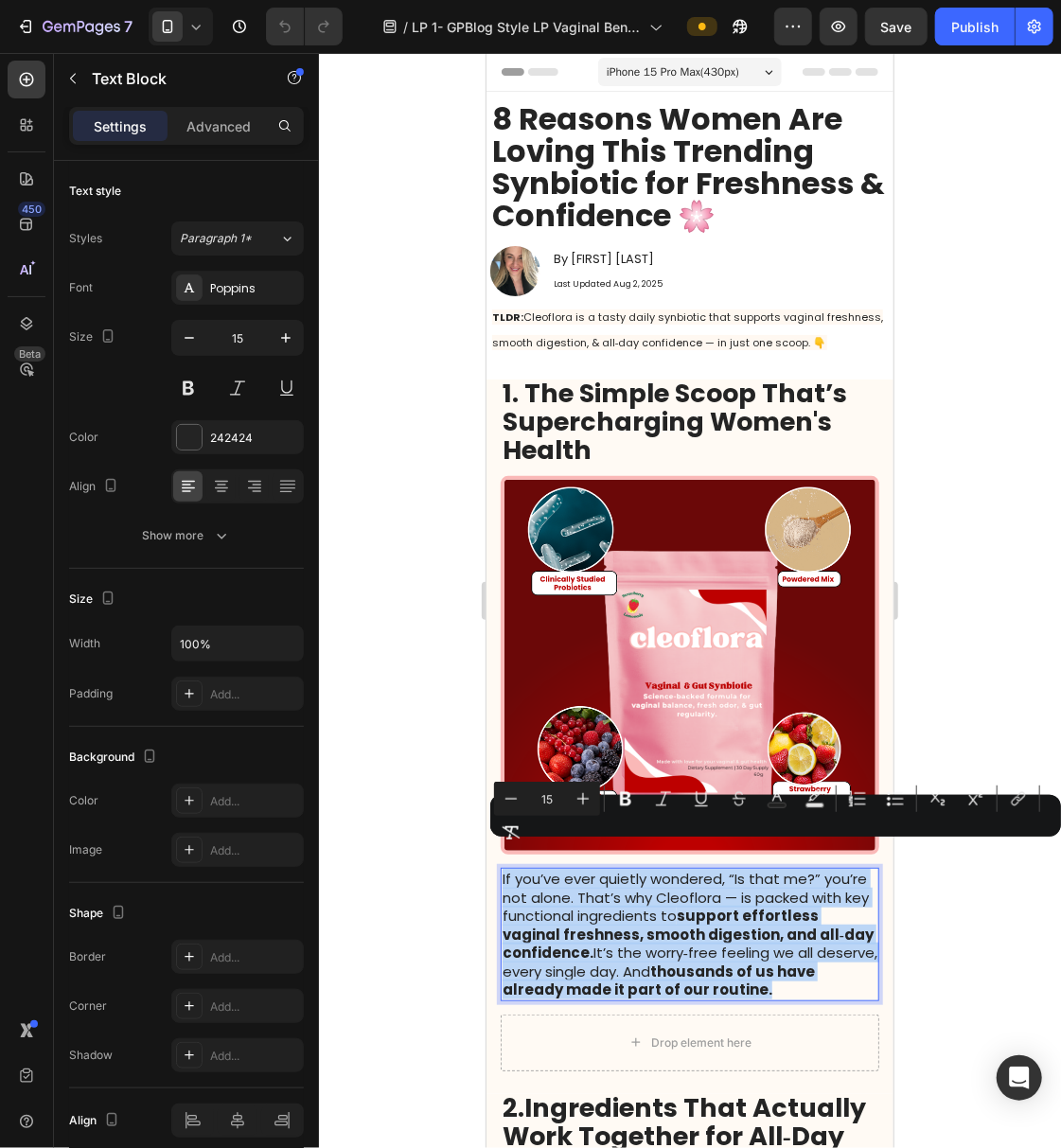 copy on "If you’ve ever quietly wondered, “Is that me?” you’re not alone. That’s why Cleoflora — is packed with key functional ingredients to  support effortless vaginal freshness, smooth digestion, and all‑day confidence.  It’s the worry‑free feeling we all deserve, every single day. And  thousands of us have already made it part of our routine." 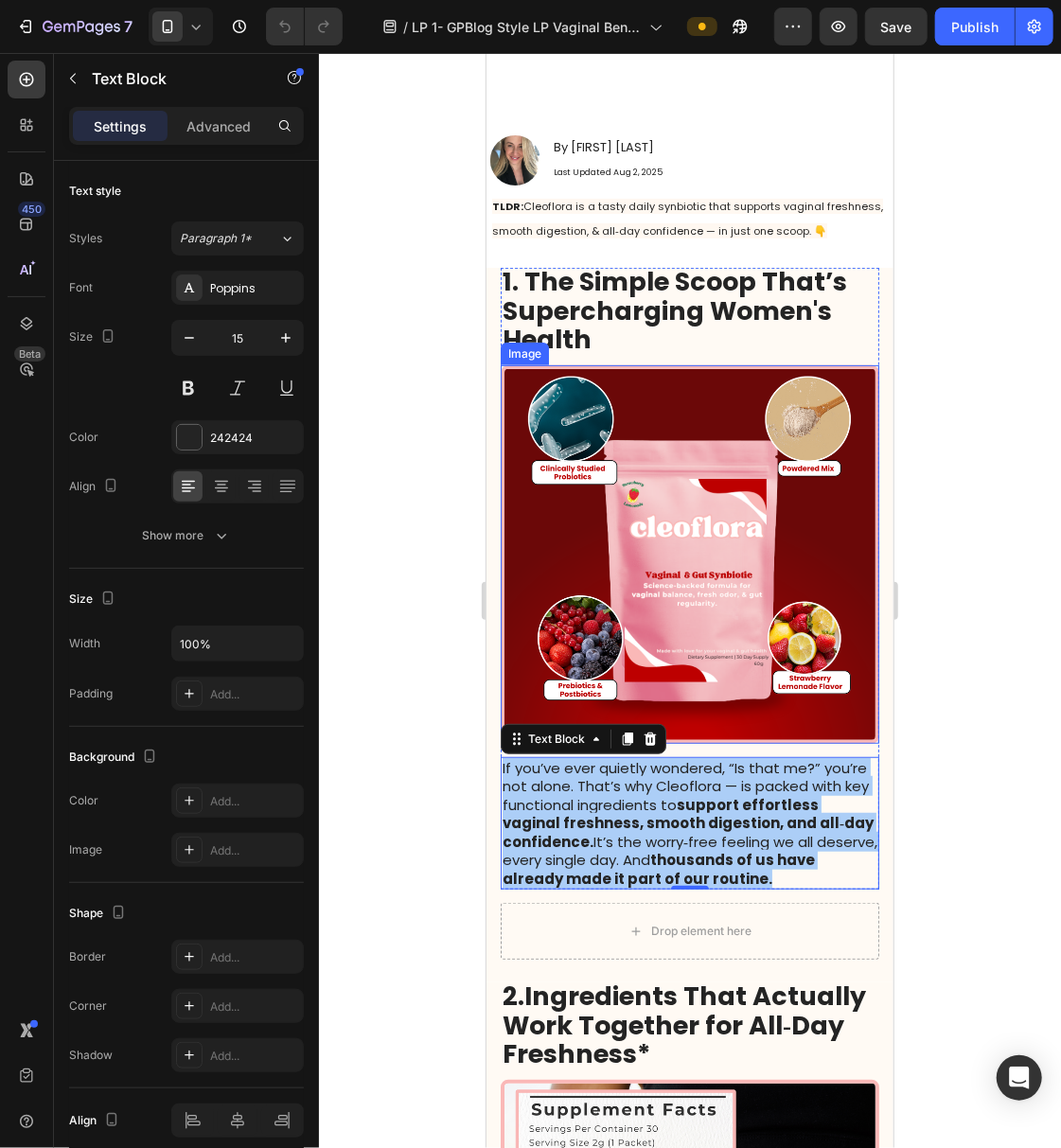 scroll, scrollTop: 379, scrollLeft: 0, axis: vertical 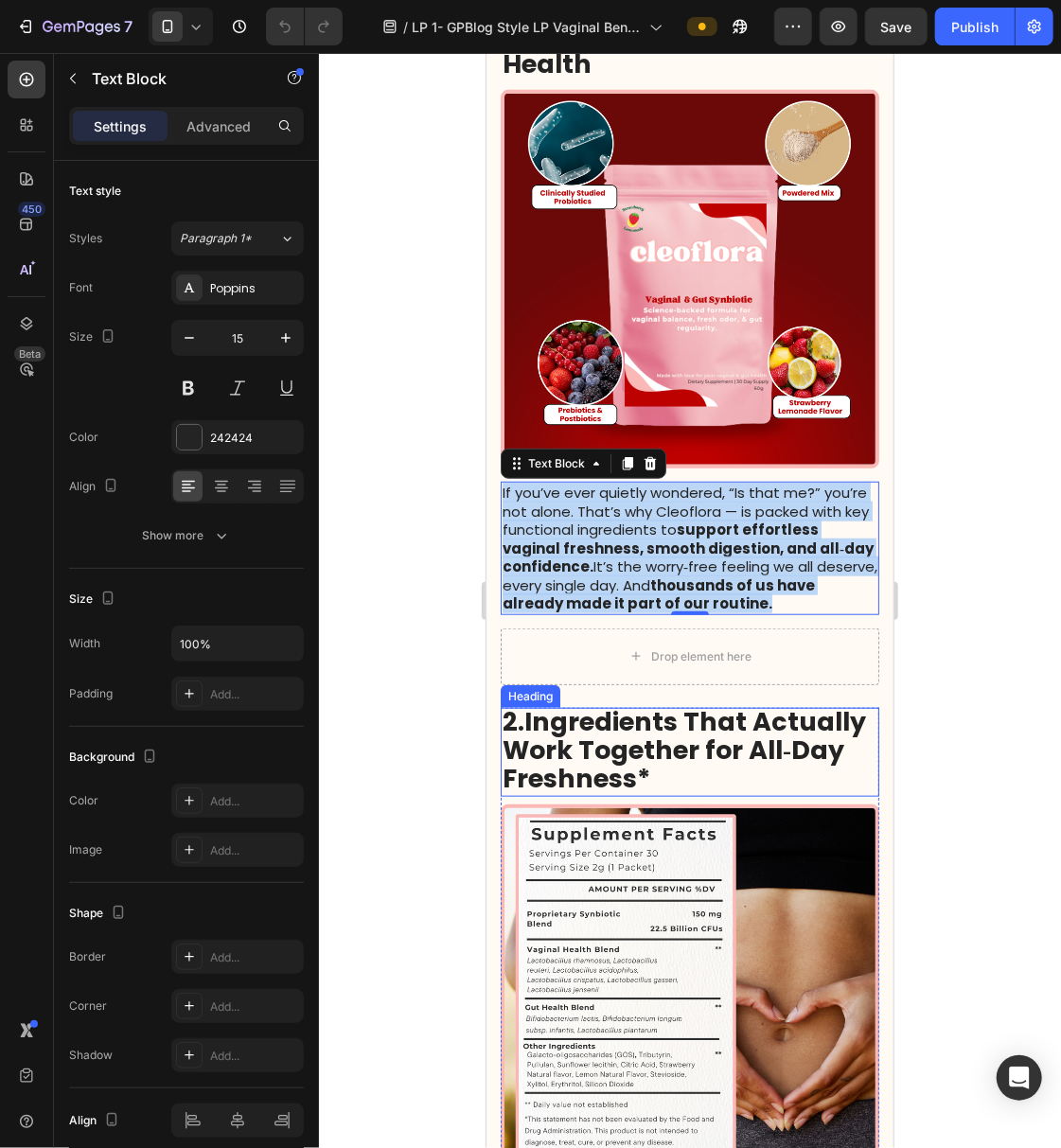 click on "2.Ingredients That Actually Work Together for All‑Day Freshness*" at bounding box center [683, 749] 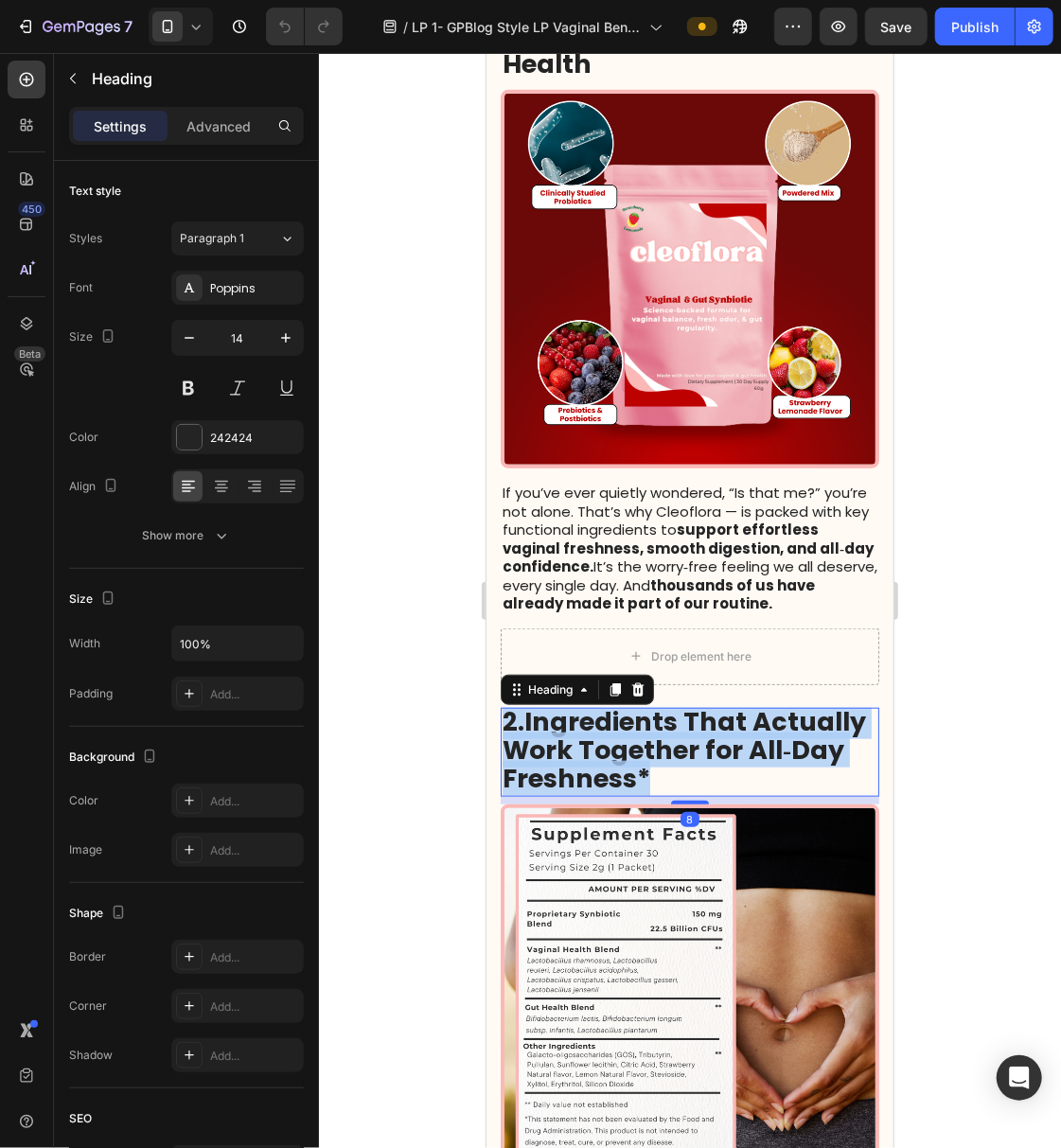 click on "2.Ingredients That Actually Work Together for All‑Day Freshness*" at bounding box center (683, 749) 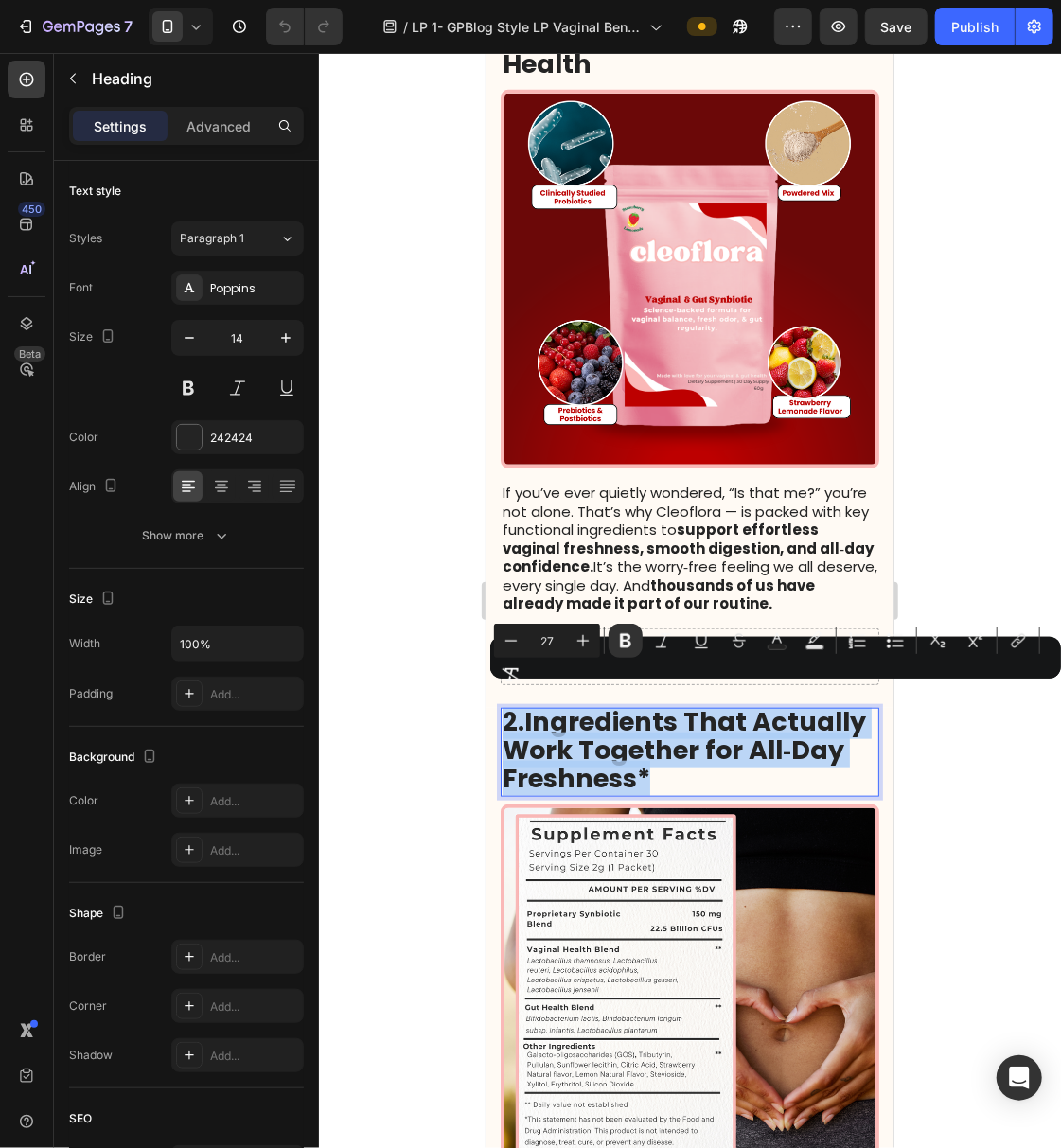 click on "2.Ingredients That Actually Work Together for All‑Day Freshness*" at bounding box center [683, 749] 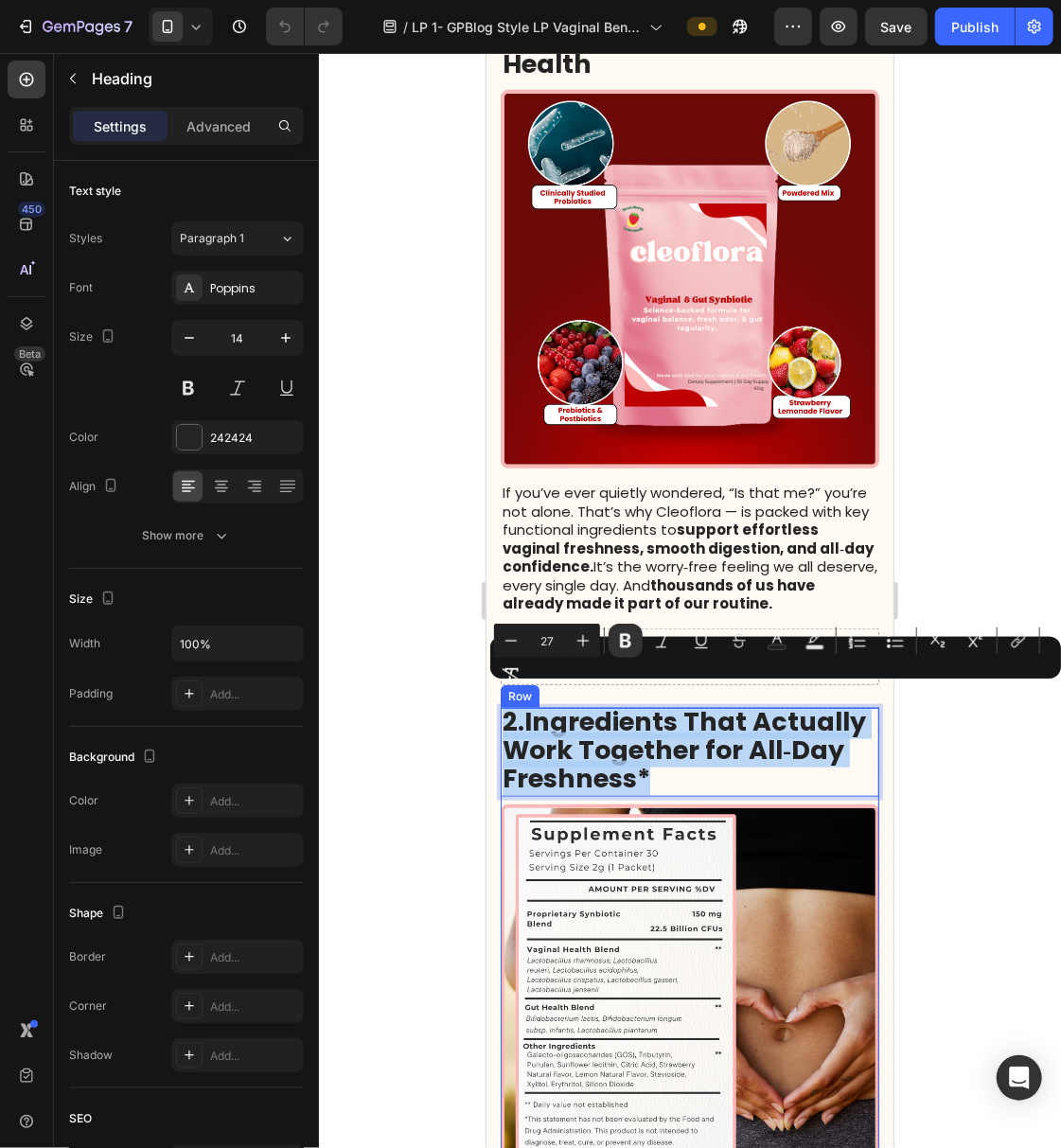 drag, startPoint x: 504, startPoint y: 704, endPoint x: 663, endPoint y: 784, distance: 177.99157 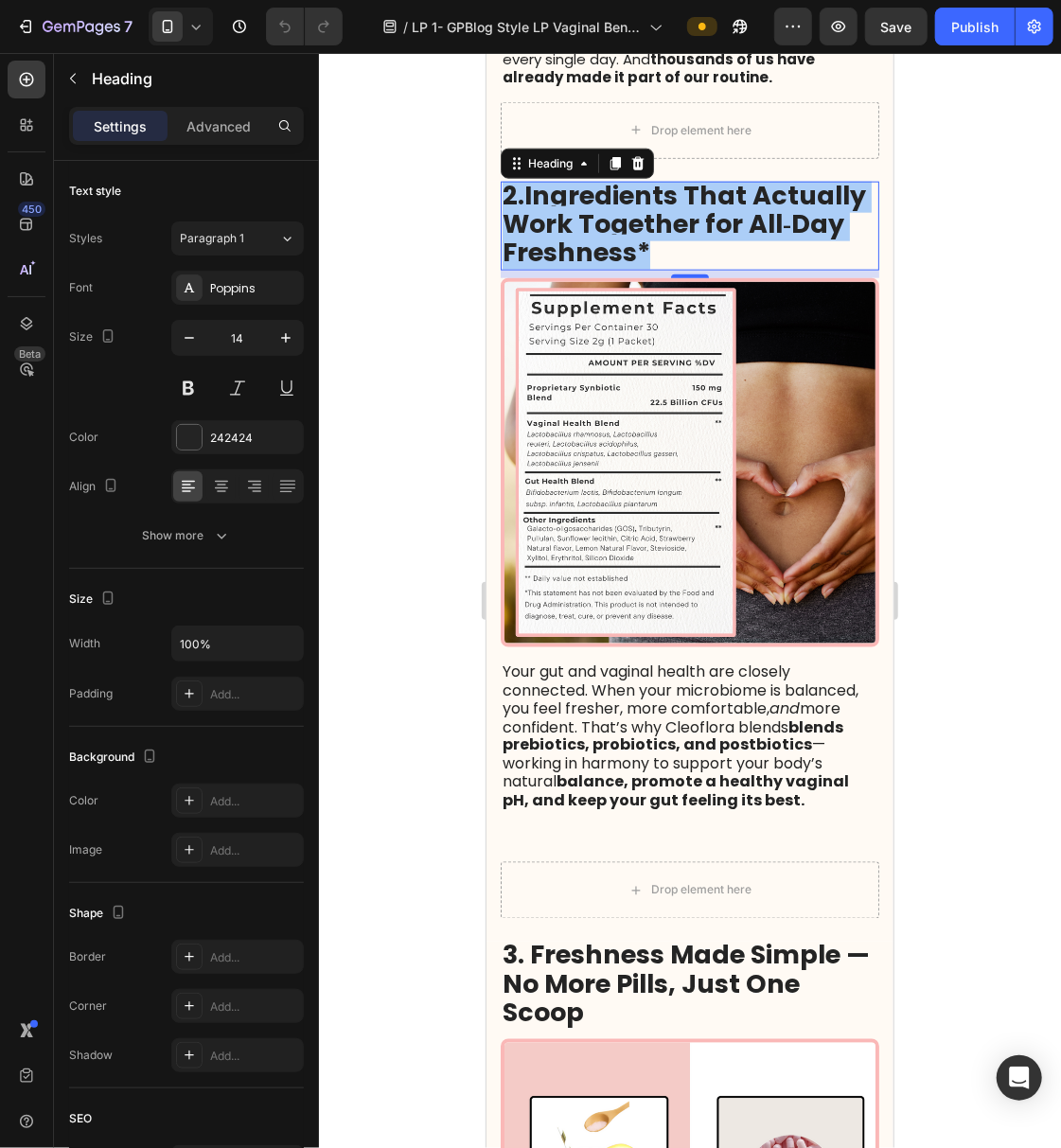 scroll, scrollTop: 1009, scrollLeft: 0, axis: vertical 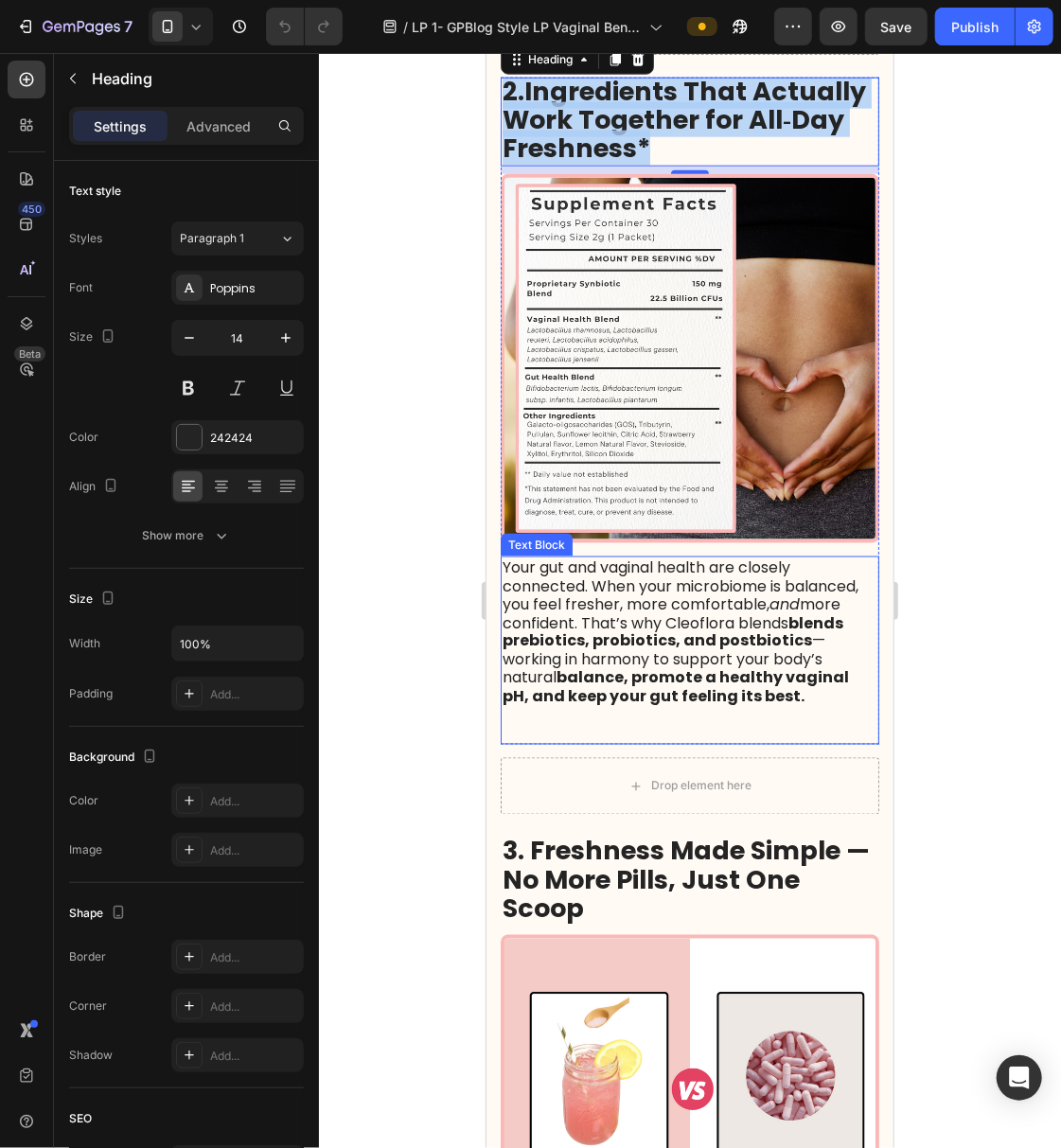 click on "blends prebiotics, probiotics, and postbiotics" at bounding box center [672, 631] 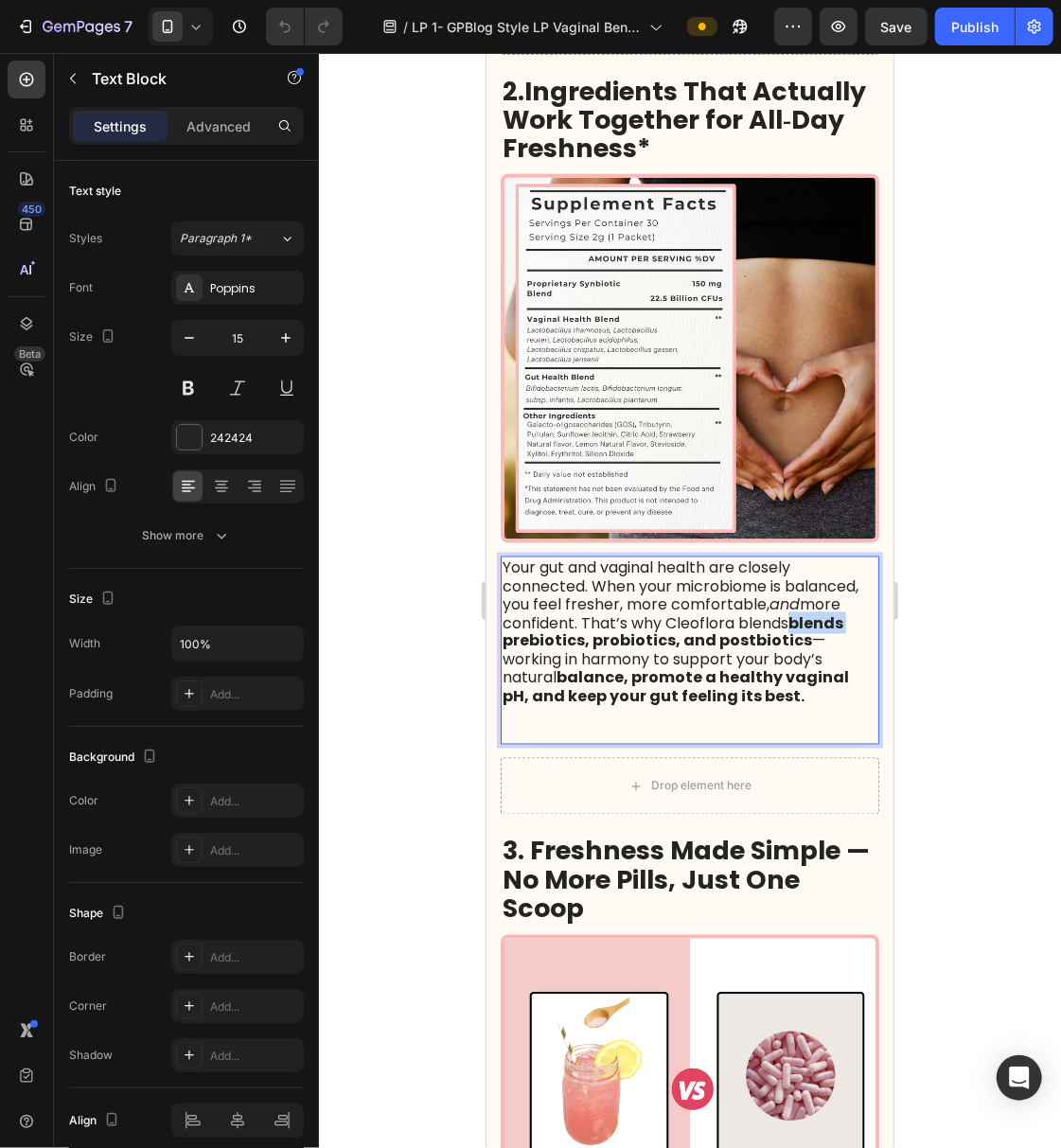 click on "blends prebiotics, probiotics, and postbiotics" at bounding box center (672, 631) 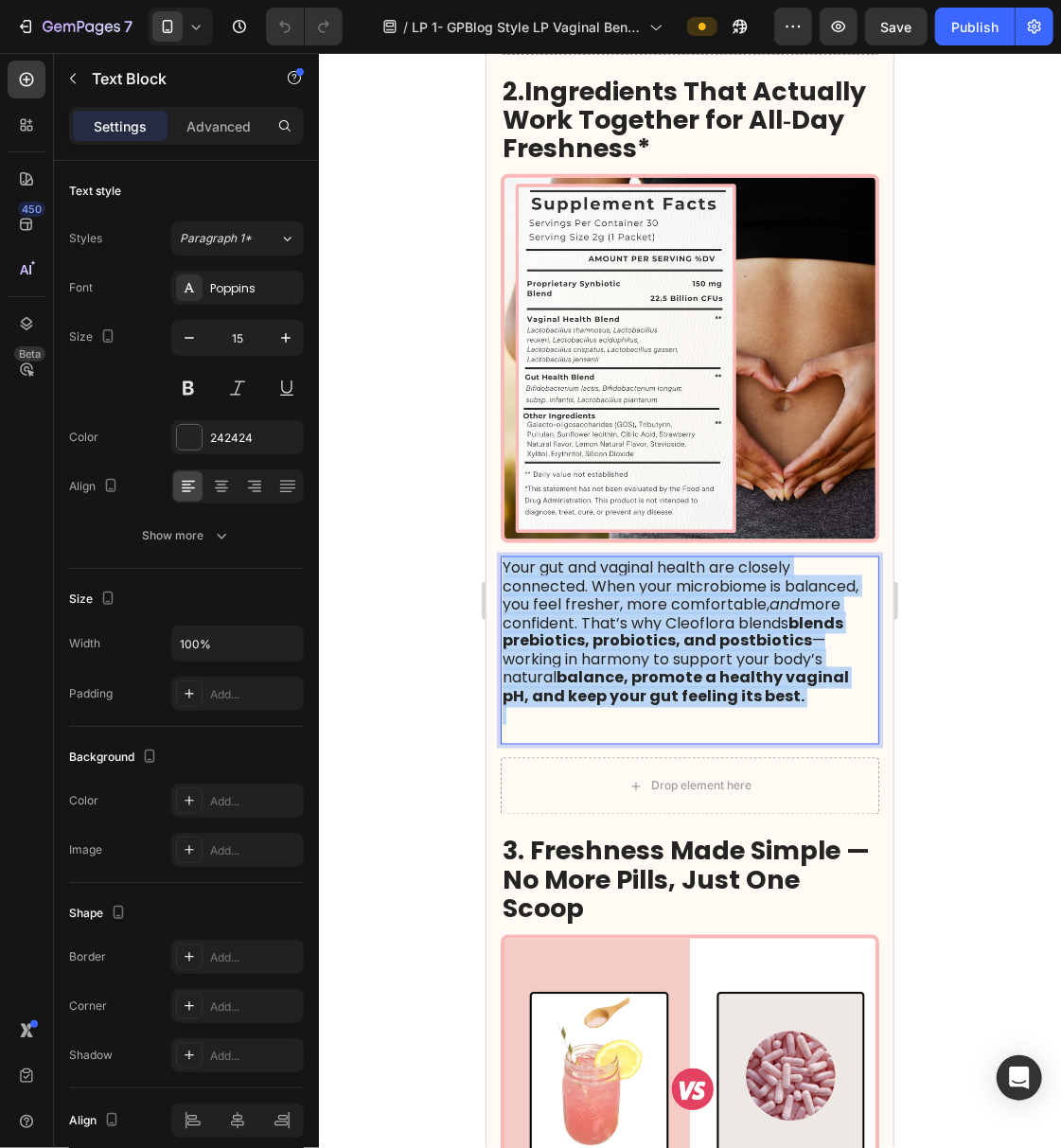 click on "blends prebiotics, probiotics, and postbiotics" at bounding box center (672, 631) 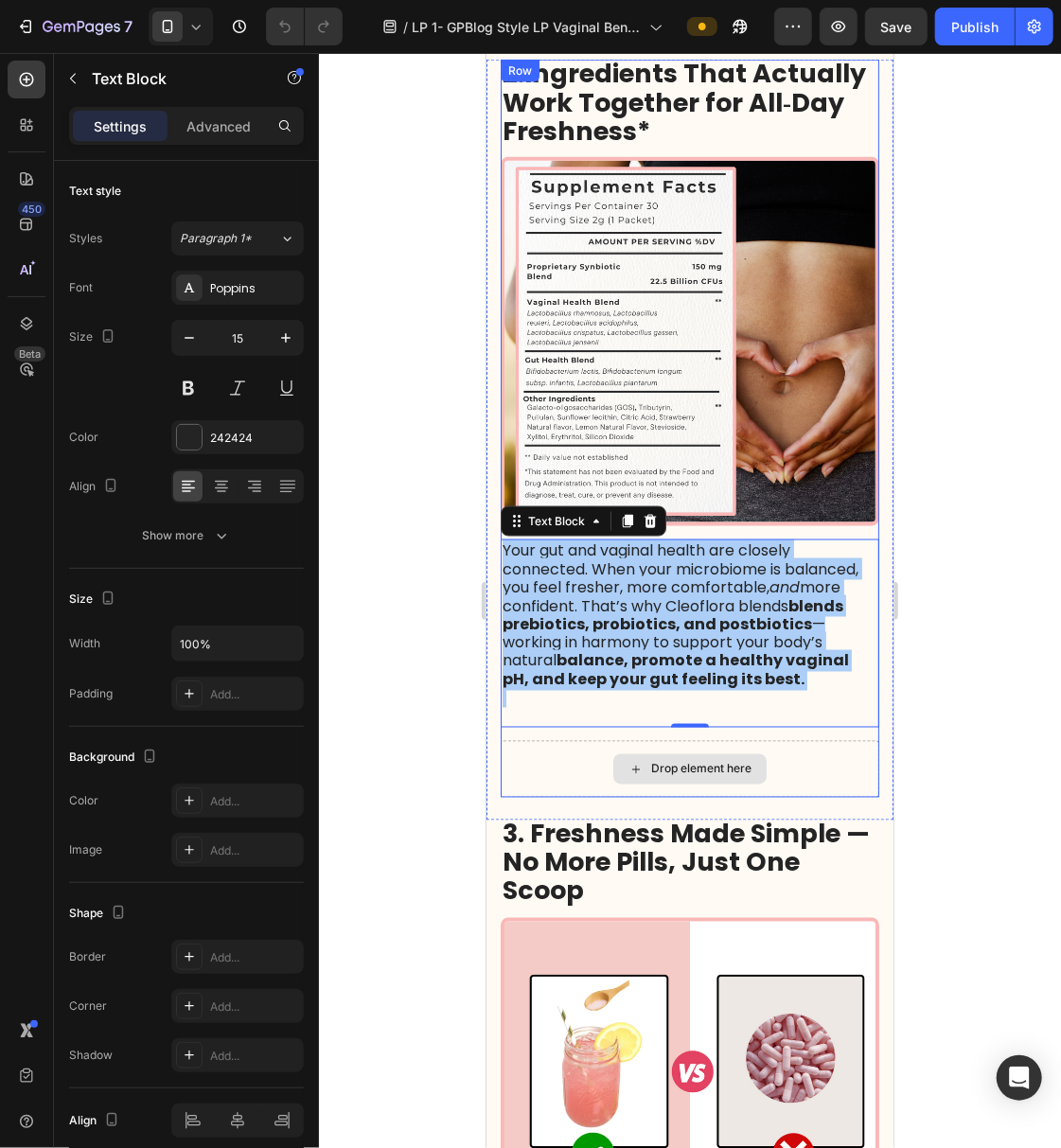 scroll, scrollTop: 1262, scrollLeft: 0, axis: vertical 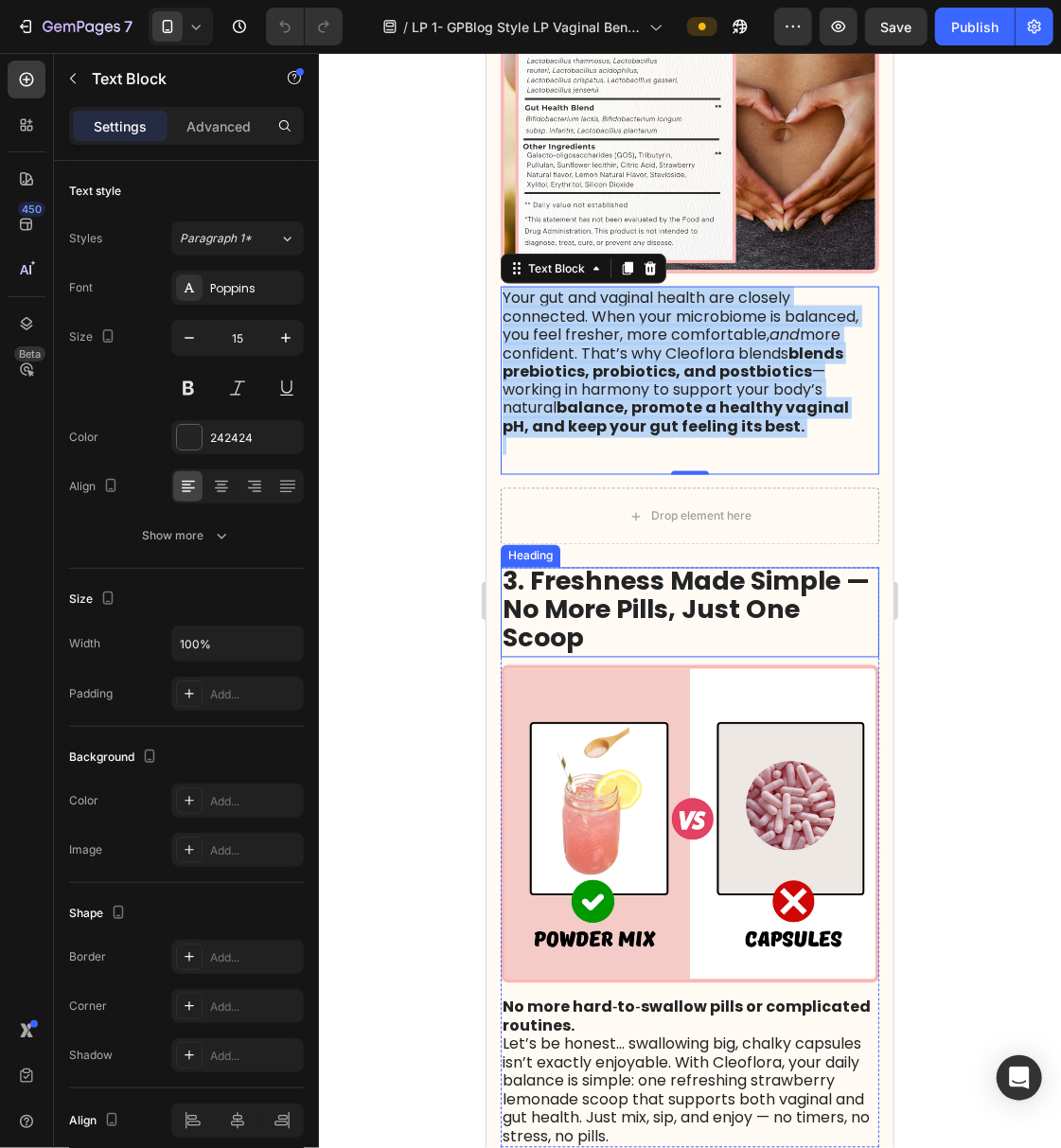click on "3. Freshness Made Simple — No More Pills, Just One Scoop" at bounding box center (689, 611) 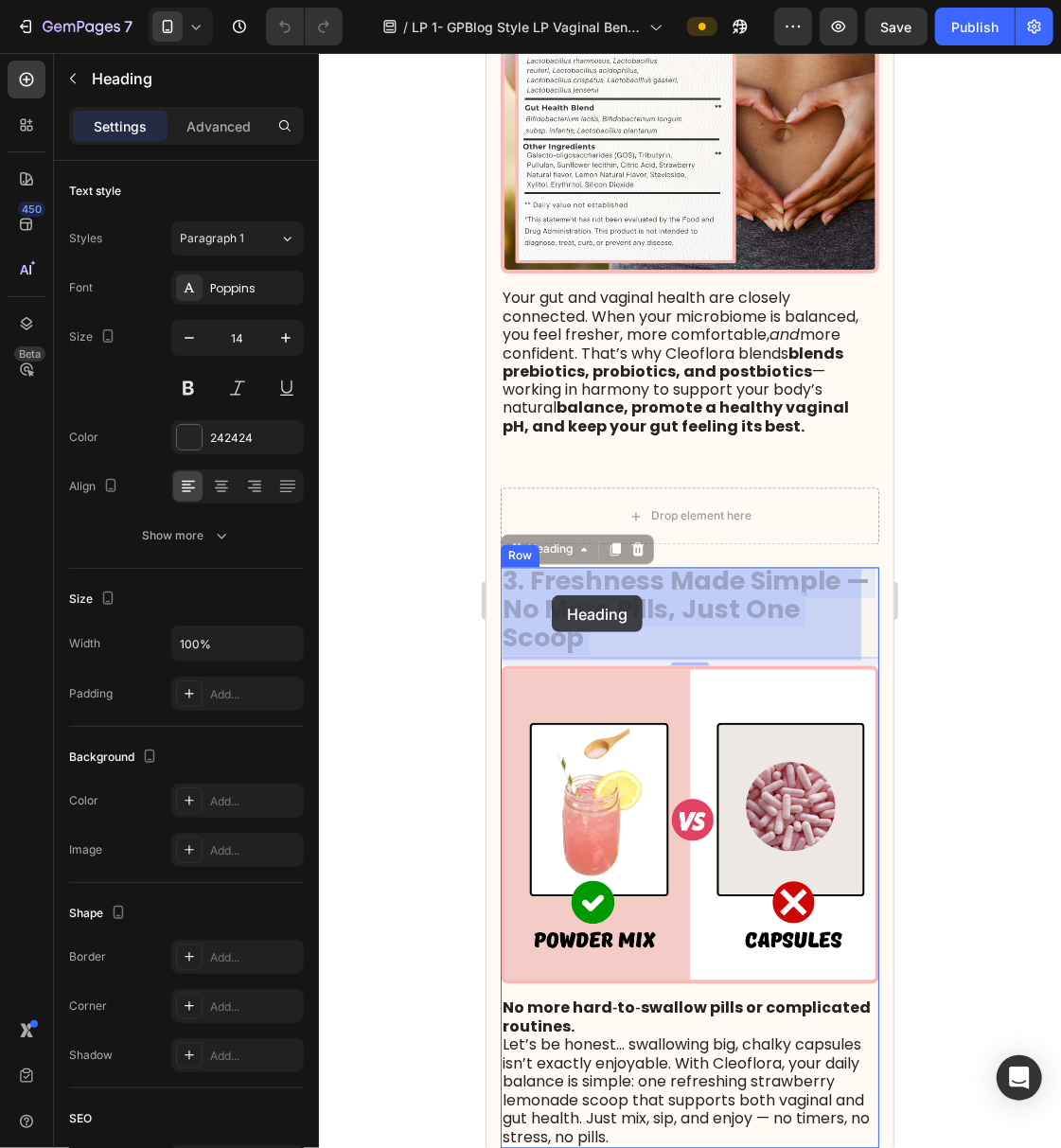 drag, startPoint x: 587, startPoint y: 636, endPoint x: 553, endPoint y: 595, distance: 53.2635 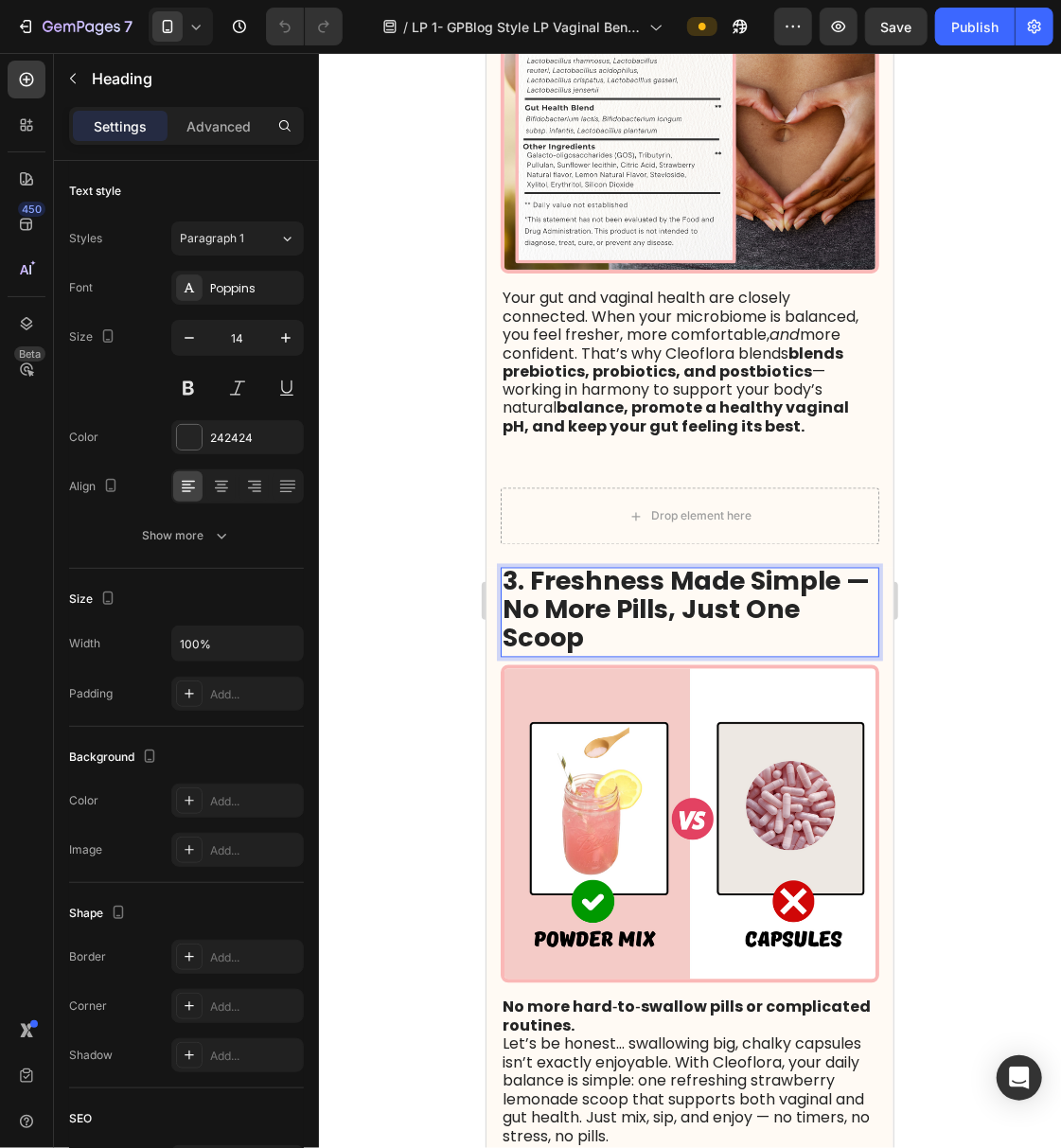 click on "3. Freshness Made Simple — No More Pills, Just One Scoop" at bounding box center (685, 609) 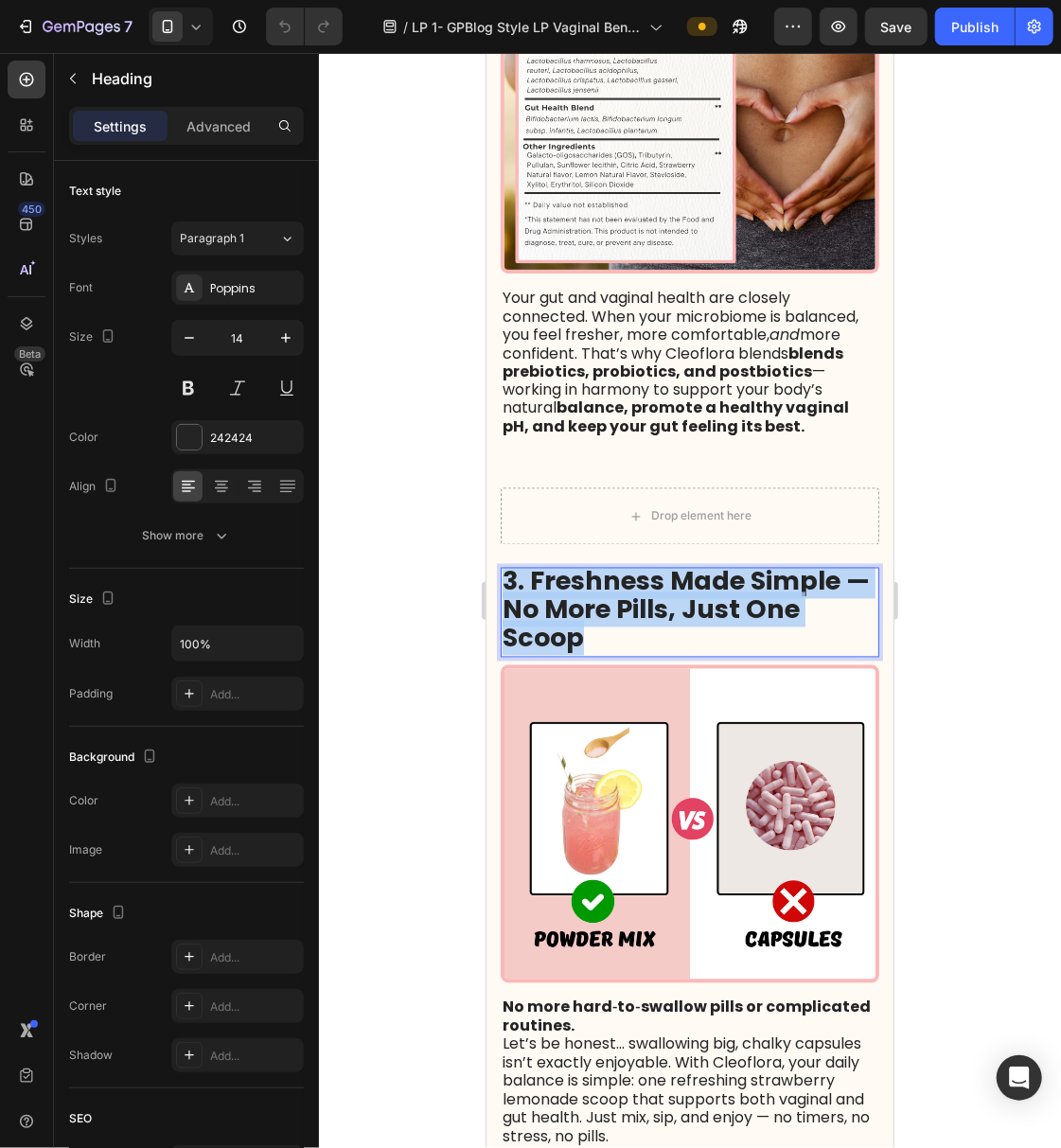click on "3. Freshness Made Simple — No More Pills, Just One Scoop" at bounding box center (685, 609) 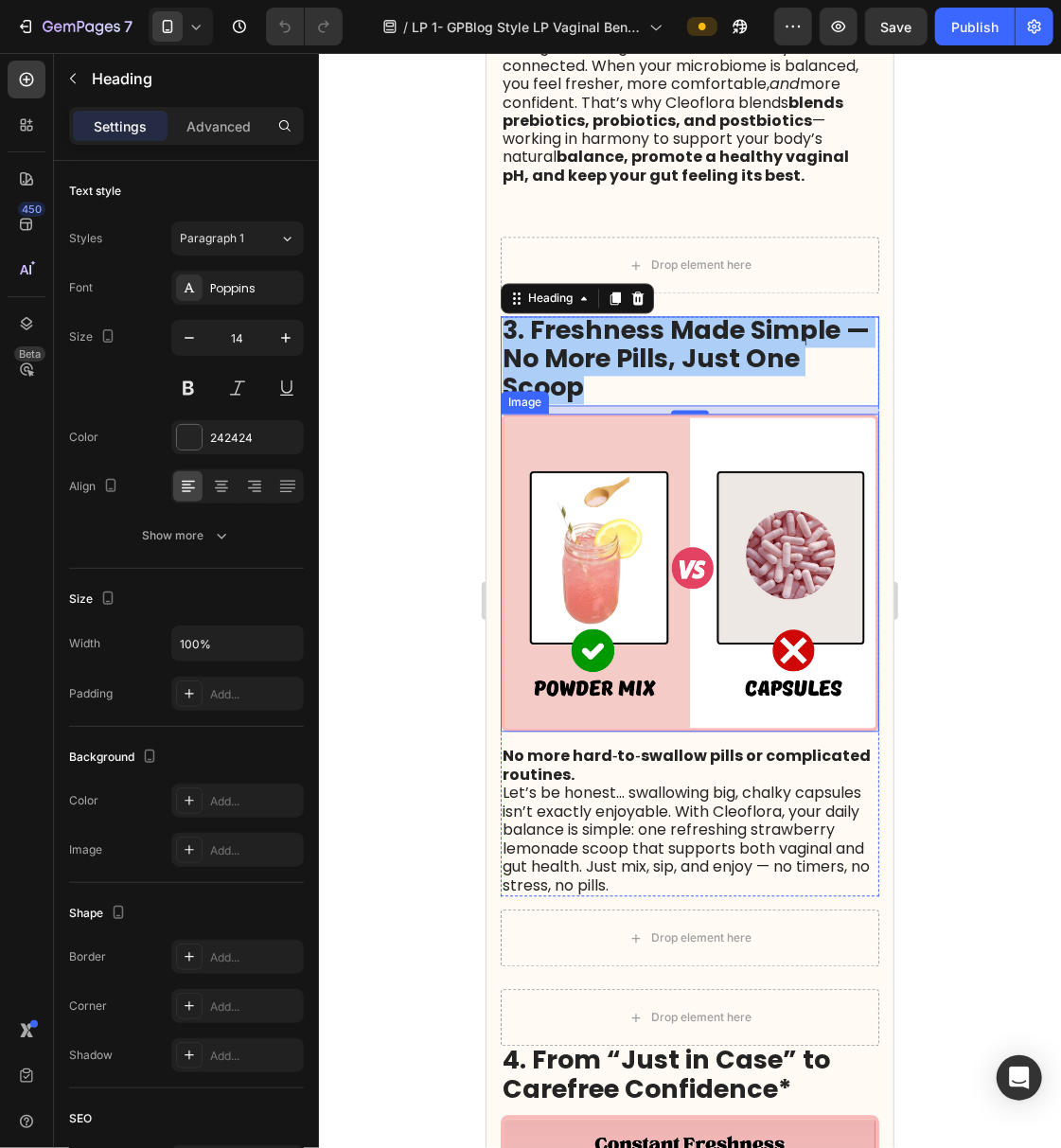 scroll, scrollTop: 1514, scrollLeft: 0, axis: vertical 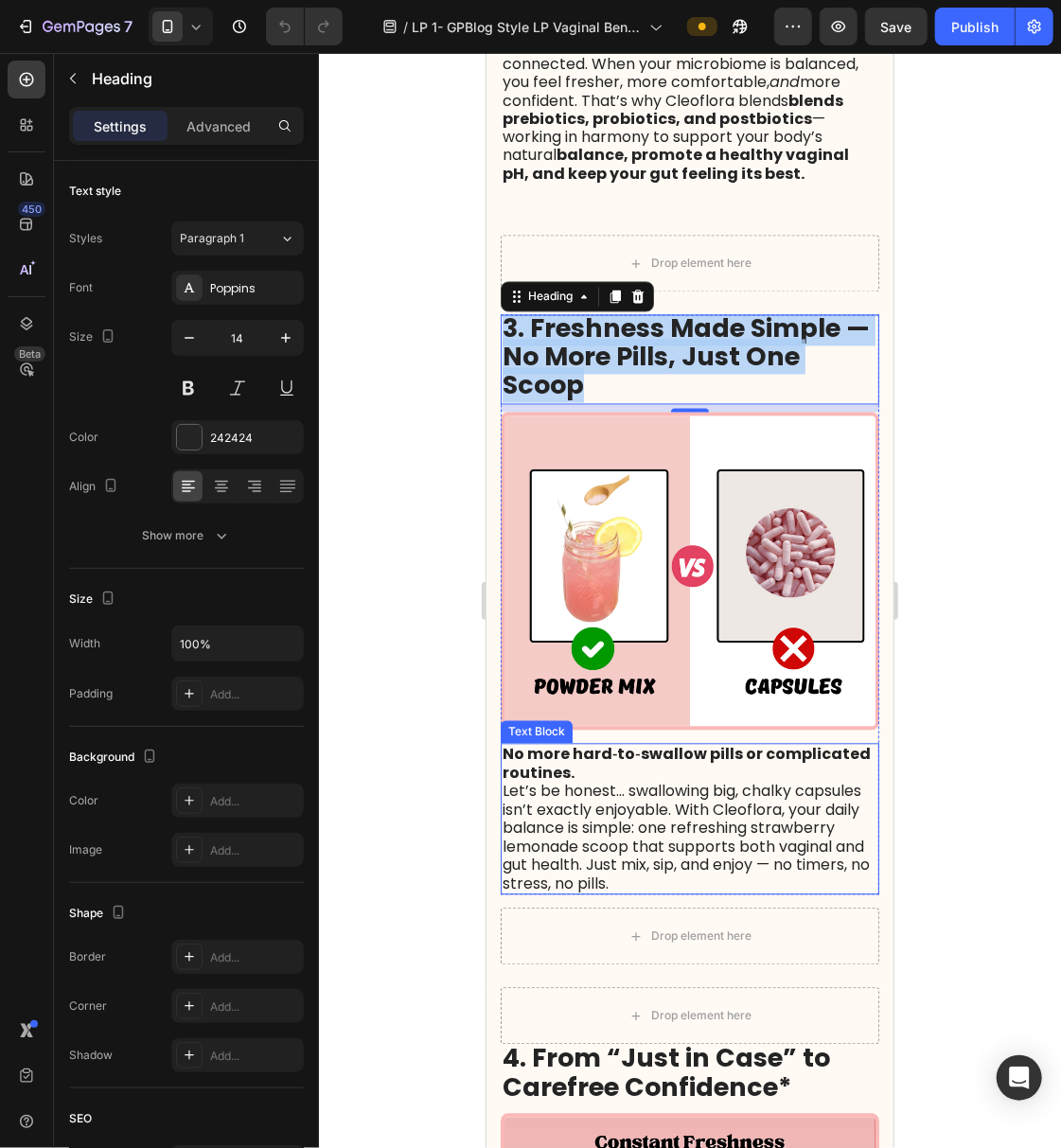 click on "Let’s be honest… swallowing big, chalky capsules isn’t exactly enjoyable. With Cleoflora, your daily balance is simple: one refreshing strawberry lemonade scoop that supports both vaginal and gut health. Just mix, sip, and enjoy — no timers, no stress, no pills." at bounding box center [685, 837] 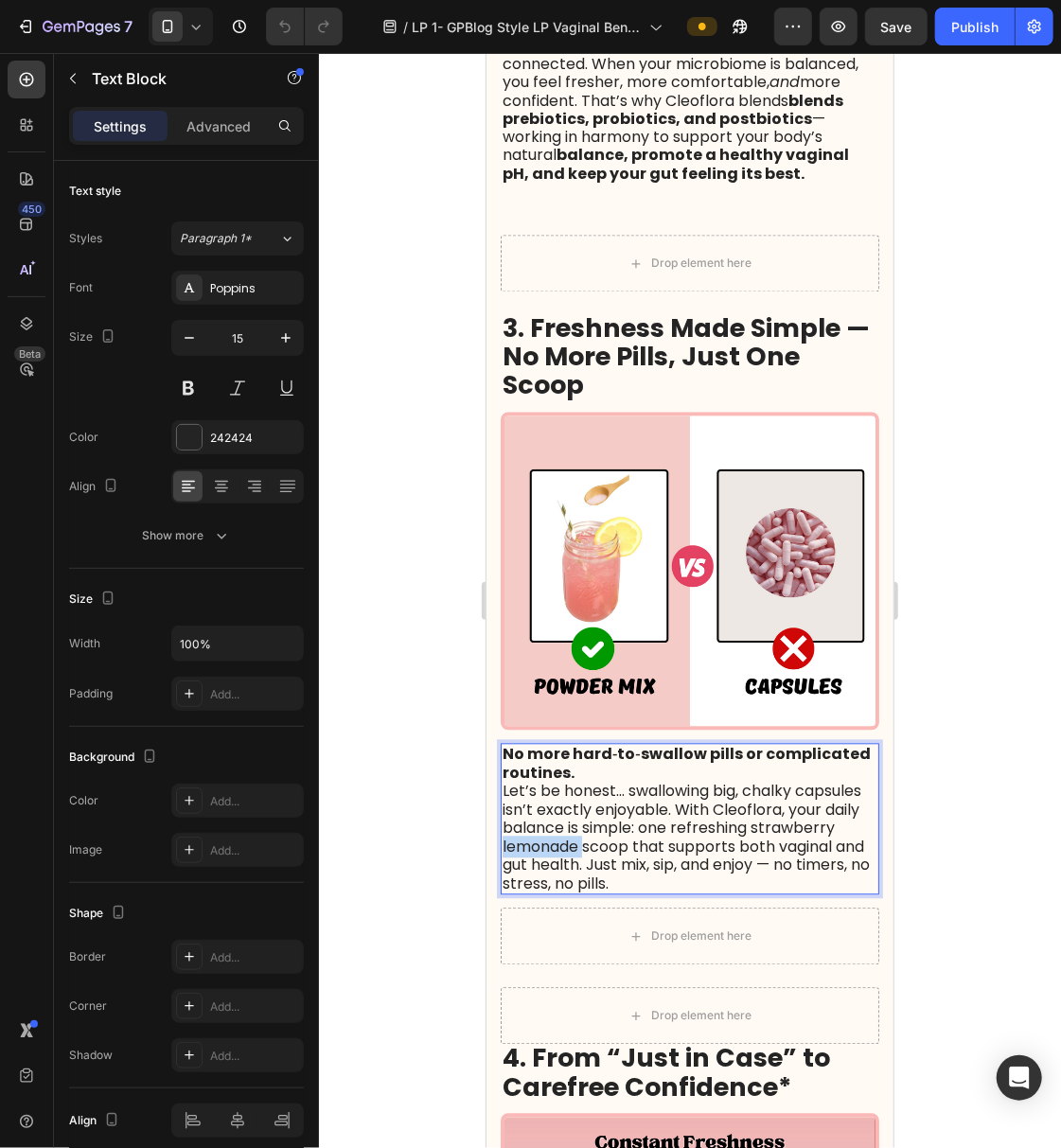 click on "Let’s be honest… swallowing big, chalky capsules isn’t exactly enjoyable. With Cleoflora, your daily balance is simple: one refreshing strawberry lemonade scoop that supports both vaginal and gut health. Just mix, sip, and enjoy — no timers, no stress, no pills." at bounding box center [685, 837] 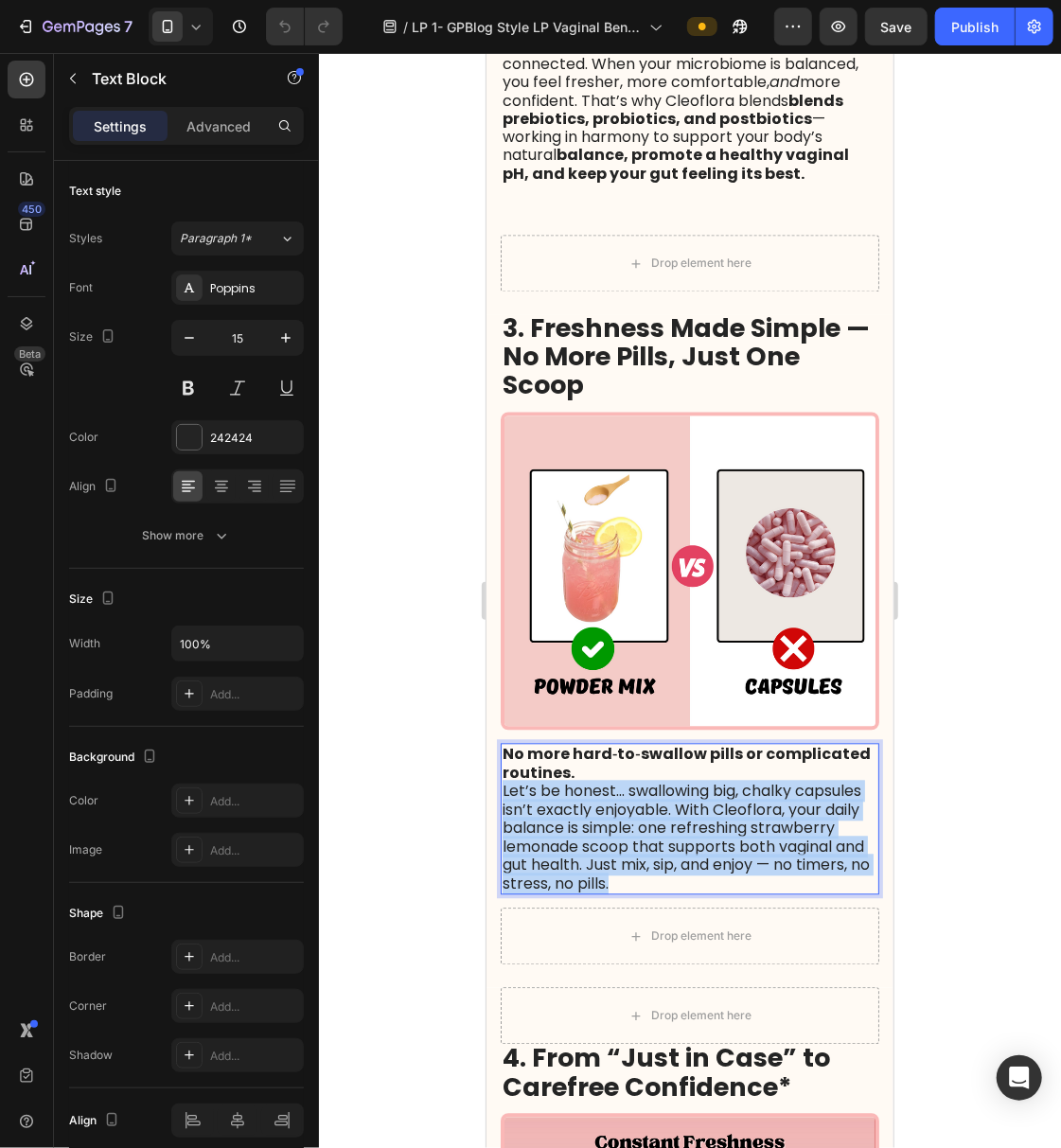 click on "Let’s be honest… swallowing big, chalky capsules isn’t exactly enjoyable. With Cleoflora, your daily balance is simple: one refreshing strawberry lemonade scoop that supports both vaginal and gut health. Just mix, sip, and enjoy — no timers, no stress, no pills." at bounding box center (685, 837) 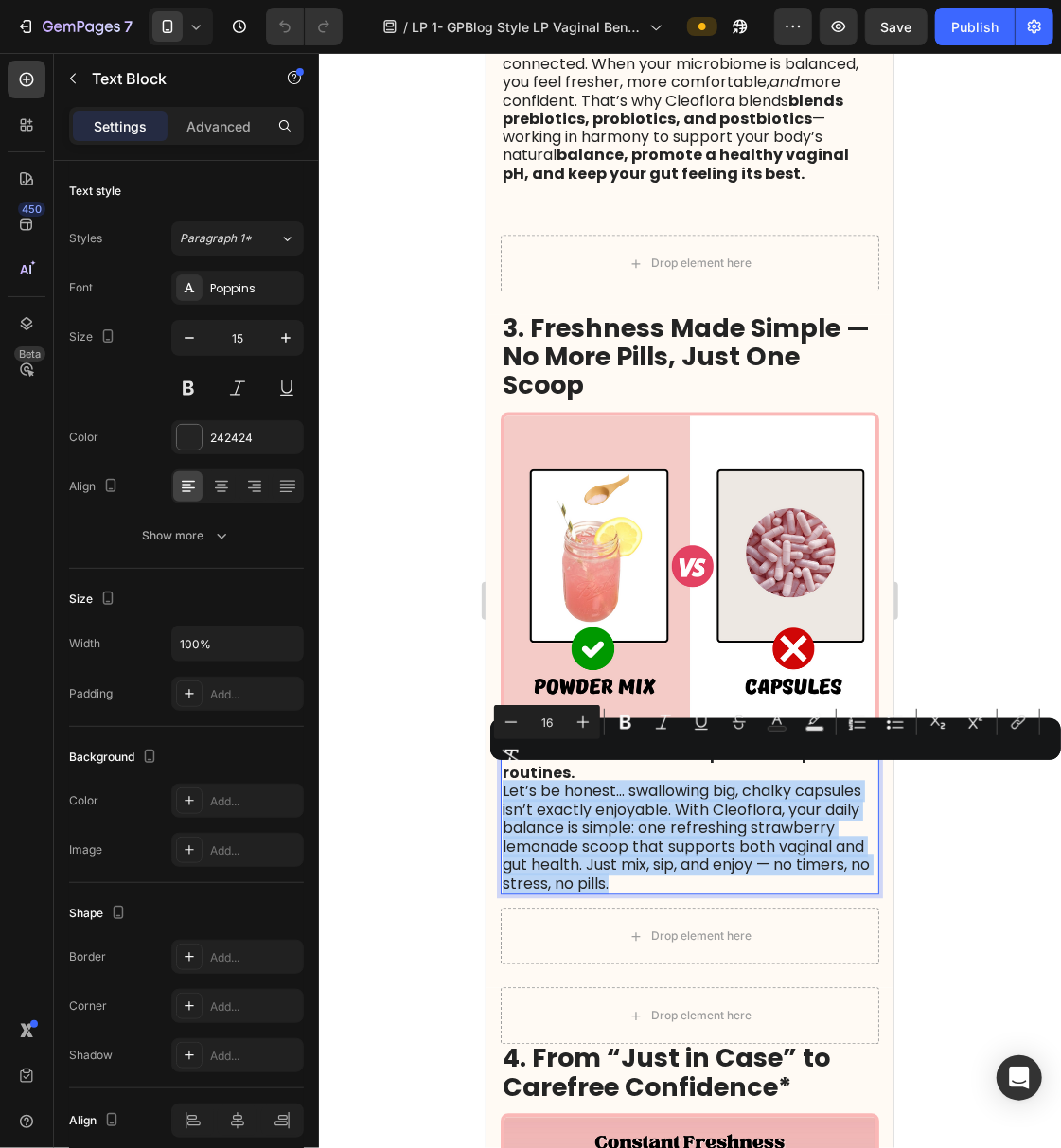 click on "Let’s be honest… swallowing big, chalky capsules isn’t exactly enjoyable. With Cleoflora, your daily balance is simple: one refreshing strawberry lemonade scoop that supports both vaginal and gut health. Just mix, sip, and enjoy — no timers, no stress, no pills." at bounding box center [685, 837] 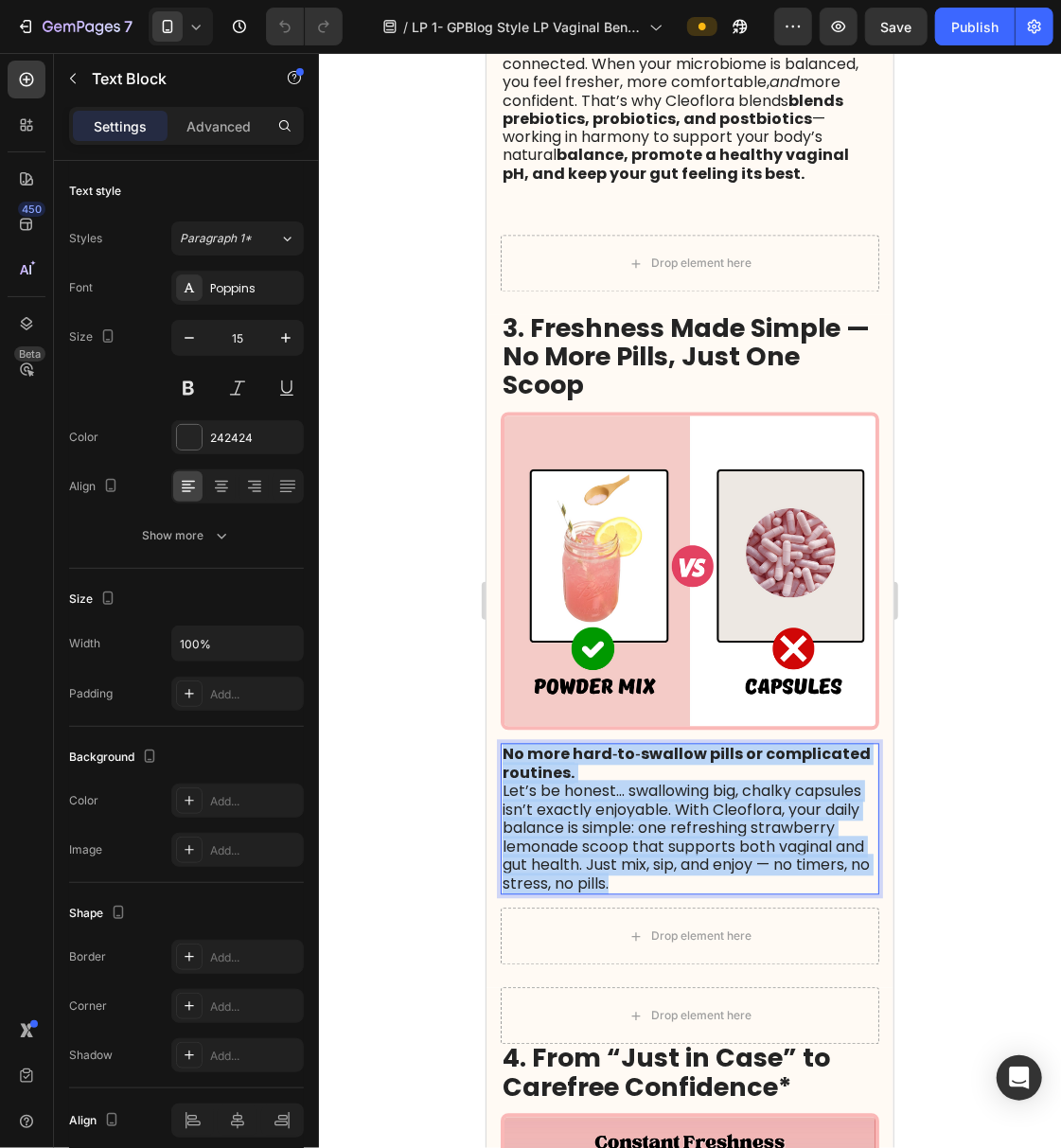 drag, startPoint x: 773, startPoint y: 868, endPoint x: 961, endPoint y: 786, distance: 205.10485 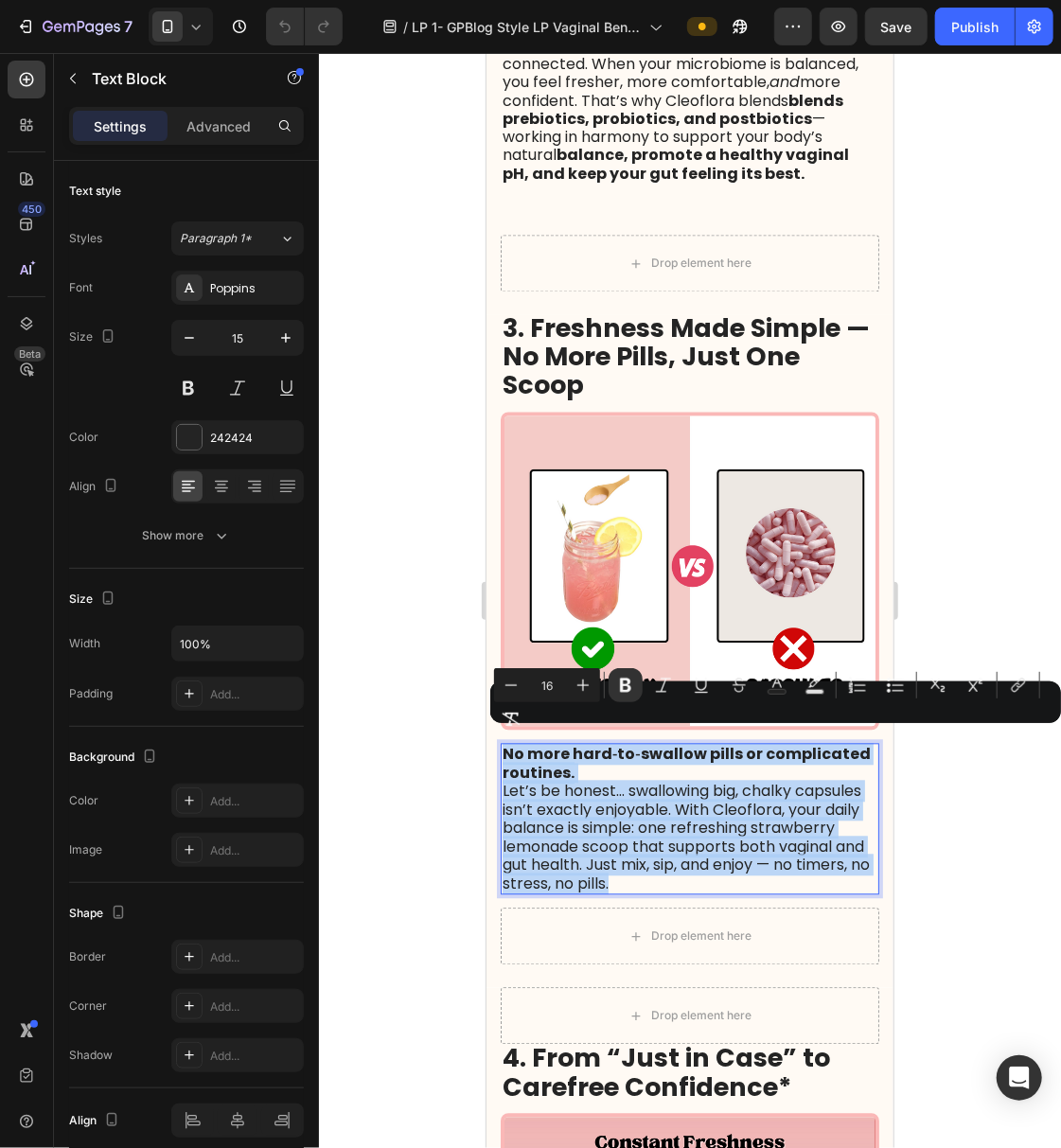 copy on "No more hard‑to‑swallow pills or complicated routines.  Let’s be honest… swallowing big, chalky capsules isn’t exactly enjoyable. With Cleoflora, your daily balance is simple: one refreshing strawberry lemonade scoop that supports both vaginal and gut health. Just mix, sip, and enjoy — no timers, no stress, no pills." 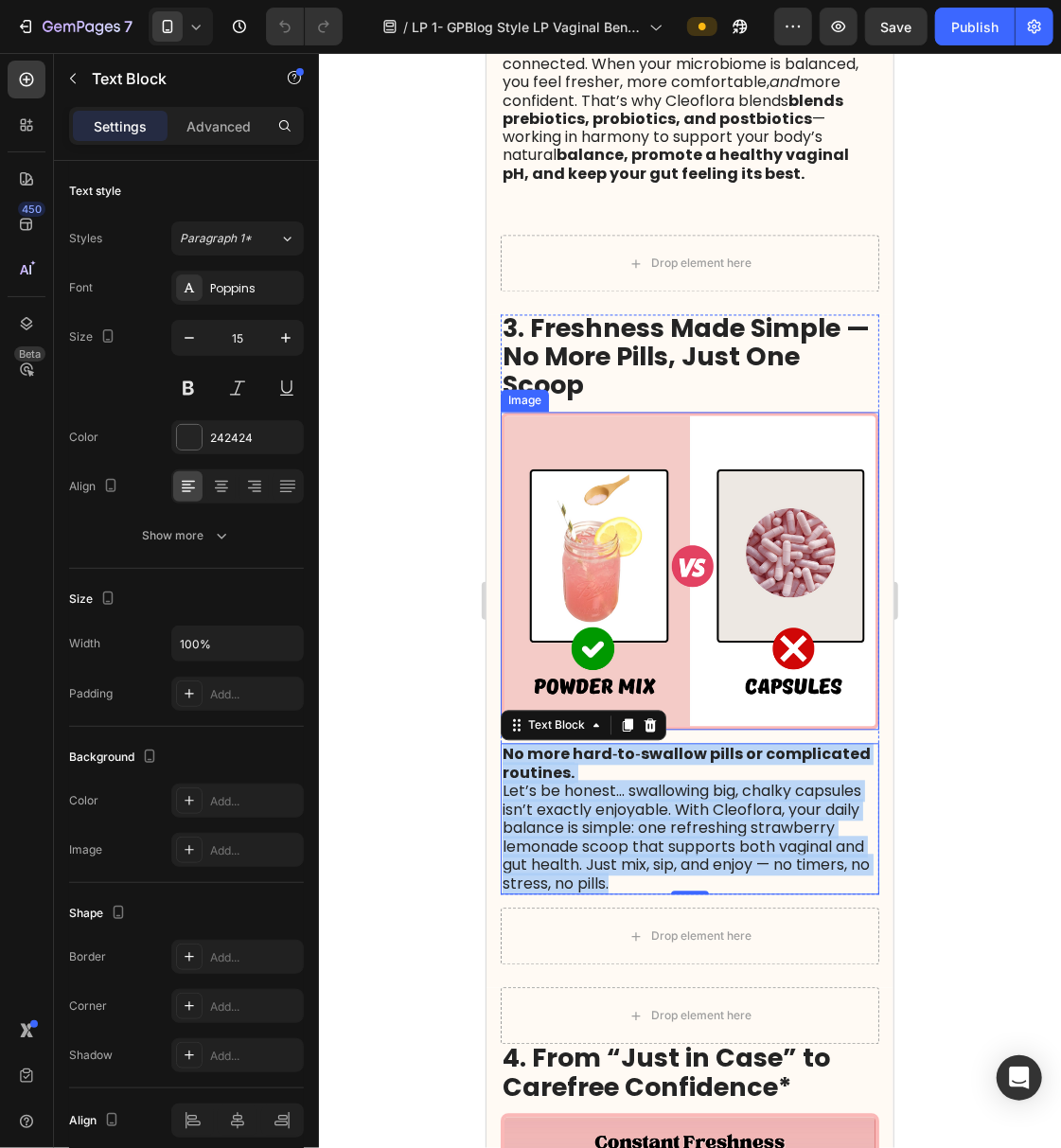 click at bounding box center [689, 571] 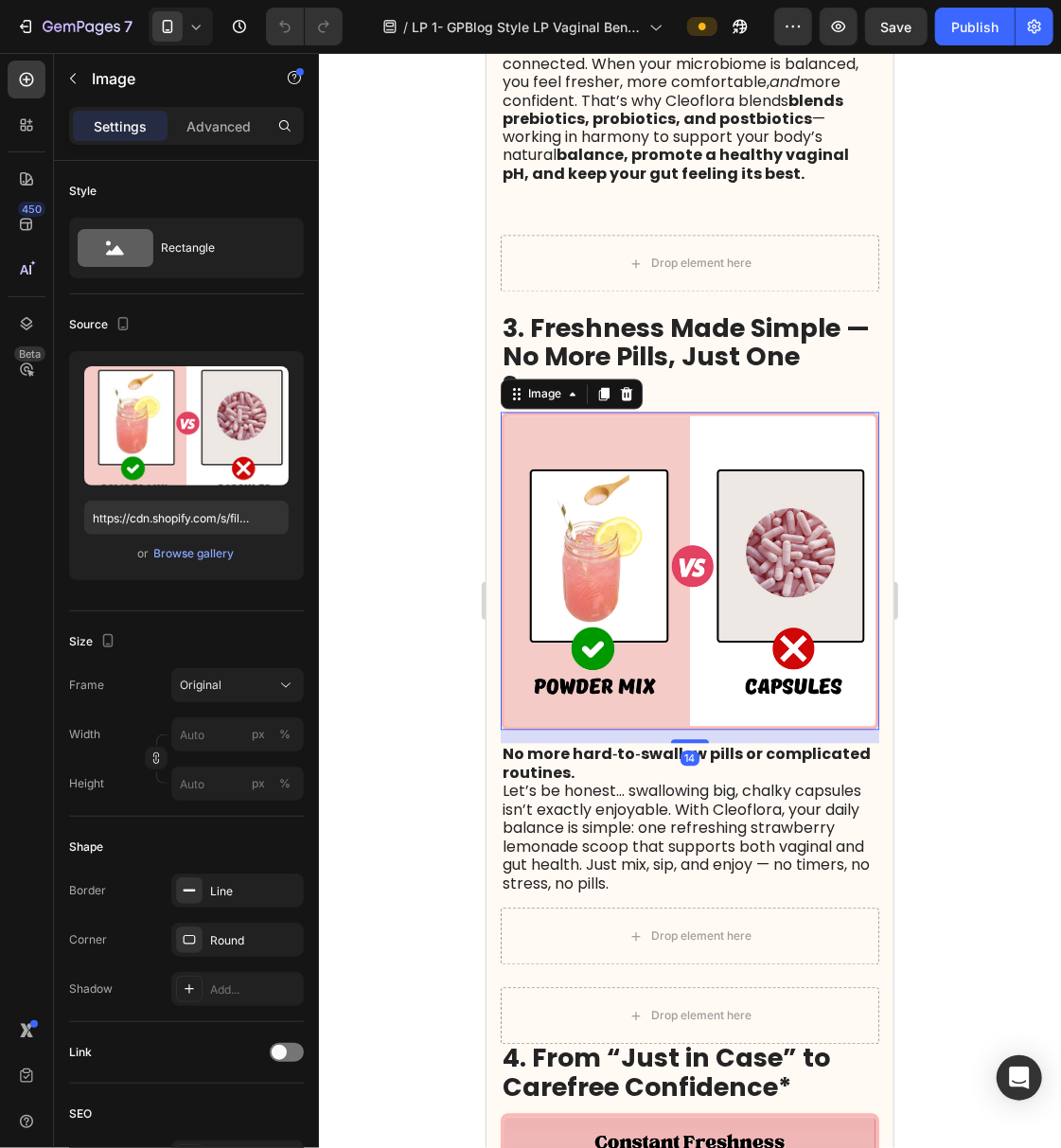 copy on "No more hard‑to‑swallow pills or complicated routines.  Let’s be honest… swallowing big, chalky capsules isn’t exactly enjoyable. With Cleoflora, your daily balance is simple: one refreshing strawberry lemonade scoop that supports both vaginal and gut health. Just mix, sip, and enjoy — no timers, no stress, no pills." 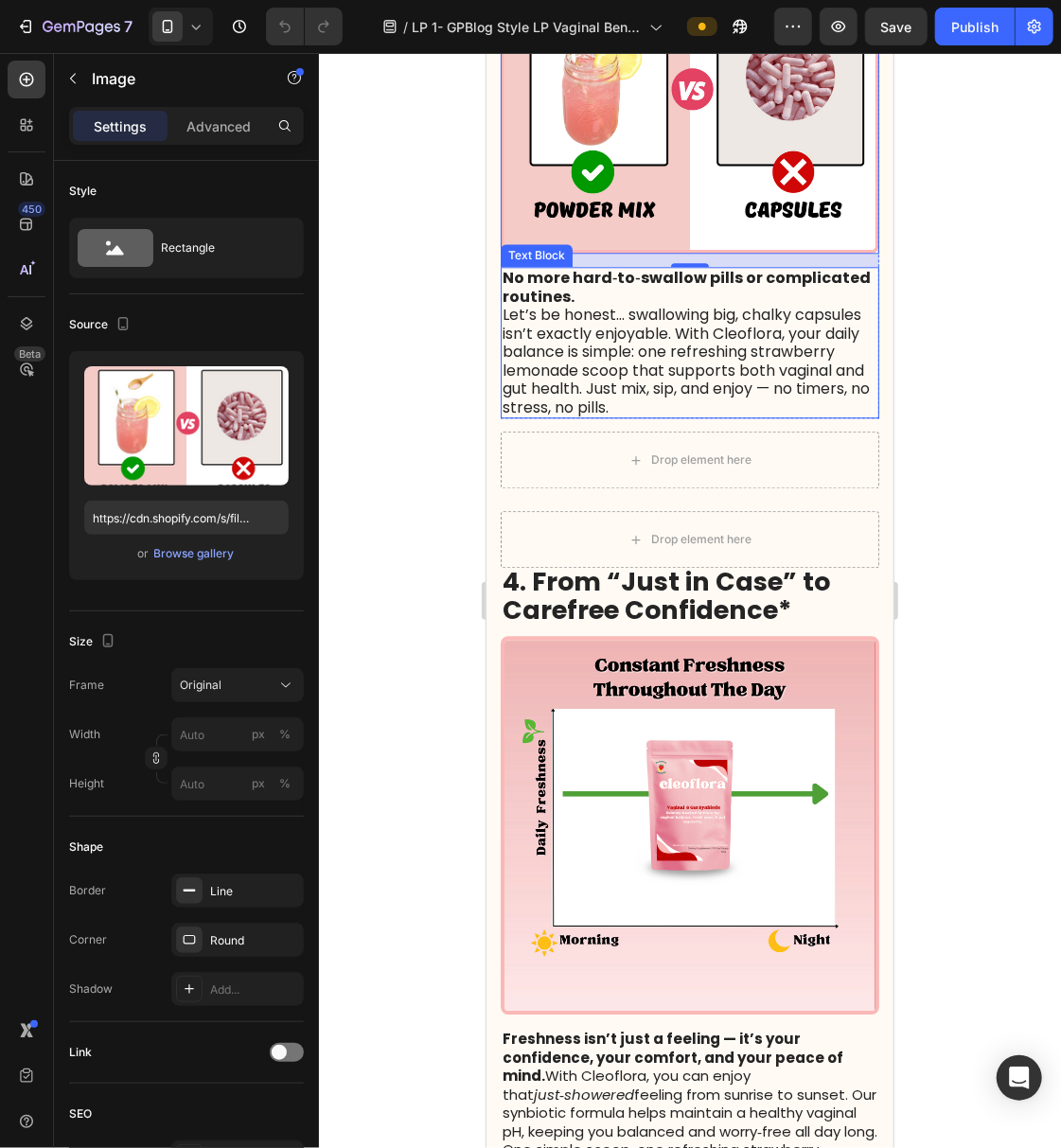 scroll, scrollTop: 2019, scrollLeft: 0, axis: vertical 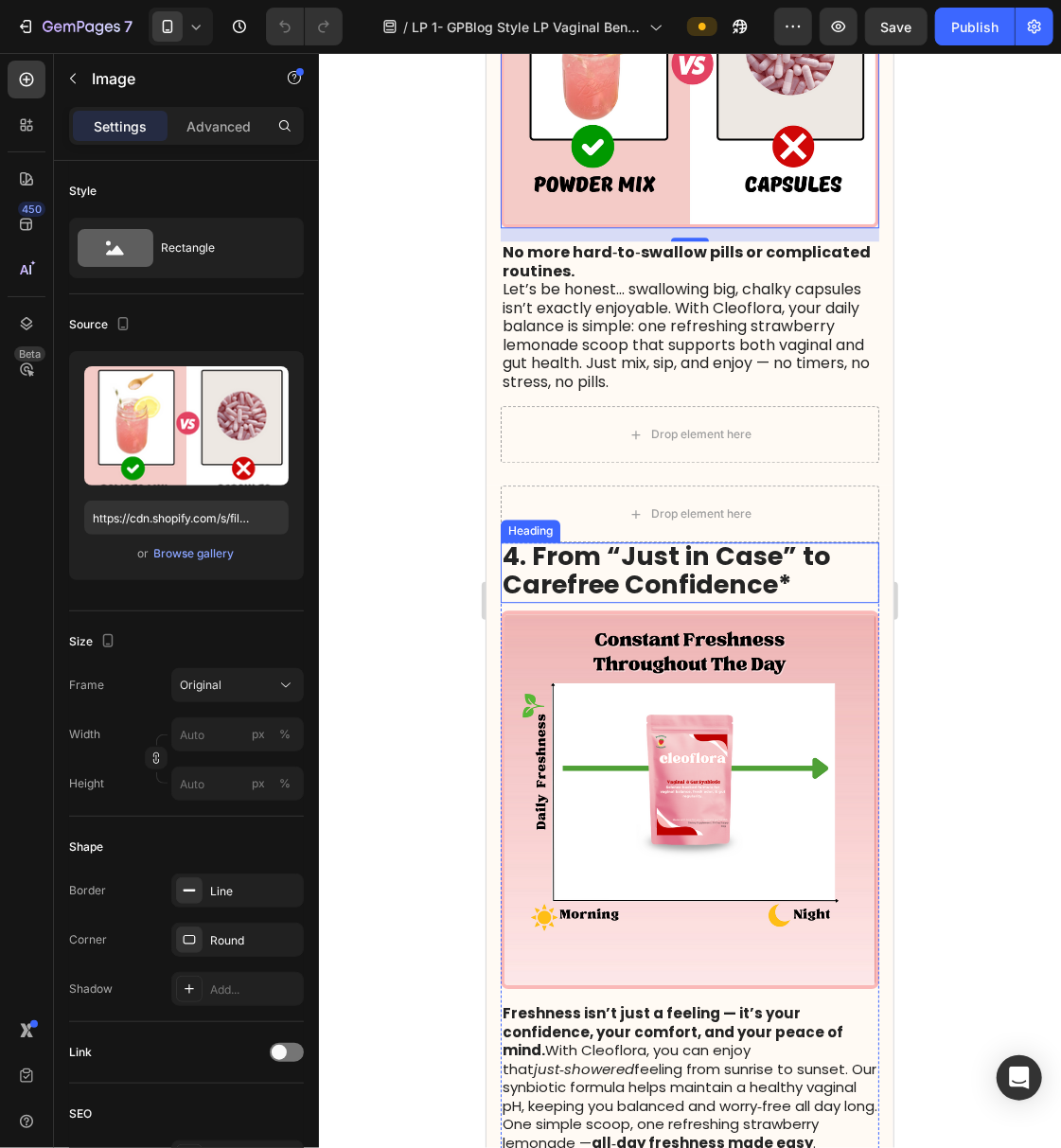 click on "4. From “Just in Case” to Carefree Confidence*" at bounding box center [665, 569] 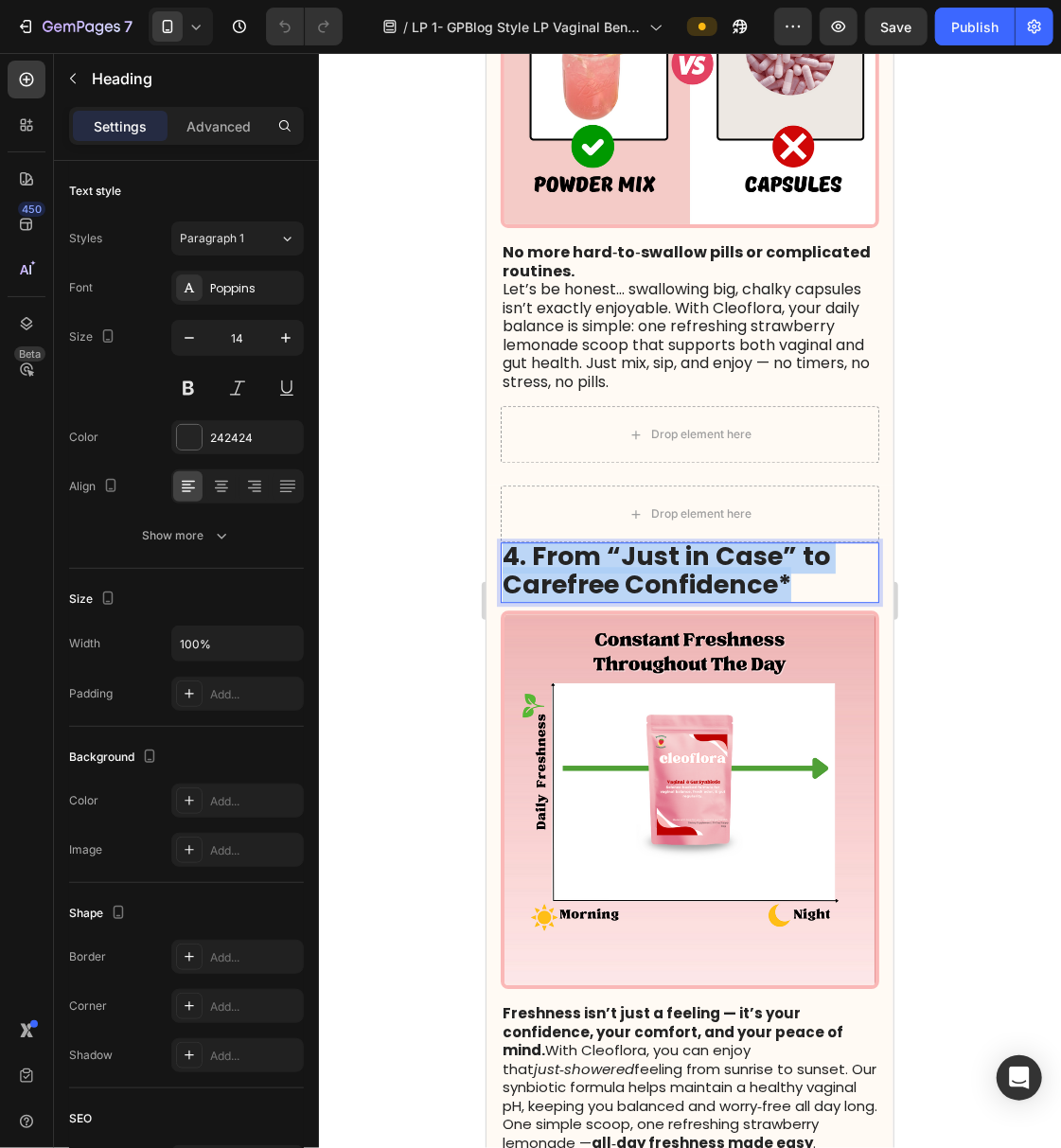 click on "4. From “Just in Case” to Carefree Confidence*" at bounding box center [665, 569] 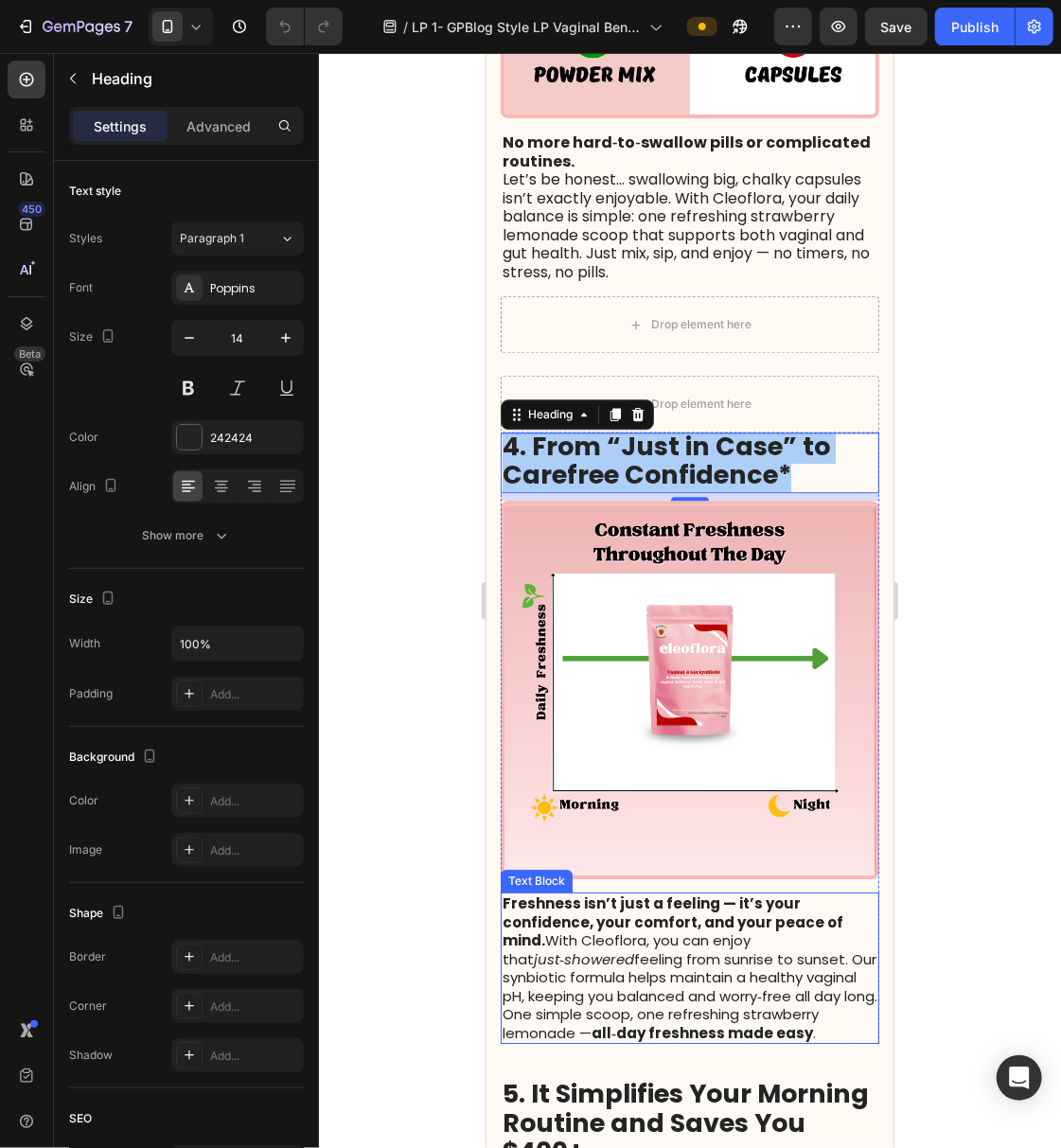 scroll, scrollTop: 2145, scrollLeft: 0, axis: vertical 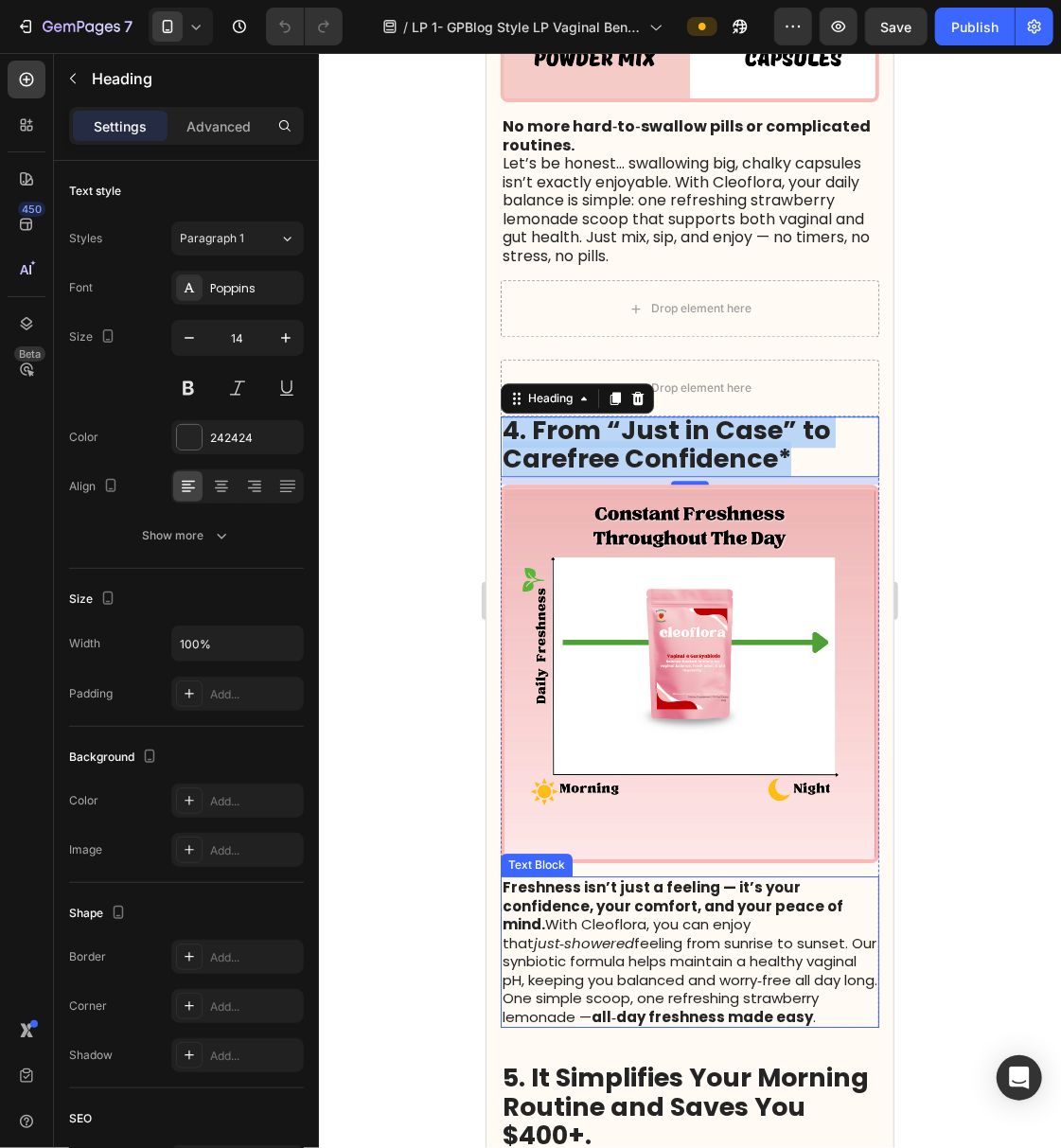 click on "Freshness isn’t just a feeling — it’s your confidence, your comfort, and your peace of mind.  With Cleoflora, you can enjoy that  just‑showered  feeling from sunrise to sunset. Our synbiotic formula helps maintain a healthy vaginal pH, keeping you balanced and worry‑free all day long." at bounding box center (689, 932) 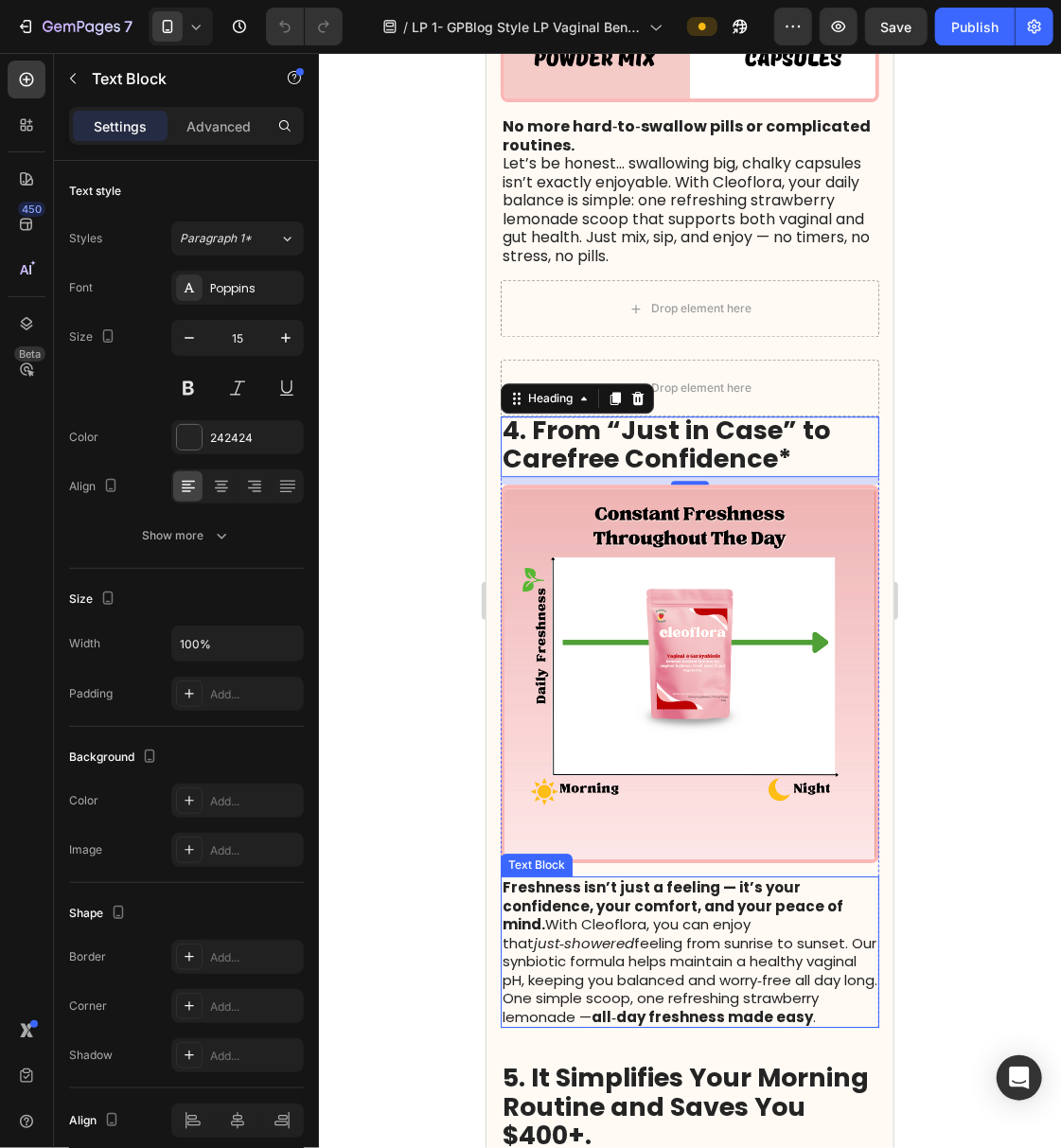 click on "Freshness isn’t just a feeling — it’s your confidence, your comfort, and your peace of mind.  With Cleoflora, you can enjoy that  just‑showered  feeling from sunrise to sunset. Our synbiotic formula helps maintain a healthy vaginal pH, keeping you balanced and worry‑free all day long." at bounding box center (689, 932) 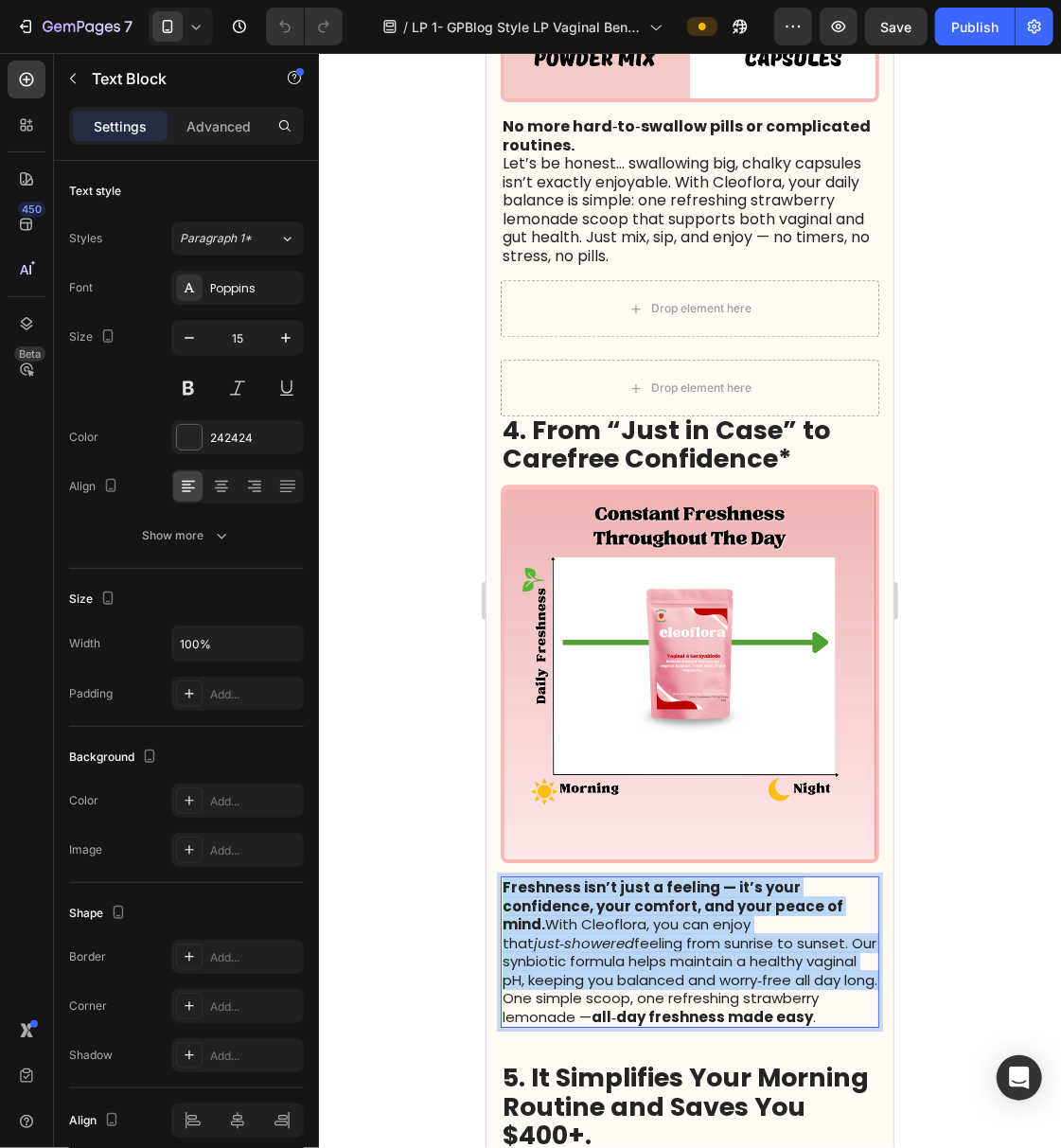 click on "Freshness isn’t just a feeling — it’s your confidence, your comfort, and your peace of mind.  With Cleoflora, you can enjoy that  just‑showered  feeling from sunrise to sunset. Our synbiotic formula helps maintain a healthy vaginal pH, keeping you balanced and worry‑free all day long." at bounding box center [689, 932] 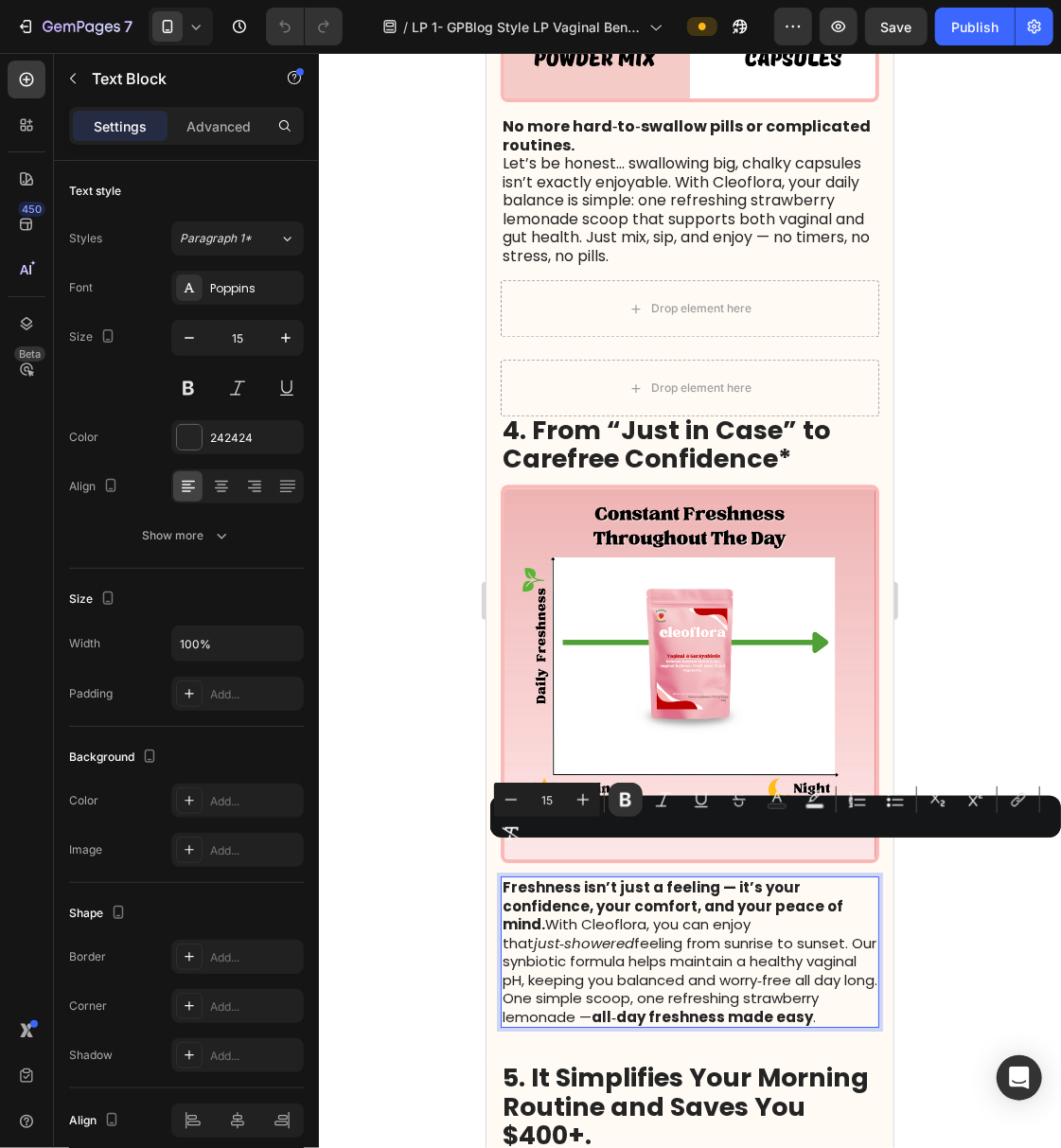 click on "One simple scoop, one refreshing strawberry lemonade —  all‑day freshness made easy ." at bounding box center [689, 1006] 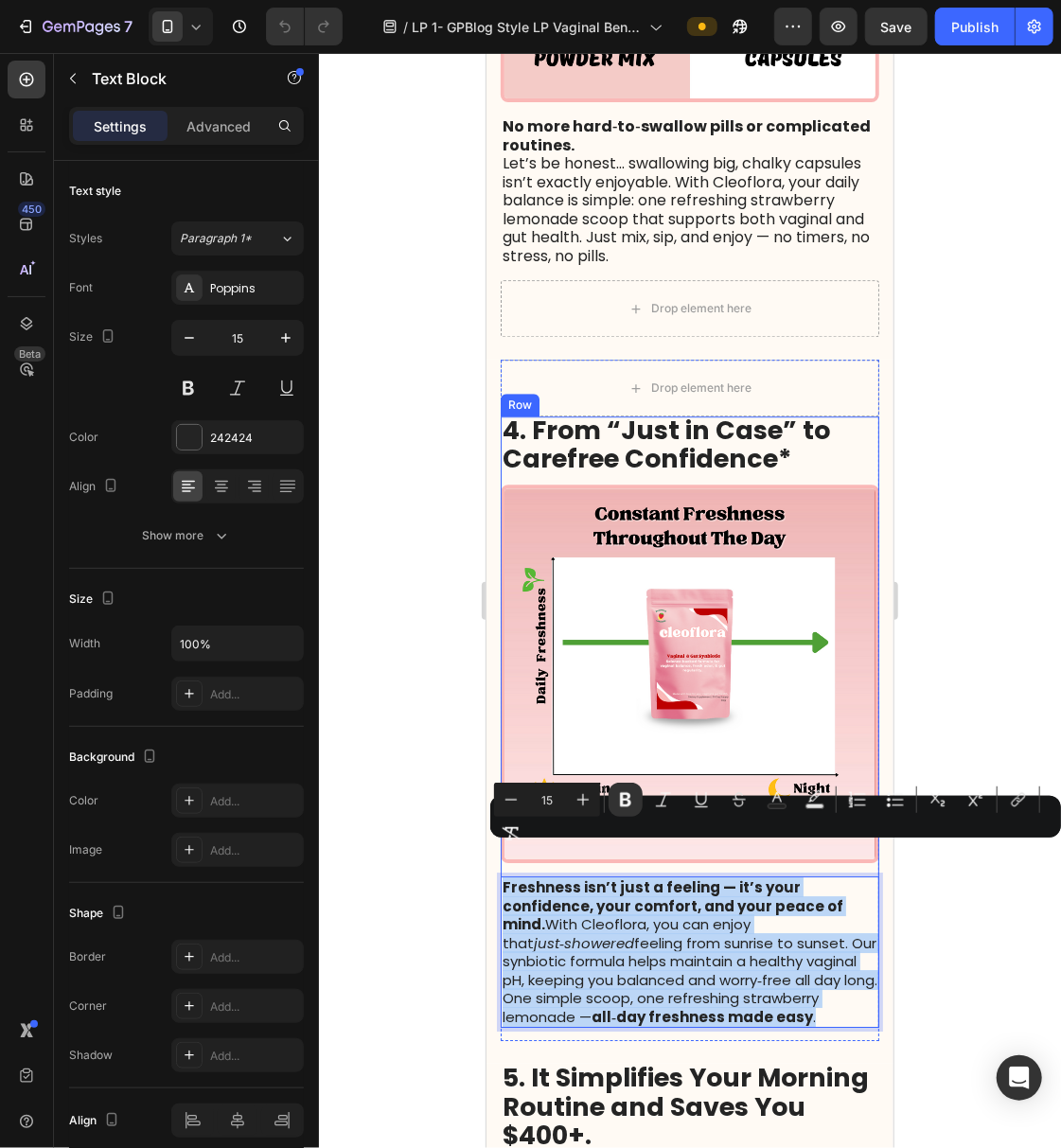 drag, startPoint x: 815, startPoint y: 999, endPoint x: 501, endPoint y: 839, distance: 352.41453 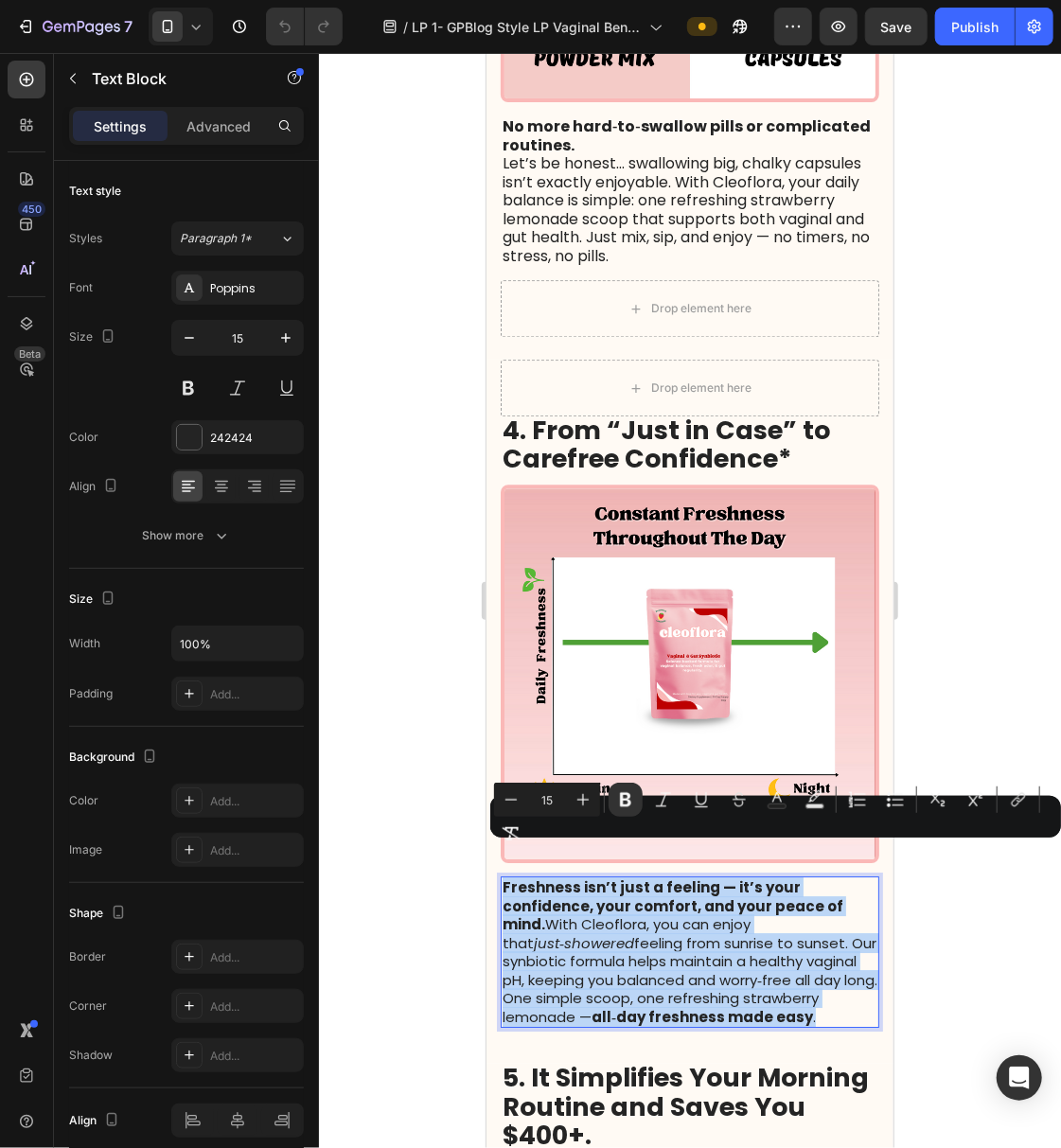 copy on "Freshness isn’t just a feeling — it’s your confidence, your comfort, and your peace of mind.  With Cleoflora, you can enjoy that  just‑showered  feeling from sunrise to sunset. Our synbiotic formula helps maintain a healthy vaginal pH, keeping you balanced and worry‑free all day long. One simple scoop, one refreshing strawberry lemonade —  all‑day freshness made easy ." 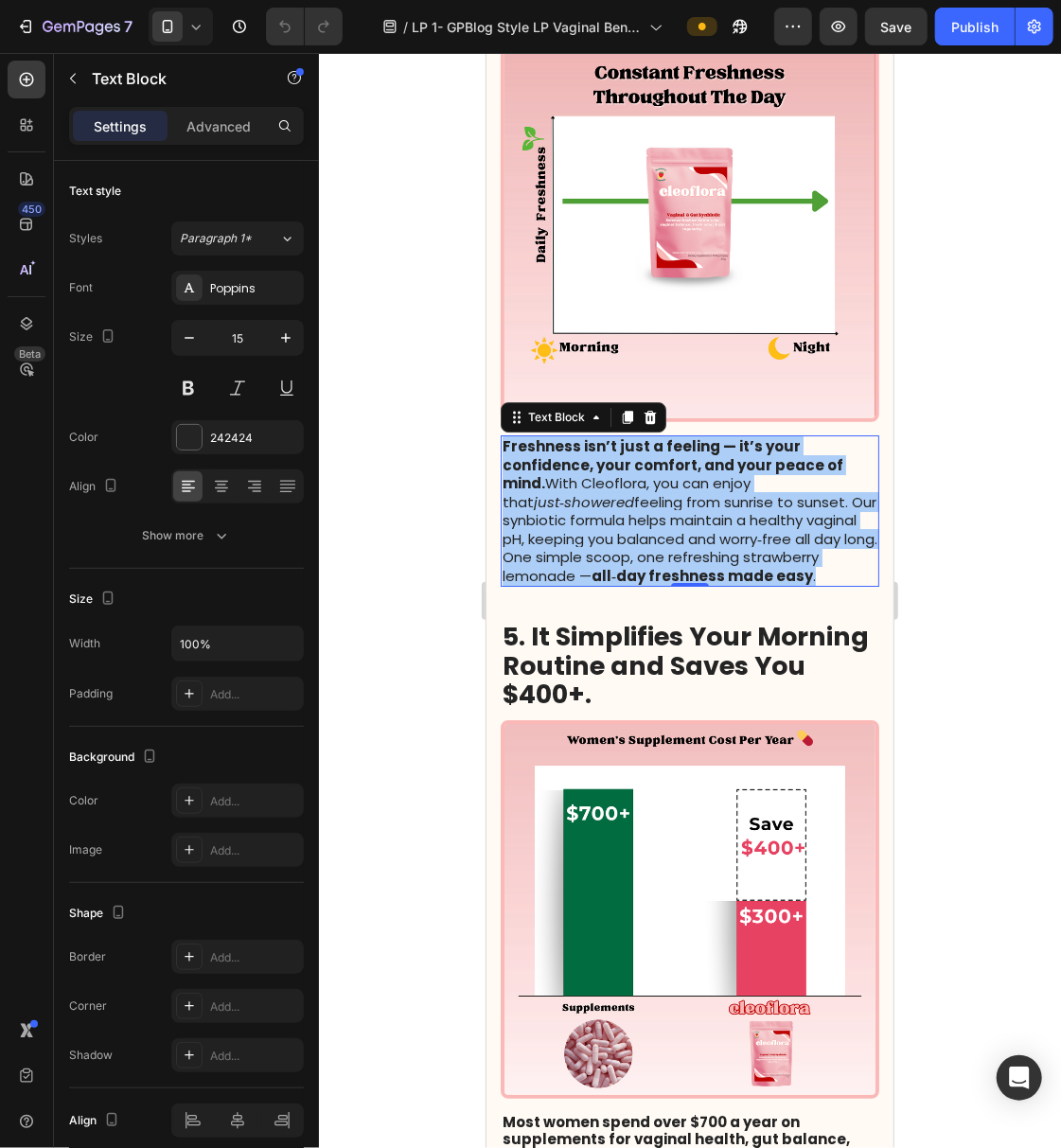 scroll, scrollTop: 2650, scrollLeft: 0, axis: vertical 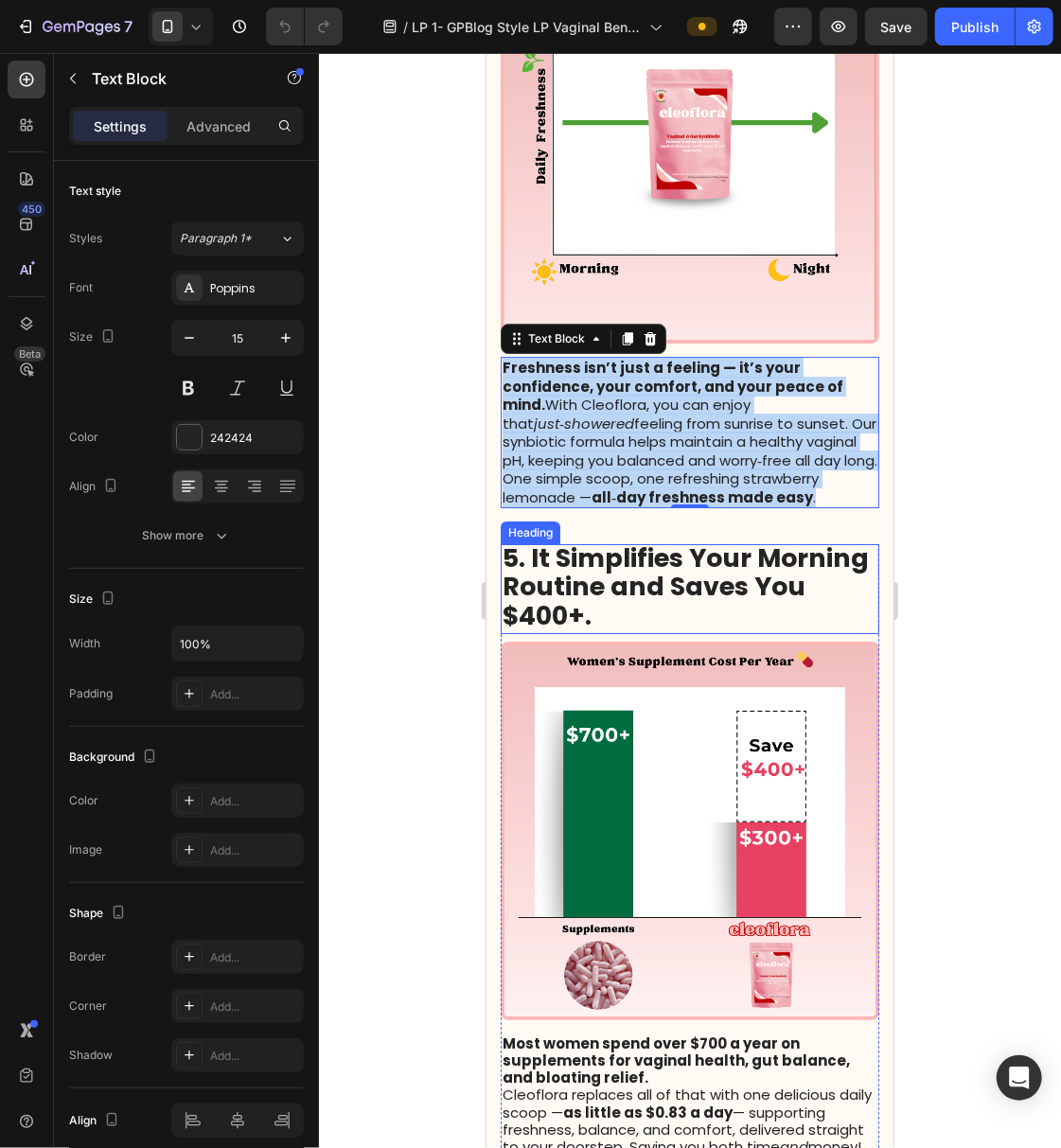 click on "5. It Simplifies Your Morning Routine and Saves You $400+." at bounding box center [684, 585] 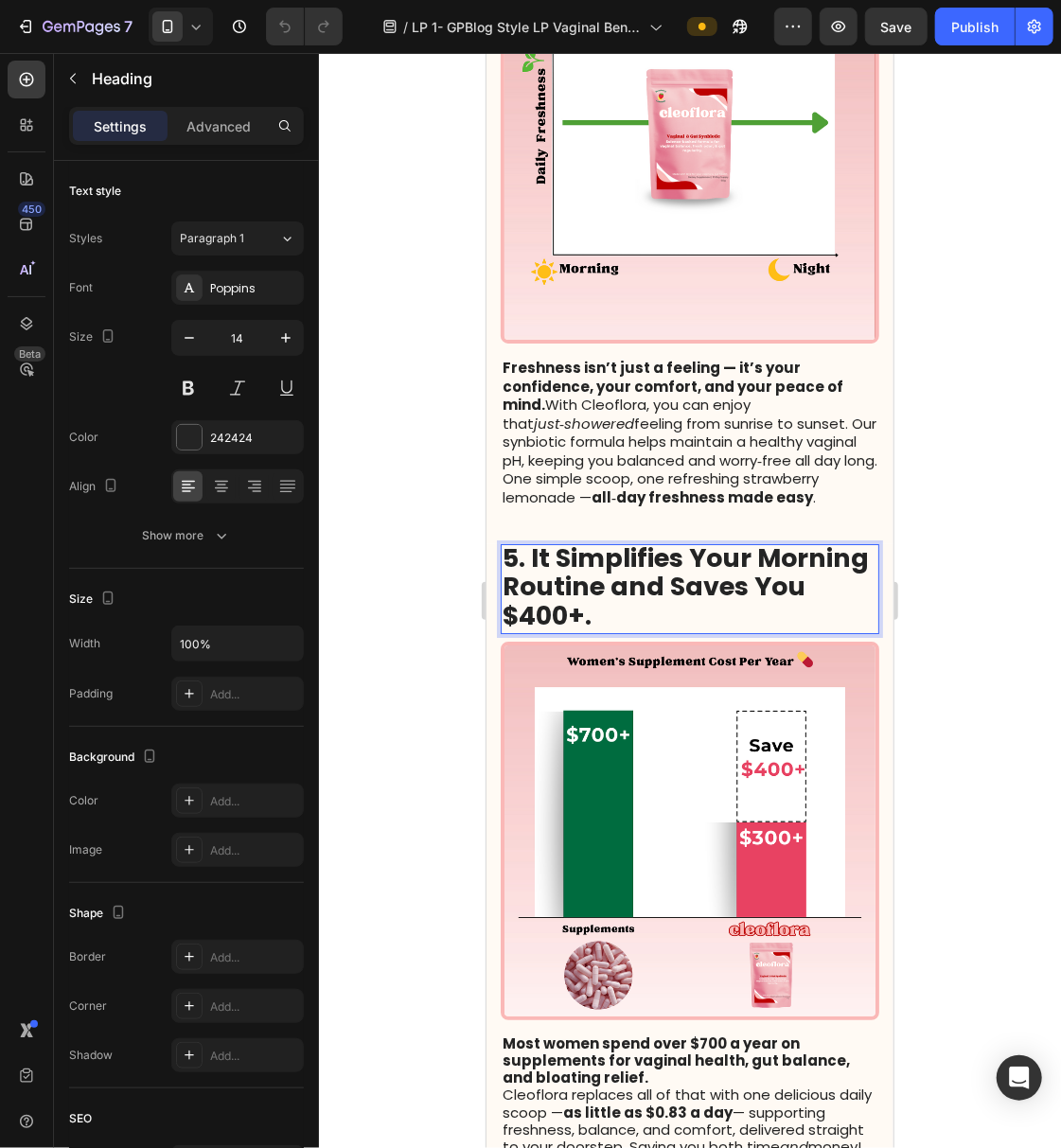 click on "5. It Simplifies Your Morning Routine and Saves You $400+." at bounding box center (684, 585) 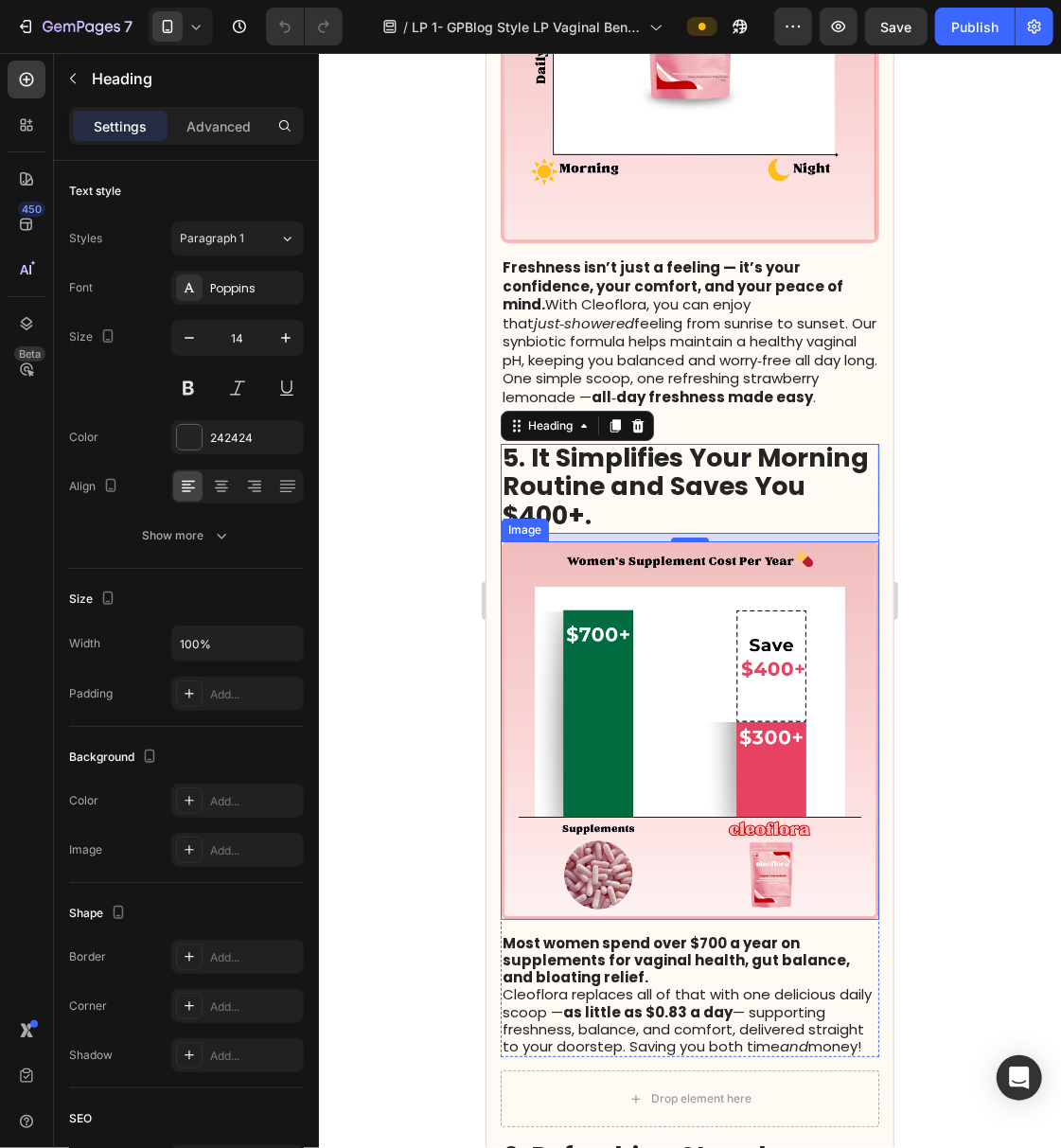 scroll, scrollTop: 3029, scrollLeft: 0, axis: vertical 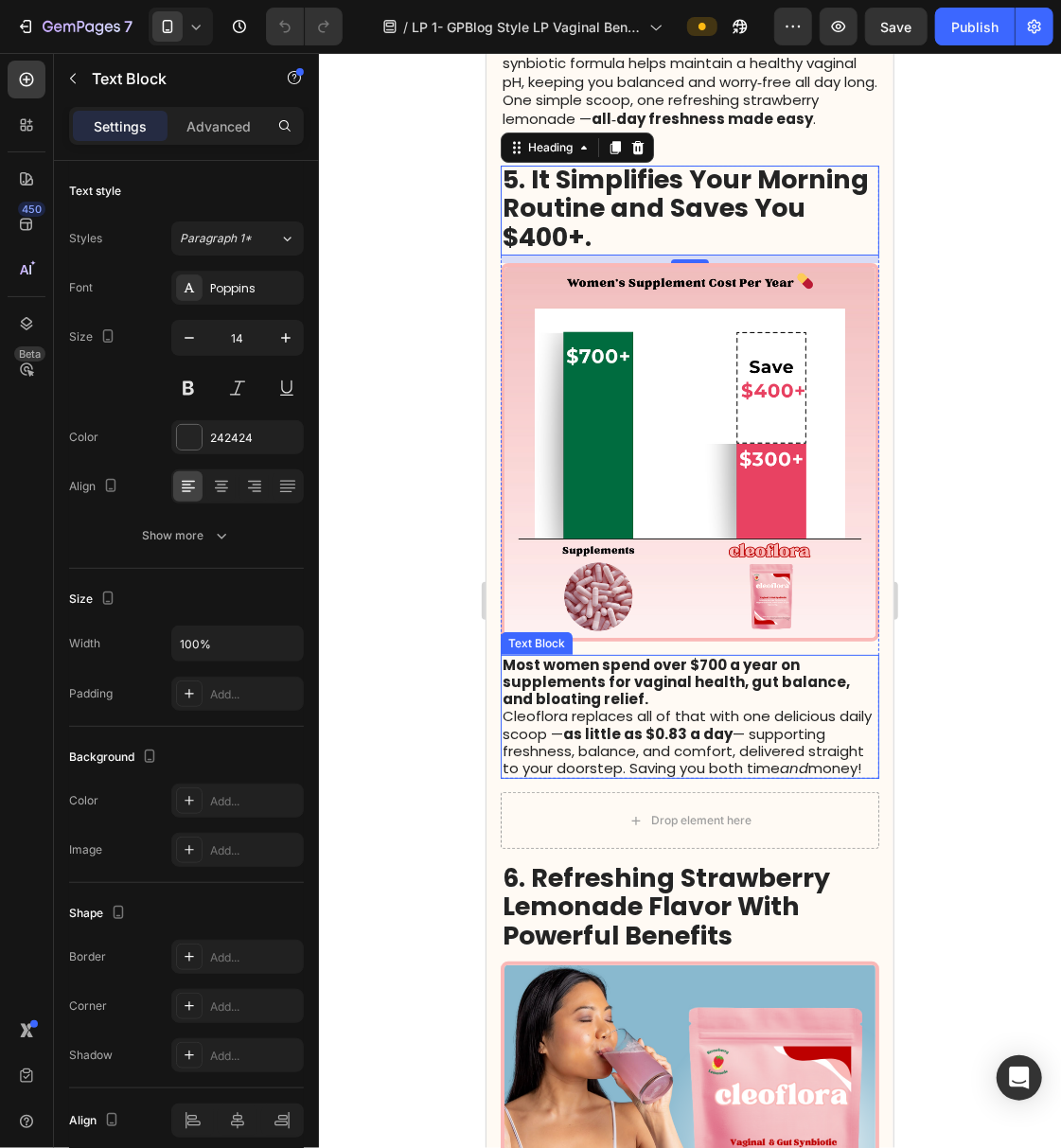 click on "Cleoflora replaces all of that with one delicious daily scoop —  as little as $0.83 a day  — supporting freshness, balance, and comfort, delivered straight to your doorstep. Saving you both time  and  money!" at bounding box center (686, 741) 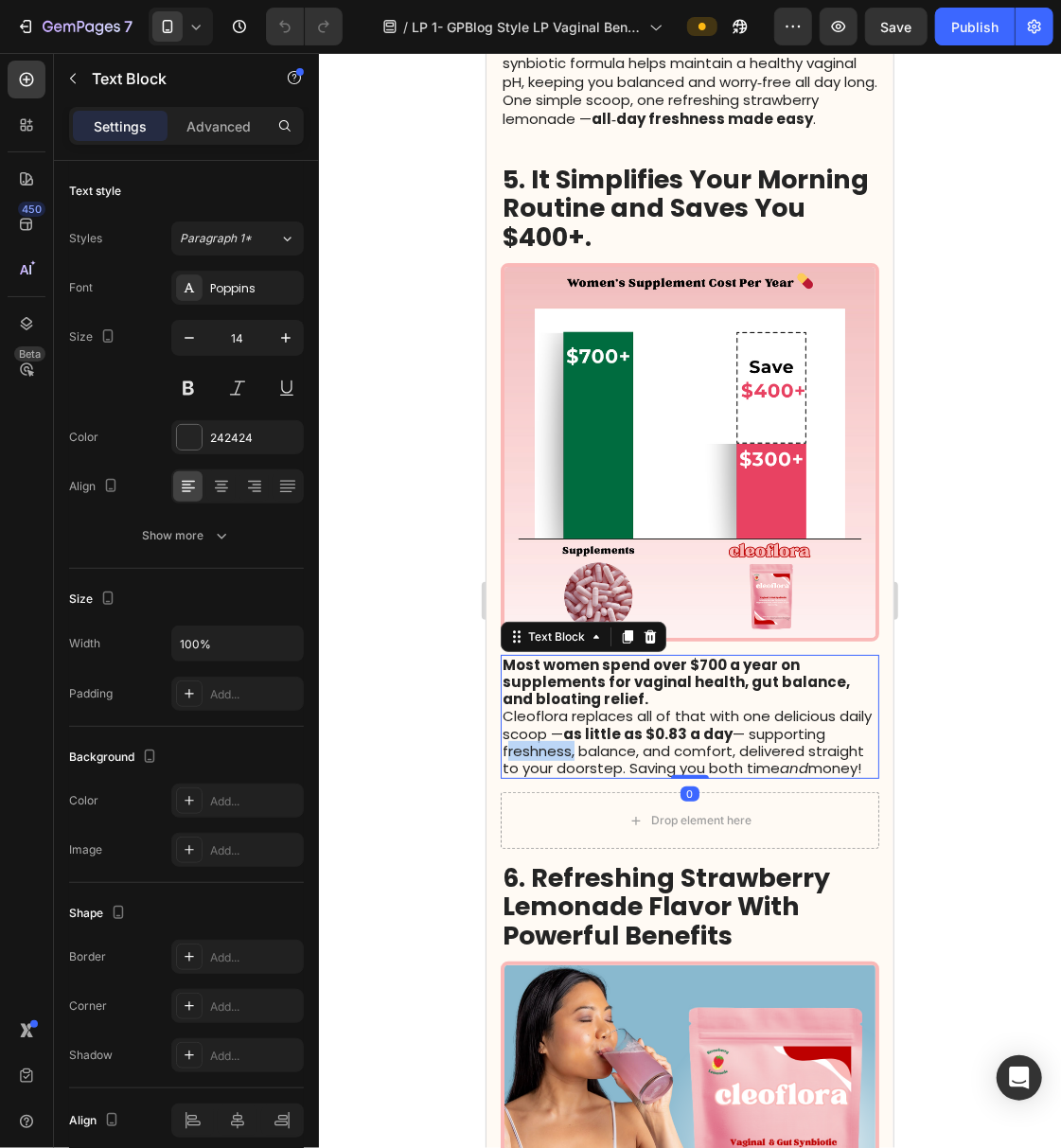click on "Cleoflora replaces all of that with one delicious daily scoop —  as little as $0.83 a day  — supporting freshness, balance, and comfort, delivered straight to your doorstep. Saving you both time  and  money!" at bounding box center [686, 741] 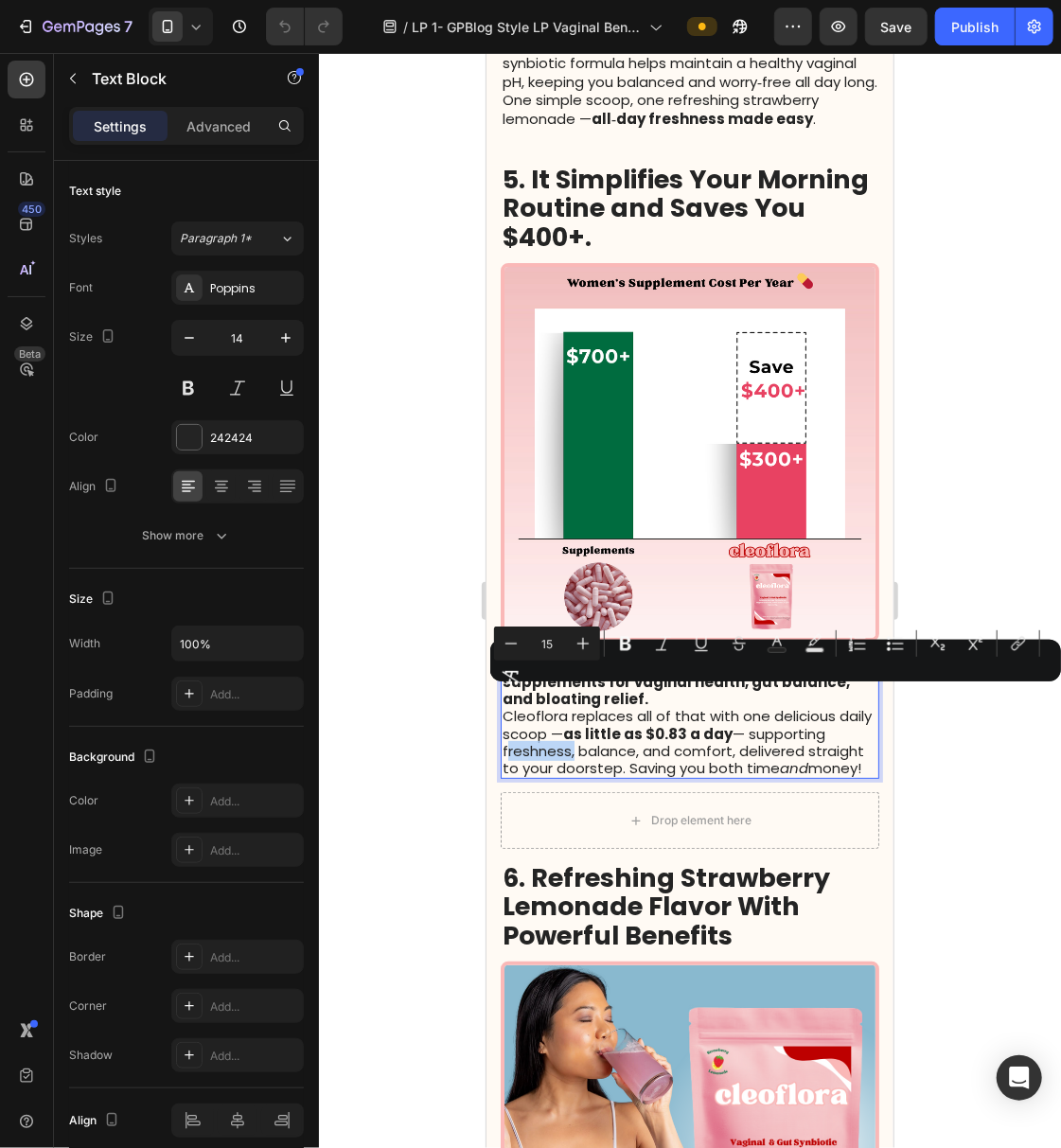 click on "Cleoflora replaces all of that with one delicious daily scoop —  as little as $0.83 a day  — supporting freshness, balance, and comfort, delivered straight to your doorstep. Saving you both time  and  money!" at bounding box center [686, 741] 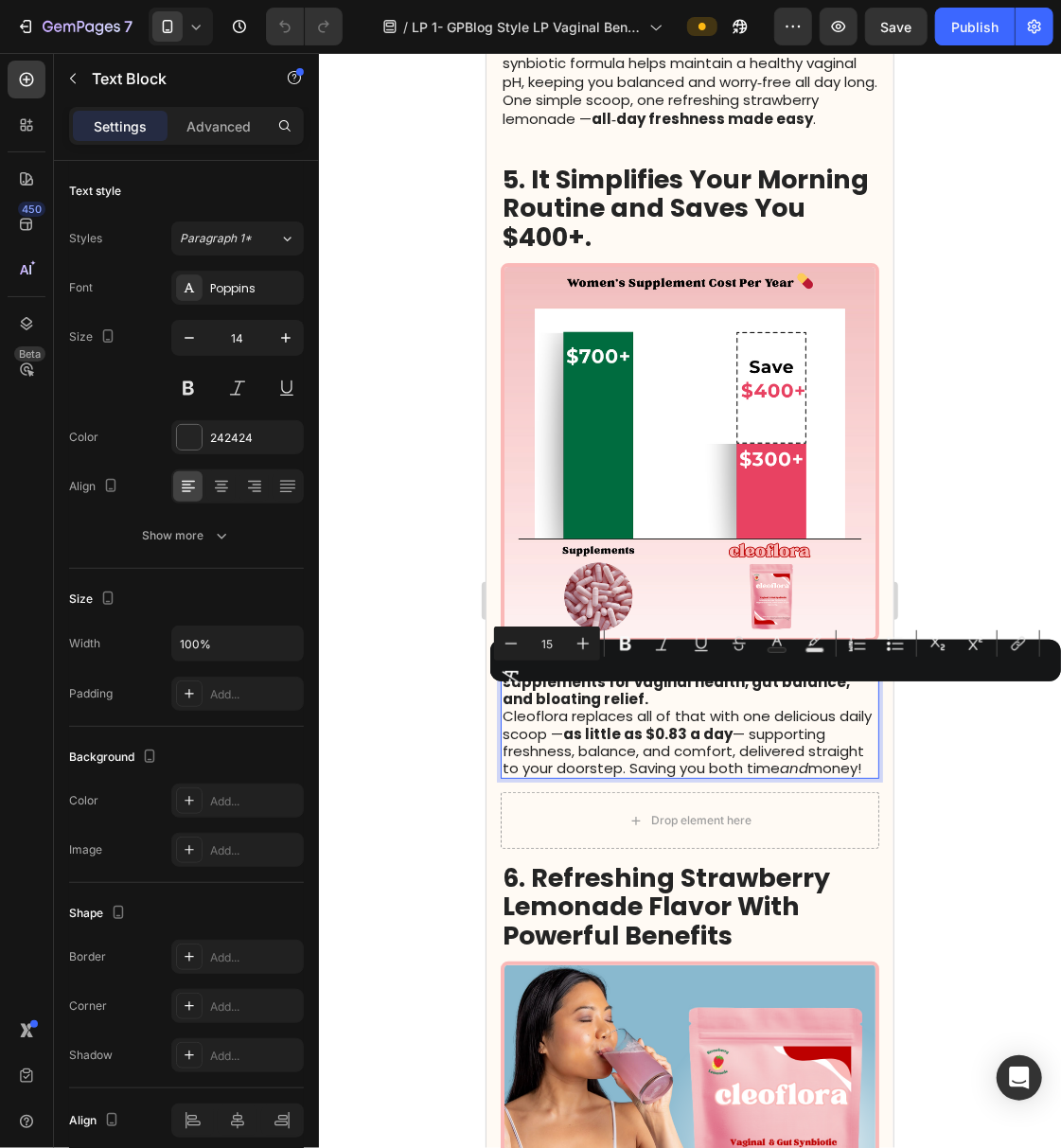 click on "Cleoflora replaces all of that with one delicious daily scoop —  as little as $0.83 a day  — supporting freshness, balance, and comfort, delivered straight to your doorstep. Saving you both time  and  money!" at bounding box center [686, 741] 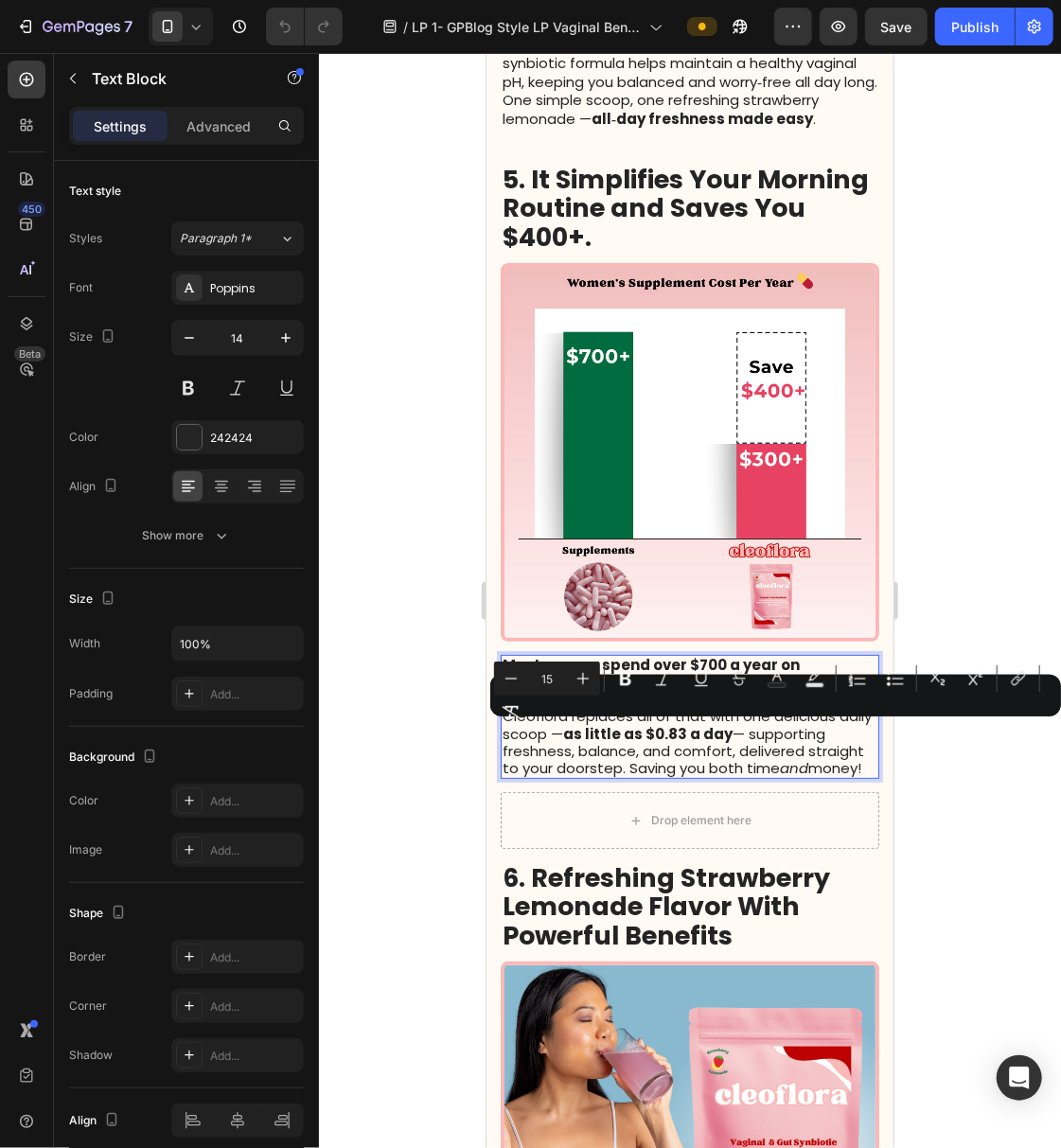 click on "Cleoflora replaces all of that with one delicious daily scoop —  as little as $0.83 a day  — supporting freshness, balance, and comfort, delivered straight to your doorstep. Saving you both time  and  money!" at bounding box center [689, 741] 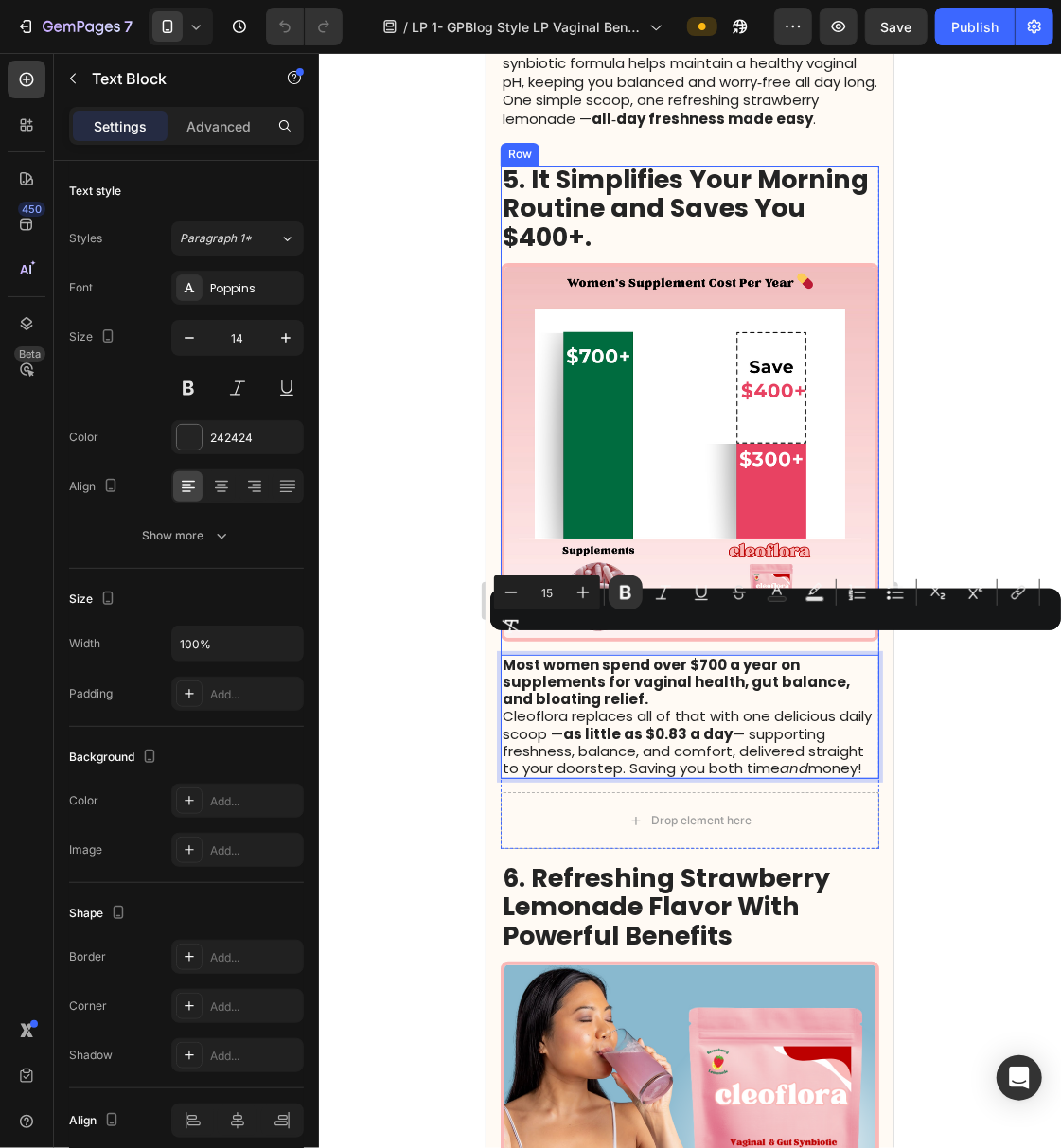 drag, startPoint x: 667, startPoint y: 768, endPoint x: 502, endPoint y: 636, distance: 211.3031 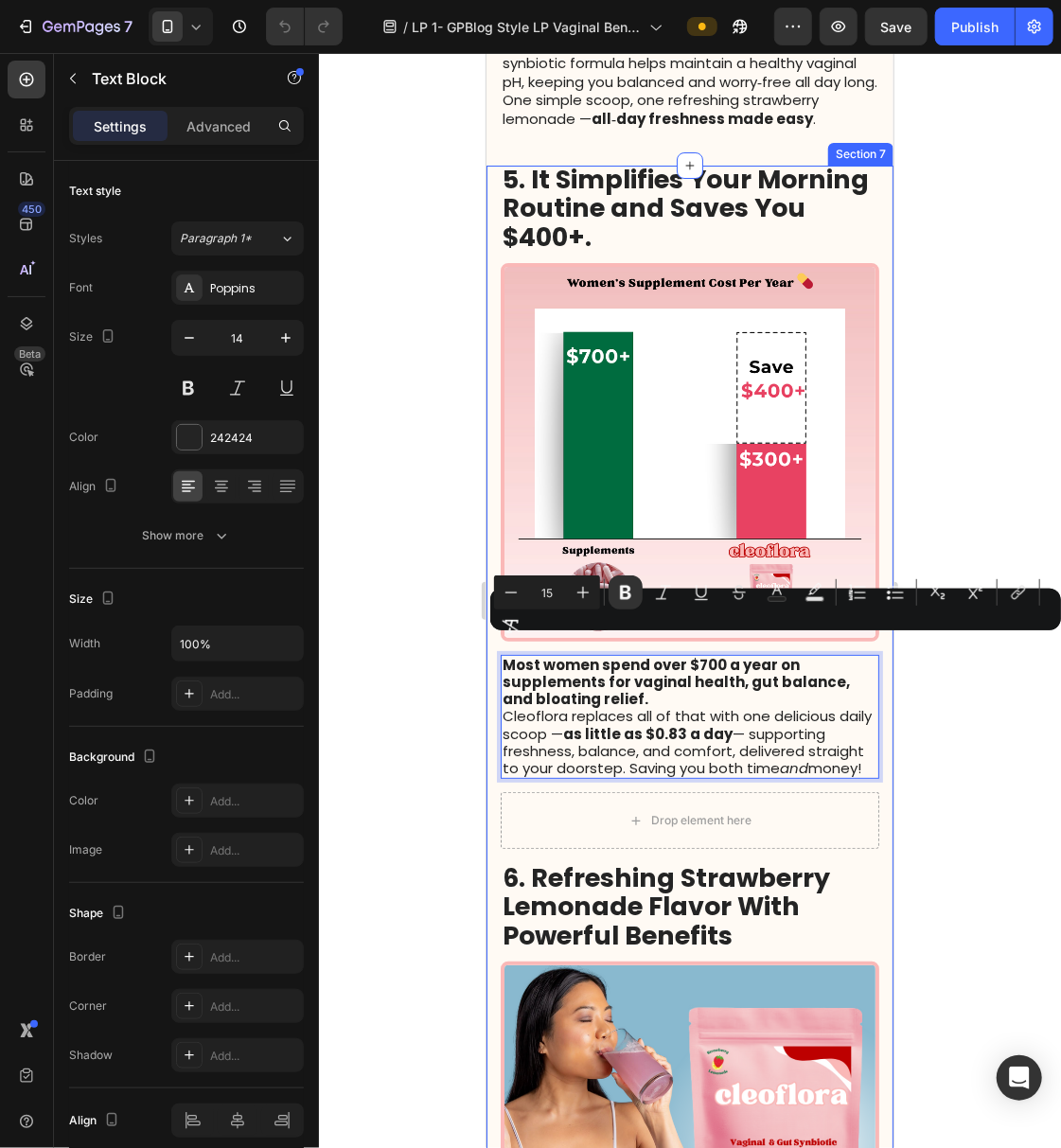 copy on "Most women spend over $700 a year on supplements for vaginal health, gut balance, and bloating relief. Cleoflora replaces all of that with one delicious daily scoop —  as little as $0.83 a day  — supporting freshness, balance, and comfort, delivered straight to your doorstep. Saving you both time  and  money!" 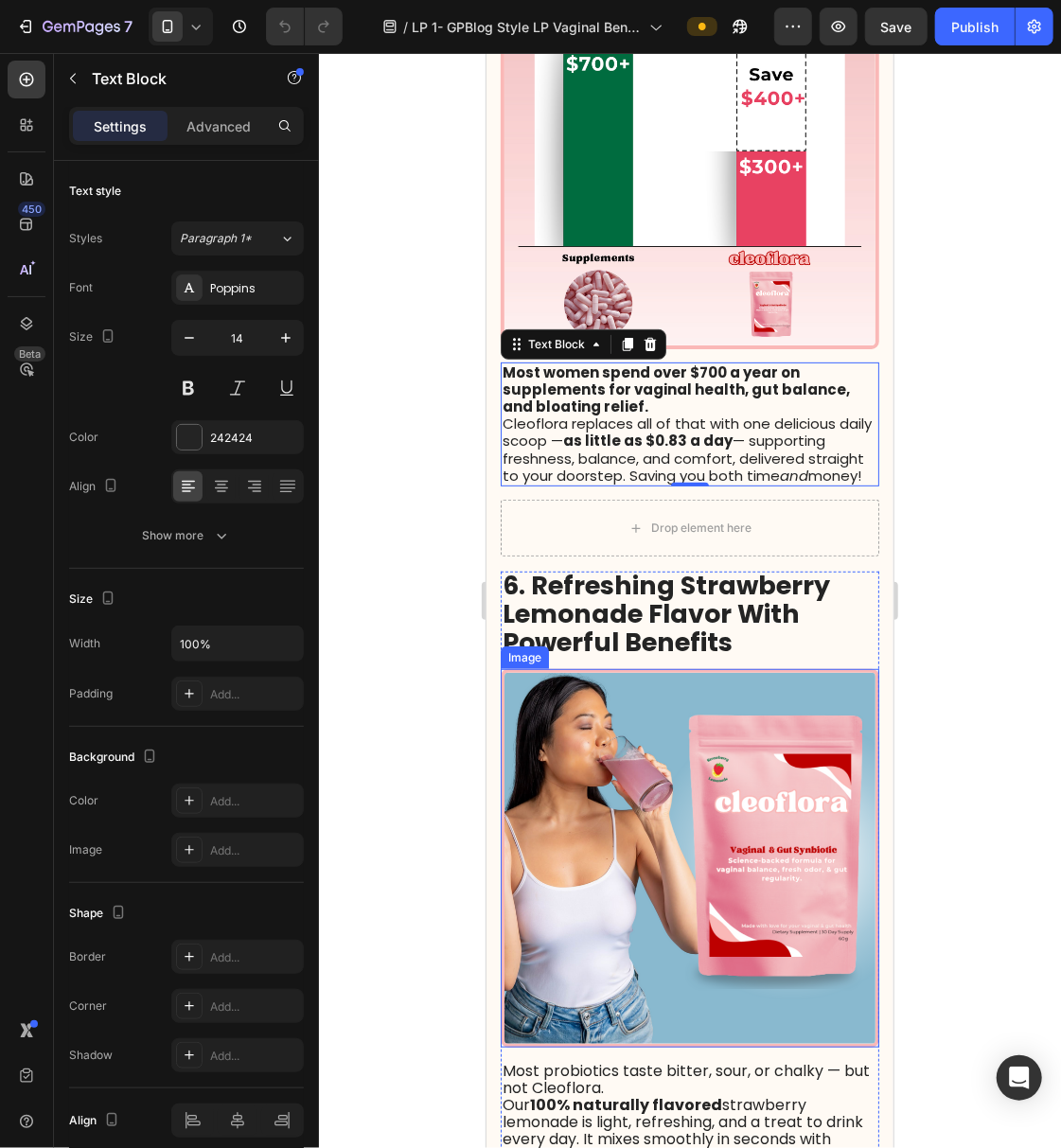 scroll, scrollTop: 3407, scrollLeft: 0, axis: vertical 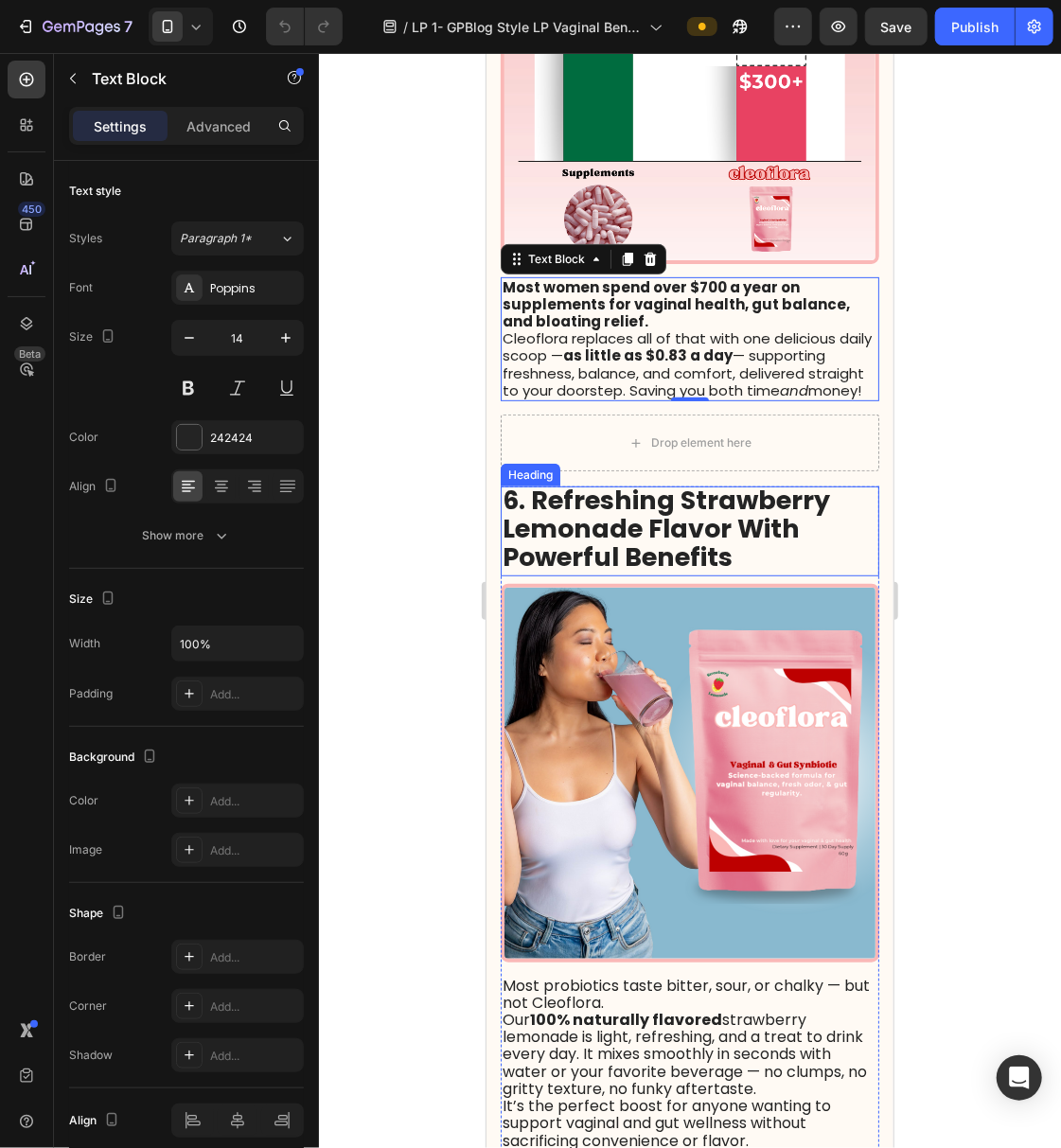 click on "6. Refreshing Strawberry Lemonade Flavor With Powerful Benefits" at bounding box center (665, 527) 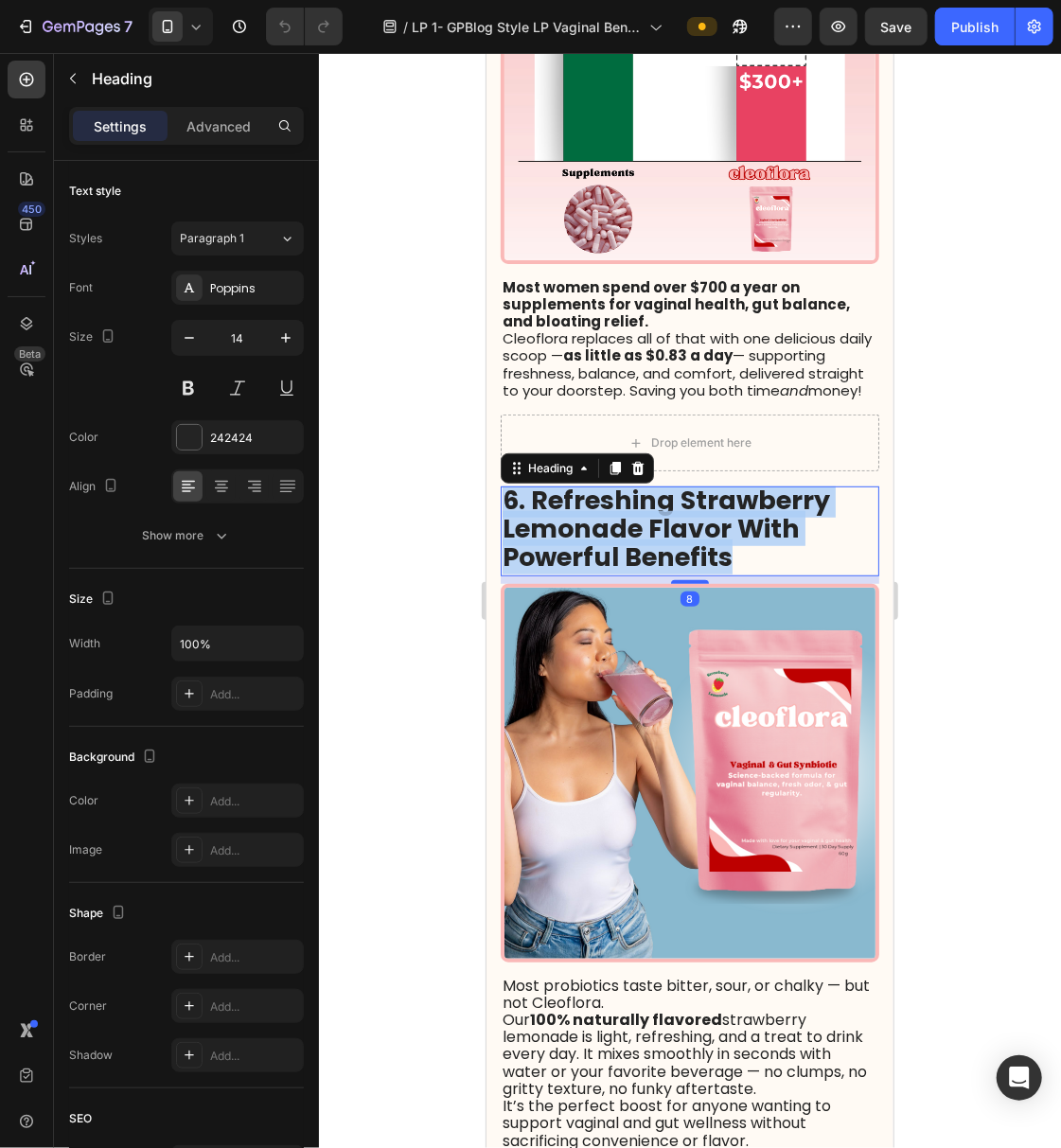 click on "6. Refreshing Strawberry Lemonade Flavor With Powerful Benefits" at bounding box center [665, 527] 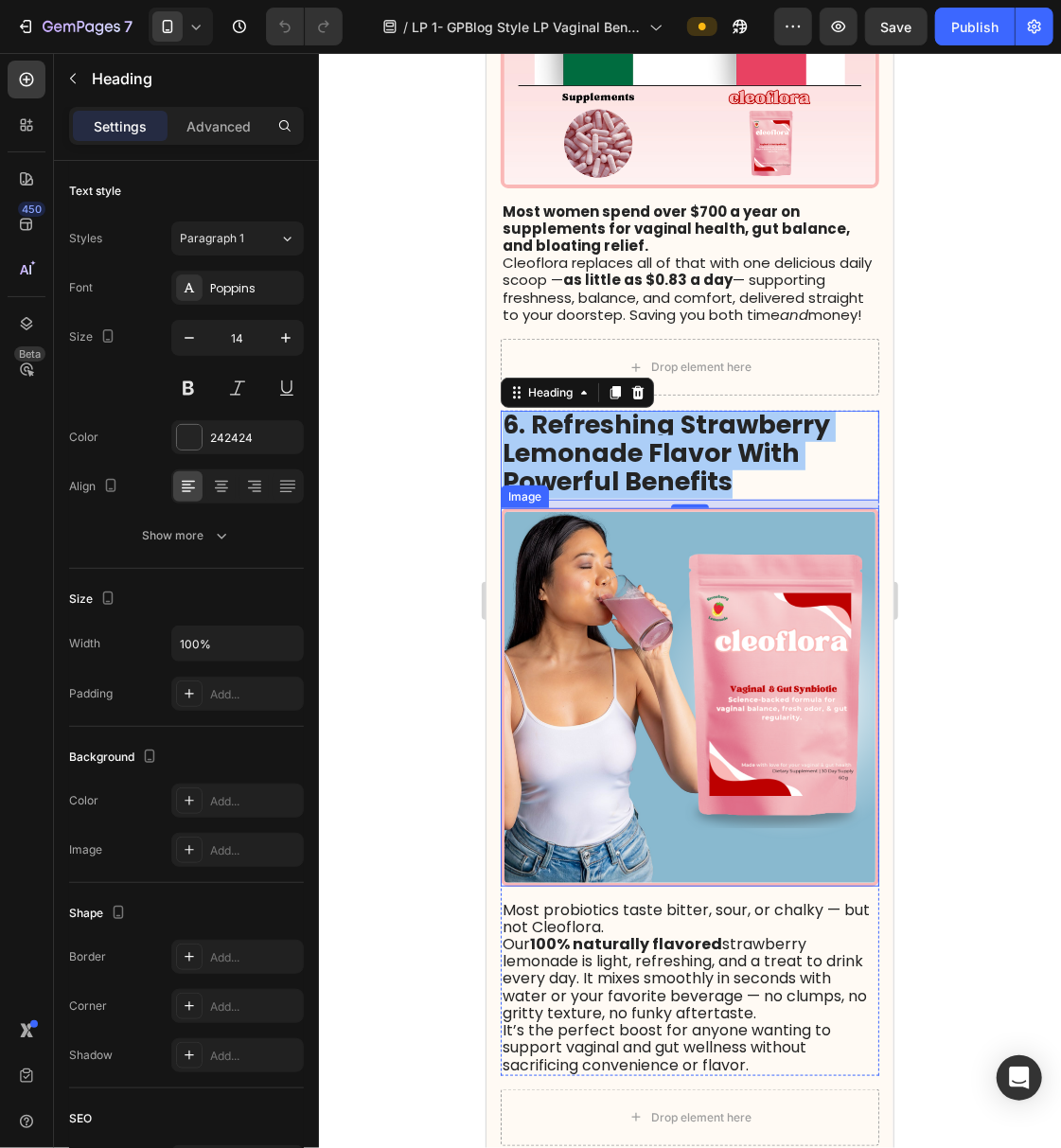 scroll, scrollTop: 3659, scrollLeft: 0, axis: vertical 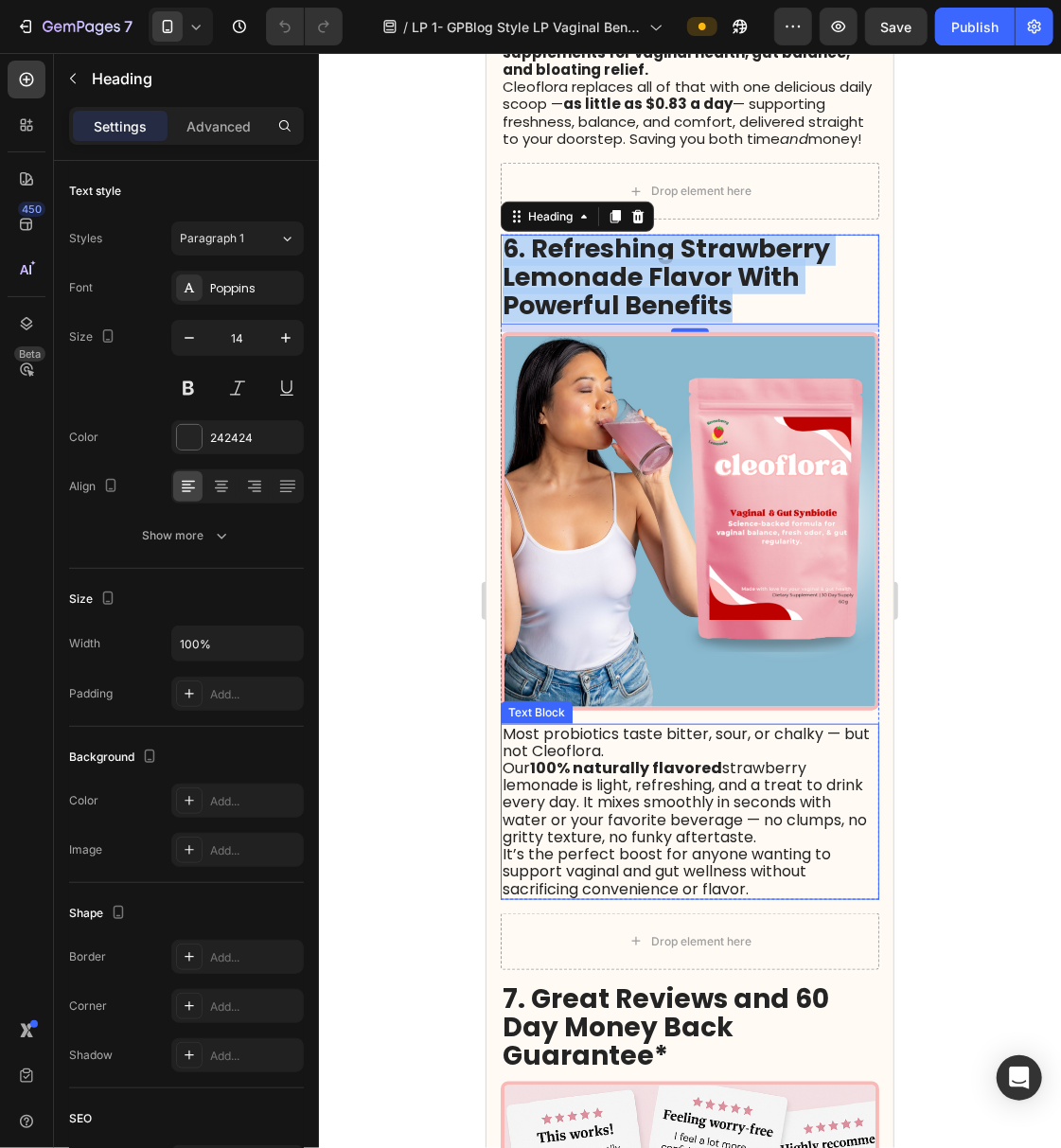 click on "Our  100% naturally flavored  strawberry lemonade is light, refreshing, and a treat to drink every day. It mixes smoothly in seconds with water or your favorite beverage — no clumps, no gritty texture, no funky aftertaste." at bounding box center (683, 802) 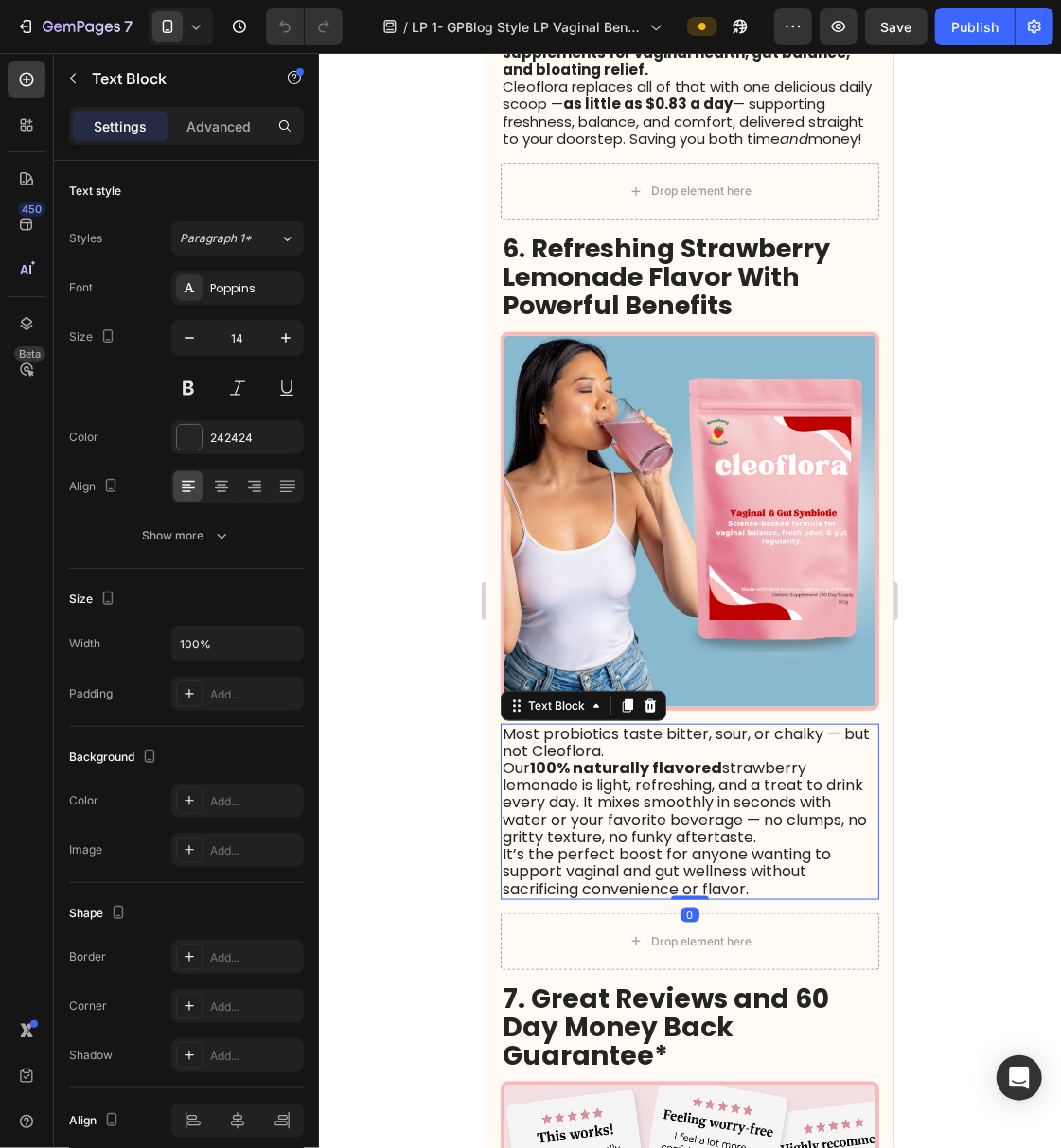 click on "Our  100% naturally flavored  strawberry lemonade is light, refreshing, and a treat to drink every day. It mixes smoothly in seconds with water or your favorite beverage — no clumps, no gritty texture, no funky aftertaste." at bounding box center (683, 802) 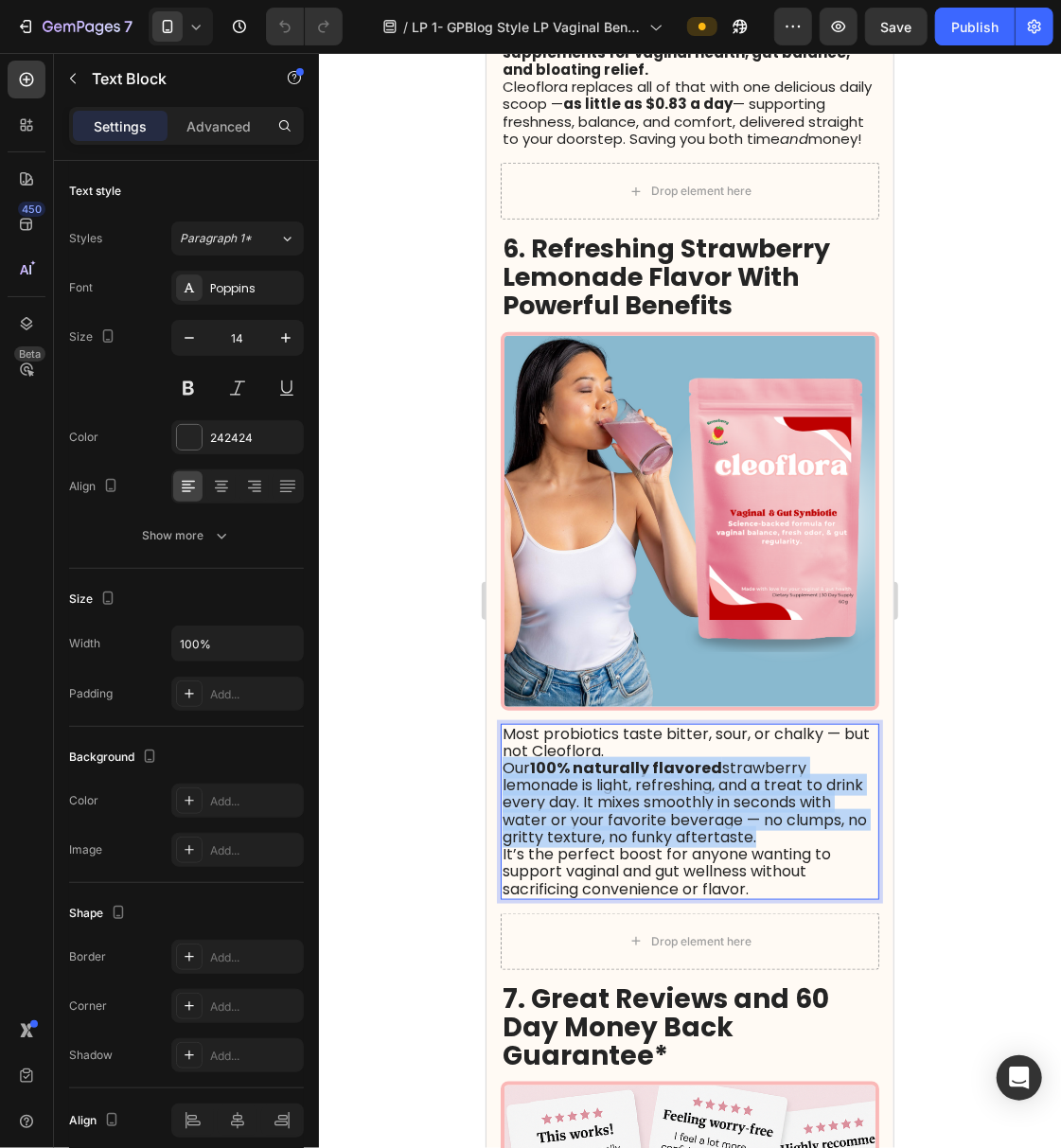 click on "Our  100% naturally flavored  strawberry lemonade is light, refreshing, and a treat to drink every day. It mixes smoothly in seconds with water or your favorite beverage — no clumps, no gritty texture, no funky aftertaste." at bounding box center [683, 802] 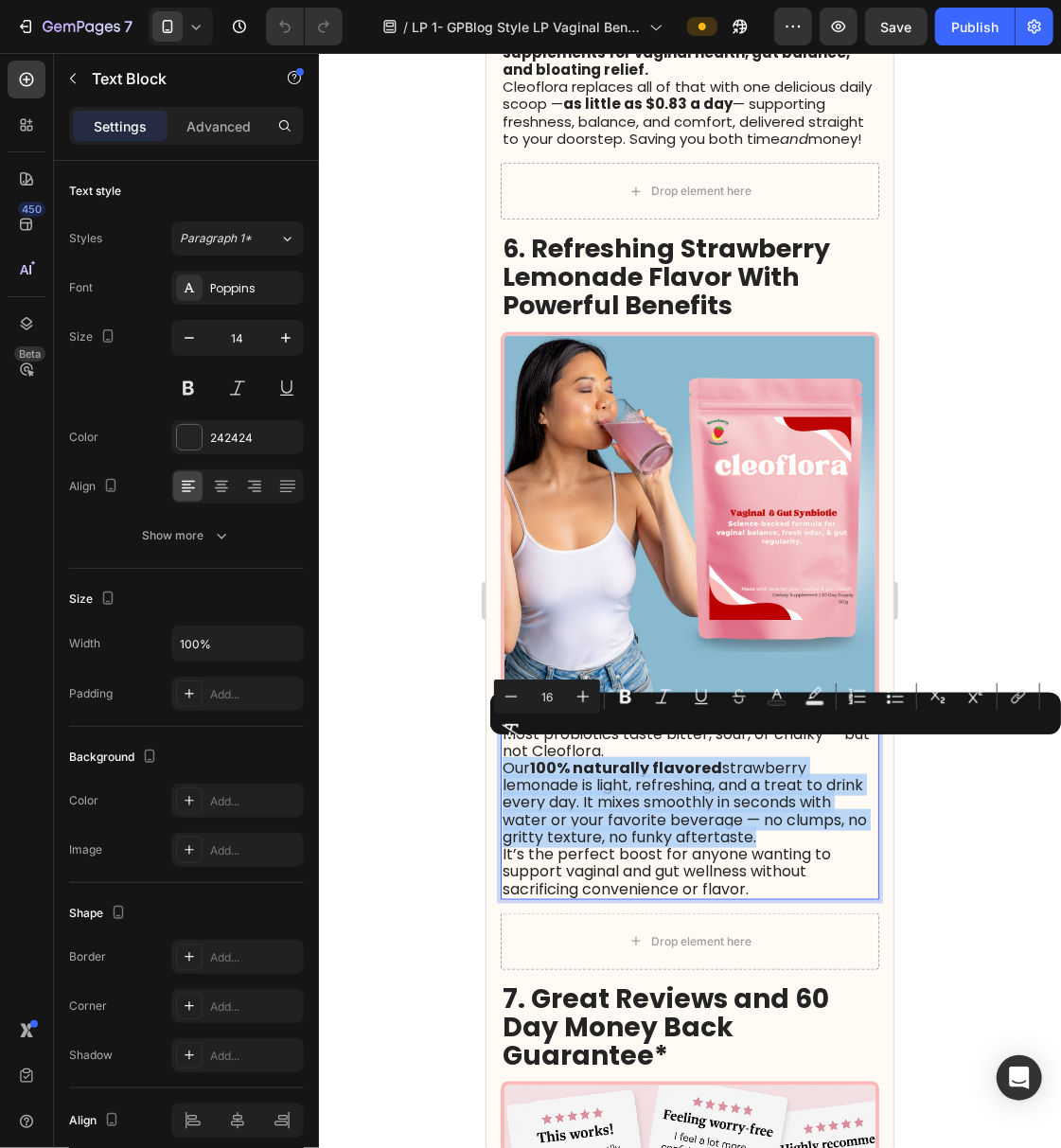click on "Our  100% naturally flavored  strawberry lemonade is light, refreshing, and a treat to drink every day. It mixes smoothly in seconds with water or your favorite beverage — no clumps, no gritty texture, no funky aftertaste." at bounding box center (683, 802) 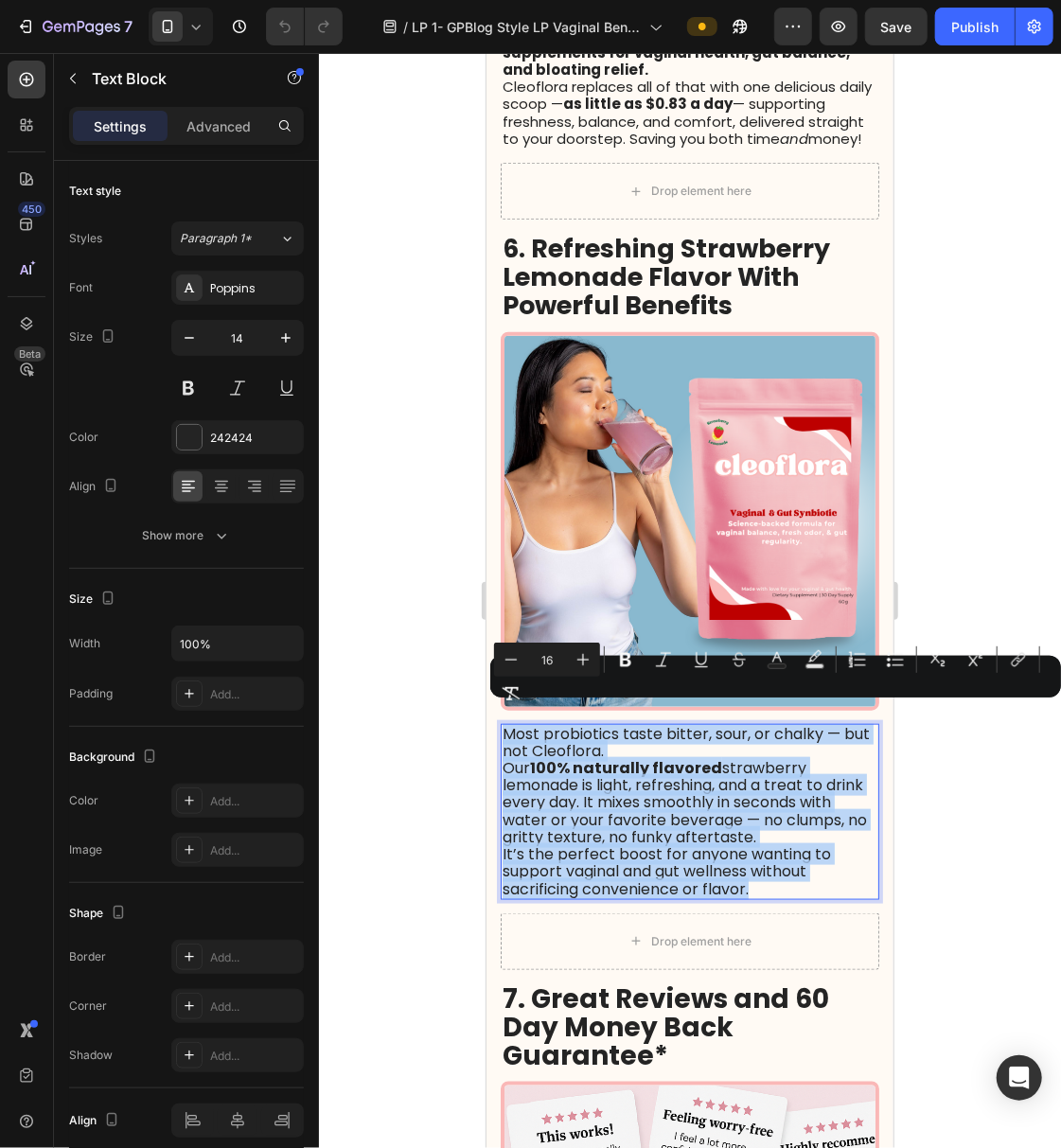 drag, startPoint x: 766, startPoint y: 878, endPoint x: 498, endPoint y: 720, distance: 311.1077 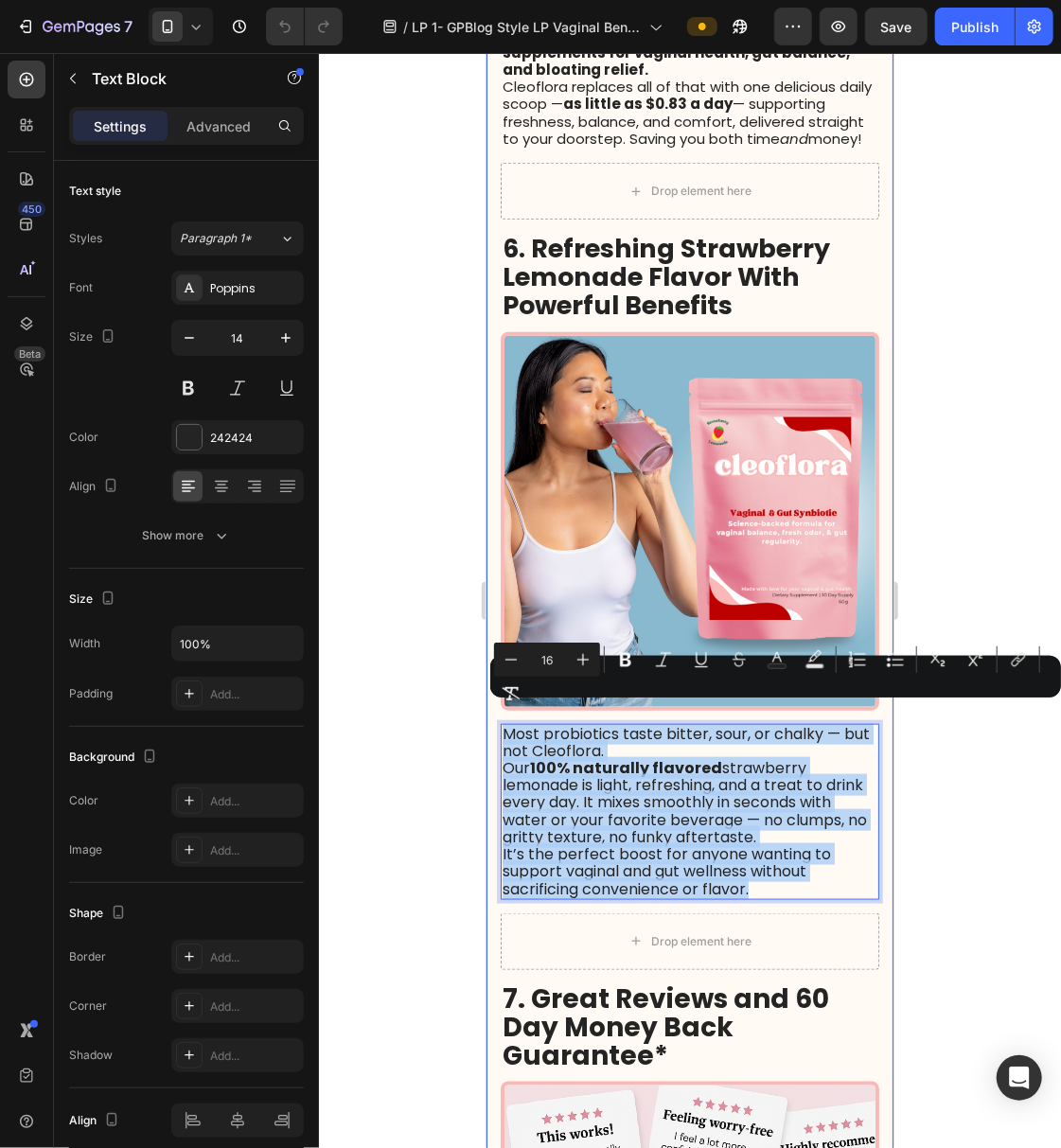 copy on "Most probiotics taste bitter, sour, or chalky — but not Cleoflora. Our  100% naturally flavored  strawberry lemonade is light, refreshing, and a treat to drink every day. It mixes smoothly in seconds with water or your favorite beverage — no clumps, no gritty texture, no funky aftertaste. It’s the perfect boost for anyone wanting to support vaginal and gut wellness without sacrificing convenience or flavor." 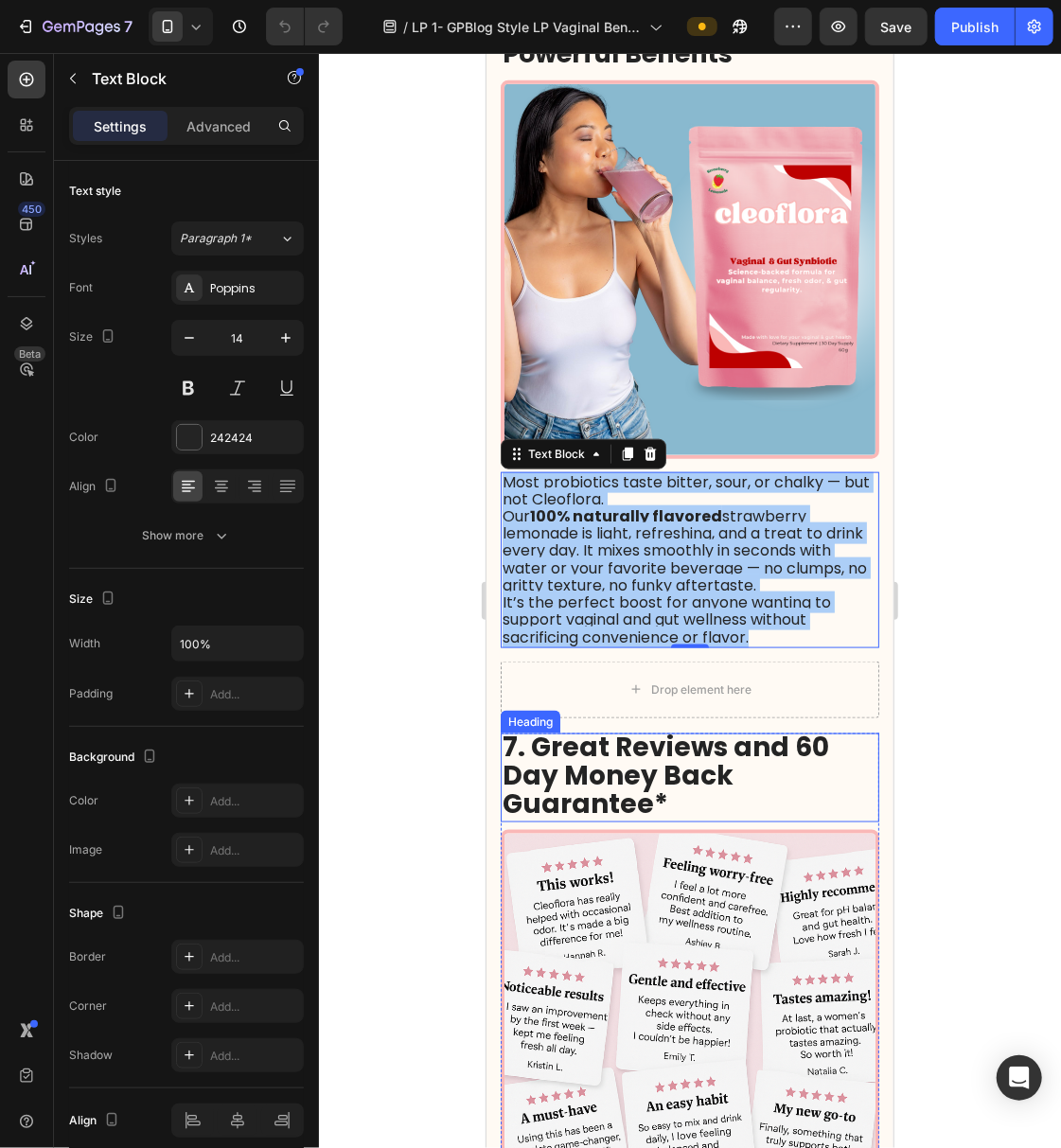 scroll, scrollTop: 3912, scrollLeft: 0, axis: vertical 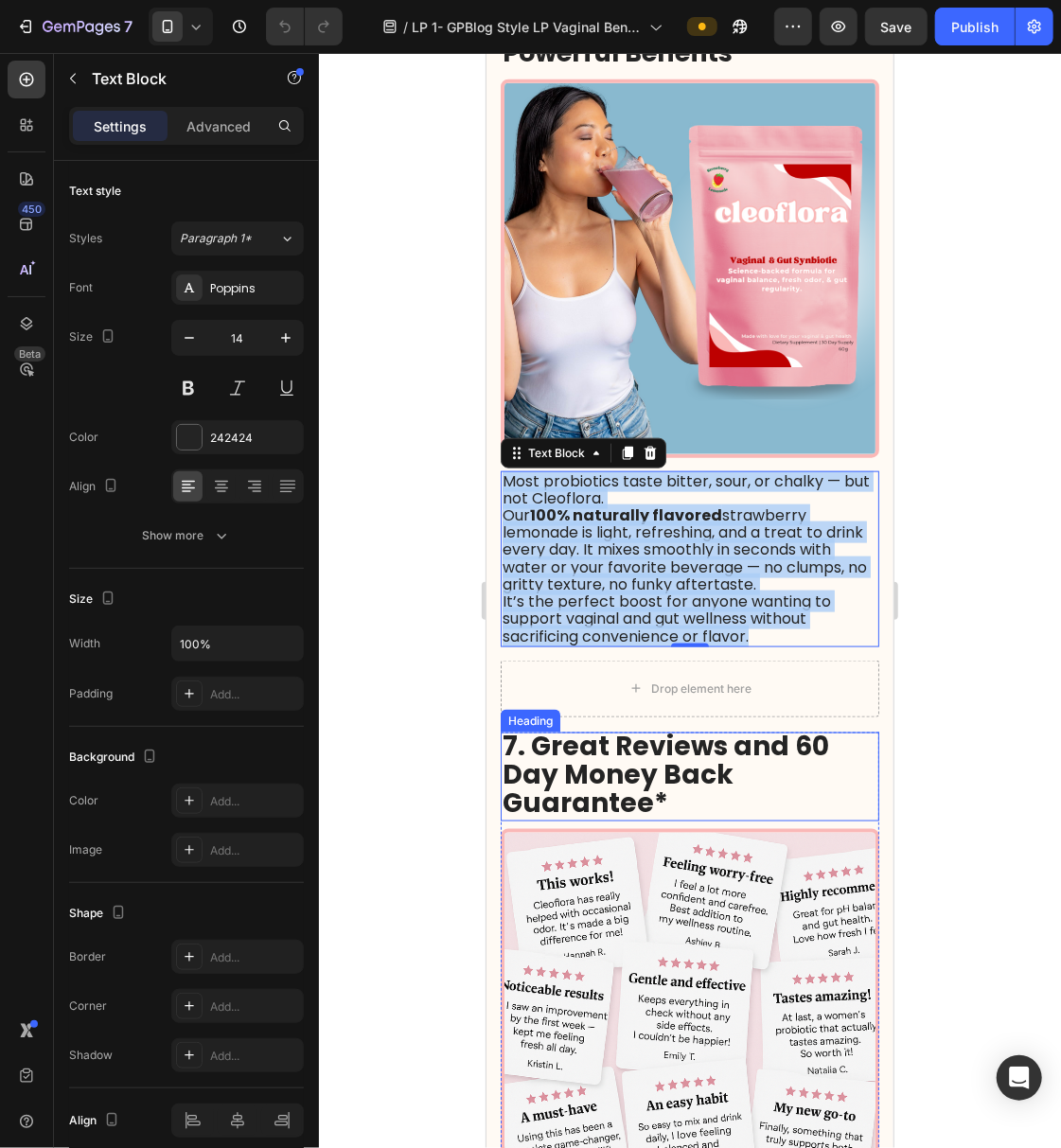 click on "7. Great Reviews and 60 Day Money Back Guarantee*" at bounding box center (664, 773) 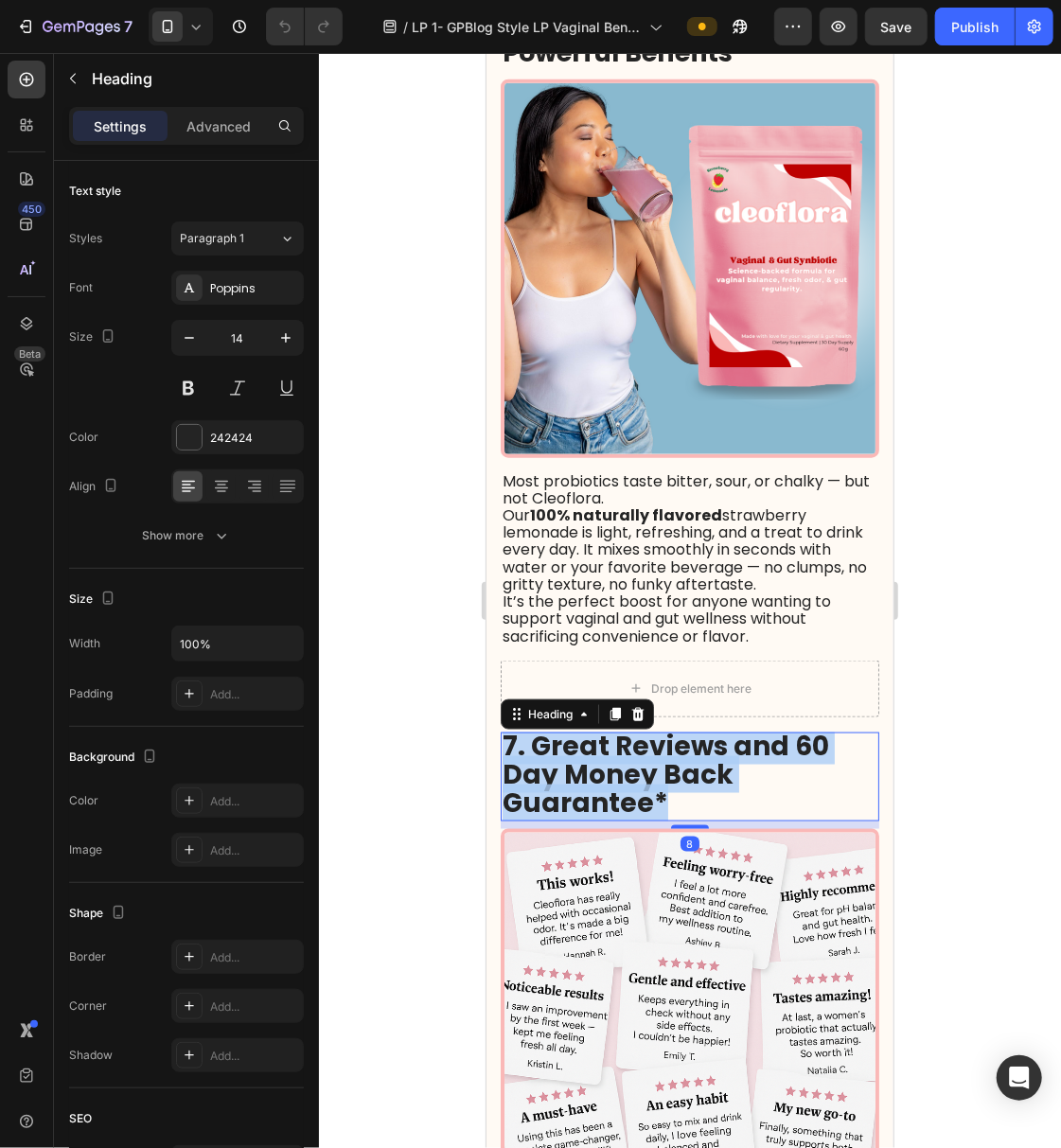 click on "7. Great Reviews and 60 Day Money Back Guarantee*" at bounding box center [664, 773] 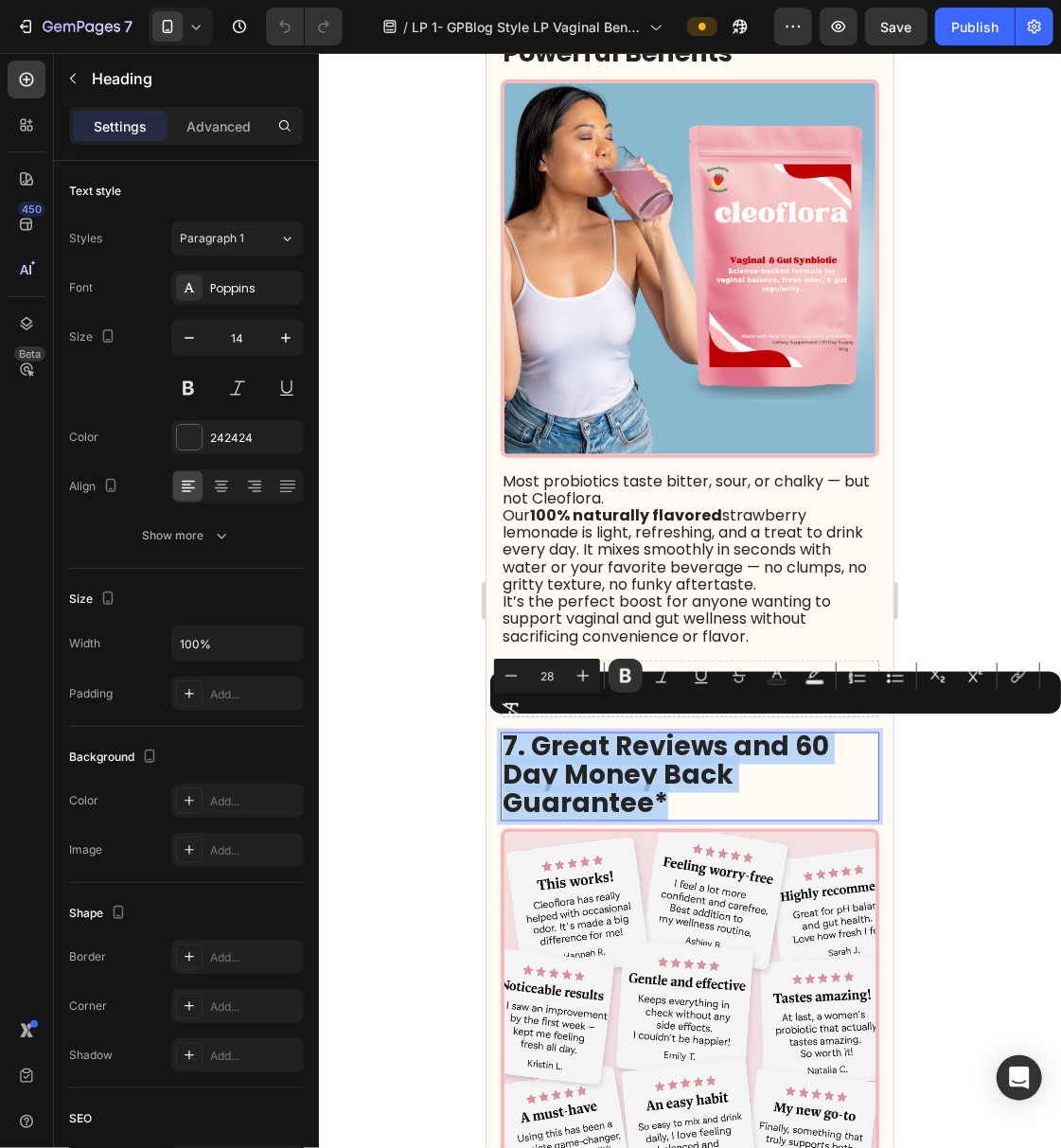 copy on "7. Great Reviews and 60 Day Money Back Guarantee*" 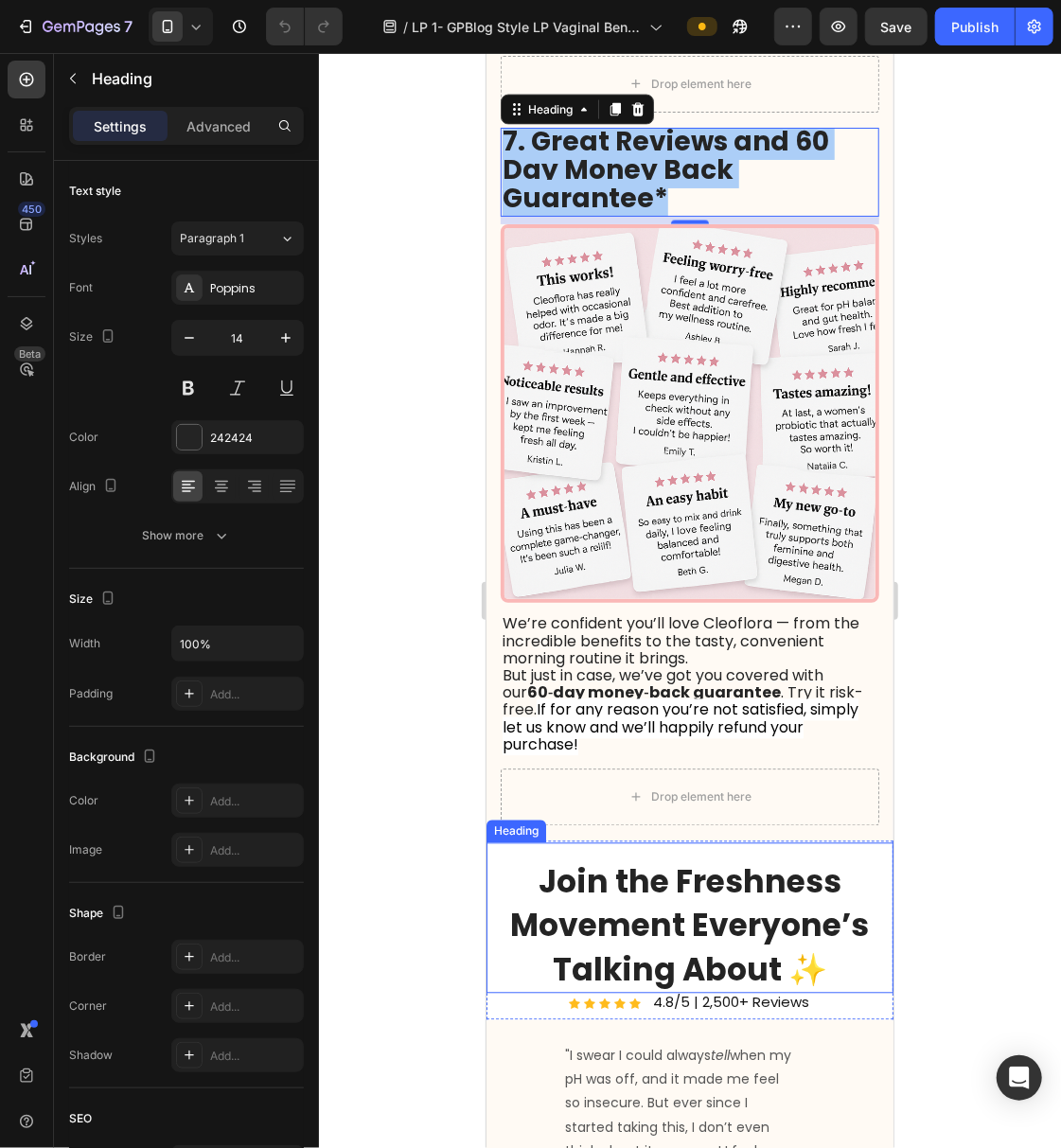 scroll, scrollTop: 4543, scrollLeft: 0, axis: vertical 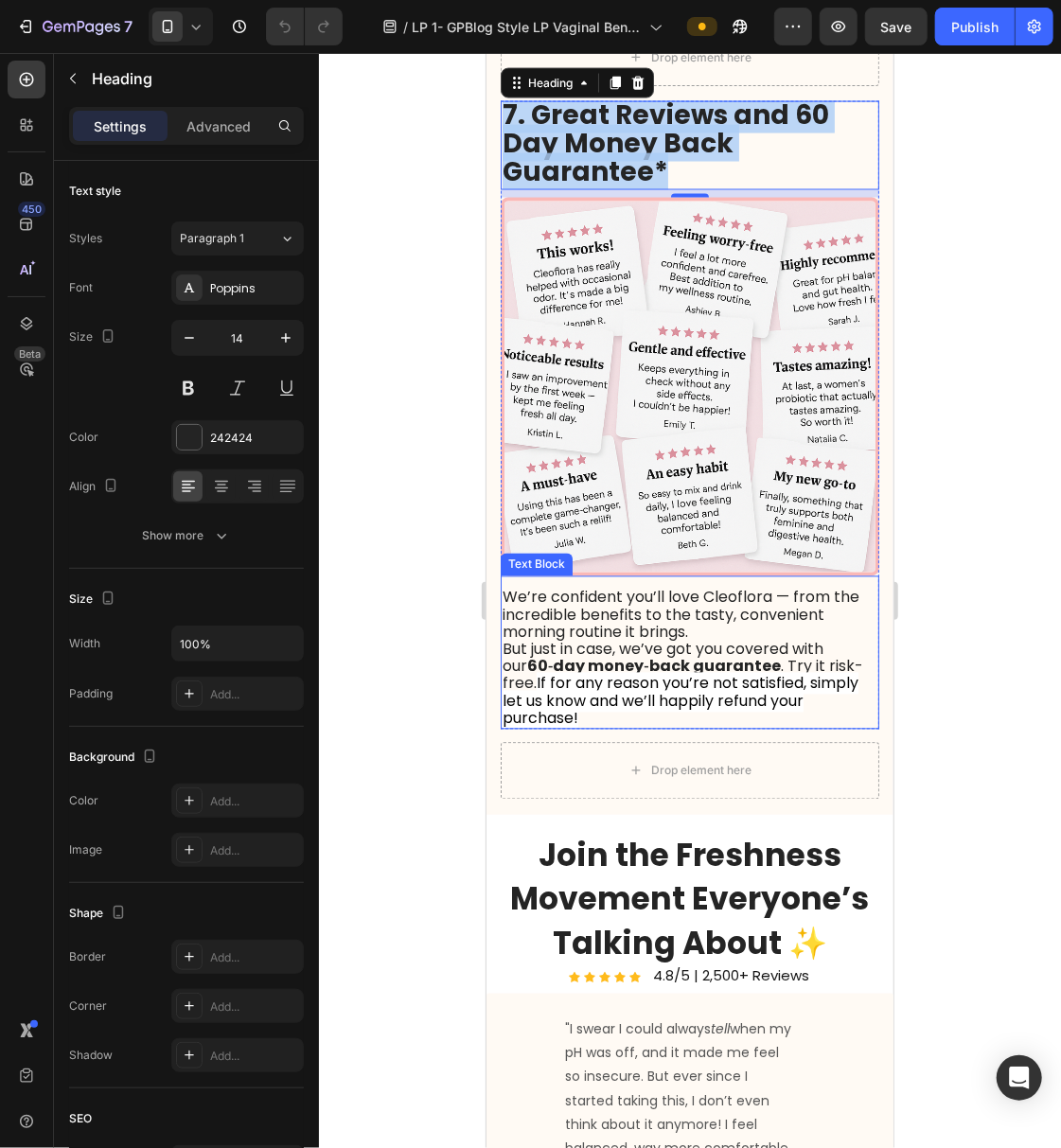 click on "60‑day money‑back guarantee" at bounding box center [653, 665] 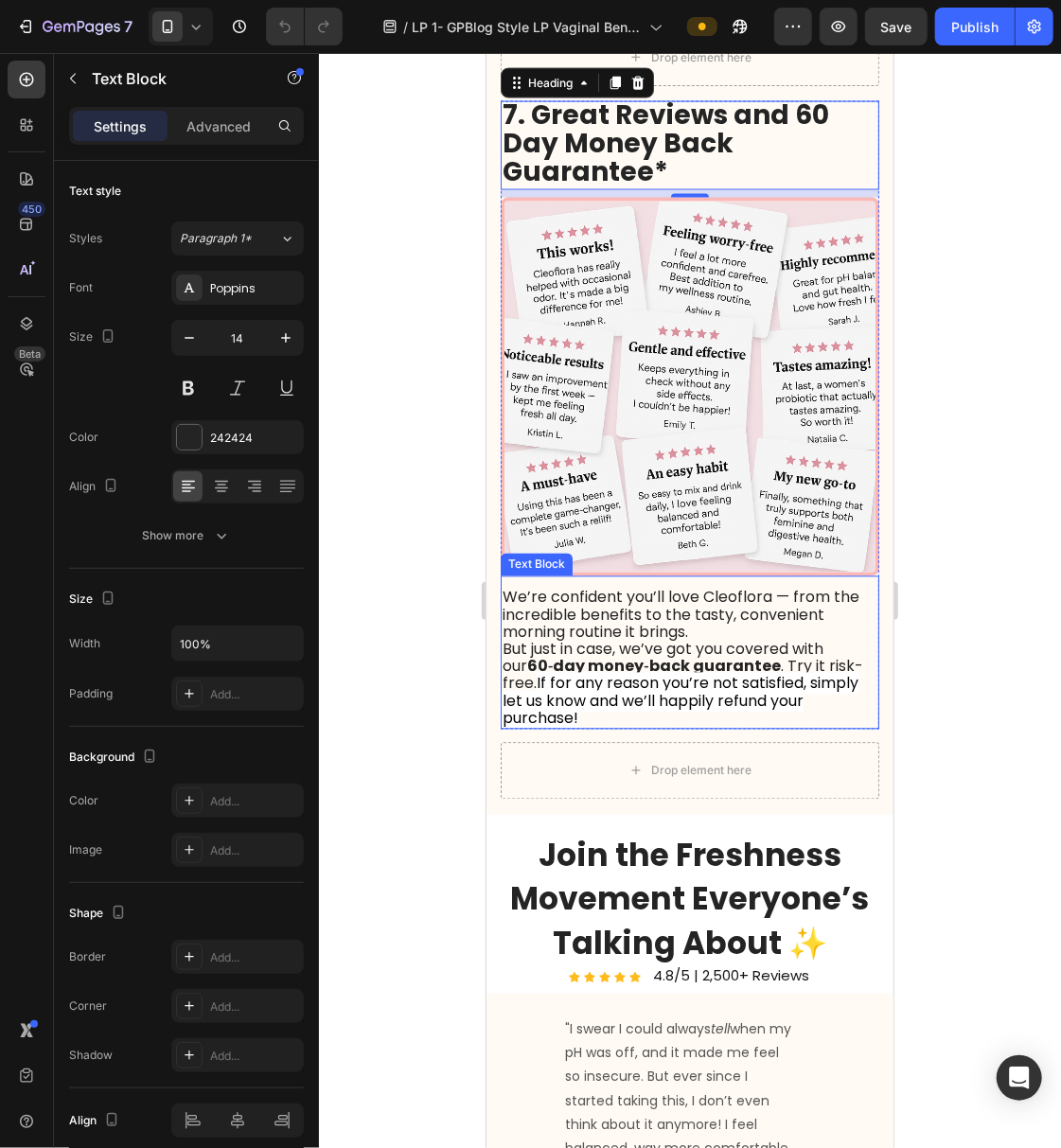 click on "60‑day money‑back guarantee" at bounding box center (653, 665) 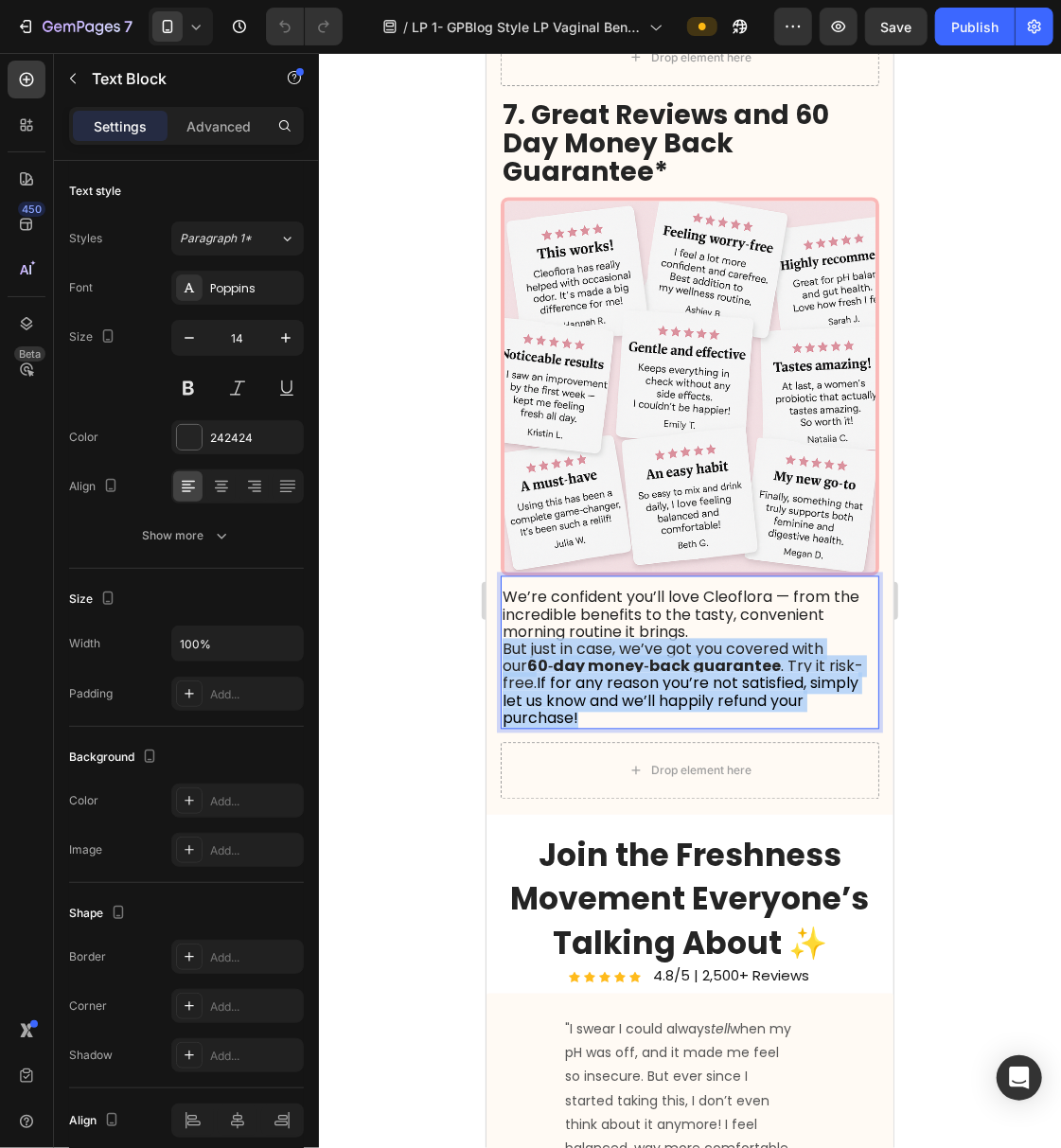 click on "60‑day money‑back guarantee" at bounding box center (653, 665) 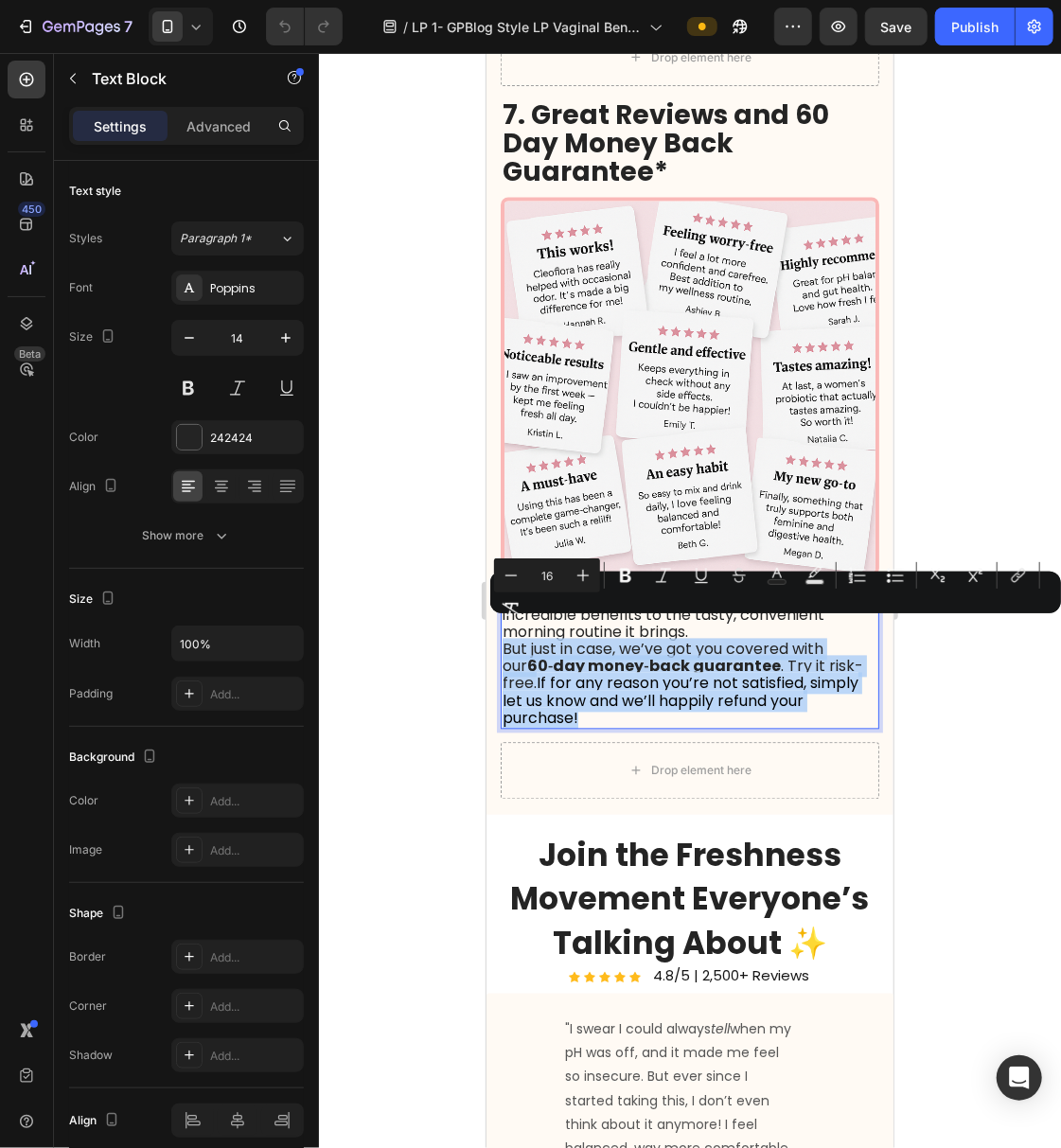 click on "If for any reason you’re not satisfied, simply let us know and we’ll happily refund your purchase!" at bounding box center (680, 699) 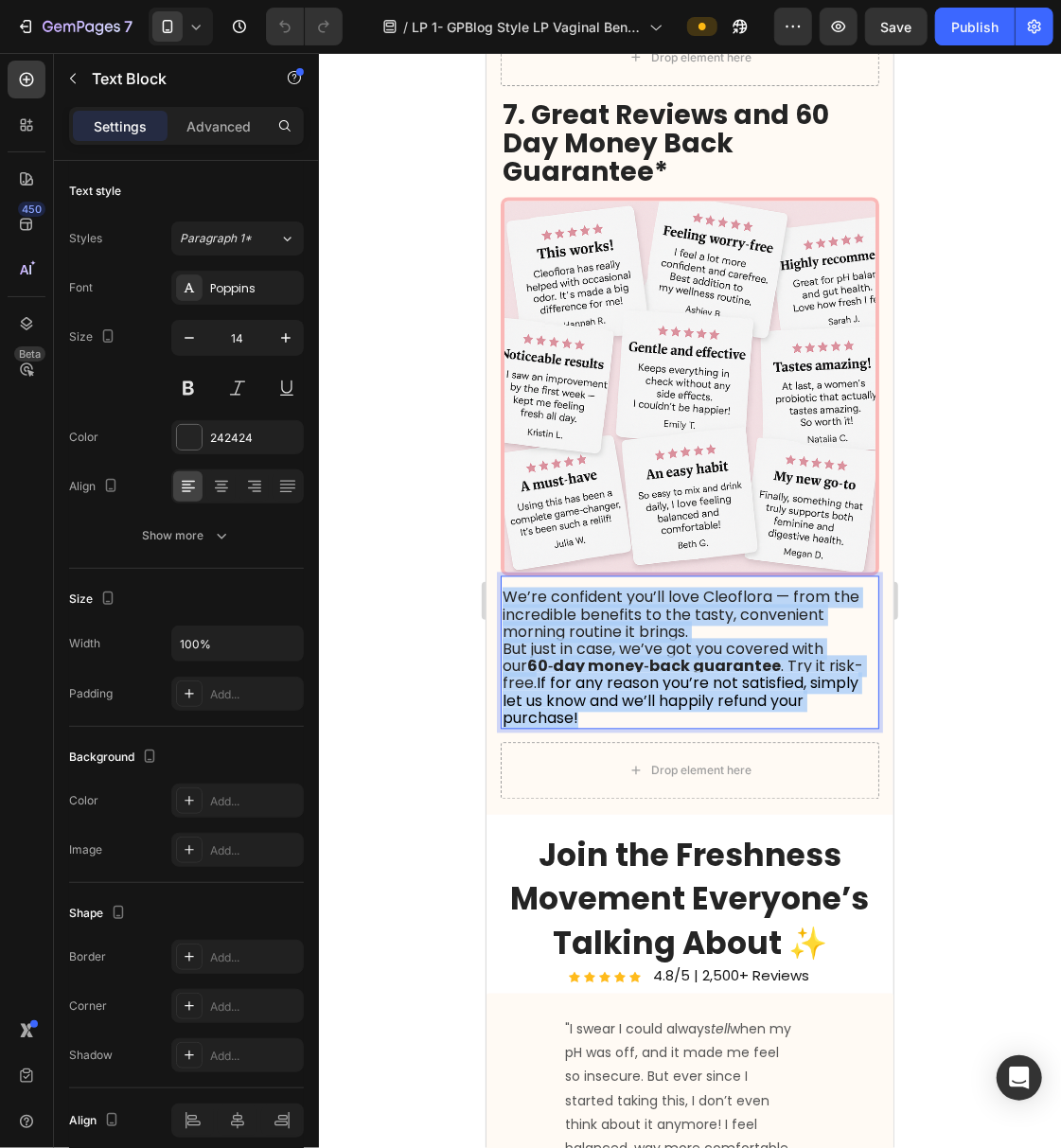 drag, startPoint x: 589, startPoint y: 704, endPoint x: 481, endPoint y: 584, distance: 161.44349 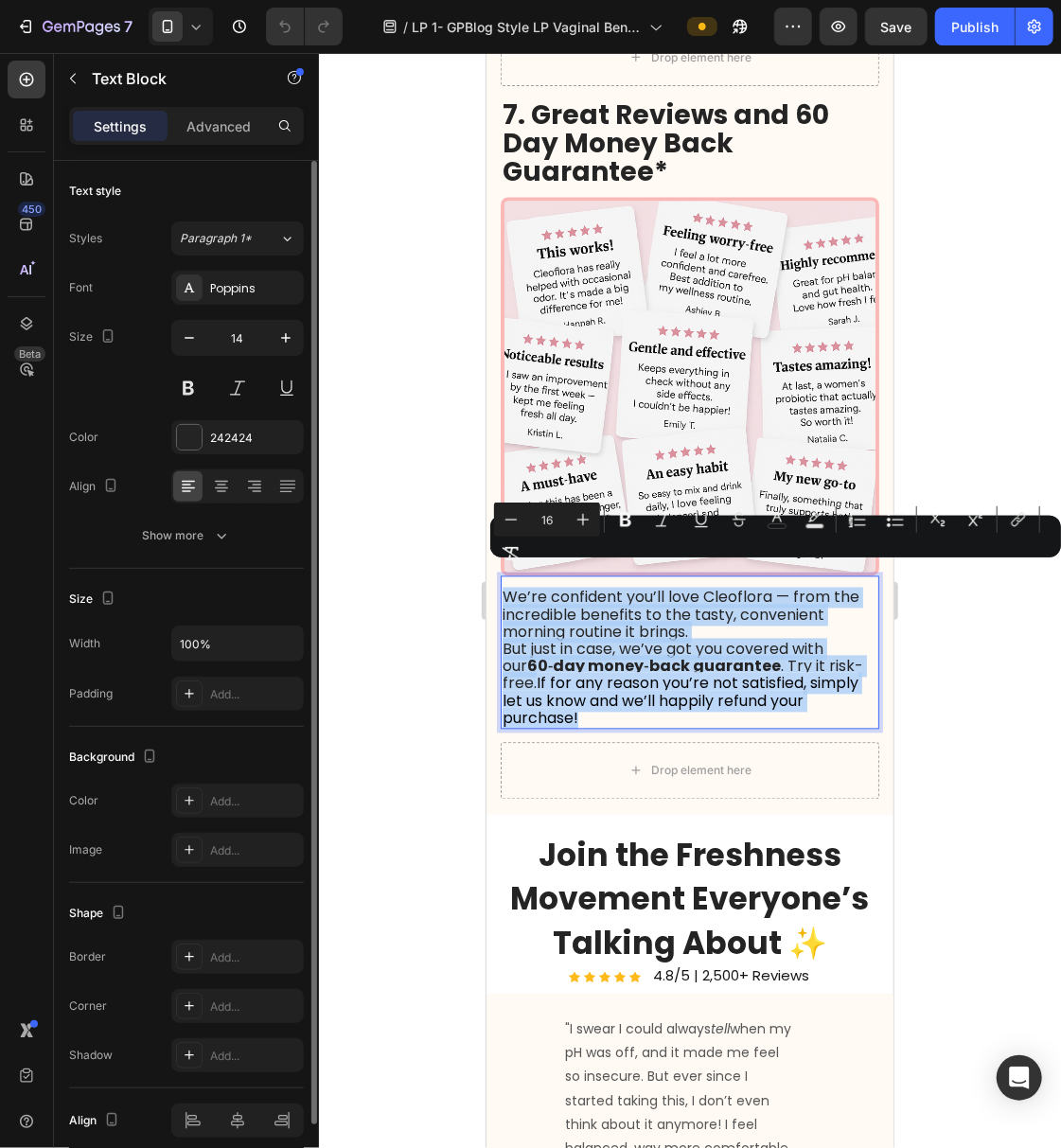 copy on "We’re confident you’ll love Cleoflora — from the incredible benefits to the tasty, convenient morning routine it brings. But just in case, we’ve got you covered with our  60‑day money‑back guarantee . Try it risk-free.  If for any reason you’re not satisfied, simply let us know and we’ll happily refund your purchase!" 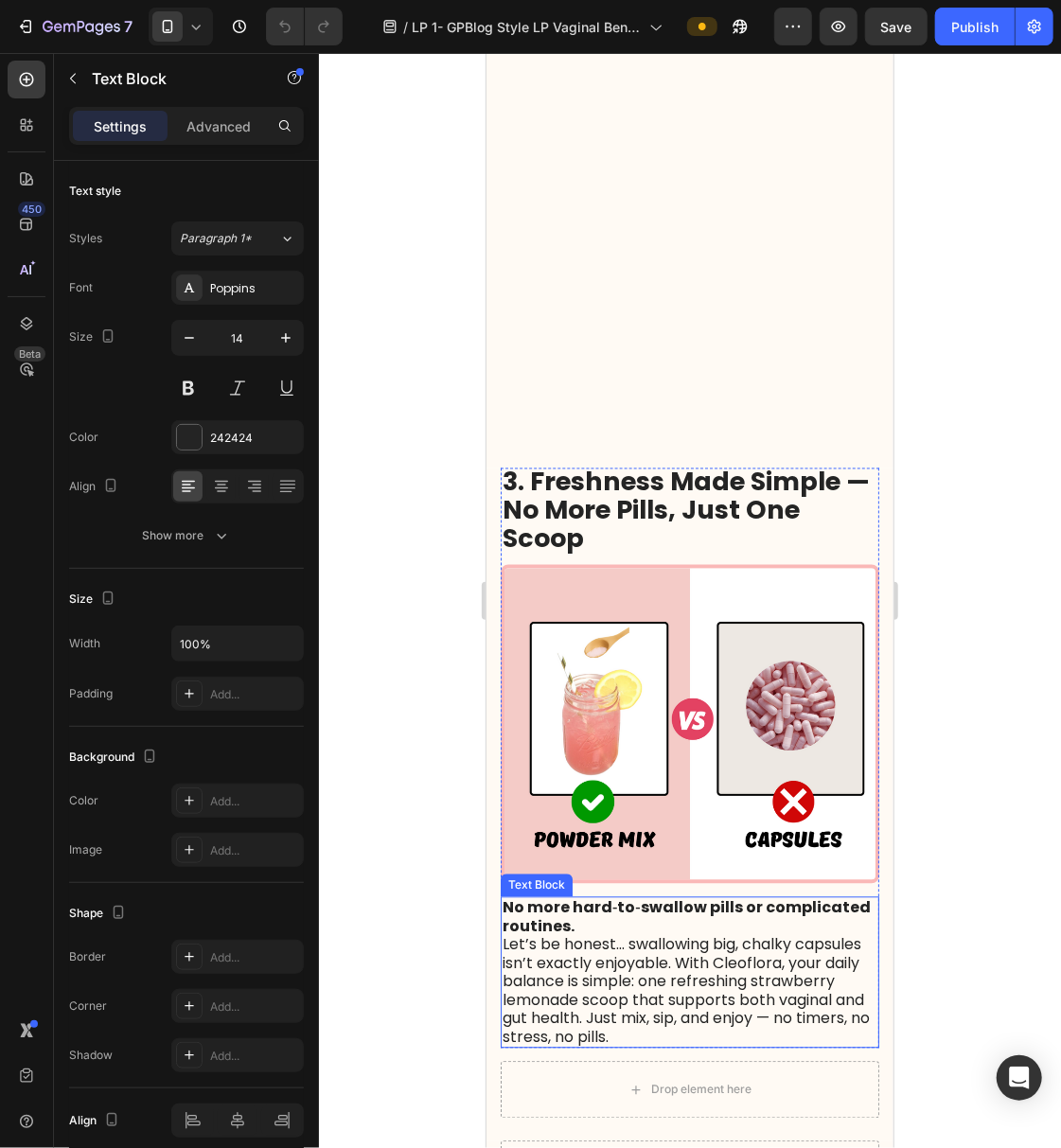scroll, scrollTop: 1136, scrollLeft: 0, axis: vertical 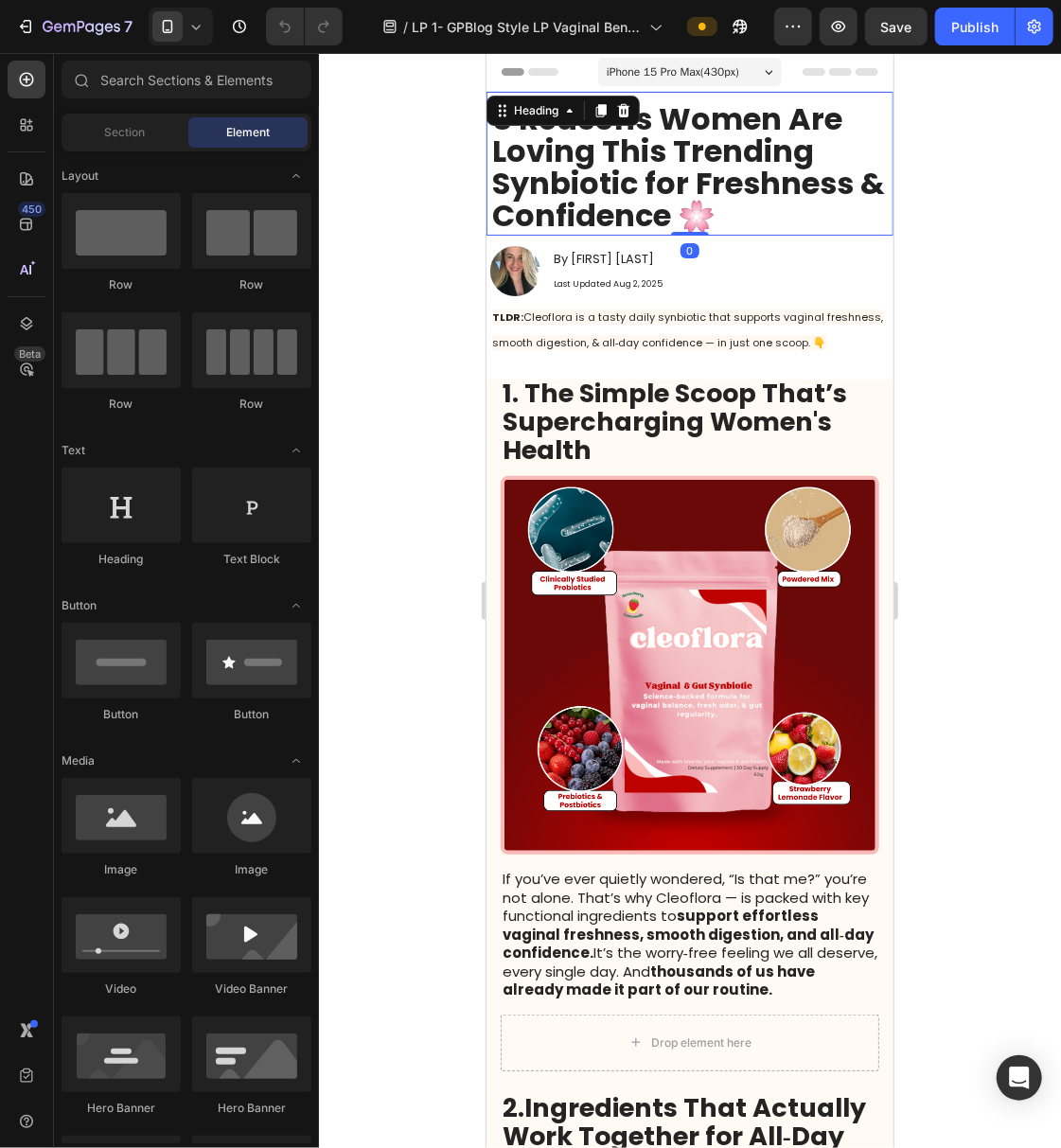 click on "8 Reasons Women Are Loving This Trending Synbiotic for Freshness & Confidence 🌸" at bounding box center (687, 166) 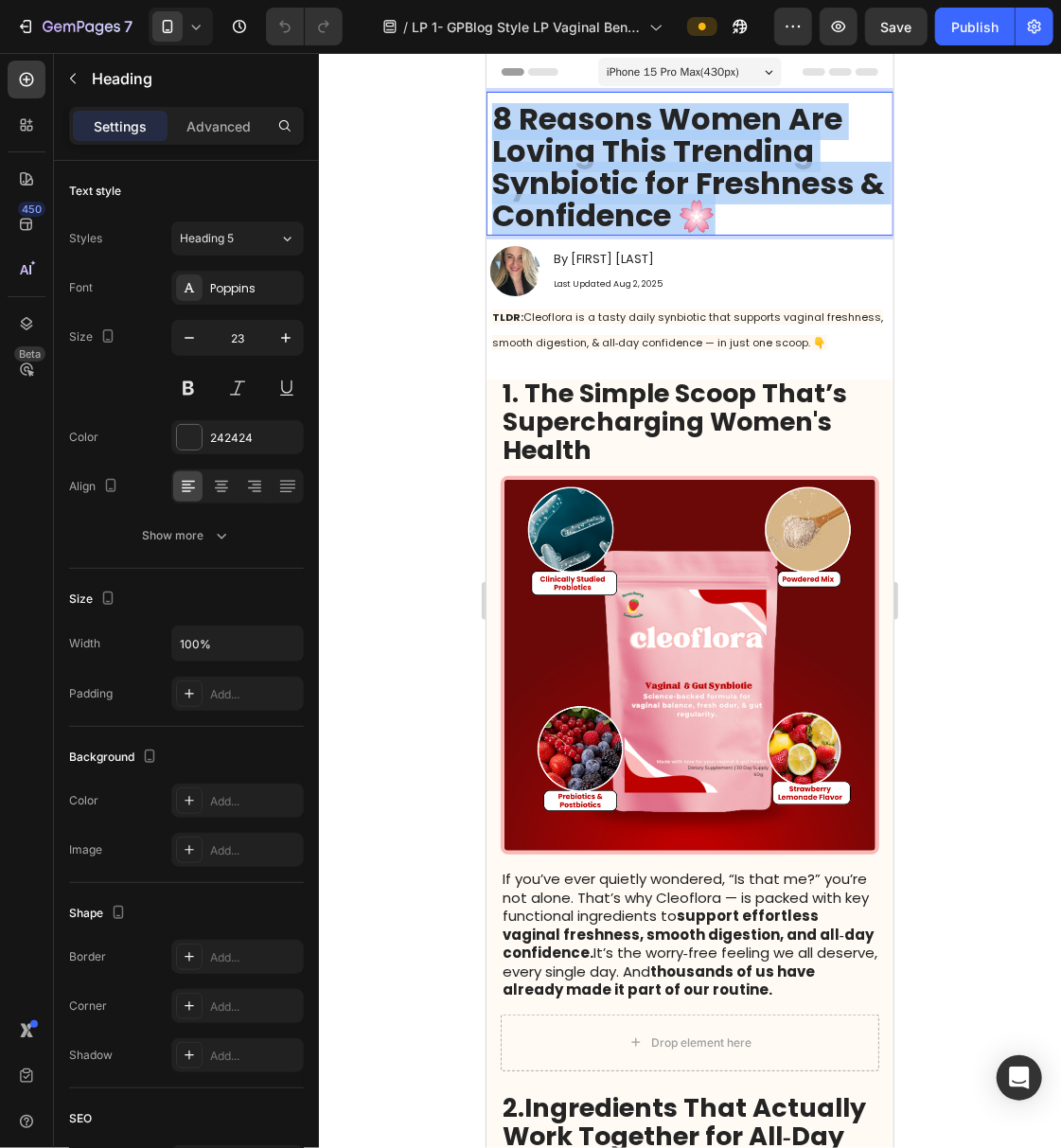 click on "8 Reasons Women Are Loving This Trending Synbiotic for Freshness & Confidence 🌸" at bounding box center [687, 166] 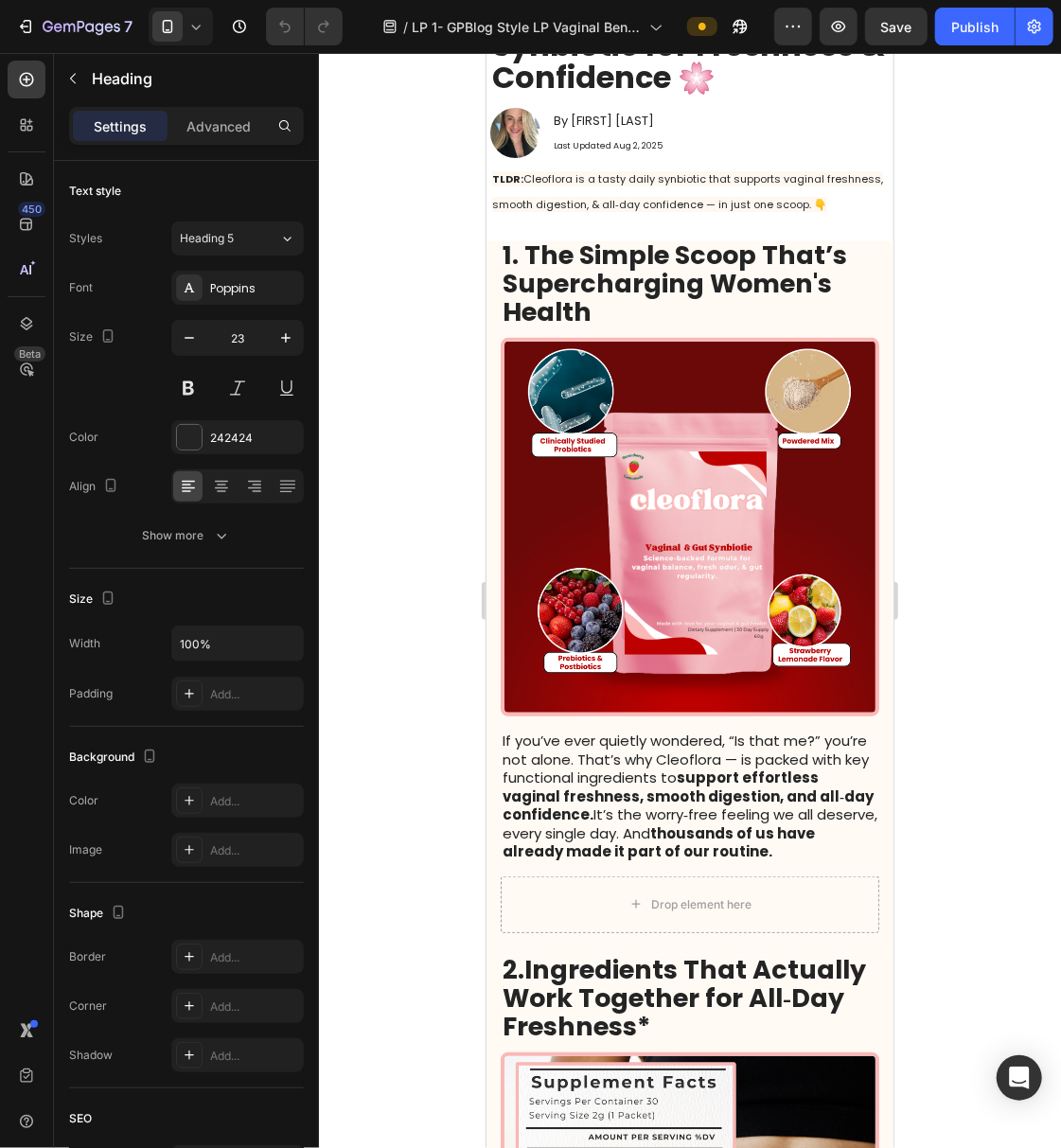 scroll, scrollTop: 0, scrollLeft: 0, axis: both 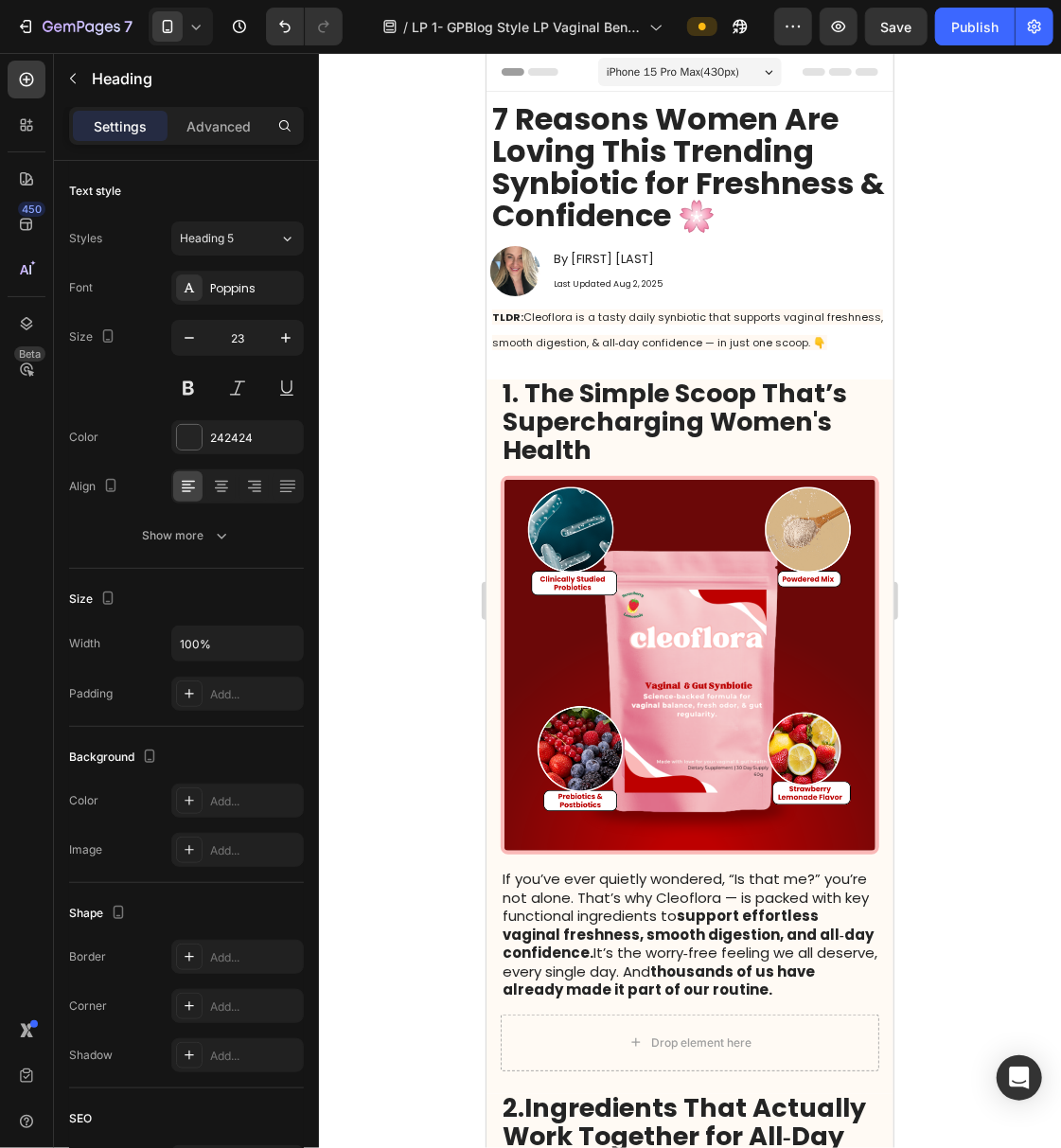 click on "7 Reasons Women Are Loving This Trending Synbiotic for Freshness & Confidence 🌸" at bounding box center [691, 168] 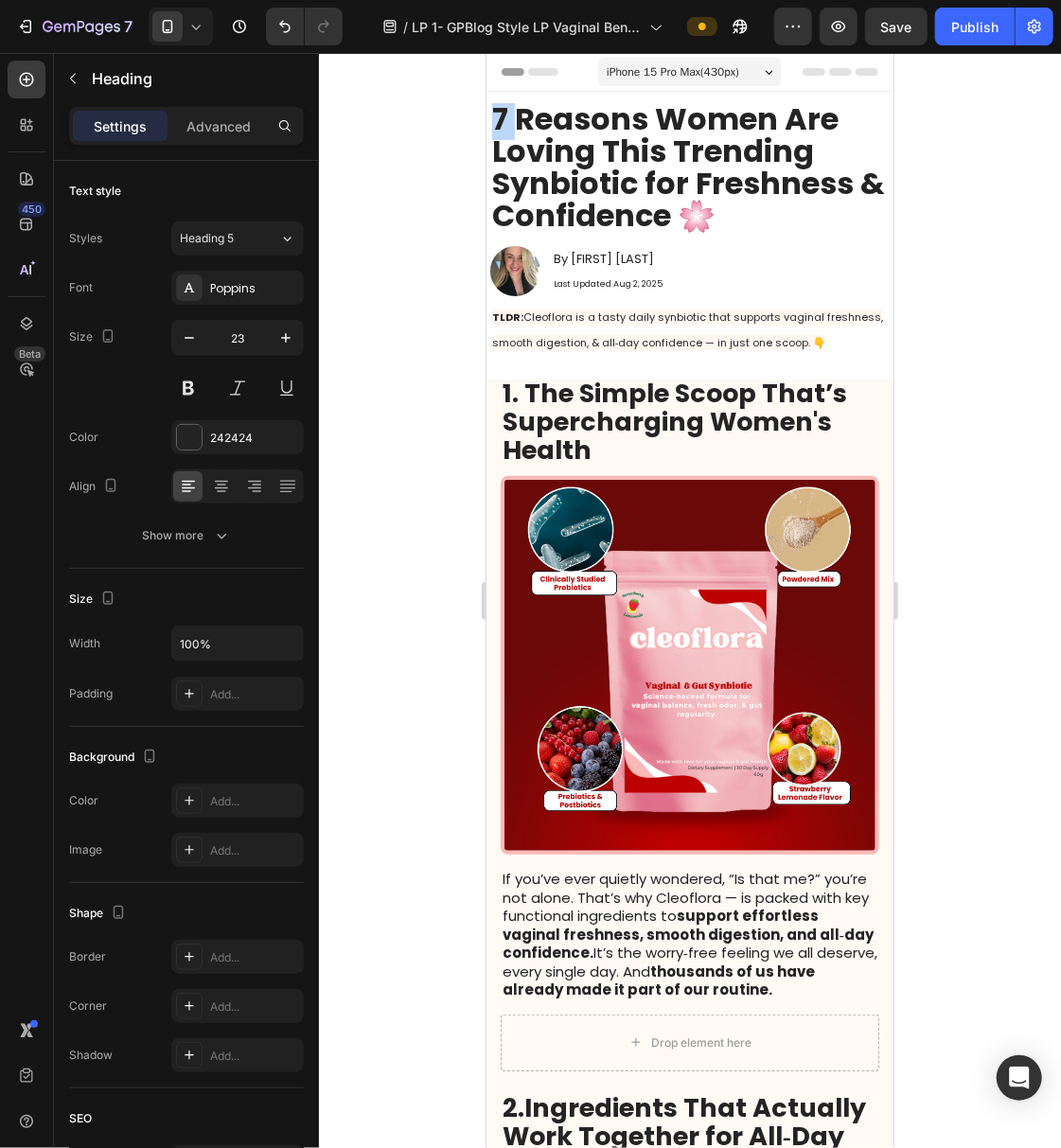 click on "7 Reasons Women Are Loving This Trending Synbiotic for Freshness & Confidence 🌸" at bounding box center [691, 168] 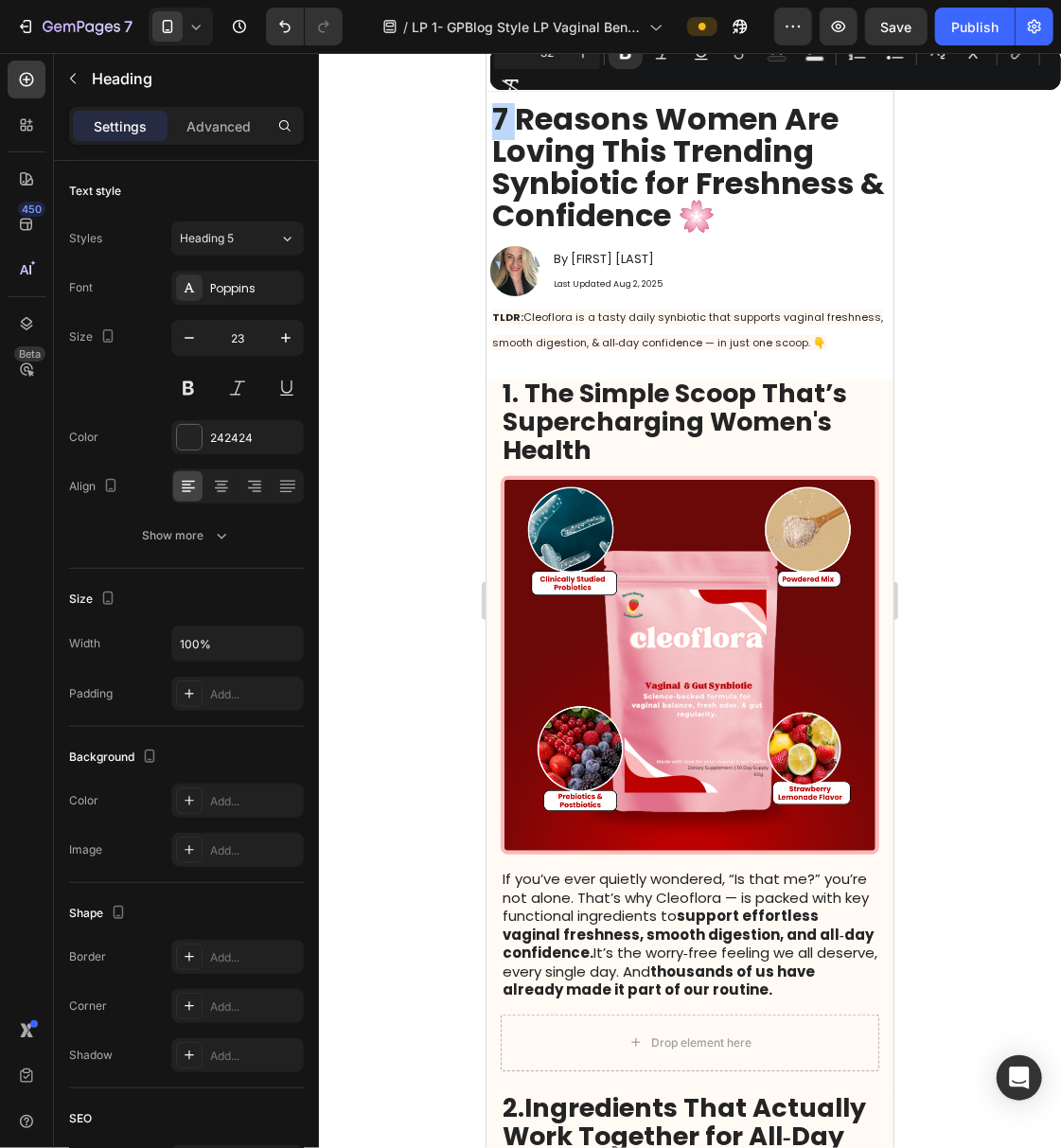 click on "7 Reasons Women Are Loving This Trending Synbiotic for Freshness & Confidence 🌸" at bounding box center (687, 166) 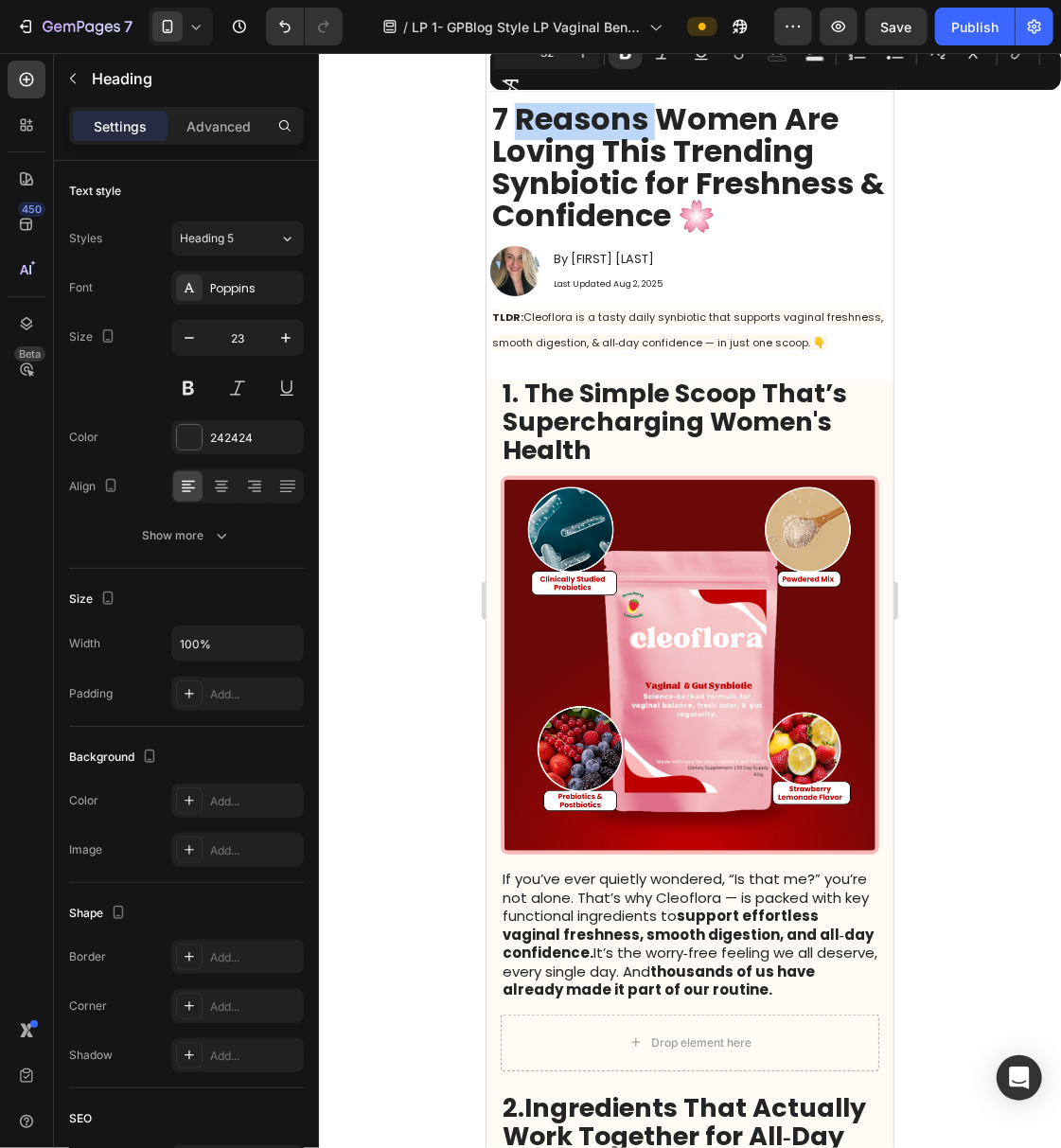 click on "7 Reasons Women Are Loving This Trending Synbiotic for Freshness & Confidence 🌸" at bounding box center [687, 166] 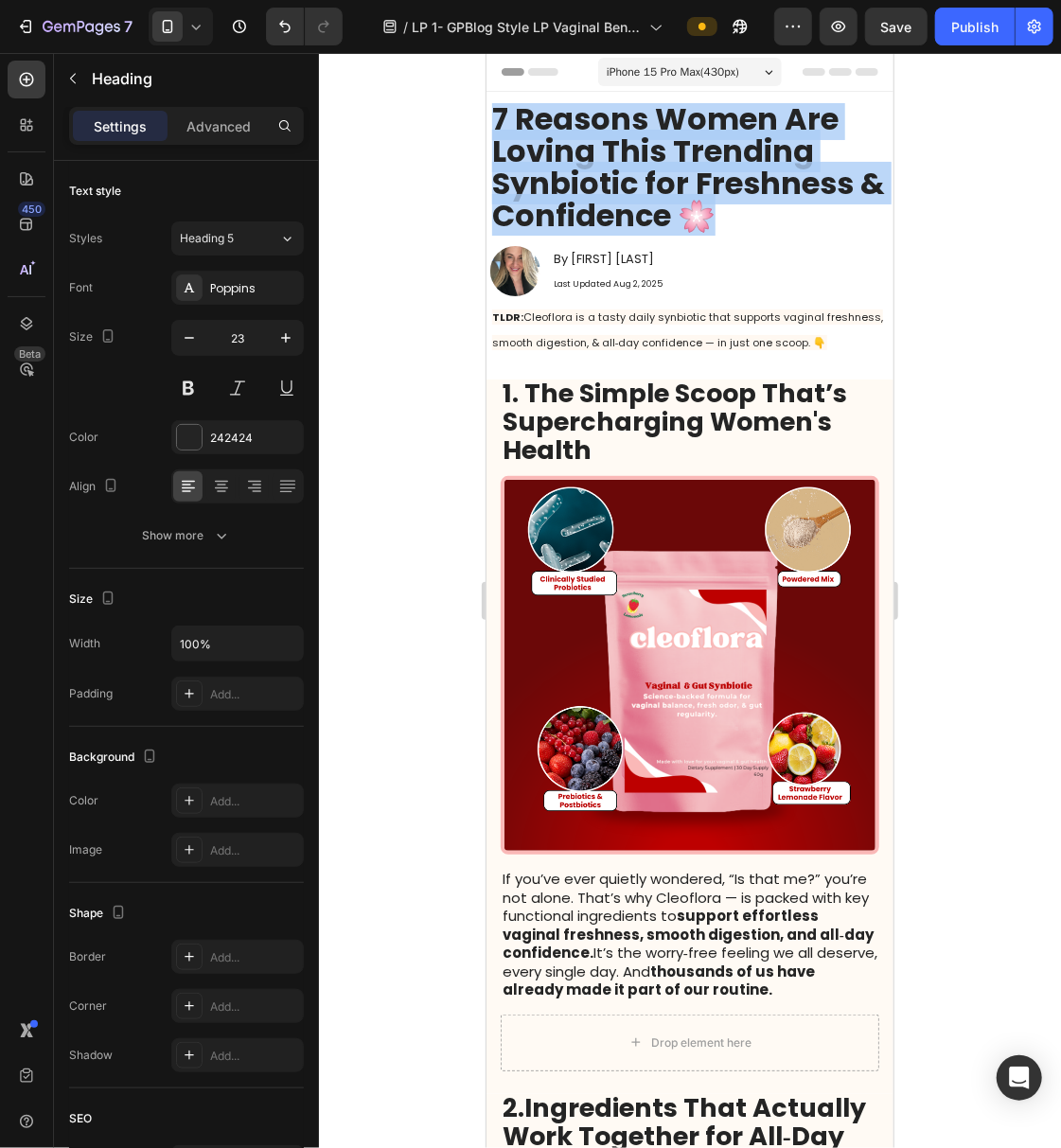 click on "7 Reasons Women Are Loving This Trending Synbiotic for Freshness & Confidence 🌸" at bounding box center (687, 166) 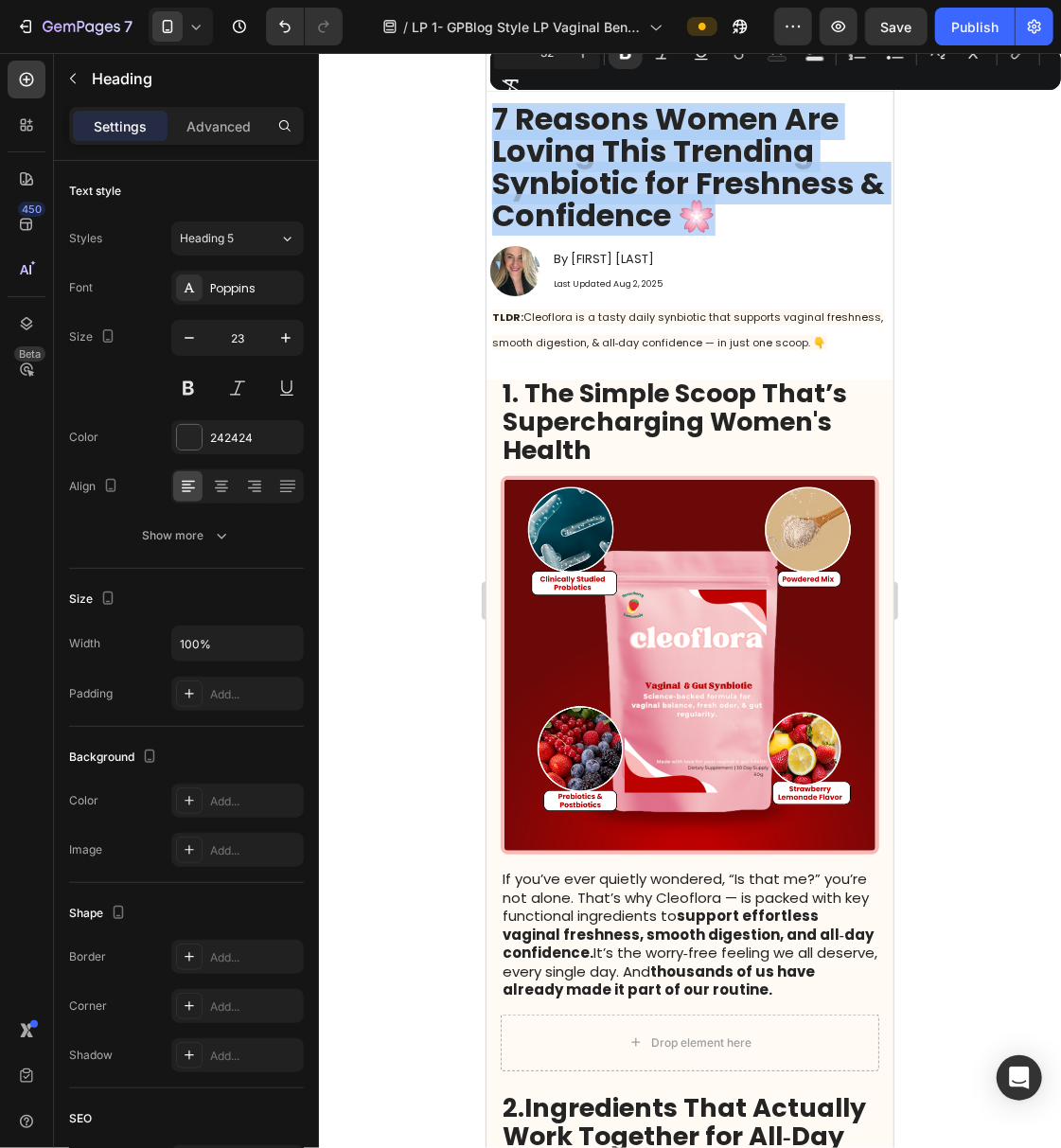 copy on "7 Reasons Women Are Loving This Trending Synbiotic for Freshness & Confidence 🌸" 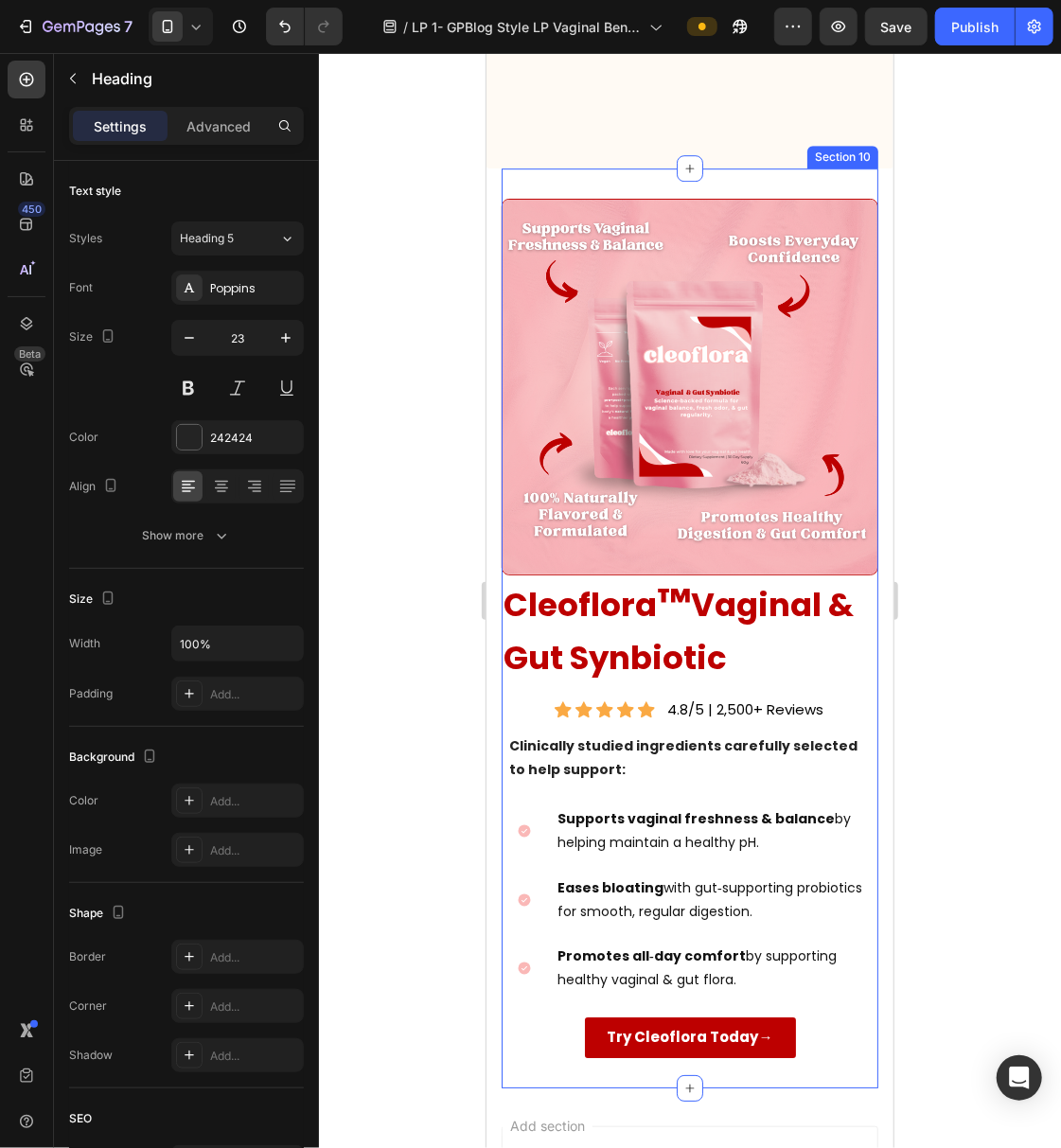 scroll, scrollTop: 6028, scrollLeft: 0, axis: vertical 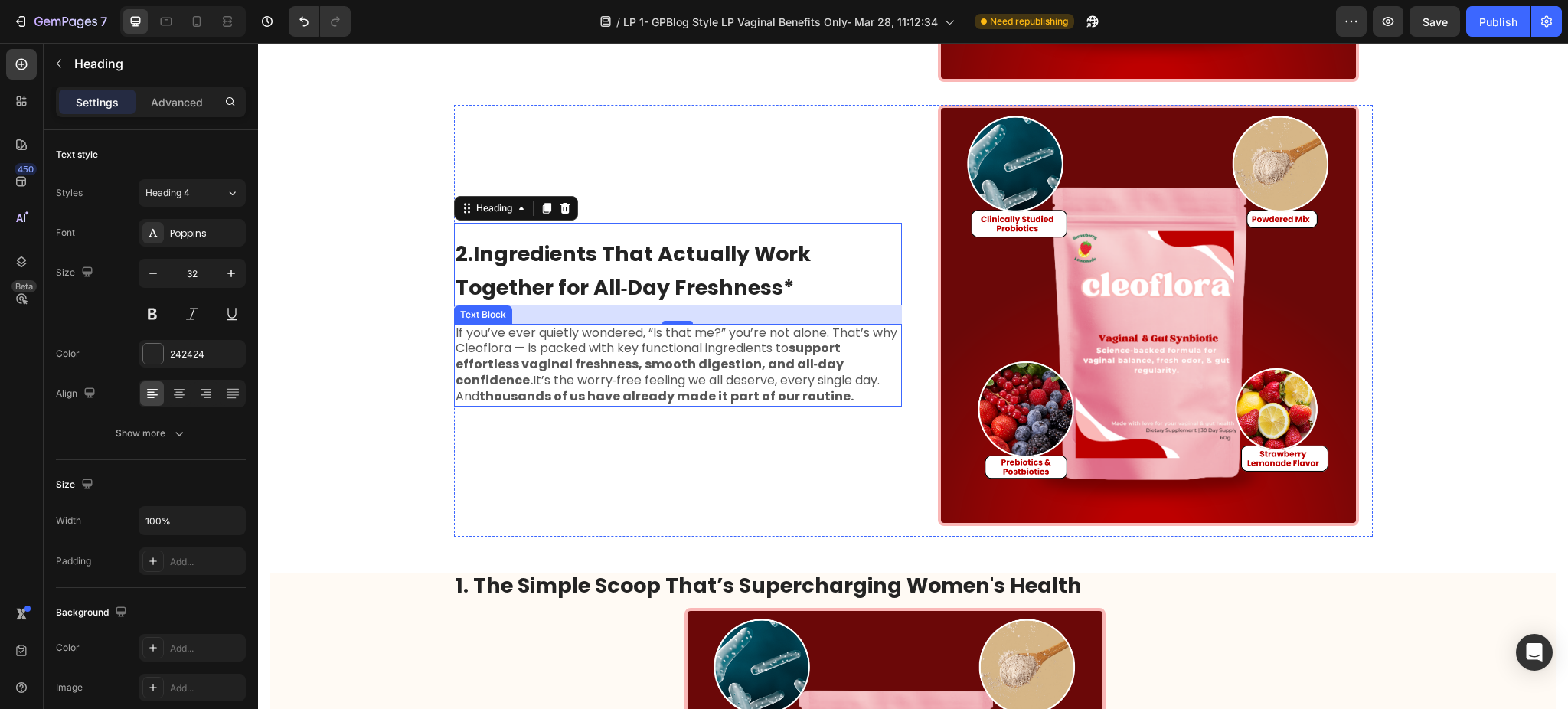 click on "If you’ve ever quietly wondered, “Is that me?” you’re not alone. That’s why Cleoflora — is packed with key functional ingredients to  support effortless vaginal freshness, smooth digestion, and all‑day confidence.  It’s the worry‑free feeling we all deserve, every single day. And  thousands of us have already made it part of our routine." at bounding box center (678, 365) 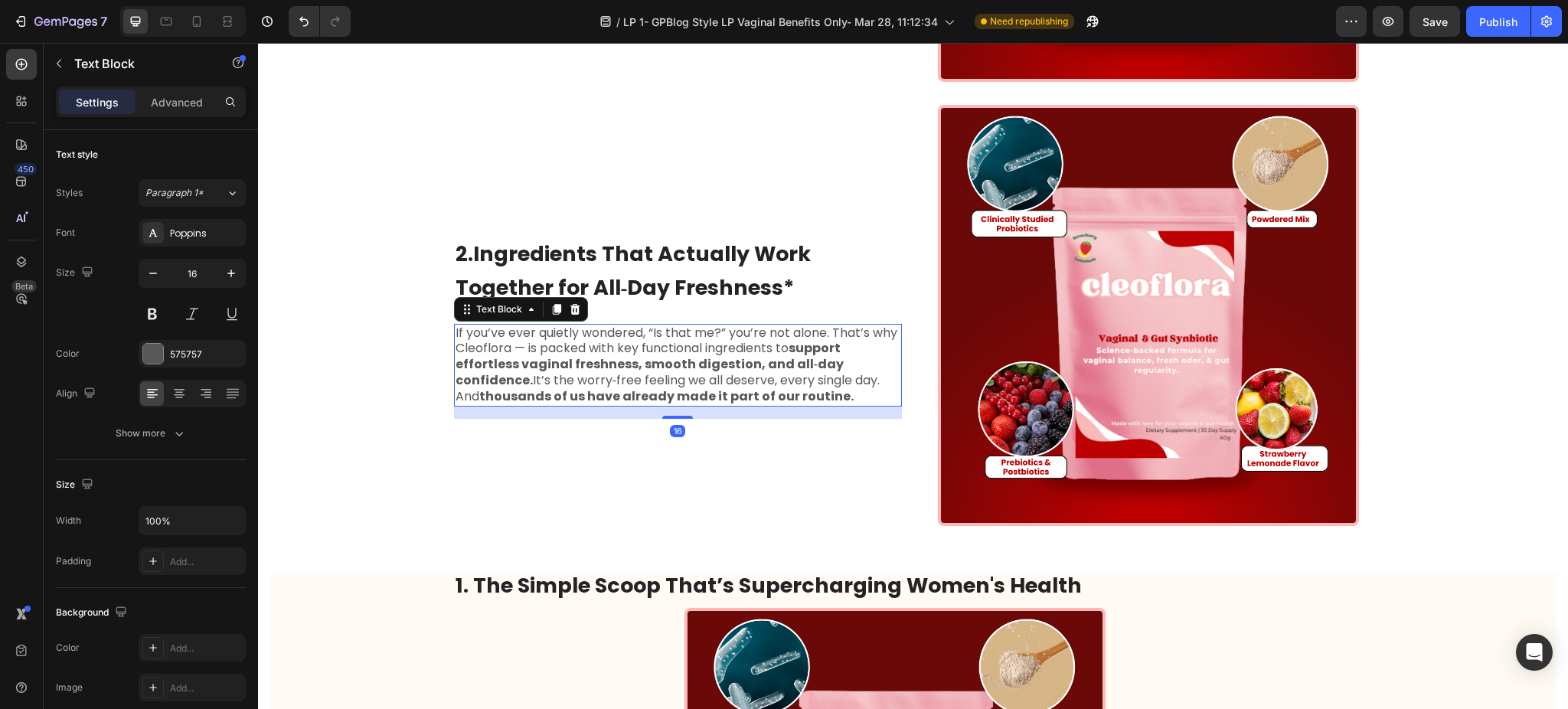 click on "If you’ve ever quietly wondered, “Is that me?” you’re not alone. That’s why Cleoflora — is packed with key functional ingredients to  support effortless vaginal freshness, smooth digestion, and all‑day confidence.  It’s the worry‑free feeling we all deserve, every single day. And  thousands of us have already made it part of our routine." at bounding box center [678, 365] 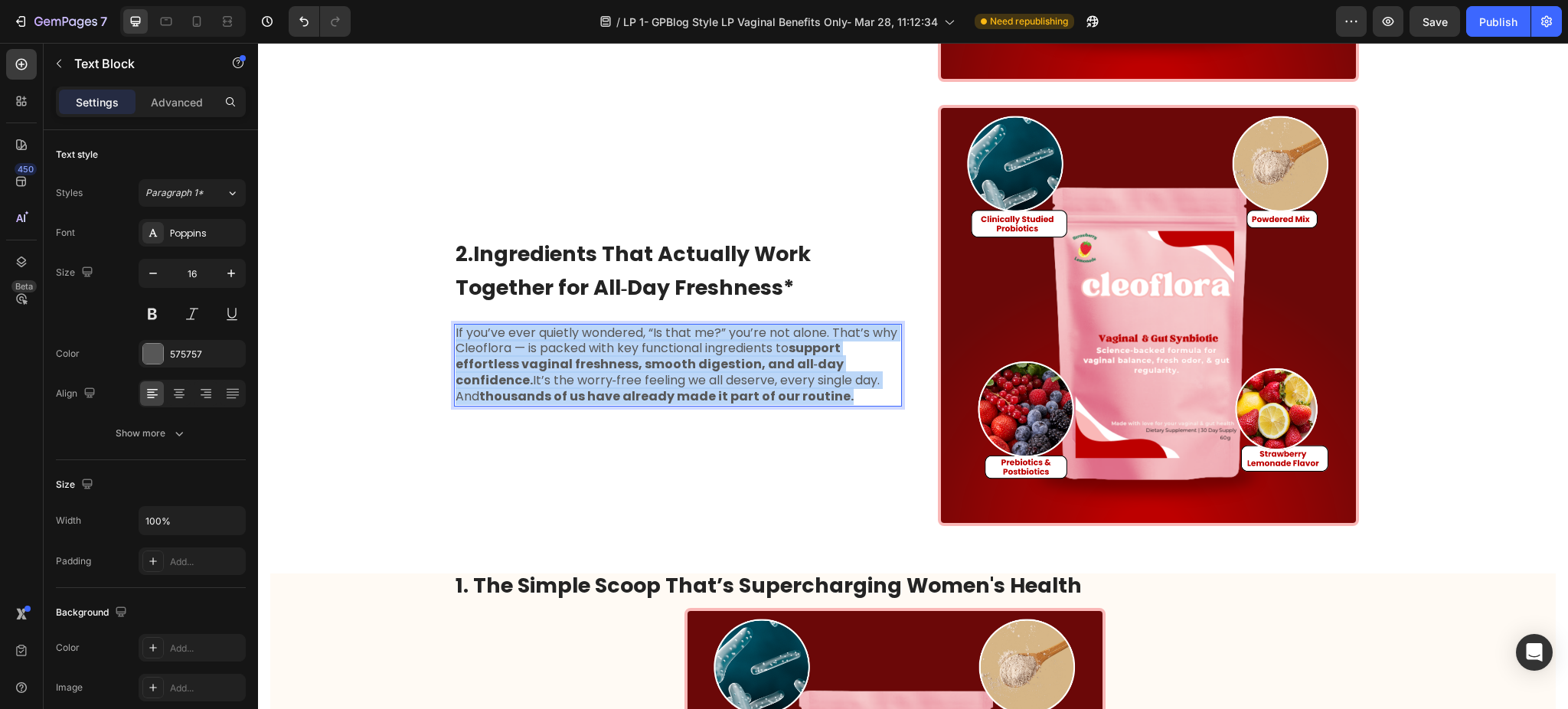 click on "If you’ve ever quietly wondered, “Is that me?” you’re not alone. That’s why Cleoflora — is packed with key functional ingredients to  support effortless vaginal freshness, smooth digestion, and all‑day confidence.  It’s the worry‑free feeling we all deserve, every single day. And  thousands of us have already made it part of our routine." at bounding box center [678, 365] 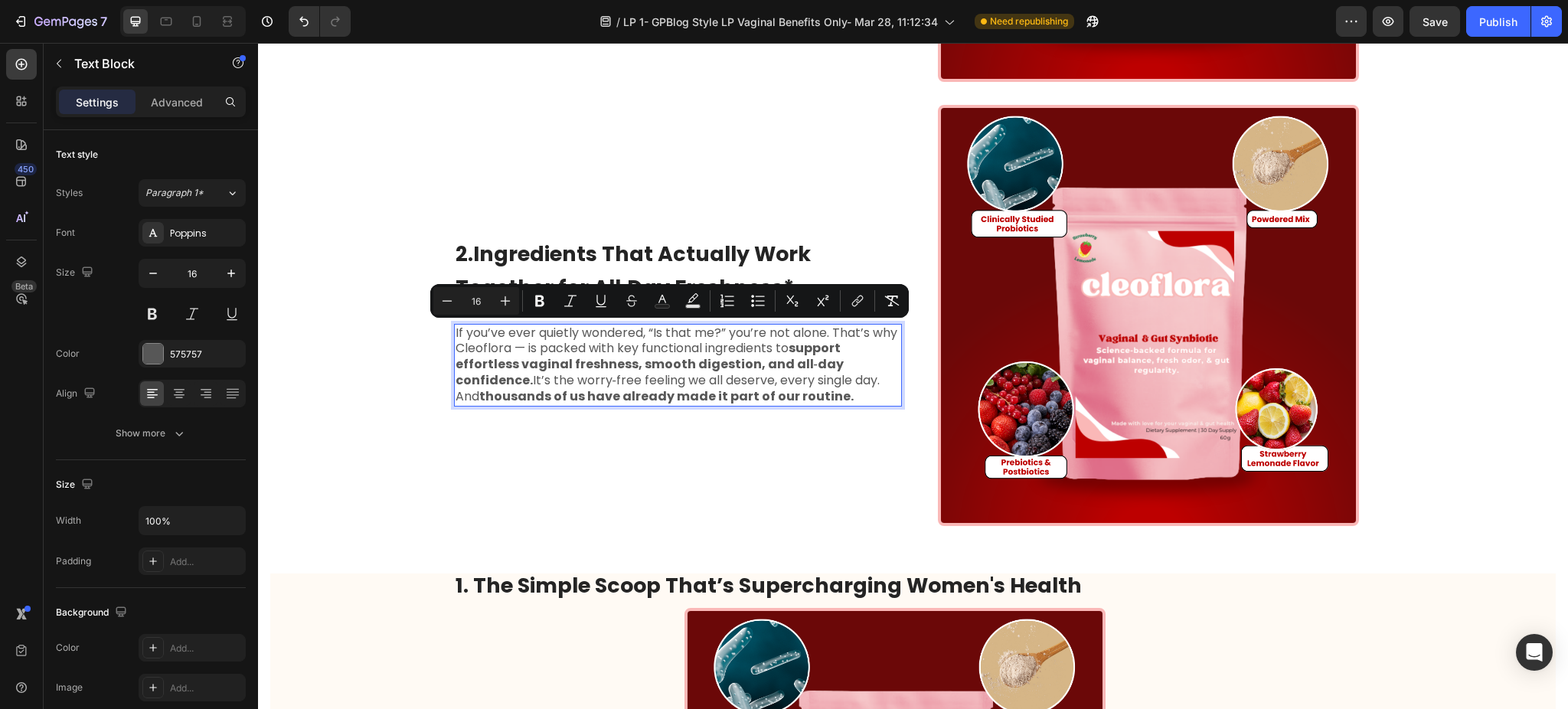 scroll, scrollTop: 596, scrollLeft: 0, axis: vertical 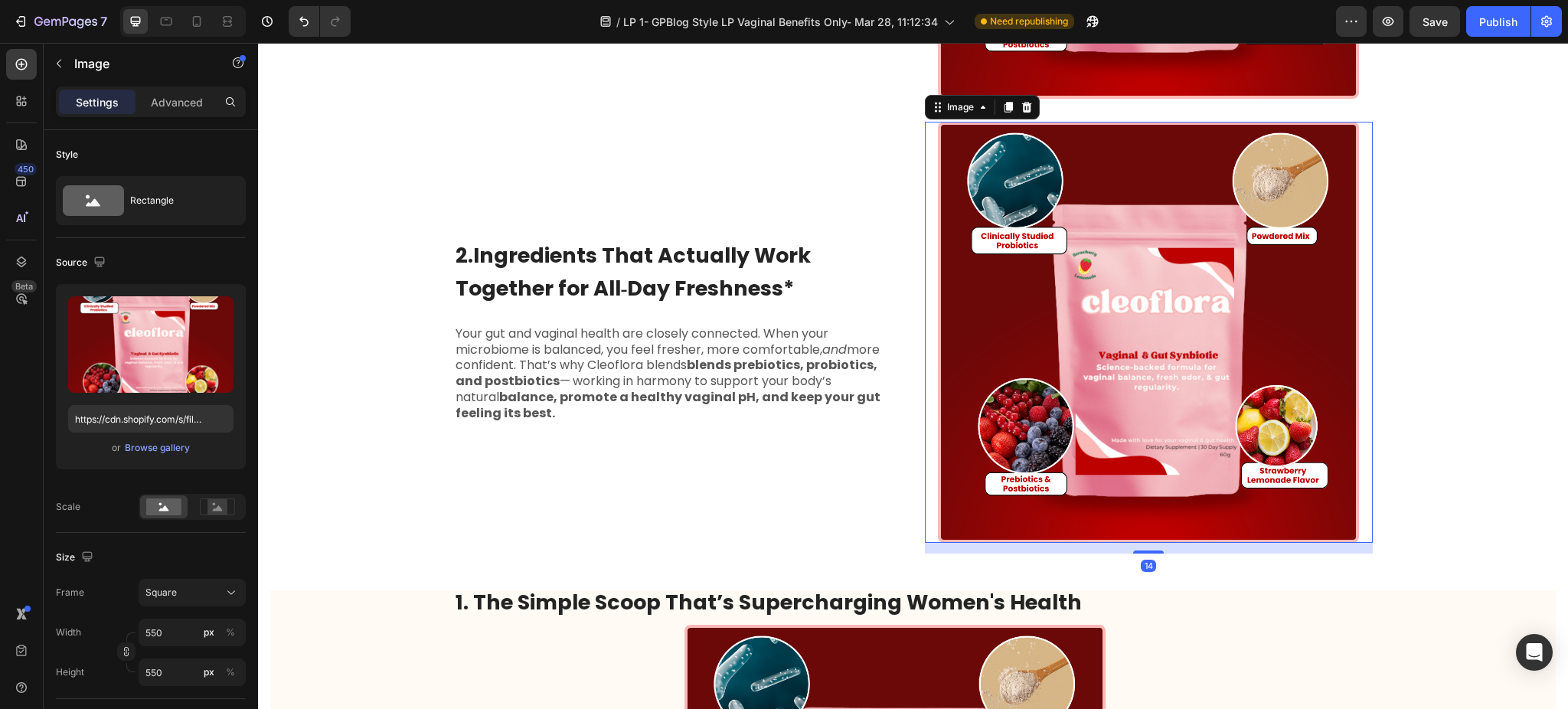 click at bounding box center (1148, 332) 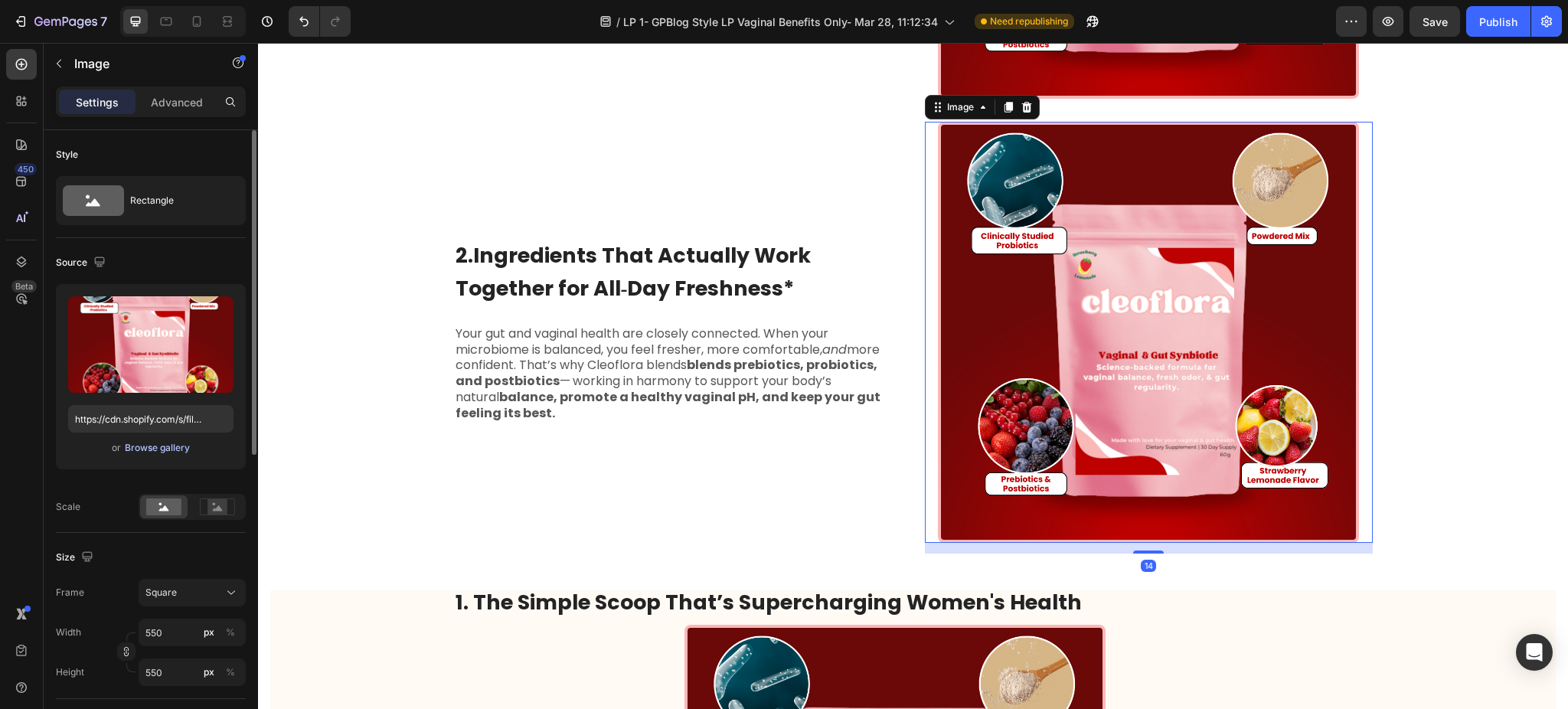 click on "Browse gallery" at bounding box center [157, 448] 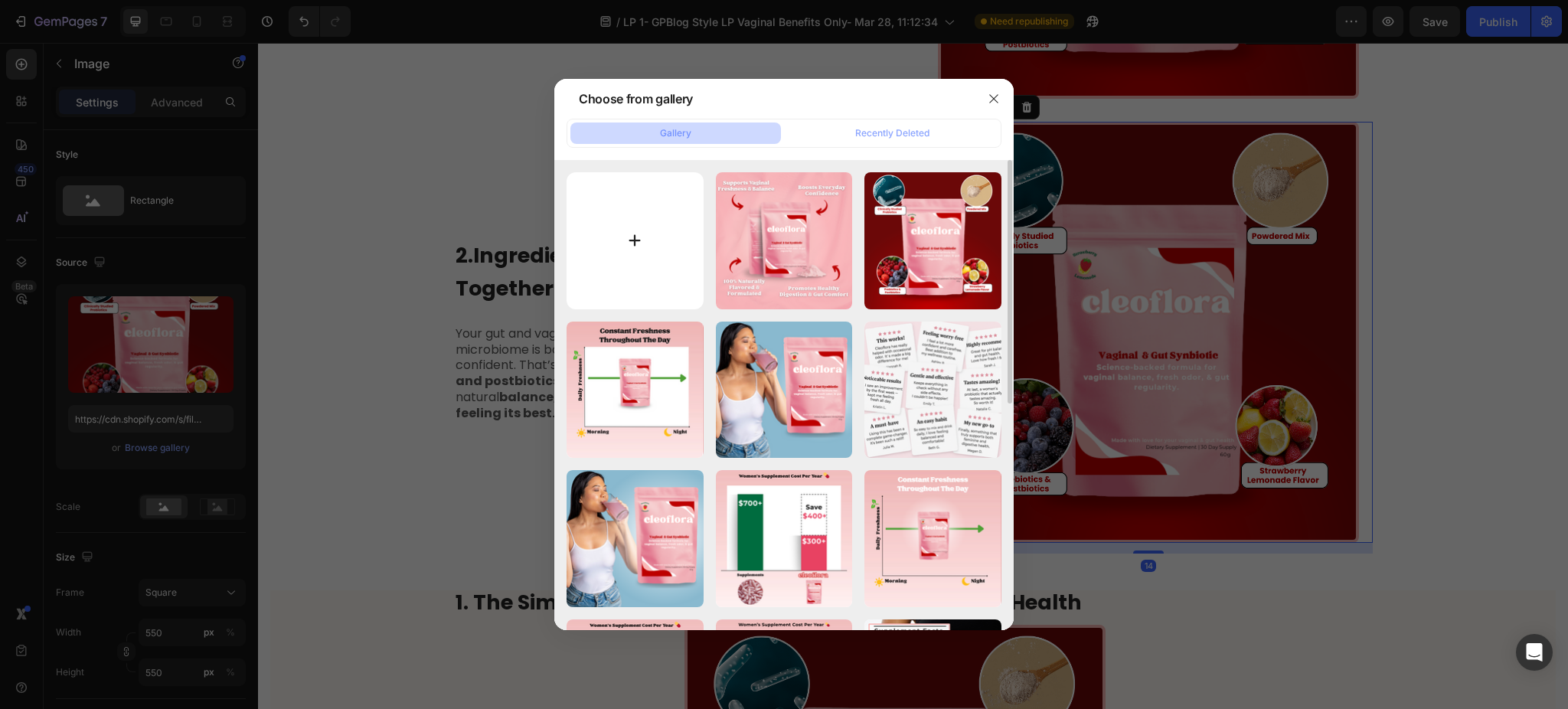 click at bounding box center (635, 240) 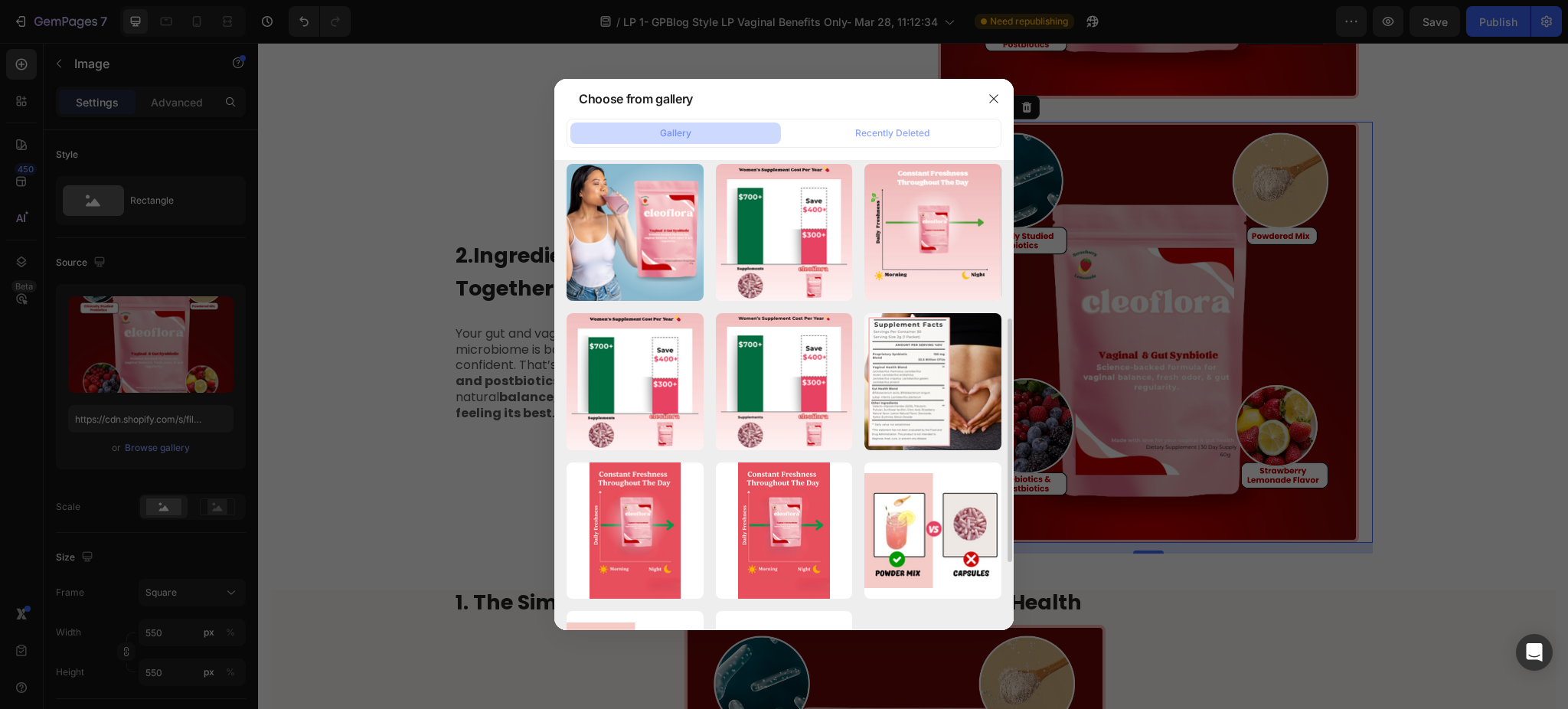 scroll, scrollTop: 408, scrollLeft: 0, axis: vertical 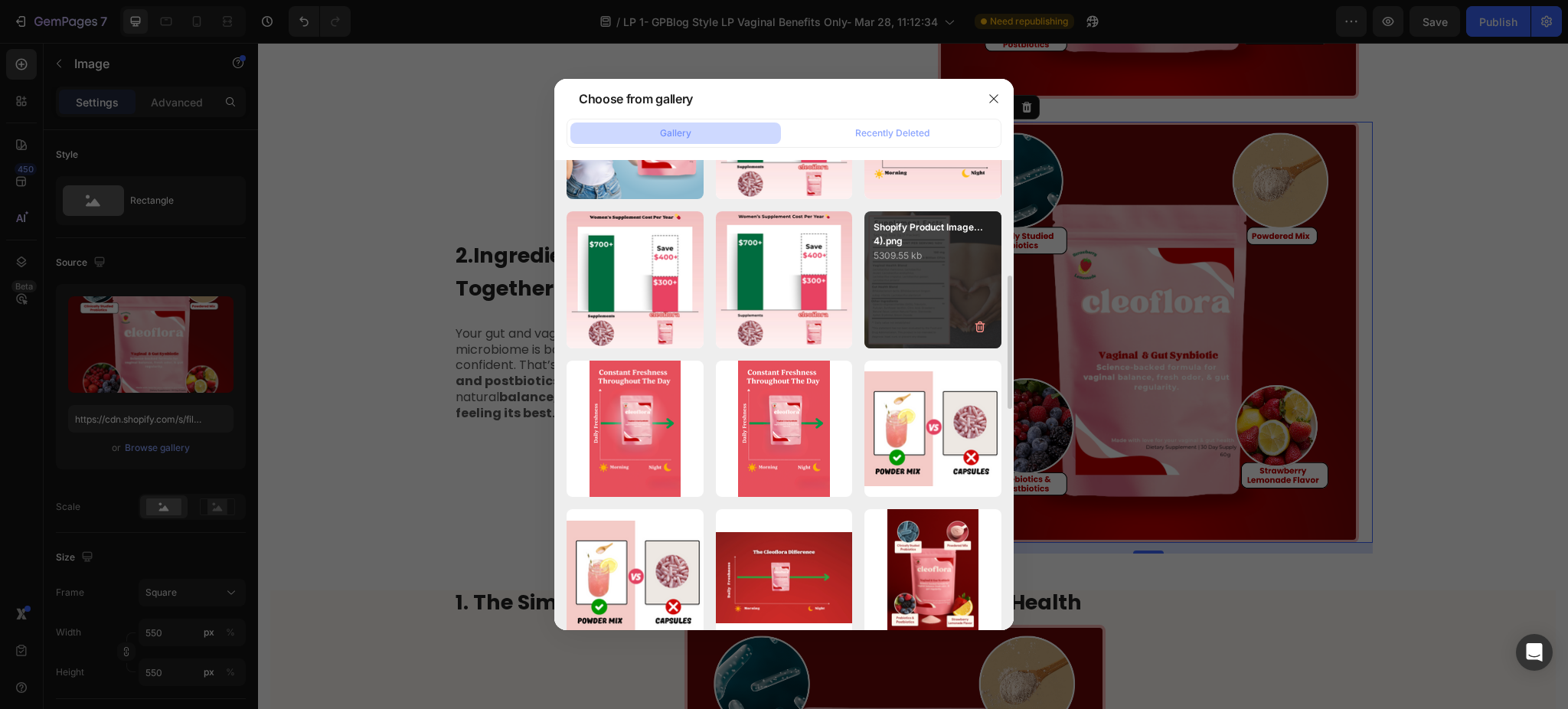 click on "Shopify Product Image...4).png 5309.55 kb" at bounding box center (933, 279) 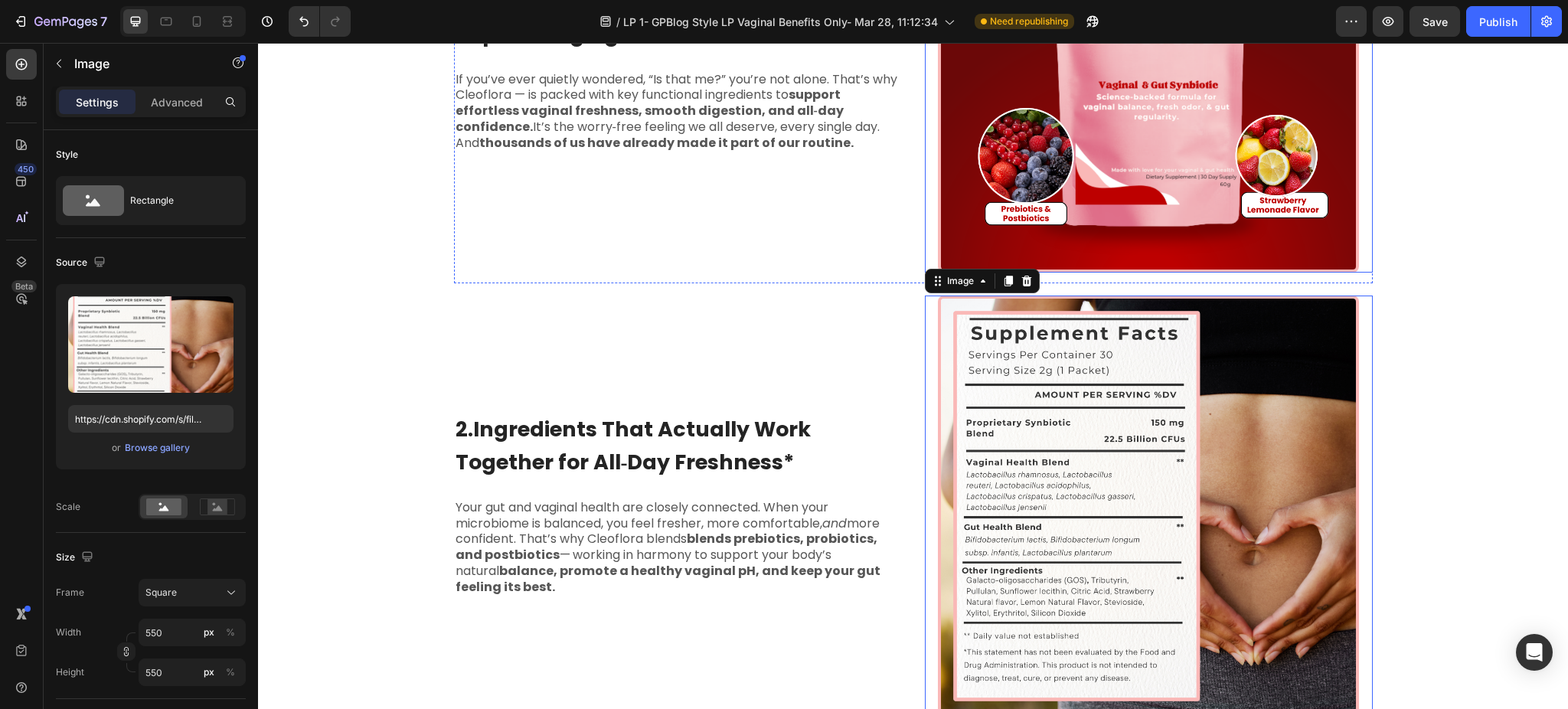 scroll, scrollTop: 408, scrollLeft: 0, axis: vertical 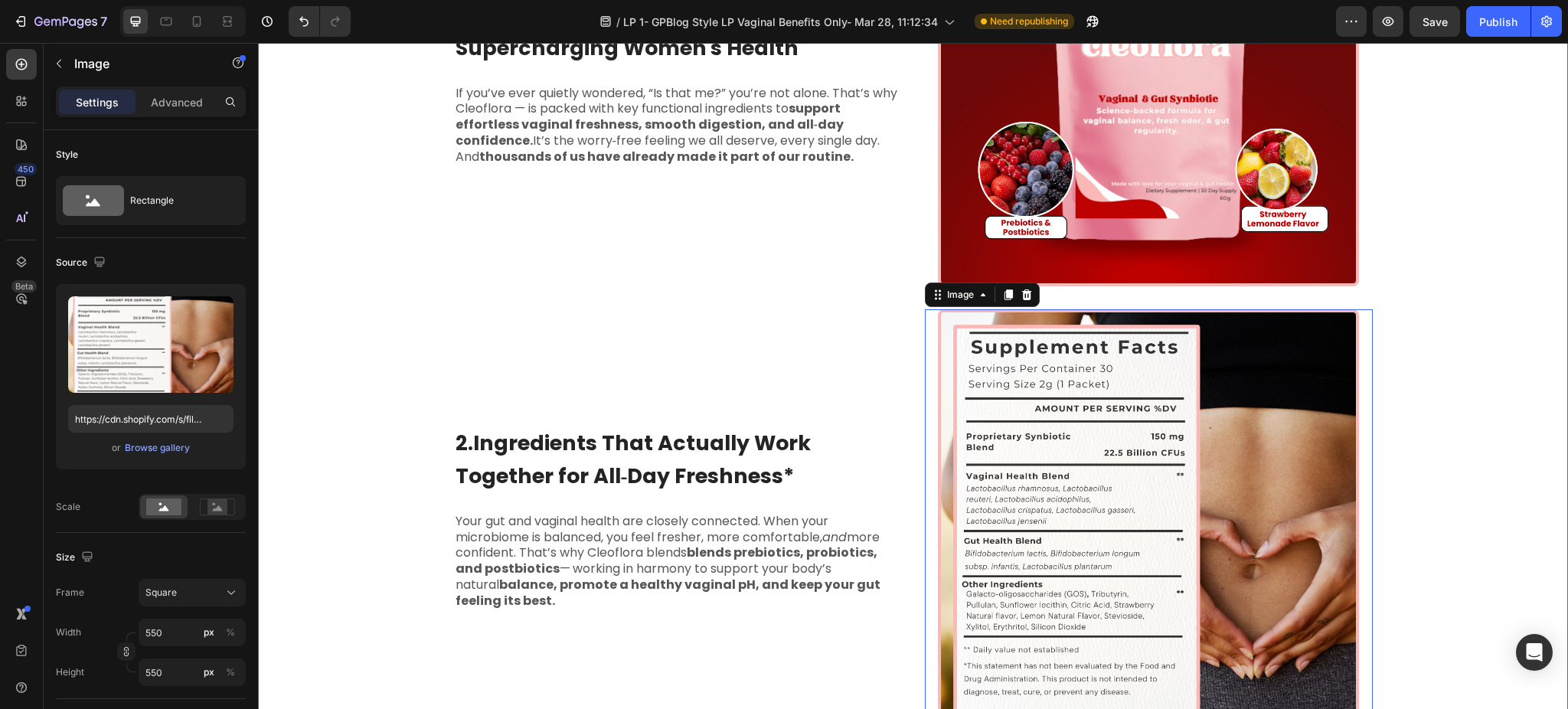 click on "1. The Simple Scoop That’s Supercharging Women's Health Heading If you’ve ever quietly wondered, “Is that me?” you’re not alone. That’s why Cleoflora — is packed with key functional ingredients to  support effortless vaginal freshness, smooth digestion, and all‑day confidence.  It’s the worry‑free feeling we all deserve, every single day. And  thousands of us have already made it part of our routine. Text Block Image Row ⁠⁠⁠⁠⁠⁠⁠ 2.Ingredients That Actually Work Together for All‑Day Freshness* Heading Your gut and vaginal health are closely connected. When your microbiome is balanced, you feel fresher, more comfortable,  and  more confident. That’s why Cleoflora blends  blends prebiotics, probiotics, and postbiotics  —   working in harmony to support your body’s natural  balance, promote a healthy vaginal pH, and keep your gut feeling its best. Text Block Image   14 Row" at bounding box center (913, 309) 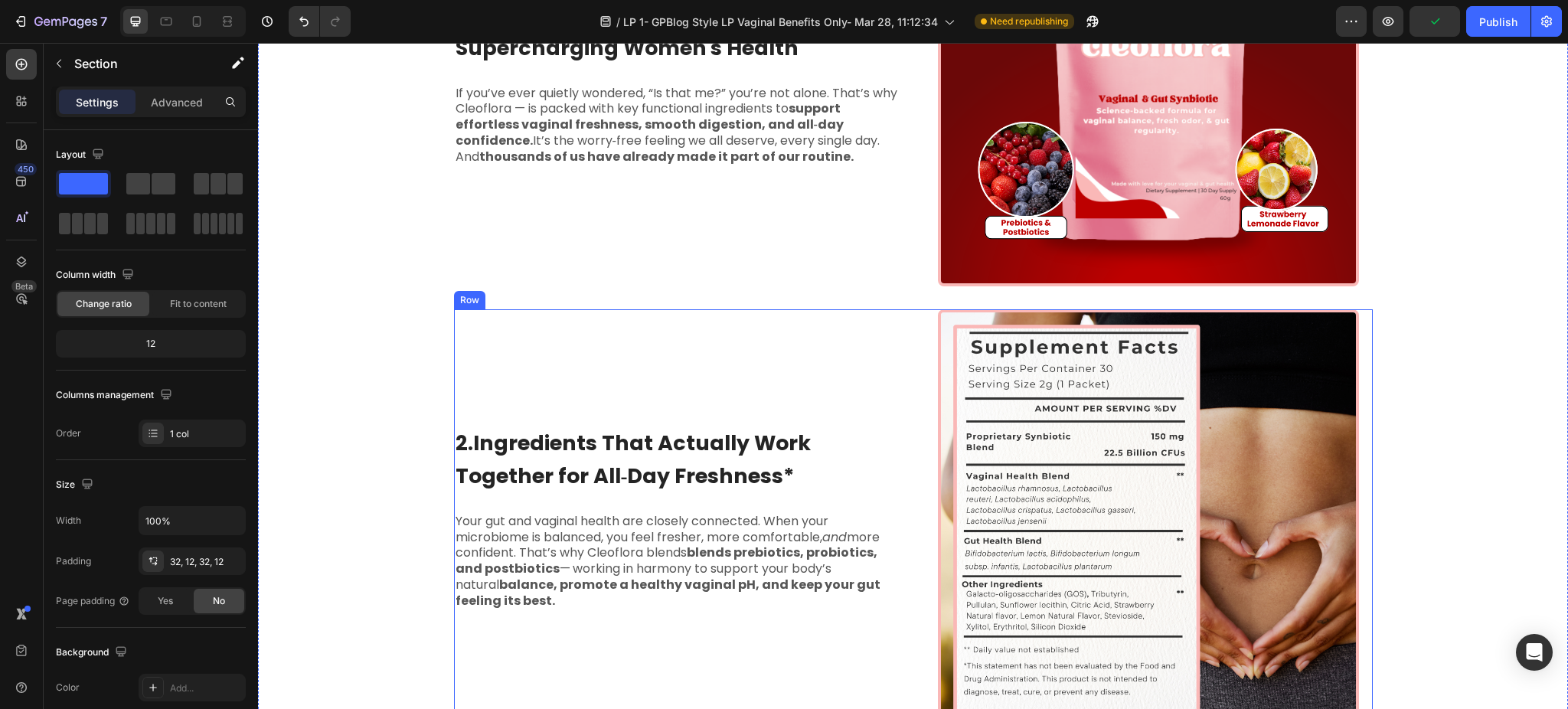 click on "⁠⁠⁠⁠⁠⁠⁠ 2.Ingredients That Actually Work Together for All‑Day Freshness* Heading Your gut and vaginal health are closely connected. When your microbiome is balanced, you feel fresher, more comfortable,  and  more confident. That’s why Cleoflora blends  blends prebiotics, probiotics, and postbiotics  —   working in harmony to support your body’s natural  balance, promote a healthy vaginal pH, and keep your gut feeling its best. Text Block" at bounding box center [678, 525] 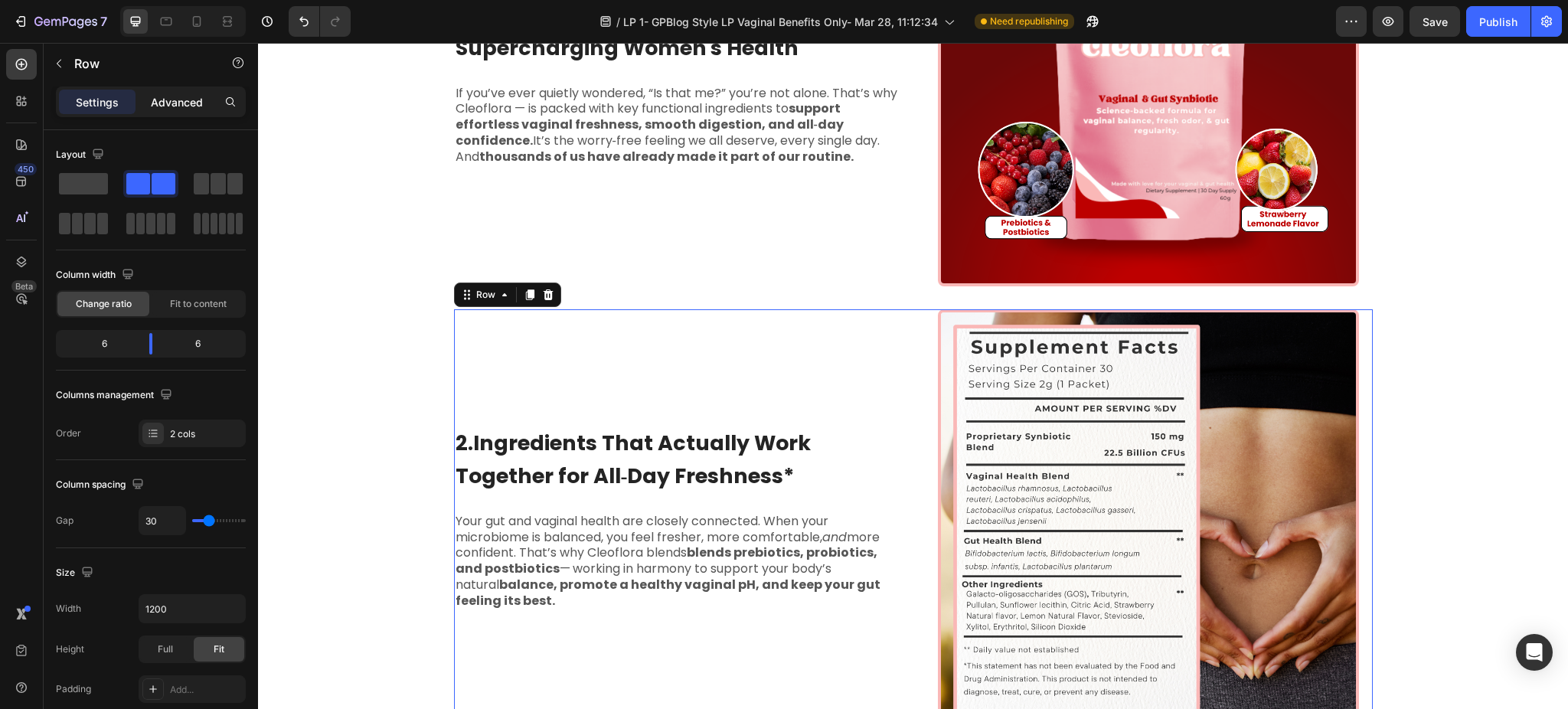click on "Advanced" at bounding box center [177, 102] 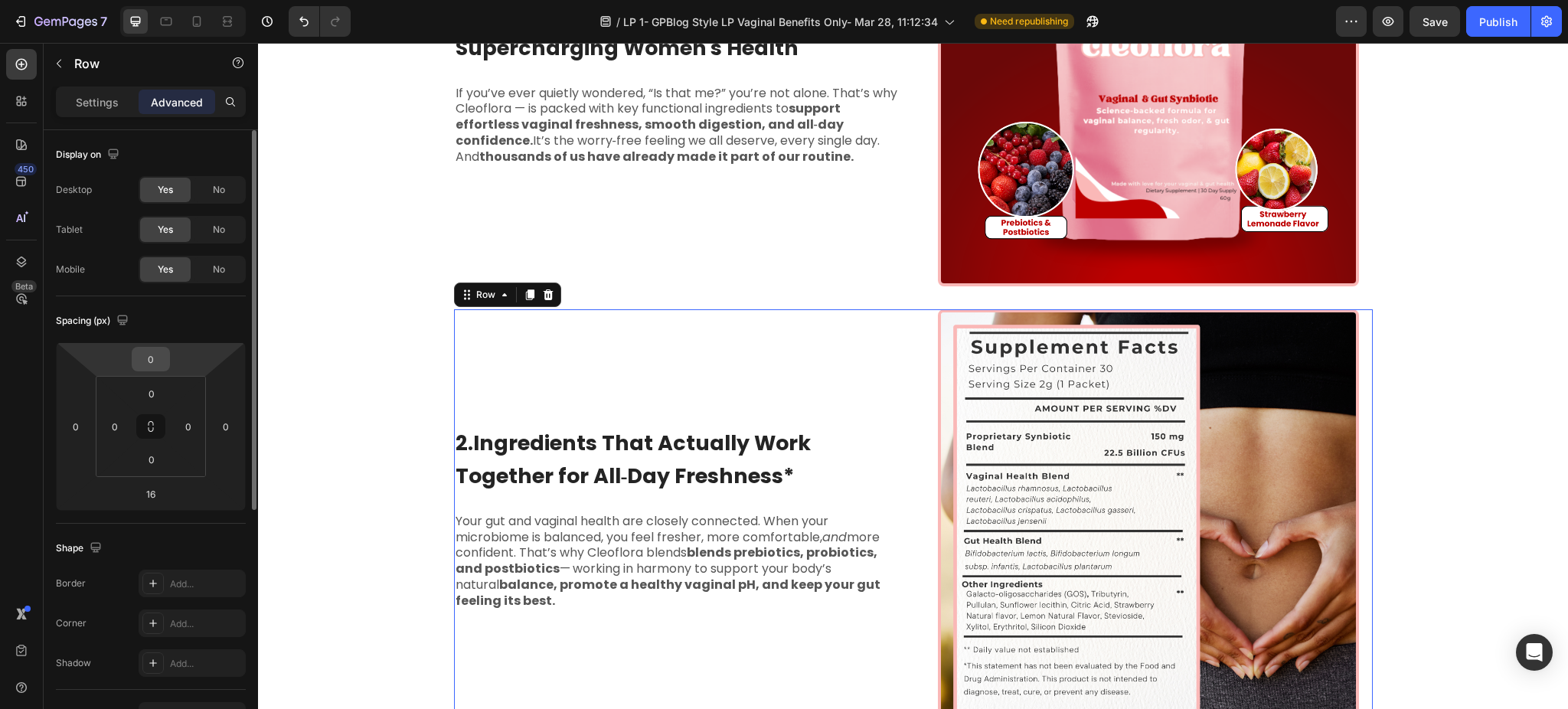 click on "0" at bounding box center [151, 359] 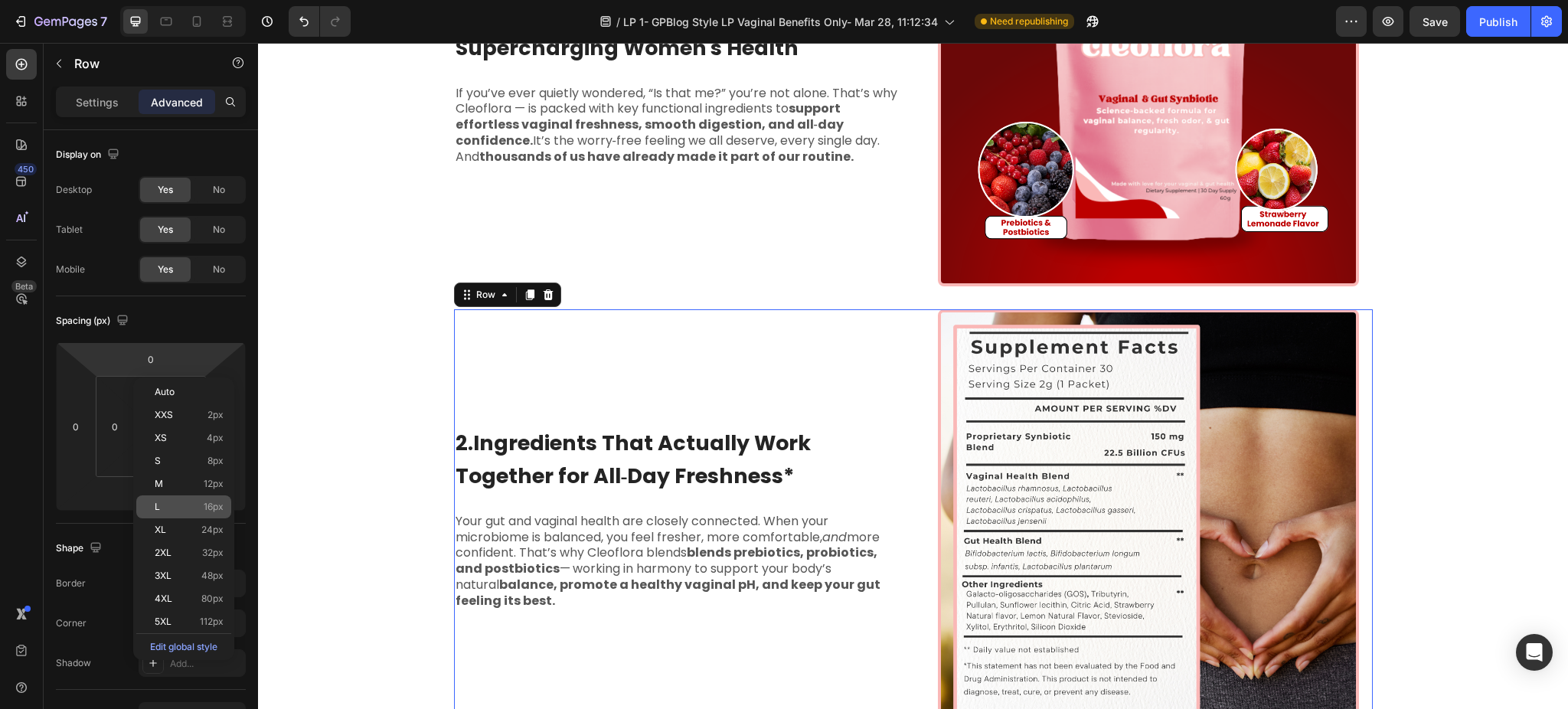 click on "16px" at bounding box center [214, 507] 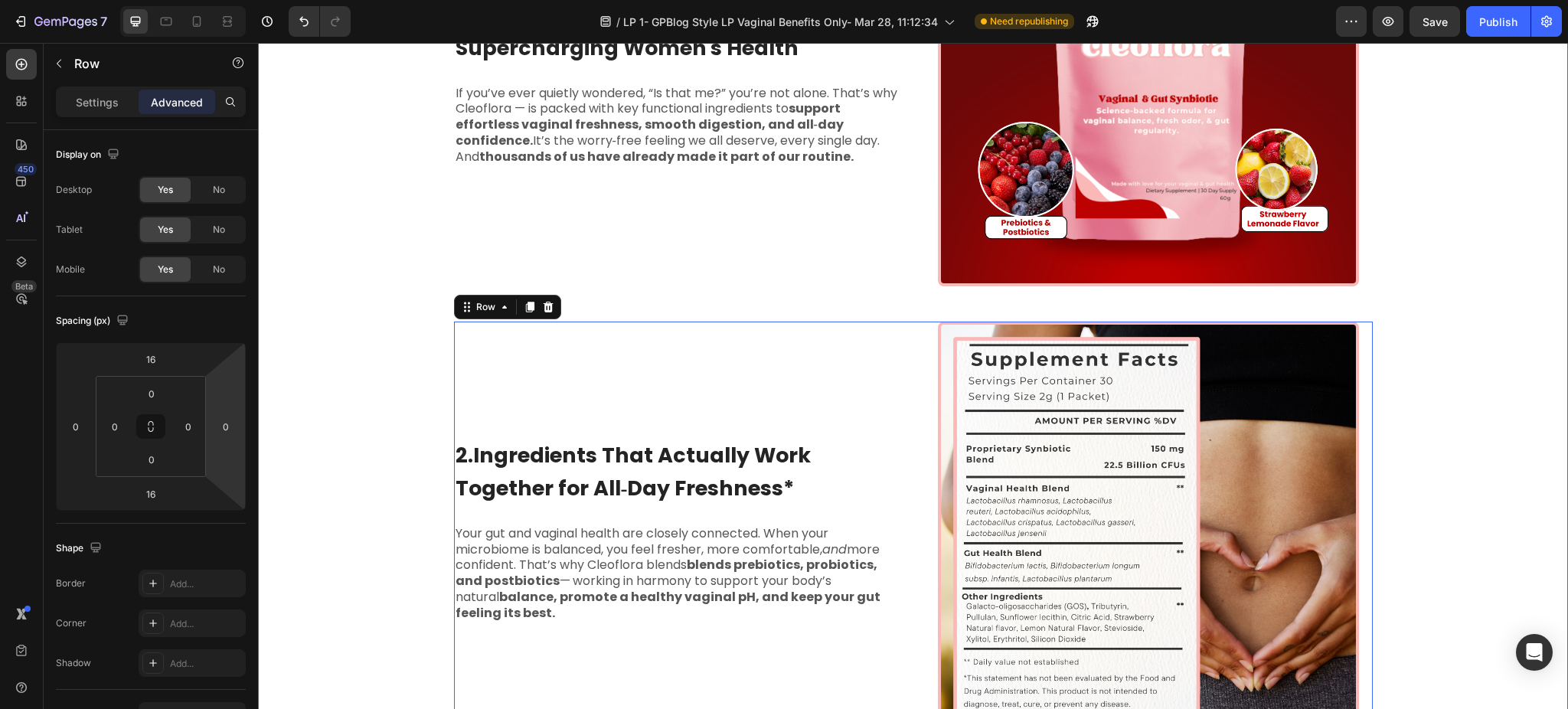 click on "1. The Simple Scoop That’s Supercharging Women's Health Heading If you’ve ever quietly wondered, “Is that me?” you’re not alone. That’s why Cleoflora — is packed with key functional ingredients to  support effortless vaginal freshness, smooth digestion, and all‑day confidence.  It’s the worry‑free feeling we all deserve, every single day. And  thousands of us have already made it part of our routine. Text Block Image Row ⁠⁠⁠⁠⁠⁠⁠ 2.Ingredients That Actually Work Together for All‑Day Freshness* Heading Your gut and vaginal health are closely connected. When your microbiome is balanced, you feel fresher, more comfortable,  and  more confident. That’s why Cleoflora blends  blends prebiotics, probiotics, and postbiotics  —   working in harmony to support your body’s natural  balance, promote a healthy vaginal pH, and keep your gut feeling its best. Text Block Image Row   16" at bounding box center [913, 315] 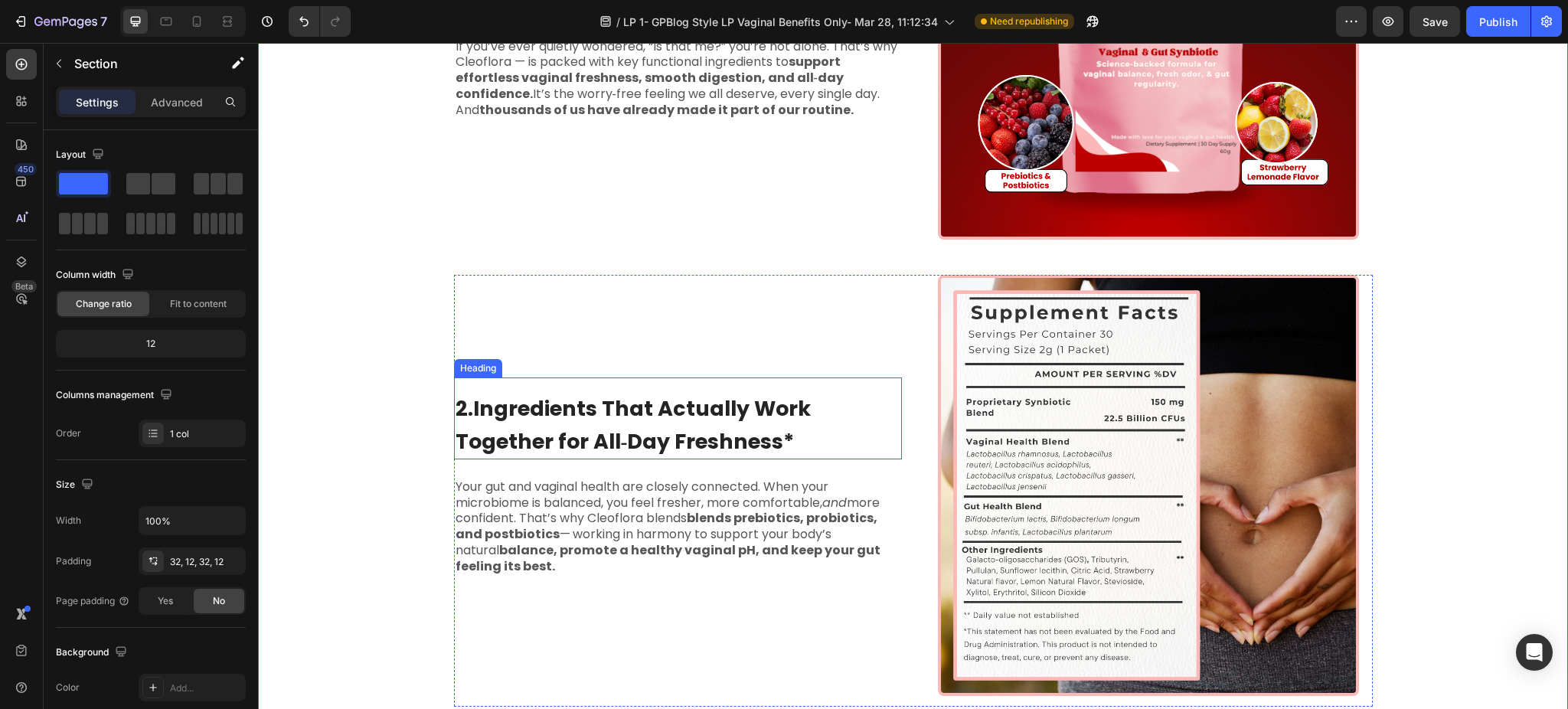 scroll, scrollTop: 408, scrollLeft: 0, axis: vertical 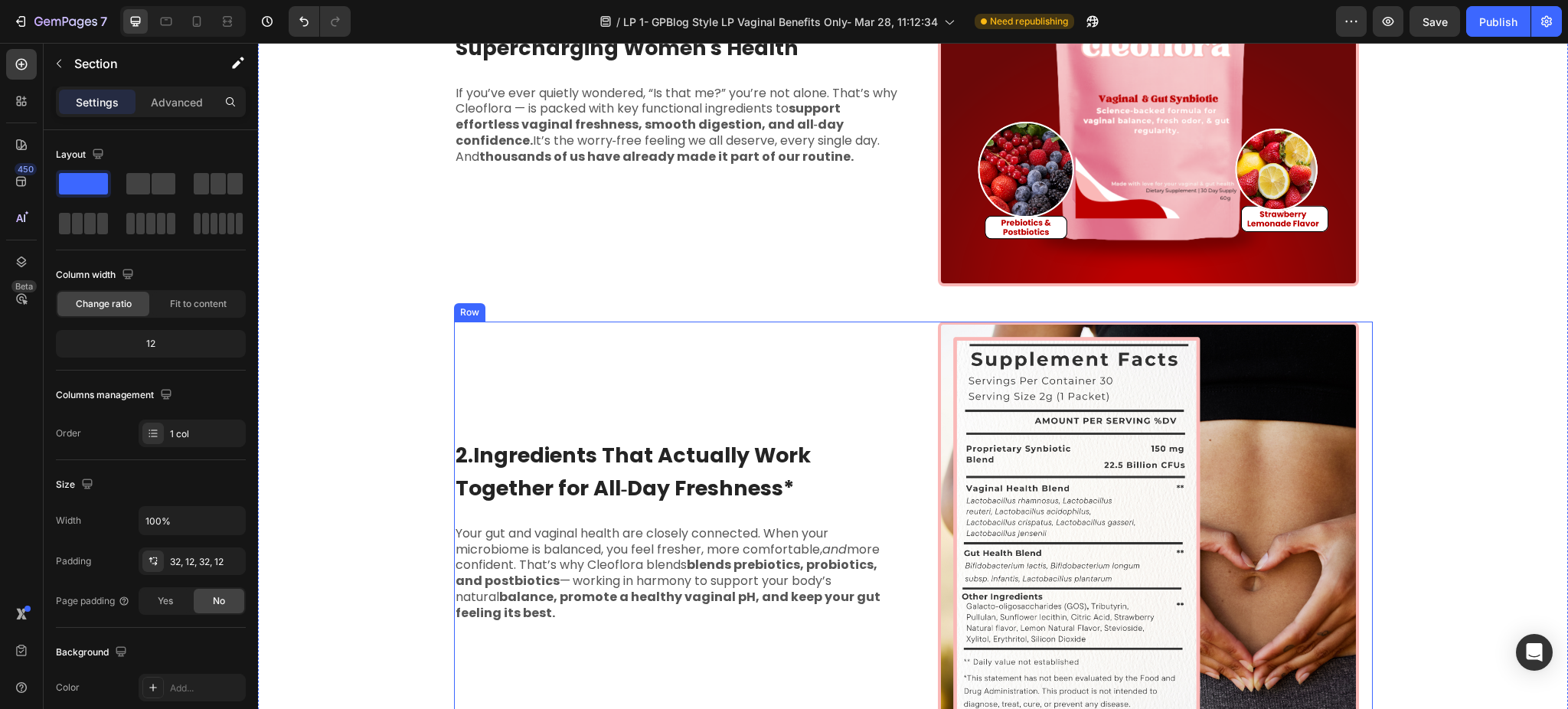 click on "⁠⁠⁠⁠⁠⁠⁠ 2.Ingredients That Actually Work Together for All‑Day Freshness* Heading Your gut and vaginal health are closely connected. When your microbiome is balanced, you feel fresher, more comfortable,  and  more confident. That’s why Cleoflora blends  blends prebiotics, probiotics, and postbiotics  —   working in harmony to support your body’s natural  balance, promote a healthy vaginal pH, and keep your gut feeling its best. Text Block" at bounding box center (678, 537) 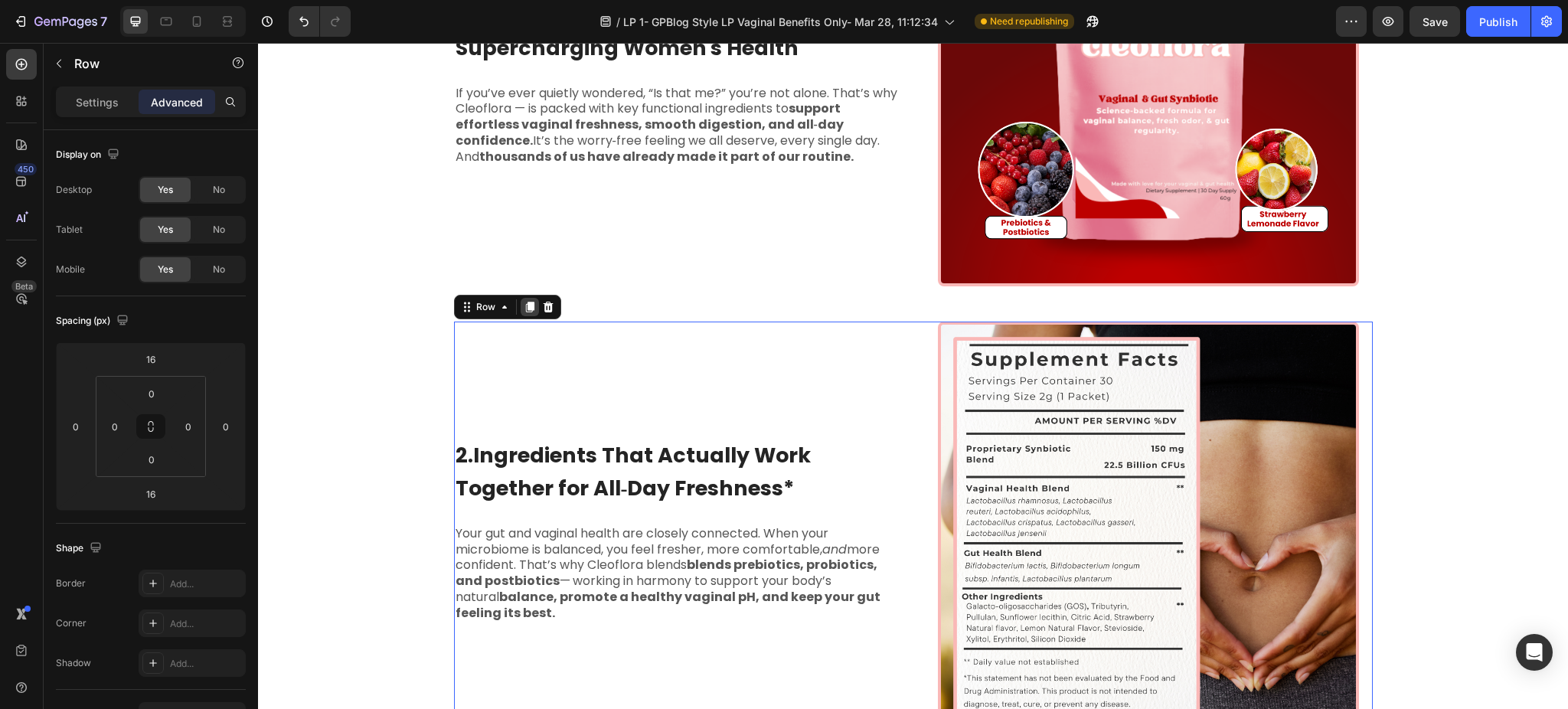 click 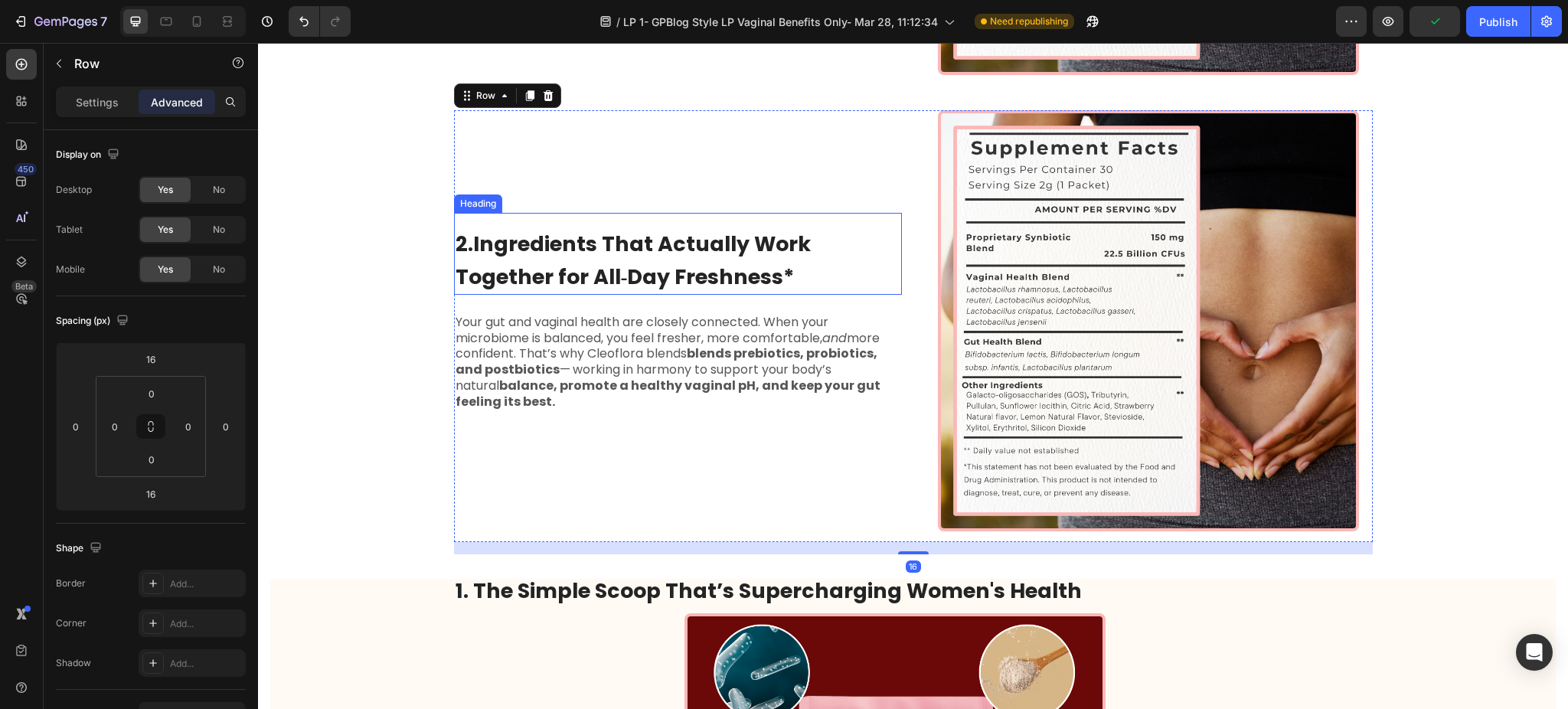 scroll, scrollTop: 1089, scrollLeft: 0, axis: vertical 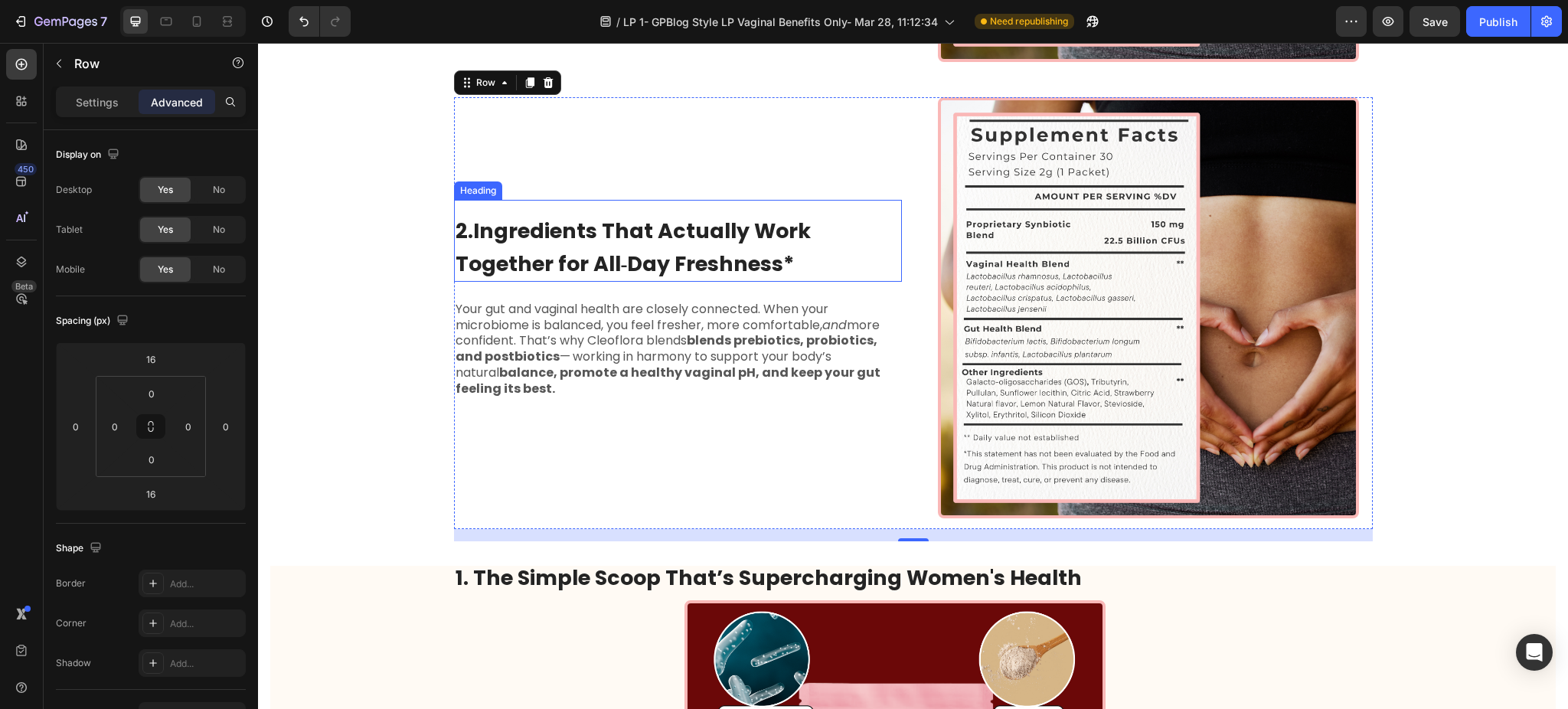 click on "2.Ingredients That Actually Work Together for All‑Day Freshness*" at bounding box center (633, 247) 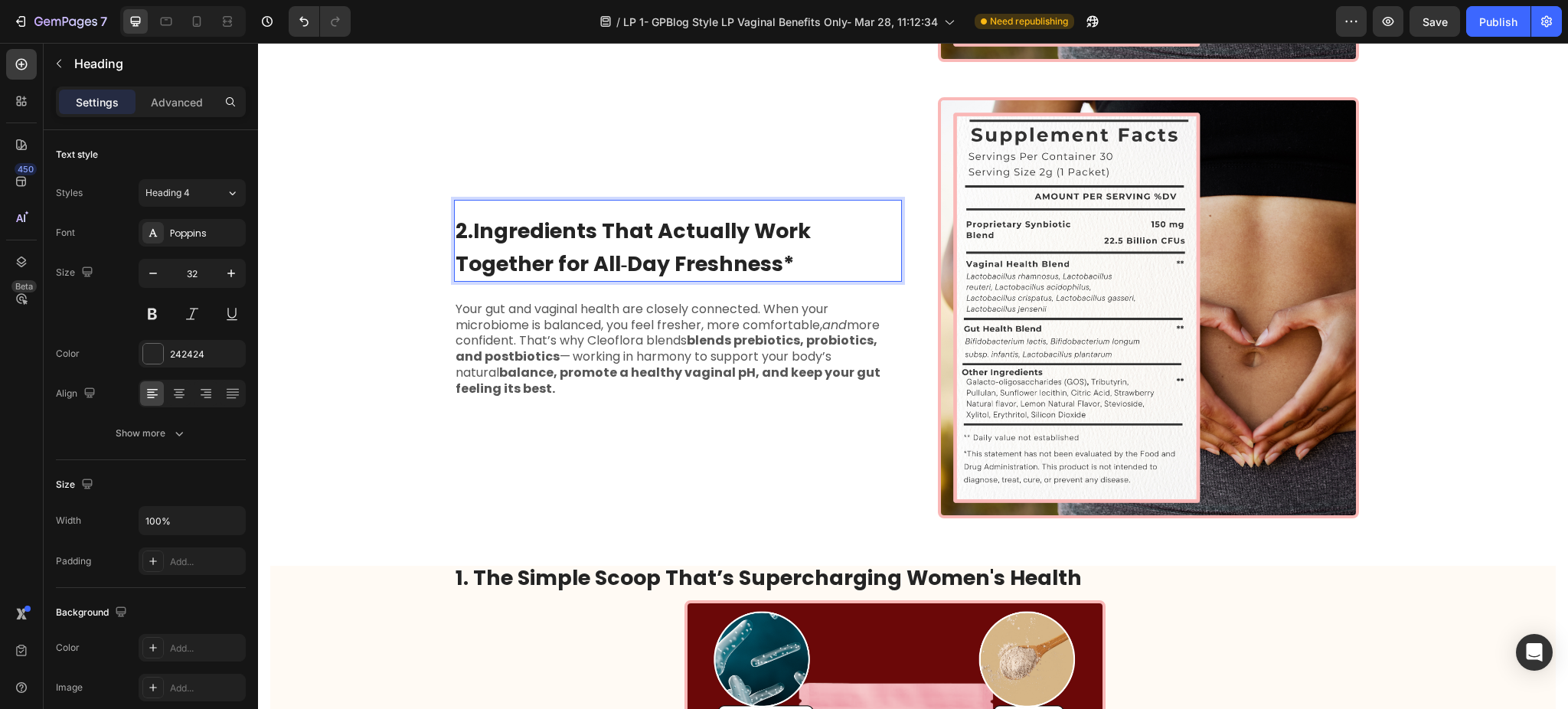 click on "2.Ingredients That Actually Work Together for All‑Day Freshness*" at bounding box center (633, 247) 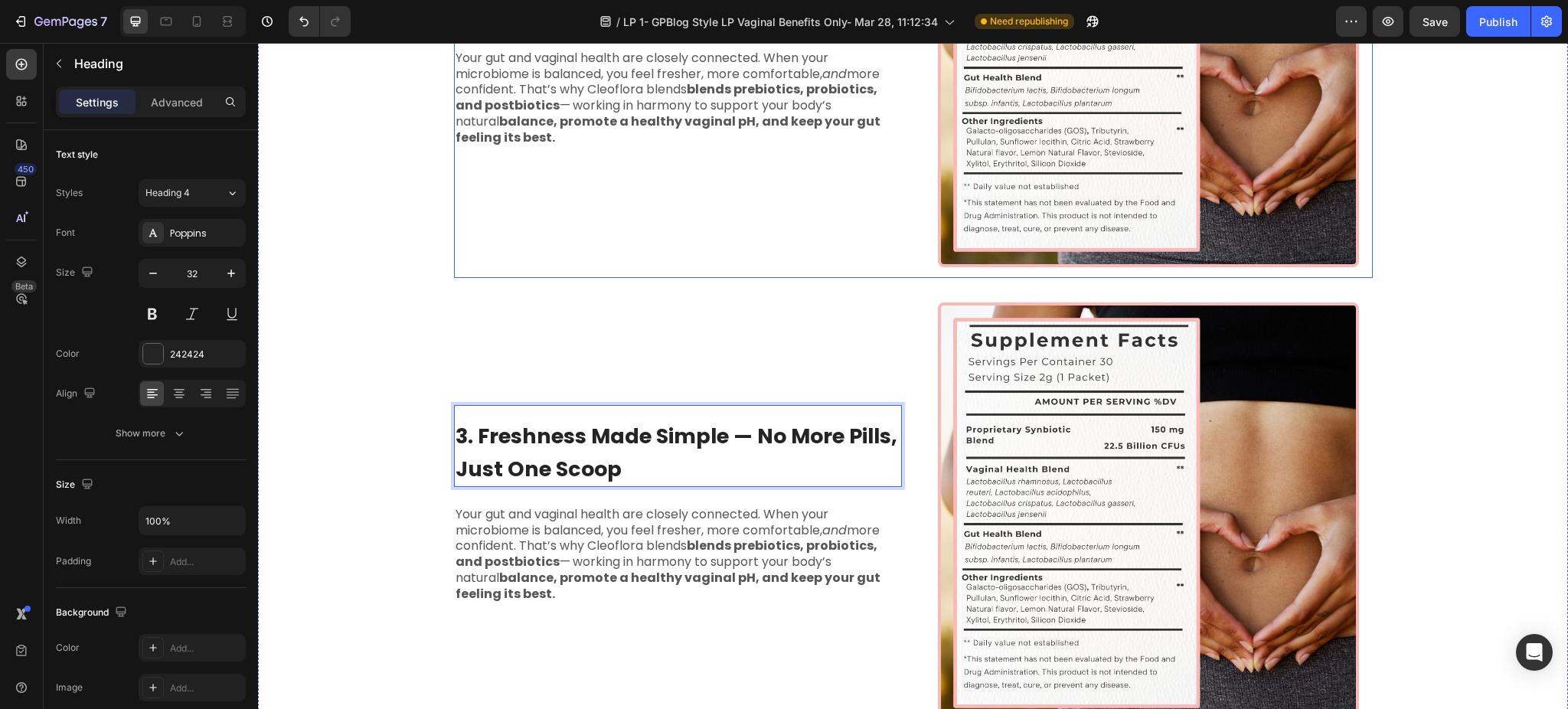 scroll, scrollTop: 1089, scrollLeft: 0, axis: vertical 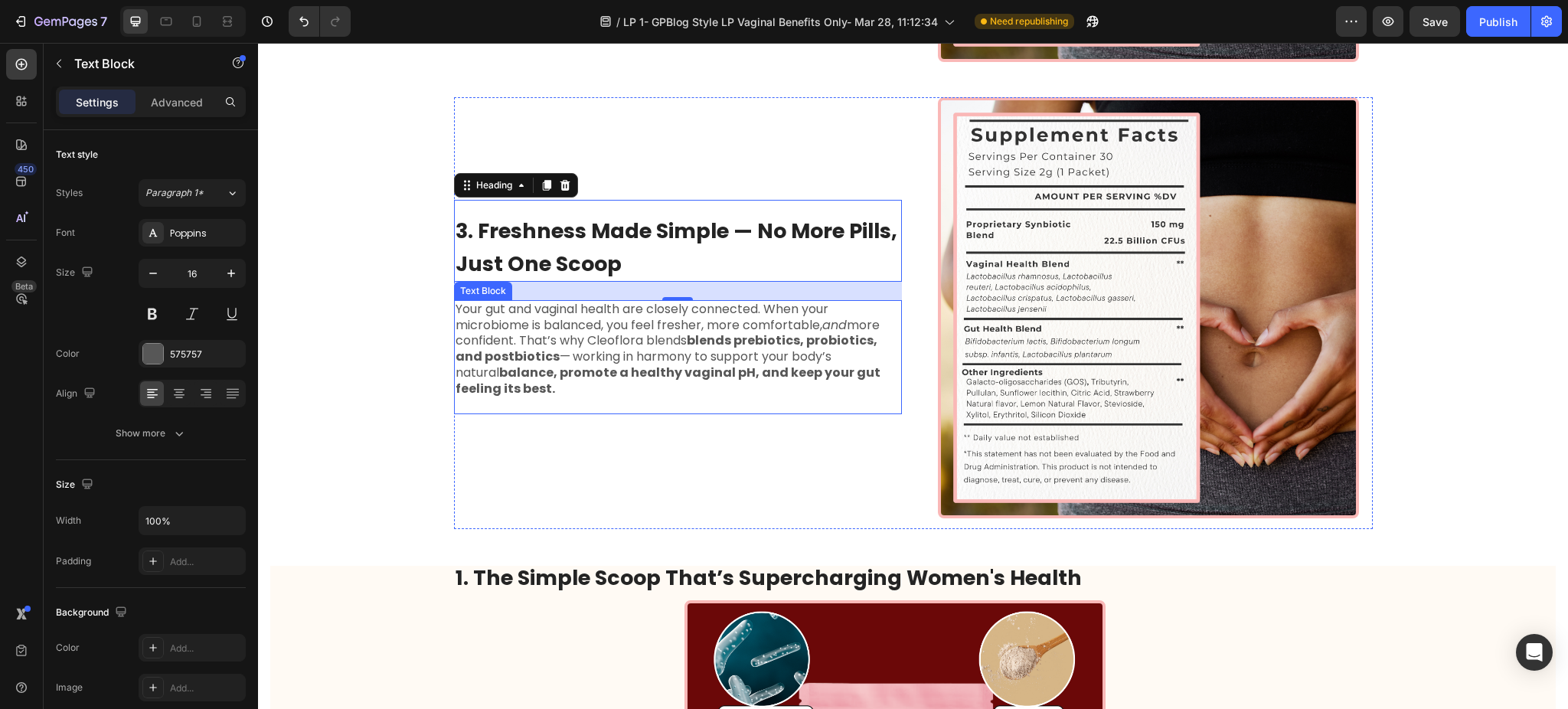 click on "Your gut and vaginal health are closely connected. When your microbiome is balanced, you feel fresher, more comfortable,  and  more confident. That’s why Cleoflora blends  blends prebiotics, probiotics, and postbiotics  —   working in harmony to support your body’s natural  balance, promote a healthy vaginal pH, and keep your gut feeling its best." at bounding box center [668, 348] 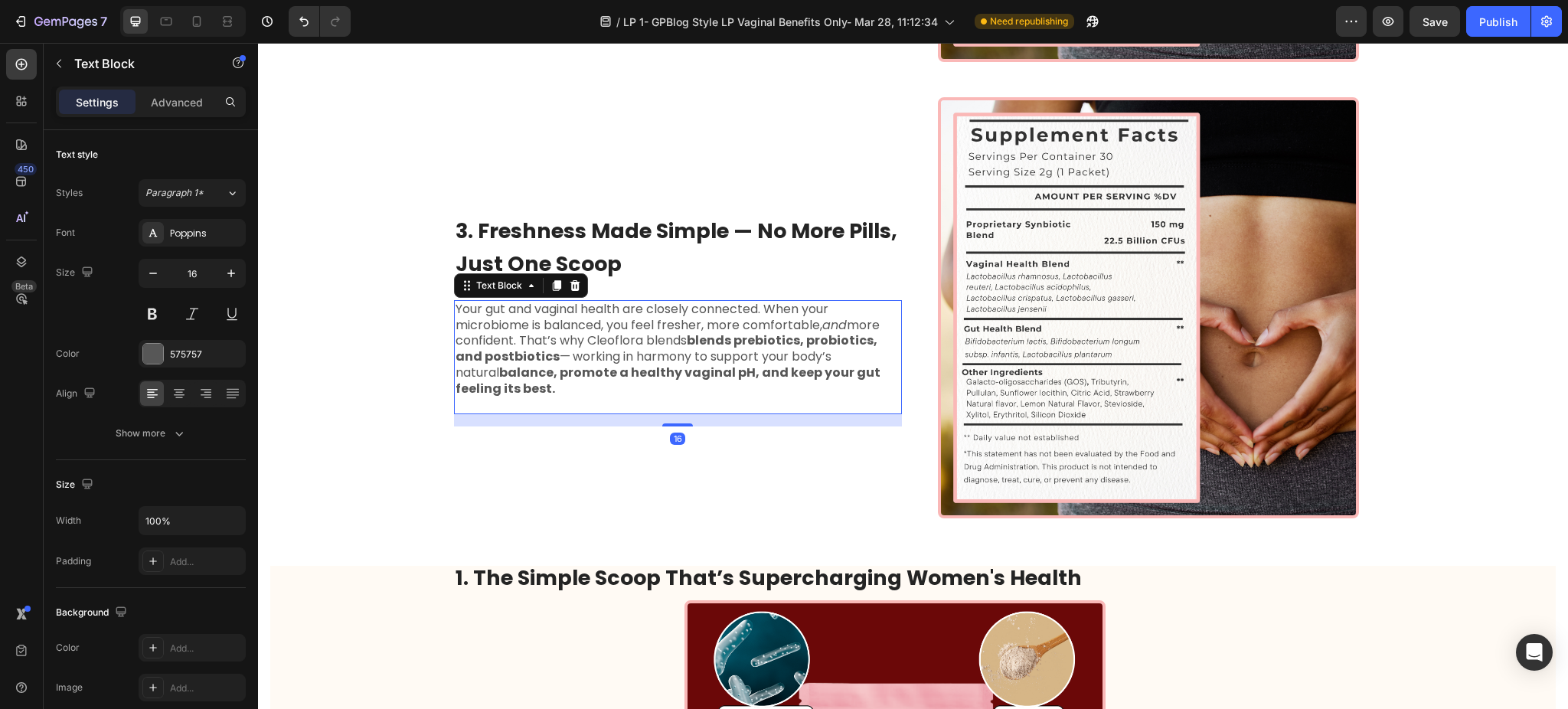 click on "Your gut and vaginal health are closely connected. When your microbiome is balanced, you feel fresher, more comfortable,  and  more confident. That’s why Cleoflora blends  blends prebiotics, probiotics, and postbiotics  —   working in harmony to support your body’s natural  balance, promote a healthy vaginal pH, and keep your gut feeling its best." at bounding box center [668, 348] 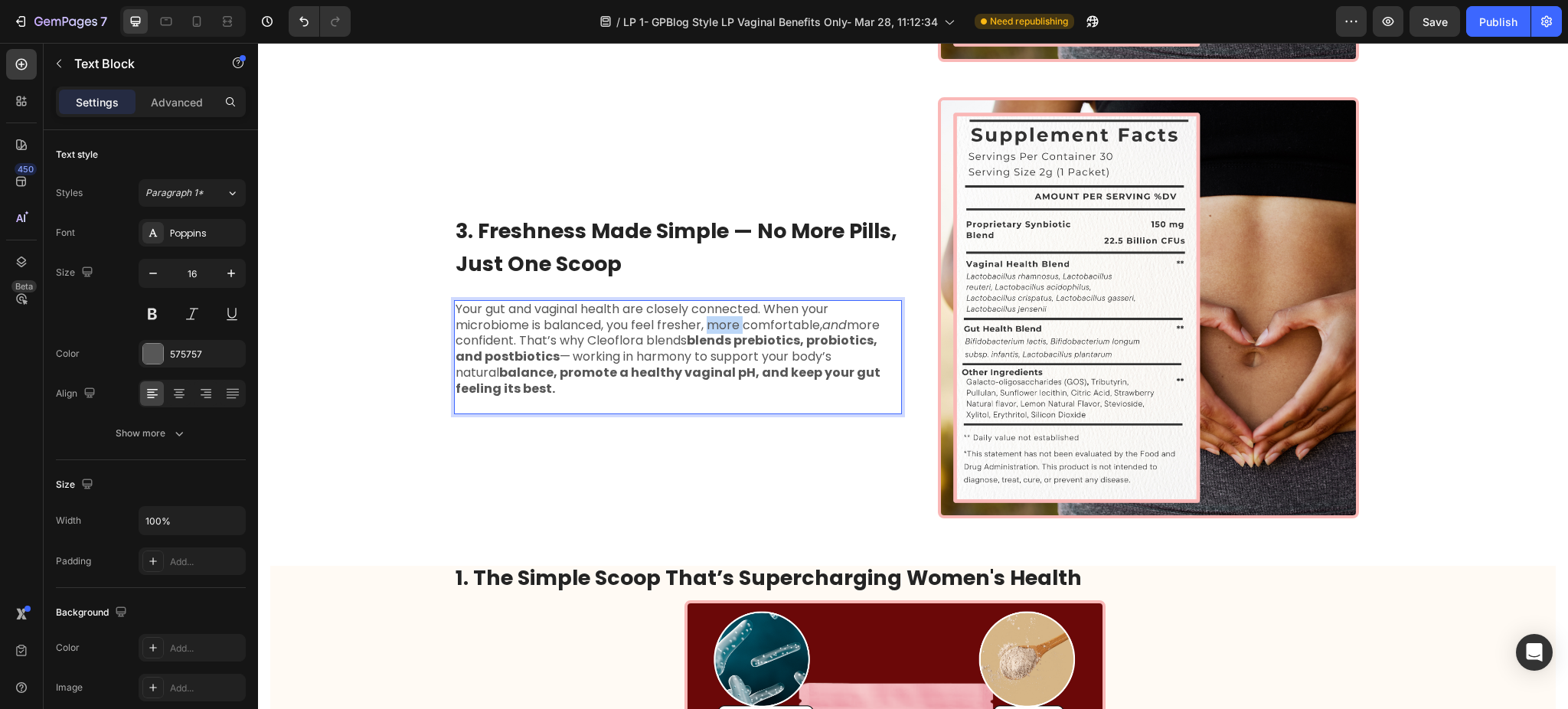 click on "Your gut and vaginal health are closely connected. When your microbiome is balanced, you feel fresher, more comfortable,  and  more confident. That’s why Cleoflora blends  blends prebiotics, probiotics, and postbiotics  —   working in harmony to support your body’s natural  balance, promote a healthy vaginal pH, and keep your gut feeling its best." at bounding box center (668, 348) 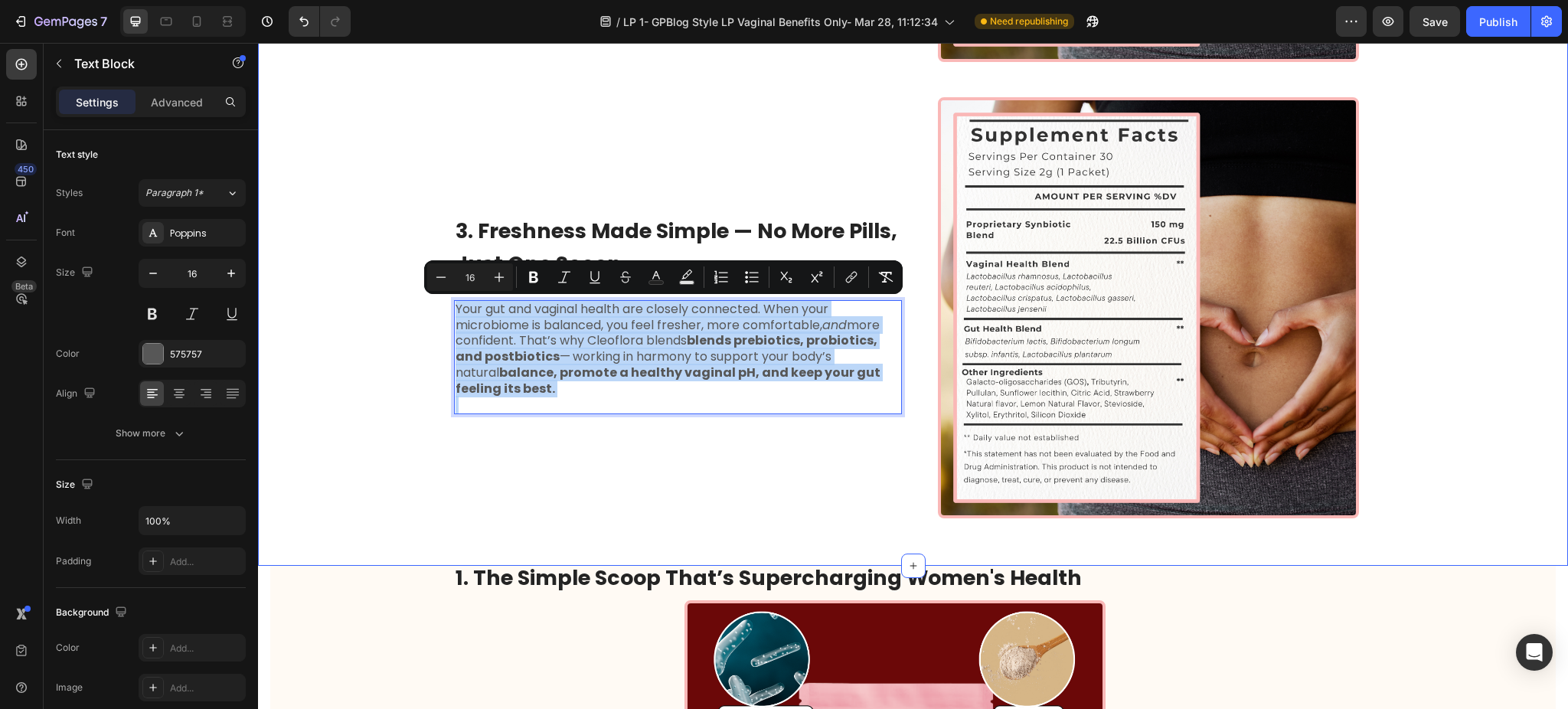 drag, startPoint x: 492, startPoint y: 398, endPoint x: 420, endPoint y: 314, distance: 110.63453 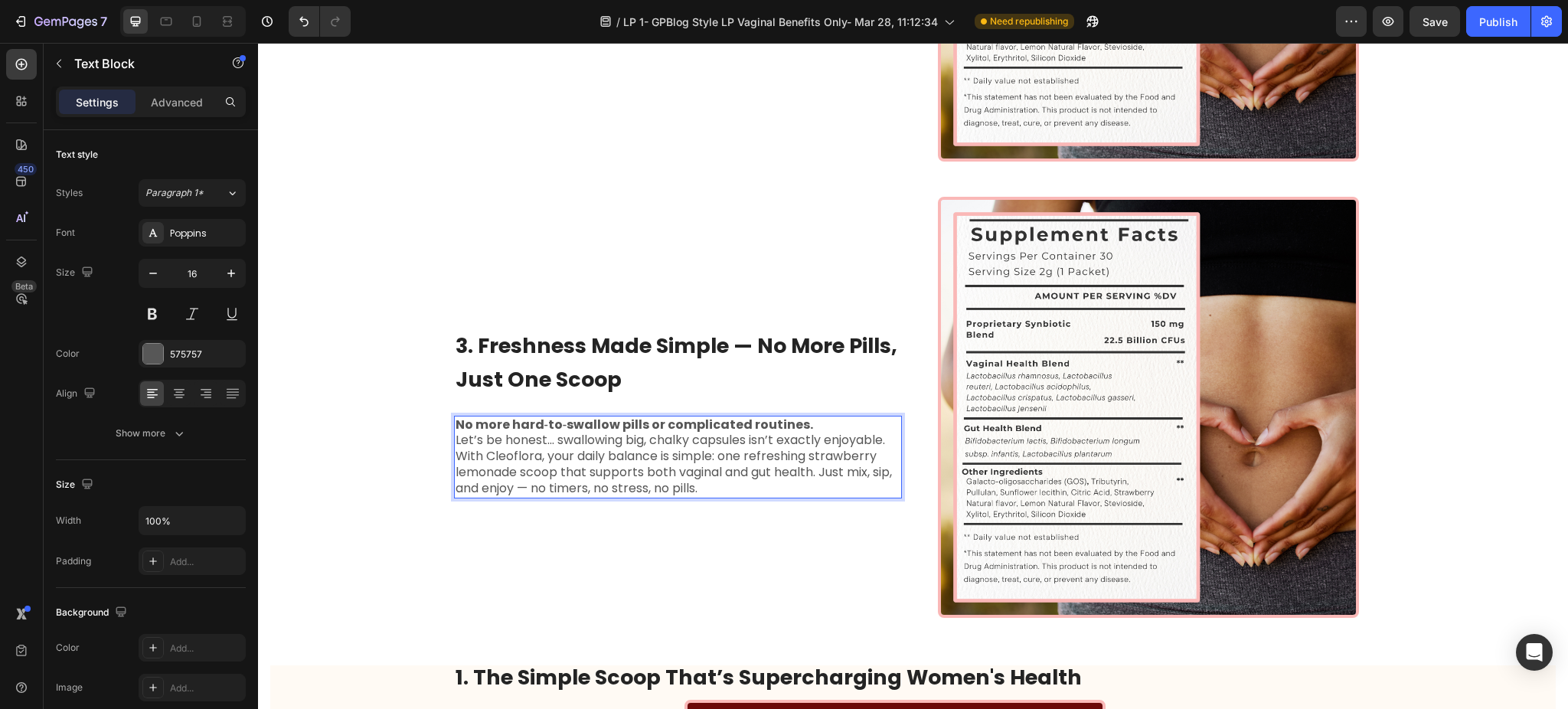 scroll, scrollTop: 1003, scrollLeft: 0, axis: vertical 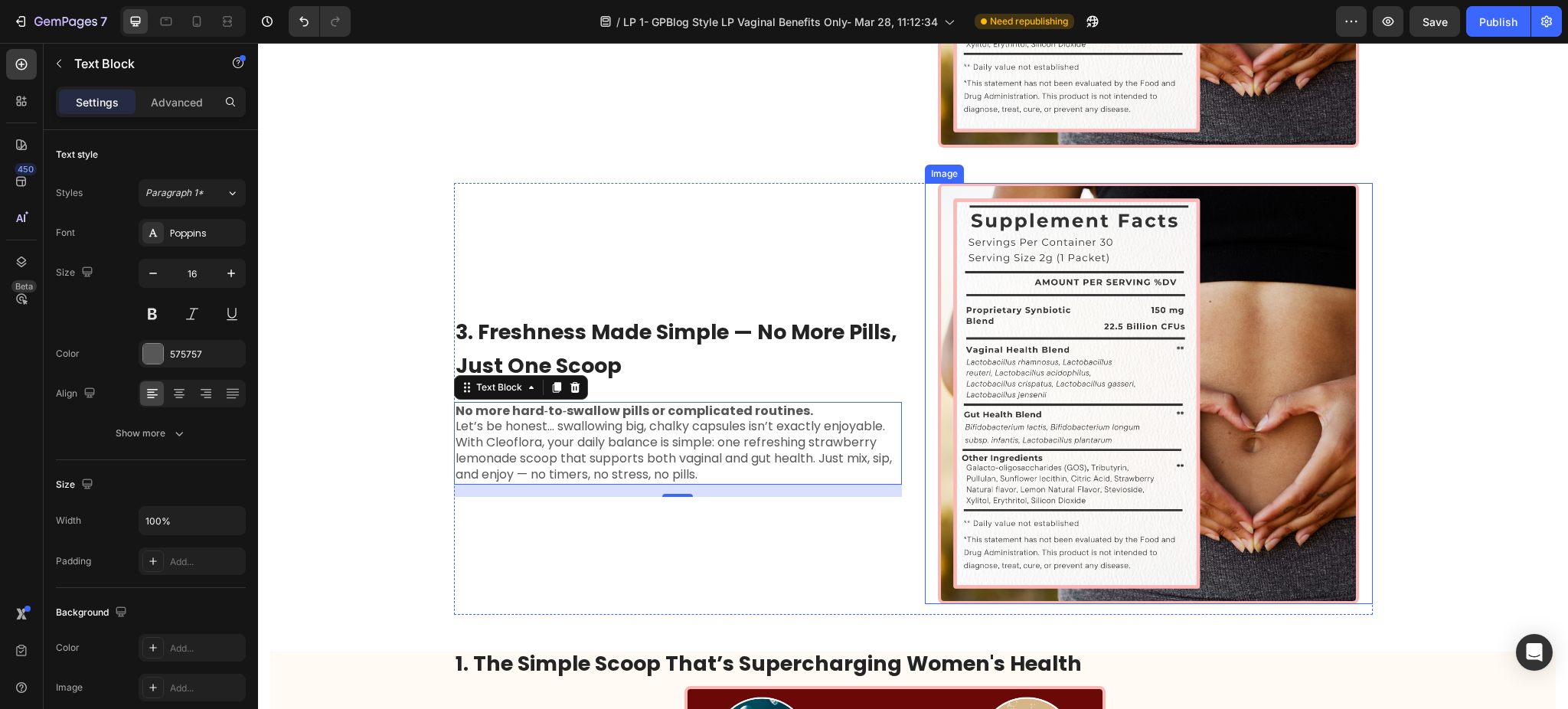 click at bounding box center (1148, 394) 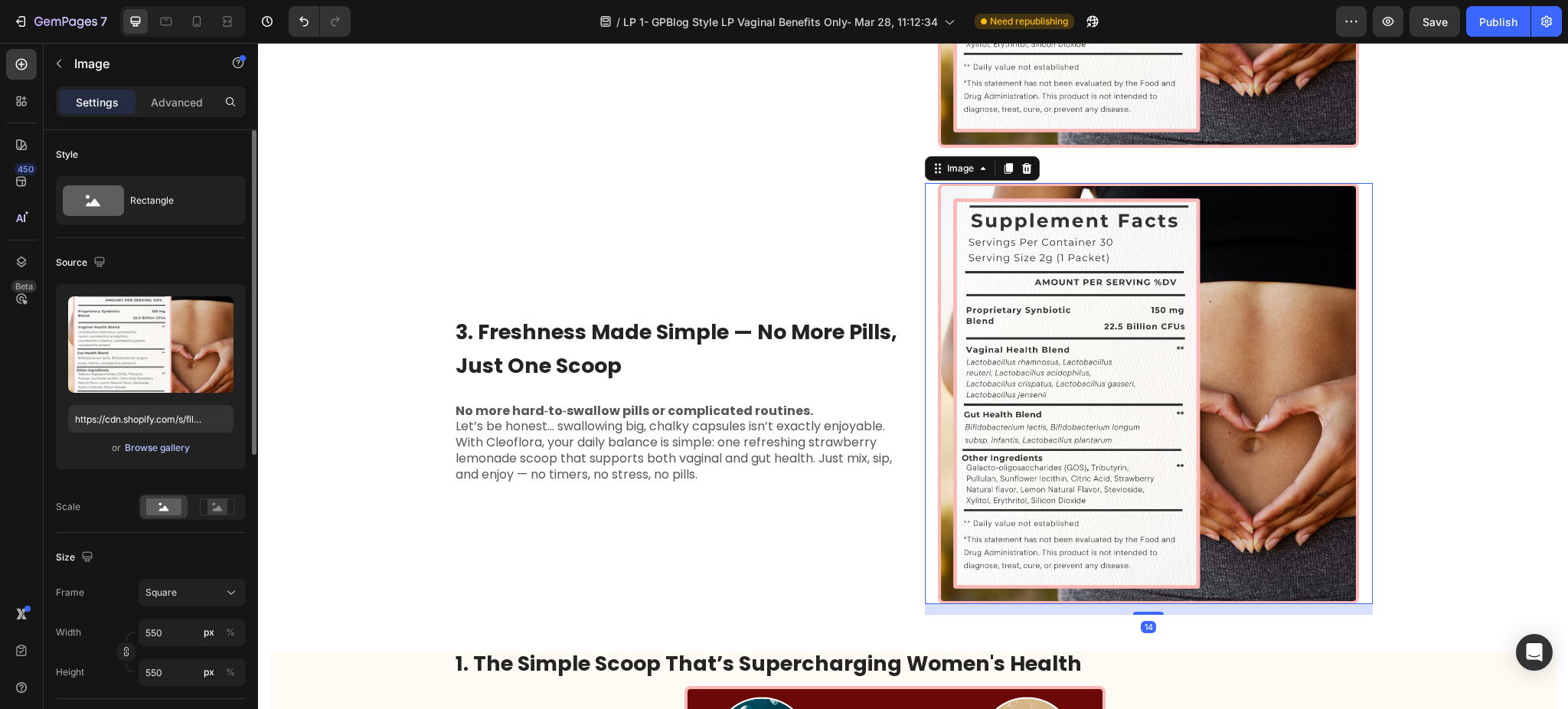 click on "Browse gallery" at bounding box center (157, 448) 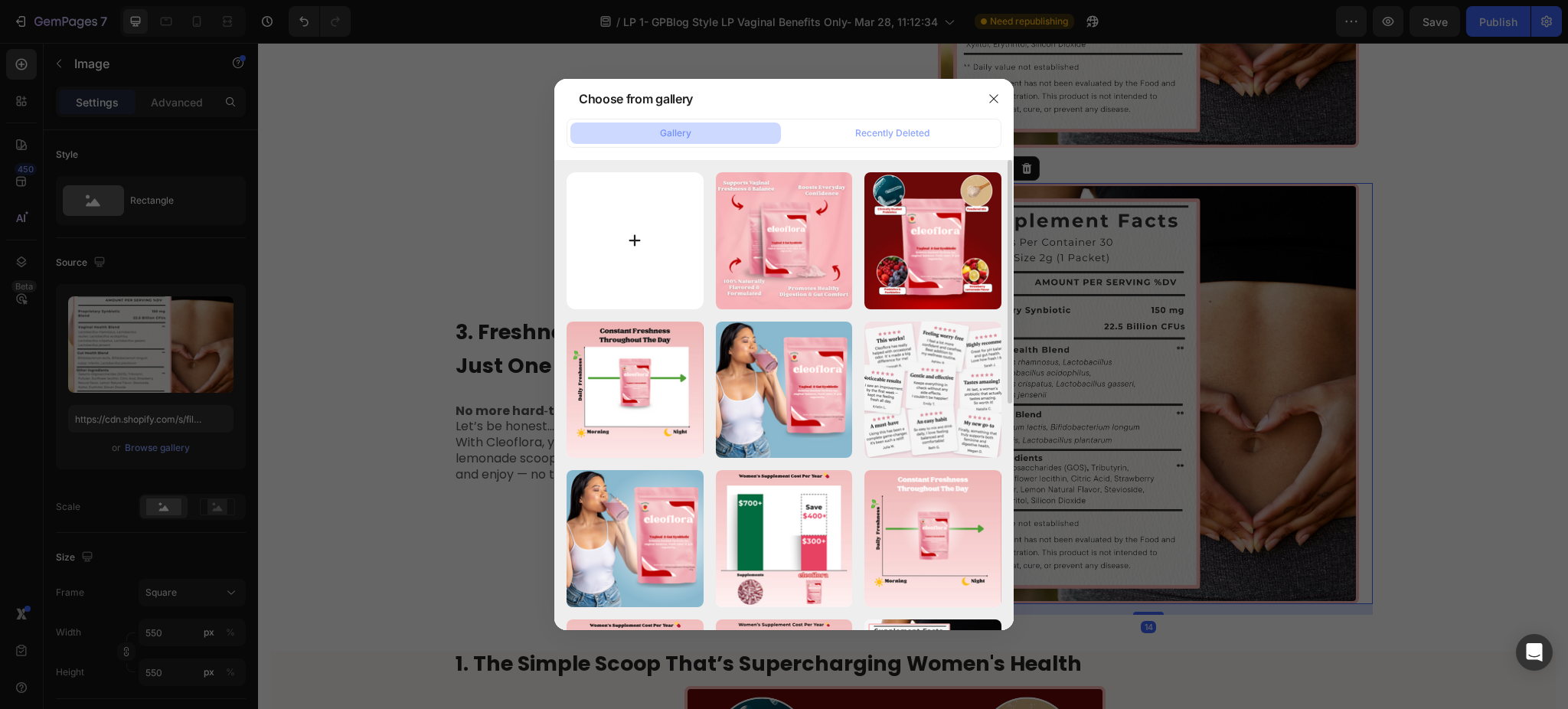 click at bounding box center [635, 240] 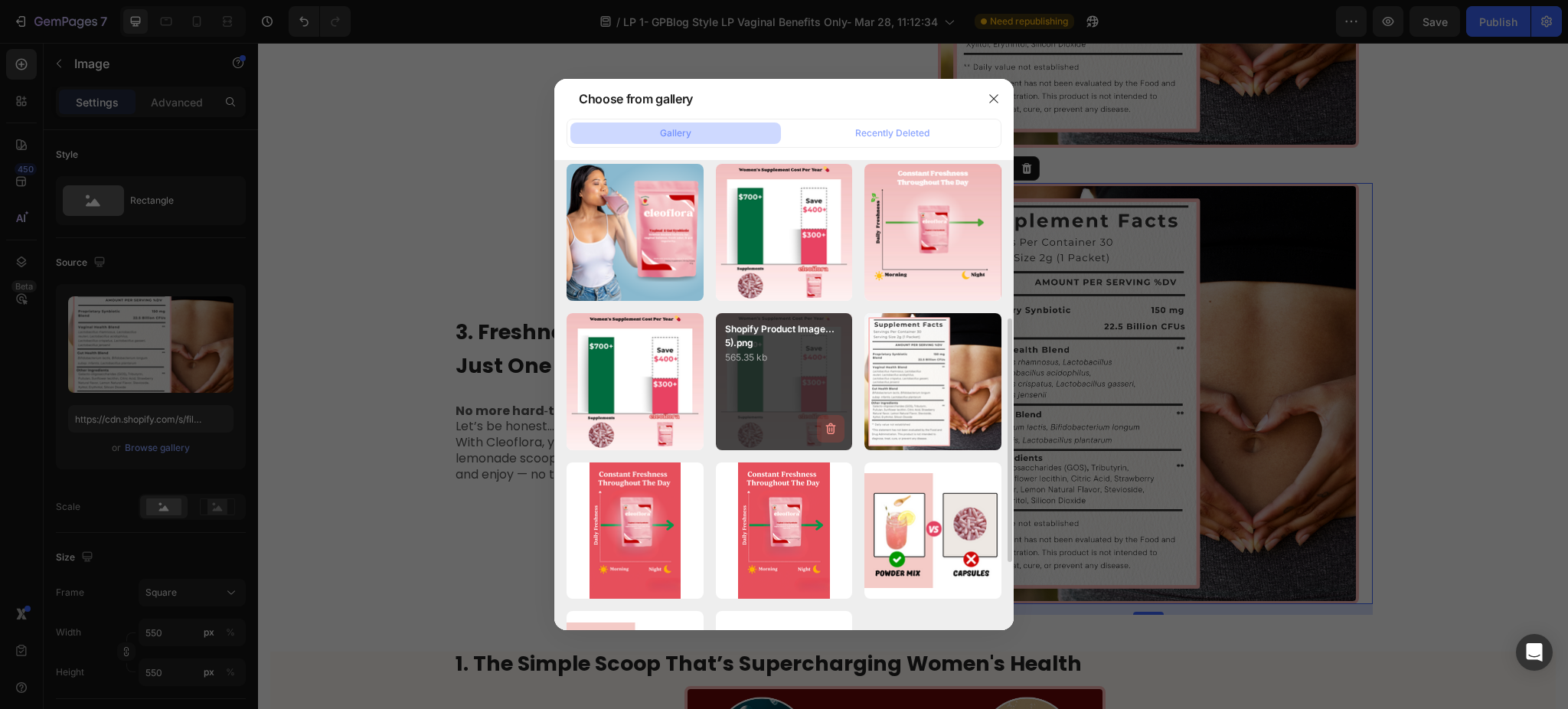 scroll, scrollTop: 613, scrollLeft: 0, axis: vertical 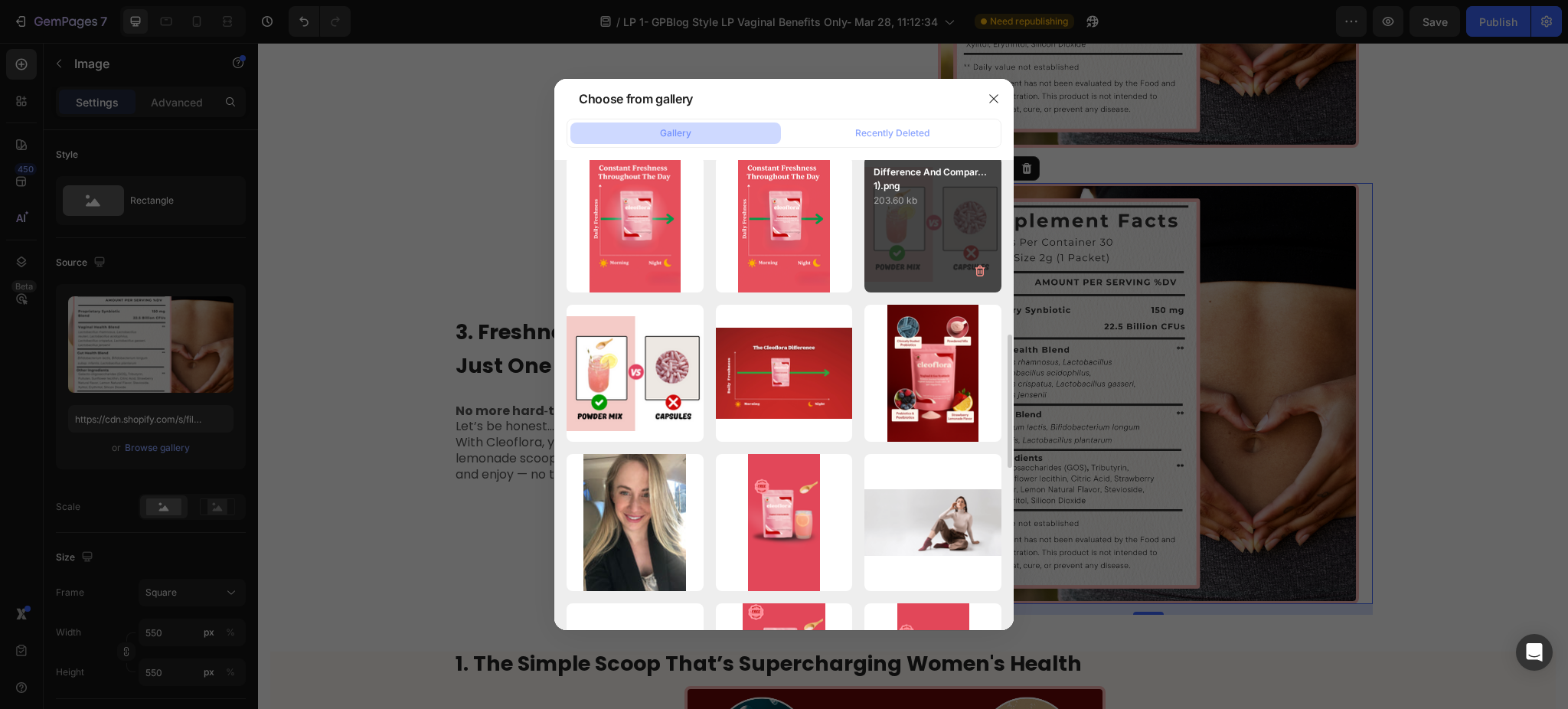 click on "Difference And Compar...1).png 203.60 kb" at bounding box center [933, 224] 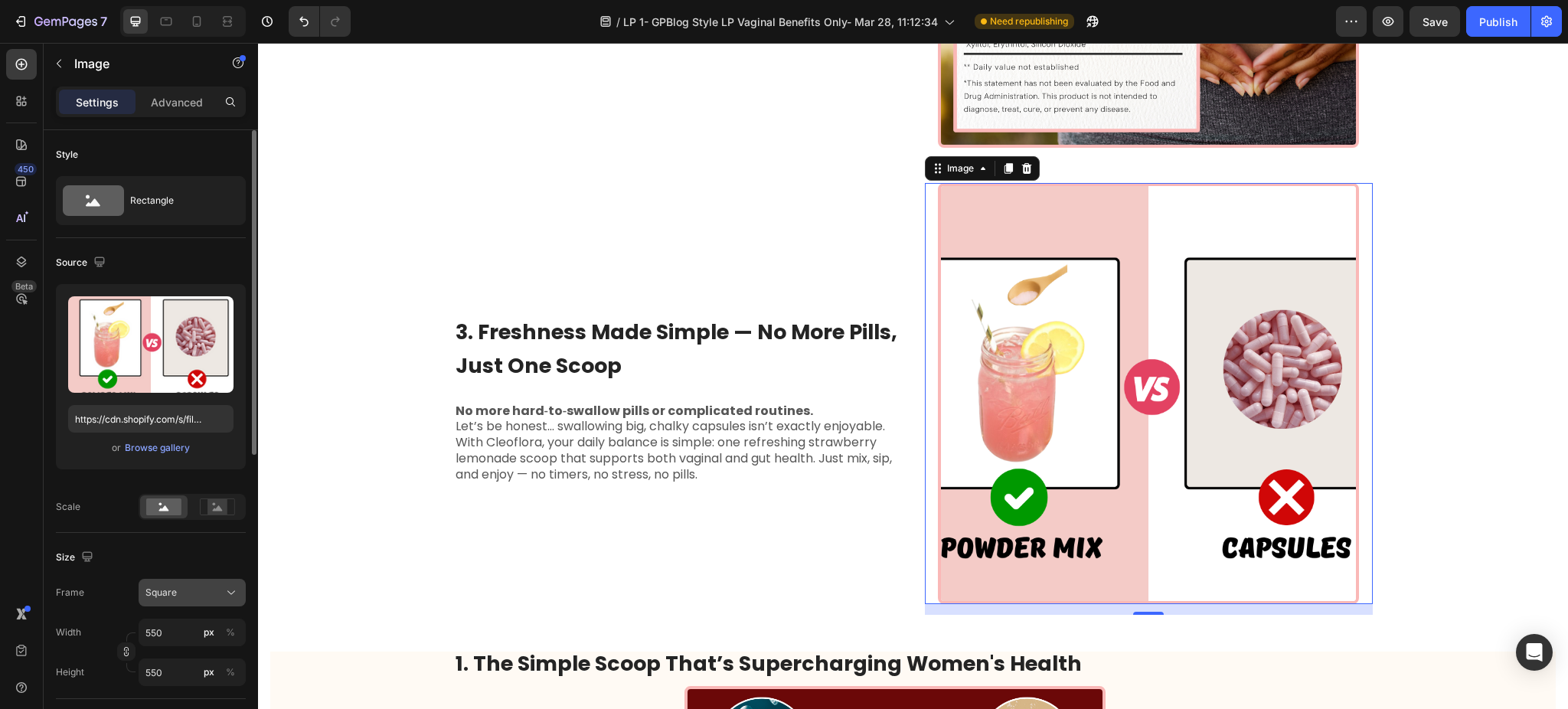 click on "Square" 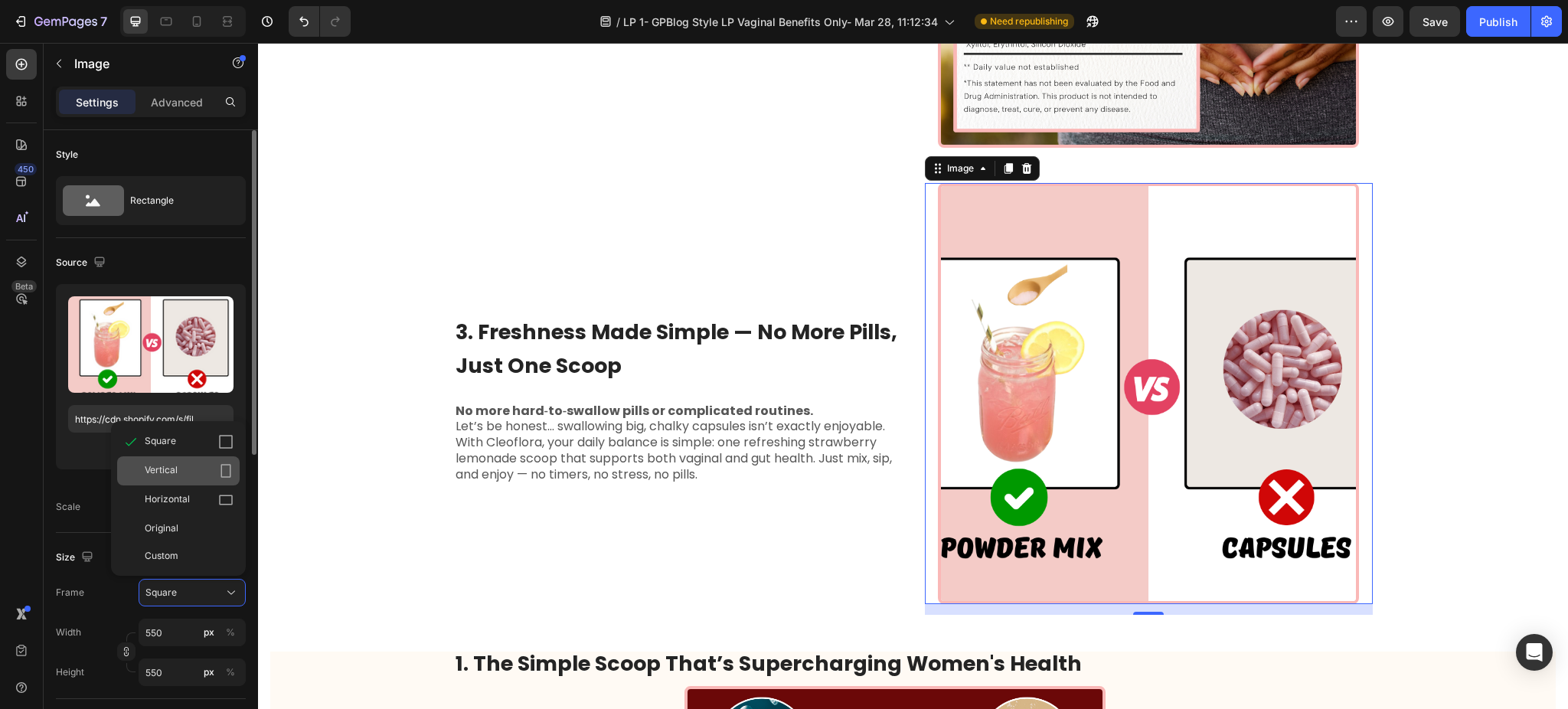 click on "Vertical" 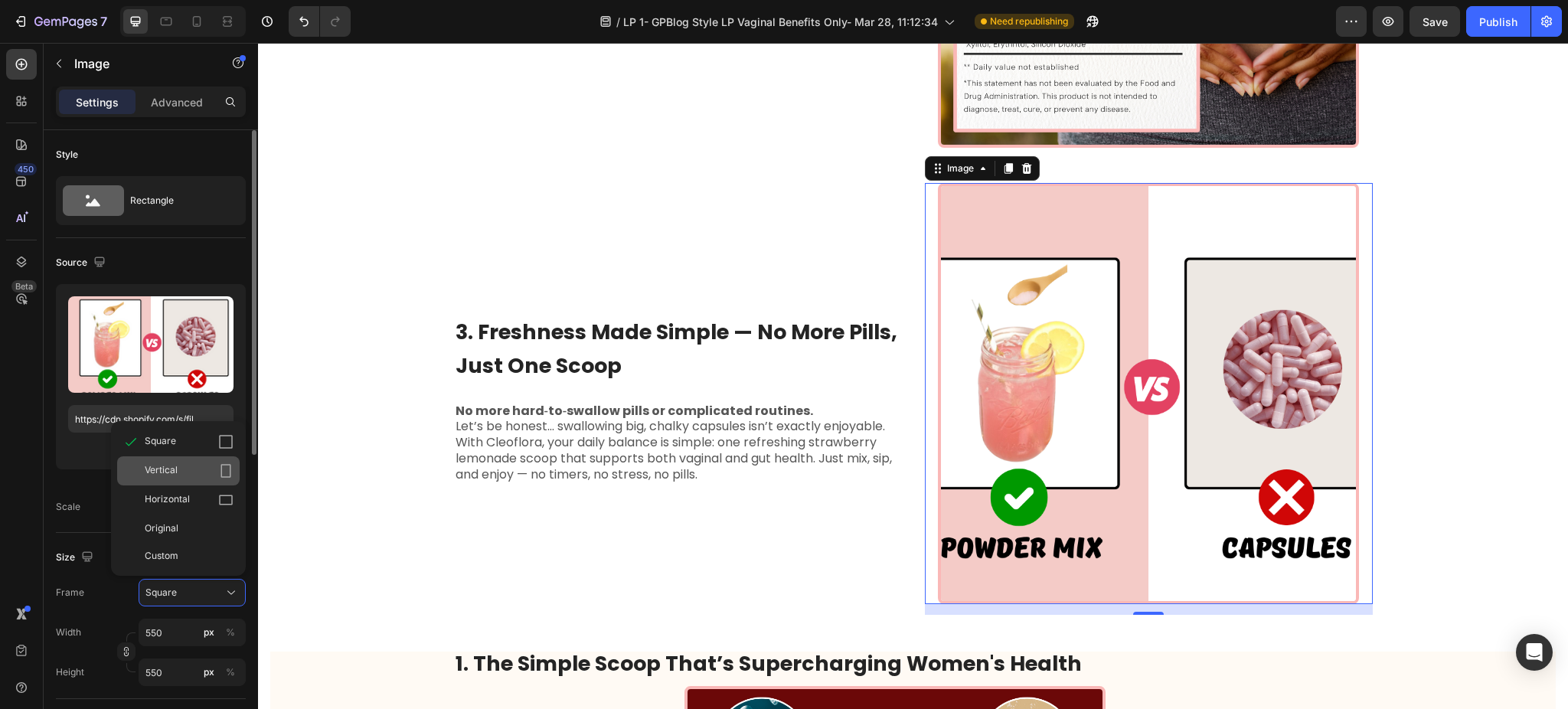type 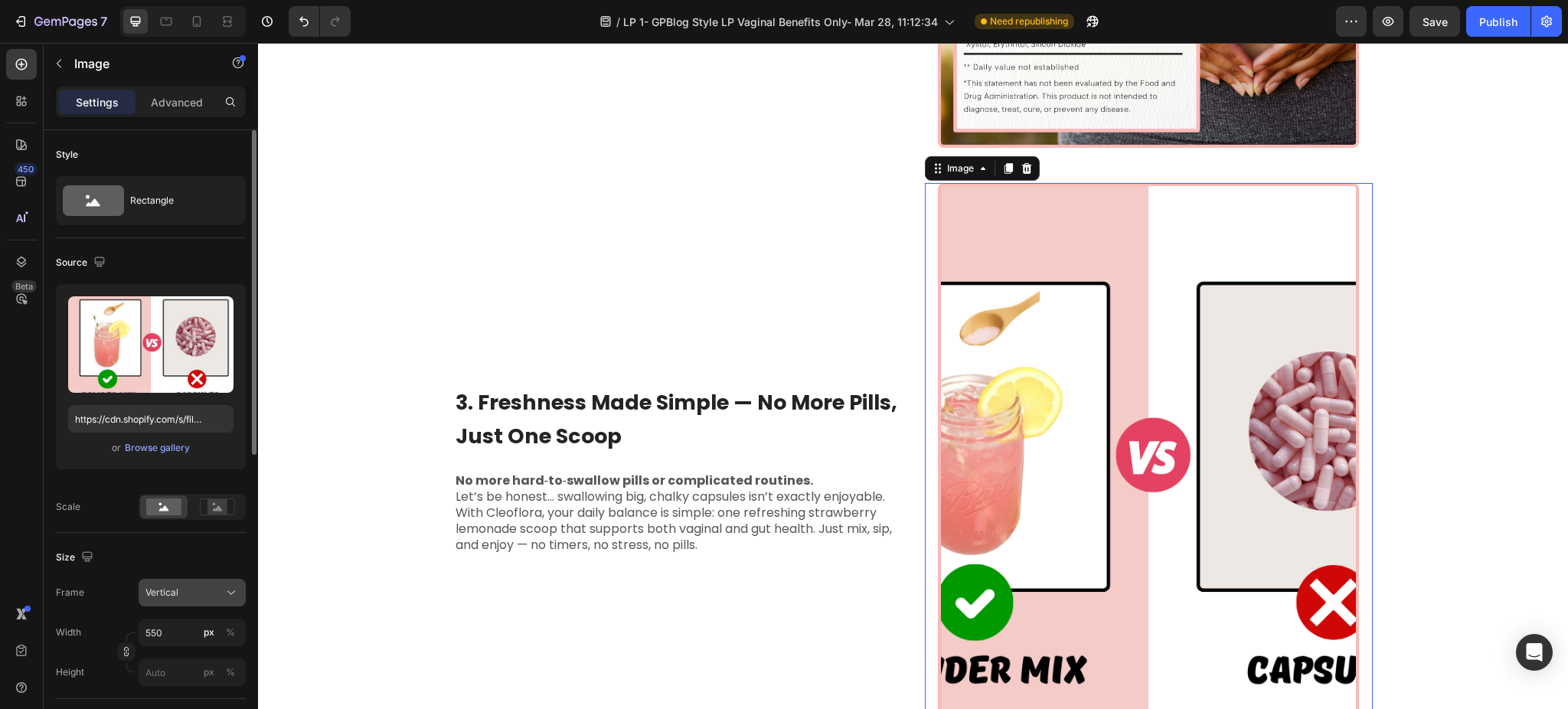 click on "Vertical" 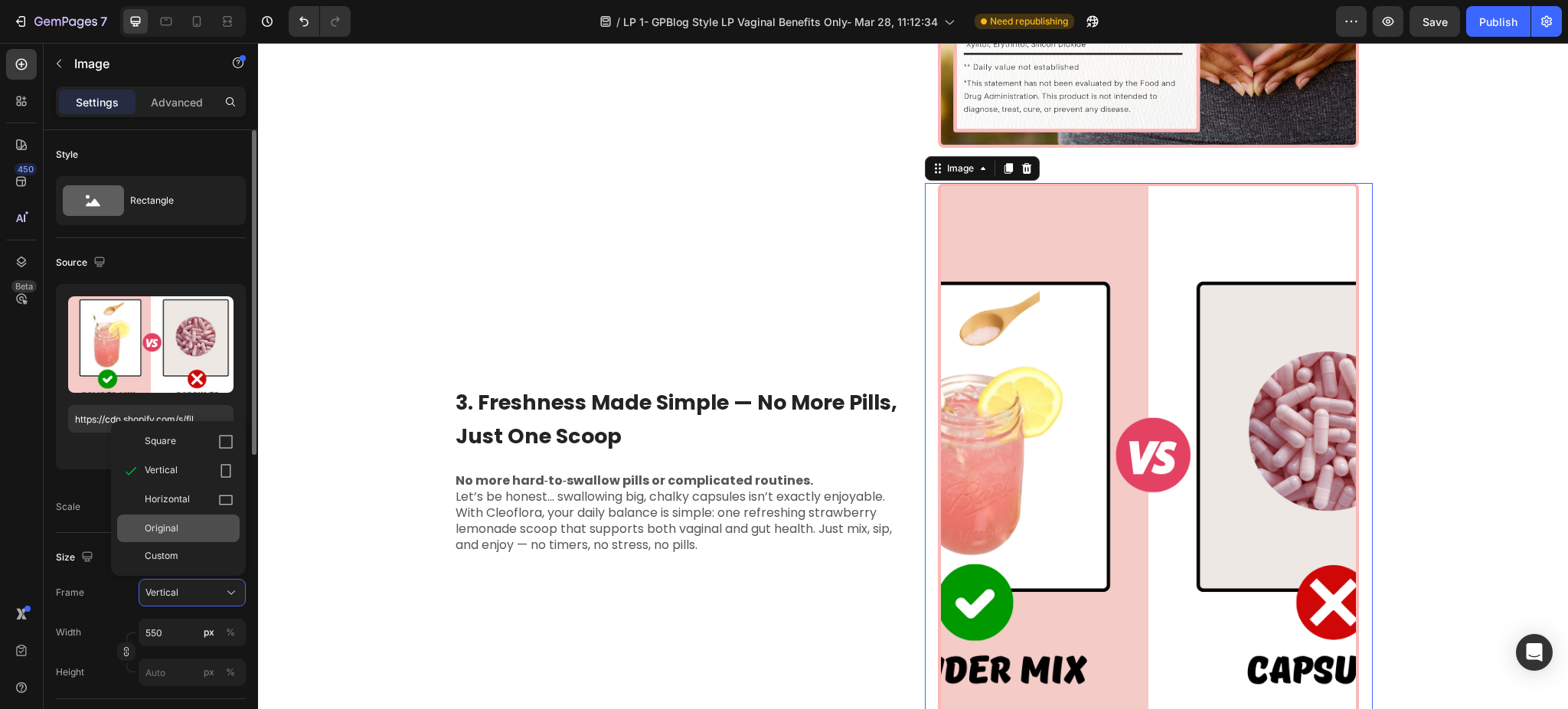 click on "Original" 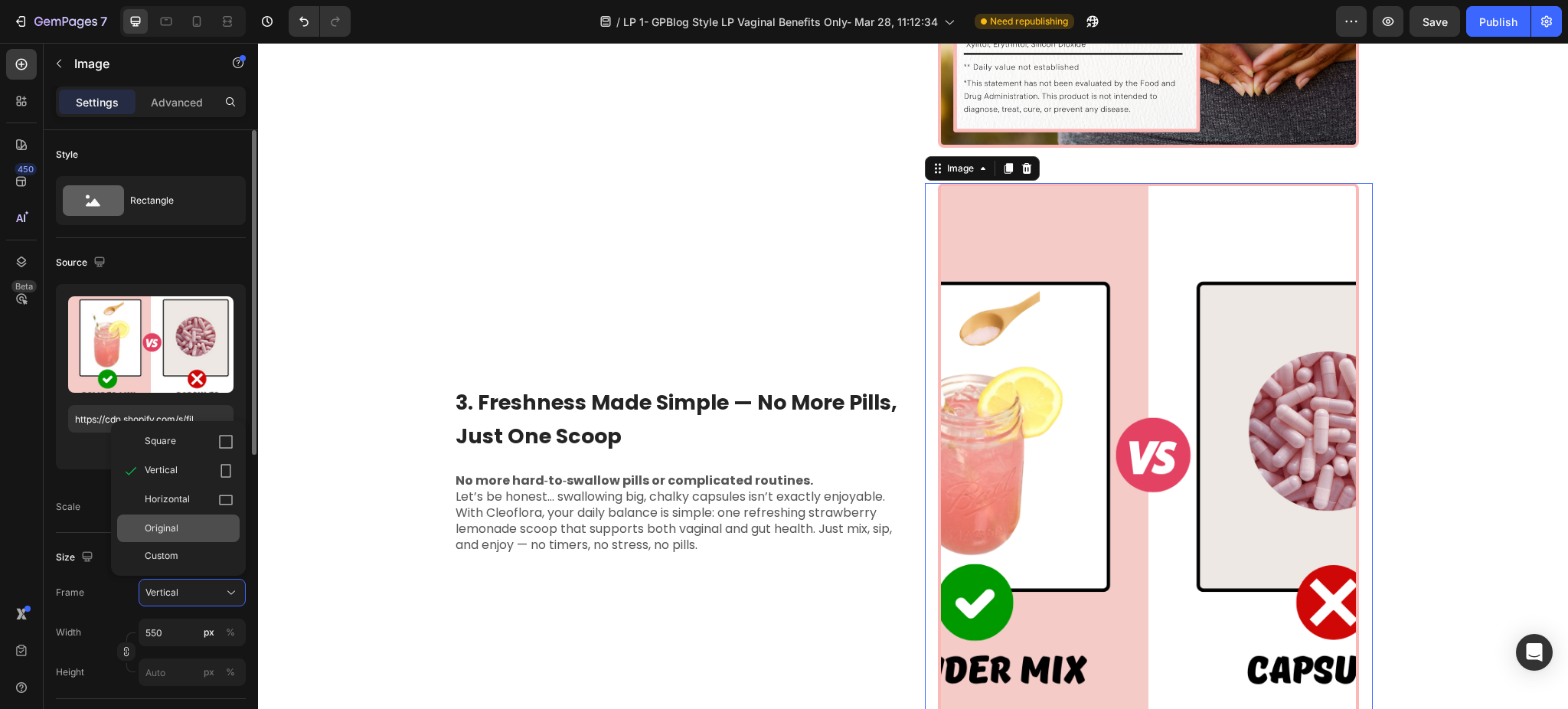 type 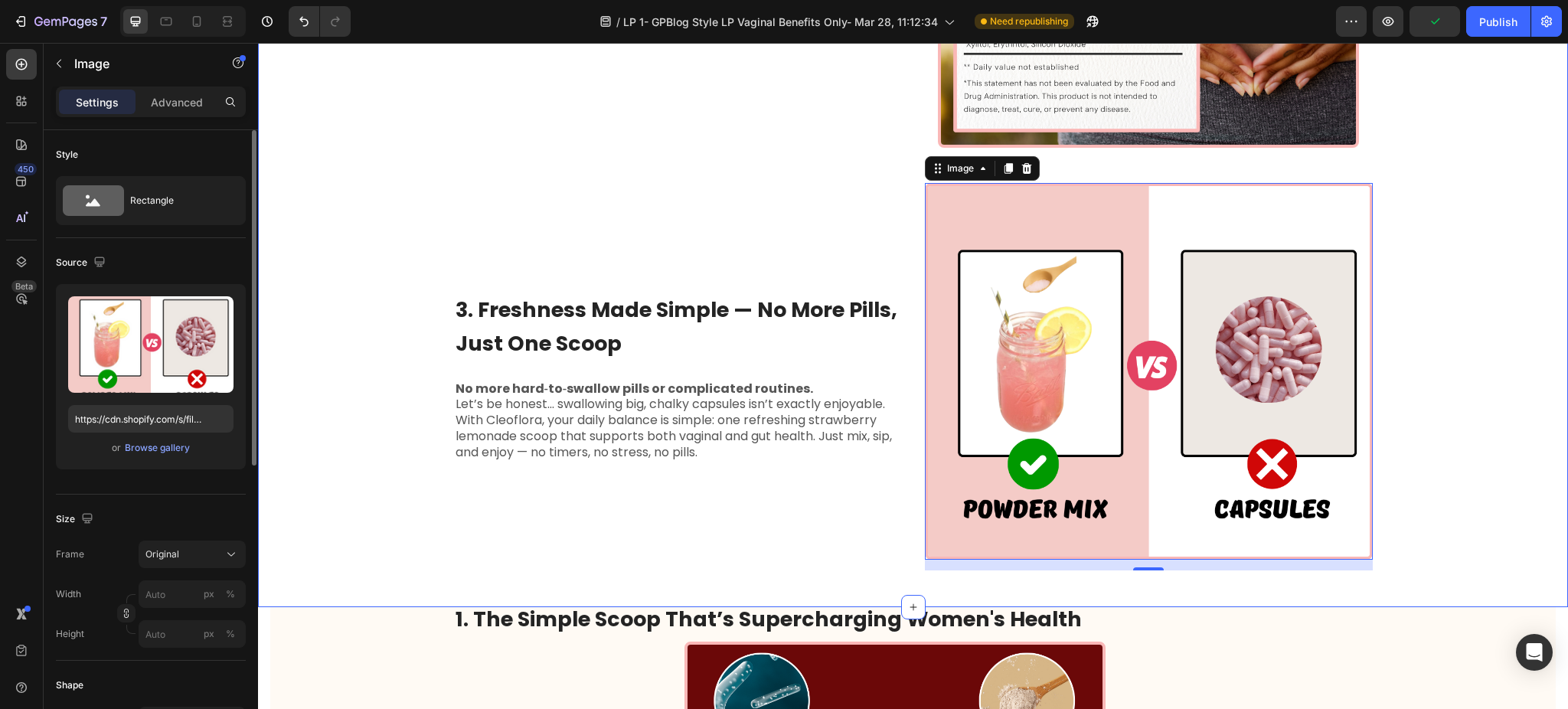 click on "1. The Simple Scoop That’s Supercharging Women's Health Heading If you’ve ever quietly wondered, “Is that me?” you’re not alone. That’s why Cleoflora — is packed with key functional ingredients to  support effortless vaginal freshness, smooth digestion, and all‑day confidence.  It’s the worry‑free feeling we all deserve, every single day. And  thousands of us have already made it part of our routine. Text Block Image Row ⁠⁠⁠⁠⁠⁠⁠ 2.Ingredients That Actually Work Together for All‑Day Freshness* Heading Your gut and vaginal health are closely connected. When your microbiome is balanced, you feel fresher, more comfortable,  and  more confident. That’s why Cleoflora blends  blends prebiotics, probiotics, and postbiotics  —   working in harmony to support your body’s natural  balance, promote a healthy vaginal pH, and keep your gut feeling its best. Text Block Image Row ⁠⁠⁠⁠⁠⁠⁠ 3. Freshness Made Simple — No More Pills, Just One Scoop Heading Text Block Image" at bounding box center (913, -74) 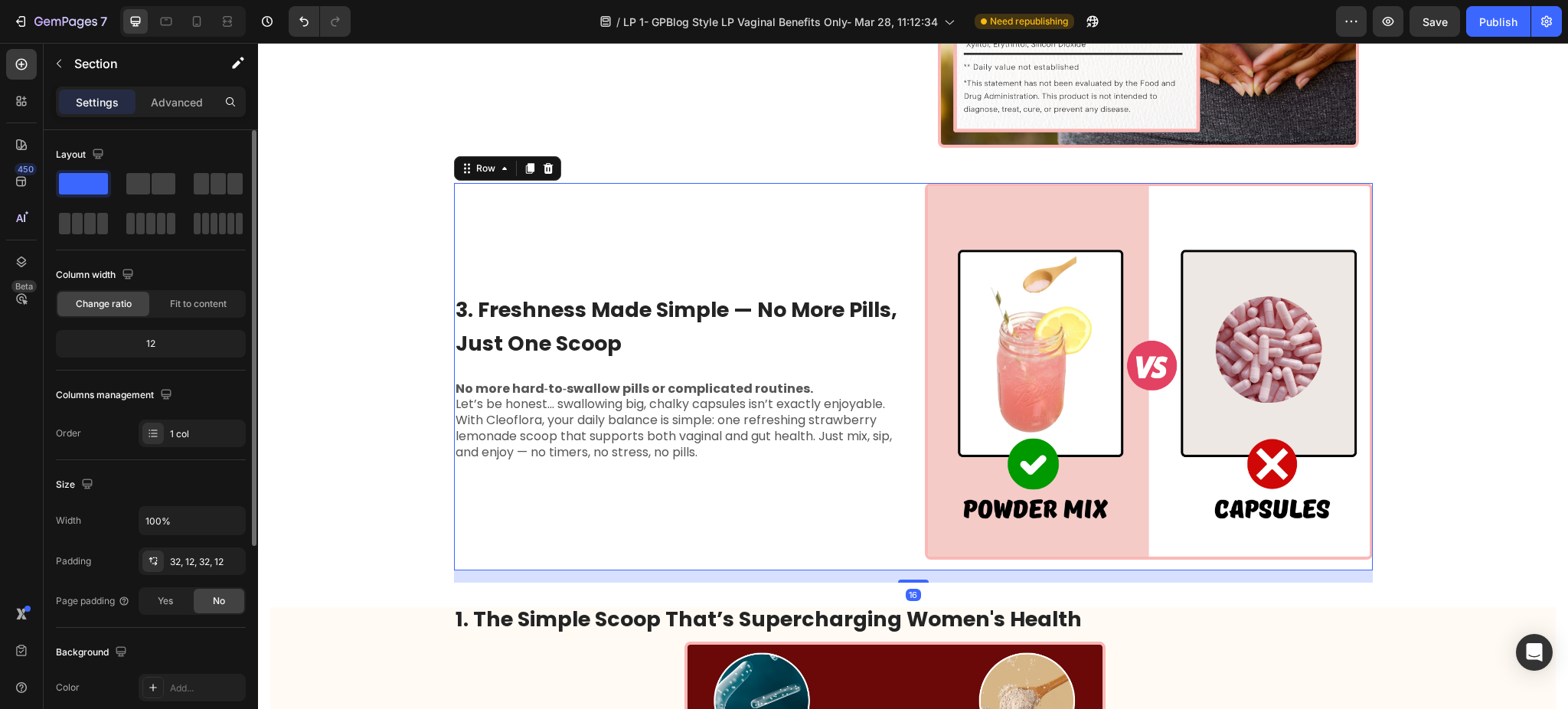click on "⁠⁠⁠⁠⁠⁠⁠ 3. Freshness Made Simple — No More Pills, Just One Scoop Heading No more hard‑to‑swallow pills or complicated routines.  Let’s be honest… swallowing big, chalky capsules isn’t exactly enjoyable. With Cleoflora, your daily balance is simple: one refreshing strawberry lemonade scoop that supports both vaginal and gut health. Just mix, sip, and enjoy — no timers, no stress, no pills. Text Block" at bounding box center (678, 377) 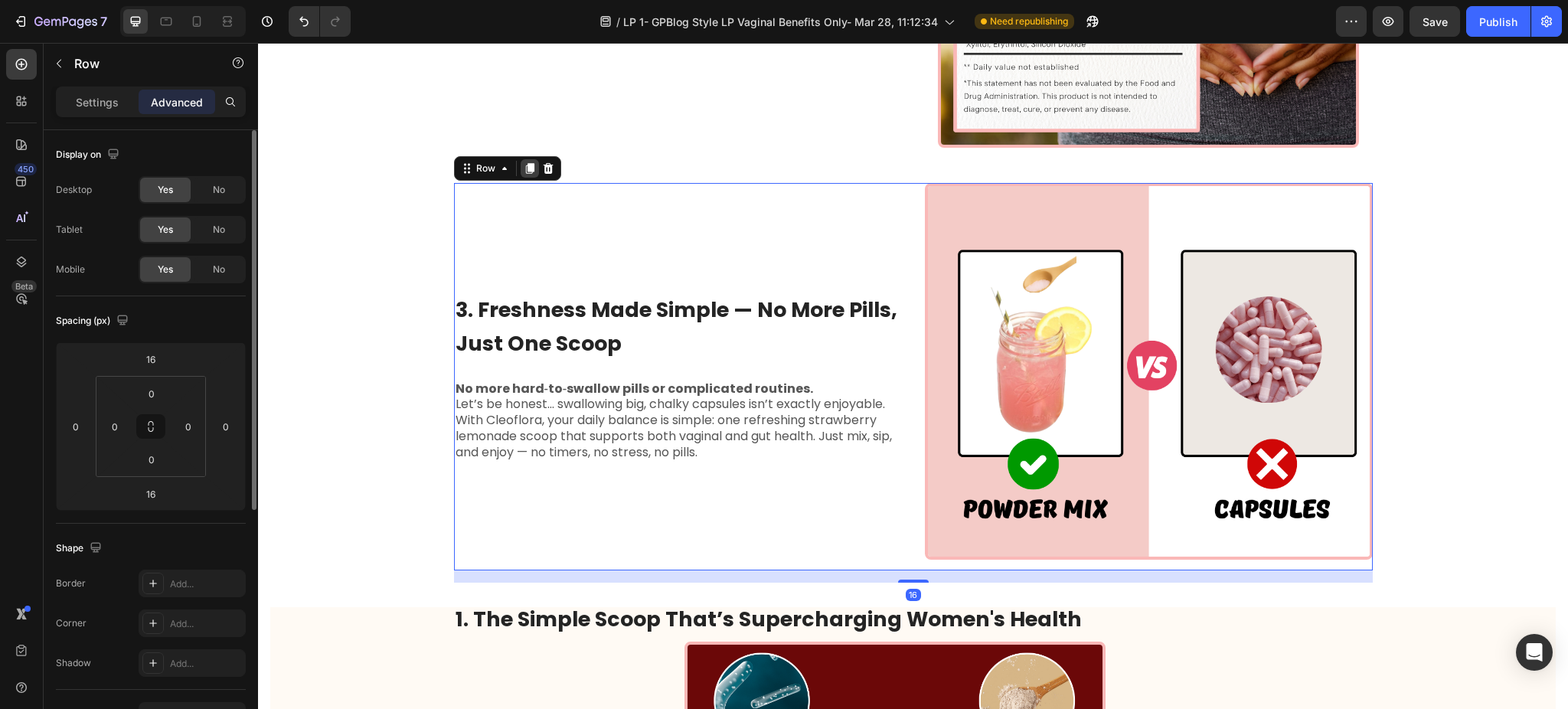 click 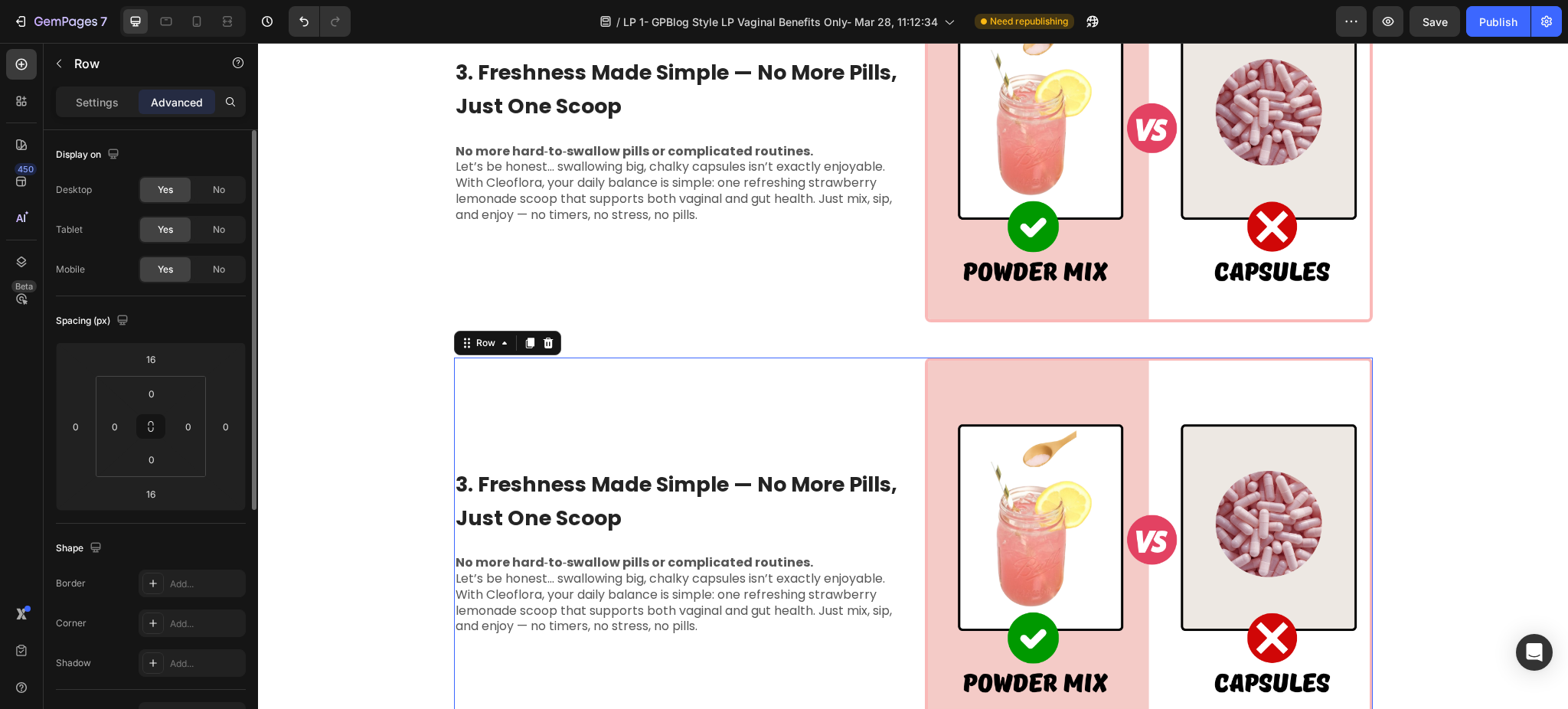 scroll, scrollTop: 1501, scrollLeft: 0, axis: vertical 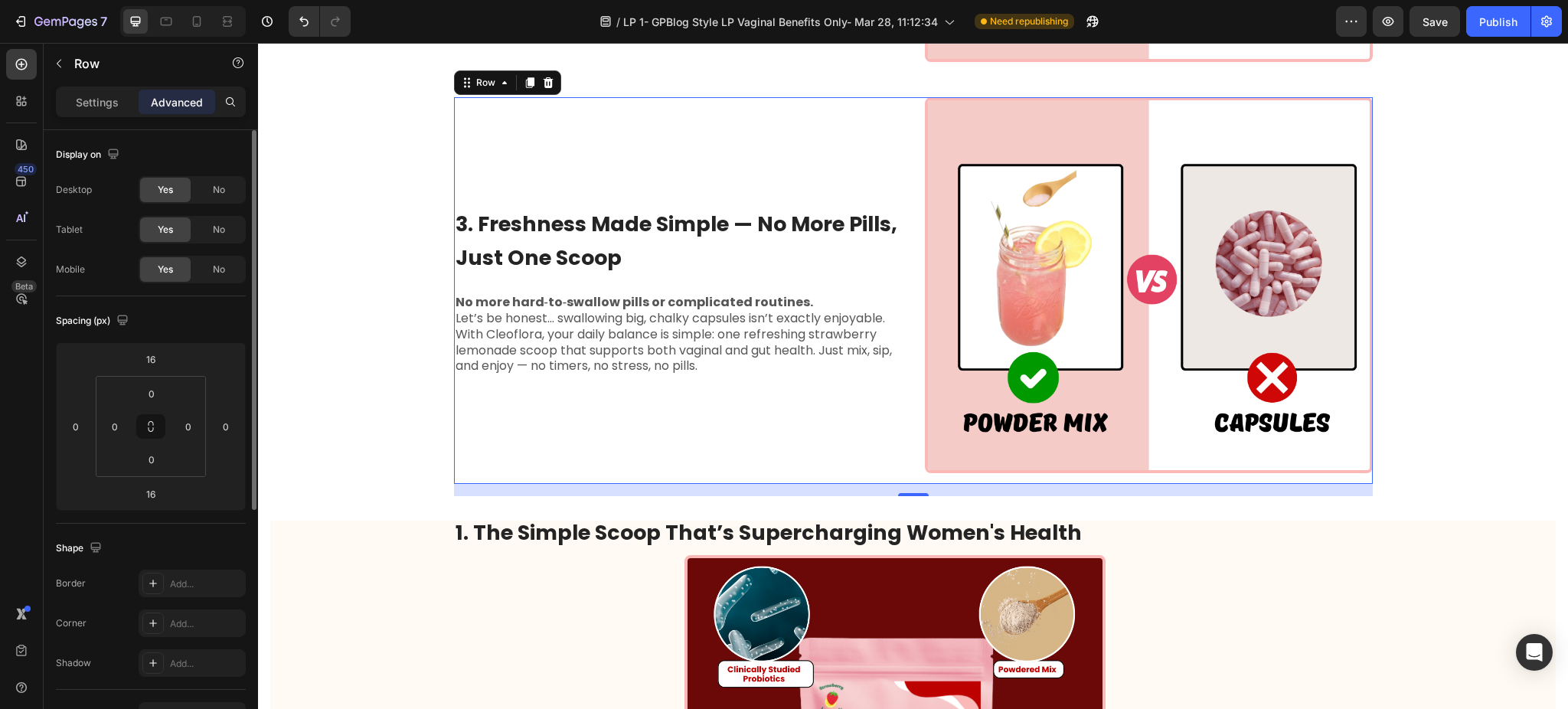click on "3. Freshness Made Simple — No More Pills, Just One Scoop" at bounding box center [676, 240] 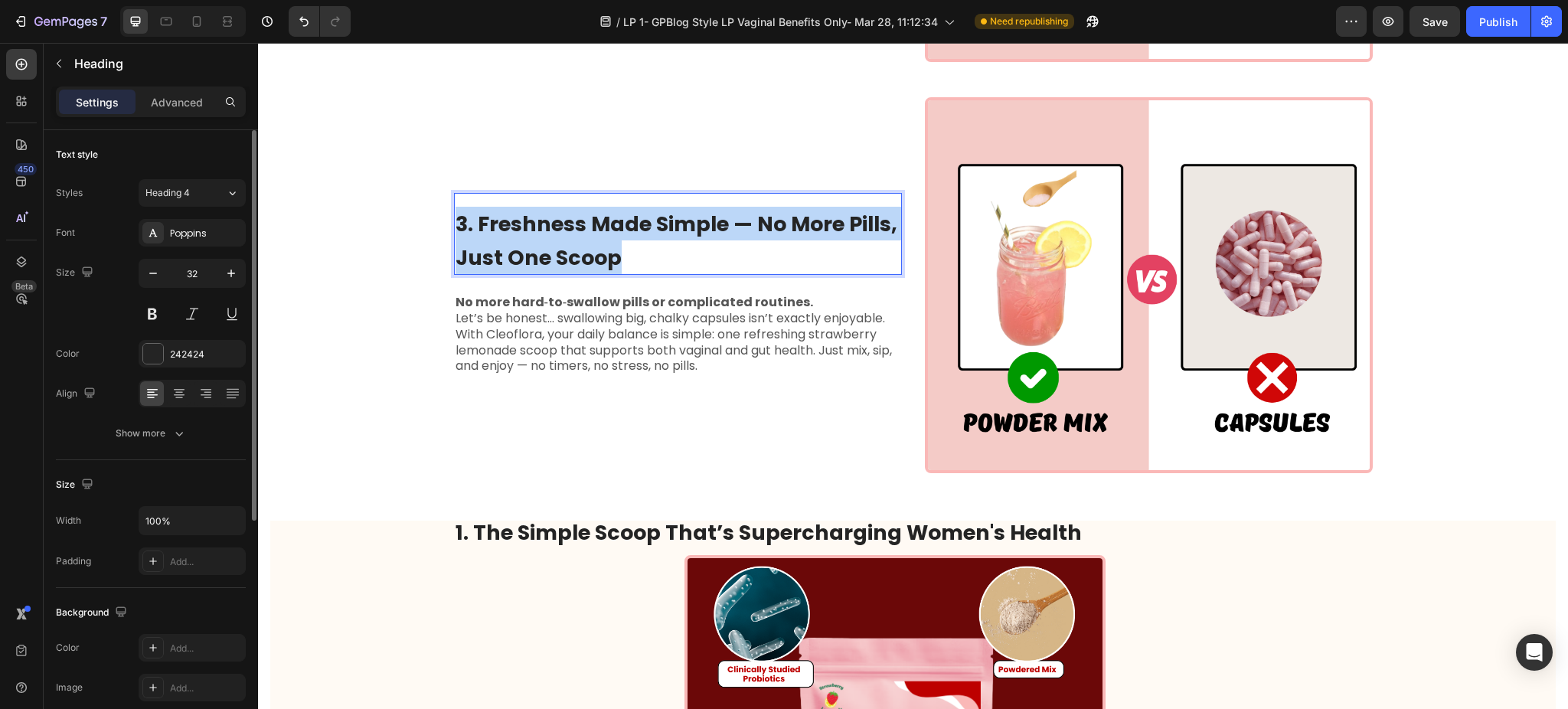 click on "3. Freshness Made Simple — No More Pills, Just One Scoop" at bounding box center (676, 240) 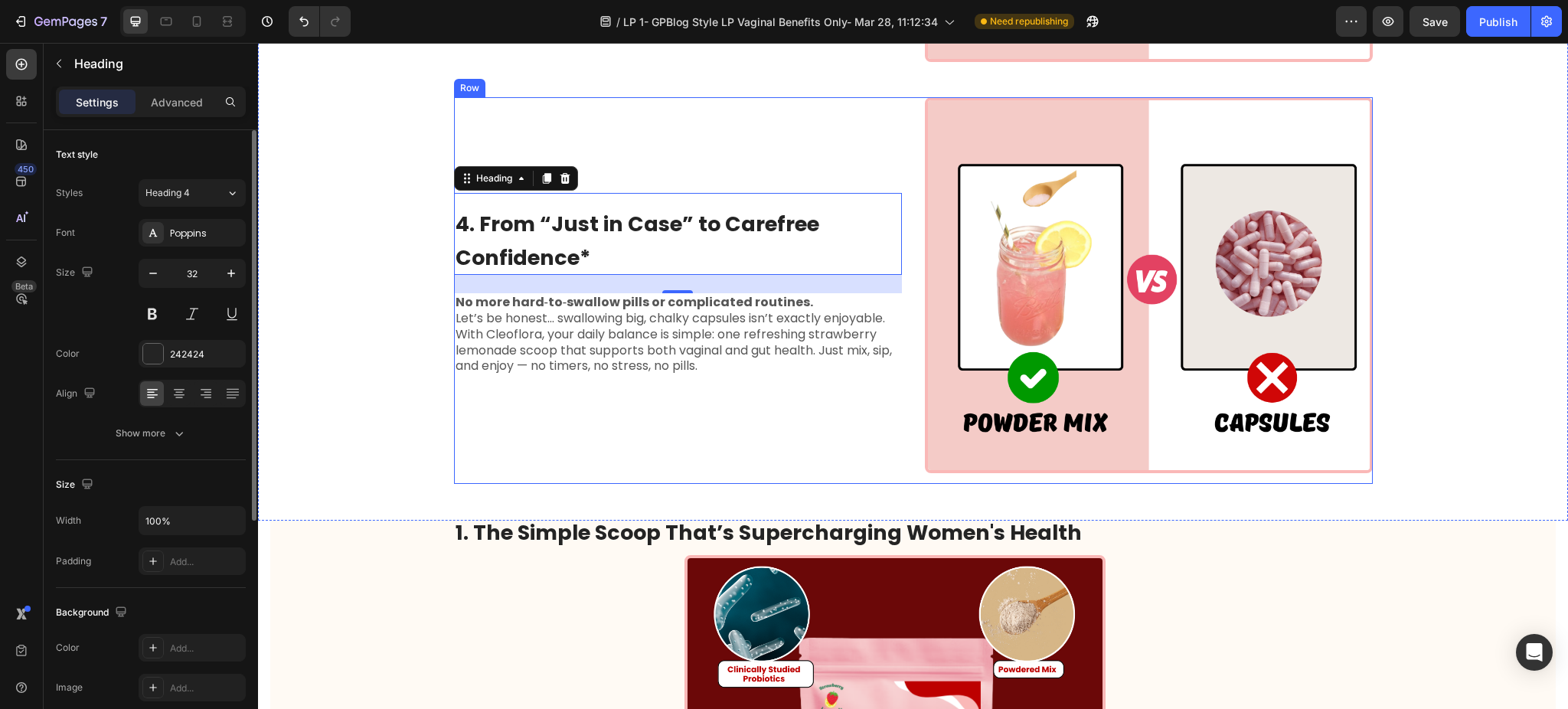 click on "Let’s be honest… swallowing big, chalky capsules isn’t exactly enjoyable. With Cleoflora, your daily balance is simple: one refreshing strawberry lemonade scoop that supports both vaginal and gut health. Just mix, sip, and enjoy — no timers, no stress, no pills." at bounding box center [674, 341] 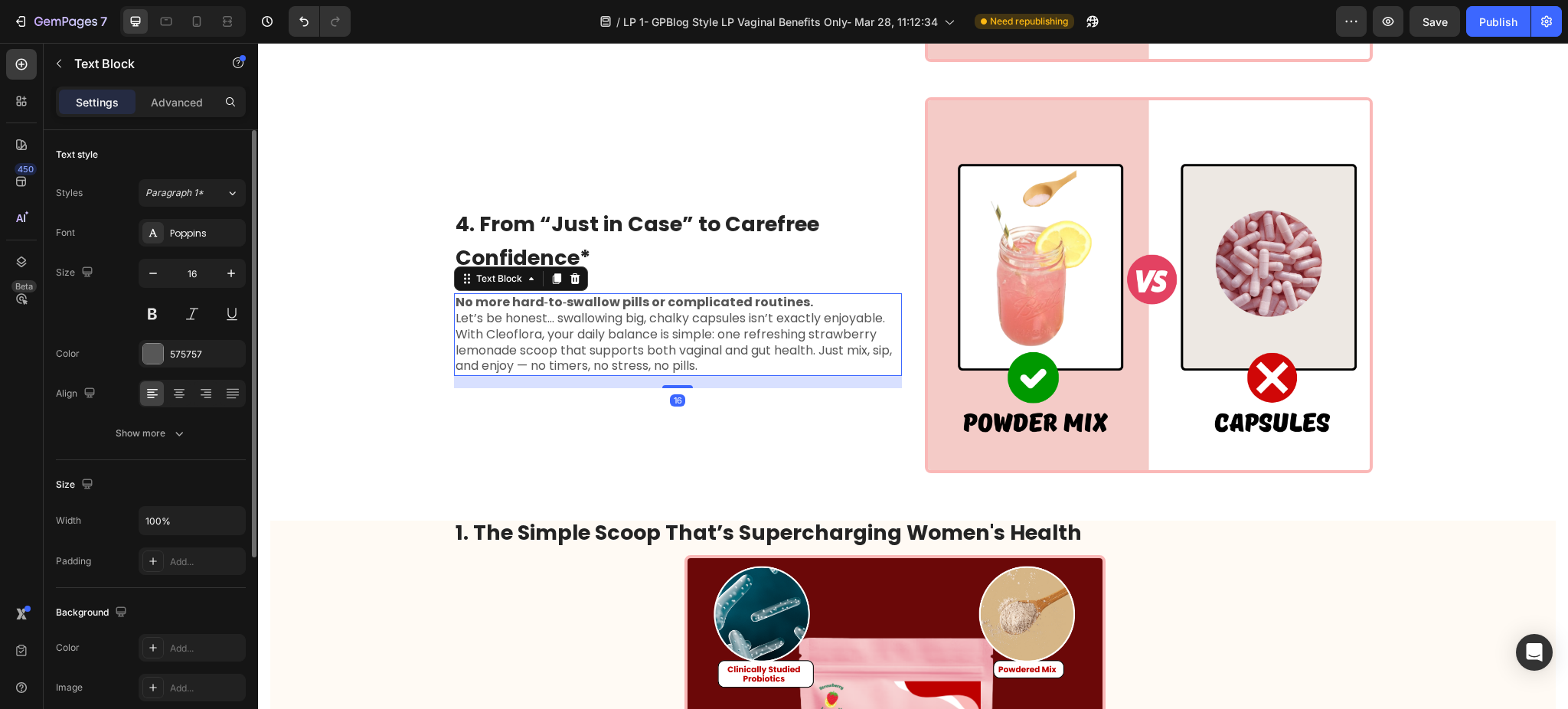 click on "Let’s be honest… swallowing big, chalky capsules isn’t exactly enjoyable. With Cleoflora, your daily balance is simple: one refreshing strawberry lemonade scoop that supports both vaginal and gut health. Just mix, sip, and enjoy — no timers, no stress, no pills." at bounding box center [674, 341] 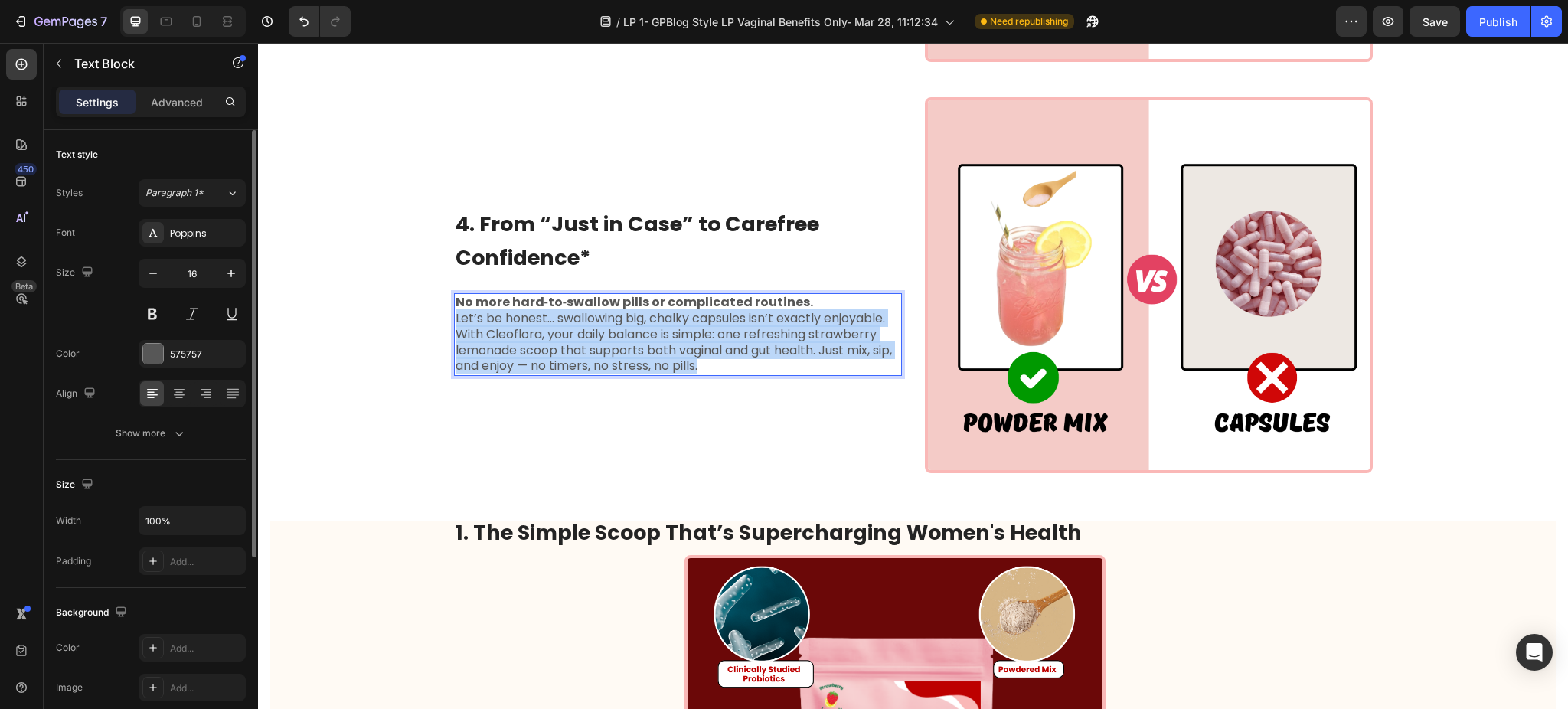 click on "Let’s be honest… swallowing big, chalky capsules isn’t exactly enjoyable. With Cleoflora, your daily balance is simple: one refreshing strawberry lemonade scoop that supports both vaginal and gut health. Just mix, sip, and enjoy — no timers, no stress, no pills." at bounding box center [674, 341] 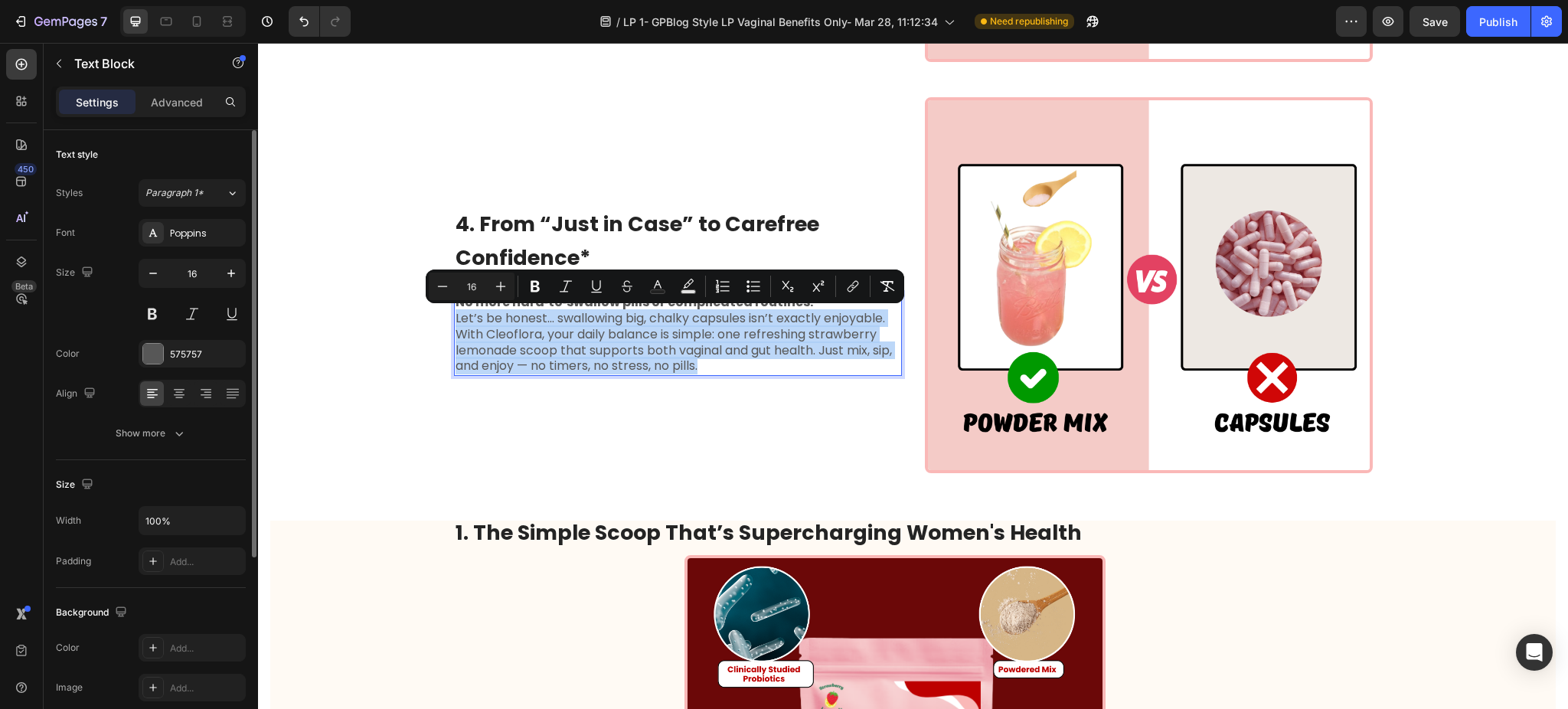 click on "Let’s be honest… swallowing big, chalky capsules isn’t exactly enjoyable. With Cleoflora, your daily balance is simple: one refreshing strawberry lemonade scoop that supports both vaginal and gut health. Just mix, sip, and enjoy — no timers, no stress, no pills." at bounding box center [674, 341] 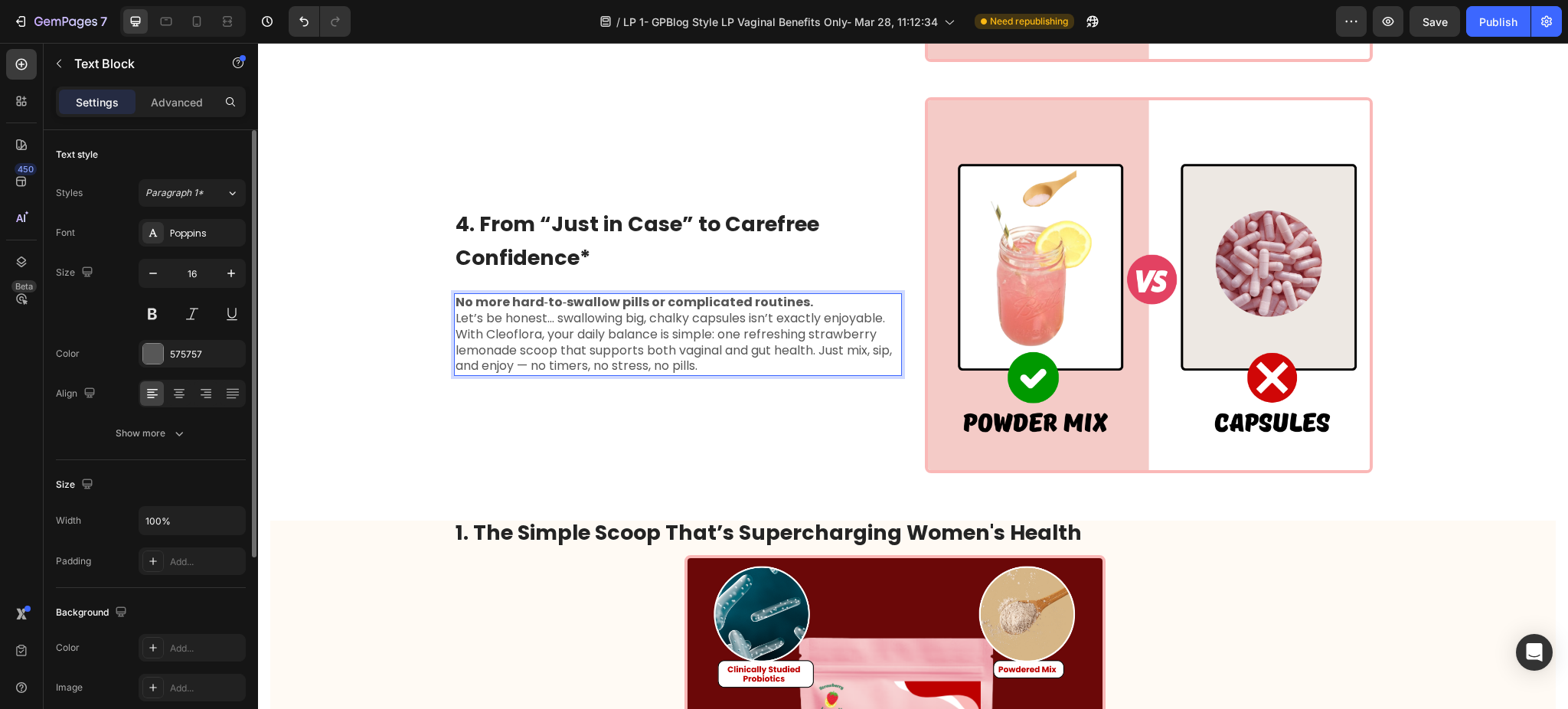 click on "No more hard‑to‑swallow pills or complicated routines.  Let’s be honest… swallowing big, chalky capsules isn’t exactly enjoyable. With Cleoflora, your daily balance is simple: one refreshing strawberry lemonade scoop that supports both vaginal and gut health. Just mix, sip, and enjoy — no timers, no stress, no pills." at bounding box center [678, 335] 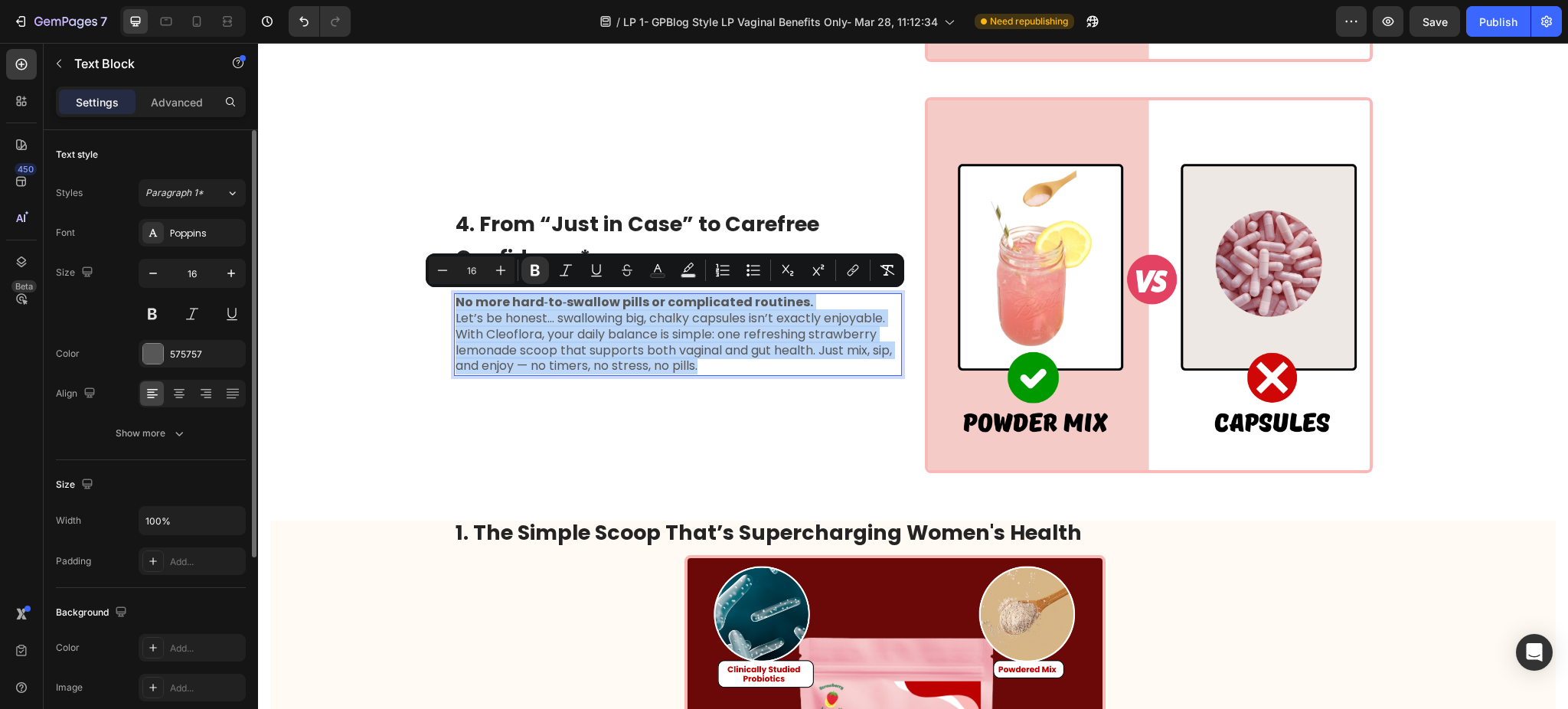 drag, startPoint x: 729, startPoint y: 366, endPoint x: 449, endPoint y: 309, distance: 285.74289 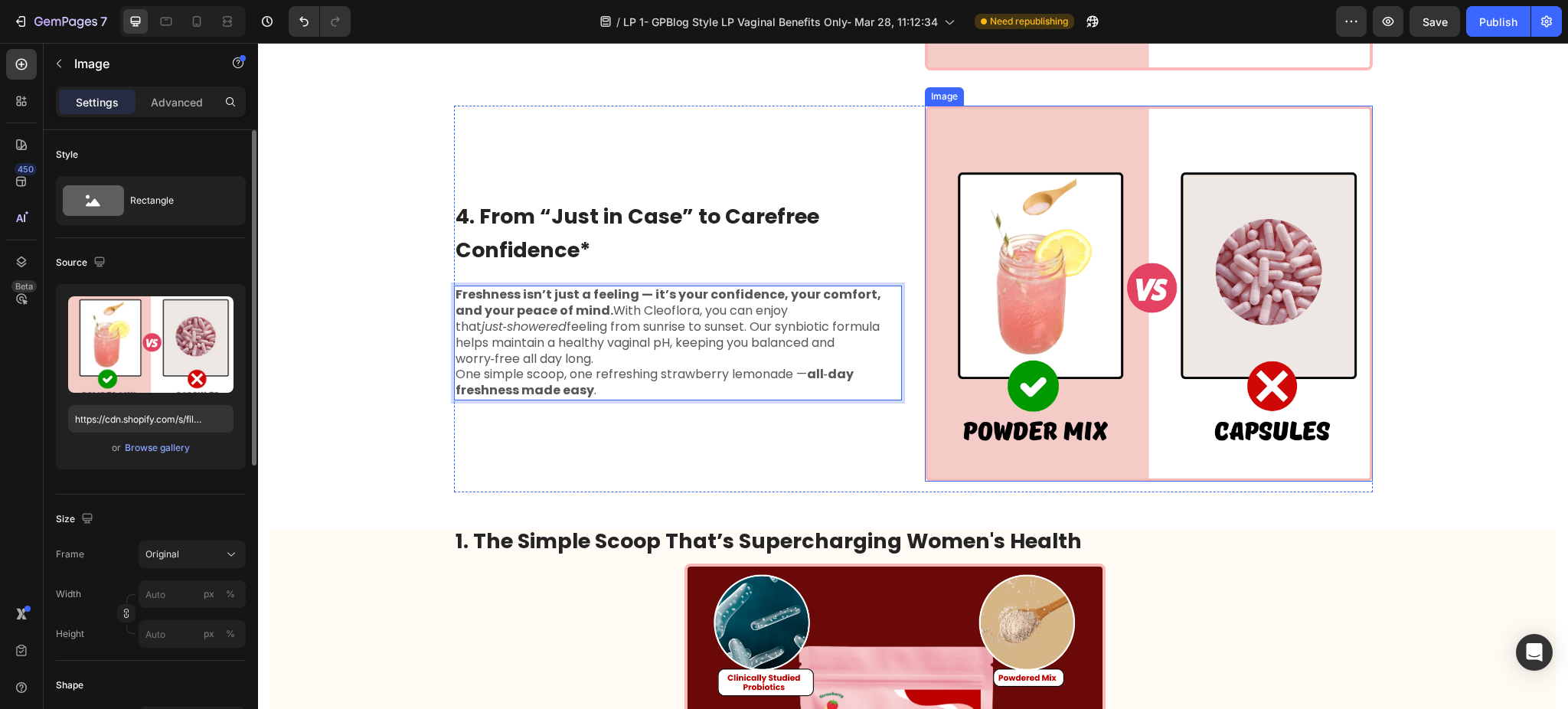 click at bounding box center [1148, 294] 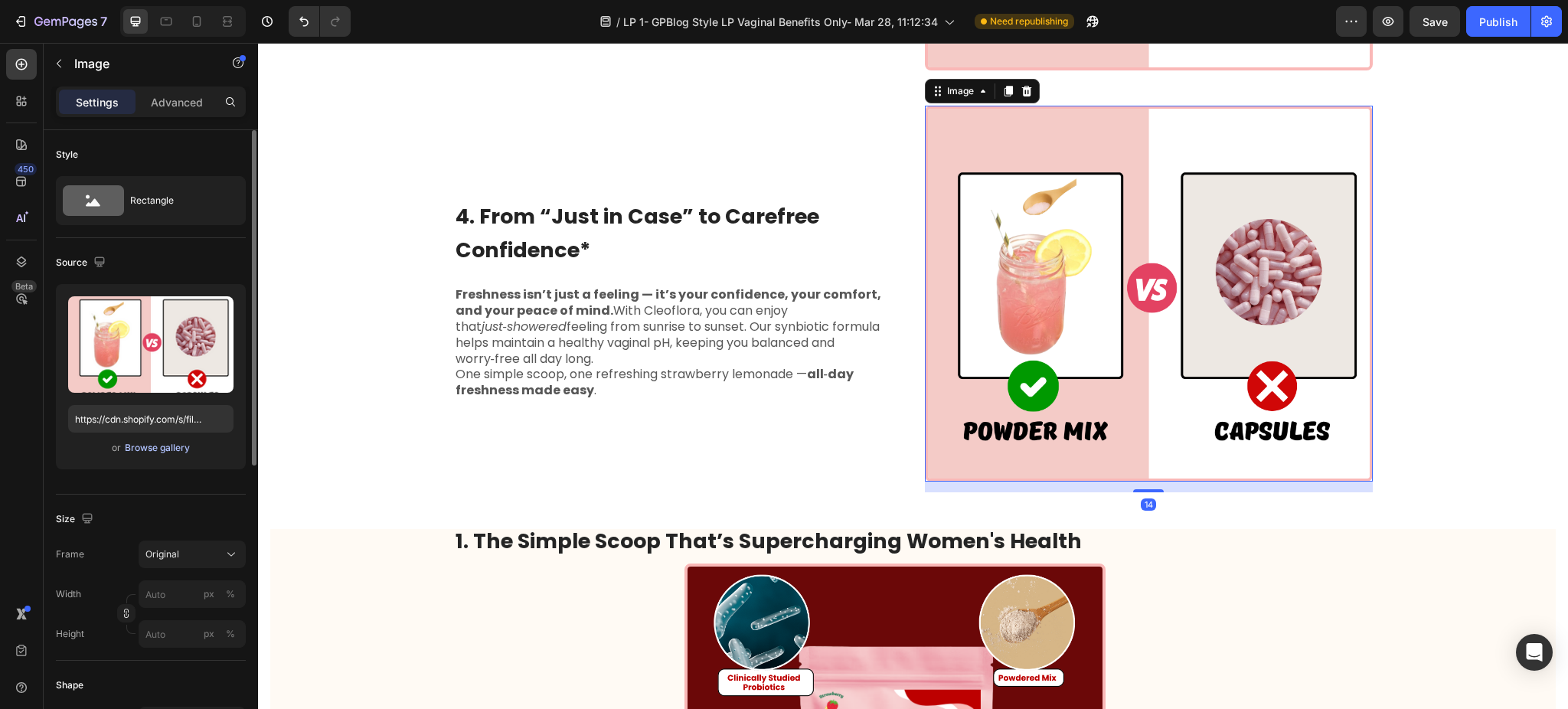 click on "Browse gallery" at bounding box center (157, 448) 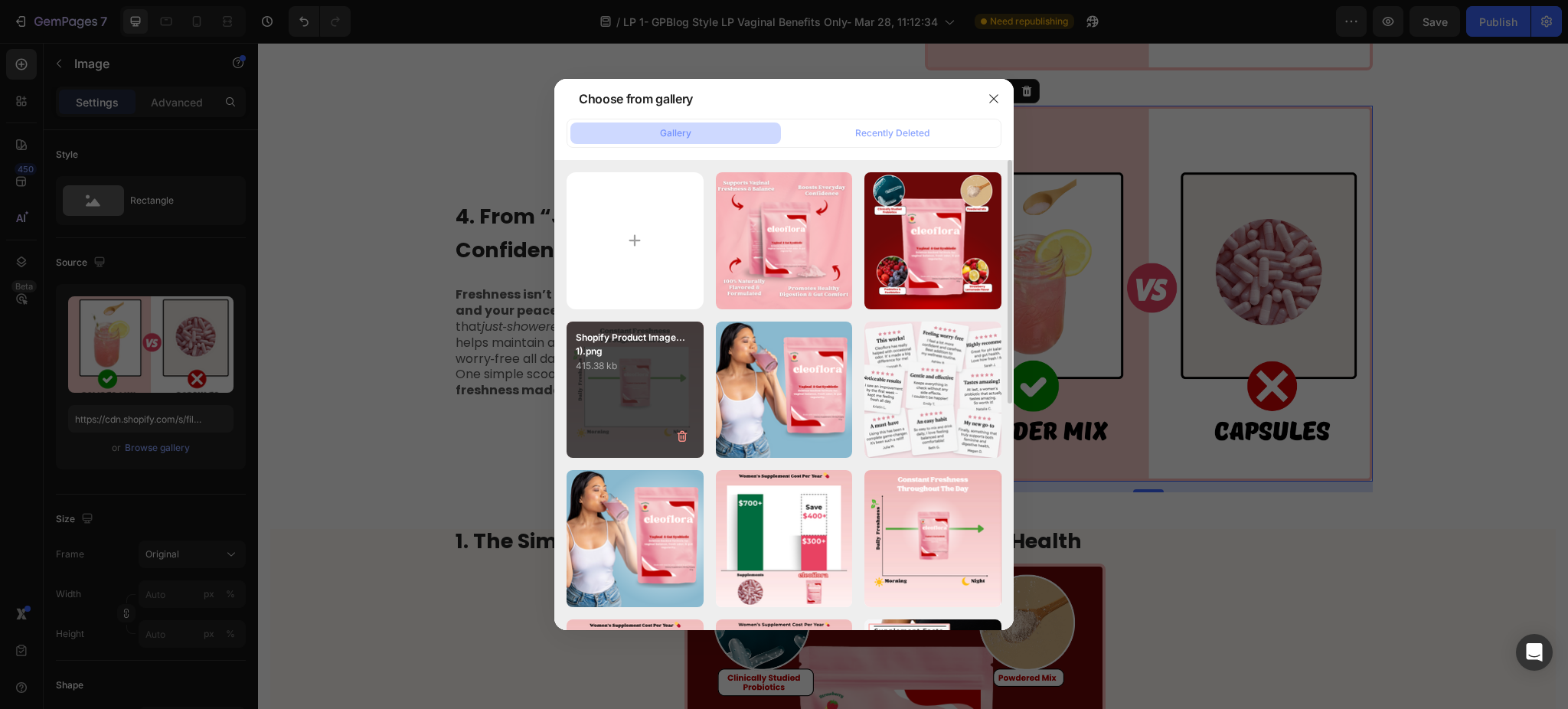 click on "415.38 kb" at bounding box center [635, 366] 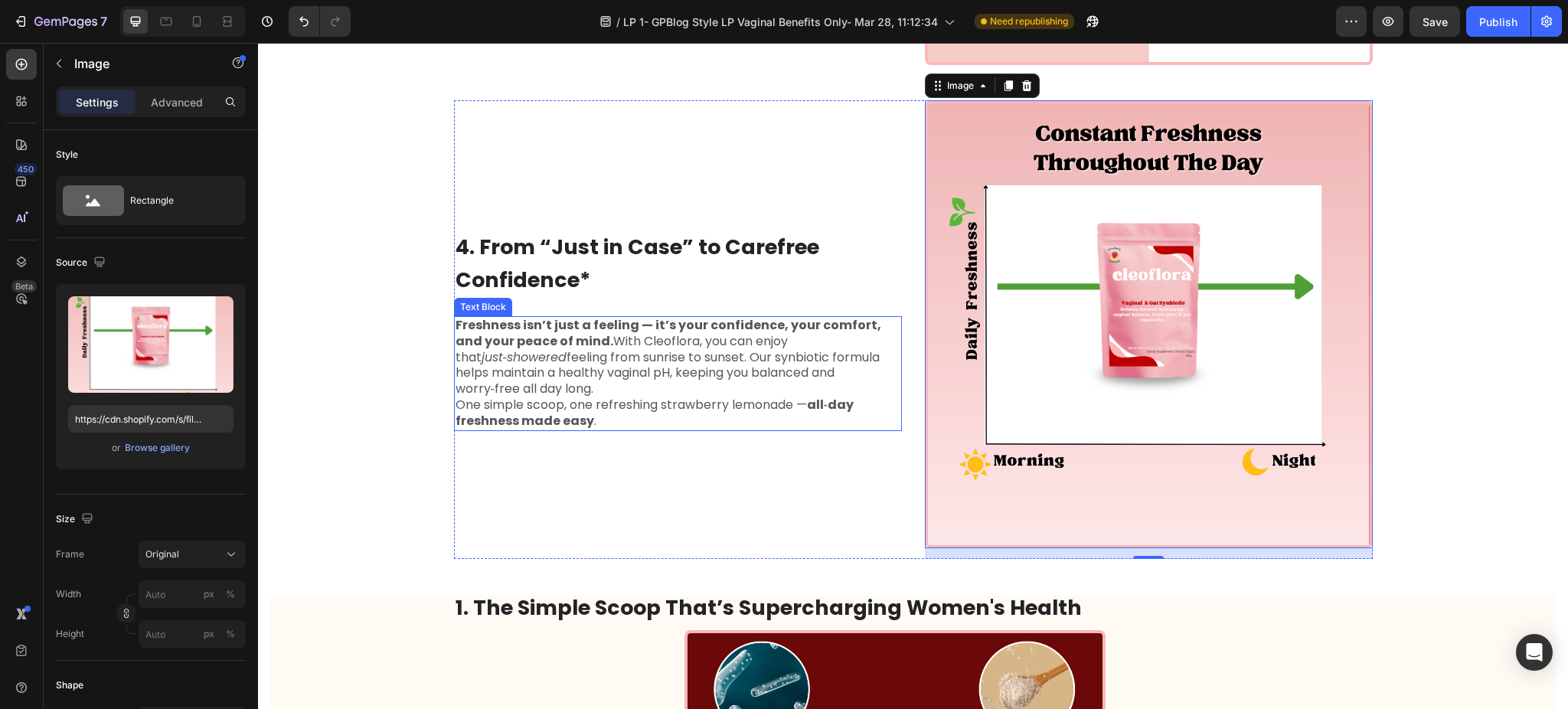 scroll, scrollTop: 1492, scrollLeft: 0, axis: vertical 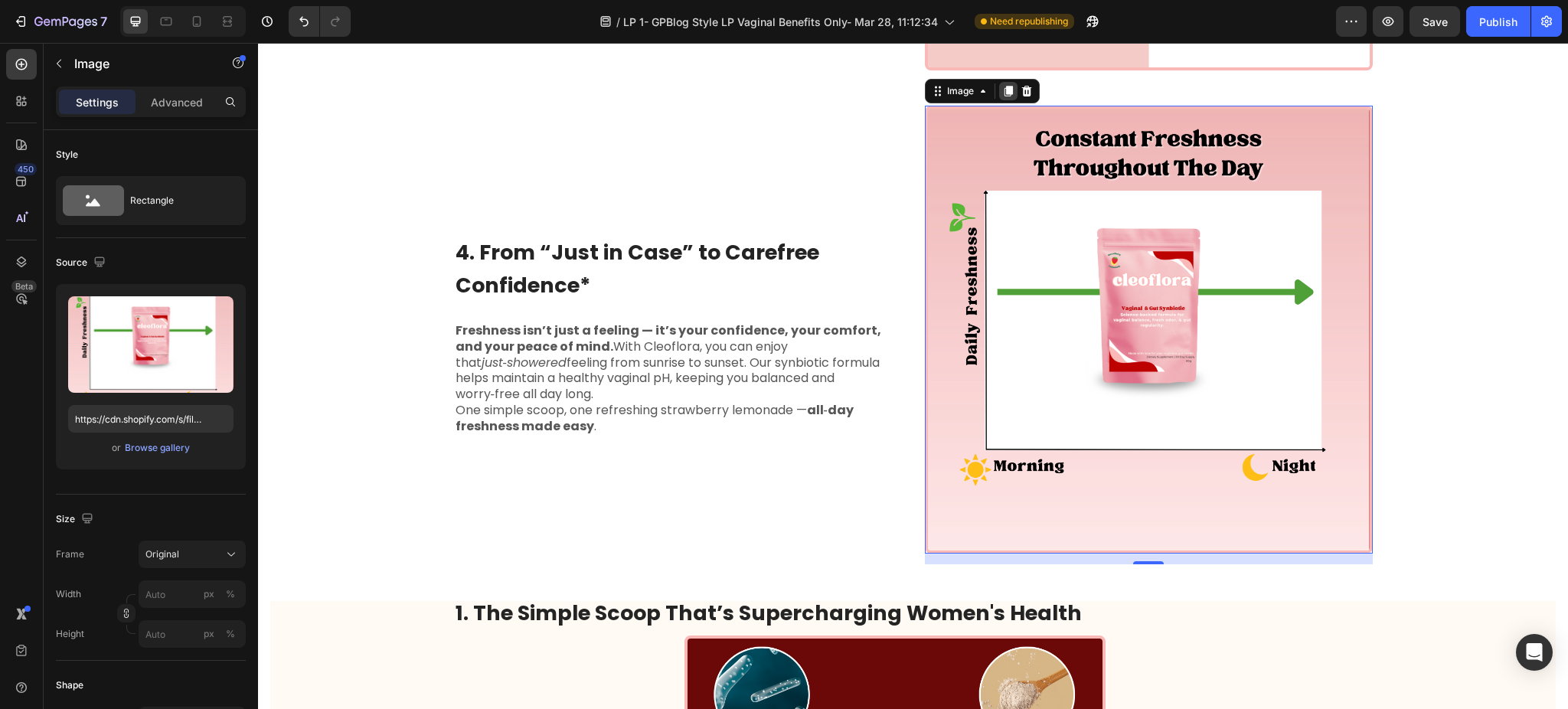 click 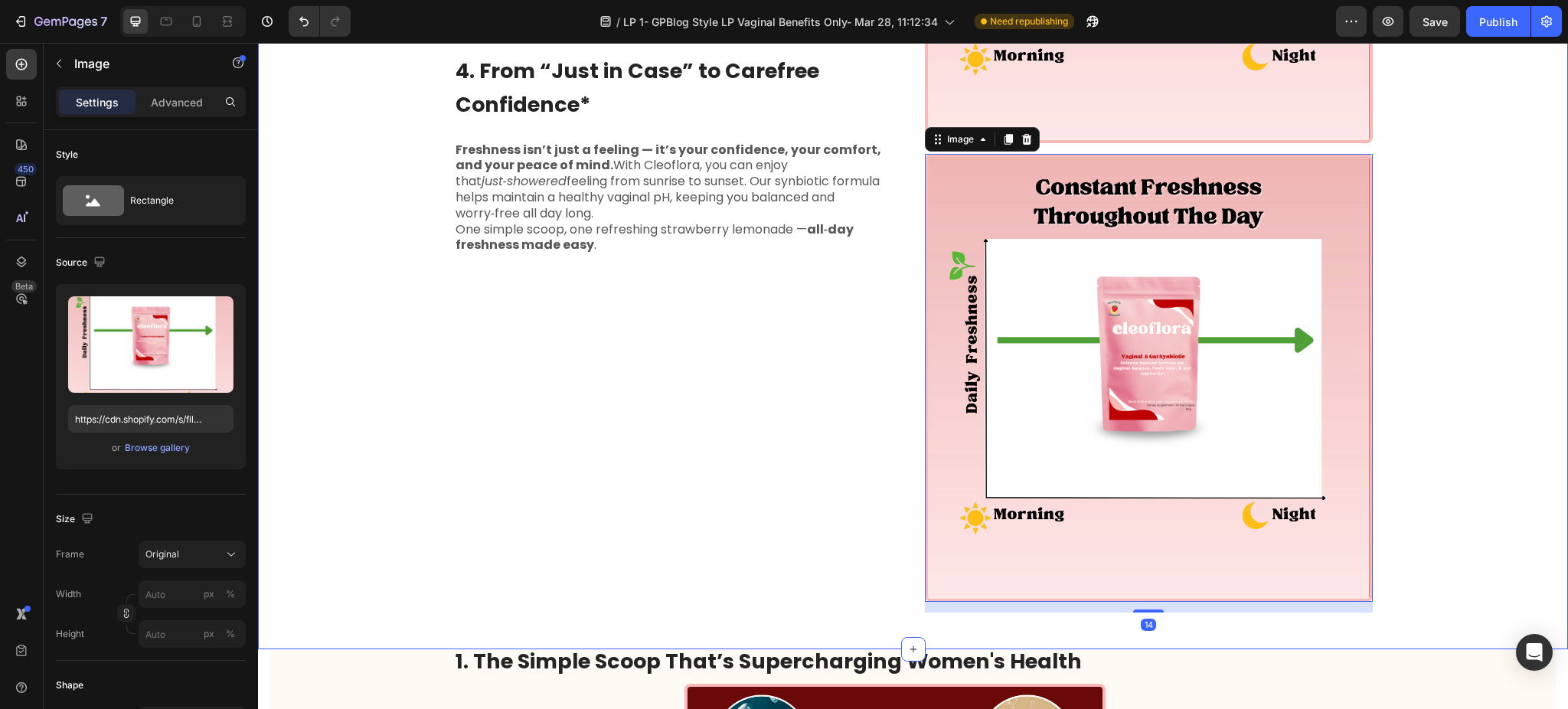 scroll, scrollTop: 1857, scrollLeft: 0, axis: vertical 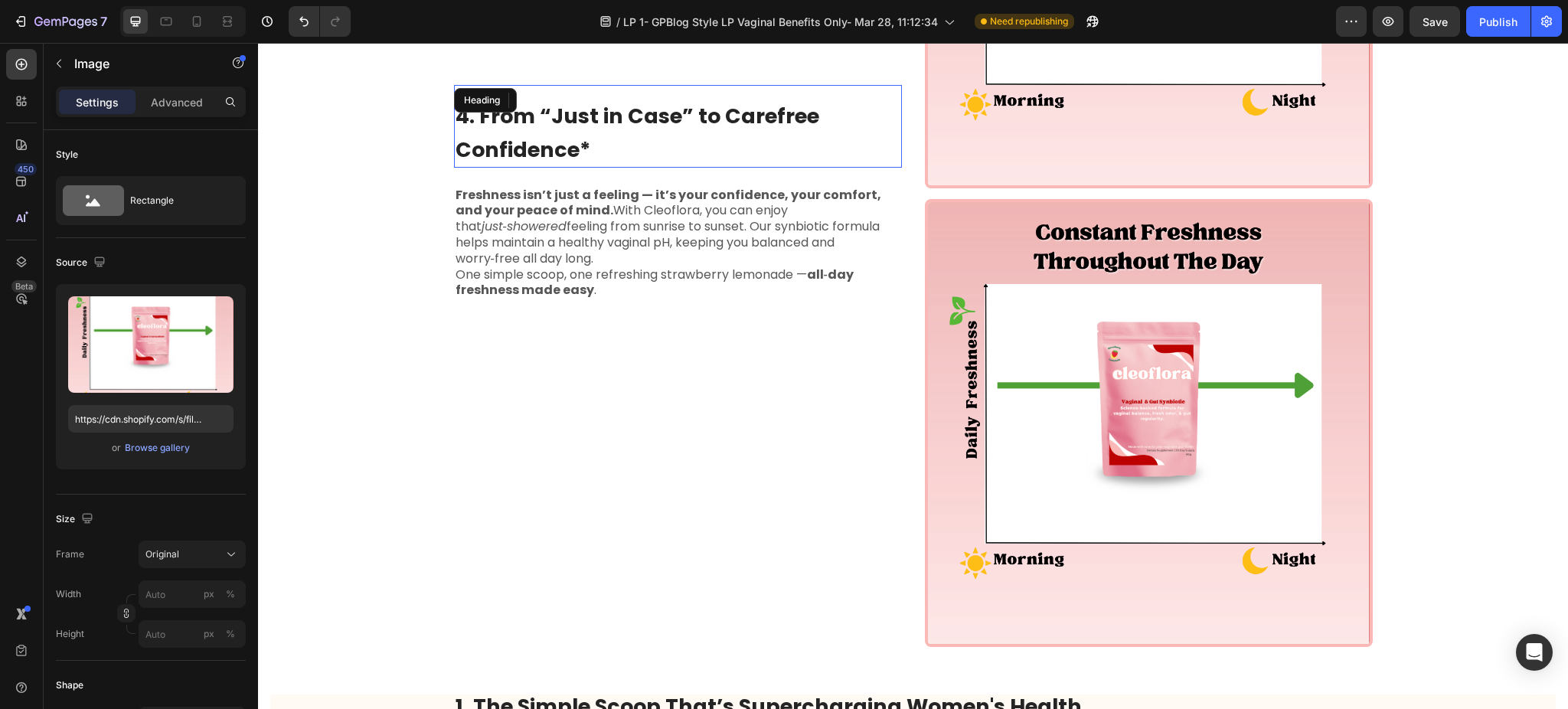 click on "4. From “Just in Case” to Carefree Confidence*" at bounding box center (637, 132) 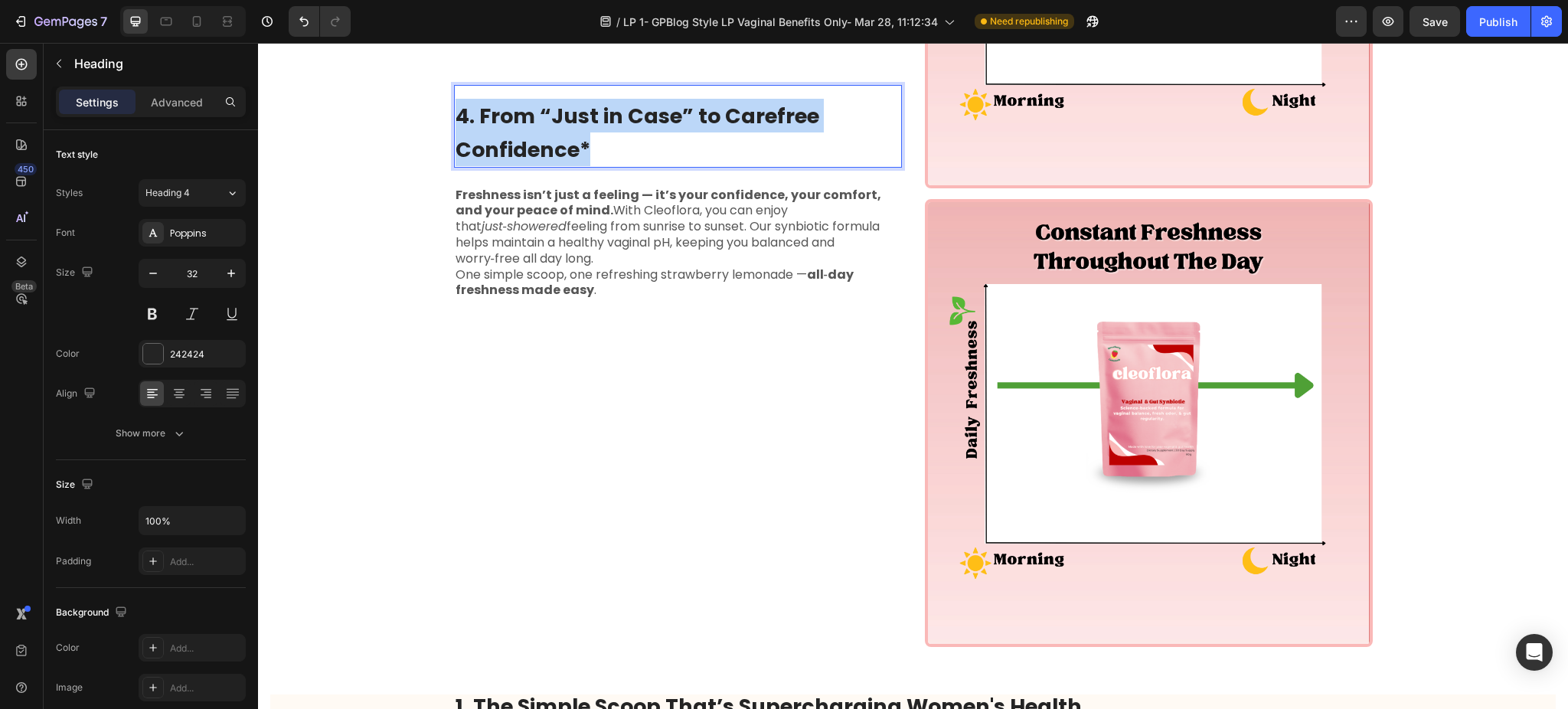 click on "4. From “Just in Case” to Carefree Confidence*" at bounding box center (637, 132) 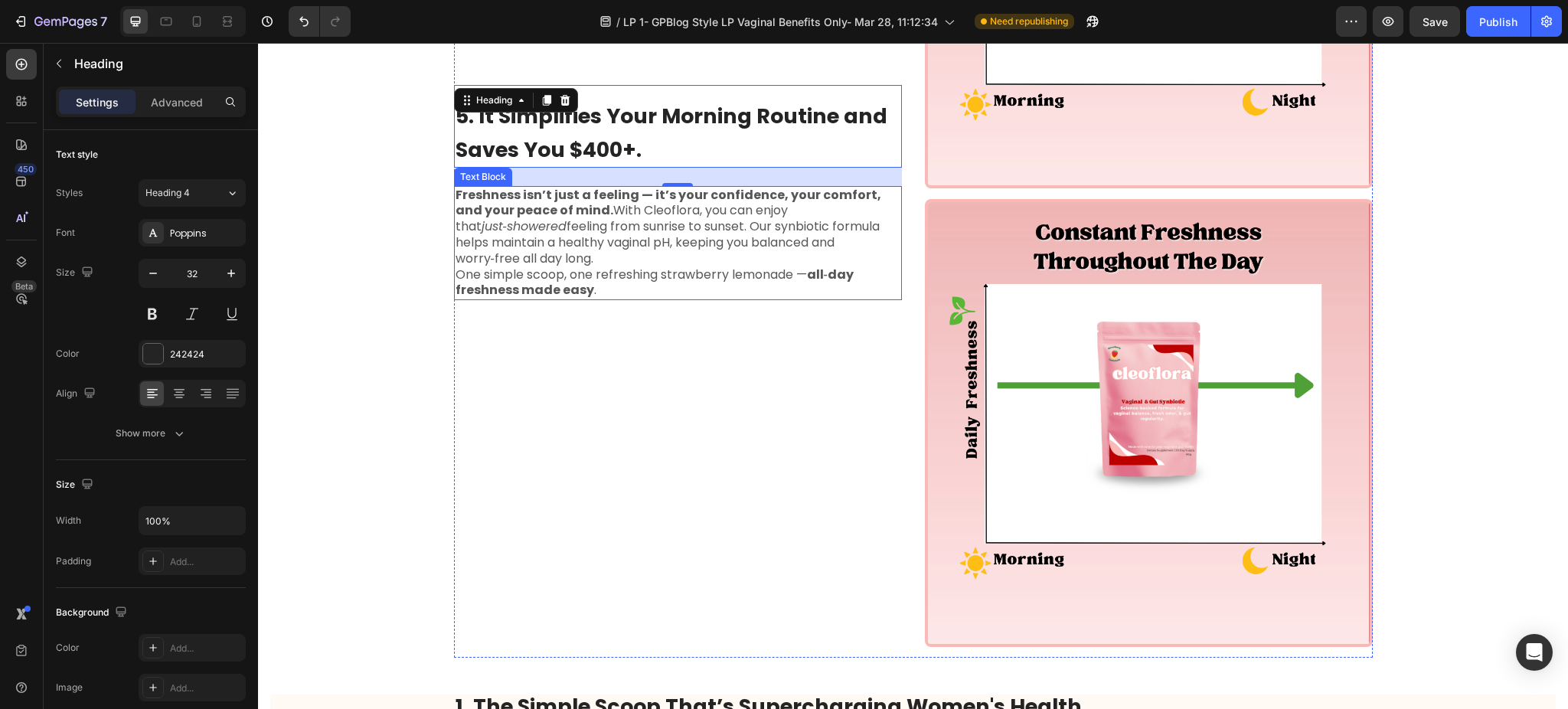 click on "Freshness isn’t just a feeling — it’s your confidence, your comfort, and your peace of mind.  With Cleoflora, you can enjoy that  just‑showered  feeling from sunrise to sunset. Our synbiotic formula helps maintain a healthy vaginal pH, keeping you balanced and worry‑free all day long." at bounding box center (678, 227) 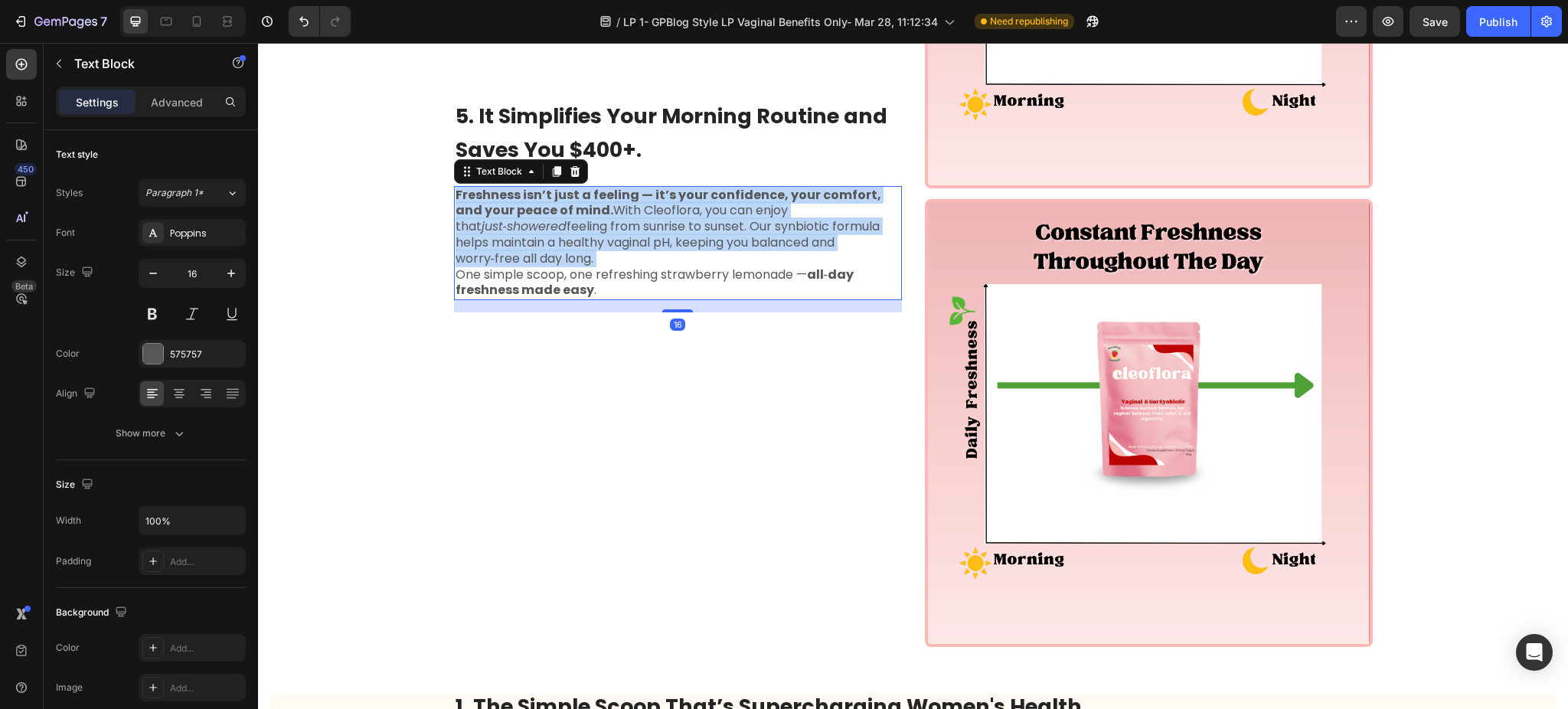 click on "Freshness isn’t just a feeling — it’s your confidence, your comfort, and your peace of mind.  With Cleoflora, you can enjoy that  just‑showered  feeling from sunrise to sunset. Our synbiotic formula helps maintain a healthy vaginal pH, keeping you balanced and worry‑free all day long." at bounding box center (678, 227) 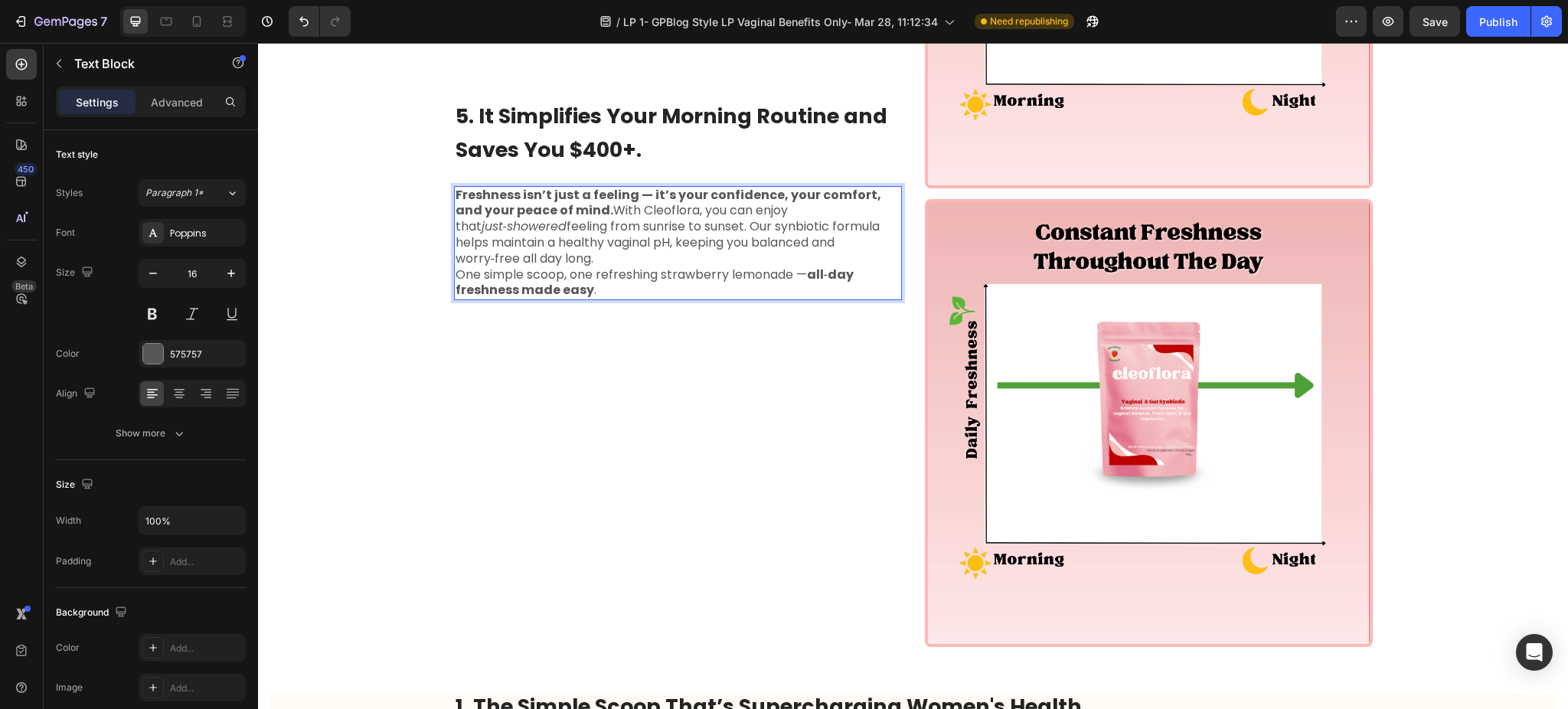 click on "One simple scoop, one refreshing strawberry lemonade —  all‑day freshness made easy ." at bounding box center [678, 283] 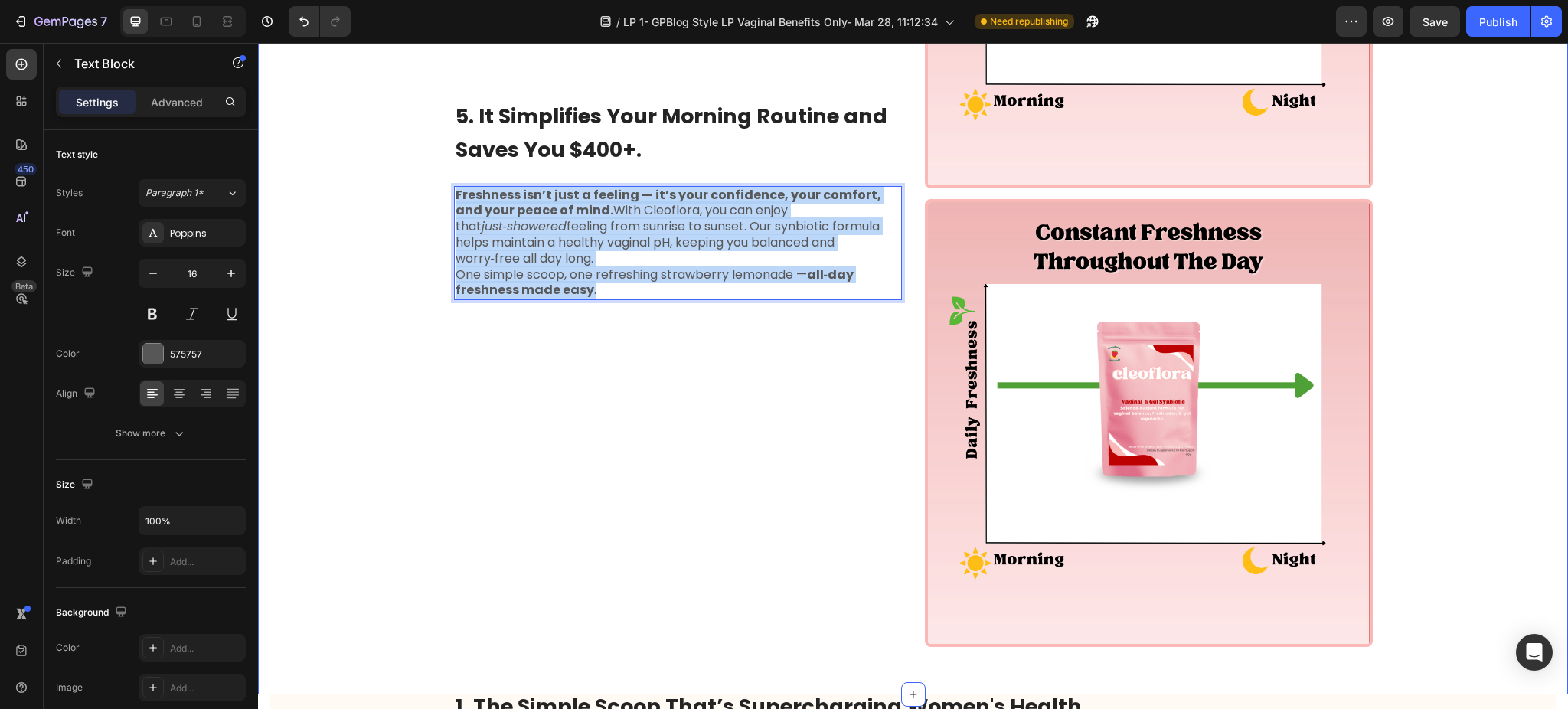 drag, startPoint x: 572, startPoint y: 268, endPoint x: 443, endPoint y: 194, distance: 148.71785 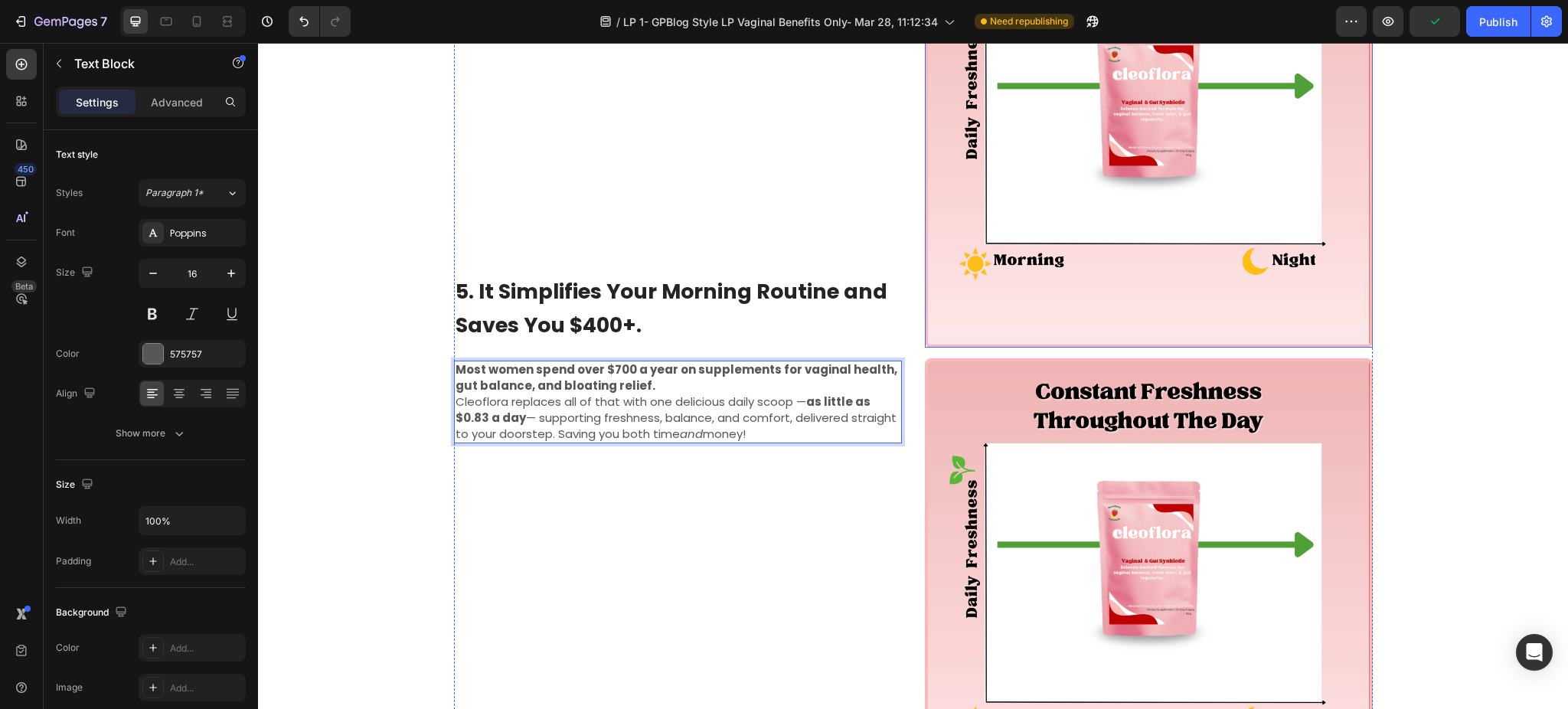 scroll, scrollTop: 1761, scrollLeft: 0, axis: vertical 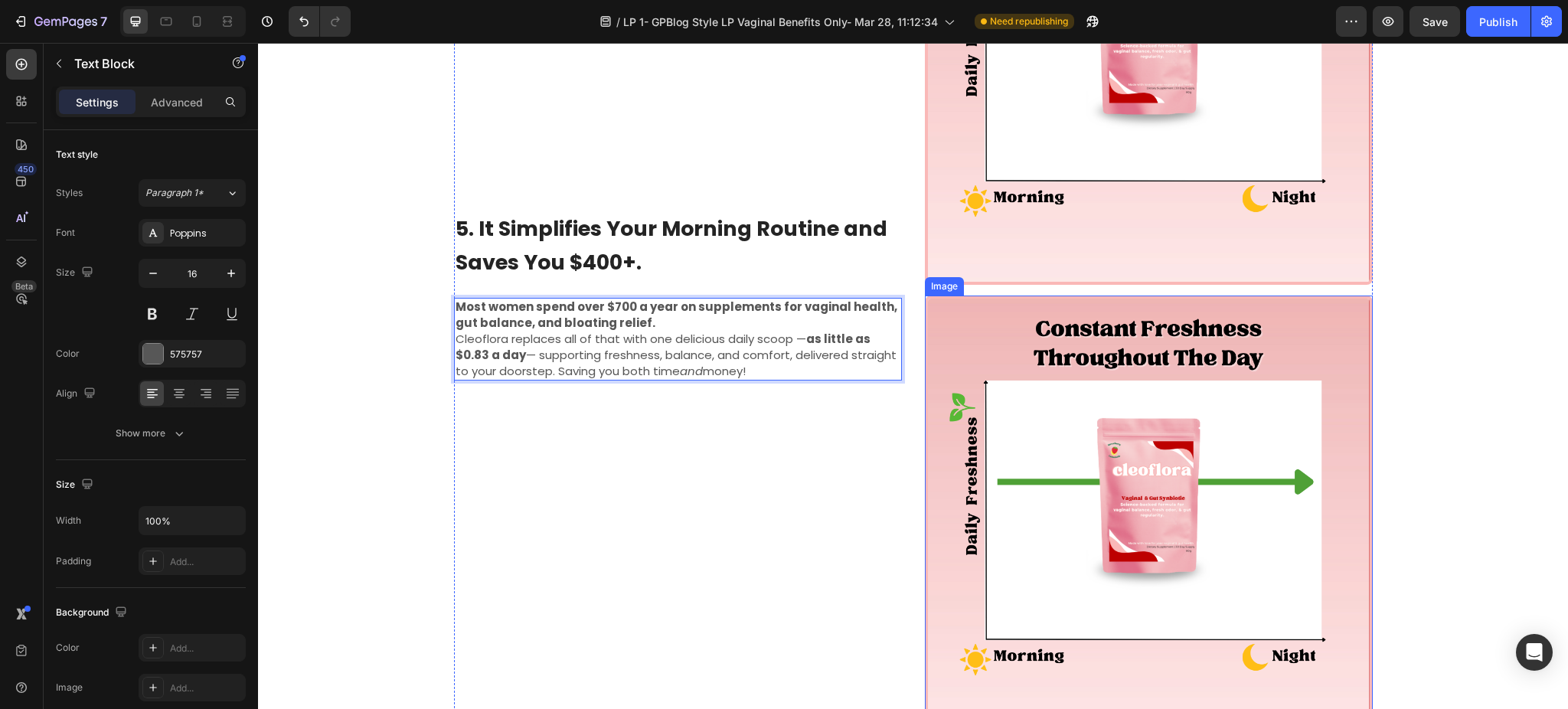 click at bounding box center [1148, 519] 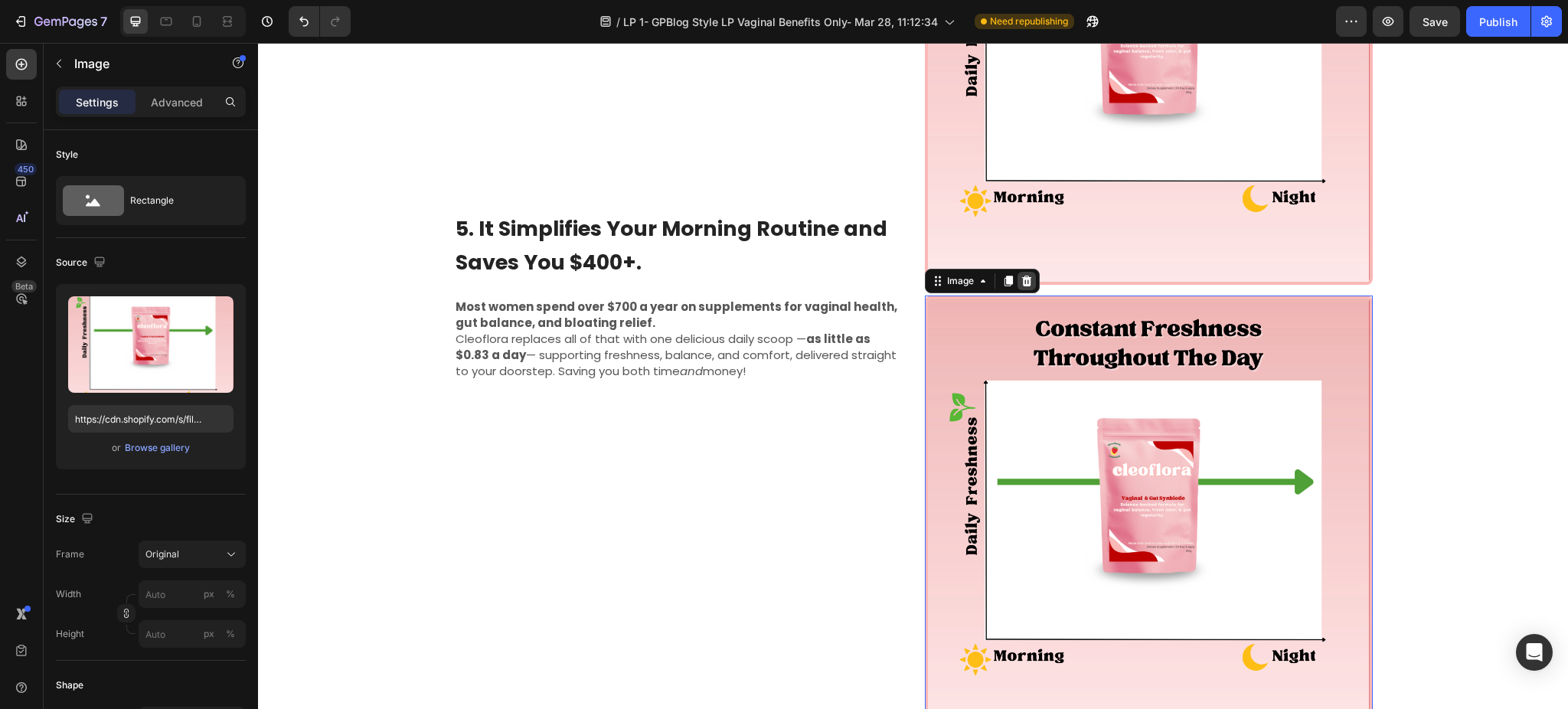 click 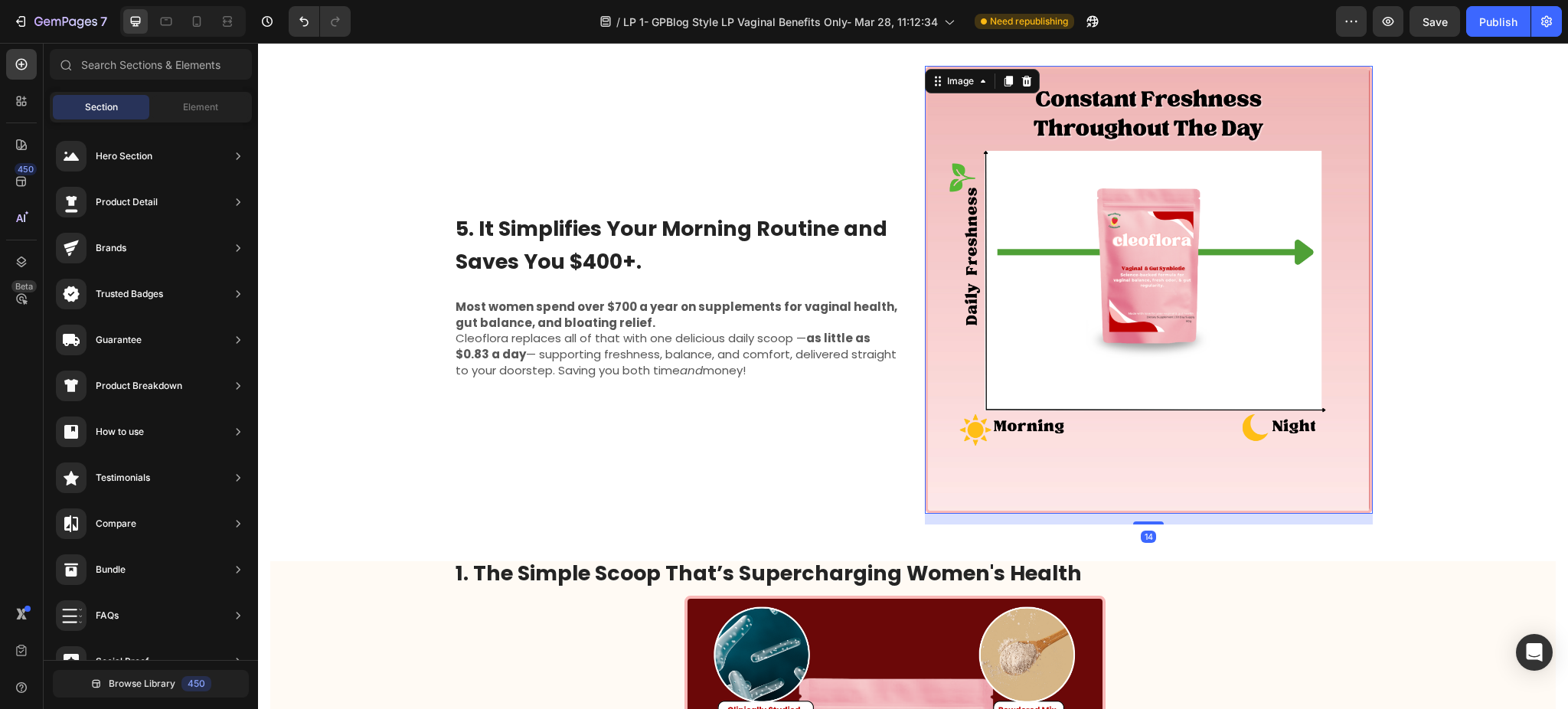 click at bounding box center [1148, 289] 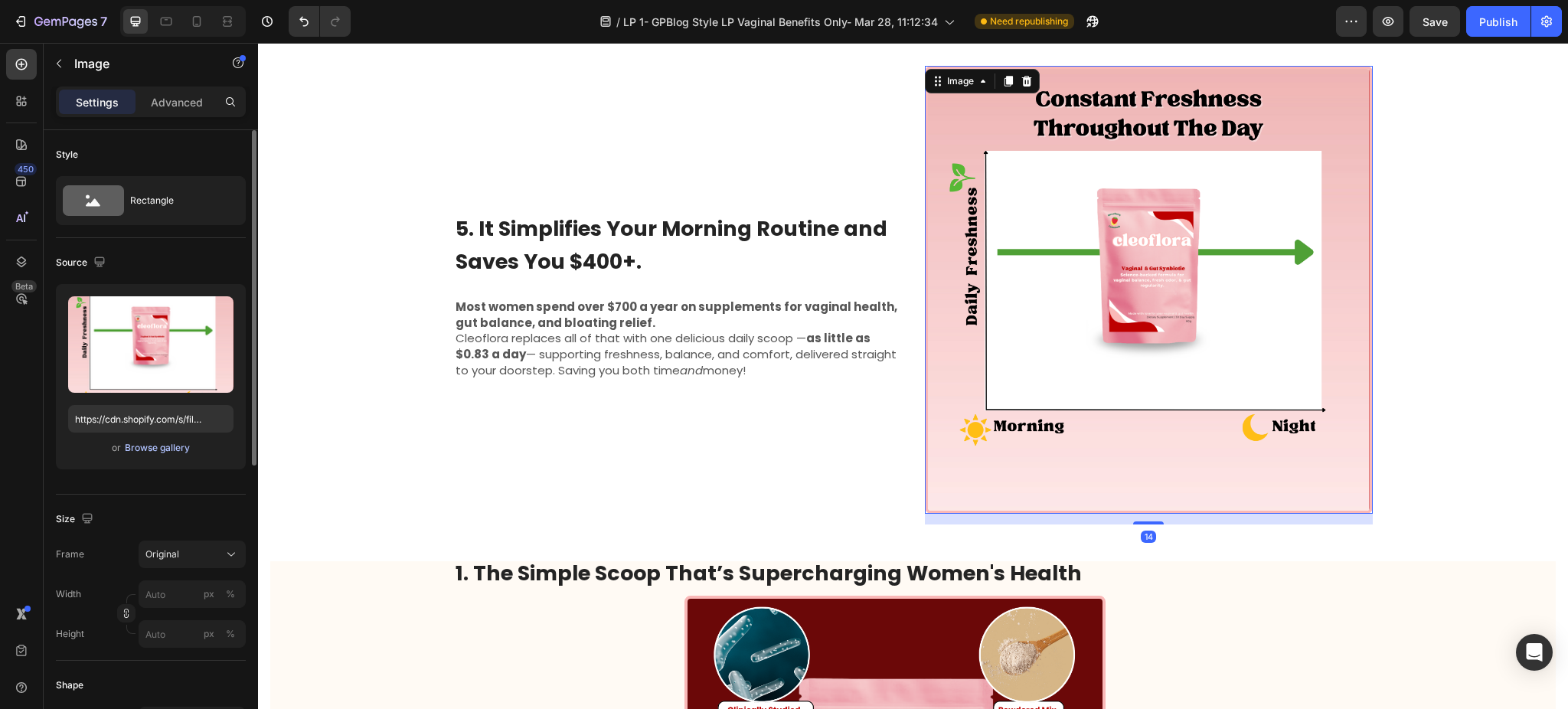 click on "Browse gallery" at bounding box center [157, 448] 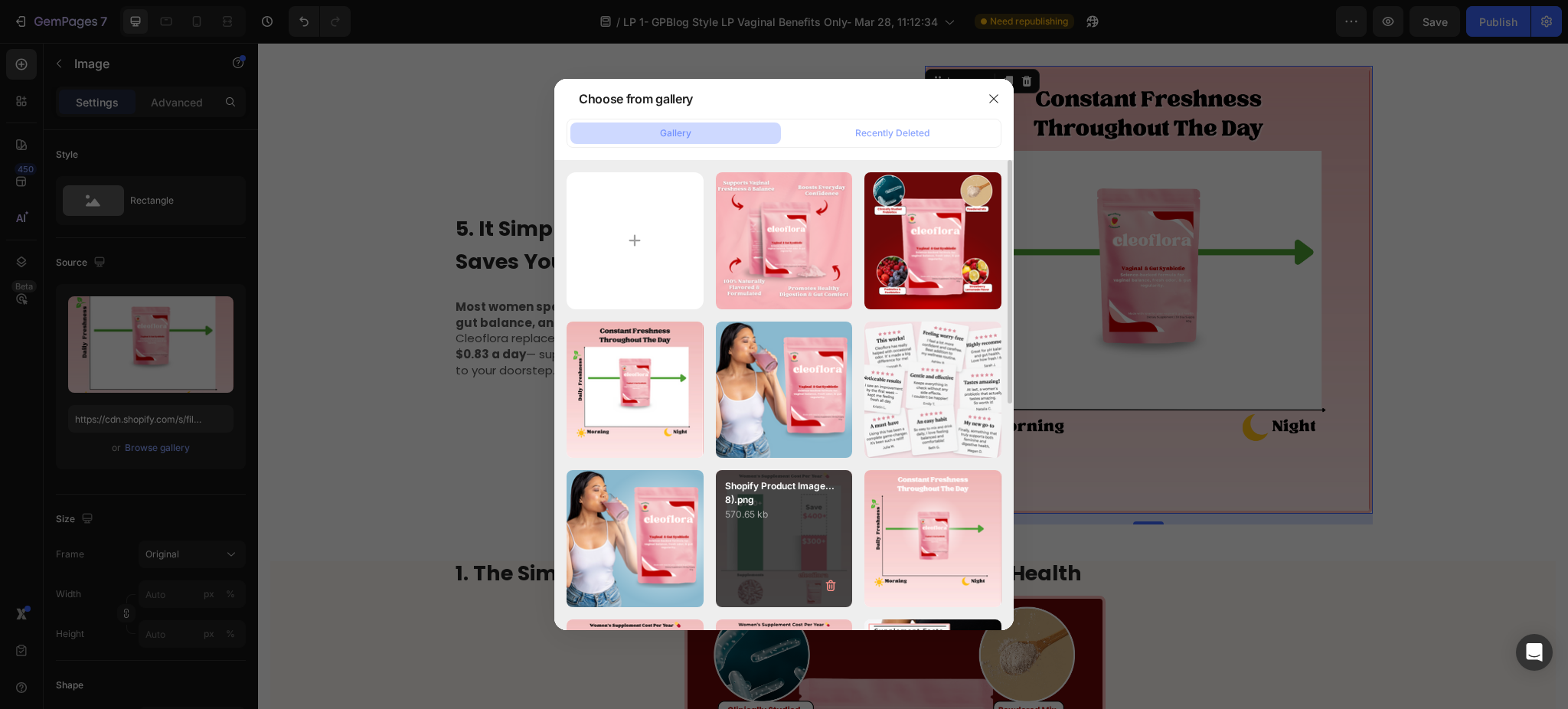 click on "570.65 kb" at bounding box center (784, 515) 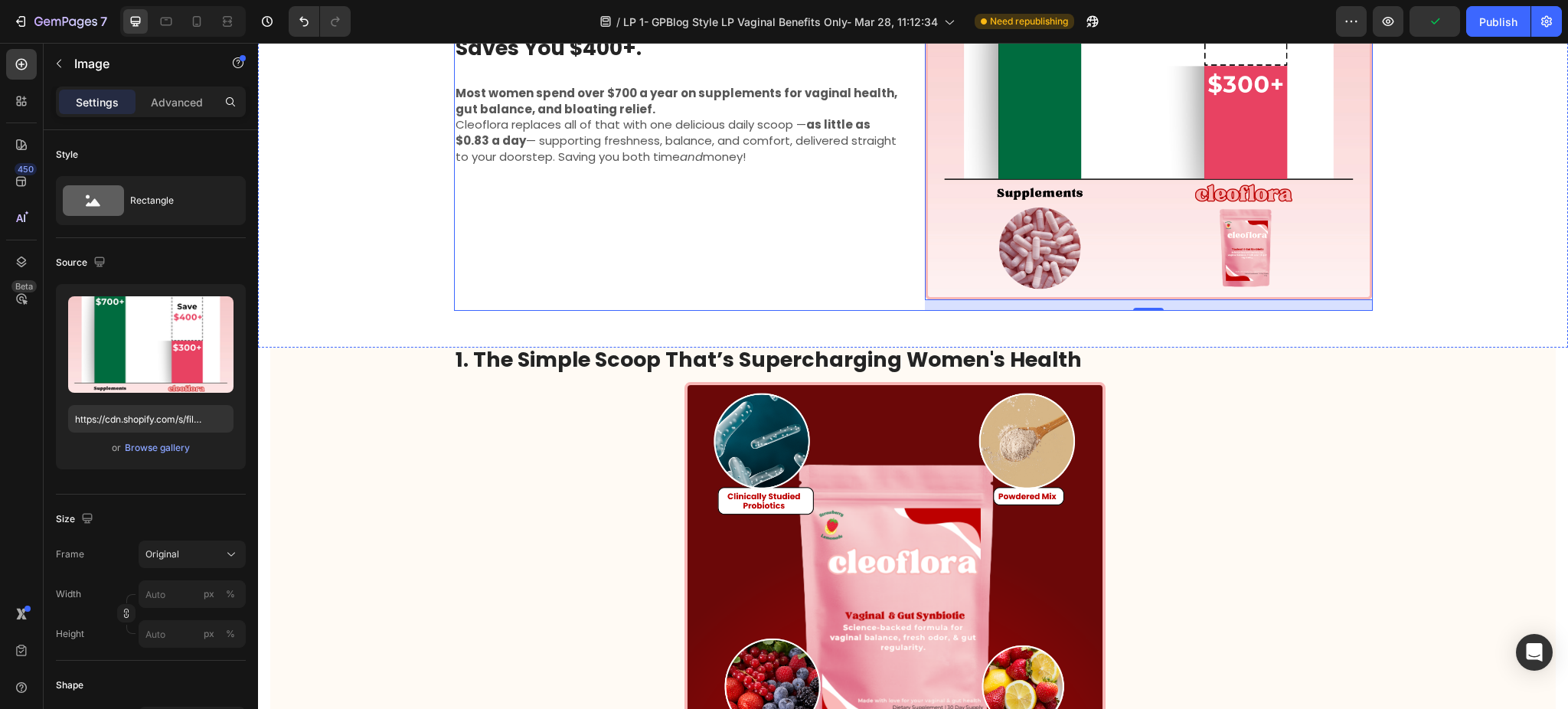 scroll, scrollTop: 1736, scrollLeft: 0, axis: vertical 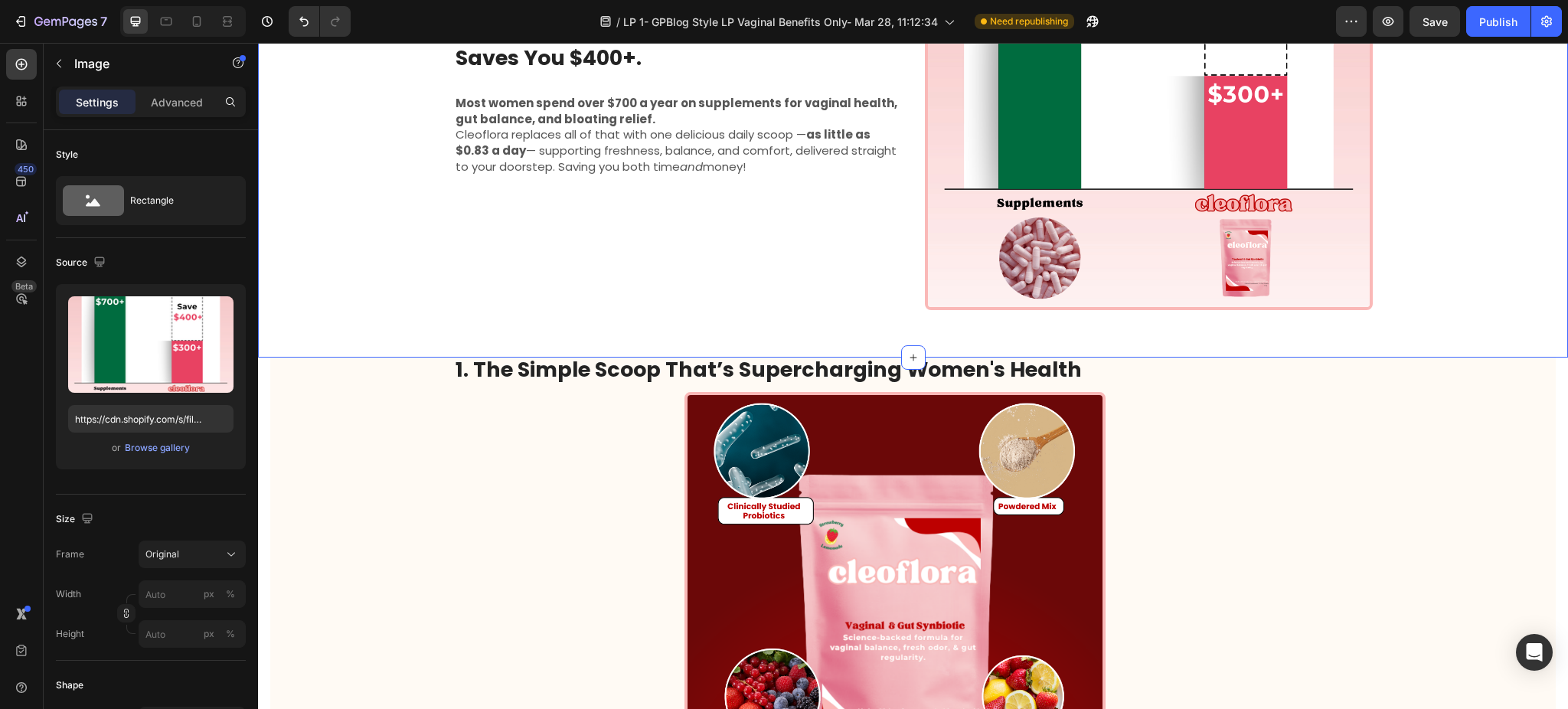 click on "1. The Simple Scoop That’s Supercharging Women's Health Heading If you’ve ever quietly wondered, “Is that me?” you’re not alone. That’s why Cleoflora — is packed with key functional ingredients to  support effortless vaginal freshness, smooth digestion, and all‑day confidence.  It’s the worry‑free feeling we all deserve, every single day. And  thousands of us have already made it part of our routine. Text Block Image Row ⁠⁠⁠⁠⁠⁠⁠ 2.Ingredients That Actually Work Together for All‑Day Freshness* Heading Your gut and vaginal health are closely connected. When your microbiome is balanced, you feel fresher, more comfortable,  and  more confident. That’s why Cleoflora blends  blends prebiotics, probiotics, and postbiotics  —   working in harmony to support your body’s natural  balance, promote a healthy vaginal pH, and keep your gut feeling its best. Text Block Image Row ⁠⁠⁠⁠⁠⁠⁠ 3. Freshness Made Simple — No More Pills, Just One Scoop Heading Text Block Image" at bounding box center [913, -565] 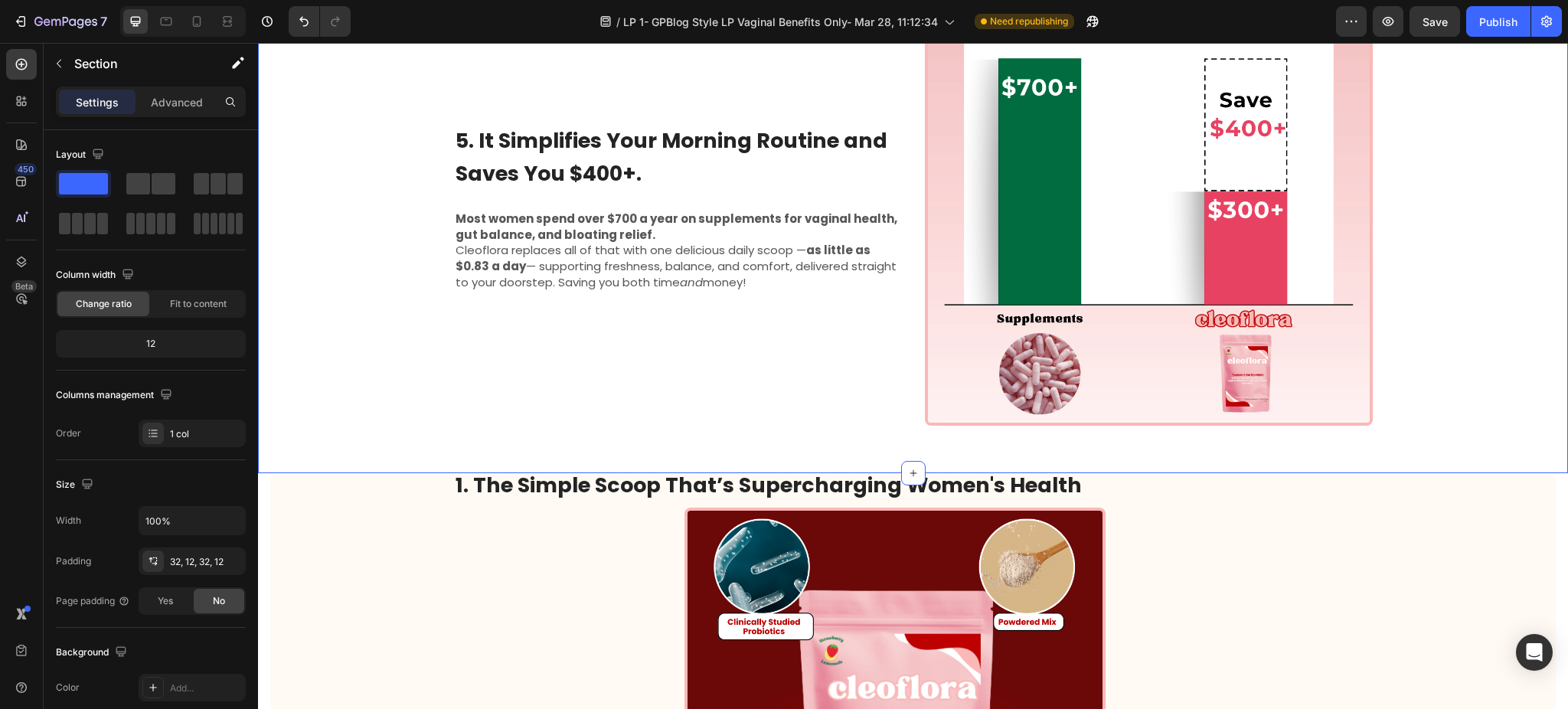 scroll, scrollTop: 1532, scrollLeft: 0, axis: vertical 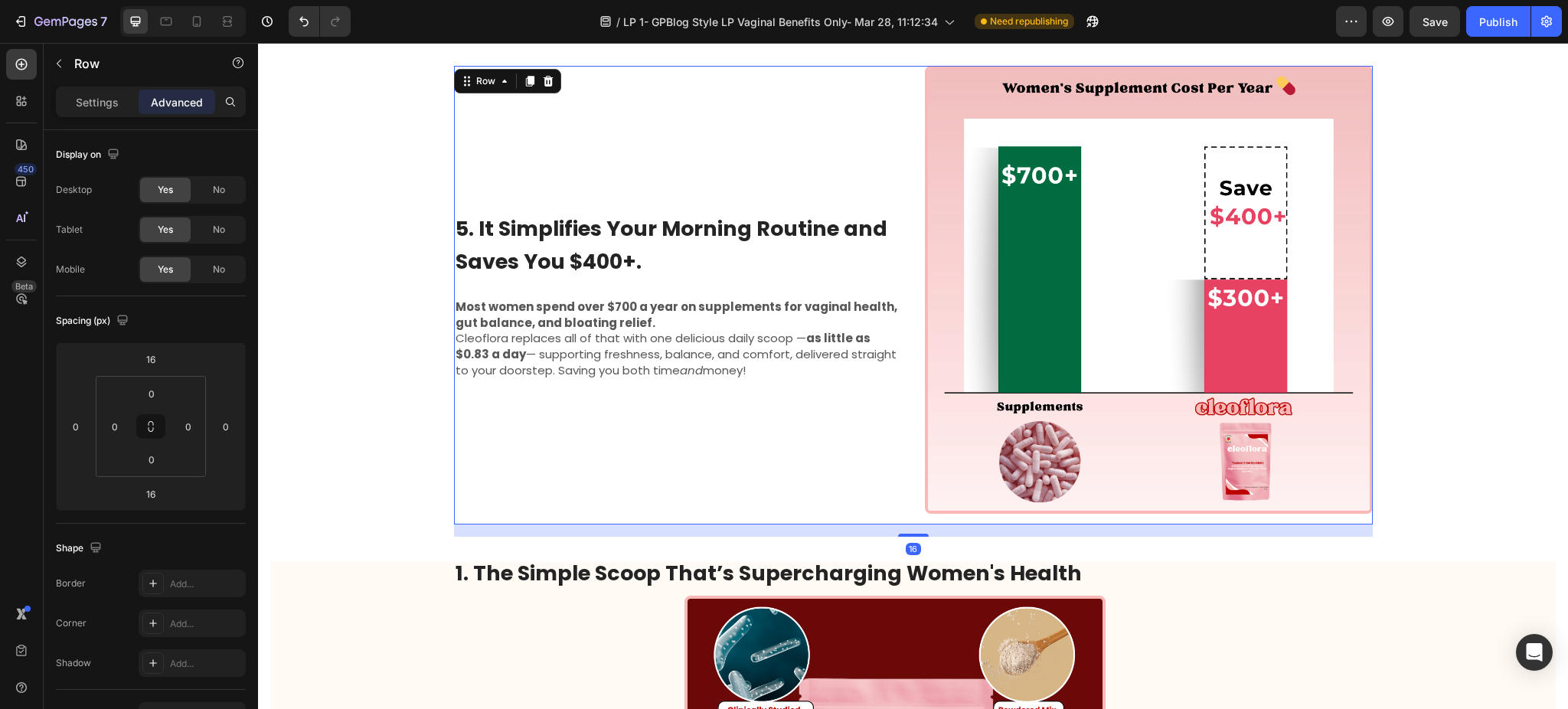 click on "⁠⁠⁠⁠⁠⁠⁠ 5. It Simplifies Your Morning Routine and Saves You $400+. Heading Most women spend over $700 a year on supplements for vaginal health, gut balance, and bloating relief. Cleoflora replaces all of that with one delicious daily scoop —  as little as $0.83 a day  — supporting freshness, balance, and comfort, delivered straight to your doorstep. Saving you both time  and  money! Text Block" at bounding box center (678, 295) 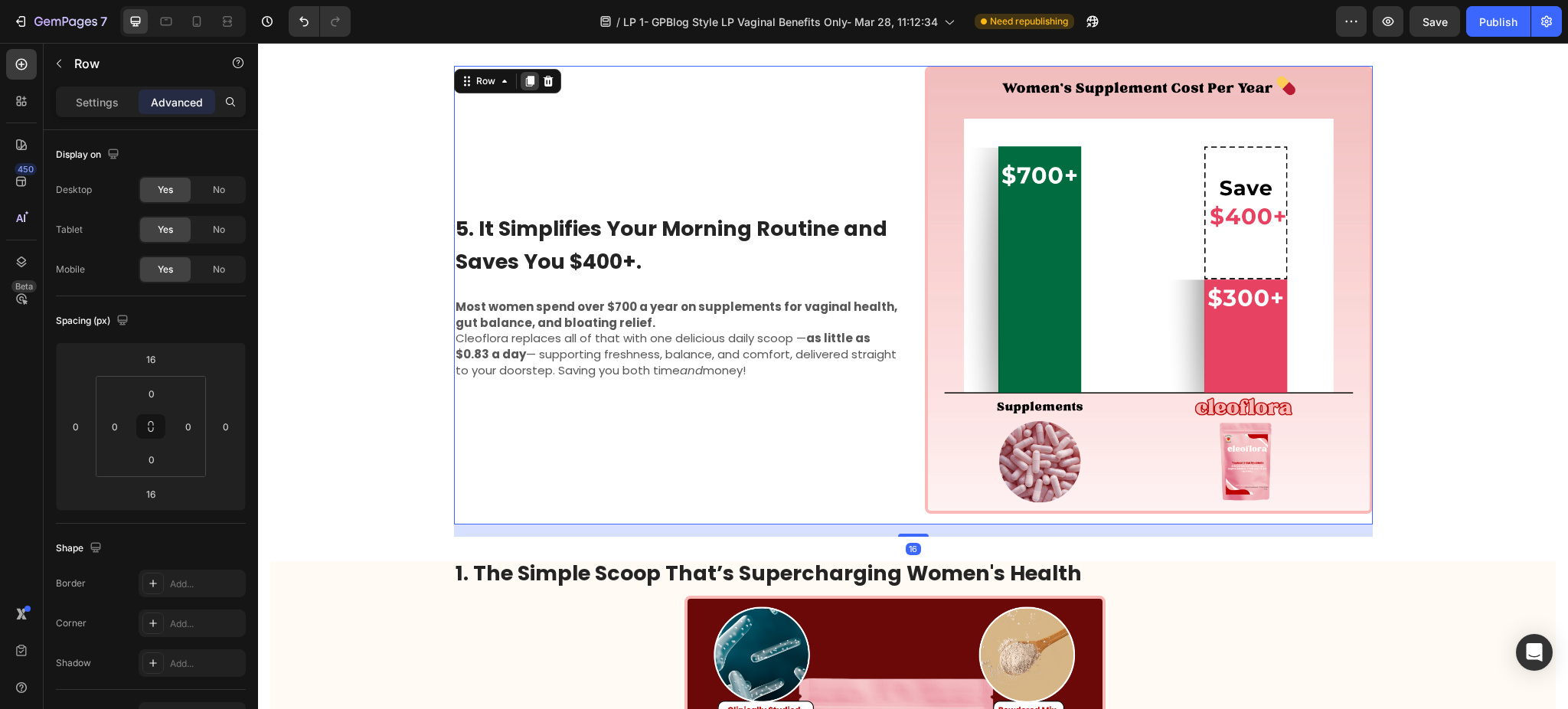 click 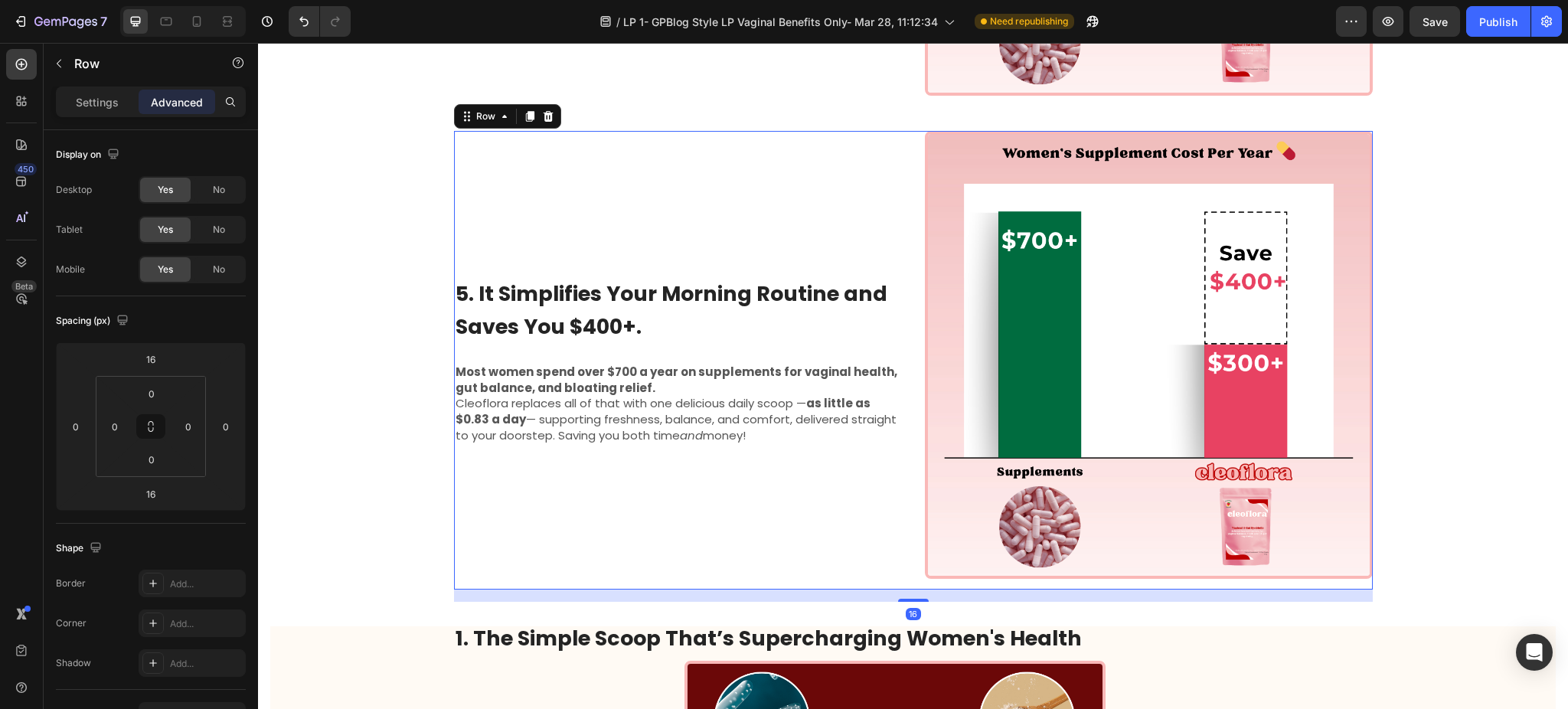 scroll, scrollTop: 1985, scrollLeft: 0, axis: vertical 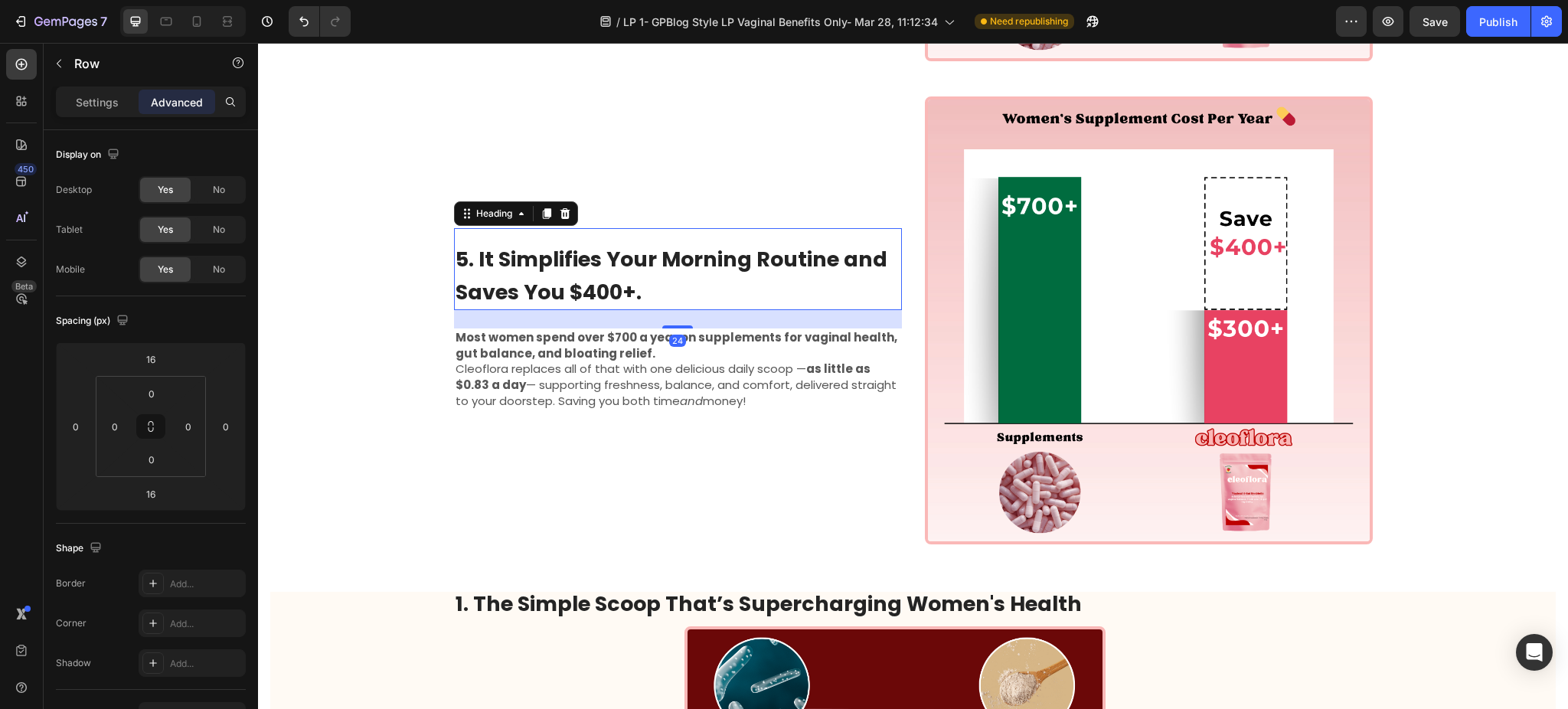 click on "5. It Simplifies Your Morning Routine and Saves You $400+." at bounding box center (671, 276) 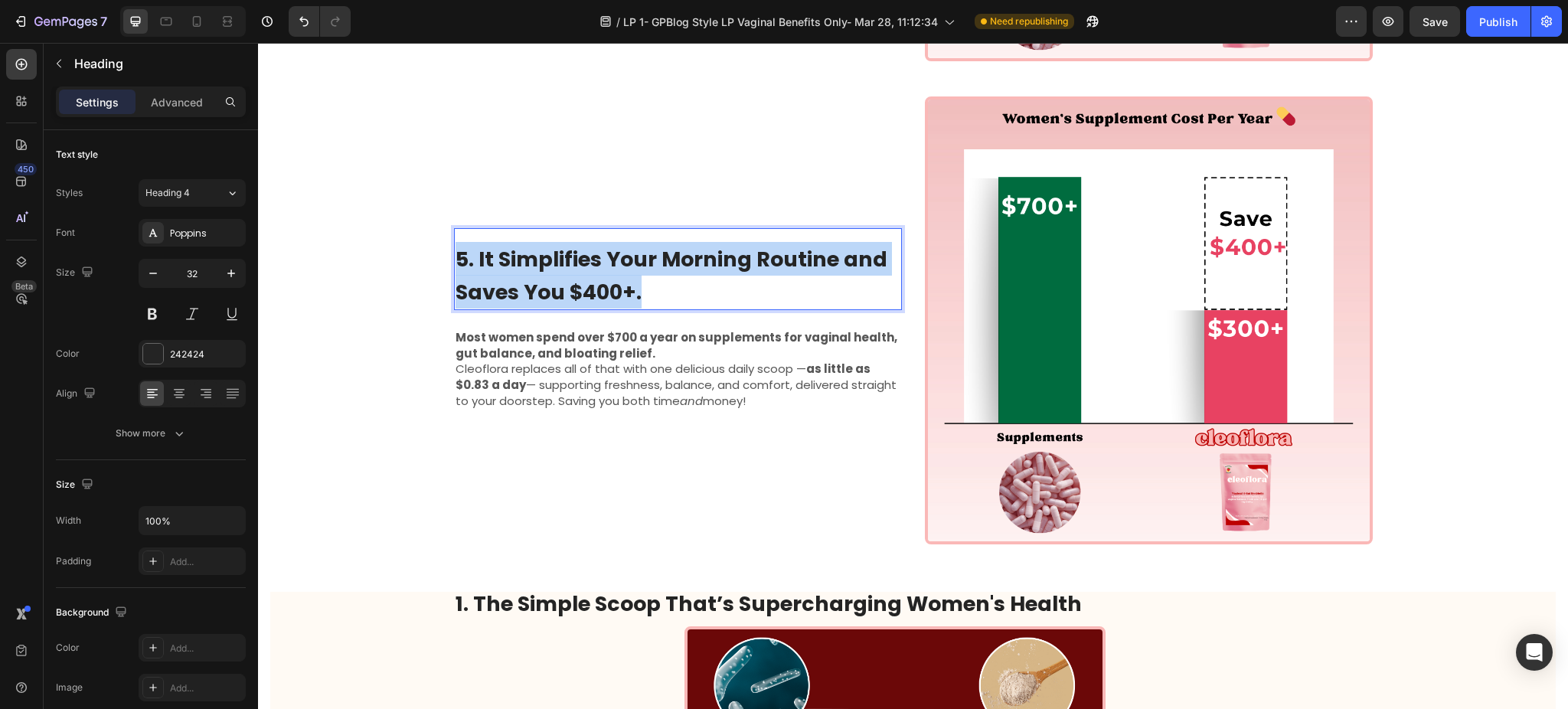 click on "5. It Simplifies Your Morning Routine and Saves You $400+." at bounding box center (671, 276) 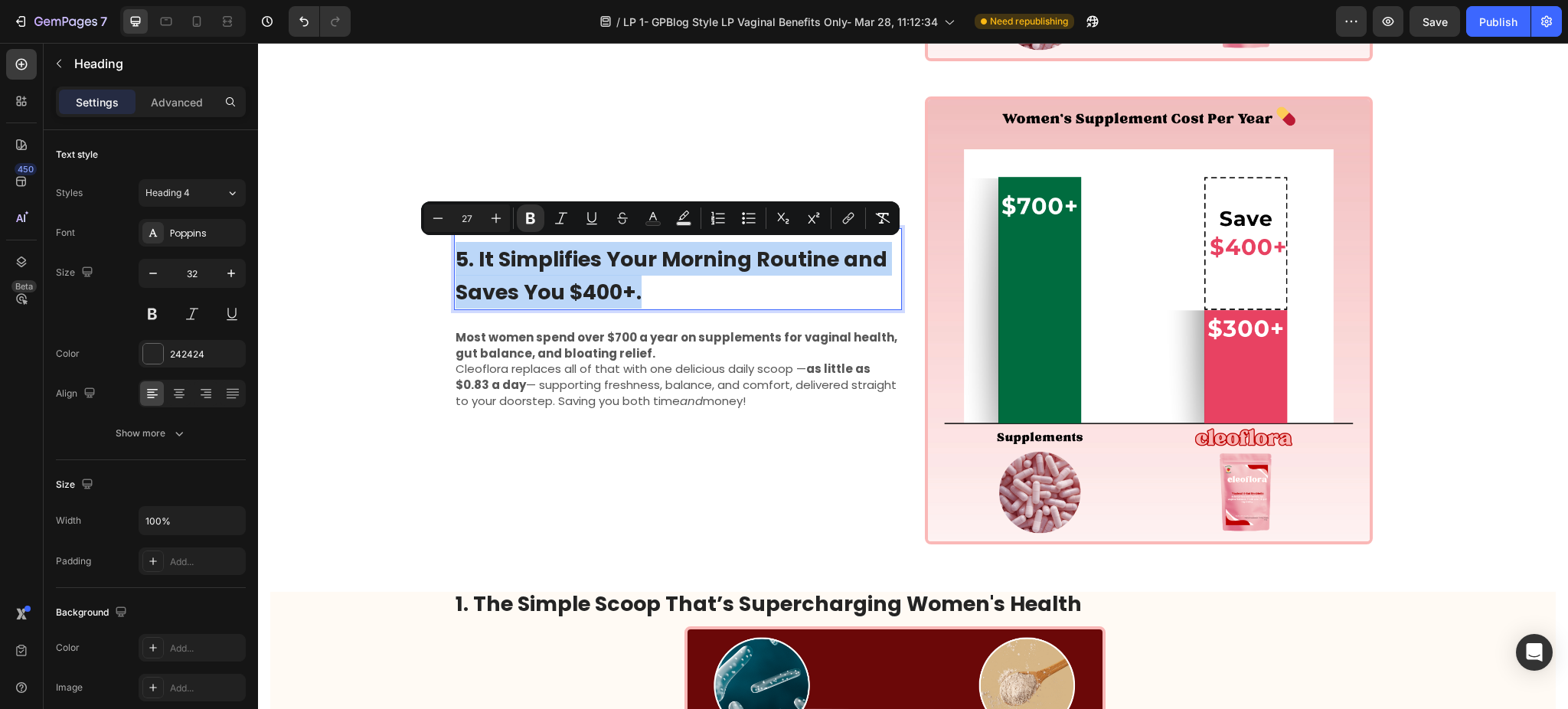 click on "5. It Simplifies Your Morning Routine and Saves You $400+." at bounding box center [671, 276] 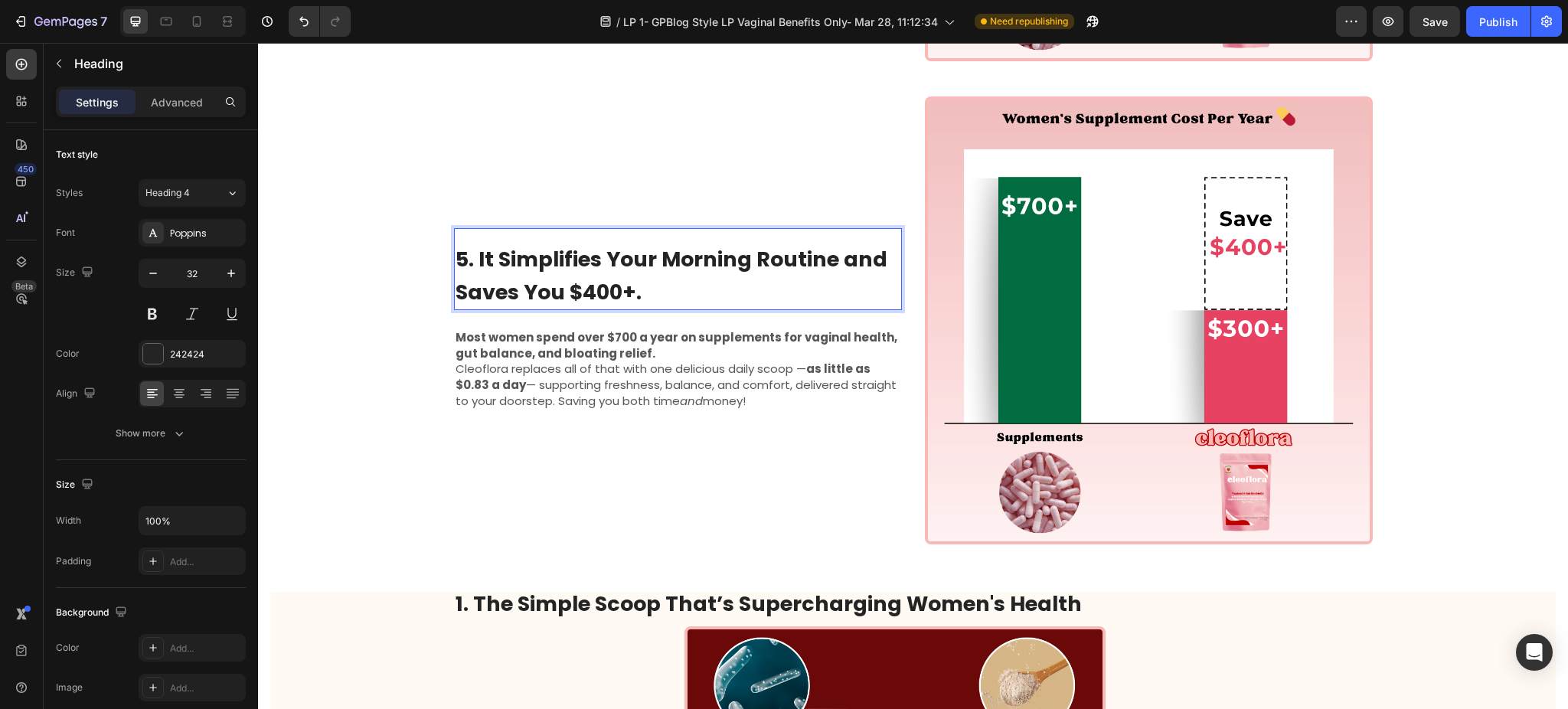 click on "5. It Simplifies Your Morning Routine and Saves You $400+." at bounding box center [671, 276] 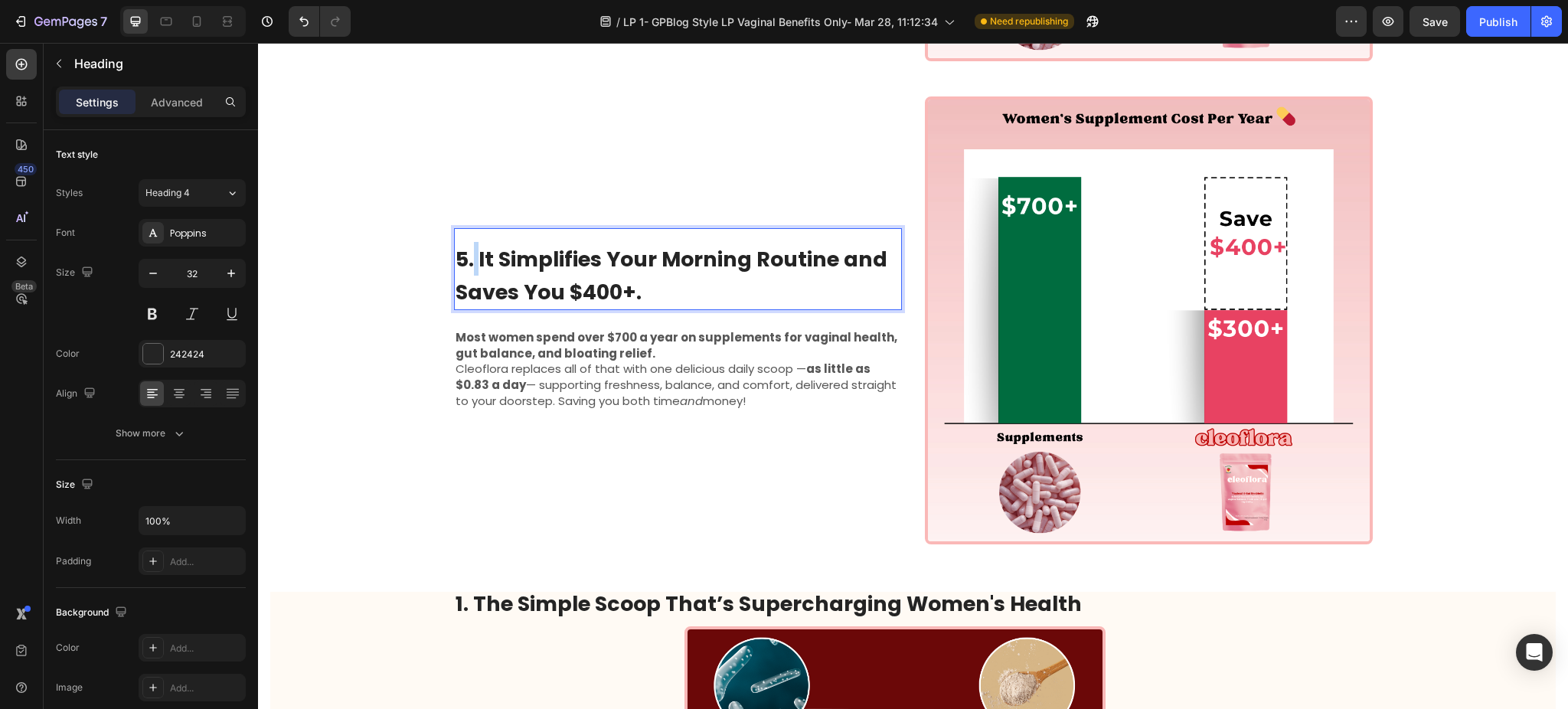 click on "5. It Simplifies Your Morning Routine and Saves You $400+." at bounding box center (671, 276) 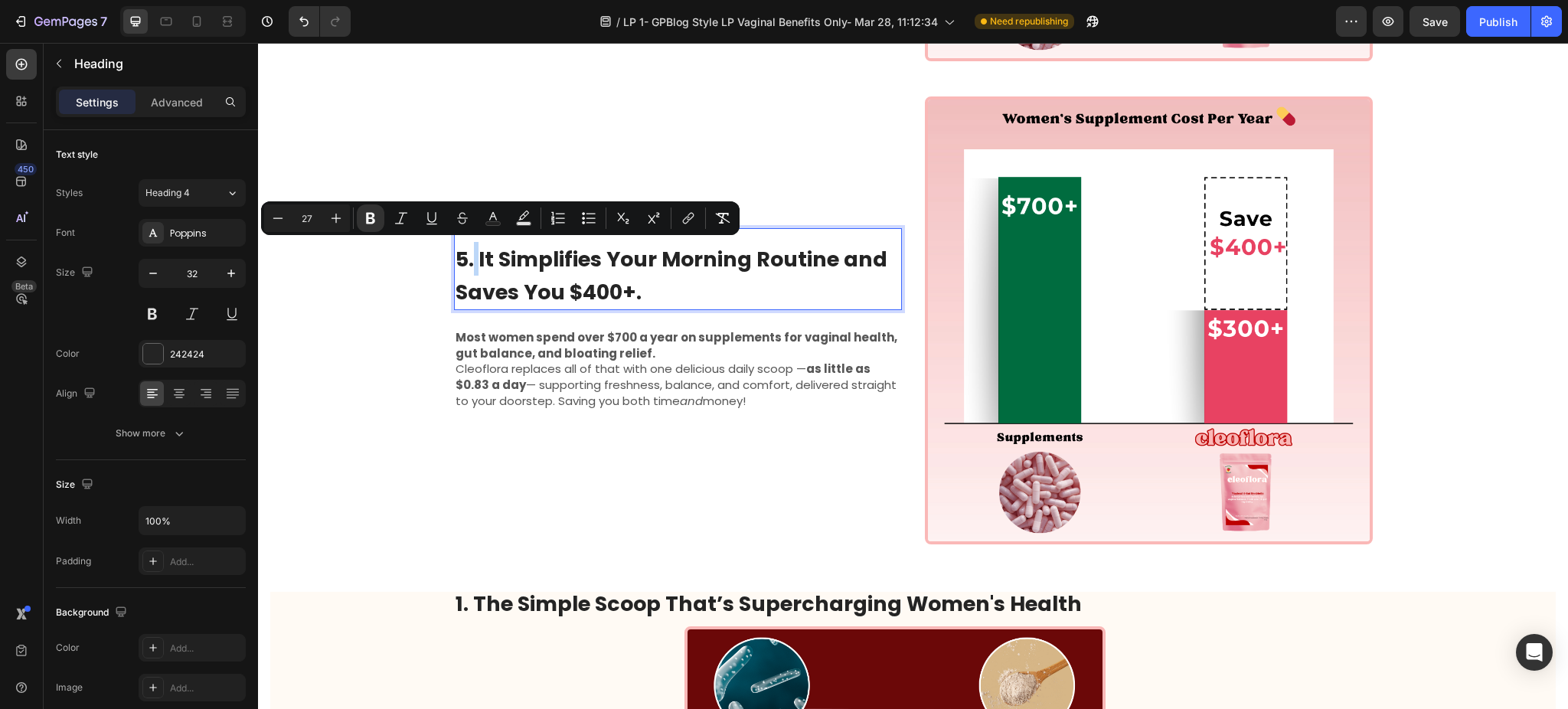 click on "5. It Simplifies Your Morning Routine and Saves You $400+." at bounding box center (671, 276) 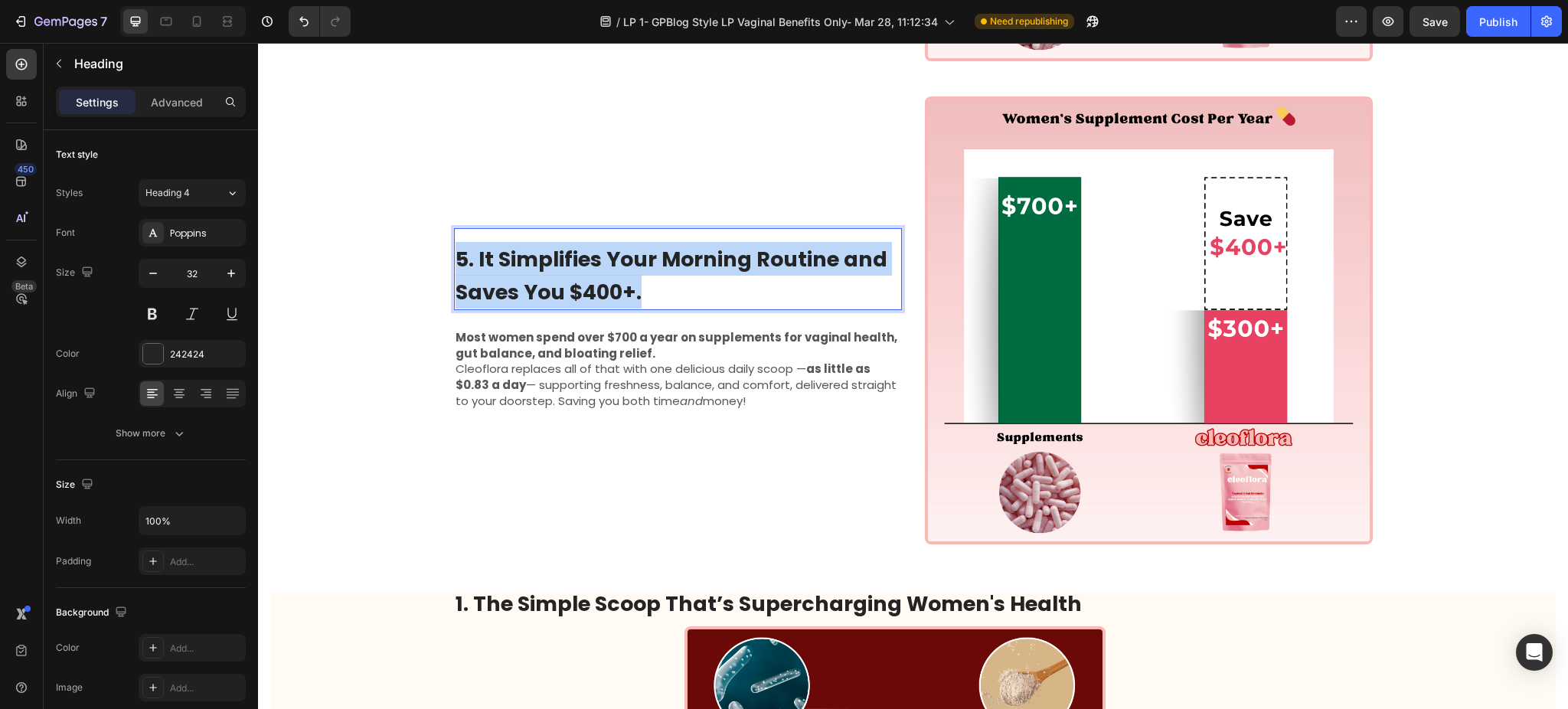 click on "5. It Simplifies Your Morning Routine and Saves You $400+." at bounding box center [671, 276] 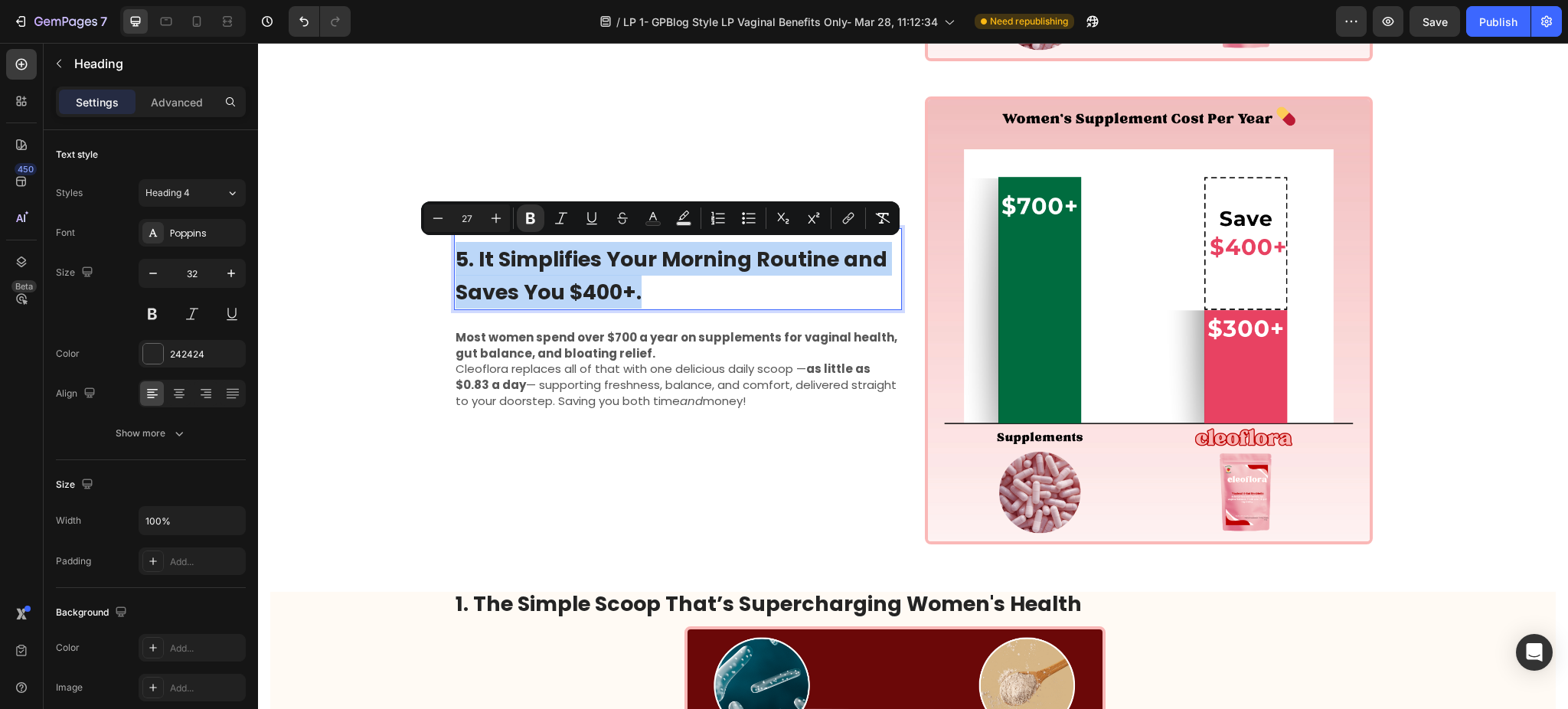 click on "5. It Simplifies Your Morning Routine and Saves You $400+." at bounding box center [671, 276] 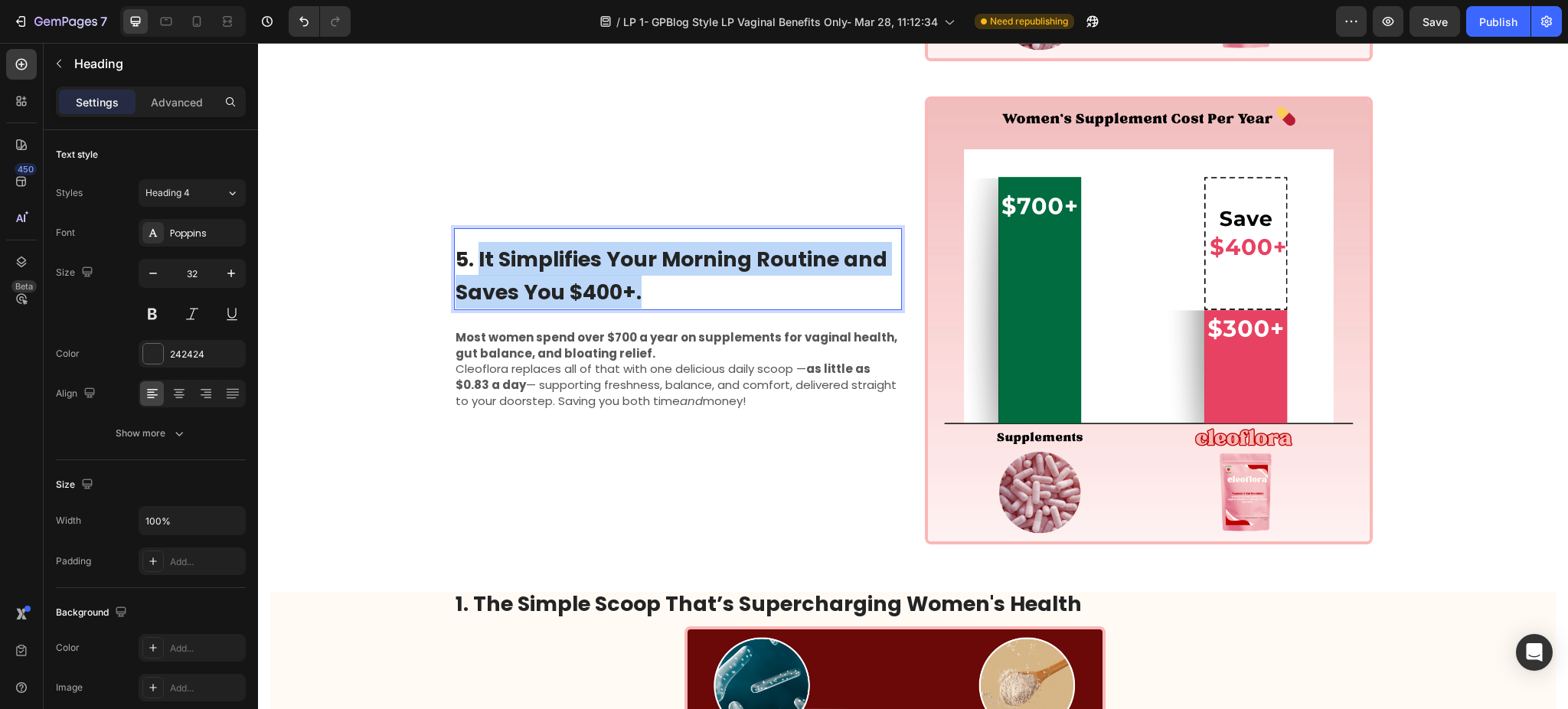 drag, startPoint x: 472, startPoint y: 263, endPoint x: 659, endPoint y: 299, distance: 190.4337 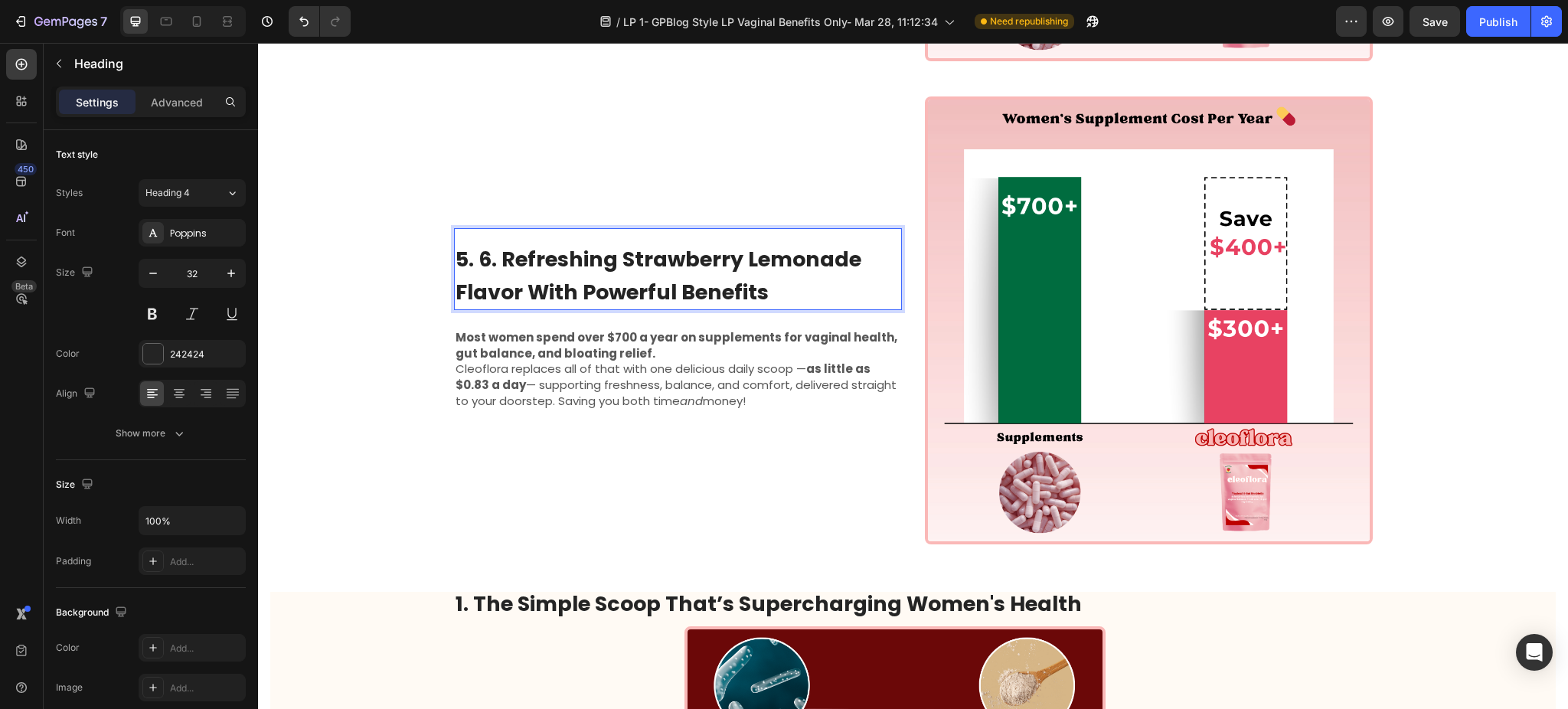 click on "5. 6. Refreshing Strawberry Lemonade Flavor With Powerful Benefits" at bounding box center [658, 276] 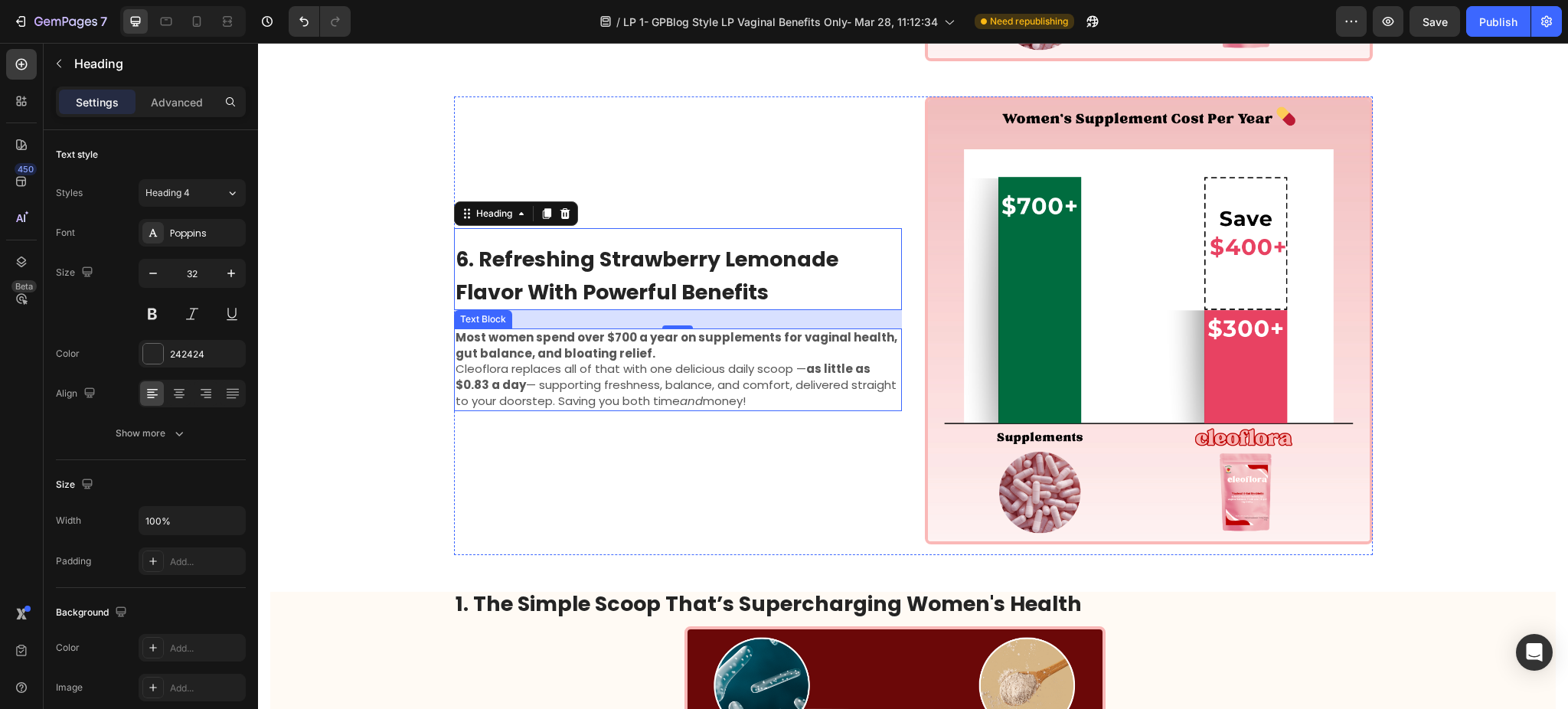 click on "Cleoflora replaces all of that with one delicious daily scoop —  as little as $0.83 a day  — supporting freshness, balance, and comfort, delivered straight to your doorstep. Saving you both time  and  money!" at bounding box center (676, 384) 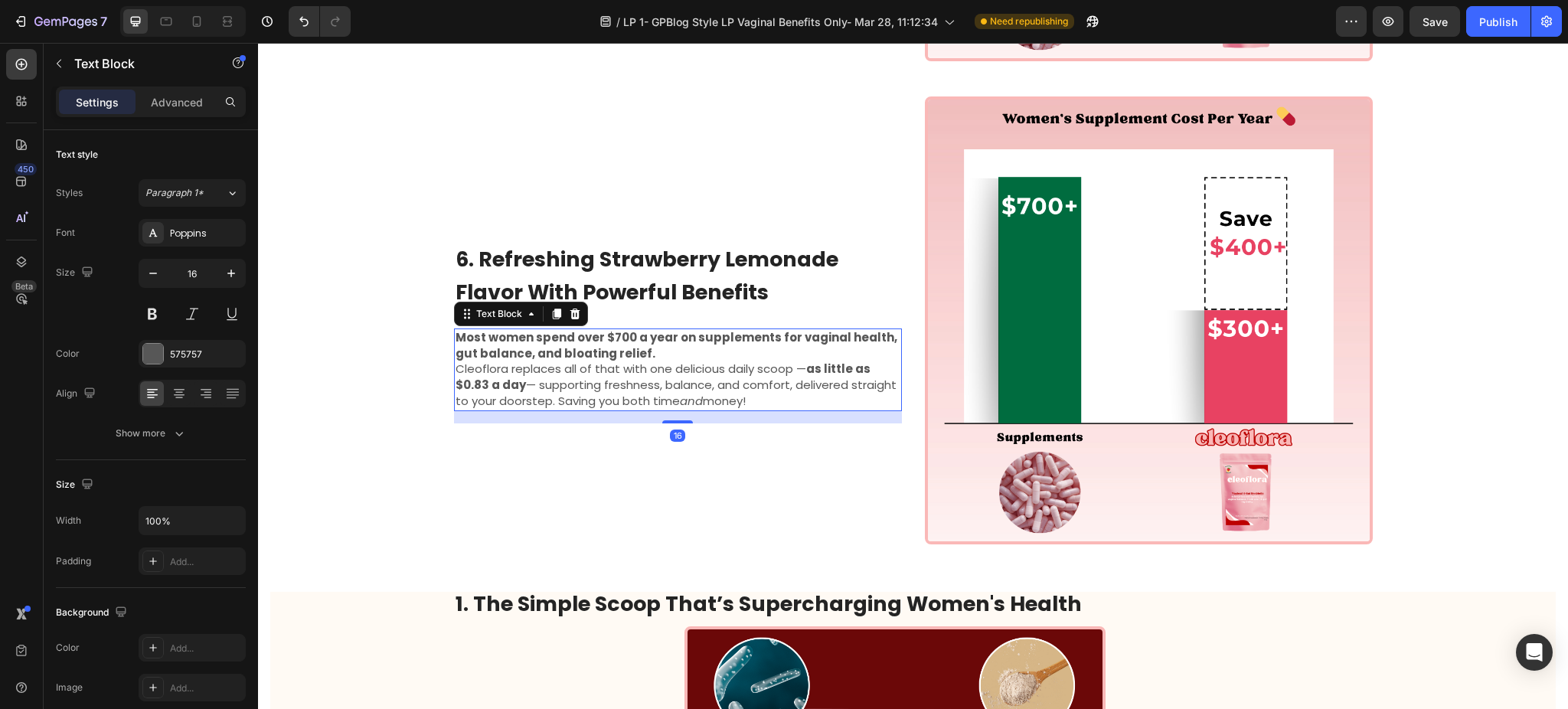click on "Cleoflora replaces all of that with one delicious daily scoop —  as little as $0.83 a day  — supporting freshness, balance, and comfort, delivered straight to your doorstep. Saving you both time  and  money!" at bounding box center [676, 384] 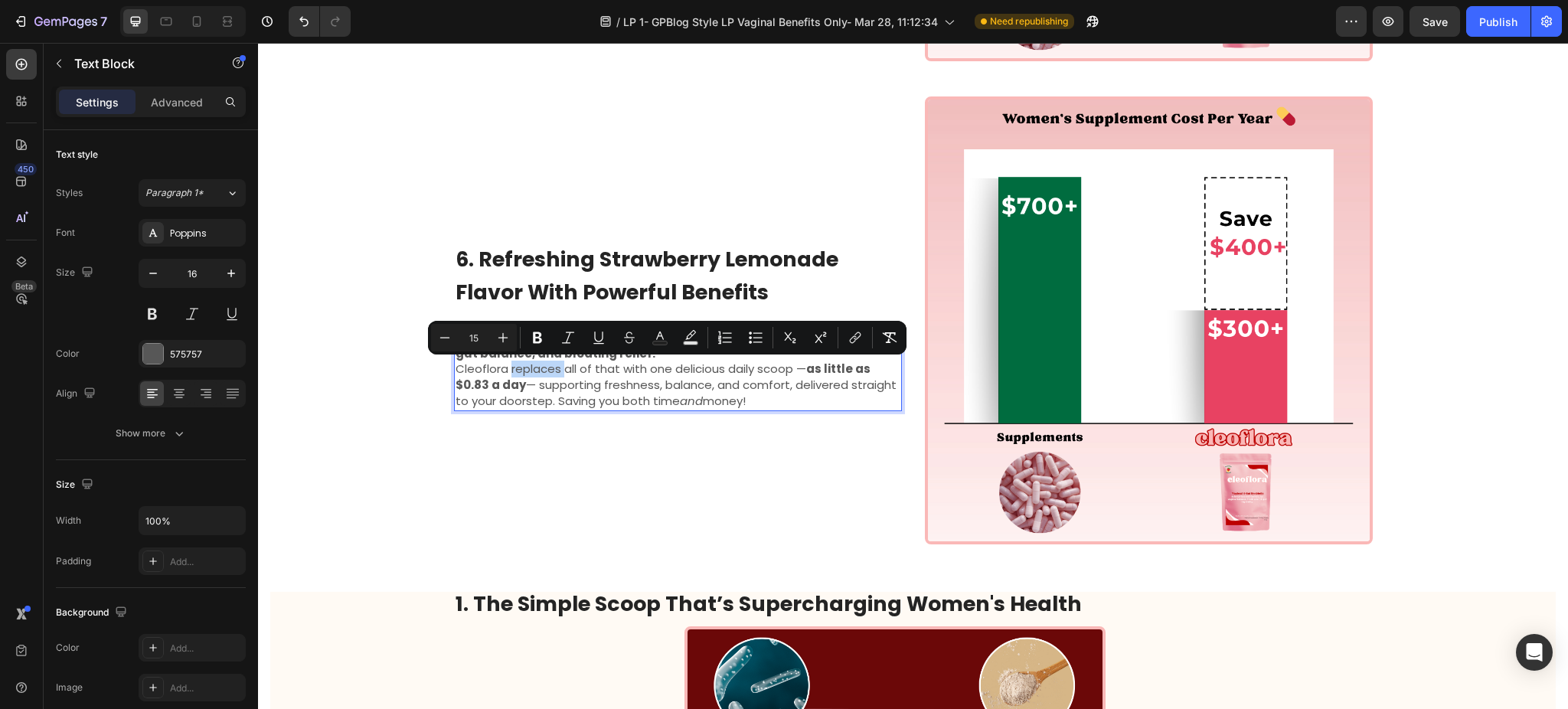 click on "Cleoflora replaces all of that with one delicious daily scoop —  as little as $0.83 a day  — supporting freshness, balance, and comfort, delivered straight to your doorstep. Saving you both time  and  money!" at bounding box center (676, 384) 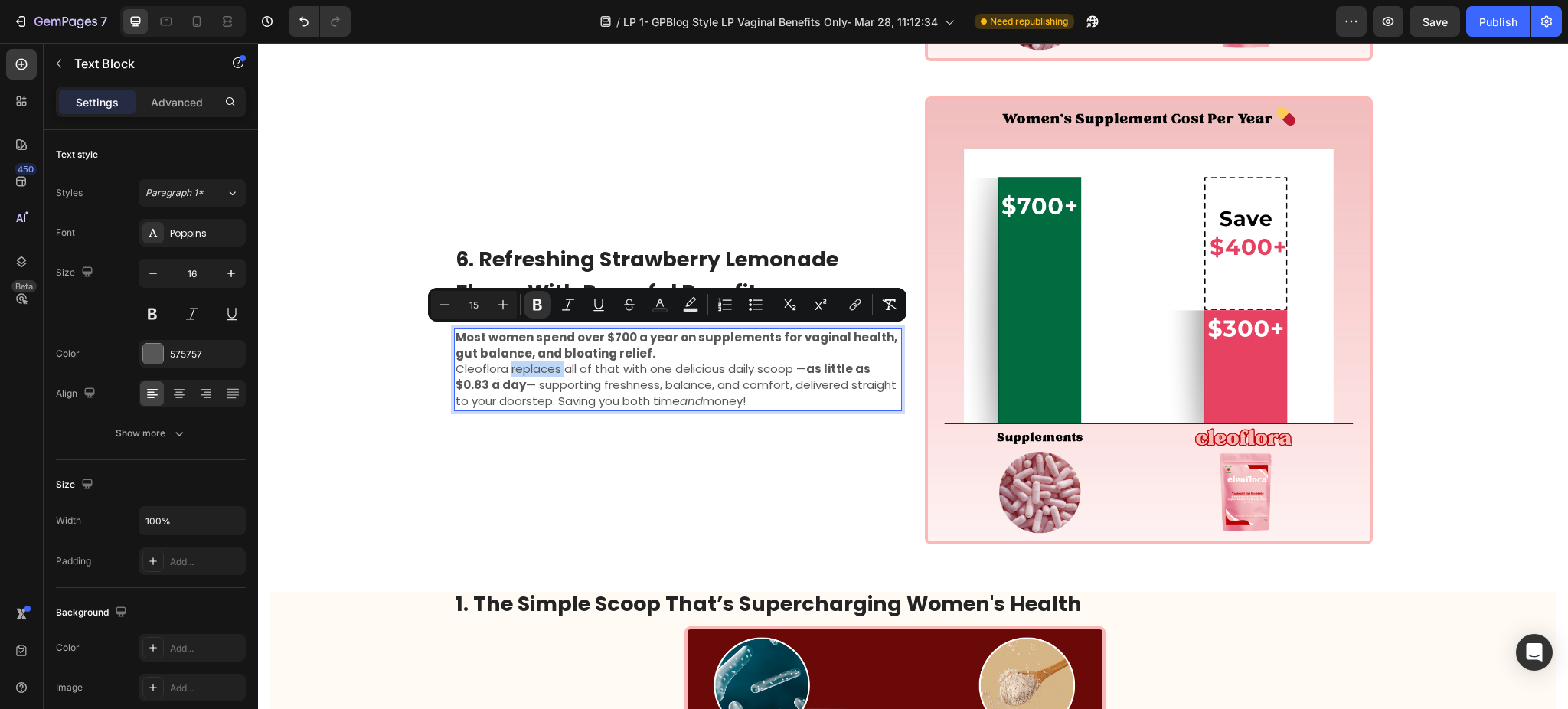 drag, startPoint x: 747, startPoint y: 406, endPoint x: 451, endPoint y: 338, distance: 303.71 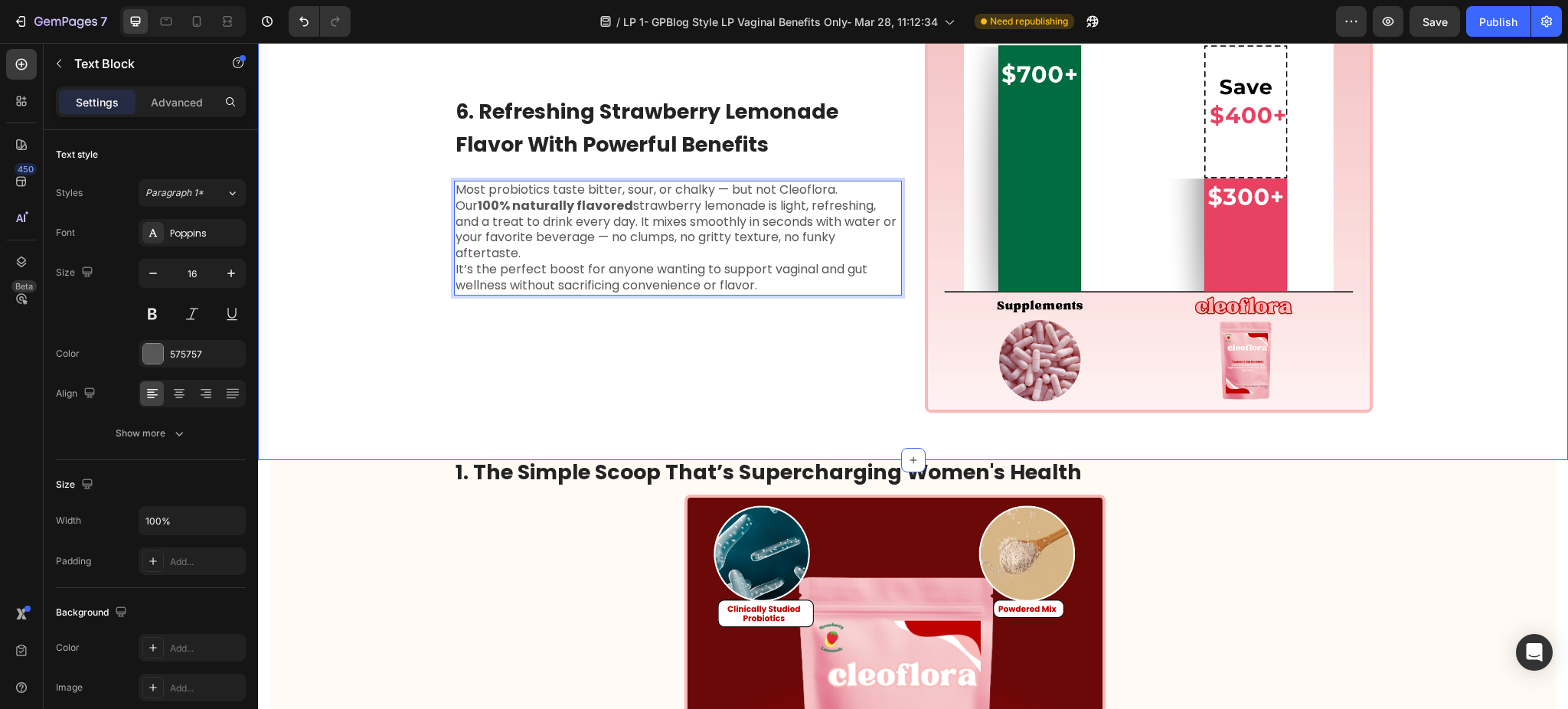 scroll, scrollTop: 1970, scrollLeft: 0, axis: vertical 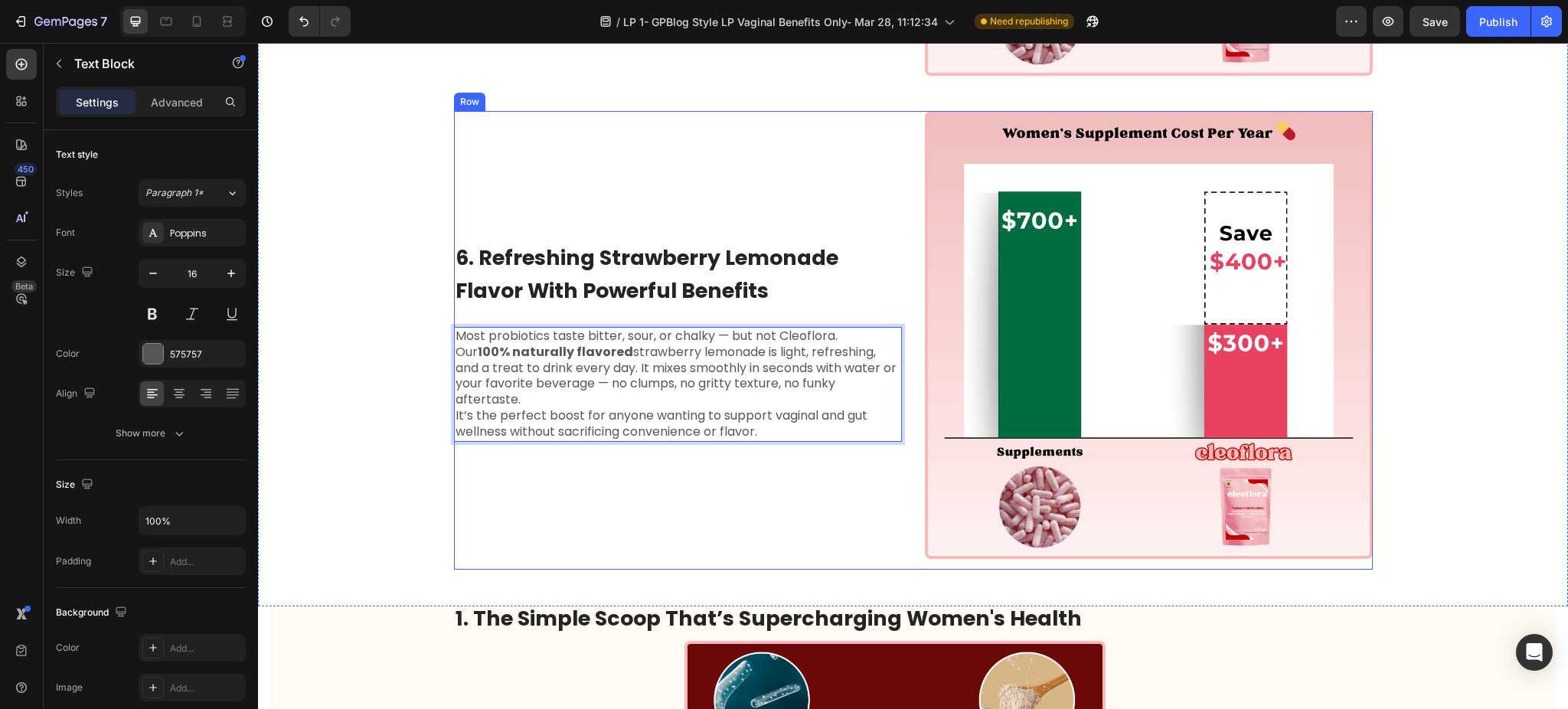 click on "⁠⁠⁠⁠⁠⁠⁠ 6. Refreshing Strawberry Lemonade Flavor With Powerful Benefits Heading Most probiotics taste bitter, sour, or chalky — but not Cleoflora. Our  100% naturally flavored  strawberry lemonade is light, refreshing, and a treat to drink every day. It mixes smoothly in seconds with water or your favorite beverage — no clumps, no gritty texture, no funky aftertaste. It’s the perfect boost for anyone wanting to support vaginal and gut wellness without sacrificing convenience or flavor. Text Block   16" at bounding box center [678, 340] 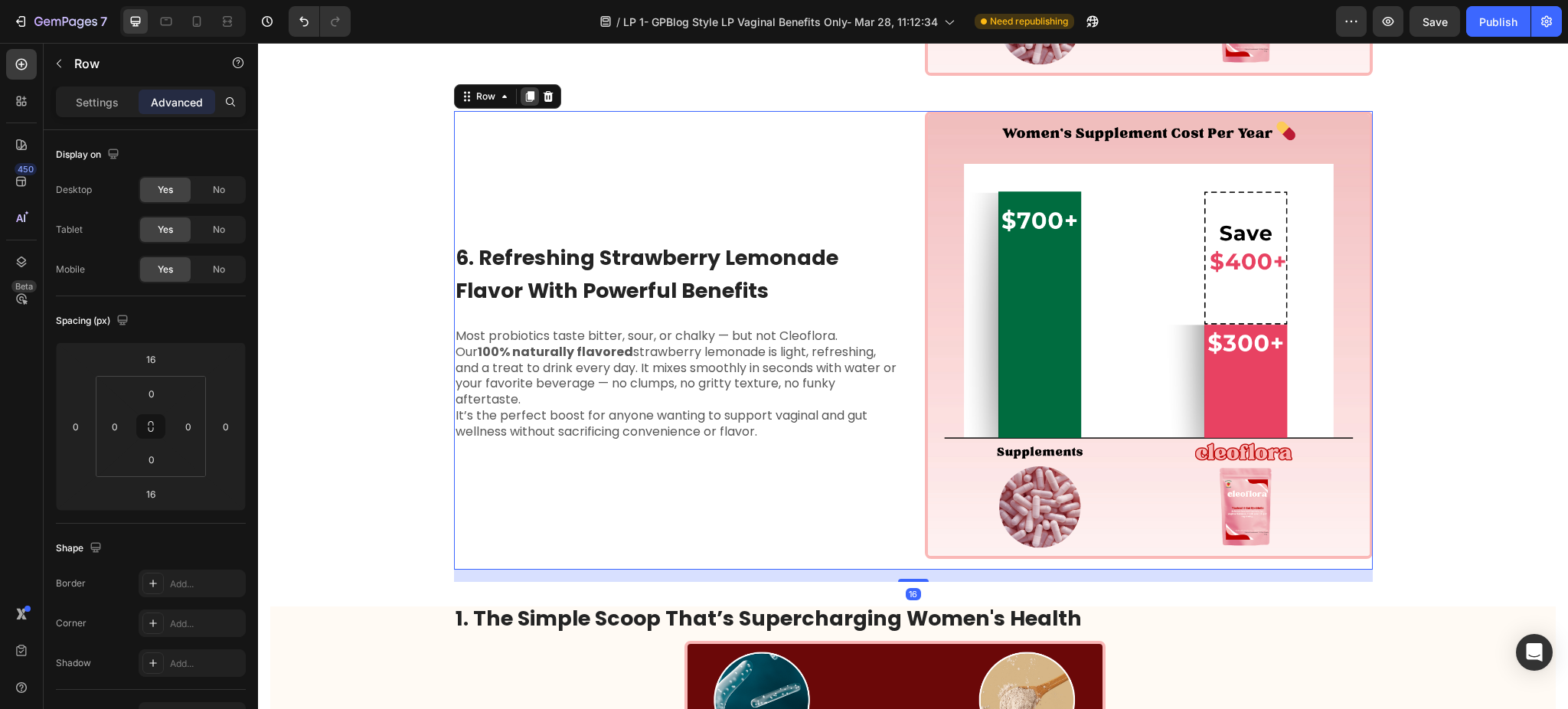 click 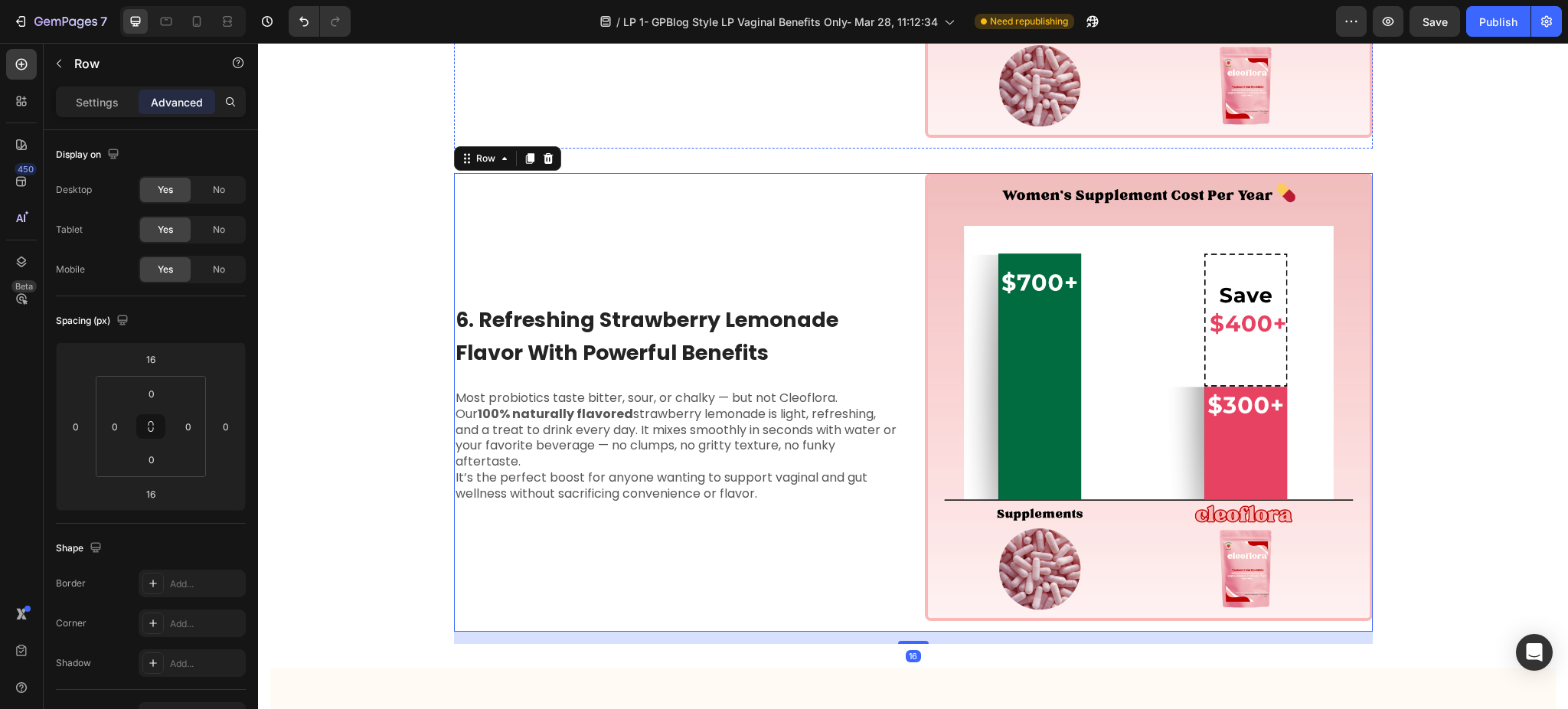scroll, scrollTop: 2467, scrollLeft: 0, axis: vertical 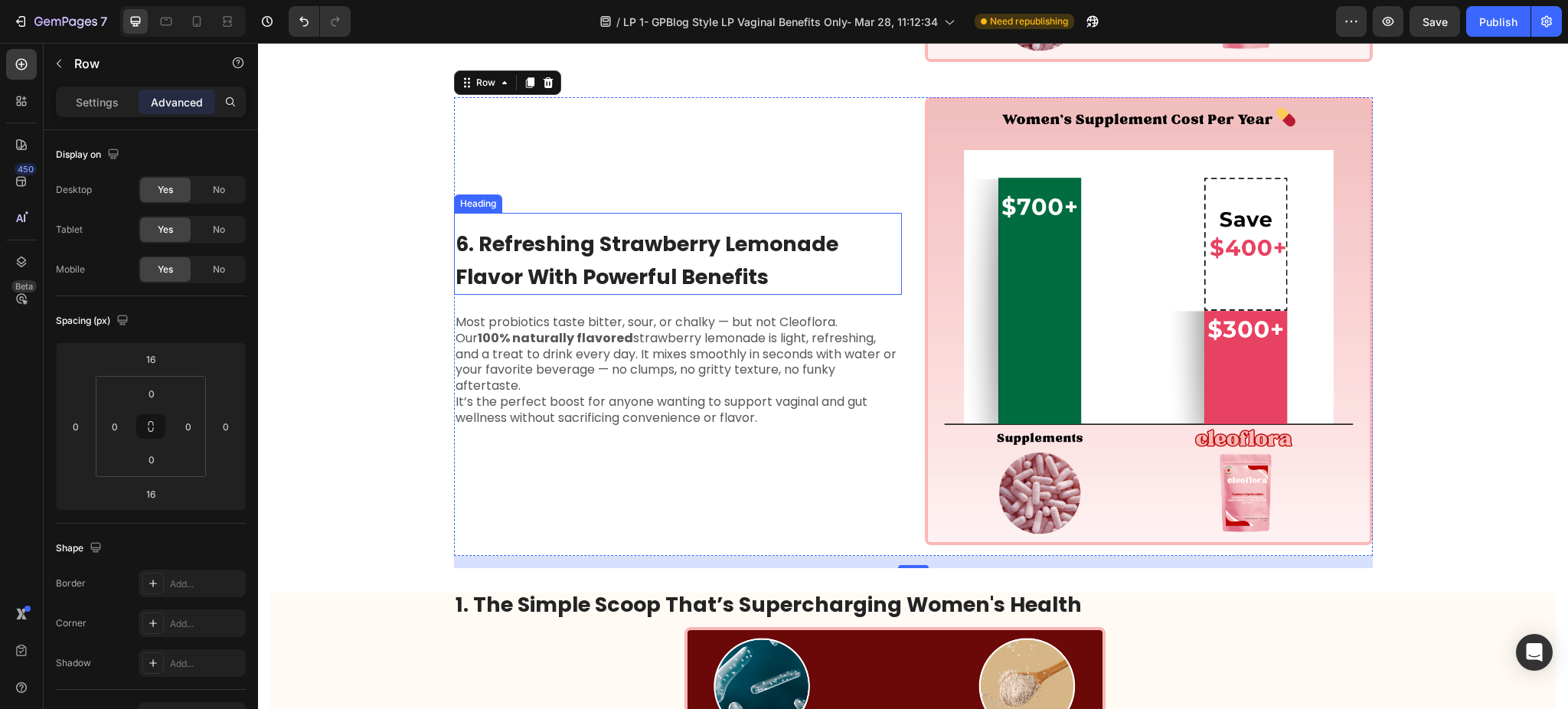 click on "6. Refreshing Strawberry Lemonade Flavor With Powerful Benefits" at bounding box center (678, 260) 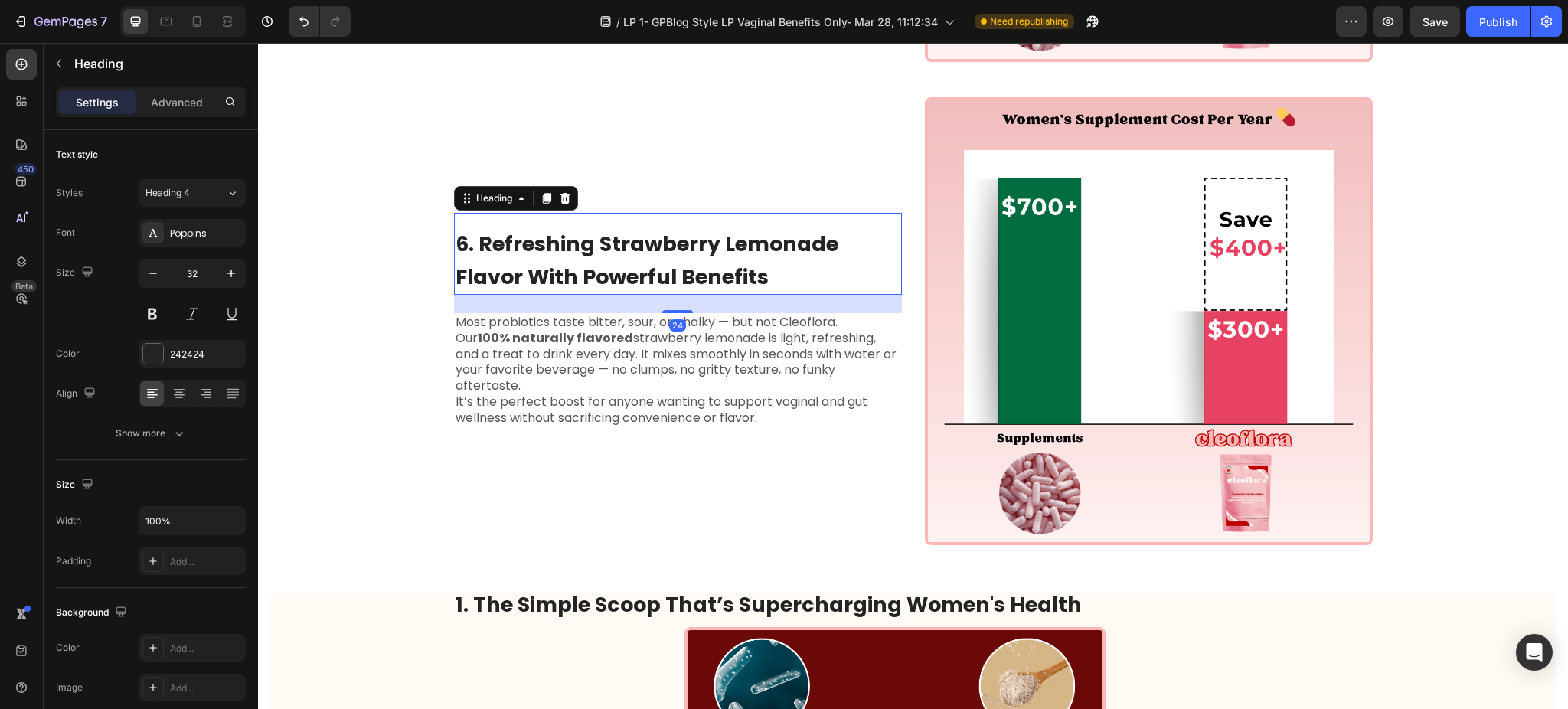 click on "6. Refreshing Strawberry Lemonade Flavor With Powerful Benefits" at bounding box center [678, 260] 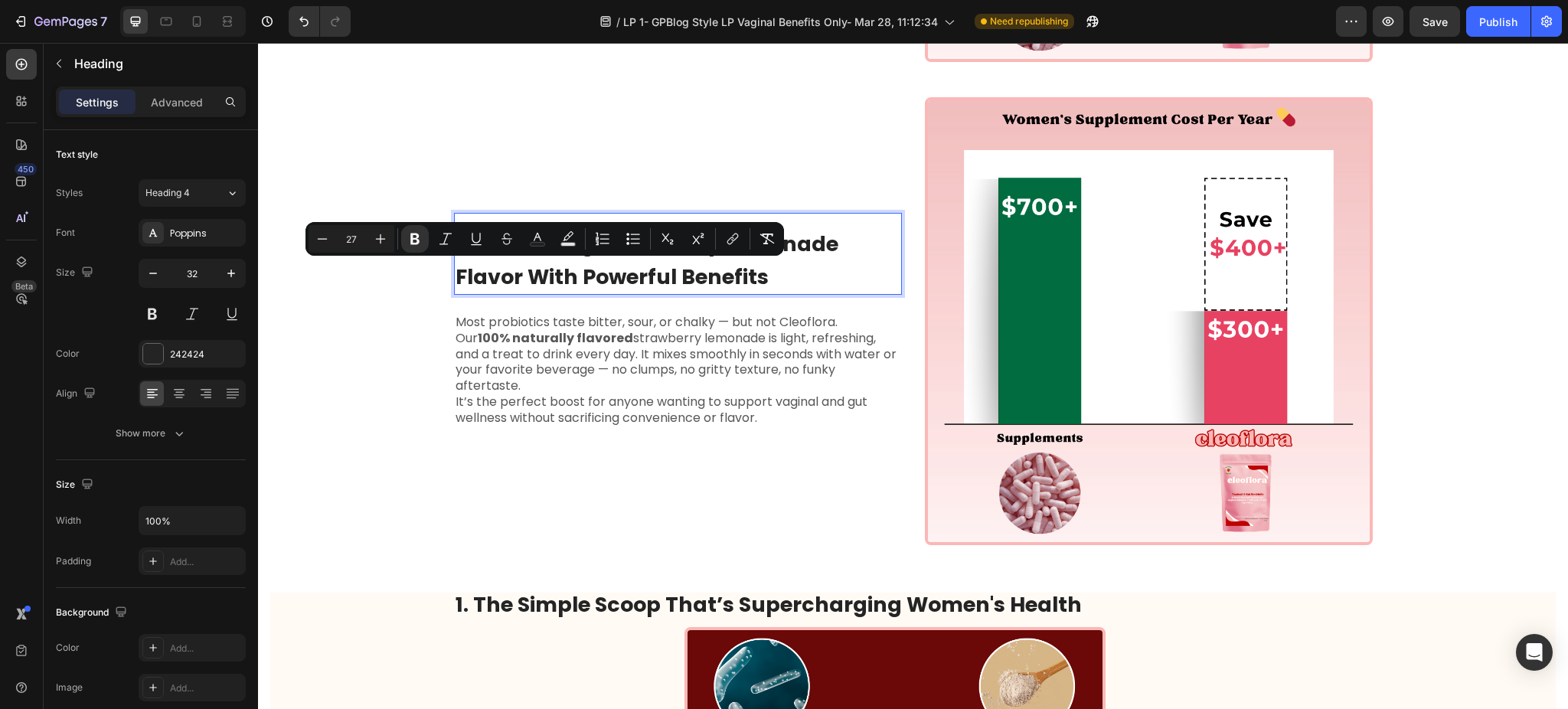 click on "6. Refreshing Strawberry Lemonade Flavor With Powerful Benefits" at bounding box center [647, 260] 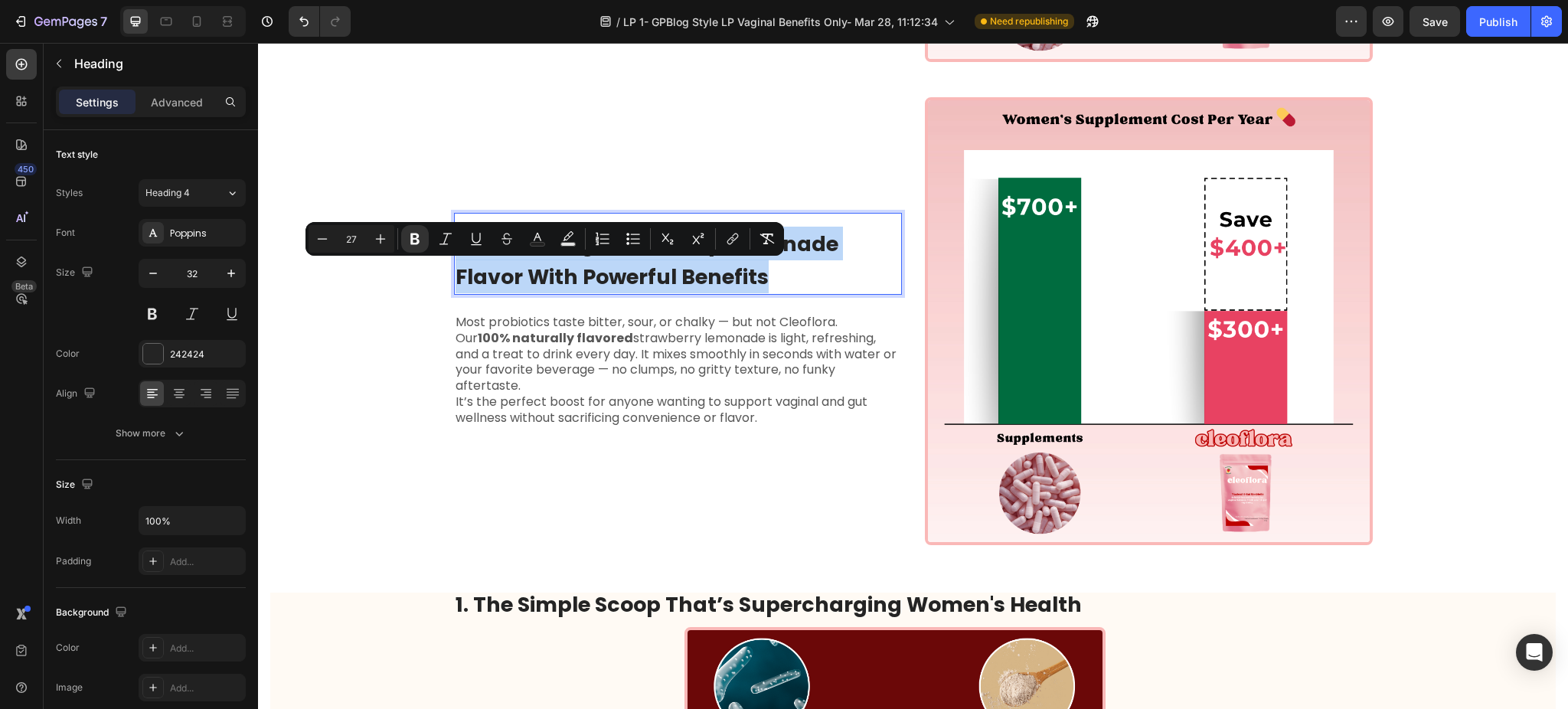 click on "6. Refreshing Strawberry Lemonade Flavor With Powerful Benefits" at bounding box center (647, 260) 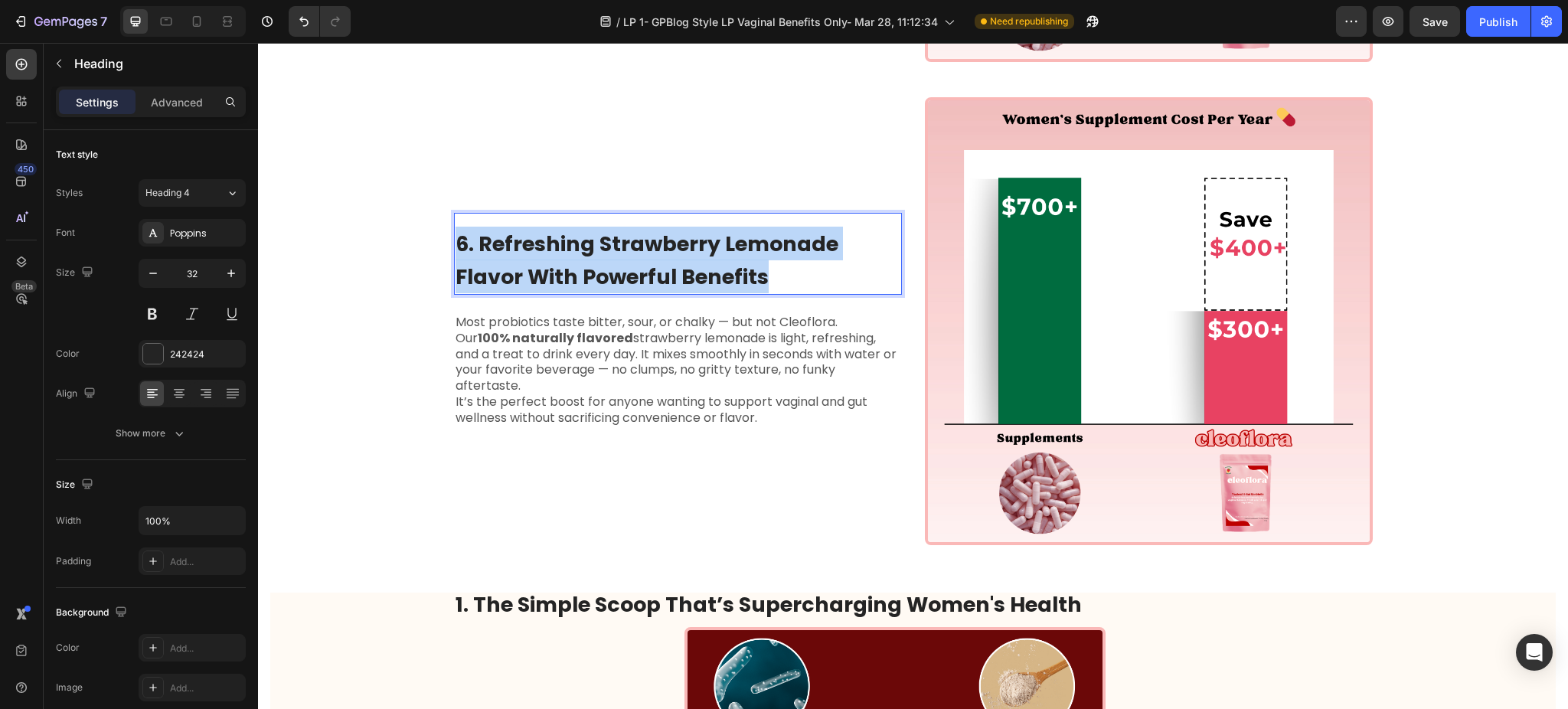 click on "6. Refreshing Strawberry Lemonade Flavor With Powerful Benefits" at bounding box center (647, 260) 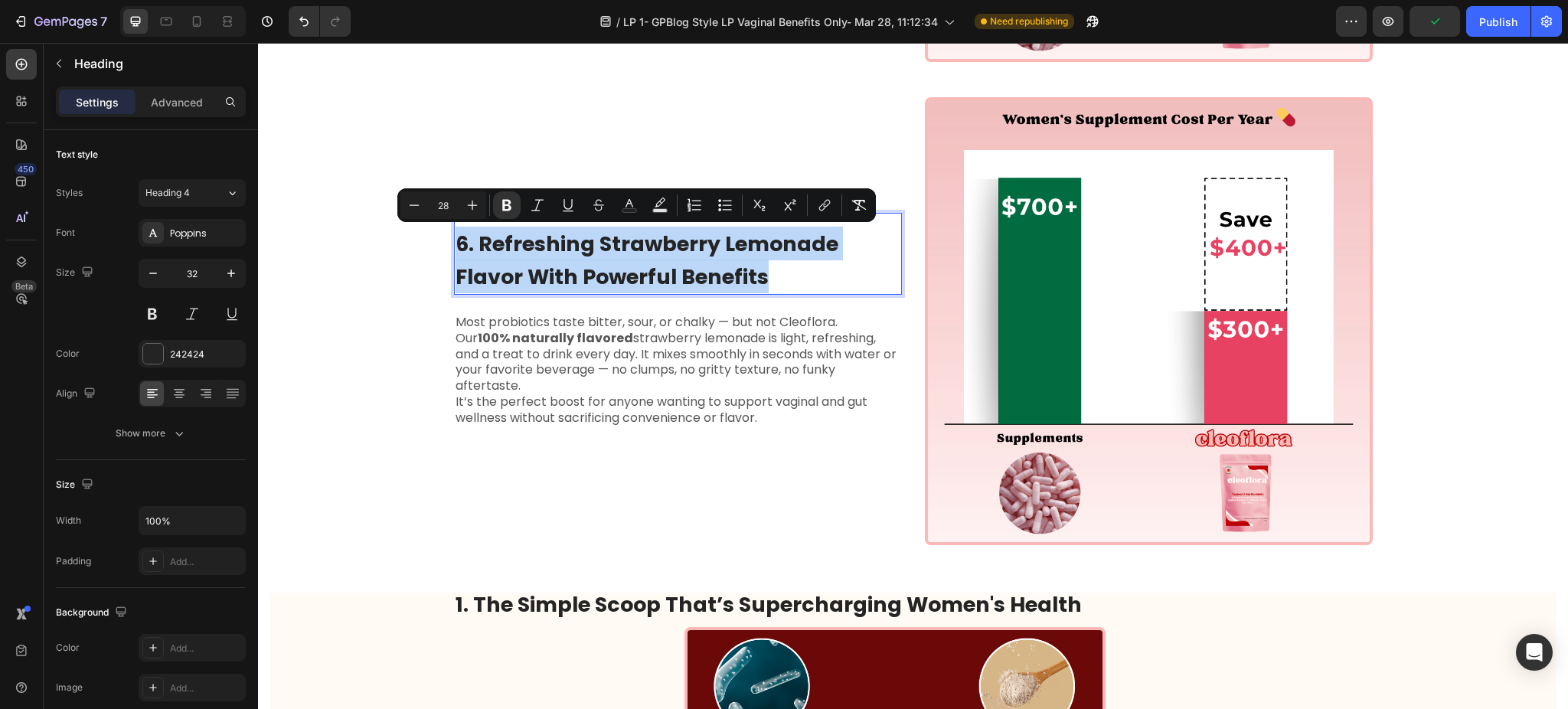 scroll, scrollTop: 2468, scrollLeft: 0, axis: vertical 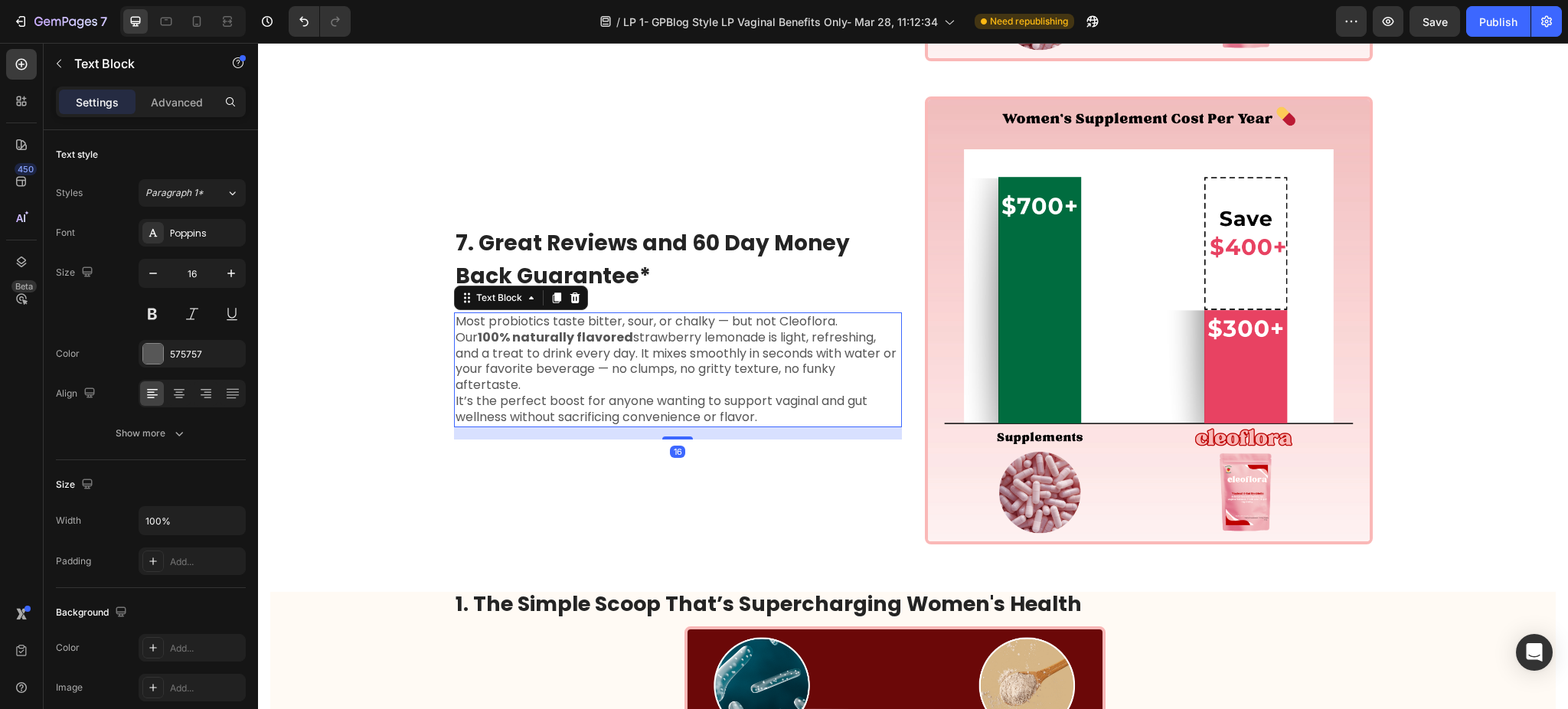click on "Our  100% naturally flavored  strawberry lemonade is light, refreshing, and a treat to drink every day. It mixes smoothly in seconds with water or your favorite beverage — no clumps, no gritty texture, no funky aftertaste." at bounding box center [676, 361] 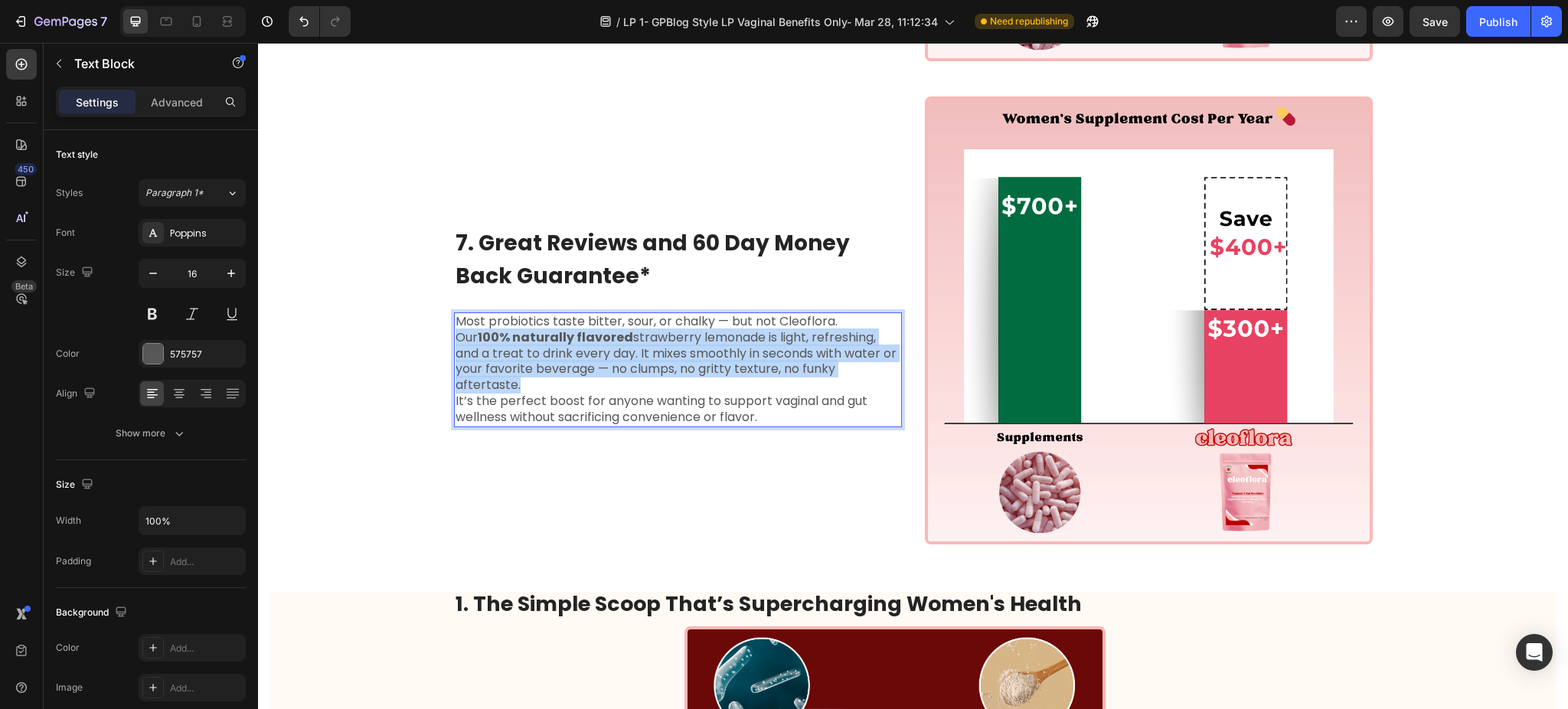 click on "Our  100% naturally flavored  strawberry lemonade is light, refreshing, and a treat to drink every day. It mixes smoothly in seconds with water or your favorite beverage — no clumps, no gritty texture, no funky aftertaste." at bounding box center [676, 361] 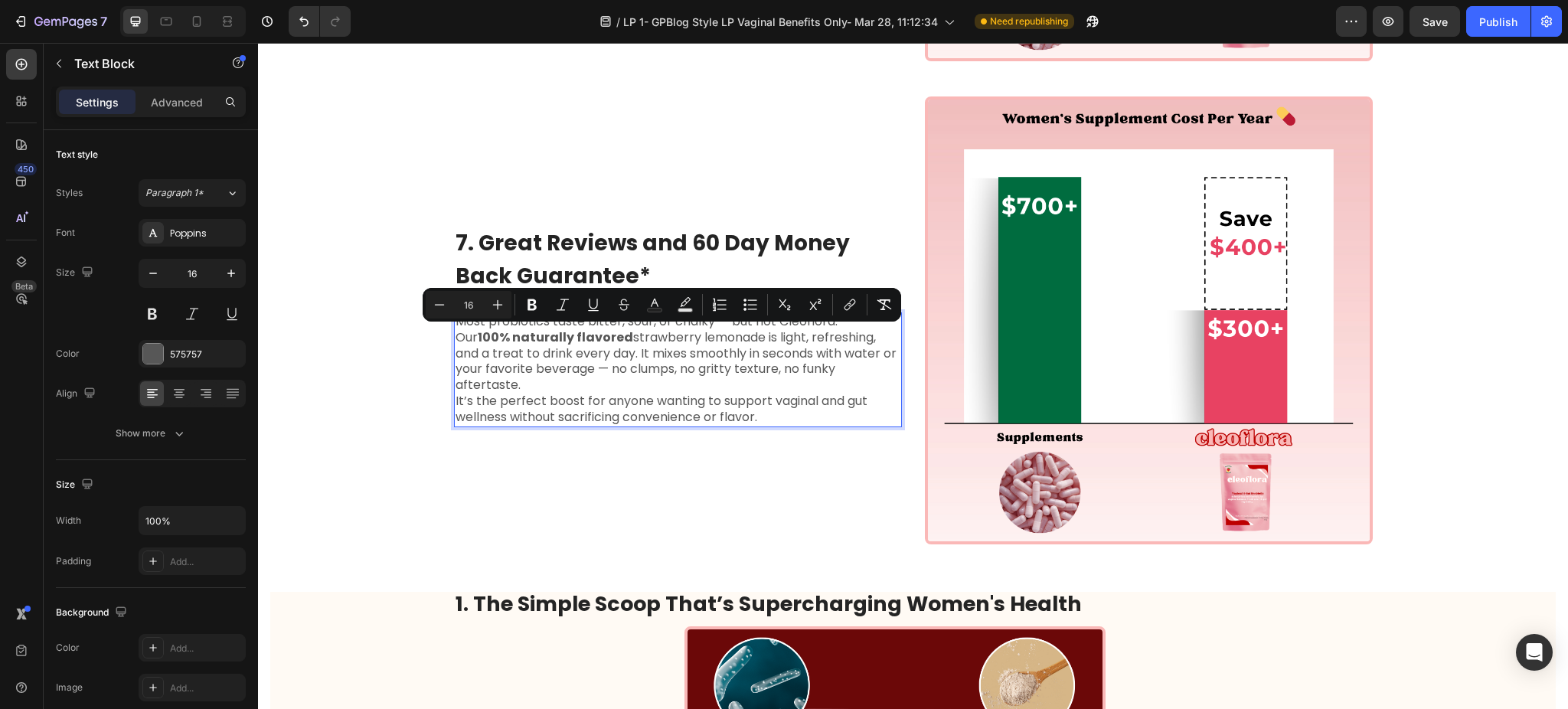 click on "It’s the perfect boost for anyone wanting to support vaginal and gut wellness without sacrificing convenience or flavor." at bounding box center [662, 409] 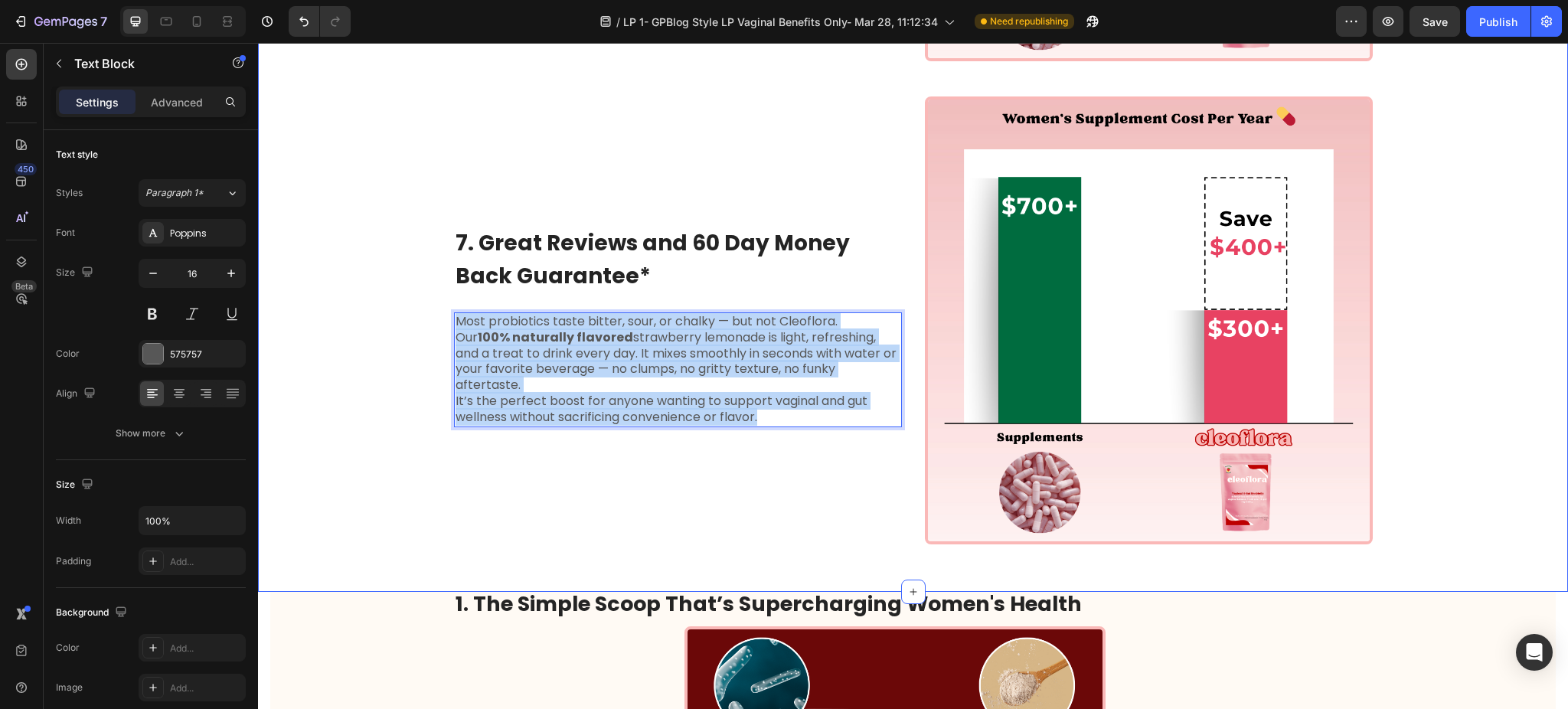 drag, startPoint x: 767, startPoint y: 416, endPoint x: 441, endPoint y: 315, distance: 341.28727 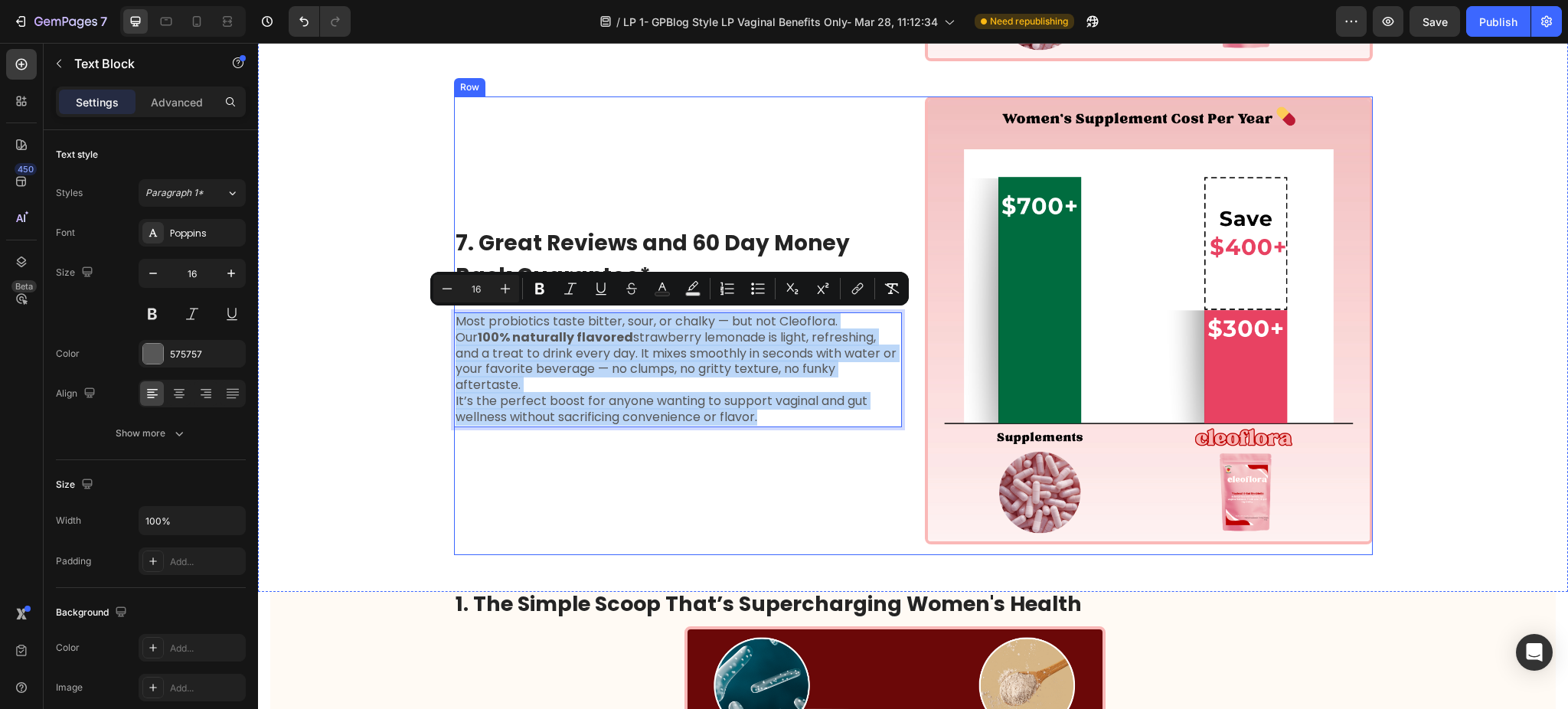 scroll, scrollTop: 2483, scrollLeft: 0, axis: vertical 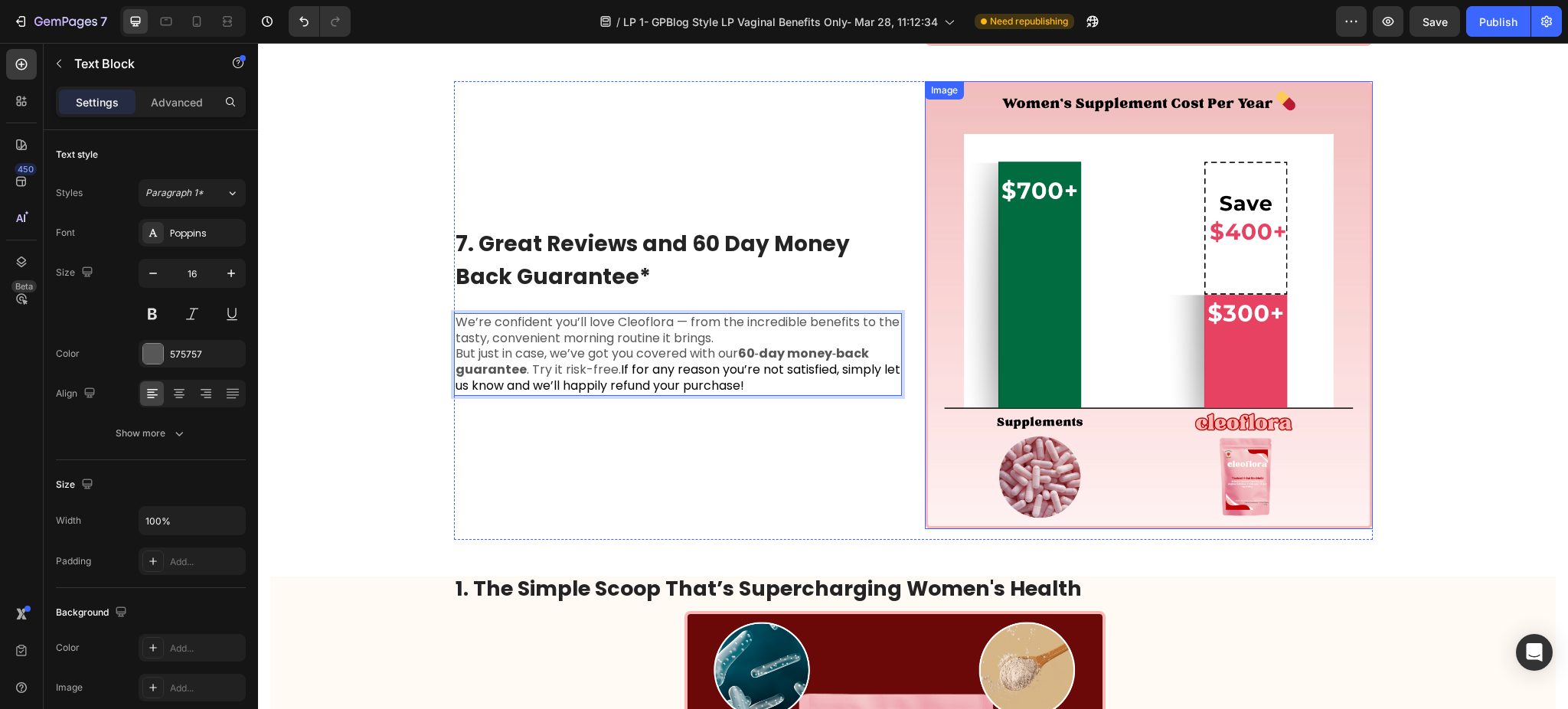 click at bounding box center [1148, 305] 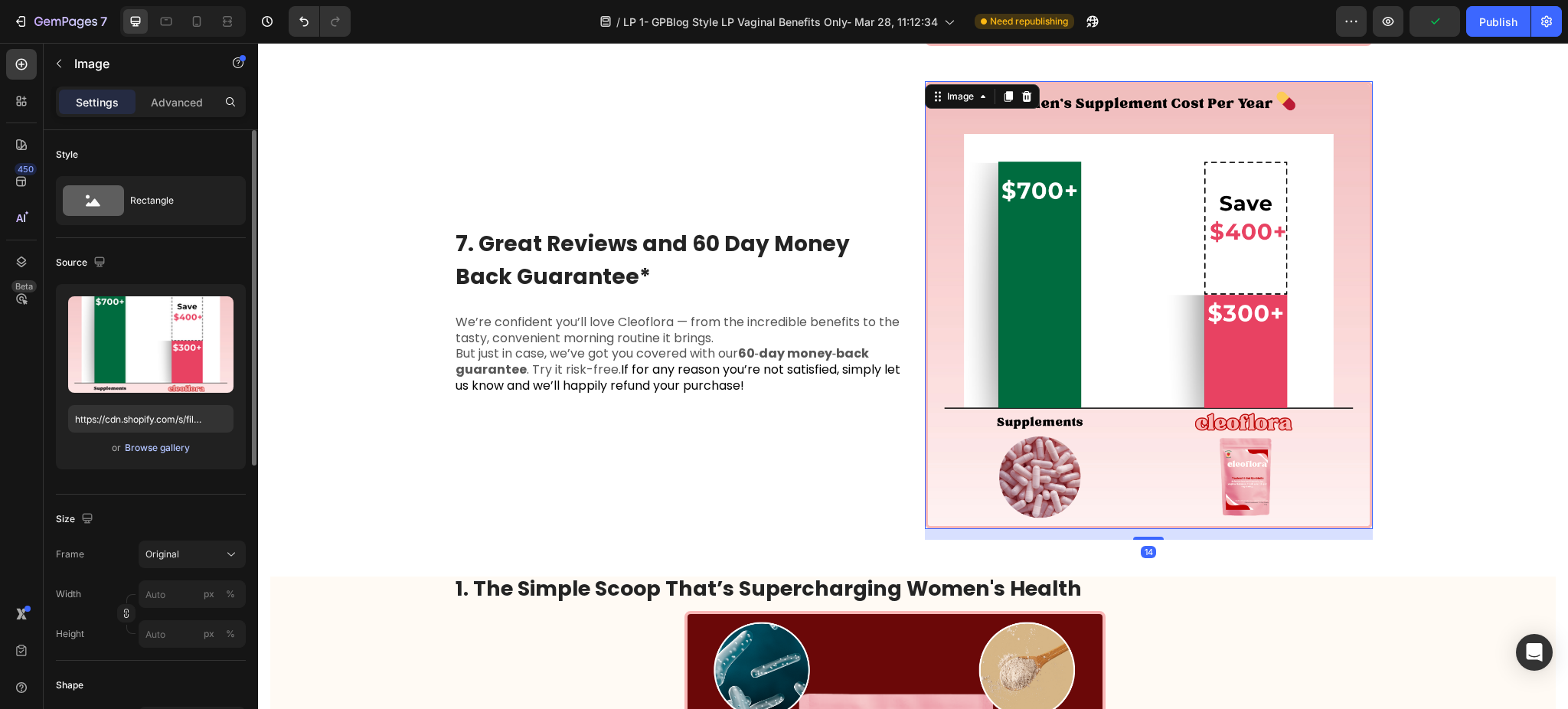 click on "Browse gallery" at bounding box center (157, 448) 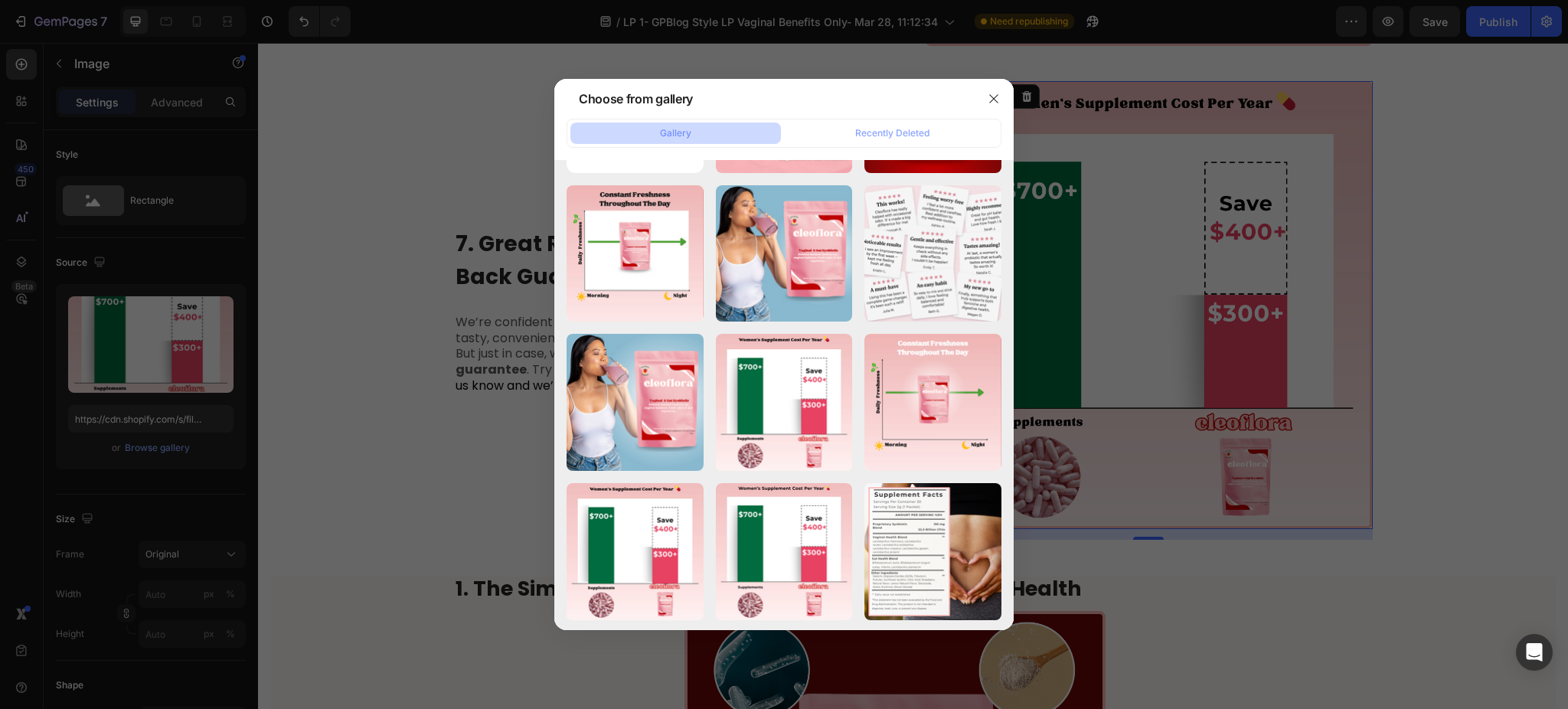 scroll, scrollTop: 34, scrollLeft: 0, axis: vertical 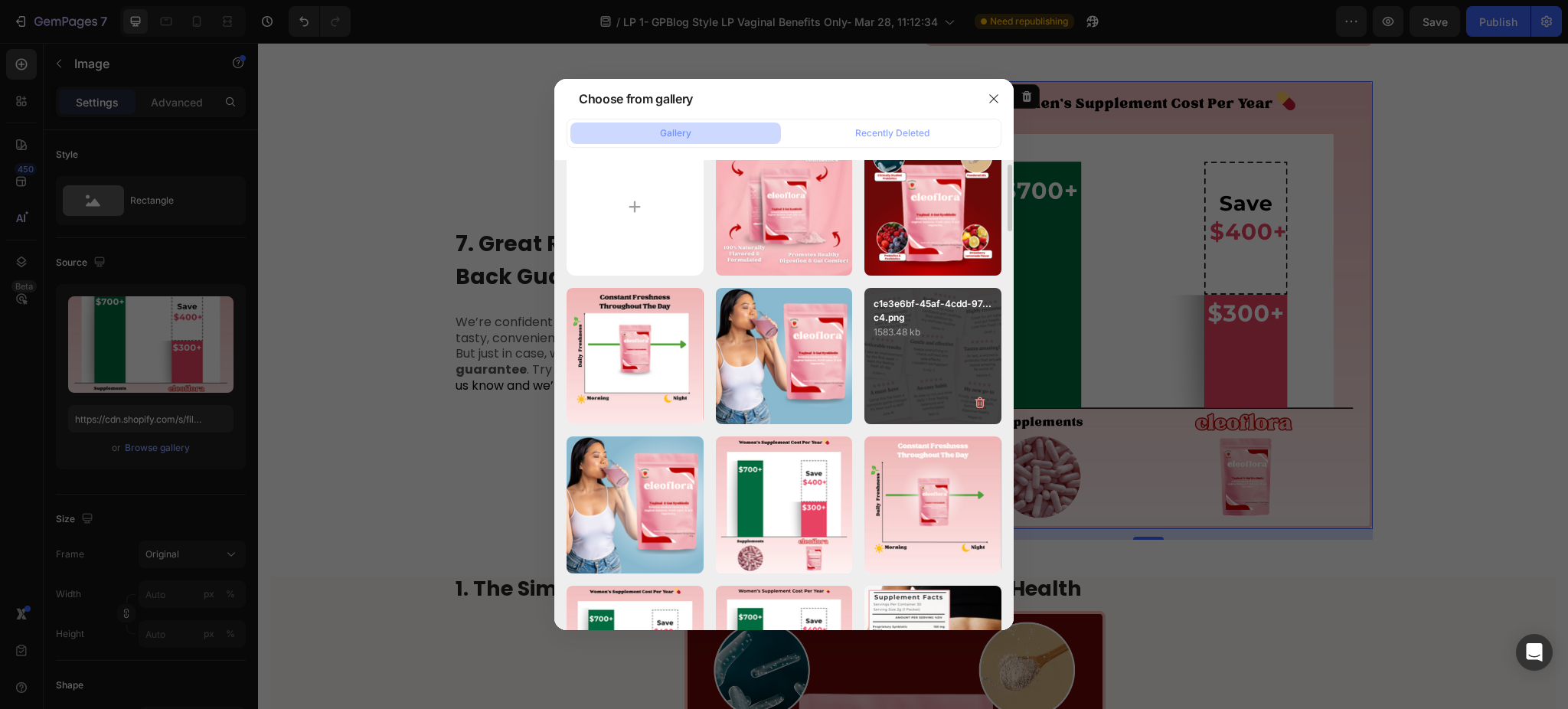 click on "c1e3e6bf-45af-4cdd-97...c4.png 1583.48 kb" at bounding box center (933, 356) 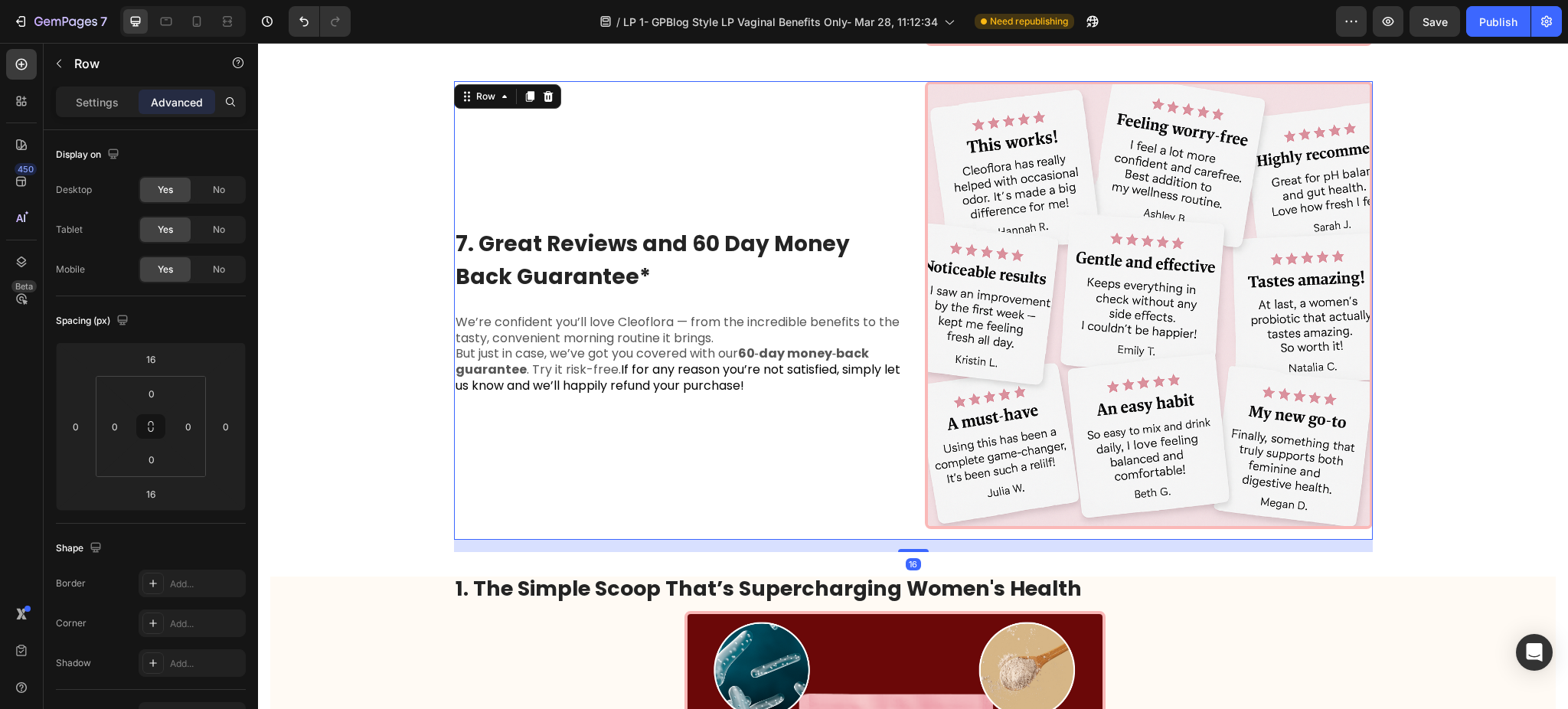 click on "⁠⁠⁠⁠⁠⁠⁠ 7. Great Reviews and 60 Day Money Back Guarantee* Heading We’re confident you’ll love Cleoflora — from the incredible benefits to the tasty, convenient morning routine it brings. But just in case, we’ve got you covered with our  60‑day money‑back guarantee . Try it risk-free.  If for any reason you’re not satisfied, simply let us know and we’ll happily refund your purchase! Text Block" at bounding box center [678, 310] 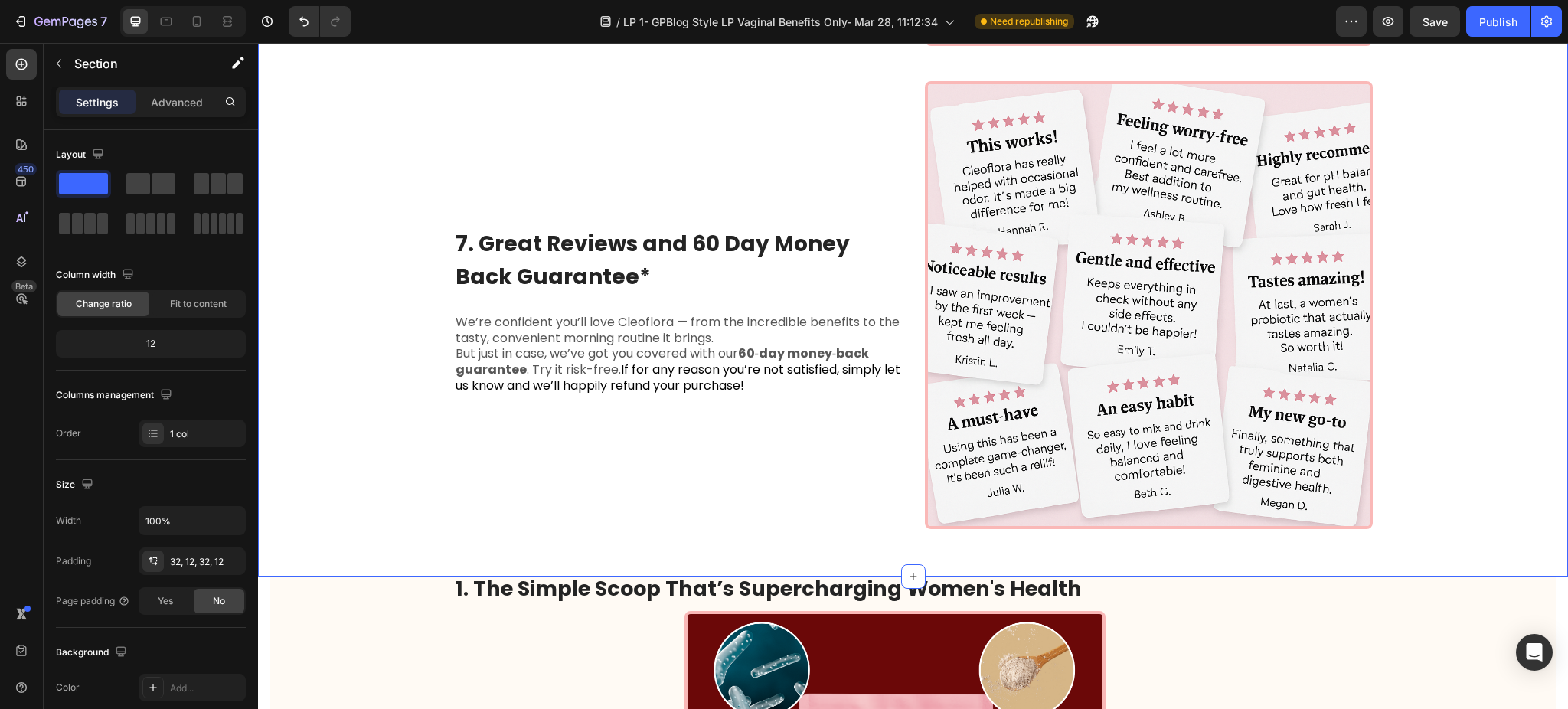 click on "1. The Simple Scoop That’s Supercharging Women's Health Heading If you’ve ever quietly wondered, “Is that me?” you’re not alone. That’s why Cleoflora — is packed with key functional ingredients to  support effortless vaginal freshness, smooth digestion, and all‑day confidence.  It’s the worry‑free feeling we all deserve, every single day. And  thousands of us have already made it part of our routine. Text Block Image Row ⁠⁠⁠⁠⁠⁠⁠ 2.Ingredients That Actually Work Together for All‑Day Freshness* Heading Your gut and vaginal health are closely connected. When your microbiome is balanced, you feel fresher, more comfortable,  and  more confident. That’s why Cleoflora blends  blends prebiotics, probiotics, and postbiotics  —   working in harmony to support your body’s natural  balance, promote a healthy vaginal pH, and keep your gut feeling its best. Text Block Image Row ⁠⁠⁠⁠⁠⁠⁠ 3. Freshness Made Simple — No More Pills, Just One Scoop Heading Text Block Image" at bounding box center (913, -829) 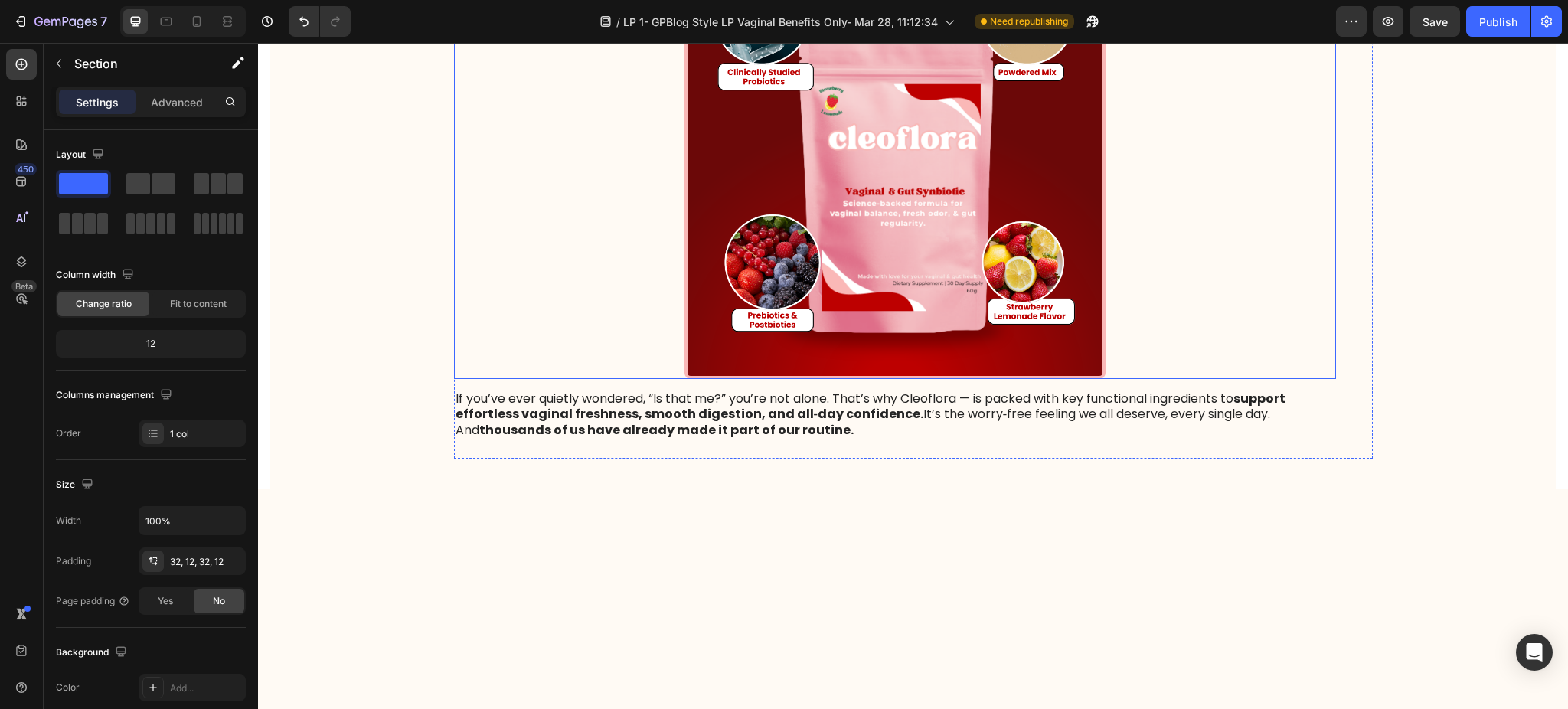 scroll, scrollTop: 3198, scrollLeft: 0, axis: vertical 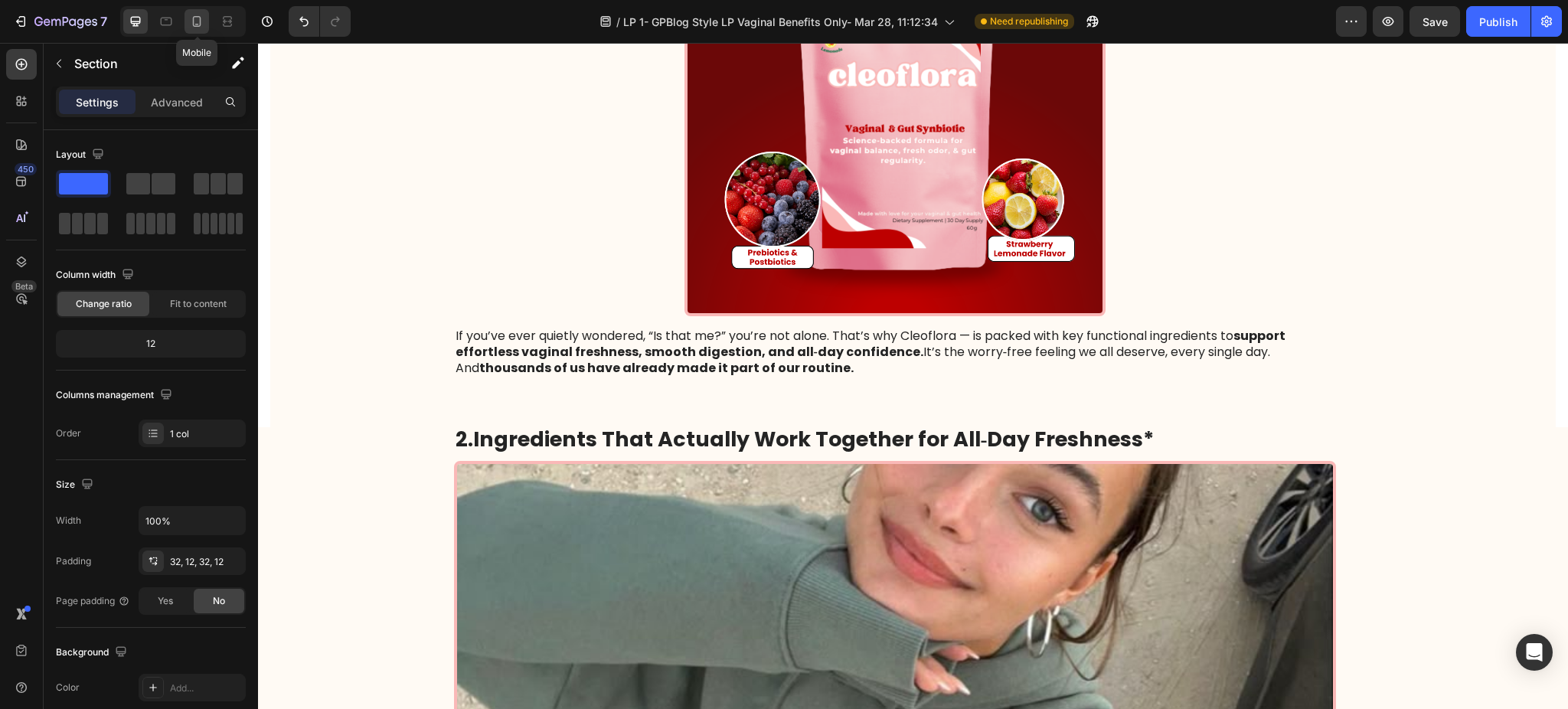 click 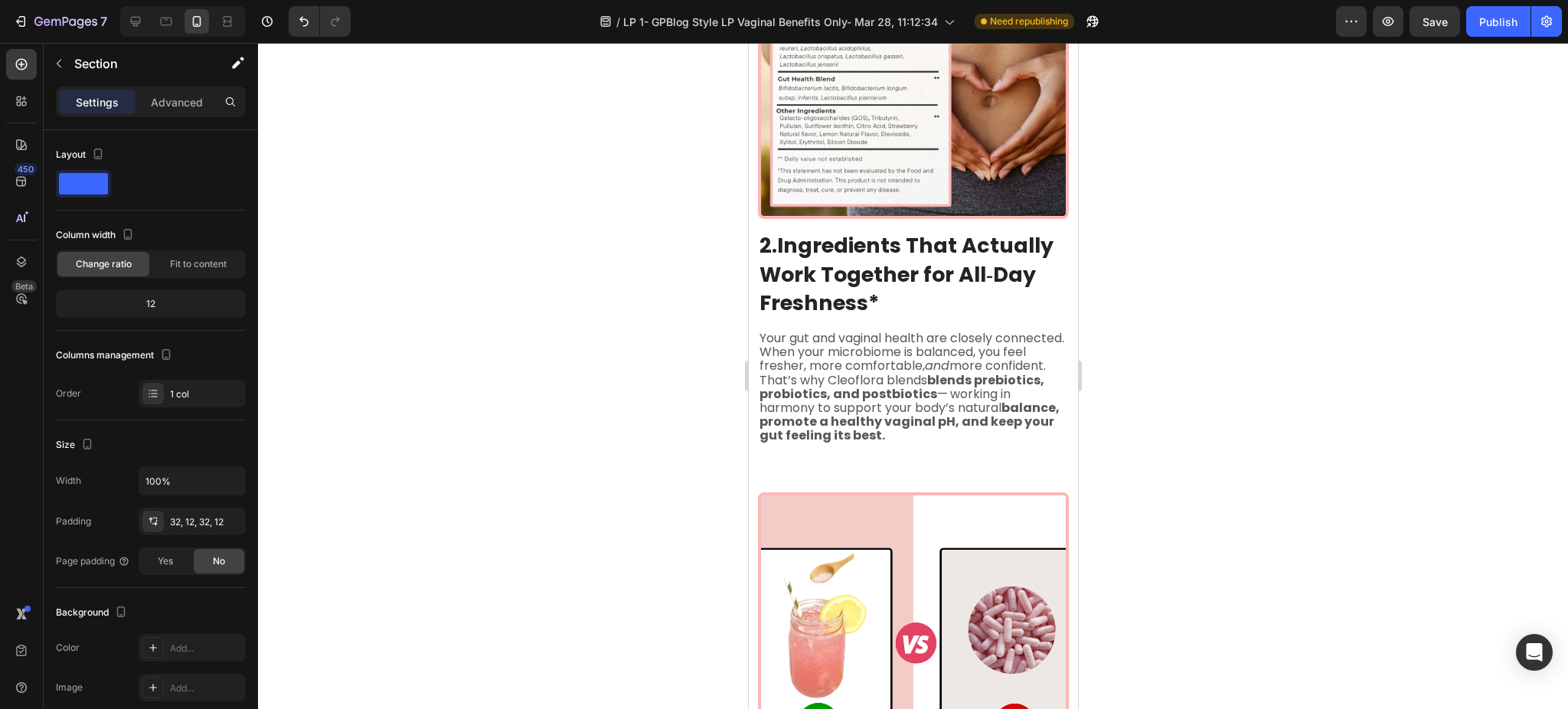 scroll, scrollTop: 1071, scrollLeft: 0, axis: vertical 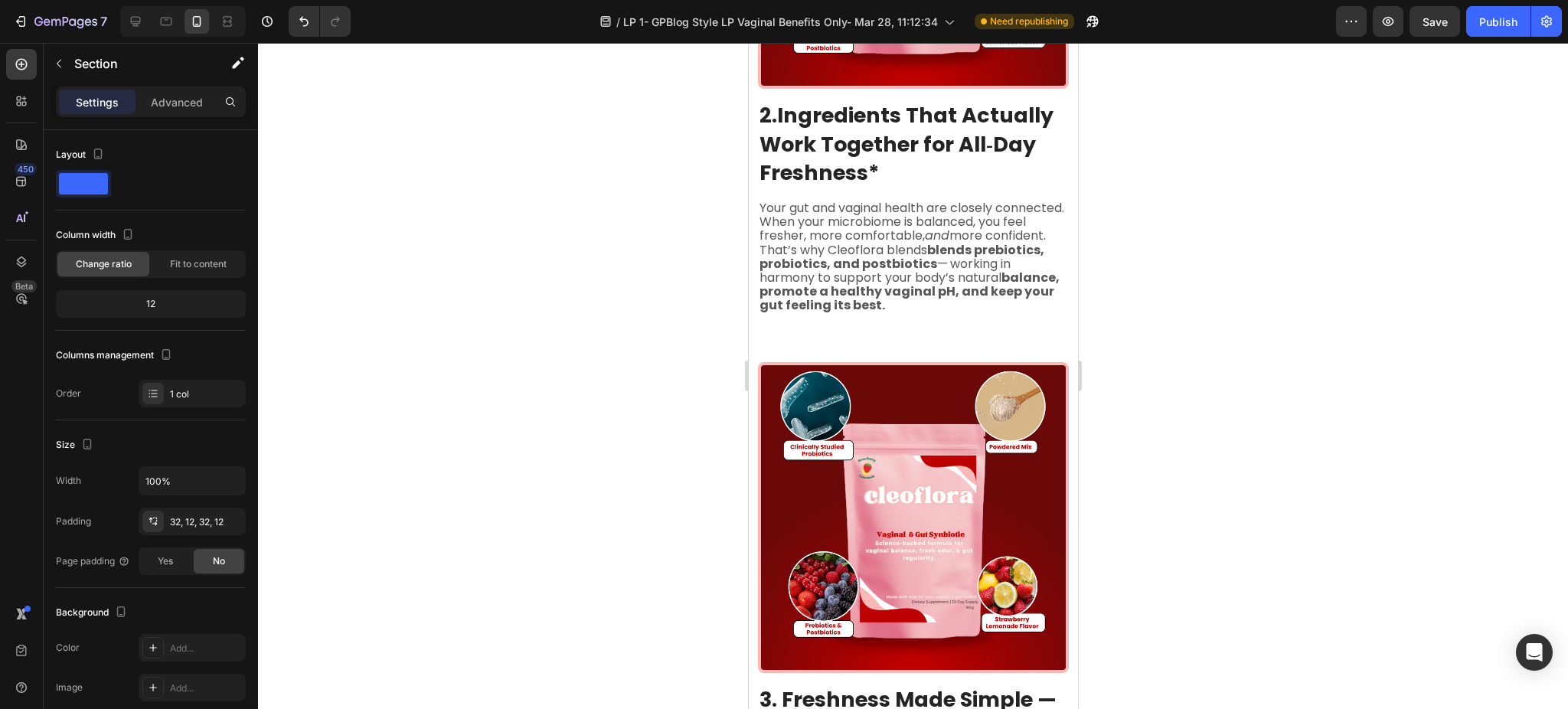 click on "Settings Advanced" at bounding box center [151, 102] 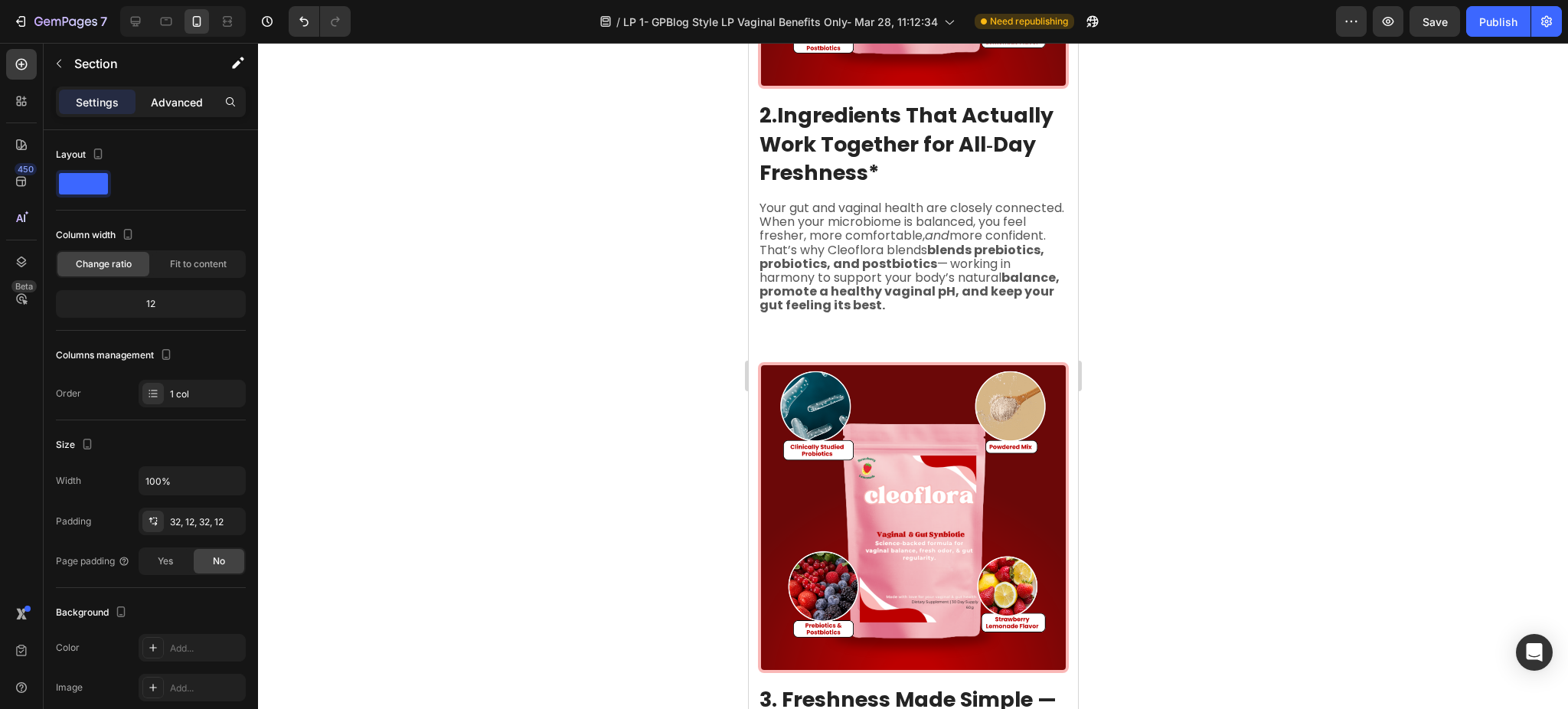 click on "Advanced" at bounding box center (177, 102) 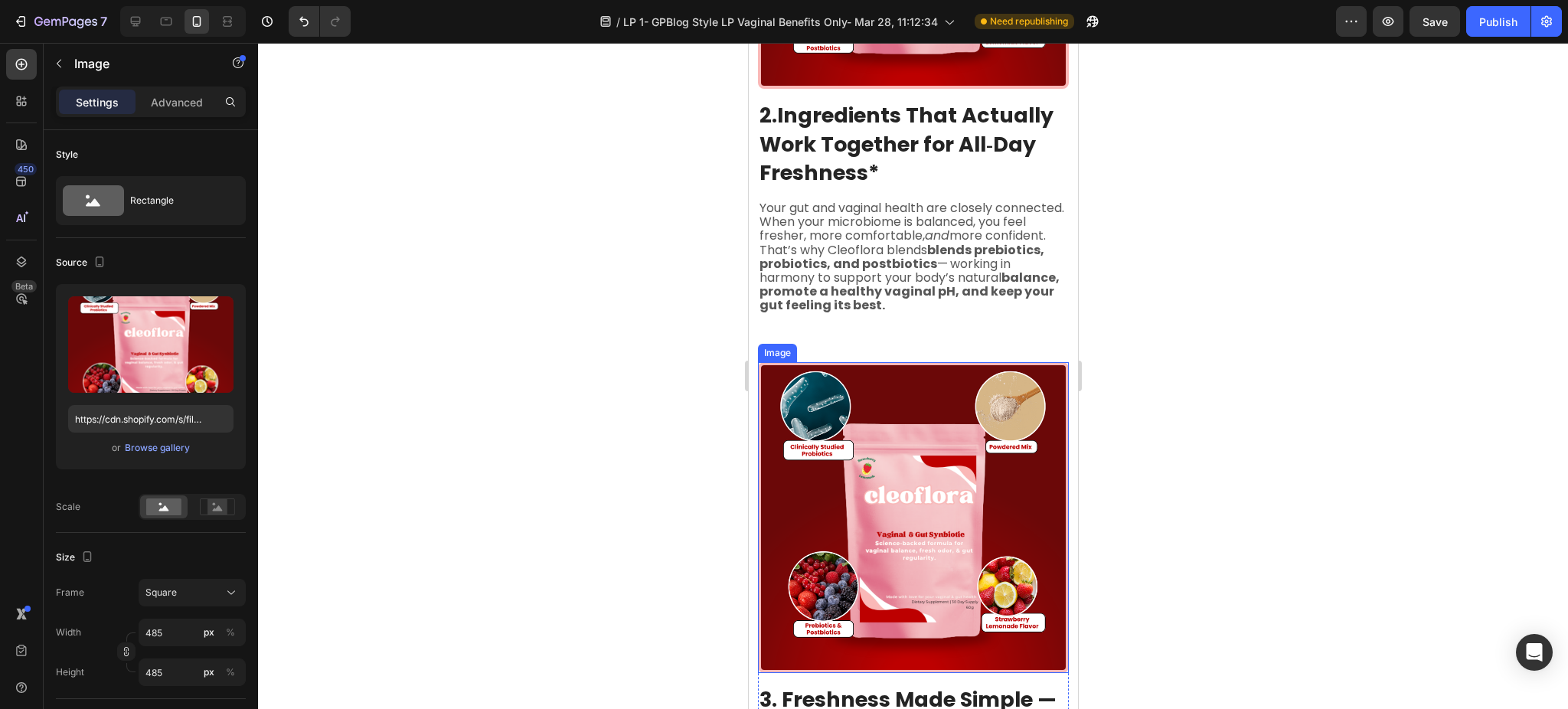 click at bounding box center (913, 518) 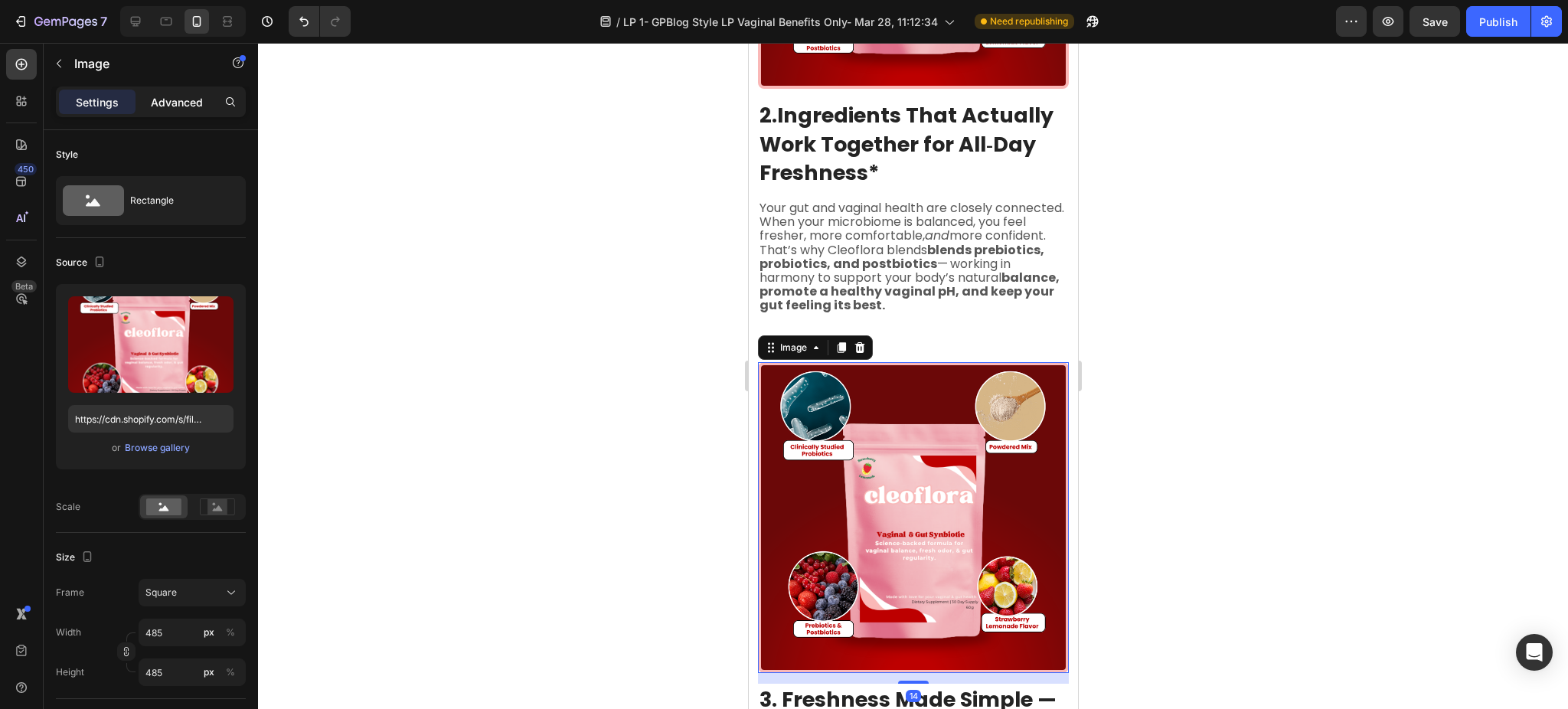 click on "Advanced" 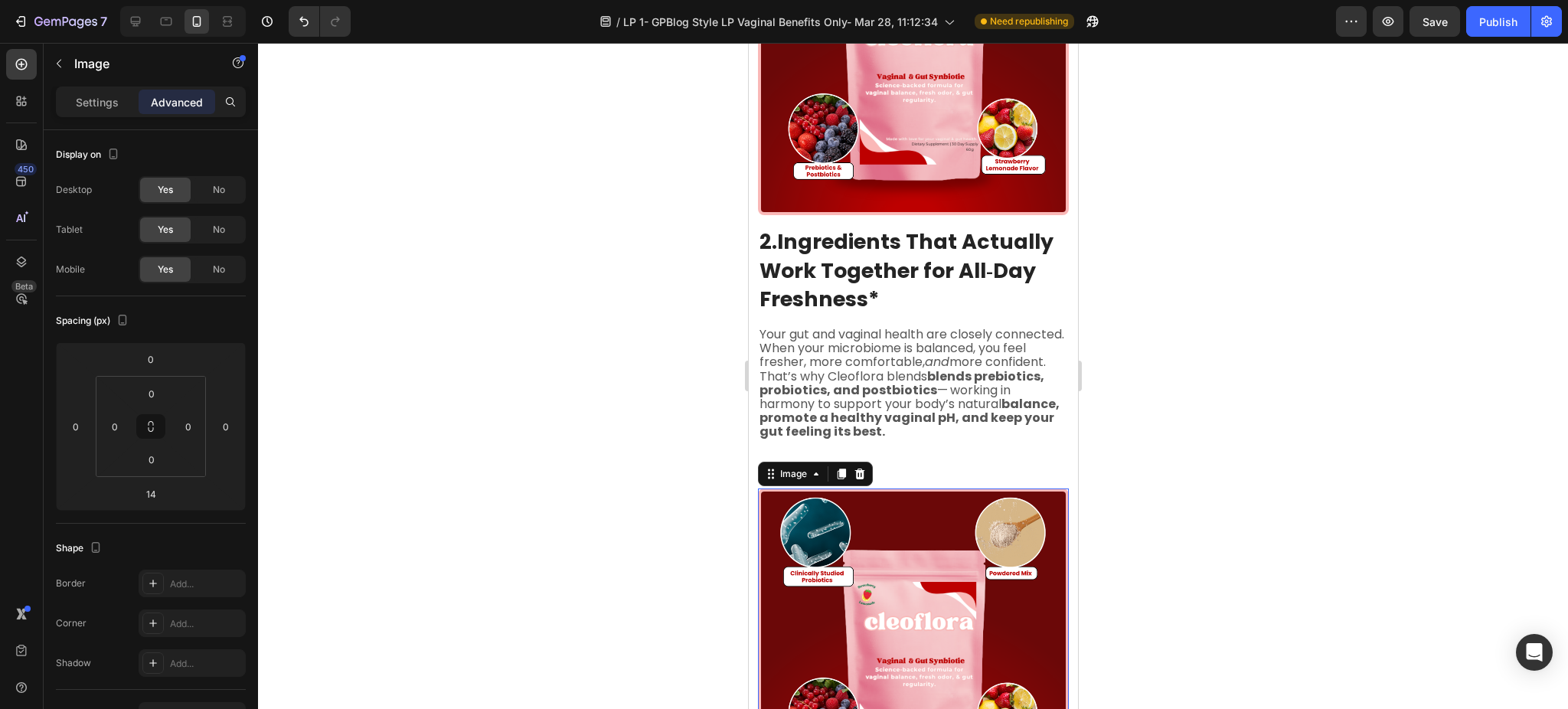 scroll, scrollTop: 663, scrollLeft: 0, axis: vertical 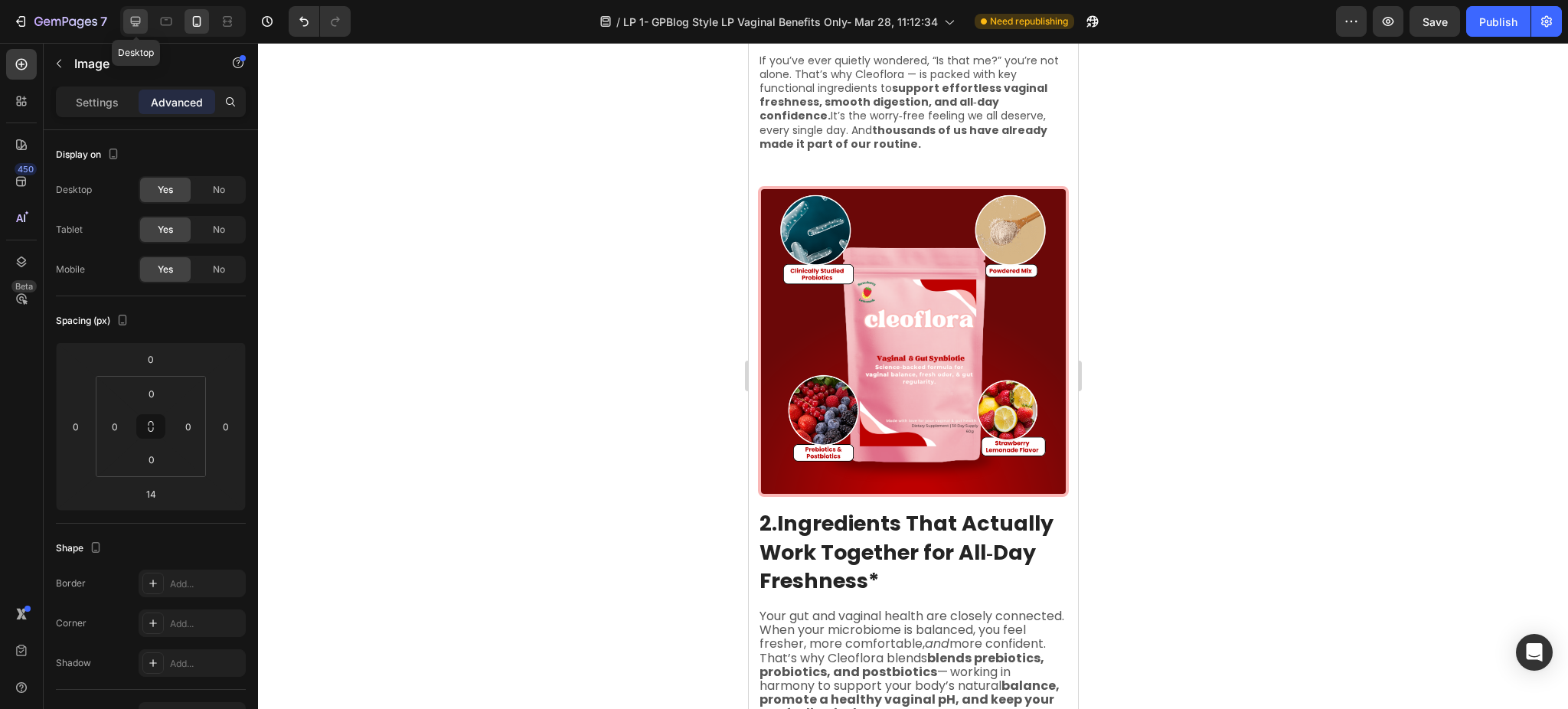 click 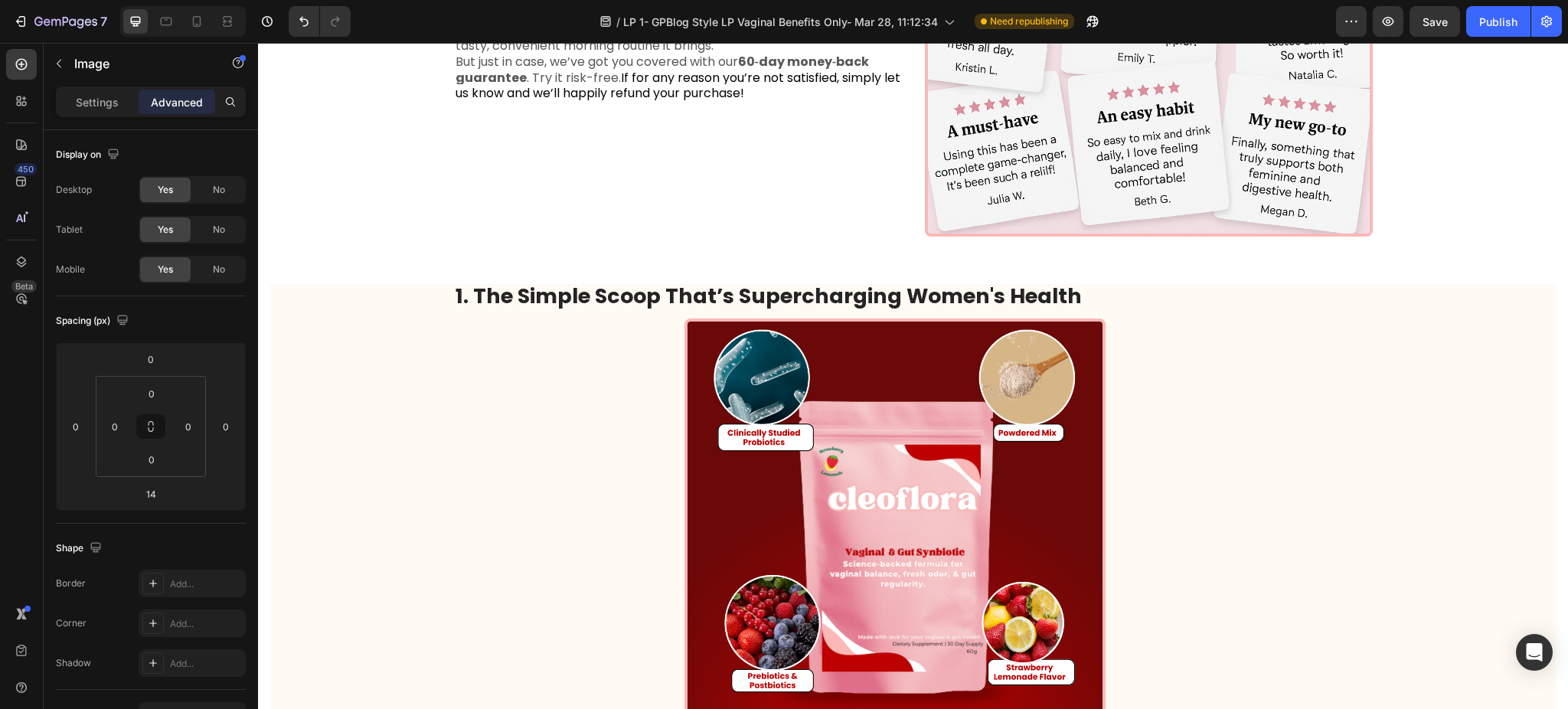 scroll, scrollTop: 2946, scrollLeft: 0, axis: vertical 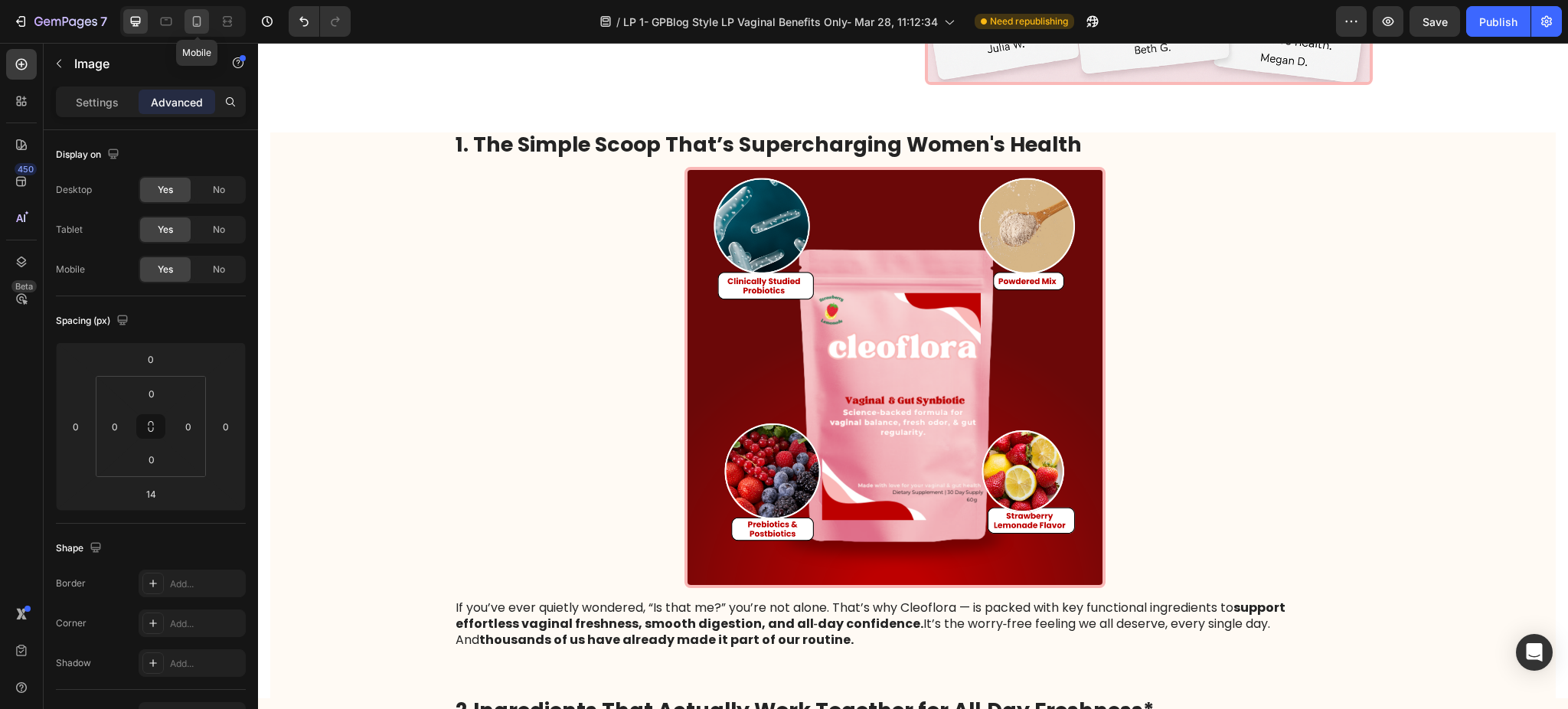click 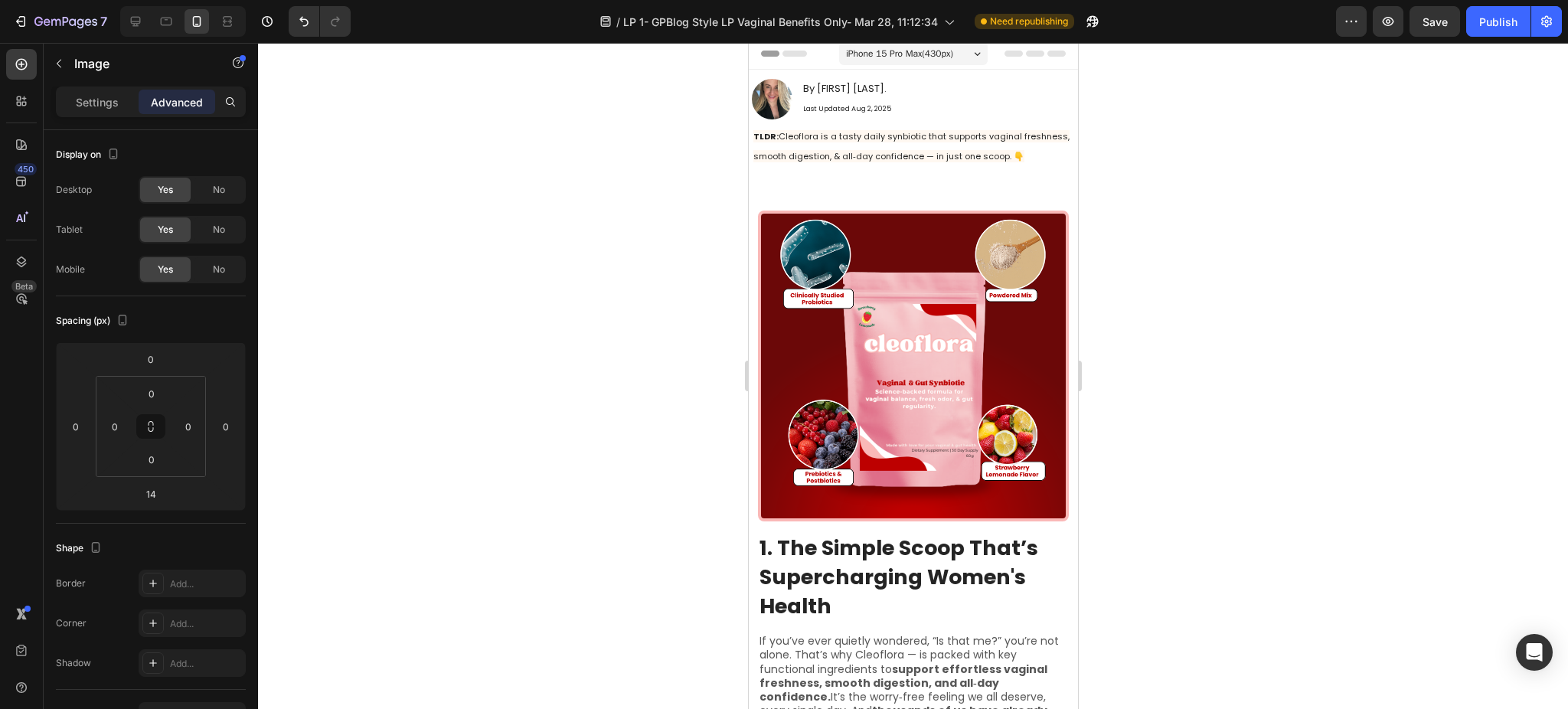 scroll, scrollTop: 0, scrollLeft: 0, axis: both 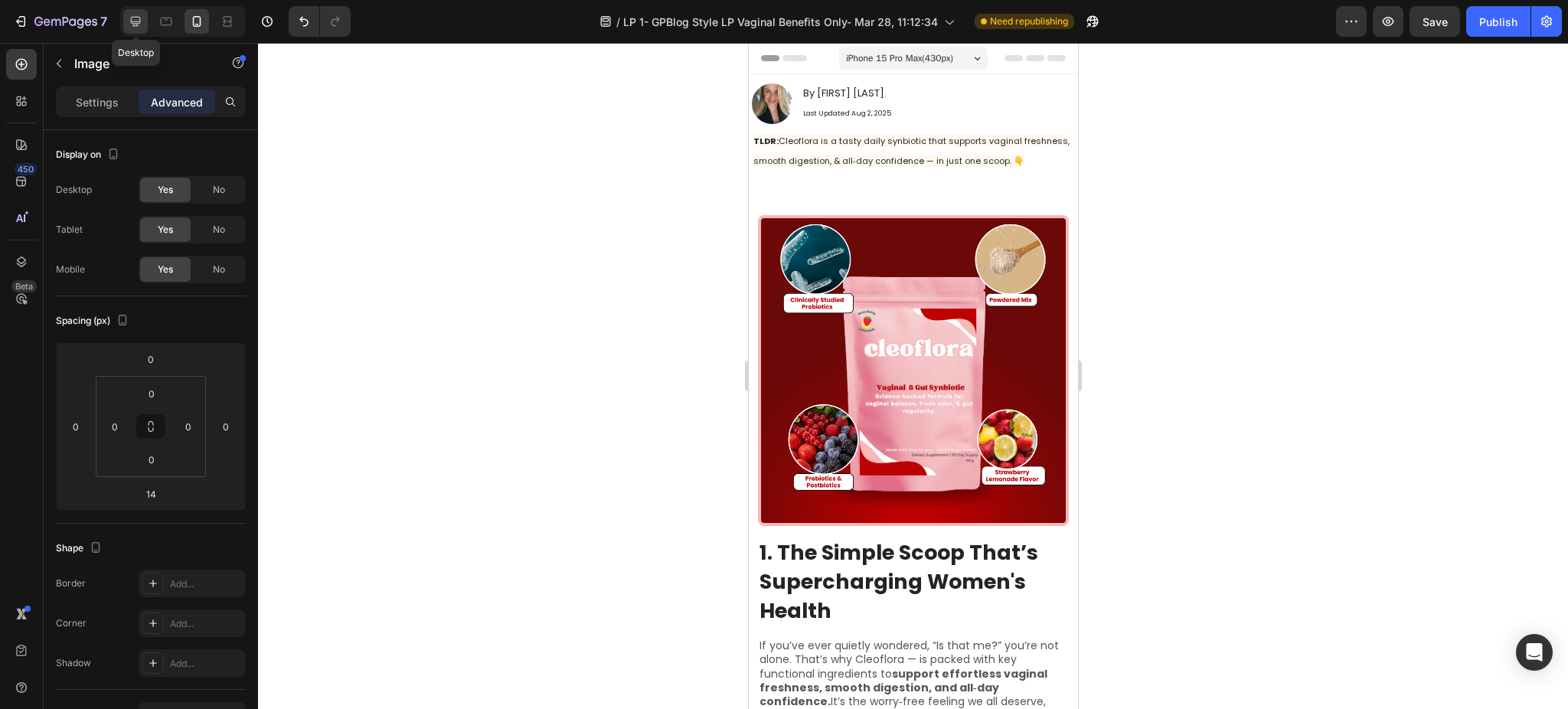 click 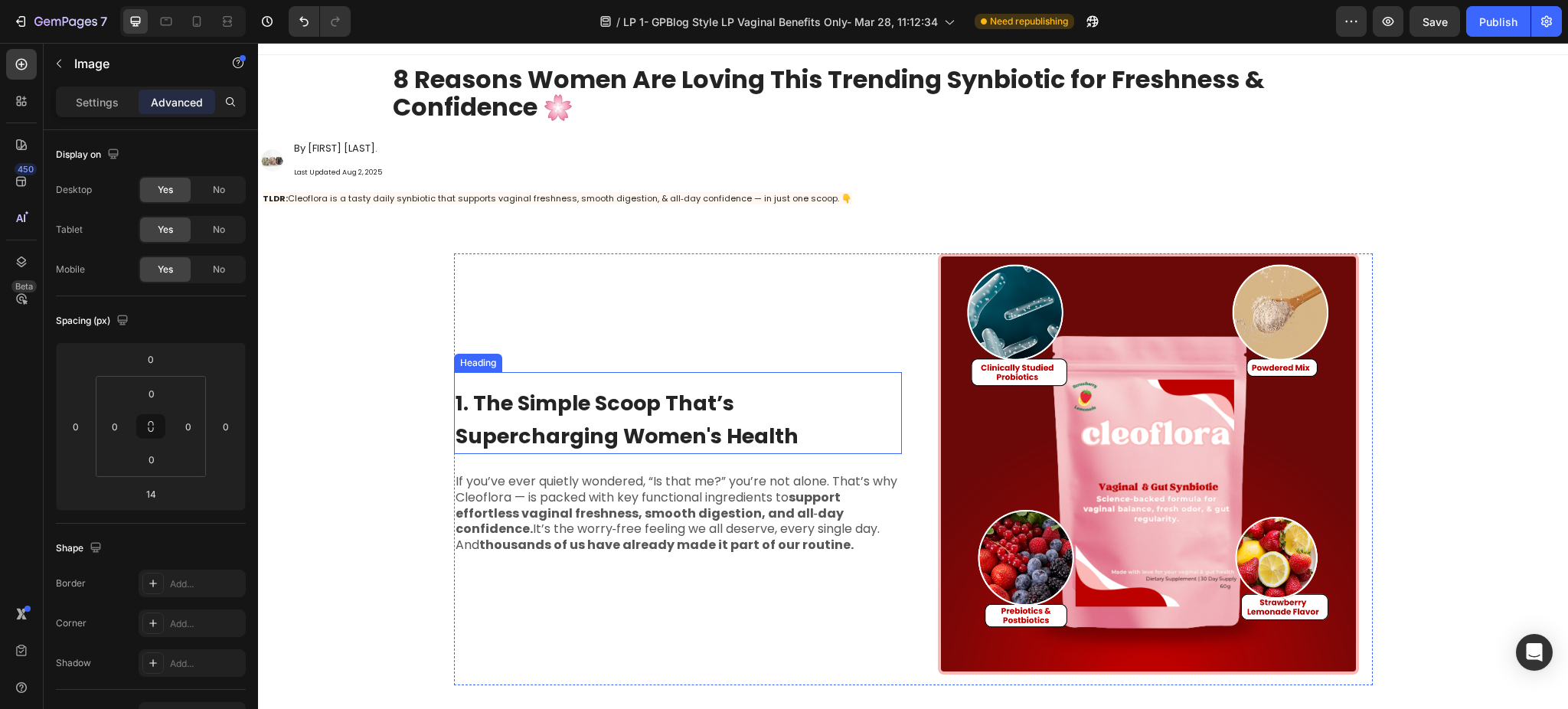 scroll, scrollTop: 0, scrollLeft: 0, axis: both 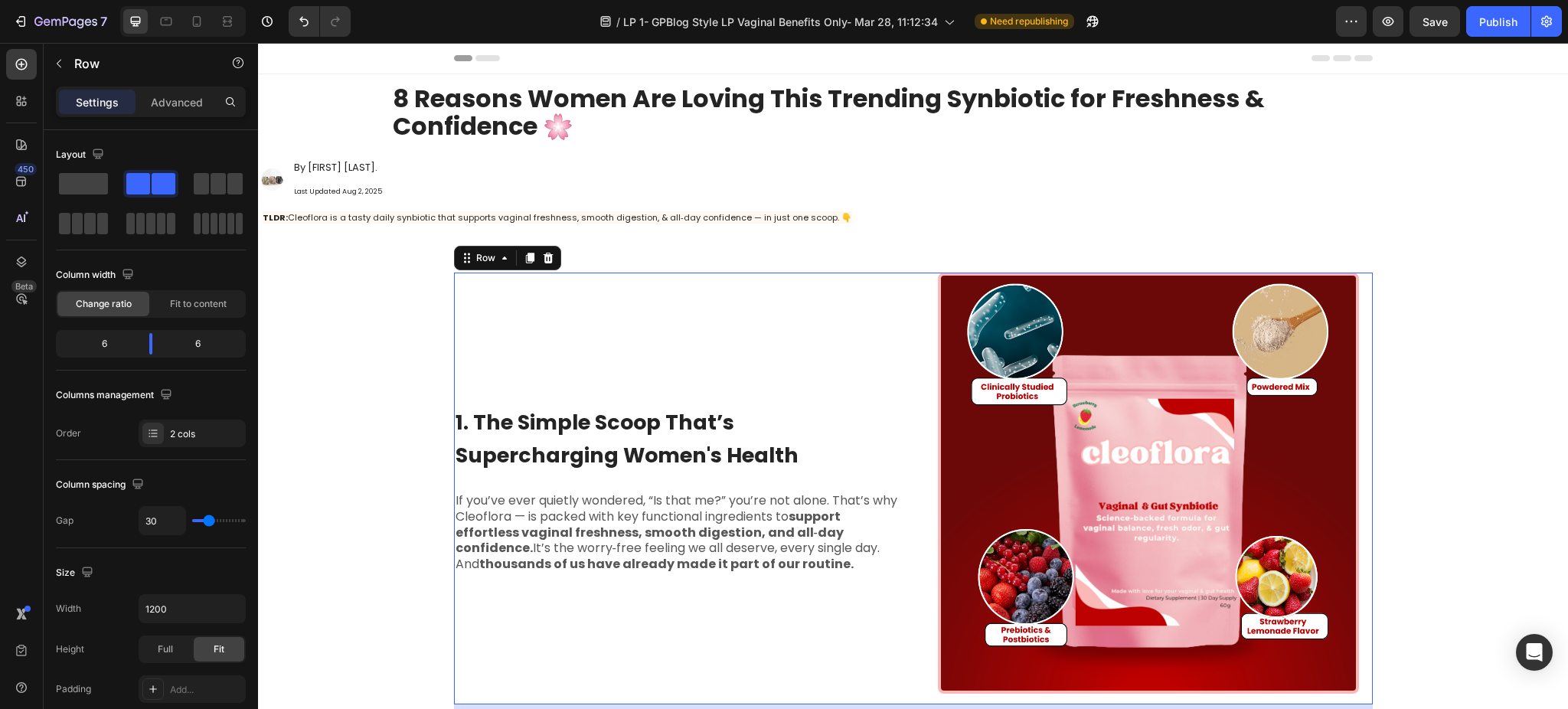 click on "1. The Simple Scoop That’s Supercharging Women's Health Heading If you’ve ever quietly wondered, “Is that me?” you’re not alone. That’s why Cleoflora — is packed with key functional ingredients to  support effortless vaginal freshness, smooth digestion, and all‑day confidence.  It’s the worry‑free feeling we all deserve, every single day. And  thousands of us have already made it part of our routine. Text Block" at bounding box center [678, 488] 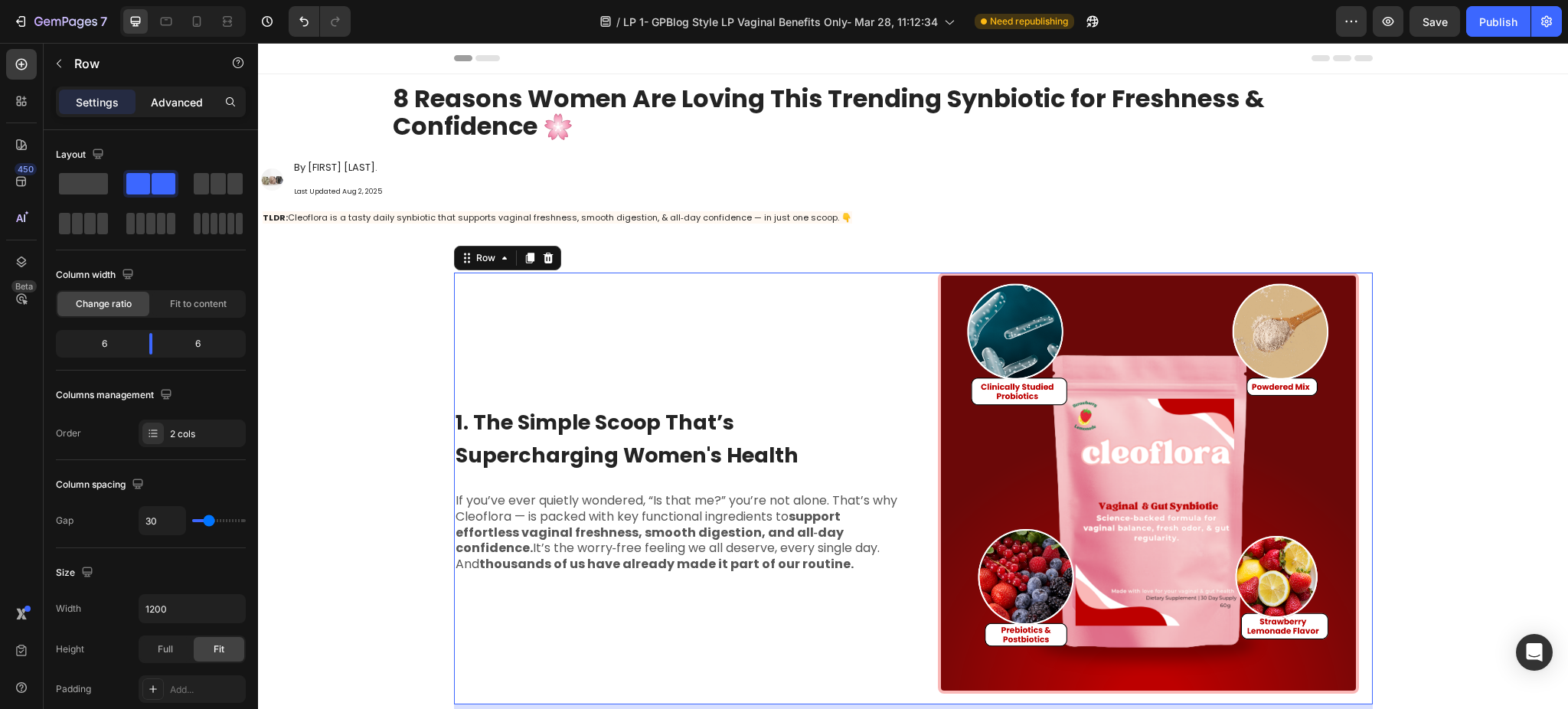 click on "Advanced" at bounding box center [177, 102] 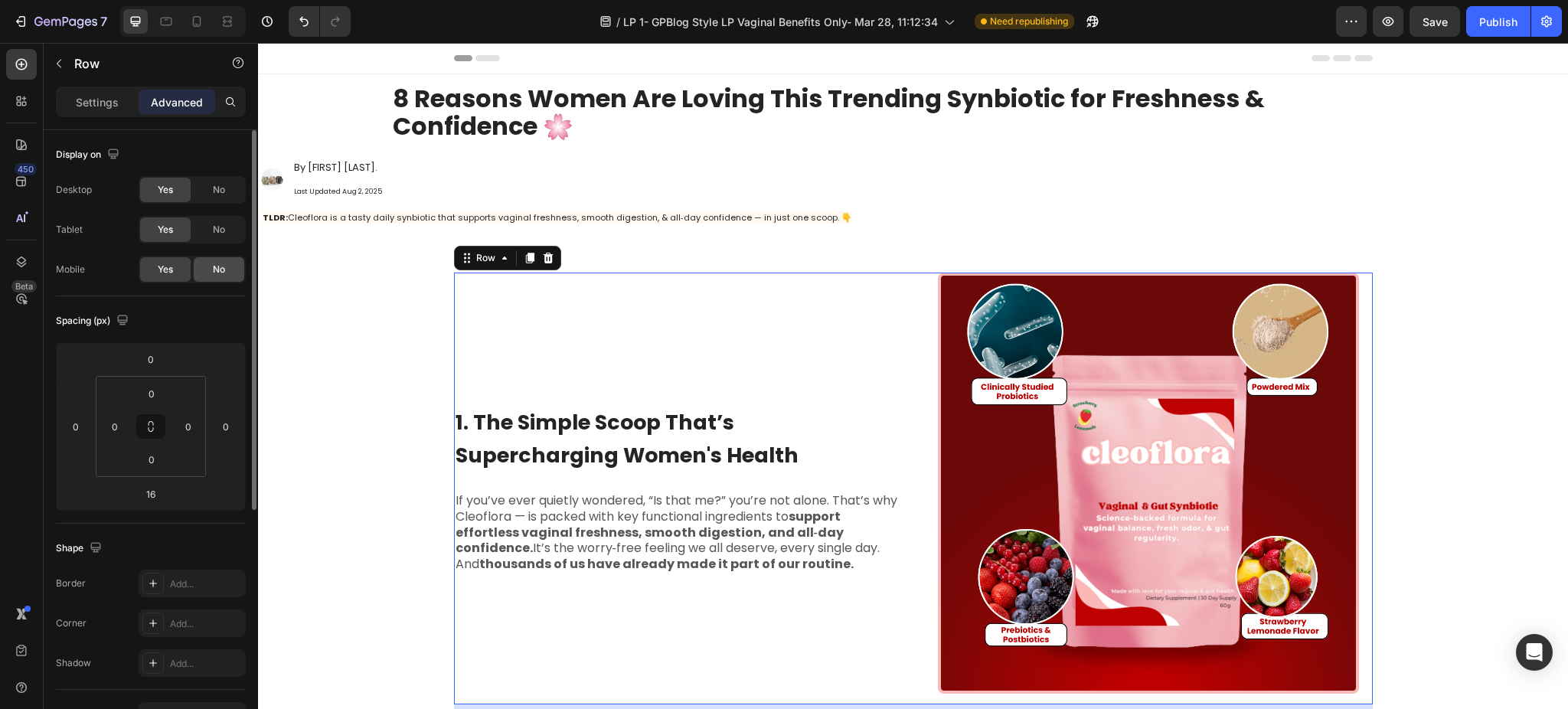 click on "No" 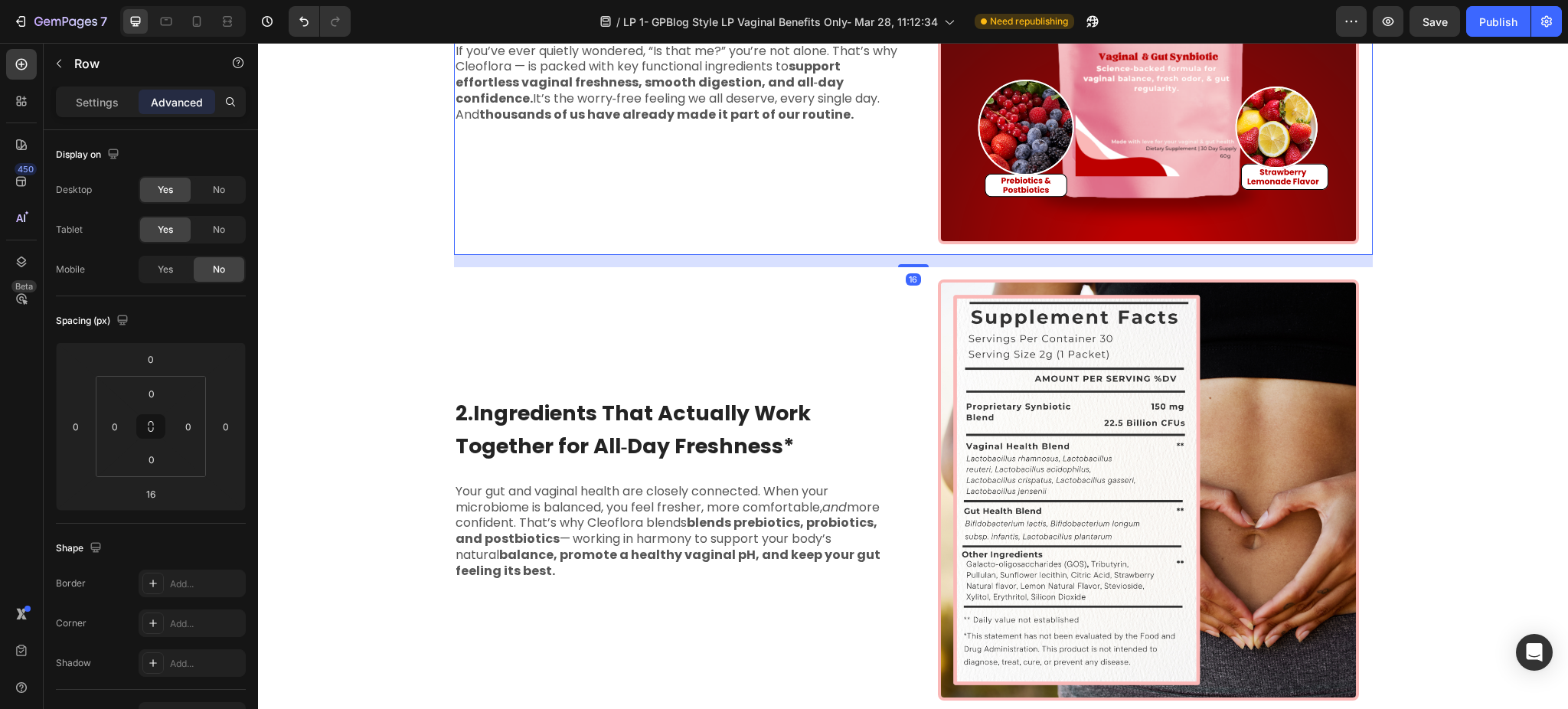 scroll, scrollTop: 510, scrollLeft: 0, axis: vertical 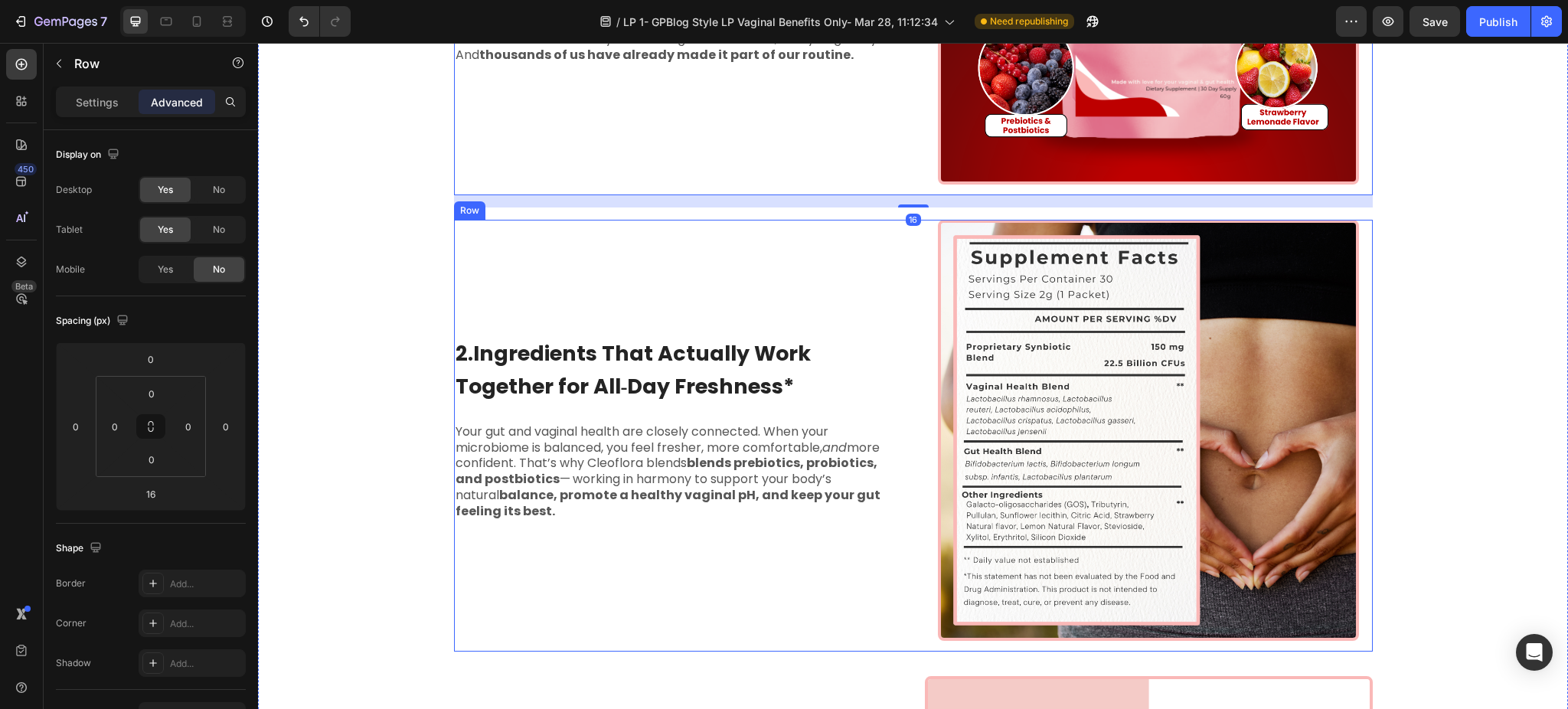click on "2.Ingredients That Actually Work Together for All‑Day Freshness* Heading Your gut and vaginal health are closely connected. When your microbiome is balanced, you feel fresher, more comfortable,  and  more confident. That’s why Cleoflora blends  blends prebiotics, probiotics, and postbiotics  —   working in harmony to support your body’s natural  balance, promote a healthy vaginal pH, and keep your gut feeling its best.   Text Block" at bounding box center (678, 436) 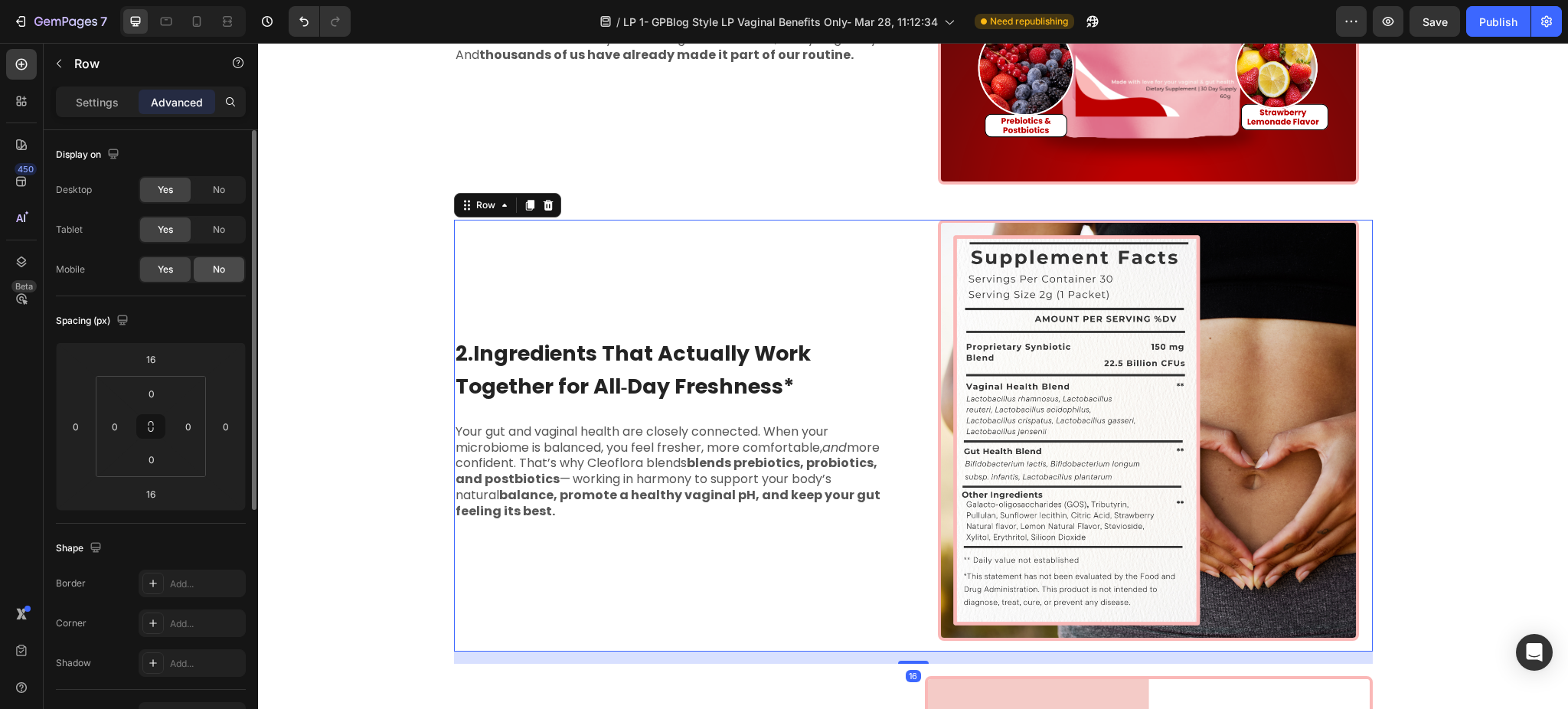 click on "No" 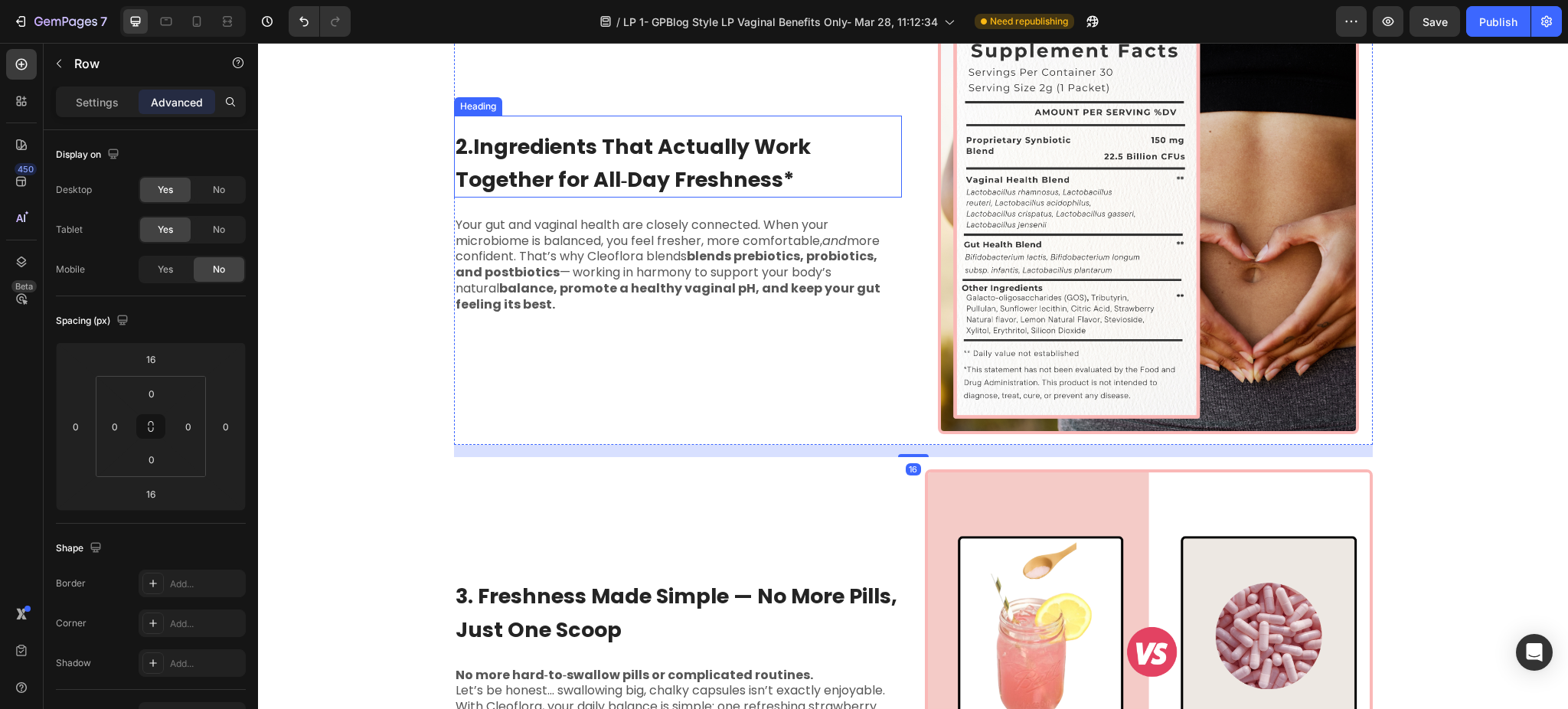 scroll, scrollTop: 1021, scrollLeft: 0, axis: vertical 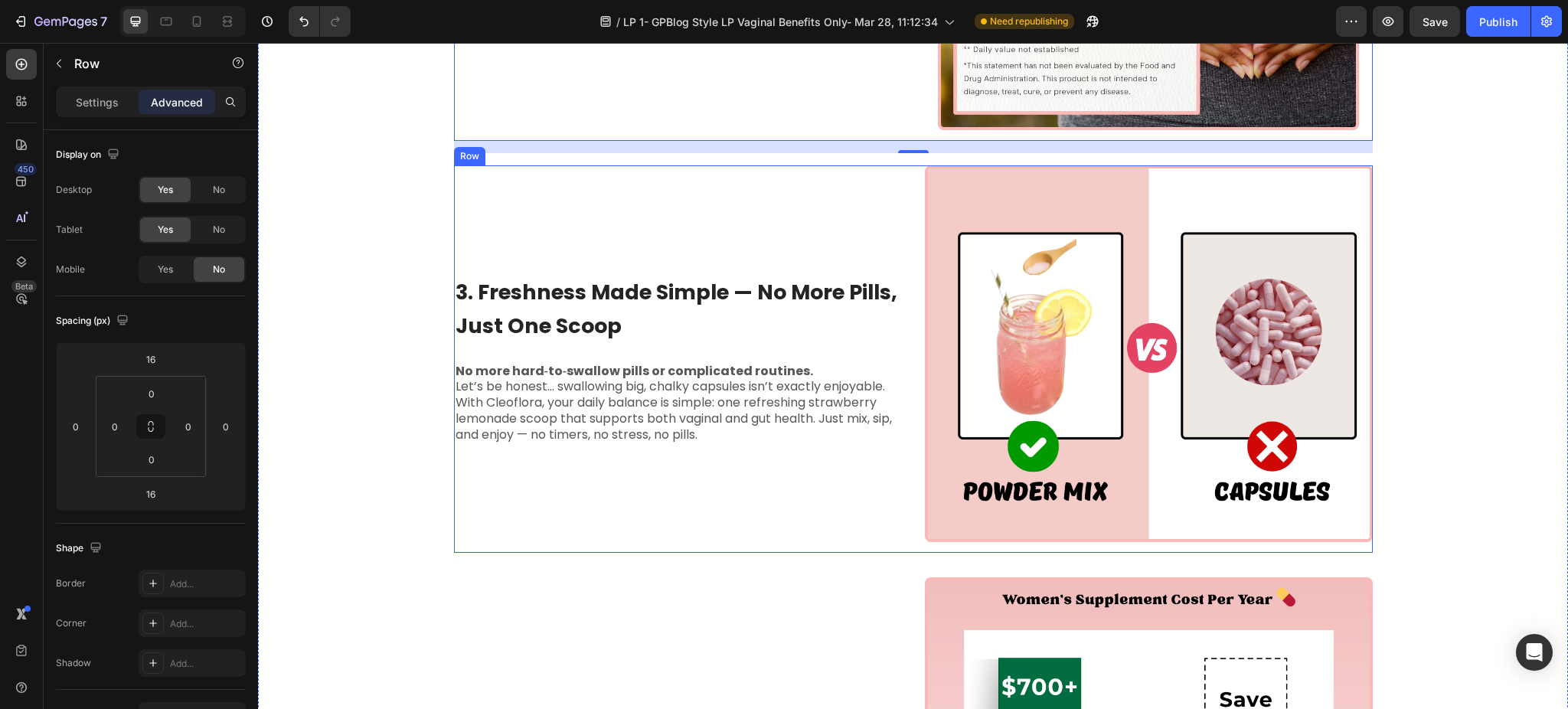 click on "3. Freshness Made Simple — No More Pills, Just One Scoop Heading No more hard‑to‑swallow pills or complicated routines.  Let’s be honest… swallowing big, chalky capsules isn’t exactly enjoyable. With Cleoflora, your daily balance is simple: one refreshing strawberry lemonade scoop that supports both vaginal and gut health. Just mix, sip, and enjoy — no timers, no stress, no pills. Text Block" at bounding box center (678, 359) 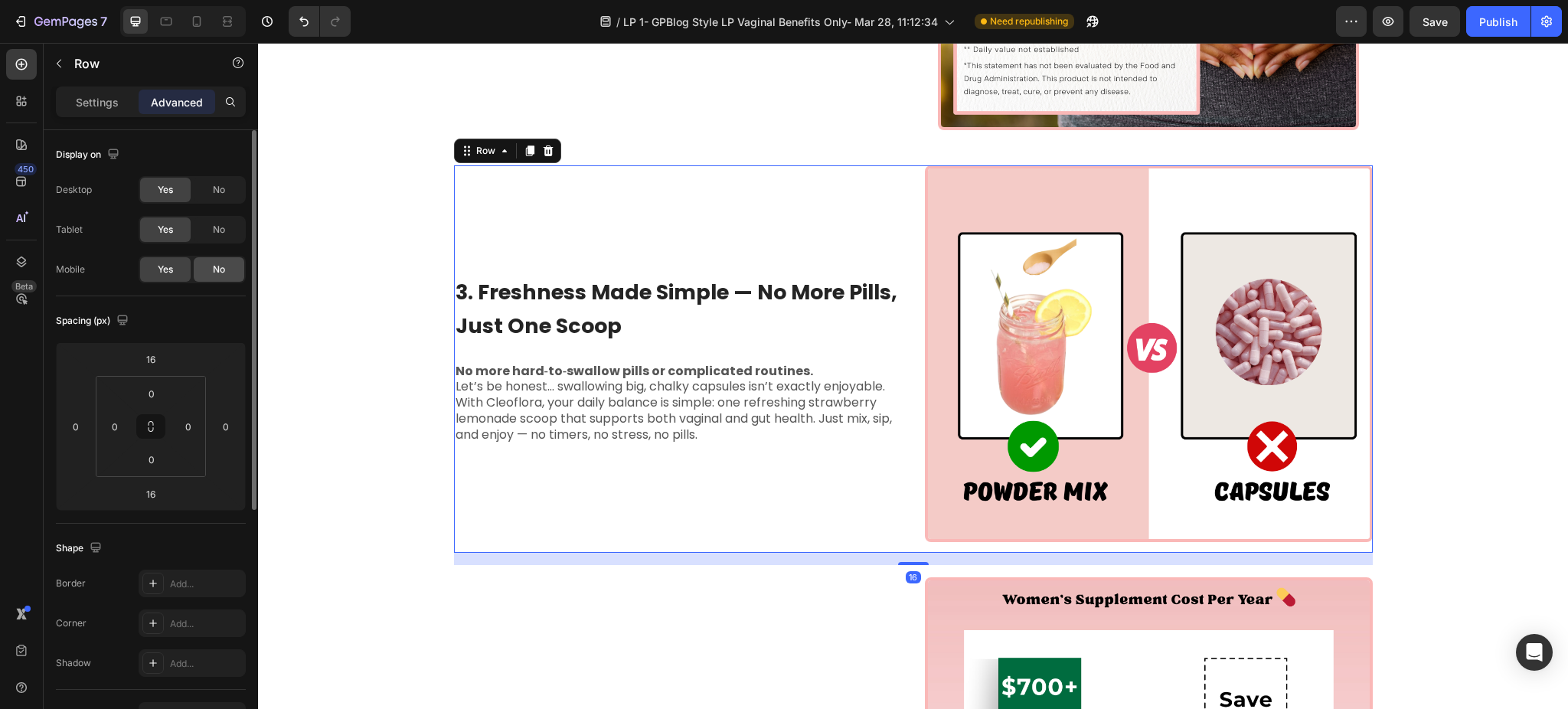 click on "No" 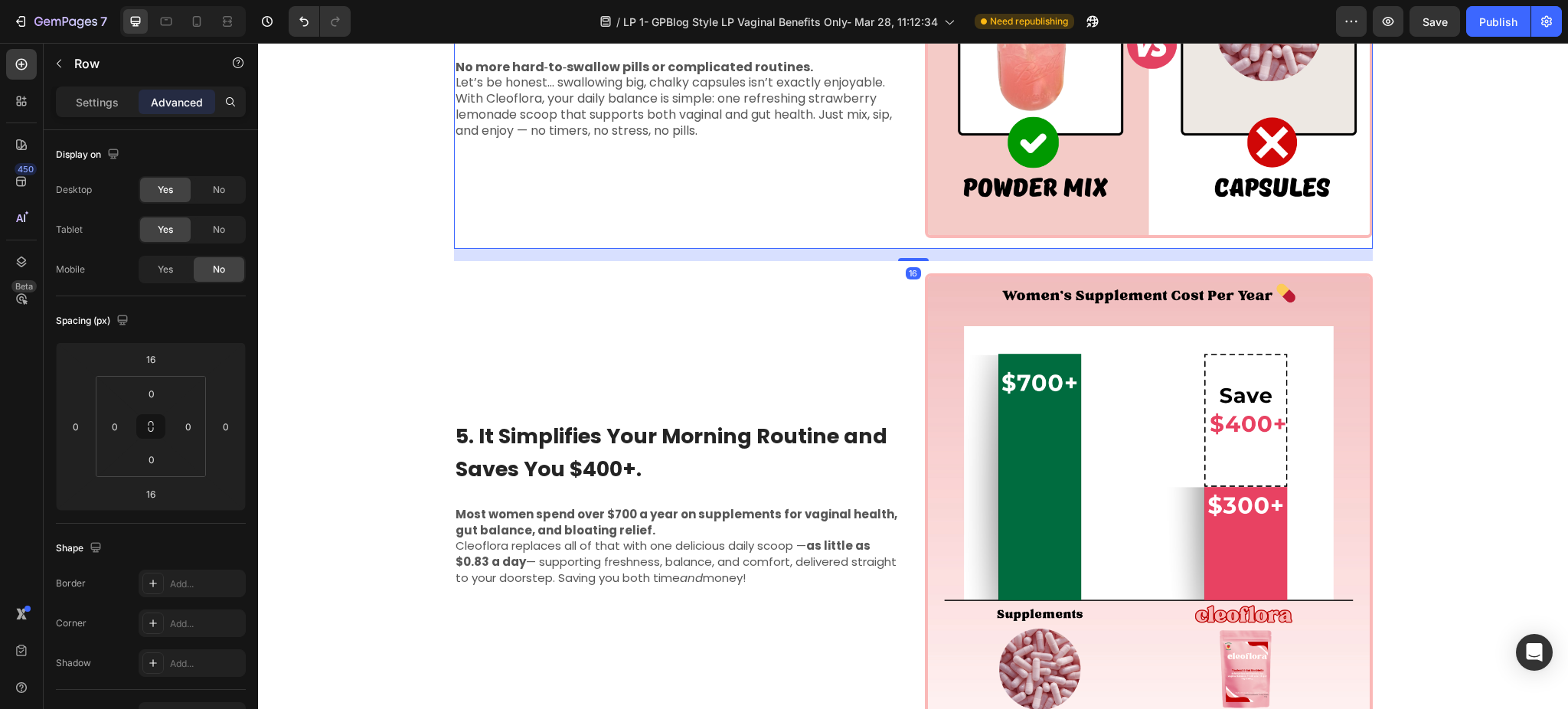 scroll, scrollTop: 1327, scrollLeft: 0, axis: vertical 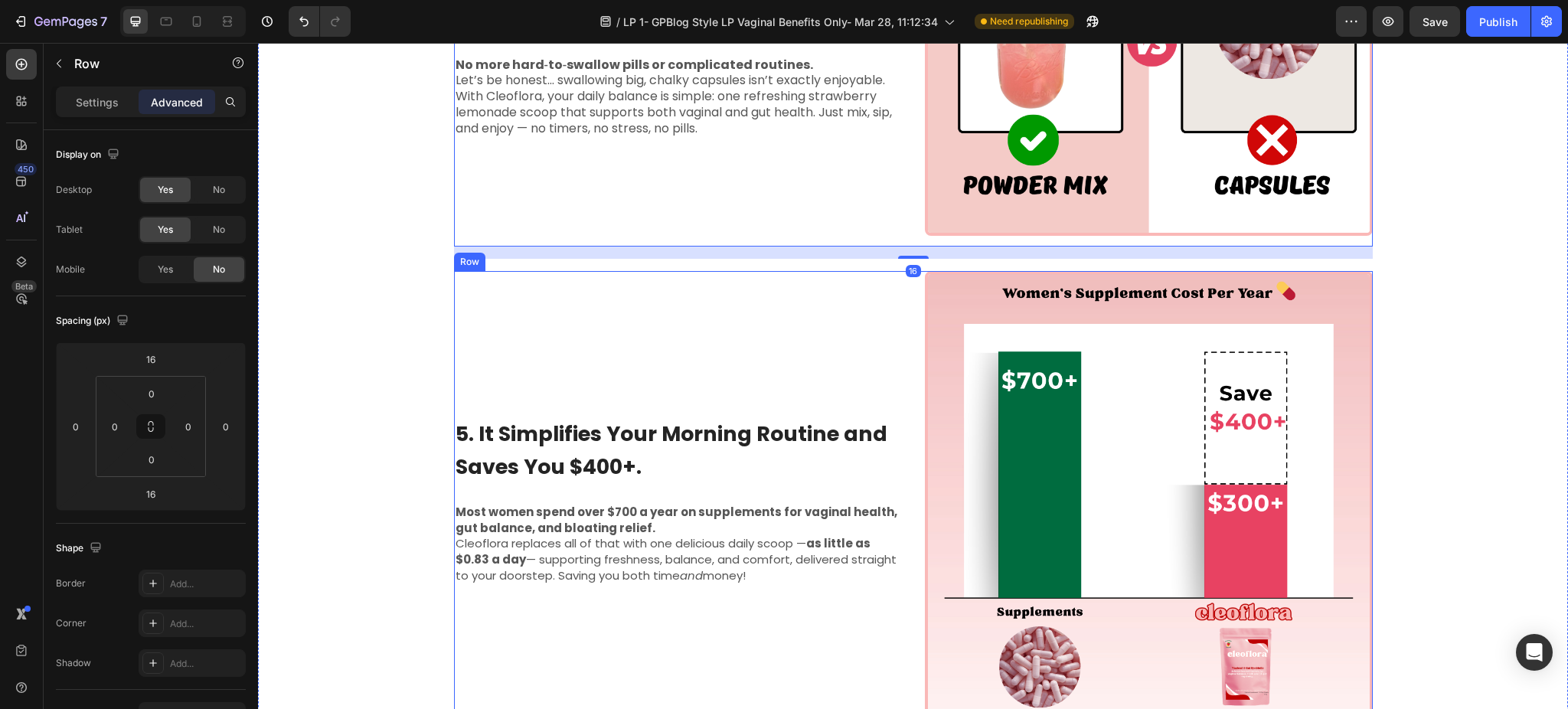 click on "5. It Simplifies Your Morning Routine and Saves You $400+. Heading Most women spend over $700 a year on supplements for vaginal health, gut balance, and bloating relief. Cleoflora replaces all of that with one delicious daily scoop —  as little as $0.83 a day  — supporting freshness, balance, and comfort, delivered straight to your doorstep. Saving you both time  and  money! Text Block" at bounding box center (678, 500) 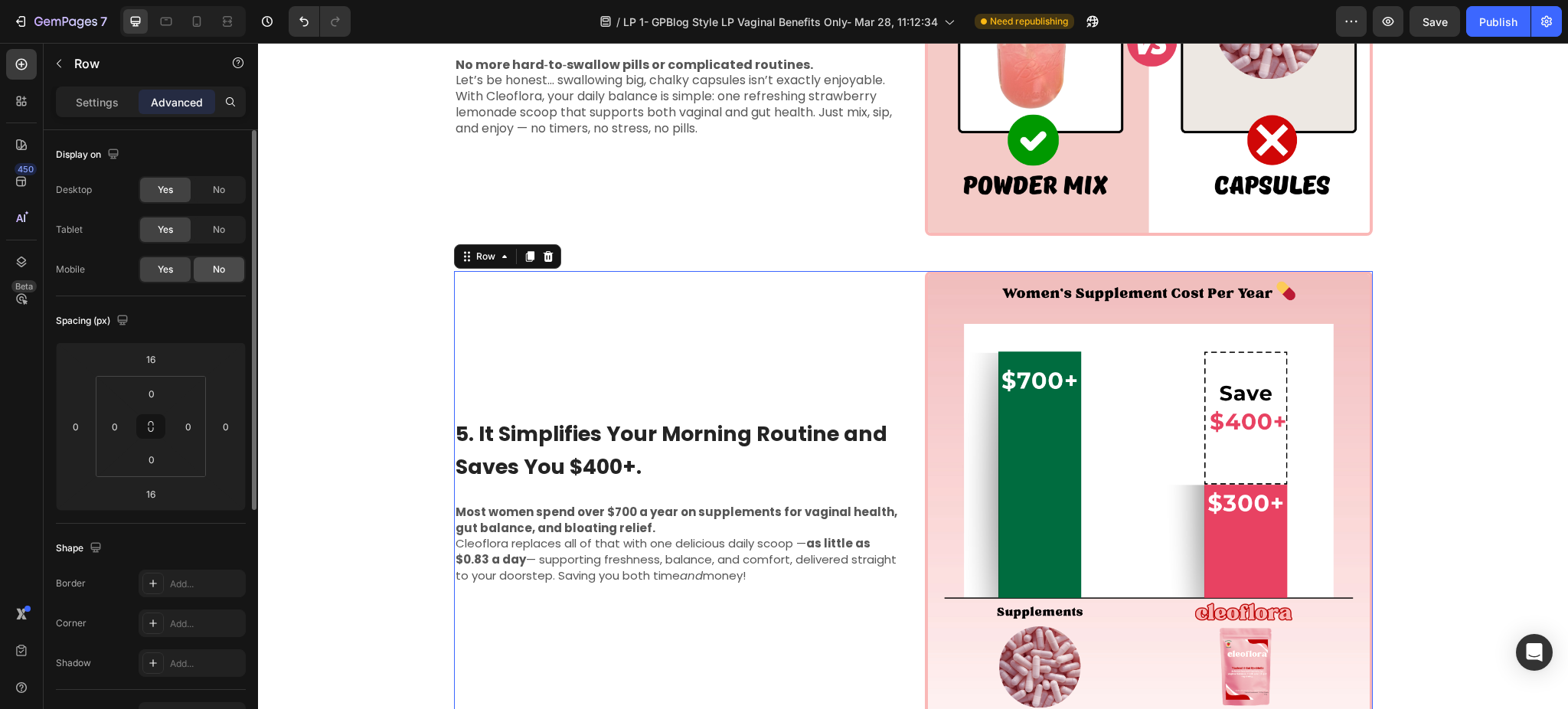 click on "No" 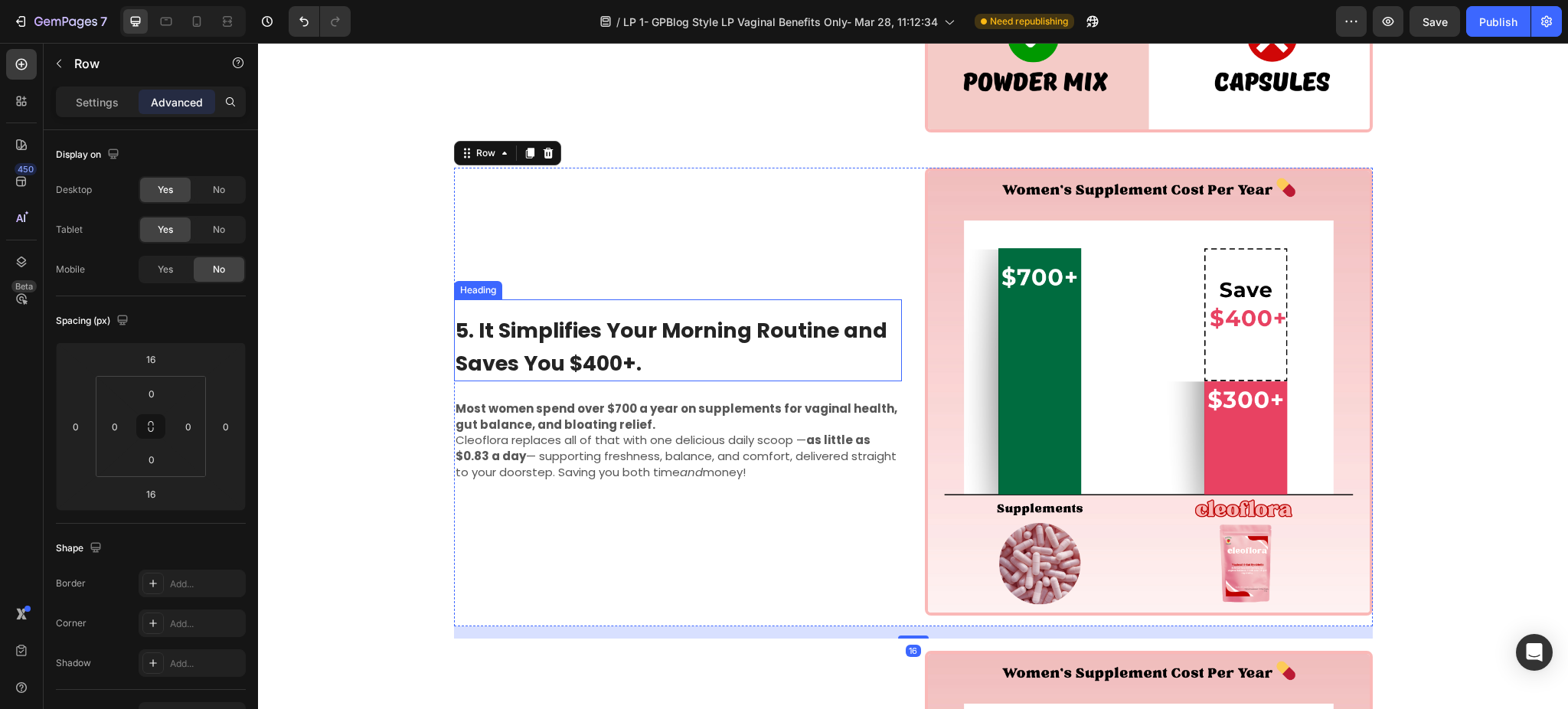 scroll, scrollTop: 1939, scrollLeft: 0, axis: vertical 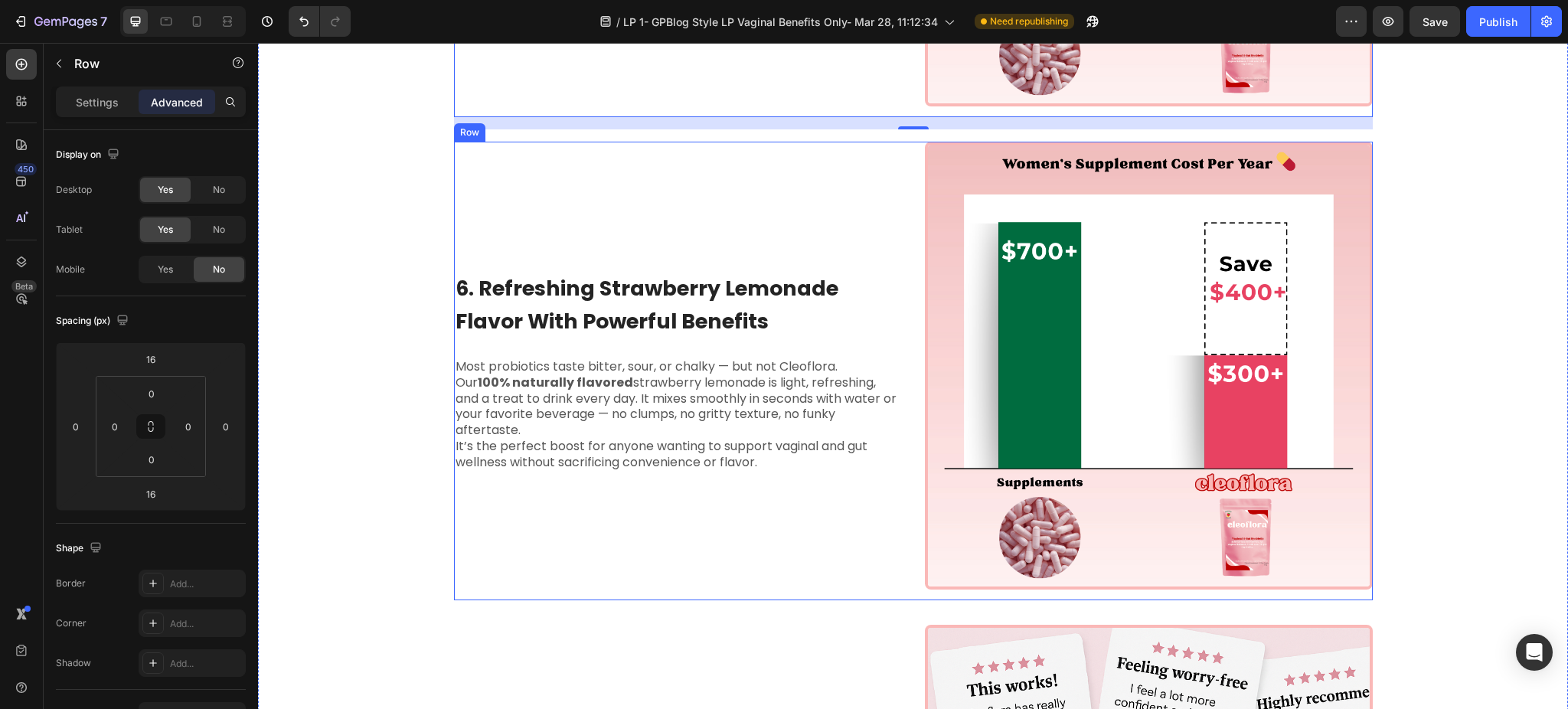 click on "6. Refreshing Strawberry Lemonade Flavor With Powerful Benefits Heading Most probiotics taste bitter, sour, or chalky — but not Cleoflora. Our  100% naturally flavored  strawberry lemonade is light, refreshing, and a treat to drink every day. It mixes smoothly in seconds with water or your favorite beverage — no clumps, no gritty texture, no funky aftertaste. It’s the perfect boost for anyone wanting to support vaginal and gut wellness without sacrificing convenience or flavor. Text Block" at bounding box center [678, 371] 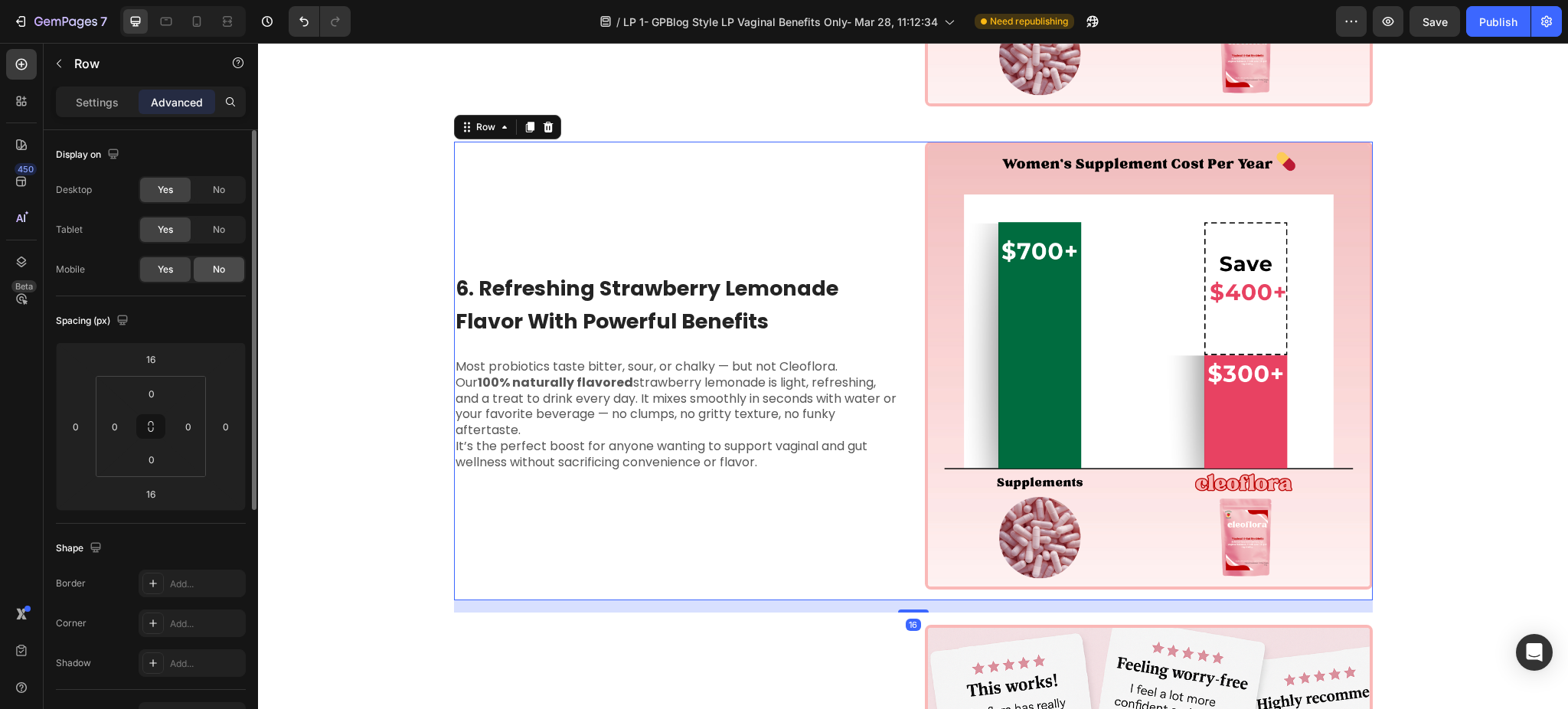 click on "No" 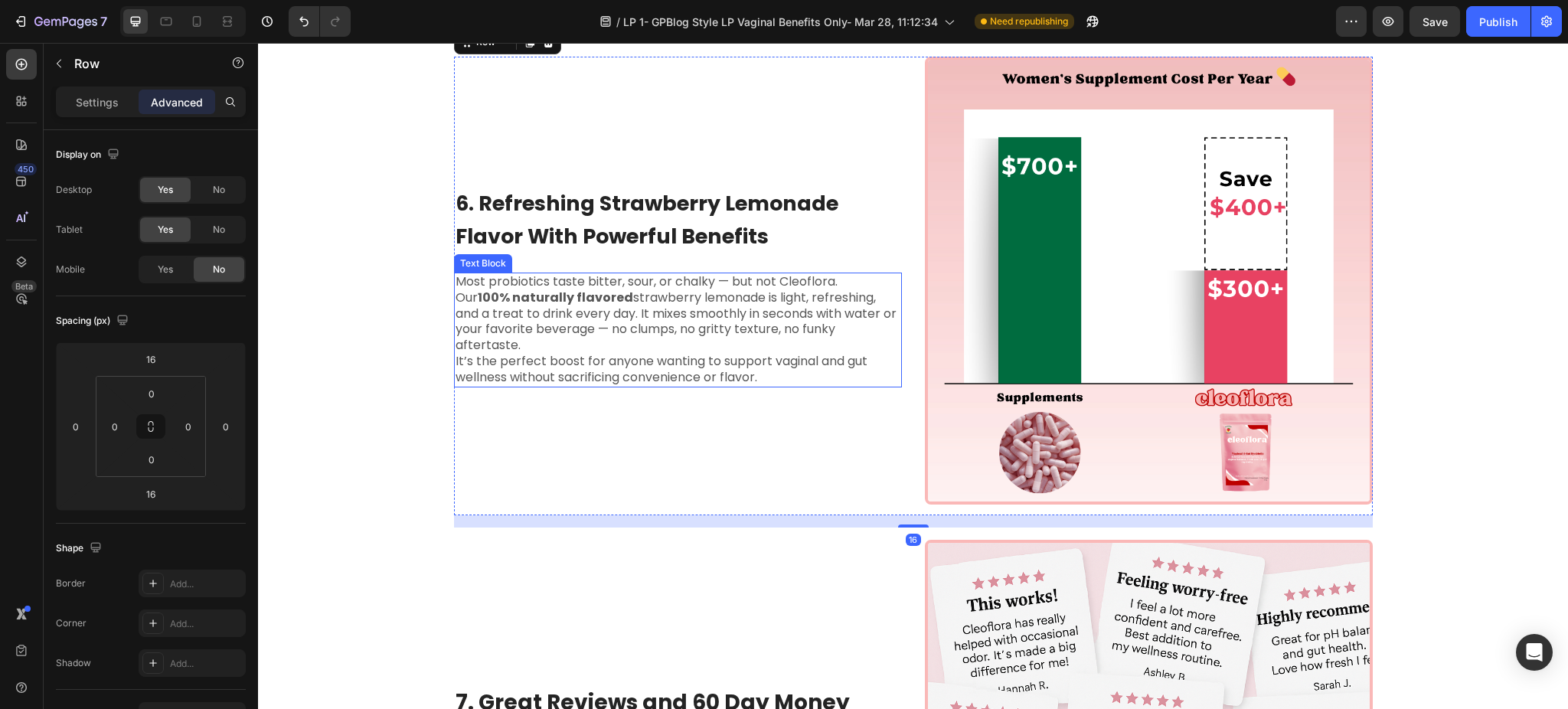 scroll, scrollTop: 2348, scrollLeft: 0, axis: vertical 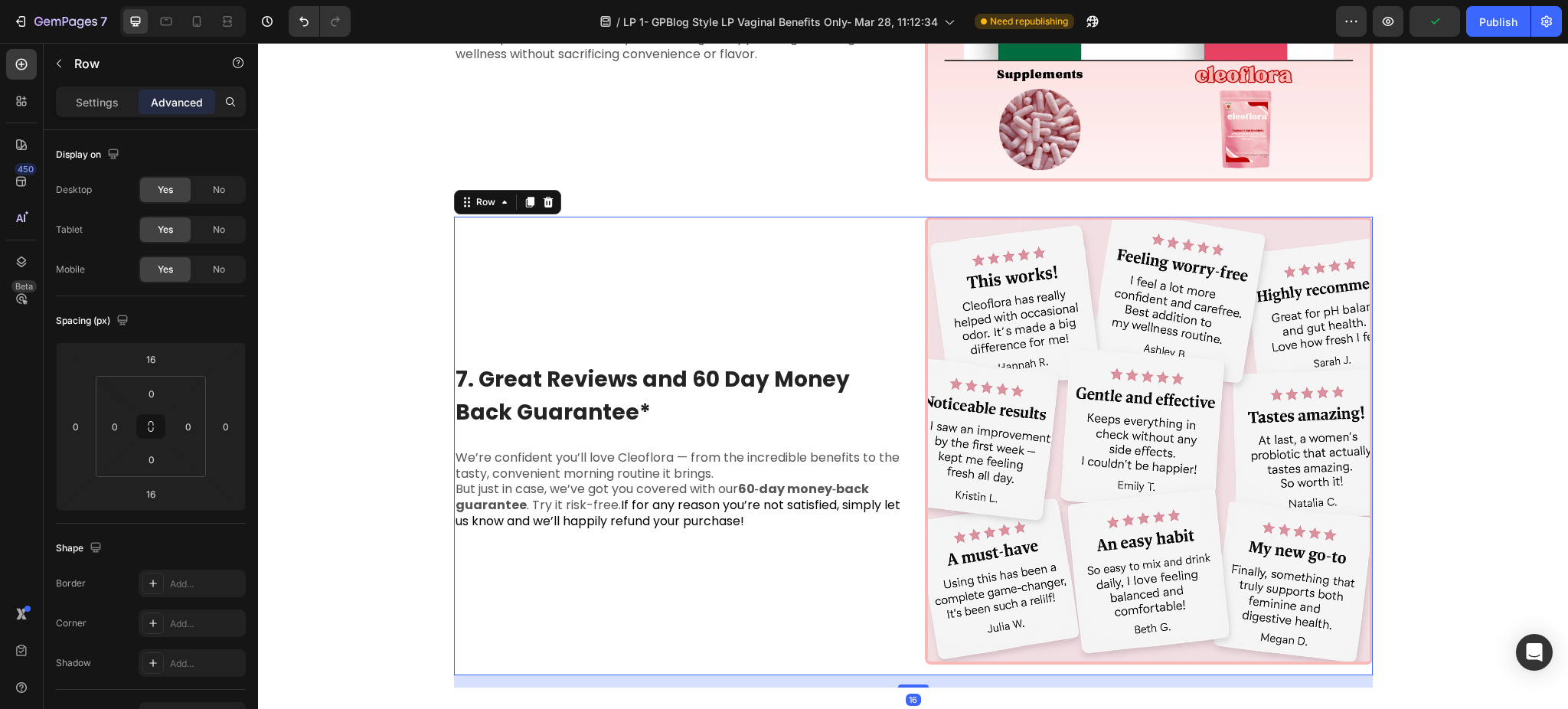 click on "7. Great Reviews and 60 Day Money Back Guarantee* Heading We’re confident you’ll love Cleoflora — from the incredible benefits to the tasty, convenient morning routine it brings. But just in case, we’ve got you covered with our  60‑day money‑back guarantee . Try it risk-free.  If for any reason you’re not satisfied, simply let us know and we’ll happily refund your purchase! Text Block" at bounding box center [678, 446] 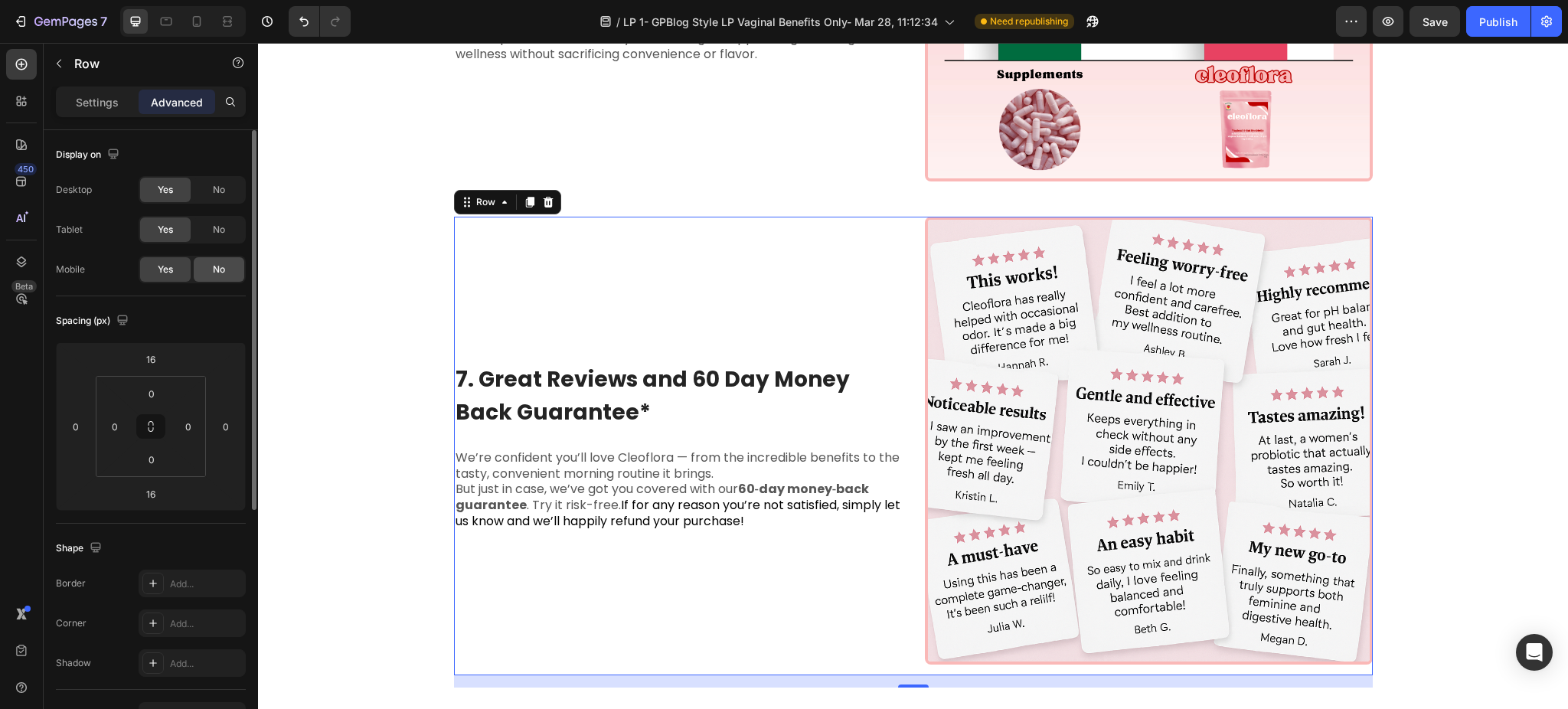 click on "No" 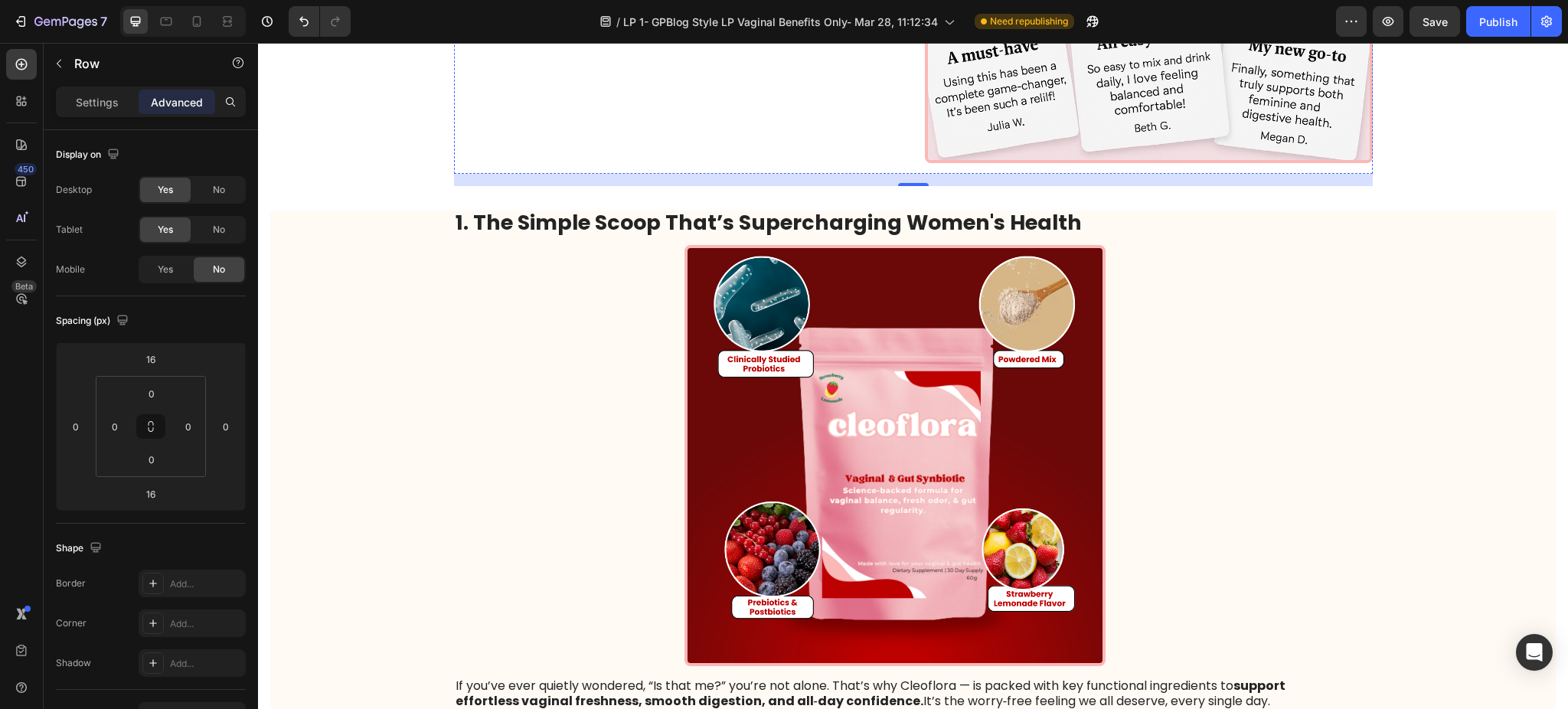scroll, scrollTop: 2858, scrollLeft: 0, axis: vertical 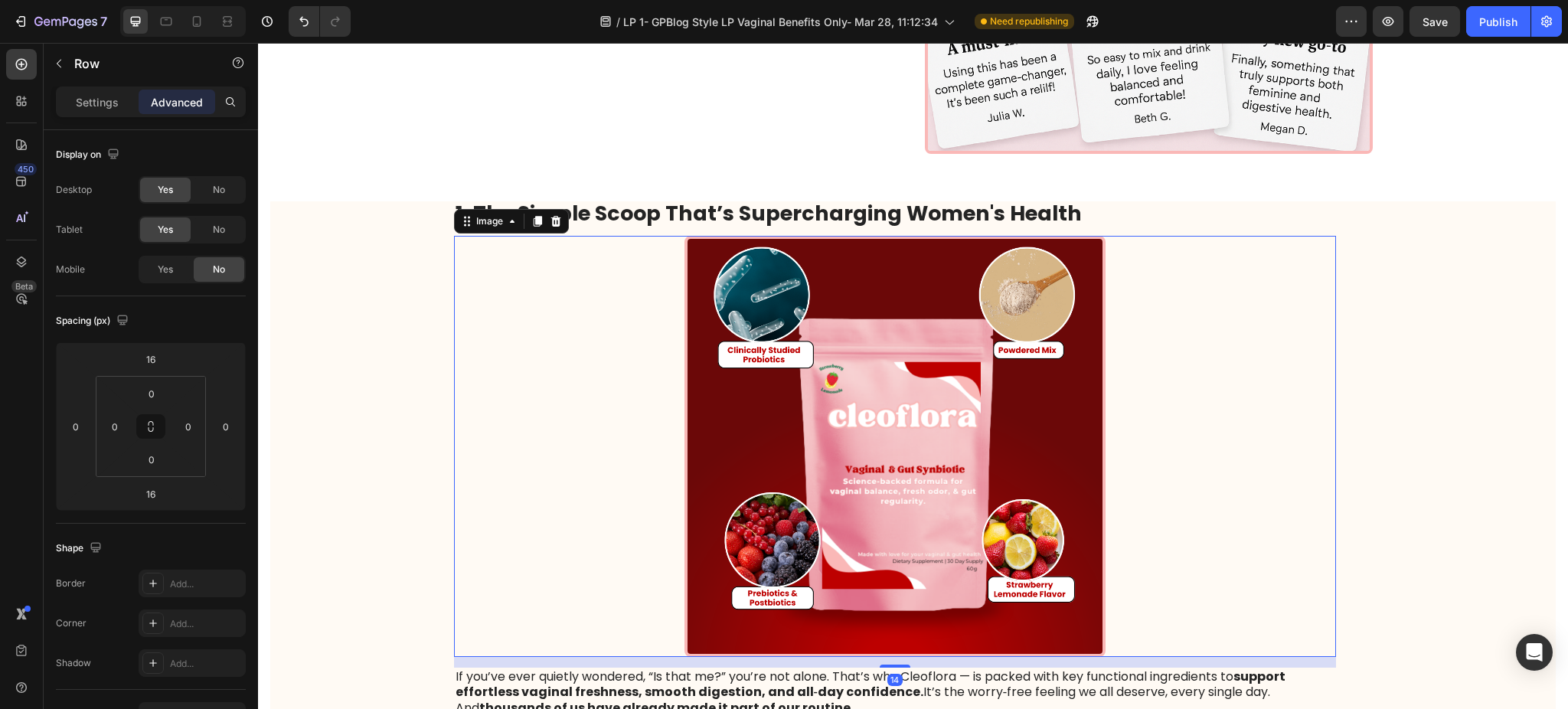 click at bounding box center [895, 446] 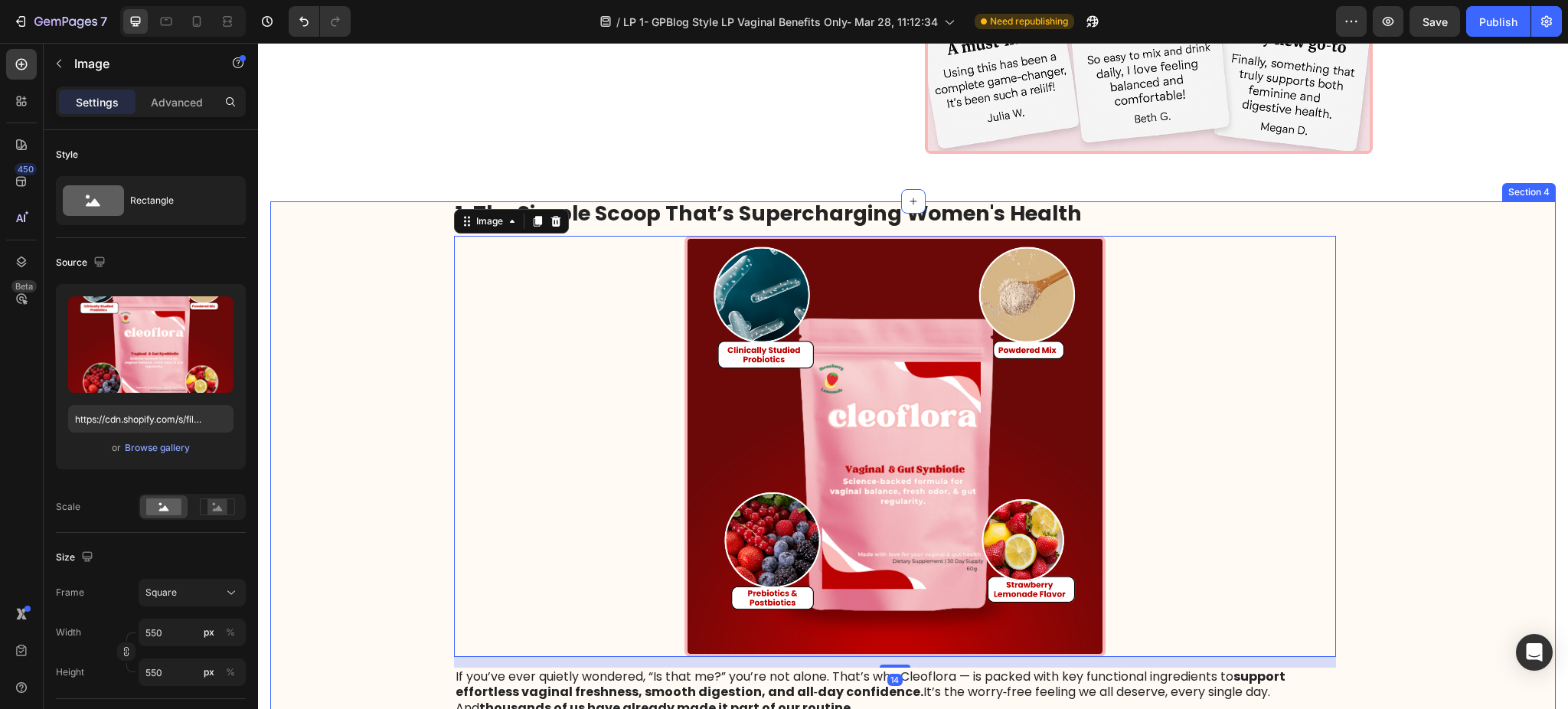 click on "1. The Simple Scoop That’s Supercharging Women's Health Heading Image   14 If you’ve ever quietly wondered, “Is that me?” you’re not alone. That’s why Cleoflora — is packed with key functional ingredients to  support effortless vaginal freshness, smooth digestion, and all‑day confidence.  It’s the worry‑free feeling we all deserve, every single day. And  thousands of us have already made it part of our routine. Text Block Row Row" at bounding box center (913, 481) 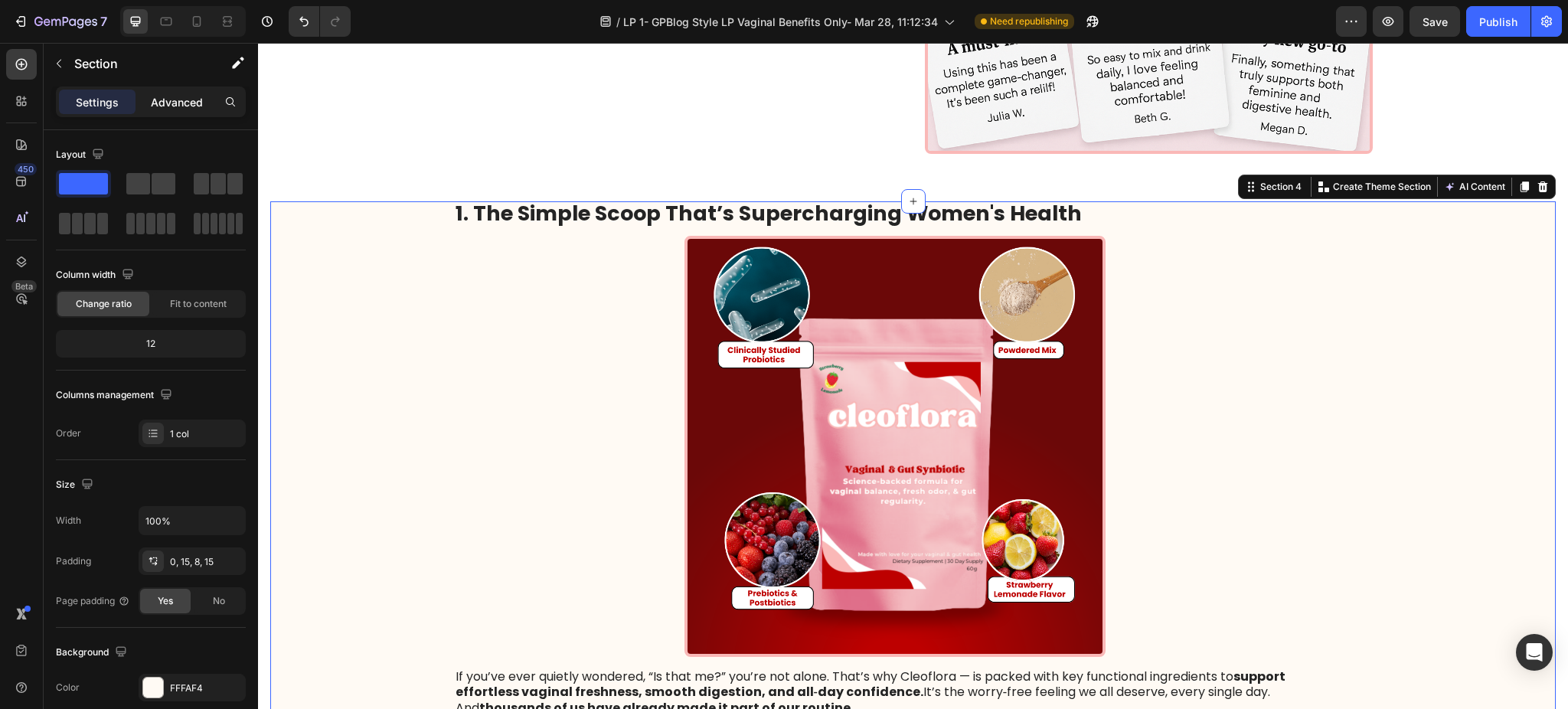 click on "Advanced" at bounding box center (177, 102) 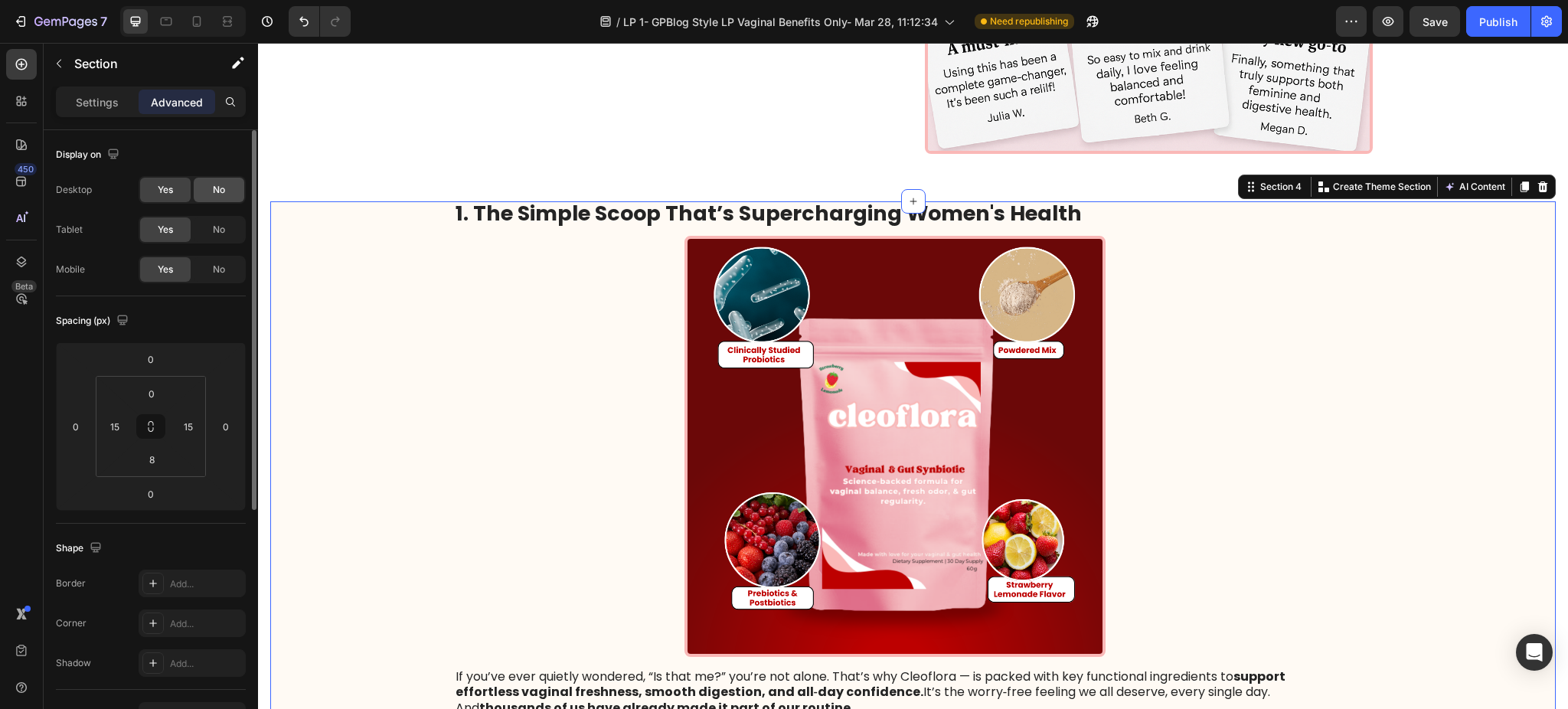 click on "No" 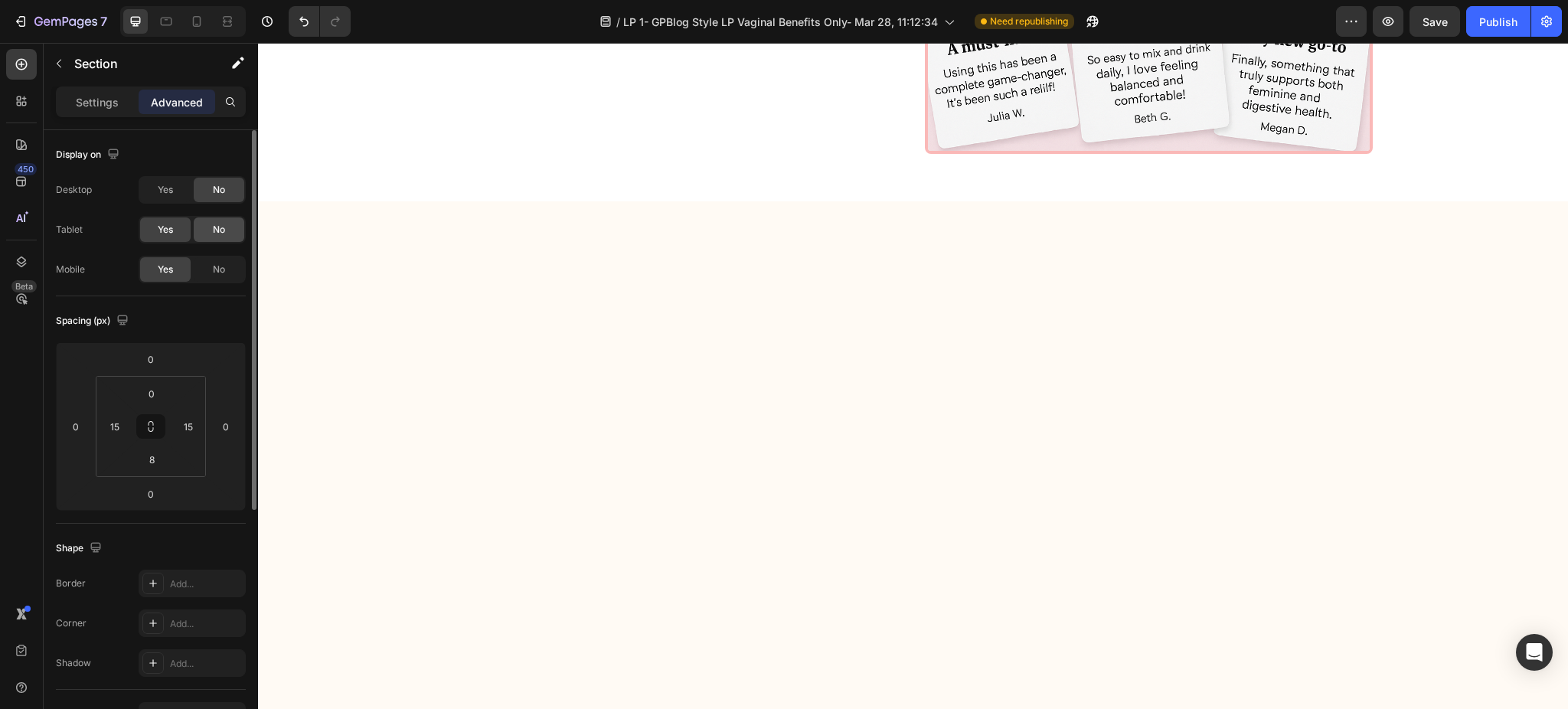 click on "No" 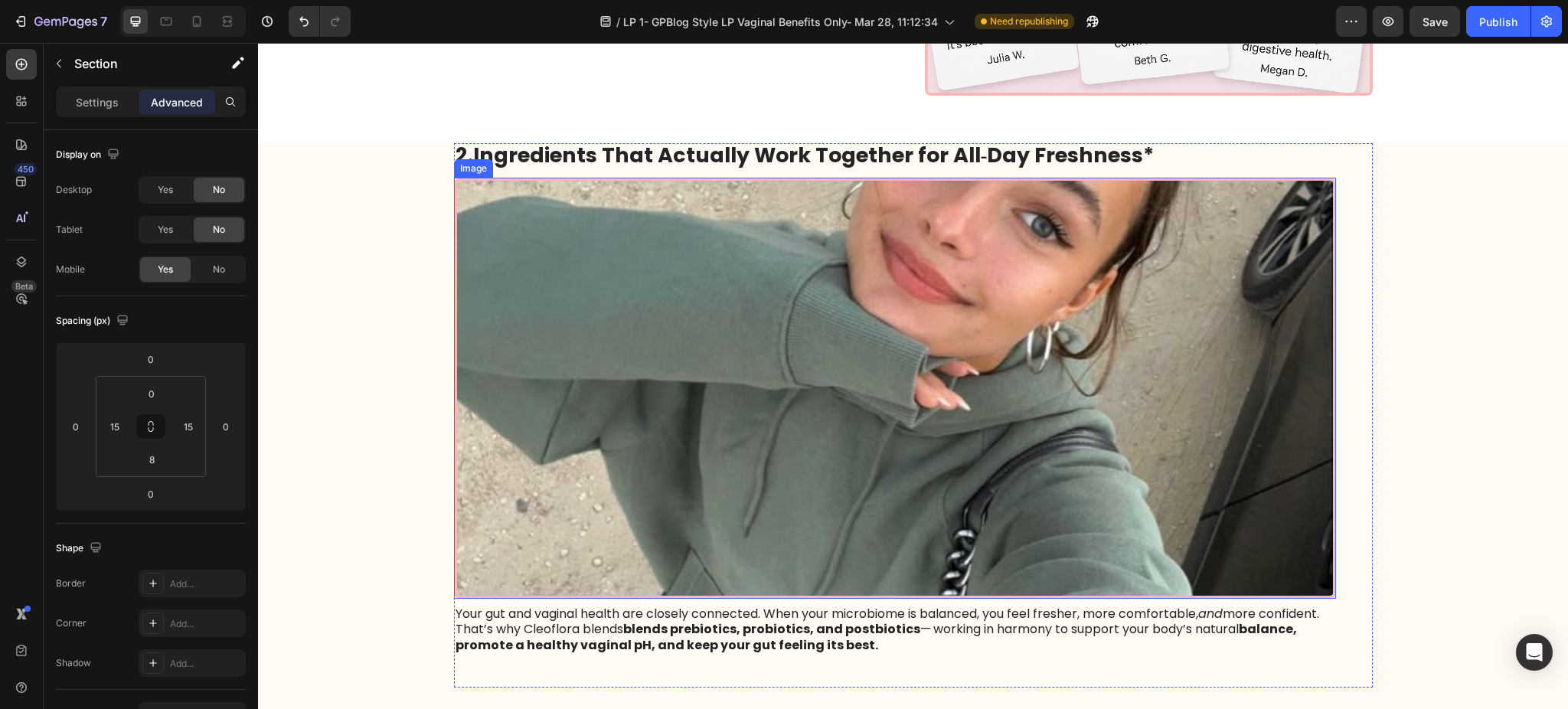 scroll, scrollTop: 2858, scrollLeft: 0, axis: vertical 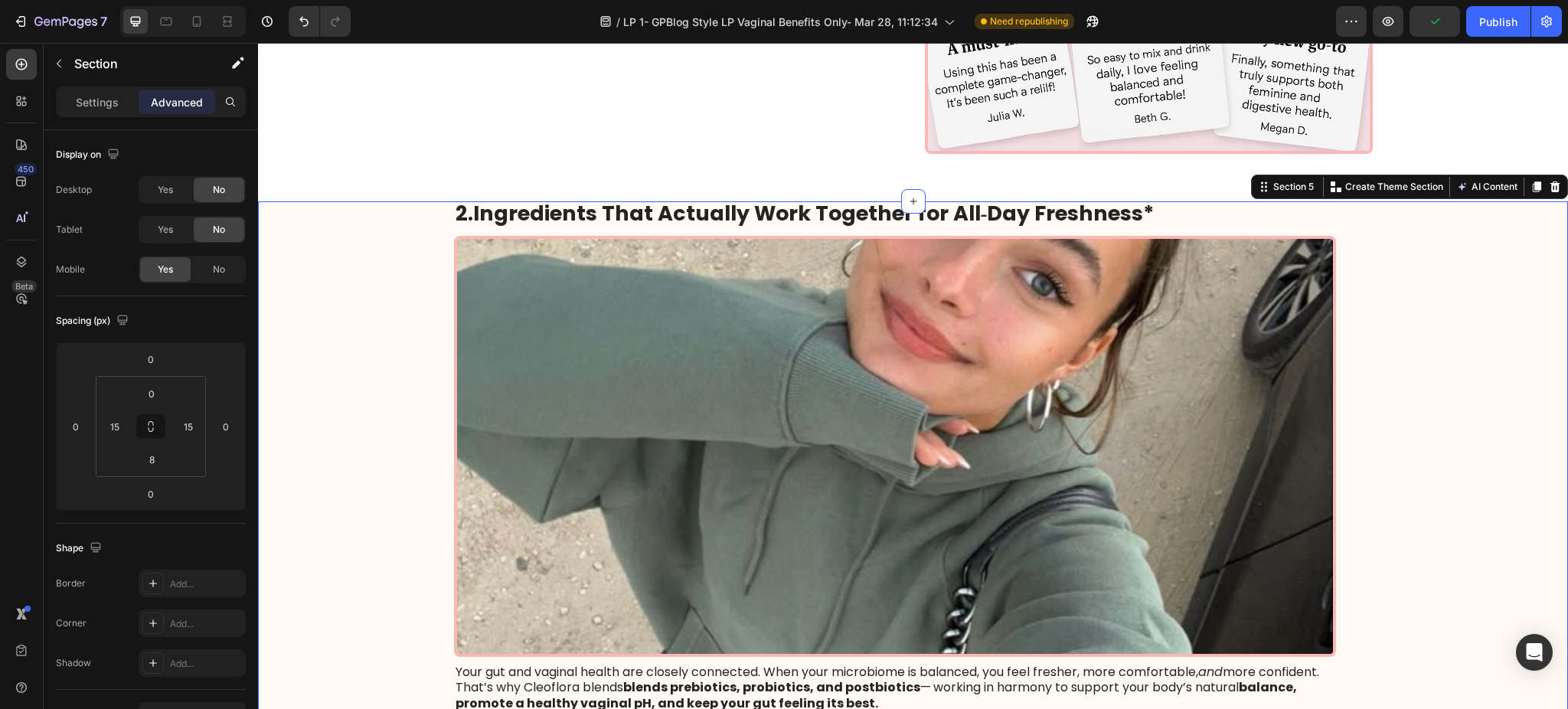 click on "2.Ingredients That Actually Work Together for All‑Day Freshness* Heading Image Your gut and vaginal health are closely connected. When your microbiome is balanced, you feel fresher, more comfortable,  and  more confident. That’s why Cleoflora blends  blends prebiotics, probiotics, and postbiotics  —   working in harmony to support your body’s natural  balance, promote a healthy vaginal pH, and keep your gut feeling its best.     Text Block Row Row" at bounding box center [913, 485] 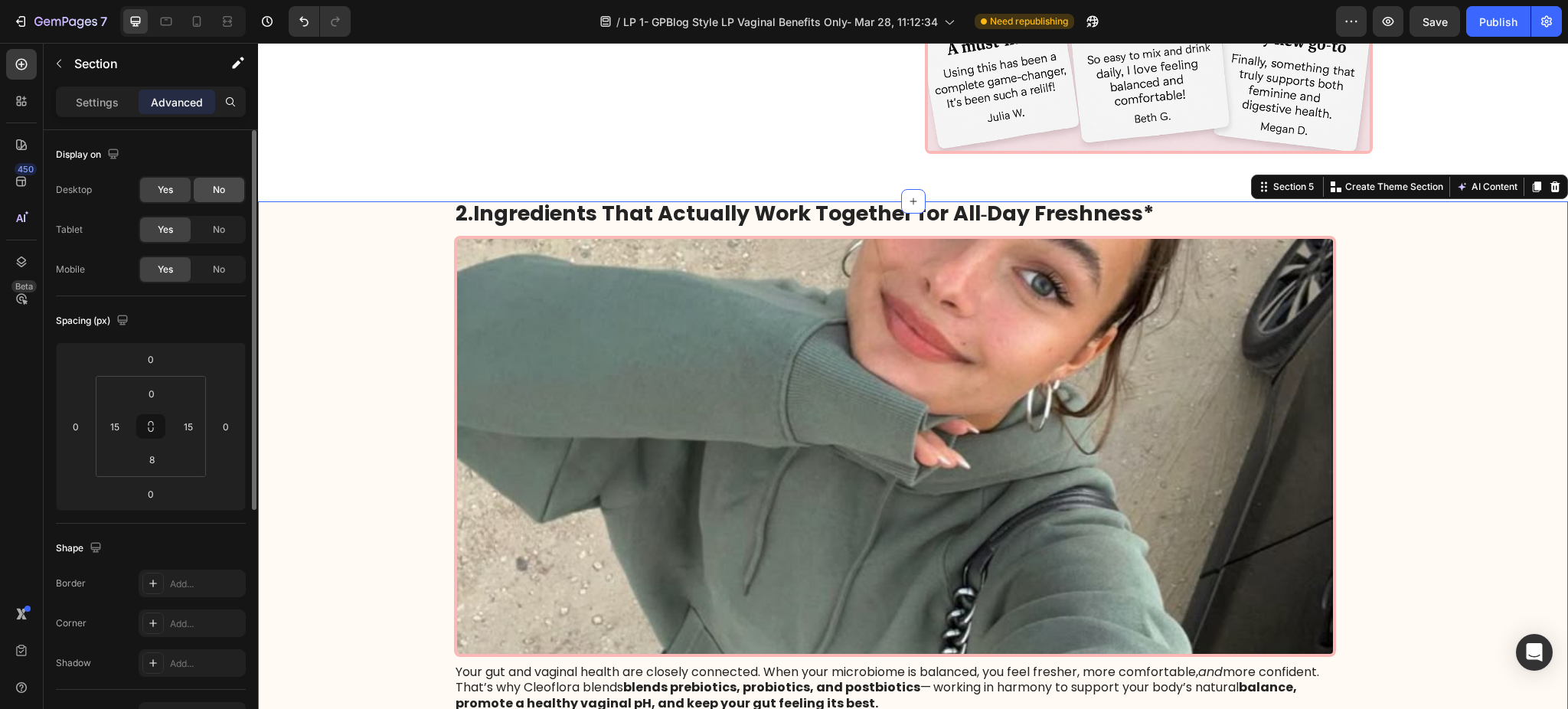 click on "No" 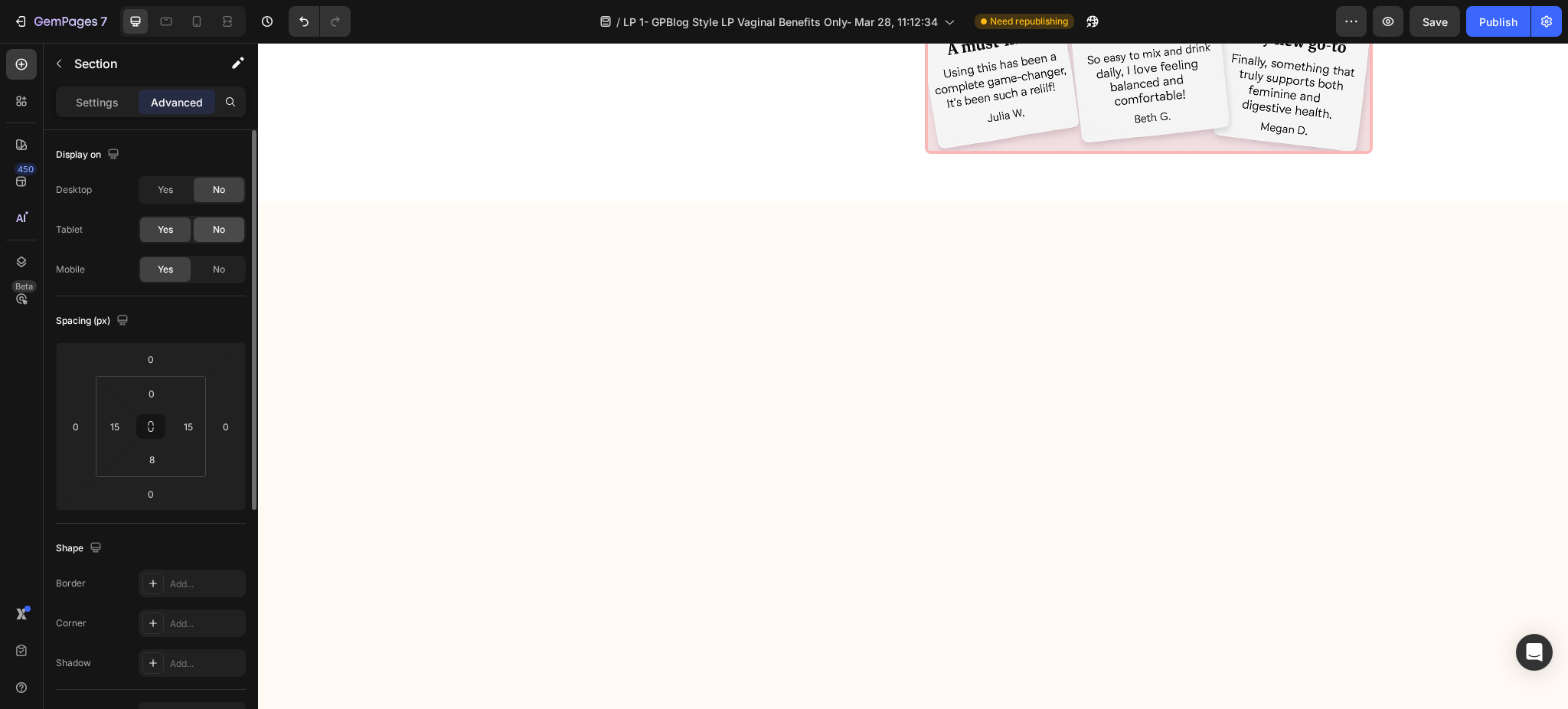 click on "No" 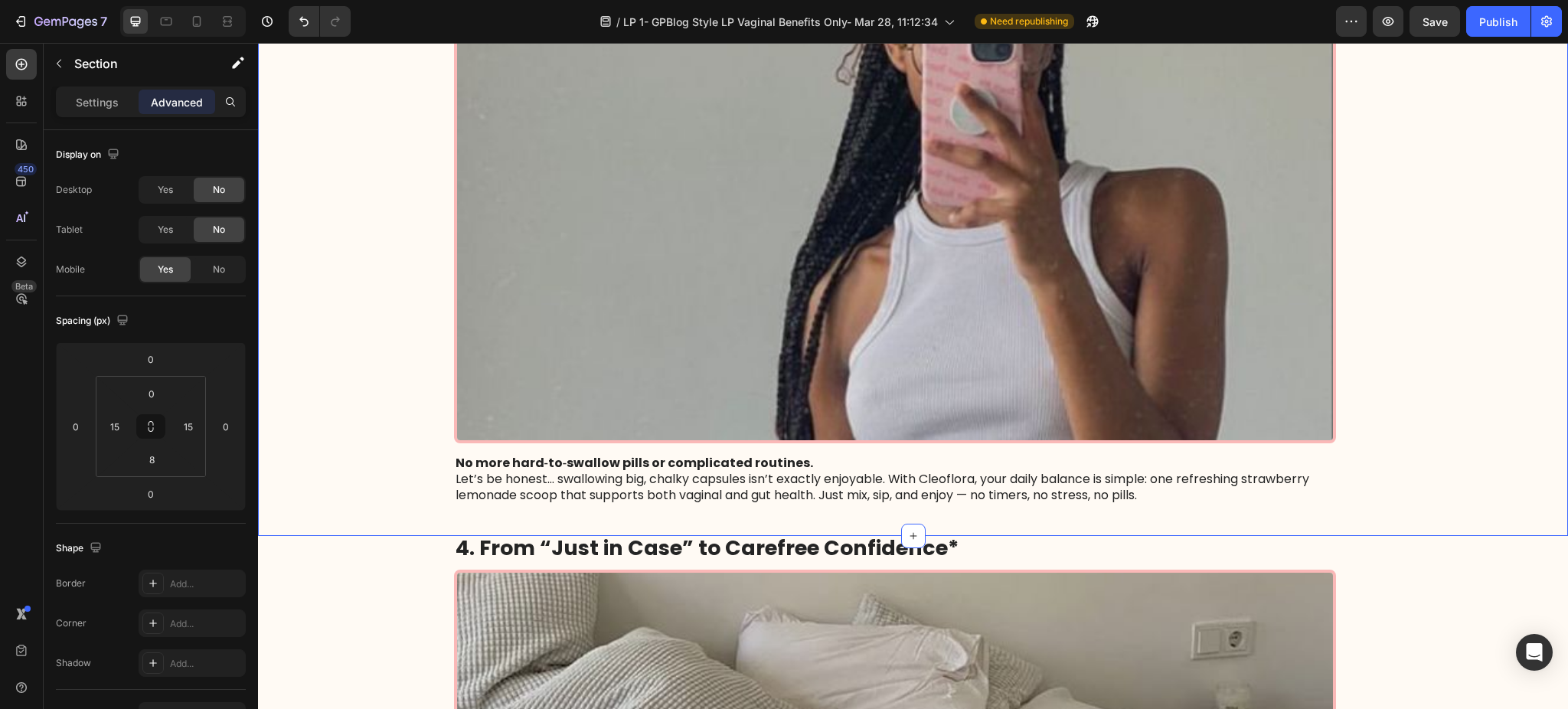 scroll, scrollTop: 3063, scrollLeft: 0, axis: vertical 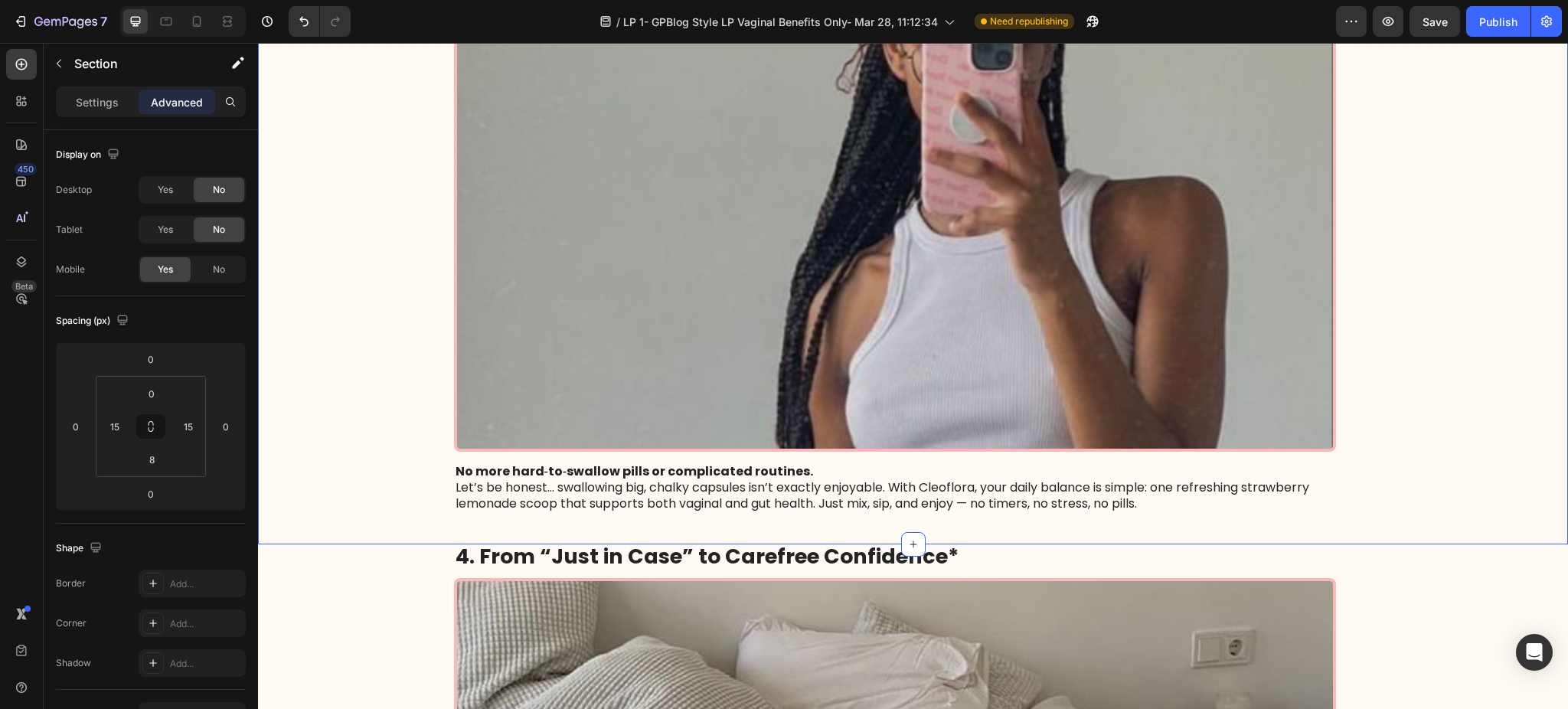 click on "3. Freshness Made Simple — No More Pills, Just One Scoop Heading Image No more hard‑to‑swallow pills or complicated routines.  Let’s be honest… swallowing big, chalky capsules isn’t exactly enjoyable. With Cleoflora, your daily balance is simple: one refreshing strawberry lemonade scoop that supports both vaginal and gut health. Just mix, sip, and enjoy — no timers, no stress, no pills. Text Block Row Row" at bounding box center (913, 266) 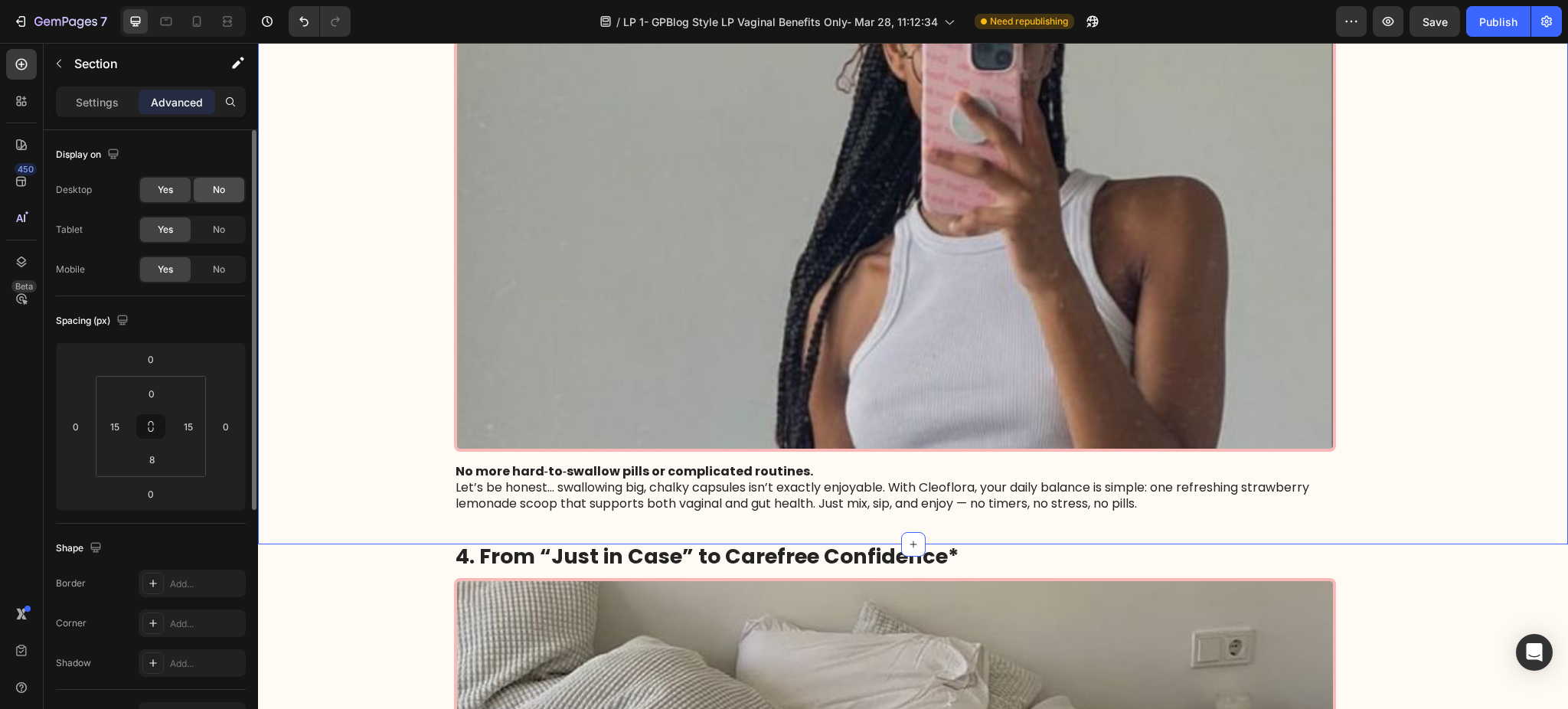 click on "No" 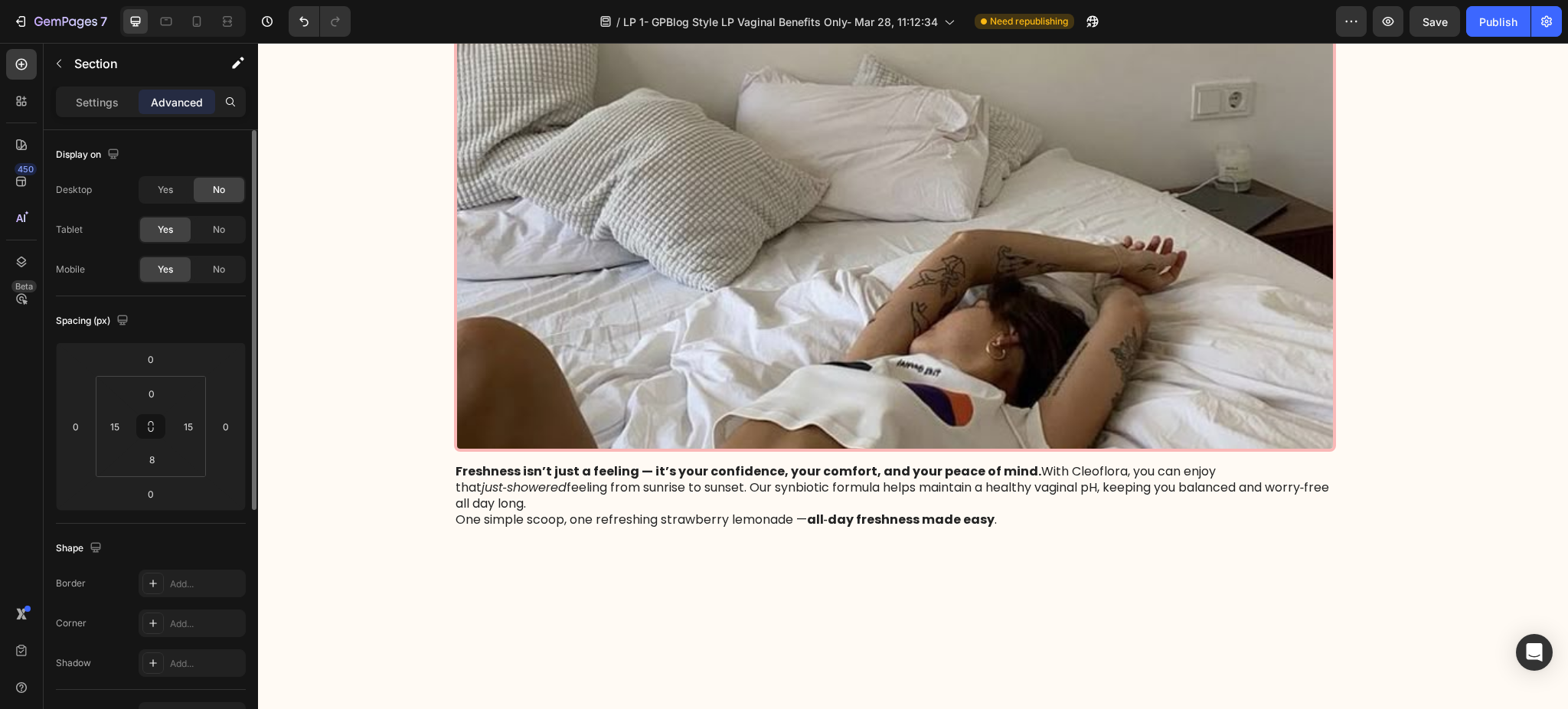 click on "Desktop Yes No Tablet Yes No Mobile Yes No" at bounding box center (151, 230) 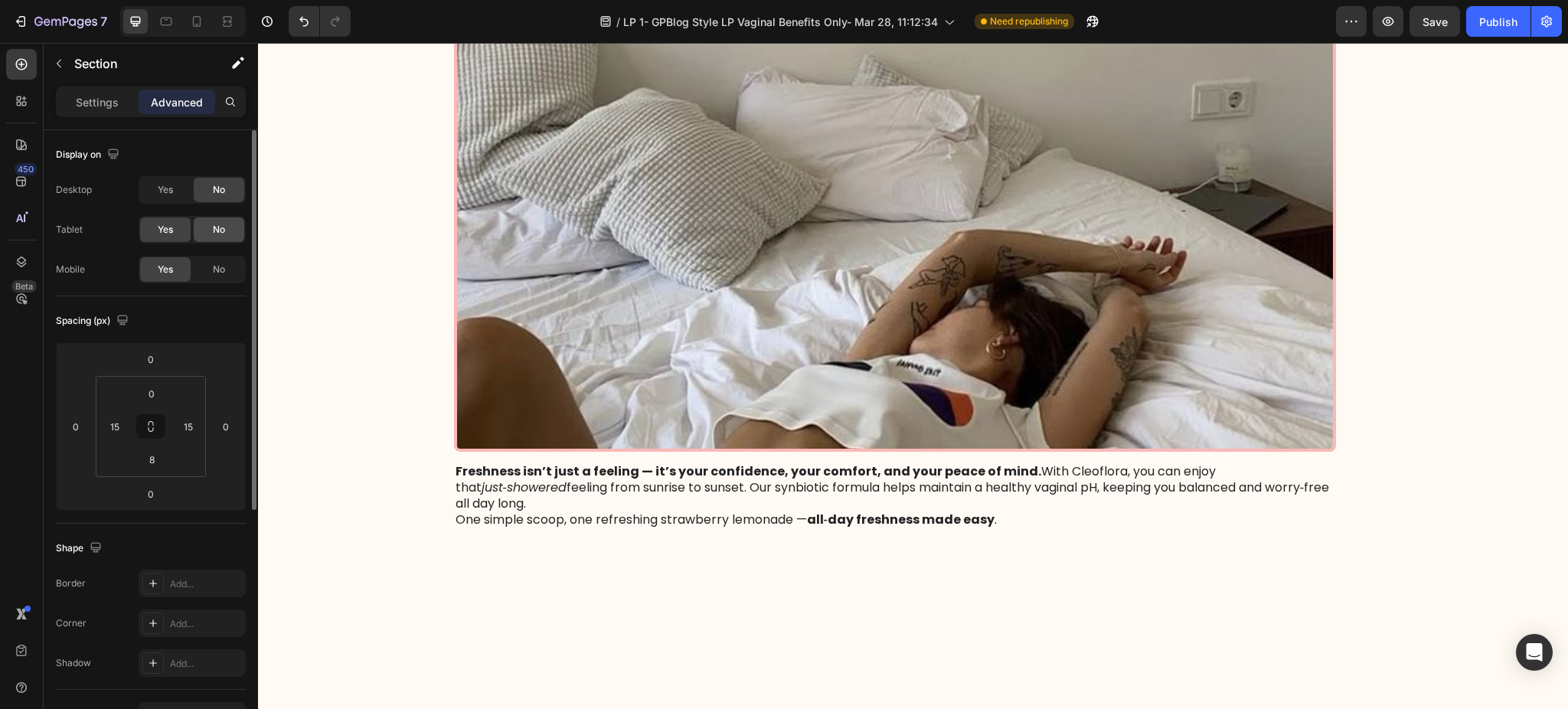 click on "No" 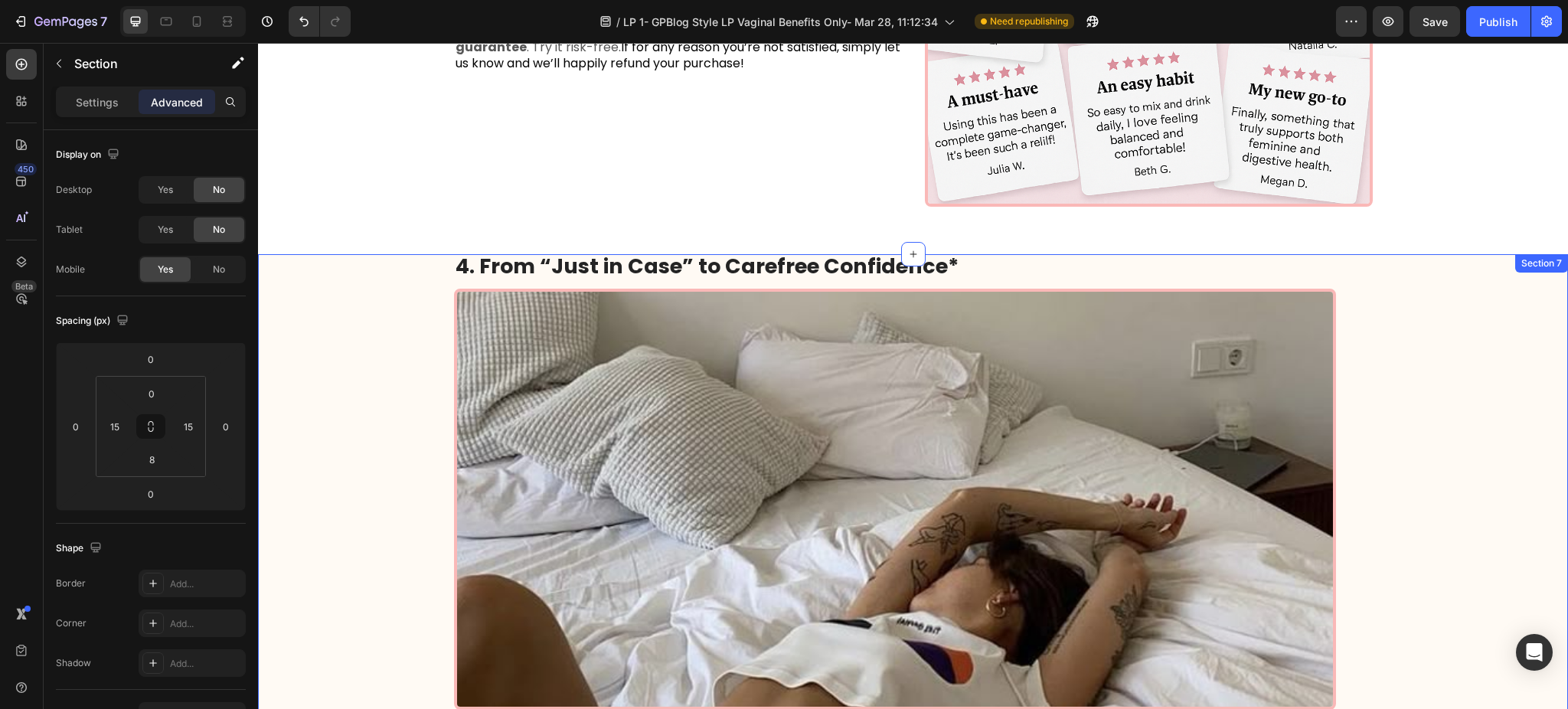 scroll, scrollTop: 2756, scrollLeft: 0, axis: vertical 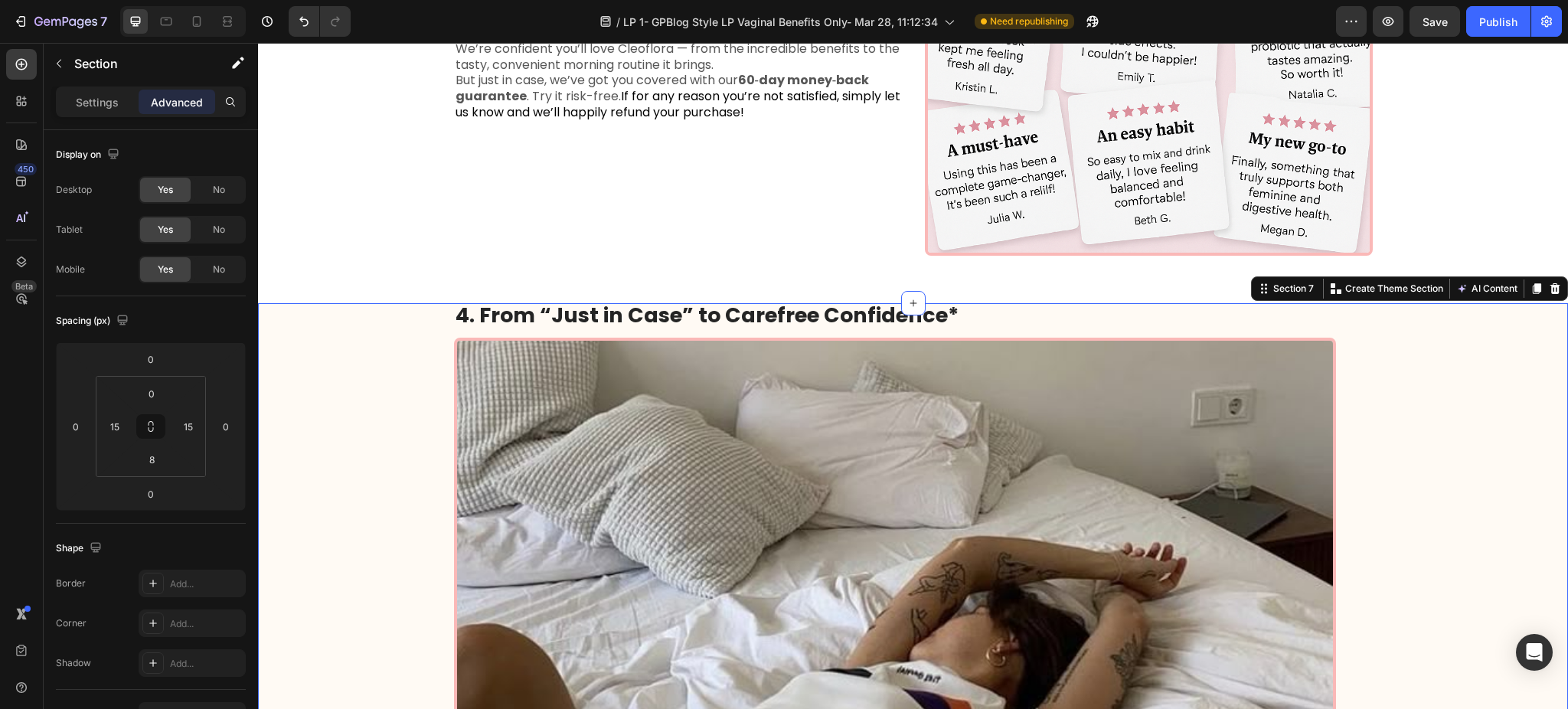 click on "4. From “Just in Case” to Carefree Confidence* Heading Image Freshness isn’t just a feeling — it’s your confidence, your comfort, and your peace of mind.  With Cleoflora, you can enjoy that  just‑showered  feeling from sunrise to sunset. Our synbiotic formula helps maintain a healthy vaginal pH, keeping you balanced and worry‑free all day long. One simple scoop, one refreshing strawberry lemonade —  all‑day freshness made easy . Text Block Row Row" at bounding box center (913, 582) 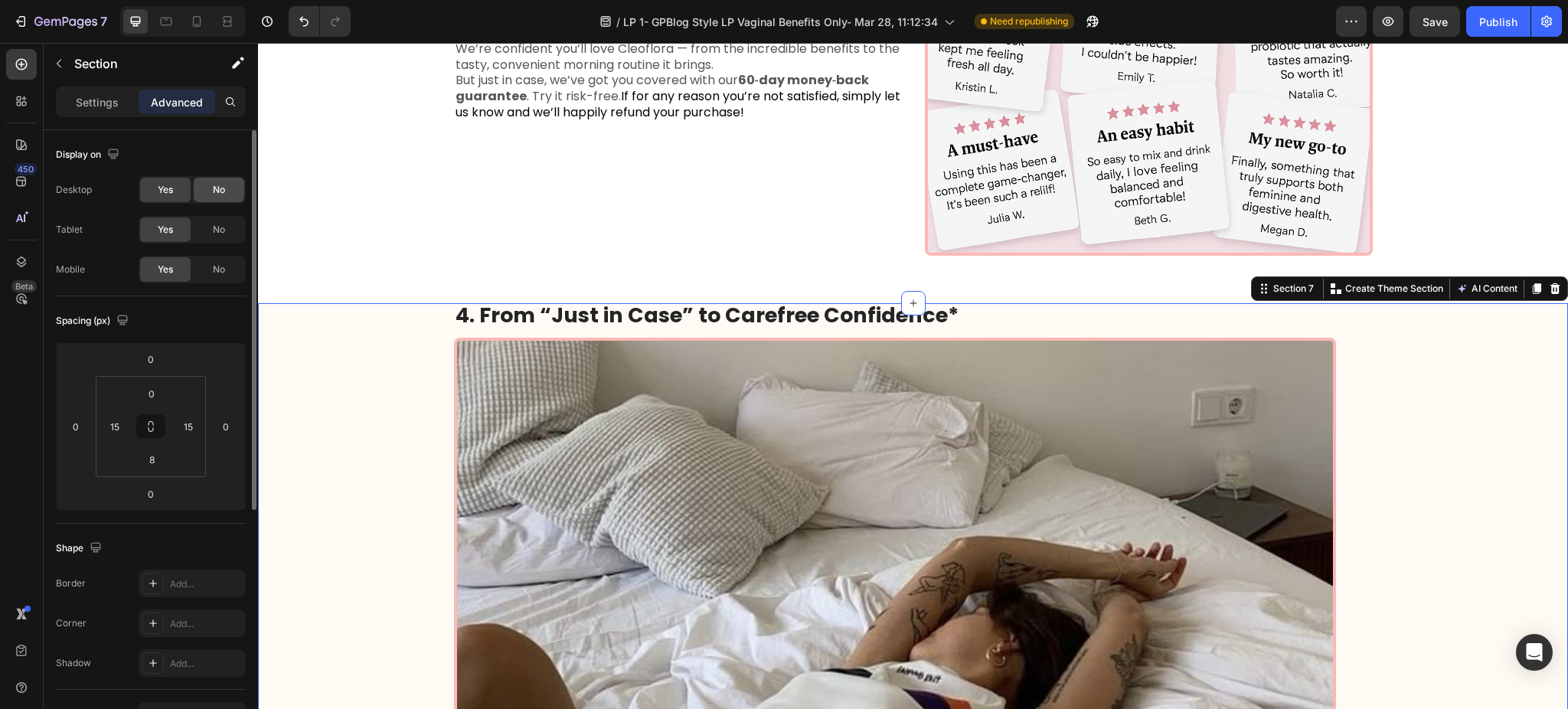 click on "No" 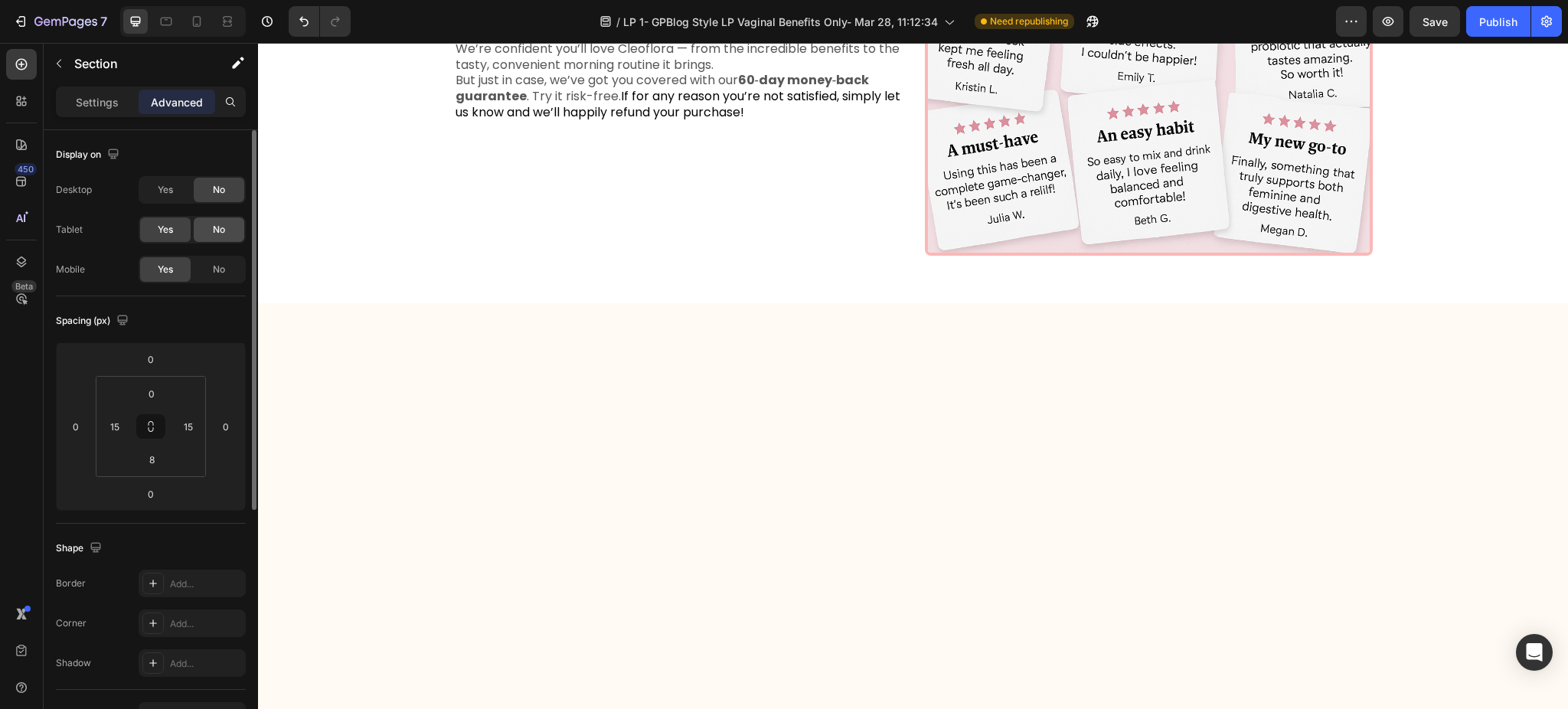 click on "No" 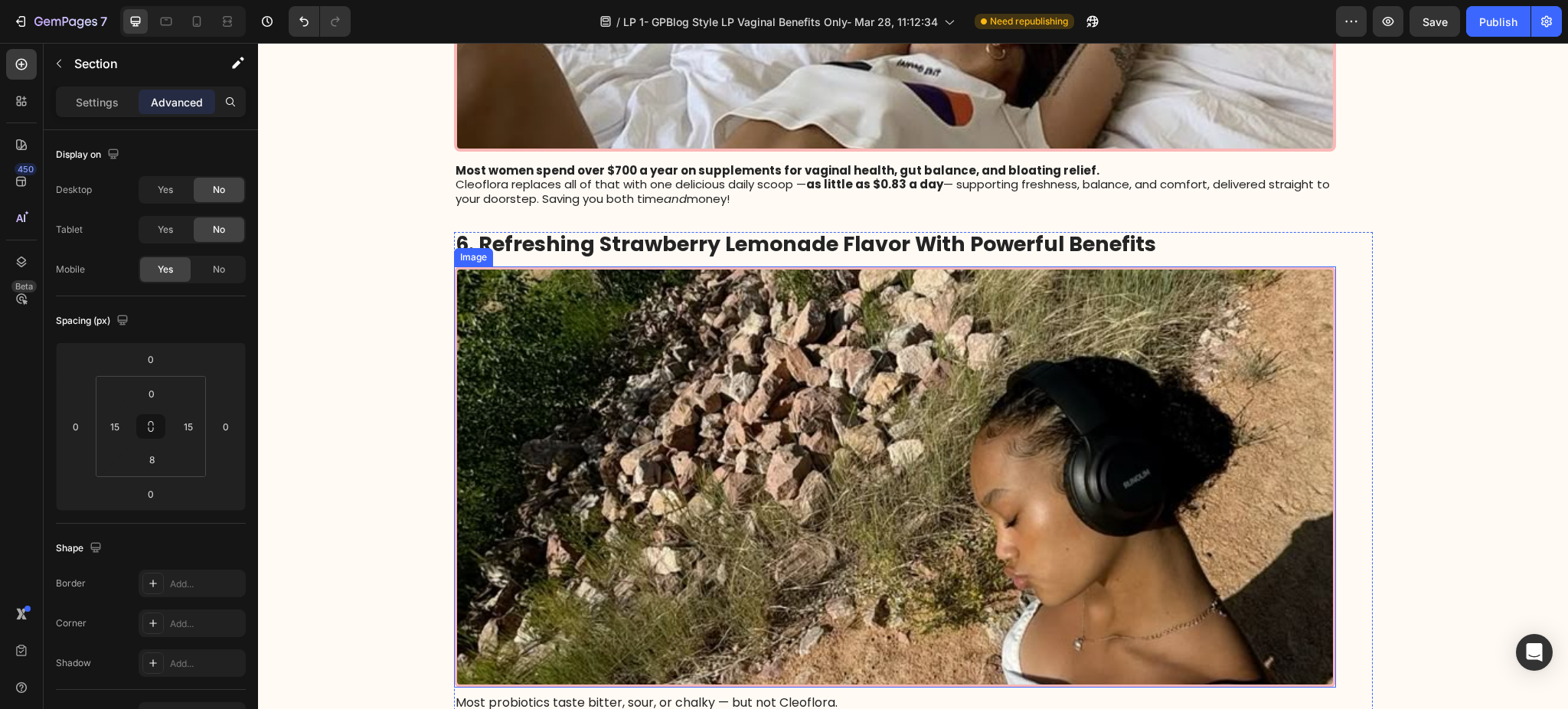 scroll, scrollTop: 3063, scrollLeft: 0, axis: vertical 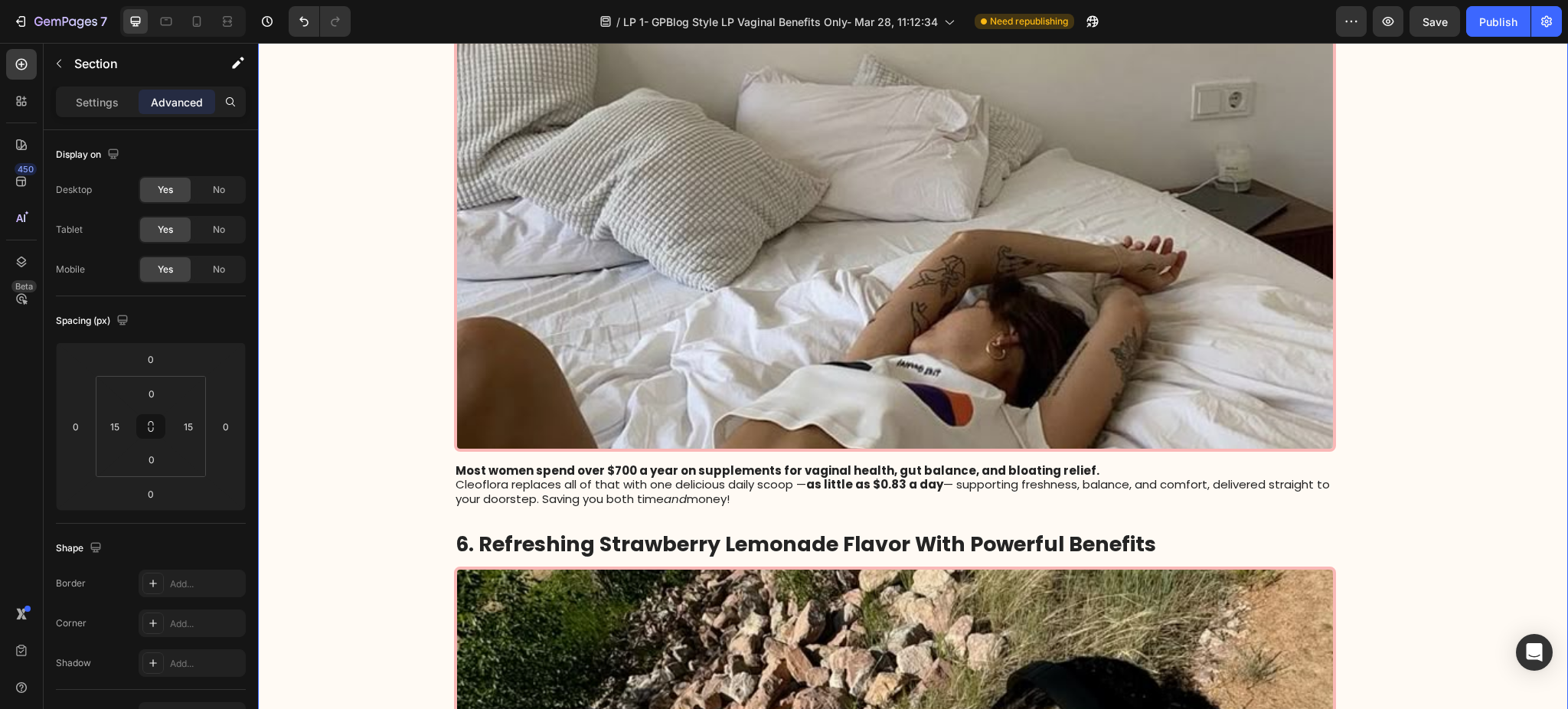 click on "5. It Simplifies Your Morning Routine and Saves You $400+. Heading Image Most women spend over $700 a year on supplements for vaginal health, gut balance, and bloating relief. Cleoflora replaces all of that with one delicious daily scoop —  as little as $0.83 a day  — supporting freshness, balance, and comfort, delivered straight to your doorstep. Saving you both time  and  money! Text Block Row Row 6. Refreshing Strawberry Lemonade Flavor With Powerful Benefits Heading Image Most probiotics taste bitter, sour, or chalky — but not Cleoflora. Our  100% naturally flavored  strawberry lemonade is light, refreshing, and a treat to drink every day. It mixes smoothly in seconds with water or your favorite beverage — no clumps, no gritty texture, no funky aftertaste. It’s the perfect boost for anyone wanting to support vaginal and gut wellness without sacrificing convenience or flavor. Text Block Row Row 7. Great Reviews and 60 Day Money Back Guarantee* Heading Image 60‑day money‑back guarantee Row Row" at bounding box center [913, 813] 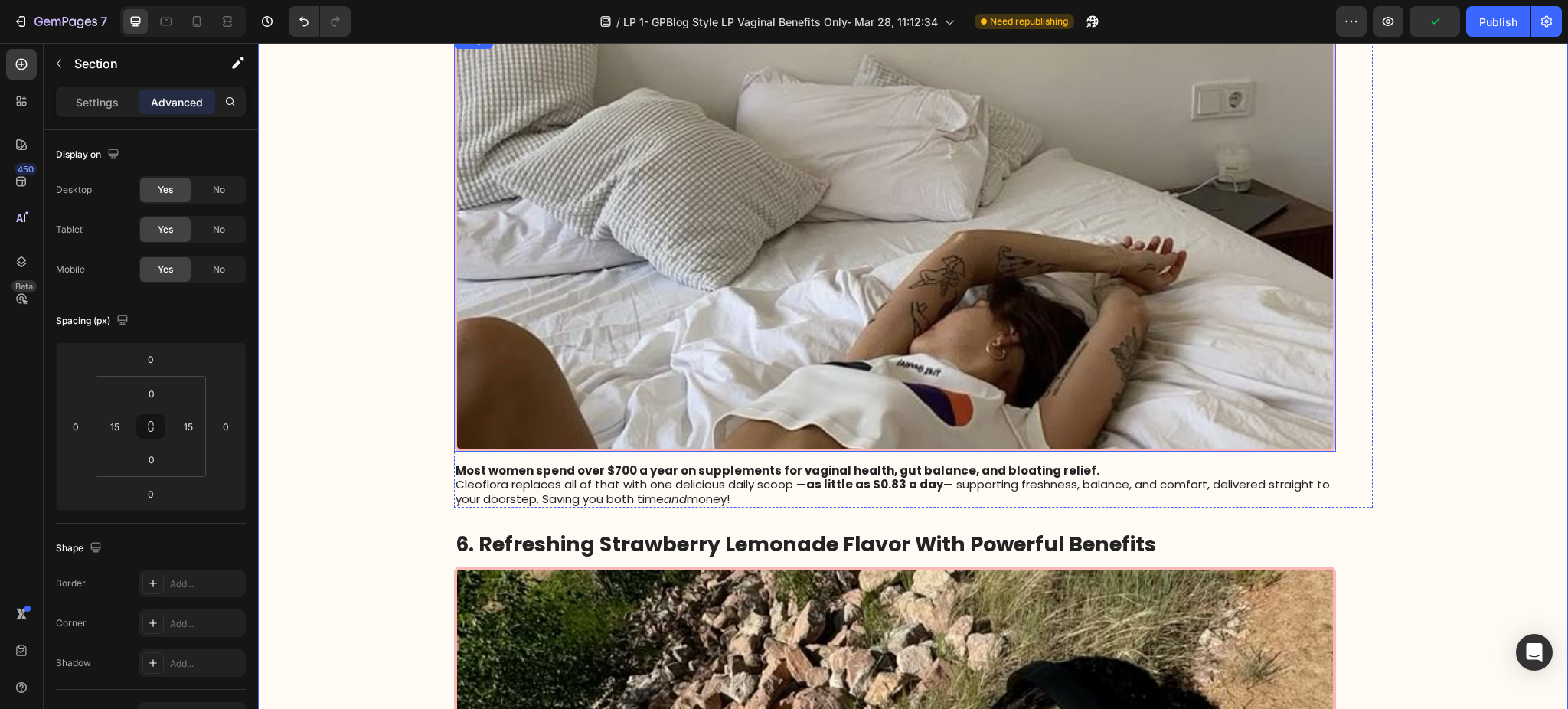 scroll, scrollTop: 2756, scrollLeft: 0, axis: vertical 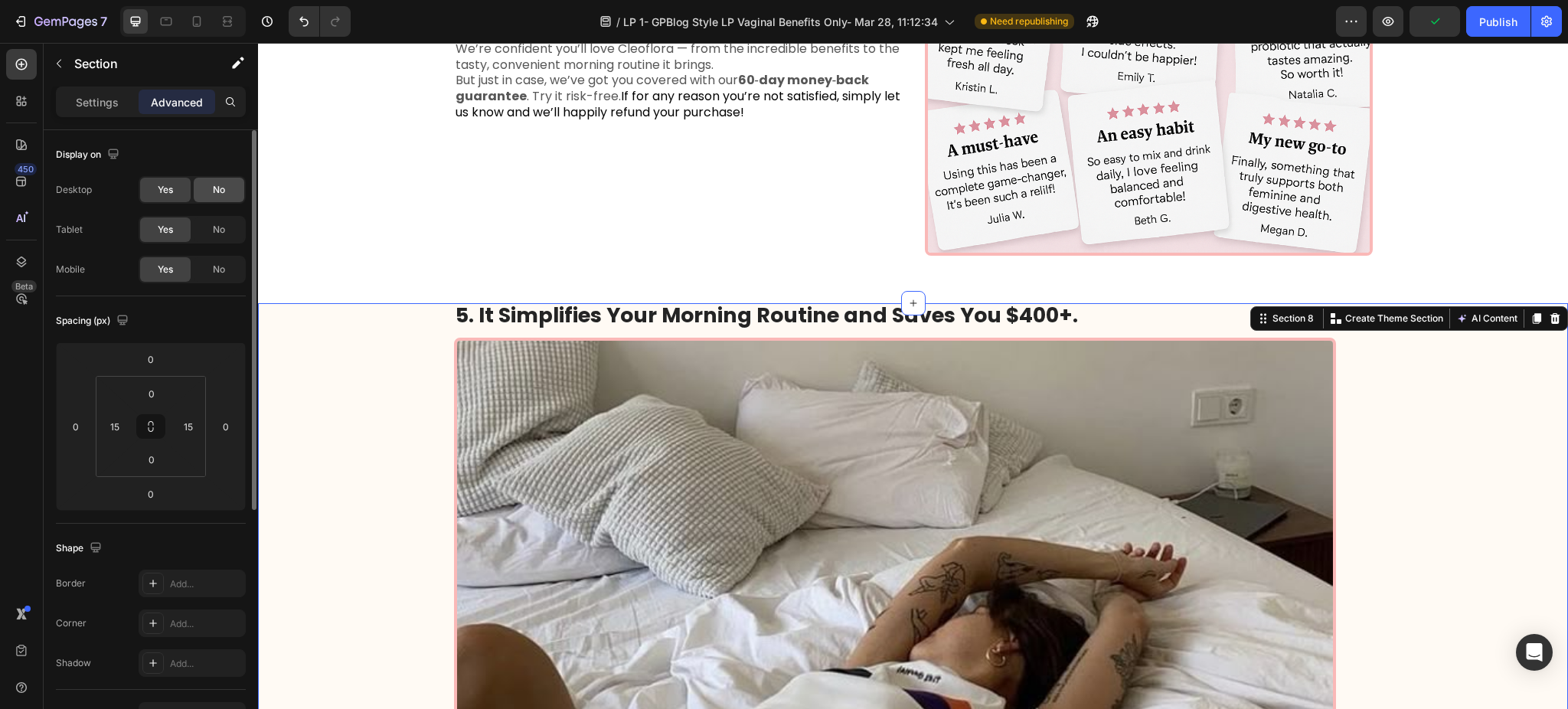 click on "No" 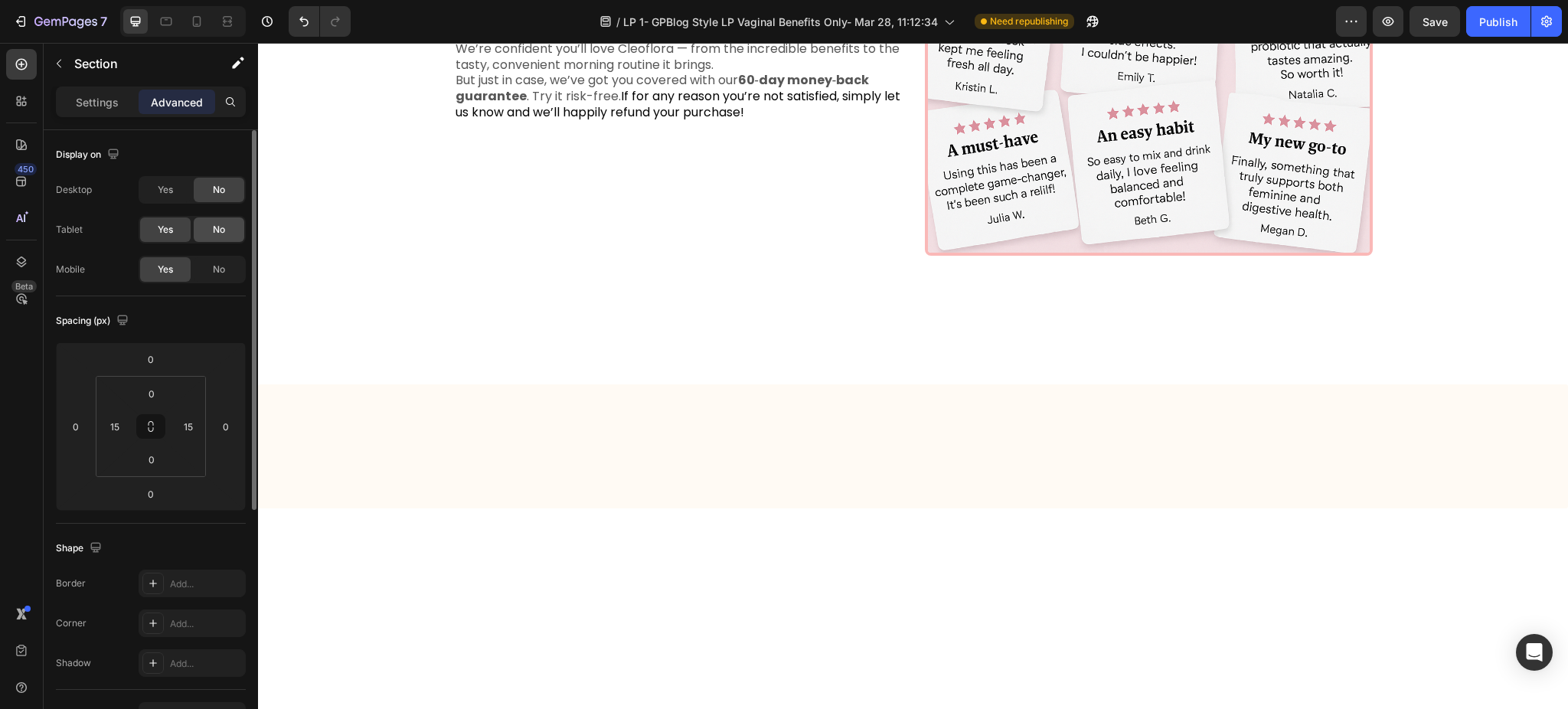 click on "No" 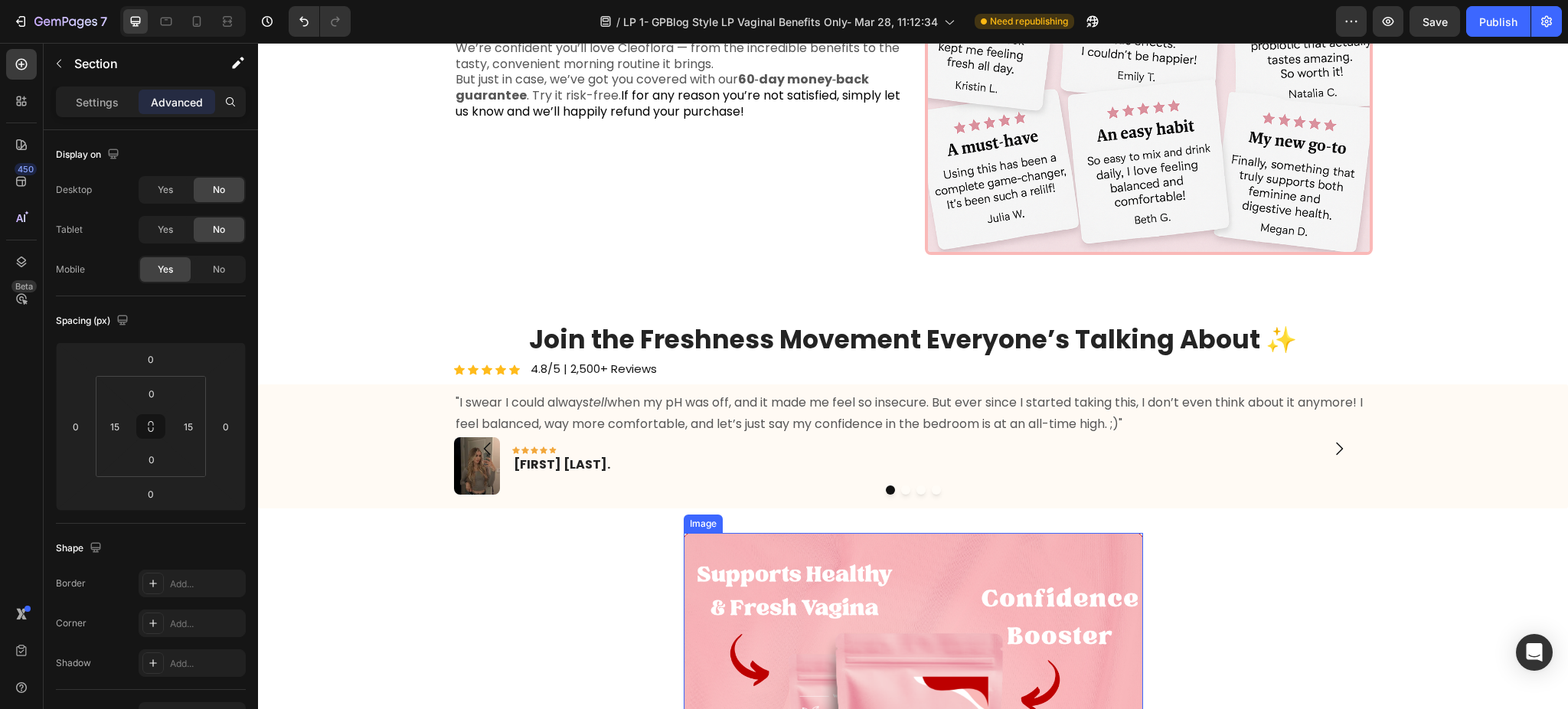 scroll, scrollTop: 2756, scrollLeft: 0, axis: vertical 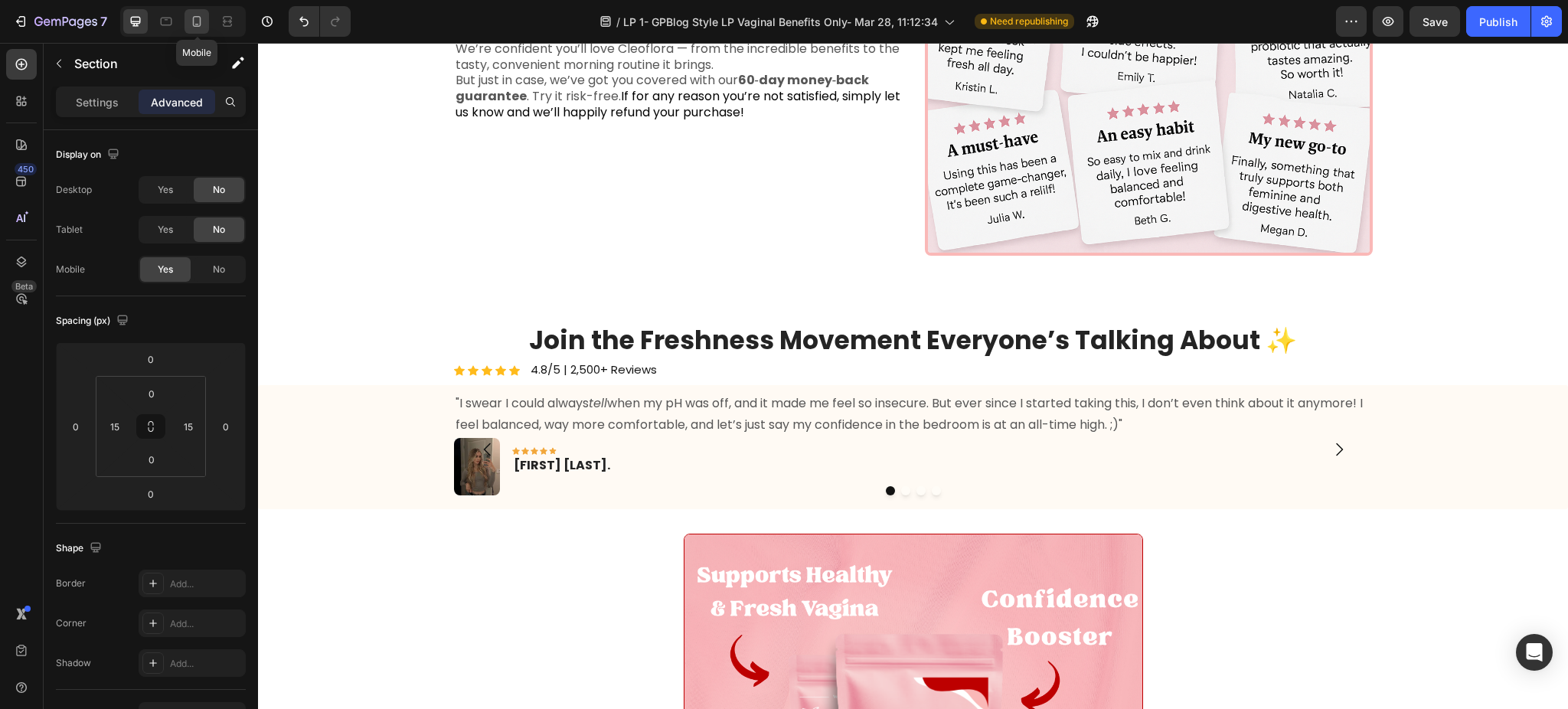 click 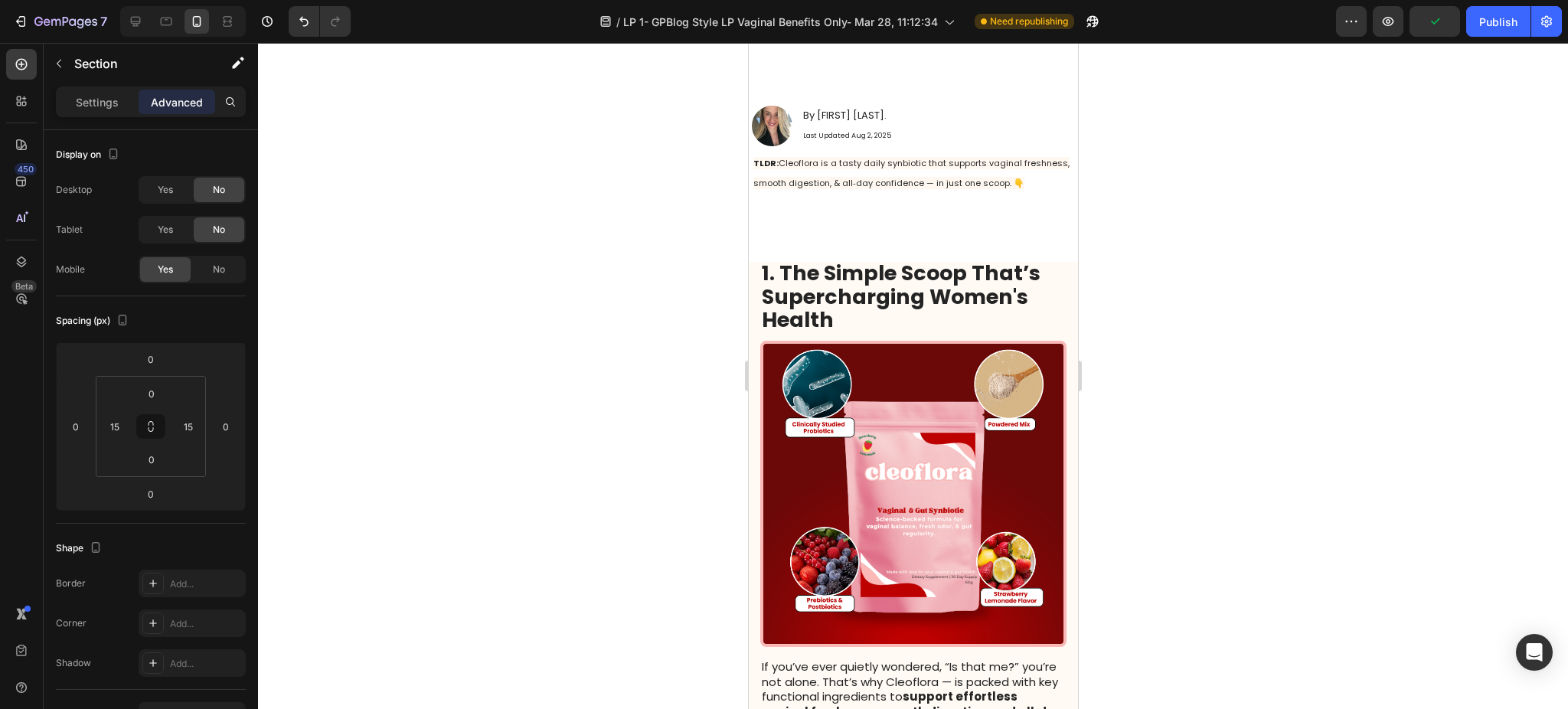 scroll, scrollTop: 0, scrollLeft: 0, axis: both 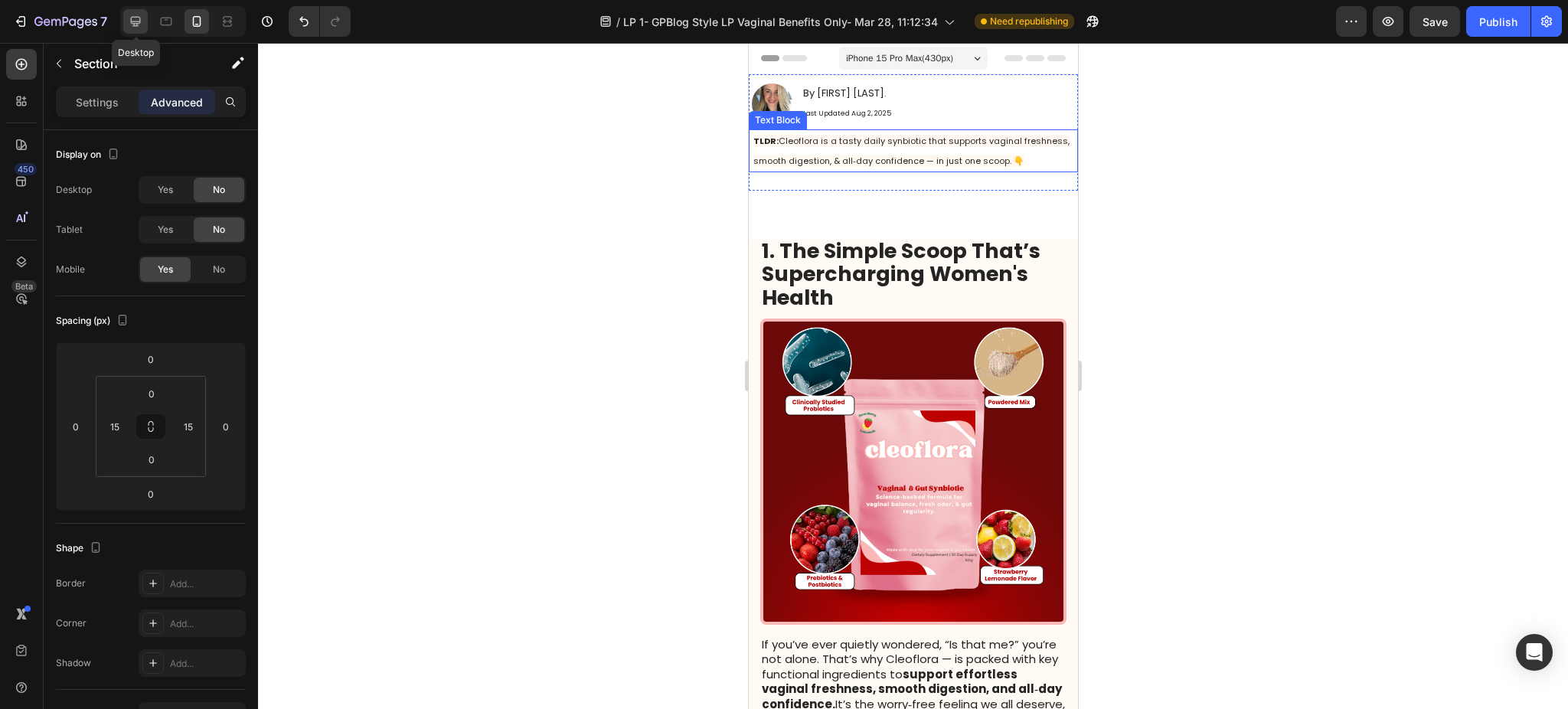click 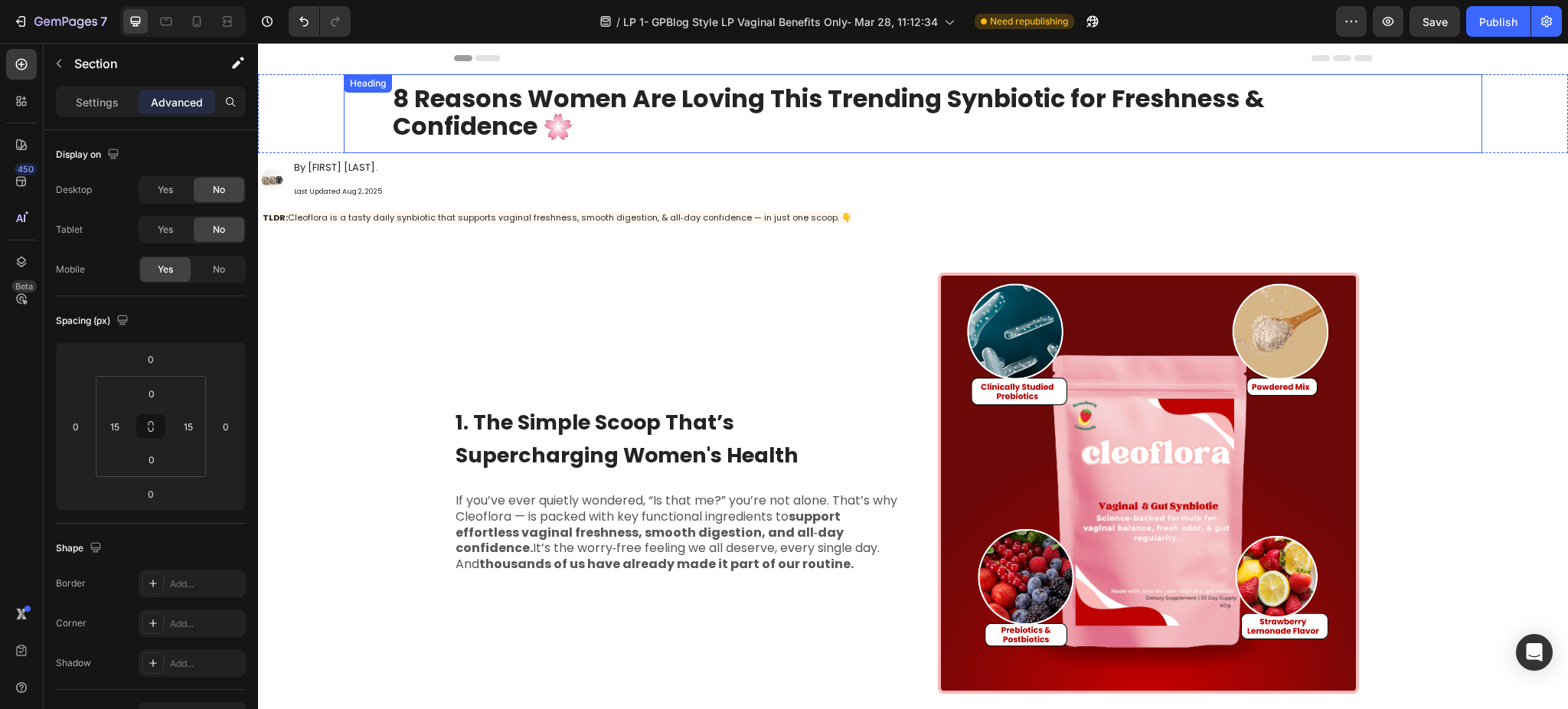 click on "8 Reasons Women Are Loving This Trending Synbiotic for Freshness & Confidence 🌸" at bounding box center [840, 113] 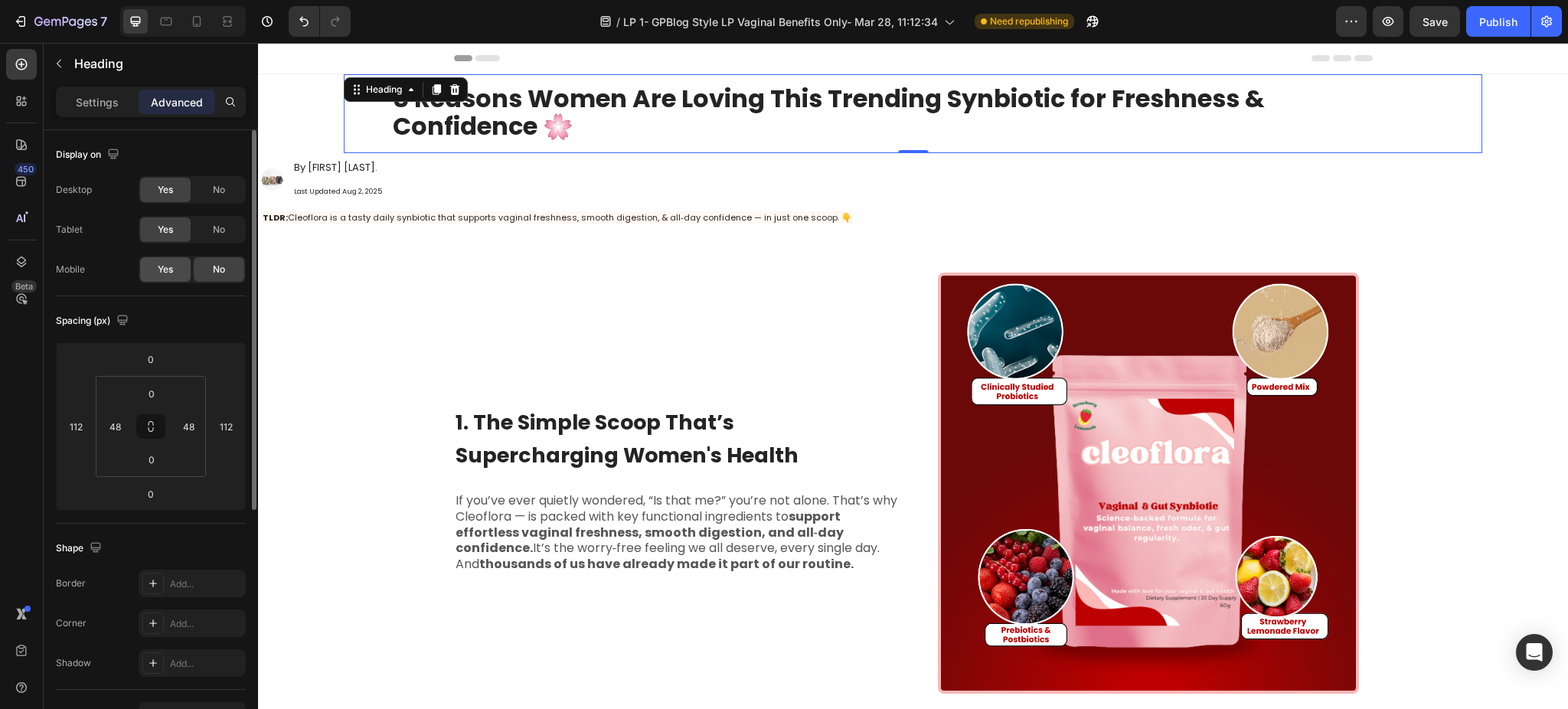 click on "Yes" 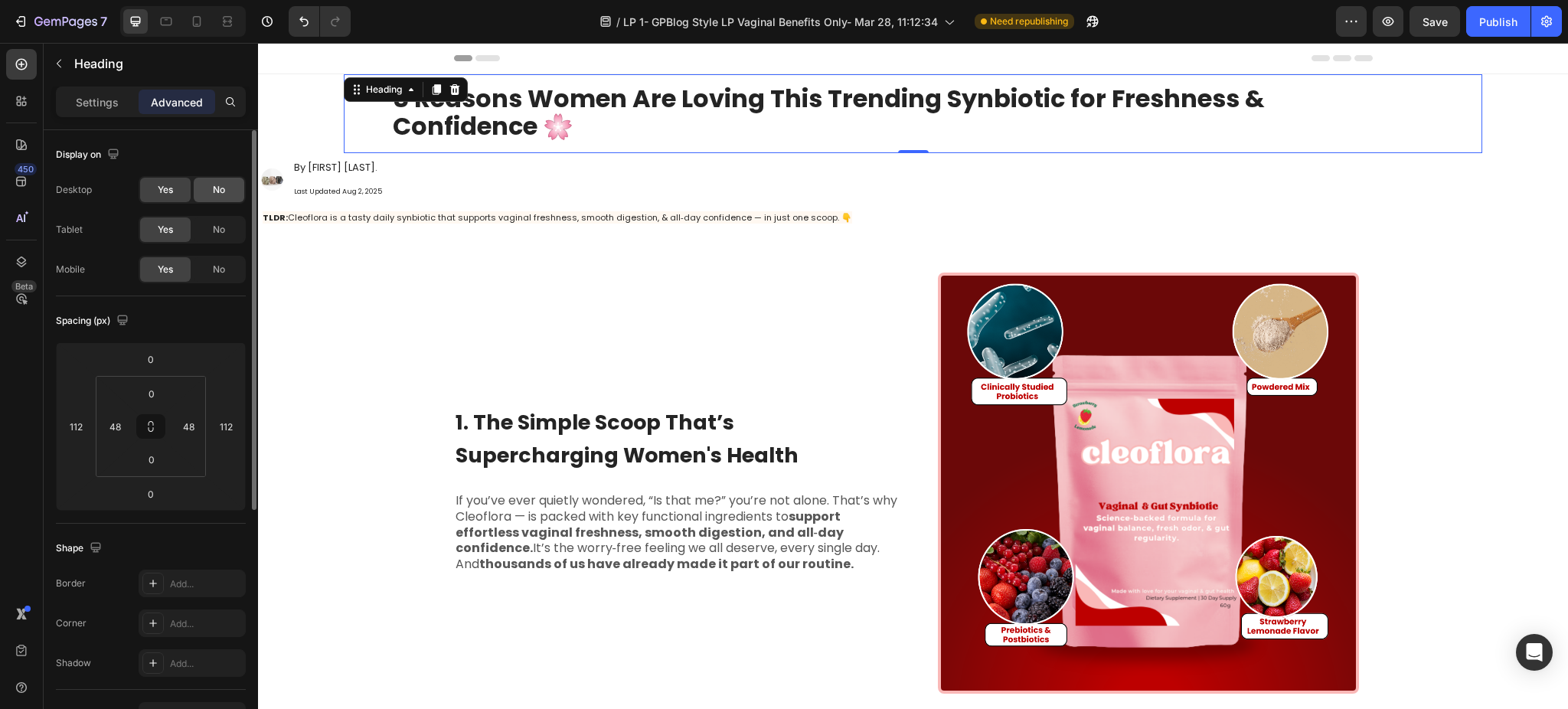 click on "No" 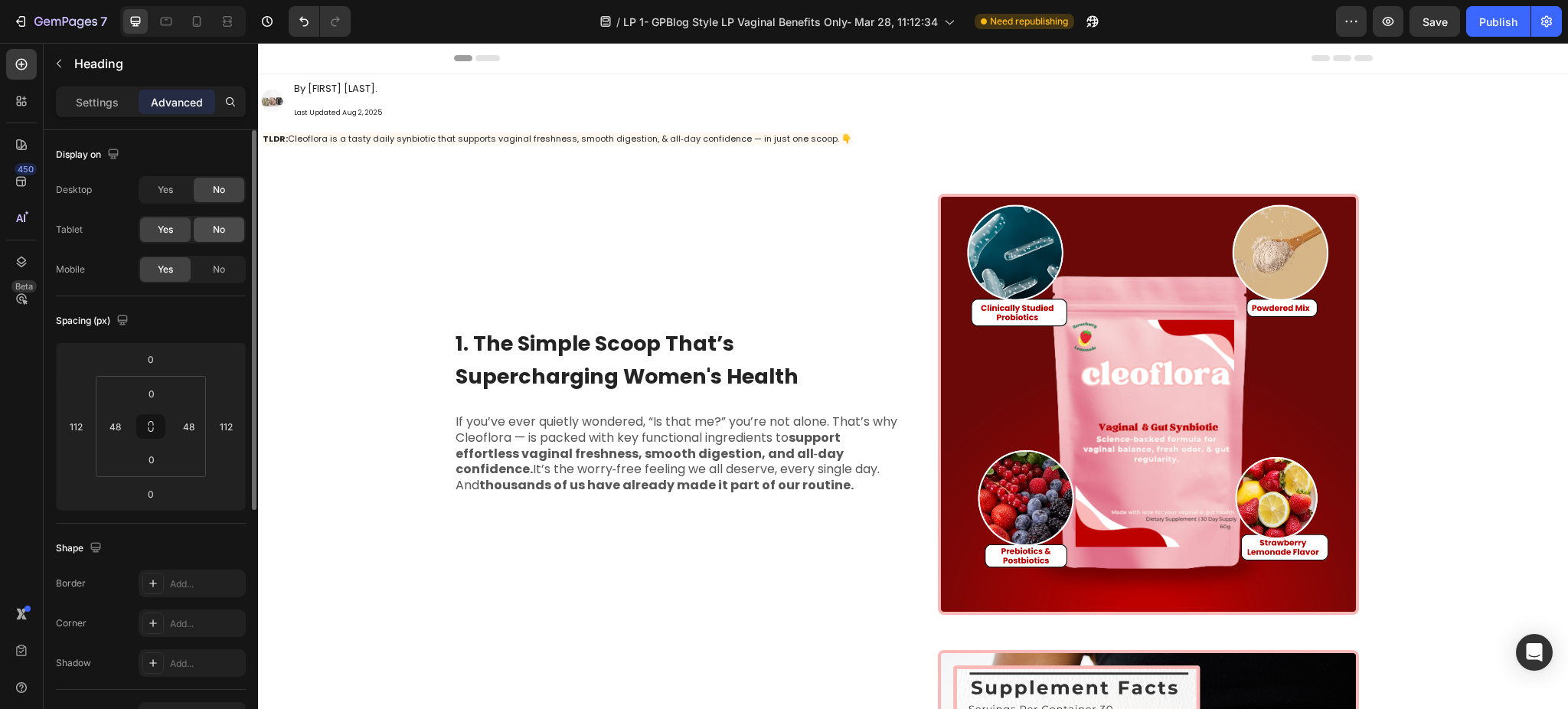 click on "No" 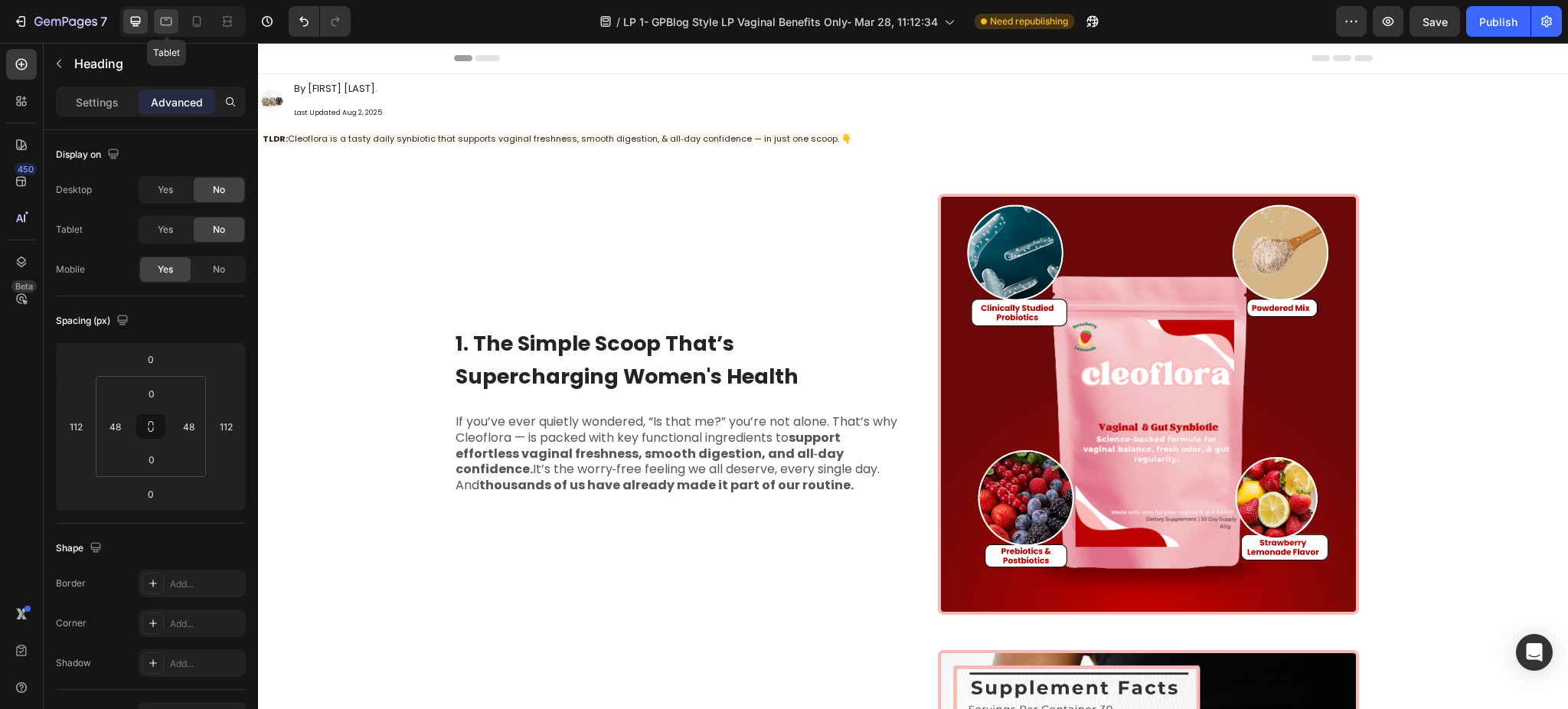 click 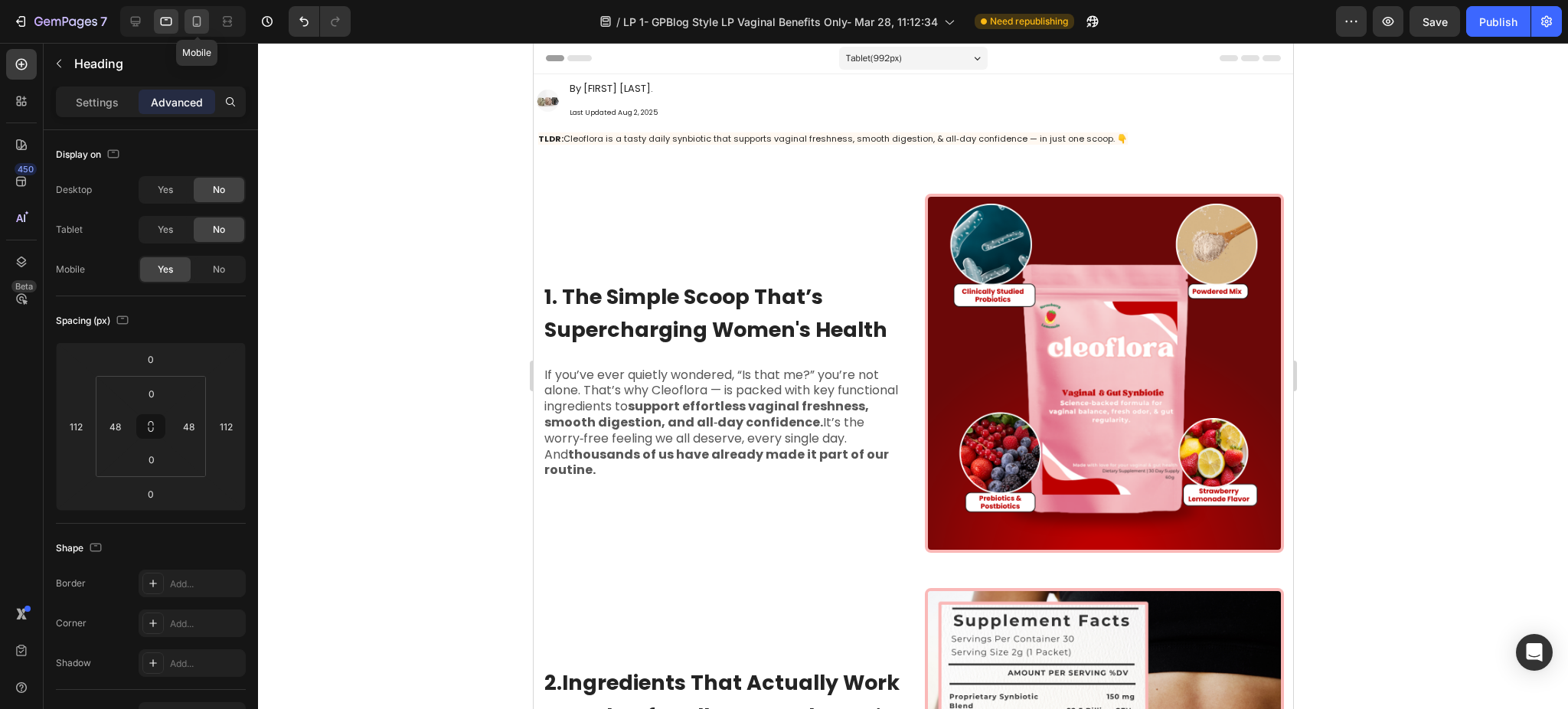 click 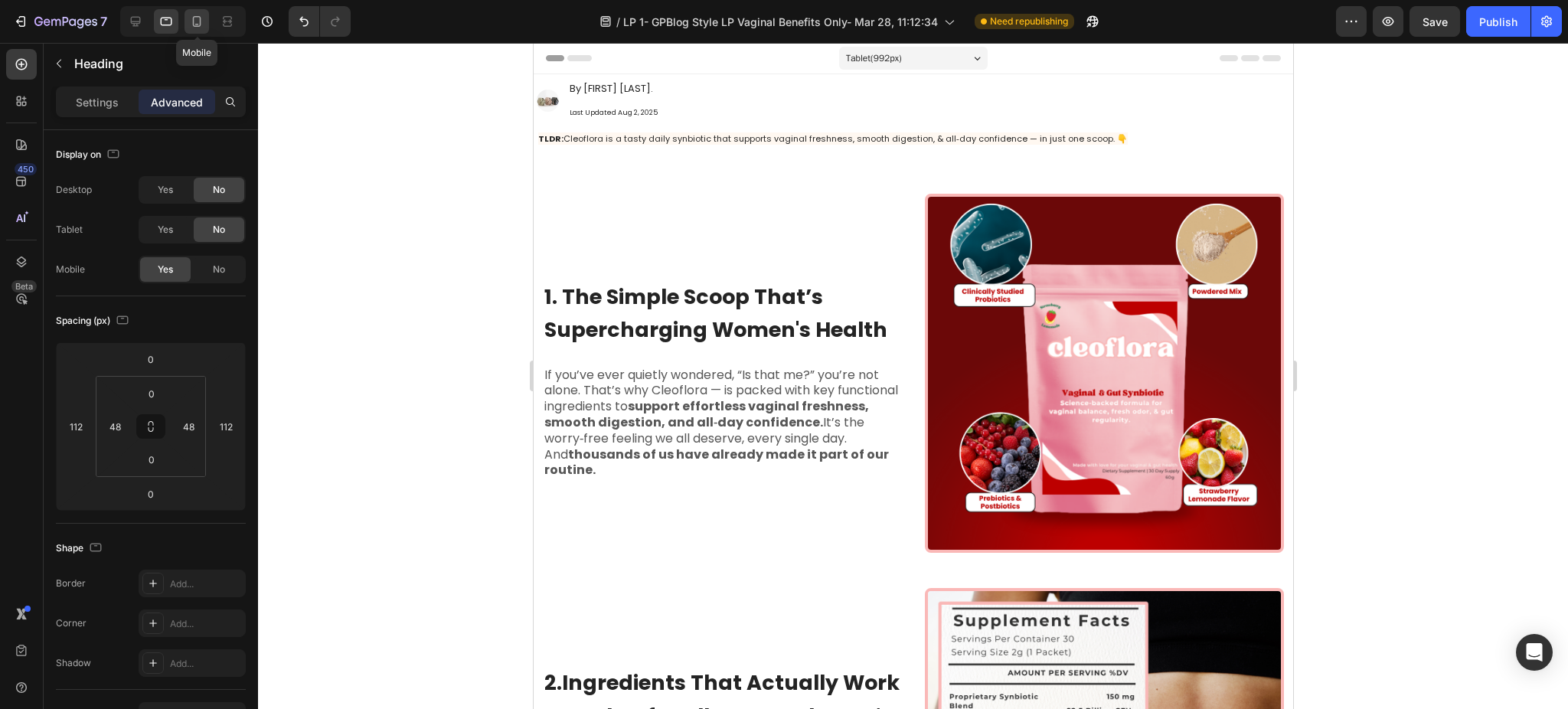 type on "0" 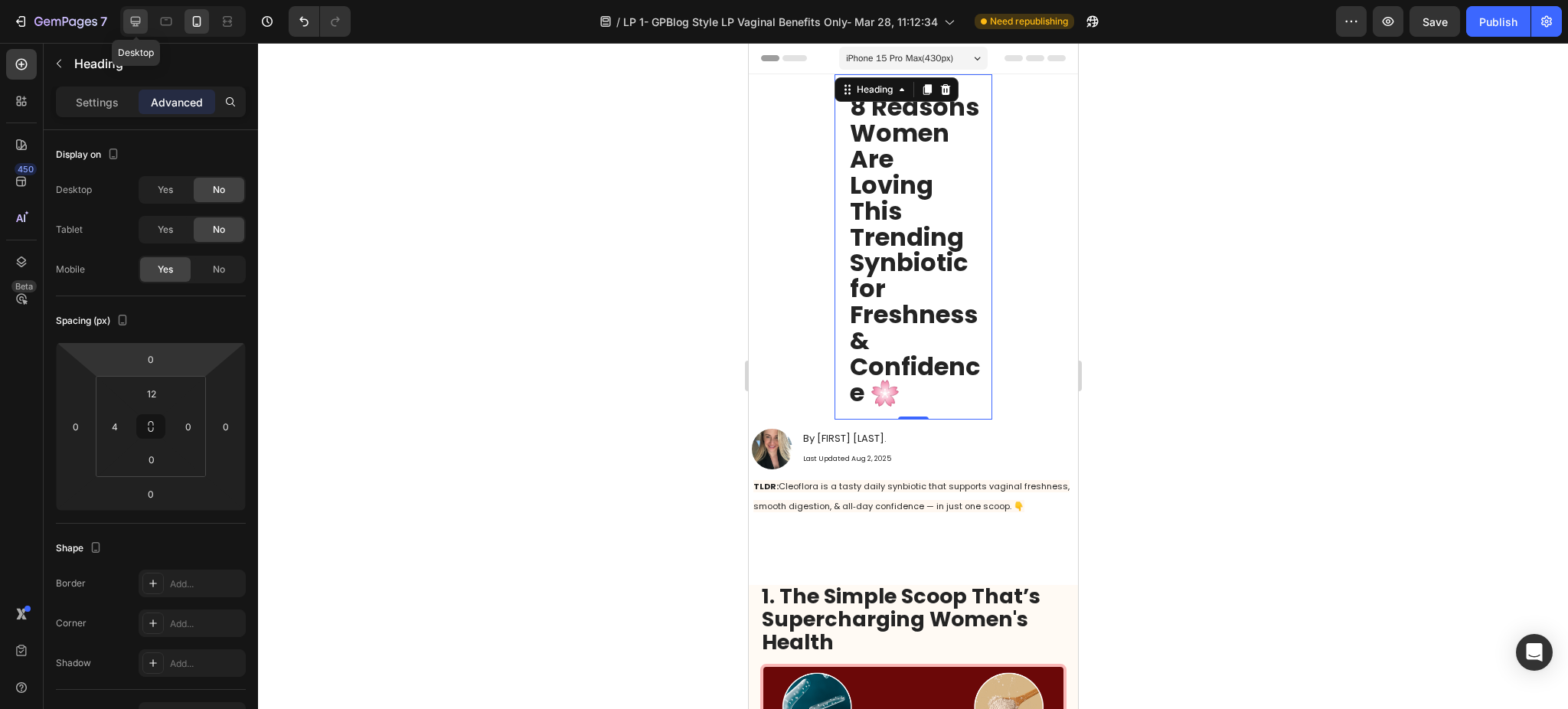 click 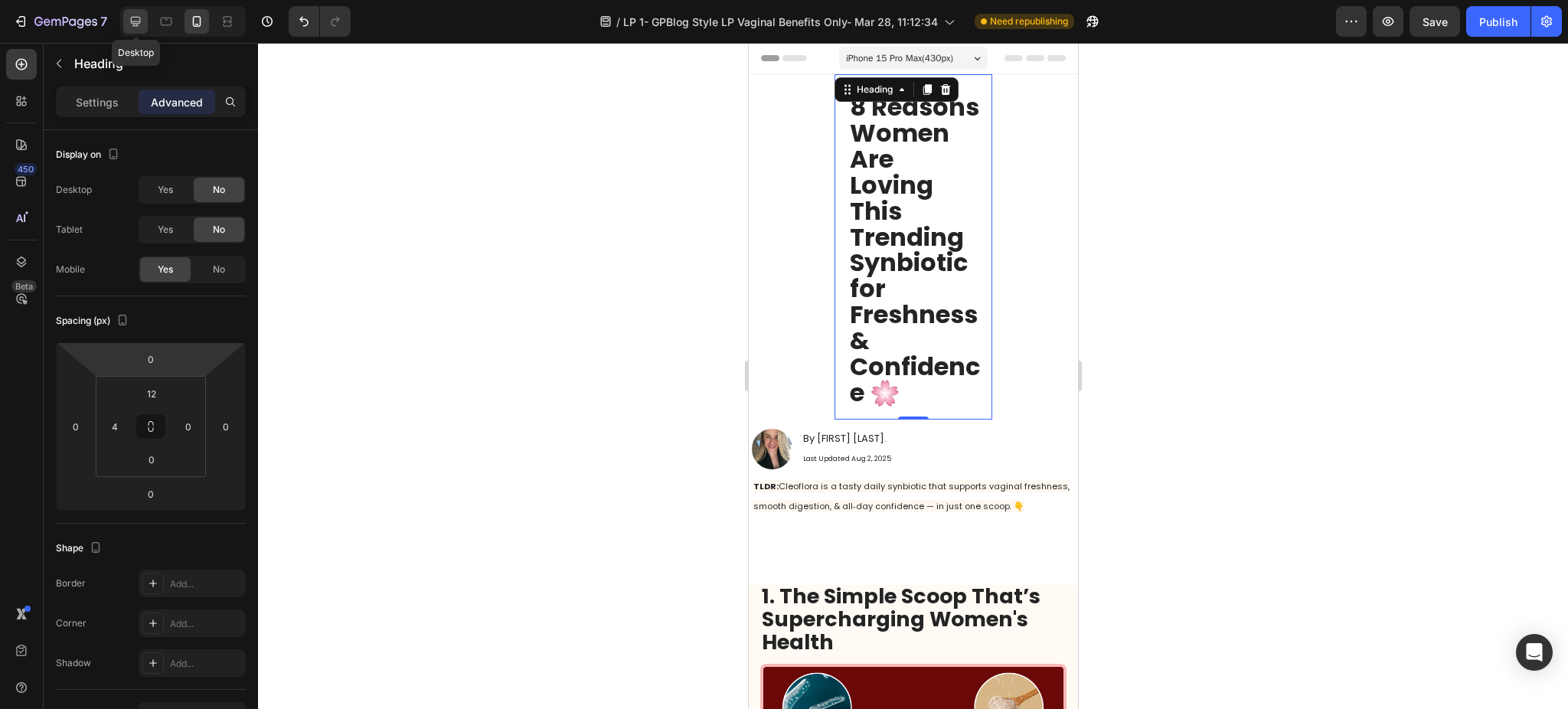 type on "112" 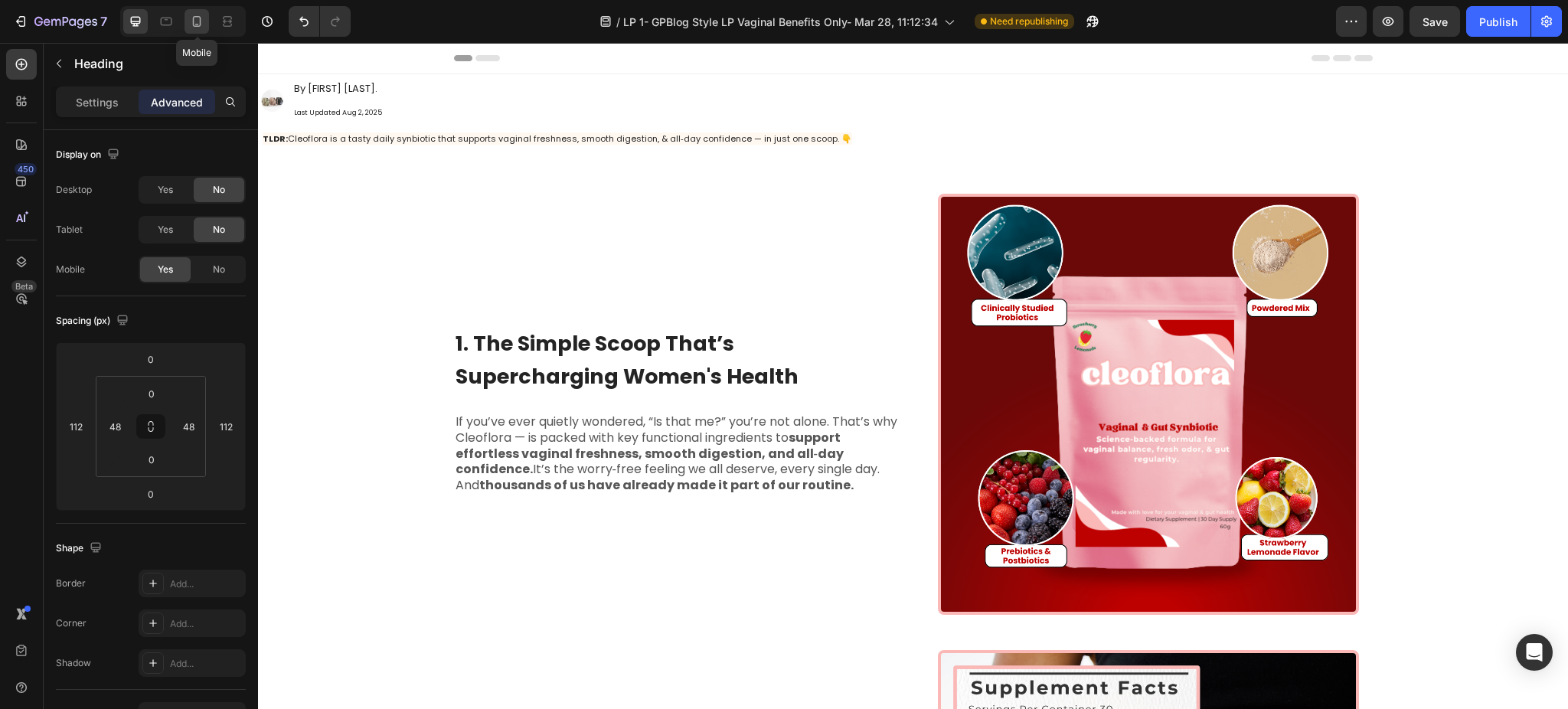 click 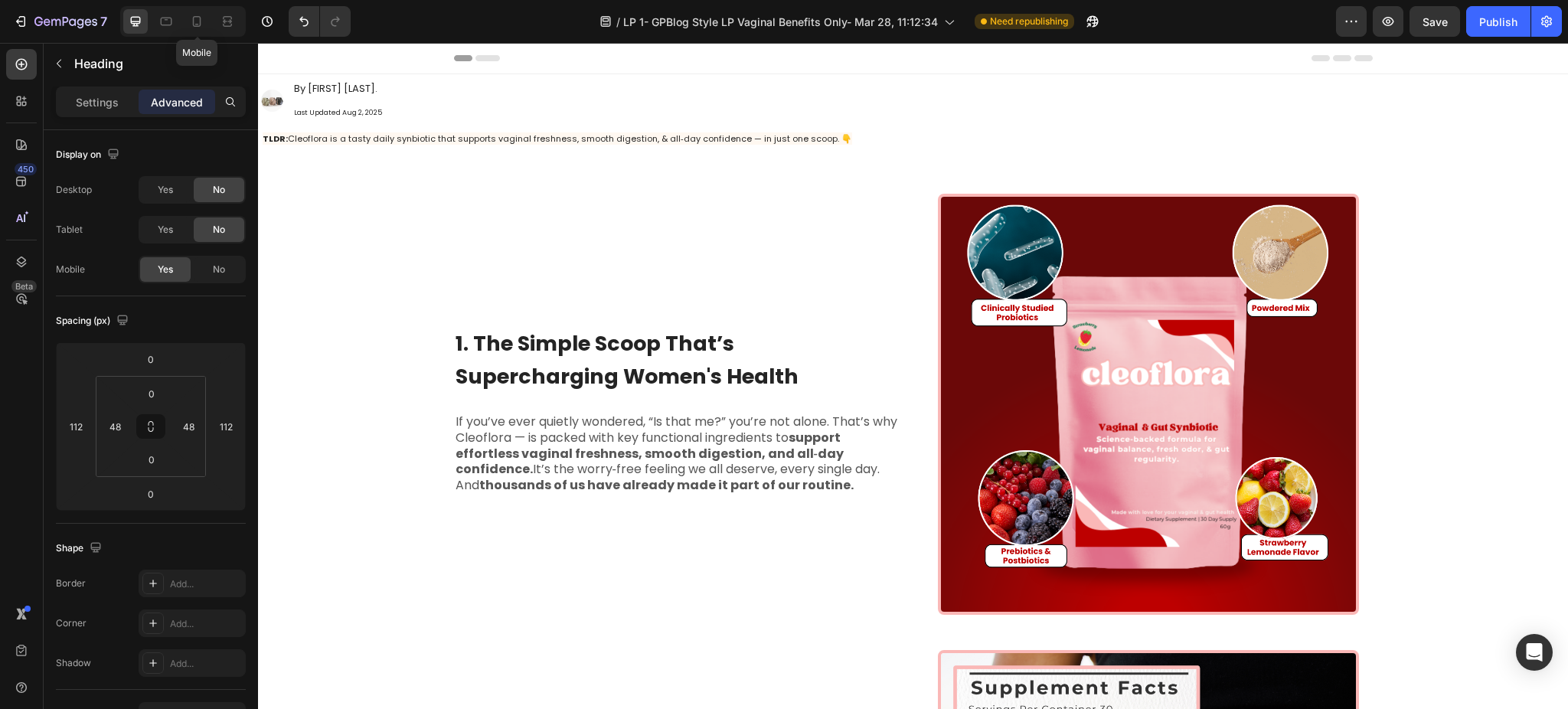 type on "0" 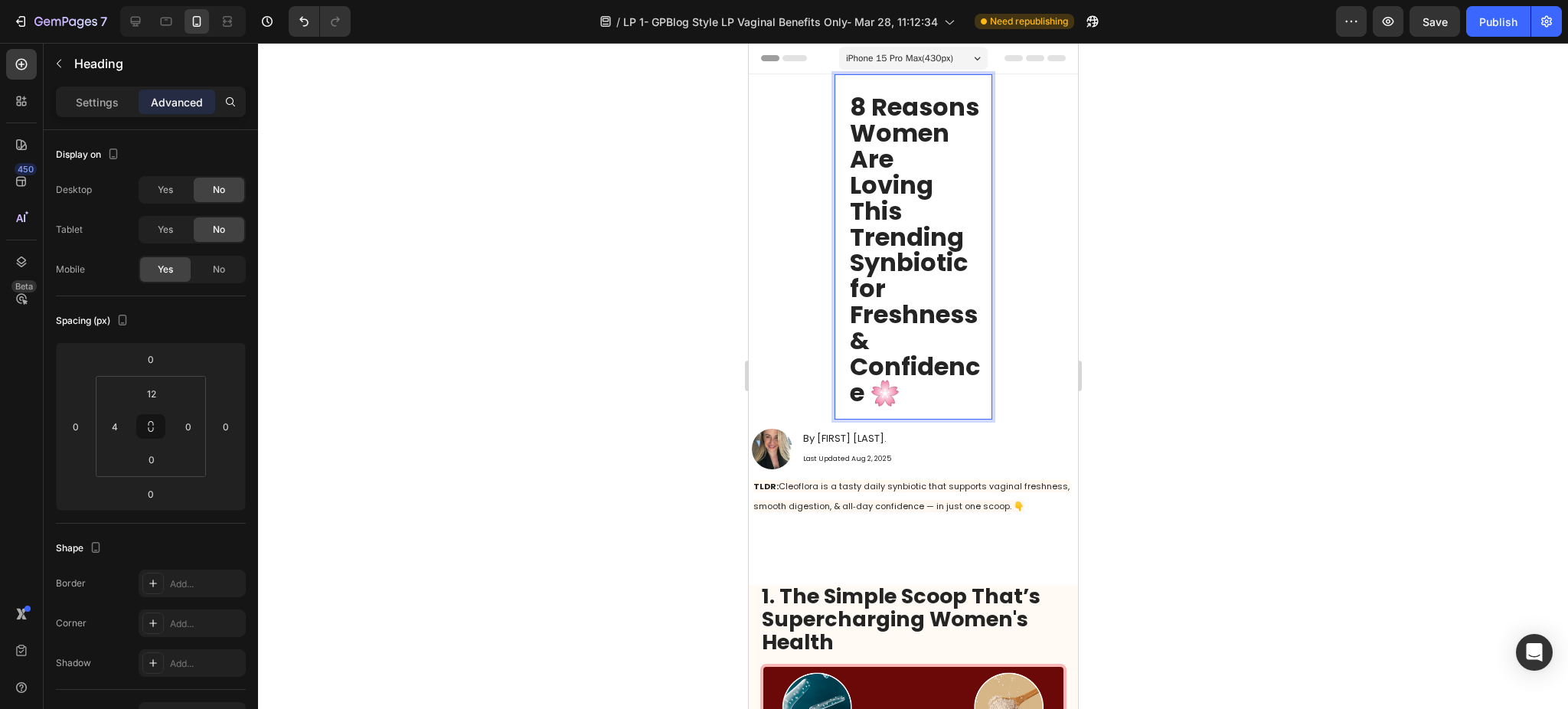 click on "8 Reasons Women Are Loving This Trending Synbiotic for Freshness & Confidence 🌸" at bounding box center [914, 250] 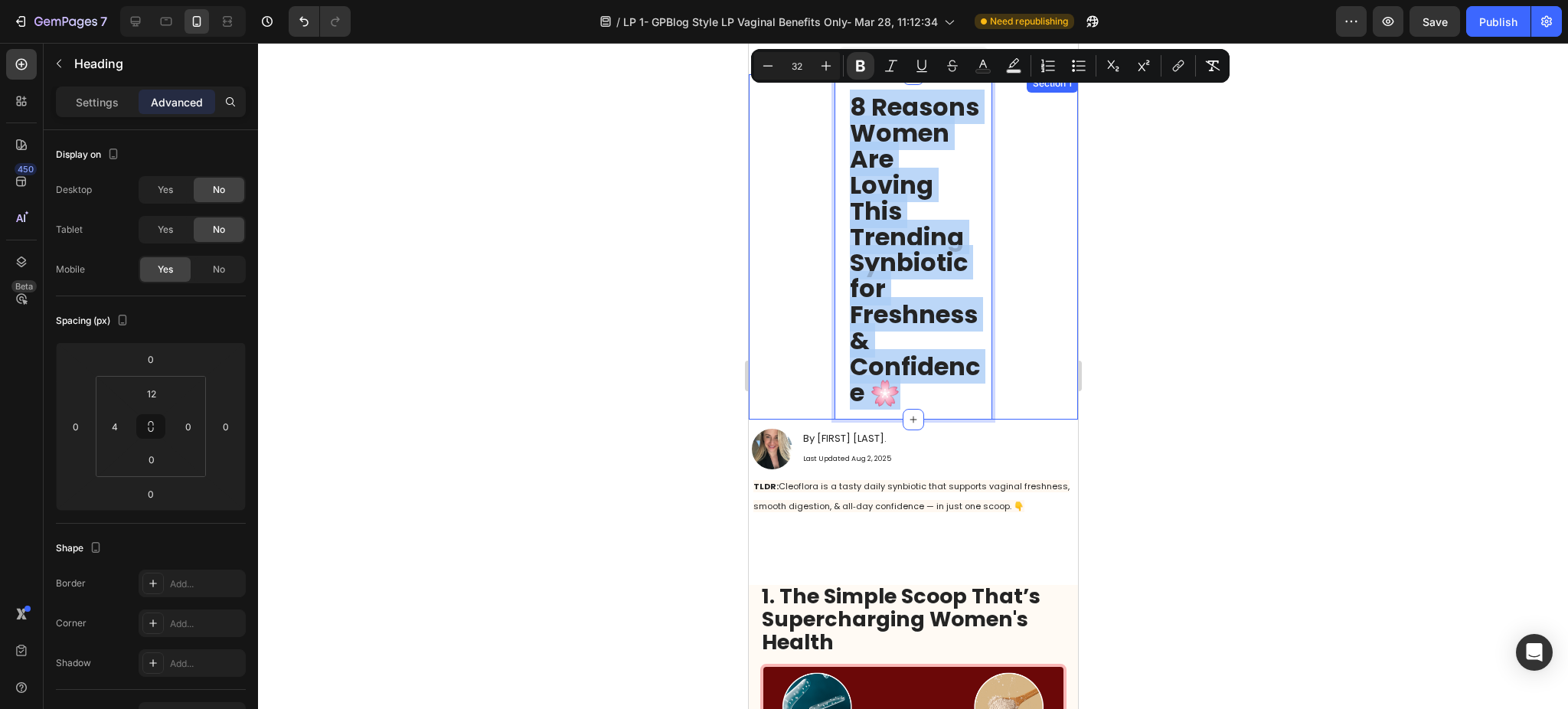 drag, startPoint x: 927, startPoint y: 417, endPoint x: 820, endPoint y: 99, distance: 335.519 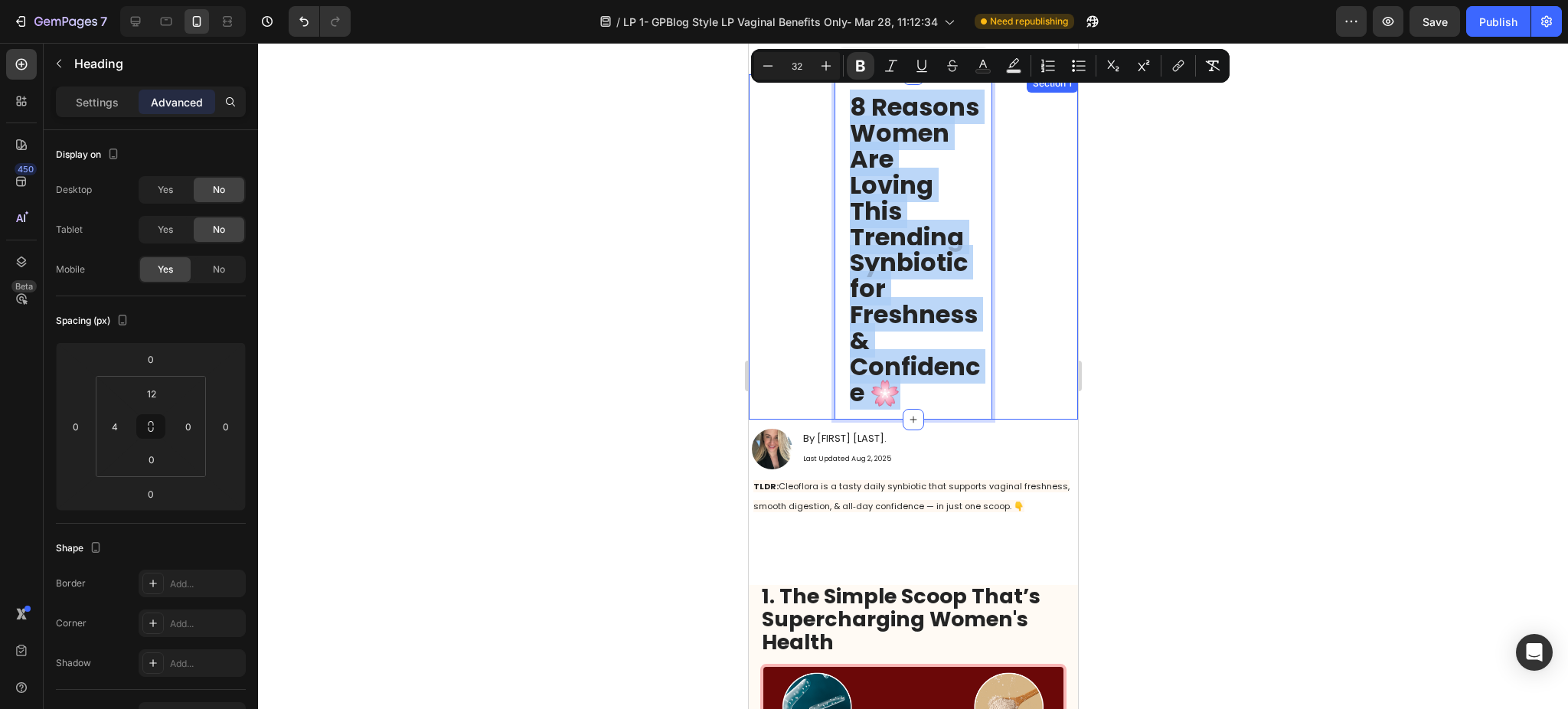click on "8 Reasons Women Are Loving This Trending Synbiotic for Freshness & Confidence 🌸 Heading   0" at bounding box center (913, 247) 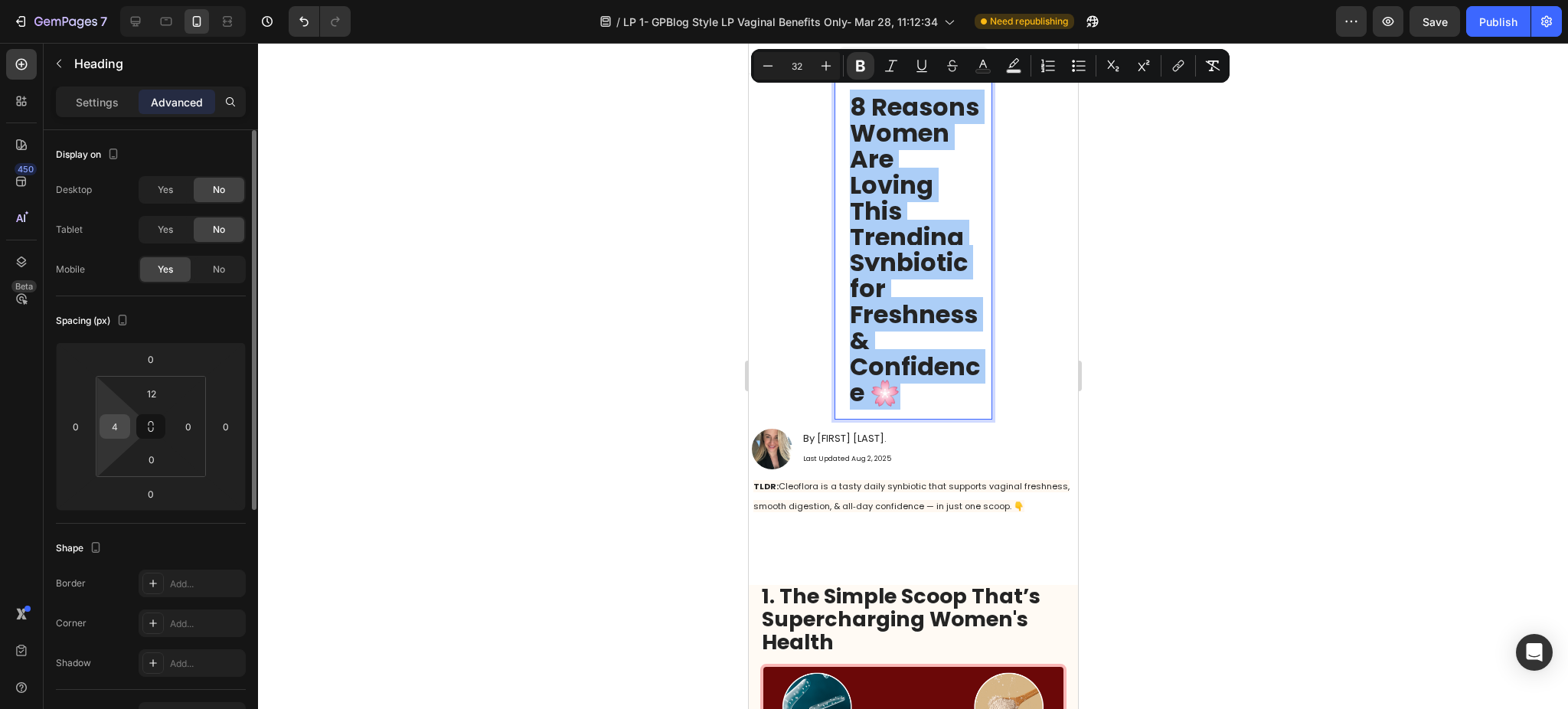 click on "4" at bounding box center [115, 426] 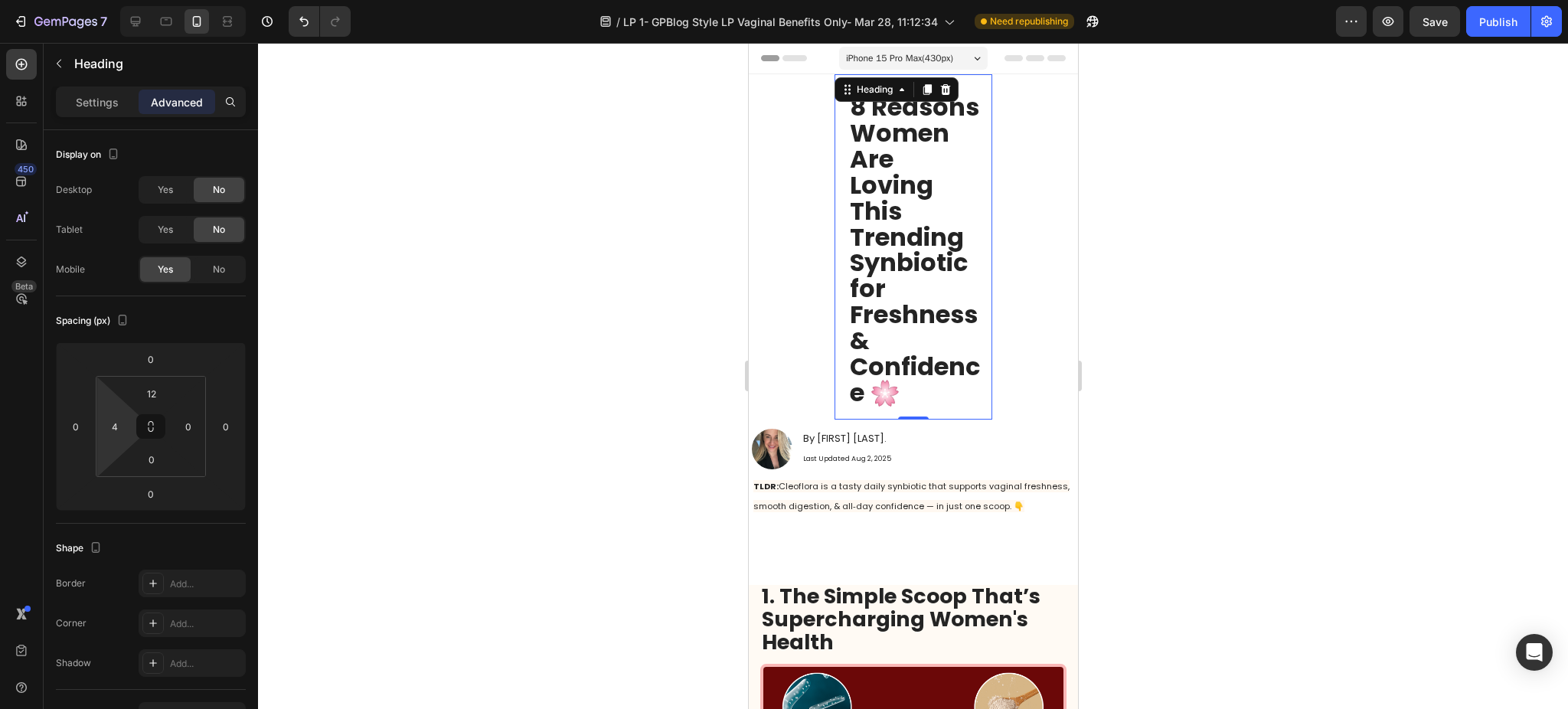 click 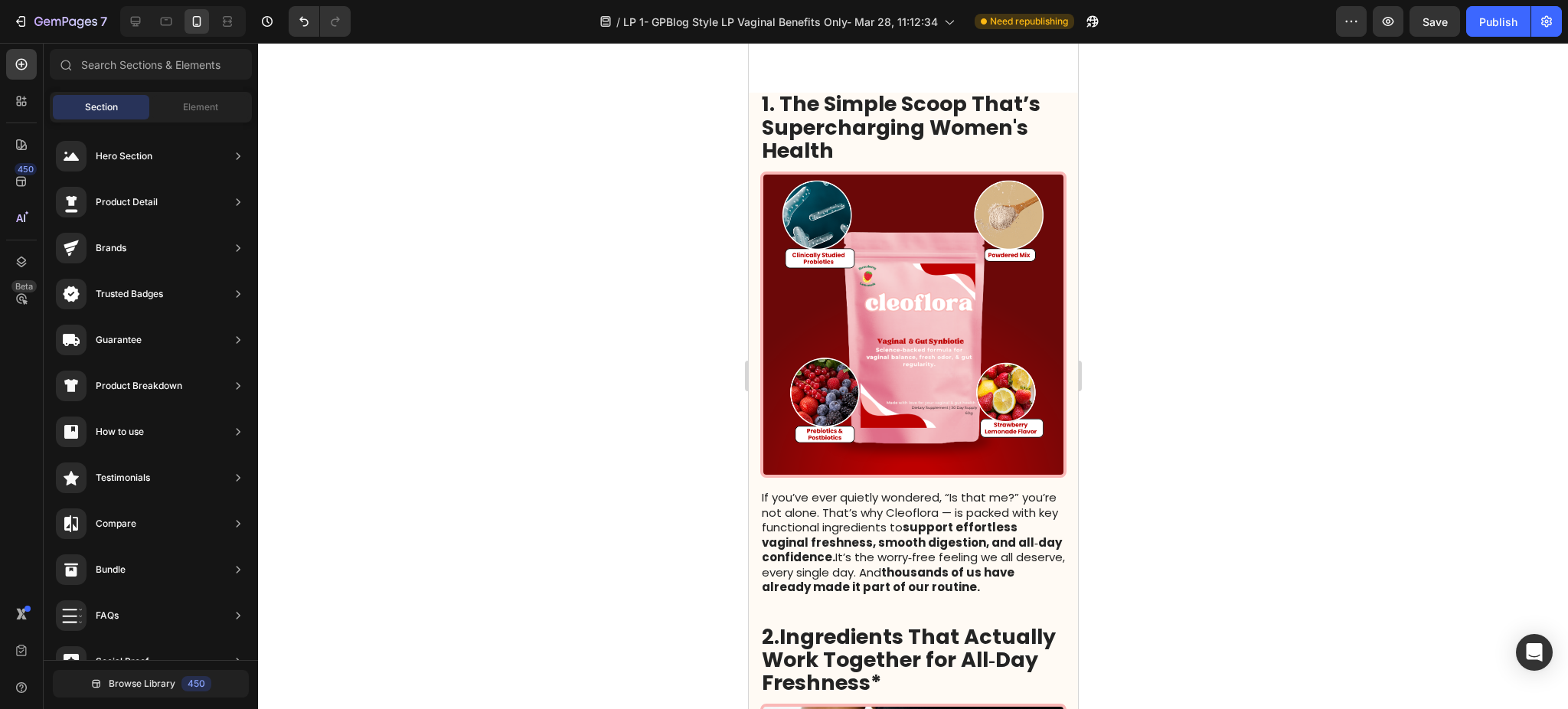 scroll, scrollTop: 0, scrollLeft: 0, axis: both 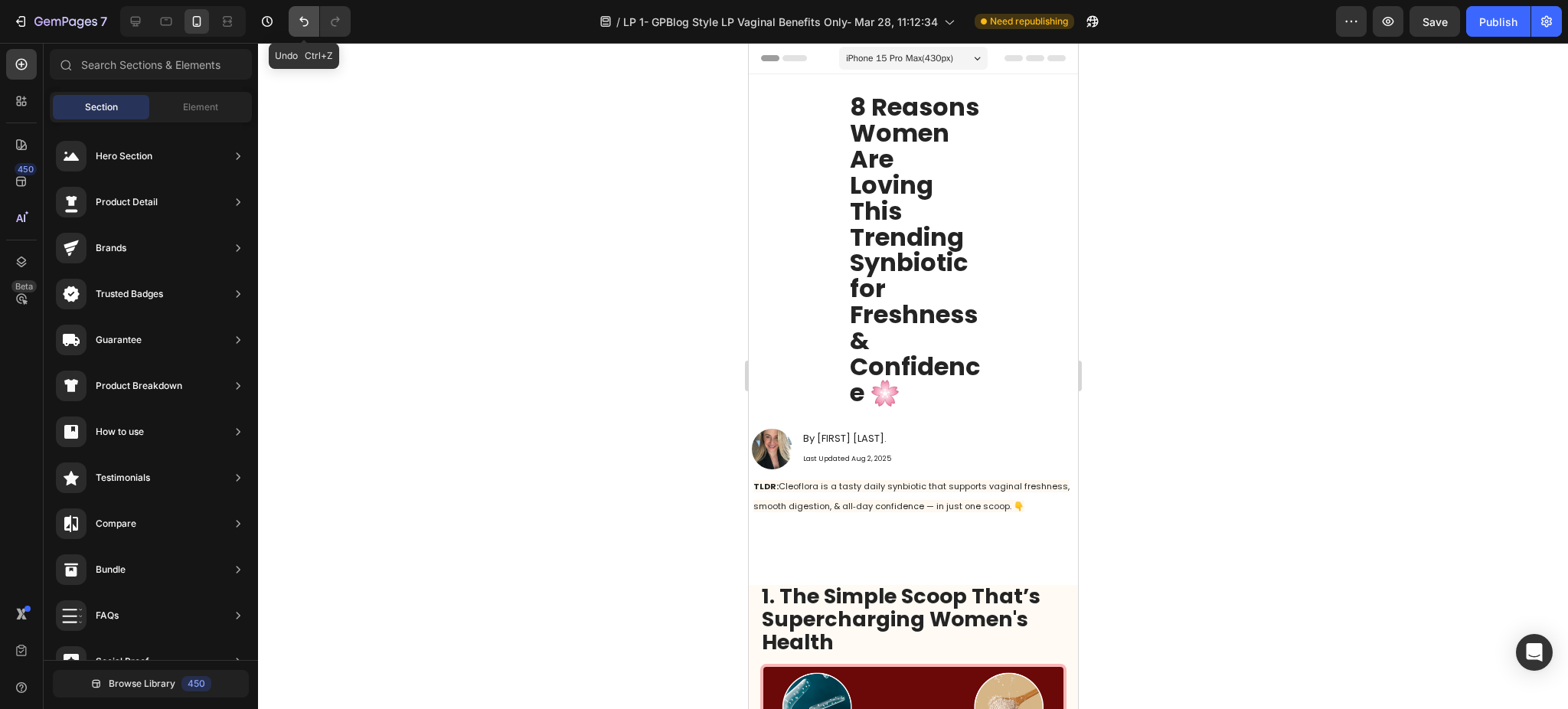 click 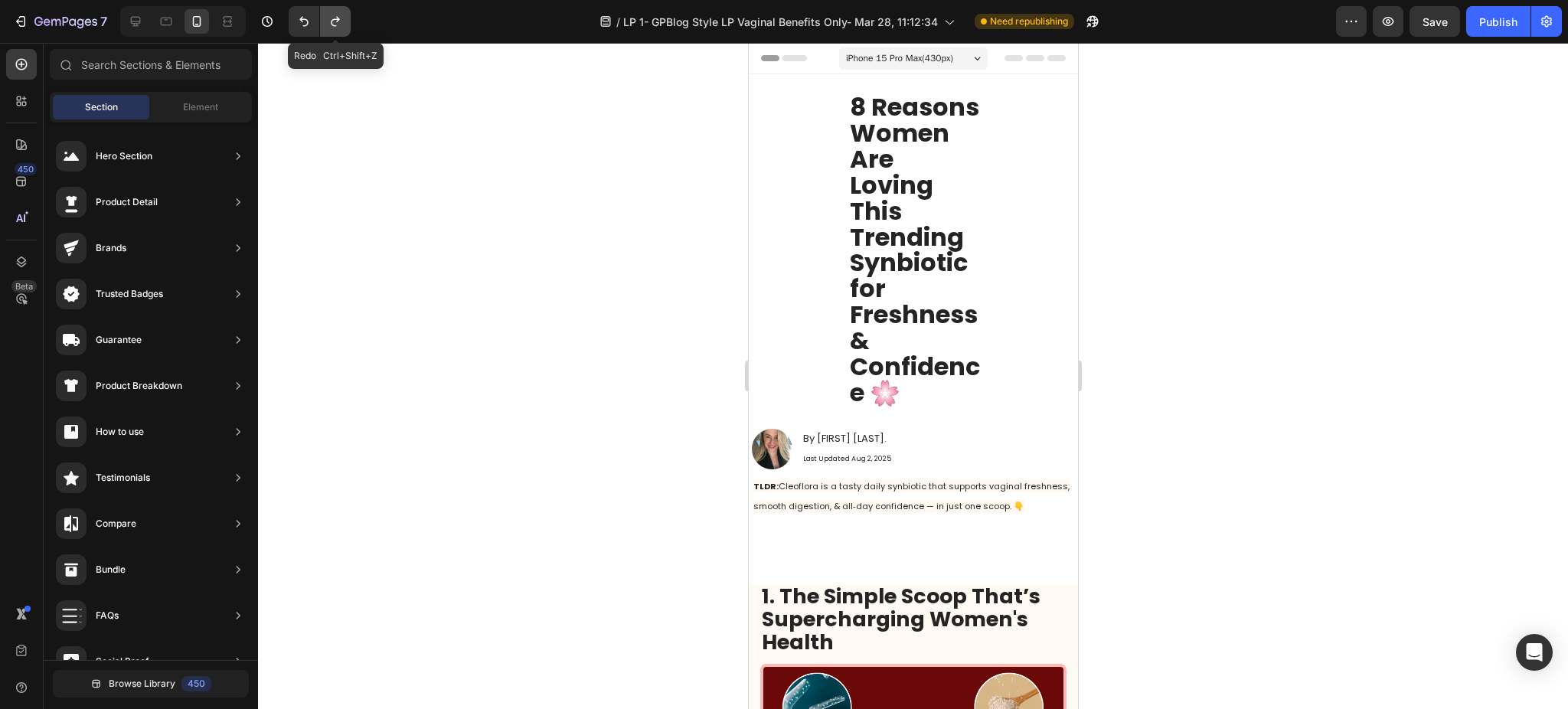 click 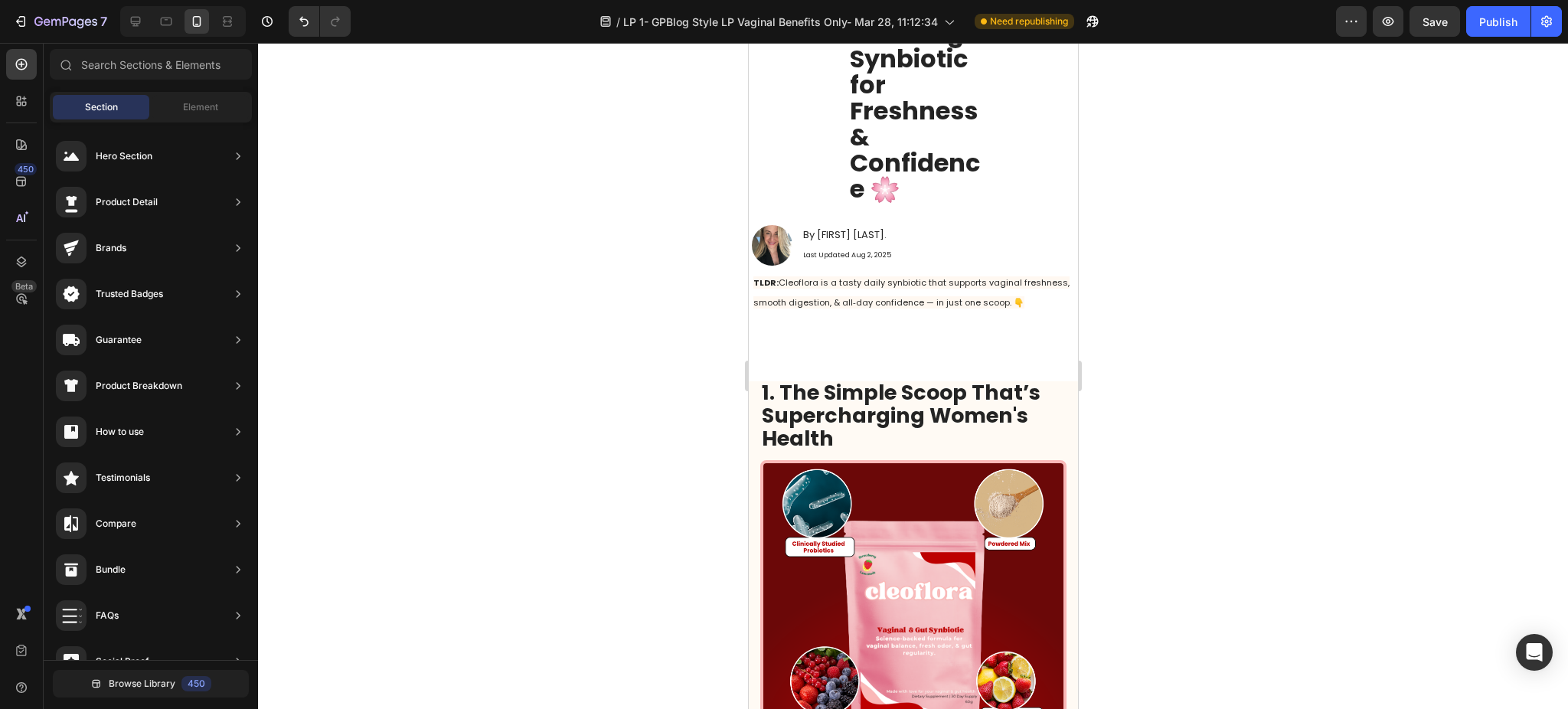 scroll, scrollTop: 0, scrollLeft: 0, axis: both 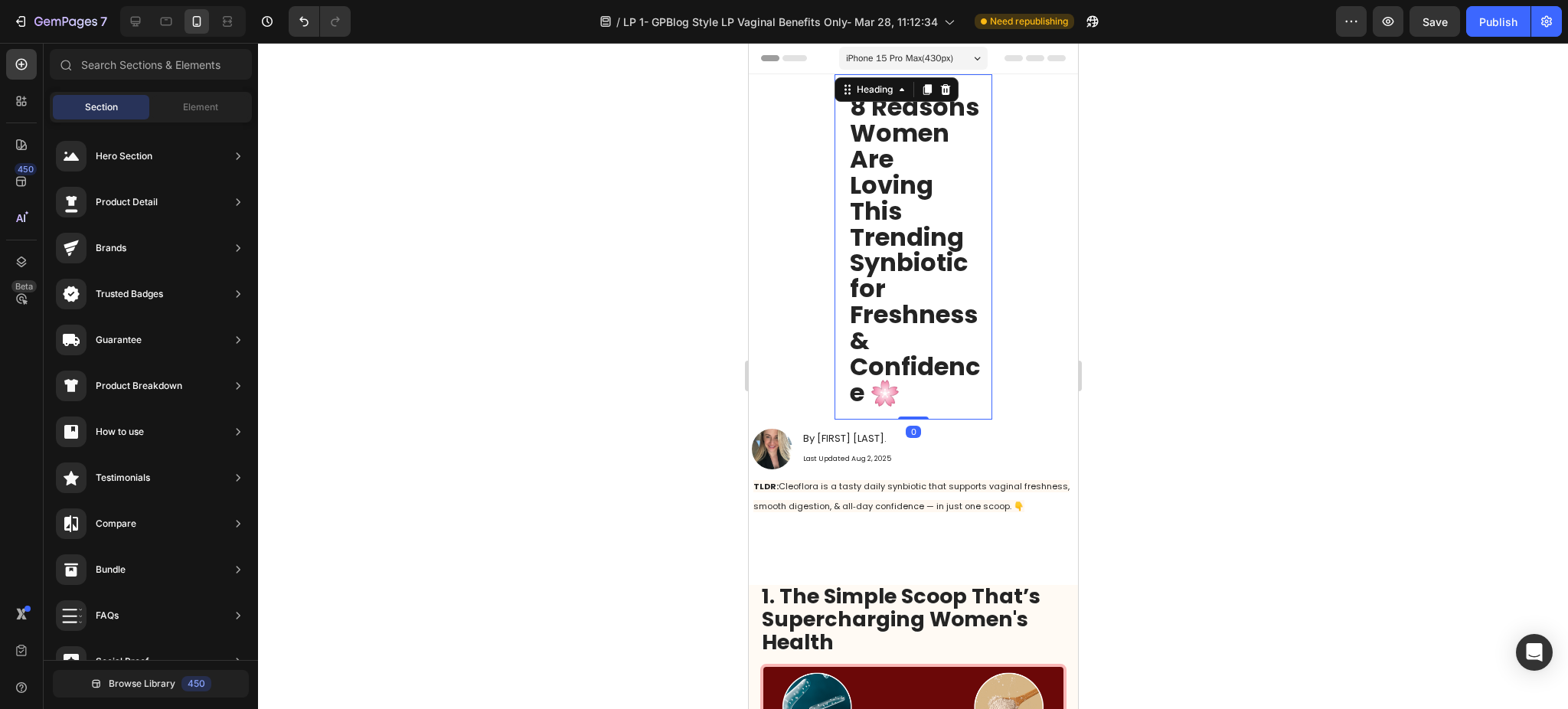 click on "8 Reasons Women Are Loving This Trending Synbiotic for Freshness & Confidence 🌸" at bounding box center [914, 251] 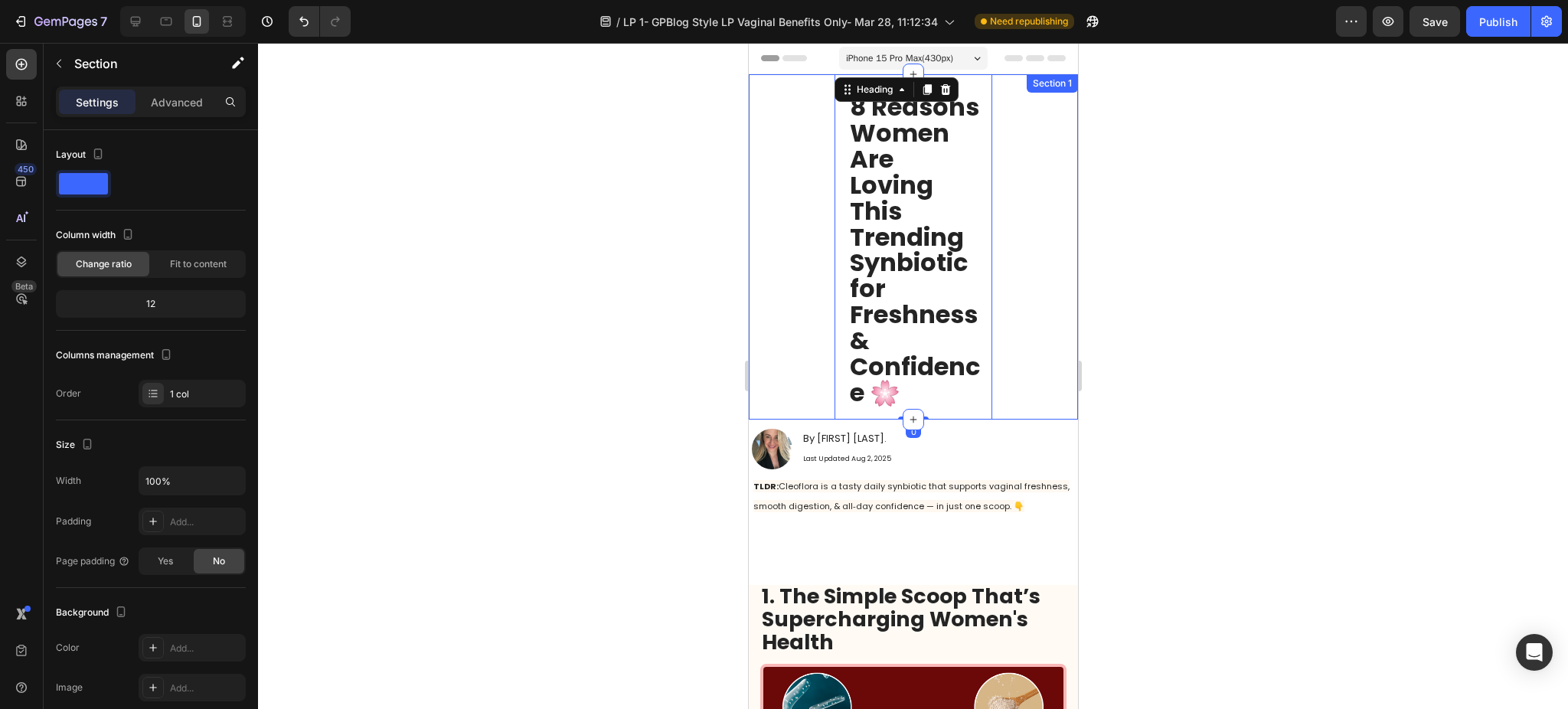 click on "8 Reasons Women Are Loving This Trending Synbiotic for Freshness & Confidence 🌸 Heading   0" at bounding box center [913, 247] 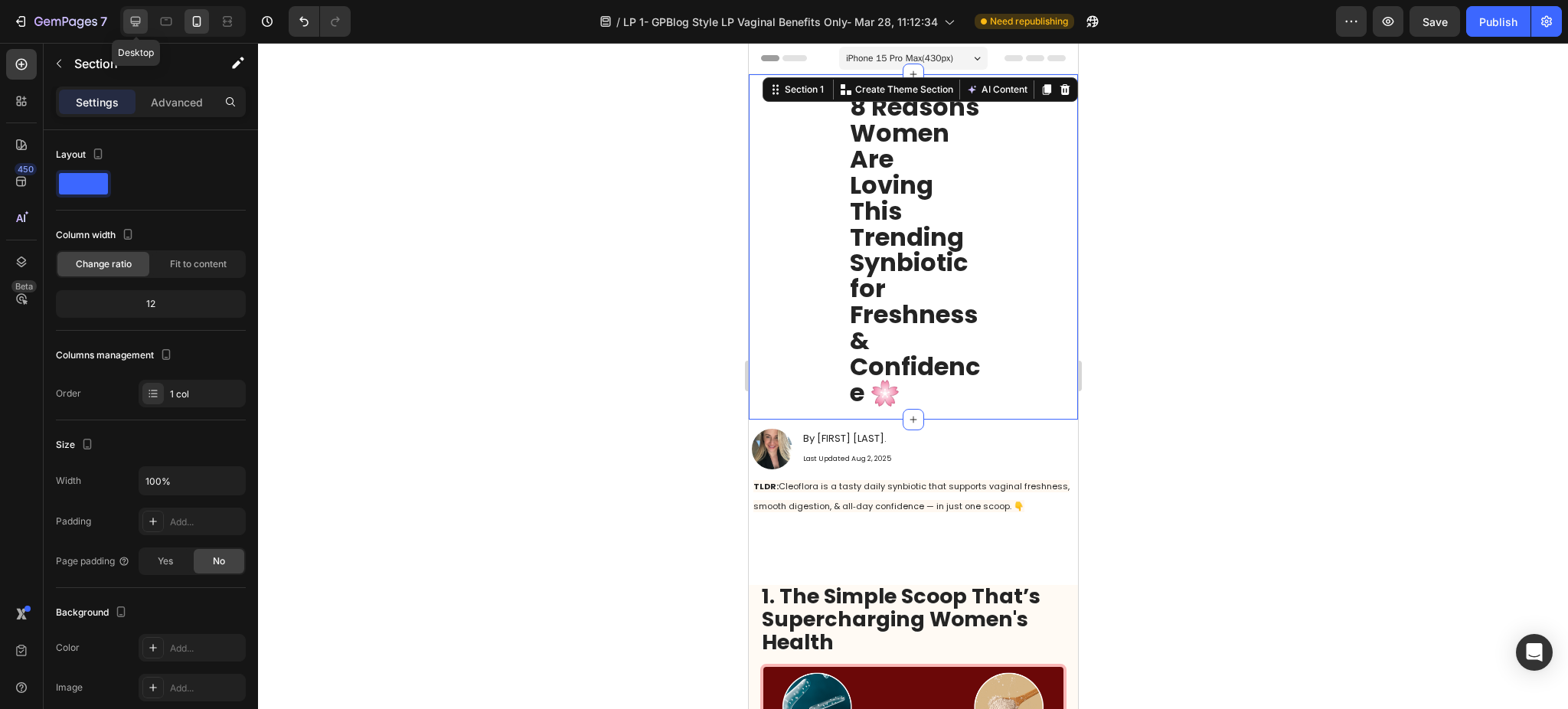 click 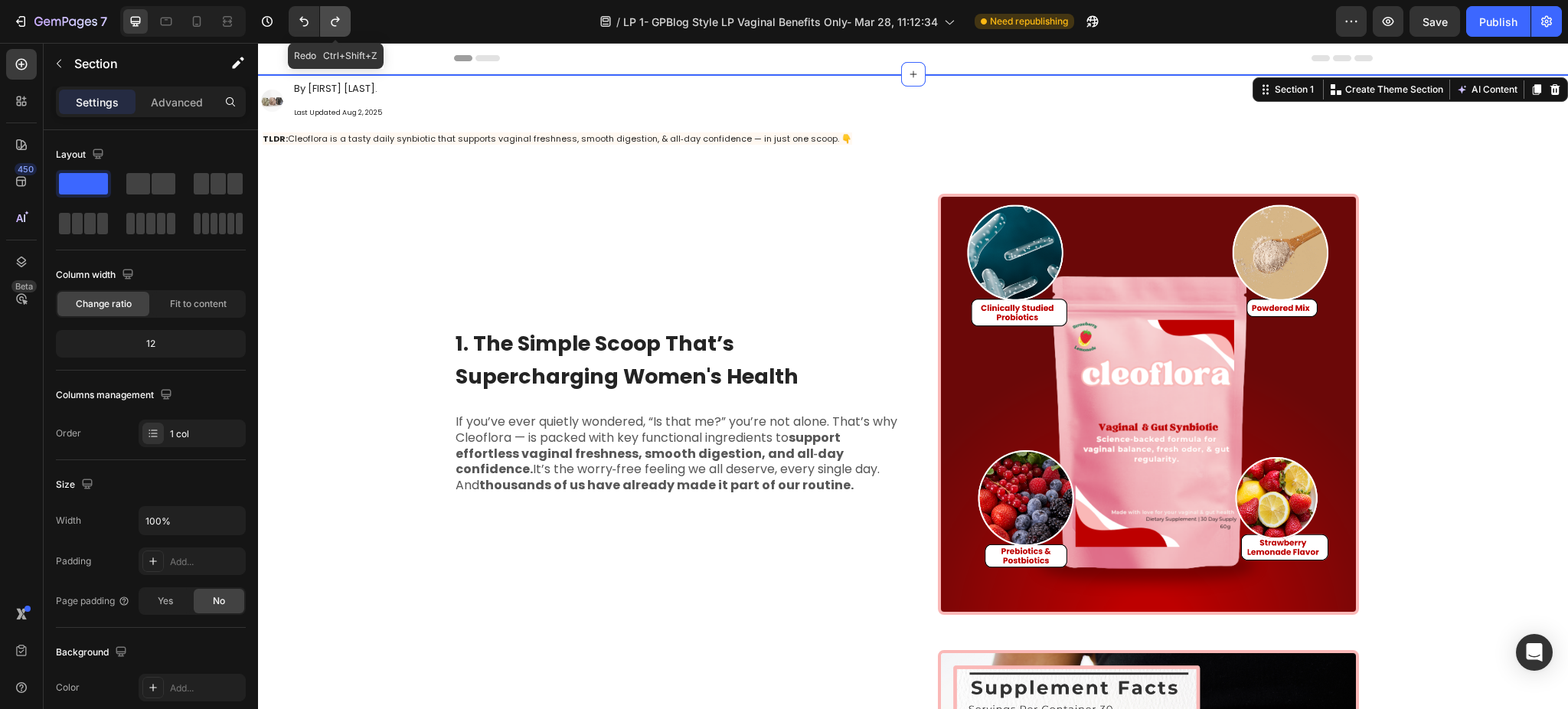 click 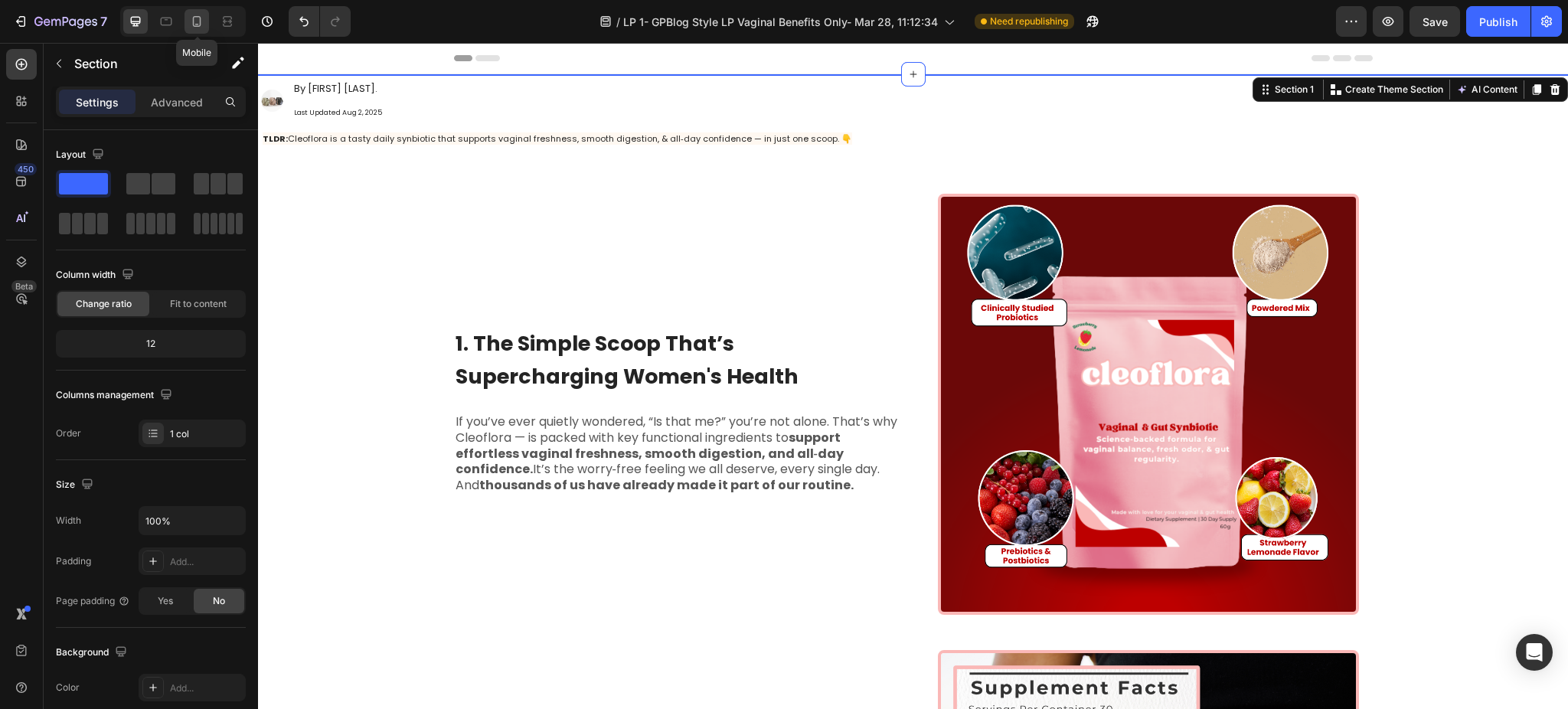 click 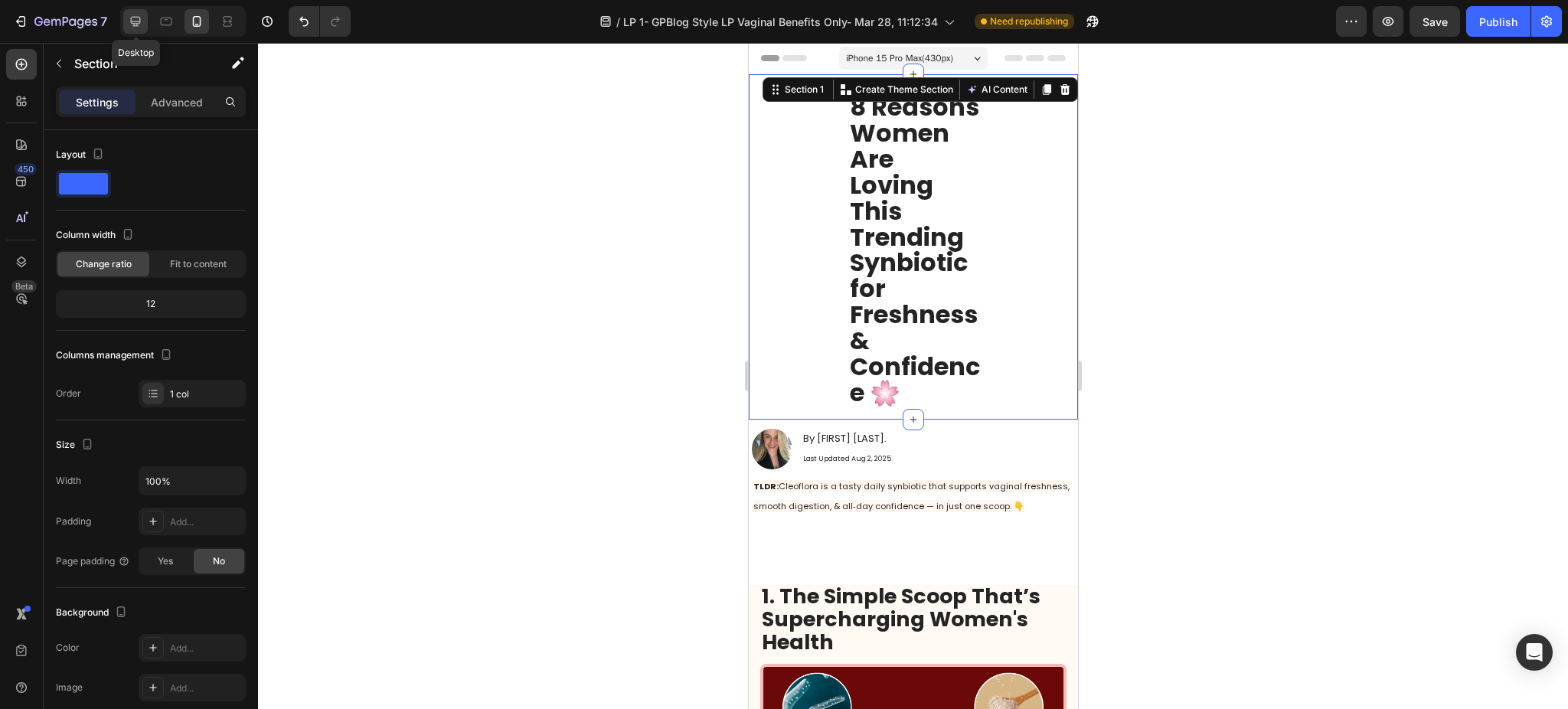 click 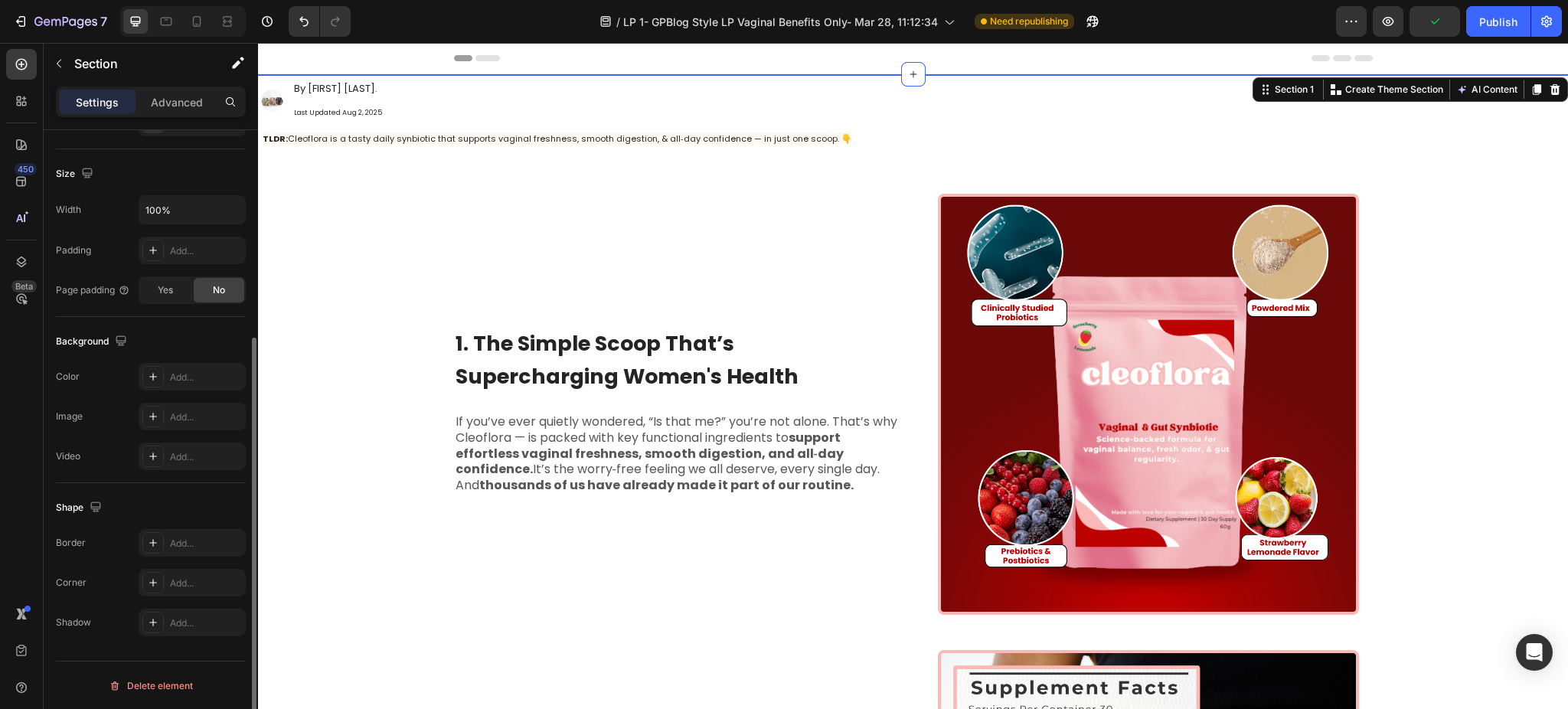 scroll, scrollTop: 0, scrollLeft: 0, axis: both 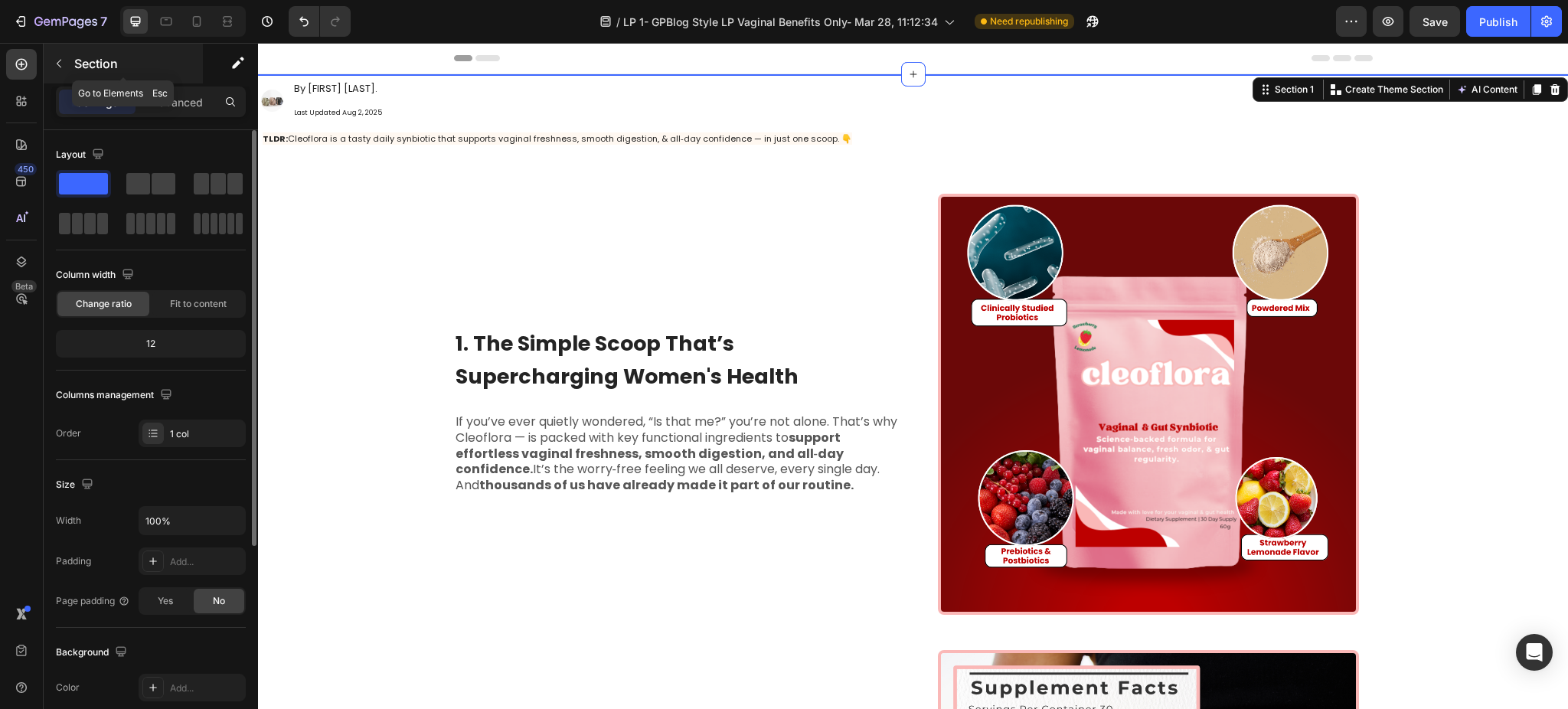 click 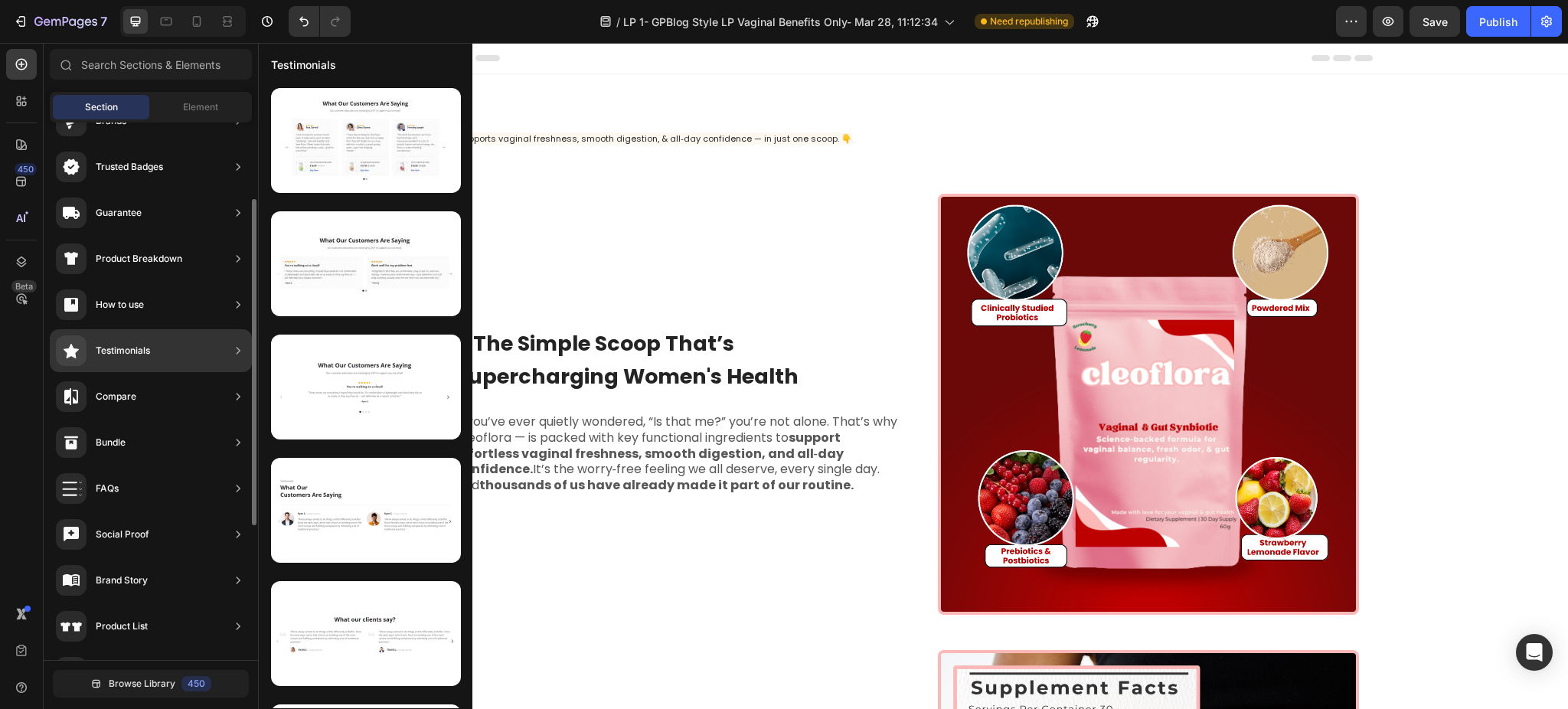 scroll, scrollTop: 0, scrollLeft: 0, axis: both 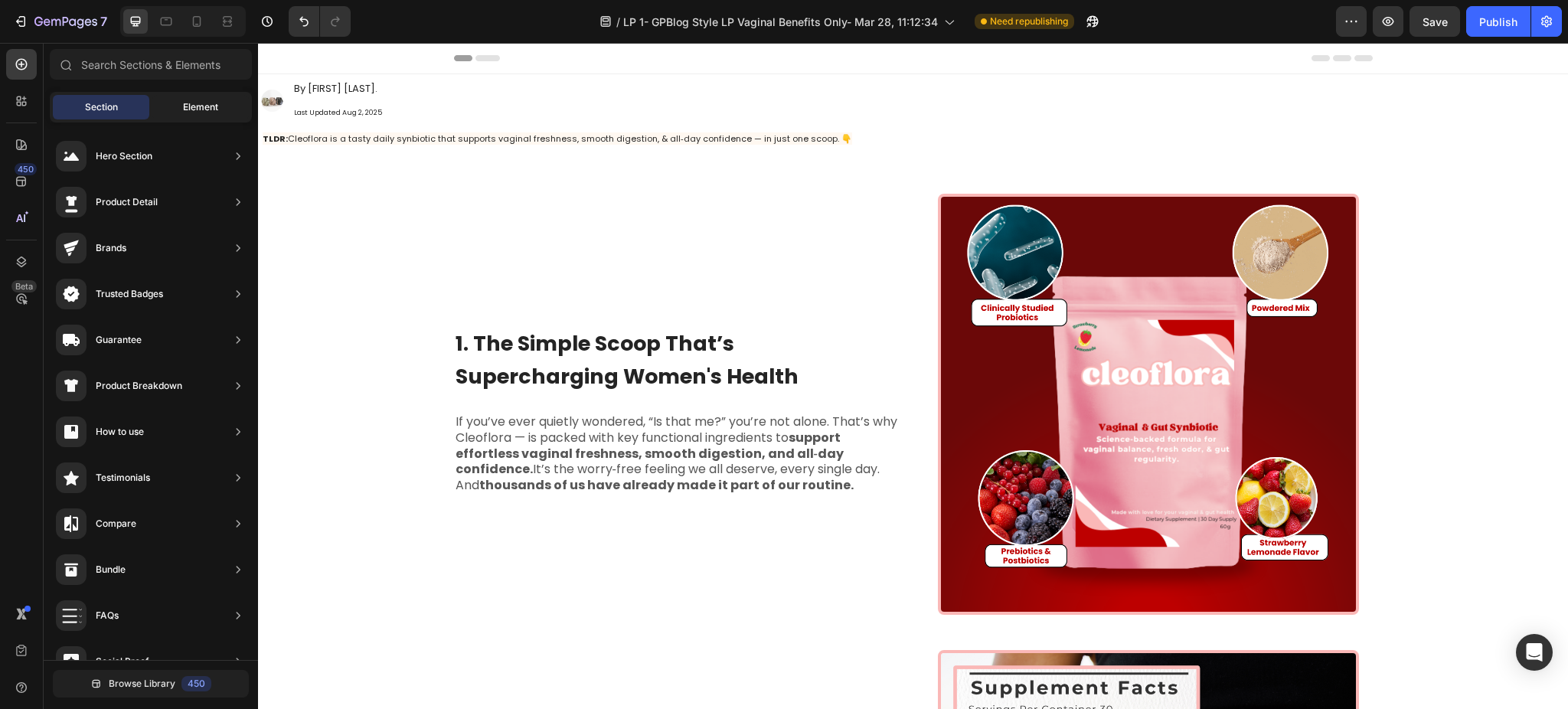 click on "Element" at bounding box center (201, 107) 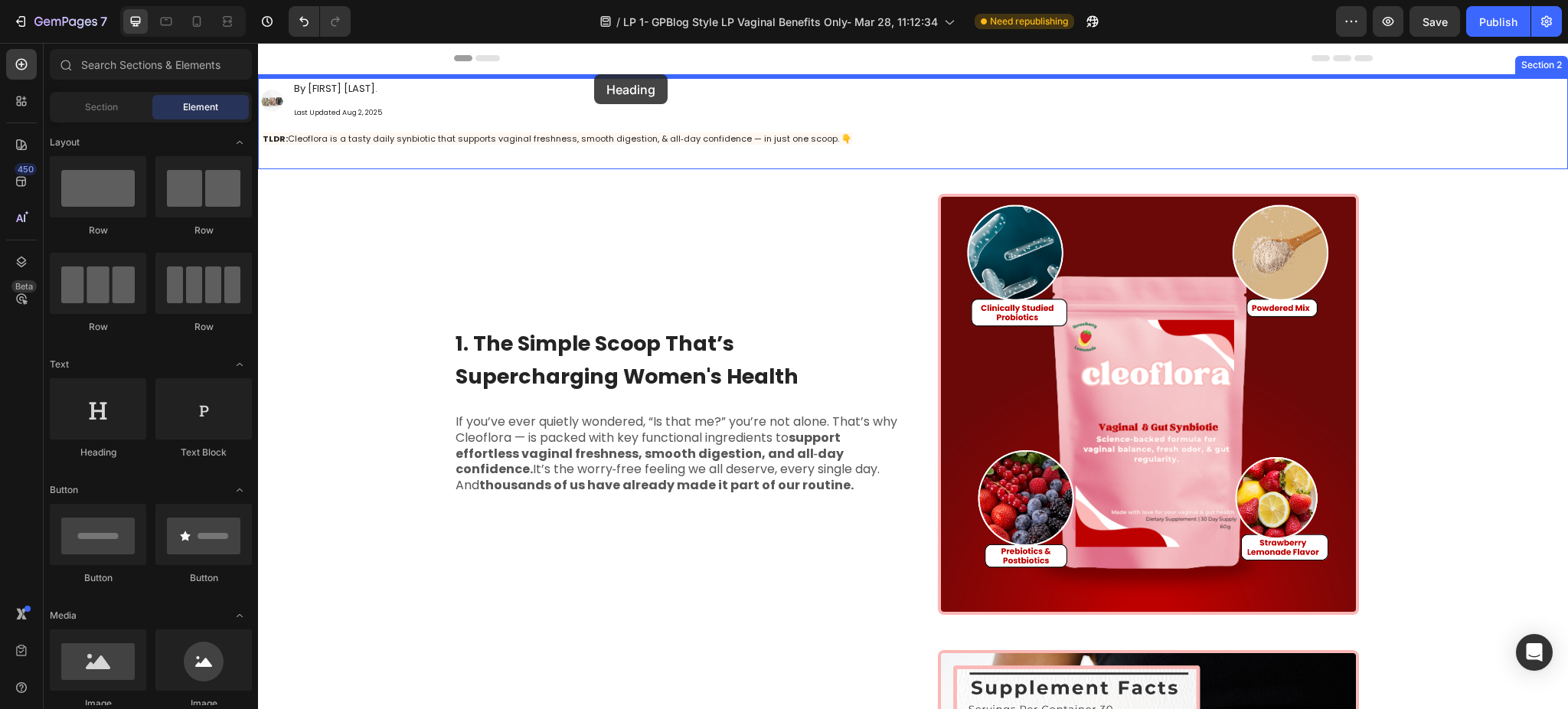 drag, startPoint x: 366, startPoint y: 462, endPoint x: 591, endPoint y: 78, distance: 445.063 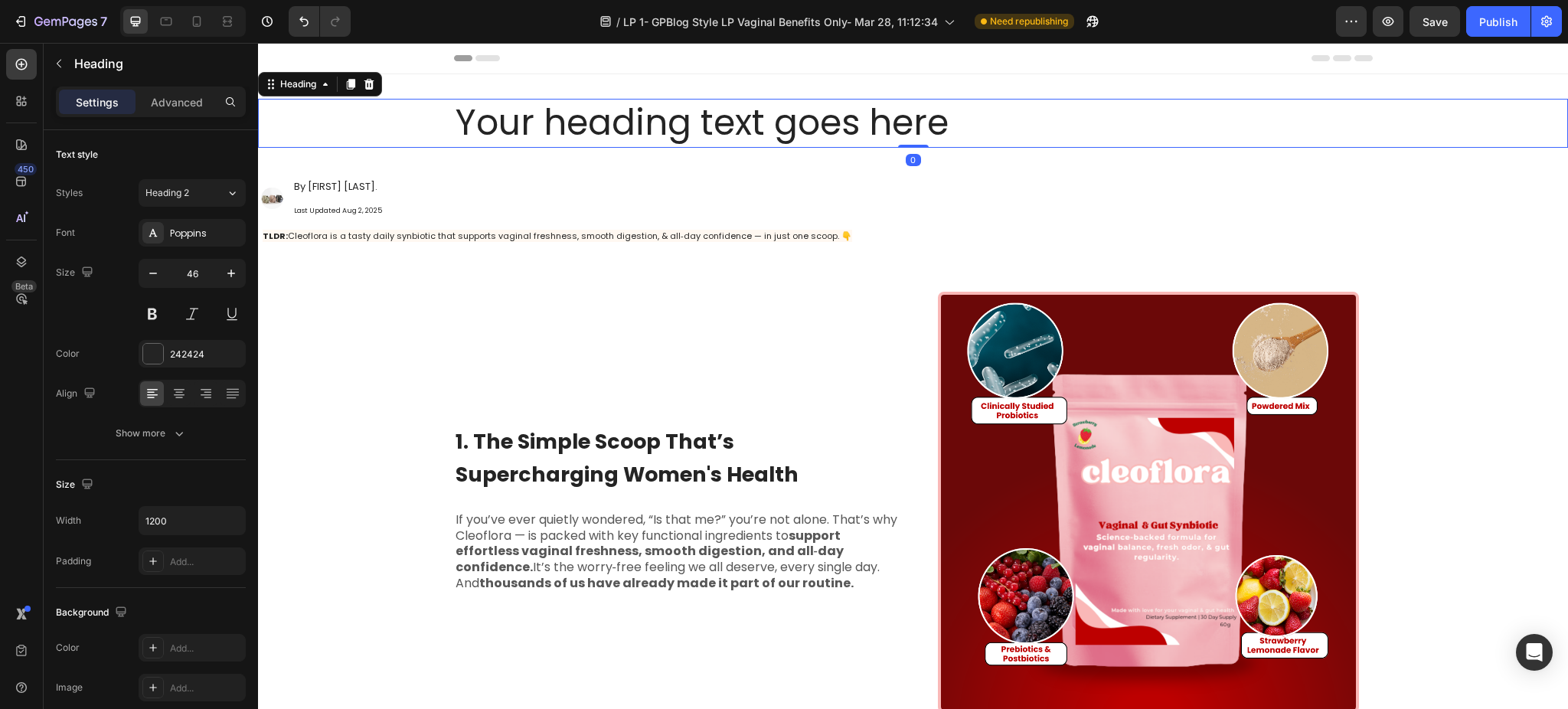 click on "Your heading text goes here" at bounding box center (913, 123) 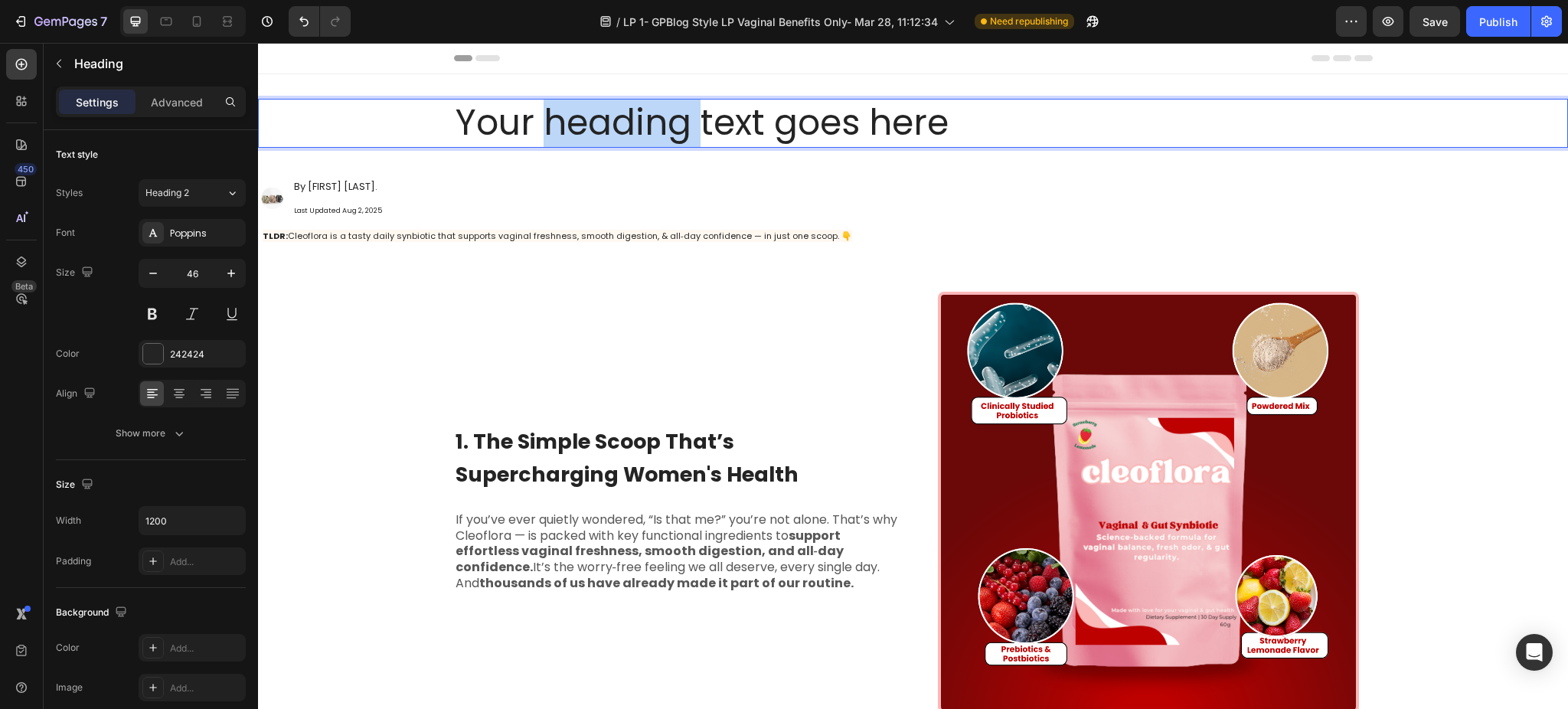 click on "Your heading text goes here" at bounding box center (913, 123) 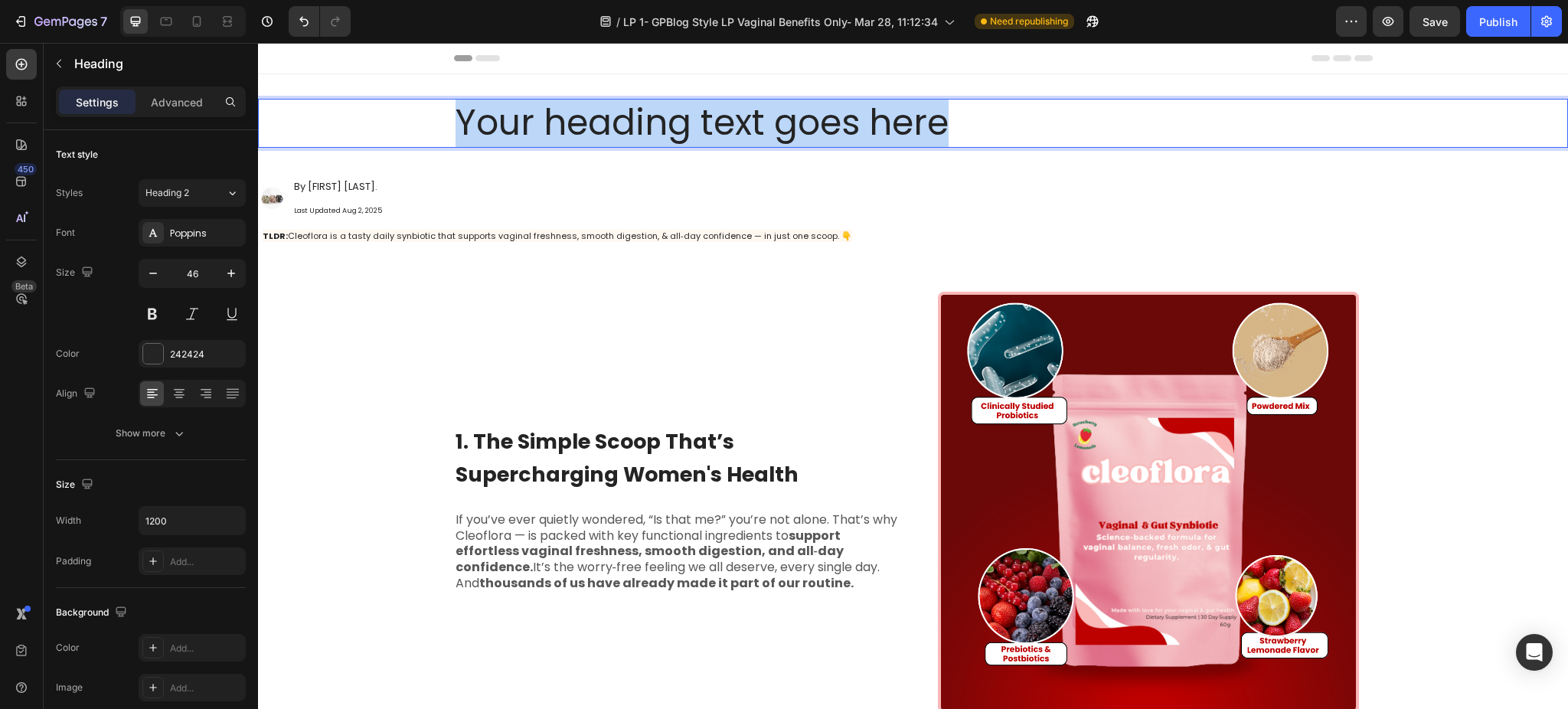 click on "Your heading text goes here" at bounding box center (913, 123) 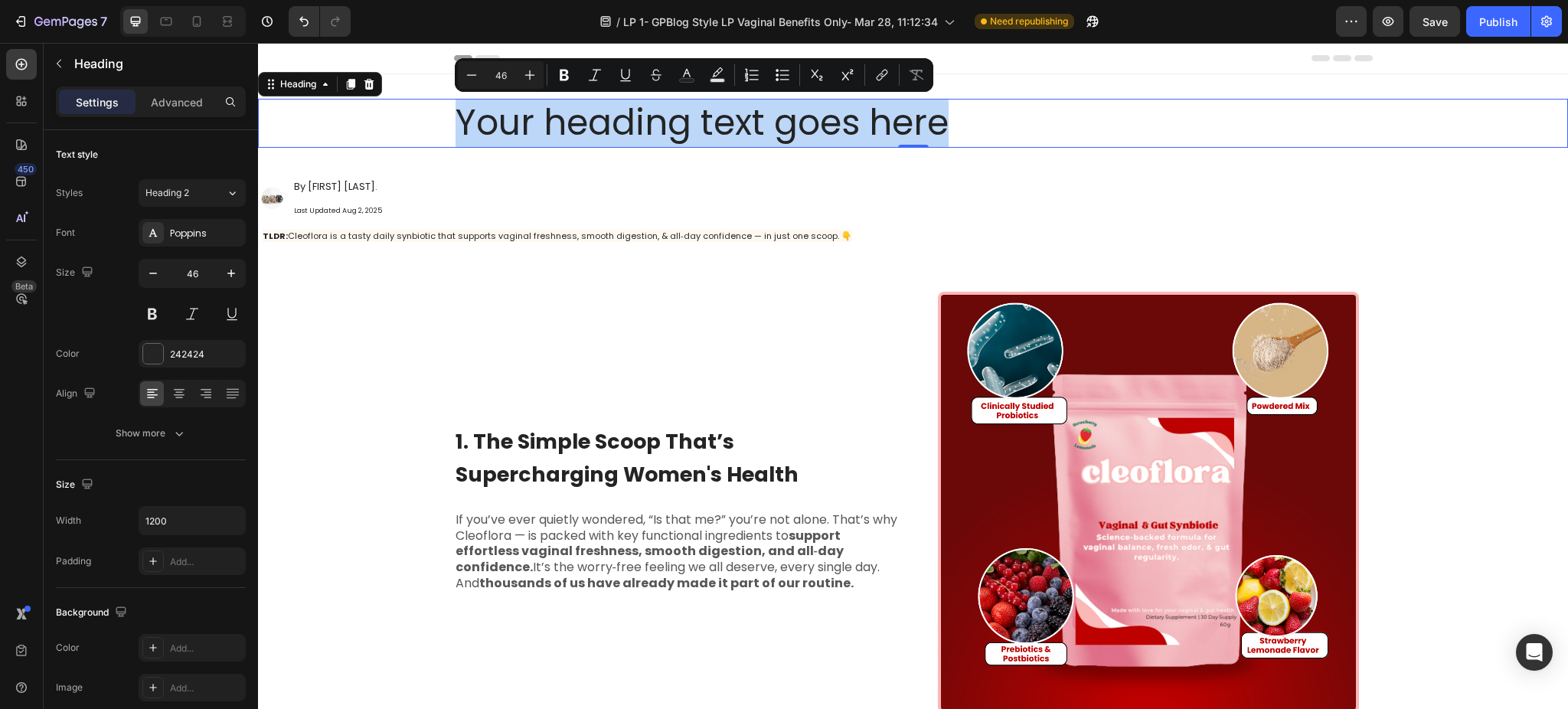 click on "Your heading text goes here" at bounding box center (913, 123) 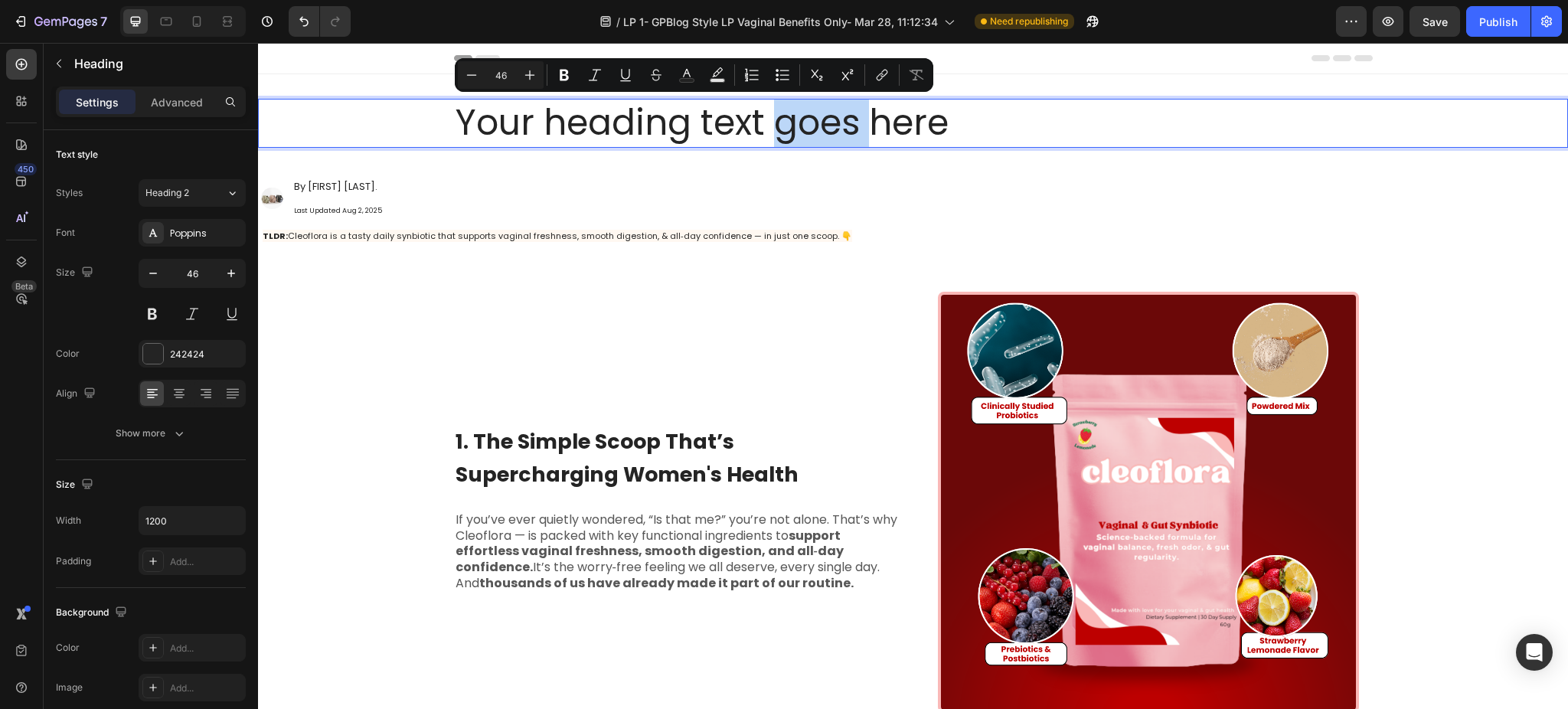 click on "Your heading text goes here" at bounding box center (913, 123) 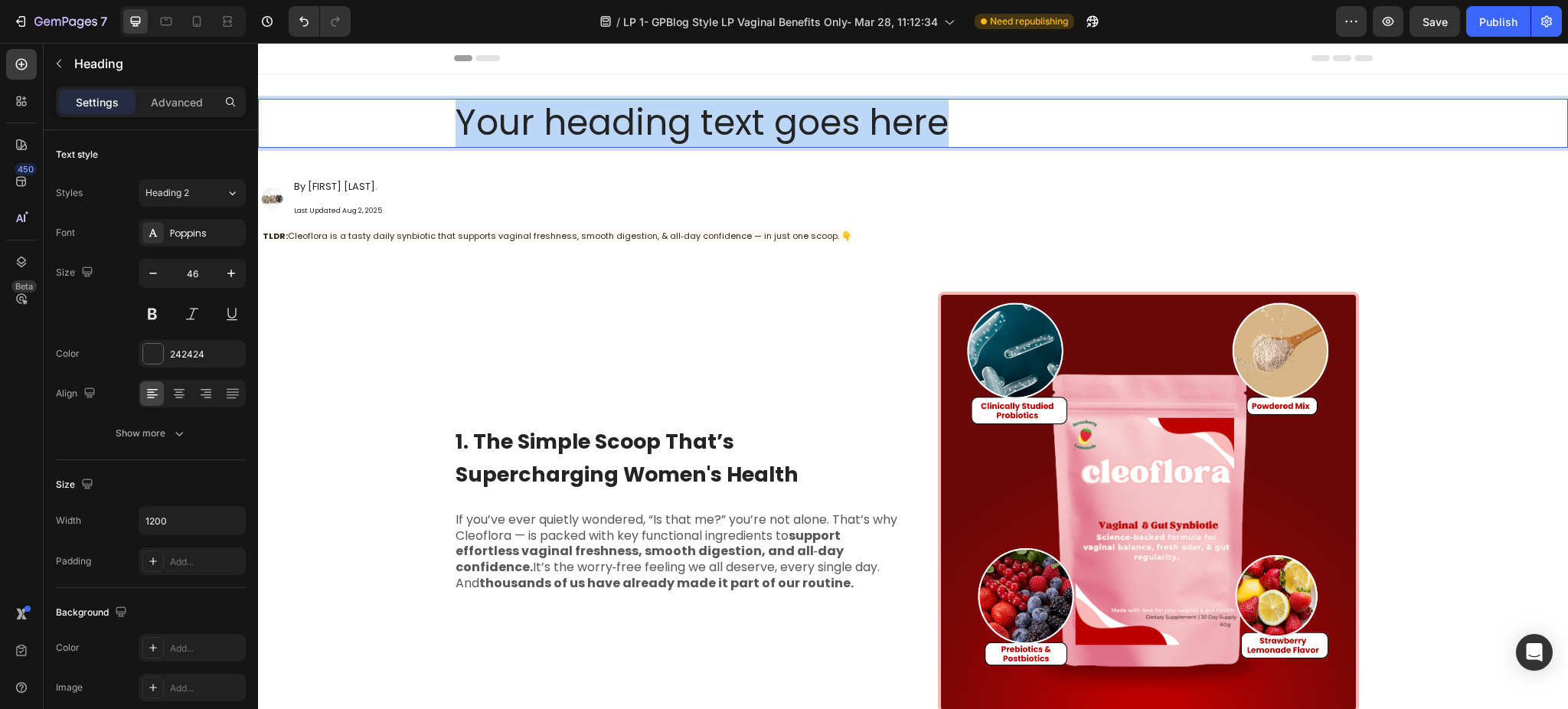 click on "Your heading text goes here" at bounding box center (913, 123) 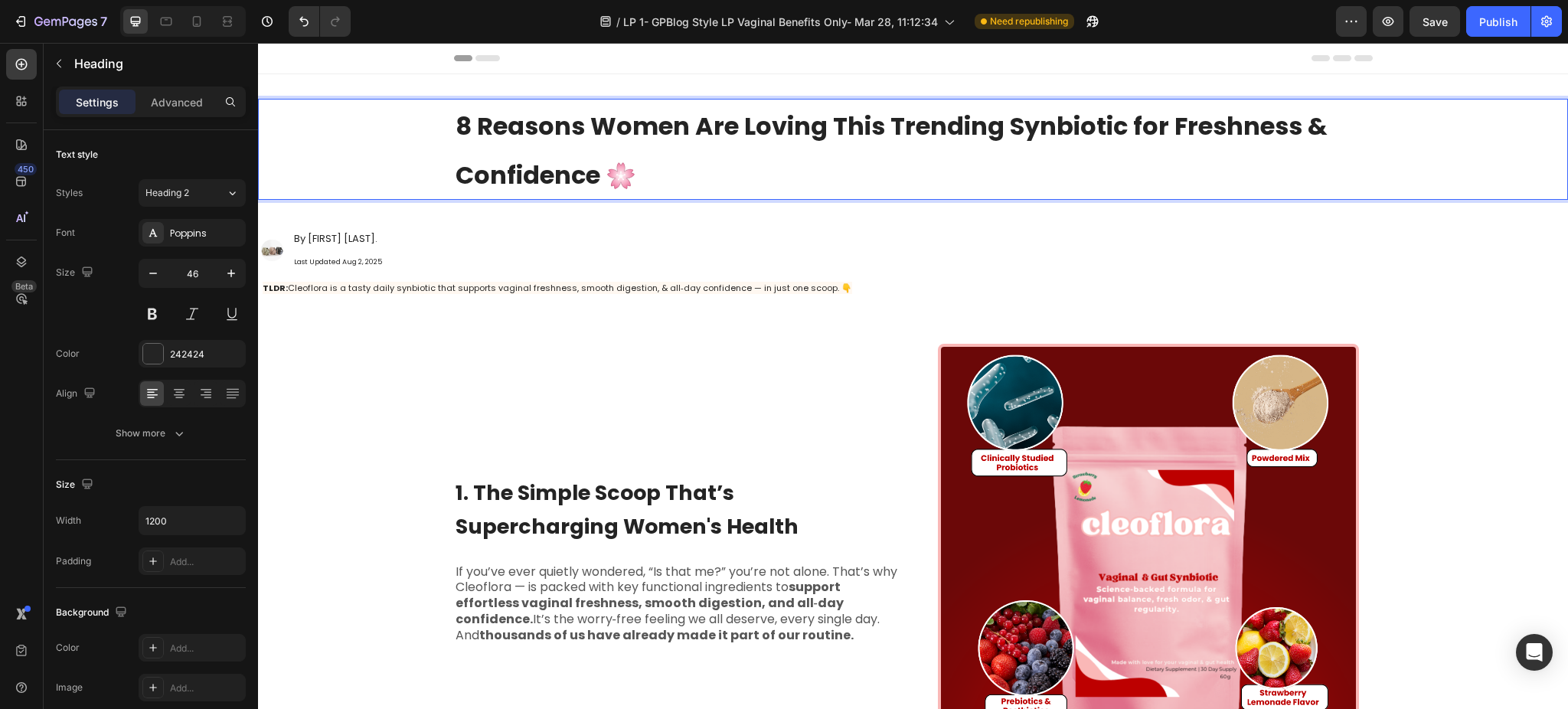 click on "8 Reasons Women Are Loving This Trending Synbiotic for Freshness & Confidence 🌸" at bounding box center [913, 149] 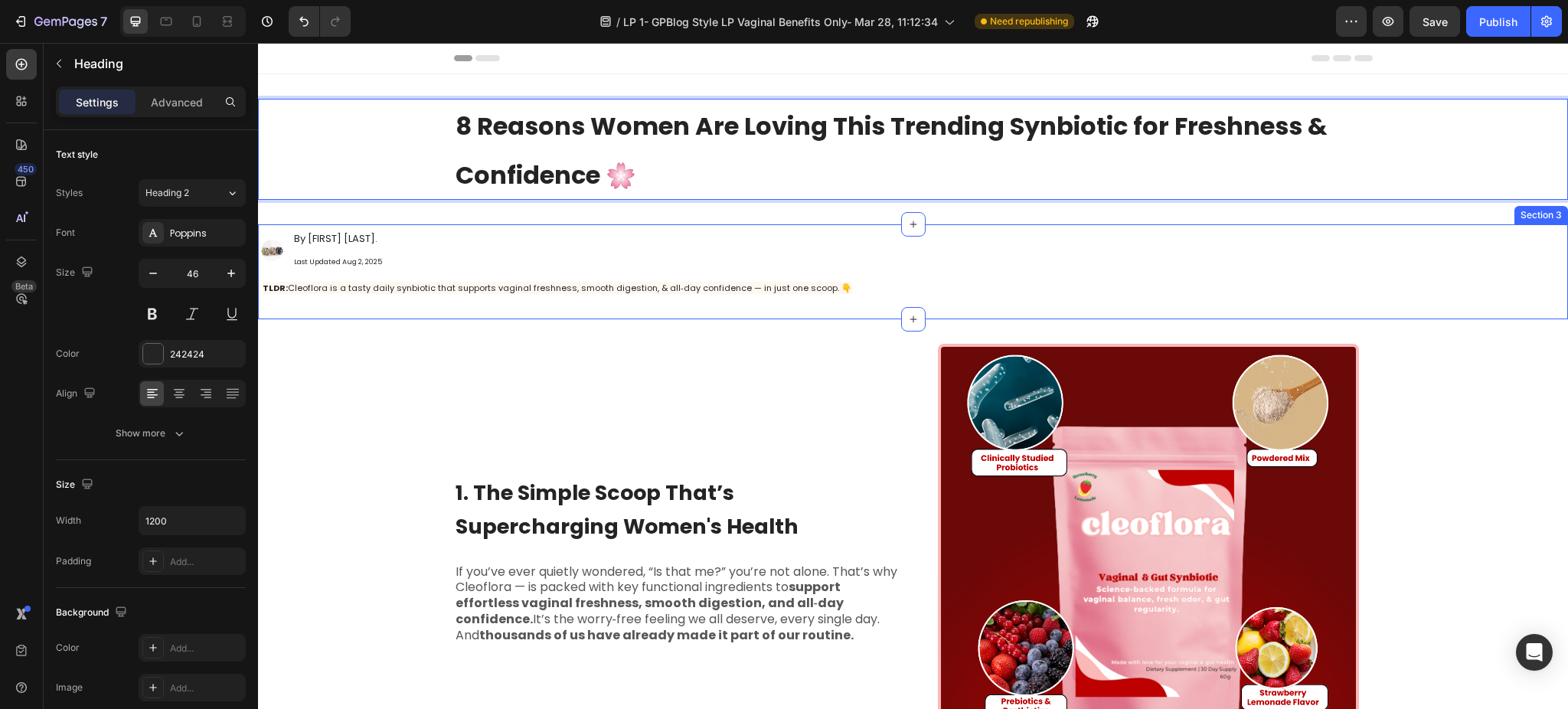 click on "Image By Alexia R. Last Updated Aug 2, 2025 Text Block Advanced List TLDR:  Cleoflora is a tasty daily synbiotic that supports vaginal freshness, smooth digestion, & all‑day confidence — in just one scoop. 👇 Text Block Section 3" at bounding box center (913, 272) 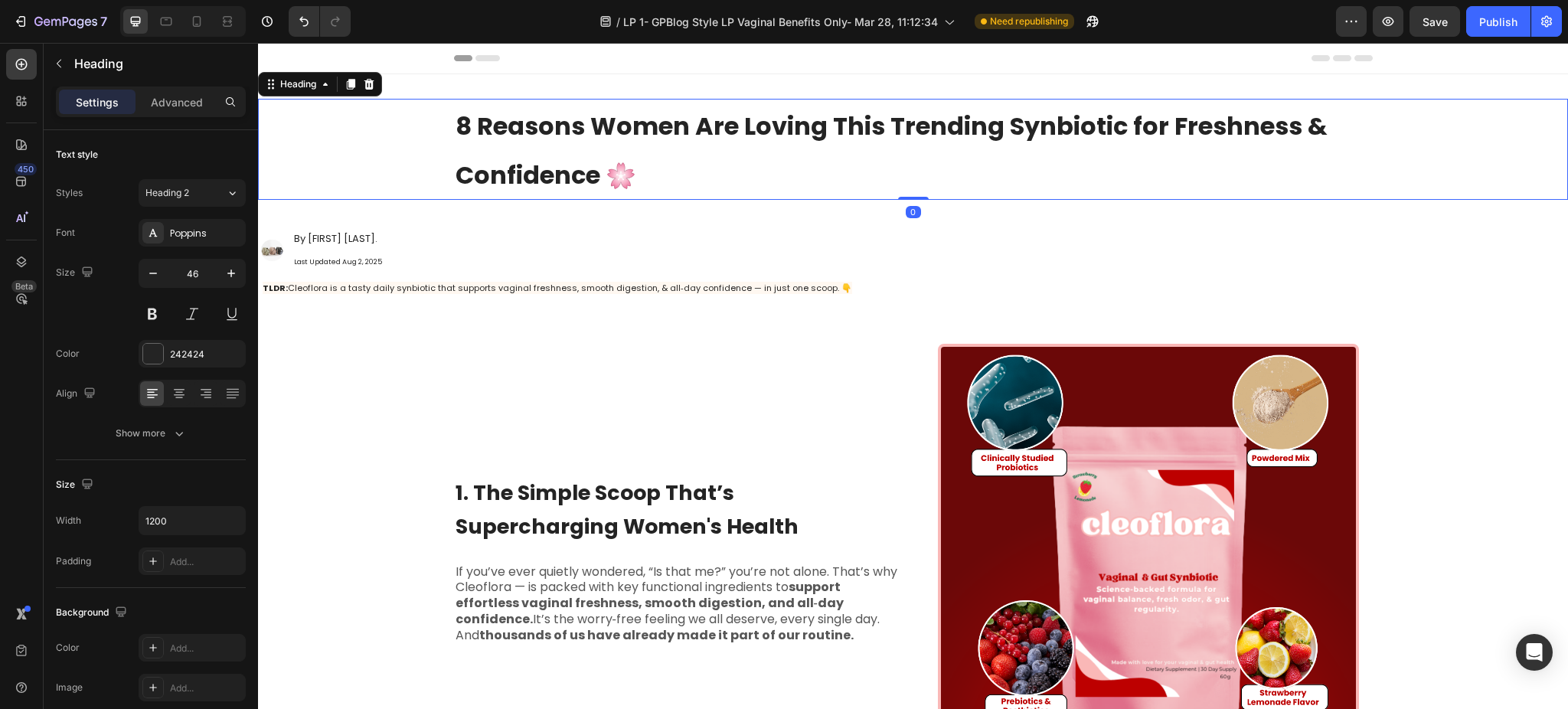 click on "⁠⁠⁠⁠⁠⁠⁠ 8 Reasons Women Are Loving This Trending Synbiotic for Freshness & Confidence 🌸" at bounding box center [913, 149] 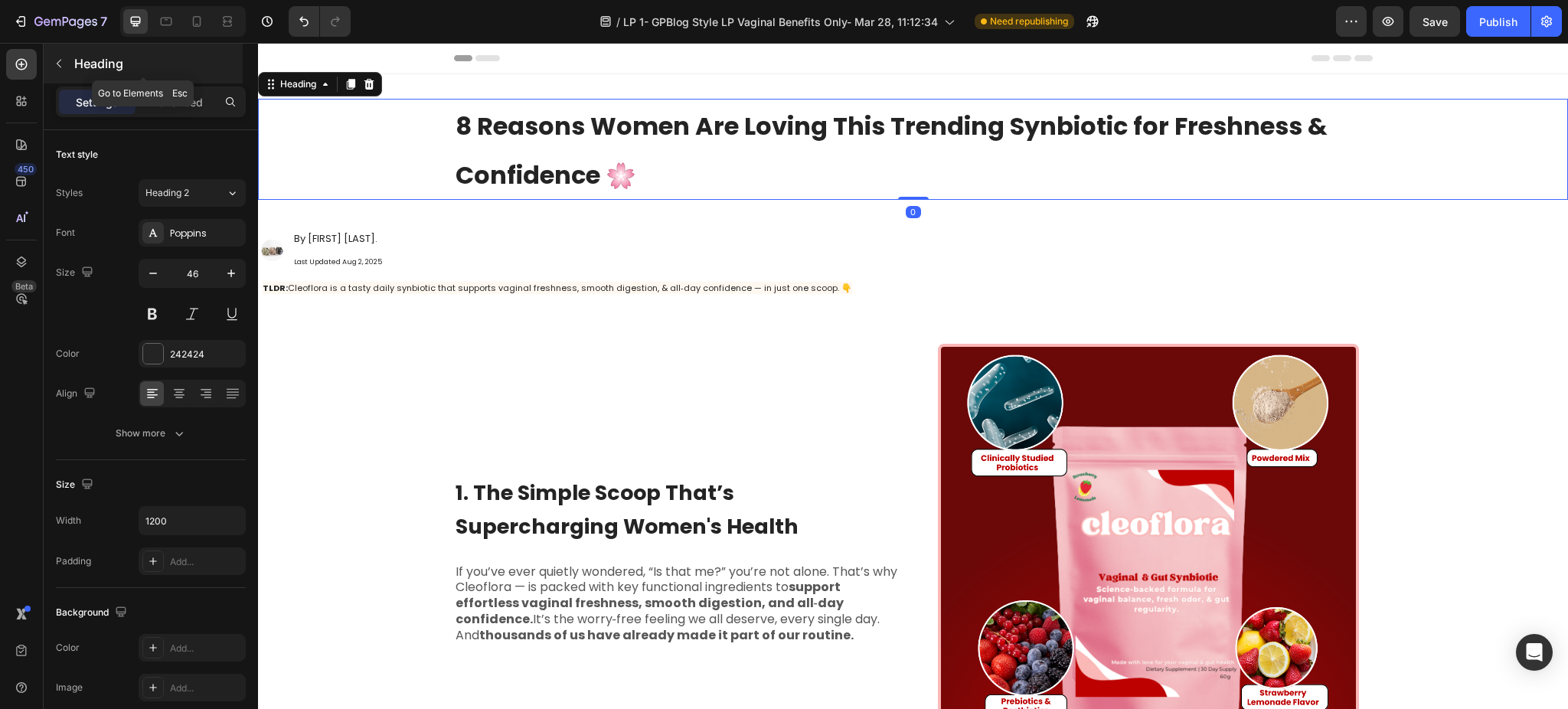 click 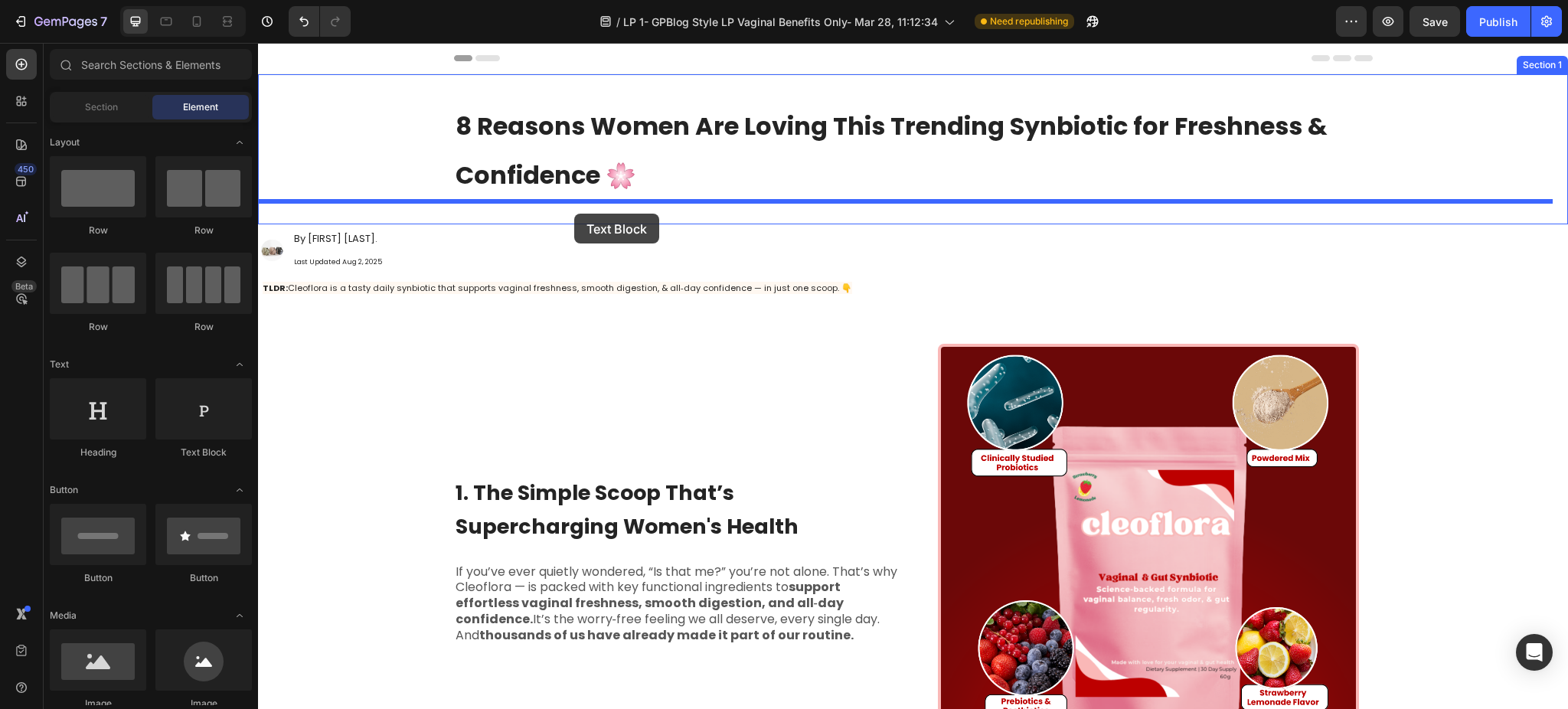 drag, startPoint x: 467, startPoint y: 456, endPoint x: 574, endPoint y: 214, distance: 264.5997 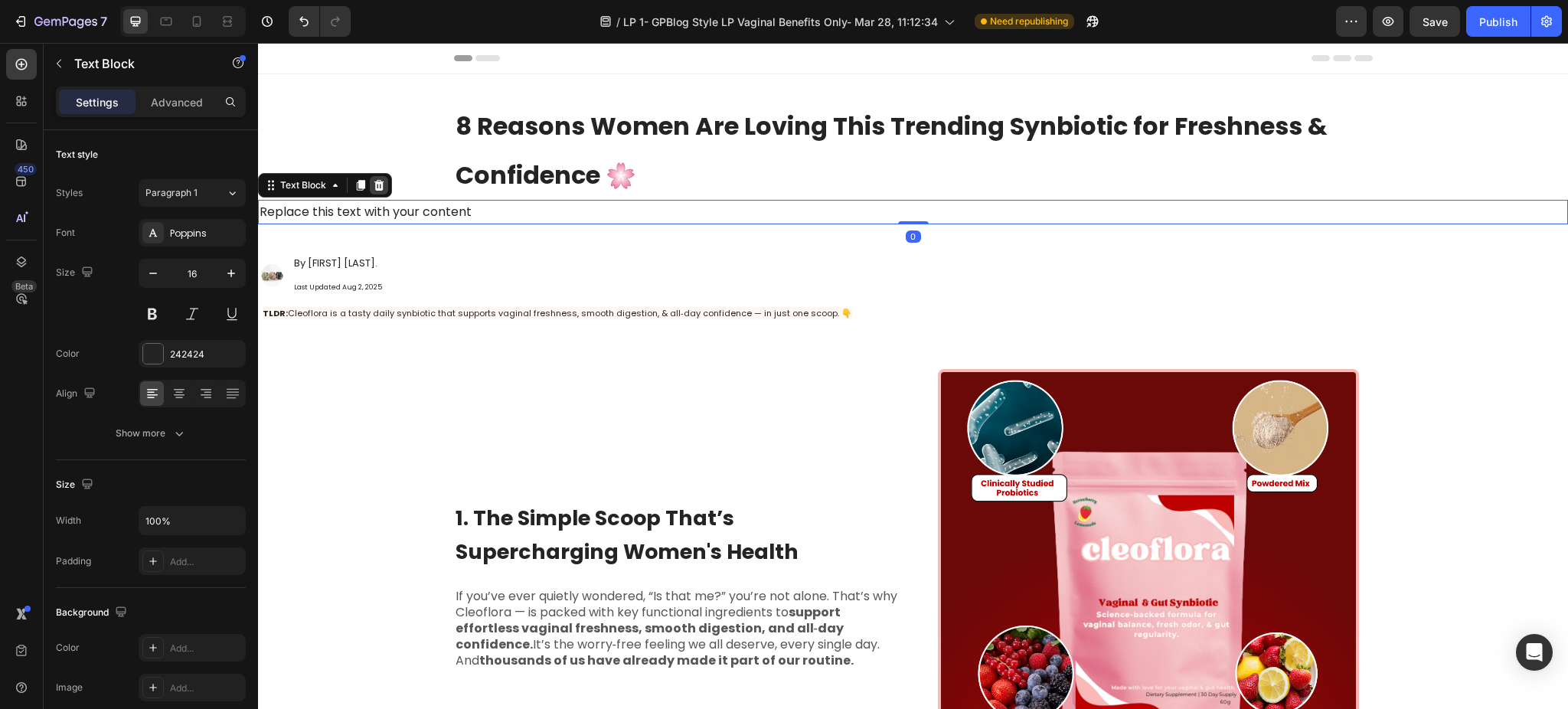 click 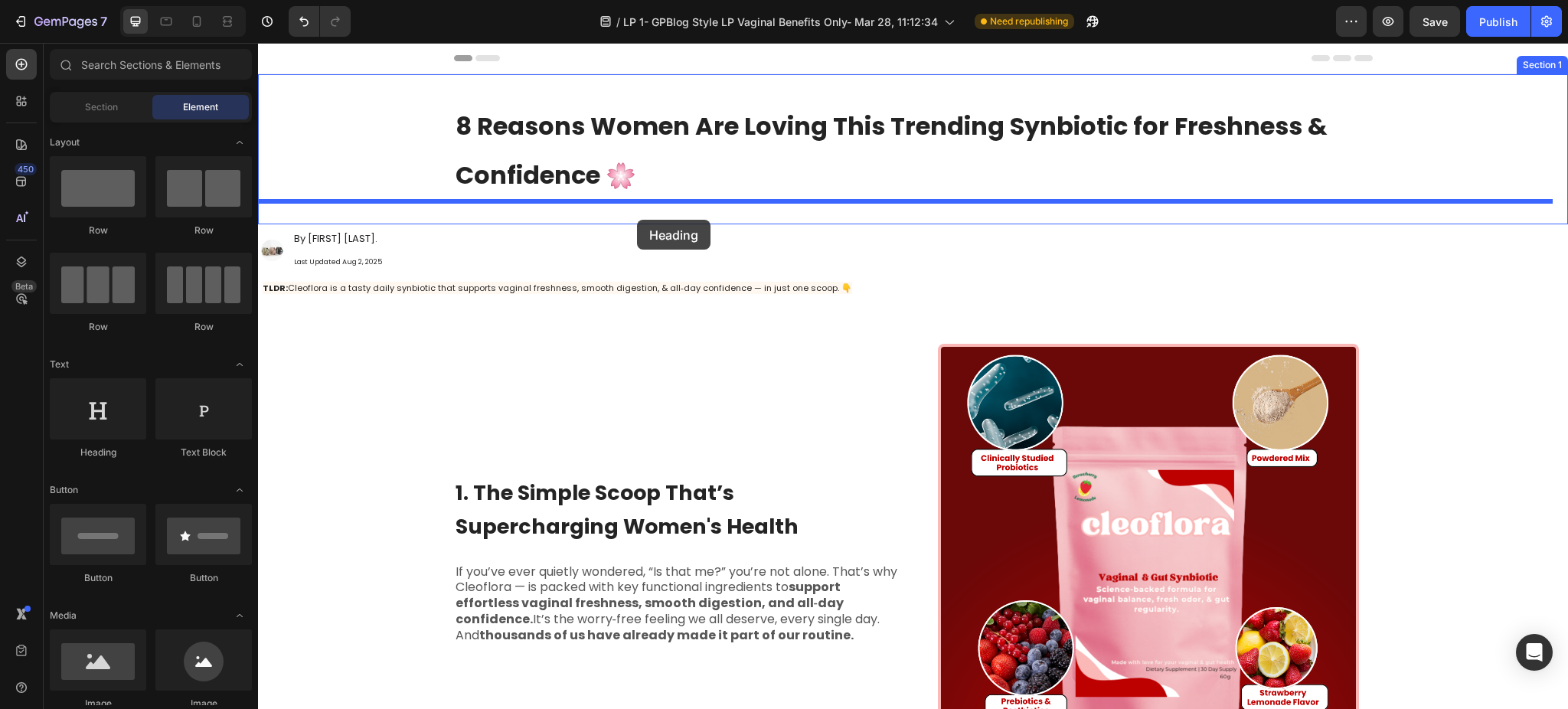 drag, startPoint x: 362, startPoint y: 459, endPoint x: 637, endPoint y: 220, distance: 364.34324 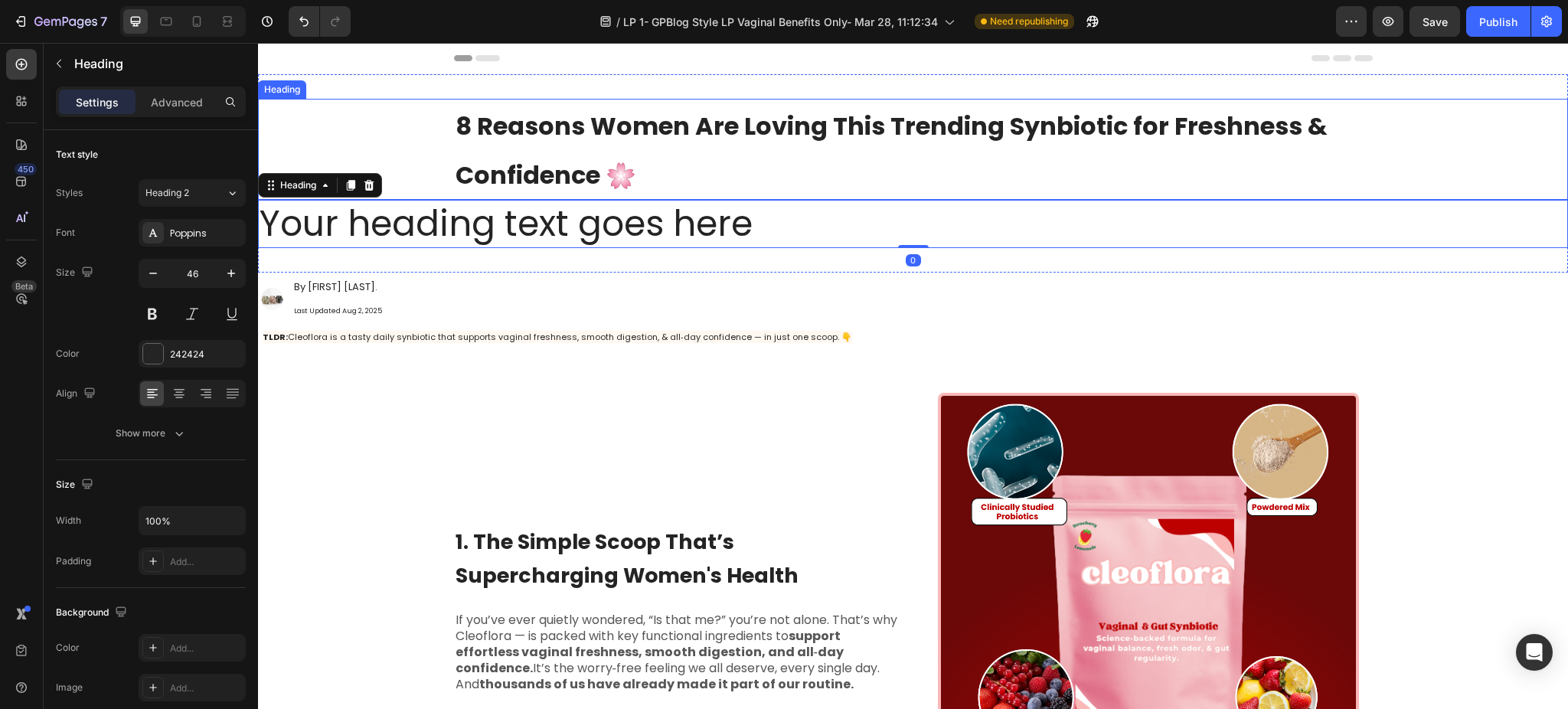 click on "⁠⁠⁠⁠⁠⁠⁠ 8 Reasons Women Are Loving This Trending Synbiotic for Freshness & Confidence 🌸" at bounding box center [913, 149] 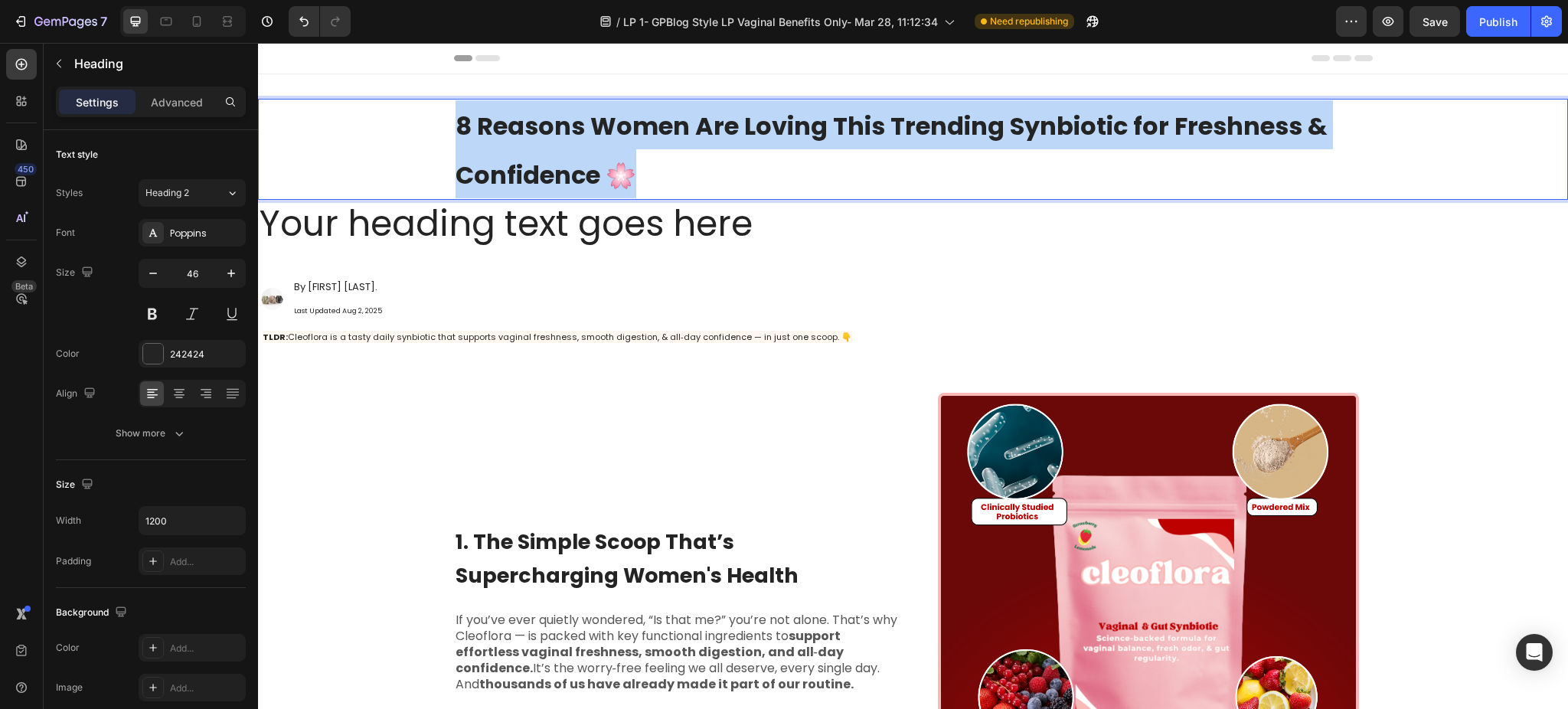 click on "8 Reasons Women Are Loving This Trending Synbiotic for Freshness & Confidence 🌸" at bounding box center (913, 149) 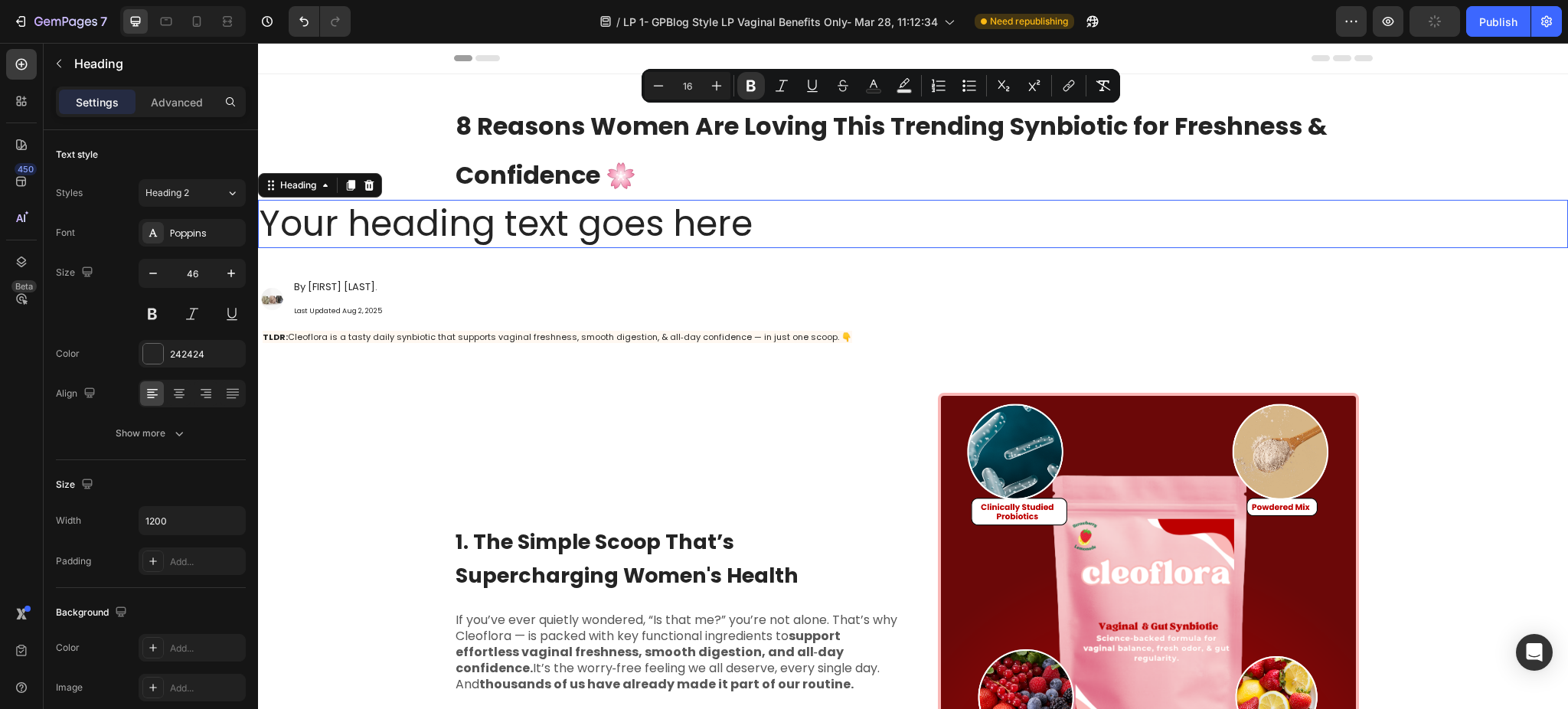 click on "Your heading text goes here" at bounding box center (913, 224) 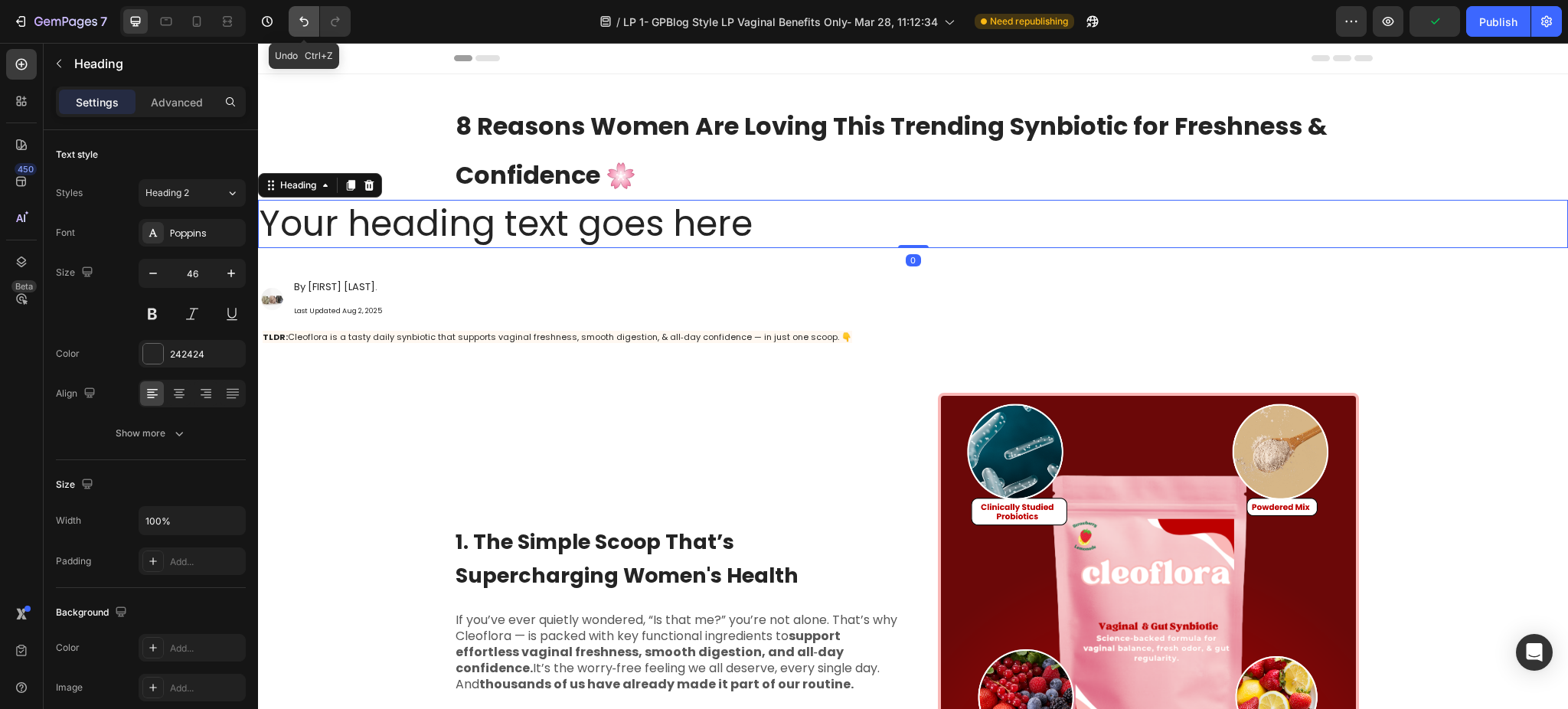 click 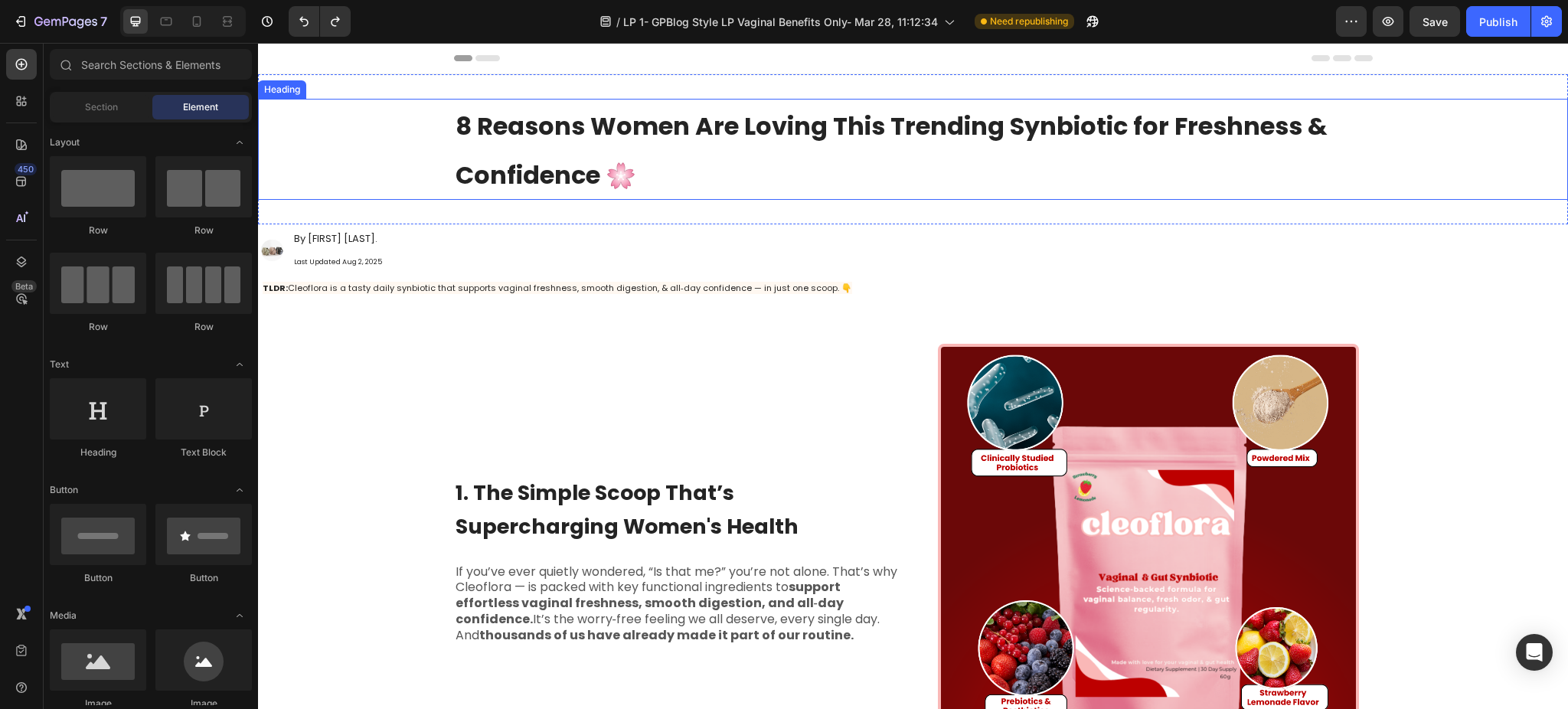 click on "8 Reasons Women Are Loving This Trending Synbiotic for Freshness & Confidence 🌸" at bounding box center [891, 150] 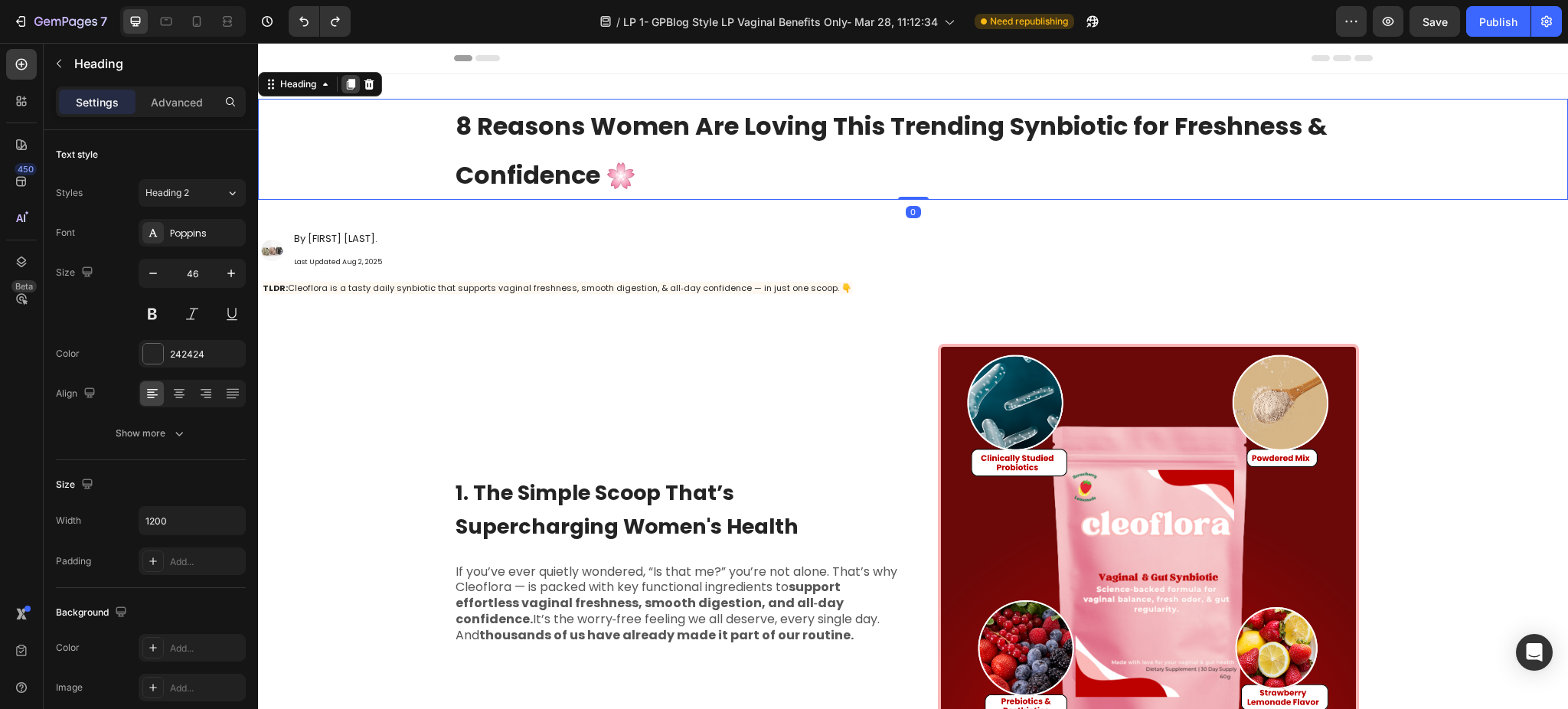 click at bounding box center (351, 84) 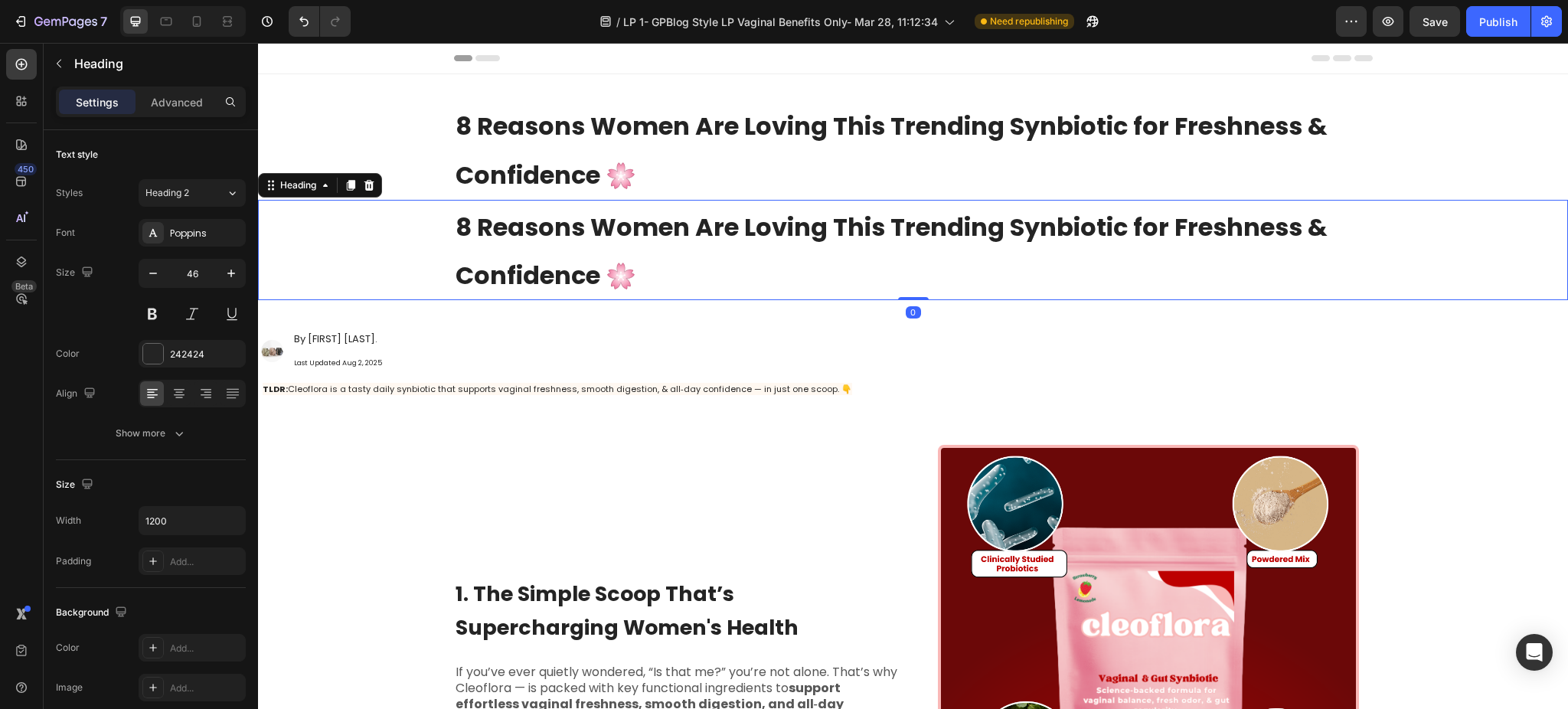 click on "8 Reasons Women Are Loving This Trending Synbiotic for Freshness & Confidence 🌸" at bounding box center (913, 250) 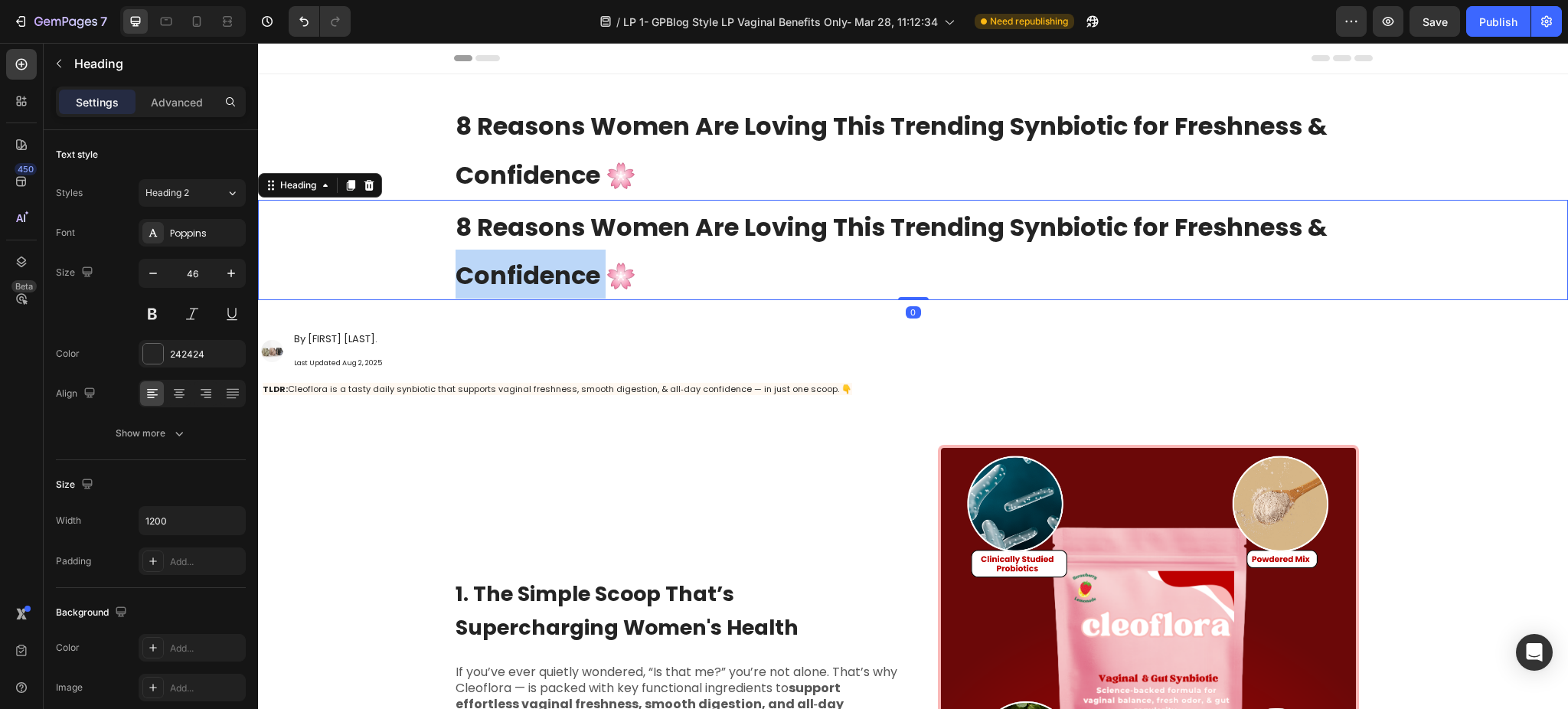 click on "8 Reasons Women Are Loving This Trending Synbiotic for Freshness & Confidence 🌸" at bounding box center (913, 250) 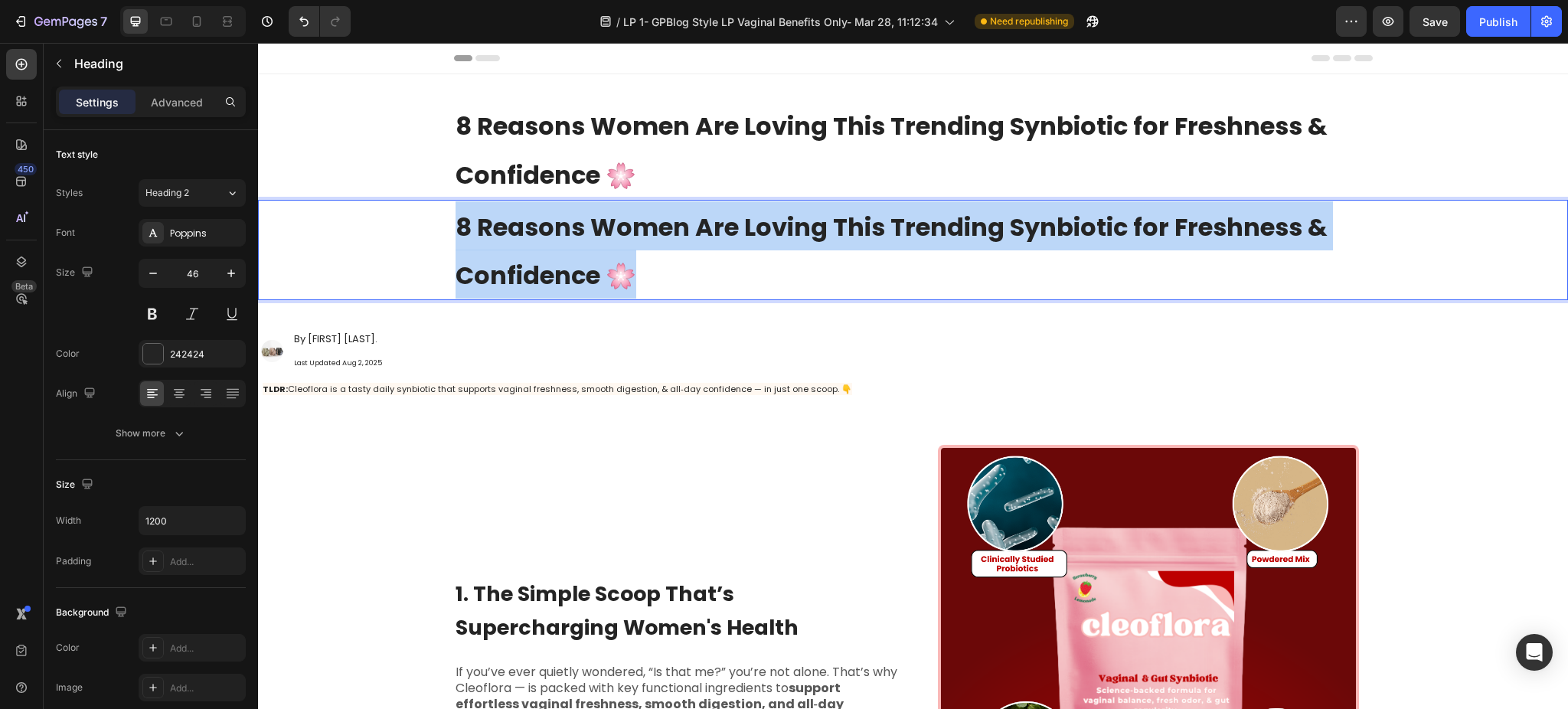 click on "8 Reasons Women Are Loving This Trending Synbiotic for Freshness & Confidence 🌸" at bounding box center [913, 250] 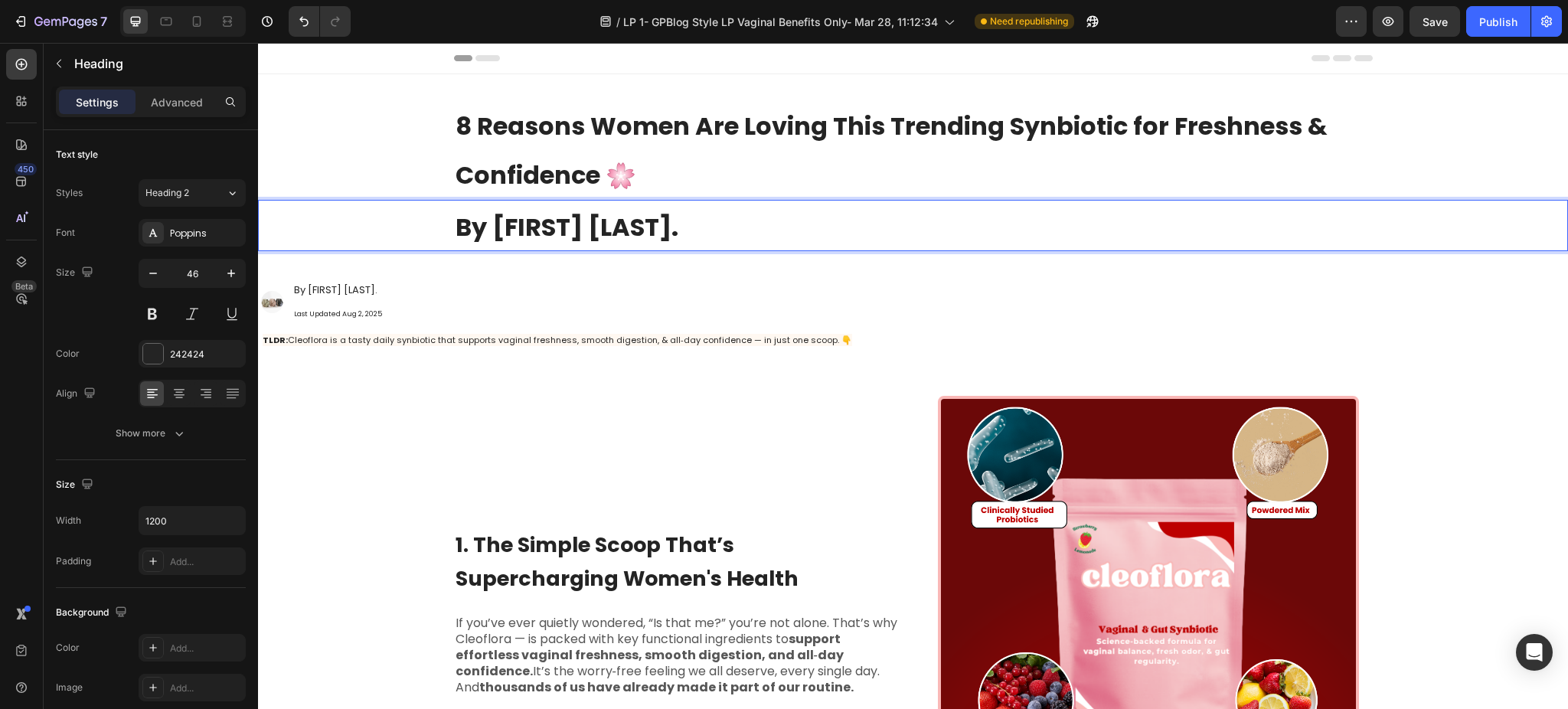 click on "By [FIRST] [LAST]" at bounding box center [567, 227] 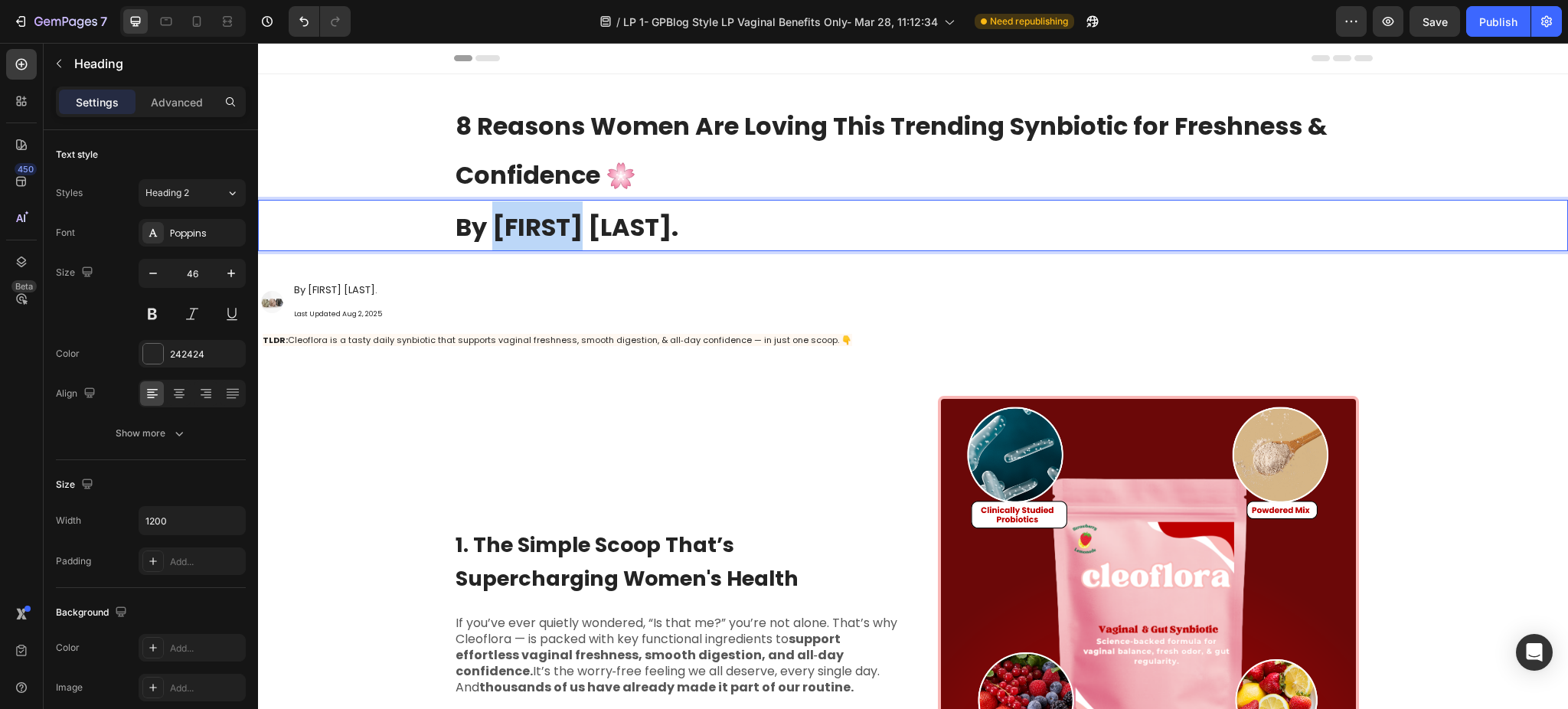 click on "By [FIRST] [LAST]" at bounding box center [567, 227] 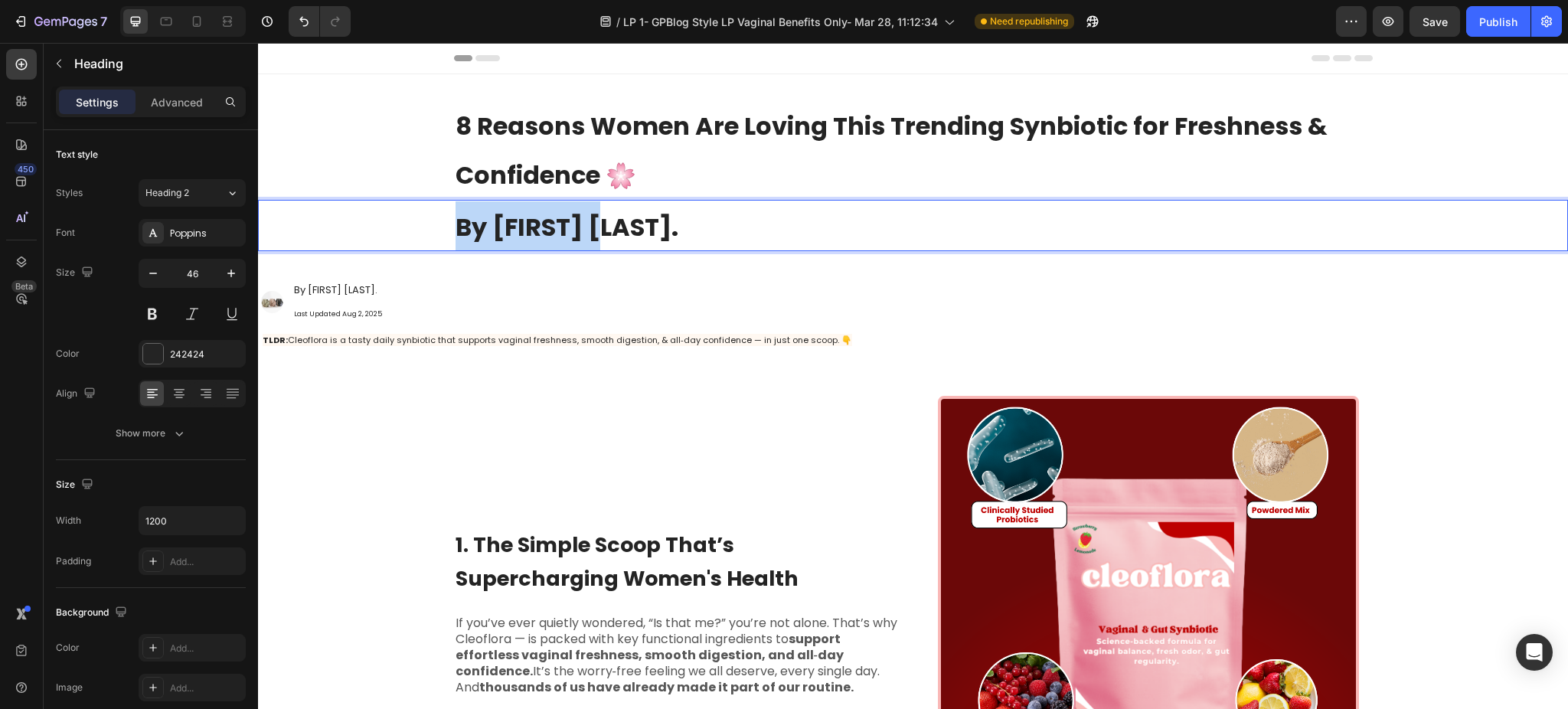 click on "By [FIRST] [LAST]" at bounding box center [567, 227] 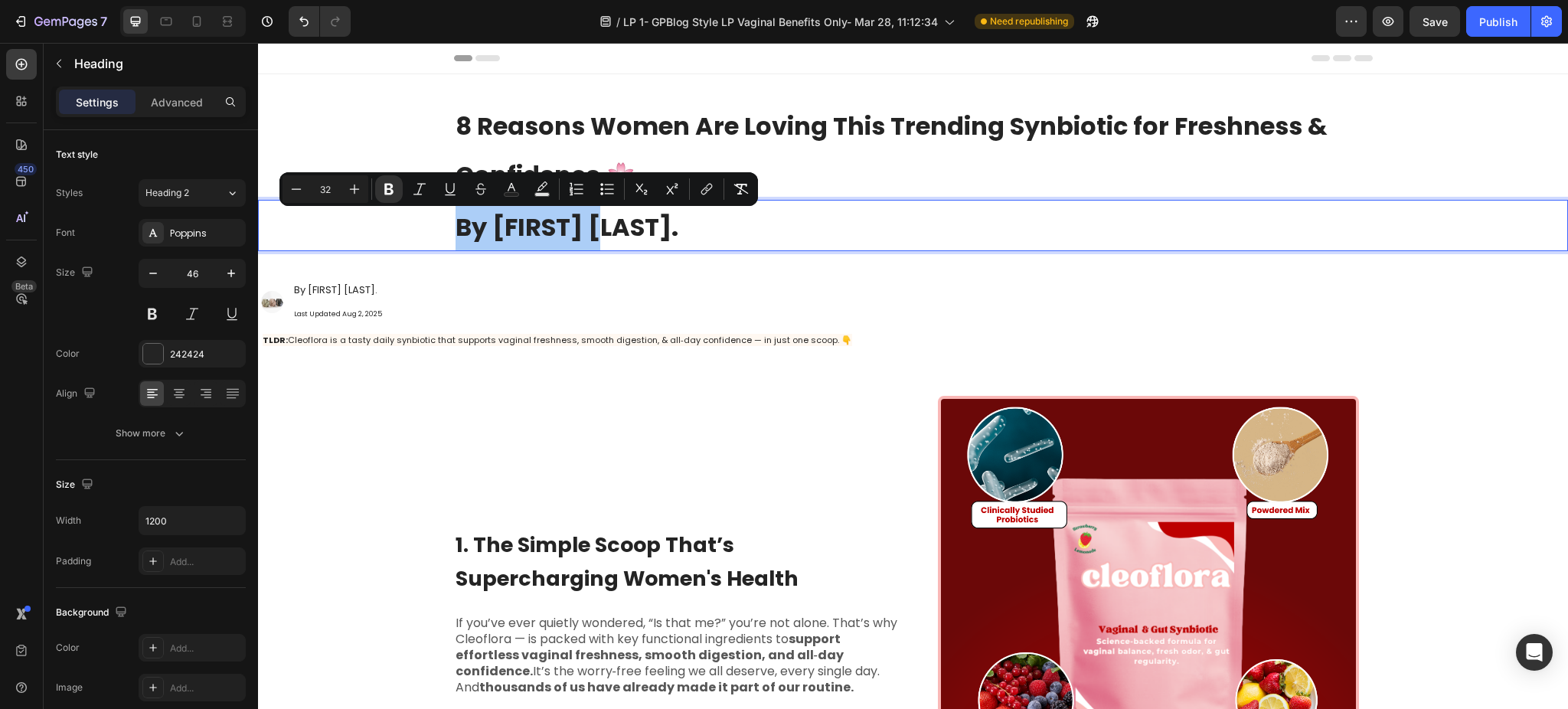 click on "32" at bounding box center (325, 189) 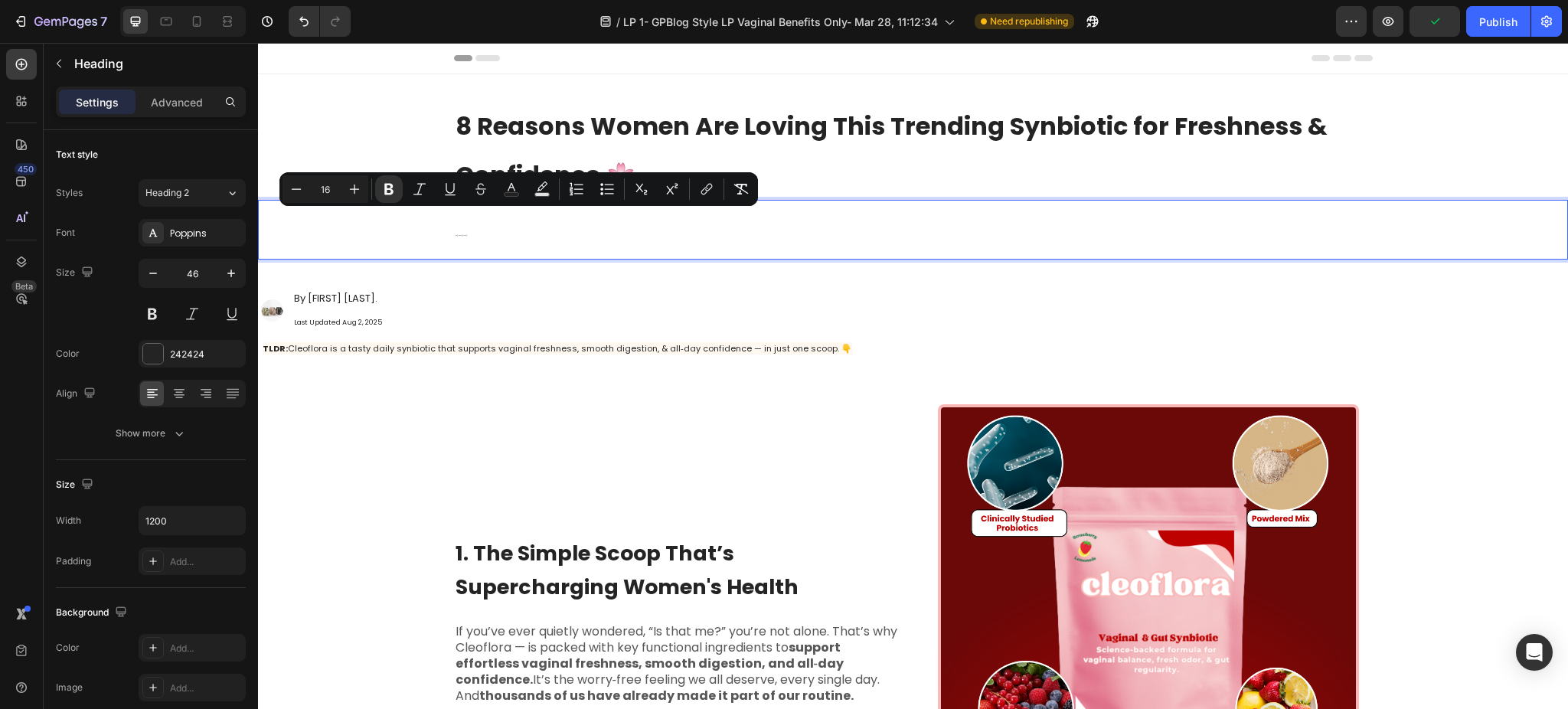 type on "16" 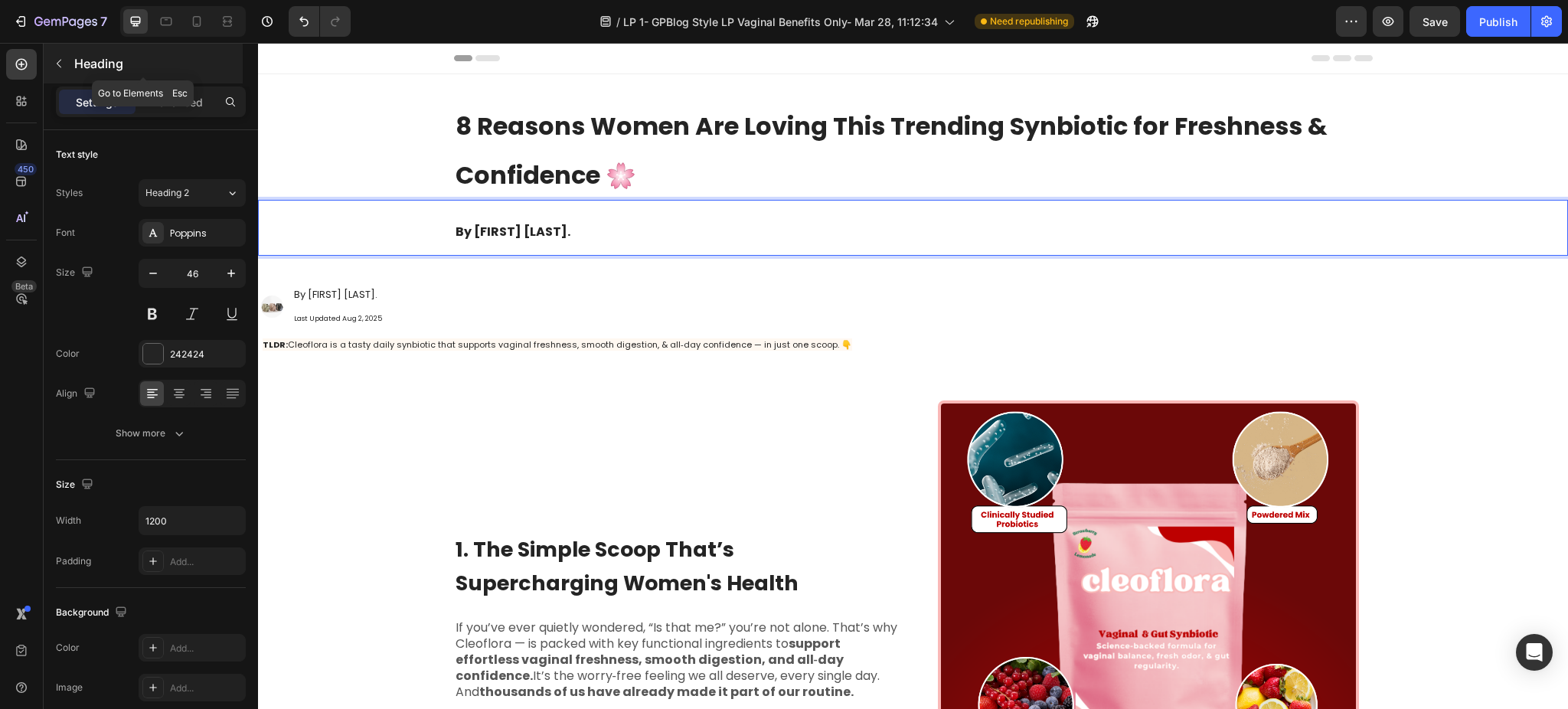 click 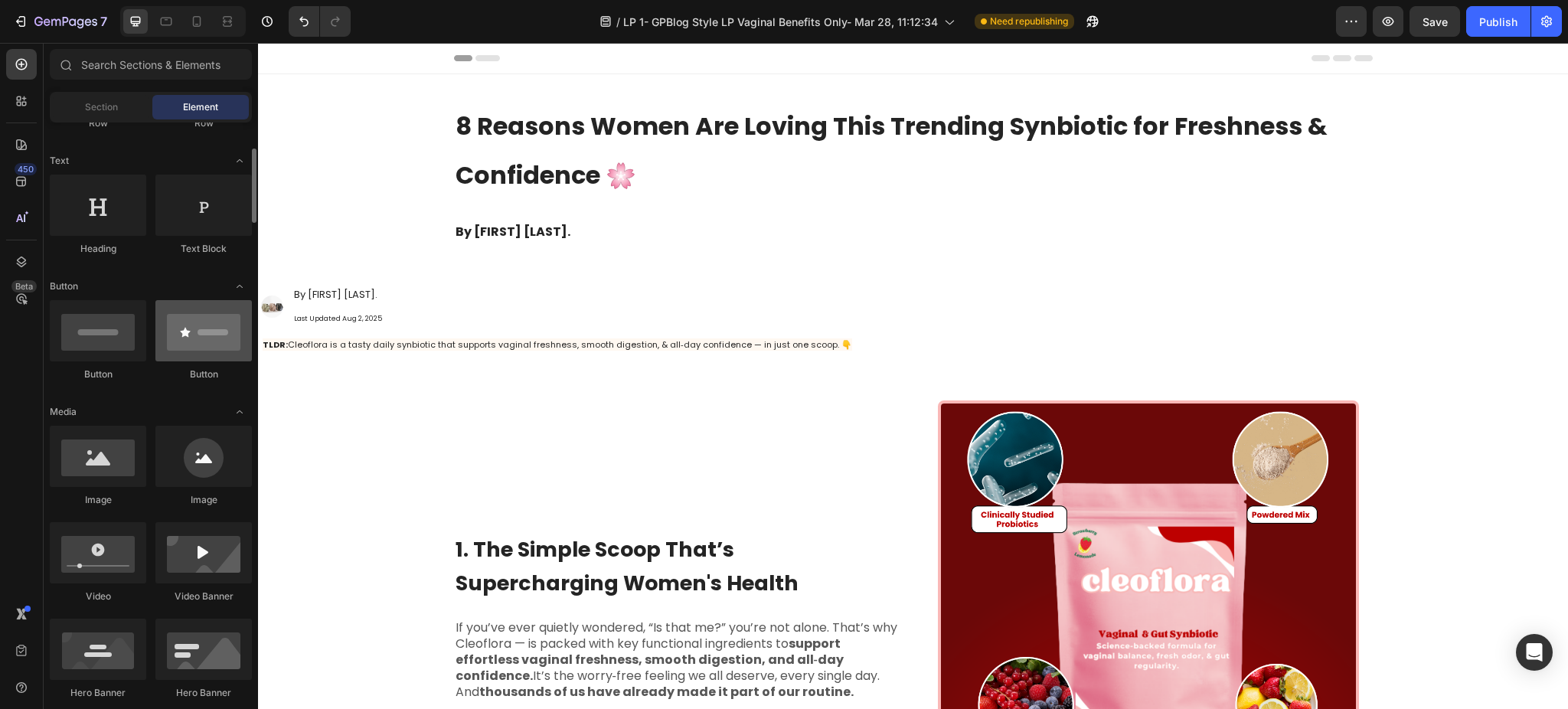 scroll, scrollTop: 306, scrollLeft: 0, axis: vertical 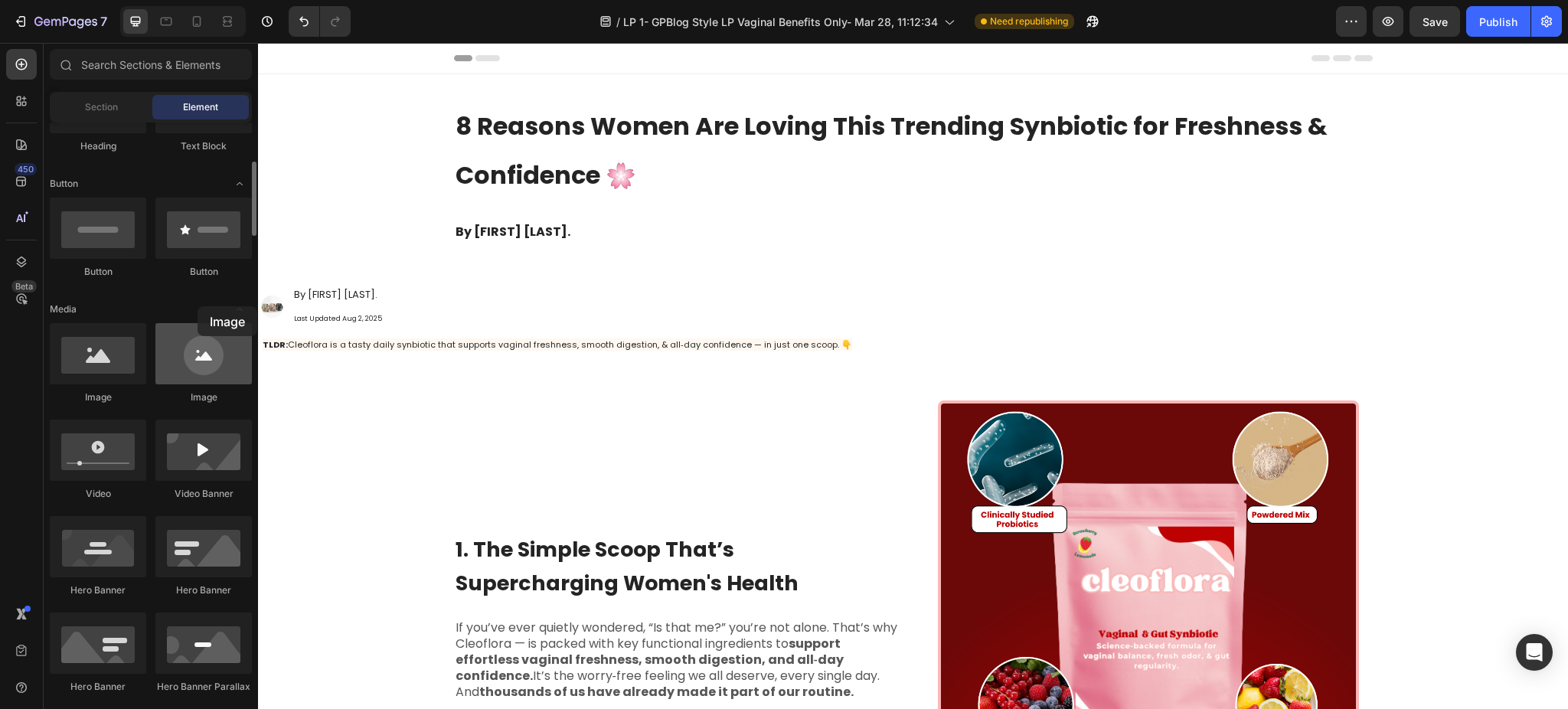 drag, startPoint x: 194, startPoint y: 388, endPoint x: 199, endPoint y: 332, distance: 56.22277 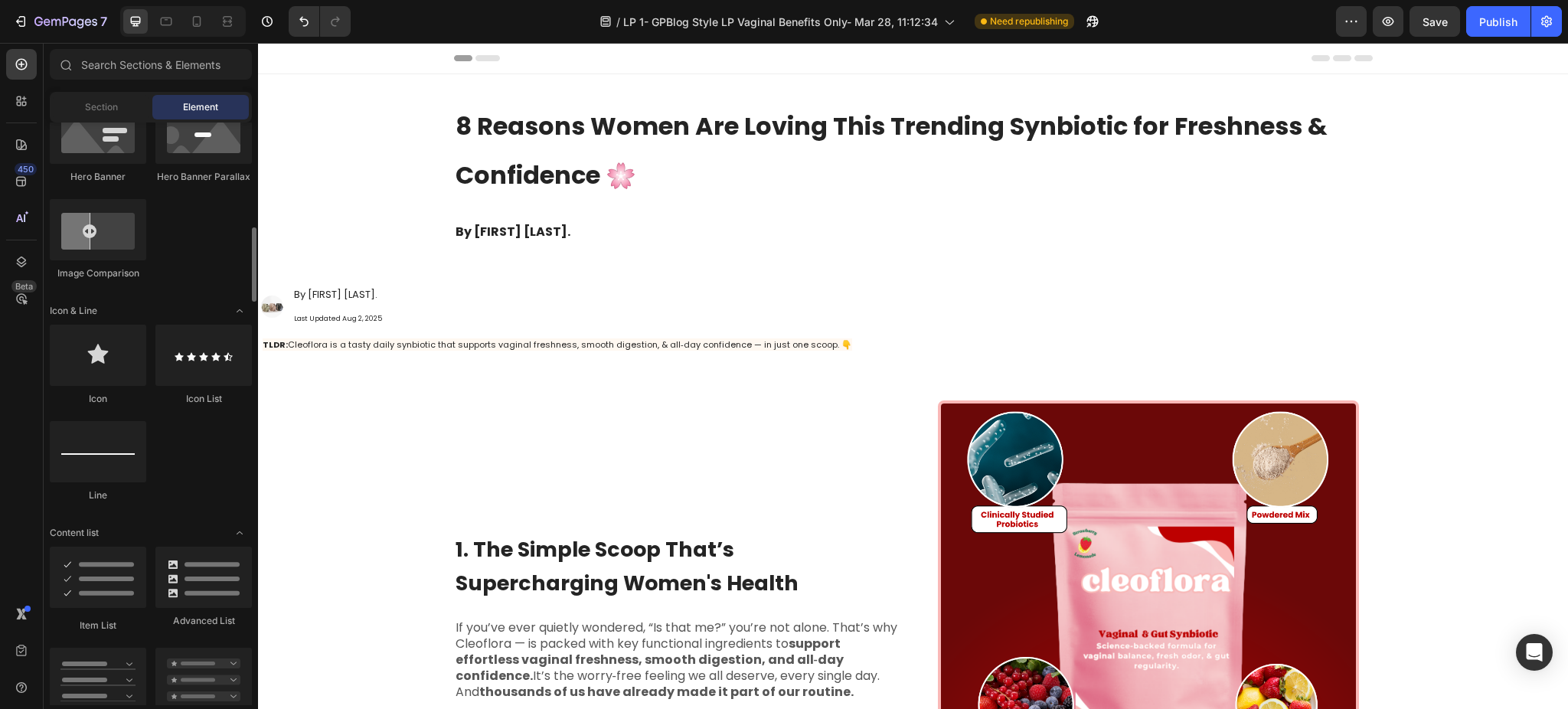 scroll, scrollTop: 919, scrollLeft: 0, axis: vertical 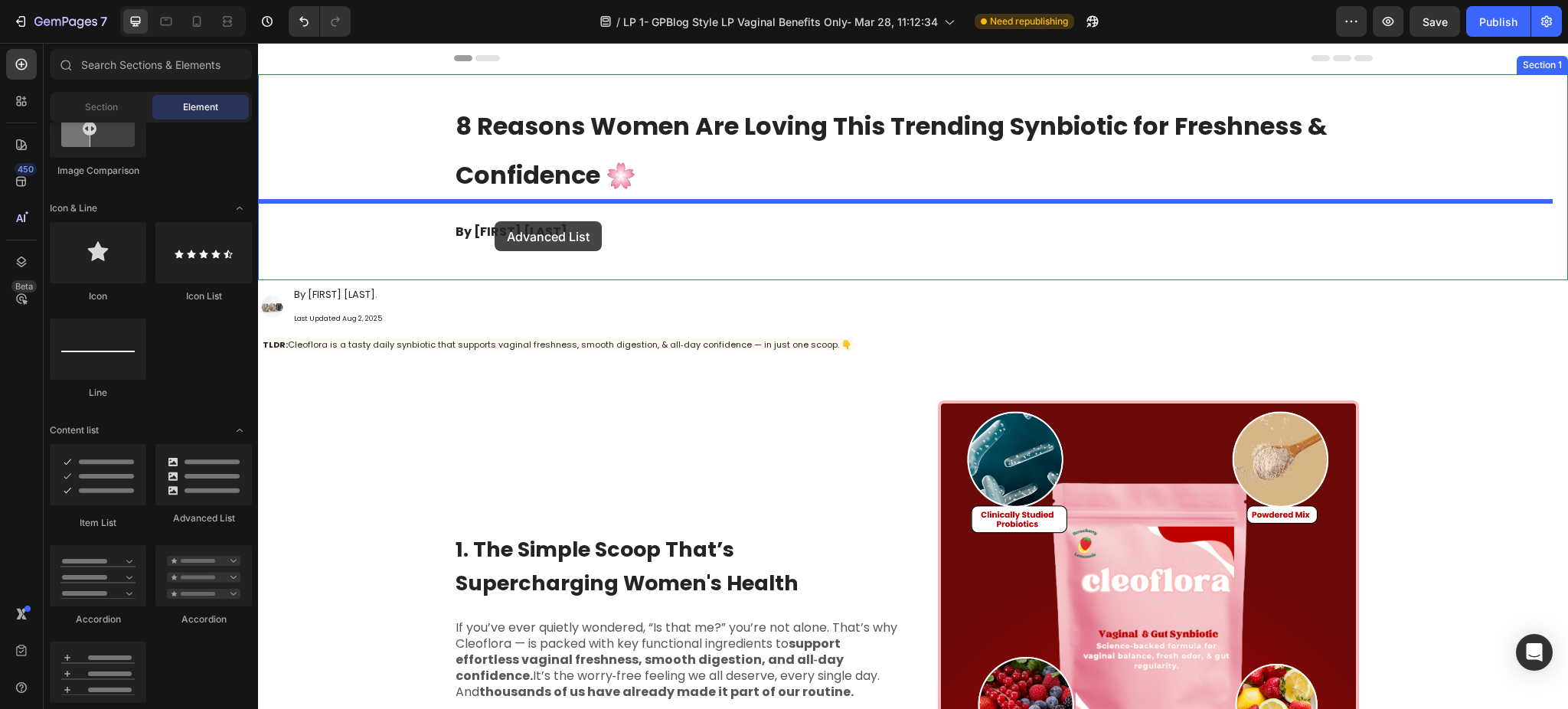 drag, startPoint x: 440, startPoint y: 537, endPoint x: 495, endPoint y: 221, distance: 320.75068 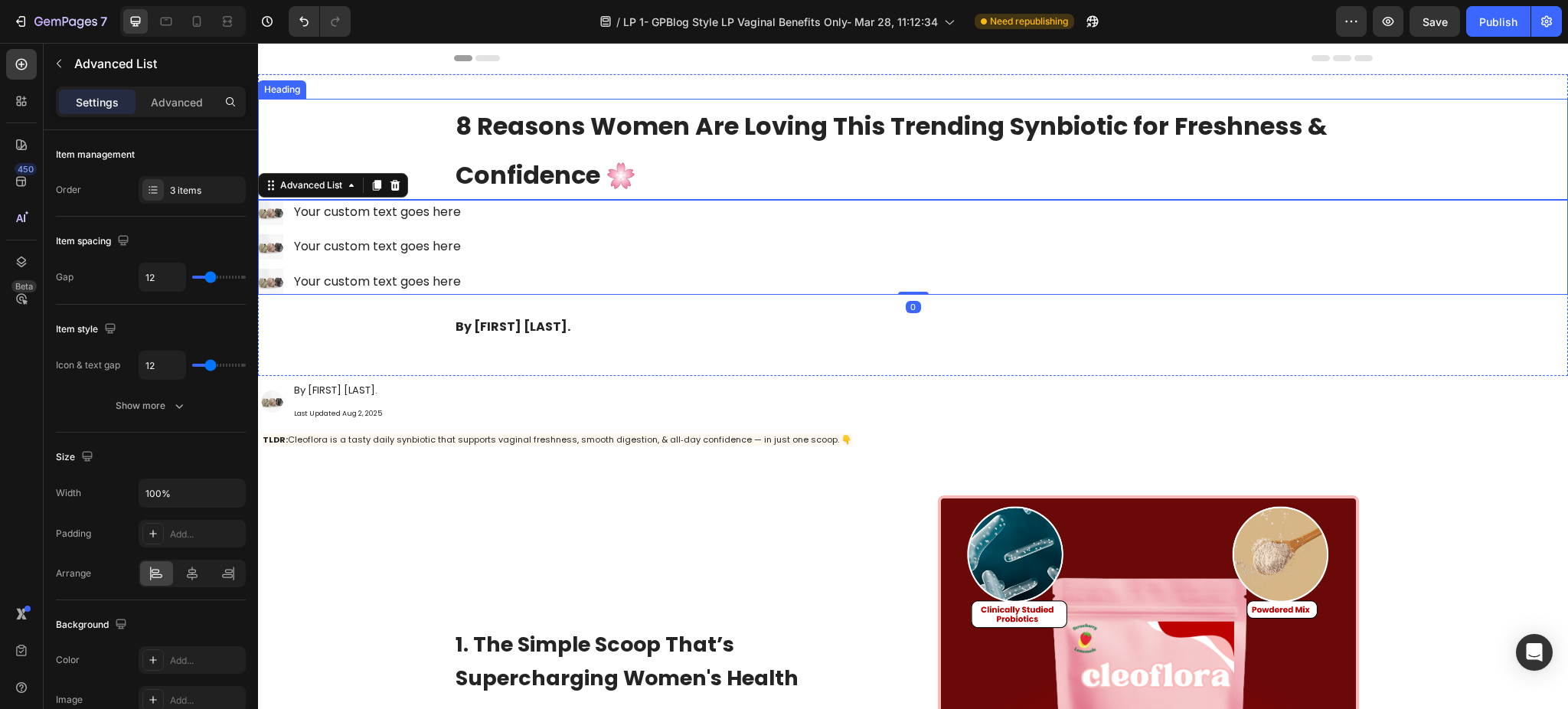 click on "⁠⁠⁠⁠⁠⁠⁠ 8 Reasons Women Are Loving This Trending Synbiotic for Freshness & Confidence 🌸" at bounding box center [913, 149] 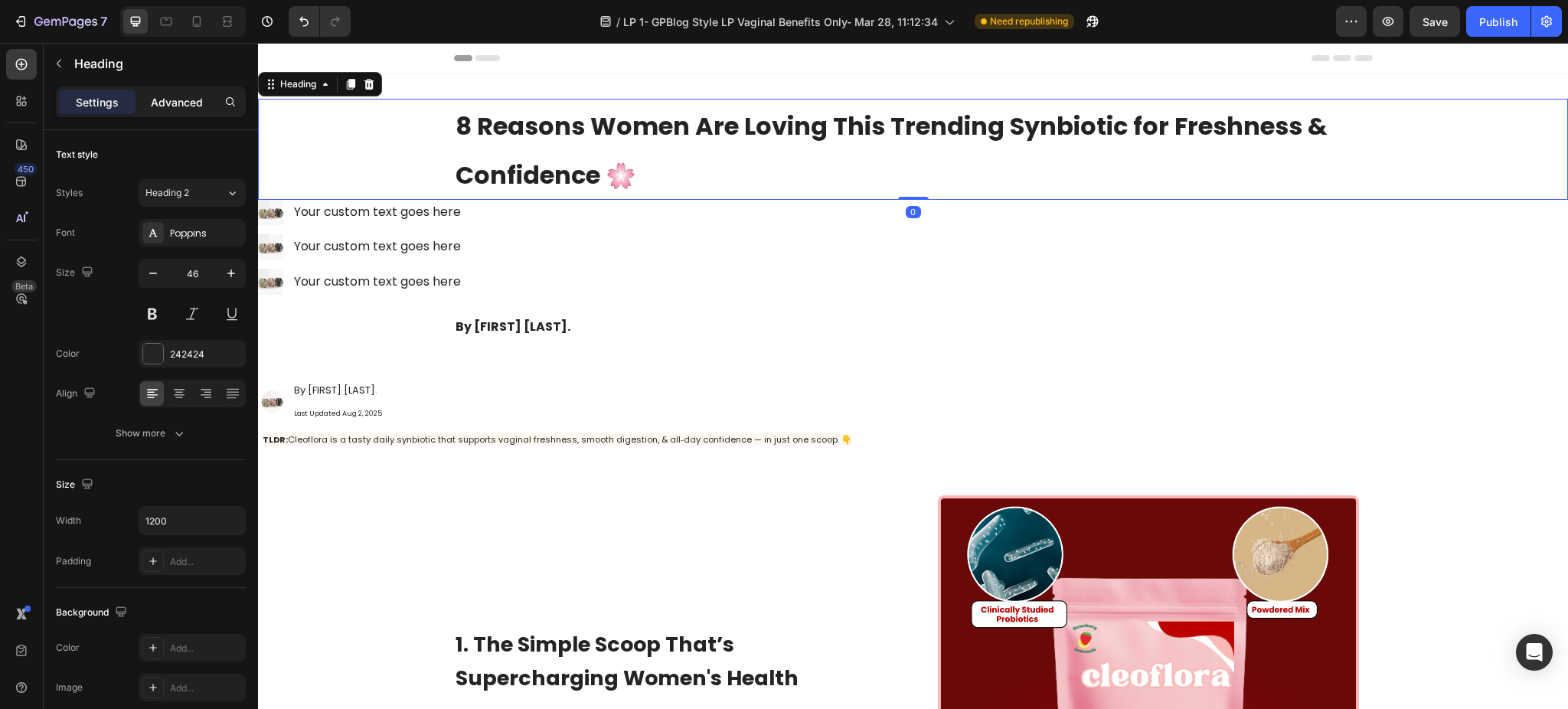 click on "Advanced" at bounding box center [177, 102] 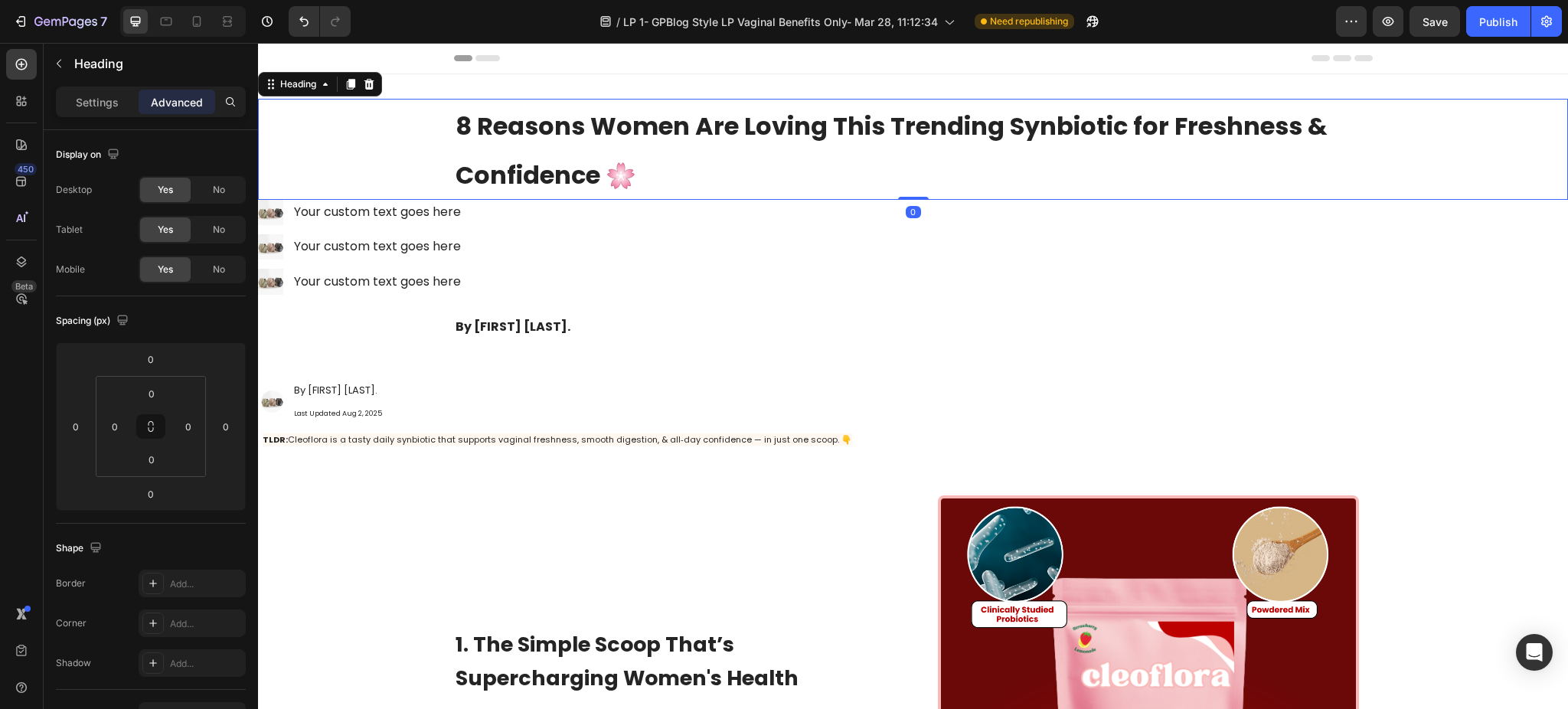 click on "⁠⁠⁠⁠⁠⁠⁠ 8 Reasons Women Are Loving This Trending Synbiotic for Freshness & Confidence 🌸" at bounding box center (913, 149) 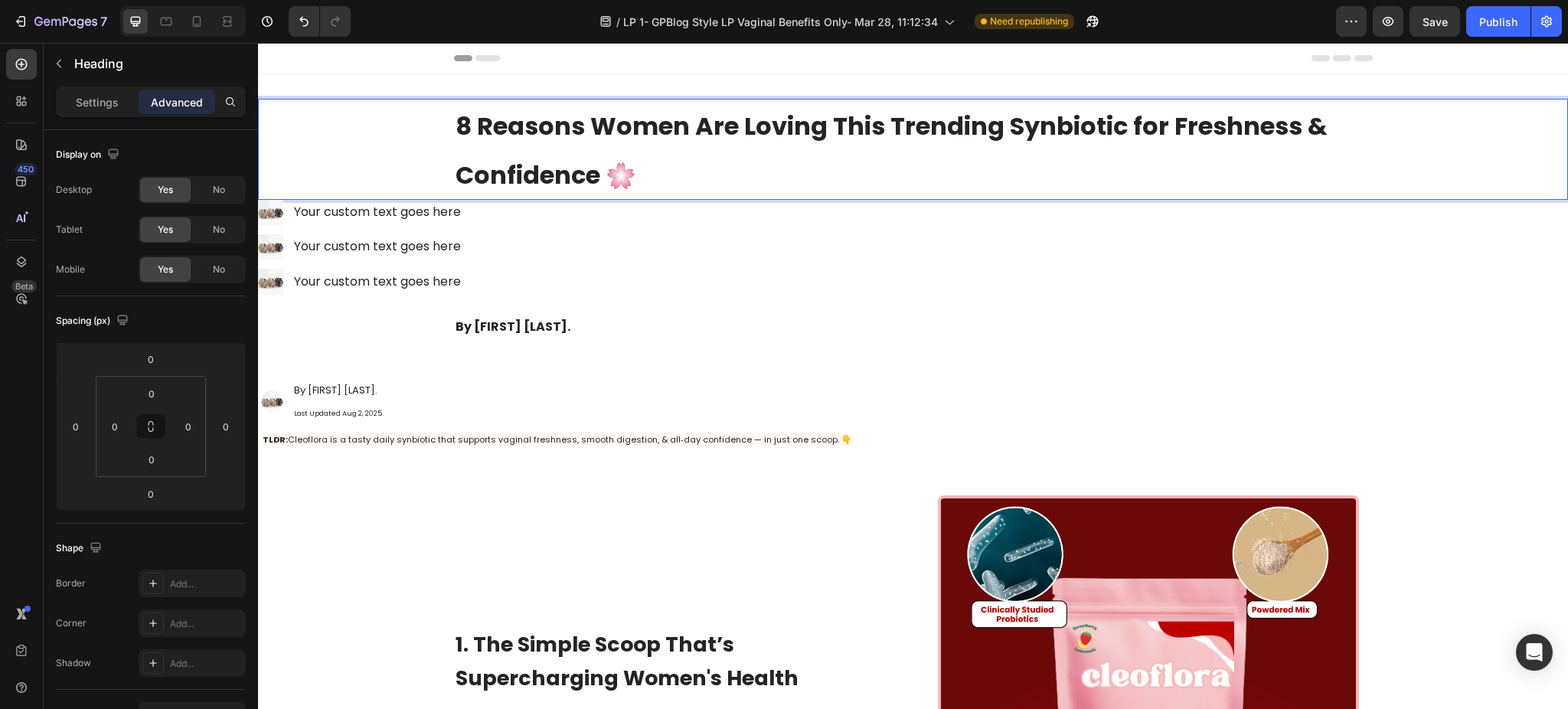 click on "8 Reasons Women Are Loving This Trending Synbiotic for Freshness & Confidence 🌸" at bounding box center [891, 150] 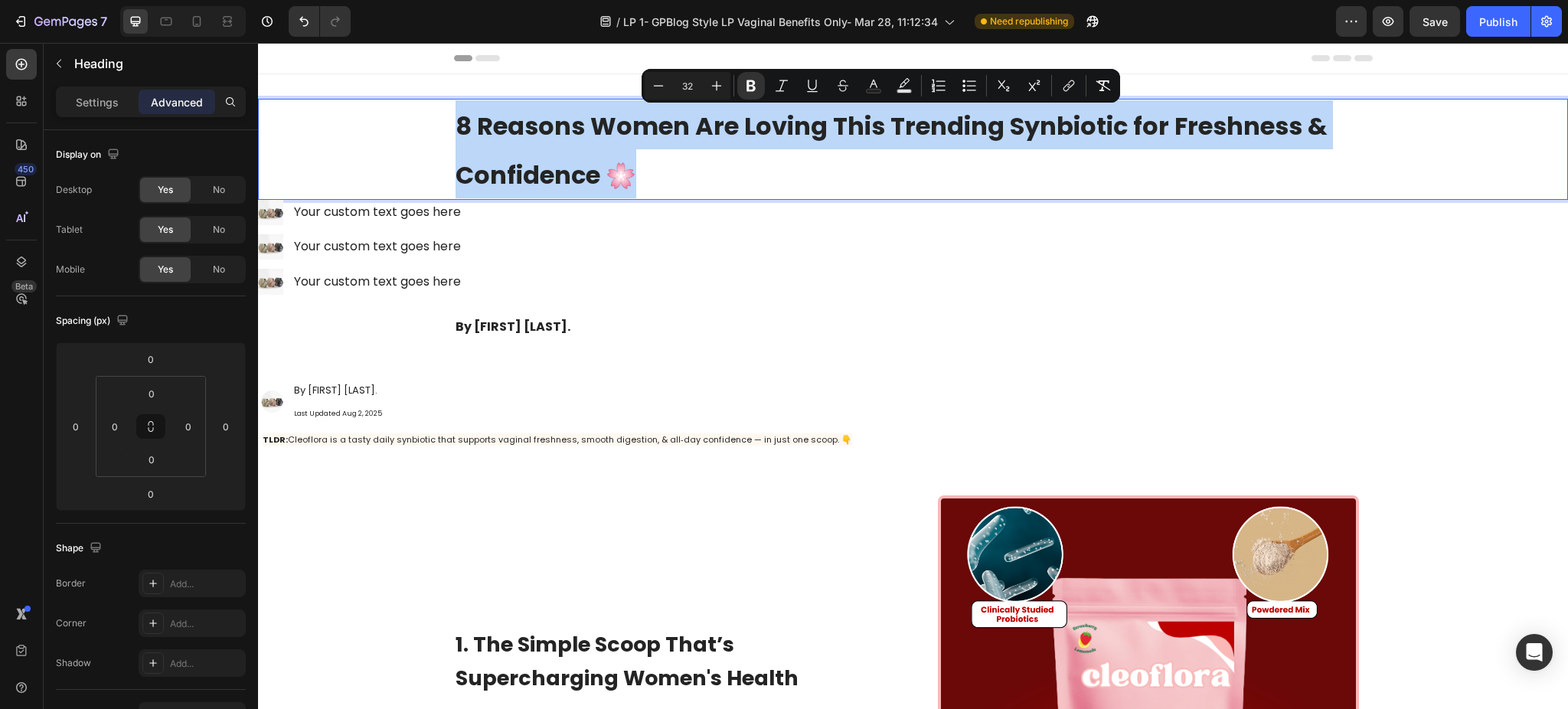 drag, startPoint x: 642, startPoint y: 173, endPoint x: 433, endPoint y: 110, distance: 218.289 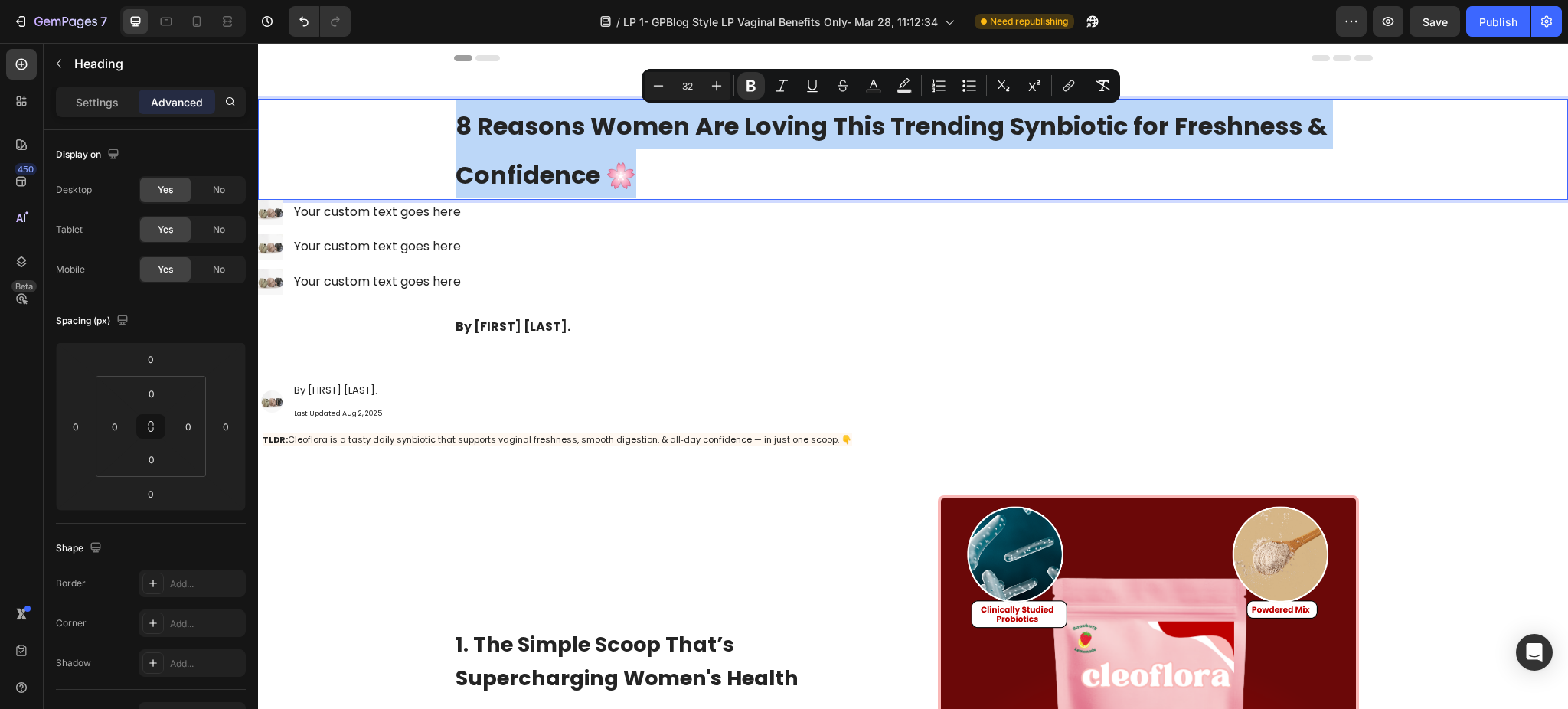 click on "8 Reasons Women Are Loving This Trending Synbiotic for Freshness & Confidence 🌸" at bounding box center (913, 149) 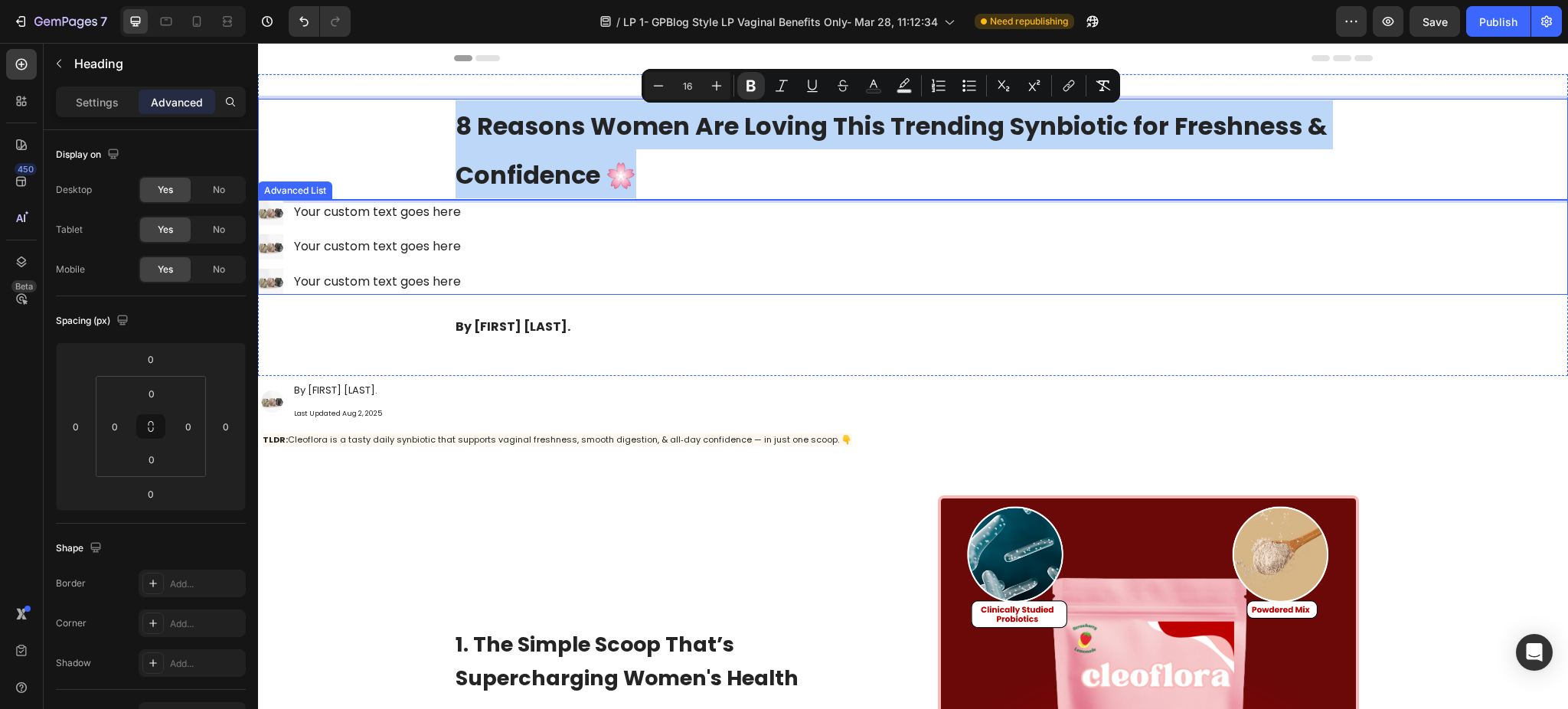 click on "Image Your custom text goes here Text Block Image Your custom text goes here Text Block Image Your custom text goes here Text Block" at bounding box center [913, 247] 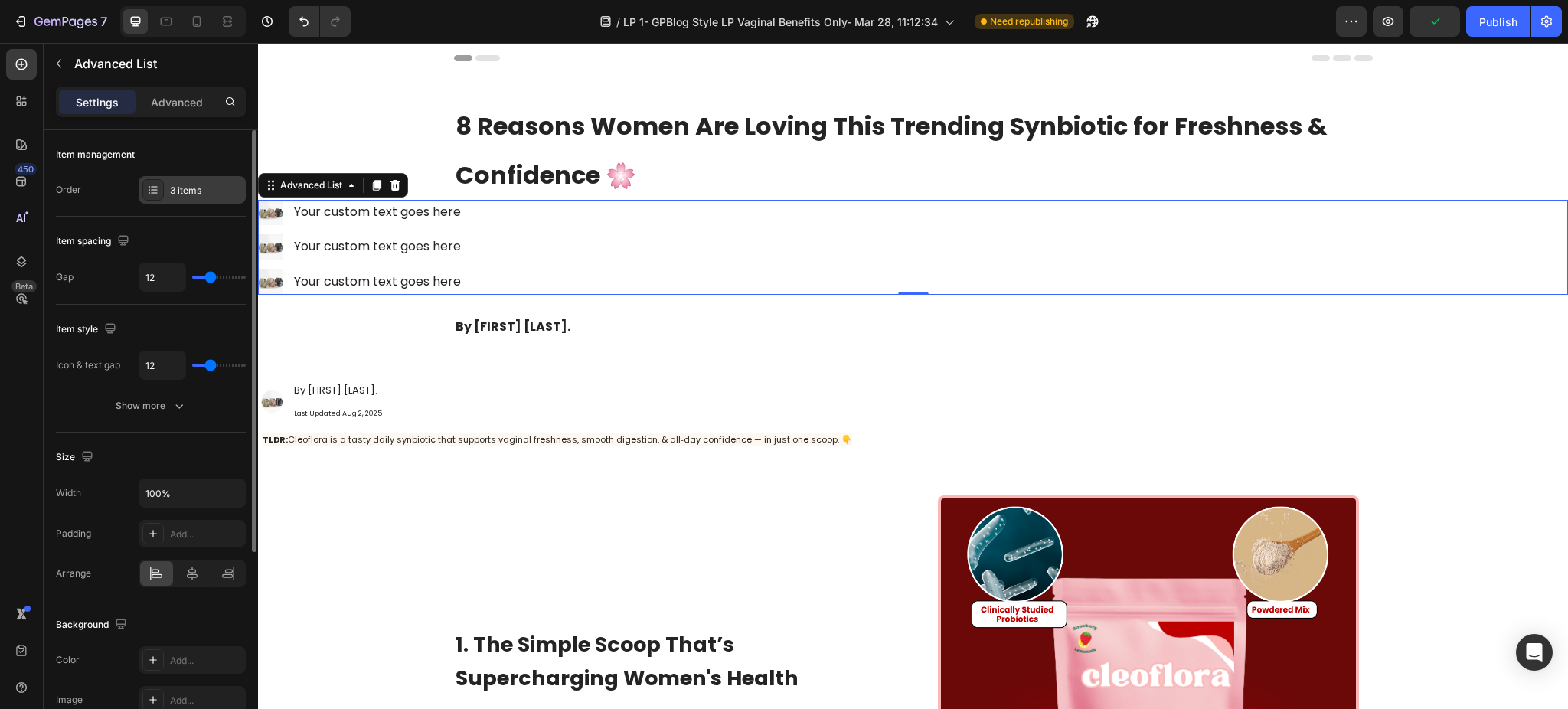 click on "3 items" at bounding box center (192, 190) 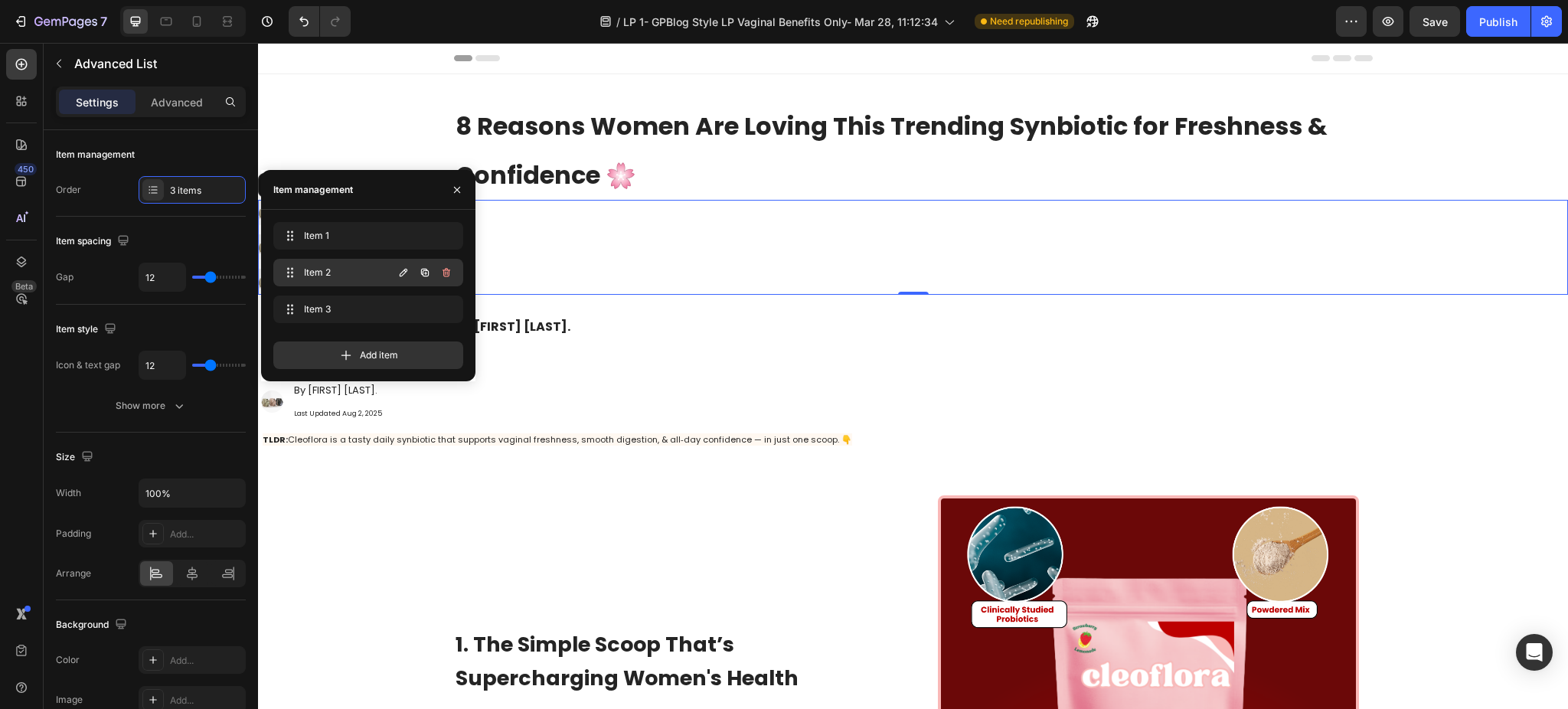 click 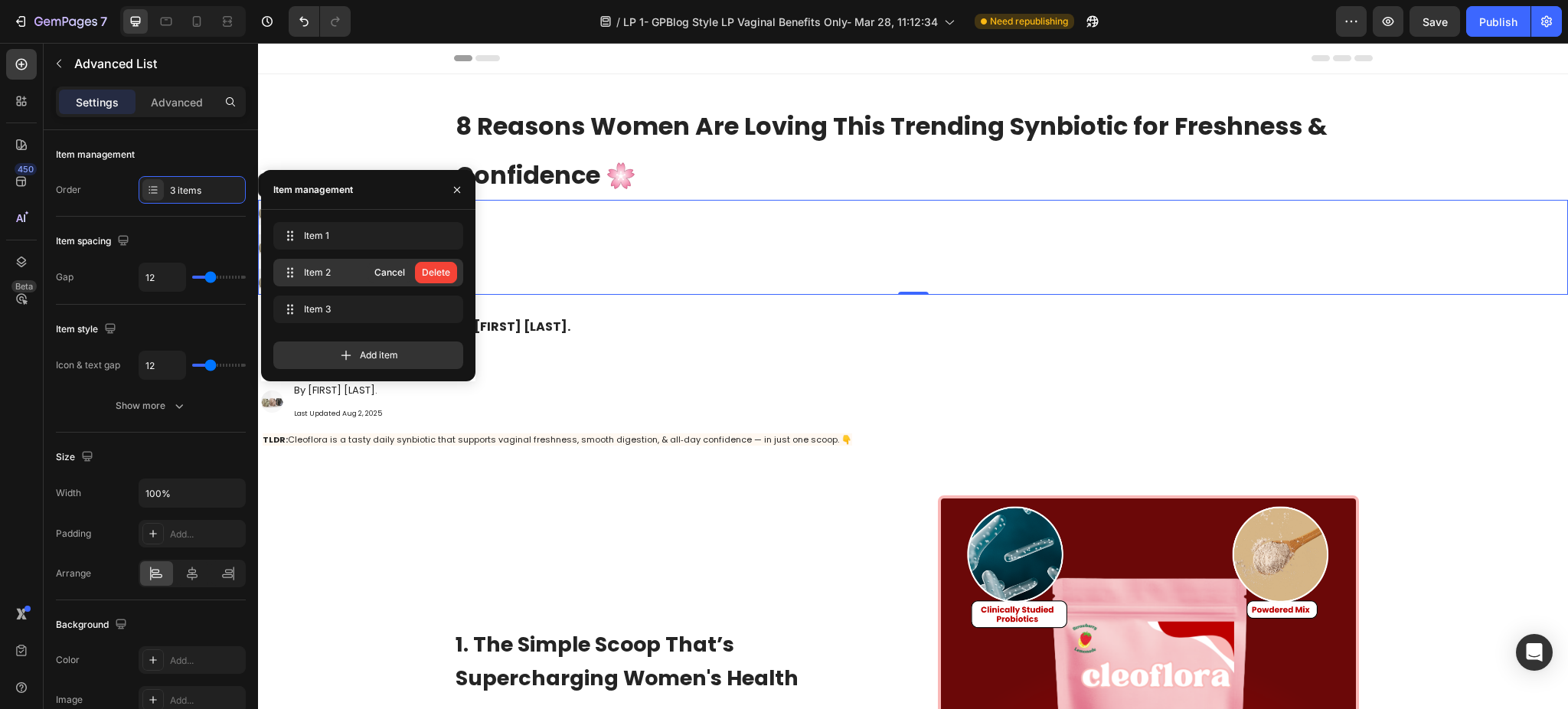 click on "Delete" at bounding box center [436, 273] 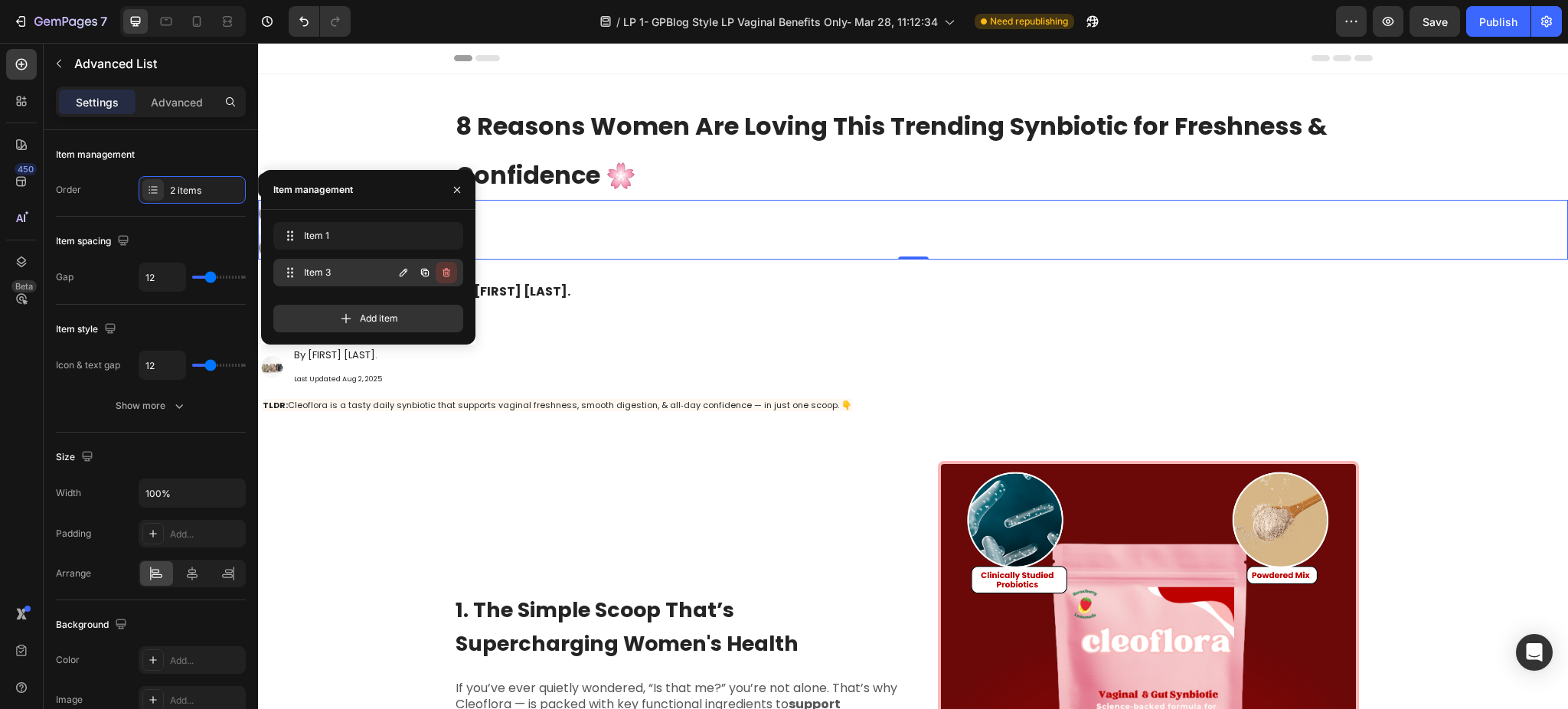 click 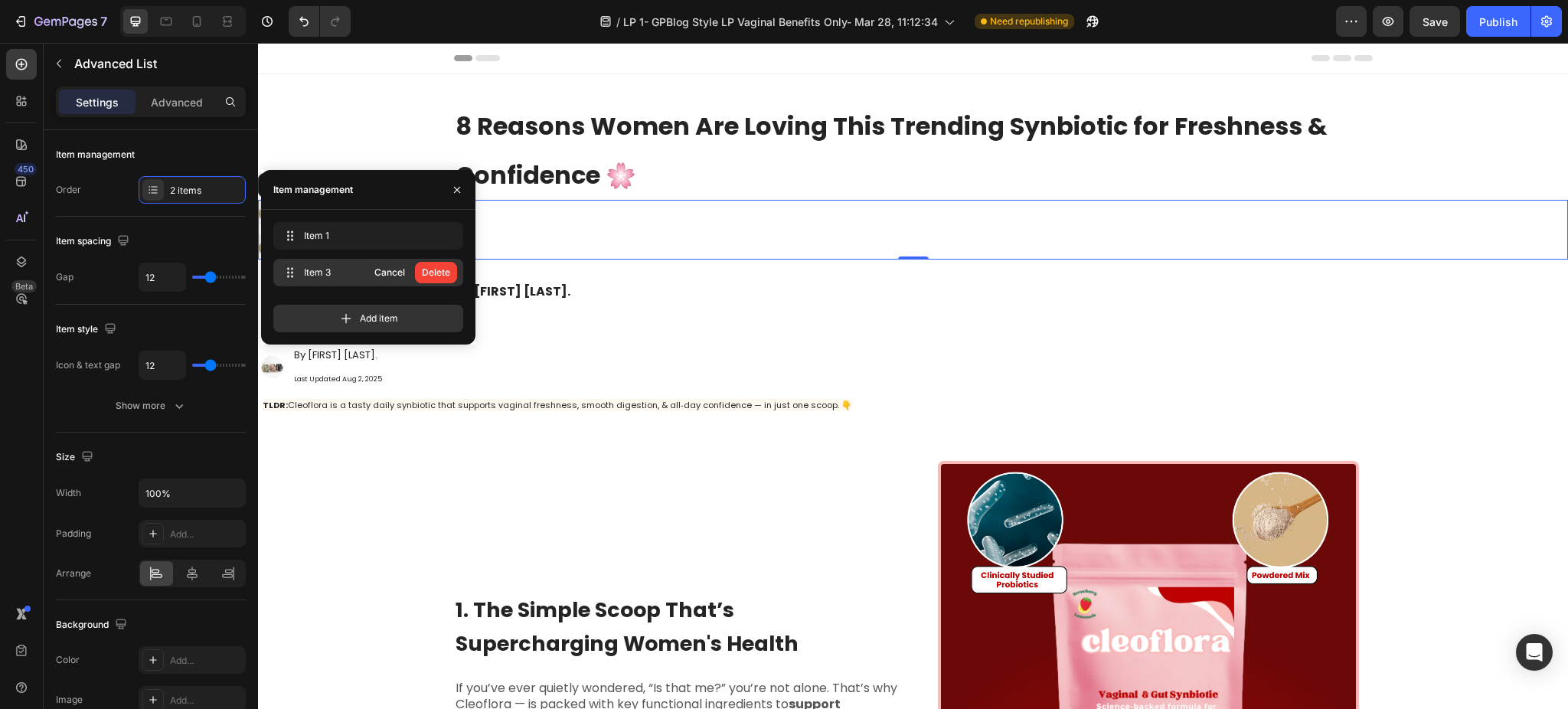 click on "Delete" at bounding box center [436, 273] 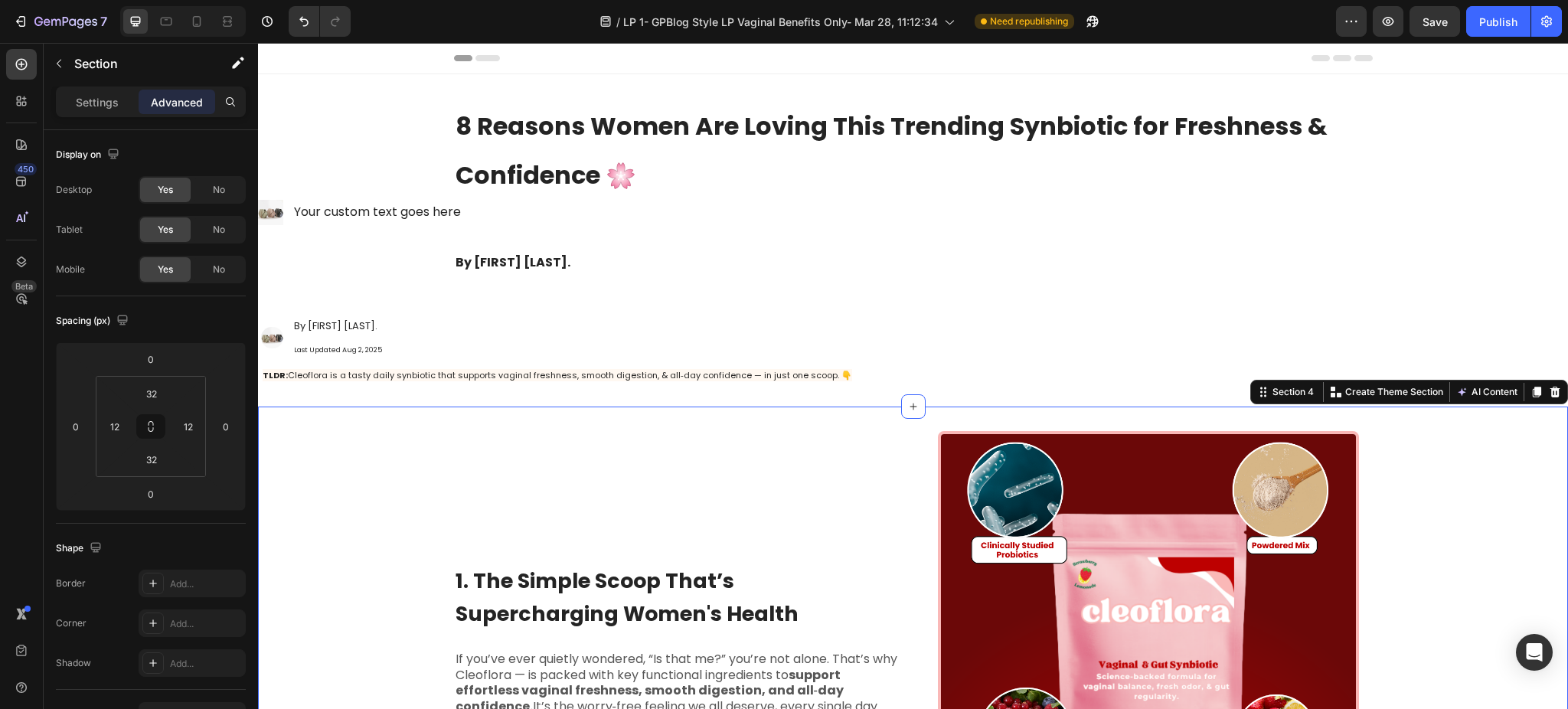 click on "1. The Simple Scoop That’s Supercharging Women's Health Heading If you’ve ever quietly wondered, “Is that me?” you’re not alone. That’s why Cleoflora — is packed with key functional ingredients to  support effortless vaginal freshness, smooth digestion, and all‑day confidence.  It’s the worry‑free feeling we all deserve, every single day. And  thousands of us have already made it part of our routine. Text Block Image Row 2.Ingredients That Actually Work Together for All‑Day Freshness* Heading Your gut and vaginal health are closely connected. When your microbiome is balanced, you feel fresher, more comfortable,  and  more confident. That’s why Cleoflora blends  blends prebiotics, probiotics, and postbiotics  —   working in harmony to support your body’s natural  balance, promote a healthy vaginal pH, and keep your gut feeling its best.   Text Block Image Row 3. Freshness Made Simple — No More Pills, Just One Scoop Heading Text Block Image Row Heading as little as $0.83 a day and" at bounding box center [913, 1812] 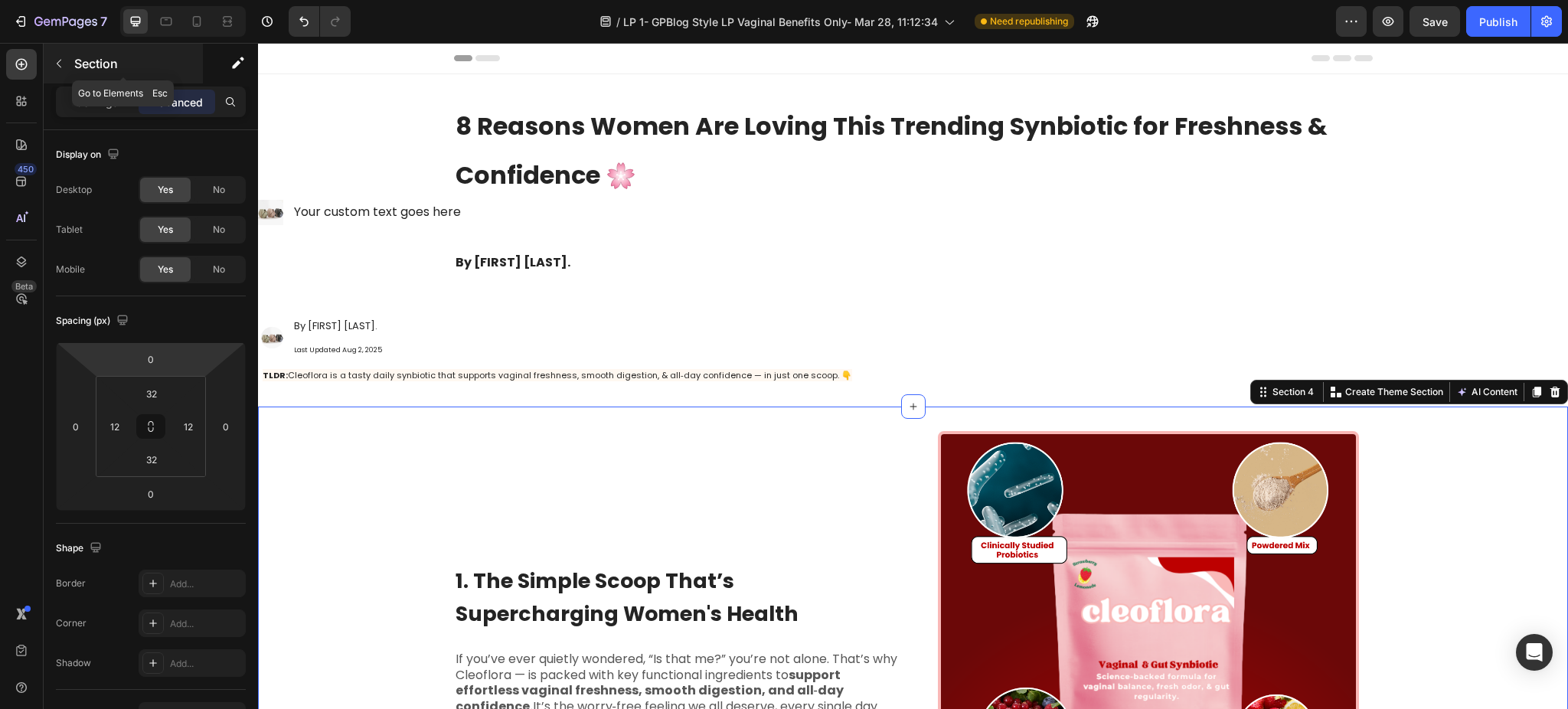 click 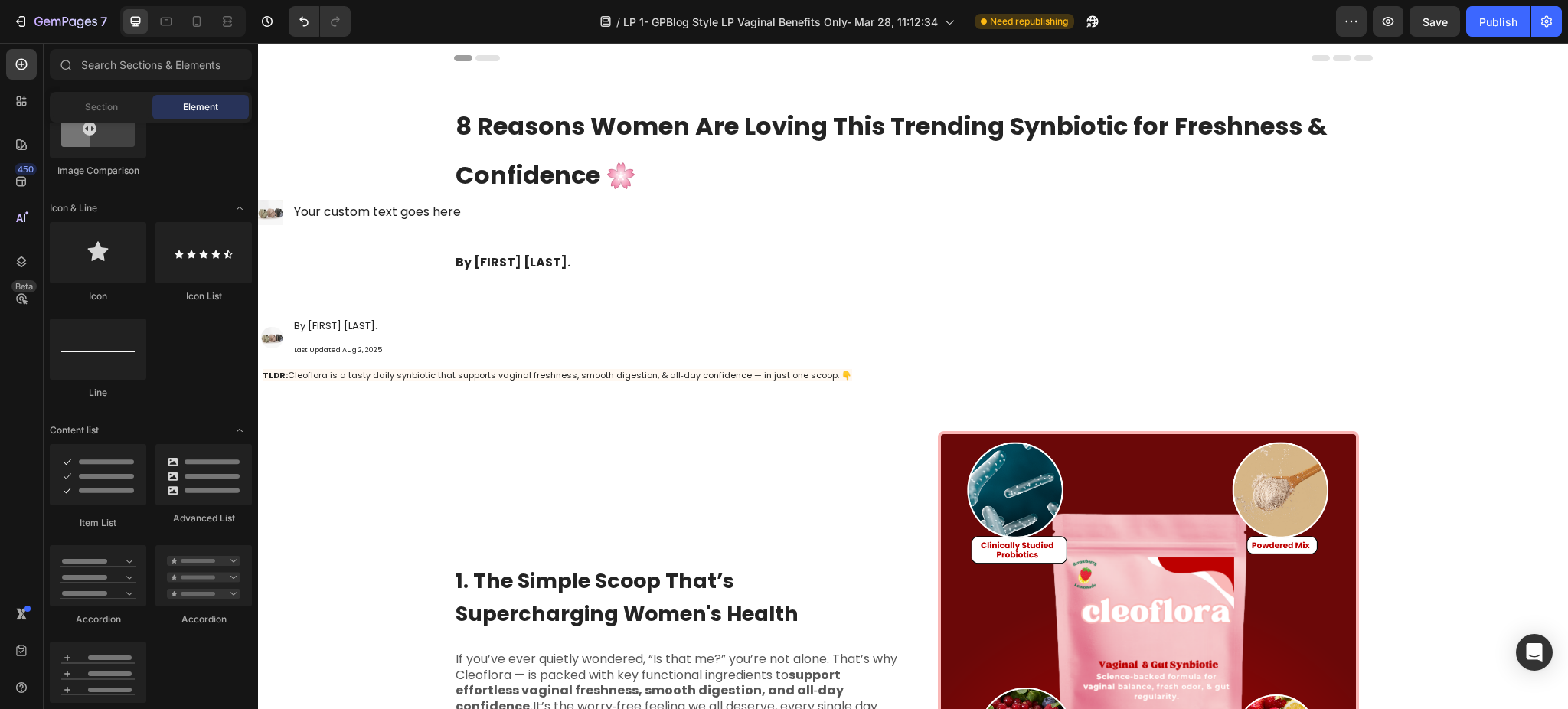 scroll, scrollTop: 510, scrollLeft: 0, axis: vertical 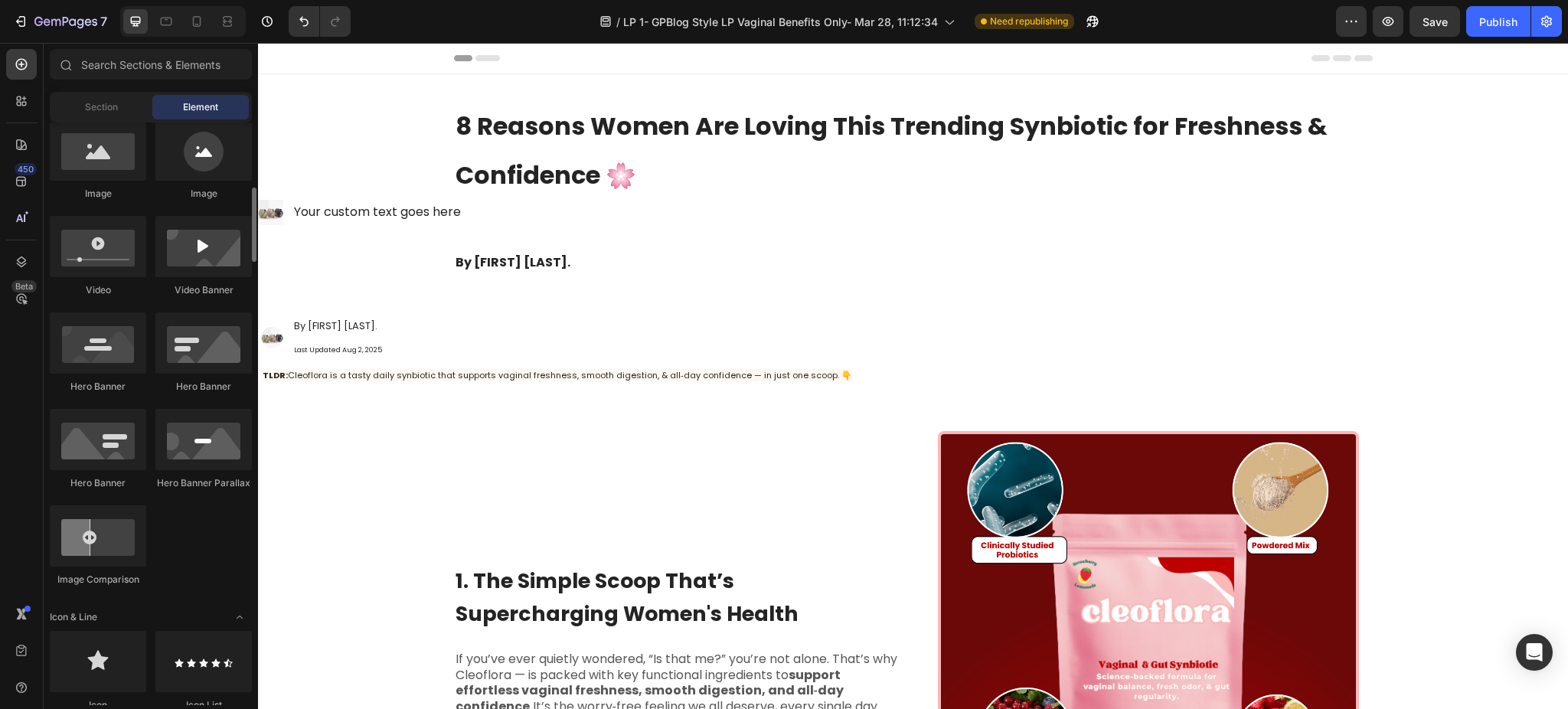 click on "Section Element" at bounding box center (151, 107) 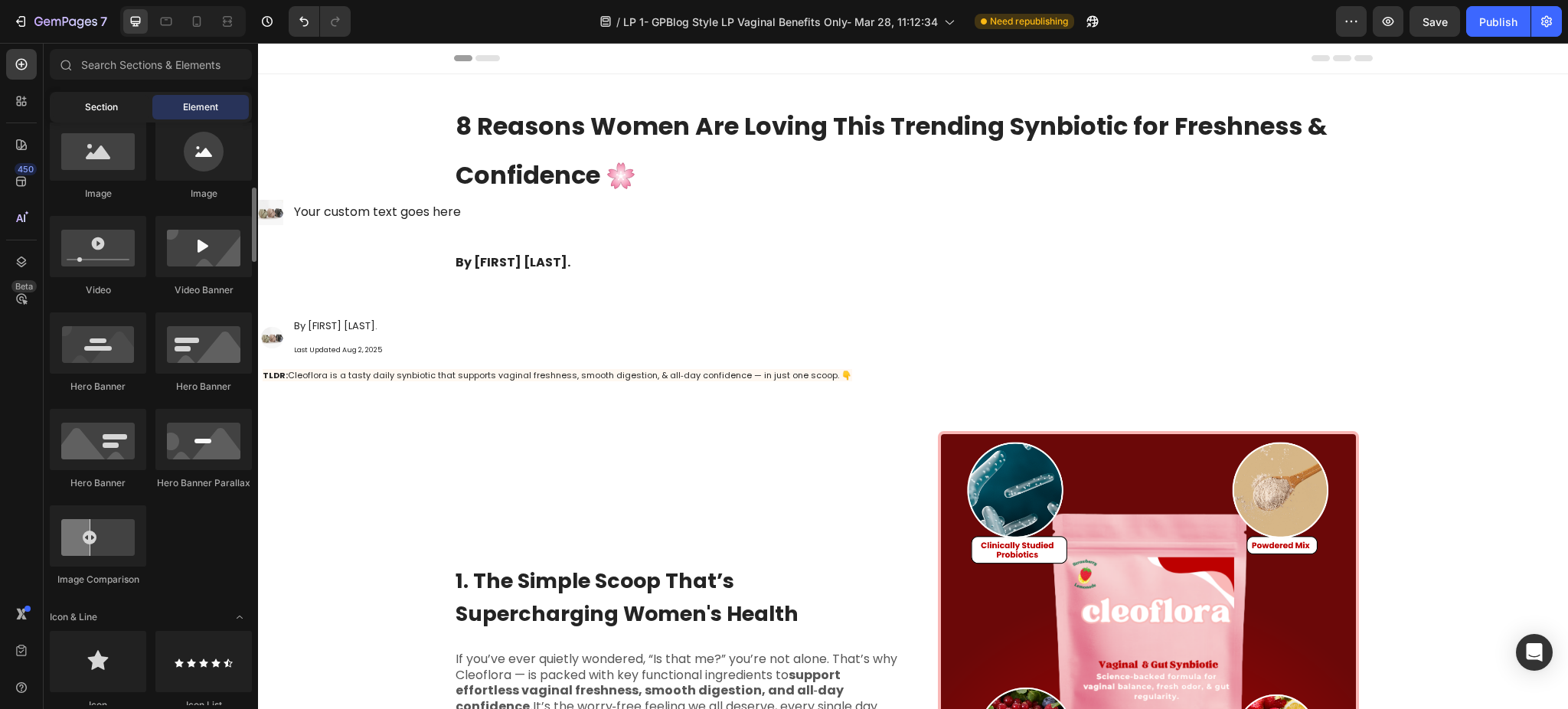 click on "Section" 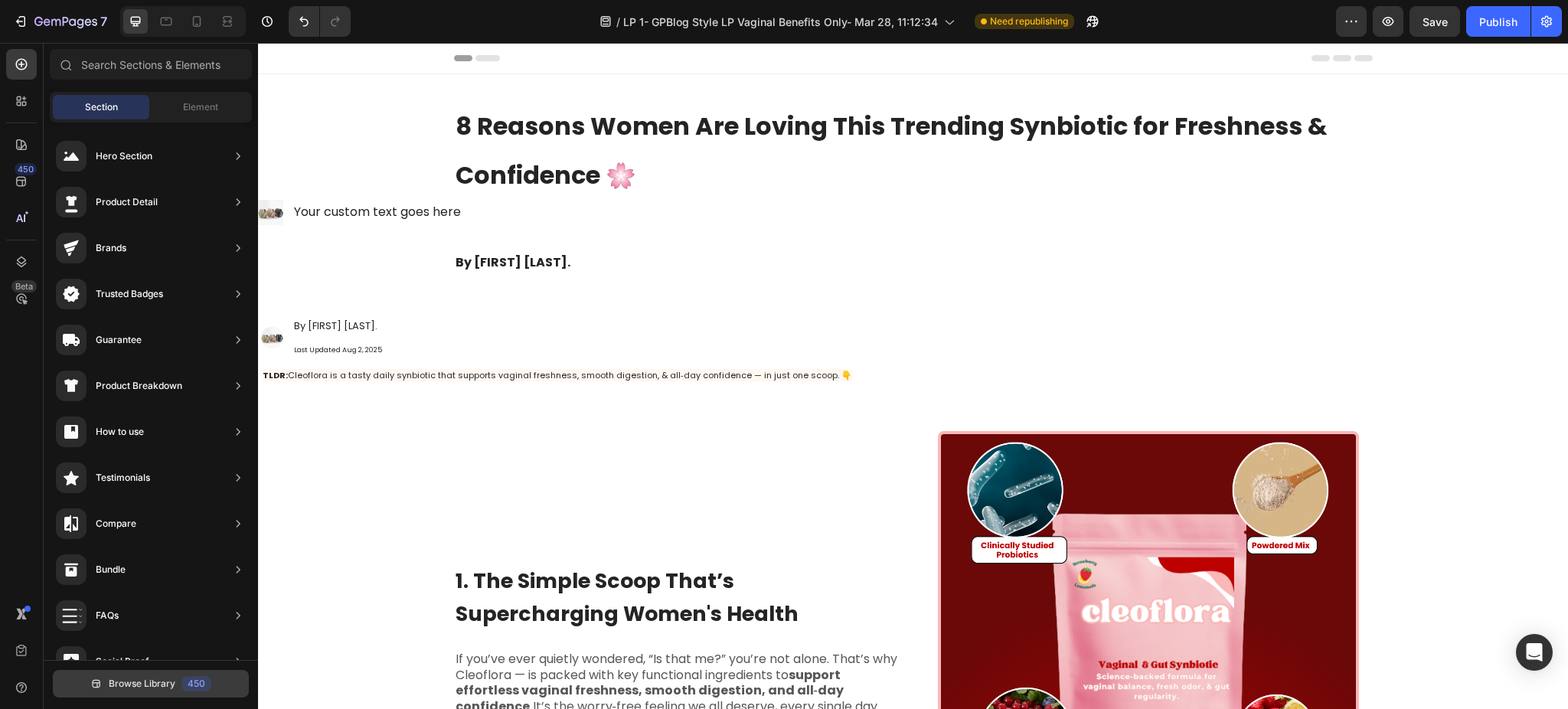 click on "Browse Library 450" at bounding box center (151, 684) 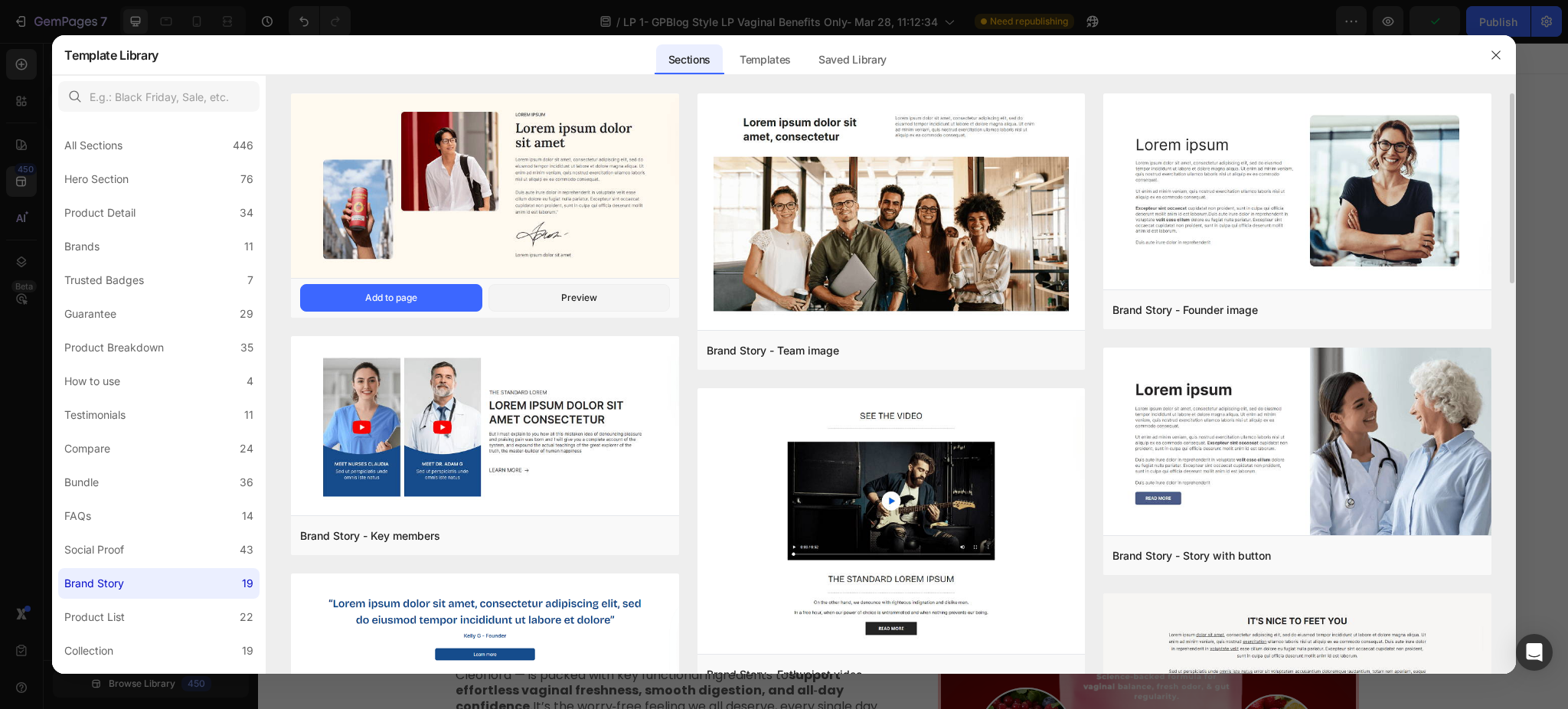 scroll, scrollTop: 204, scrollLeft: 0, axis: vertical 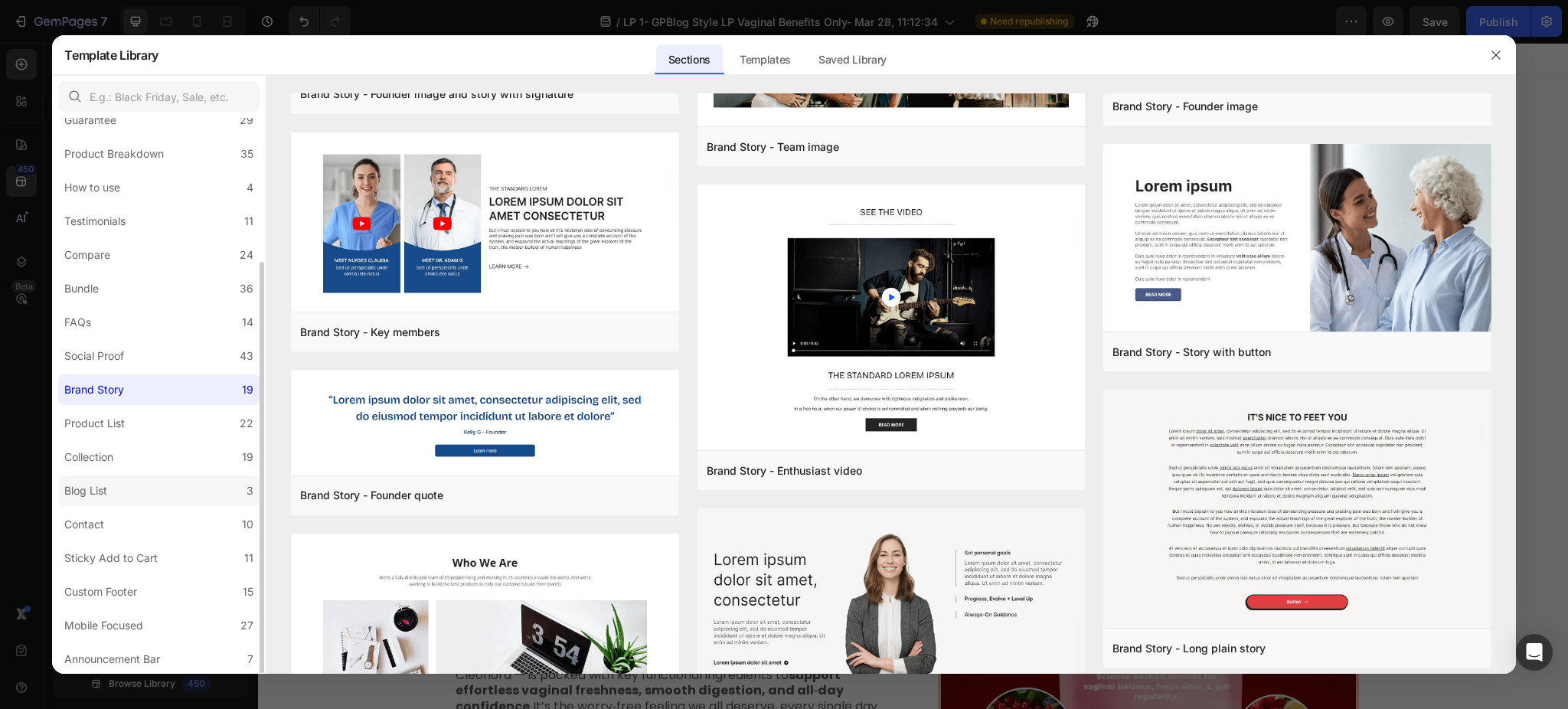 click on "Blog List" at bounding box center [86, 491] 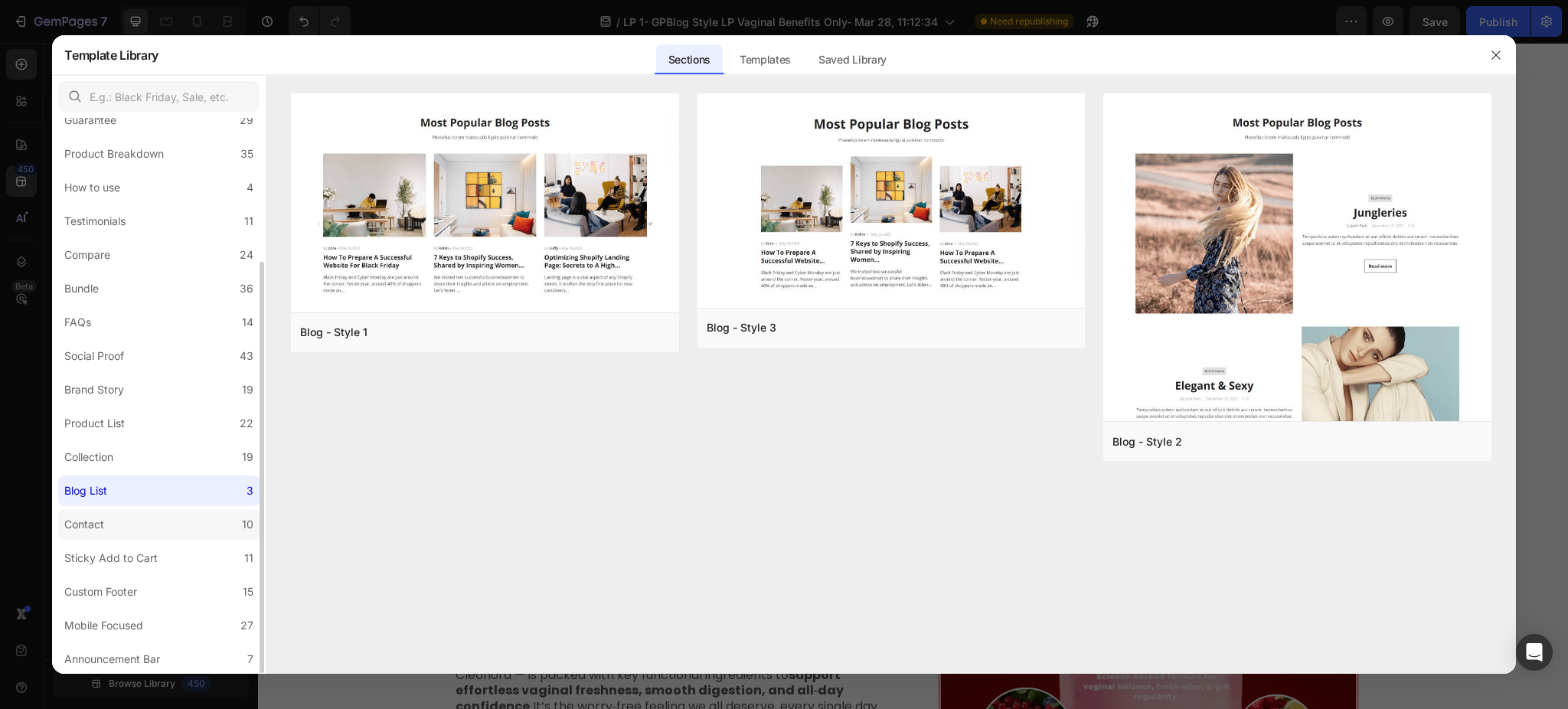 click on "Contact 10" 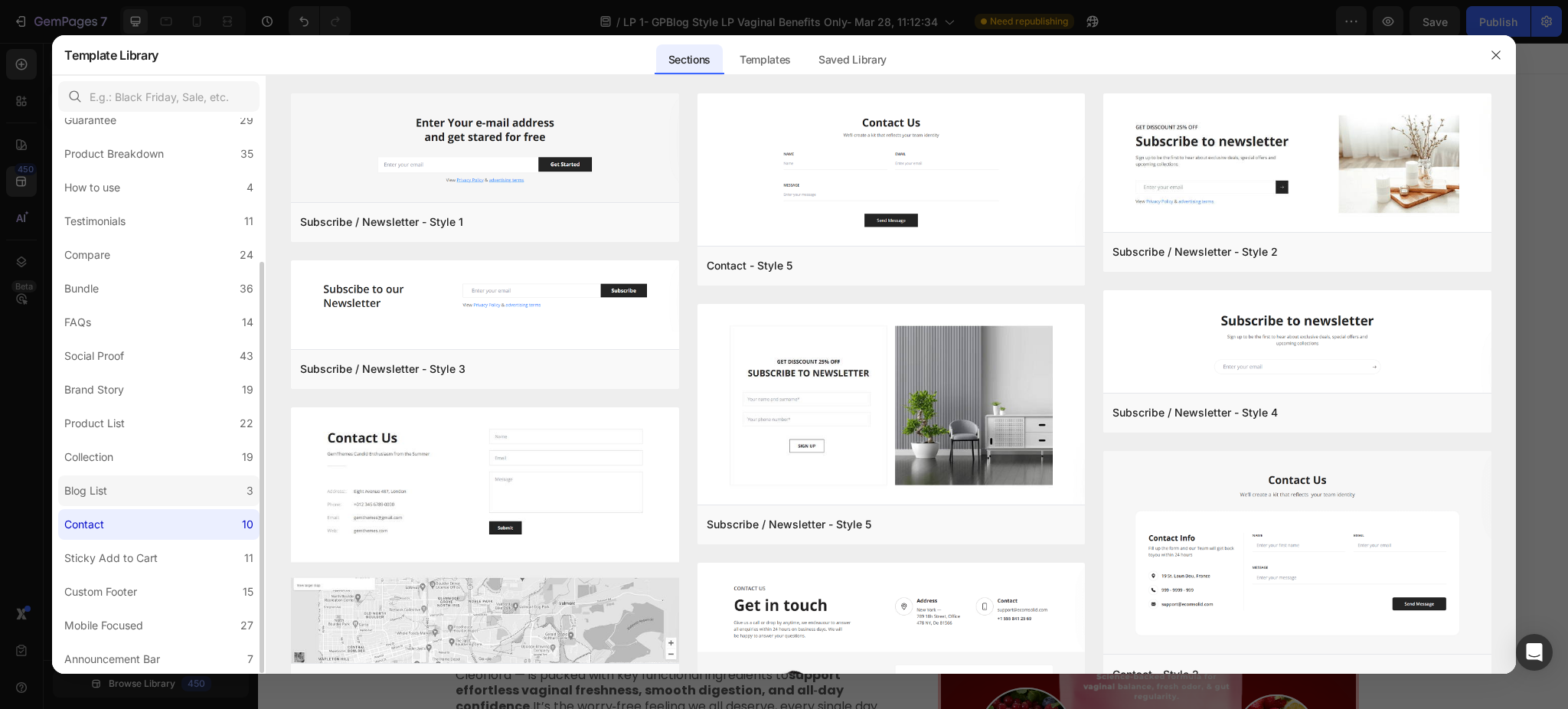 click on "Blog List 3" 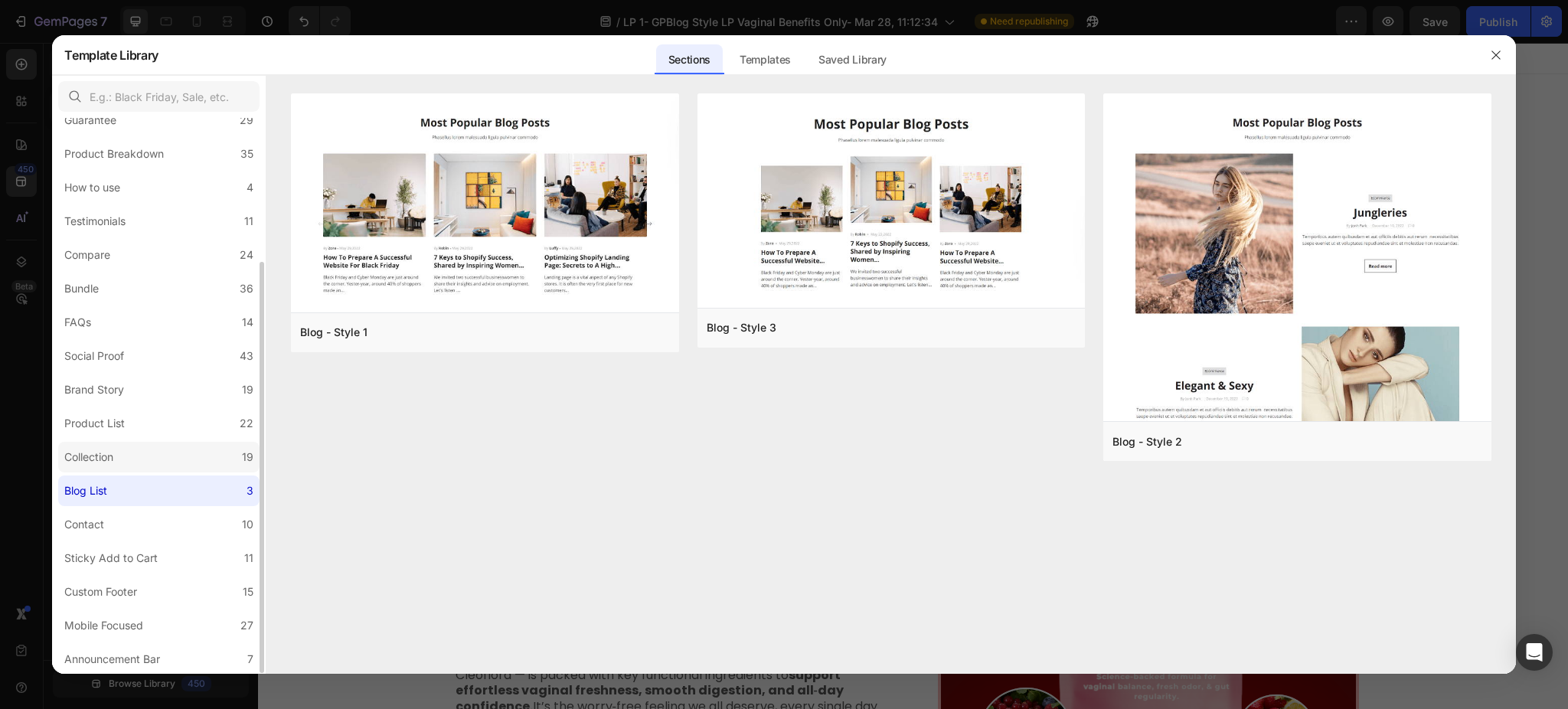 click on "Collection 19" 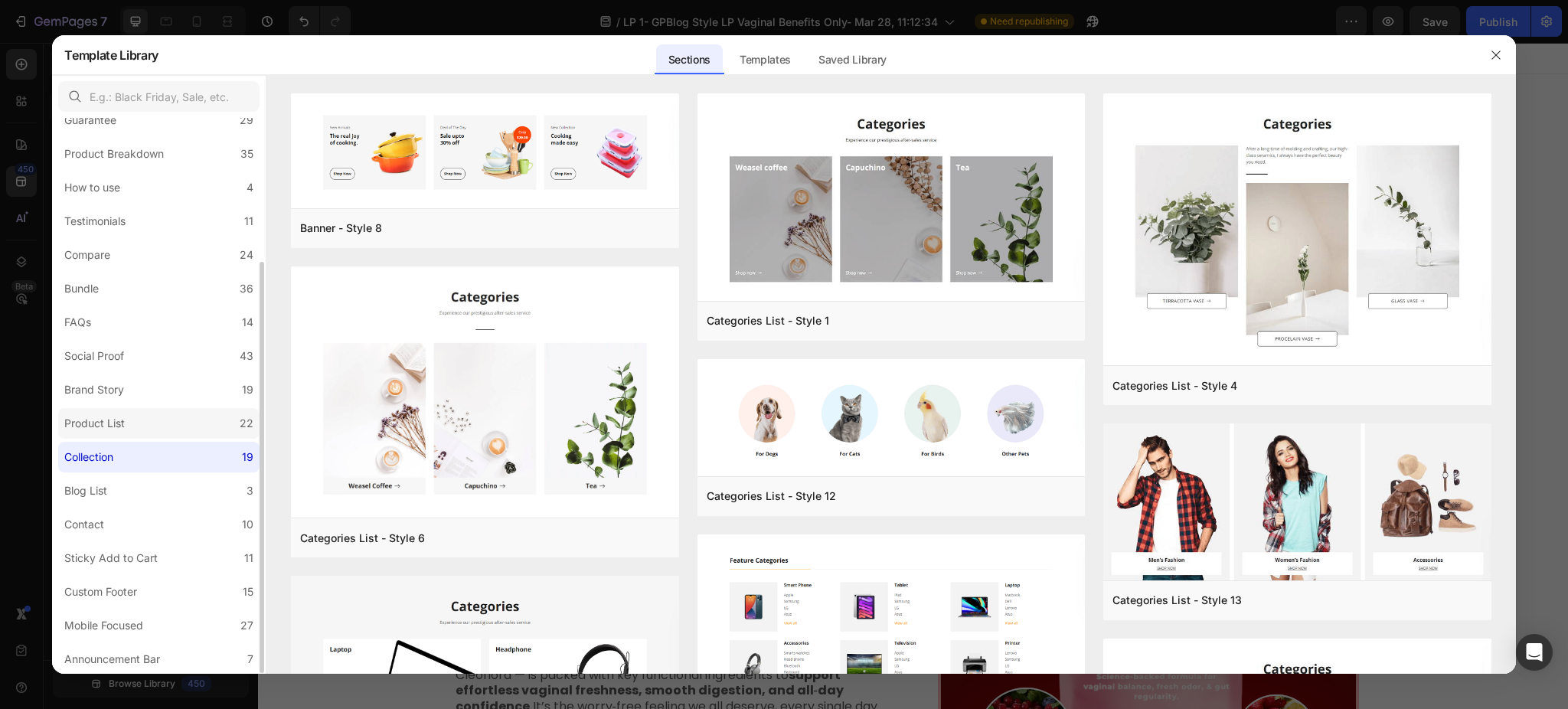 click on "Product List 22" 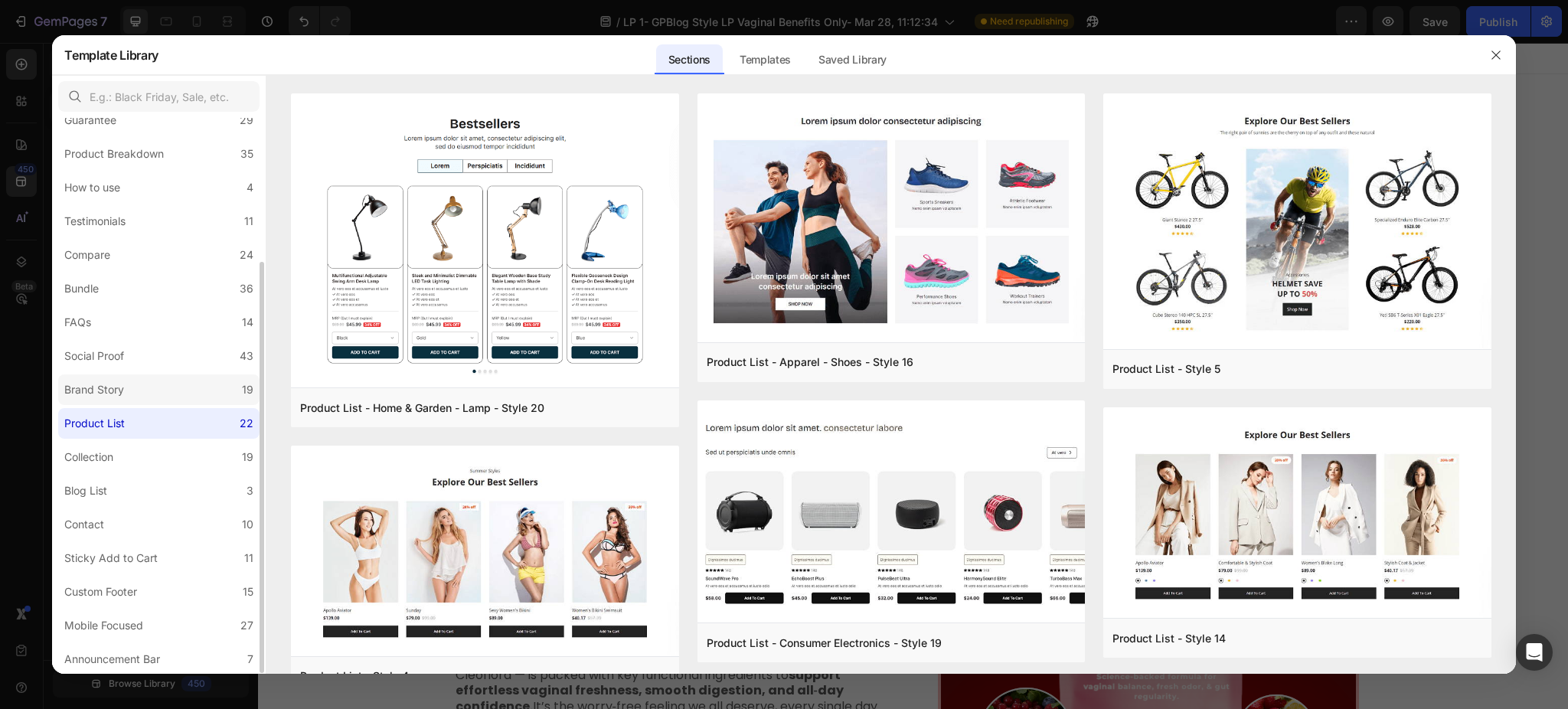 click on "Brand Story" at bounding box center (94, 390) 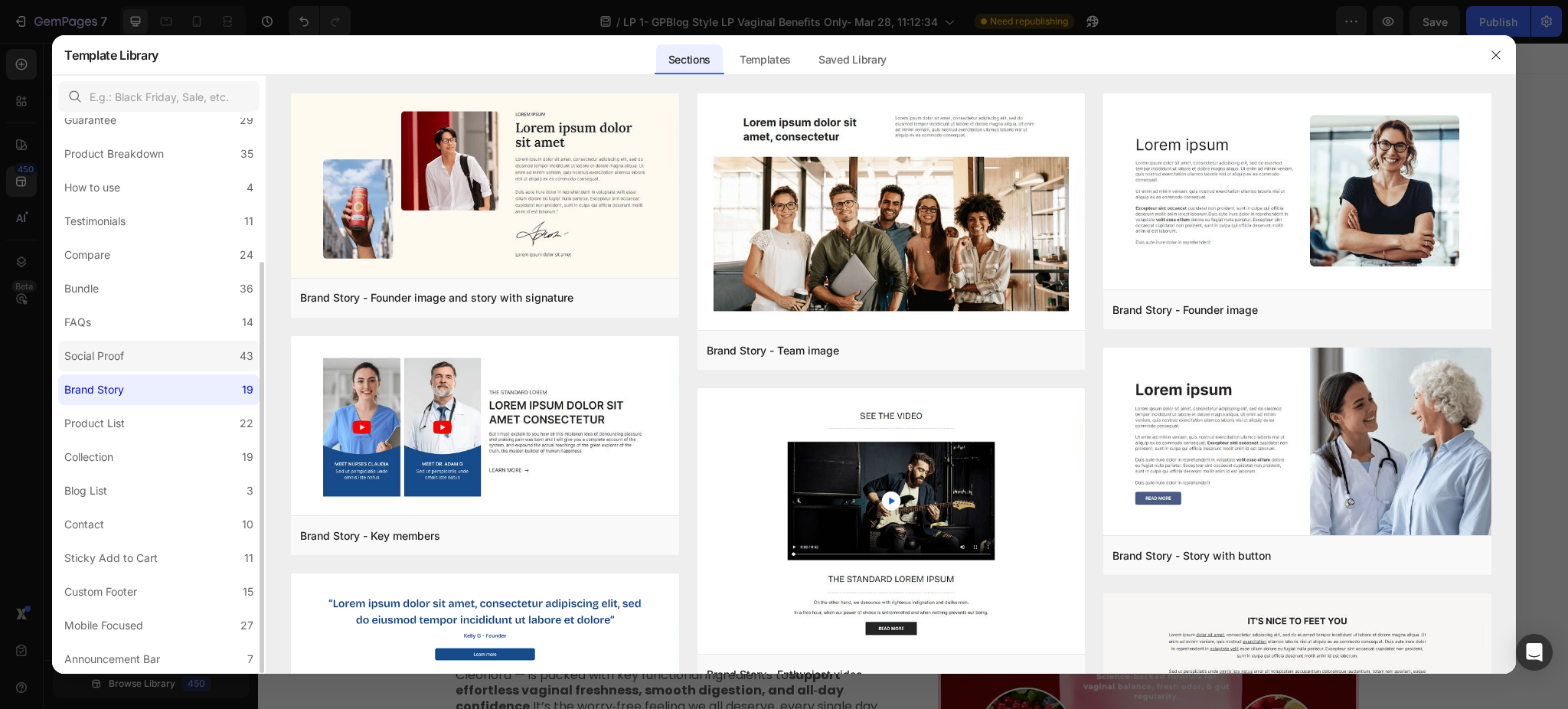 click on "Social Proof 43" 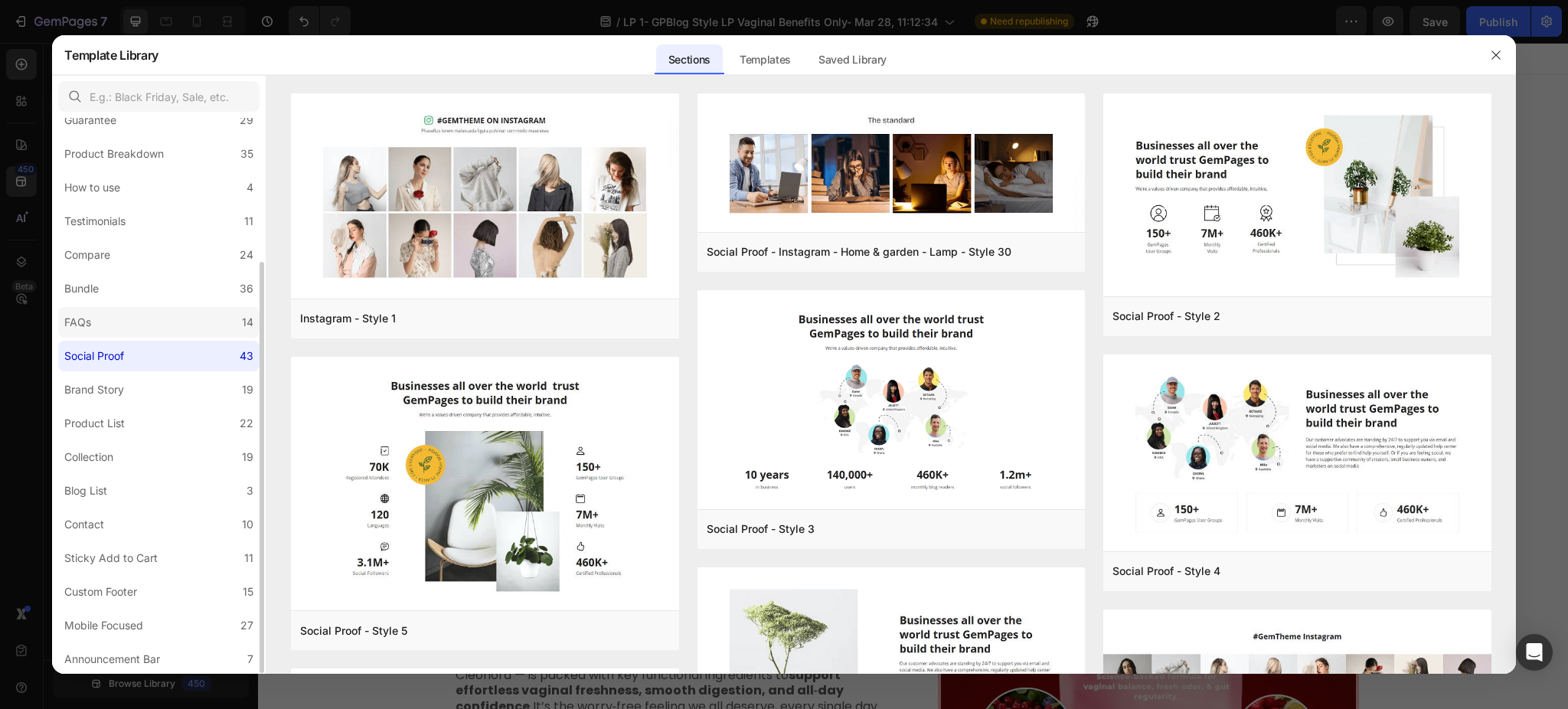 click on "FAQs 14" 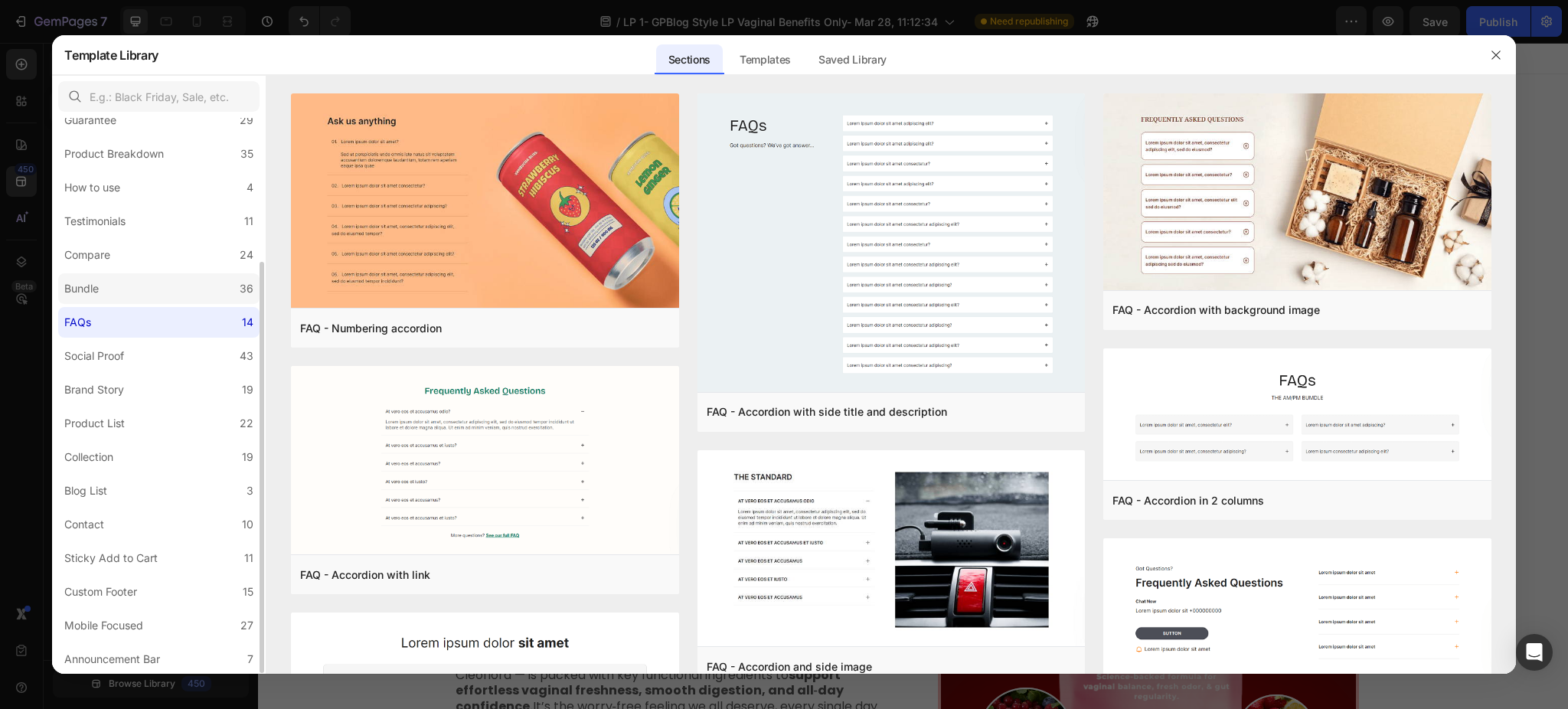 click on "Bundle 36" 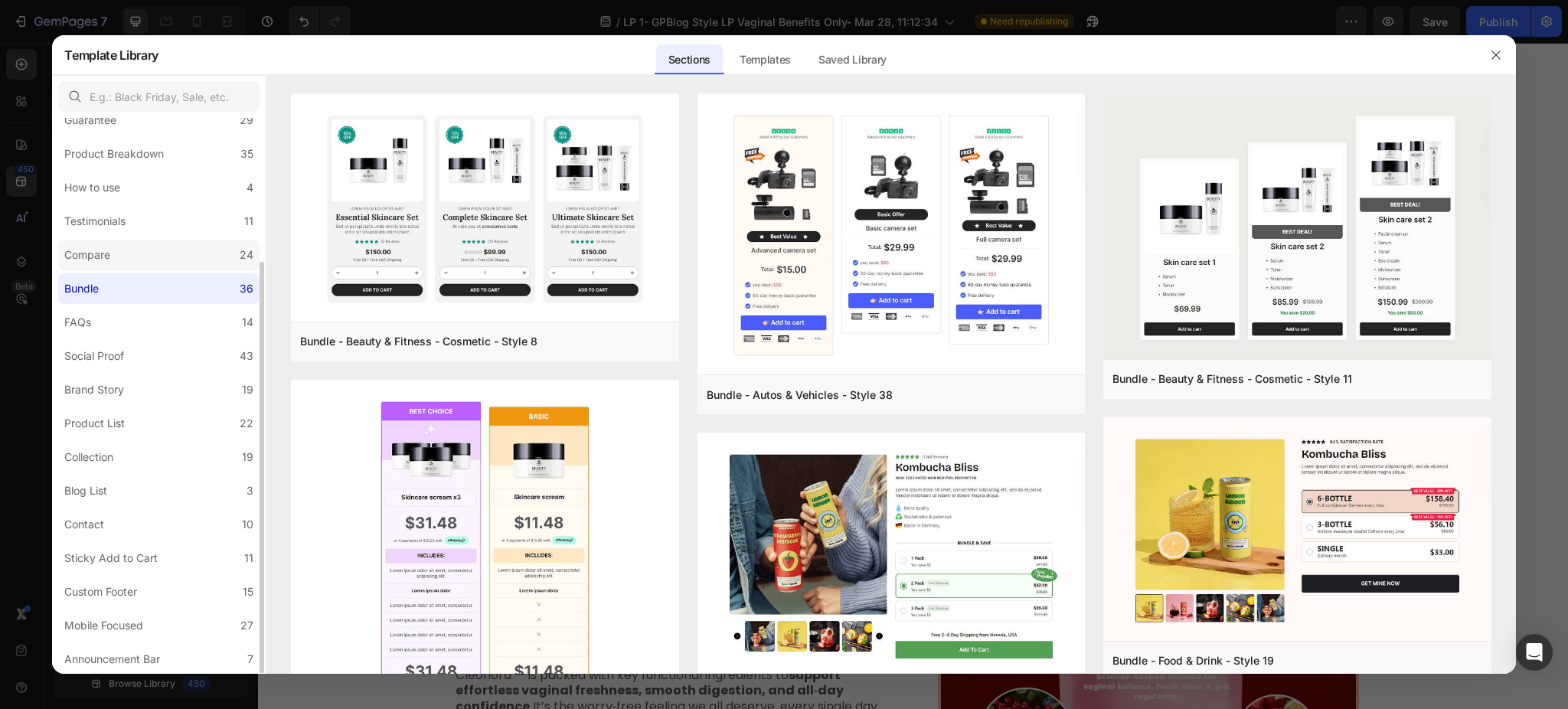 click on "Compare 24" 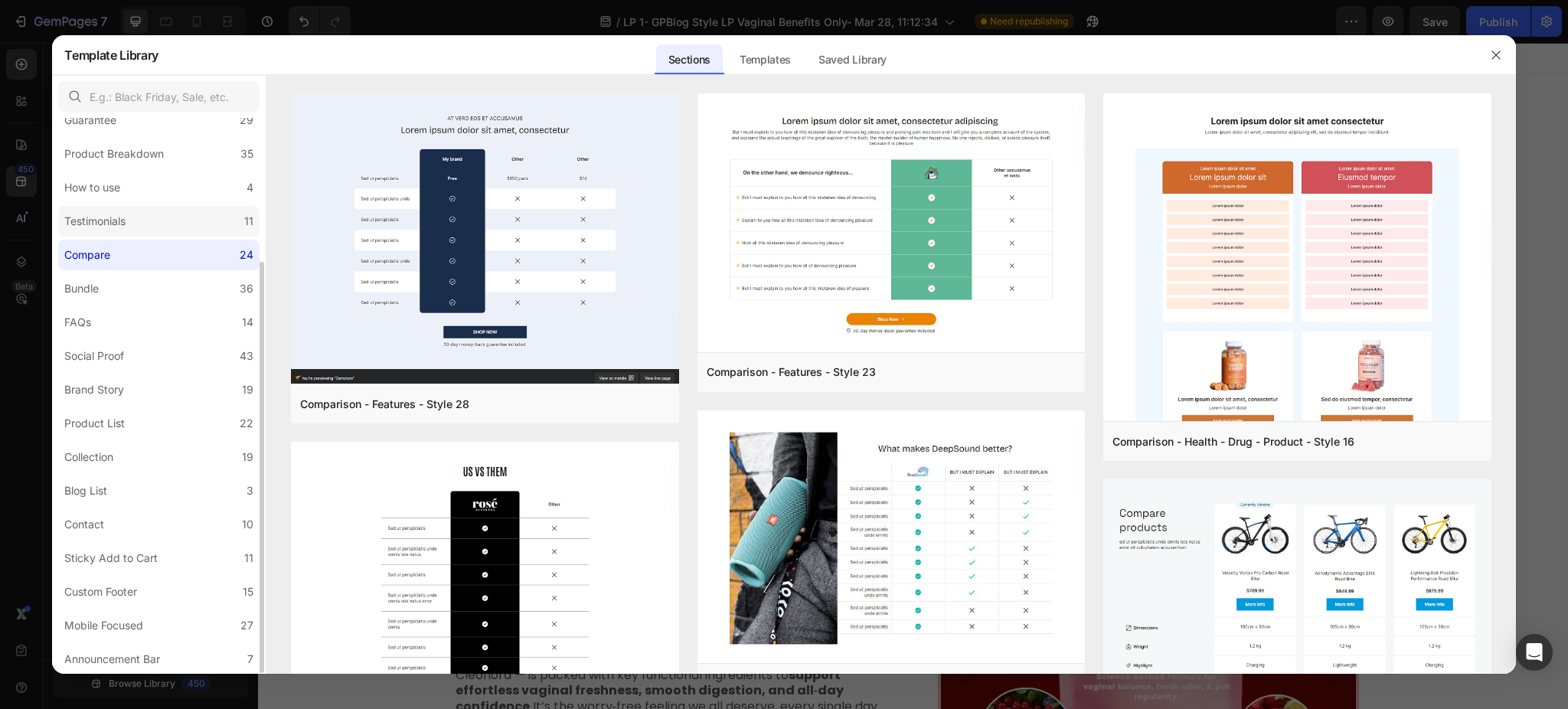 click on "Testimonials 11" 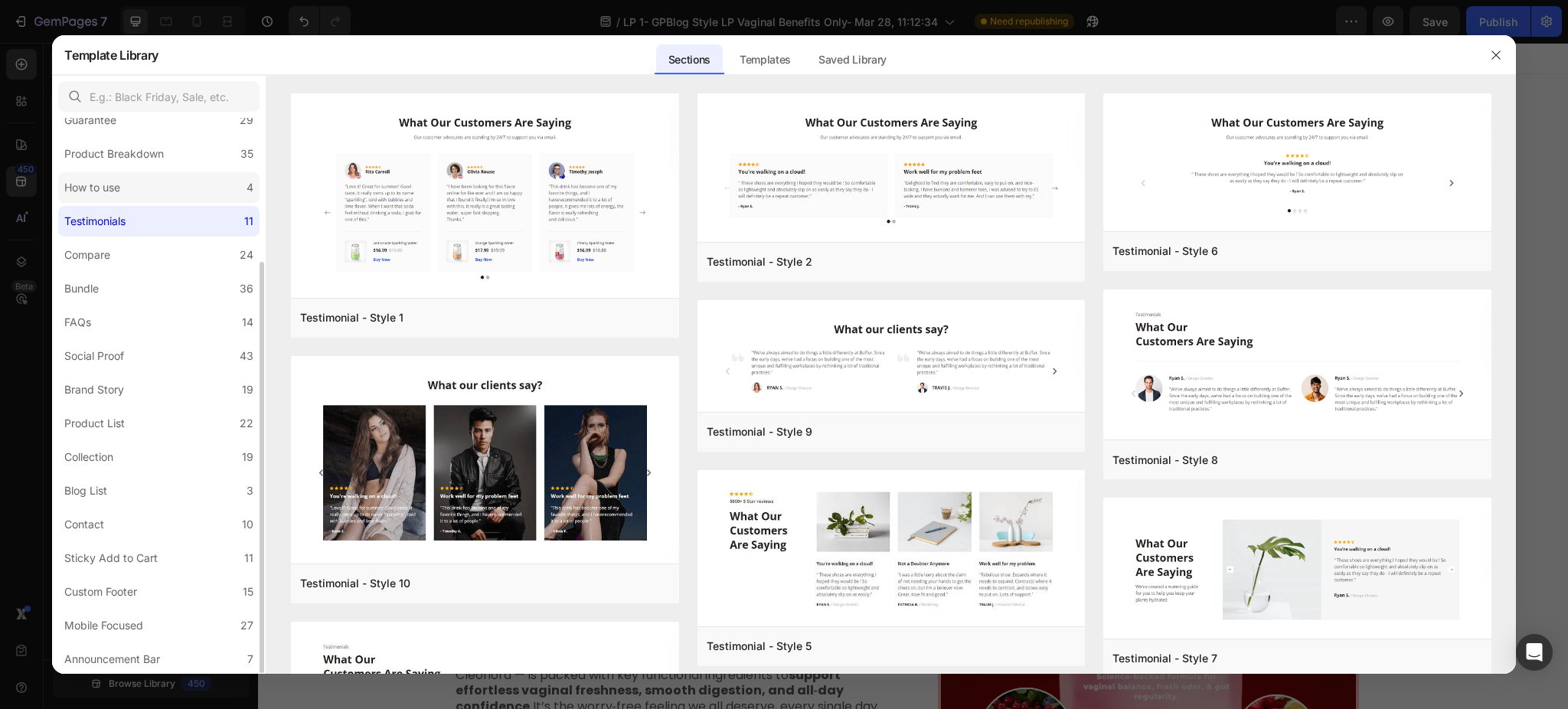 click on "How to use 4" 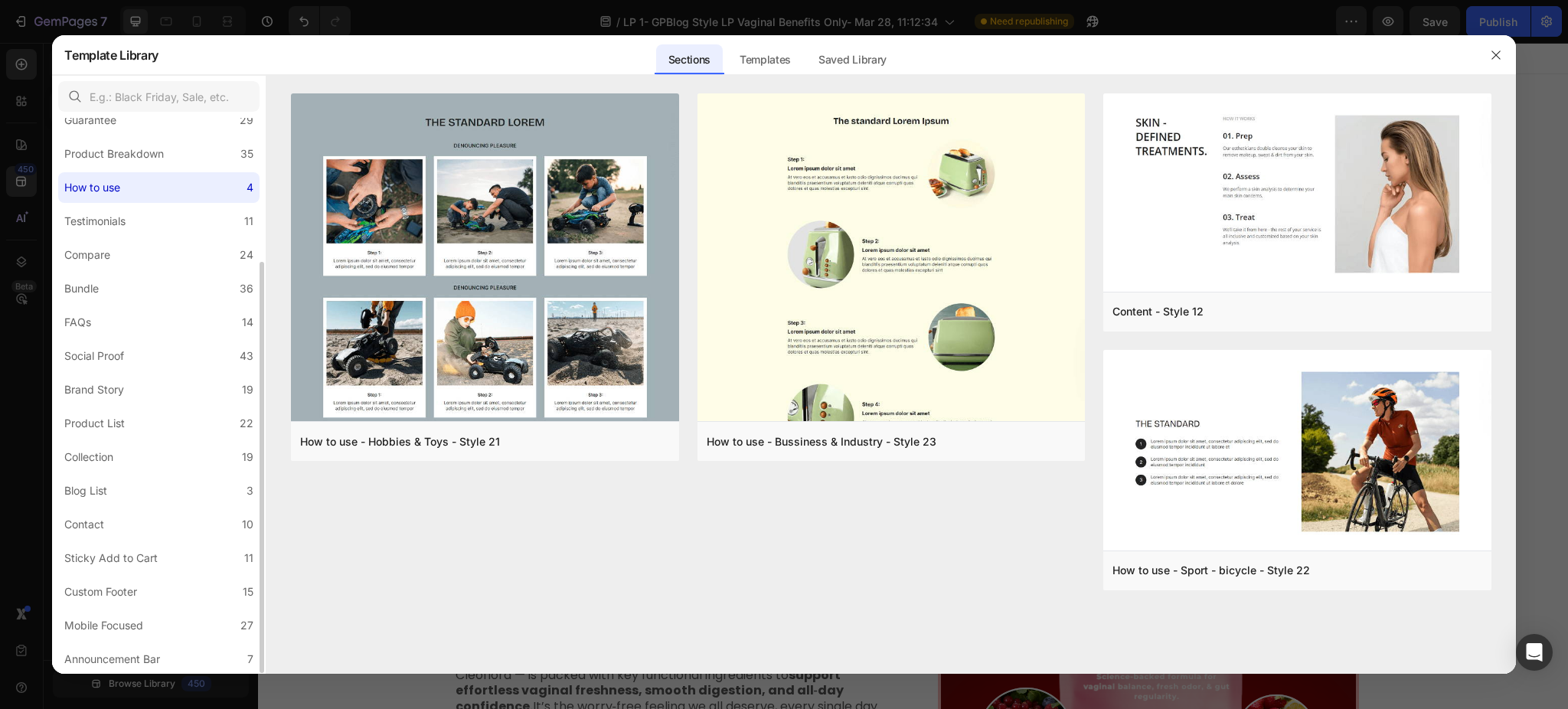 click on "How to use 4" 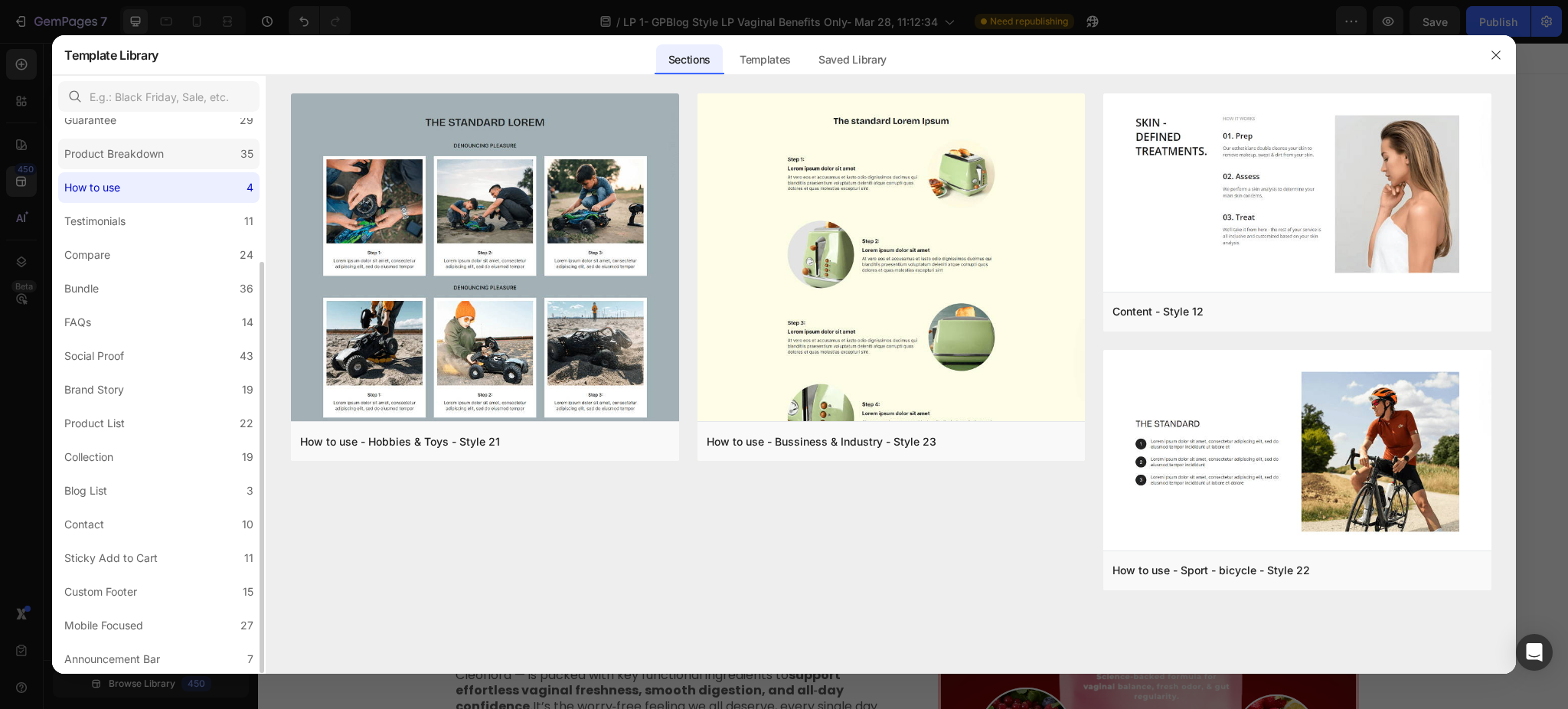 click on "Product Breakdown" at bounding box center [114, 154] 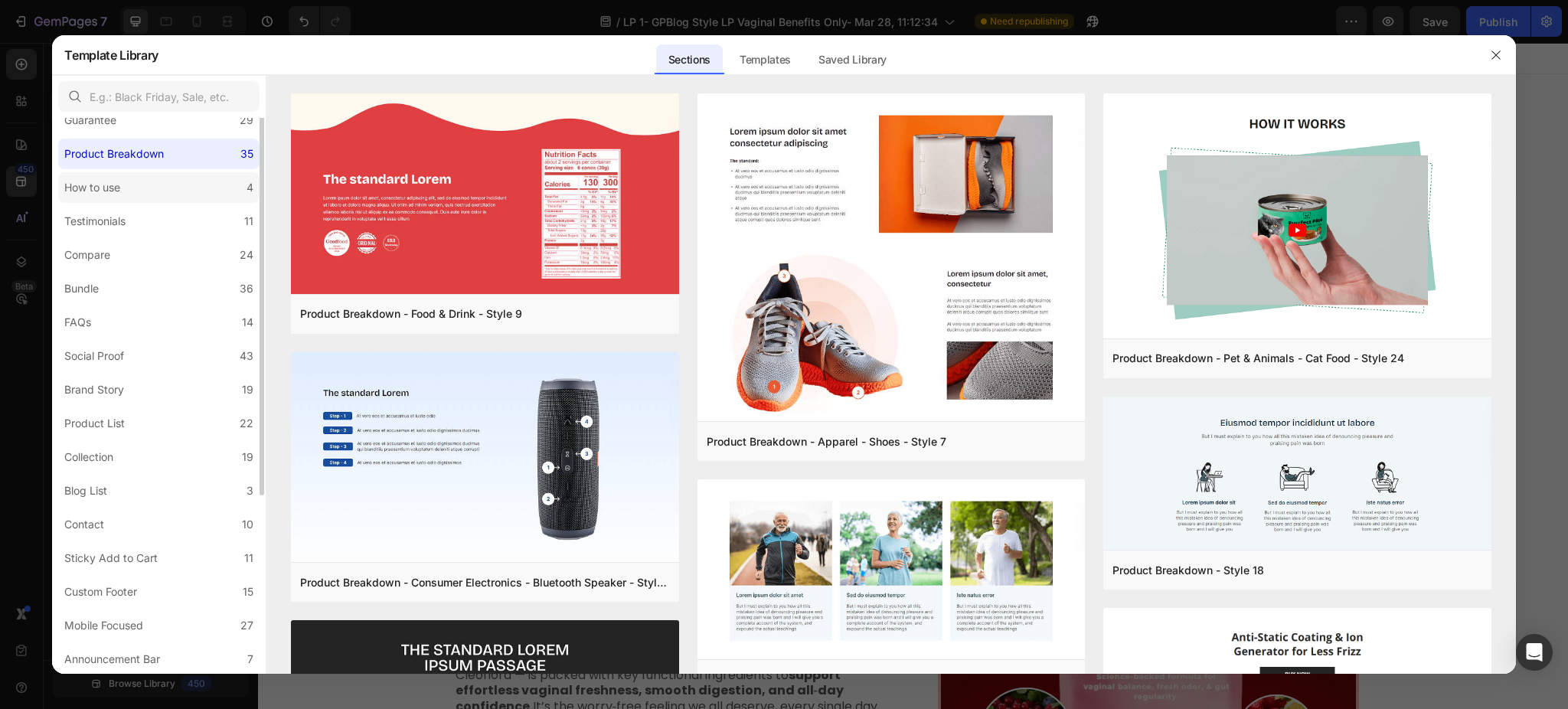 scroll, scrollTop: 0, scrollLeft: 0, axis: both 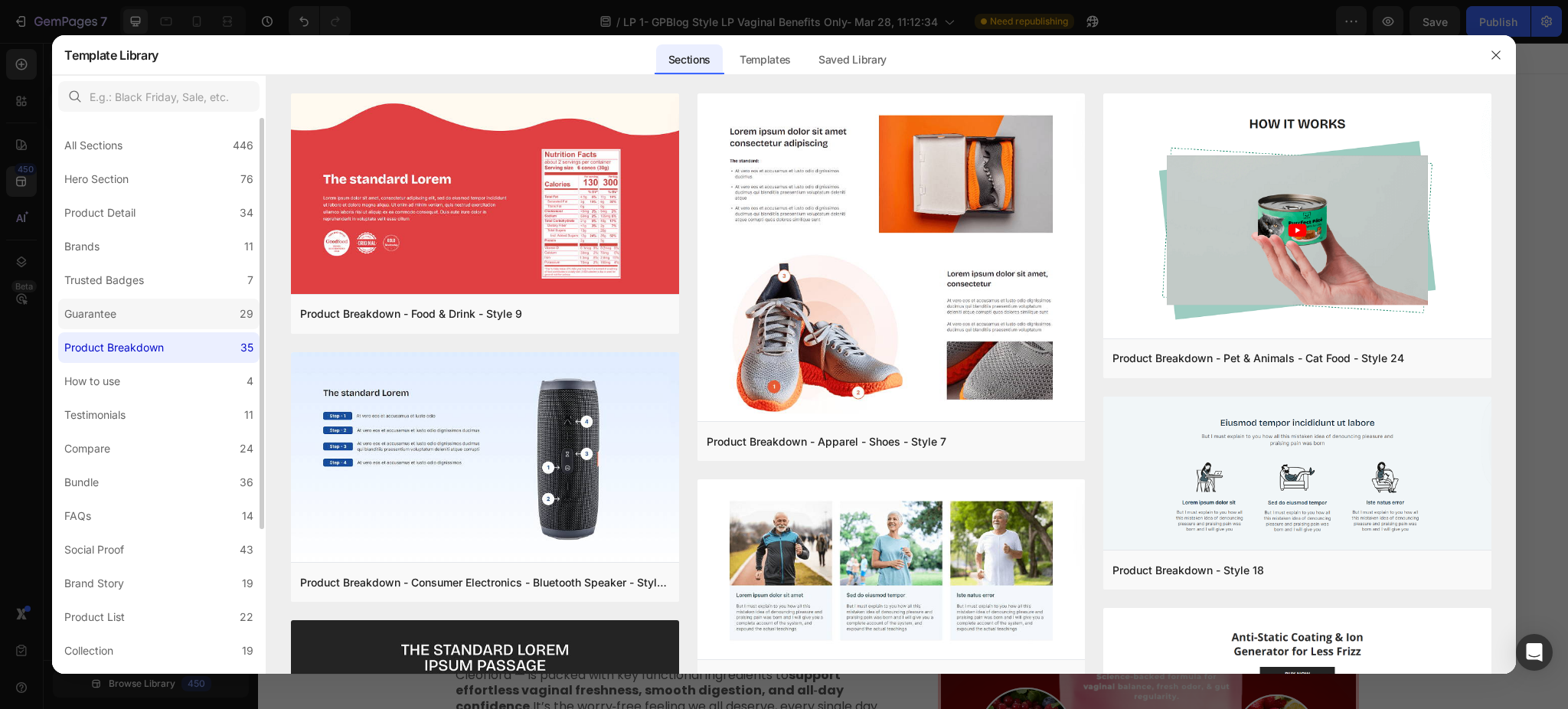 click on "Guarantee 29" 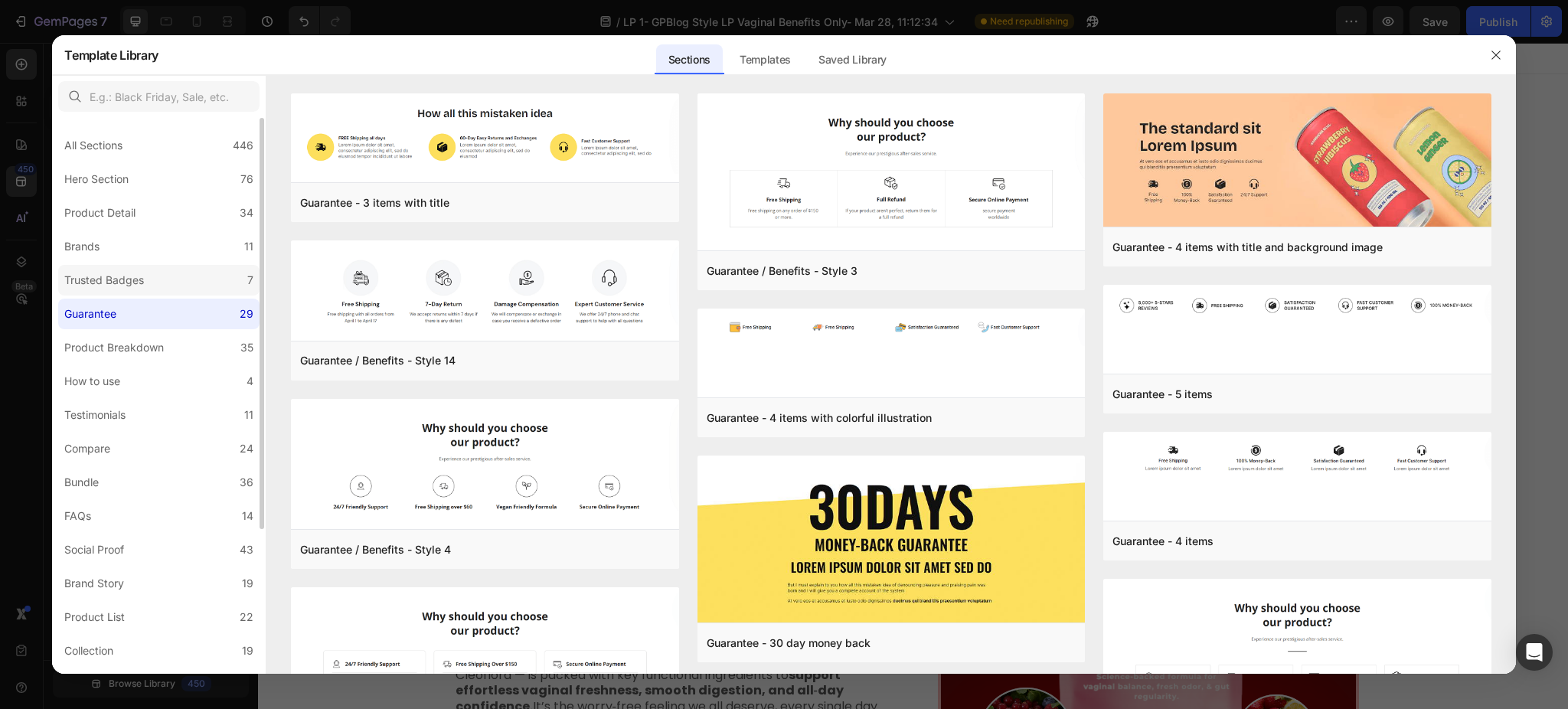 click on "Trusted Badges" at bounding box center [104, 280] 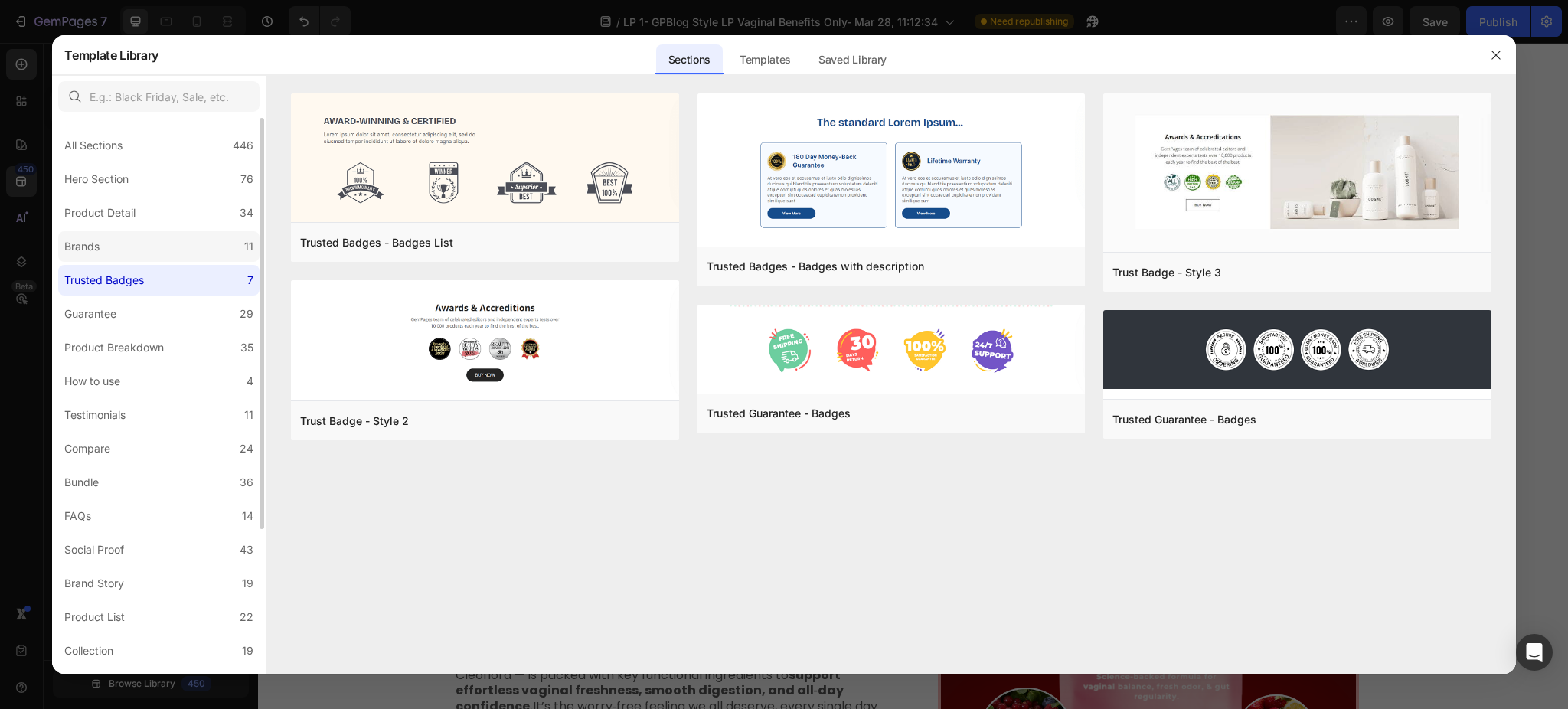 click on "Brands 11" 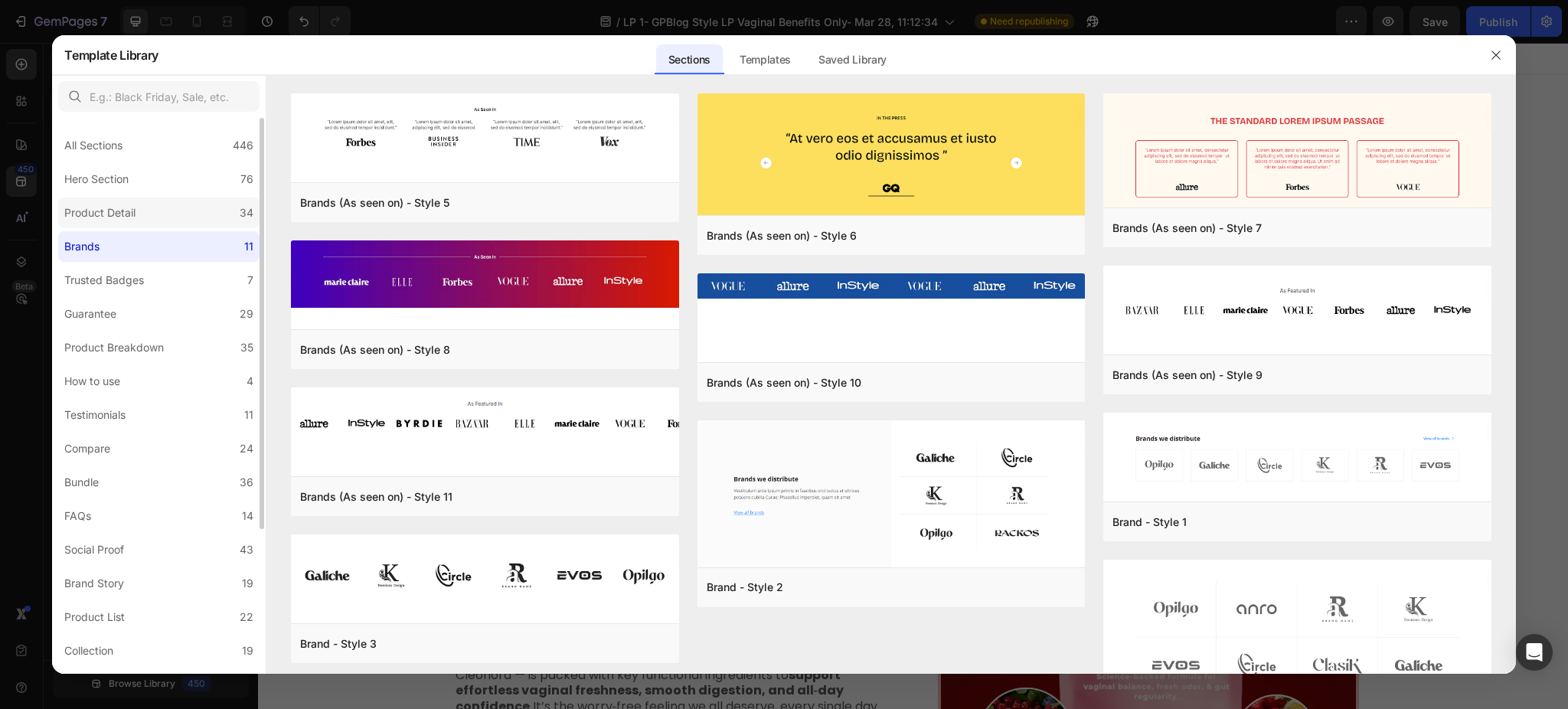 click on "Product Detail 34" 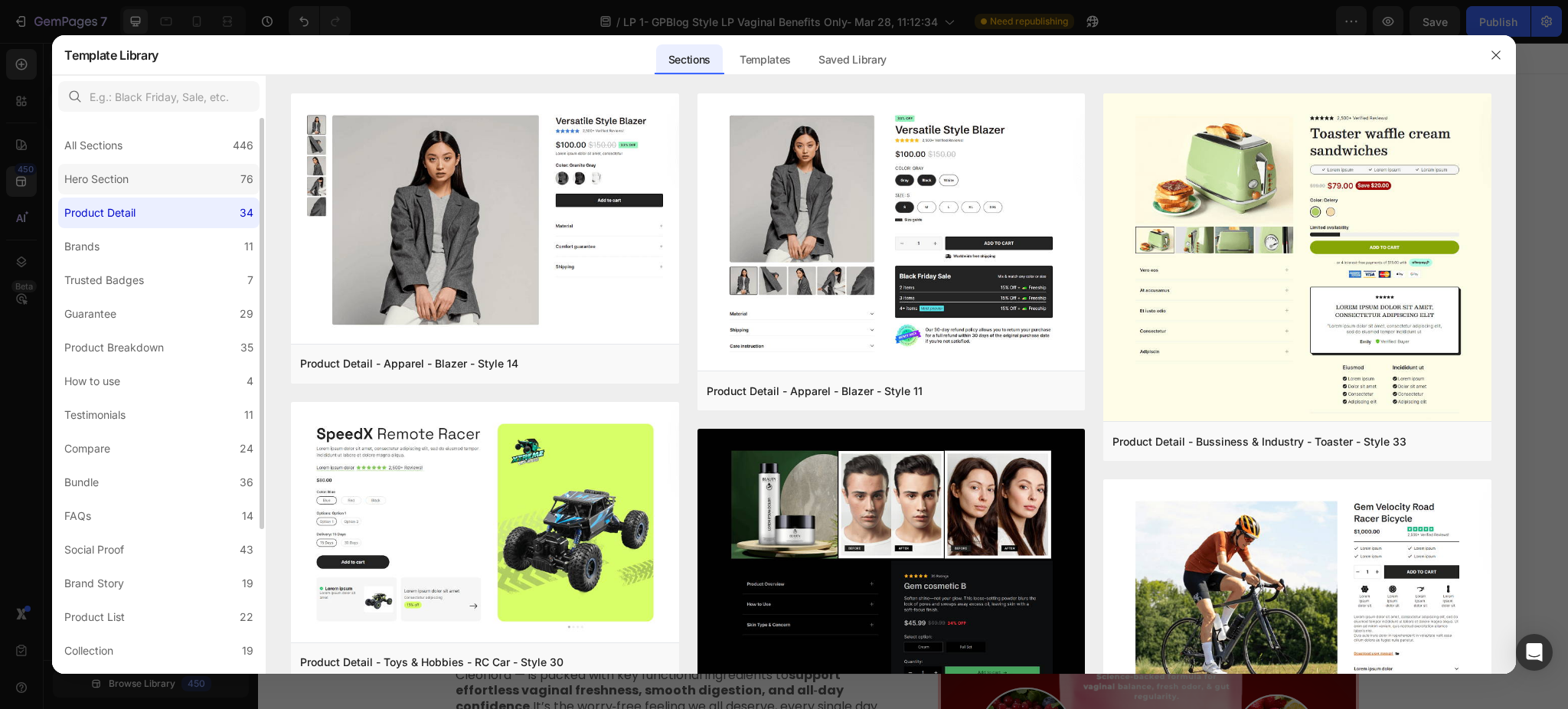 click on "Hero Section 76" 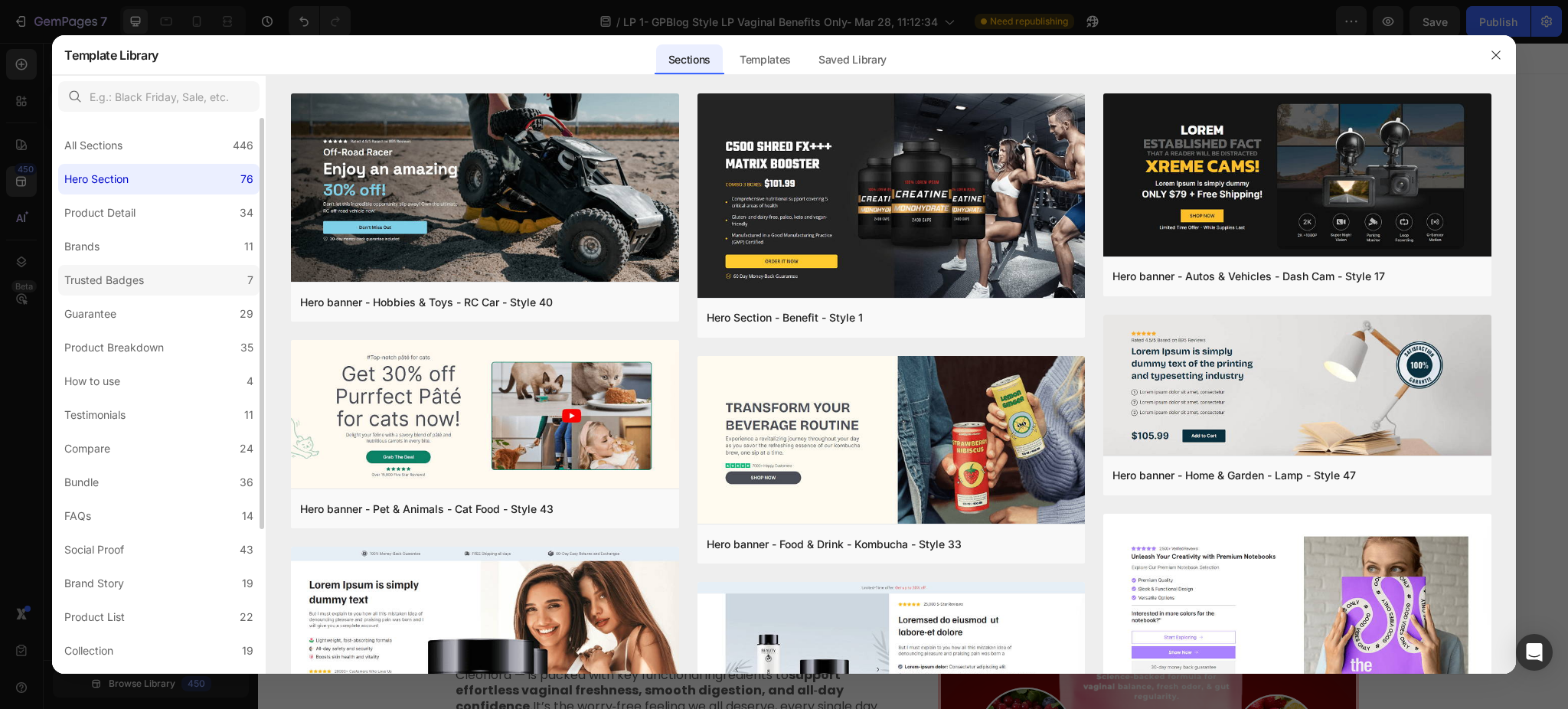 click on "Trusted Badges 7" 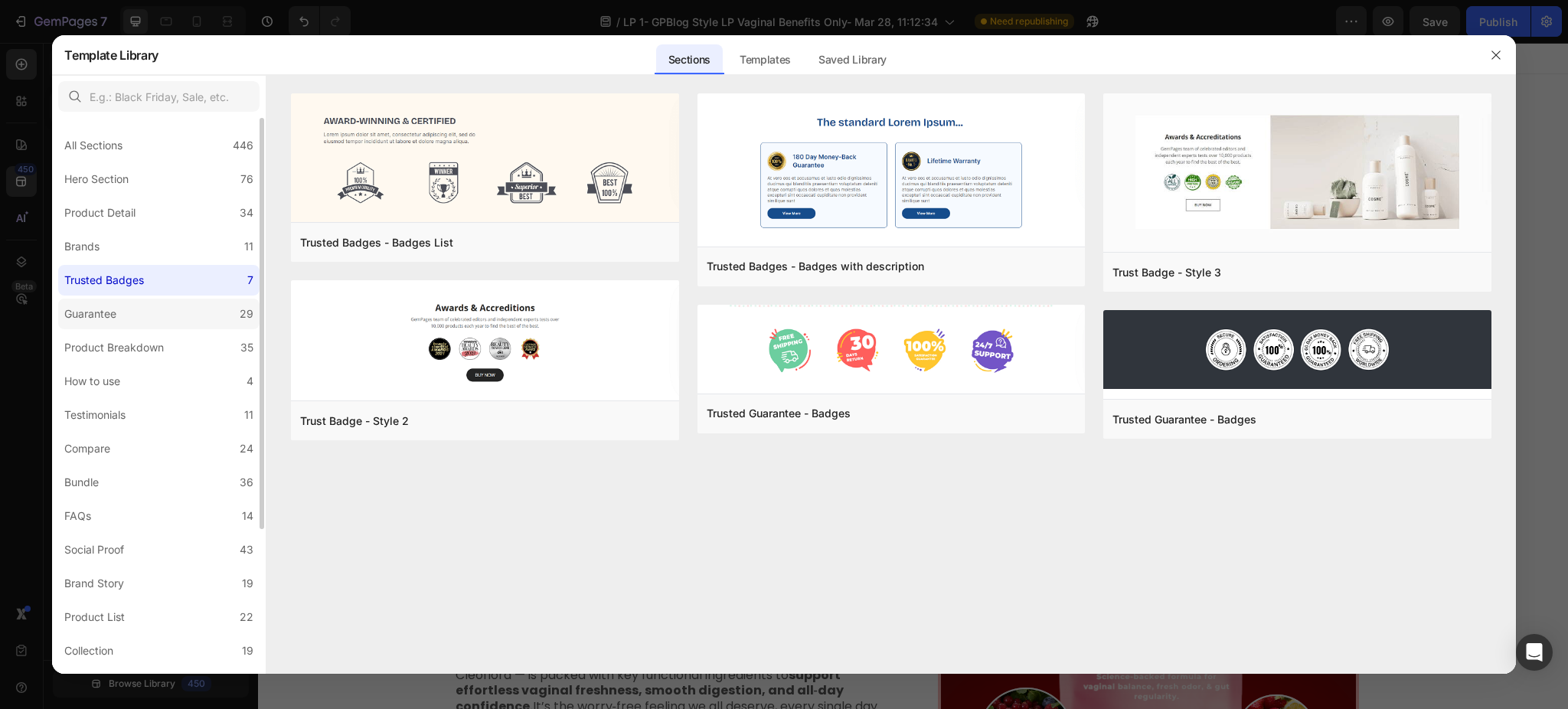 click on "Guarantee 29" 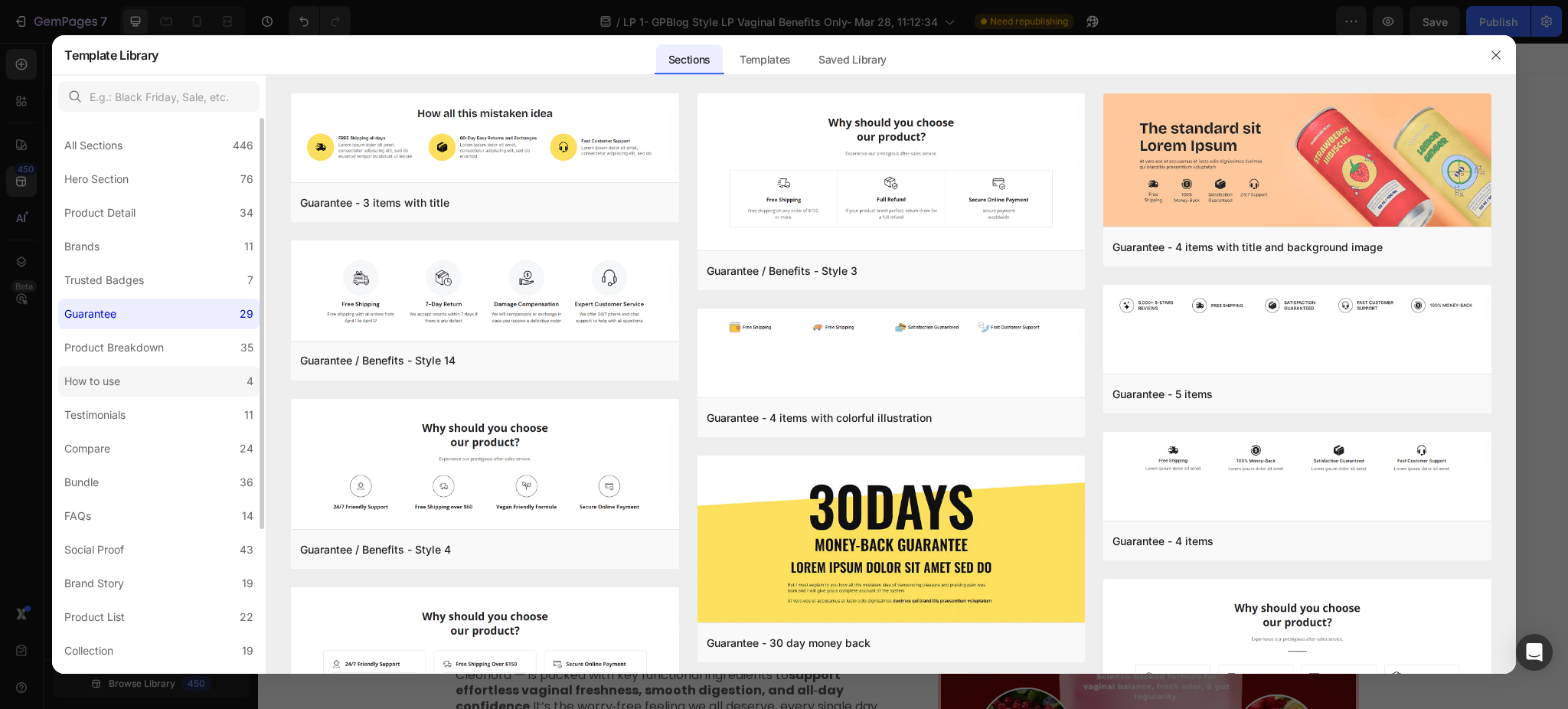 click on "How to use 4" 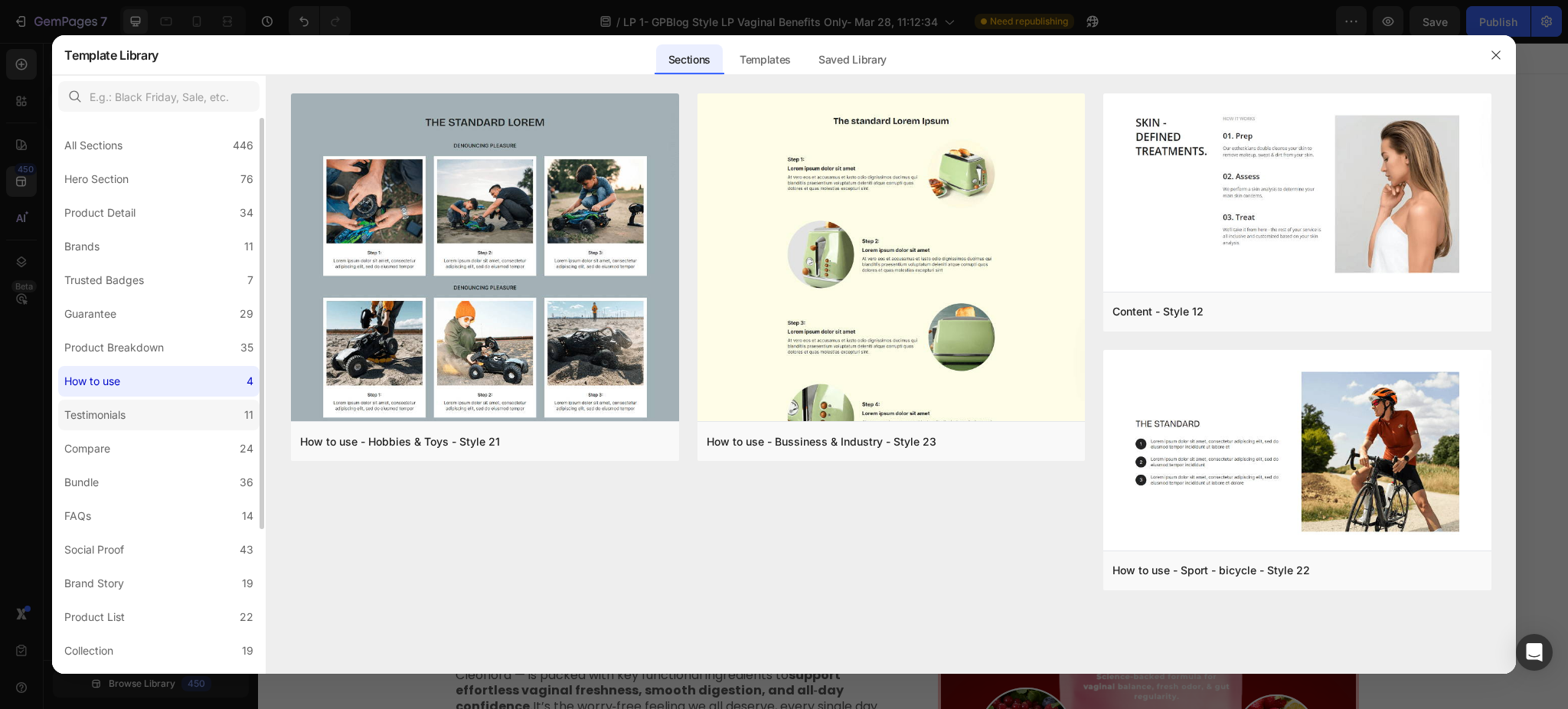 click on "Testimonials" at bounding box center [95, 415] 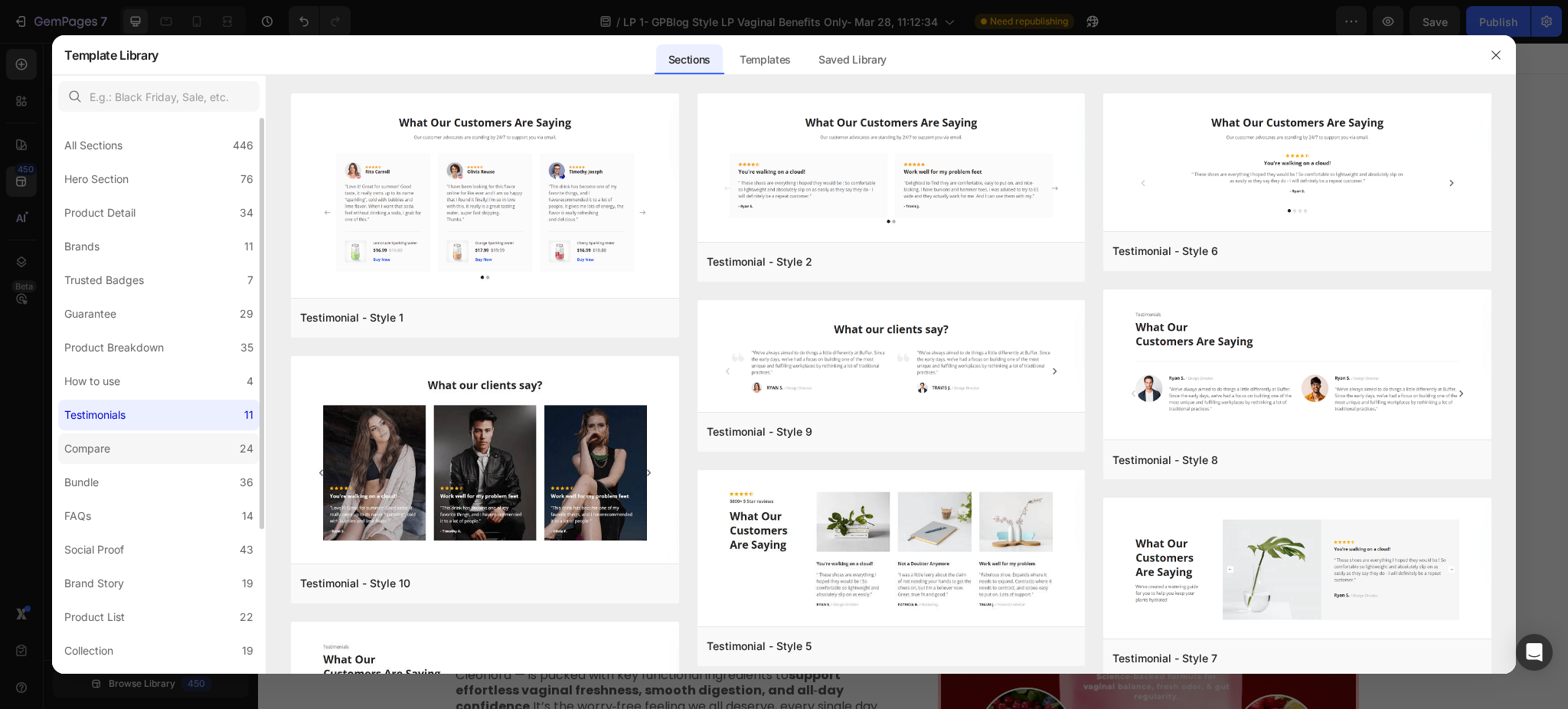 click on "Compare 24" 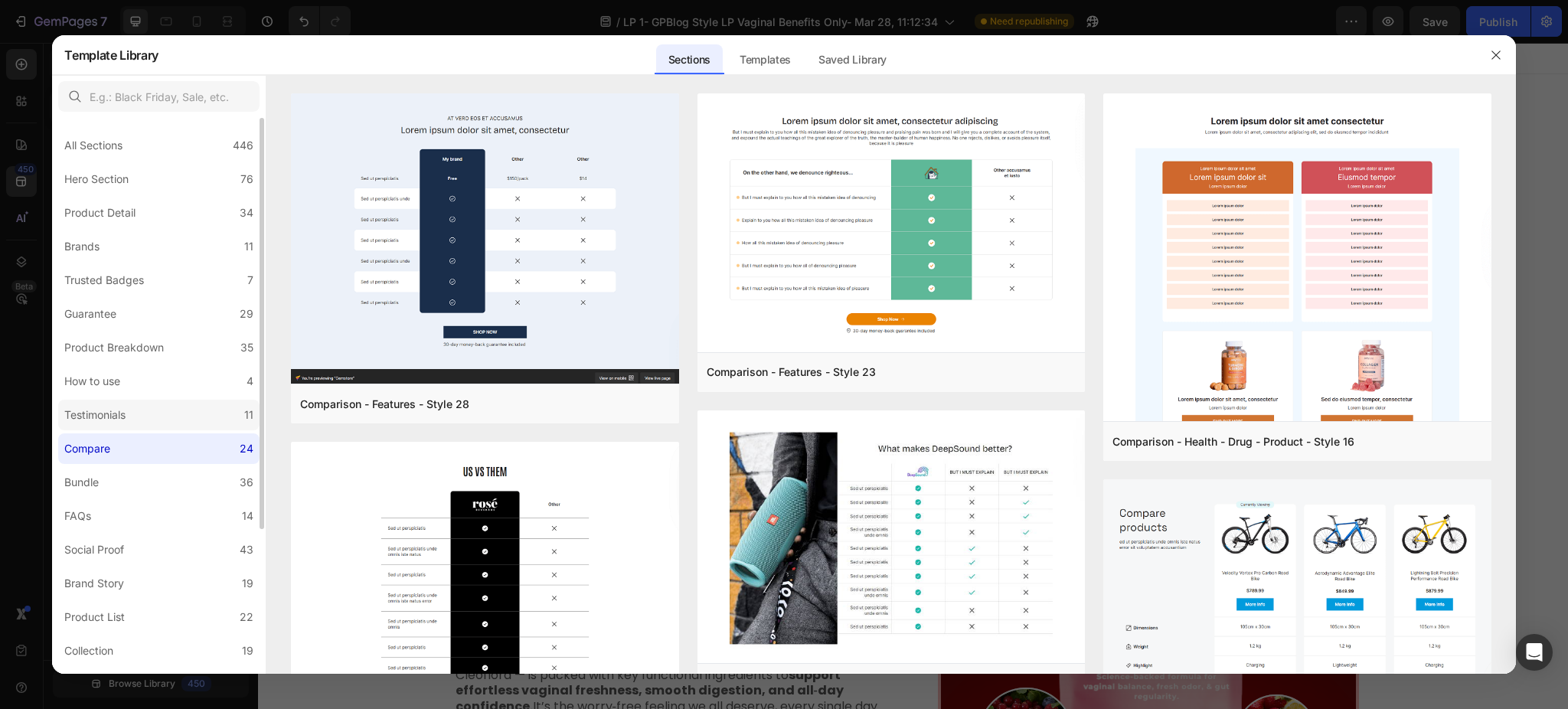 click on "Testimonials" at bounding box center [95, 415] 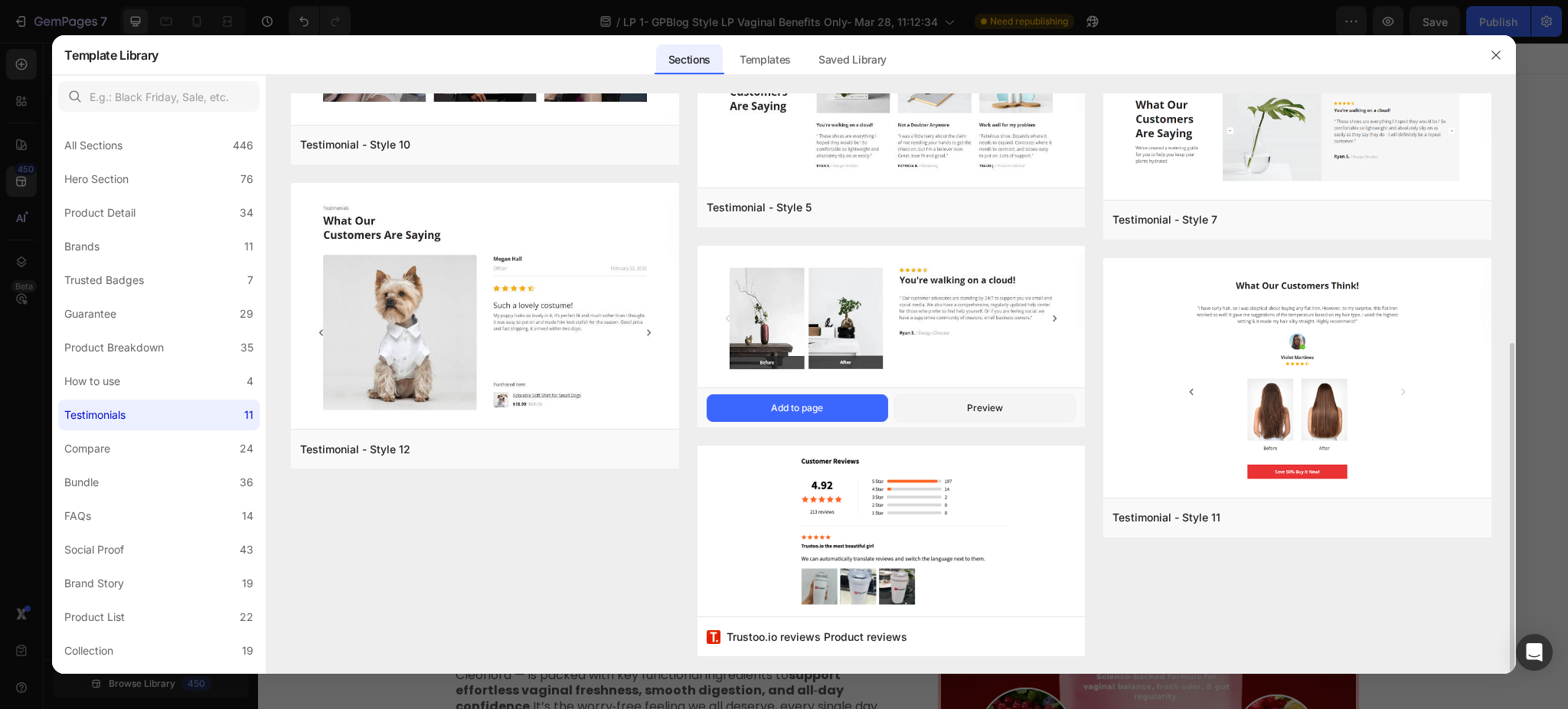 scroll, scrollTop: 0, scrollLeft: 0, axis: both 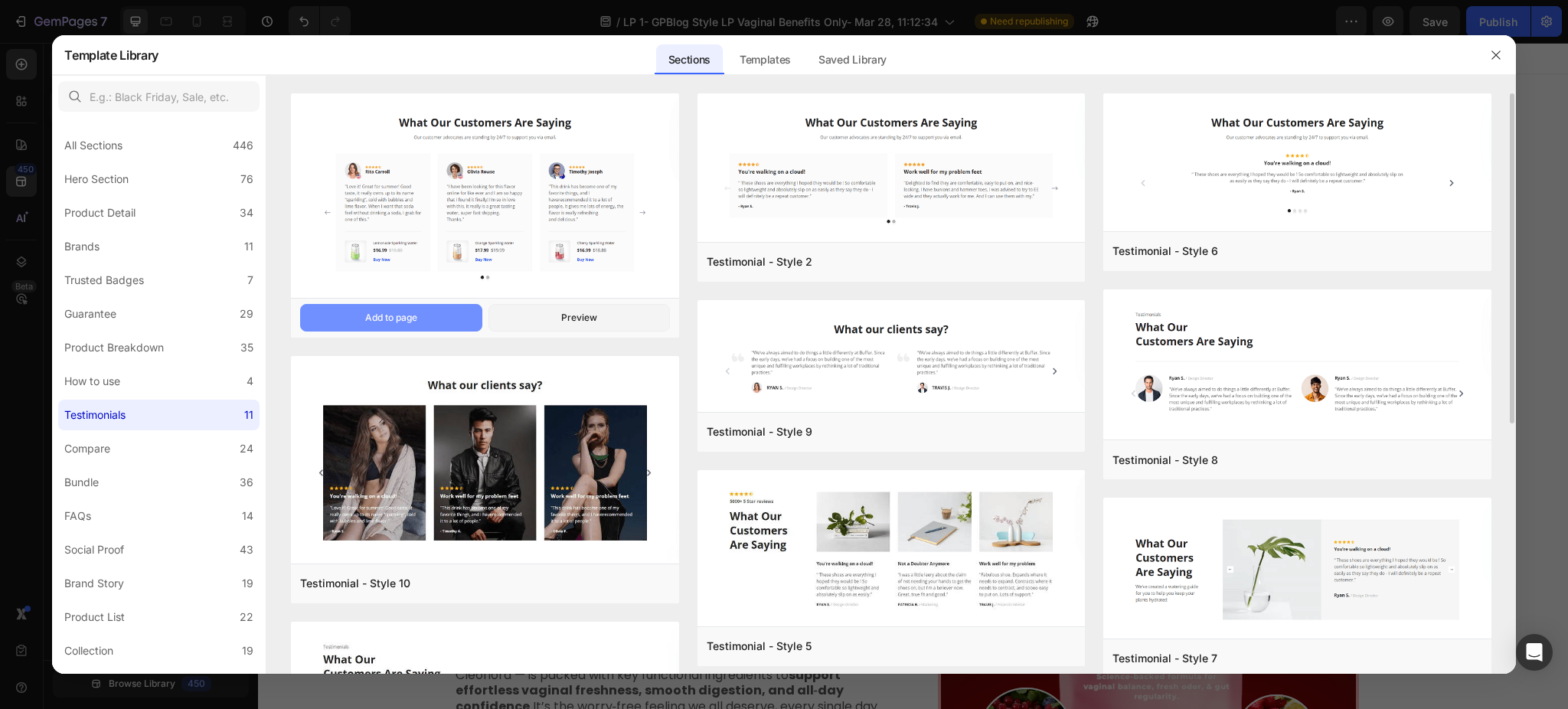 click on "Add to page" at bounding box center [391, 318] 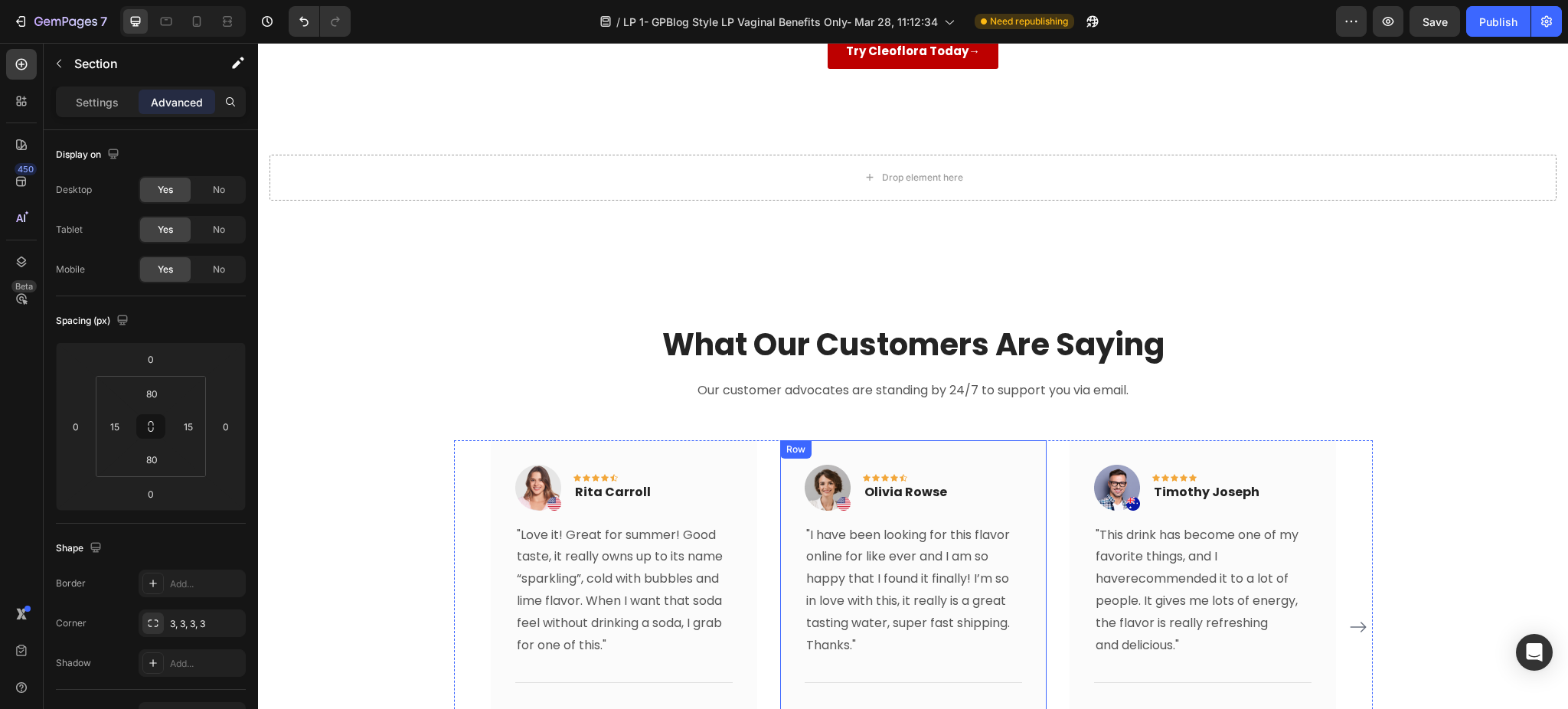scroll, scrollTop: 4445, scrollLeft: 0, axis: vertical 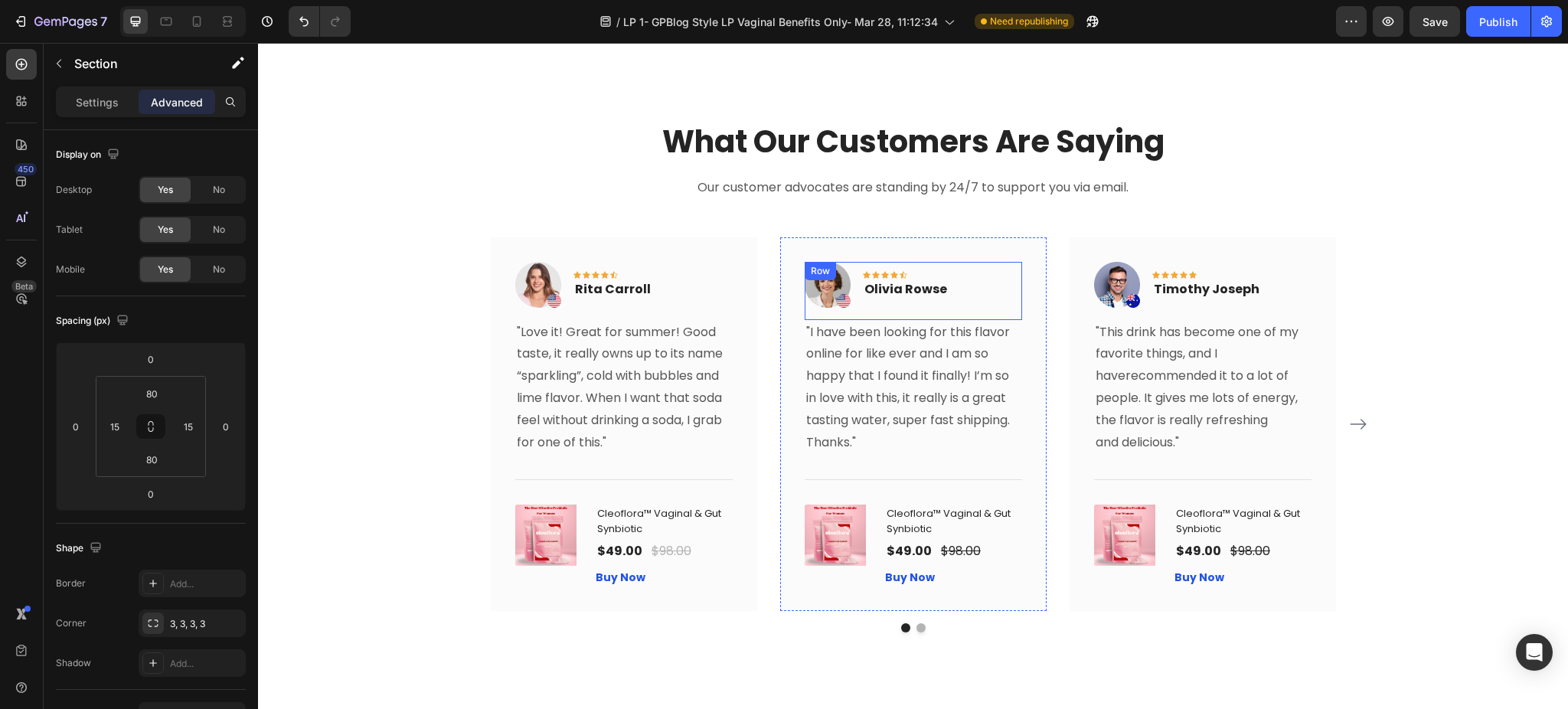 click on "Image
Icon
Icon
Icon
Icon
Icon Row Olivia Rowse Text block Row" at bounding box center [913, 291] 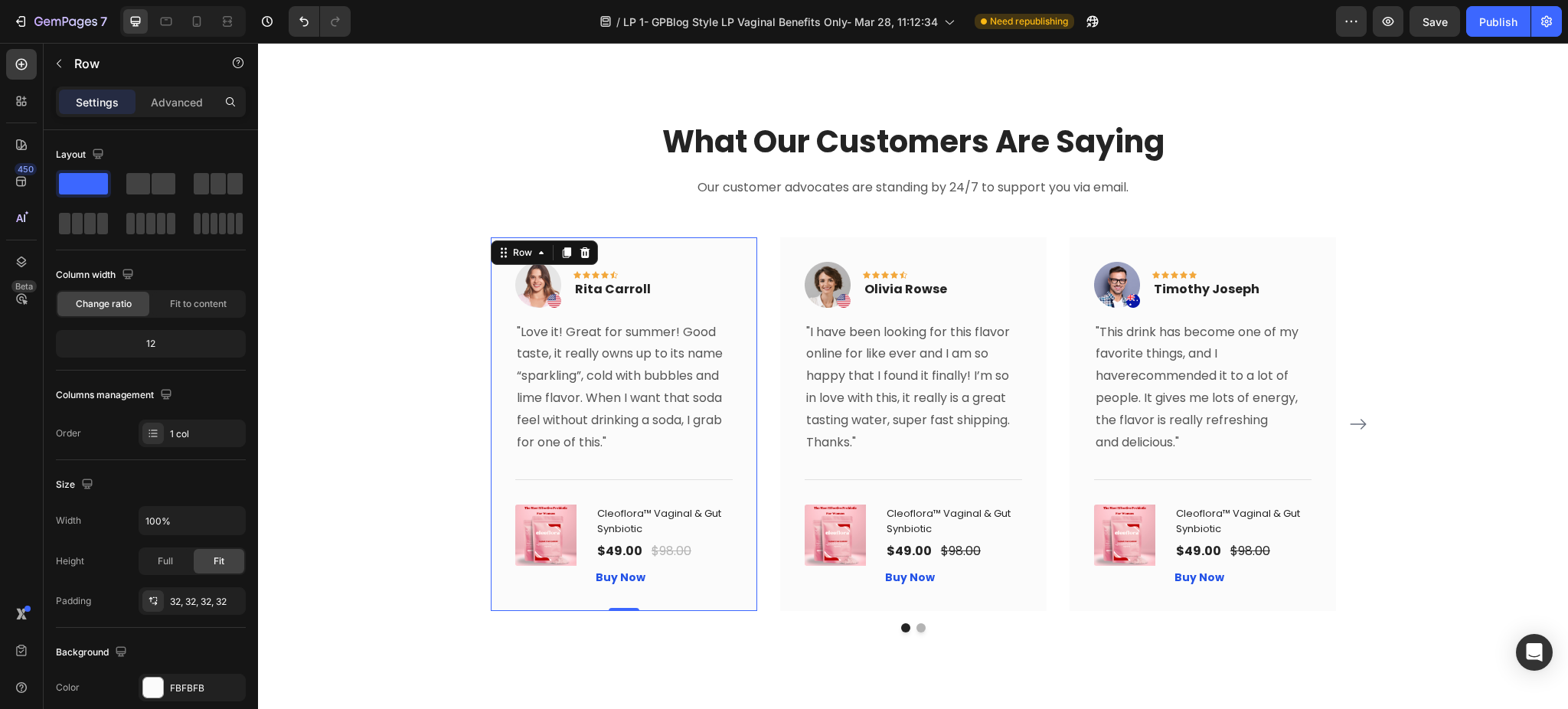 click on "Image
Icon
Icon
Icon
Icon
Icon Row Rita Carroll Text block Row "Love it! Great for summer! Good taste, it really owns up to its name “sparkling”, cold with bubbles and lime flavor. When I want that soda feel without drinking a soda, I grab for one of this." Text block                Title Line (P) Images & Gallery Cleoflora™ Vaginal & Gut Synbiotic (P) Title $49.00 (P) Price (P) Price $98.00 (P) Price (P) Price Row Buy Now (P) Cart Button Product Row   0" at bounding box center [624, 424] 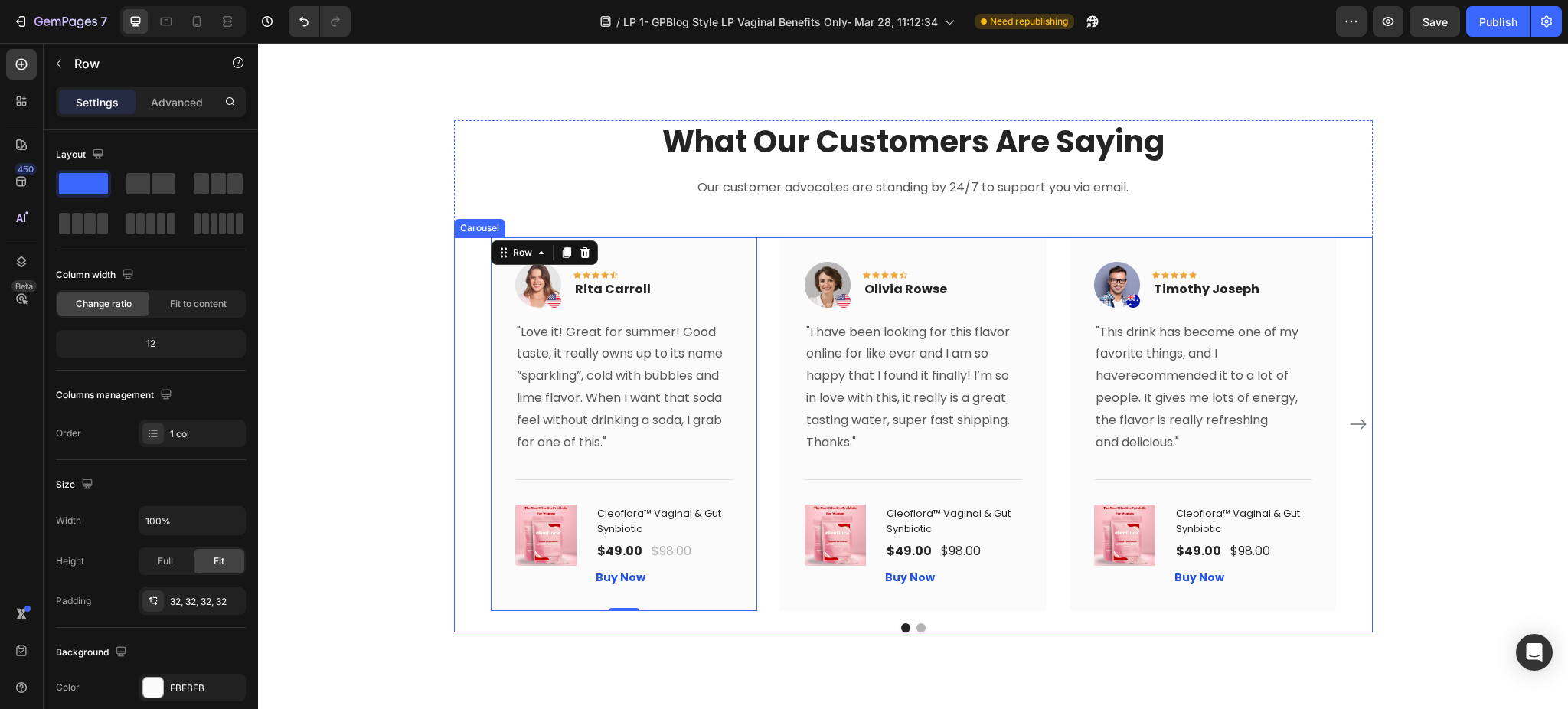 click on "Image
Icon
Icon
Icon
Icon
Icon Row Rita Carroll Text block Row "Love it! Great for summer! Good taste, it really owns up to its name “sparkling”, cold with bubbles and lime flavor. When I want that soda feel without drinking a soda, I grab for one of this." Text block                Title Line (P) Images & Gallery Cleoflora™ Vaginal & Gut Synbiotic (P) Title $49.00 (P) Price (P) Price $98.00 (P) Price (P) Price Row Buy Now (P) Cart Button Product Row   0 Image
Icon
Icon
Icon
Icon
Icon Row Olivia Rowse Text block Row "I have been looking for this flavor online for like ever and I am so happy that I found it finally! I’m so in love with this, it really is a great tasting water, super fast shipping.  Thanks." Text block                Title Line (P) Images & Gallery Cleoflora™ Vaginal & Gut Synbiotic (P) Title $49.00 (P) Price" at bounding box center [913, 424] 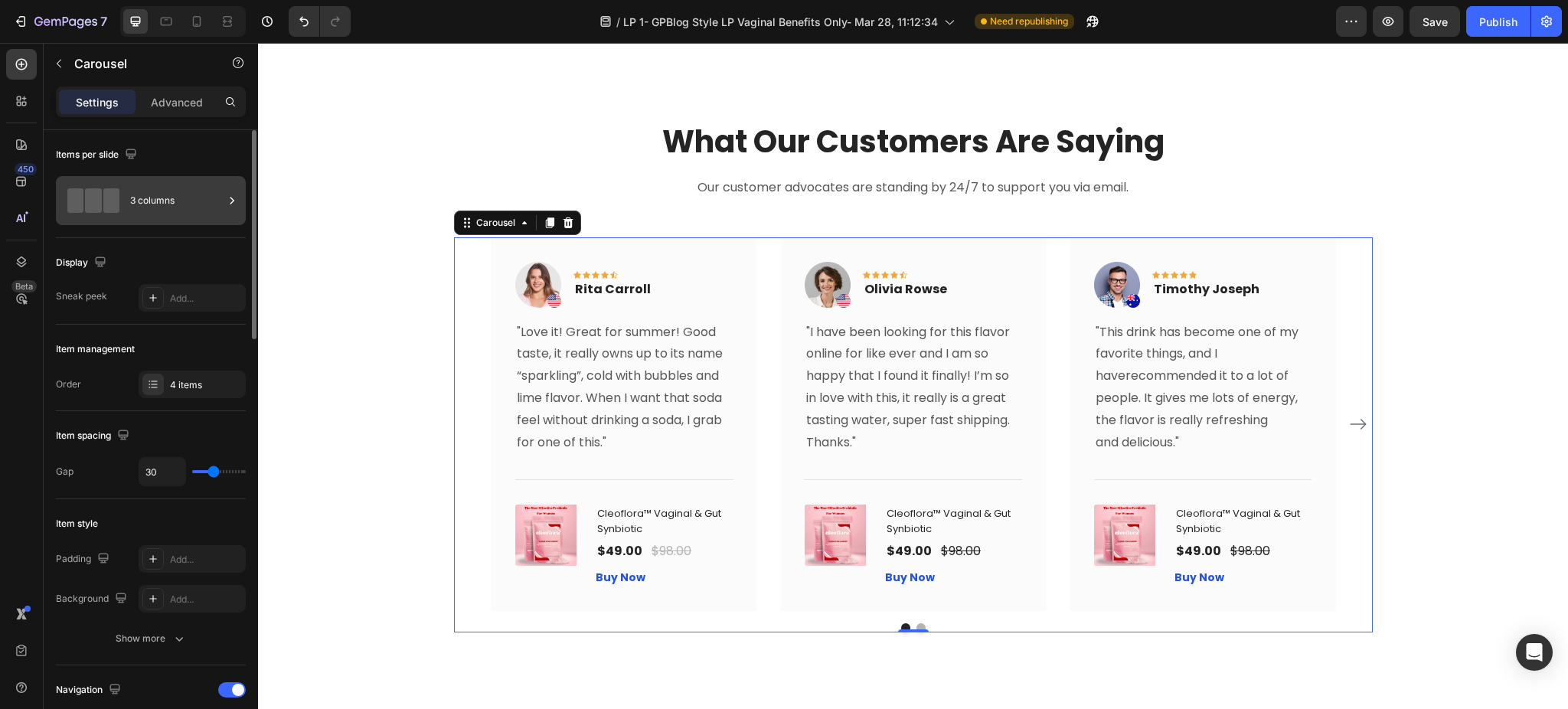 click on "3 columns" at bounding box center (151, 201) 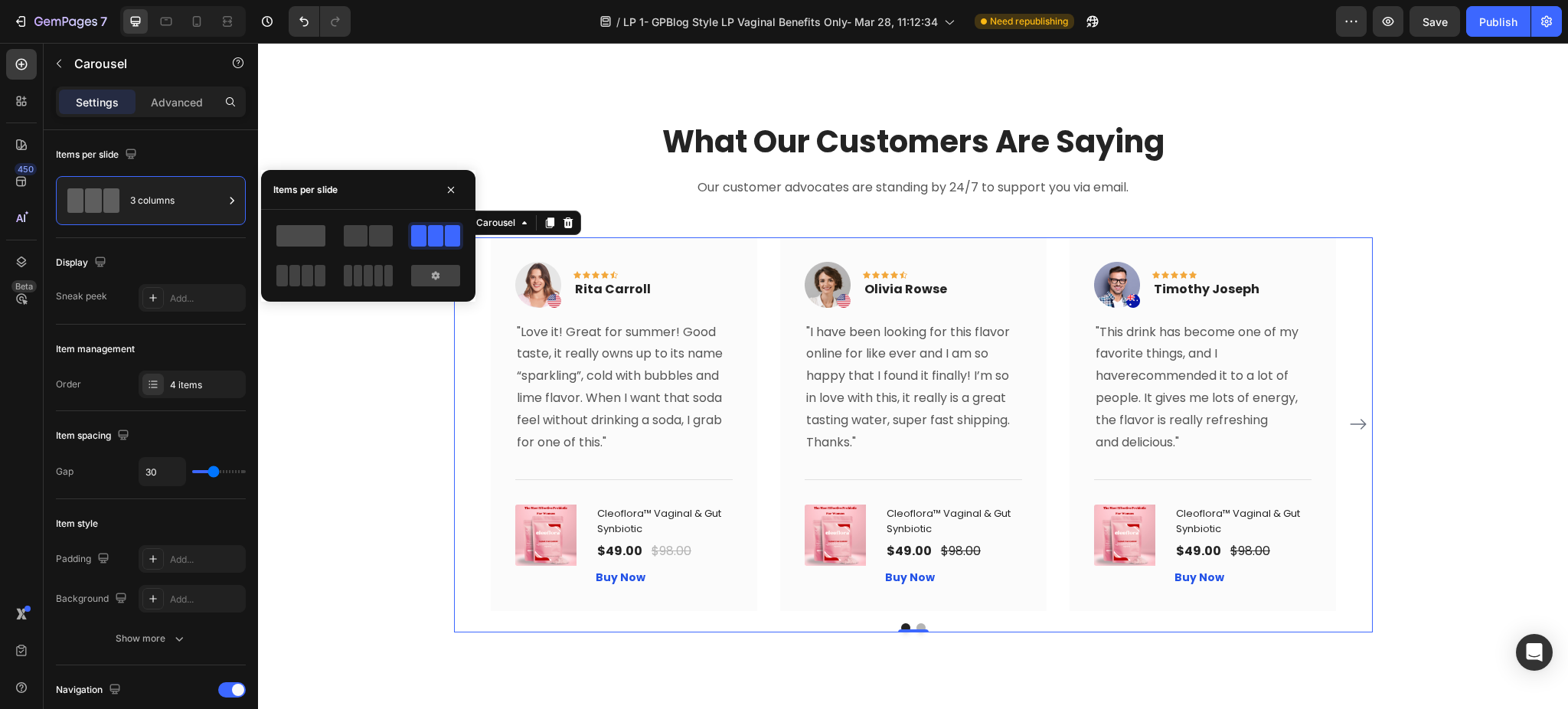 click 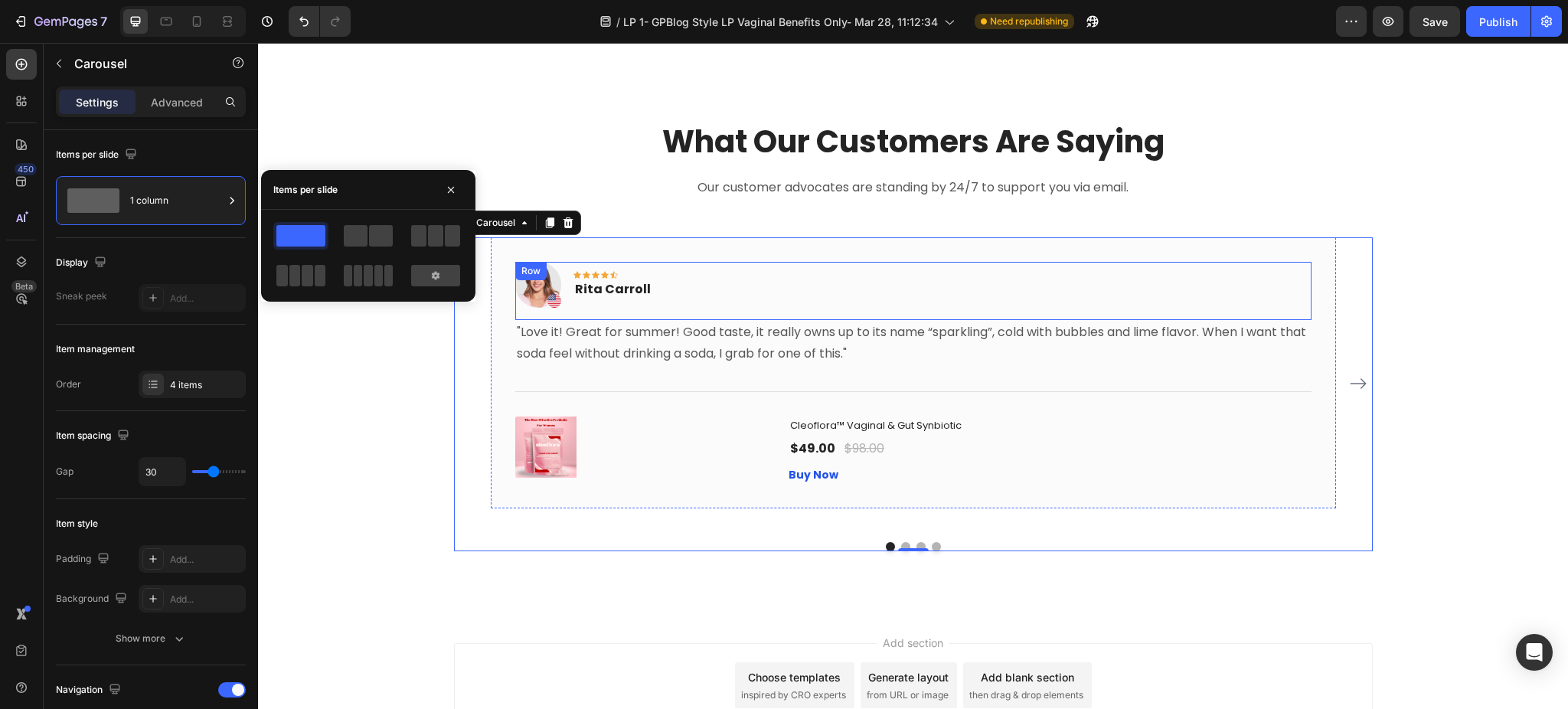 click on "Image
Icon
Icon
Icon
Icon
Icon Row Rita Carroll Text block Row" at bounding box center (913, 291) 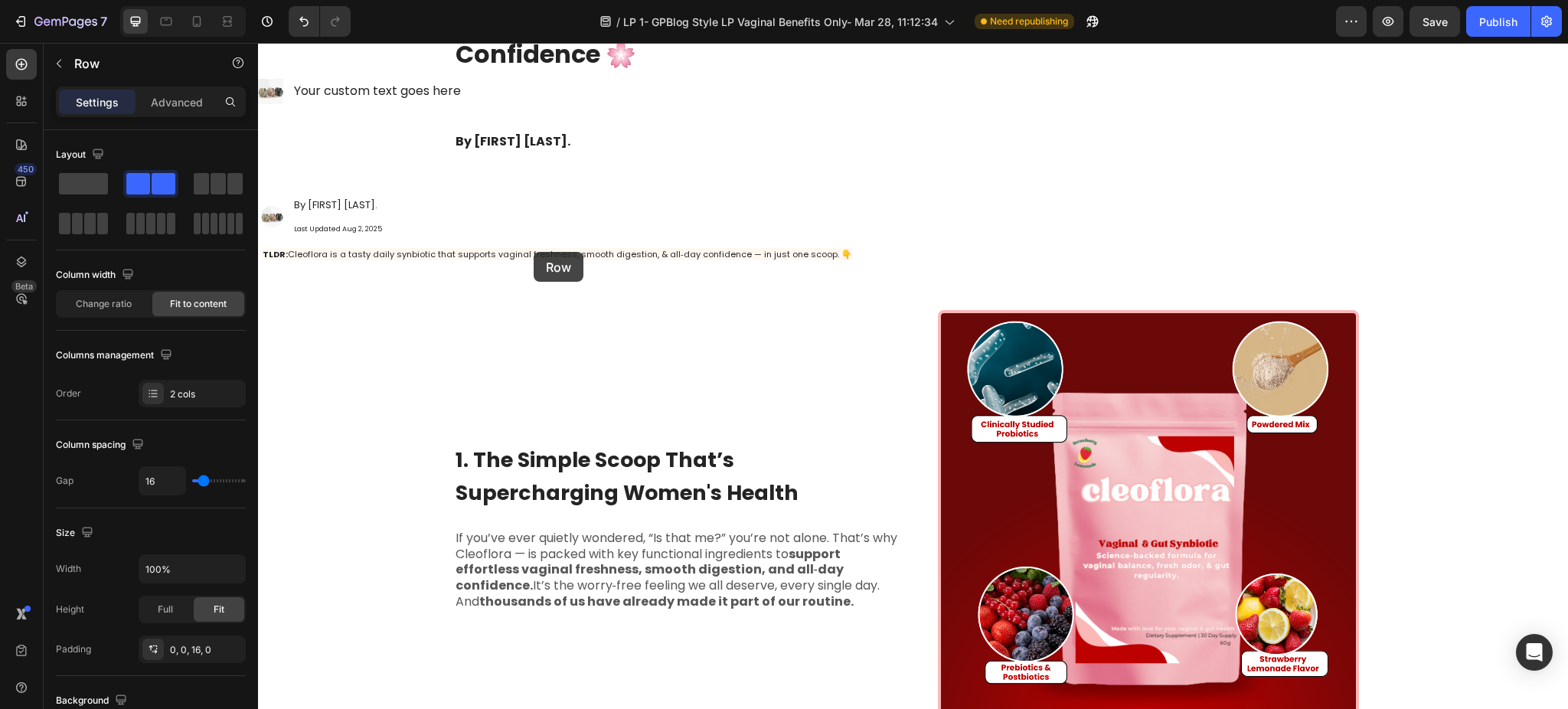 scroll, scrollTop: 0, scrollLeft: 0, axis: both 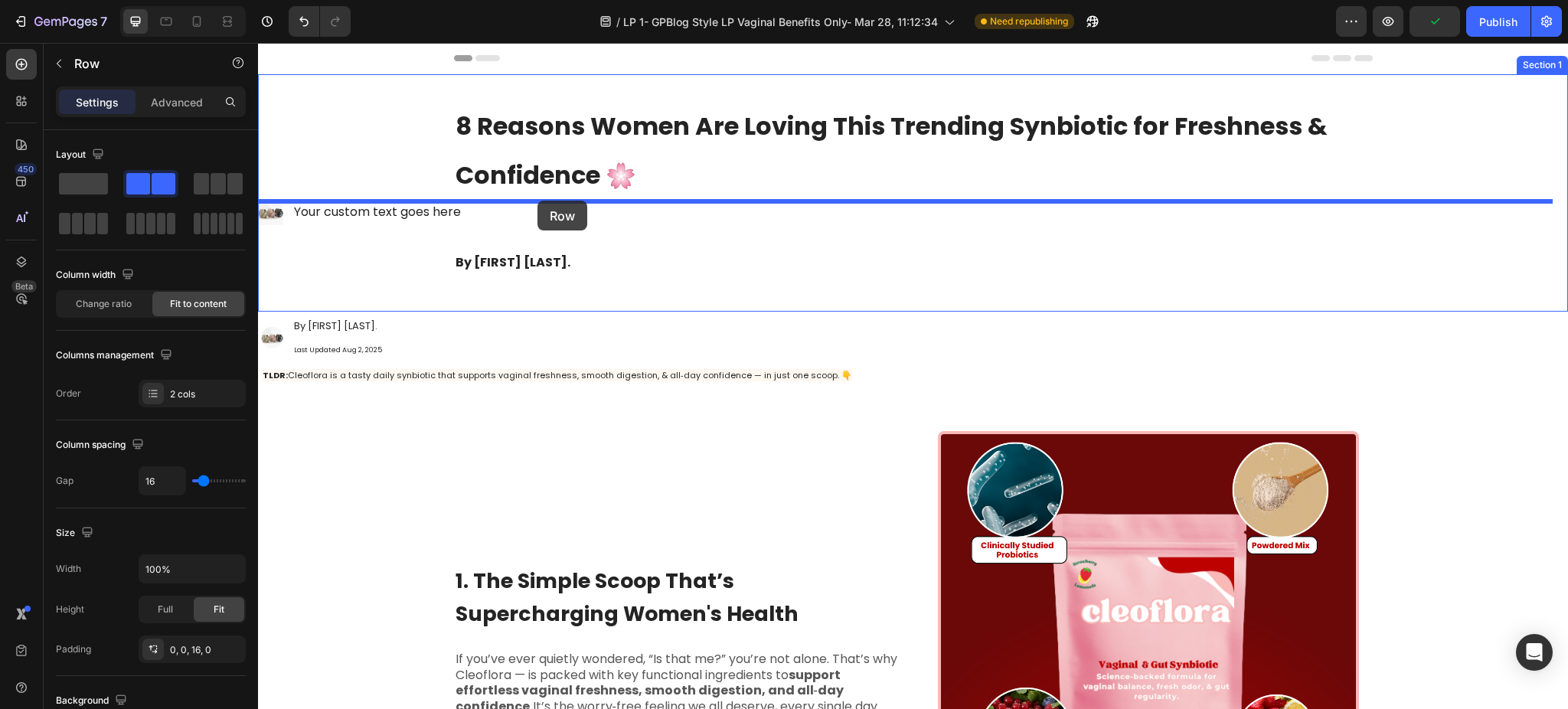 drag, startPoint x: 520, startPoint y: 274, endPoint x: 537, endPoint y: 201, distance: 74.95332 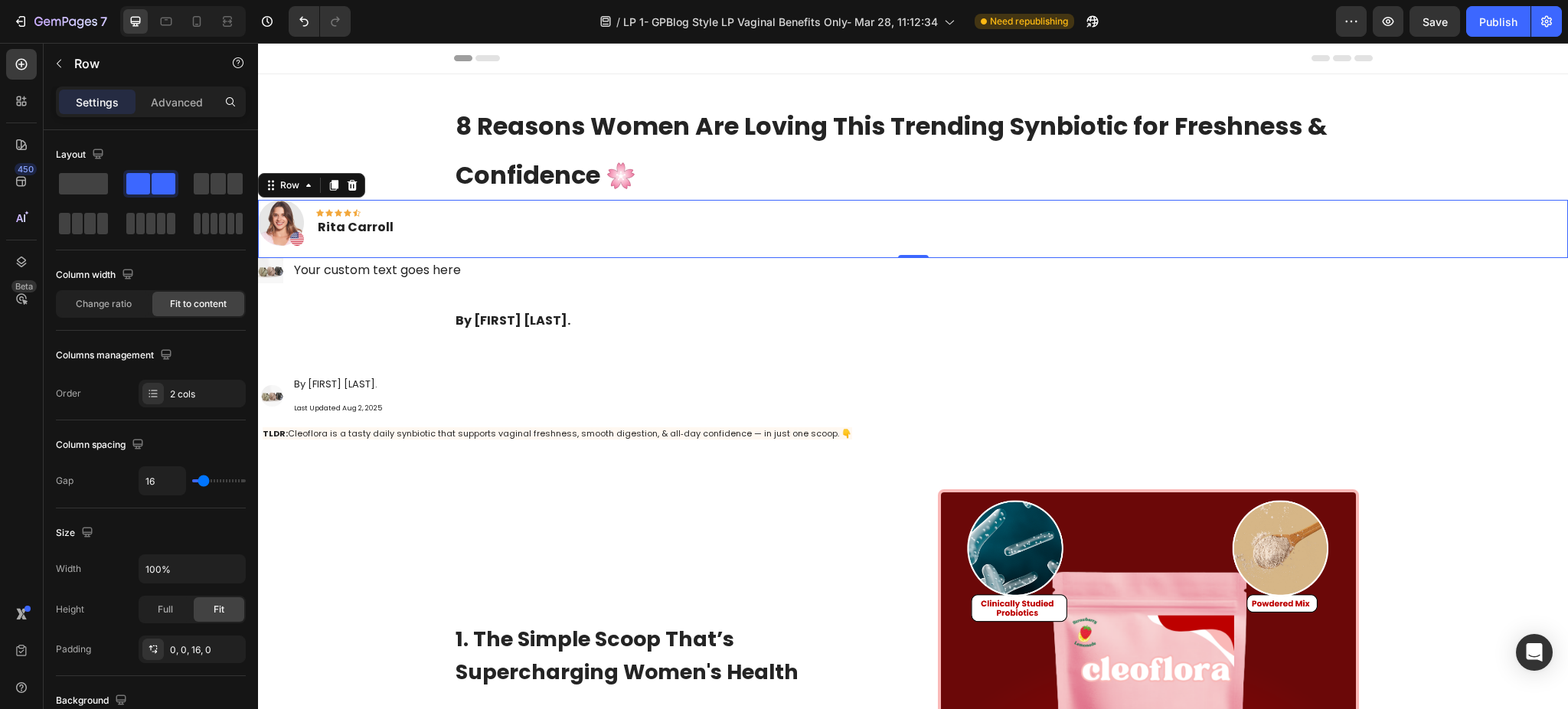 drag, startPoint x: 351, startPoint y: 234, endPoint x: 270, endPoint y: 181, distance: 96.7988 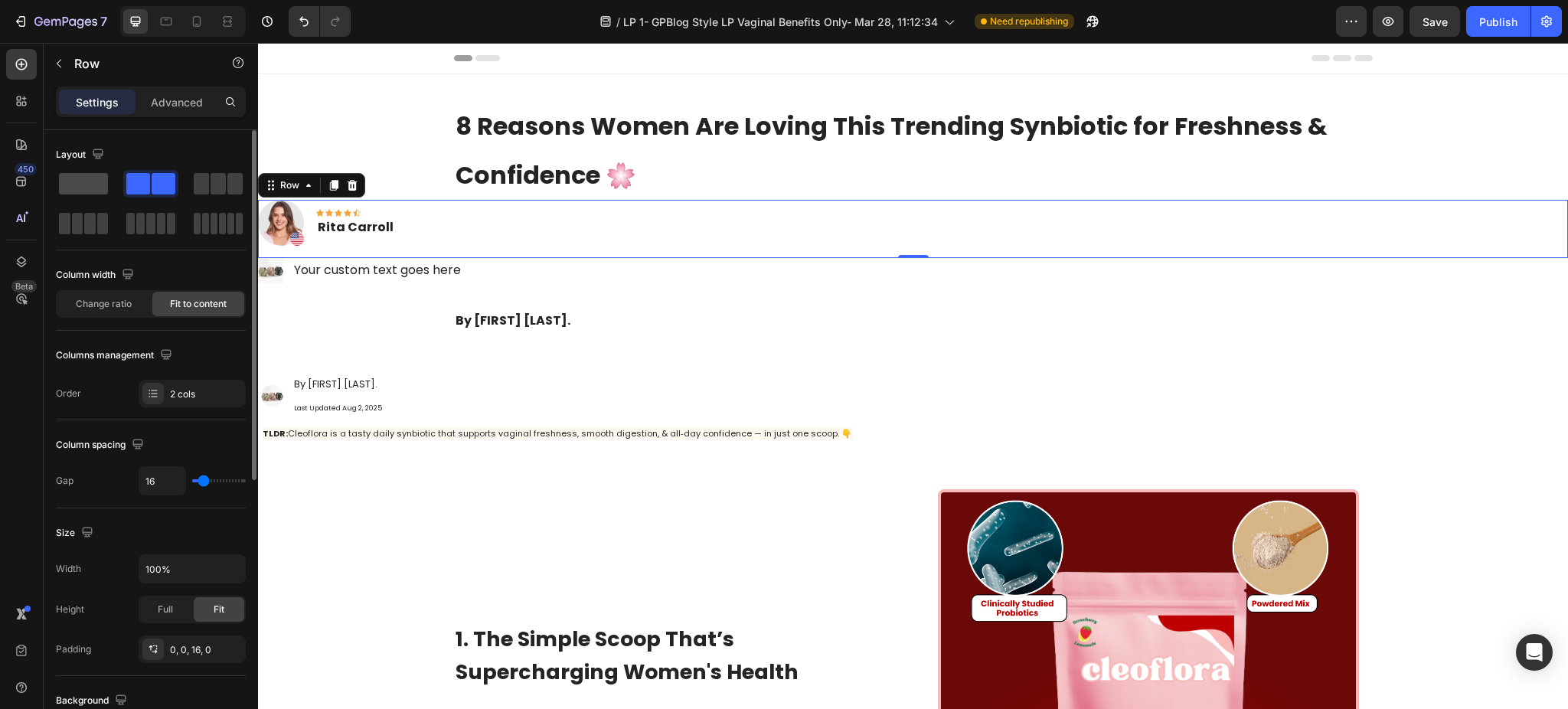 click 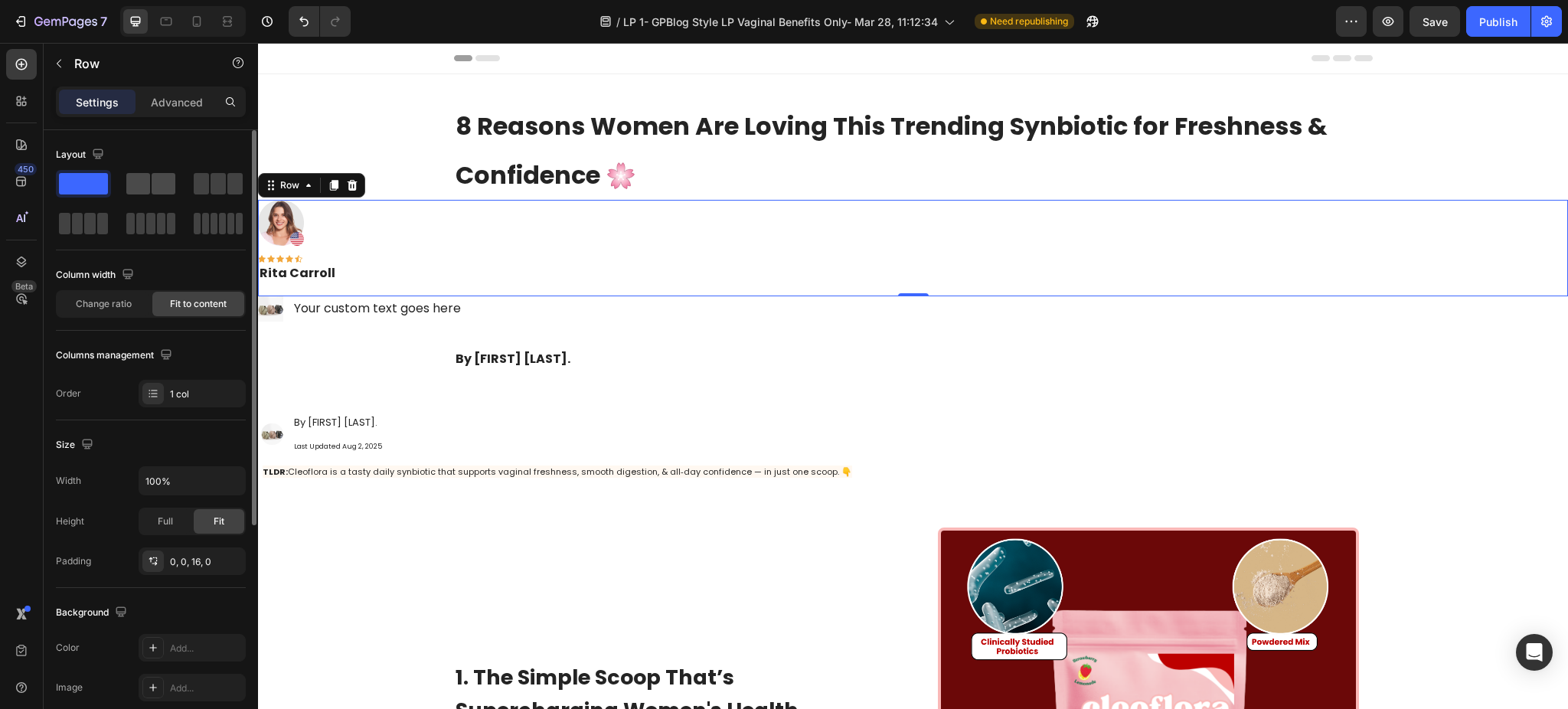 click 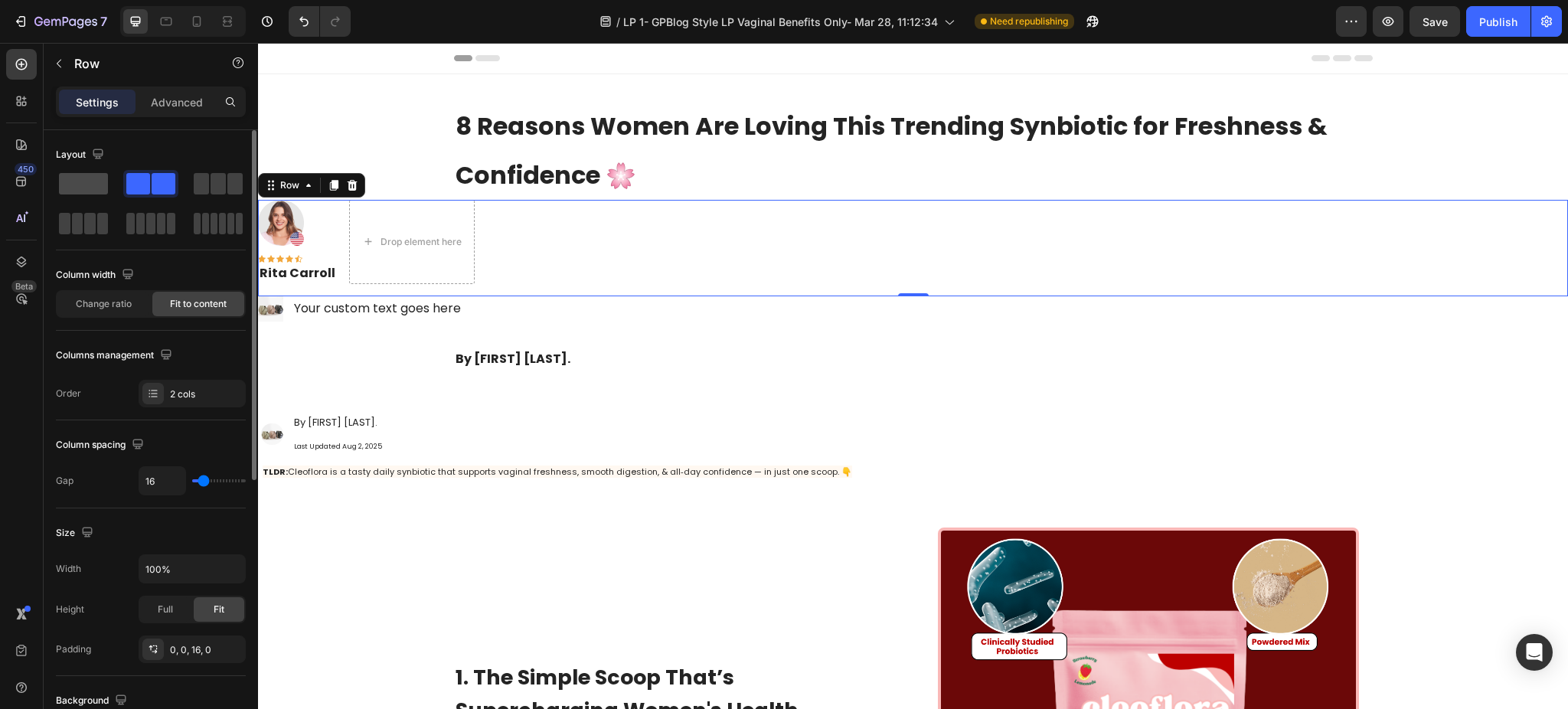 click 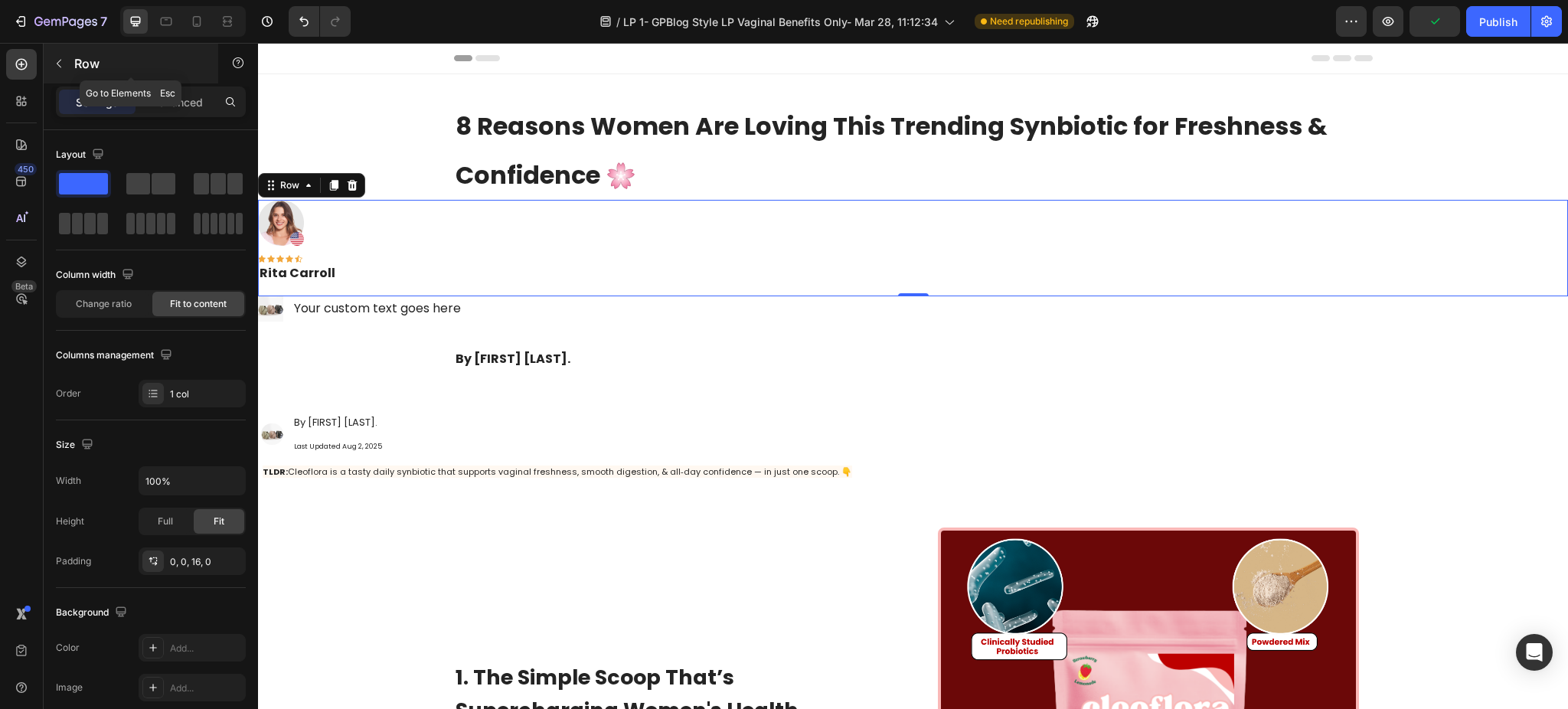 click 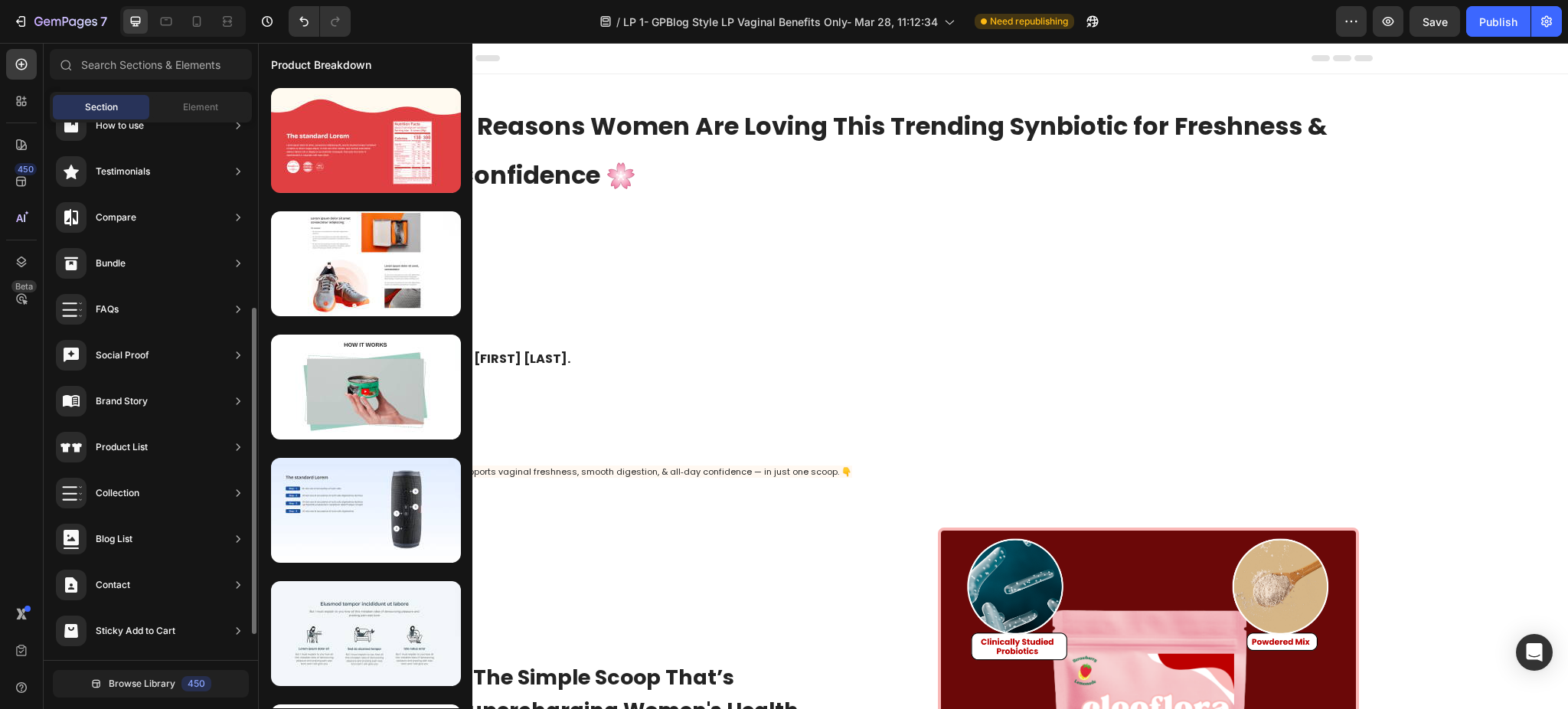 scroll, scrollTop: 350, scrollLeft: 0, axis: vertical 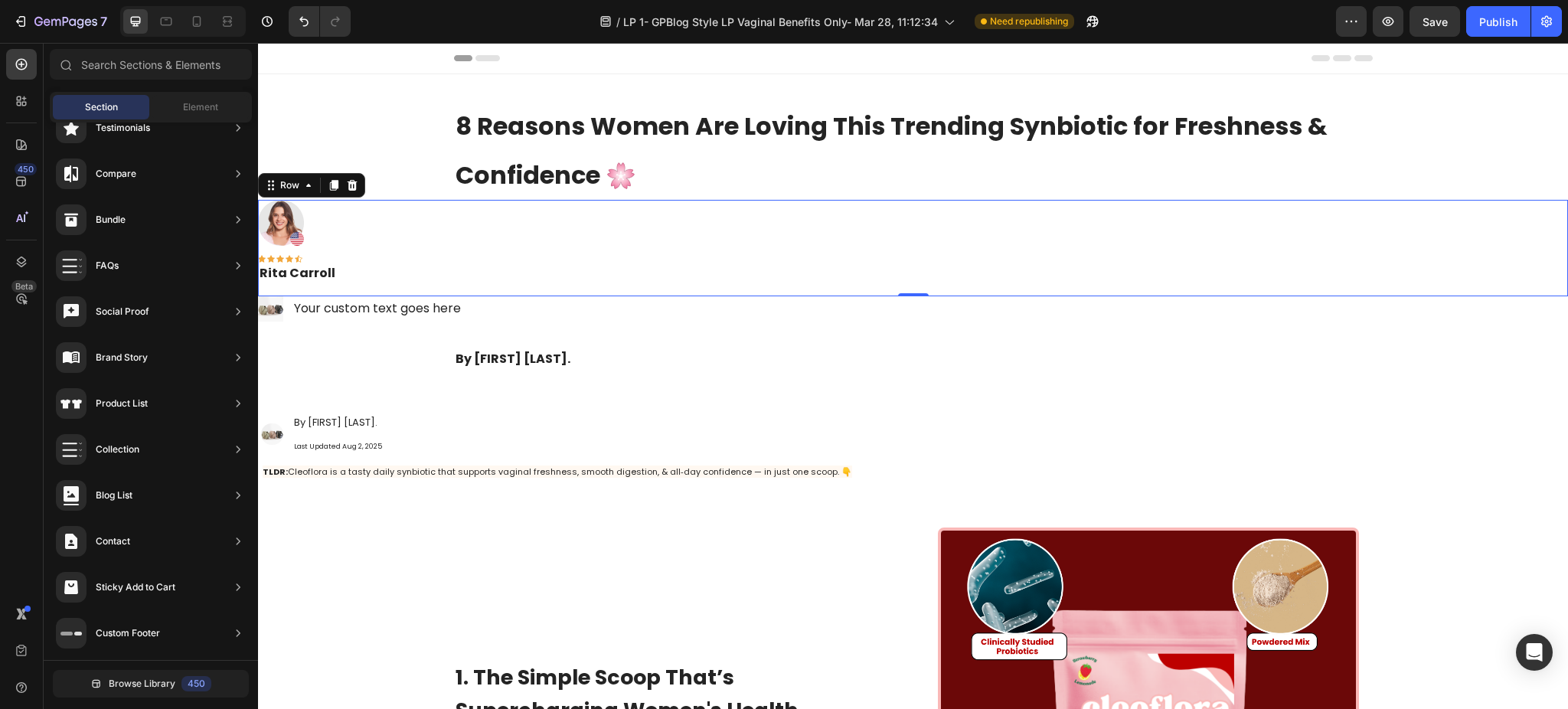 click on "Image
Icon
Icon
Icon
Icon
Icon Row Rita Carroll Text block" at bounding box center [297, 242] 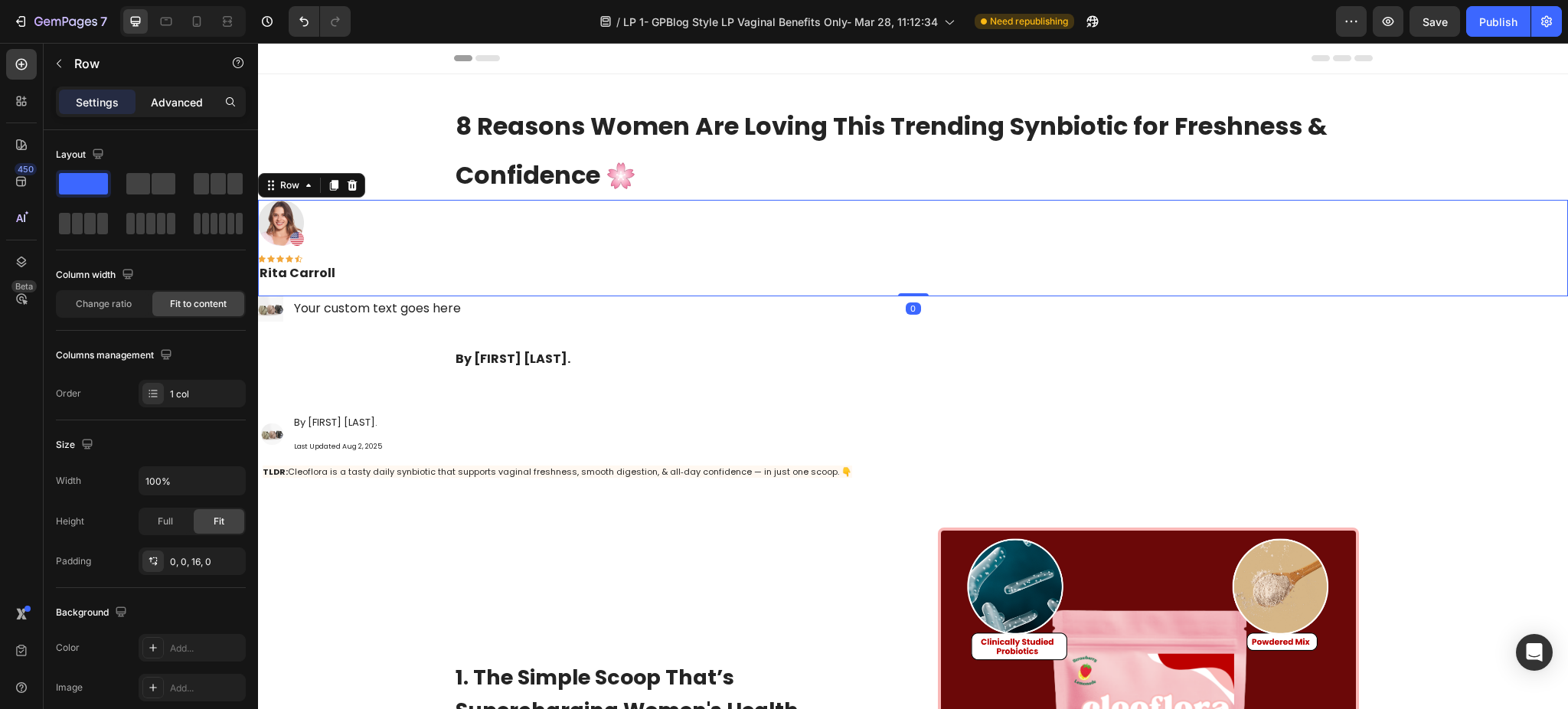 click on "Advanced" 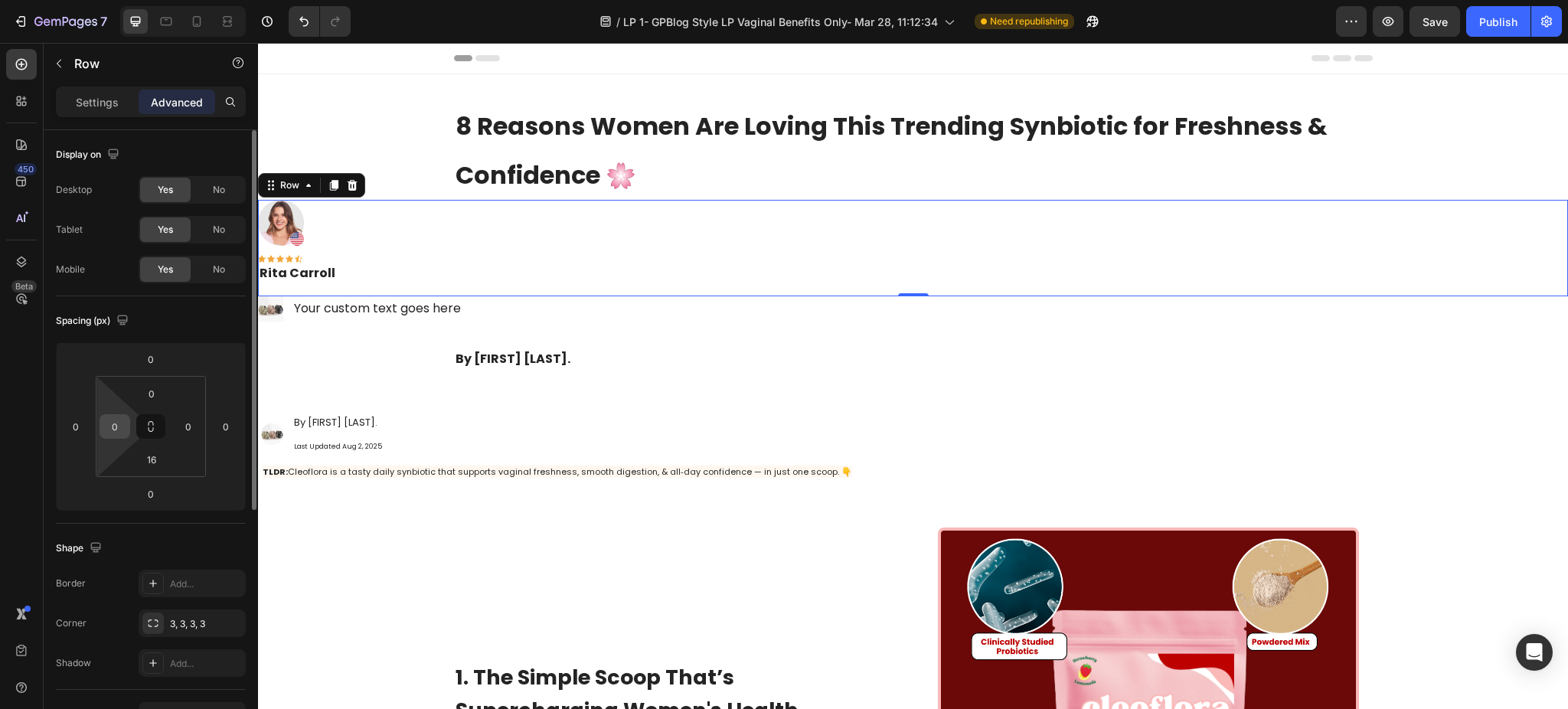 click on "0" at bounding box center [115, 426] 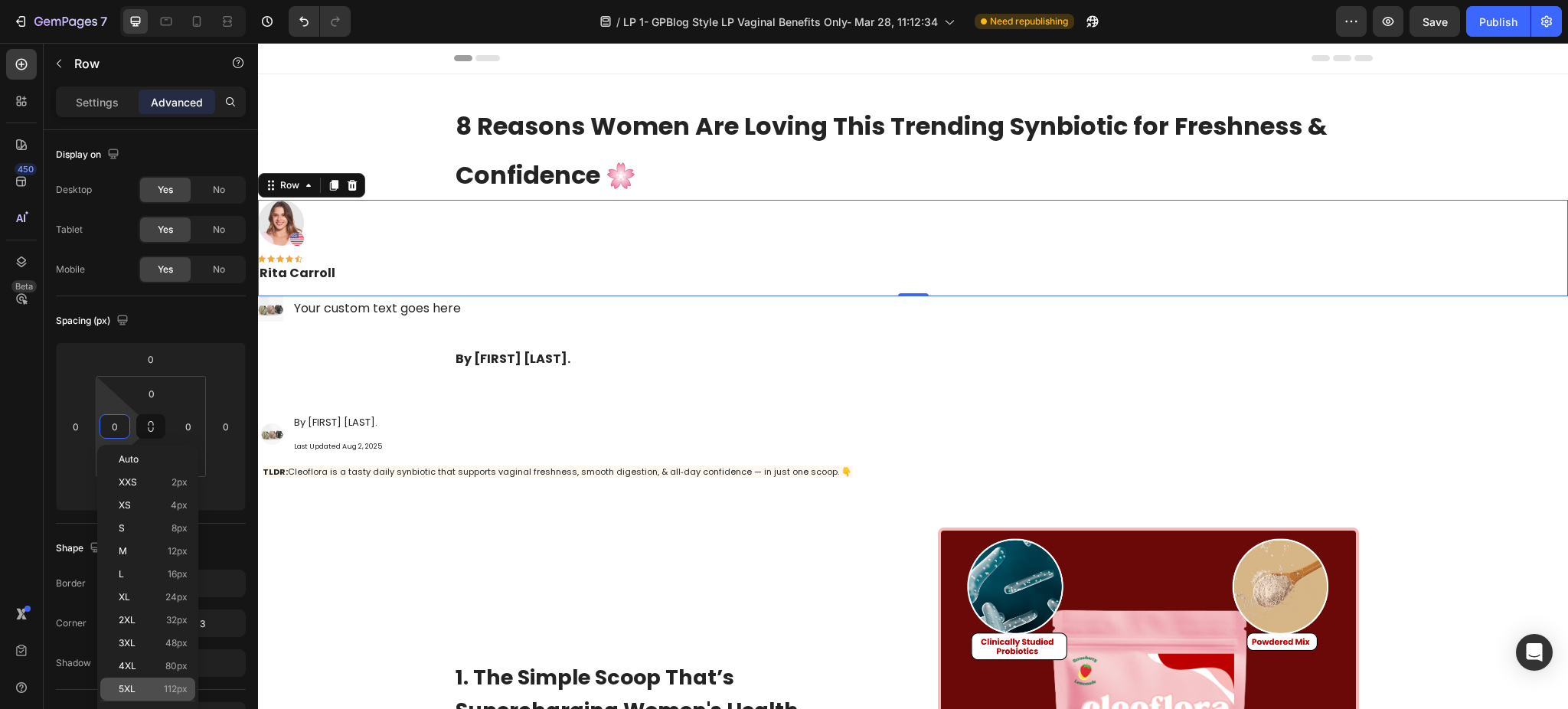 click on "112px" at bounding box center (175, 689) 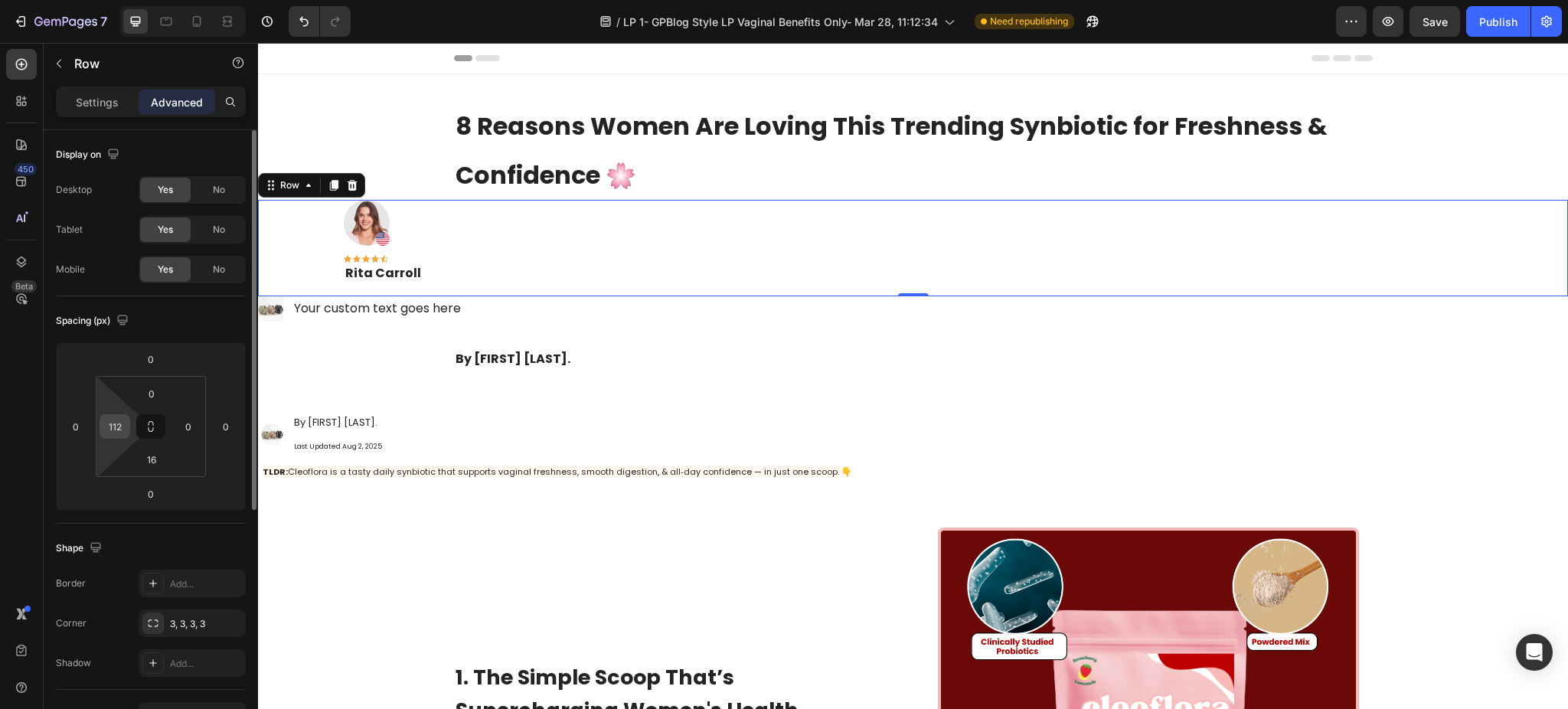 click on "112" at bounding box center [115, 426] 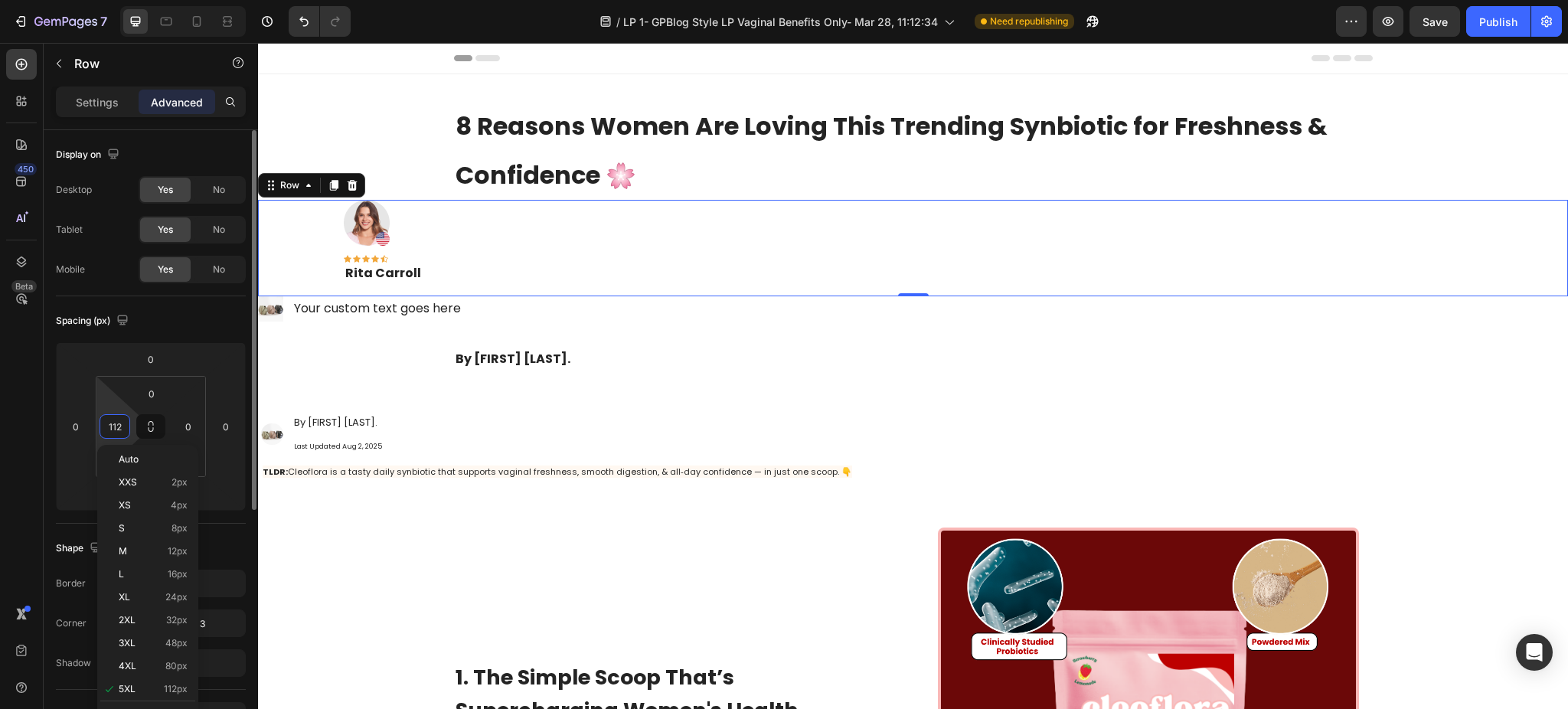 click on "112" at bounding box center [115, 426] 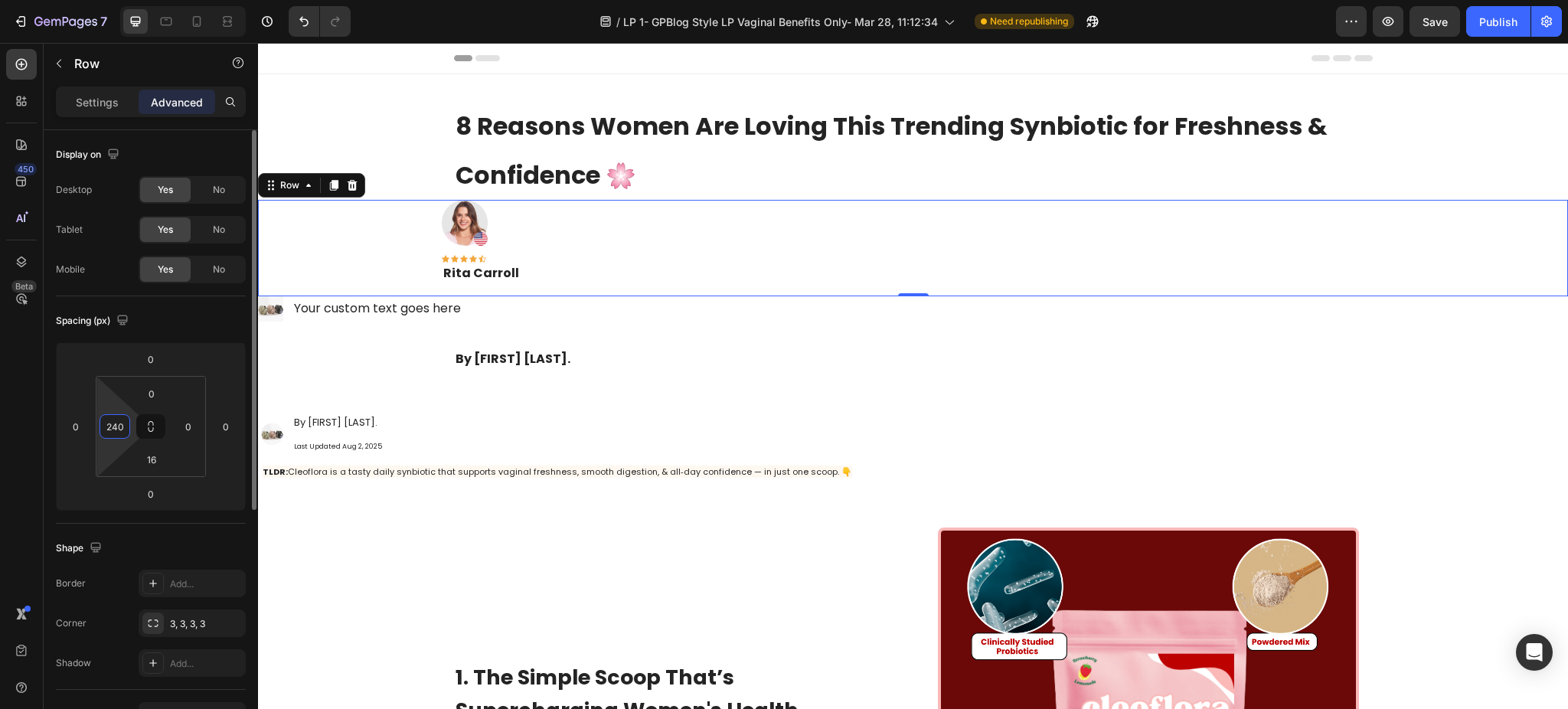 type on "240" 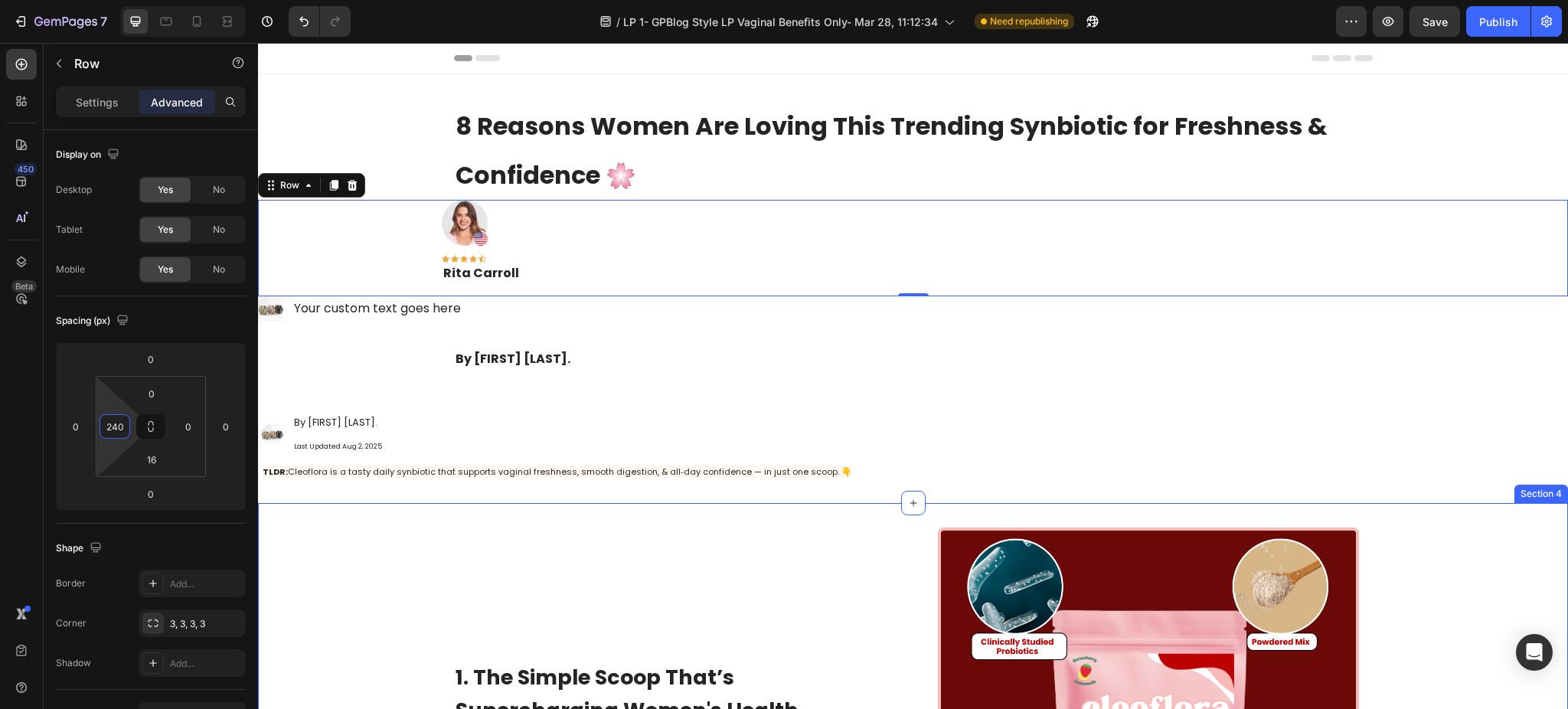 click on "1. The Simple Scoop That’s Supercharging Women's Health Heading If you’ve ever quietly wondered, “Is that me?” you’re not alone. That’s why Cleoflora — is packed with key functional ingredients to  support effortless vaginal freshness, smooth digestion, and all‑day confidence.  It’s the worry‑free feeling we all deserve, every single day. And  thousands of us have already made it part of our routine. Text Block Image Row 2.Ingredients That Actually Work Together for All‑Day Freshness* Heading Your gut and vaginal health are closely connected. When your microbiome is balanced, you feel fresher, more comfortable,  and  more confident. That’s why Cleoflora blends  blends prebiotics, probiotics, and postbiotics  —   working in harmony to support your body’s natural  balance, promote a healthy vaginal pH, and keep your gut feeling its best.   Text Block Image Row 3. Freshness Made Simple — No More Pills, Just One Scoop Heading Text Block Image Row Heading as little as $0.83 a day and" at bounding box center (913, 1908) 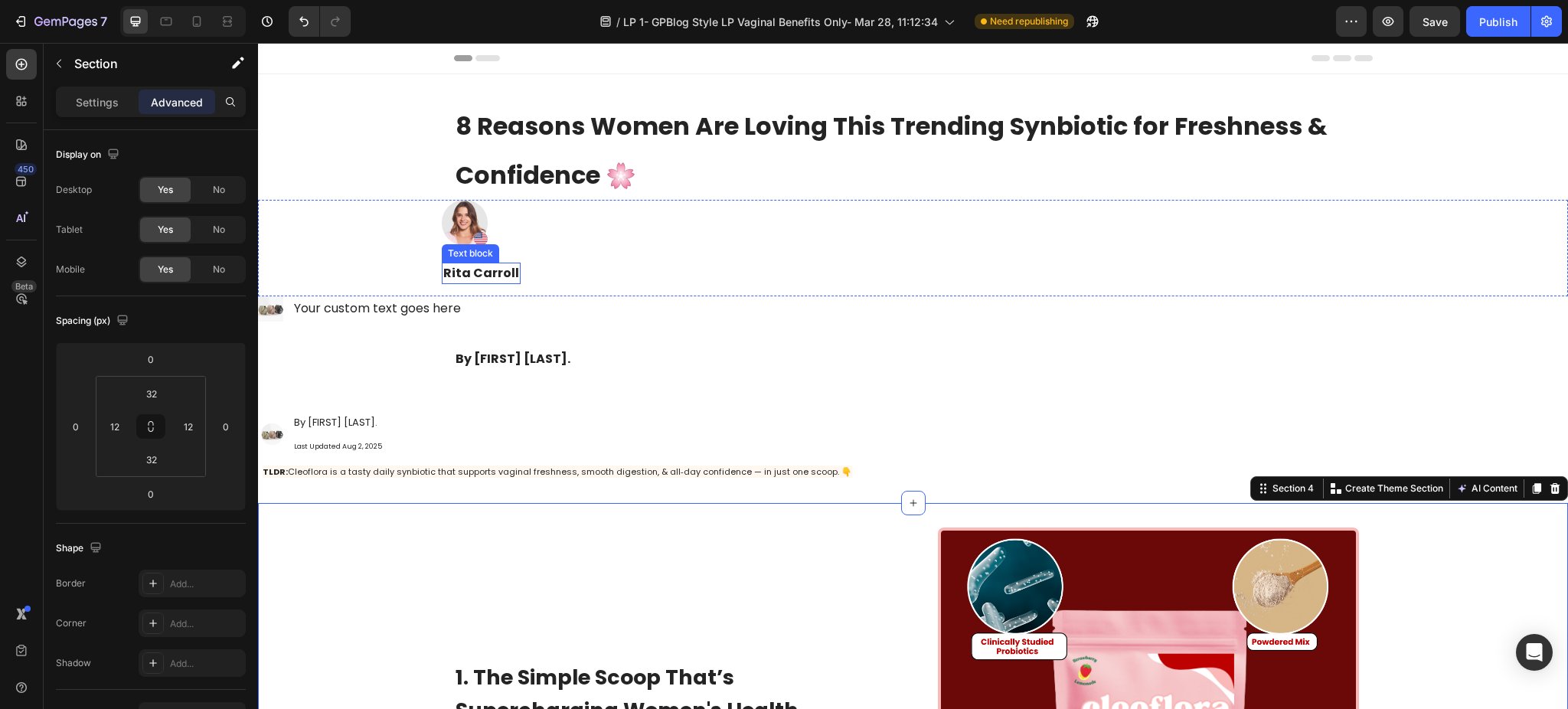 click on "Rita Carroll" at bounding box center [481, 273] 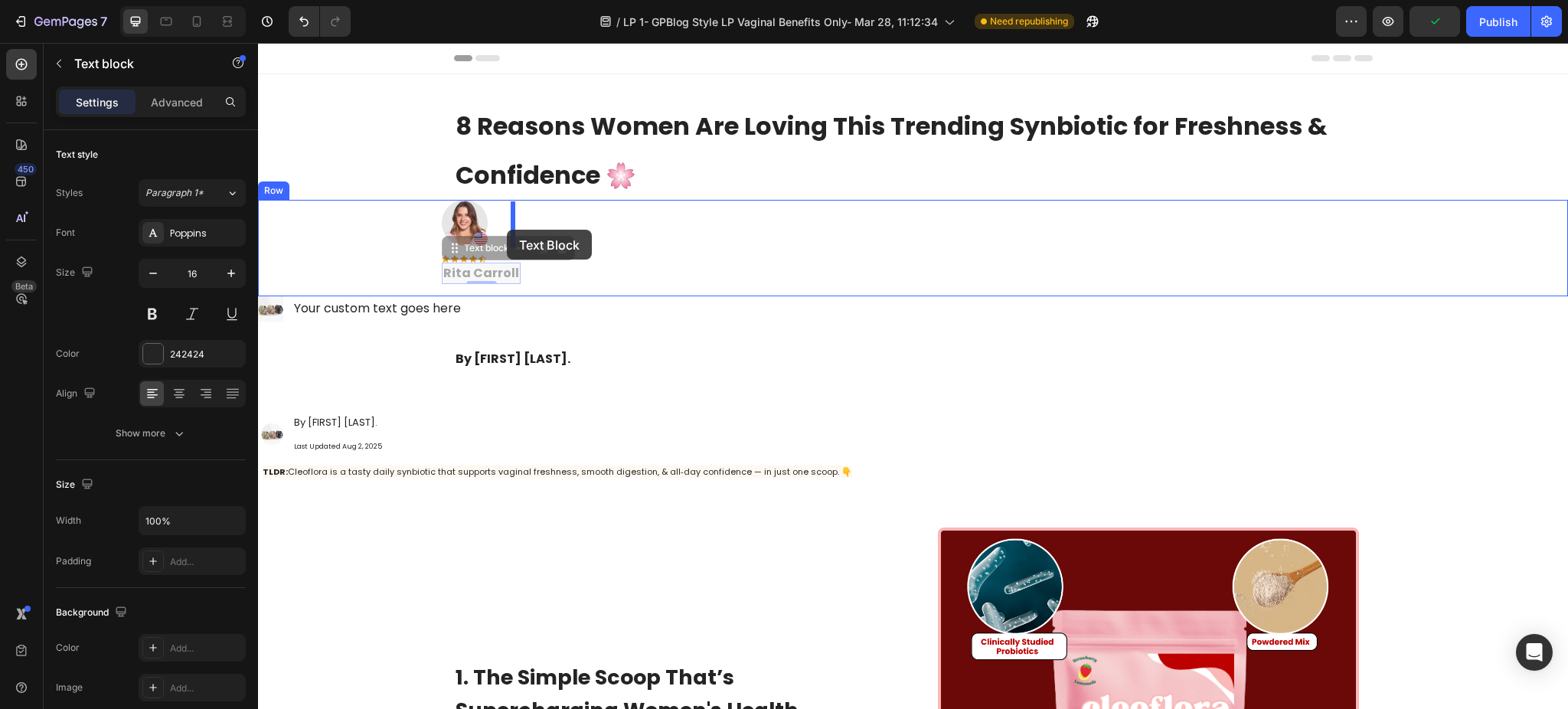 drag, startPoint x: 453, startPoint y: 250, endPoint x: 507, endPoint y: 230, distance: 57.58472 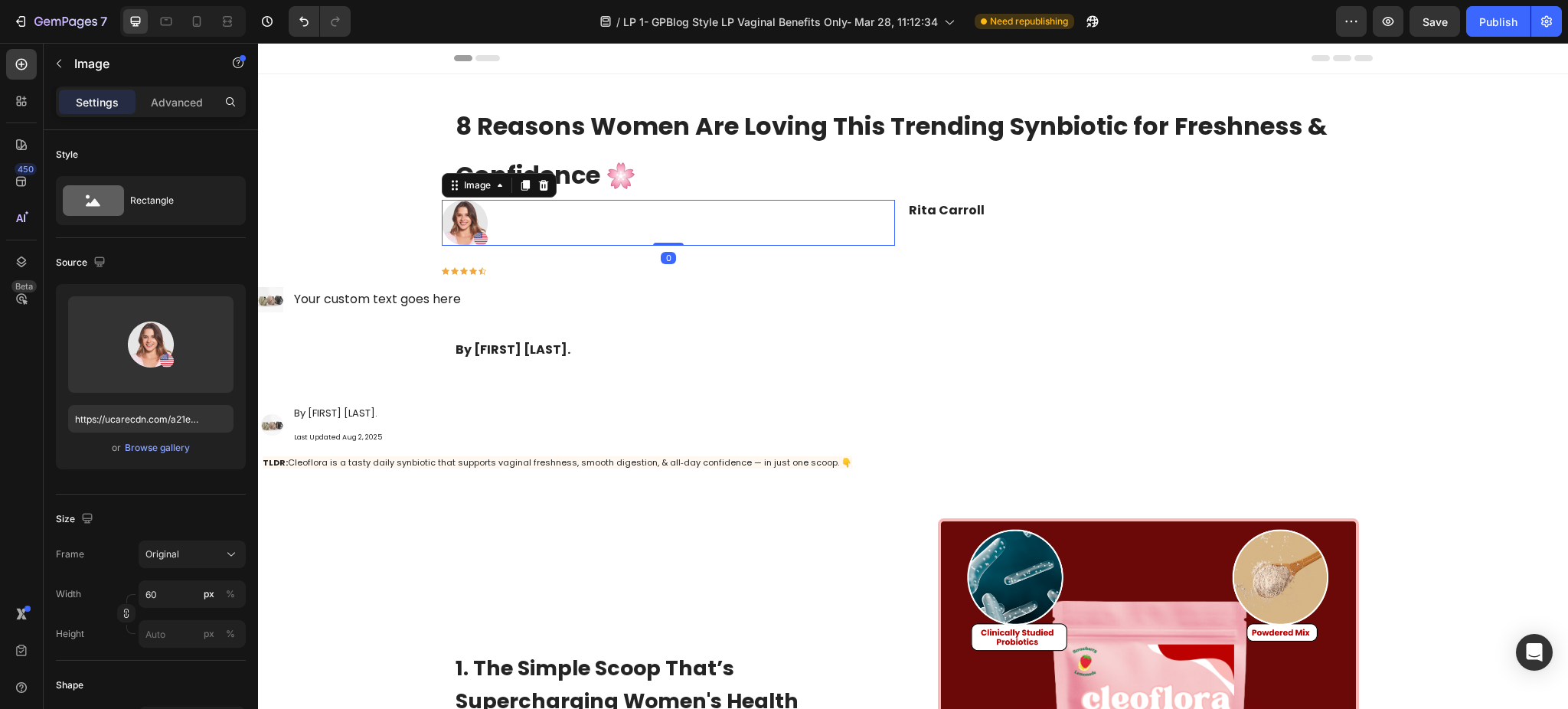 click at bounding box center [668, 223] 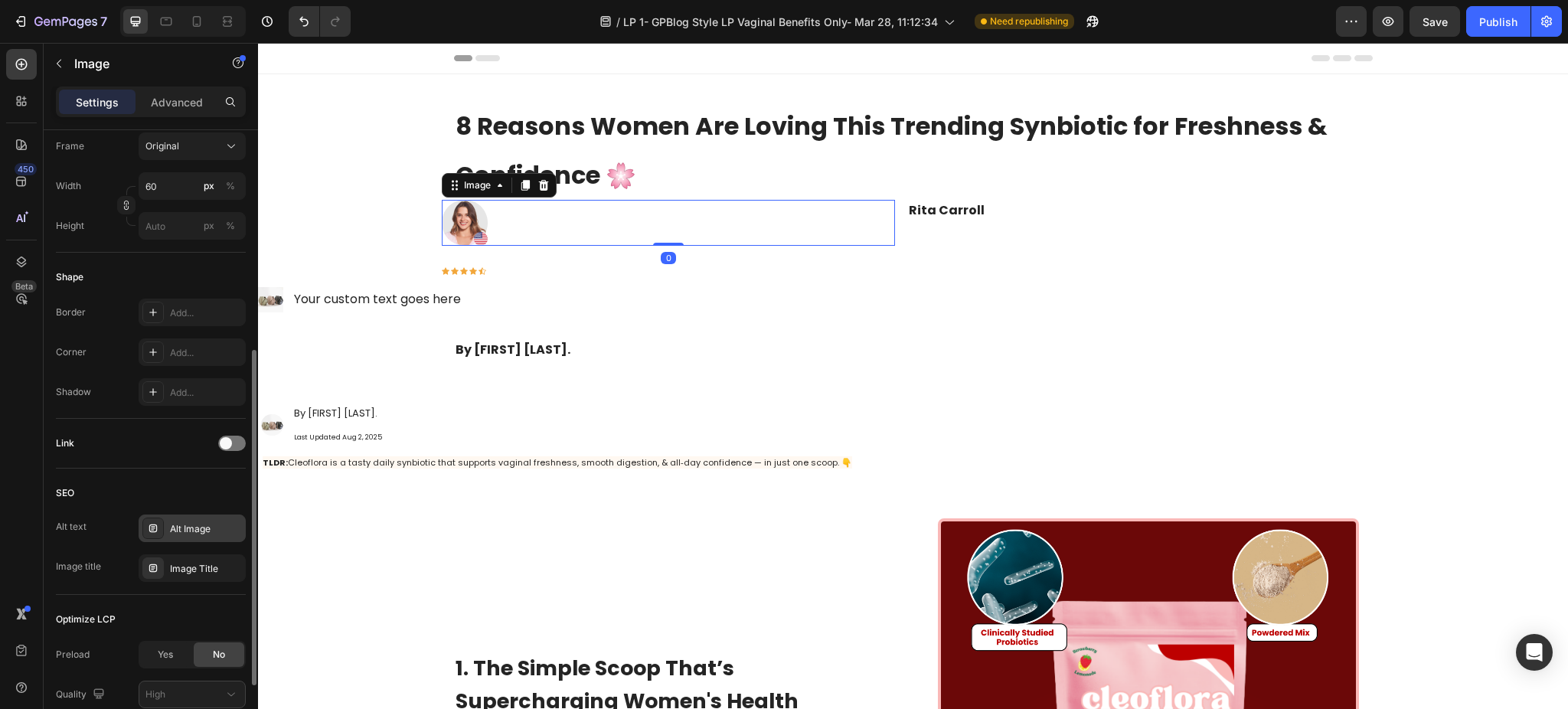 scroll, scrollTop: 510, scrollLeft: 0, axis: vertical 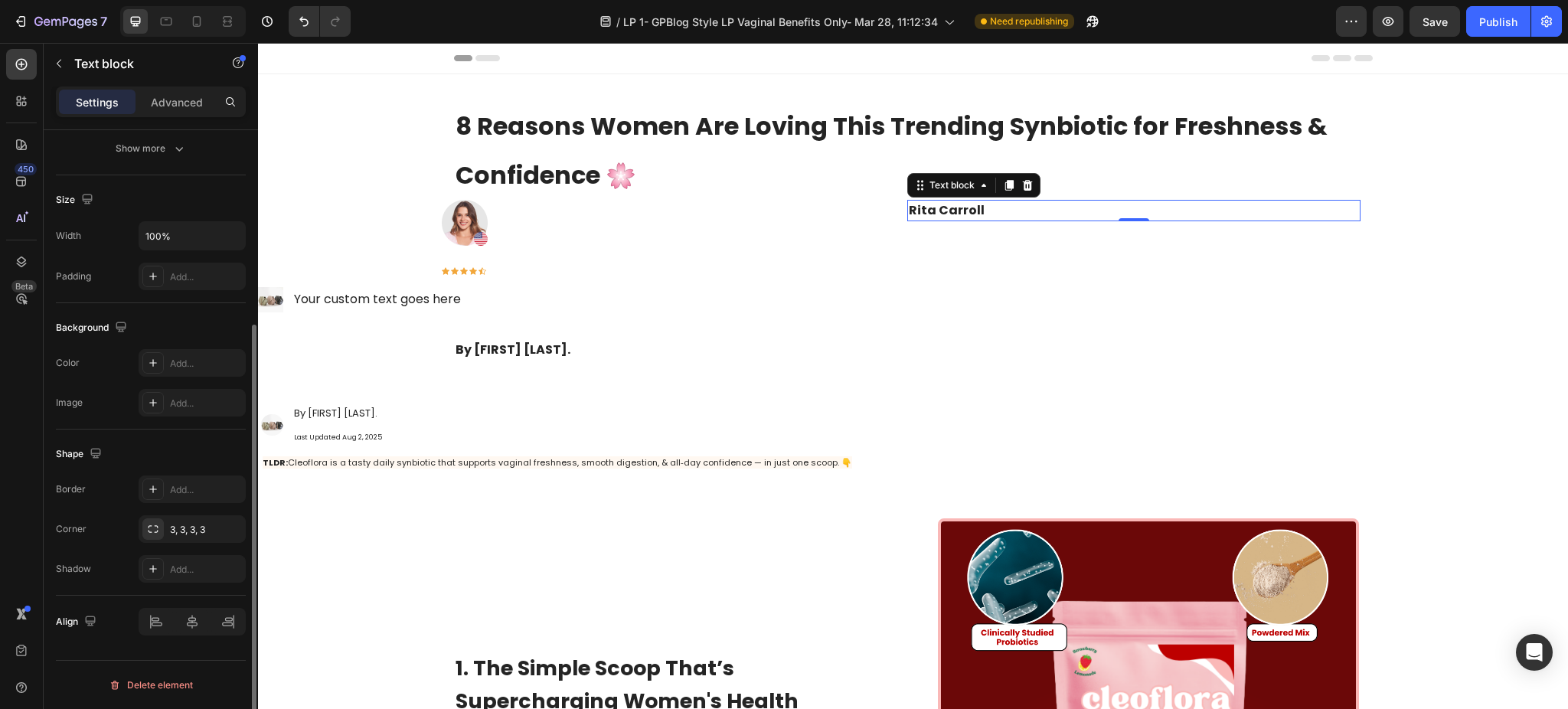click on "Rita Carroll" at bounding box center (1134, 211) 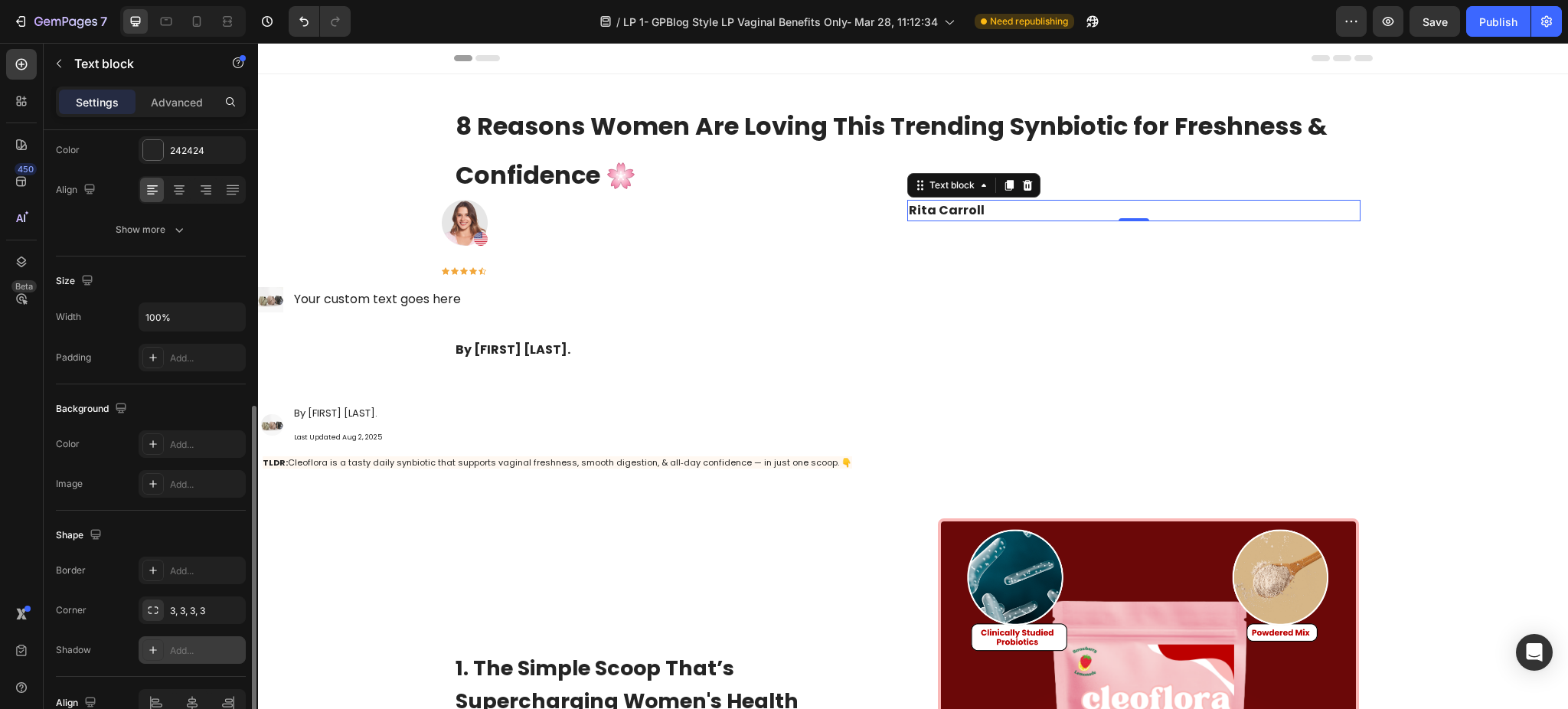 scroll, scrollTop: 284, scrollLeft: 0, axis: vertical 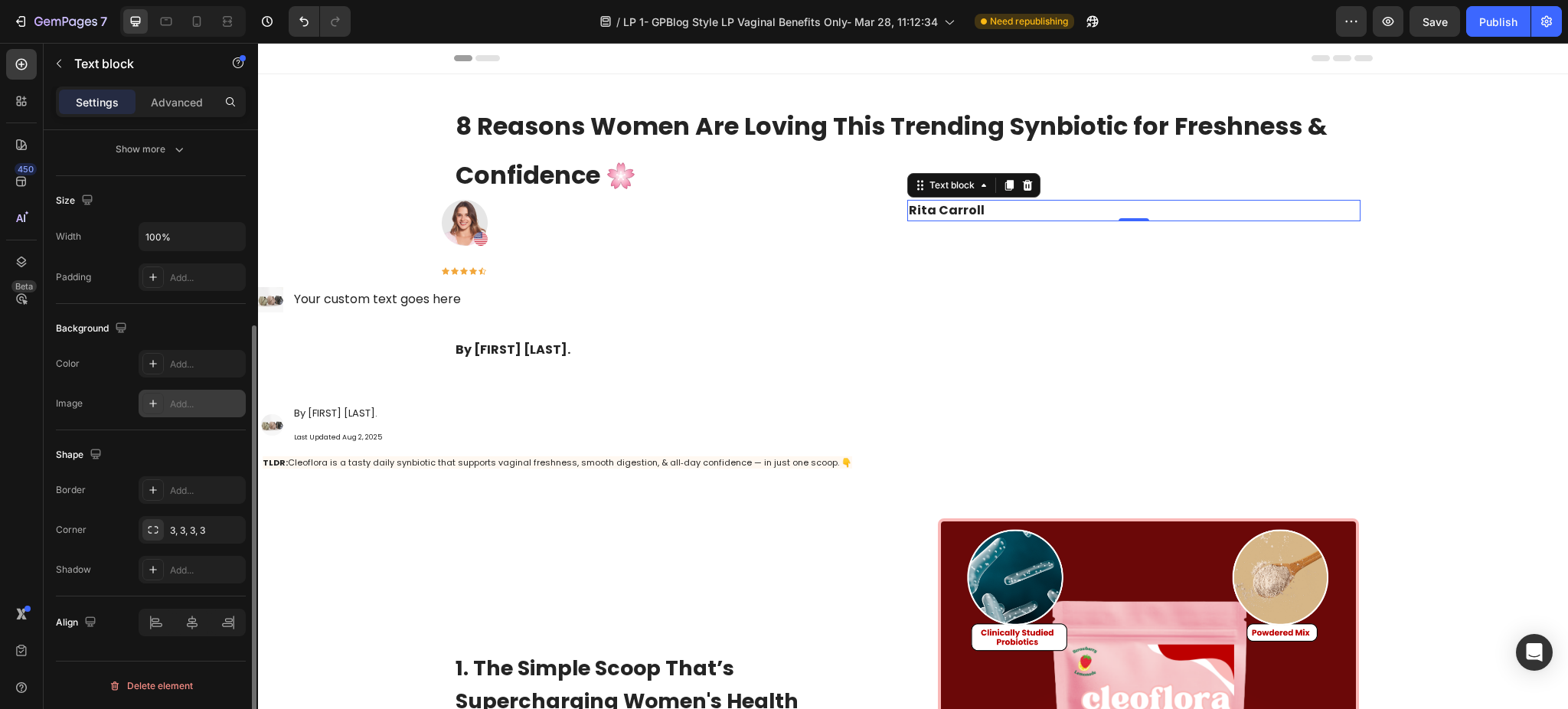 click on "Add..." at bounding box center (206, 404) 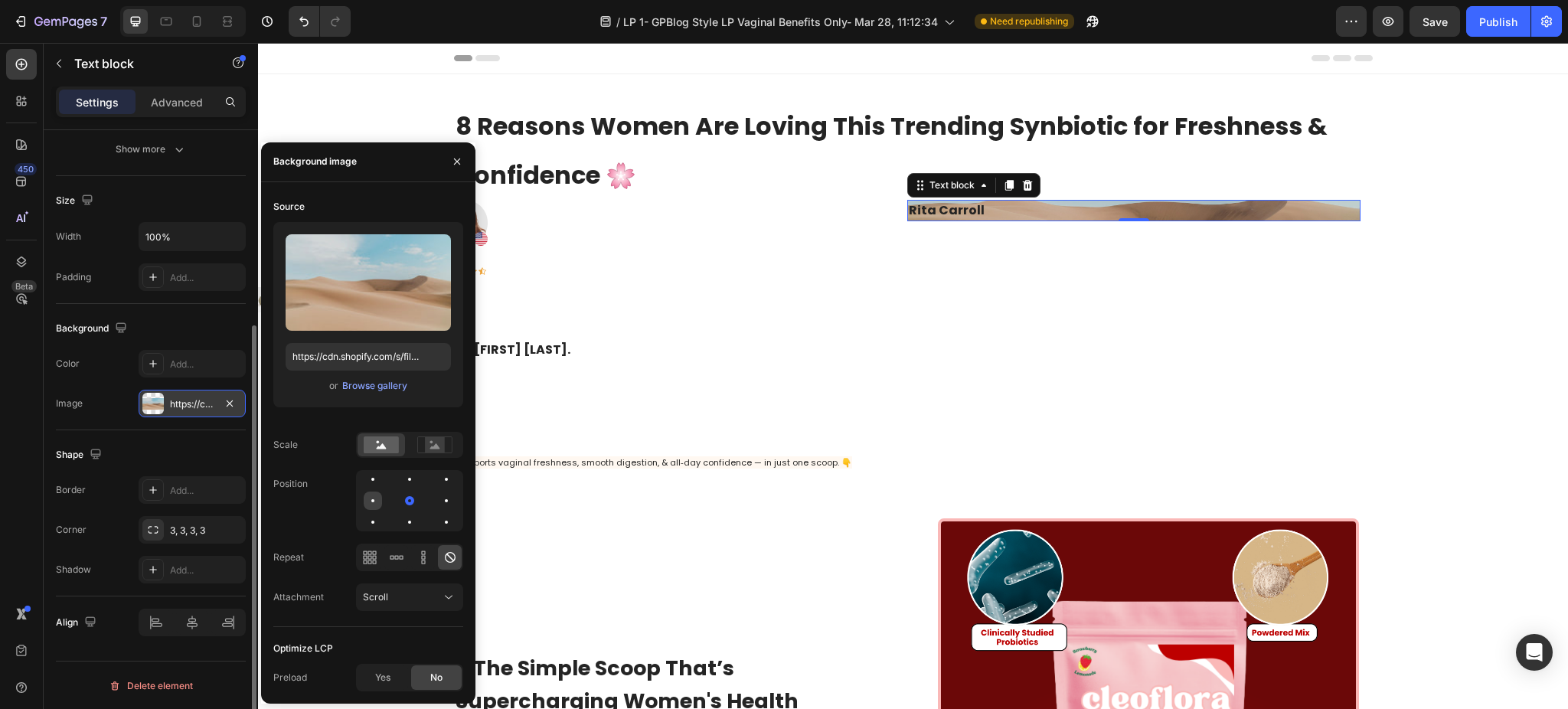 click 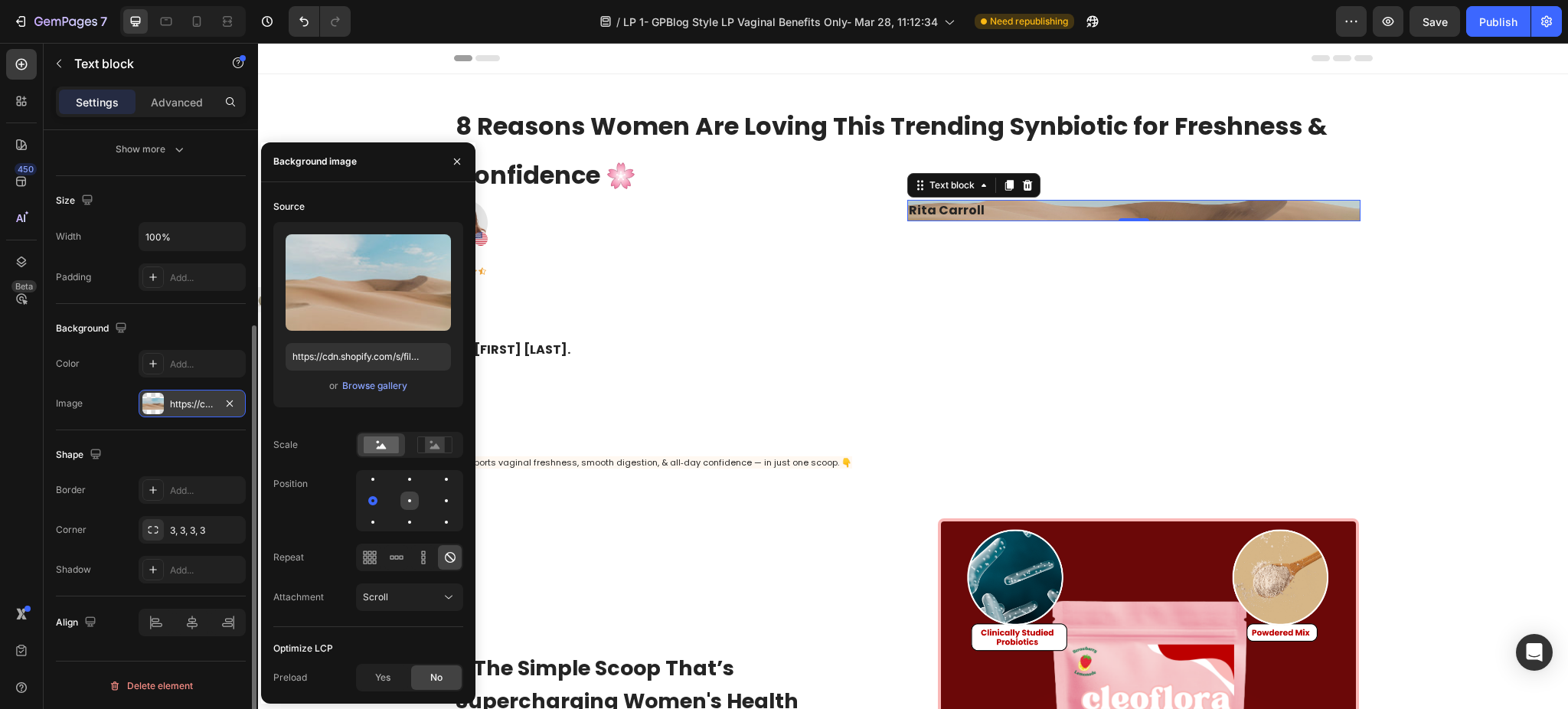 click 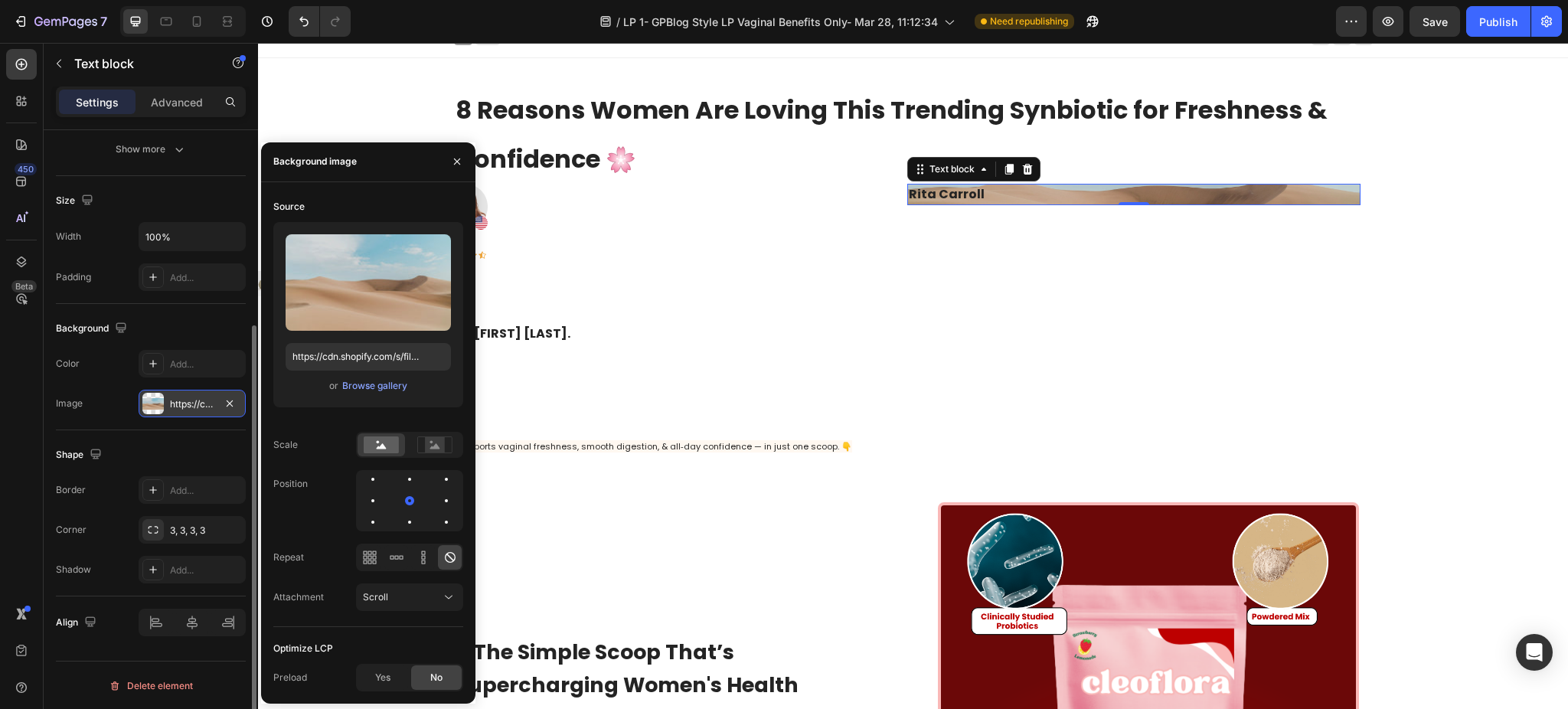 scroll, scrollTop: 0, scrollLeft: 0, axis: both 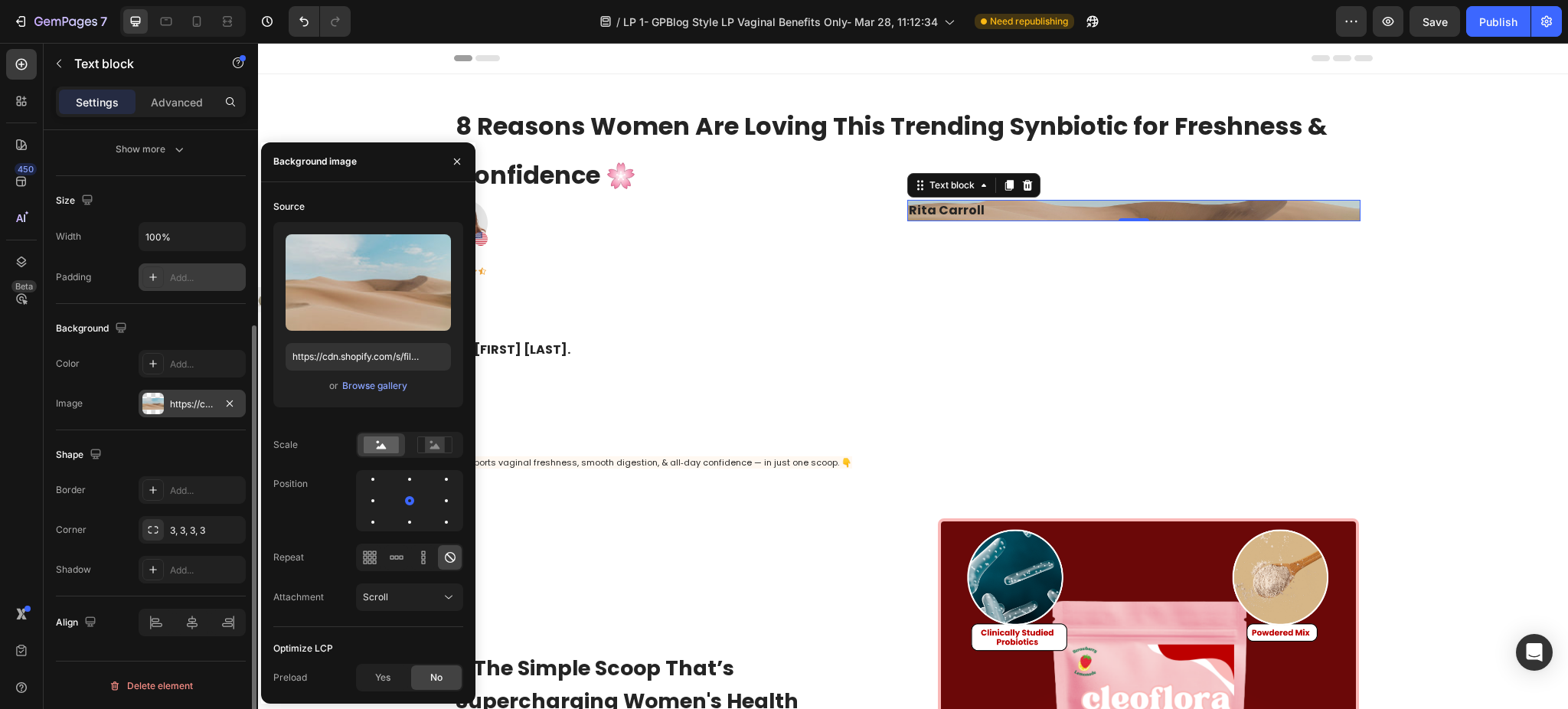 click on "Add..." at bounding box center (206, 278) 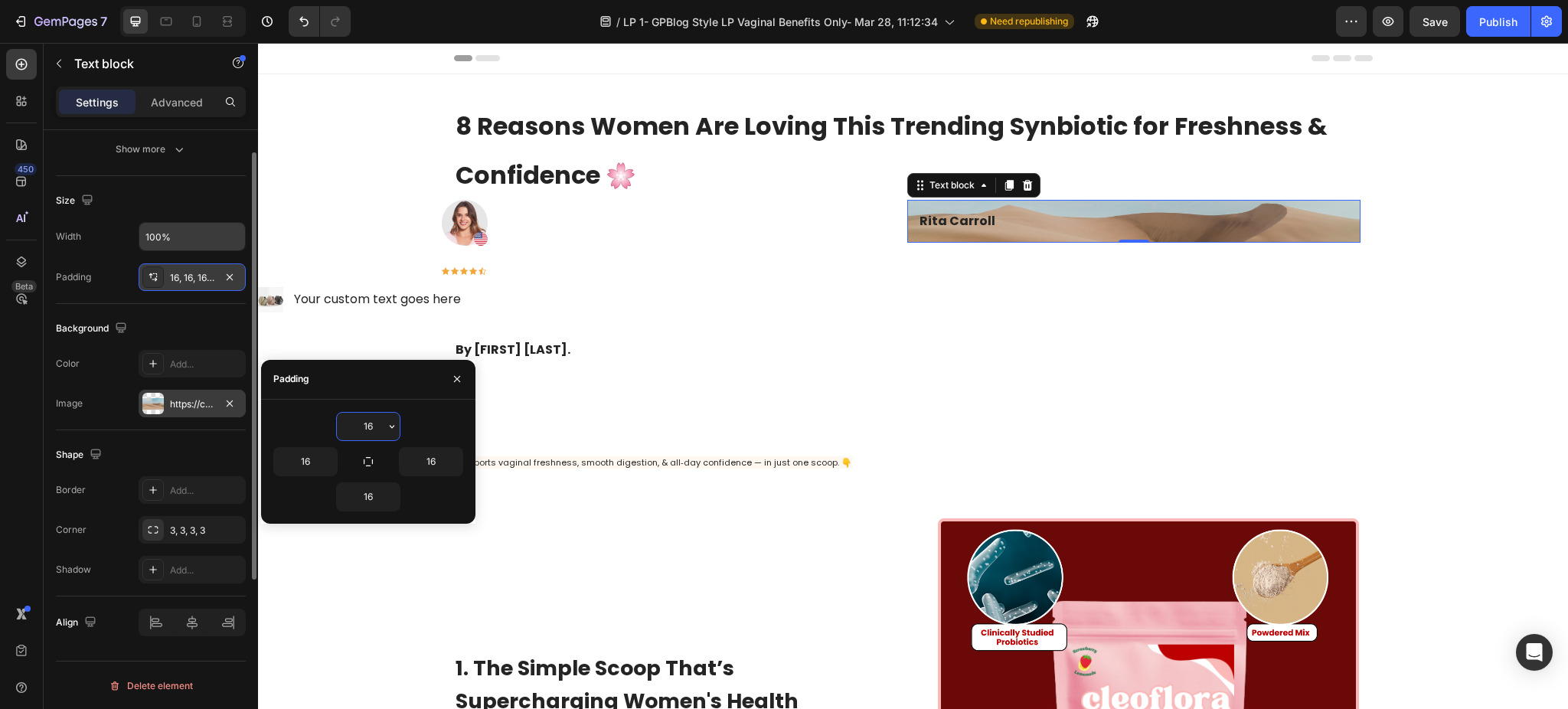 scroll, scrollTop: 181, scrollLeft: 0, axis: vertical 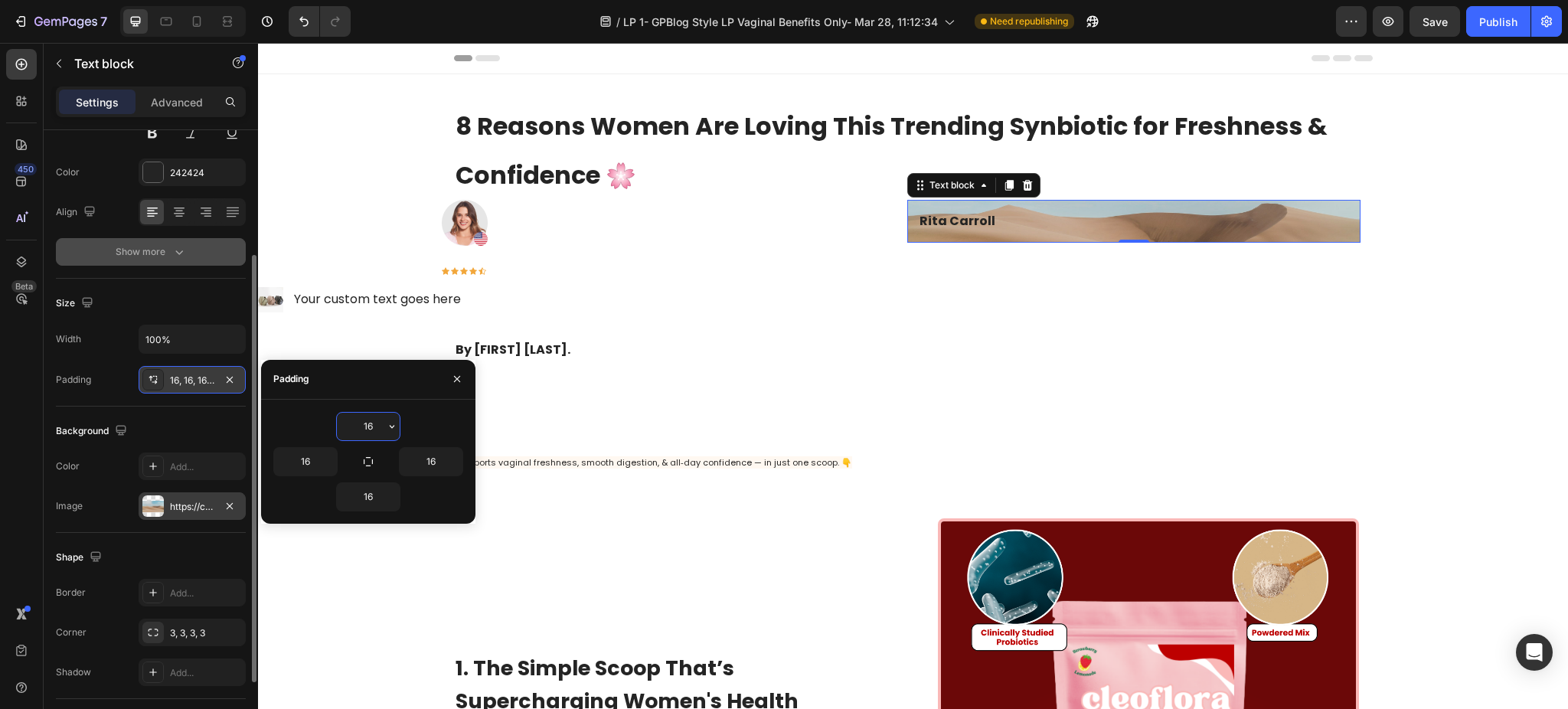 click on "Show more" at bounding box center (151, 252) 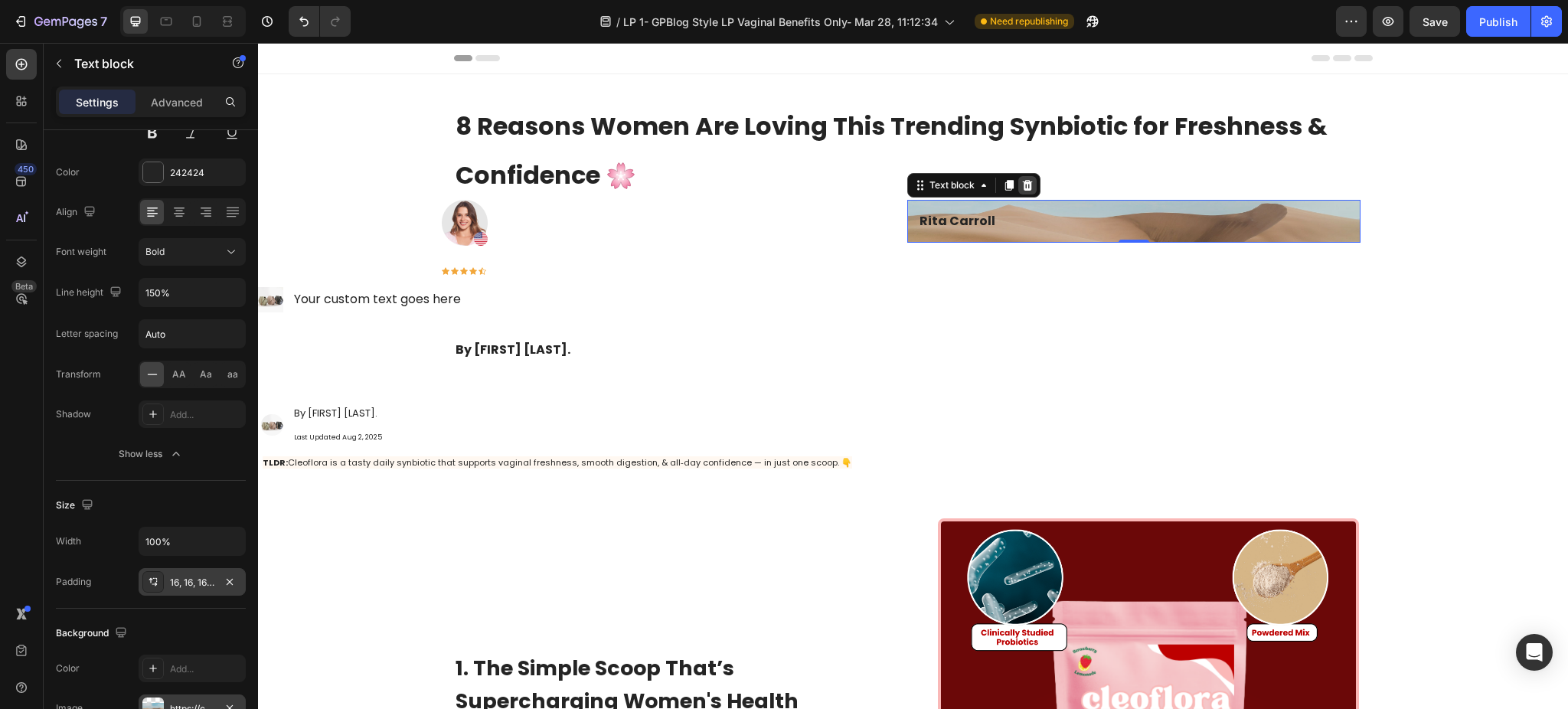 click 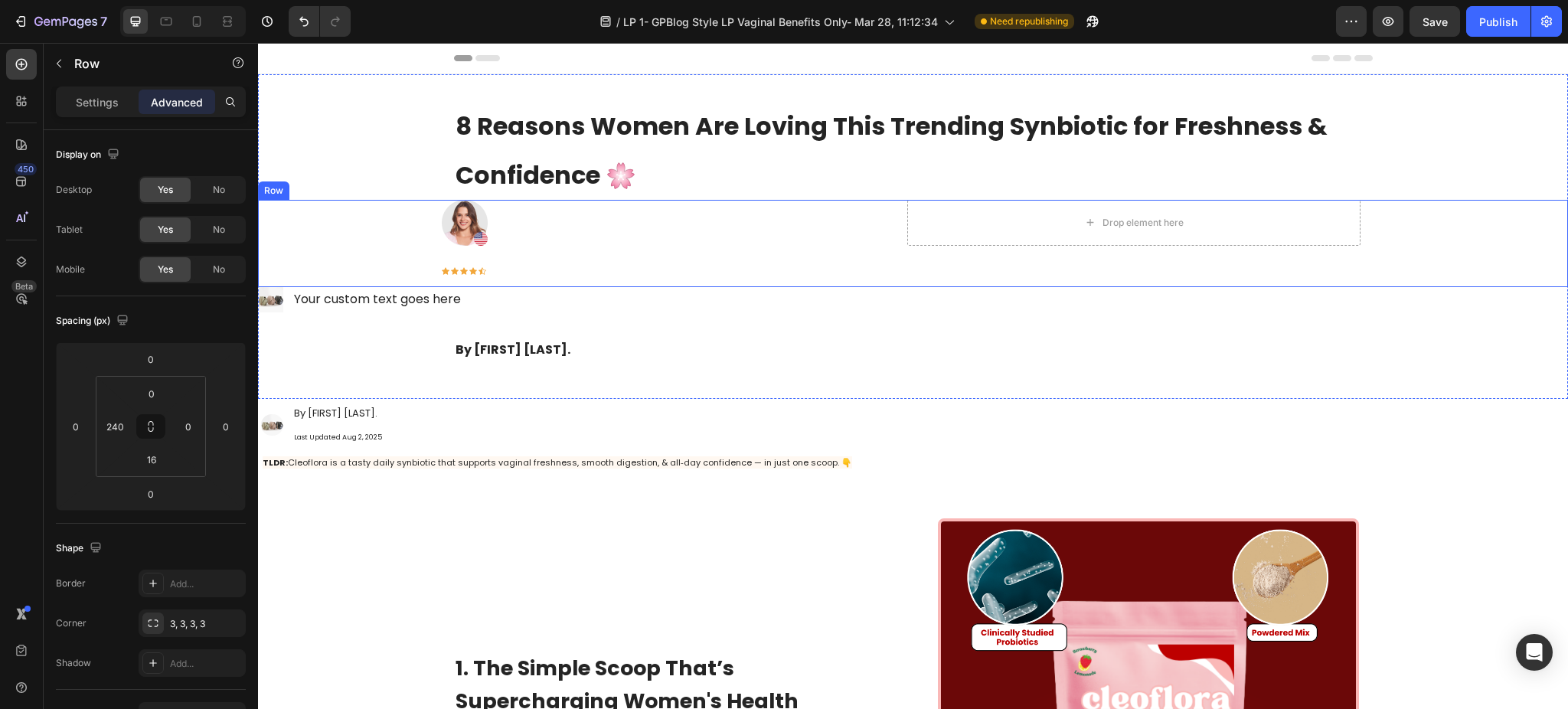 click on "Image
Drop element here Row
Icon
Icon
Icon
Icon
Icon Row Row" at bounding box center (913, 243) 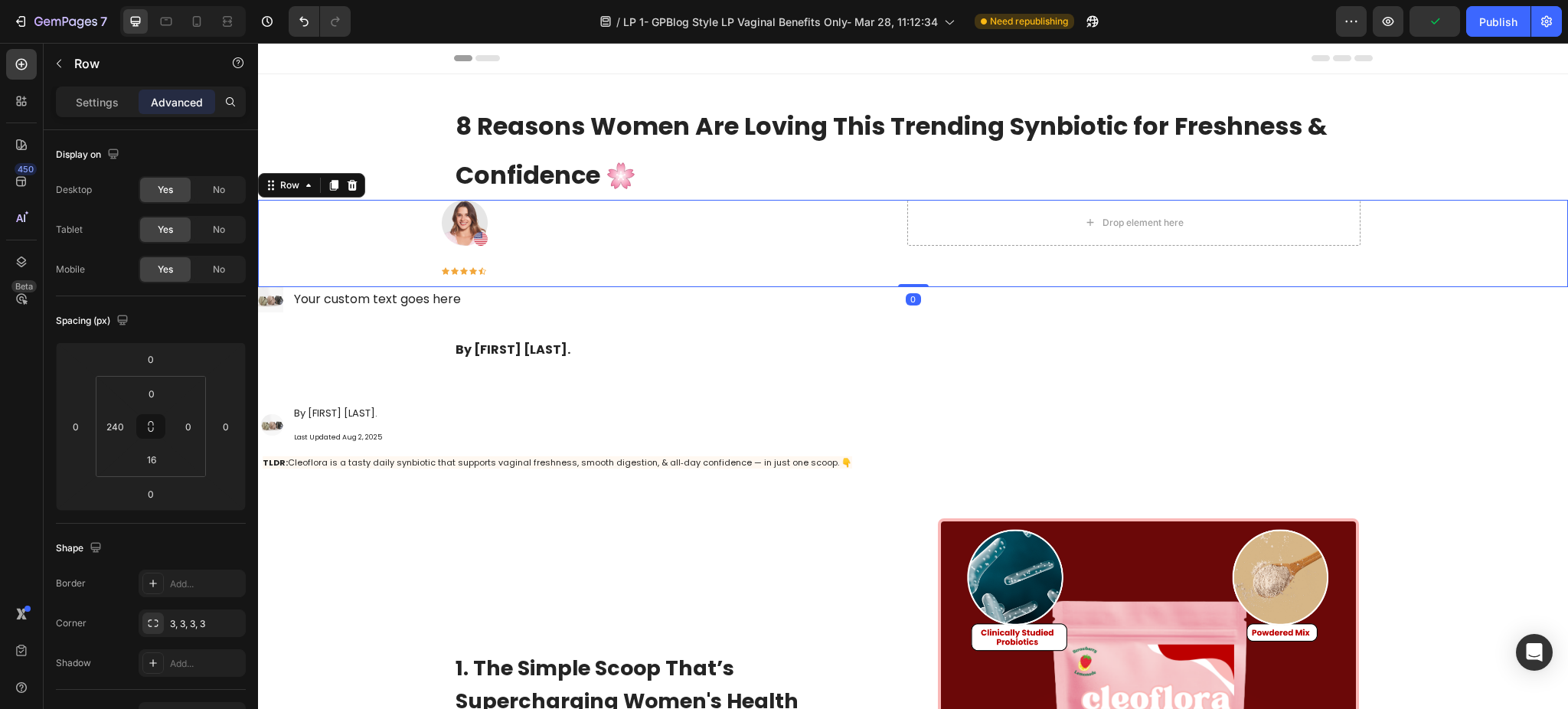 drag, startPoint x: 348, startPoint y: 179, endPoint x: 349, endPoint y: 187, distance: 8.062258 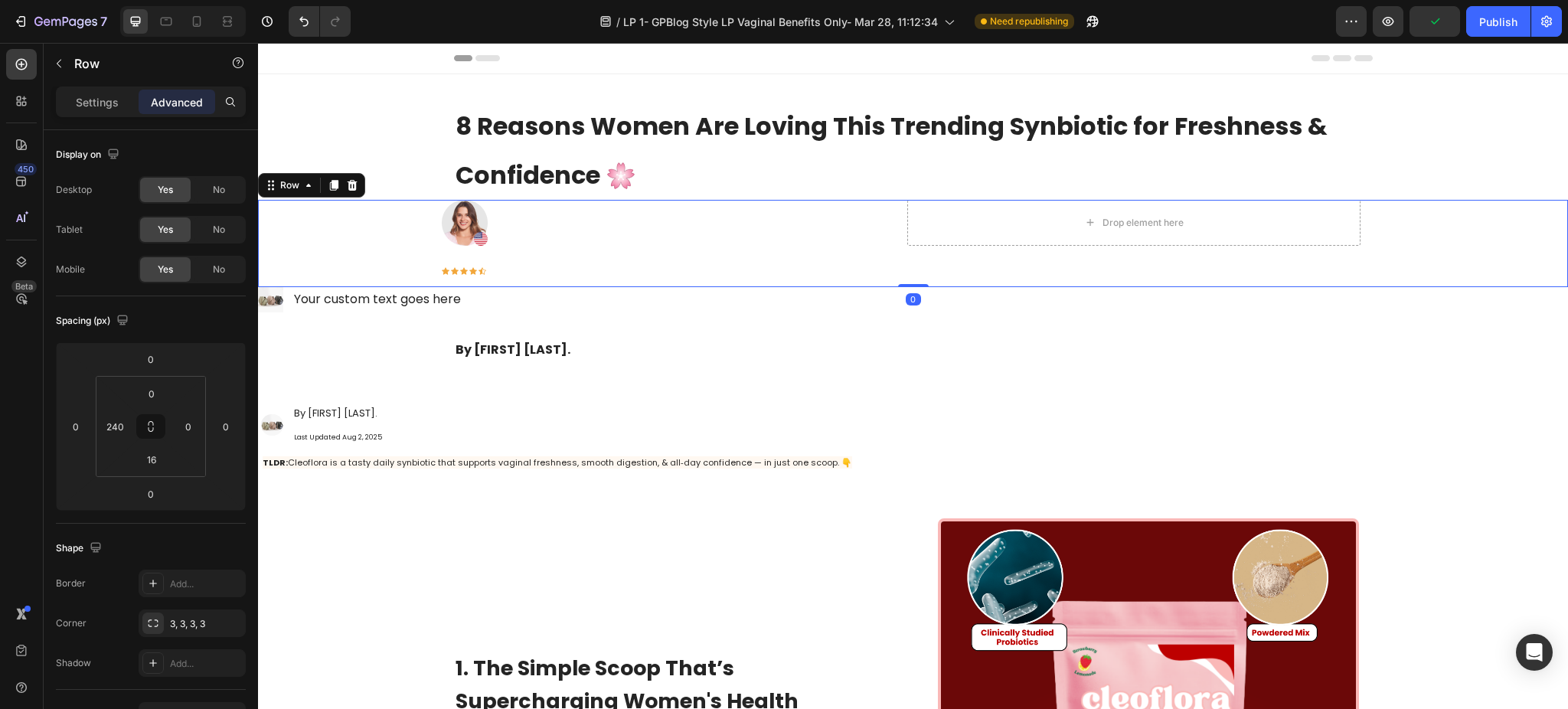 click at bounding box center (352, 185) 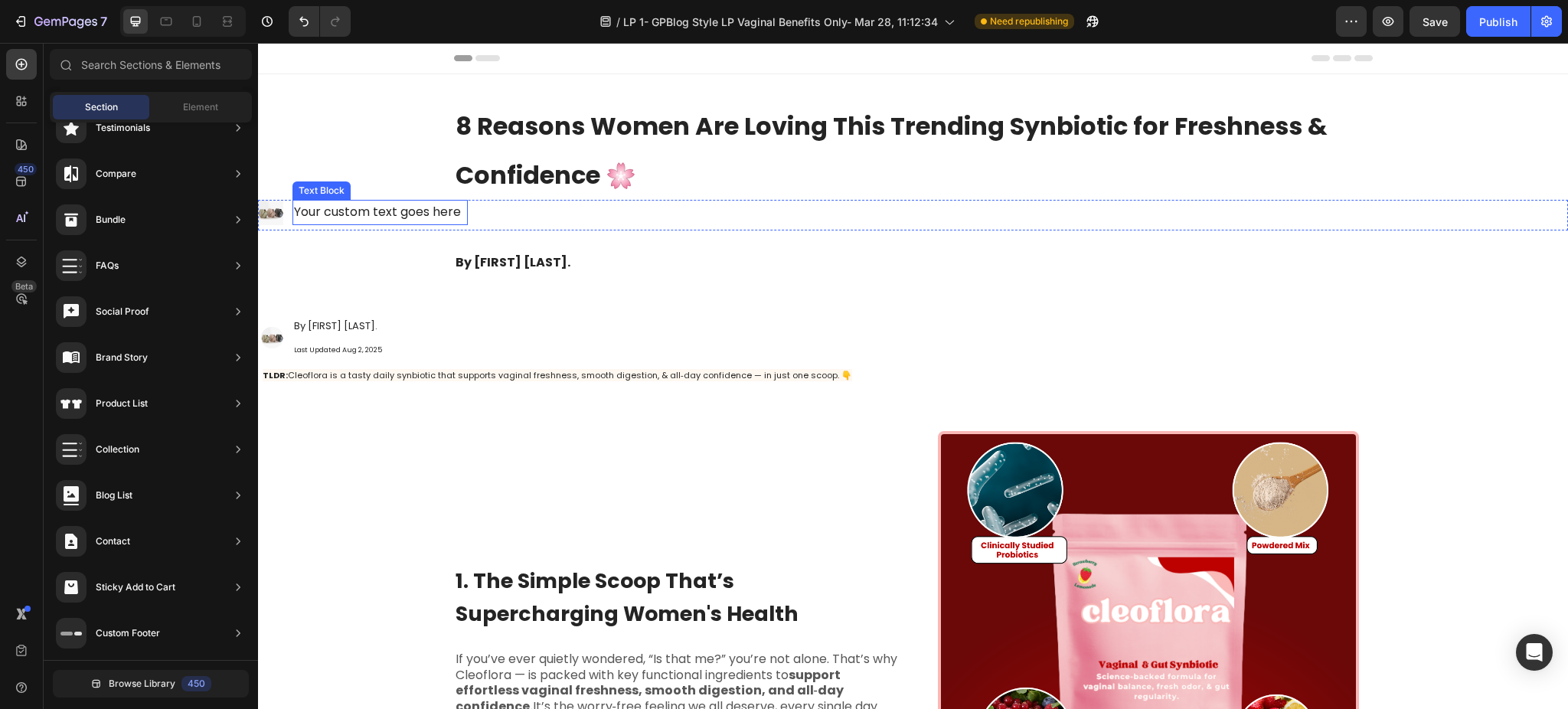 click on "Your custom text goes here" at bounding box center [380, 212] 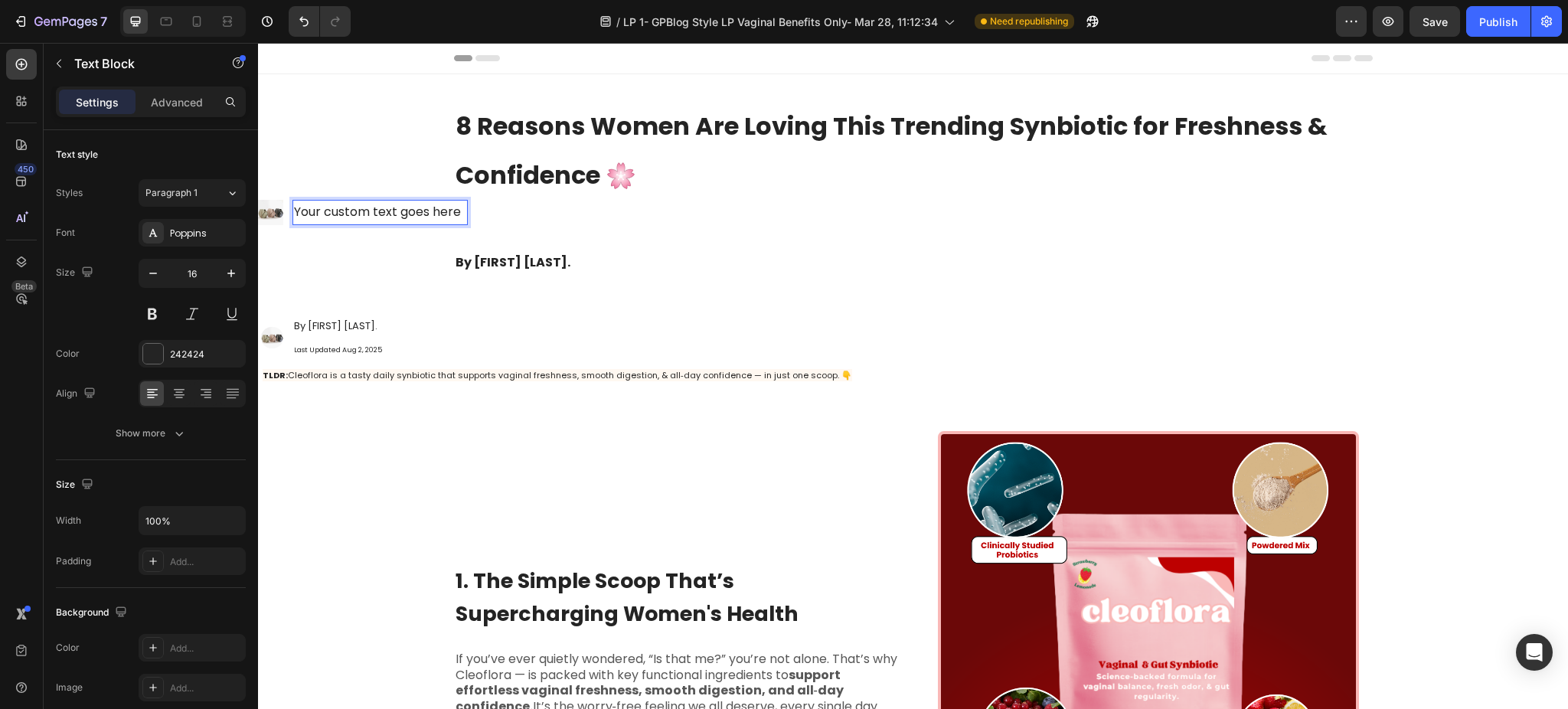 click on "Your custom text goes here" at bounding box center (380, 212) 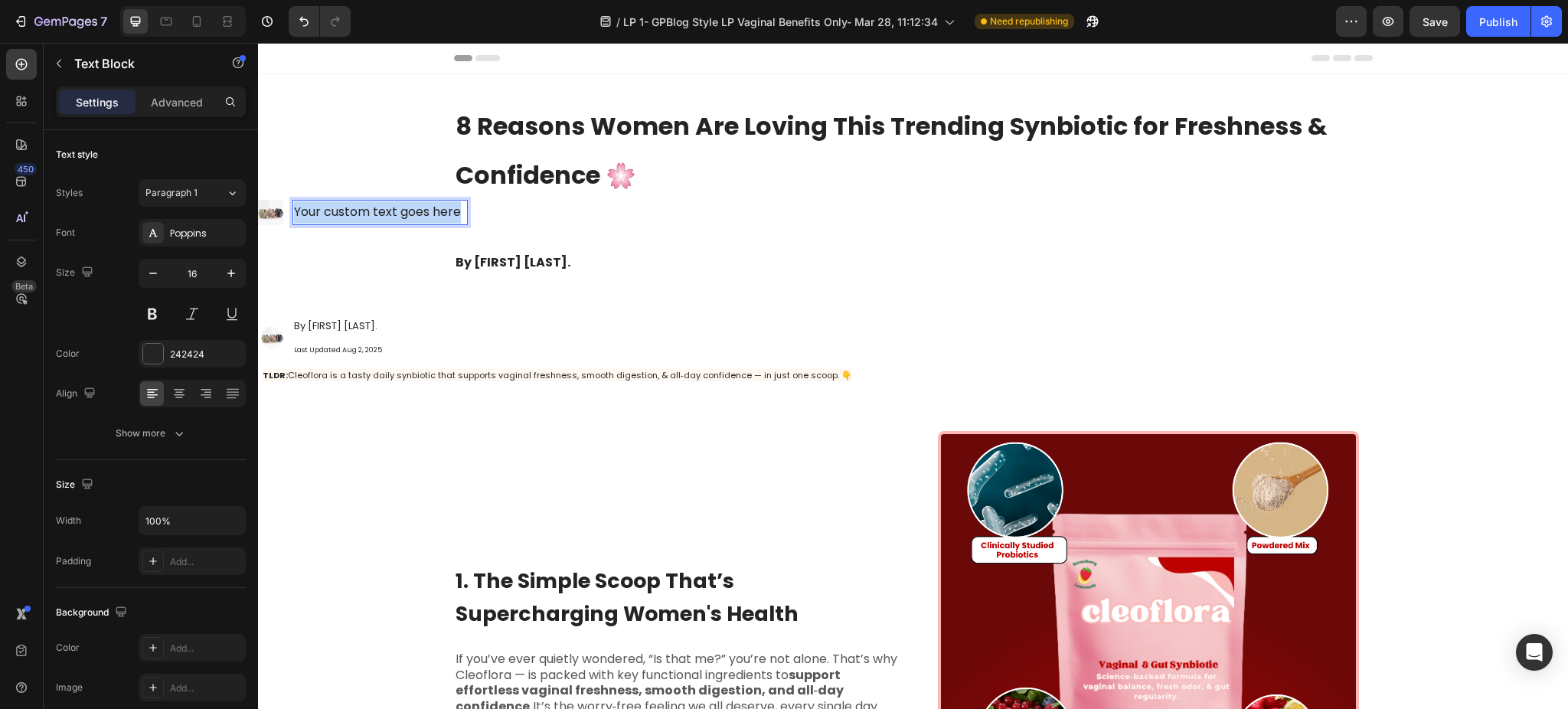 click on "Your custom text goes here" at bounding box center (380, 212) 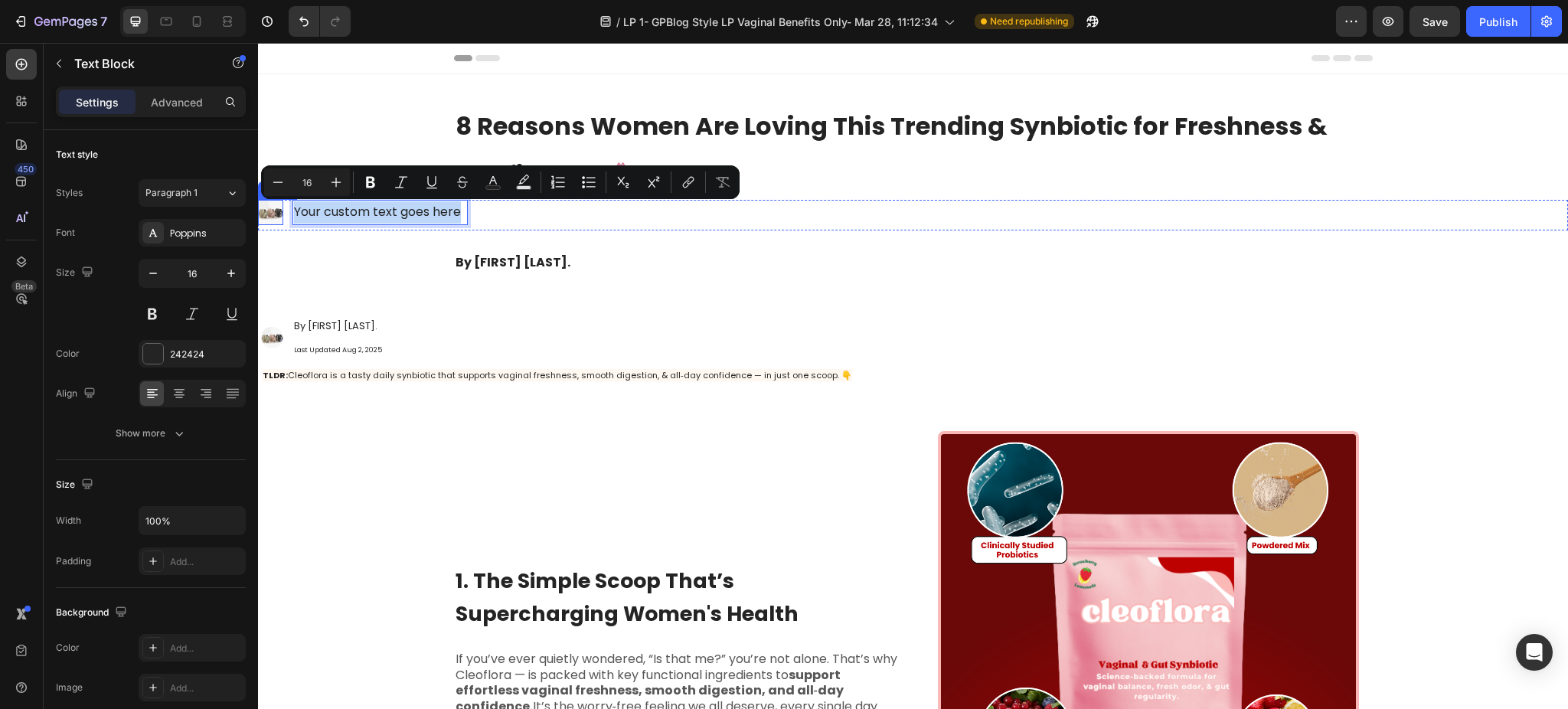 click at bounding box center [270, 212] 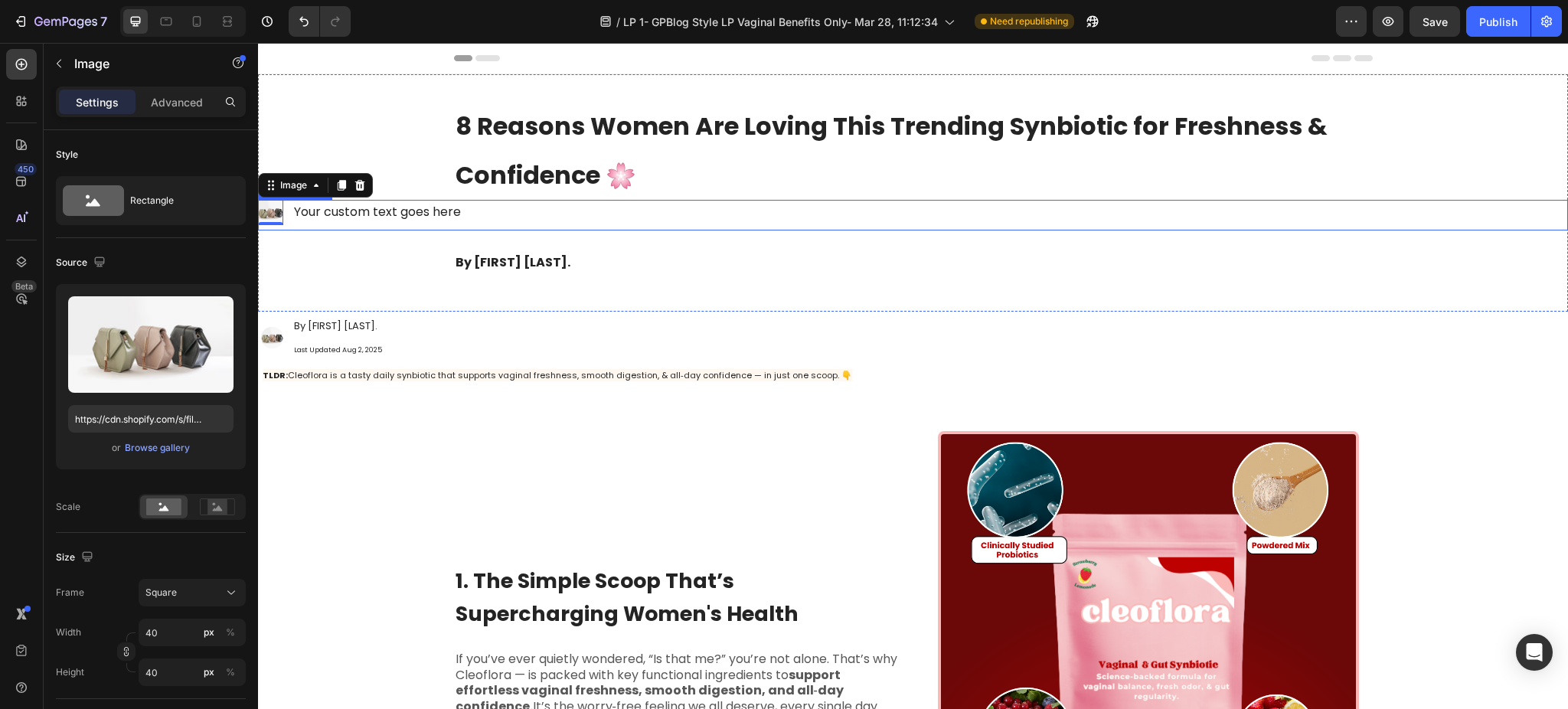 click on "Image   0 Your custom text goes here Text Block" at bounding box center (913, 215) 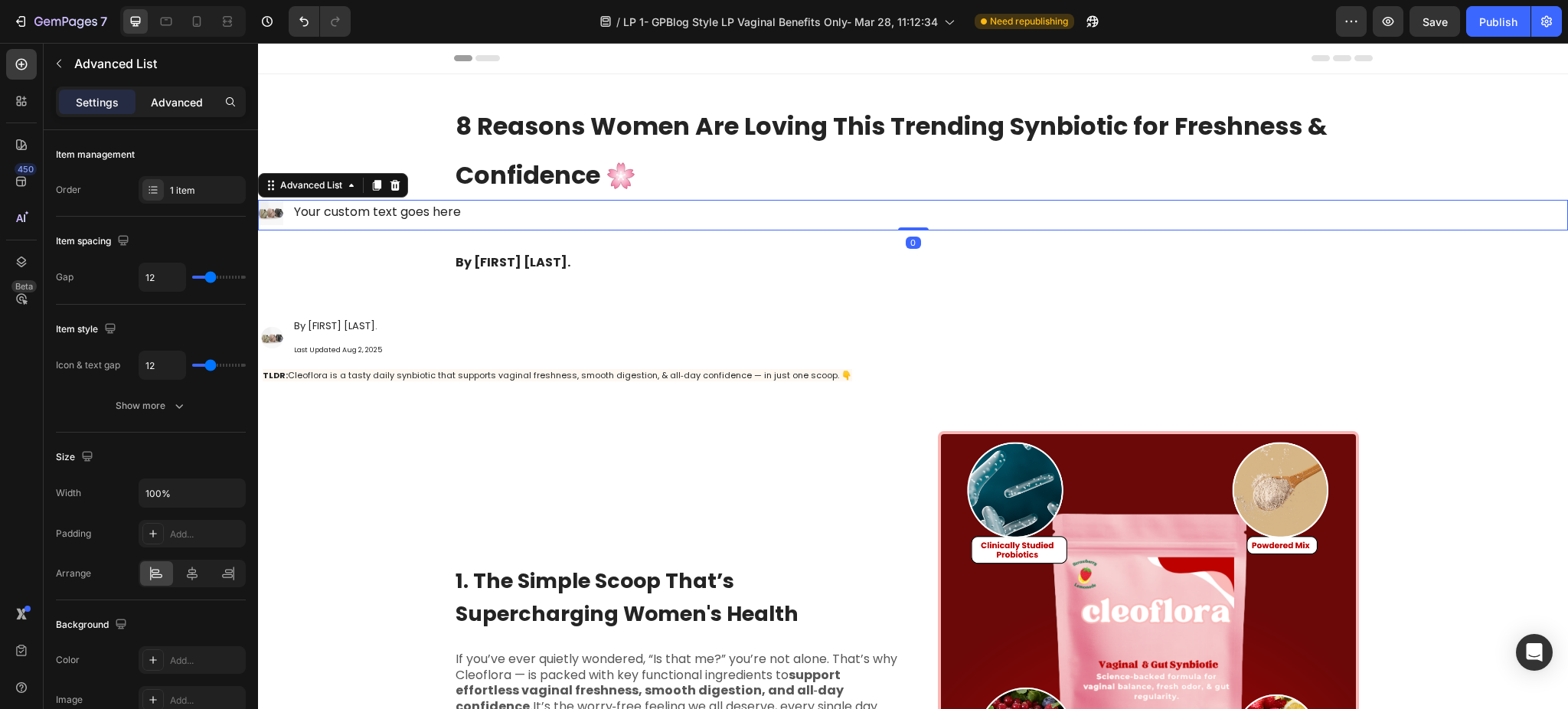 click on "Advanced" at bounding box center [177, 102] 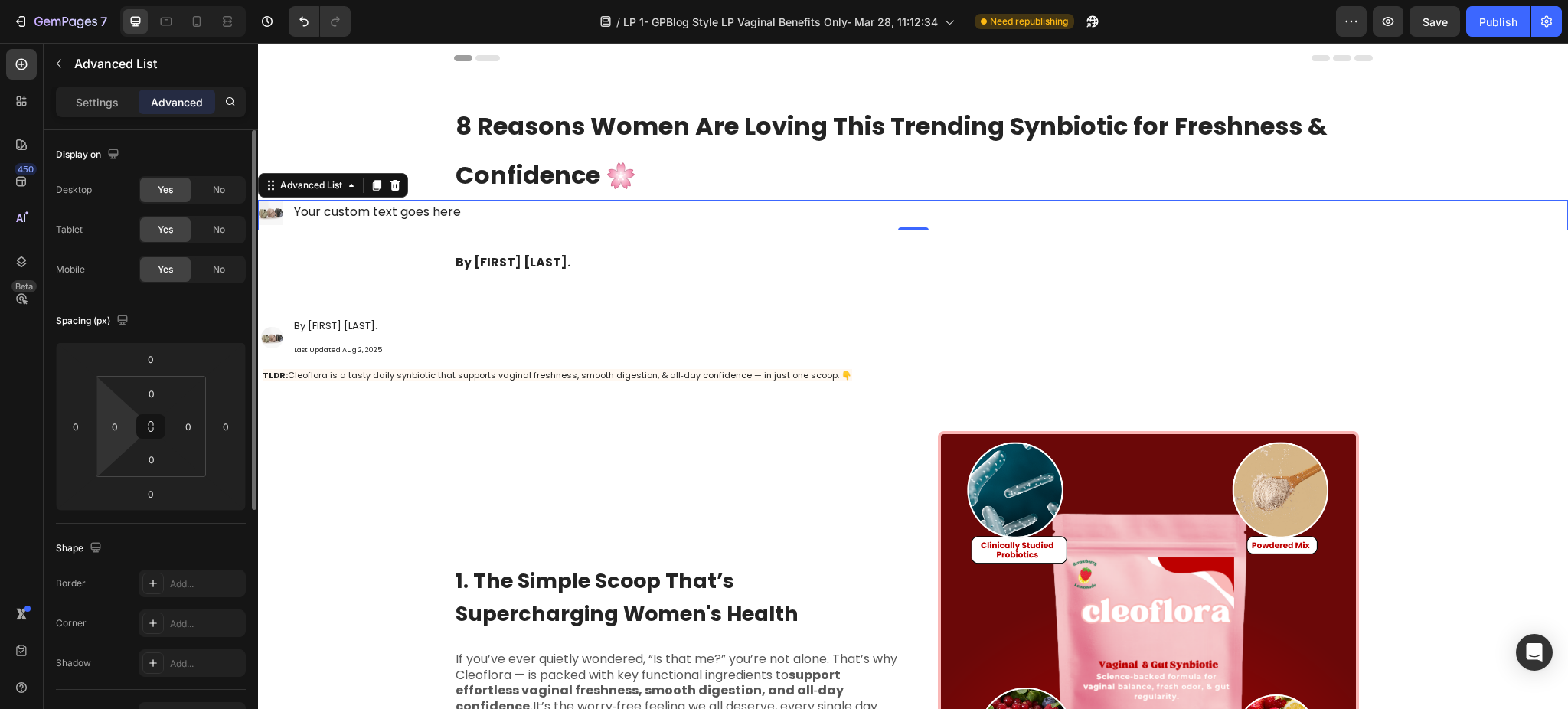 click on "7  Version history  /  LP 1- GPBlog Style LP Vaginal Benefits Only- Mar 28, 11:12:34 Need republishing Preview  Save   Publish  450 Beta Sections(11) Elements(83) Section Element Hero Section Product Detail Brands Trusted Badges Guarantee Product Breakdown How to use Testimonials Compare Bundle FAQs Social Proof Brand Story Product List Collection Blog List Contact Sticky Add to Cart Custom Footer Browse Library 450 Layout
Row
Row
Row
Row Text
Heading
Text Block Button
Button
Button Media
Image
Image" at bounding box center (784, 0) 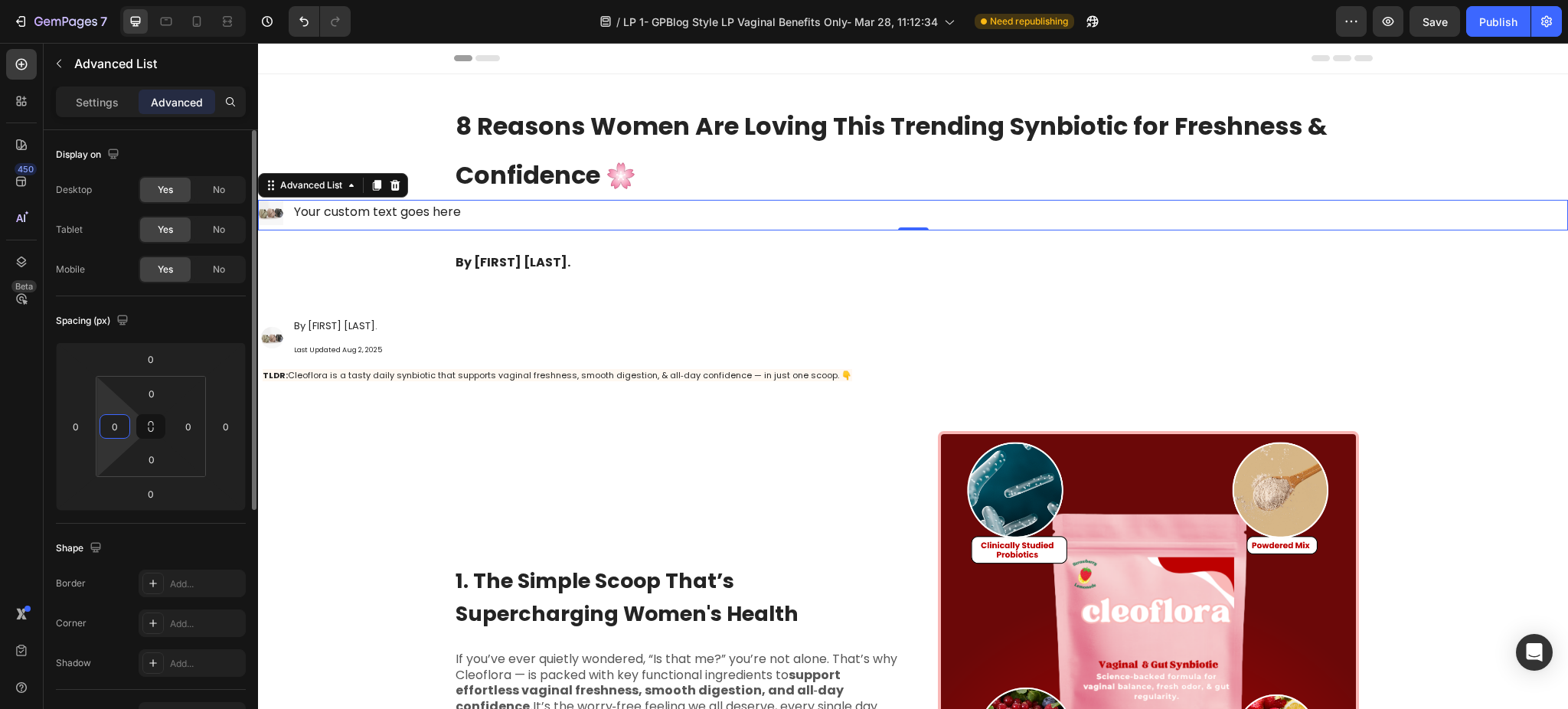click on "0" at bounding box center (115, 426) 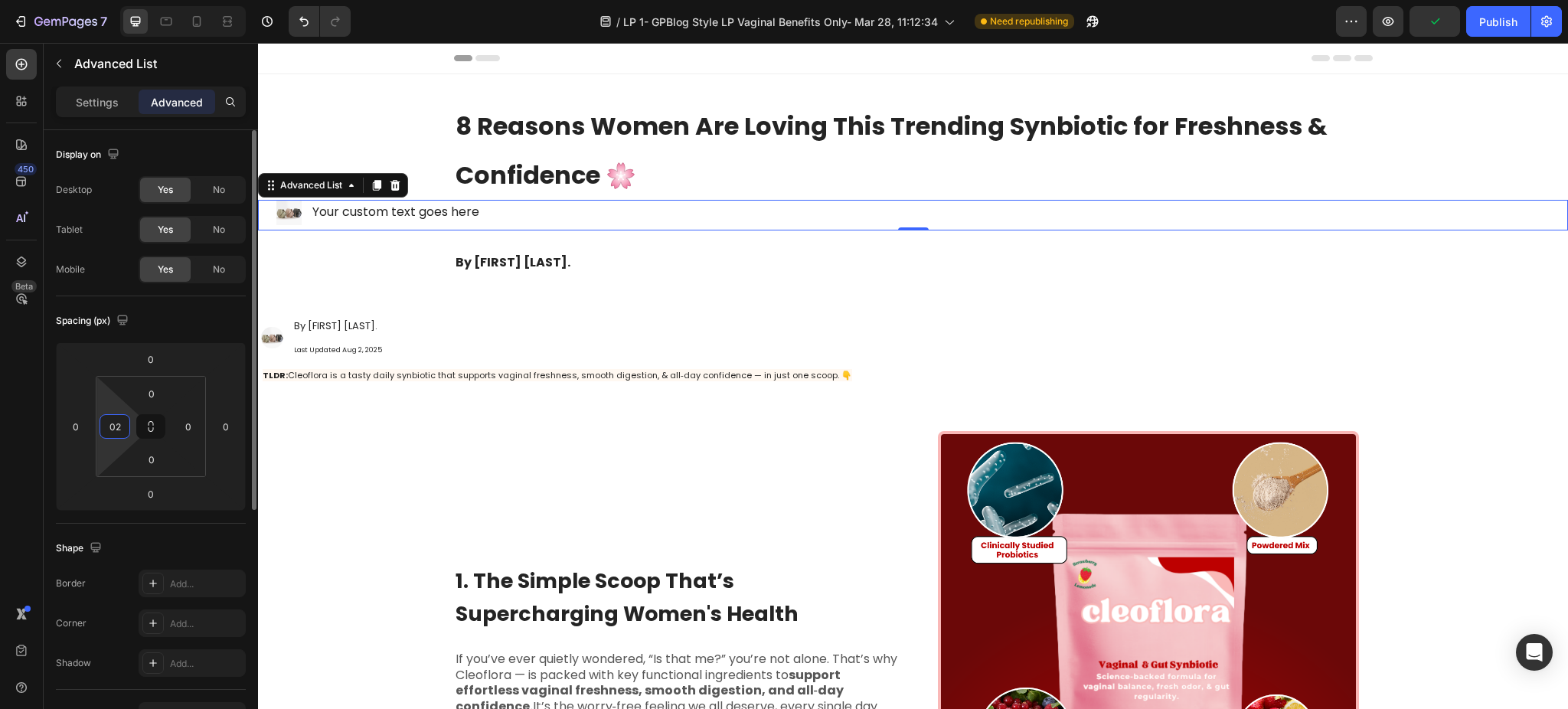 type on "0" 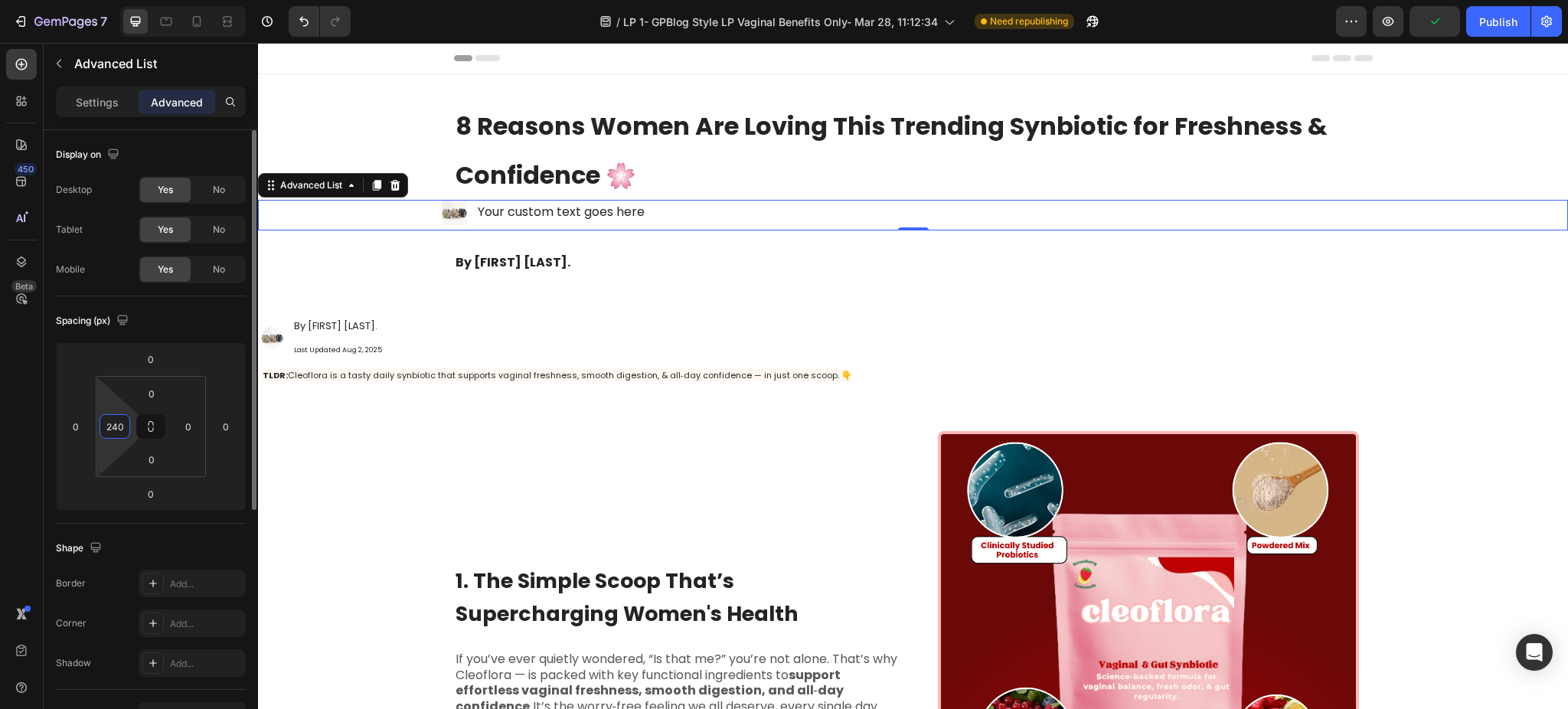 type on "240" 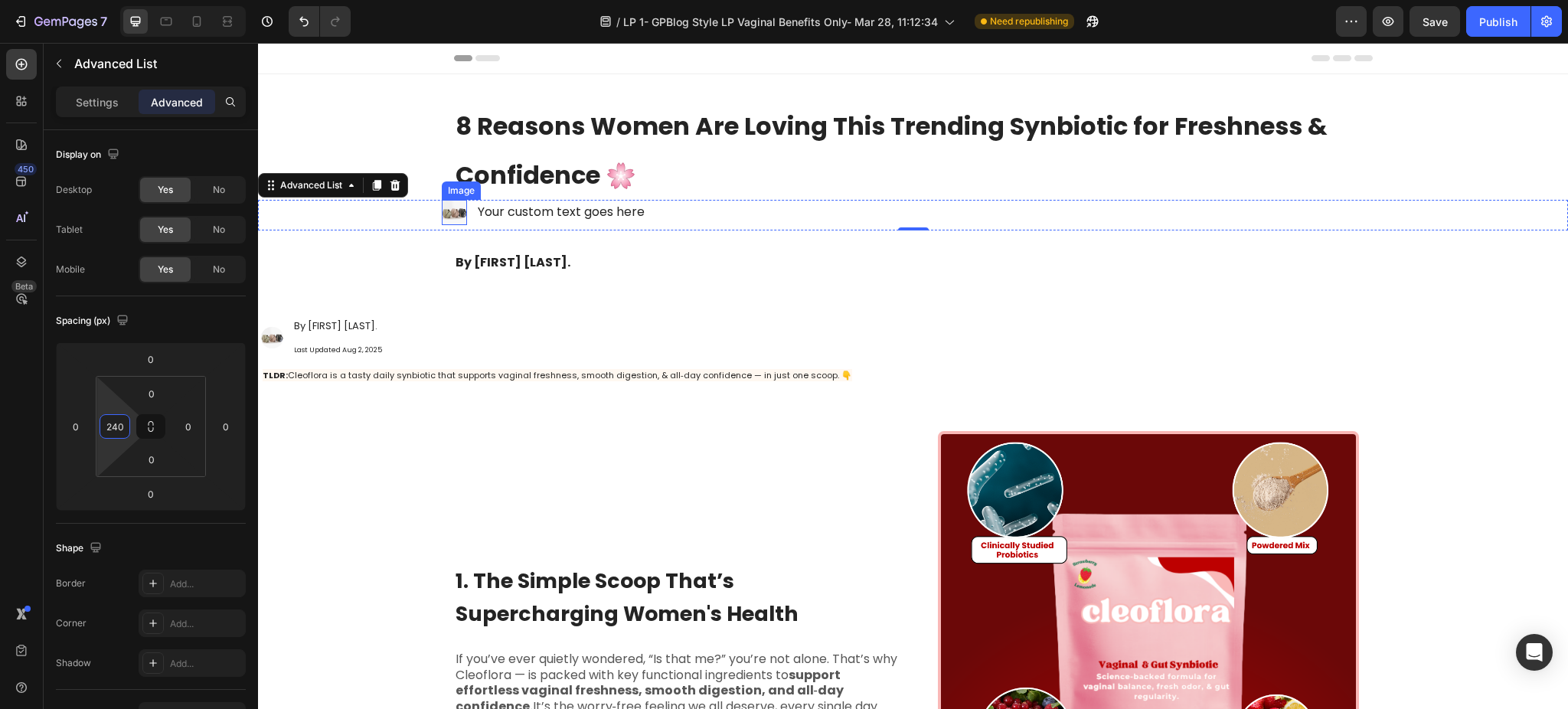 click at bounding box center [454, 212] 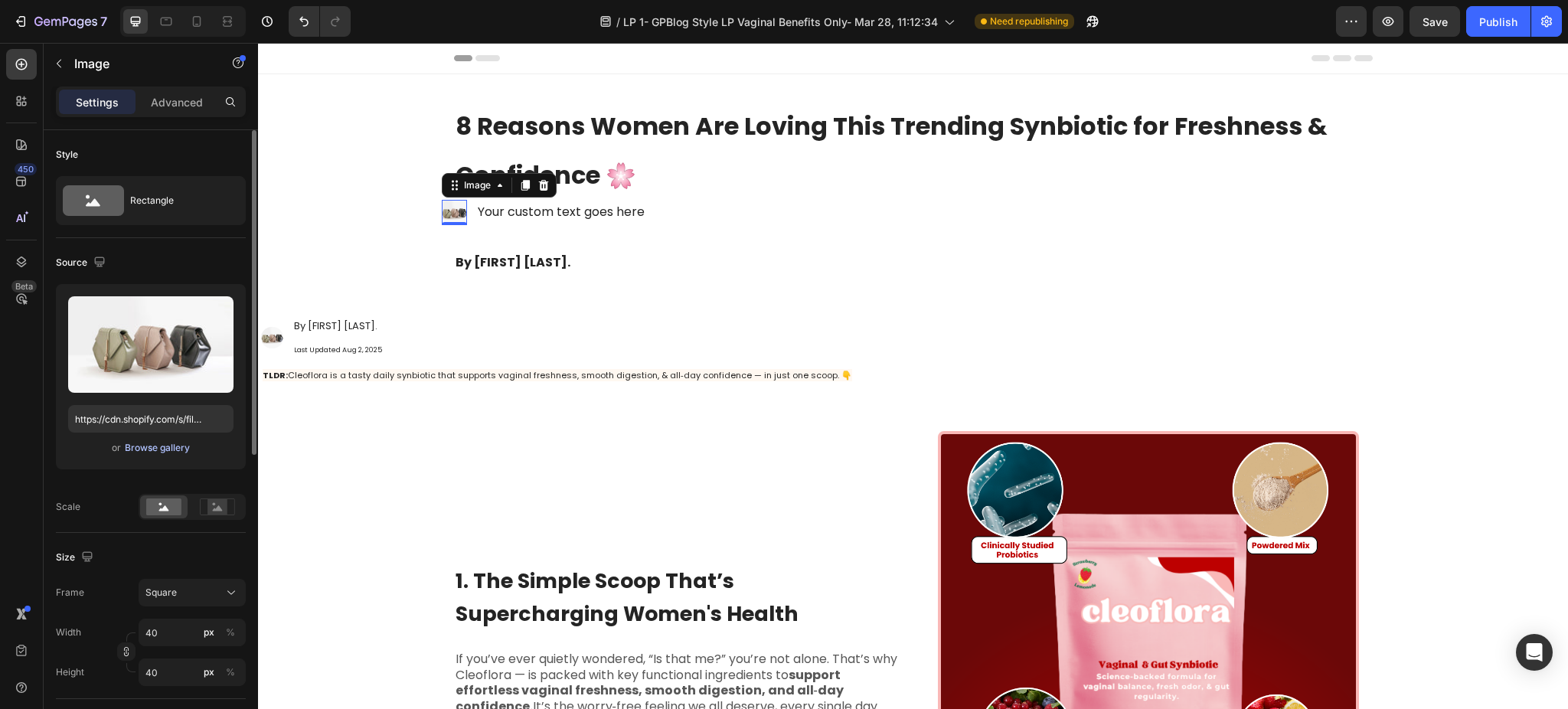 click on "Browse gallery" at bounding box center (157, 448) 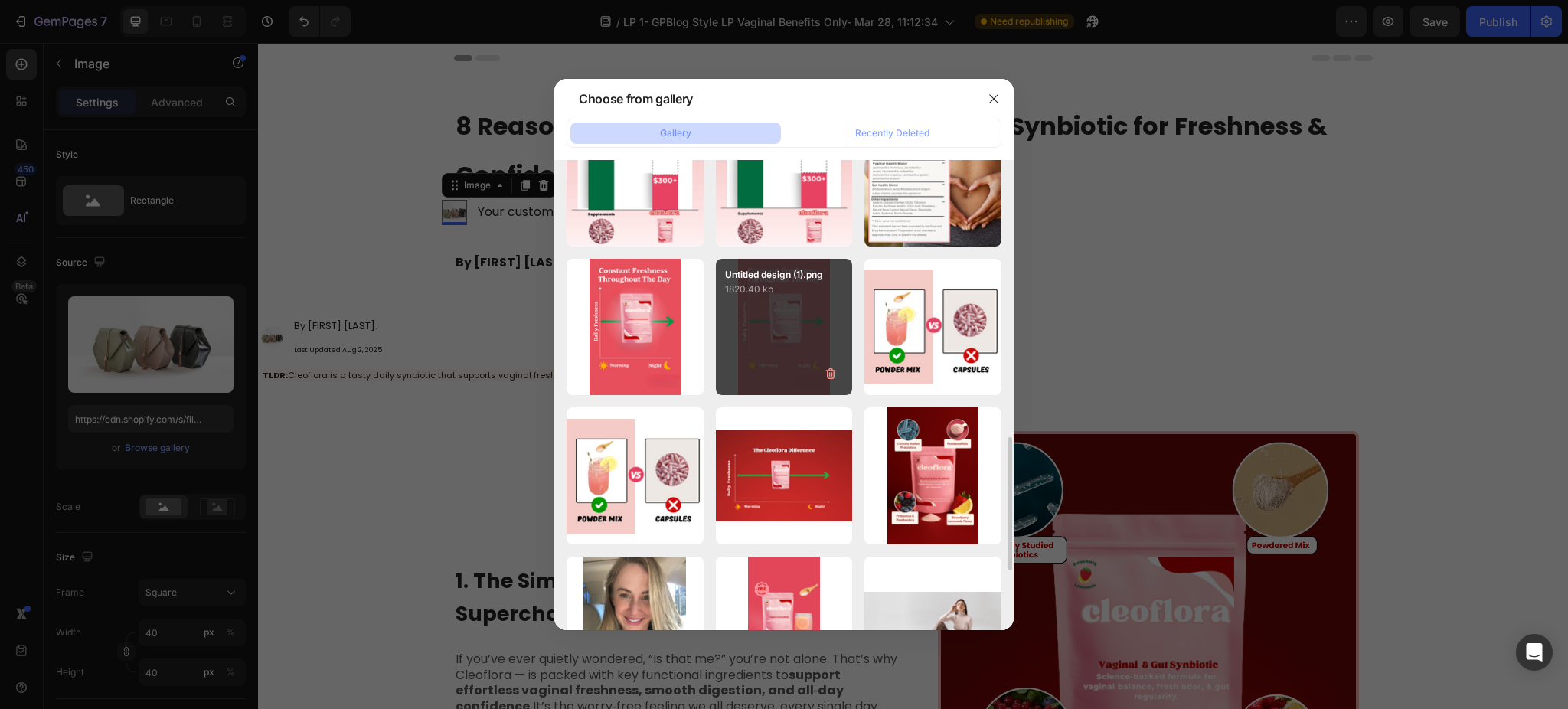scroll, scrollTop: 613, scrollLeft: 0, axis: vertical 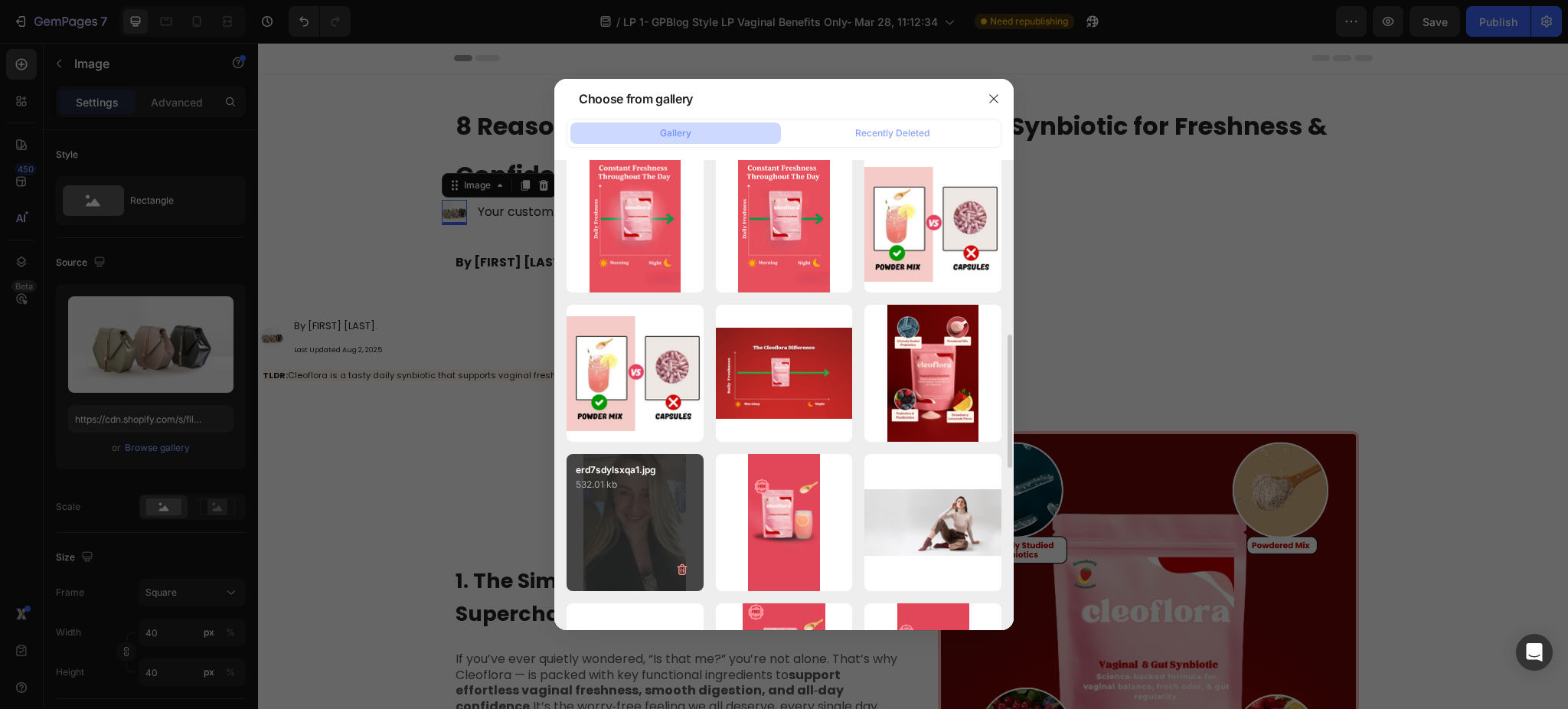 click on "532.01 kb" at bounding box center [635, 485] 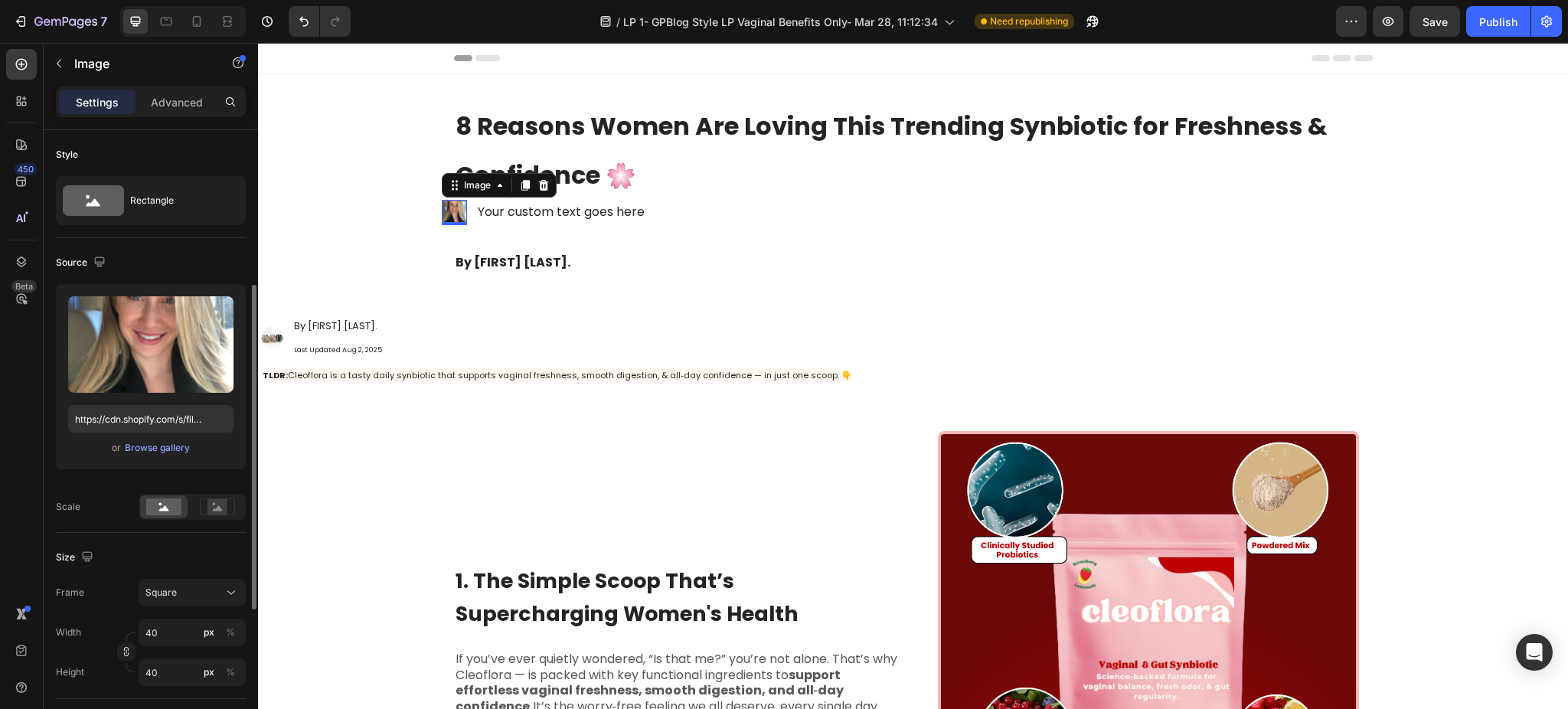 scroll, scrollTop: 102, scrollLeft: 0, axis: vertical 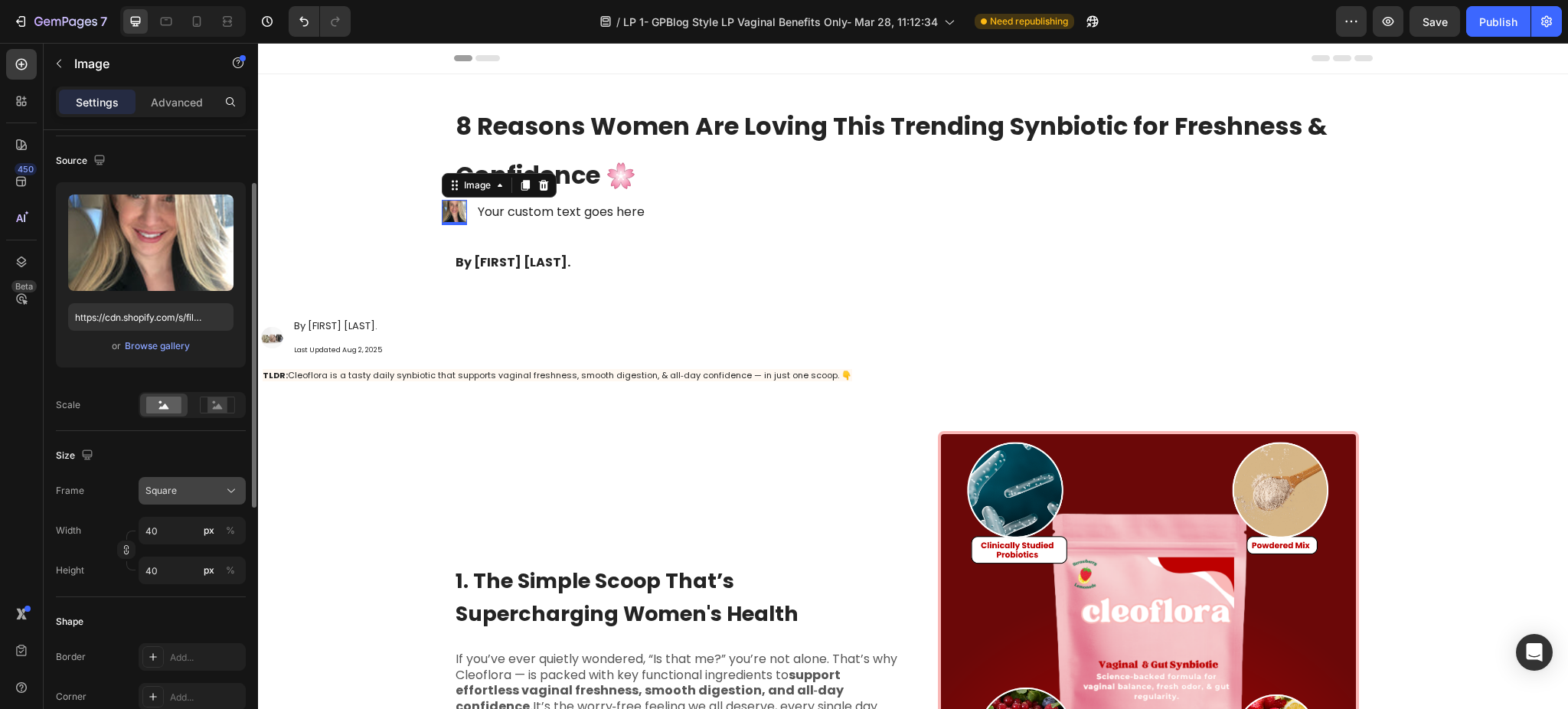 click on "Square" 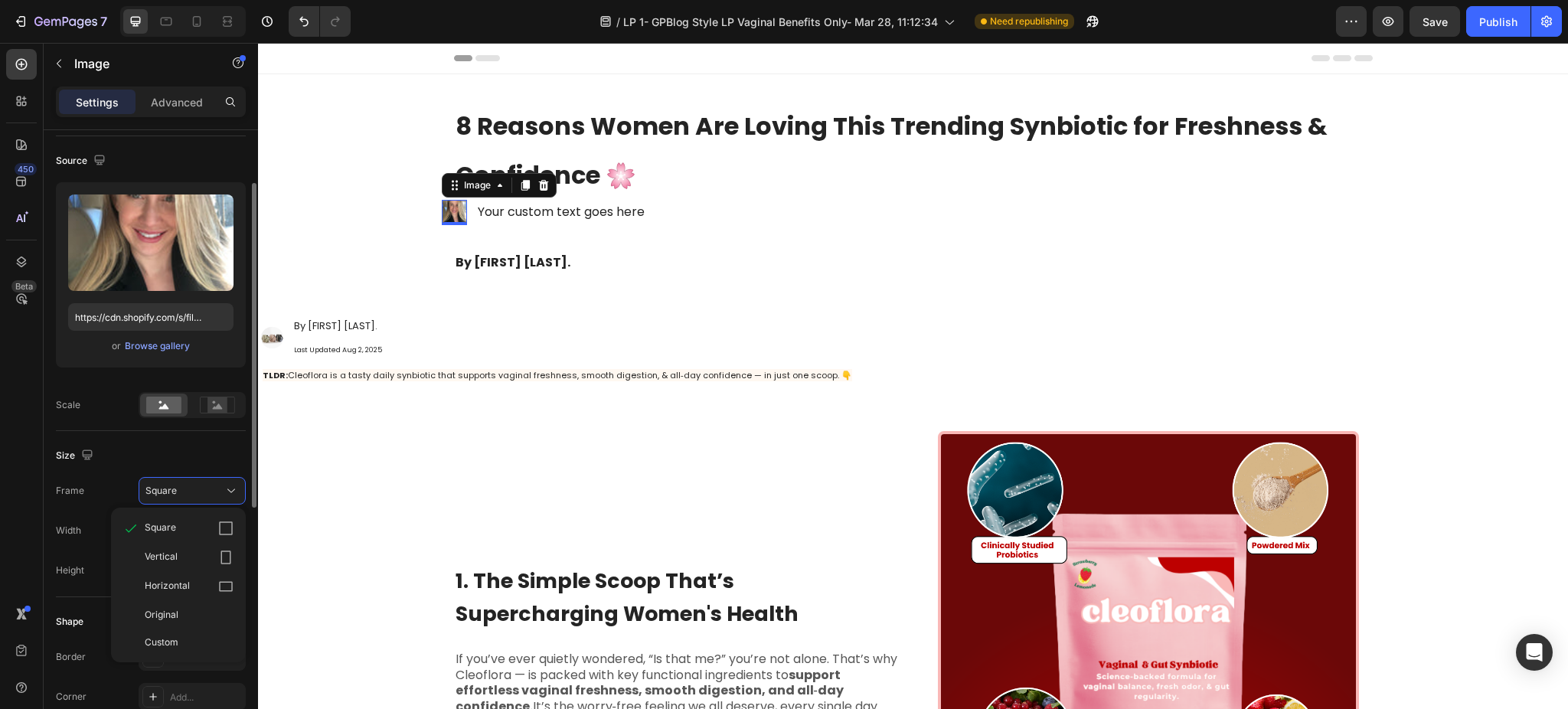 click on "Width 40 px %" at bounding box center [151, 531] 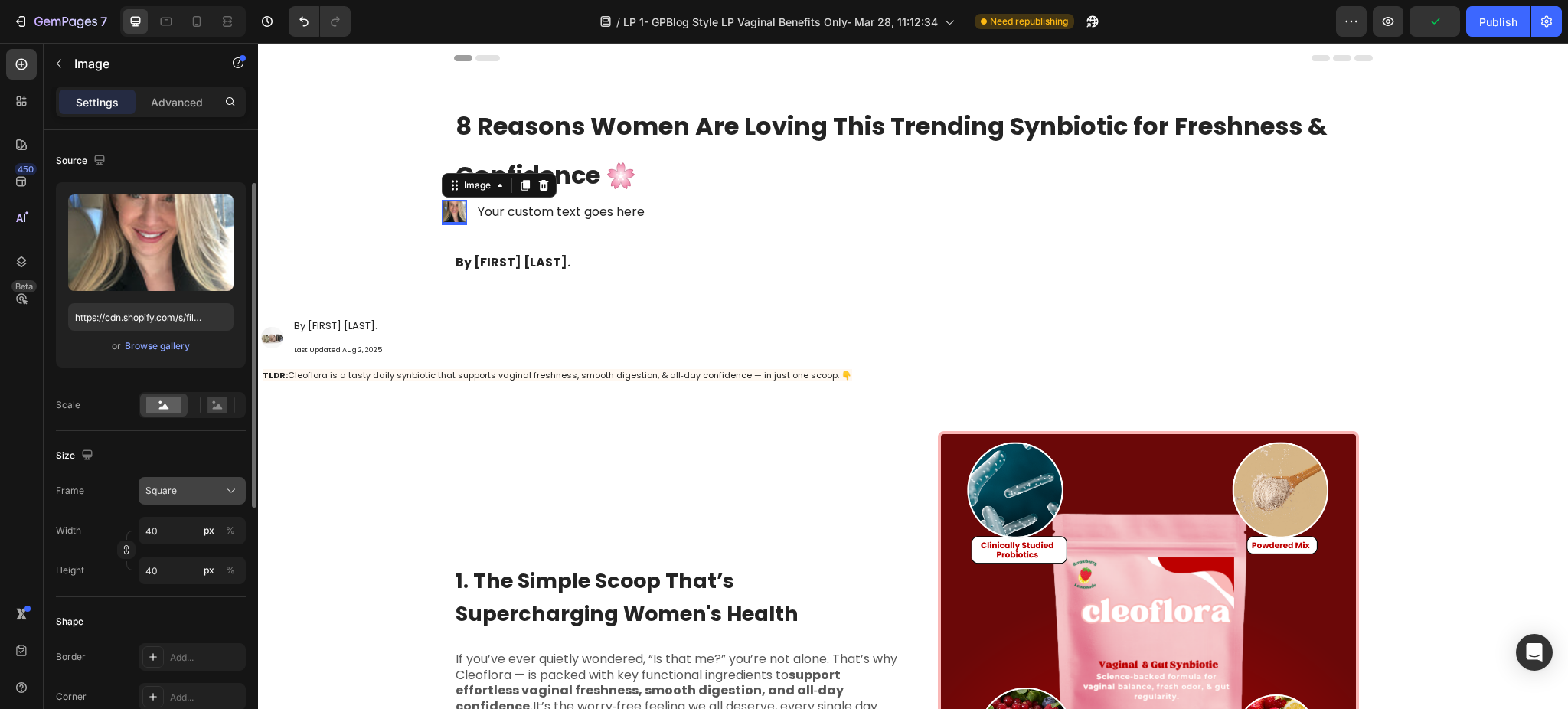click on "Square" 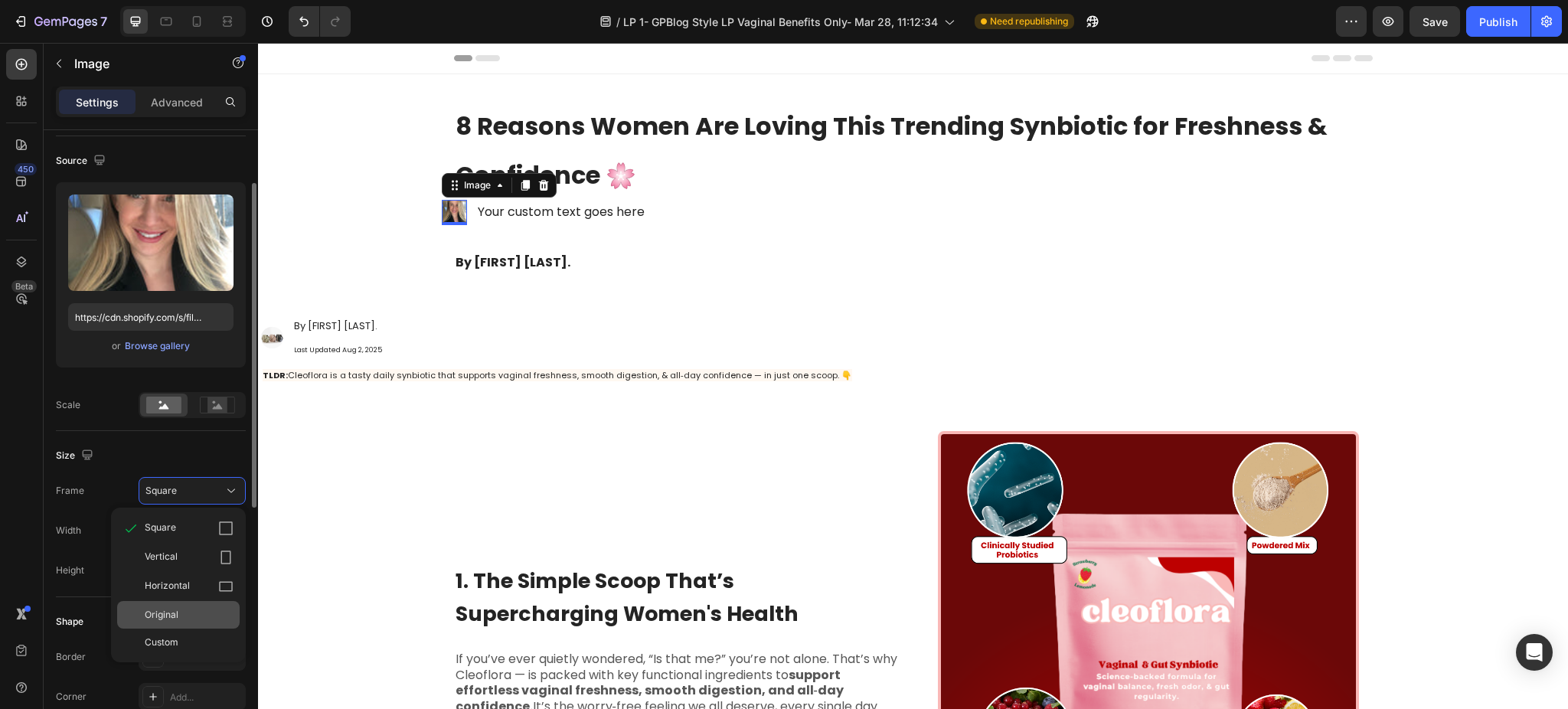 click on "Original" 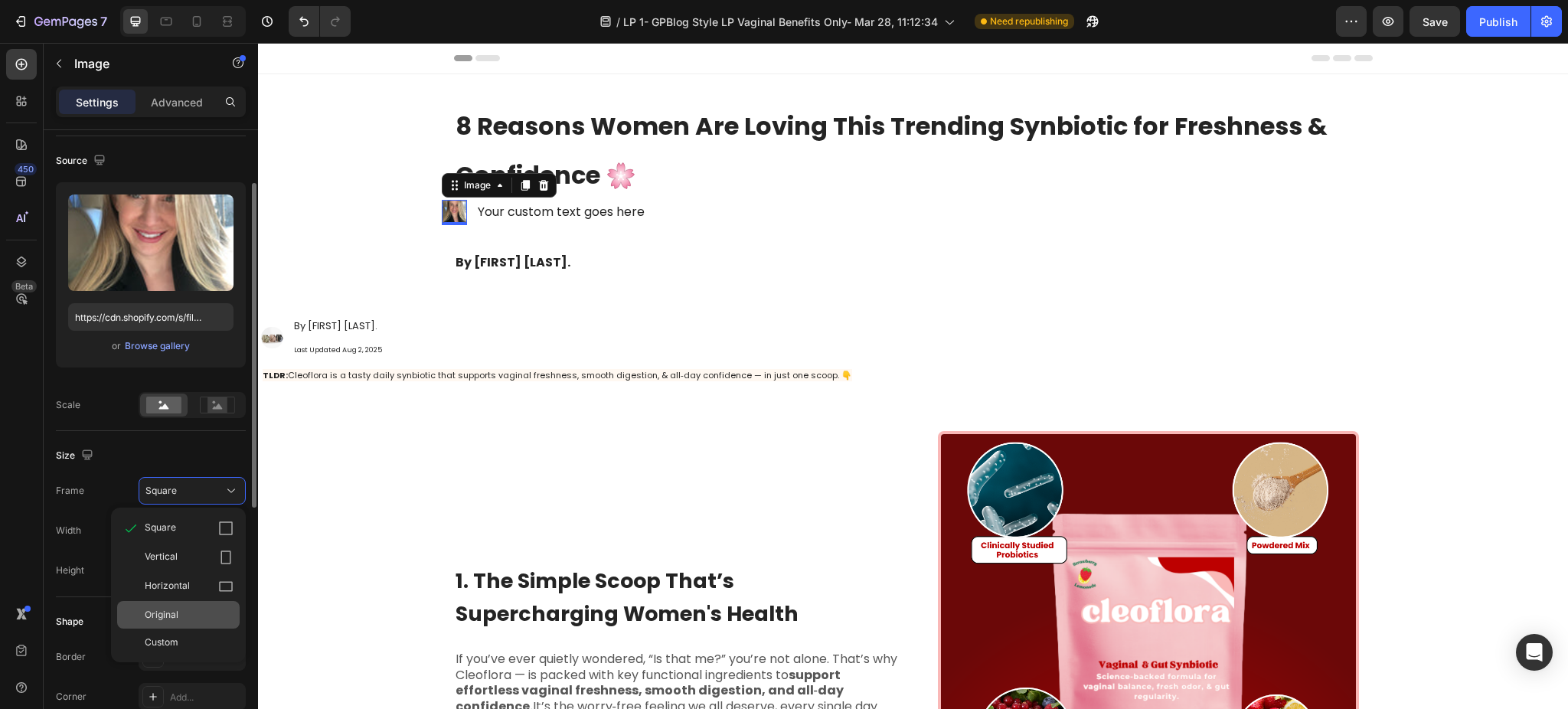 type 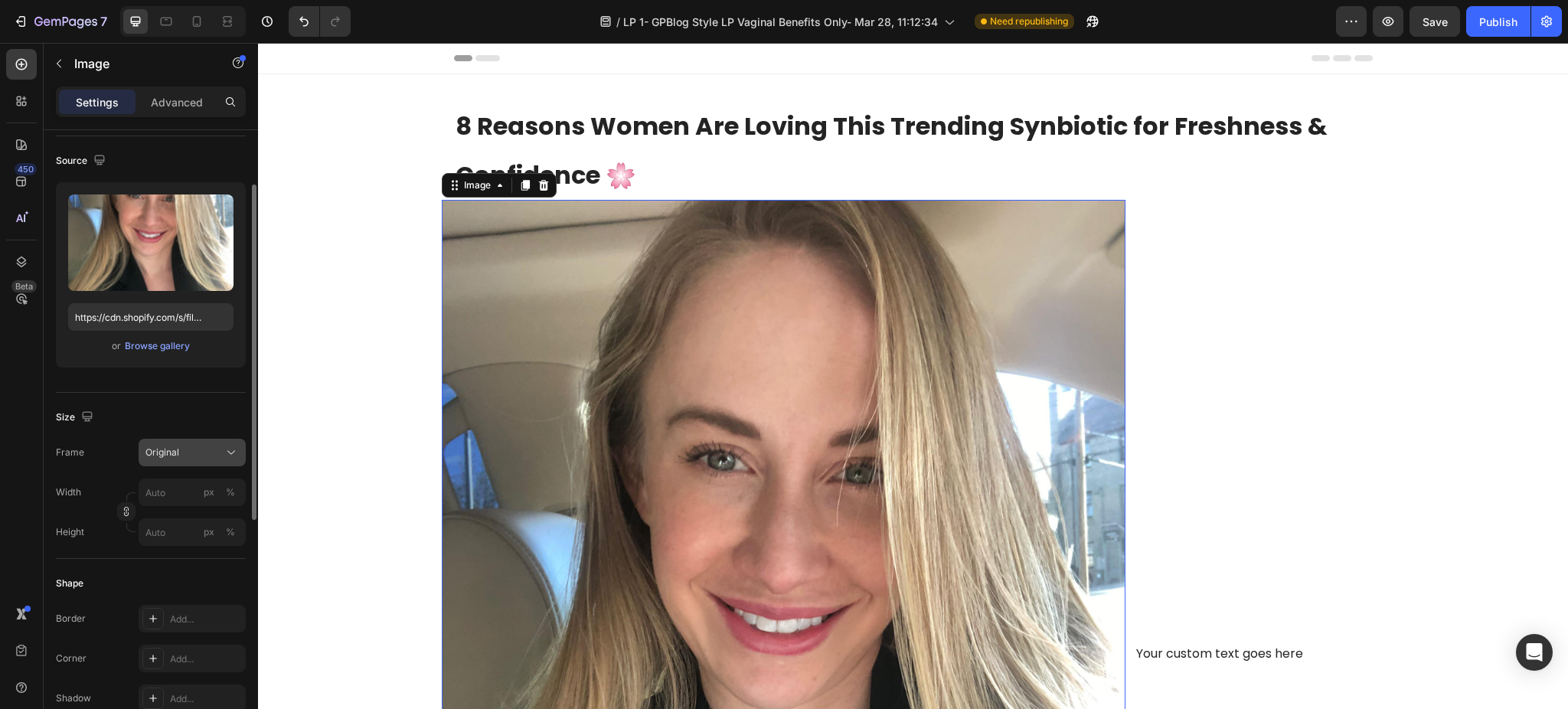 click on "Original" at bounding box center (192, 453) 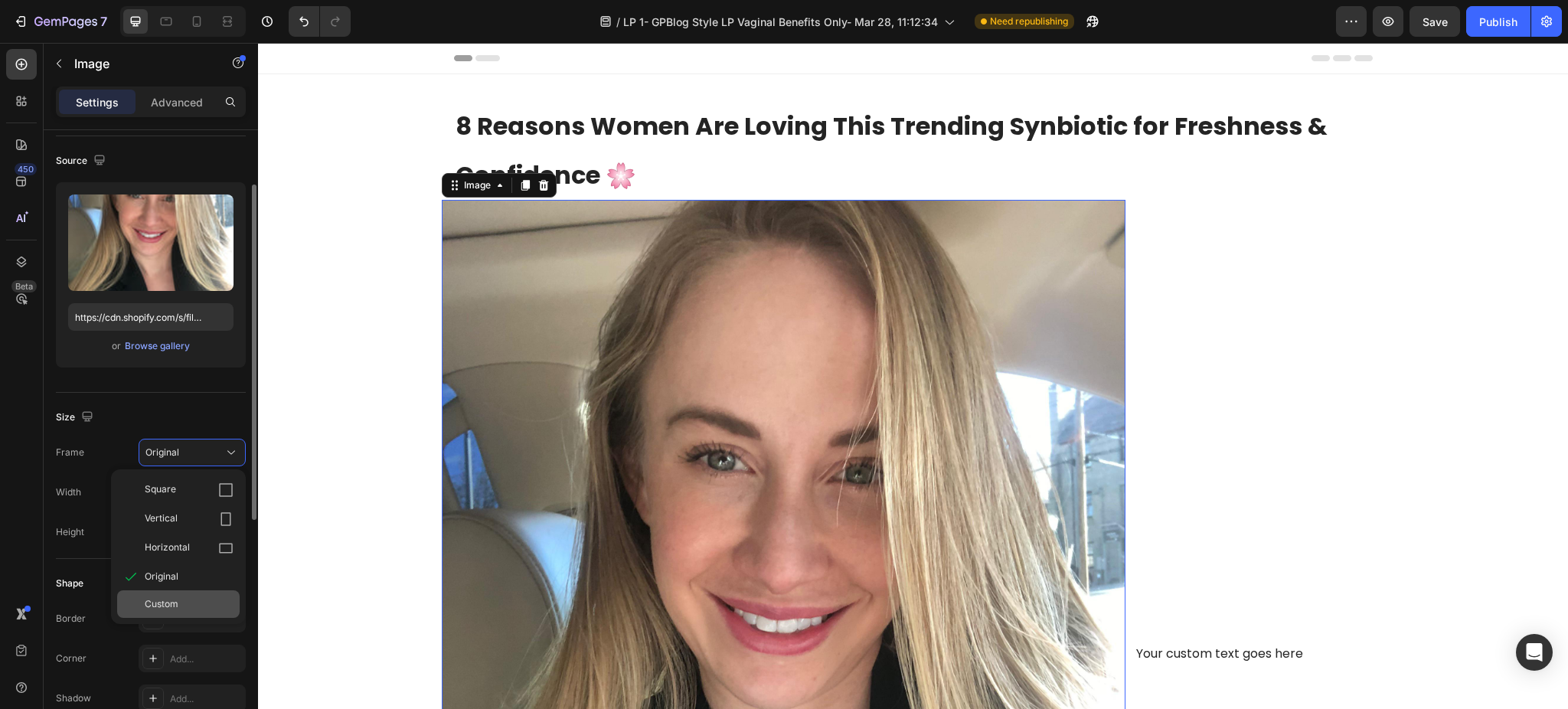click on "Custom" at bounding box center (162, 604) 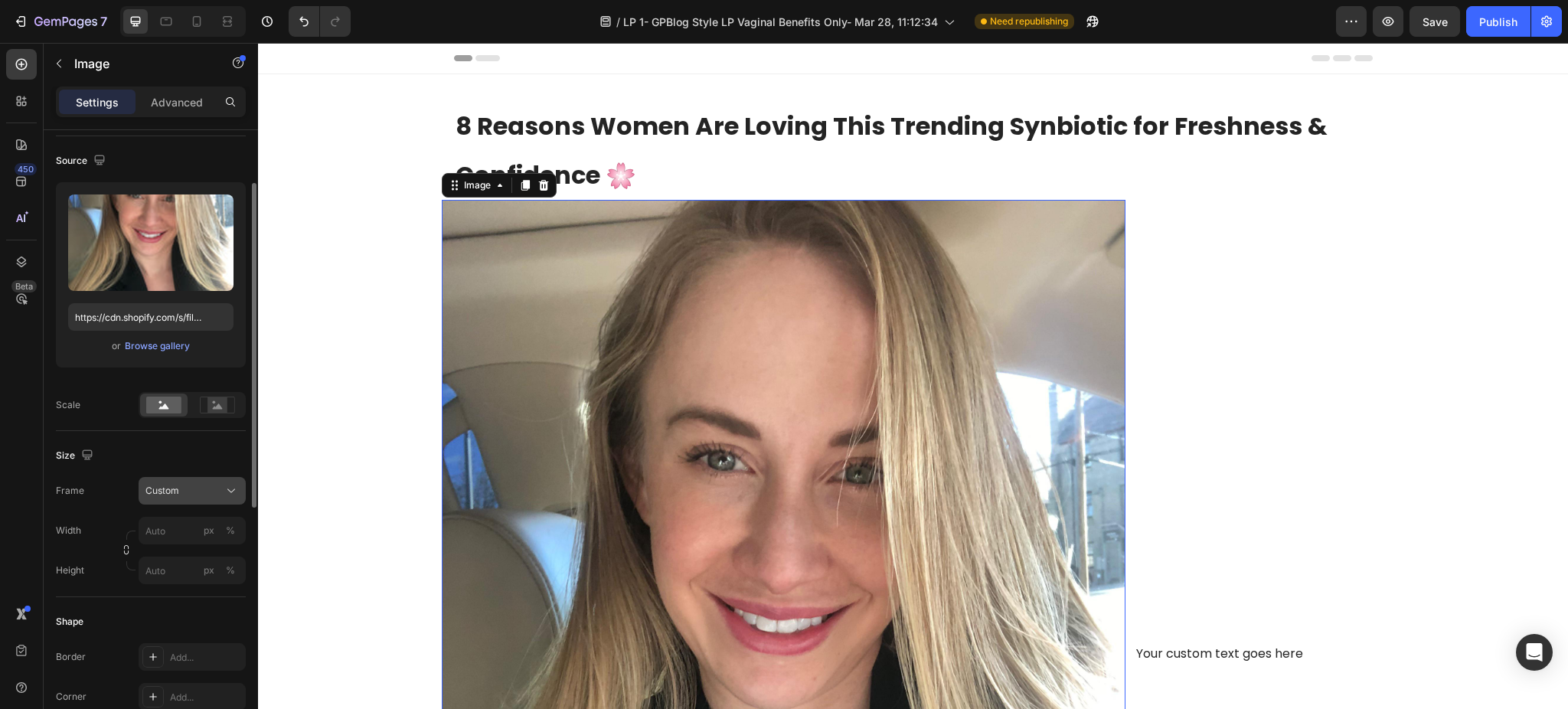 click on "Frame Custom Width px % Height px %" 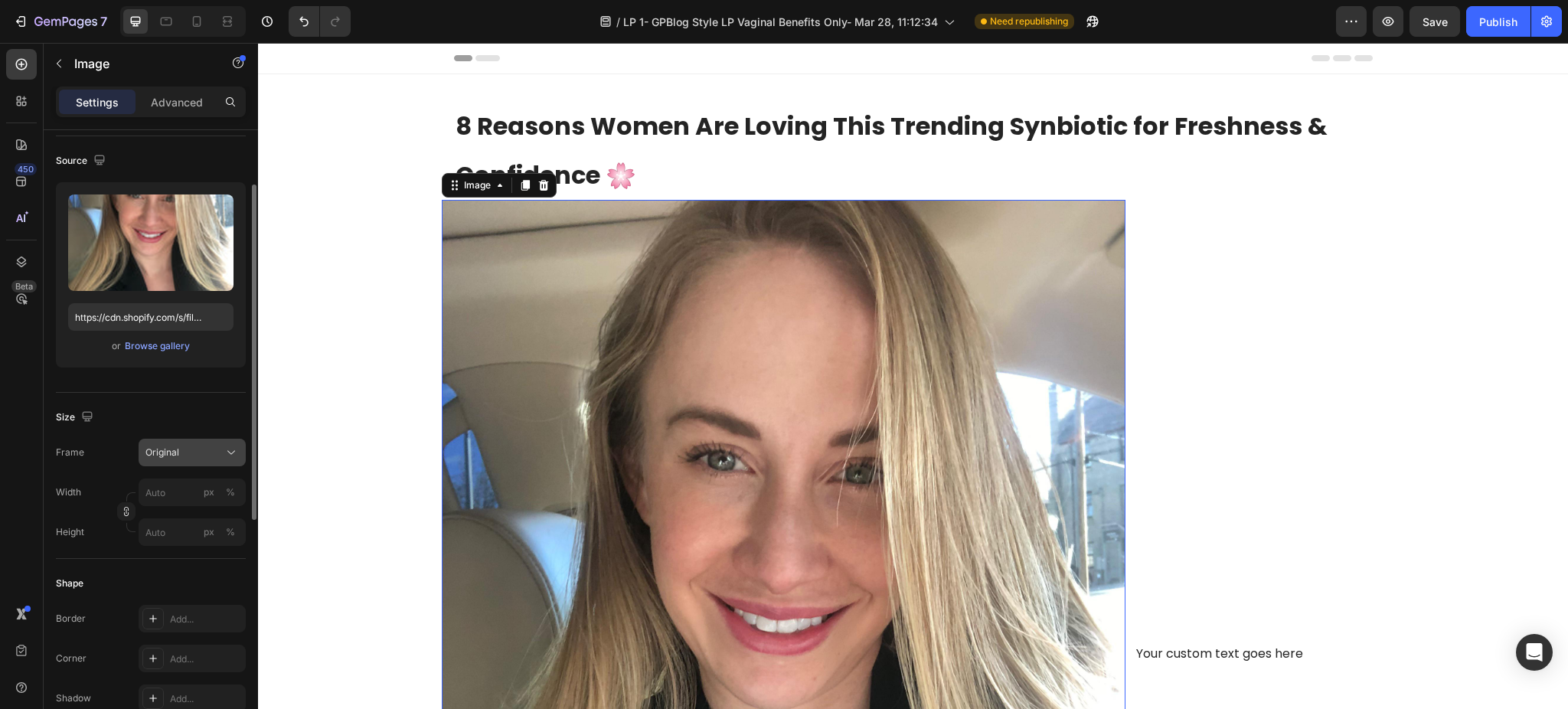 click on "Original" at bounding box center [192, 453] 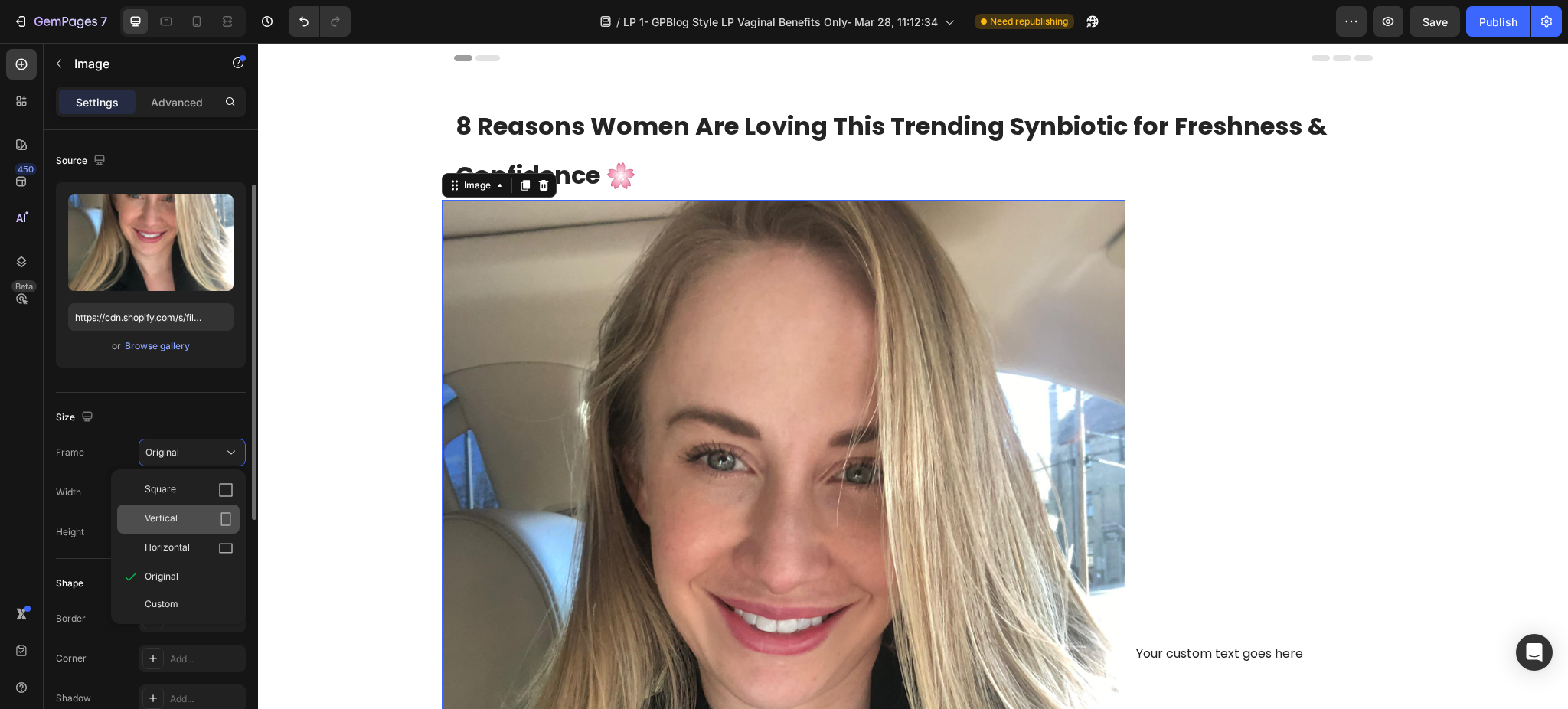 click on "Vertical" at bounding box center [161, 519] 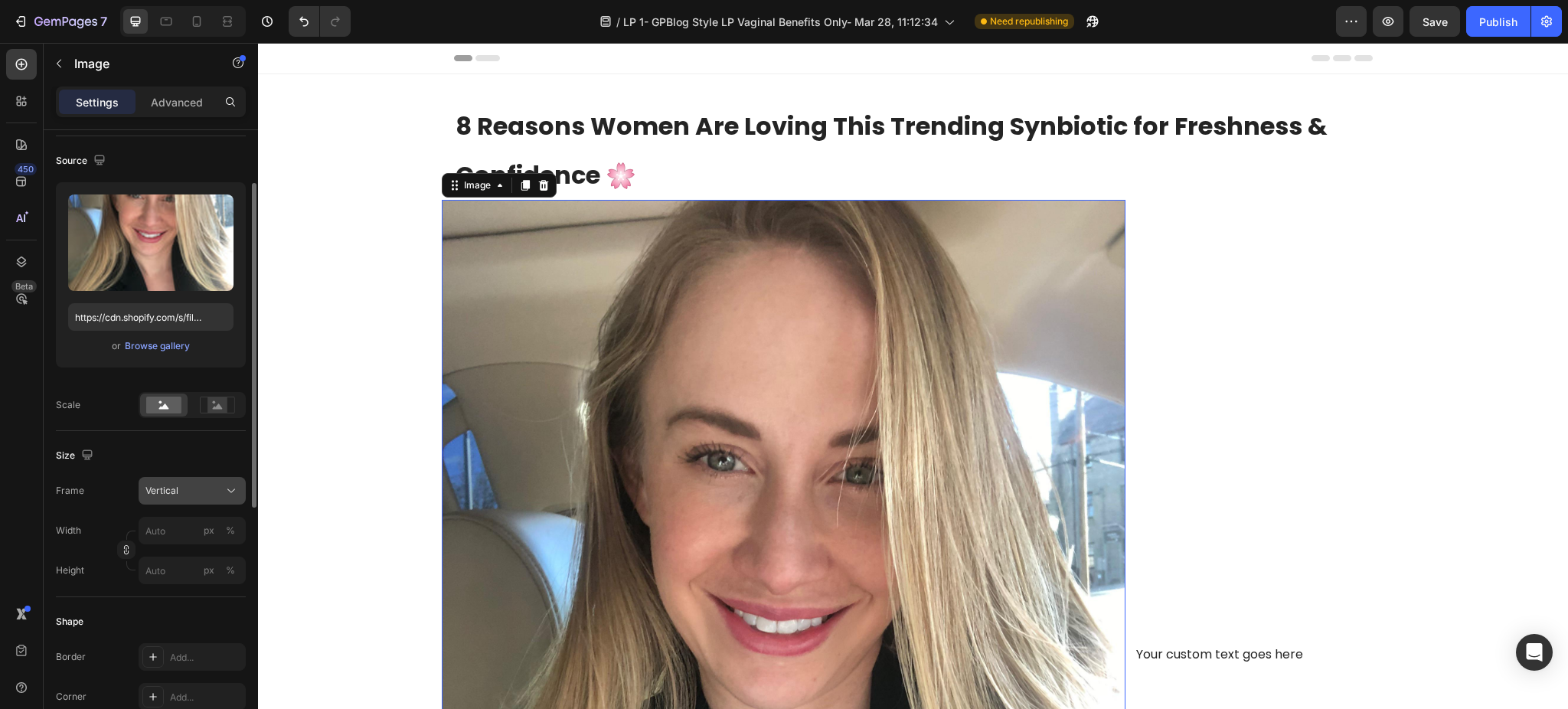 click on "Vertical" at bounding box center [192, 491] 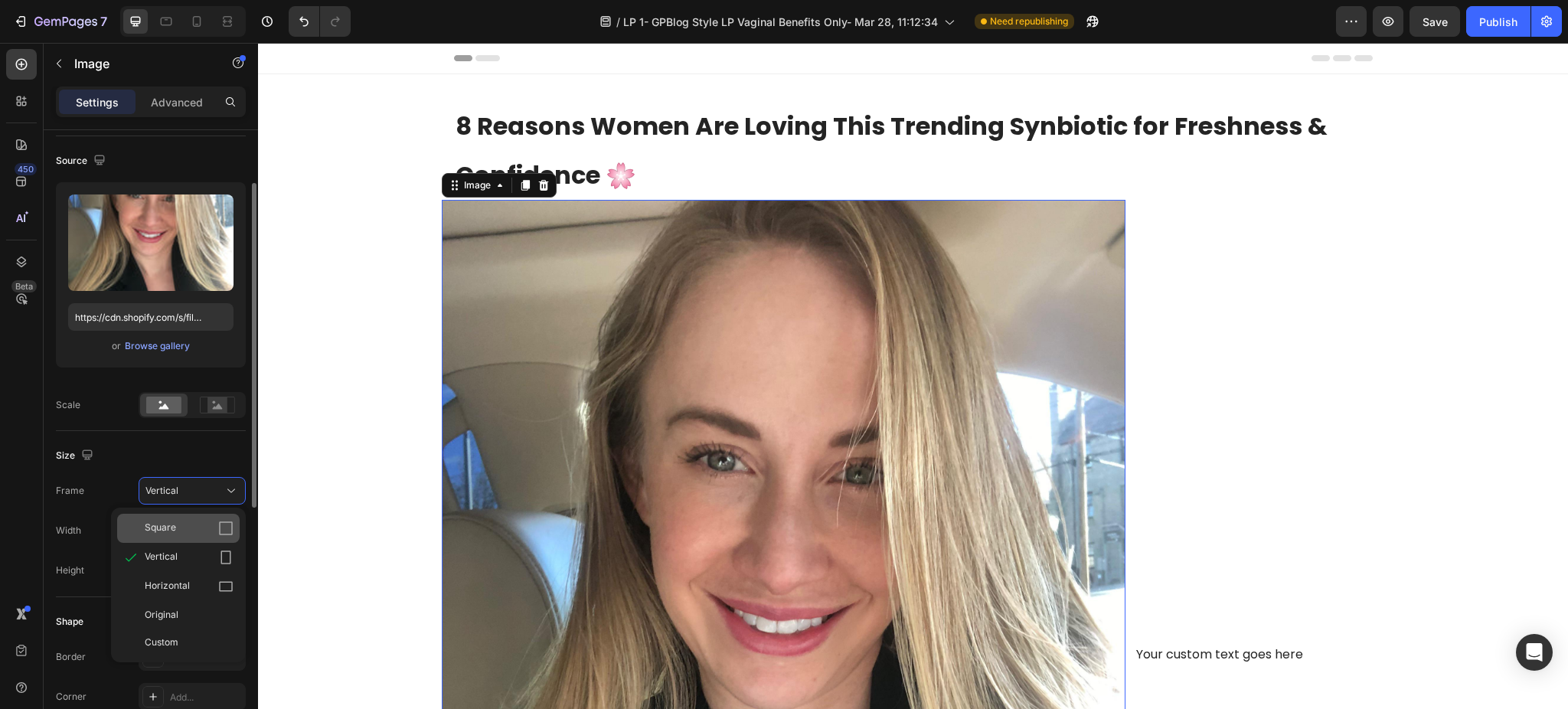 click on "Square" at bounding box center (189, 528) 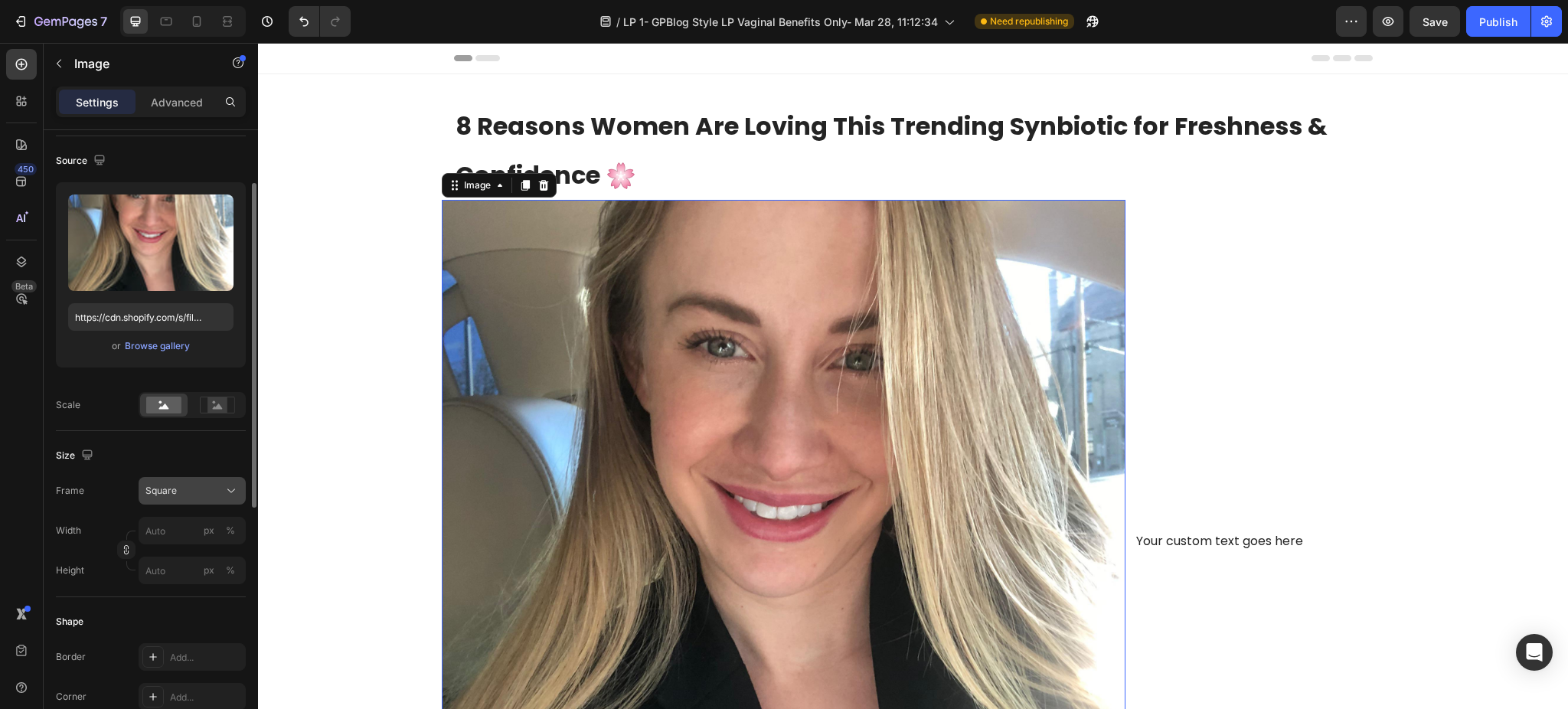 click on "Square" 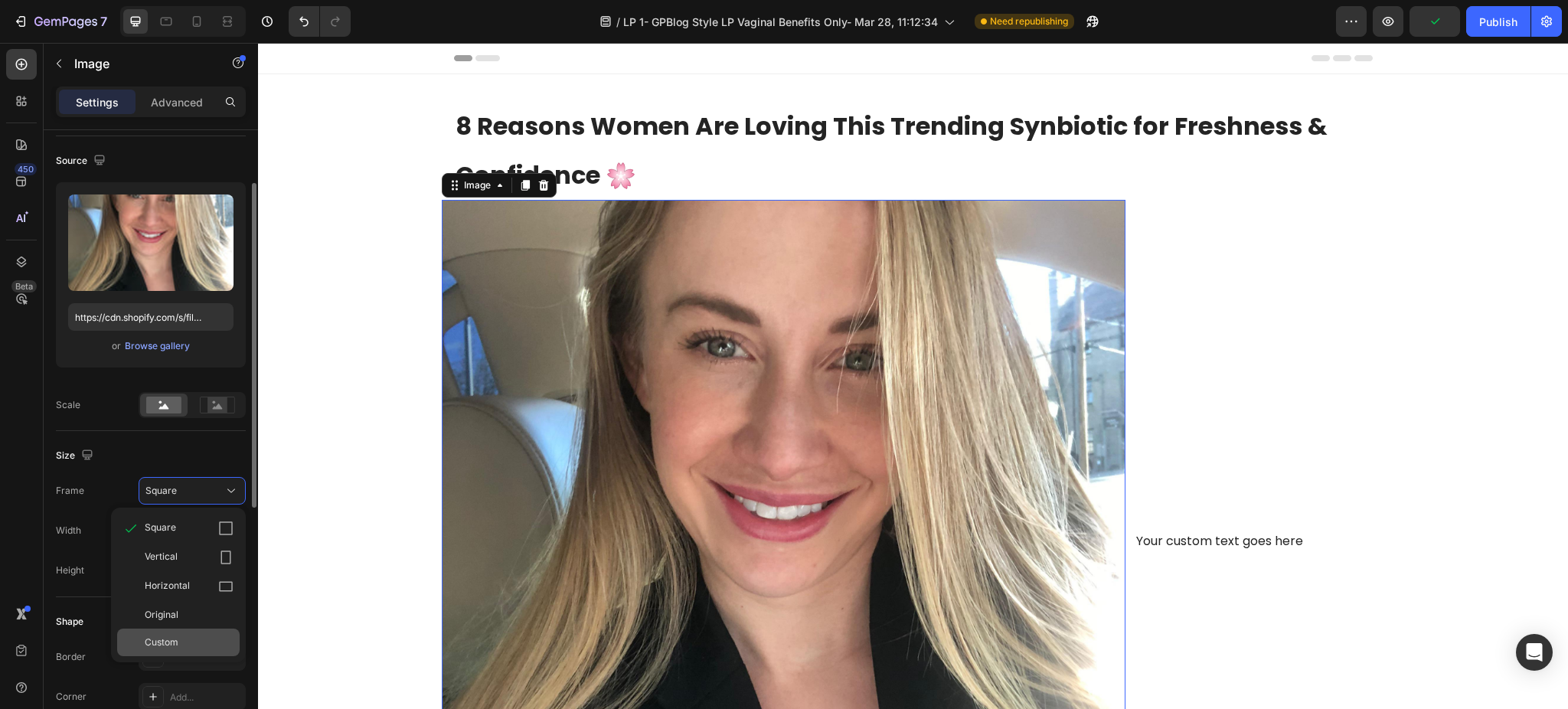 click on "Custom" at bounding box center (162, 642) 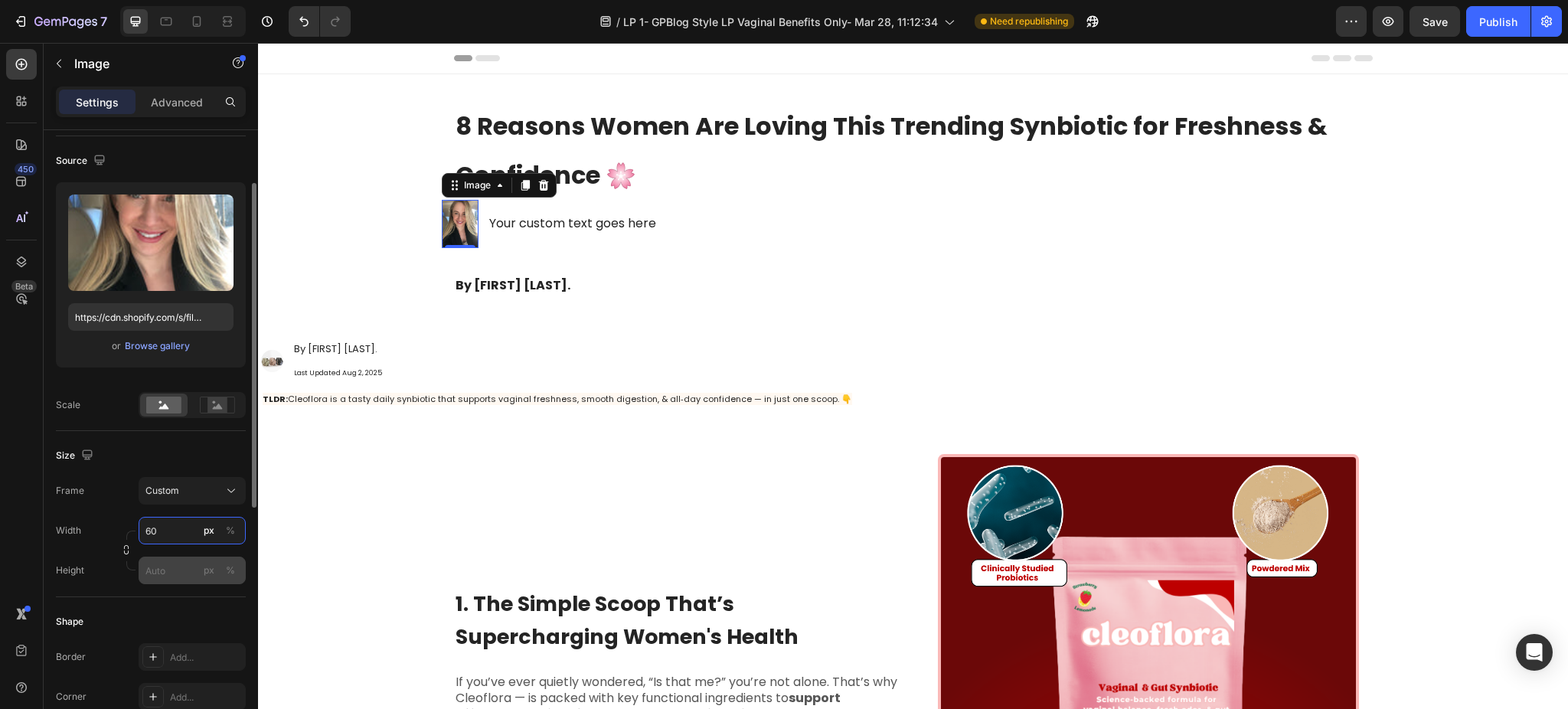 type on "60" 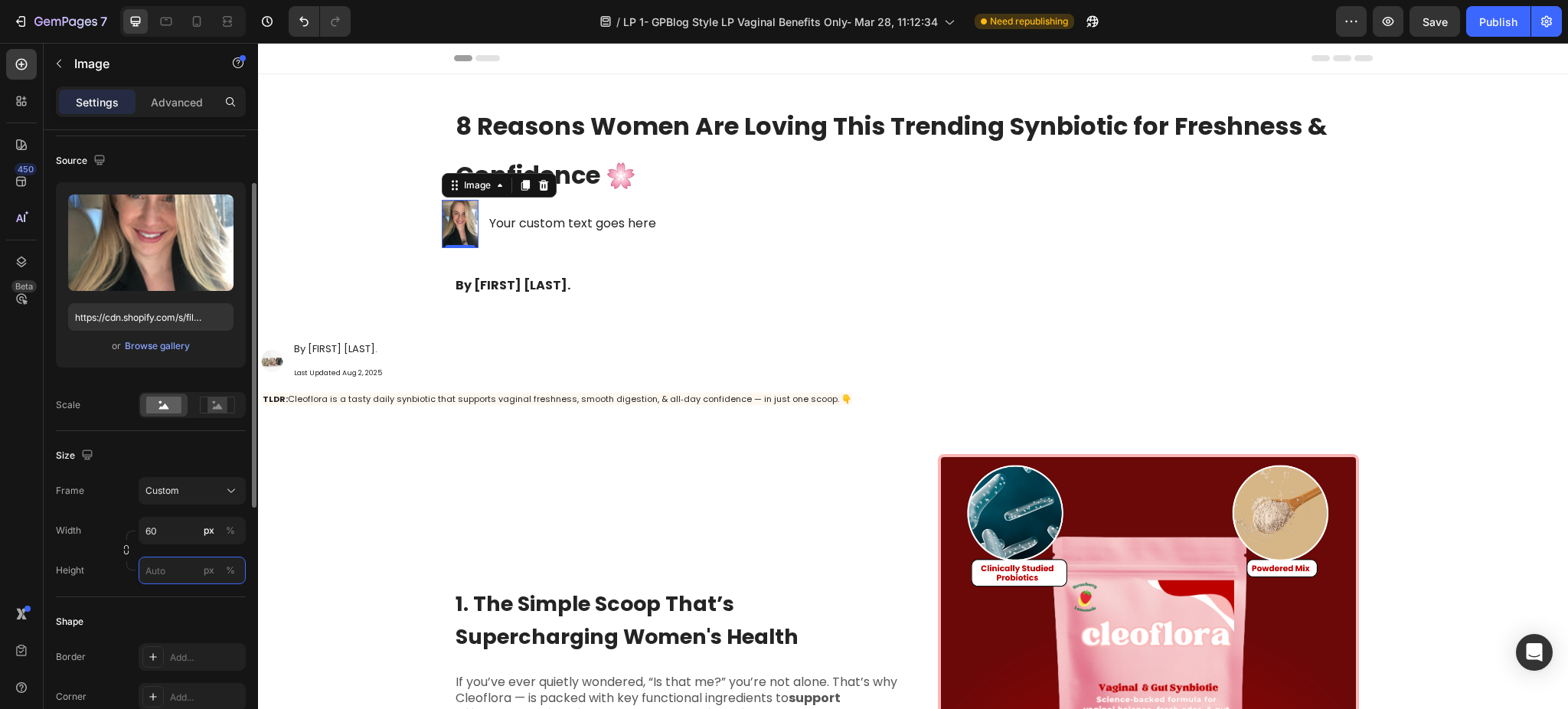 click on "px %" at bounding box center [192, 570] 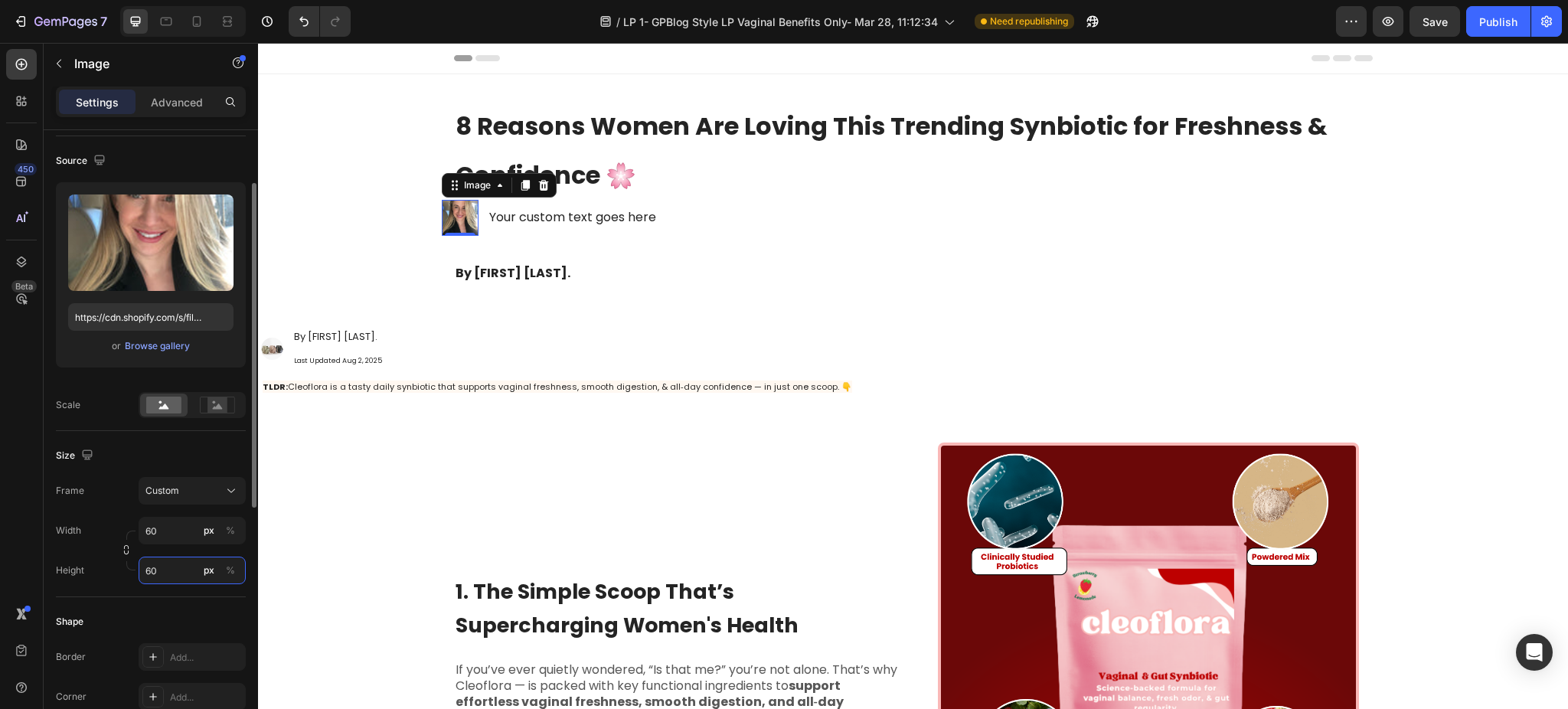 type on "60" 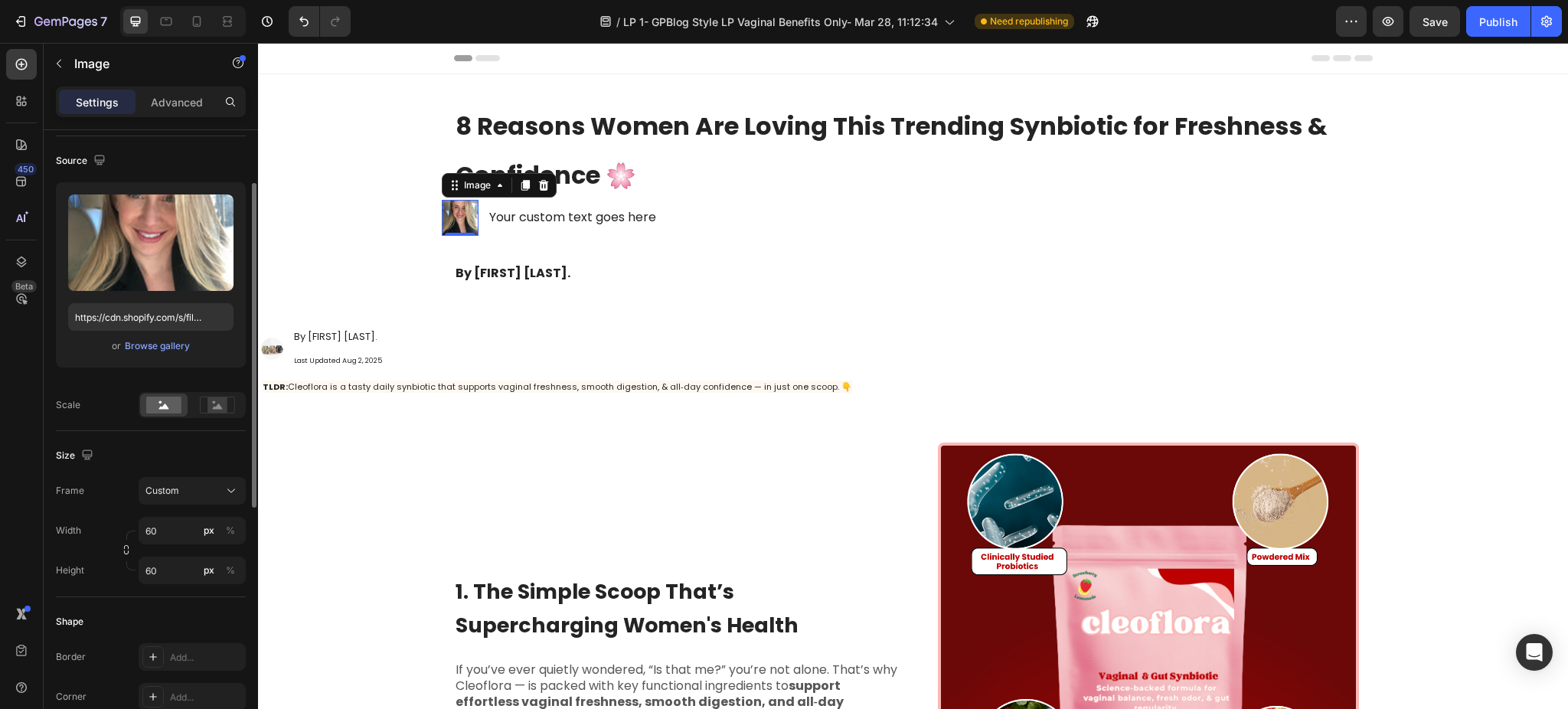 click on "Shape" at bounding box center (151, 622) 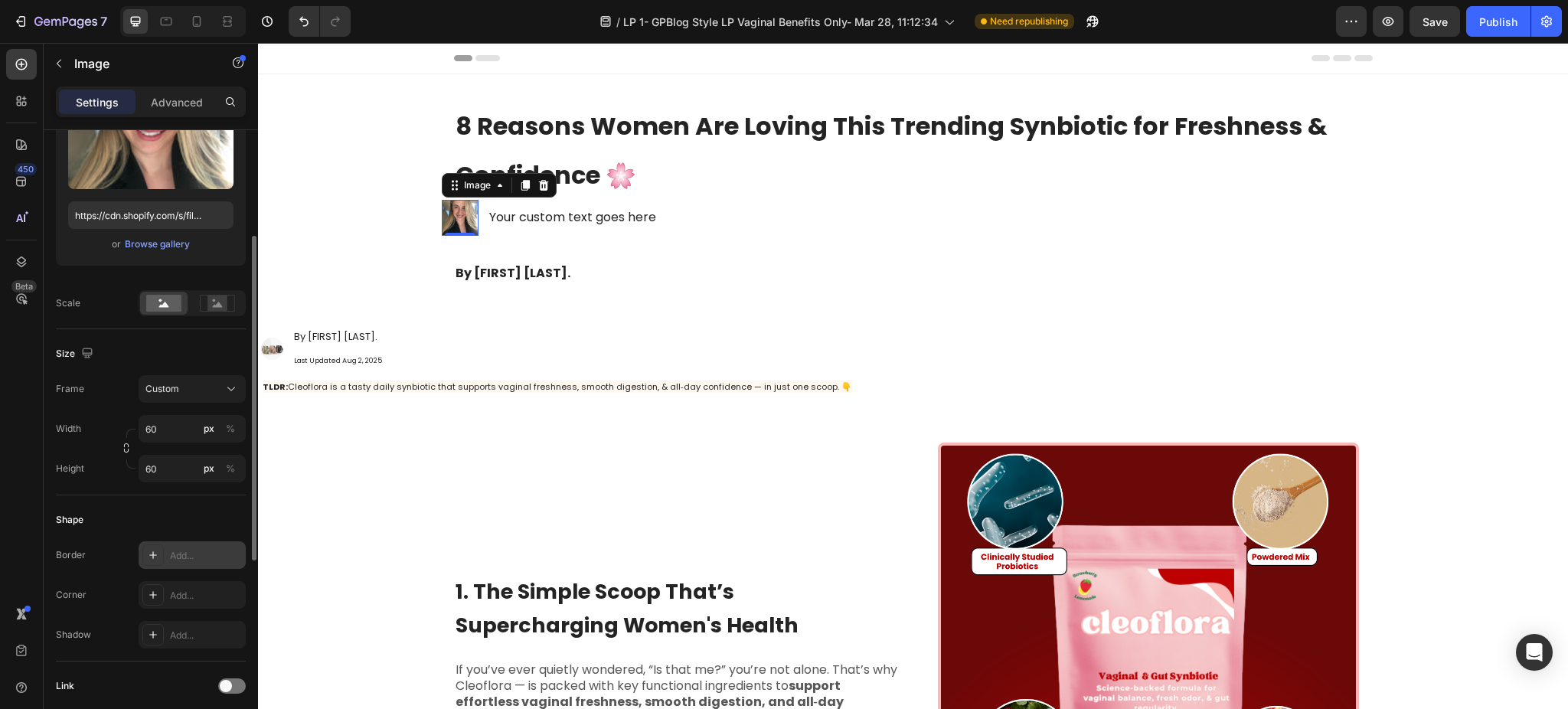 click on "Add..." at bounding box center (206, 556) 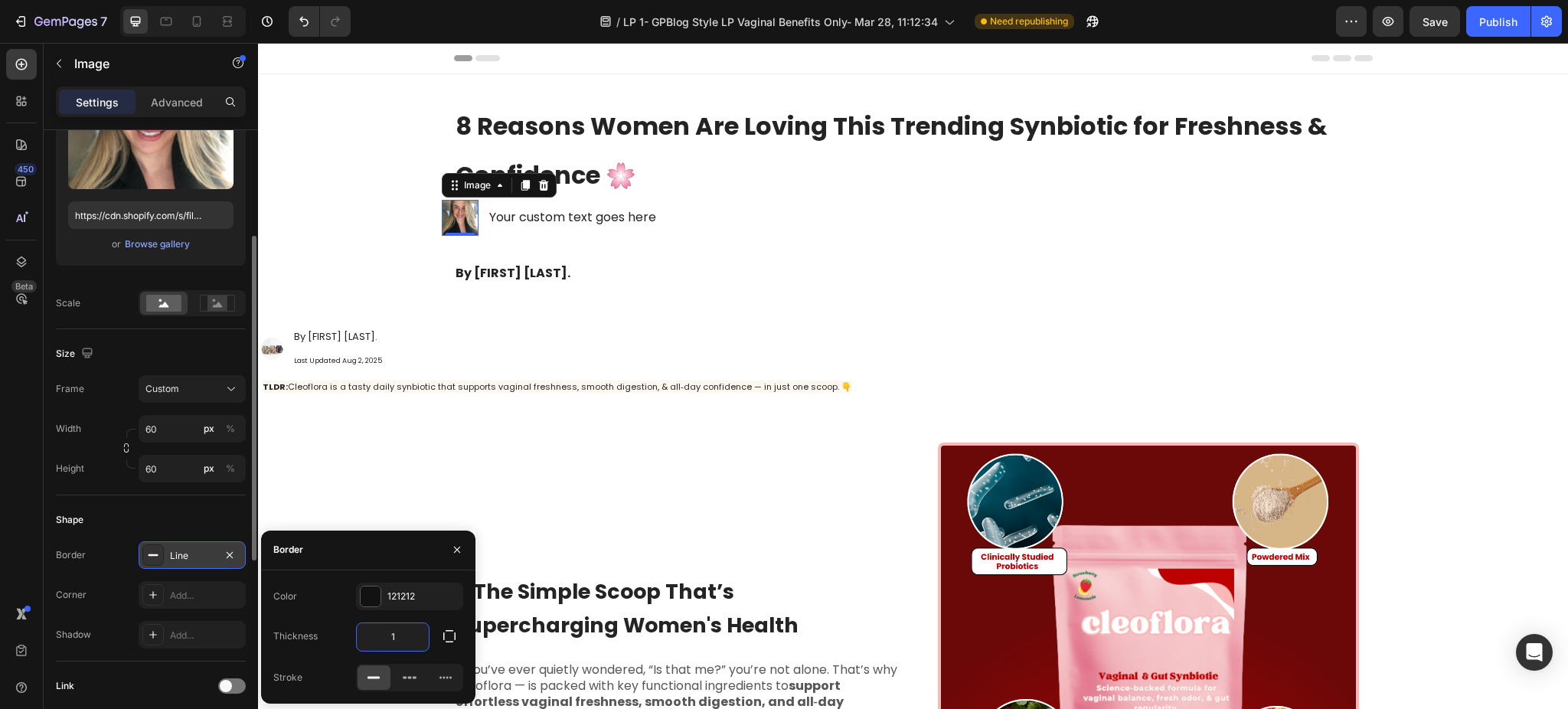 click on "1" at bounding box center (393, 637) 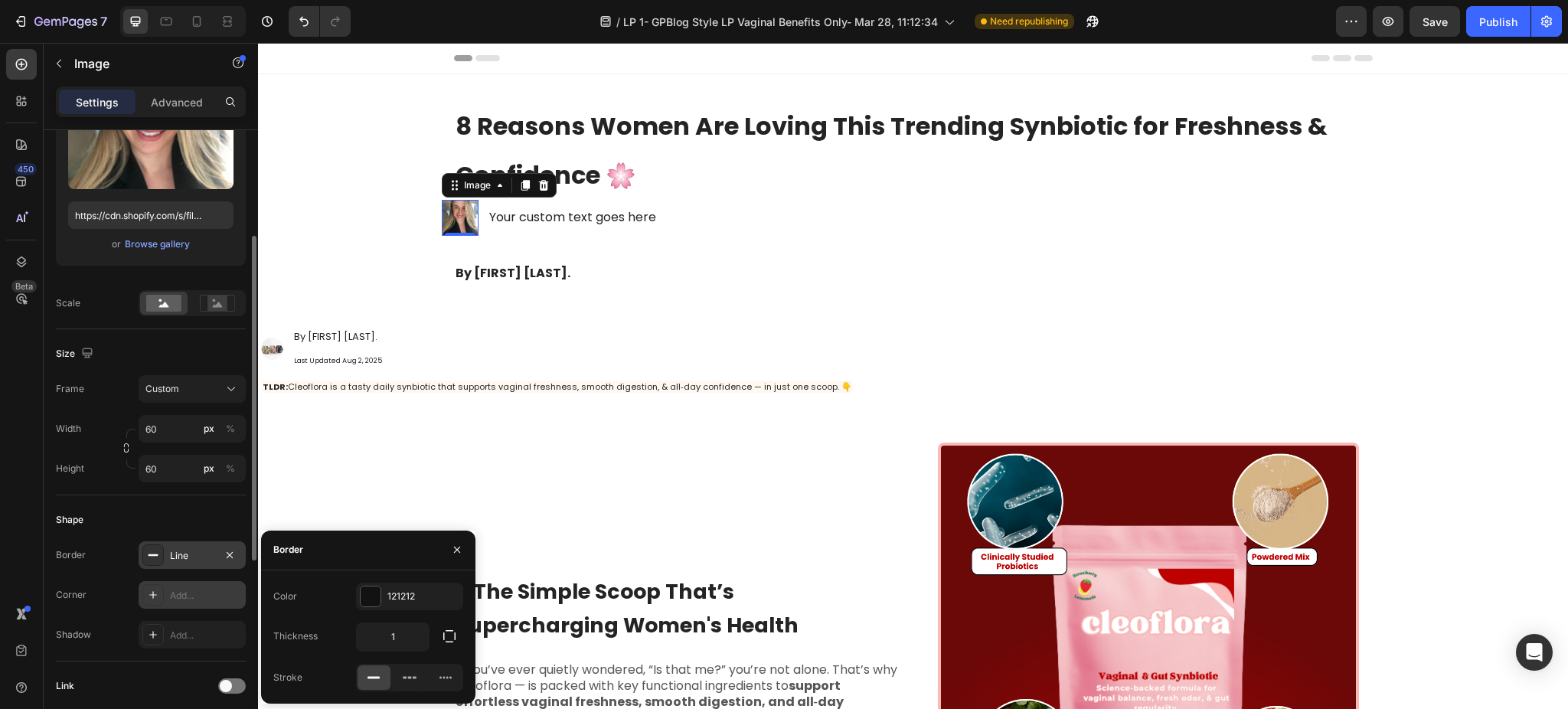 click at bounding box center [153, 595] 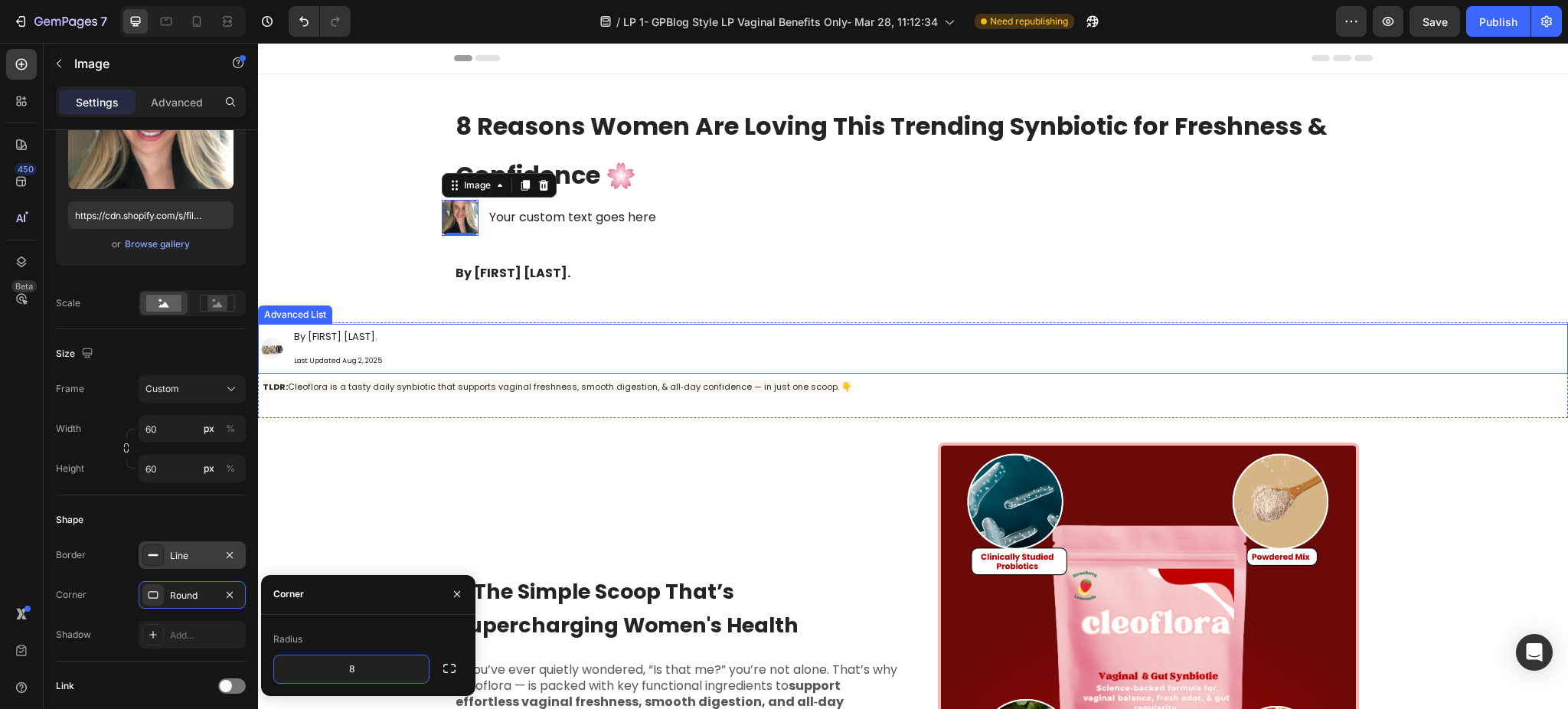 click on "Image By Alexia R. Last Updated Aug 2, 2025 Text Block" at bounding box center (913, 348) 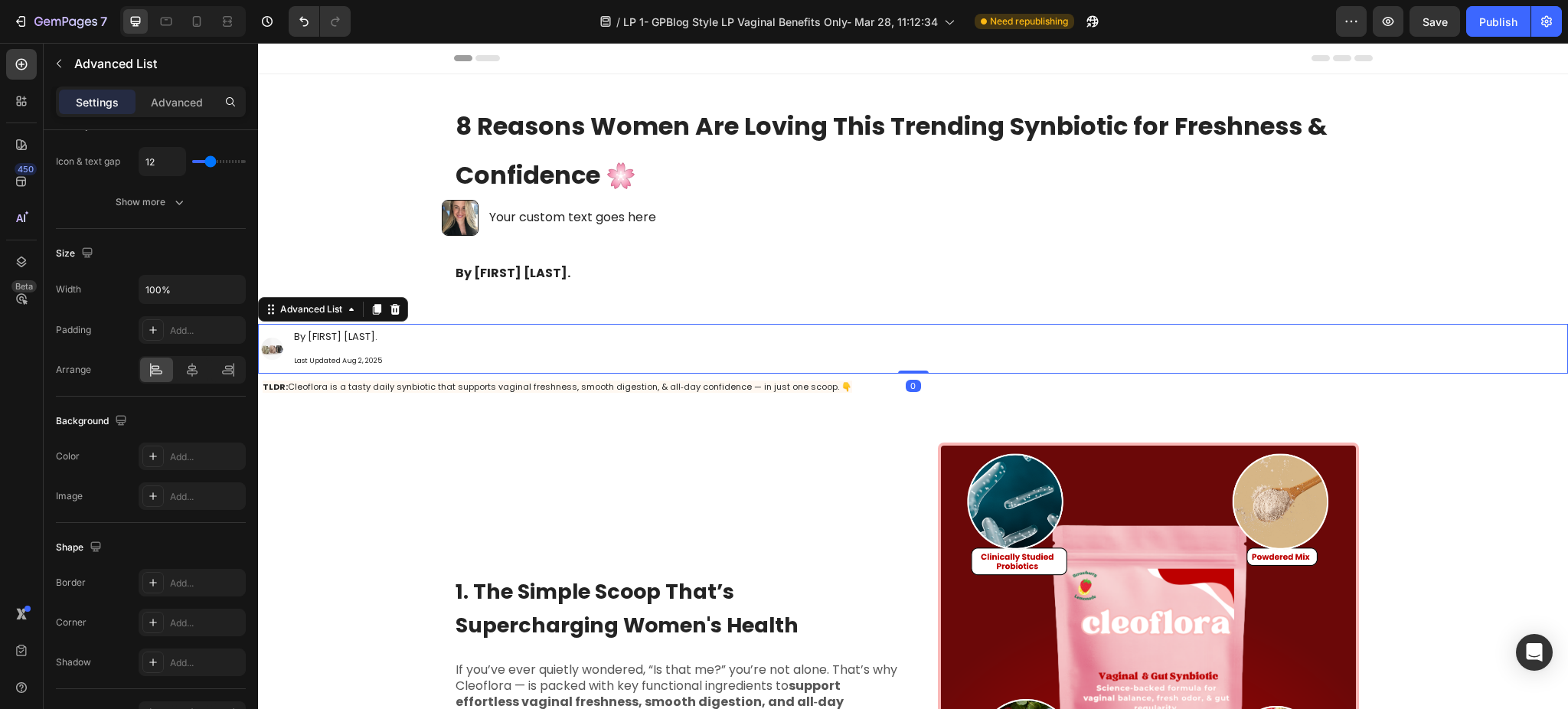 scroll, scrollTop: 0, scrollLeft: 0, axis: both 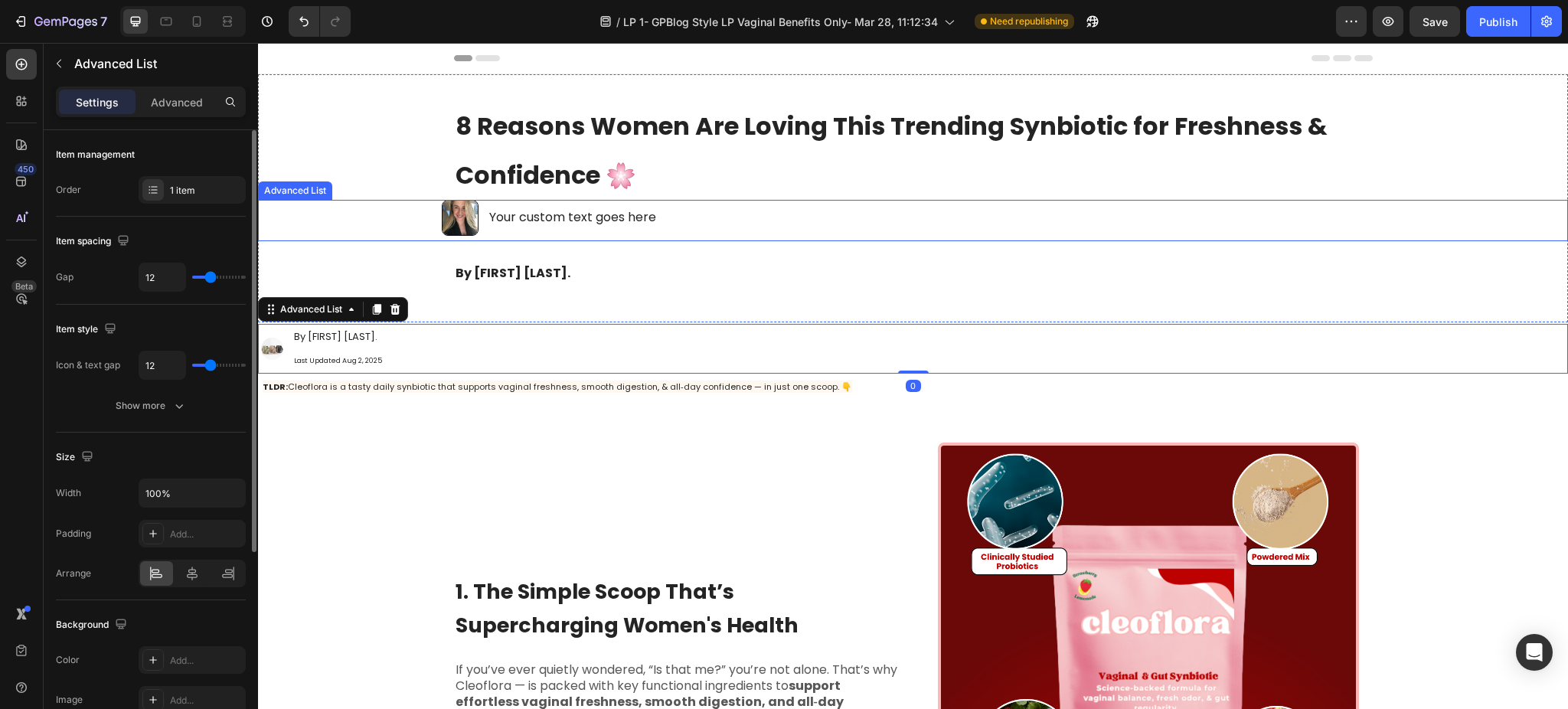 click on "Image Your custom text goes here Text Block" at bounding box center [913, 221] 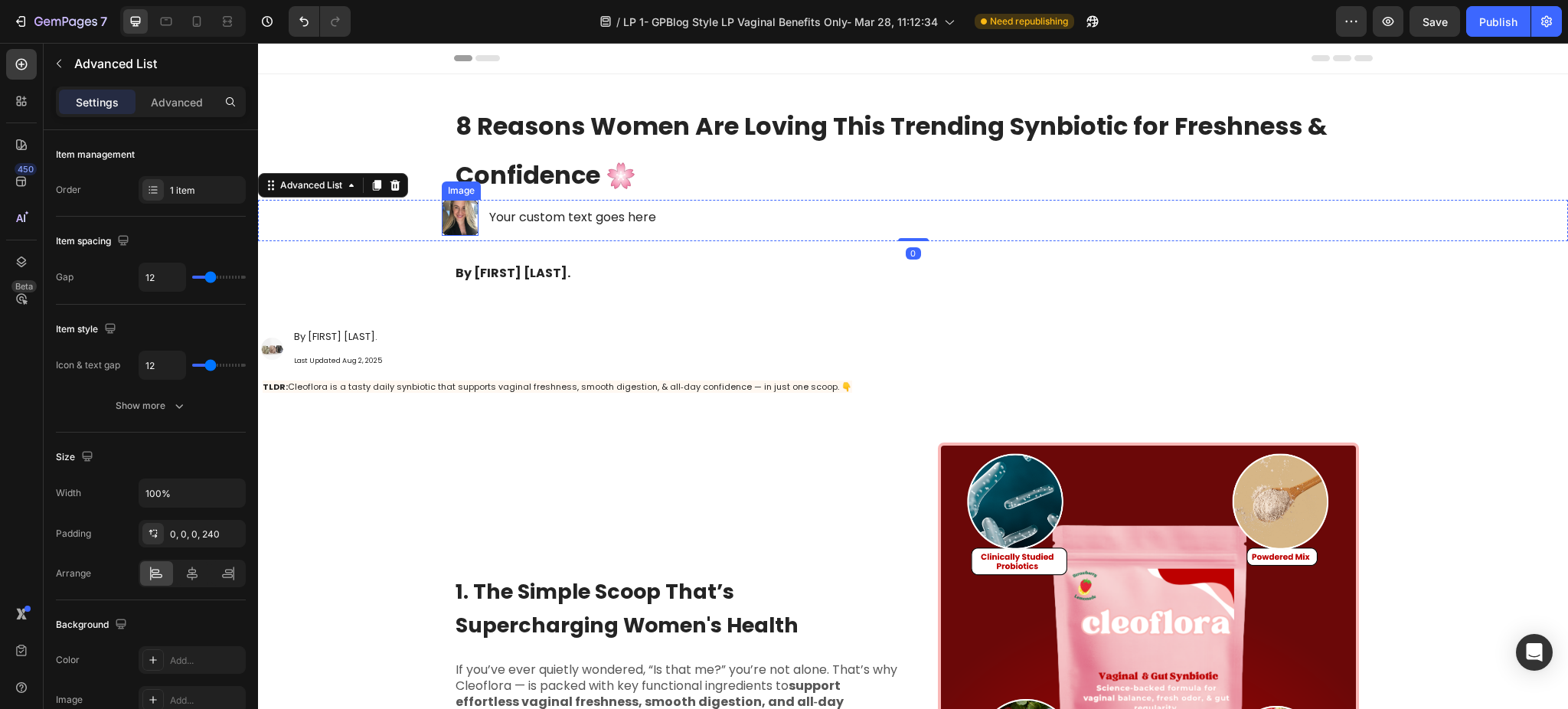 click at bounding box center [460, 218] 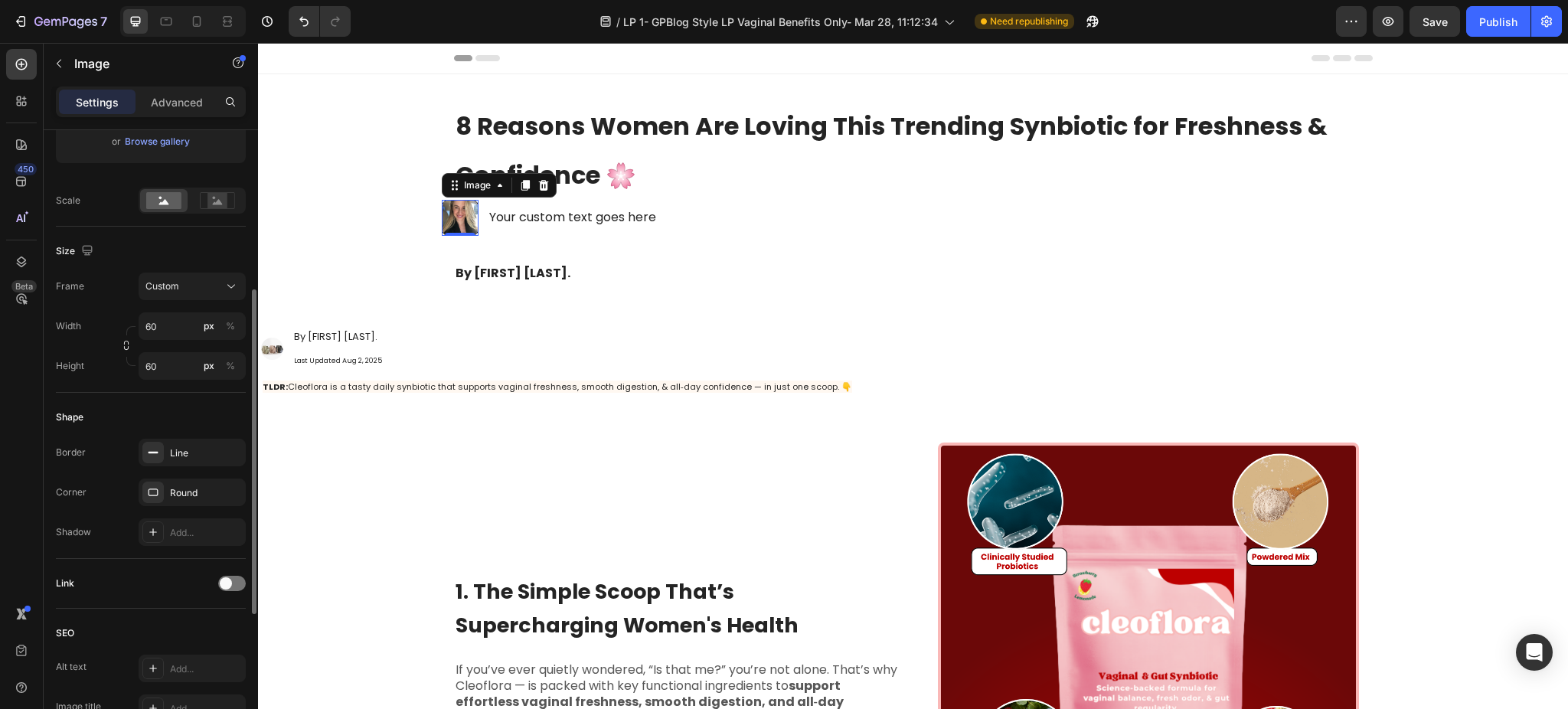 scroll, scrollTop: 408, scrollLeft: 0, axis: vertical 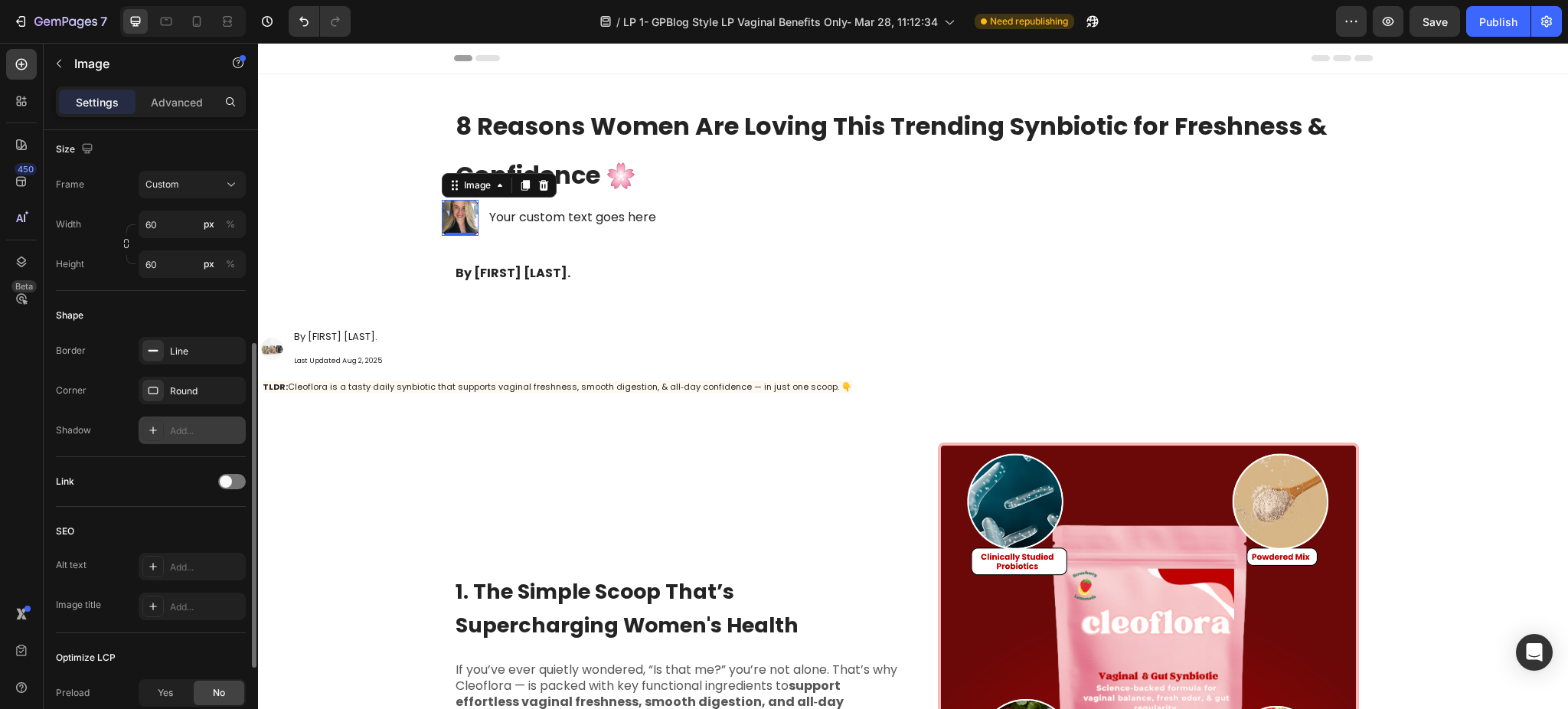 click on "Add..." at bounding box center (206, 431) 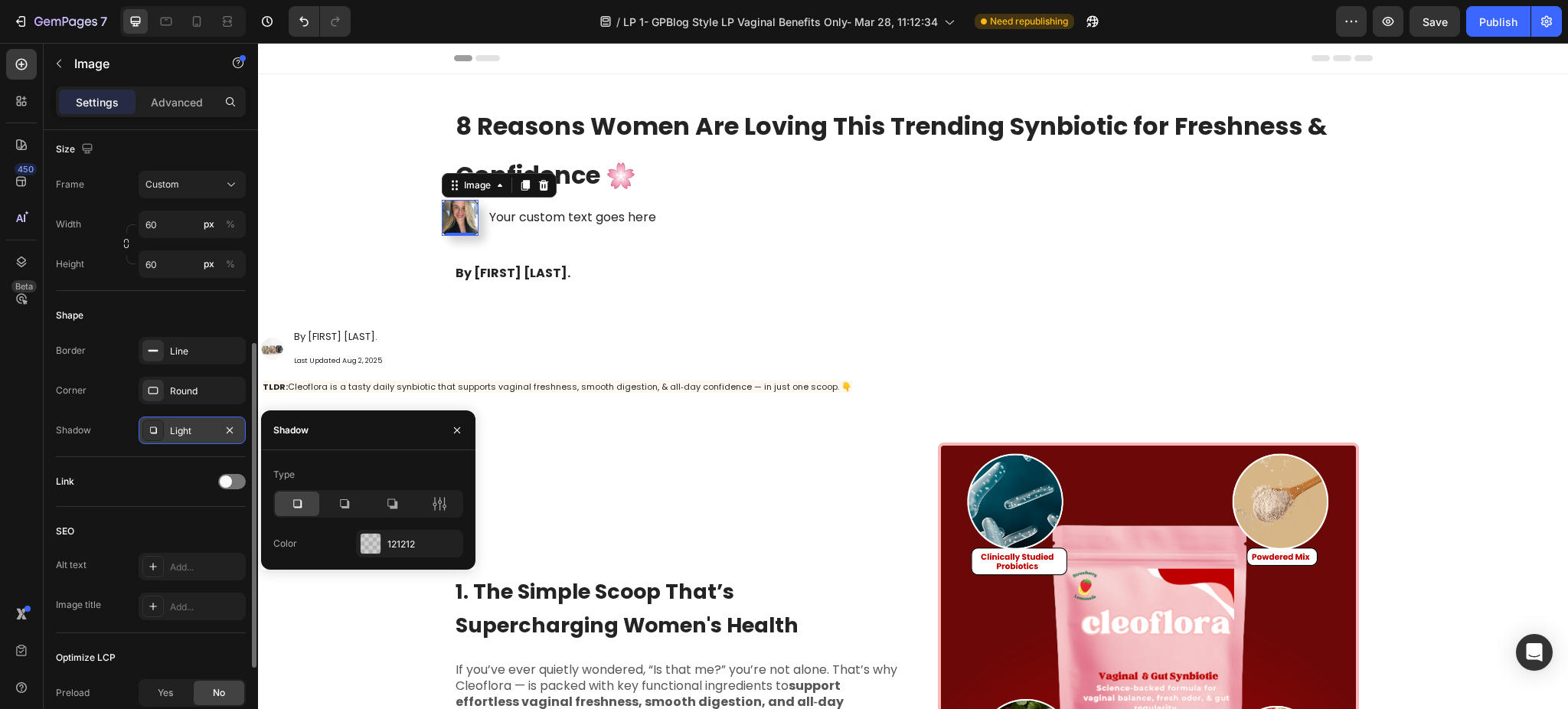 click on "Shadow" at bounding box center [368, 430] 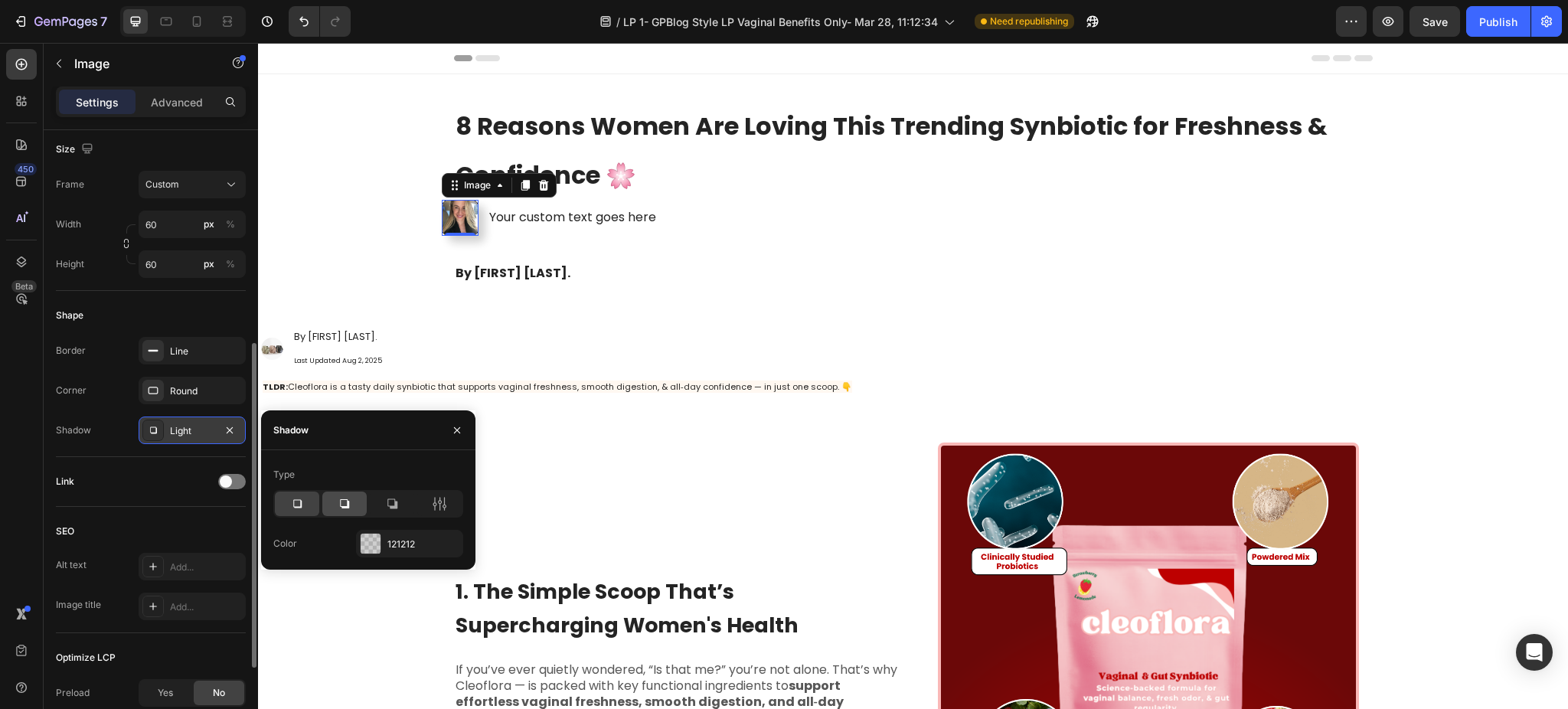 click 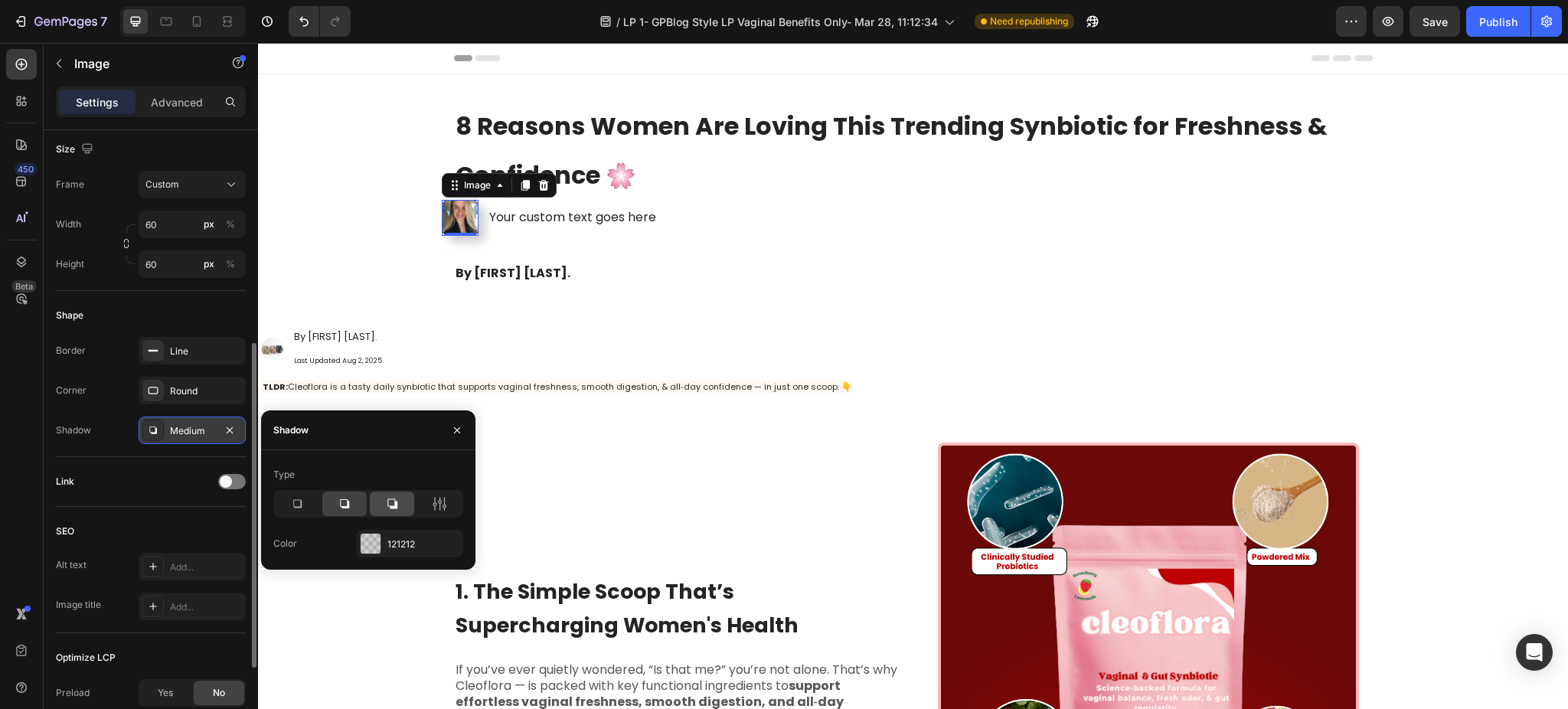 click 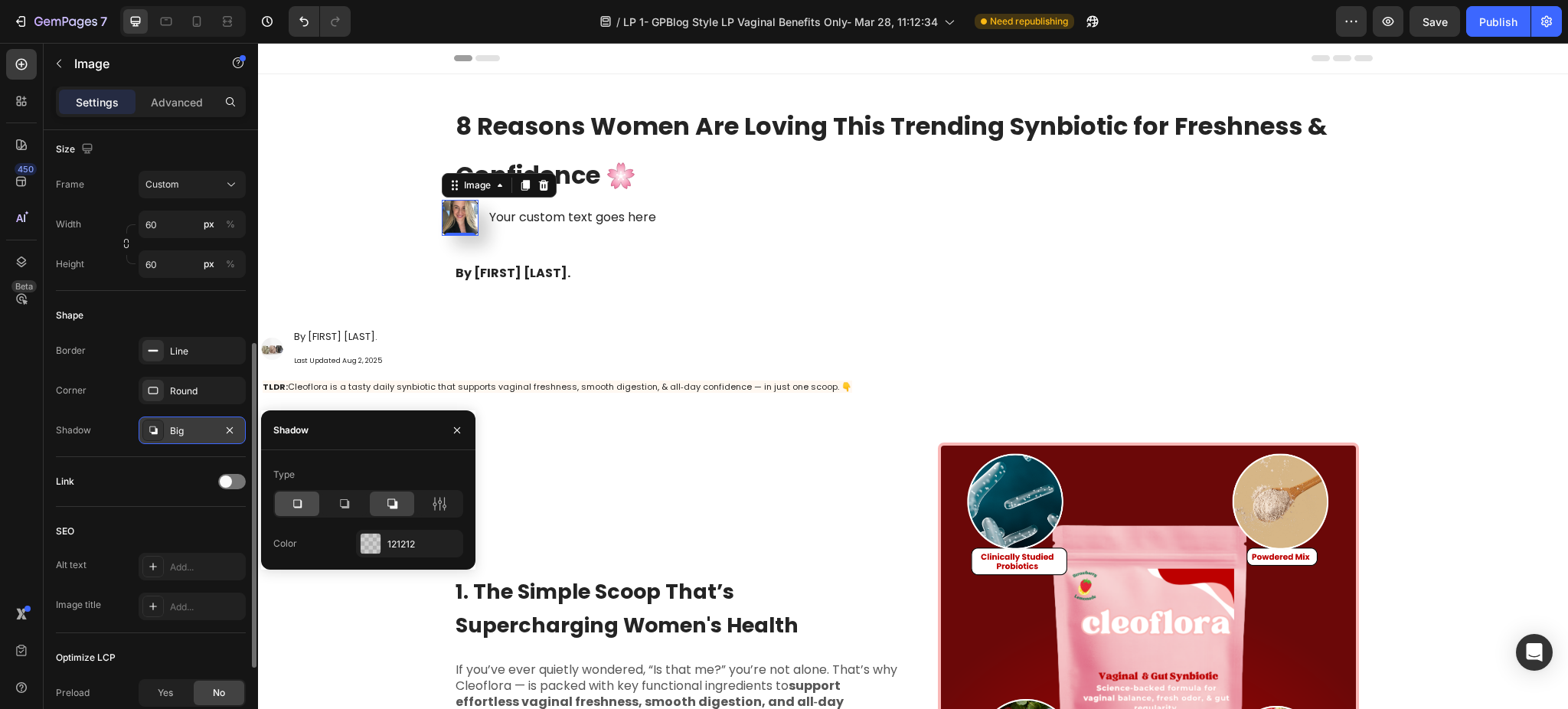 click 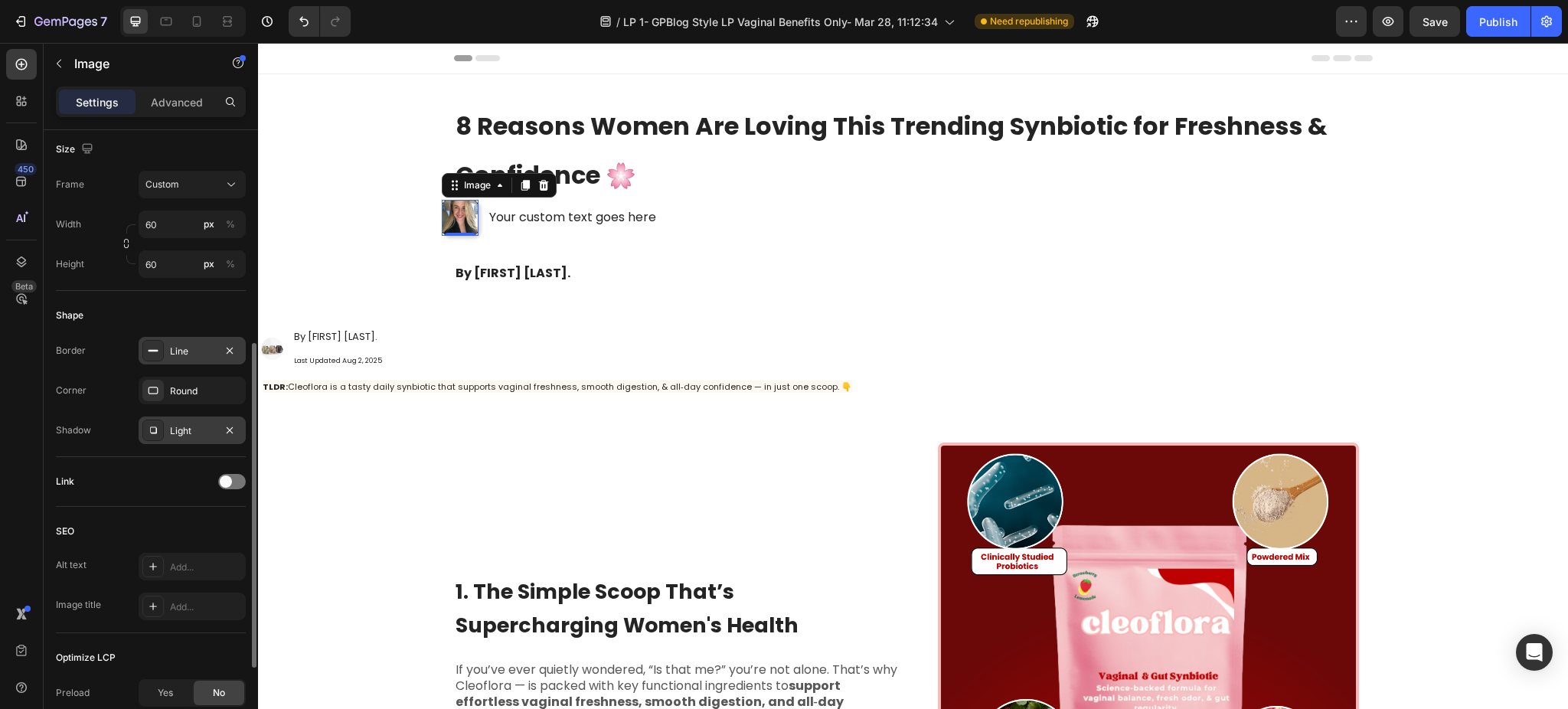 click on "Line" at bounding box center [192, 351] 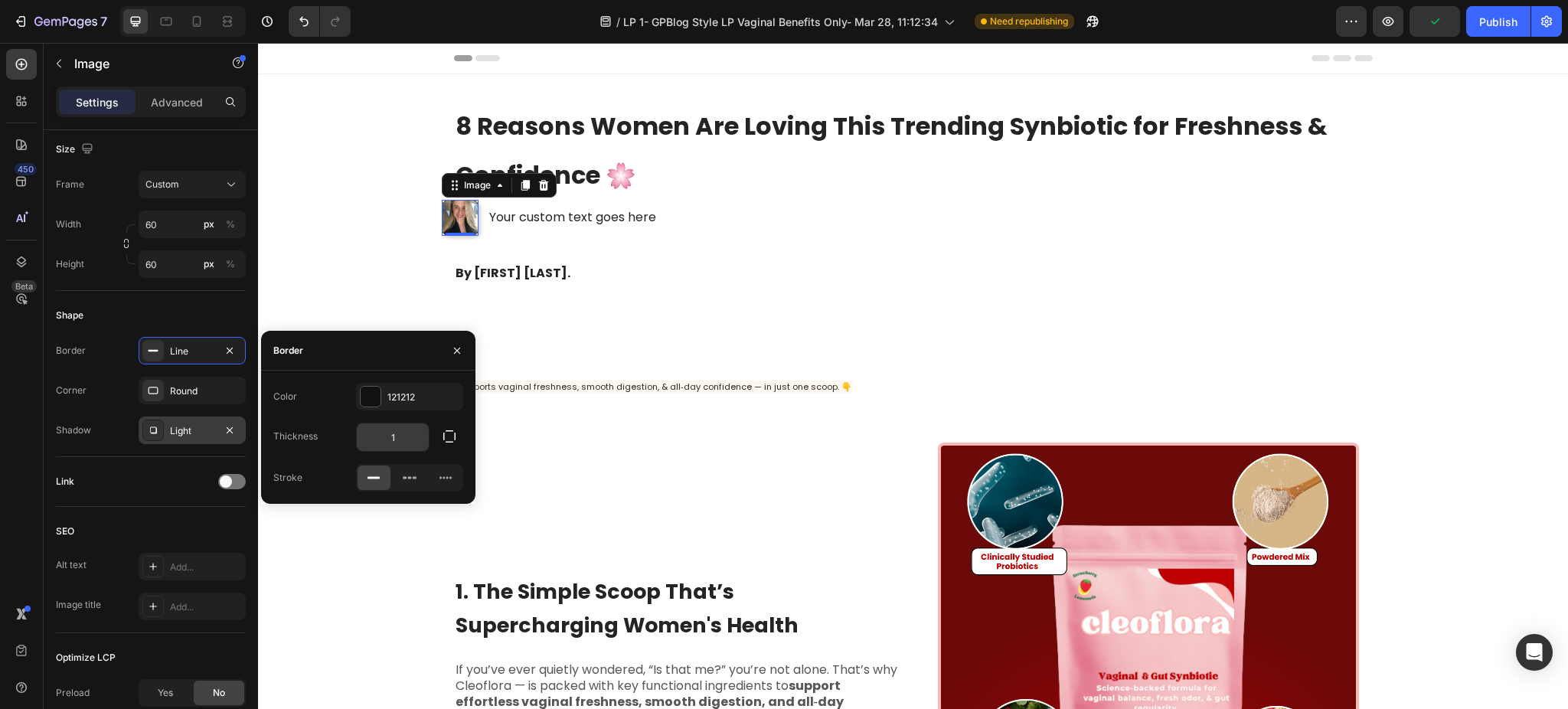 click on "1" at bounding box center [393, 437] 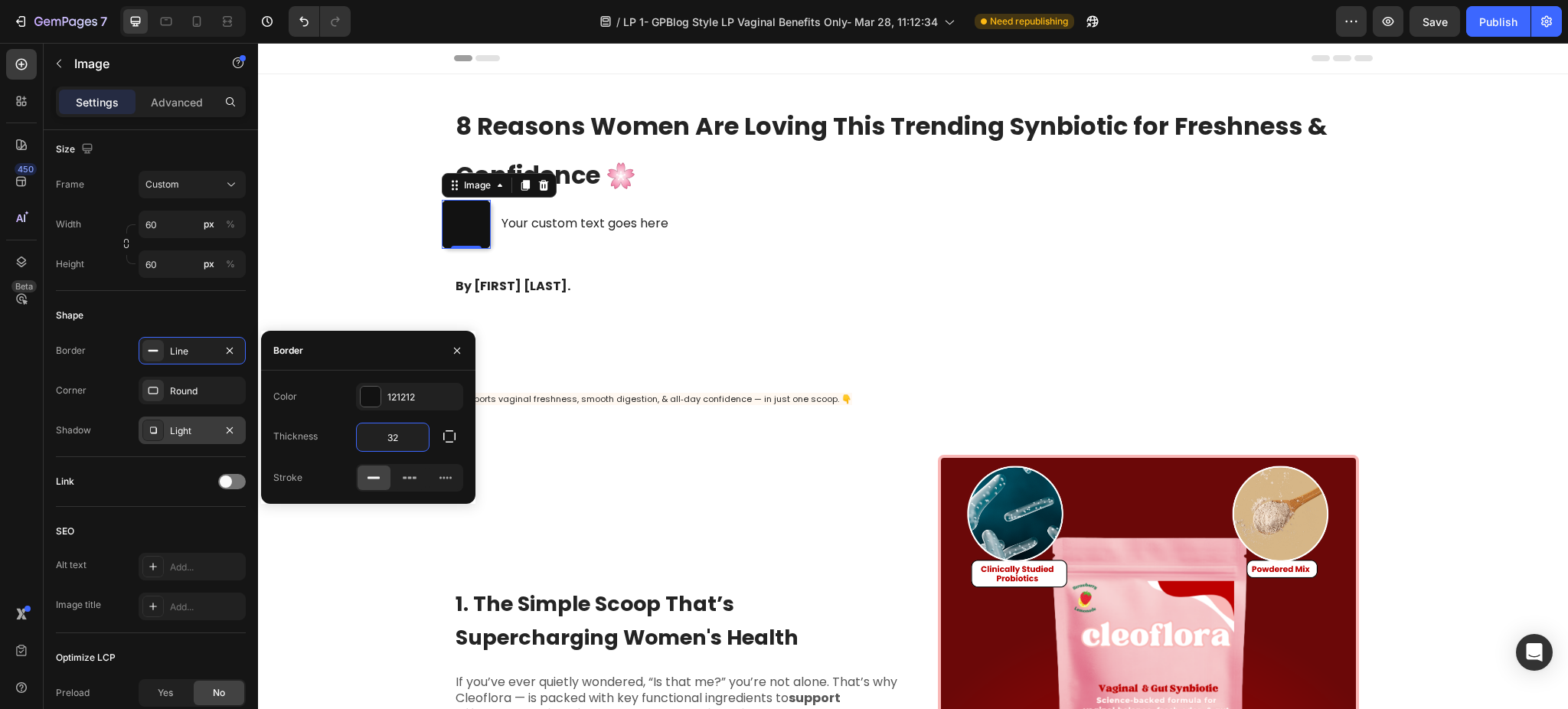 type on "3" 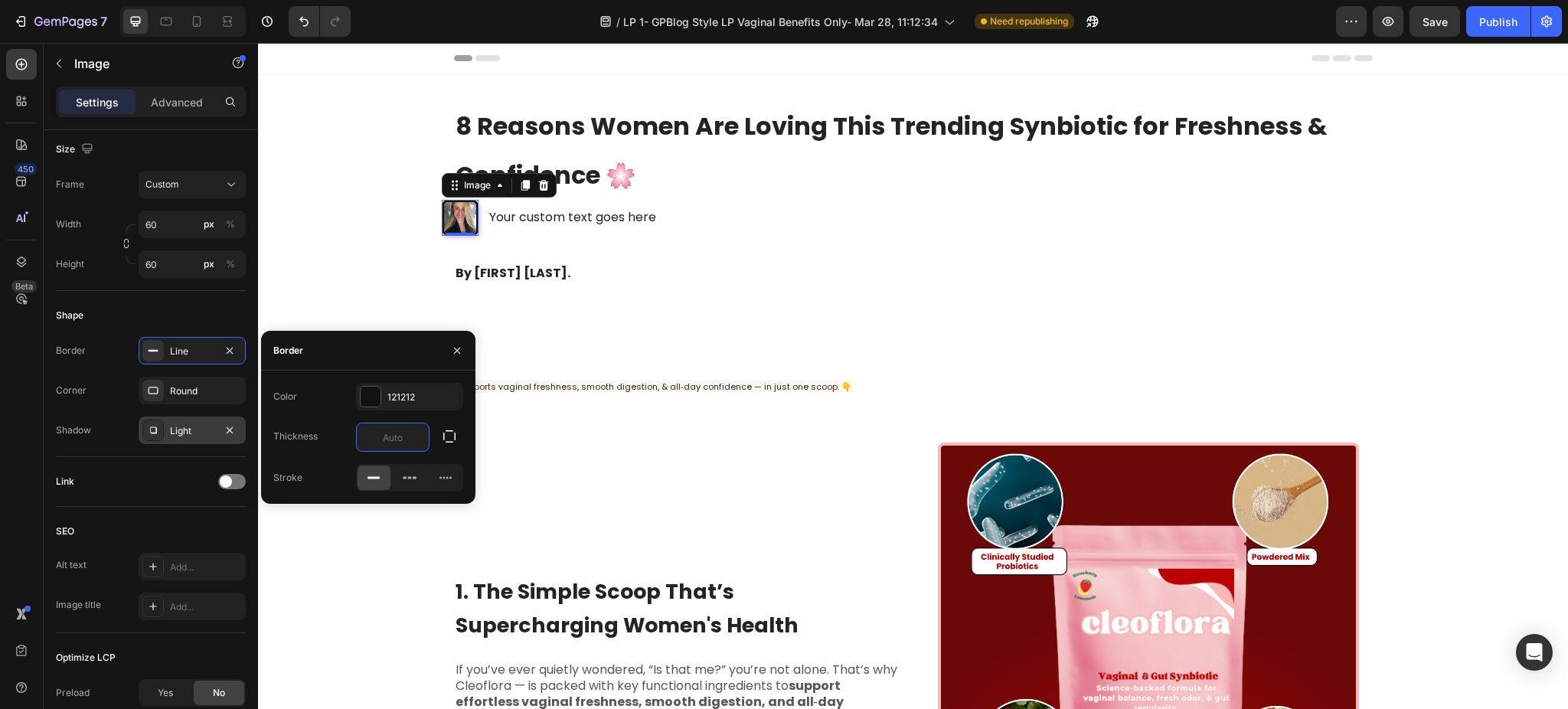 type on "2" 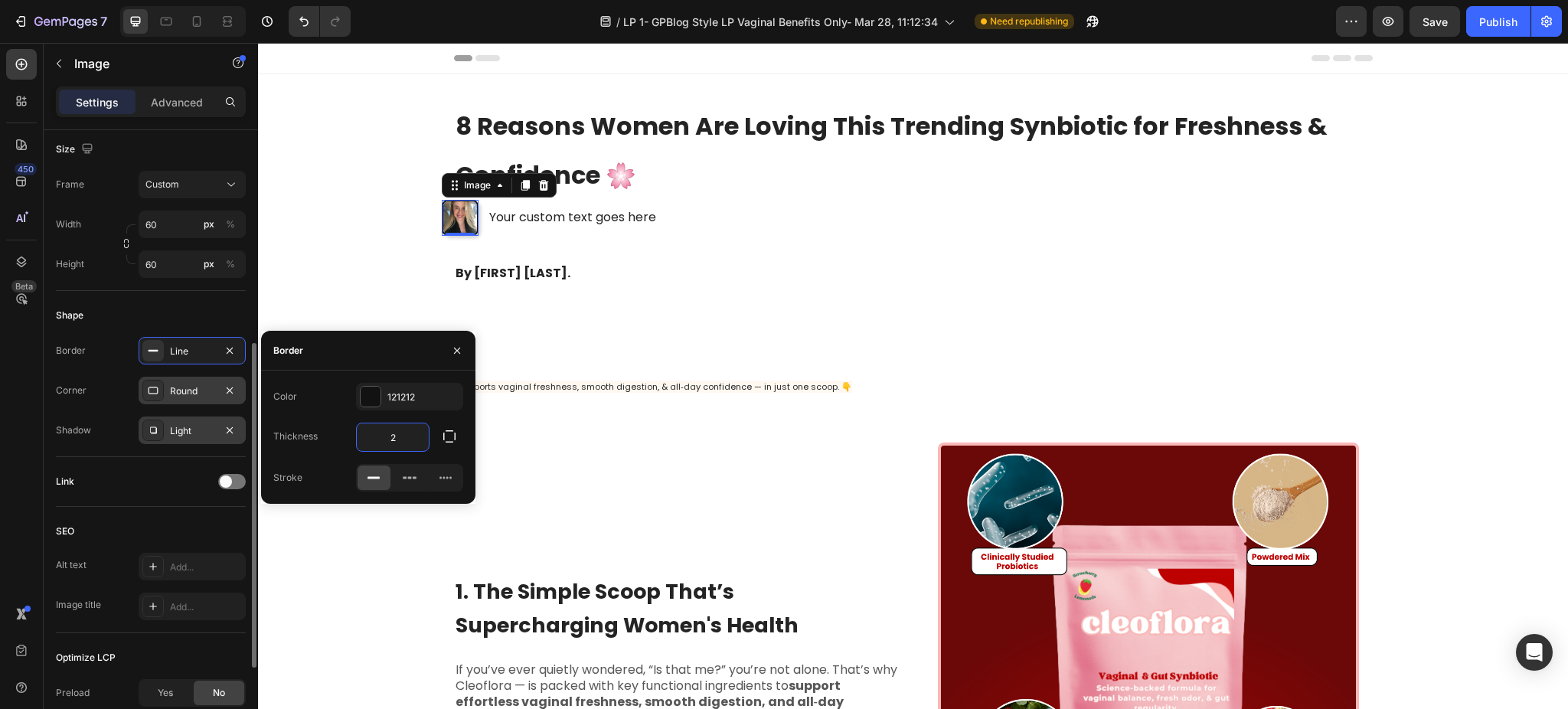 click at bounding box center [153, 390] 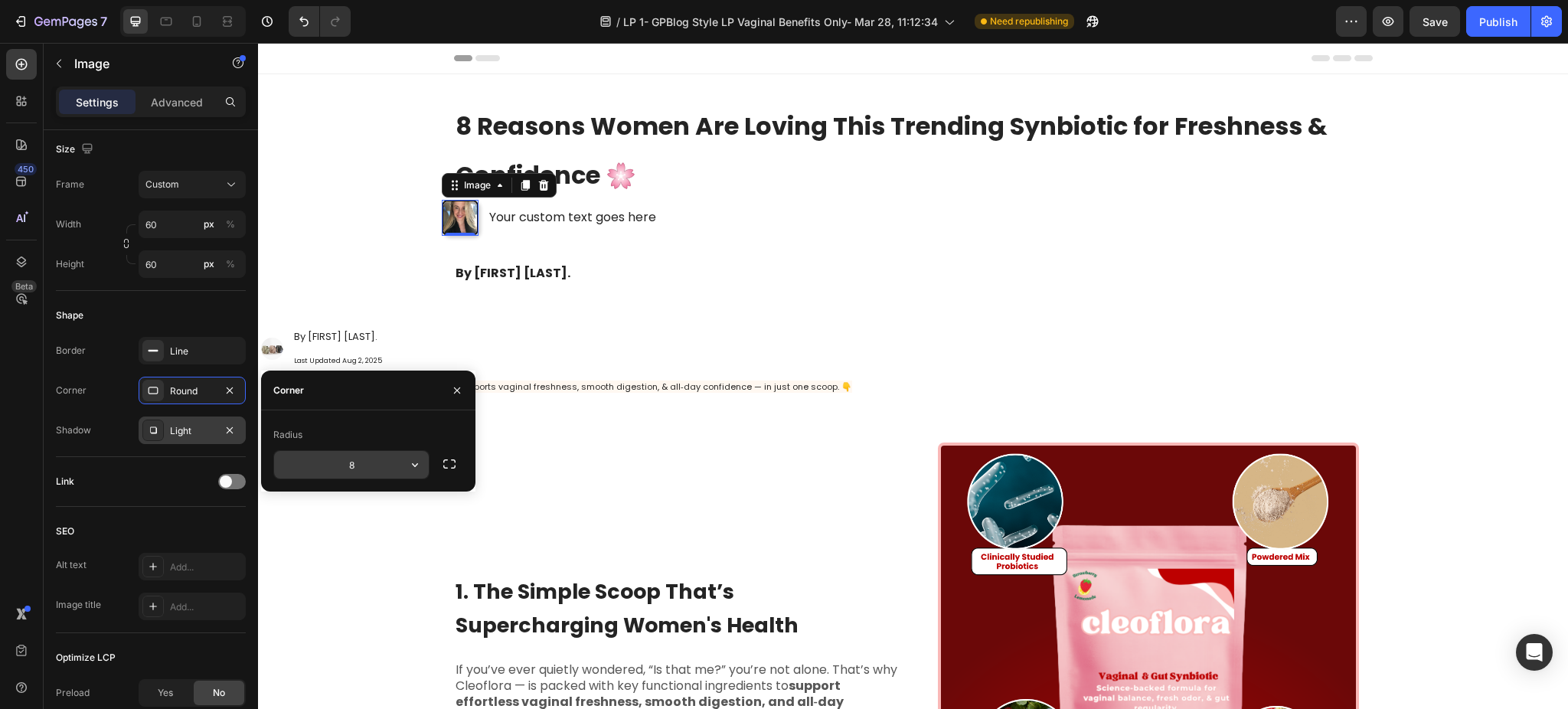 click on "8" at bounding box center [351, 465] 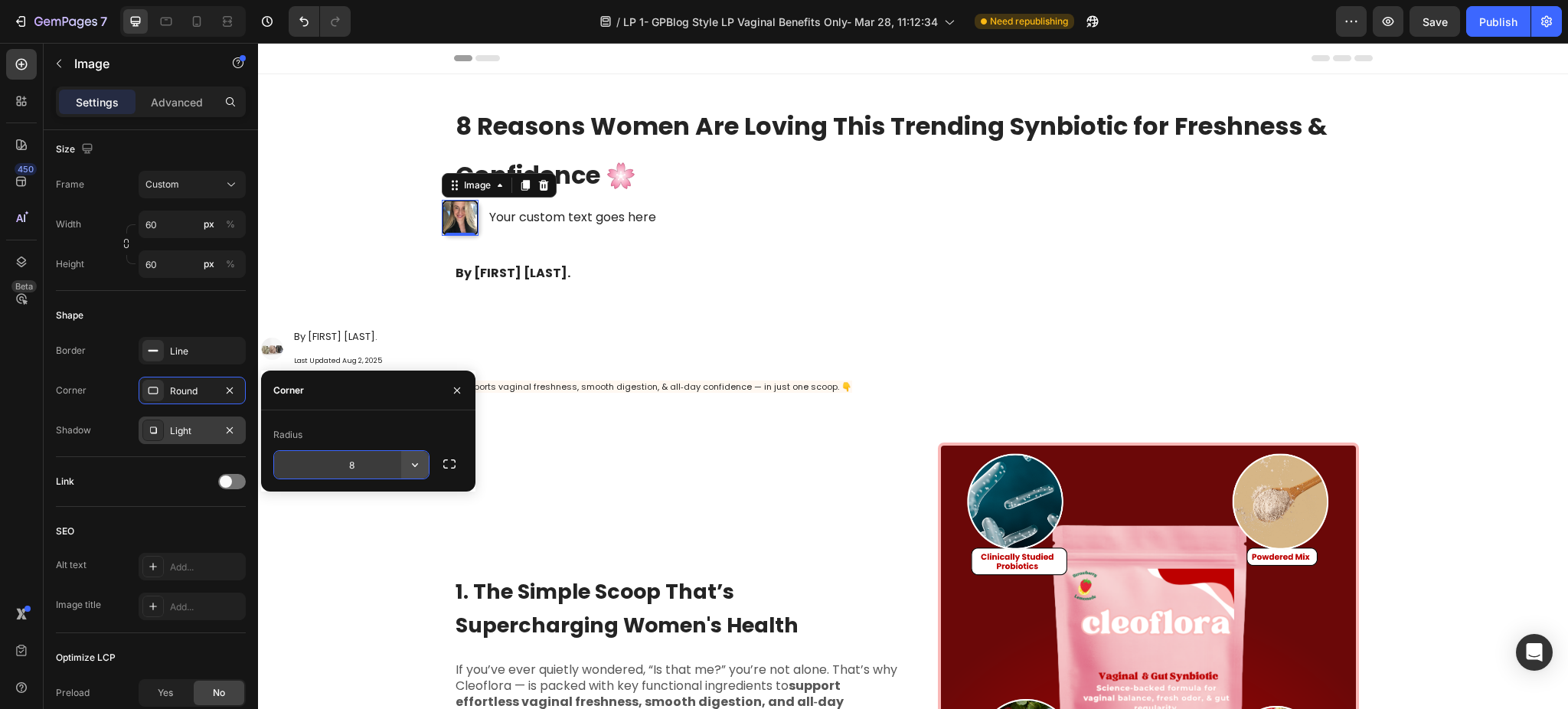 click 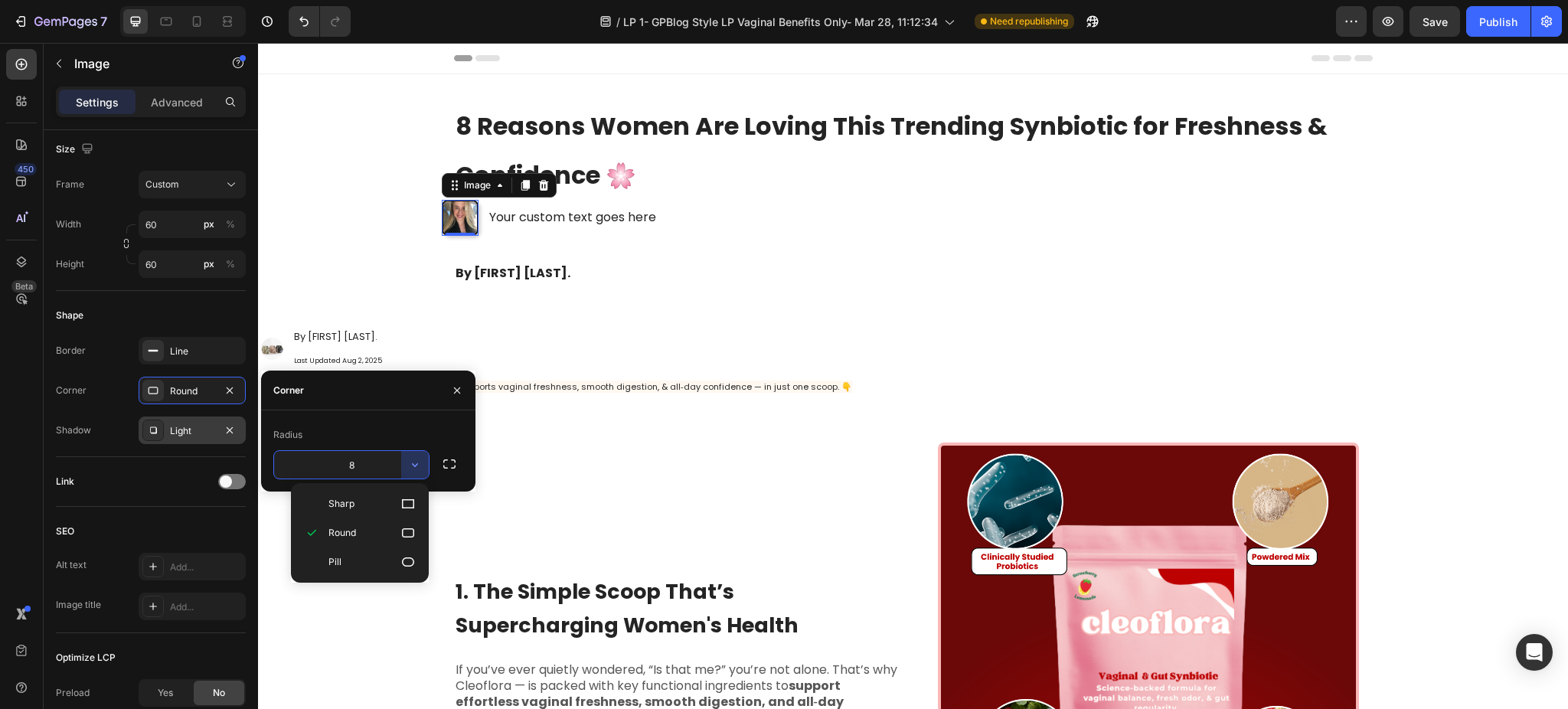 click on "8" at bounding box center [351, 465] 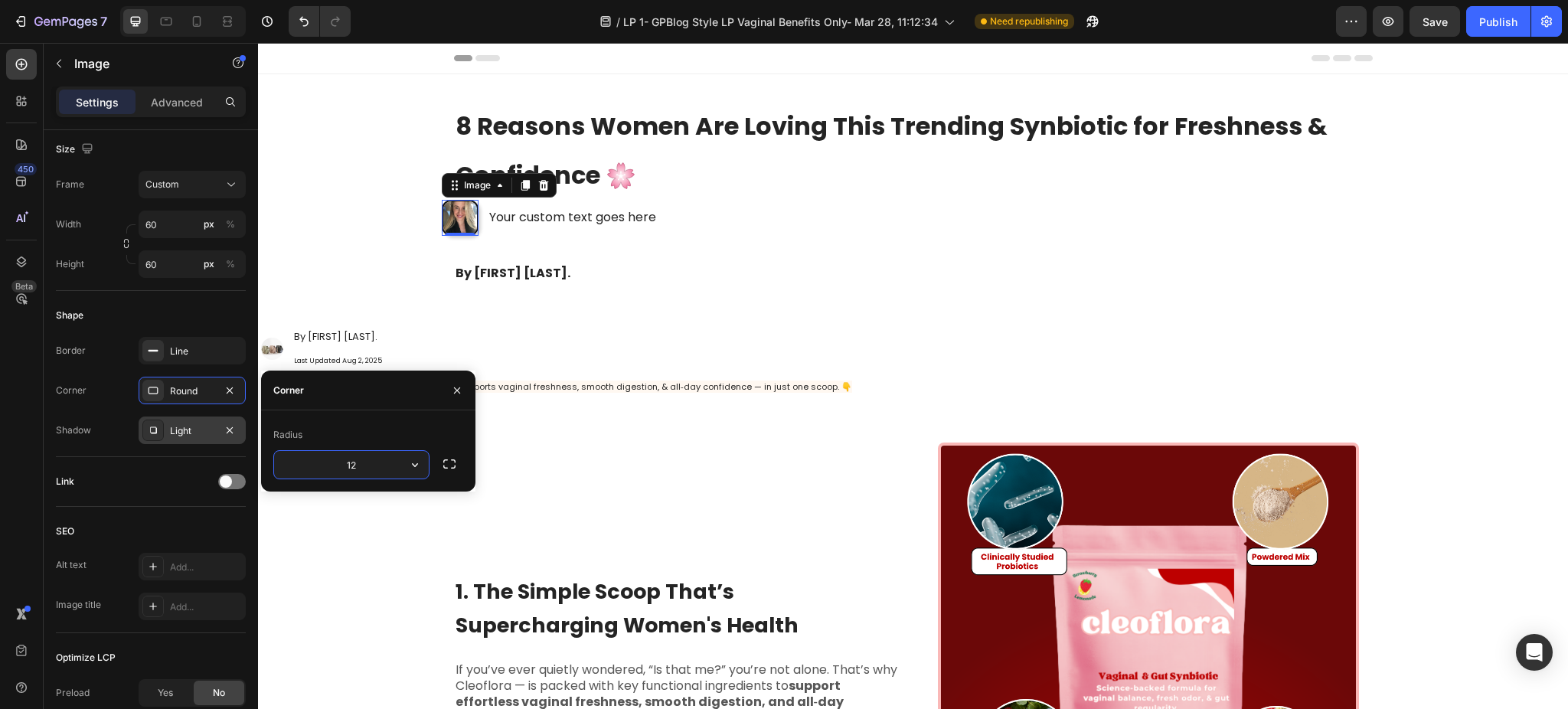 type on "12" 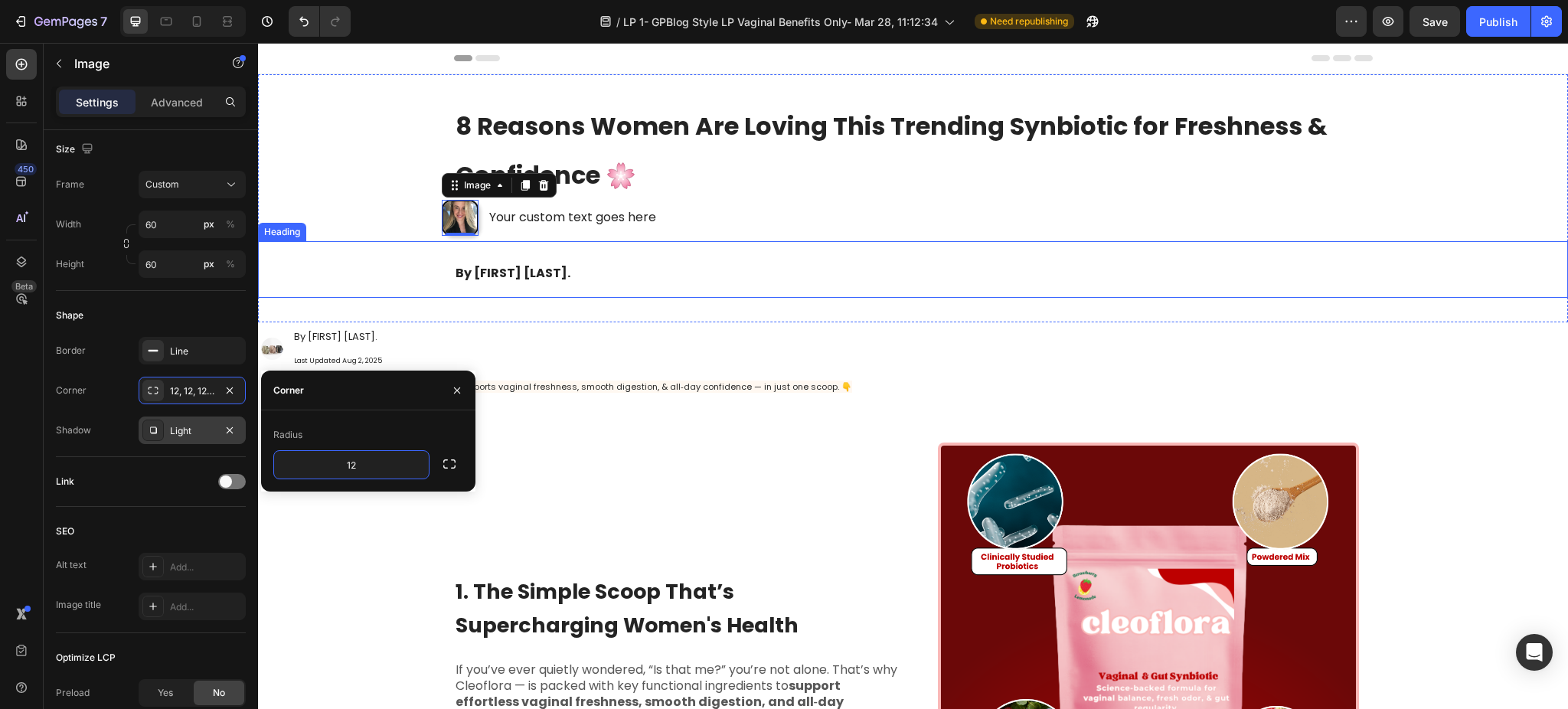 click on "By [FIRST] [LAST]" at bounding box center [913, 270] 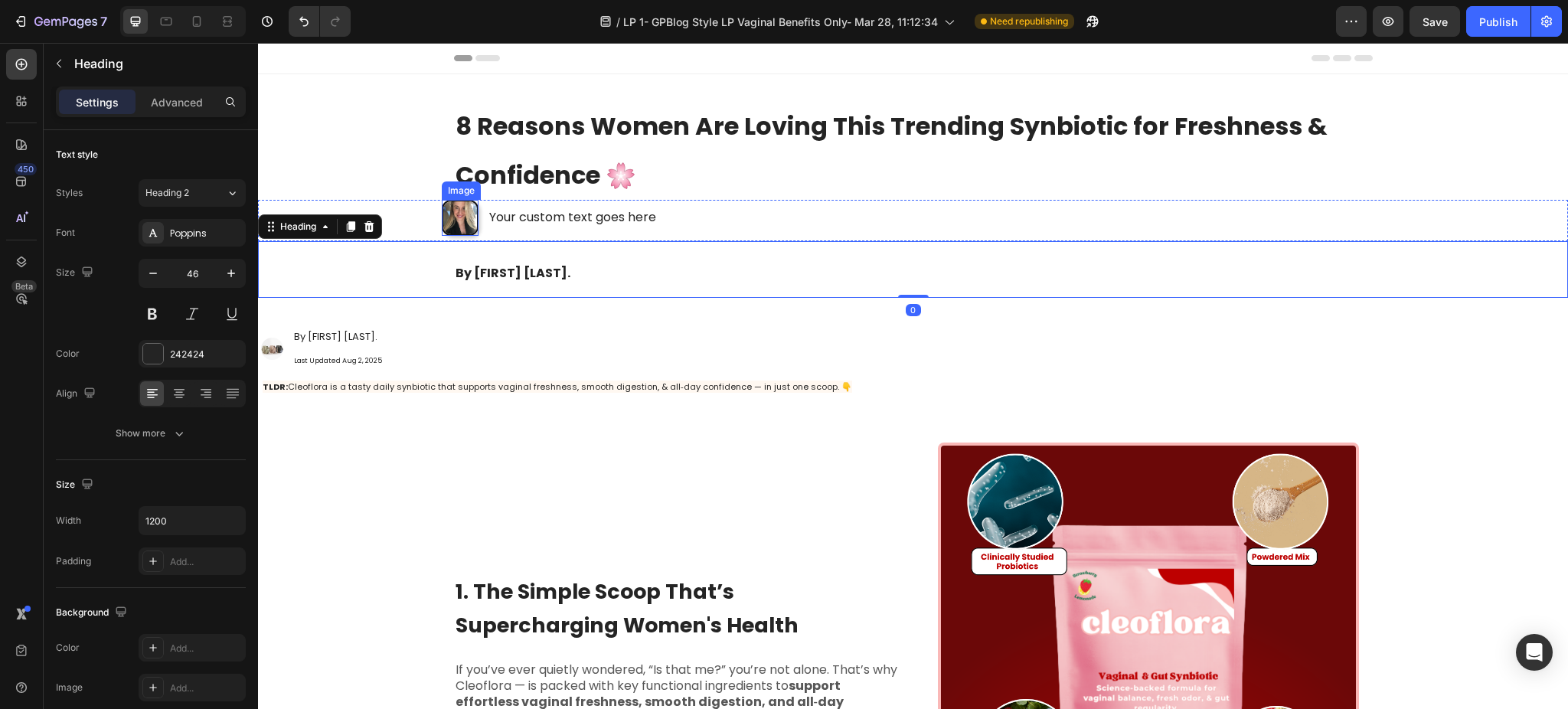 click at bounding box center (460, 218) 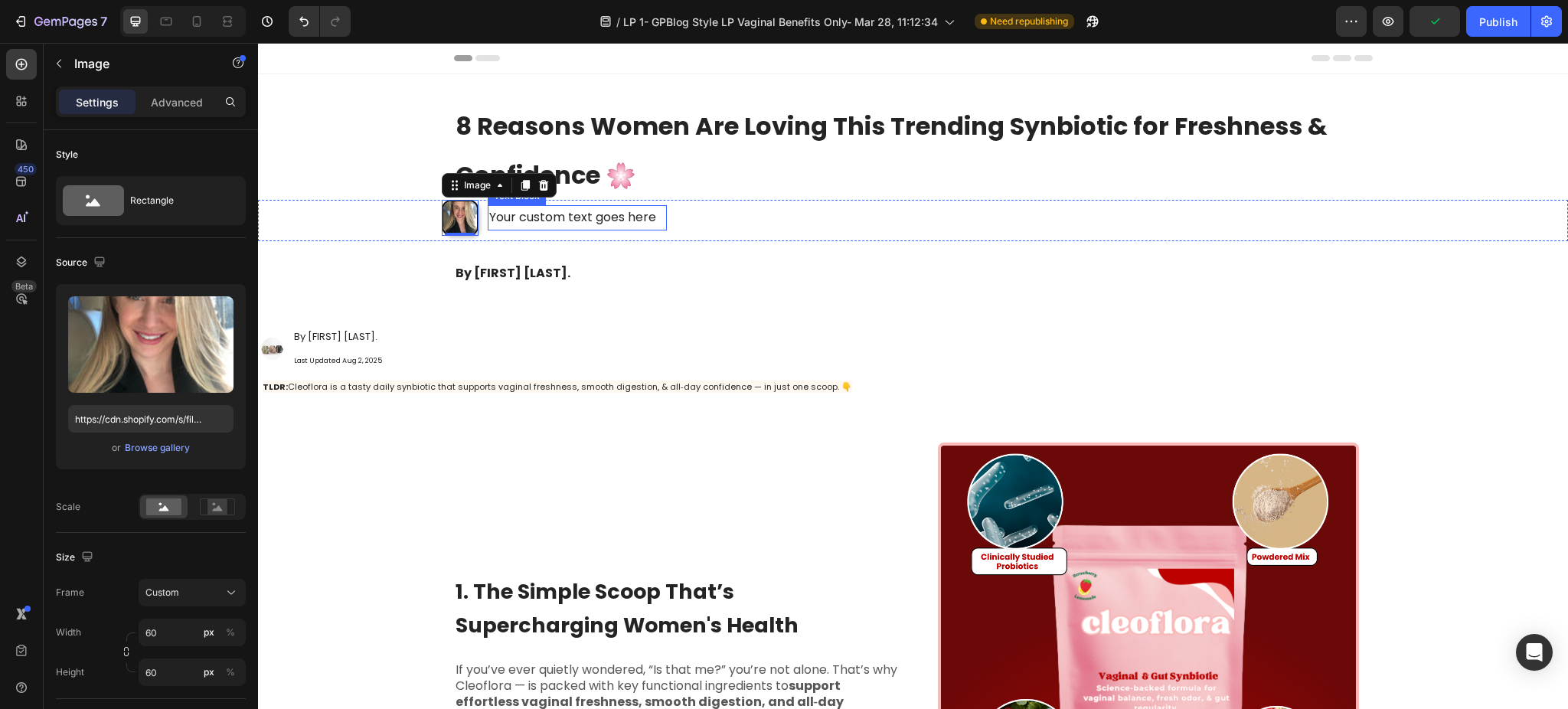 click on "Your custom text goes here" at bounding box center [577, 217] 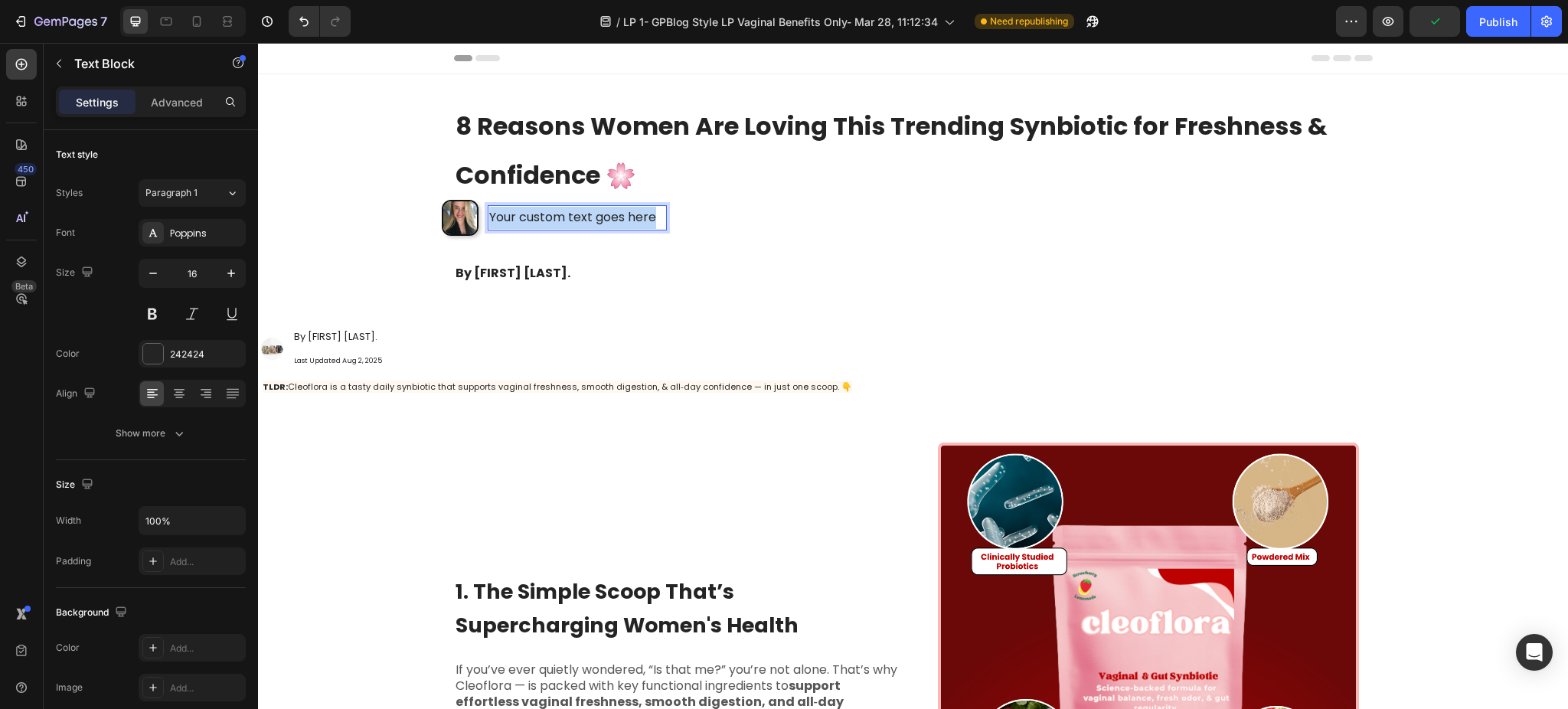 click on "Your custom text goes here" at bounding box center [577, 217] 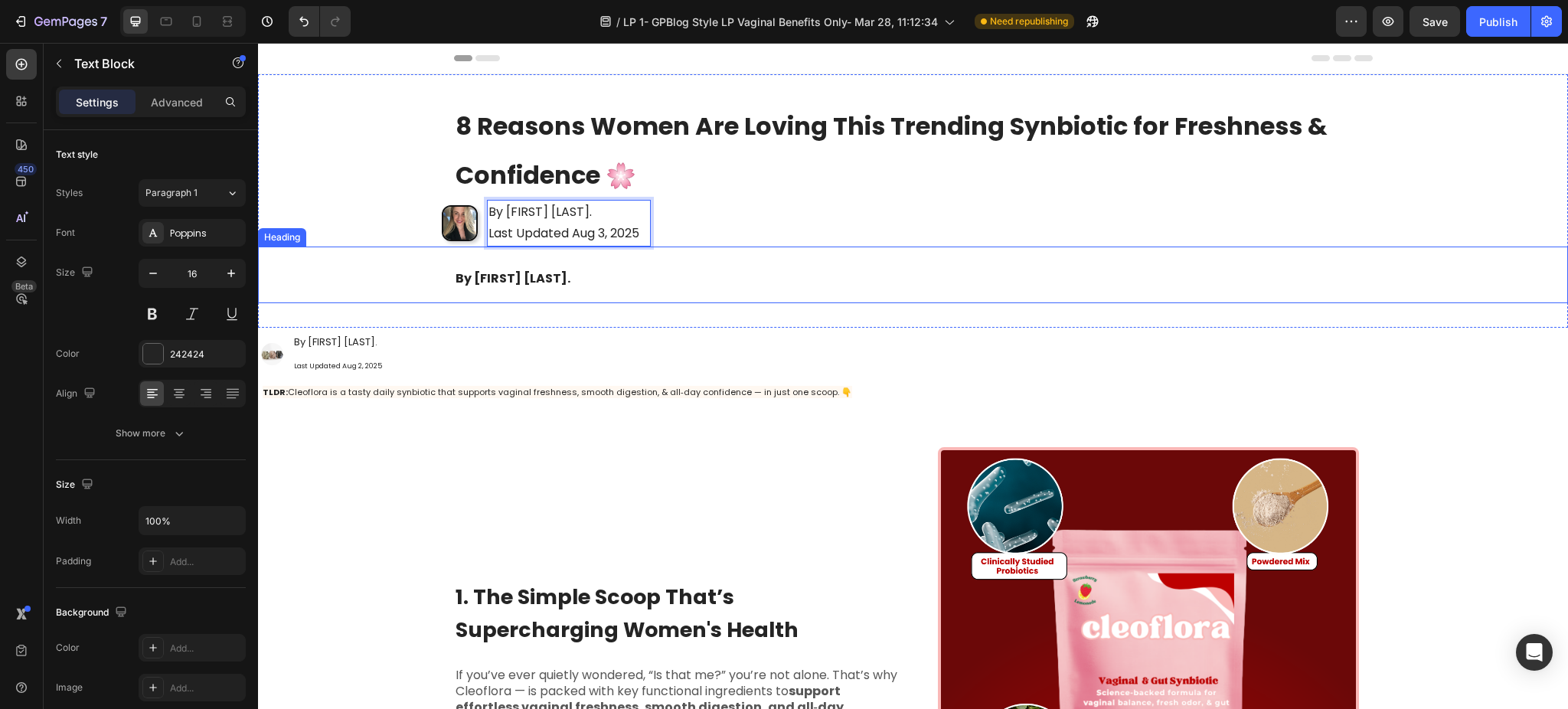 click on "By [FIRST] [LAST]" at bounding box center (513, 278) 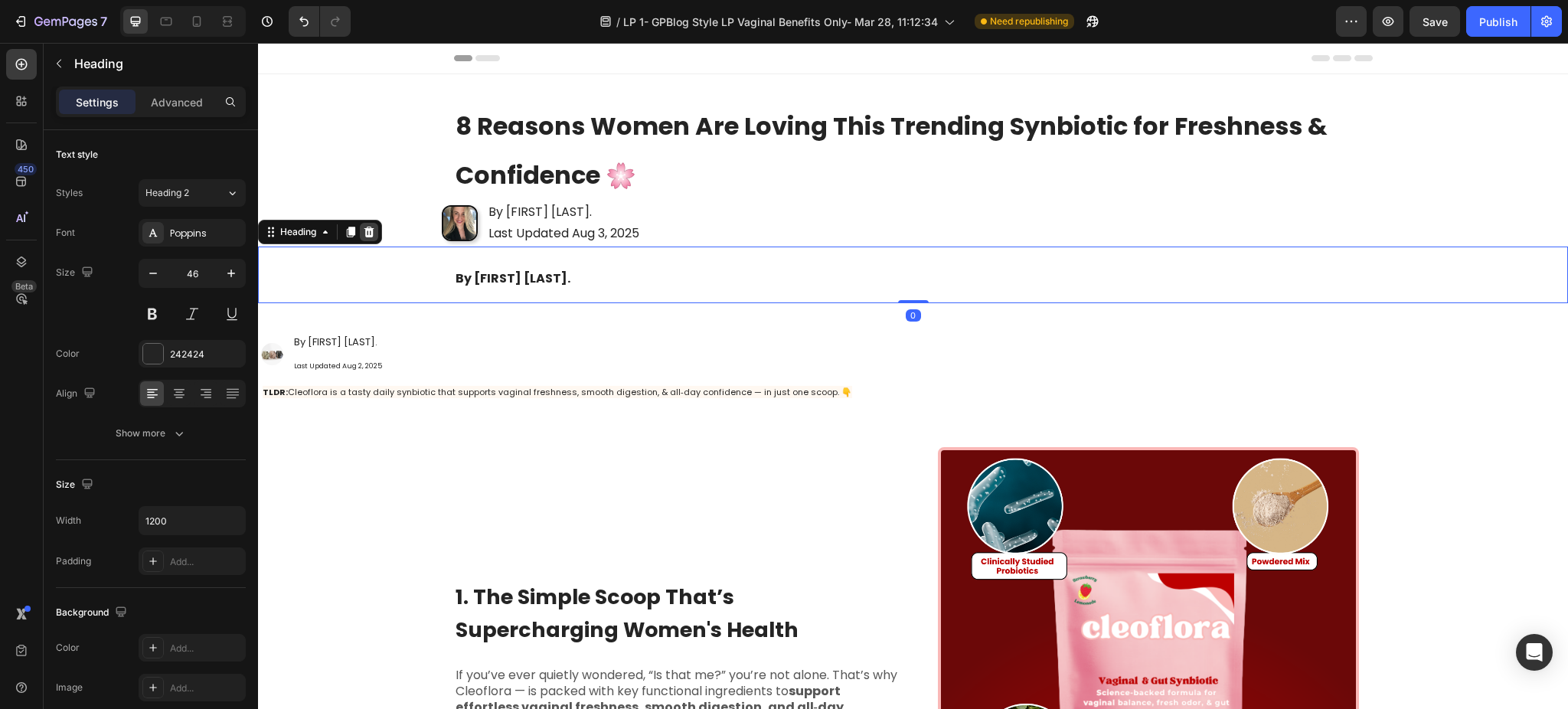 click 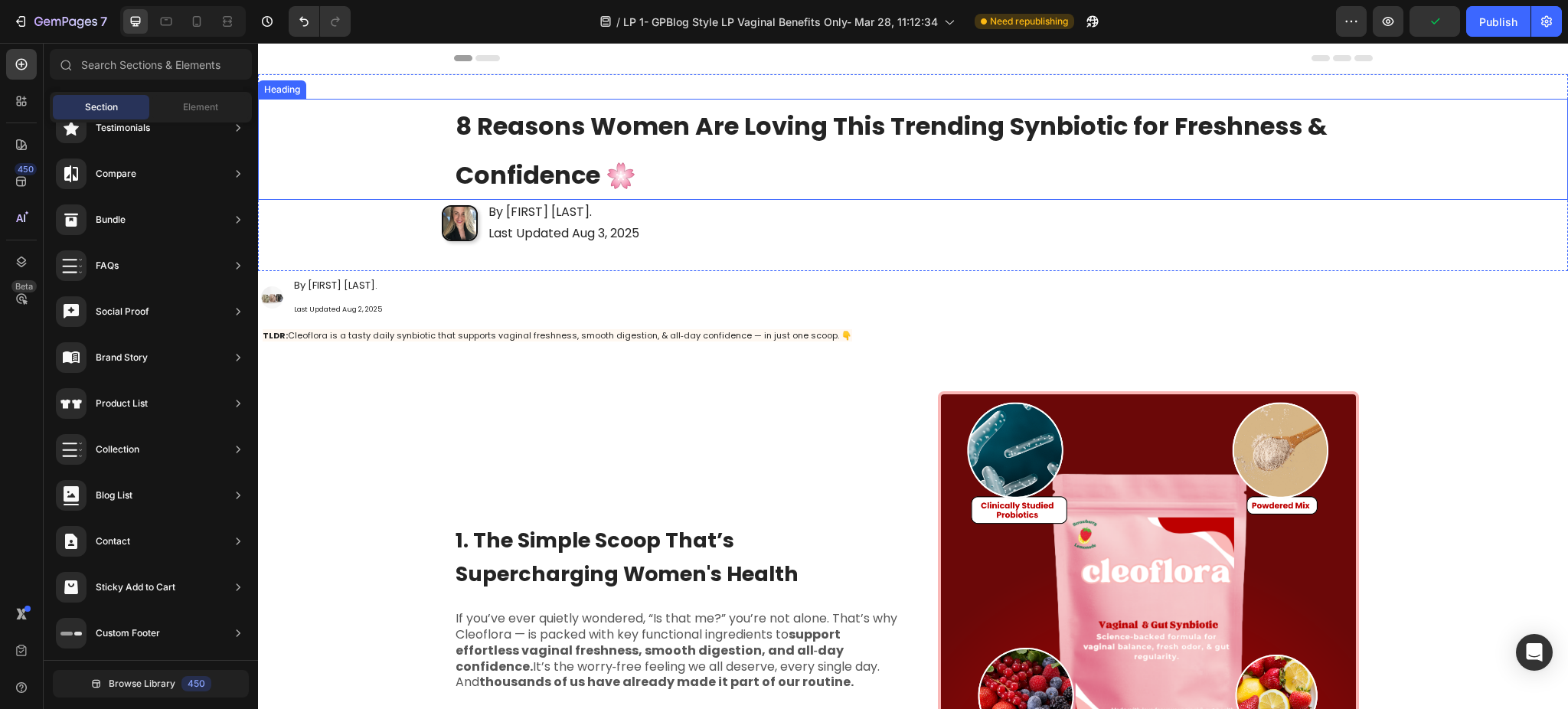 click on "8 Reasons Women Are Loving This Trending Synbiotic for Freshness & Confidence 🌸" at bounding box center [913, 149] 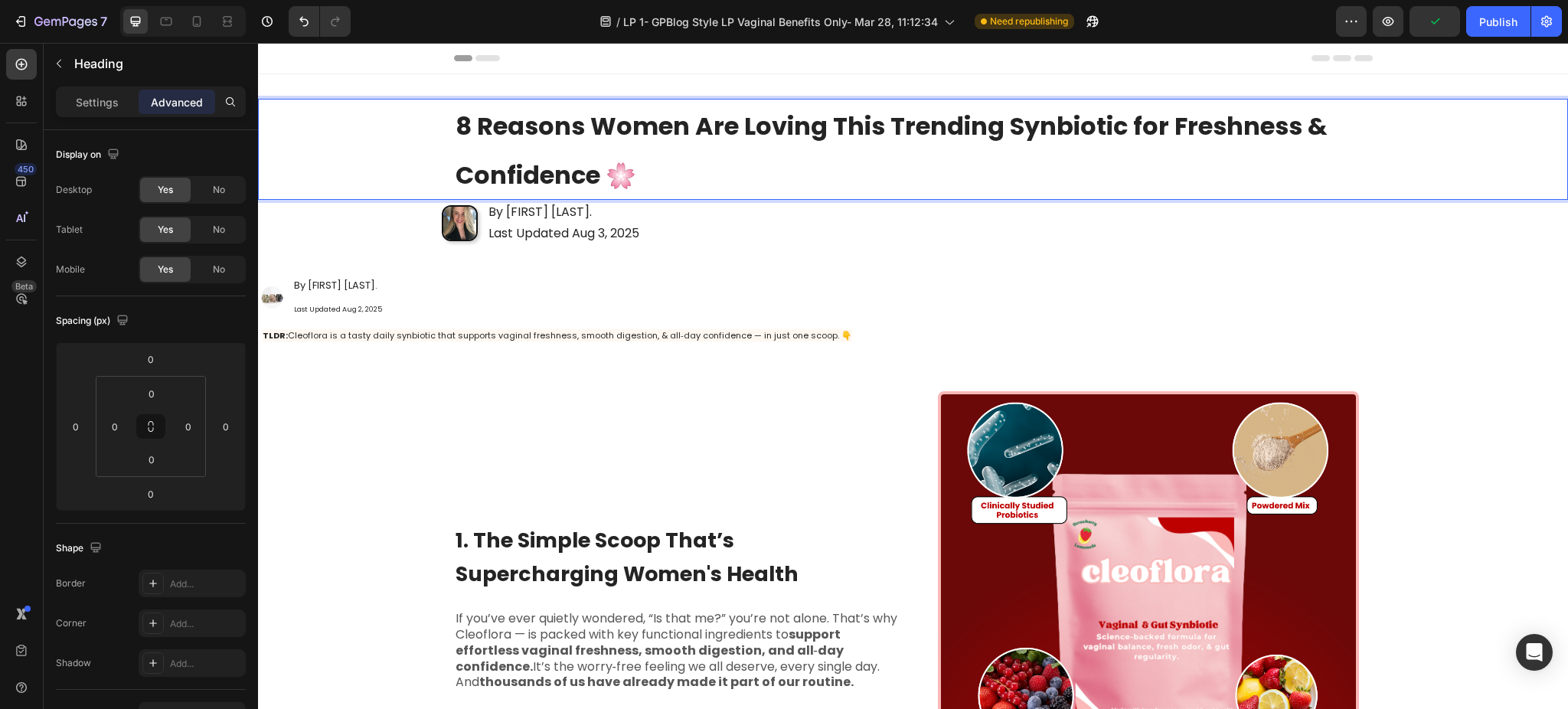 click on "8 Reasons Women Are Loving This Trending Synbiotic for Freshness & Confidence 🌸" at bounding box center (913, 149) 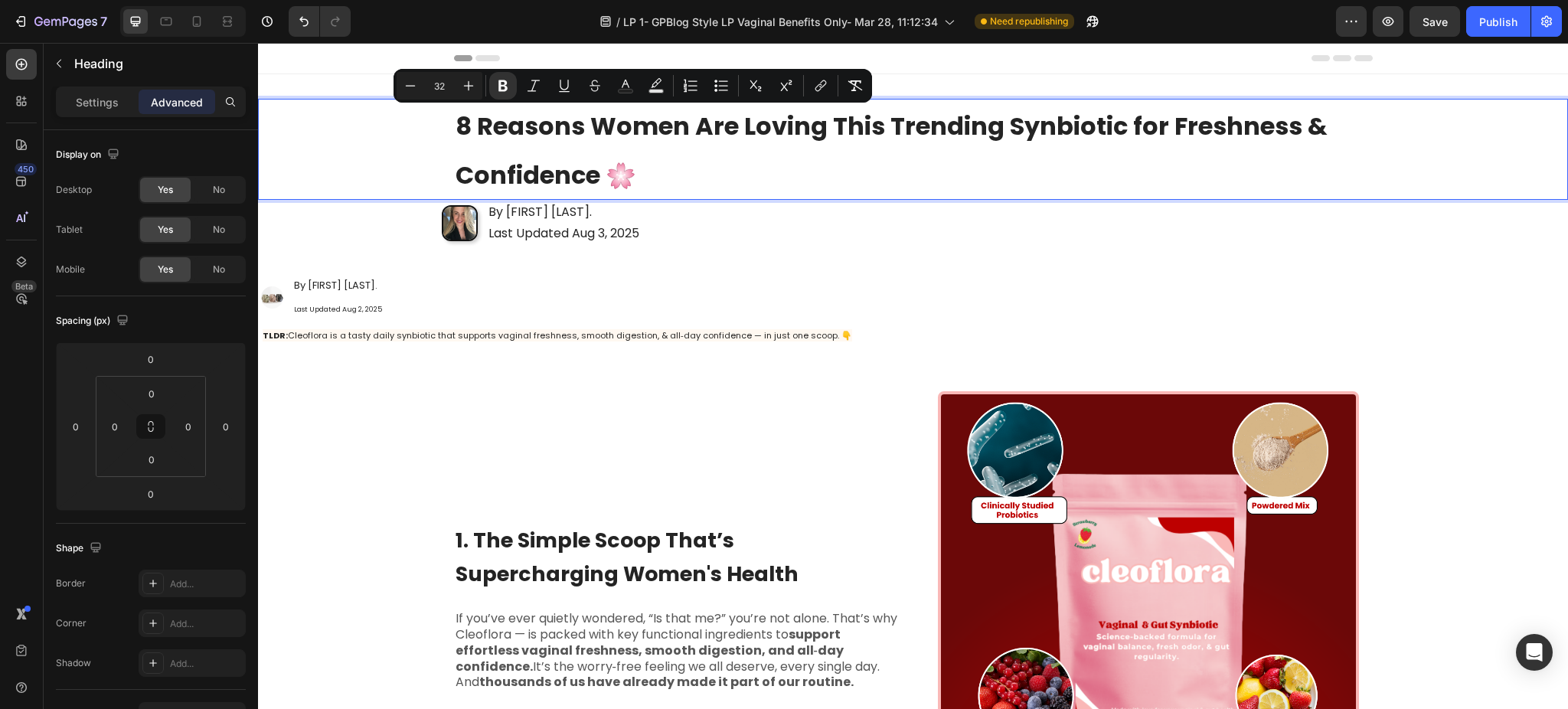 click on "8 Reasons Women Are Loving This Trending Synbiotic for Freshness & Confidence 🌸" at bounding box center [891, 150] 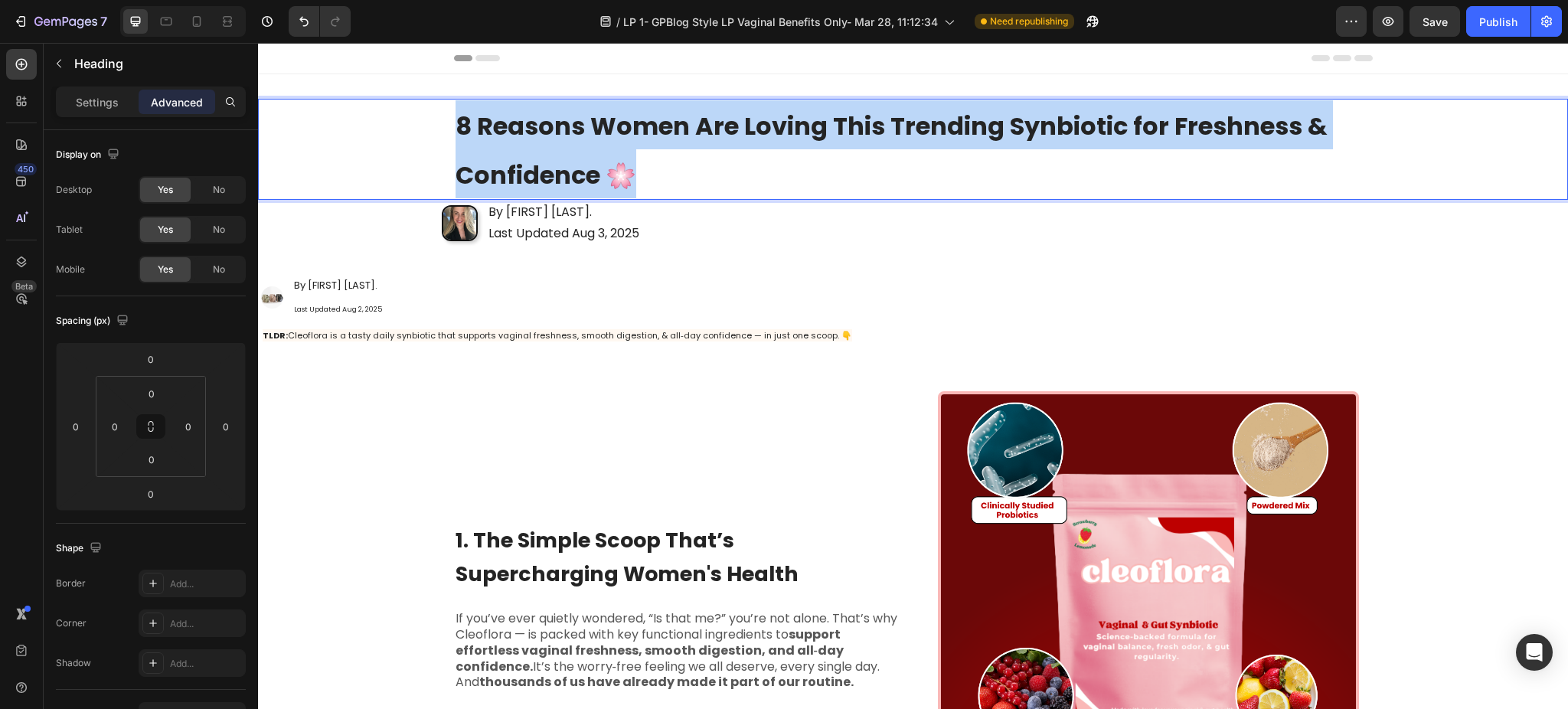 drag, startPoint x: 637, startPoint y: 185, endPoint x: 432, endPoint y: 129, distance: 212.51118 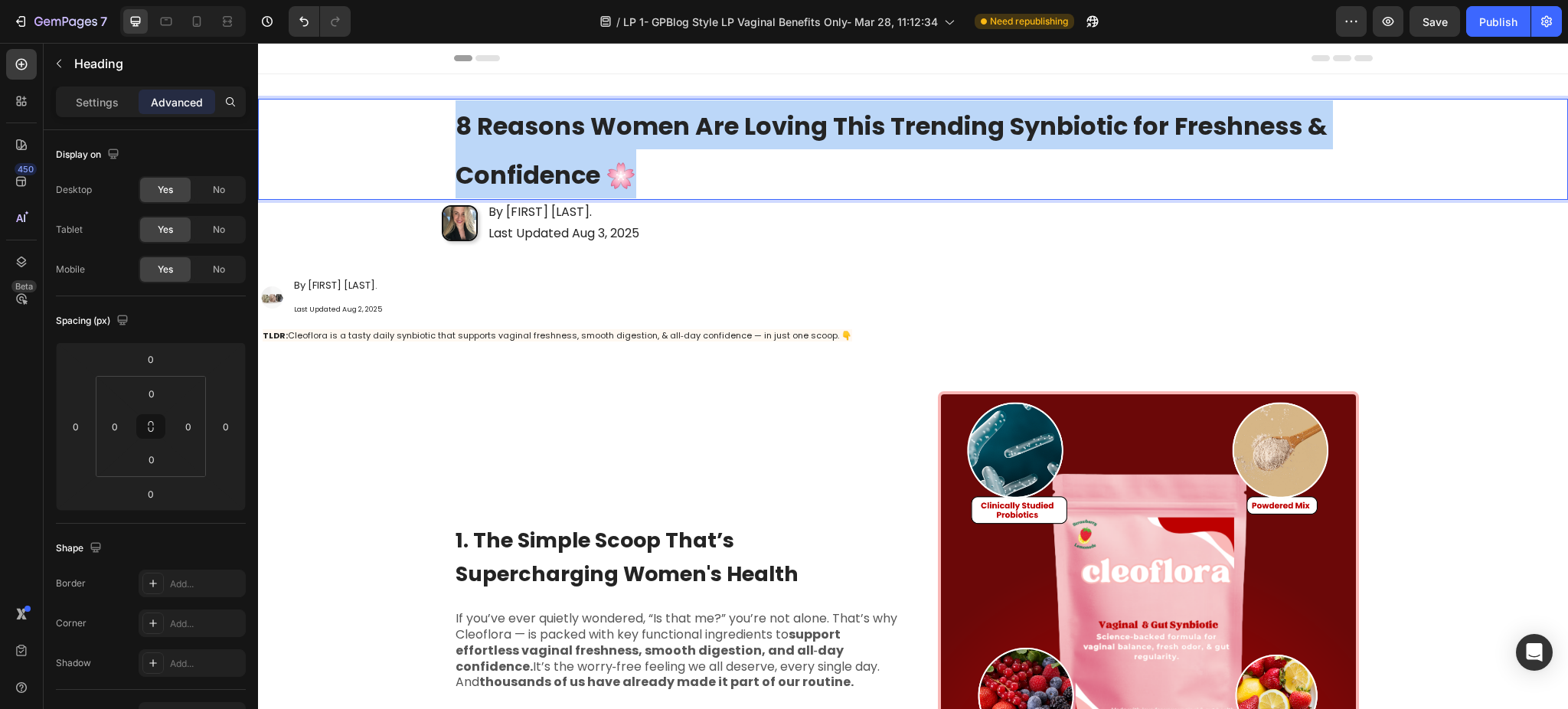 click on "8 Reasons Women Are Loving This Trending Synbiotic for Freshness & Confidence 🌸" at bounding box center [913, 149] 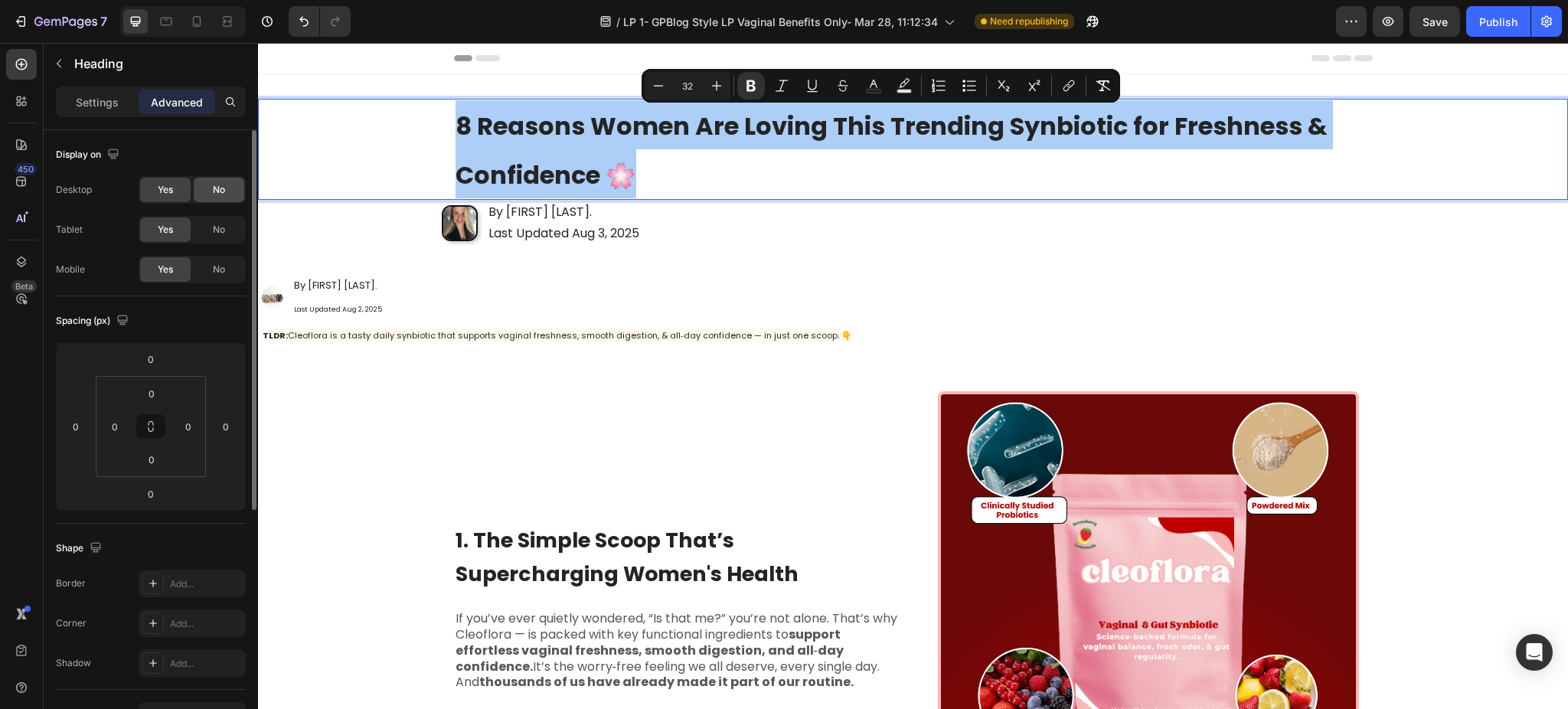 click on "No" 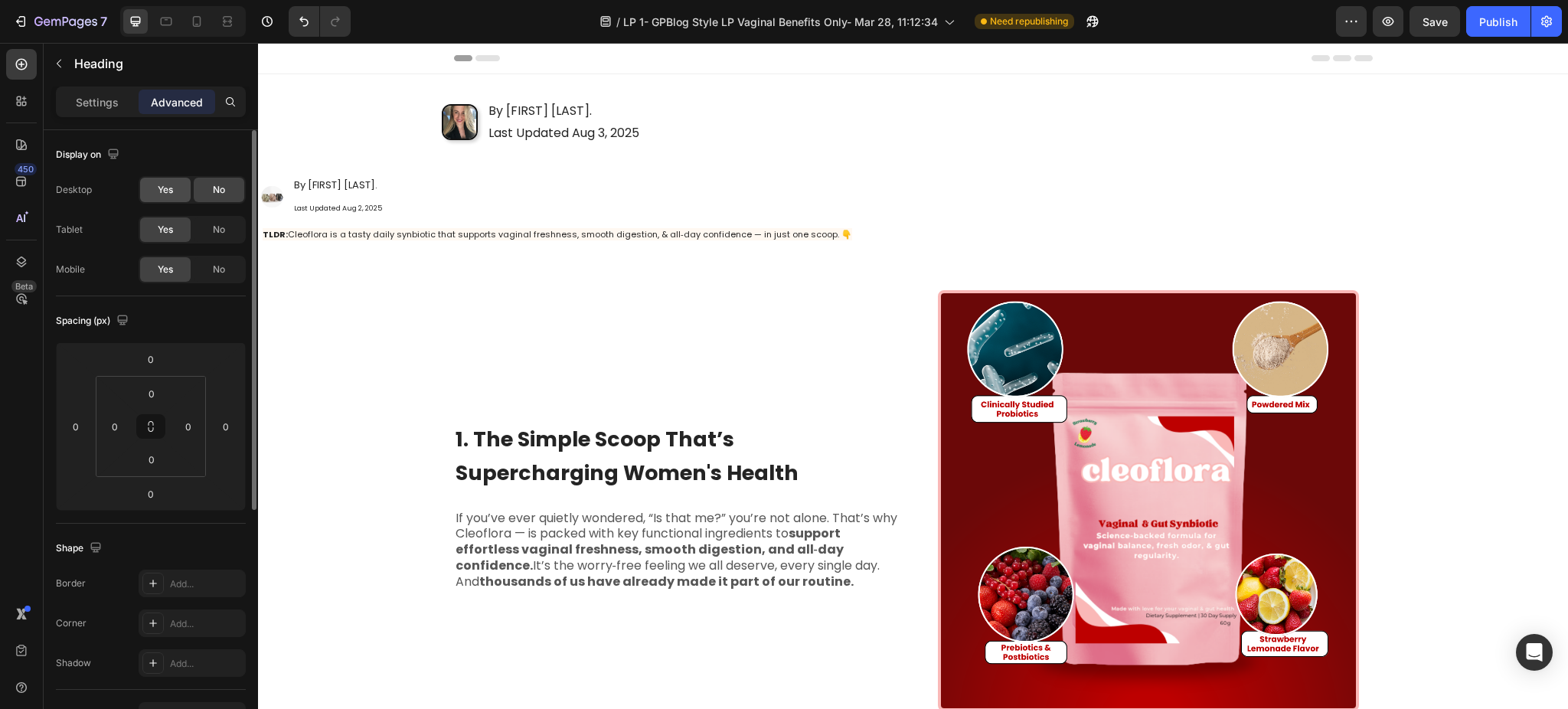 click on "Yes" 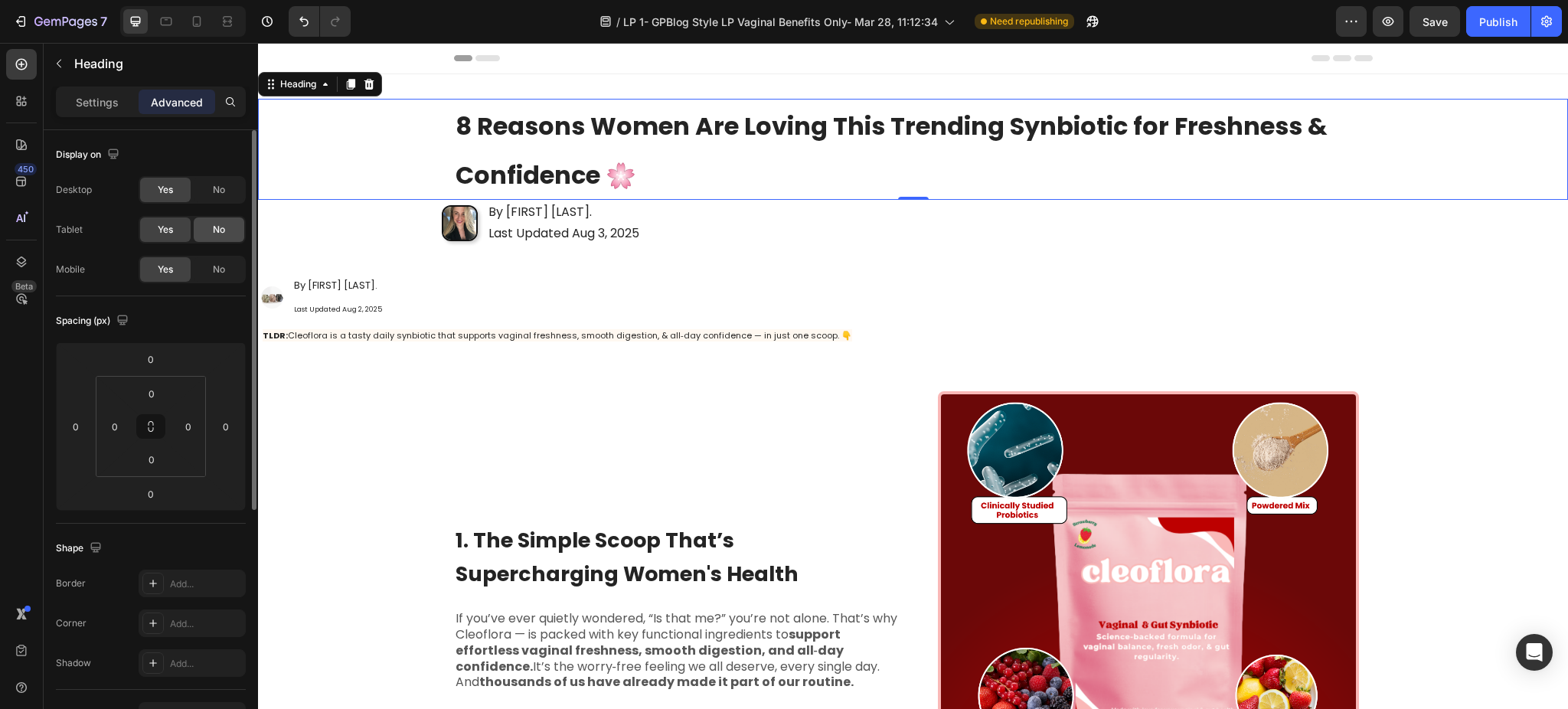 click on "No" 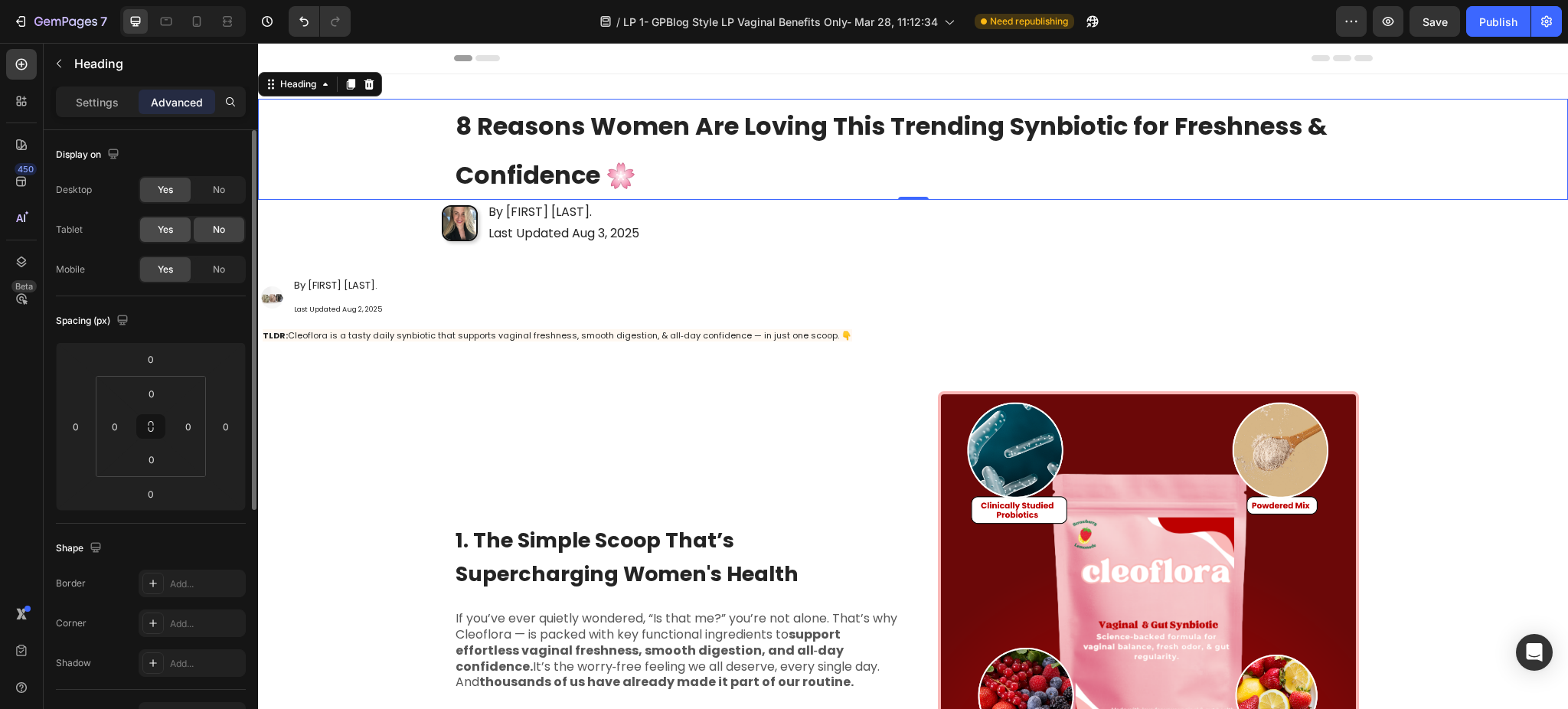 click on "Yes" 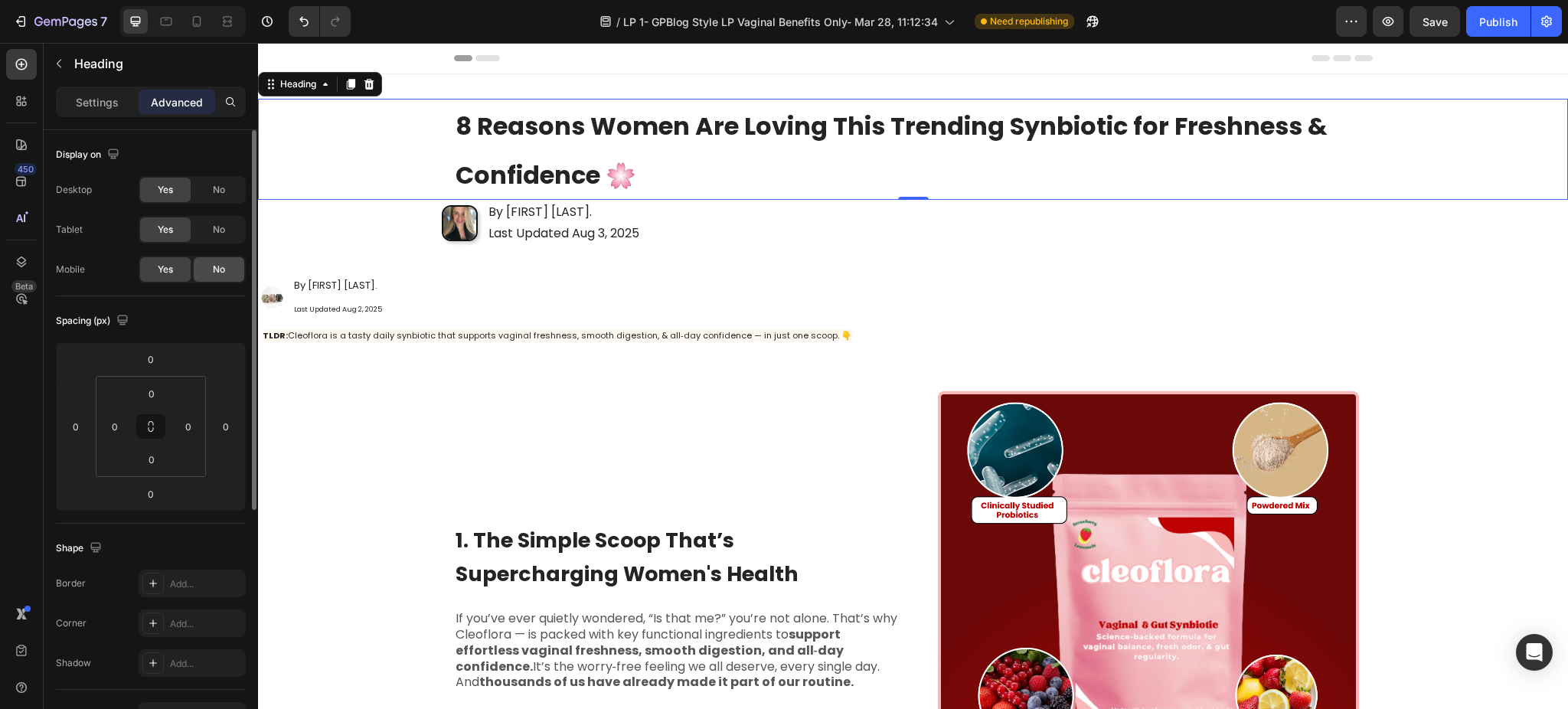 click on "No" 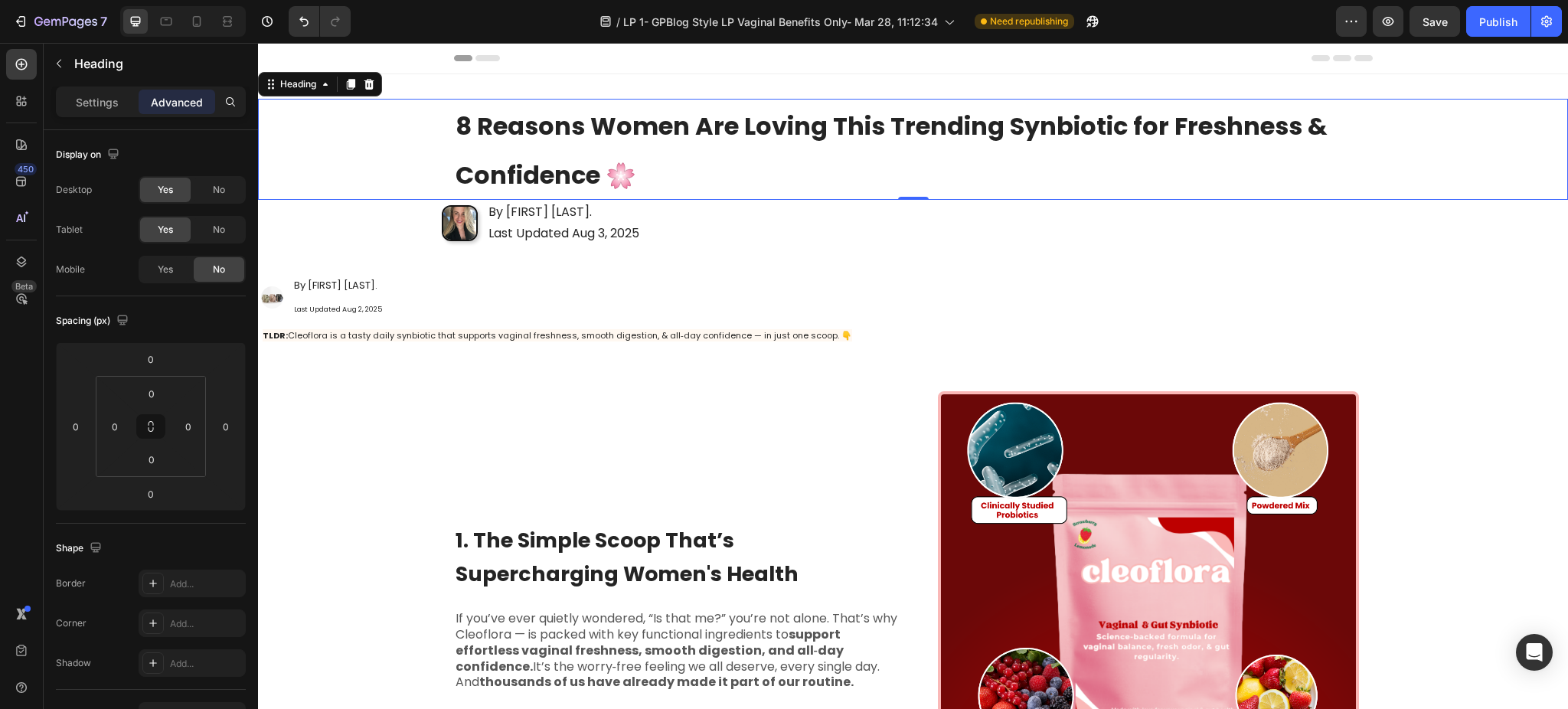 click on "8 Reasons Women Are Loving This Trending Synbiotic for Freshness & Confidence 🌸" at bounding box center [891, 150] 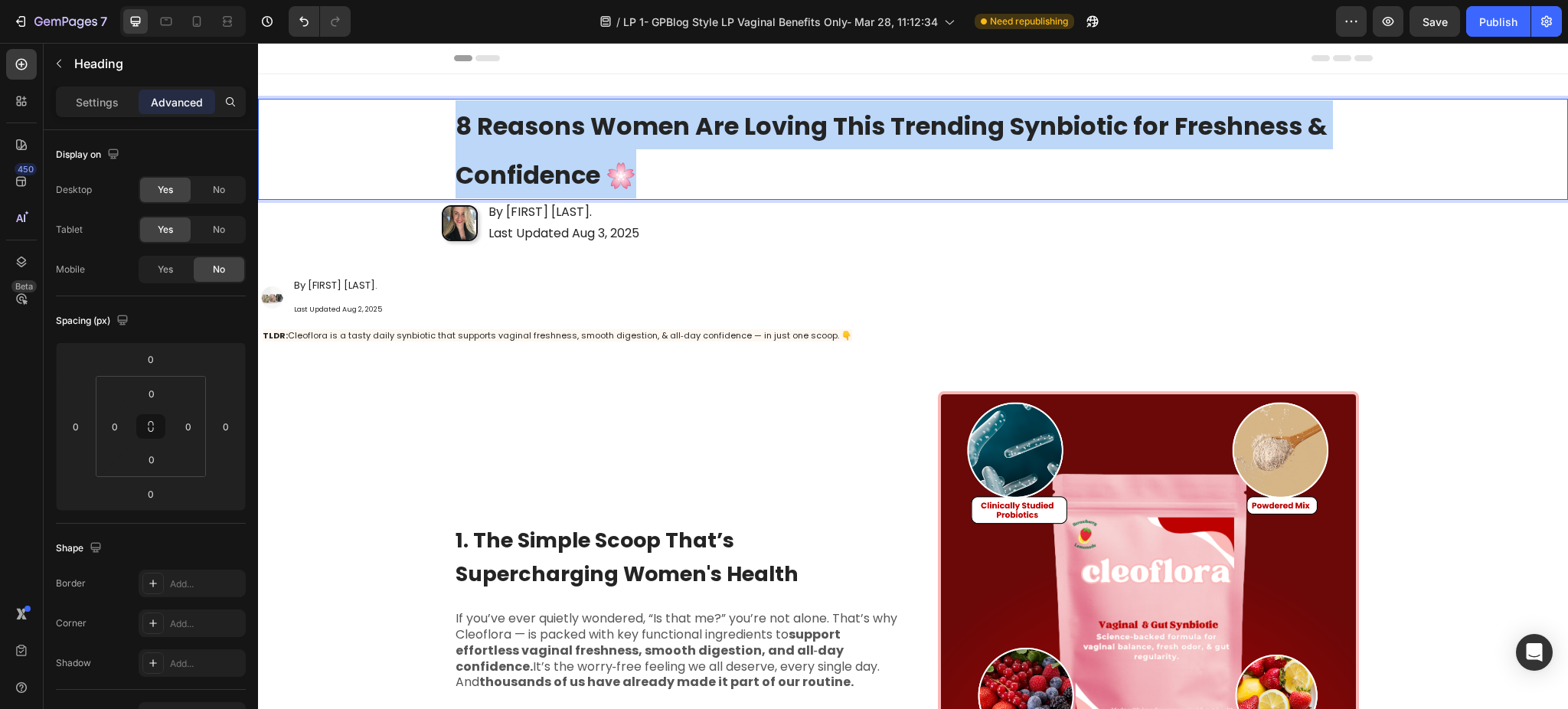 drag, startPoint x: 653, startPoint y: 185, endPoint x: 443, endPoint y: 114, distance: 221.67769 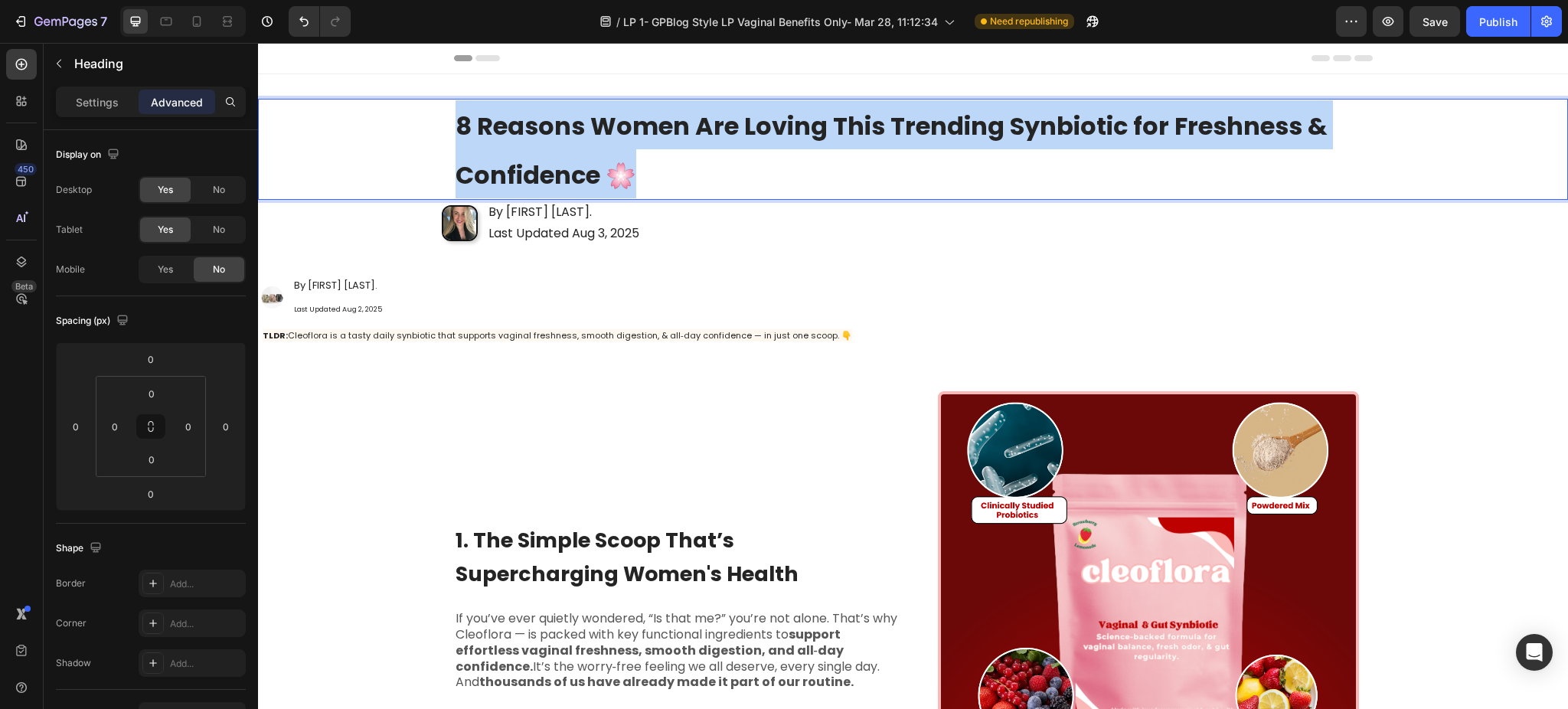 click on "8 Reasons Women Are Loving This Trending Synbiotic for Freshness & Confidence 🌸" at bounding box center [913, 149] 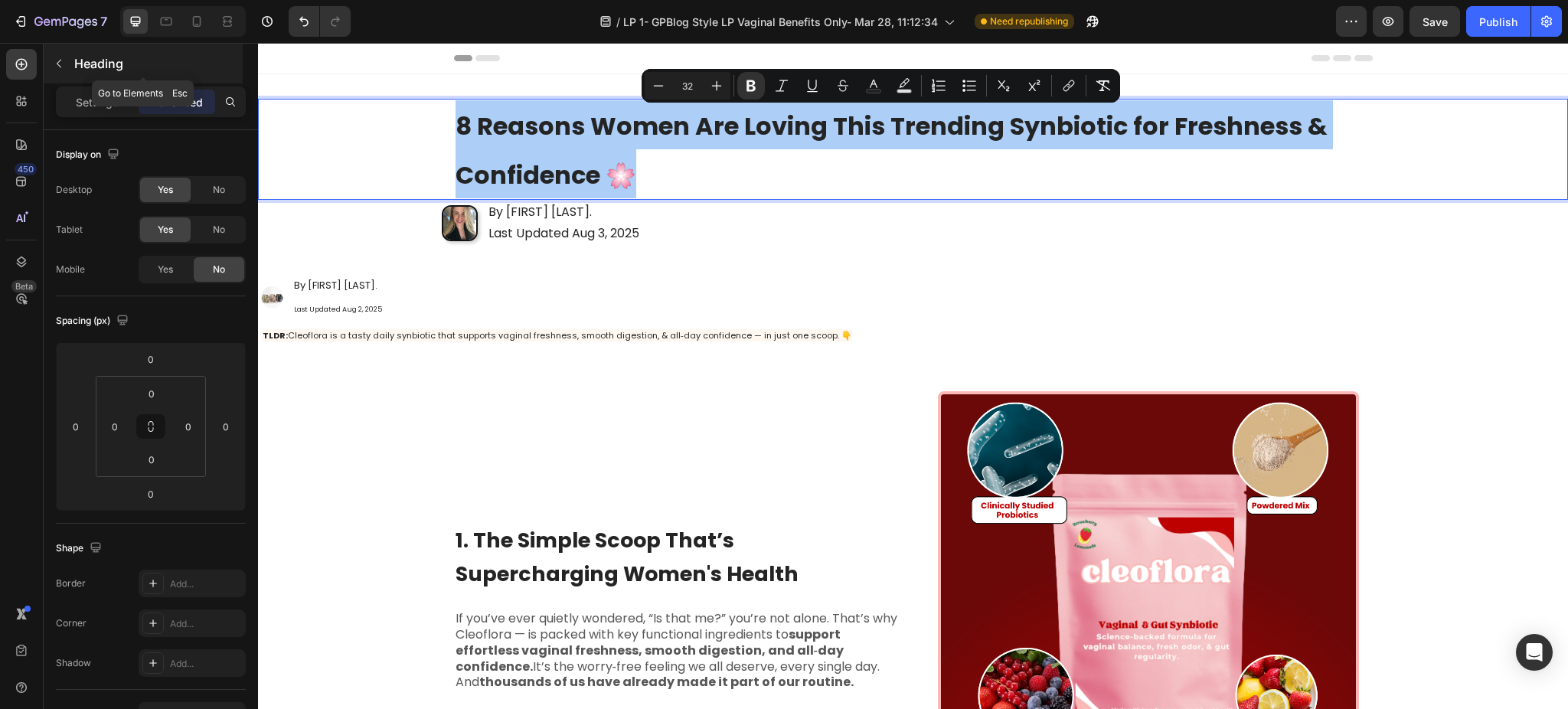 click at bounding box center (59, 64) 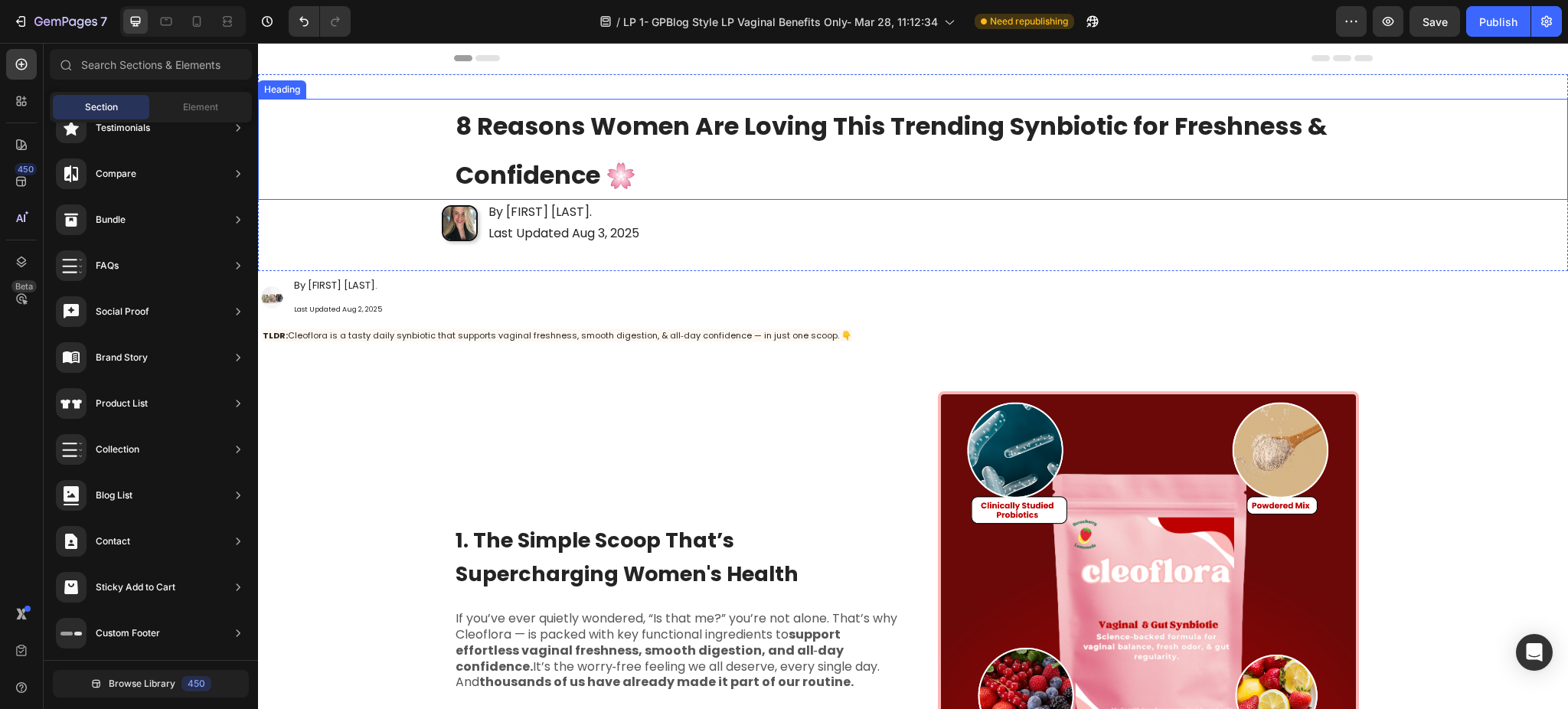 click on "8 Reasons Women Are Loving This Trending Synbiotic for Freshness & Confidence 🌸" at bounding box center [891, 150] 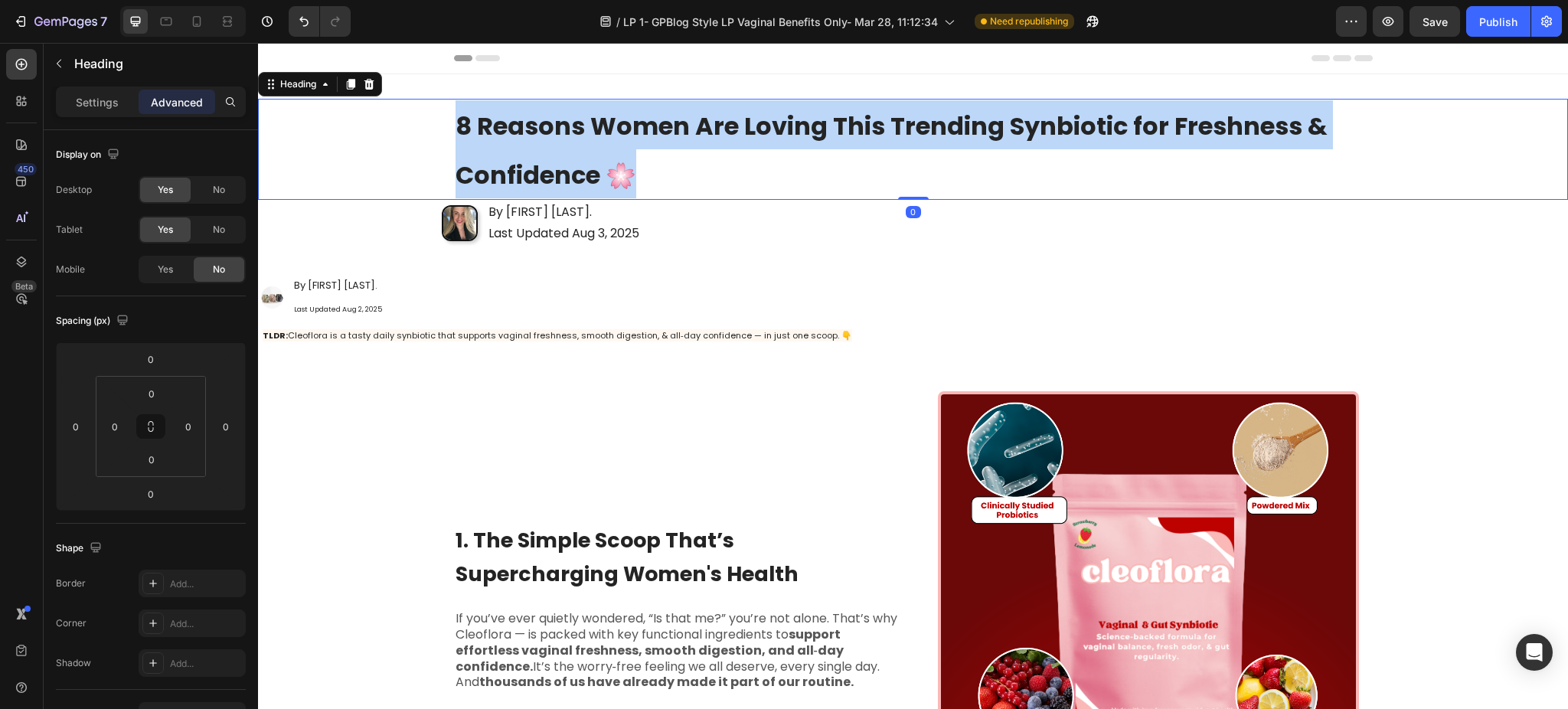 click on "8 Reasons Women Are Loving This Trending Synbiotic for Freshness & Confidence 🌸" at bounding box center (891, 150) 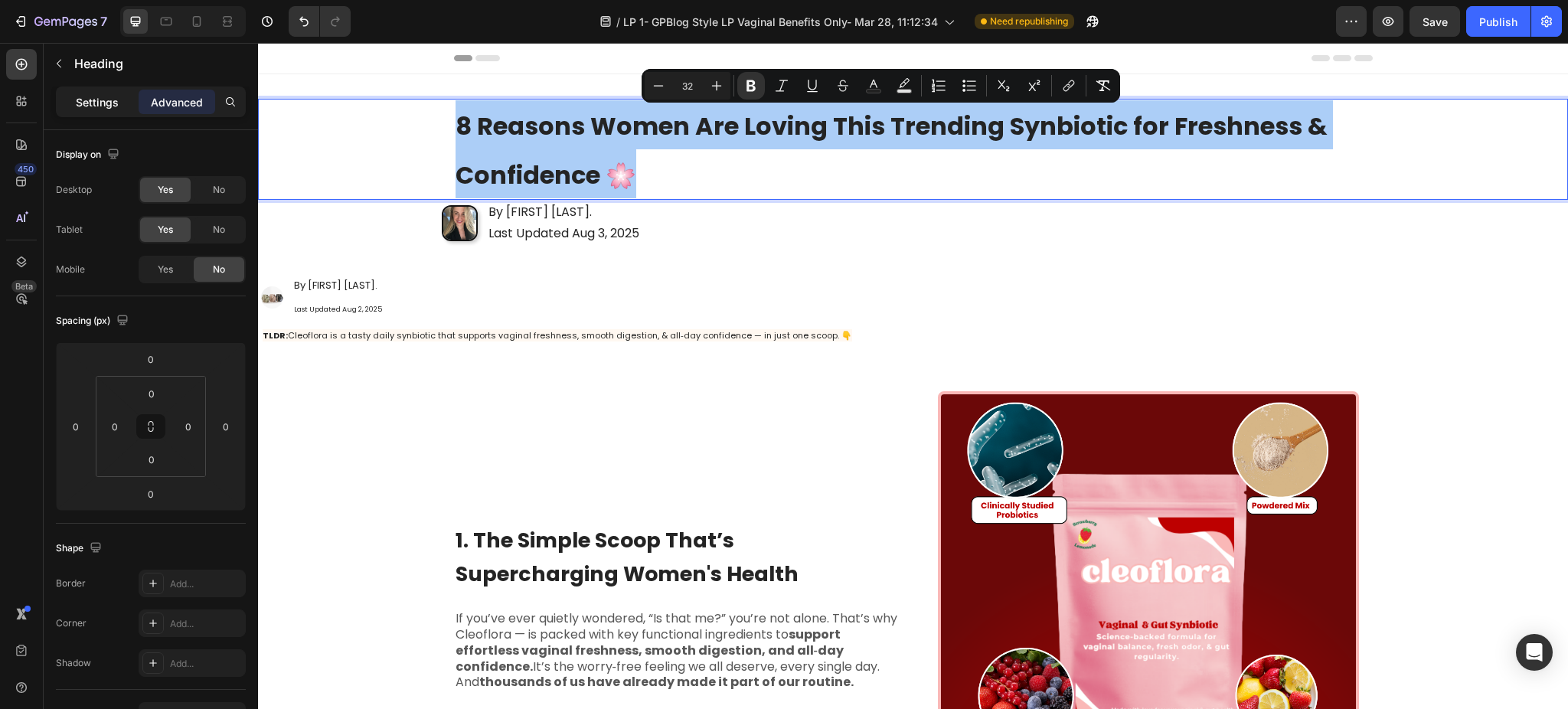 click on "Settings" at bounding box center [97, 102] 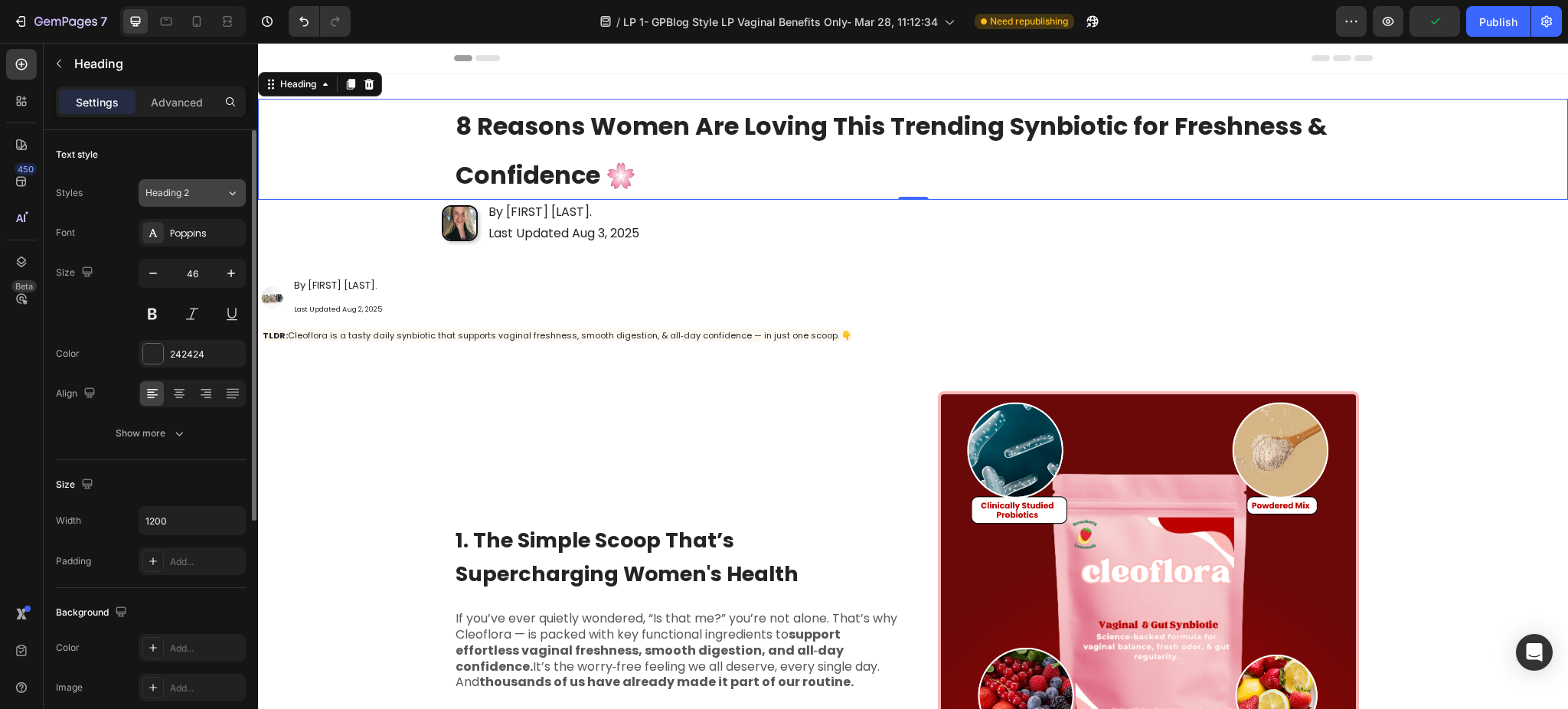 click on "Heading 2" 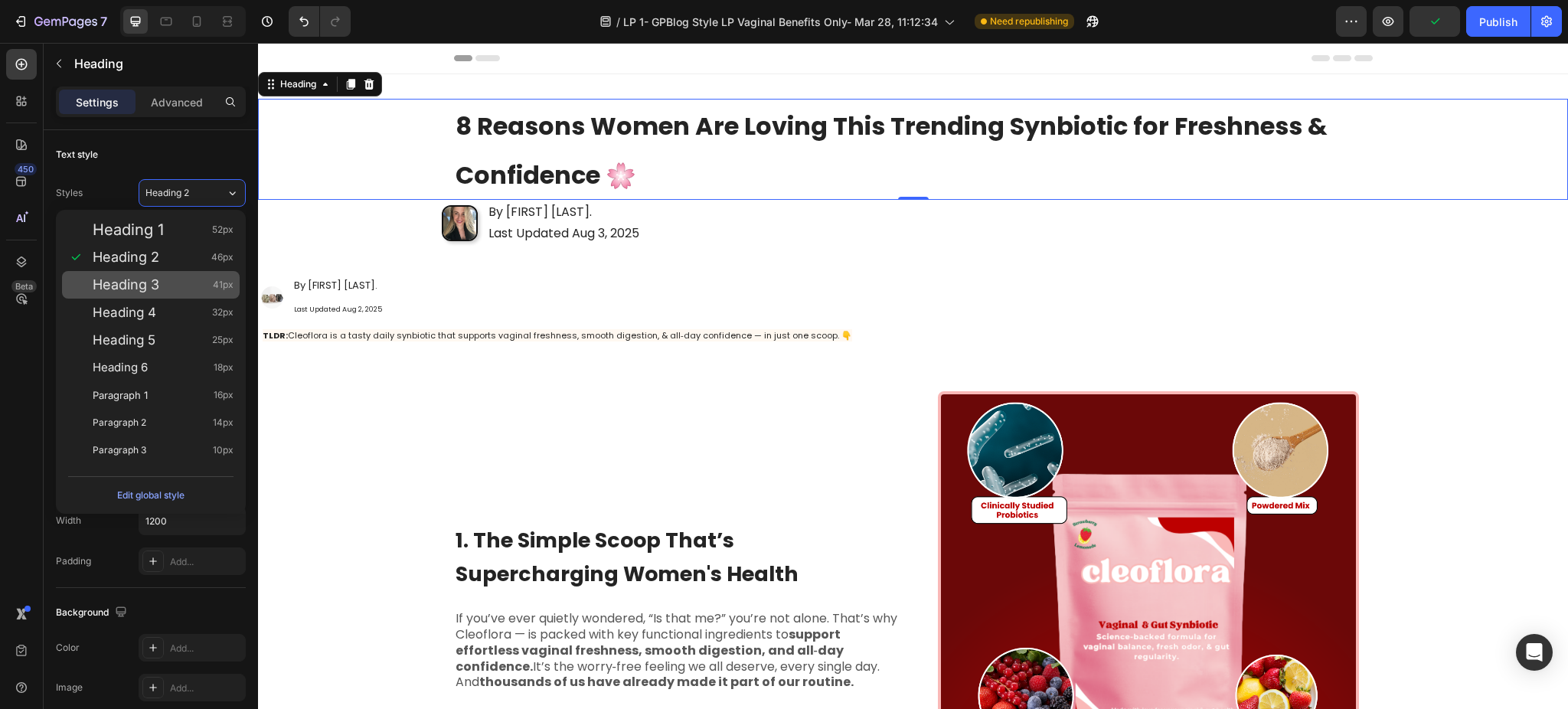 click on "Heading 3 41px" at bounding box center (163, 285) 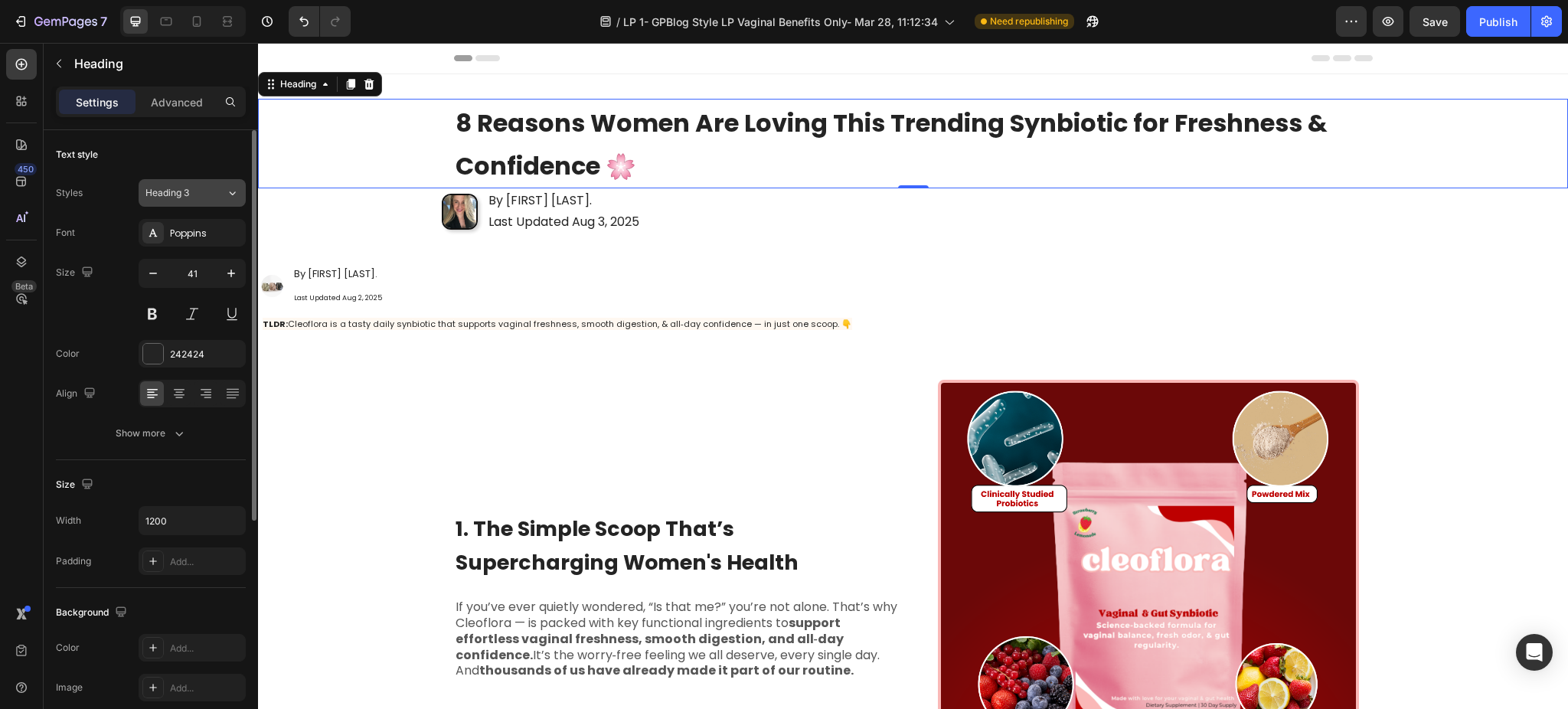 click on "Heading 3" at bounding box center (176, 193) 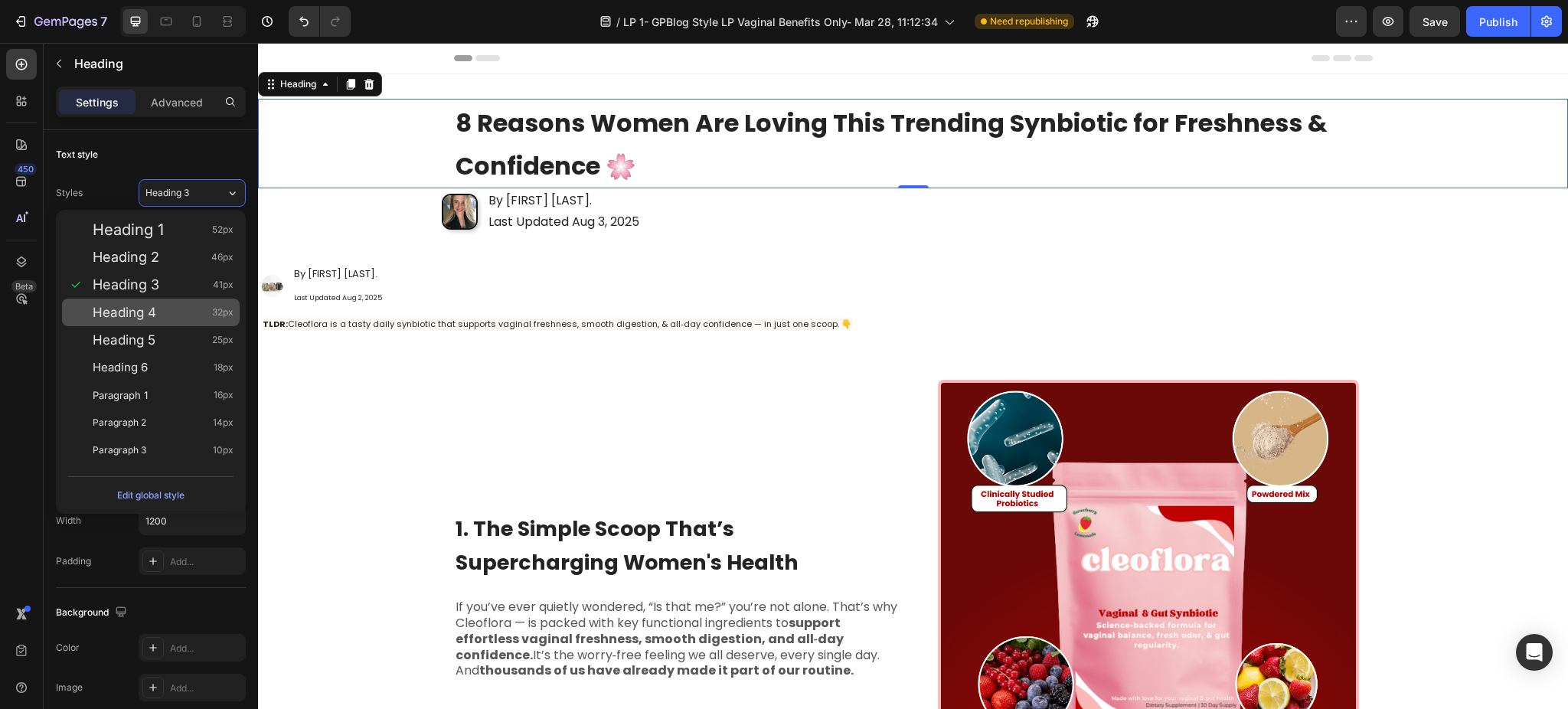 click on "Heading 4 32px" at bounding box center [151, 312] 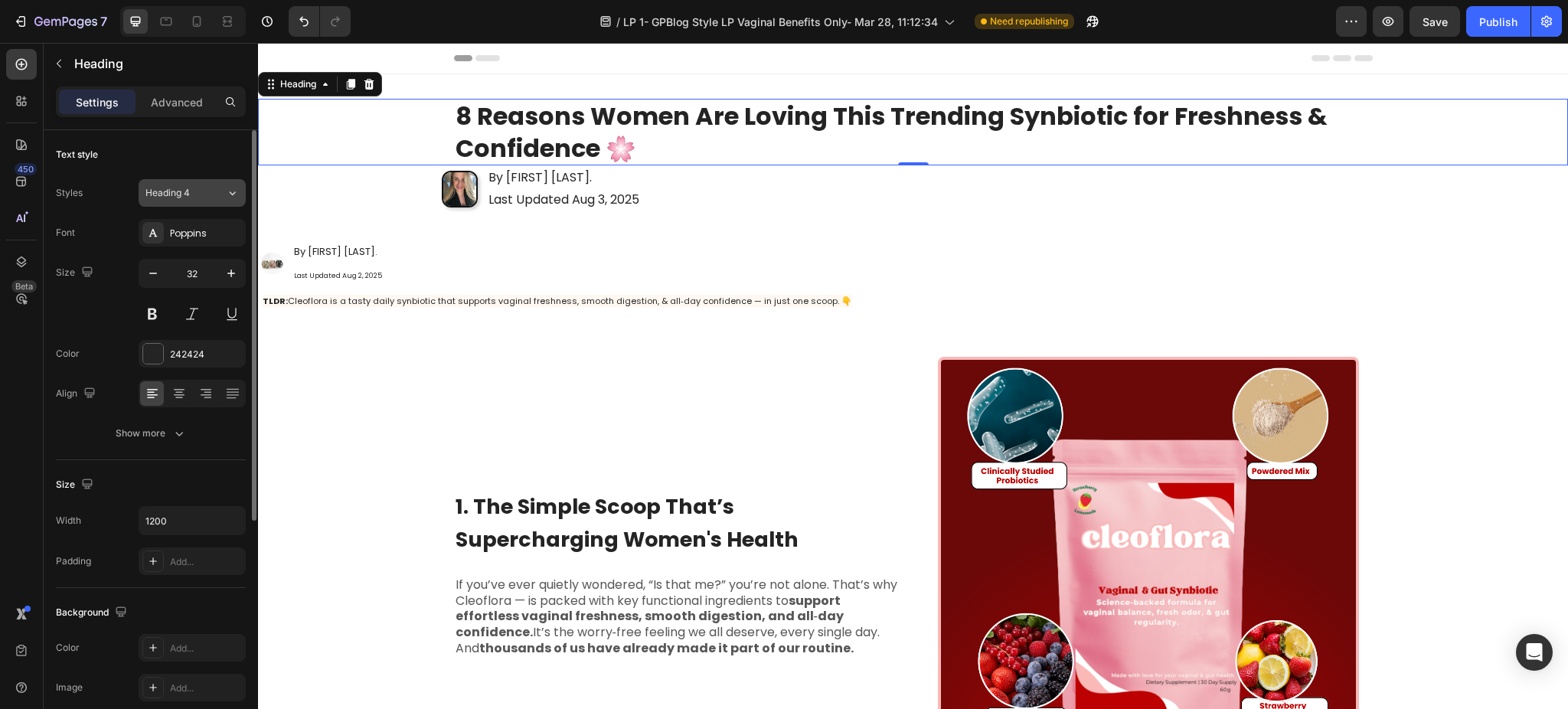 click on "Heading 4" 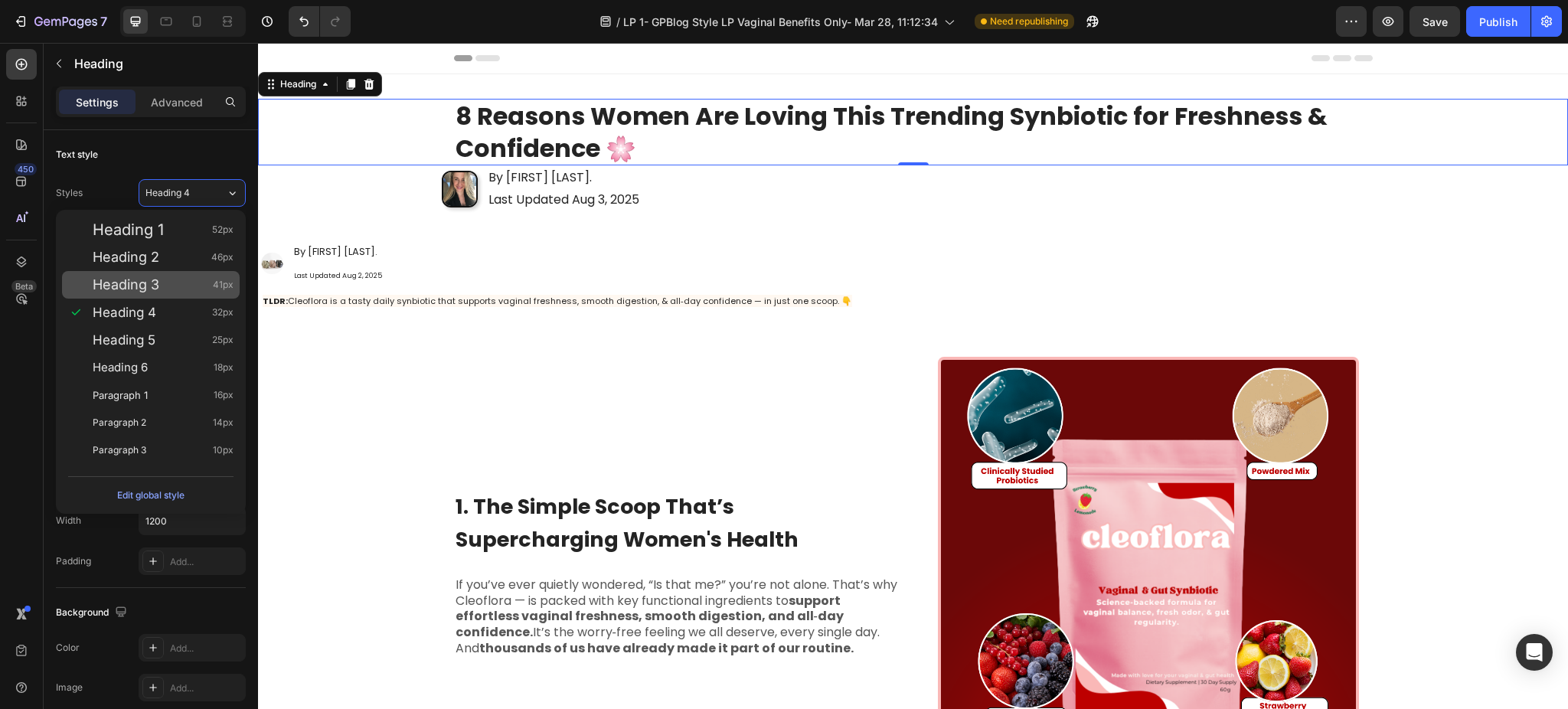 click on "Heading 3 41px" at bounding box center (151, 285) 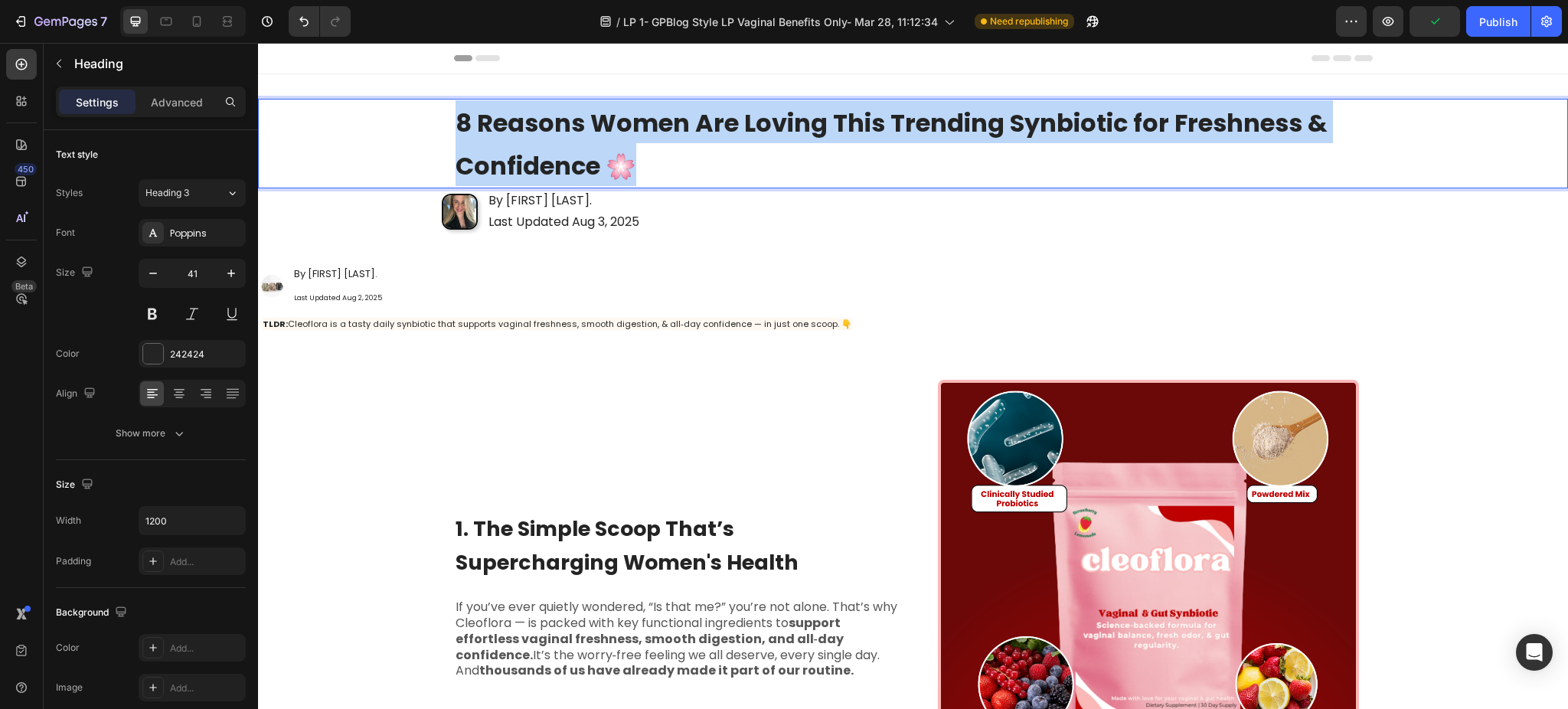 drag, startPoint x: 644, startPoint y: 171, endPoint x: 451, endPoint y: 119, distance: 199.8825 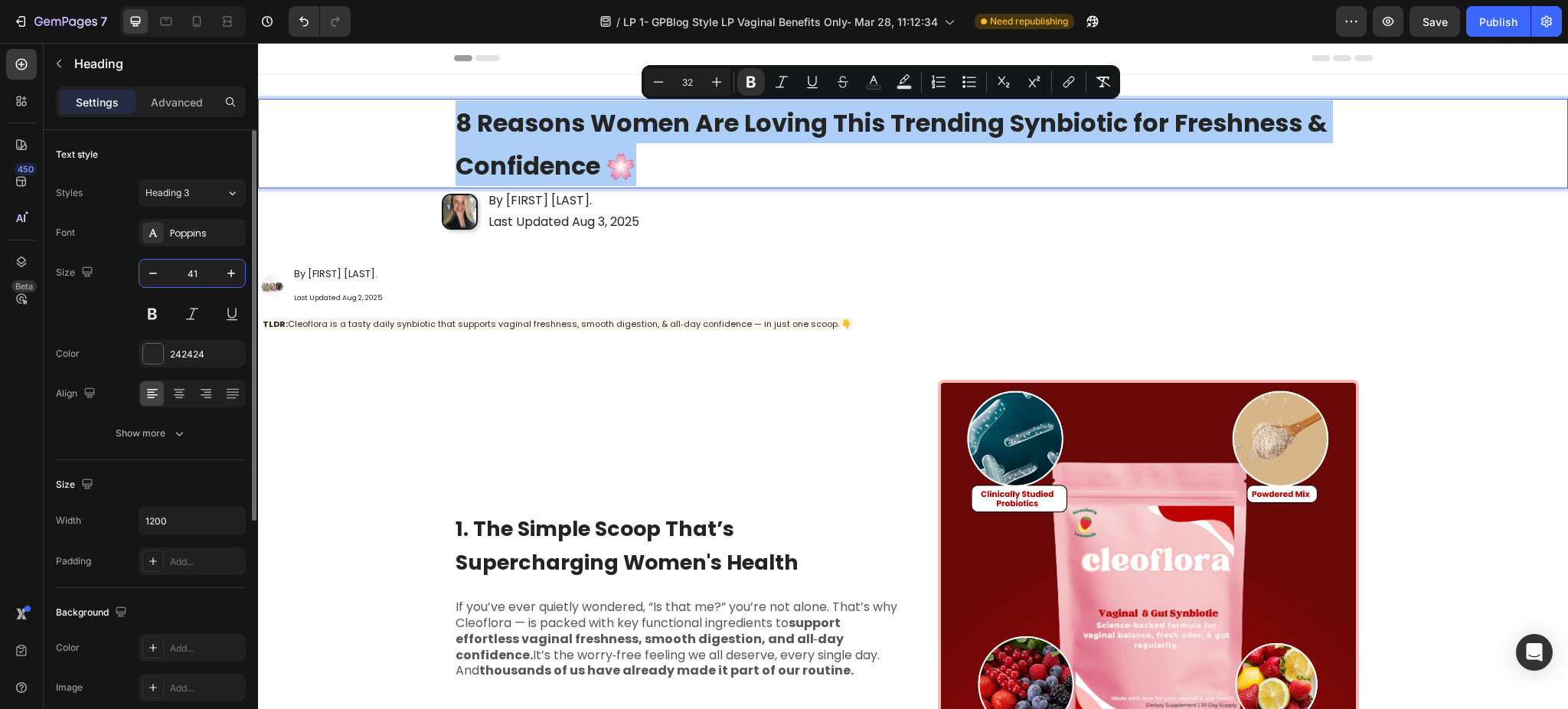 click on "41" at bounding box center [192, 273] 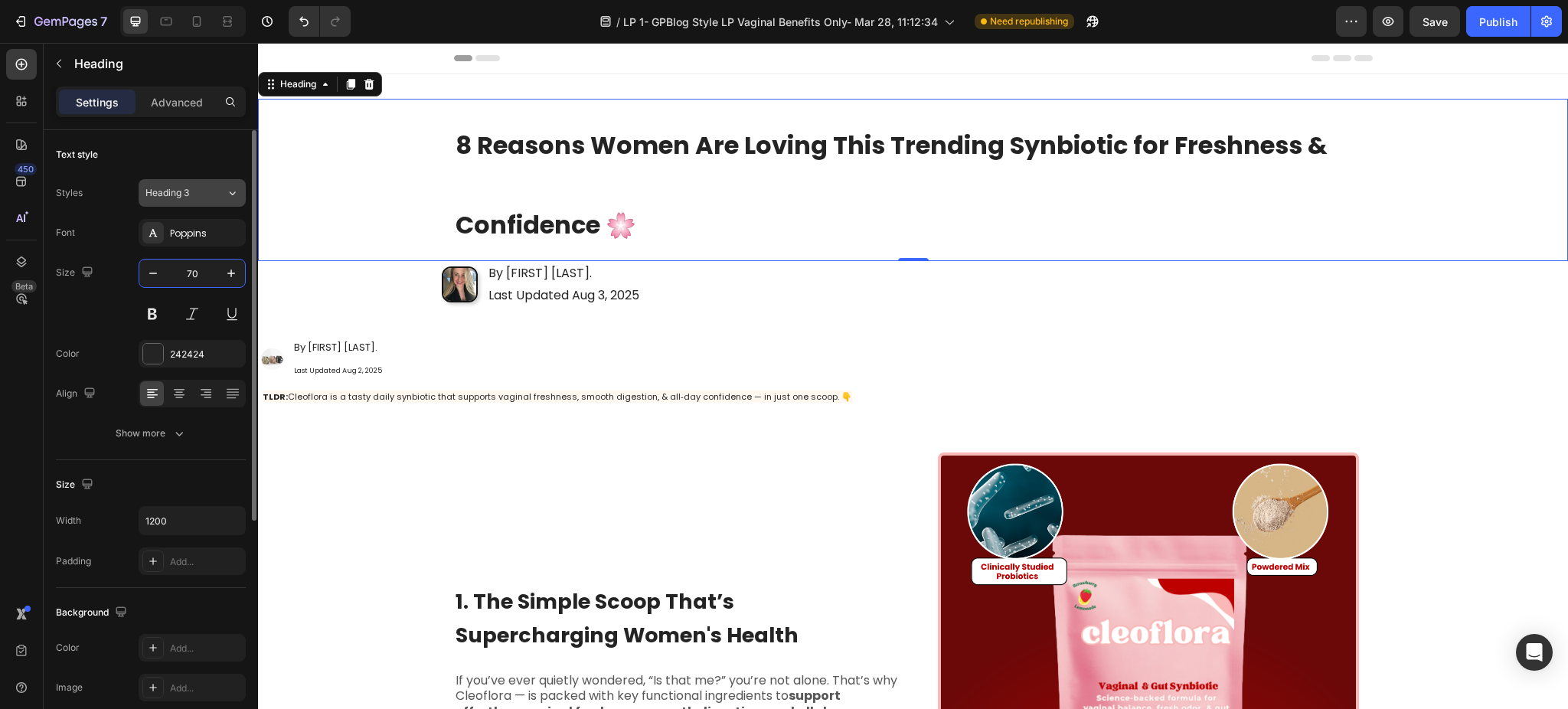 click on "Heading 3" 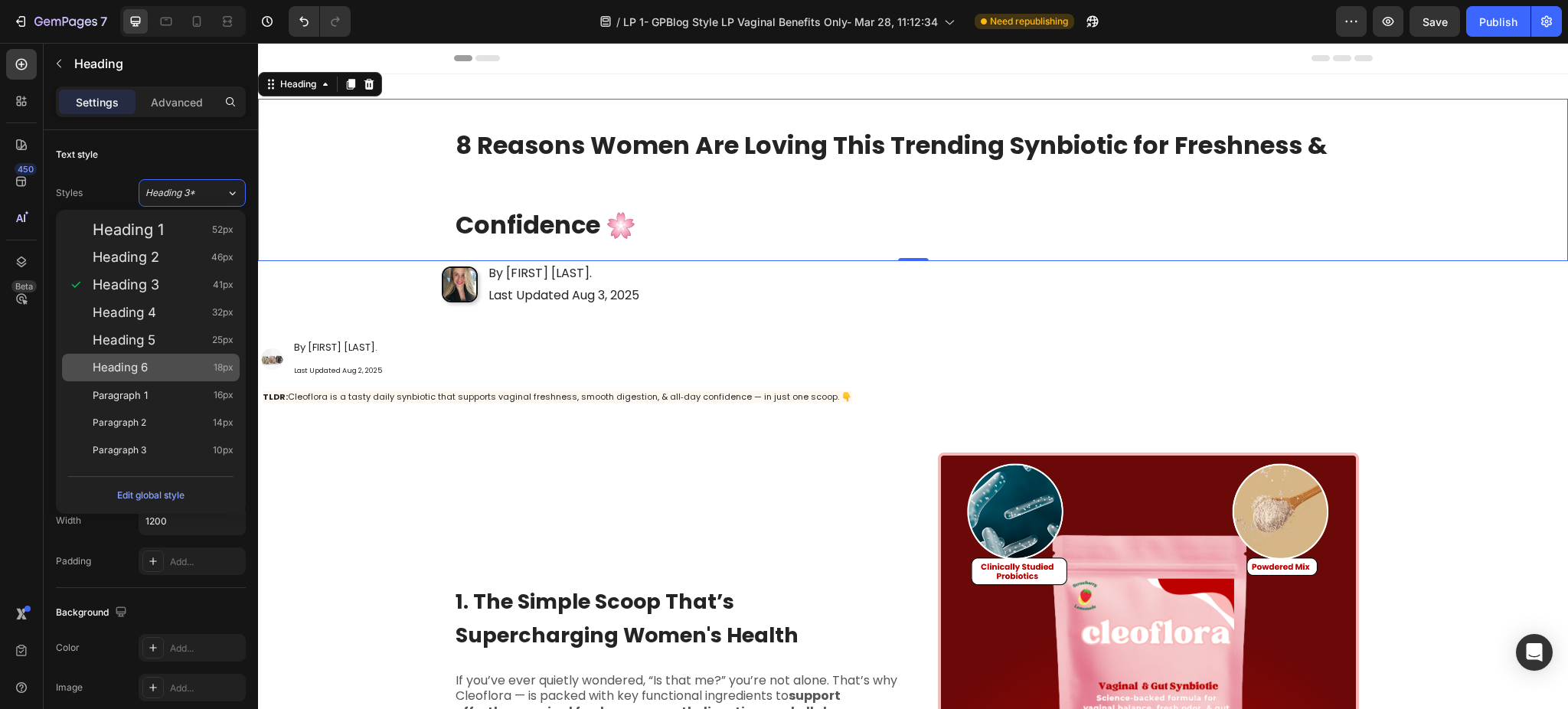 click on "Heading 6 18px" at bounding box center (151, 368) 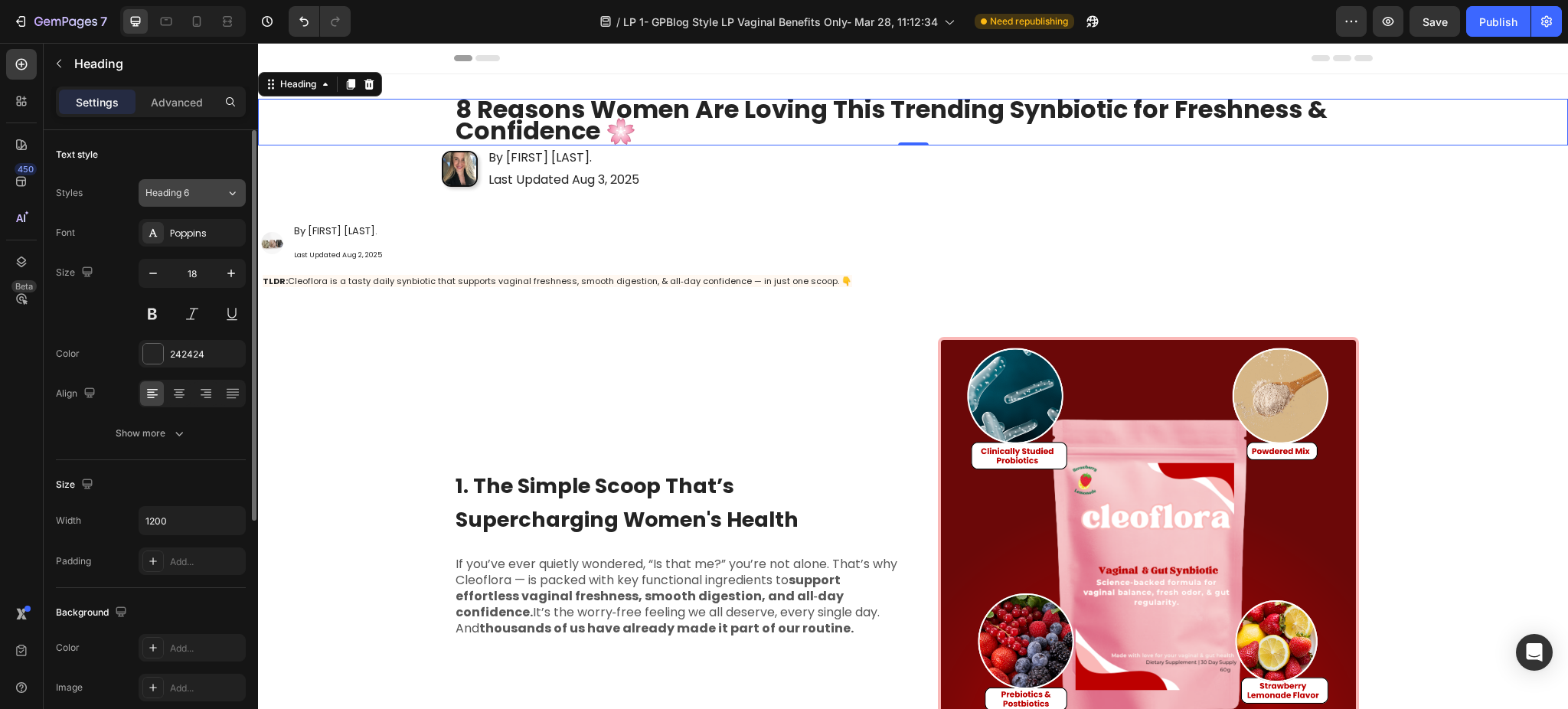 click on "Heading 6" 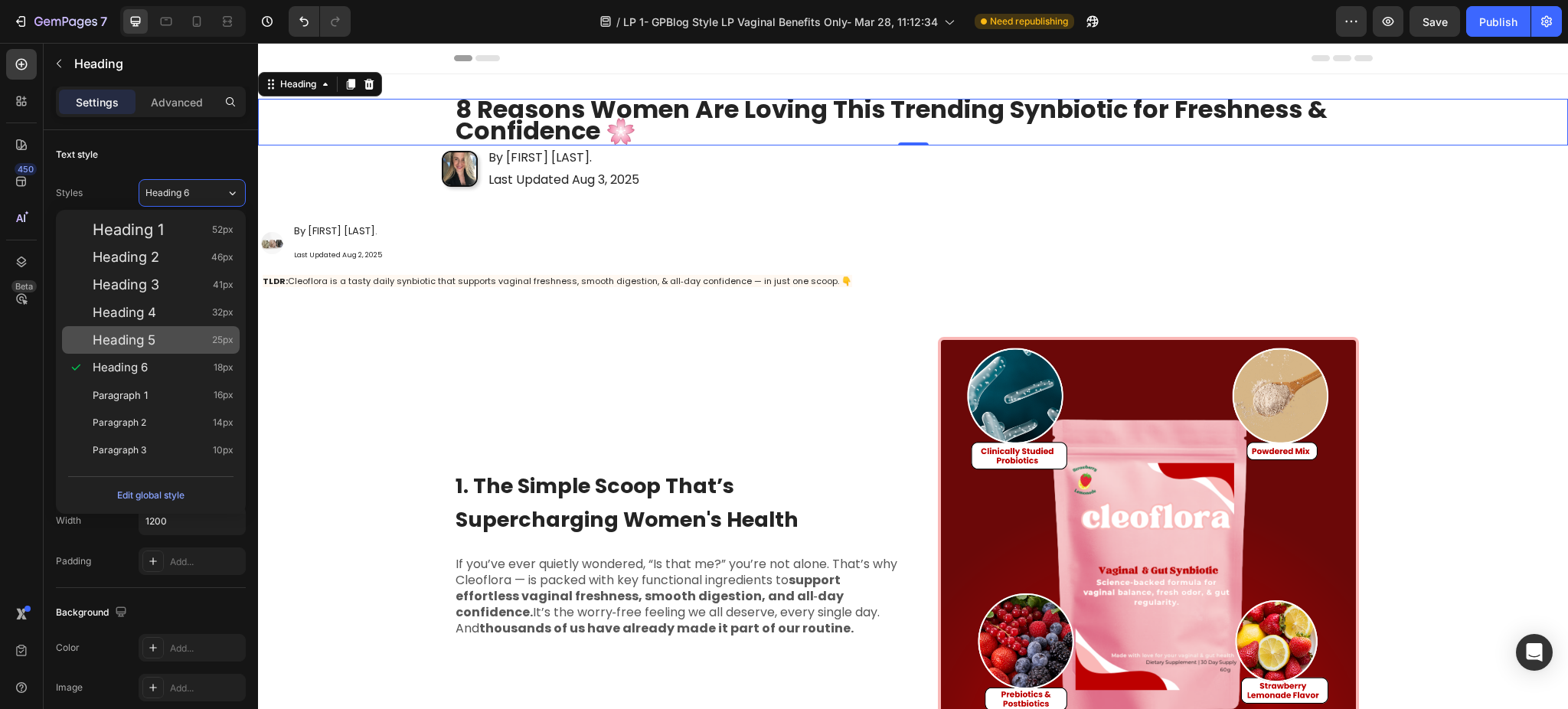 click on "Heading 5 25px" at bounding box center [163, 340] 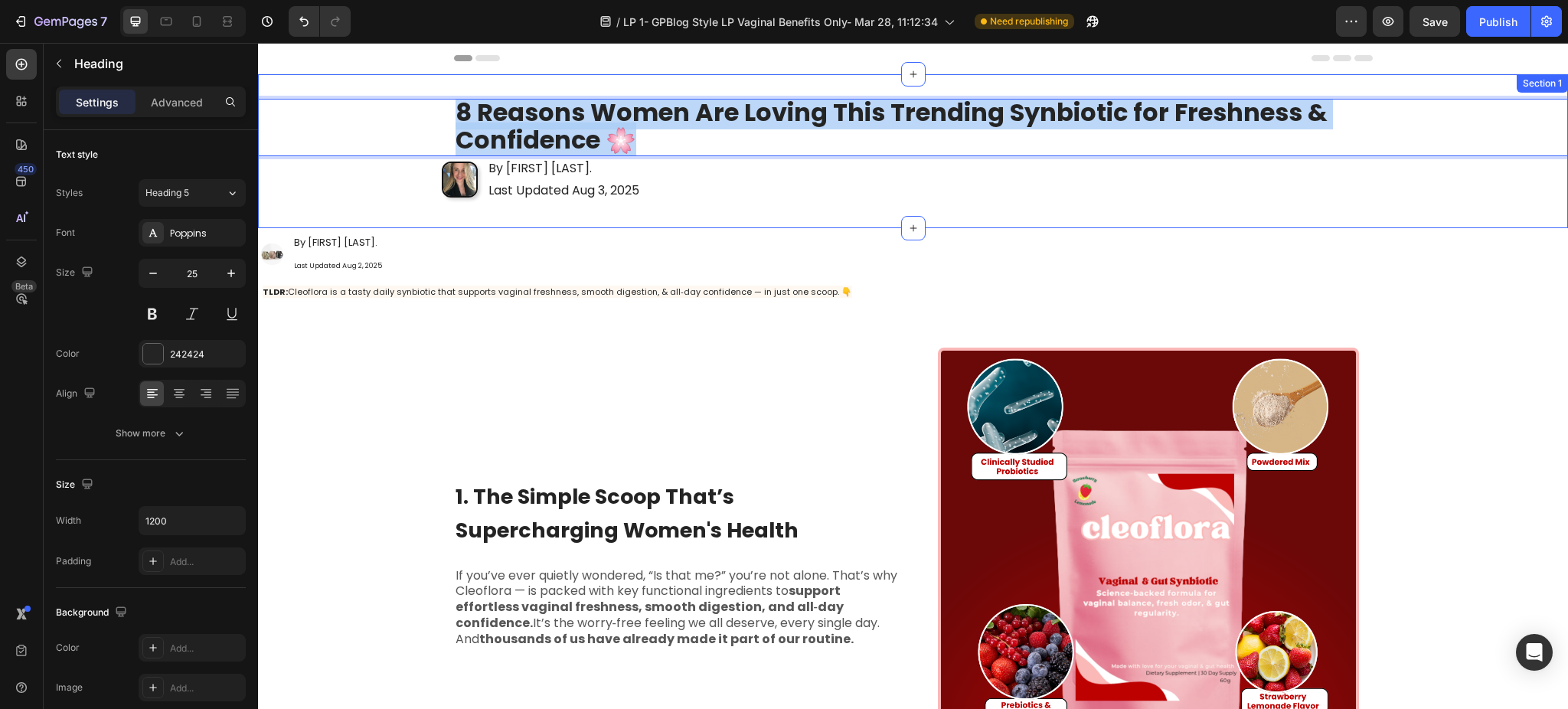 drag, startPoint x: 652, startPoint y: 136, endPoint x: 435, endPoint y: 93, distance: 221.2193 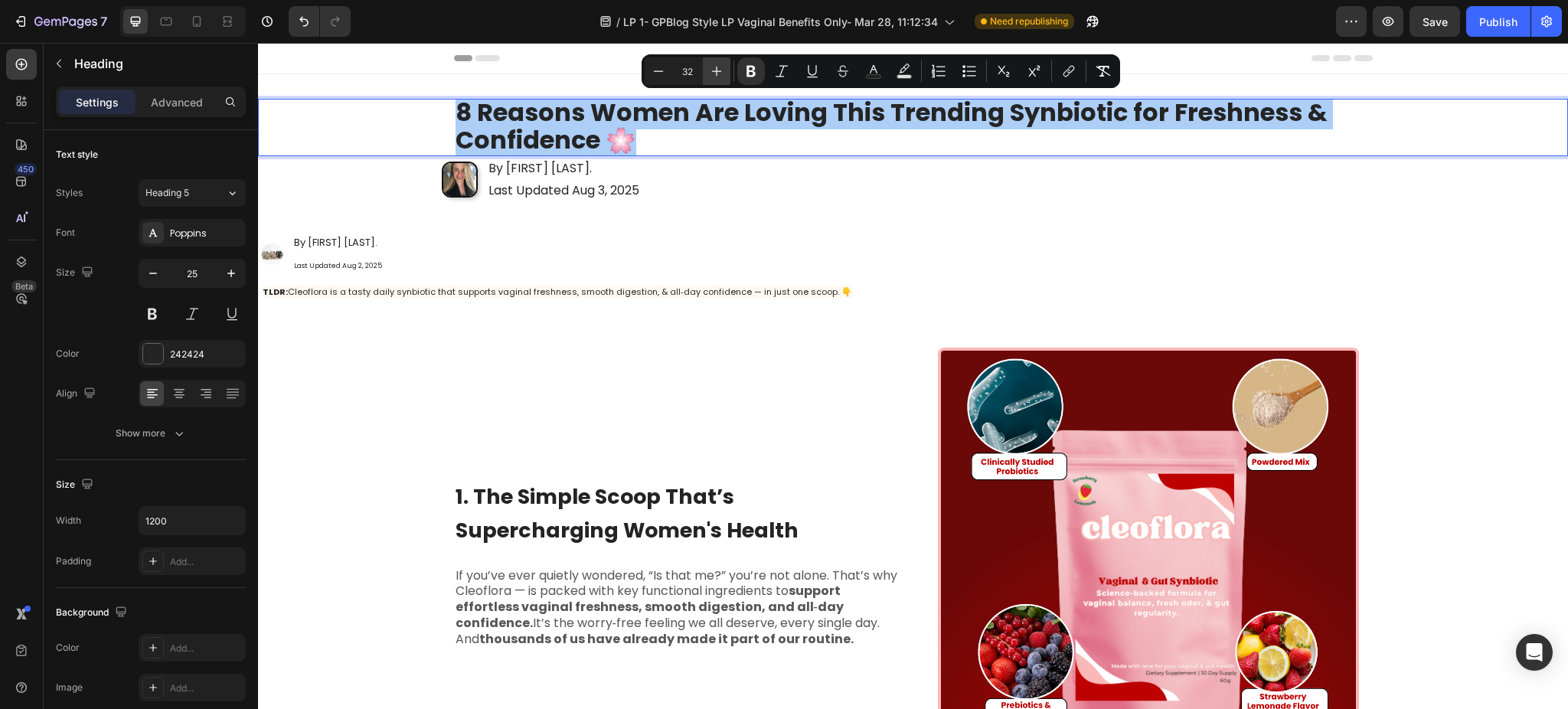 click on "Plus" at bounding box center [717, 71] 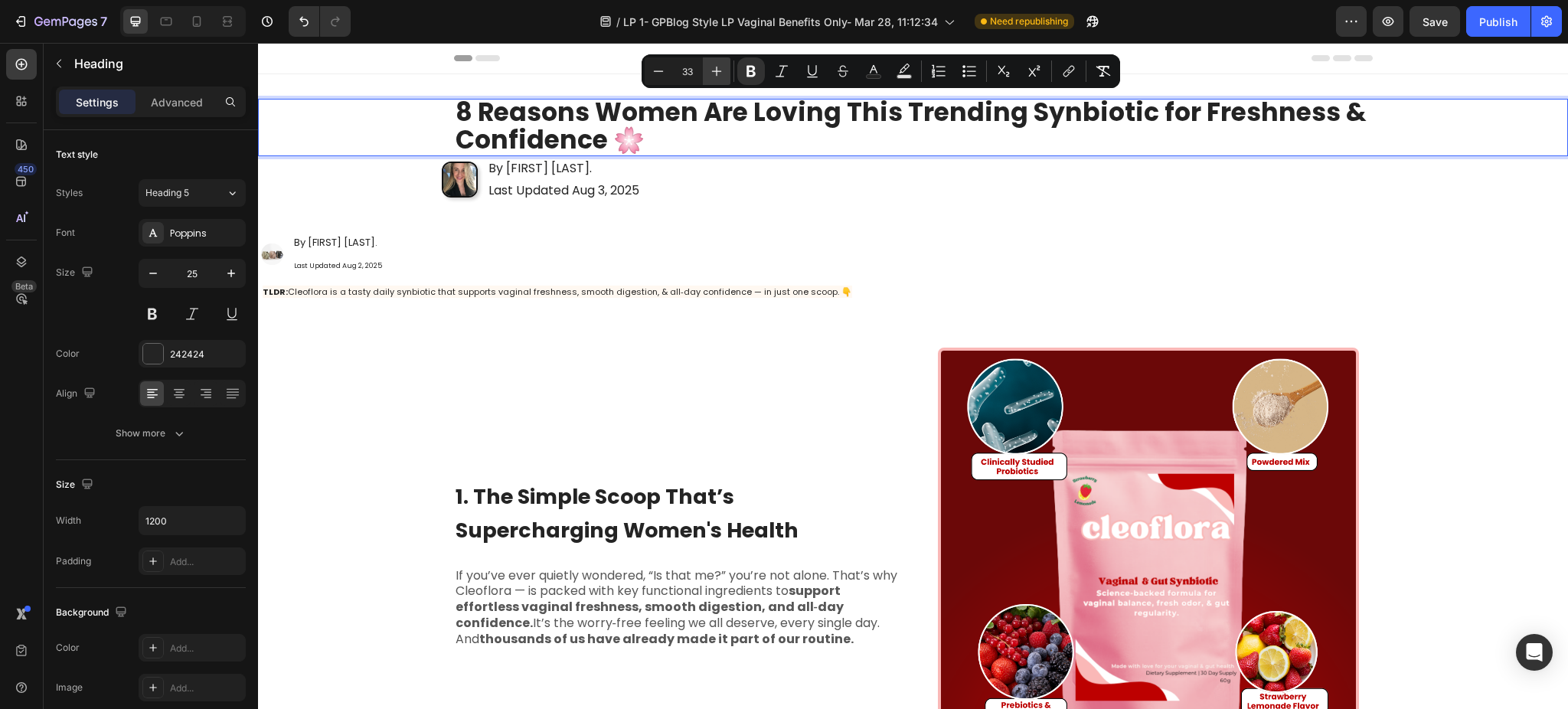 click on "Plus" at bounding box center (717, 71) 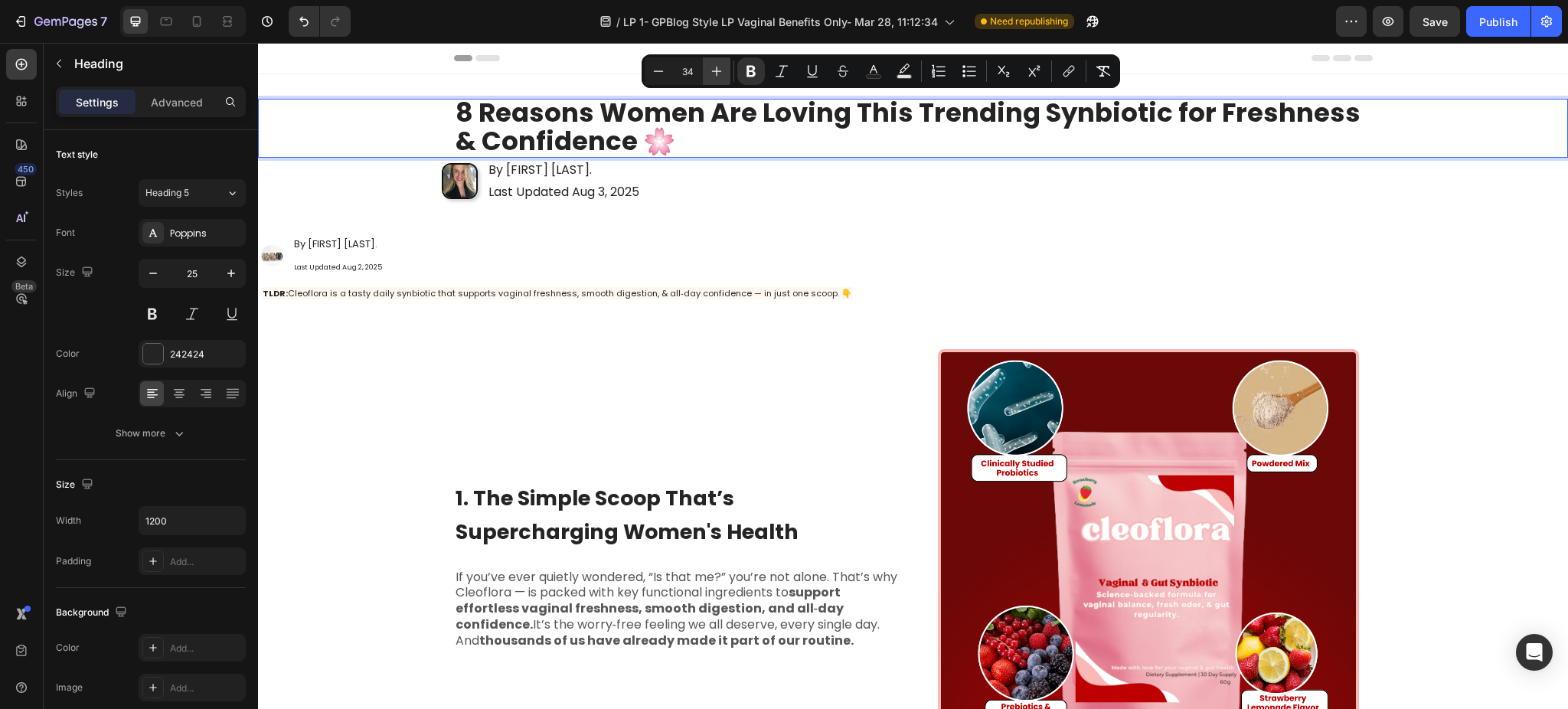 click on "Plus" at bounding box center [717, 71] 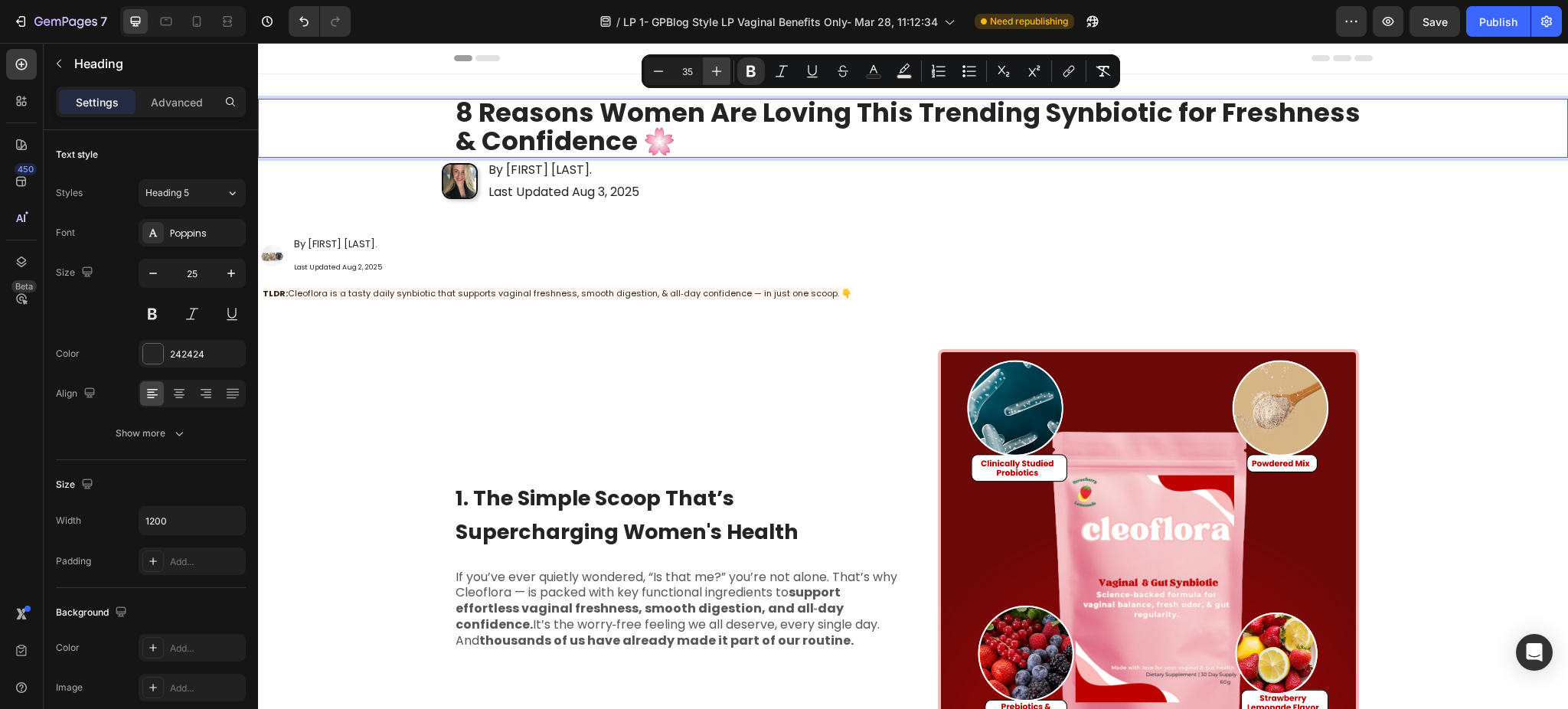 click on "Plus" at bounding box center [717, 71] 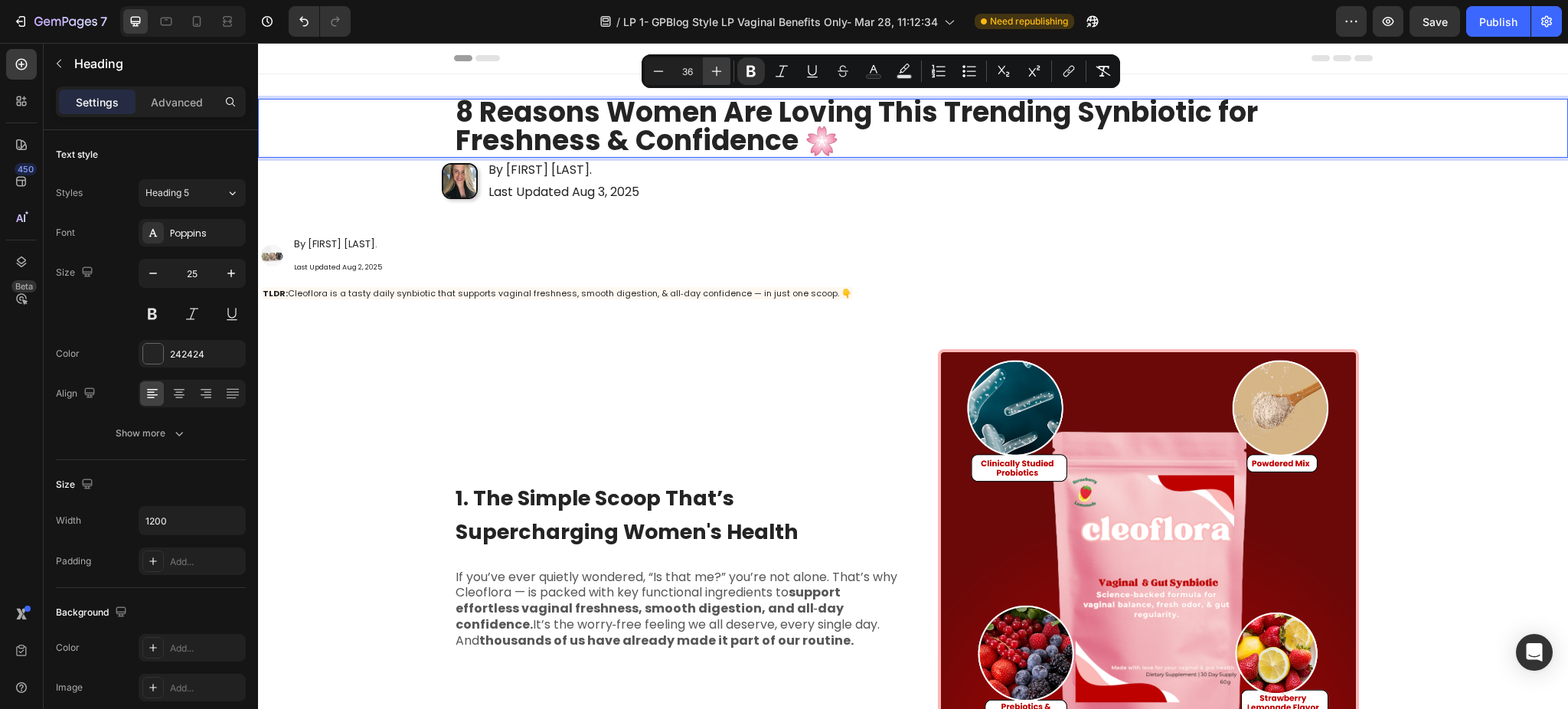 click on "Plus" at bounding box center [717, 71] 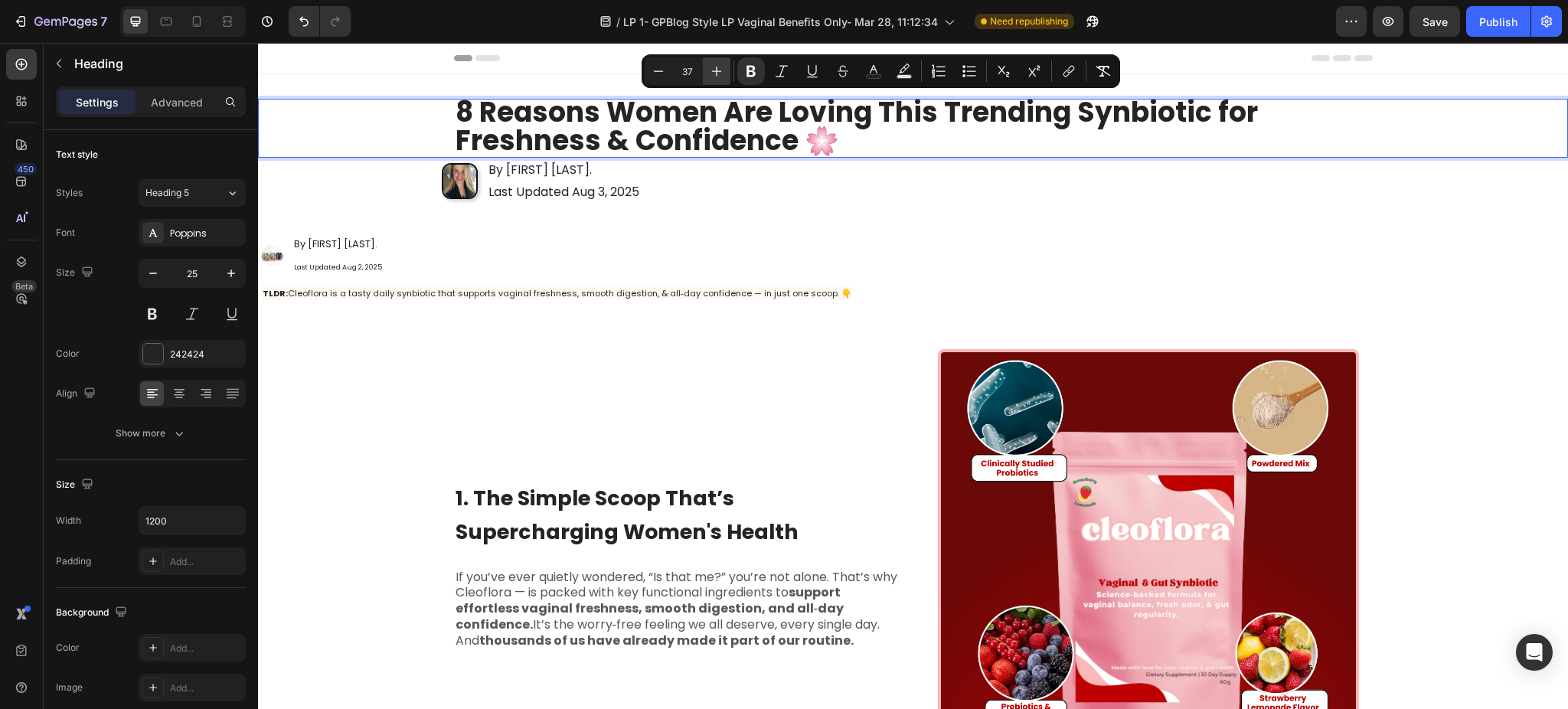 click on "Plus" at bounding box center [717, 71] 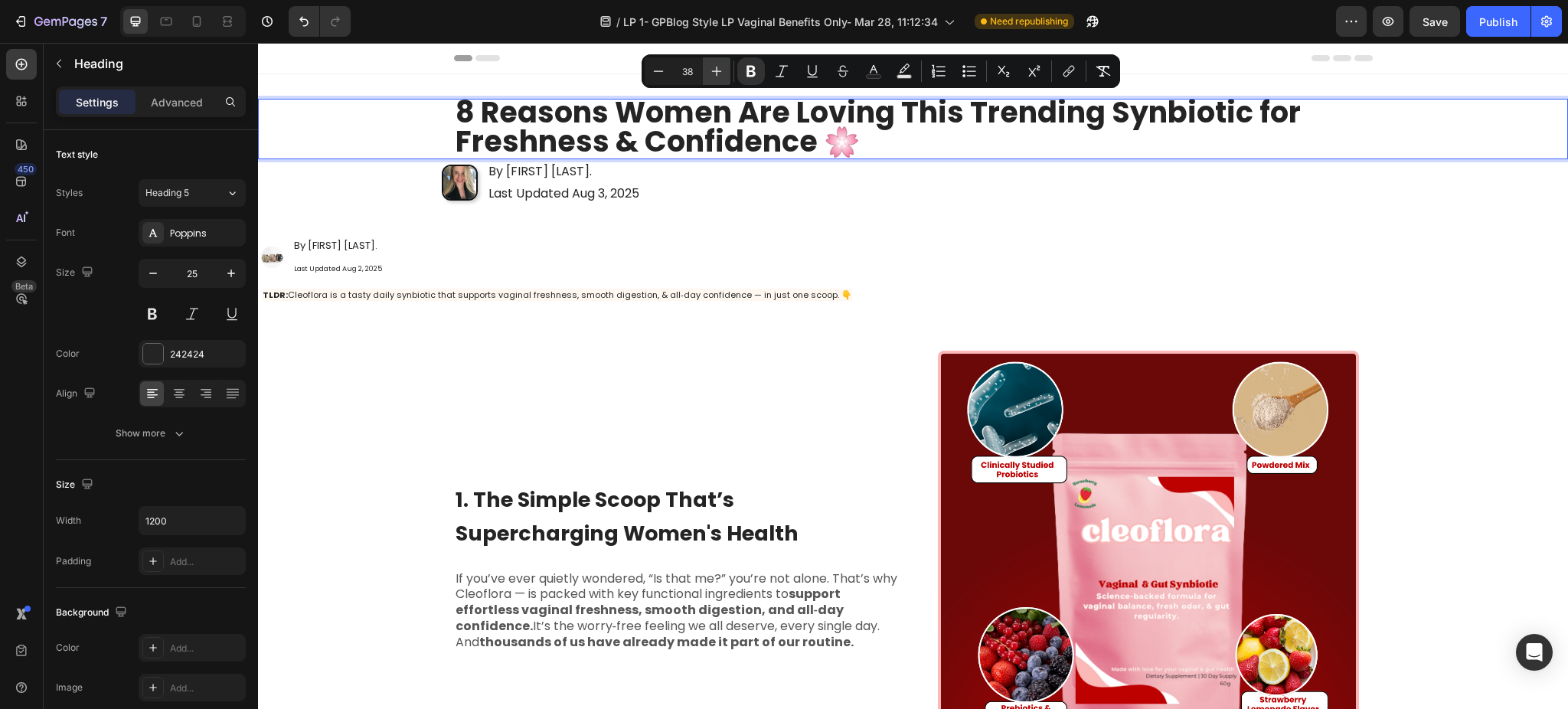 click on "Plus" at bounding box center [717, 71] 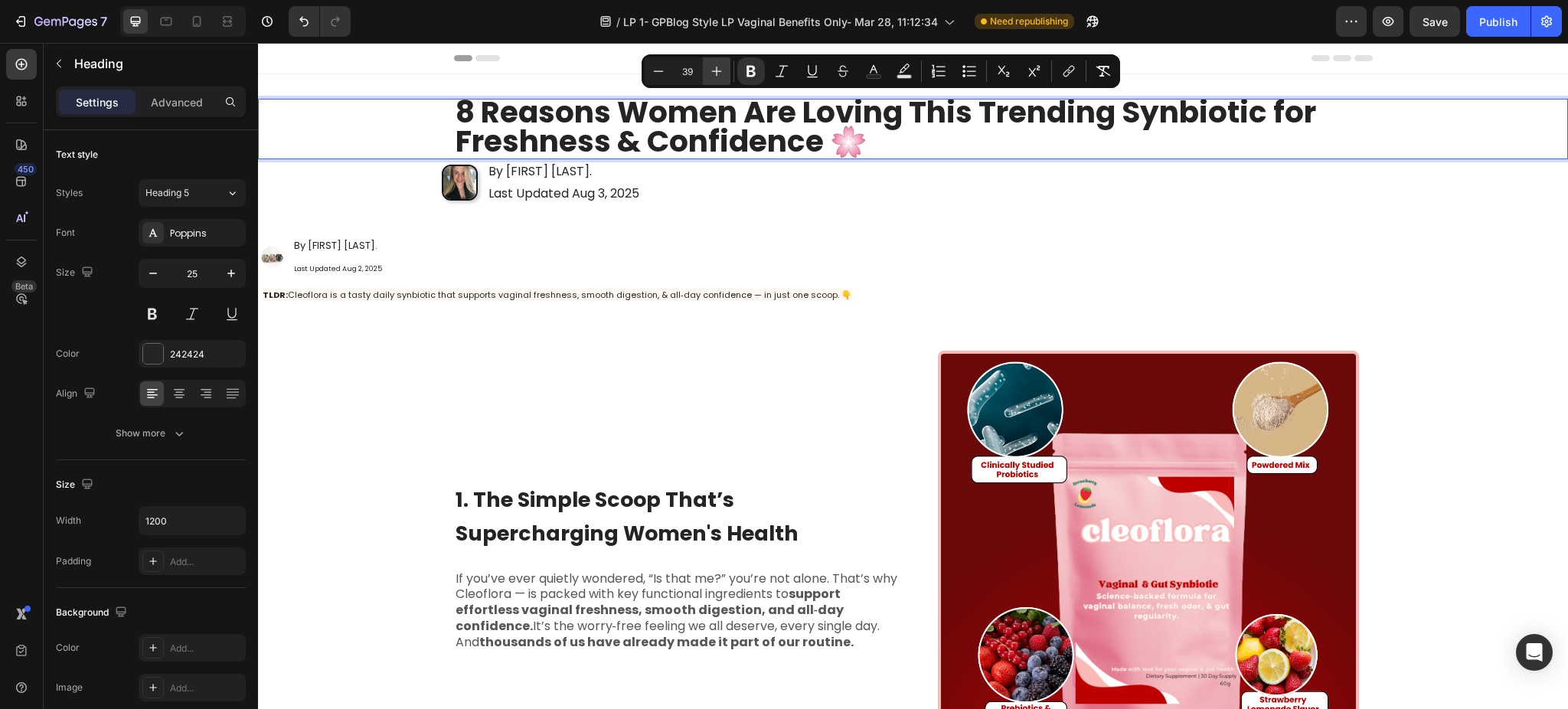 click on "Plus" at bounding box center [717, 71] 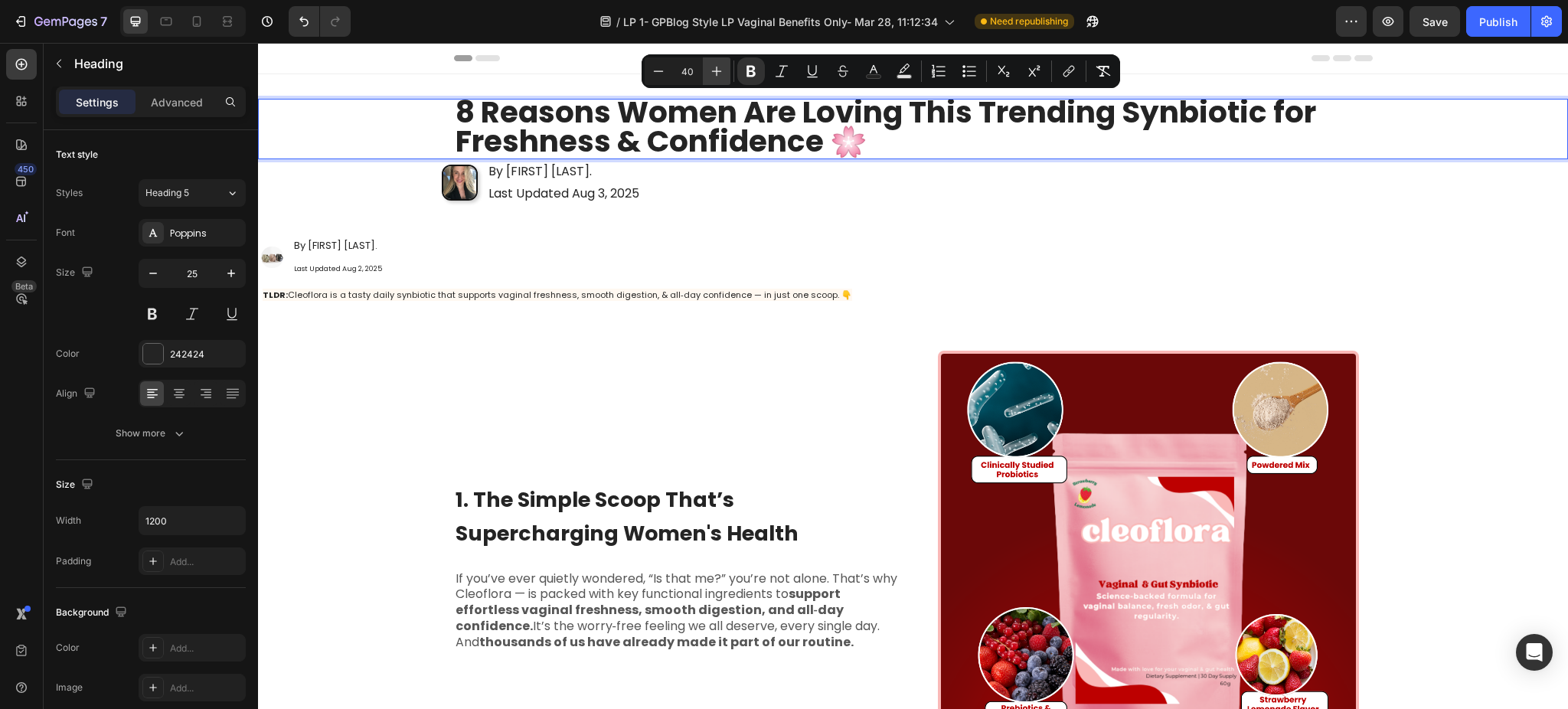 click on "Plus" at bounding box center (717, 71) 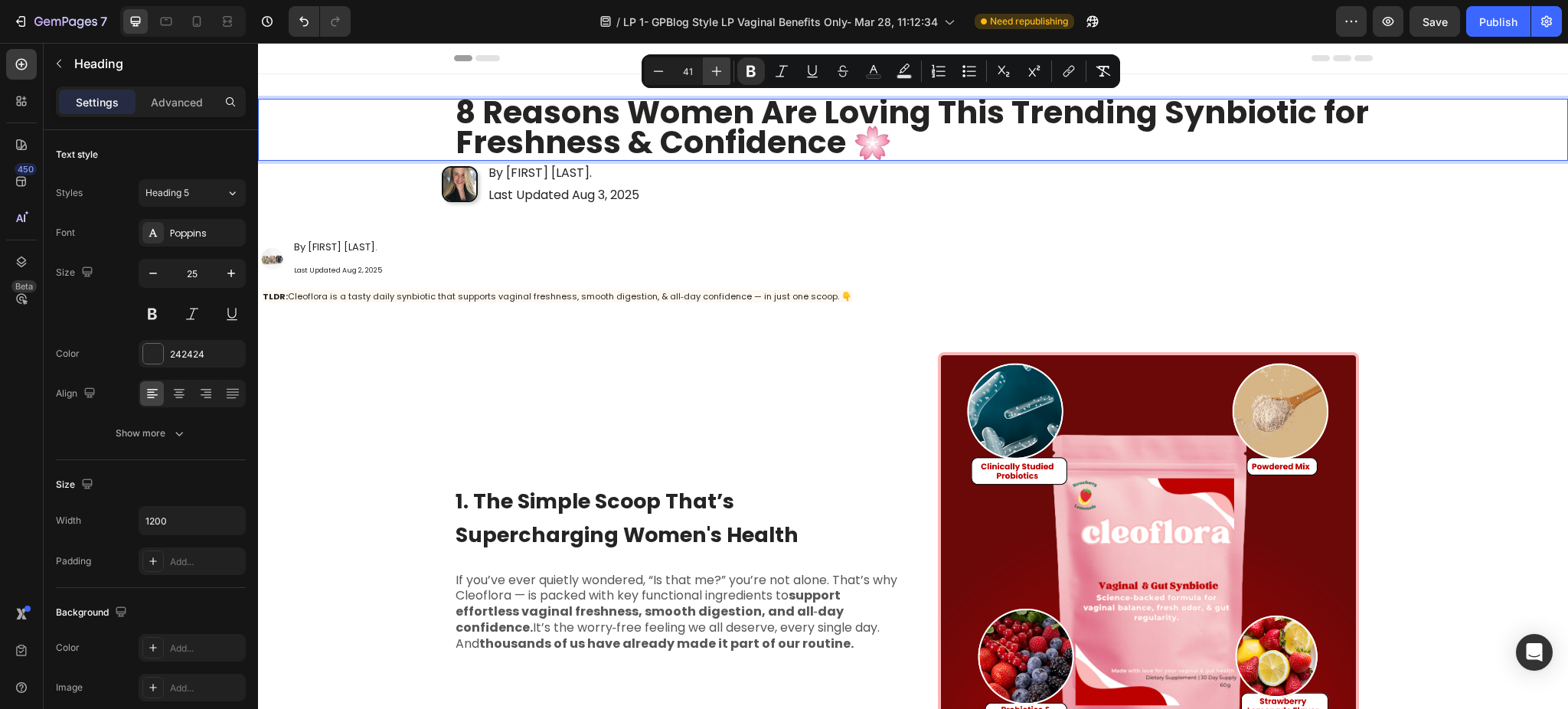 click on "Plus" at bounding box center (717, 71) 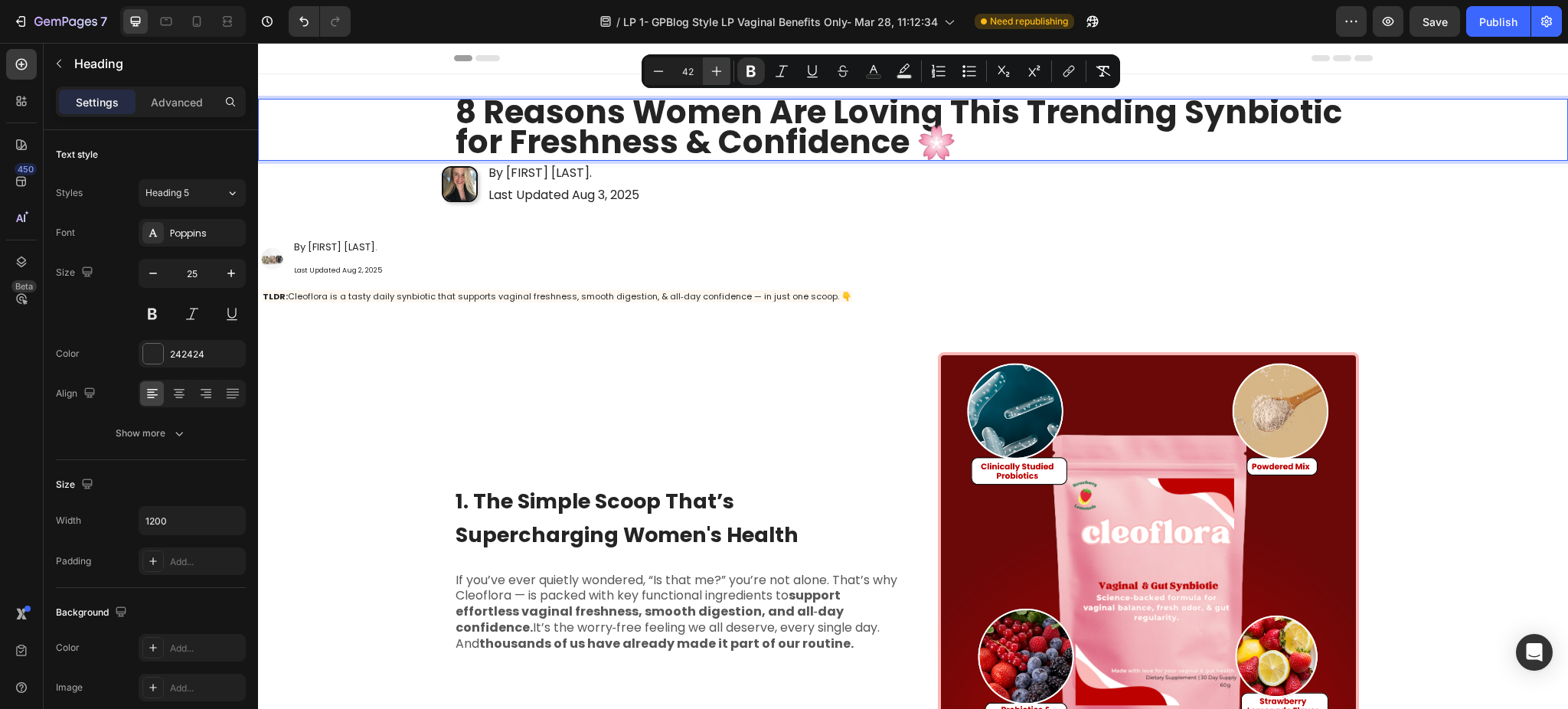 click on "Plus" at bounding box center (717, 71) 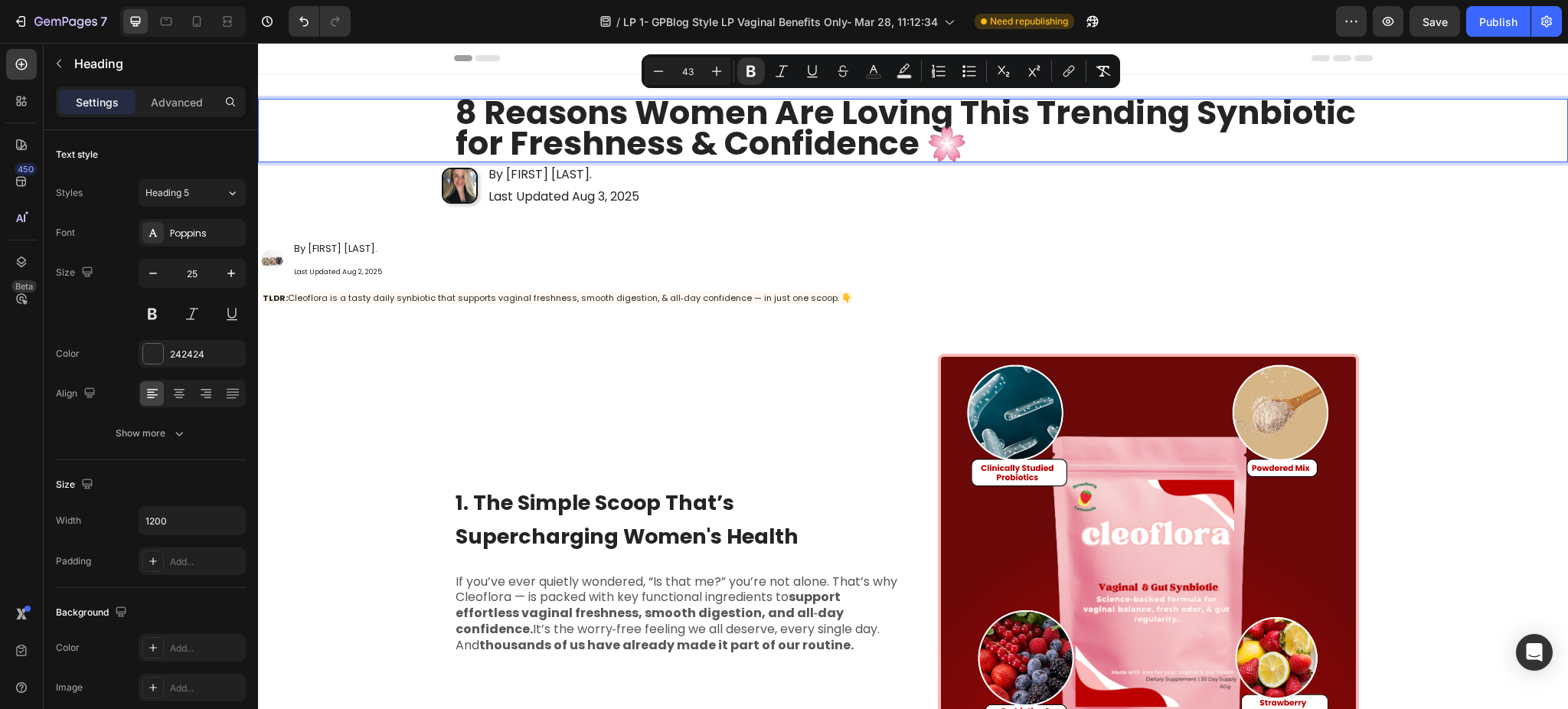 click on "8 Reasons Women Are Loving This Trending Synbiotic for Freshness & Confidence 🌸" at bounding box center [906, 128] 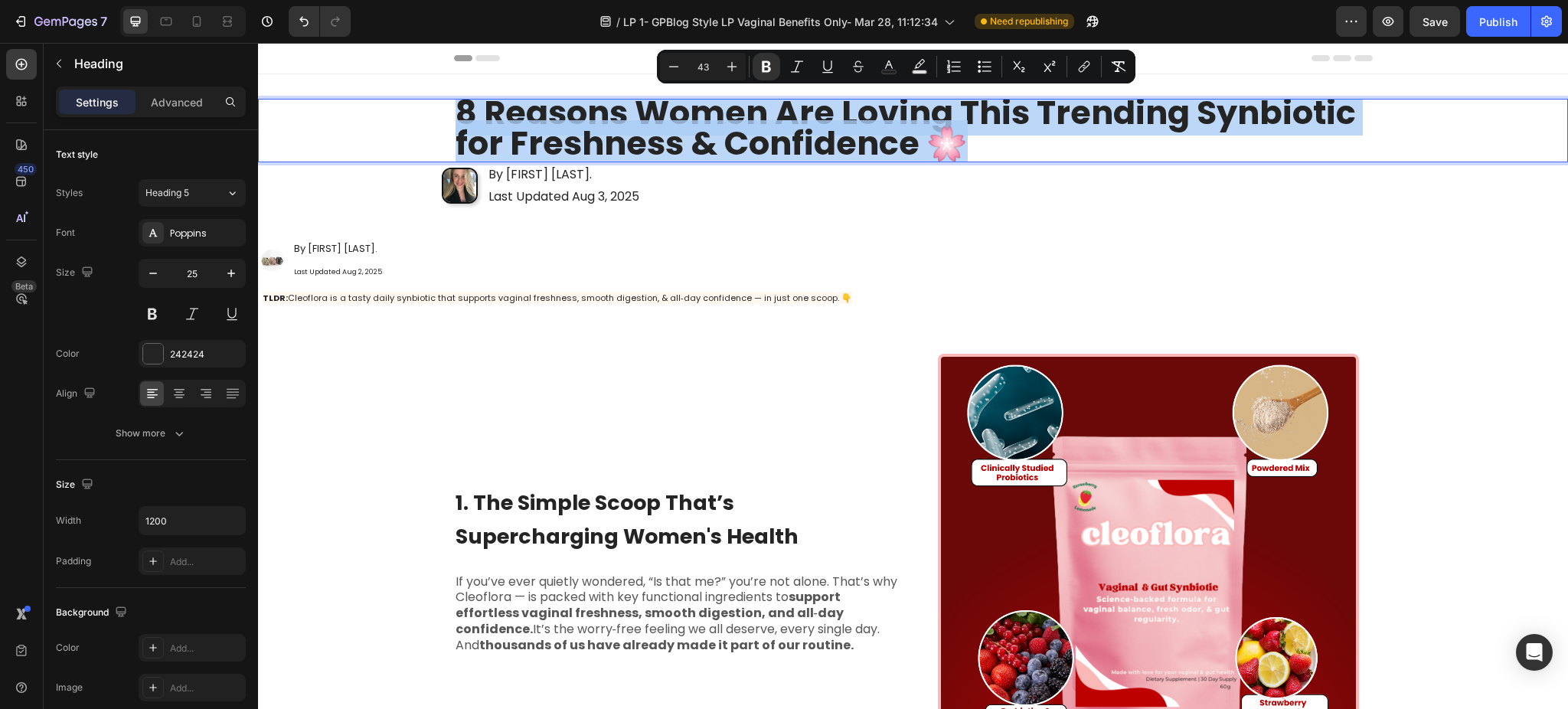 drag, startPoint x: 975, startPoint y: 146, endPoint x: 444, endPoint y: 109, distance: 532.28752 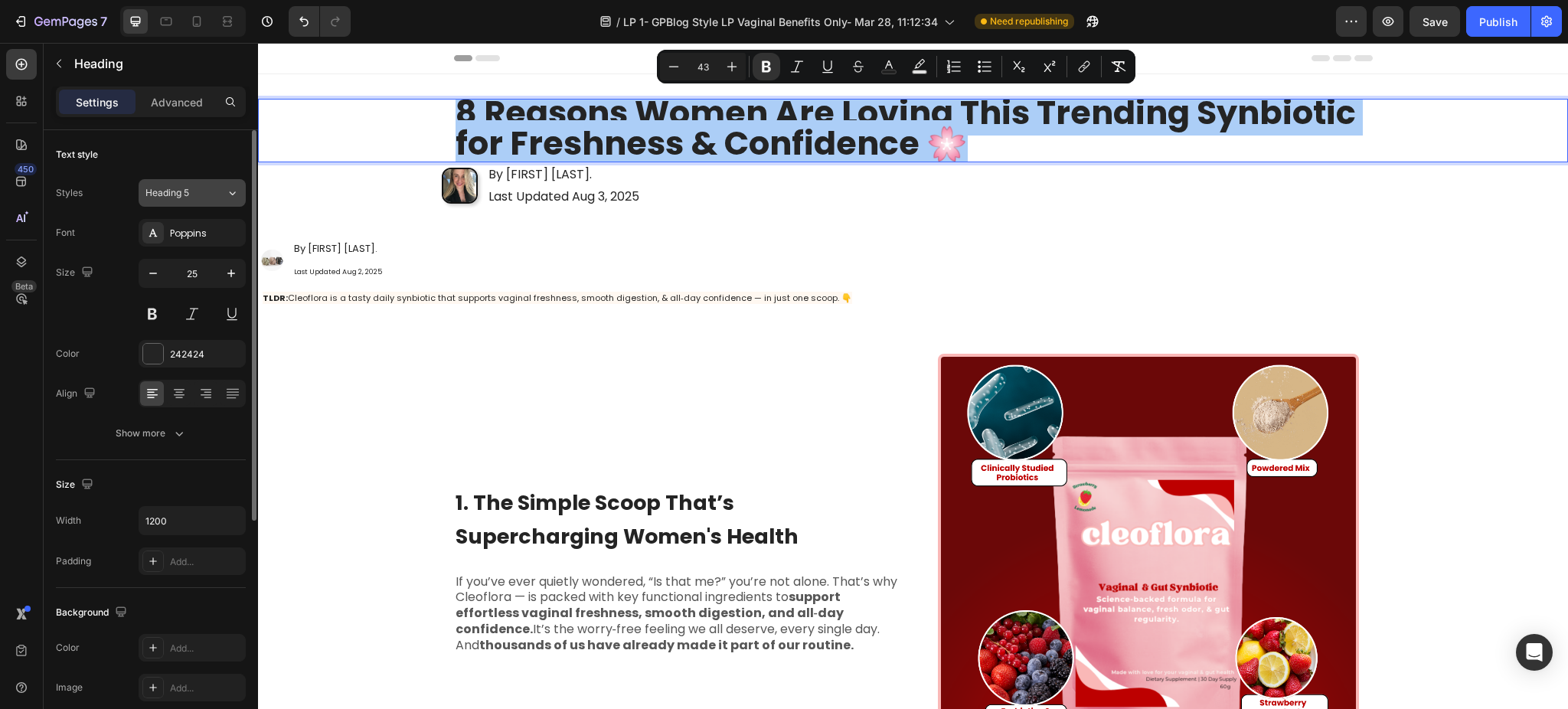 click on "Heading 5" 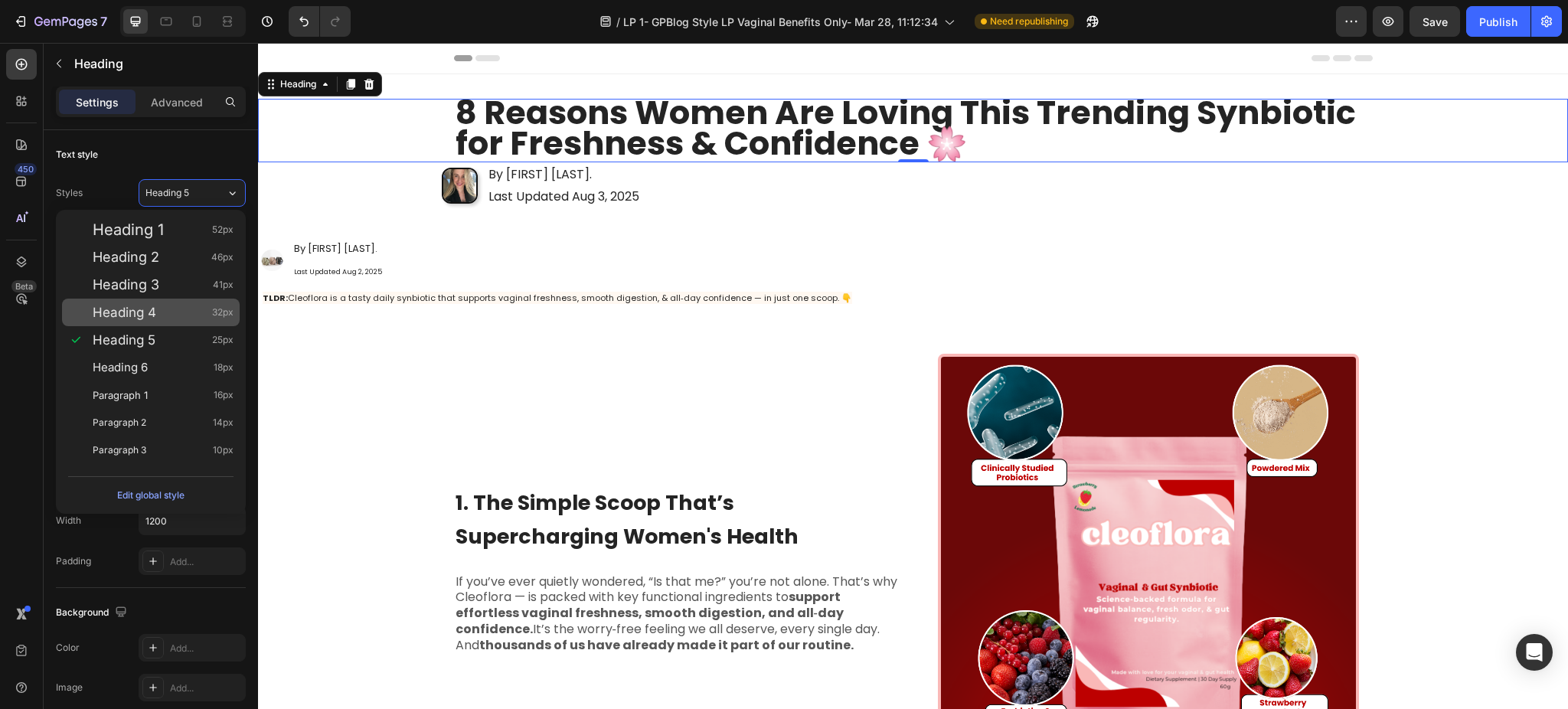 click on "Heading 4 32px" at bounding box center (151, 312) 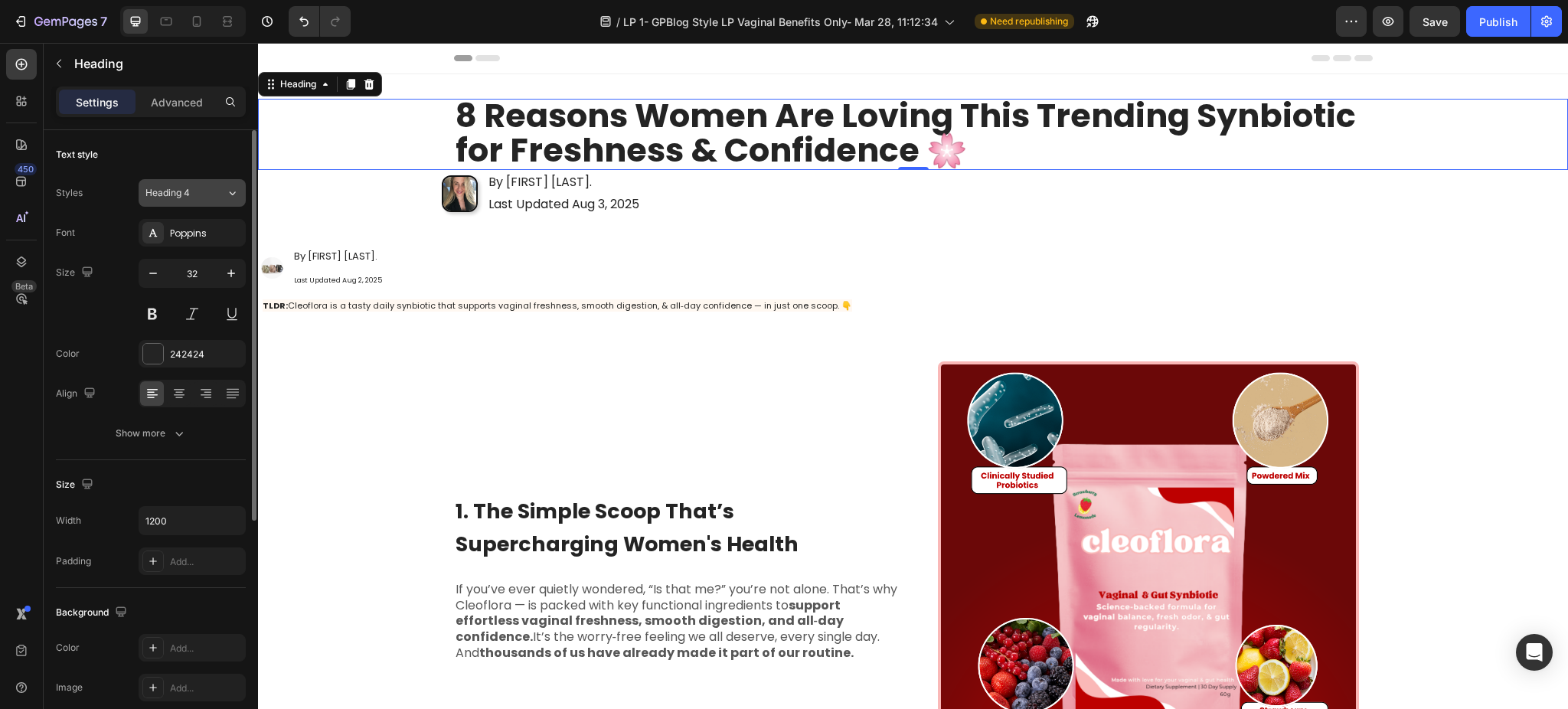 click on "Heading 4" at bounding box center [176, 193] 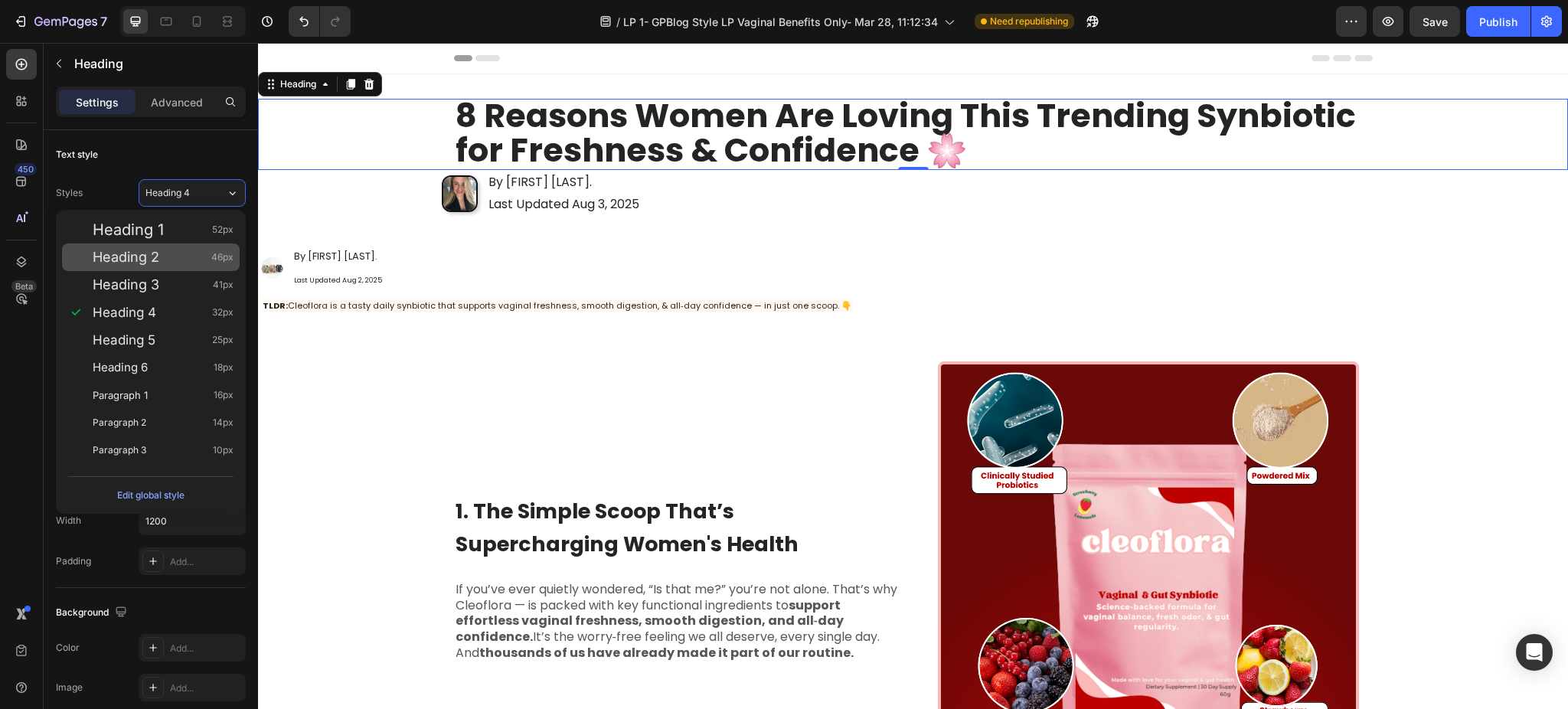 click on "Heading 2 46px" at bounding box center (151, 257) 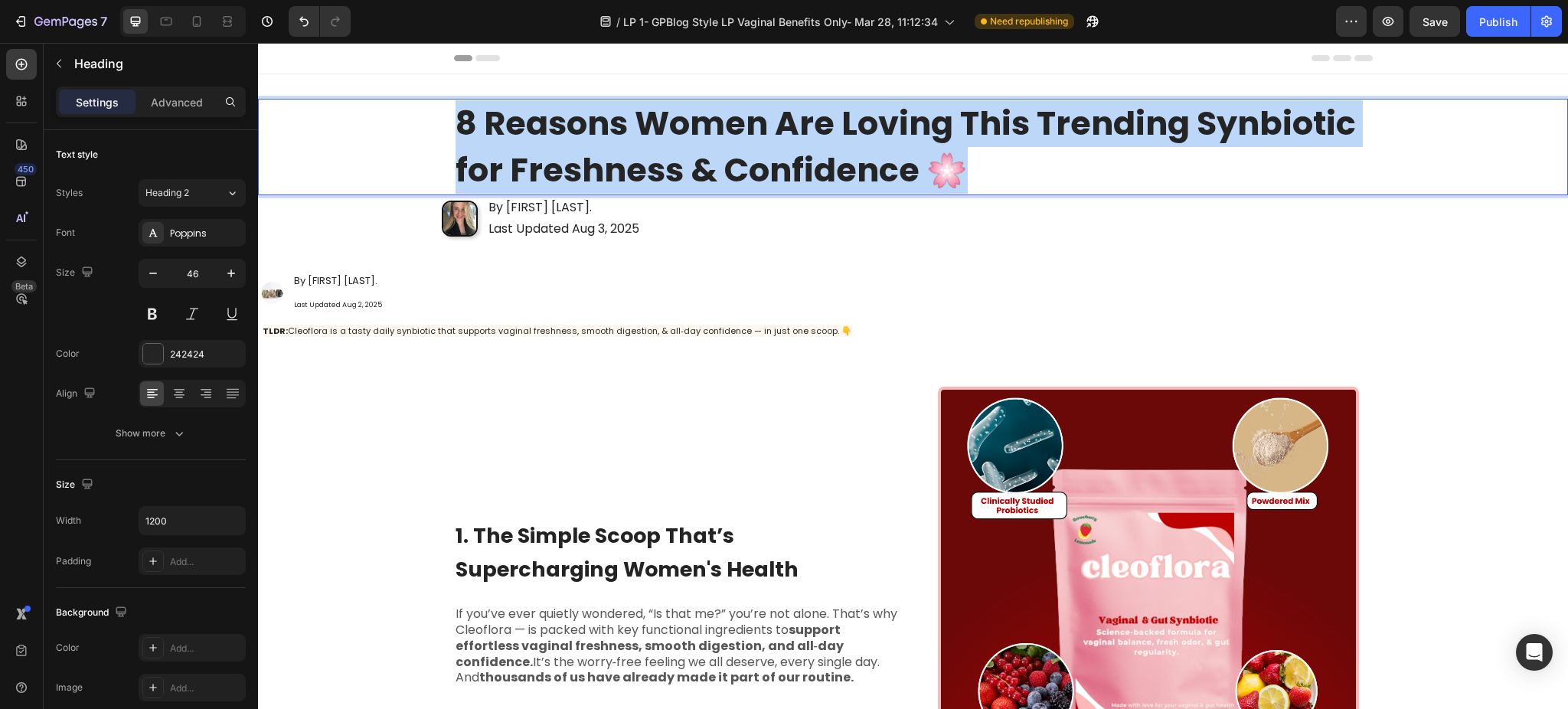 drag, startPoint x: 982, startPoint y: 178, endPoint x: 442, endPoint y: 119, distance: 543.21359 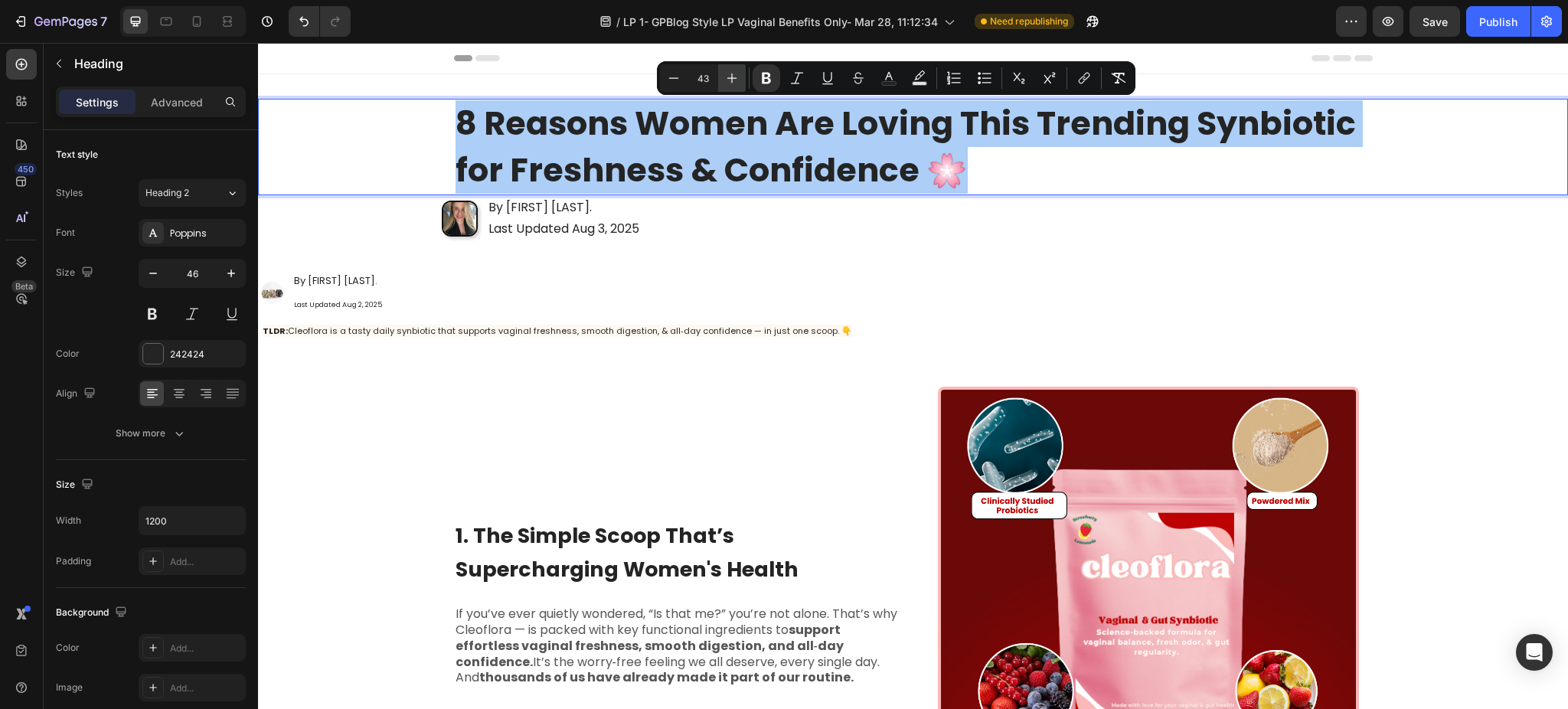 click 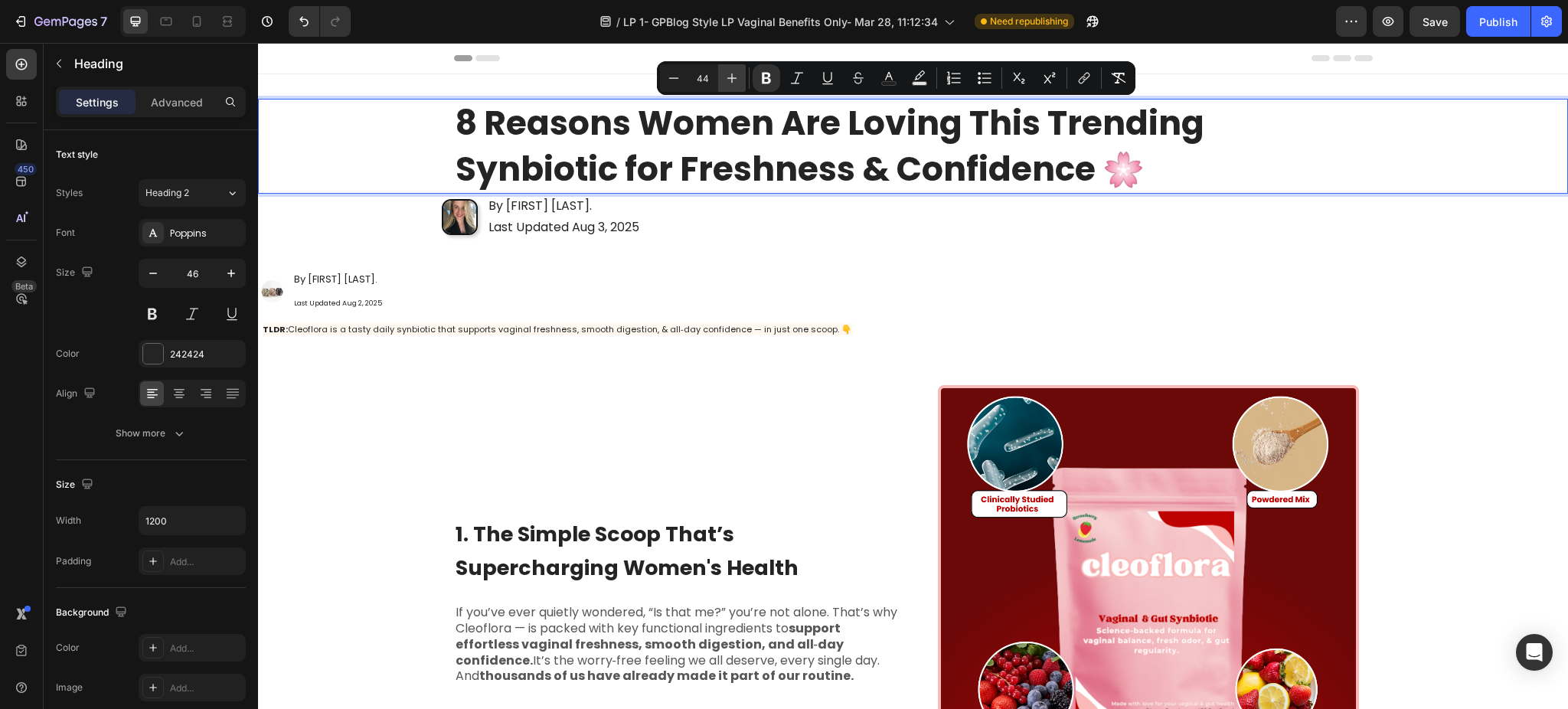 click 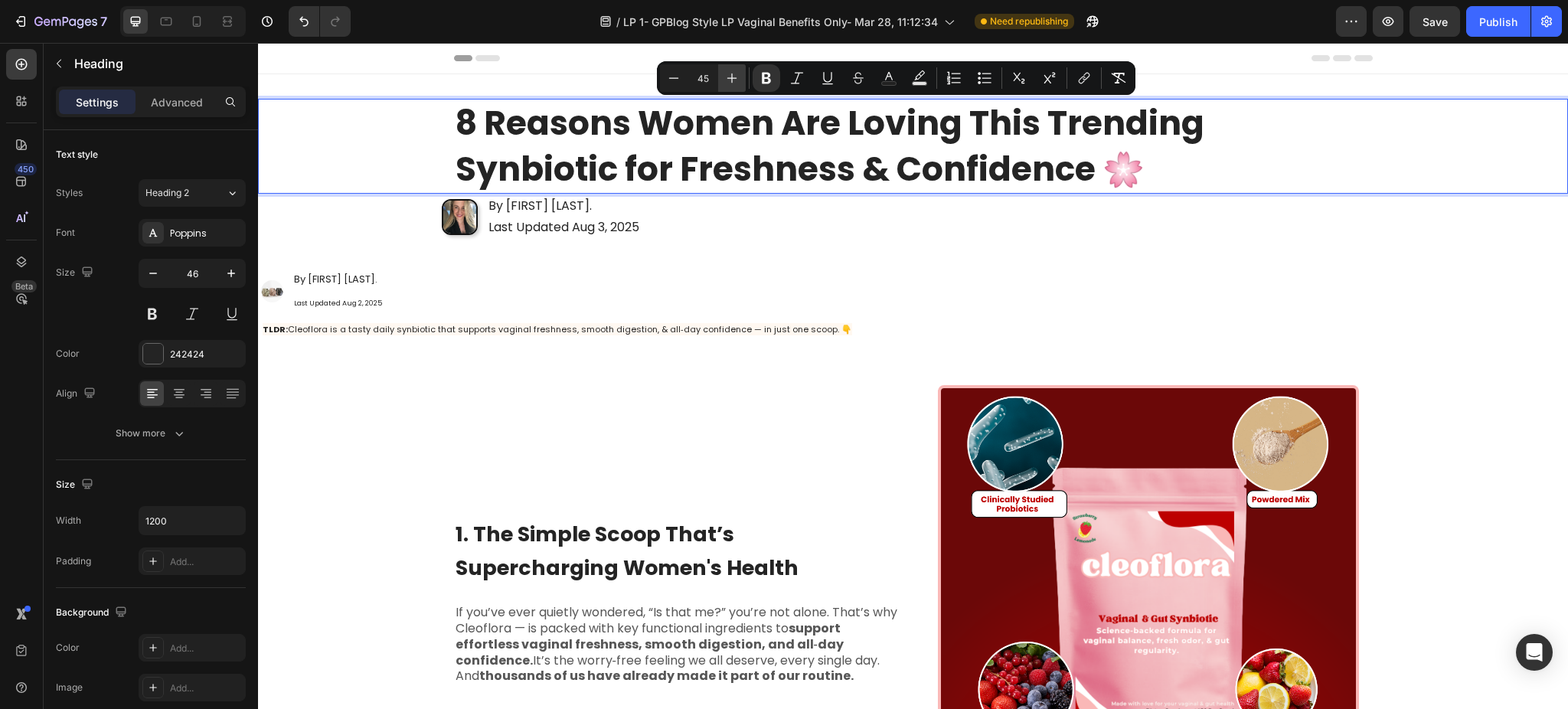 click 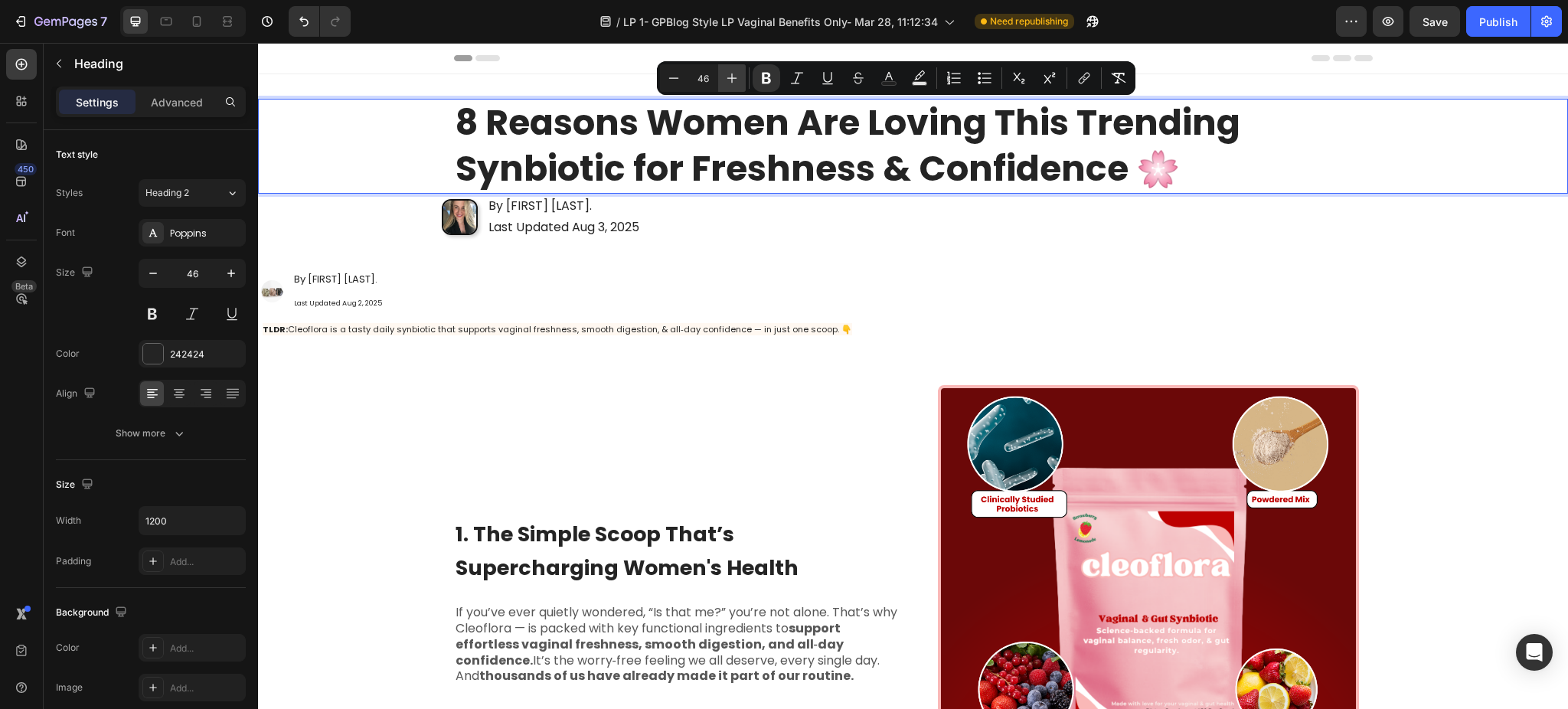 click 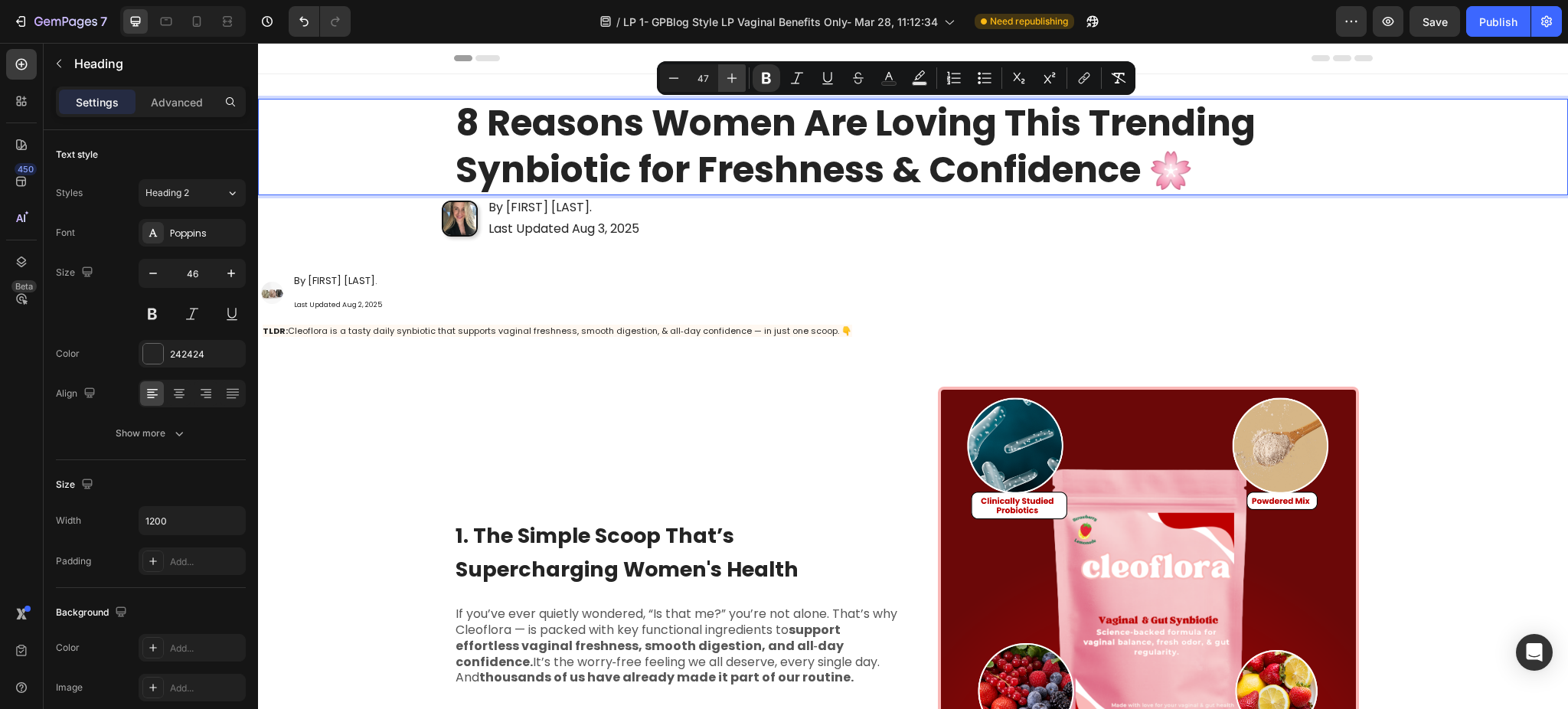 click 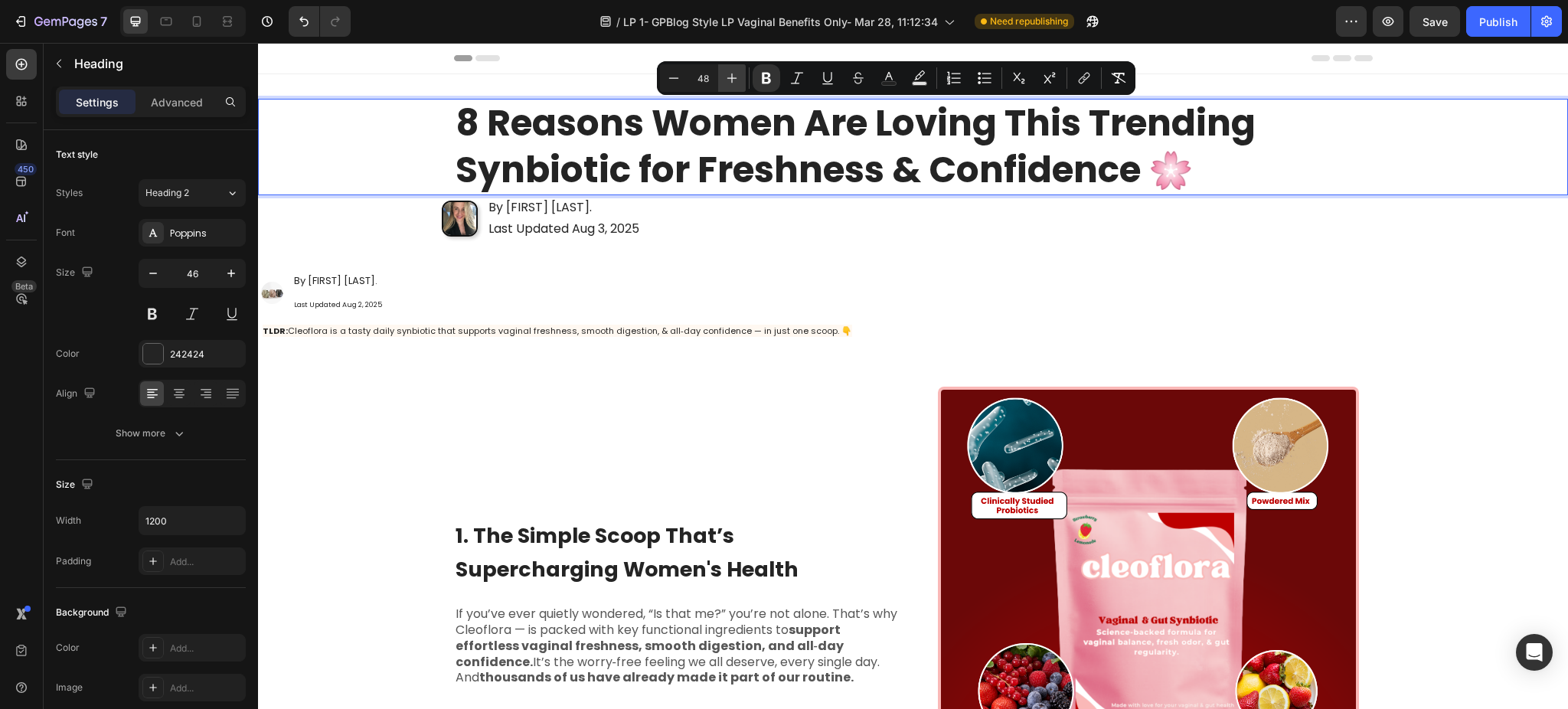 click 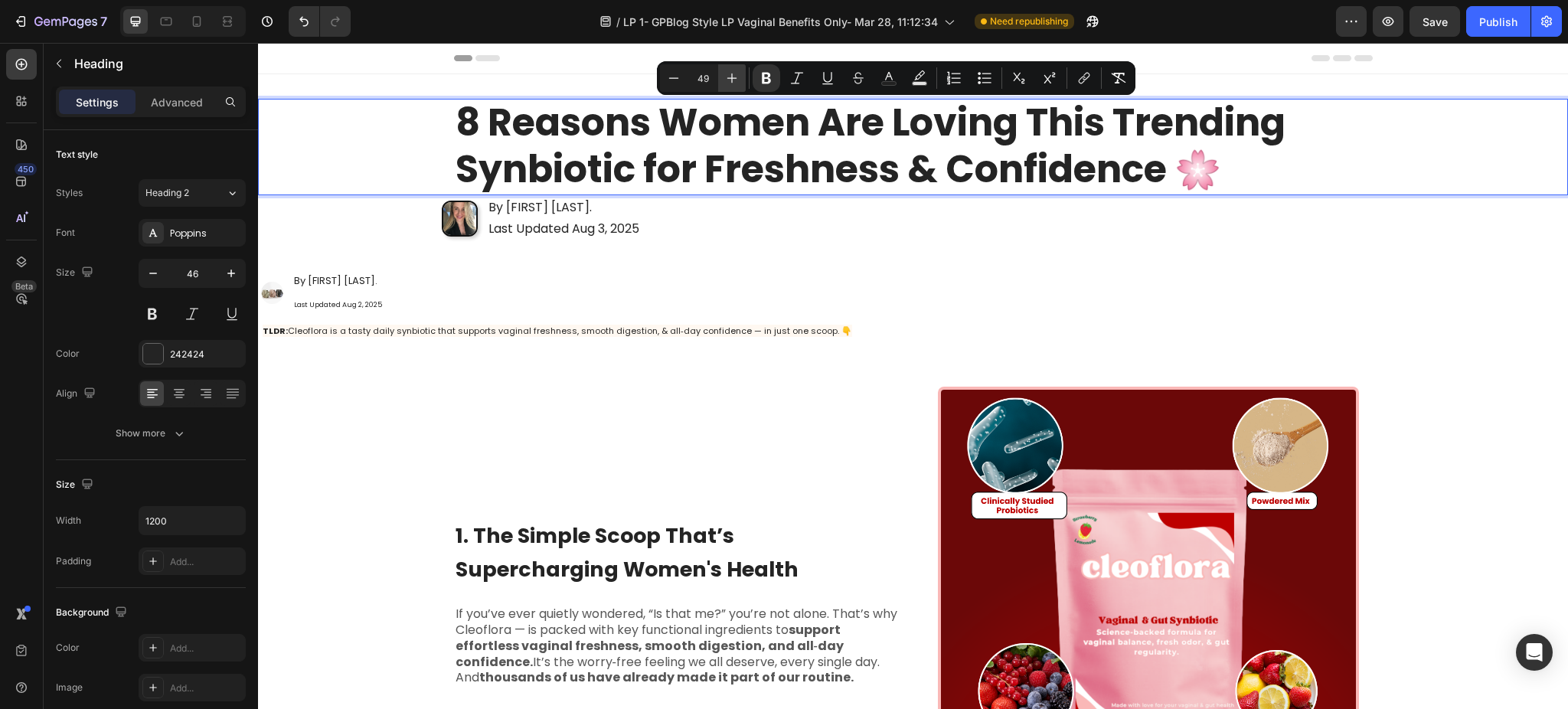 click 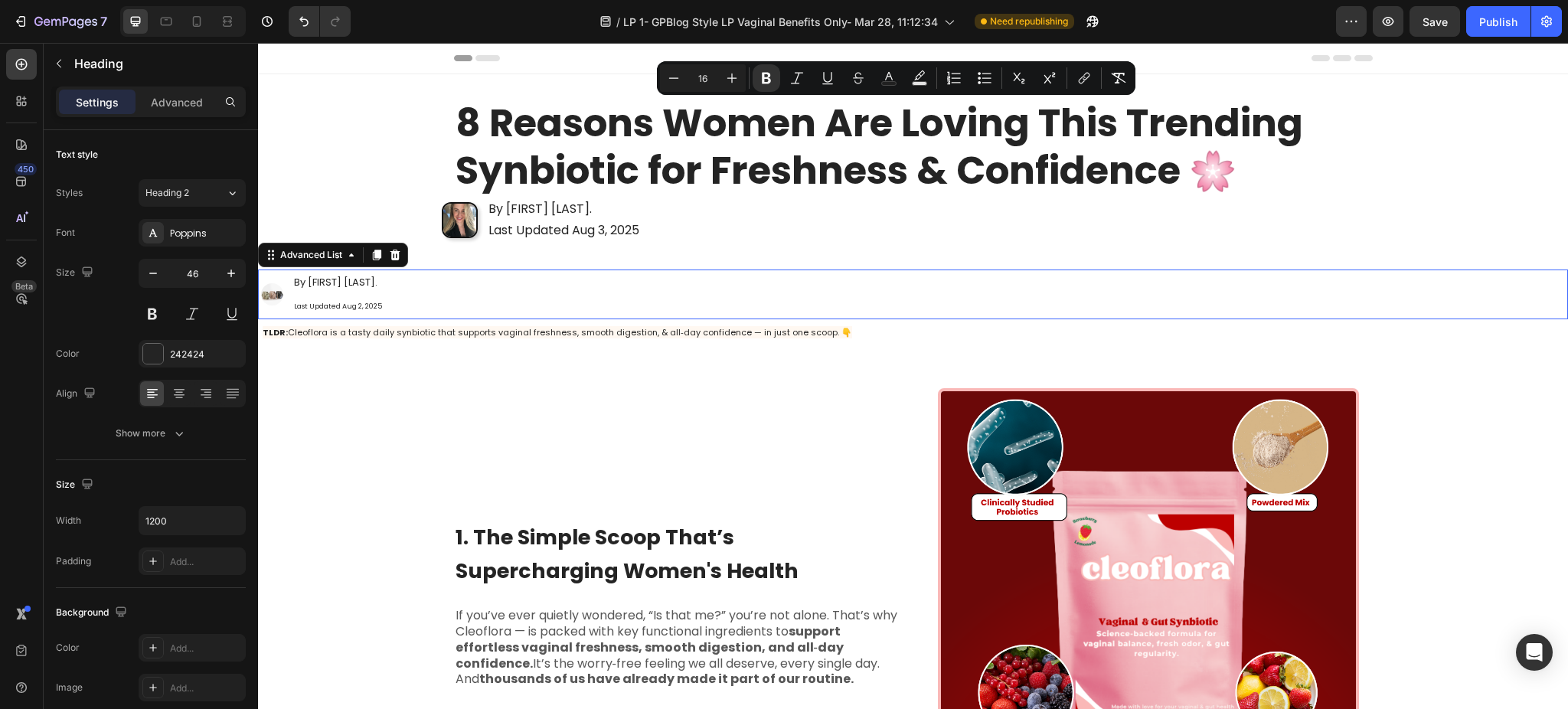 click on "Image By Alexia R. Last Updated Aug 2, 2025 Text Block" at bounding box center (913, 294) 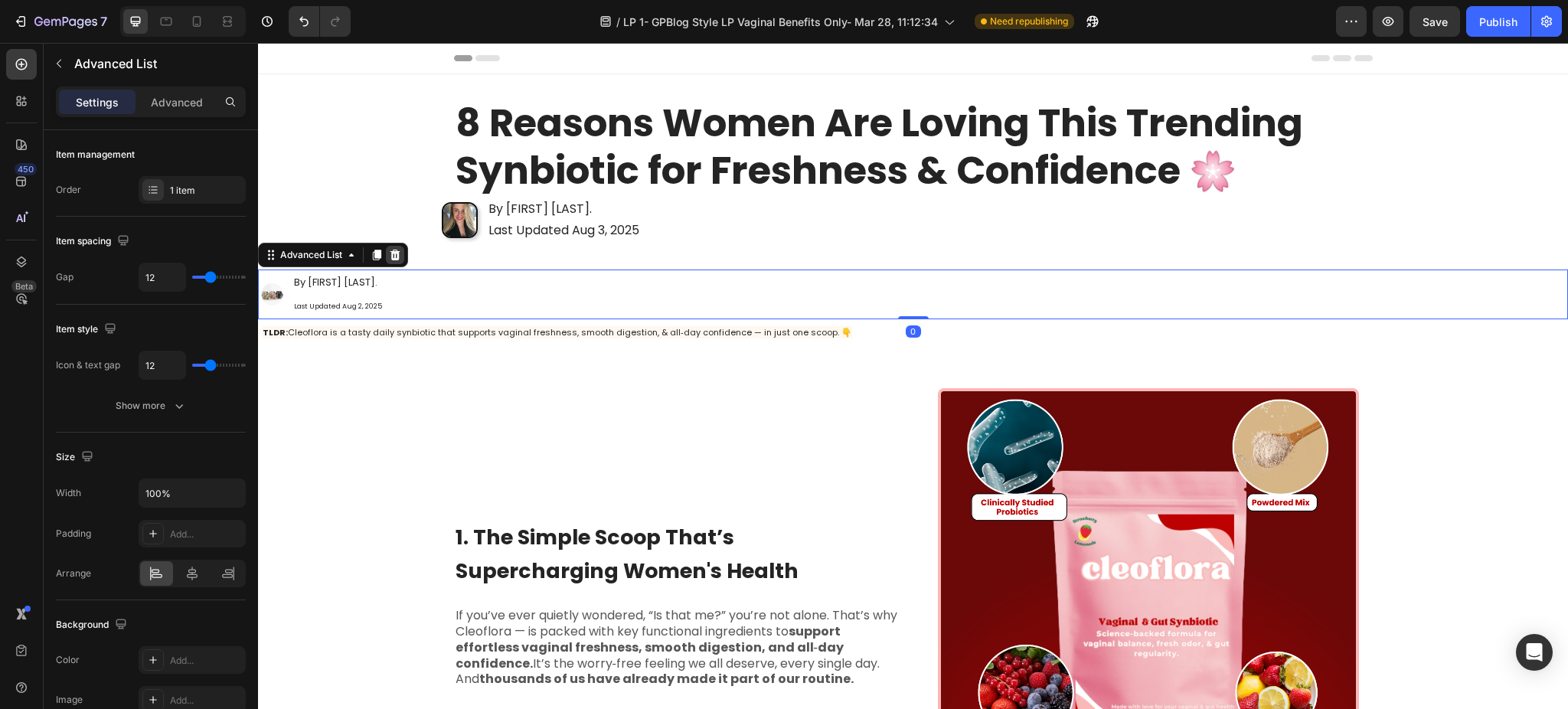 click at bounding box center (395, 255) 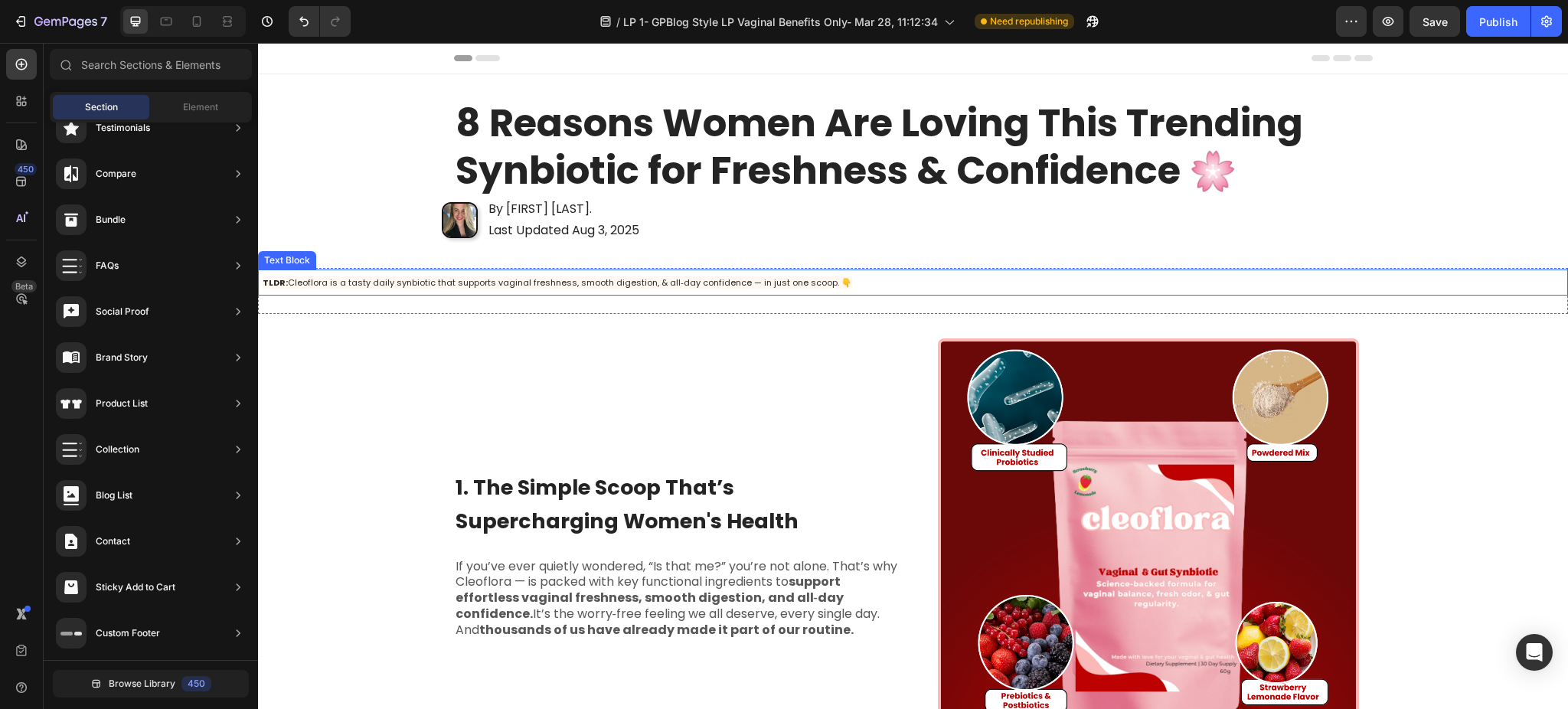 click on "TLDR:  Cleoflora is a tasty daily synbiotic that supports vaginal freshness, smooth digestion, & all‑day confidence — in just one scoop. 👇" at bounding box center [914, 283] 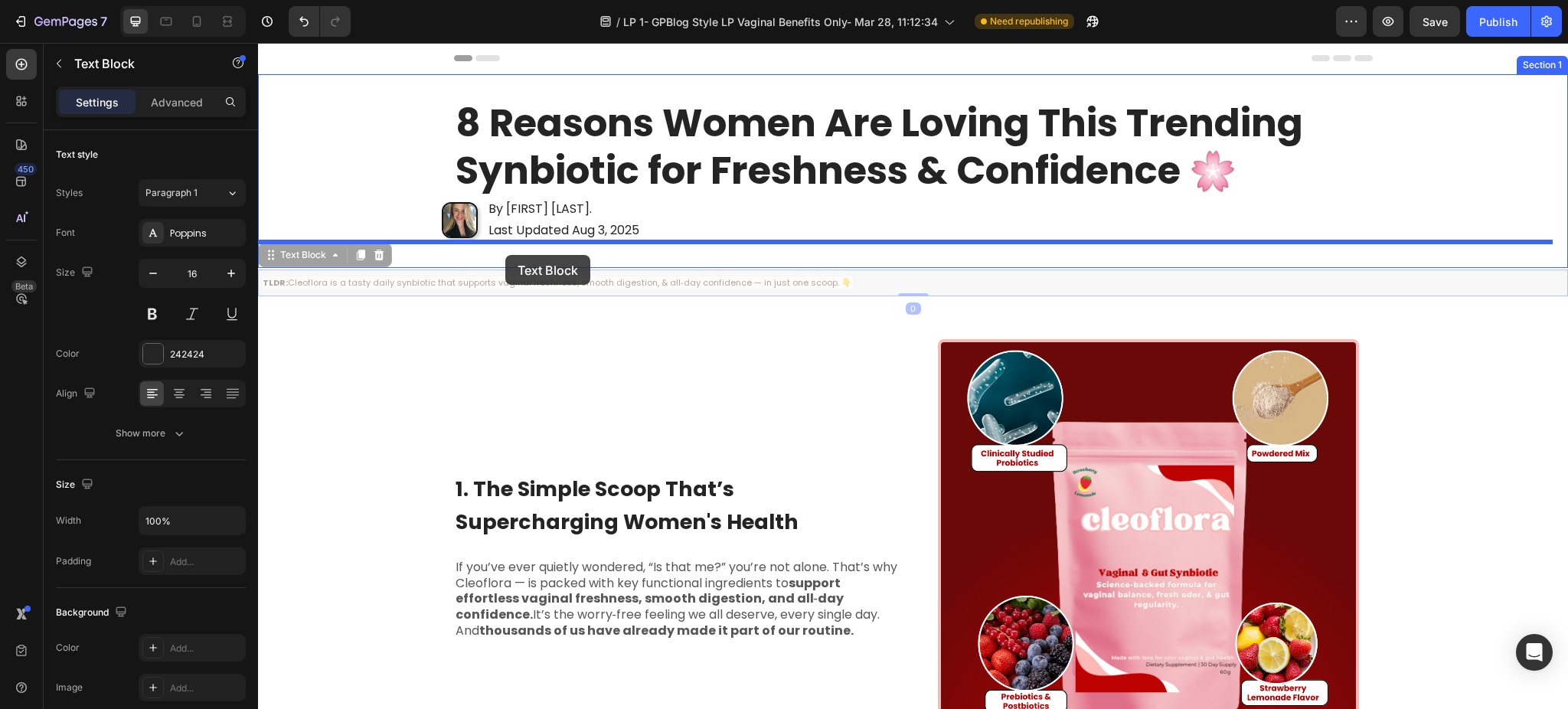 drag, startPoint x: 270, startPoint y: 257, endPoint x: 505, endPoint y: 255, distance: 235.00851 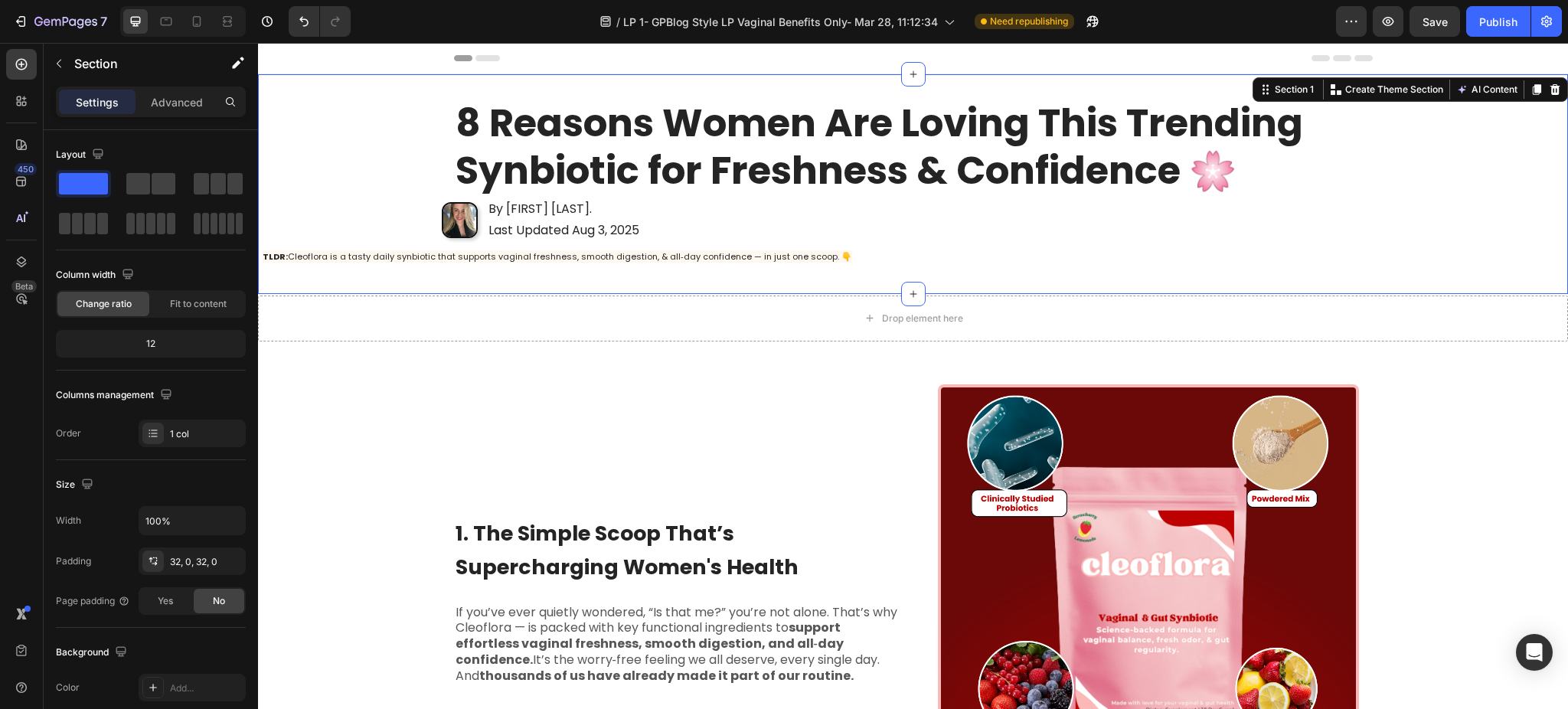 click on "⁠⁠⁠⁠⁠⁠⁠ 8 Reasons Women Are Loving This Trending Synbiotic for Freshness & Confidence 🌸 Heading Image By Alexia R. Last Updated Aug 3, 2025 Text Block Advanced List TLDR:  Cleoflora is a tasty daily synbiotic that supports vaginal freshness, smooth digestion, & all‑day confidence — in just one scoop. 👇 Text Block Section 1   You can create reusable sections Create Theme Section AI Content Write with GemAI What would you like to describe here? Tone and Voice Persuasive Product Cleoflora™ Vaginal & Gut Synbiotic Show more Generate" at bounding box center [913, 184] 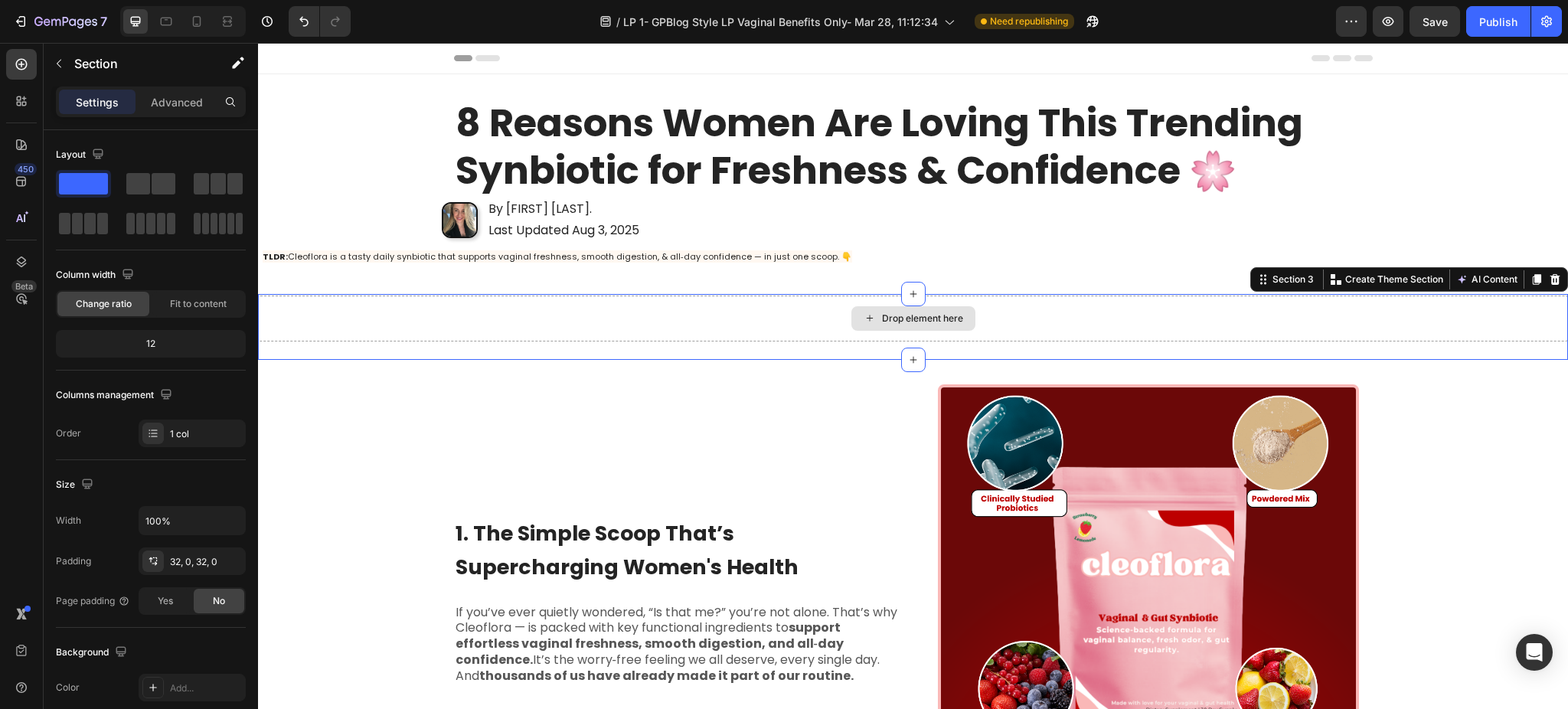 click on "Drop element here" at bounding box center (913, 319) 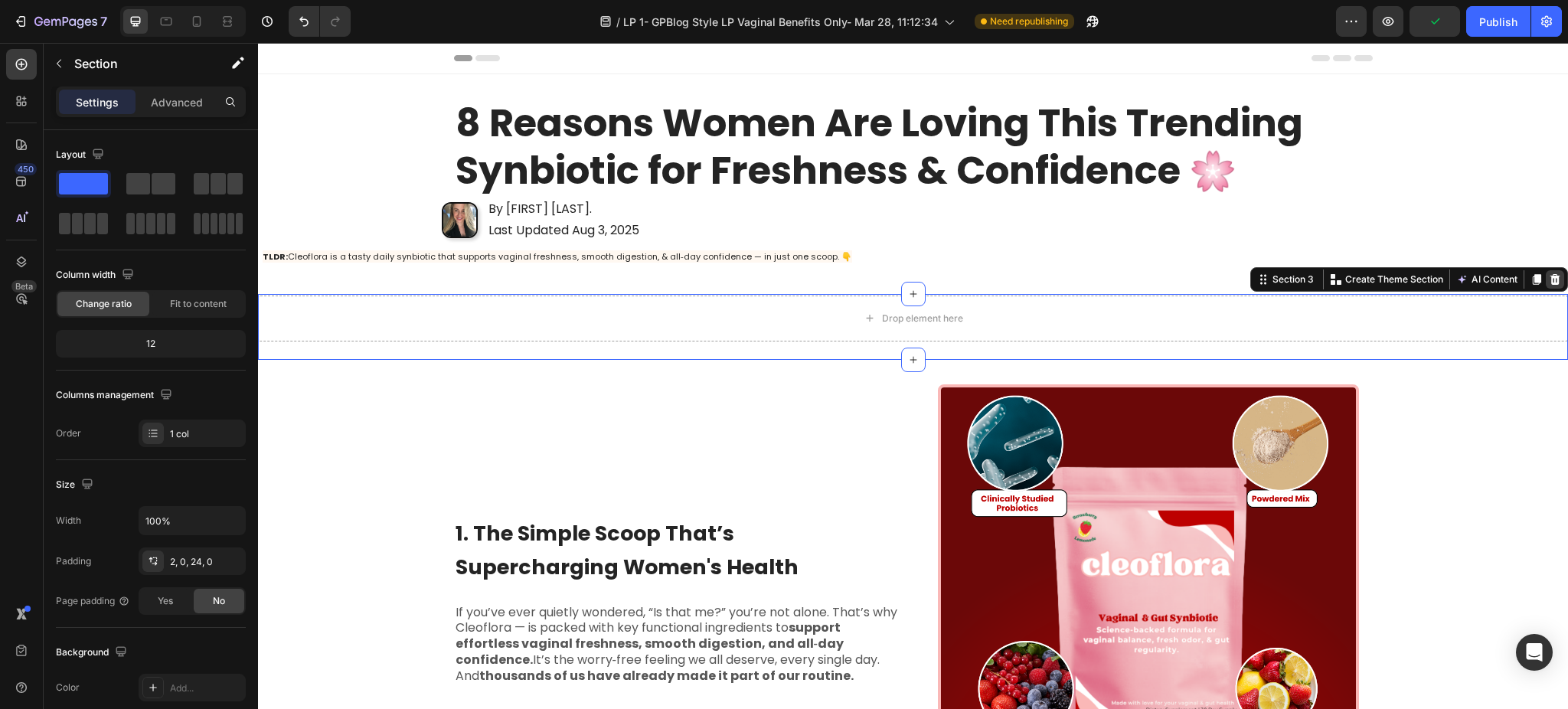 click 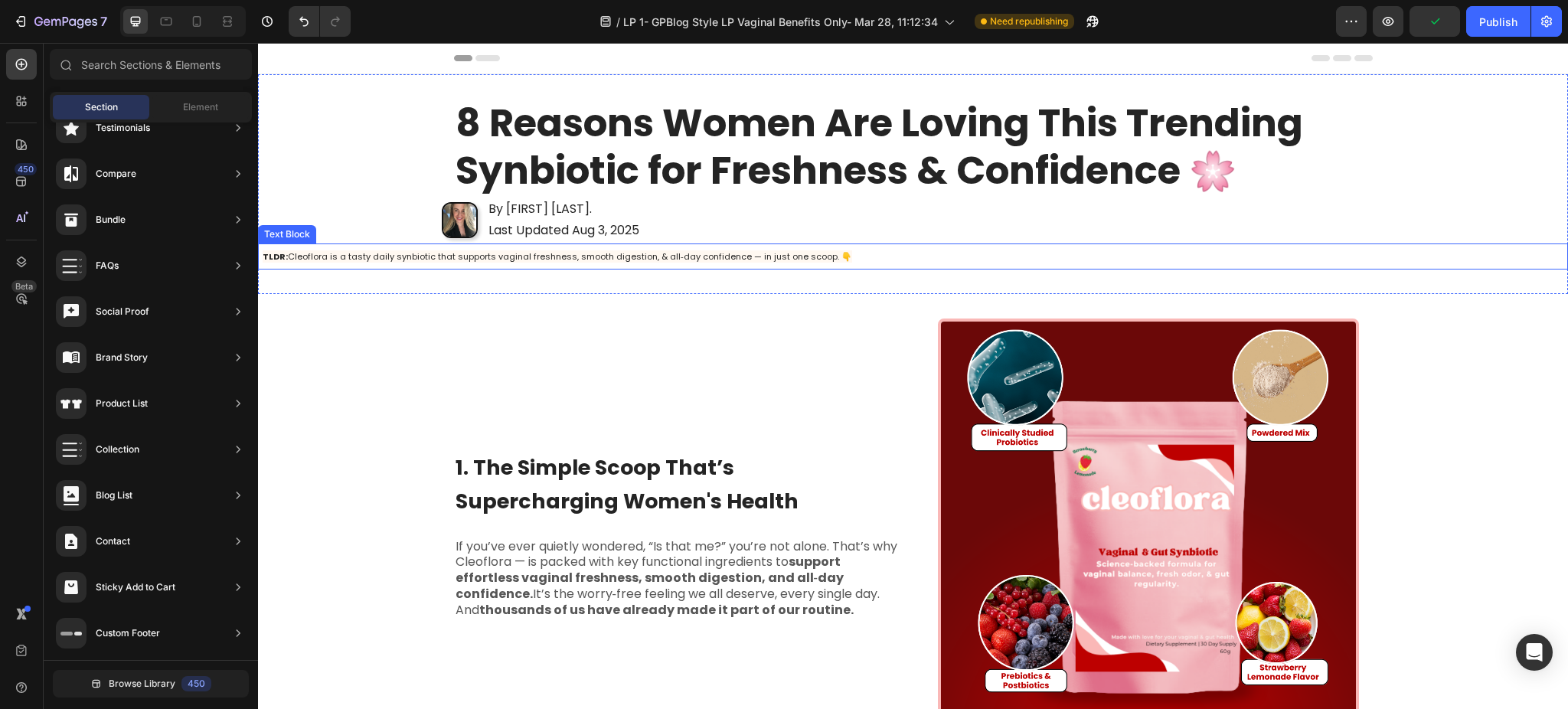 click on "TLDR:  Cleoflora is a tasty daily synbiotic that supports vaginal freshness, smooth digestion, & all‑day confidence — in just one scoop. 👇" at bounding box center [557, 256] 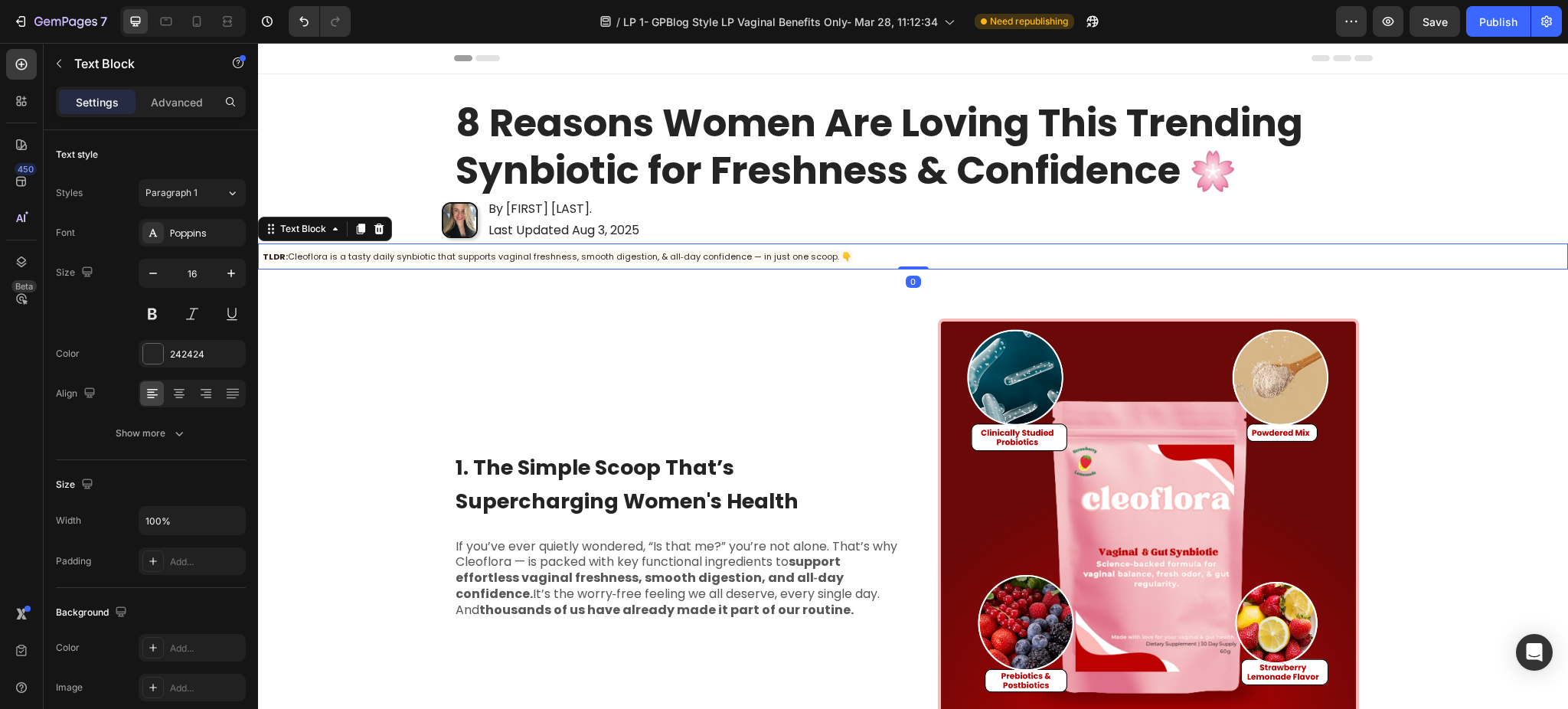 click on "Settings Advanced" at bounding box center (151, 102) 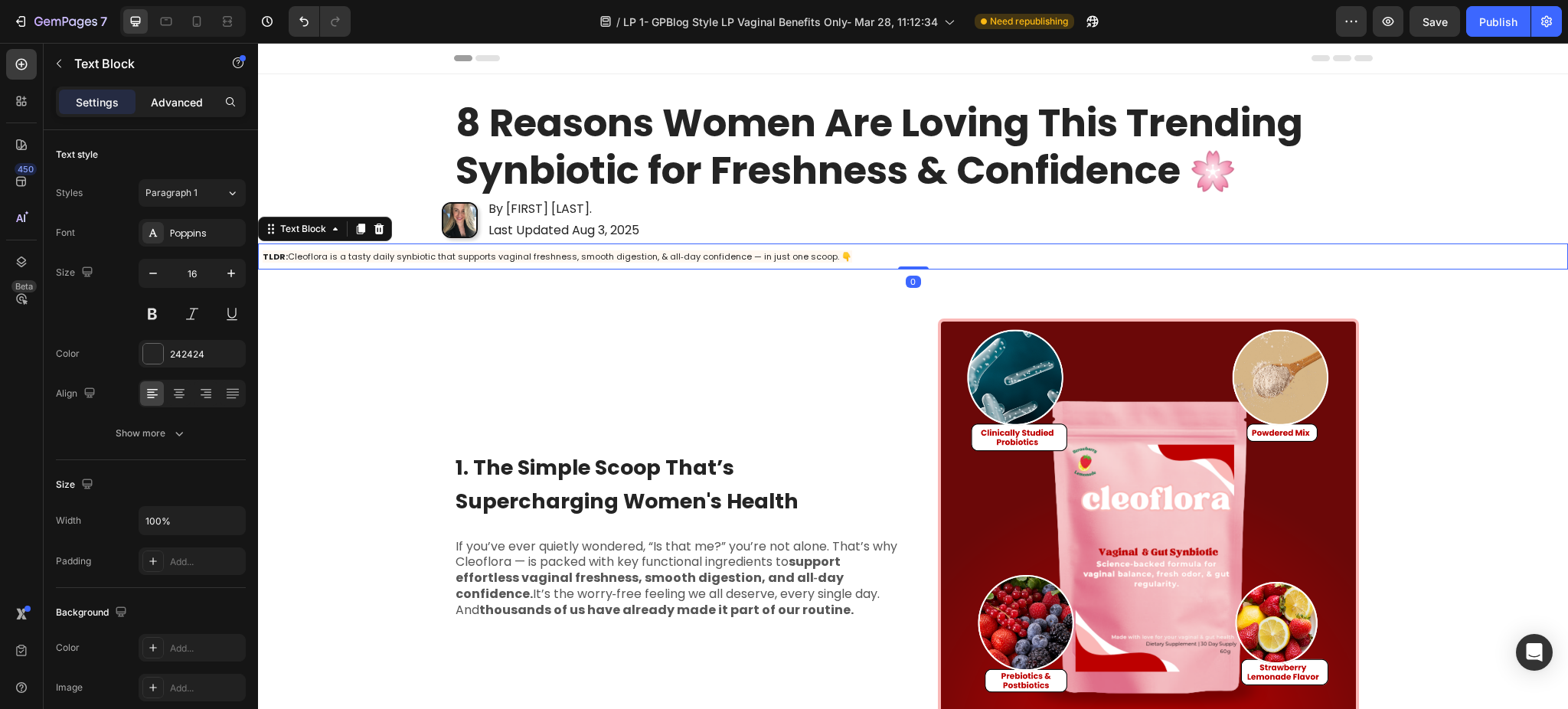 click on "Advanced" at bounding box center (177, 102) 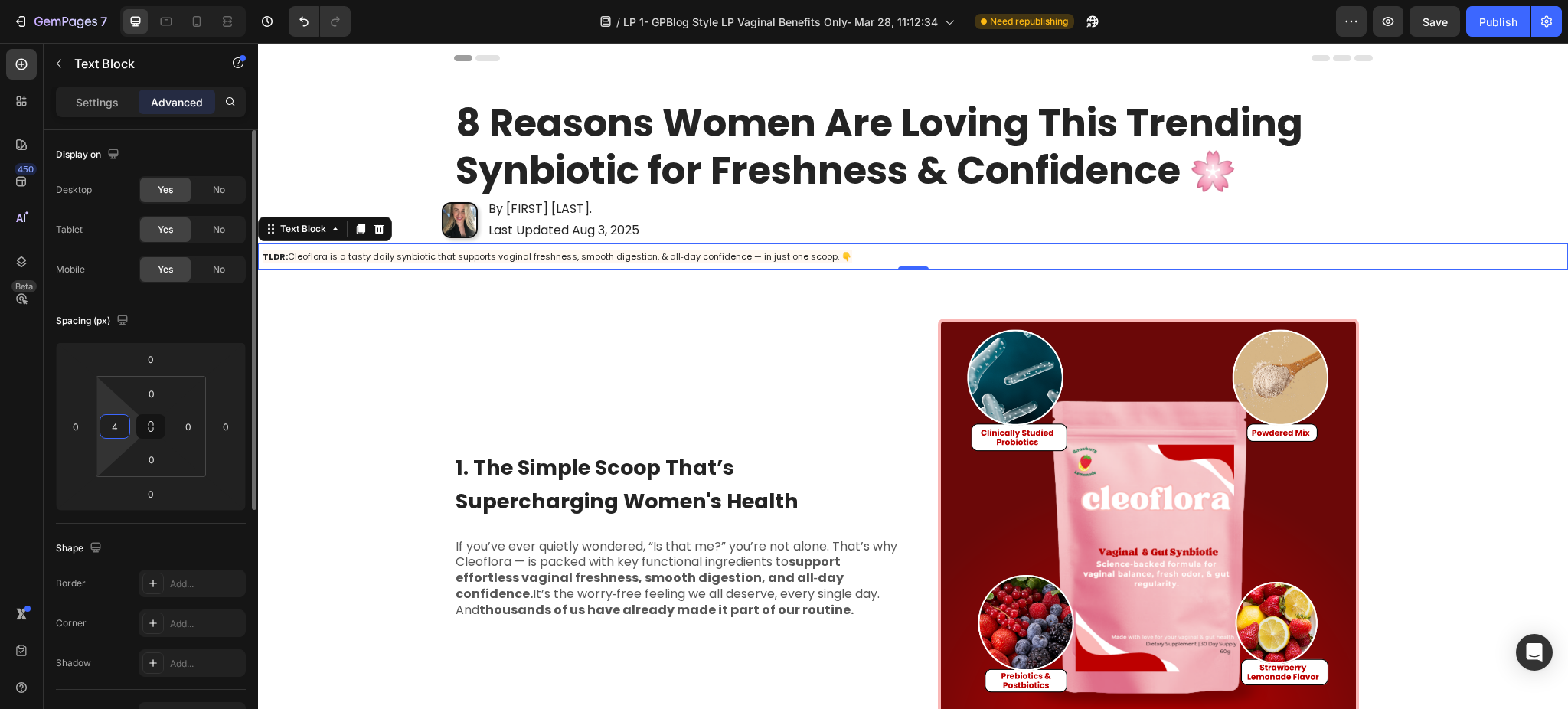 click on "4" at bounding box center [115, 426] 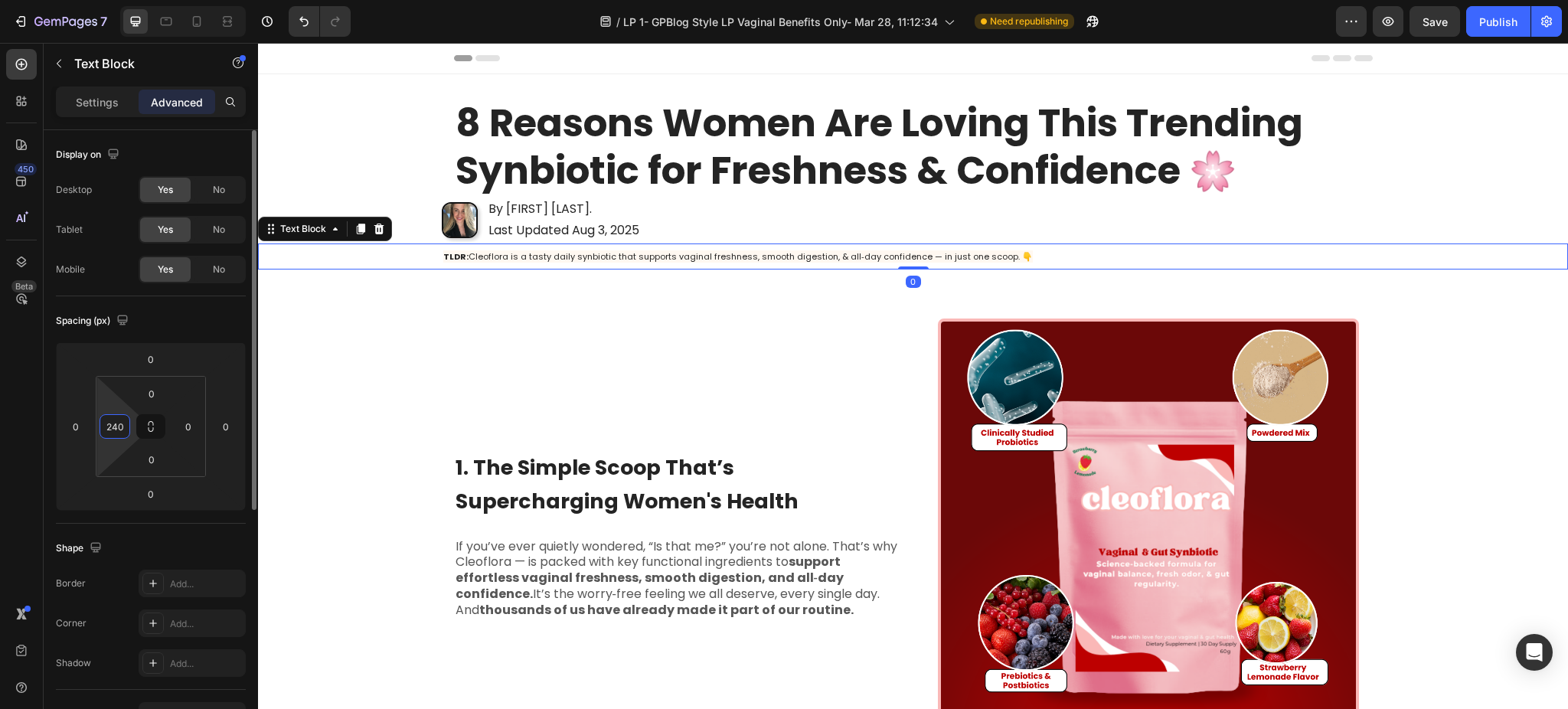 type on "240" 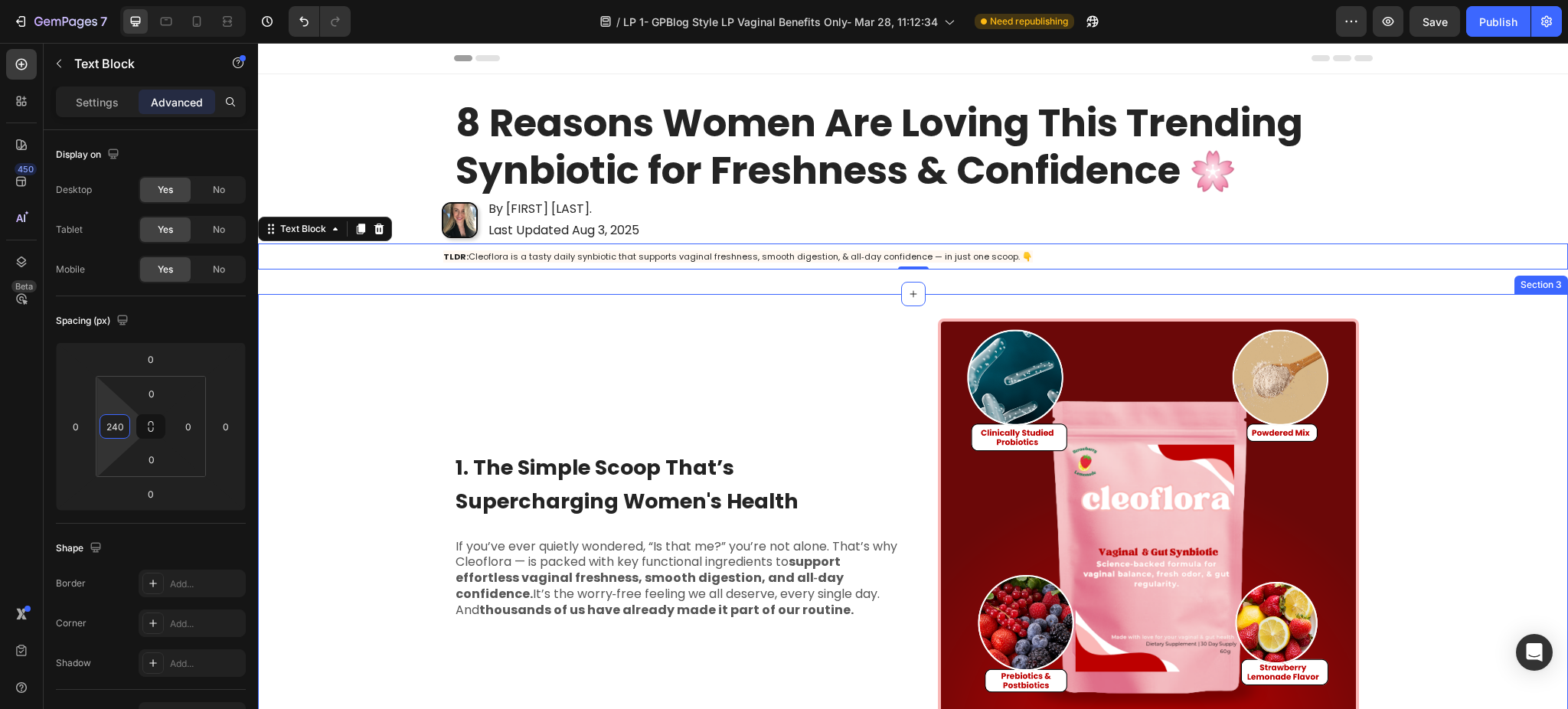 click on "1. The Simple Scoop That’s Supercharging Women's Health Heading If you’ve ever quietly wondered, “Is that me?” you’re not alone. That’s why Cleoflora — is packed with key functional ingredients to  support effortless vaginal freshness, smooth digestion, and all‑day confidence.  It’s the worry‑free feeling we all deserve, every single day. And  thousands of us have already made it part of our routine. Text Block Image Row 2.Ingredients That Actually Work Together for All‑Day Freshness* Heading Your gut and vaginal health are closely connected. When your microbiome is balanced, you feel fresher, more comfortable,  and  more confident. That’s why Cleoflora blends  blends prebiotics, probiotics, and postbiotics  —   working in harmony to support your body’s natural  balance, promote a healthy vaginal pH, and keep your gut feeling its best.   Text Block Image Row 3. Freshness Made Simple — No More Pills, Just One Scoop Heading Text Block Image Row Heading as little as $0.83 a day and" at bounding box center [913, 1699] 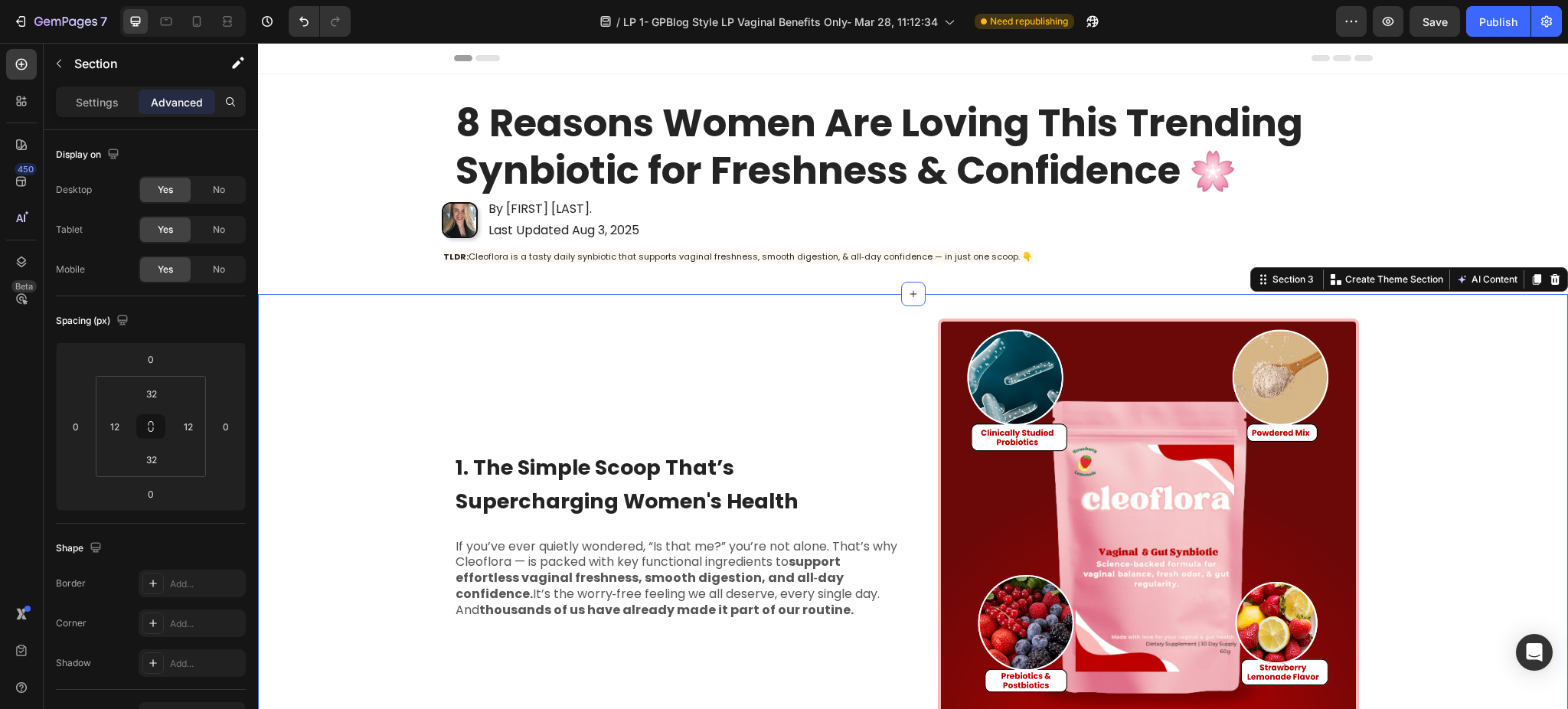 click on "1. The Simple Scoop That’s Supercharging Women's Health Heading If you’ve ever quietly wondered, “Is that me?” you’re not alone. That’s why Cleoflora — is packed with key functional ingredients to  support effortless vaginal freshness, smooth digestion, and all‑day confidence.  It’s the worry‑free feeling we all deserve, every single day. And  thousands of us have already made it part of our routine. Text Block Image Row 2.Ingredients That Actually Work Together for All‑Day Freshness* Heading Your gut and vaginal health are closely connected. When your microbiome is balanced, you feel fresher, more comfortable,  and  more confident. That’s why Cleoflora blends  blends prebiotics, probiotics, and postbiotics  —   working in harmony to support your body’s natural  balance, promote a healthy vaginal pH, and keep your gut feeling its best.   Text Block Image Row 3. Freshness Made Simple — No More Pills, Just One Scoop Heading Text Block Image Row Heading as little as $0.83 a day and" at bounding box center (913, 1699) 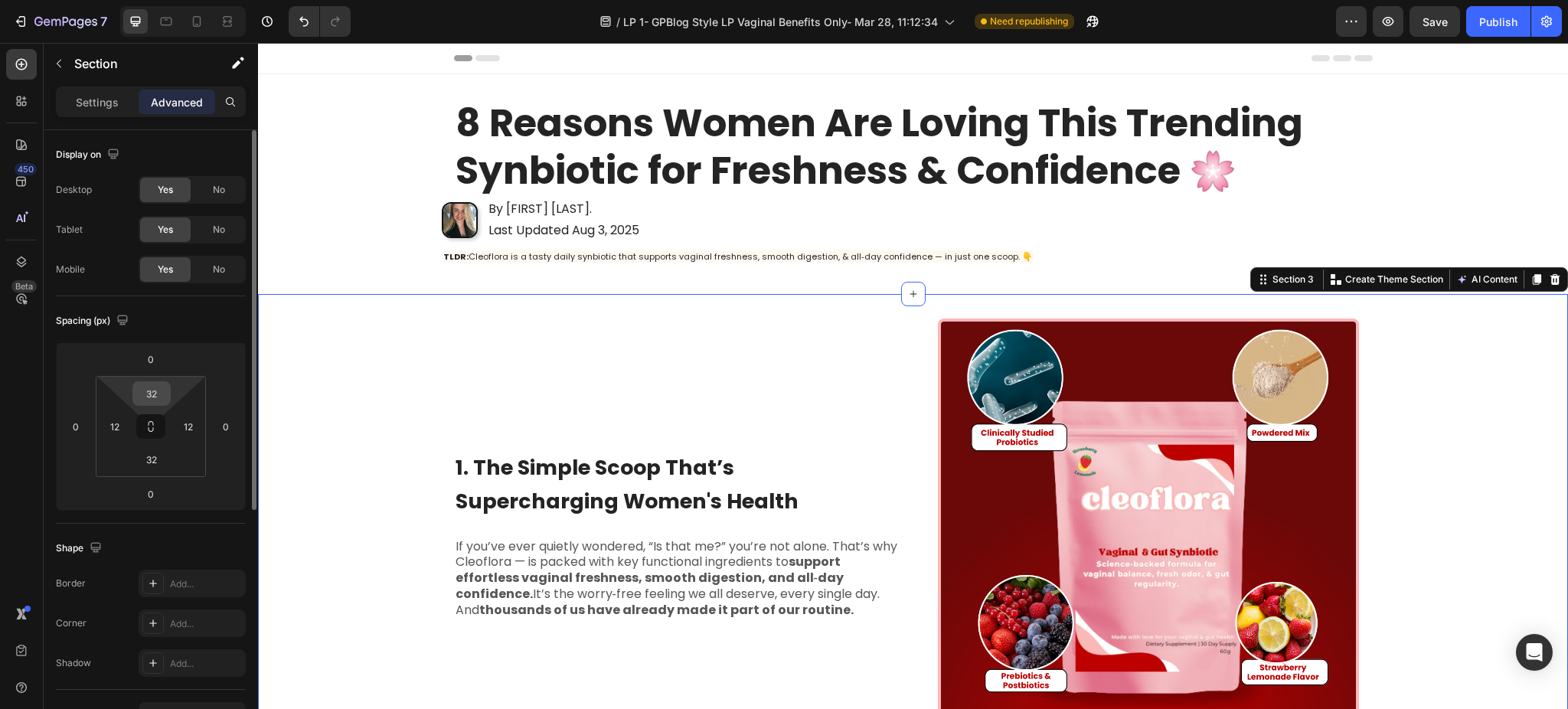 click on "32" at bounding box center (152, 394) 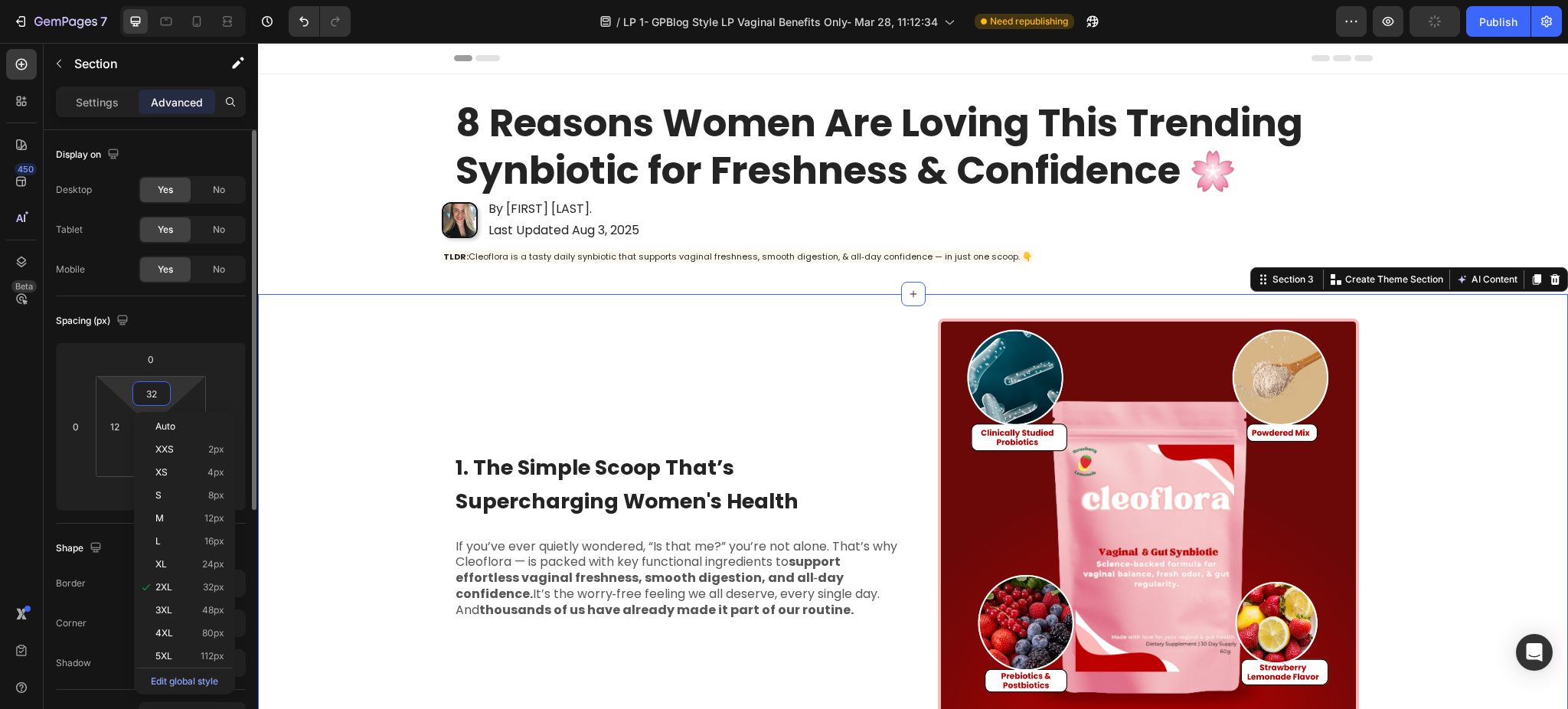 type on "0" 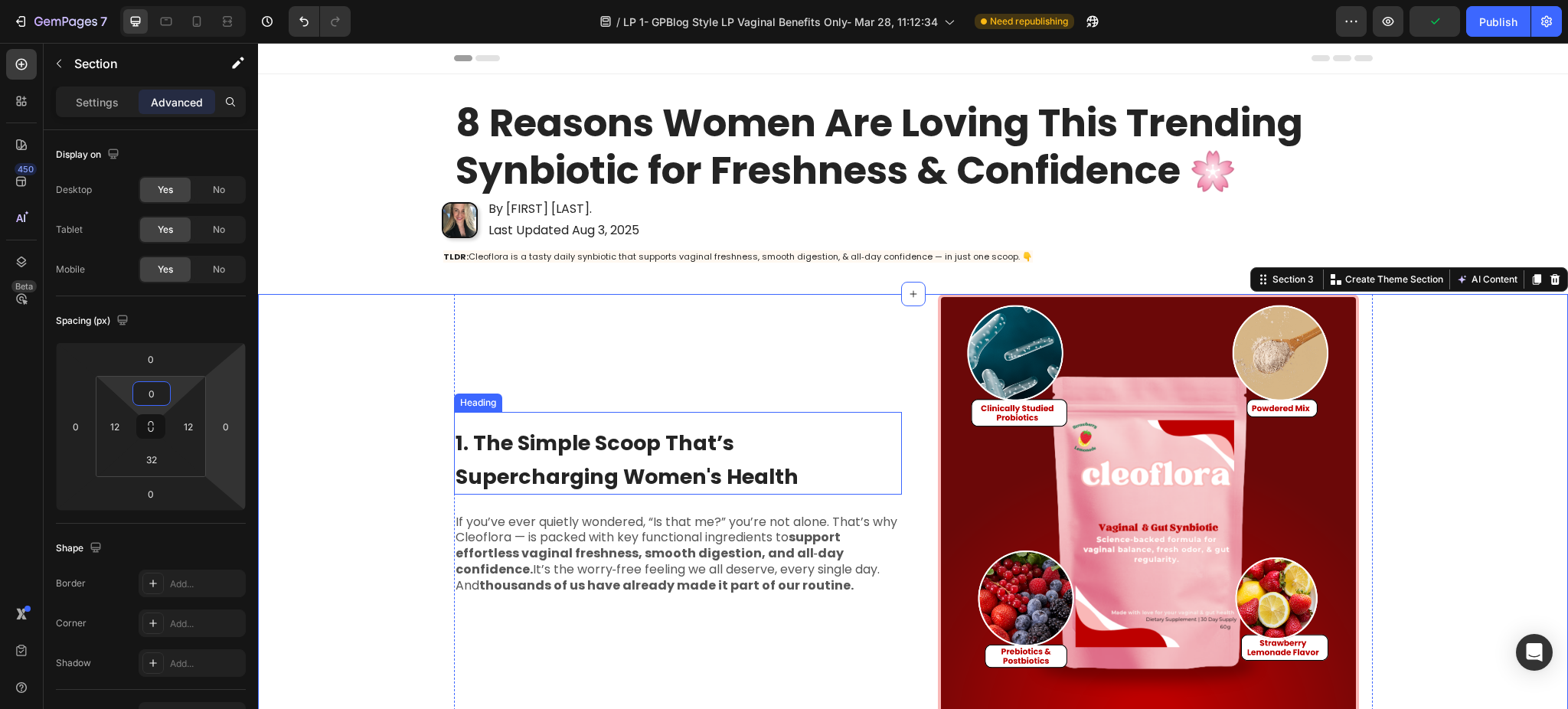 click on "1. The Simple Scoop That’s Supercharging Women's Health" at bounding box center (627, 459) 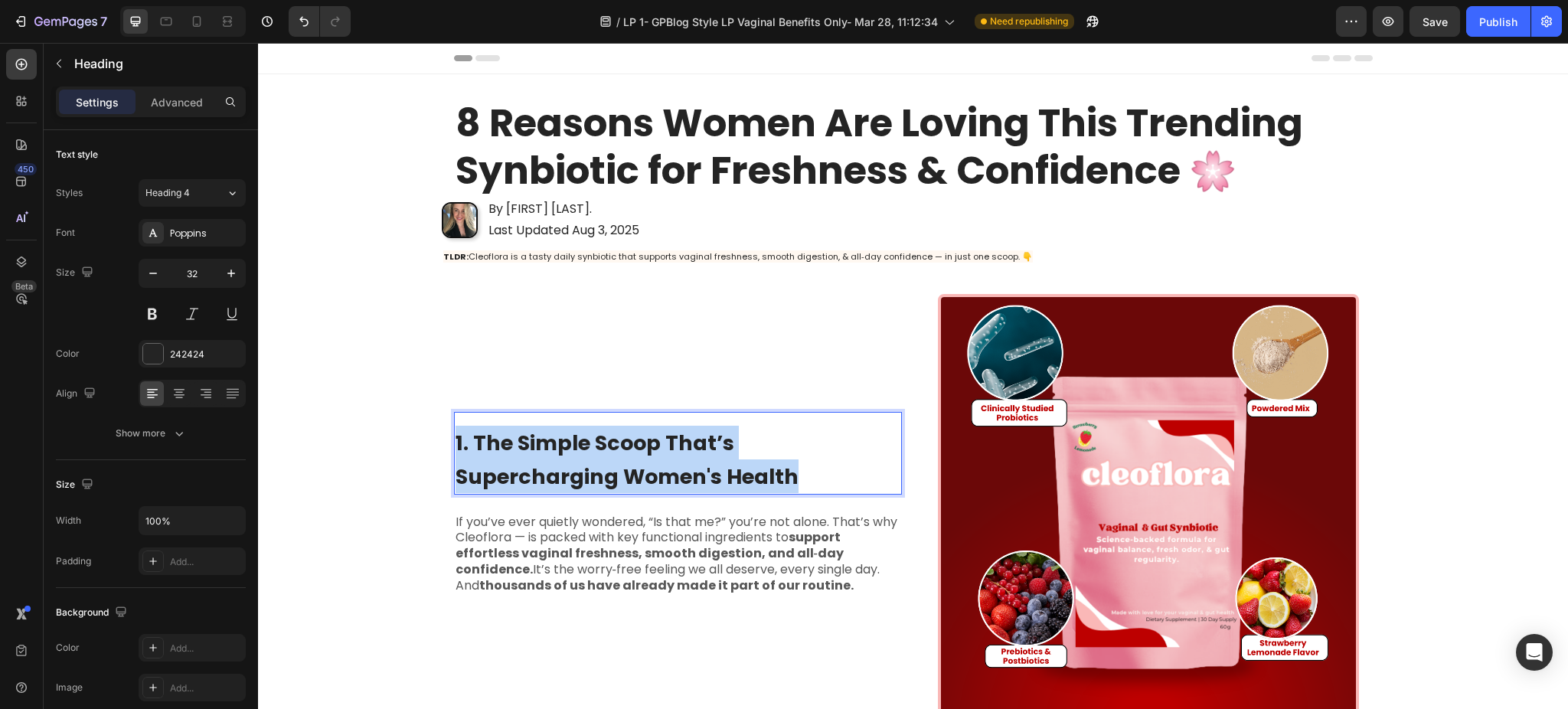 click on "1. The Simple Scoop That’s Supercharging Women's Health" at bounding box center (627, 459) 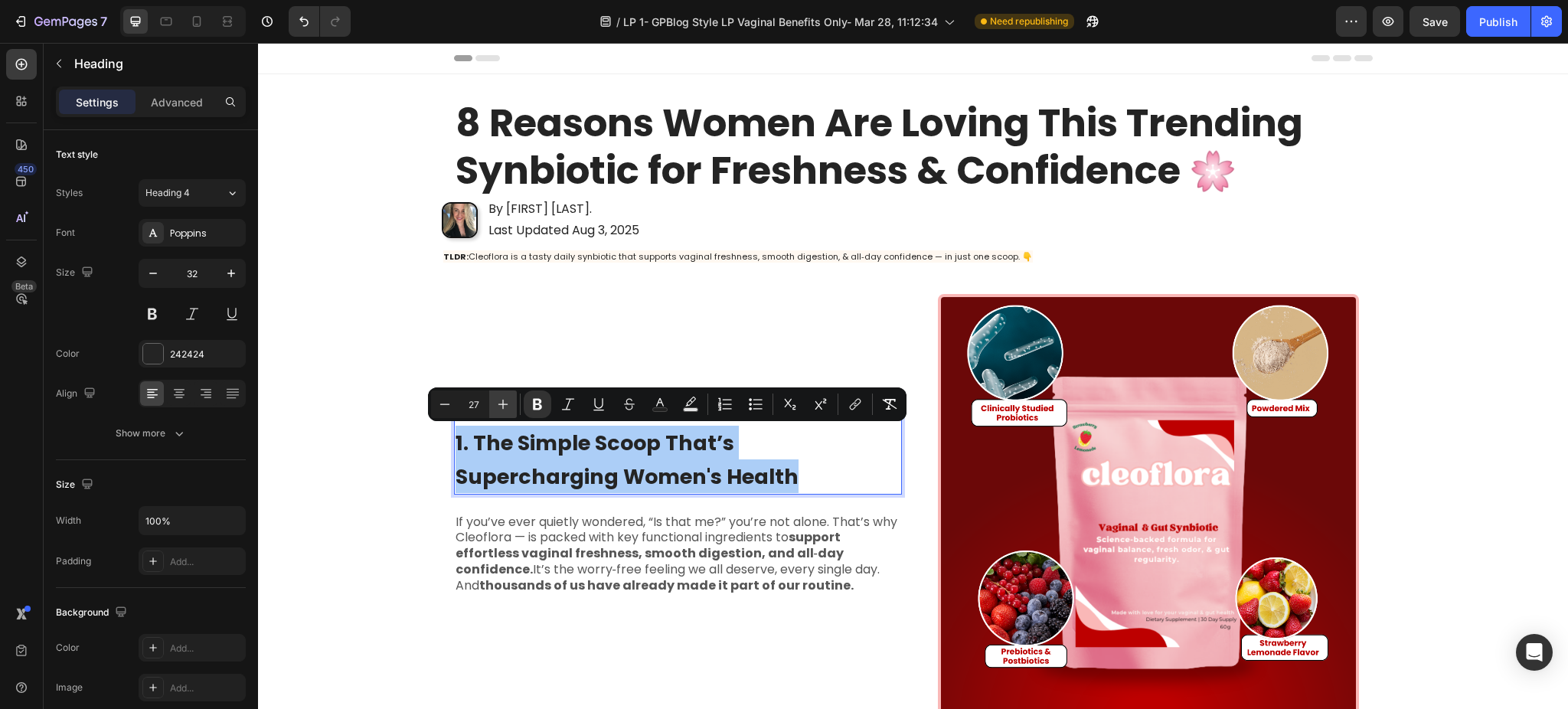 click 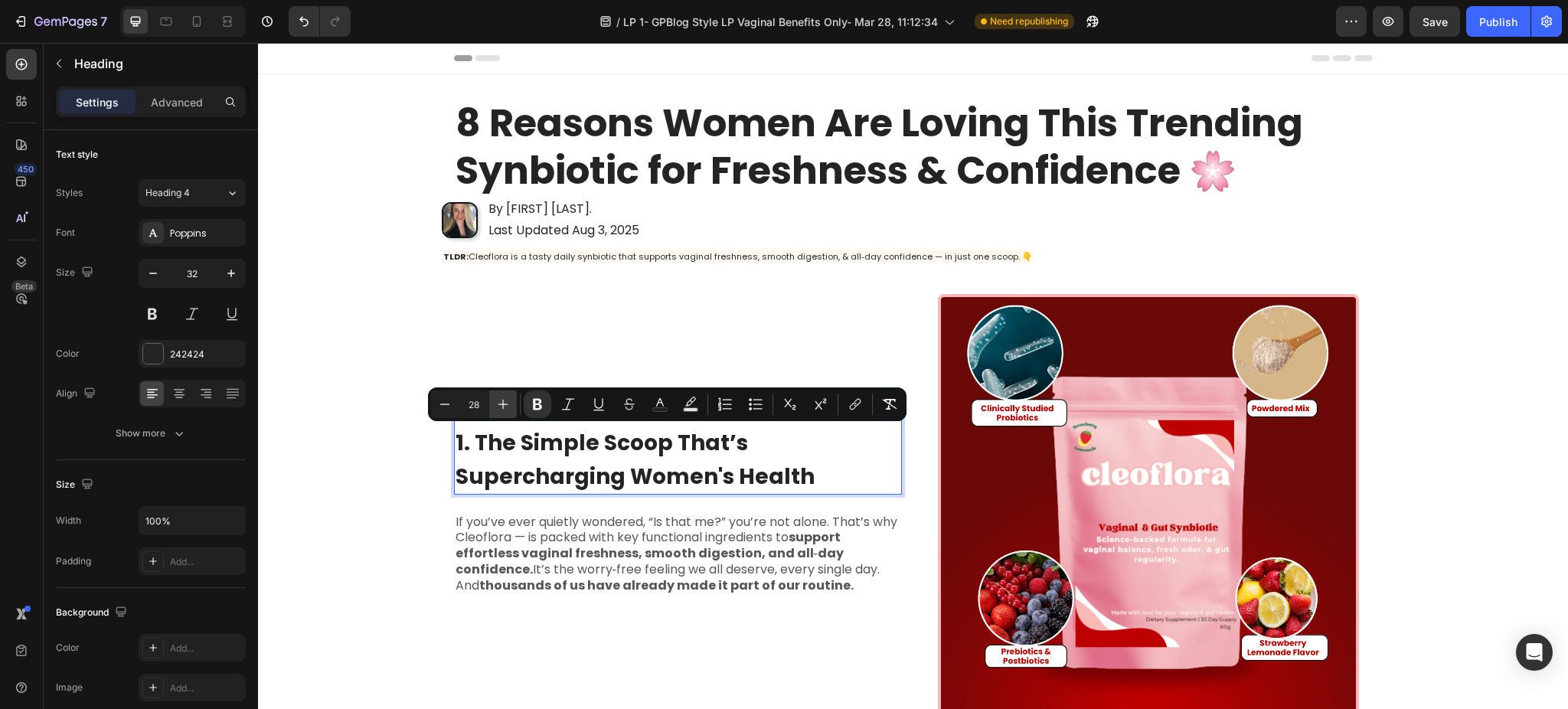 click 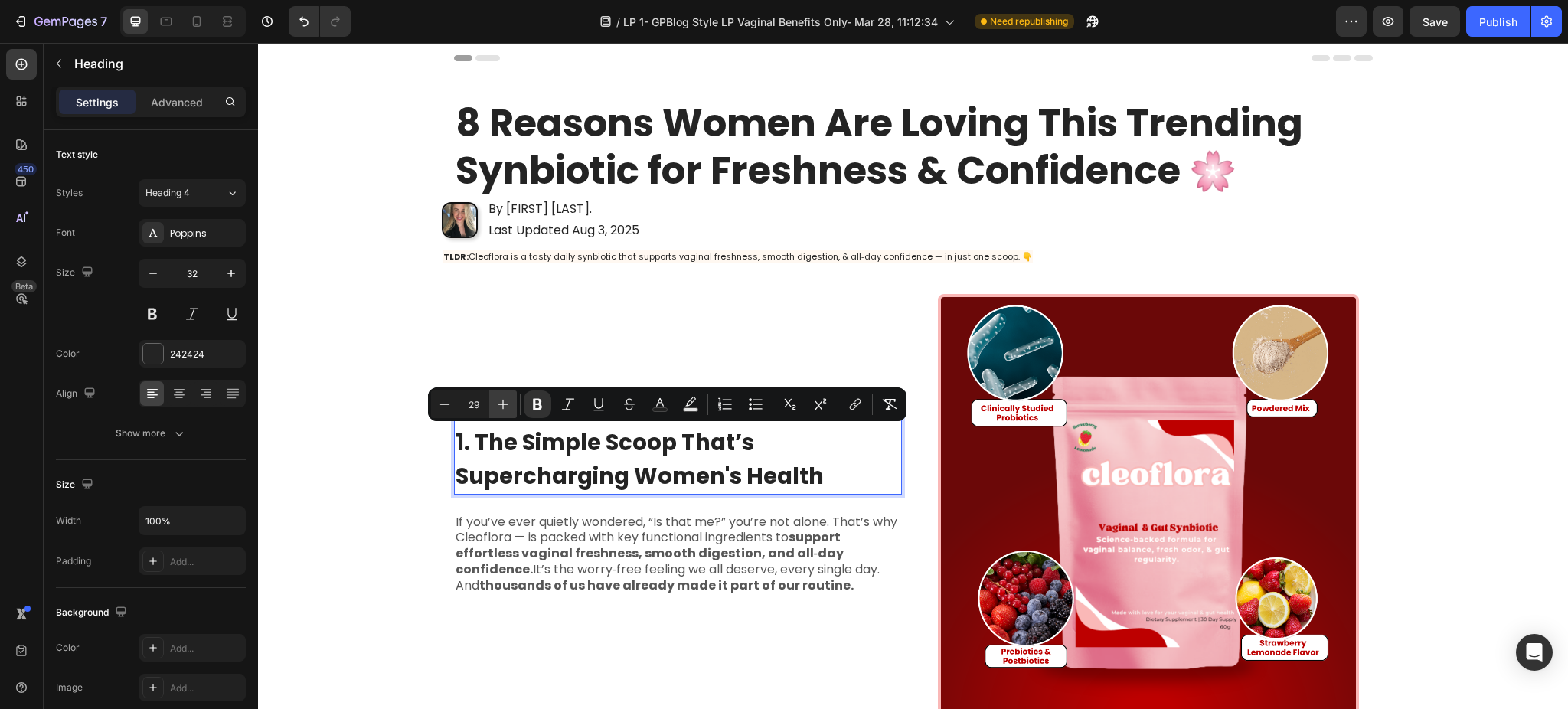 click 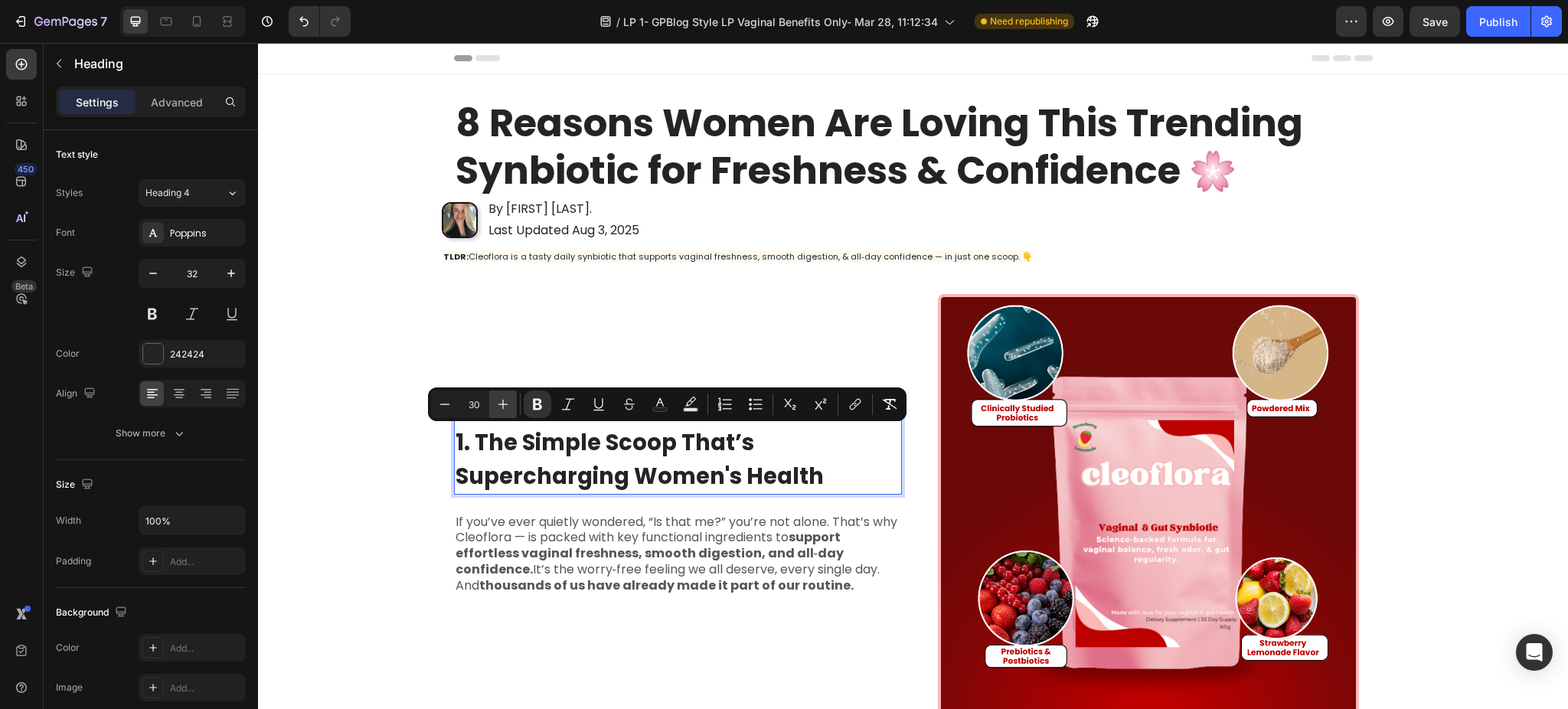 click 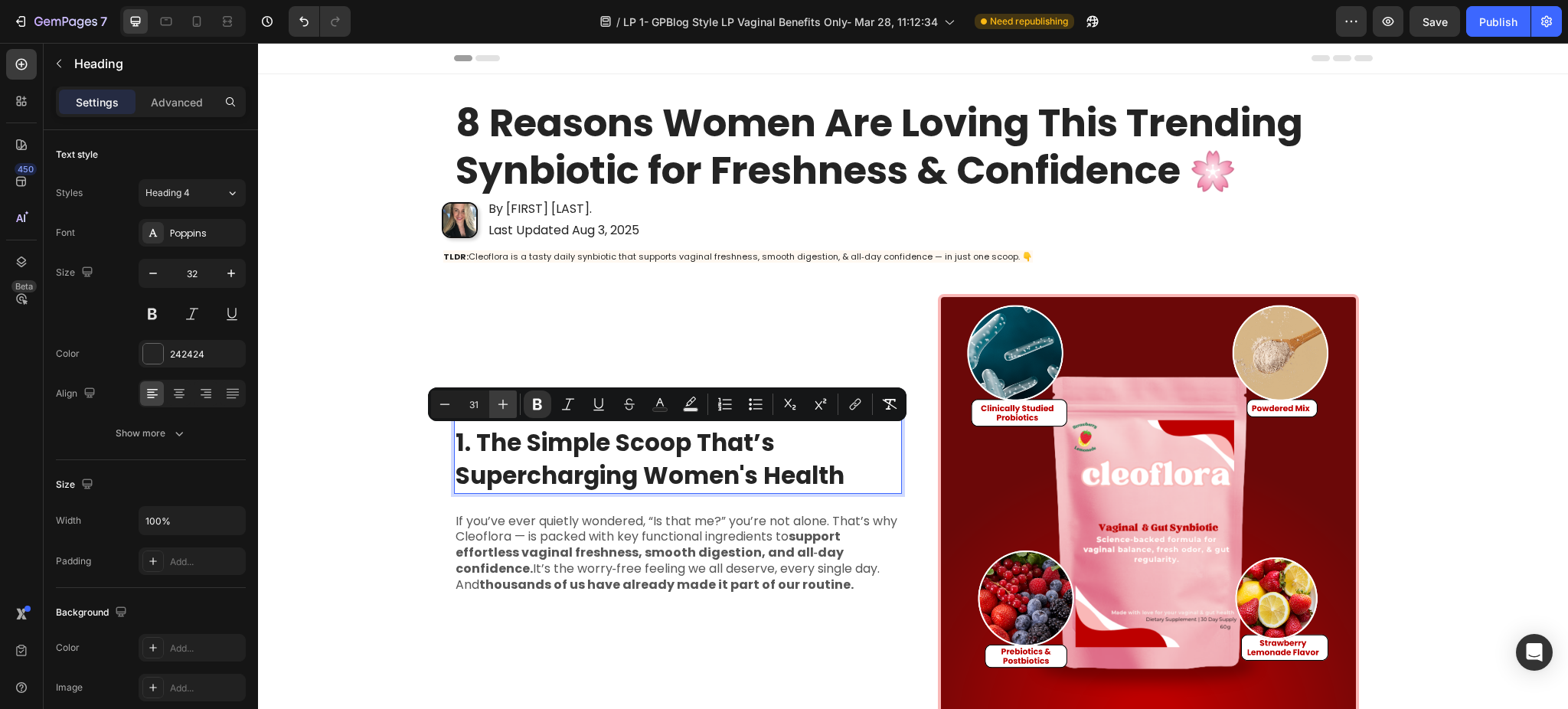 click 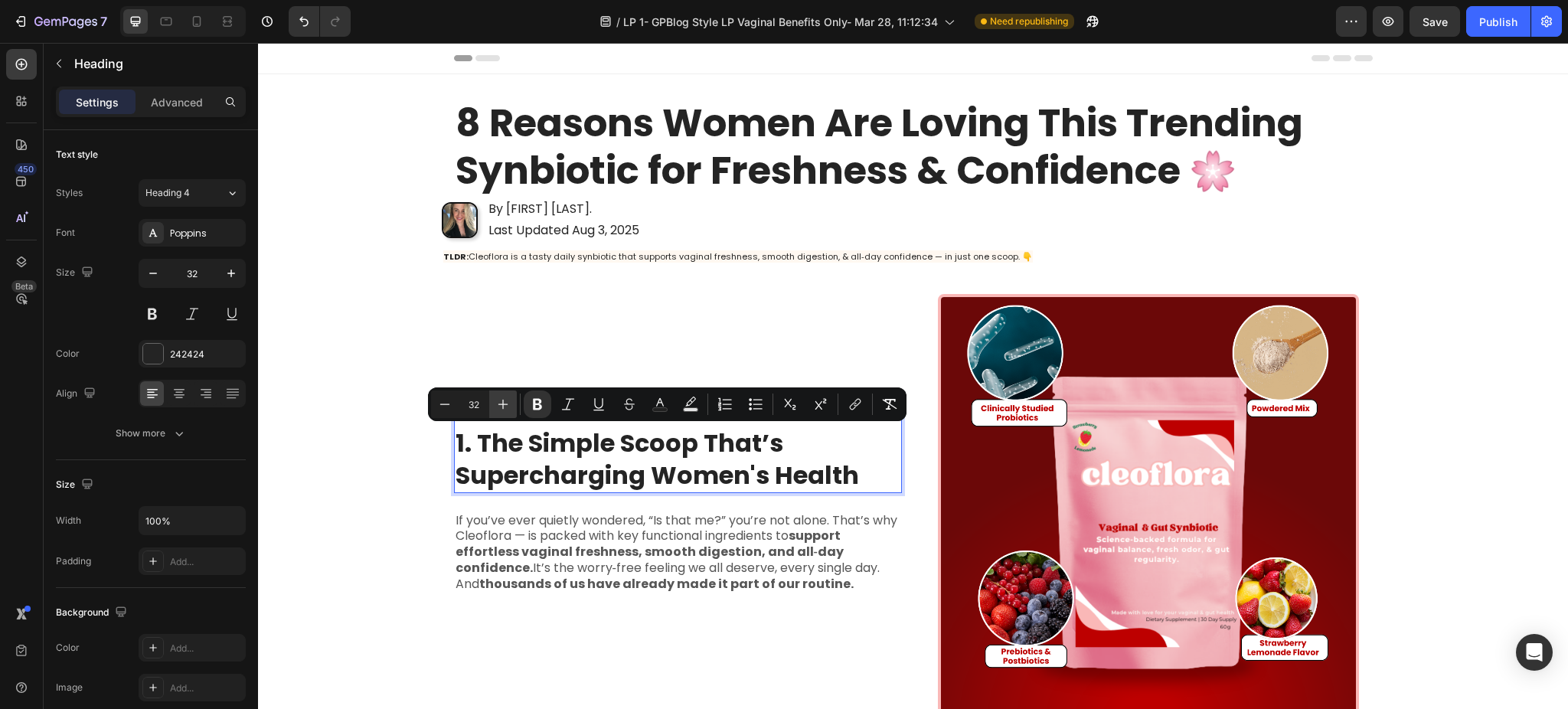 click 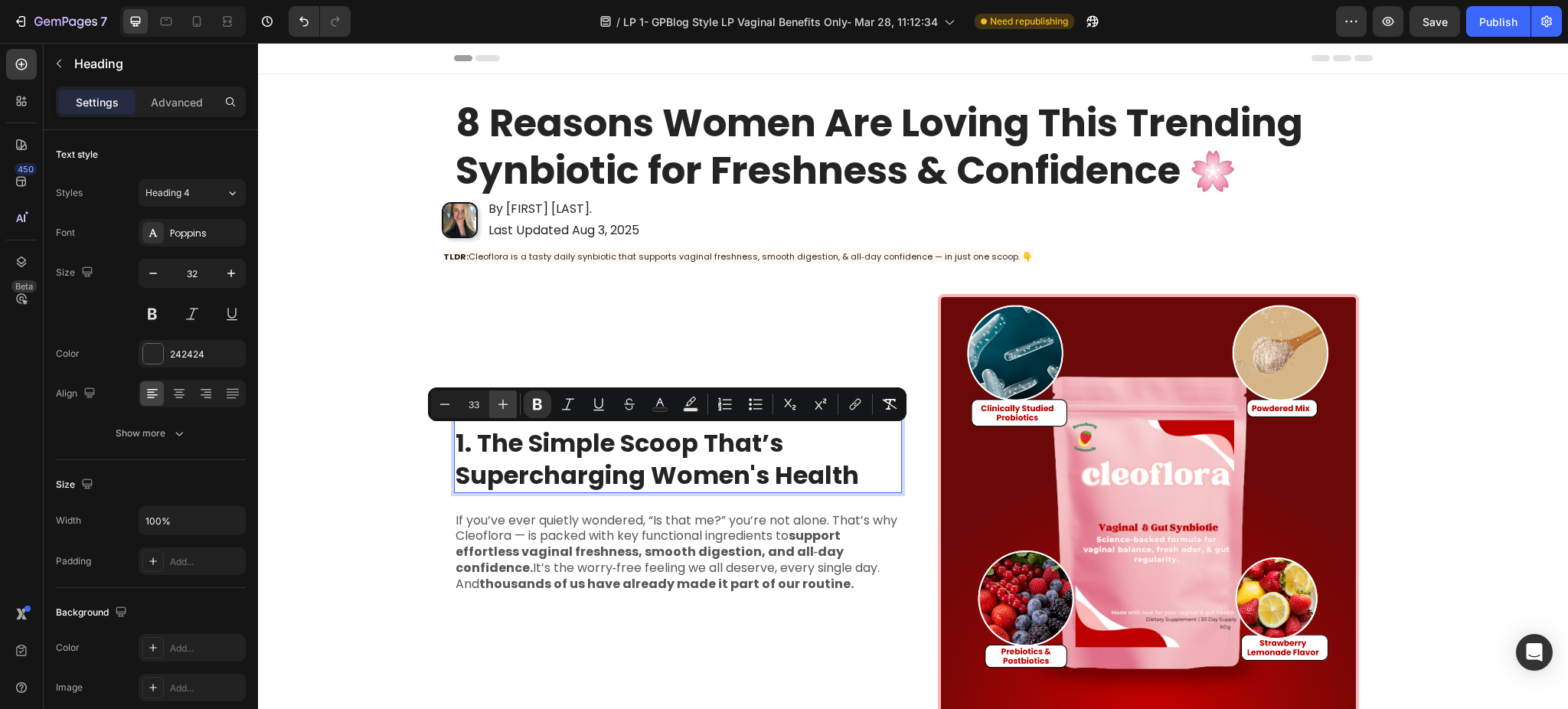 click 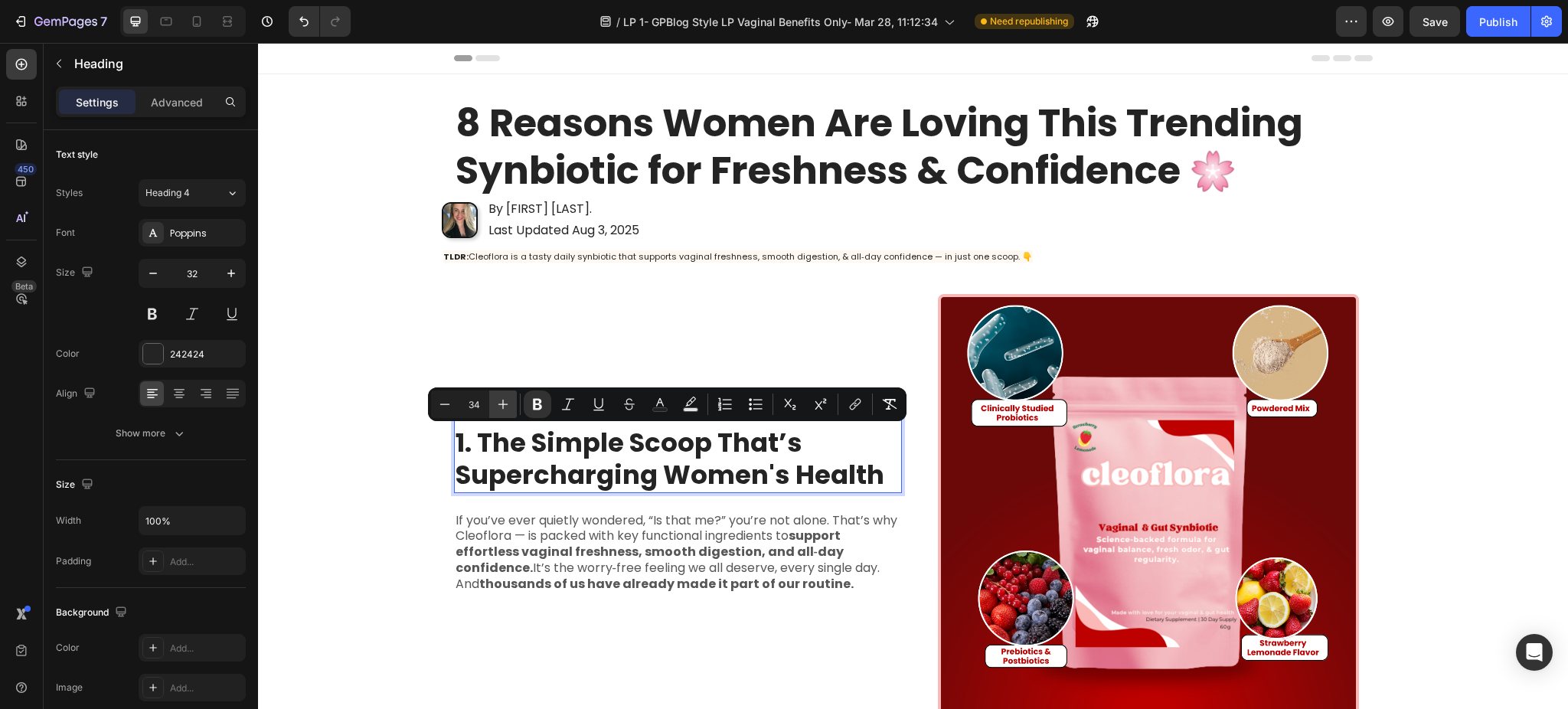click 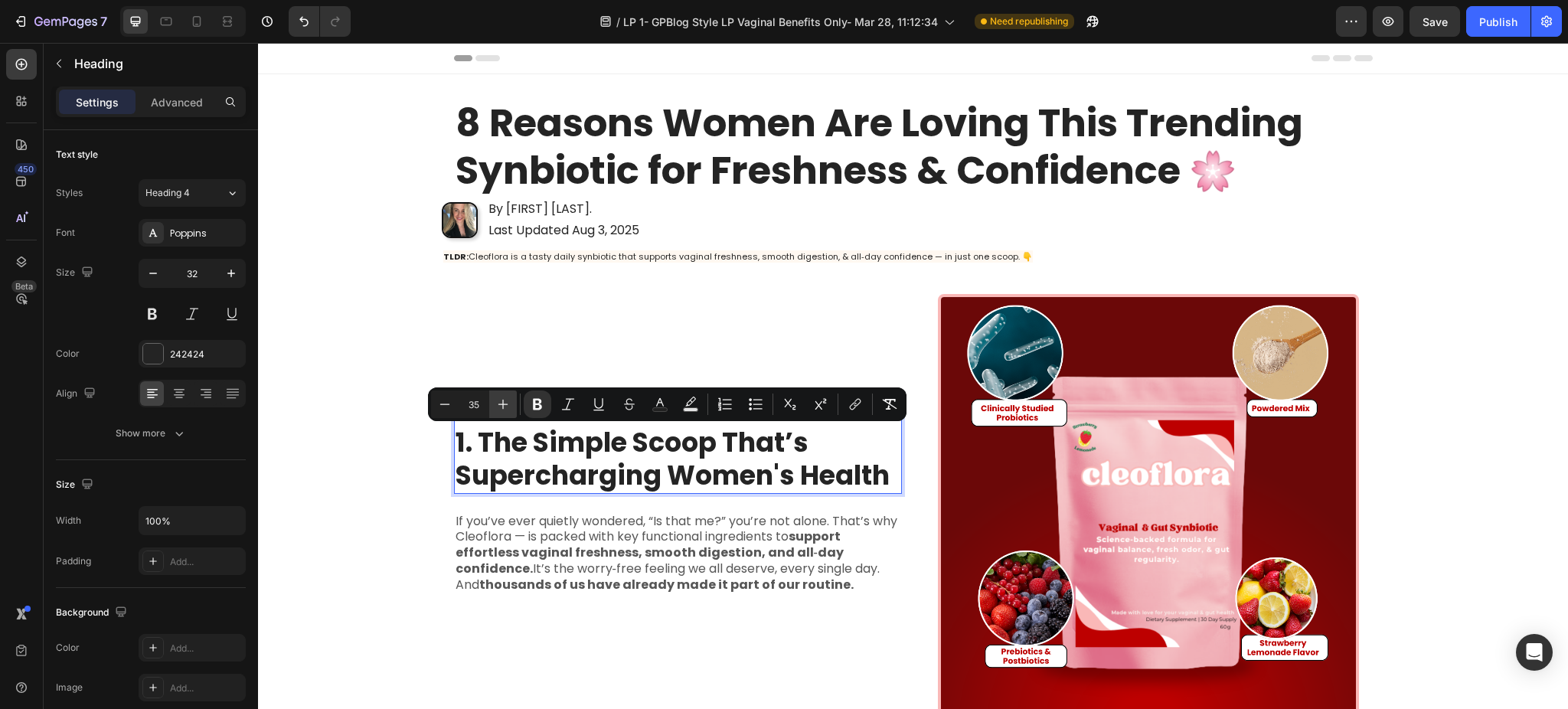 click 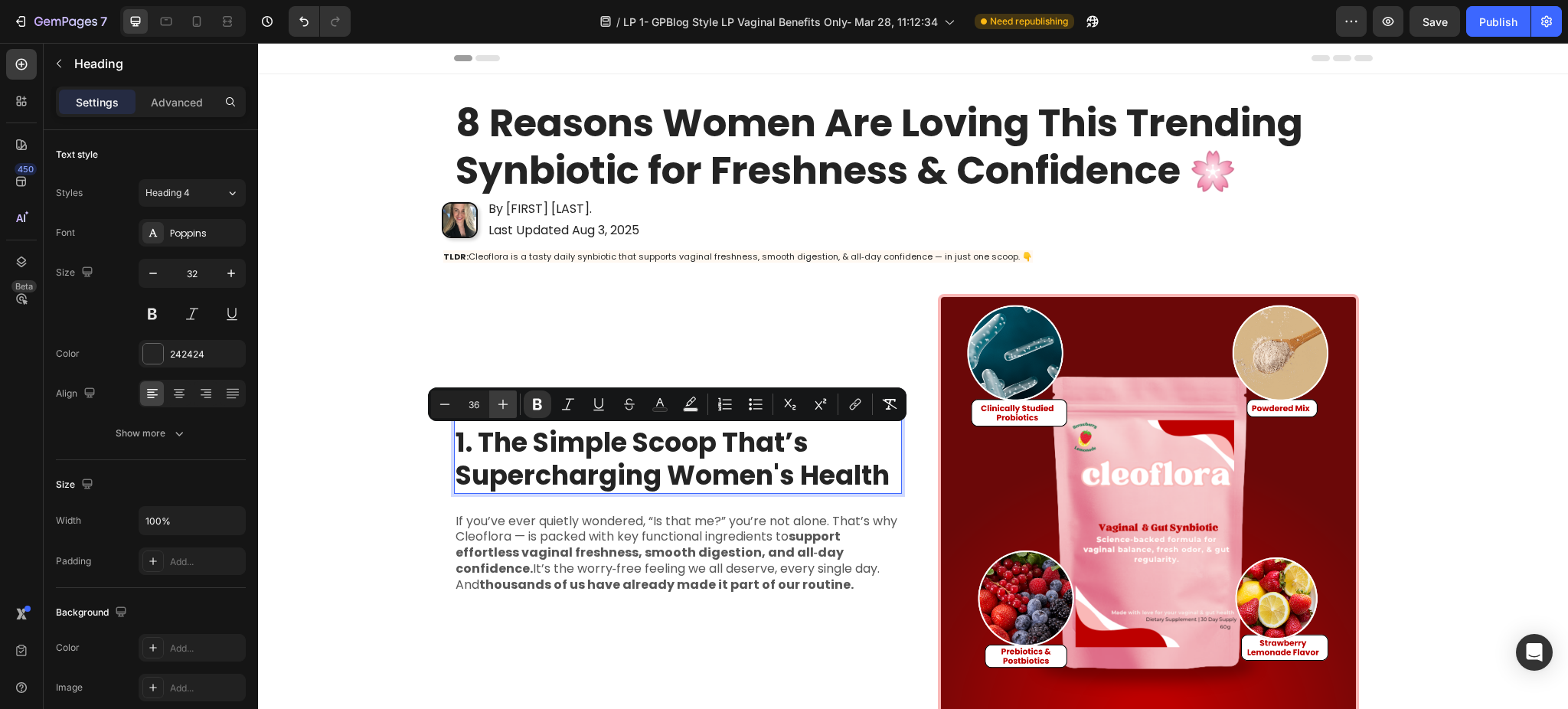 click 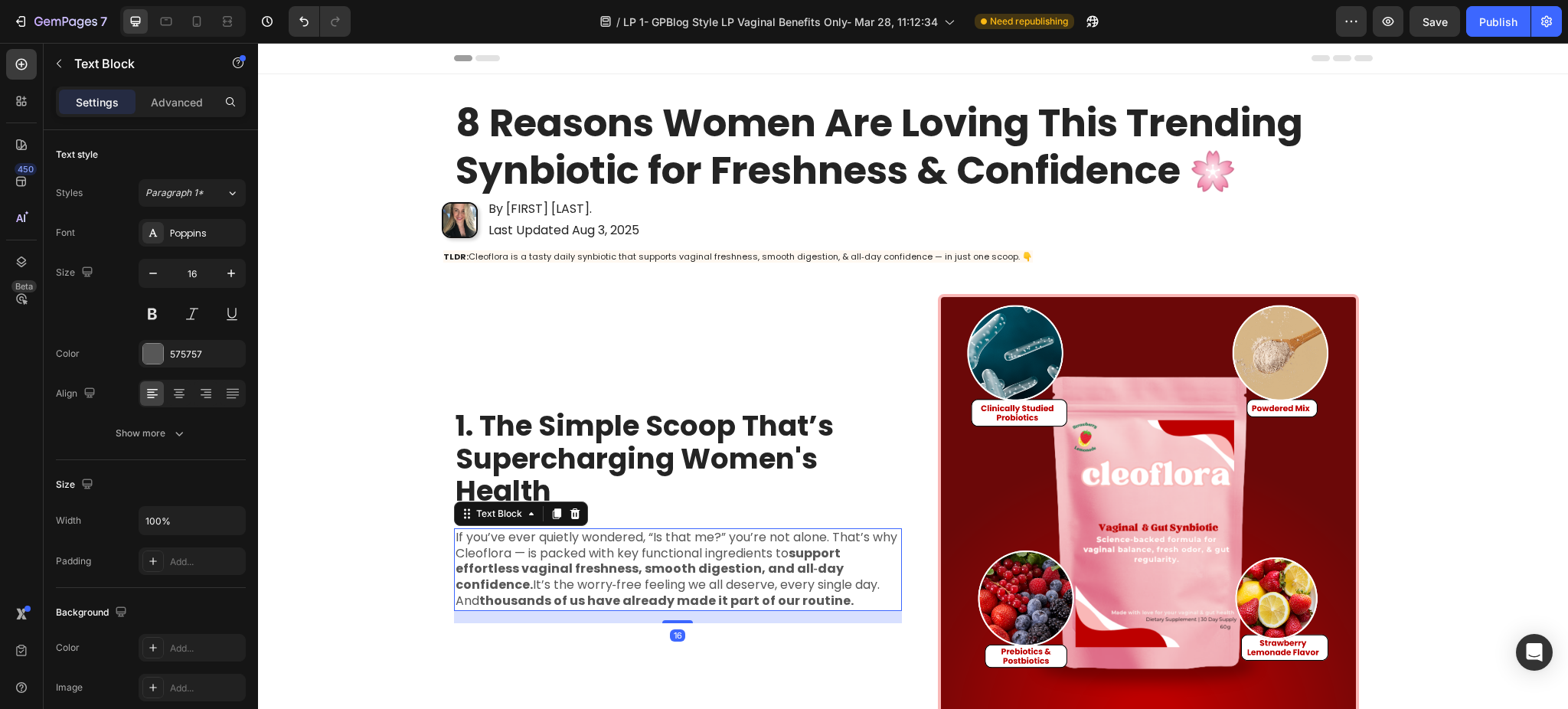 click on "If you’ve ever quietly wondered, “Is that me?” you’re not alone. That’s why Cleoflora — is packed with key functional ingredients to  support effortless vaginal freshness, smooth digestion, and all‑day confidence.  It’s the worry‑free feeling we all deserve, every single day. And  thousands of us have already made it part of our routine." at bounding box center [678, 570] 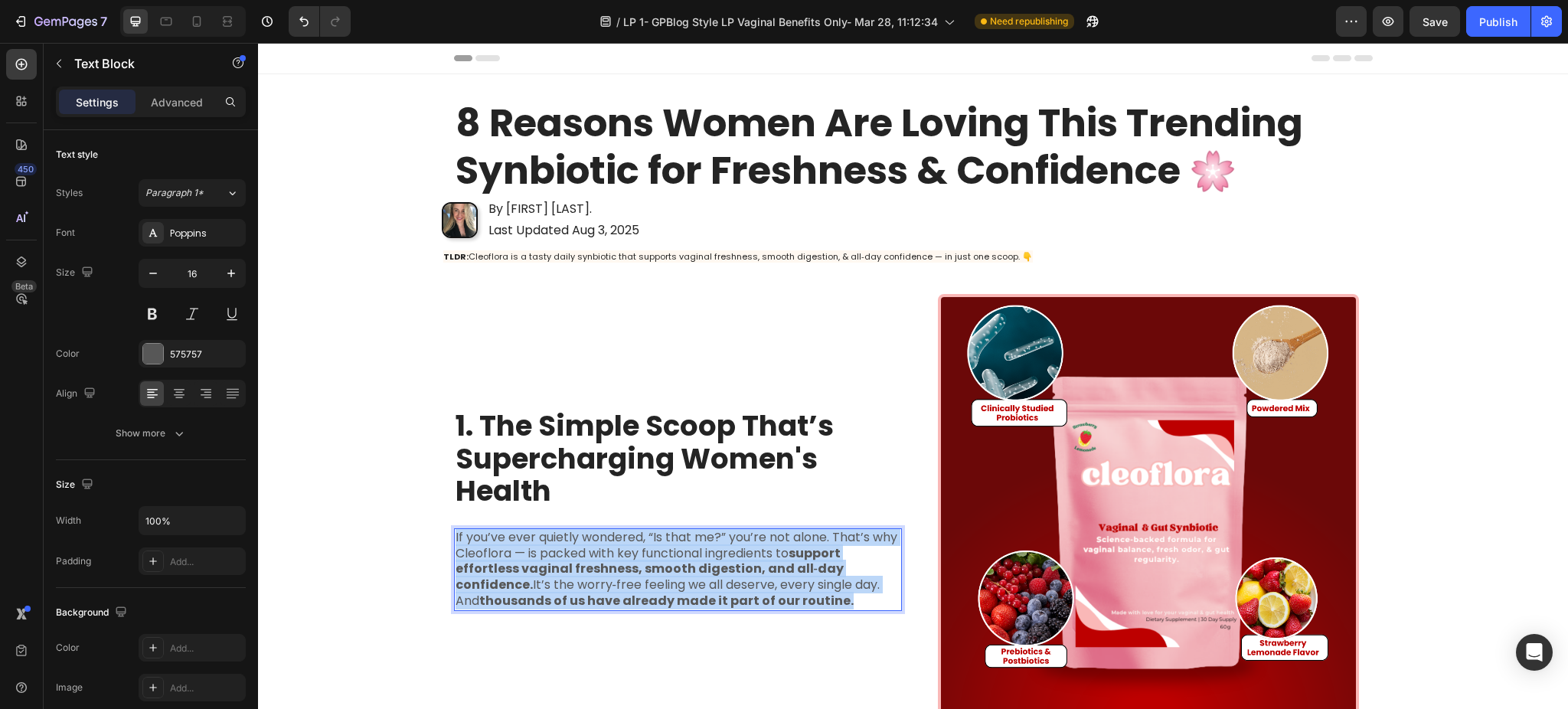 click on "If you’ve ever quietly wondered, “Is that me?” you’re not alone. That’s why Cleoflora — is packed with key functional ingredients to  support effortless vaginal freshness, smooth digestion, and all‑day confidence.  It’s the worry‑free feeling we all deserve, every single day. And  thousands of us have already made it part of our routine." at bounding box center (678, 570) 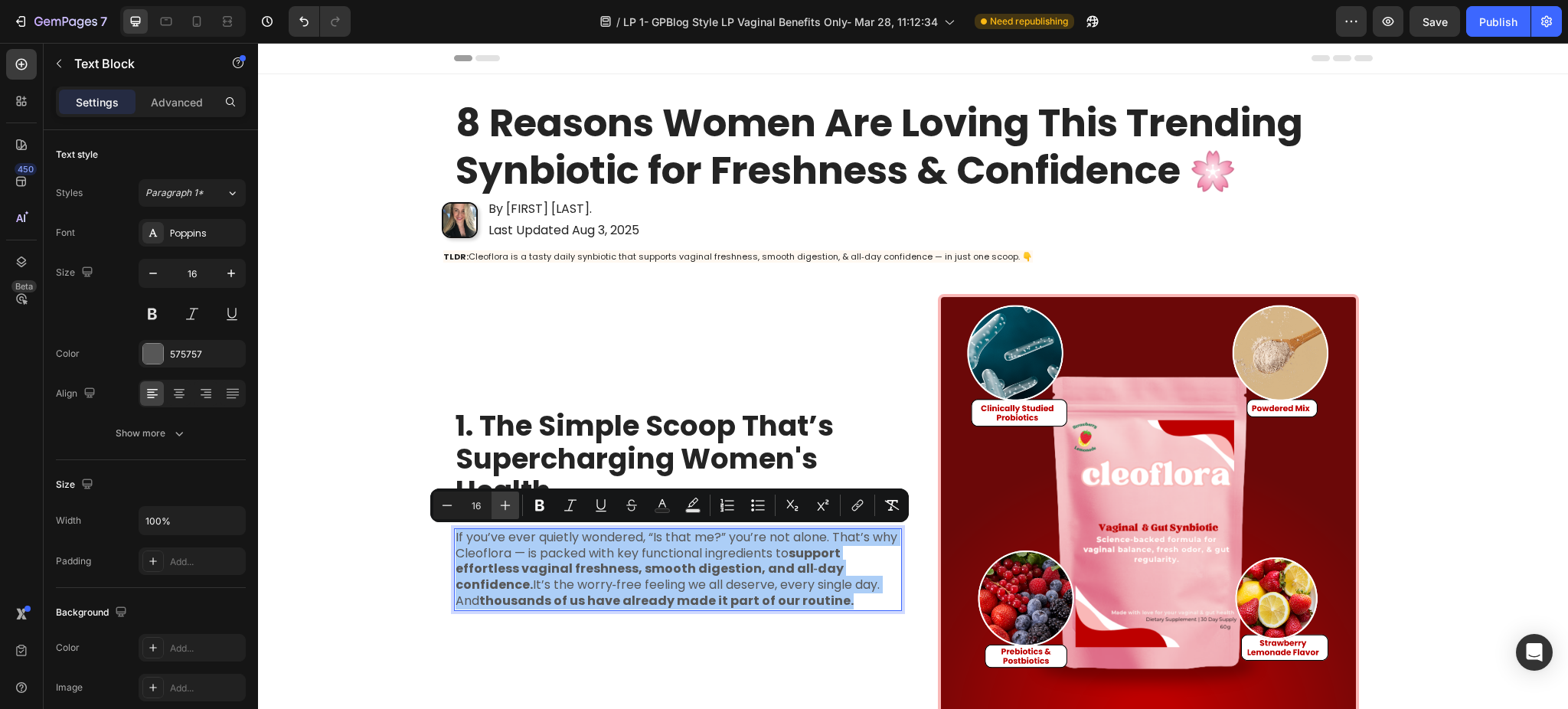 click on "Plus" at bounding box center [505, 505] 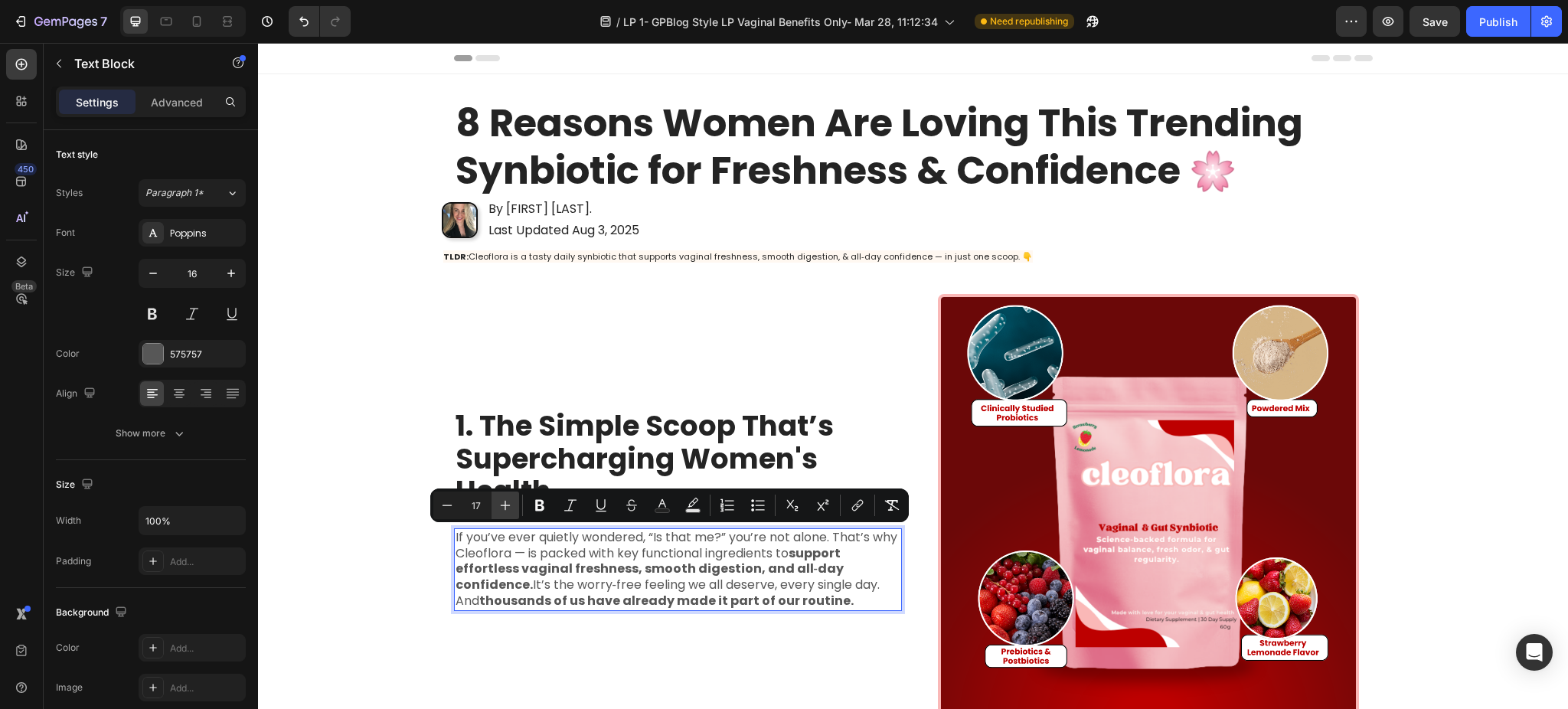 click on "Plus" at bounding box center (505, 505) 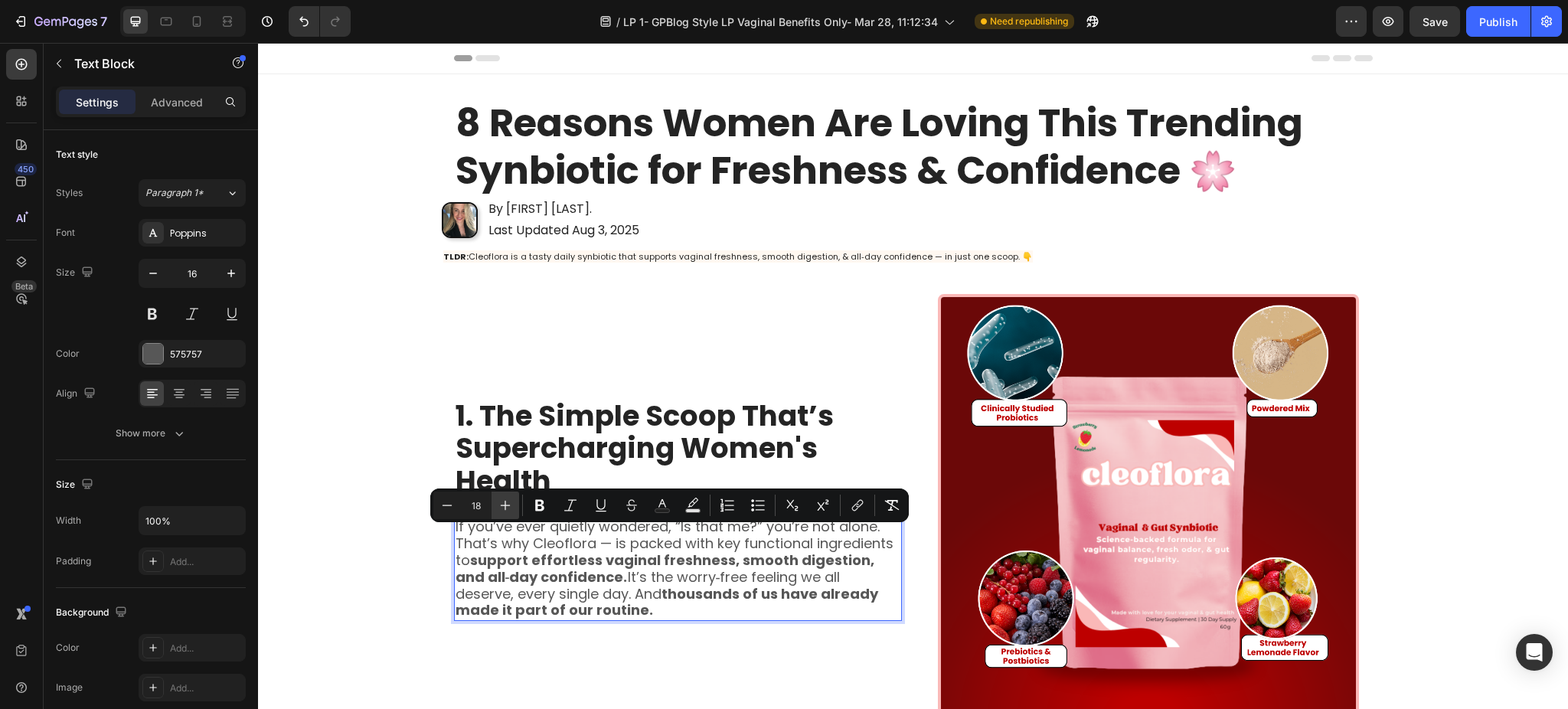 click on "Plus" at bounding box center (505, 505) 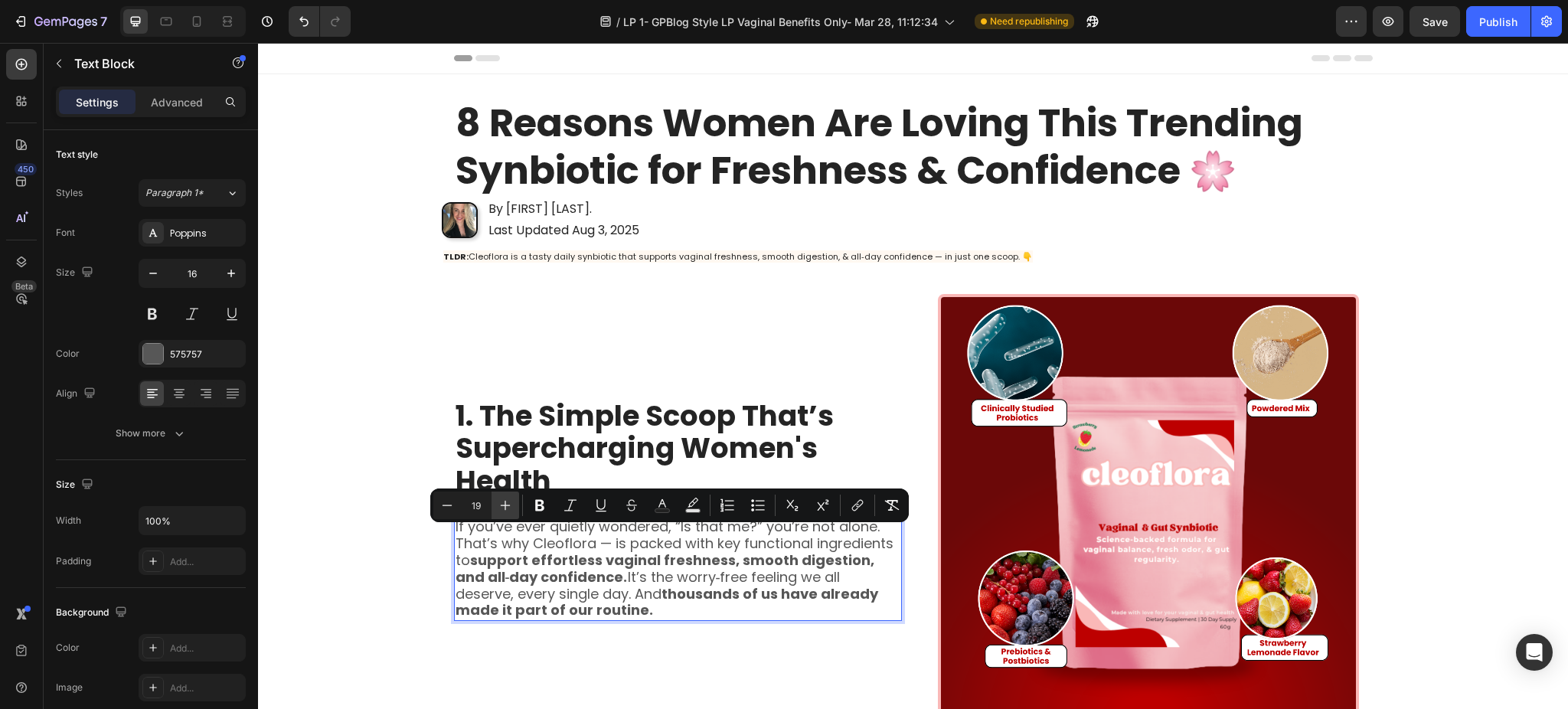click on "Plus" at bounding box center (505, 505) 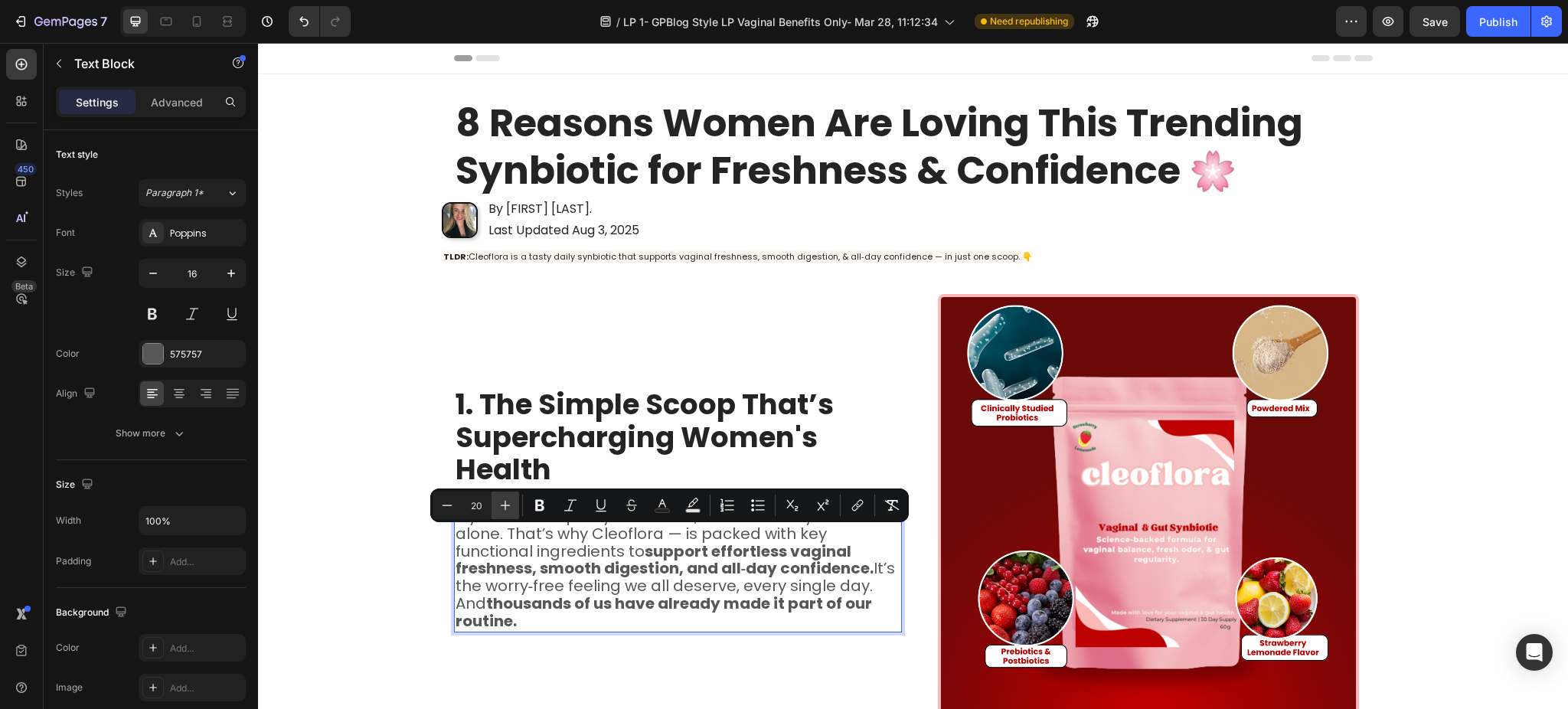 click on "Plus" at bounding box center [505, 505] 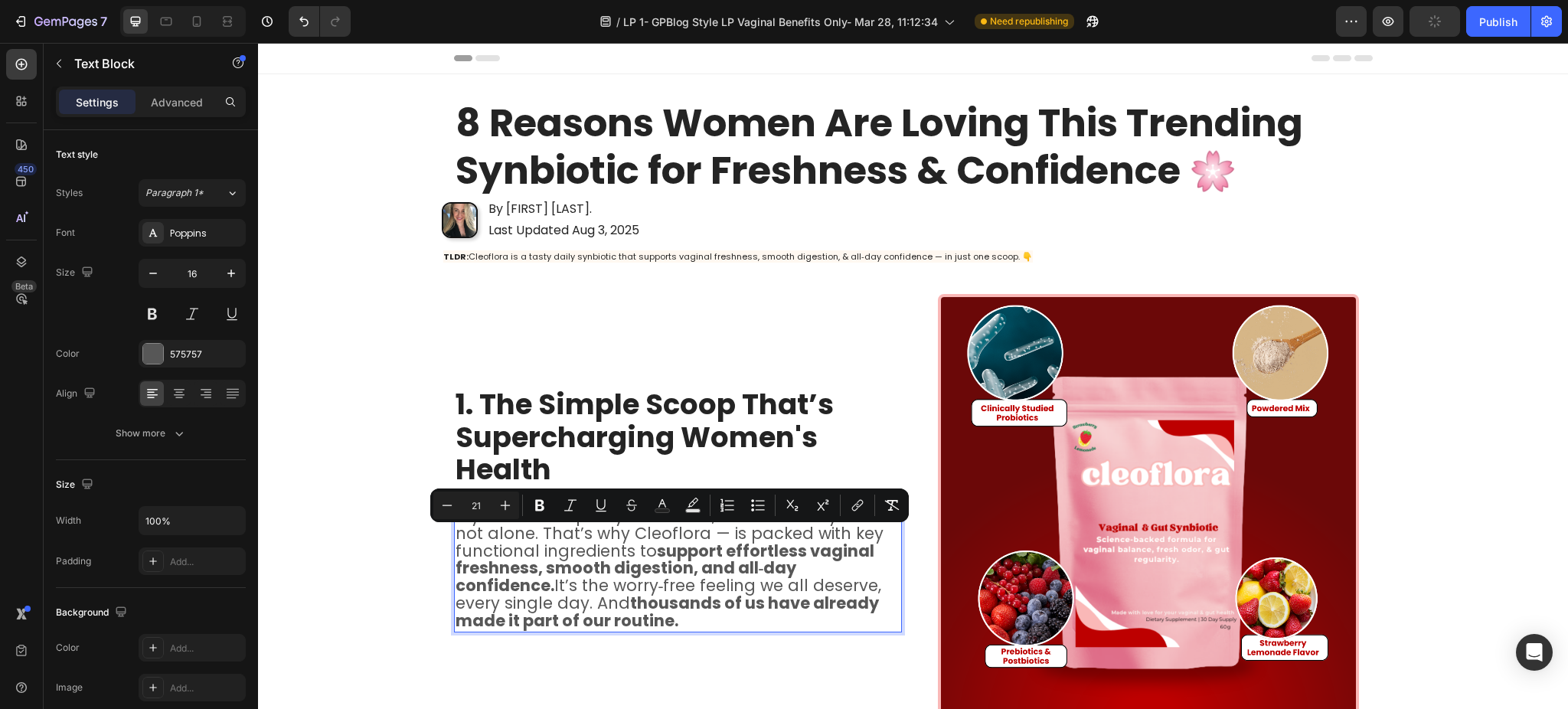 click on "Advanced" 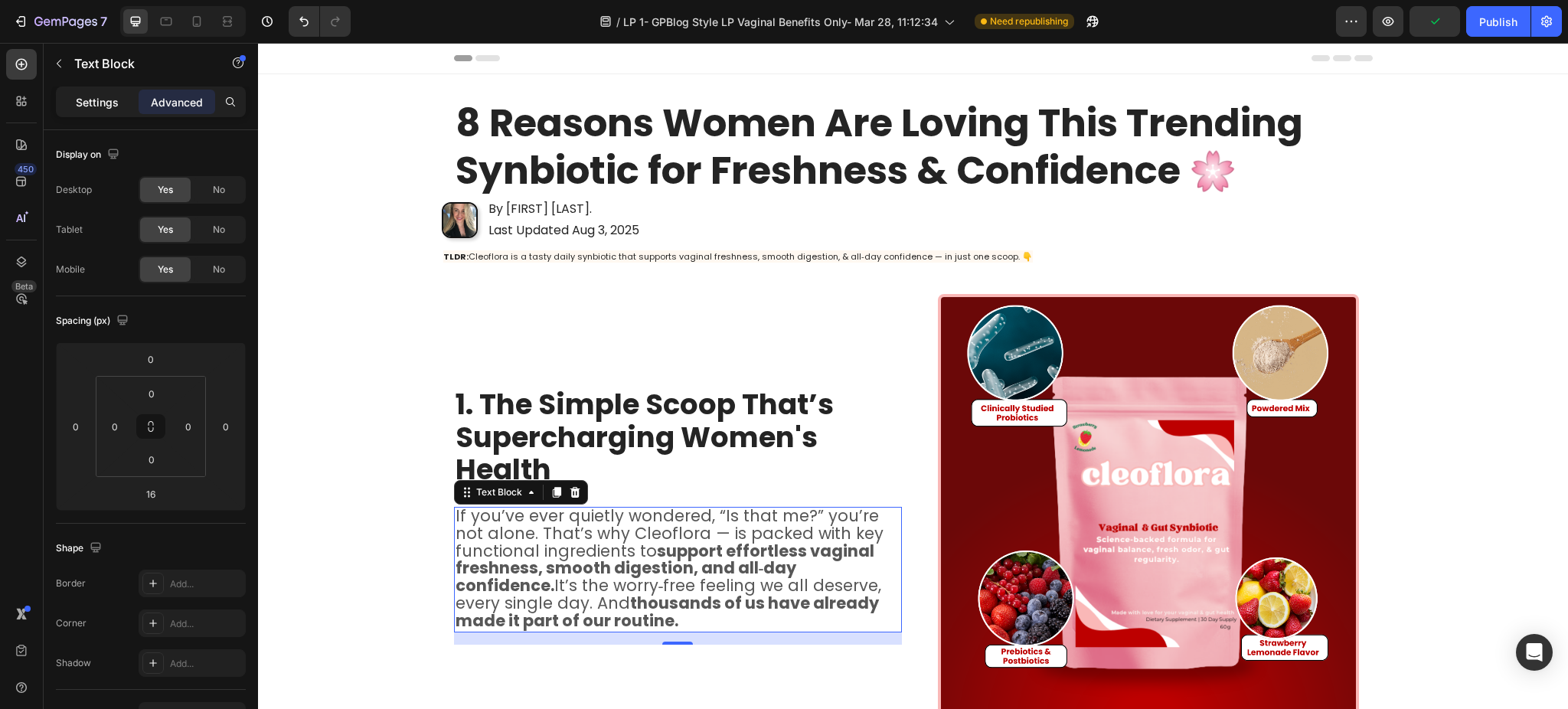 click on "Settings" at bounding box center [97, 102] 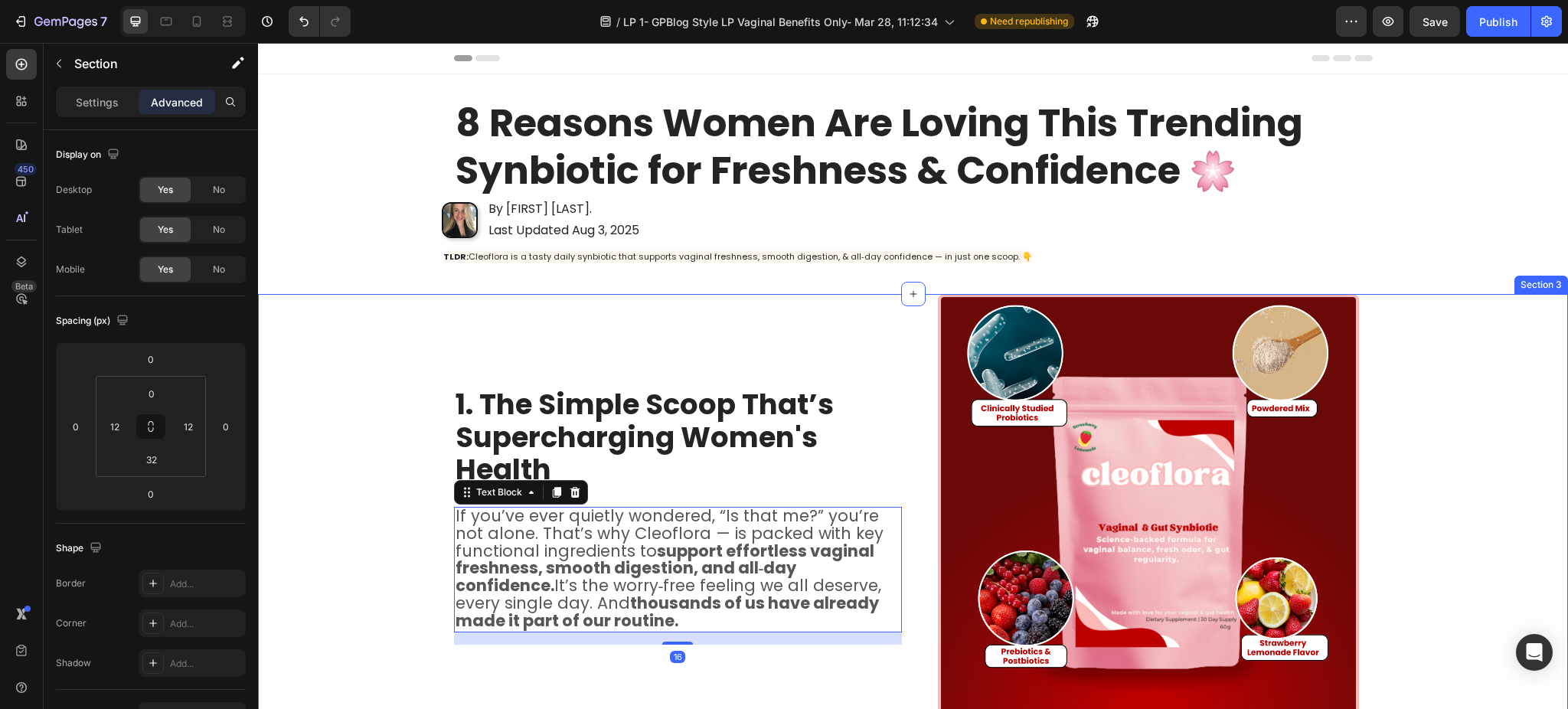 click on "⁠⁠⁠⁠⁠⁠⁠ 1. The Simple Scoop That’s Supercharging Women's Health Heading If you’ve ever quietly wondered, “Is that me?” you’re not alone. That’s why Cleoflora — is packed with key functional ingredients to  support effortless vaginal freshness, smooth digestion, and all‑day confidence.  It’s the worry‑free feeling we all deserve, every single day. And  thousands of us have already made it part of our routine. Text Block   16 Image Row 2.Ingredients That Actually Work Together for All‑Day Freshness* Heading Your gut and vaginal health are closely connected. When your microbiome is balanced, you feel fresher, more comfortable,  and  more confident. That’s why Cleoflora blends  blends prebiotics, probiotics, and postbiotics  —   working in harmony to support your body’s natural  balance, promote a healthy vaginal pH, and keep your gut feeling its best.   Text Block Image Row 3. Freshness Made Simple — No More Pills, Just One Scoop Heading Text Block Image Row Heading" at bounding box center [913, 1674] 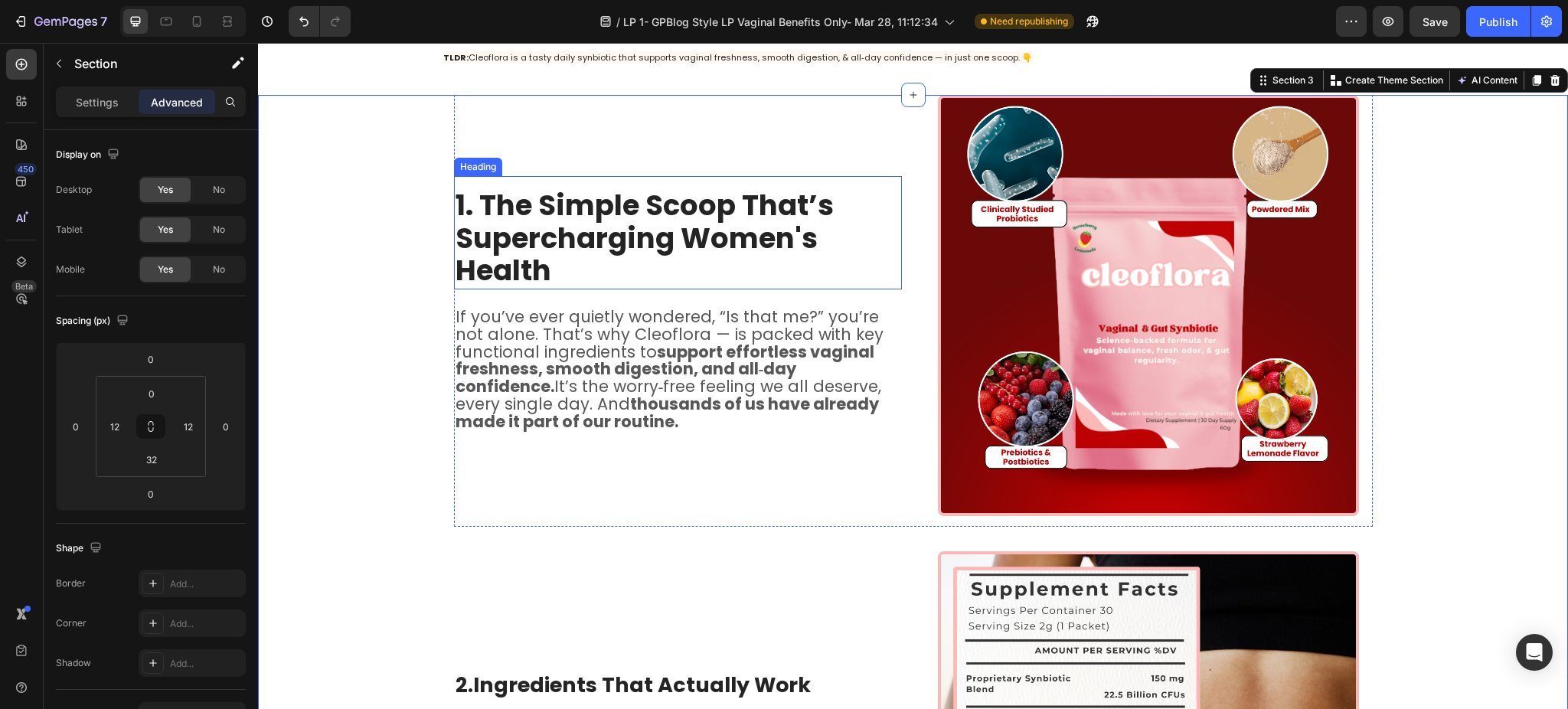 scroll, scrollTop: 204, scrollLeft: 0, axis: vertical 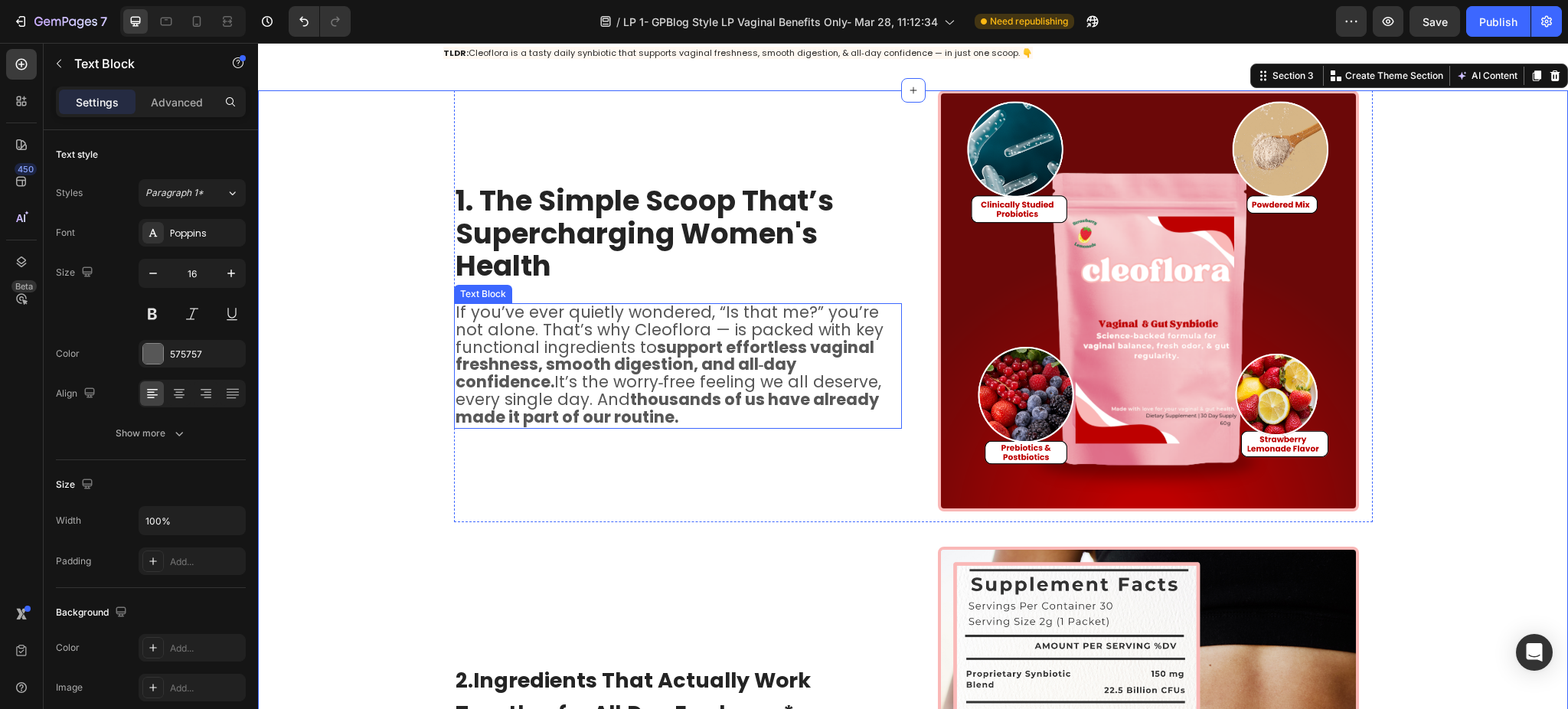 click on "thousands of us have already made it part of our routine." at bounding box center (667, 408) 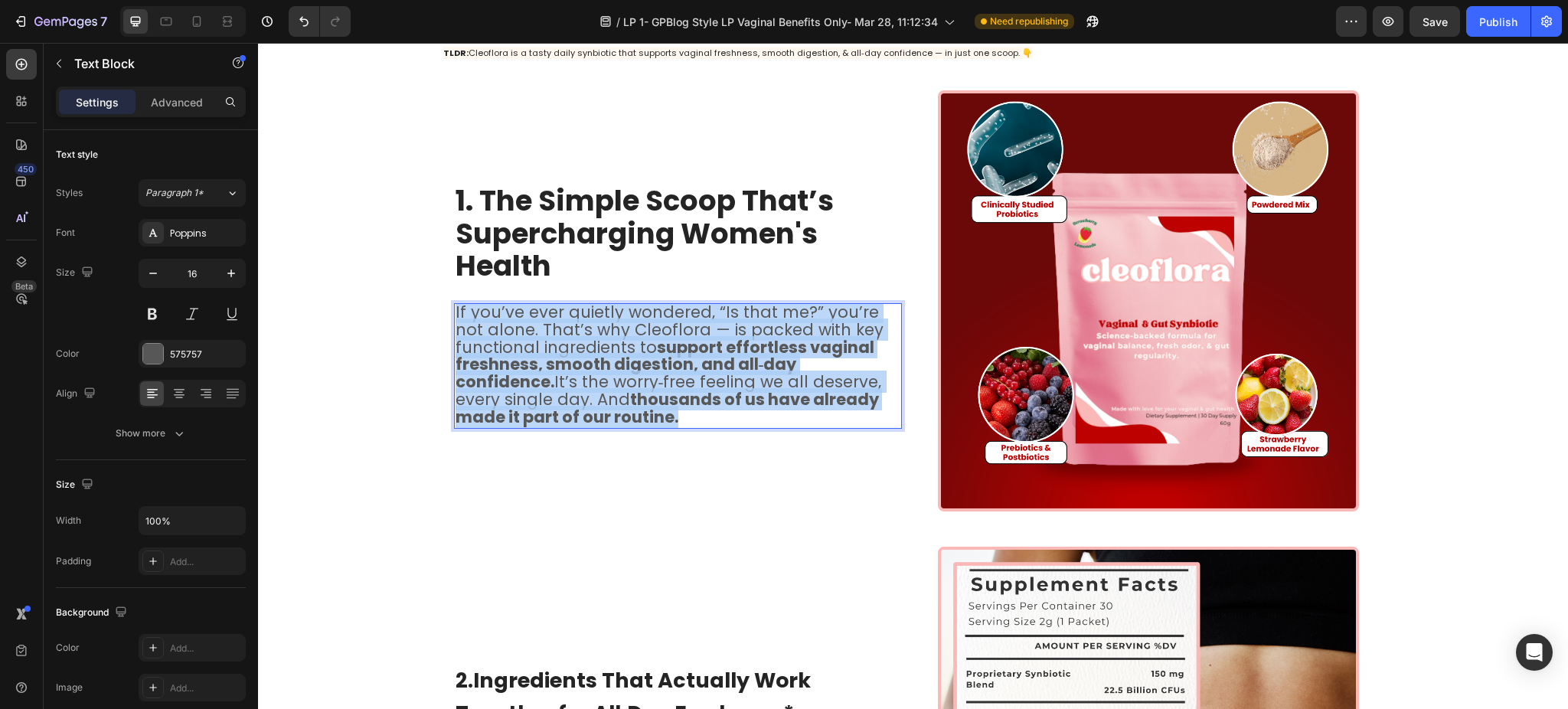 click on "thousands of us have already made it part of our routine." at bounding box center [667, 408] 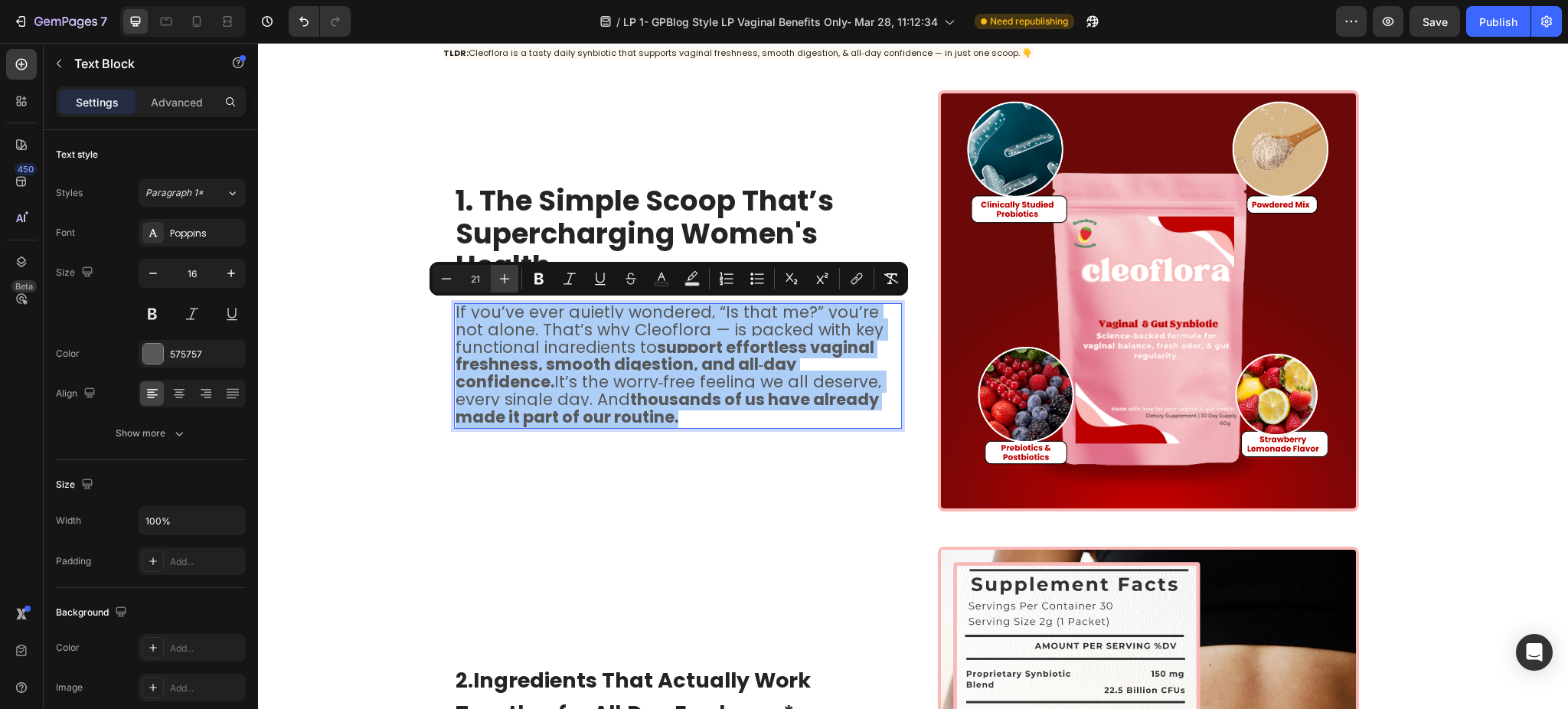 click 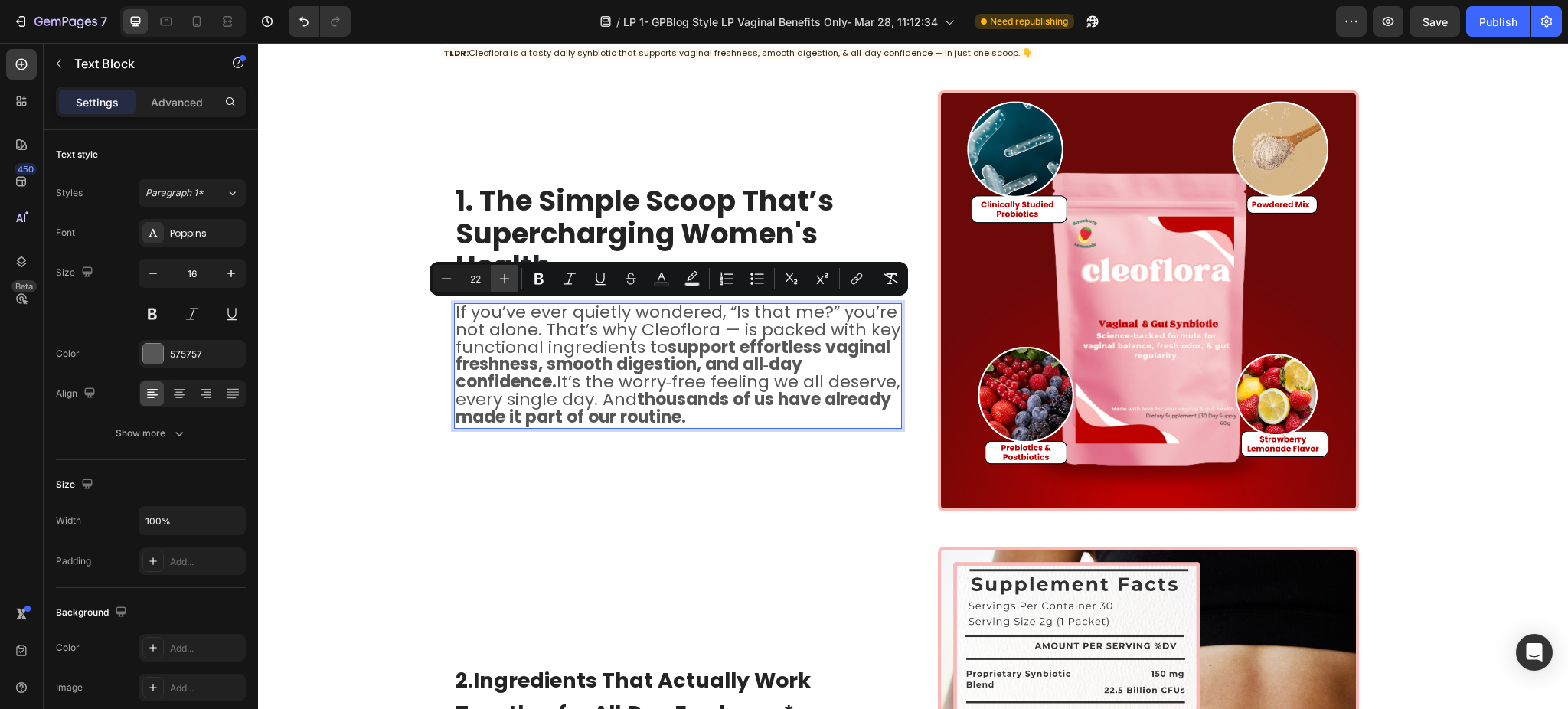 click 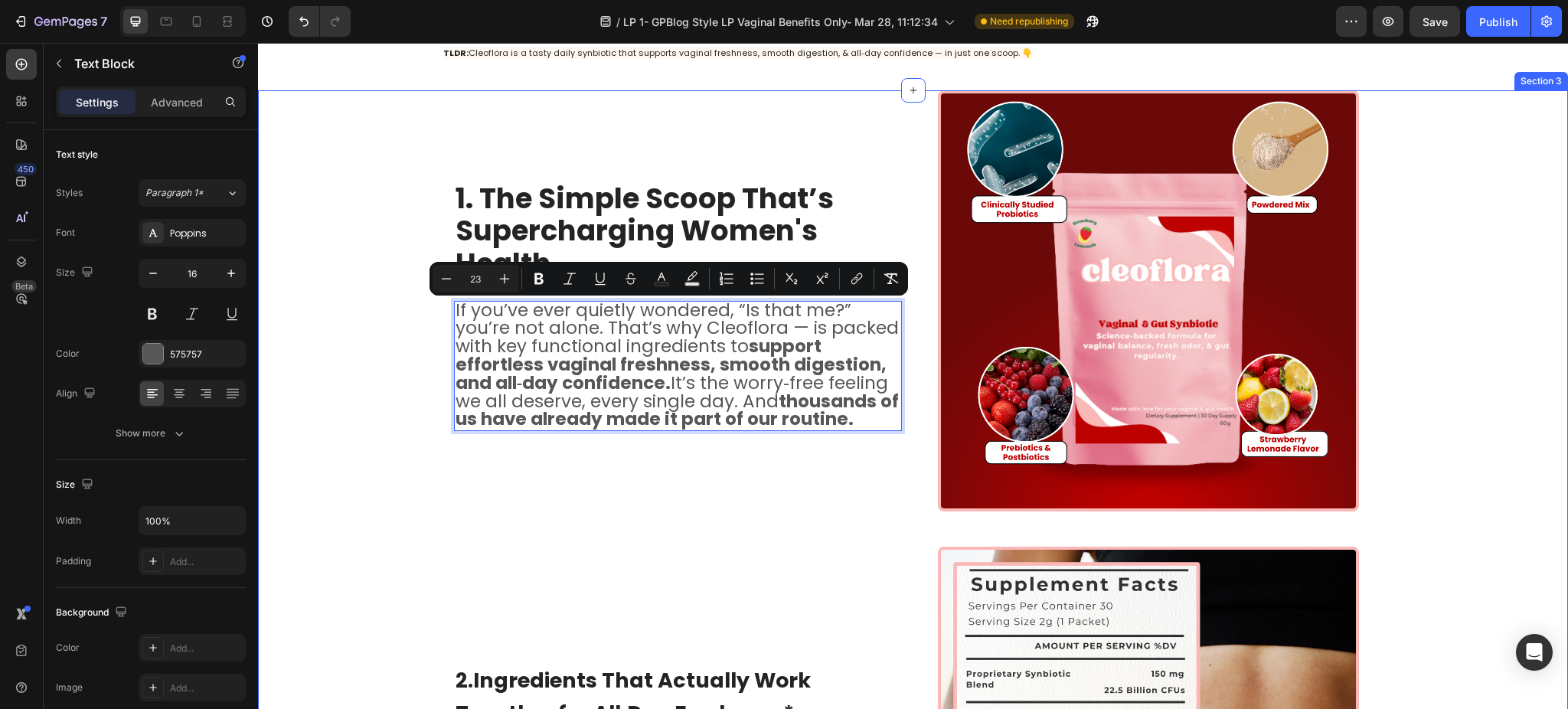 click on "⁠⁠⁠⁠⁠⁠⁠ 1. The Simple Scoop That’s Supercharging Women's Health Heading If you’ve ever quietly wondered, “Is that me?” you’re not alone. That’s why Cleoflora — is packed with key functional ingredients to  support effortless vaginal freshness, smooth digestion, and all‑day confidence.  It’s the worry‑free feeling we all deserve, every single day. And  thousands of us have already made it part of our routine. Text Block   16 Image Row 2.Ingredients That Actually Work Together for All‑Day Freshness* Heading Your gut and vaginal health are closely connected. When your microbiome is balanced, you feel fresher, more comfortable,  and  more confident. That’s why Cleoflora blends  blends prebiotics, probiotics, and postbiotics  —   working in harmony to support your body’s natural  balance, promote a healthy vaginal pH, and keep your gut feeling its best.   Text Block Image Row 3. Freshness Made Simple — No More Pills, Just One Scoop Heading Text Block Image Row Heading" at bounding box center [913, 1471] 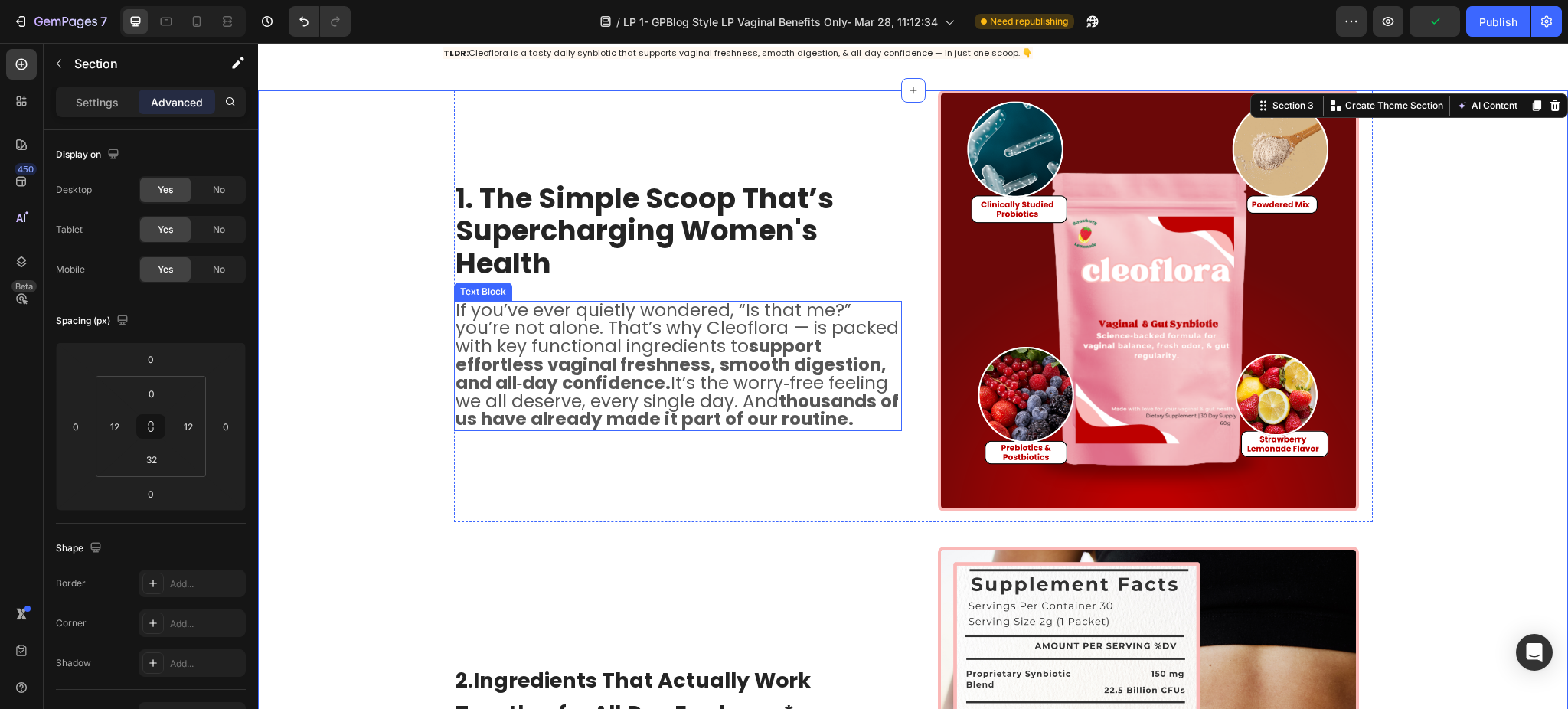 click on "thousands of us have already made it part of our routine." at bounding box center [677, 410] 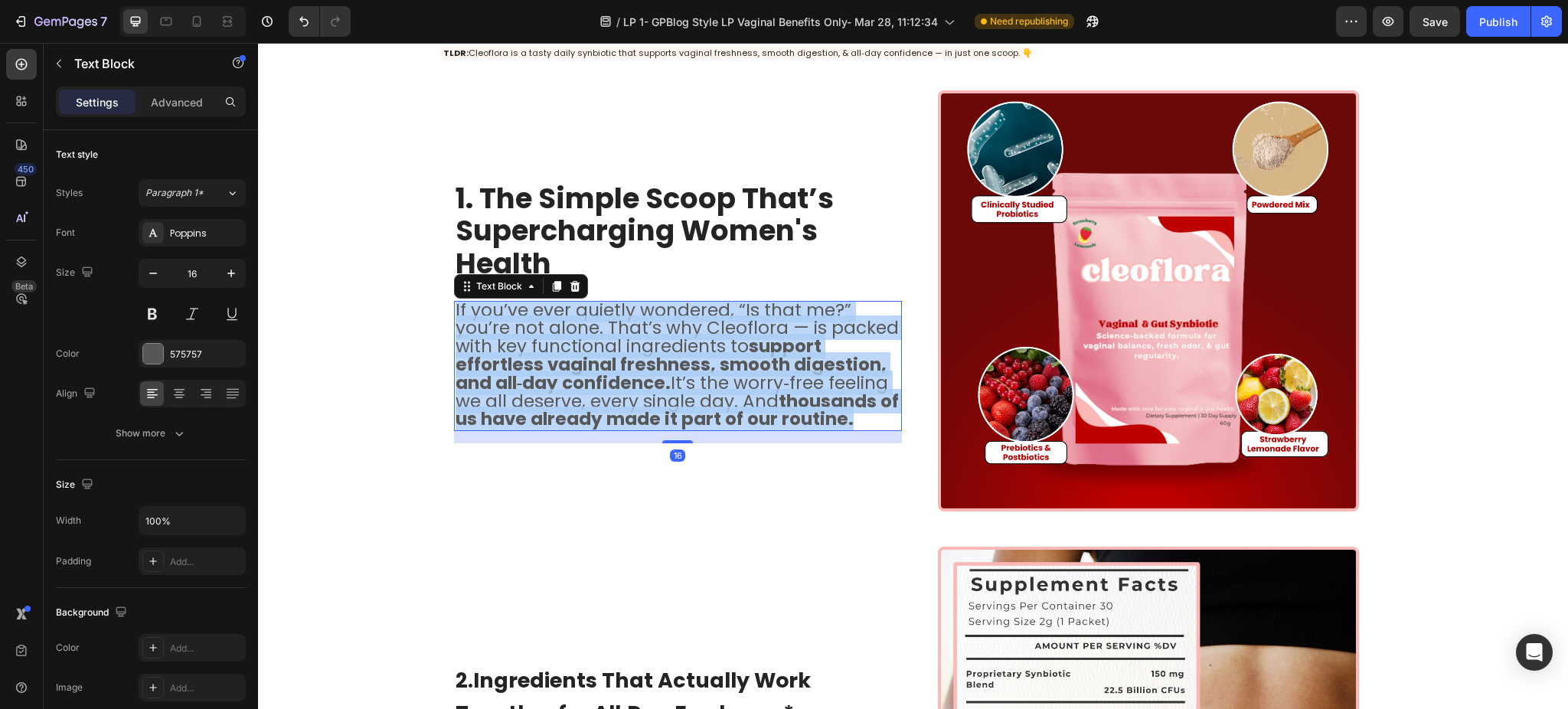 click on "thousands of us have already made it part of our routine." at bounding box center [677, 410] 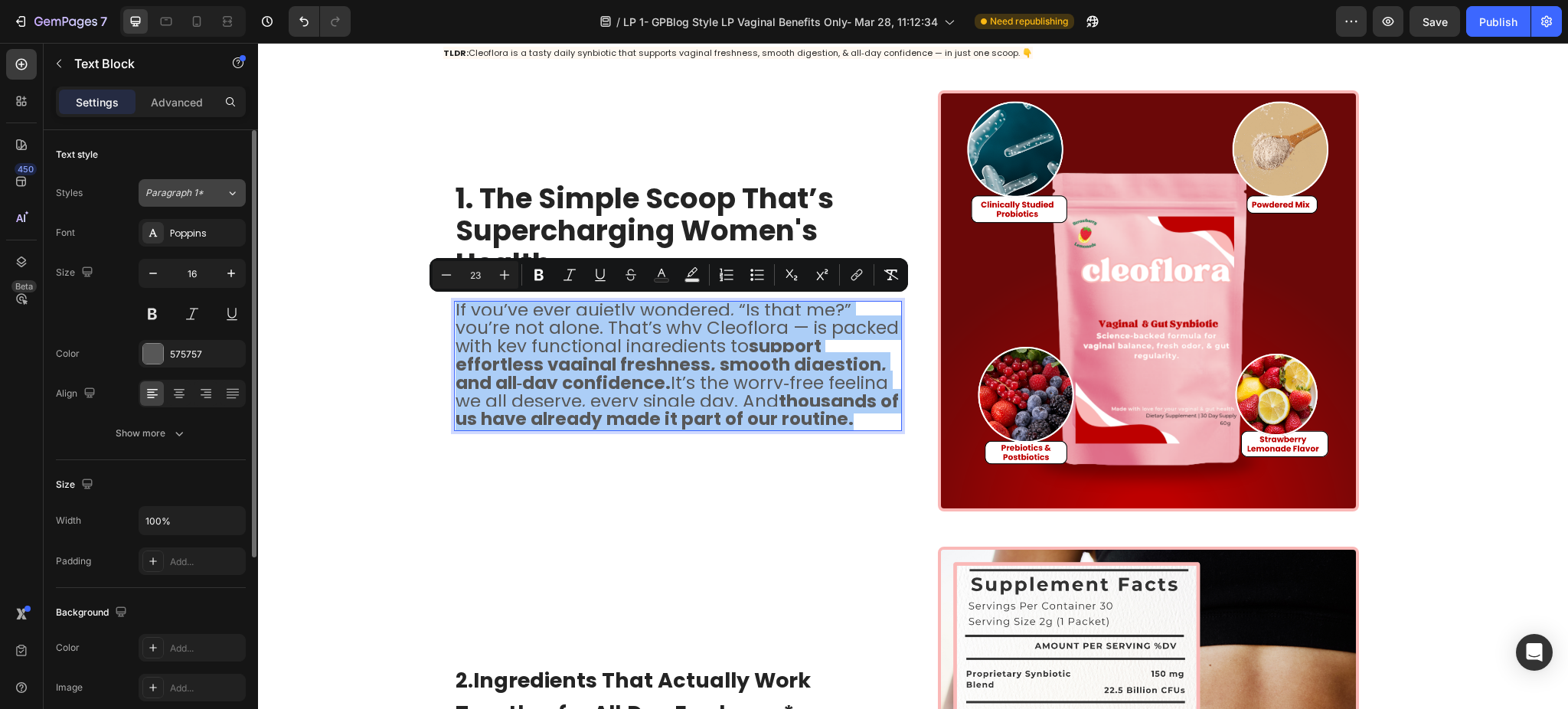 click on "Paragraph 1*" 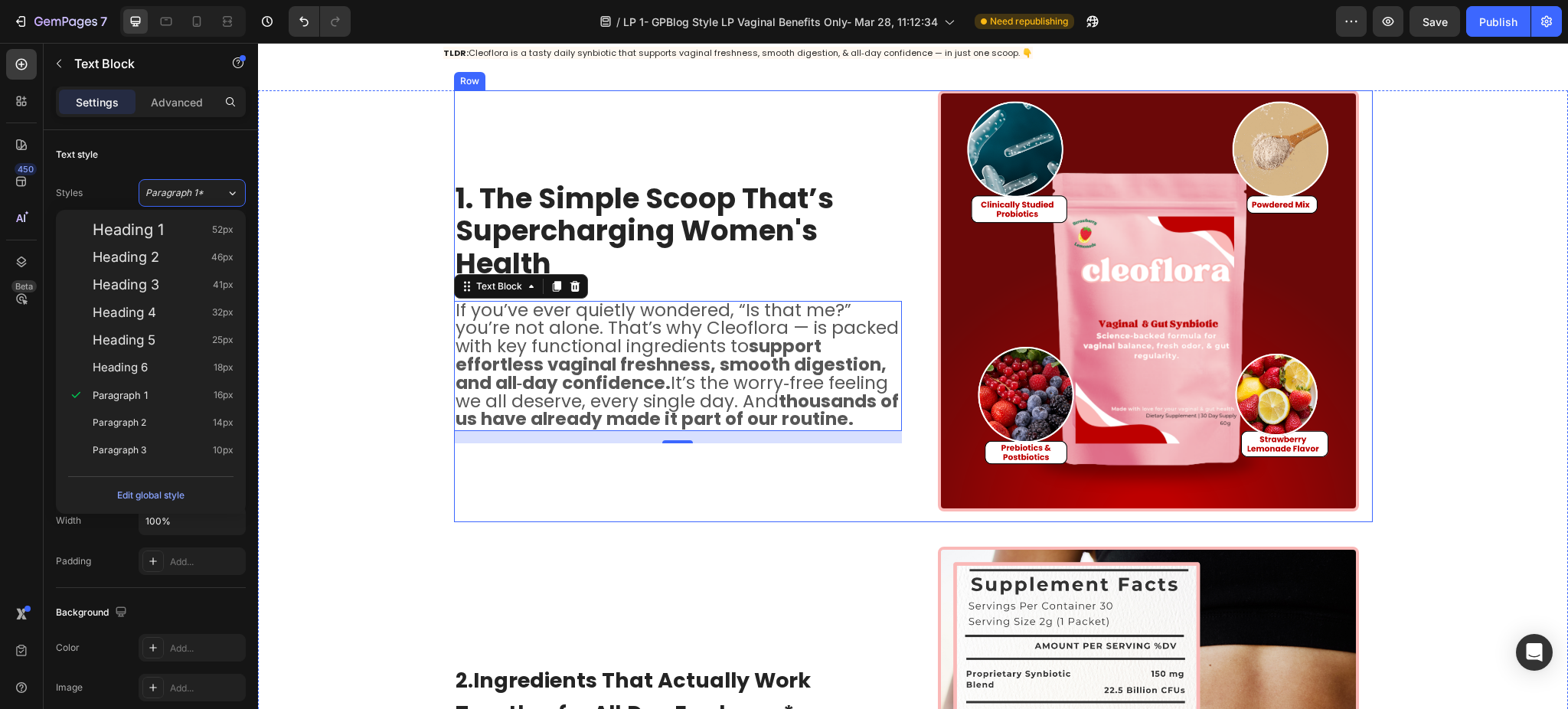 click on "⁠⁠⁠⁠⁠⁠⁠ 1. The Simple Scoop That’s Supercharging Women's Health Heading If you’ve ever quietly wondered, “Is that me?” you’re not alone. That’s why Cleoflora — is packed with key functional ingredients to  support effortless vaginal freshness, smooth digestion, and all‑day confidence.  It’s the worry‑free feeling we all deserve, every single day. And  thousands of us have already made it part of our routine. Text Block   16" at bounding box center (678, 306) 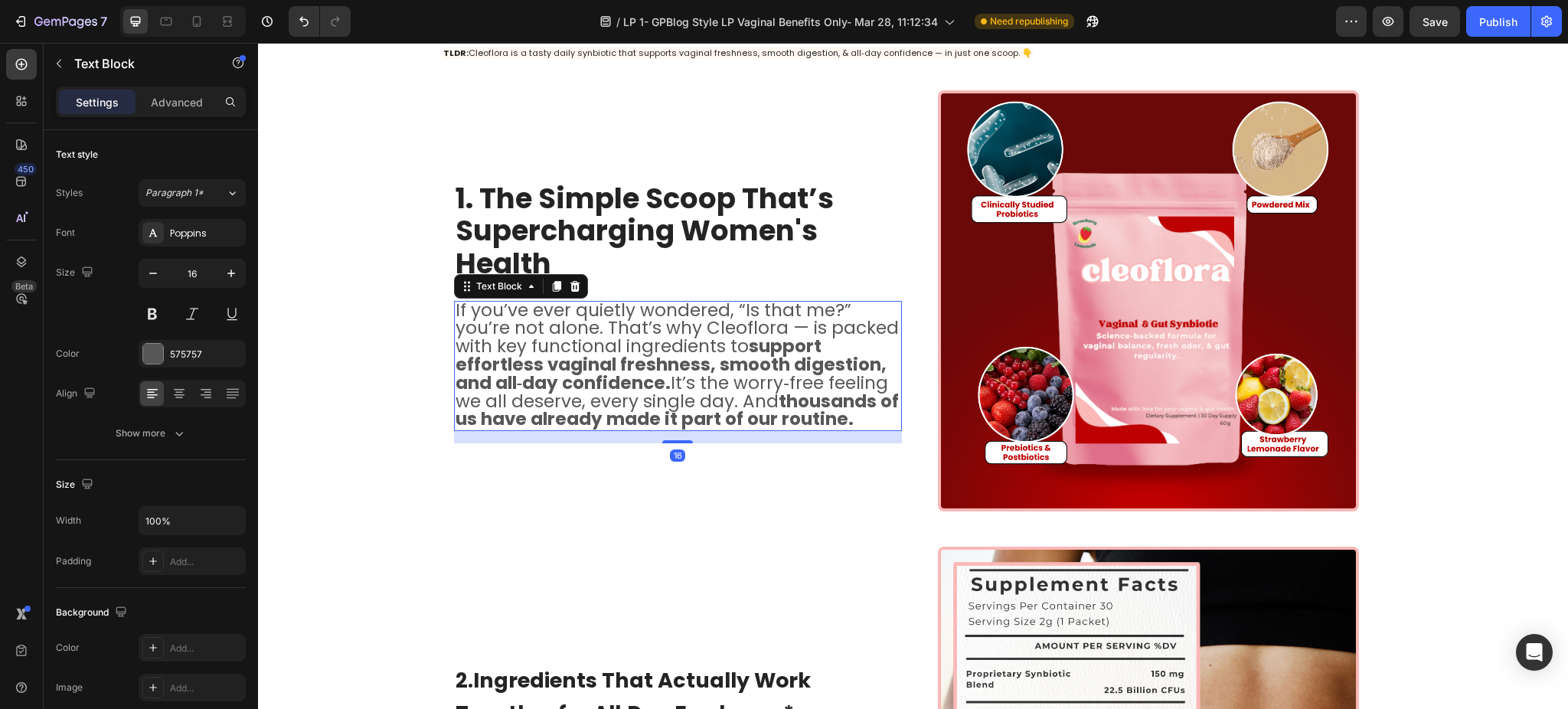 click on "support effortless vaginal freshness, smooth digestion, and all‑day confidence." at bounding box center (671, 364) 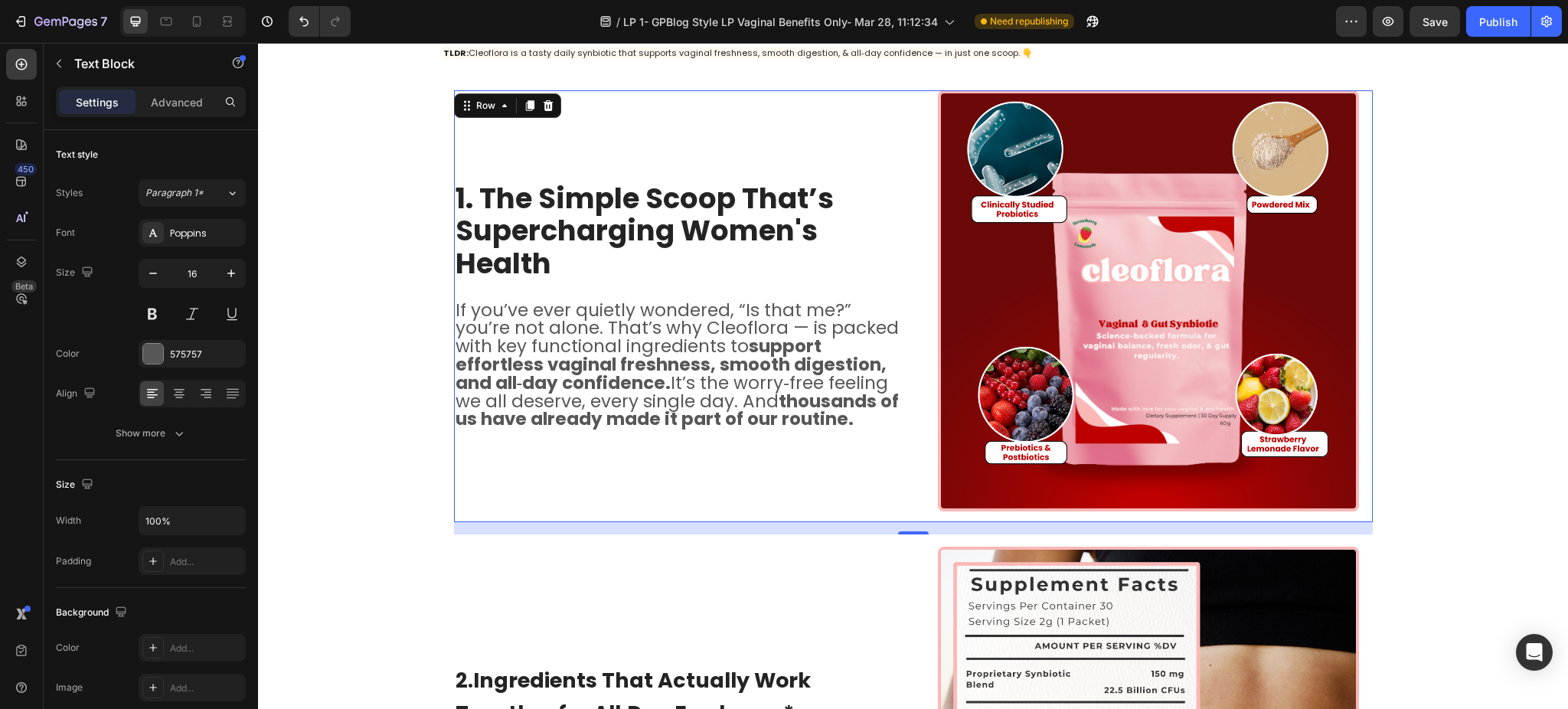 click on "⁠⁠⁠⁠⁠⁠⁠ 1. The Simple Scoop That’s Supercharging Women's Health Heading If you’ve ever quietly wondered, “Is that me?” you’re not alone. That’s why Cleoflora — is packed with key functional ingredients to  support effortless vaginal freshness, smooth digestion, and all‑day confidence.  It’s the worry‑free feeling we all deserve, every single day. And  thousands of us have already made it part of our routine. Text Block" at bounding box center (678, 306) 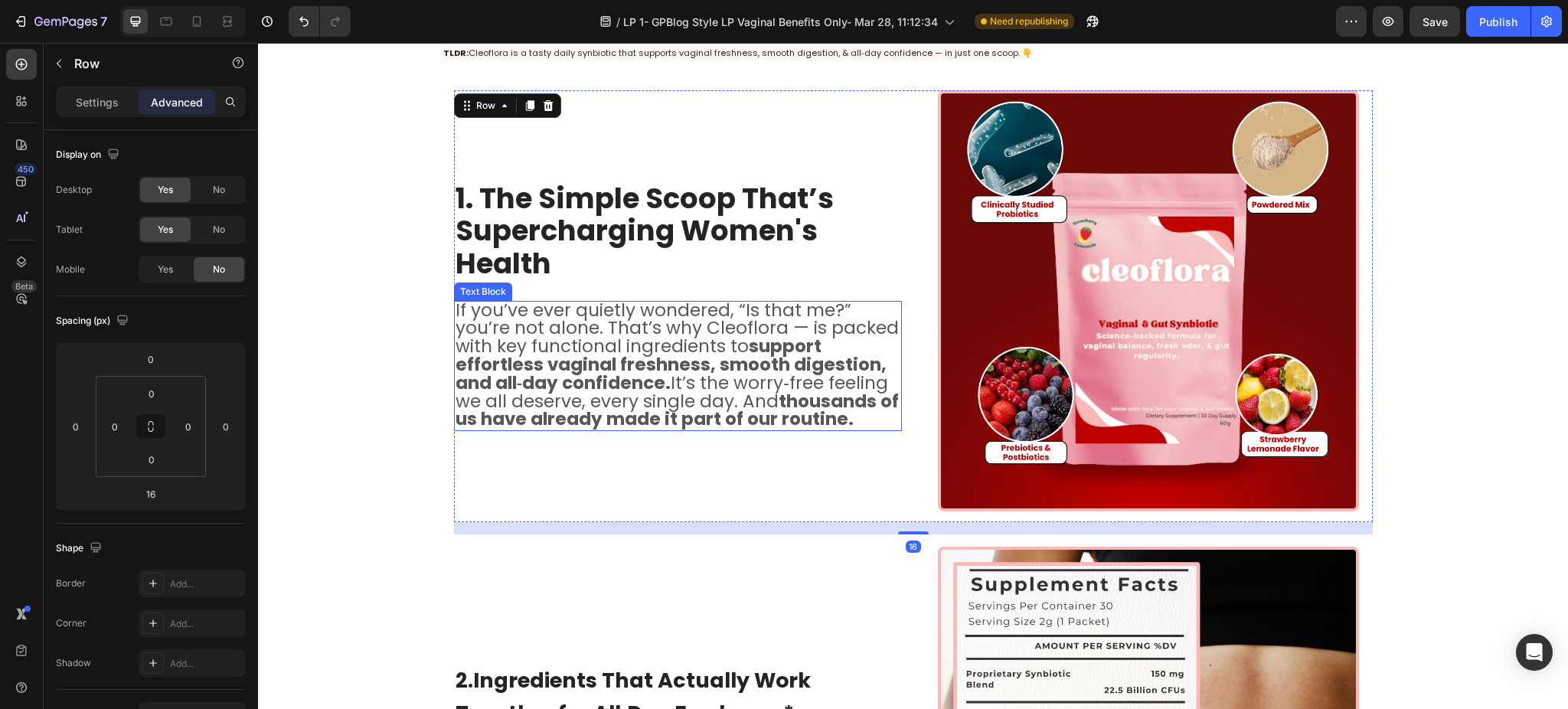 click on "If you’ve ever quietly wondered, “Is that me?” you’re not alone. That’s why Cleoflora — is packed with key functional ingredients to  support effortless vaginal freshness, smooth digestion, and all‑day confidence.  It’s the worry‑free feeling we all deserve, every single day. And  thousands of us have already made it part of our routine." at bounding box center [677, 364] 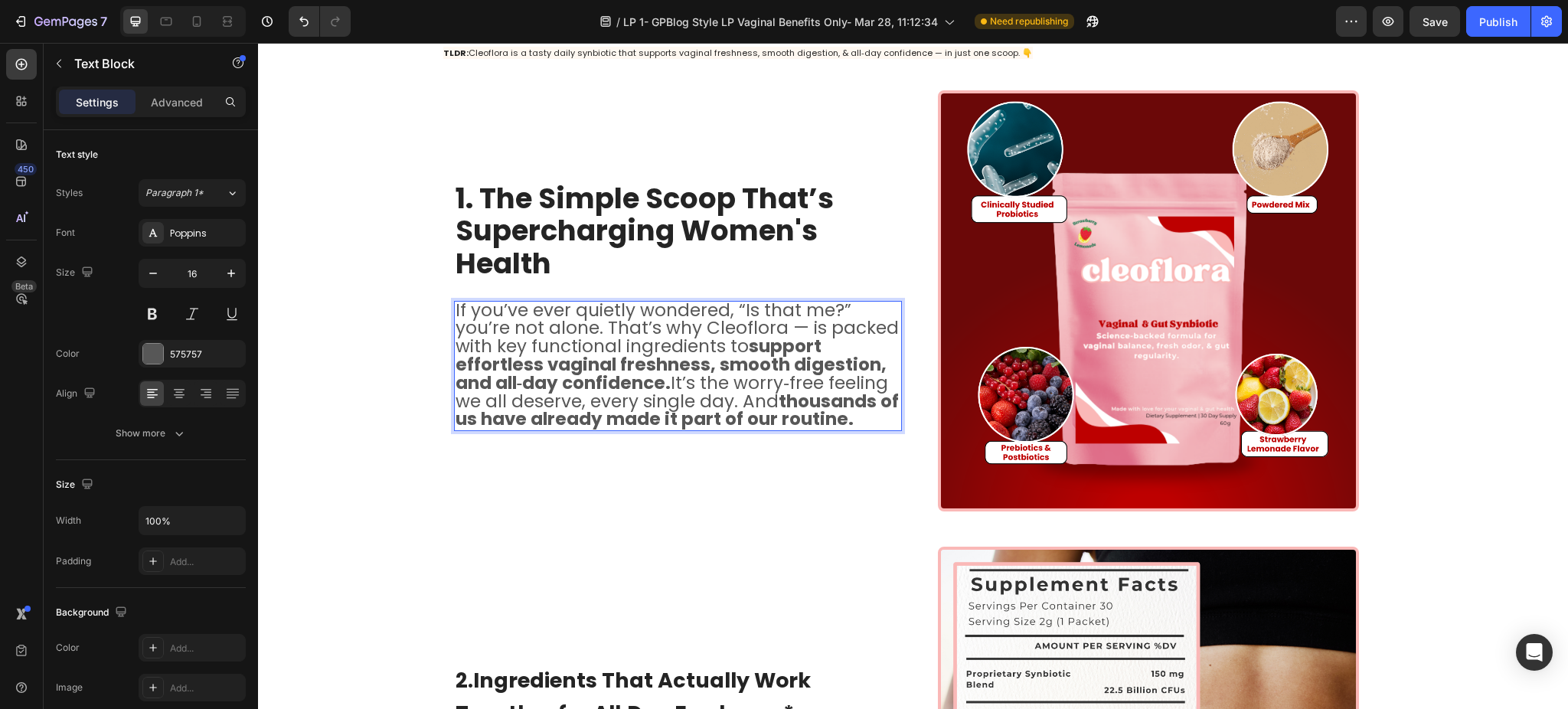 click on "If you’ve ever quietly wondered, “Is that me?” you’re not alone. That’s why Cleoflora — is packed with key functional ingredients to  support effortless vaginal freshness, smooth digestion, and all‑day confidence.  It’s the worry‑free feeling we all deserve, every single day. And  thousands of us have already made it part of our routine." at bounding box center [677, 364] 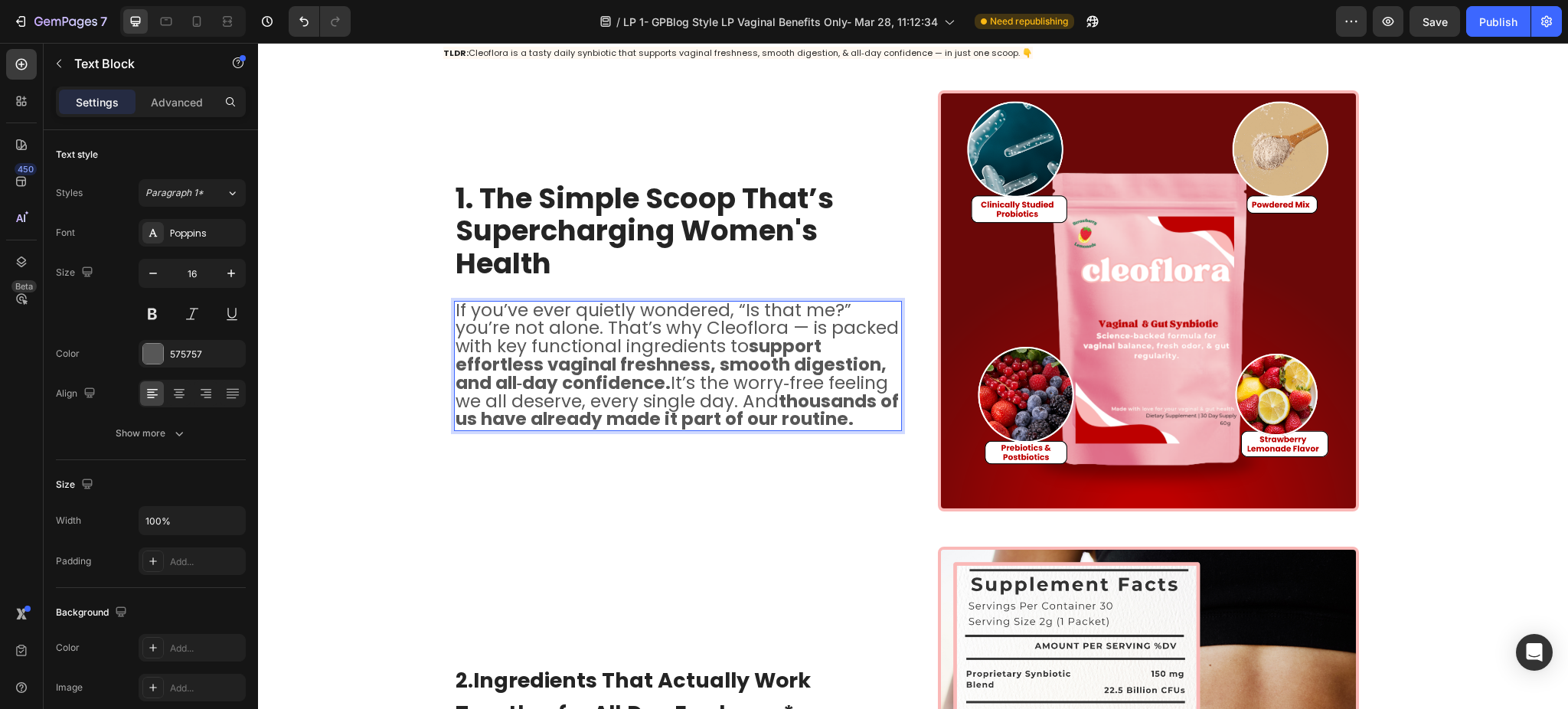 click on "If you’ve ever quietly wondered, “Is that me?” you’re not alone. That’s why Cleoflora — is packed with key functional ingredients to  support effortless vaginal freshness, smooth digestion, and all‑day confidence.  It’s the worry‑free feeling we all deserve, every single day. And  thousands of us have already made it part of our routine." at bounding box center [677, 364] 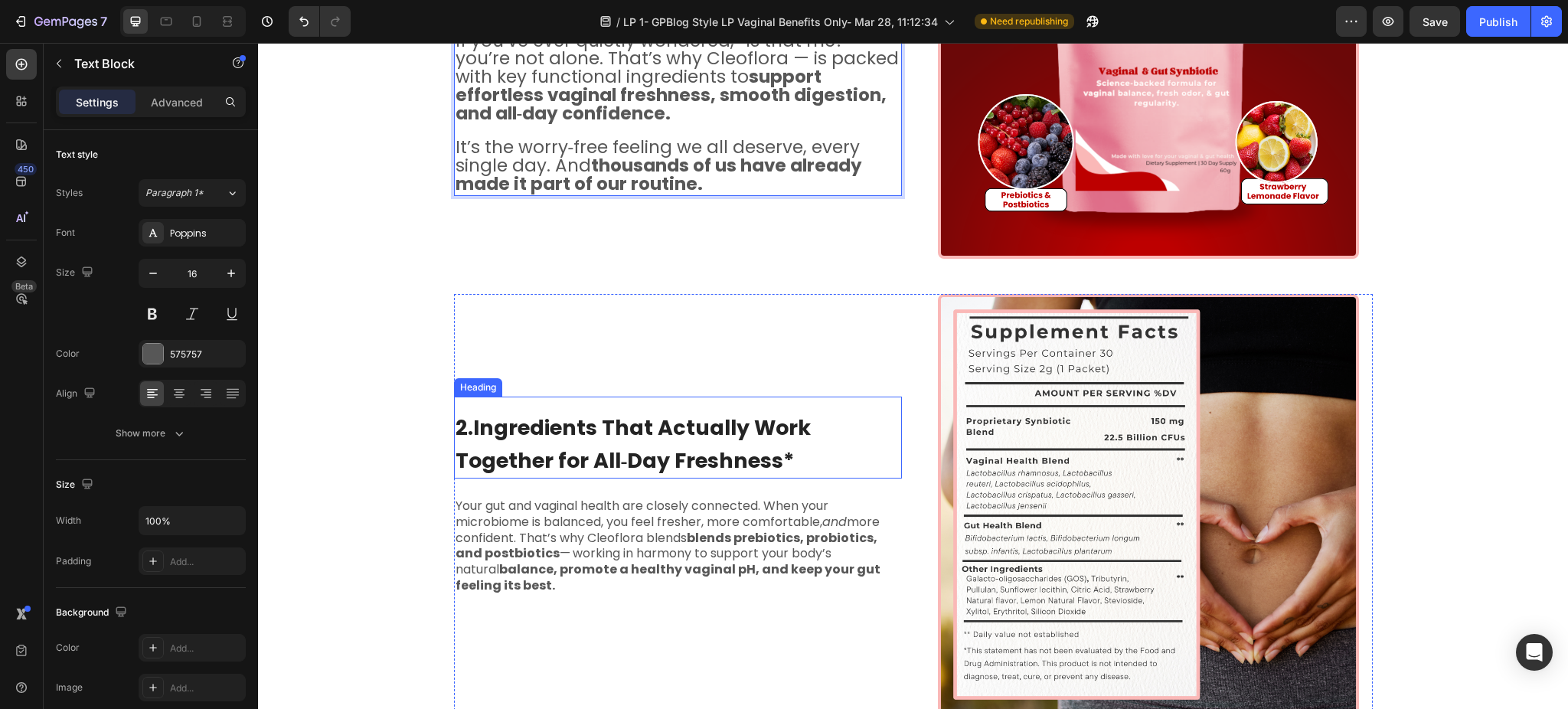 scroll, scrollTop: 188, scrollLeft: 0, axis: vertical 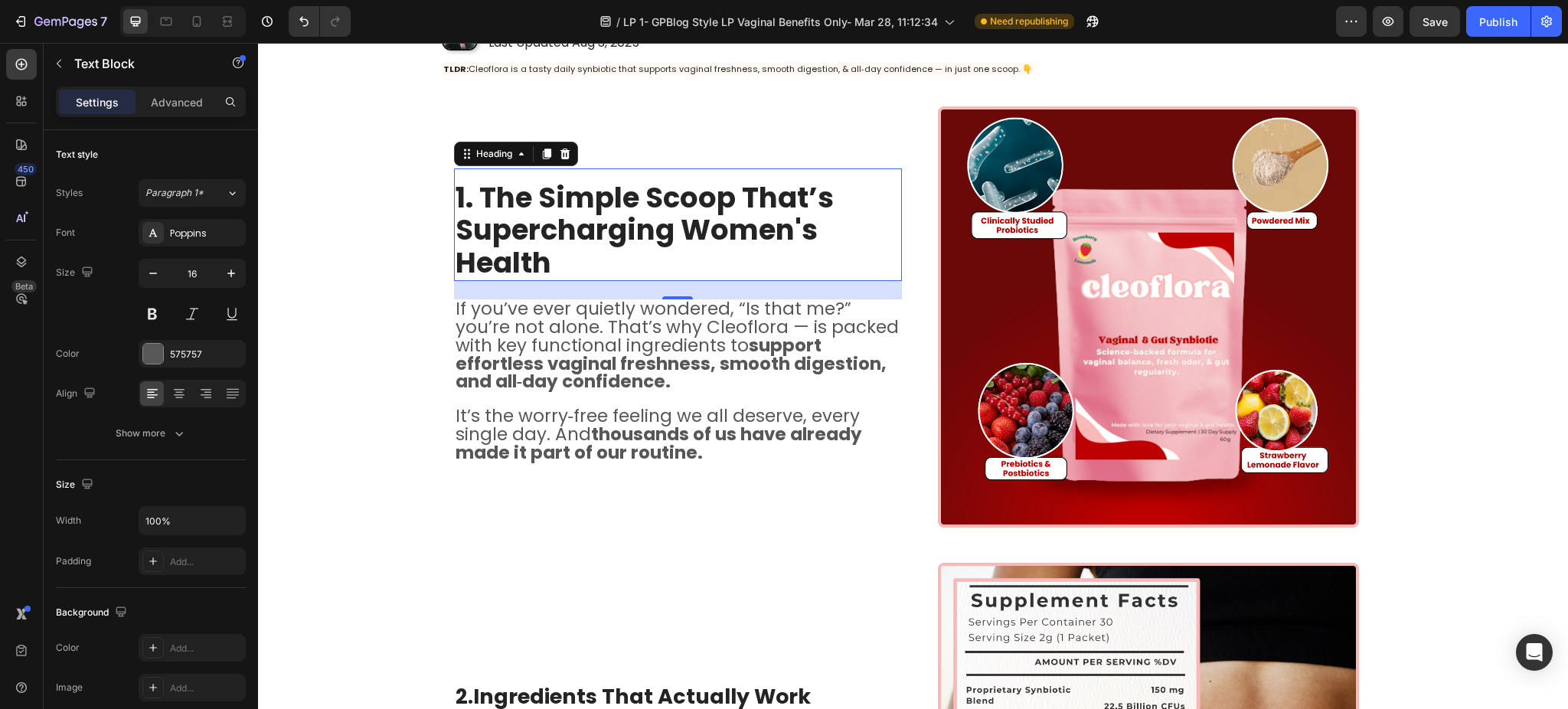 click on "1. The Simple Scoop That’s Supercharging Women's Health" at bounding box center [645, 230] 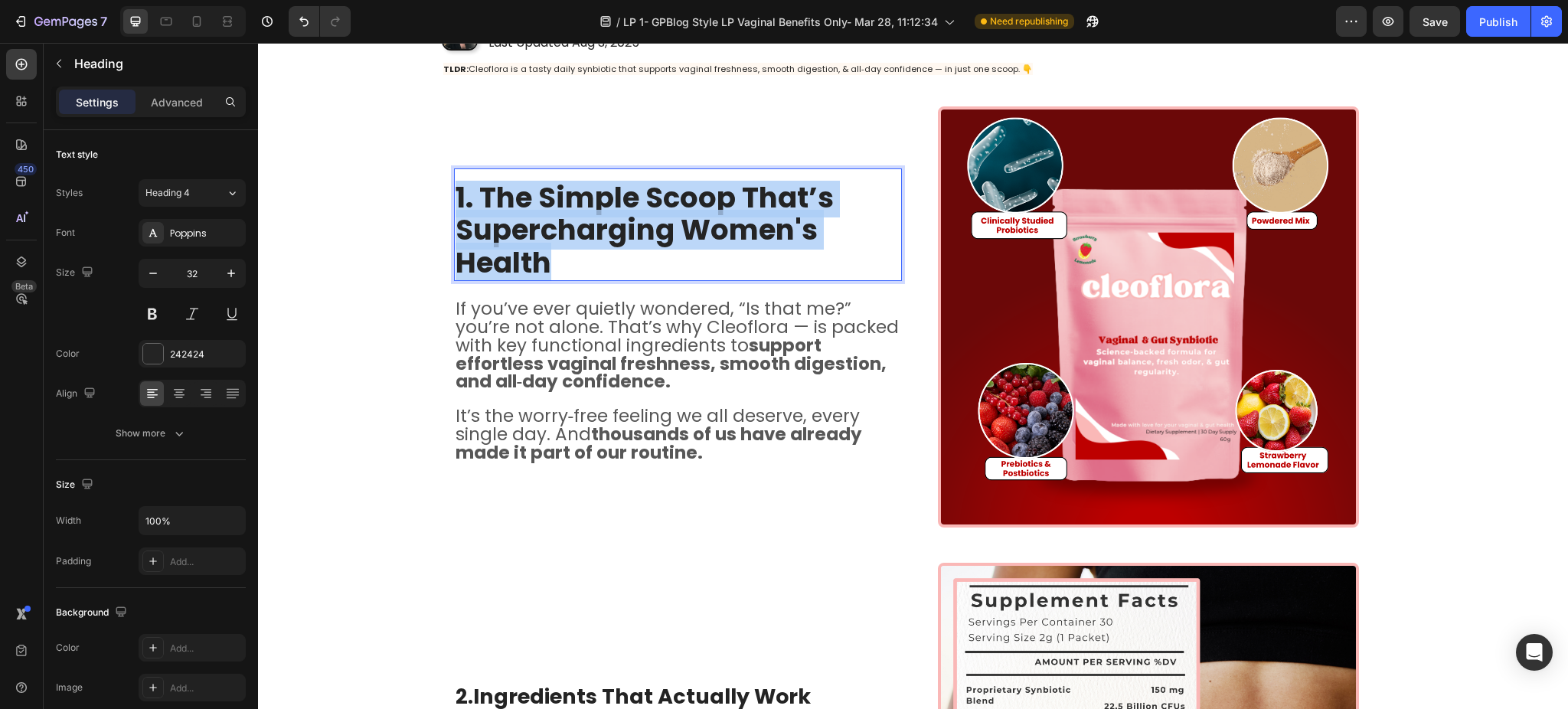click on "1. The Simple Scoop That’s Supercharging Women's Health" at bounding box center (645, 230) 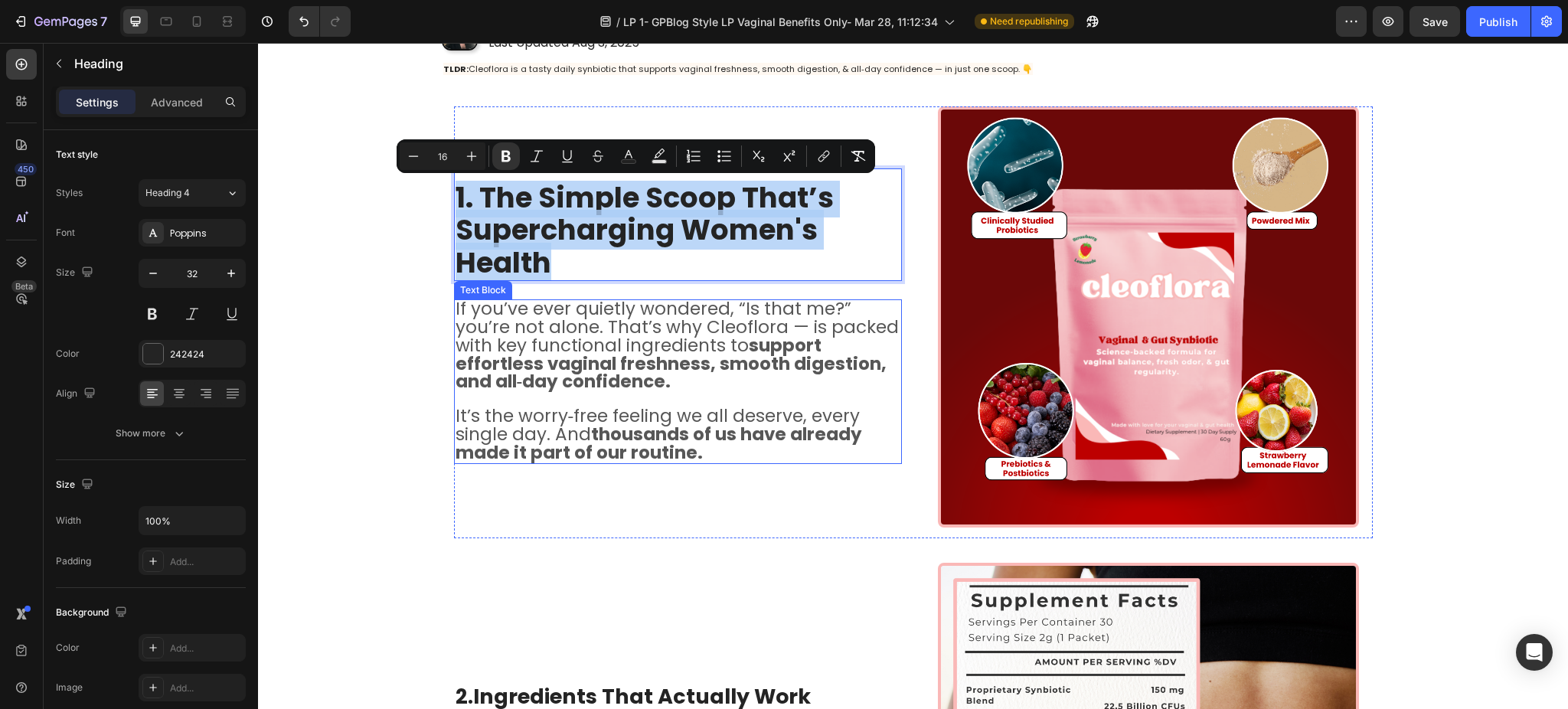 click on "support effortless vaginal freshness, smooth digestion, and all‑day confidence." at bounding box center (671, 364) 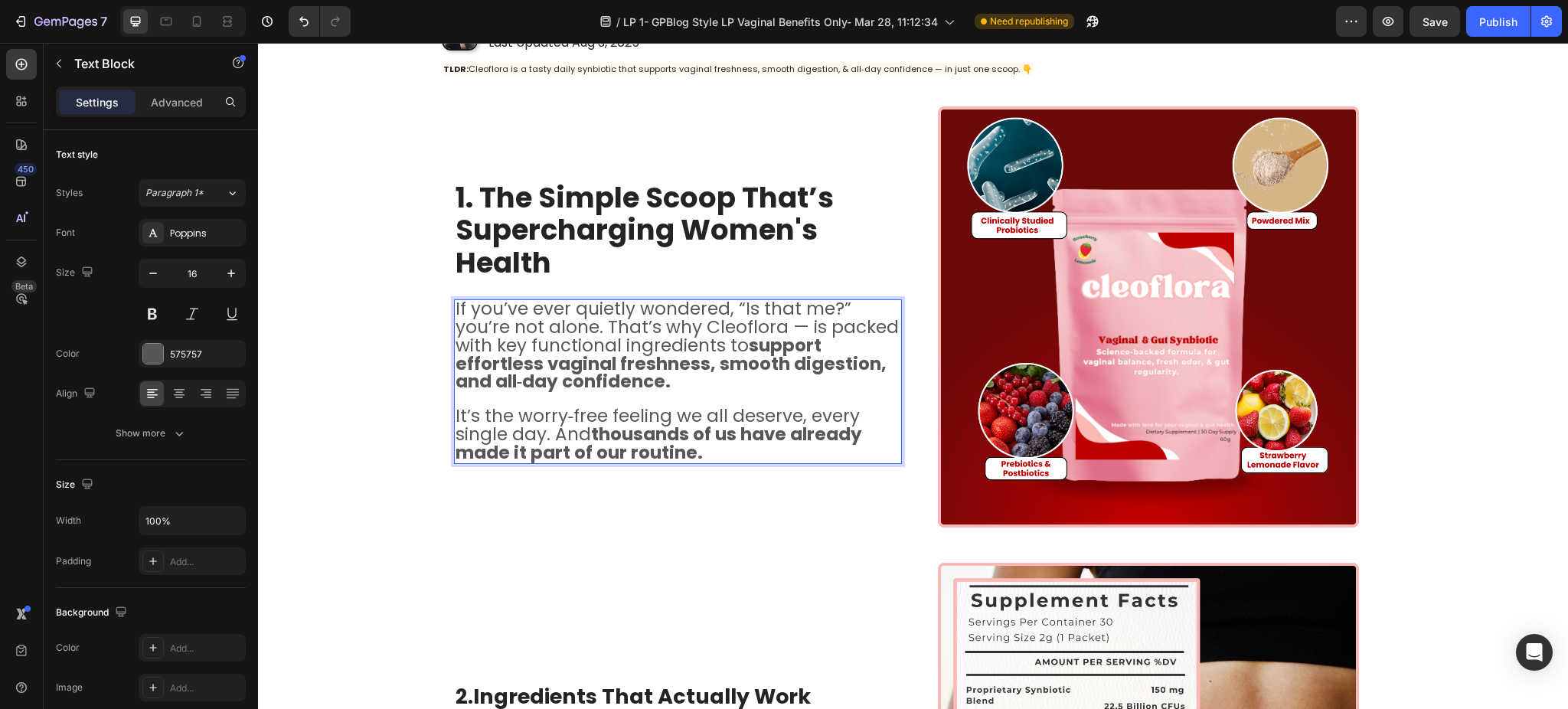 click on "If you’ve ever quietly wondered, “Is that me?” you’re not alone. That’s why Cleoflora — is packed with key functional ingredients to  support effortless vaginal freshness, smooth digestion, and all‑day confidence." at bounding box center (677, 345) 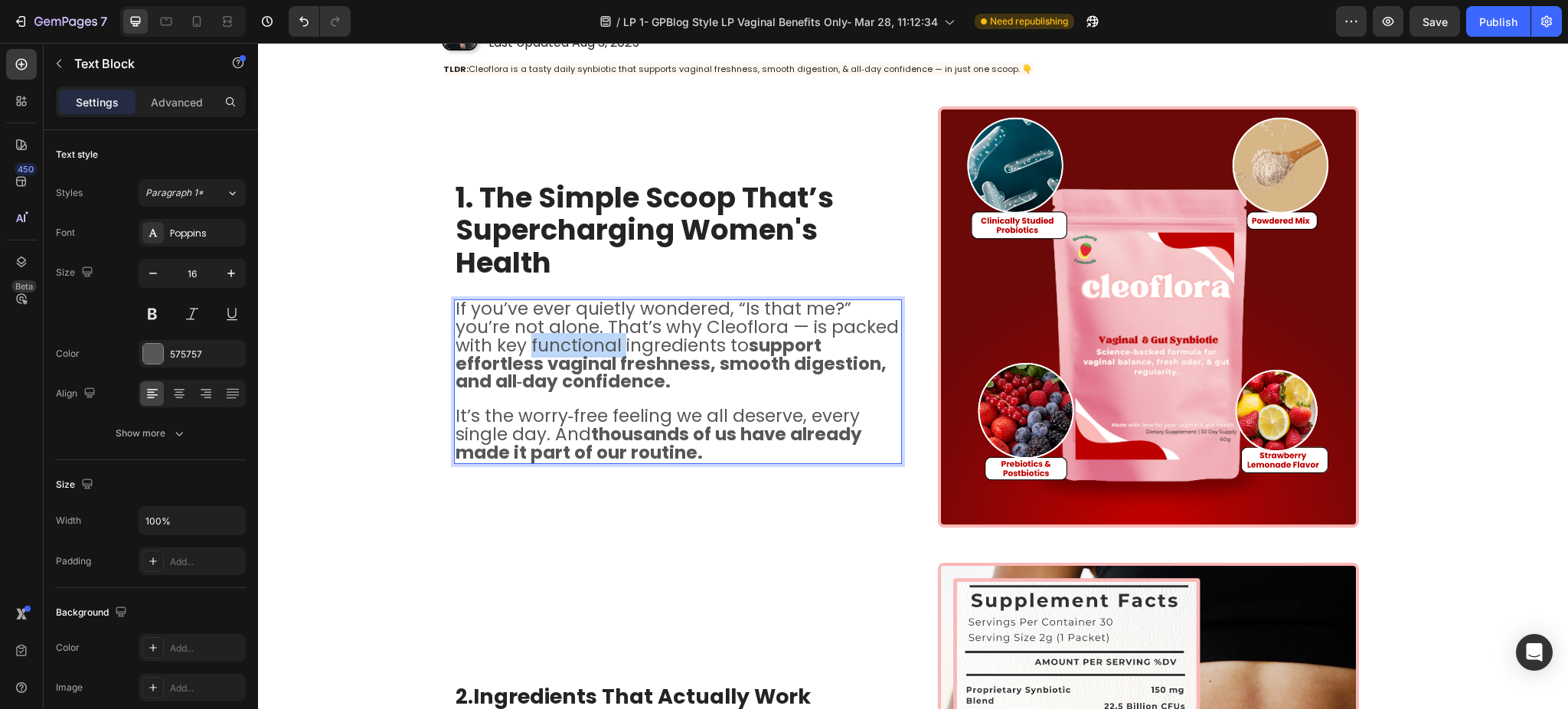 click on "If you’ve ever quietly wondered, “Is that me?” you’re not alone. That’s why Cleoflora — is packed with key functional ingredients to  support effortless vaginal freshness, smooth digestion, and all‑day confidence." at bounding box center (677, 345) 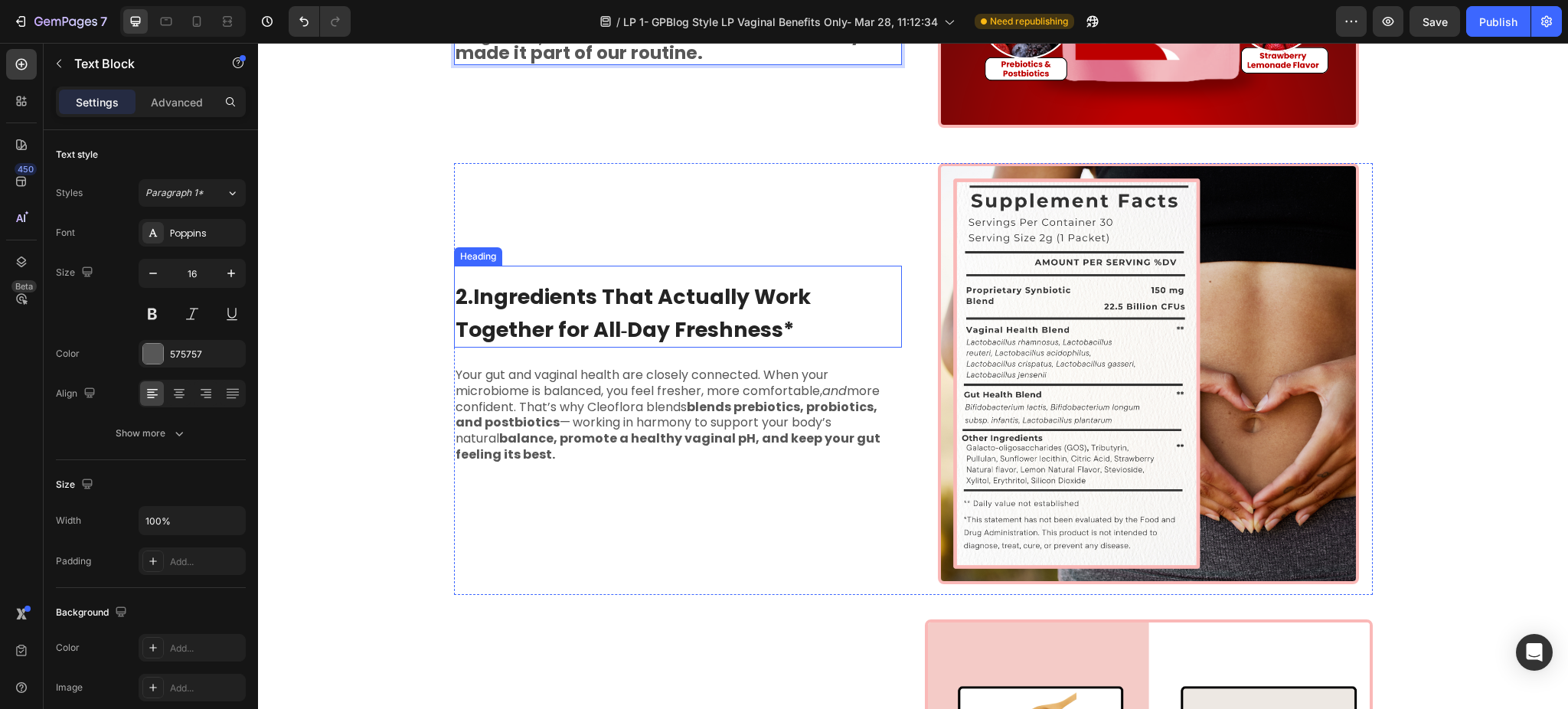 scroll, scrollTop: 596, scrollLeft: 0, axis: vertical 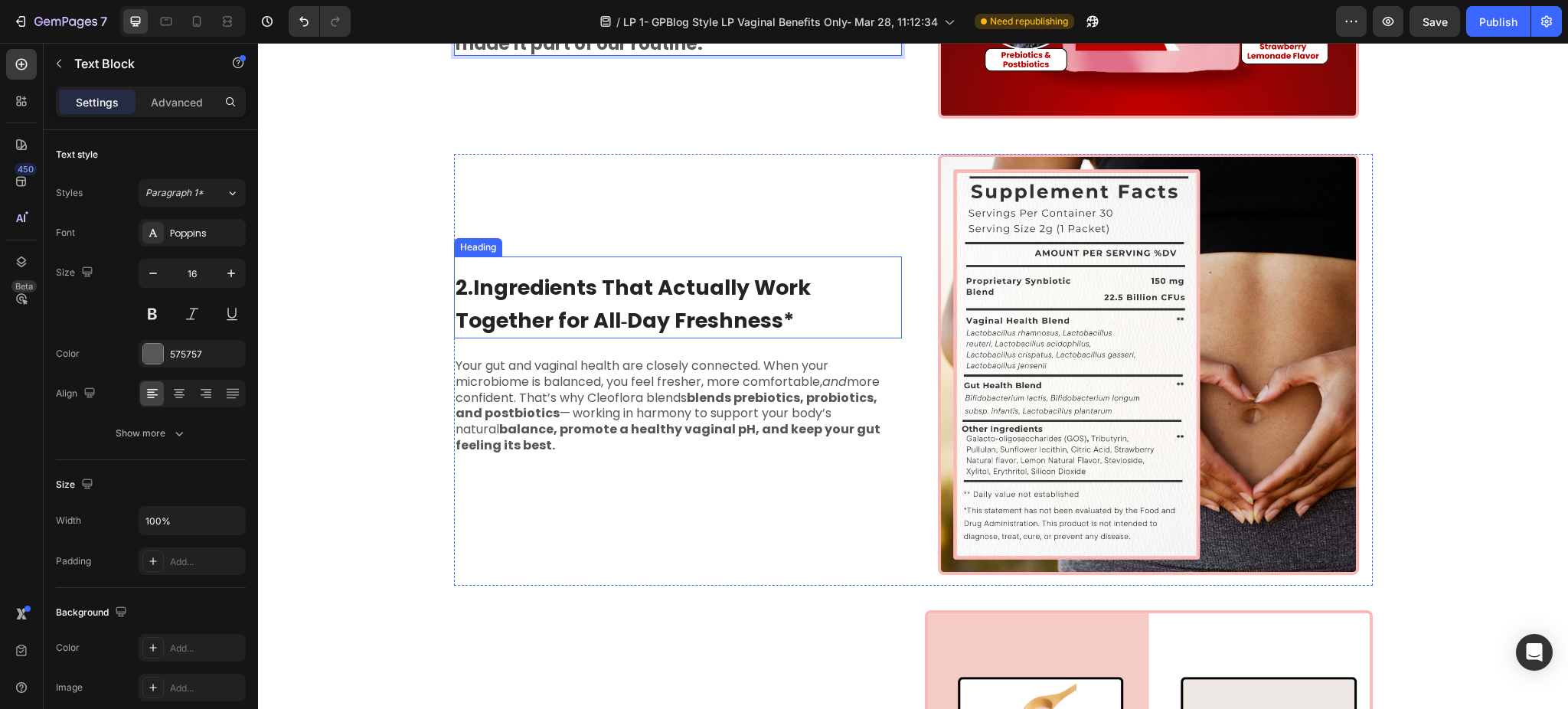 click on "2.Ingredients That Actually Work Together for All‑Day Freshness*" at bounding box center [633, 304] 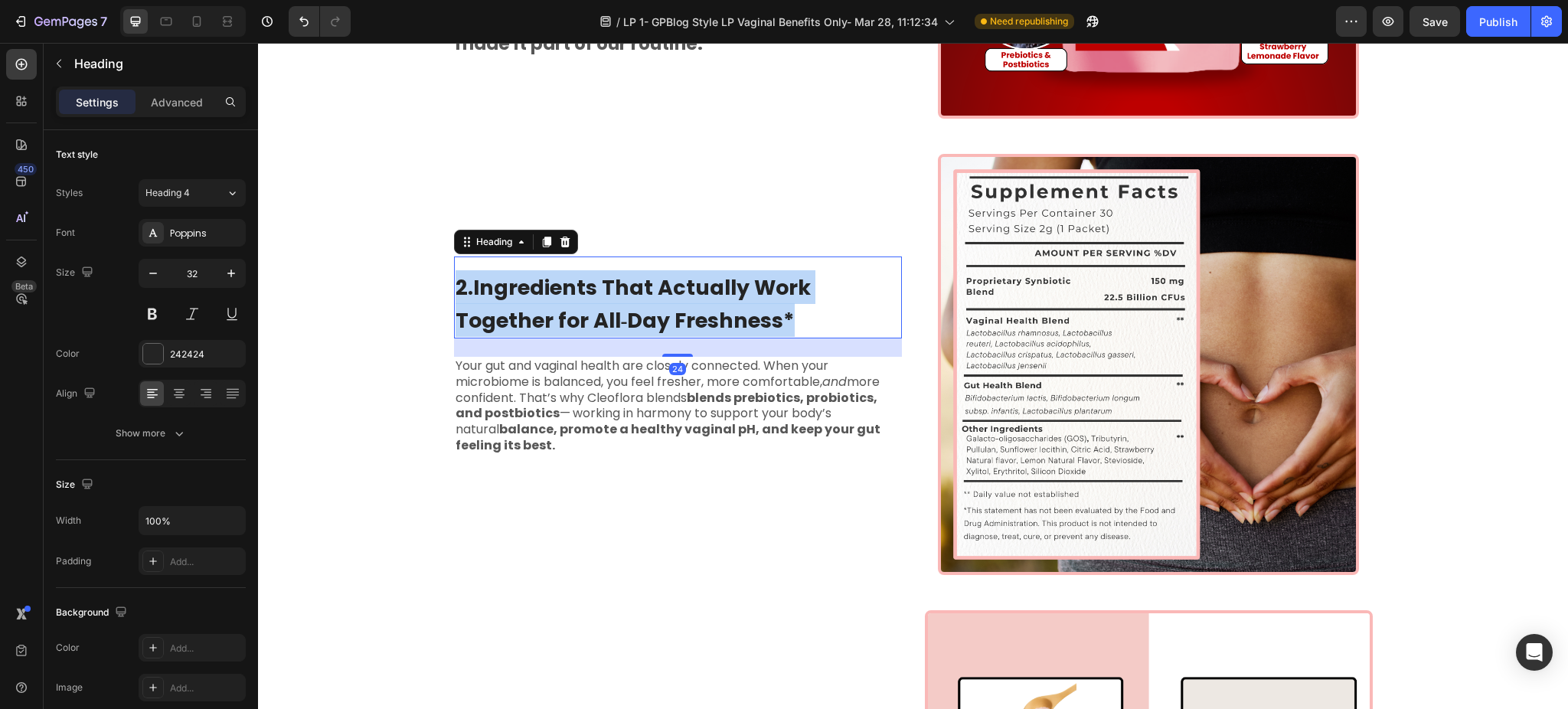 click on "2.Ingredients That Actually Work Together for All‑Day Freshness*" at bounding box center (633, 304) 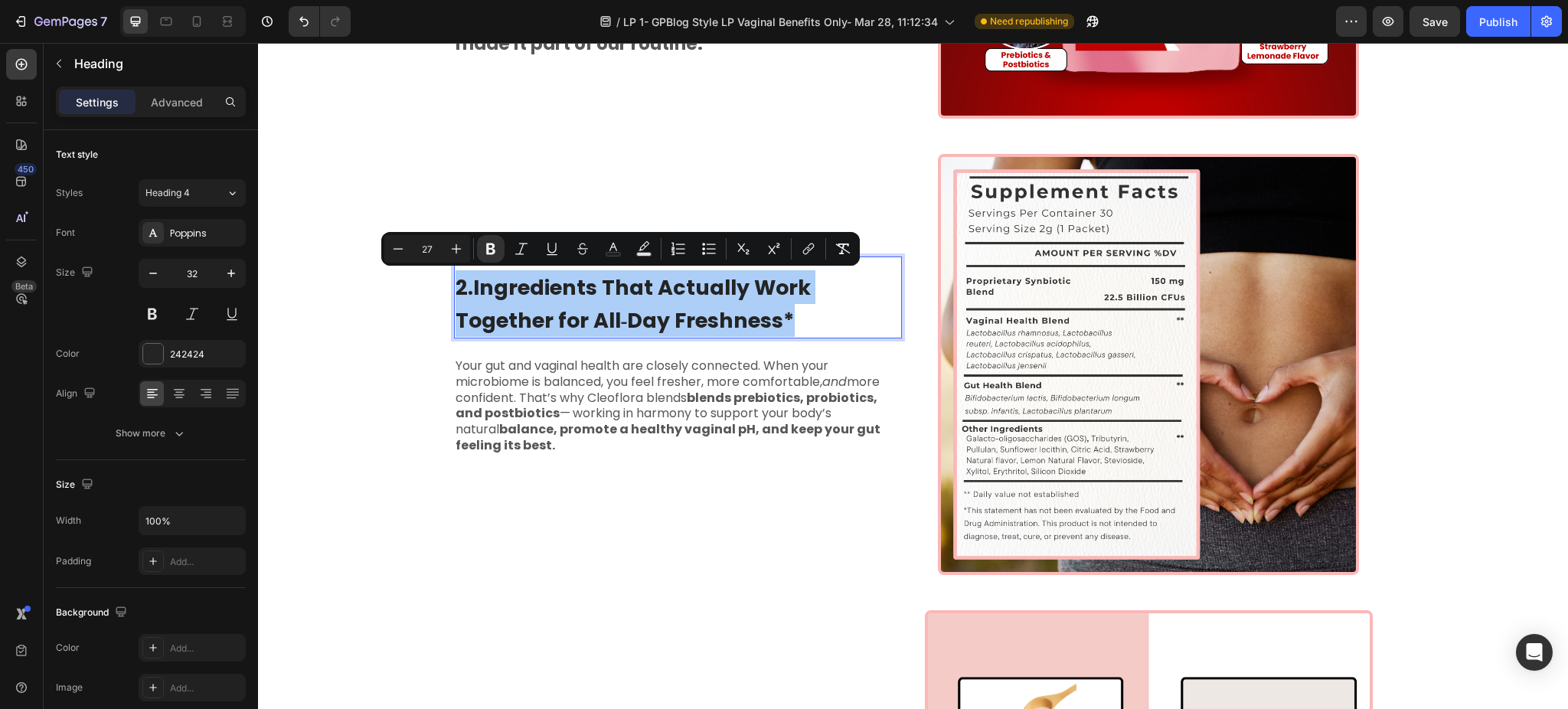 click on "27" at bounding box center (427, 249) 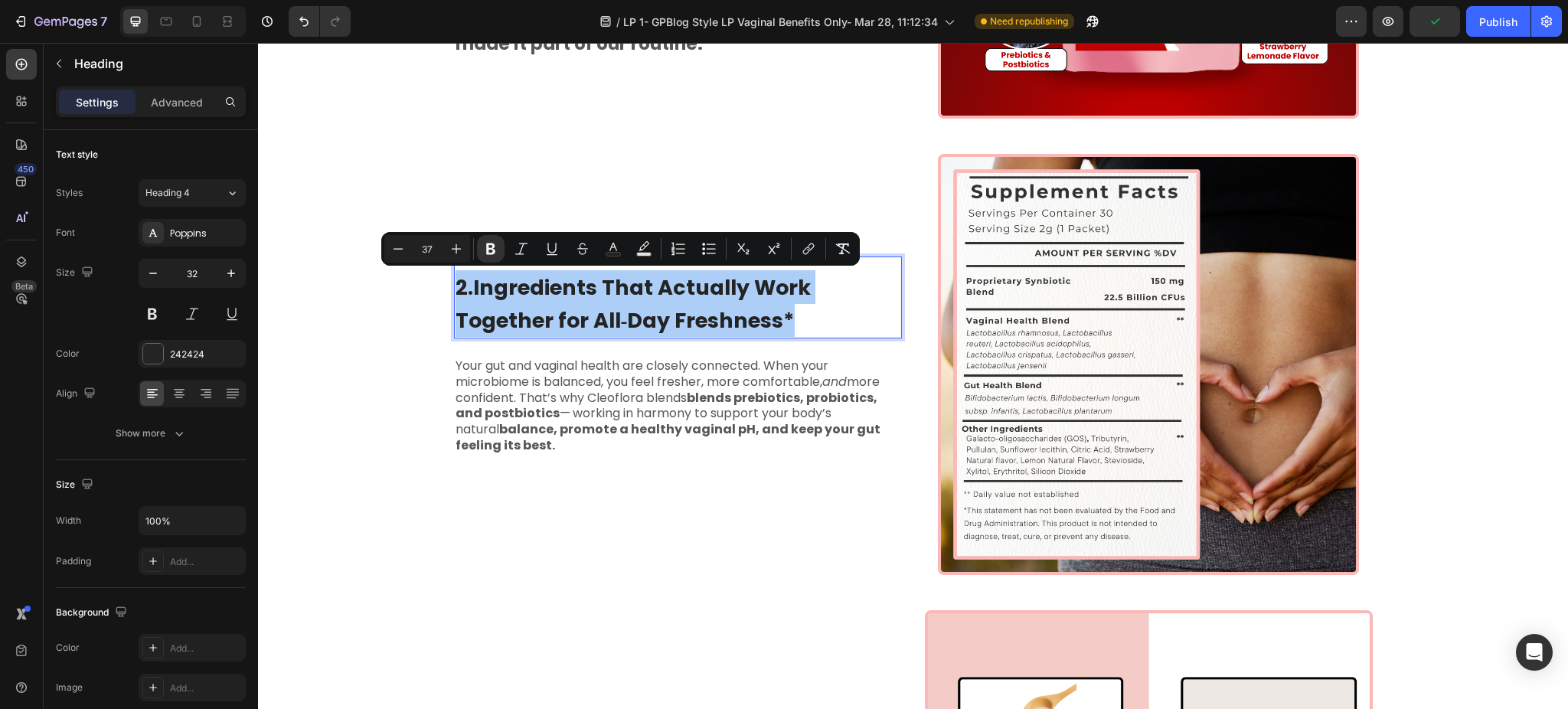 type on "37" 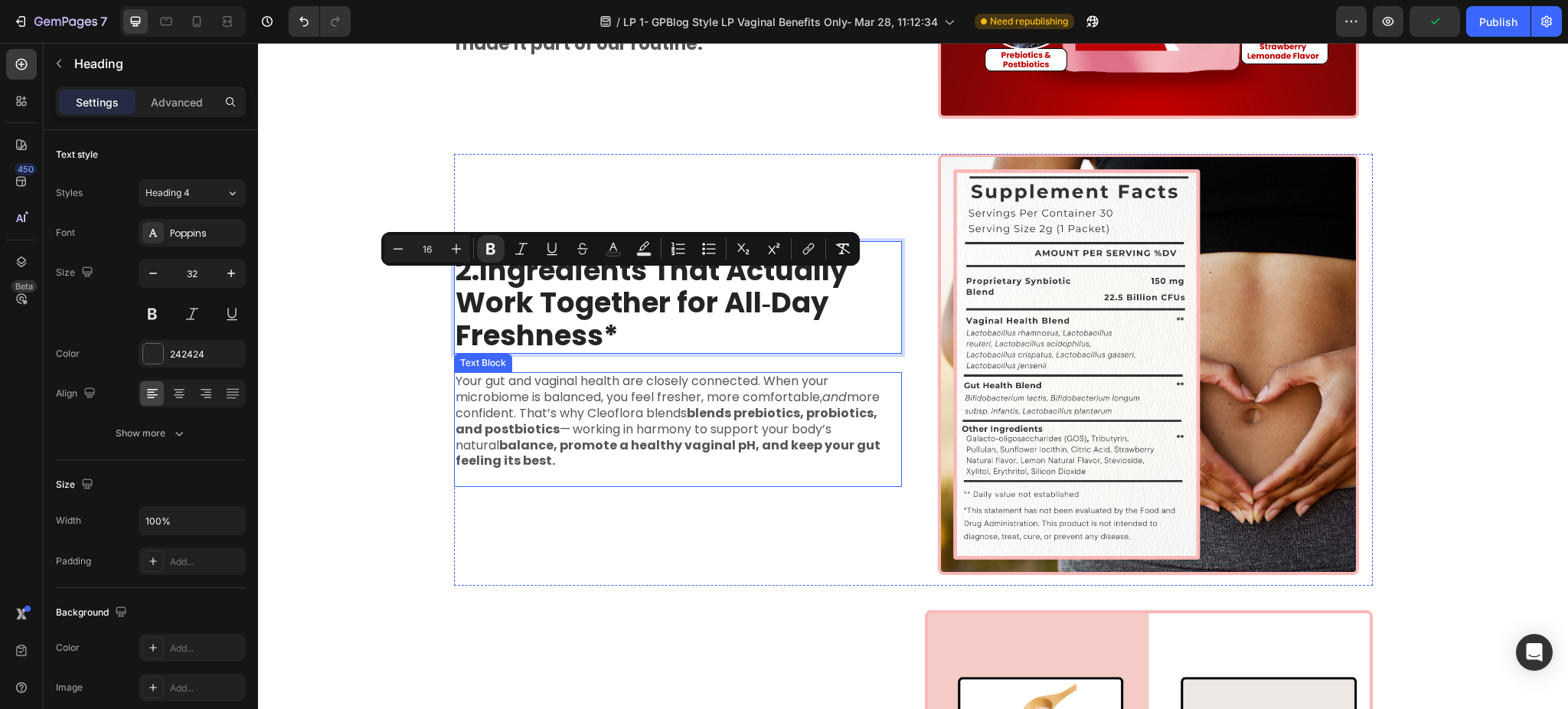 click on "Your gut and vaginal health are closely connected. When your microbiome is balanced, you feel fresher, more comfortable,  and  more confident. That’s why Cleoflora blends  blends prebiotics, probiotics, and postbiotics  —   working in harmony to support your body’s natural  balance, promote a healthy vaginal pH, and keep your gut feeling its best." at bounding box center [668, 420] 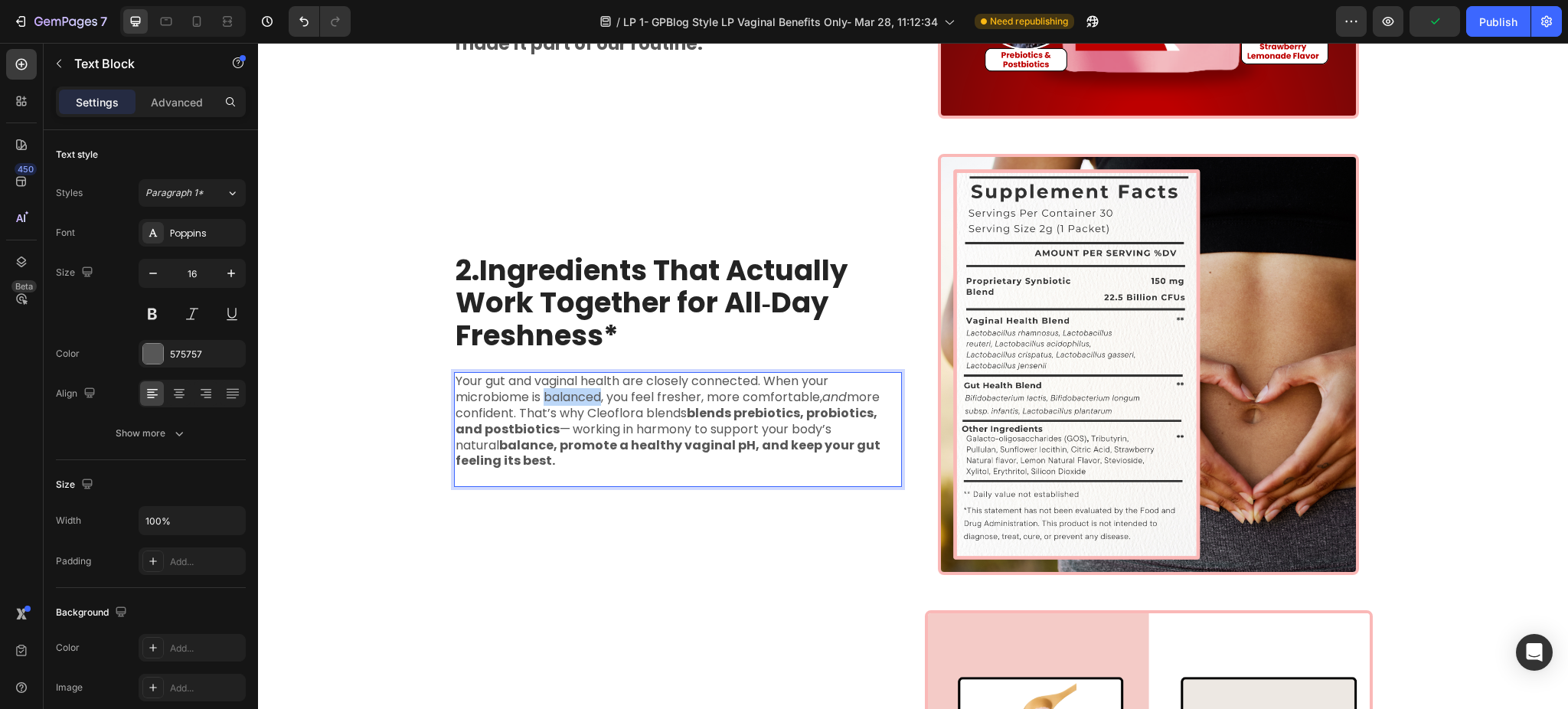 click on "Your gut and vaginal health are closely connected. When your microbiome is balanced, you feel fresher, more comfortable,  and  more confident. That’s why Cleoflora blends  blends prebiotics, probiotics, and postbiotics  —   working in harmony to support your body’s natural  balance, promote a healthy vaginal pH, and keep your gut feeling its best." at bounding box center (668, 420) 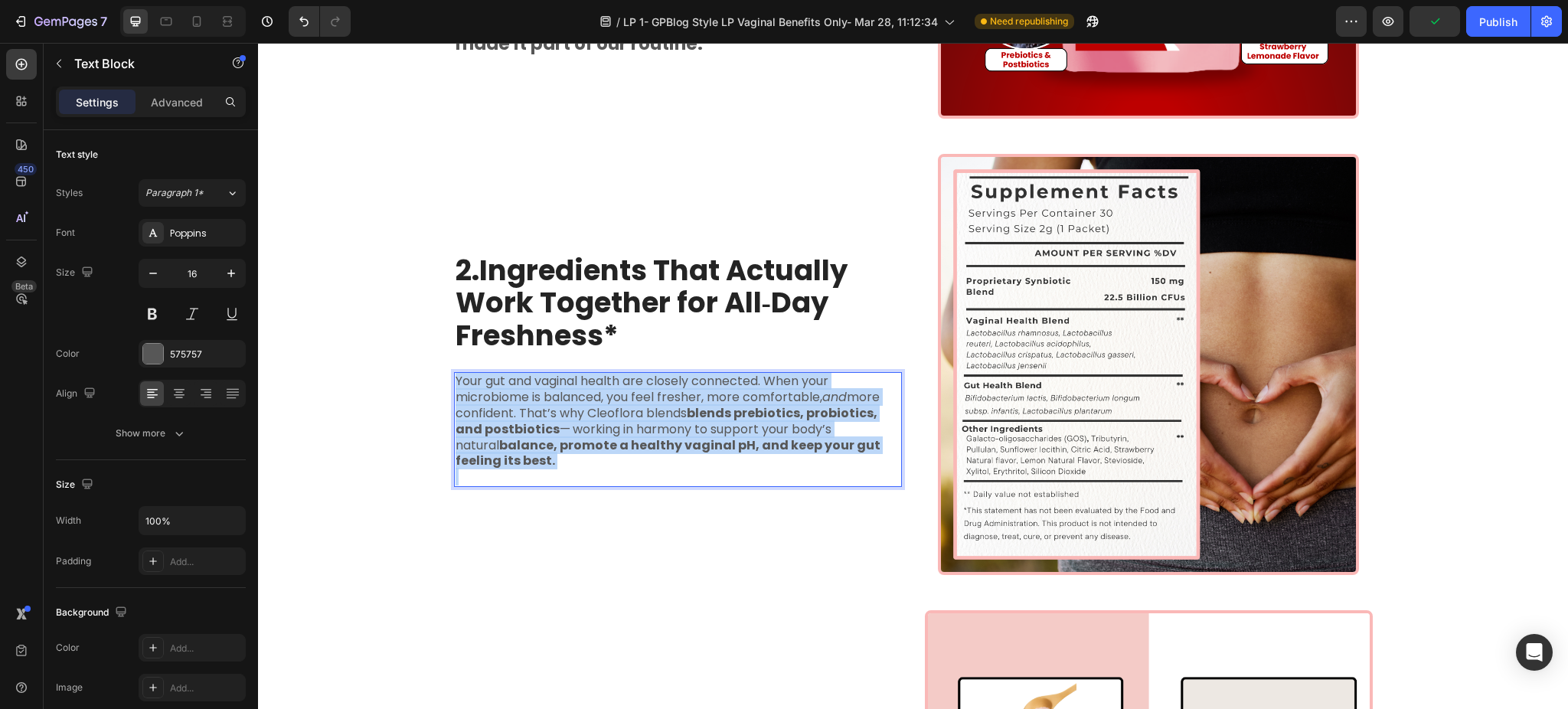 click on "Your gut and vaginal health are closely connected. When your microbiome is balanced, you feel fresher, more comfortable,  and  more confident. That’s why Cleoflora blends  blends prebiotics, probiotics, and postbiotics  —   working in harmony to support your body’s natural  balance, promote a healthy vaginal pH, and keep your gut feeling its best." at bounding box center [668, 420] 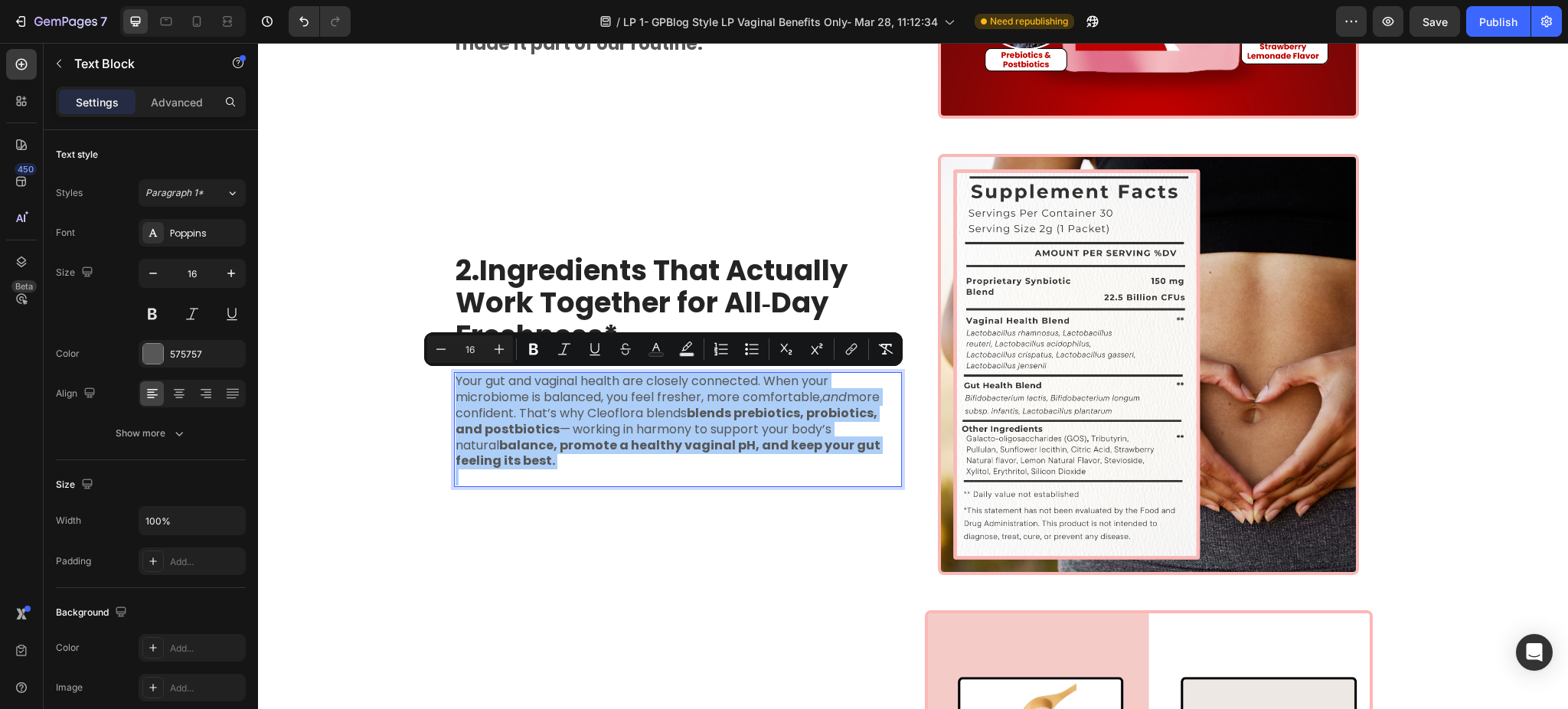 click on "16" at bounding box center [470, 349] 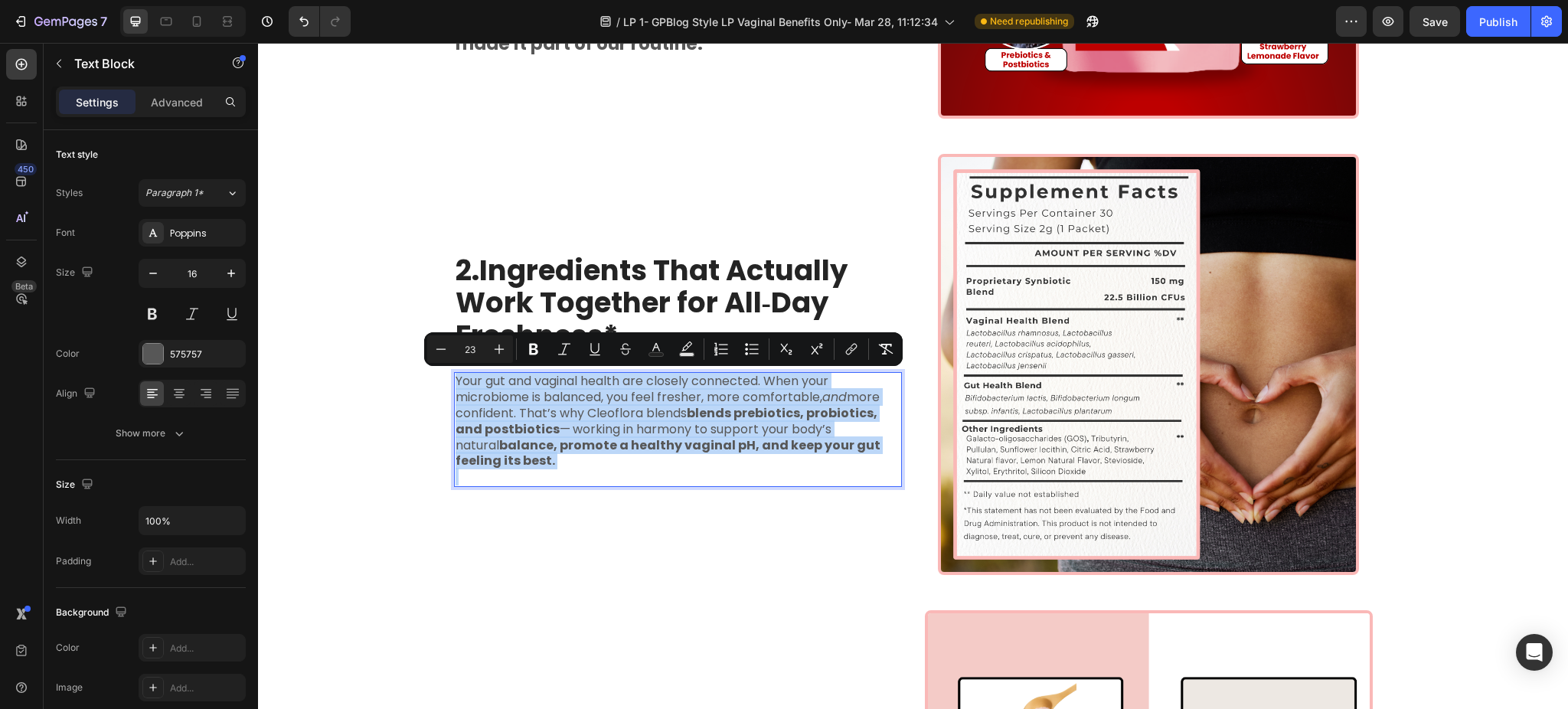 type on "16" 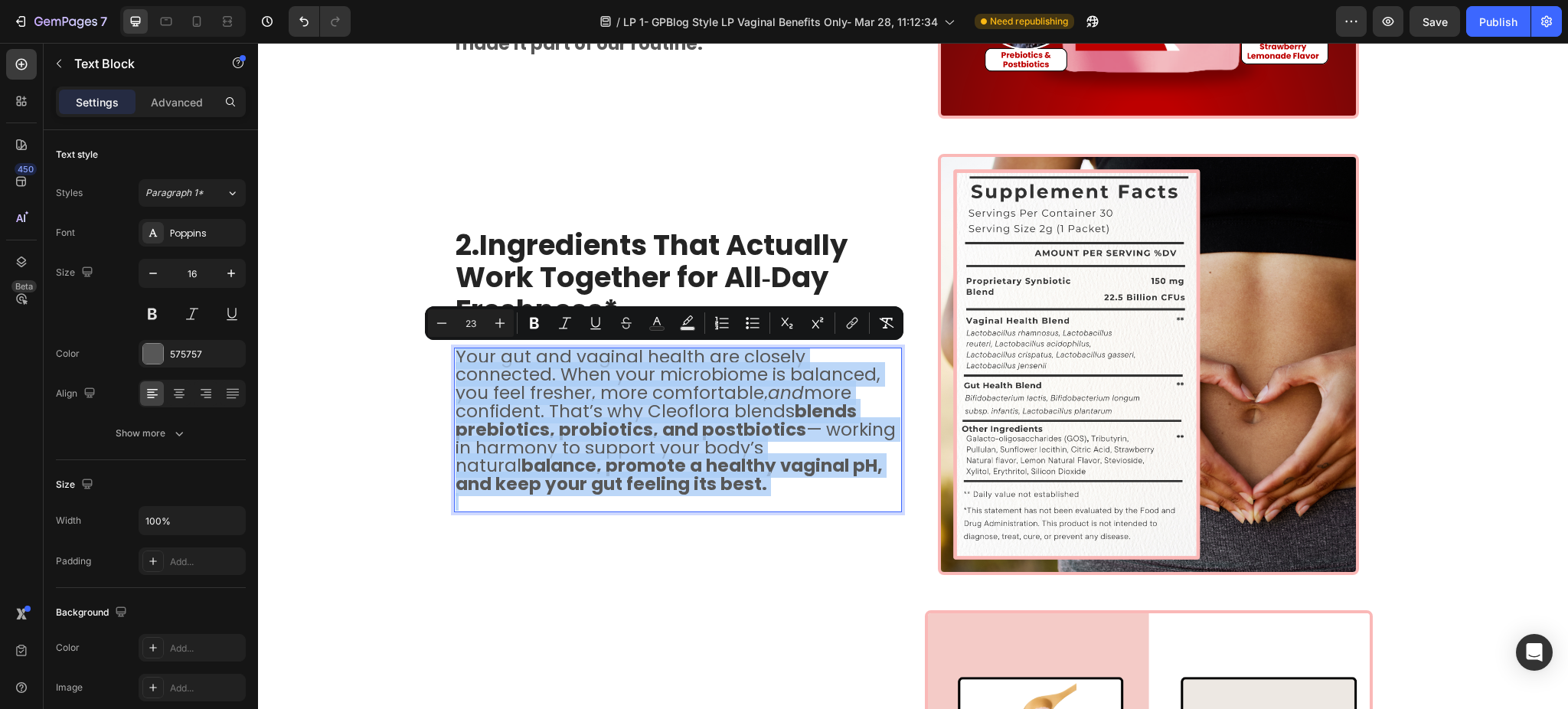 click on "Your gut and vaginal health are closely connected. When your microbiome is balanced, you feel fresher, more comfortable,  and  more confident. That’s why Cleoflora blends  blends prebiotics, probiotics, and postbiotics  —   working in harmony to support your body’s natural  balance, promote a healthy vaginal pH, and keep your gut feeling its best." at bounding box center [675, 420] 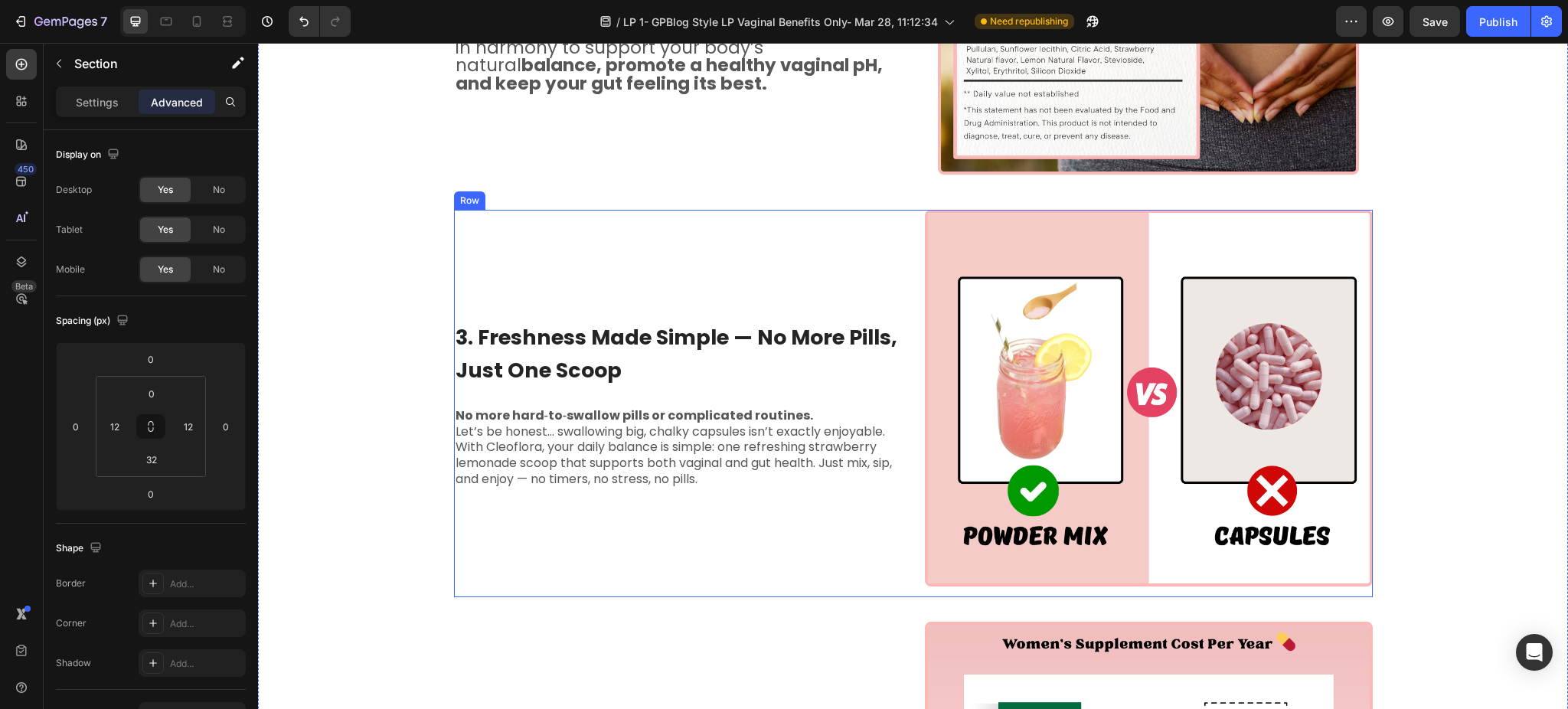 scroll, scrollTop: 1005, scrollLeft: 0, axis: vertical 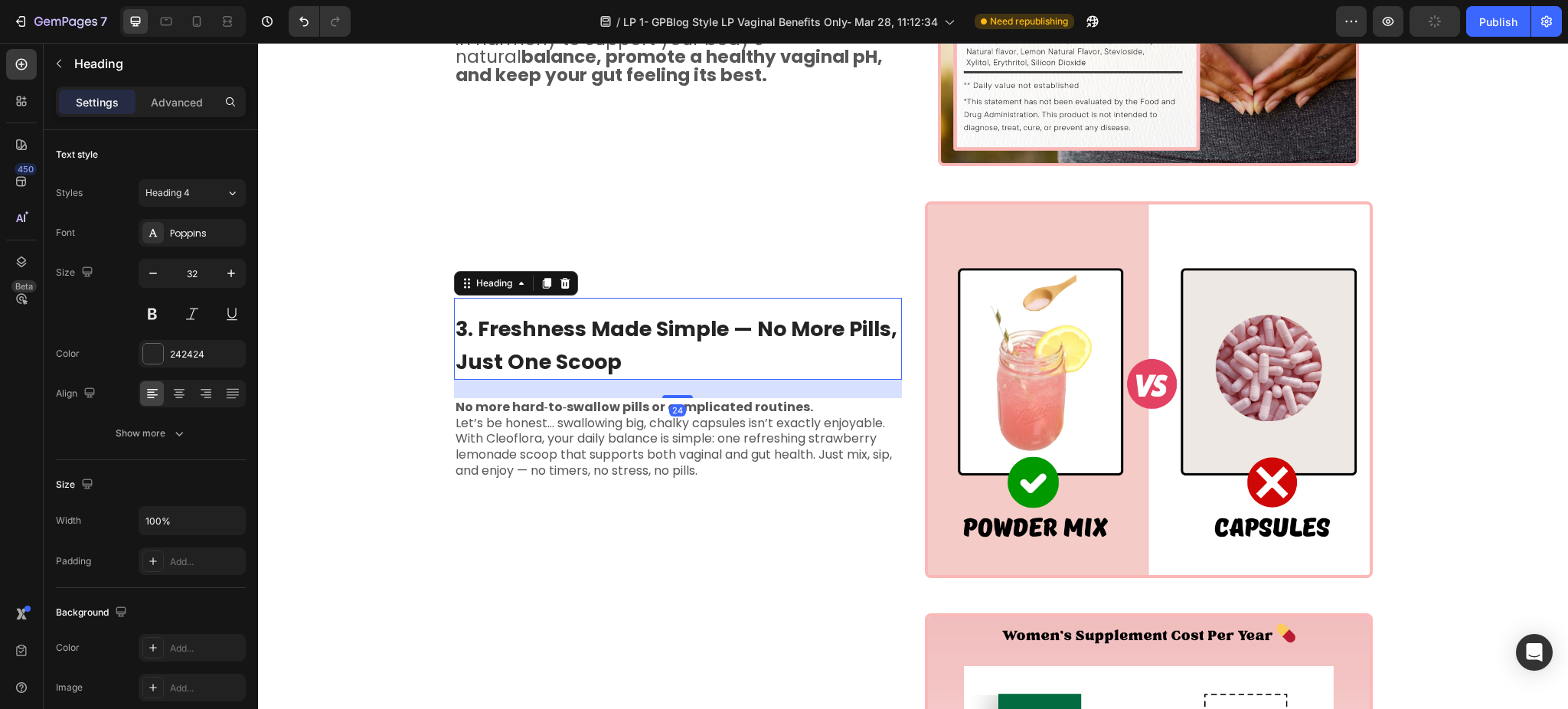 click on "3. Freshness Made Simple — No More Pills, Just One Scoop" at bounding box center (676, 345) 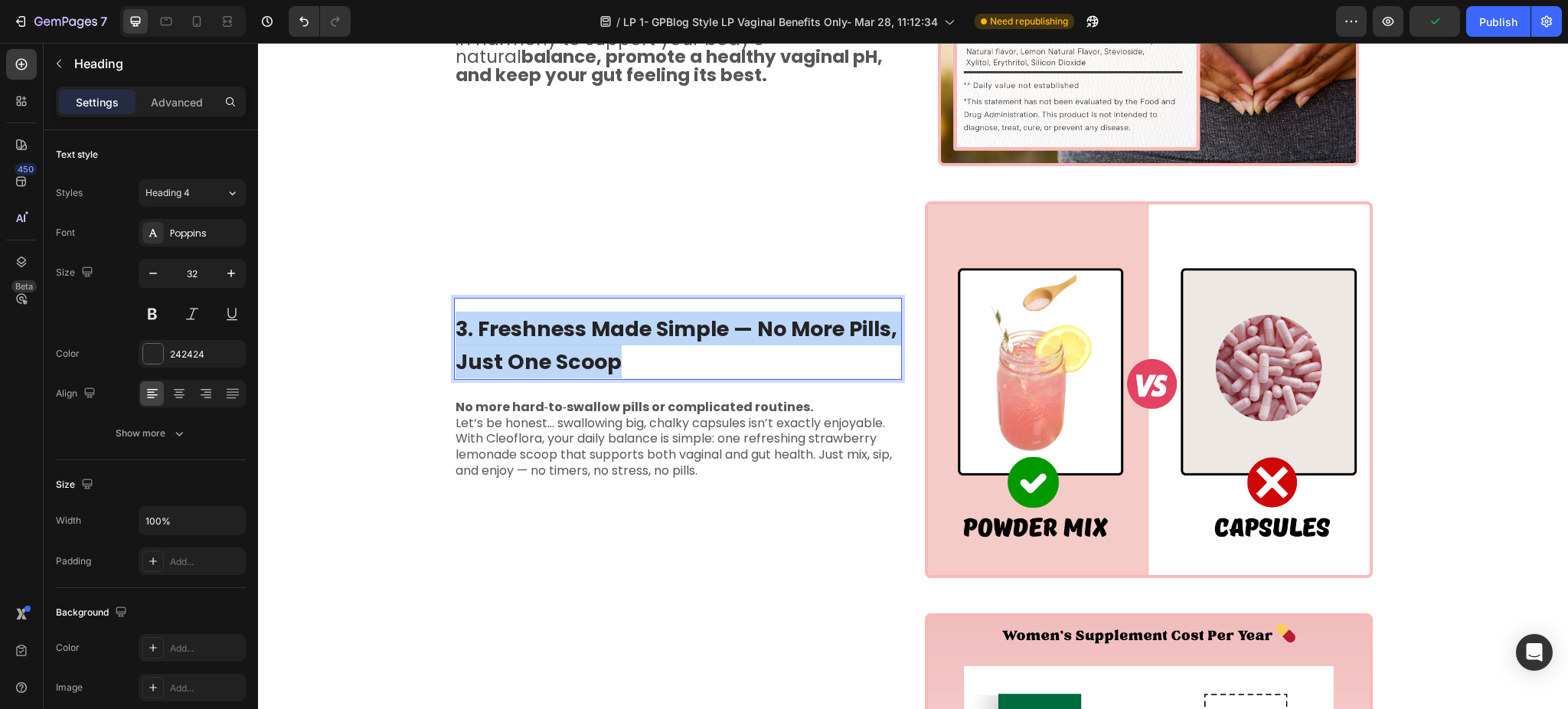 click on "3. Freshness Made Simple — No More Pills, Just One Scoop" at bounding box center (676, 345) 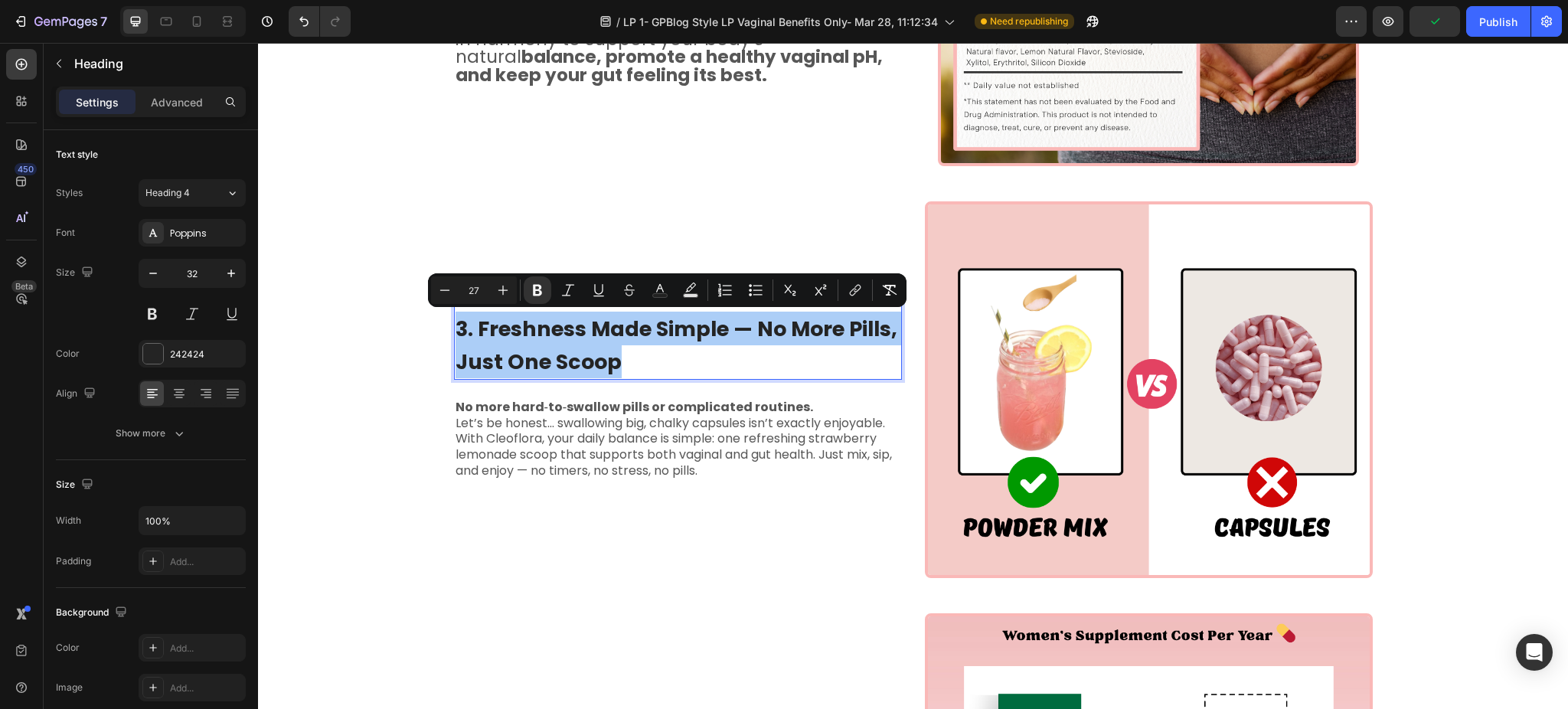click on "Minus 27 Plus" at bounding box center [474, 290] 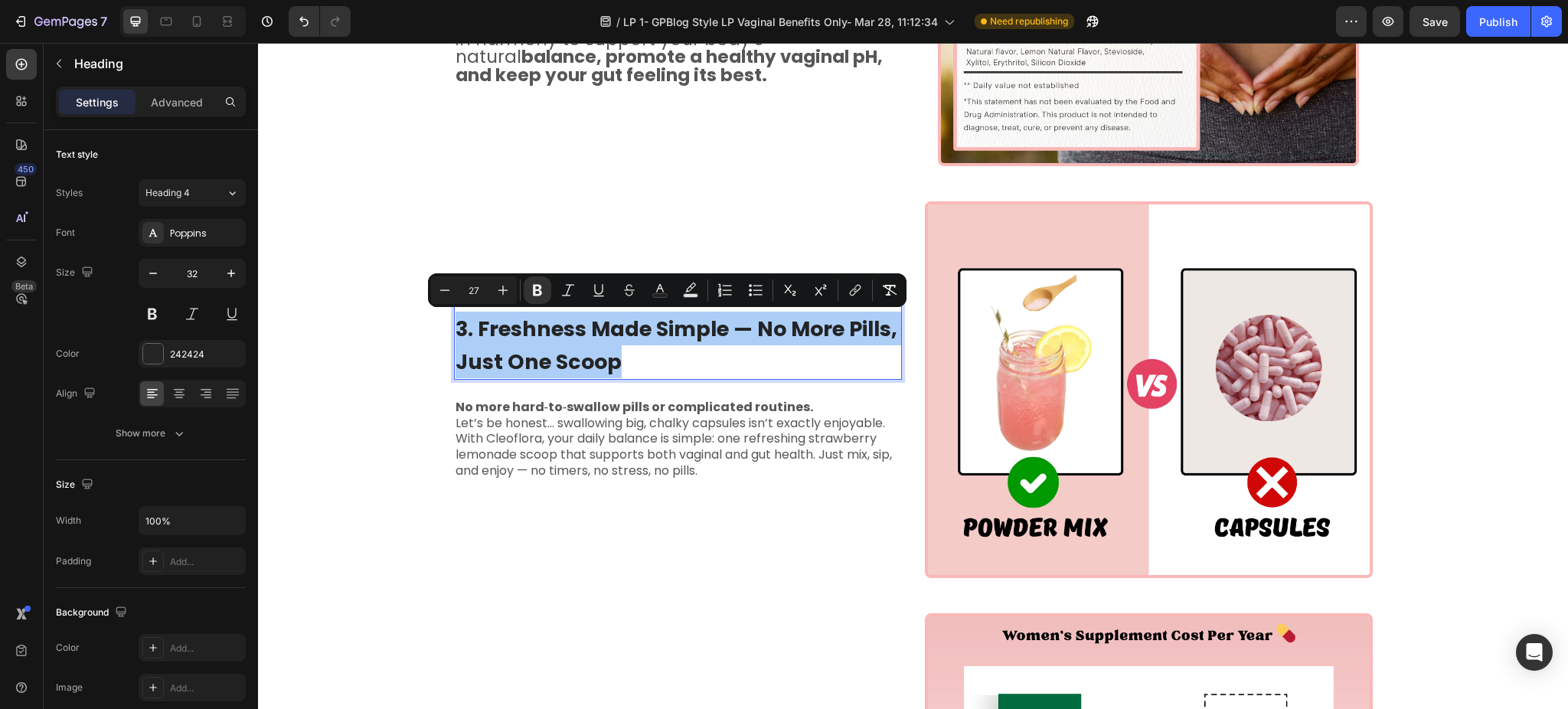 click on "27" at bounding box center (474, 290) 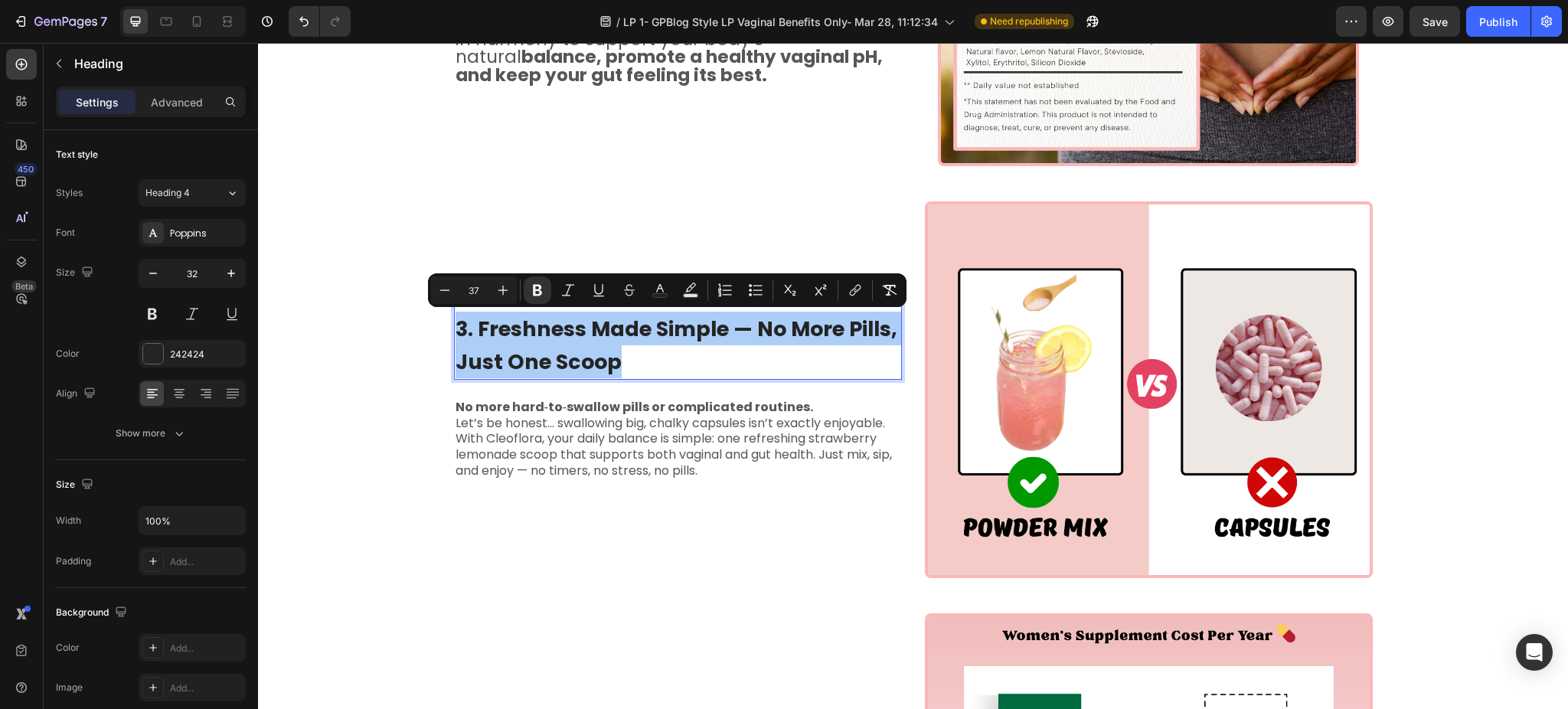 type on "37" 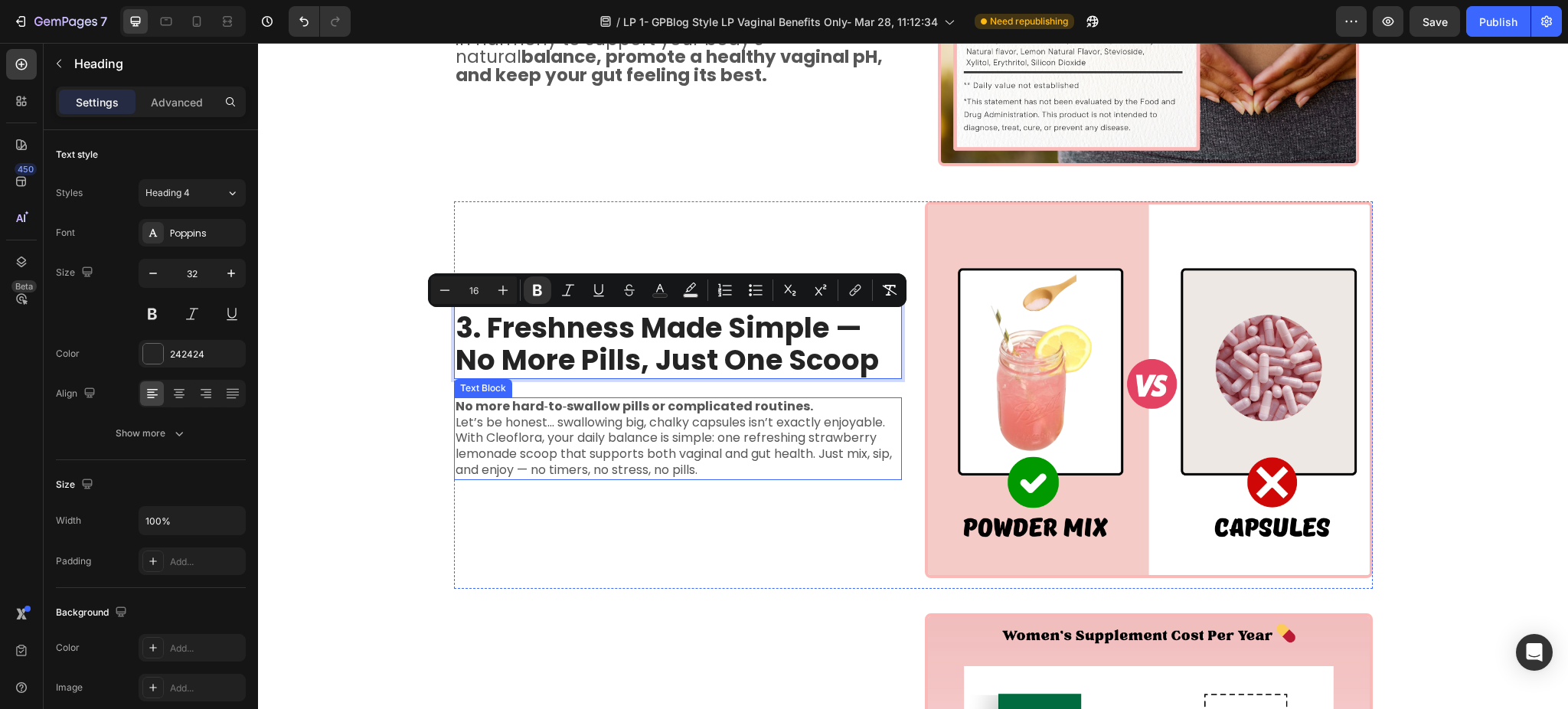 click on "Let’s be honest… swallowing big, chalky capsules isn’t exactly enjoyable. With Cleoflora, your daily balance is simple: one refreshing strawberry lemonade scoop that supports both vaginal and gut health. Just mix, sip, and enjoy — no timers, no stress, no pills." at bounding box center (674, 446) 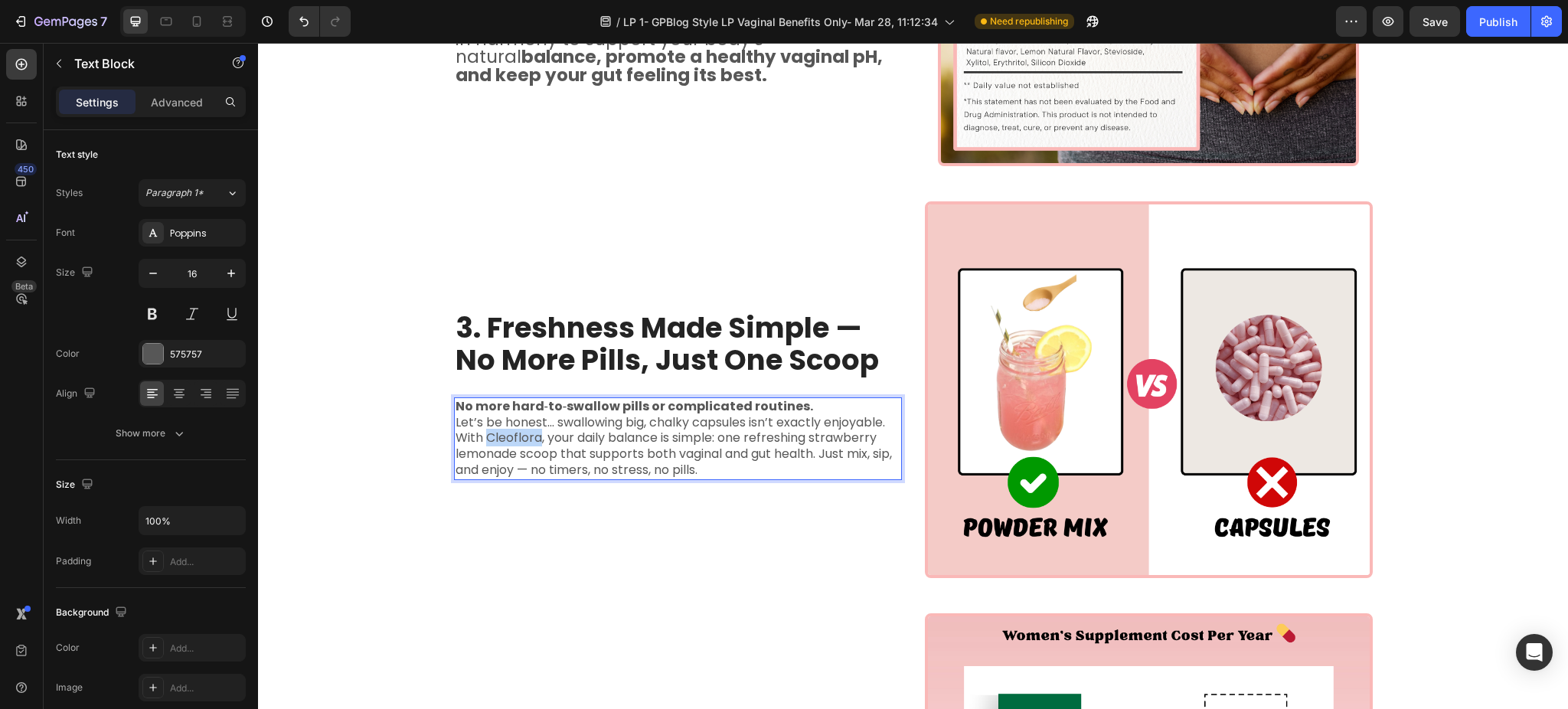 click on "Let’s be honest… swallowing big, chalky capsules isn’t exactly enjoyable. With Cleoflora, your daily balance is simple: one refreshing strawberry lemonade scoop that supports both vaginal and gut health. Just mix, sip, and enjoy — no timers, no stress, no pills." at bounding box center (674, 446) 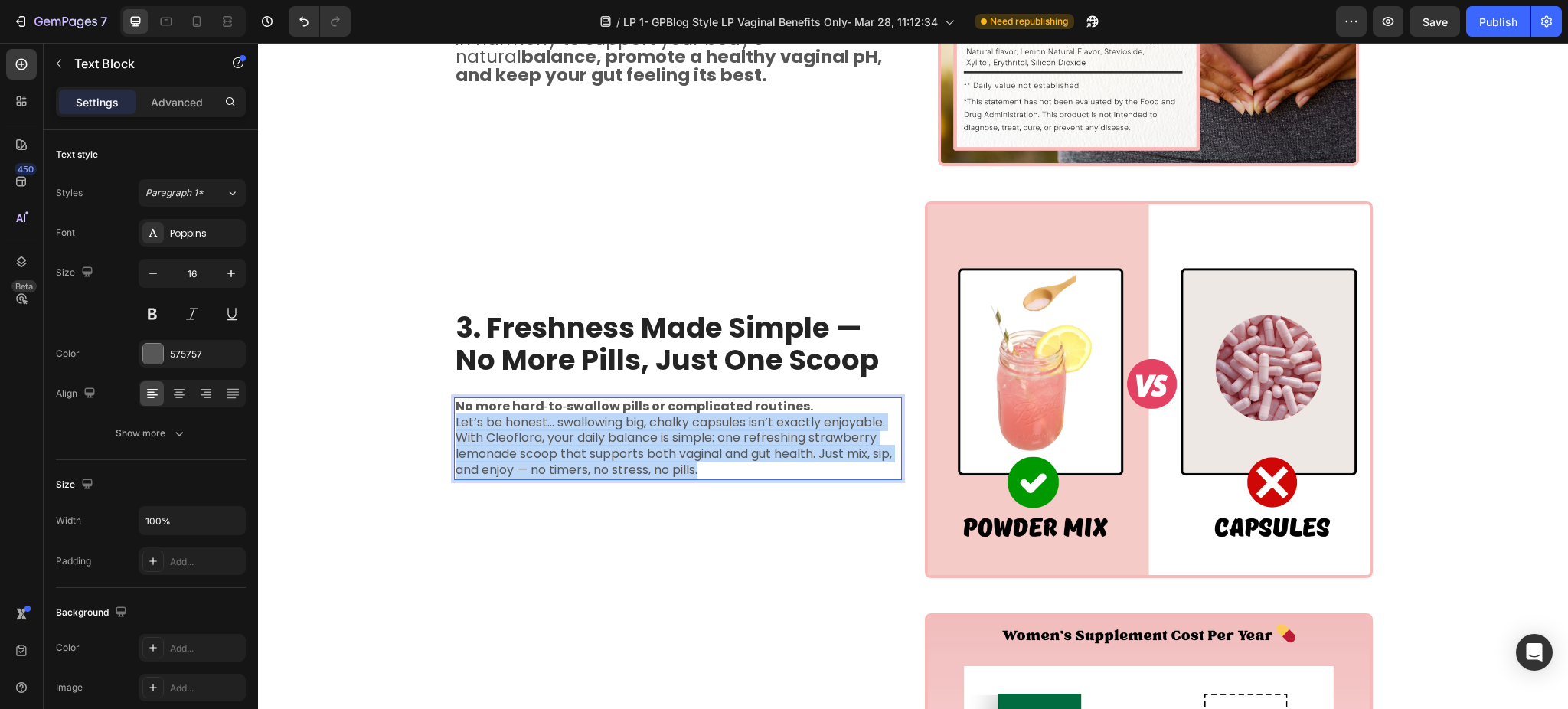 click on "Let’s be honest… swallowing big, chalky capsules isn’t exactly enjoyable. With Cleoflora, your daily balance is simple: one refreshing strawberry lemonade scoop that supports both vaginal and gut health. Just mix, sip, and enjoy — no timers, no stress, no pills." at bounding box center (674, 446) 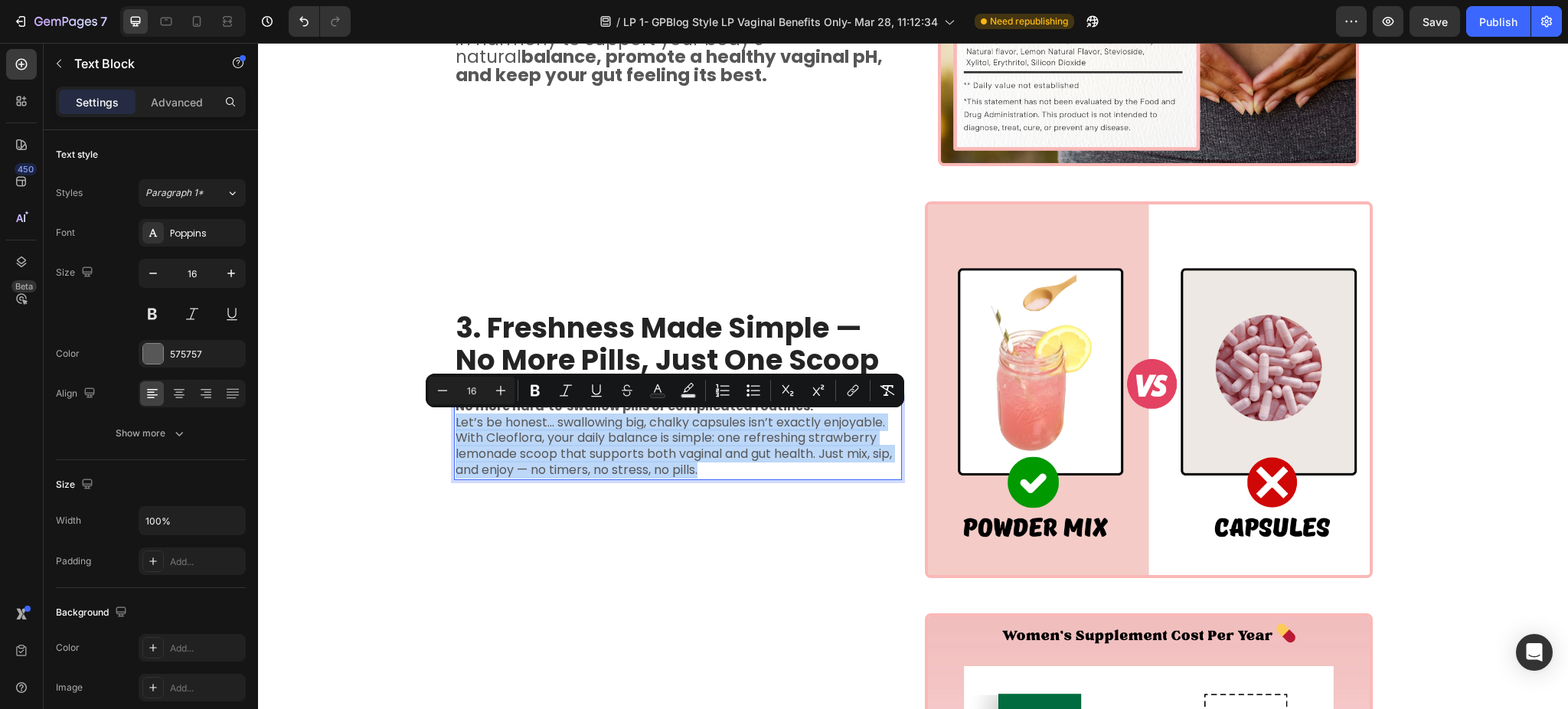click on "Let’s be honest… swallowing big, chalky capsules isn’t exactly enjoyable. With Cleoflora, your daily balance is simple: one refreshing strawberry lemonade scoop that supports both vaginal and gut health. Just mix, sip, and enjoy — no timers, no stress, no pills." at bounding box center (674, 446) 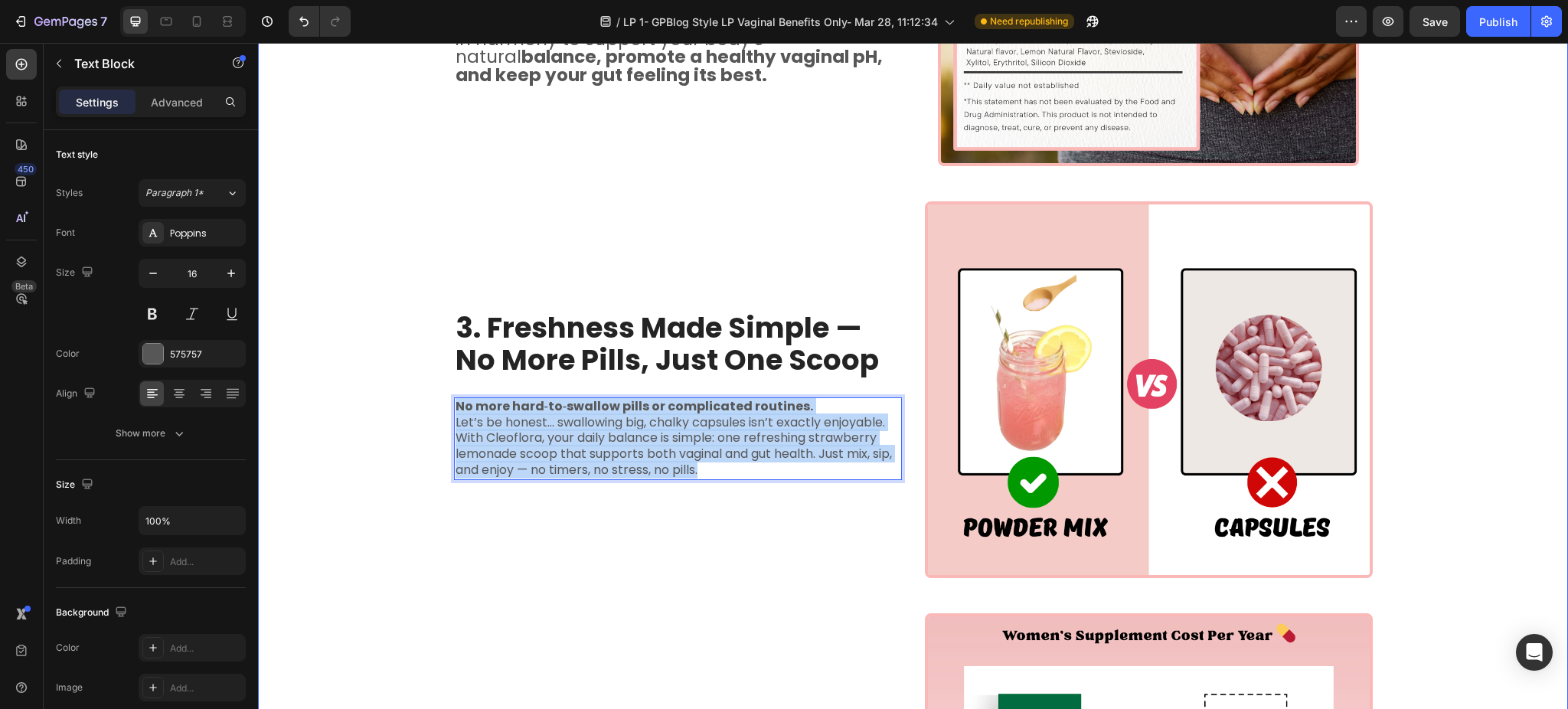 drag, startPoint x: 721, startPoint y: 473, endPoint x: 436, endPoint y: 410, distance: 291.88011 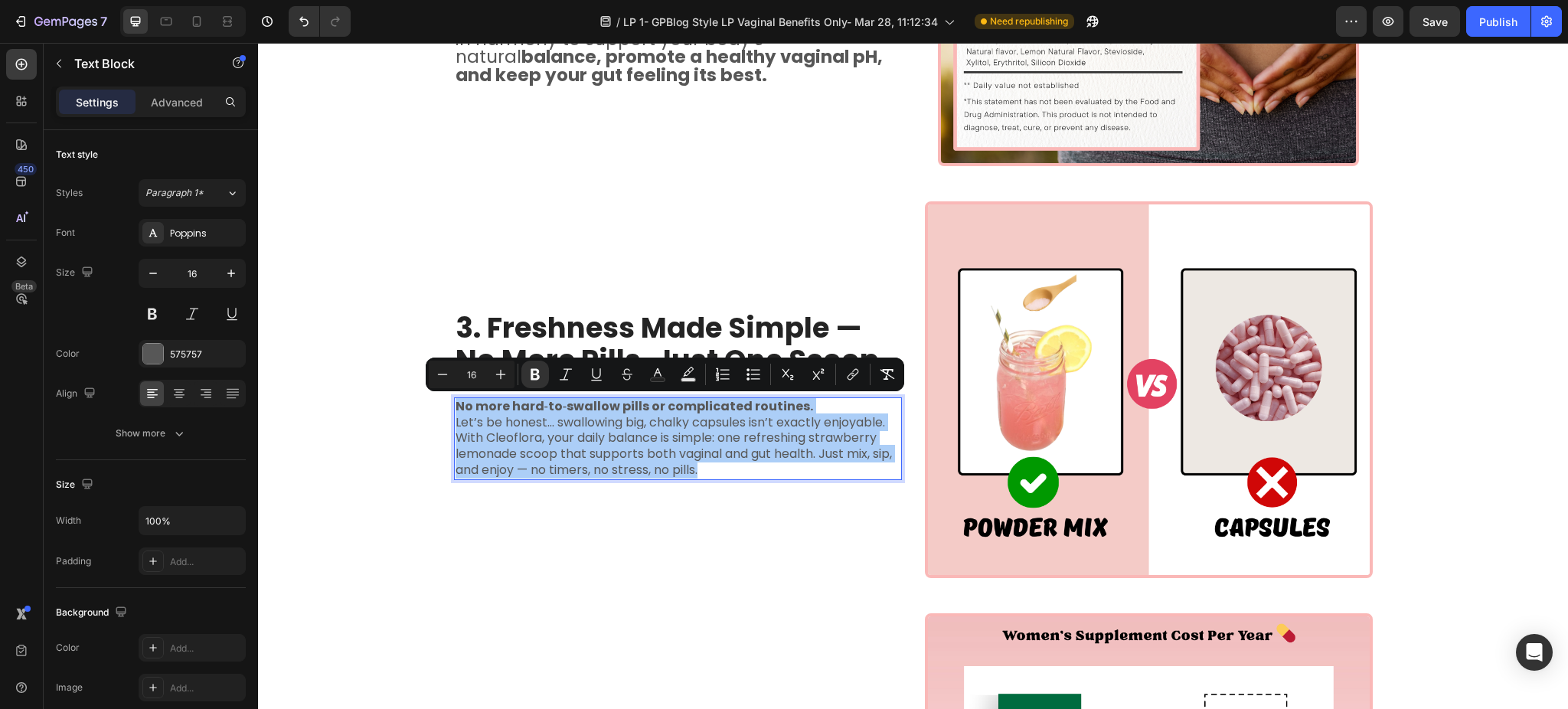 click on "16" at bounding box center (472, 374) 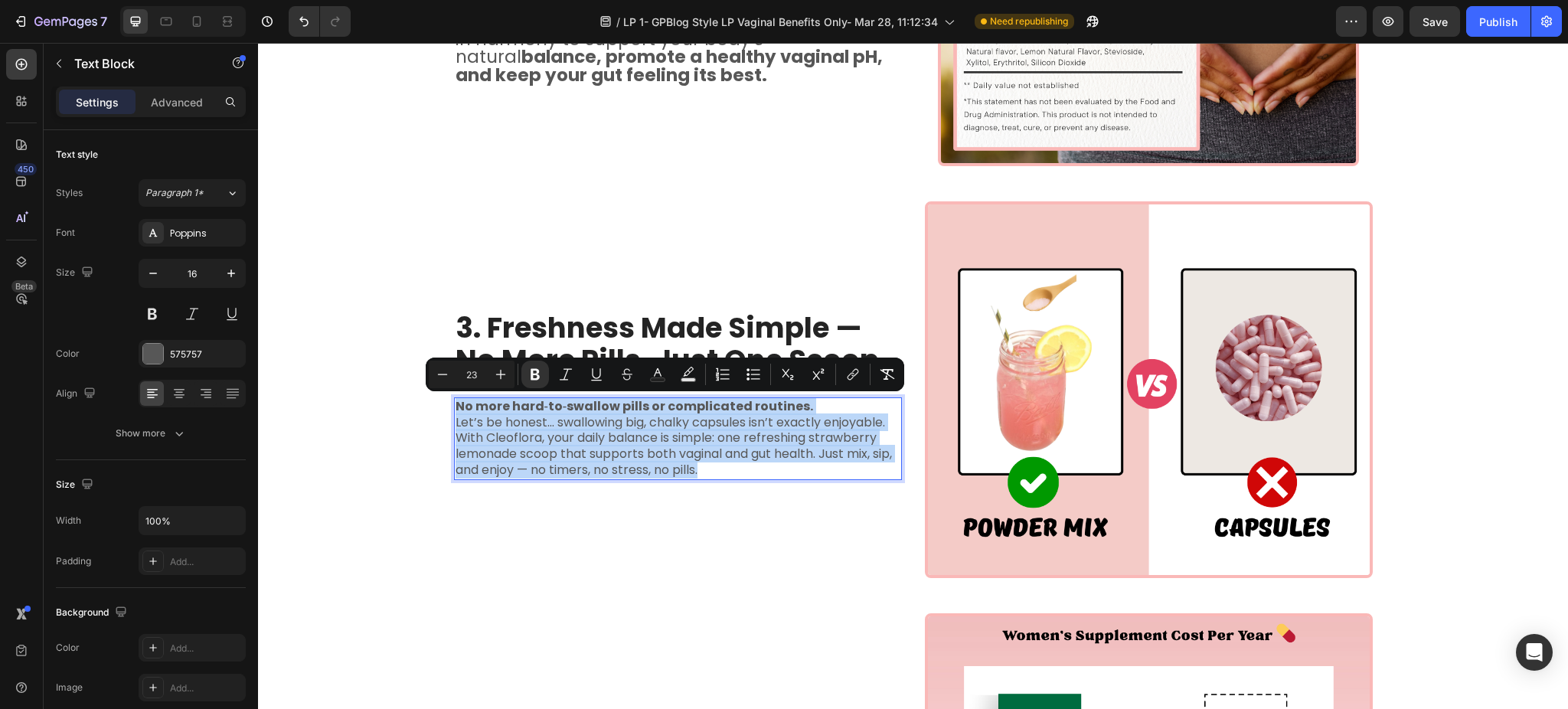 type on "16" 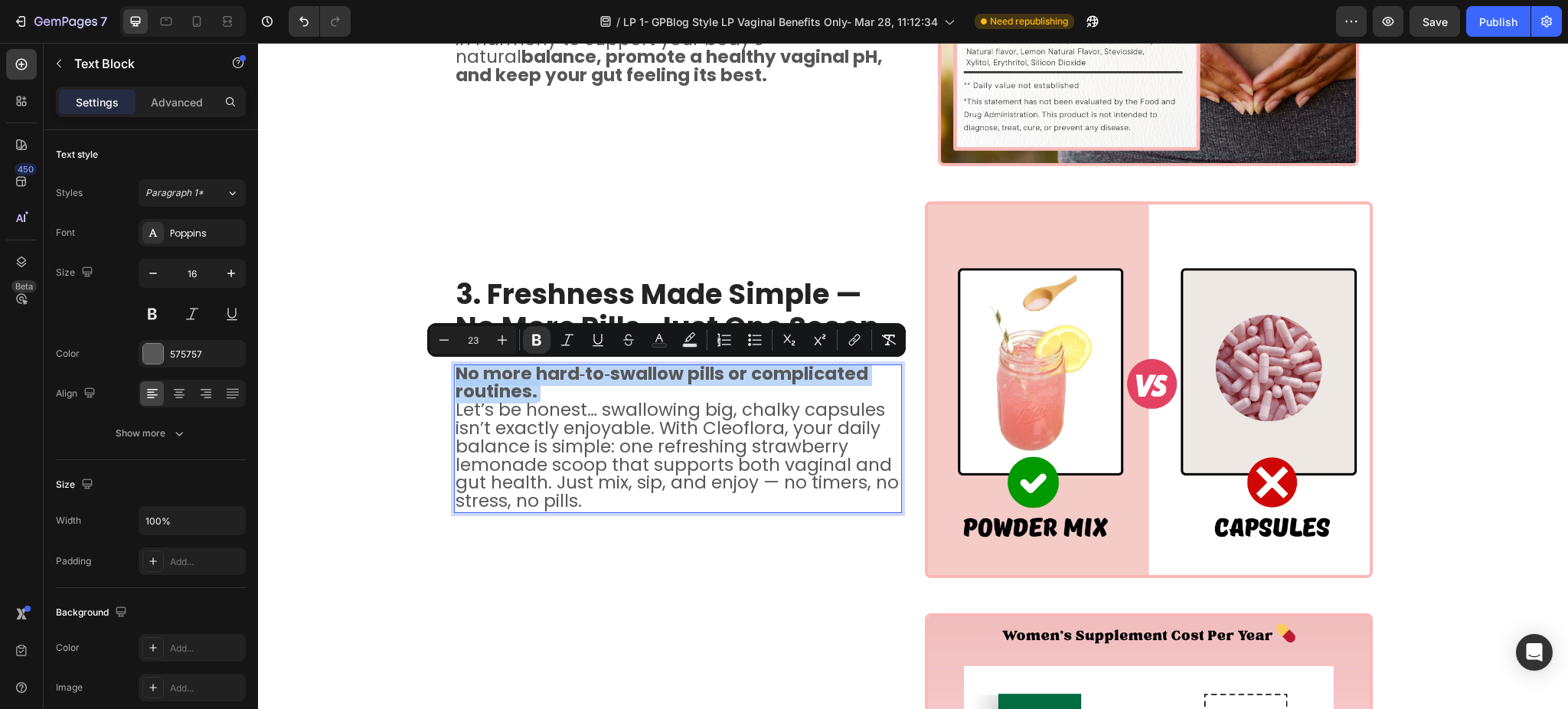 click on "Let’s be honest… swallowing big, chalky capsules isn’t exactly enjoyable. With Cleoflora, your daily balance is simple: one refreshing strawberry lemonade scoop that supports both vaginal and gut health. Just mix, sip, and enjoy — no timers, no stress, no pills." at bounding box center [677, 455] 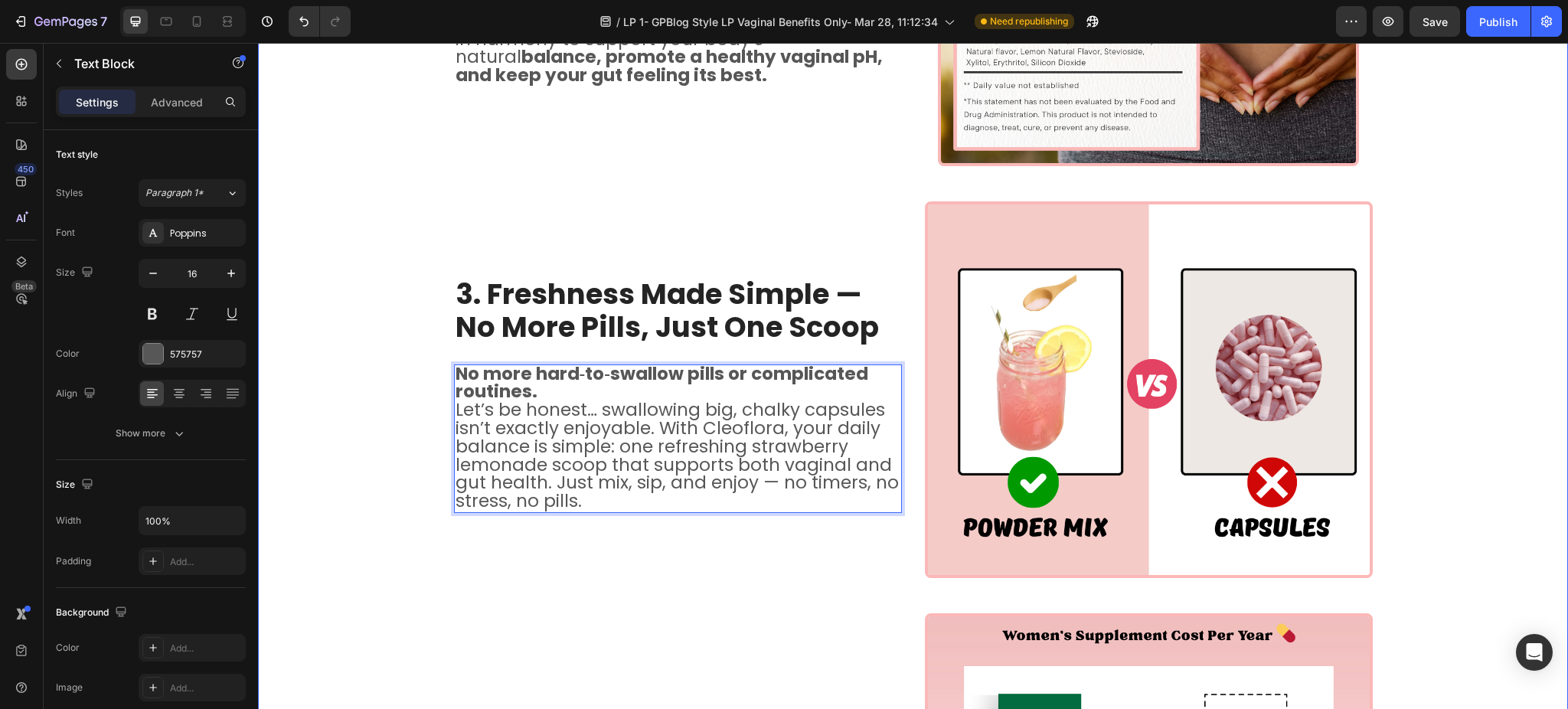 click on "⁠⁠⁠⁠⁠⁠⁠ 1. The Simple Scoop That’s Supercharging Women's Health Heading If you’ve ever quietly wondered, “Is that me?” you’re not alone. That’s why Cleoflora — is packed with key functional ingredients to  support effortless vaginal freshness, smooth digestion, and all‑day confidence.   It’s the worry‑free feeling we all deserve, every single day. And  thousands of us have already made it part of our routine. Text Block Image Row ⁠⁠⁠⁠⁠⁠⁠ 2.Ingredients That Actually Work Together for All‑Day Freshness* Heading Your gut and vaginal health are closely connected. When your microbiome is balanced, you feel fresher, more comfortable,  and  more confident. That’s why Cleoflora blends  blends prebiotics, probiotics, and postbiotics  —   working in harmony to support your body’s natural  balance, promote a healthy vaginal pH, and keep your gut feeling its best. Text Block Image Row ⁠⁠⁠⁠⁠⁠⁠ 3. Freshness Made Simple — No More Pills, Just One Scoop" at bounding box center (913, 669) 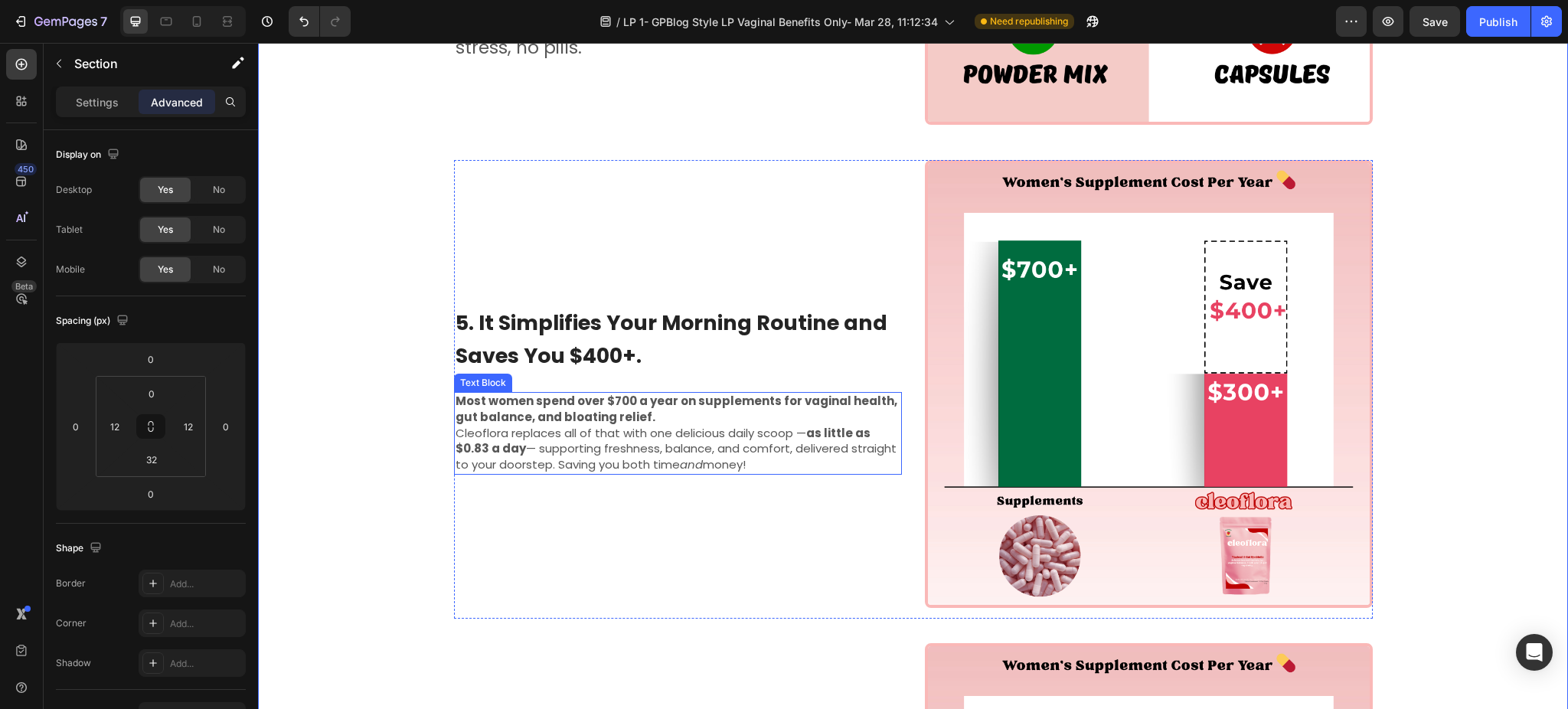 scroll, scrollTop: 1413, scrollLeft: 0, axis: vertical 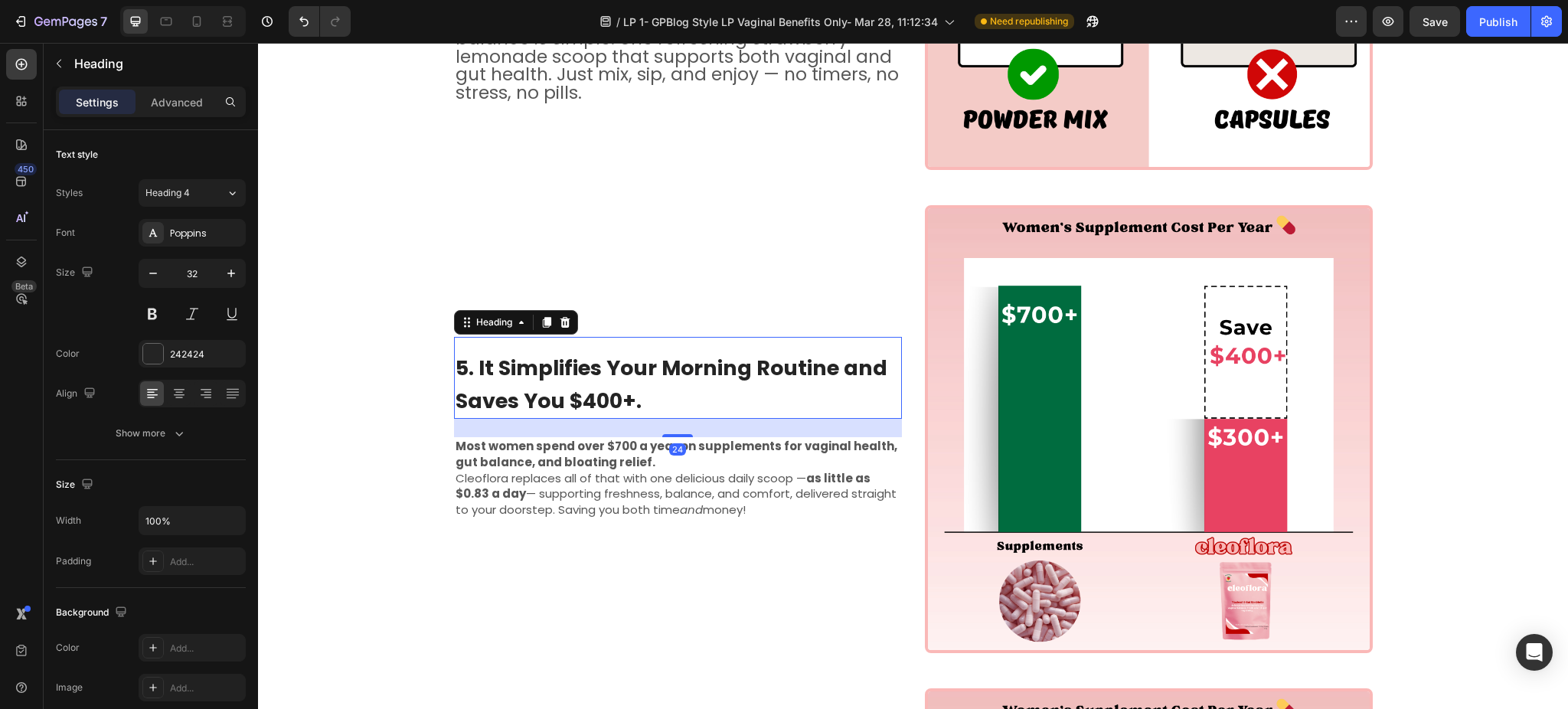 click on "5. It Simplifies Your Morning Routine and Saves You $400+." at bounding box center (671, 384) 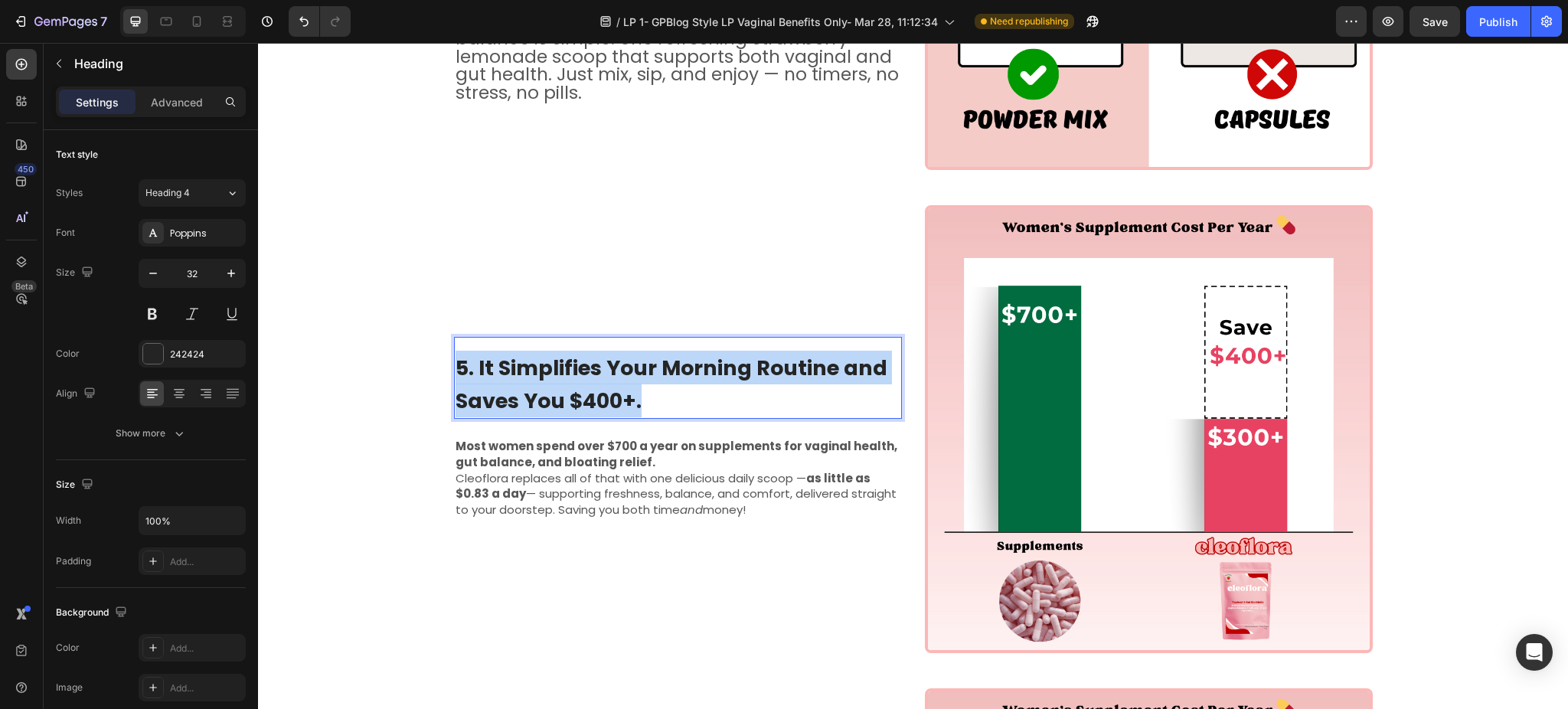 click on "5. It Simplifies Your Morning Routine and Saves You $400+." at bounding box center (671, 384) 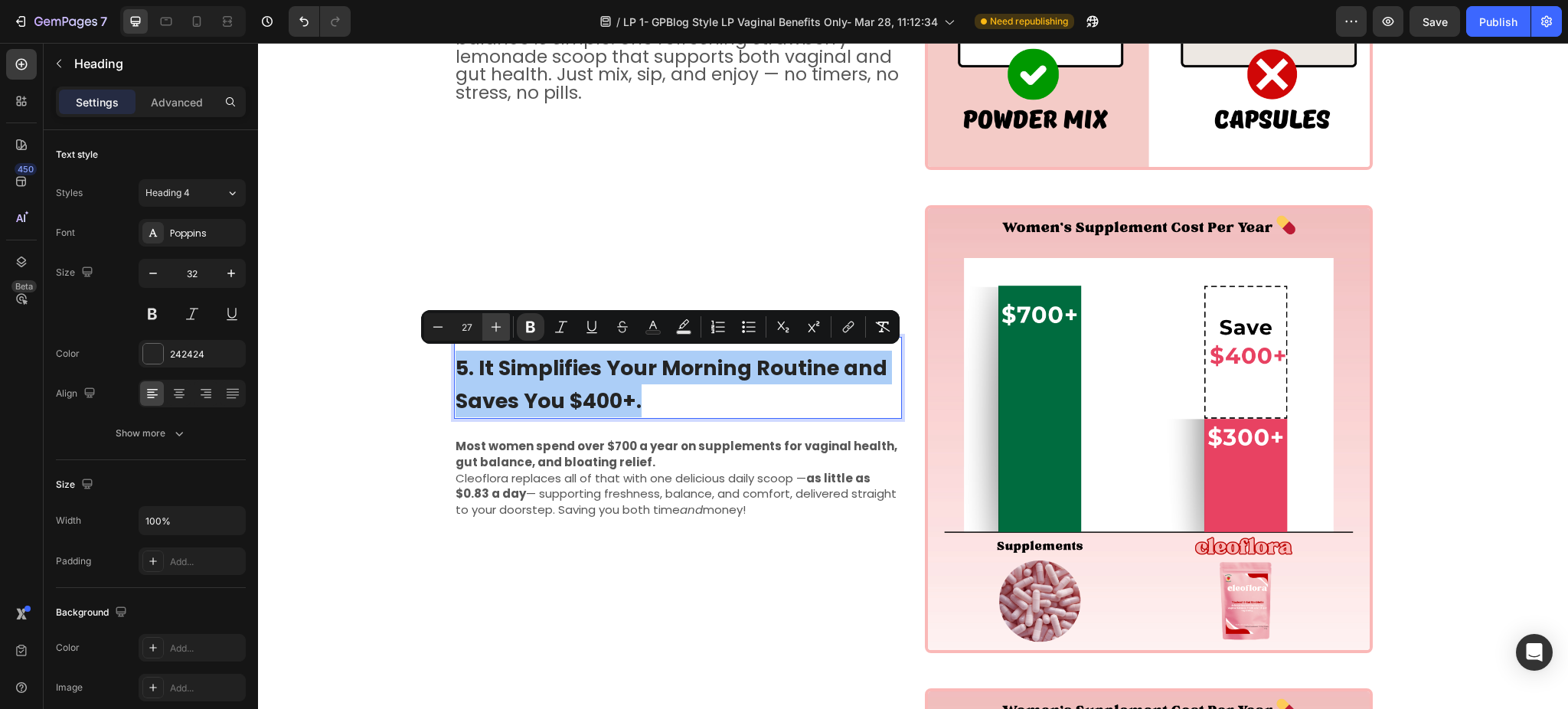 click 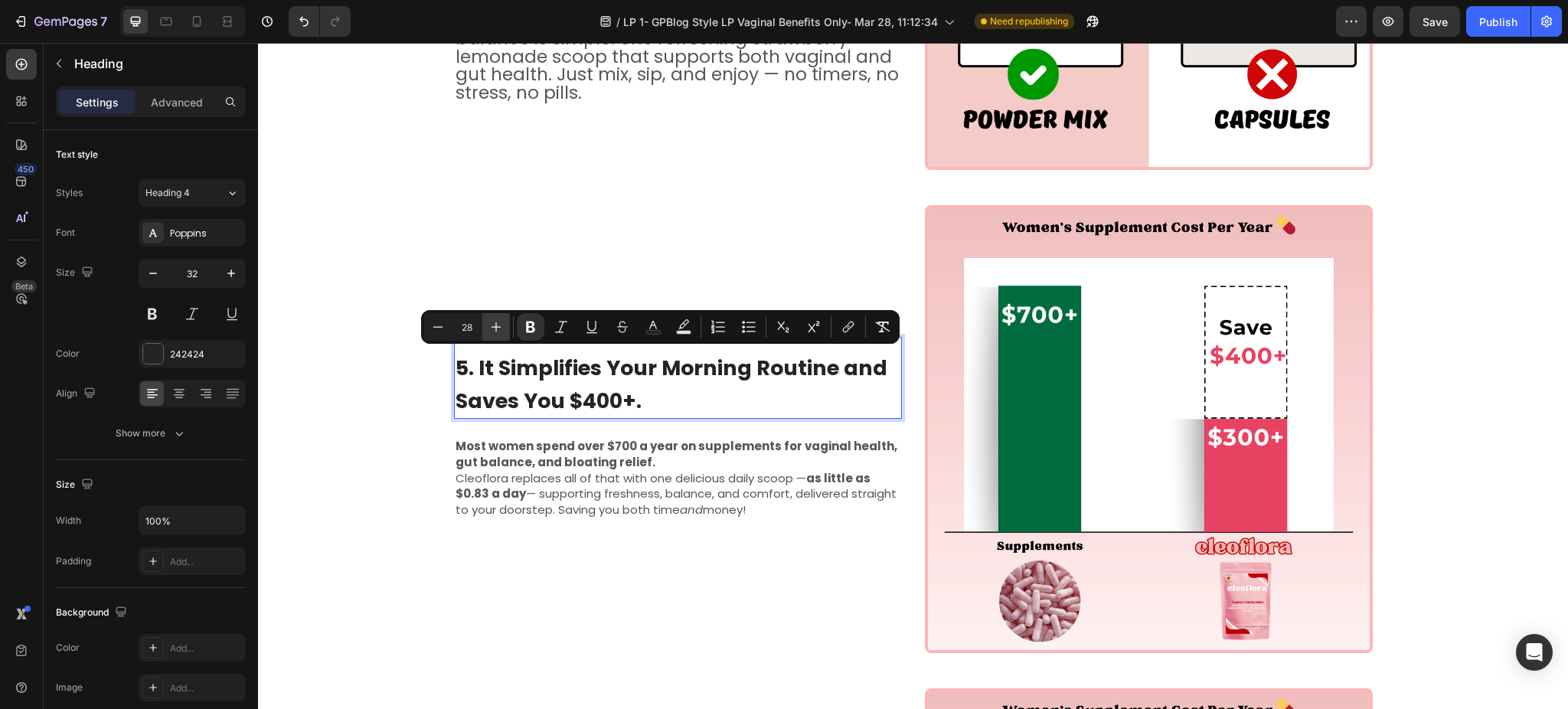 click 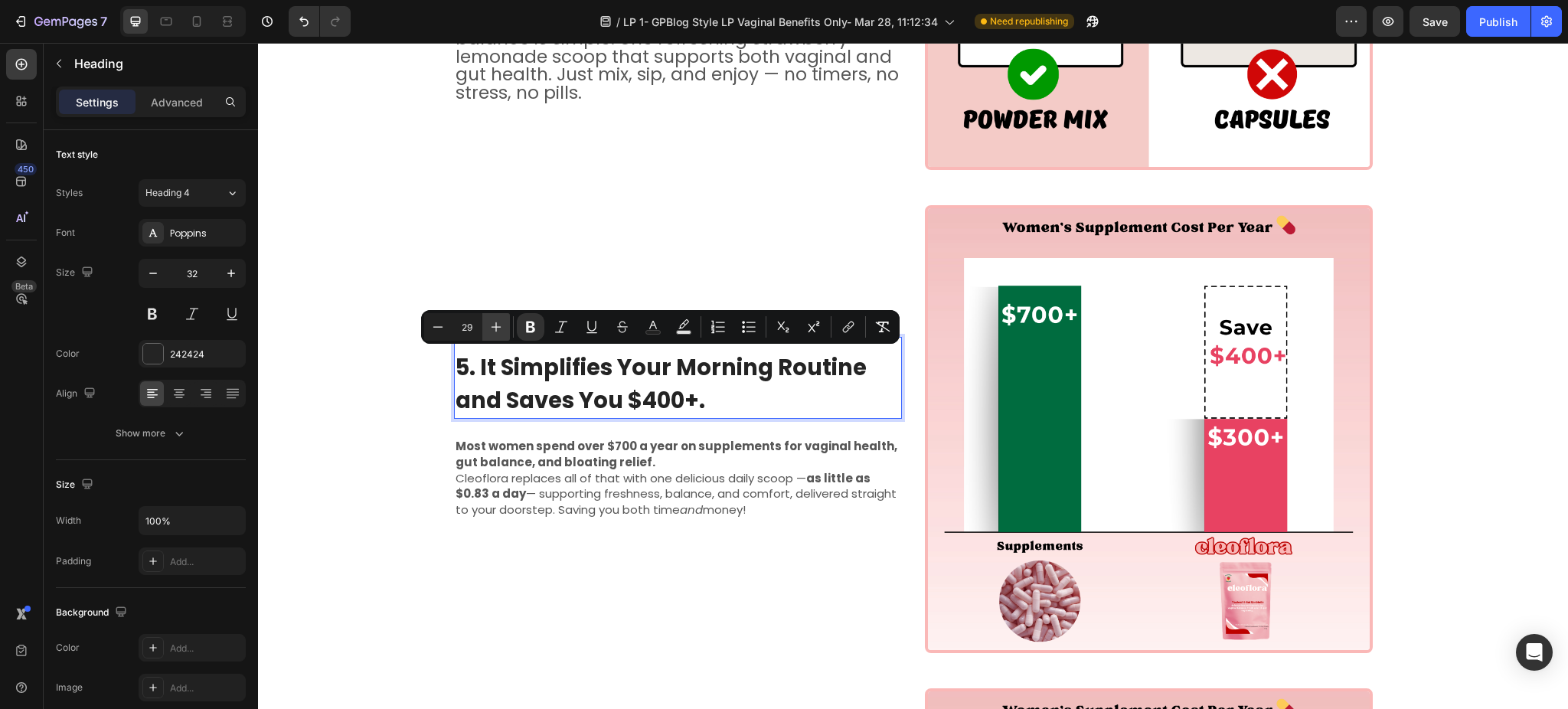 click 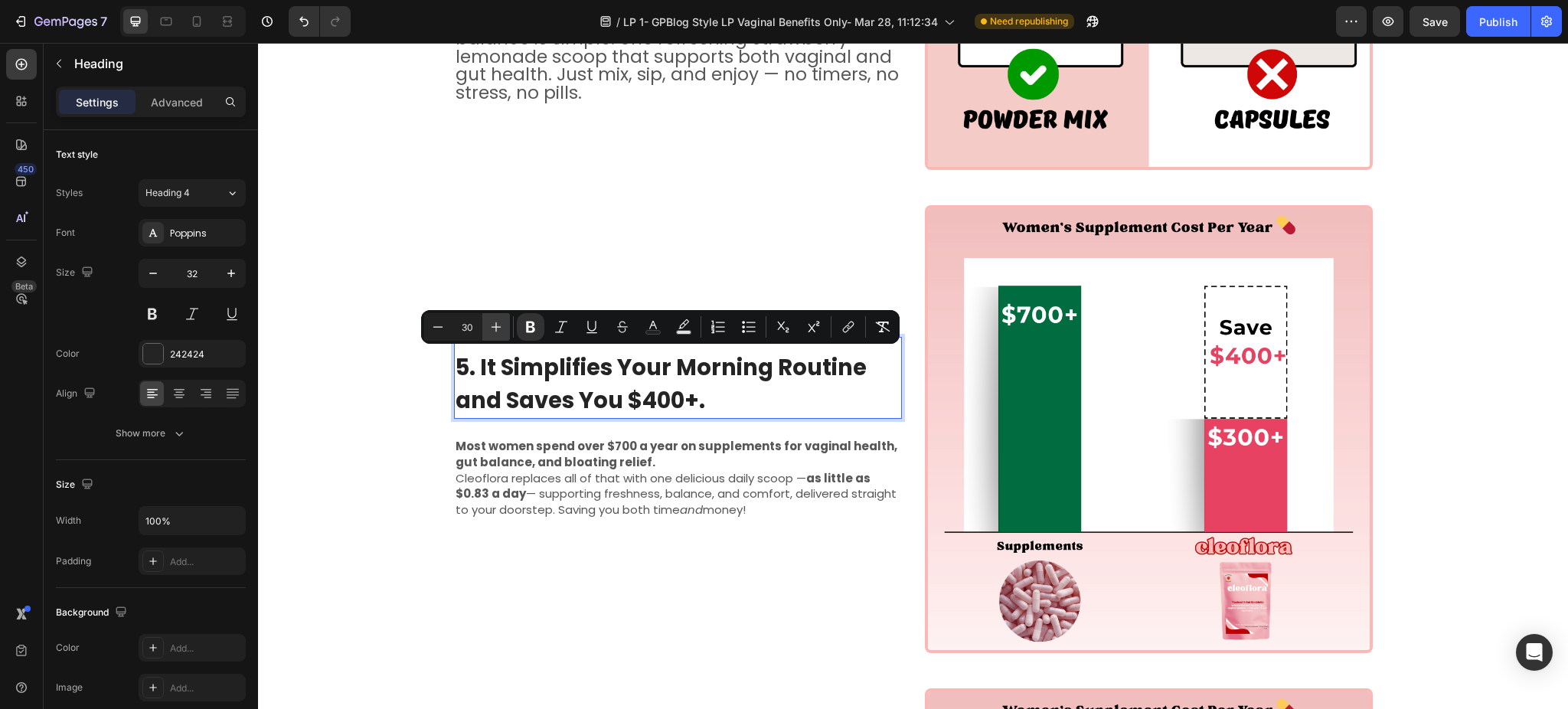 click 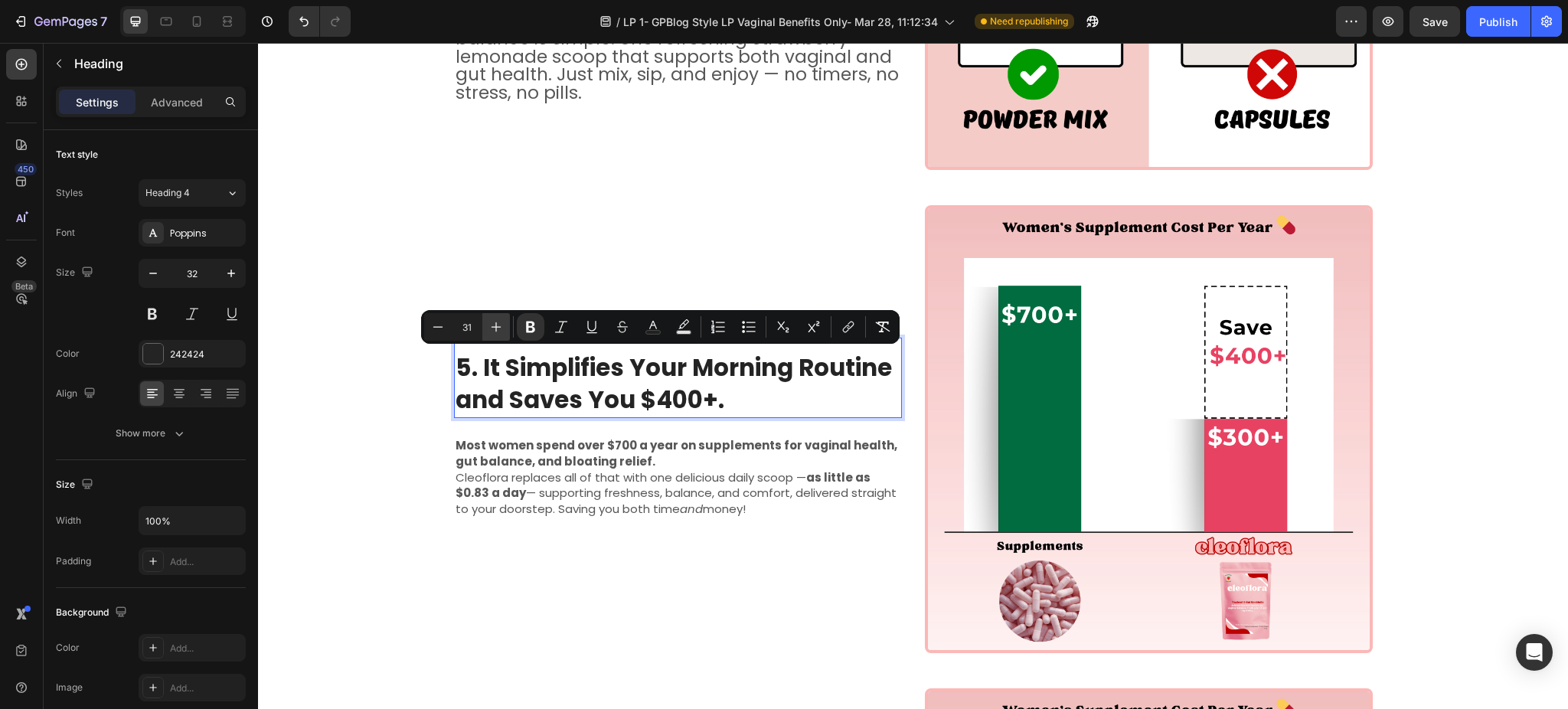 click 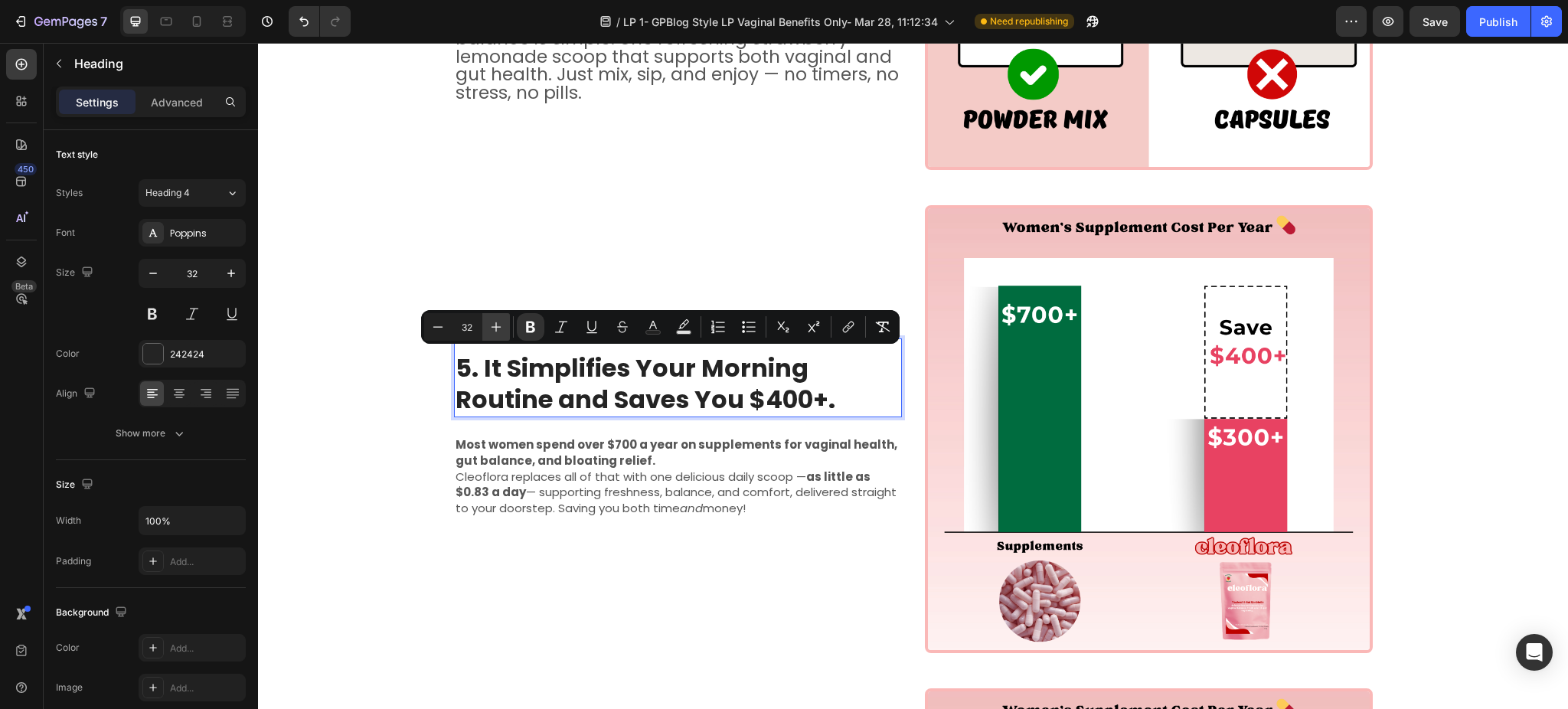 click 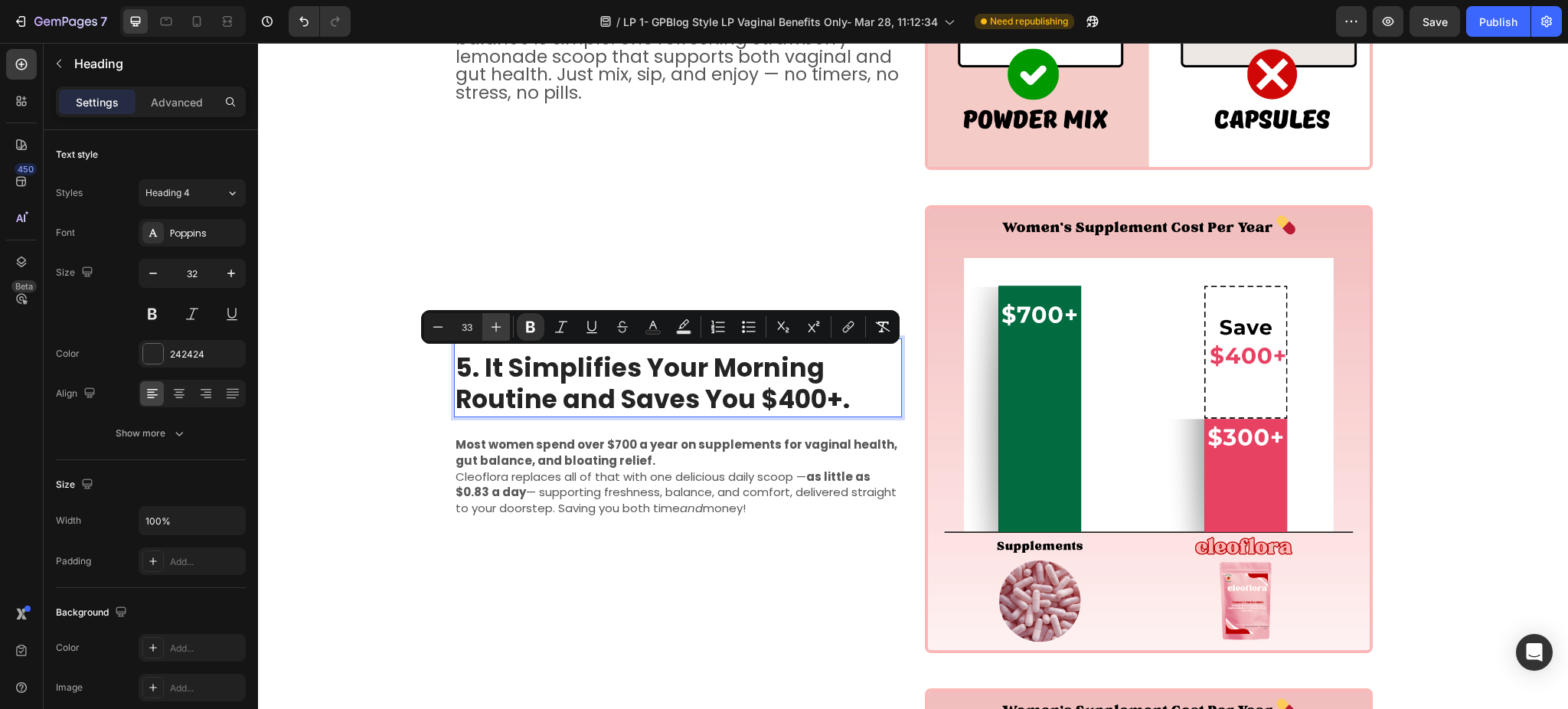 click 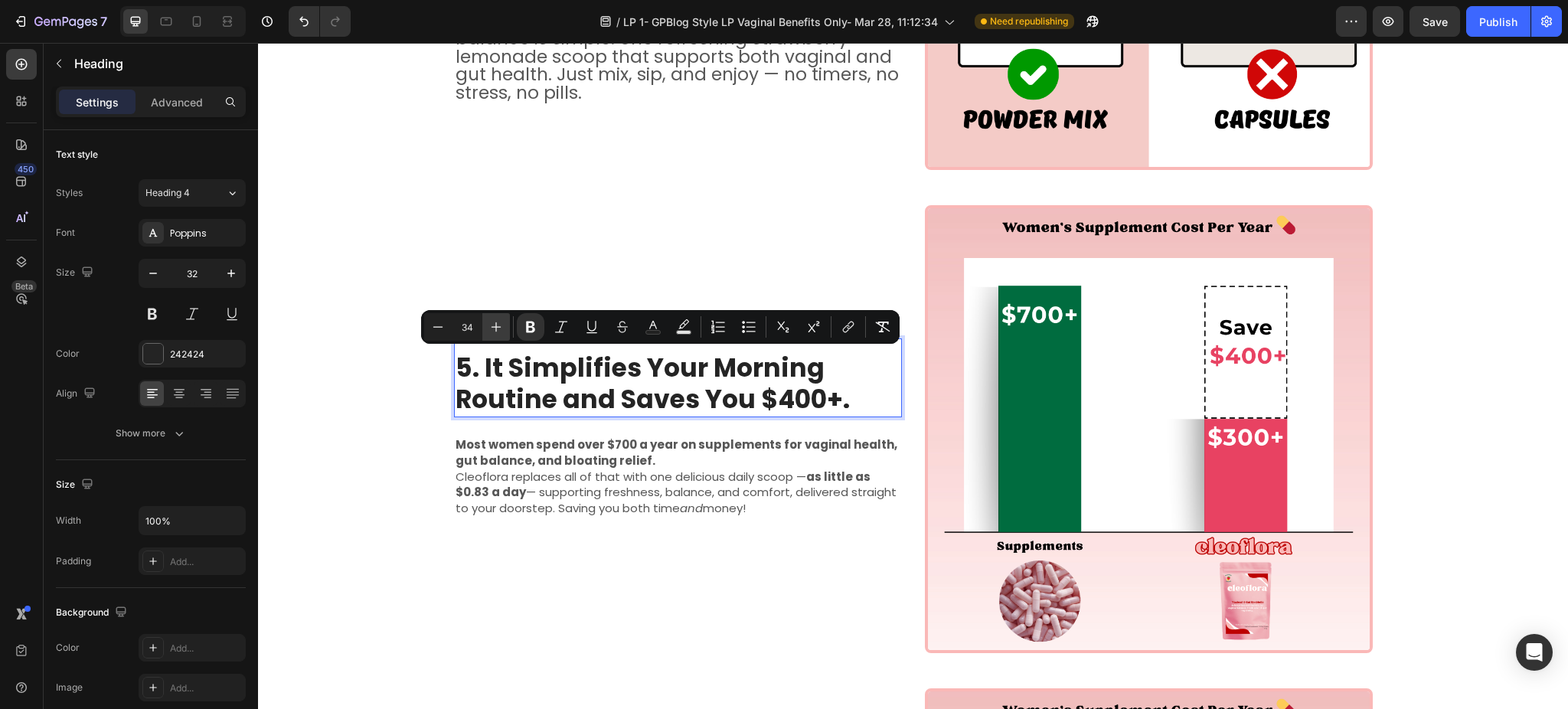 click 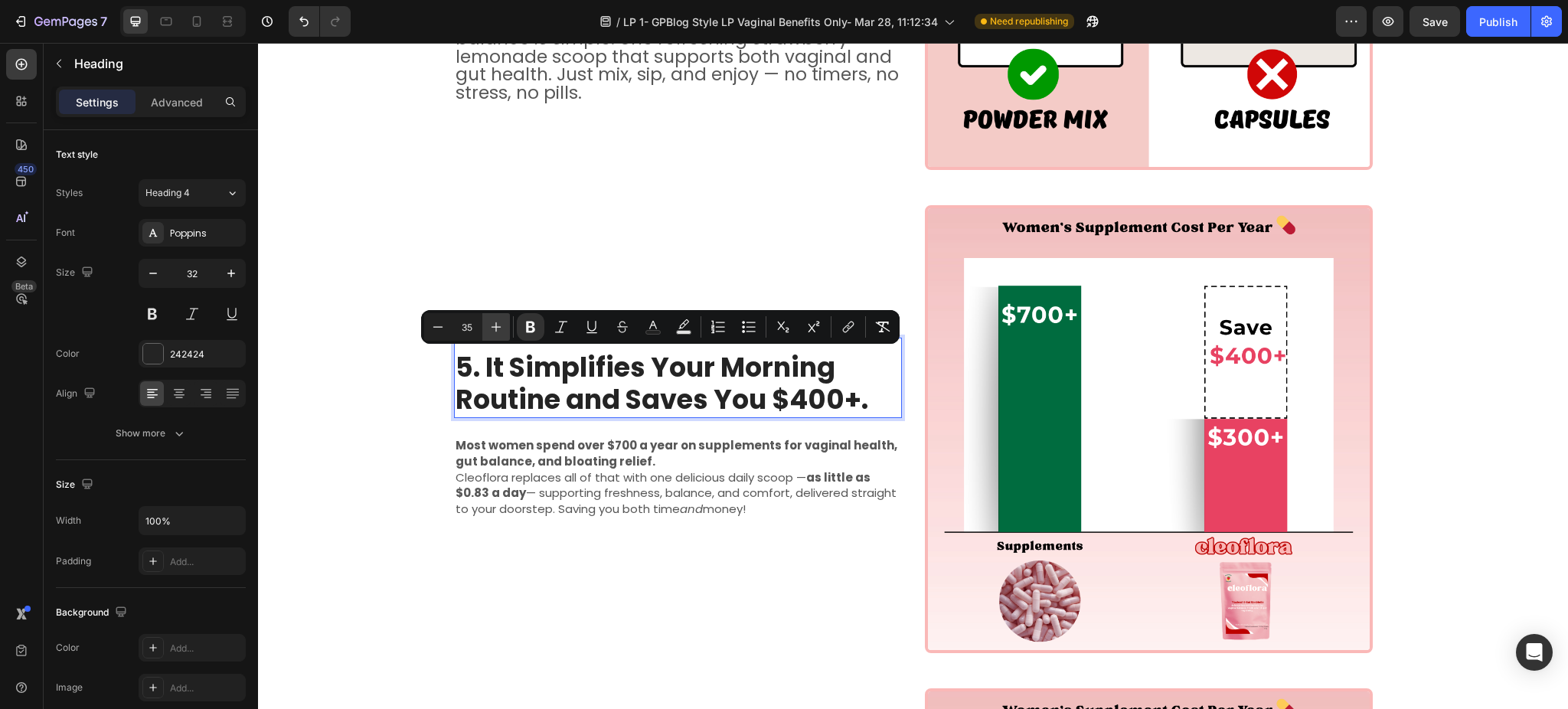click 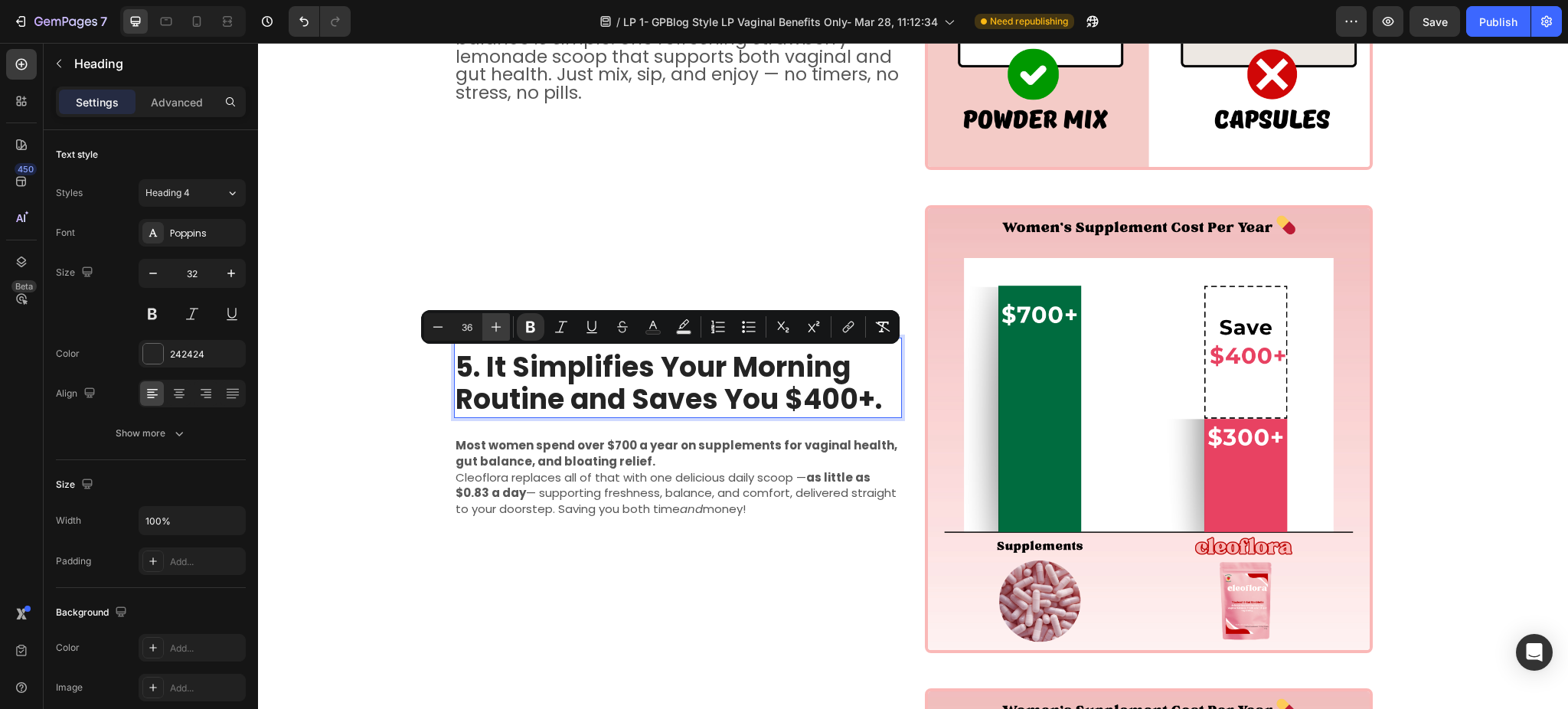 click 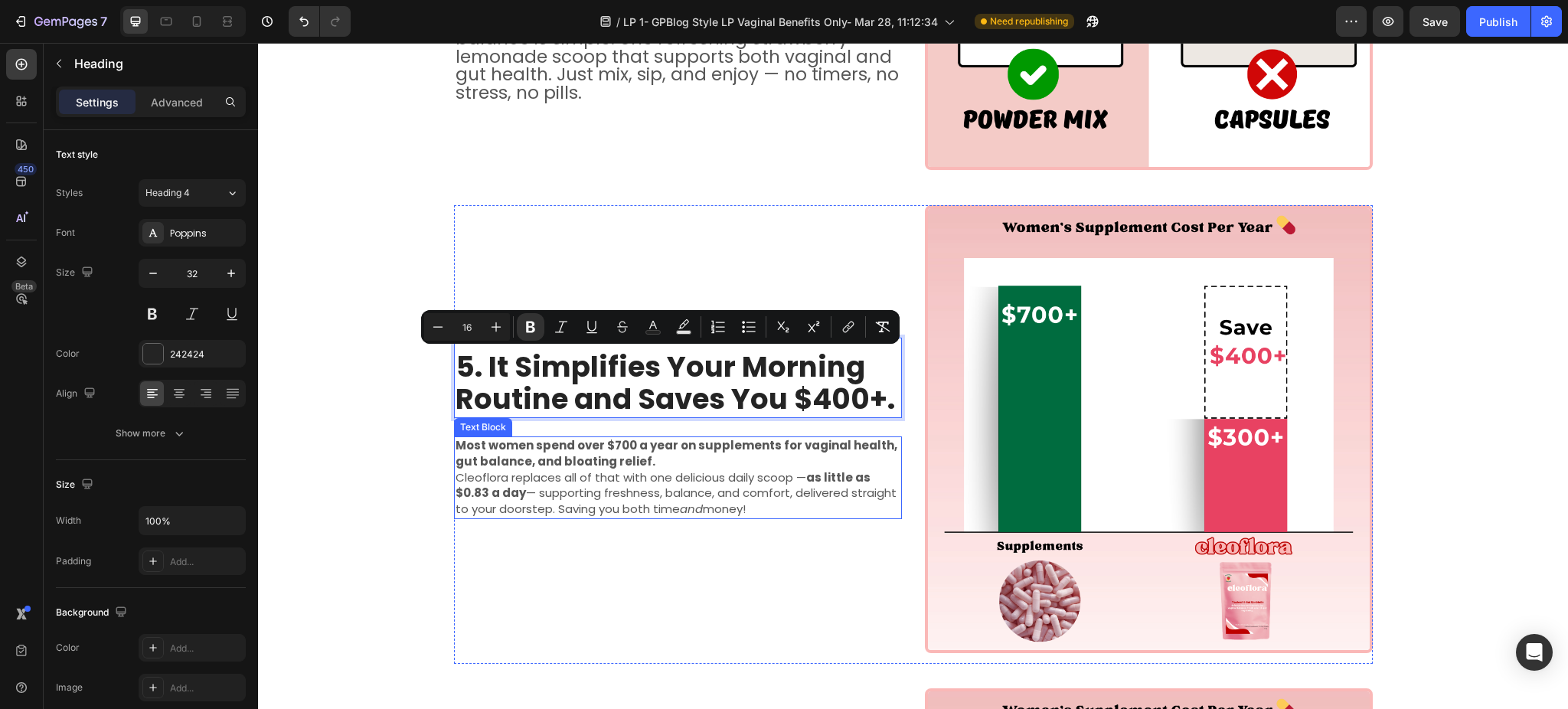 click on "Cleoflora replaces all of that with one delicious daily scoop —  as little as $0.83 a day  — supporting freshness, balance, and comfort, delivered straight to your doorstep. Saving you both time  and  money!" at bounding box center (676, 493) 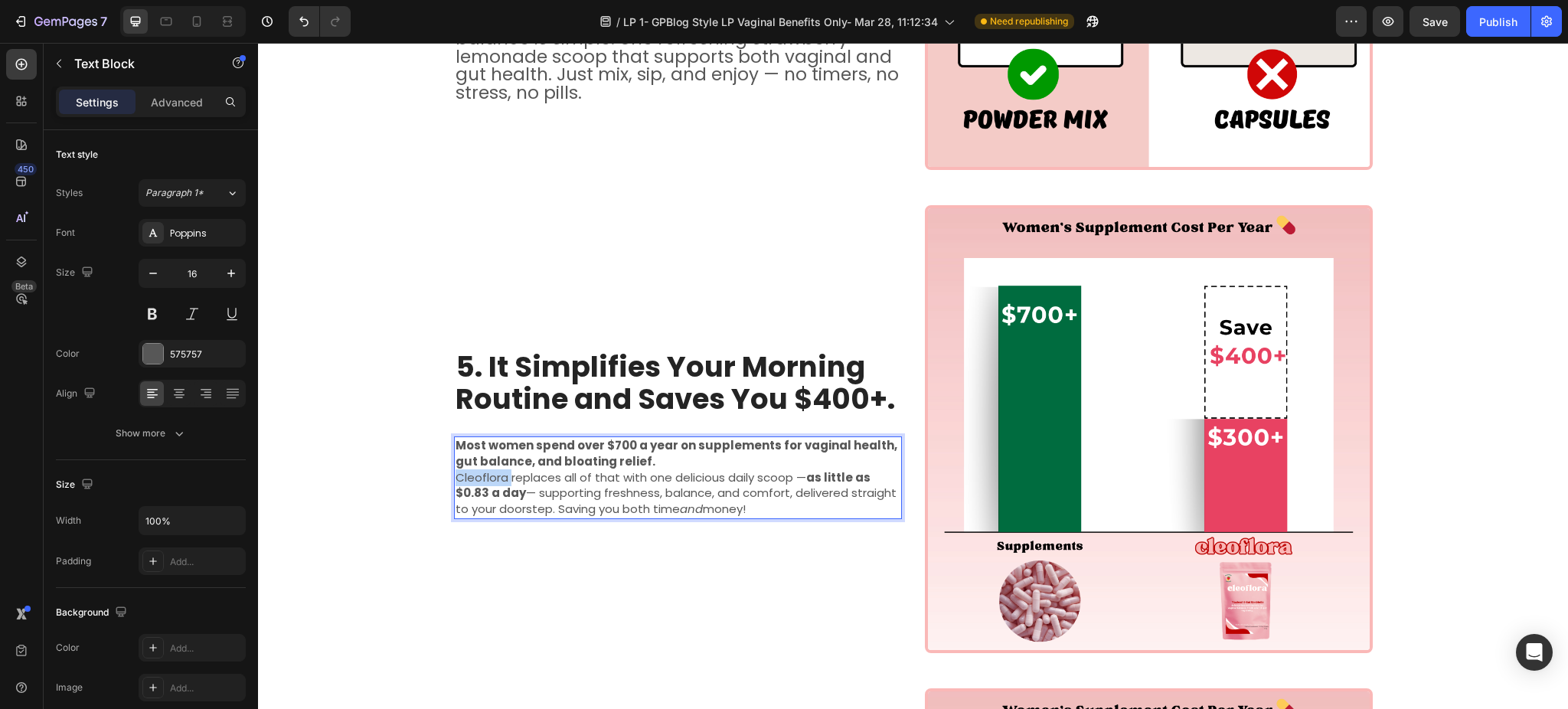 click on "Cleoflora replaces all of that with one delicious daily scoop —  as little as $0.83 a day  — supporting freshness, balance, and comfort, delivered straight to your doorstep. Saving you both time  and  money!" at bounding box center (676, 493) 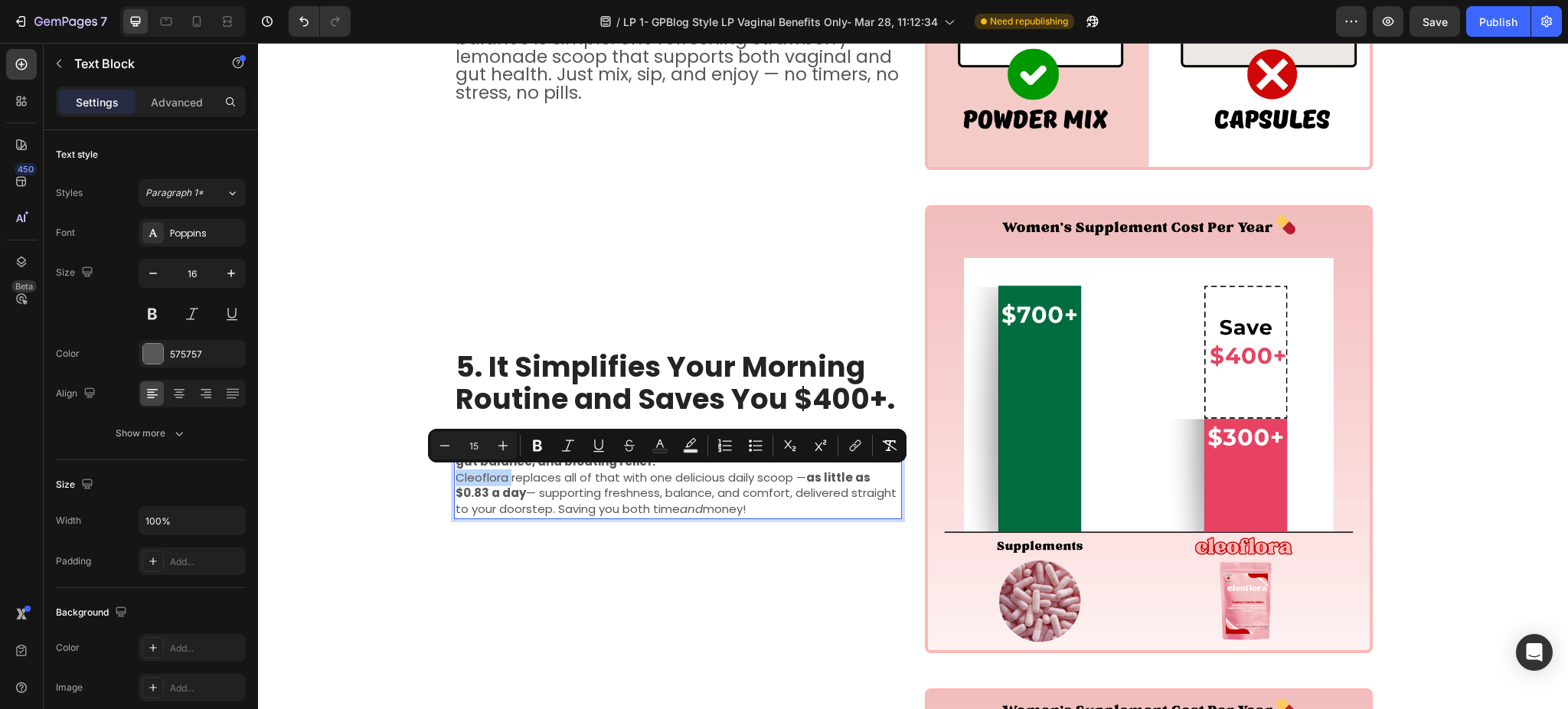 click on "Cleoflora replaces all of that with one delicious daily scoop —  as little as $0.83 a day  — supporting freshness, balance, and comfort, delivered straight to your doorstep. Saving you both time  and  money!" at bounding box center (676, 493) 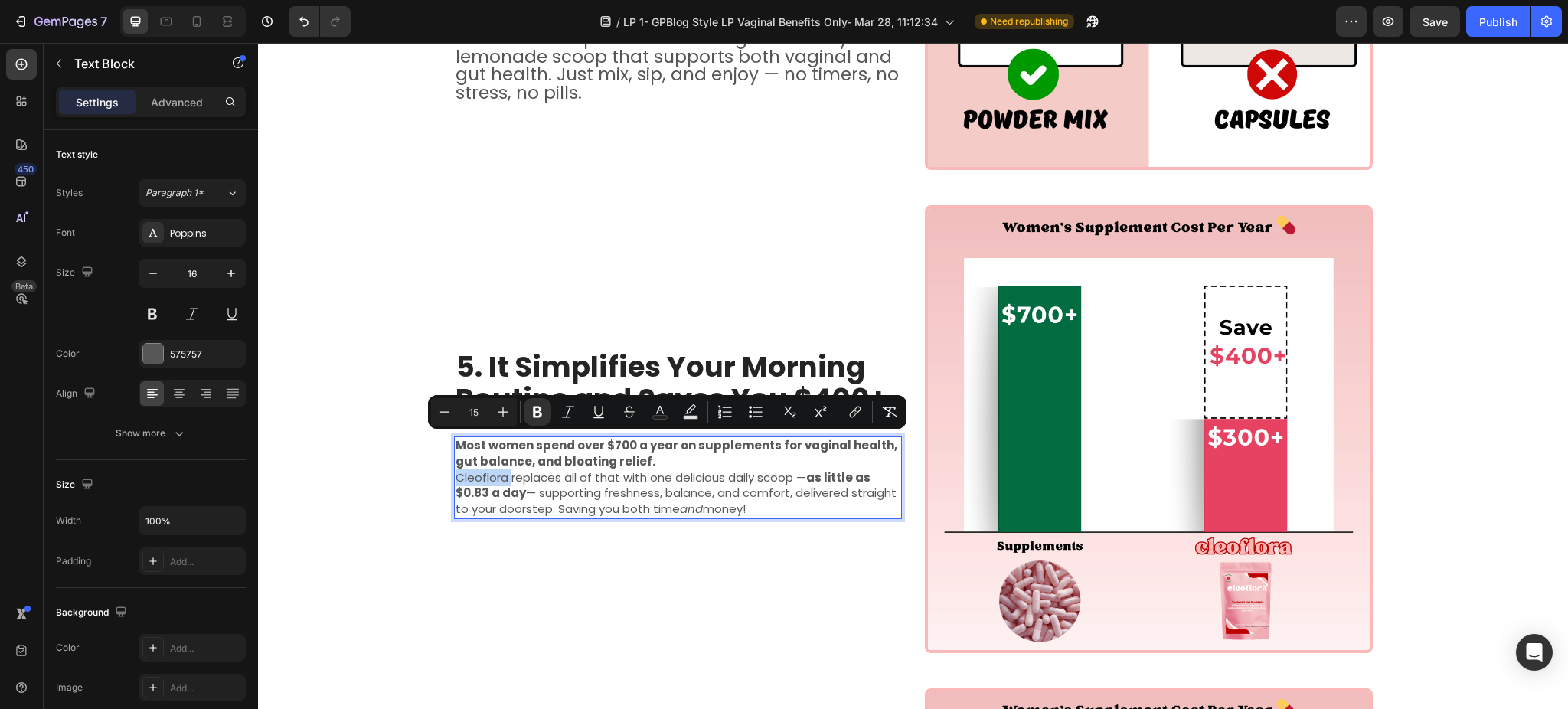 drag, startPoint x: 753, startPoint y: 514, endPoint x: 446, endPoint y: 443, distance: 315.10316 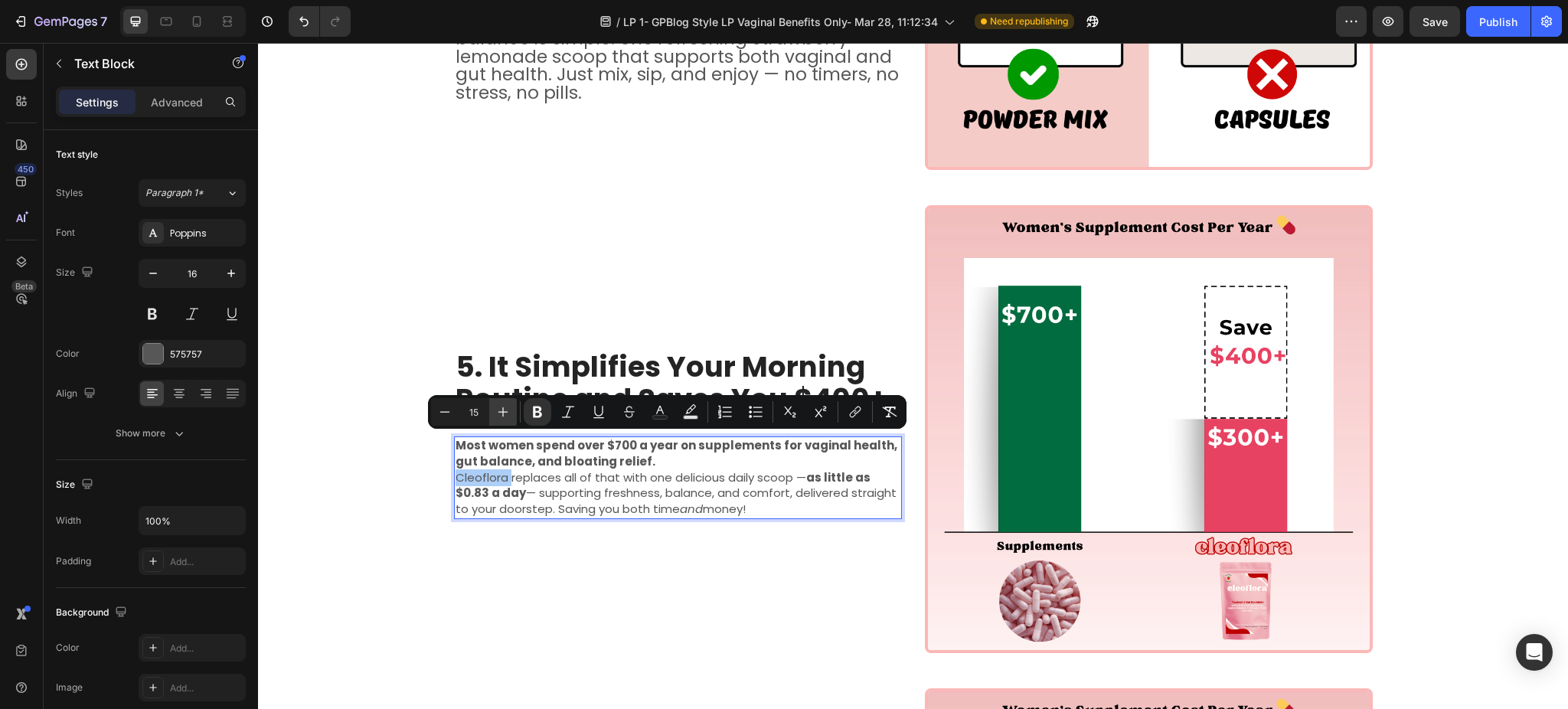 click 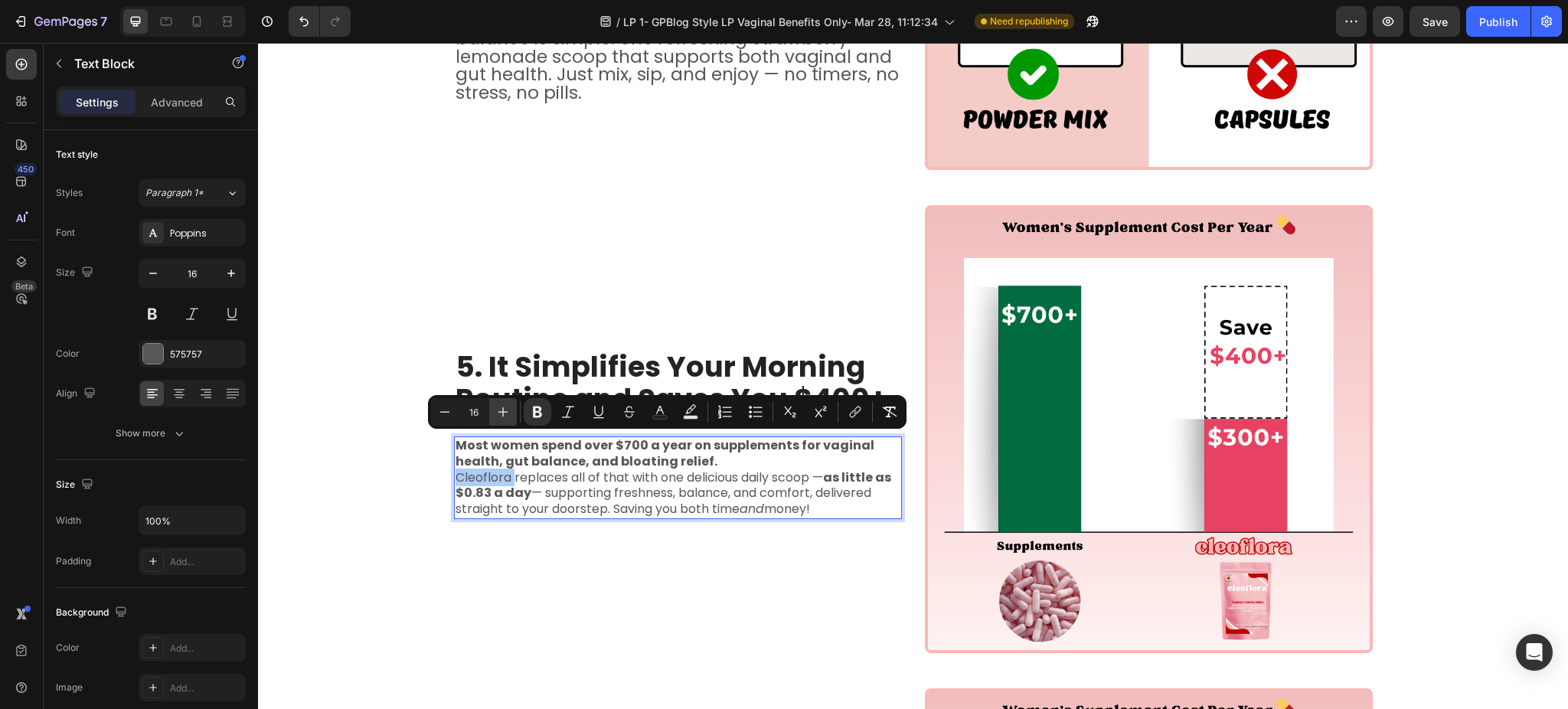 click 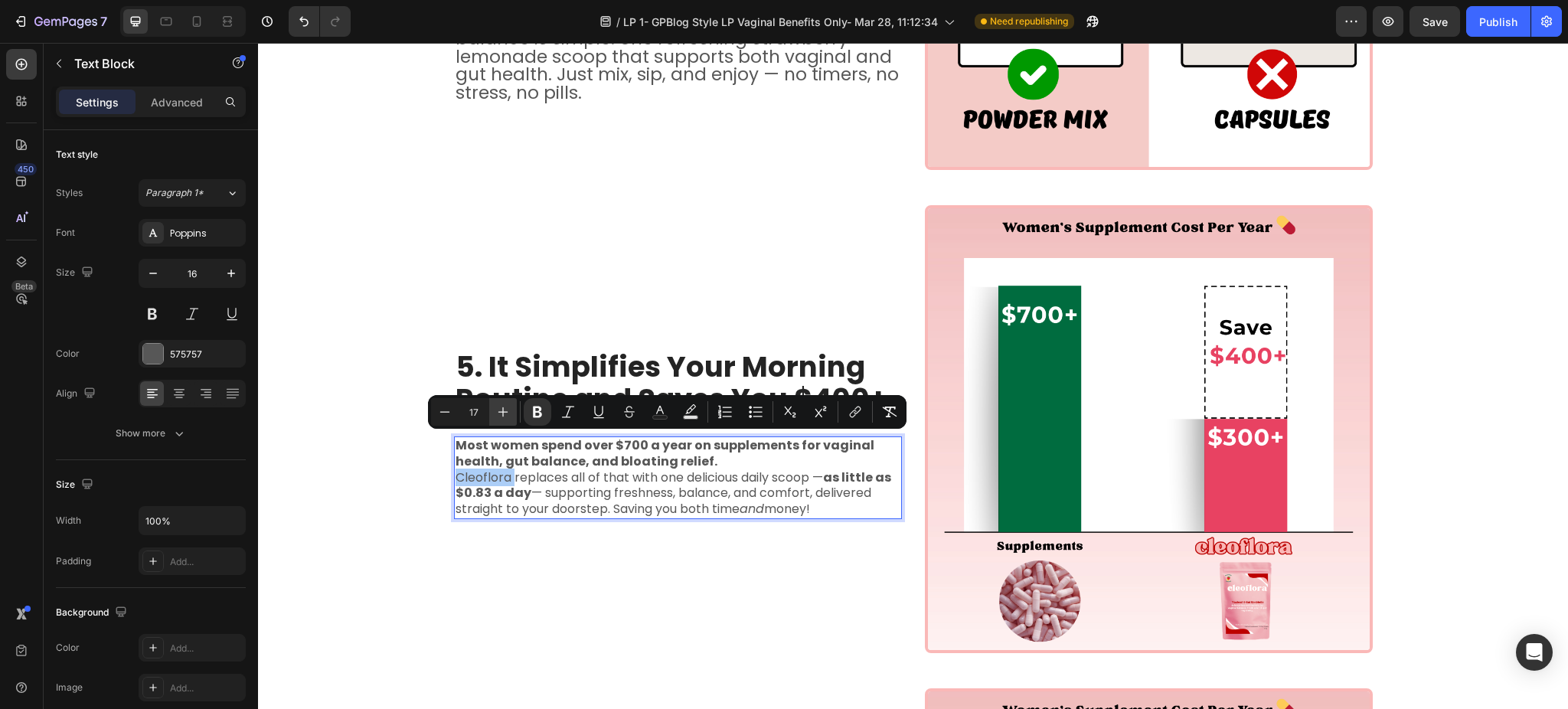 click 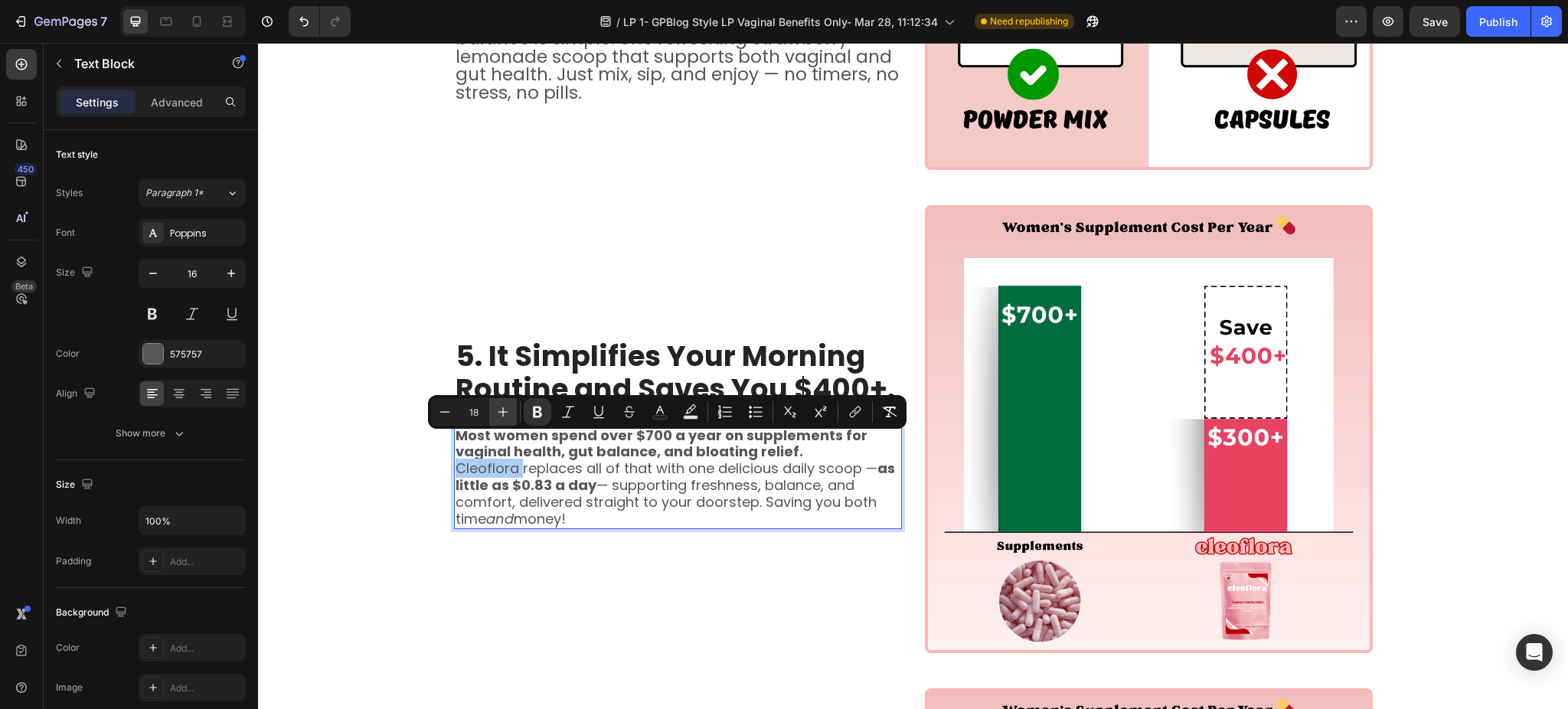 click 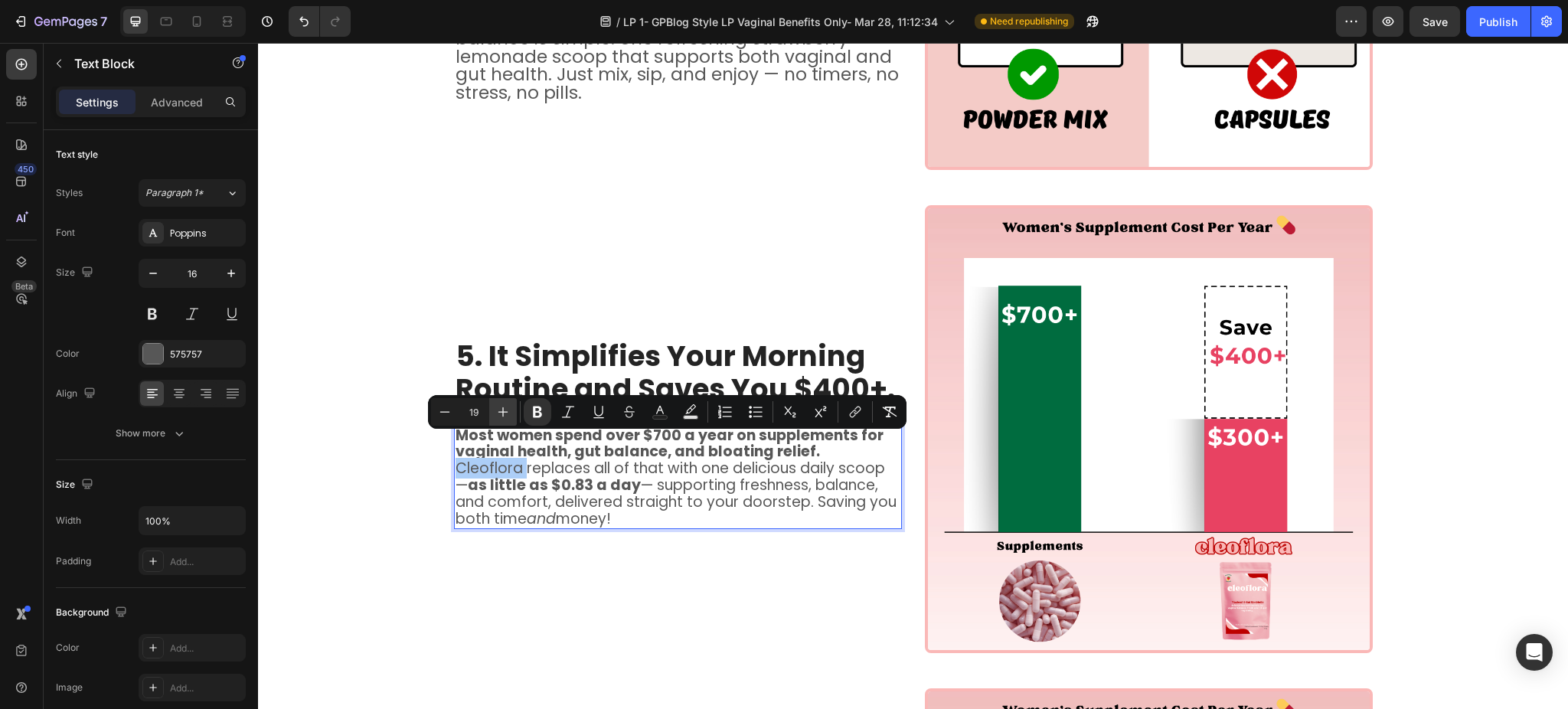 click 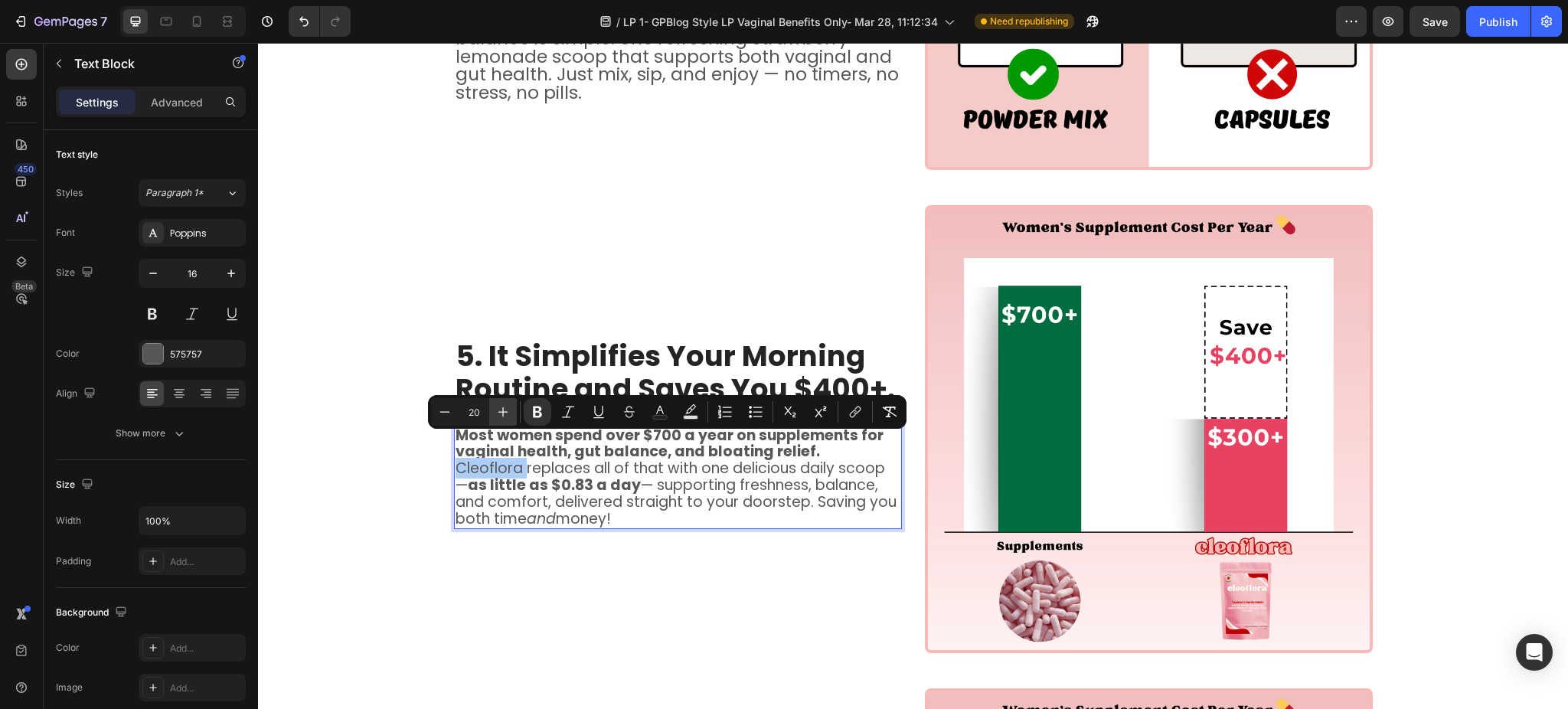 click 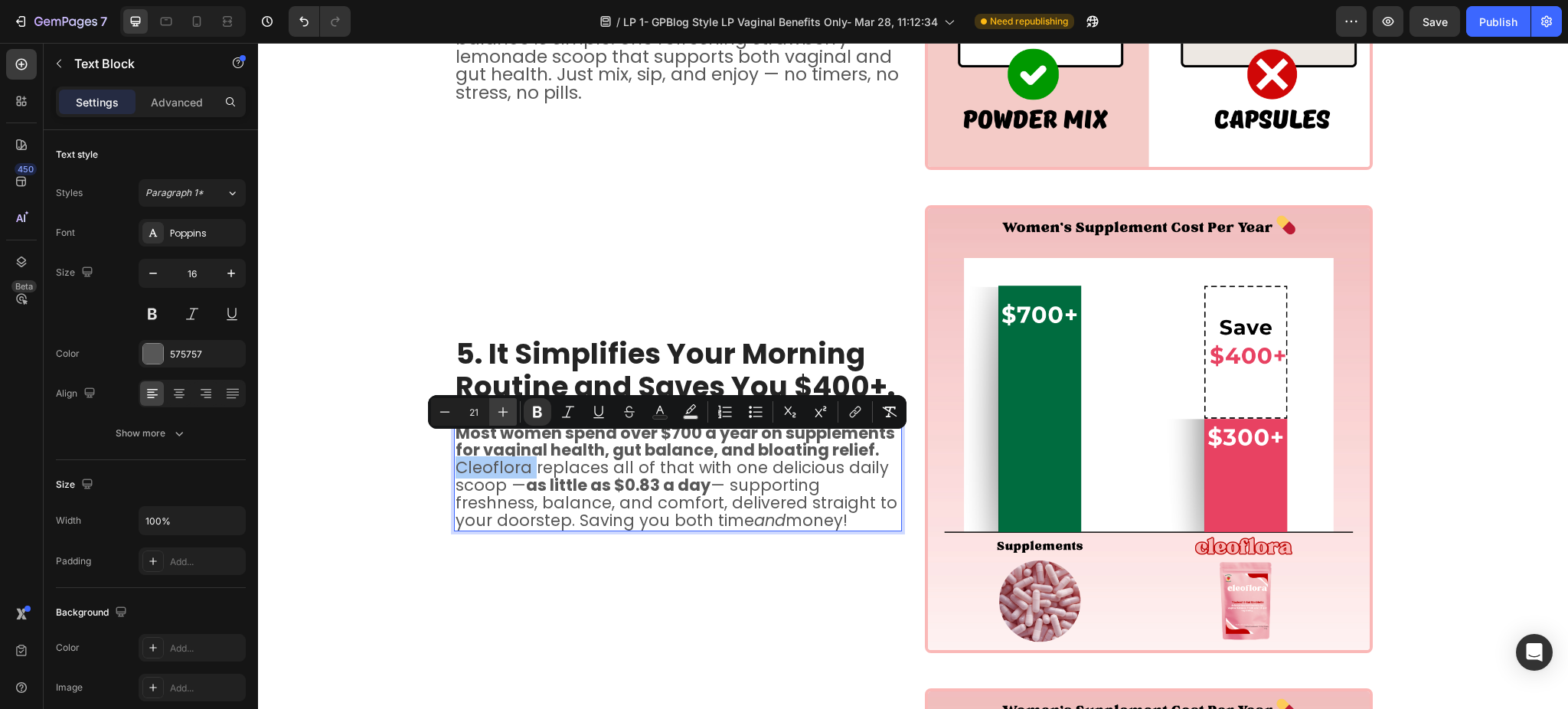 click 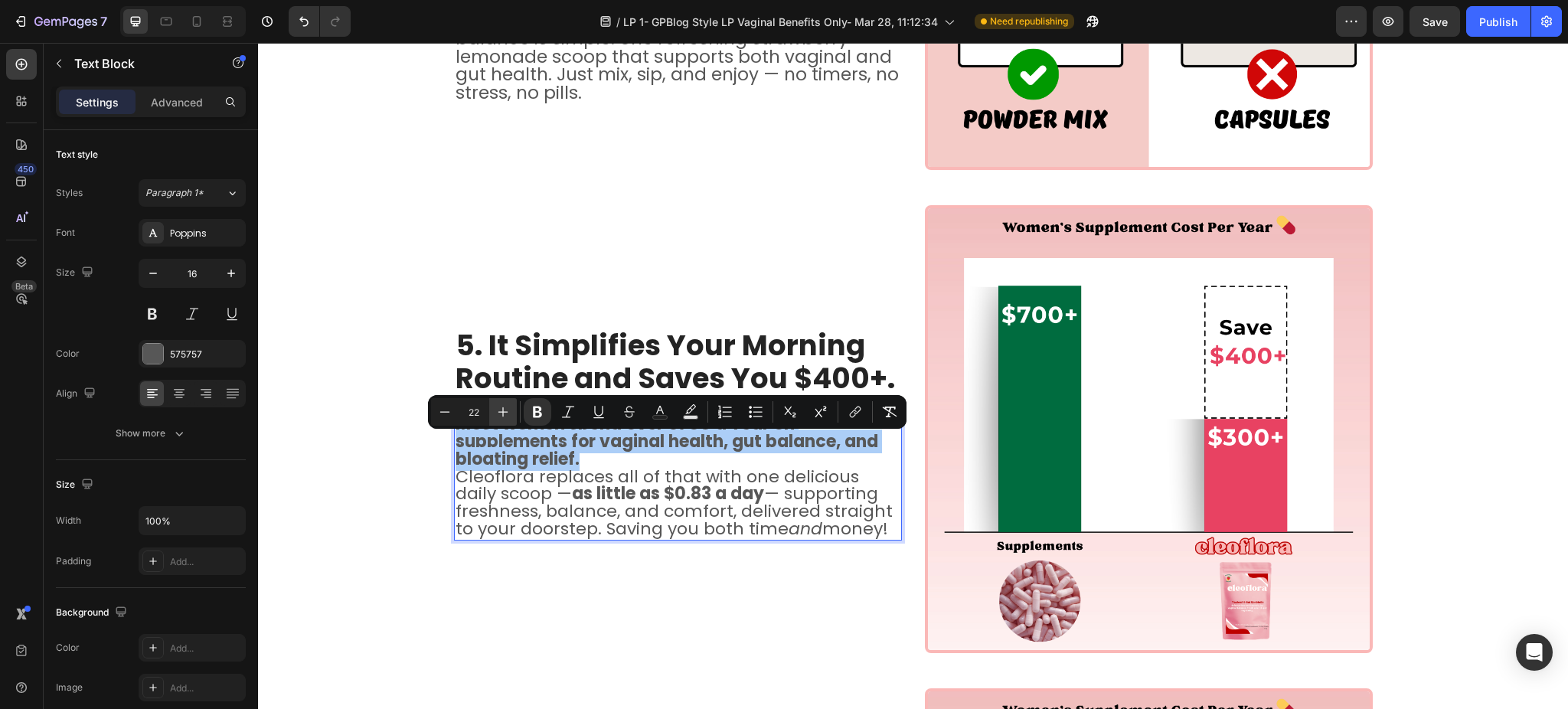 click 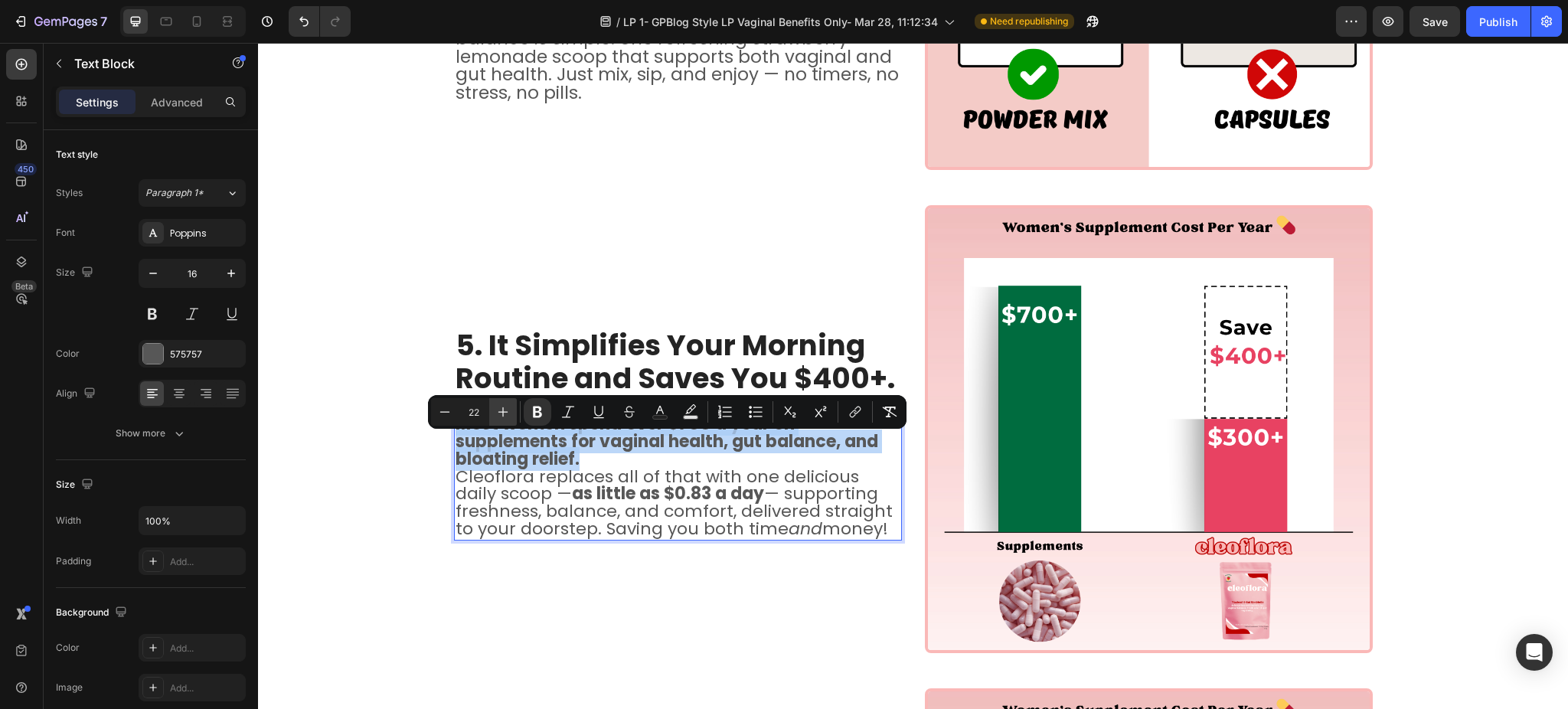 type on "23" 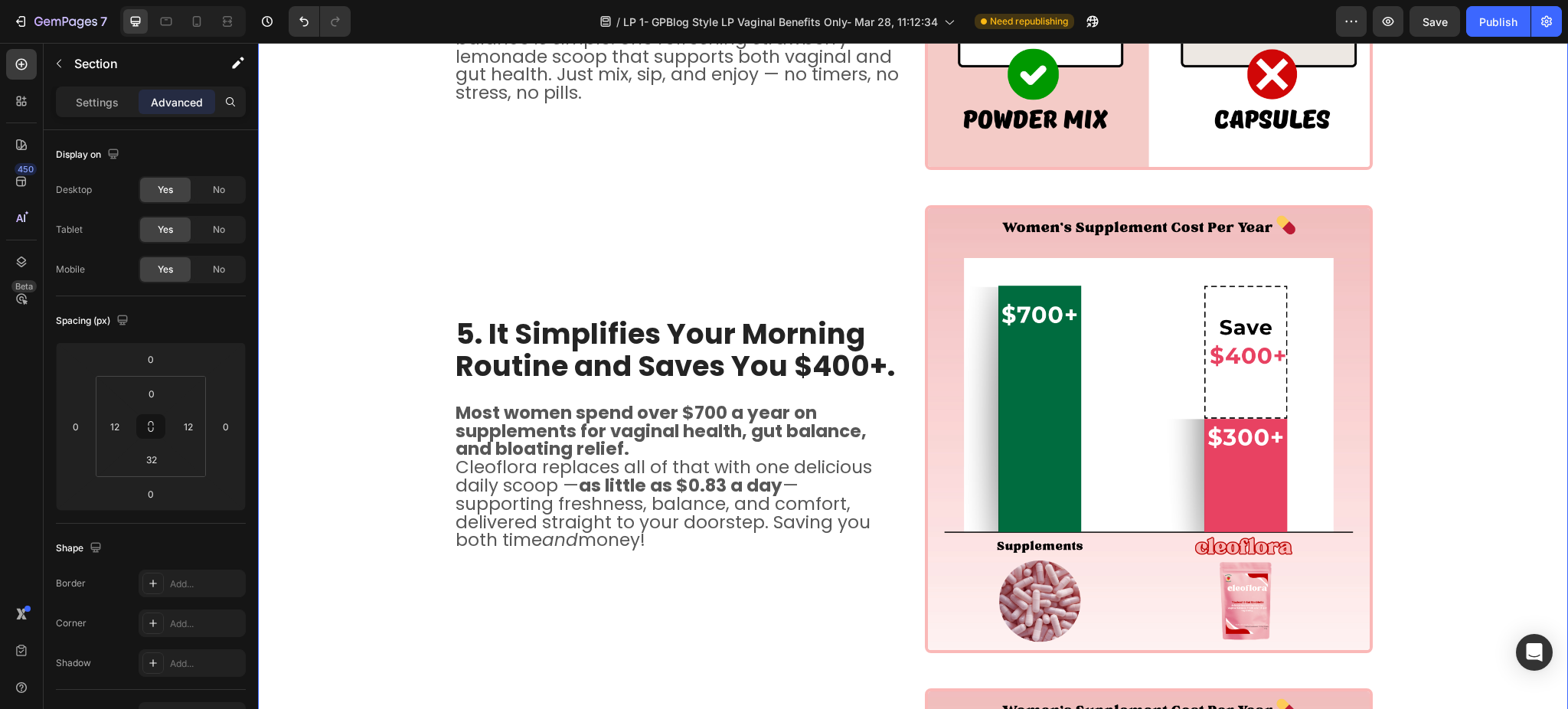 click on "⁠⁠⁠⁠⁠⁠⁠ 1. The Simple Scoop That’s Supercharging Women's Health Heading If you’ve ever quietly wondered, “Is that me?” you’re not alone. That’s why Cleoflora — is packed with key functional ingredients to  support effortless vaginal freshness, smooth digestion, and all‑day confidence.   It’s the worry‑free feeling we all deserve, every single day. And  thousands of us have already made it part of our routine. Text Block Image Row ⁠⁠⁠⁠⁠⁠⁠ 2.Ingredients That Actually Work Together for All‑Day Freshness* Heading Your gut and vaginal health are closely connected. When your microbiome is balanced, you feel fresher, more comfortable,  and  more confident. That’s why Cleoflora blends  blends prebiotics, probiotics, and postbiotics  —   working in harmony to support your body’s natural  balance, promote a healthy vaginal pH, and keep your gut feeling its best. Text Block Image Row ⁠⁠⁠⁠⁠⁠⁠ 3. Freshness Made Simple — No More Pills, Just One Scoop" at bounding box center (913, 261) 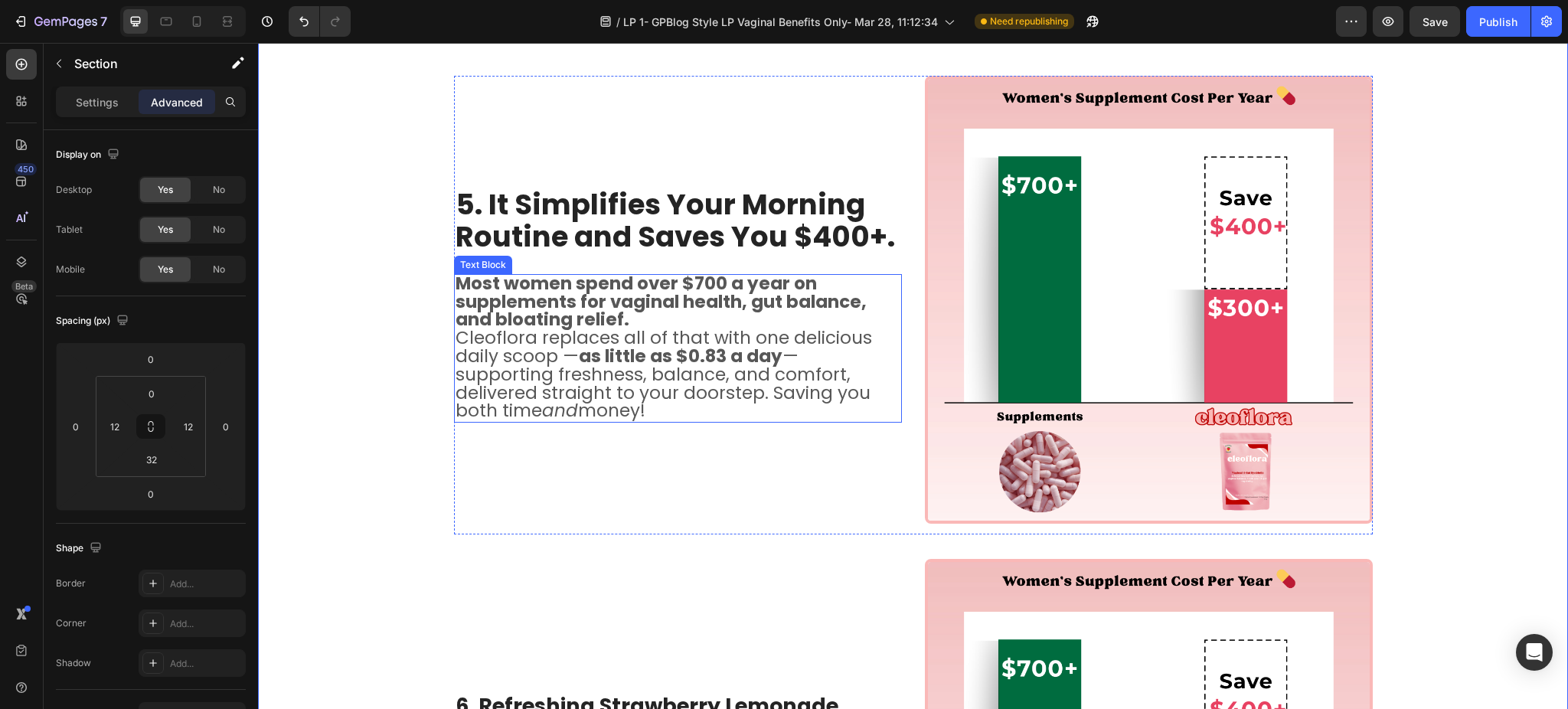 scroll, scrollTop: 1821, scrollLeft: 0, axis: vertical 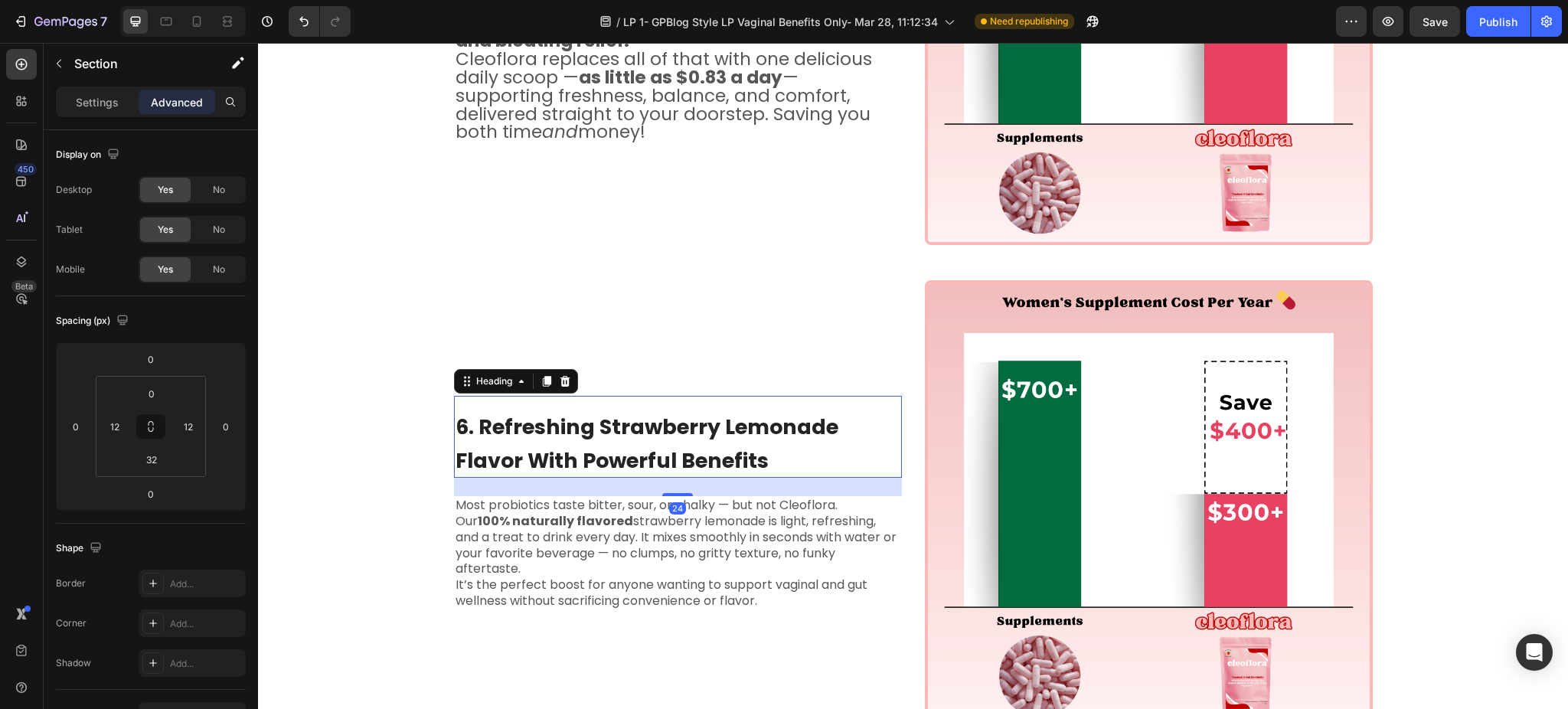 click on "6. Refreshing Strawberry Lemonade Flavor With Powerful Benefits" at bounding box center [647, 443] 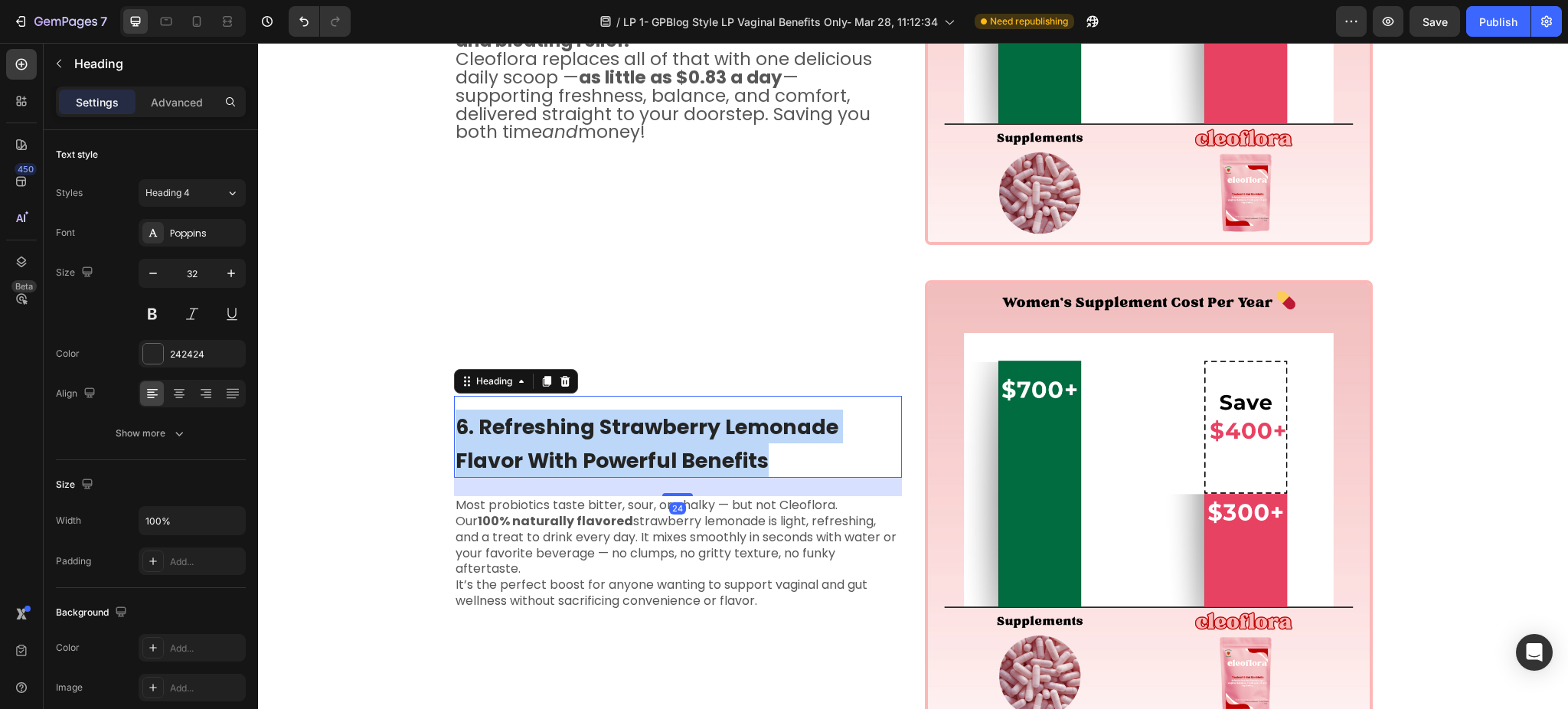 click on "6. Refreshing Strawberry Lemonade Flavor With Powerful Benefits" at bounding box center (647, 443) 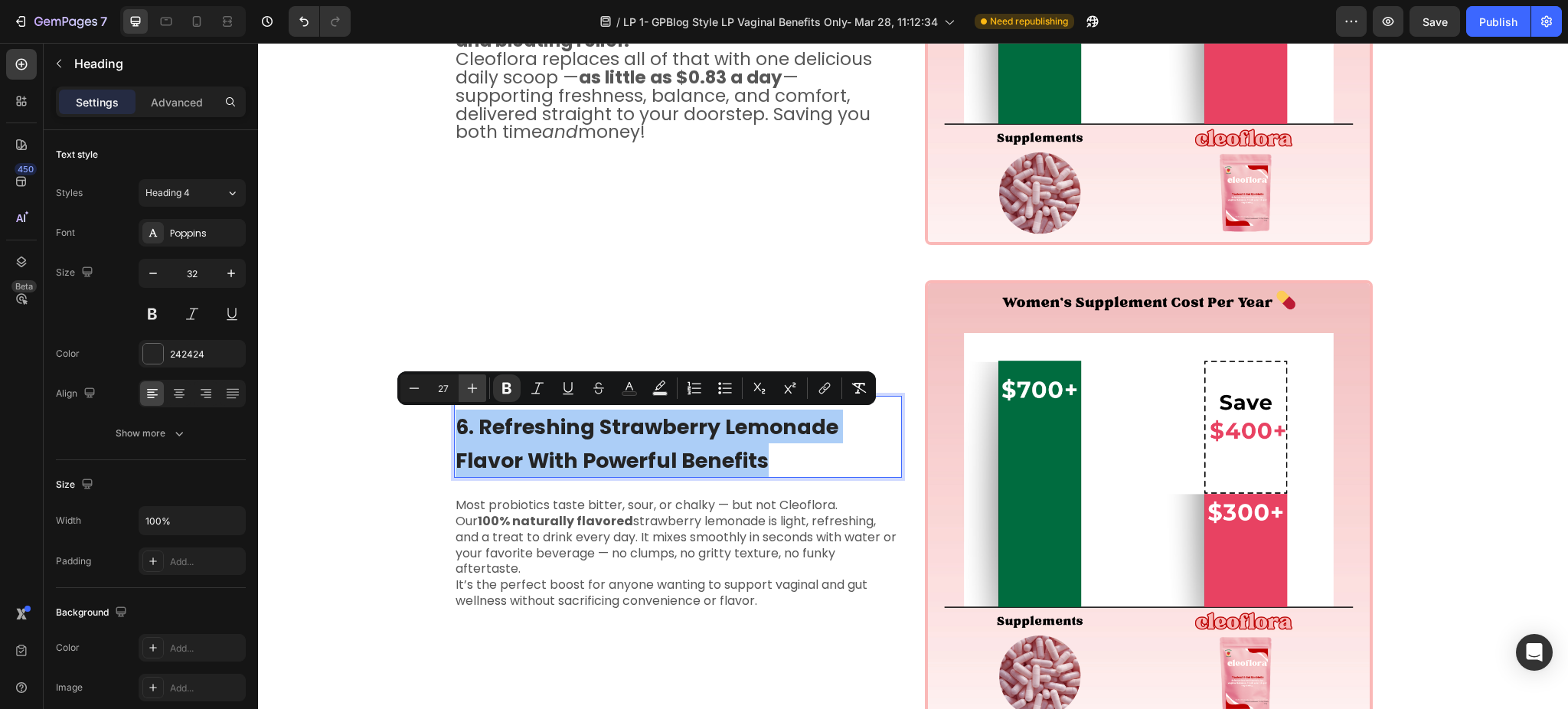 click 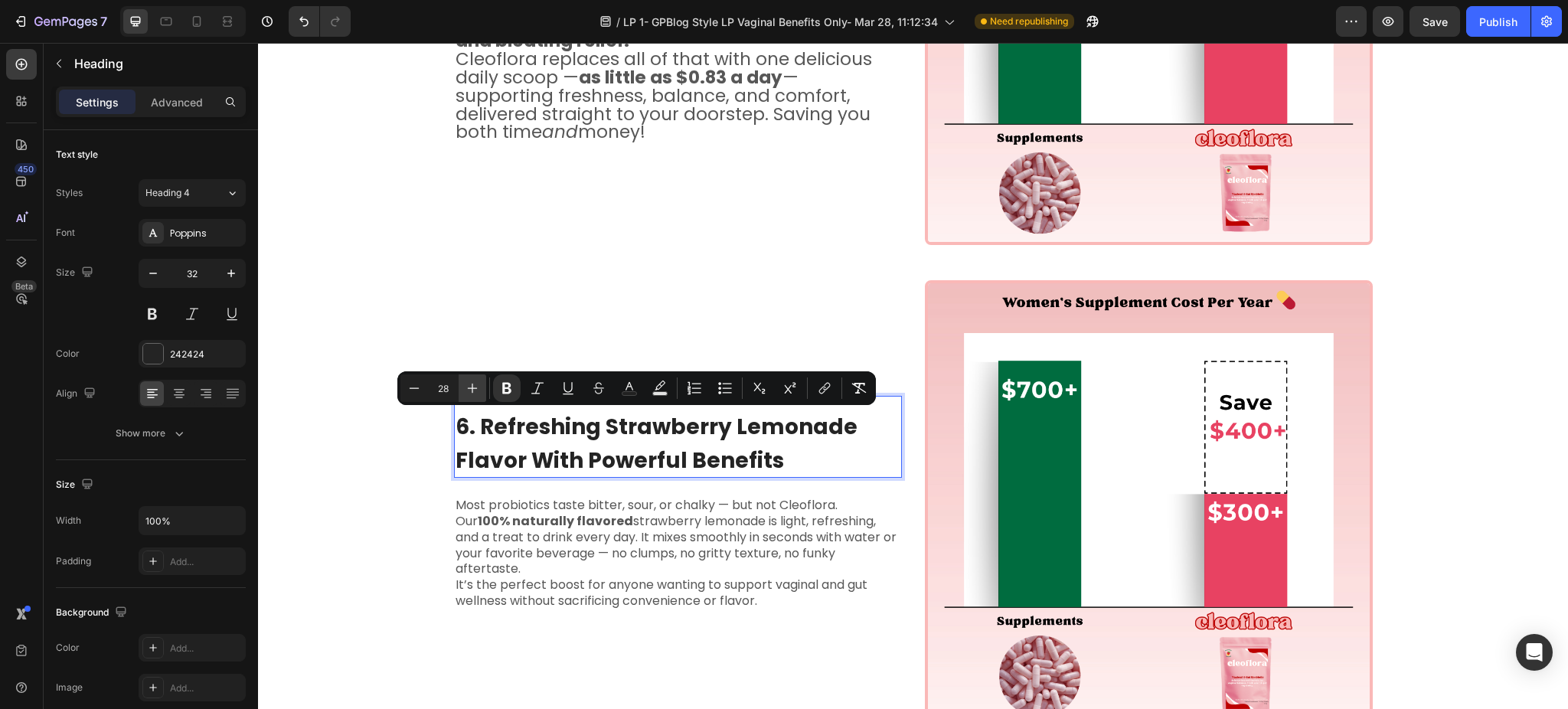click 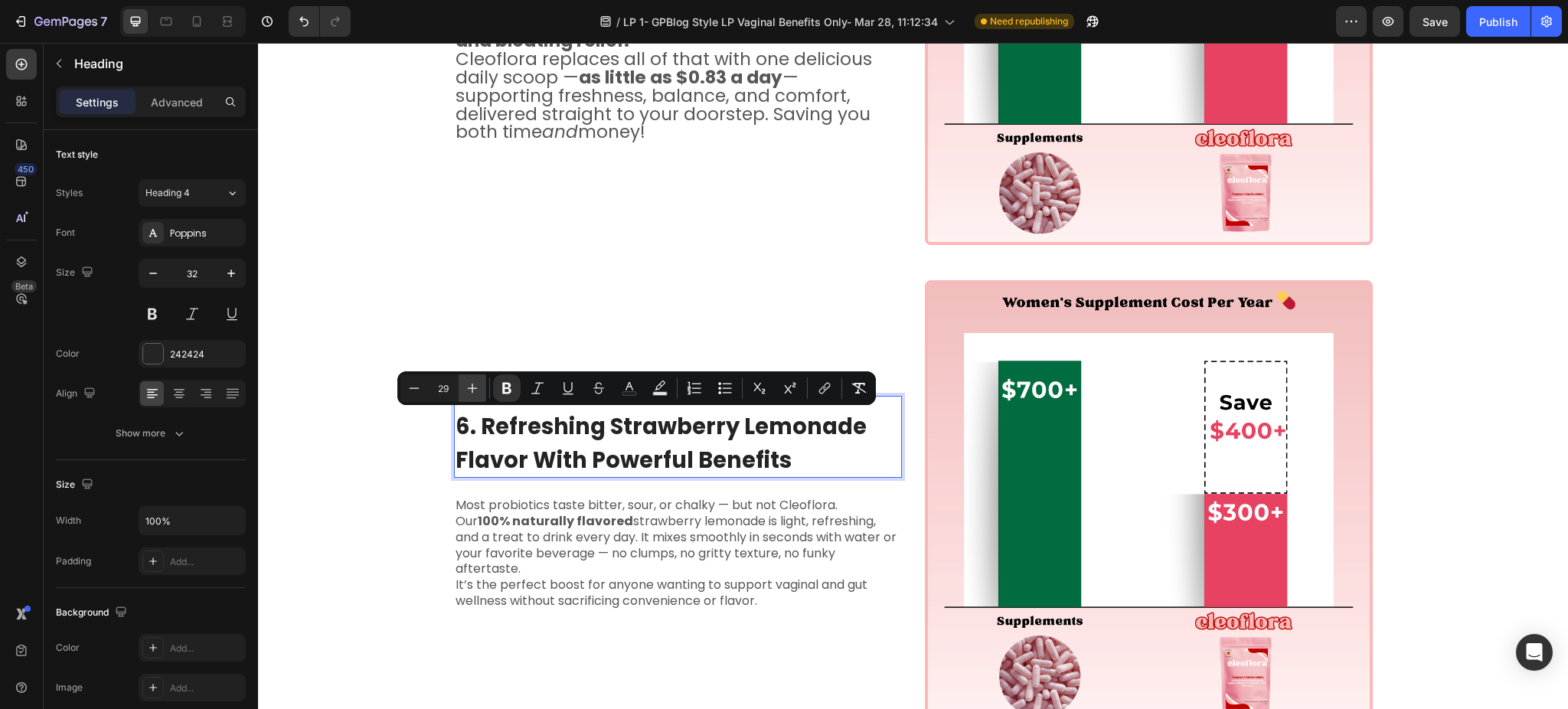 click 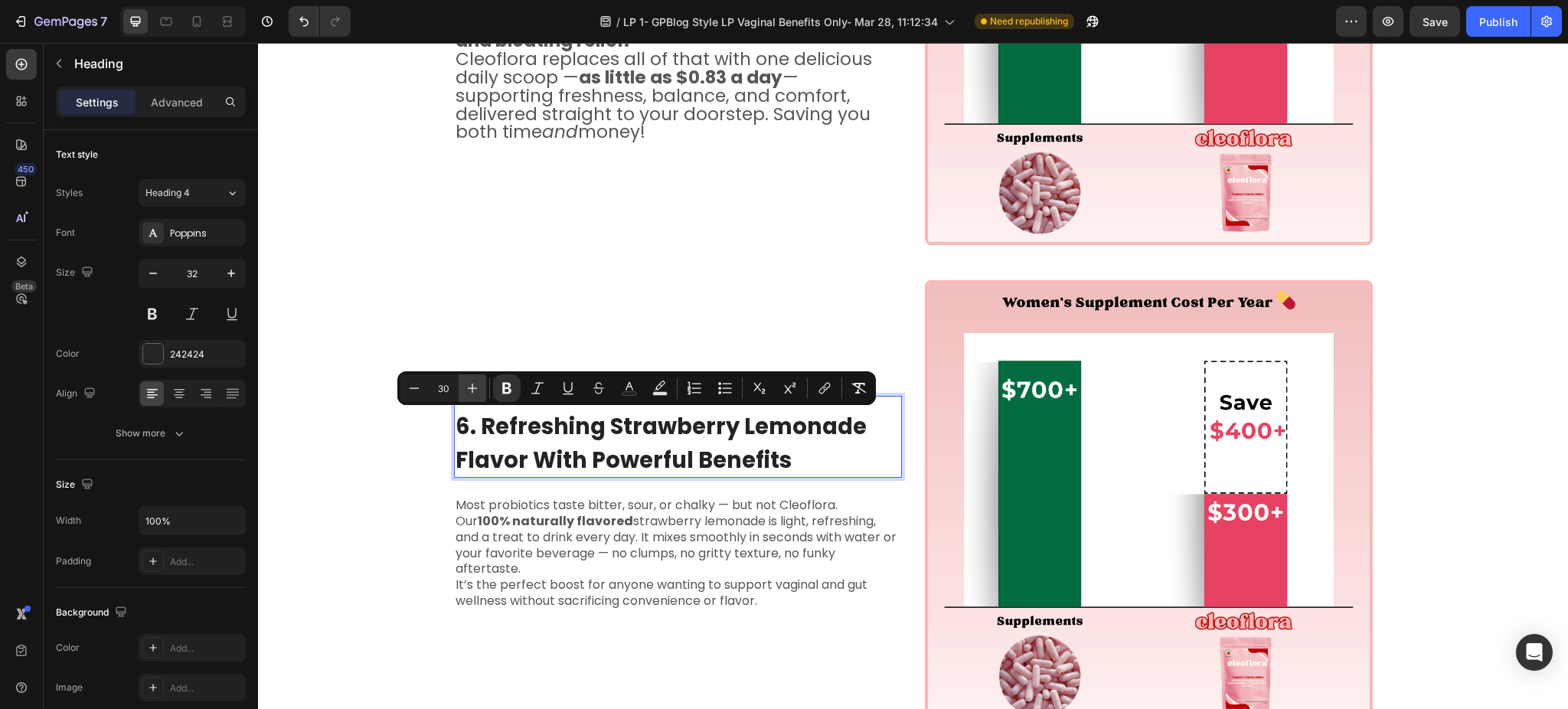 click 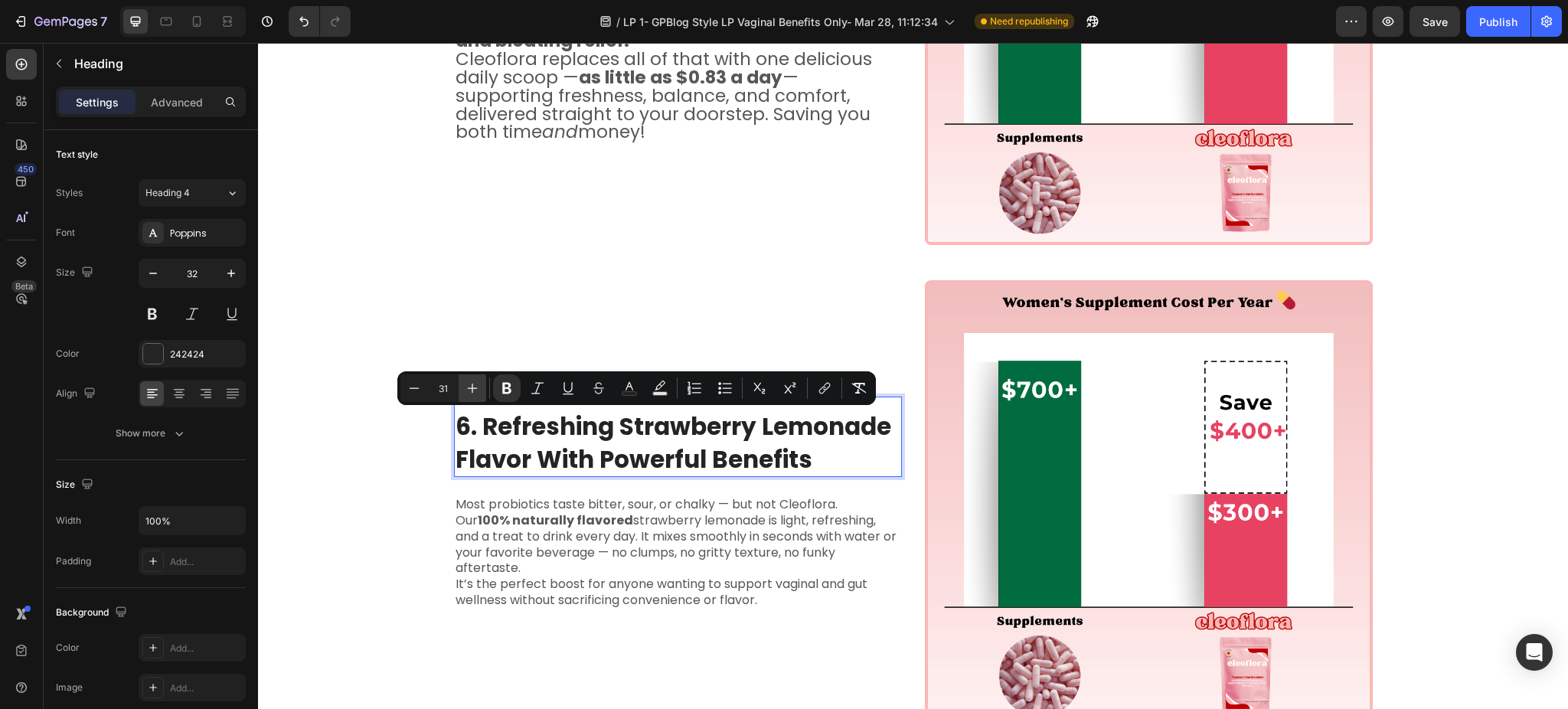click 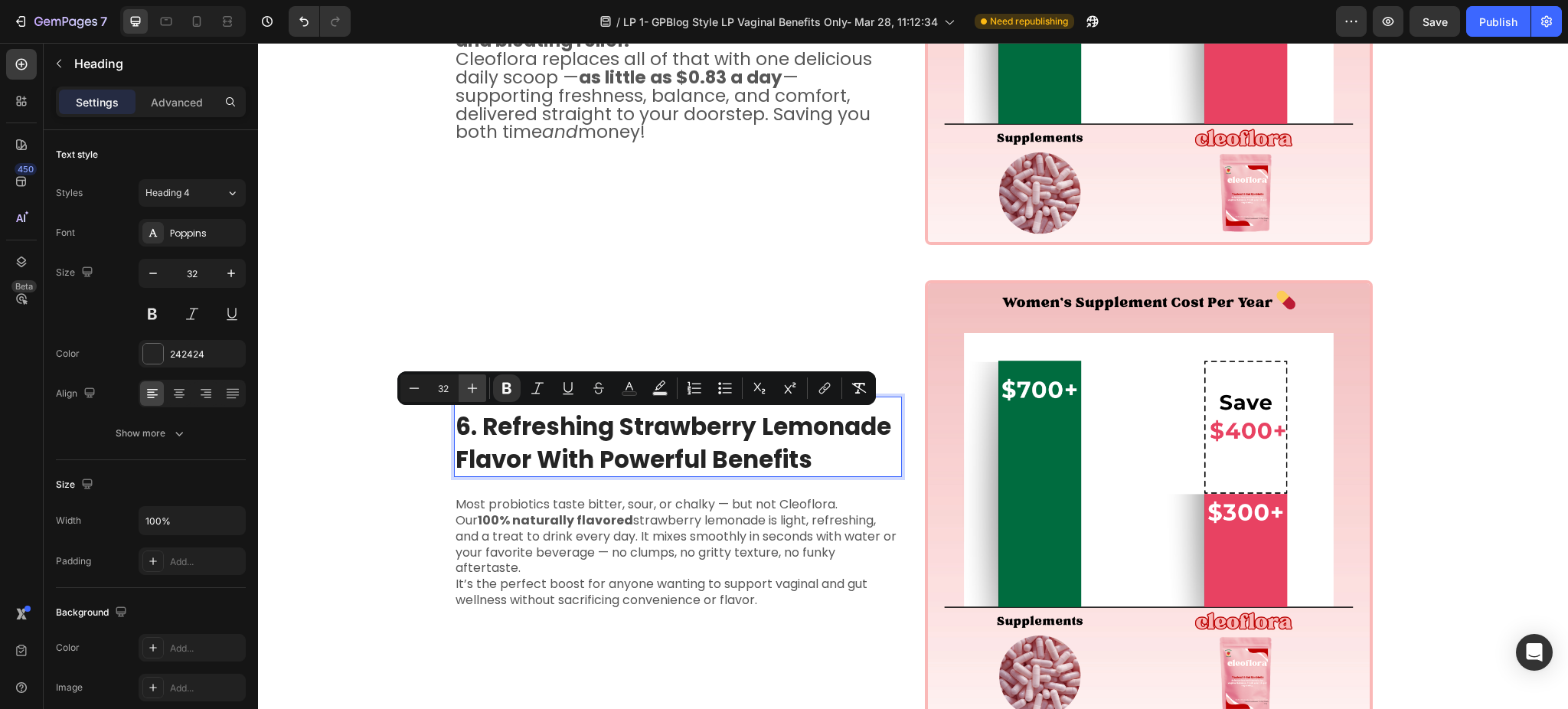 click 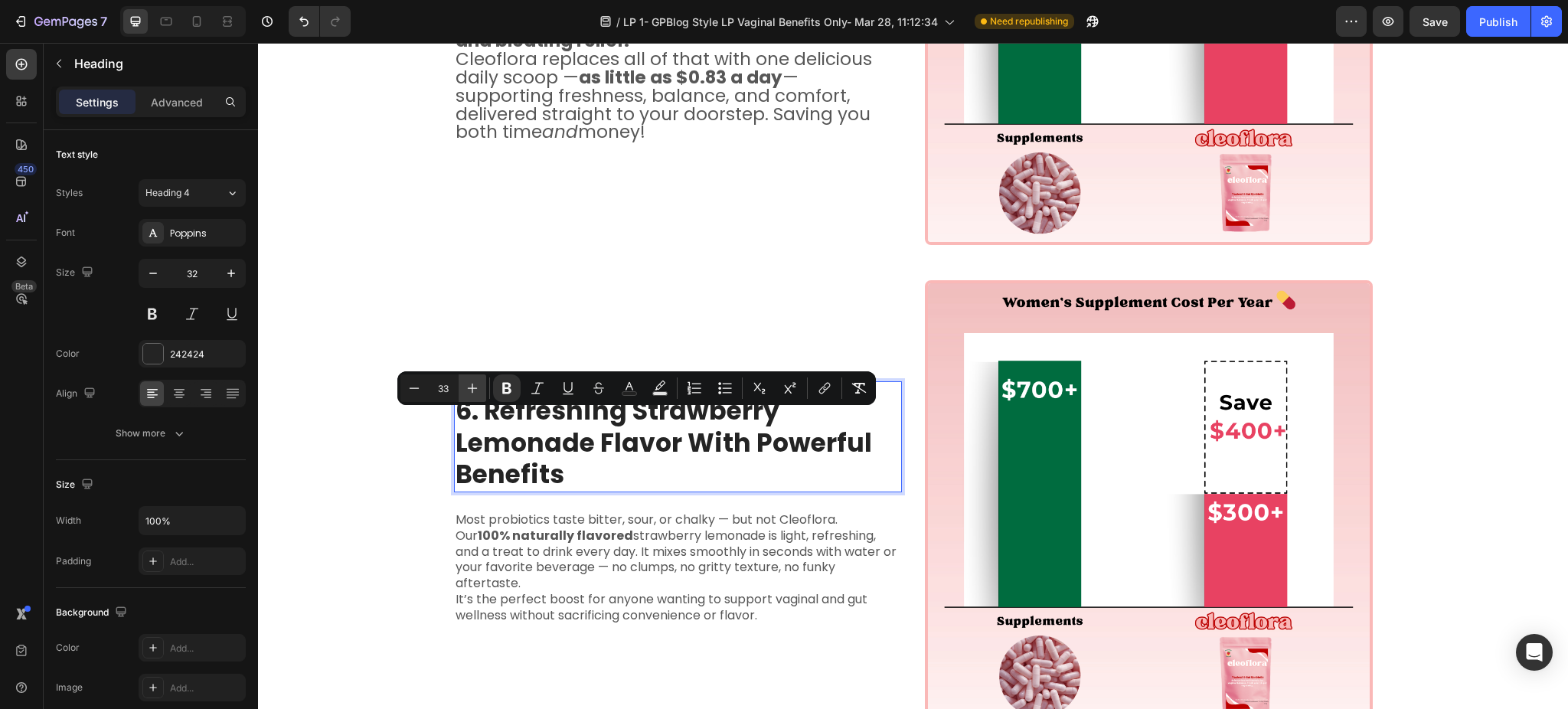 click 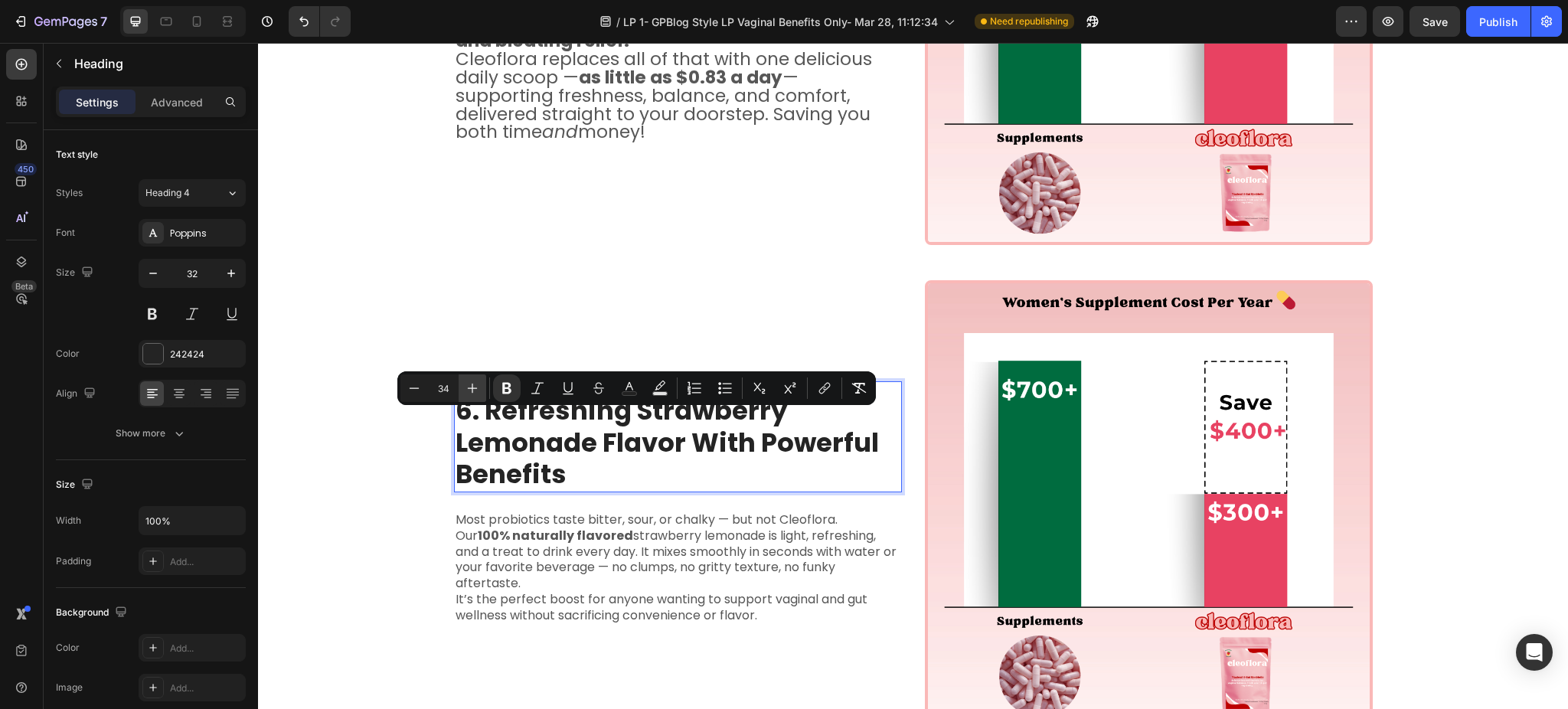 click 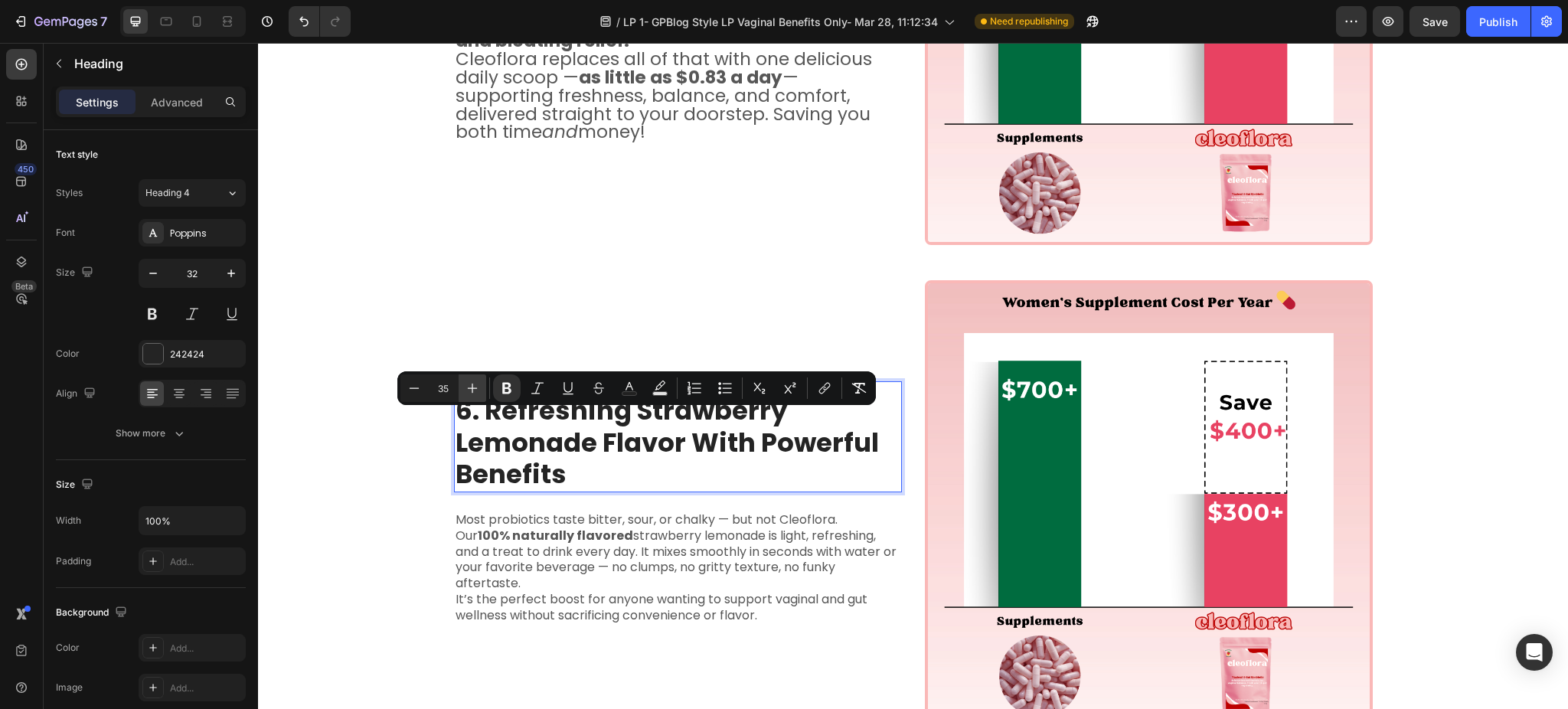 click 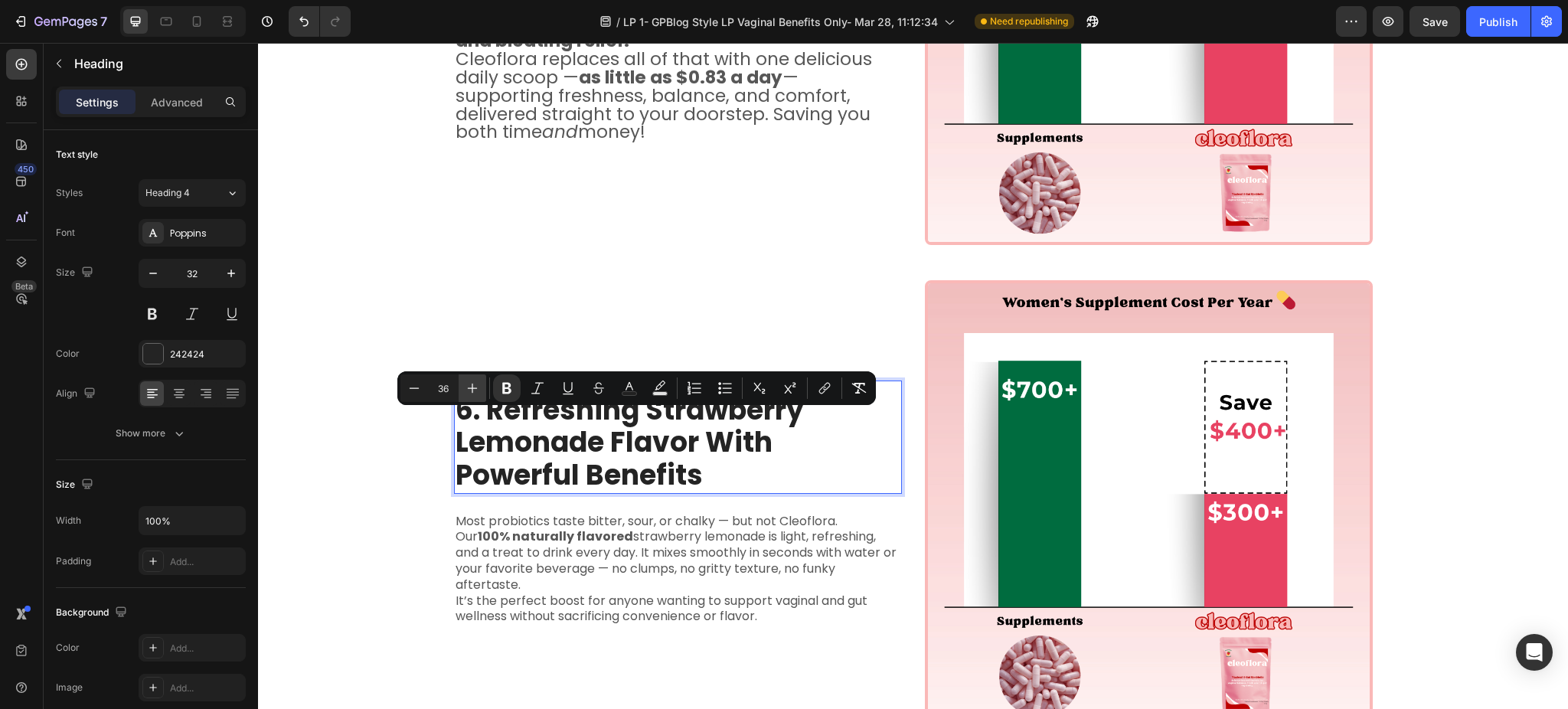 click 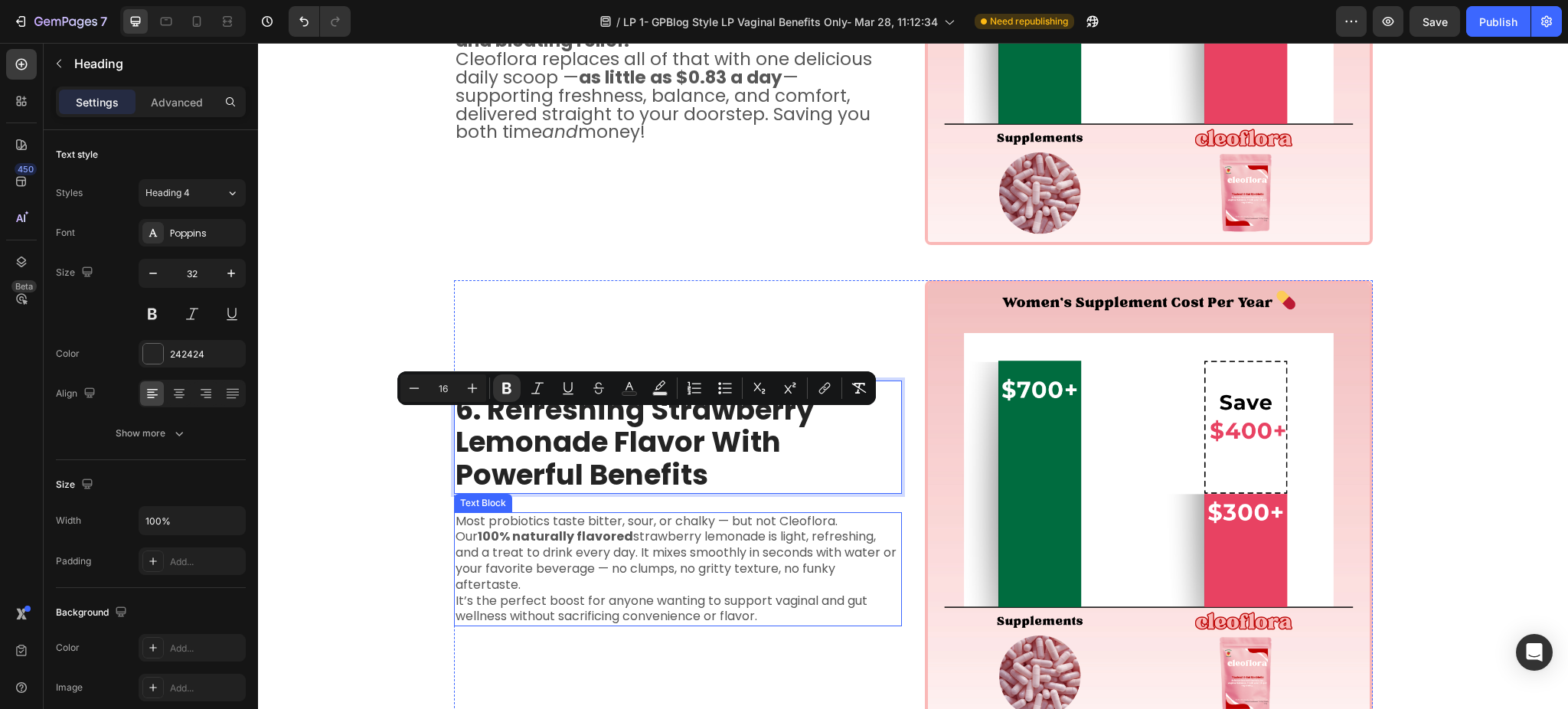 click on "Our  100% naturally flavored  strawberry lemonade is light, refreshing, and a treat to drink every day. It mixes smoothly in seconds with water or your favorite beverage — no clumps, no gritty texture, no funky aftertaste." at bounding box center (678, 560) 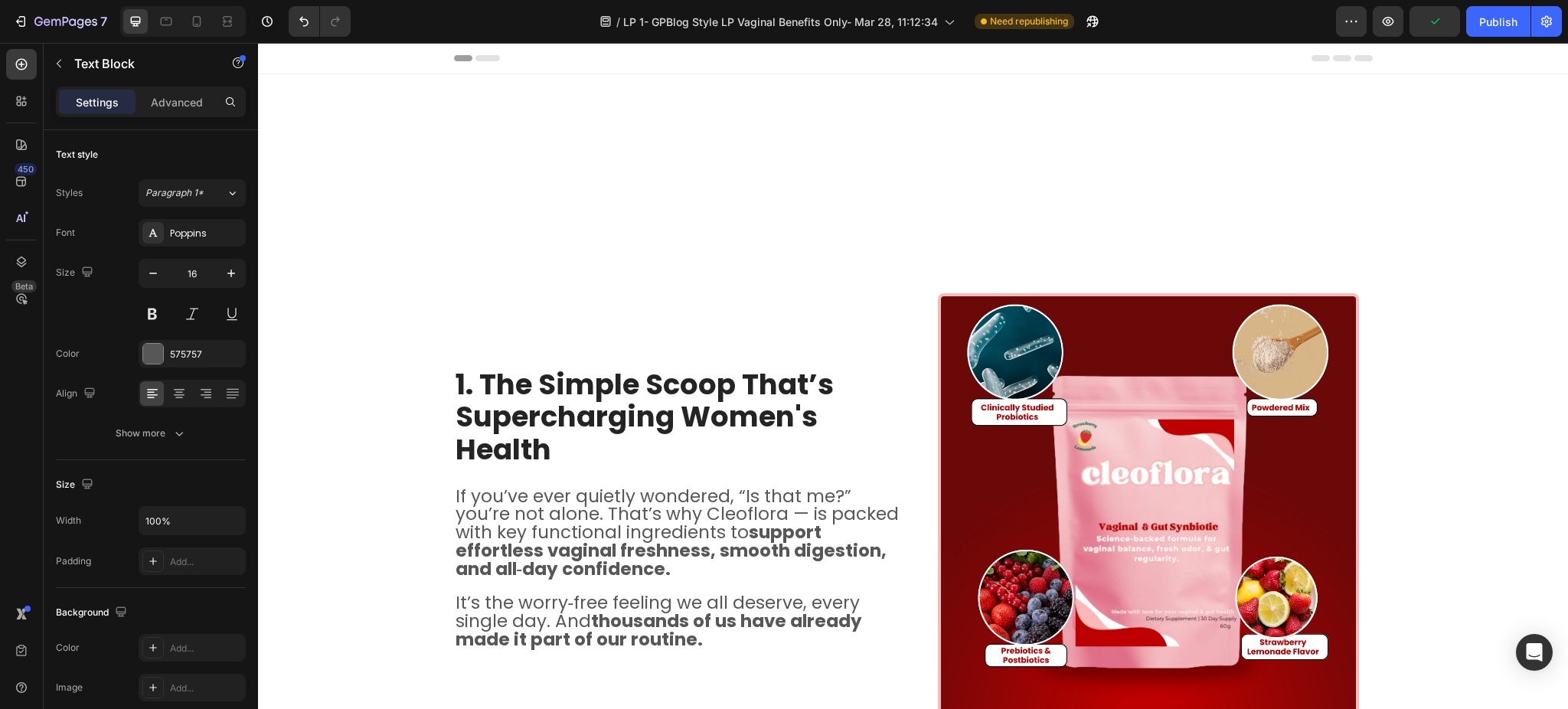 scroll, scrollTop: 1821, scrollLeft: 0, axis: vertical 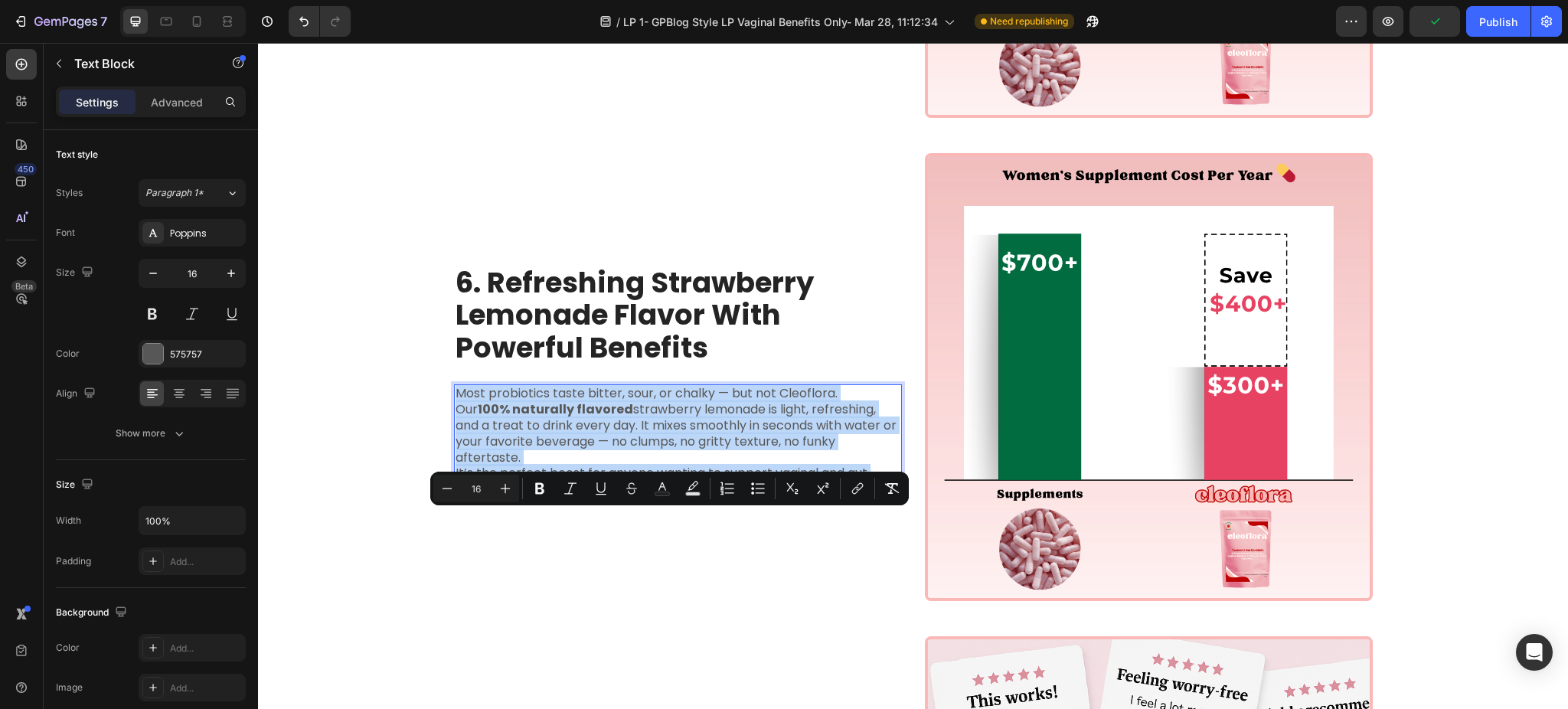 click on "Most probiotics taste bitter, sour, or chalky — but not Cleoflora. Our  100% naturally flavored  strawberry lemonade is light, refreshing, and a treat to drink every day. It mixes smoothly in seconds with water or your favorite beverage — no clumps, no gritty texture, no funky aftertaste. It’s the perfect boost for anyone wanting to support vaginal and gut wellness without sacrificing convenience or flavor." at bounding box center [678, 442] 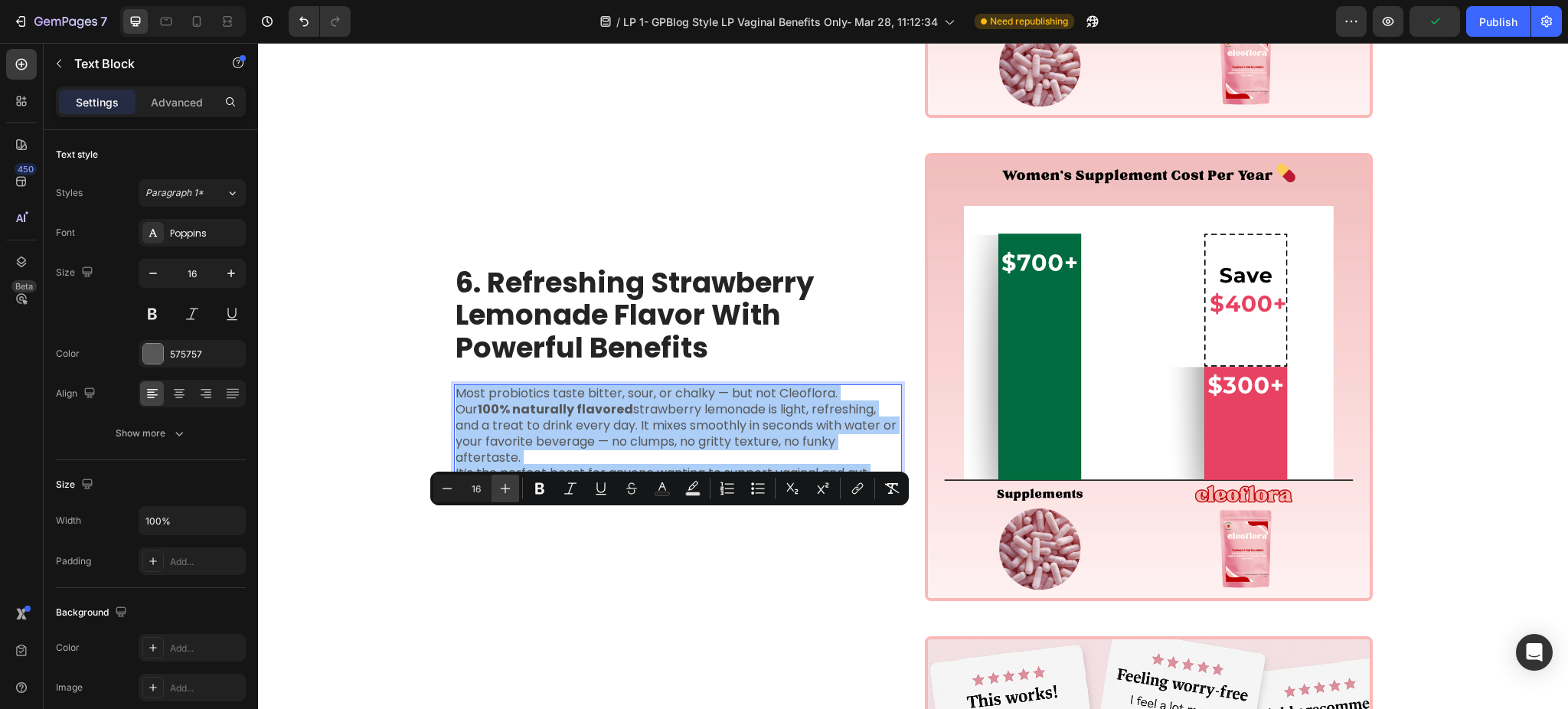 click on "Plus" at bounding box center [505, 488] 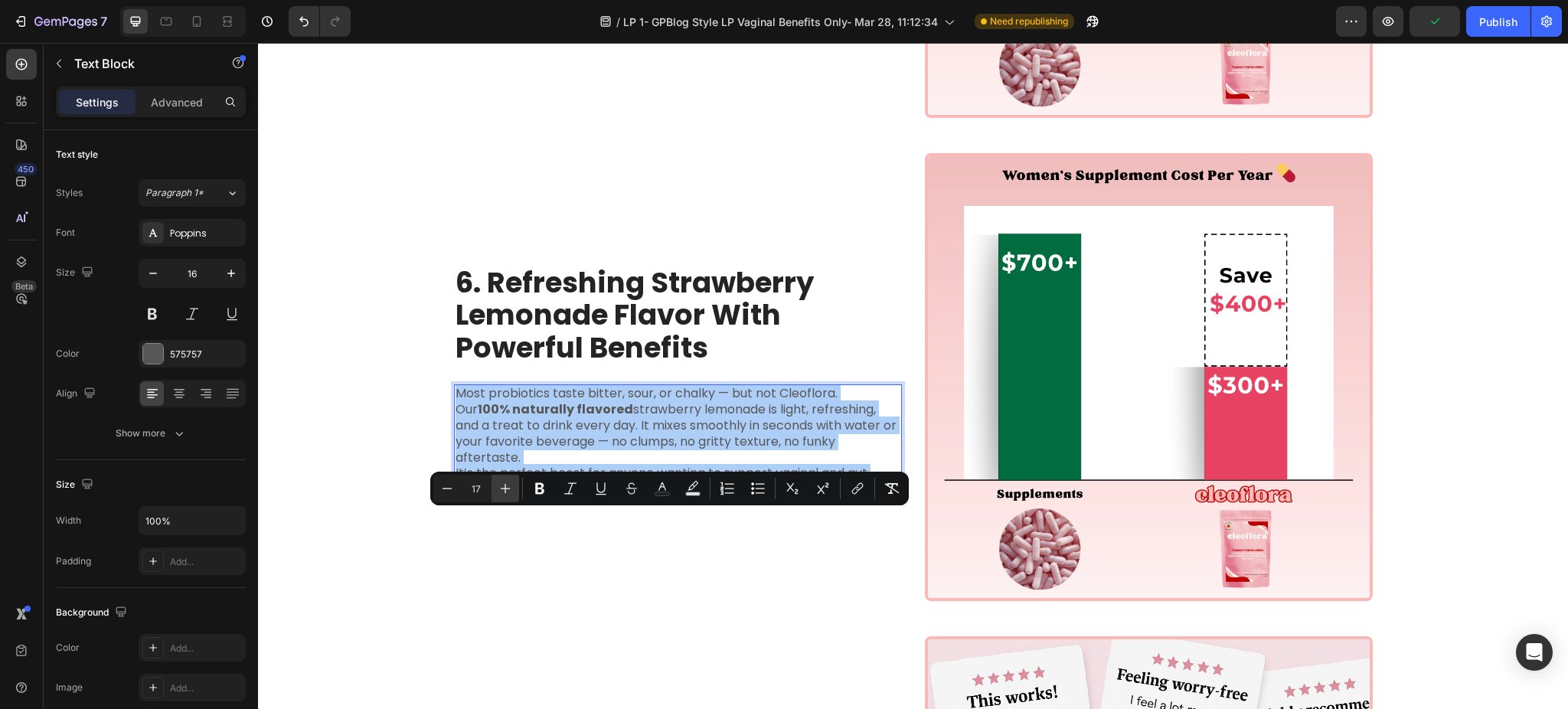click on "Plus" at bounding box center [505, 488] 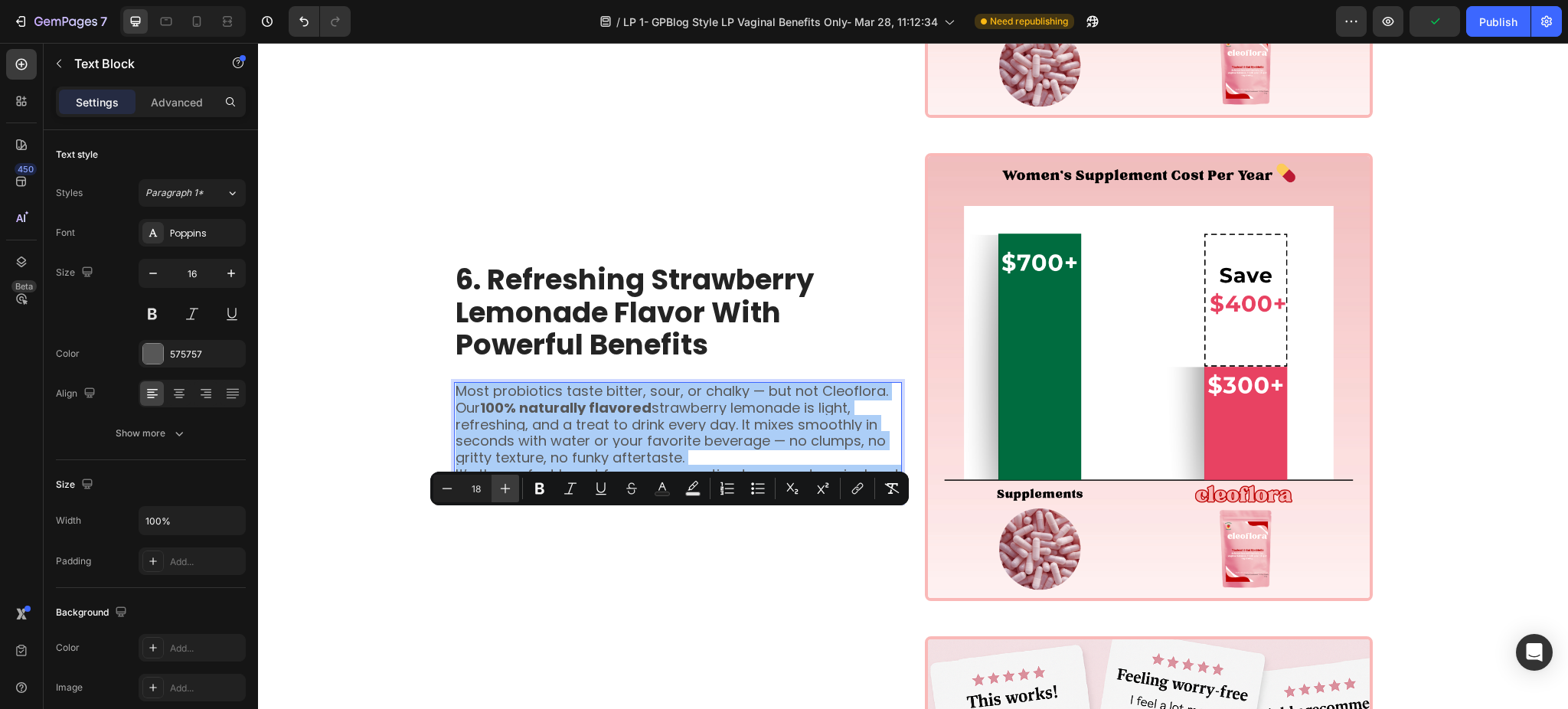 click on "Plus" at bounding box center (505, 488) 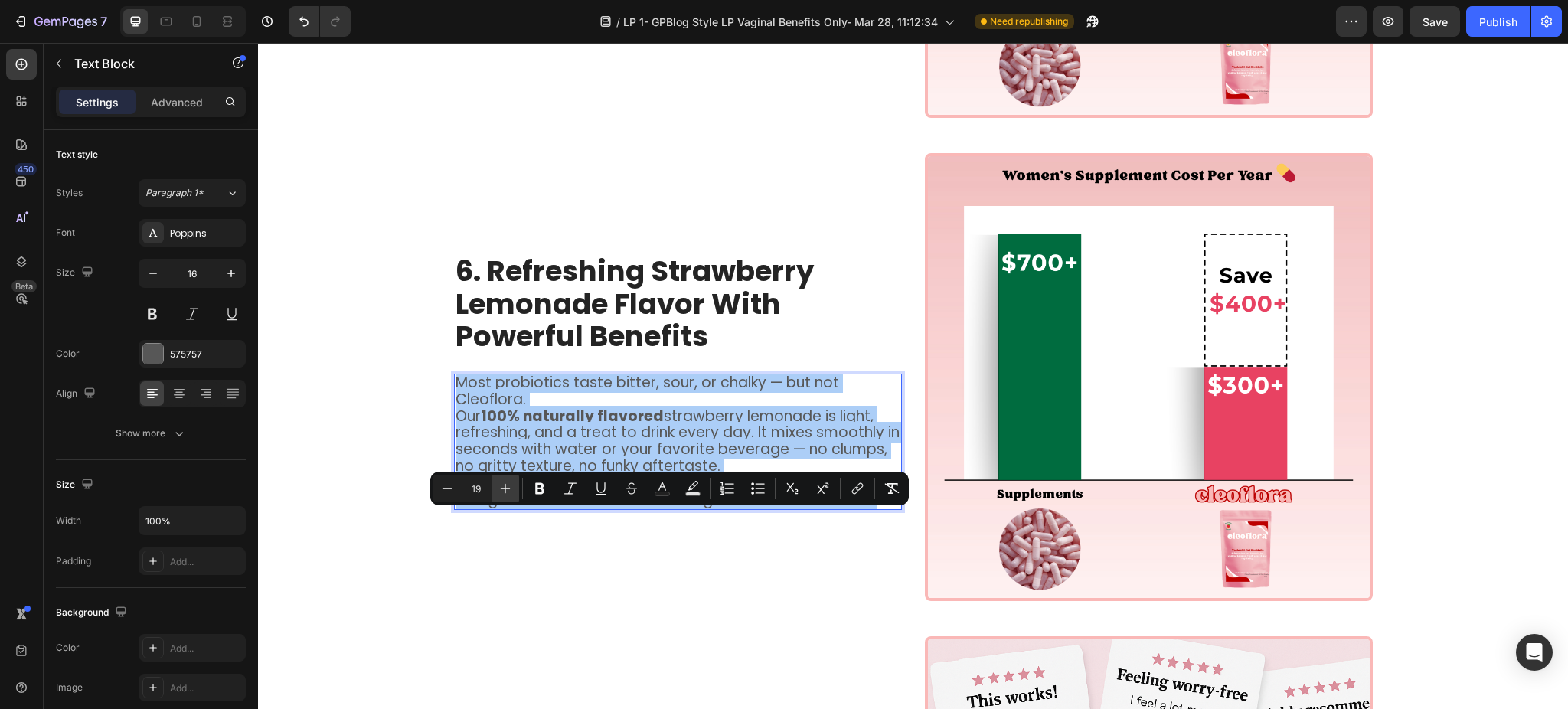 click on "Plus" at bounding box center [505, 488] 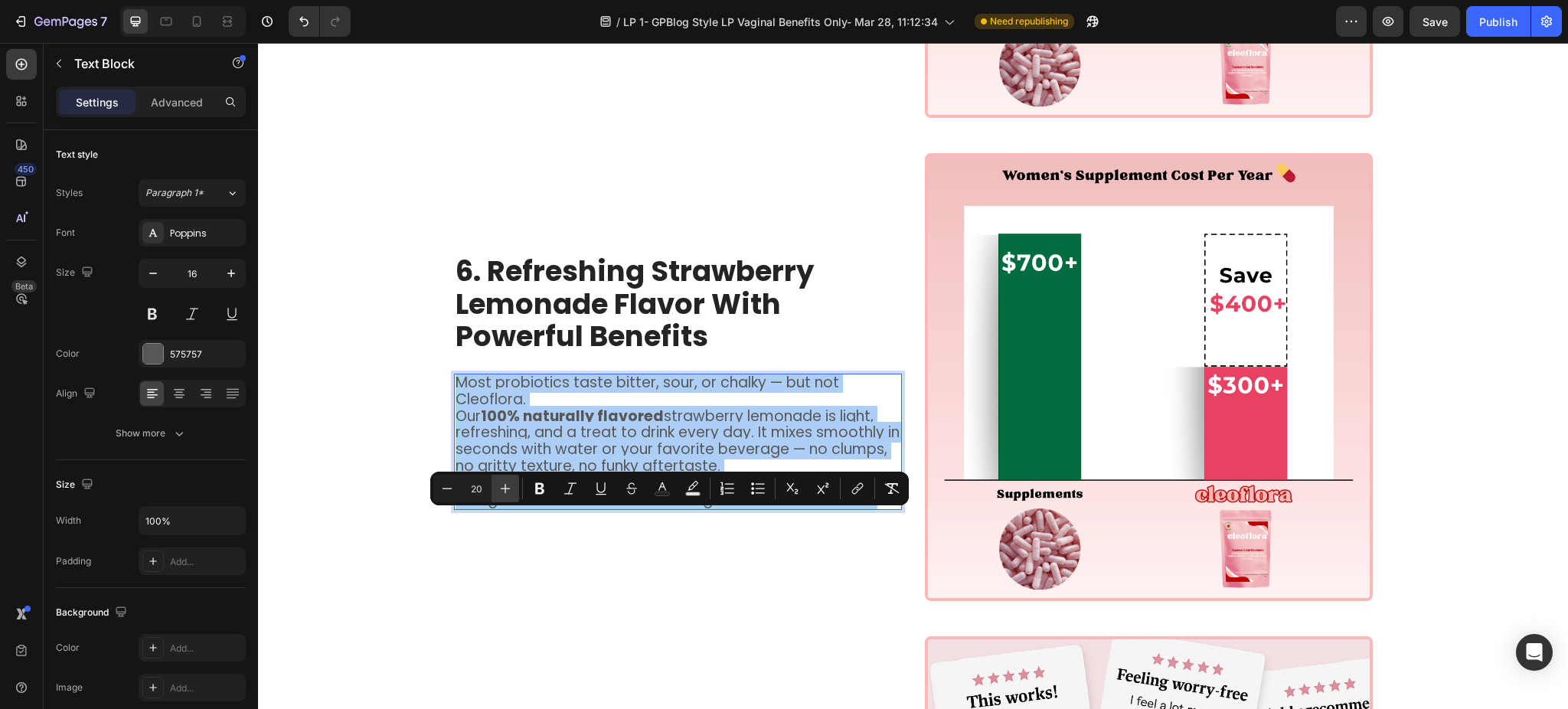 click on "Plus" at bounding box center (505, 488) 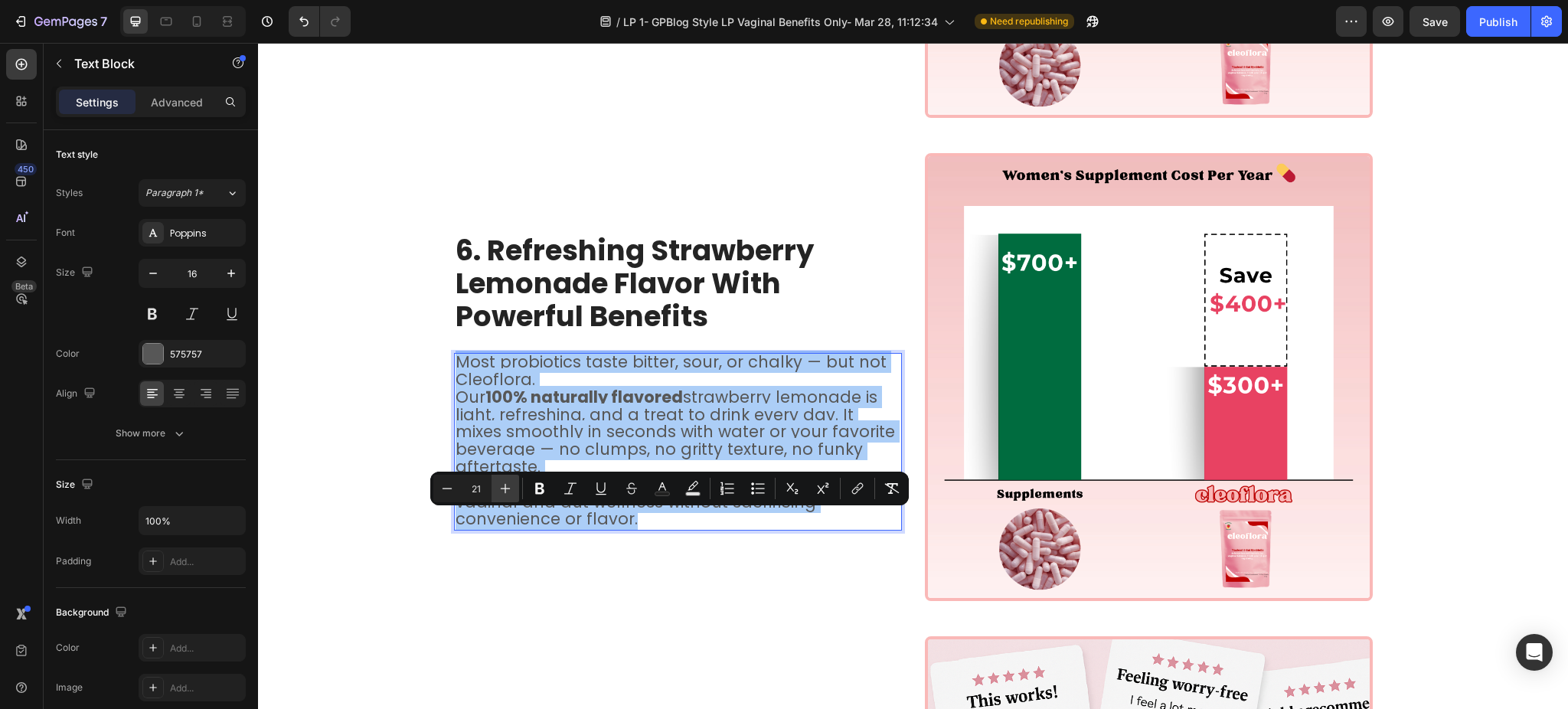 click on "Plus" at bounding box center (505, 488) 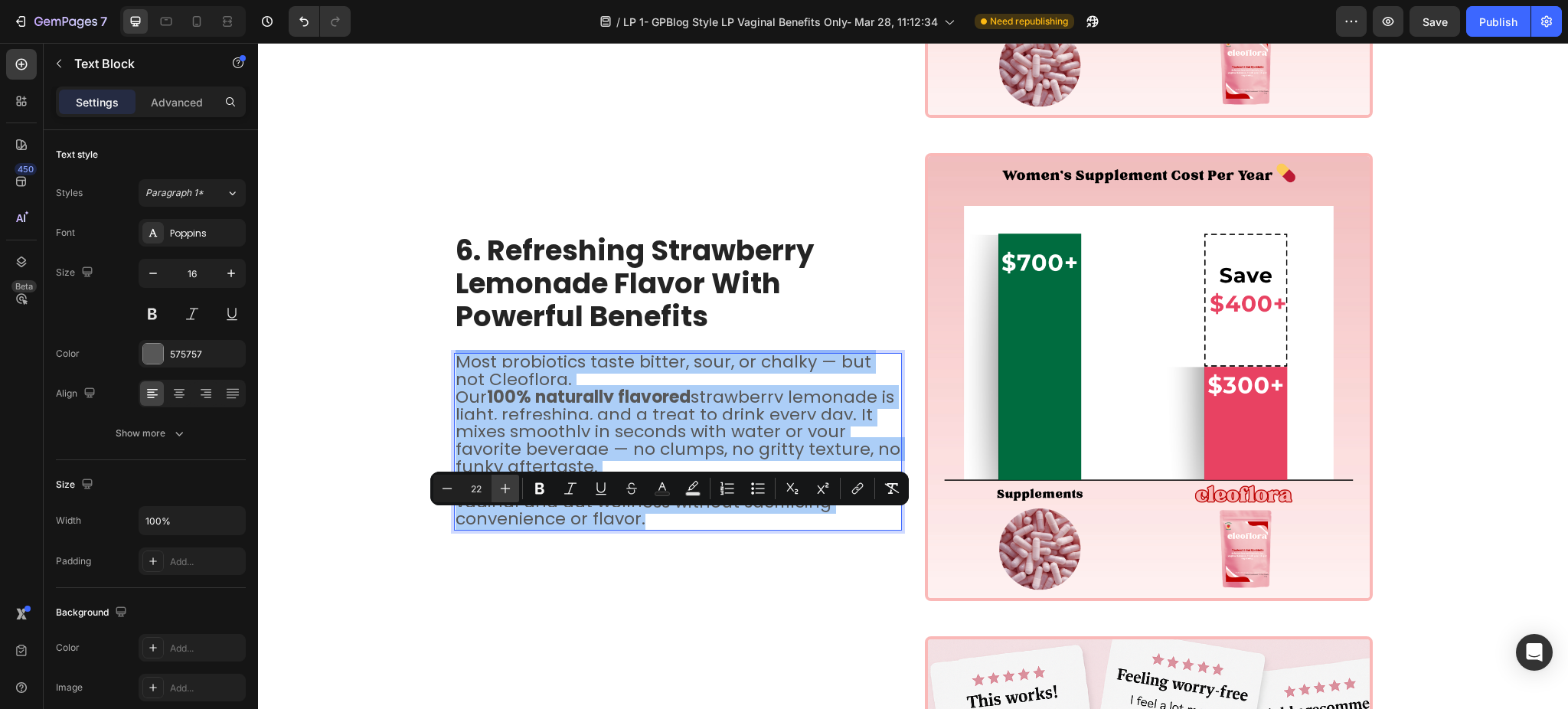 click on "Plus" at bounding box center (505, 488) 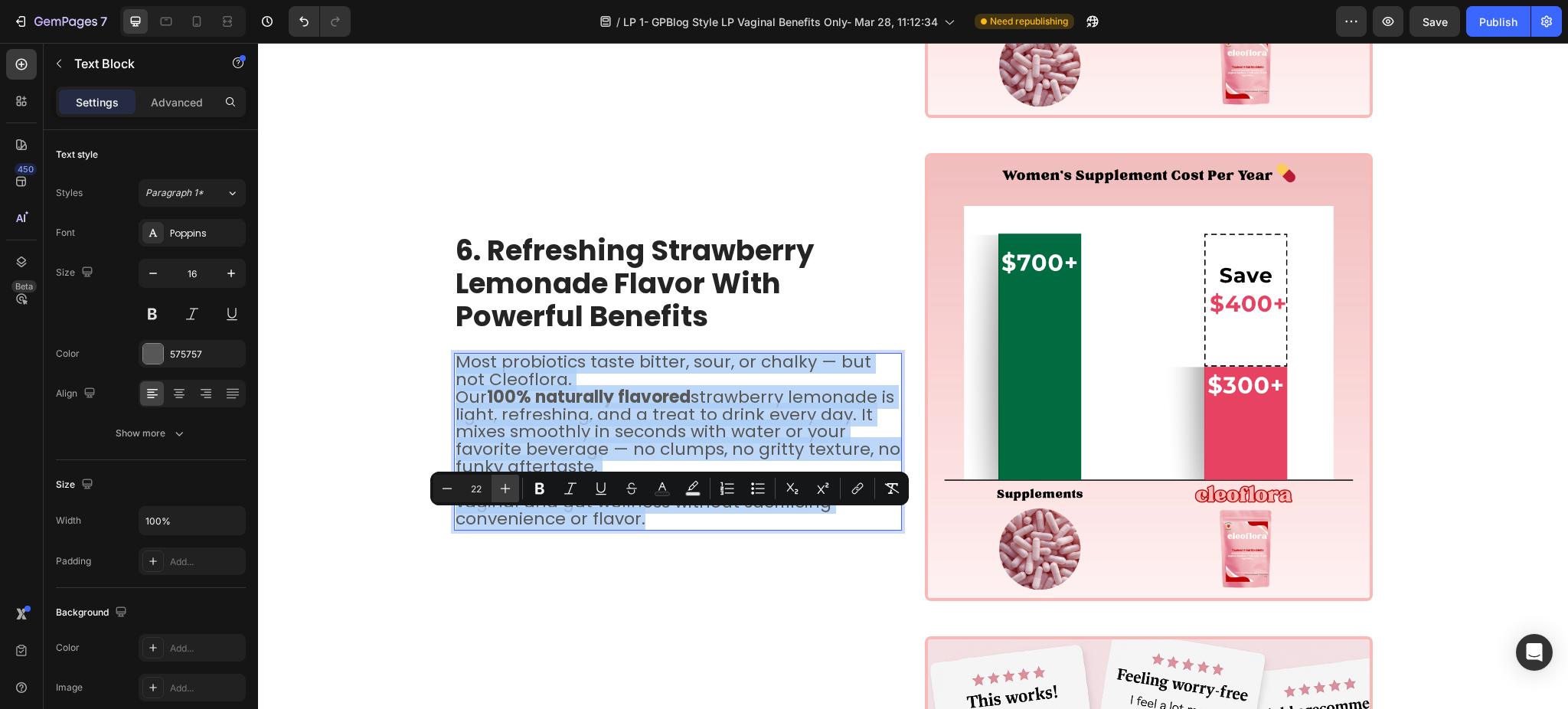type on "23" 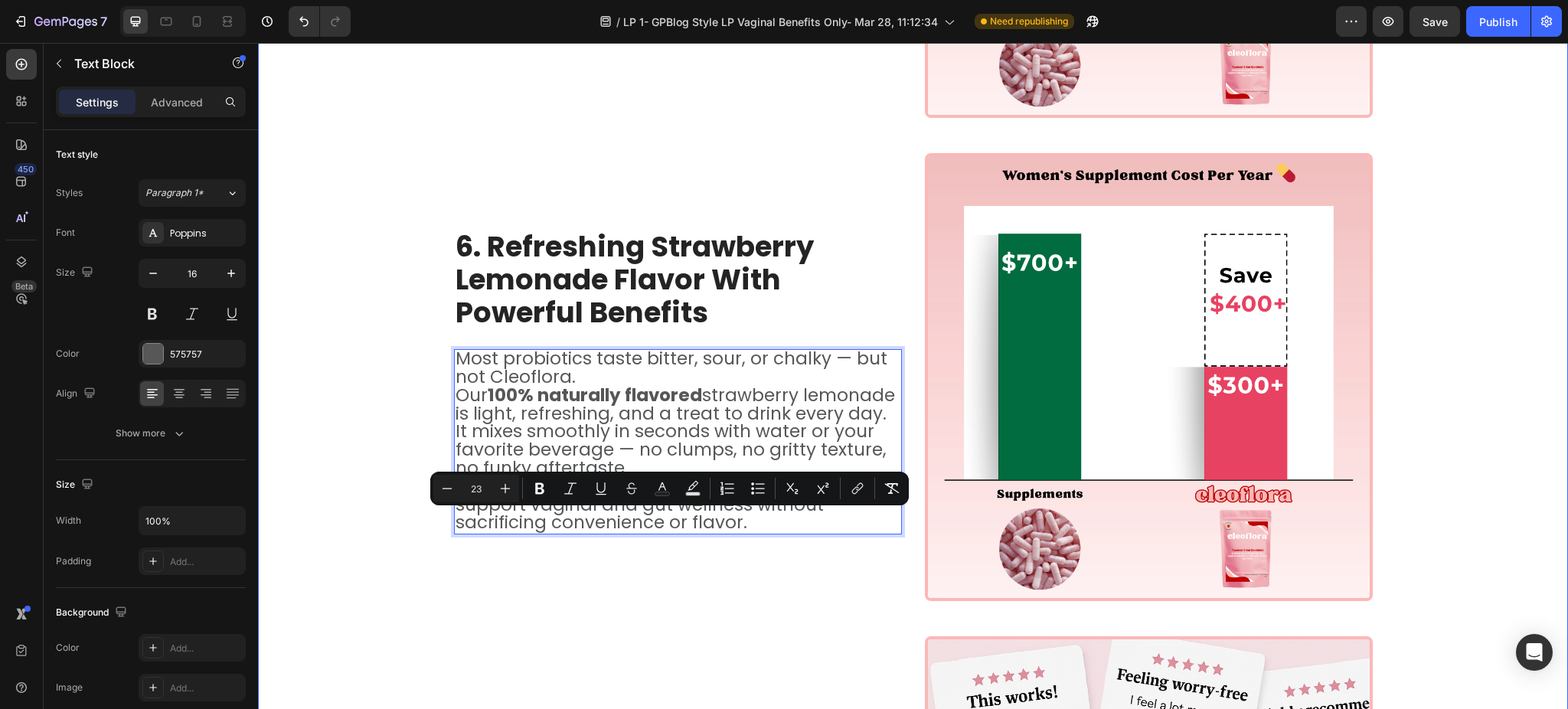 click on "⁠⁠⁠⁠⁠⁠⁠ 1. The Simple Scoop That’s Supercharging Women's Health Heading If you’ve ever quietly wondered, “Is that me?” you’re not alone. That’s why Cleoflora — is packed with key functional ingredients to  support effortless vaginal freshness, smooth digestion, and all‑day confidence.   It’s the worry‑free feeling we all deserve, every single day. And  thousands of us have already made it part of our routine. Text Block Image Row ⁠⁠⁠⁠⁠⁠⁠ 2.Ingredients That Actually Work Together for All‑Day Freshness* Heading Your gut and vaginal health are closely connected. When your microbiome is balanced, you feel fresher, more comfortable,  and  more confident. That’s why Cleoflora blends  blends prebiotics, probiotics, and postbiotics  —   working in harmony to support your body’s natural  balance, promote a healthy vaginal pH, and keep your gut feeling its best. Text Block Image Row ⁠⁠⁠⁠⁠⁠⁠ 3. Freshness Made Simple — No More Pills, Just One Scoop" at bounding box center (913, -211) 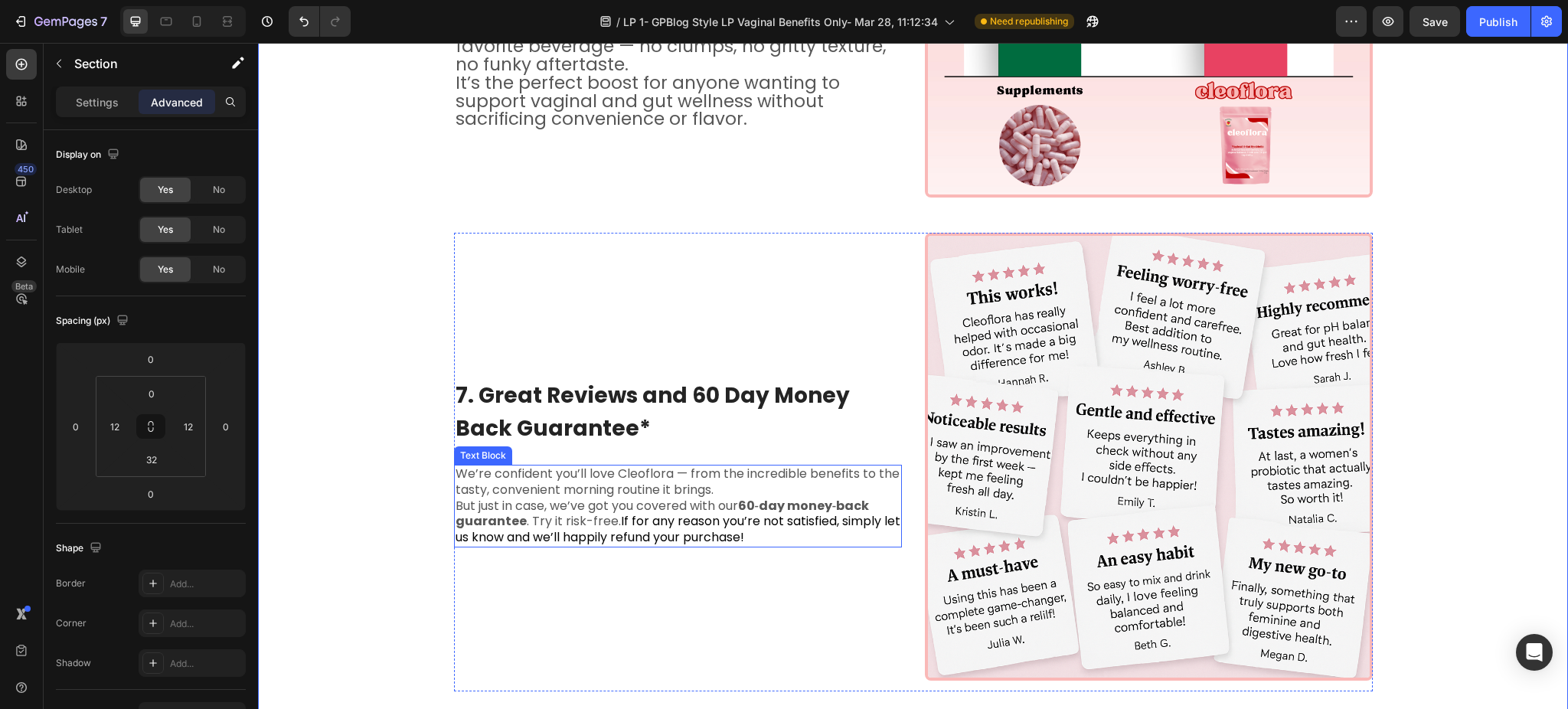scroll, scrollTop: 2331, scrollLeft: 0, axis: vertical 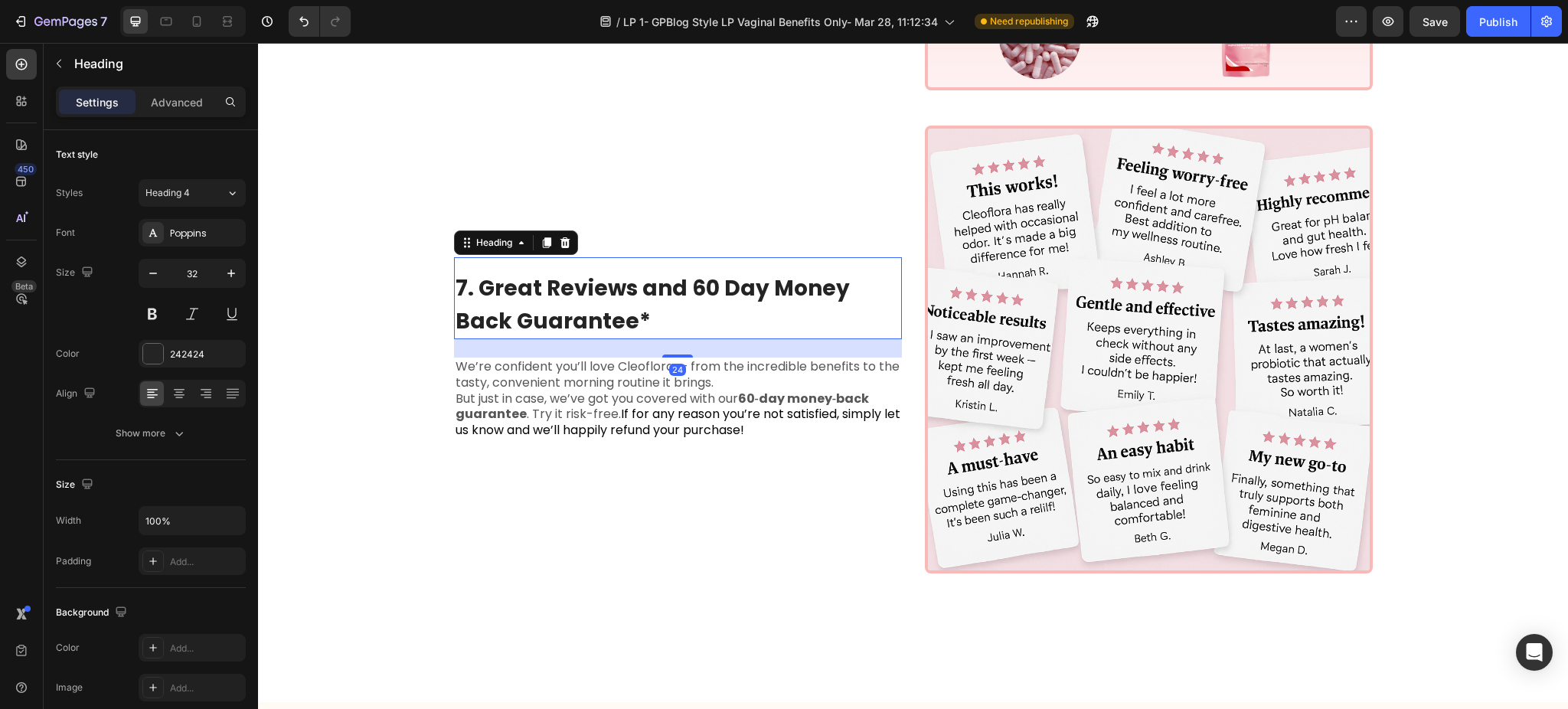 click on "7. Great Reviews and 60 Day Money Back Guarantee*" at bounding box center [652, 305] 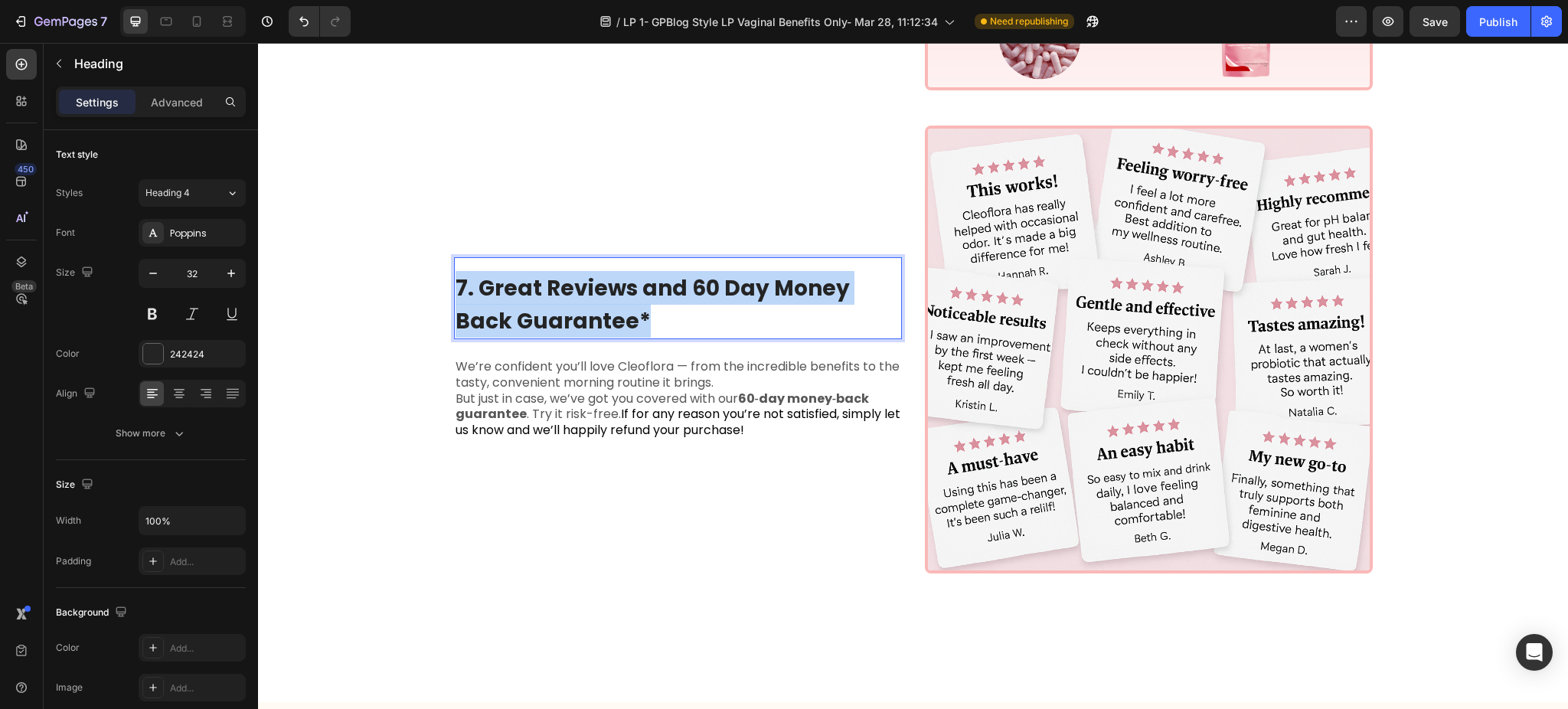 click on "7. Great Reviews and 60 Day Money Back Guarantee*" at bounding box center (652, 305) 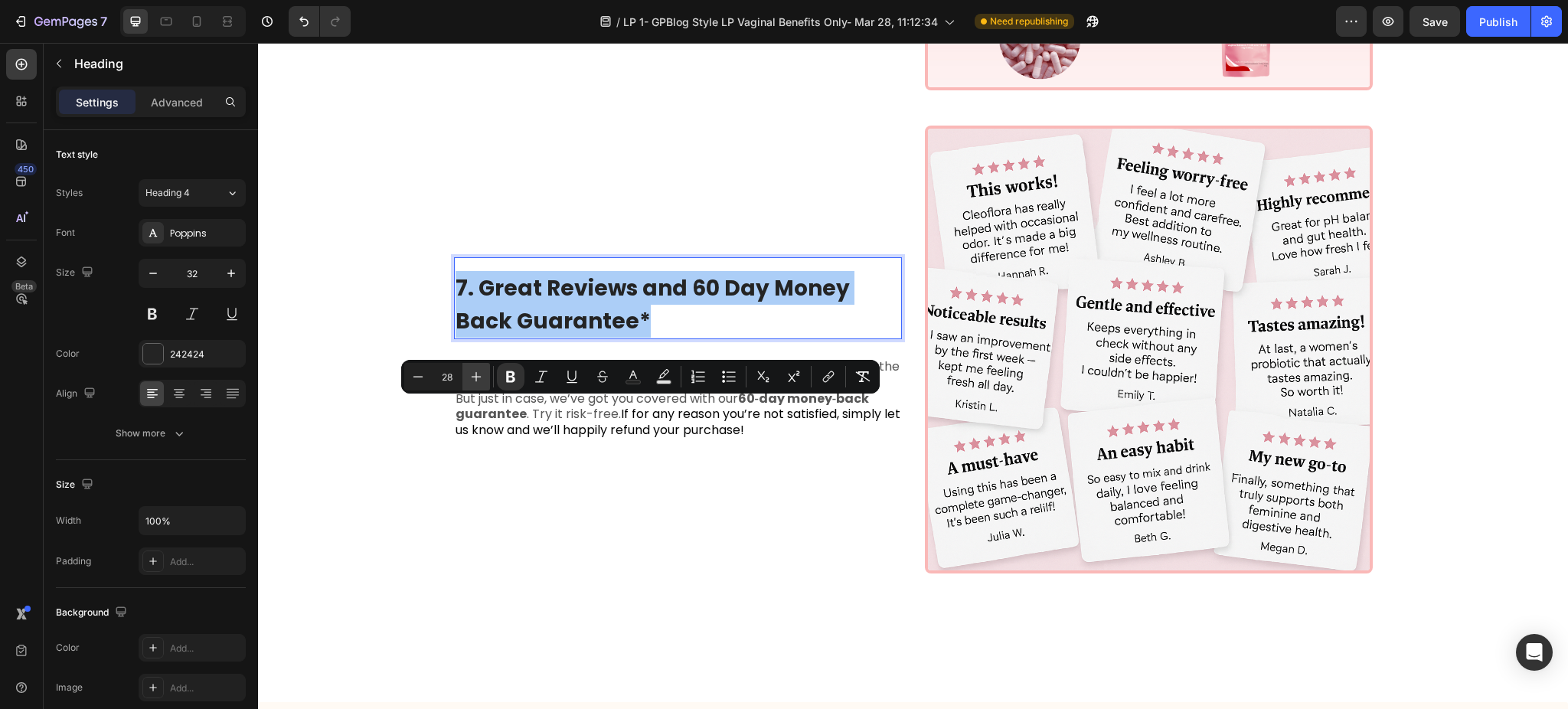 click 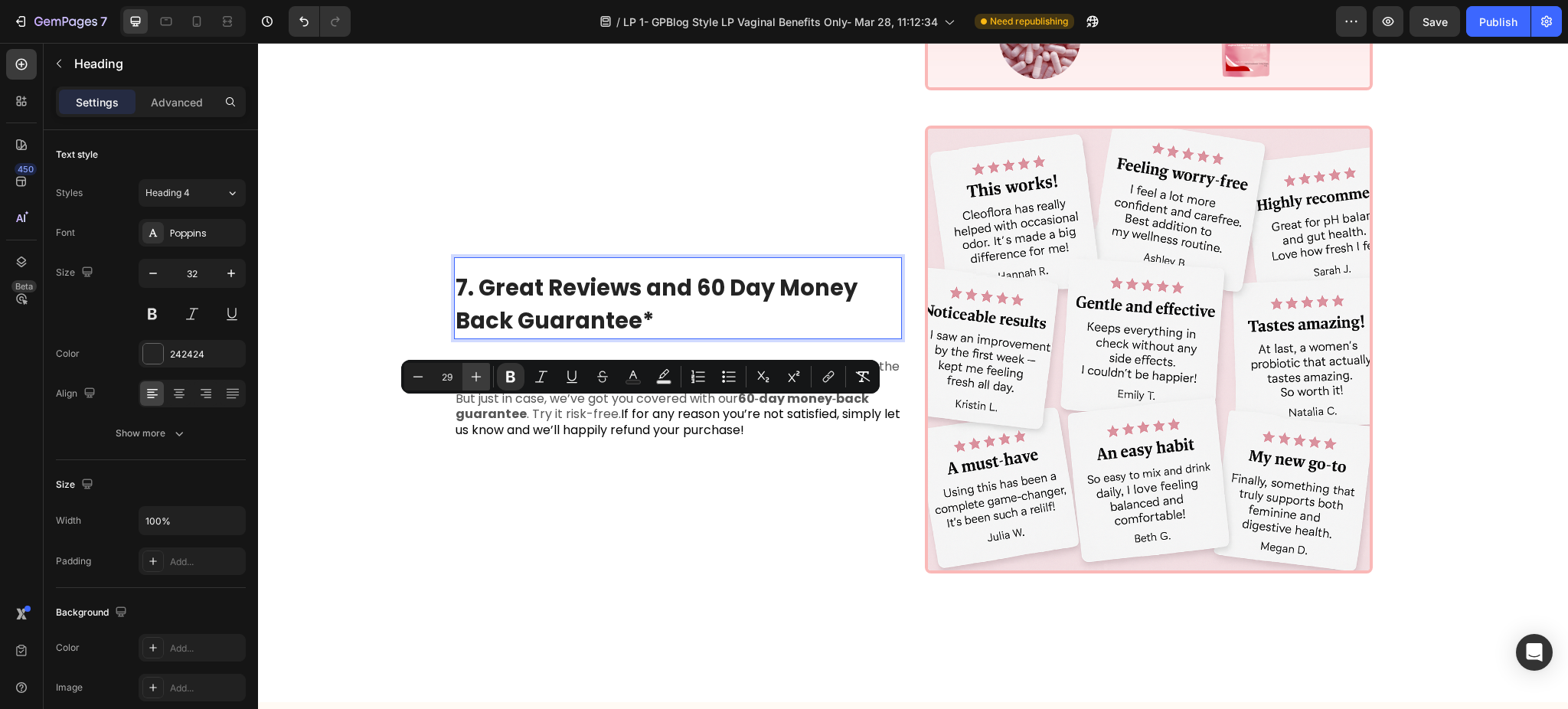 click 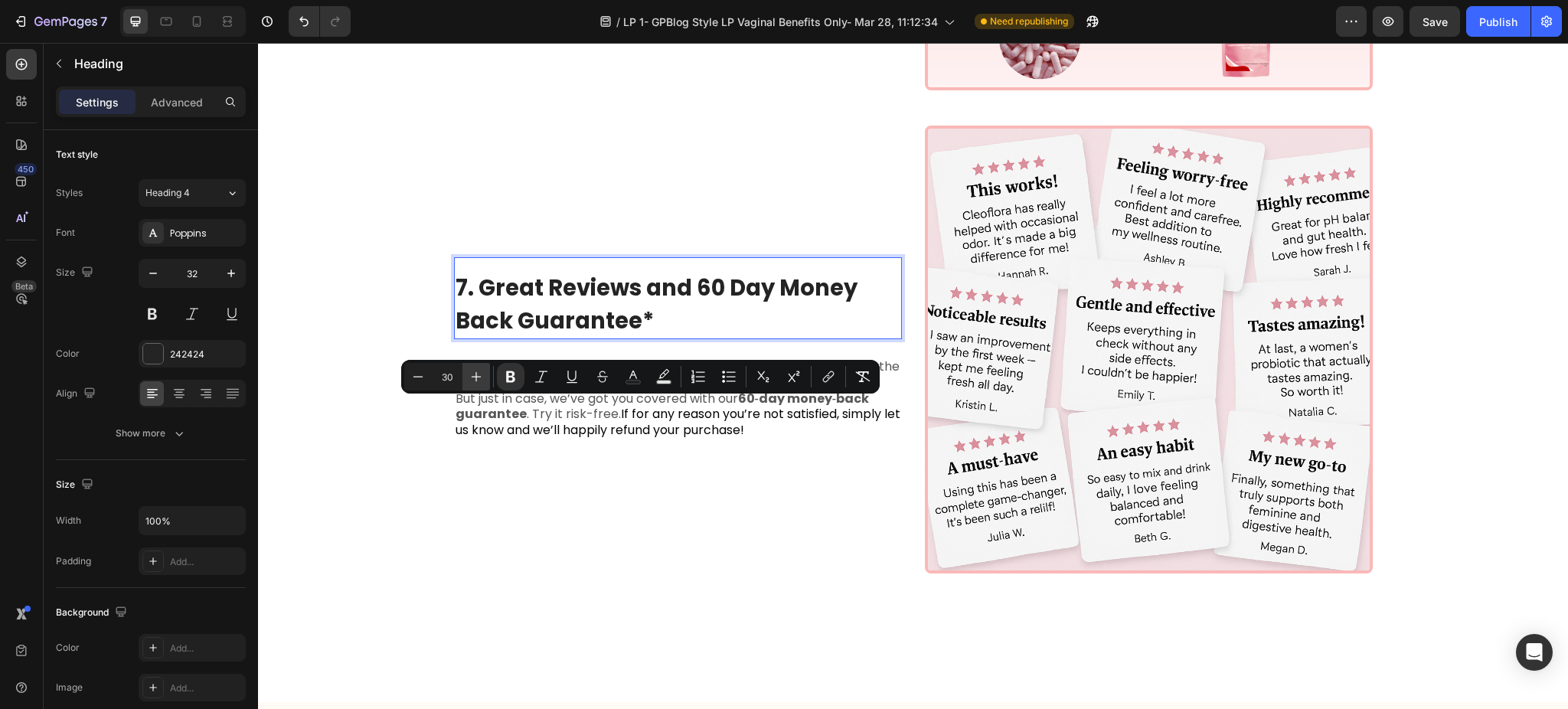 click 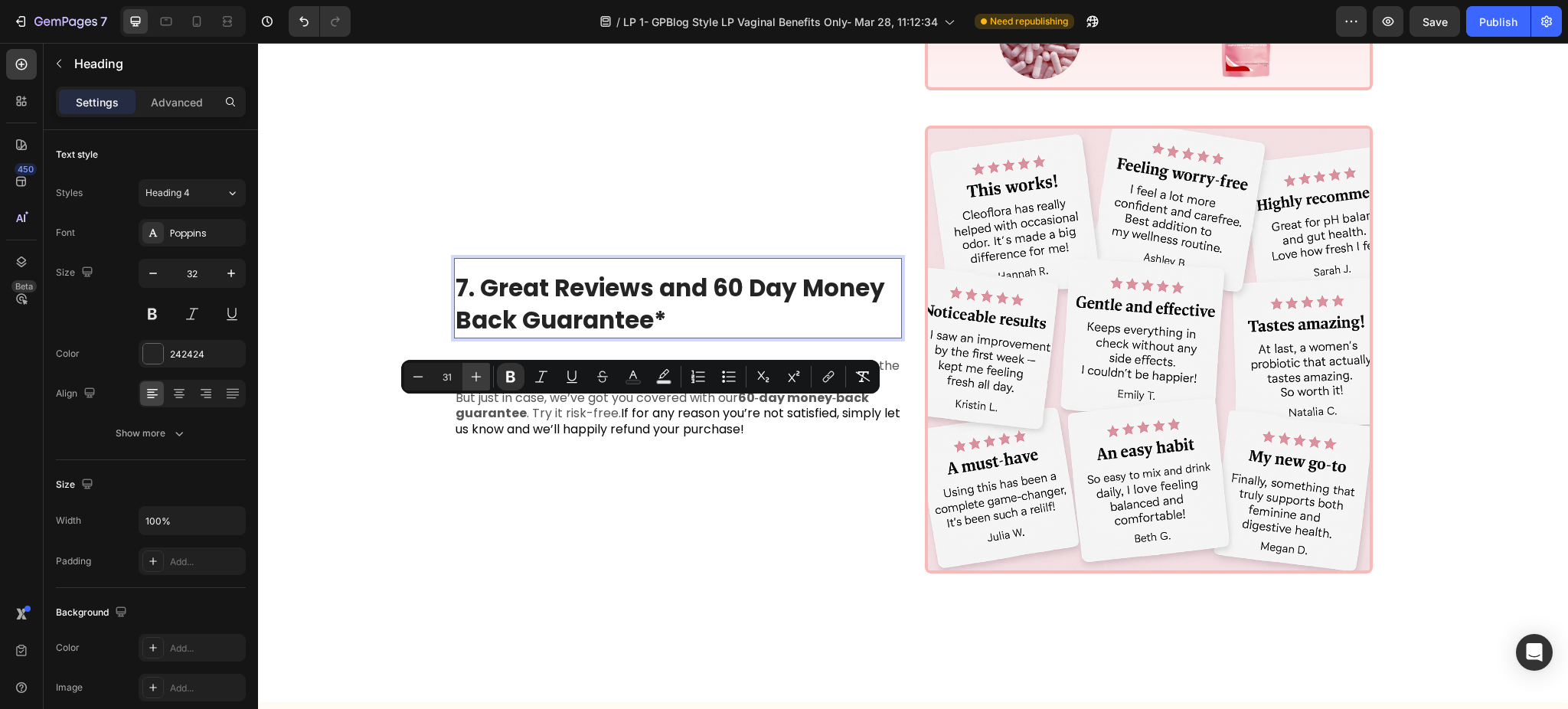 click 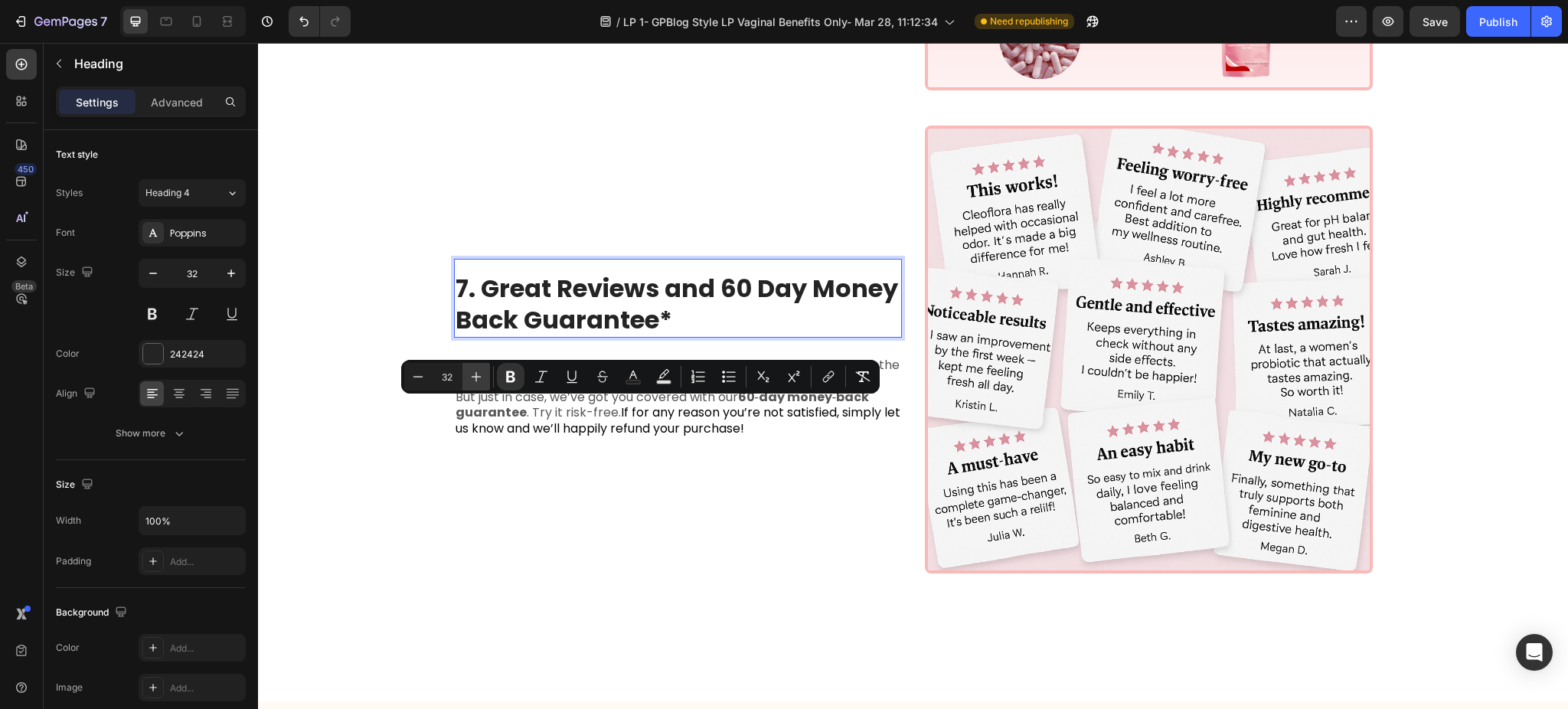 click 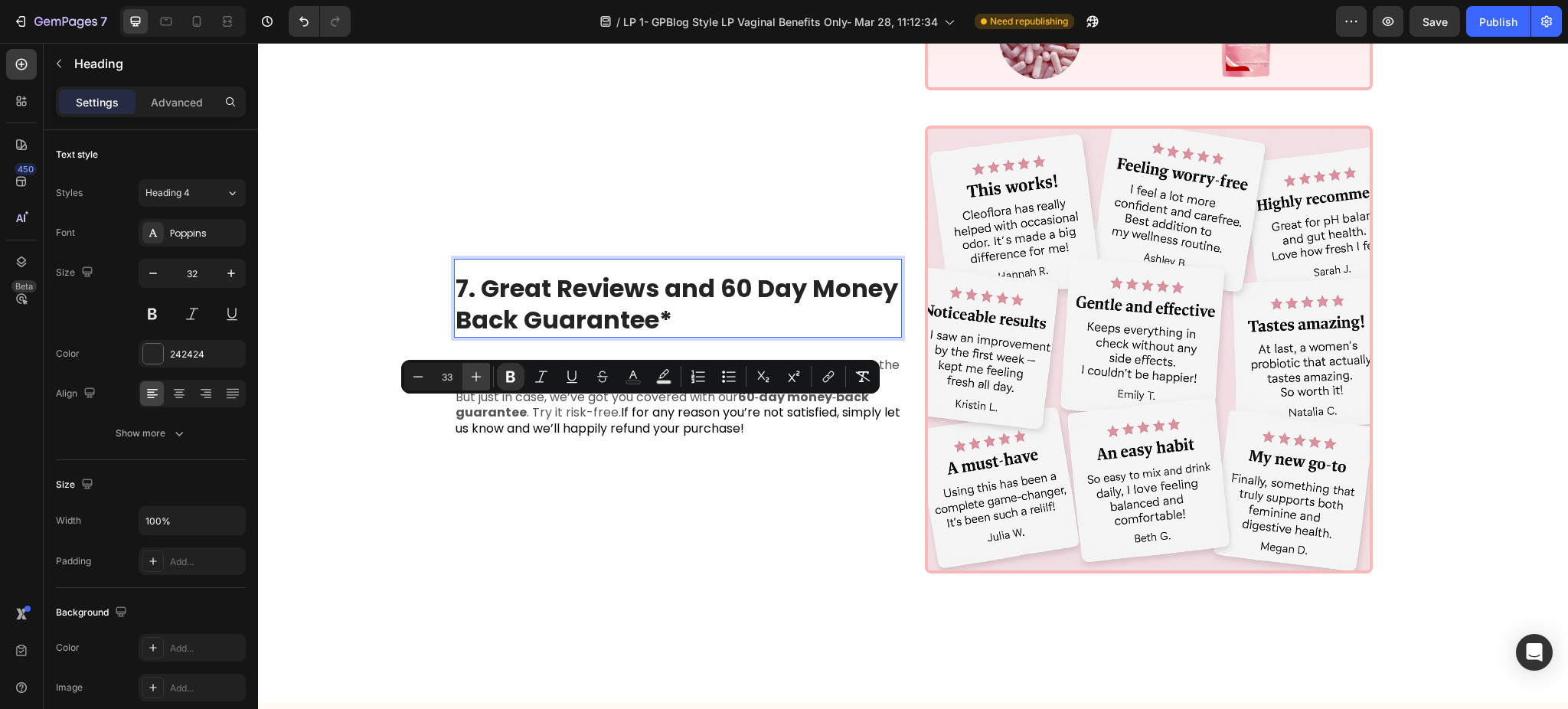 click 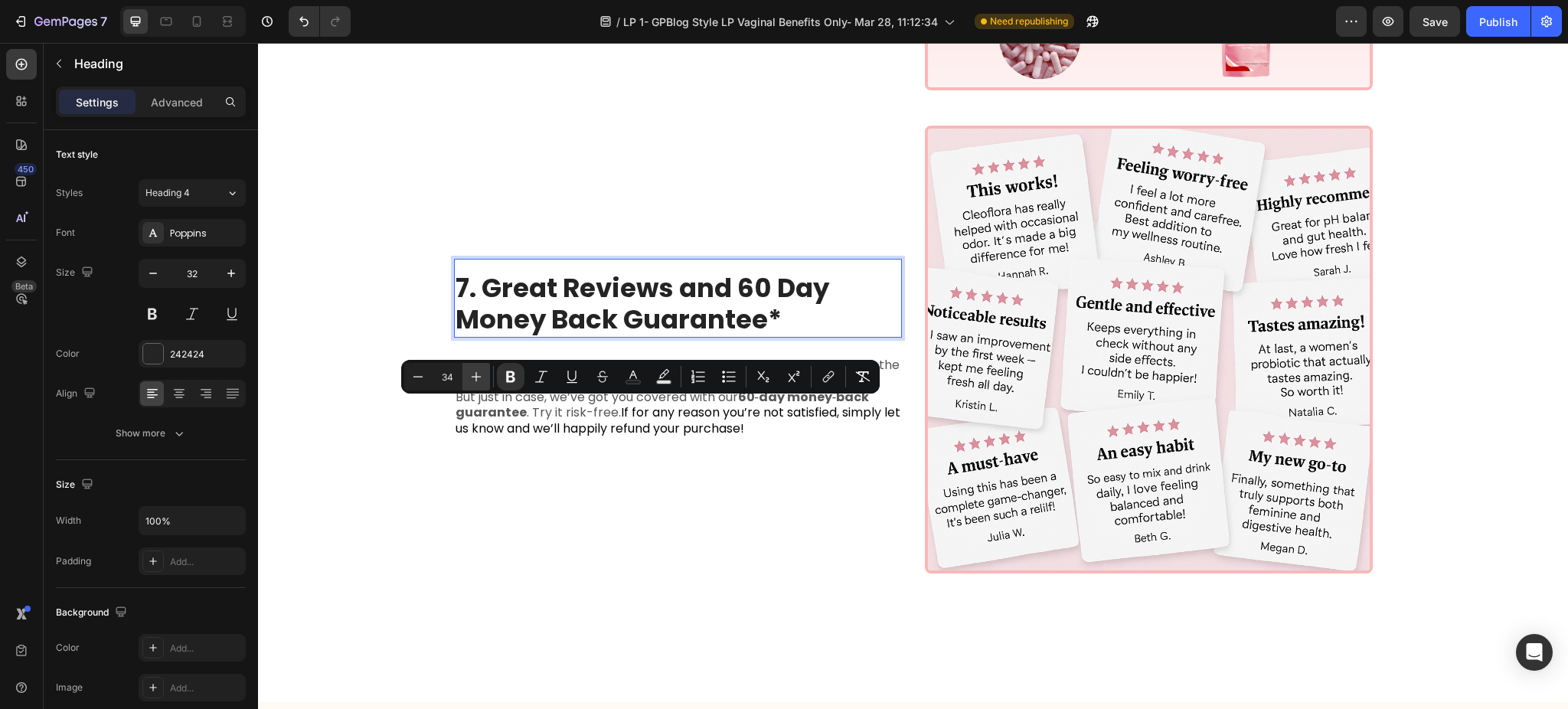 click 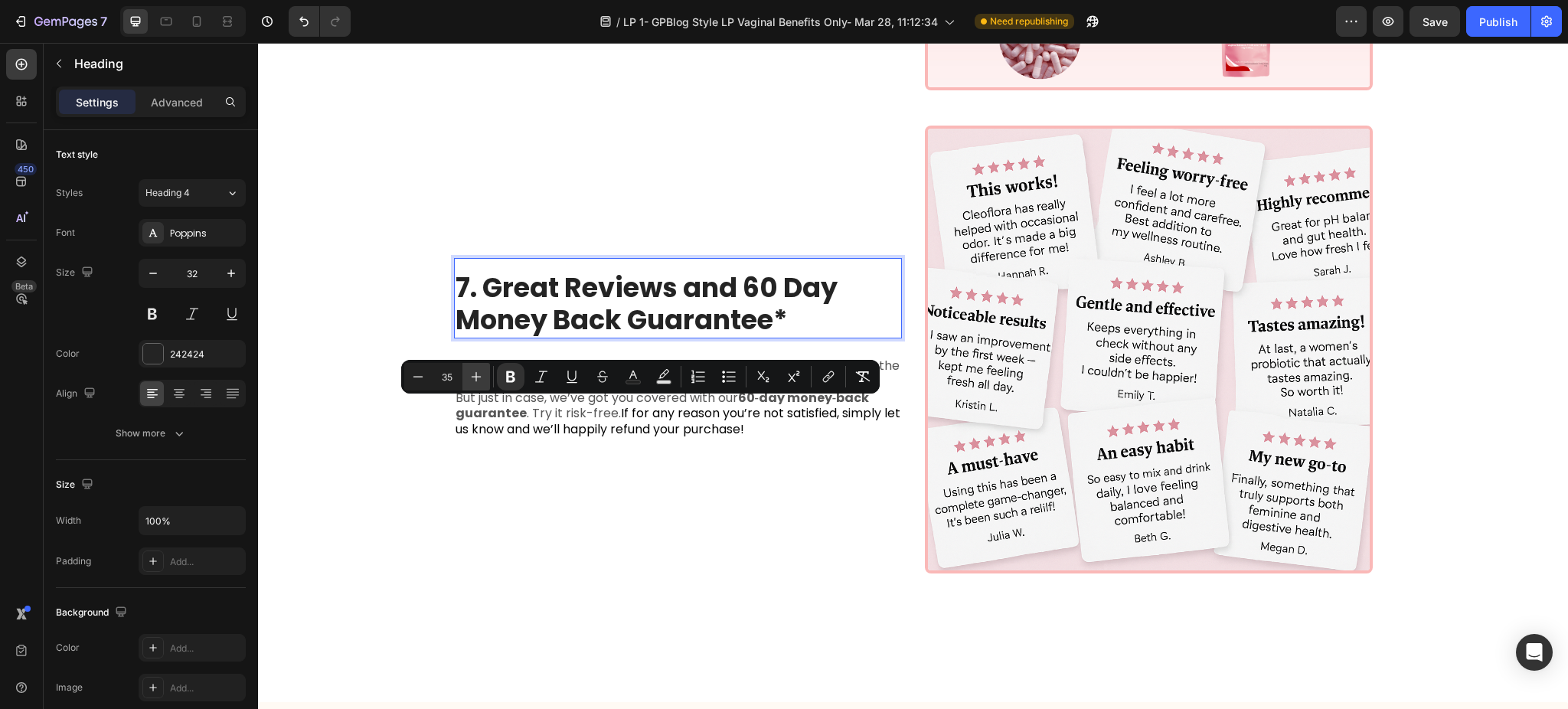 click 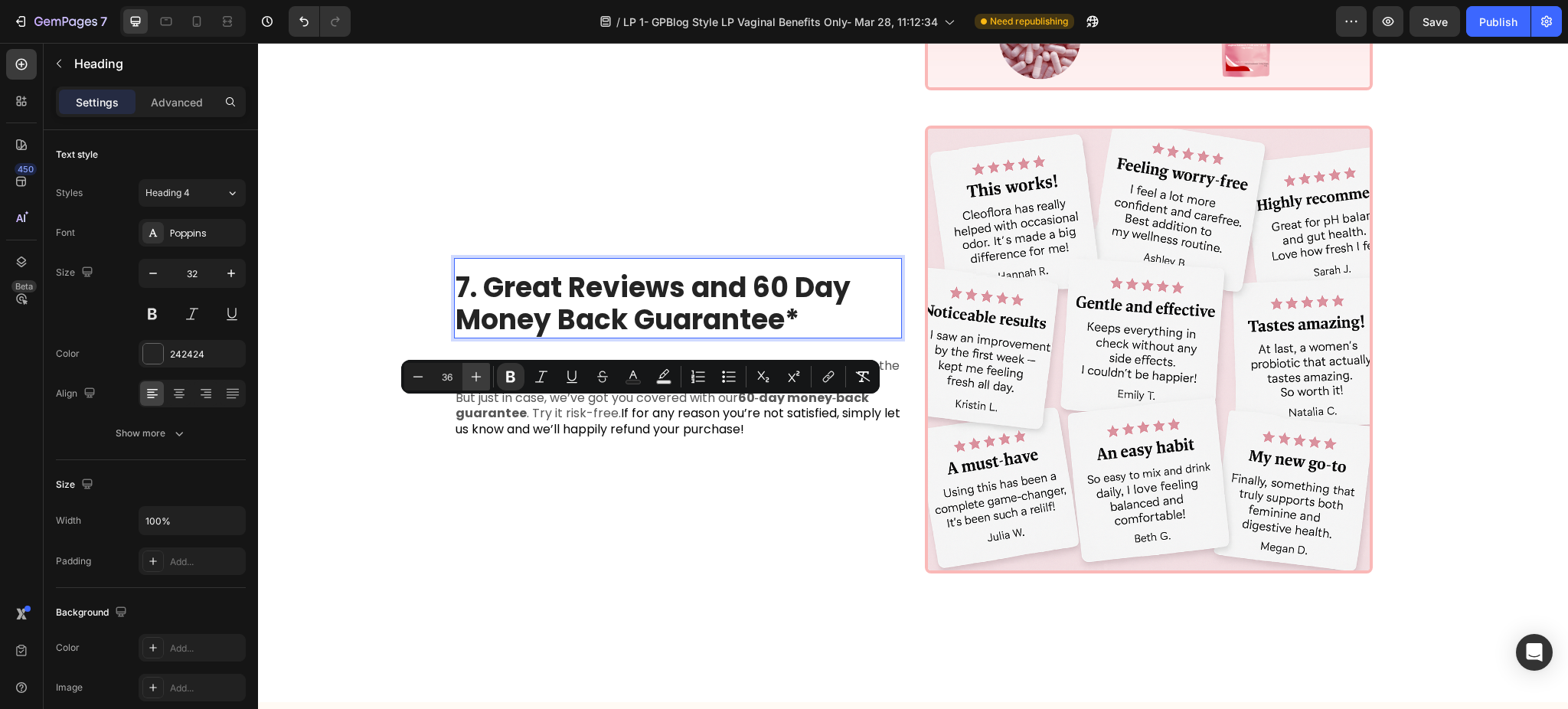 click 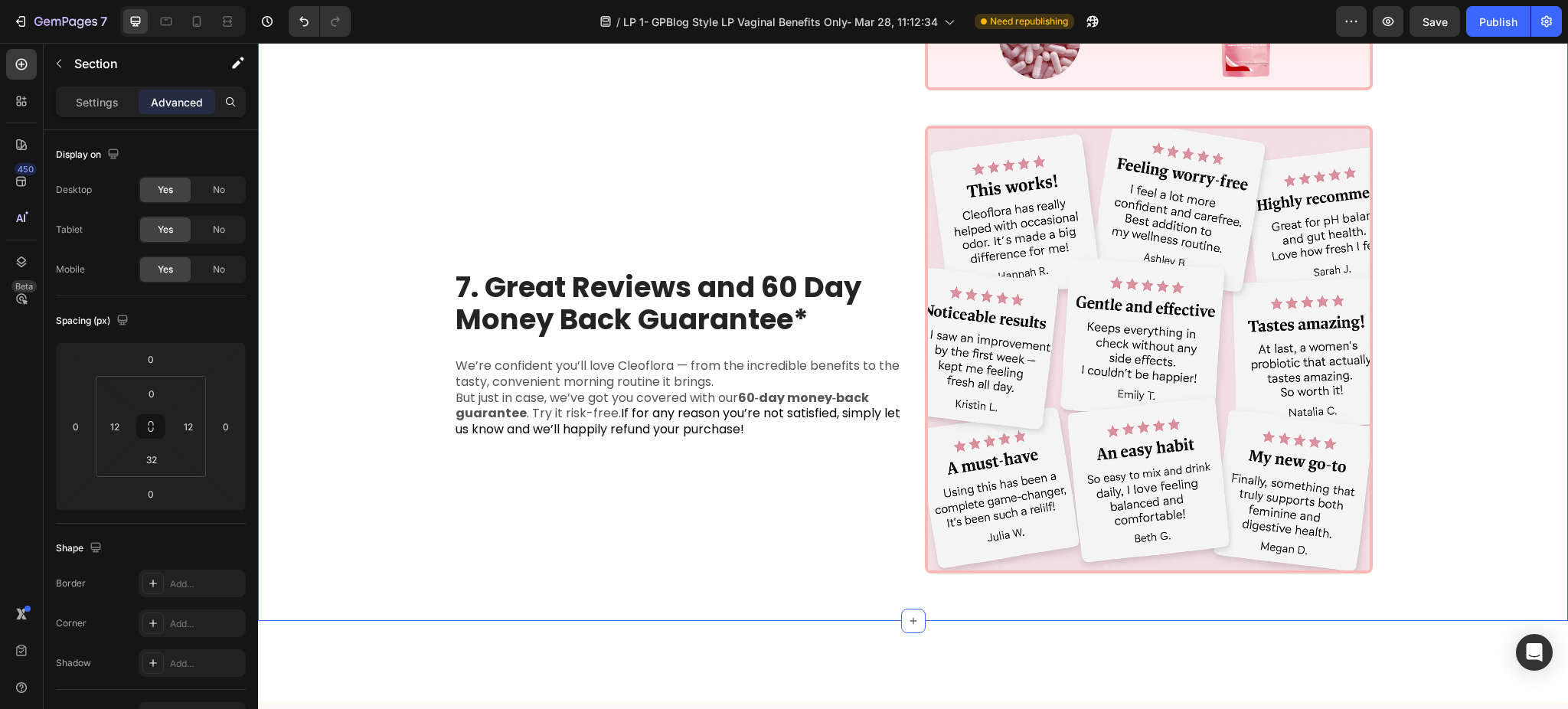 click on "⁠⁠⁠⁠⁠⁠⁠ 1. The Simple Scoop That’s Supercharging Women's Health Heading If you’ve ever quietly wondered, “Is that me?” you’re not alone. That’s why Cleoflora — is packed with key functional ingredients to  support effortless vaginal freshness, smooth digestion, and all‑day confidence.   It’s the worry‑free feeling we all deserve, every single day. And  thousands of us have already made it part of our routine. Text Block Image Row ⁠⁠⁠⁠⁠⁠⁠ 2.Ingredients That Actually Work Together for All‑Day Freshness* Heading Your gut and vaginal health are closely connected. When your microbiome is balanced, you feel fresher, more comfortable,  and  more confident. That’s why Cleoflora blends  blends prebiotics, probiotics, and postbiotics  —   working in harmony to support your body’s natural  balance, promote a healthy vaginal pH, and keep your gut feeling its best. Text Block Image Row ⁠⁠⁠⁠⁠⁠⁠ 3. Freshness Made Simple — No More Pills, Just One Scoop" at bounding box center (913, -721) 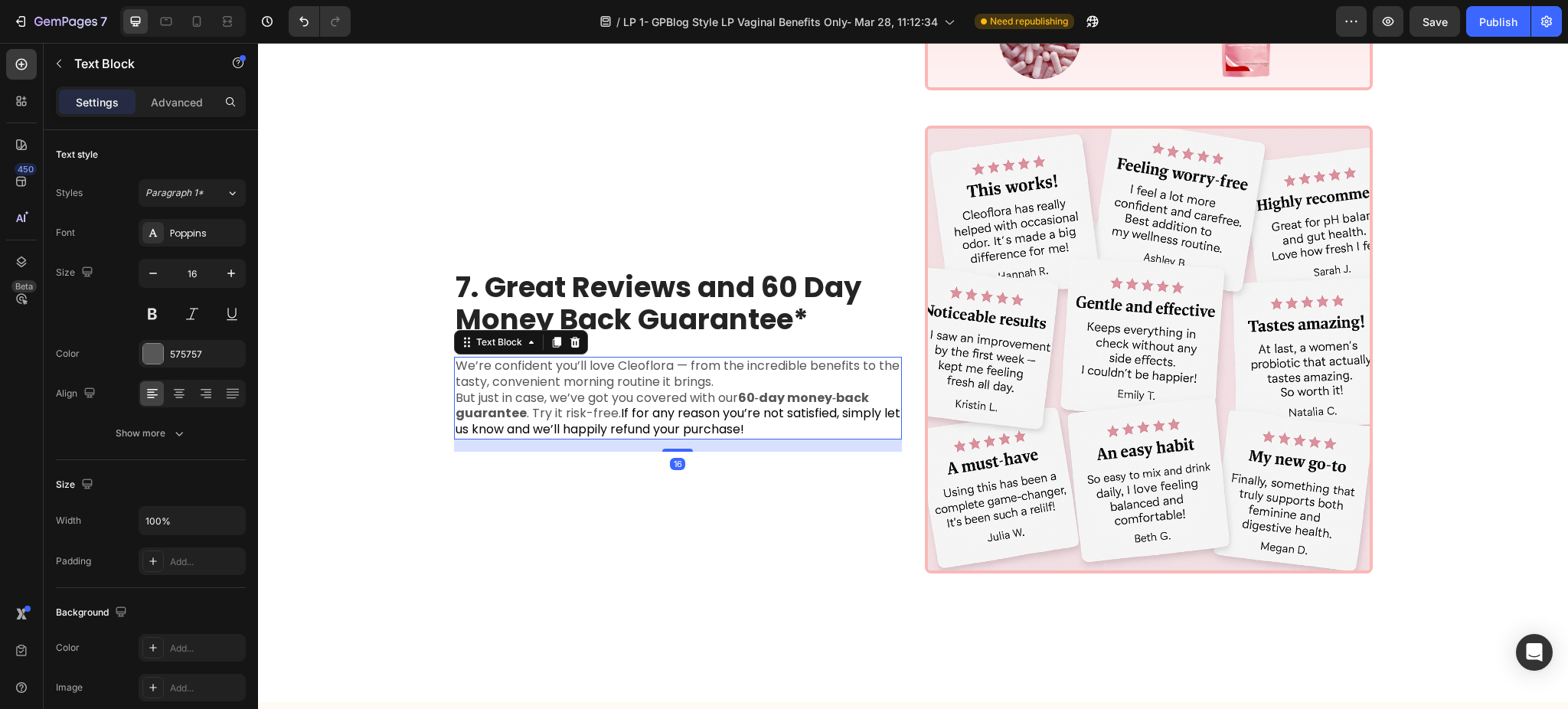 click on "We’re confident you’ll love Cleoflora — from the incredible benefits to the tasty, convenient morning routine it brings." at bounding box center [678, 374] 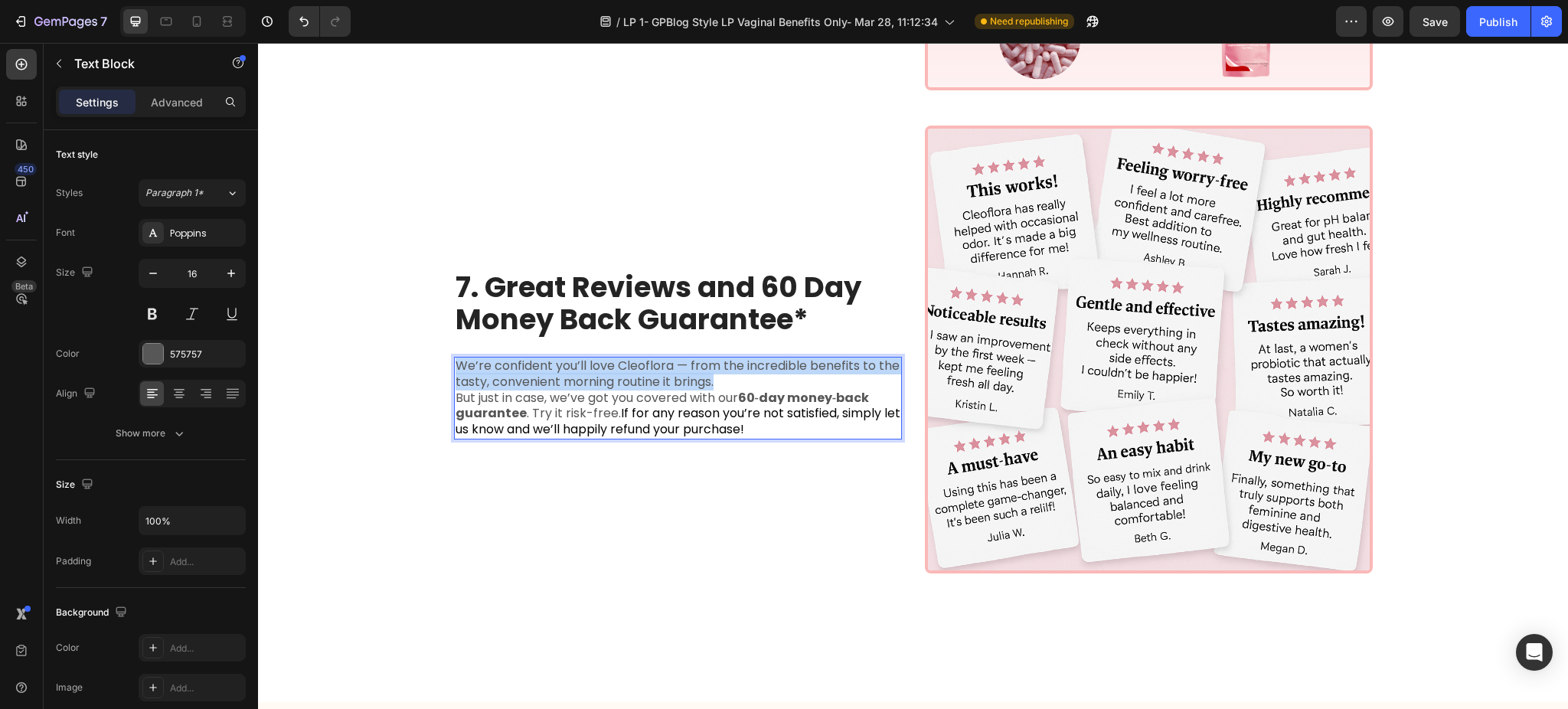 click on "We’re confident you’ll love Cleoflora — from the incredible benefits to the tasty, convenient morning routine it brings." at bounding box center (678, 374) 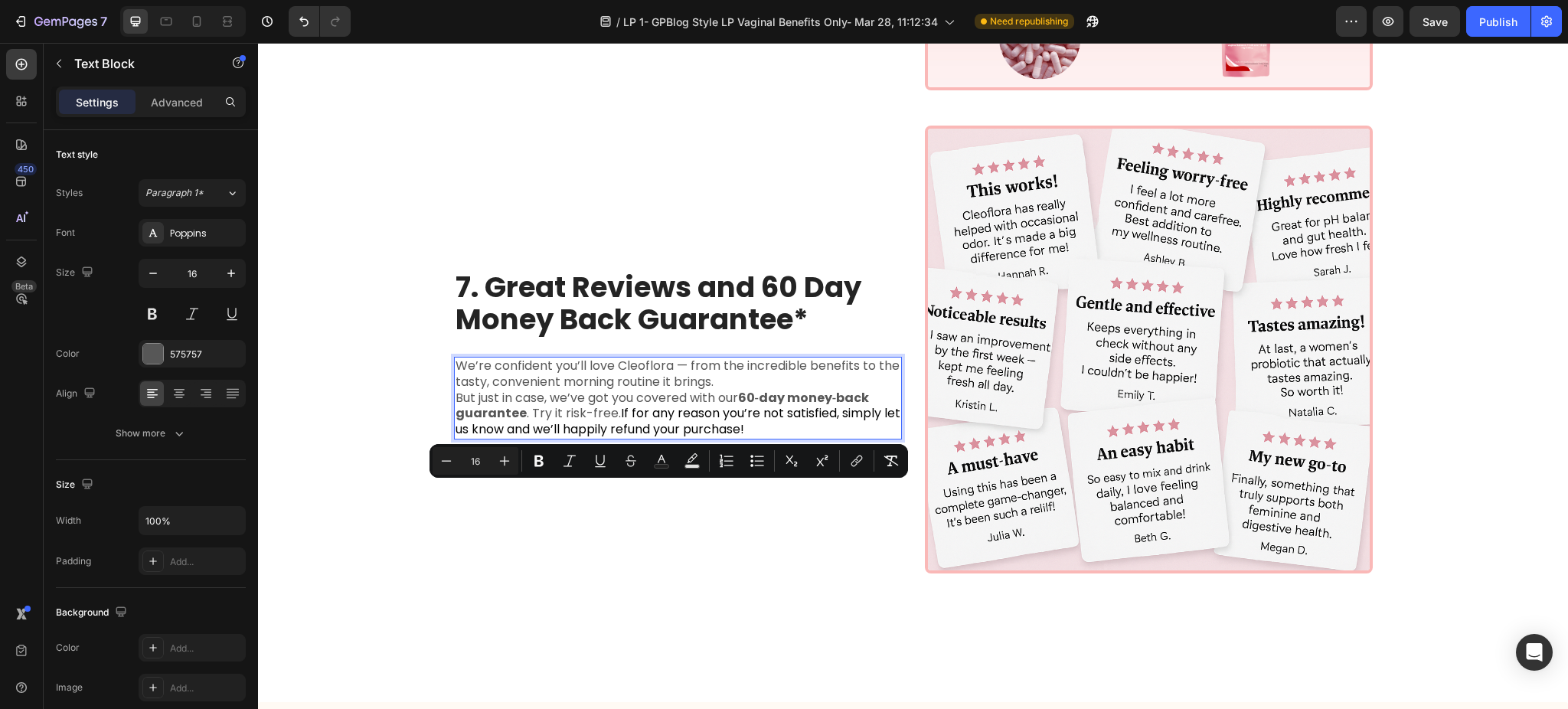 click on "If for any reason you’re not satisfied, simply let us know and we’ll happily refund your purchase!" at bounding box center (678, 421) 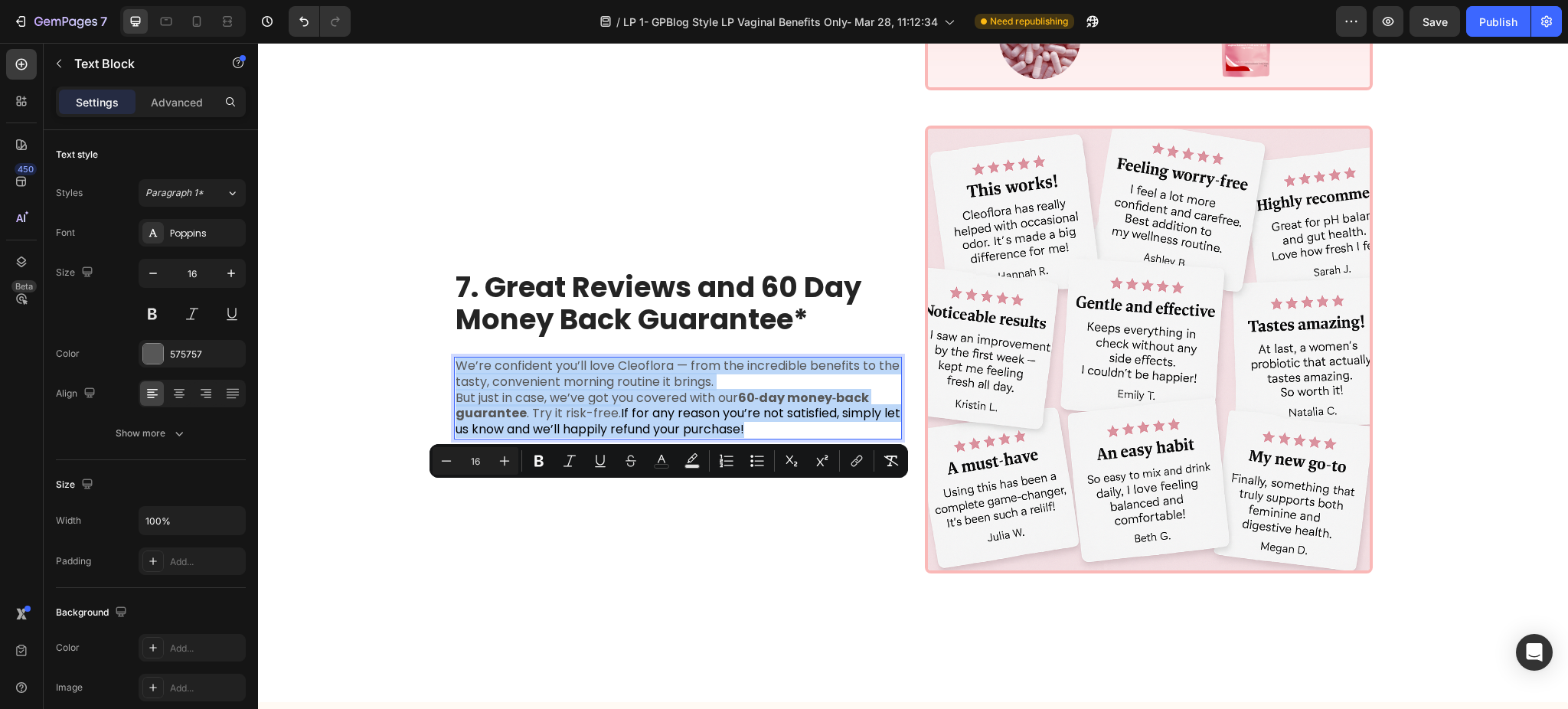 drag, startPoint x: 751, startPoint y: 555, endPoint x: 449, endPoint y: 488, distance: 309.34285 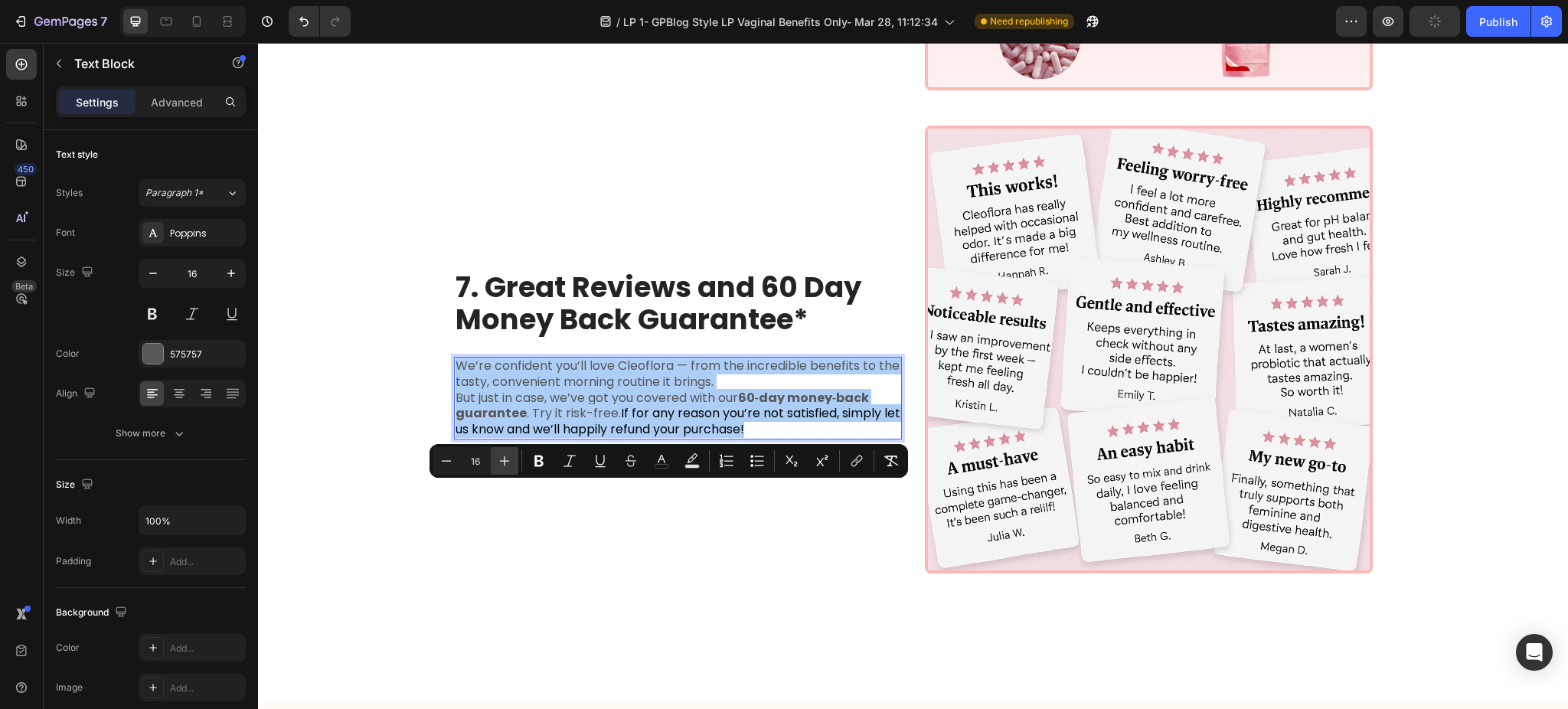 click on "Plus" at bounding box center (505, 461) 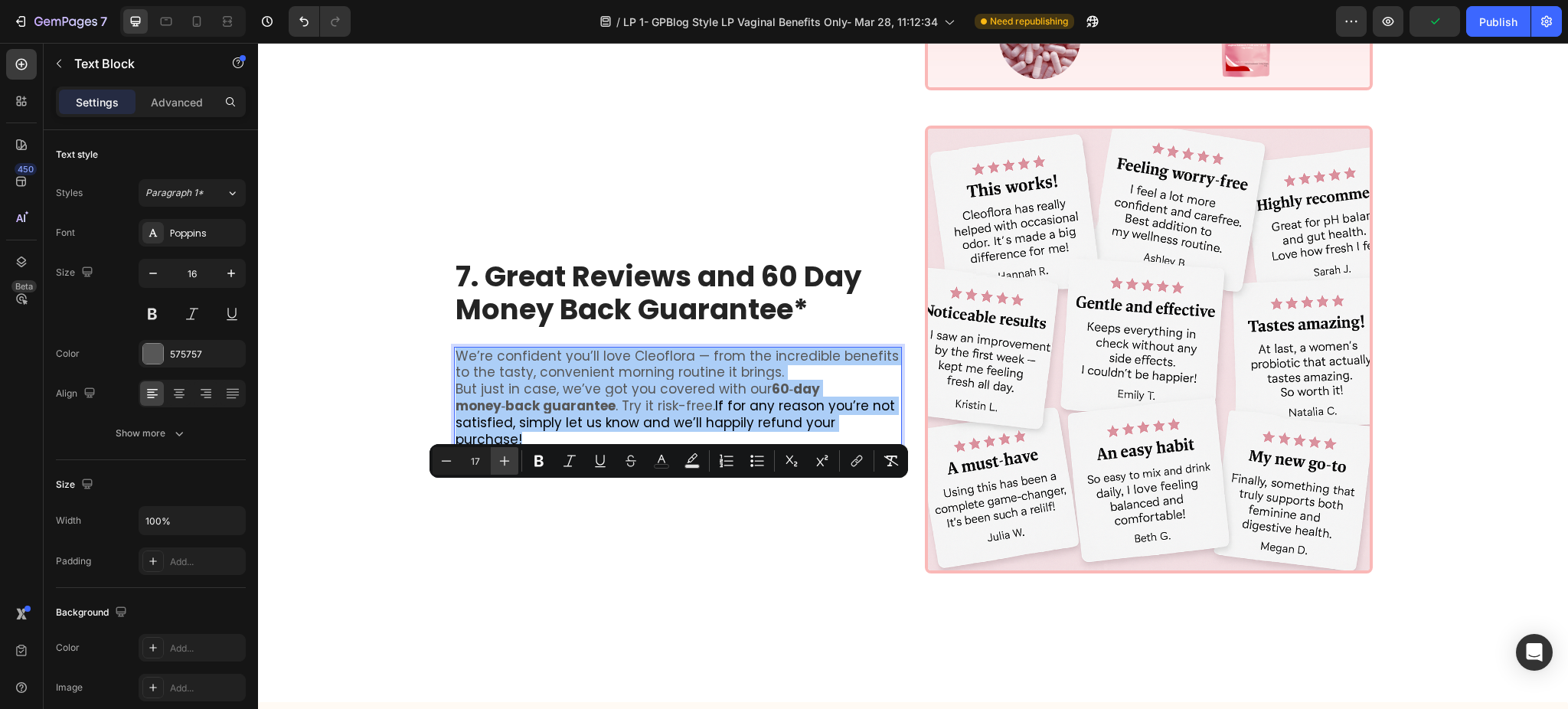 click on "Plus" at bounding box center [505, 461] 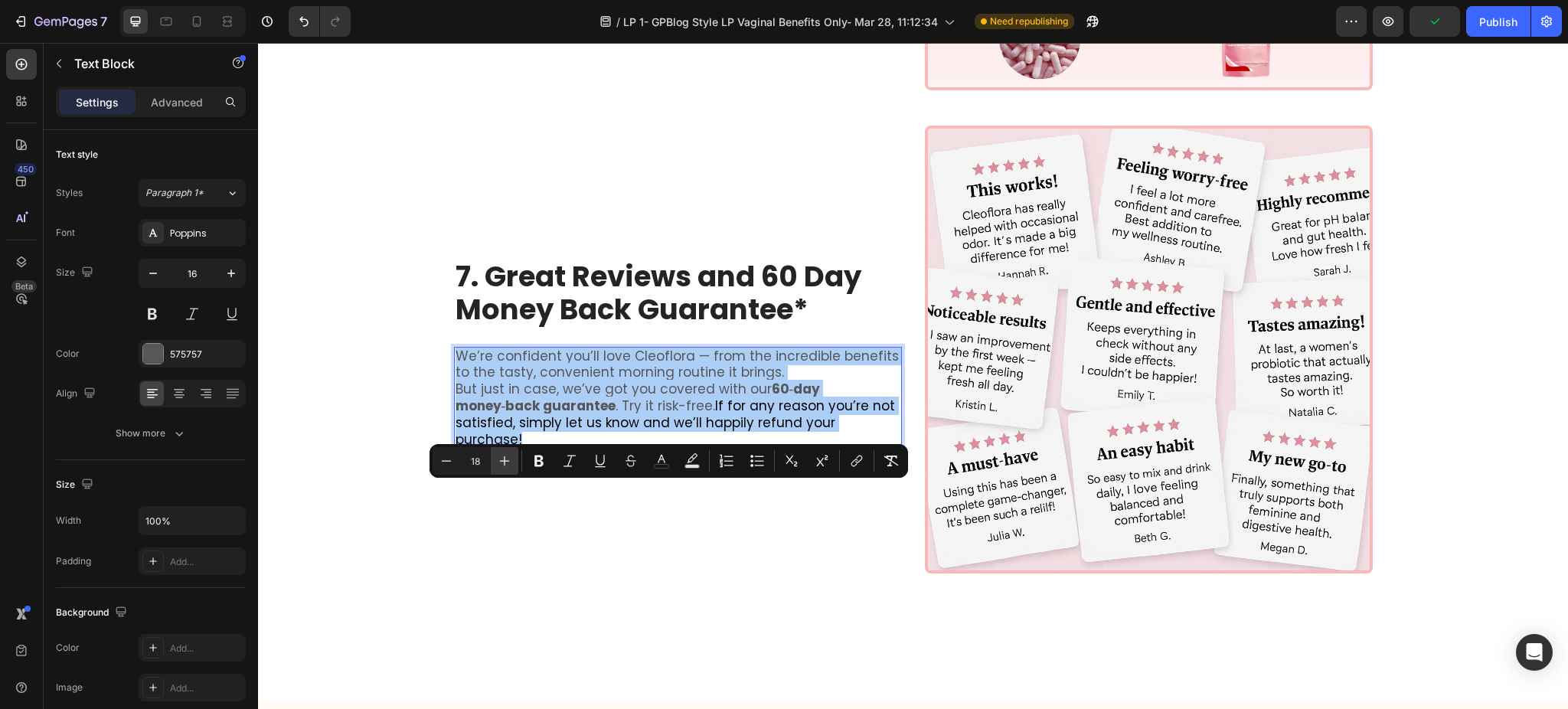 click on "Plus" at bounding box center (505, 461) 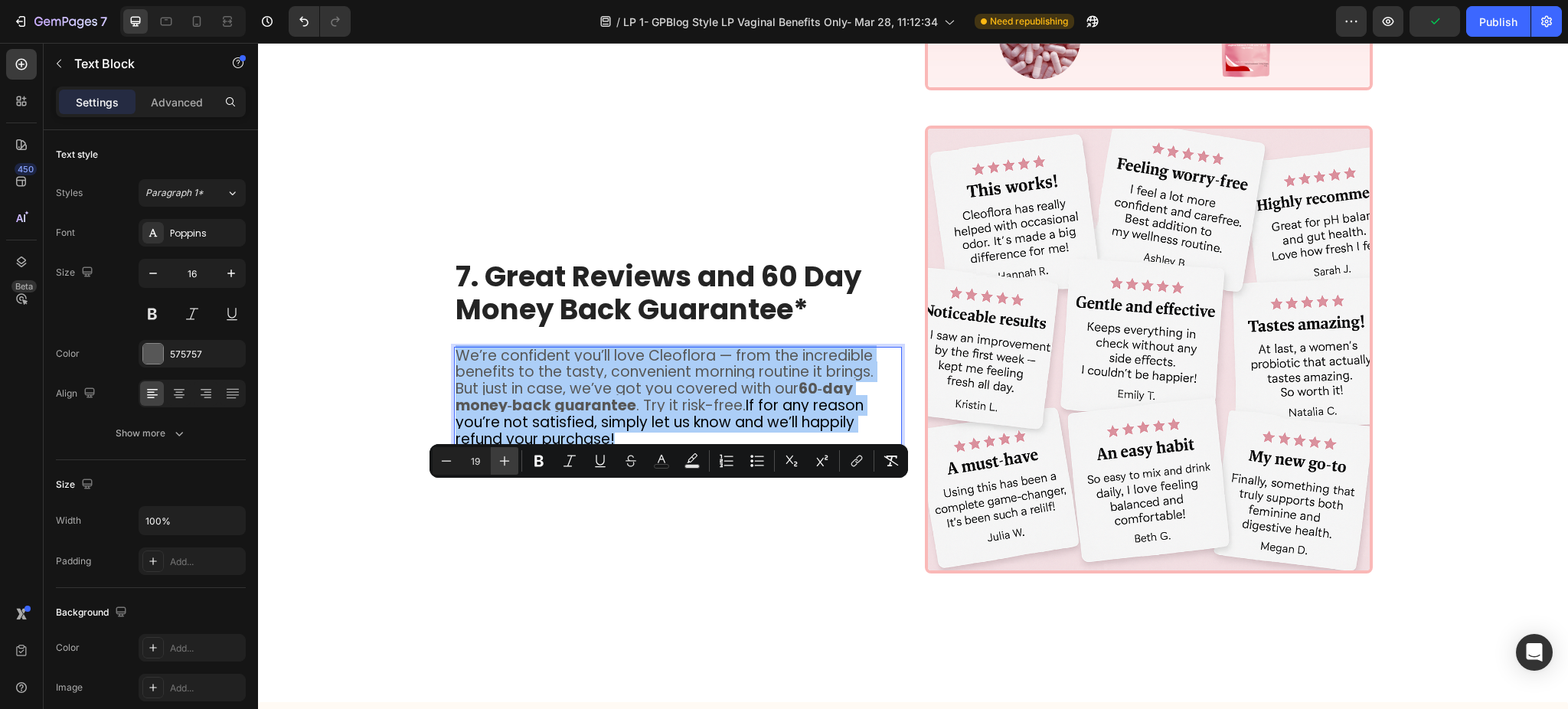 click on "Plus" at bounding box center (505, 461) 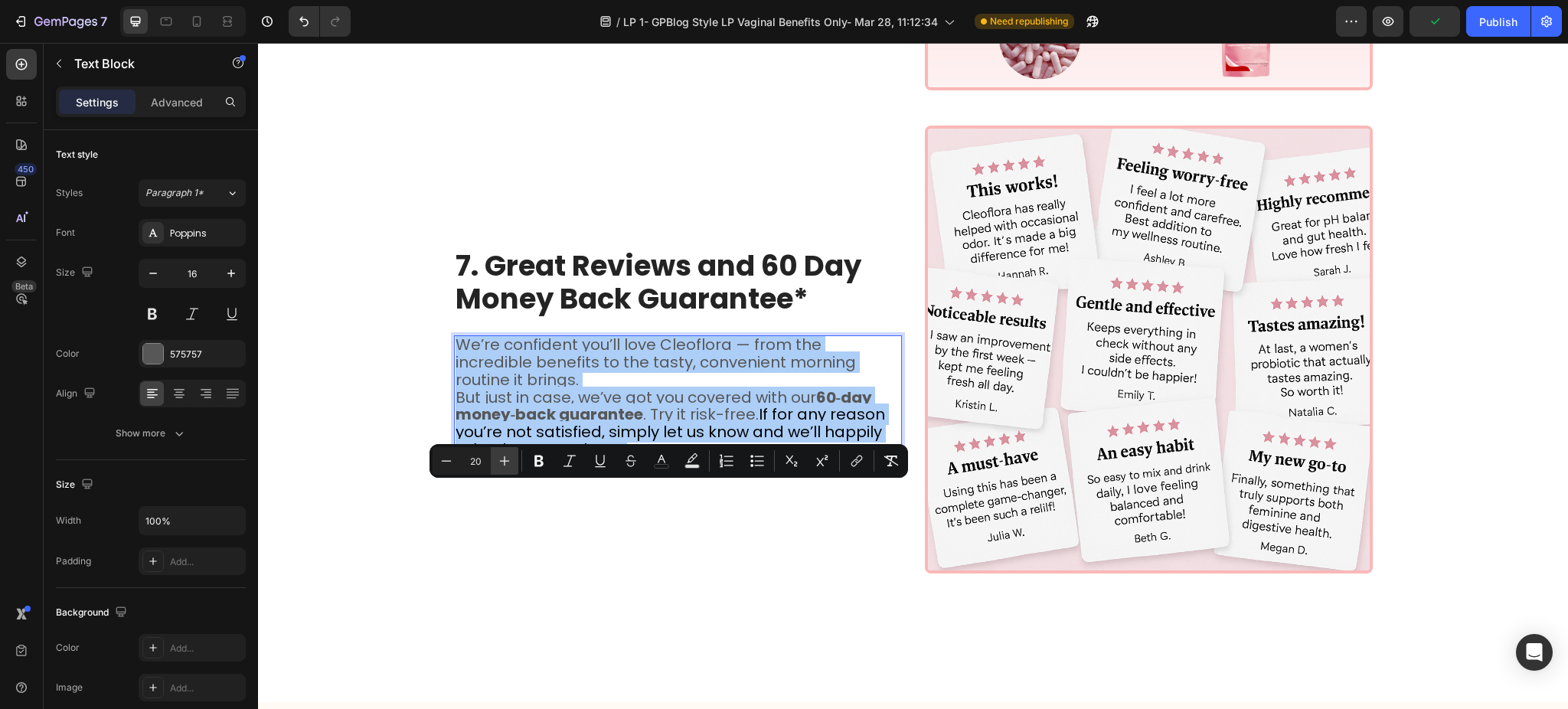 click on "Plus" at bounding box center [505, 461] 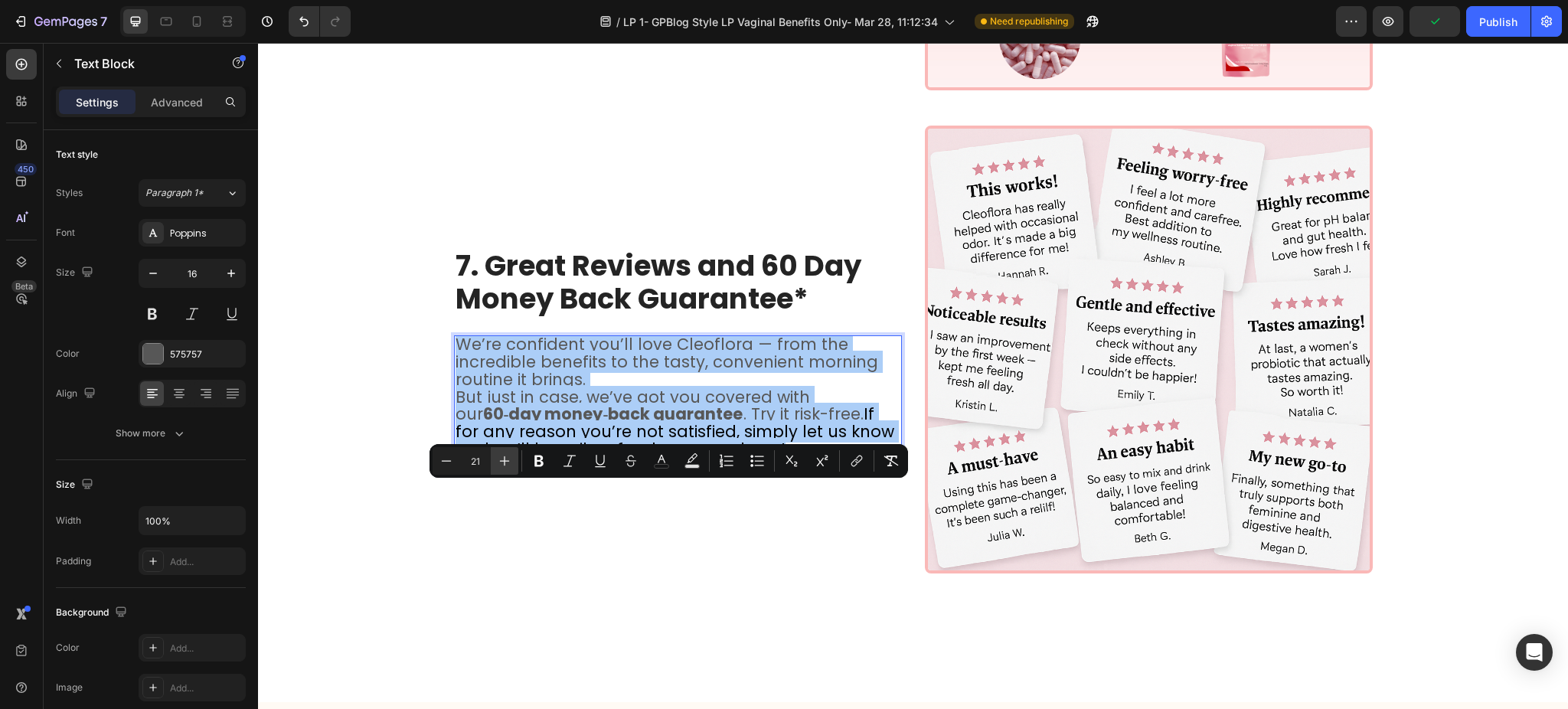 click on "Plus" at bounding box center [505, 461] 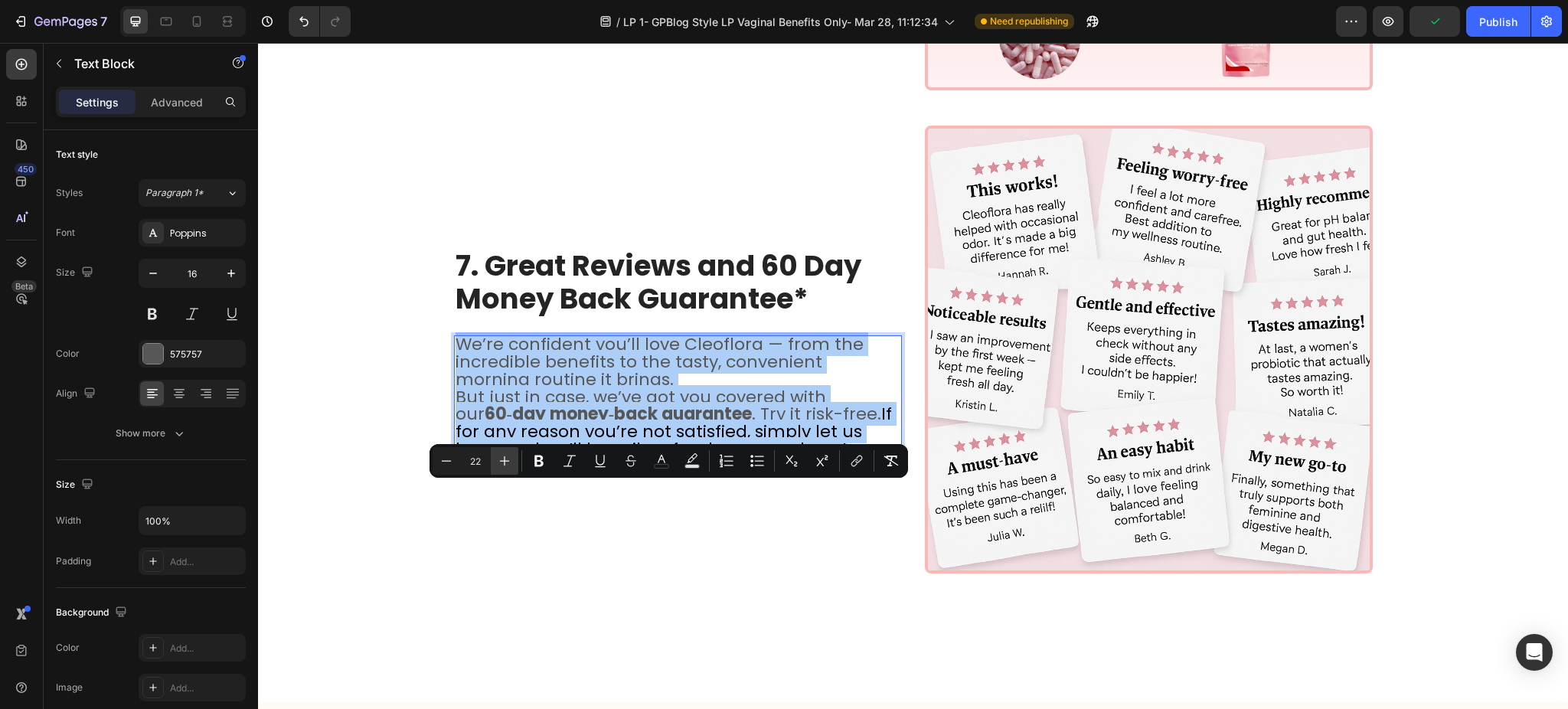 click on "Plus" at bounding box center [505, 461] 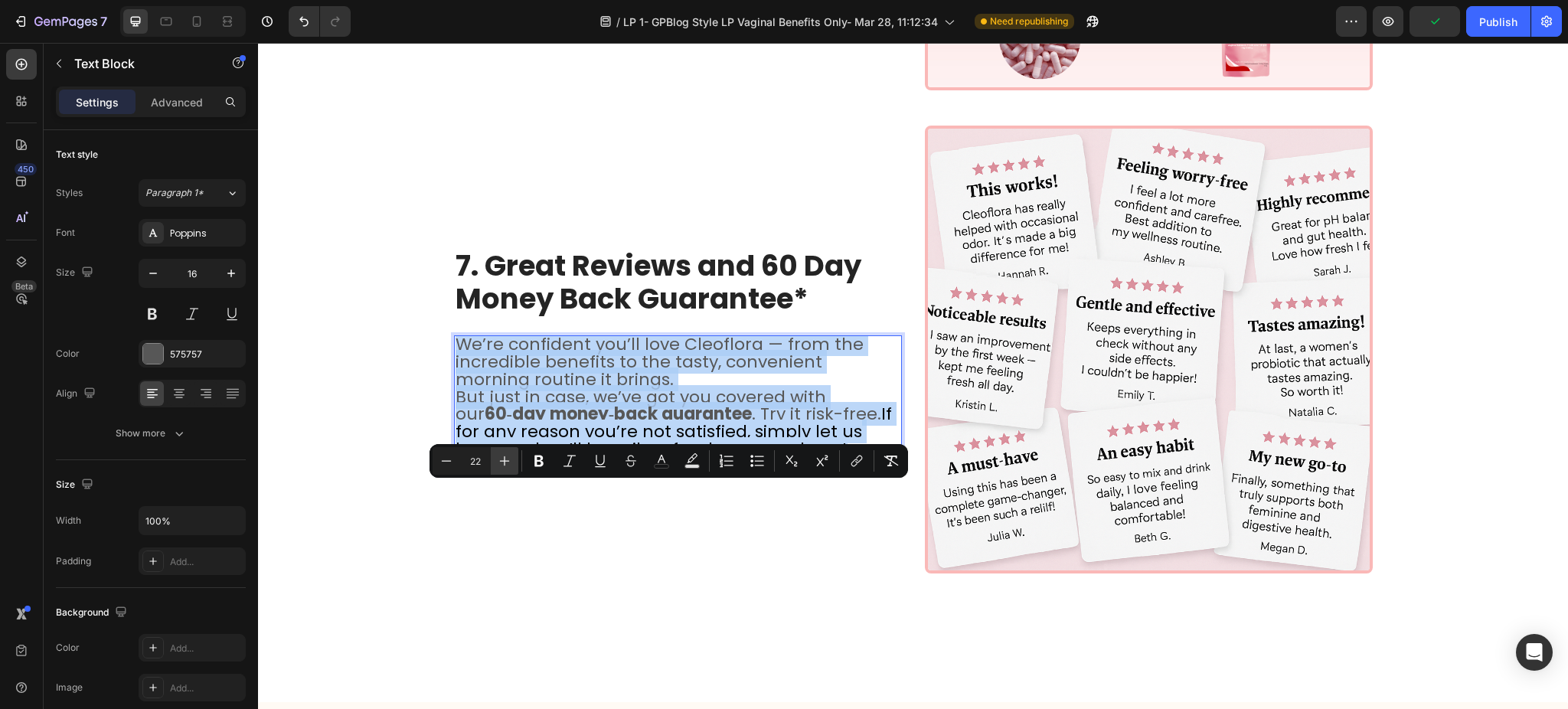 type on "23" 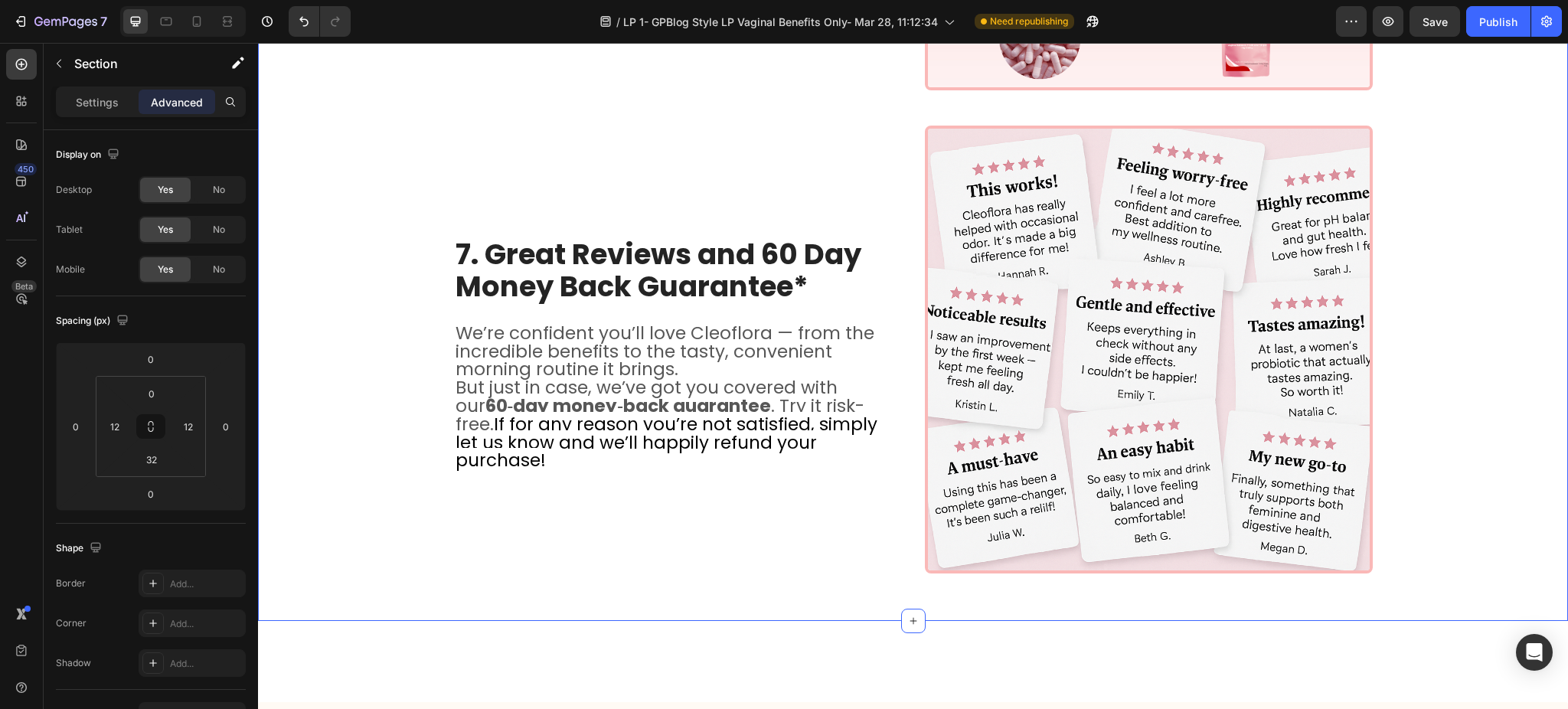 click on "⁠⁠⁠⁠⁠⁠⁠ 1. The Simple Scoop That’s Supercharging Women's Health Heading If you’ve ever quietly wondered, “Is that me?” you’re not alone. That’s why Cleoflora — is packed with key functional ingredients to  support effortless vaginal freshness, smooth digestion, and all‑day confidence.   It’s the worry‑free feeling we all deserve, every single day. And  thousands of us have already made it part of our routine. Text Block Image Row ⁠⁠⁠⁠⁠⁠⁠ 2.Ingredients That Actually Work Together for All‑Day Freshness* Heading Your gut and vaginal health are closely connected. When your microbiome is balanced, you feel fresher, more comfortable,  and  more confident. That’s why Cleoflora blends  blends prebiotics, probiotics, and postbiotics  —   working in harmony to support your body’s natural  balance, promote a healthy vaginal pH, and keep your gut feeling its best. Text Block Image Row ⁠⁠⁠⁠⁠⁠⁠ 3. Freshness Made Simple — No More Pills, Just One Scoop" at bounding box center [913, -721] 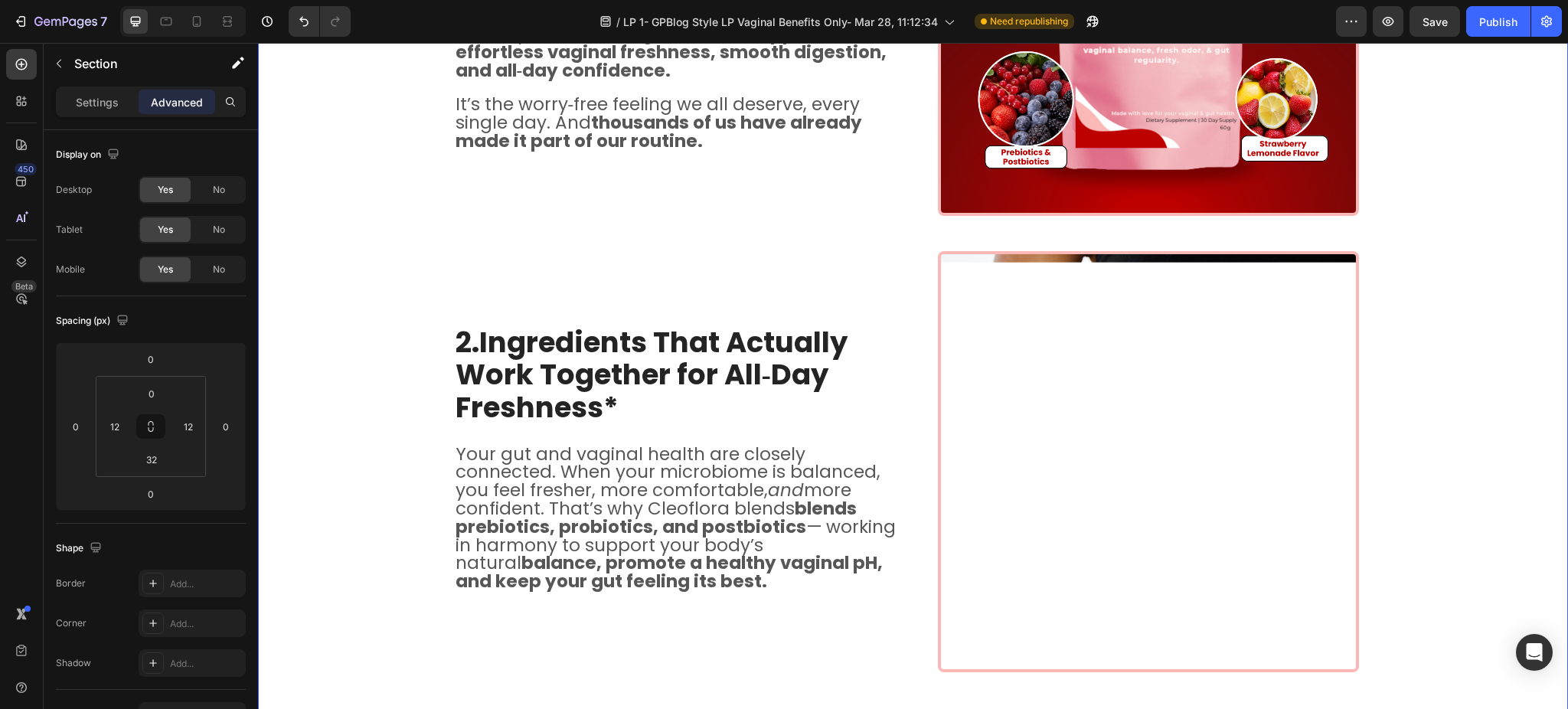 scroll, scrollTop: 289, scrollLeft: 0, axis: vertical 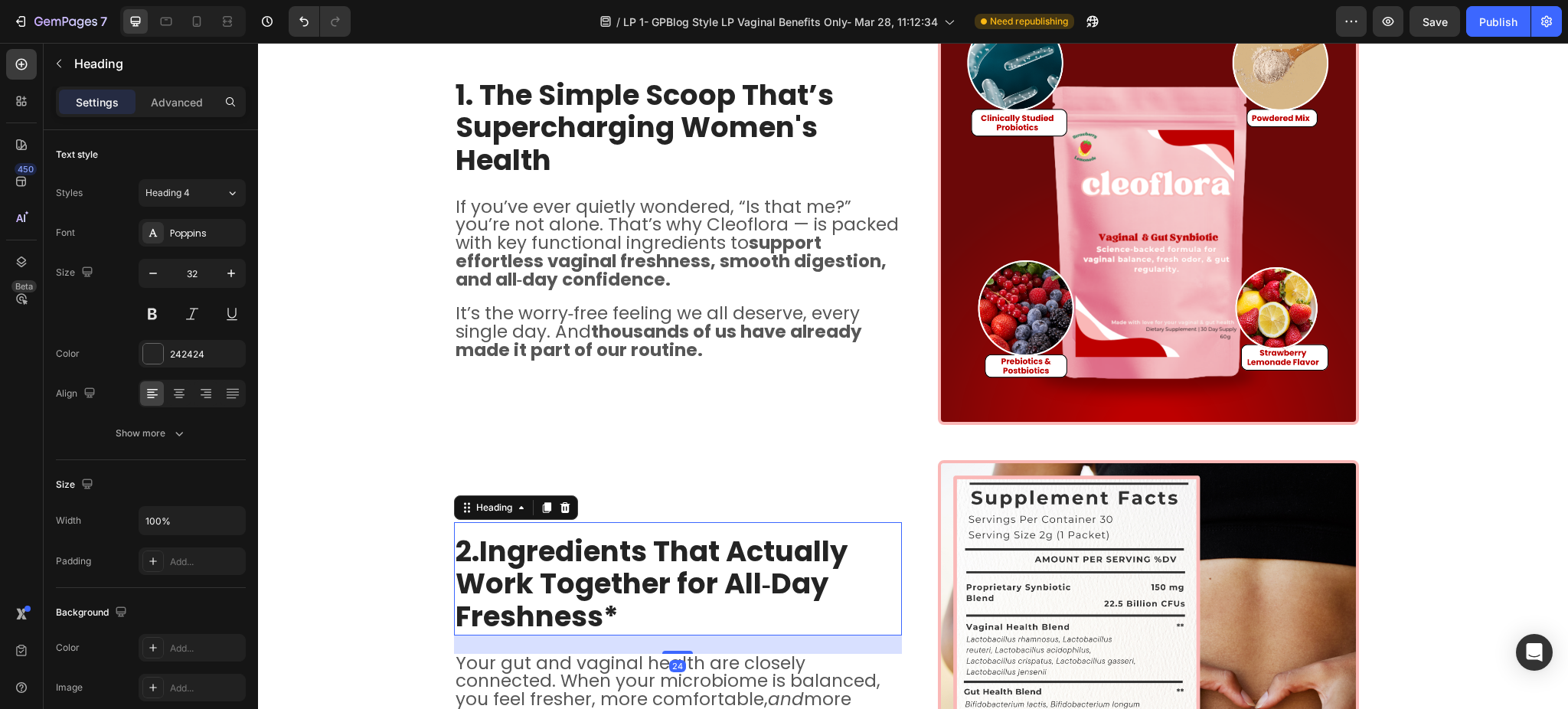 click on "⁠⁠⁠⁠⁠⁠⁠ 2.Ingredients That Actually Work Together for All‑Day Freshness*" at bounding box center (678, 585) 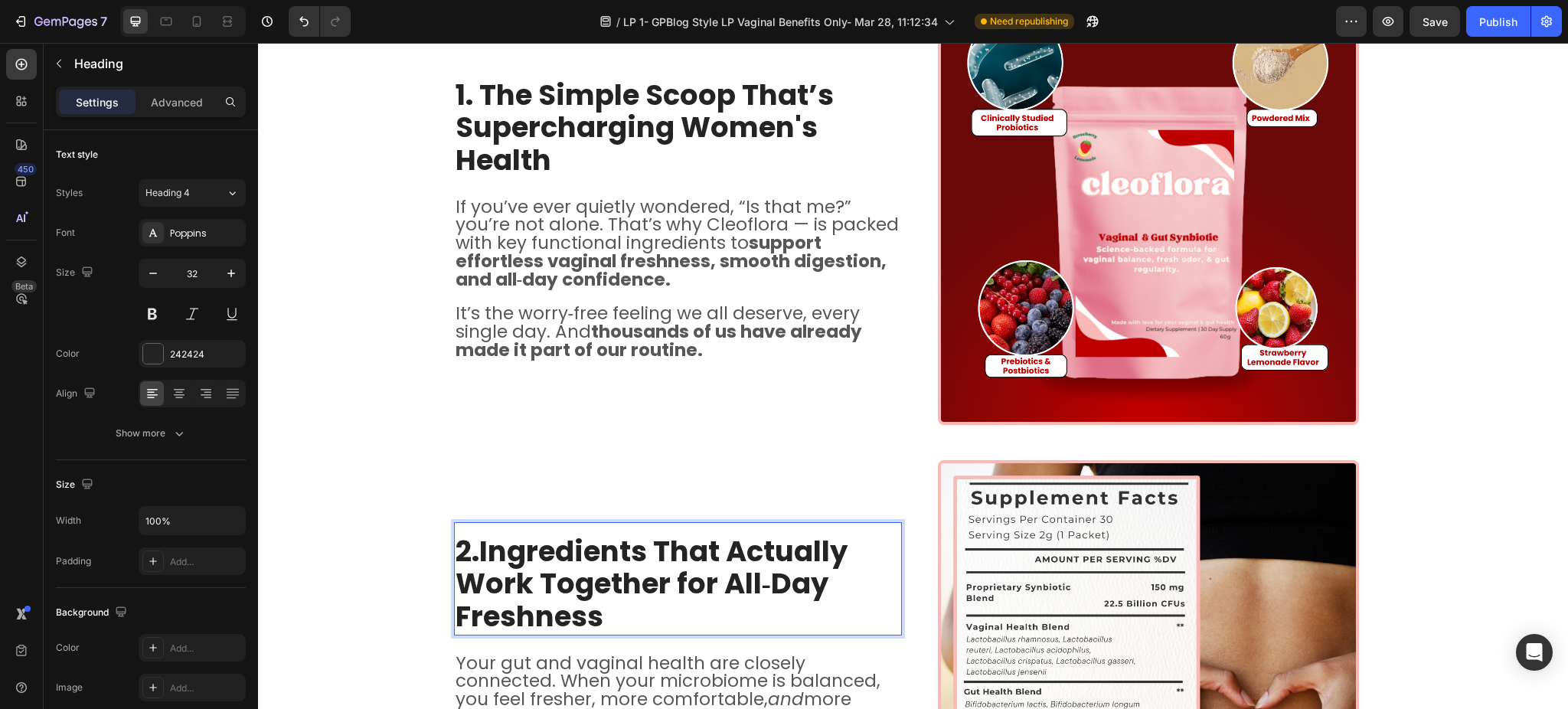 scroll, scrollTop: 1, scrollLeft: 0, axis: vertical 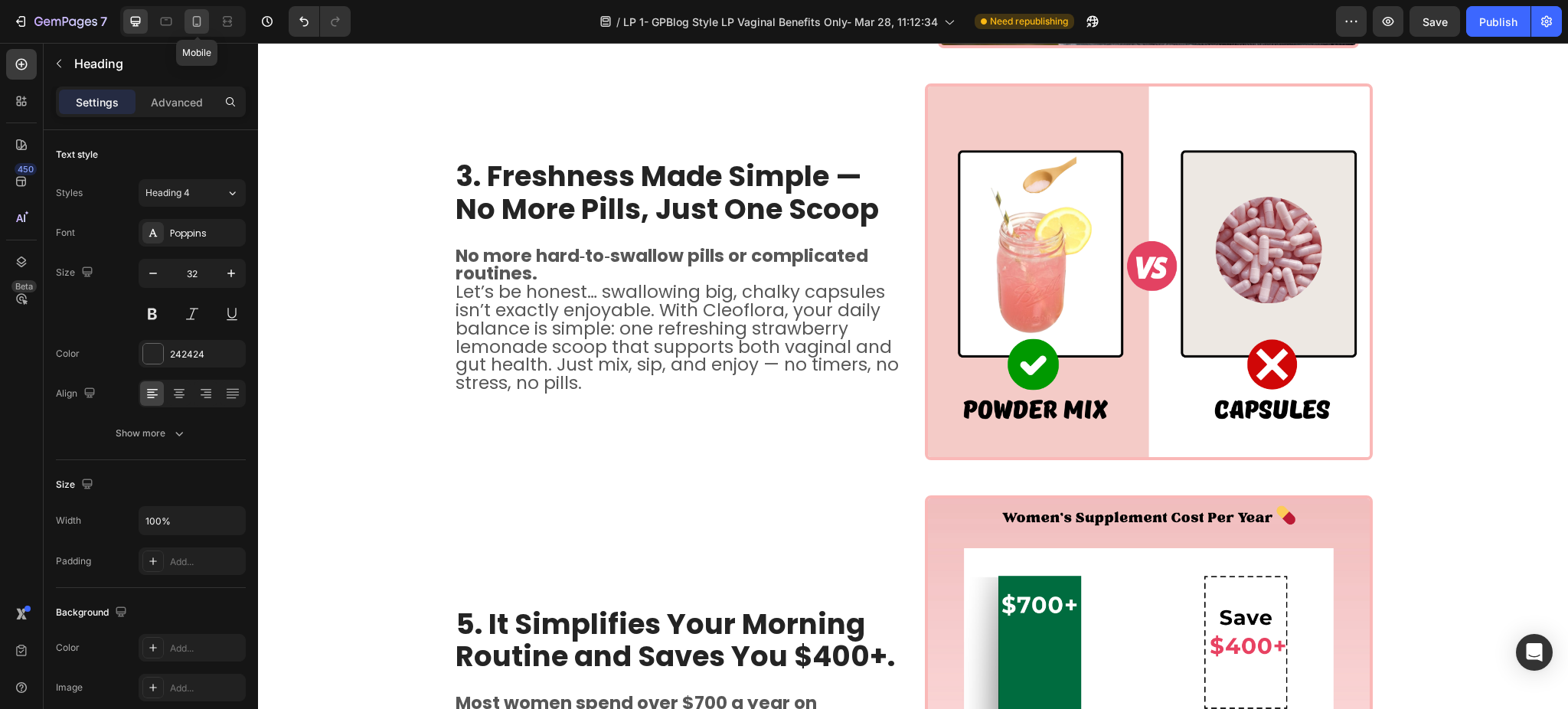 click 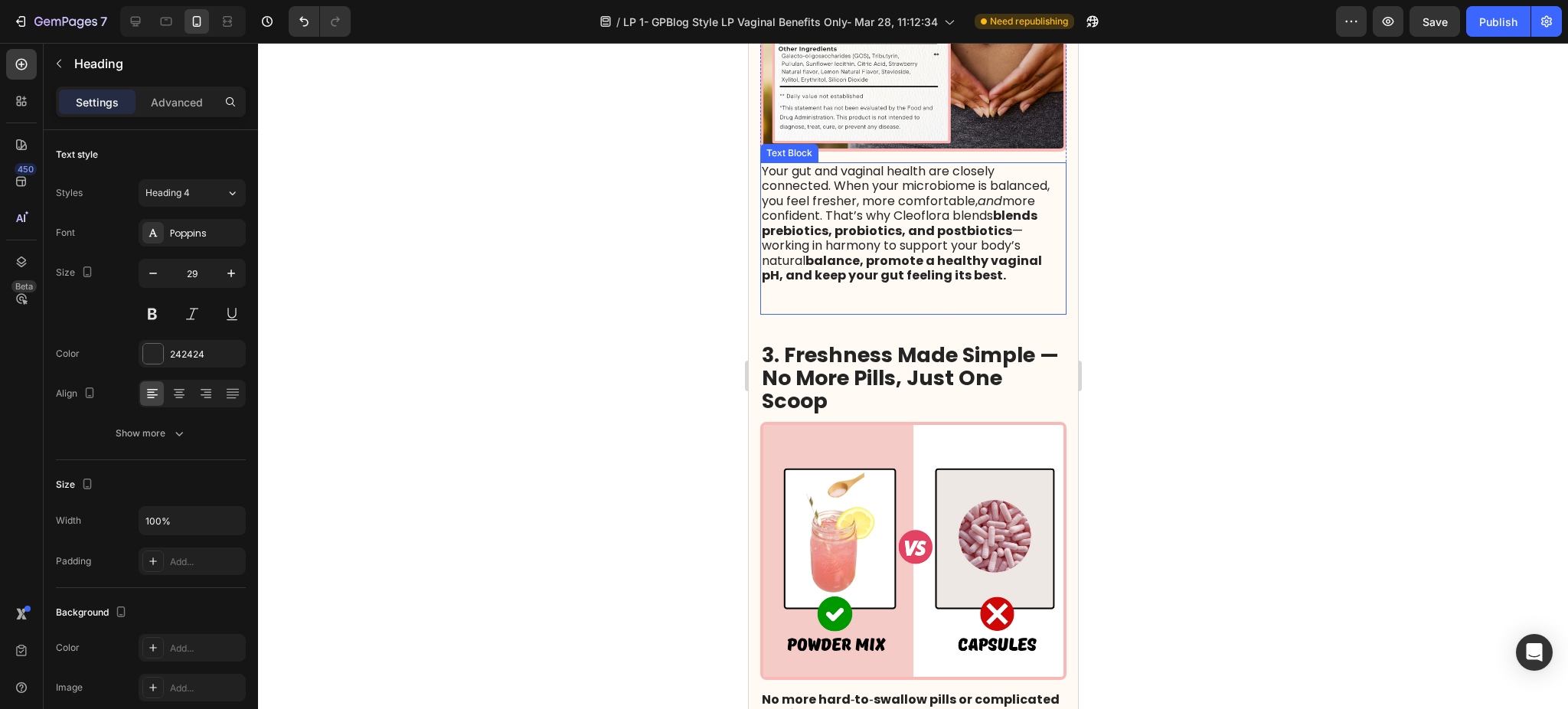 click on "Your gut and vaginal health are closely connected. When your microbiome is balanced, you feel fresher, more comfortable,  and  more confident. That’s why Cleoflora blends  blends prebiotics, probiotics, and postbiotics  —   working in harmony to support your body’s natural  balance, promote a healthy vaginal pH, and keep your gut feeling its best." at bounding box center [905, 224] 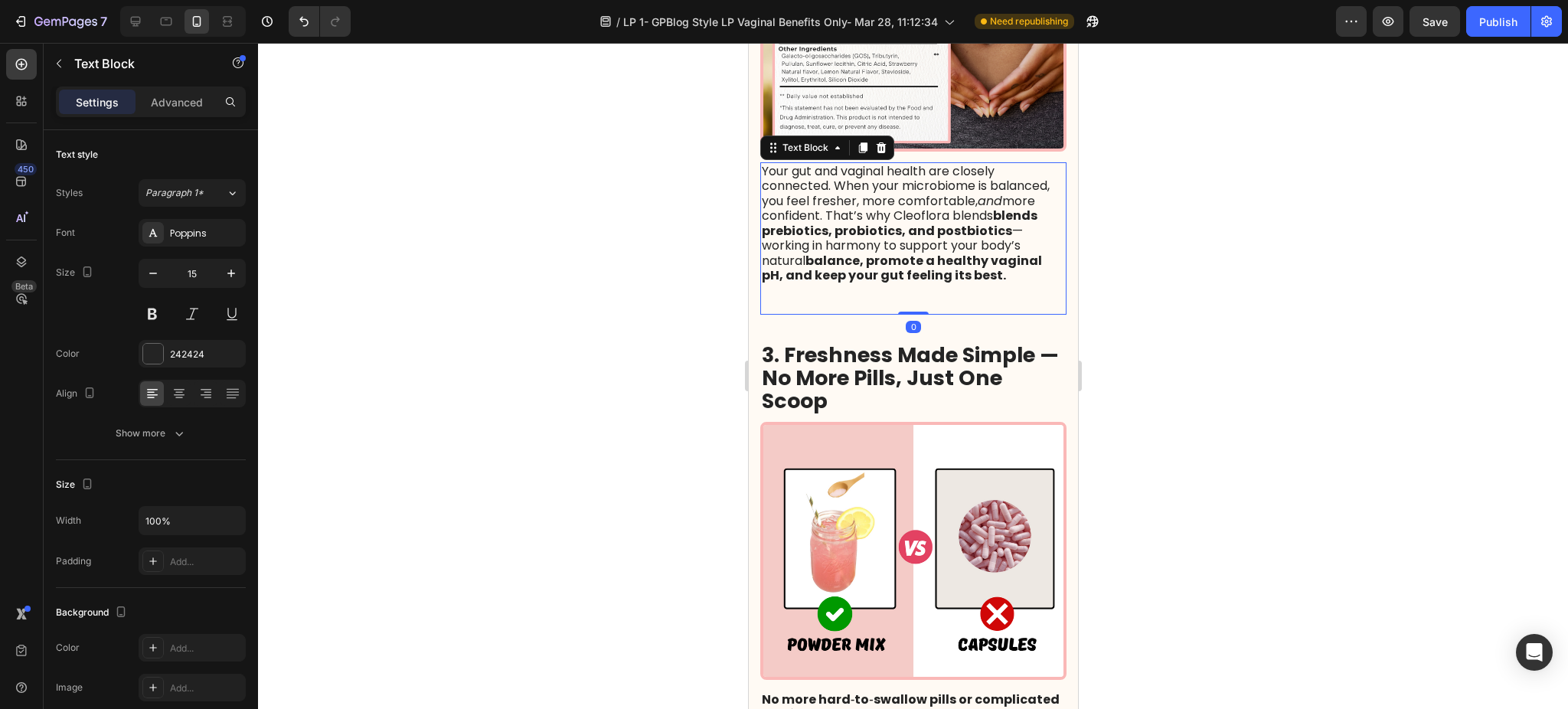 click on "Your gut and vaginal health are closely connected. When your microbiome is balanced, you feel fresher, more comfortable,  and  more confident. That’s why Cleoflora blends  blends prebiotics, probiotics, and postbiotics  —   working in harmony to support your body’s natural  balance, promote a healthy vaginal pH, and keep your gut feeling its best." at bounding box center [905, 224] 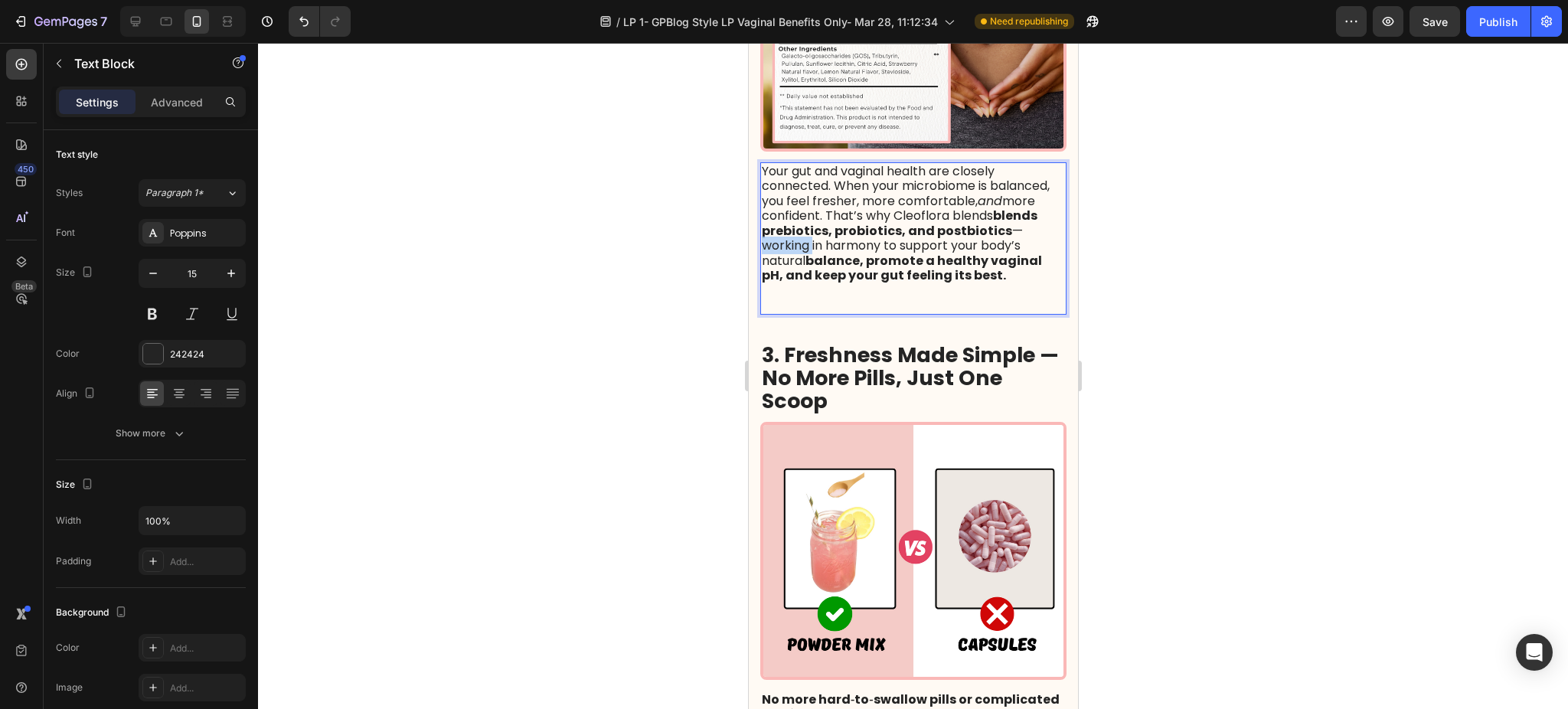 click on "Your gut and vaginal health are closely connected. When your microbiome is balanced, you feel fresher, more comfortable,  and  more confident. That’s why Cleoflora blends  blends prebiotics, probiotics, and postbiotics  —   working in harmony to support your body’s natural  balance, promote a healthy vaginal pH, and keep your gut feeling its best." at bounding box center (905, 224) 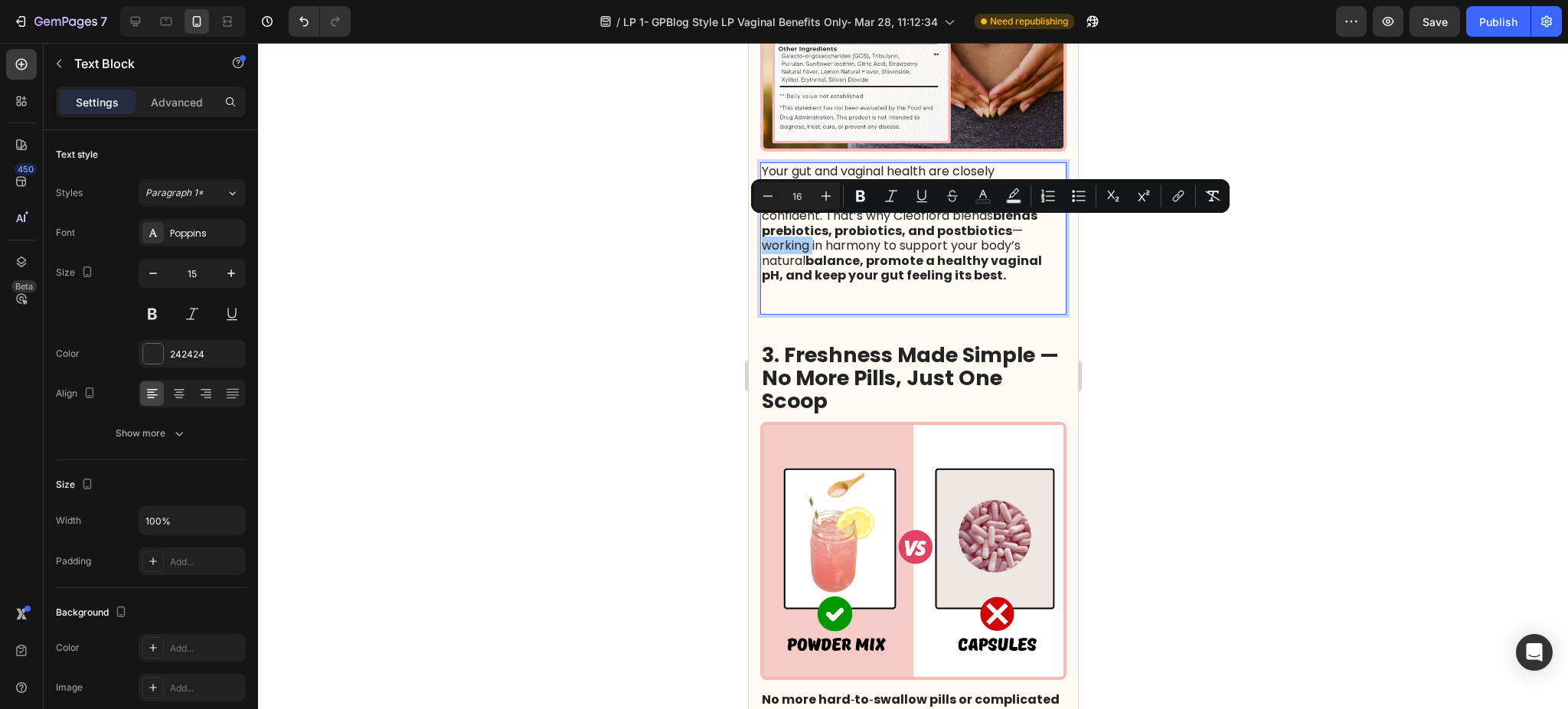 click 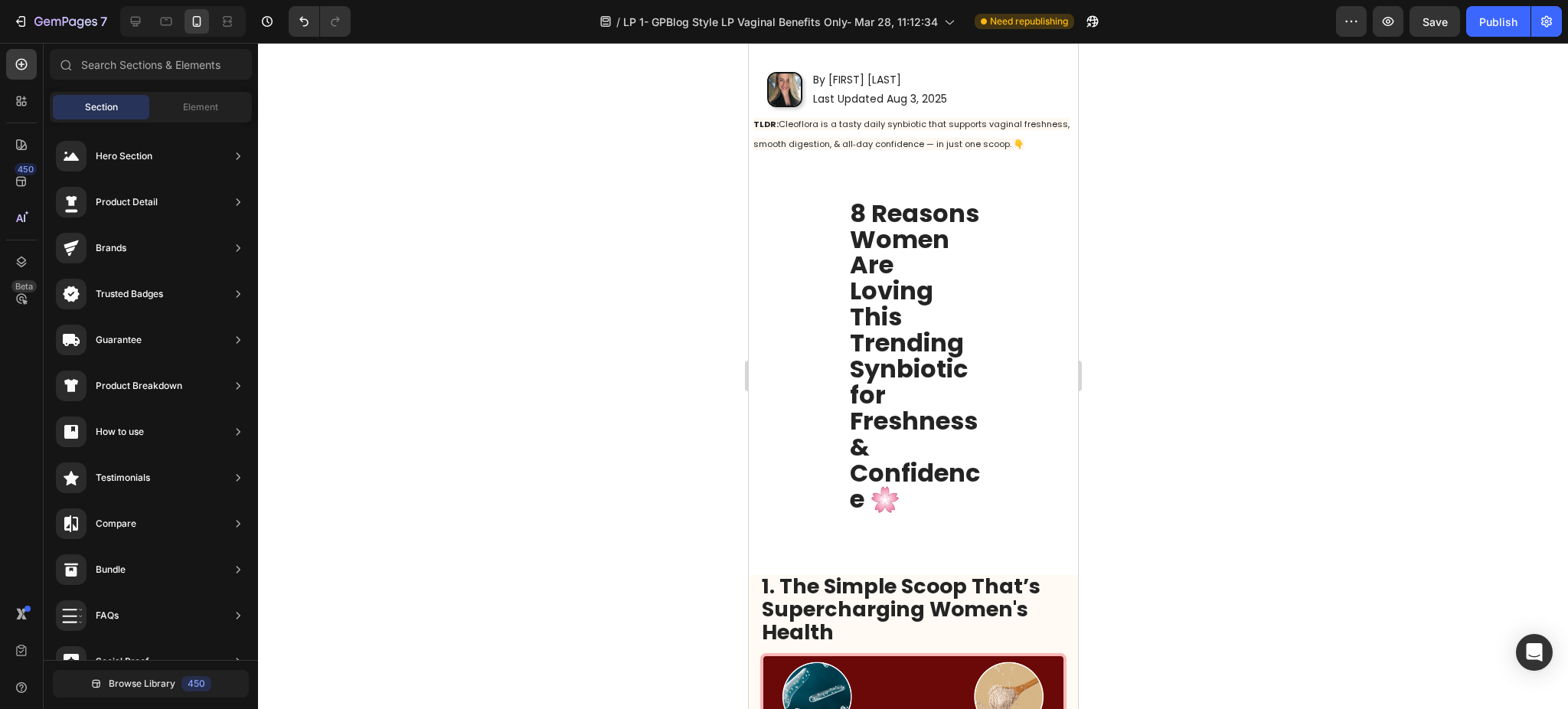 scroll, scrollTop: 0, scrollLeft: 0, axis: both 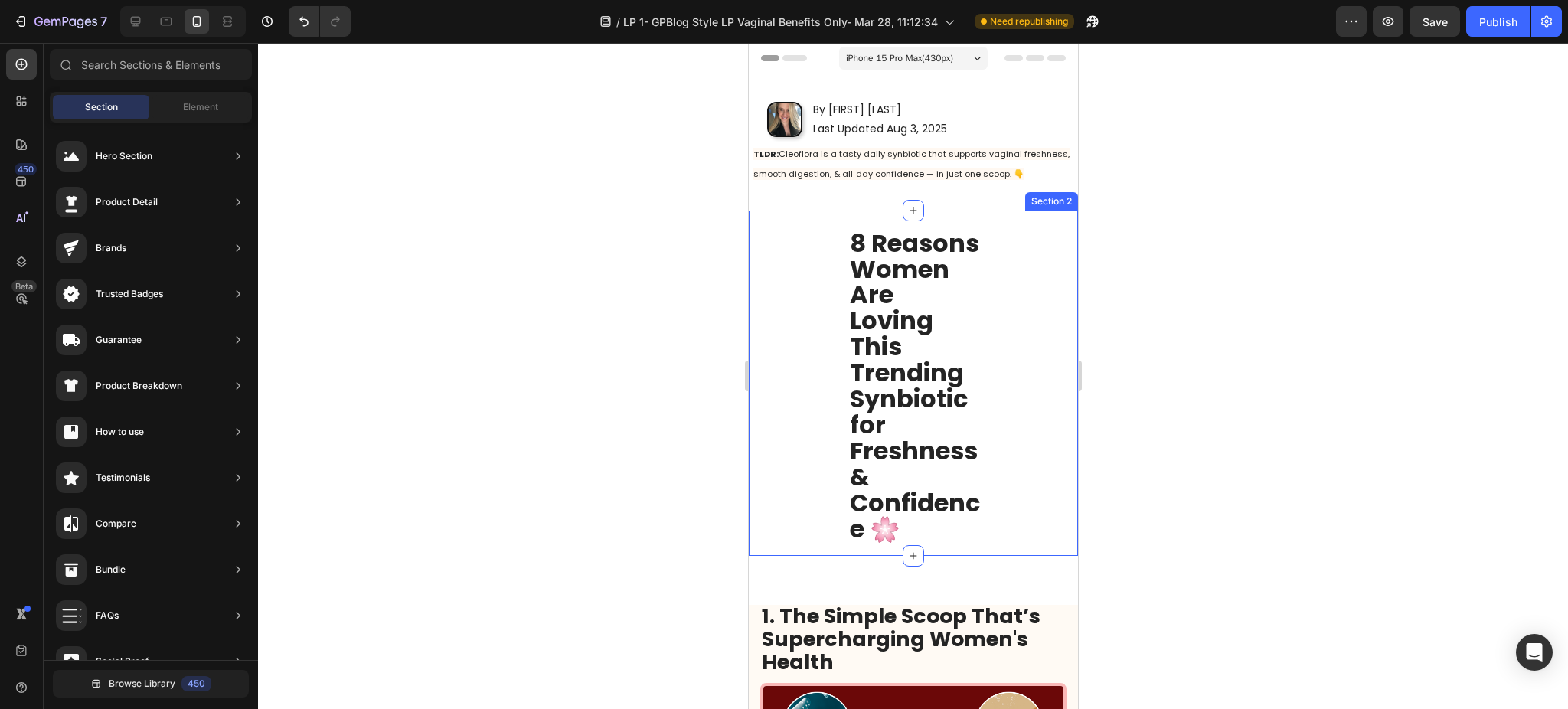 click on "8 Reasons Women Are Loving This Trending Synbiotic for Freshness & Confidence 🌸 Heading" at bounding box center [913, 383] 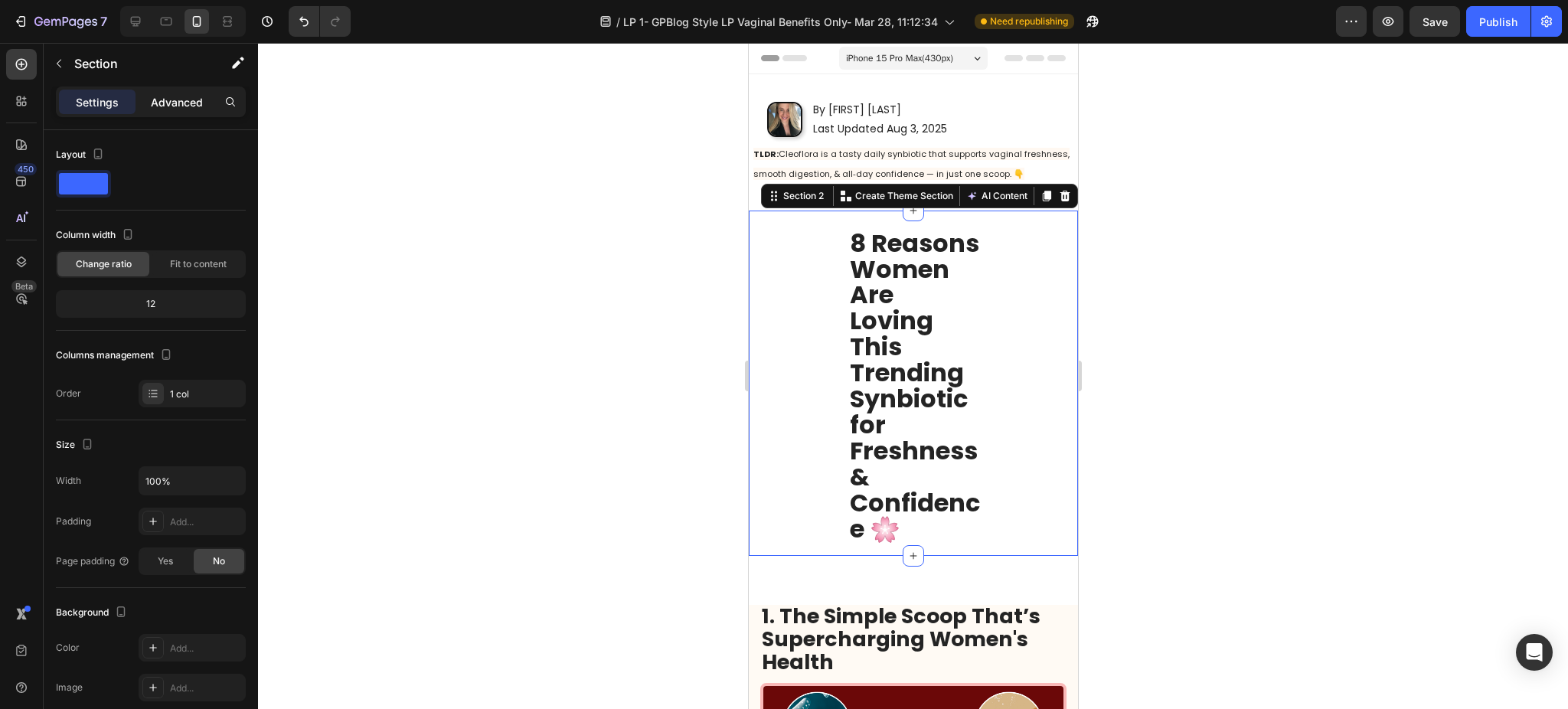 click on "Advanced" at bounding box center (177, 102) 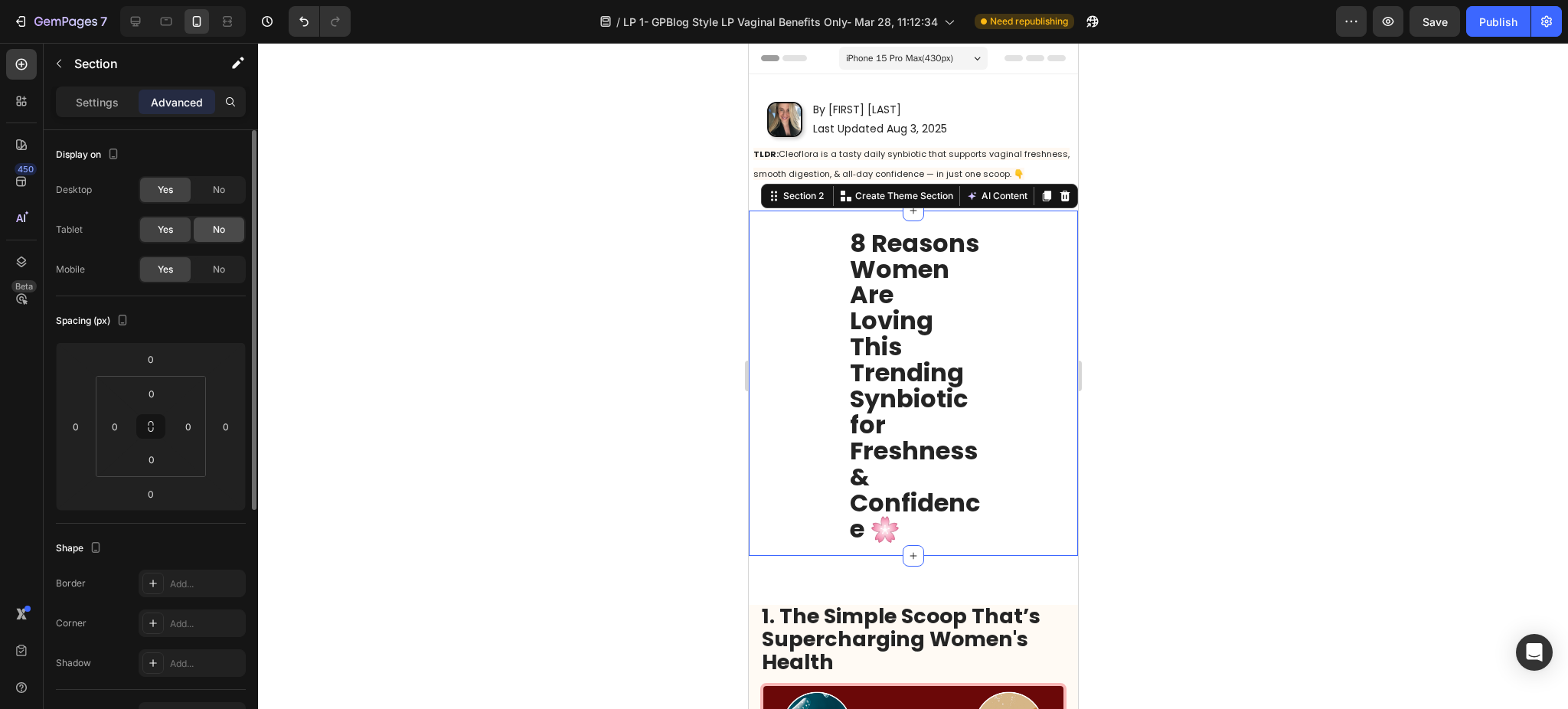 click on "No" 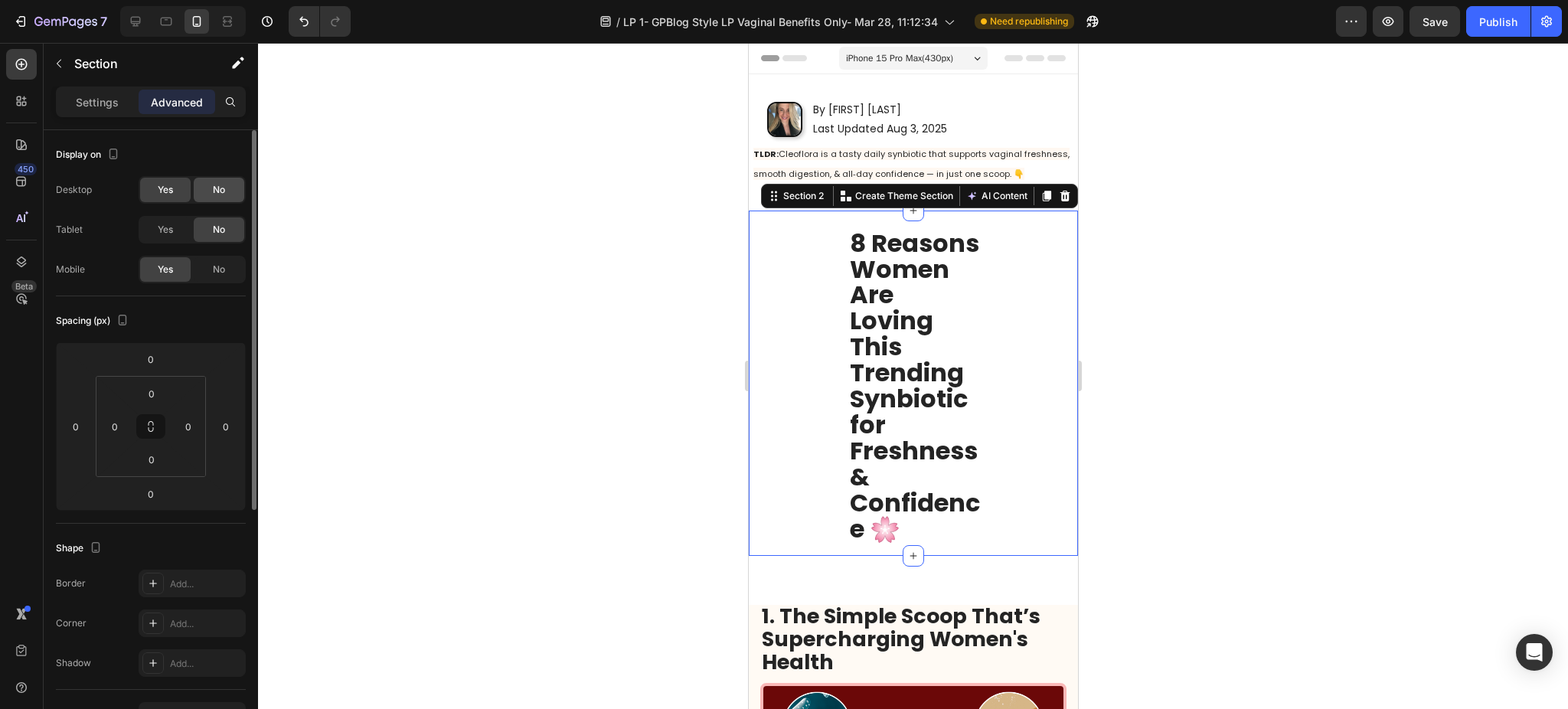 click on "No" 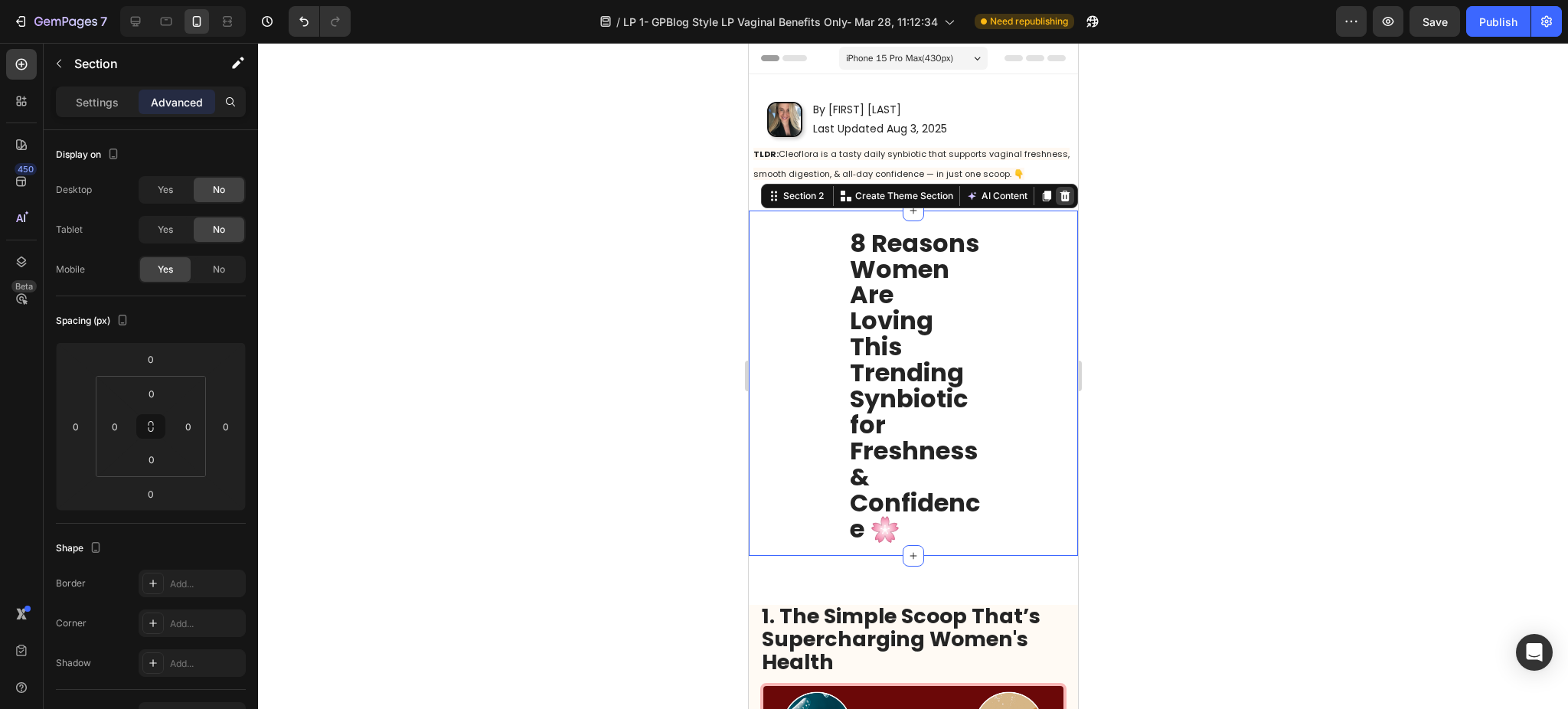 click 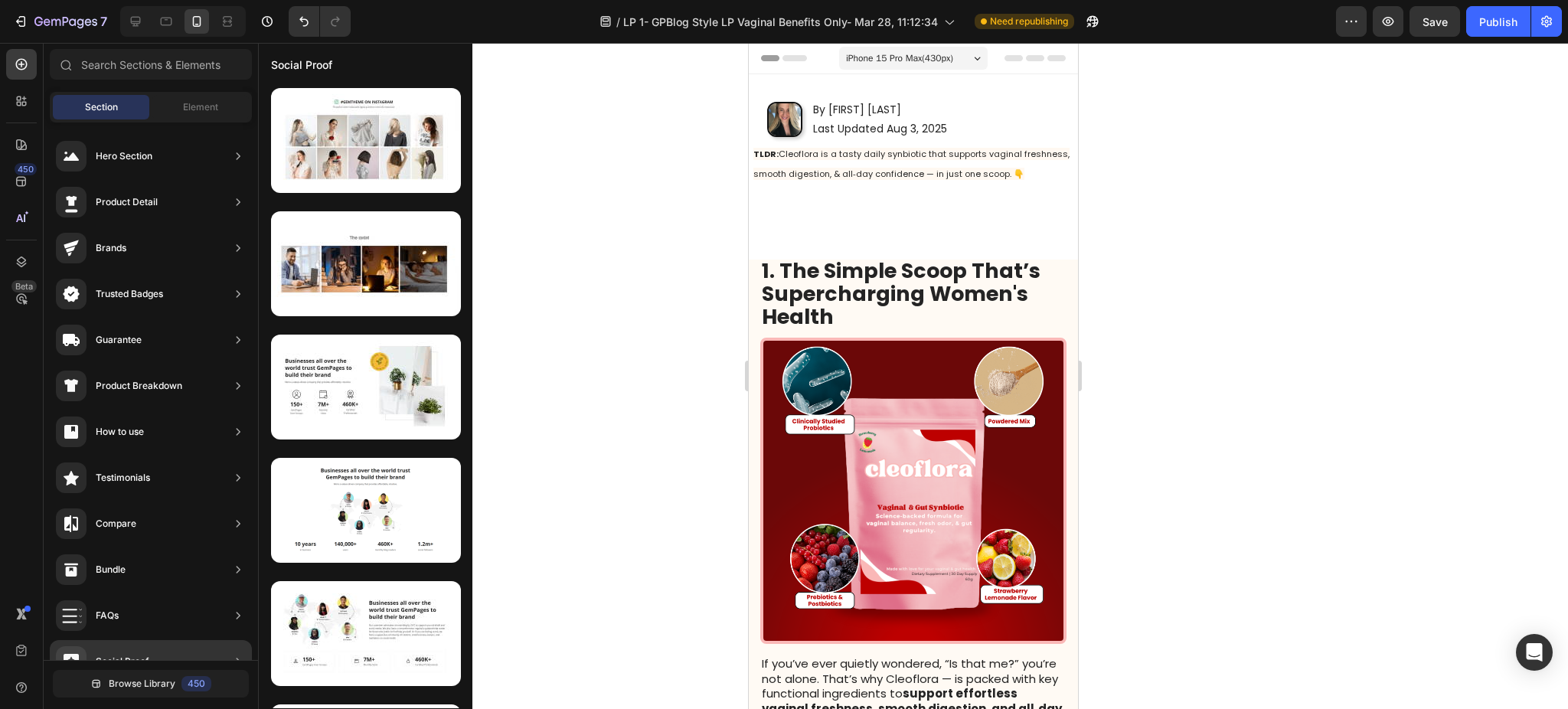 scroll, scrollTop: 0, scrollLeft: 0, axis: both 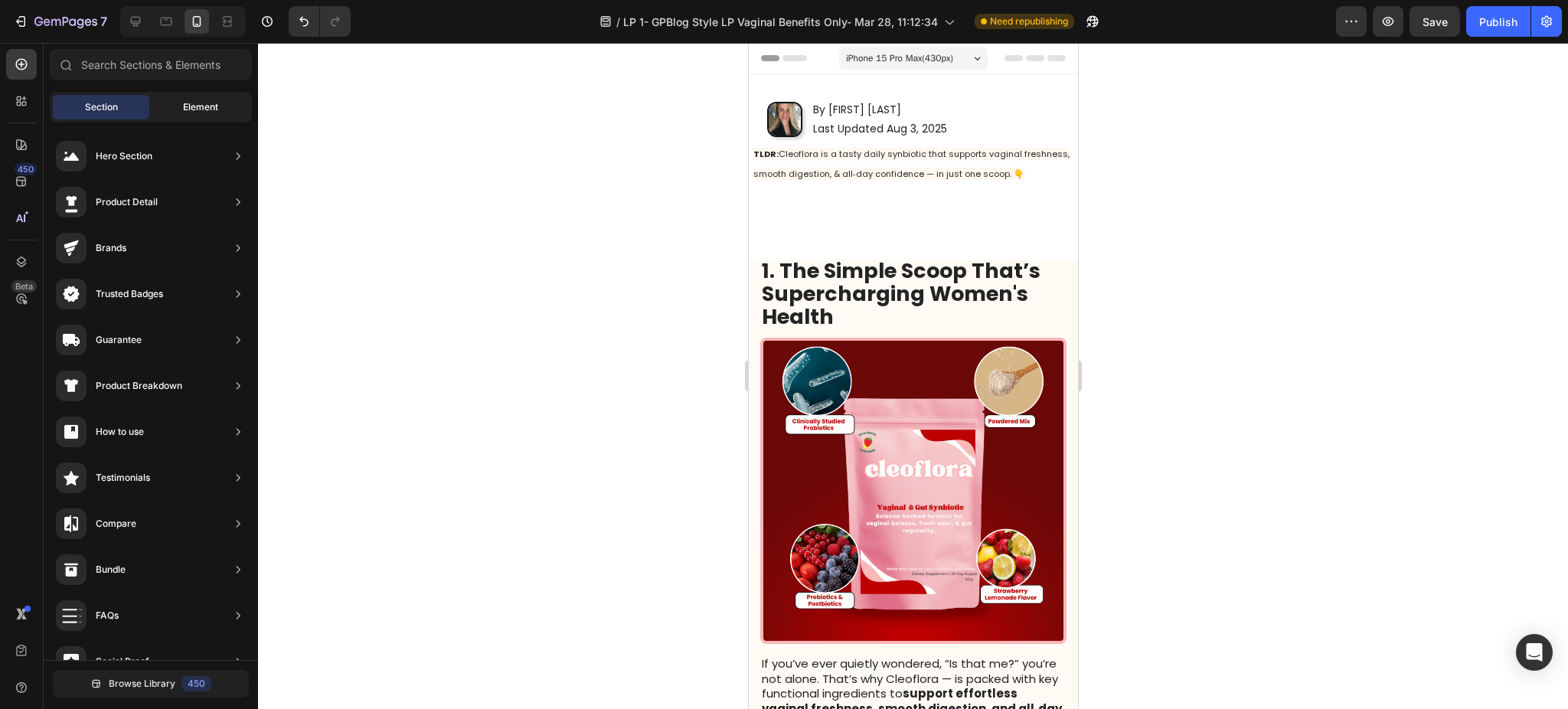 click on "Element" at bounding box center [201, 107] 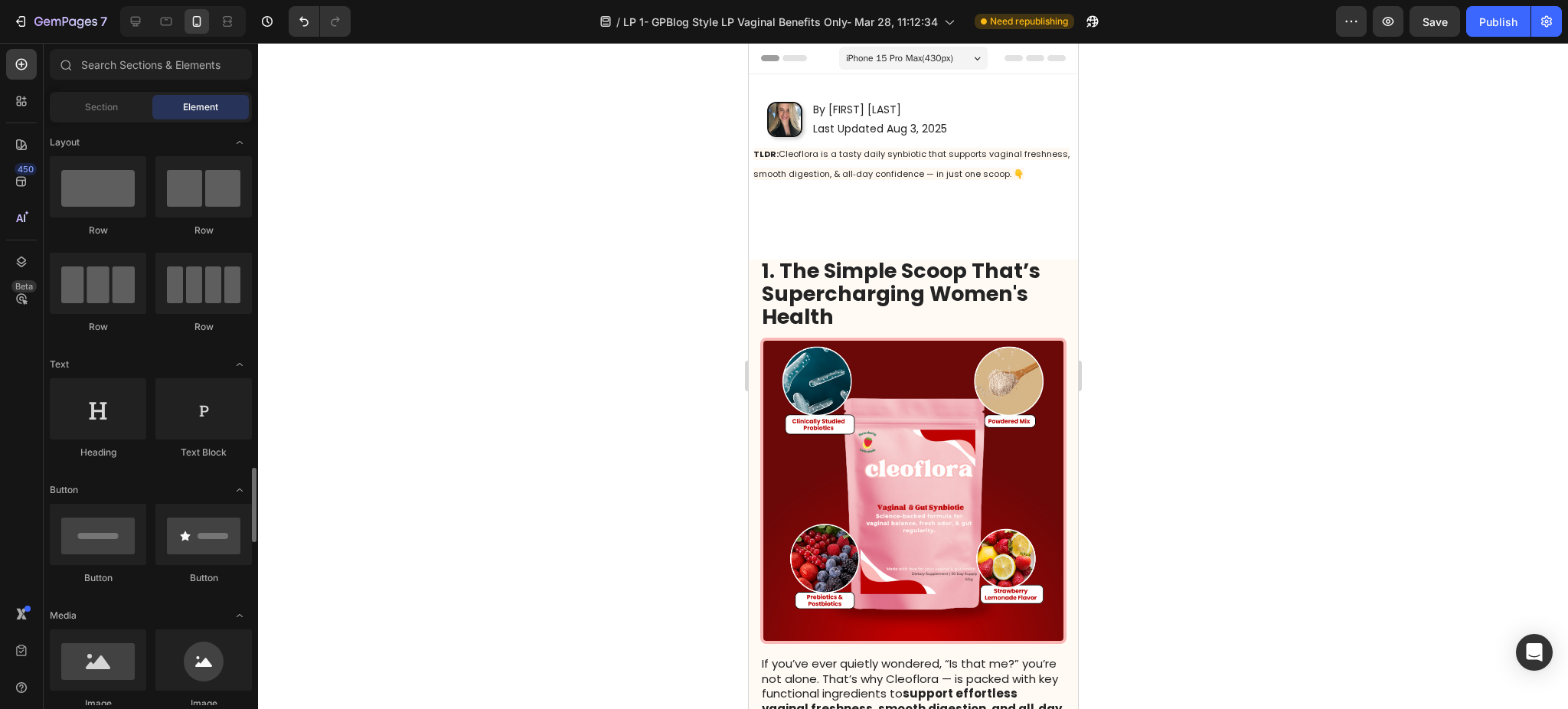 scroll, scrollTop: 0, scrollLeft: 0, axis: both 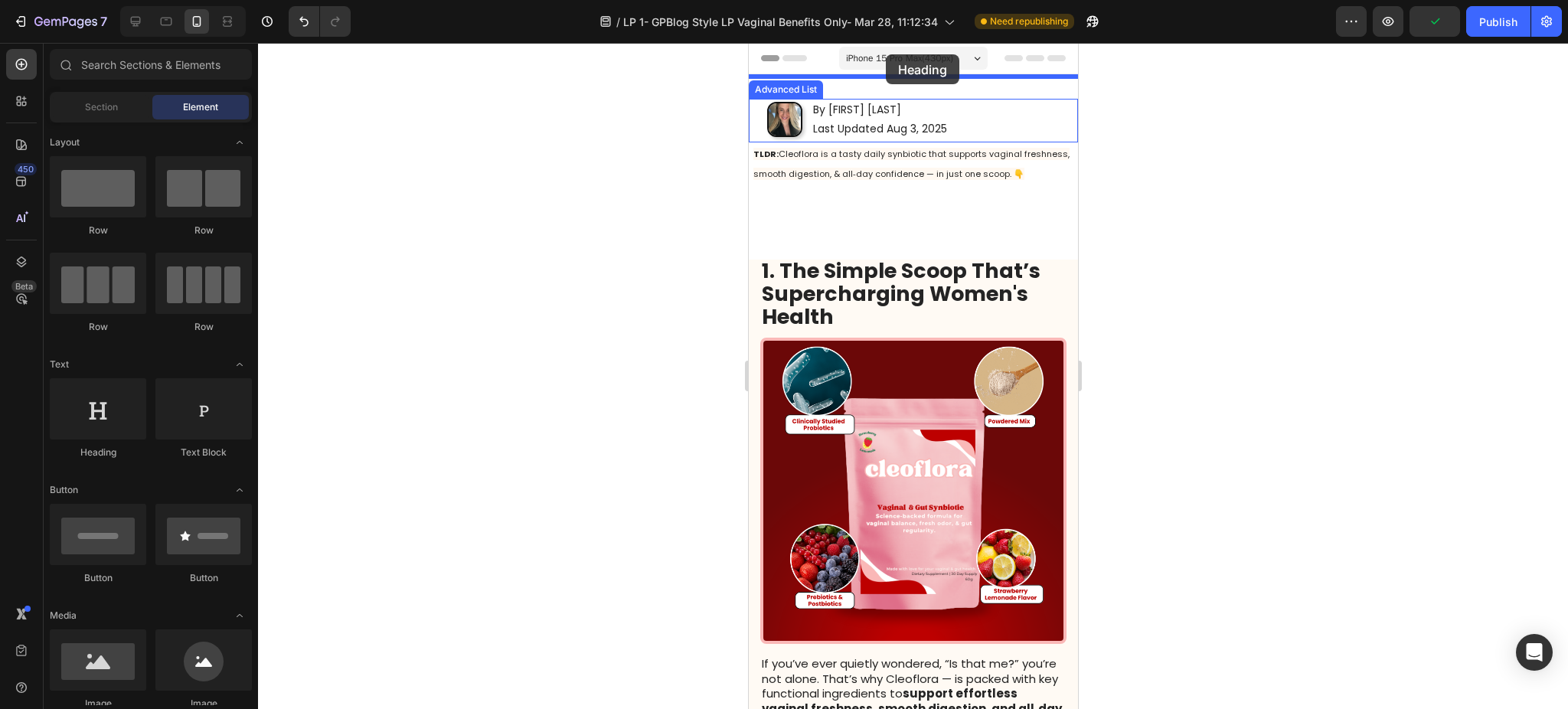 drag, startPoint x: 867, startPoint y: 459, endPoint x: 885, endPoint y: 54, distance: 405.3998 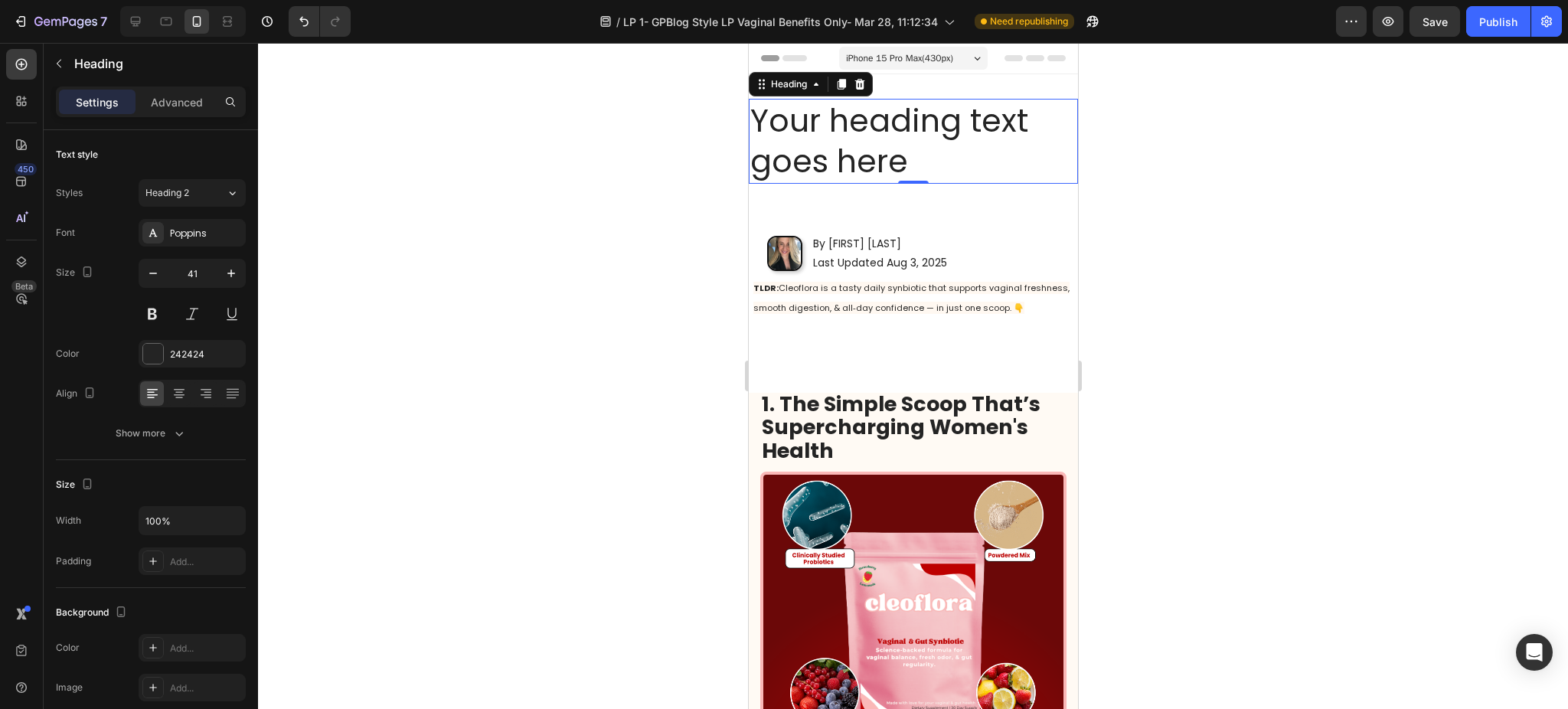 click on "Your heading text goes here" at bounding box center (913, 141) 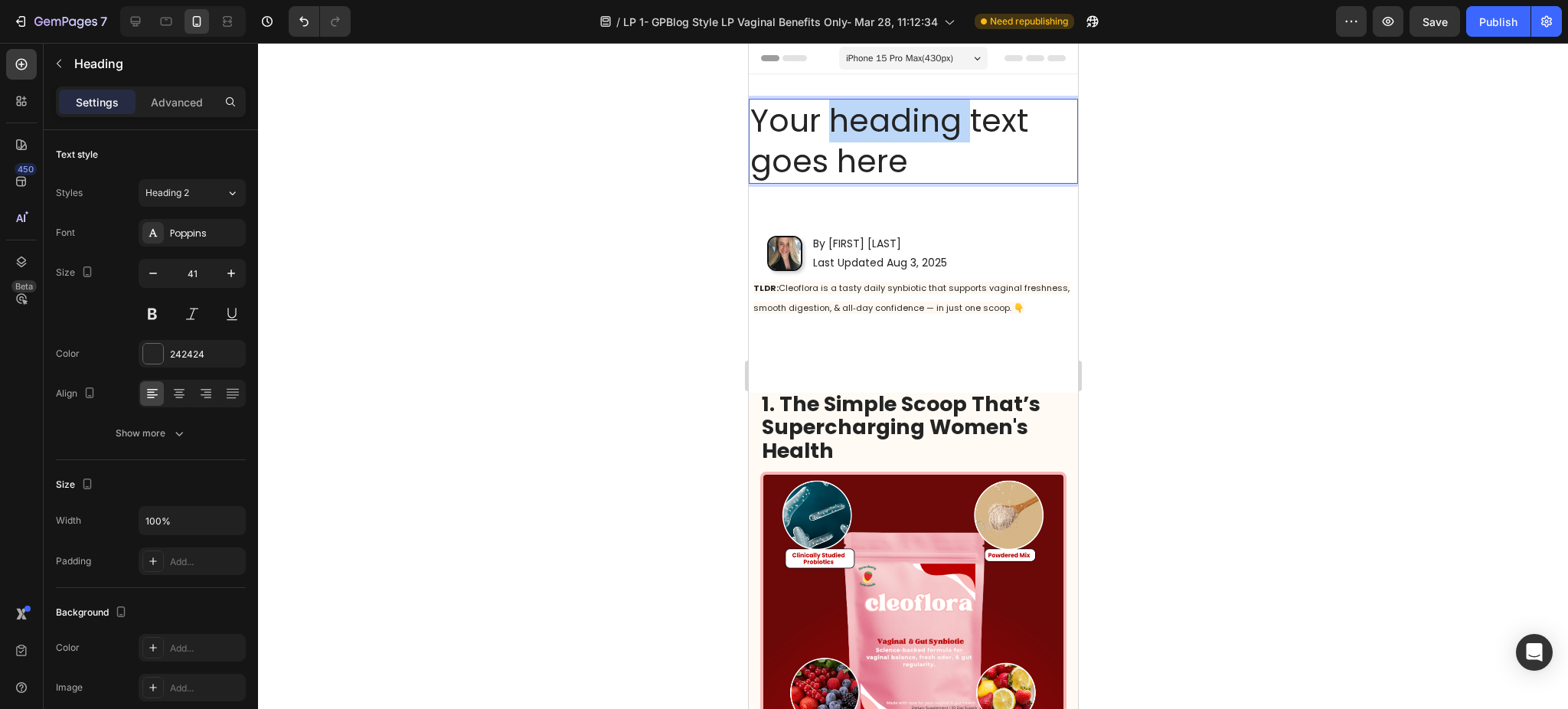 click on "Your heading text goes here" at bounding box center (913, 141) 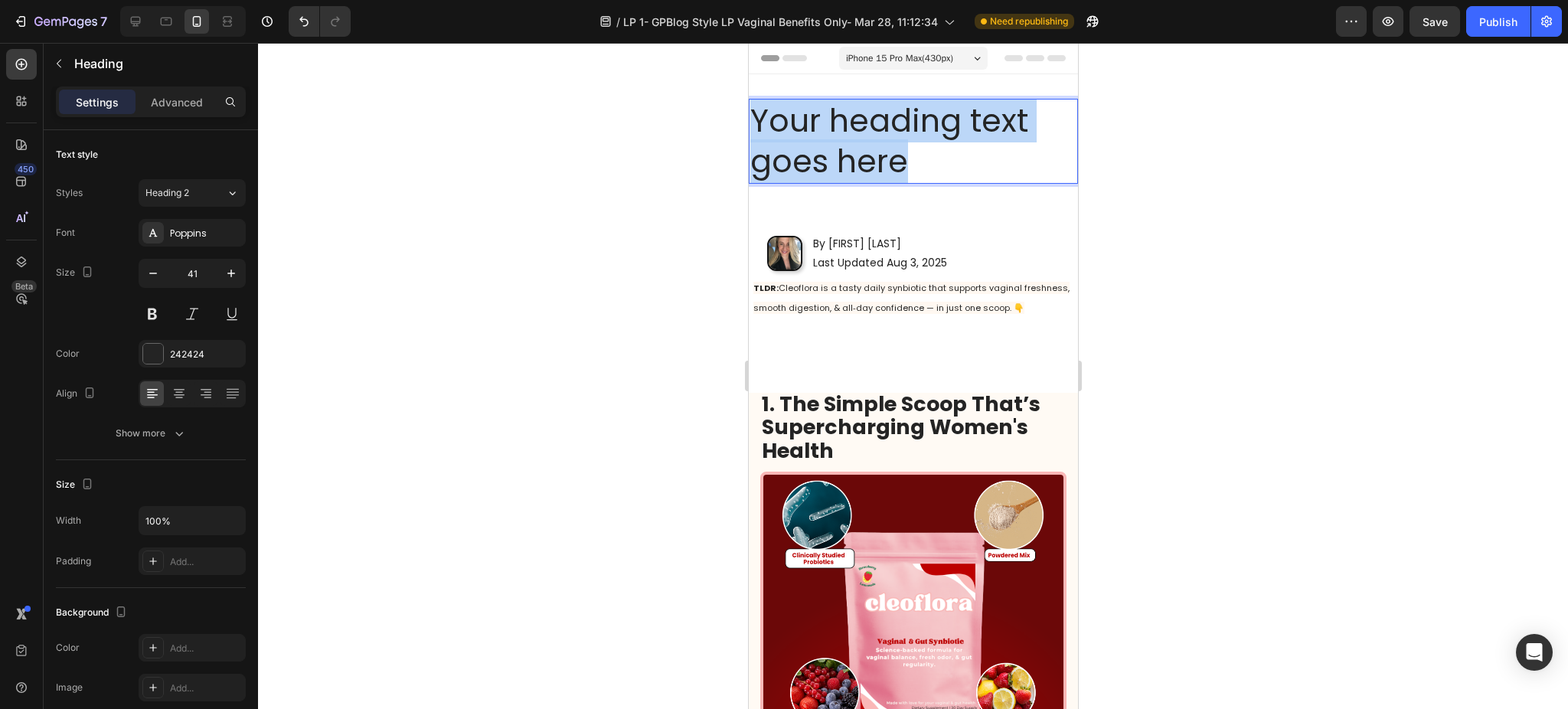 click on "Your heading text goes here" at bounding box center (913, 141) 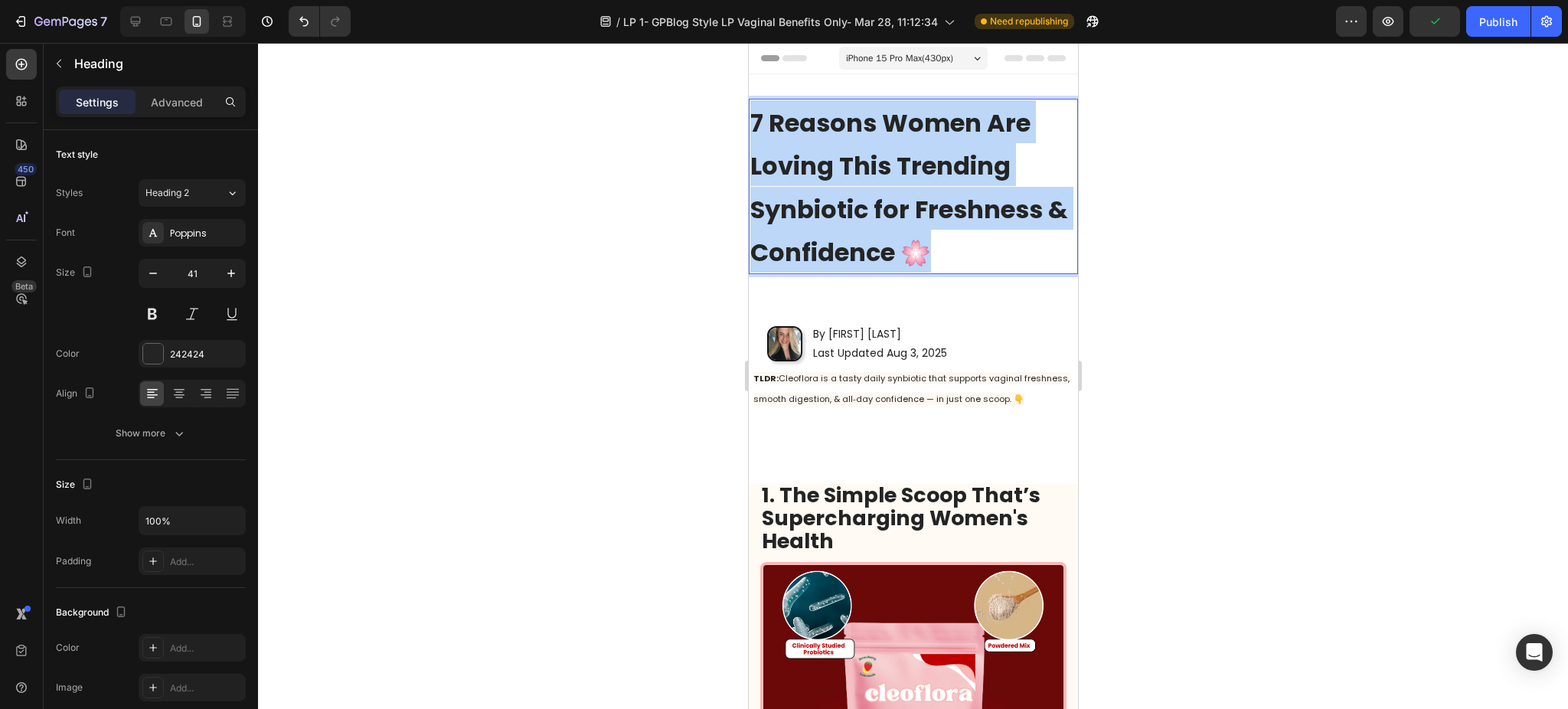 drag, startPoint x: 962, startPoint y: 263, endPoint x: 1404, endPoint y: 198, distance: 446.75385 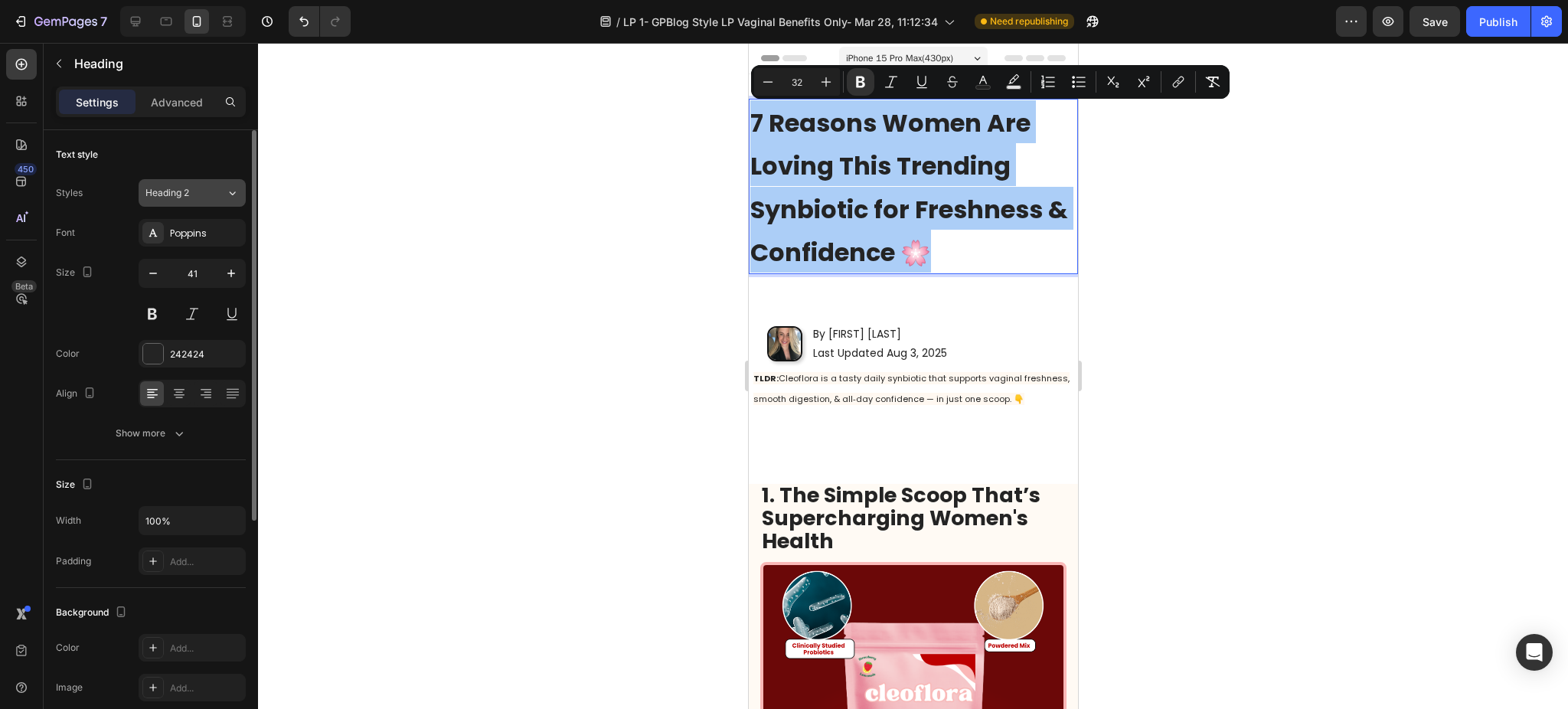 click on "Heading 2" 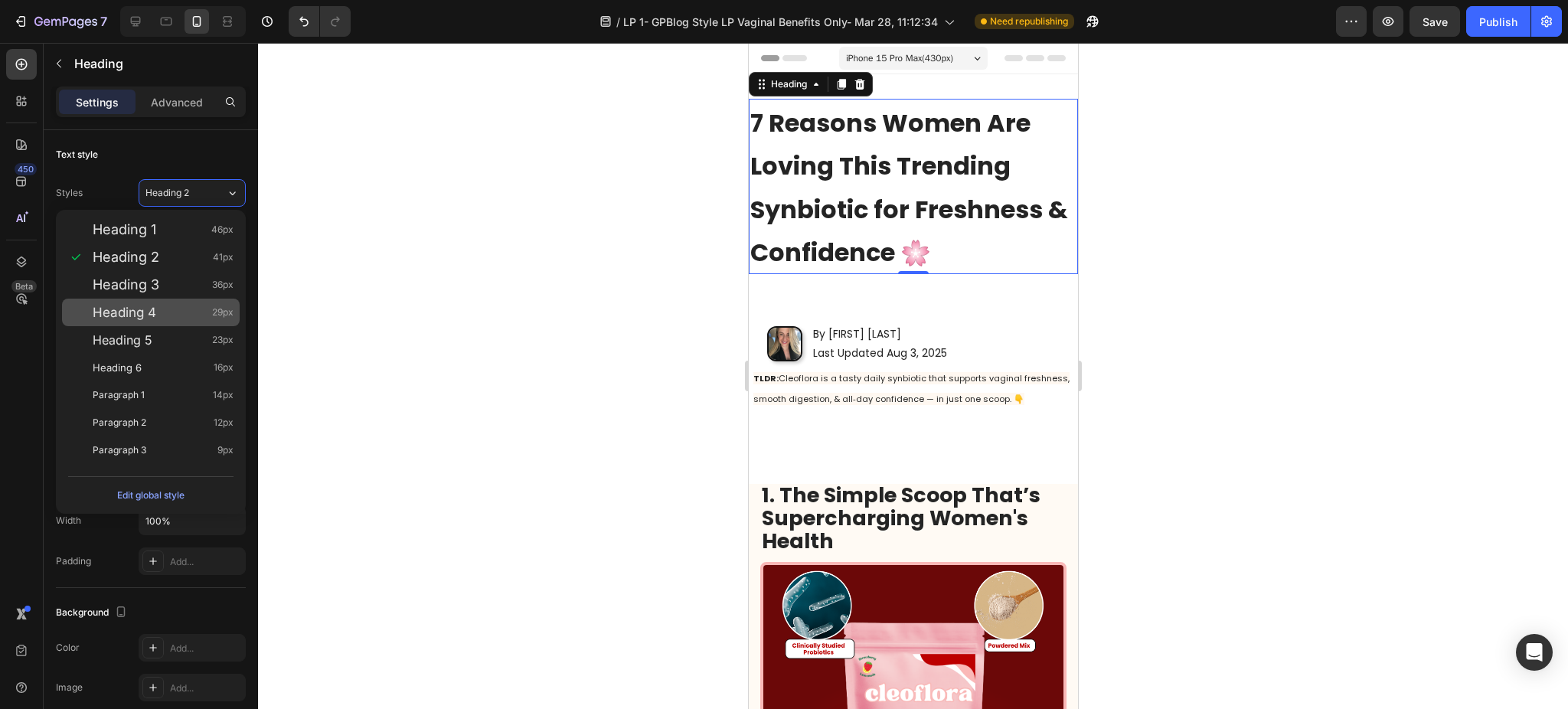 click on "Heading 4" at bounding box center (124, 312) 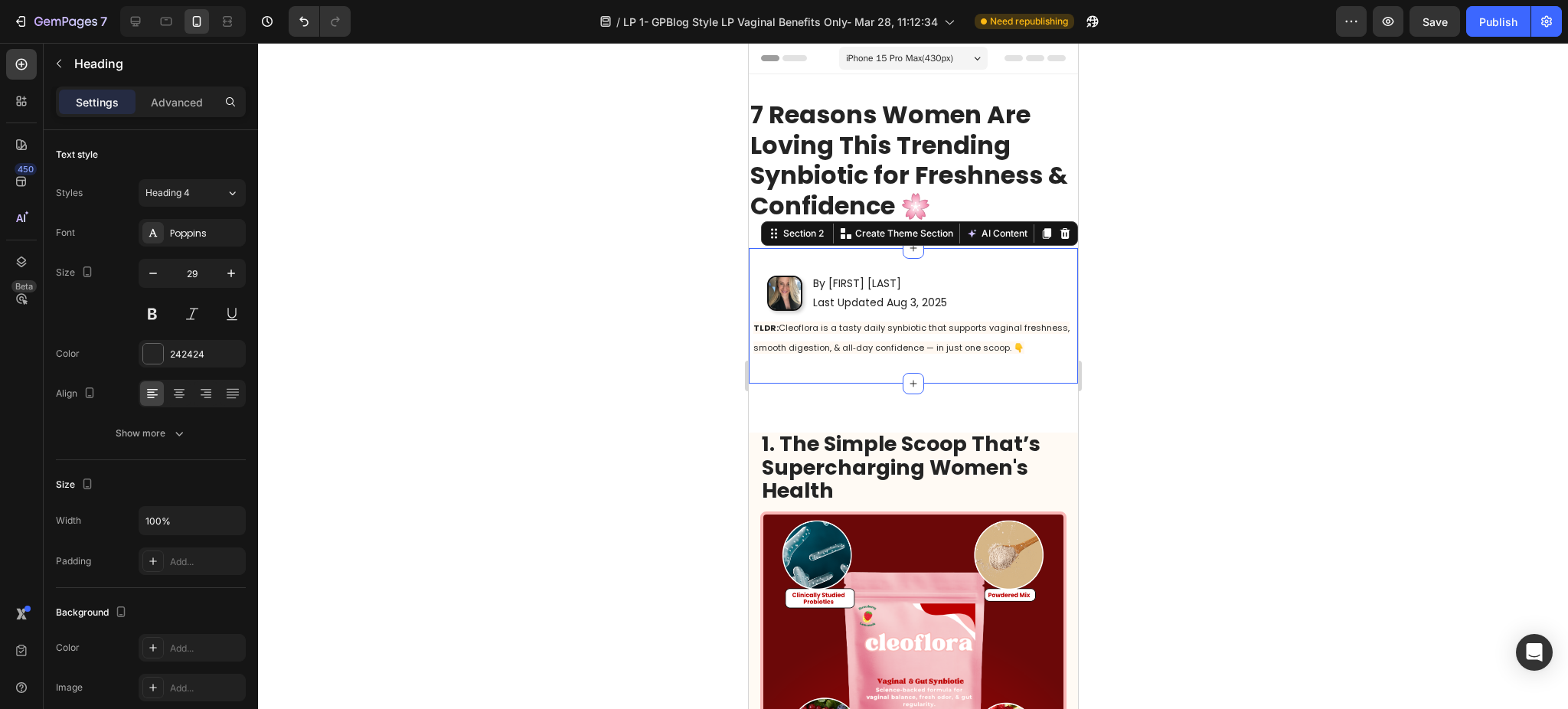 click on "8 Reasons Women Are Loving This Trending Synbiotic for Freshness & Confidence 🌸 Heading Image By [FIRST] [LAST] Last Updated Aug 3, 2025 Text Block Advanced List TLDR: Cleoflora is a tasty daily synbiotic that supports vaginal freshness, smooth digestion, & all‑day confidence — in just one scoop. 👇 Text Block Section 2   You can create reusable sections Create Theme Section AI Content Write with GemAI What would you like to describe here? Tone and Voice Persuasive Product Cleoflora™ Vaginal & Gut Synbiotic Show more Generate" at bounding box center (913, 316) 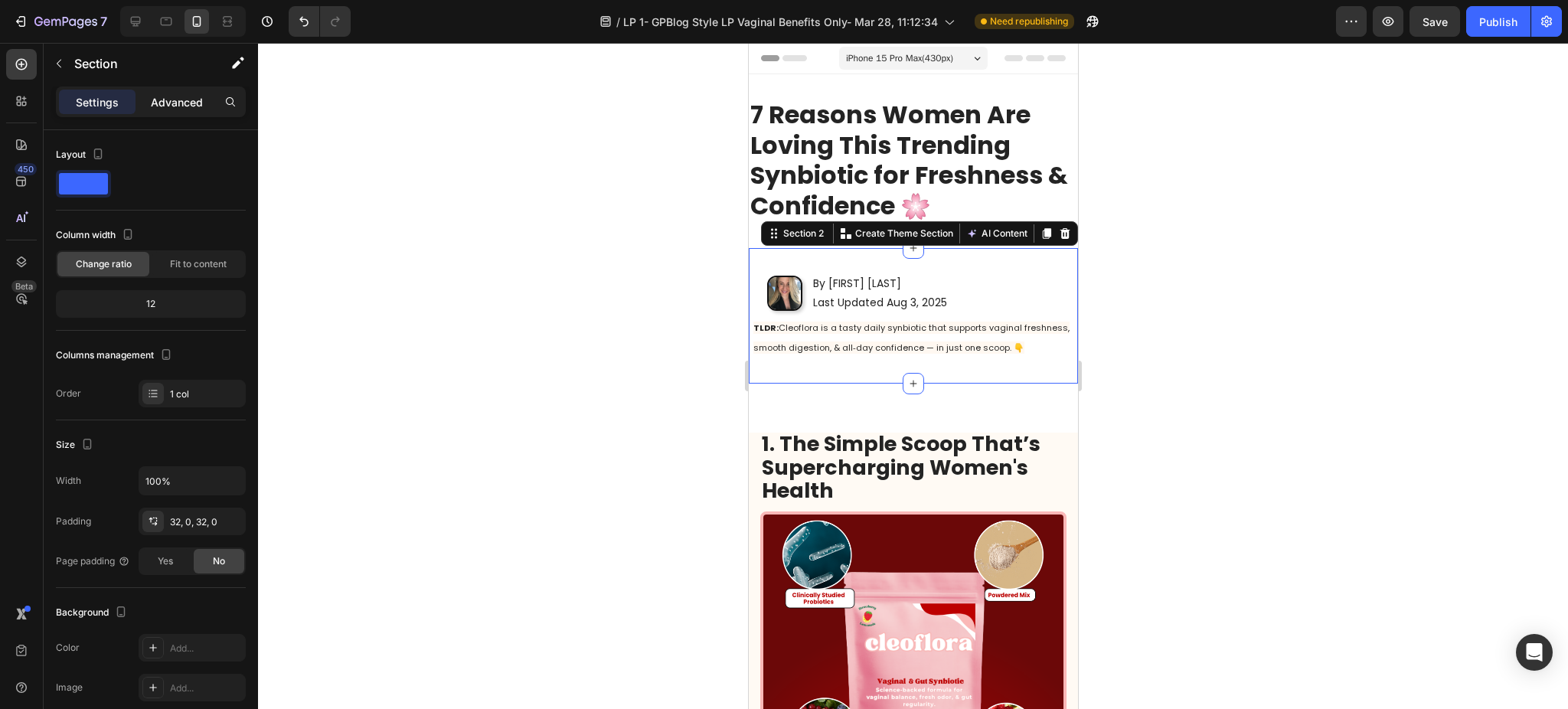 click on "Advanced" at bounding box center (177, 102) 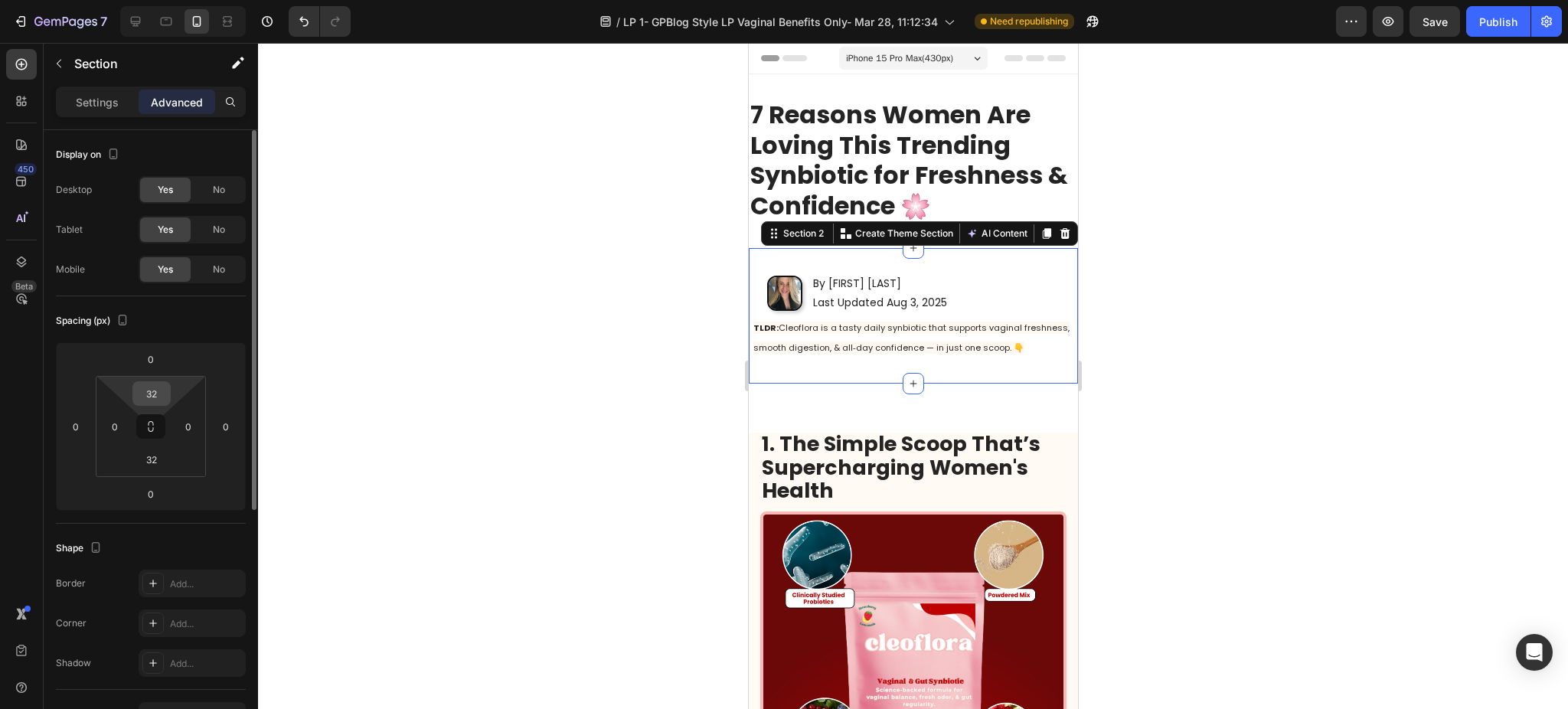 click on "32" at bounding box center (152, 394) 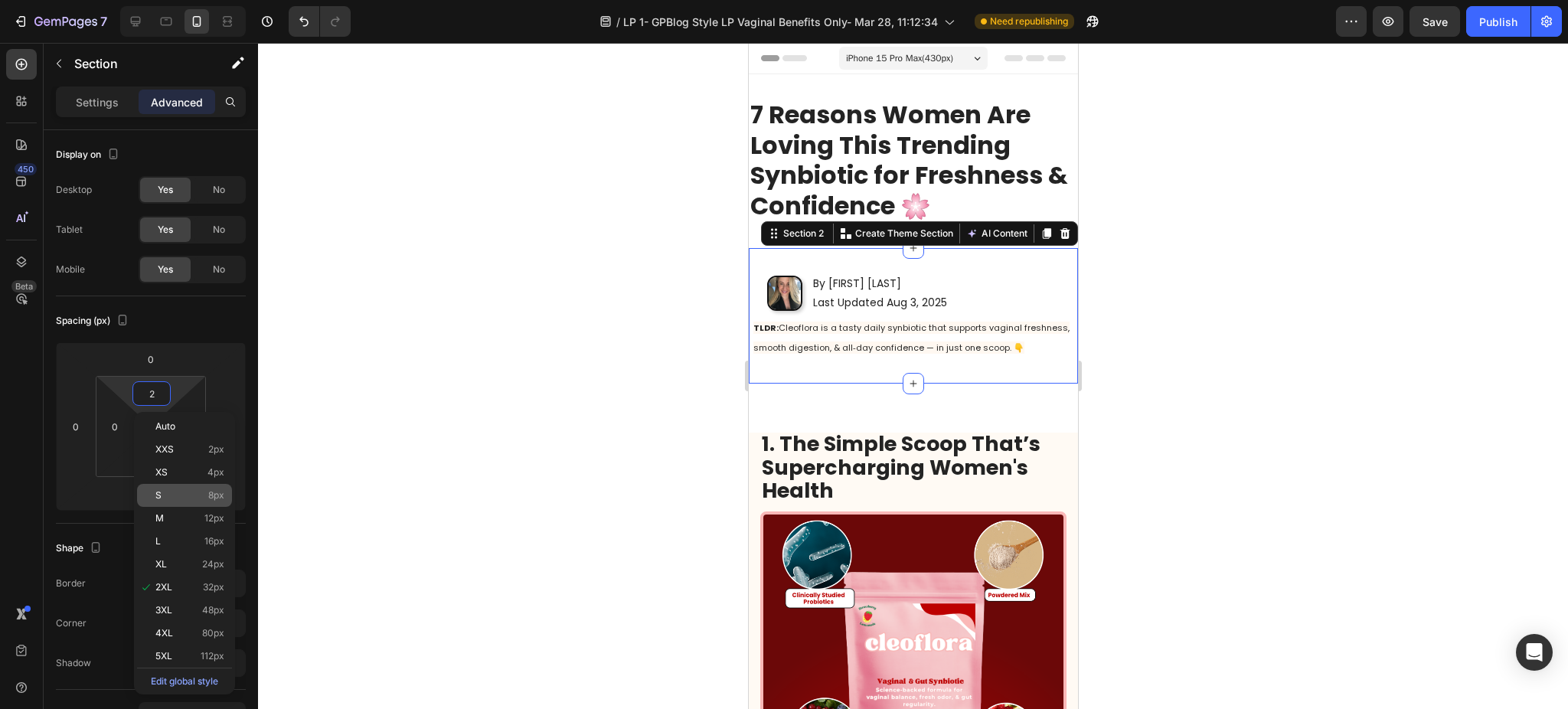 click on "S 8px" at bounding box center (190, 495) 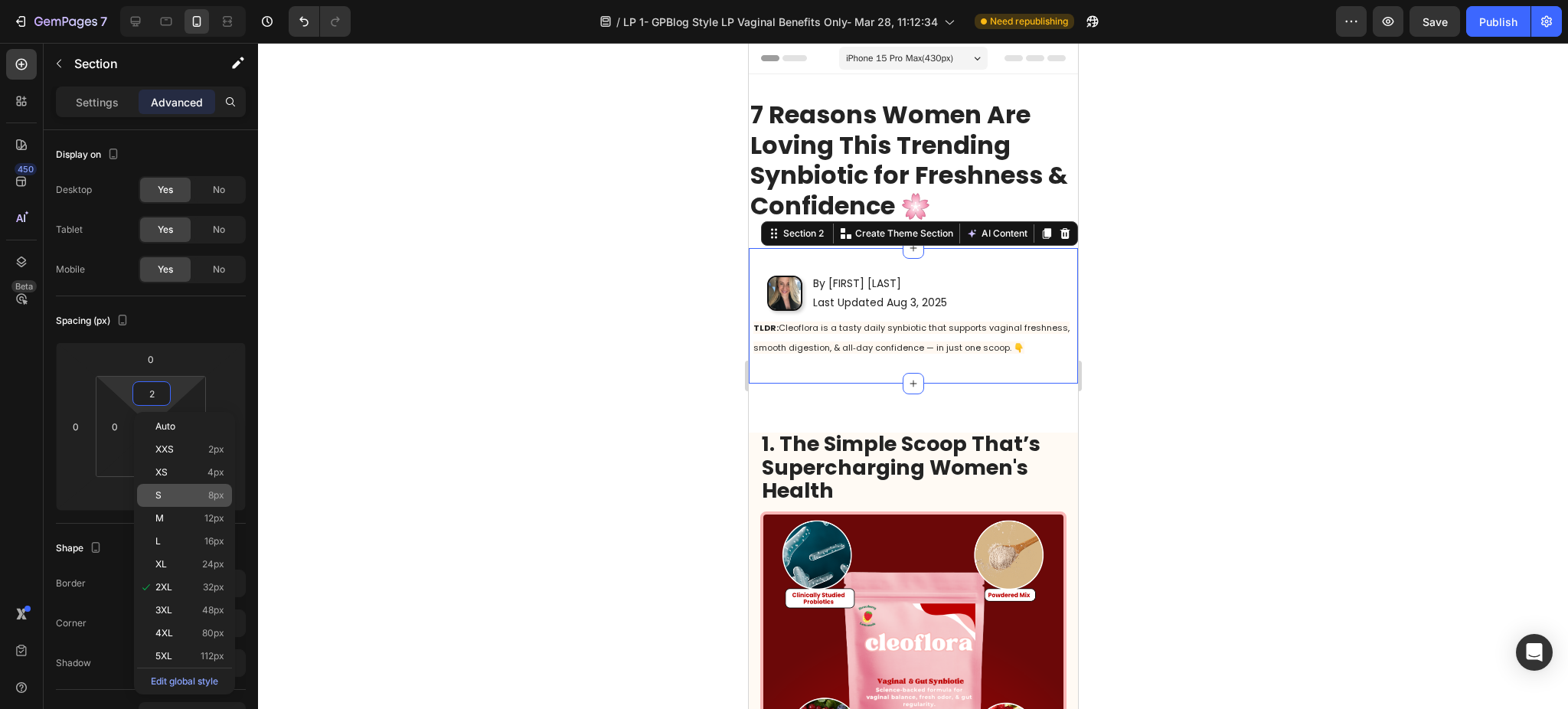 type on "8" 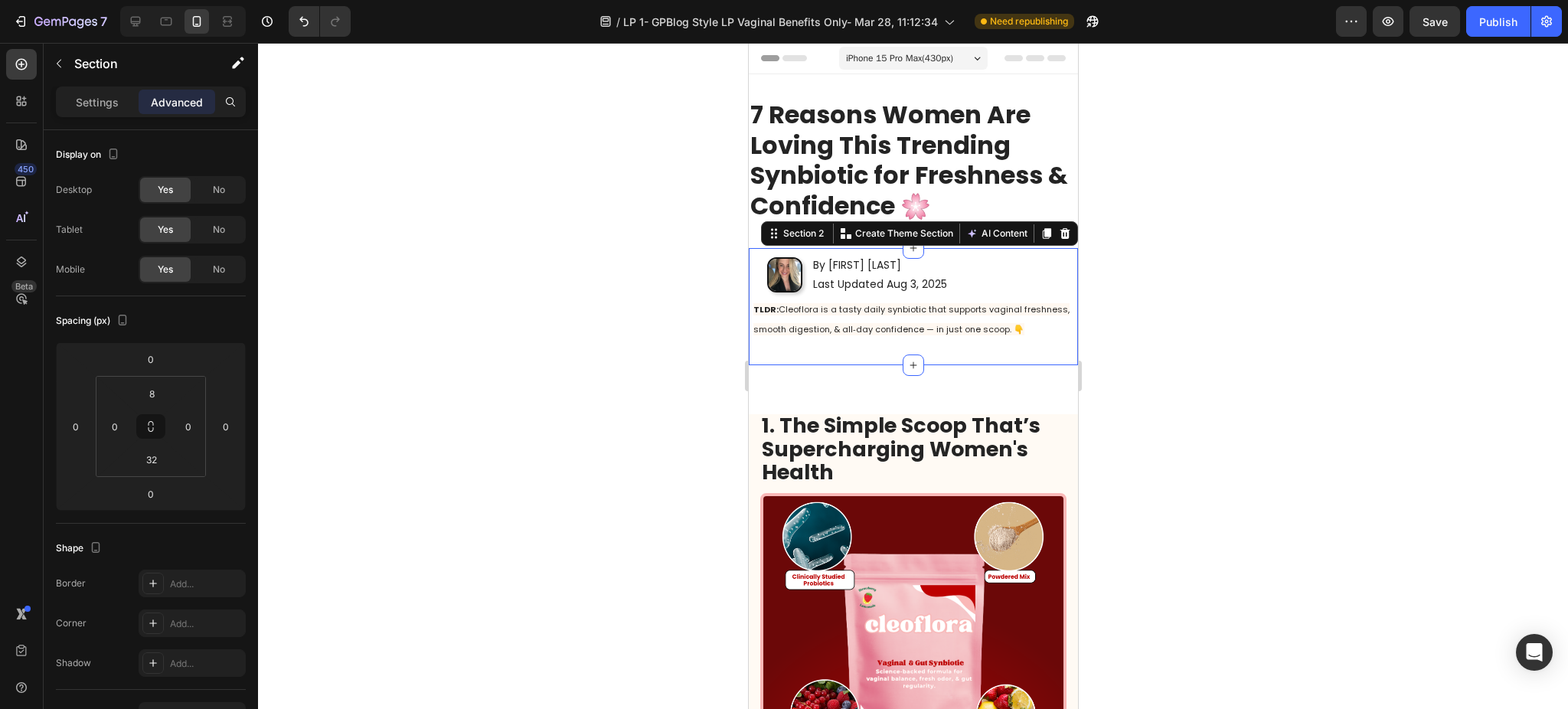 click 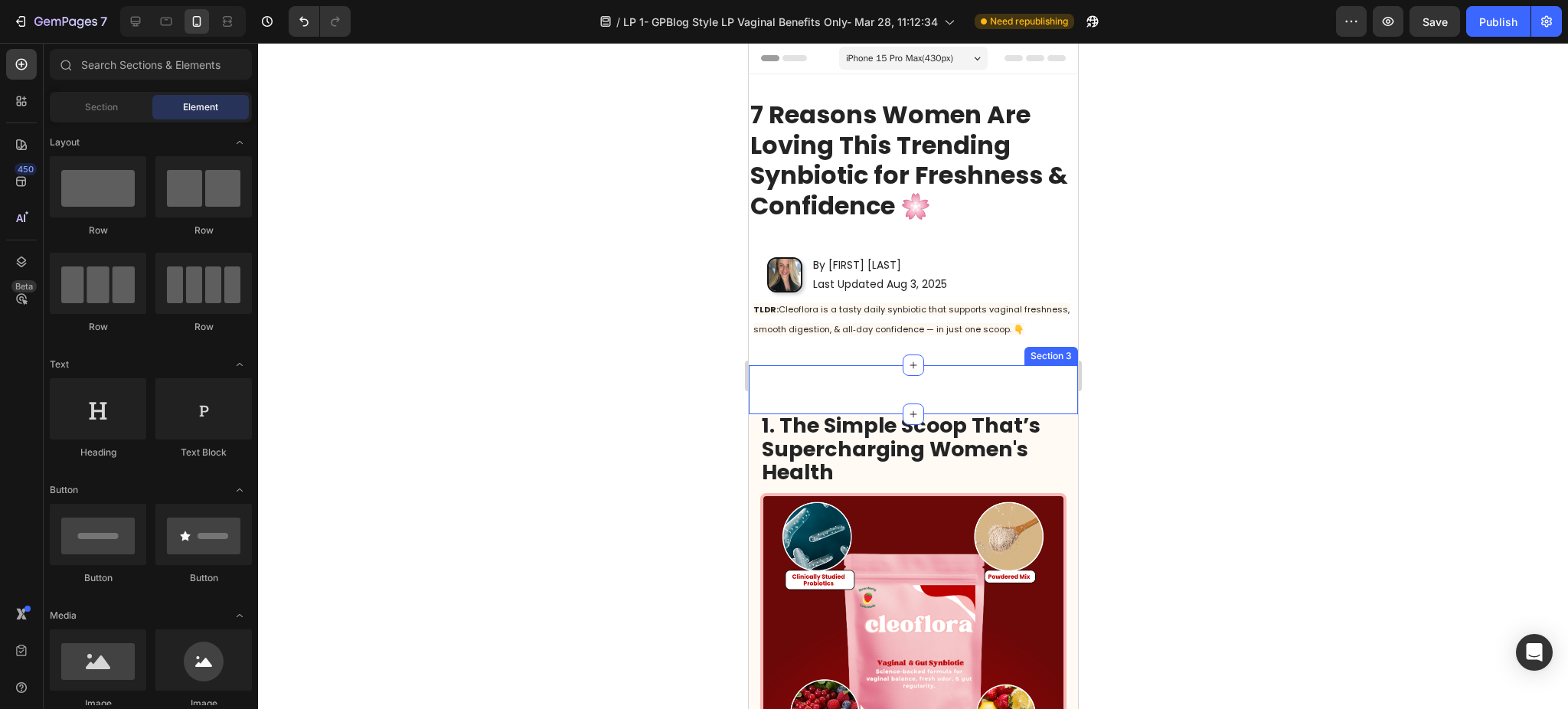 click on "1. The Simple Scoop That’s Supercharging Women's Health Heading If you’ve ever quietly wondered, “Is that me?” you’re not alone. That’s why Cleoflora — is packed with key functional ingredients to  support effortless vaginal freshness, smooth digestion, and all‑day confidence.     It’s the worry‑free feeling we all deserve, every single day. And  thousands of us have already made it part of our routine. Text Block Image Row 2.Ingredients That Actually Work Together for All‑Day Freshness Heading Your gut and vaginal health are closely connected. When your microbiome is balanced, you feel fresher, more comfortable,  and  more confident. That’s why Cleoflora blends  blends prebiotics, probiotics, and postbiotics  —   working in harmony to support your body’s natural  balance, promote a healthy vaginal pH, and keep your gut feeling its best.   Text Block Image Row 3. Freshness Made Simple — No More Pills, Just One Scoop Heading Text Block Image Row Heading as little as $0.83 a day" at bounding box center (913, 390) 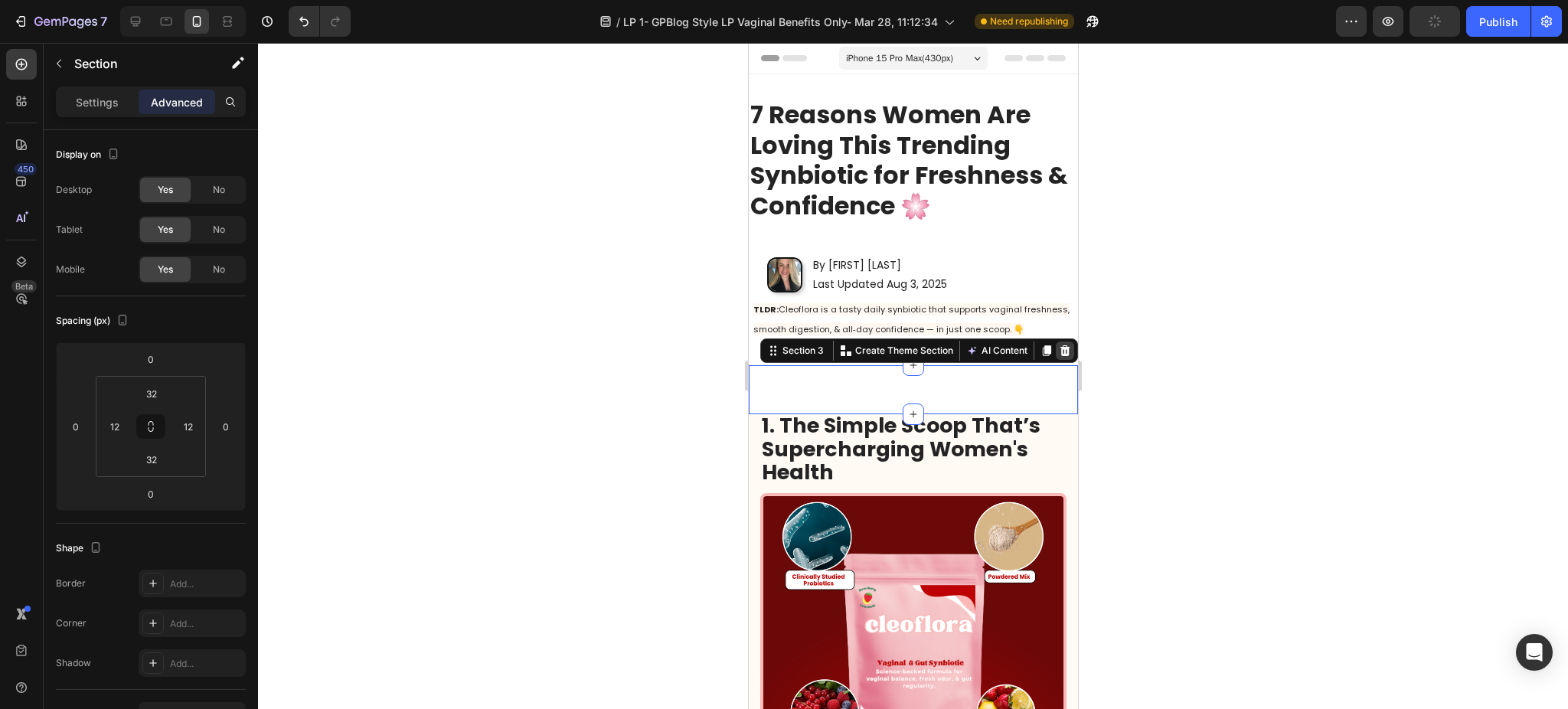 click 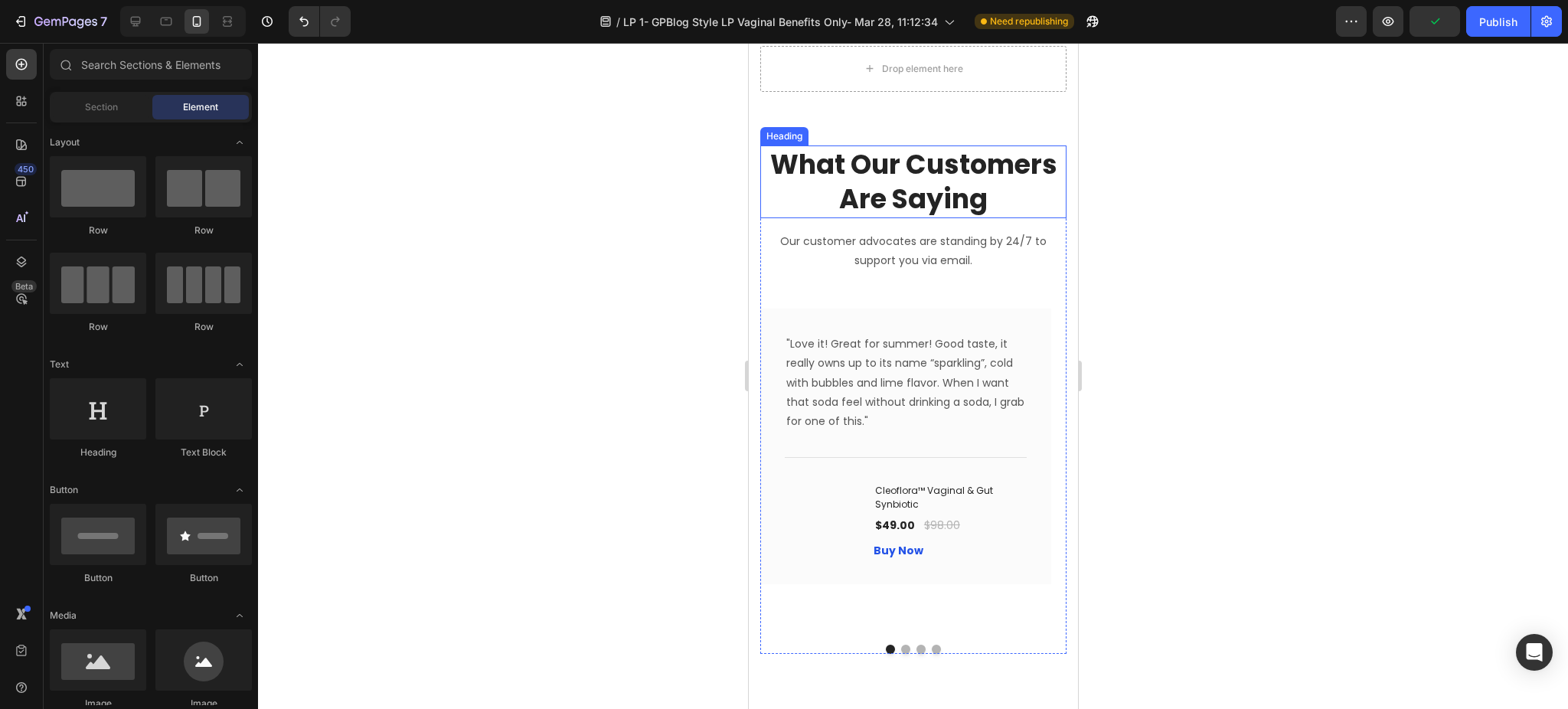 scroll, scrollTop: 5104, scrollLeft: 0, axis: vertical 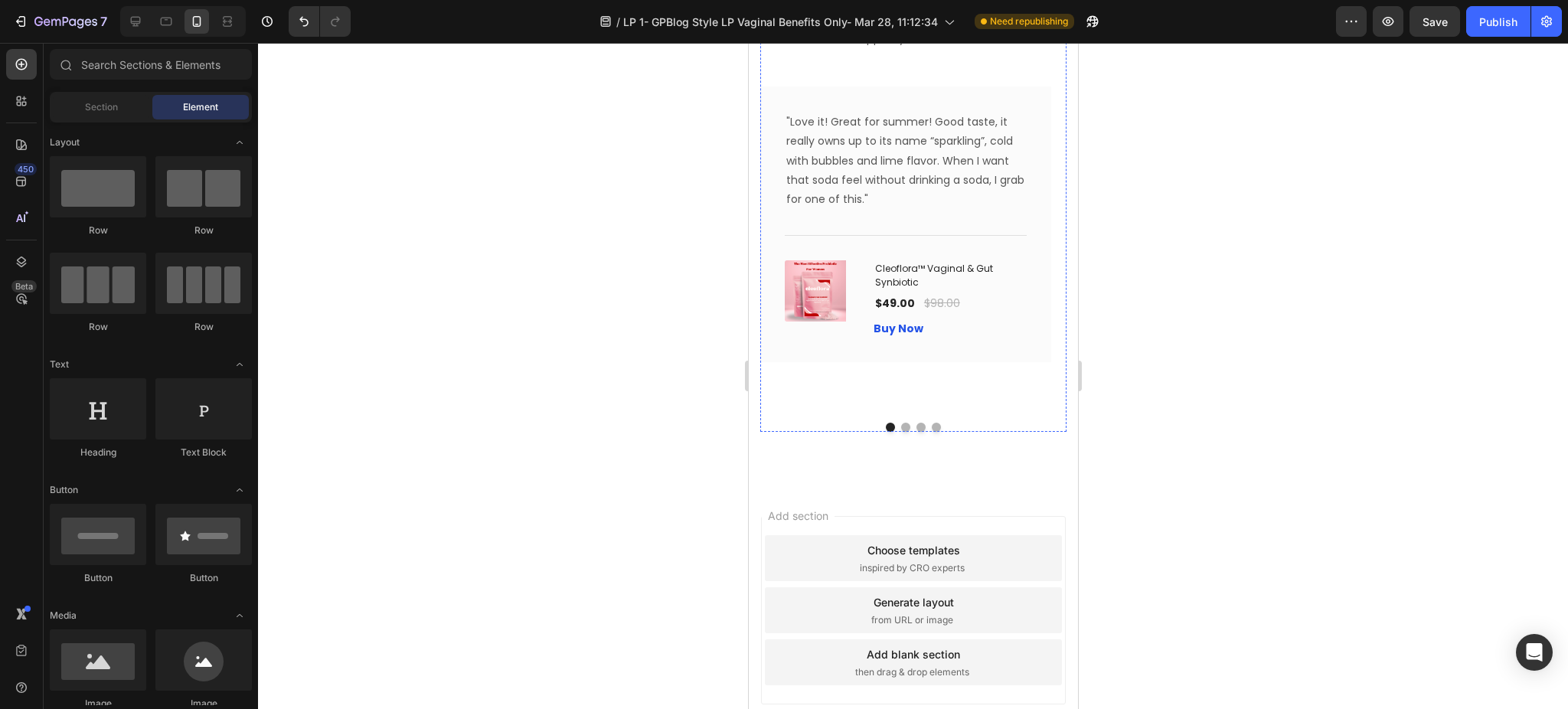 click on "What Our Customers Are Saying" at bounding box center [913, -41] 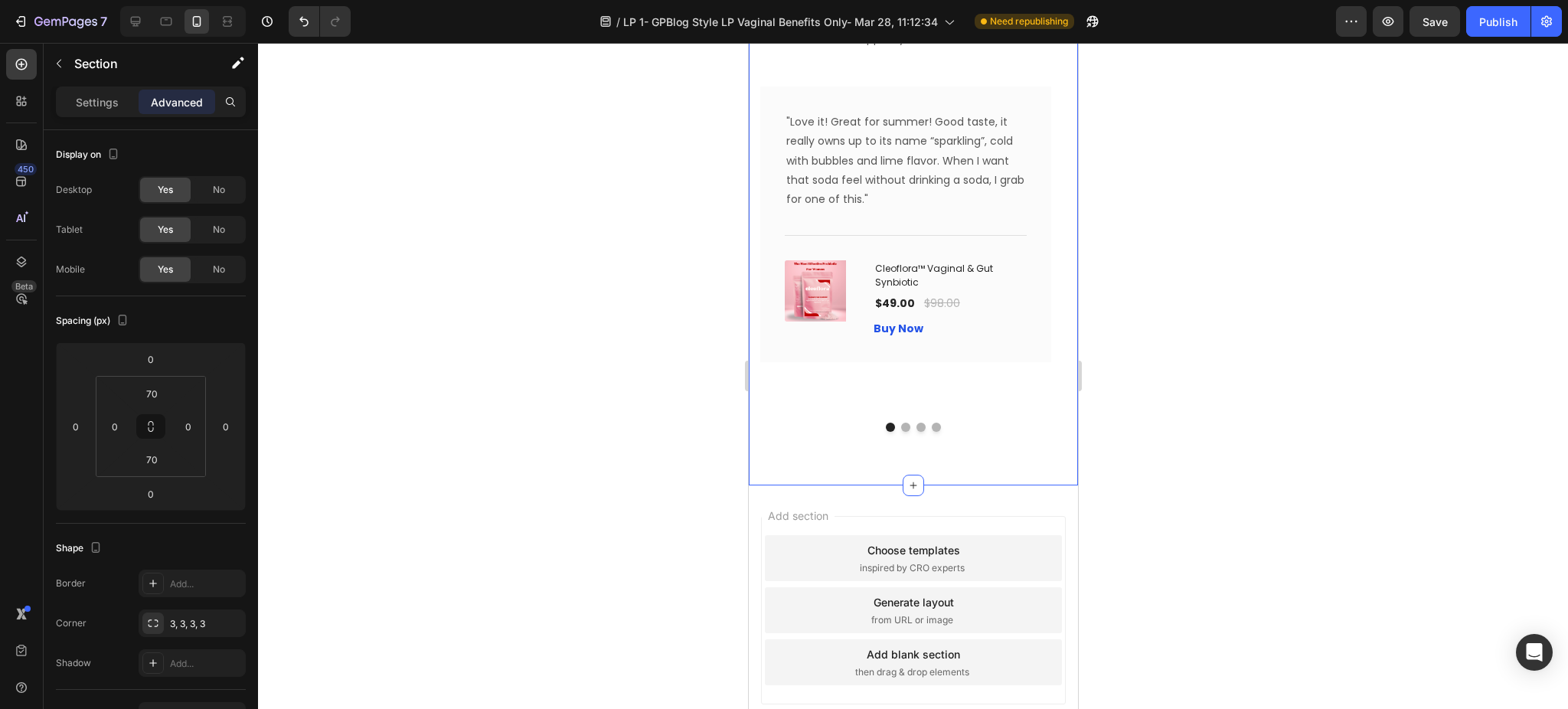 click on "What Our Customers Are Saying Heading Our customer advocates are standing by 24/7 to support you via email. Text block "Love it! Great for summer! Good taste, it really owns up to its name “sparkling”, cold with bubbles and lime flavor. When I want that soda feel without drinking a soda, I grab for one of this." Text block                Title Line (P) Images & Gallery Cleoflora™ Vaginal & Gut Synbiotic (P) Title $49.00 (P) Price (P) Price $98.00 (P) Price (P) Price Row Buy Now (P) Cart Button Product Row Image
Icon
Icon
Icon
Icon
Icon Row [FIRST] [LAST] Text block Row "I have been looking for this flavor online for like ever and I am so happy that I found it finally! I’m so in love with this, it really is a great tasting water, super fast shipping. Thanks." Text block                Title Line (P) Images & Gallery Cleoflora™ Vaginal & Gut Synbiotic (P) Title $49.00 (P) Price (P) Price $98.00 (P) Price (P) Price Row Row" at bounding box center [913, 178] 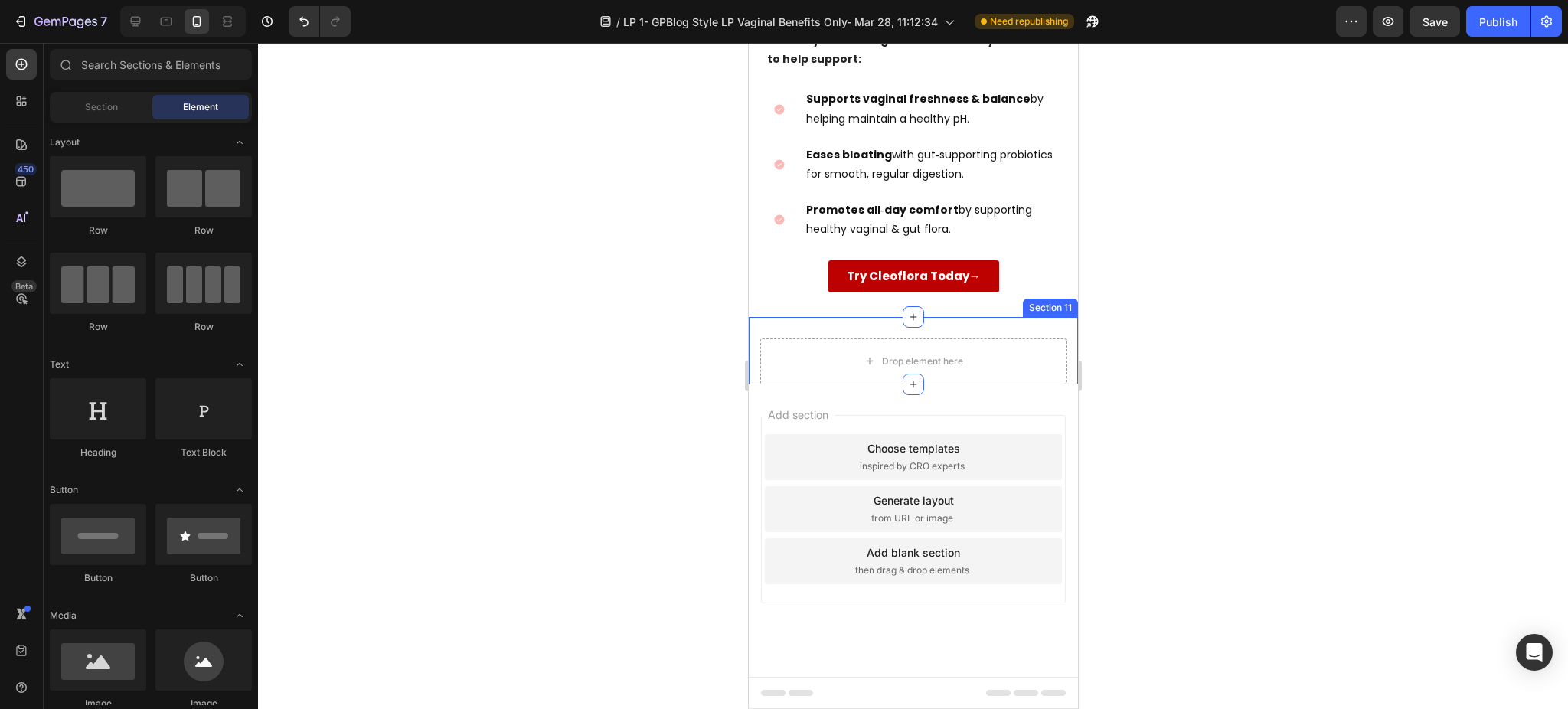 scroll, scrollTop: 4876, scrollLeft: 0, axis: vertical 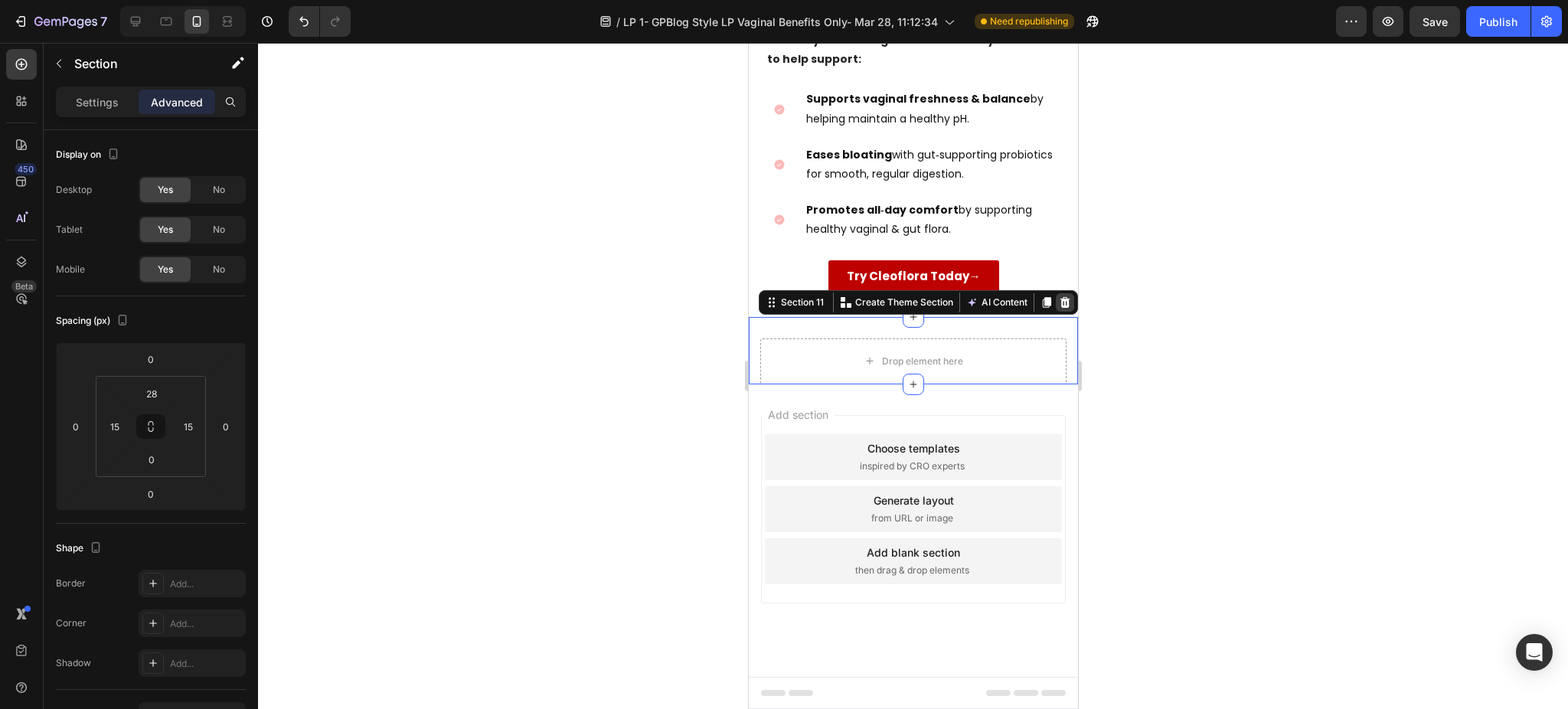 click 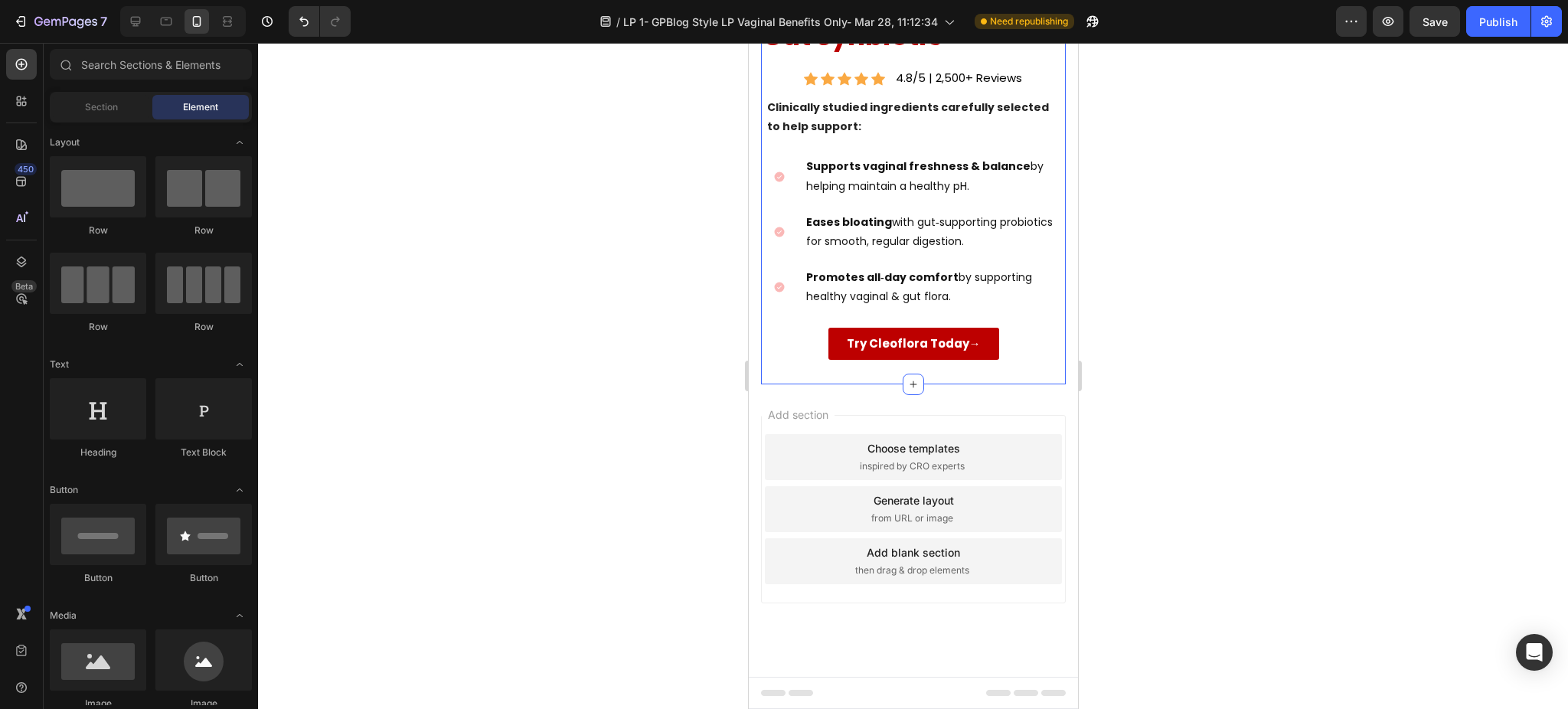 scroll, scrollTop: 4502, scrollLeft: 0, axis: vertical 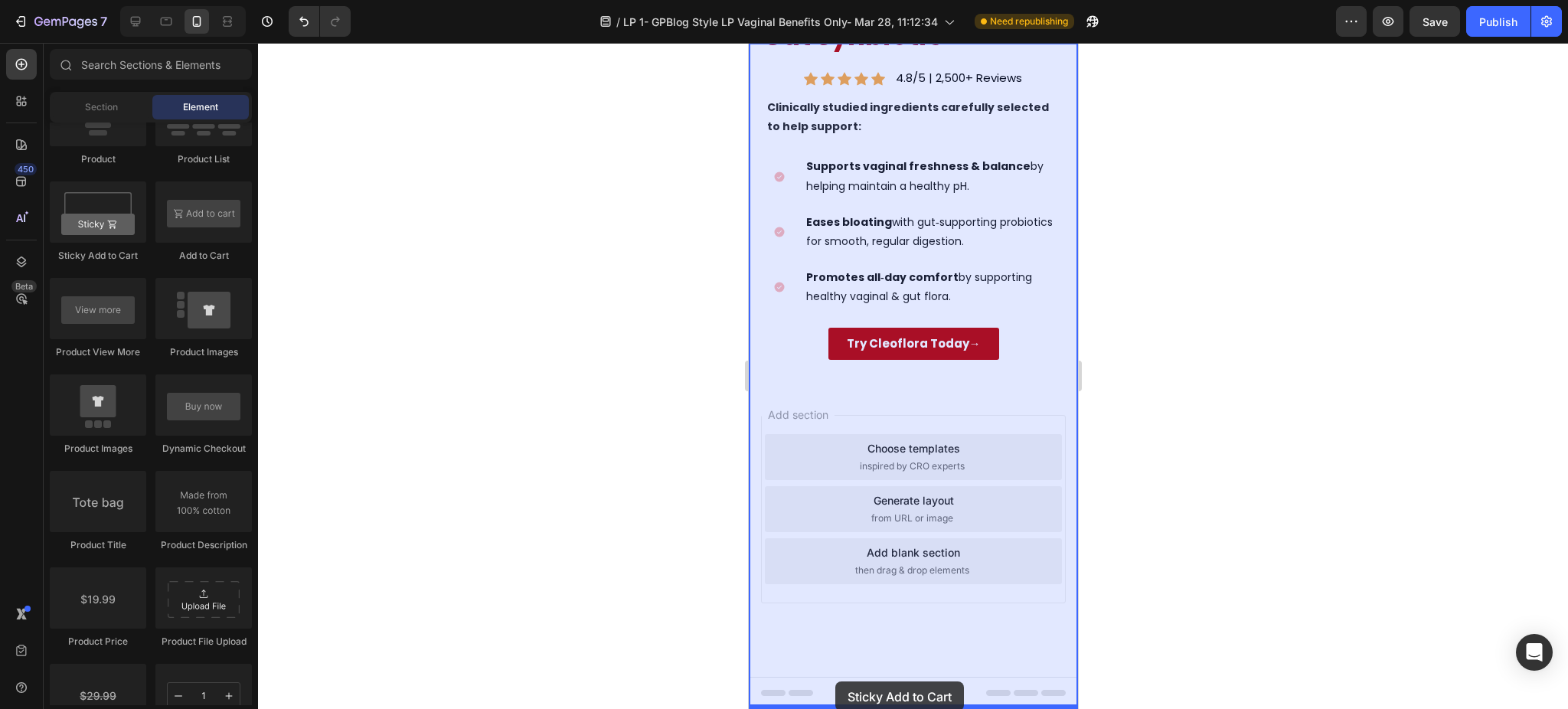 drag, startPoint x: 857, startPoint y: 273, endPoint x: 835, endPoint y: 681, distance: 408.59271 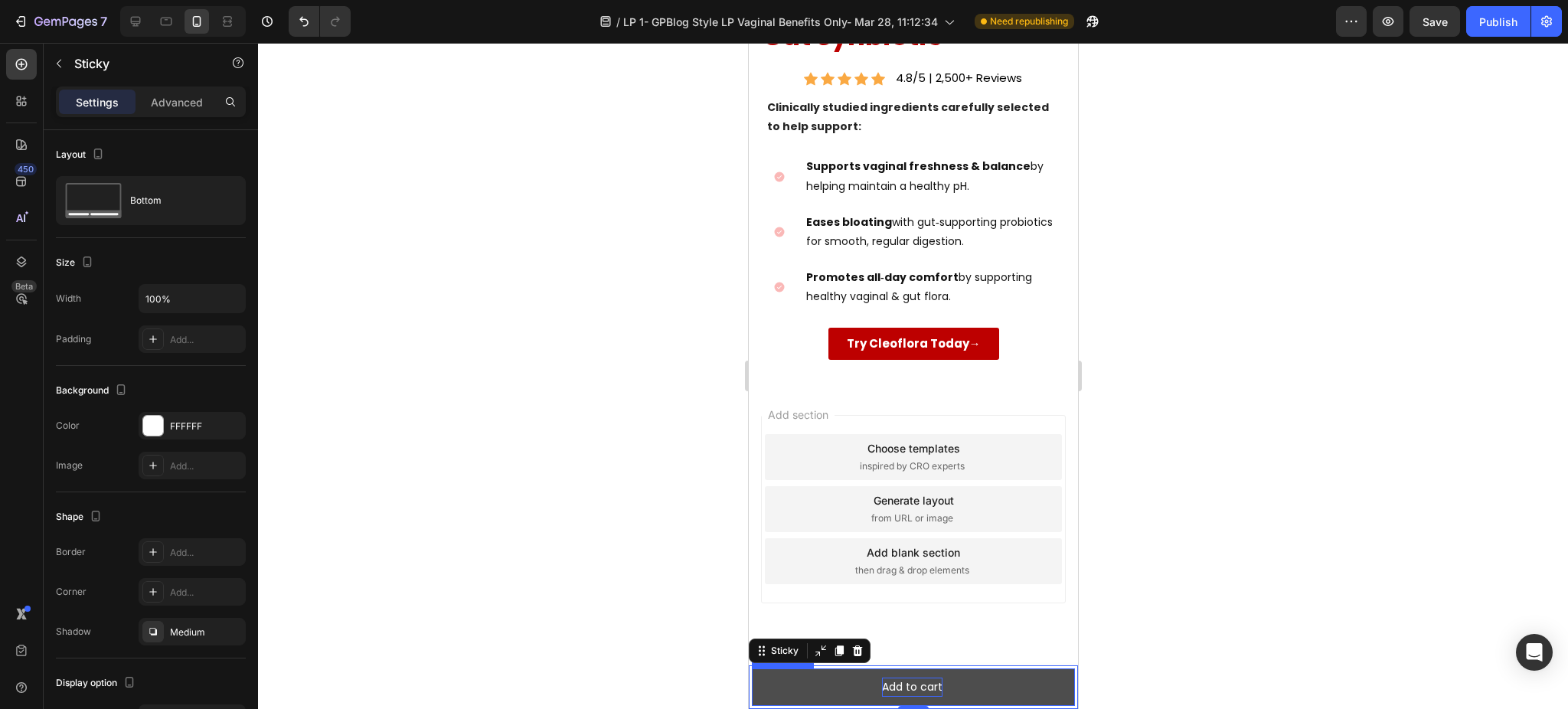click on "Add to cart" at bounding box center (911, 687) 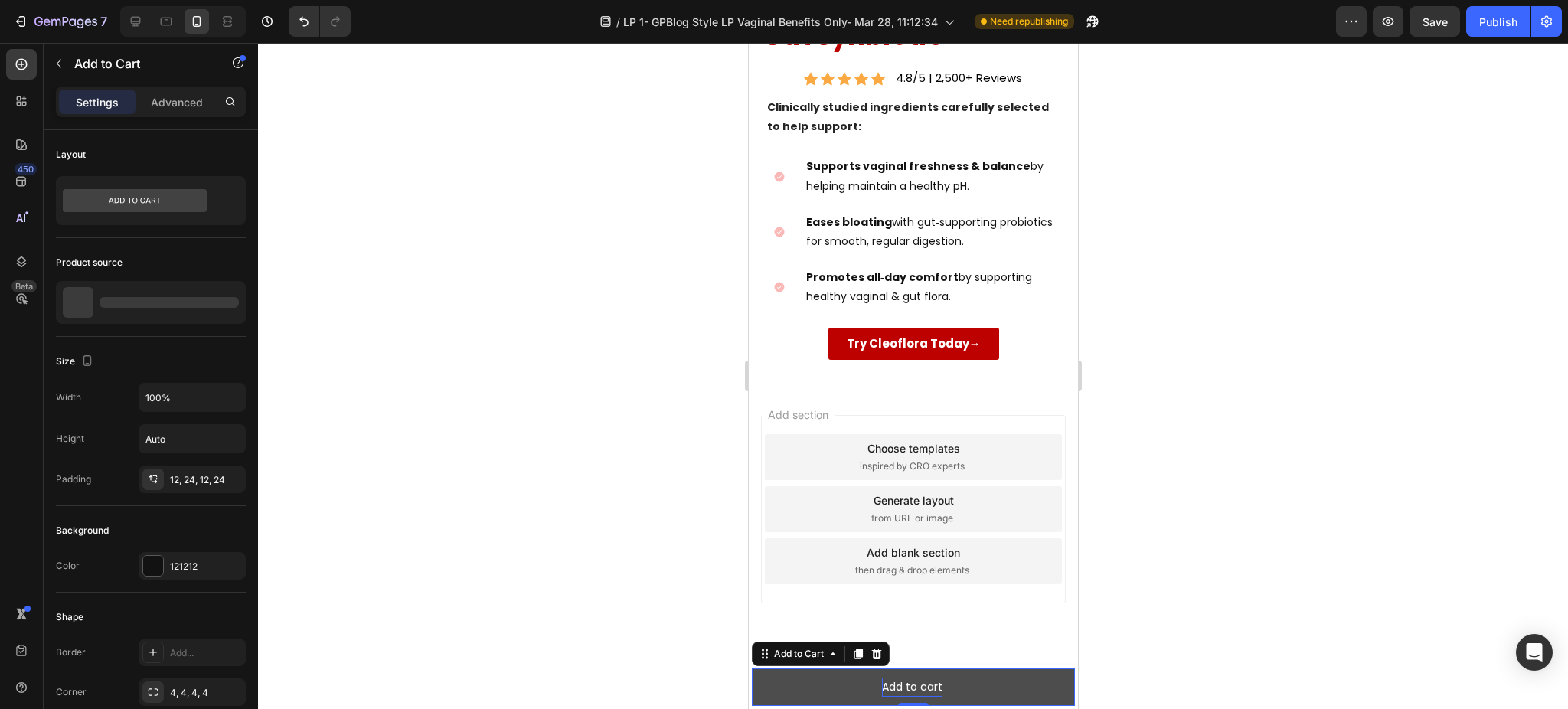 click on "Add to cart" at bounding box center (911, 687) 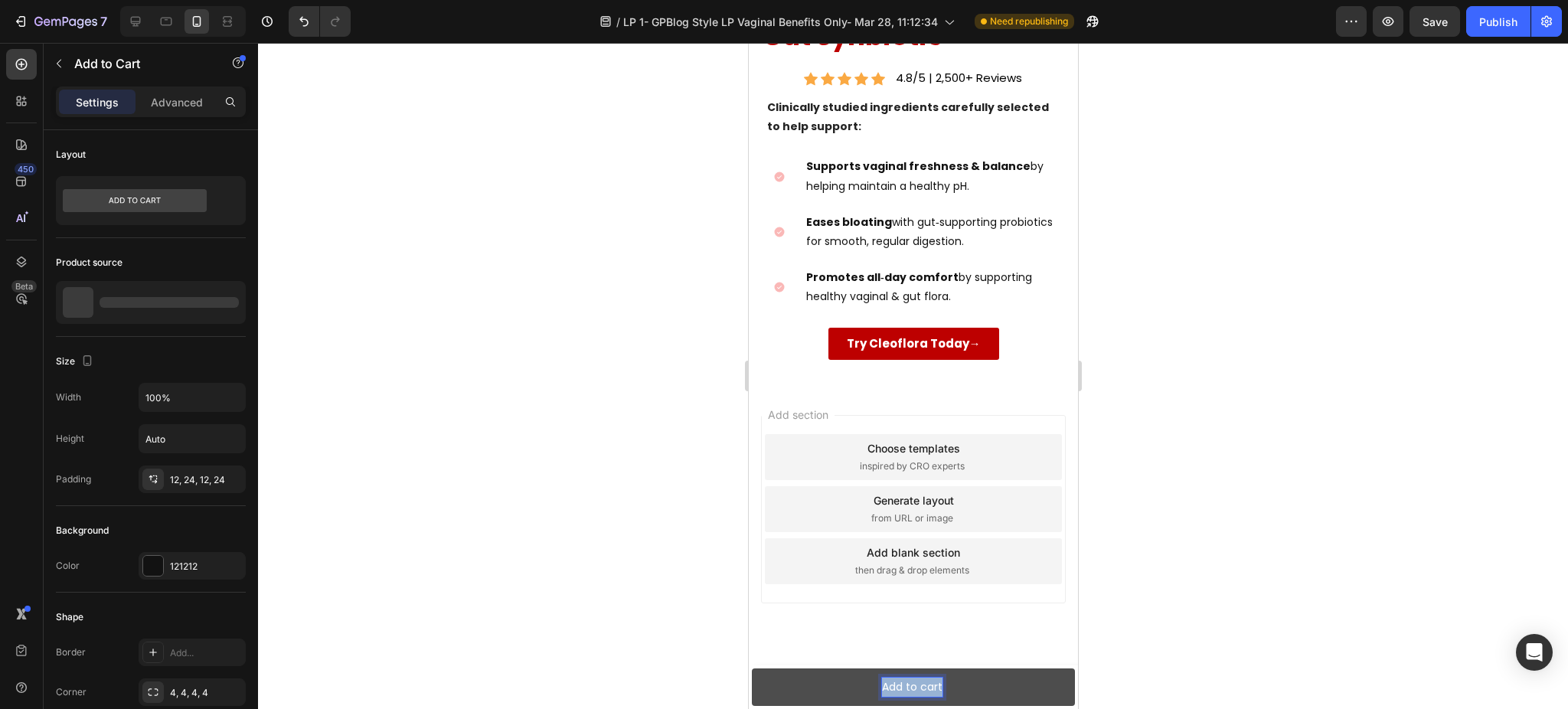 click on "Add to cart" at bounding box center (911, 687) 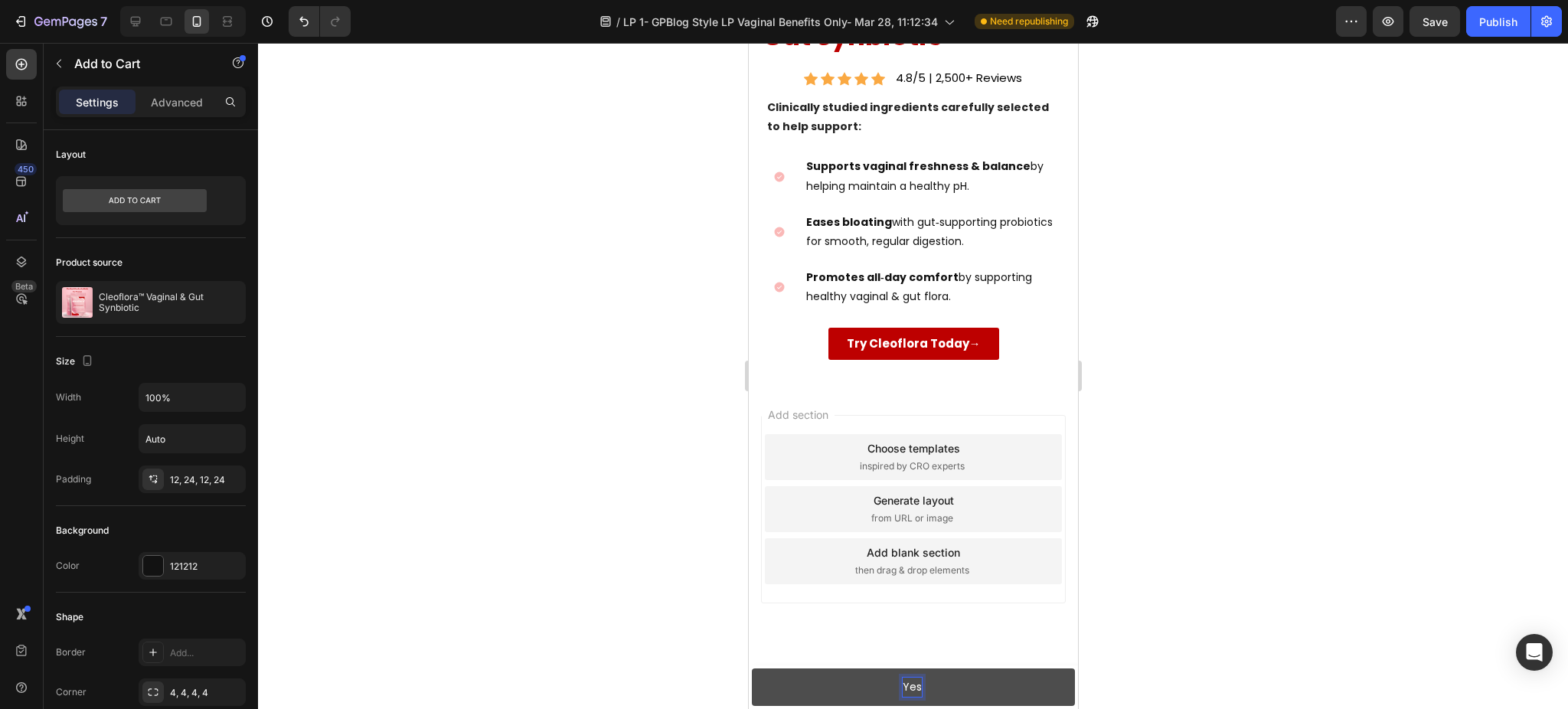 click on "Yes" at bounding box center (913, 687) 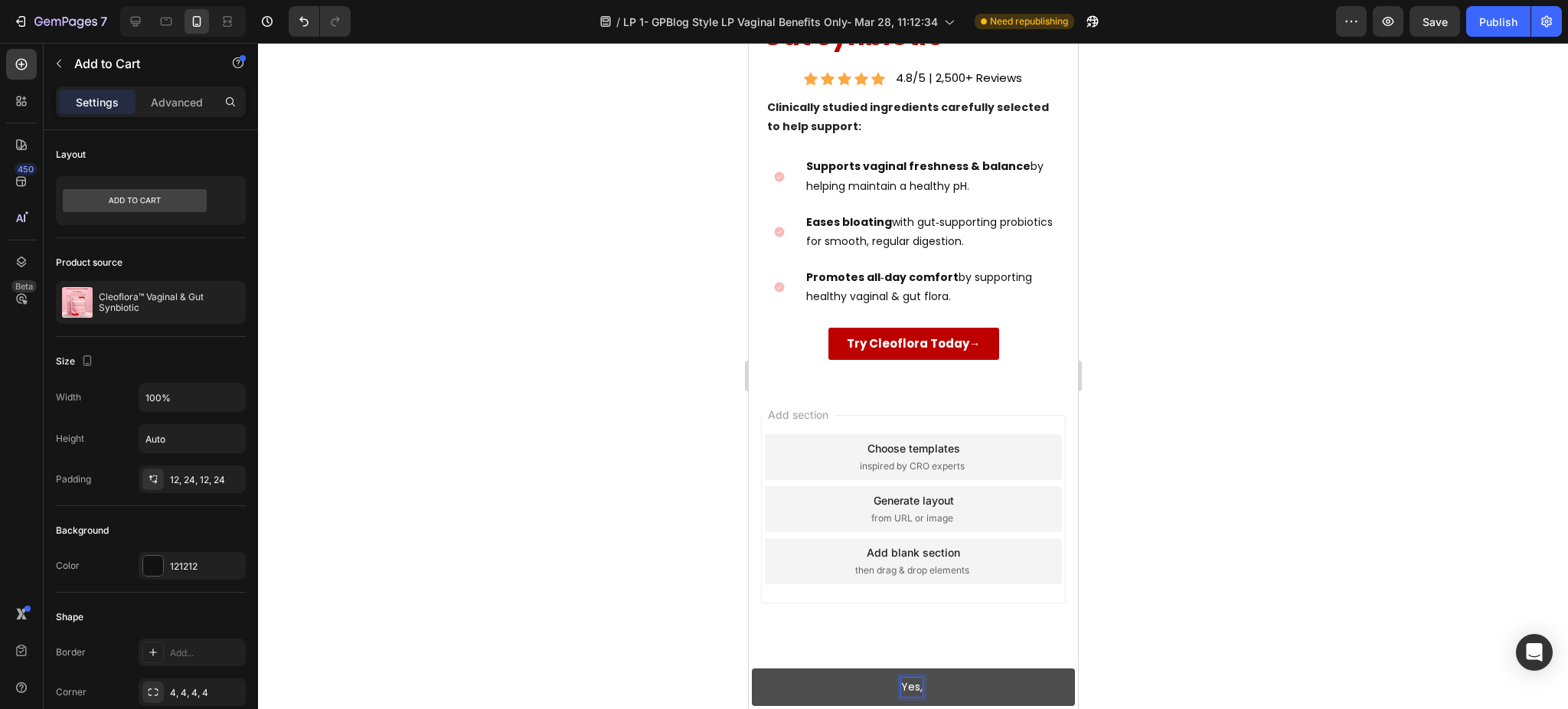 click on "Yes," at bounding box center (913, 687) 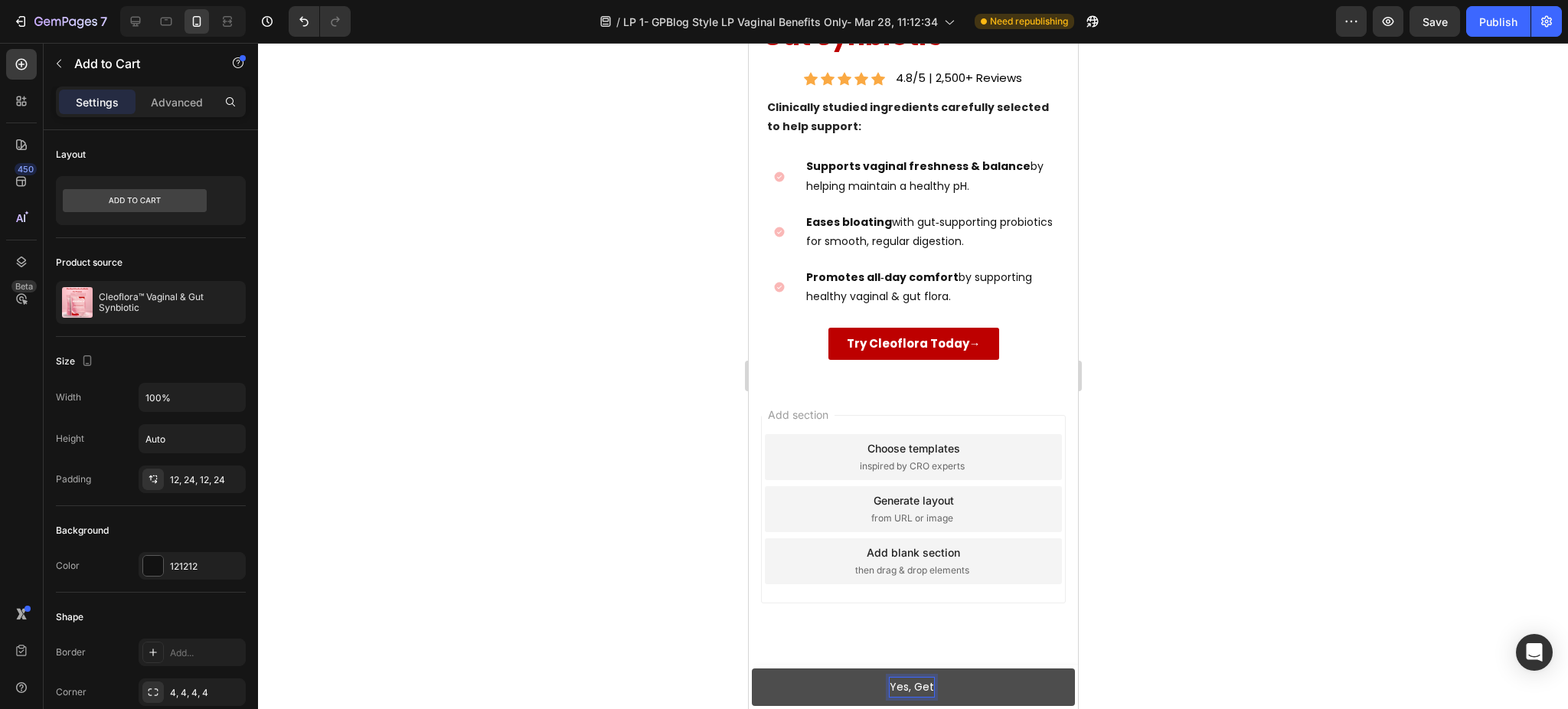 click on "Yes, Get" at bounding box center (913, 687) 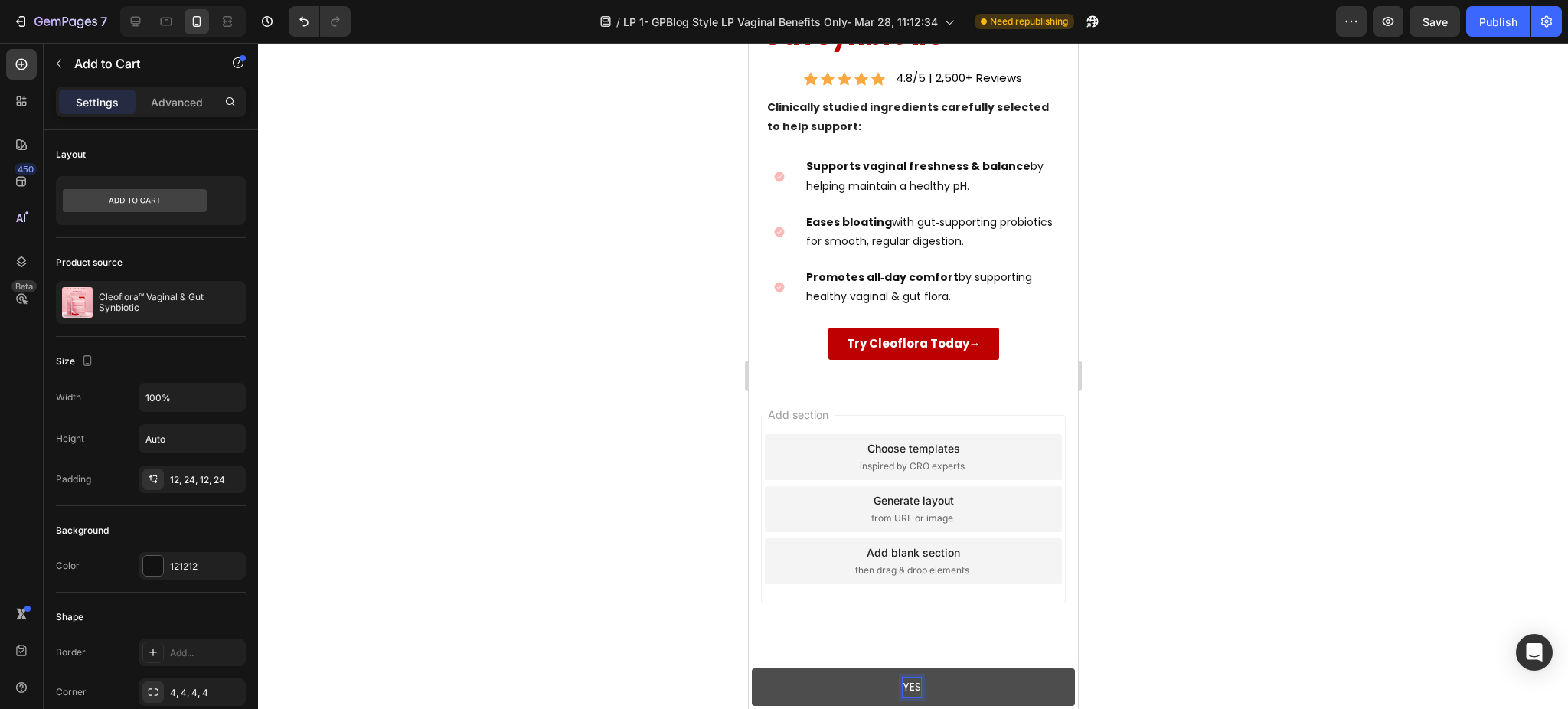 click on "YES" at bounding box center [913, 687] 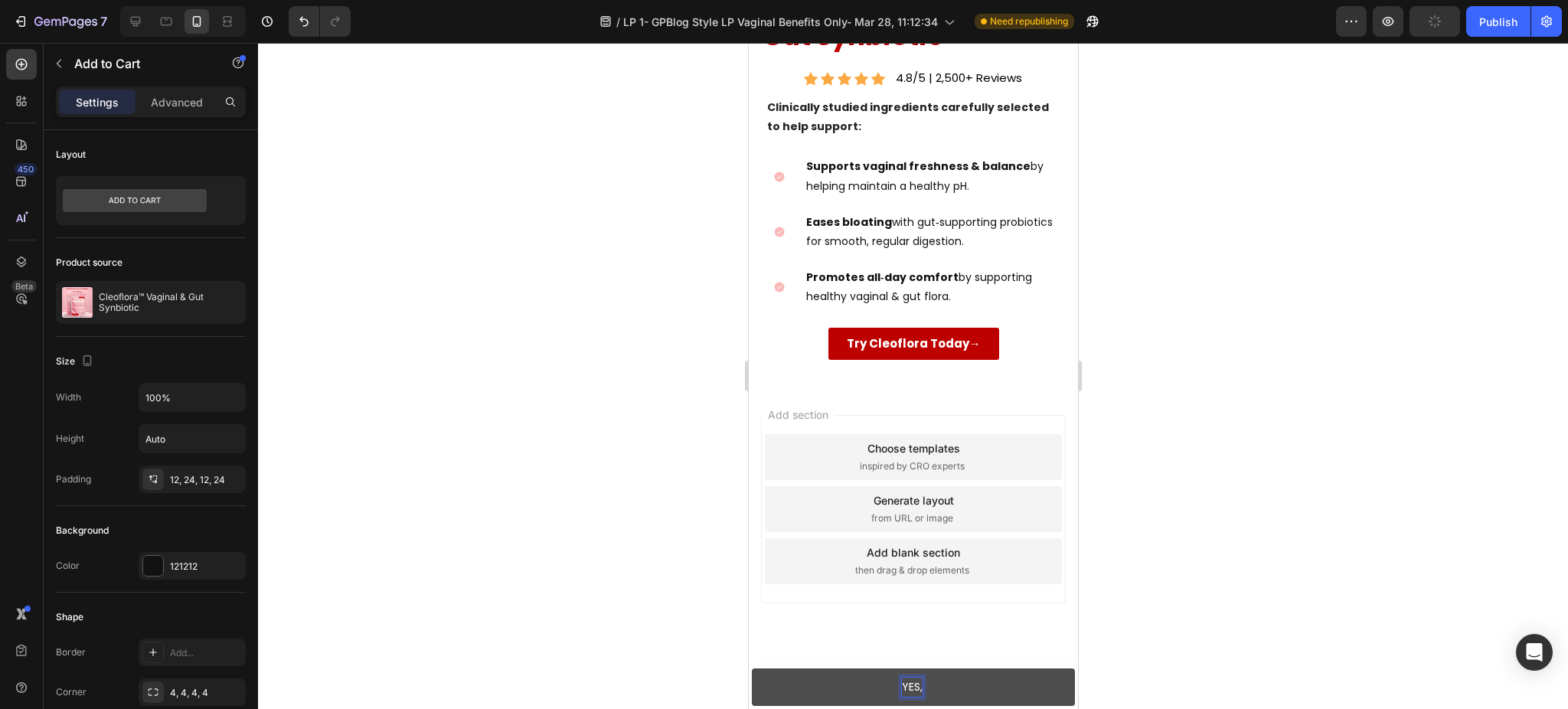 click on "YES," at bounding box center (913, 687) 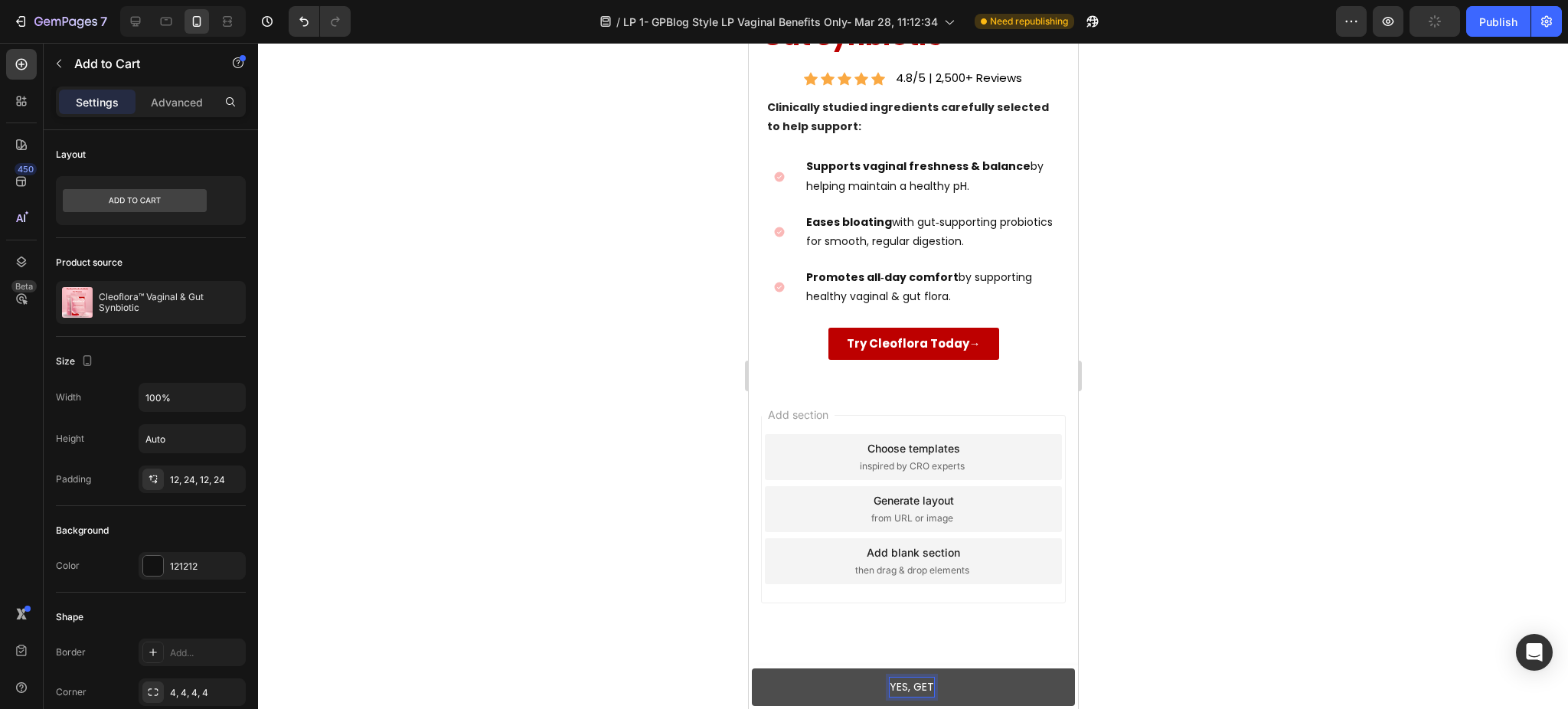 click on "YES, GET" at bounding box center [913, 687] 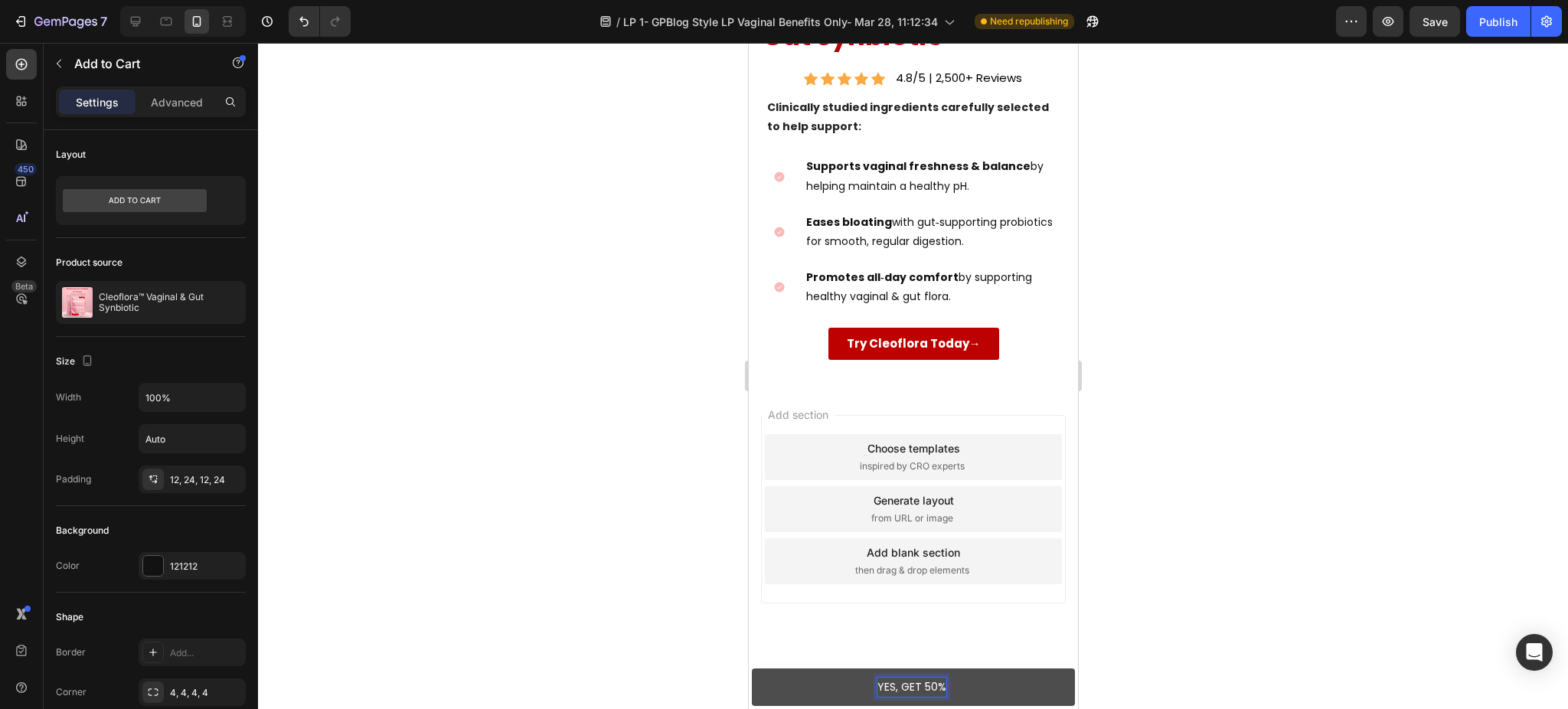 click on "YES, GET 50%" at bounding box center (913, 687) 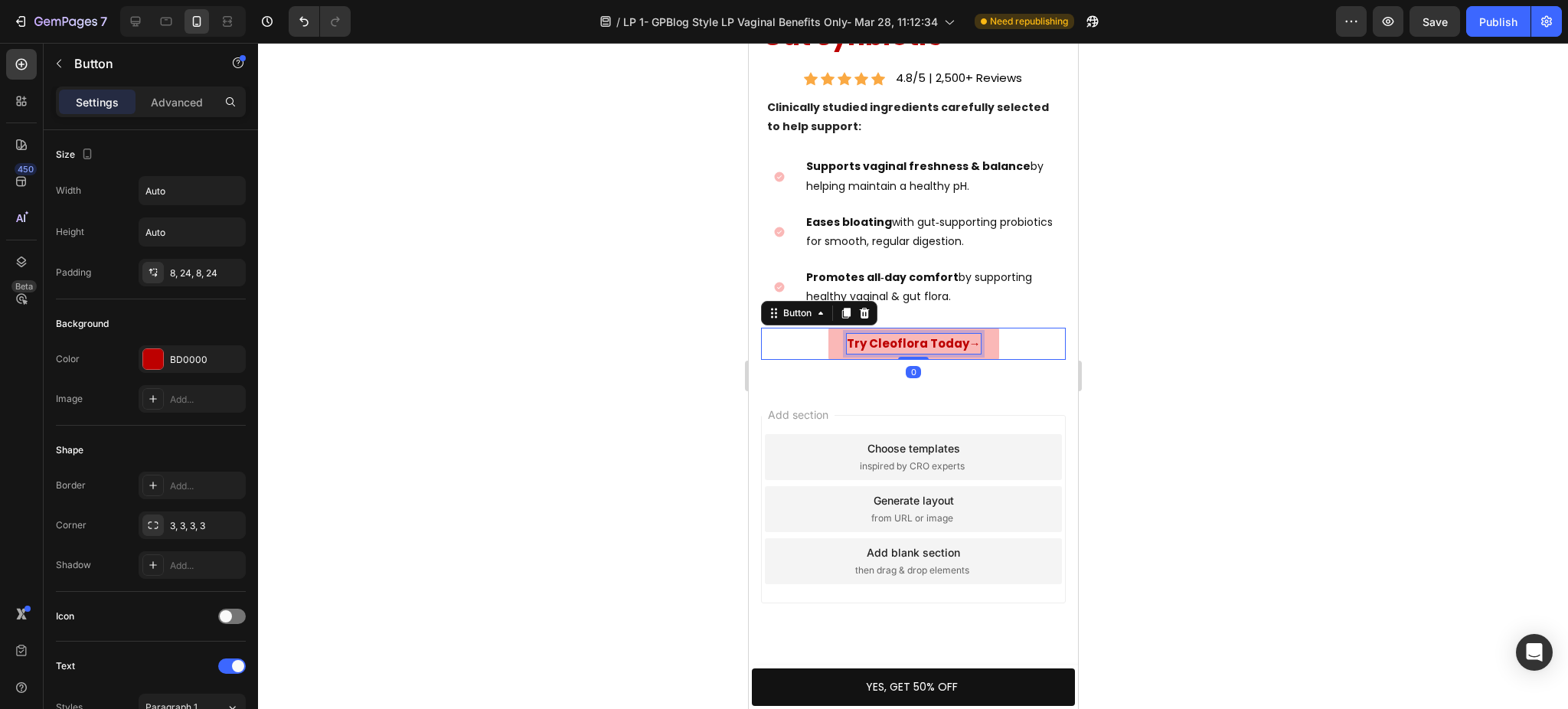 click on "Try Cleoflora Today→" at bounding box center (913, 343) 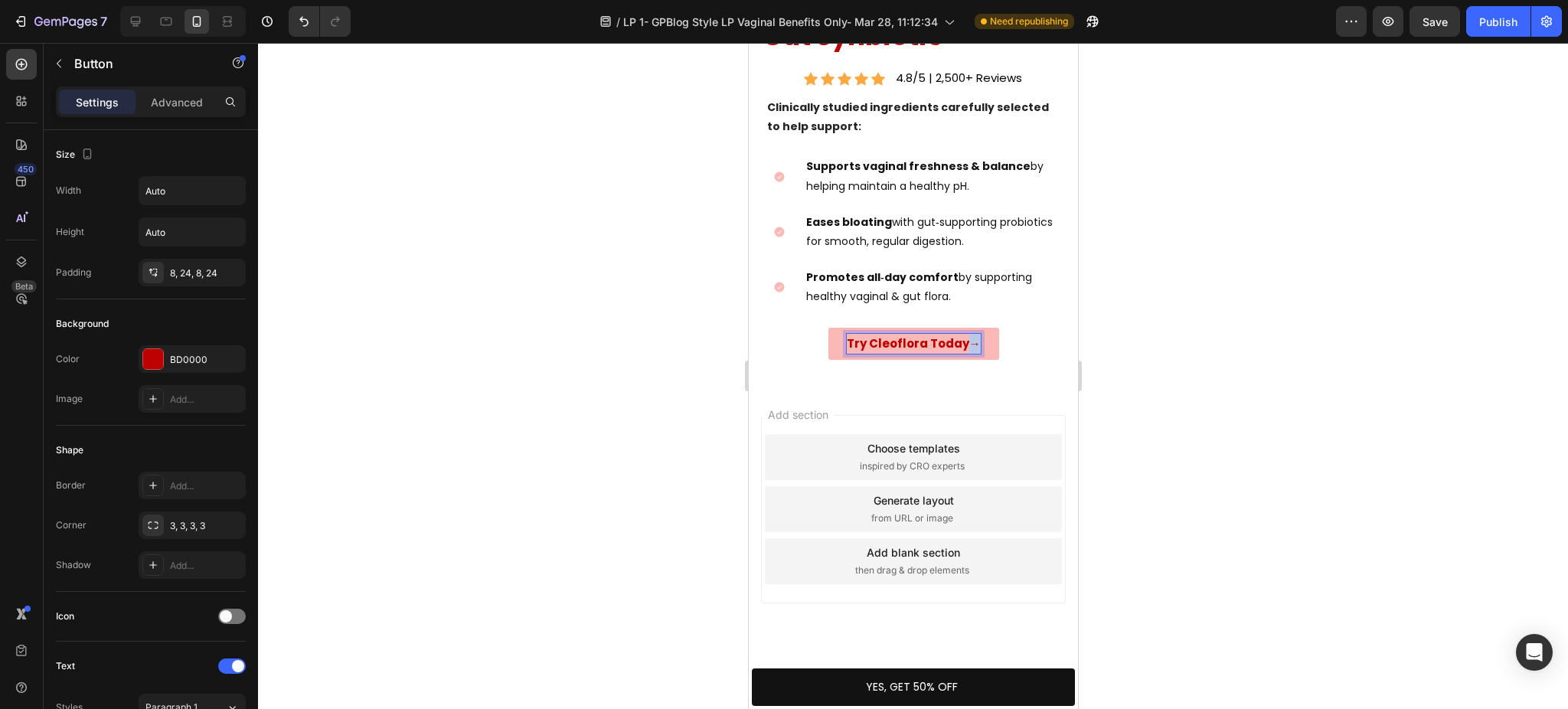 click on "Try Cleoflora Today→" at bounding box center [913, 343] 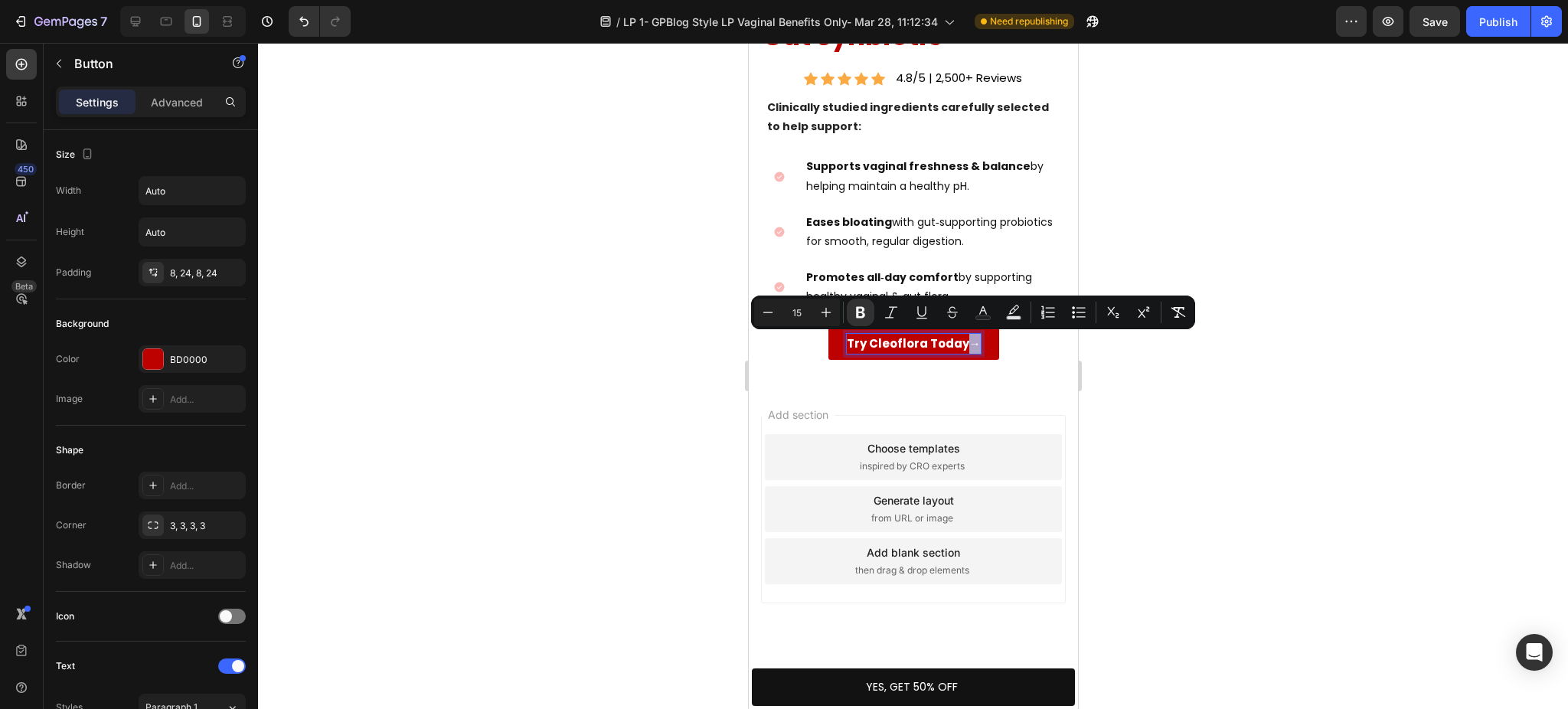 copy on "→" 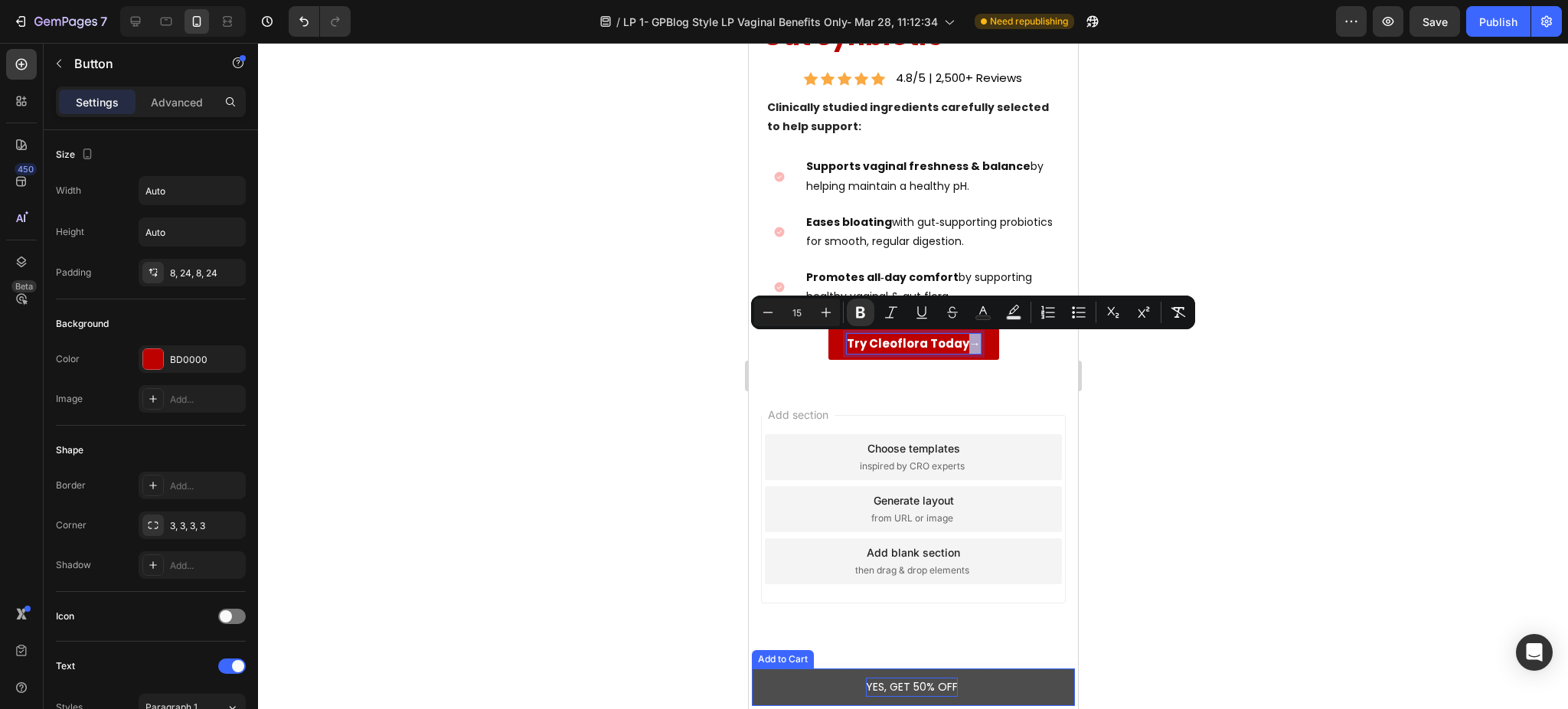 click on "YES, GET 50% OFF" at bounding box center (911, 687) 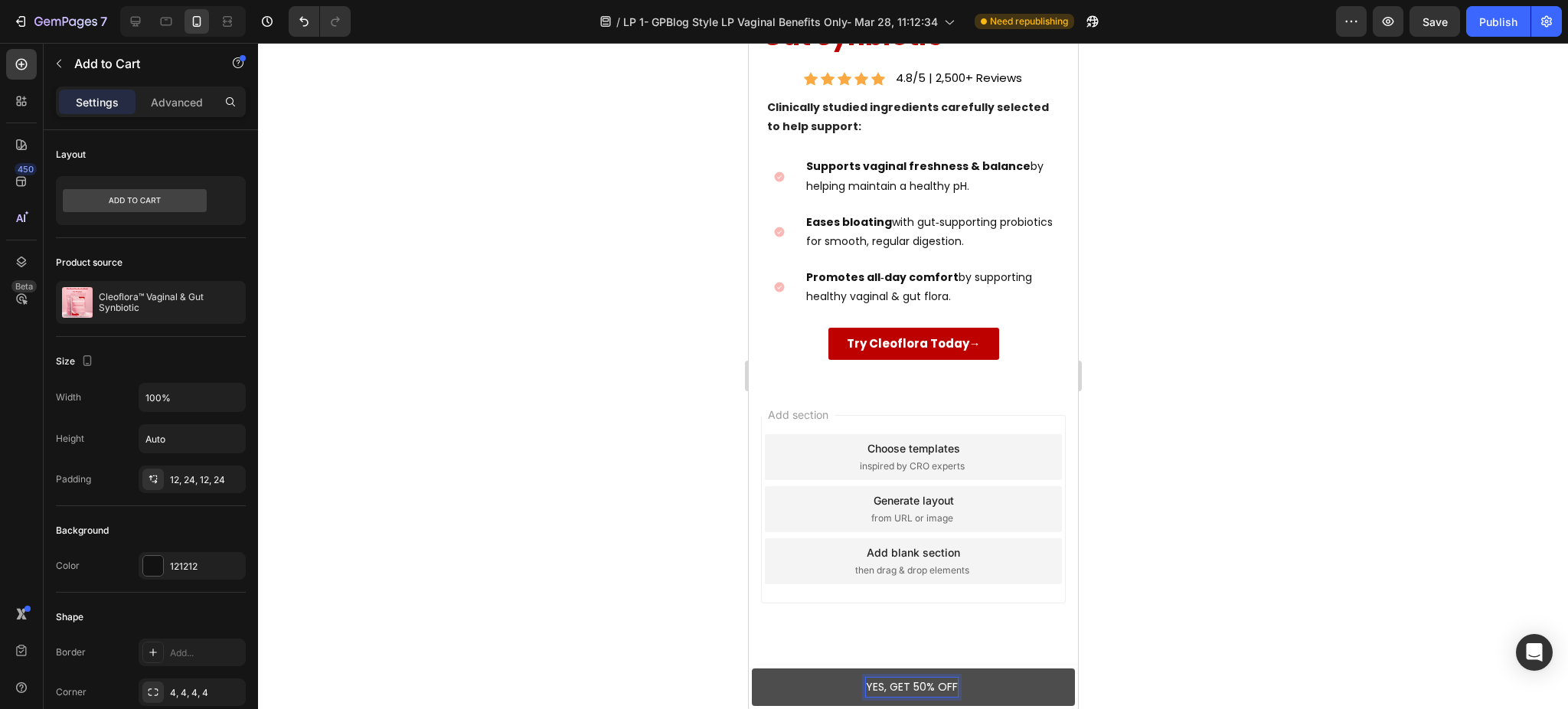 click on "YES, GET 50% OFF" at bounding box center (913, 687) 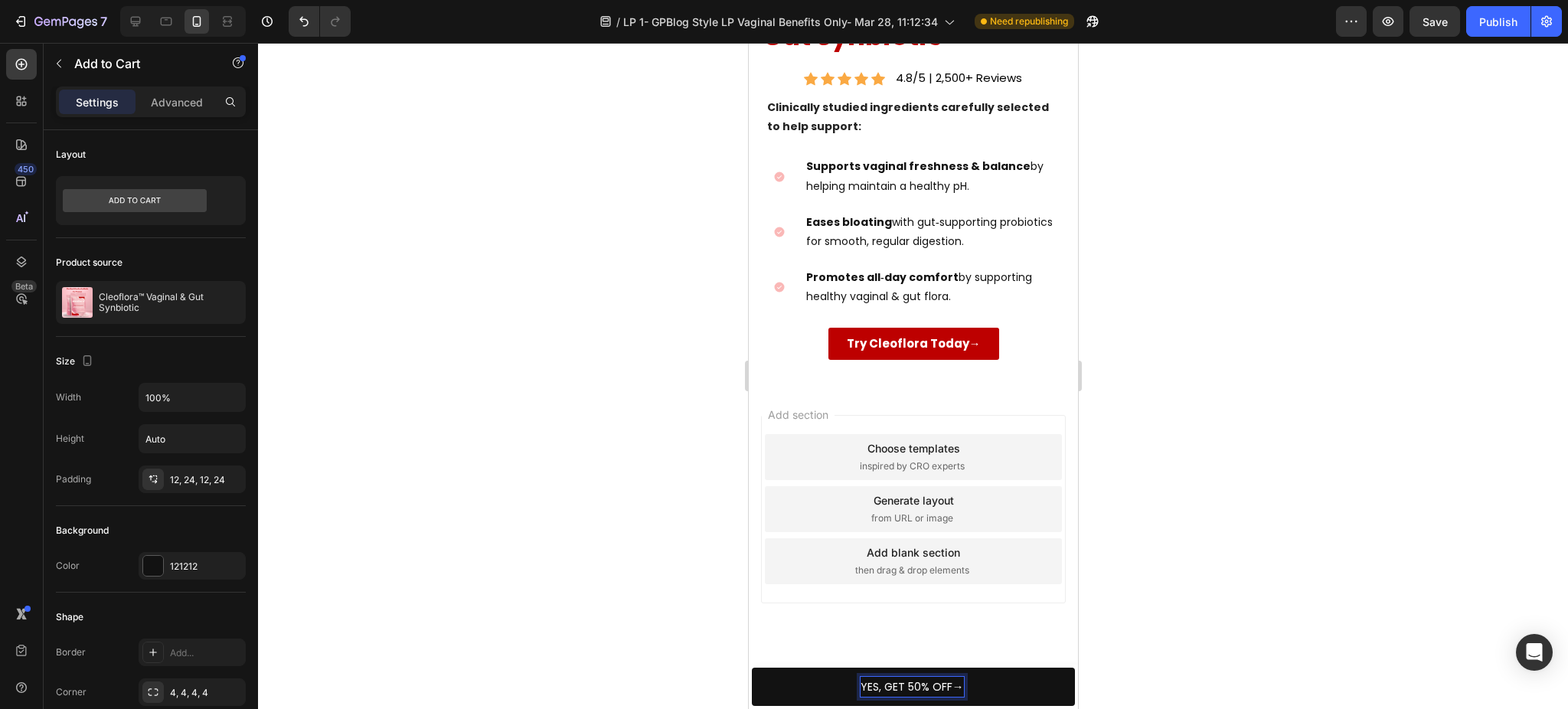 click on "YES, GET 50% OFF  →" at bounding box center [911, 687] 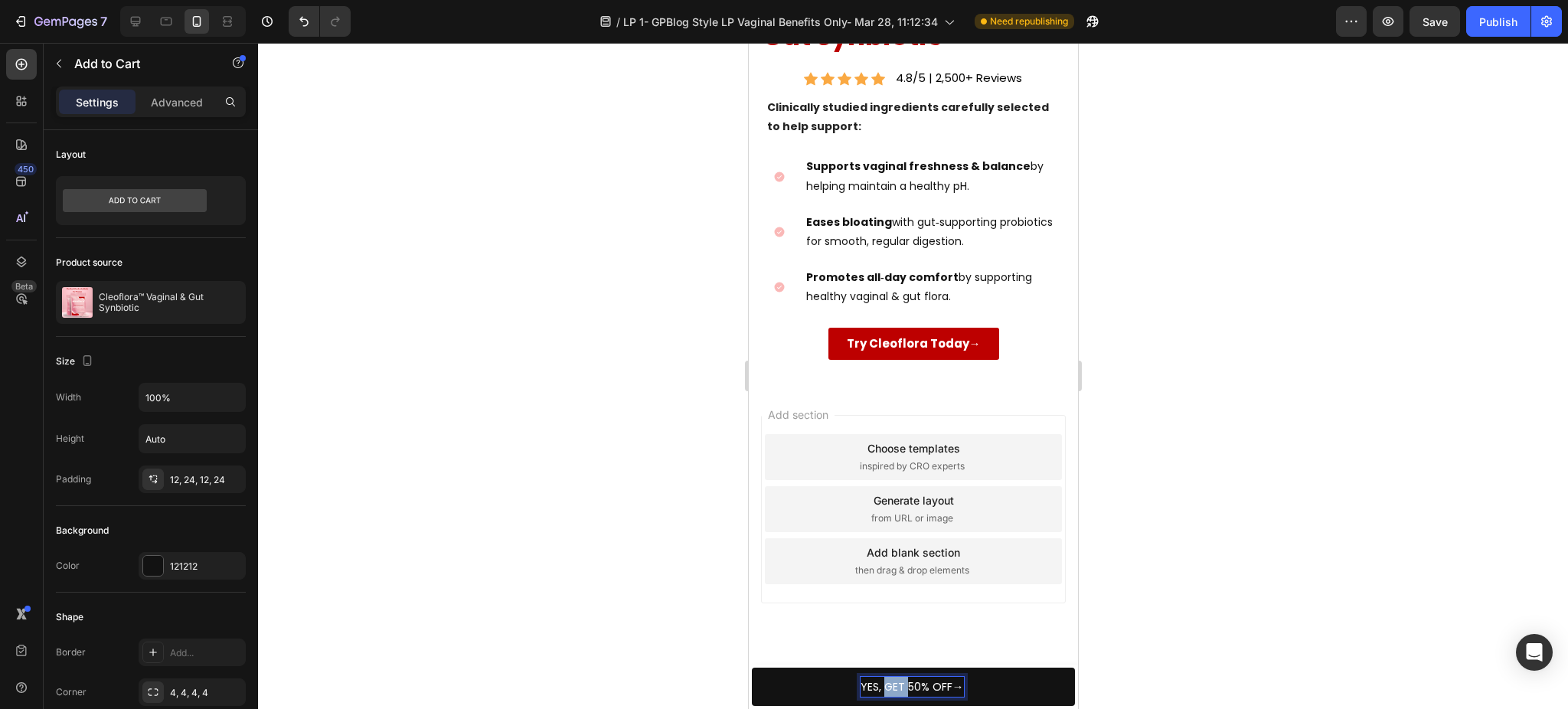 click on "YES, GET 50% OFF  →" at bounding box center (911, 687) 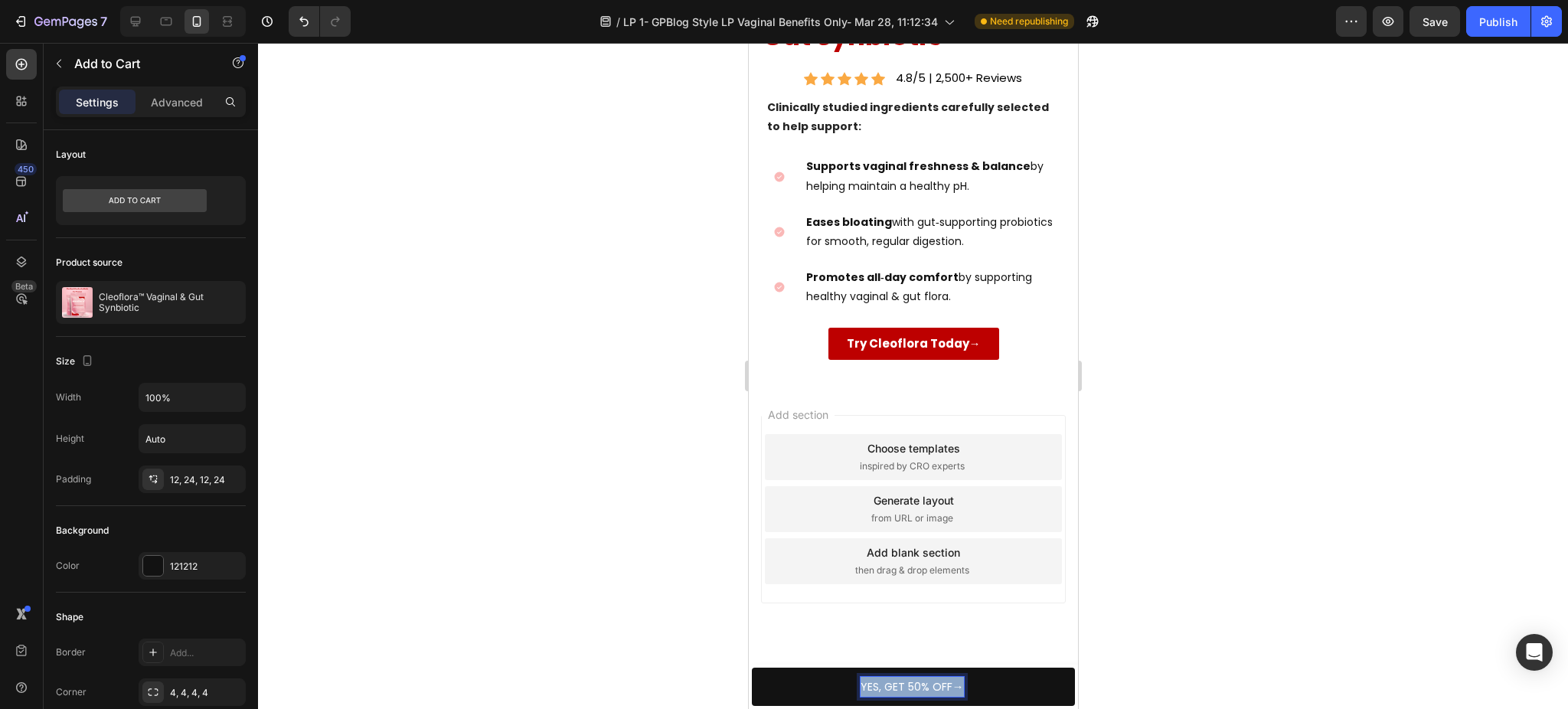 click on "YES, GET 50% OFF  →" at bounding box center (911, 687) 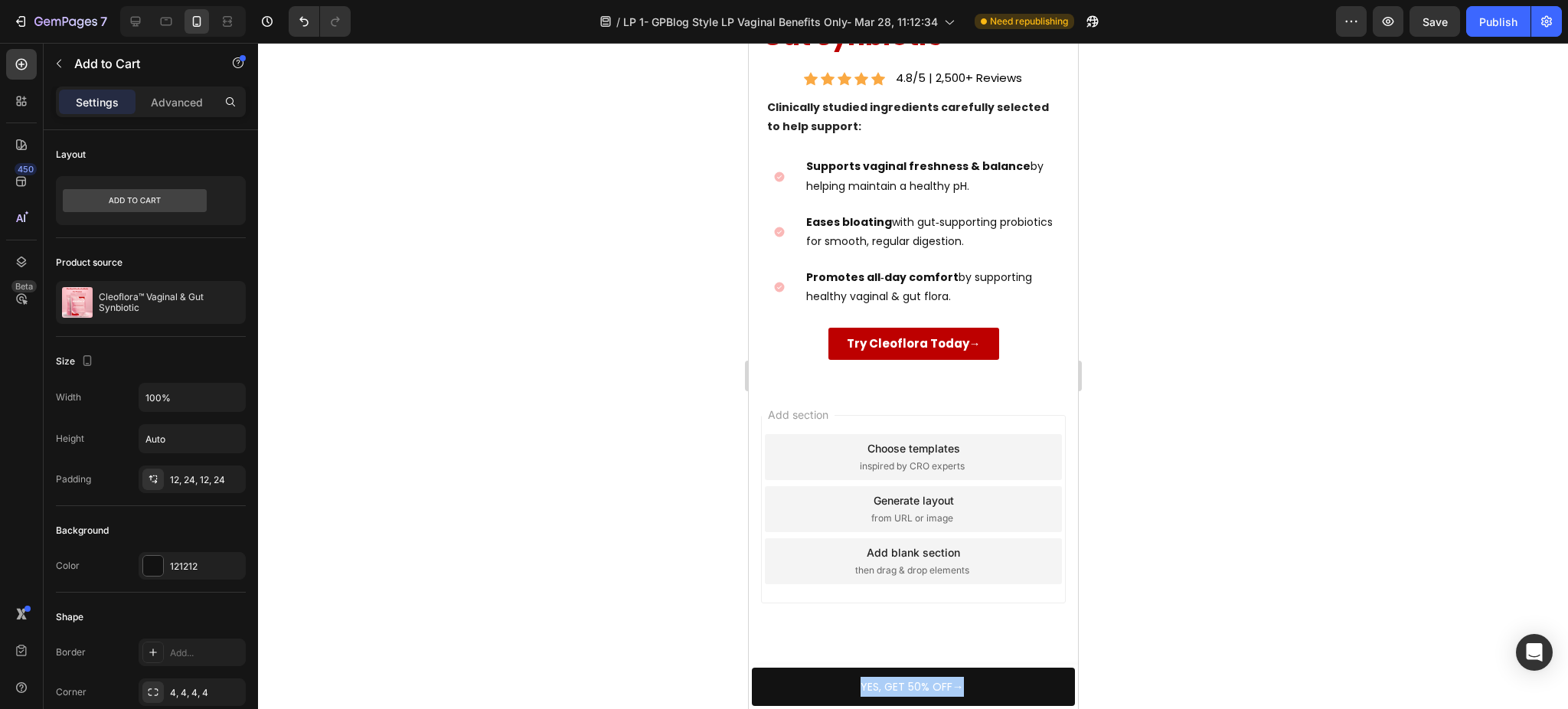 click 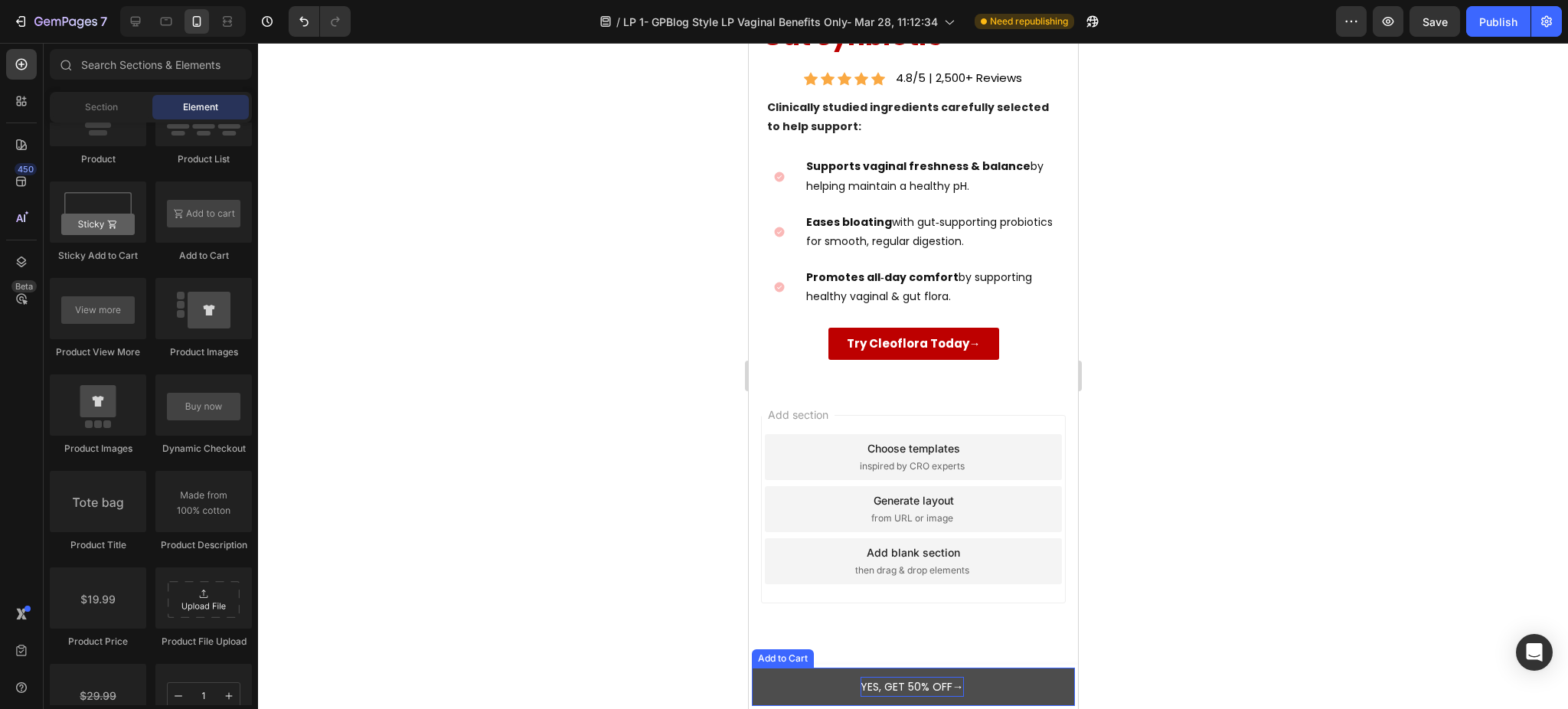 click on "YES, GET 50% OFF  →" at bounding box center (911, 687) 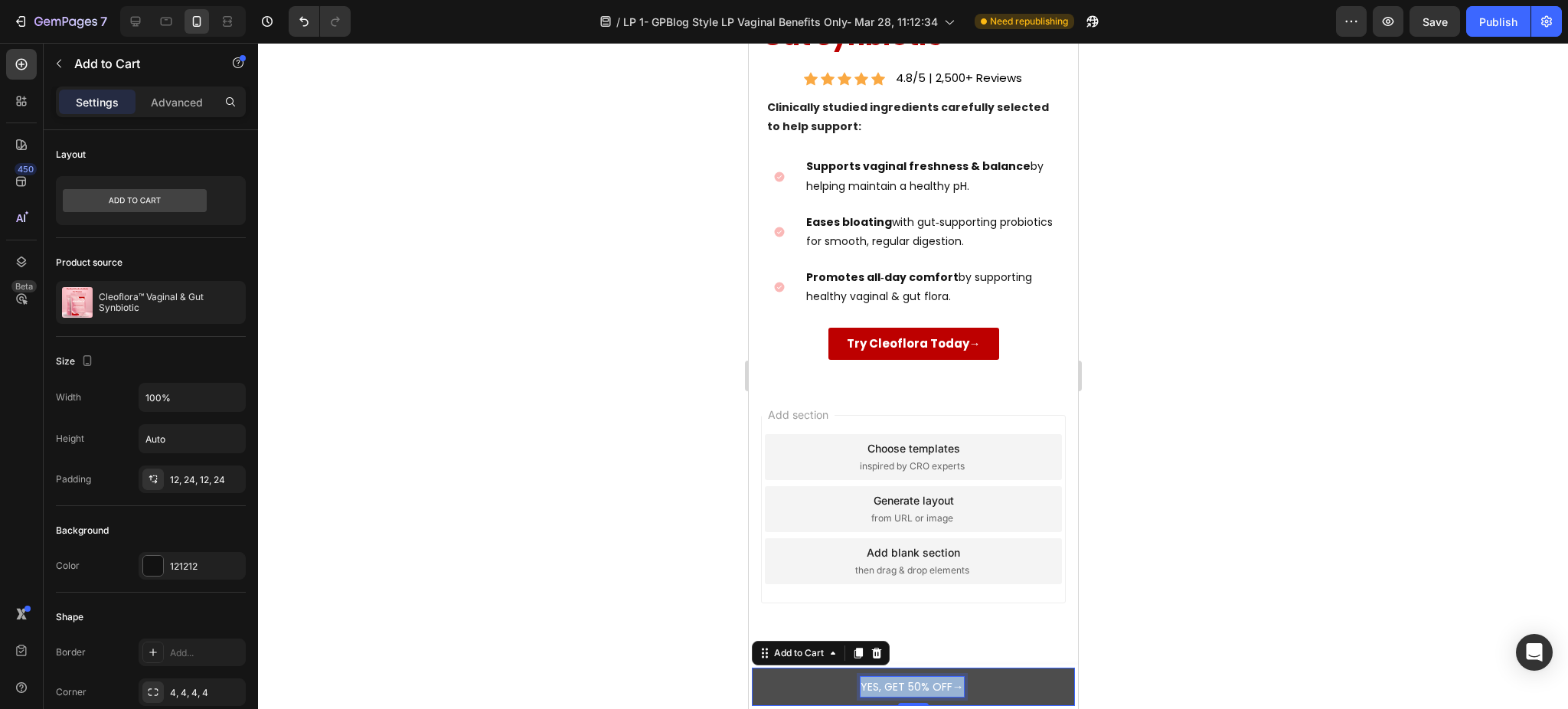 click on "YES, GET 50% OFF  →" at bounding box center (911, 687) 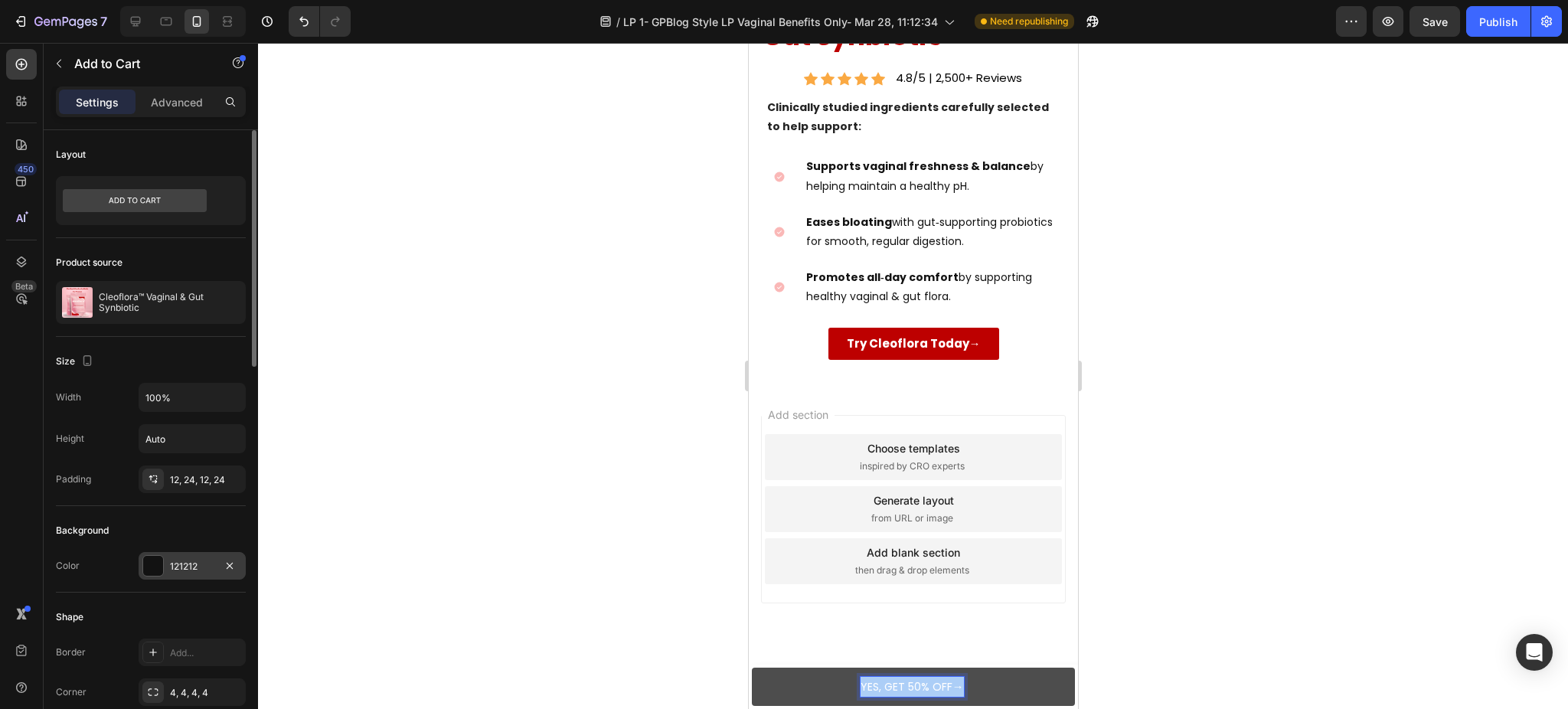 click on "121212" at bounding box center (192, 567) 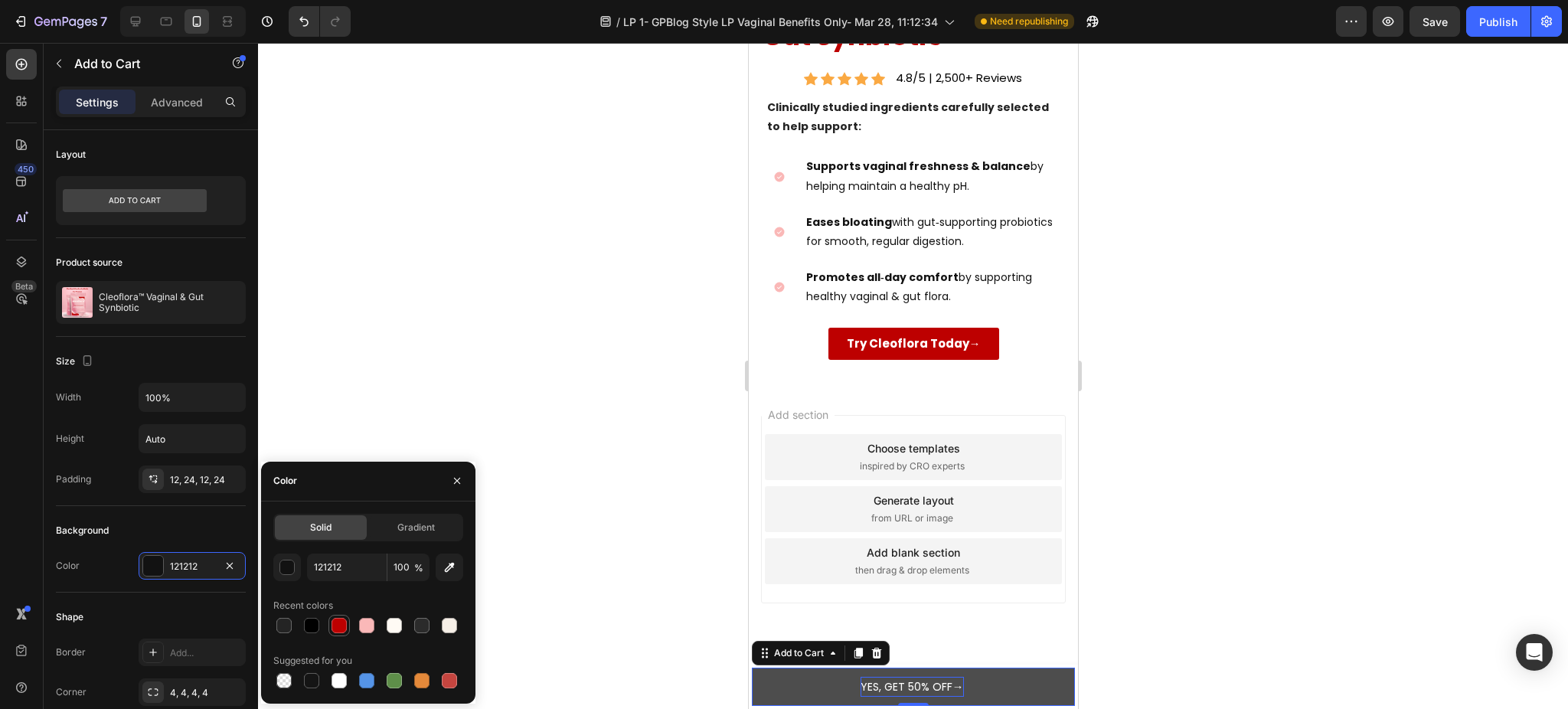 click at bounding box center (339, 626) 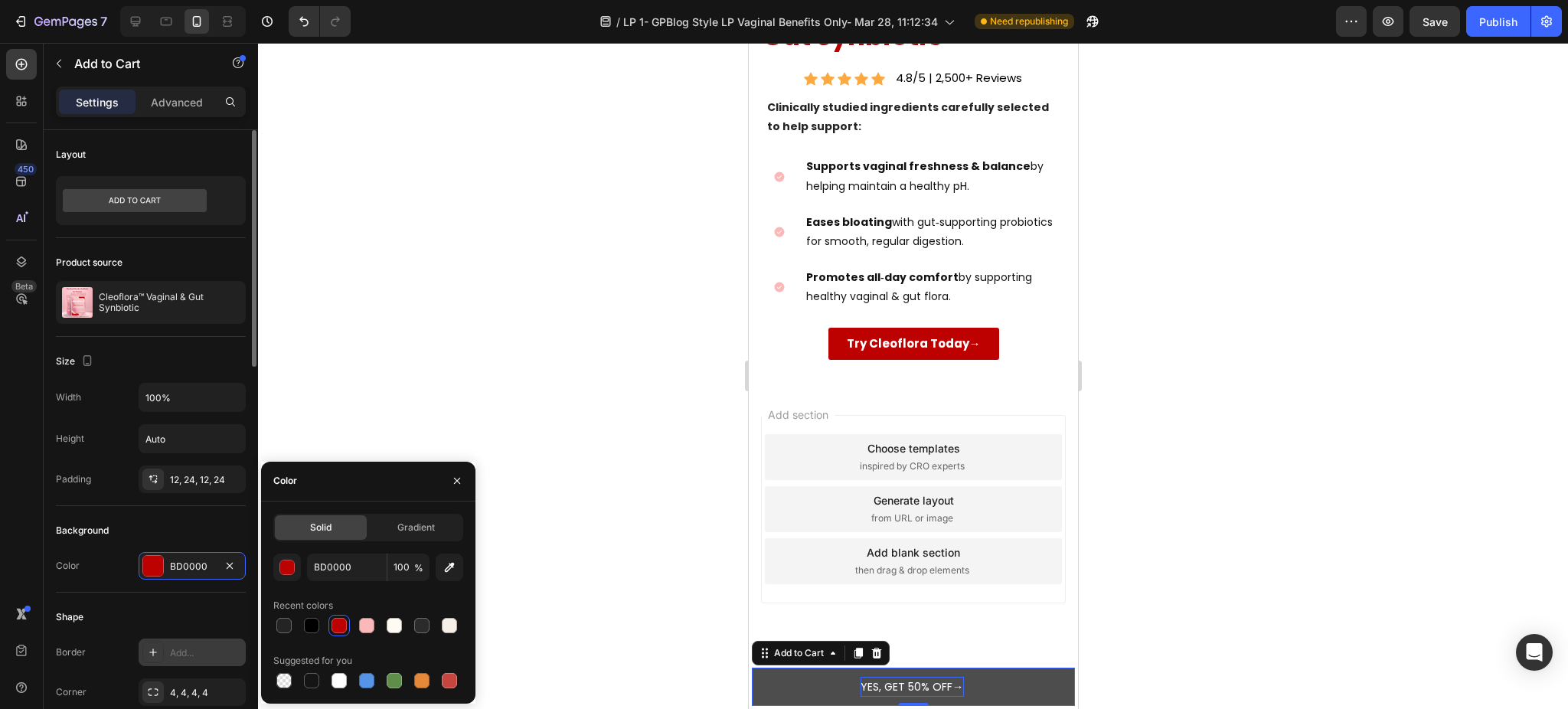 click on "Add..." at bounding box center (206, 653) 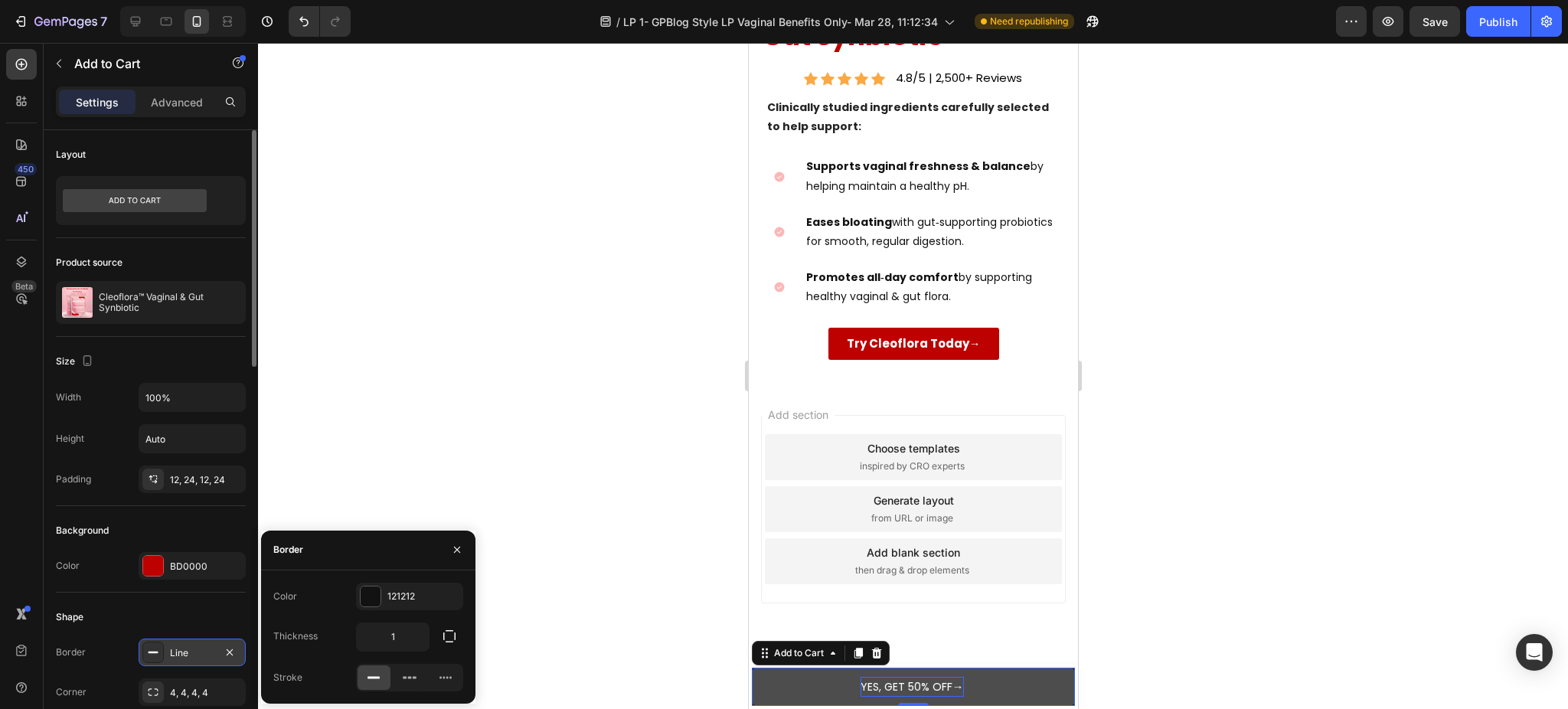 scroll, scrollTop: 102, scrollLeft: 0, axis: vertical 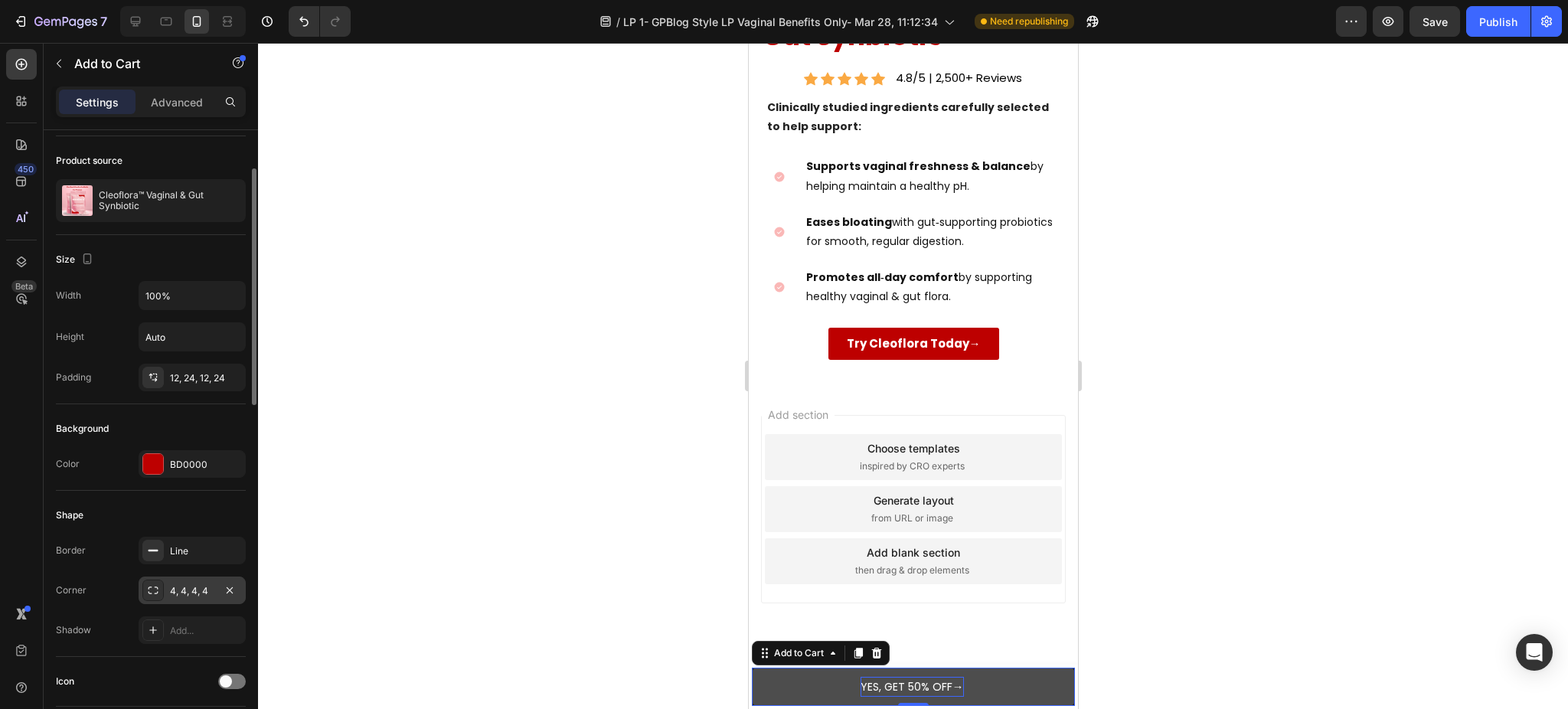 click on "4, 4, 4, 4" at bounding box center (192, 591) 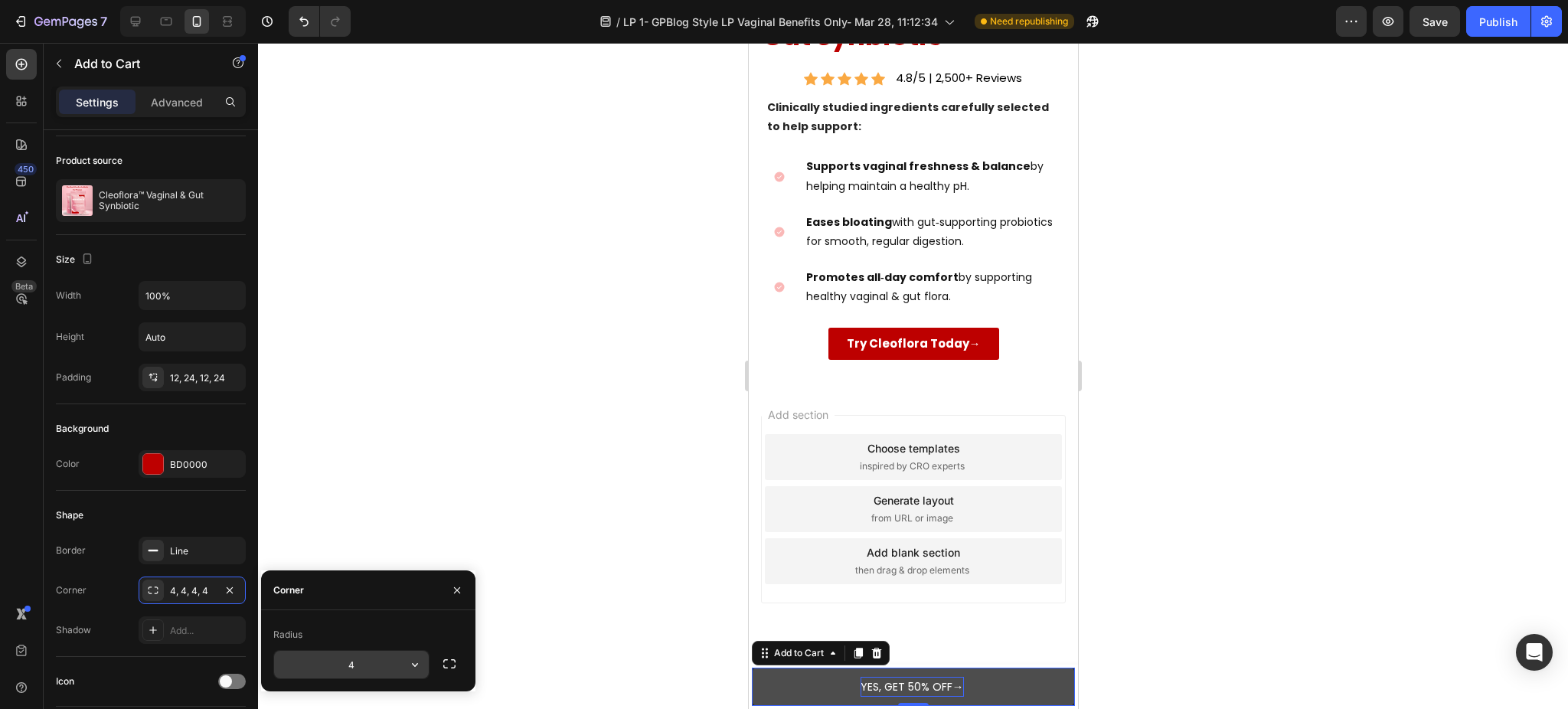 click on "4" at bounding box center [351, 665] 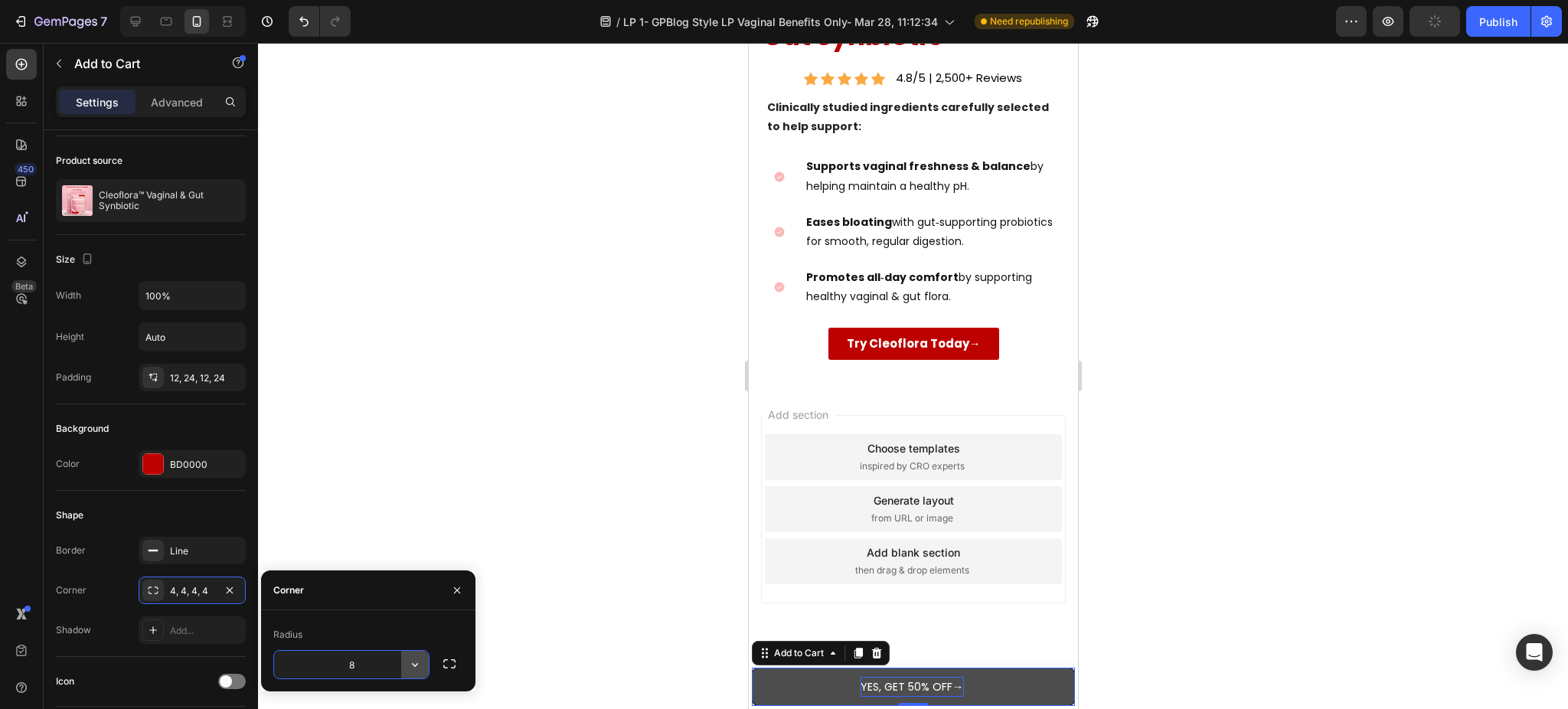 type on "8" 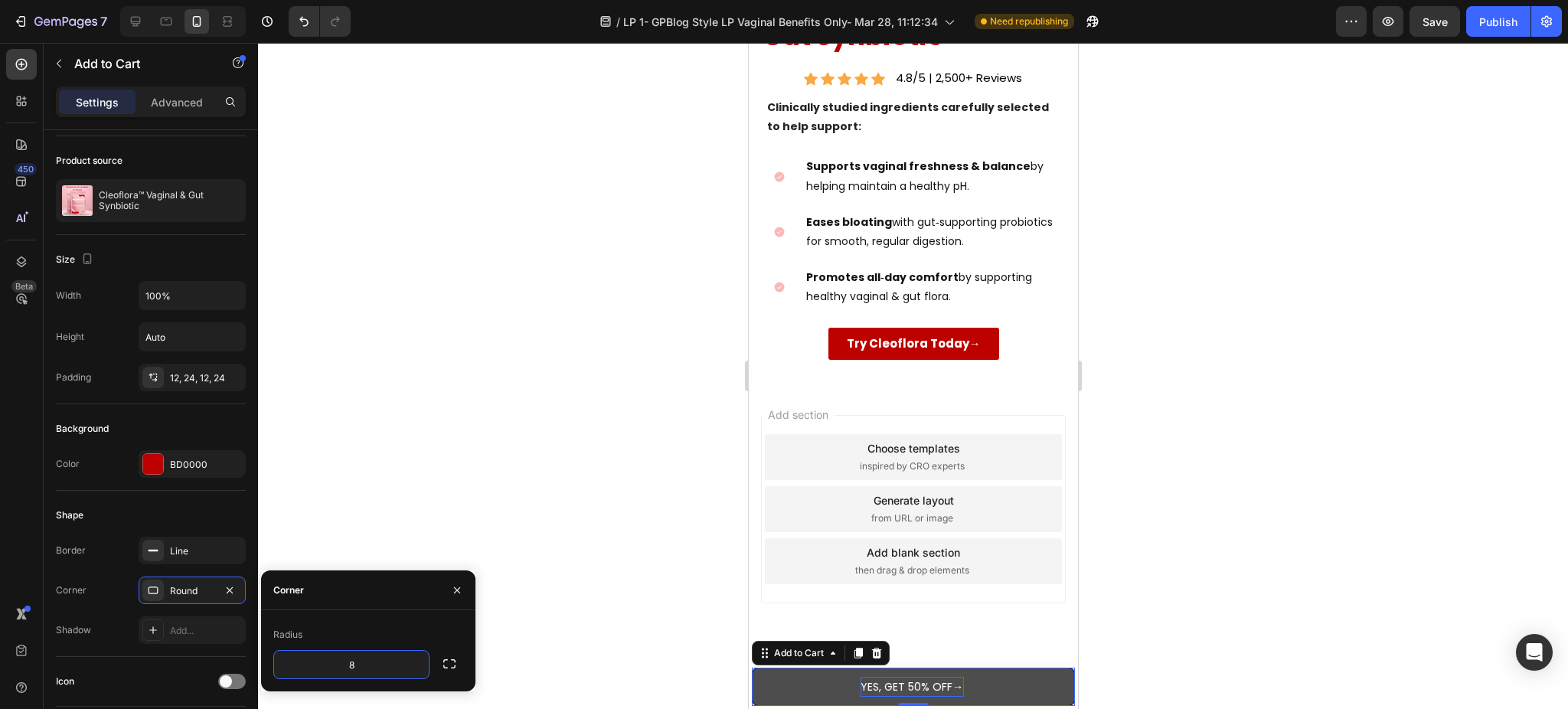 click 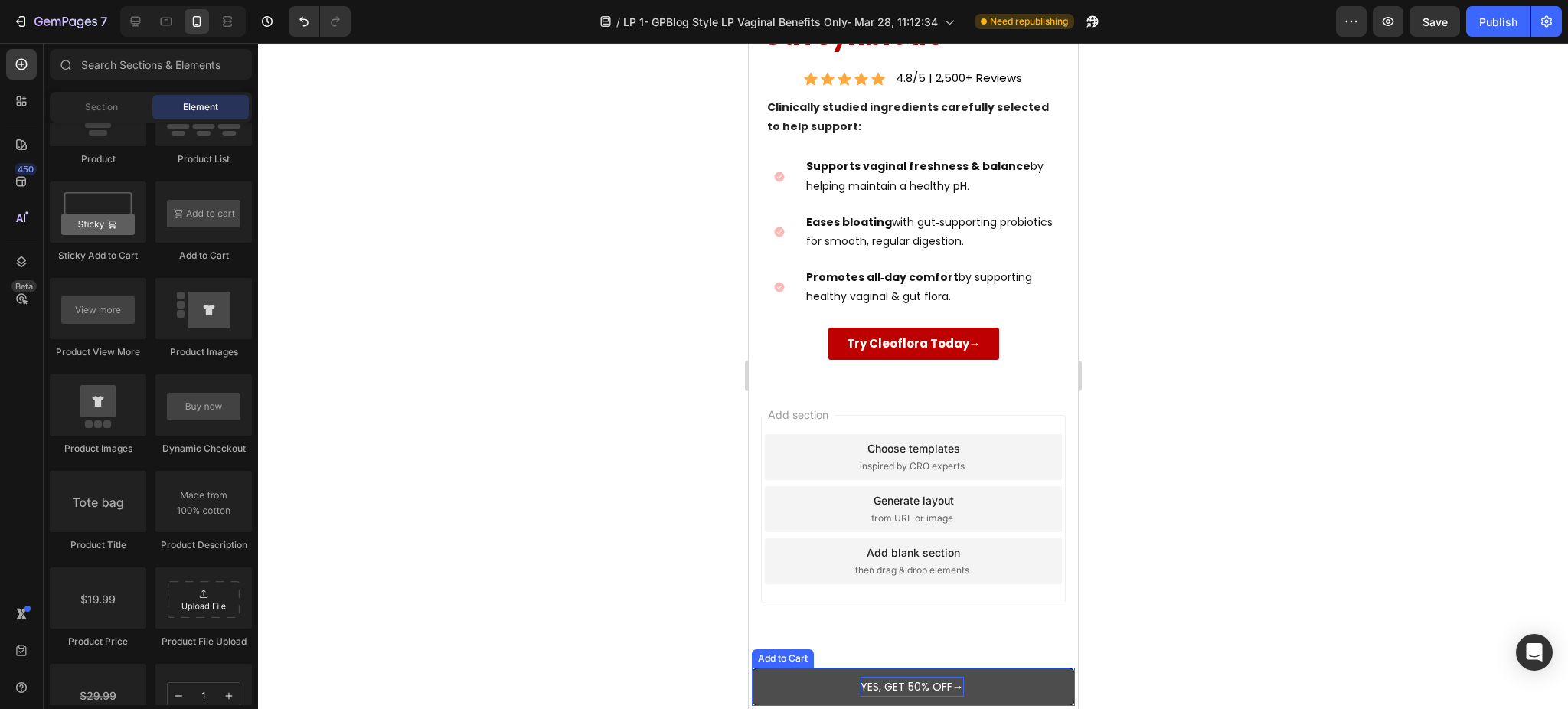 click on "YES, GET 50% OFF  →" at bounding box center [913, 687] 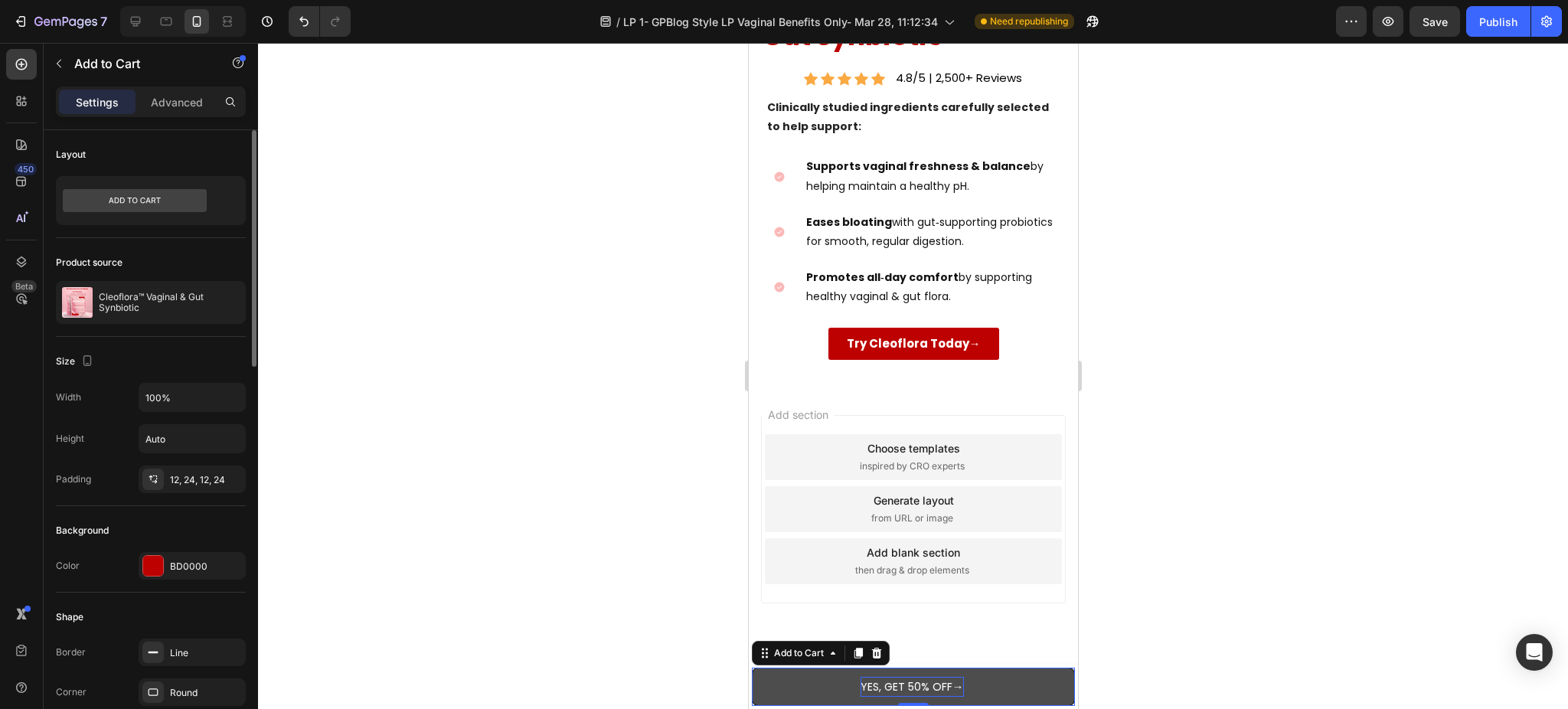 scroll, scrollTop: 204, scrollLeft: 0, axis: vertical 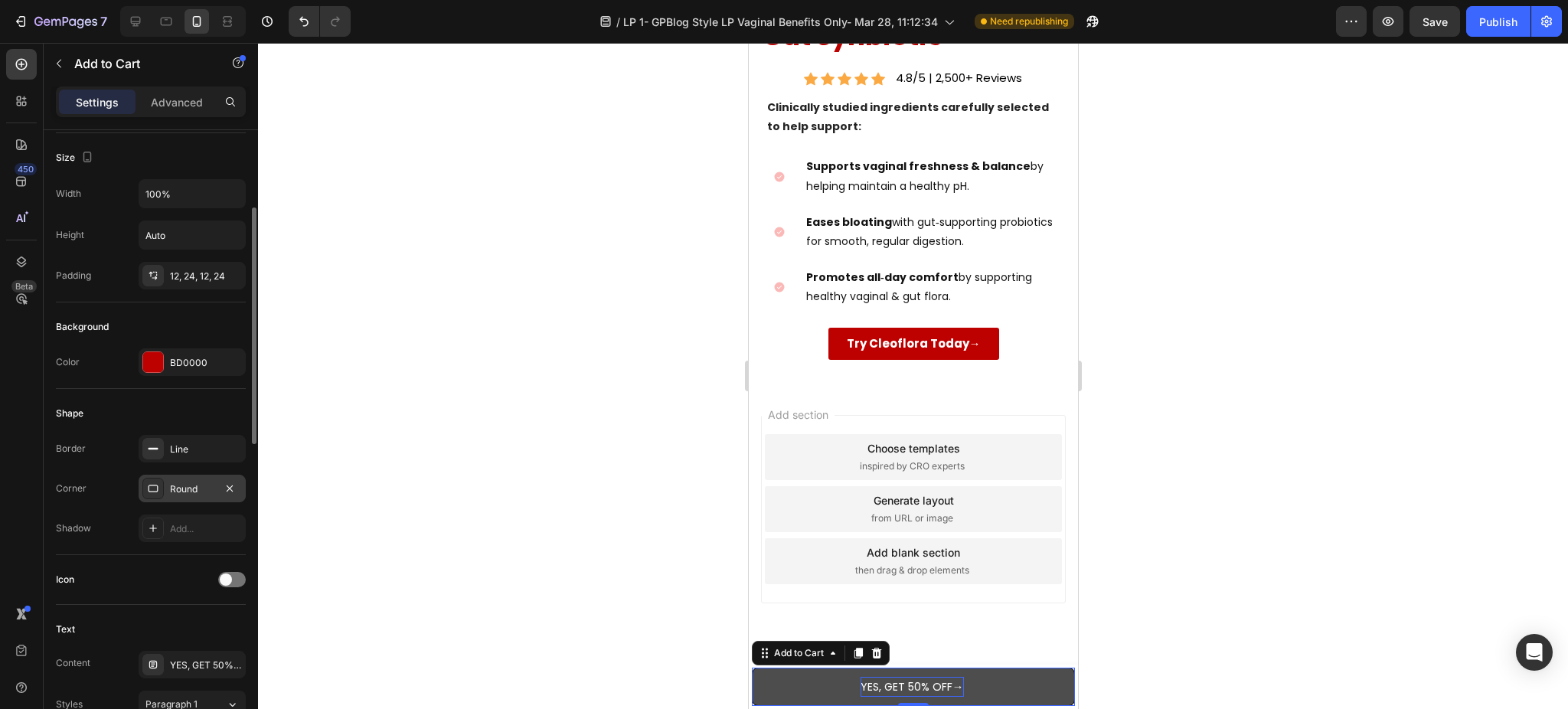 click on "Round" at bounding box center (192, 489) 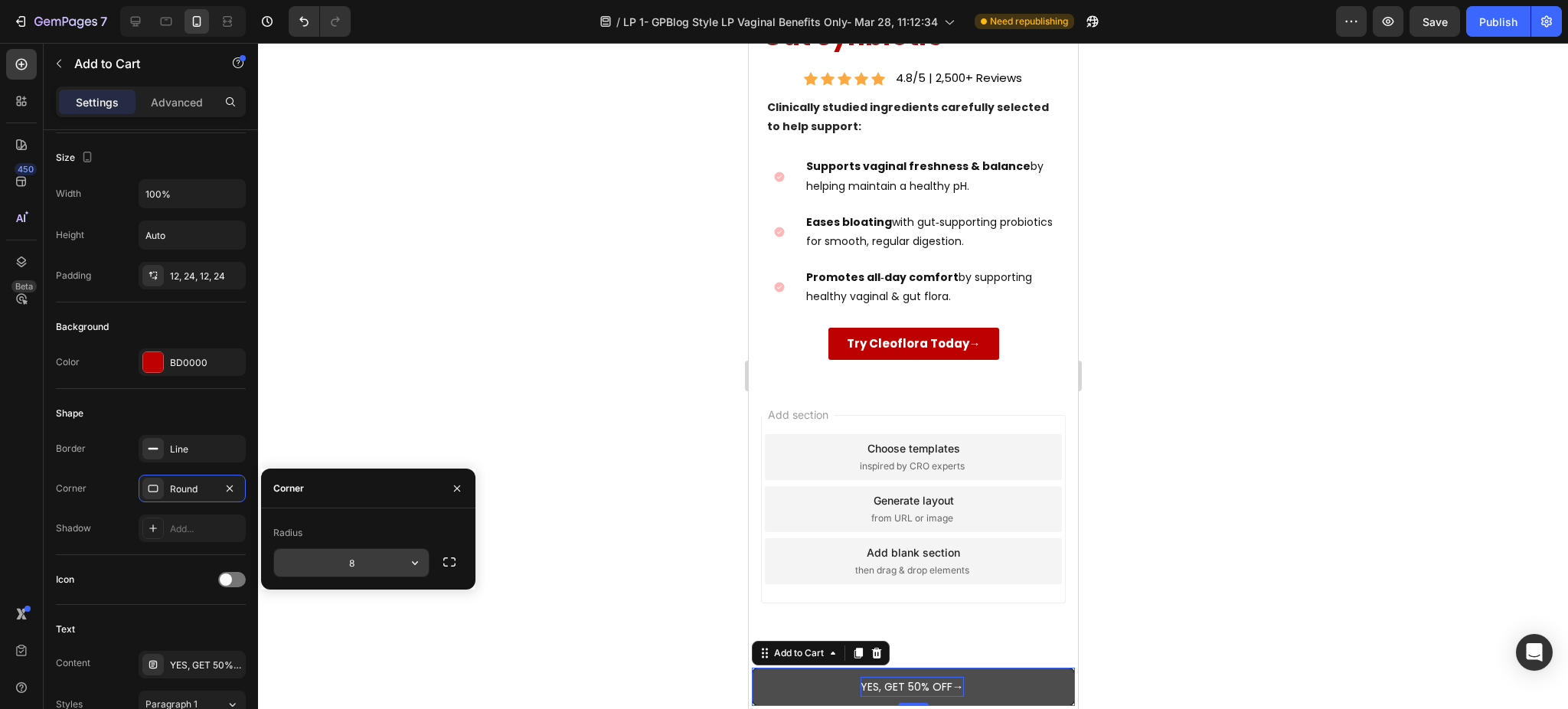 click on "8" at bounding box center (351, 563) 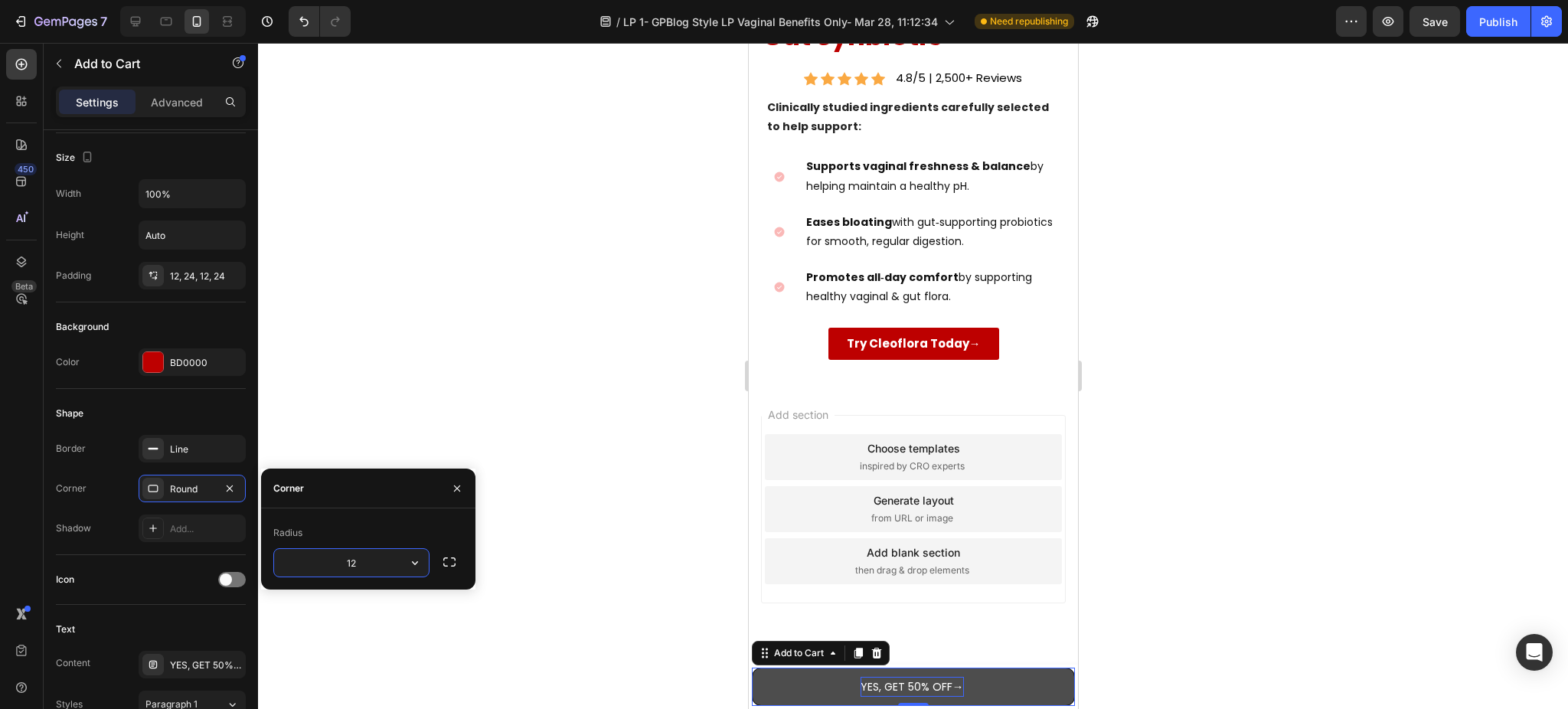 type on "12" 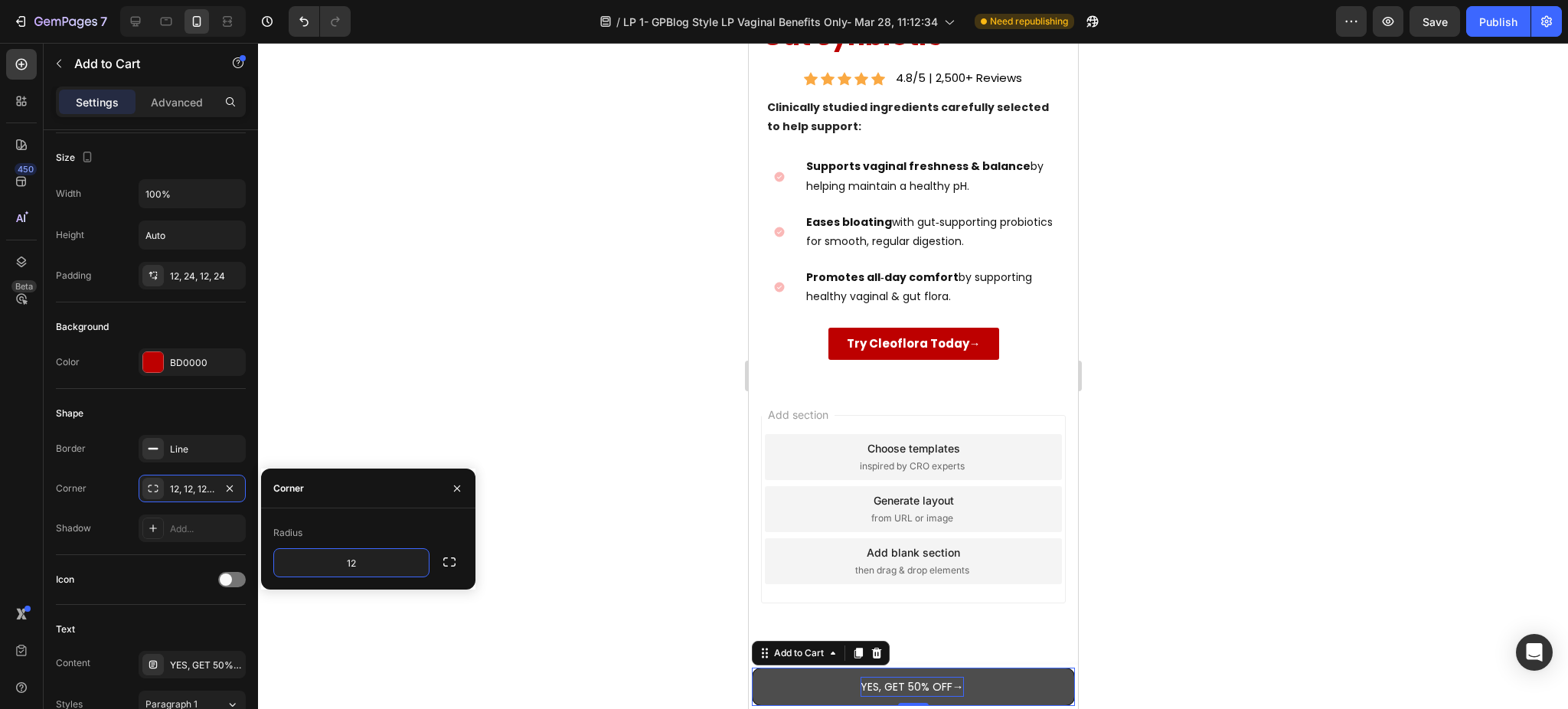click 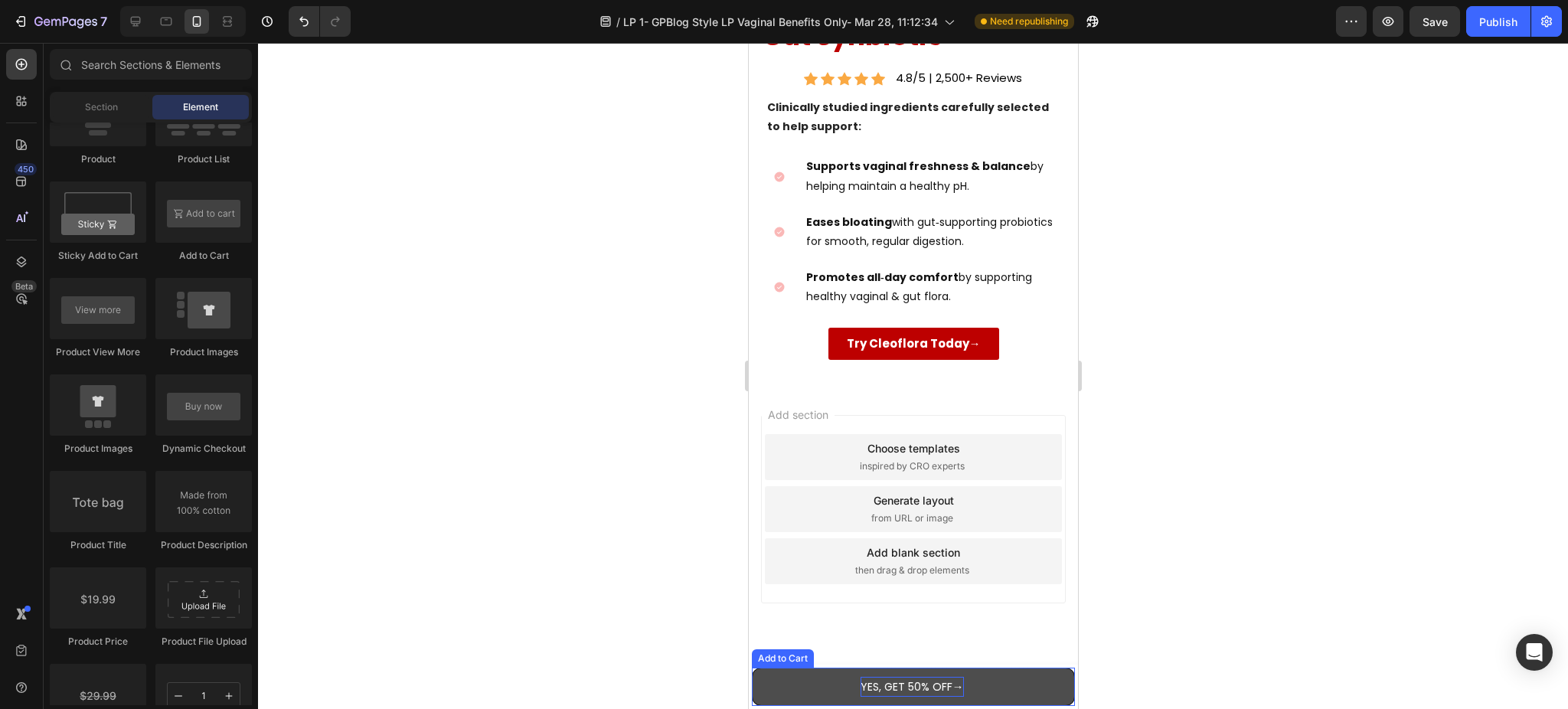 click on "YES, GET 50% OFF  →" at bounding box center (913, 687) 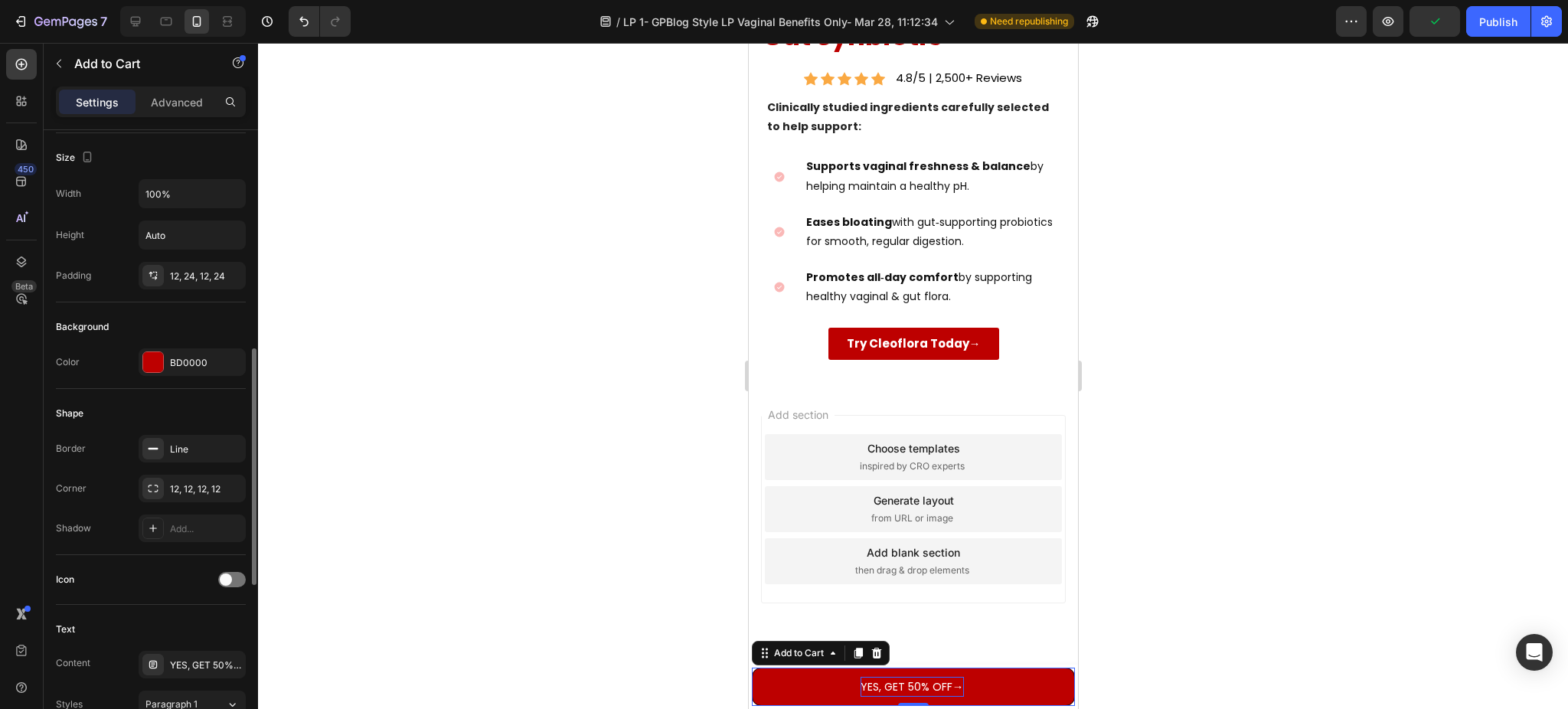 scroll, scrollTop: 306, scrollLeft: 0, axis: vertical 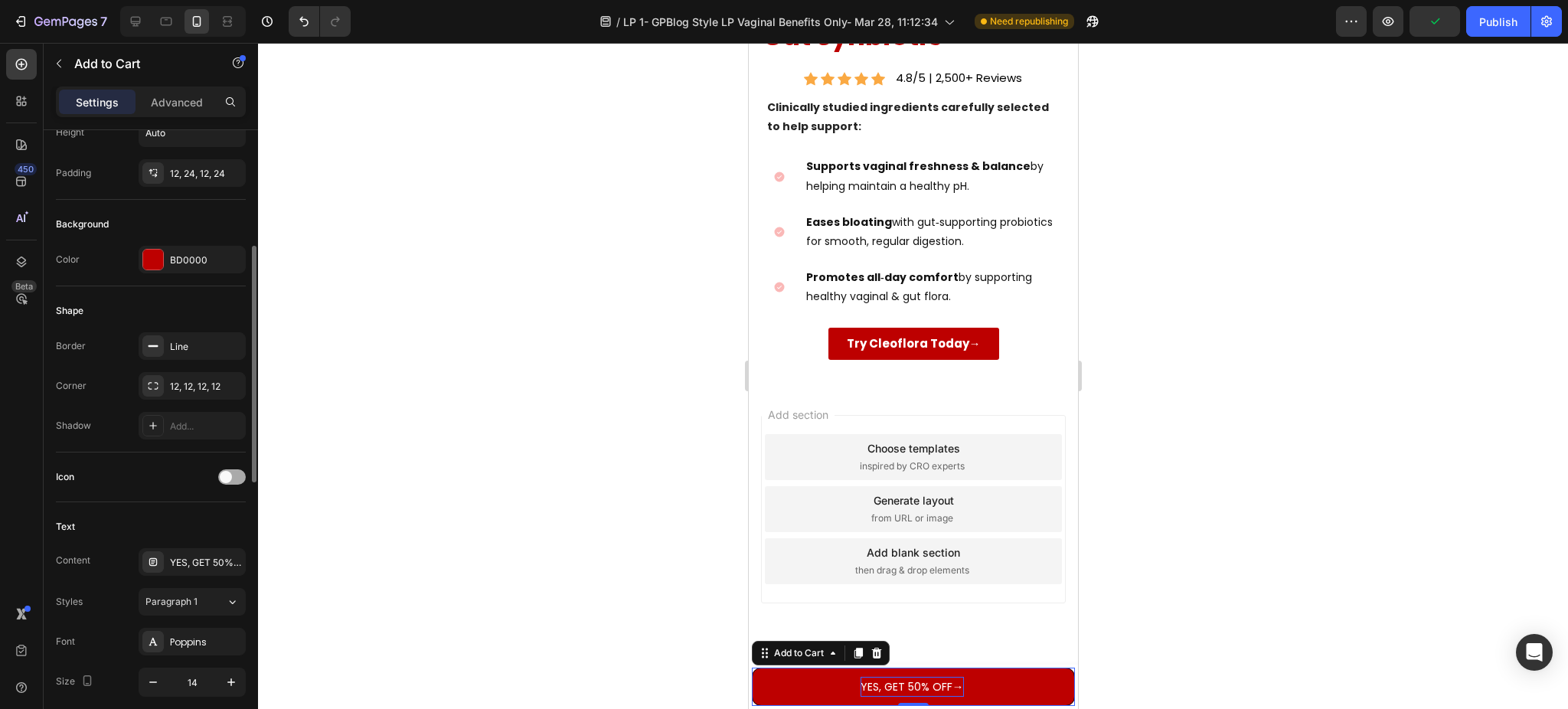click on "Icon" at bounding box center [151, 477] 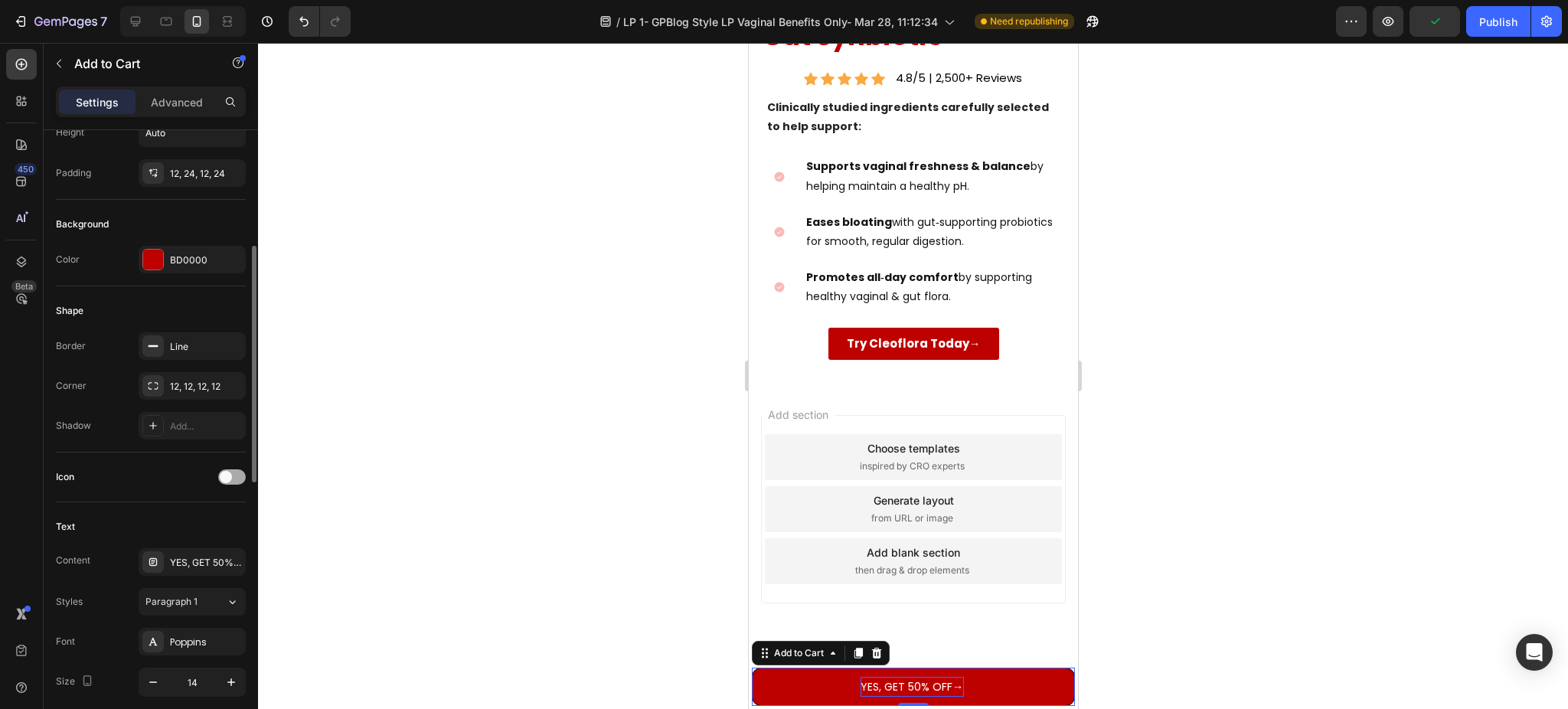 click at bounding box center (232, 477) 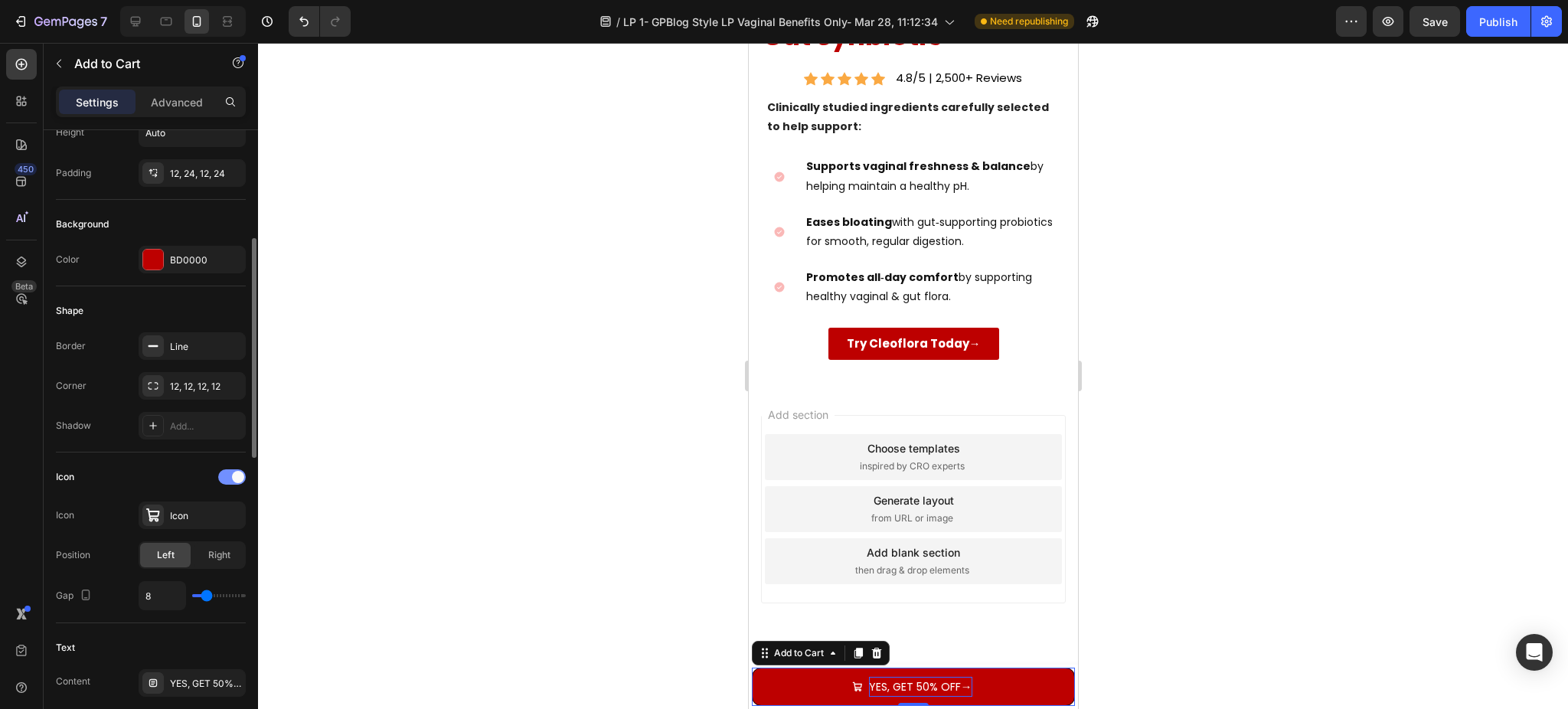 click at bounding box center (232, 477) 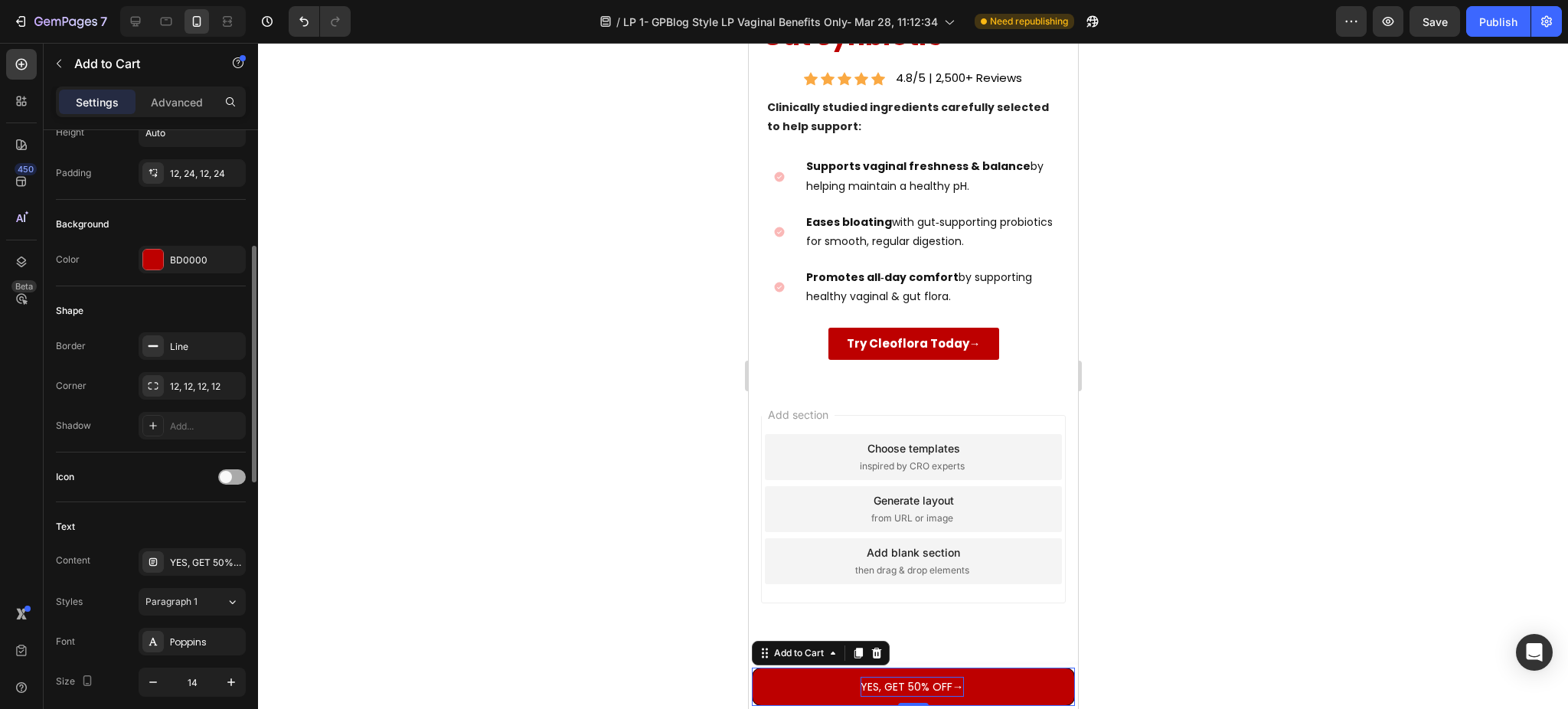 click at bounding box center [226, 477] 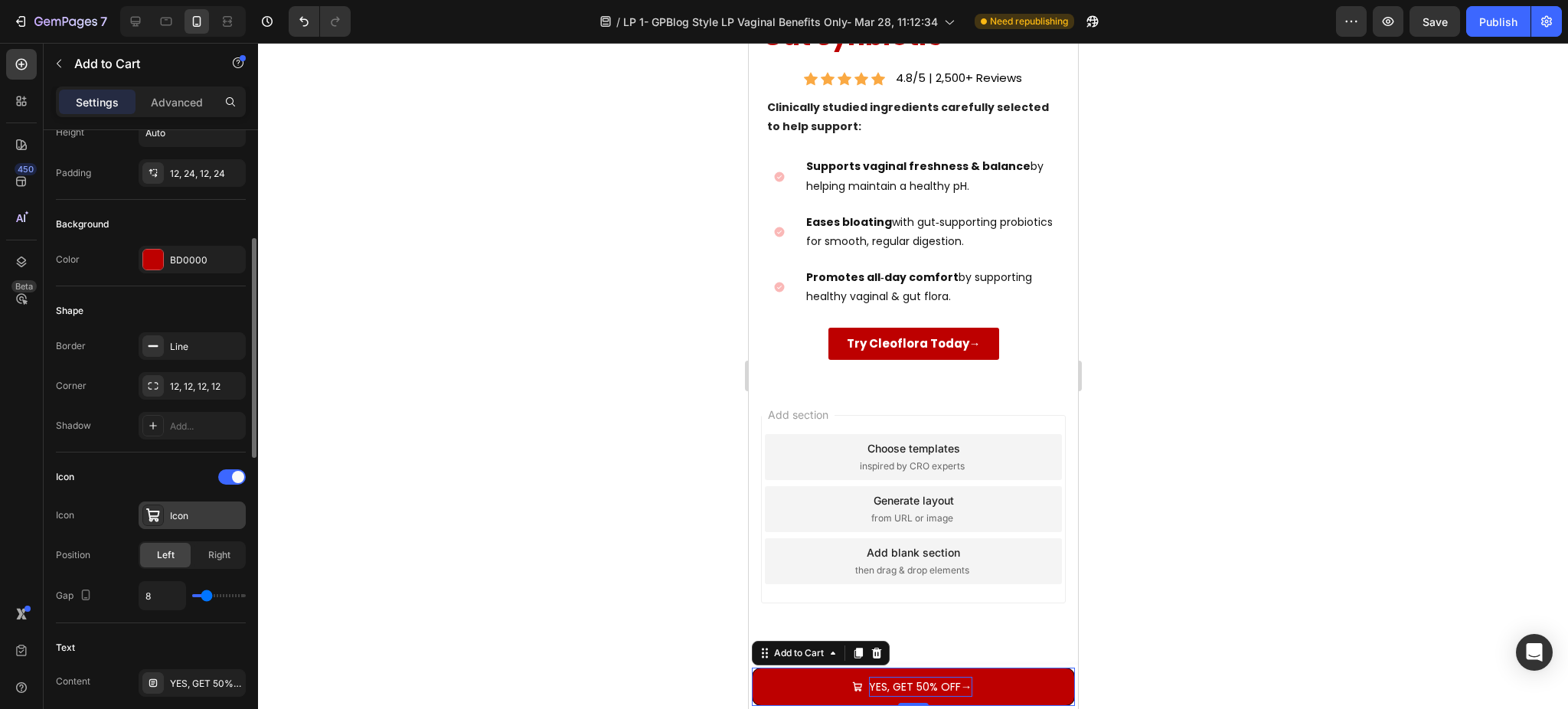click on "Icon" at bounding box center (192, 515) 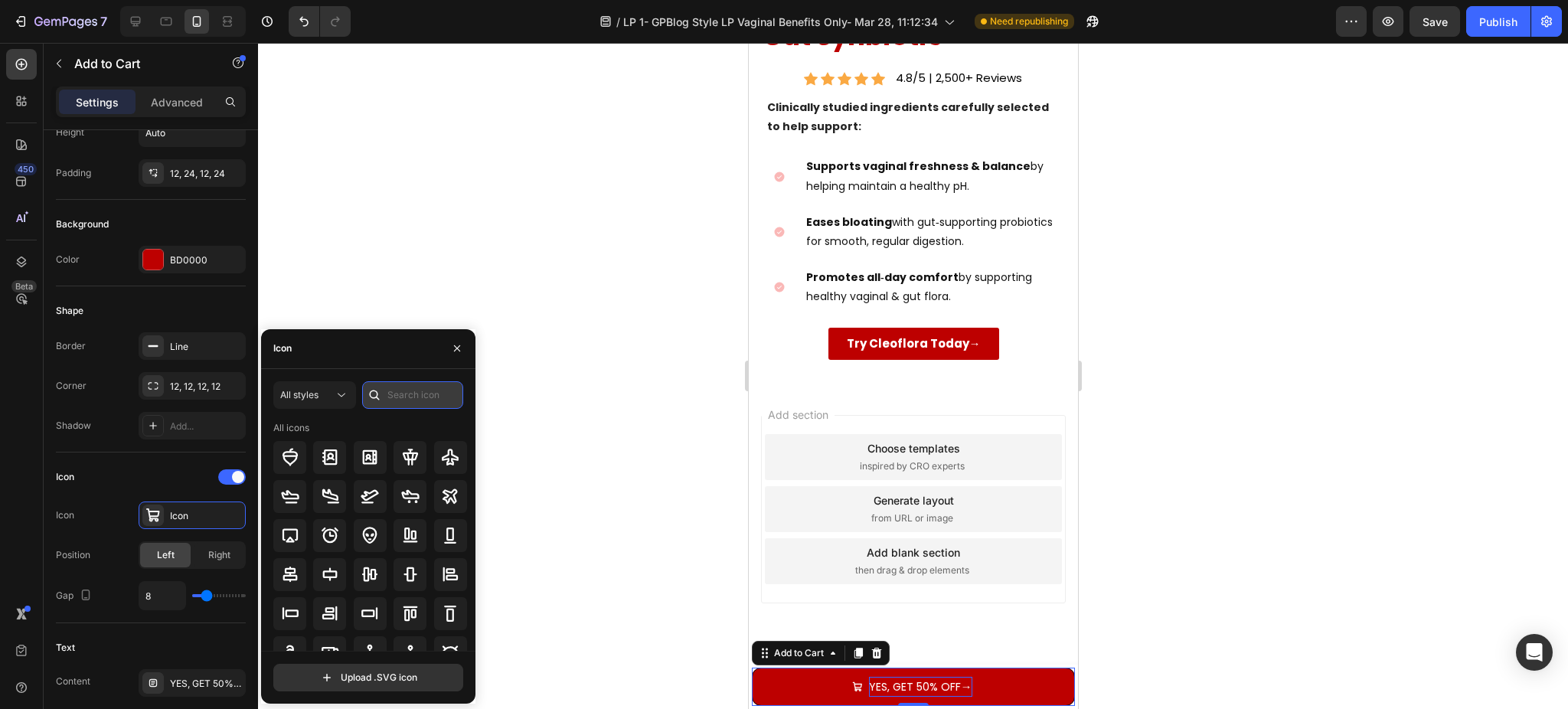 click at bounding box center [413, 395] 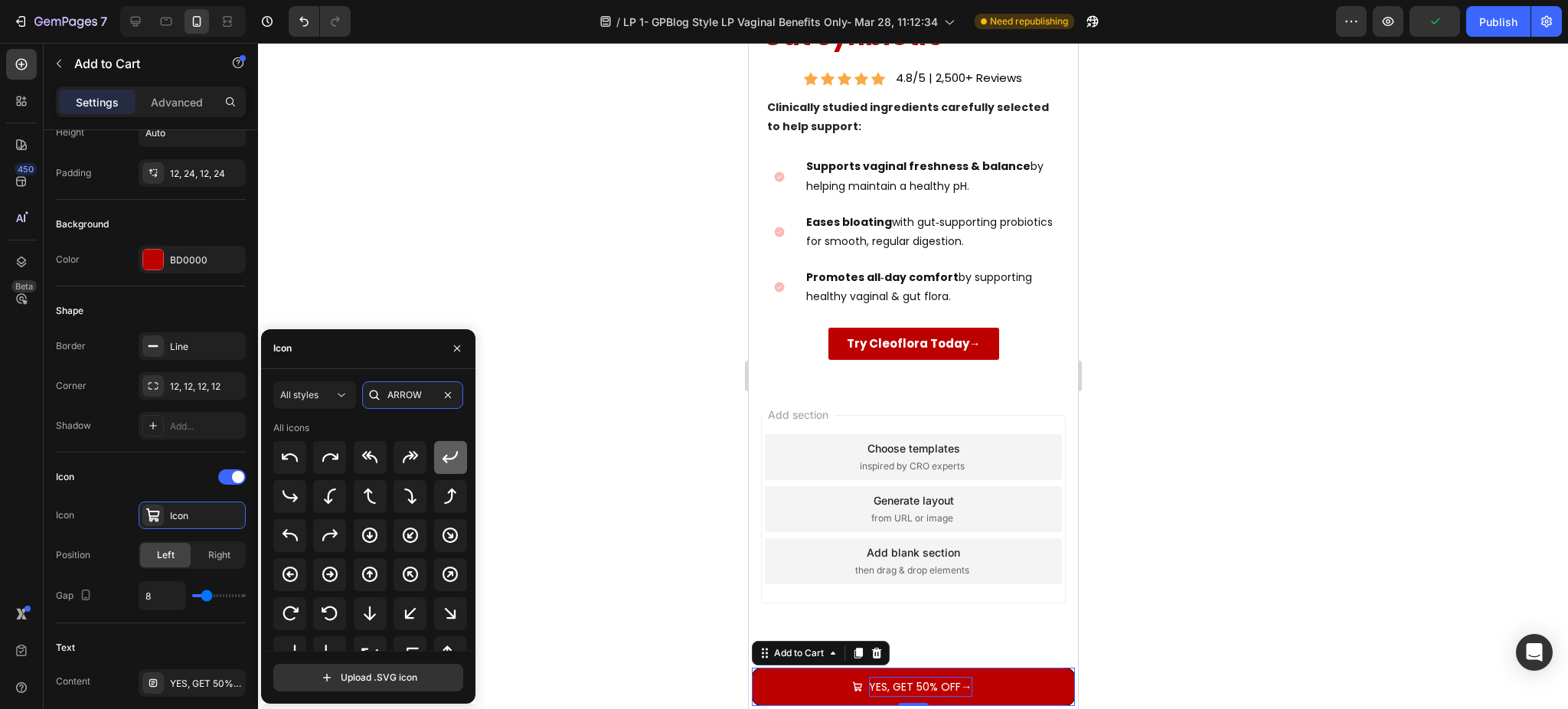 type on "ARROW" 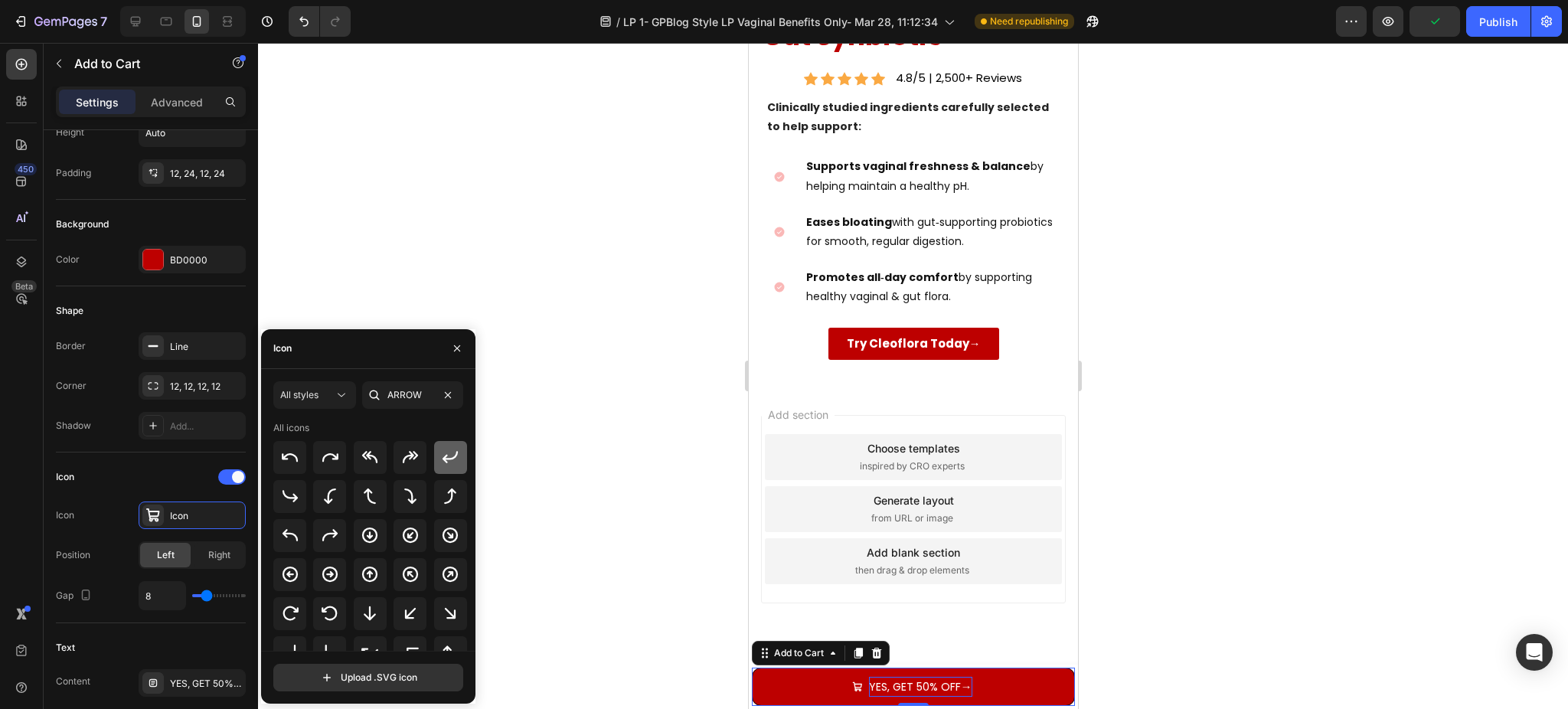 click 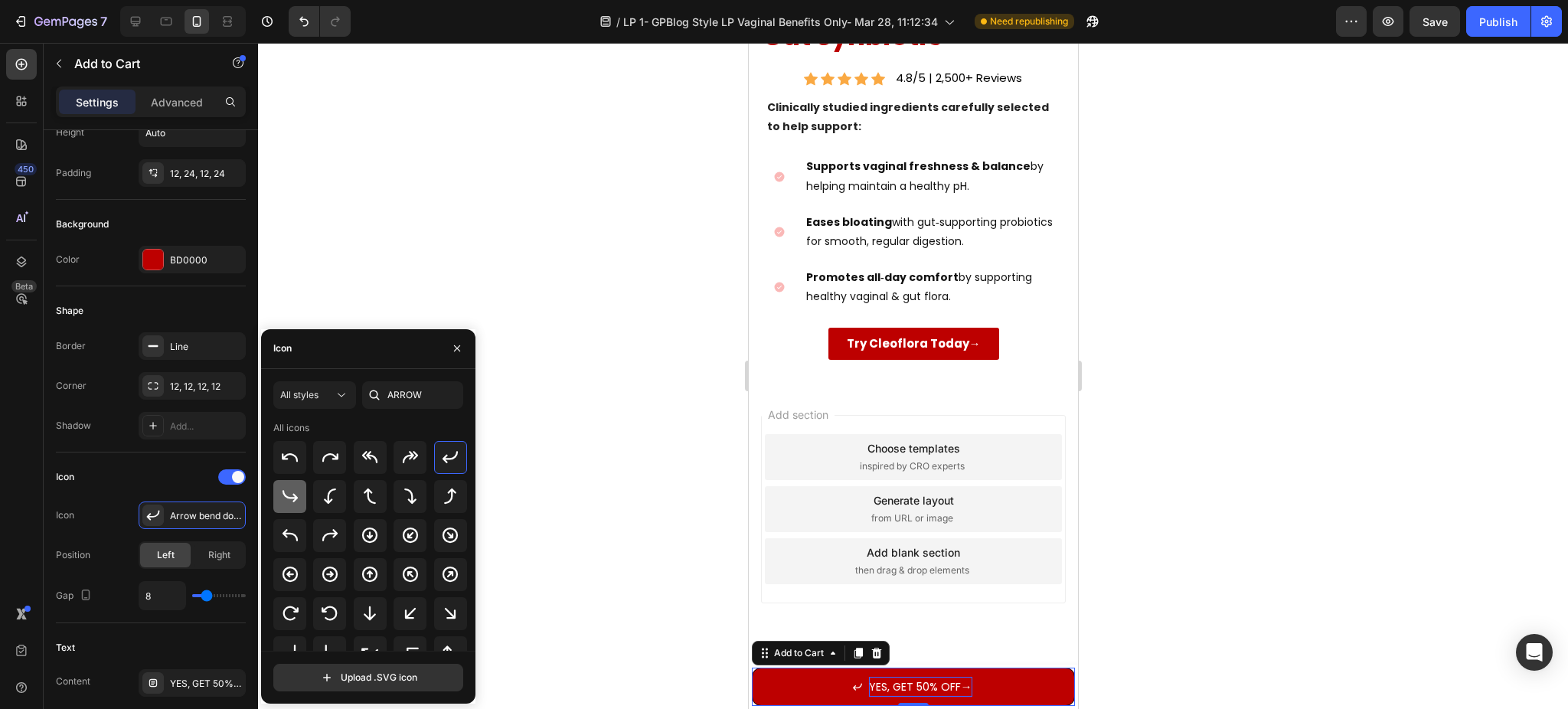 click 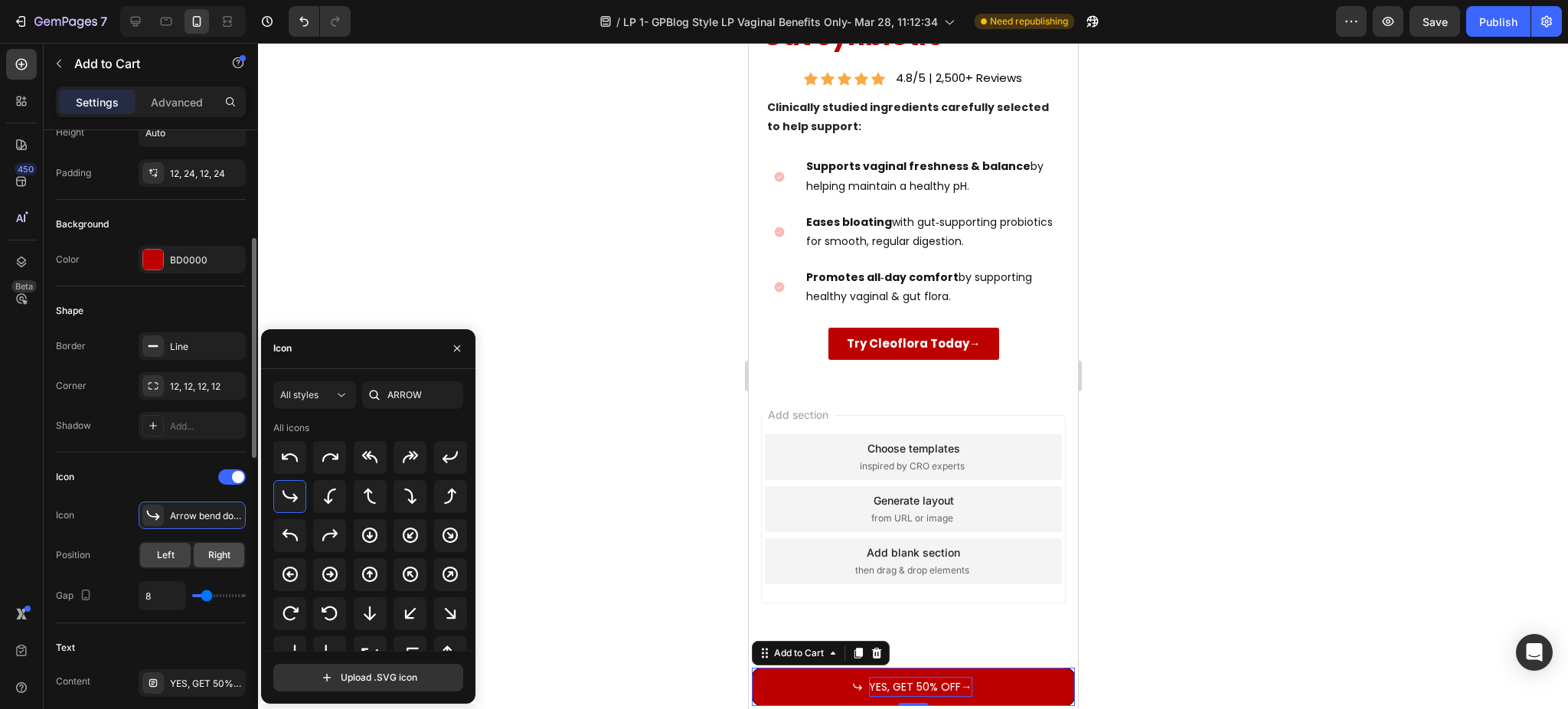 click on "Right" 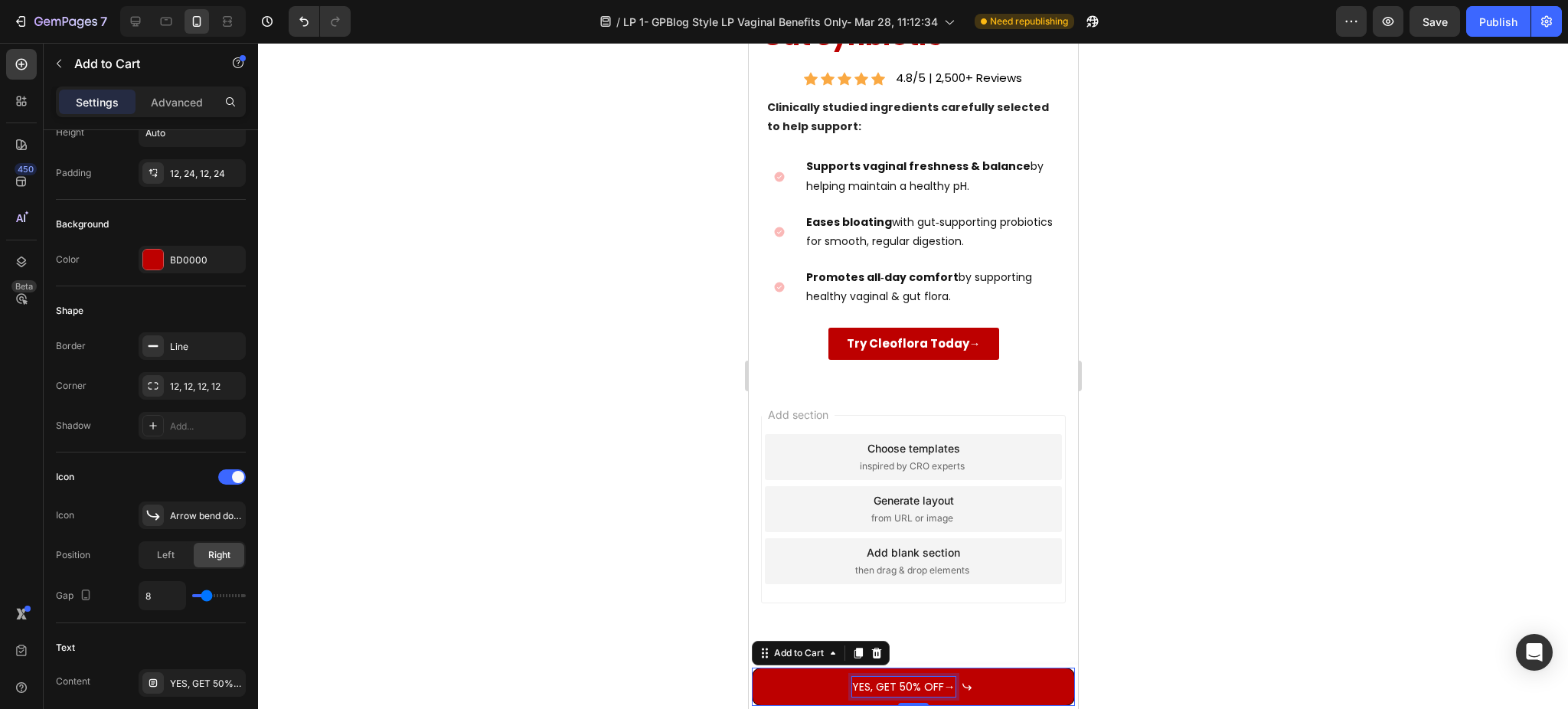 click on "→" at bounding box center (949, 686) 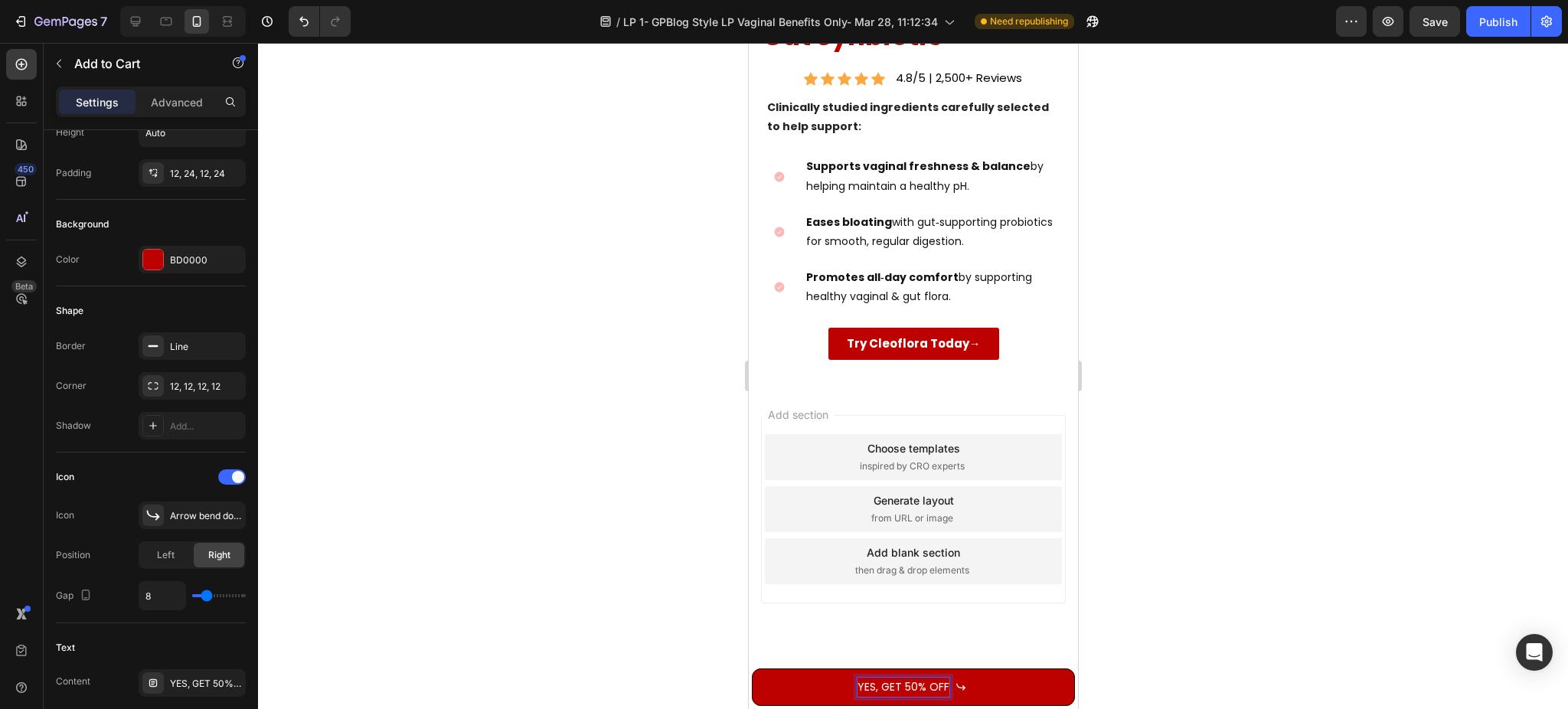 click 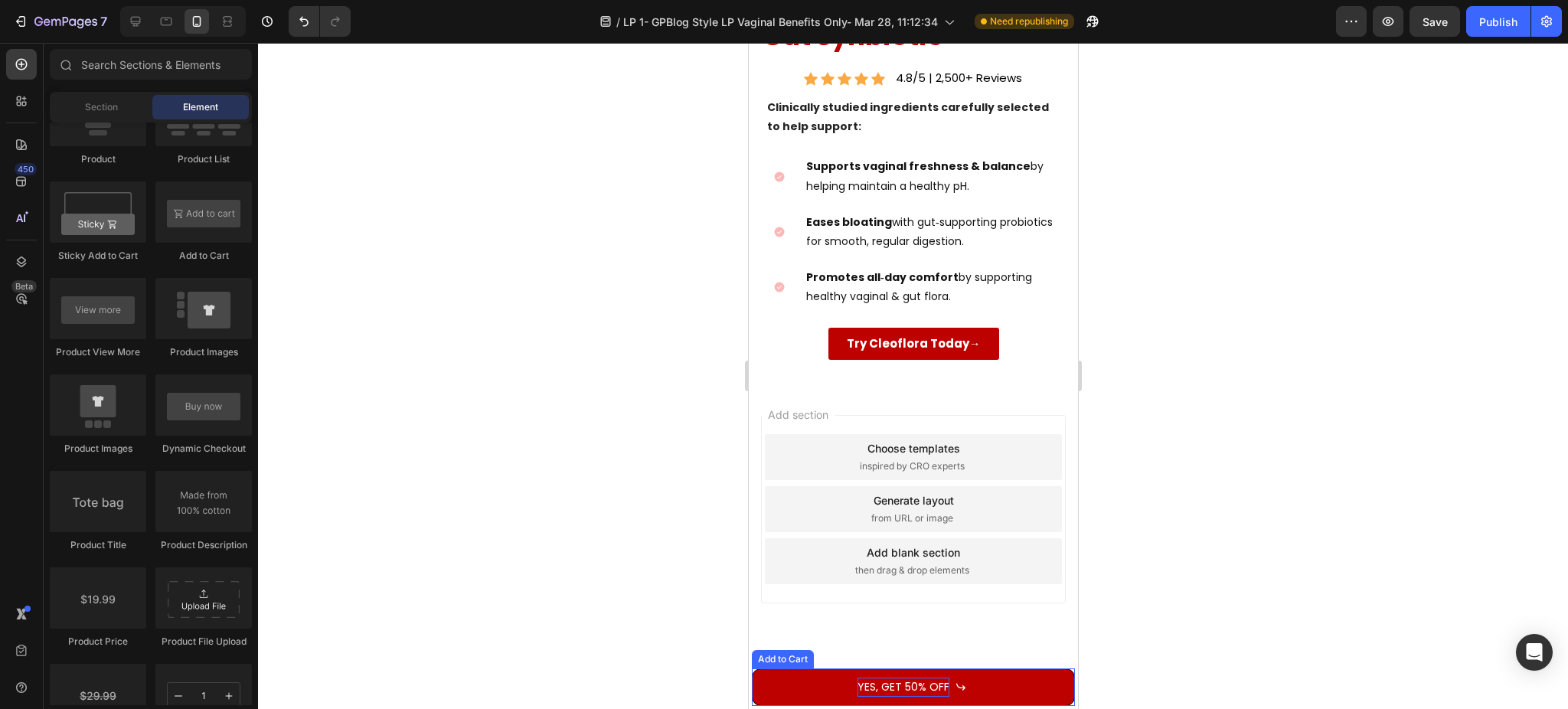 click 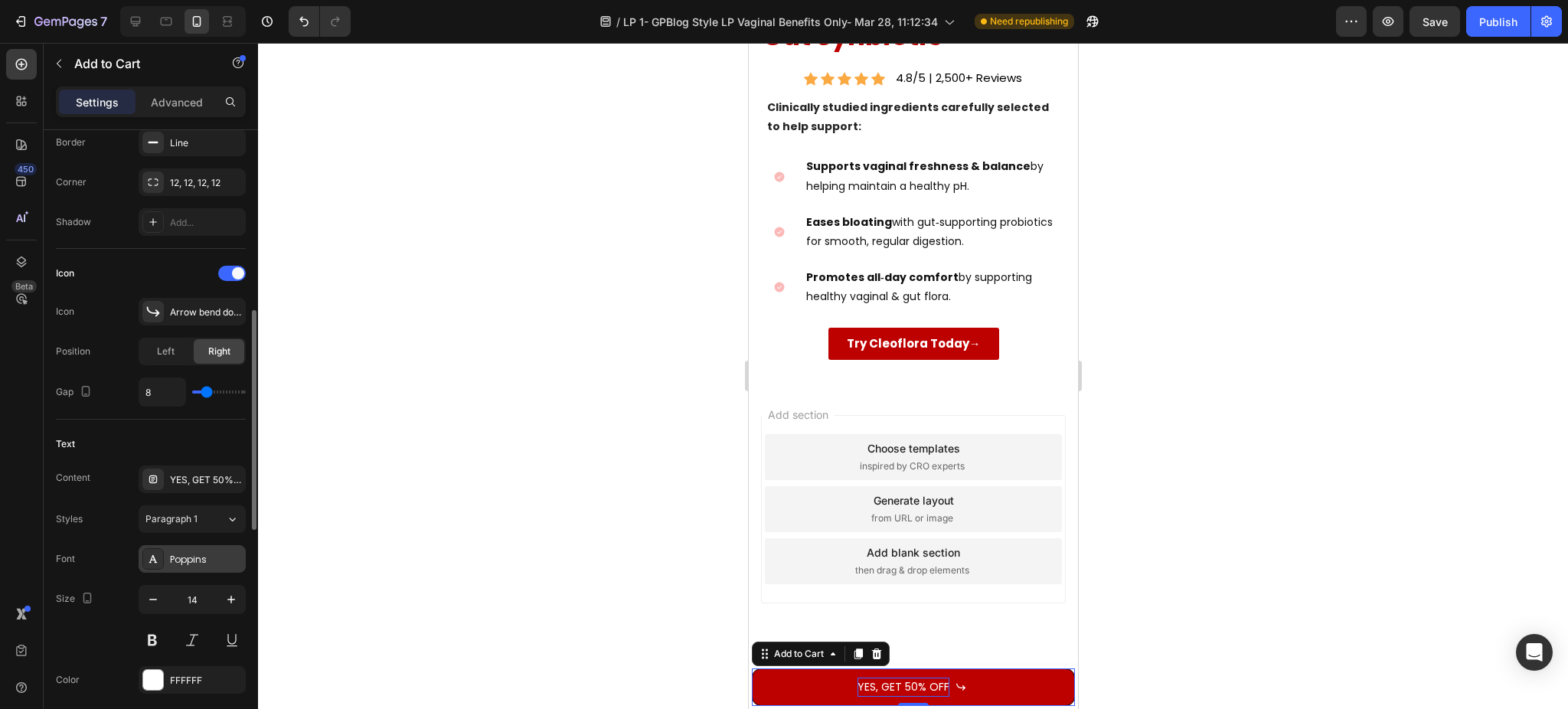 scroll, scrollTop: 613, scrollLeft: 0, axis: vertical 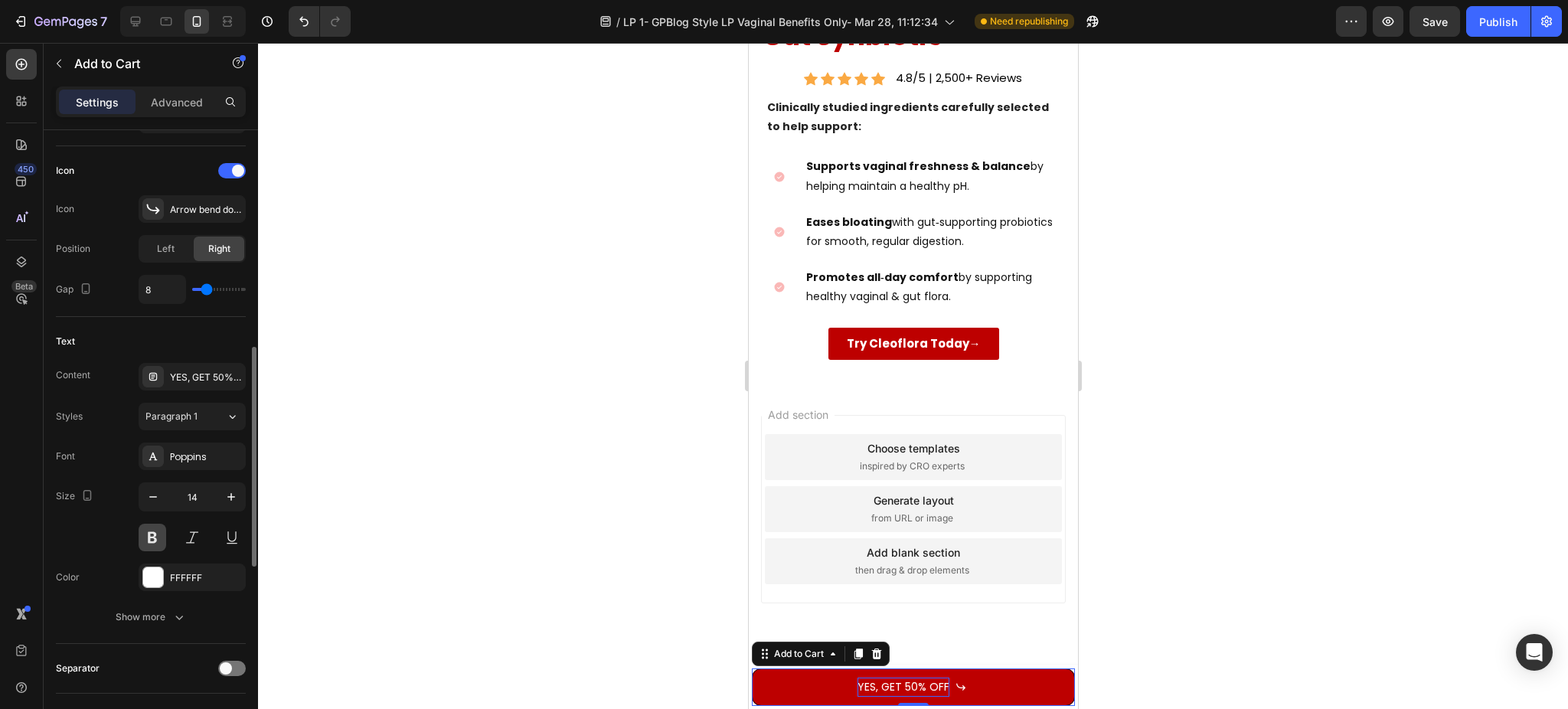 click at bounding box center [152, 537] 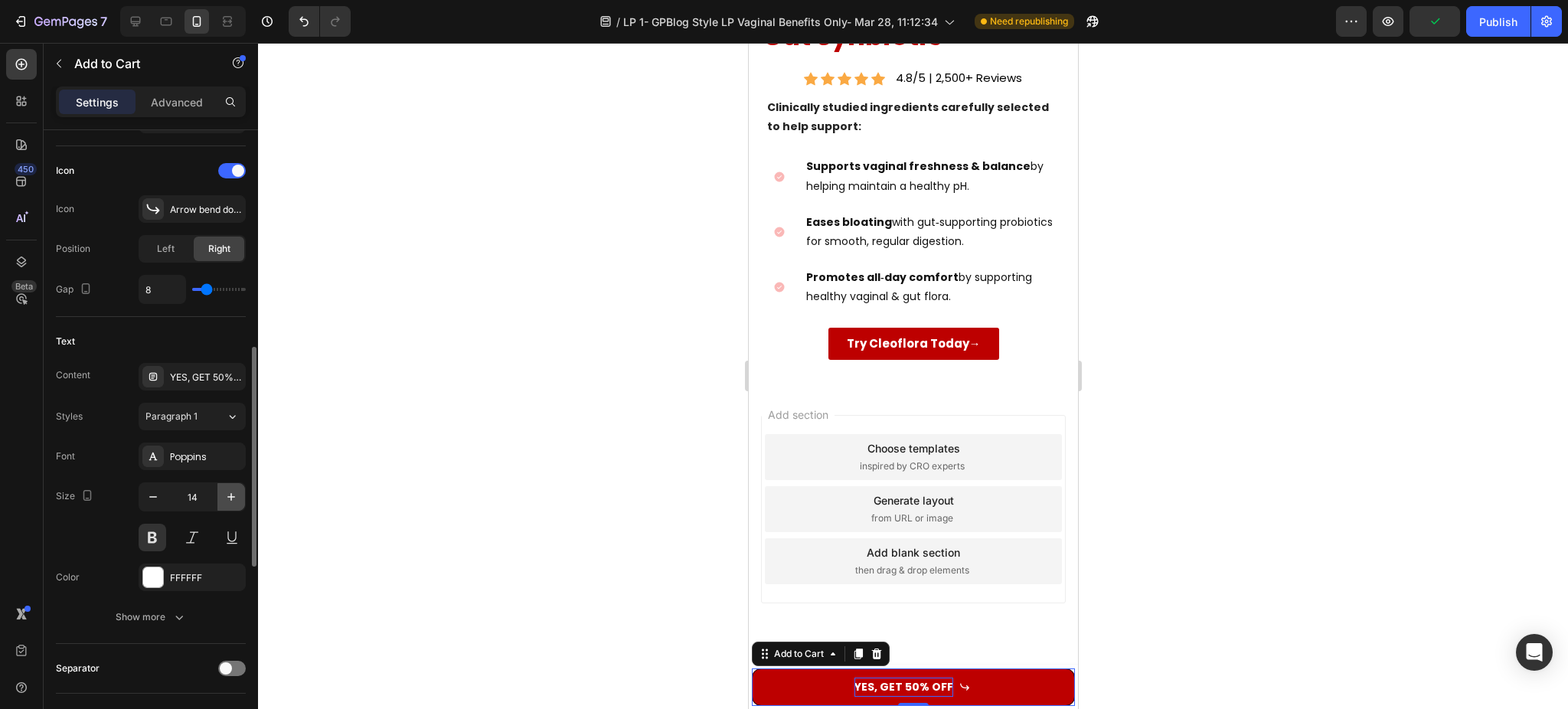 click 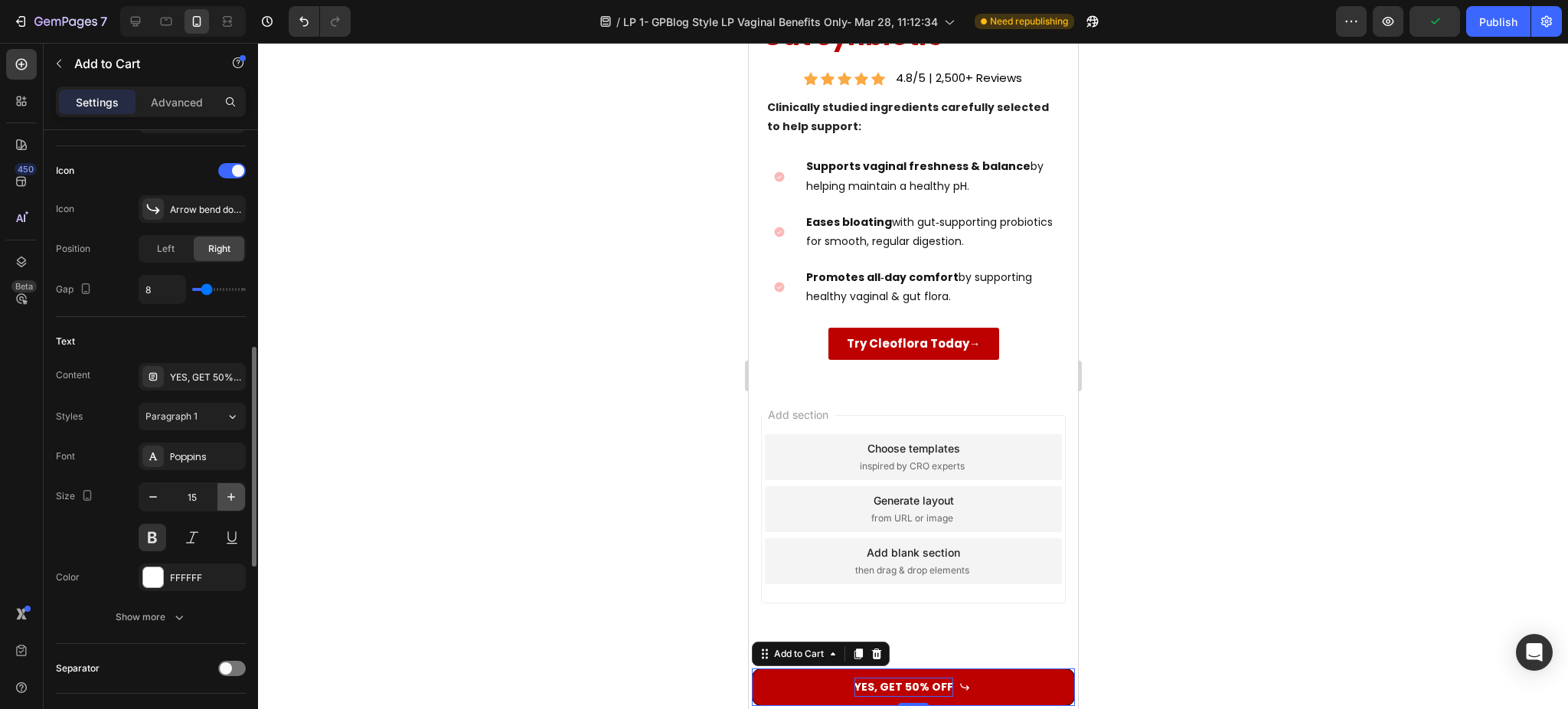 click 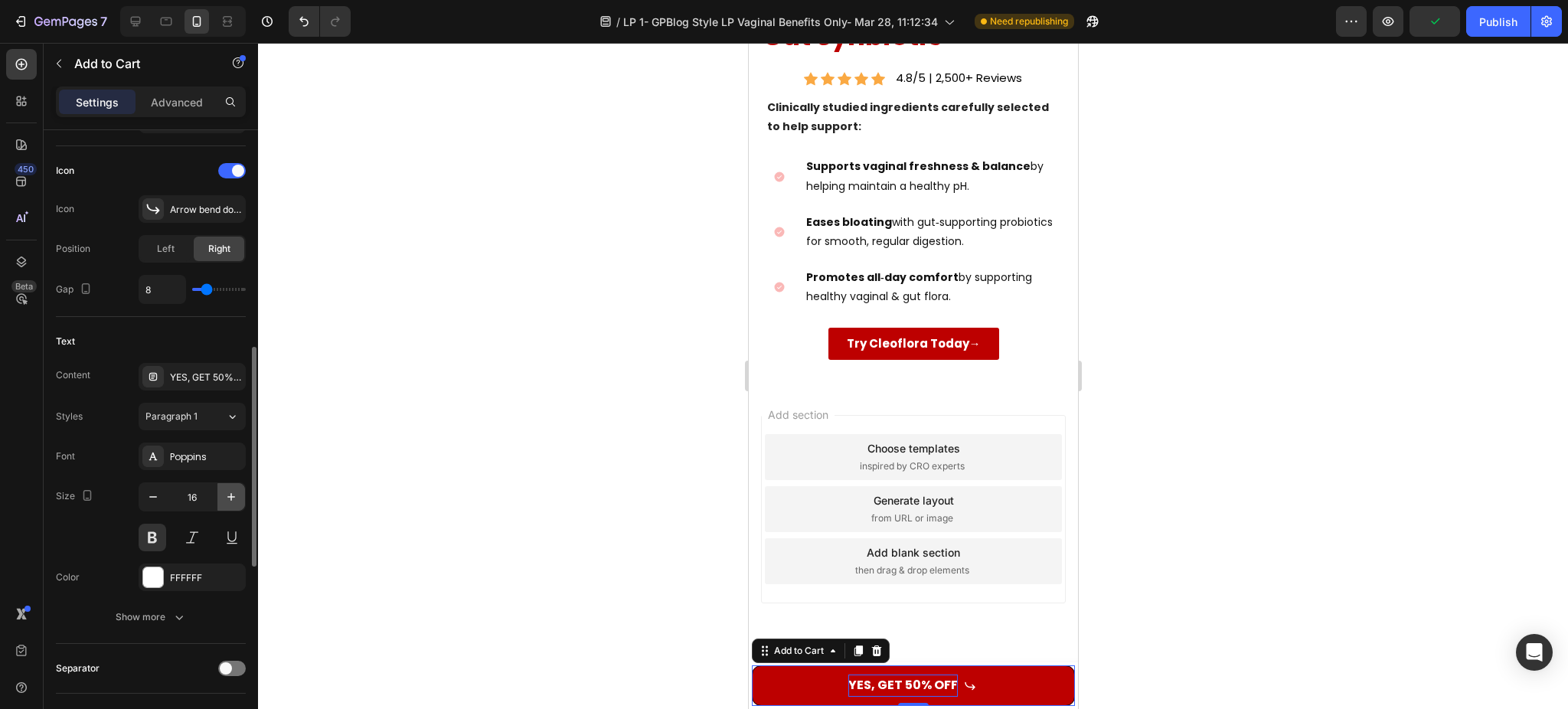 click 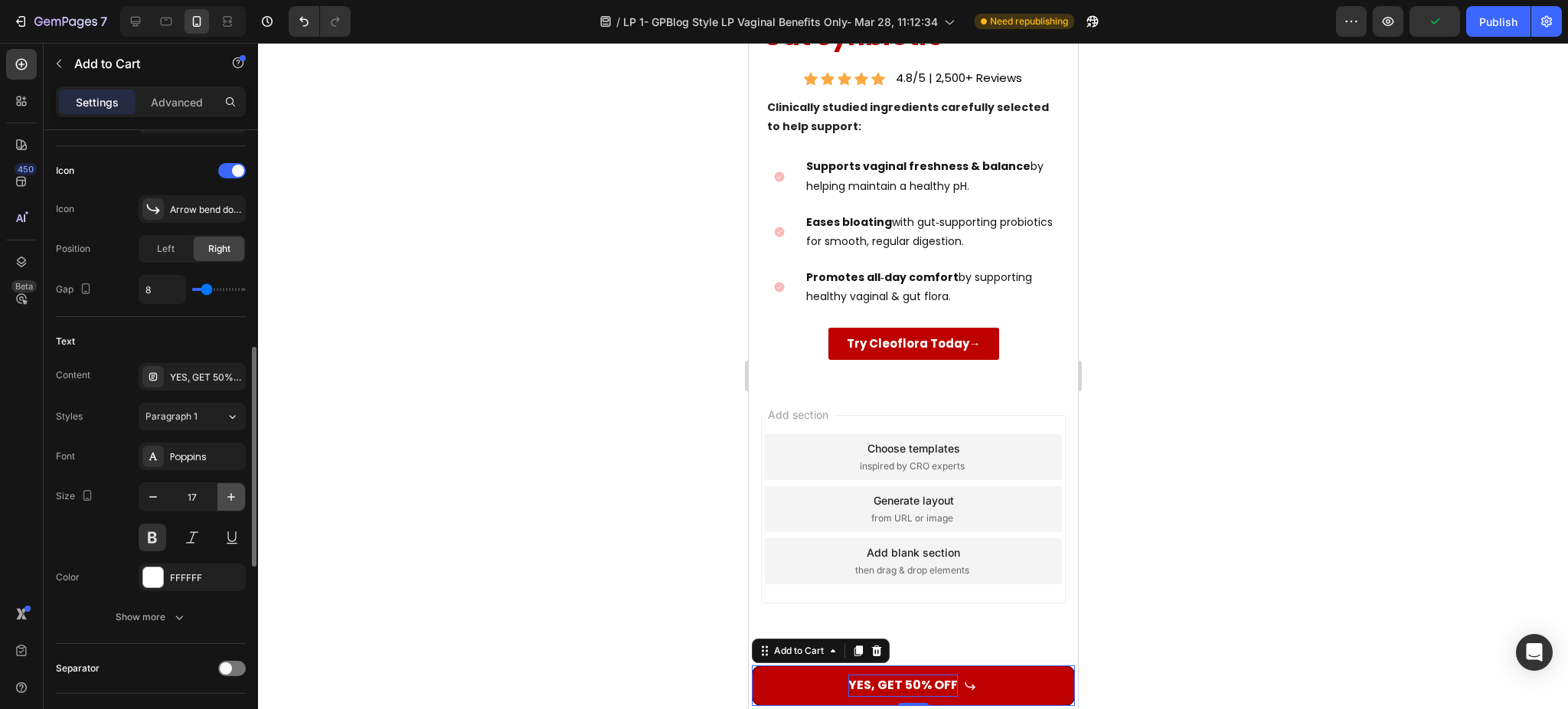 click 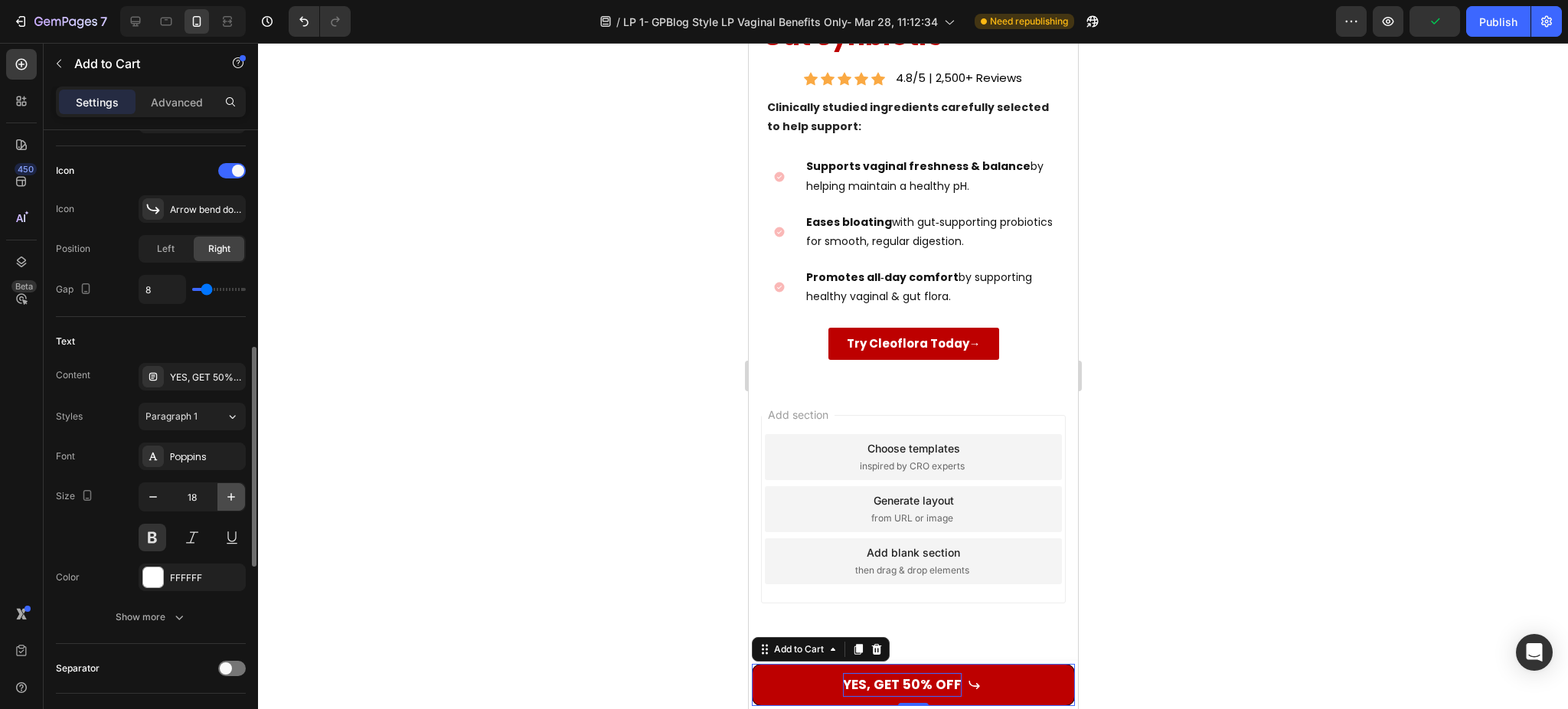 click 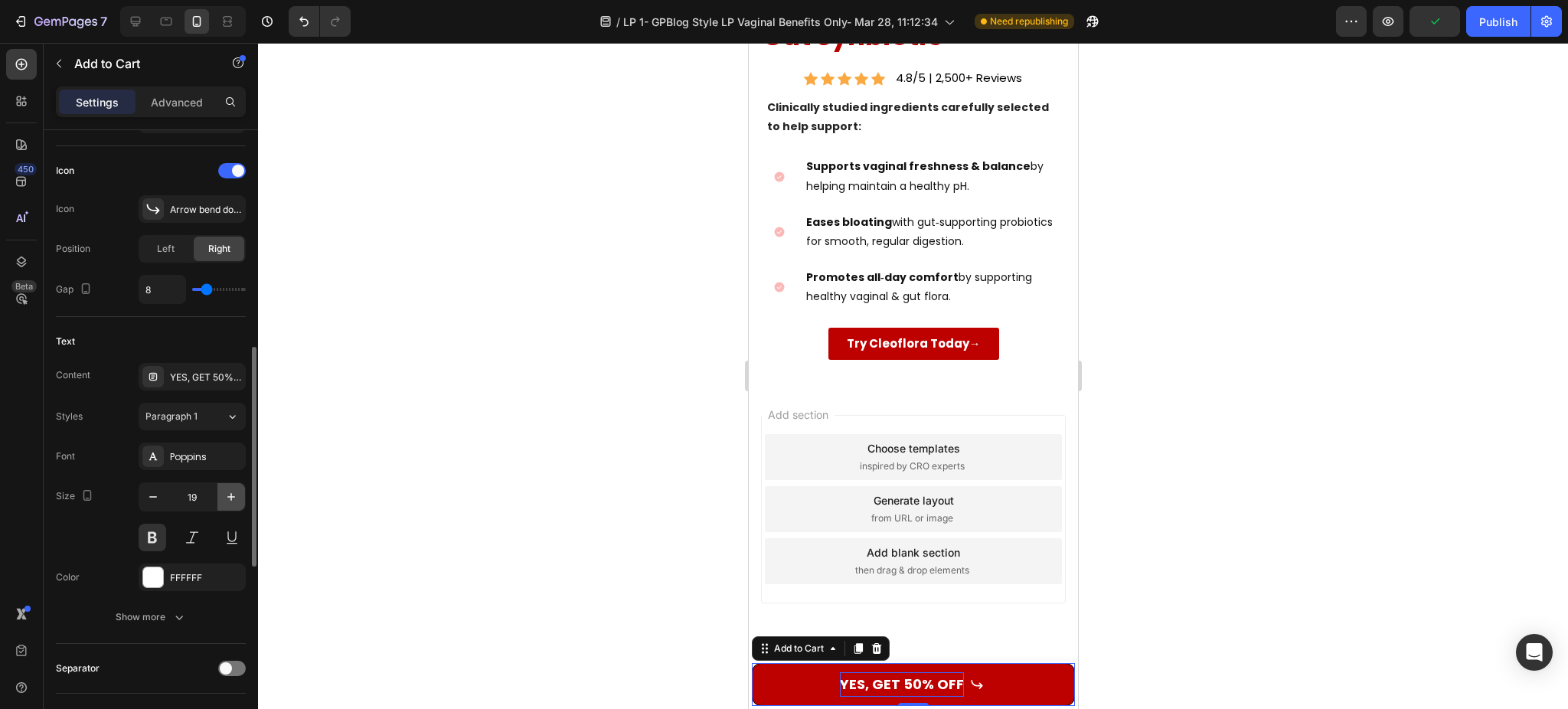 click 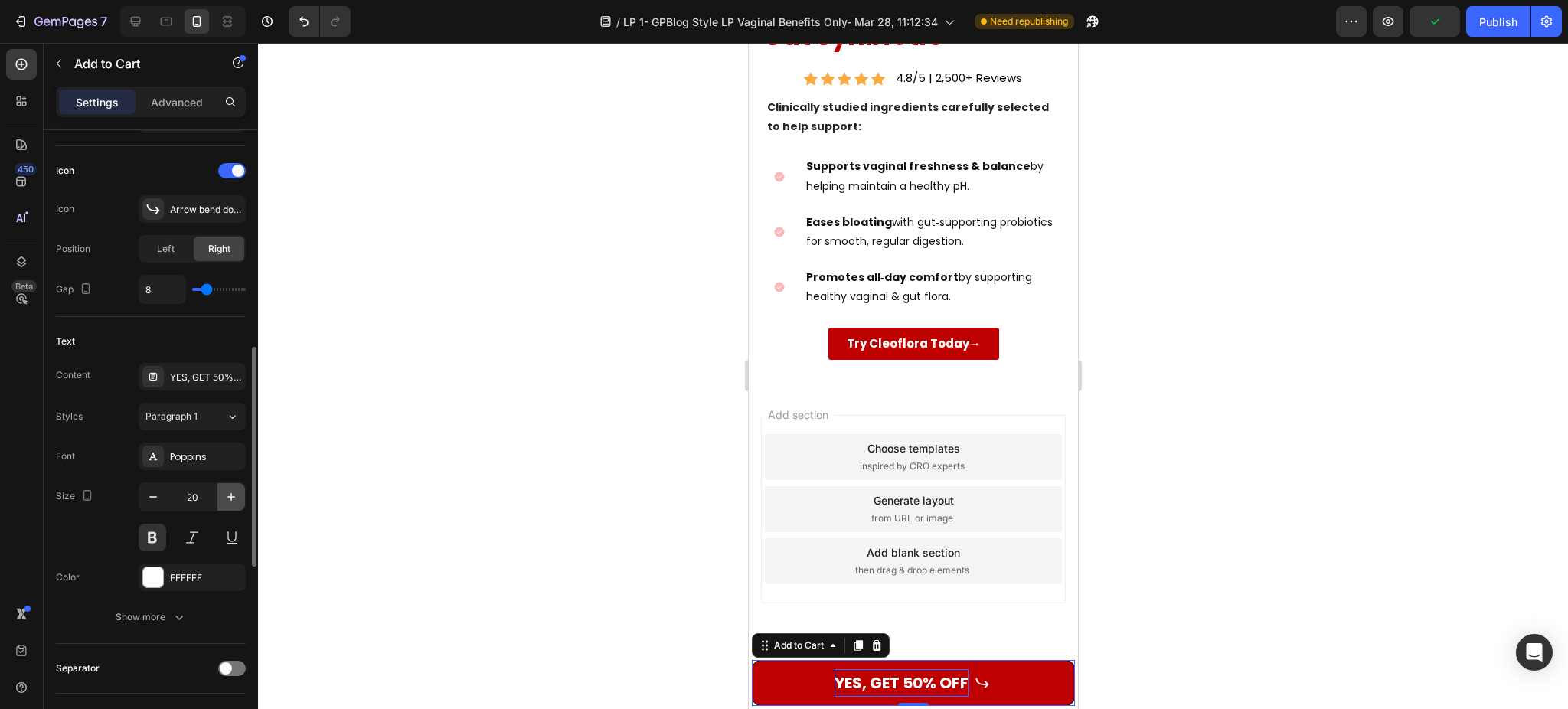 click 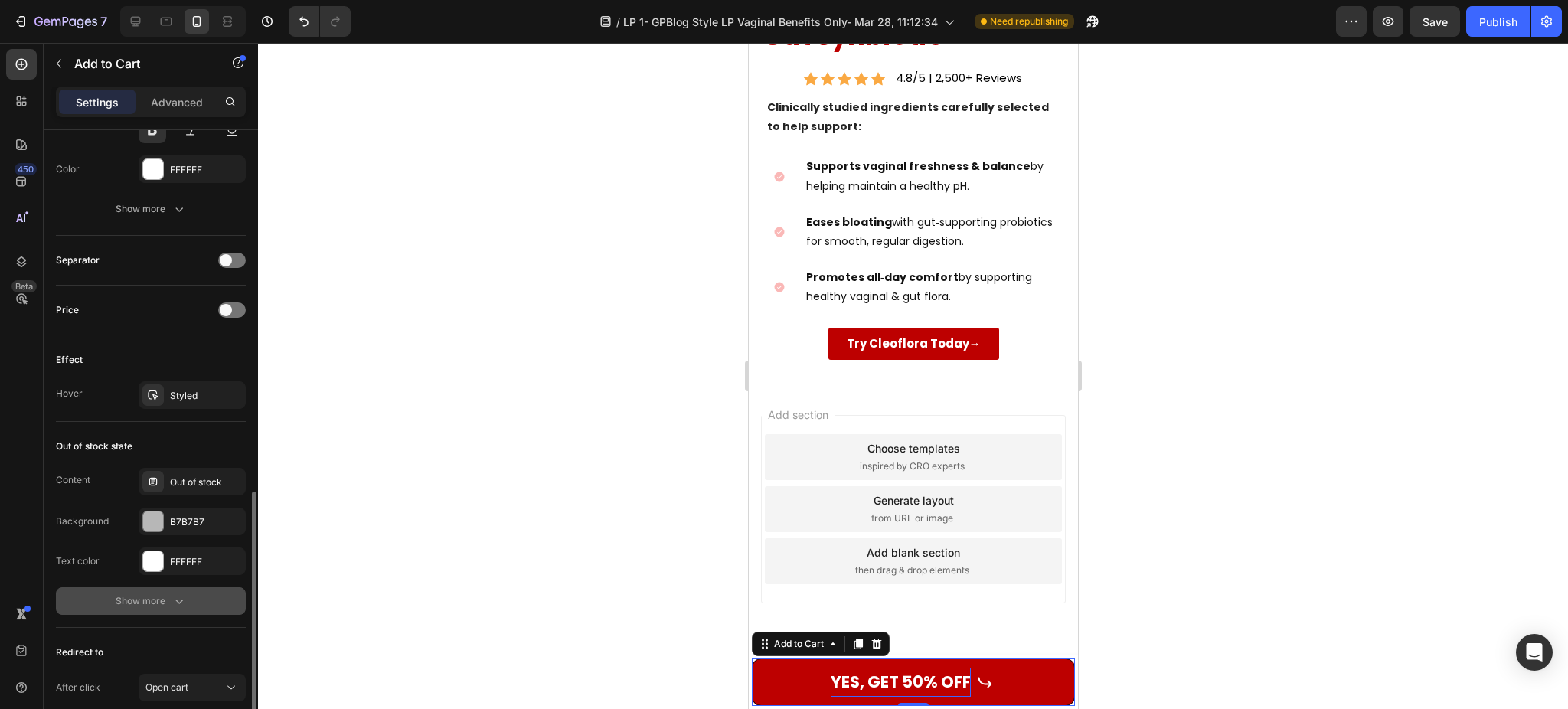 scroll, scrollTop: 1139, scrollLeft: 0, axis: vertical 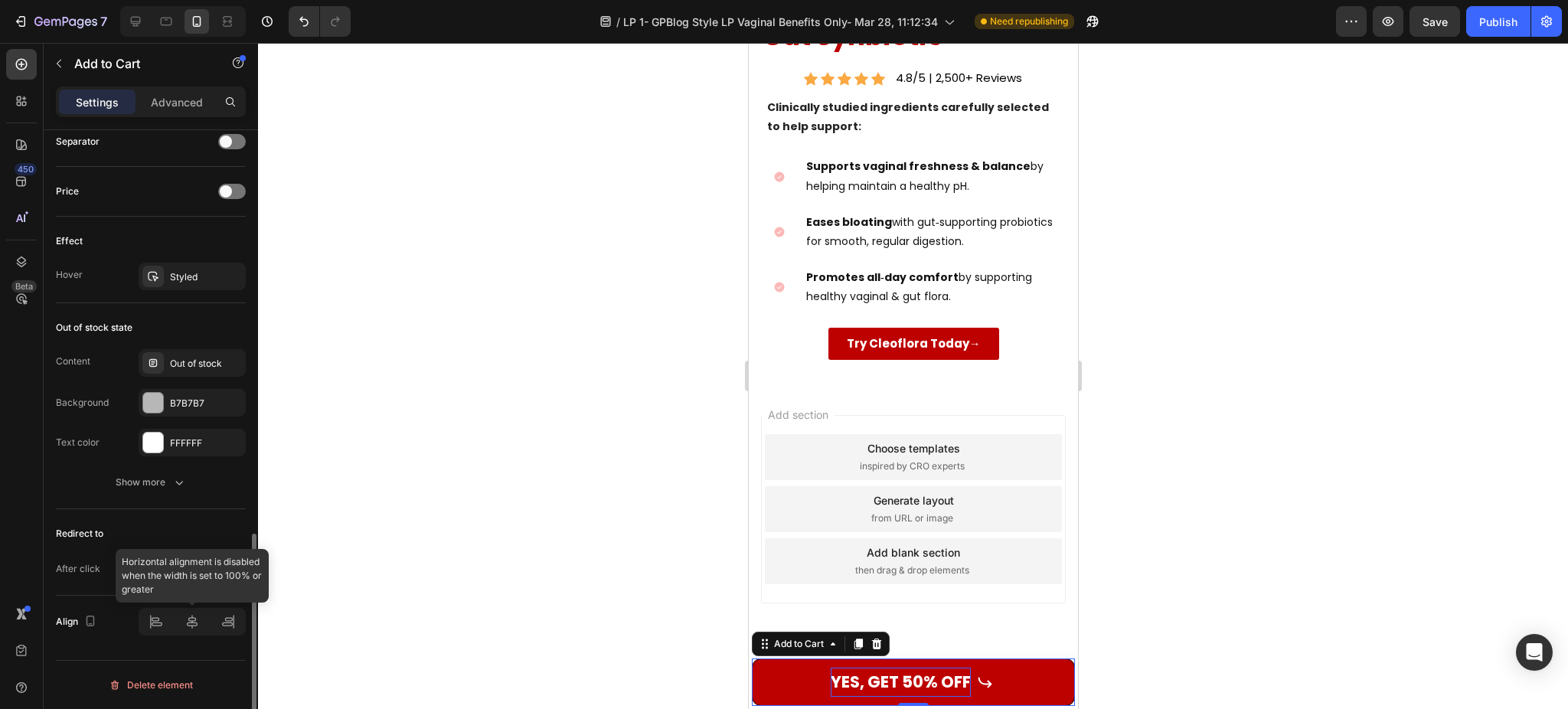 click 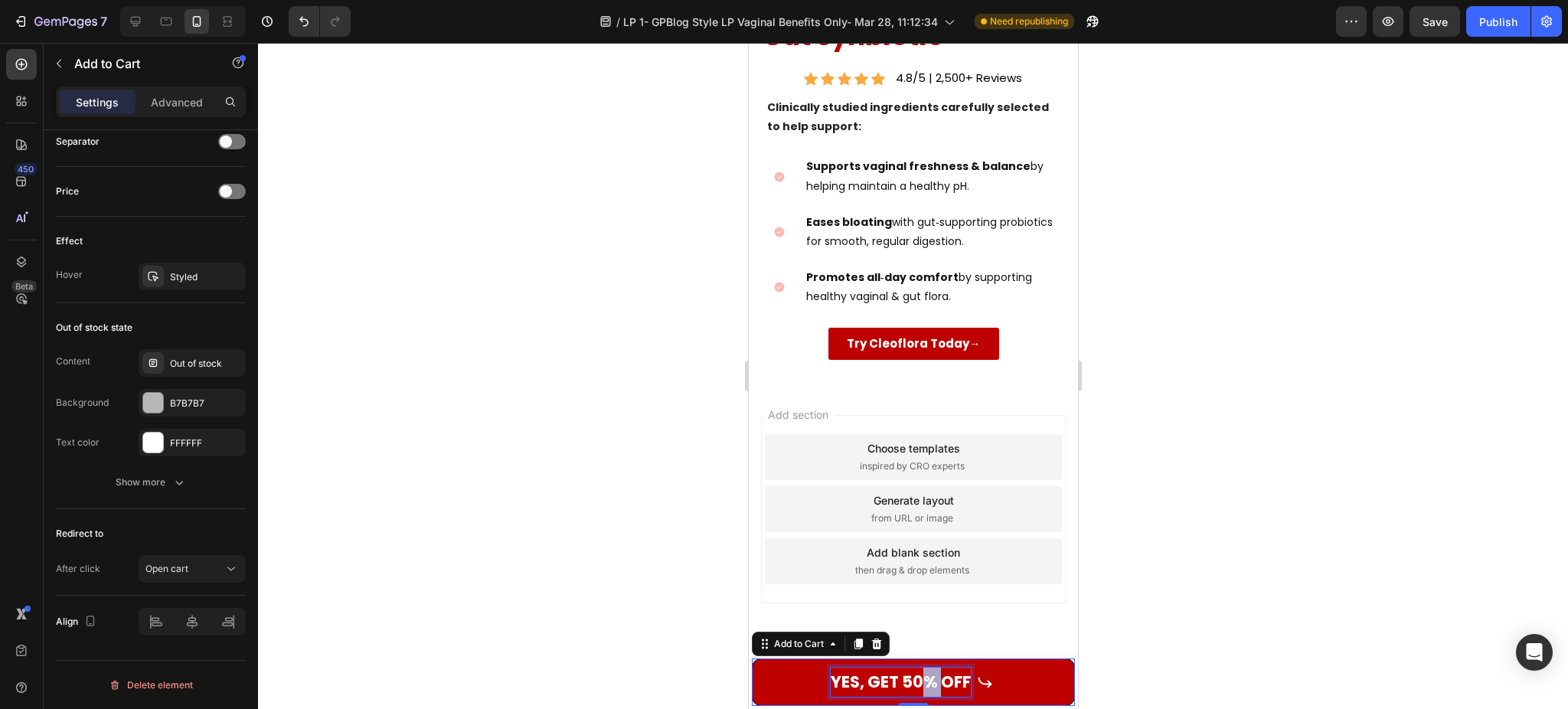 click on "YES, GET 50% OFF" at bounding box center [900, 682] 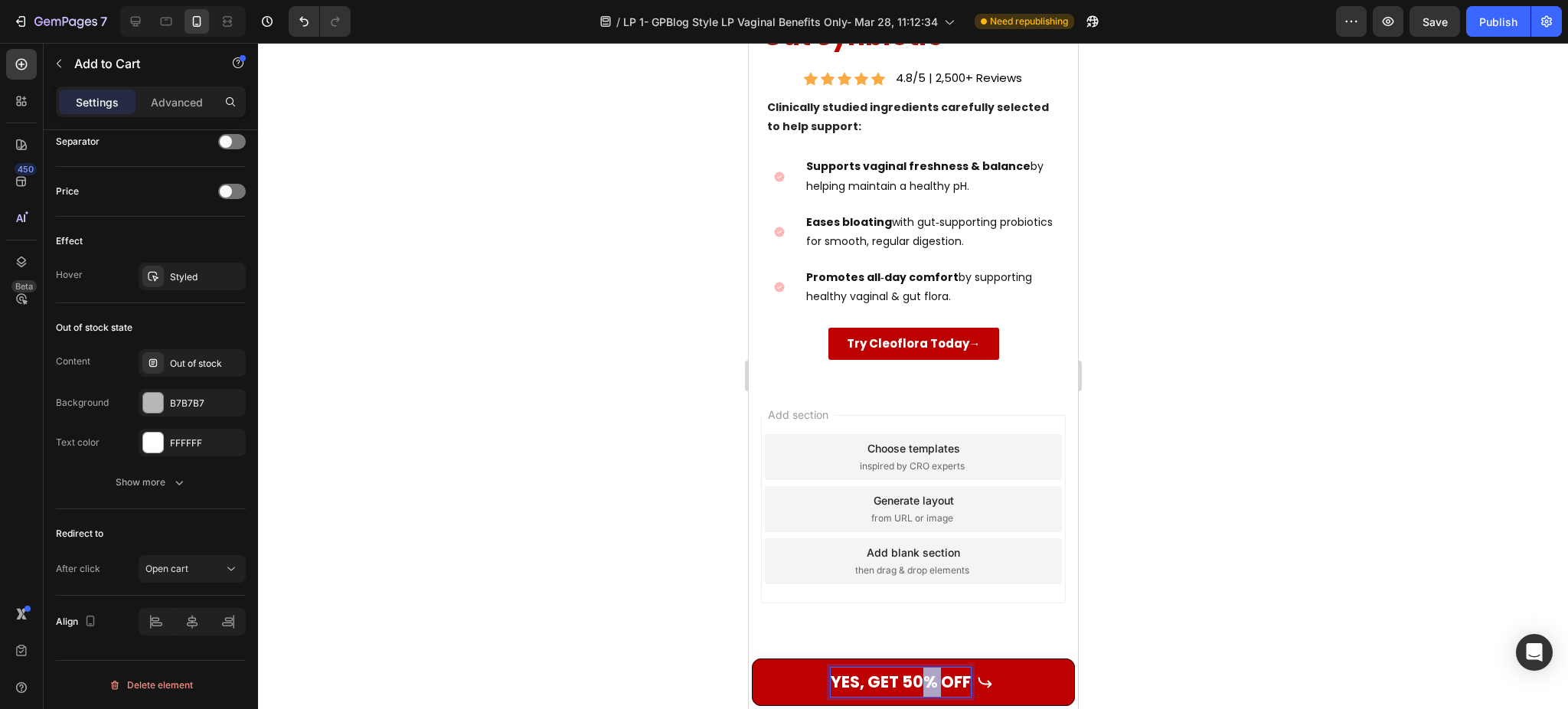 scroll, scrollTop: 1037, scrollLeft: 0, axis: vertical 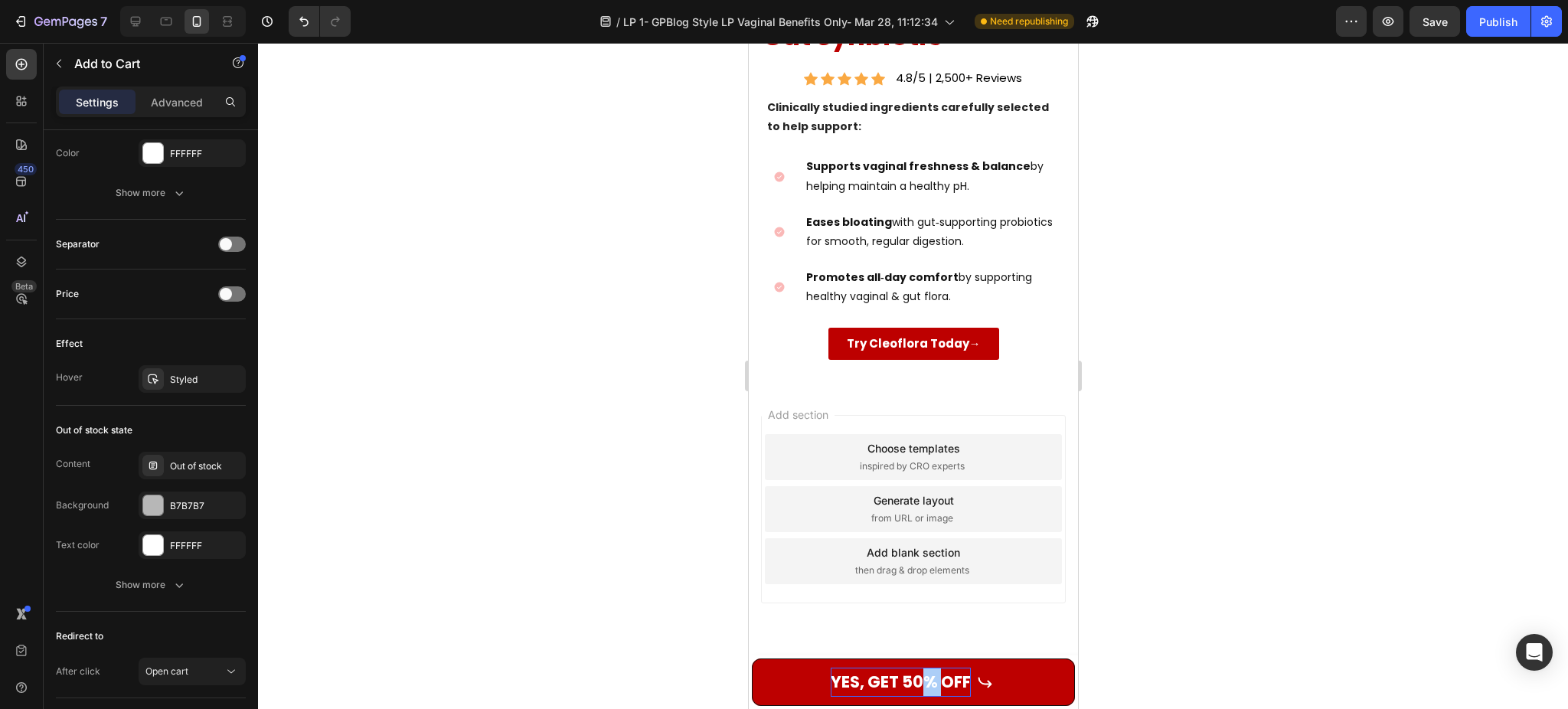 click 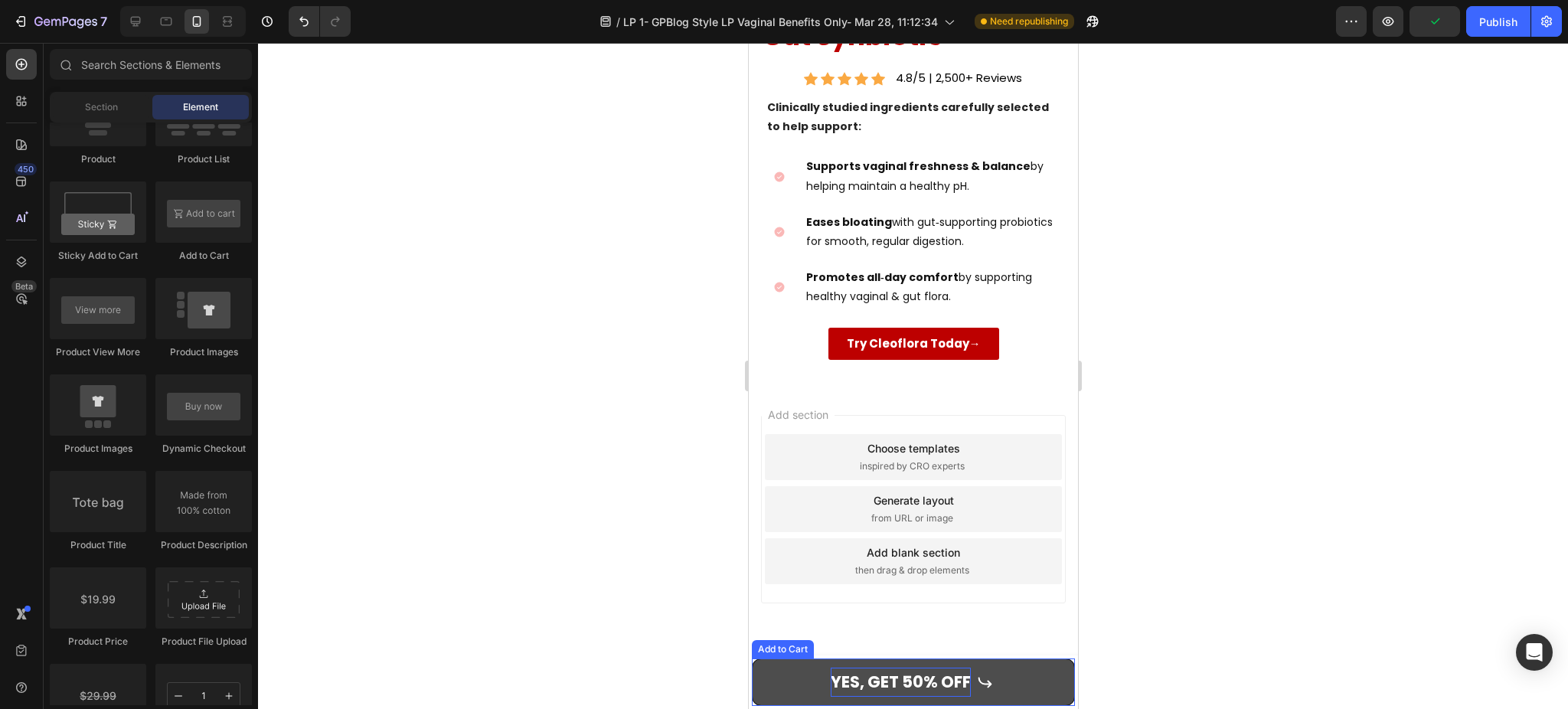 click on "YES, GET 50% OFF" at bounding box center [913, 682] 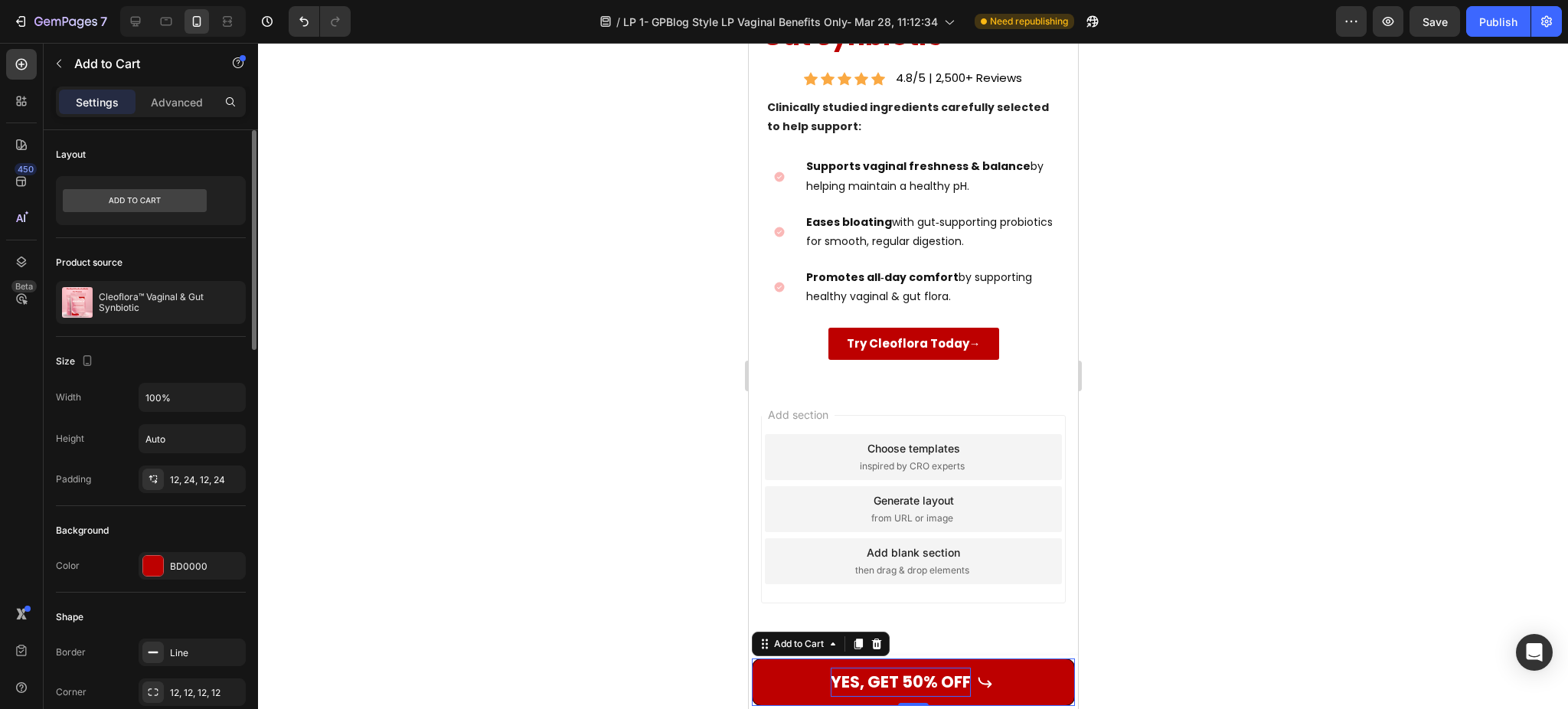 scroll, scrollTop: 102, scrollLeft: 0, axis: vertical 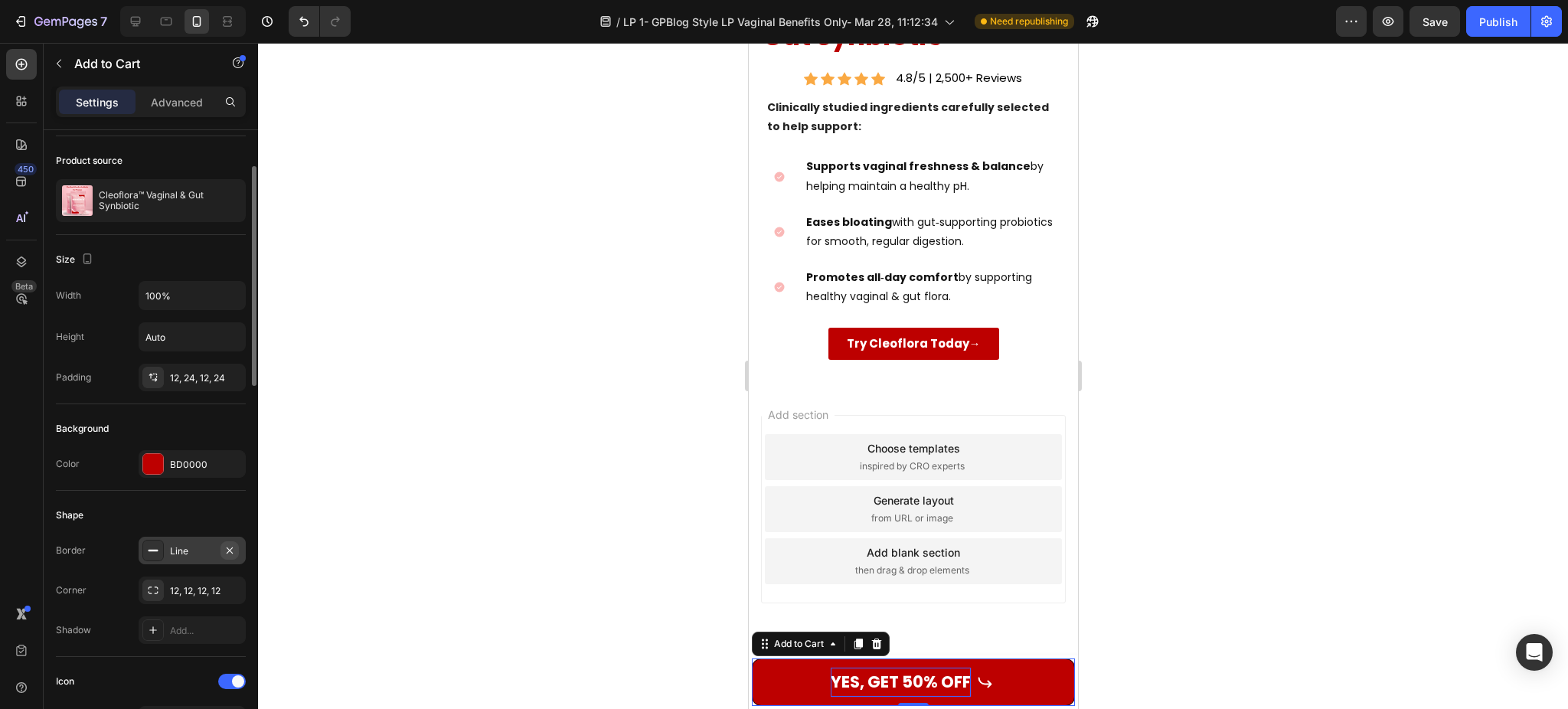 click 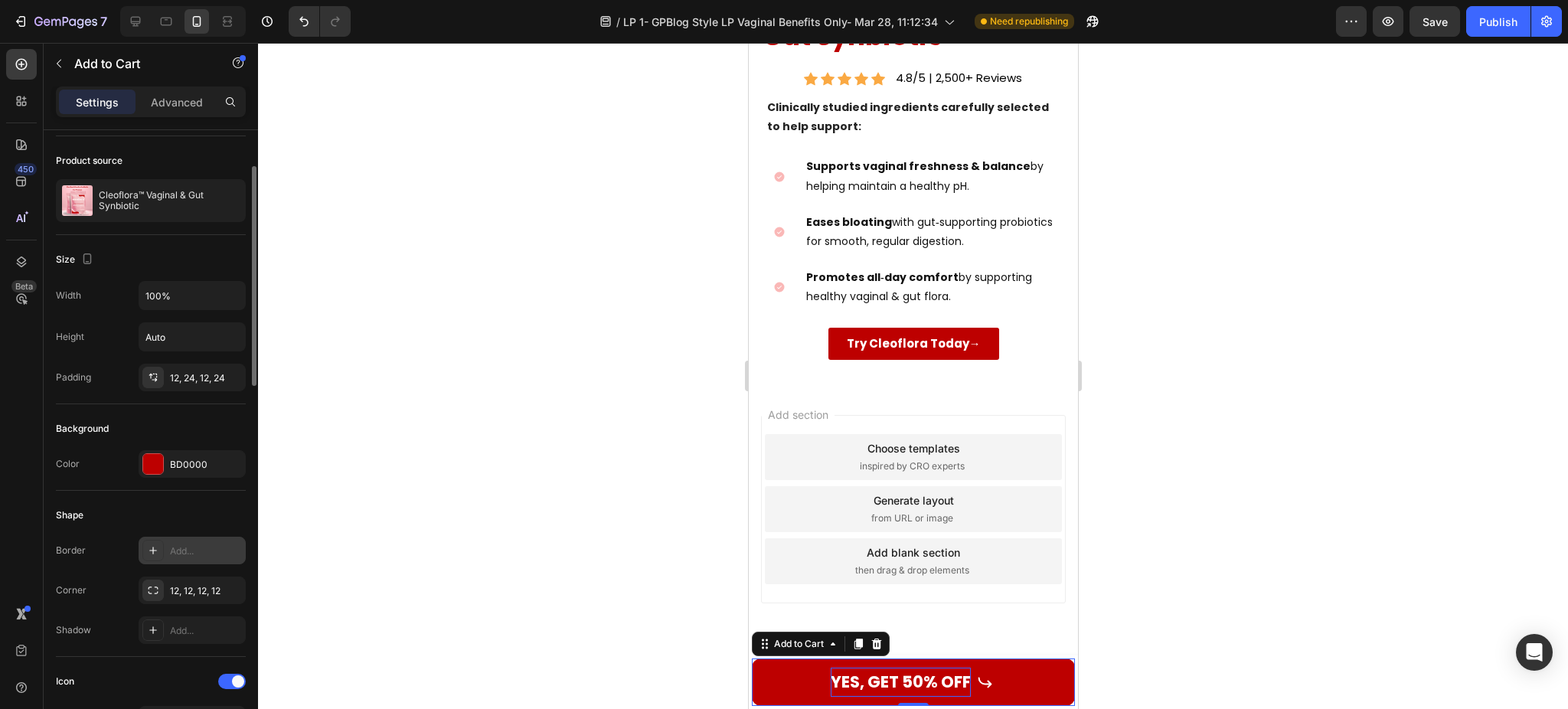 click 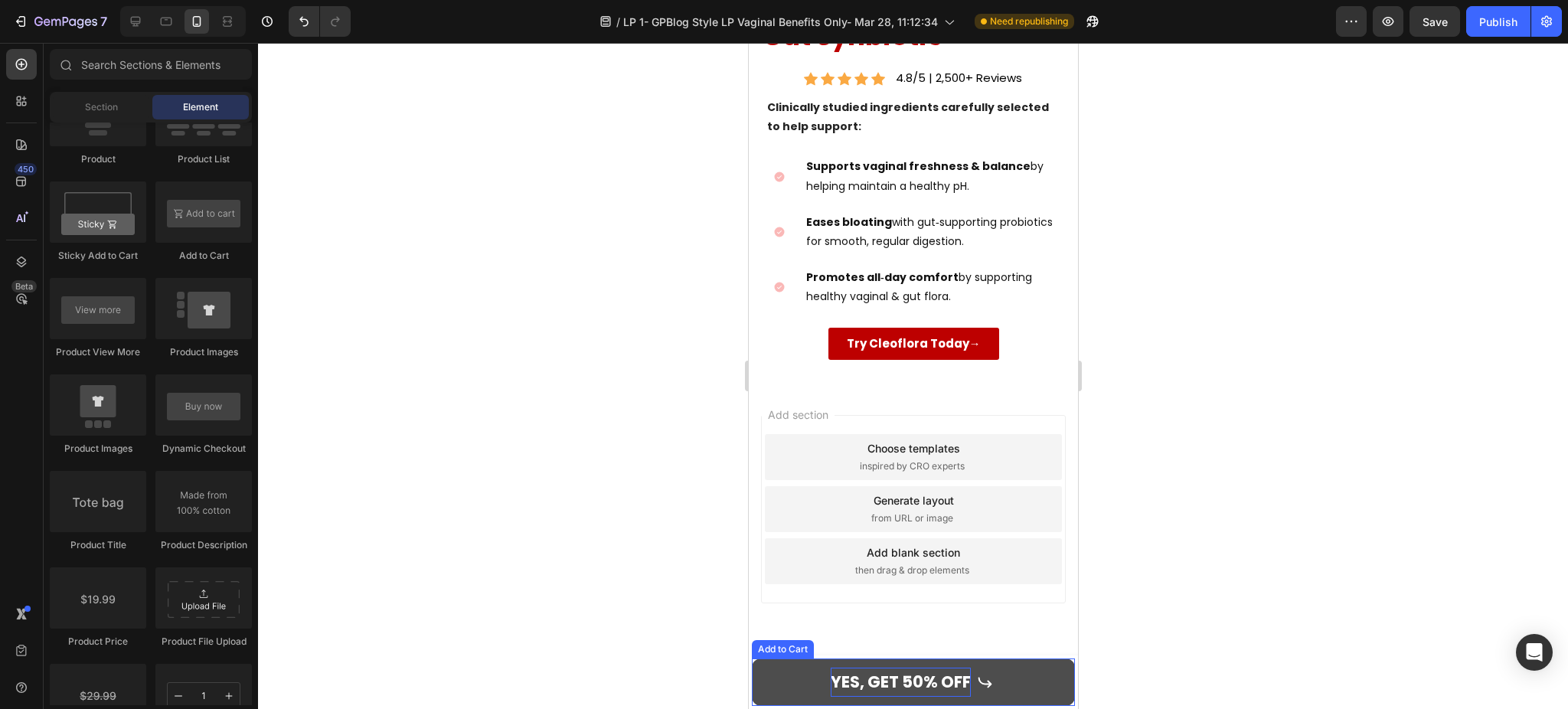 click on "YES, GET 50% OFF" at bounding box center (913, 682) 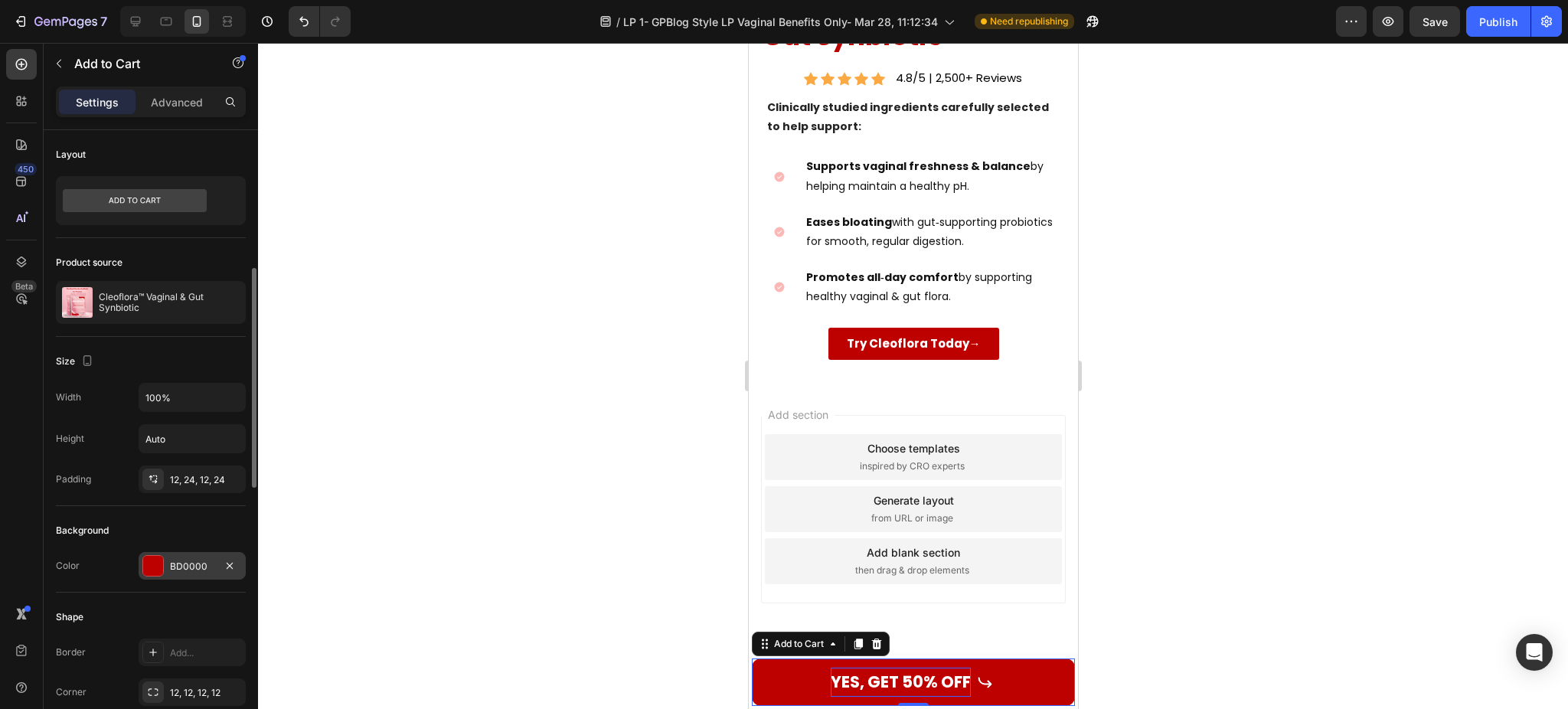 scroll, scrollTop: 102, scrollLeft: 0, axis: vertical 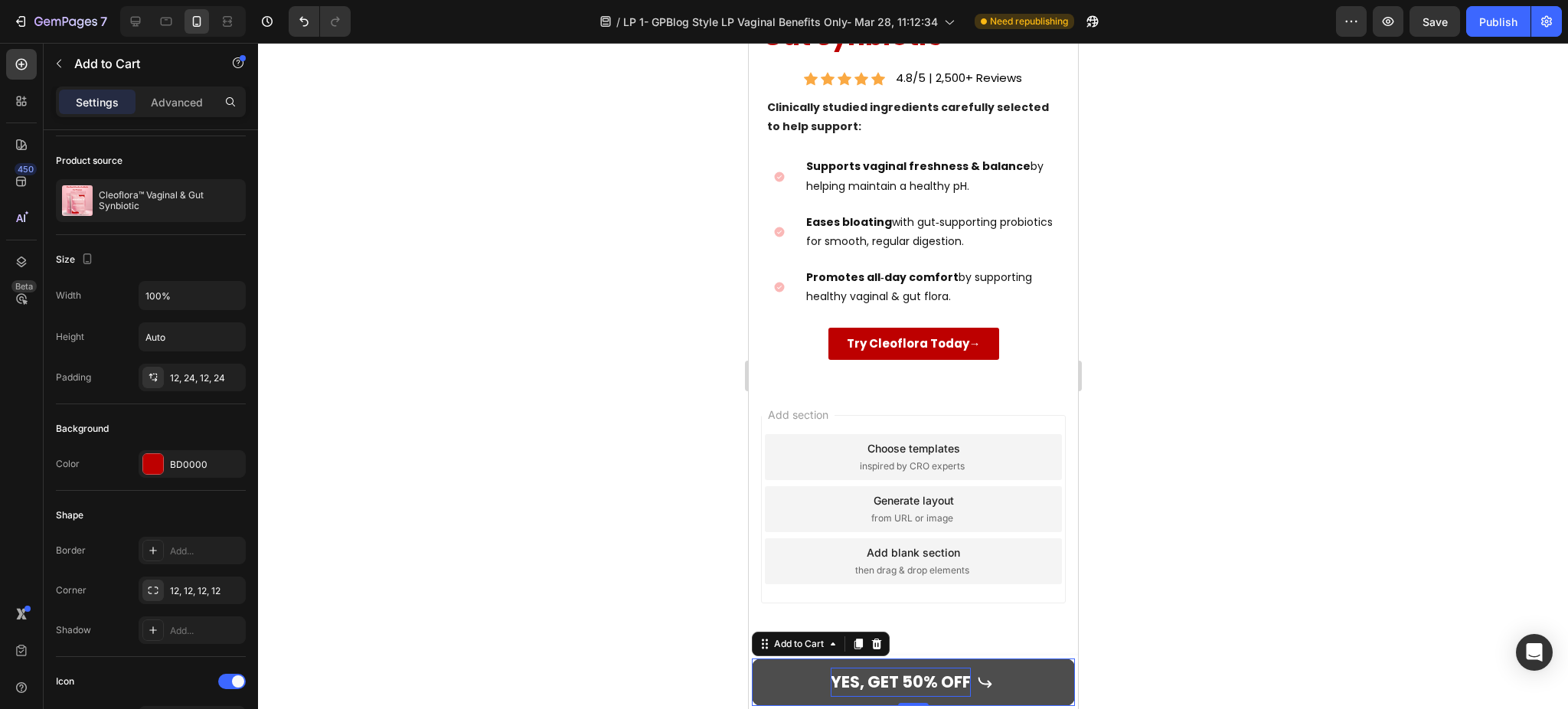 click on "YES, GET 50% OFF" at bounding box center [913, 682] 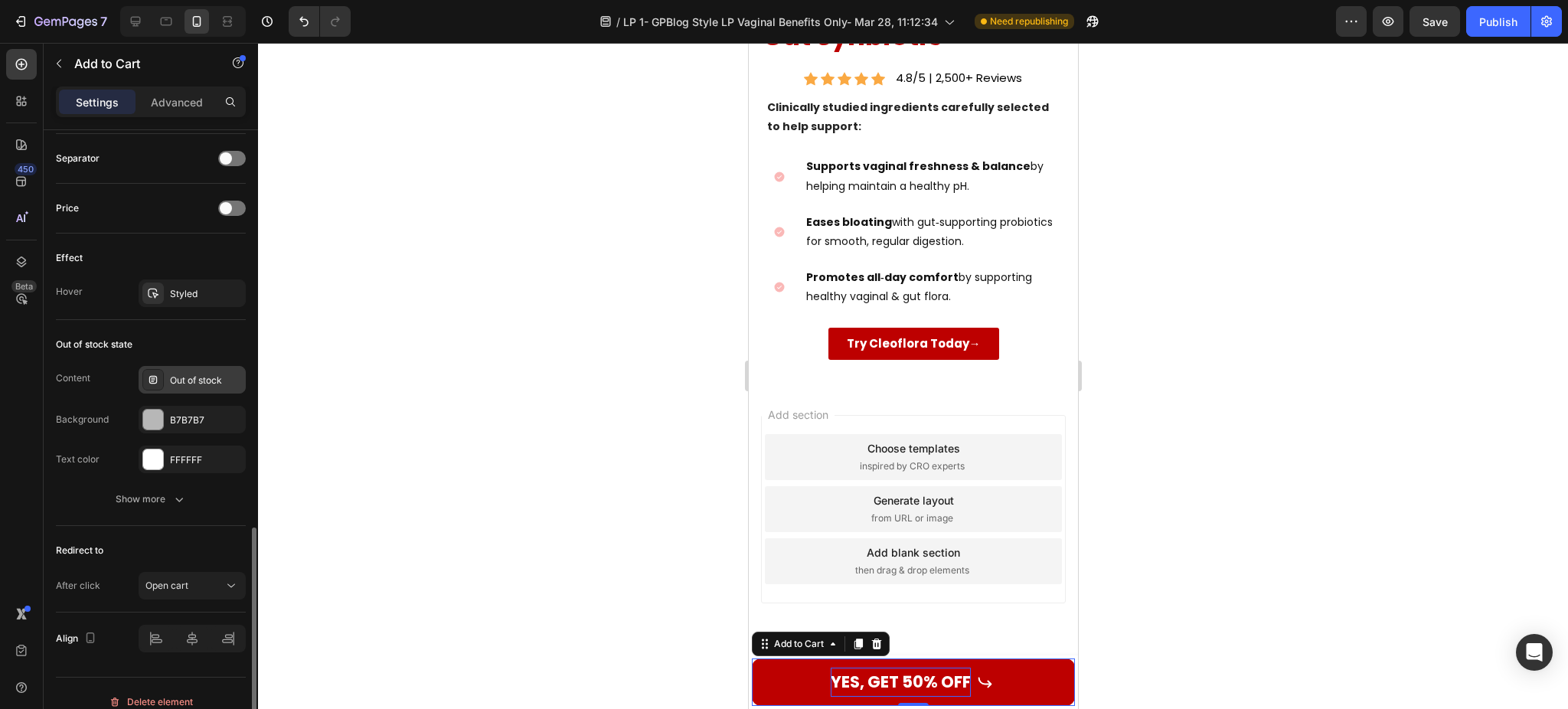 scroll, scrollTop: 1139, scrollLeft: 0, axis: vertical 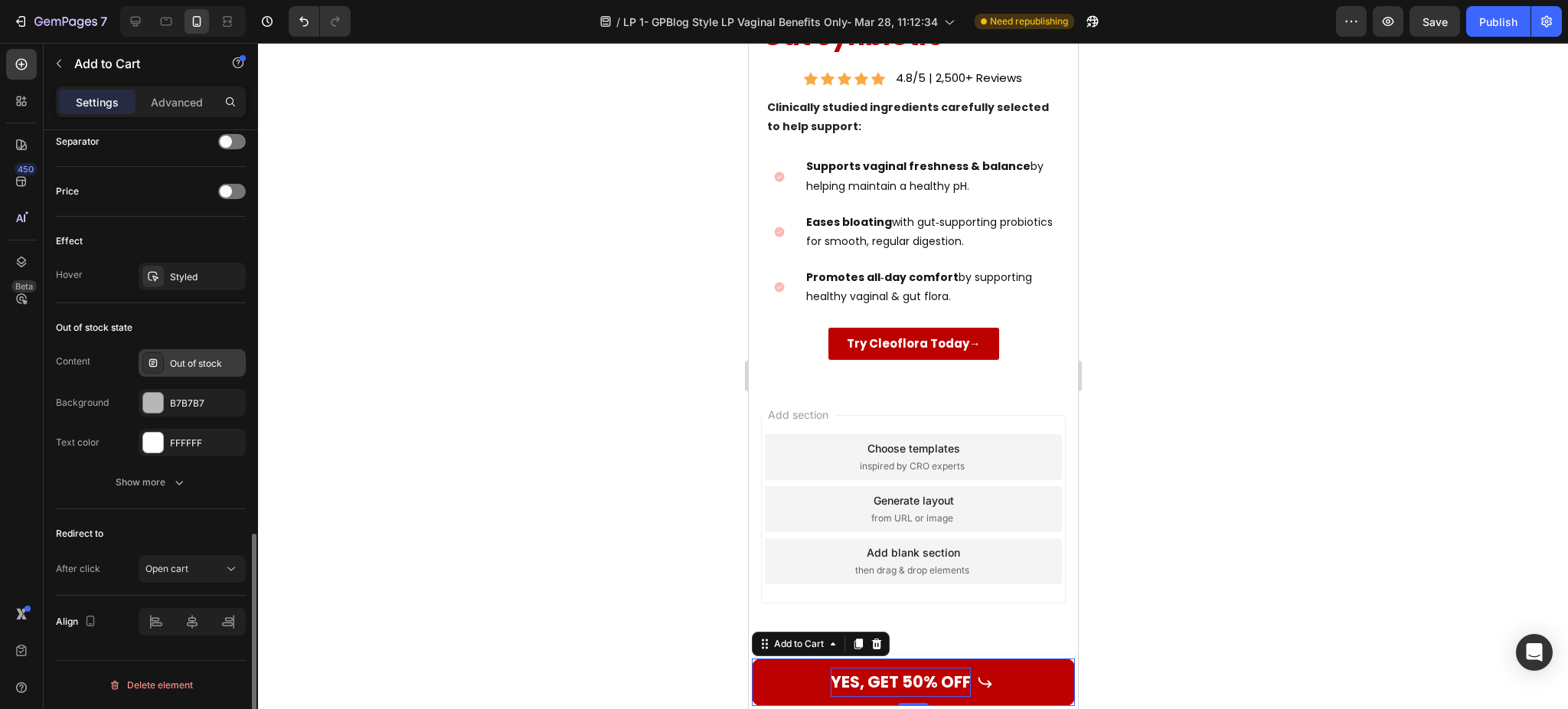 click on "Open cart" at bounding box center [167, 568] 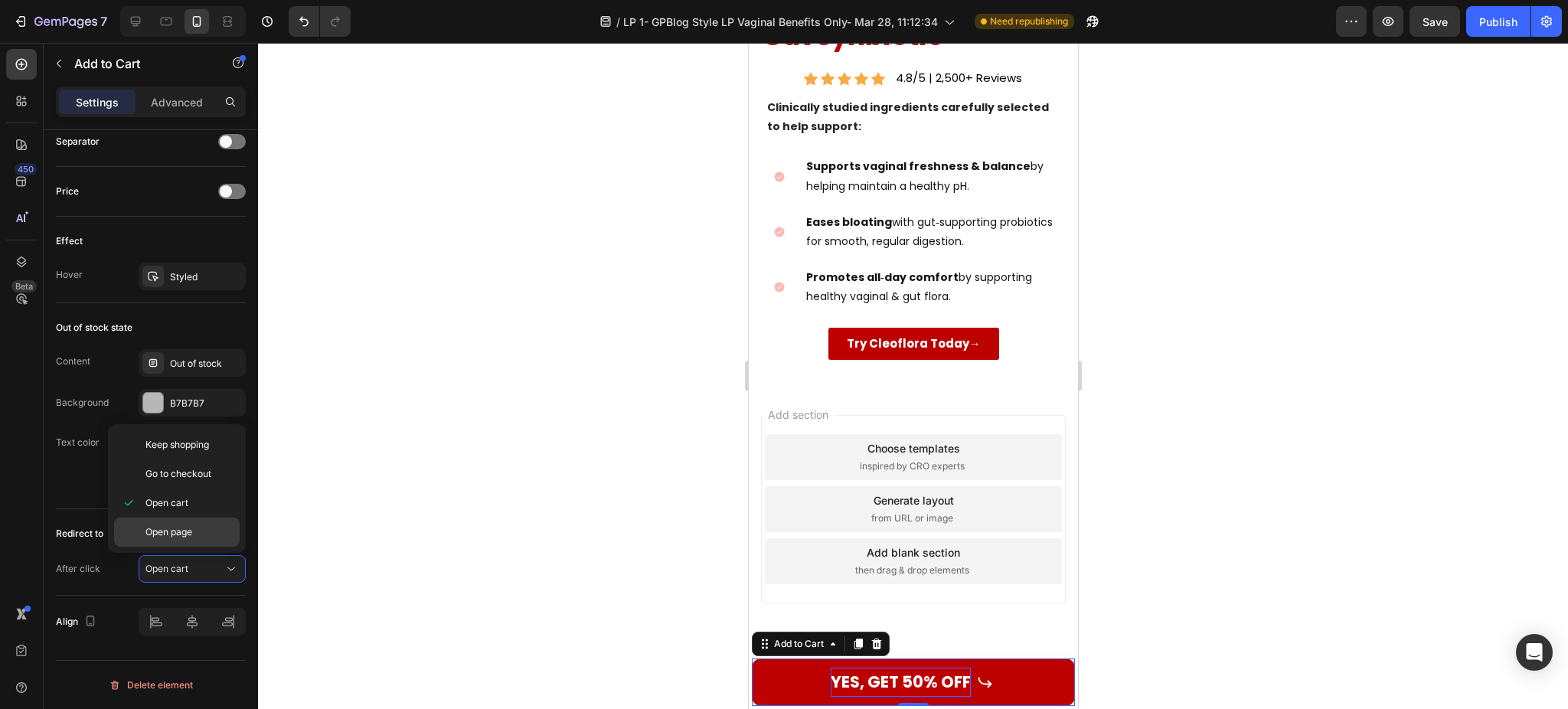 click on "Open page" 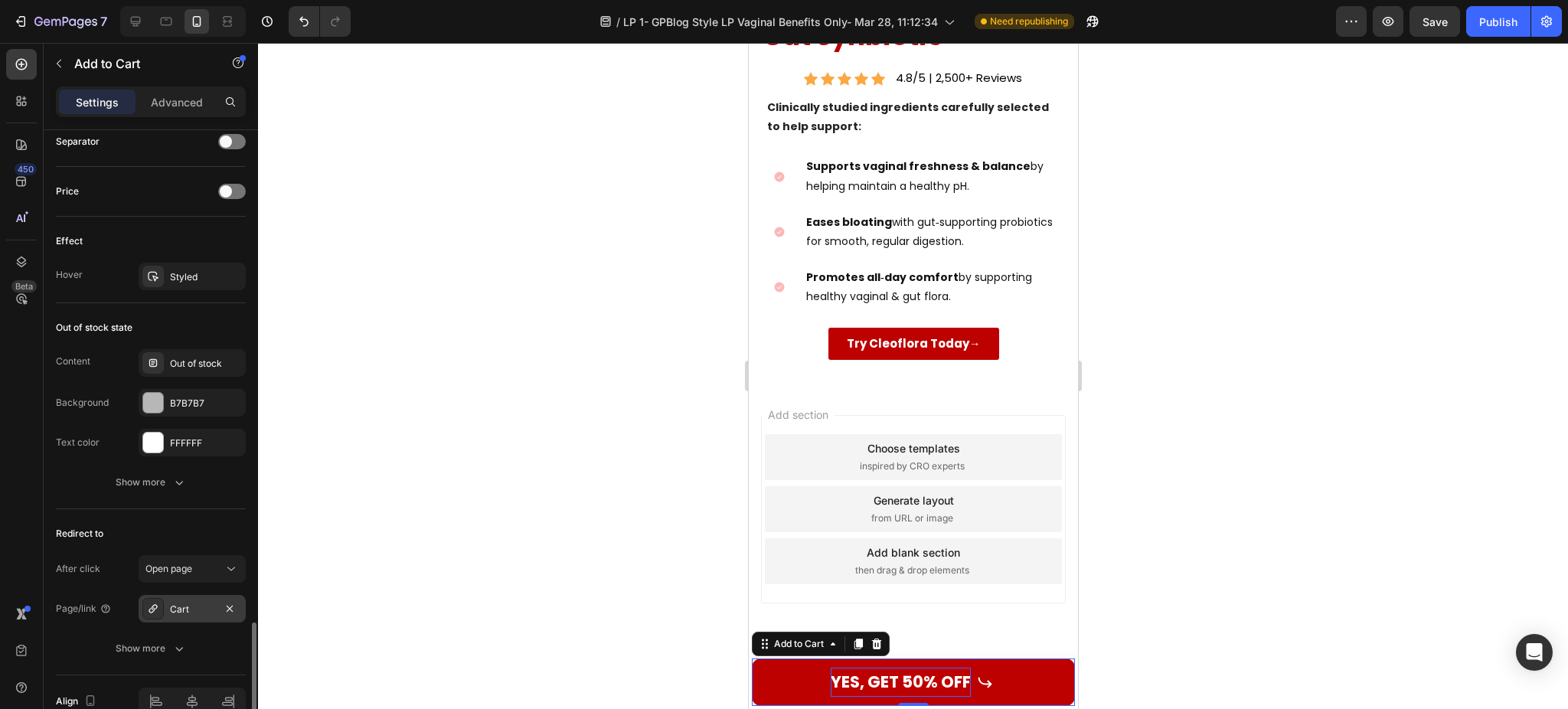 scroll, scrollTop: 1219, scrollLeft: 0, axis: vertical 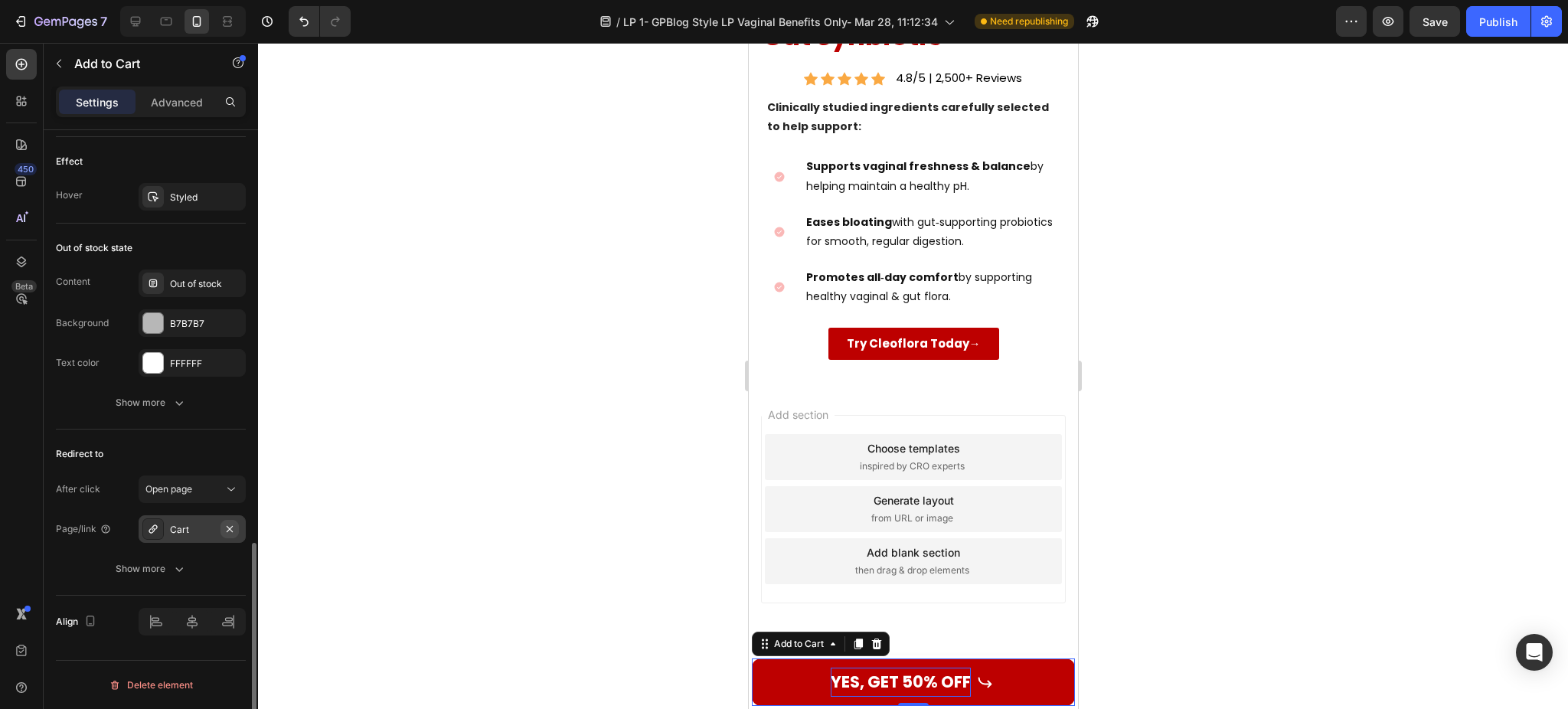 click 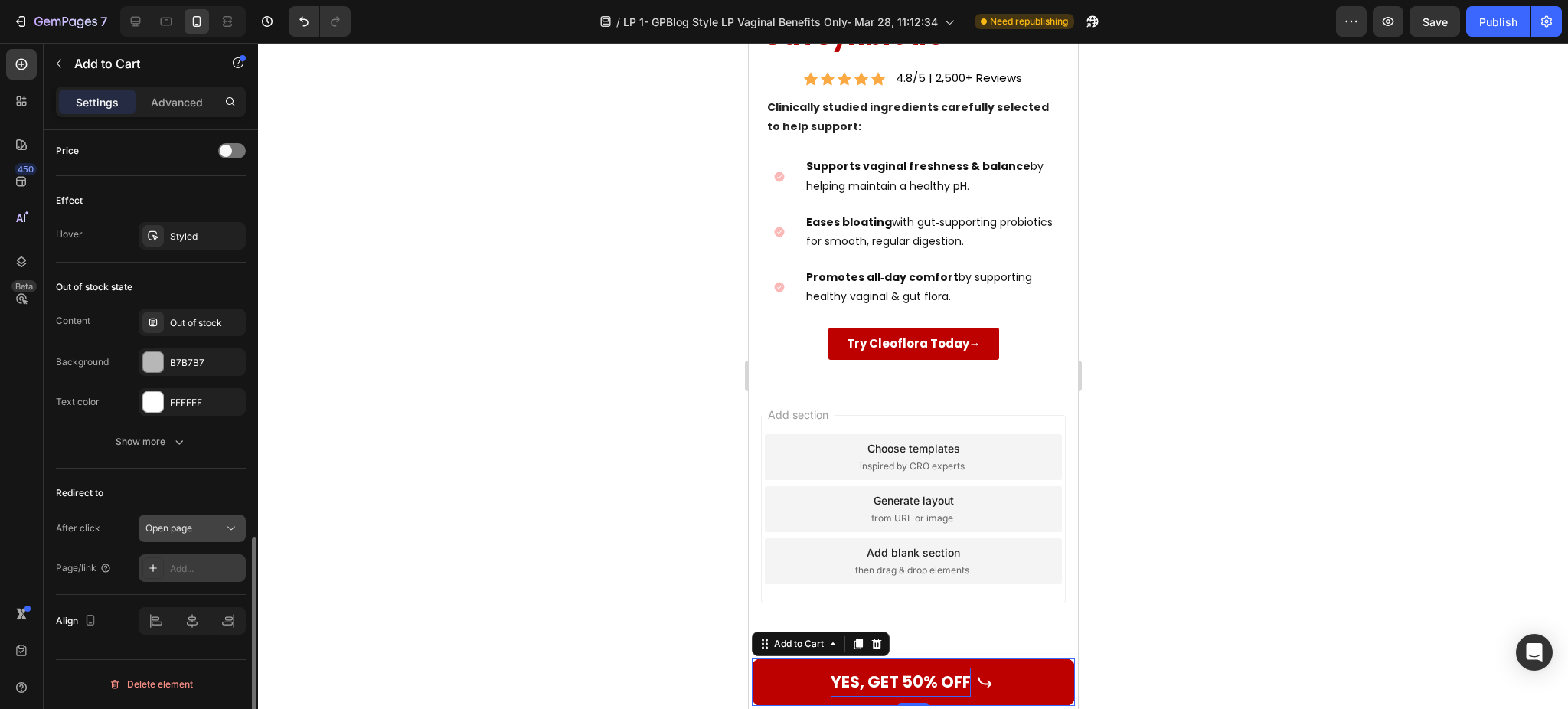 scroll, scrollTop: 1179, scrollLeft: 0, axis: vertical 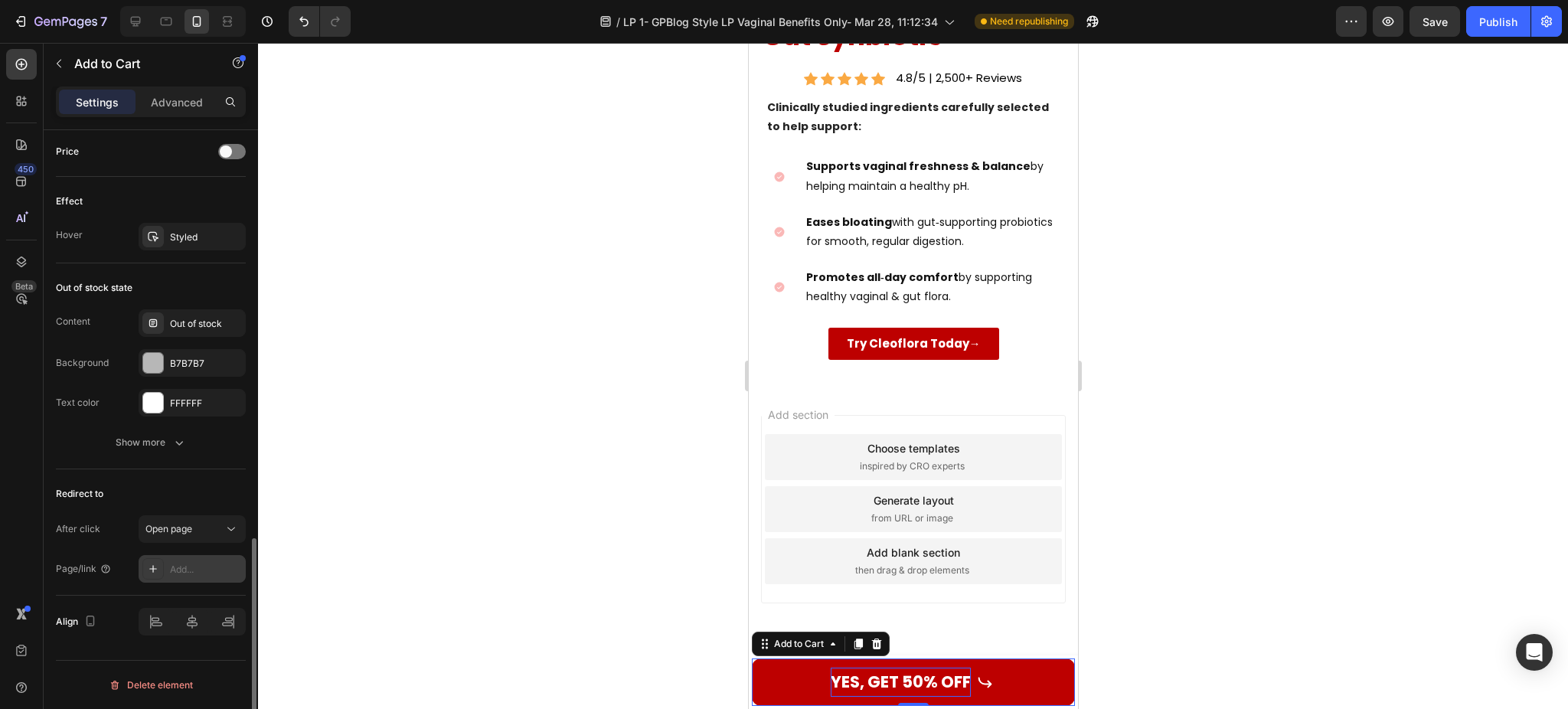 click on "Add..." at bounding box center [206, 570] 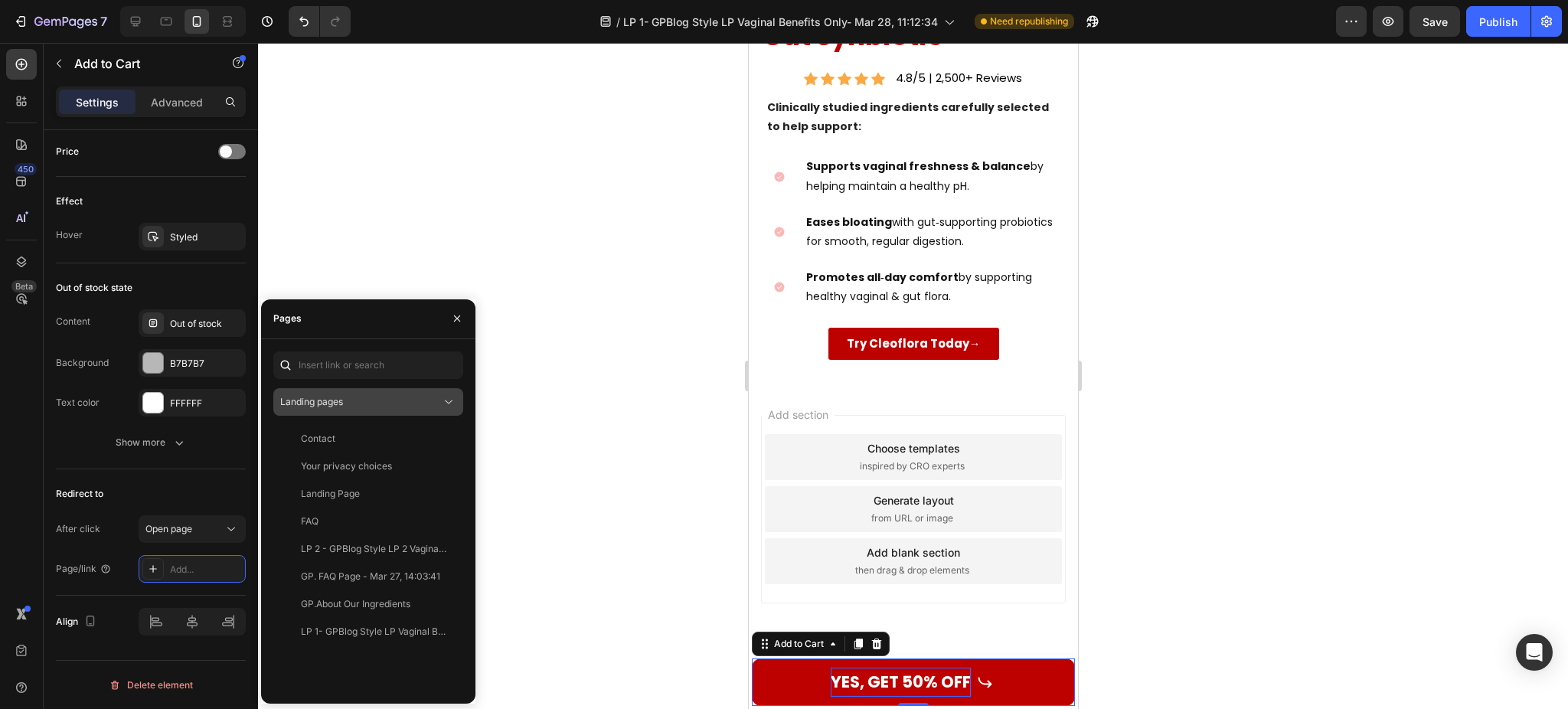 click on "Landing pages" at bounding box center [312, 401] 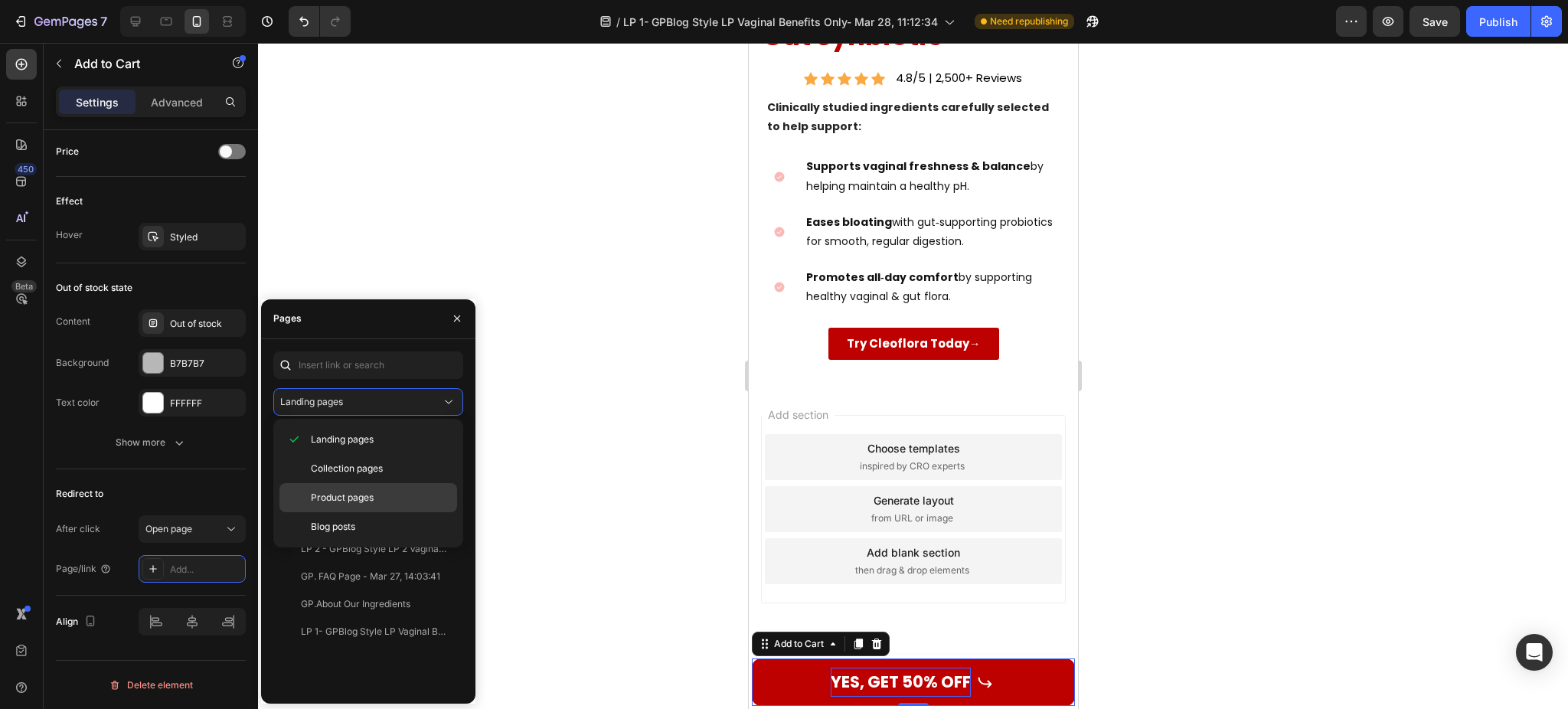 click on "Product pages" at bounding box center [342, 498] 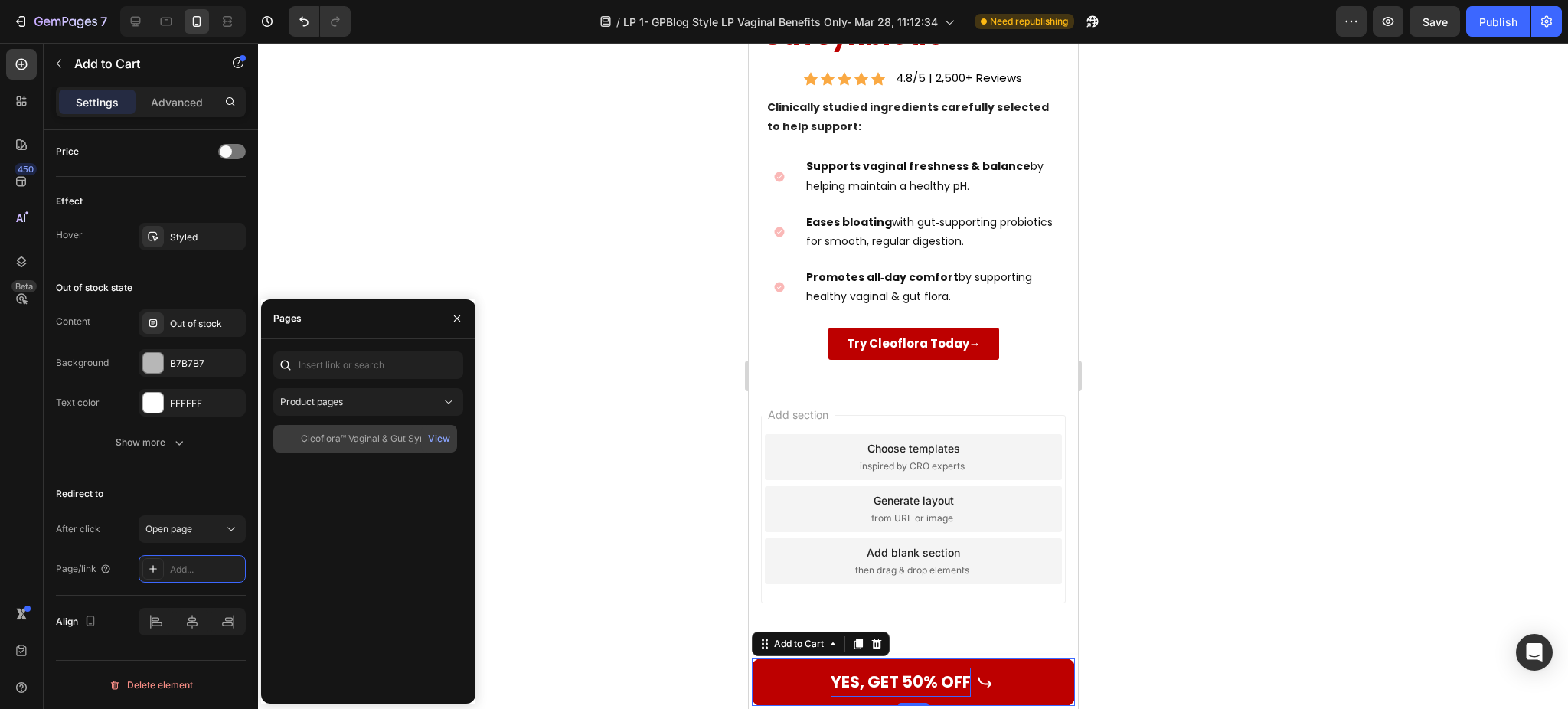 click on "Cleoflora™ Vaginal & Gut Synbiotic" 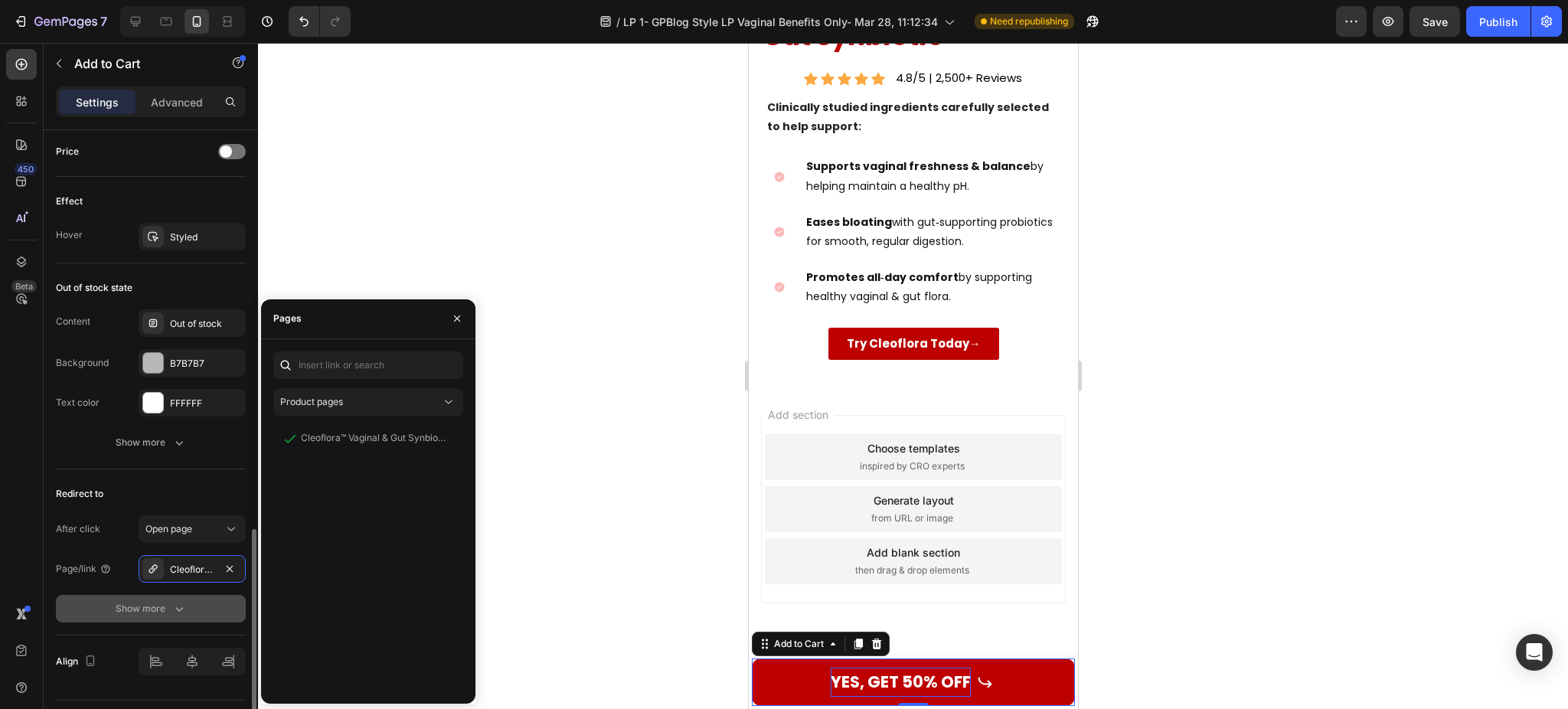 click on "Show more" 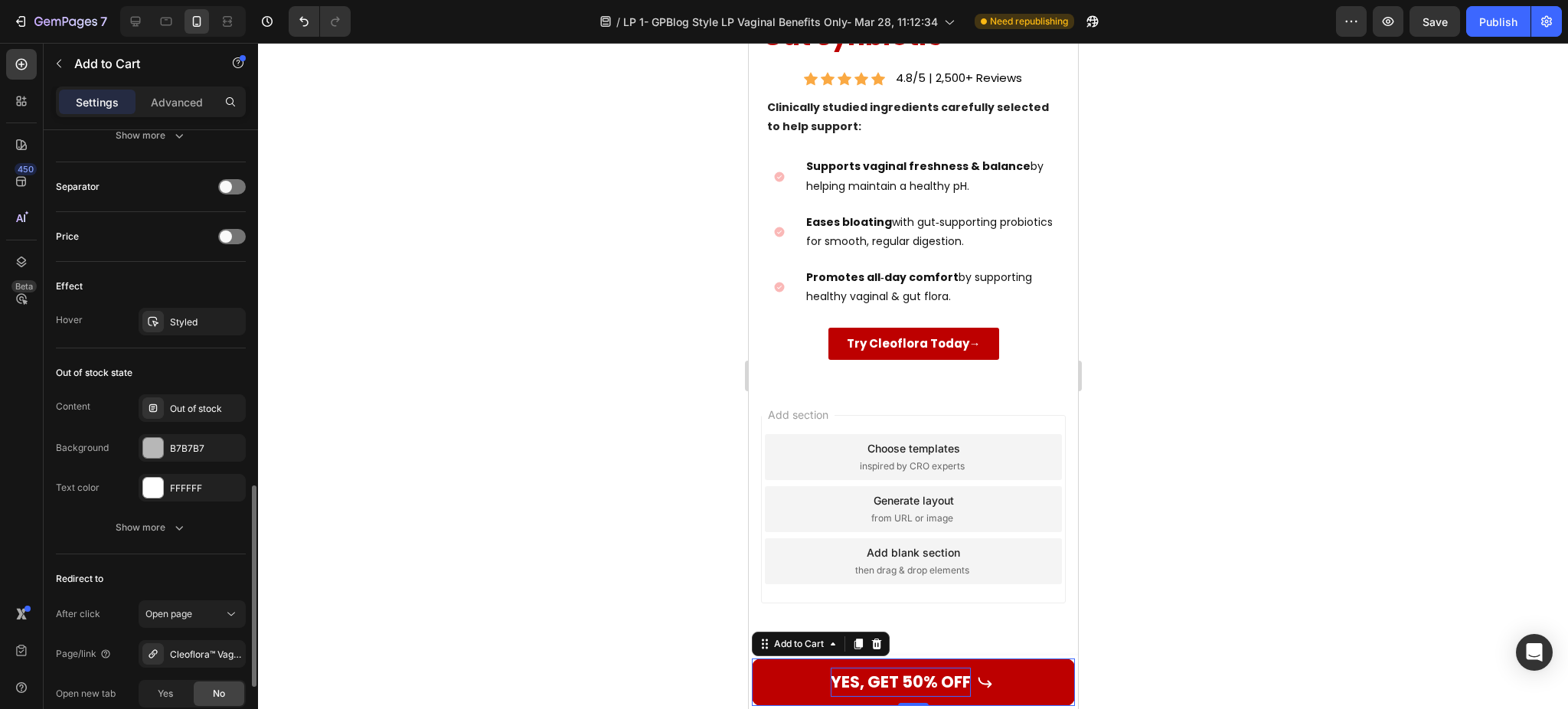 scroll, scrollTop: 890, scrollLeft: 0, axis: vertical 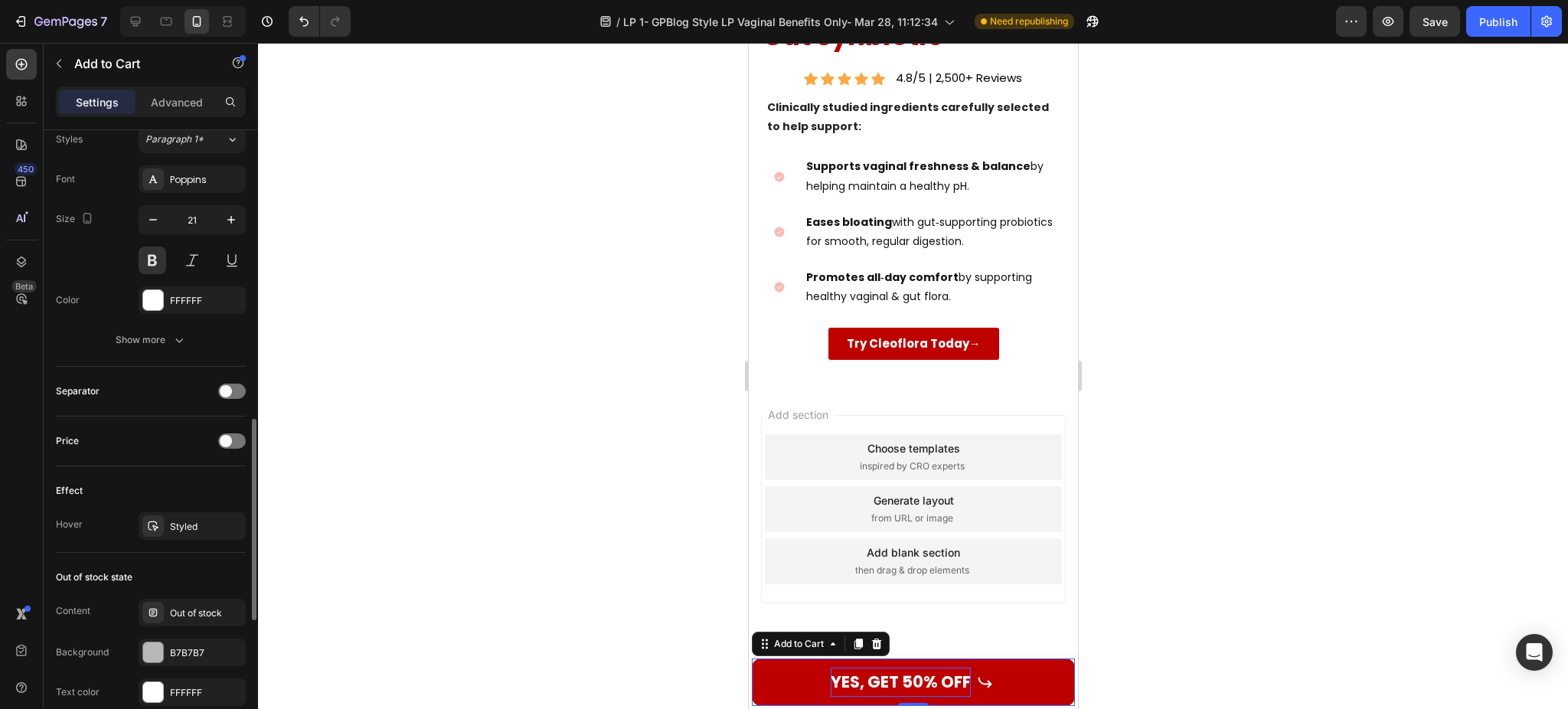 click on "Effect Hover Styled" 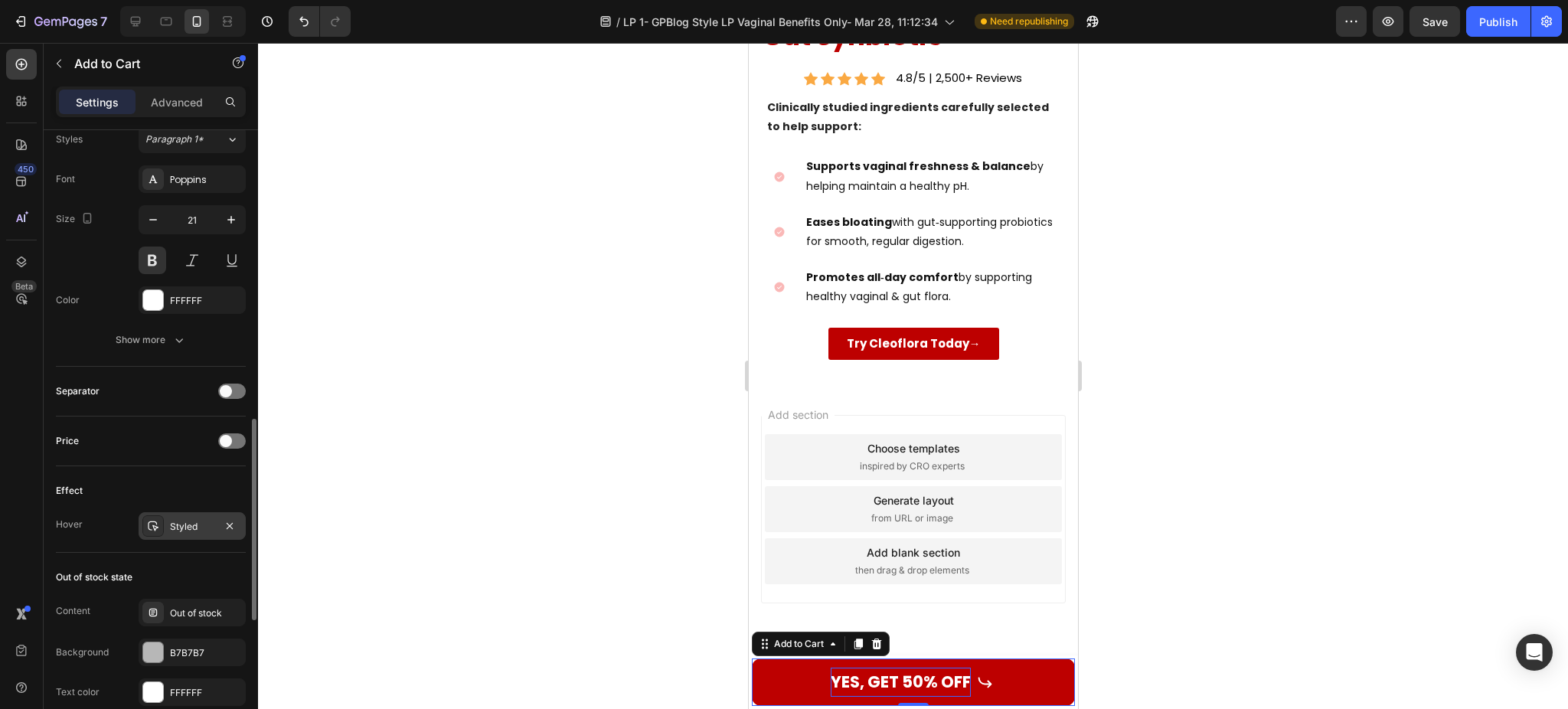 click on "Styled" at bounding box center [192, 527] 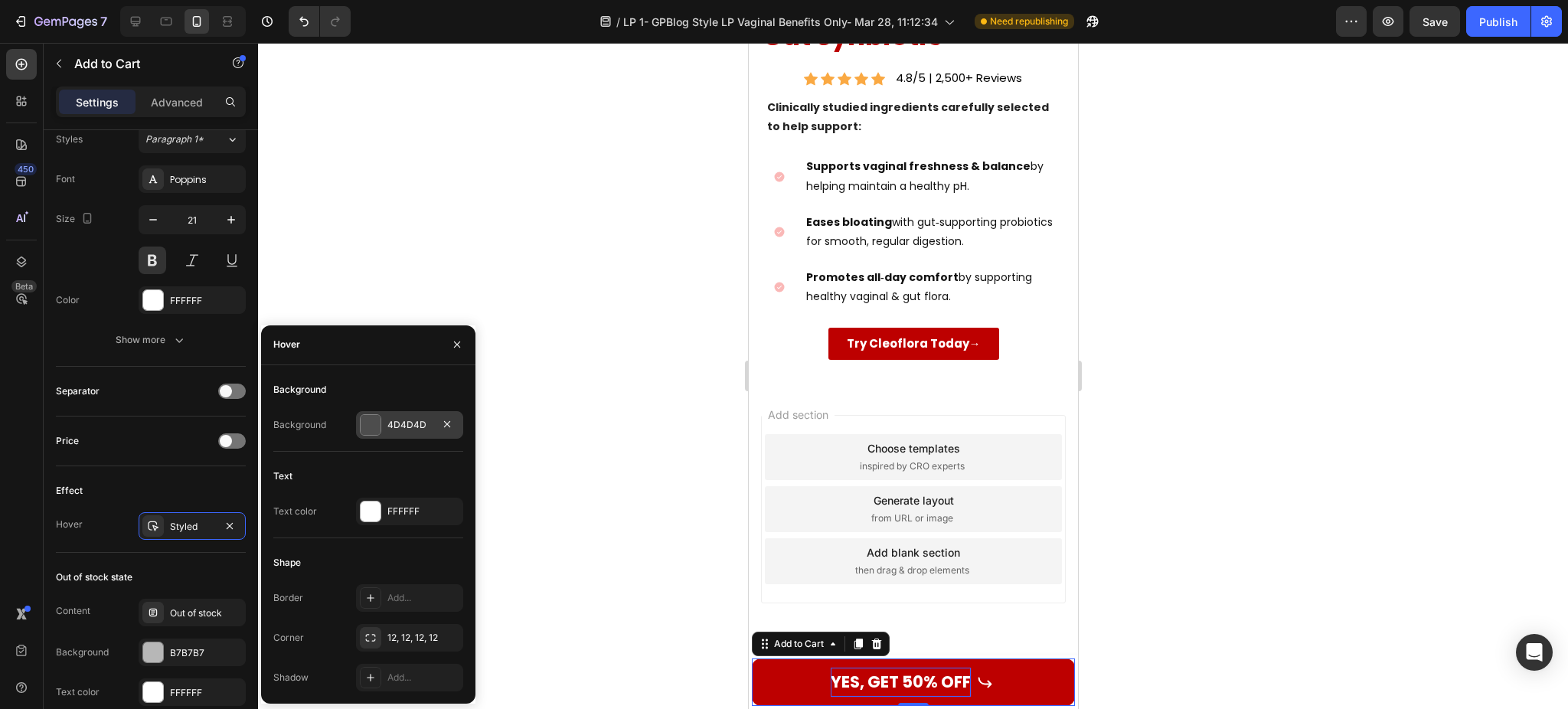 click on "4D4D4D" at bounding box center [410, 425] 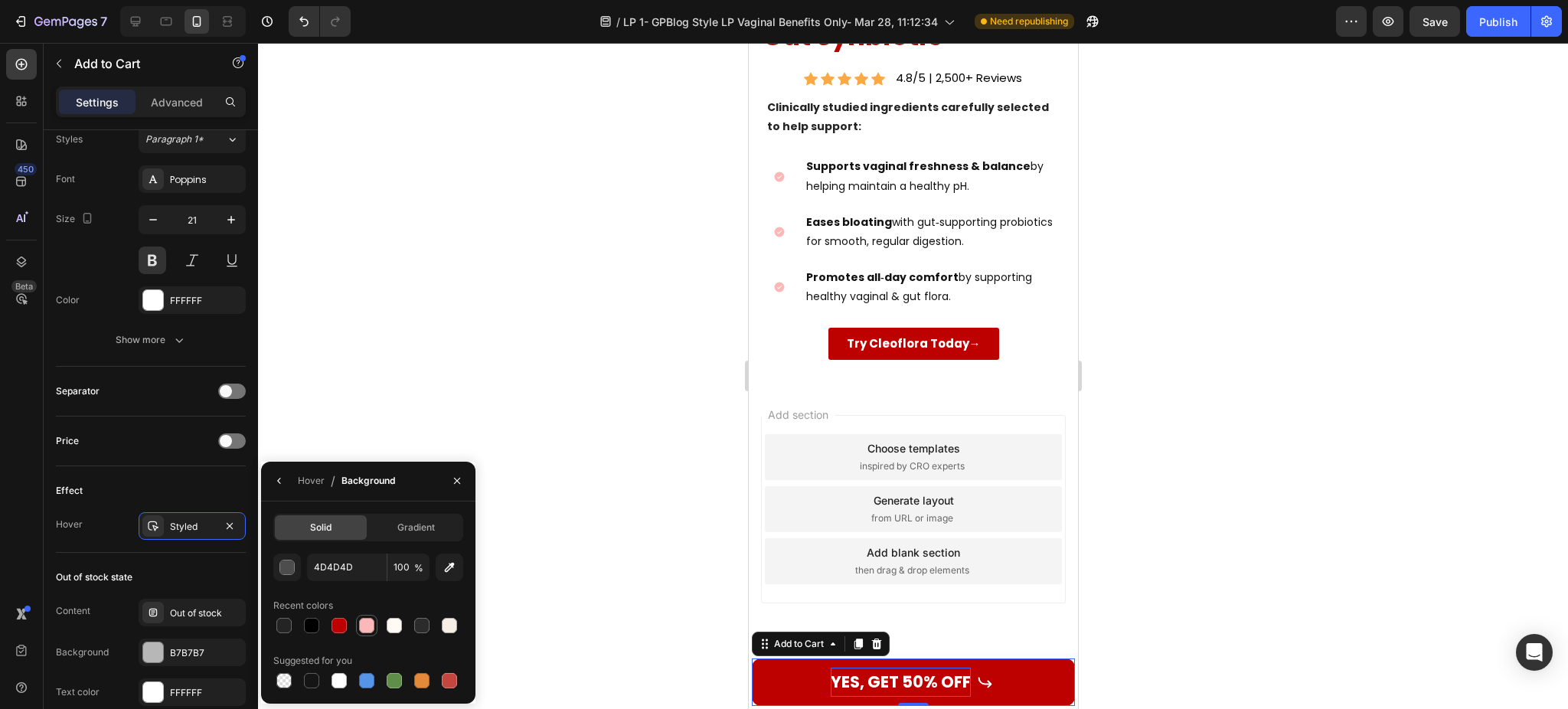 click at bounding box center (367, 626) 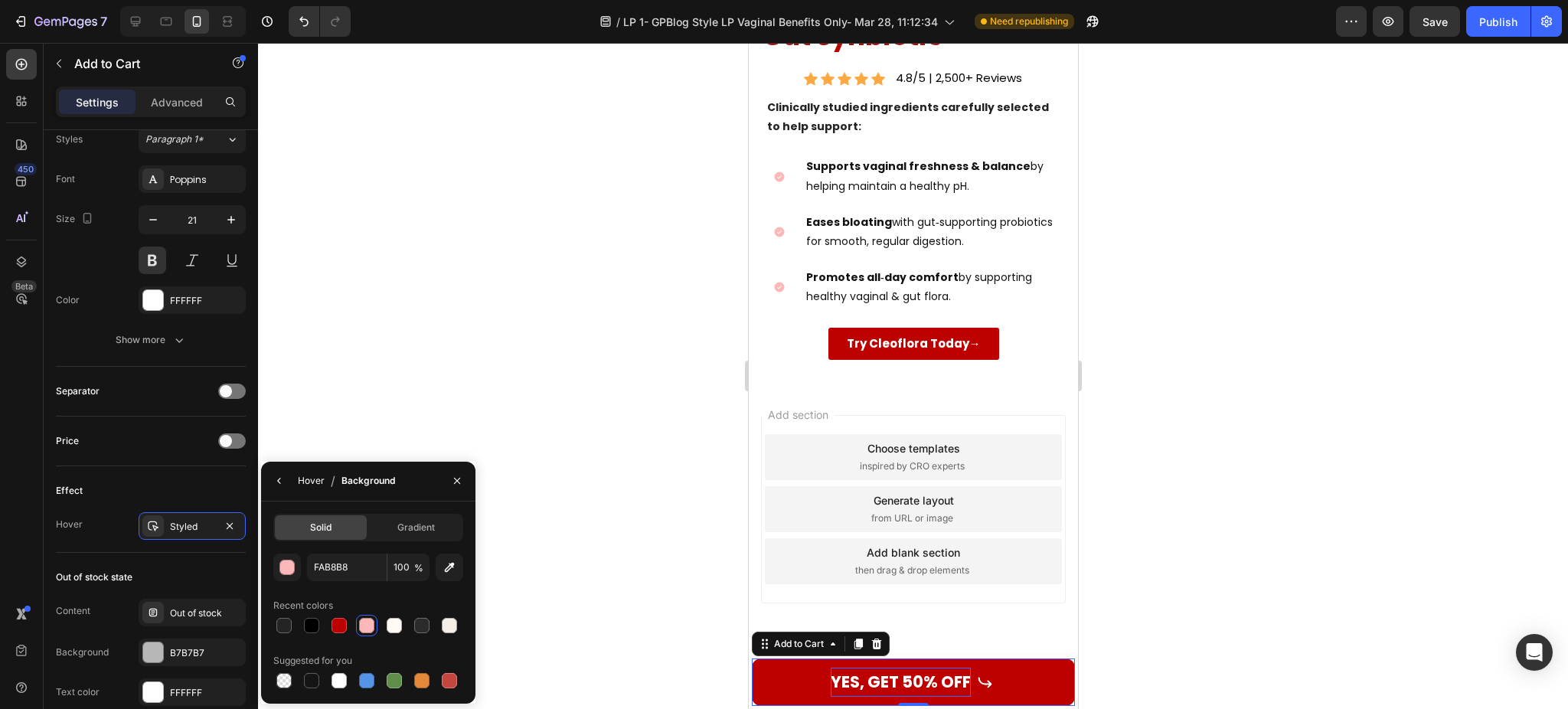 click on "Hover" at bounding box center (311, 481) 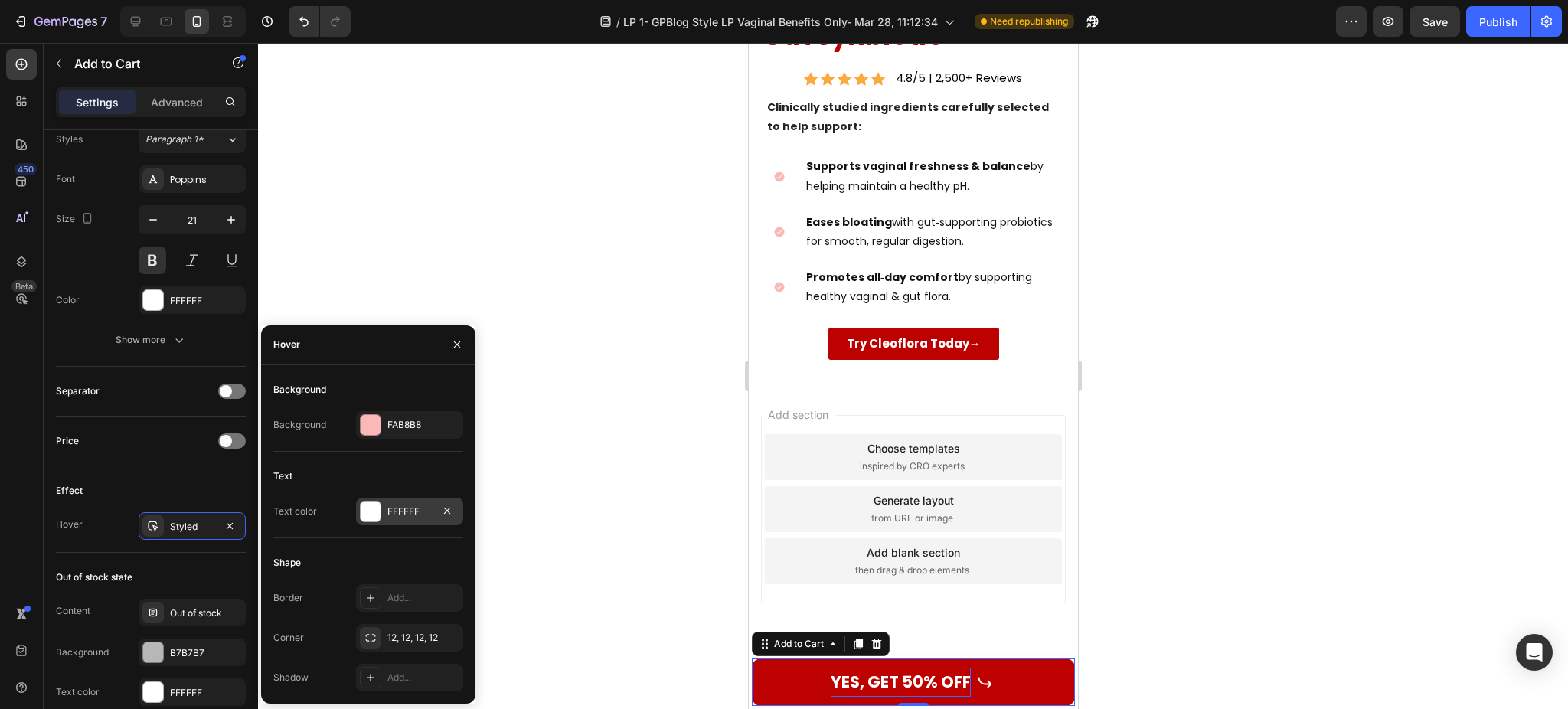 click at bounding box center [371, 511] 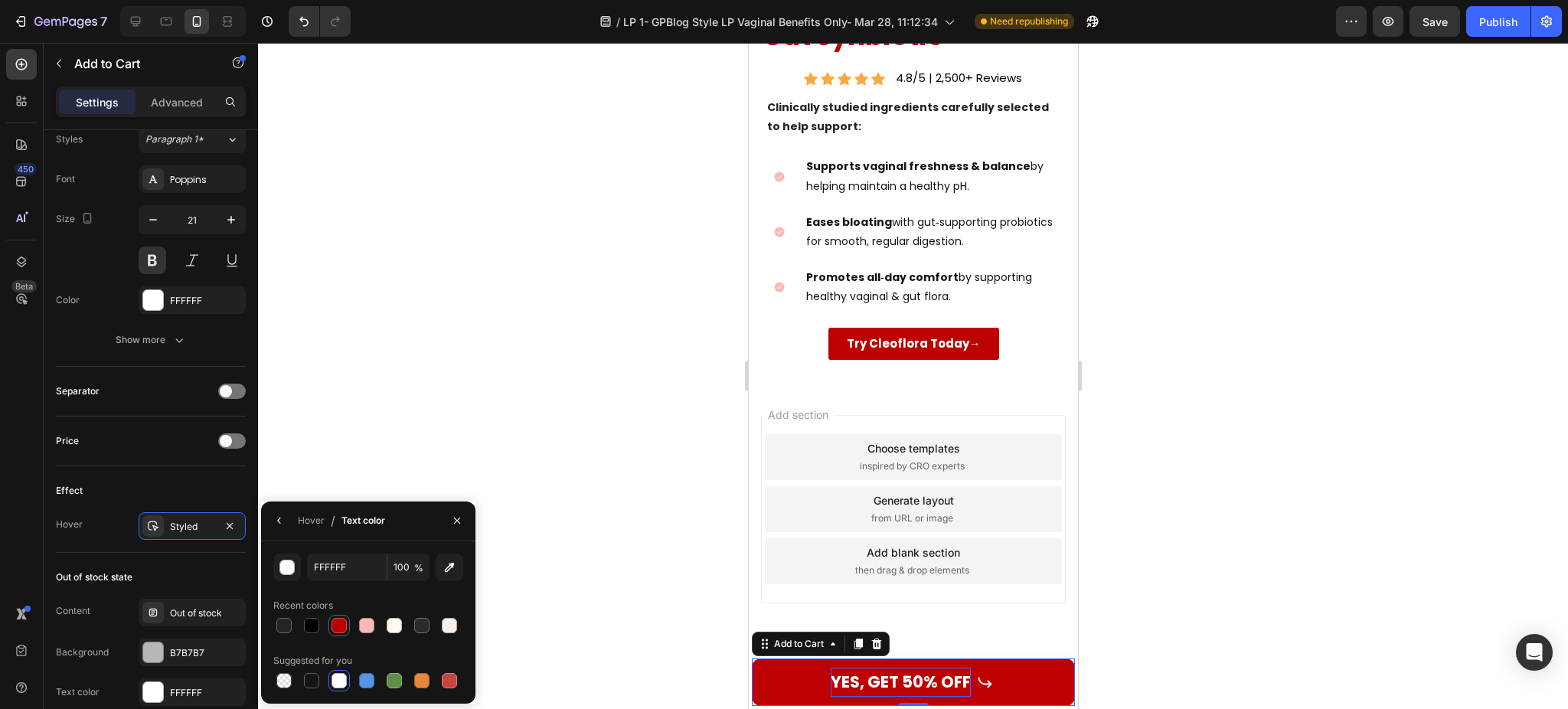 click at bounding box center [339, 626] 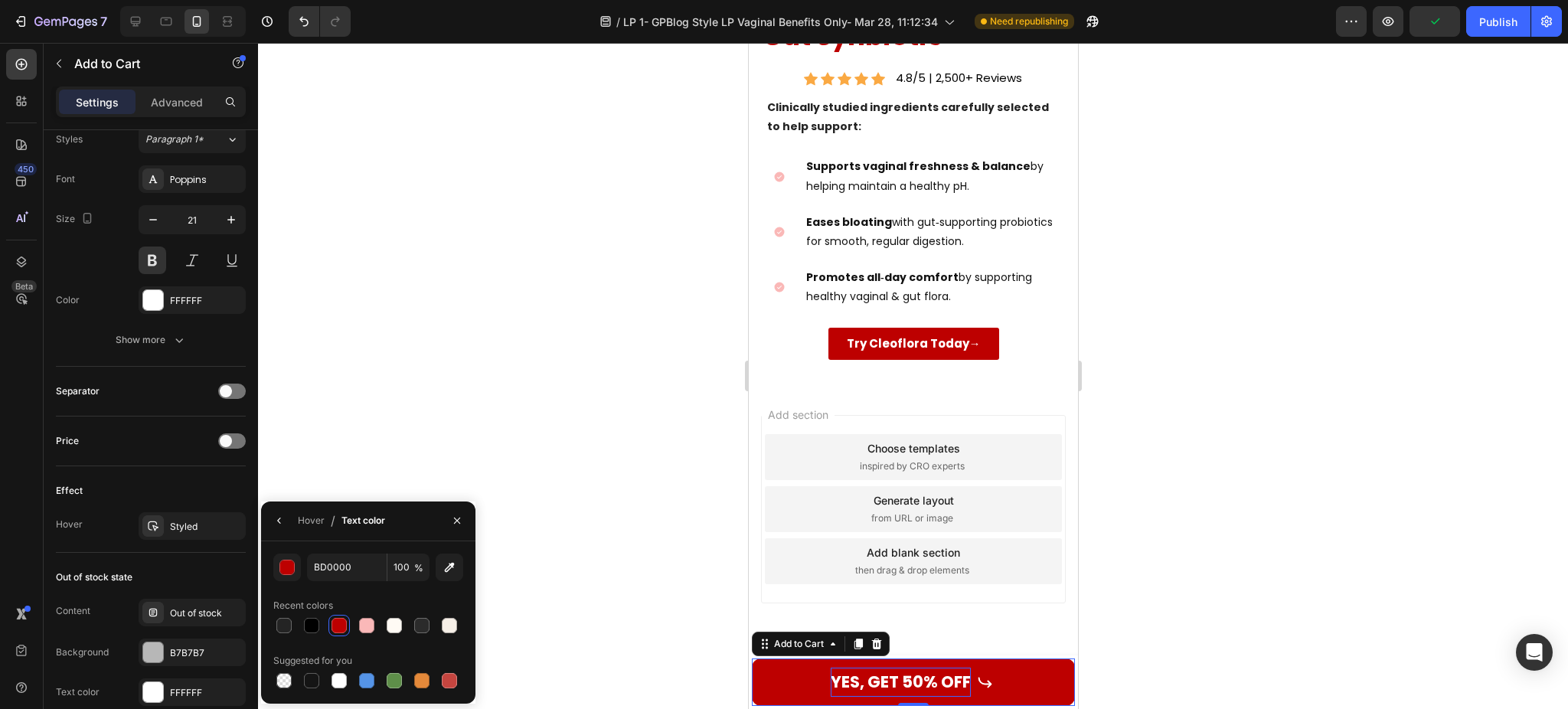click 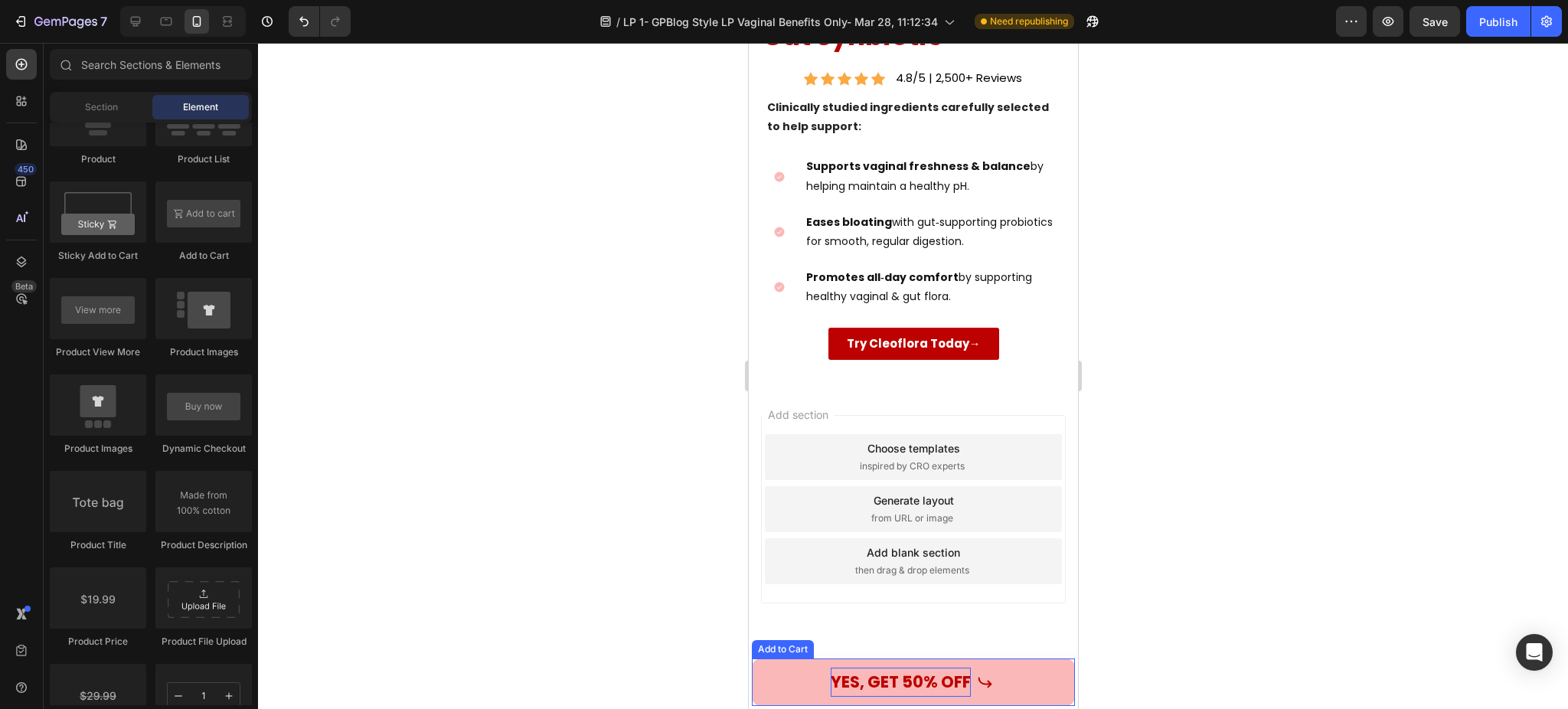 click 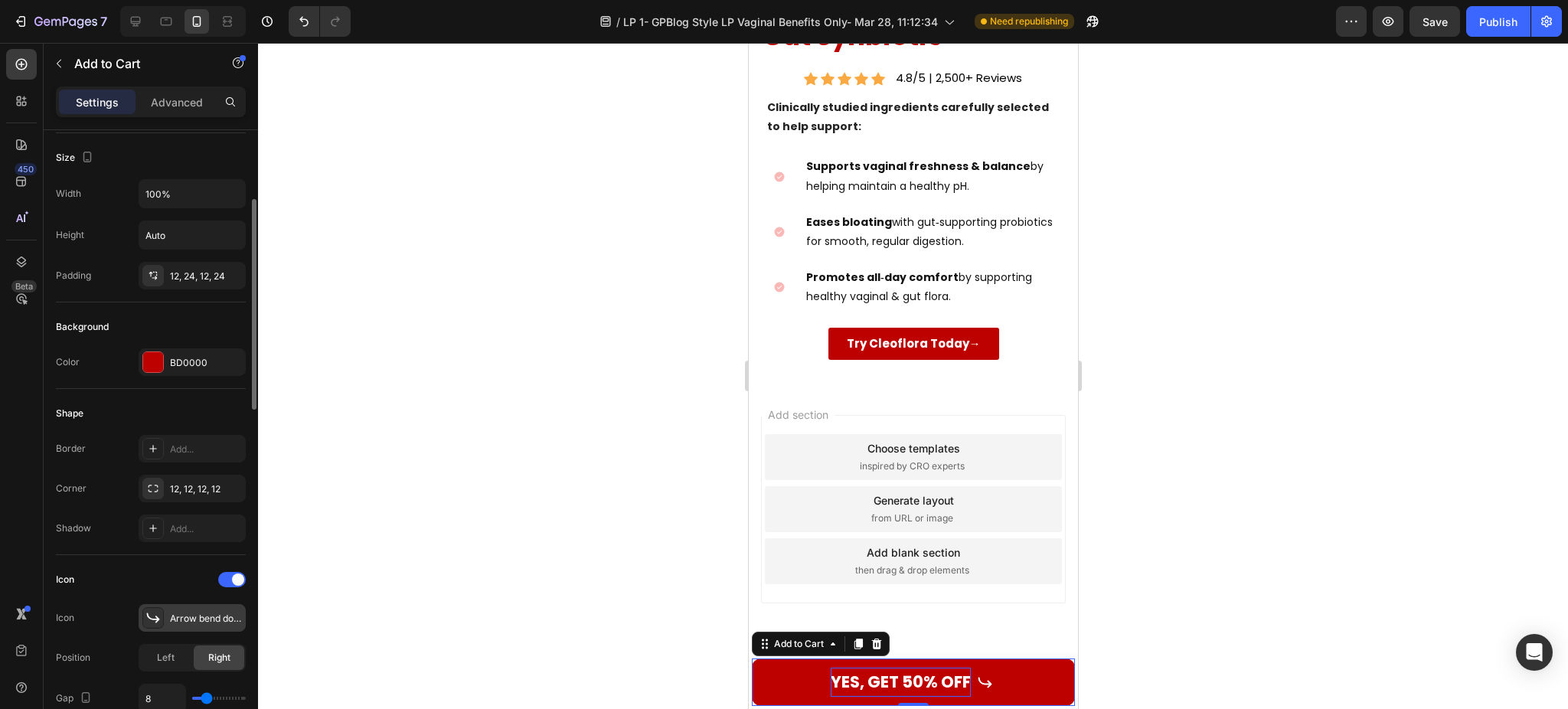 scroll, scrollTop: 306, scrollLeft: 0, axis: vertical 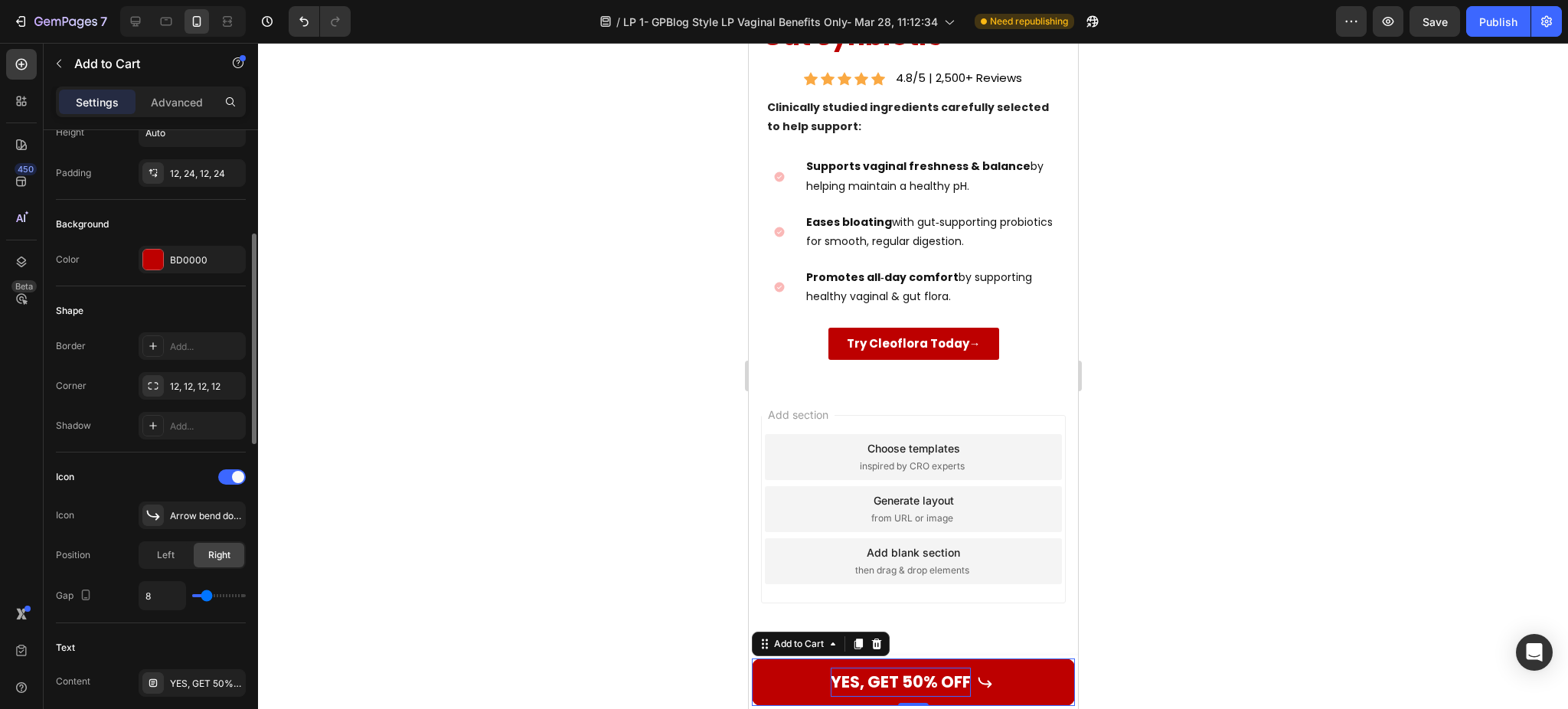 type on "6" 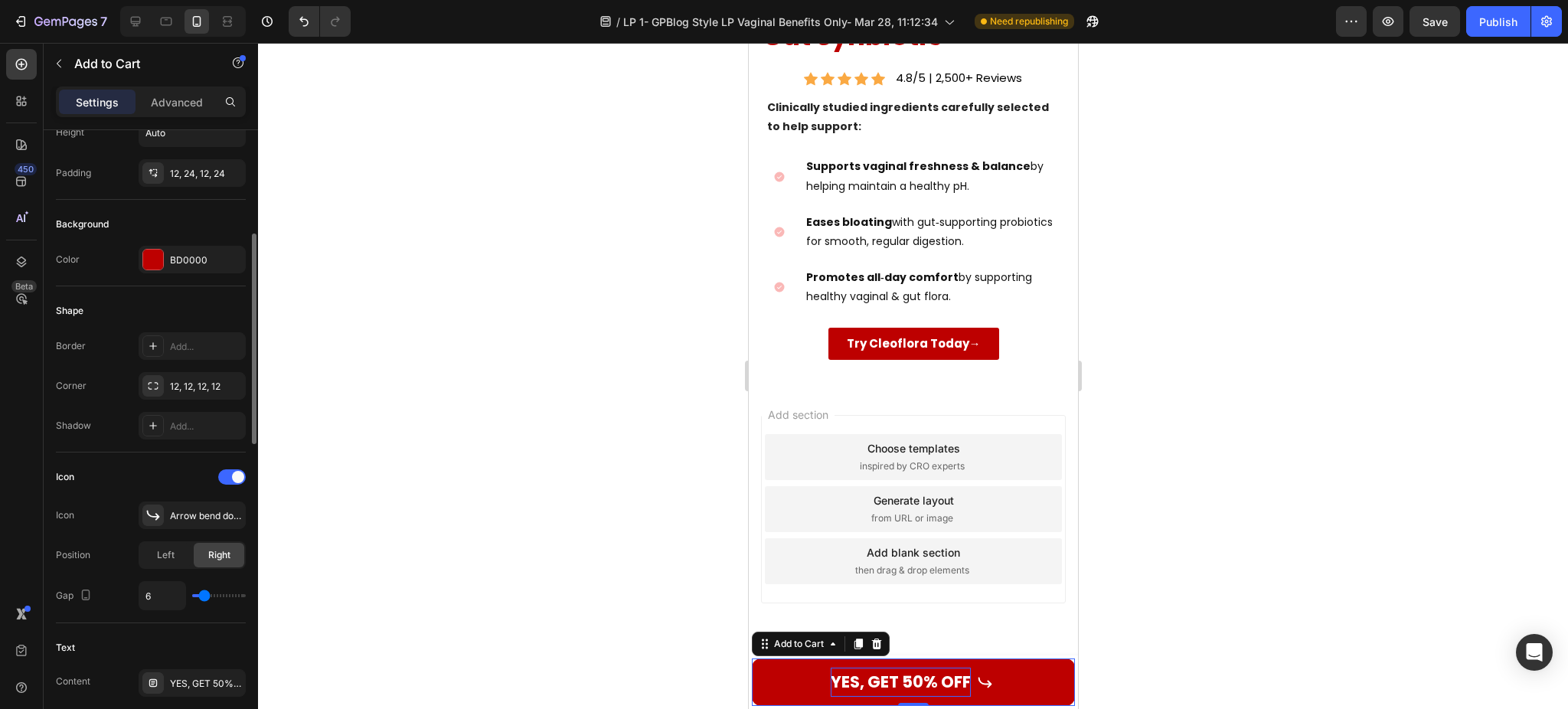 type on "5" 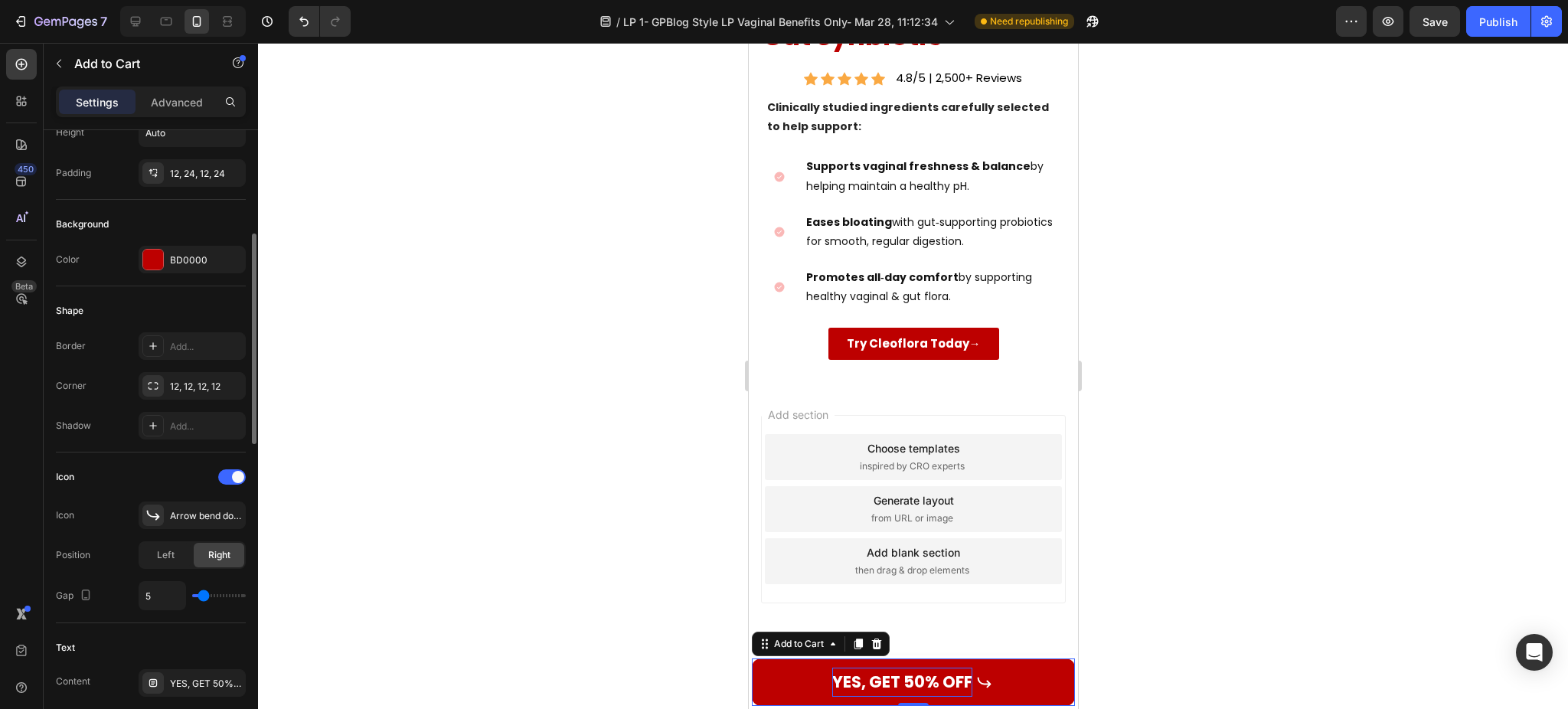 type on "4" 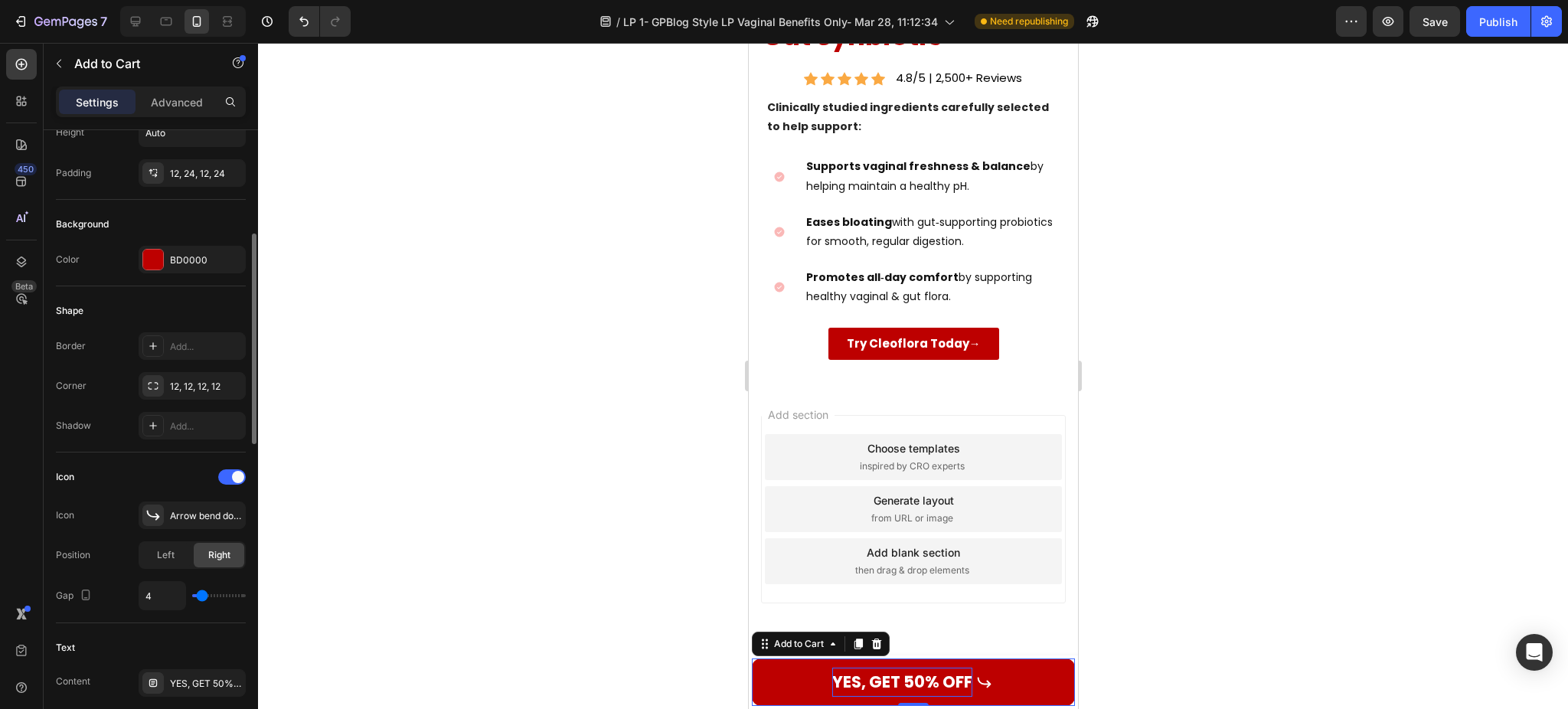 type on "3" 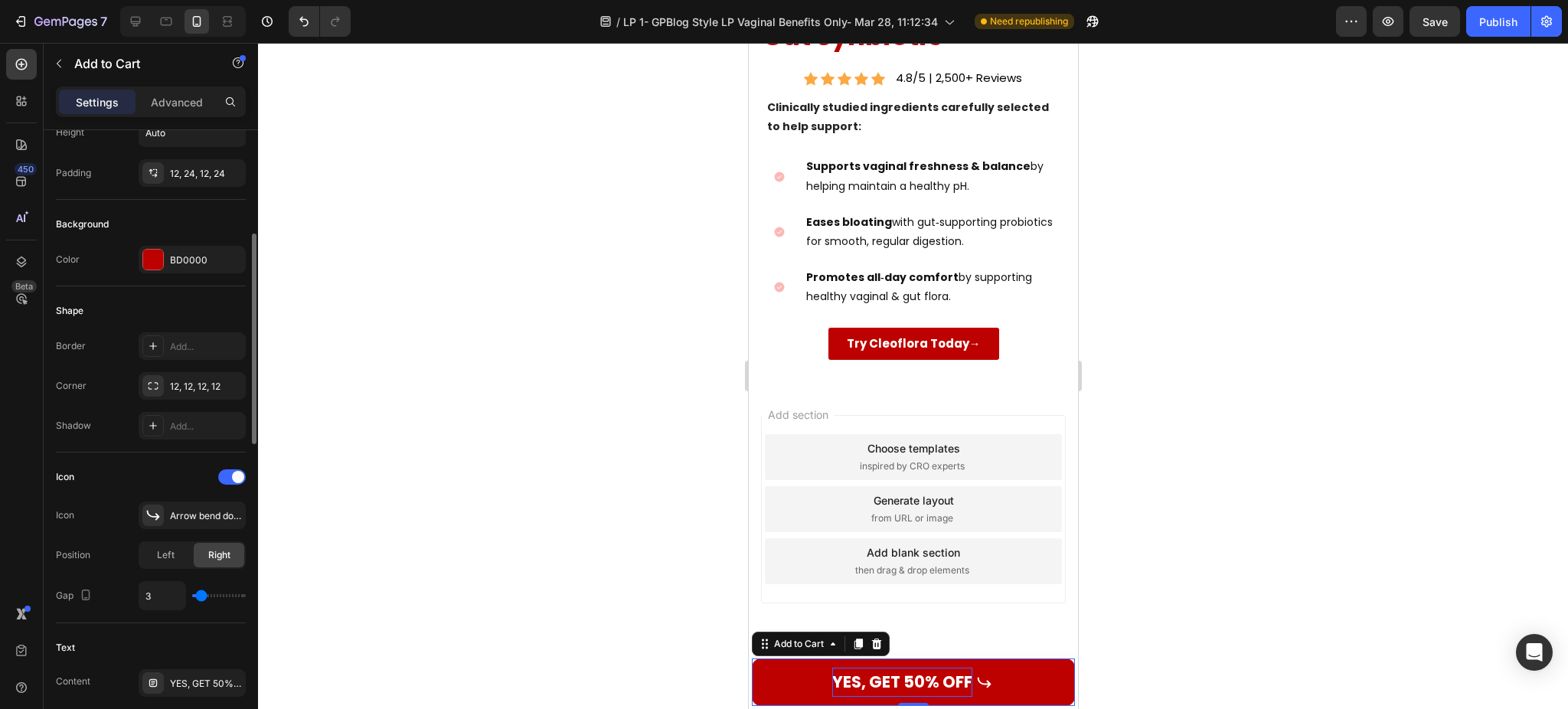 type on "2" 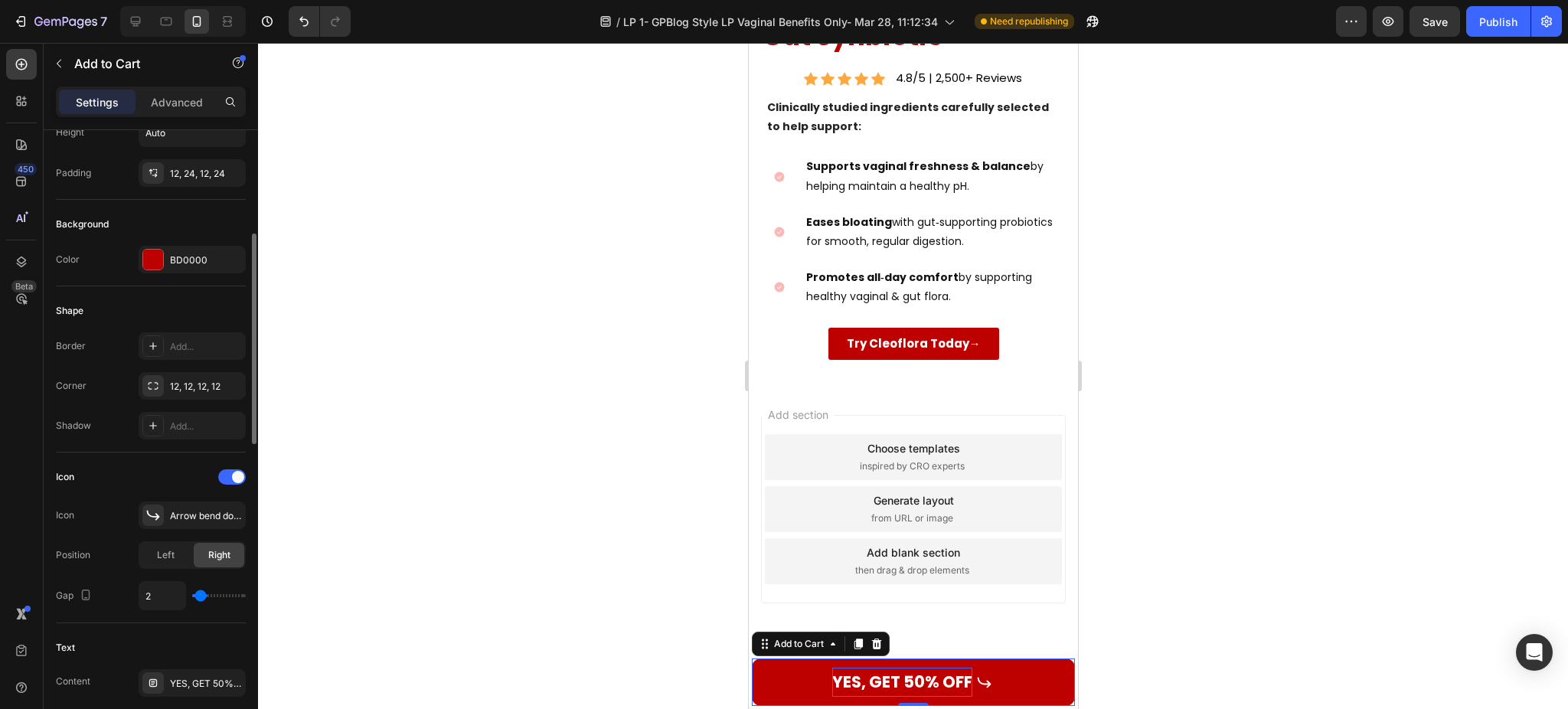 type on "0" 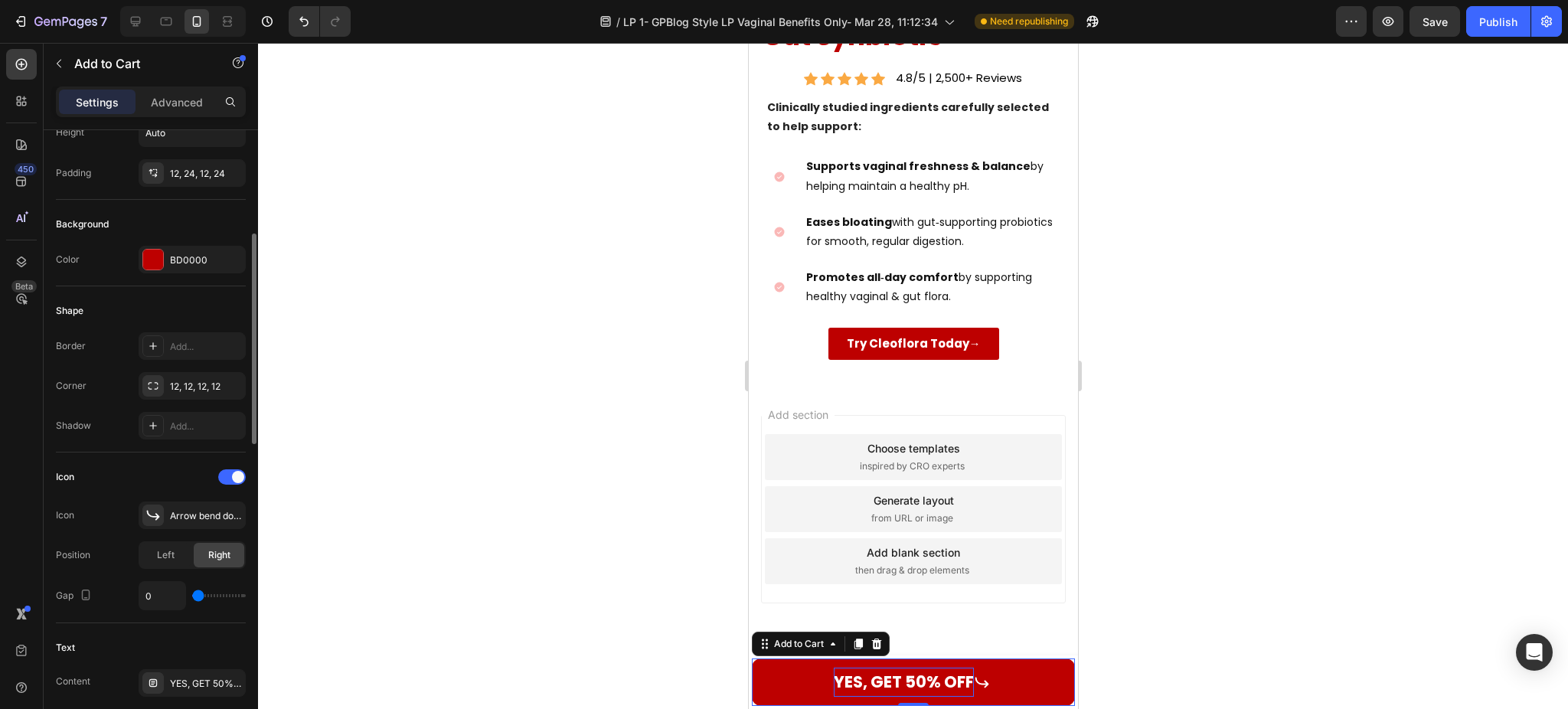 type on "1" 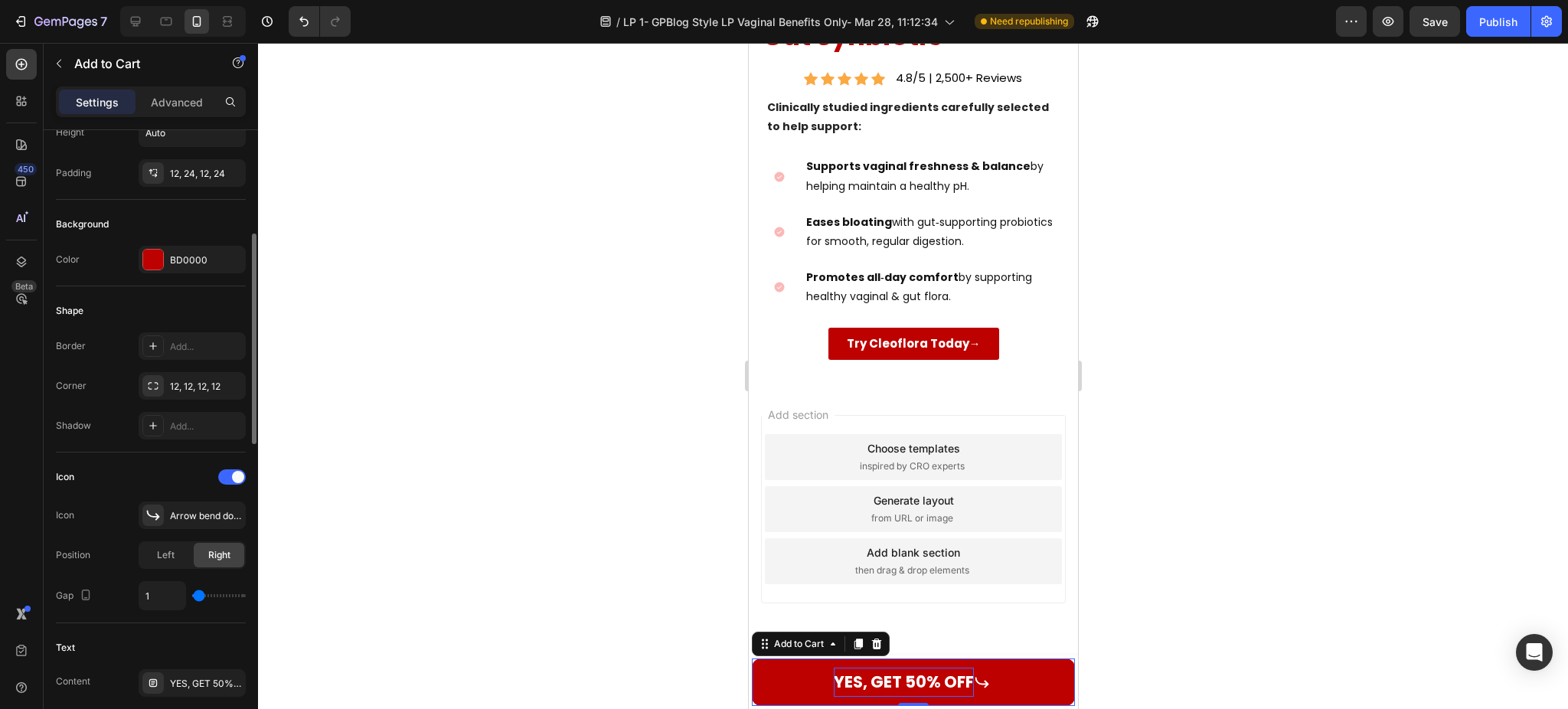 type on "2" 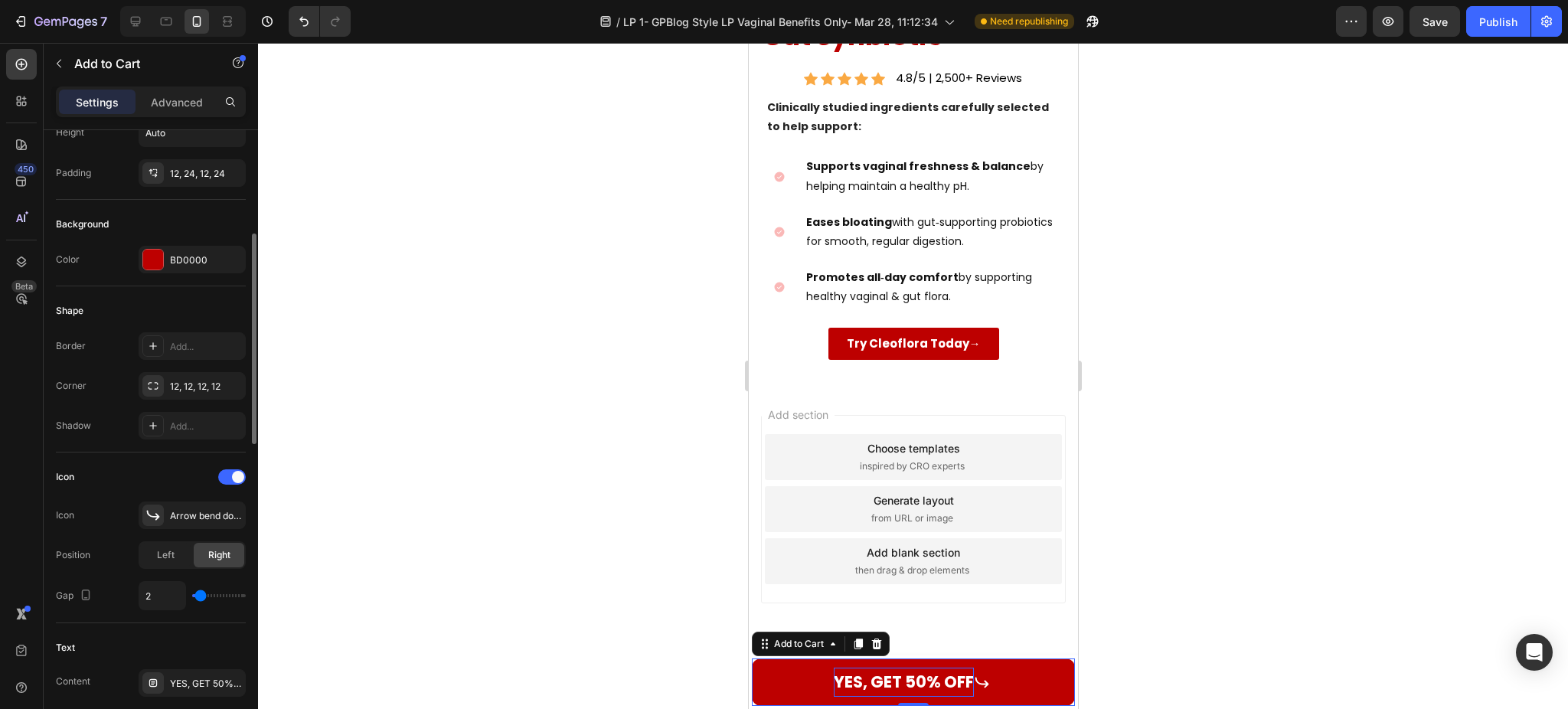 type on "3" 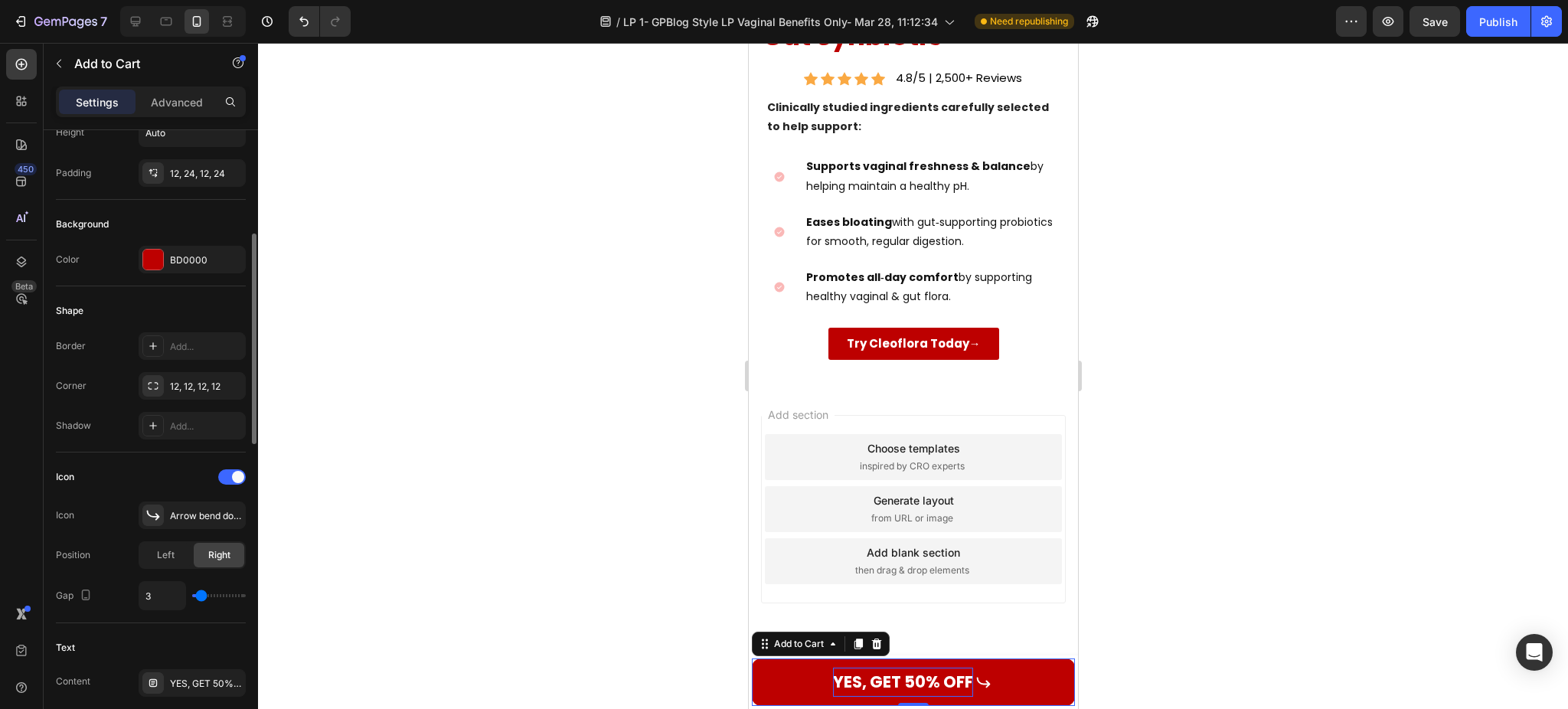 type on "4" 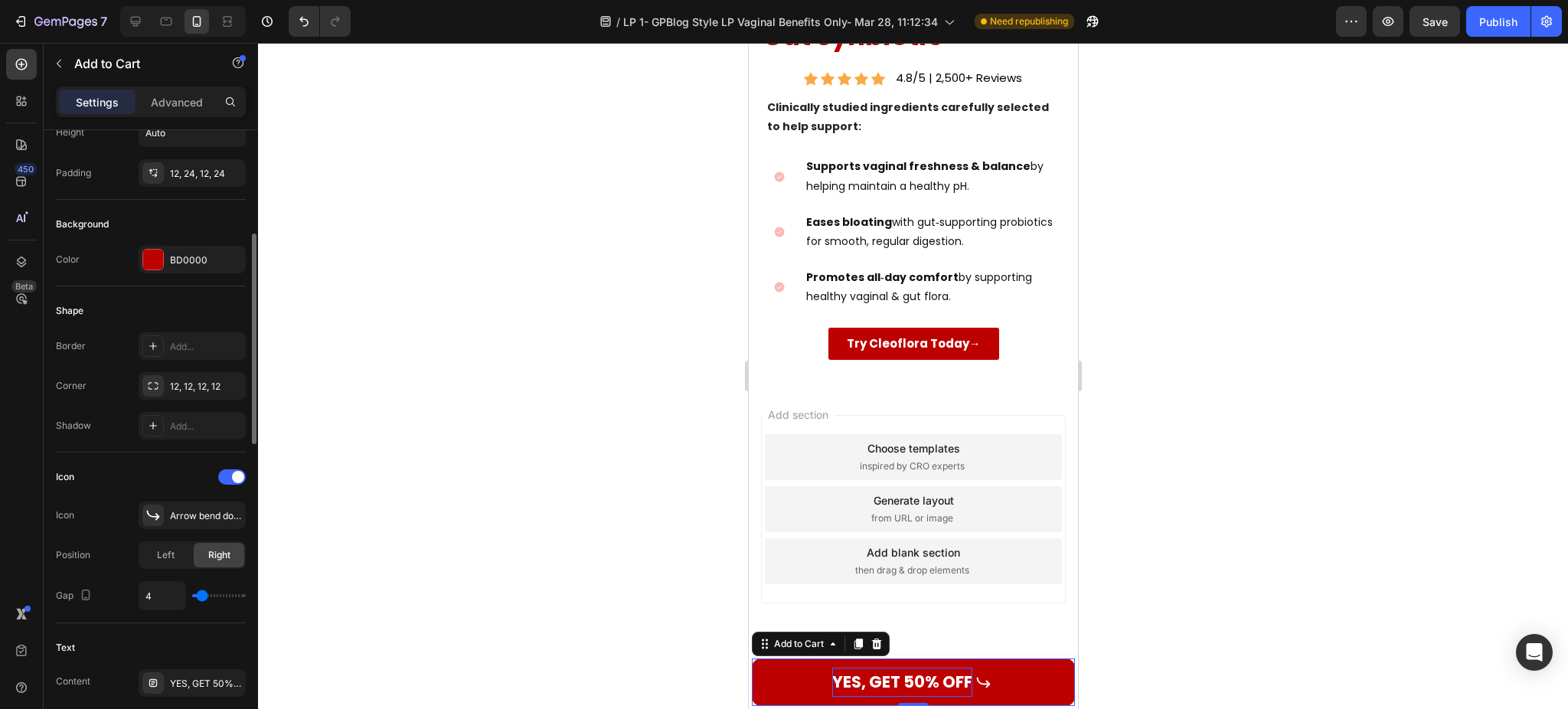 type on "4" 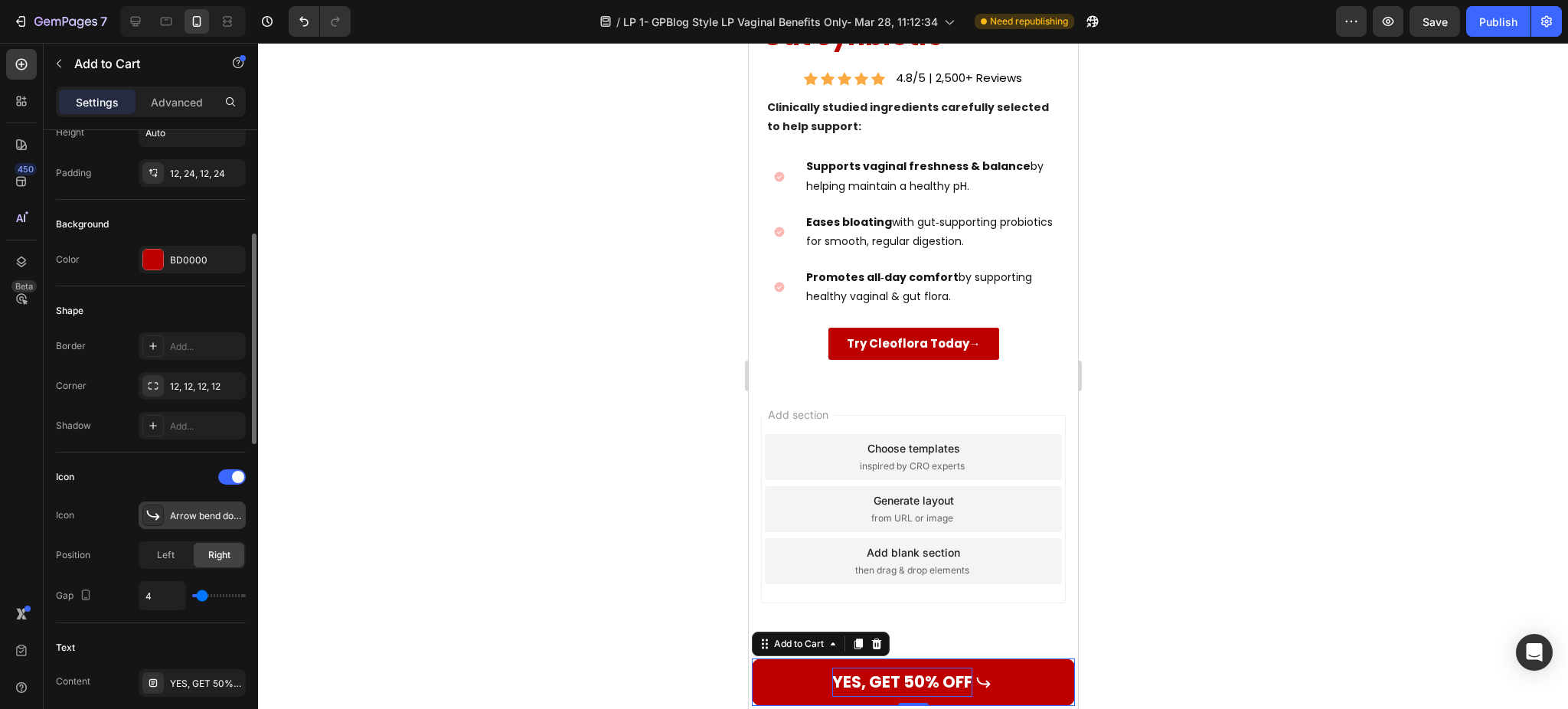 click on "Arrow bend down right bold" at bounding box center [206, 516] 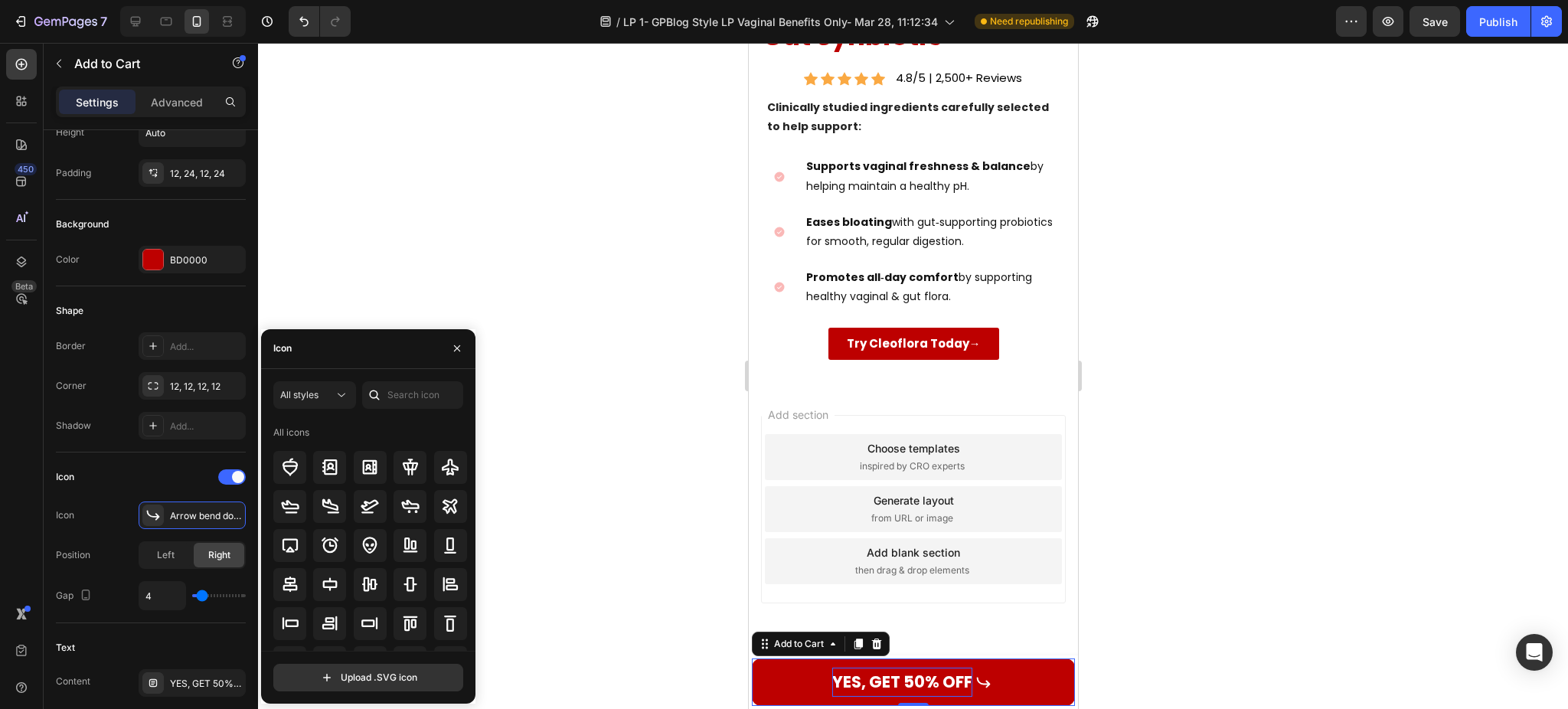 scroll, scrollTop: 0, scrollLeft: 0, axis: both 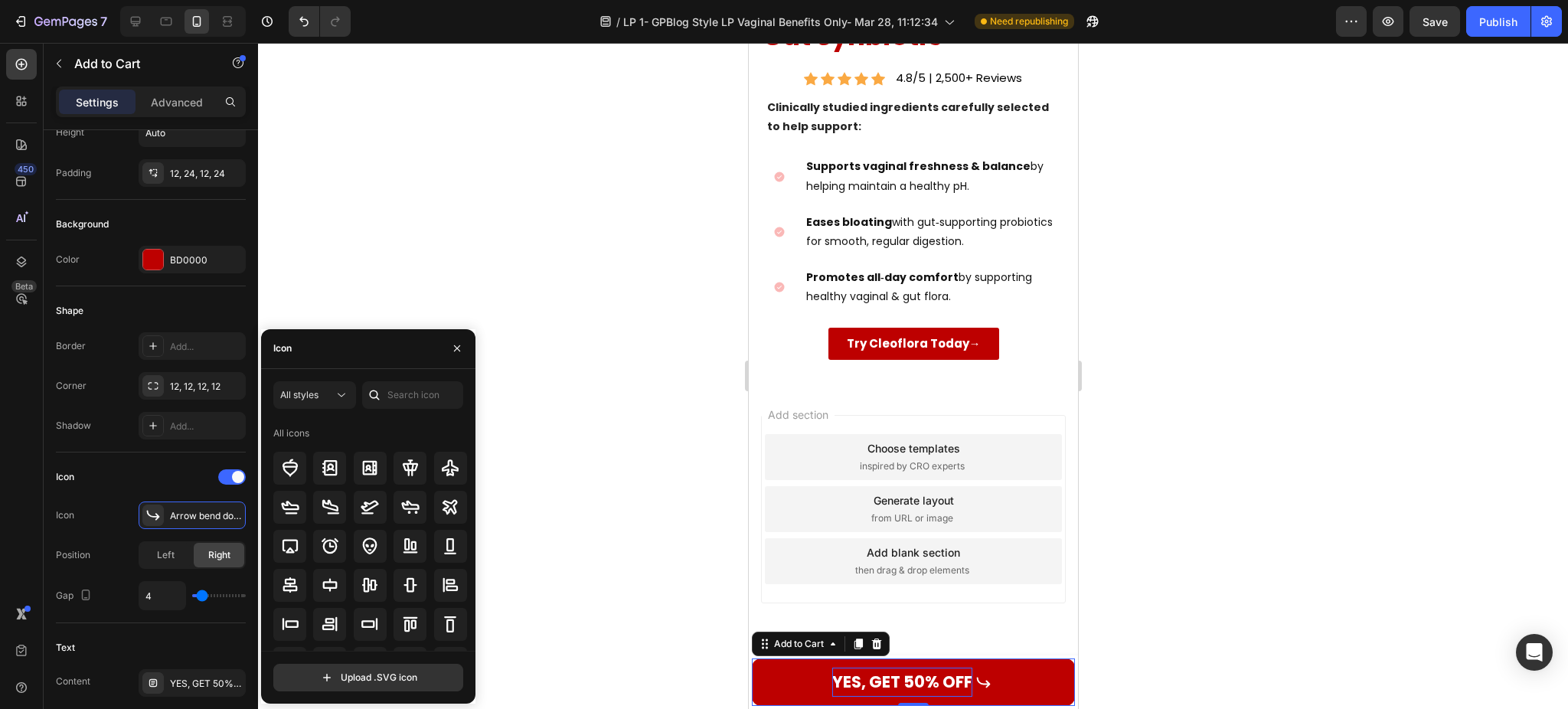 click 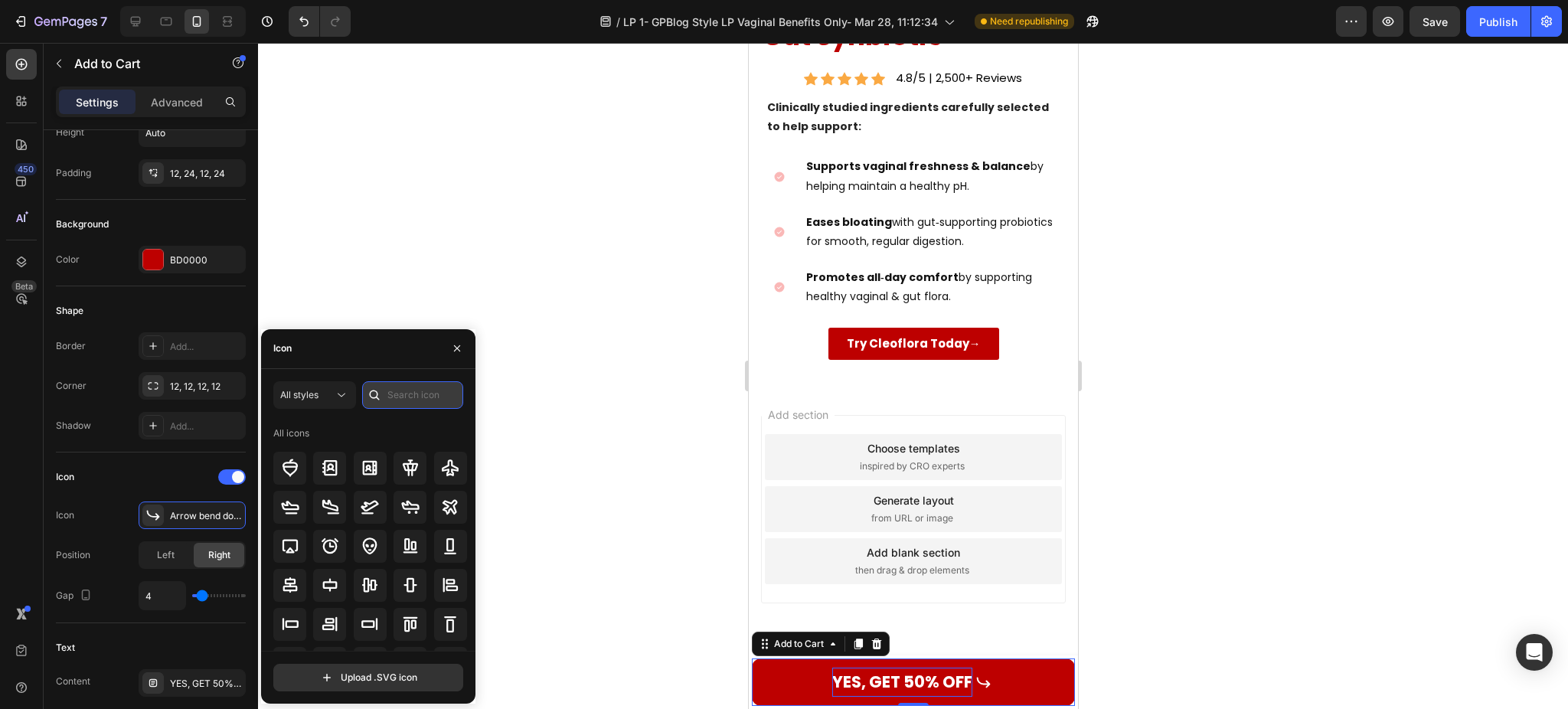click at bounding box center (413, 395) 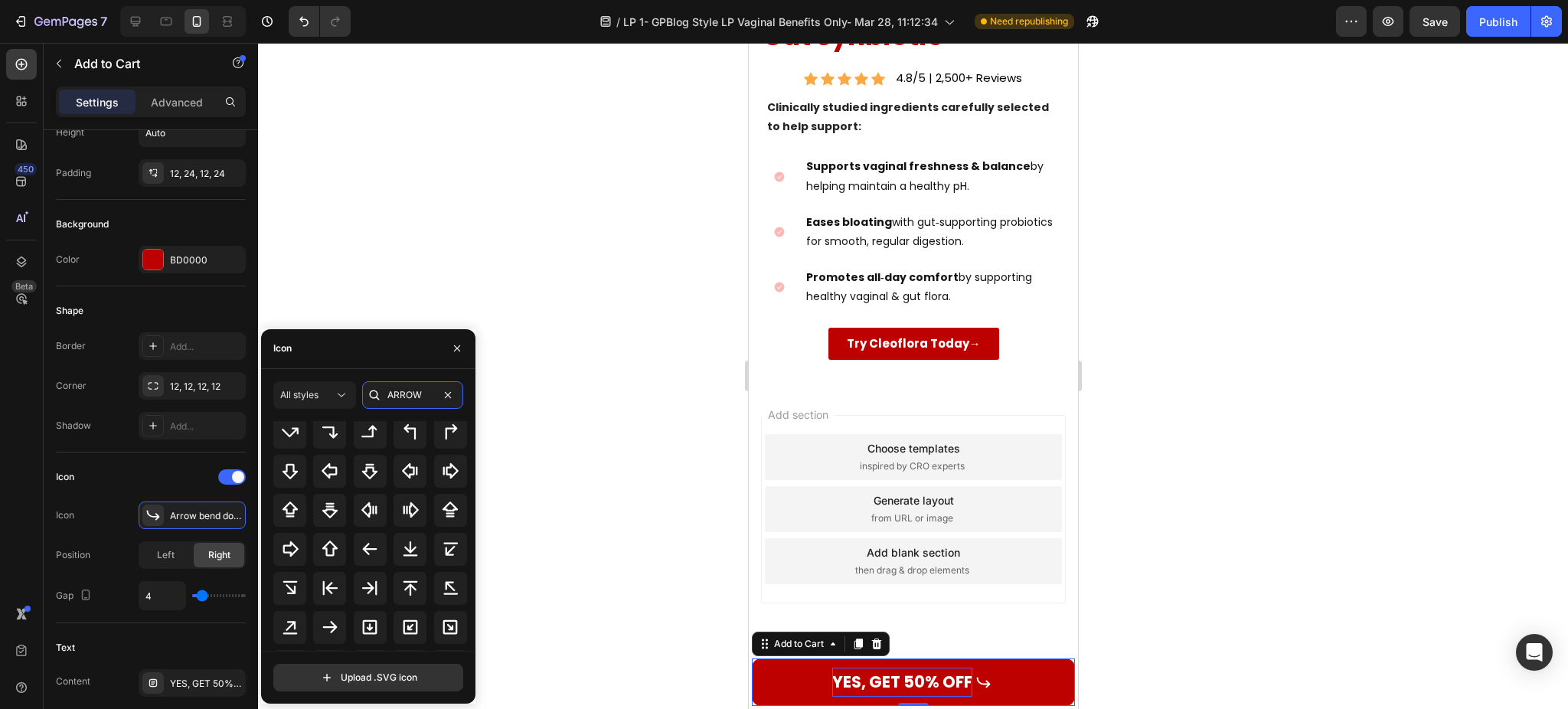 scroll, scrollTop: 270, scrollLeft: 0, axis: vertical 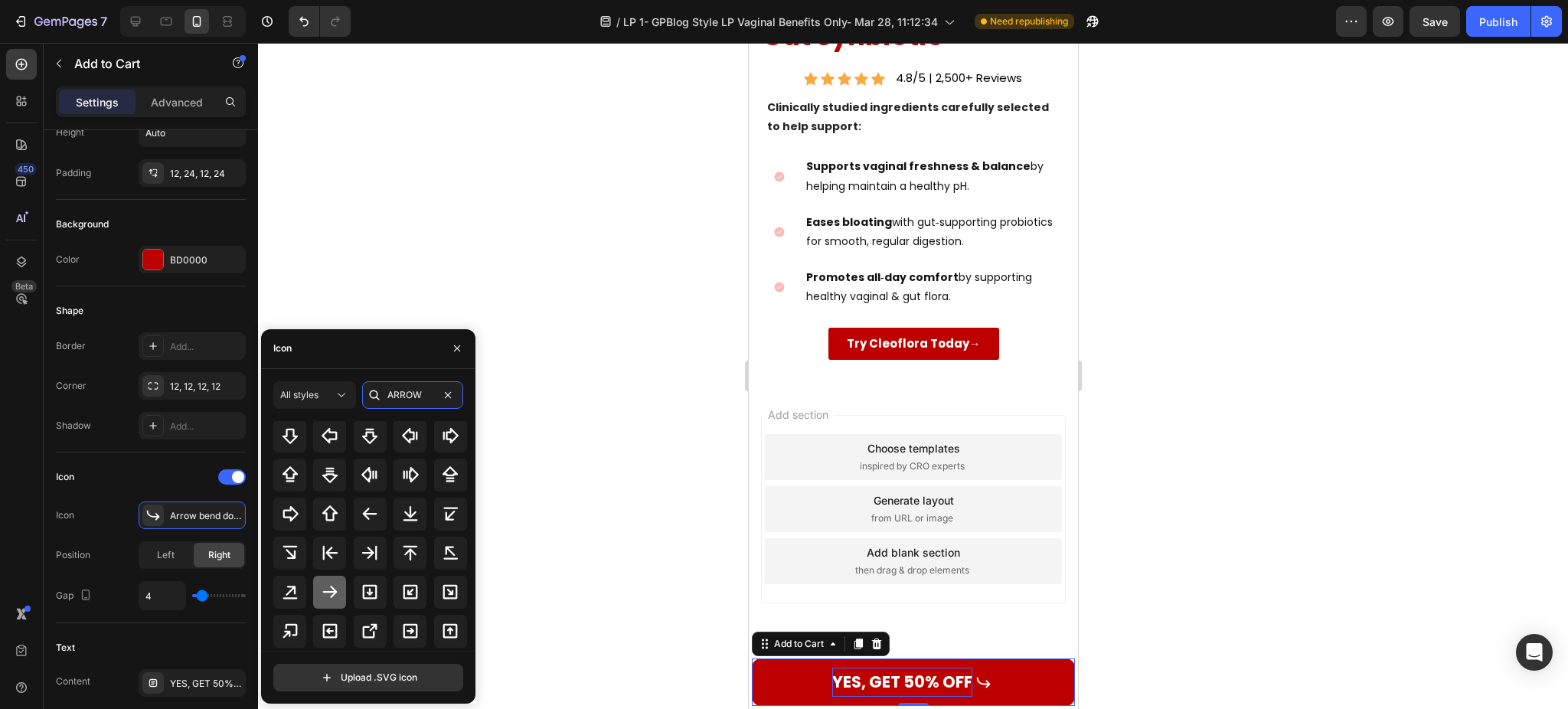 type on "ARROW" 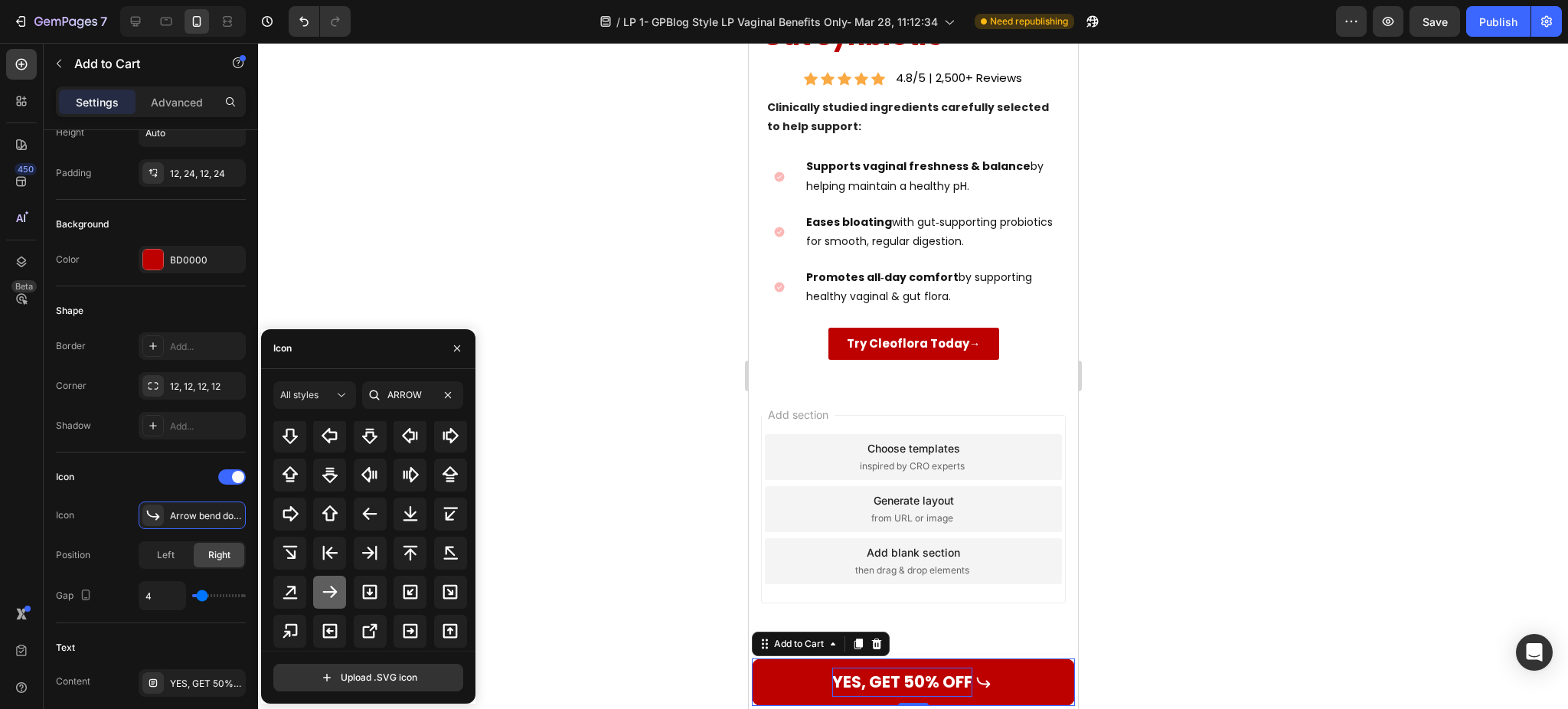 click 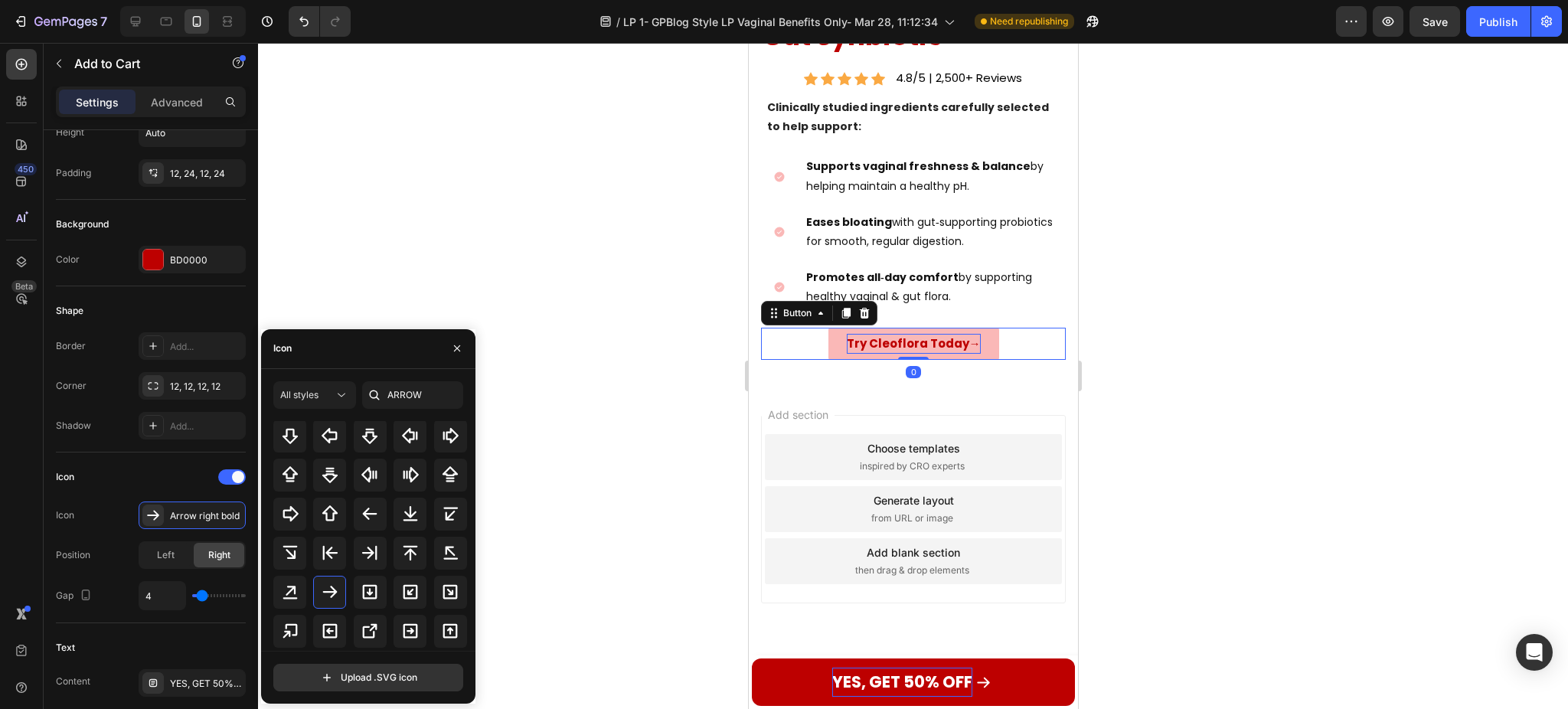 click on "Try Cleoflora Today→" at bounding box center (913, 343) 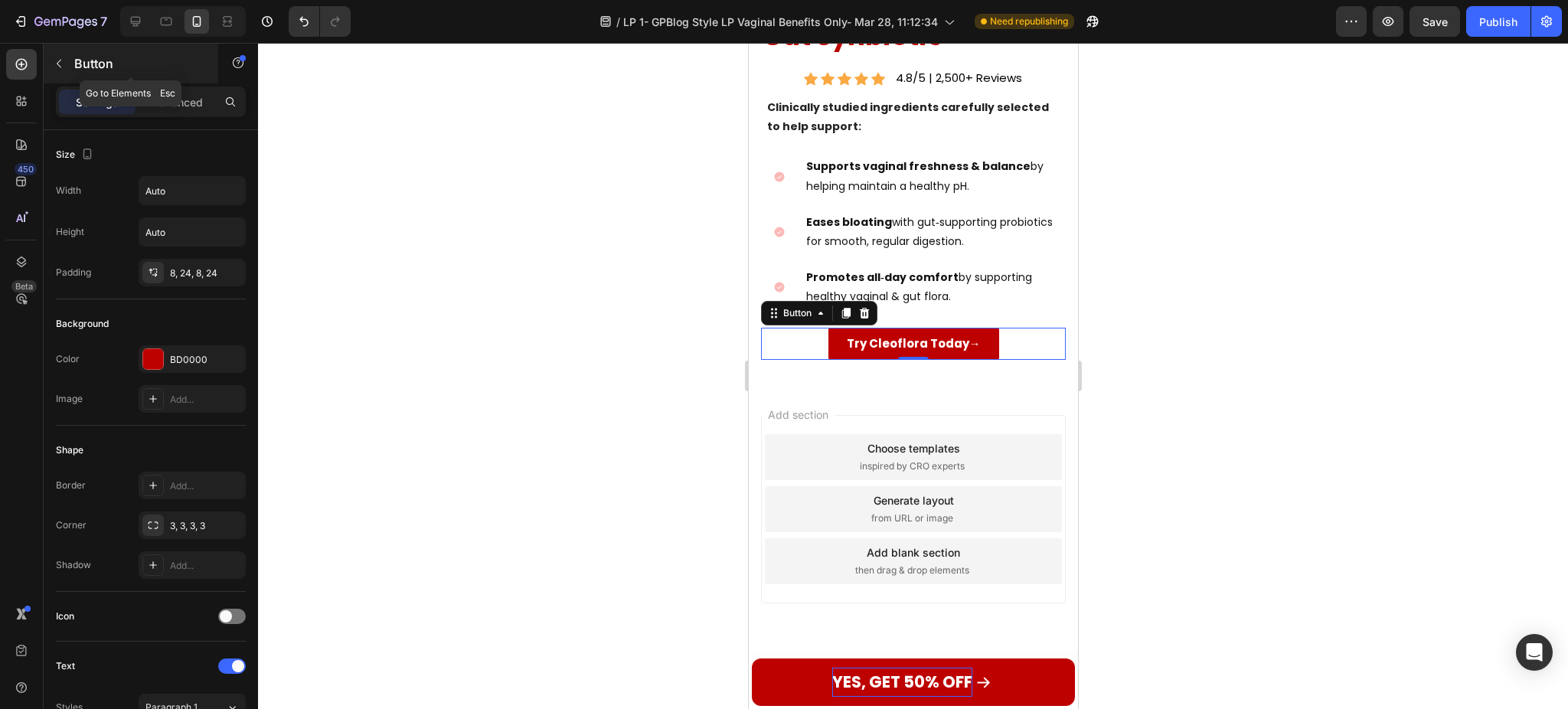 click 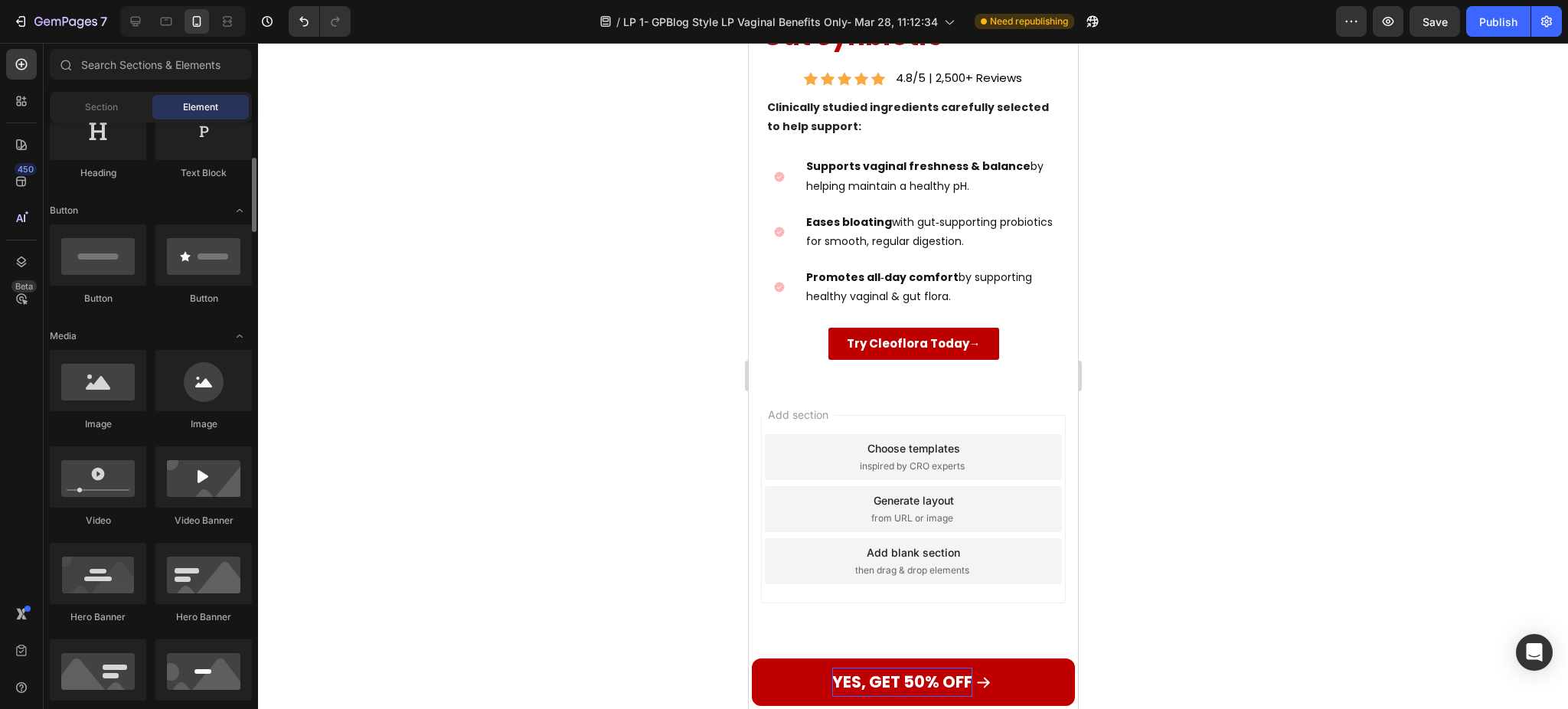 scroll, scrollTop: 0, scrollLeft: 0, axis: both 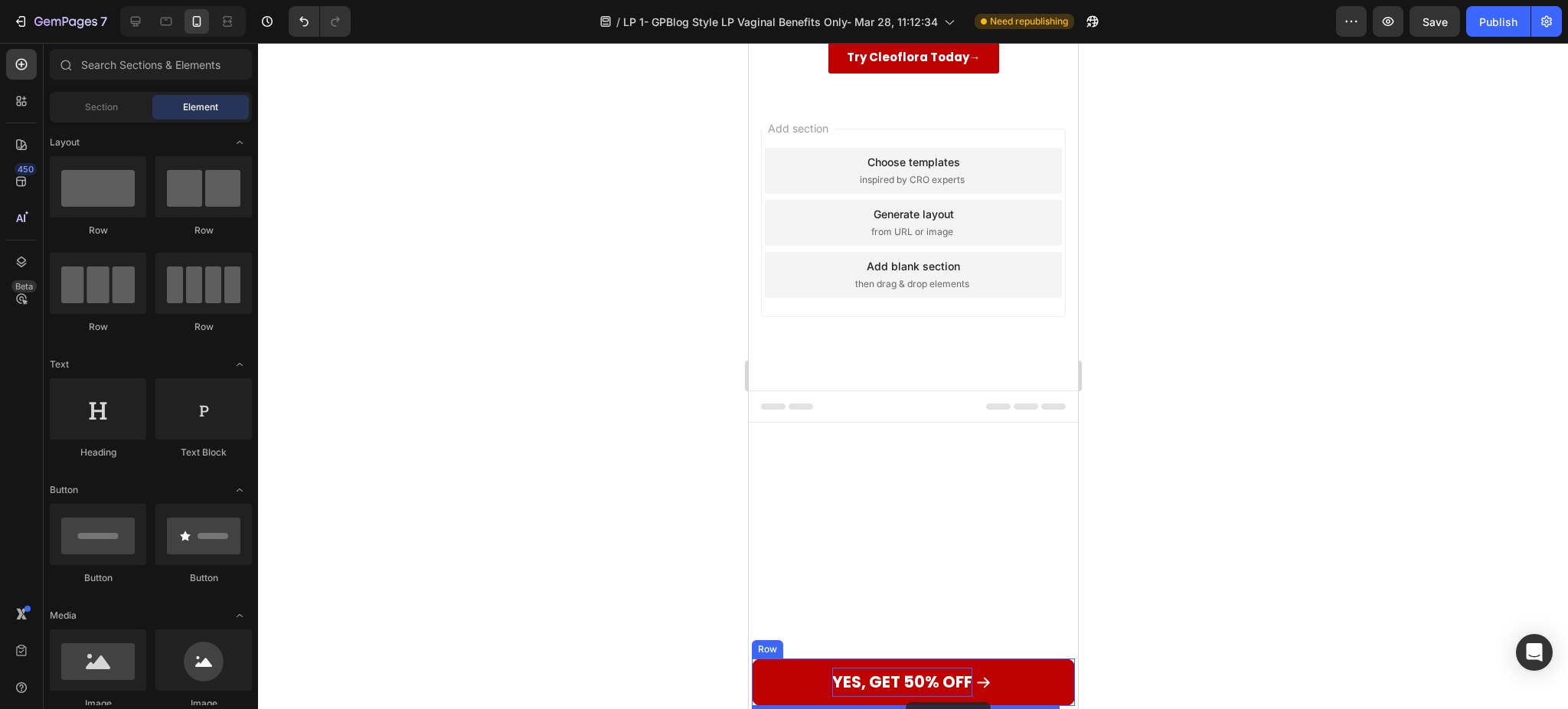 drag, startPoint x: 951, startPoint y: 473, endPoint x: 905, endPoint y: 702, distance: 233.5744 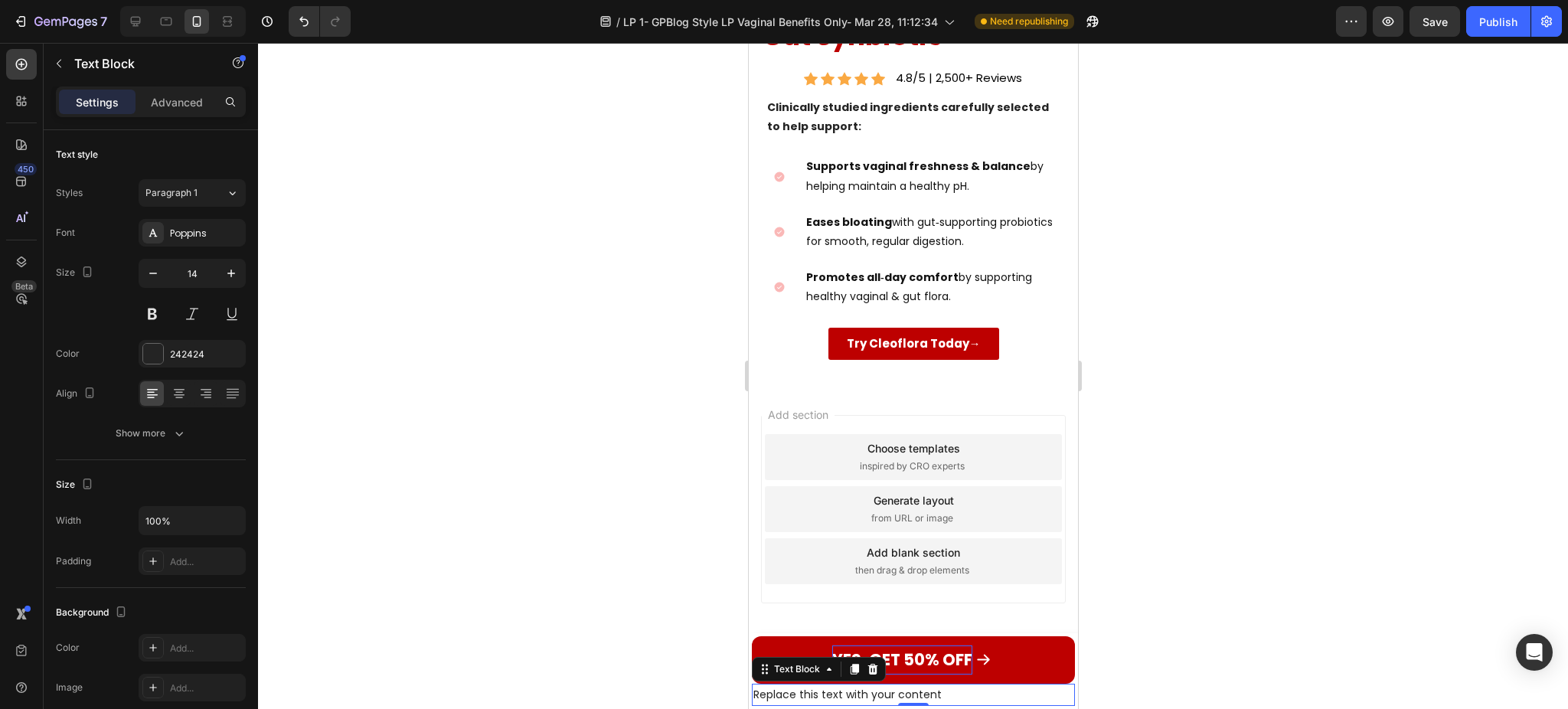 click on "Replace this text with your content" at bounding box center (913, 694) 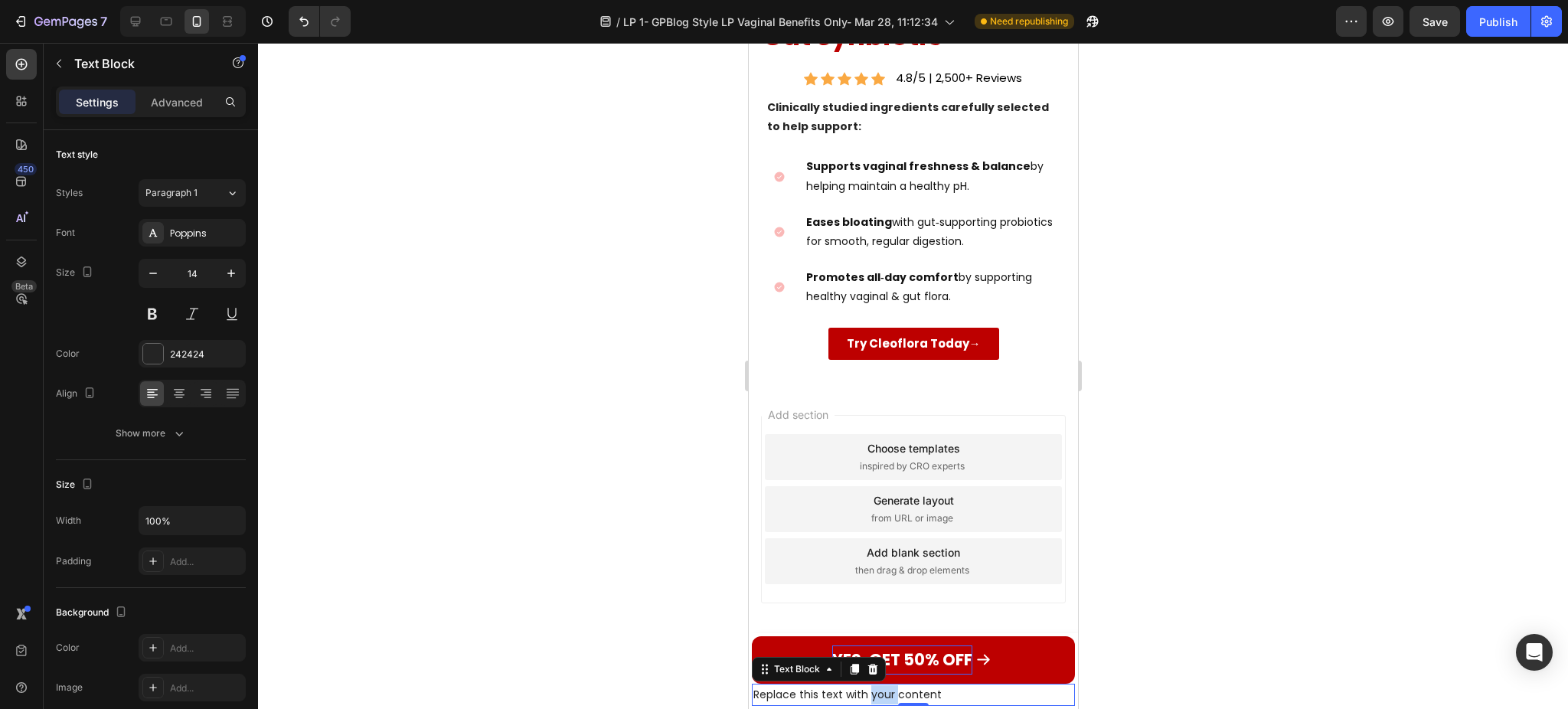 click on "Replace this text with your content" at bounding box center [913, 694] 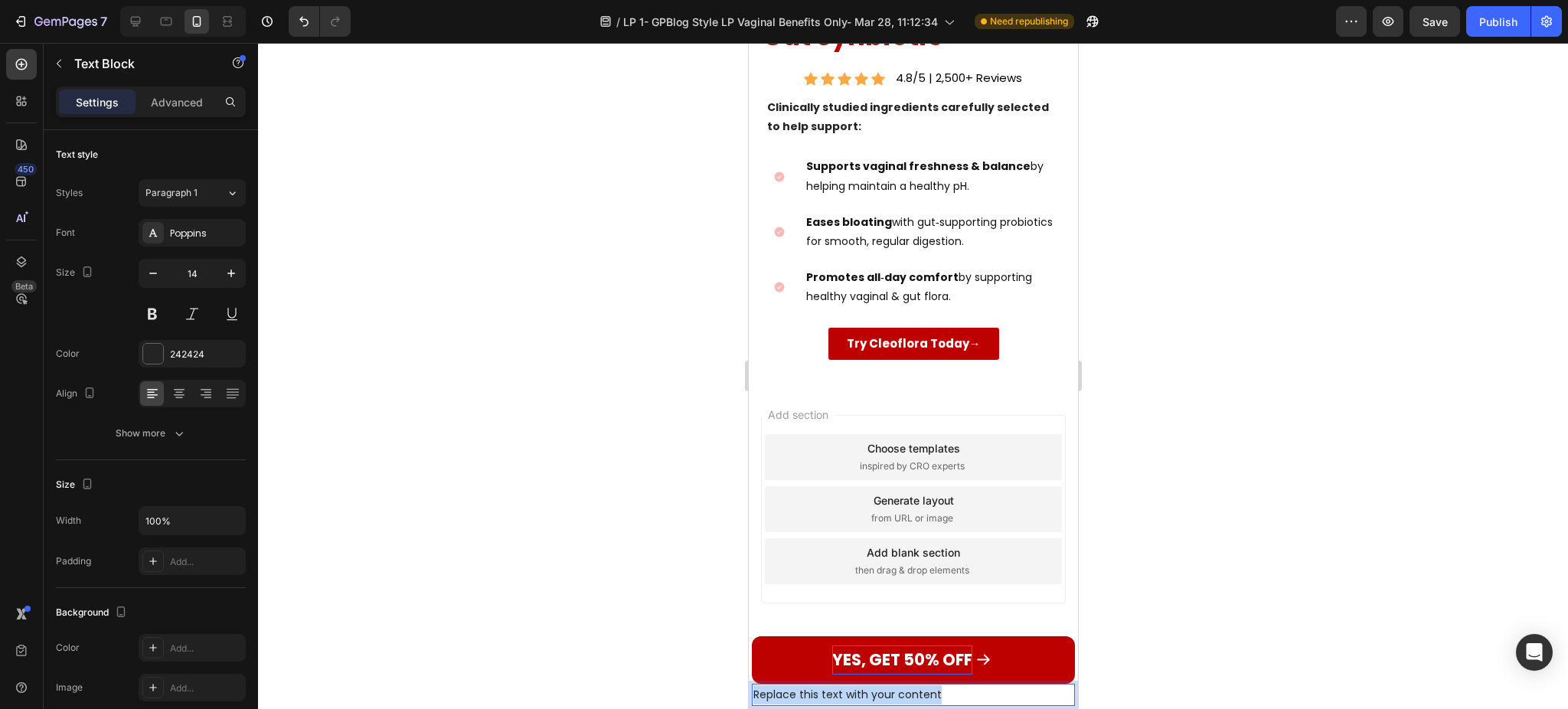 click on "Replace this text with your content" at bounding box center (913, 694) 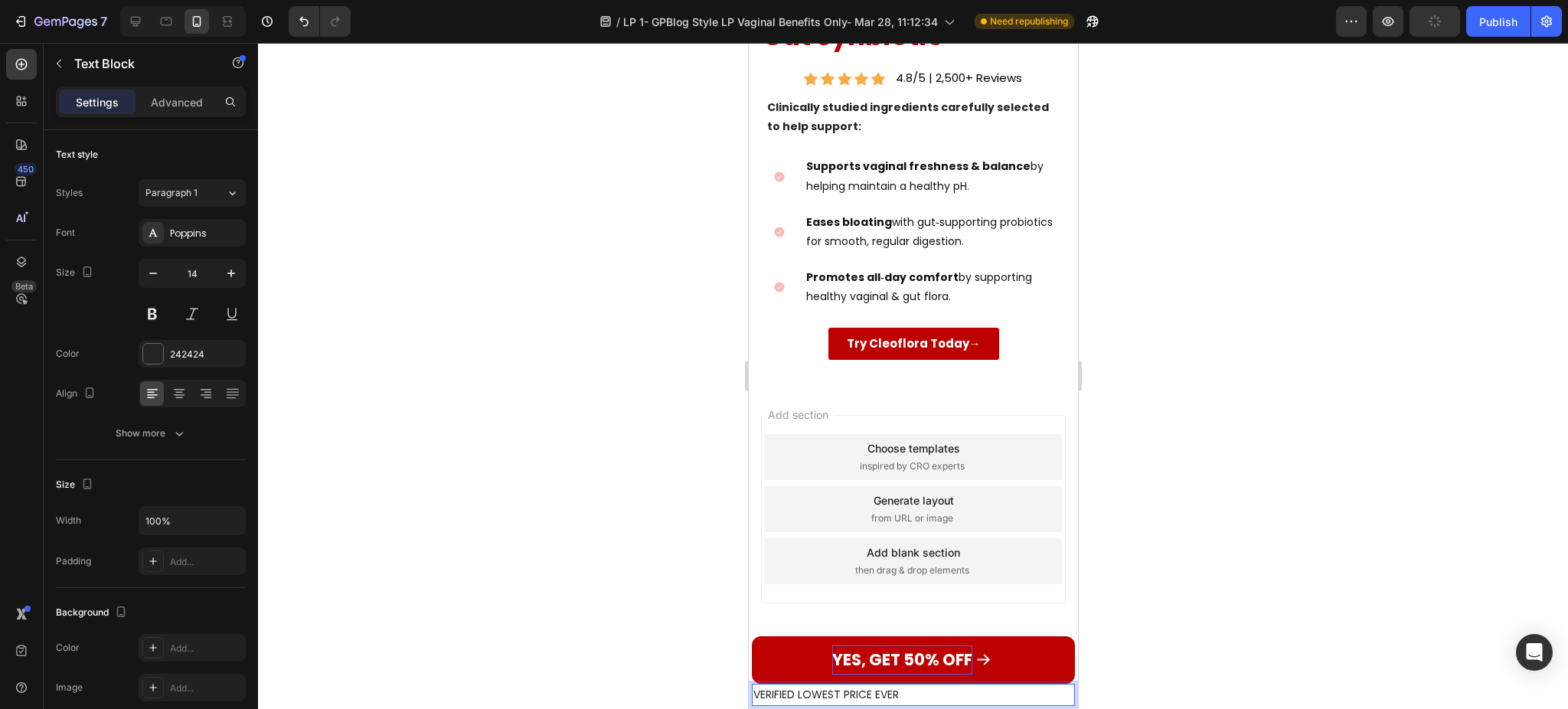 click on "VERIFIED LOWEST PRICE EVER" at bounding box center (913, 694) 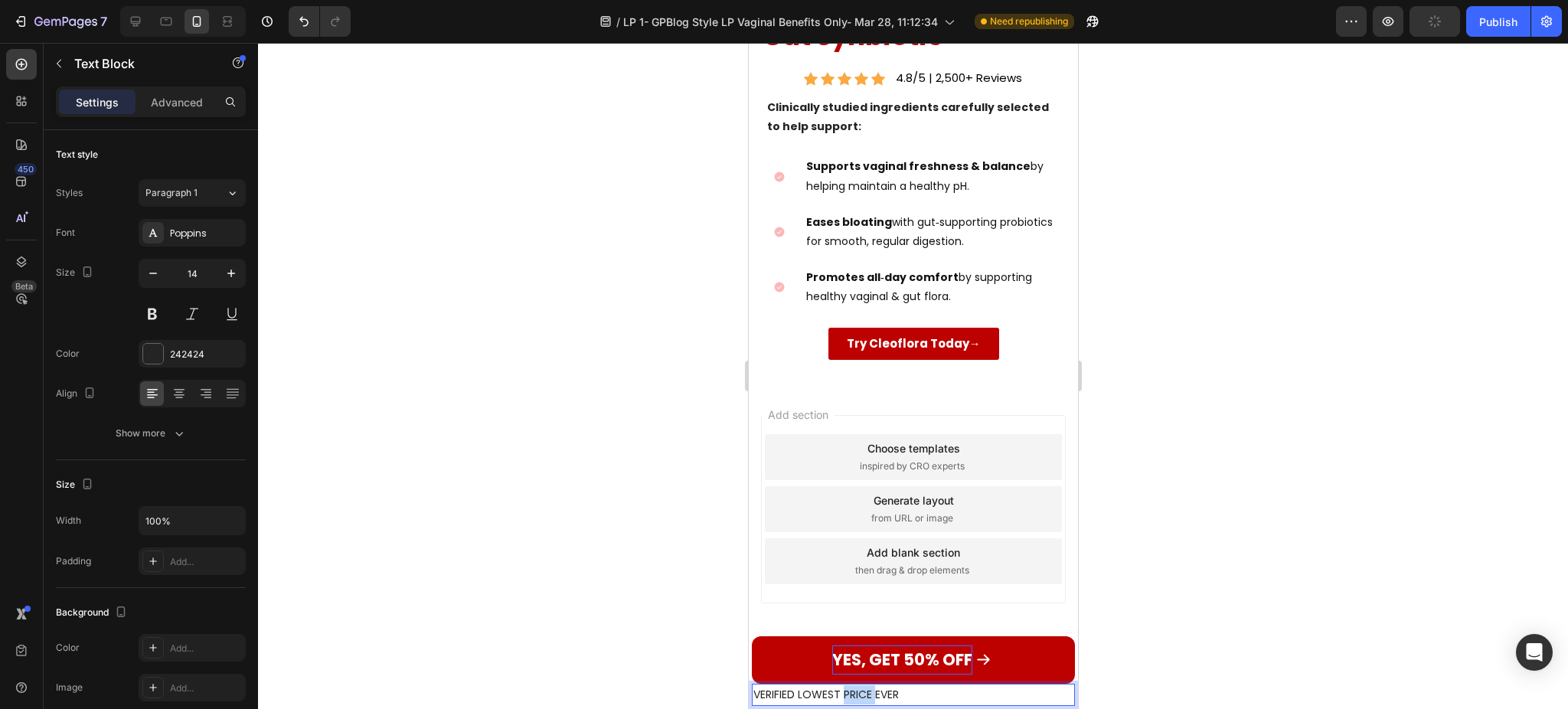 click on "VERIFIED LOWEST PRICE EVER" at bounding box center (913, 694) 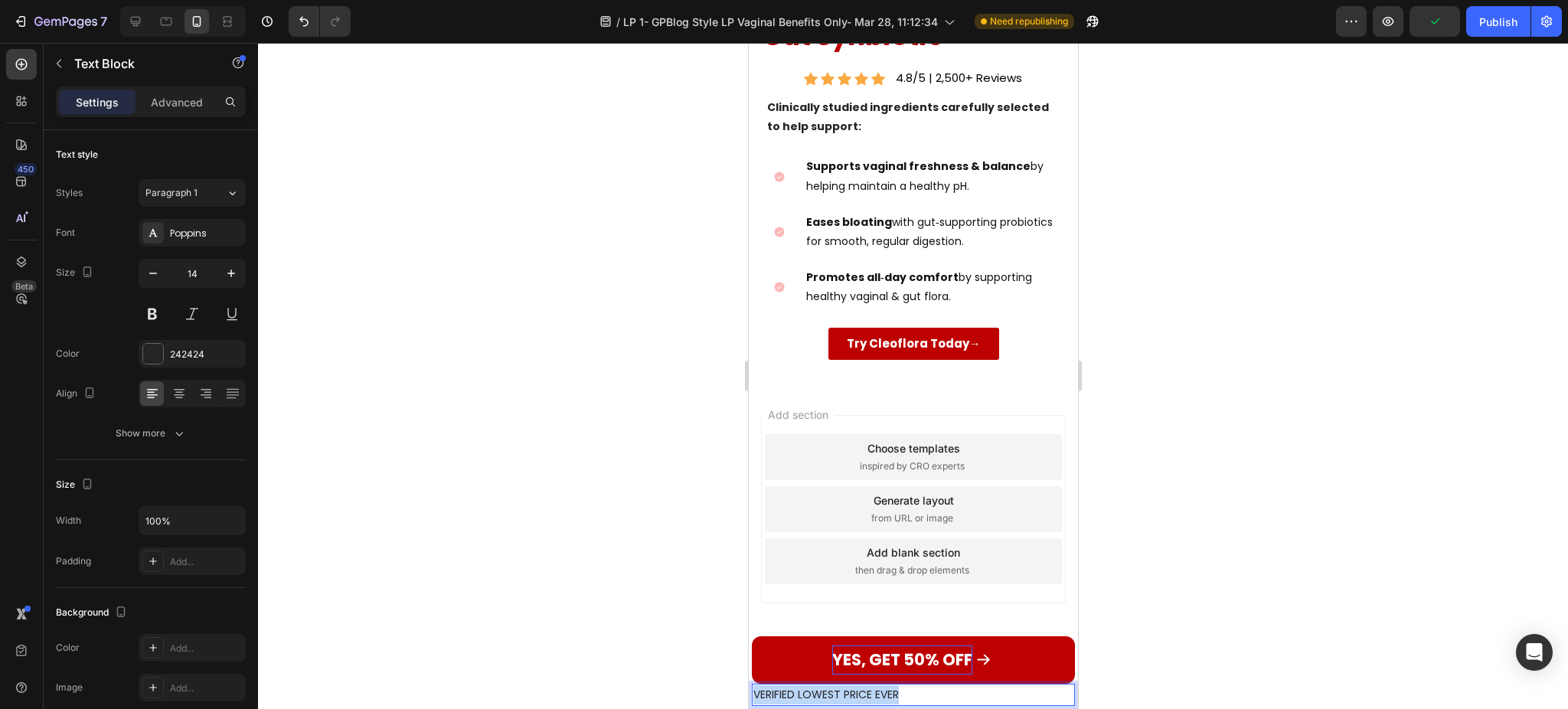 click on "VERIFIED LOWEST PRICE EVER" at bounding box center [913, 694] 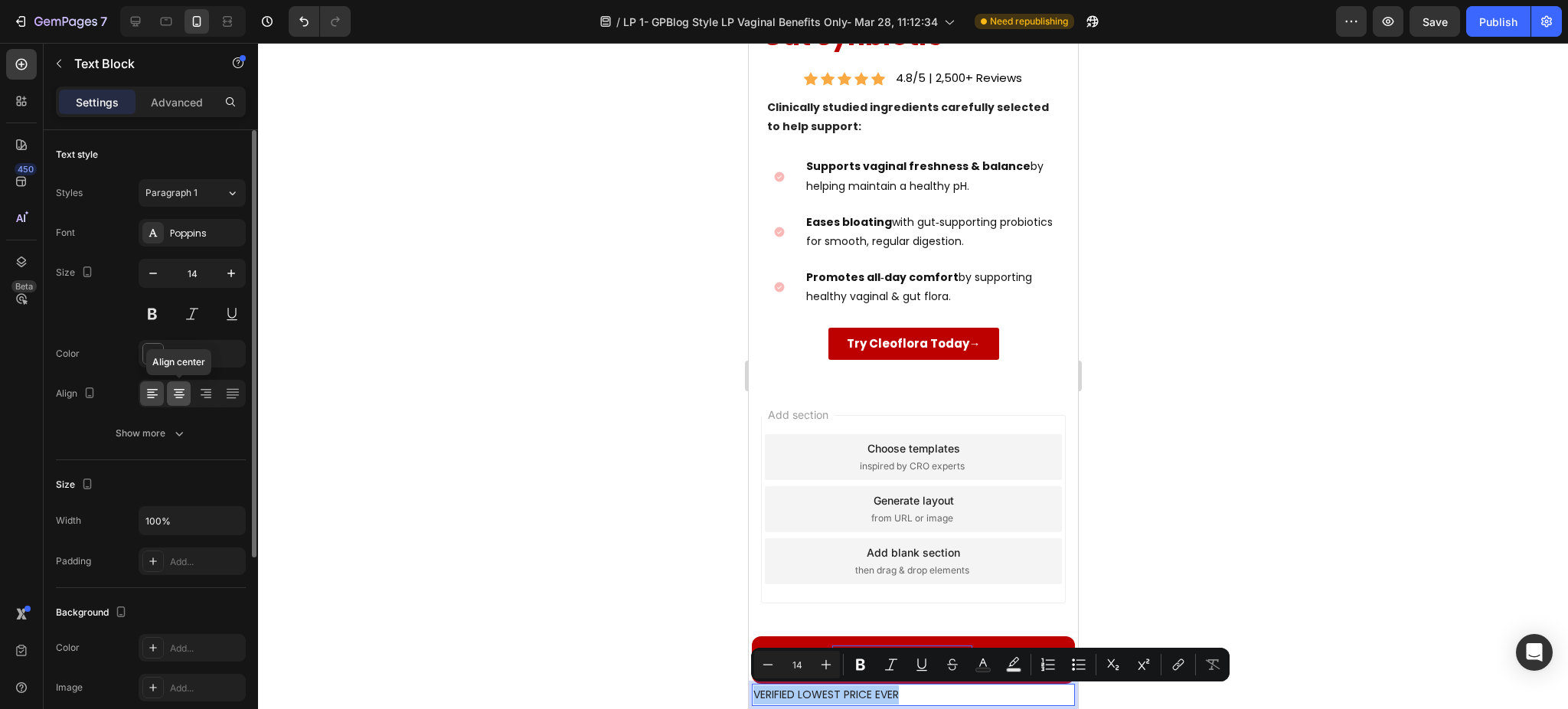 click 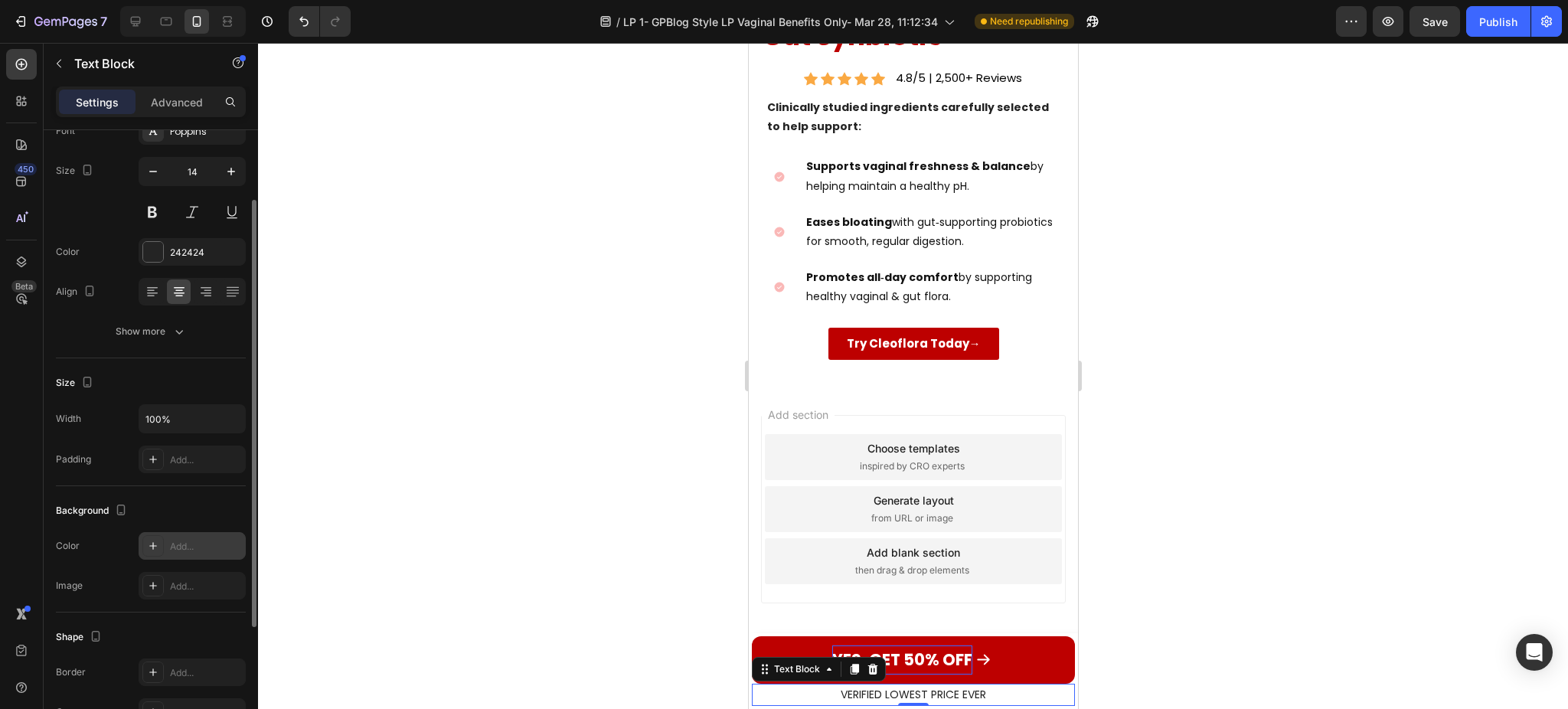 scroll, scrollTop: 204, scrollLeft: 0, axis: vertical 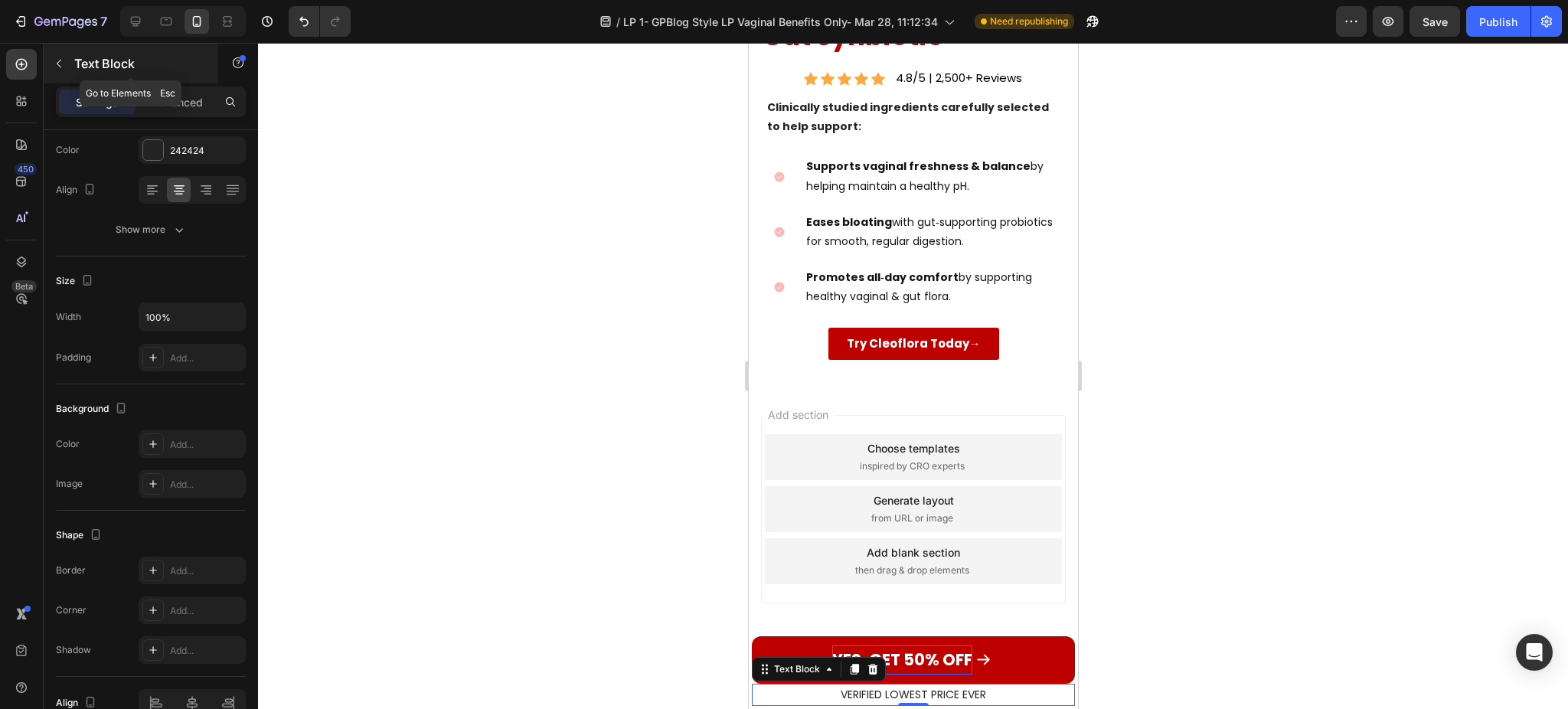 click 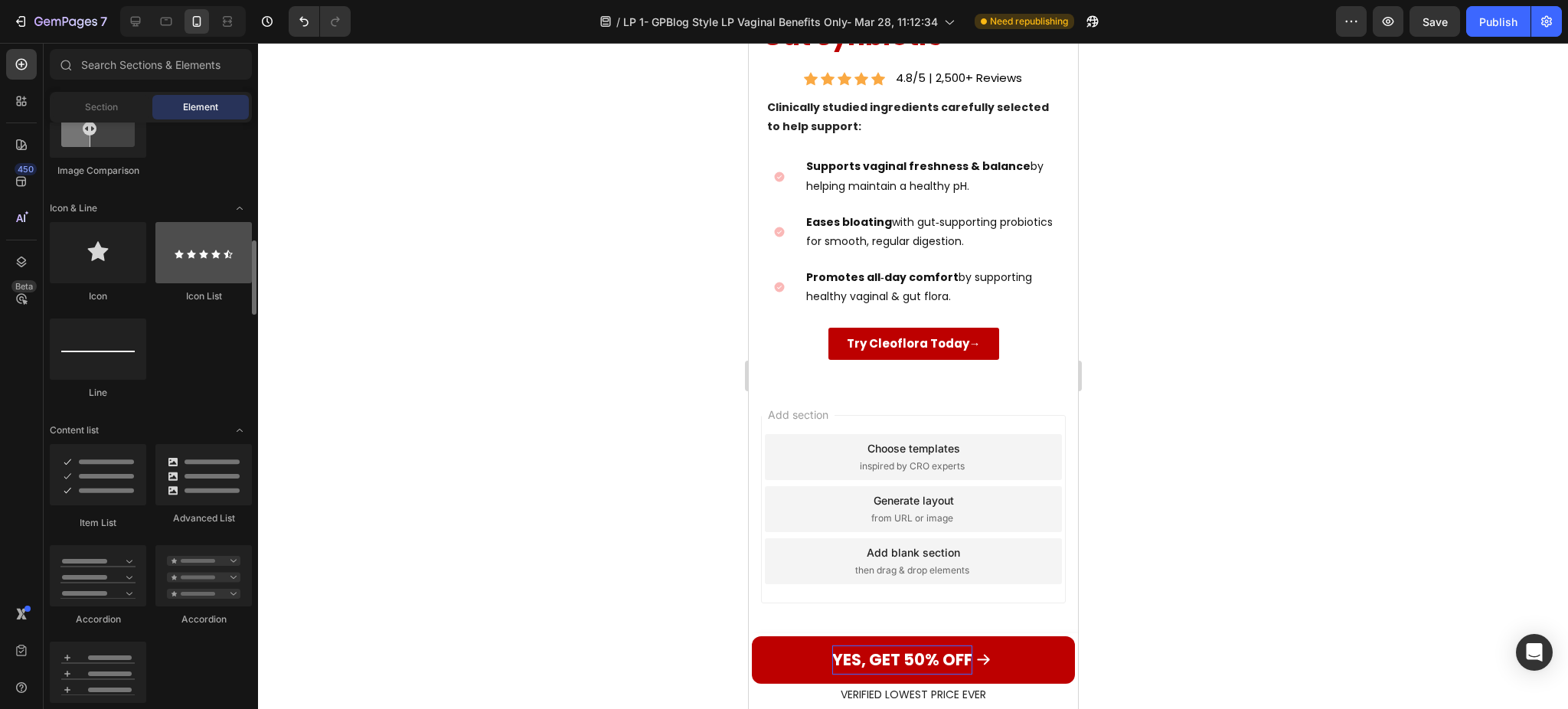 scroll, scrollTop: 1021, scrollLeft: 0, axis: vertical 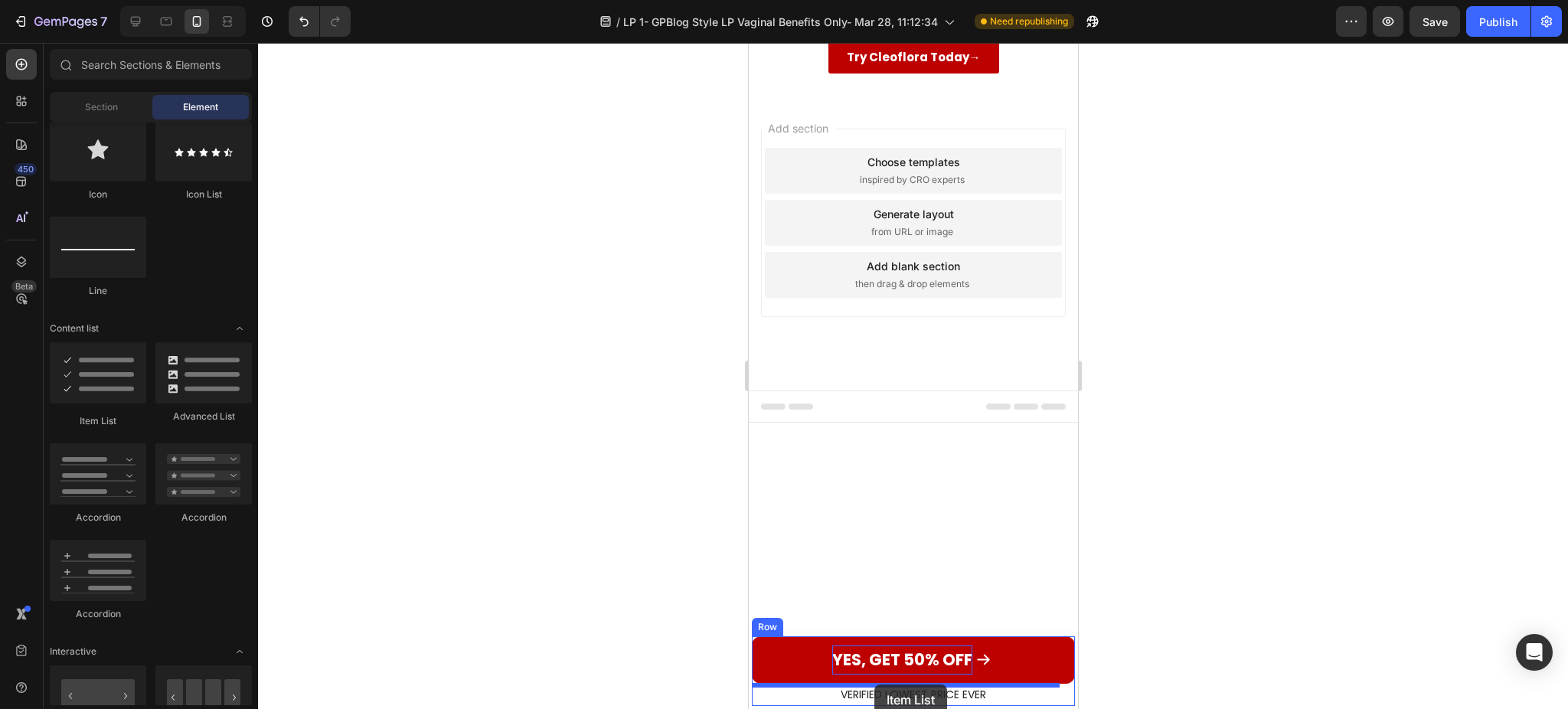 drag, startPoint x: 861, startPoint y: 436, endPoint x: 874, endPoint y: 684, distance: 248.34049 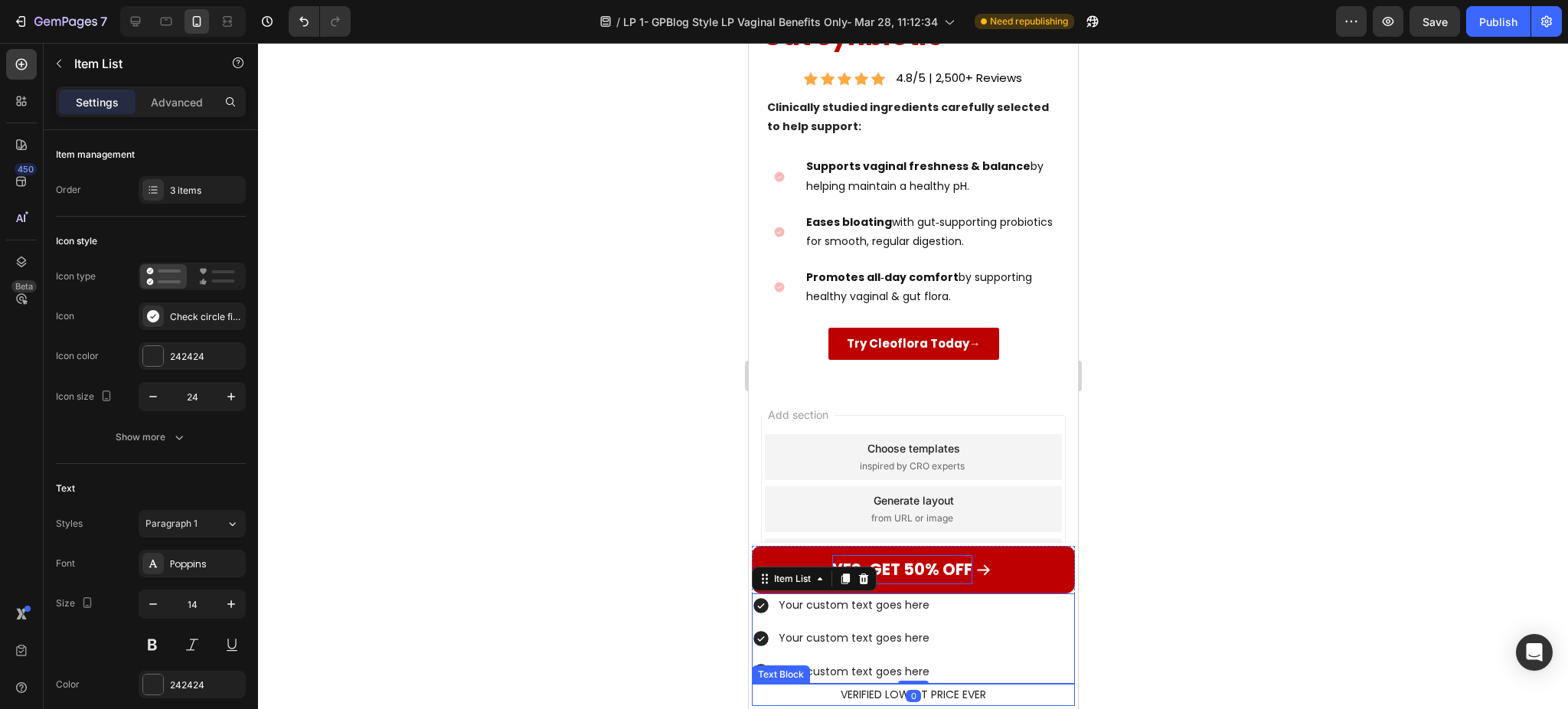 click on "VERIFIED LOWEST PRICE EVER" at bounding box center (913, 694) 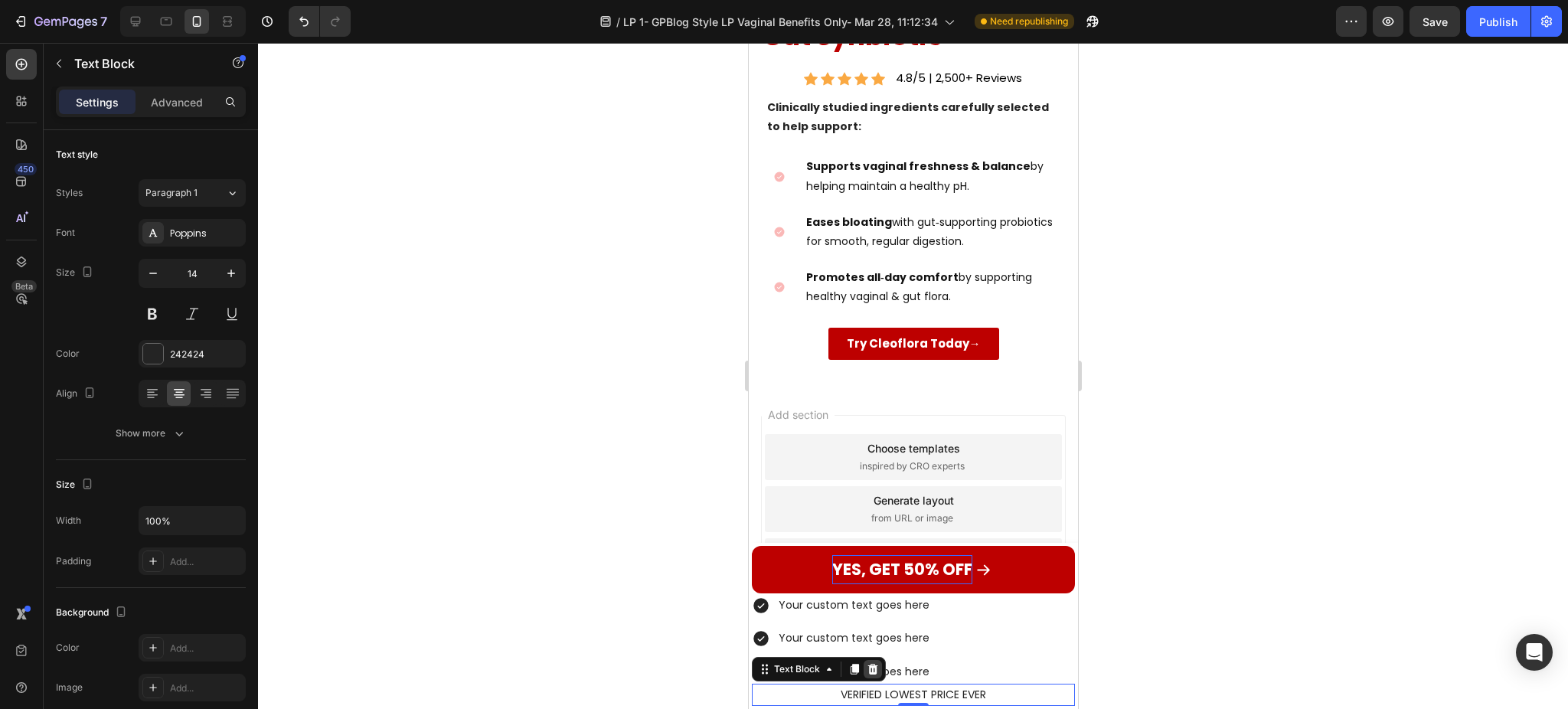 click at bounding box center (872, 669) 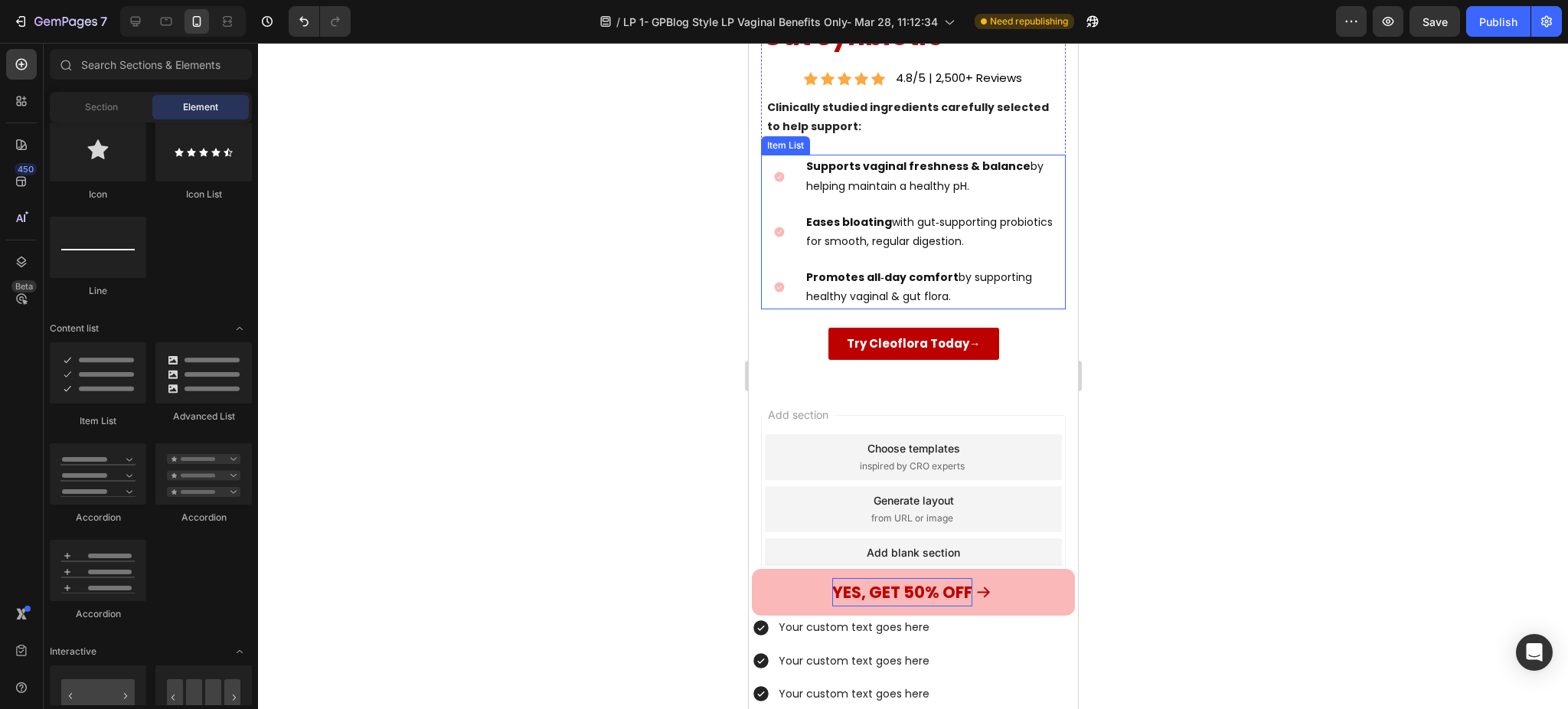 scroll, scrollTop: 4808, scrollLeft: 0, axis: vertical 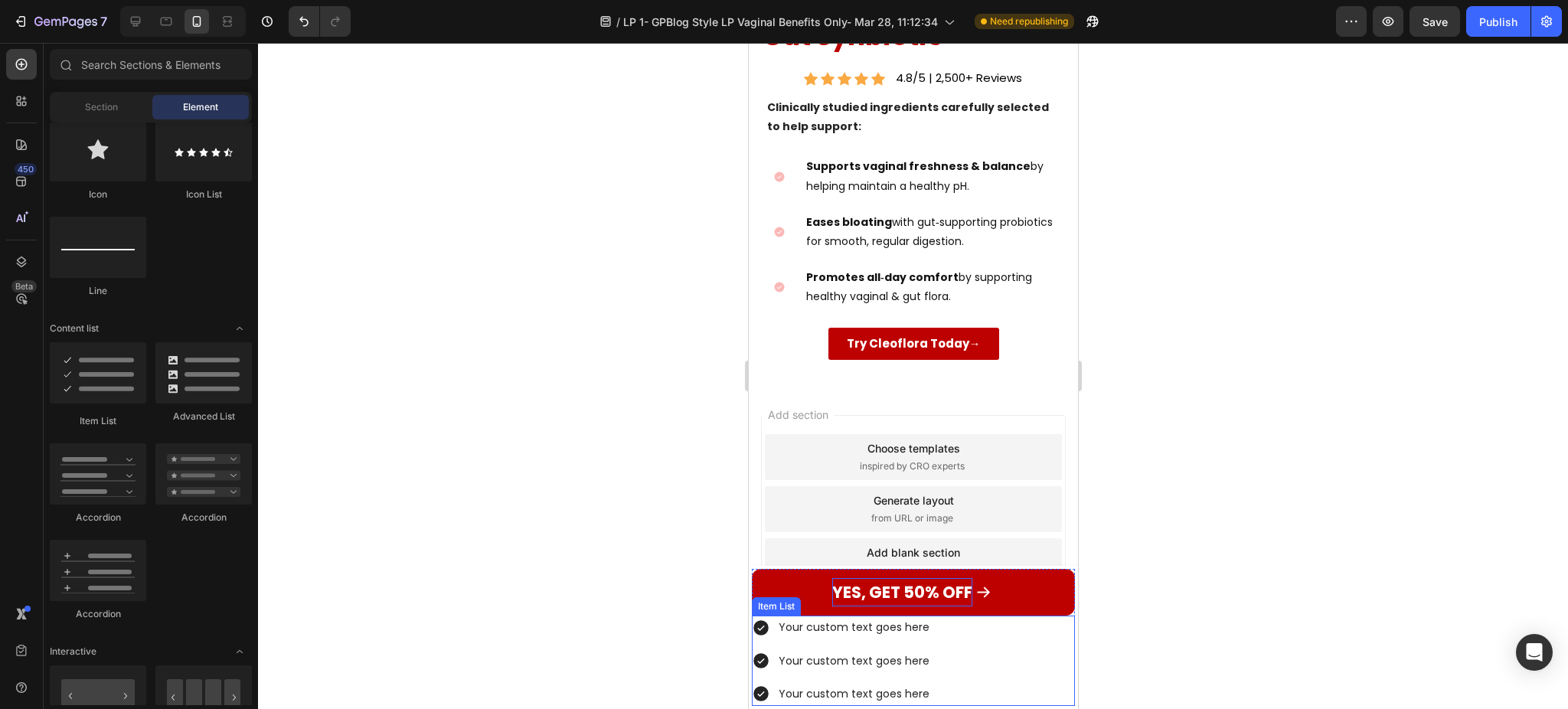 click on "Item List" at bounding box center [776, 606] 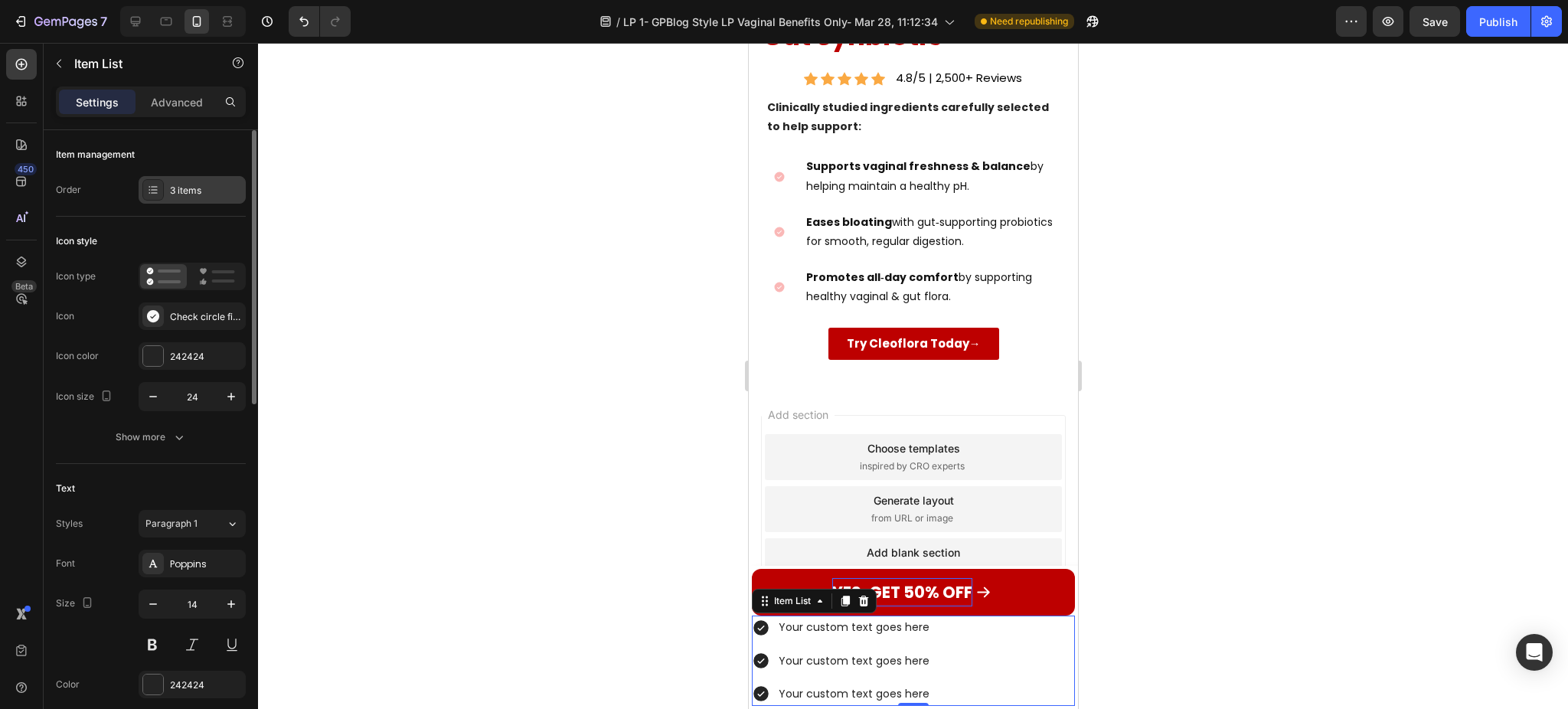 click on "3 items" at bounding box center (192, 190) 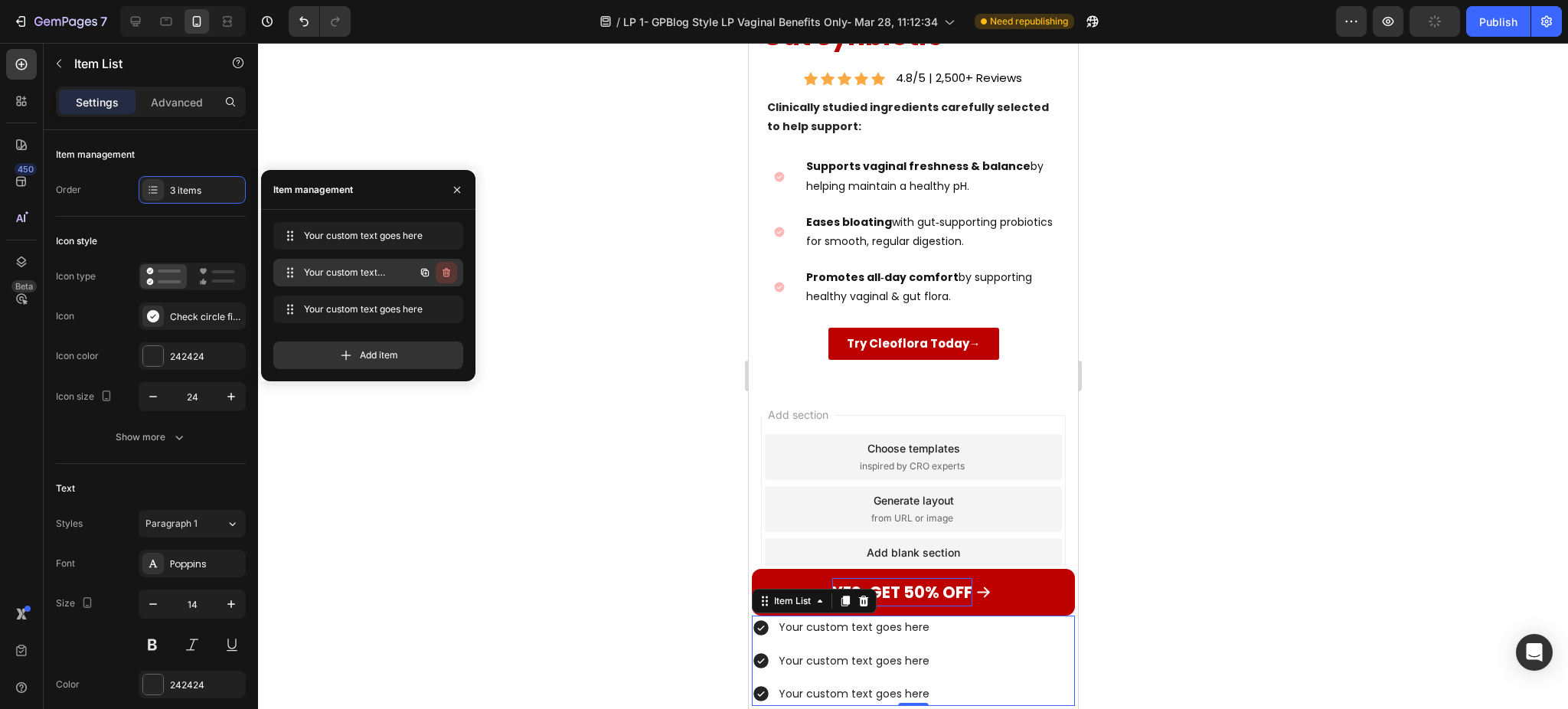 click 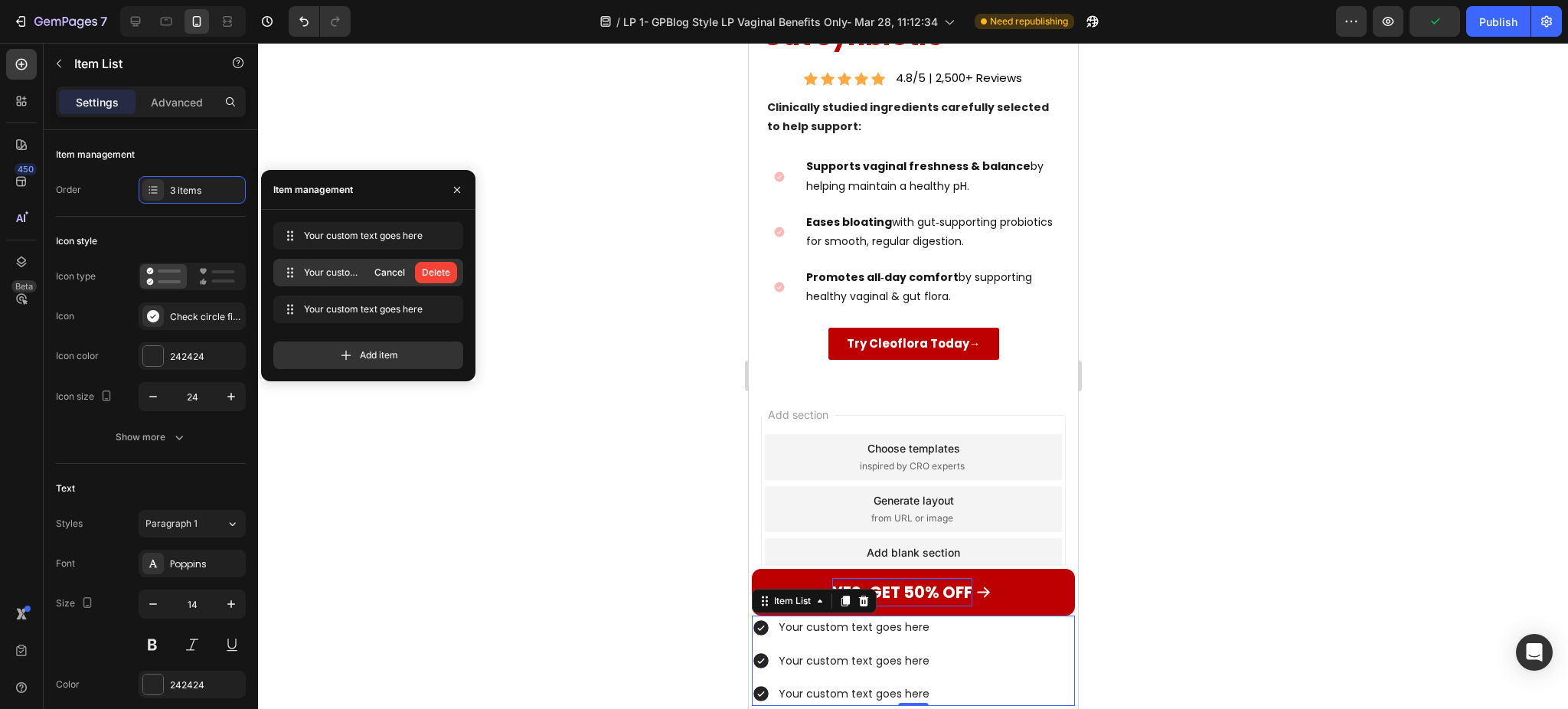 click on "Delete" at bounding box center [436, 273] 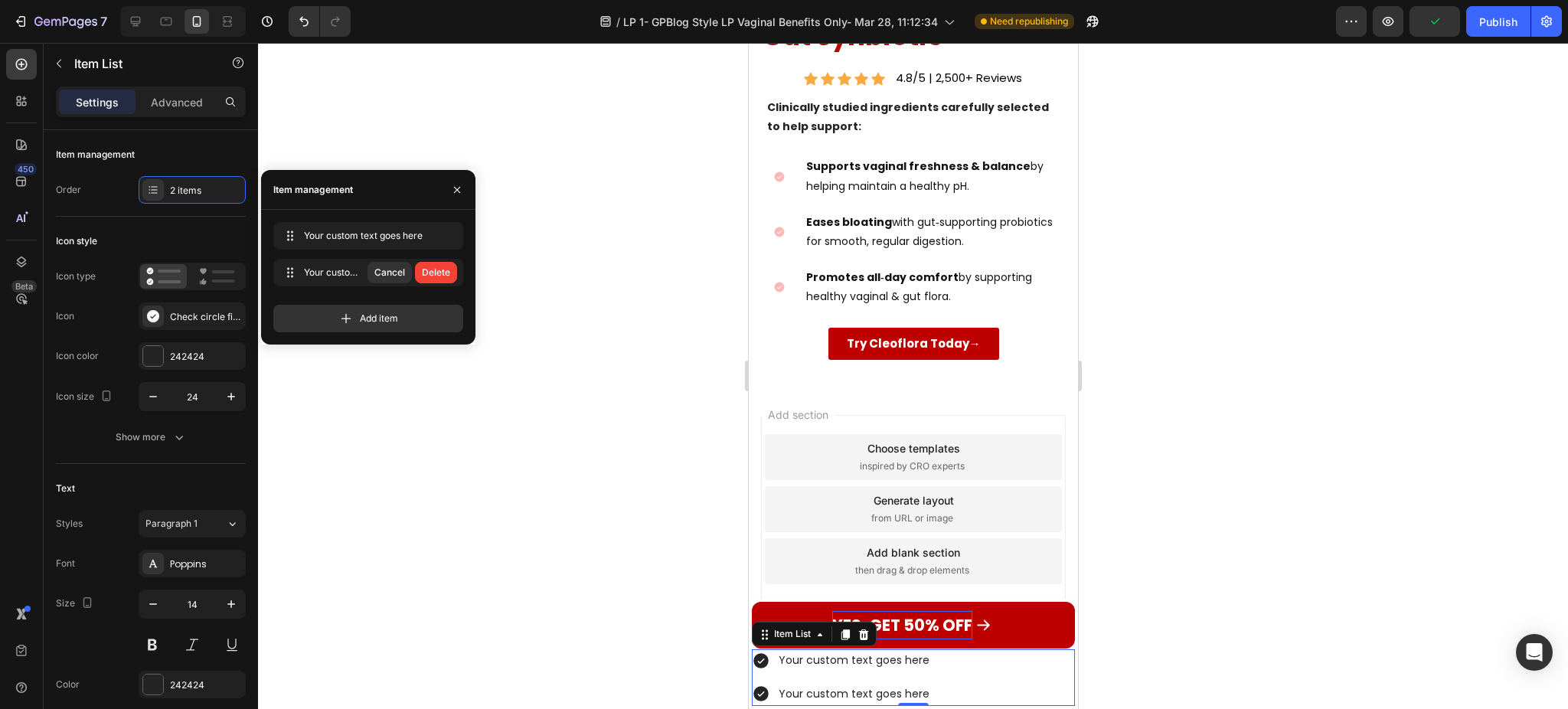 click on "Delete" at bounding box center [436, 273] 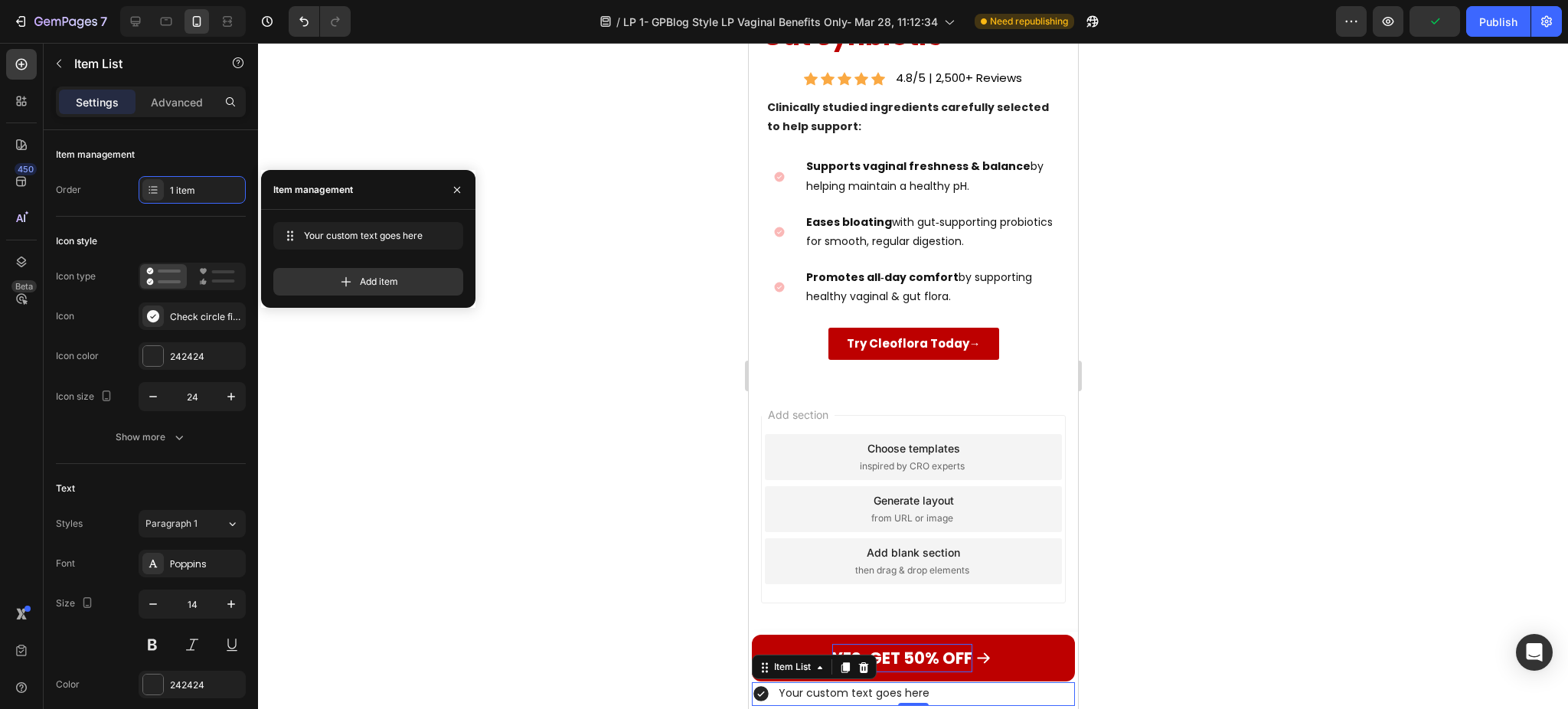 click on "Add item" at bounding box center (368, 282) 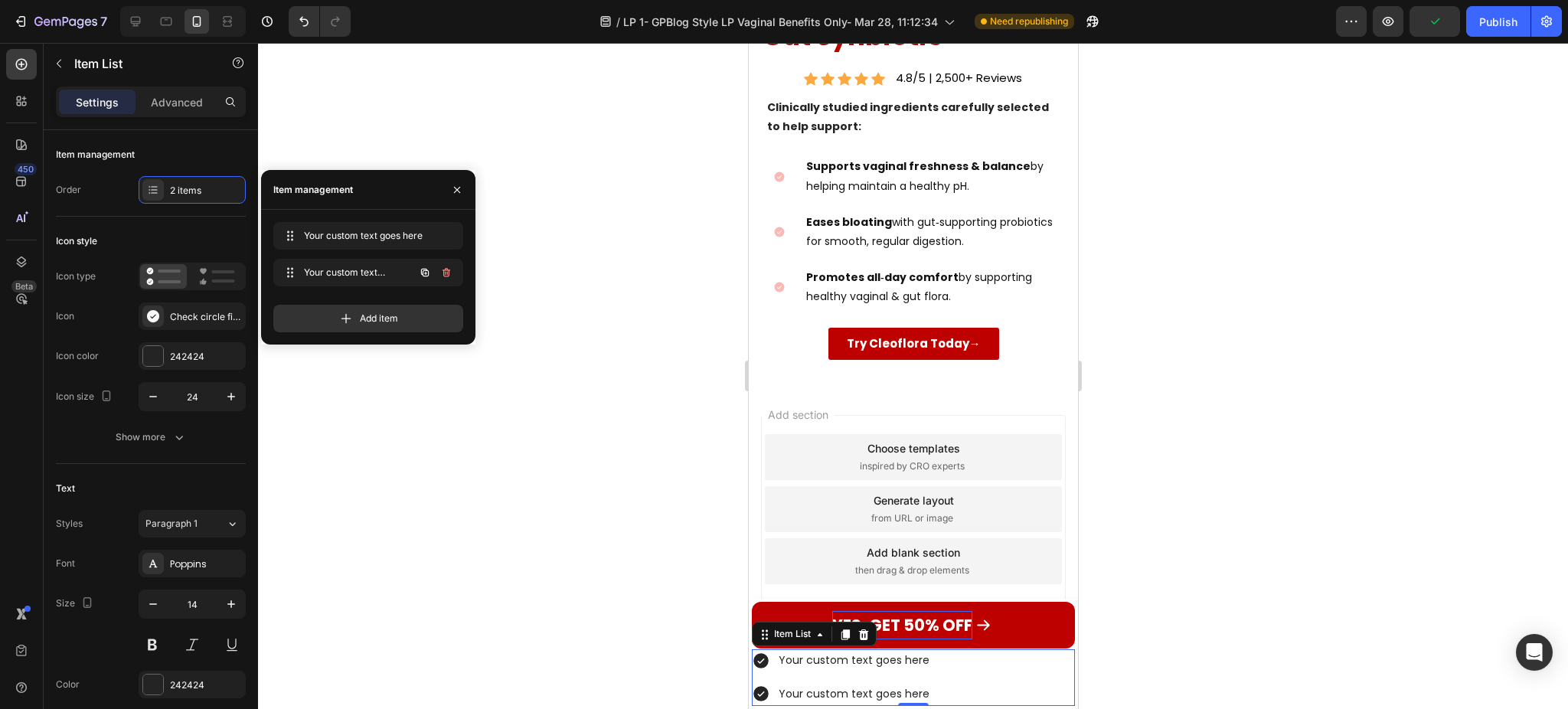 click 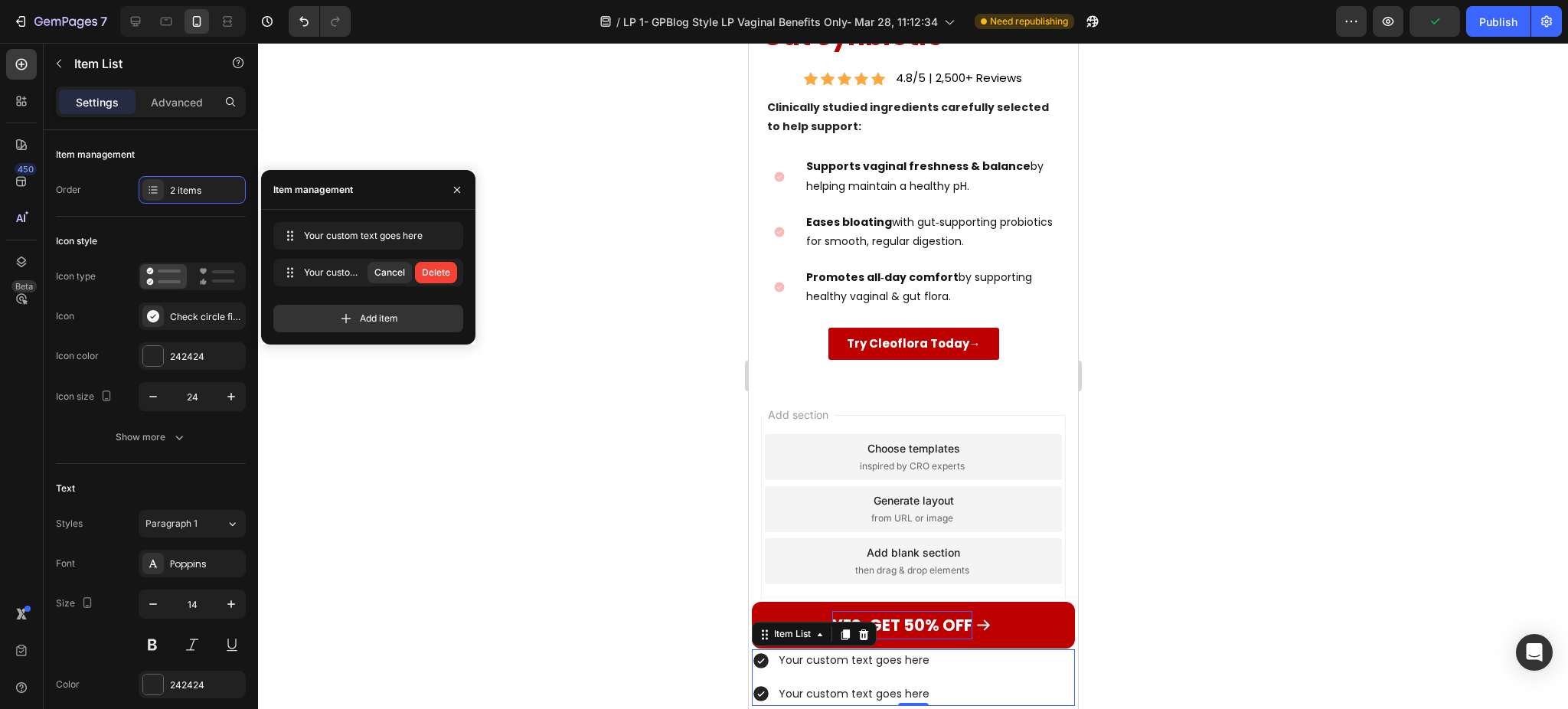 click on "Delete" at bounding box center (436, 273) 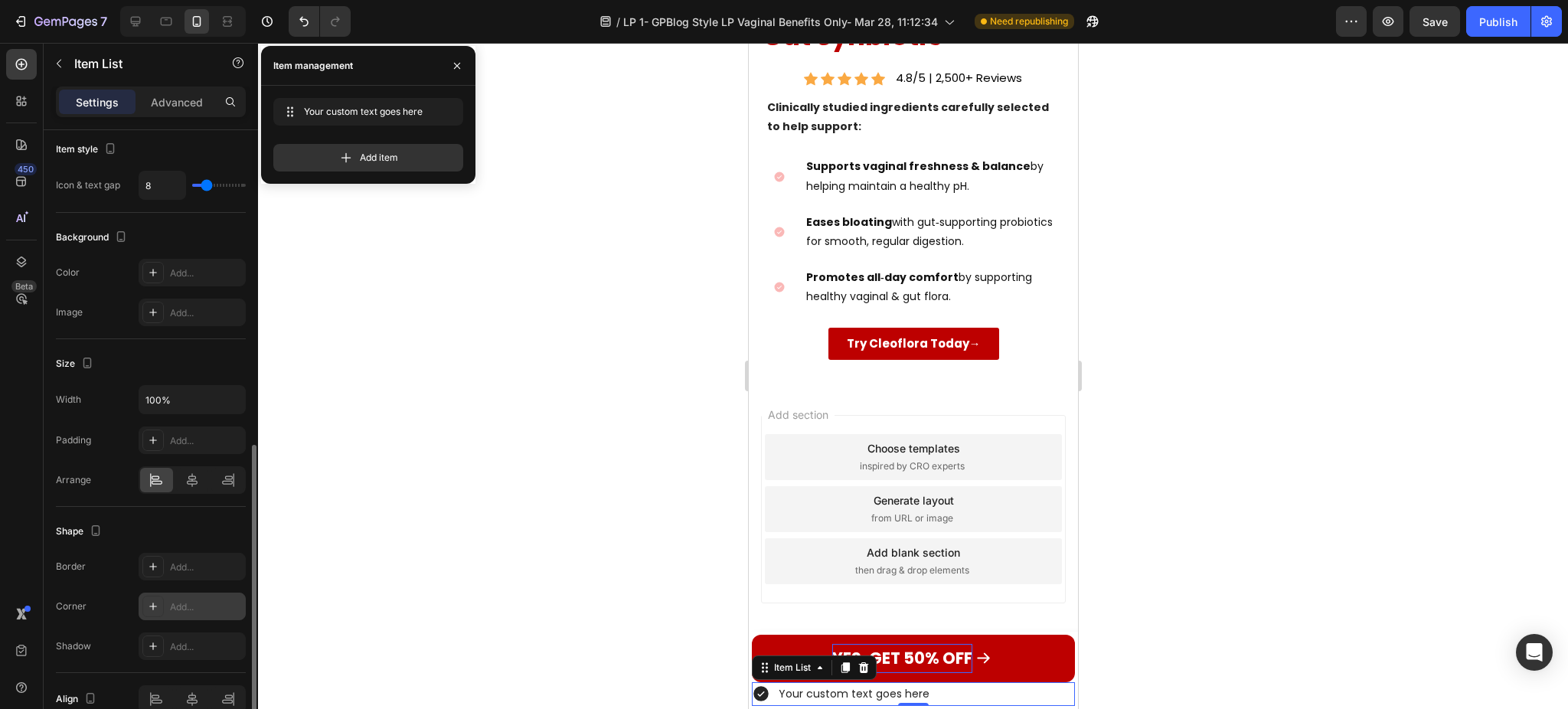 scroll, scrollTop: 792, scrollLeft: 0, axis: vertical 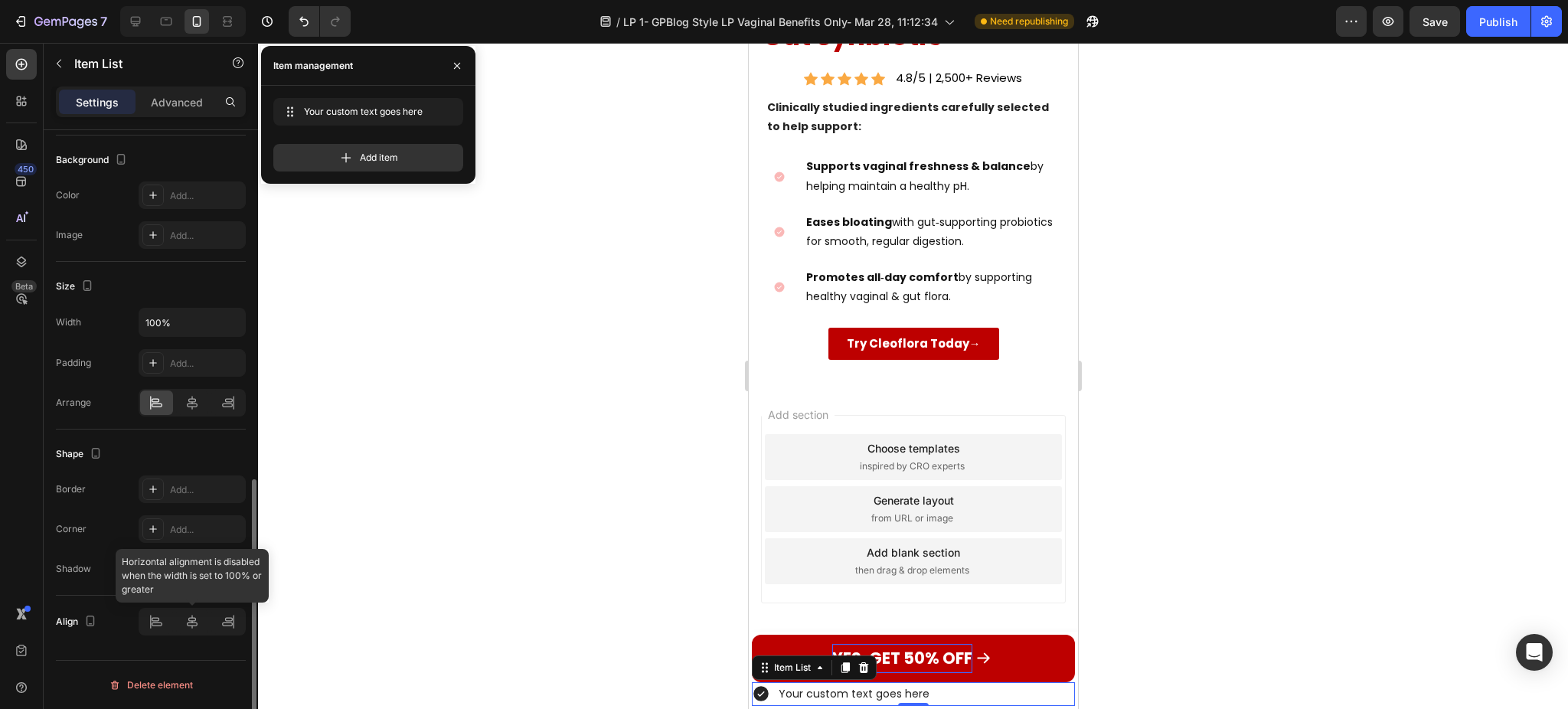 click 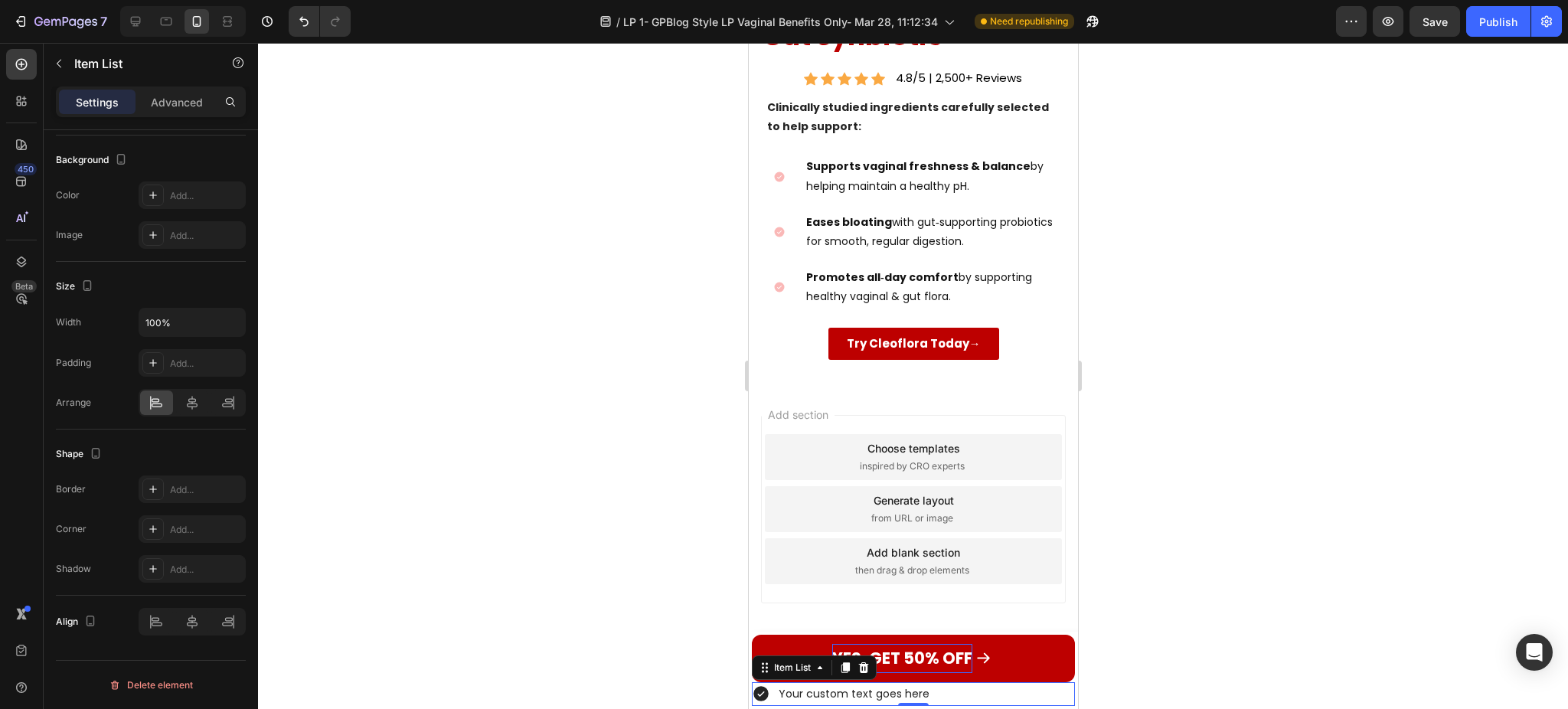 click on "Your custom text goes here" at bounding box center [853, 694] 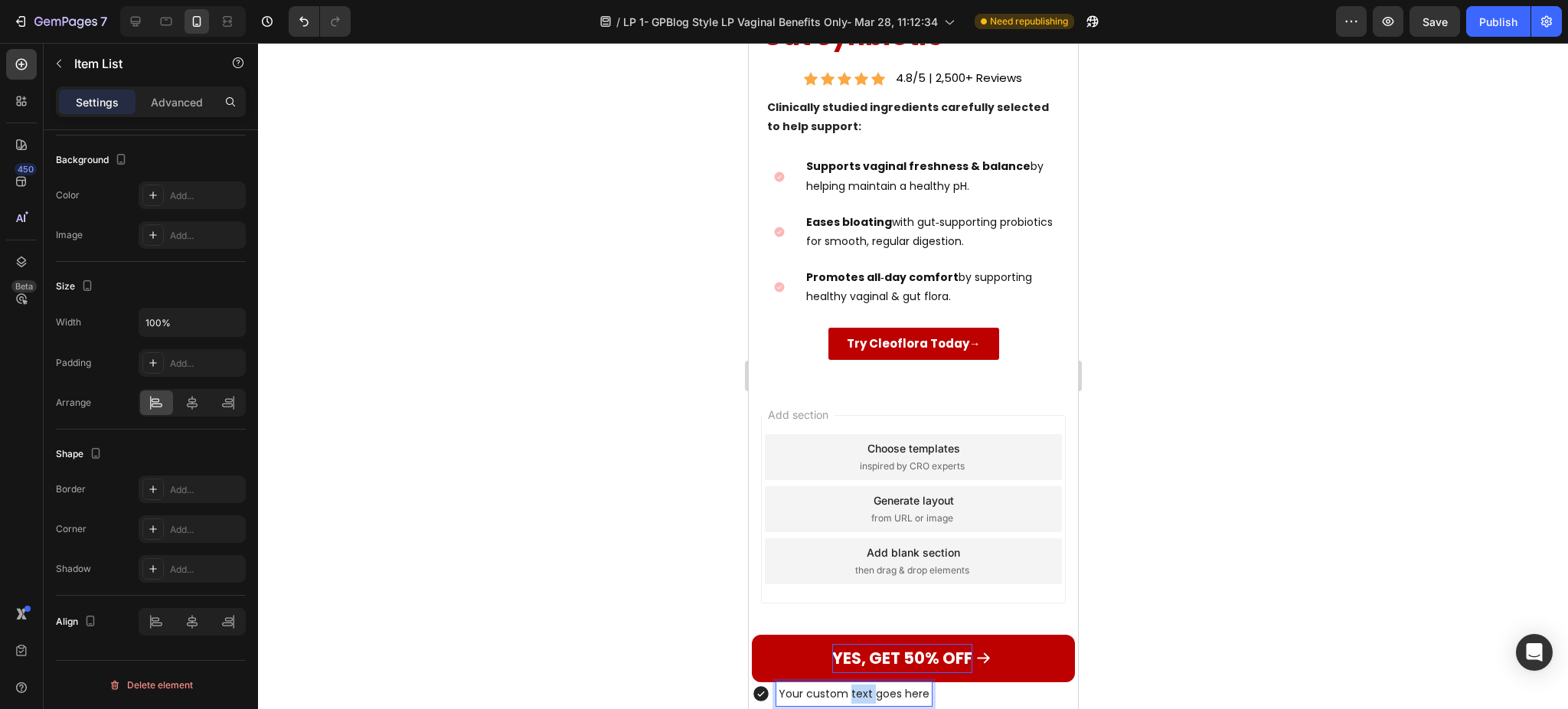 click on "Your custom text goes here" at bounding box center [853, 694] 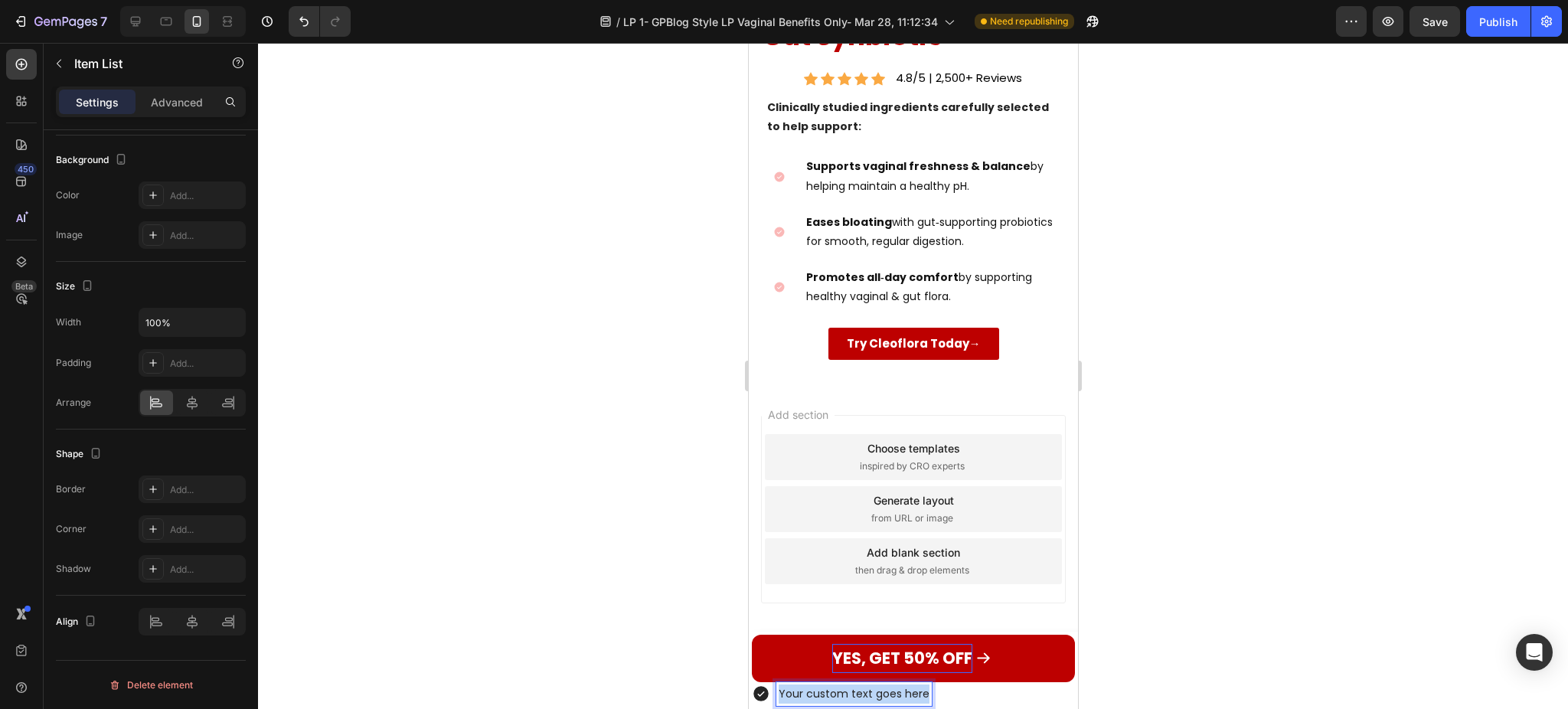 click on "Your custom text goes here" at bounding box center [853, 694] 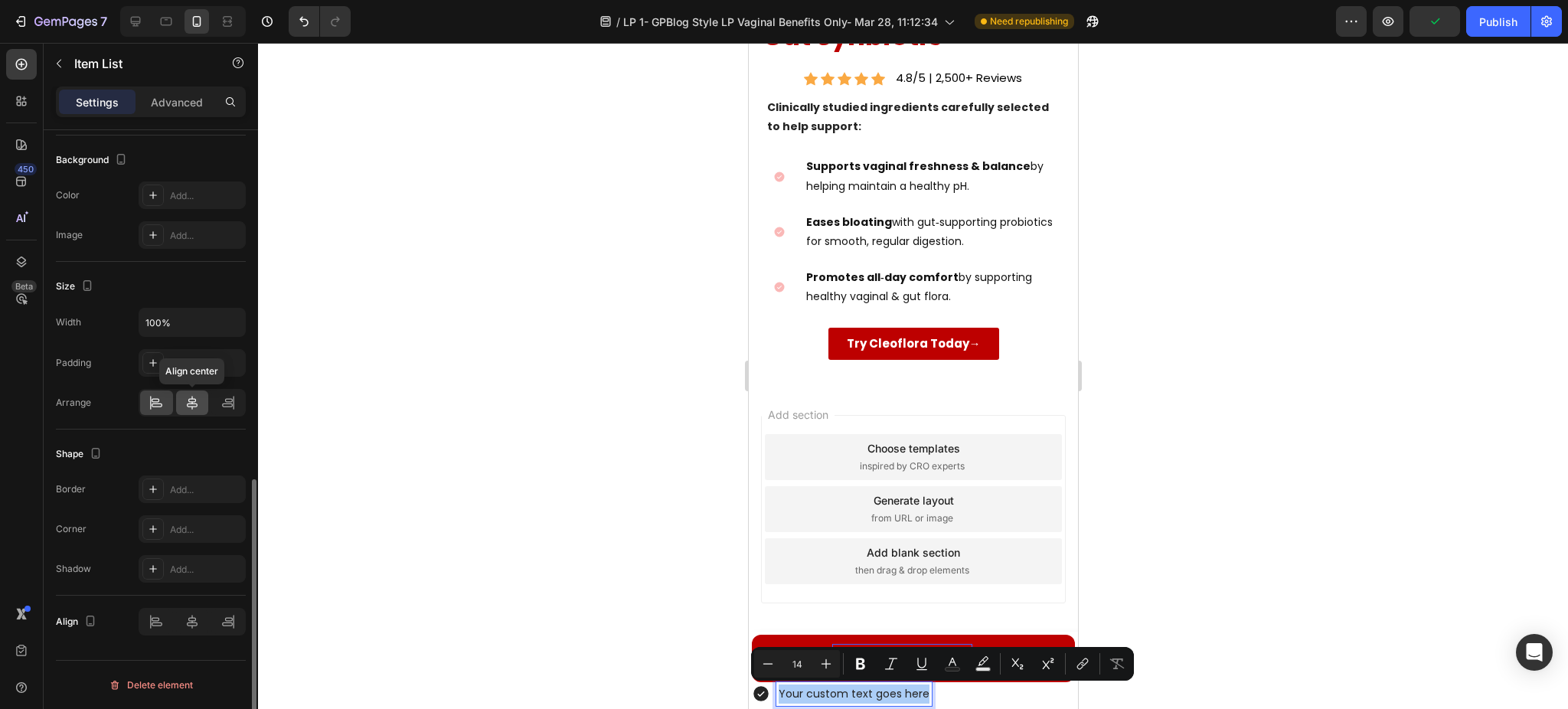 click 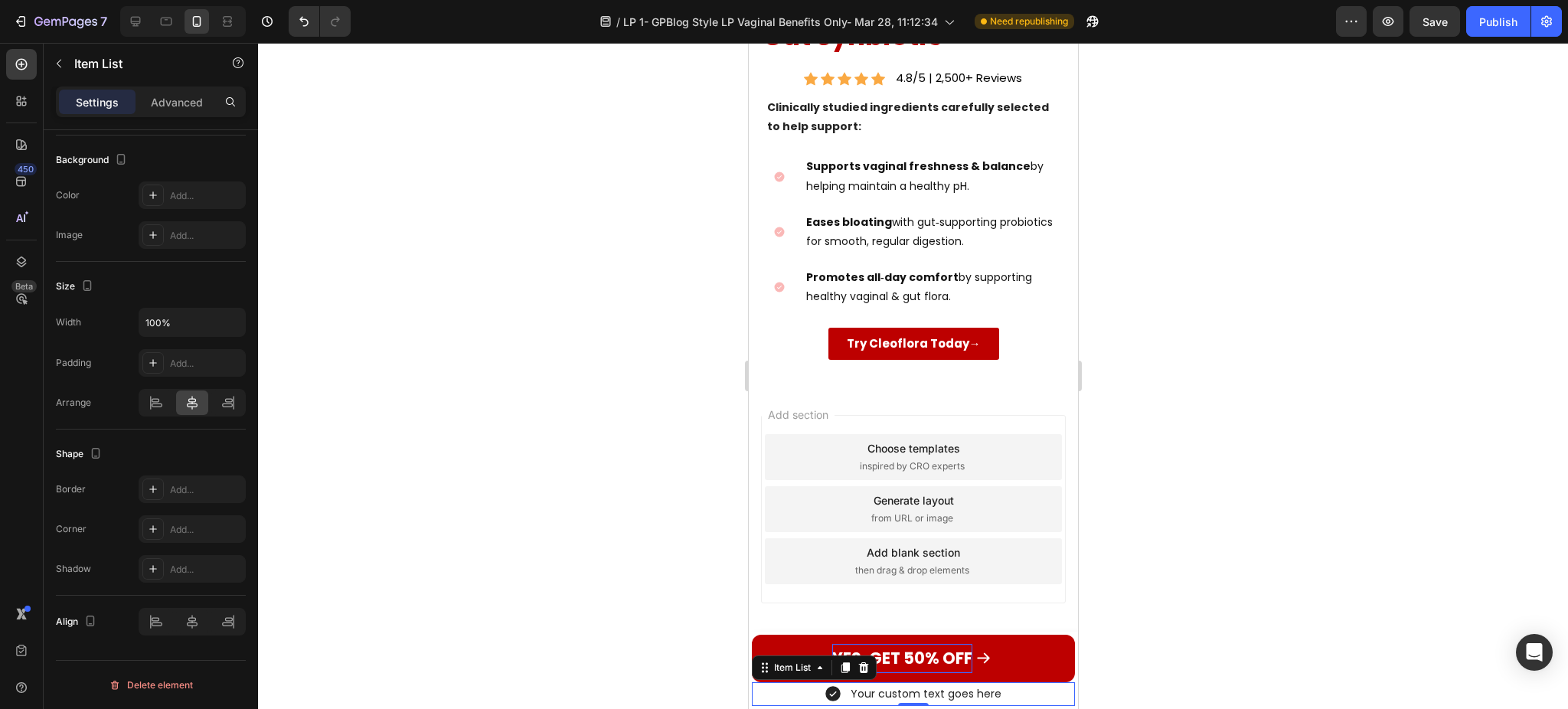 click on "Your custom text goes here" at bounding box center [925, 694] 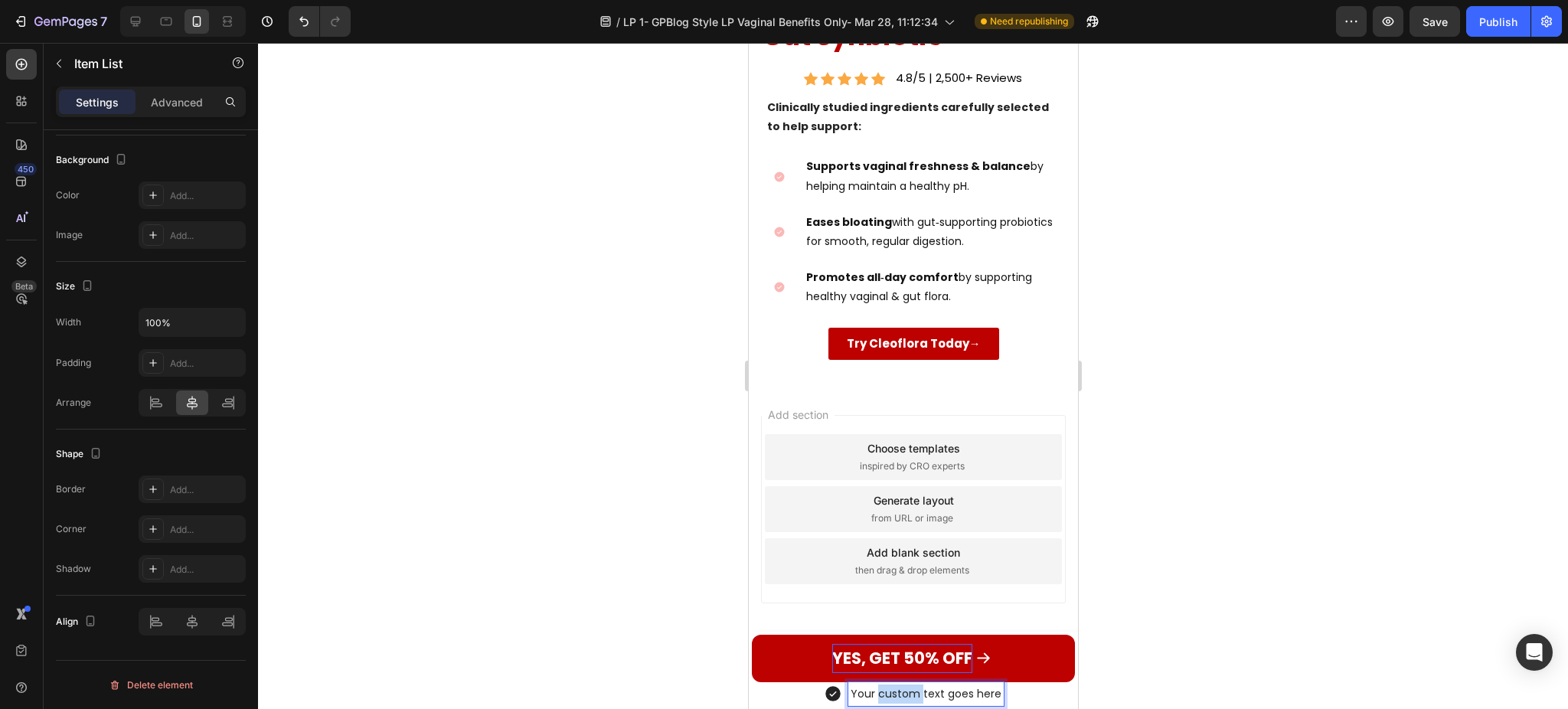 click on "Your custom text goes here" at bounding box center [925, 694] 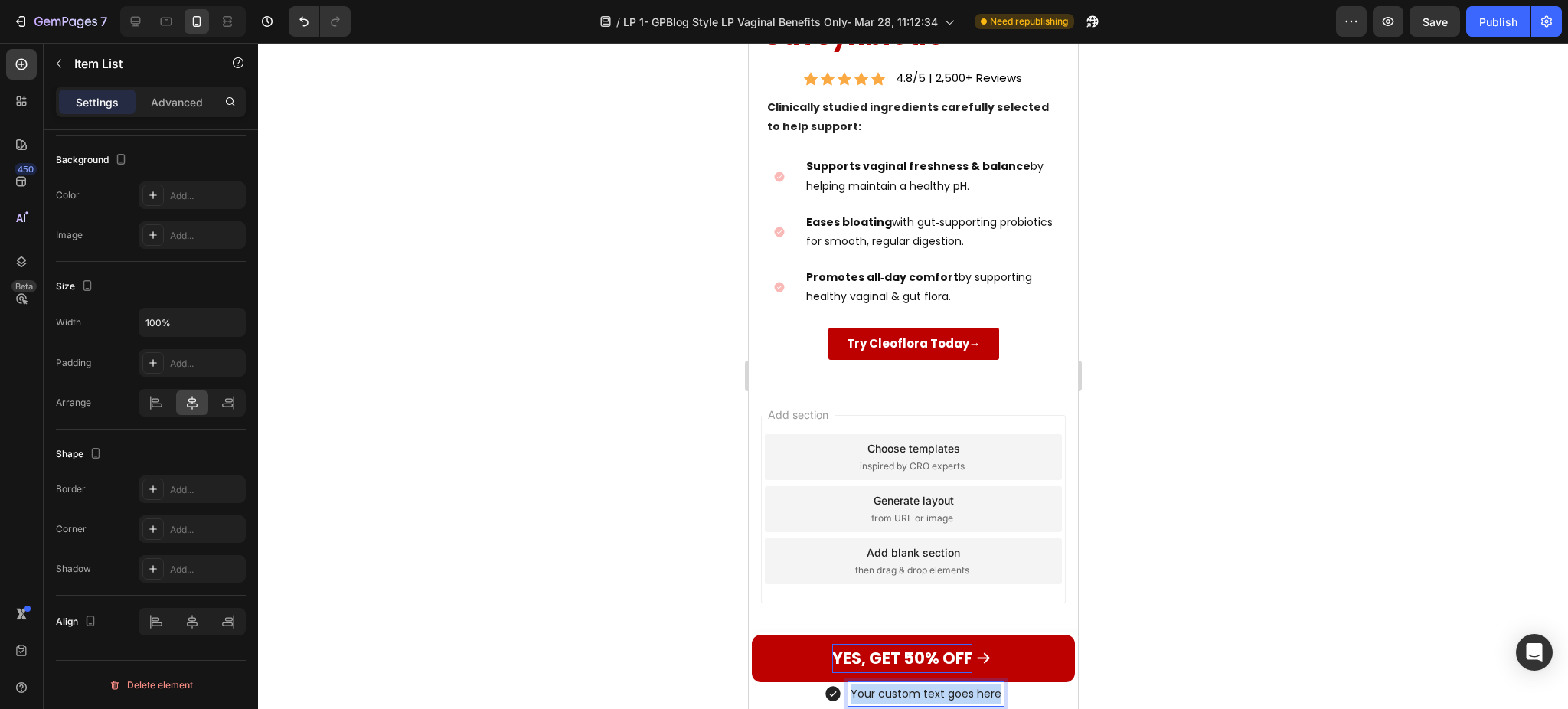 click on "Your custom text goes here" at bounding box center (925, 694) 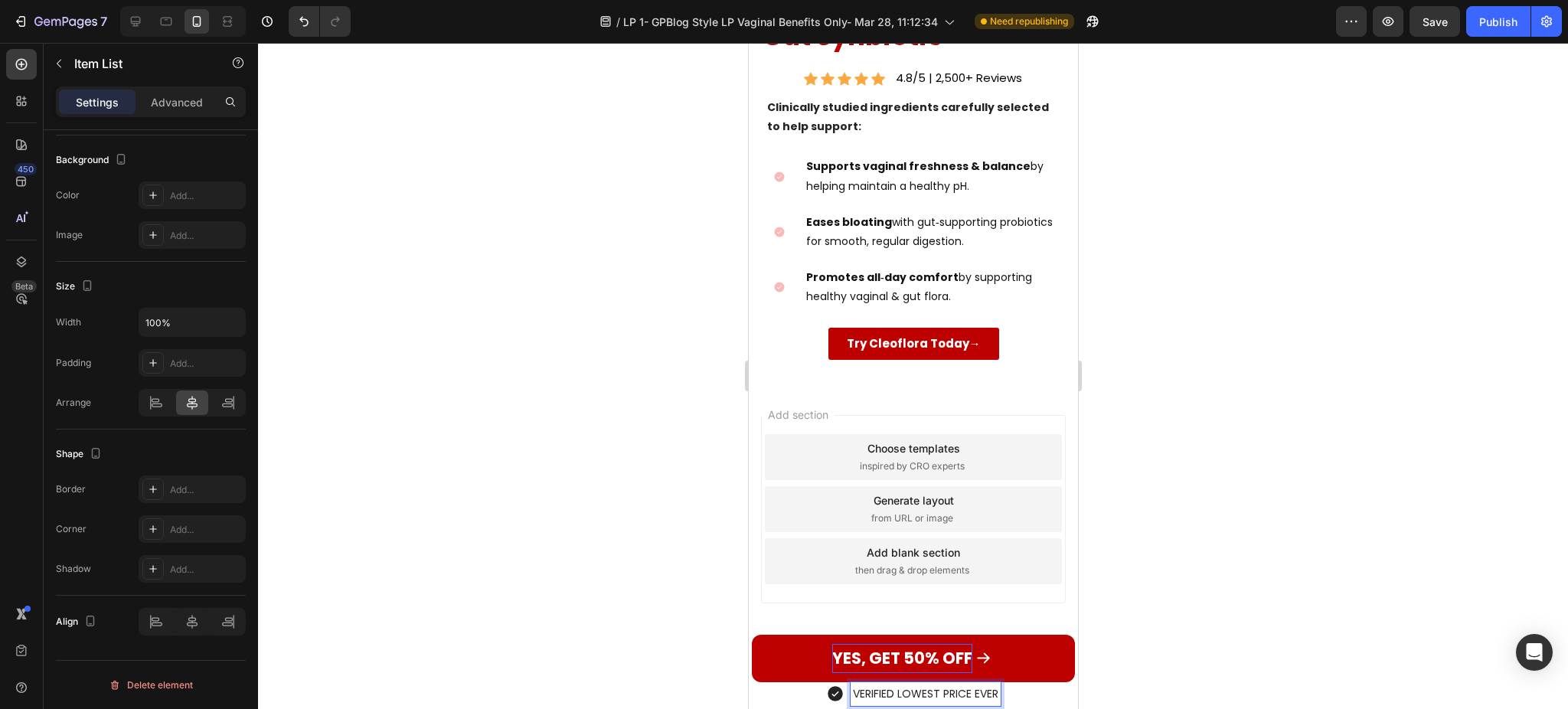click on "VERIFIED LOWEST PRICE EVER" at bounding box center (925, 694) 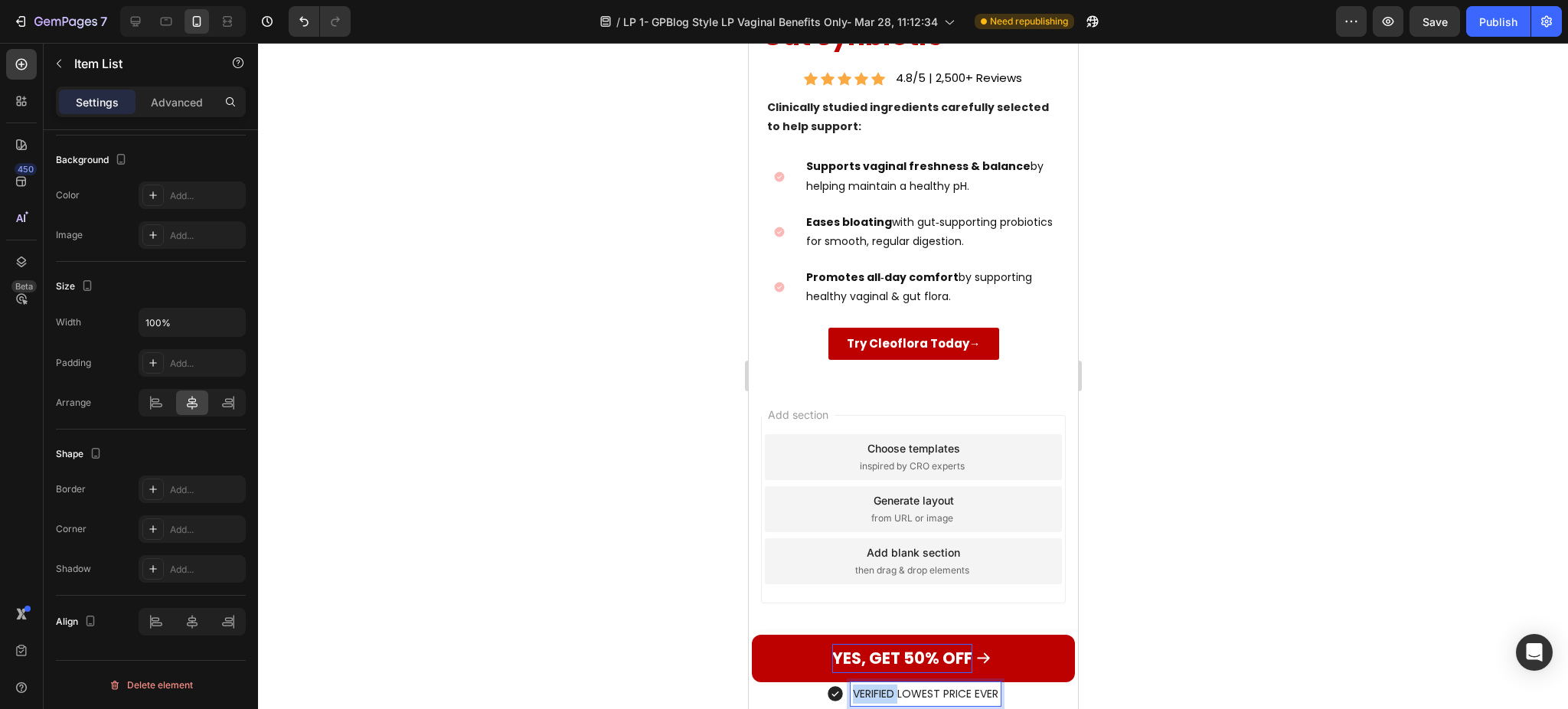 click on "VERIFIED LOWEST PRICE EVER" at bounding box center [925, 694] 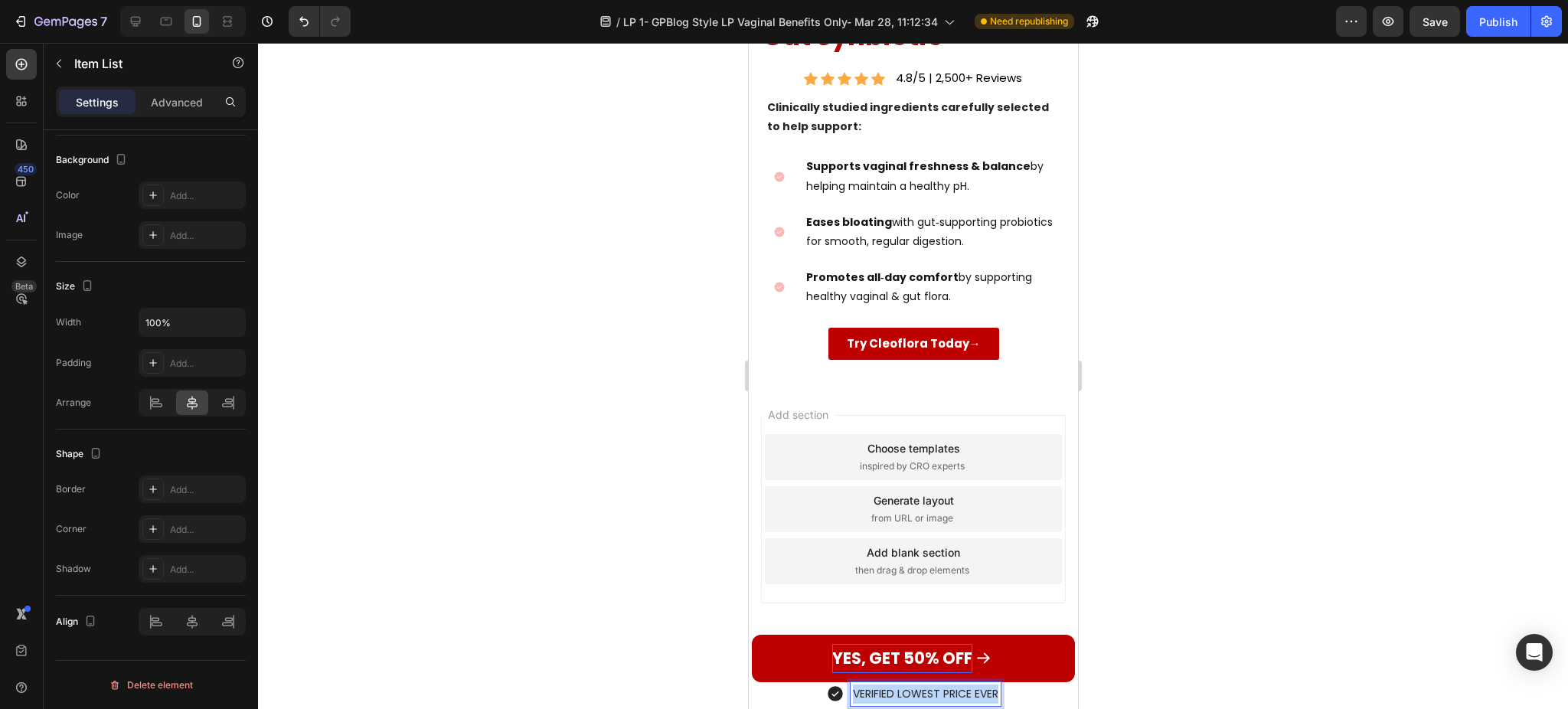 click on "VERIFIED LOWEST PRICE EVER" at bounding box center [925, 694] 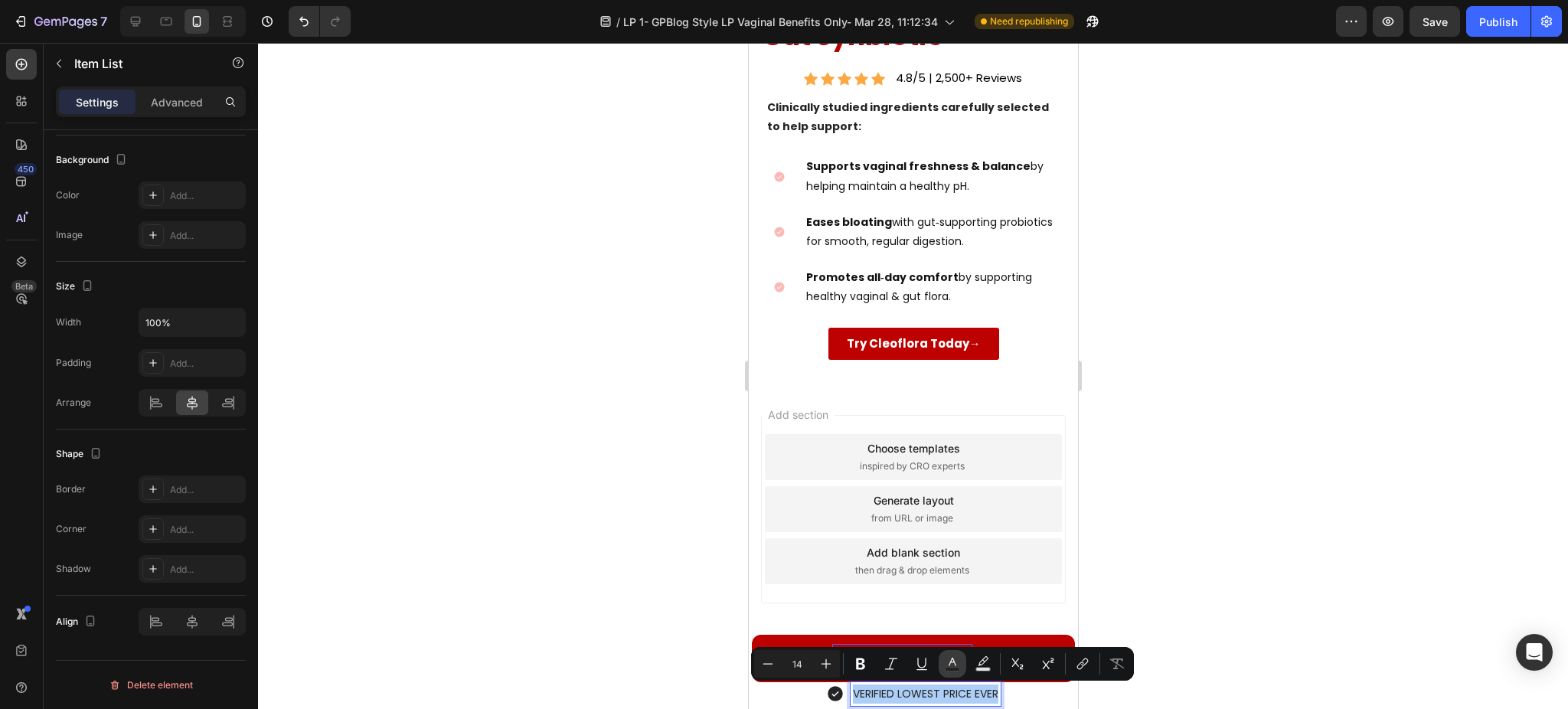 click 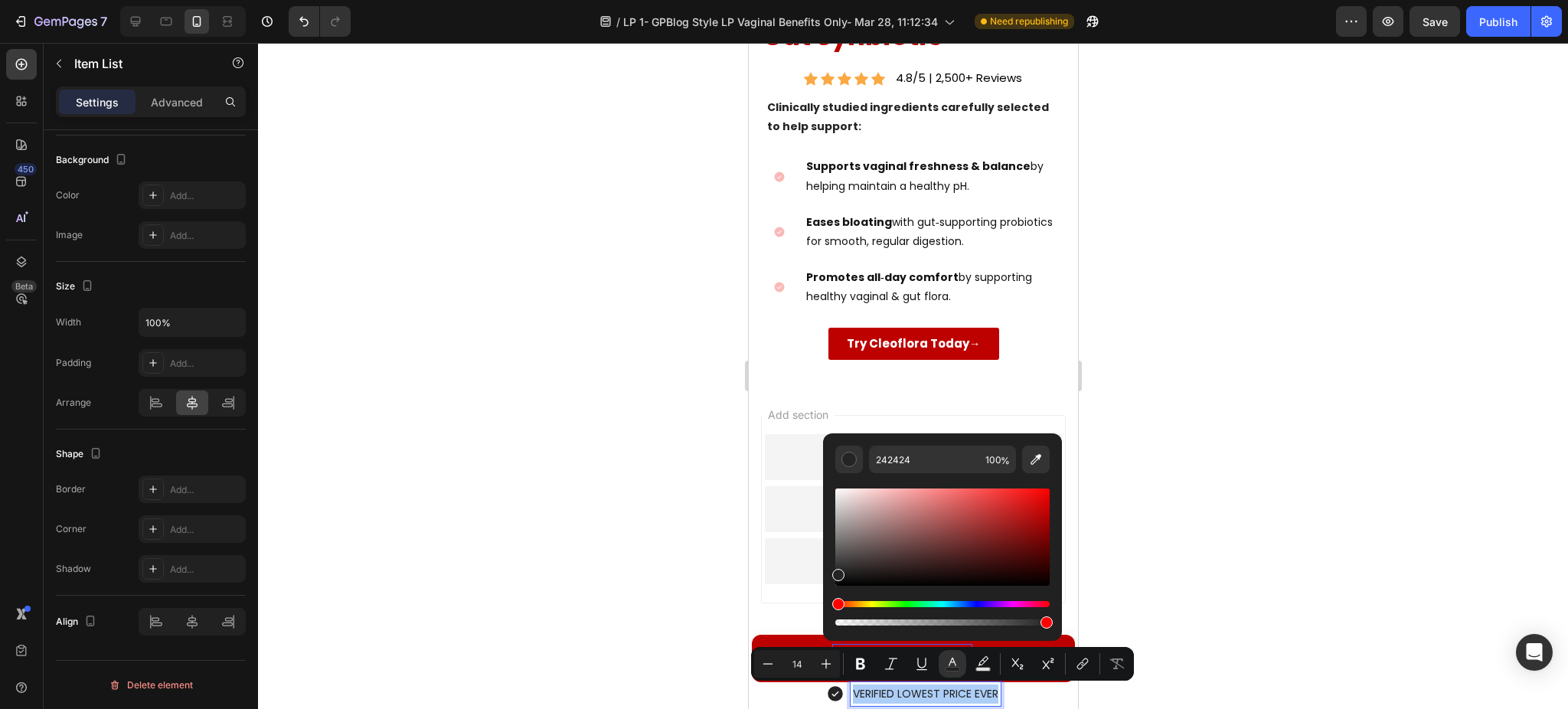 click 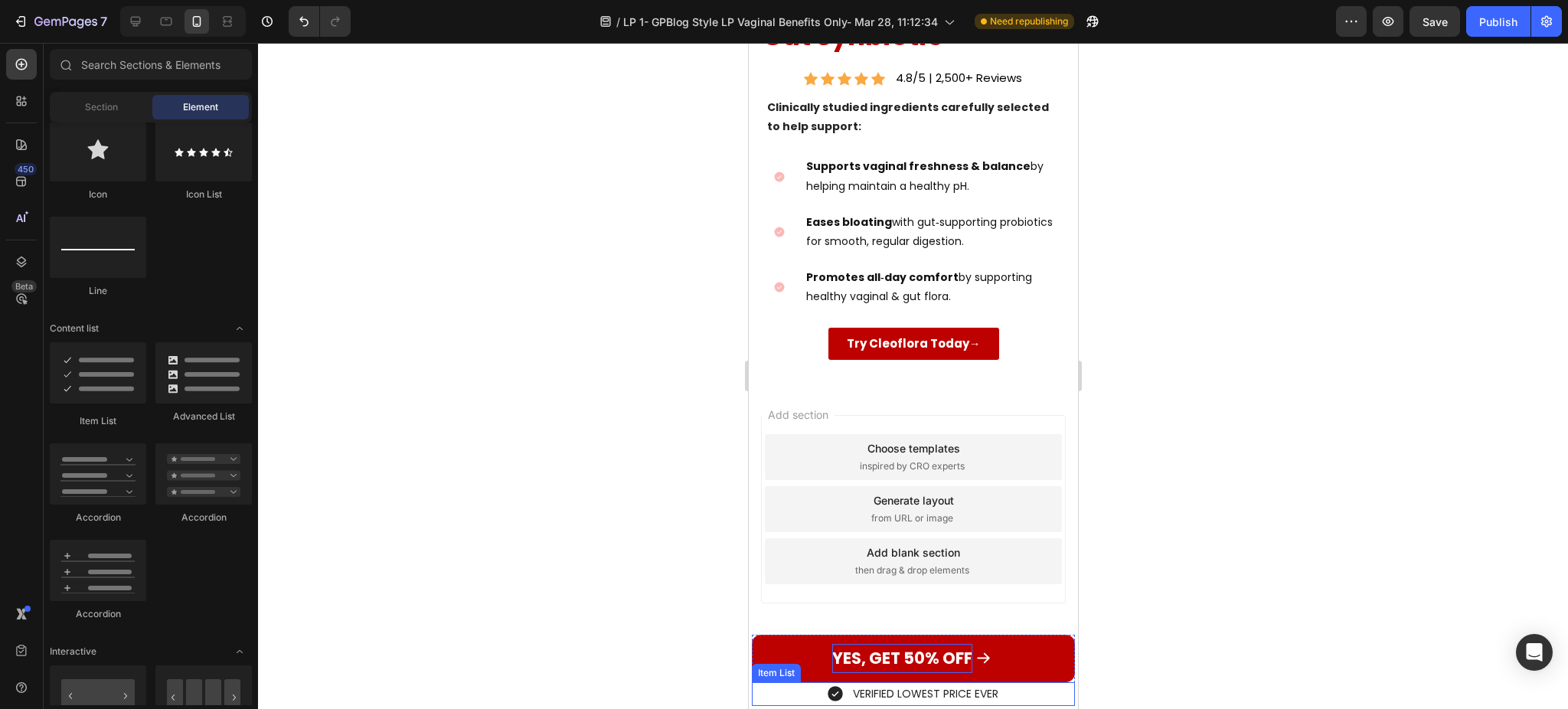 click on "VERIFIED LOWEST PRICE EVER" at bounding box center (925, 694) 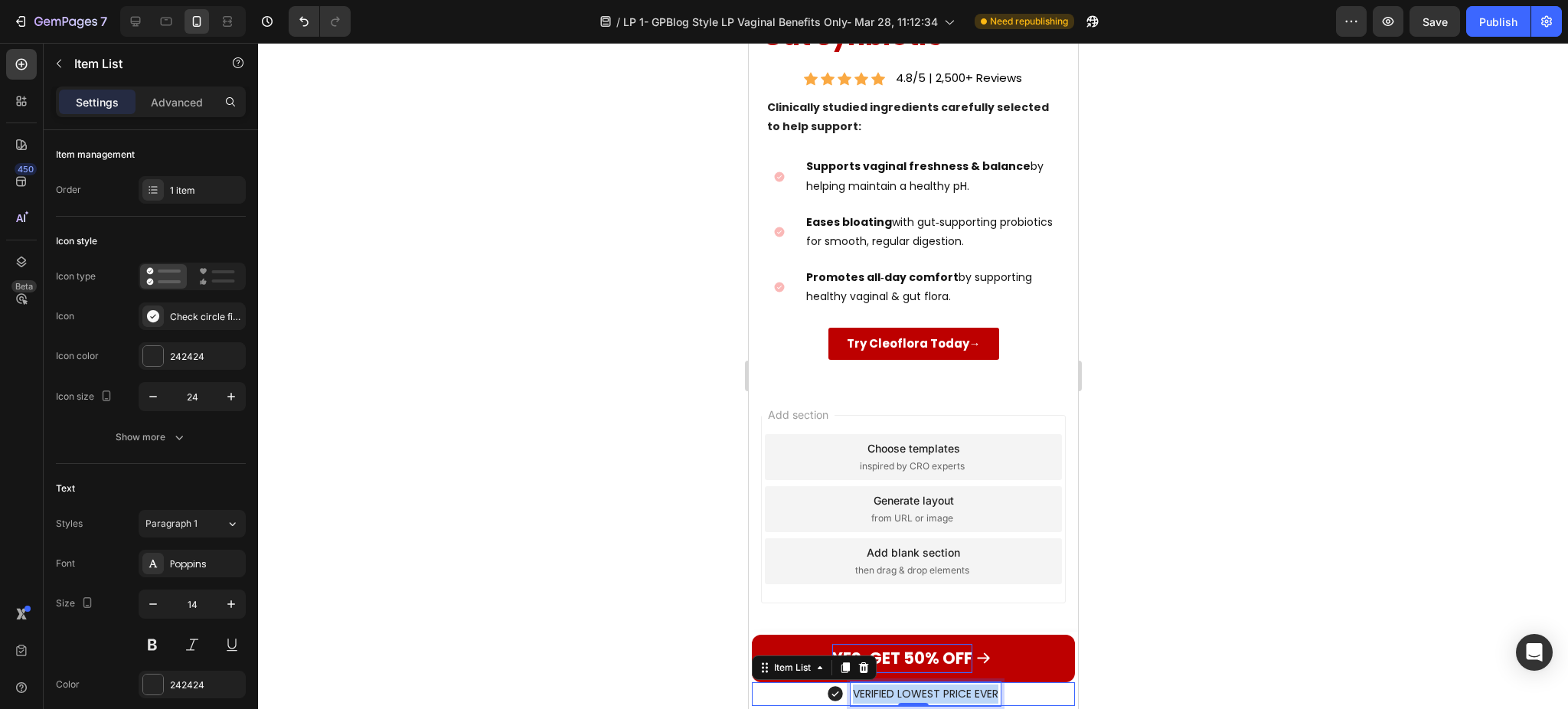 click on "VERIFIED LOWEST PRICE EVER" at bounding box center (925, 694) 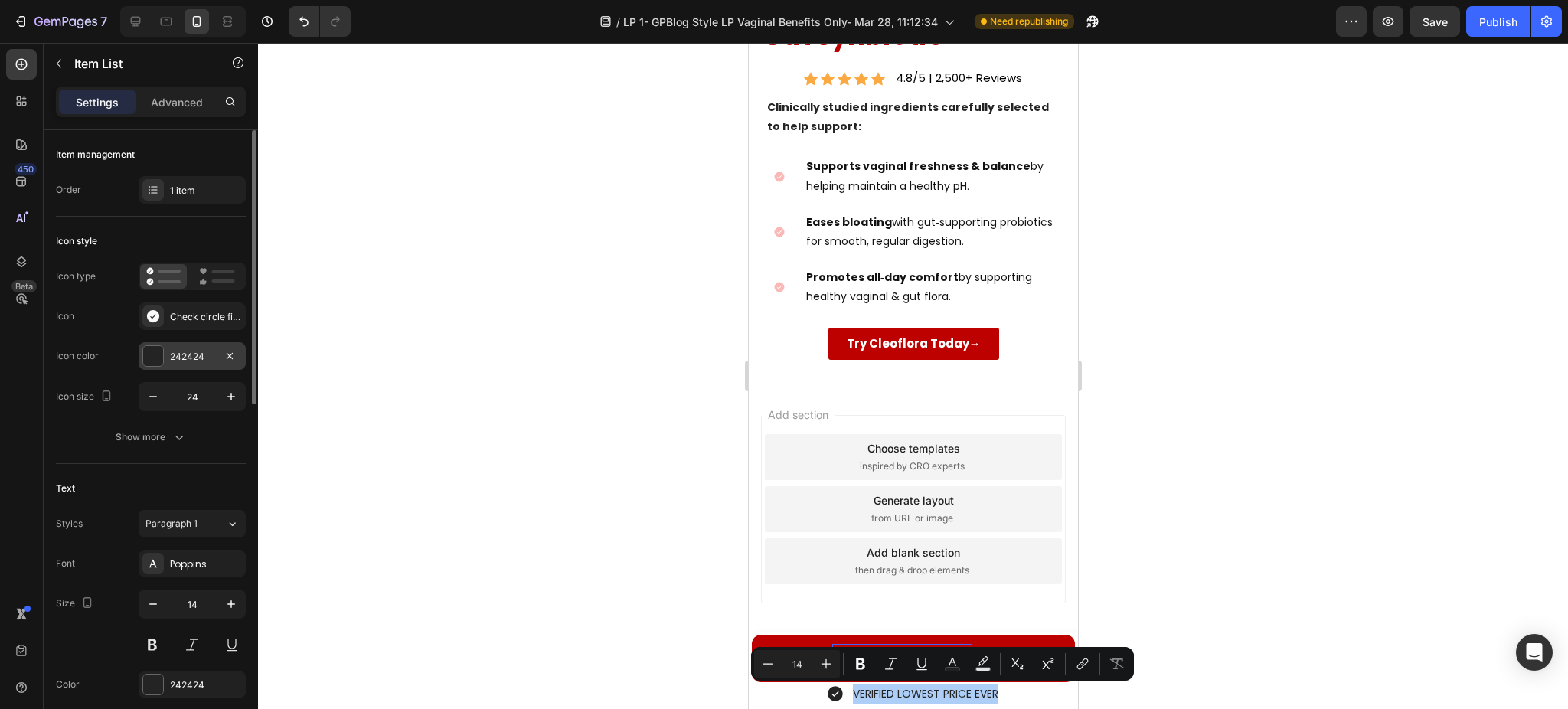 click on "242424" at bounding box center (192, 356) 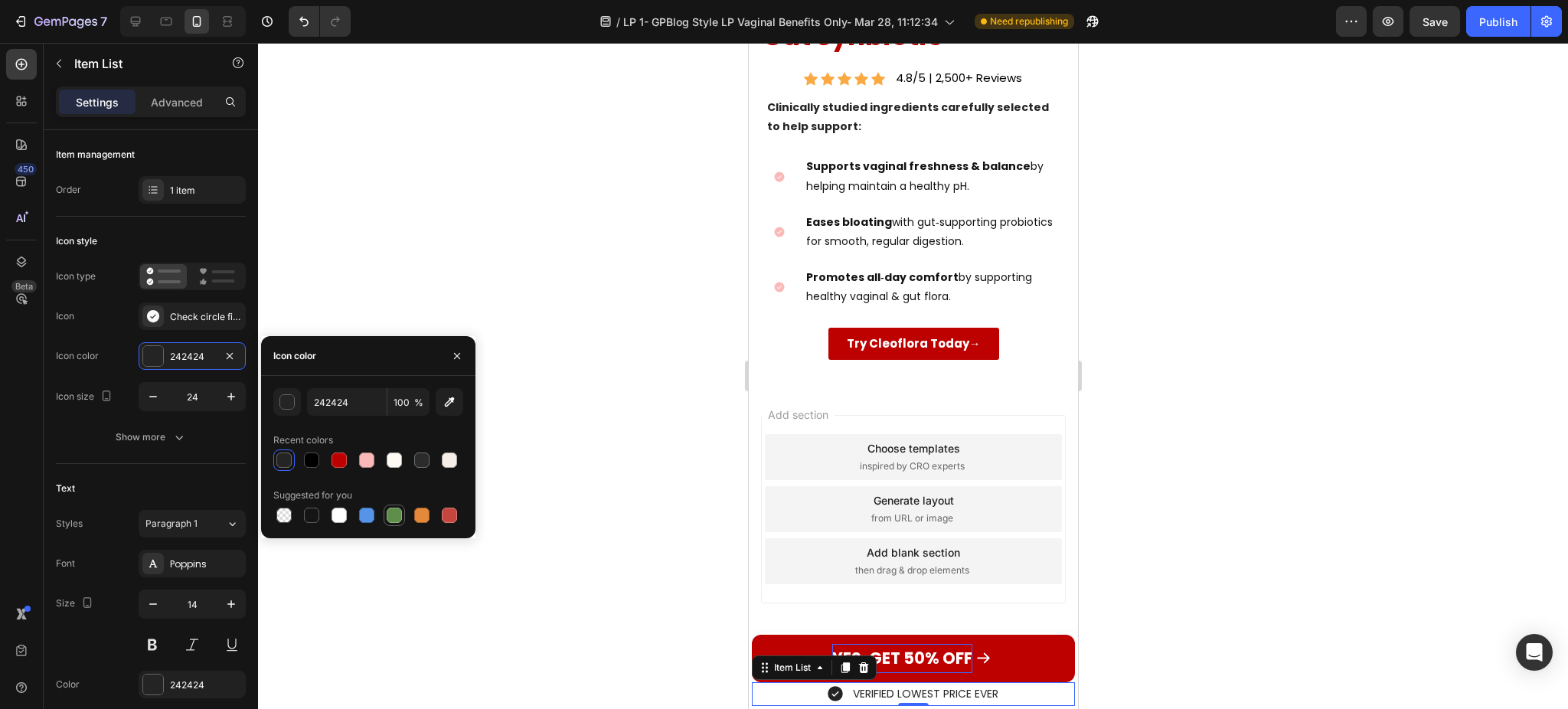 click at bounding box center (394, 515) 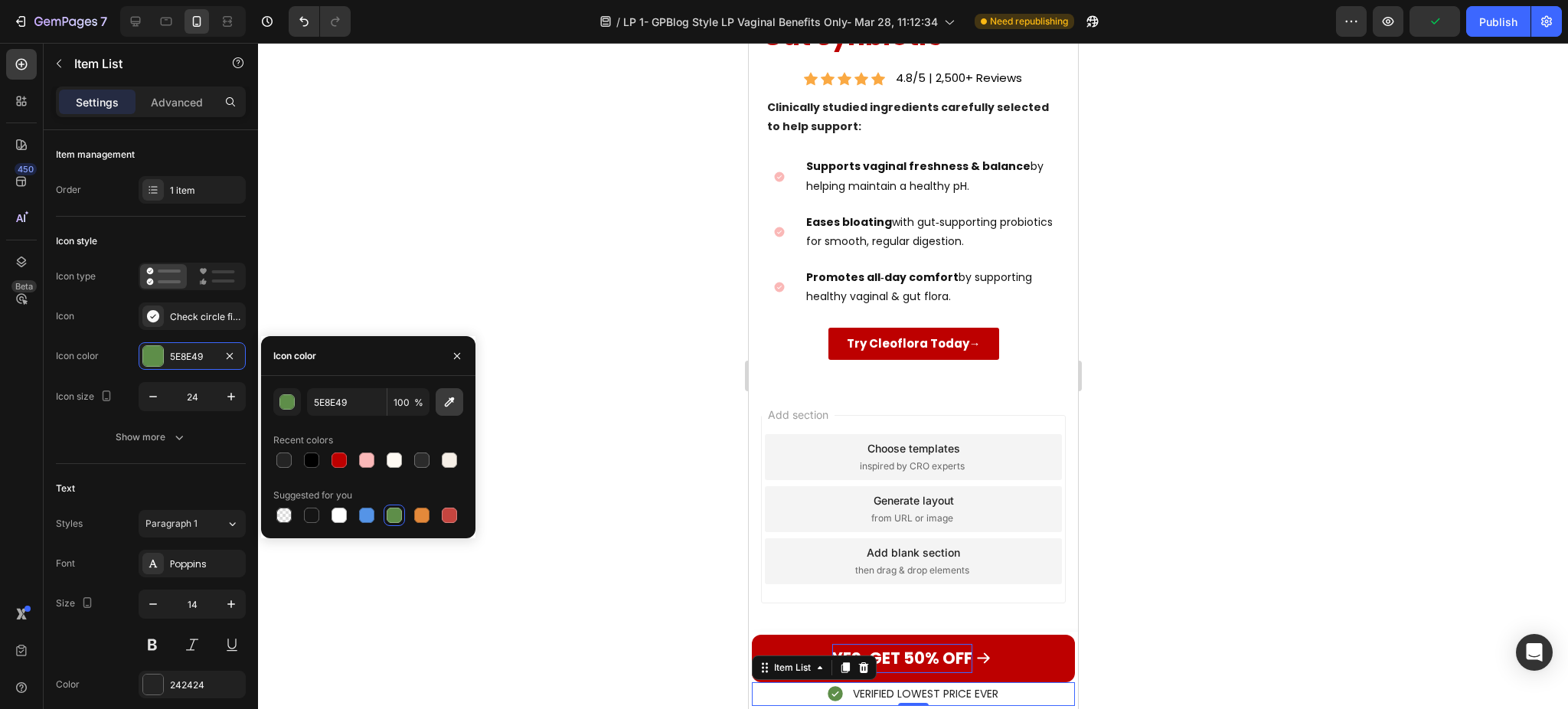 click 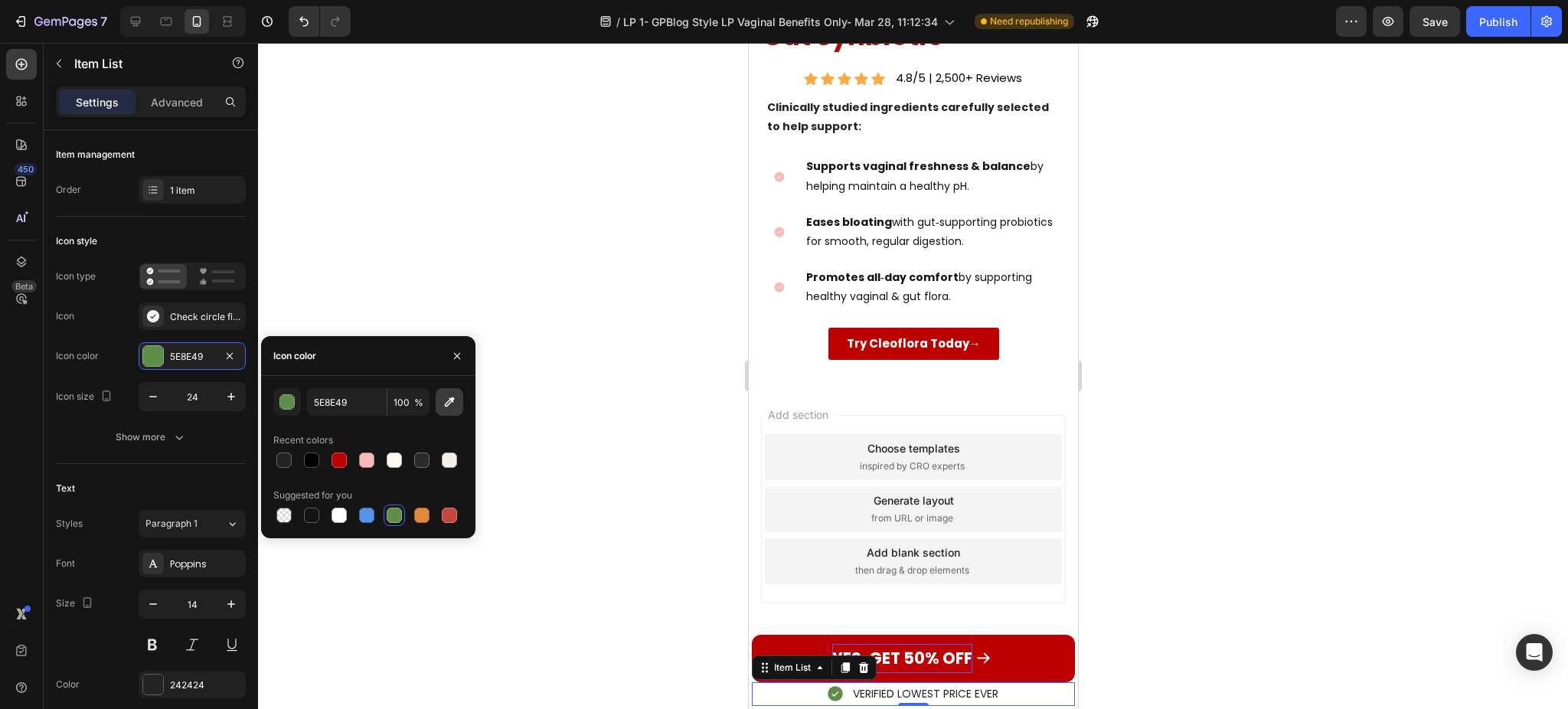 type on "2ABB48" 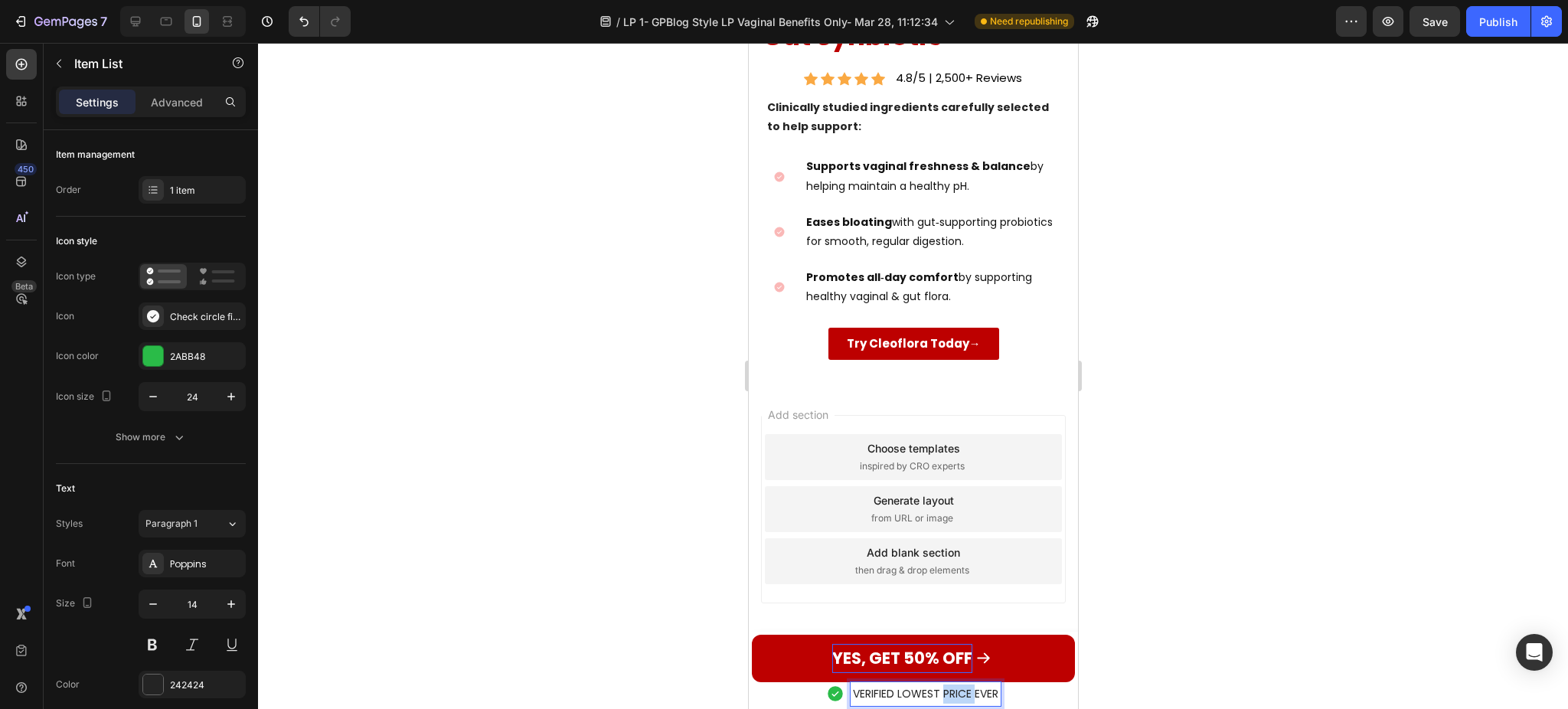click on "VERIFIED LOWEST PRICE EVER" at bounding box center (925, 694) 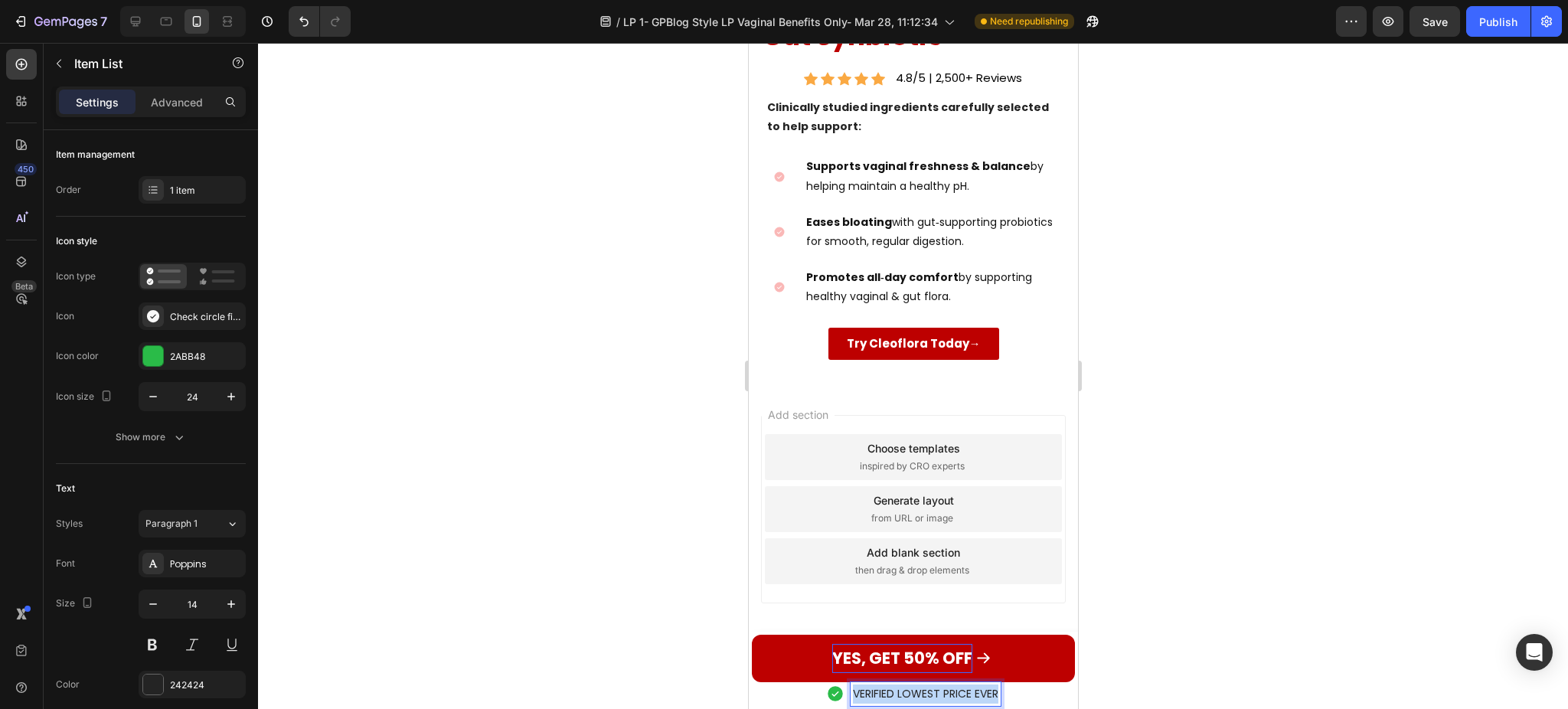 click on "VERIFIED LOWEST PRICE EVER" at bounding box center [925, 694] 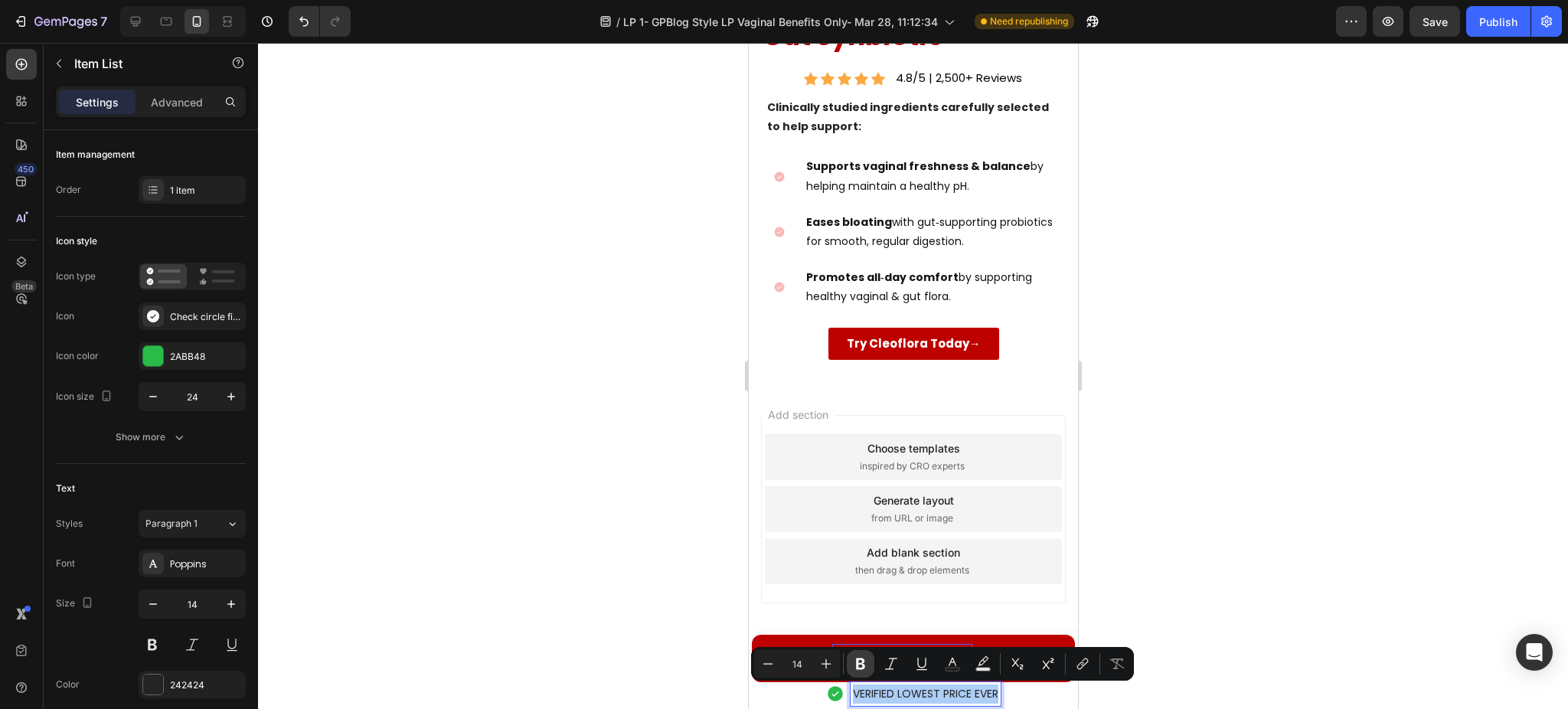 click on "Bold" at bounding box center [861, 664] 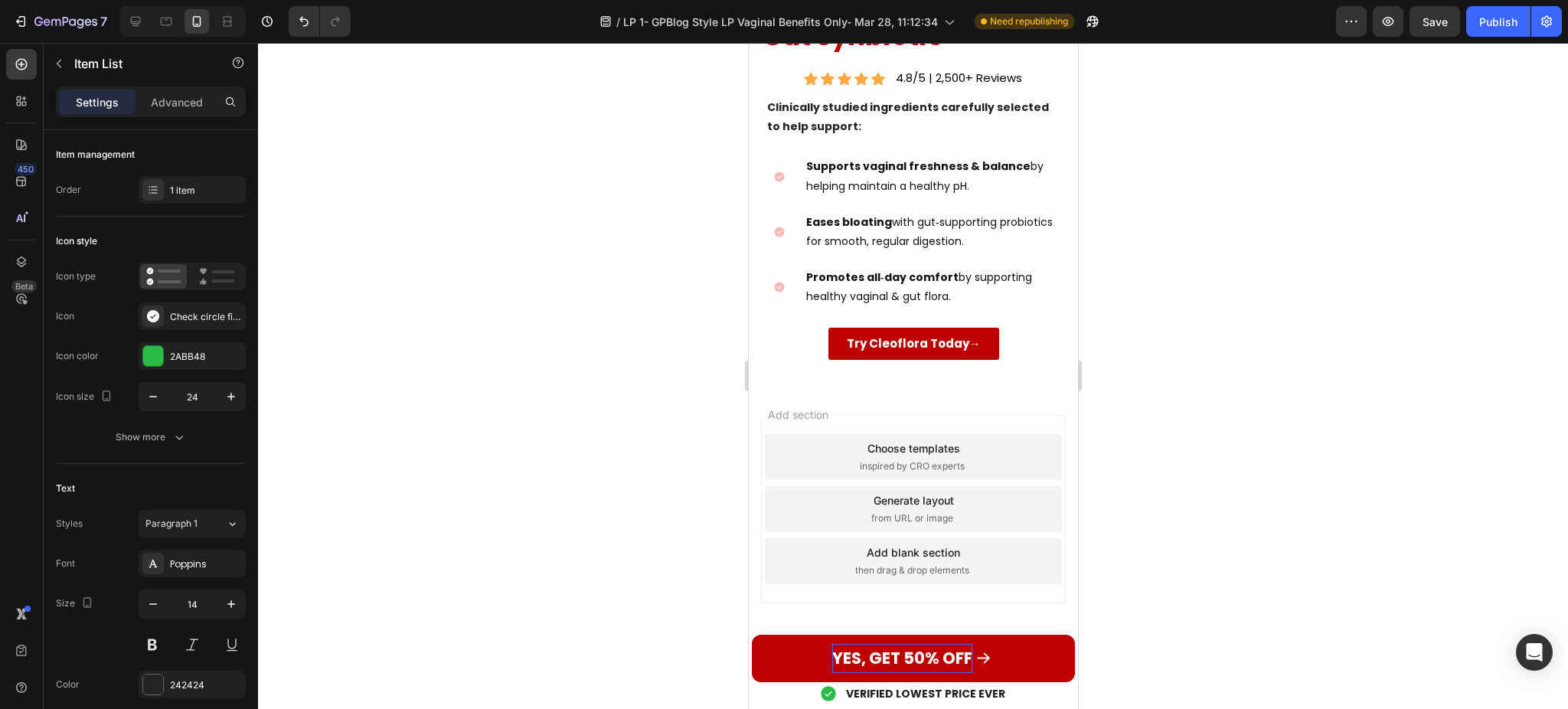 click on "VERIFIED LOWEST PRICE EVER" at bounding box center [925, 694] 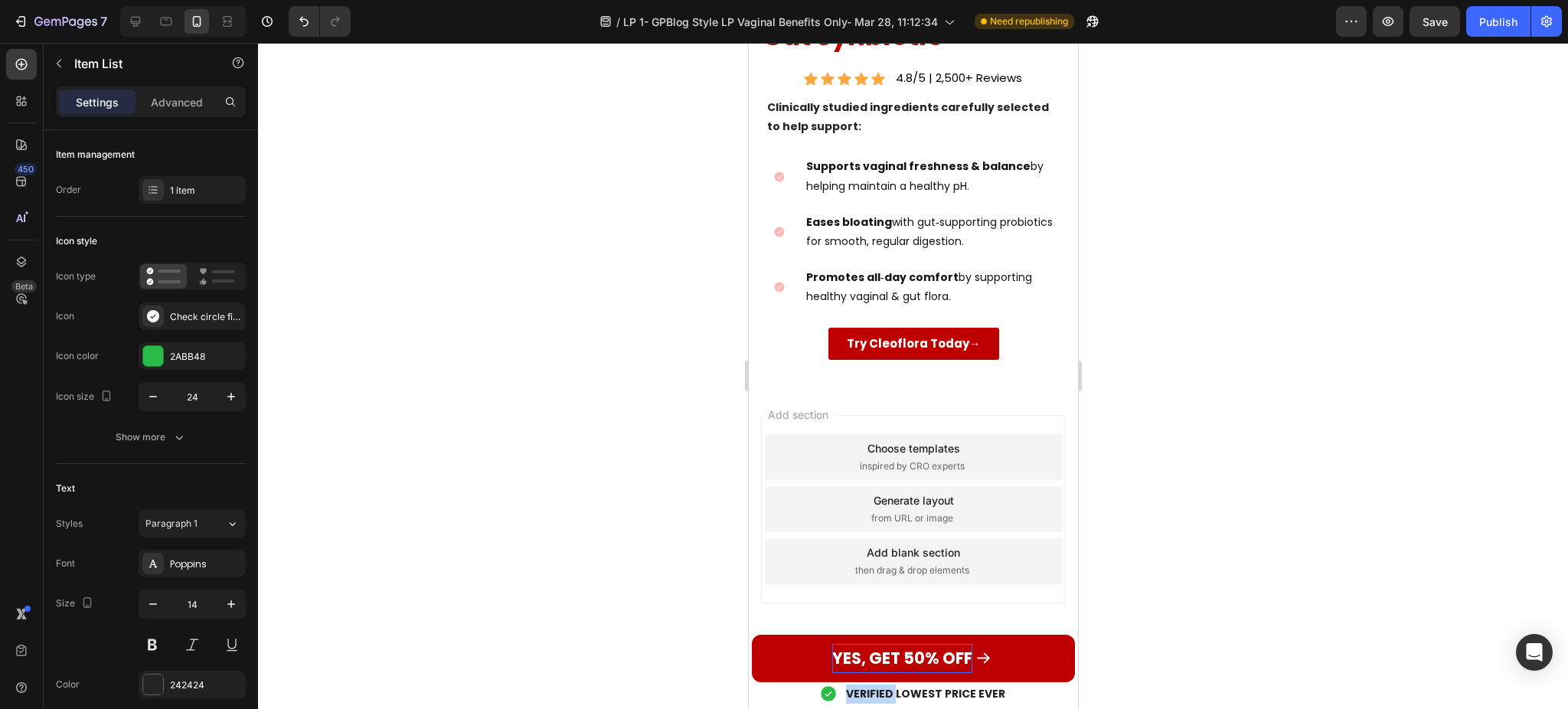 click on "VERIFIED LOWEST PRICE EVER" at bounding box center [925, 694] 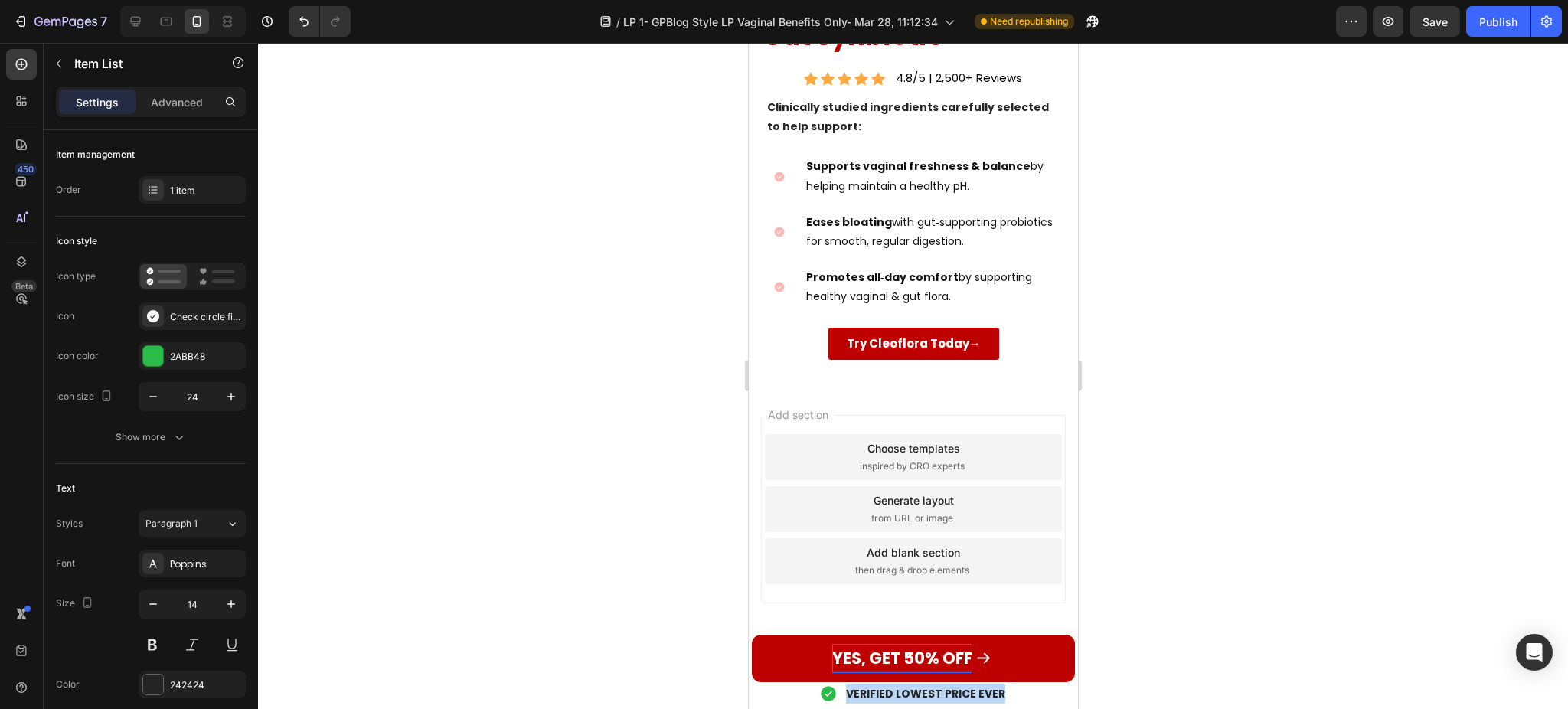 click on "VERIFIED LOWEST PRICE EVER" at bounding box center [925, 694] 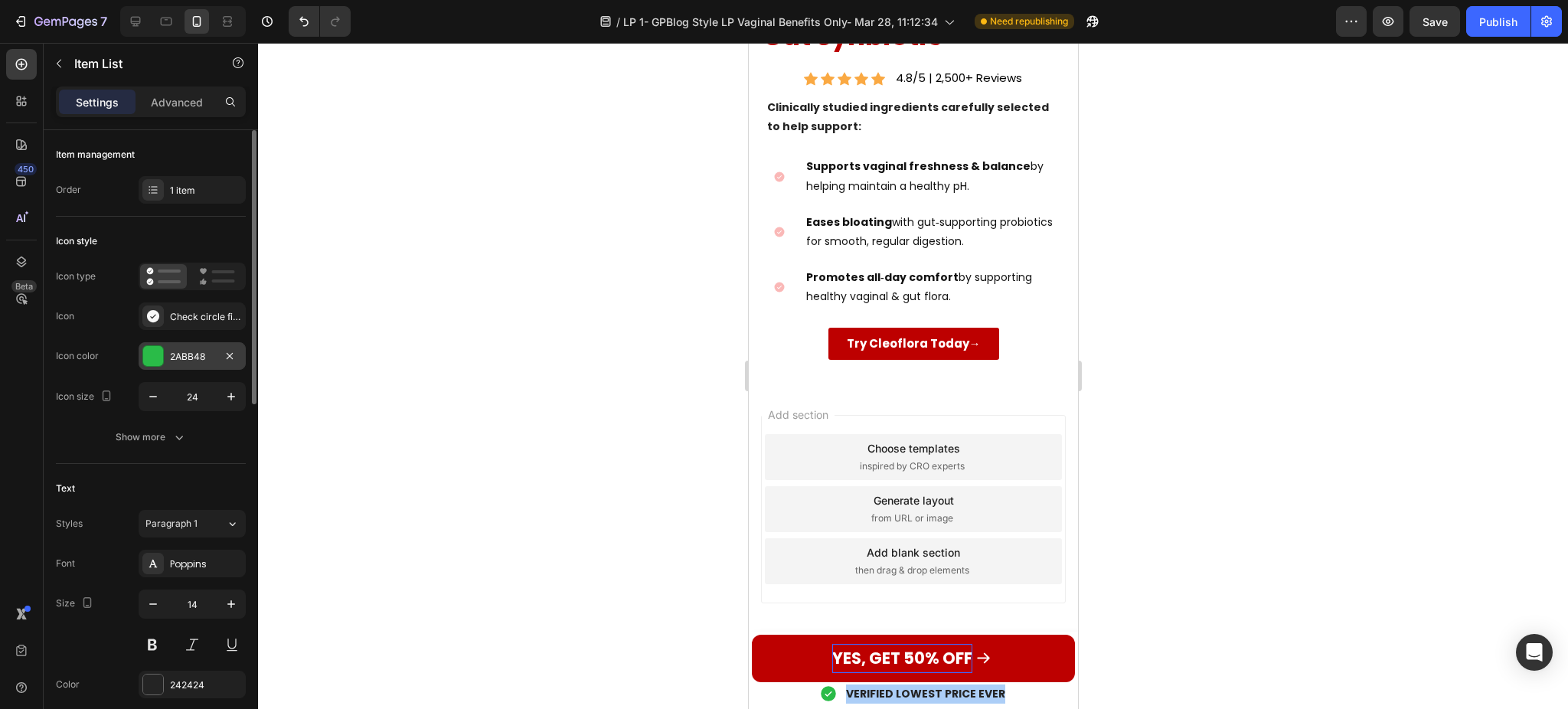 click on "2ABB48" at bounding box center [192, 357] 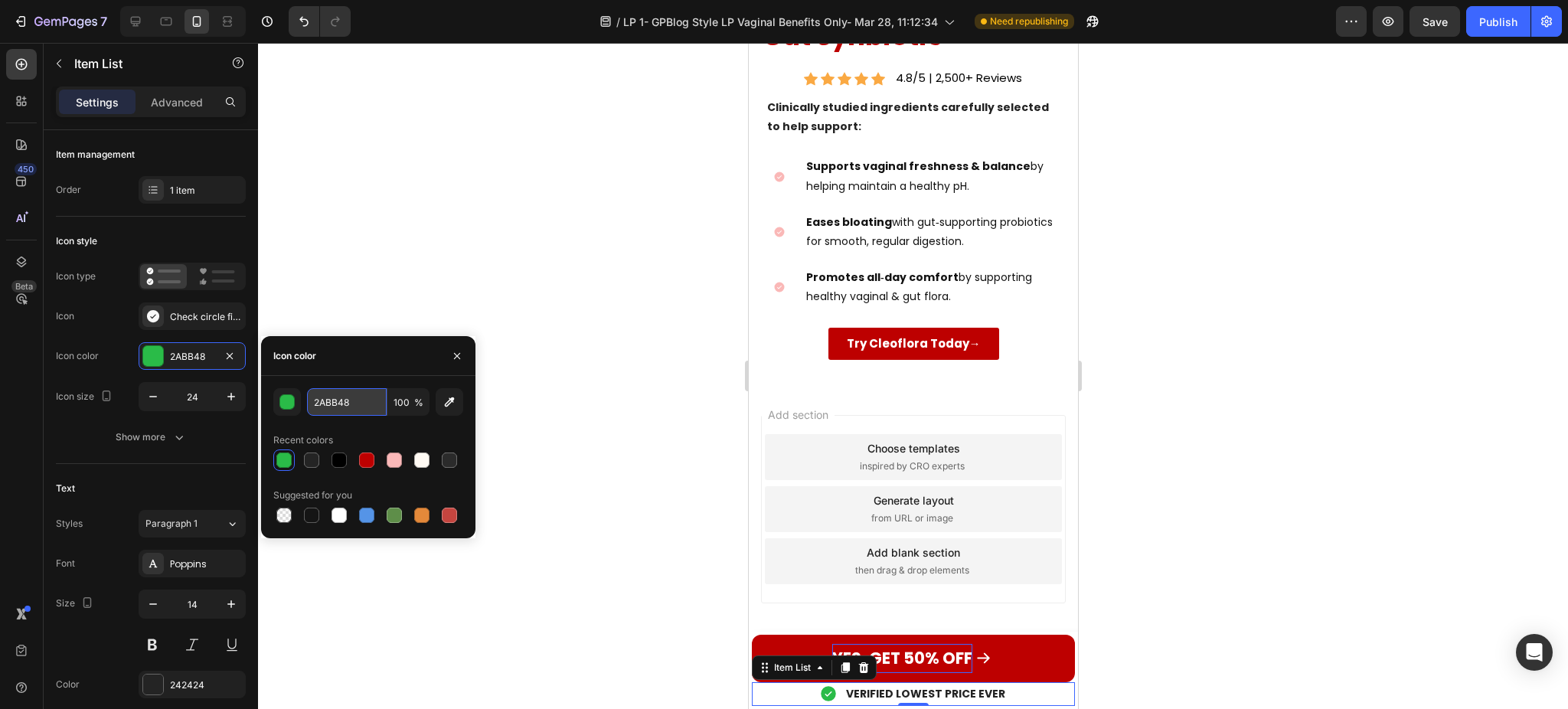 click on "2ABB48" at bounding box center [347, 402] 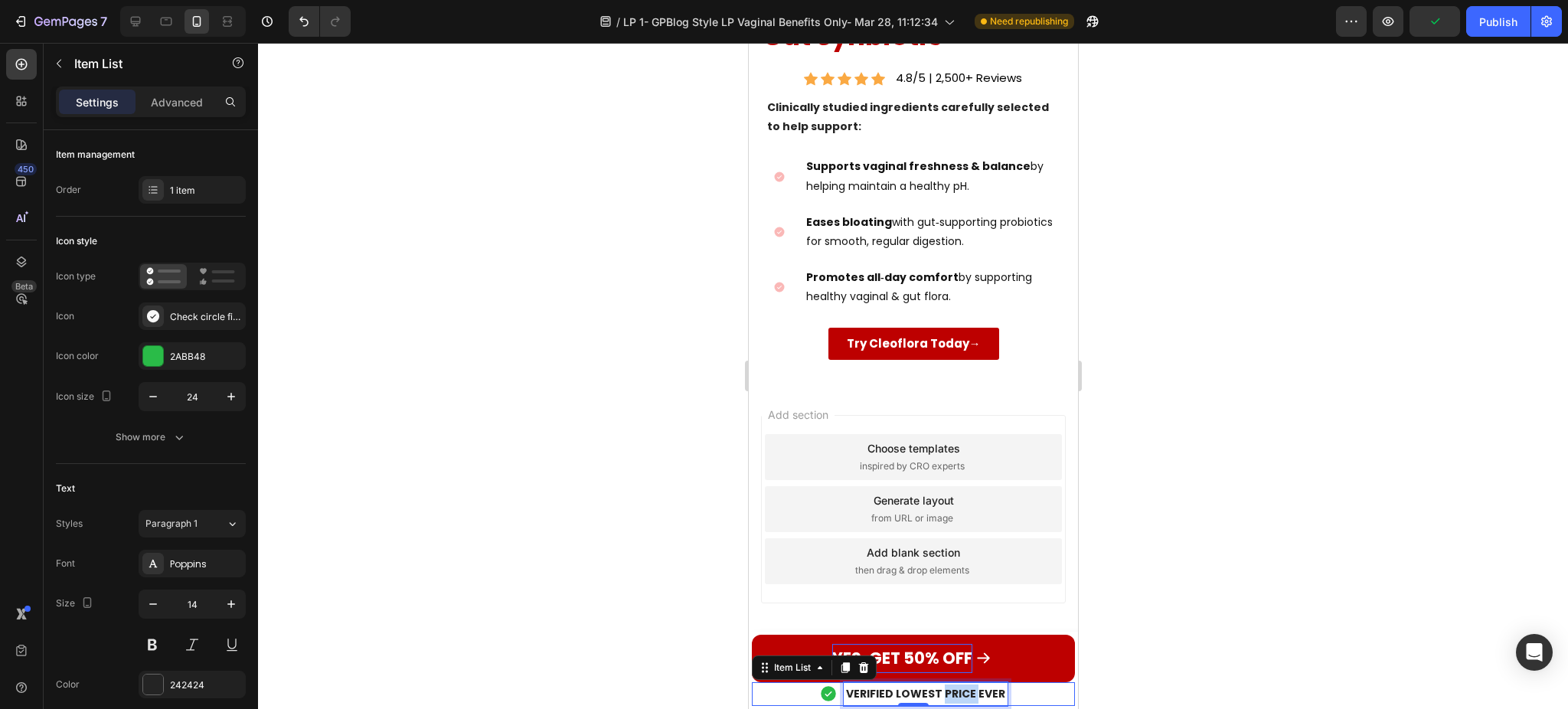 click on "VERIFIED LOWEST PRICE EVER" at bounding box center (925, 694) 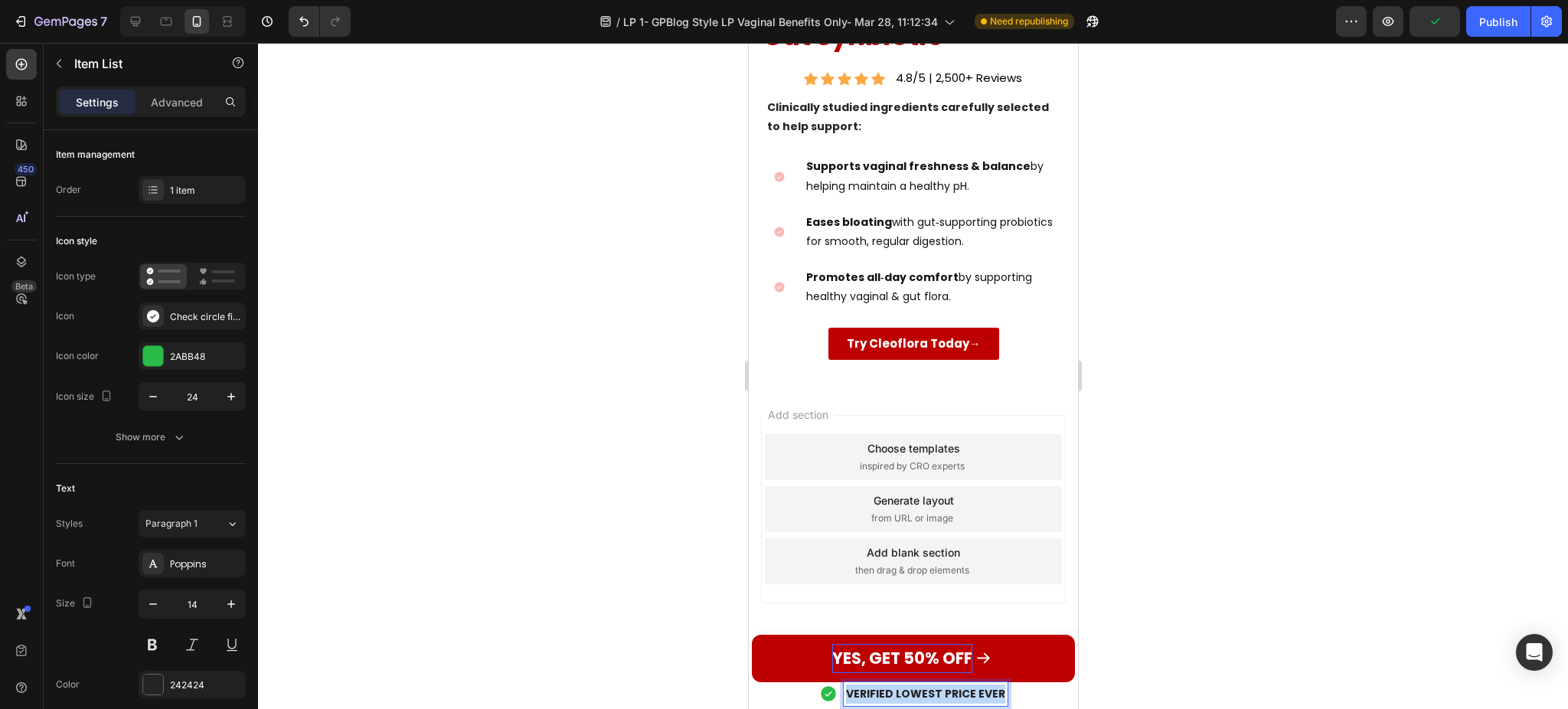 click on "VERIFIED LOWEST PRICE EVER" at bounding box center (925, 694) 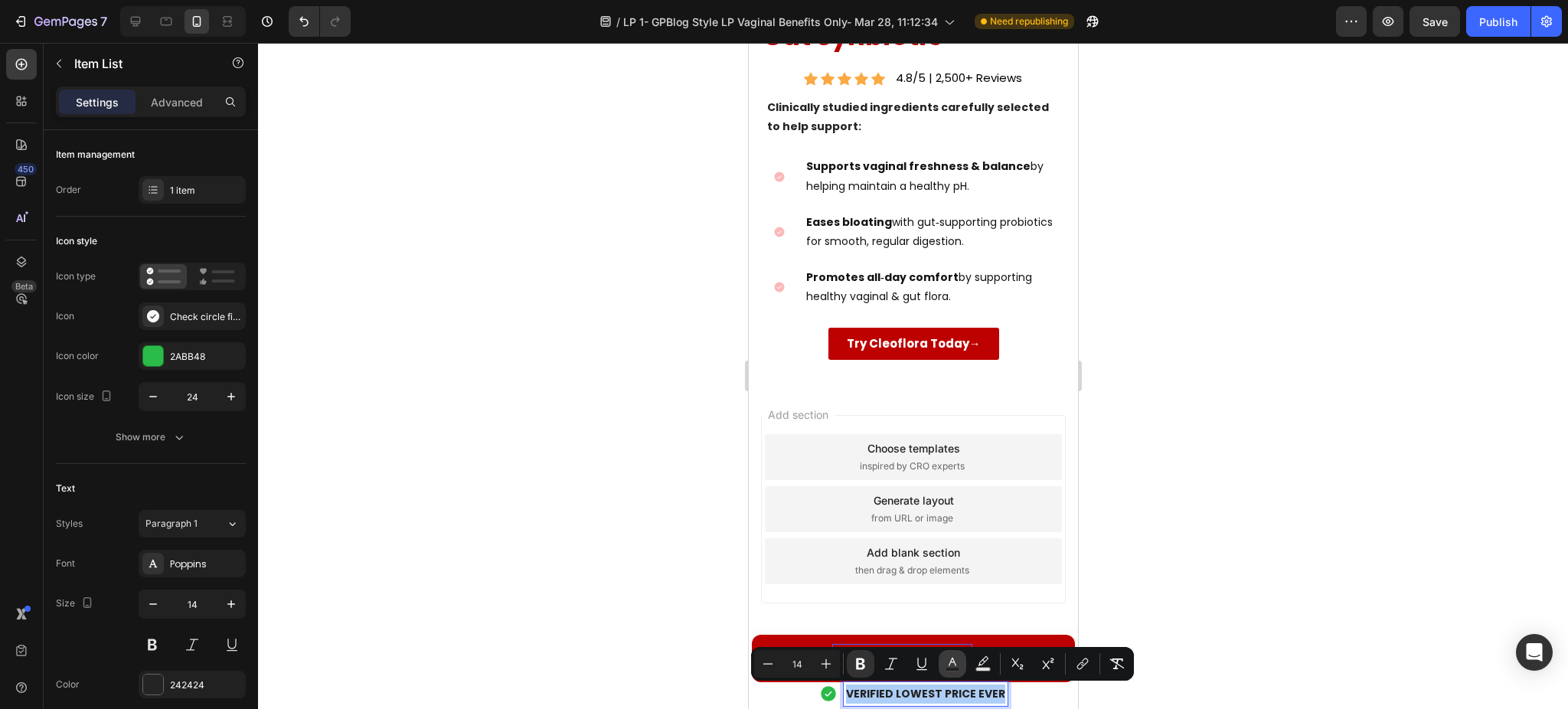 click 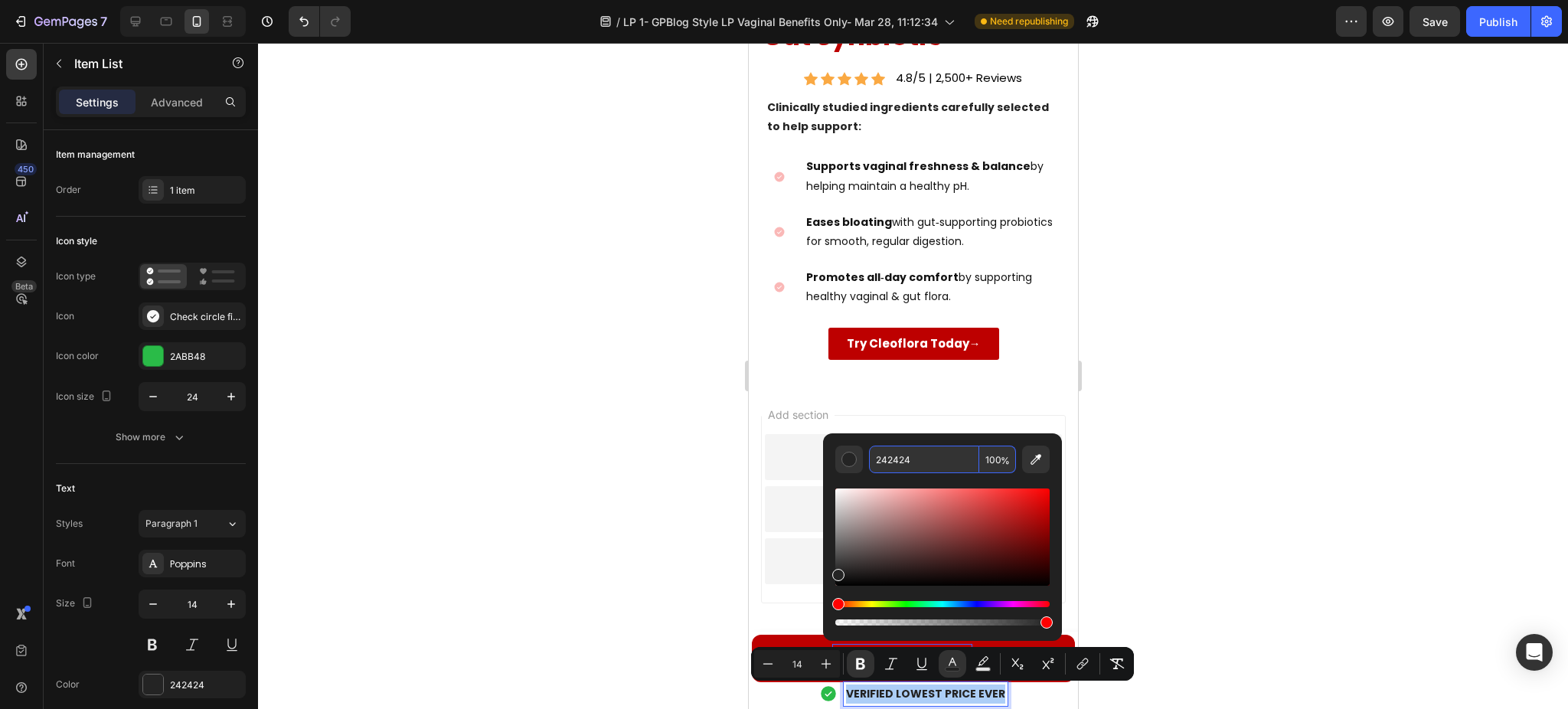 click on "242424" at bounding box center (924, 459) 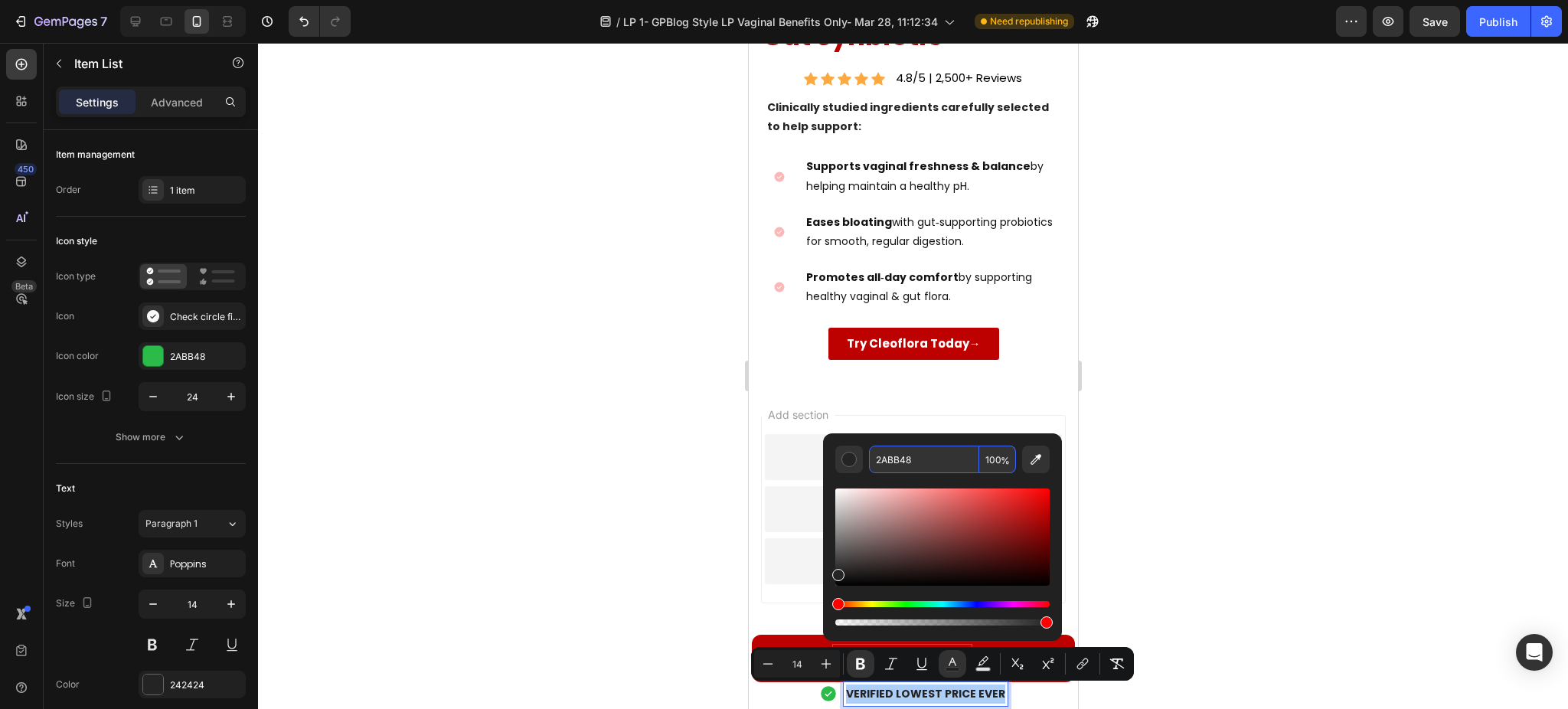 type on "2ABB48" 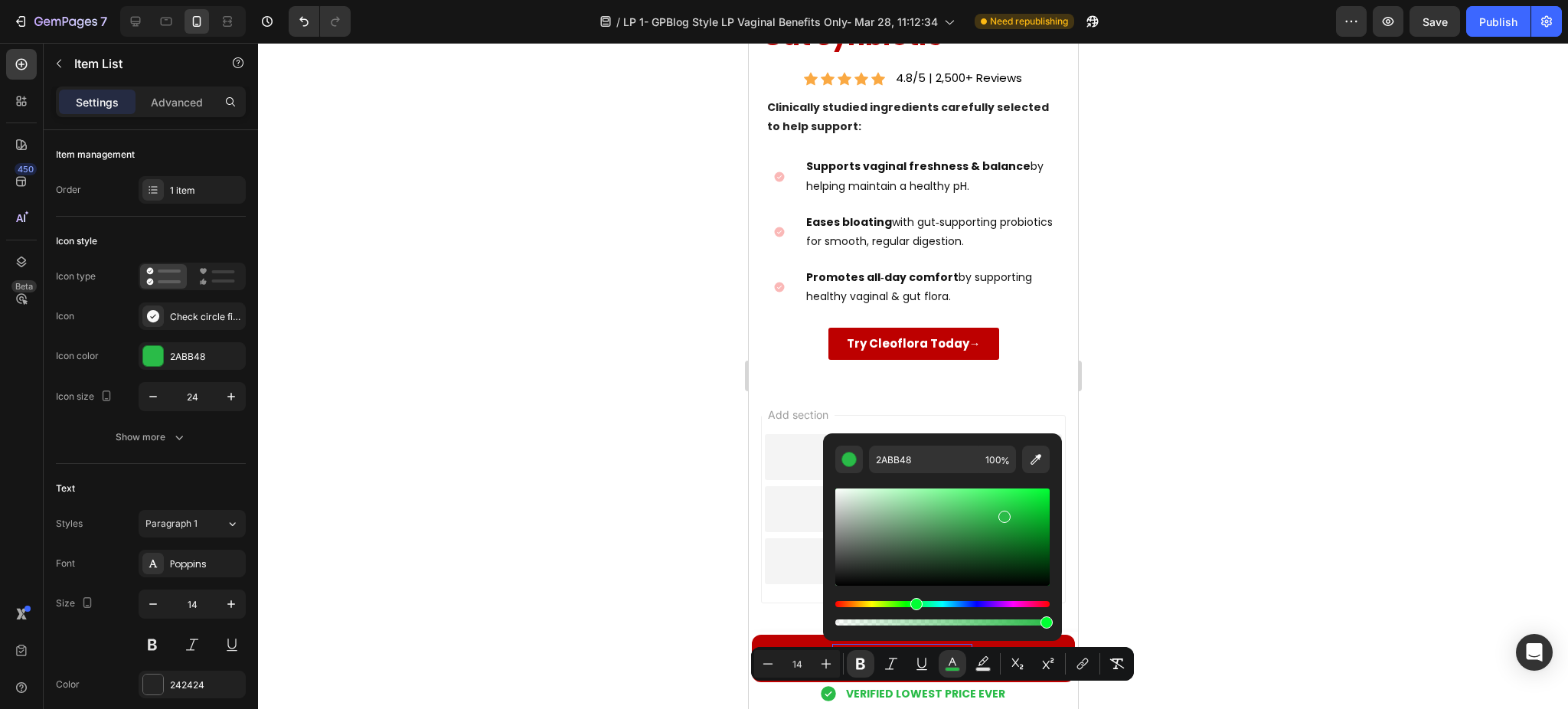 click 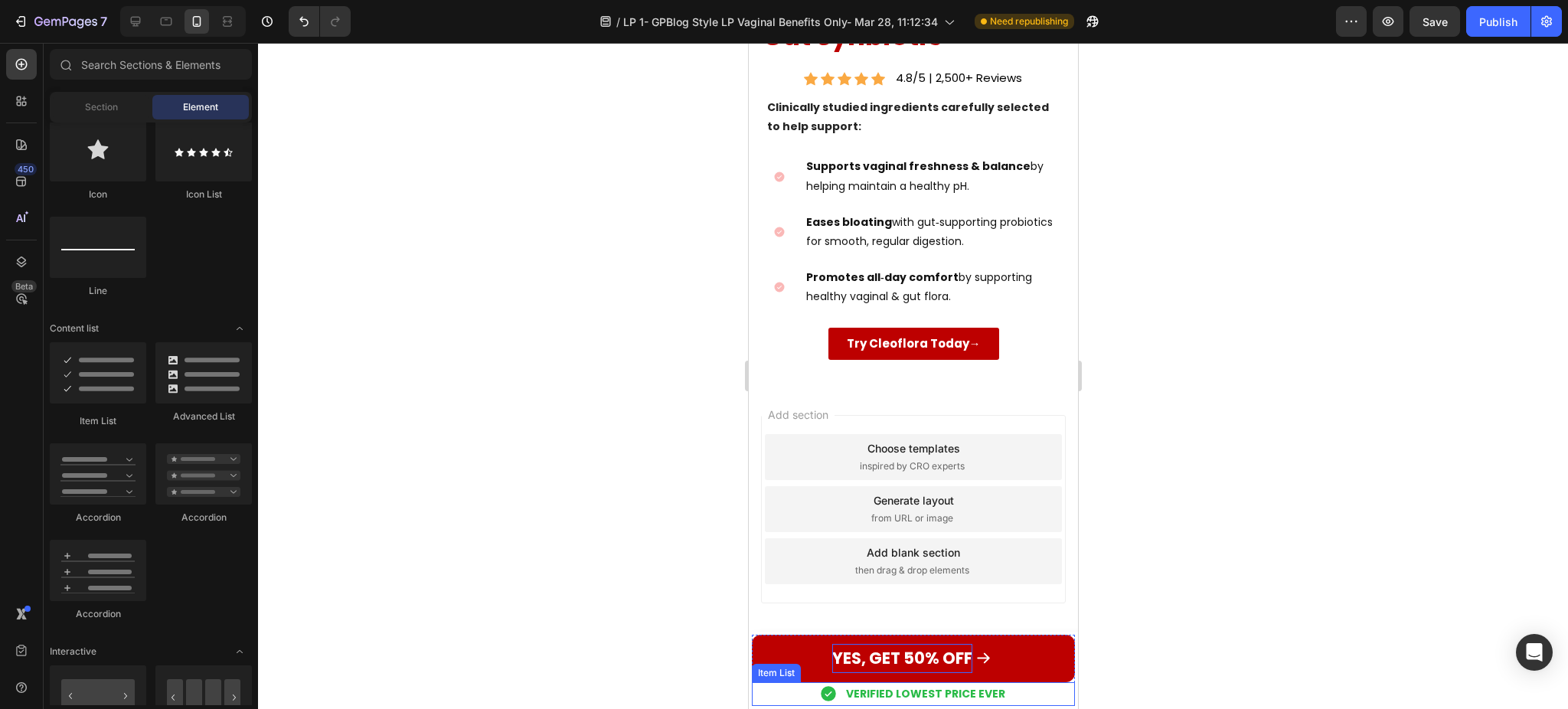 click on "VERIFIED LOWEST PRICE EVER" at bounding box center [925, 694] 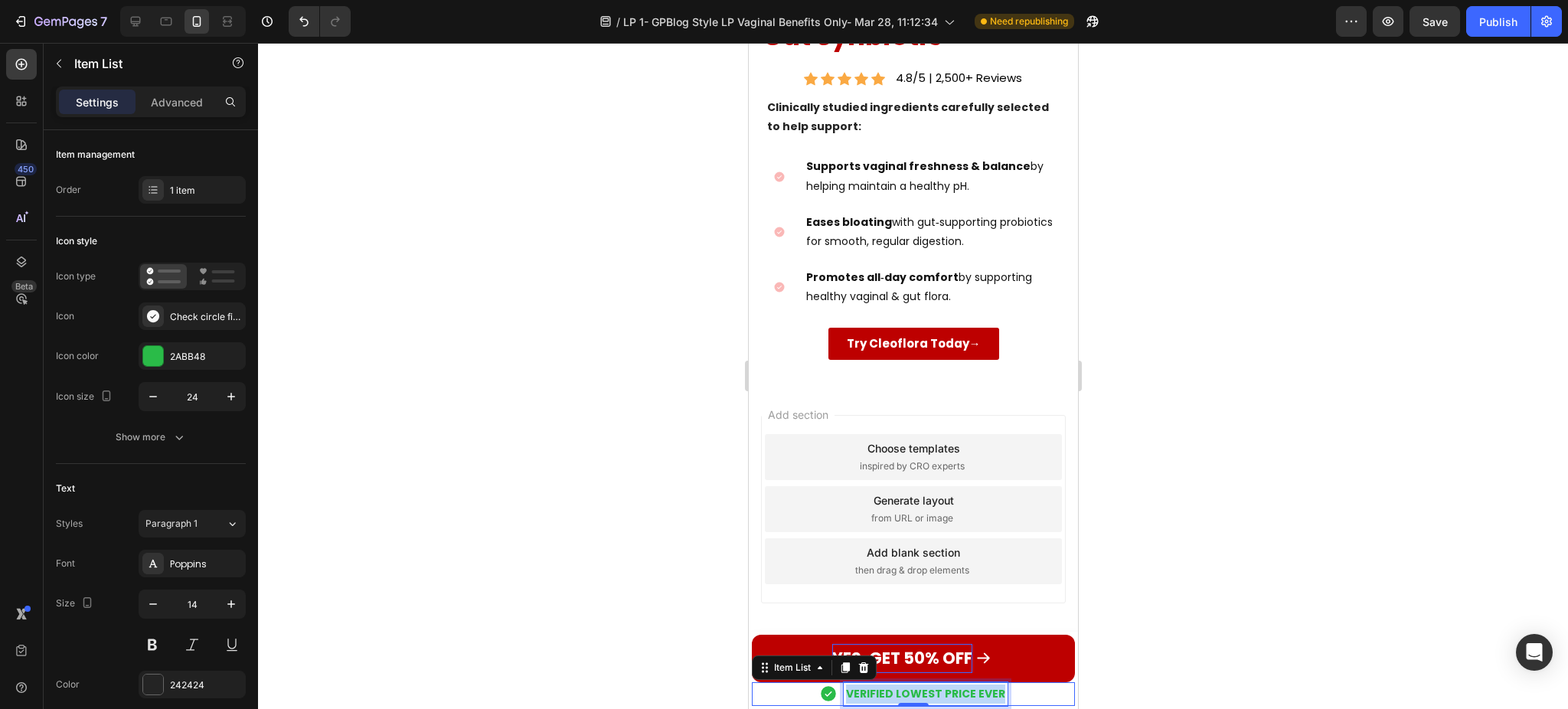 click on "VERIFIED LOWEST PRICE EVER" at bounding box center (925, 694) 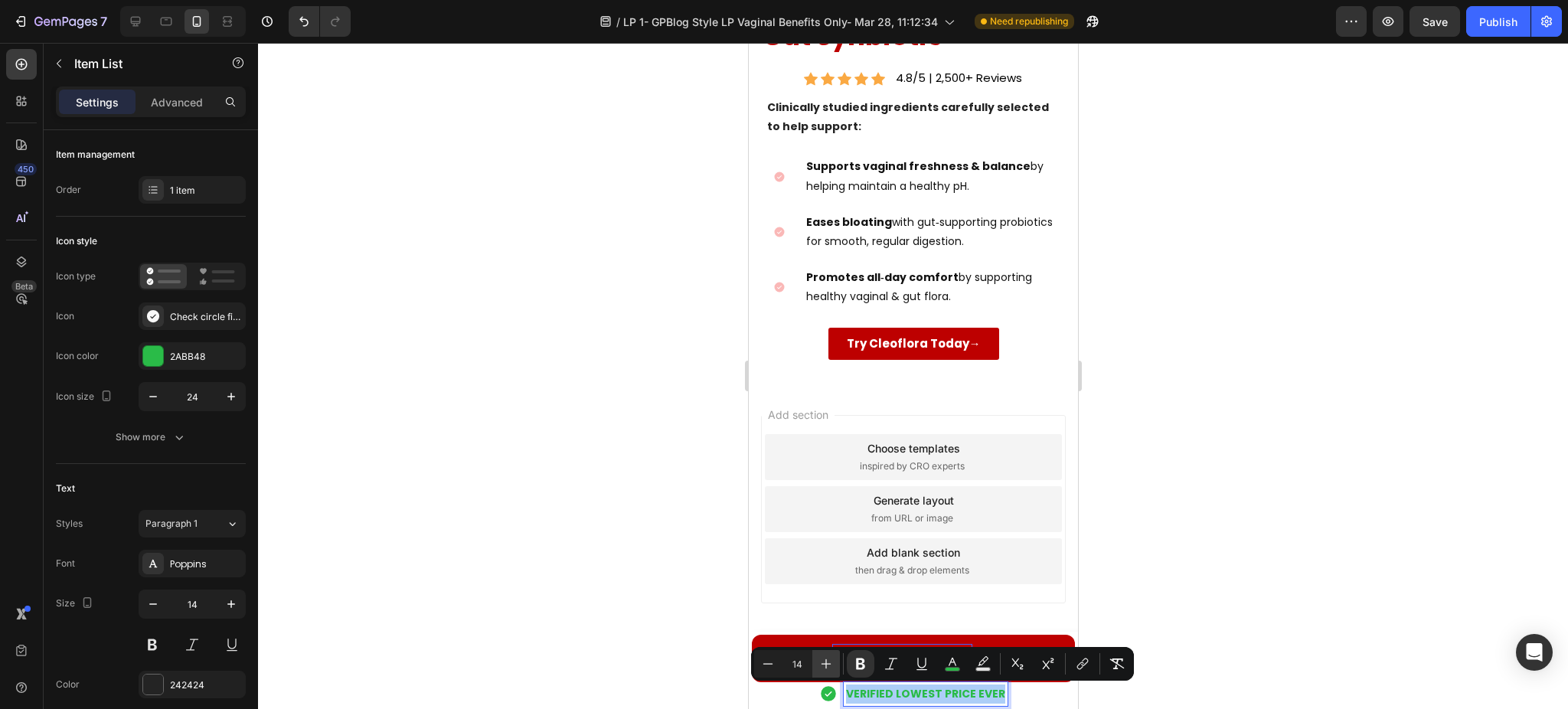 click on "Plus" at bounding box center [826, 664] 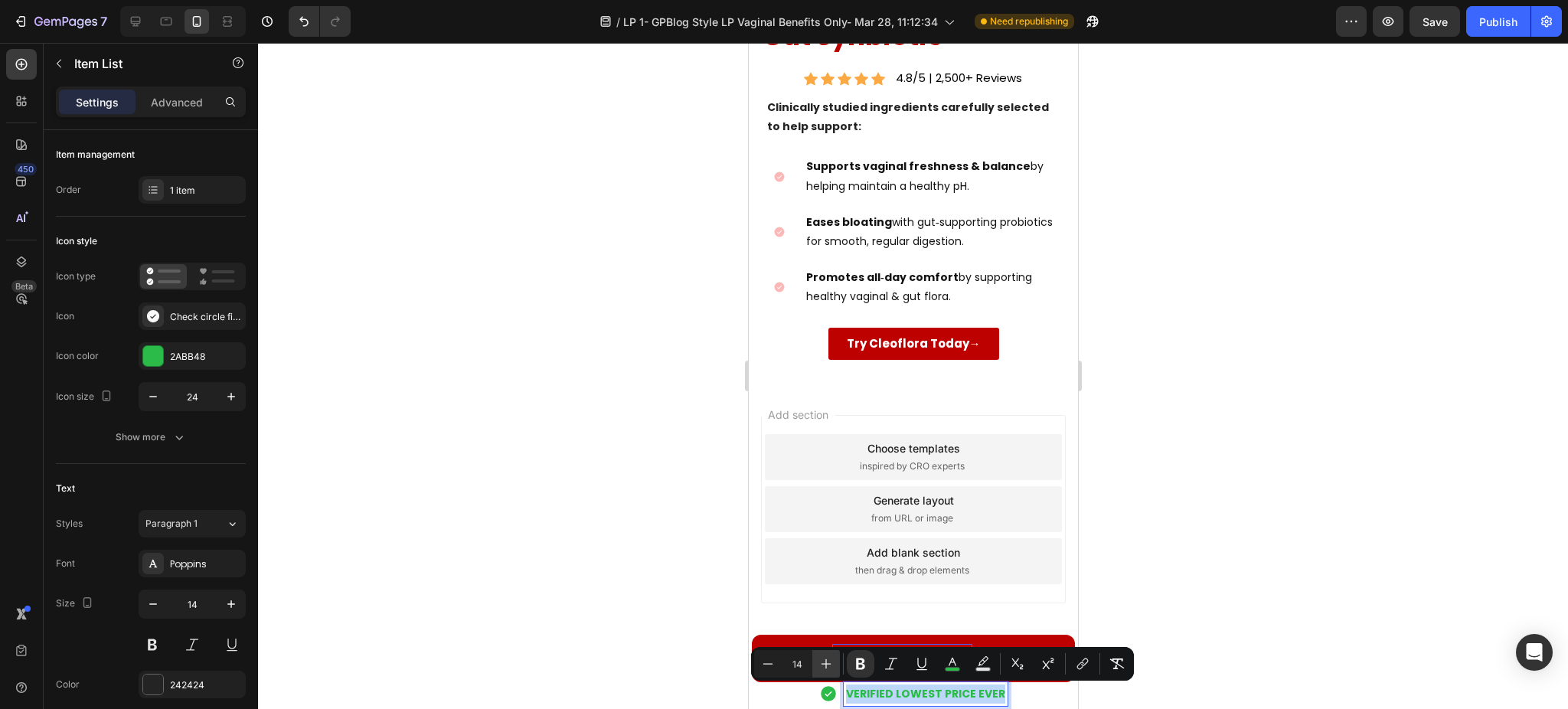 type on "15" 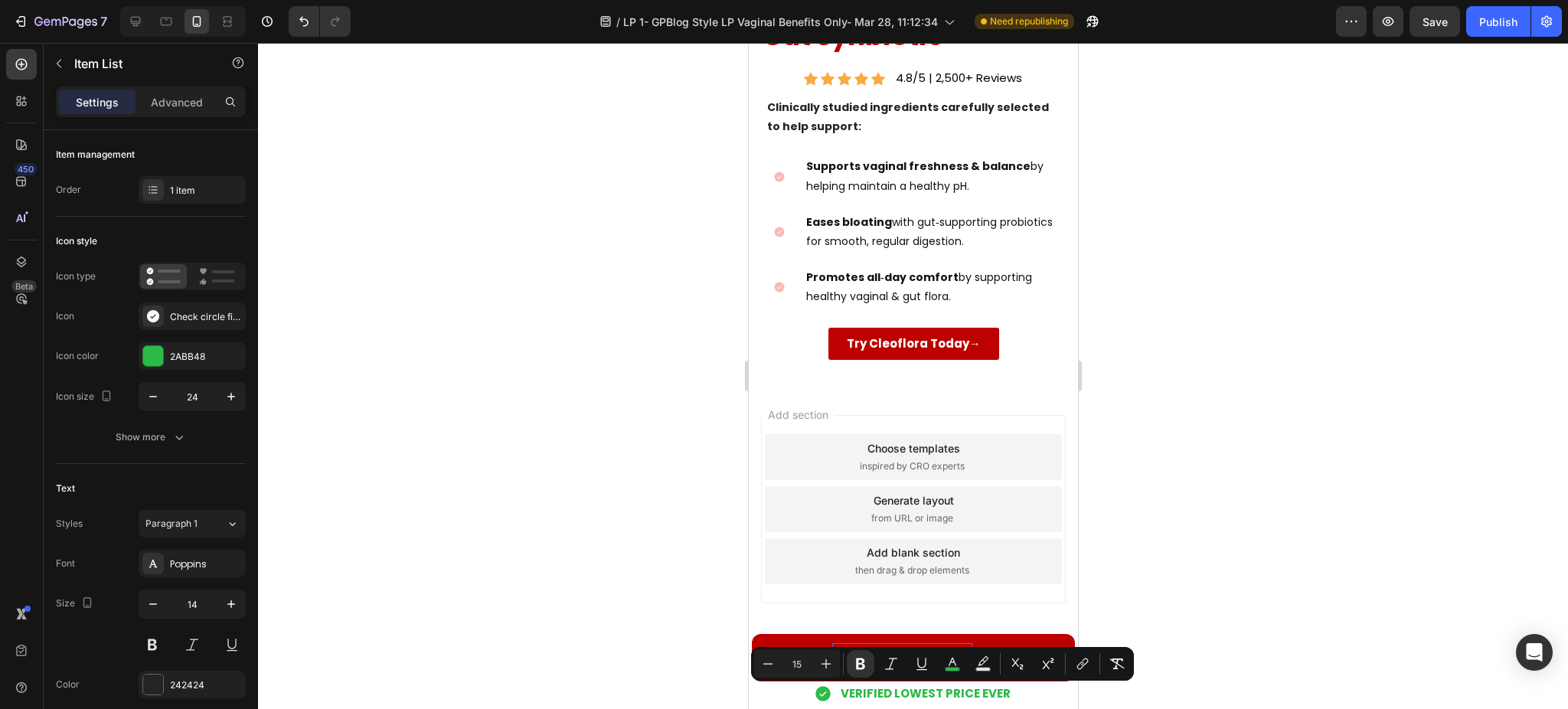 click 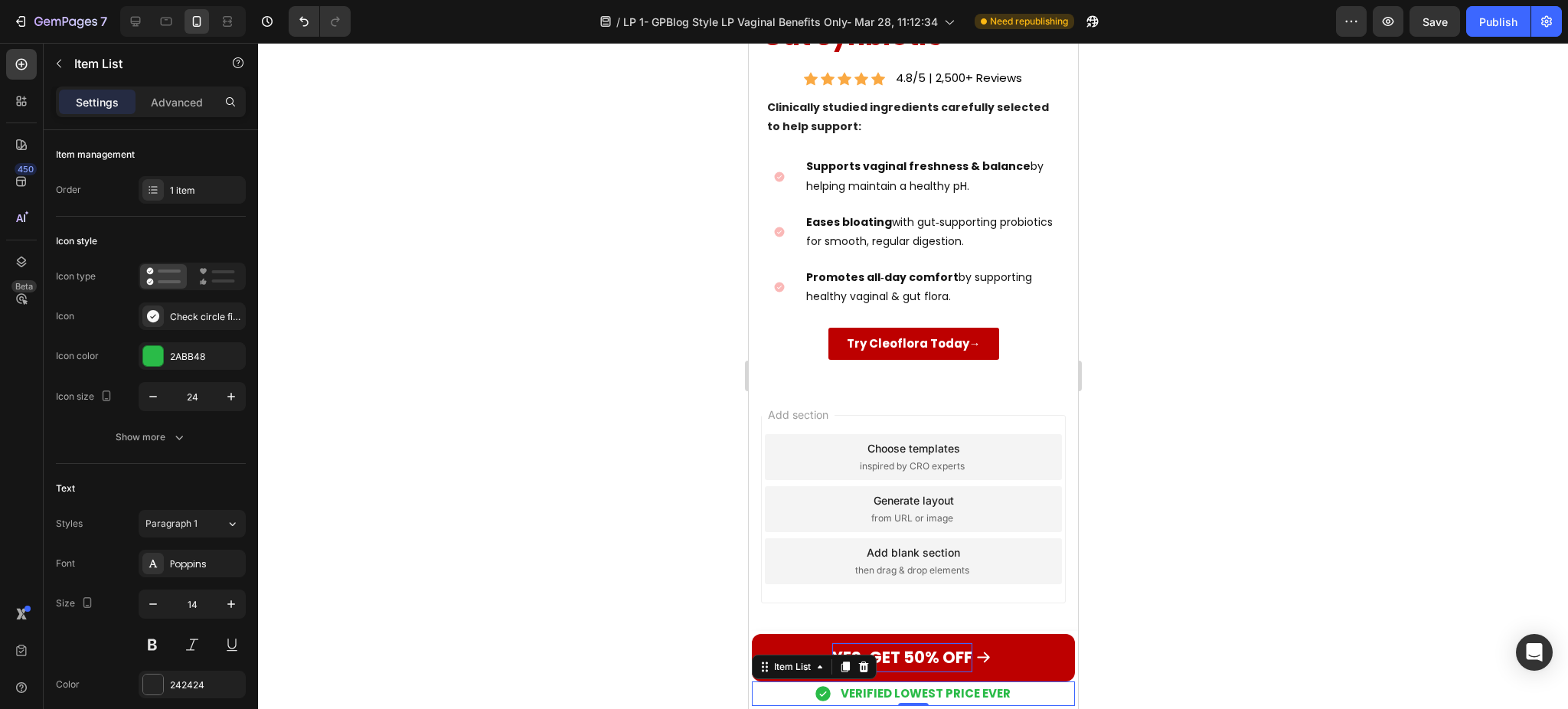 click 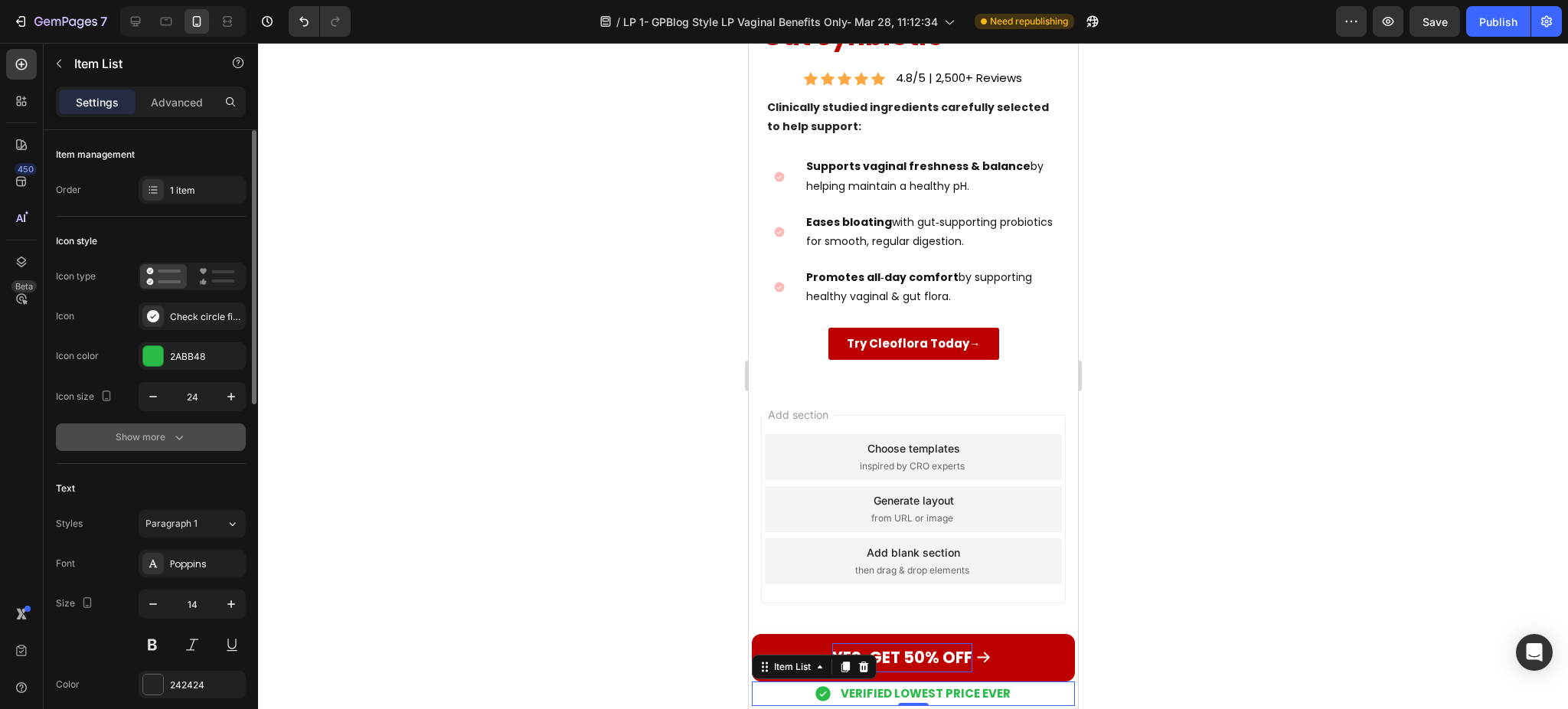 click on "Show more" at bounding box center (151, 437) 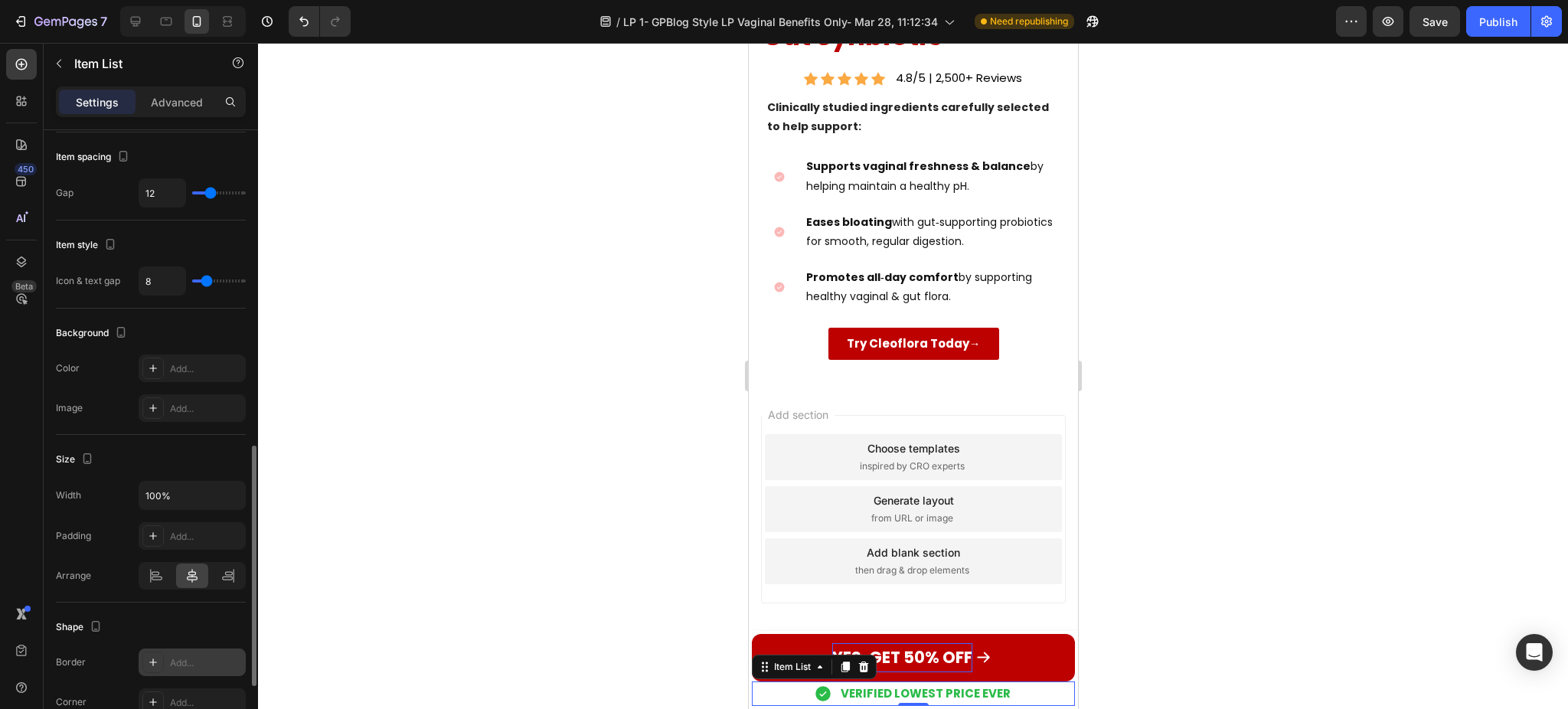 scroll, scrollTop: 989, scrollLeft: 0, axis: vertical 